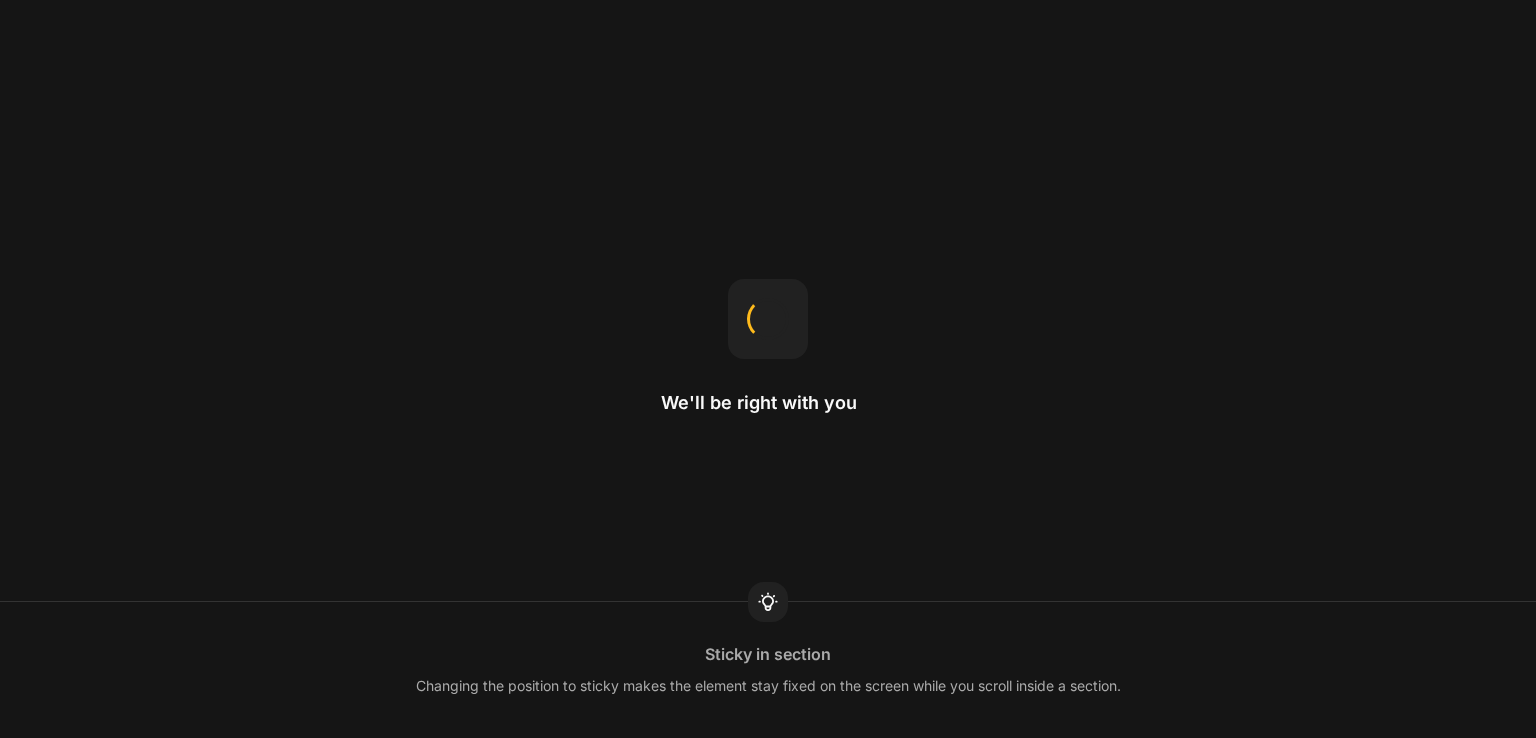 scroll, scrollTop: 0, scrollLeft: 0, axis: both 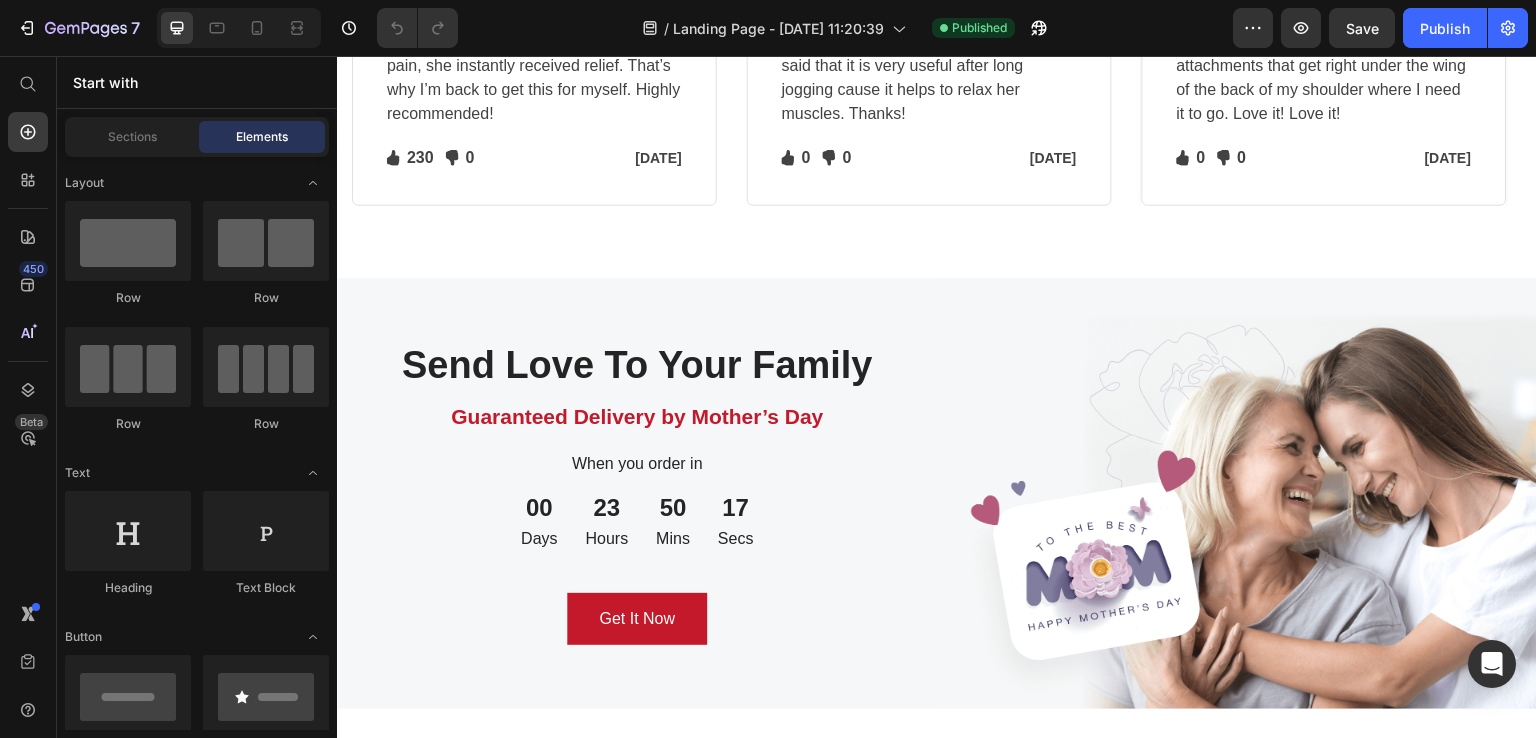 click at bounding box center (534, -97) 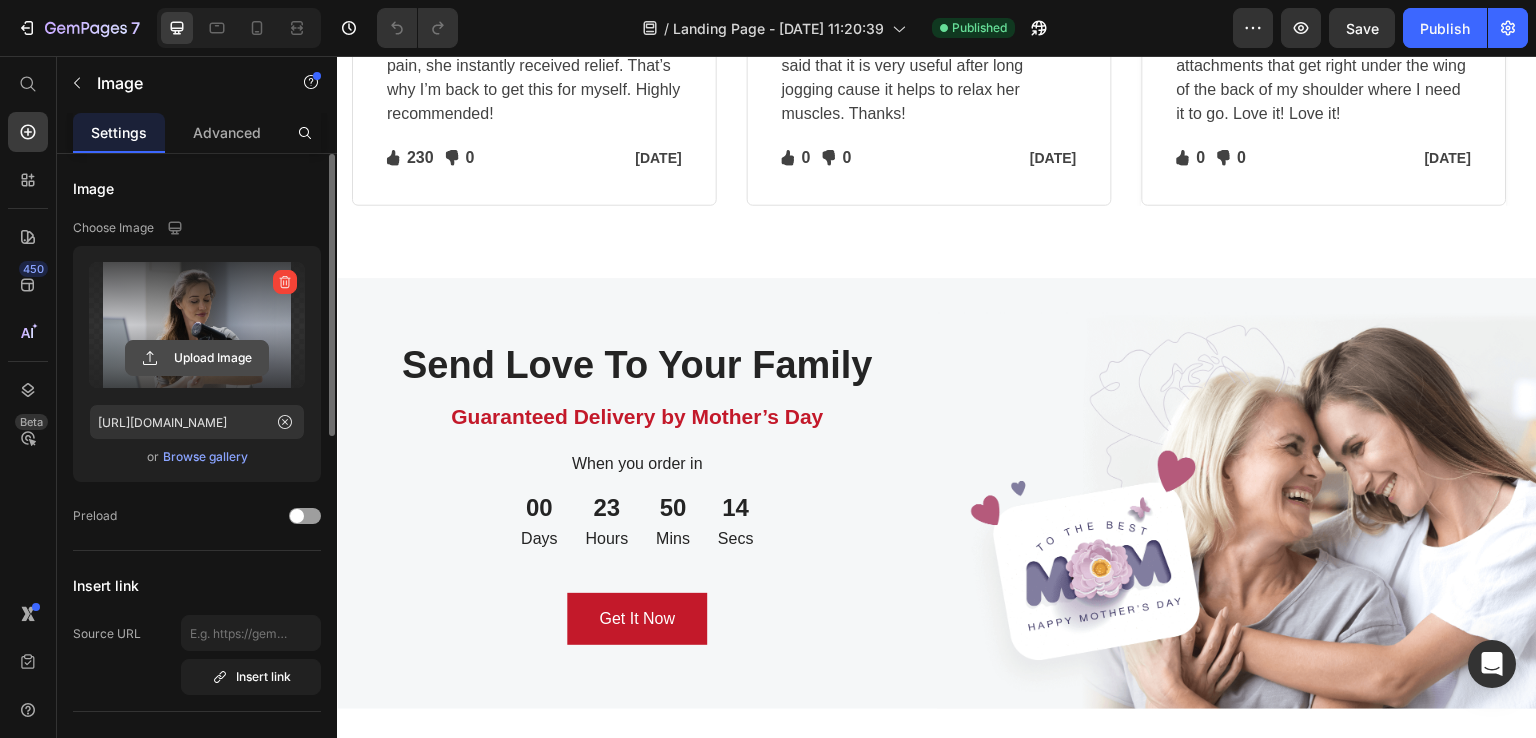 click 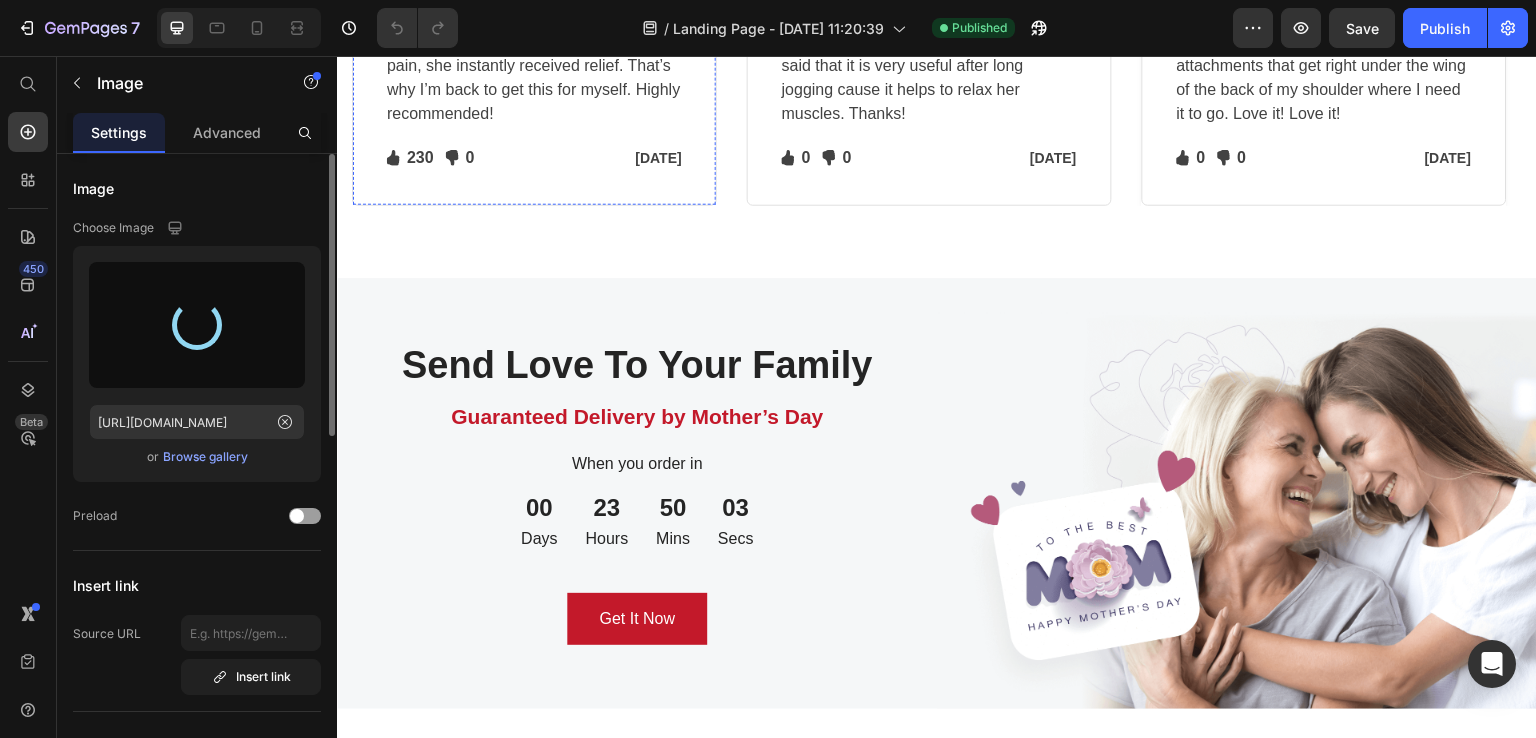 type on "[URL][DOMAIN_NAME]" 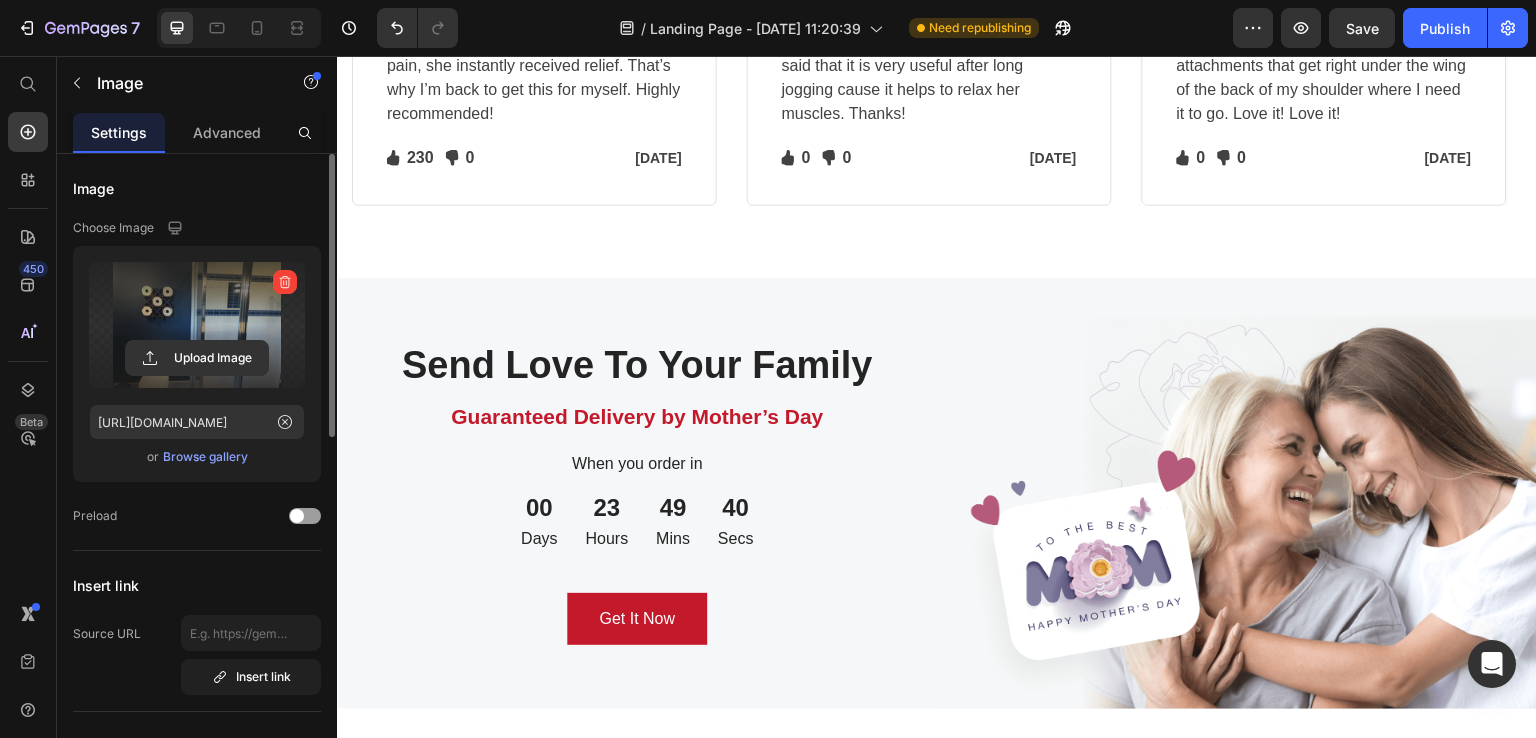click at bounding box center [401, -50] 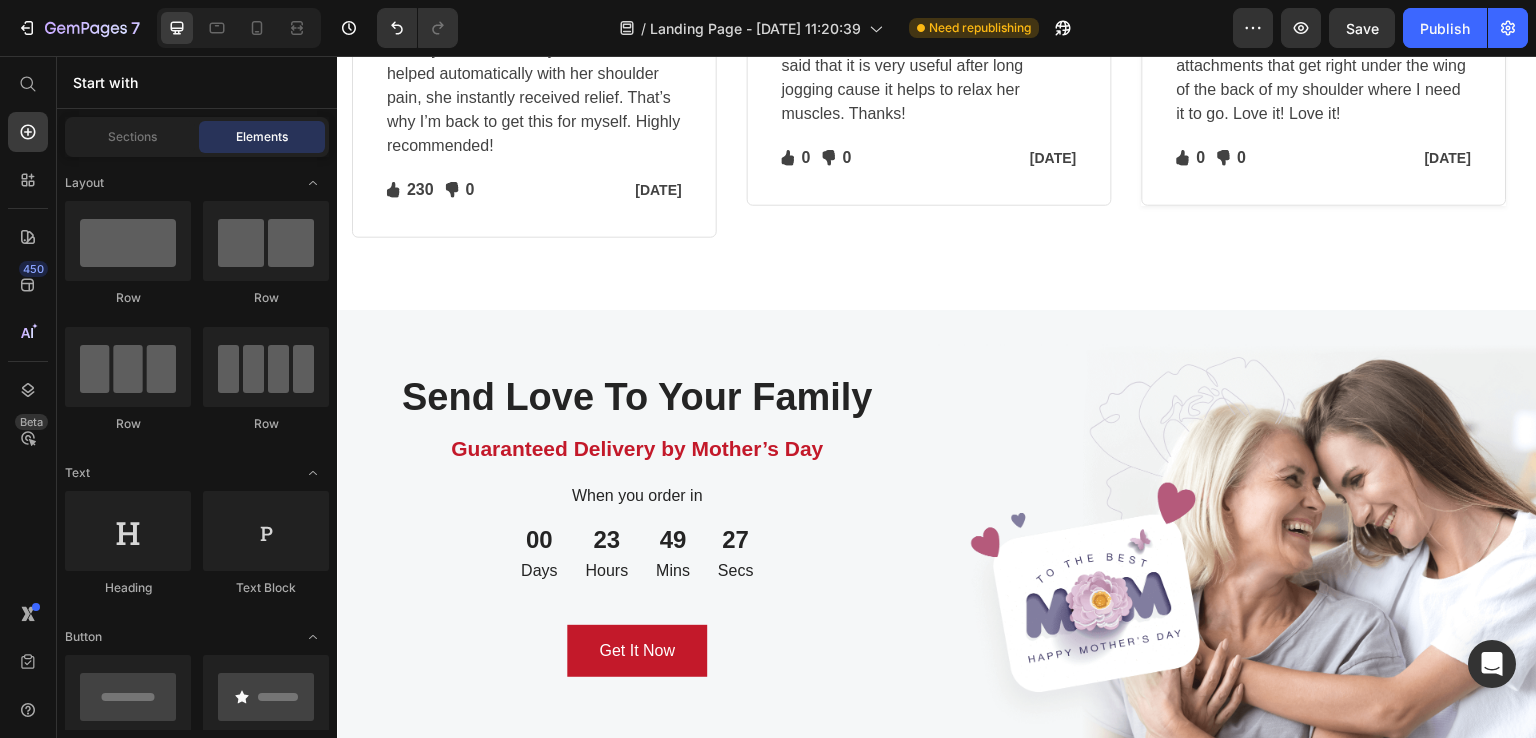 click at bounding box center [929, -97] 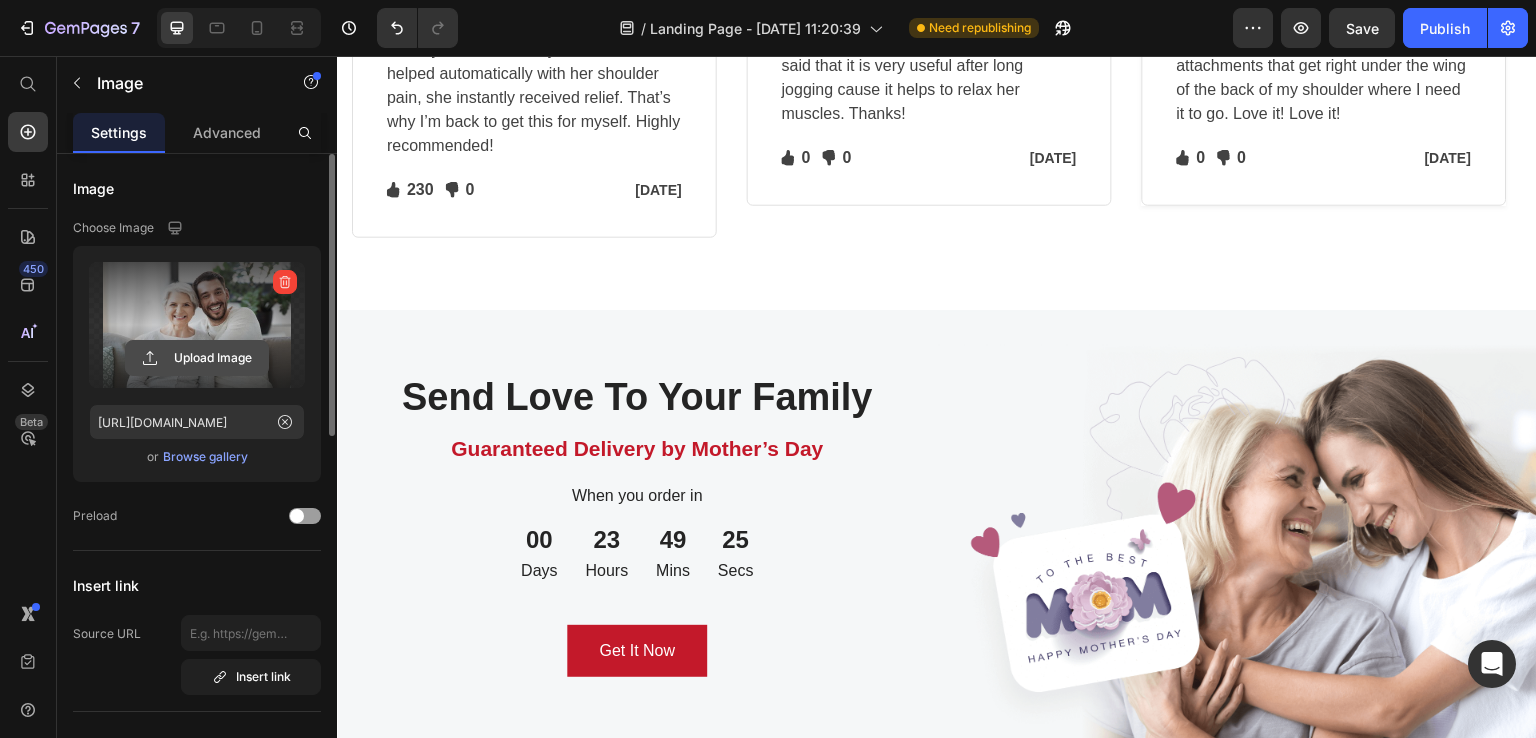 click 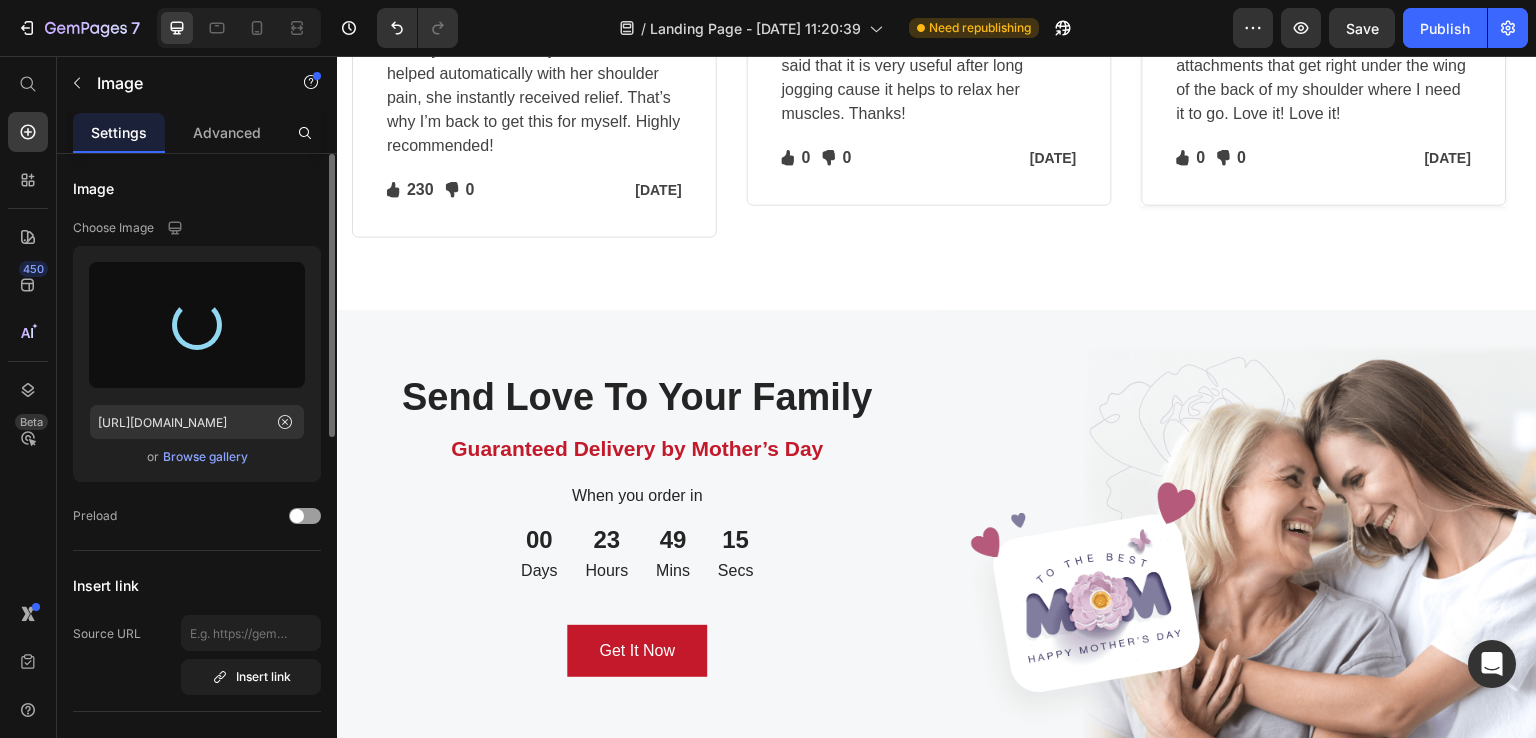 type on "https://cdn.shopify.com/s/files/1/0582/4387/4896/files/gempages_577128120042128372-d09129b7-bccf-490b-a79b-cb862a84fa61.jpg" 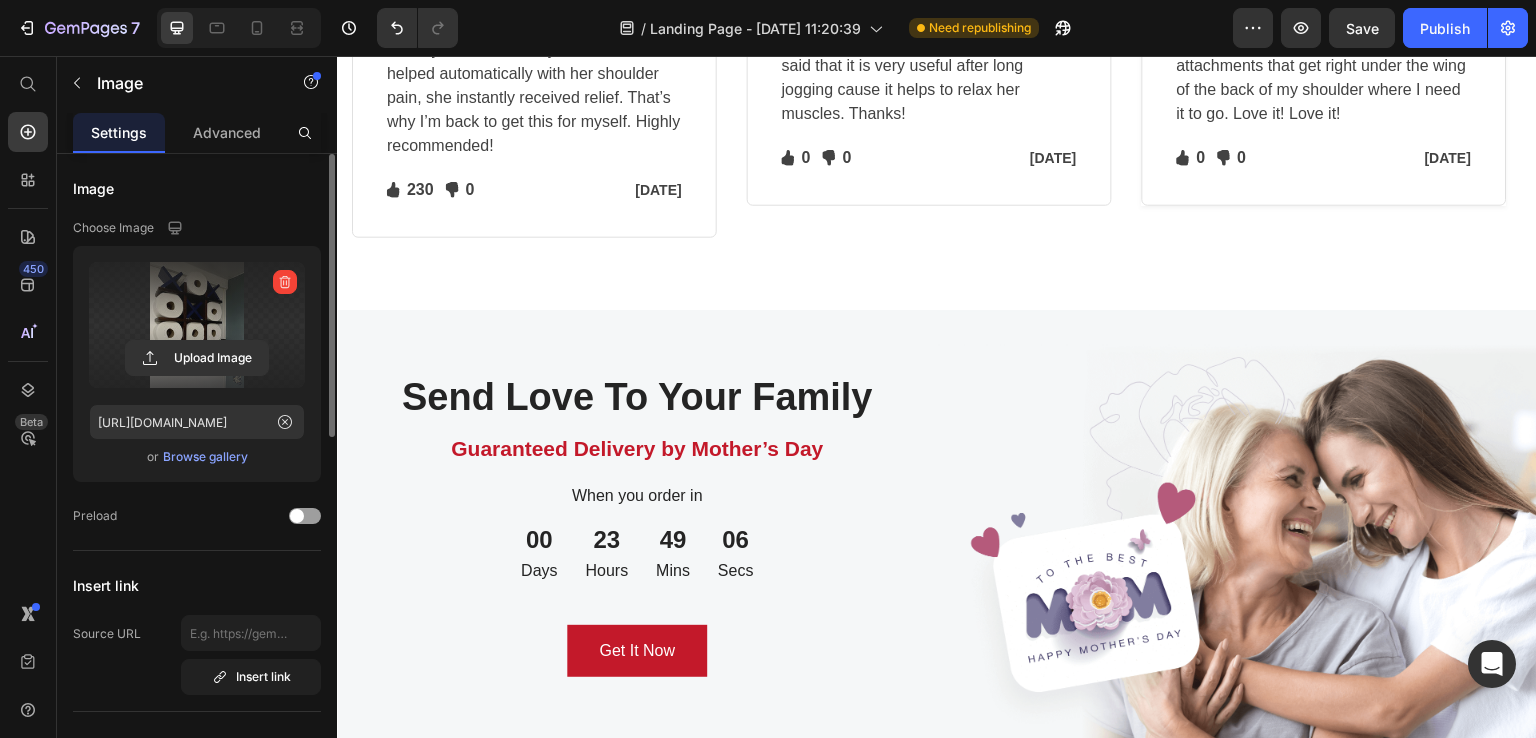 click at bounding box center (1324, -97) 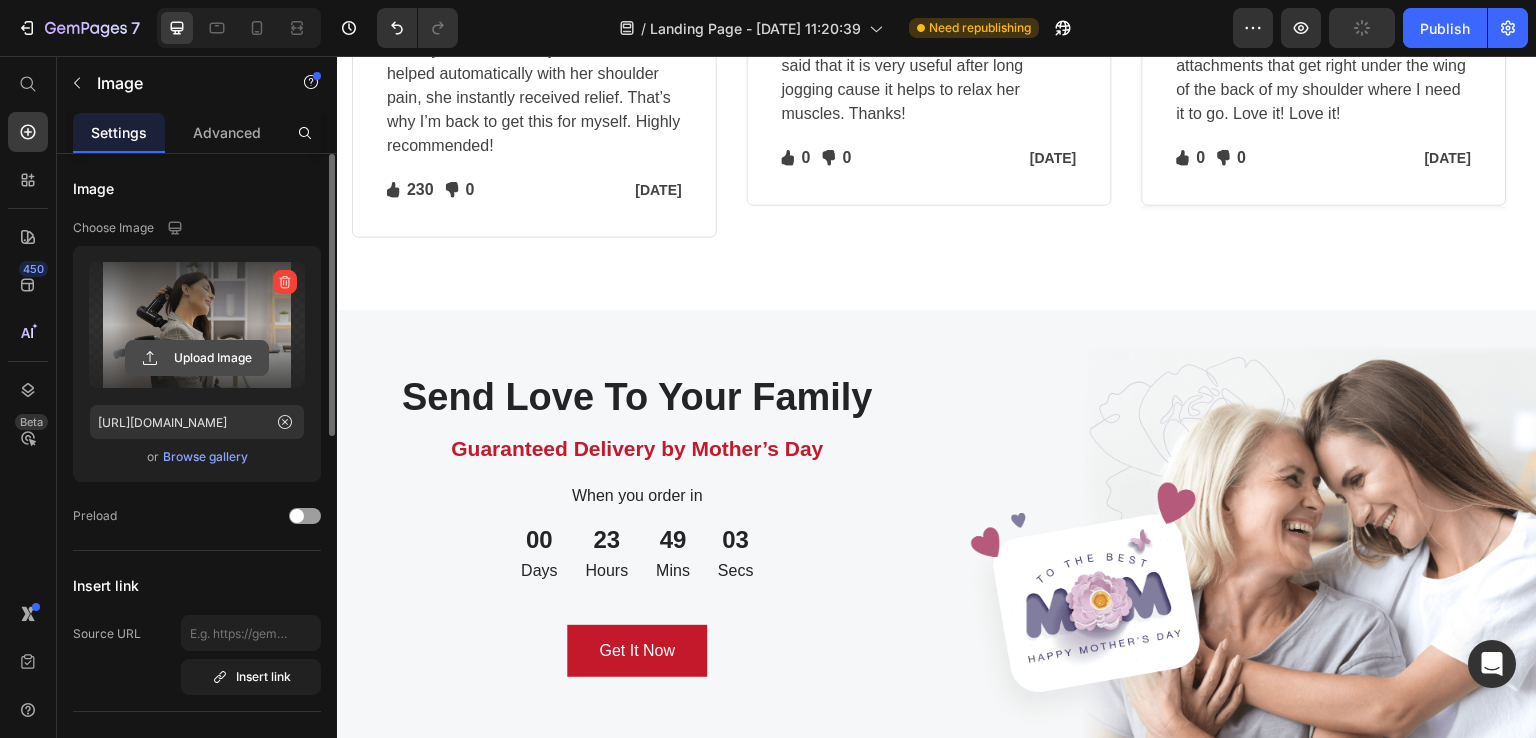 click 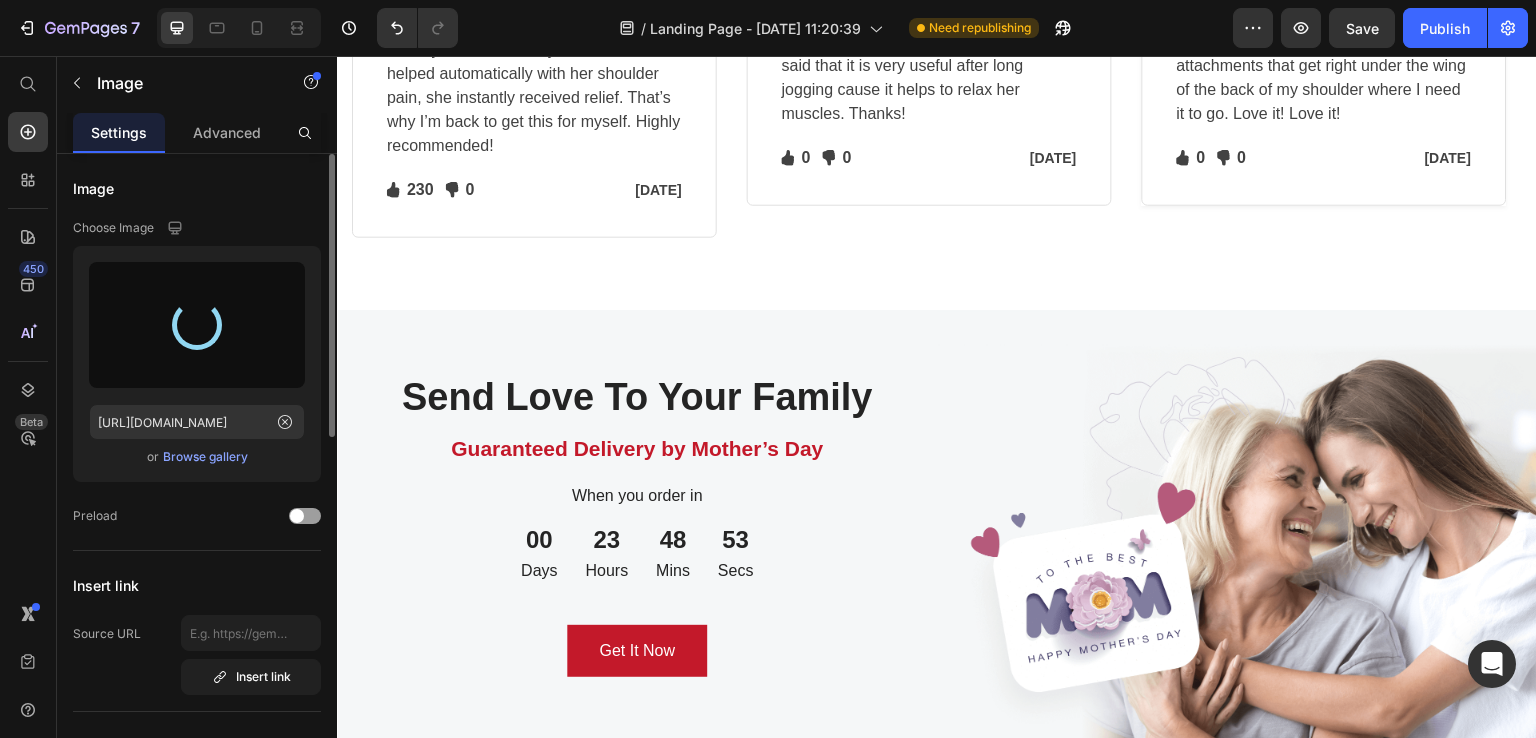 type on "https://cdn.shopify.com/s/files/1/0582/4387/4896/files/gempages_577128120042128372-59f9fbdc-e3a7-4671-b37c-0b5d42e22edc.jpg" 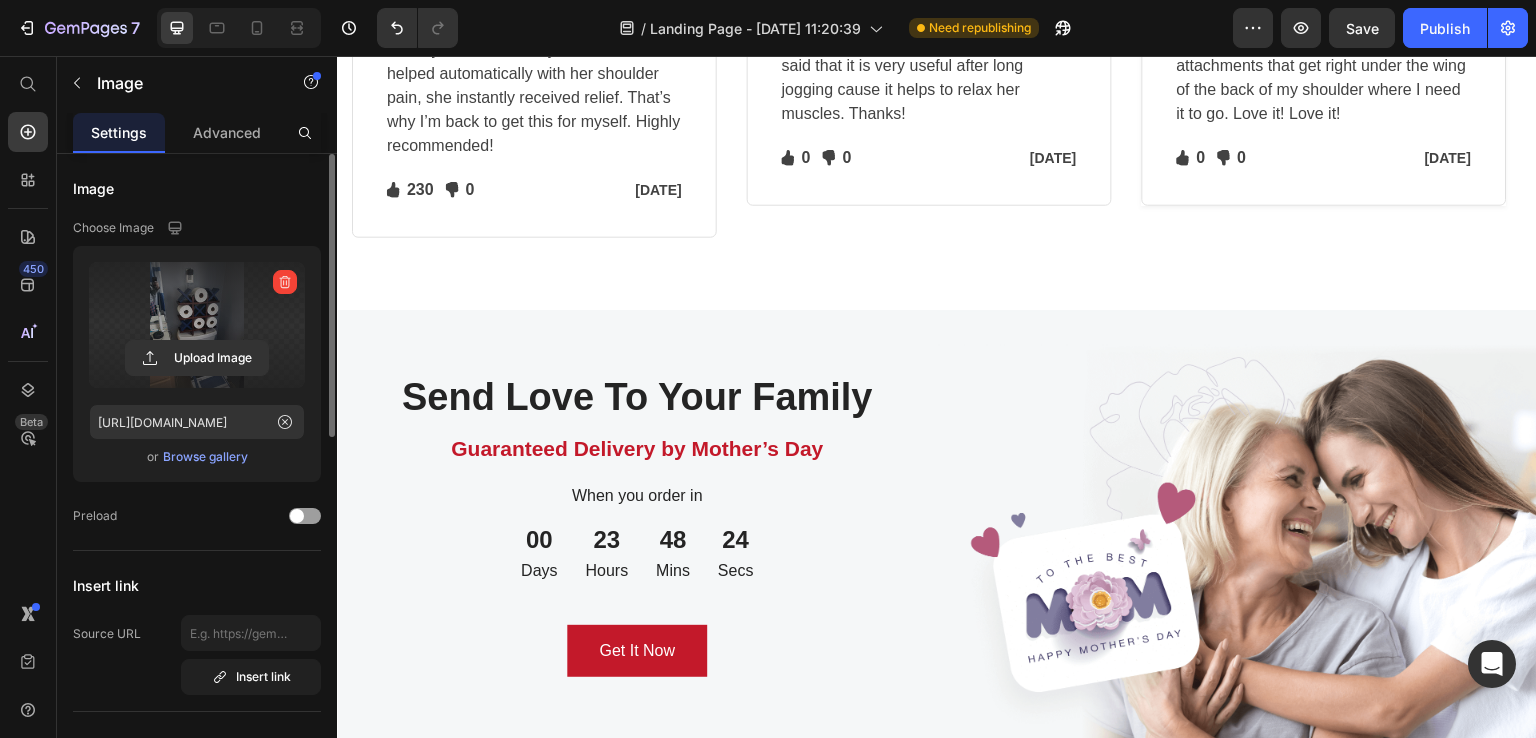 click at bounding box center (401, -34) 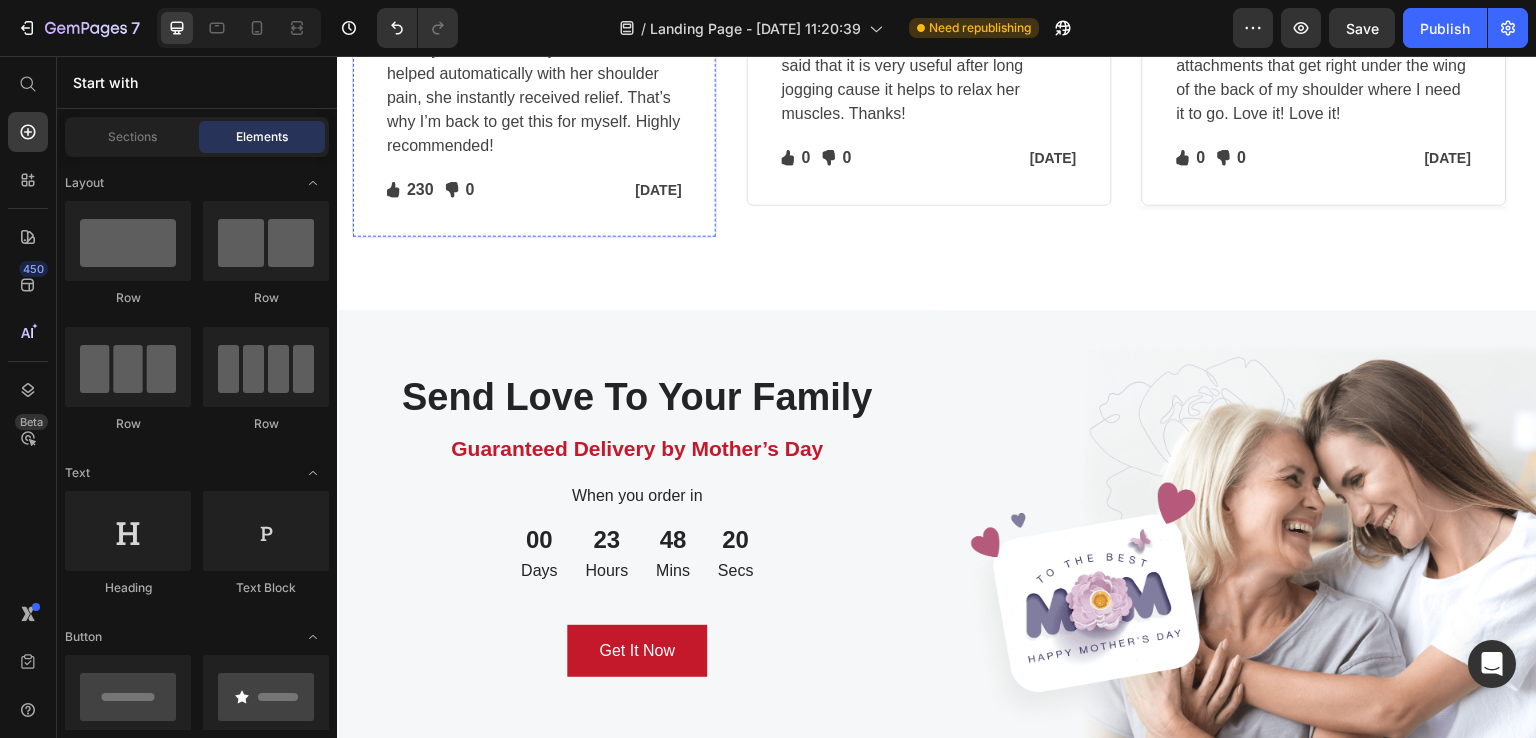 click at bounding box center (410, -34) 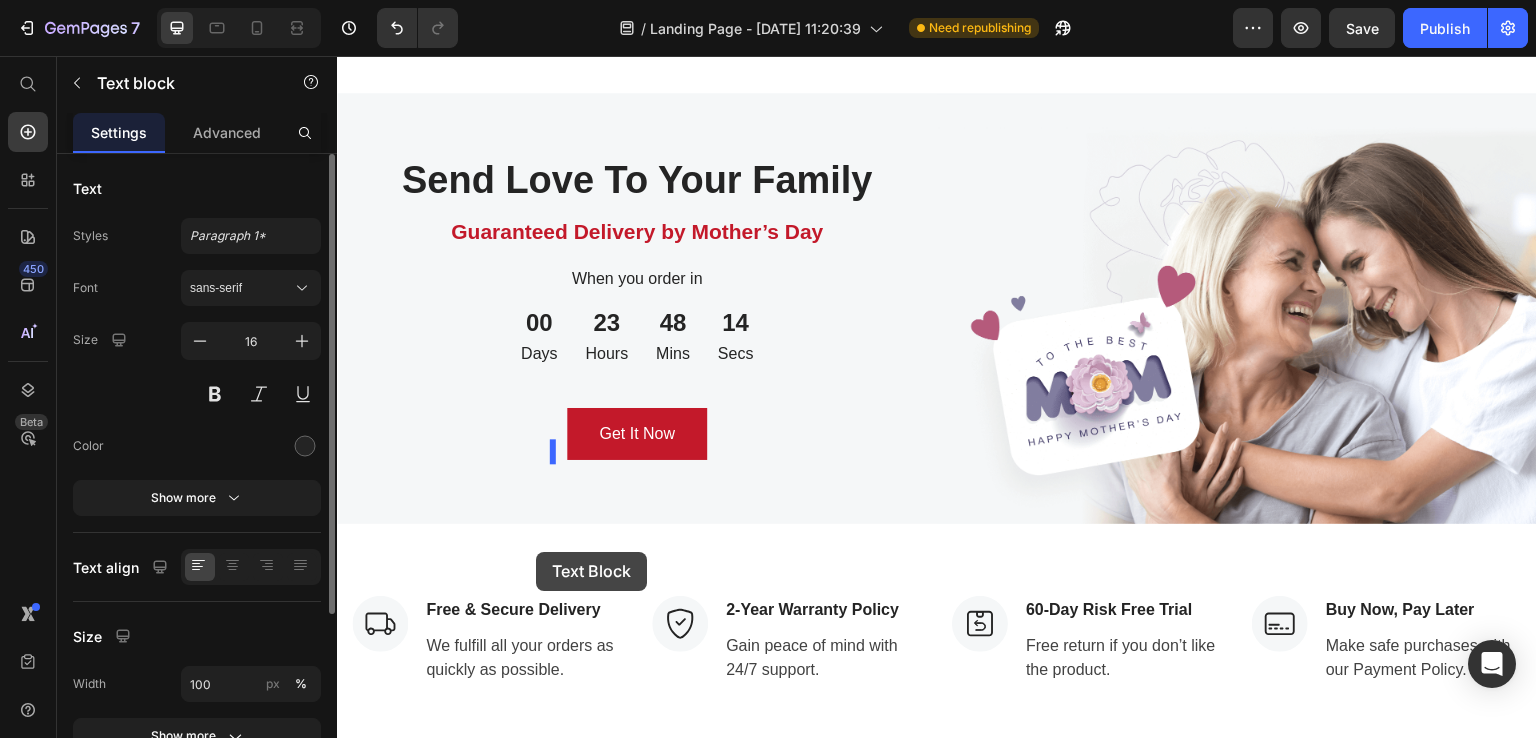 scroll, scrollTop: 4048, scrollLeft: 0, axis: vertical 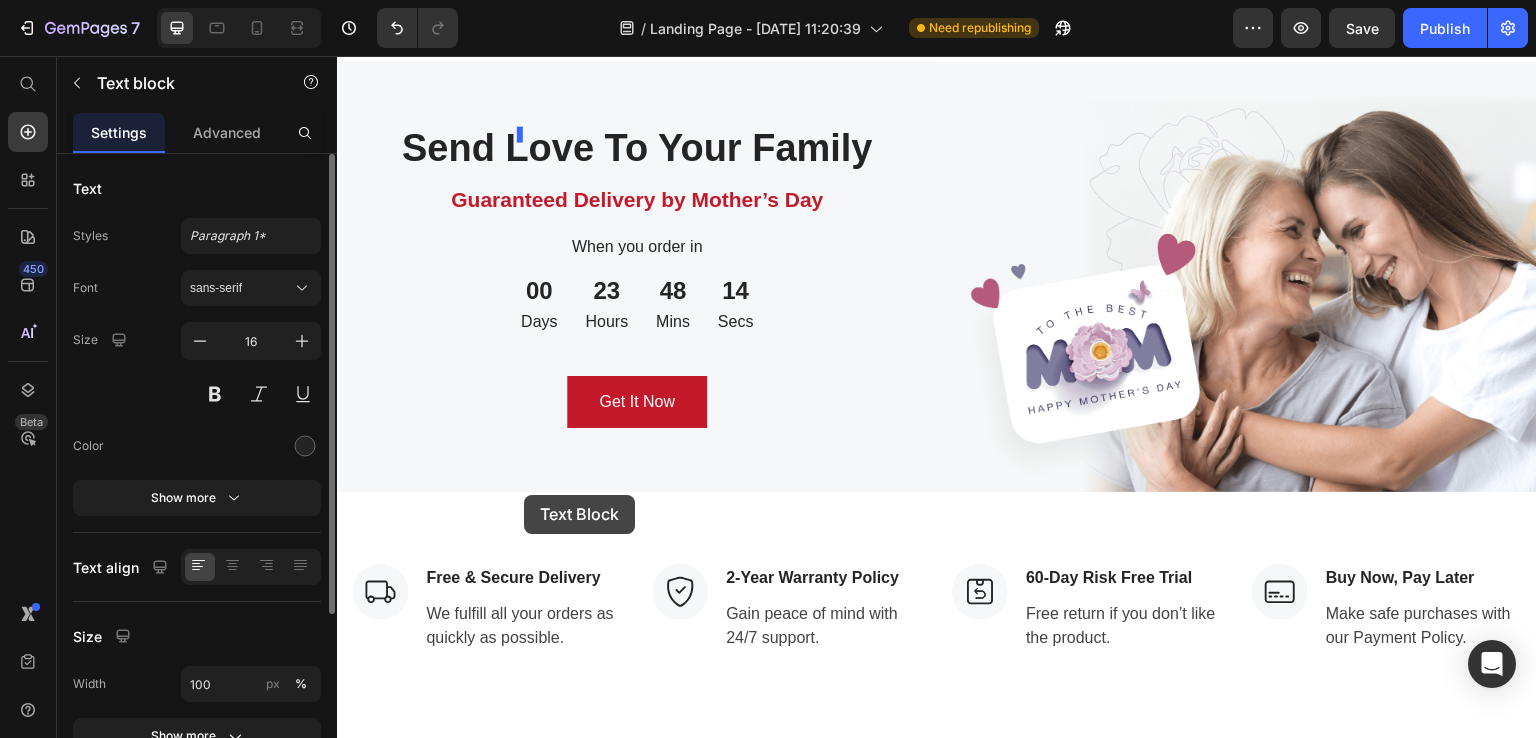 drag, startPoint x: 509, startPoint y: 439, endPoint x: 524, endPoint y: 510, distance: 72.56721 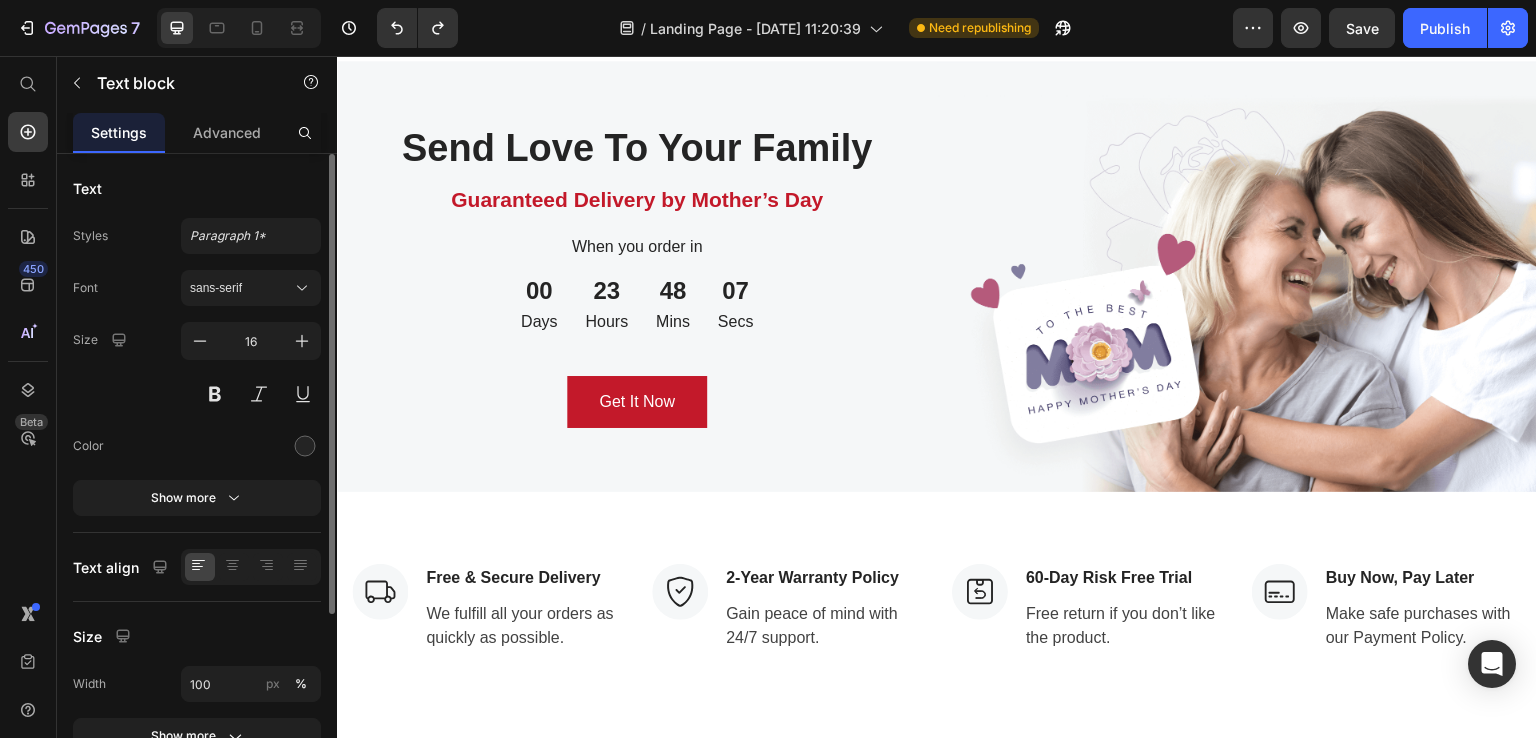 click on "Regina Moore Text block
Row" at bounding box center [534, -283] 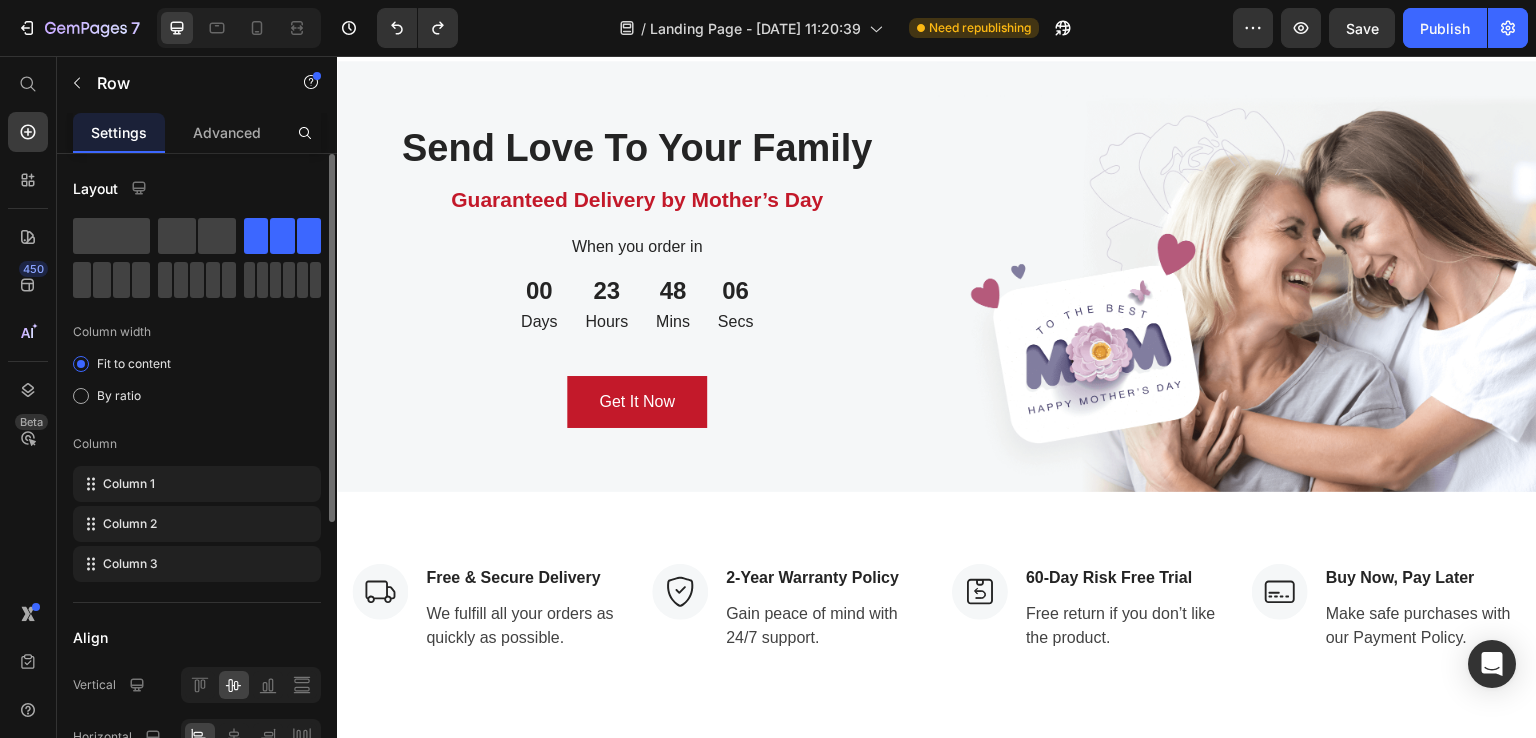 click 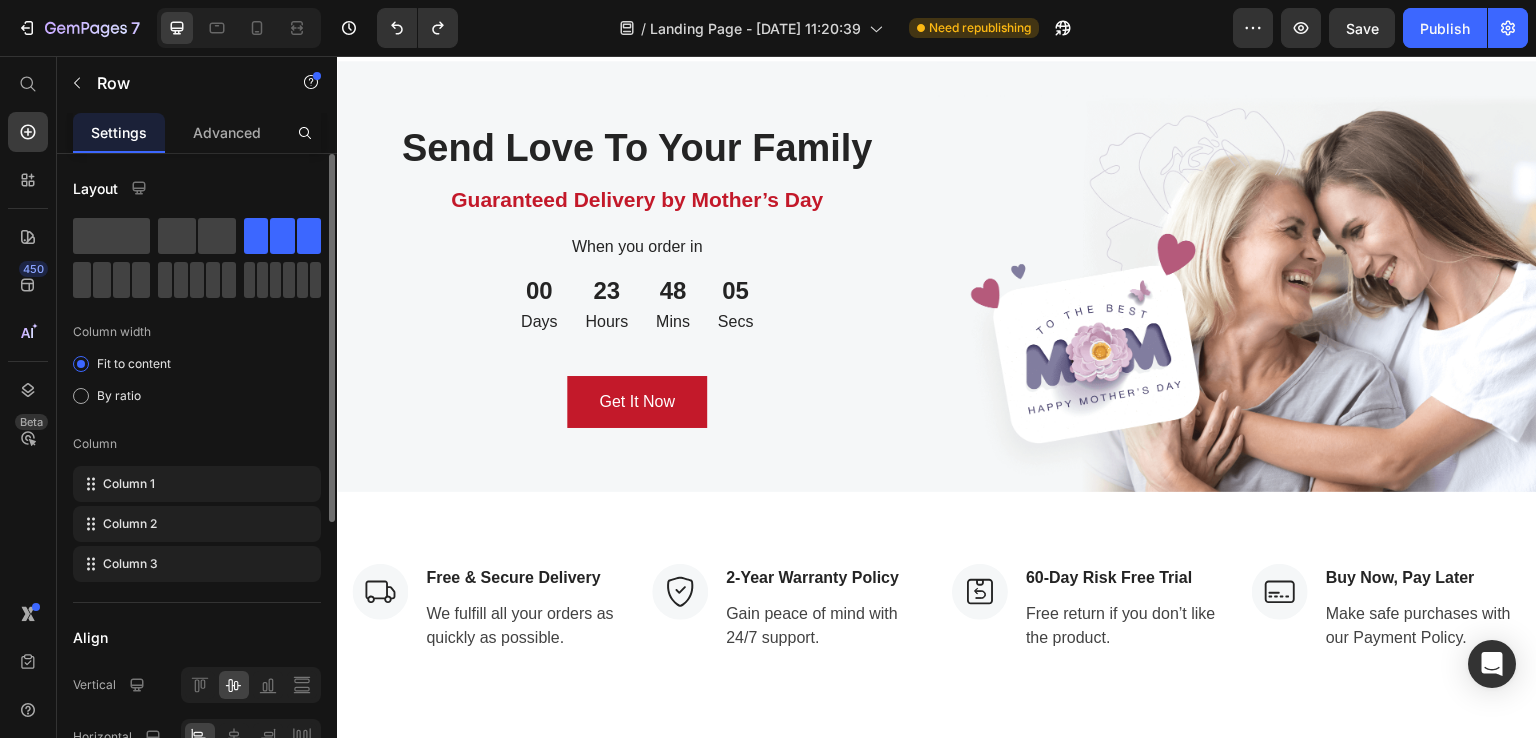 click at bounding box center [614, -283] 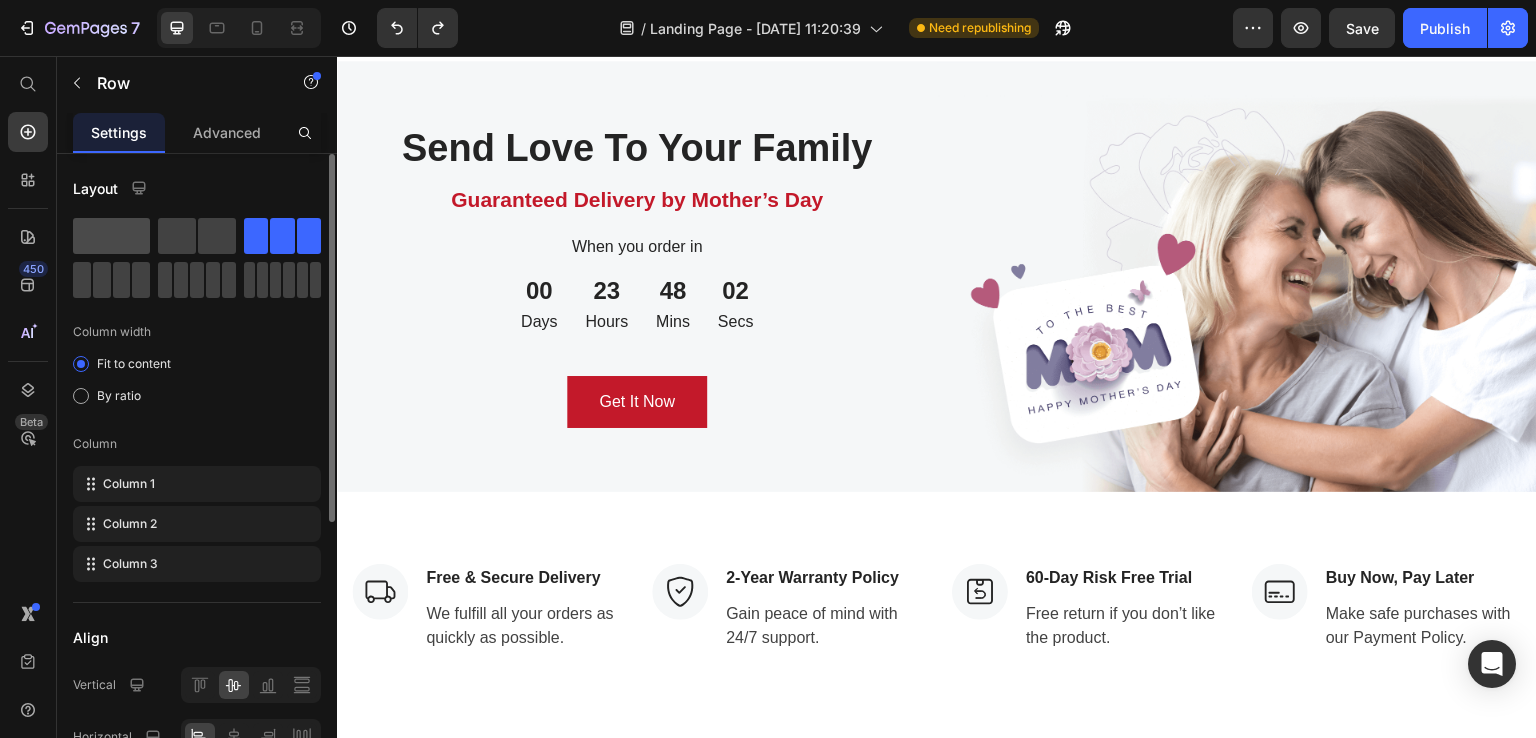 click 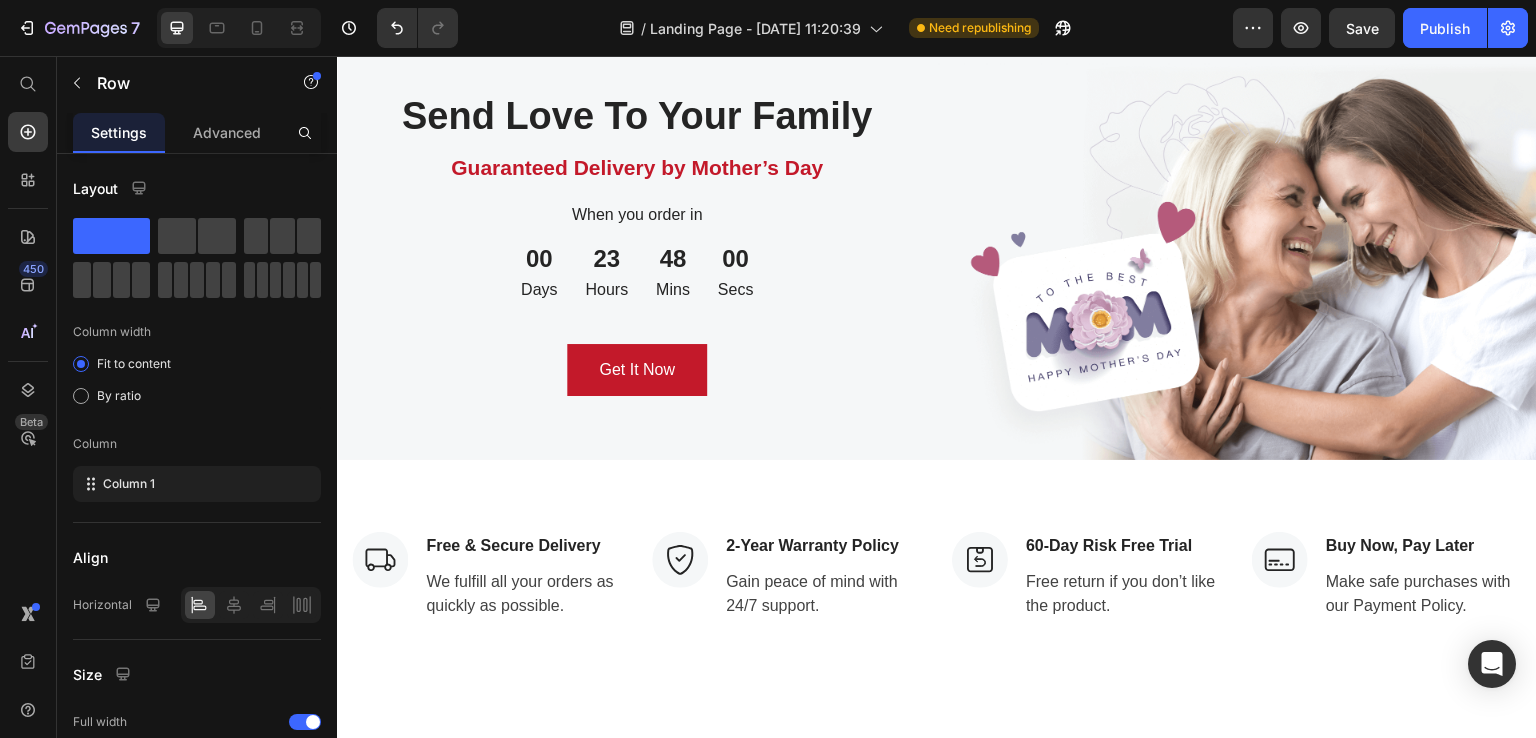 click on "Regina Moore Text block Row   16" at bounding box center [534, -299] 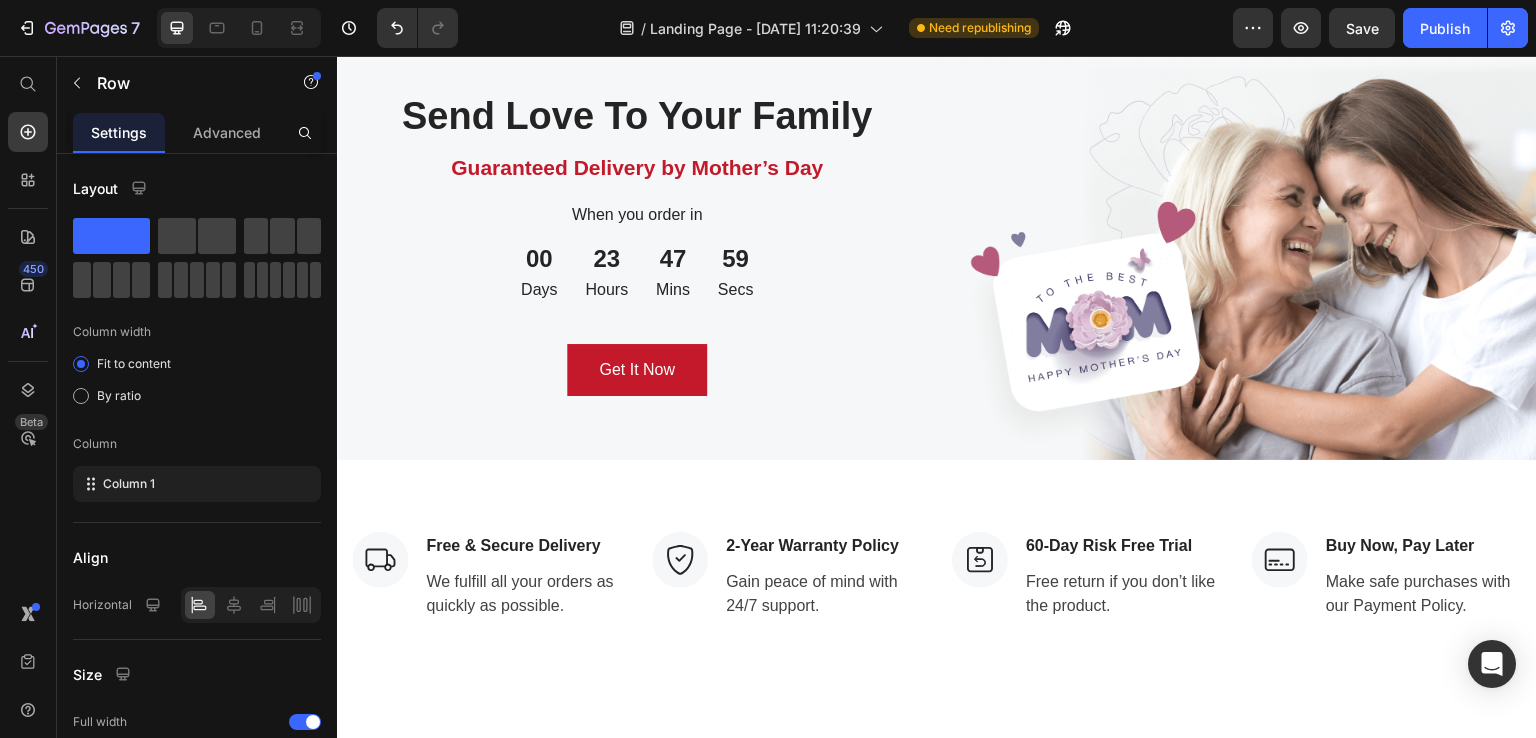 click on "Regina Moore Text block Row   16" at bounding box center (534, -299) 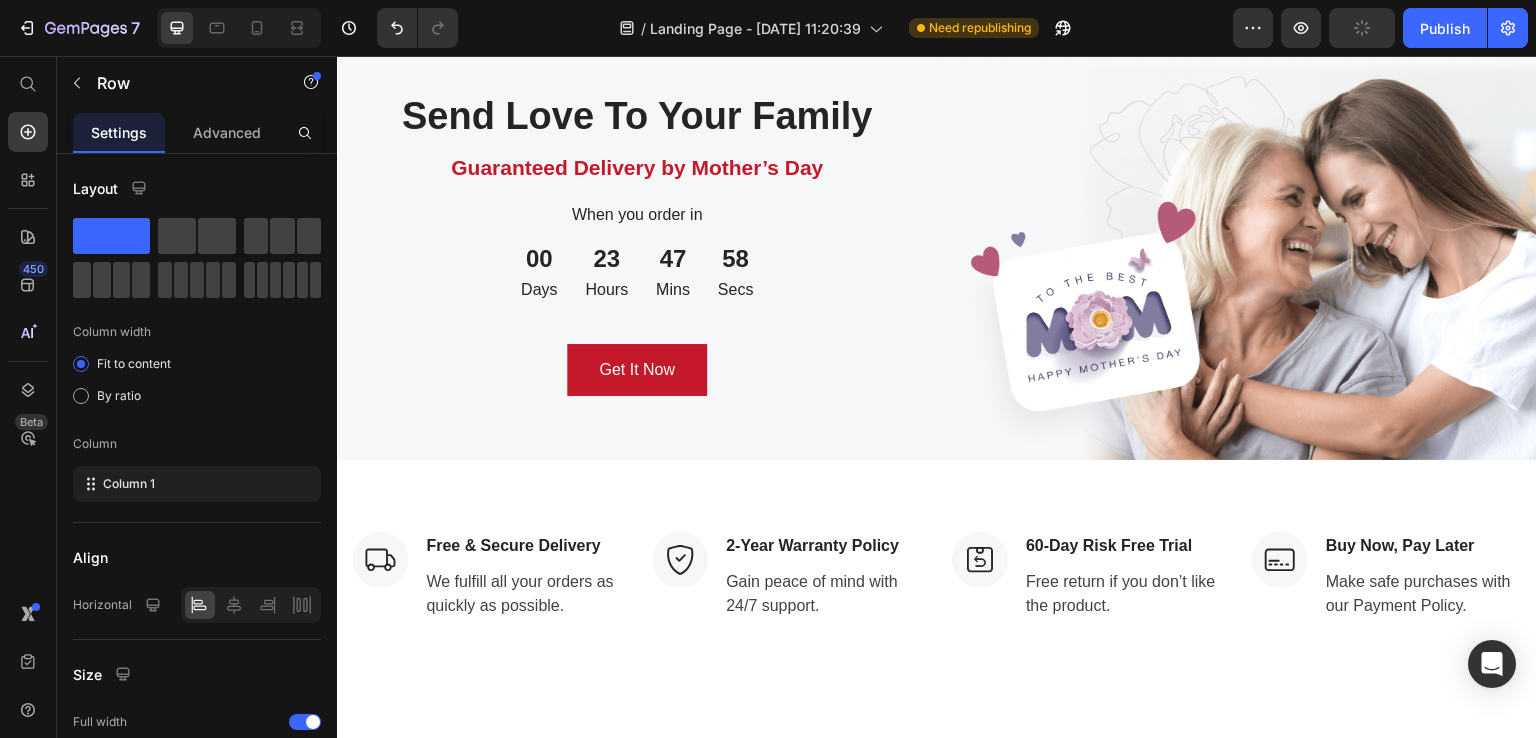 click on "Purchased this for Mother’s Day last year and my mom absolutely loves it. This has helped automatically with her shoulder pain, she instantly received relief. That’s why I’m back to get this for myself. Highly recommended!" at bounding box center (534, -195) 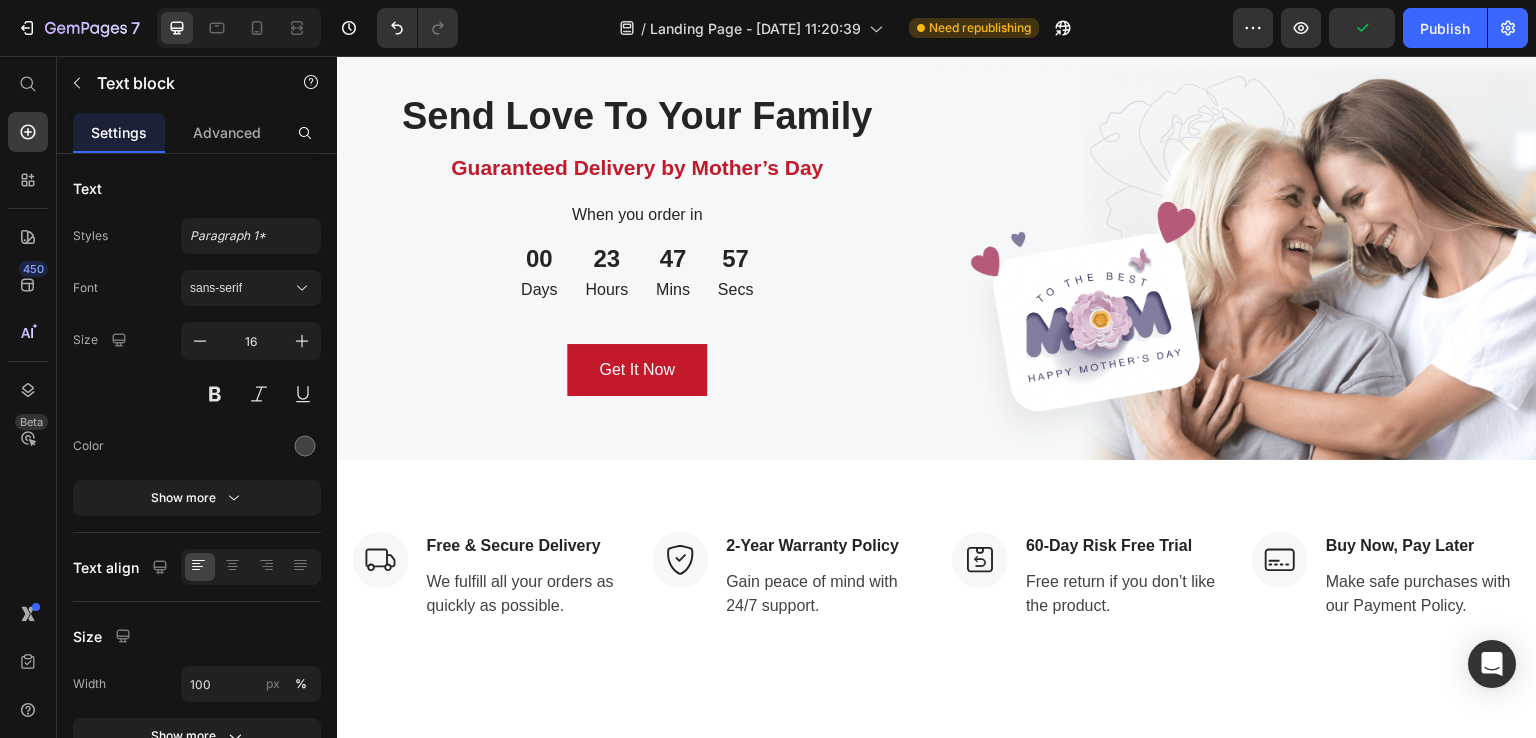 click on "Image                Icon                Icon                Icon                Icon                Icon Icon List Hoz Row Row Regina Moore Text block Row Purchased this for Mother’s Day last year and my mom absolutely loves it. This has helped automatically with her shoulder pain, she instantly received relief. That’s why I’m back to get this for myself. Highly recommended! Text block   16
Icon 230 Text block Icon List
Icon 0 Text block Icon List Row Feb 22, 2022 Text block Row Row Row" at bounding box center (534, -195) 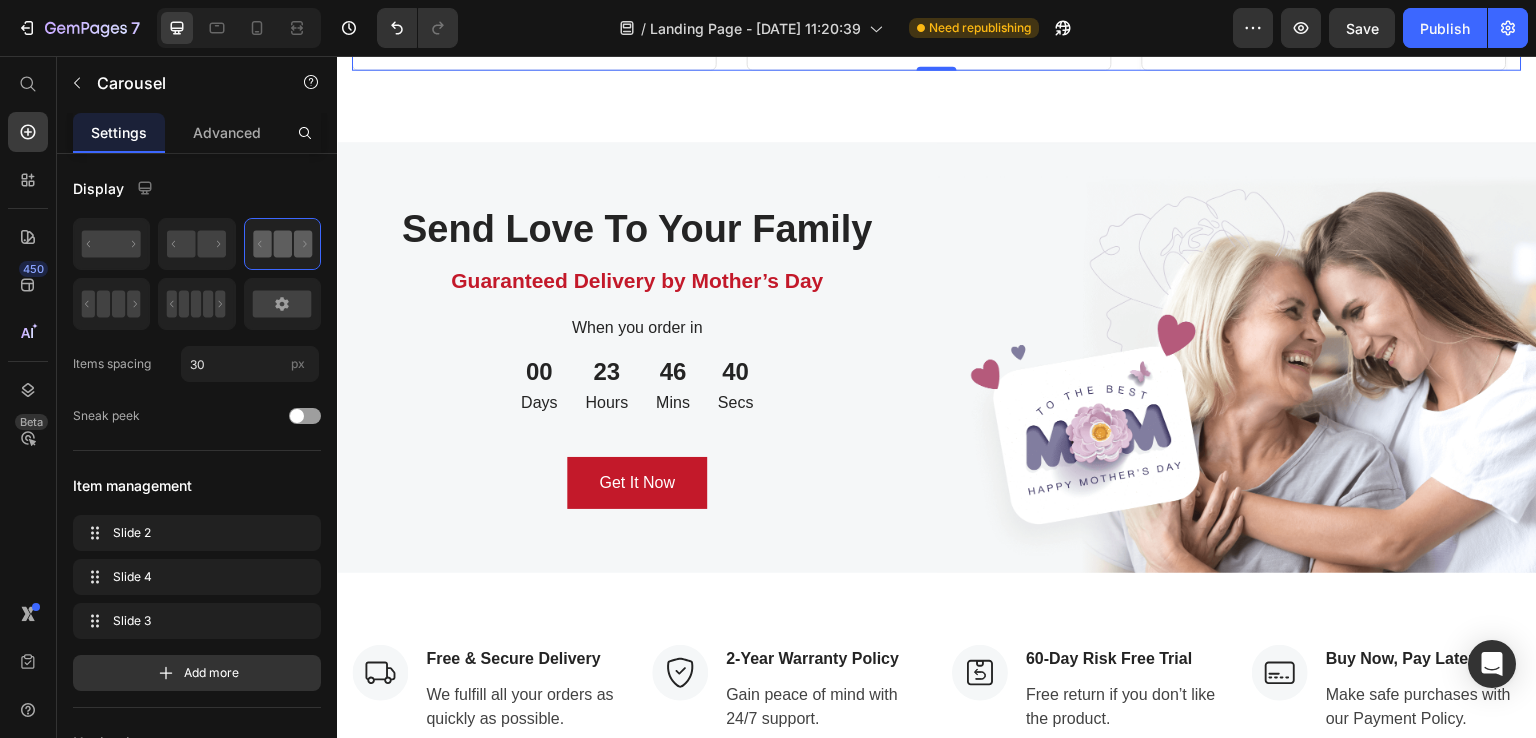 scroll, scrollTop: 3924, scrollLeft: 0, axis: vertical 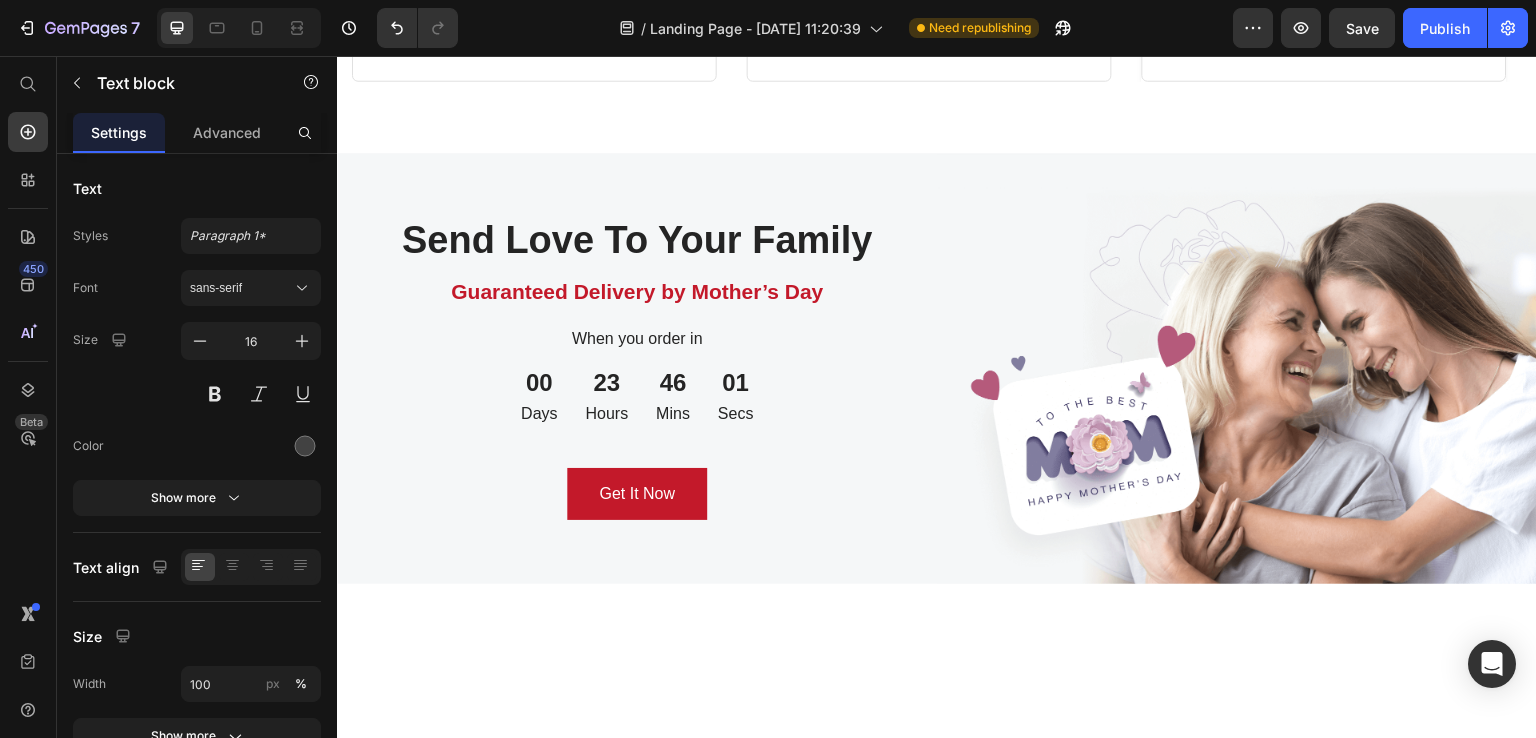 click on "Purchased this for Mother’s Day last year and my mom absolutely loves it. This has helped automatically with her shoulder pain, she instantly received relief. That’s why I’m back to get this for myself. Highly recommended!" at bounding box center (534, -71) 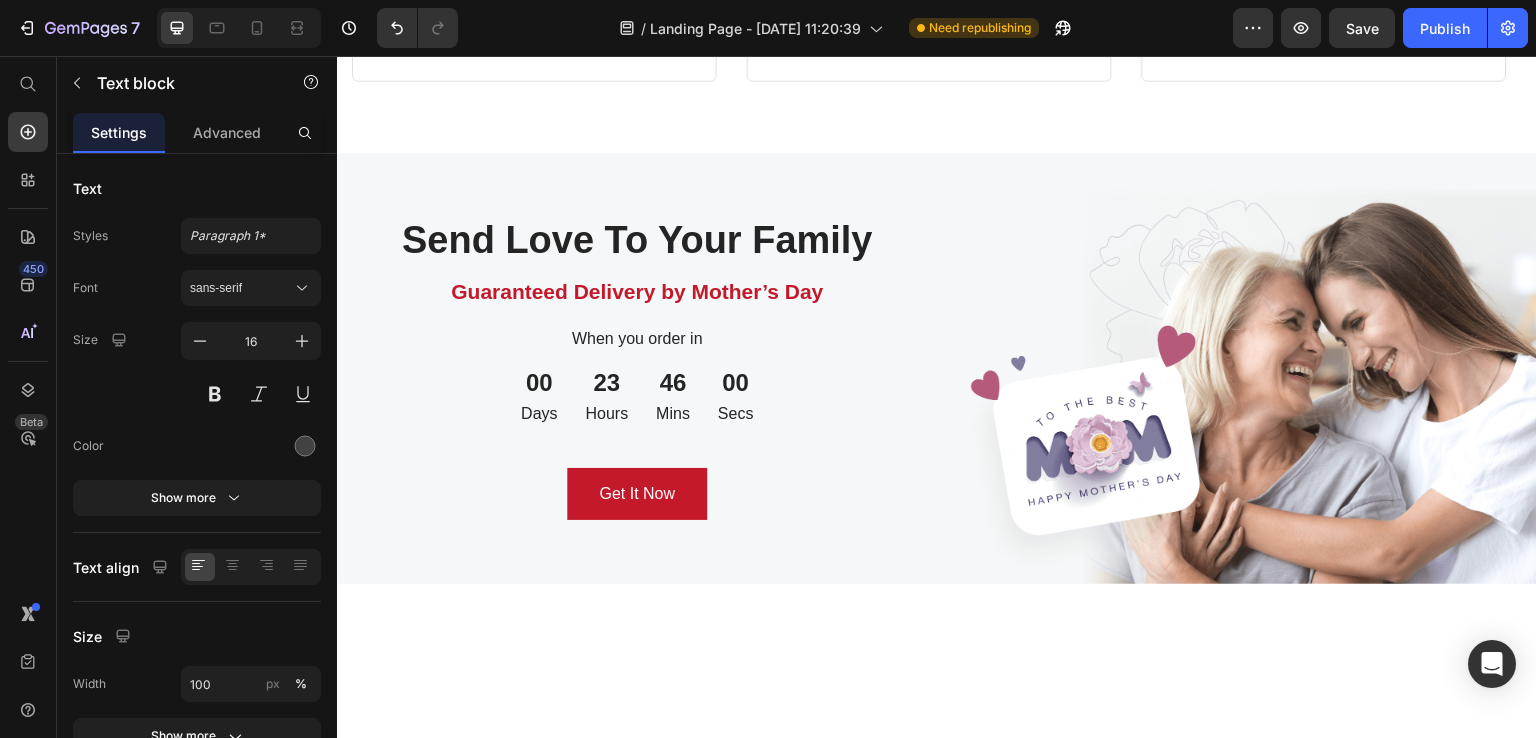 click on "Purchased this for Mother’s Day last year and my mom absolutely loves it. This has helped automatically with her shoulder pain, she instantly received relief. That’s why I’m back to get this for myself. Highly recommended!" at bounding box center (534, -71) 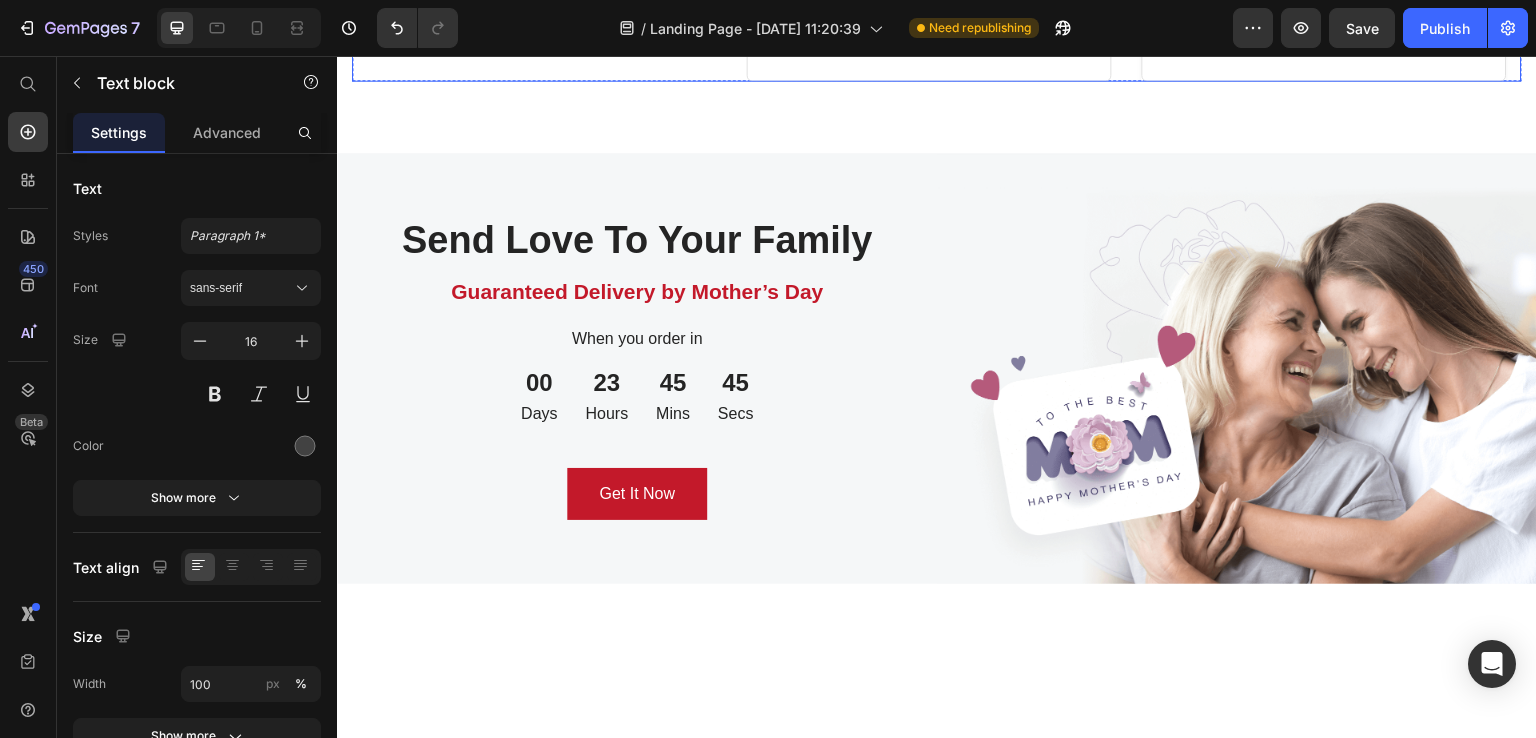 click on "Image                Icon                Icon                Icon                Icon                Icon Icon List Hoz Row Row Regina Moore Text block Row Facile à installer, aucune perceuse nécessaire. Text block   16
Icon 230 Text block Icon List
Icon 0 Text block Icon List Row Feb 22, 2022 Text block Row Row Row" at bounding box center (534, -71) 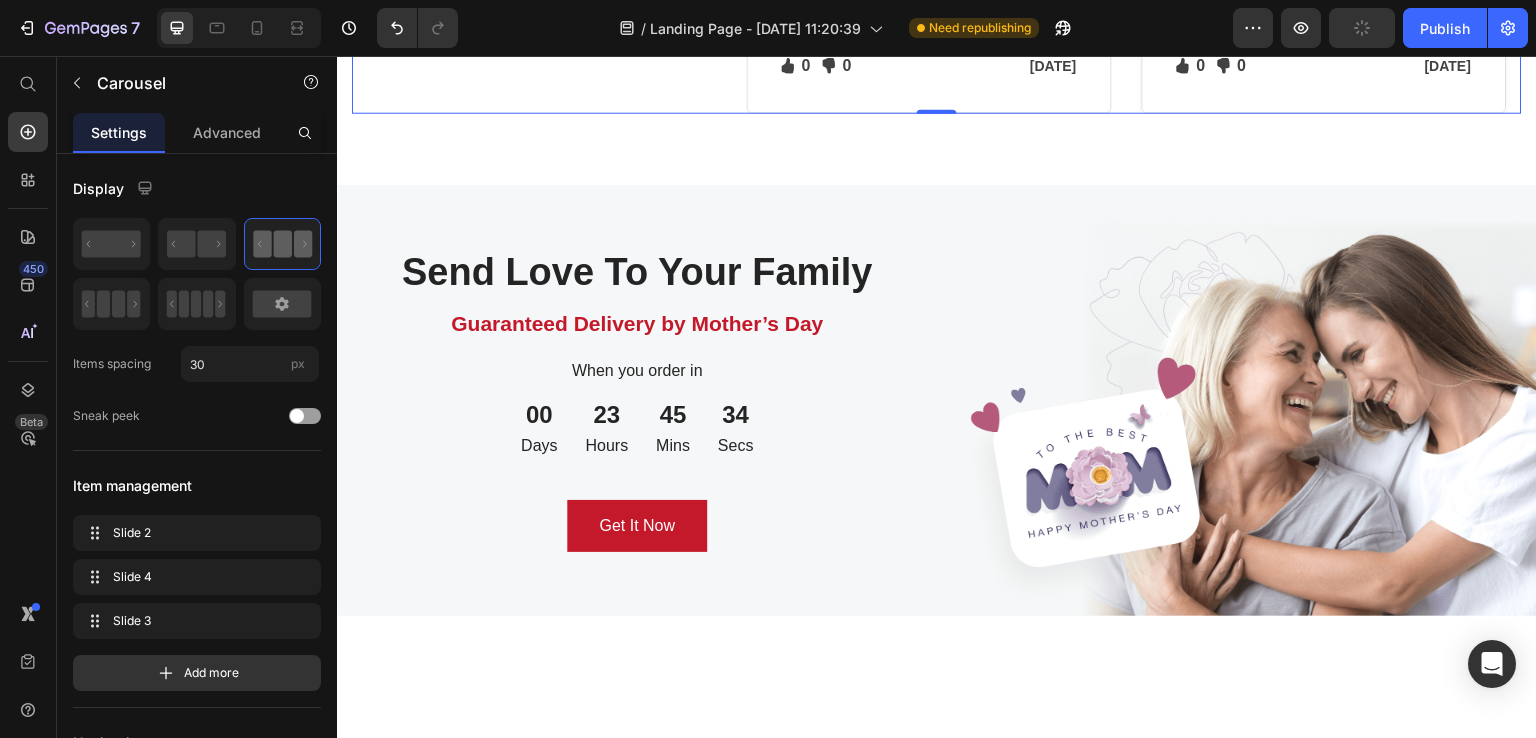 scroll, scrollTop: 3970, scrollLeft: 0, axis: vertical 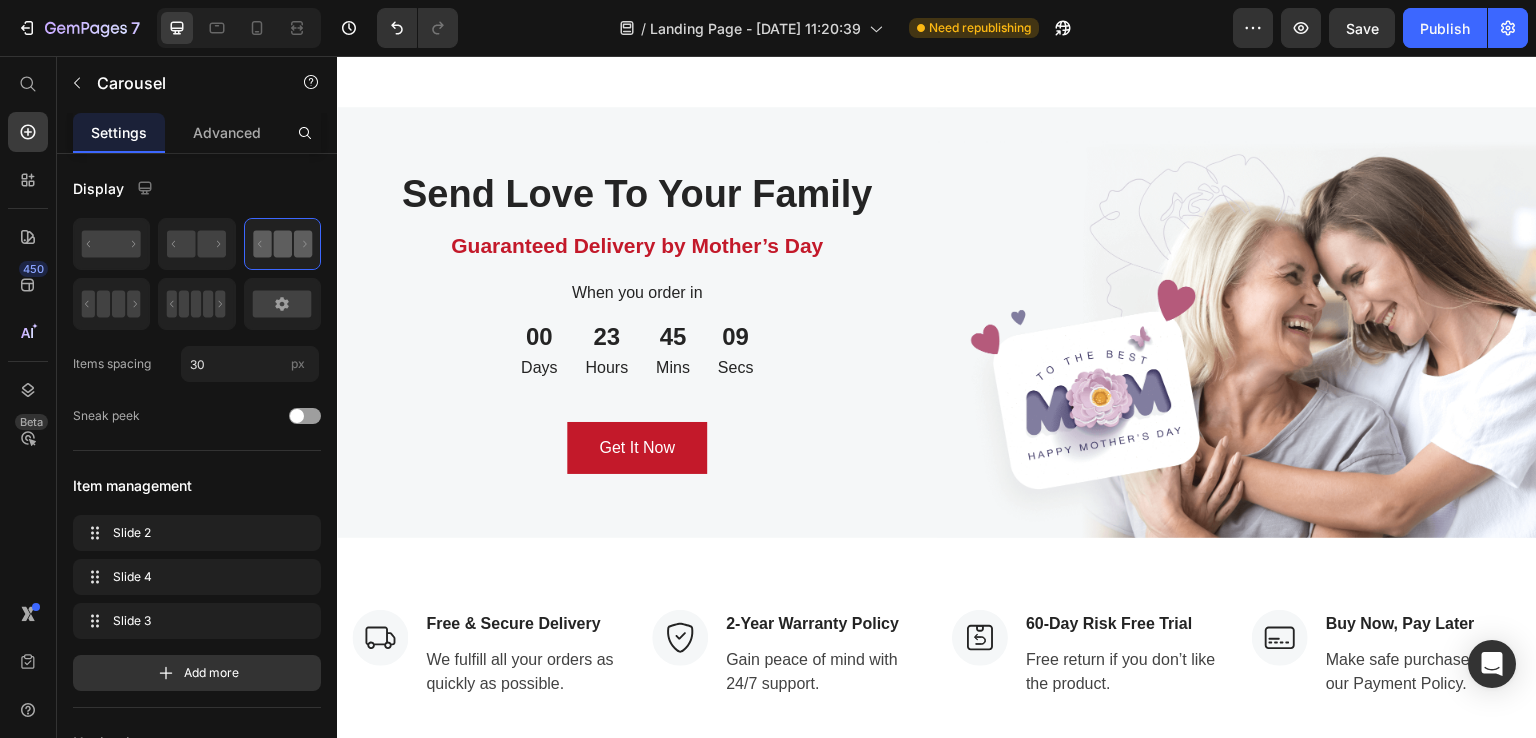 click on "Perfect gift for my mom, she said that the pain had been reduced significantly after a few days of using GemGun. She also said that it is very useful after long jogging cause it helps to relax her muscles. Thanks!" at bounding box center [929, -117] 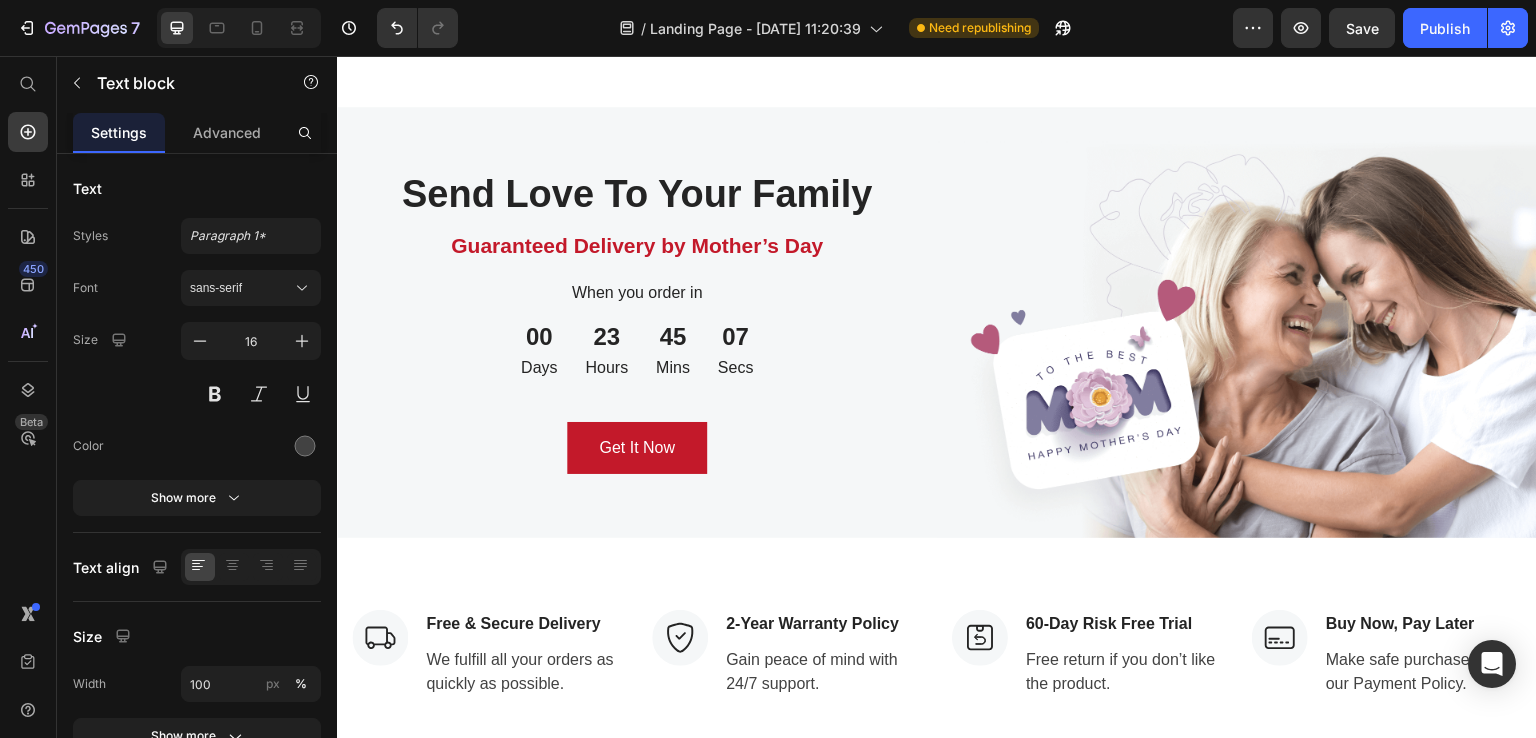 click on "Perfect gift for my mom, she said that the pain had been reduced significantly after a few days of using GemGun. She also said that it is very useful after long jogging cause it helps to relax her muscles. Thanks!" at bounding box center [929, -117] 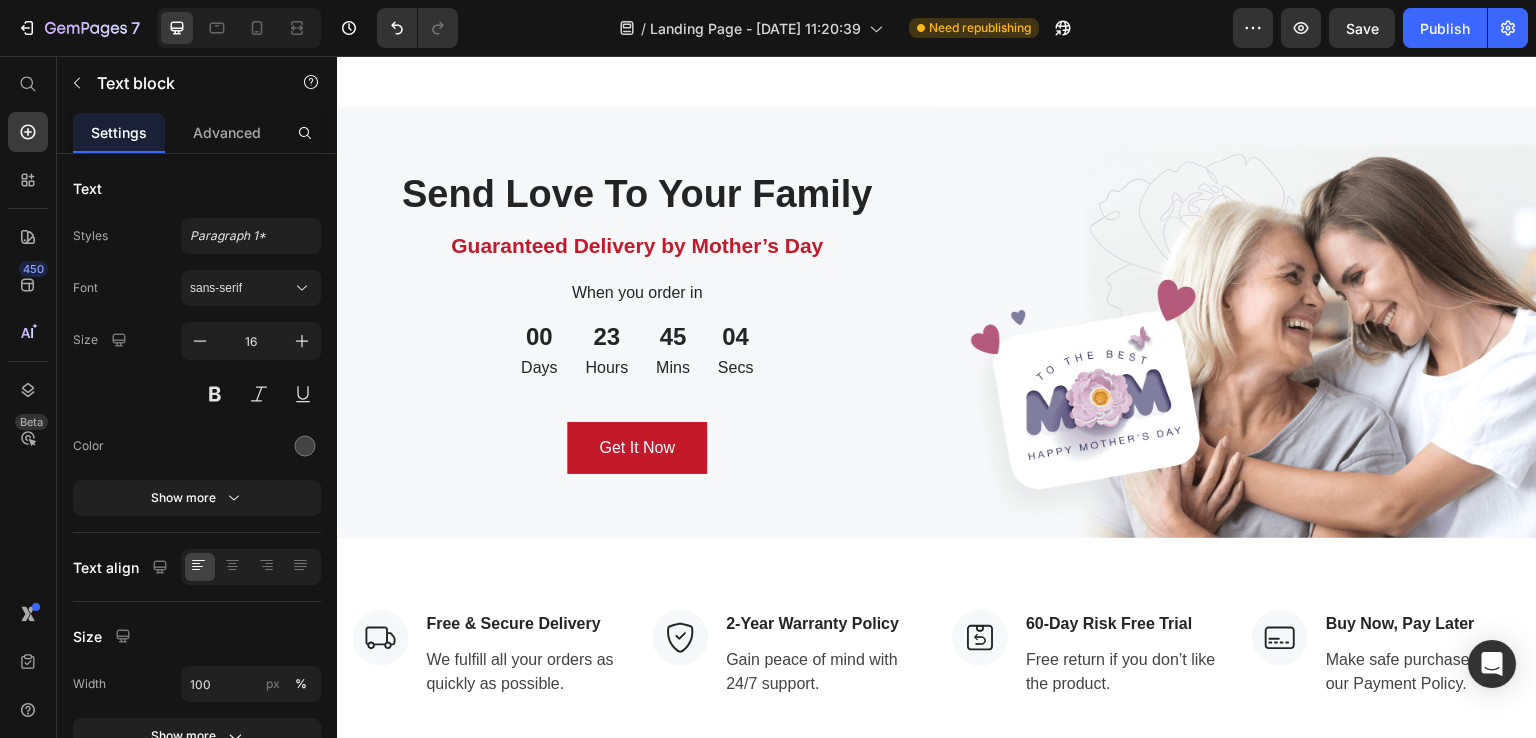 click on "Image                Icon                Icon                Icon                Icon                Icon Icon List Hoz Row Row Image Ned Jacobs Text block Image Row J'adore ! 🔥 Text block   16
Icon 0 Text block Icon List
Icon 0 Text block Icon List Row Jan 13, 2022 Text block Row Row Row" at bounding box center (929, -117) 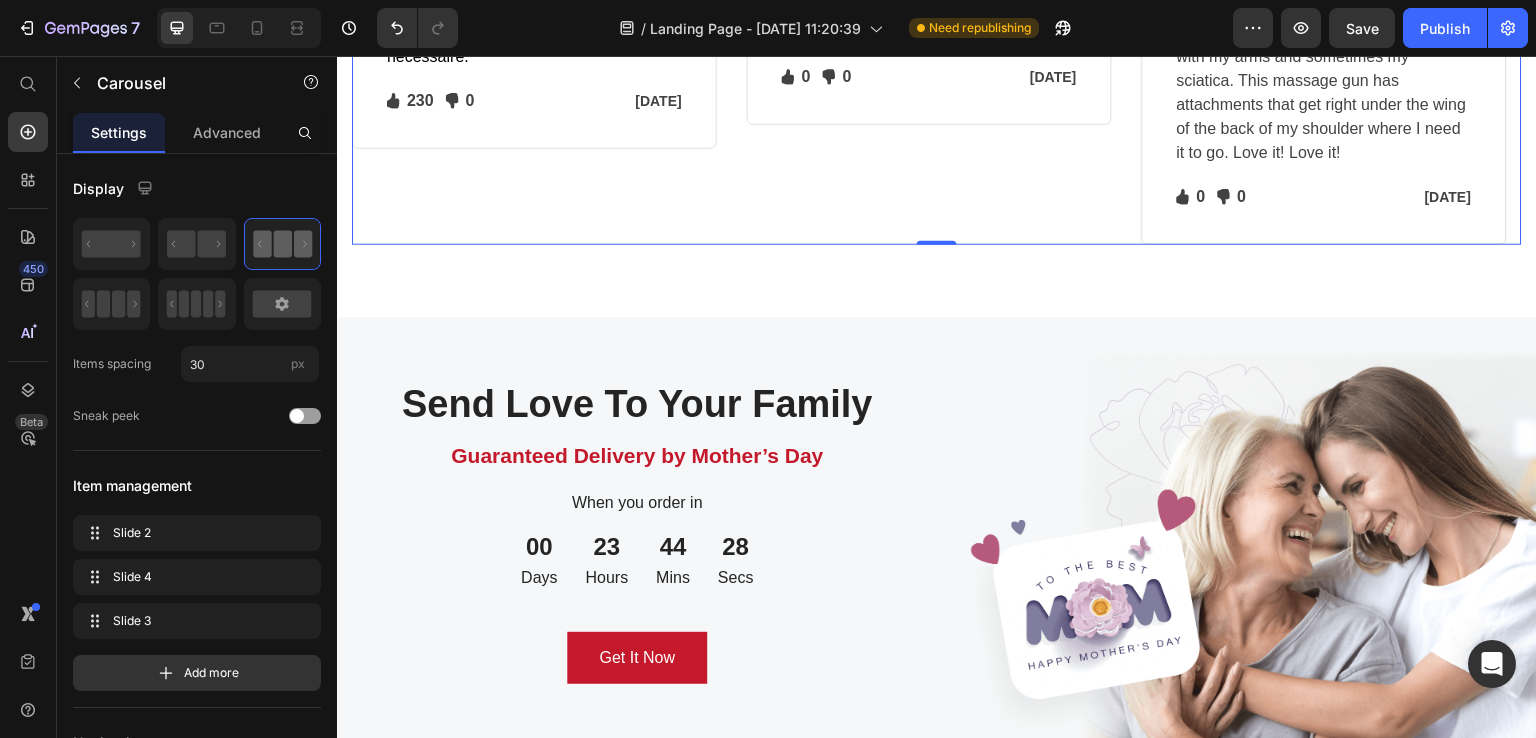 scroll, scrollTop: 4258, scrollLeft: 0, axis: vertical 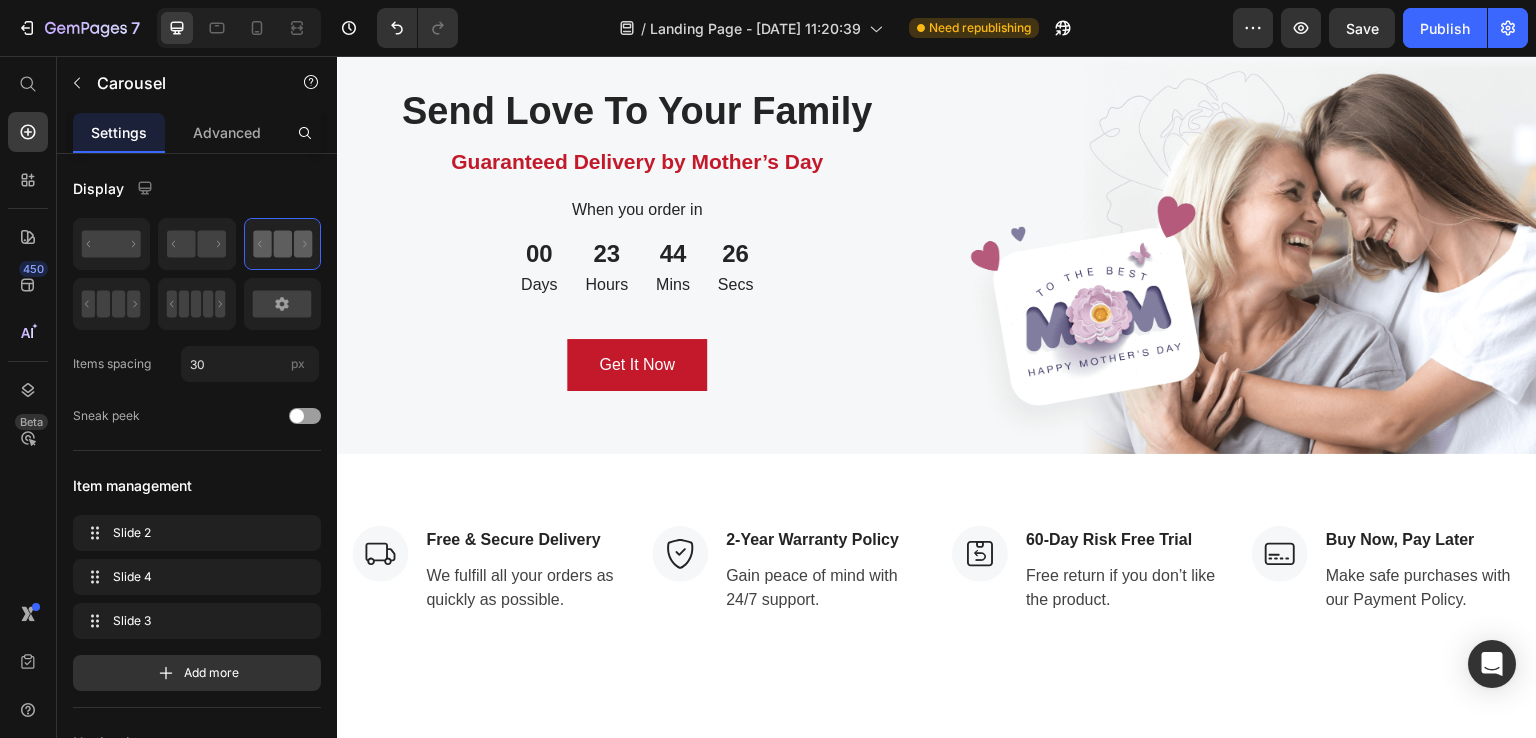 click on "I’m a hairstylist, so I have a lot of issues with my arms and sometimes my sciatica. This massage gun has attachments that get right under the wing of the back of my shoulder where I need it to go. Love it! Love it!" at bounding box center (1324, -200) 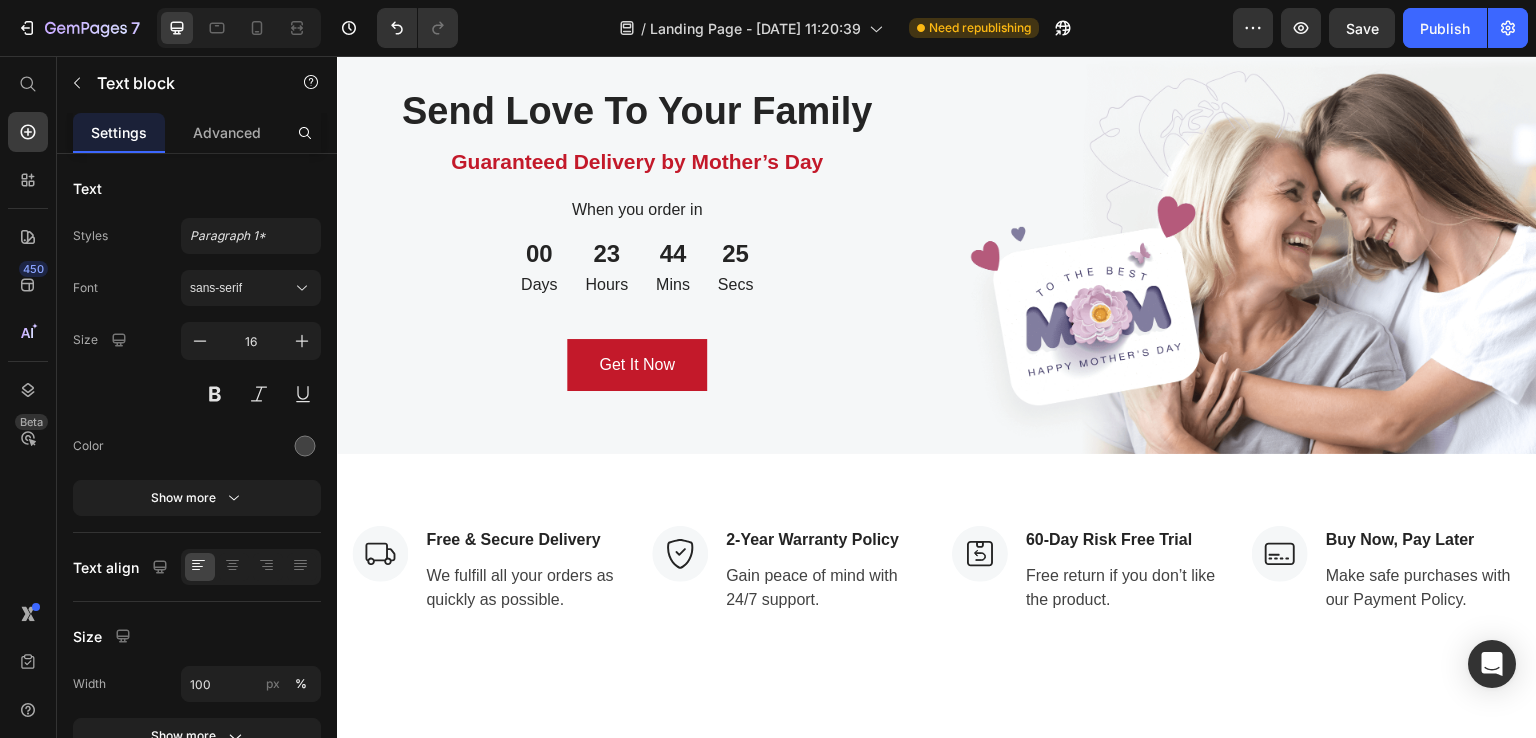 click on "I’m a hairstylist, so I have a lot of issues with my arms and sometimes my sciatica. This massage gun has attachments that get right under the wing of the back of my shoulder where I need it to go. Love it! Love it!" at bounding box center (1324, -200) 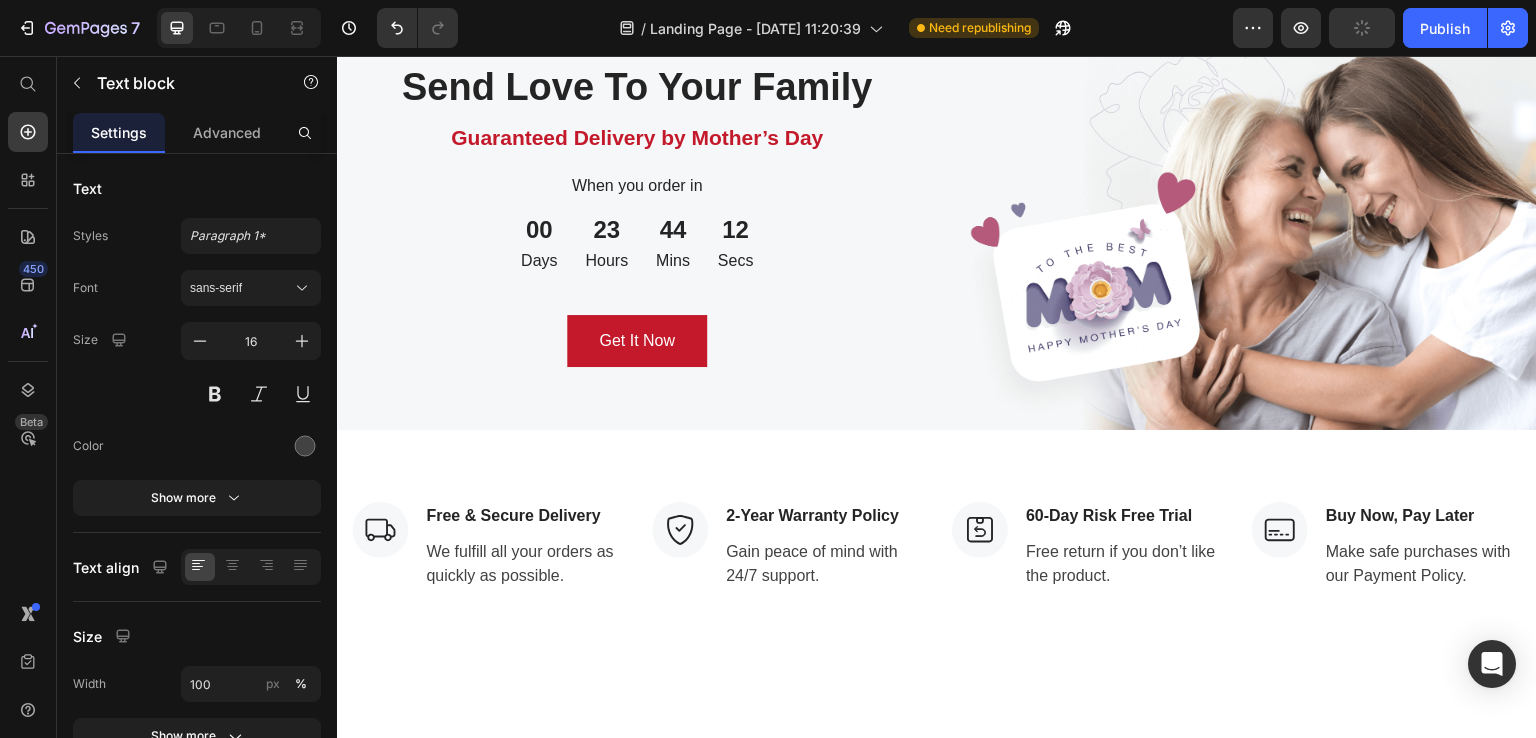 click on "[DEMOGRAPHIC_DATA] pour les petites salles de bain, économise de l'espace." at bounding box center (1324, -236) 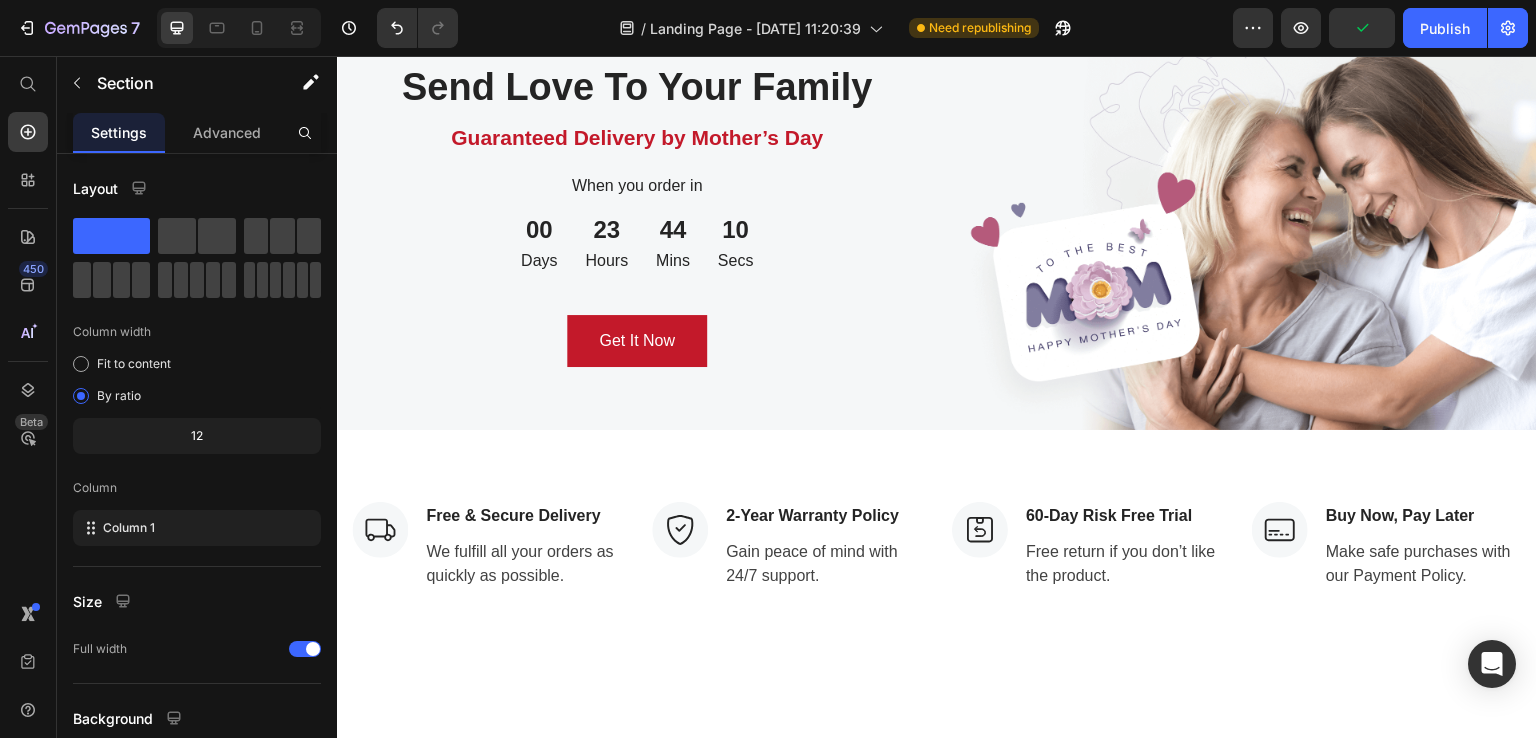 click on "Ce que disent nos clients sur ce produit   Heading Row Image                Icon                Icon                Icon                Icon                Icon Icon List Hoz Row Row Regina Moore Text block Row Facile à installer, aucune perceuse nécessaire. Text block
Icon 230 Text block Icon List
Icon 0 Text block Icon List Row Feb 22, 2022 Text block Row Row Row Image                Icon                Icon                Icon                Icon                Icon Icon List Hoz Row Row Image Ned Jacobs Text block Image Row J'adore ! 🔥 Text block
Icon 0 Text block Icon List
Icon 0 Text block Icon List Row Jan 13, 2022 Text block Row Row Row Image                Icon                Icon                Icon                Icon                Icon Icon List Hoz Row Row Image Sabrina Miller Text block Image Row Idéal pour les petites salles de bain, économise de l'espace. Text block   16
Icon 0 Text block Icon List Icon 0" at bounding box center [937, -288] 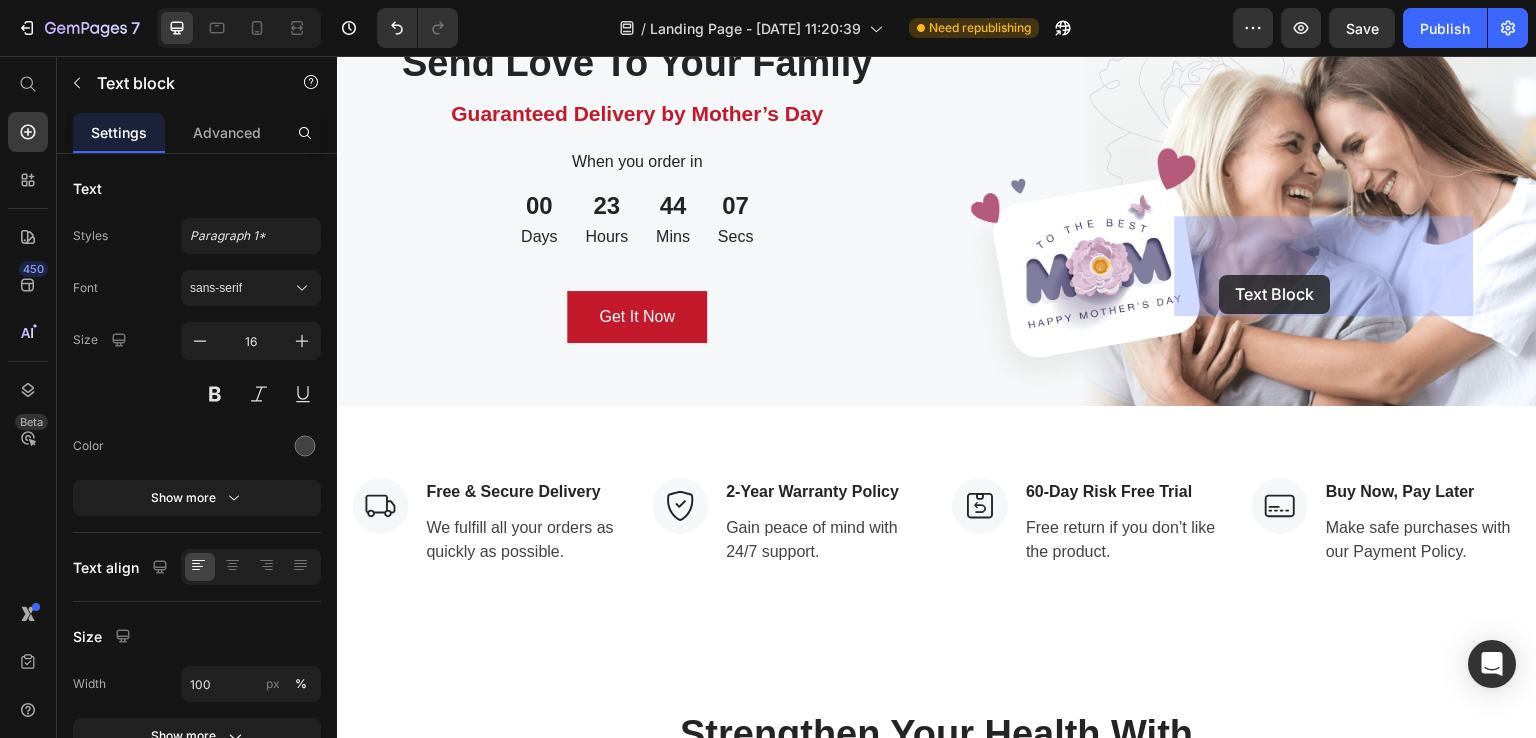 drag, startPoint x: 1280, startPoint y: 295, endPoint x: 1220, endPoint y: 275, distance: 63.245552 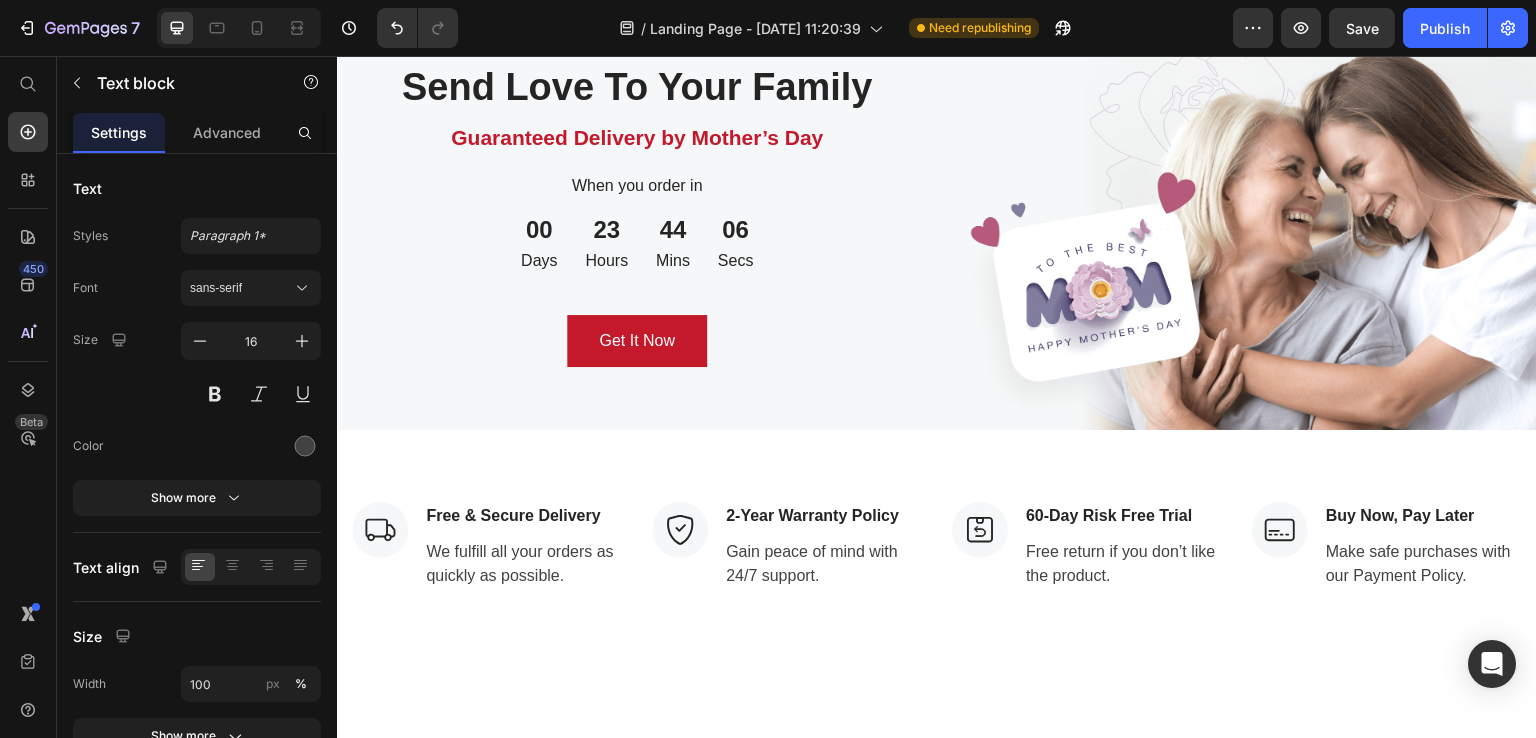 click on "Image                Icon                Icon                Icon                Icon                Icon Icon List Hoz Row Row Image Ned Jacobs Text block Image Row J'adore ! 🔥 Text block
Icon 0 Text block Icon List
Icon 0 Text block Icon List Row Jan 13, 2022 Text block Row Row Row" at bounding box center (929, -212) 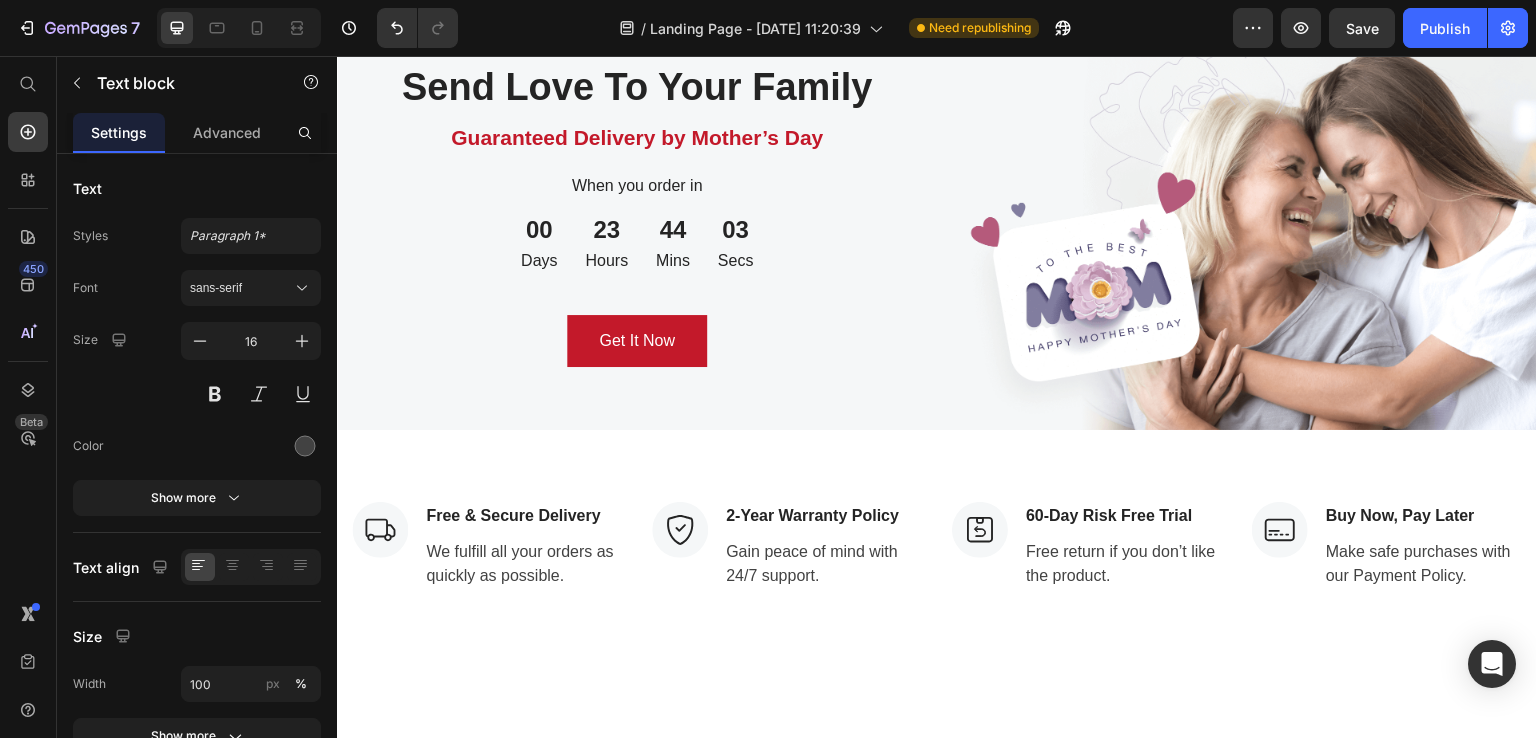 click on "0" at bounding box center [1201, -120] 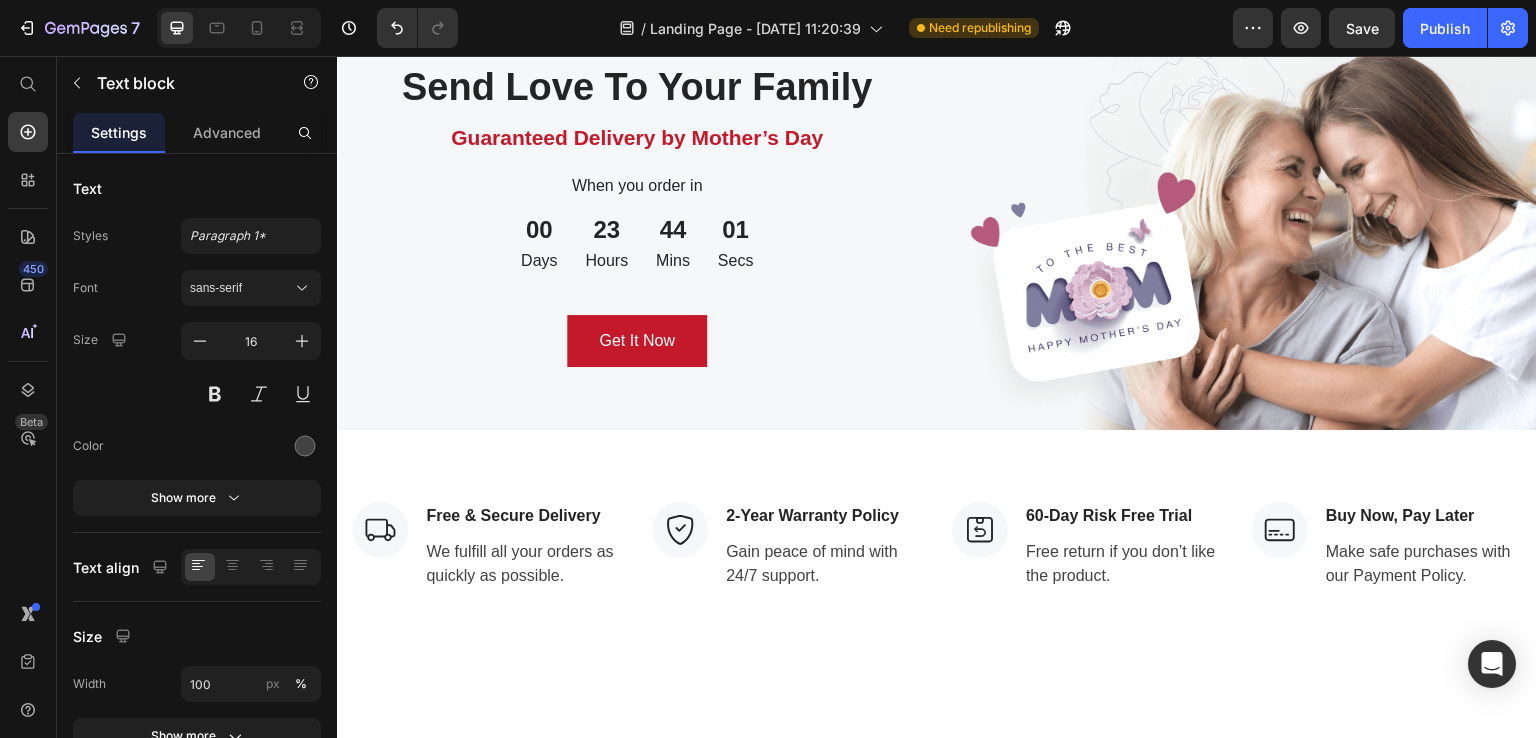 click on "0" at bounding box center (1201, -120) 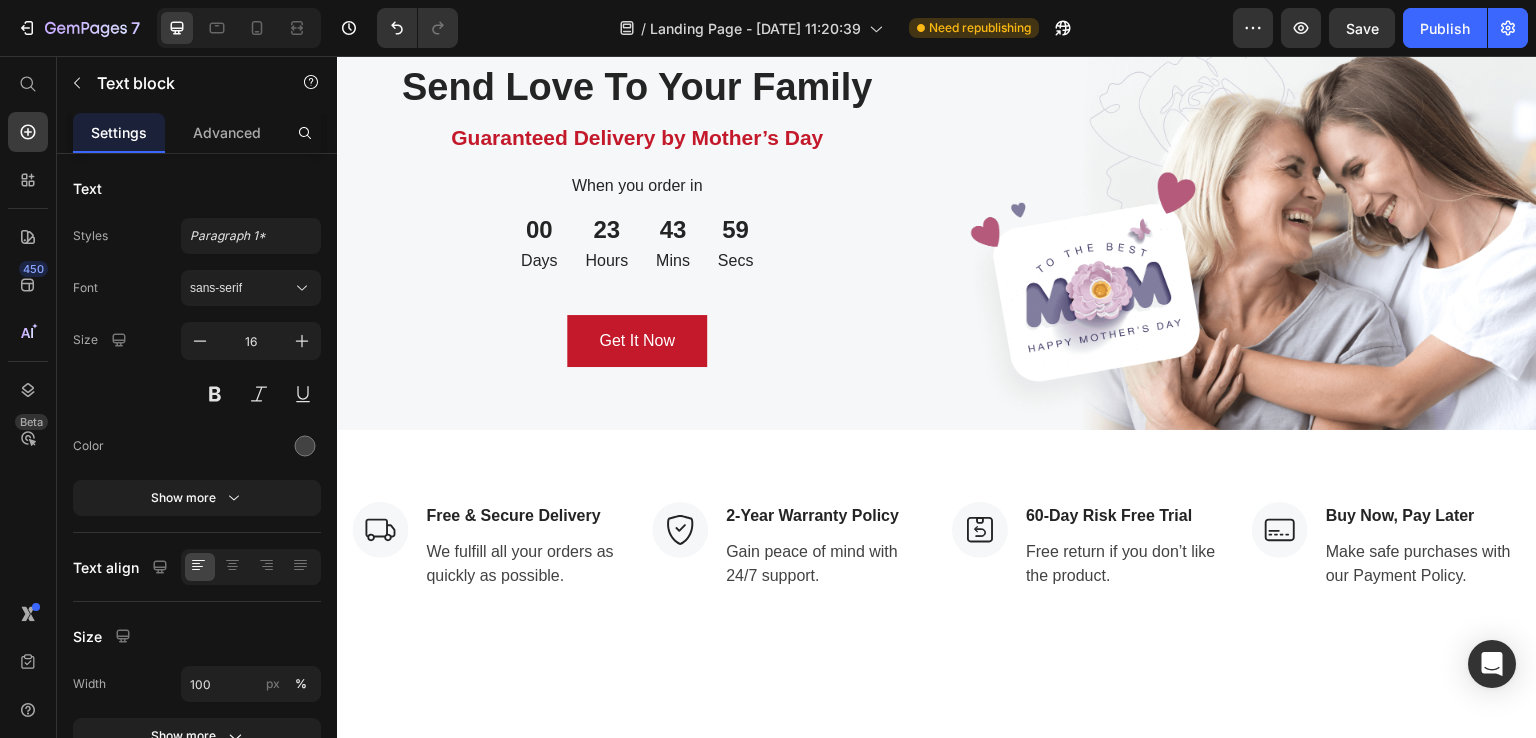 scroll, scrollTop: 4250, scrollLeft: 0, axis: vertical 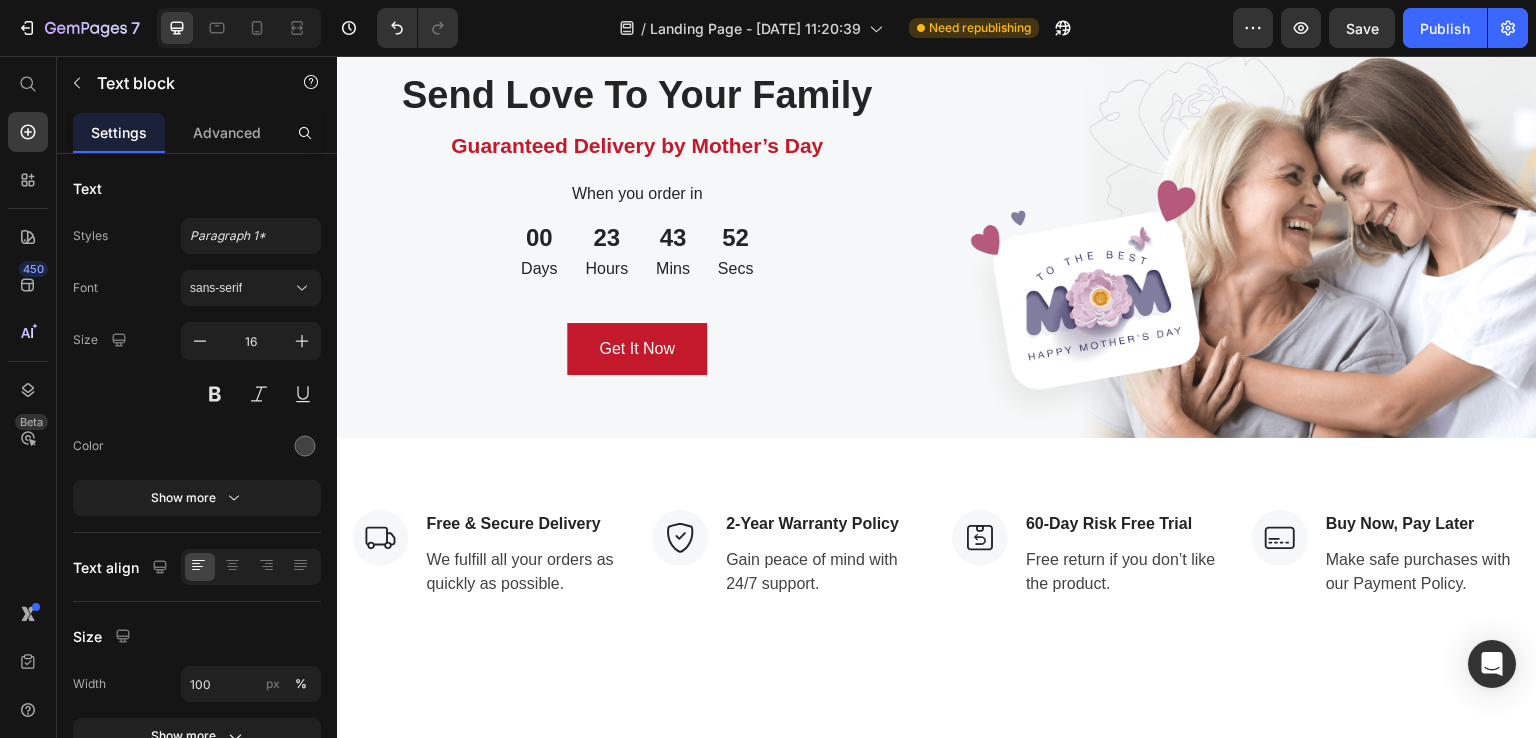 click on "Image                Icon                Icon                Icon                Icon                Icon Icon List Hoz Row Row Regina Moore Text block Row Facile à installer, aucune perceuse nécessaire. Text block
Icon 230 Text block Icon List
Icon 0 Text block Icon List Row Feb 22, 2022 Text block Row Row Row" at bounding box center [534, -204] 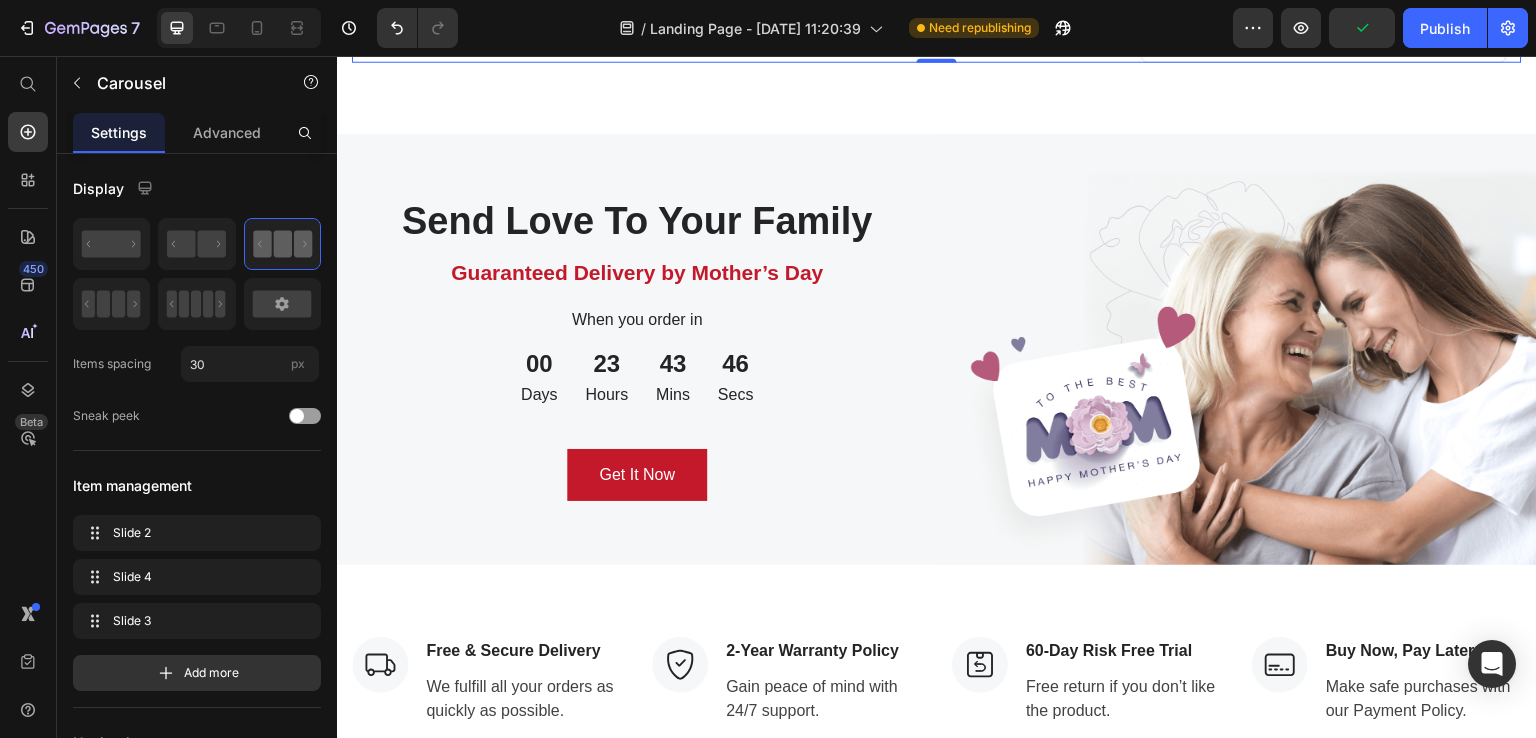 scroll, scrollTop: 3923, scrollLeft: 0, axis: vertical 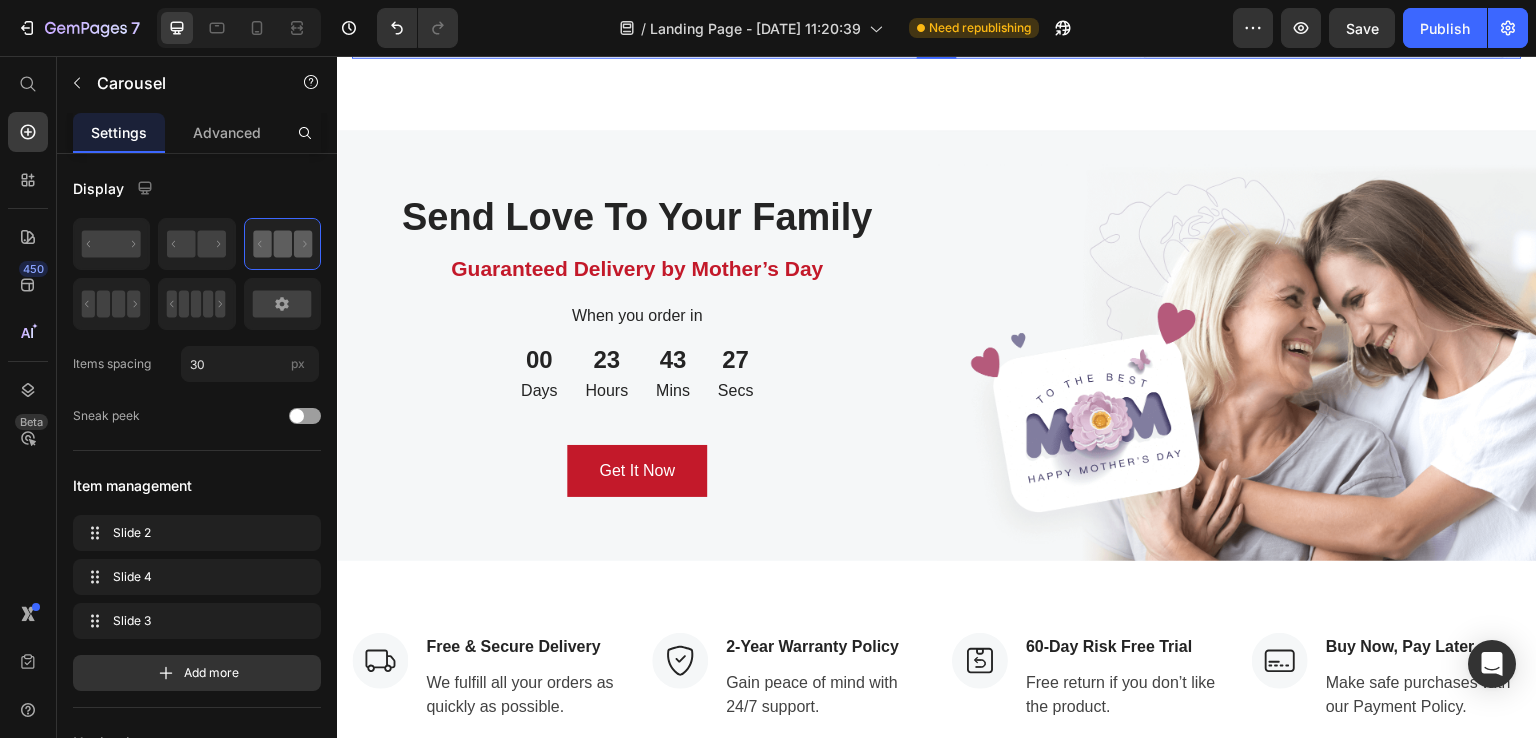 click at bounding box center [1372, -174] 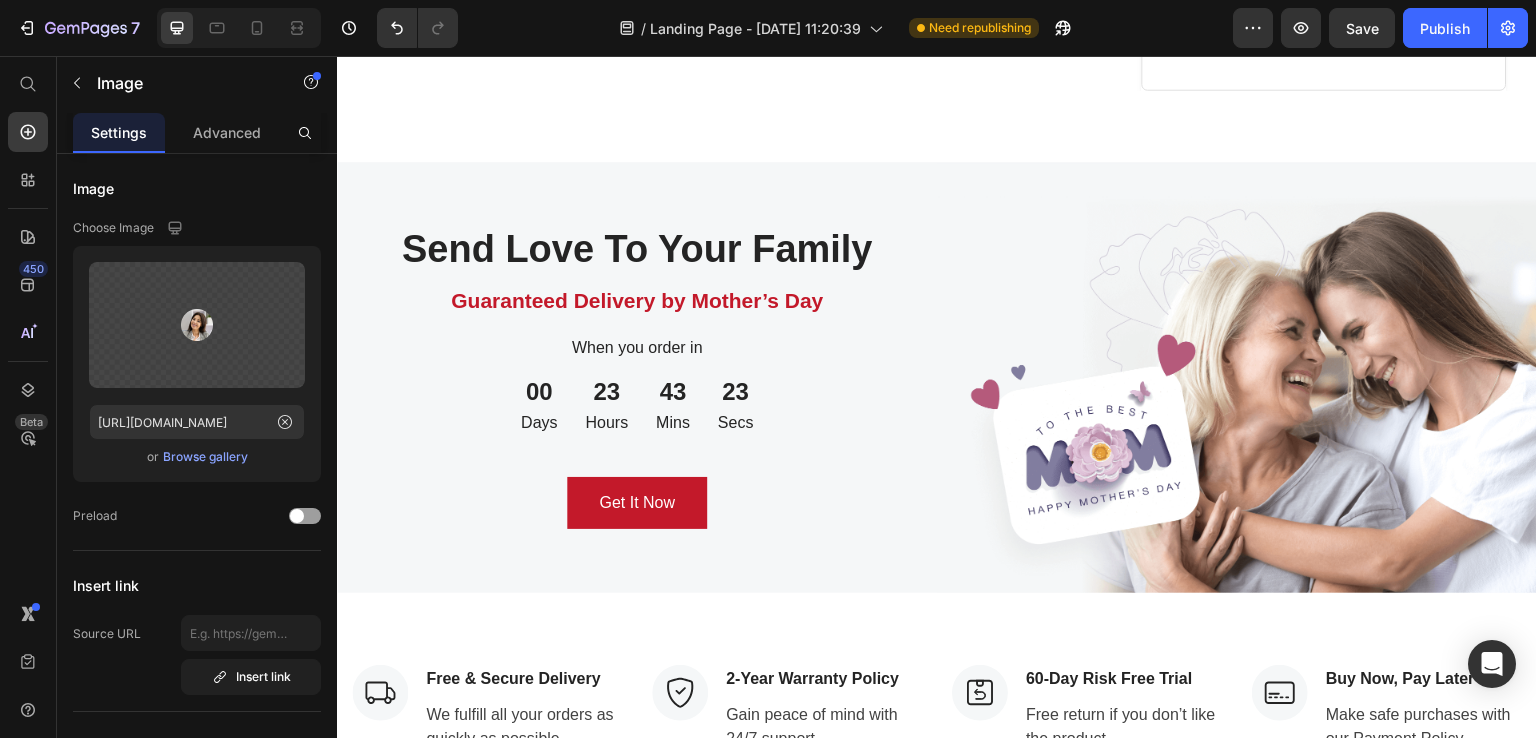 click at bounding box center [1191, -158] 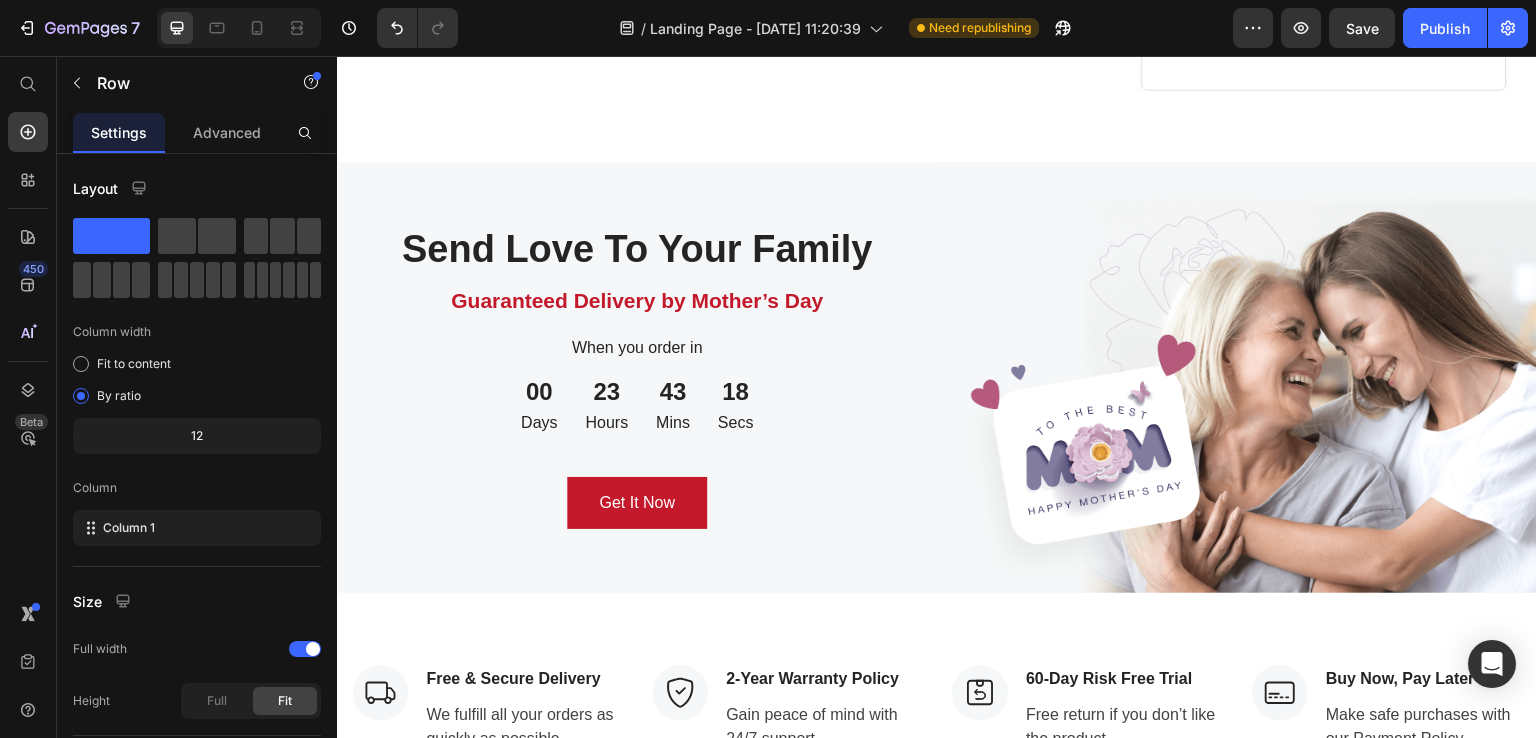 click on "Image                Icon                Icon                Icon                Icon                Icon Icon List Hoz Row Row Image Ned Jacobs Text block Image Row J'adore ! 🔥 Text block
Icon 0 Text block Icon List
Icon 0 Text block Icon List Row Jan 13, 2022 Text block Row Row" at bounding box center [929, -130] 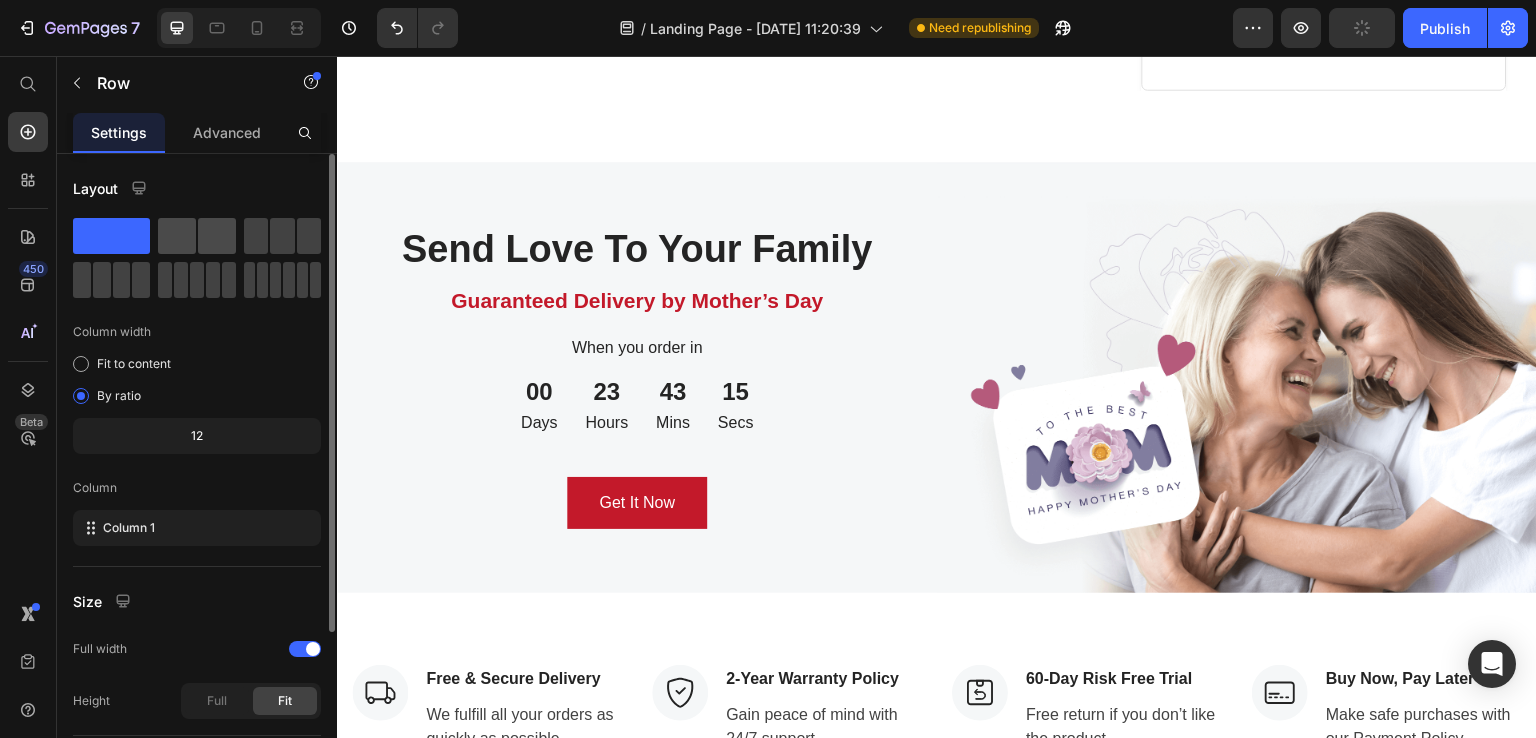 click 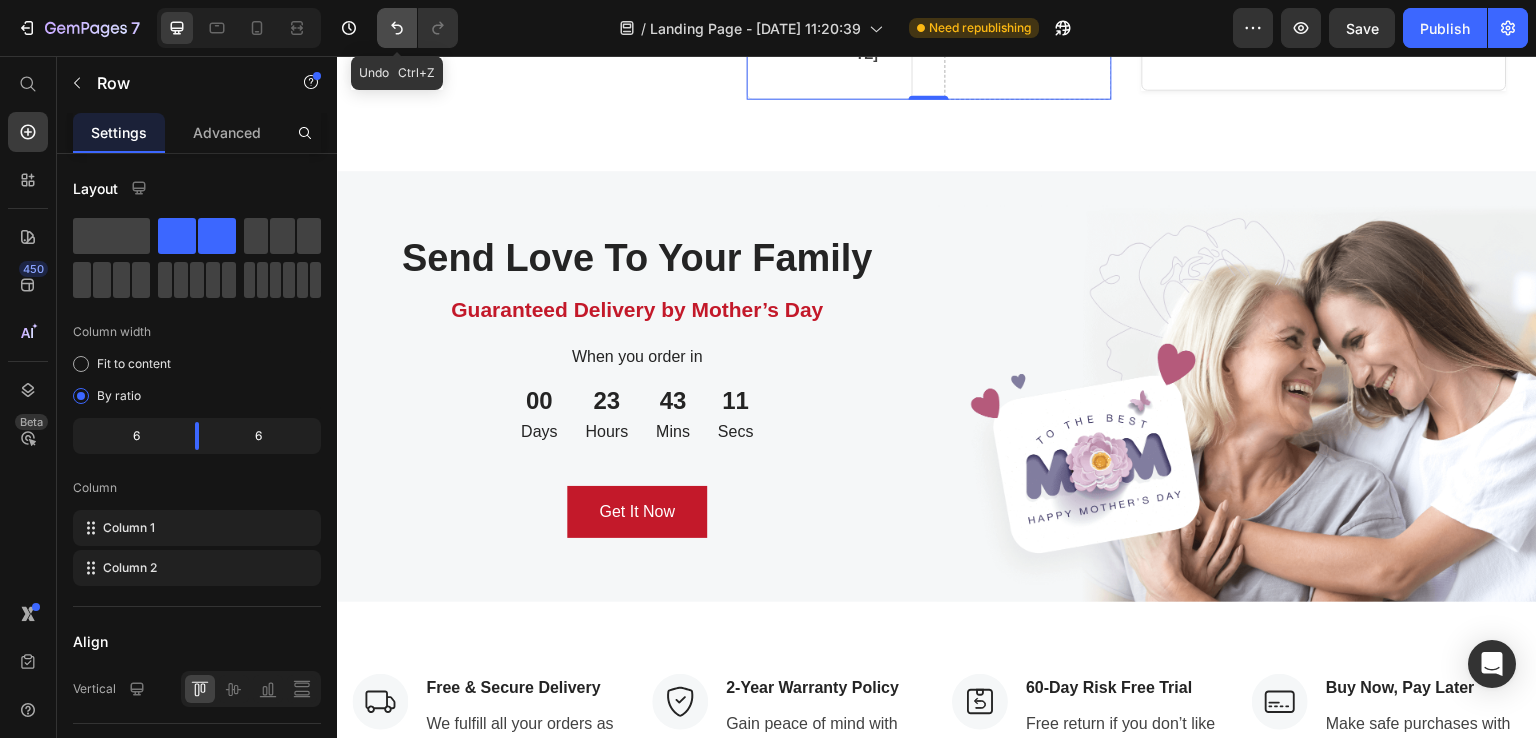 click 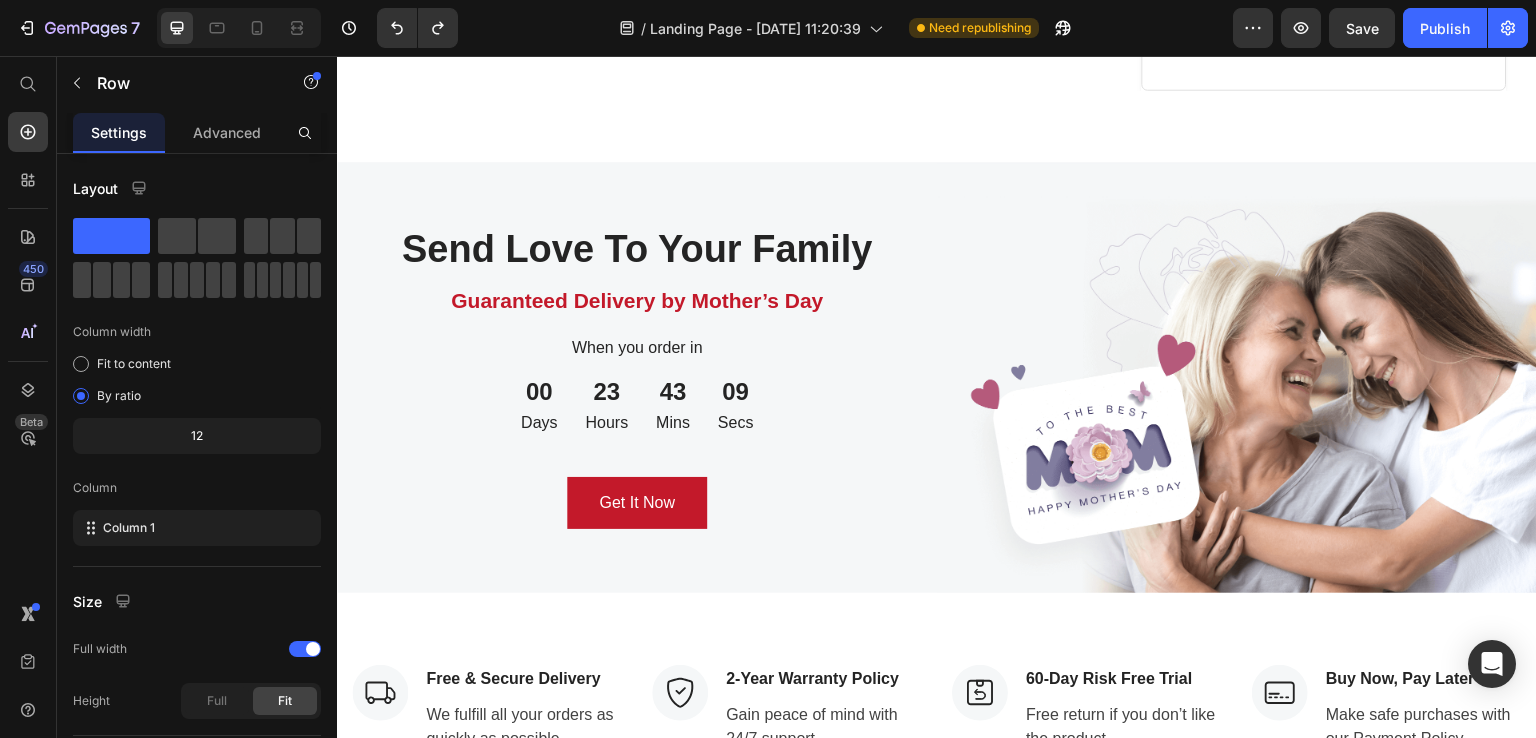 click on "Sabrina Miller" at bounding box center (1284, -158) 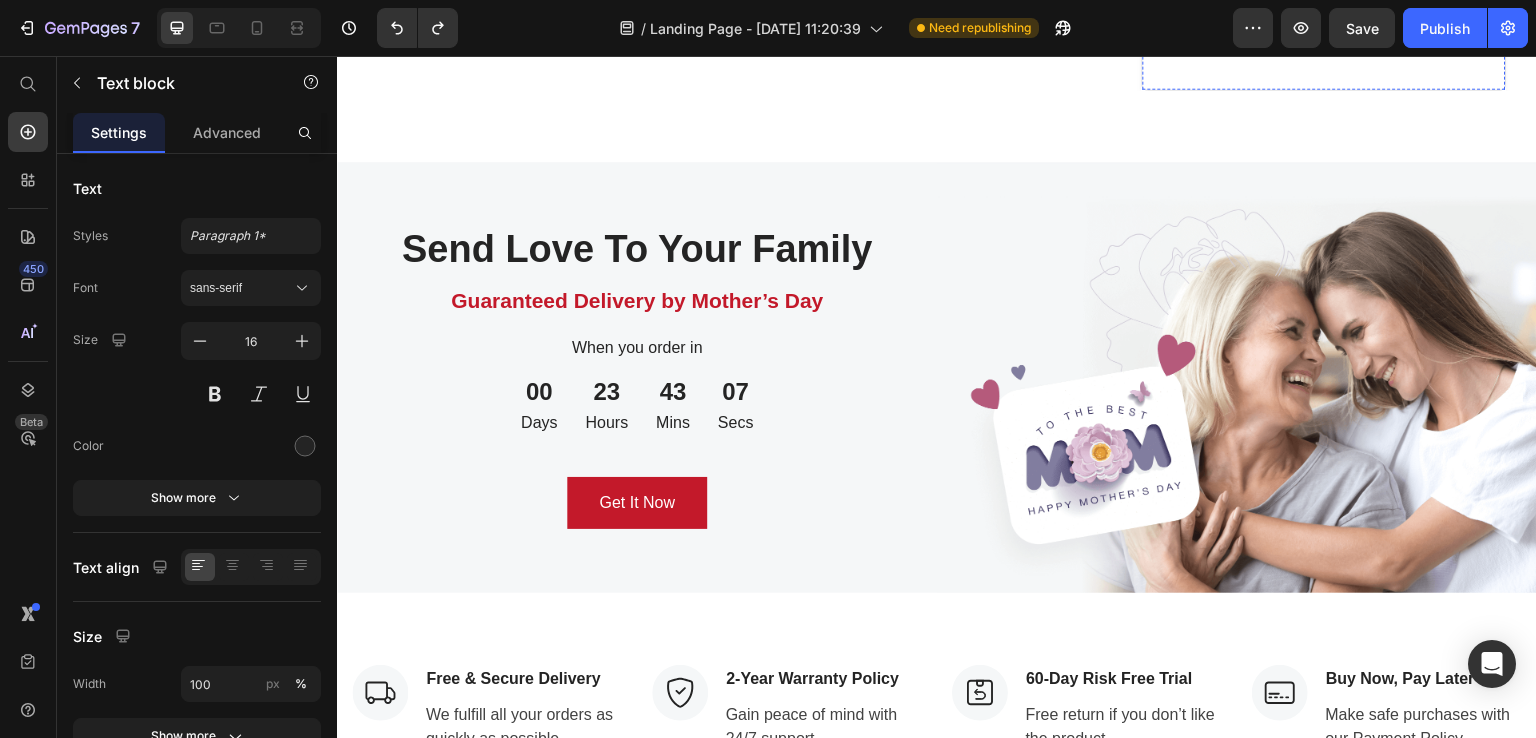 click on "Image" at bounding box center (1191, -158) 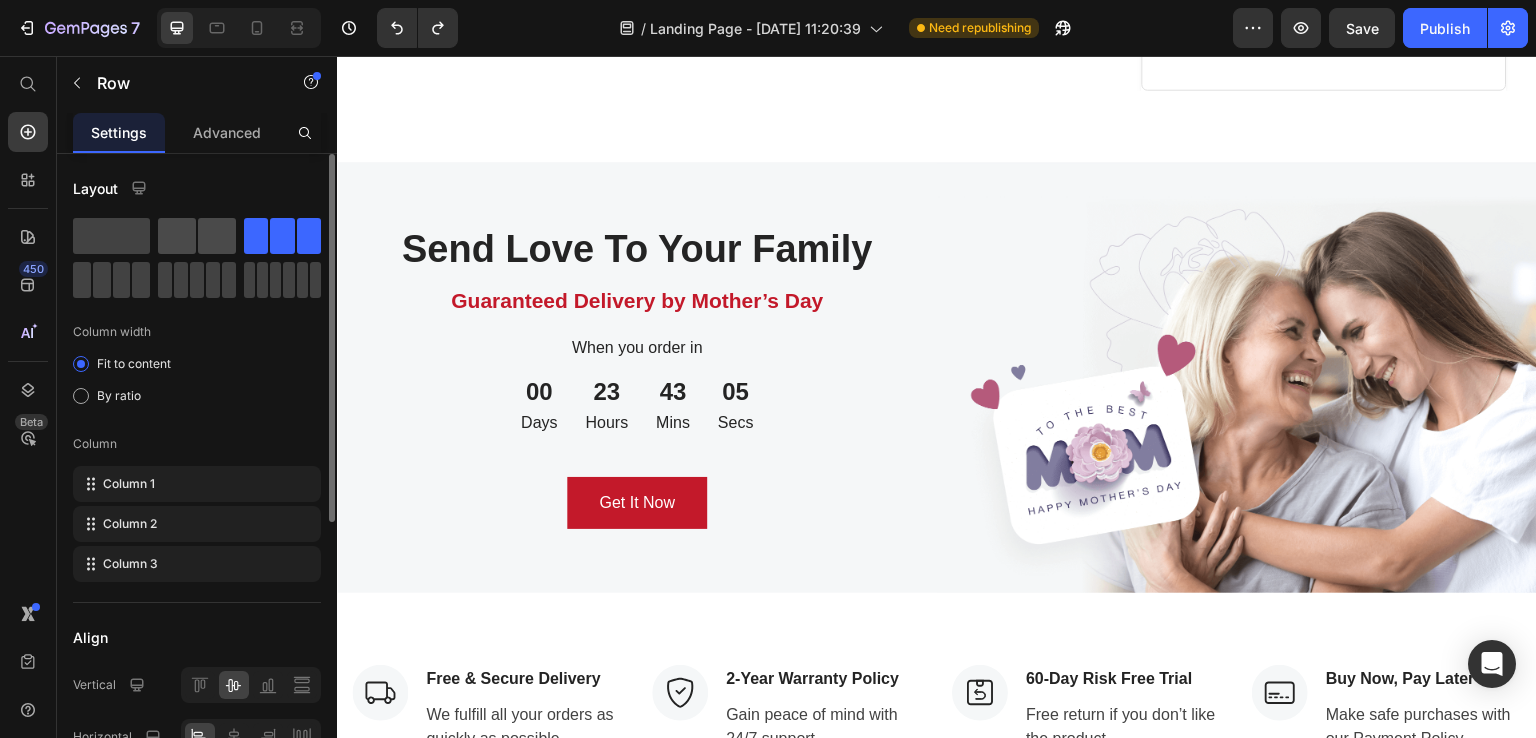 click 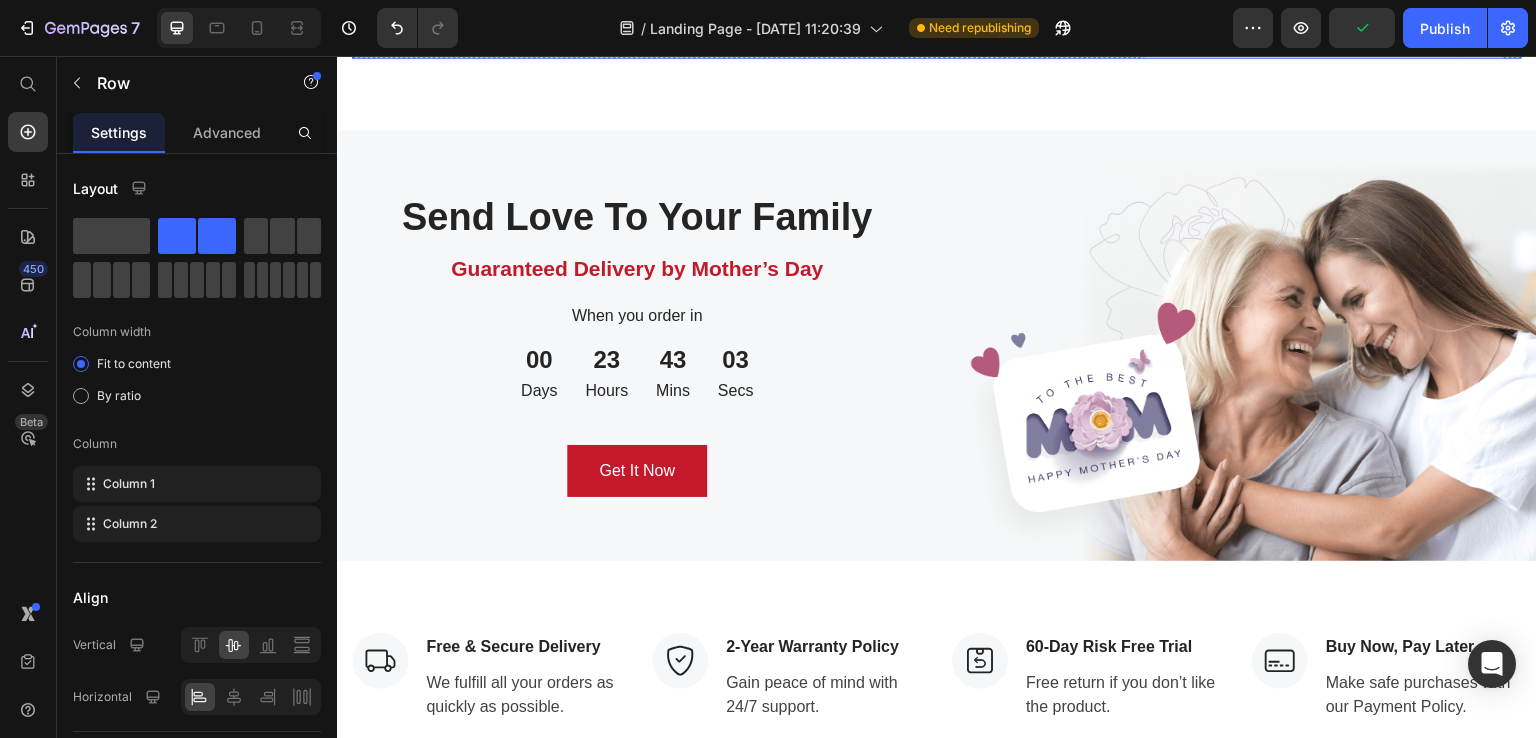 click on "Image                Icon                Icon                Icon                Icon                Icon Icon List Hoz Row Row Regina Moore Text block Row Facile à installer, aucune perceuse nécessaire. Text block
Icon 230 Text block Icon List
Icon 0 Text block Icon List Row Feb 22, 2022 Text block Row Row Row" at bounding box center (534, -82) 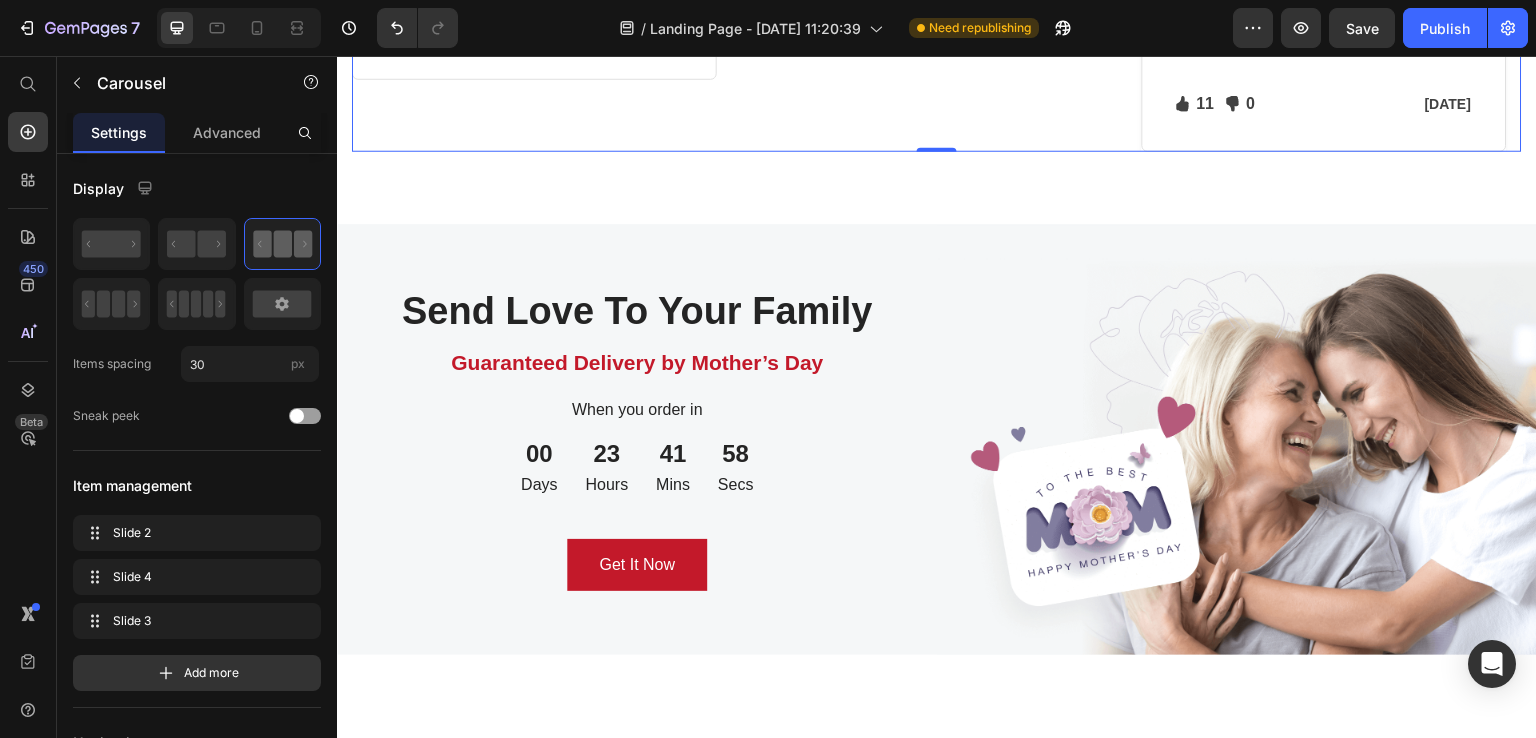 scroll, scrollTop: 3838, scrollLeft: 0, axis: vertical 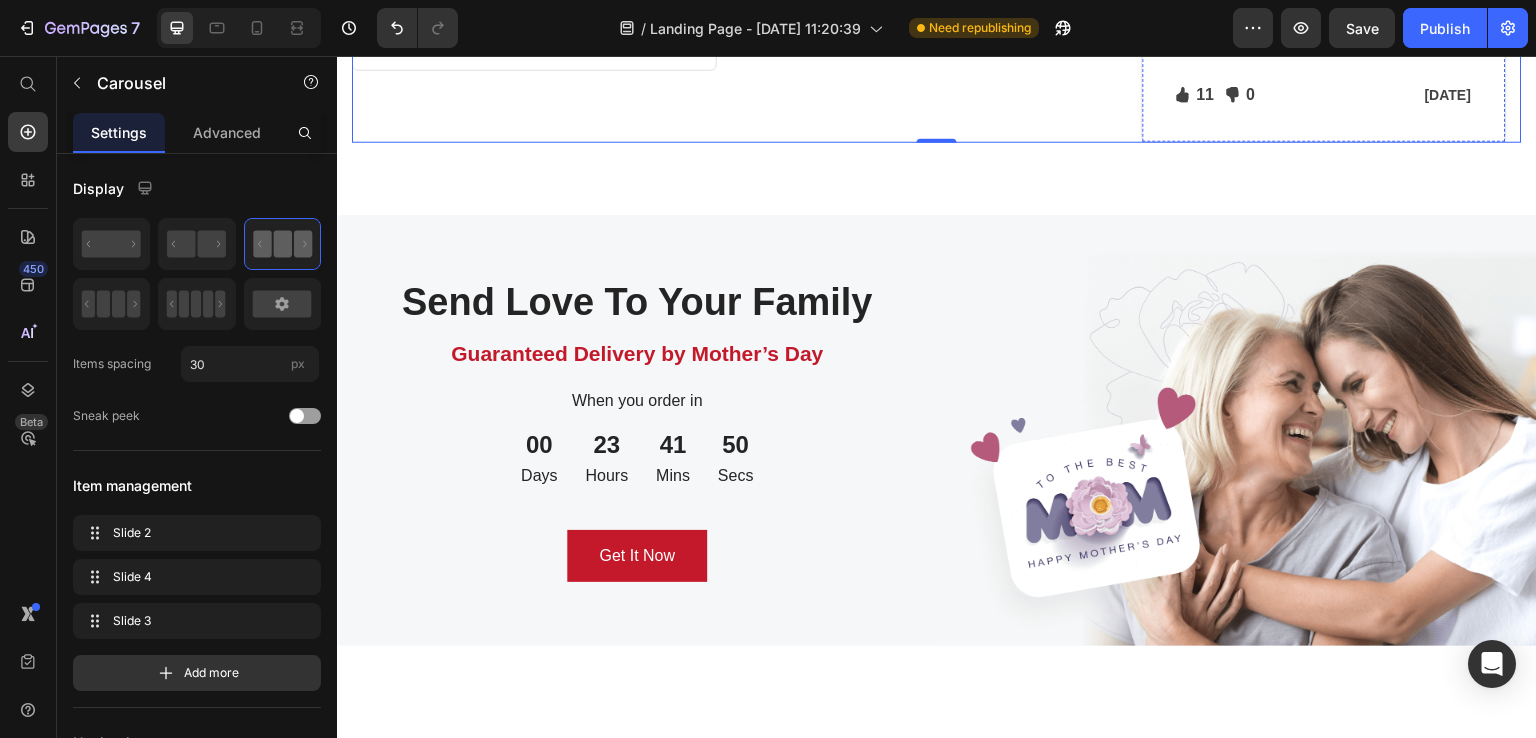 click on "Image Sabrina Miller Text block Row" at bounding box center [1324, -89] 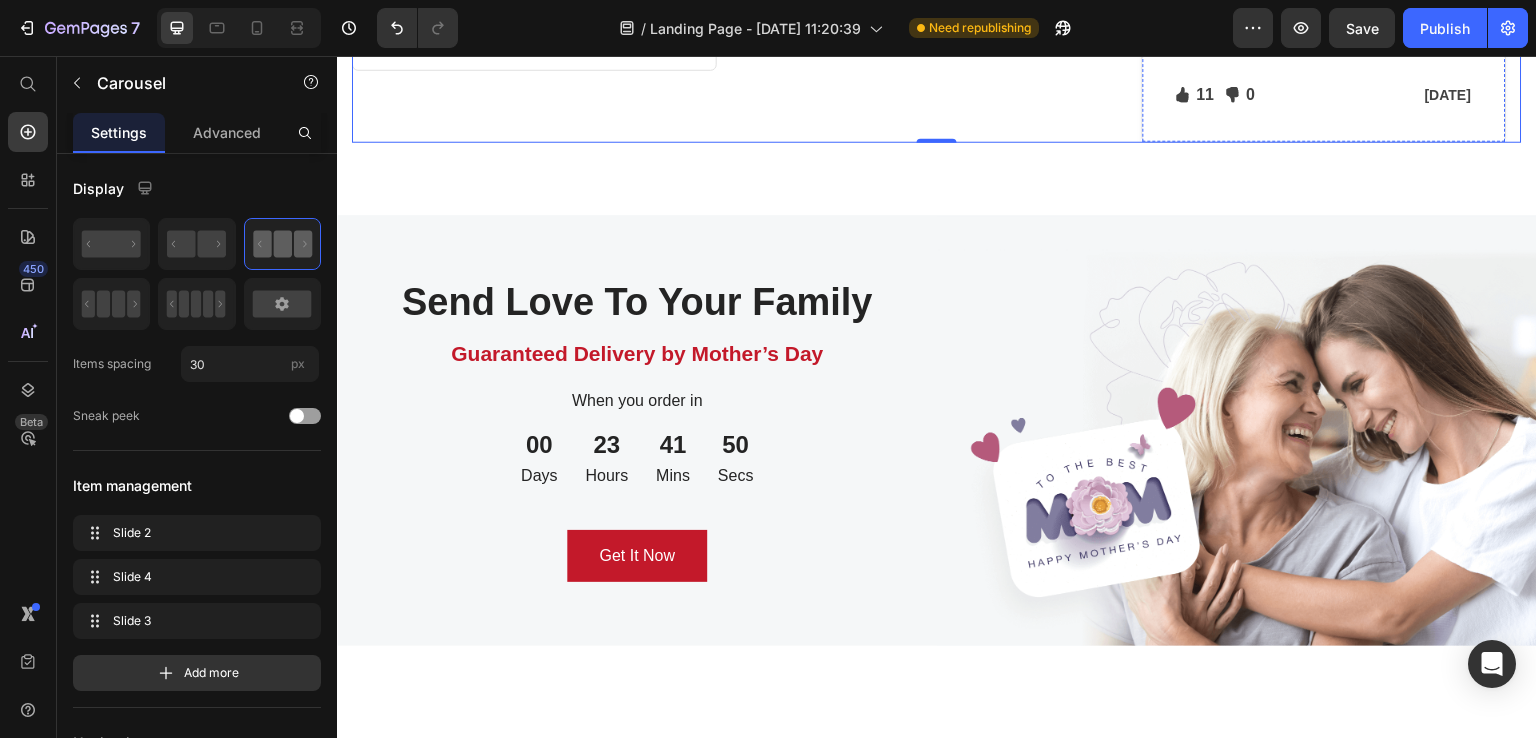 click on "Image Sabrina Miller Text block Row" at bounding box center [1324, -89] 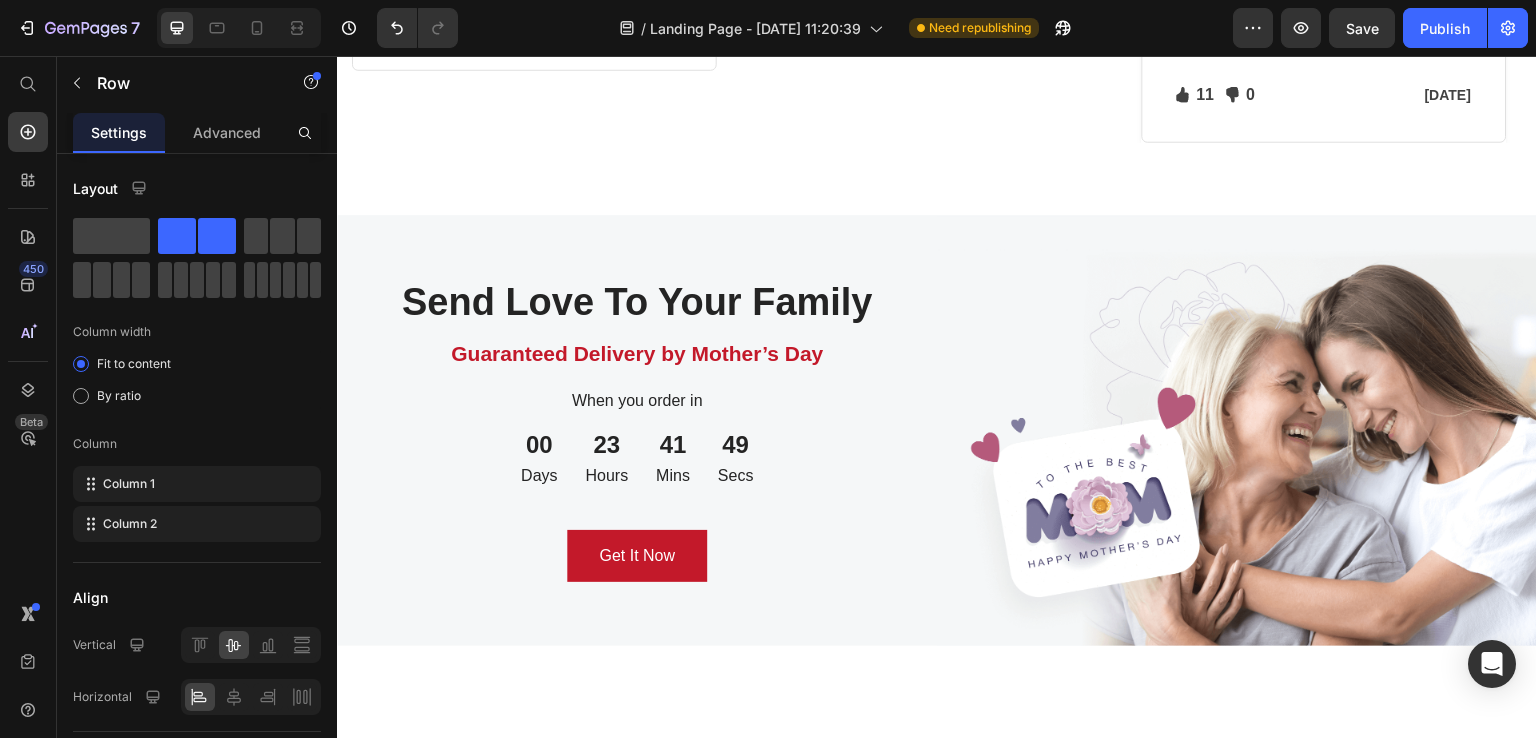 click on "Image Sabrina Miller Text block Row   16" at bounding box center [1324, -89] 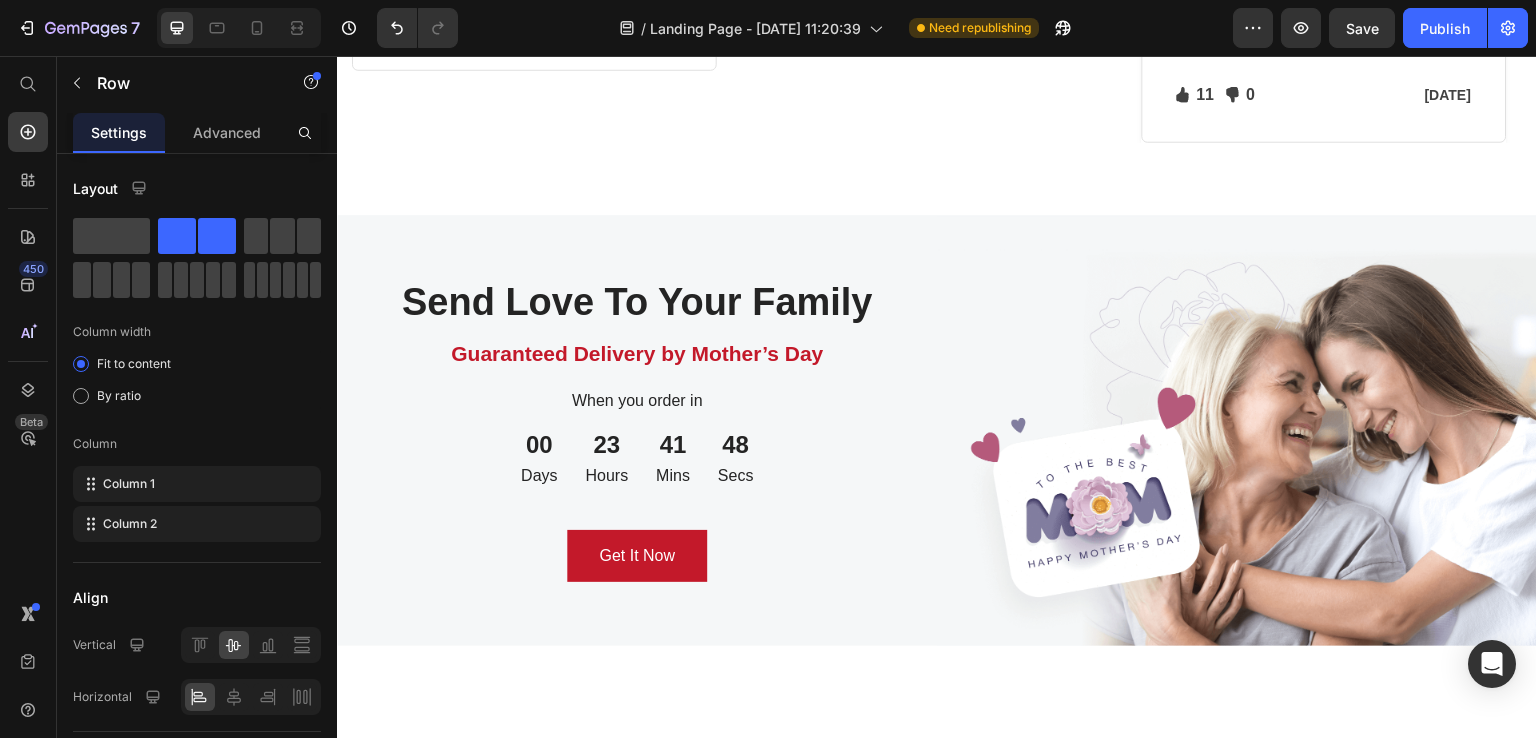 click on "Sabrina Miller" at bounding box center [1284, -89] 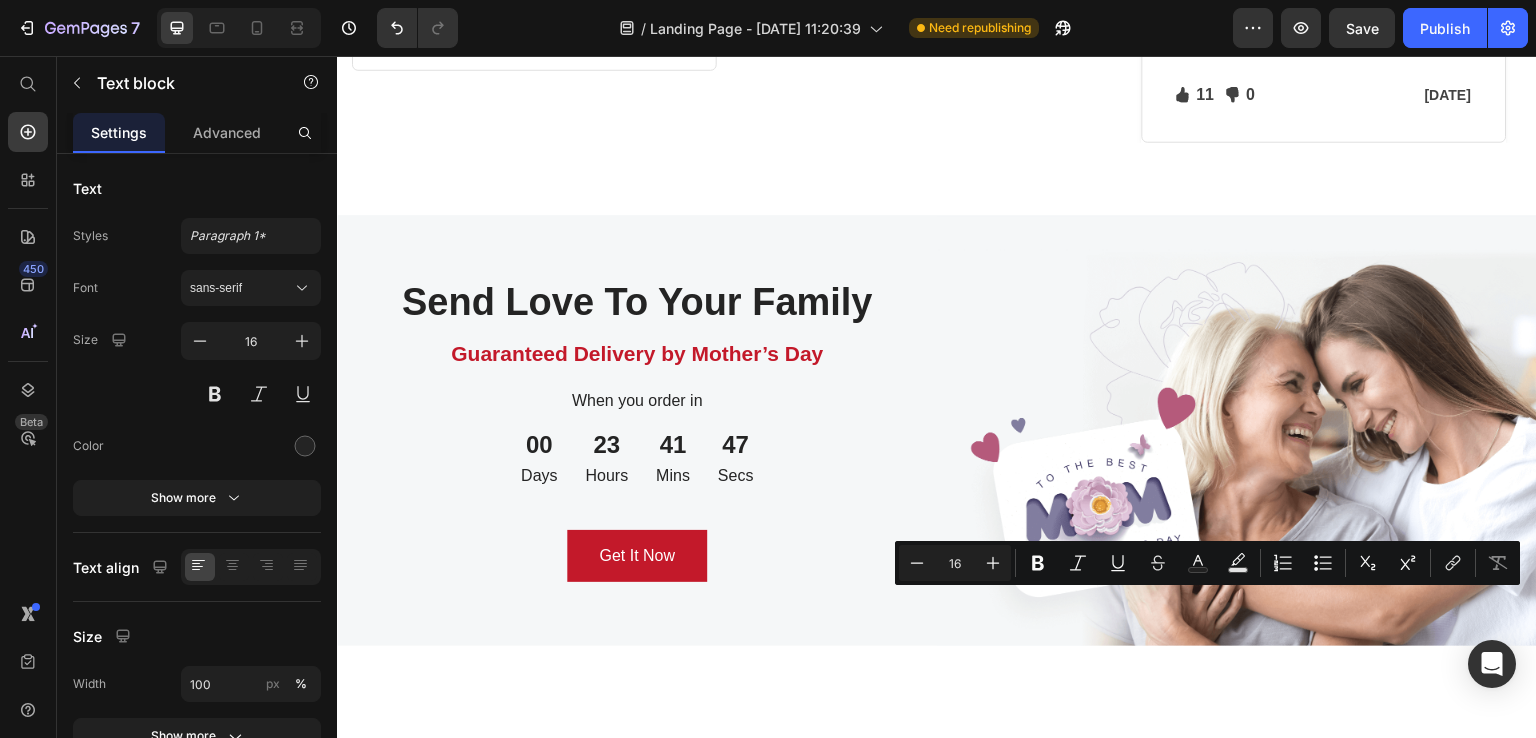 click on "Sabrina Miller" at bounding box center (1284, -89) 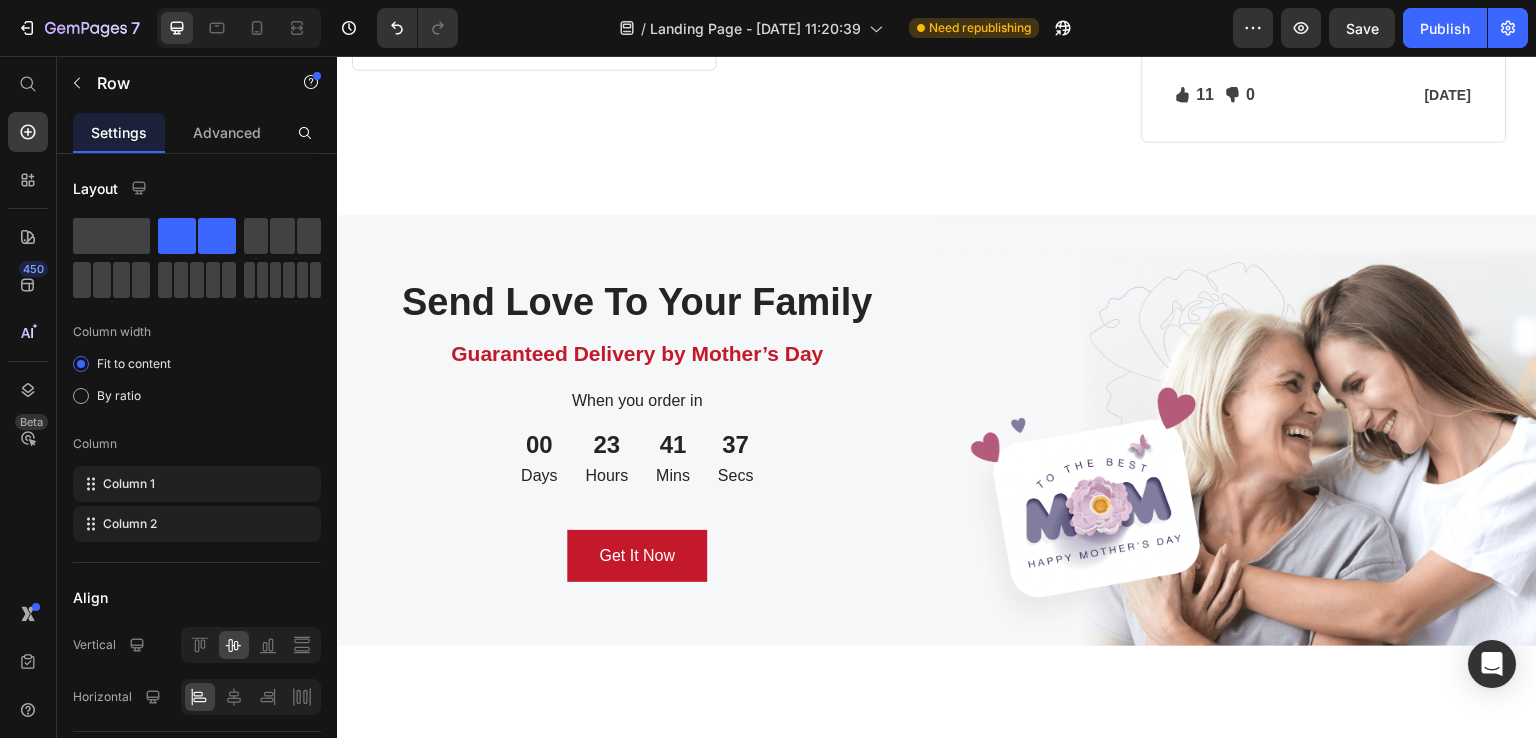 click on "Image Sabrina Text block Row   0" at bounding box center [1324, -89] 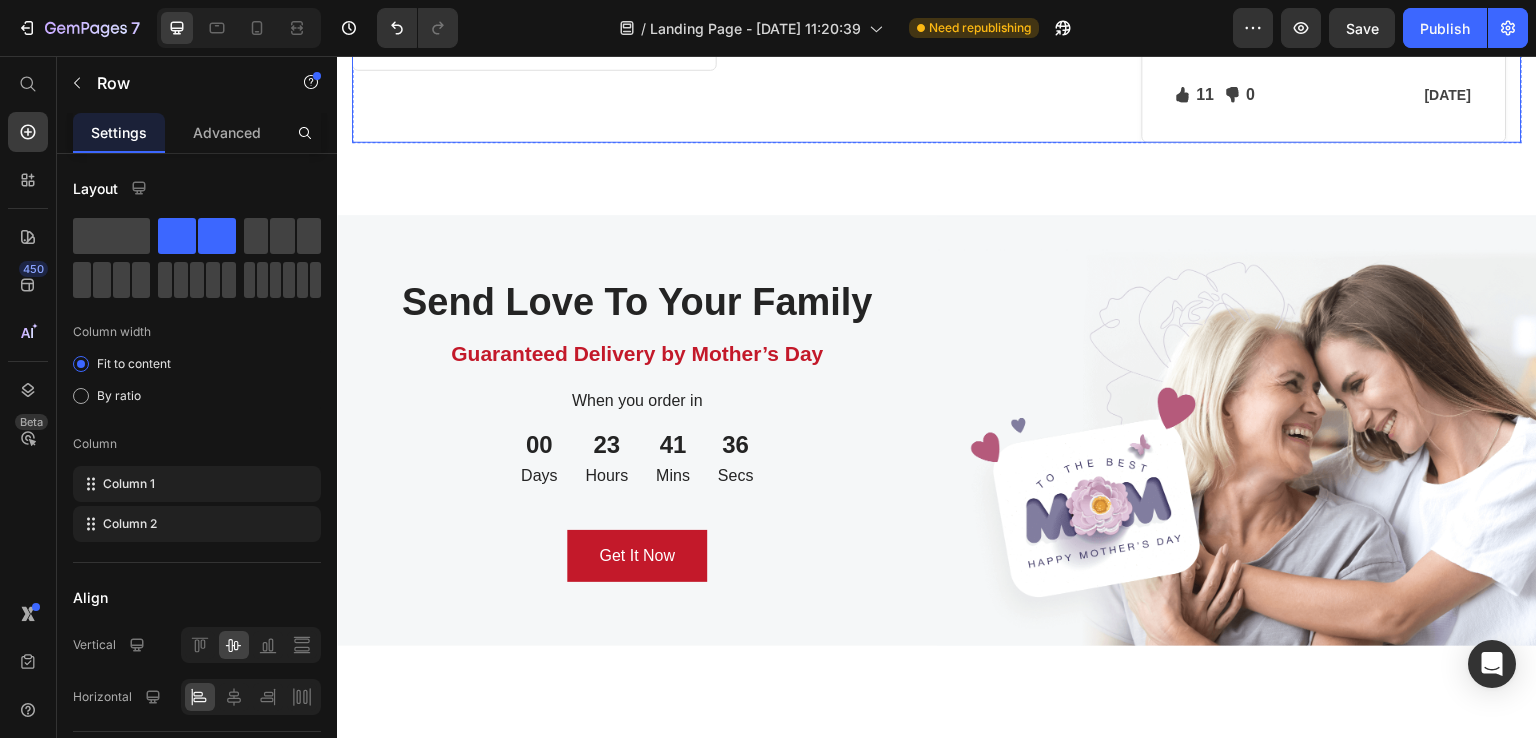 click on "Image                Icon                Icon                Icon                Icon                Icon Icon List Hoz Row Row Regina Moore Text block Row Facile à installer, aucune perceuse nécessaire. Text block
Icon 230 Text block Icon List
Icon 0 Text block Icon List Row Feb 22, 2022 Text block Row Row Row Image                Icon                Icon                Icon                Icon                Icon Icon List Hoz Row Row Image Ned Jacobs Text block Image Row J'adore ! 🔥 Text block
Icon 0 Text block Icon List
Icon 0 Text block Icon List Row Jan 13, 2022 Text block Row Row Row Image                Icon                Icon                Icon                Icon                Icon Icon List Hoz Row Row Image Sabrina Text block Row   16 Idéal pour les petites salles de bain, économise de l'espace. Text block
Icon 11 Text block Icon List
Icon 0 Text block Icon List Row Mar 3, 2022 Text block Row" at bounding box center [937, 3] 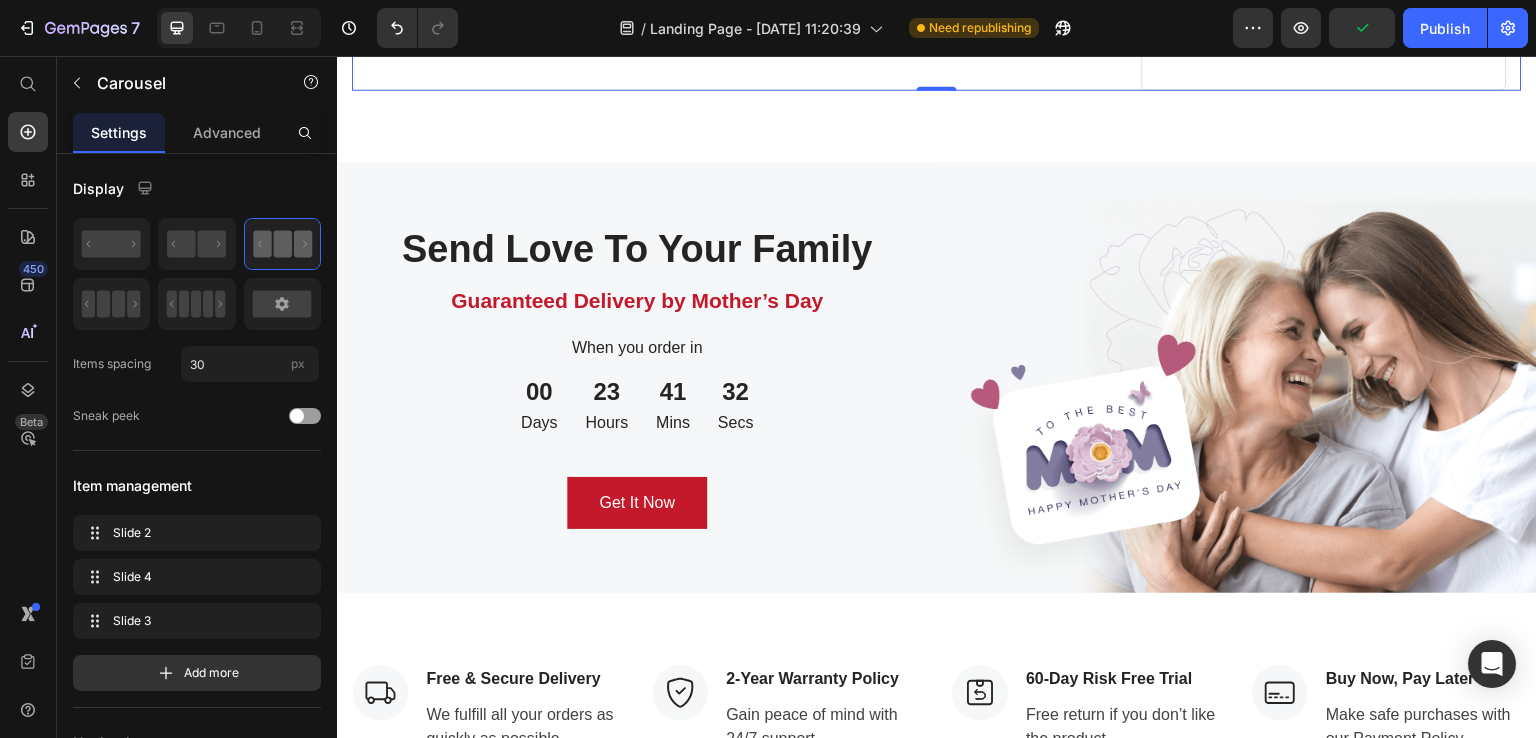 scroll, scrollTop: 3868, scrollLeft: 0, axis: vertical 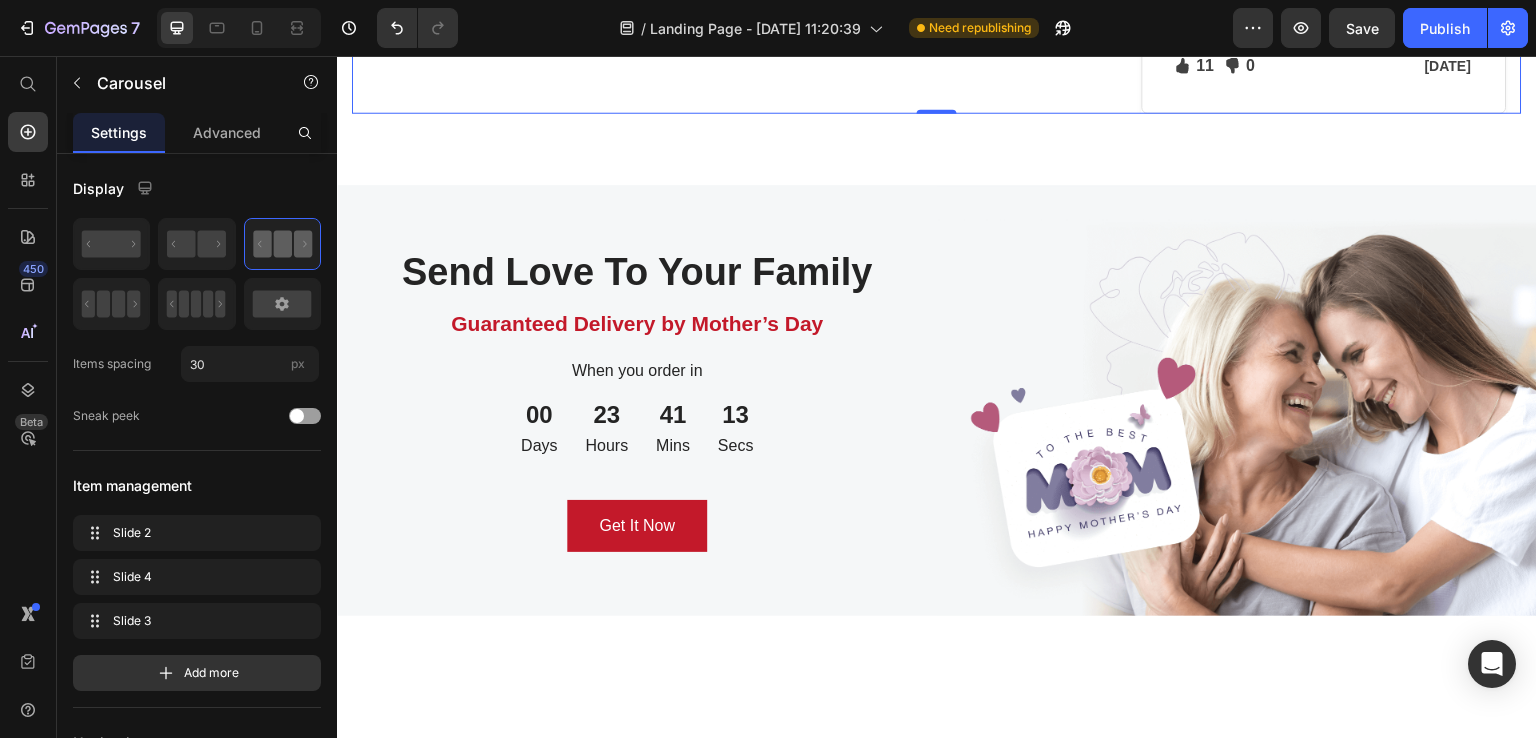 click on "Regina Moore" at bounding box center [454, -119] 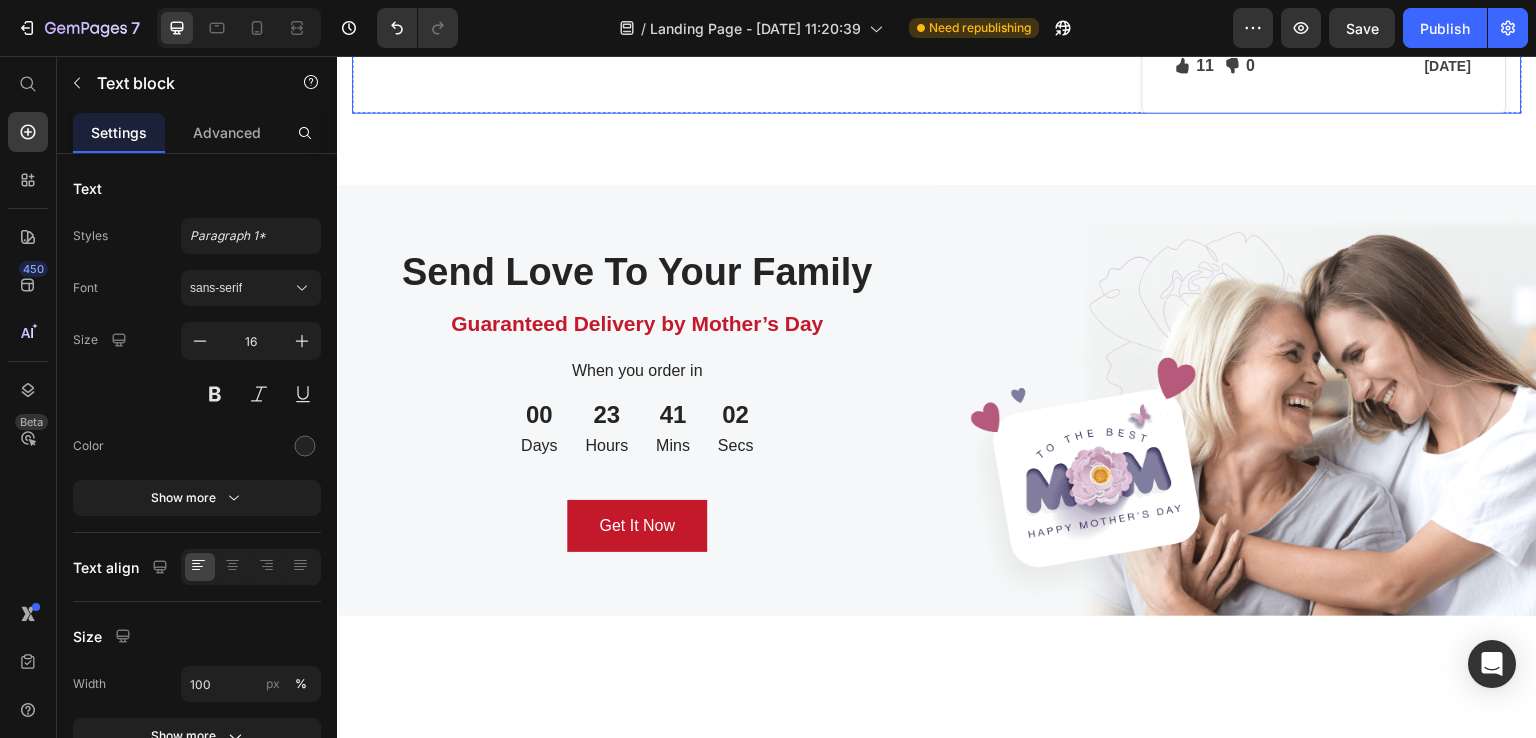 click on "Image                Icon                Icon                Icon                Icon                Icon Icon List Hoz Row Row Hiba Err Text block   0 Row Facile à installer, aucune perceuse nécessaire. Text block
Icon 230 Text block Icon List
Icon 0 Text block Icon List Row Feb 22, 2022 Text block Row Row Row" at bounding box center (534, -27) 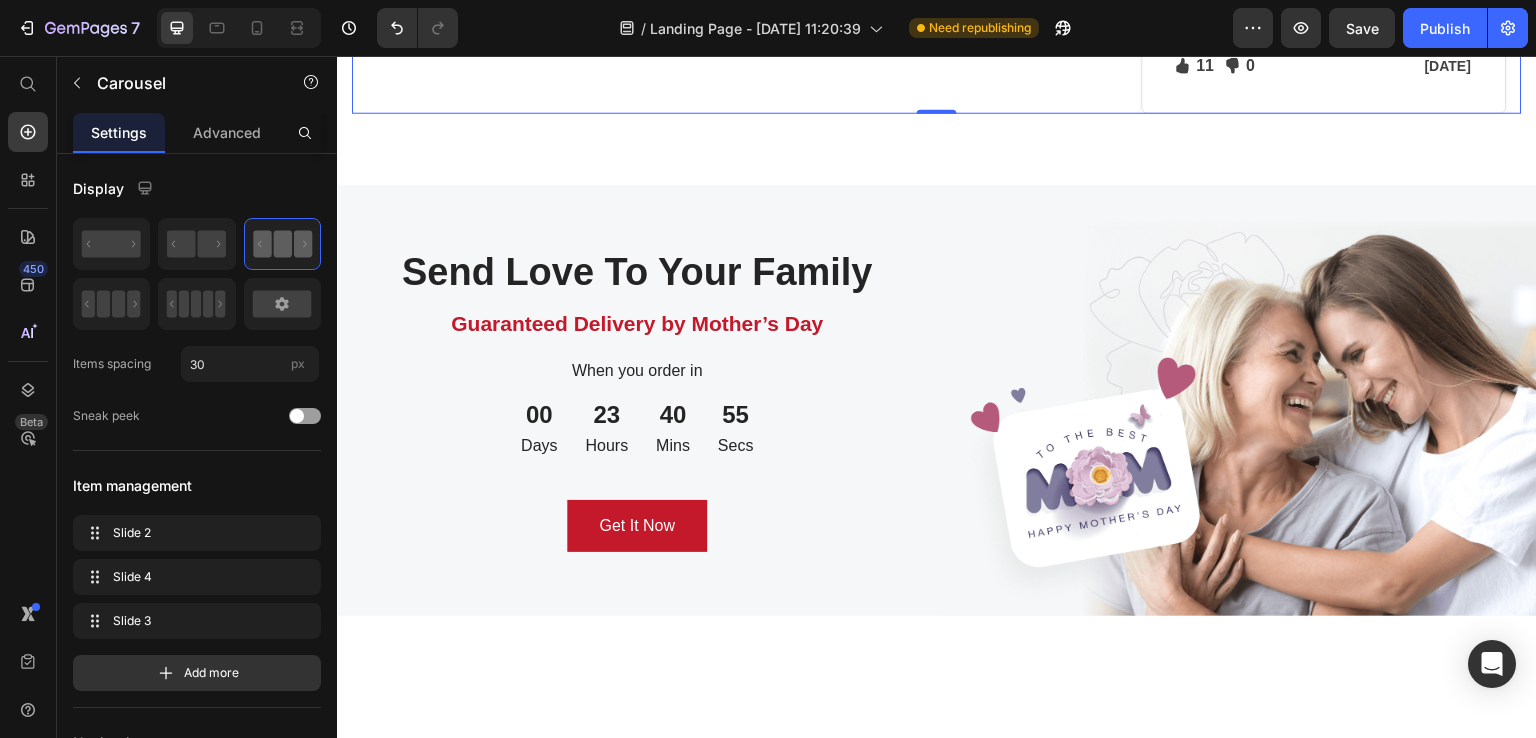 click at bounding box center [977, -119] 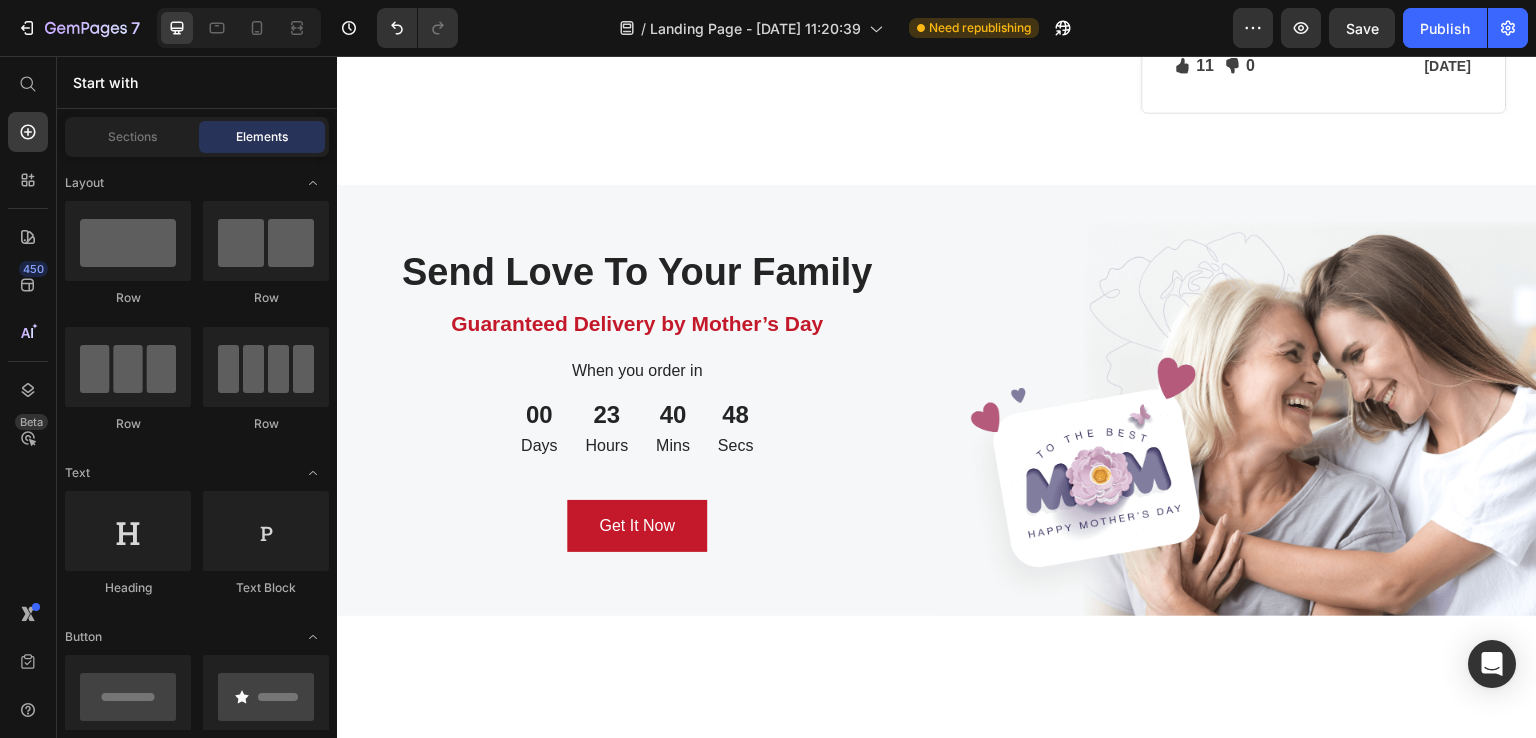 click on "Image Ned Jacobs Text block
Row" at bounding box center (929, -103) 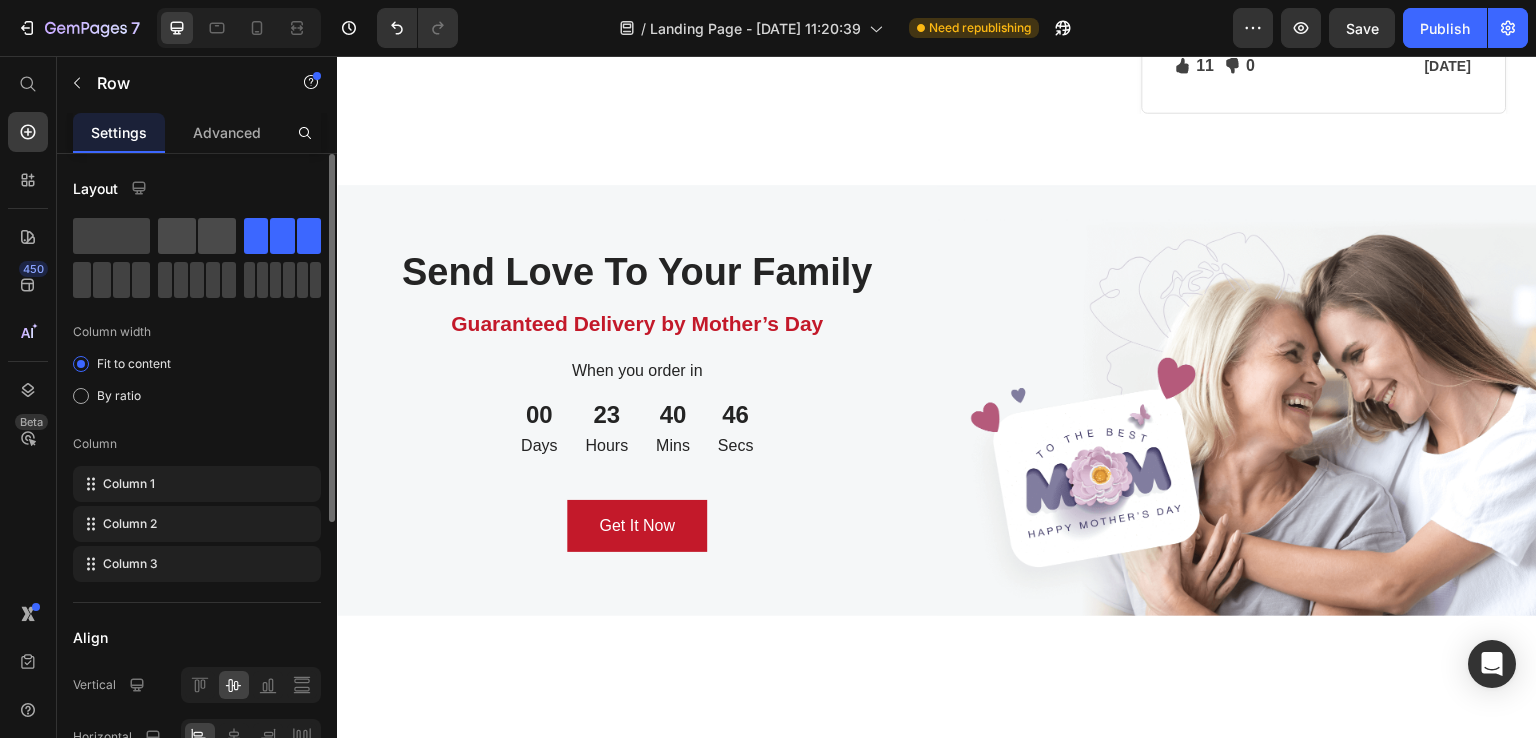 click 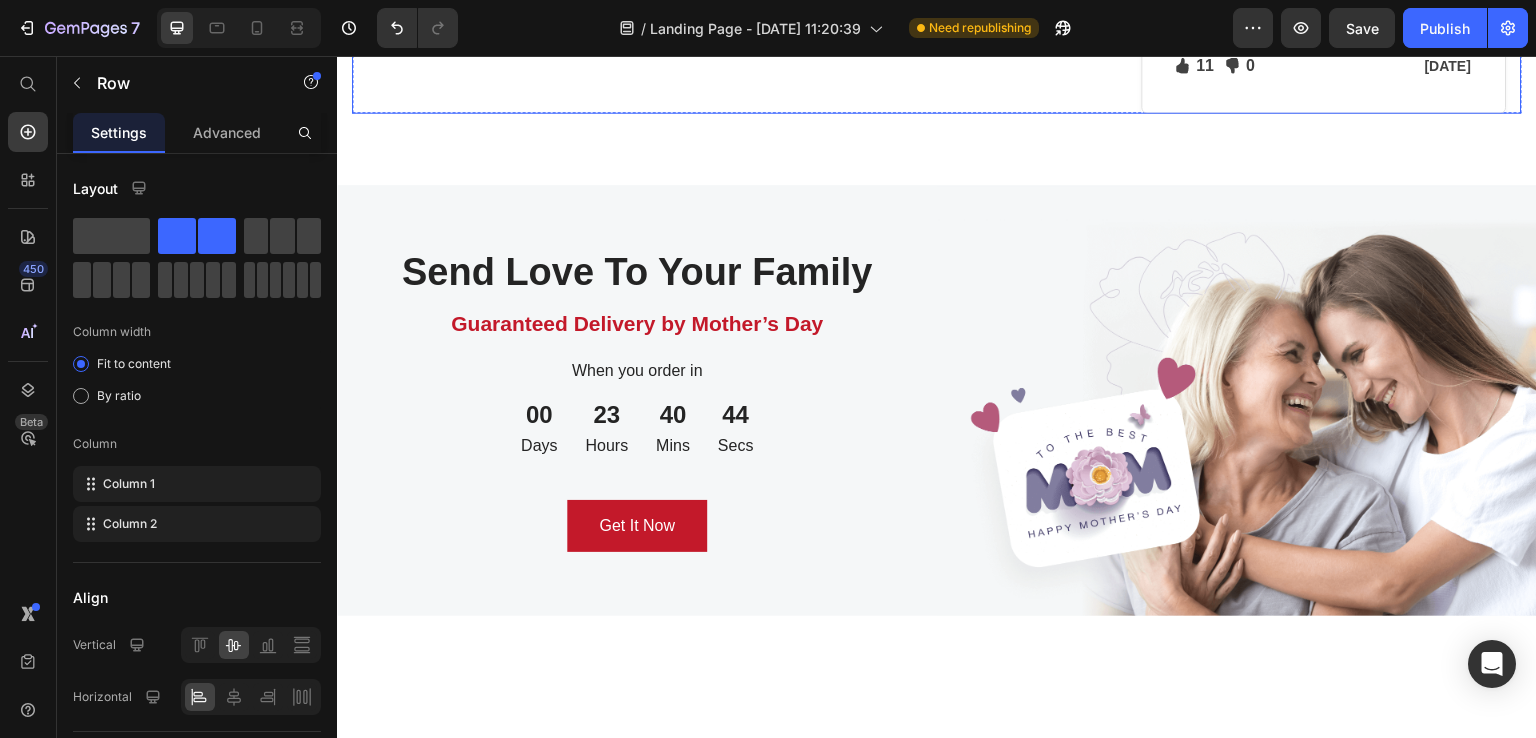 click on "Image                Icon                Icon                Icon                Icon                Icon Icon List Hoz Row Row Hiba Err Text block Row Facile à installer, aucune perceuse nécessaire. Text block
Icon 230 Text block Icon List
Icon 0 Text block Icon List Row Feb 22, 2022 Text block Row Row Row" at bounding box center [534, -27] 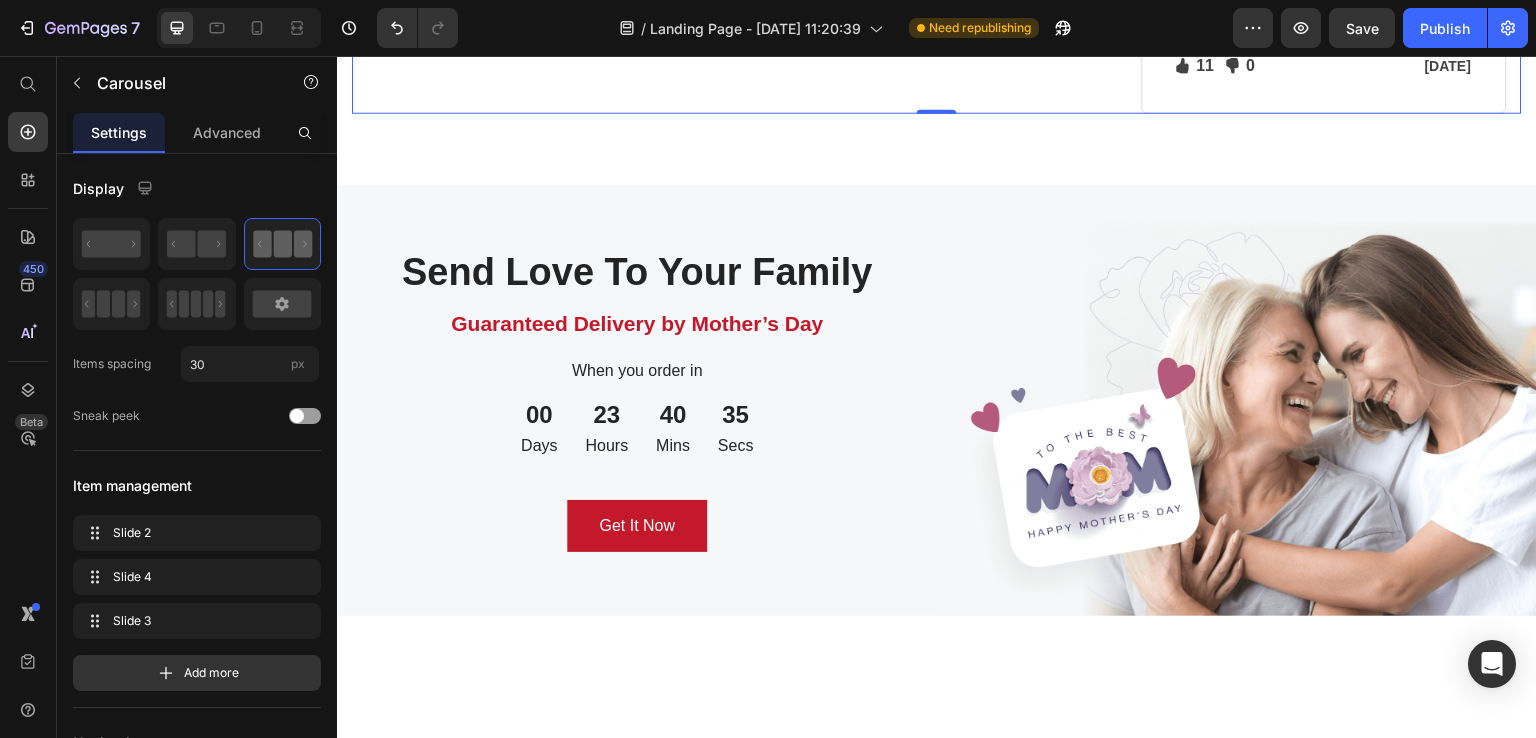 click on "Ned Jacobs" at bounding box center (889, -119) 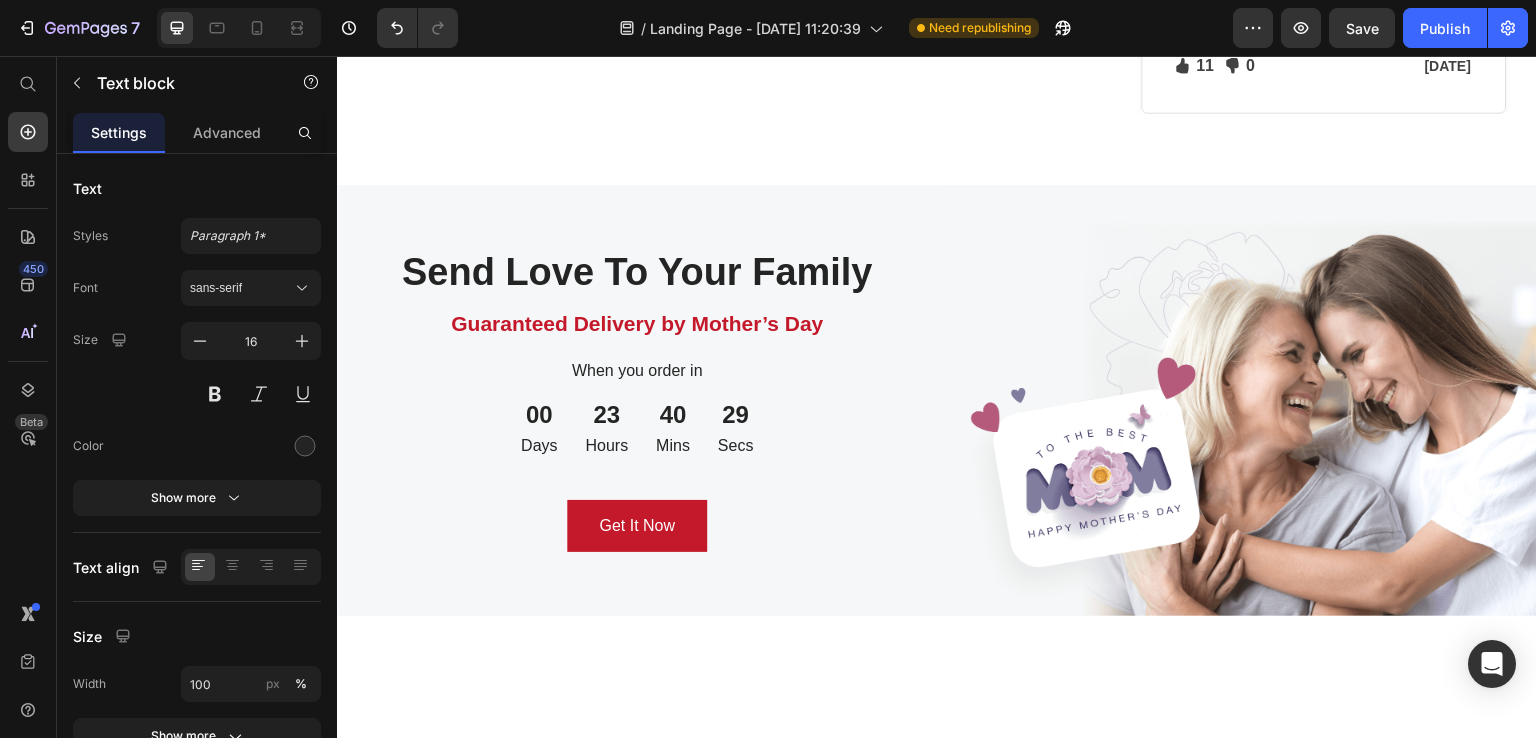scroll, scrollTop: 3856, scrollLeft: 0, axis: vertical 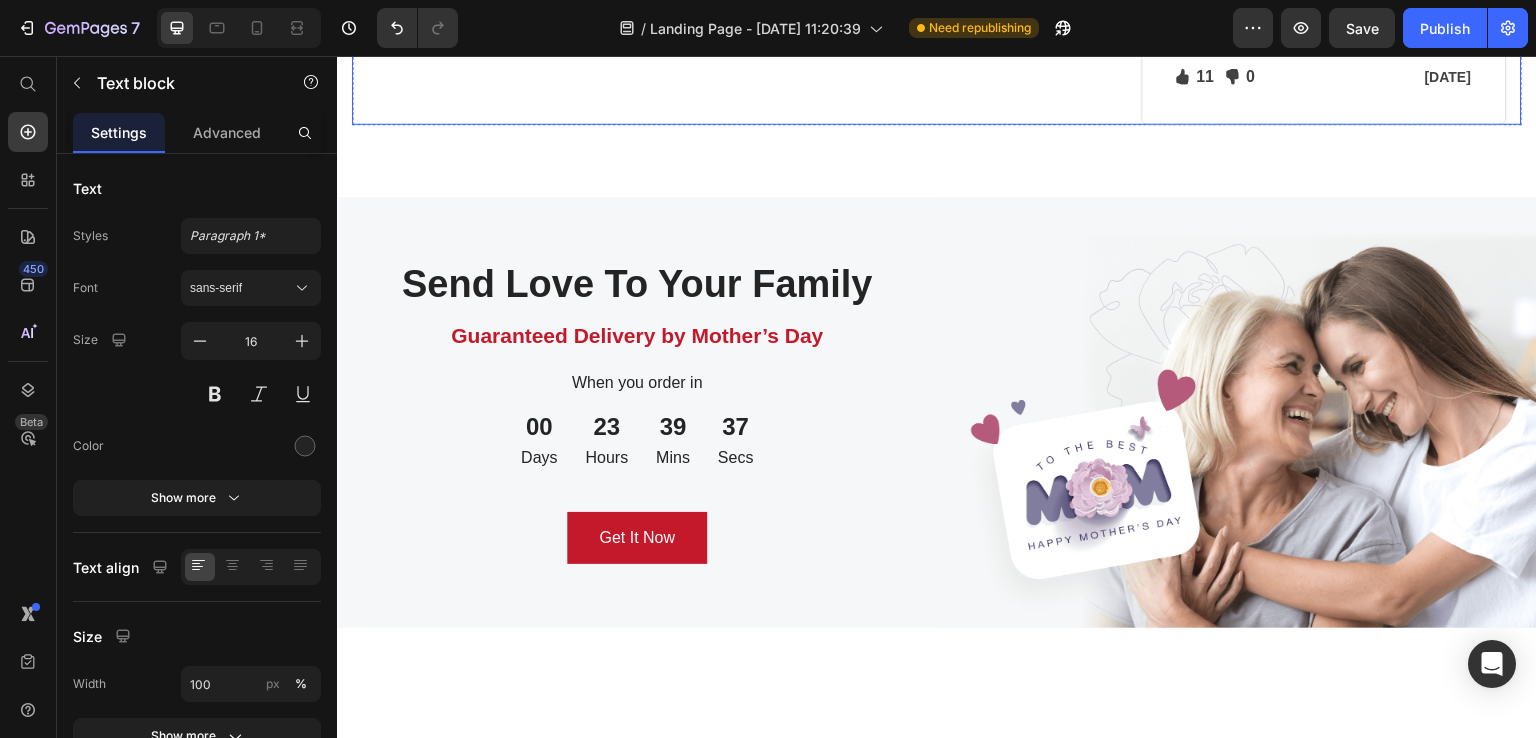click on "Image                Icon                Icon                Icon                Icon                Icon Icon List Hoz Row Row Hiba Err Text block Row Facile à installer, aucune perceuse nécessaire. Text block
Icon 230 Text block Icon List
Icon 0 Text block Icon List Row Feb 22, 2022 Text block Row Row Row" at bounding box center (534, -15) 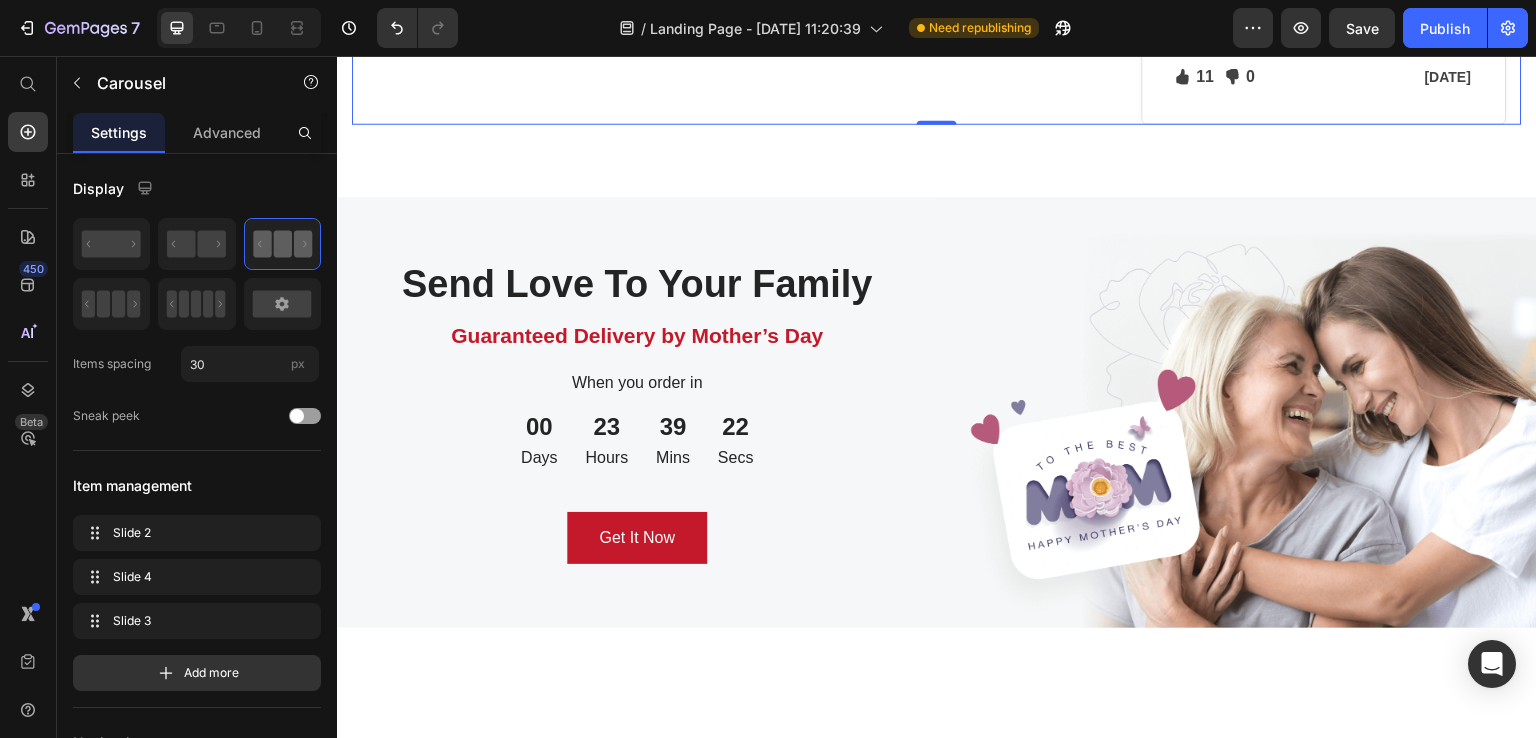 click on "Sabrina" at bounding box center (1284, -107) 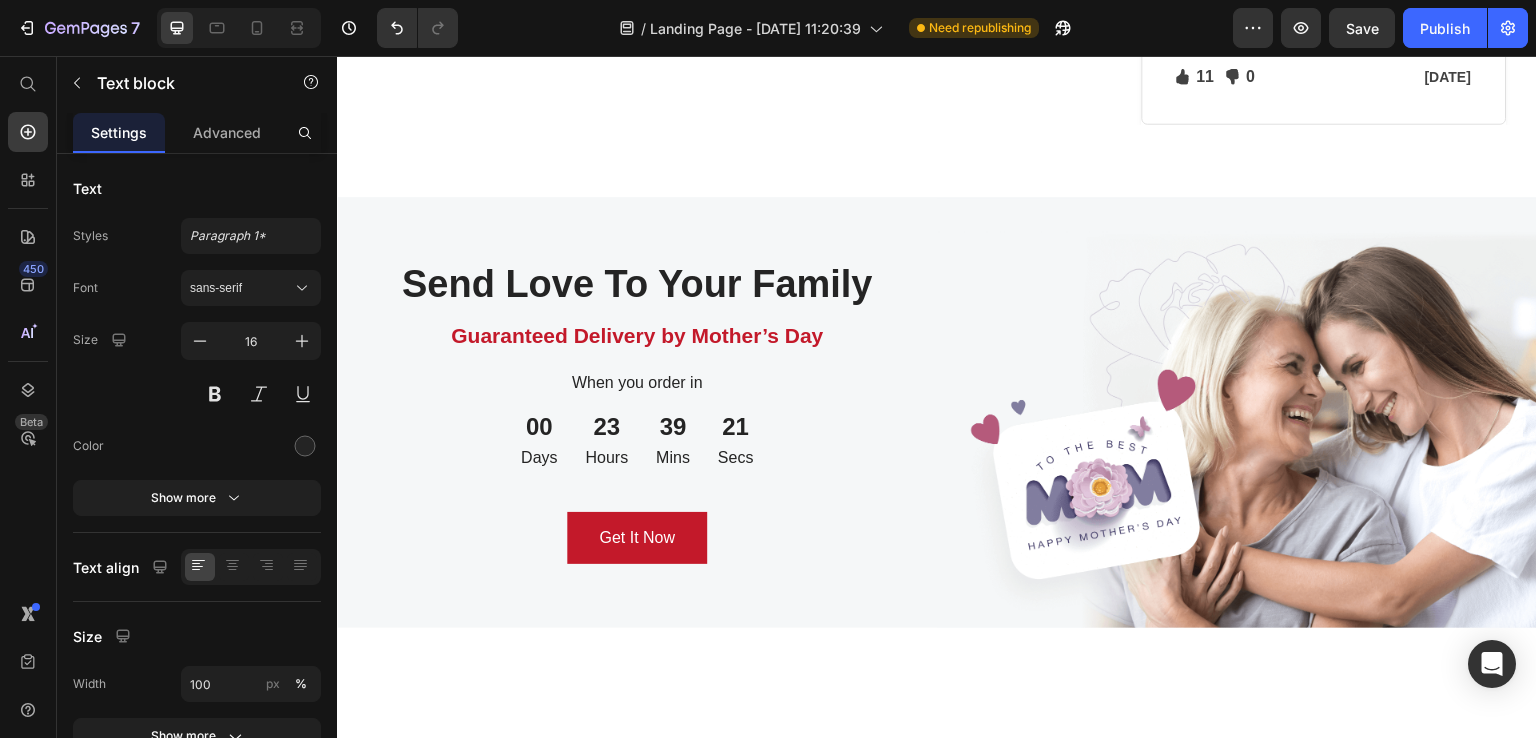 click on "Sabrina" at bounding box center (1284, -107) 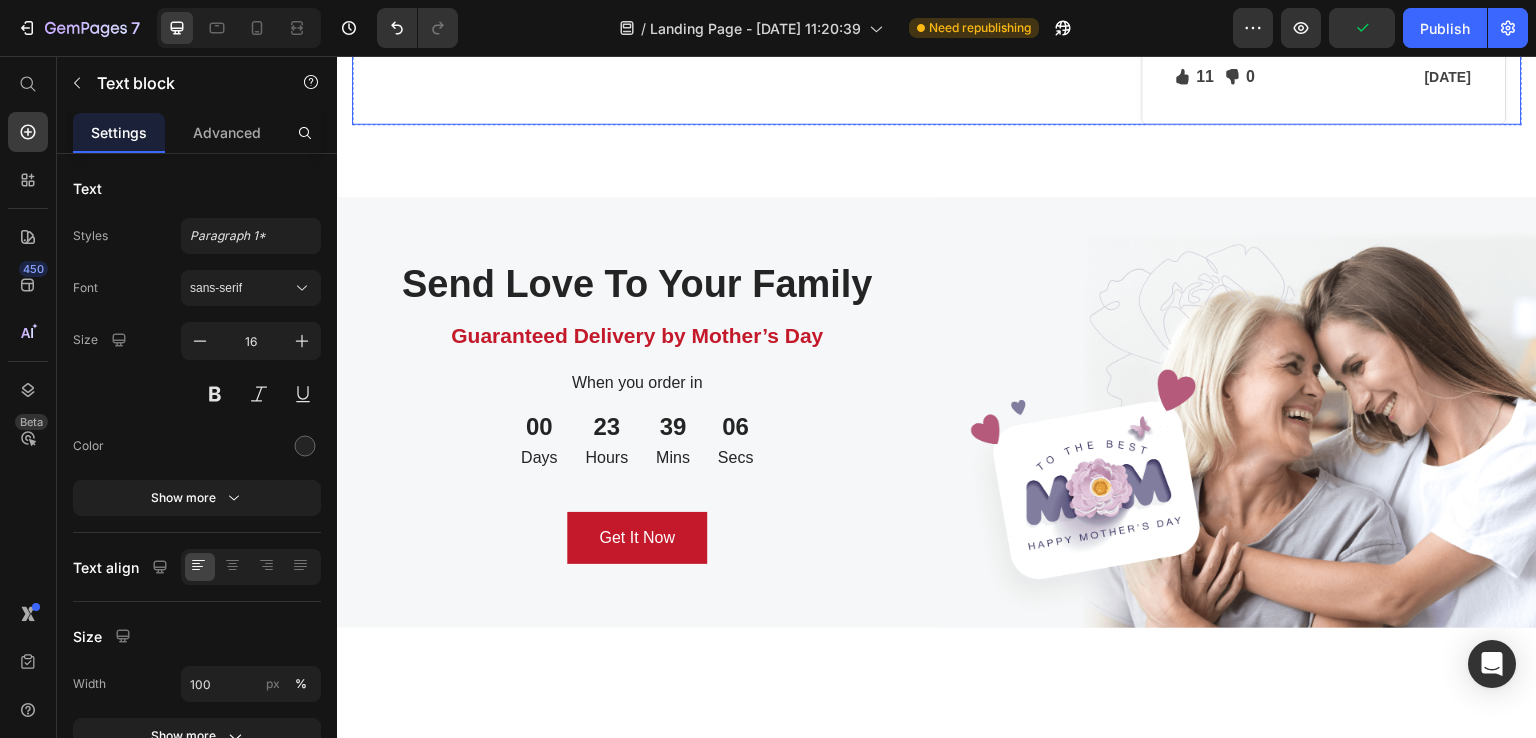 click on "Image                Icon                Icon                Icon                Icon                Icon Icon List Hoz Row Row Hiba Err Text block Row Facile à installer, aucune perceuse nécessaire. Text block
Icon 230 Text block Icon List
Icon 0 Text block Icon List Row Feb 22, 2022 Text block Row Row Row" at bounding box center (534, -15) 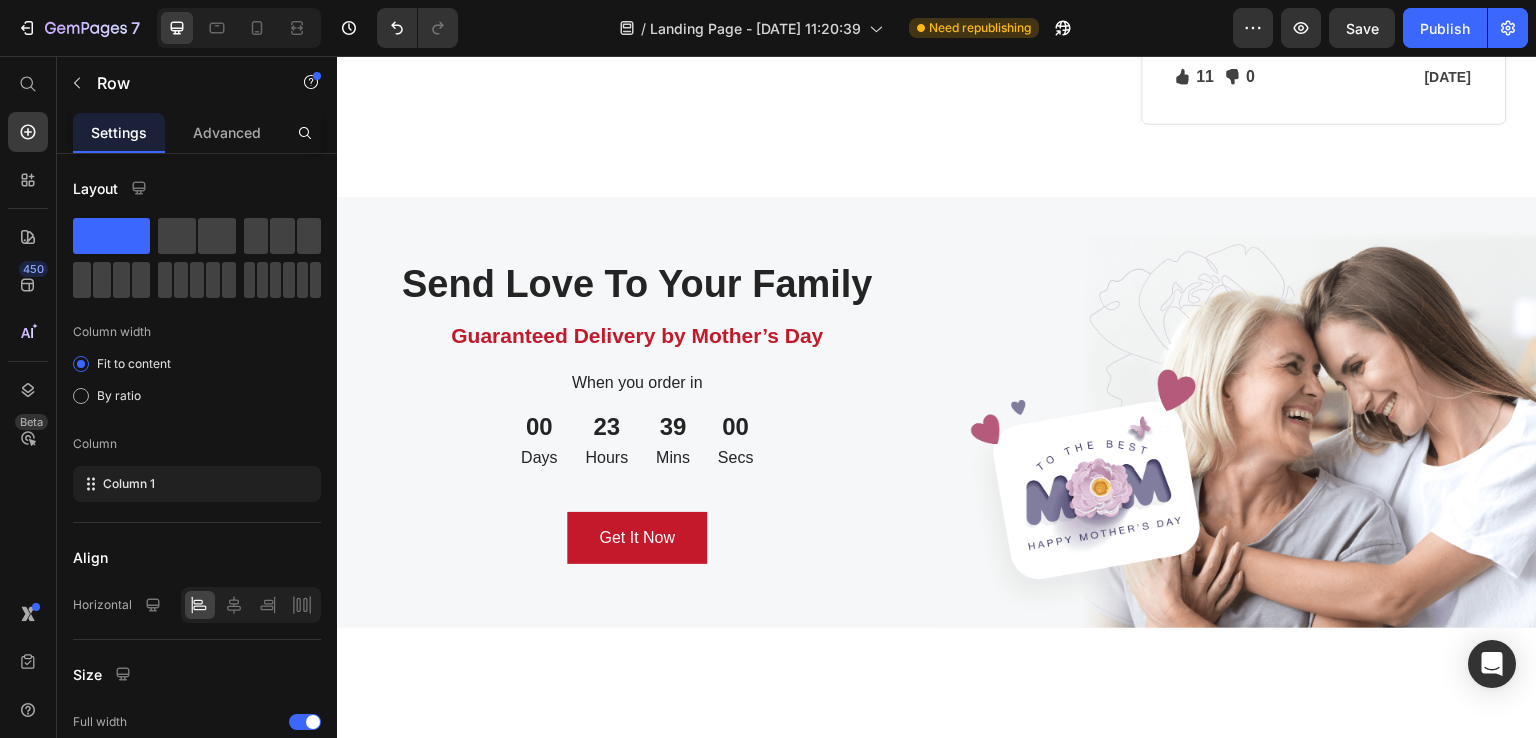 click on "Hiba Err Text block Row   0" at bounding box center (534, -107) 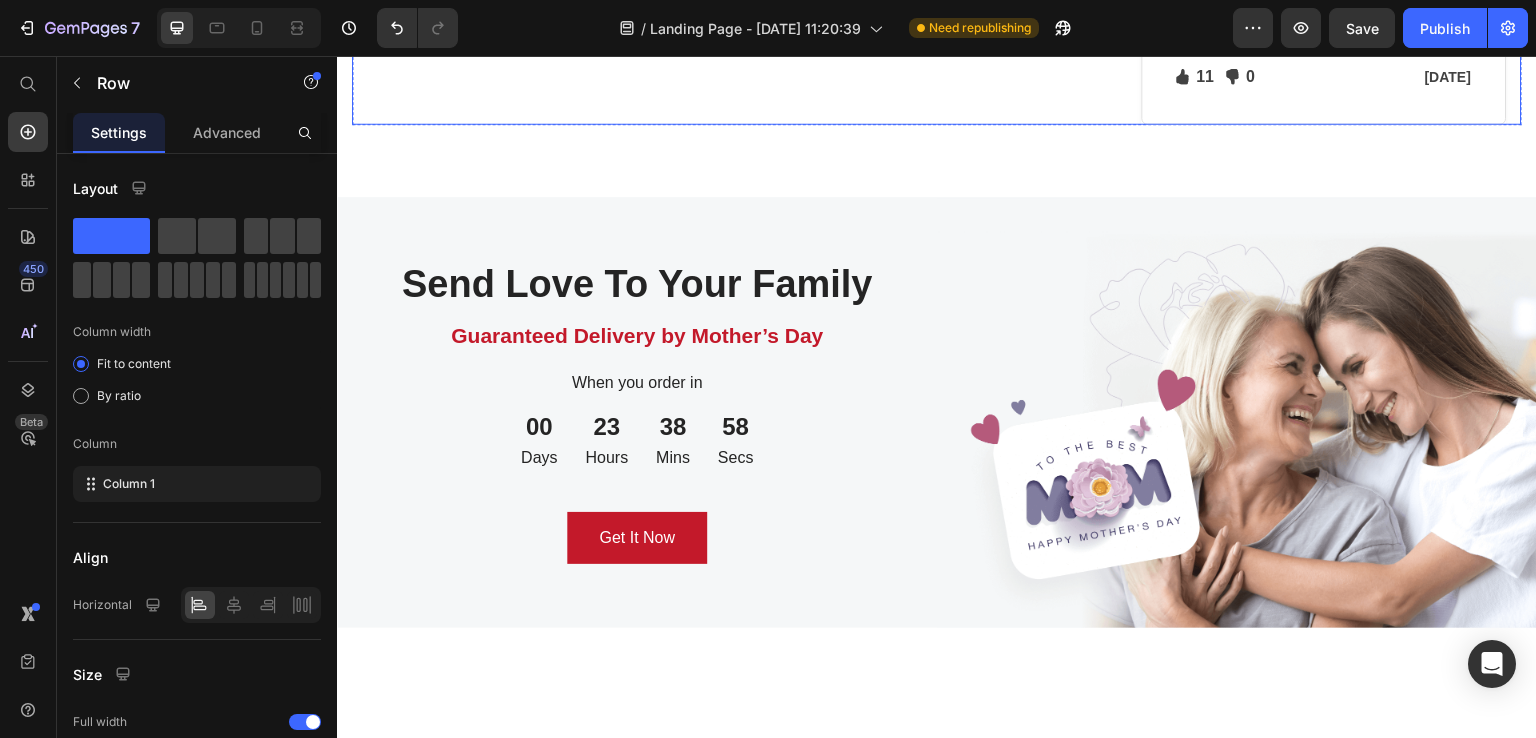 click on "Image                Icon                Icon                Icon                Icon                Icon Icon List Hoz Row Row Hiba Err Text block Row   16 Facile à installer, aucune perceuse nécessaire. Text block
Icon 230 Text block Icon List
Icon 0 Text block Icon List Row Feb 22, 2022 Text block Row Row Row" at bounding box center (534, -15) 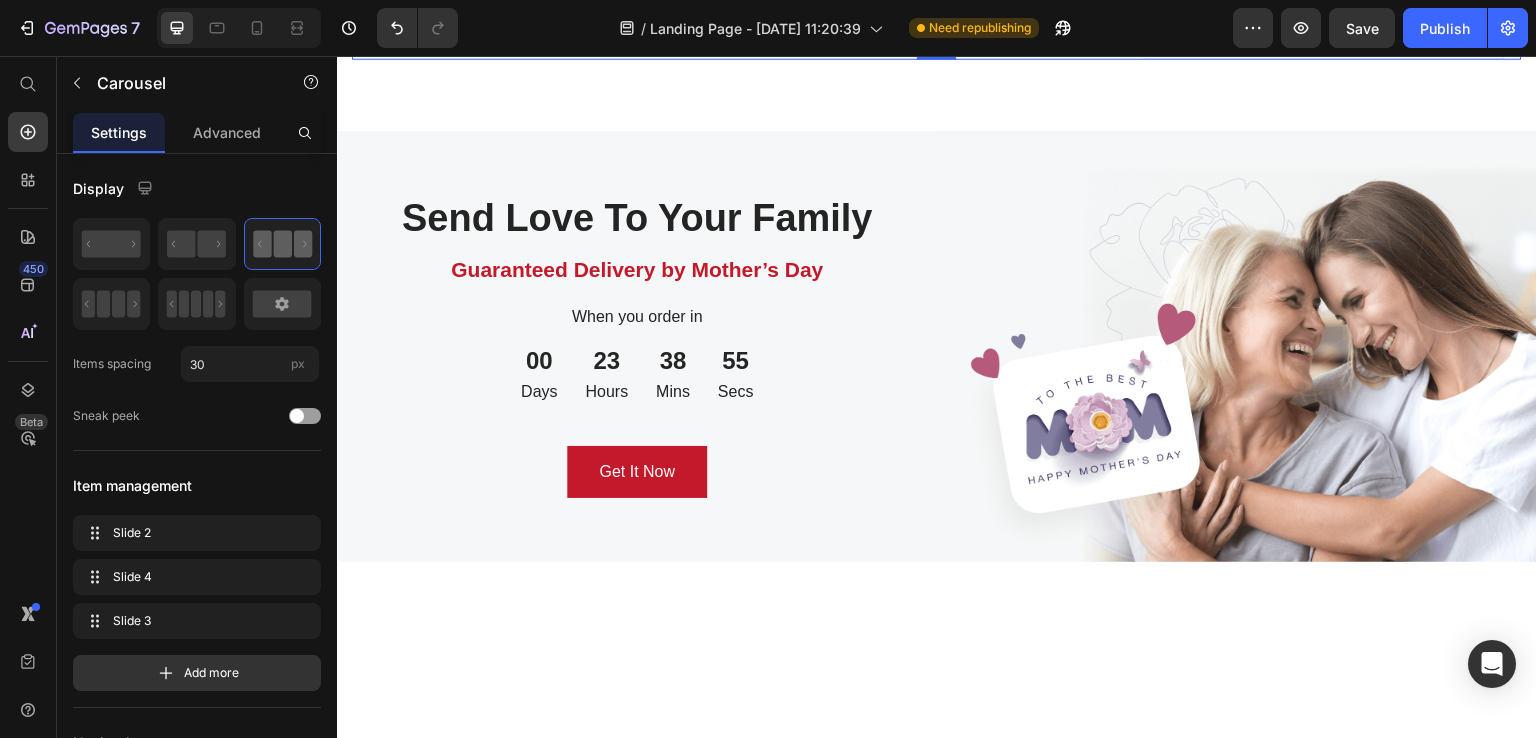 scroll, scrollTop: 3927, scrollLeft: 0, axis: vertical 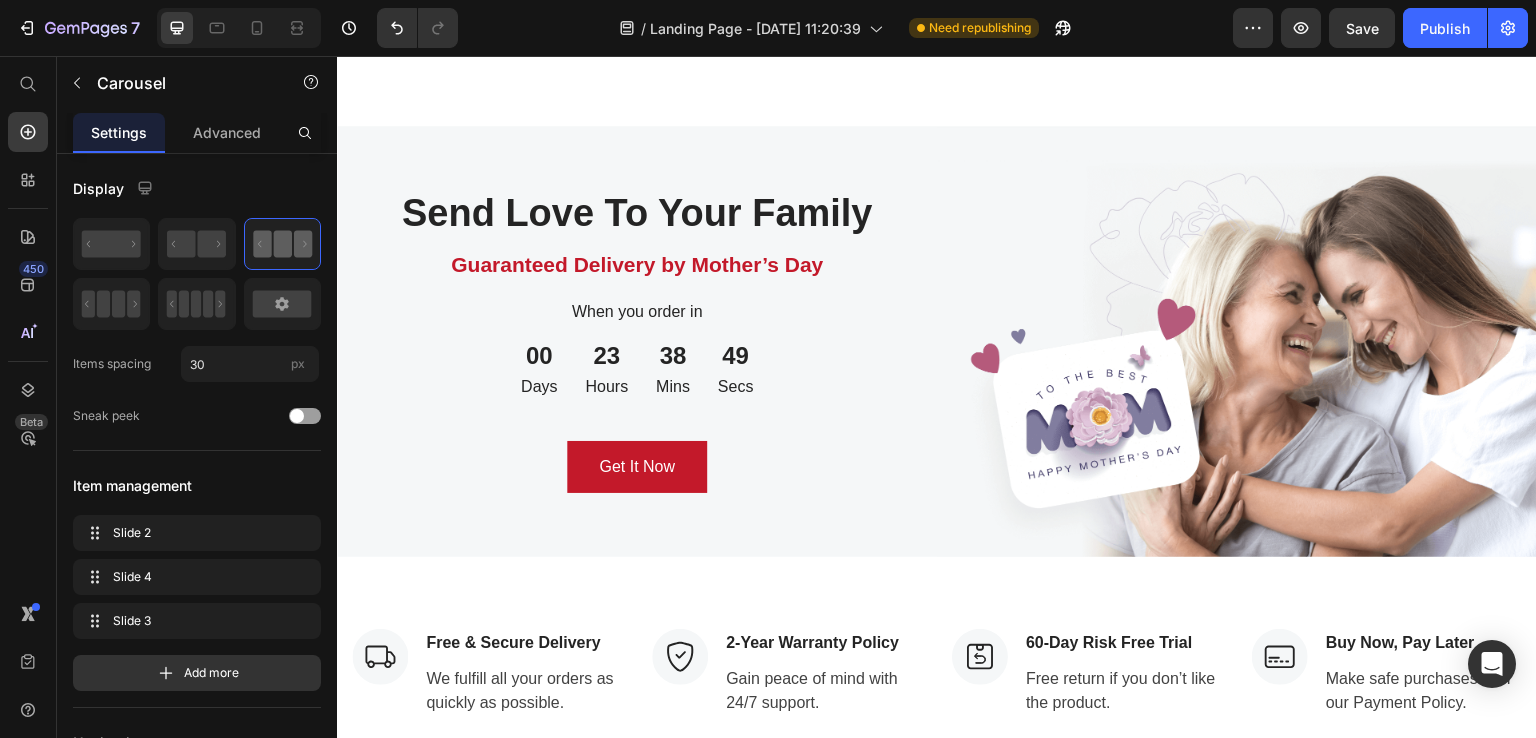 click on "230" at bounding box center (420, -66) 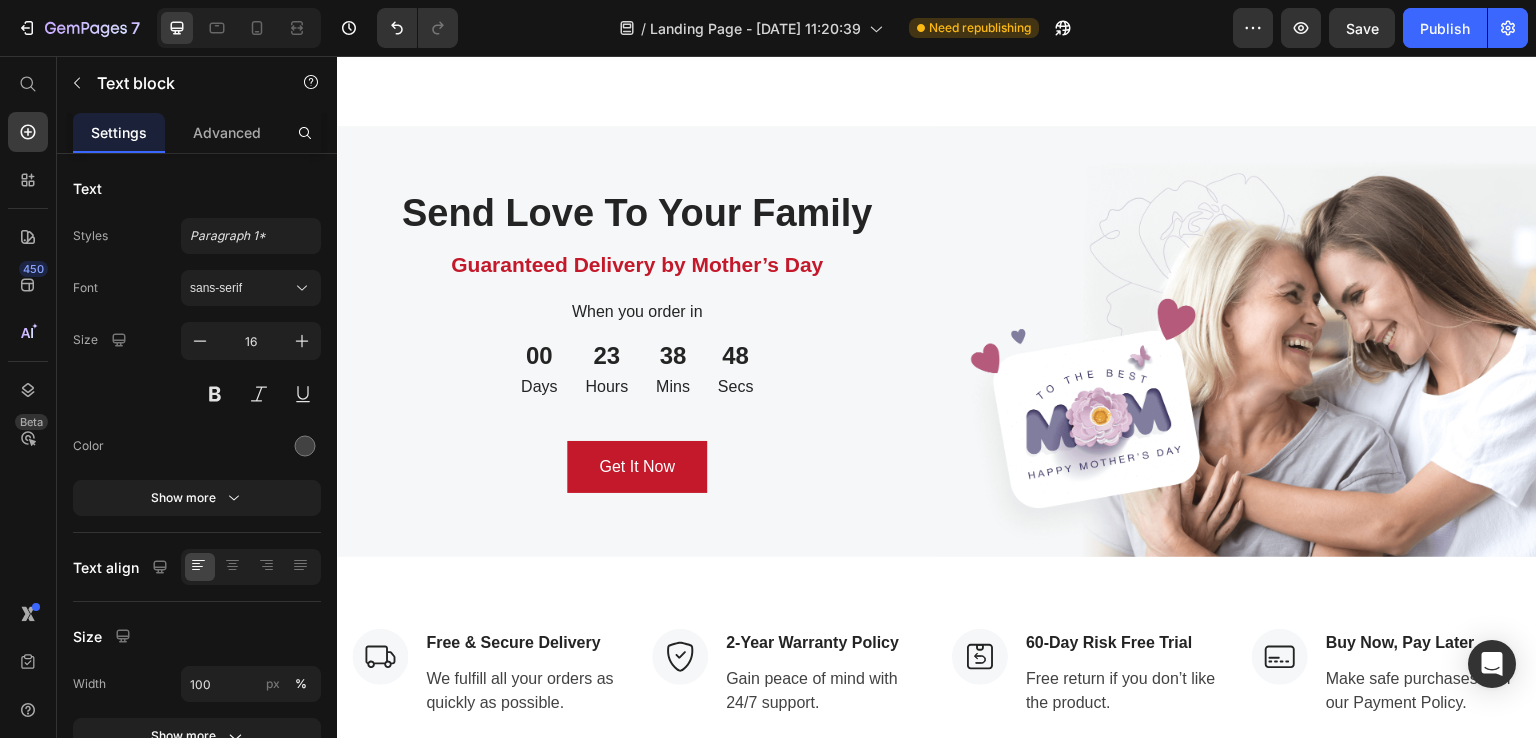 click on "230" at bounding box center (420, -66) 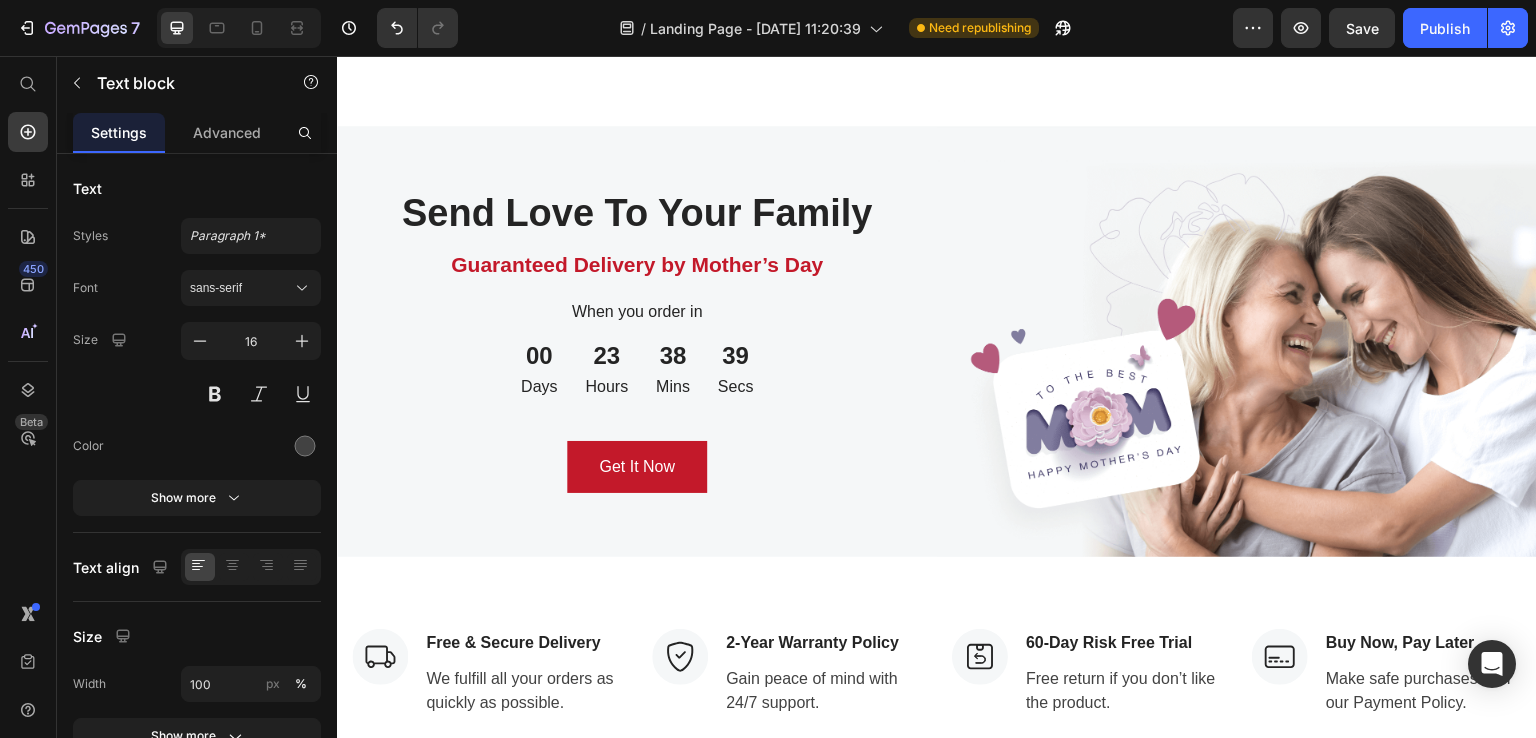 click on "Feb 22, 2022" at bounding box center (616, -66) 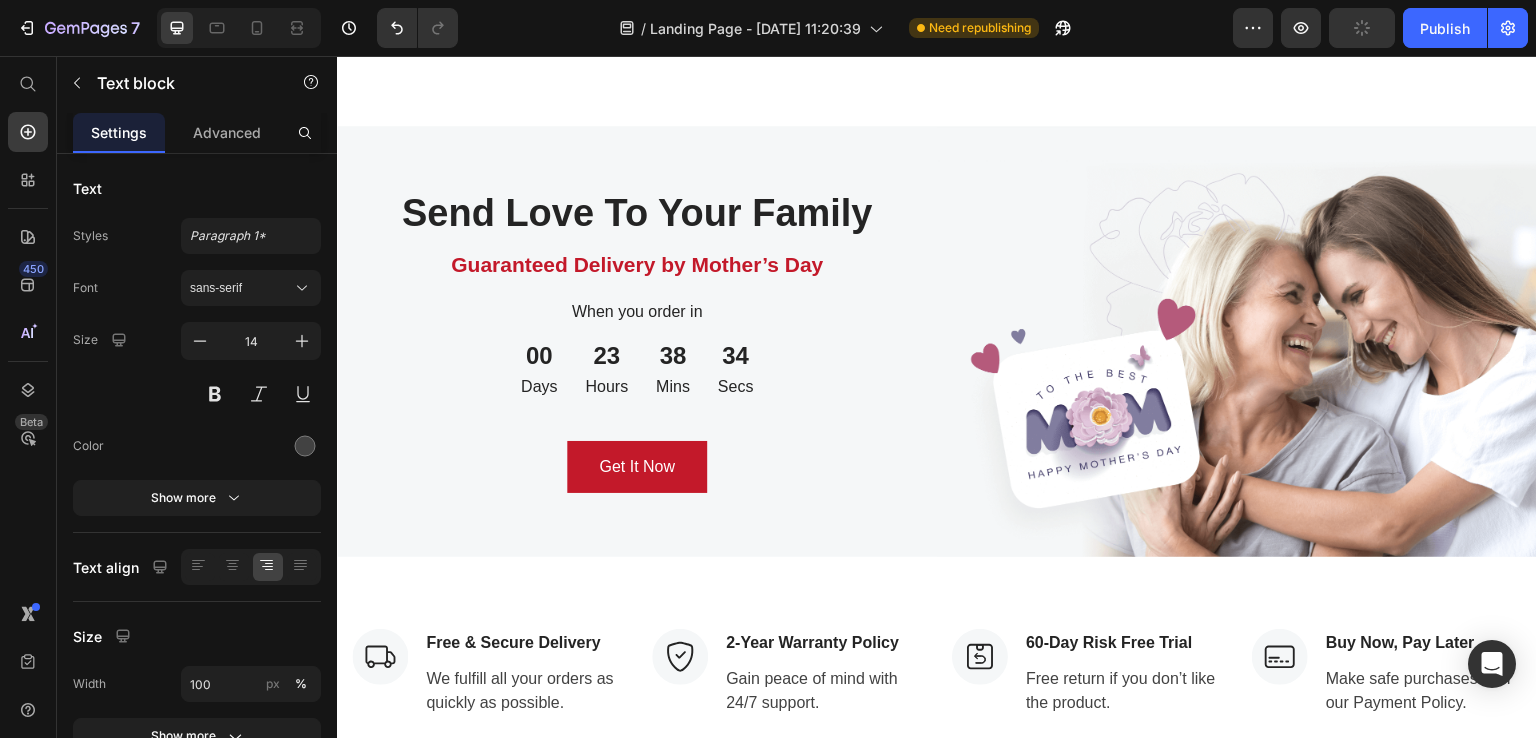 click on "Feb 22, 2022" at bounding box center [616, -66] 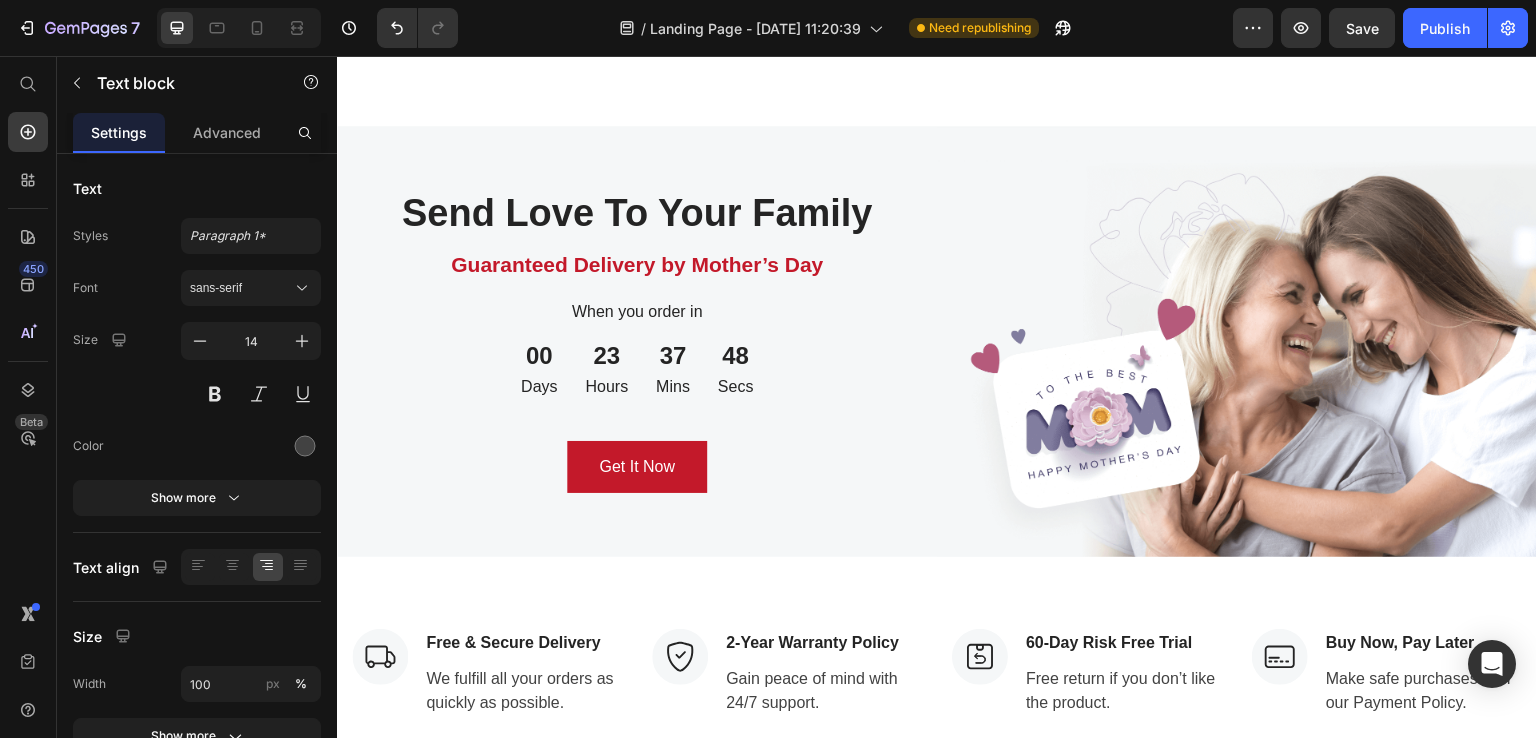 click on "Feb 22, 2025" at bounding box center (616, -66) 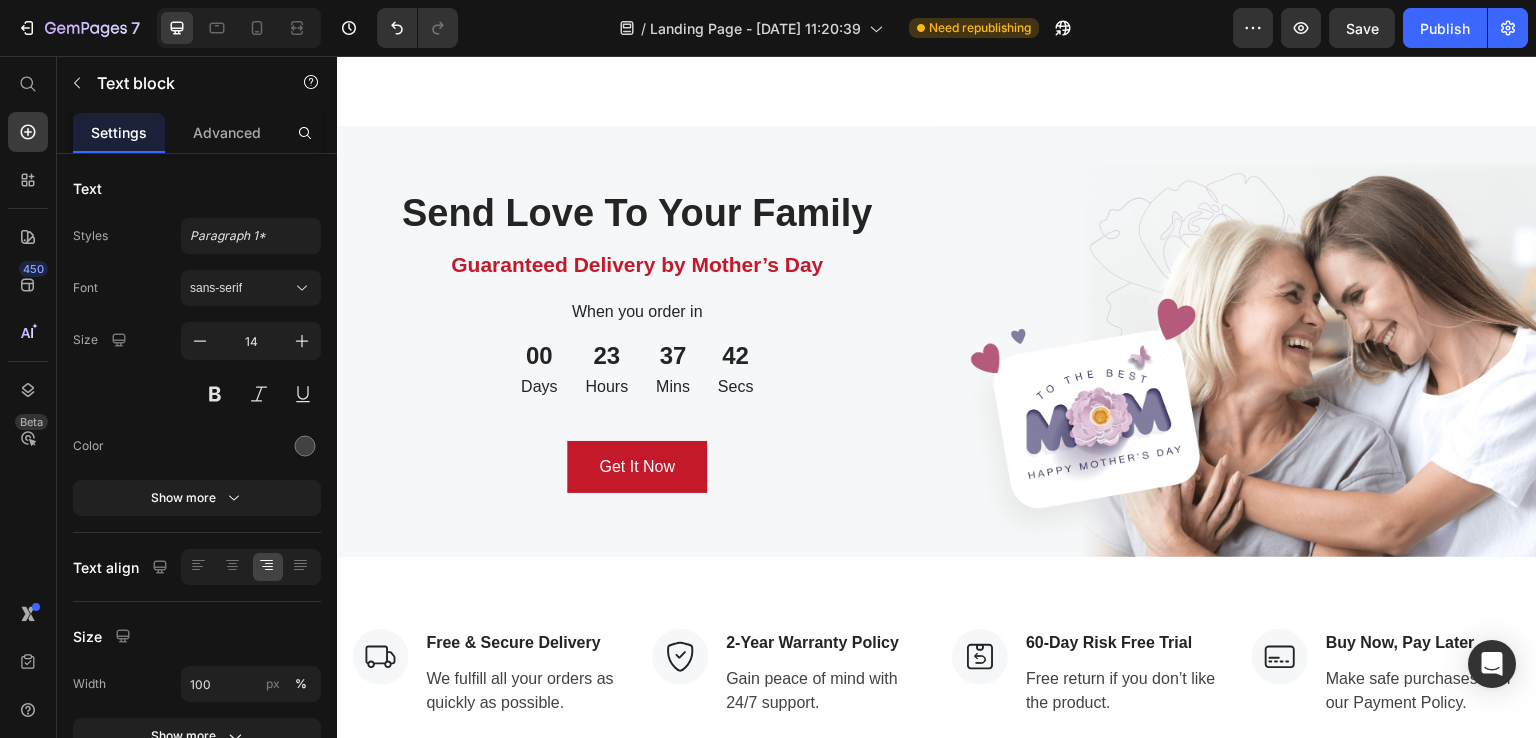 click on "Feb 29, 2025" at bounding box center (616, -66) 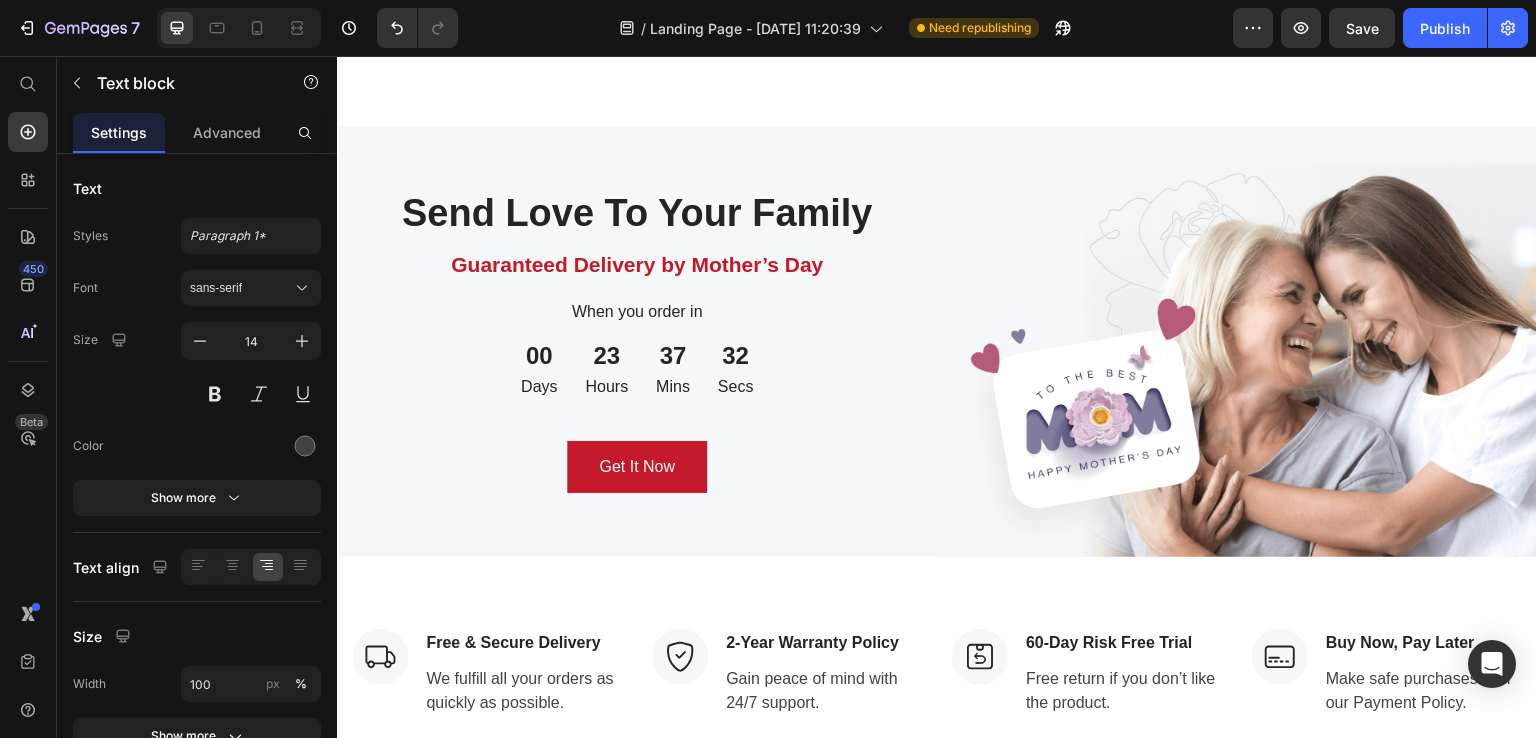 click on "Jan 13, 2022" at bounding box center (1011, -90) 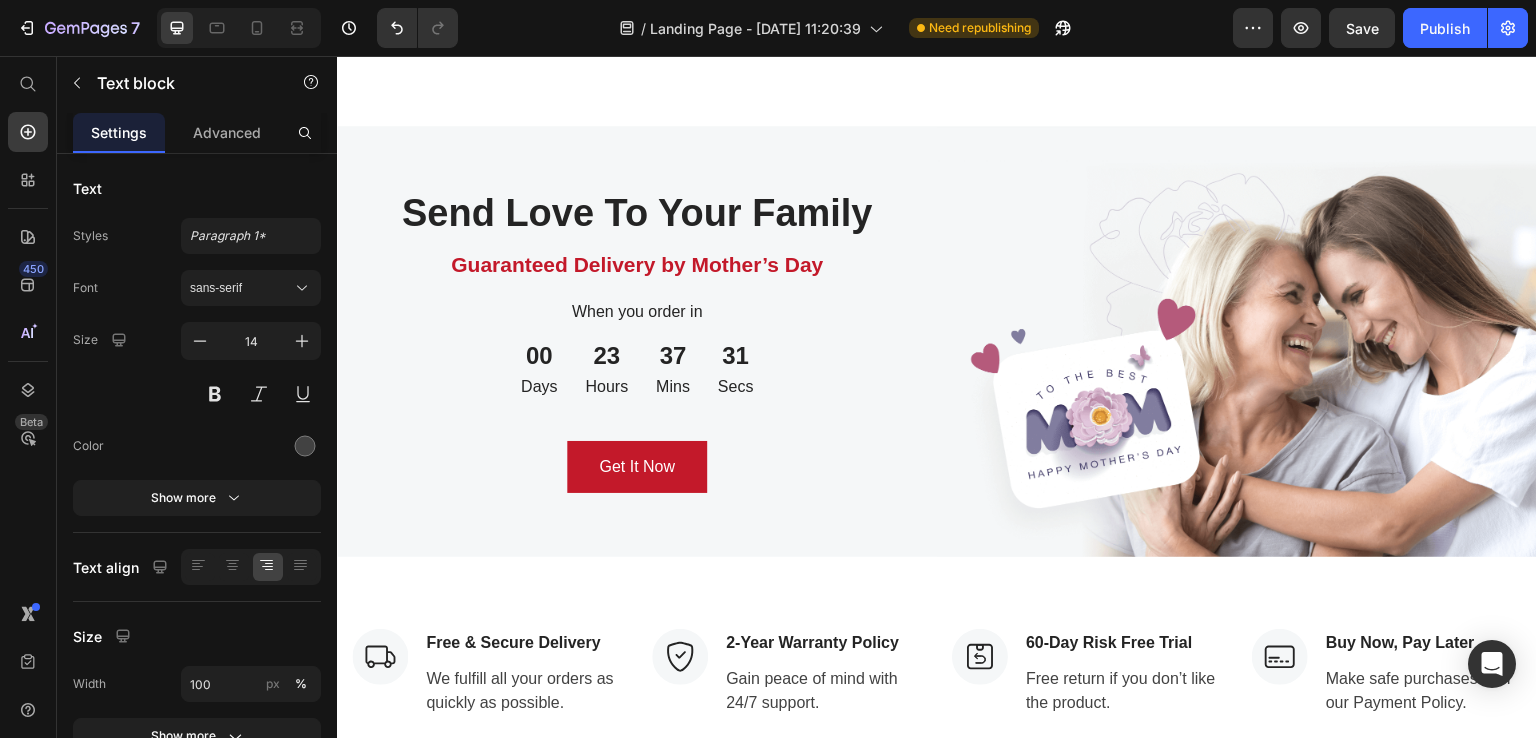 click on "Jan 13, 2022" at bounding box center [1011, -90] 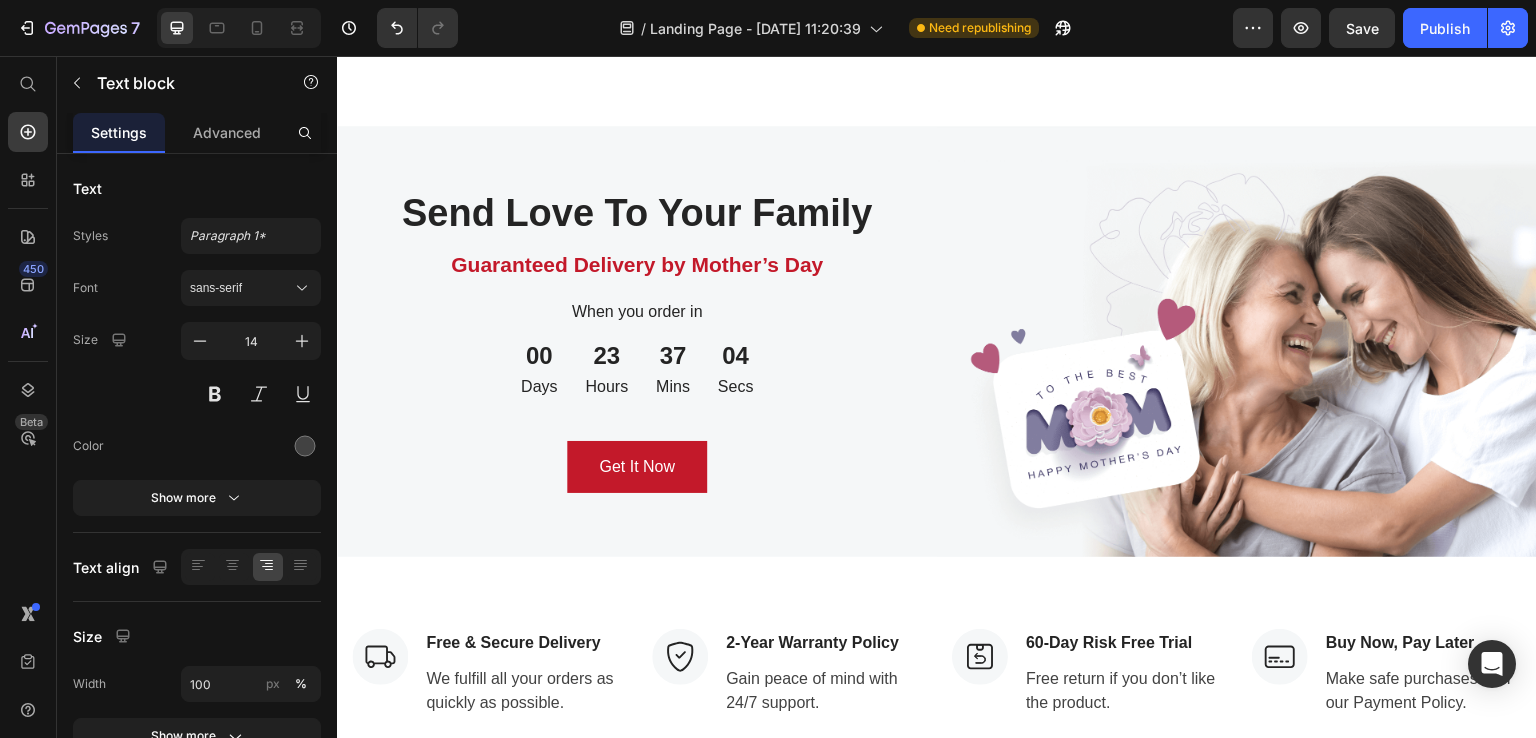 click on "Mar 3, 2022" at bounding box center [1406, 6] 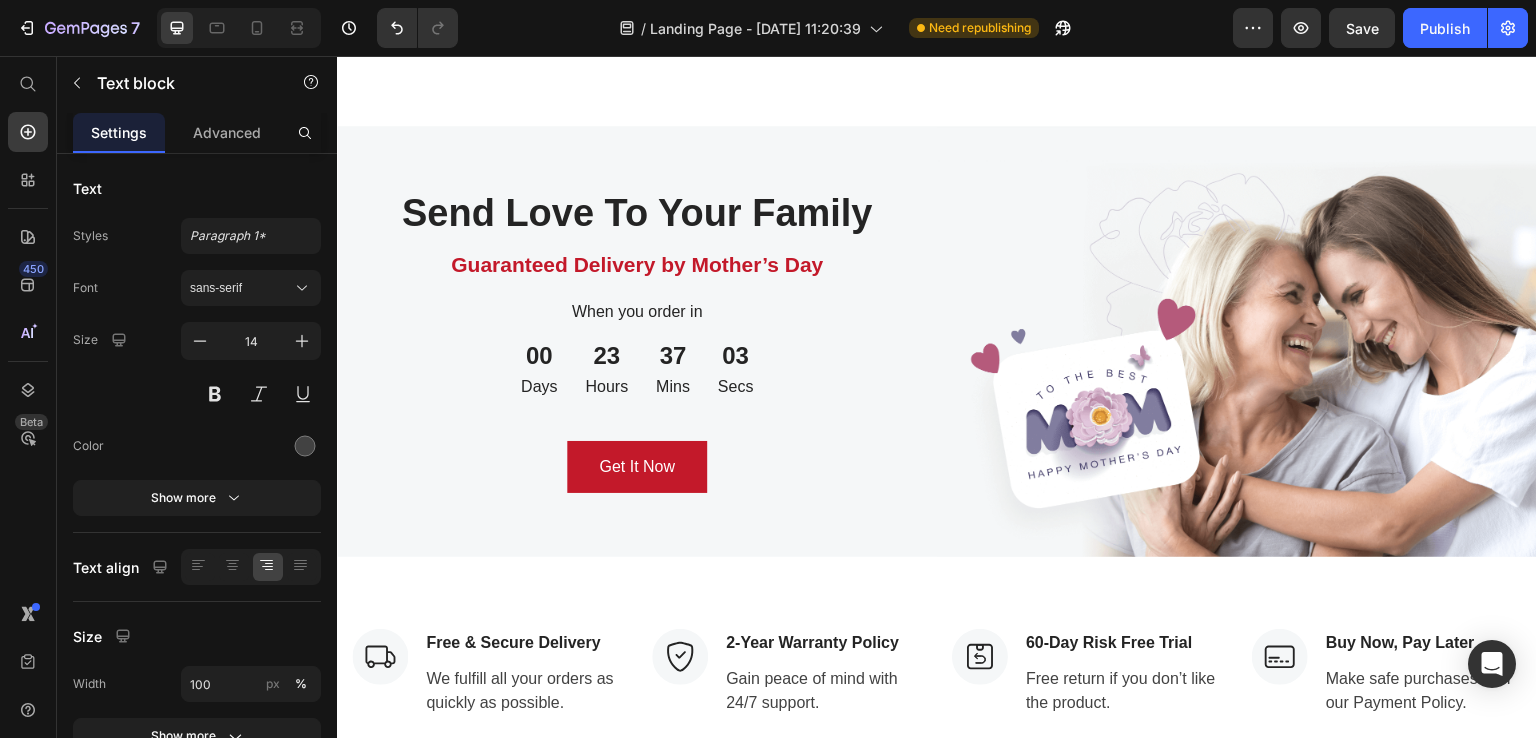 click on "Mar 3, 2022" at bounding box center (1406, 6) 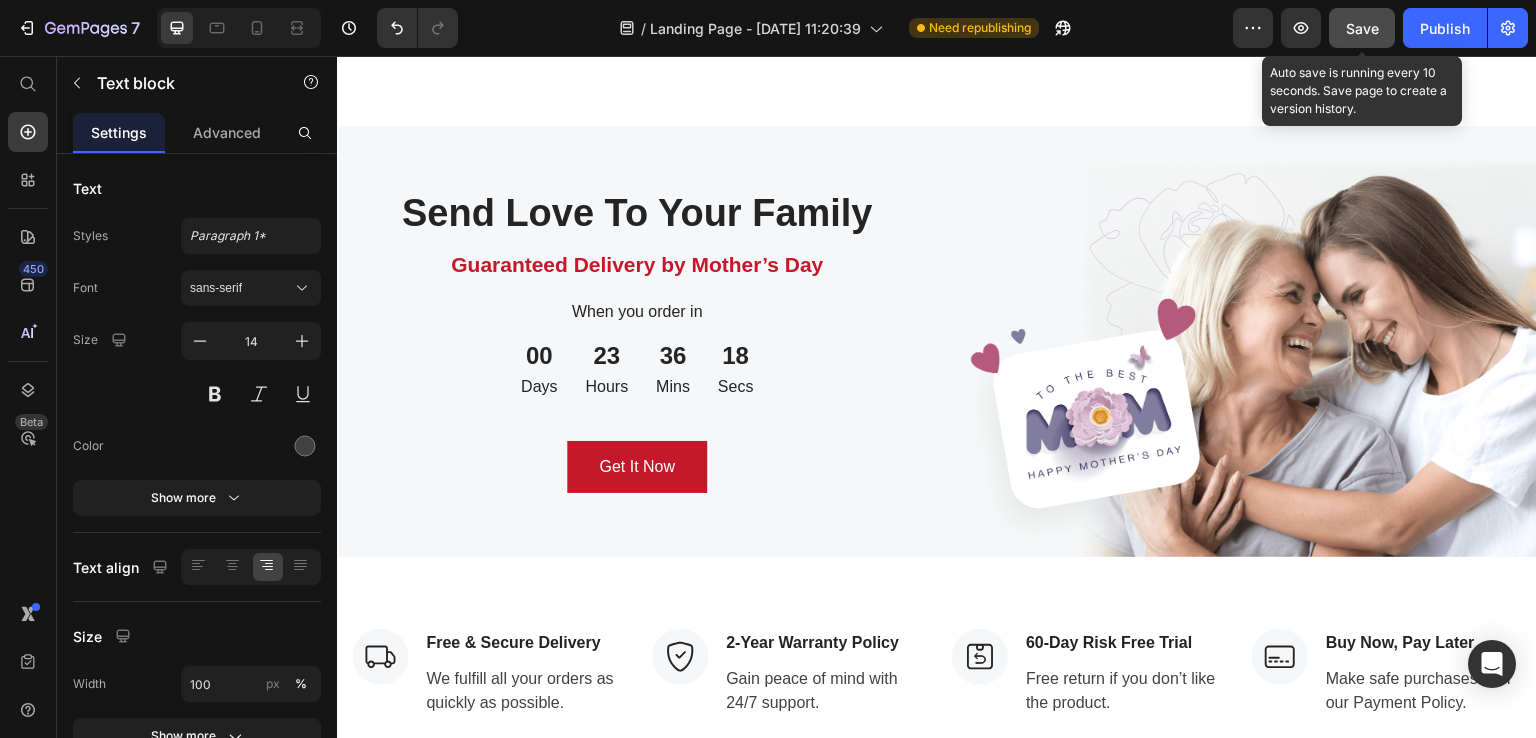 click on "Save" at bounding box center [1362, 28] 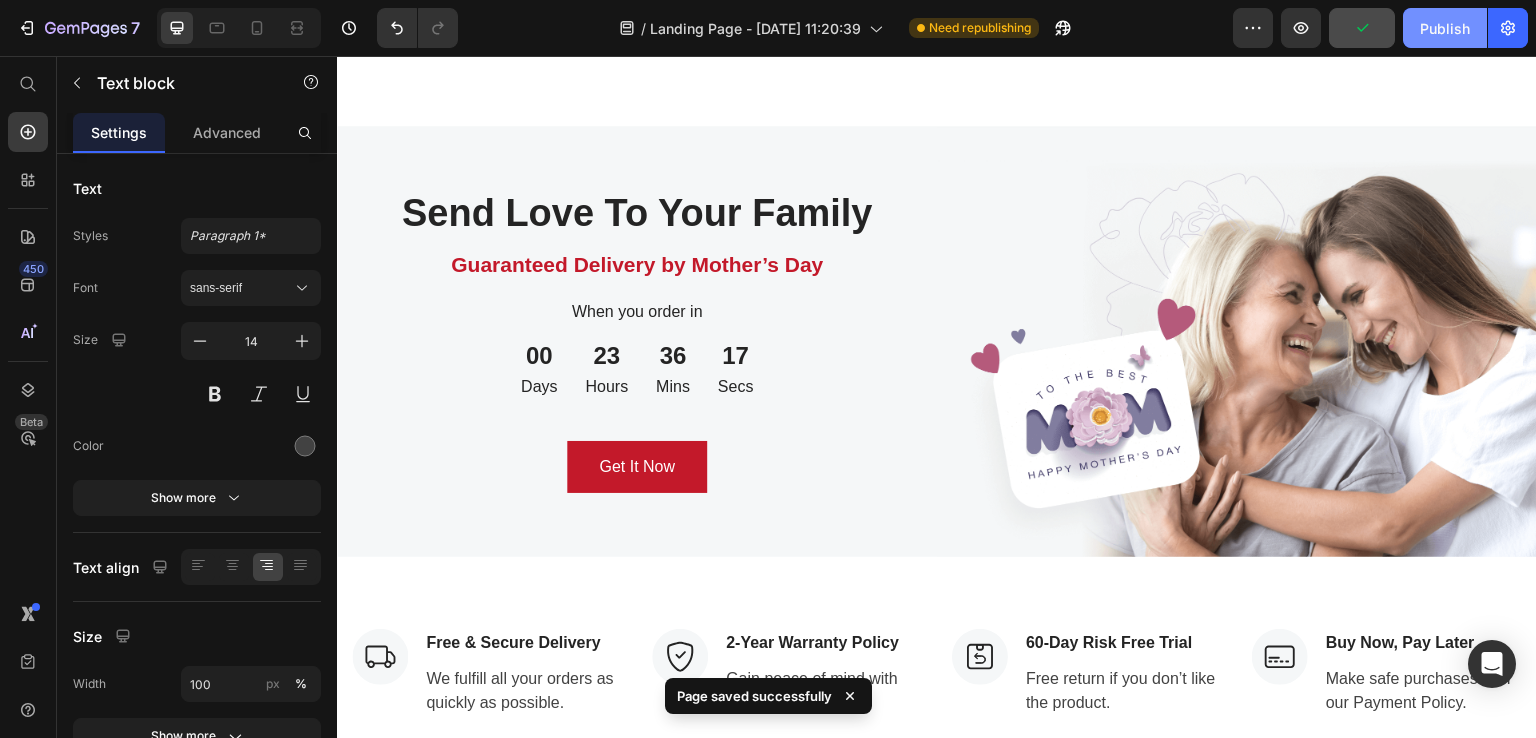 click on "Publish" at bounding box center (1445, 28) 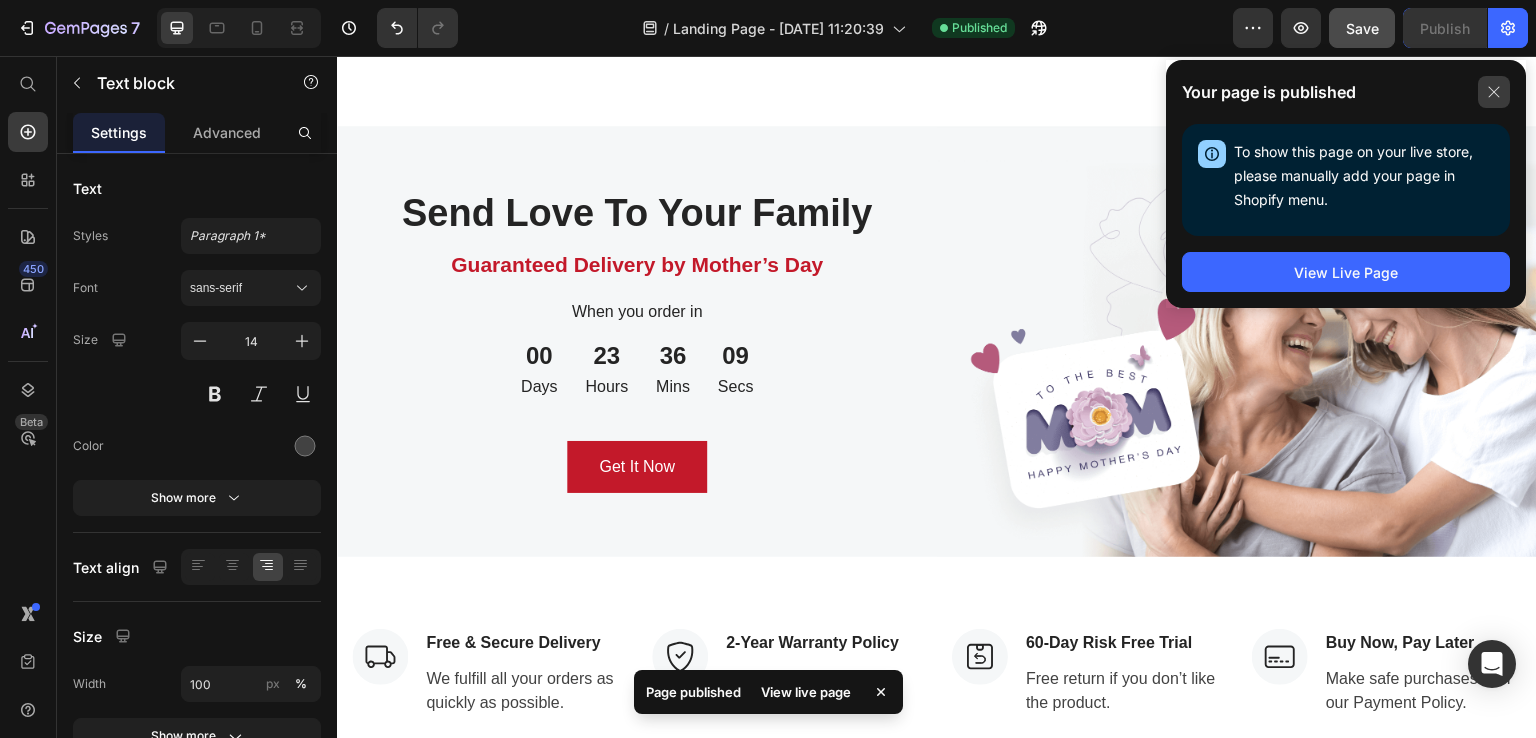 click 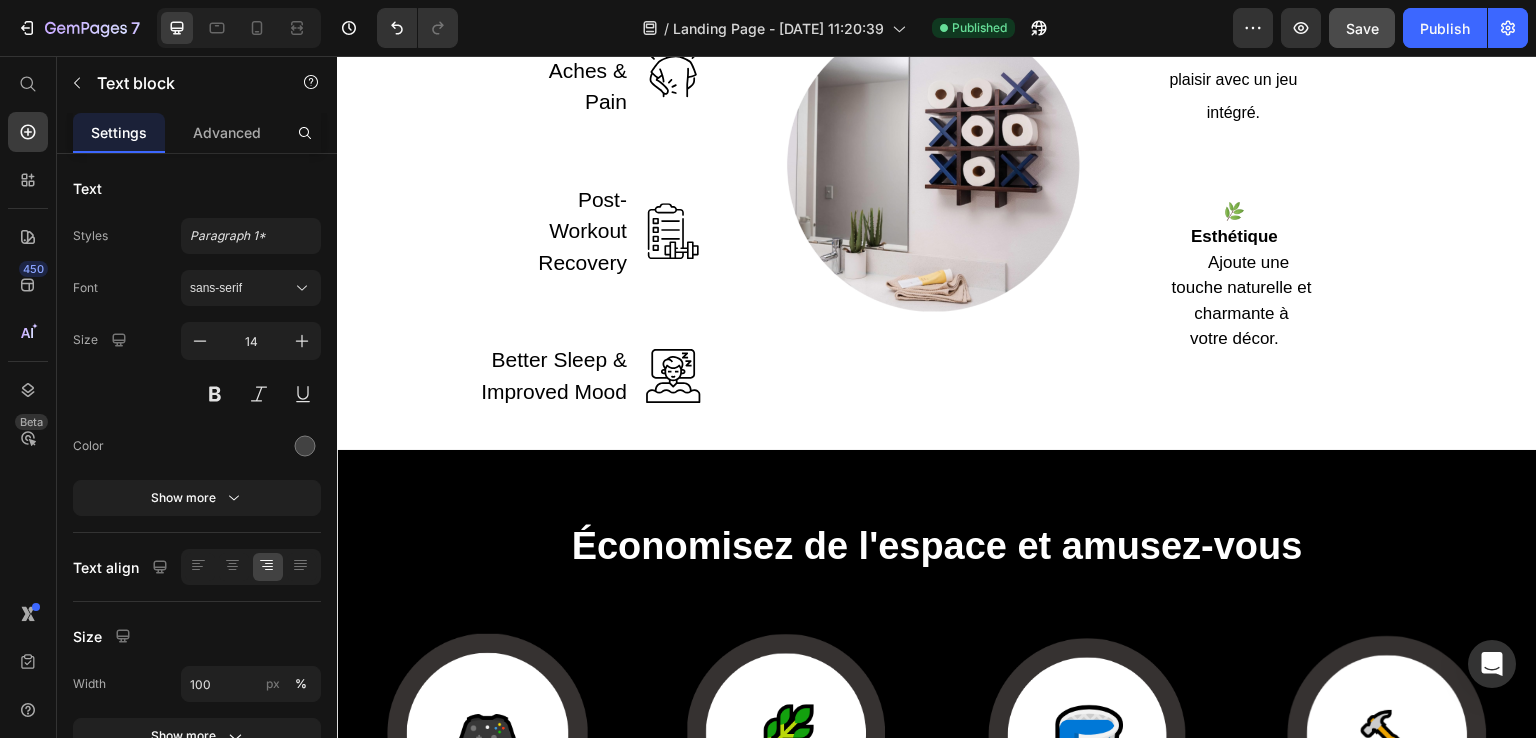 scroll, scrollTop: 2293, scrollLeft: 0, axis: vertical 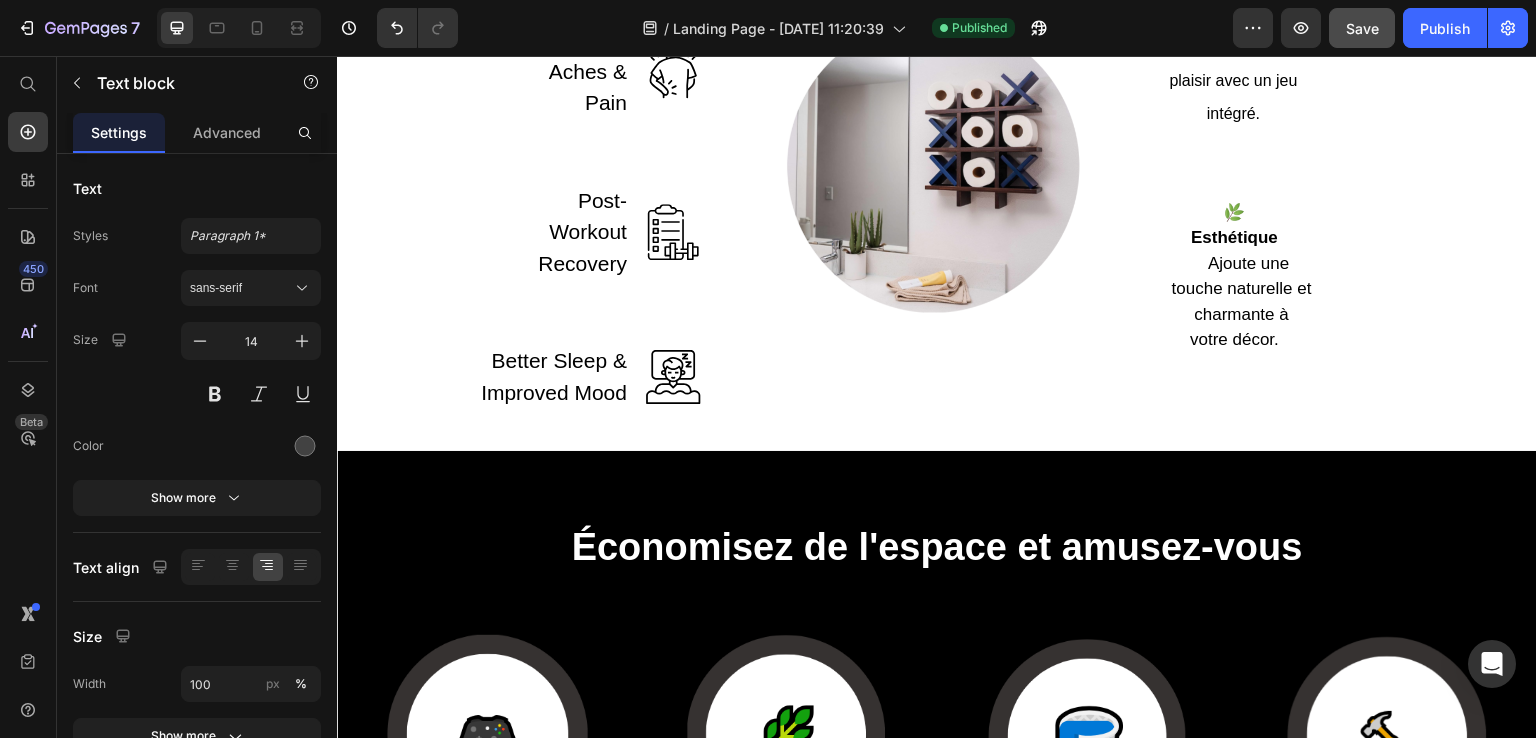 click on "Économisez de l'espace et amusez-vous" at bounding box center [937, -139] 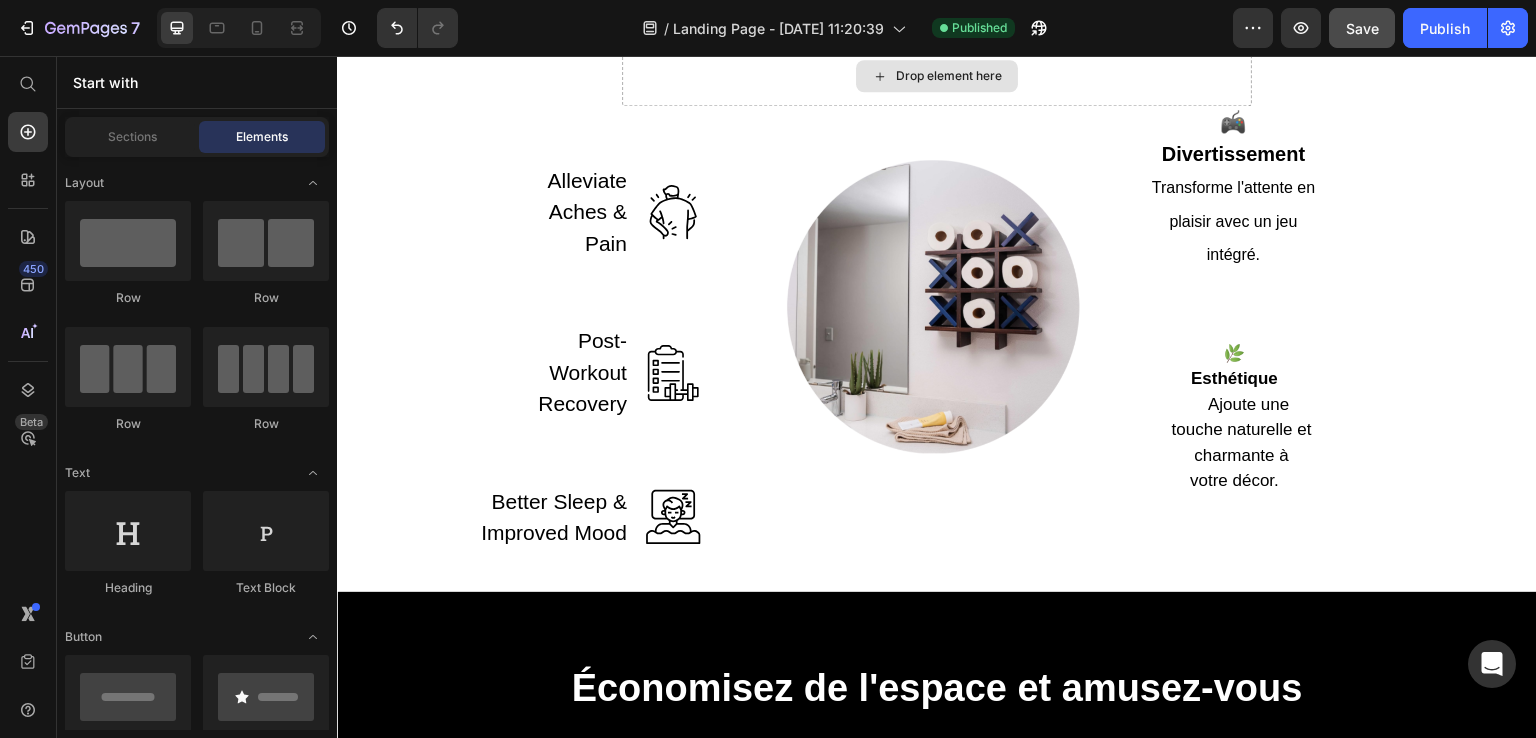 scroll, scrollTop: 2060, scrollLeft: 0, axis: vertical 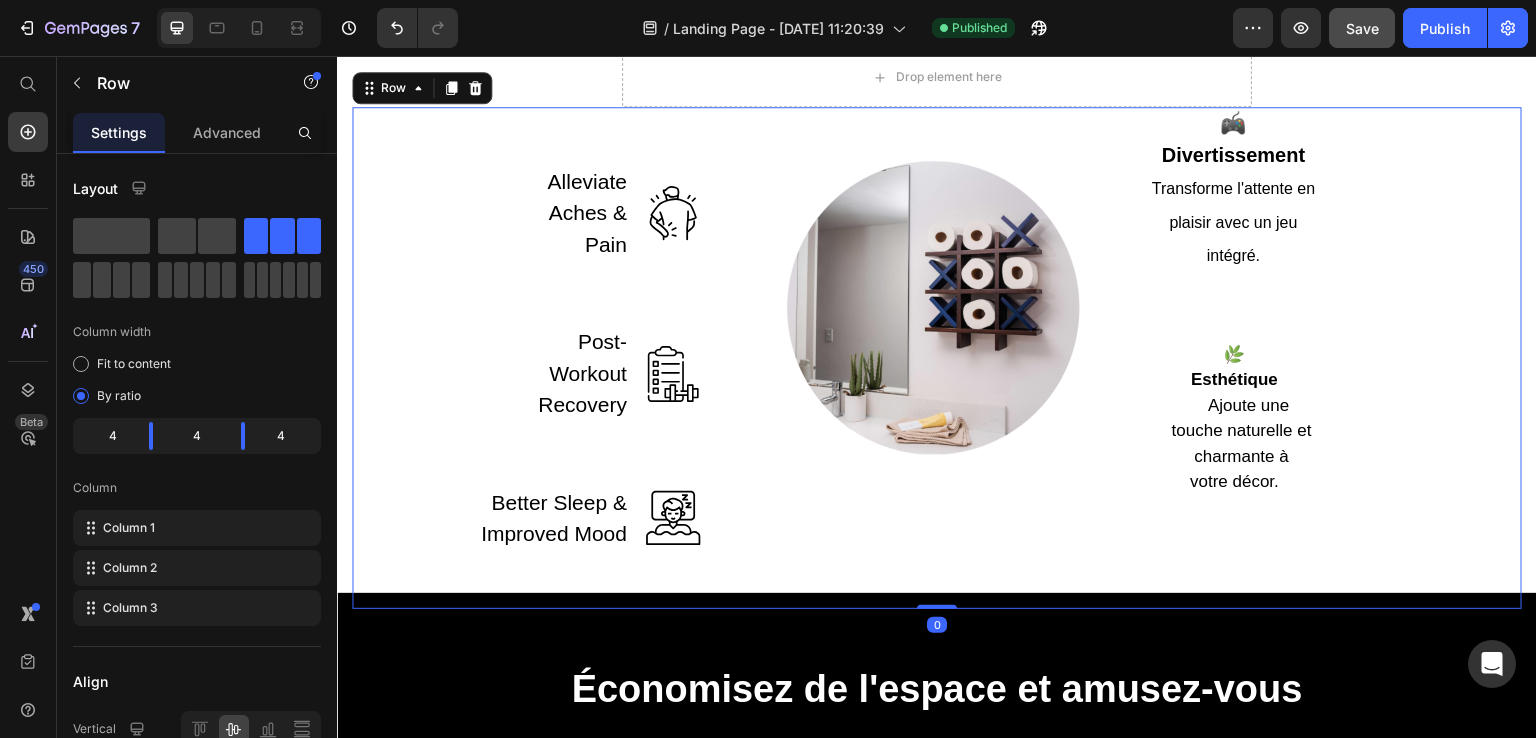 click on "Alleviate Aches & Pain Text block Image Row Post-Workout Recovery Text block Image Row Better Sleep & Improved Mood Text block Image Row" at bounding box center [526, 358] 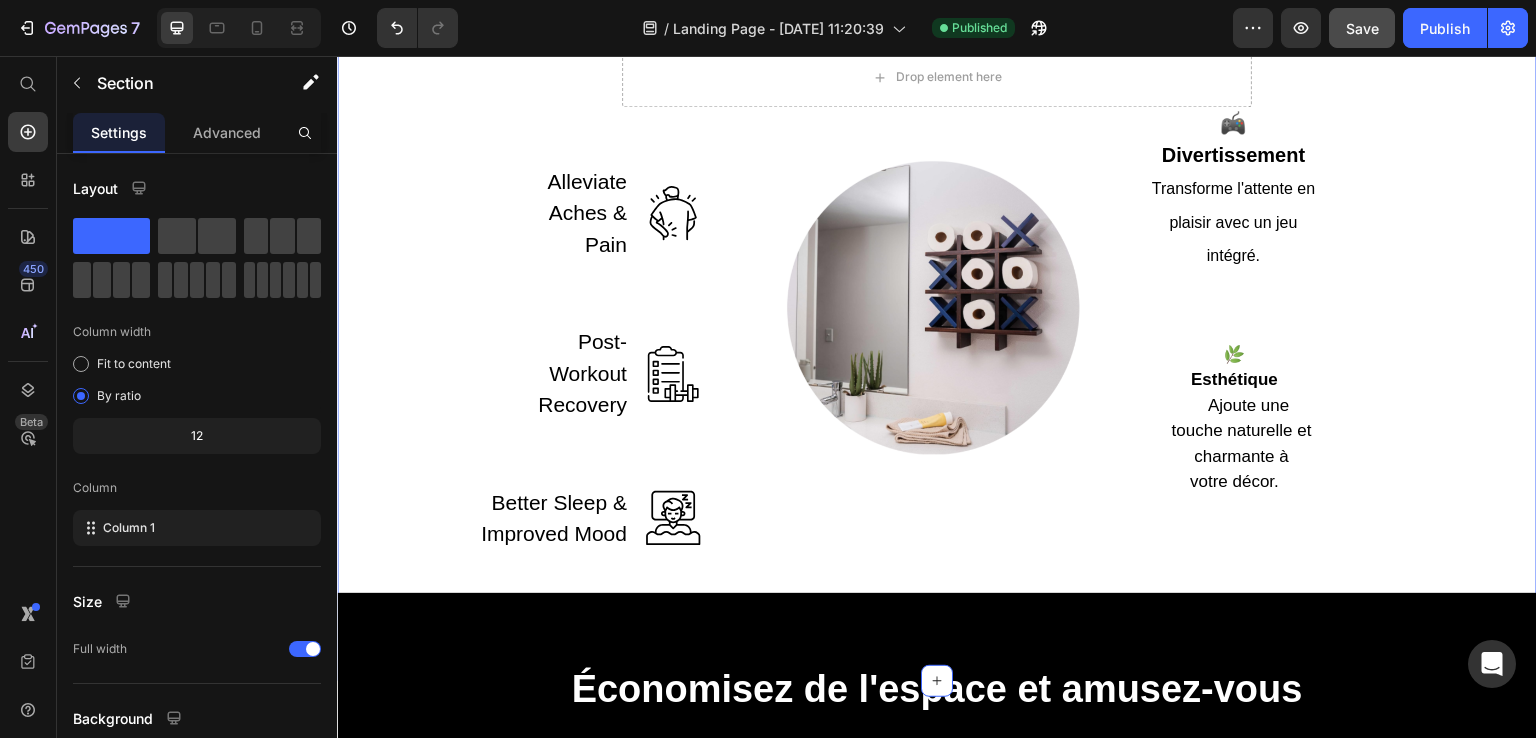 click on "Drop element here Row Alleviate Aches & Pain Text block Image Row Post-Workout Recovery Text block Image Row Better Sleep & Improved Mood Text block Image Row Image Image 🎮 Divertissement Transforme l'attente en plaisir avec un jeu intégré. Text block Row Image       🌿       Esthétique               Ajoute une            touche naturelle et            charmante à       votre décor. Text block Row Row" at bounding box center [937, 328] 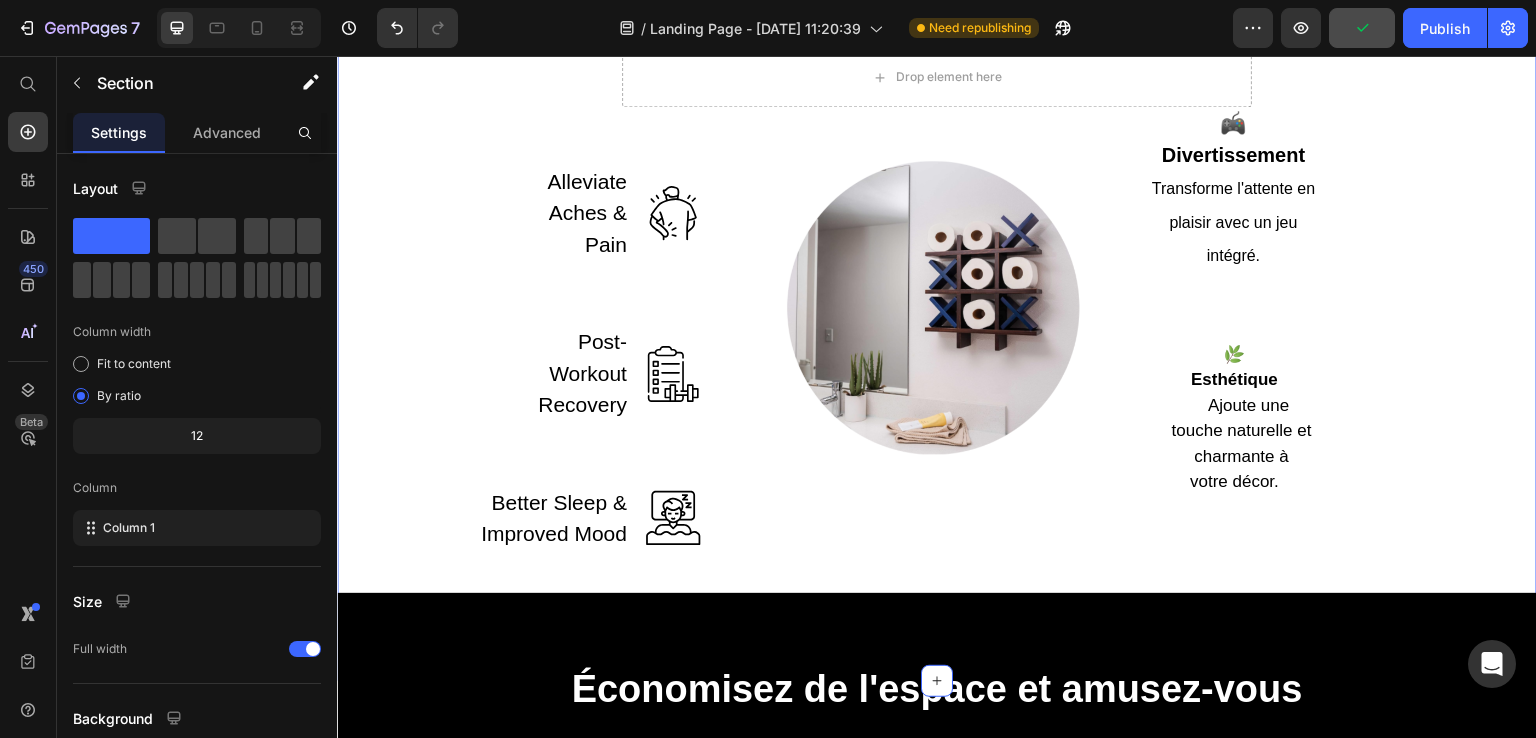 click 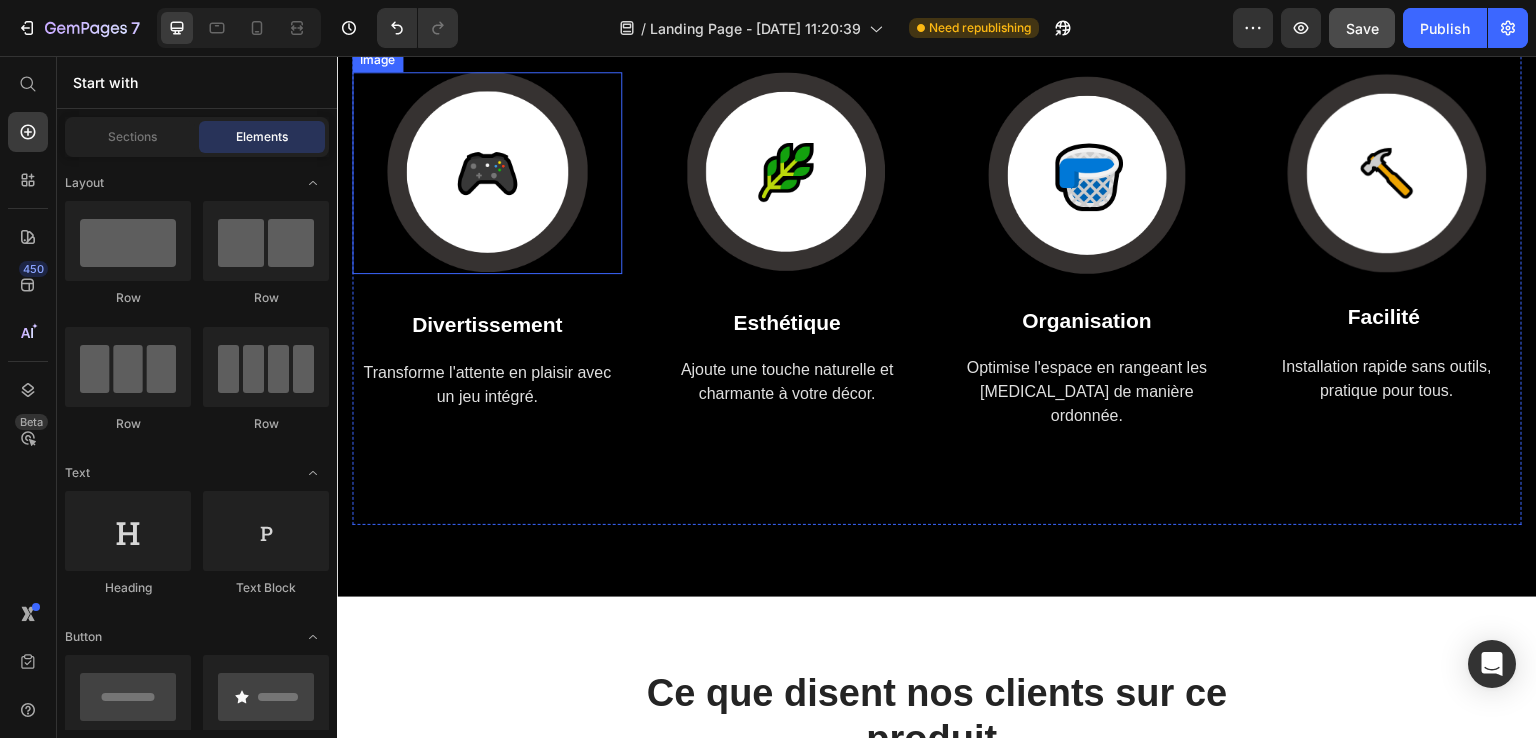 scroll, scrollTop: 1959, scrollLeft: 0, axis: vertical 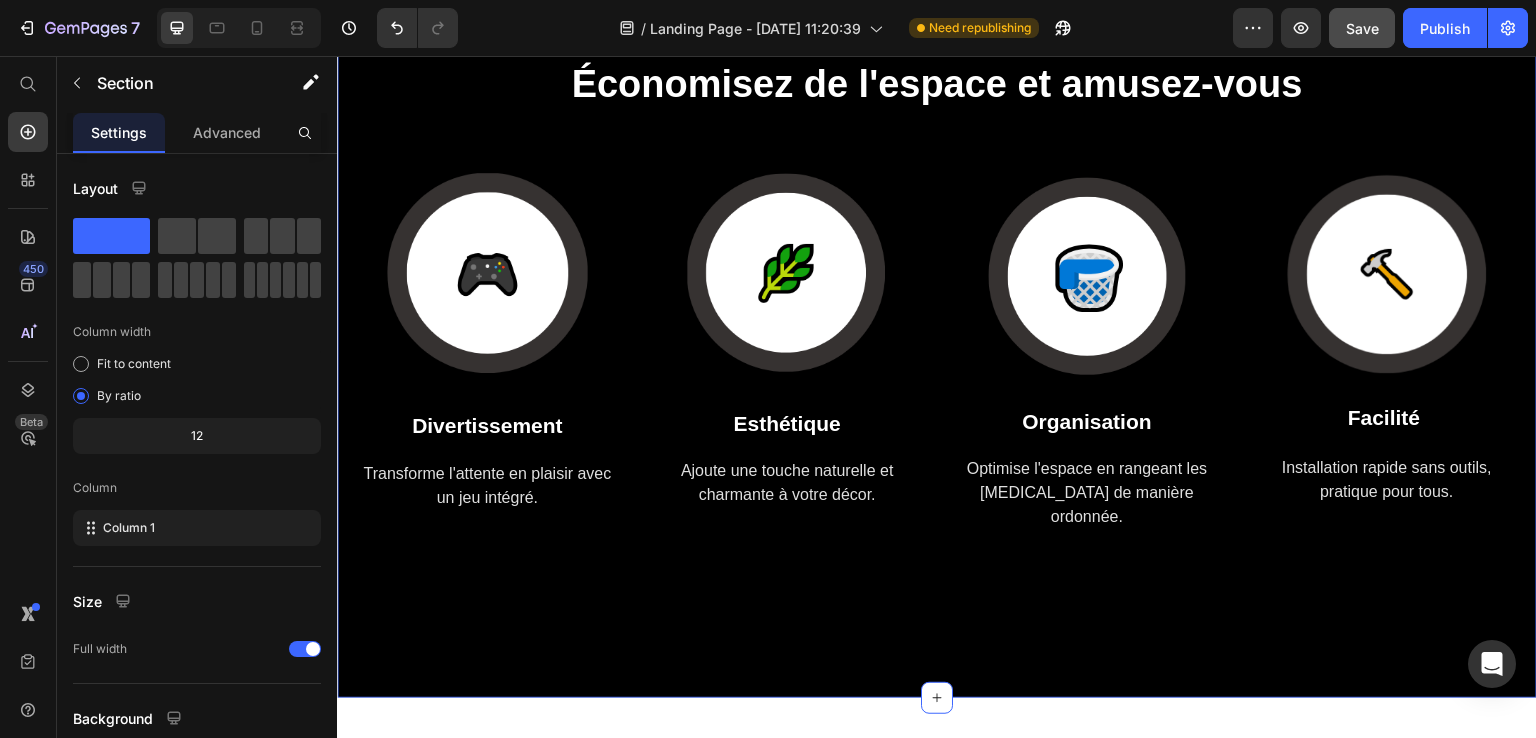 click on "Économisez de l'espace et amusez-vous Heading Image Divertissement Text block Transforme l'attente en plaisir avec un jeu intégré. Text block Image Esthétique Text block Ajoute une touche naturelle et charmante à votre décor.   Text block Image Organisation Text block Optimise l'espace en rangeant les rouleaux de manière ordonnée.   Text block Image Facilité   Text block Installation rapide sans outils, pratique pour tous.     Text block Row Section 3" at bounding box center [937, 343] 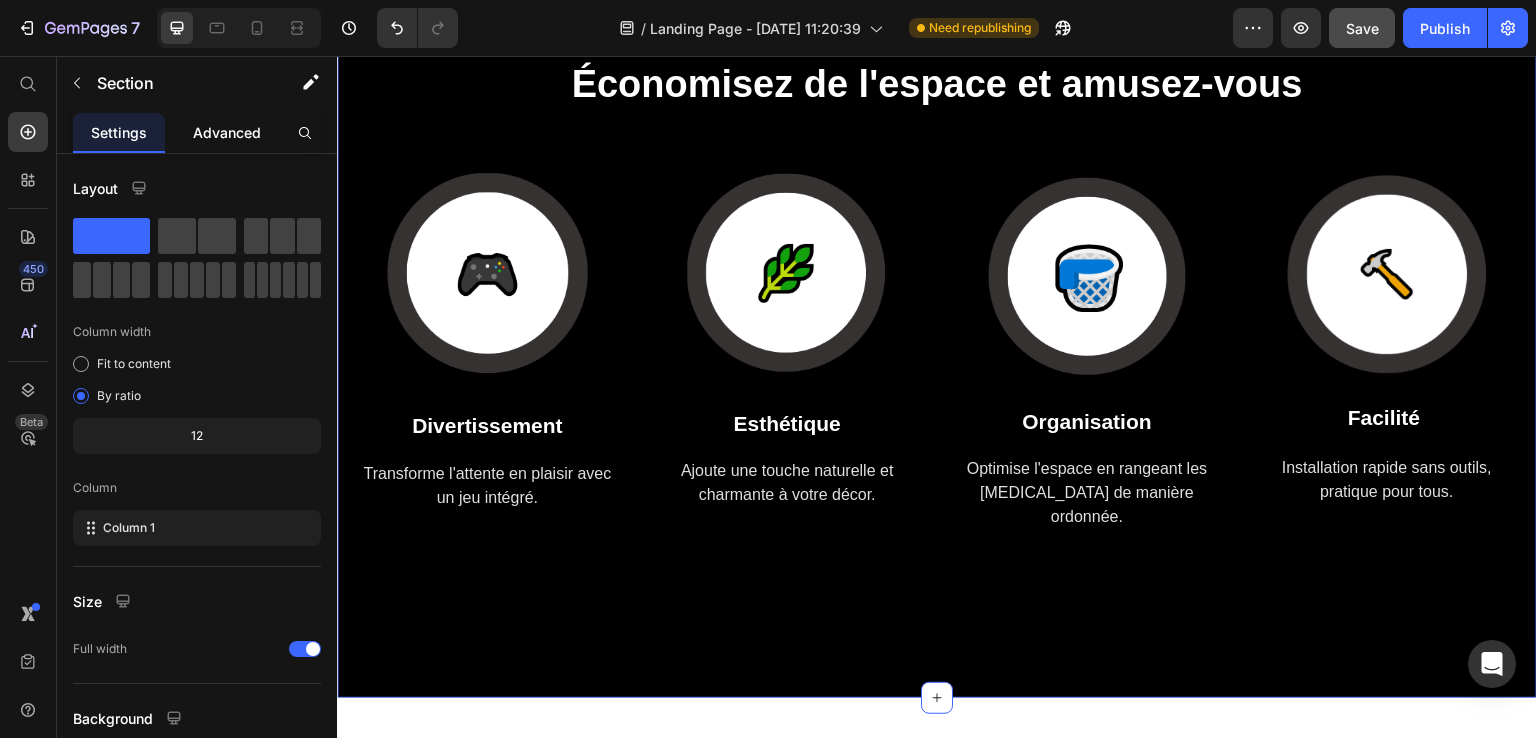 click on "Advanced" at bounding box center (227, 132) 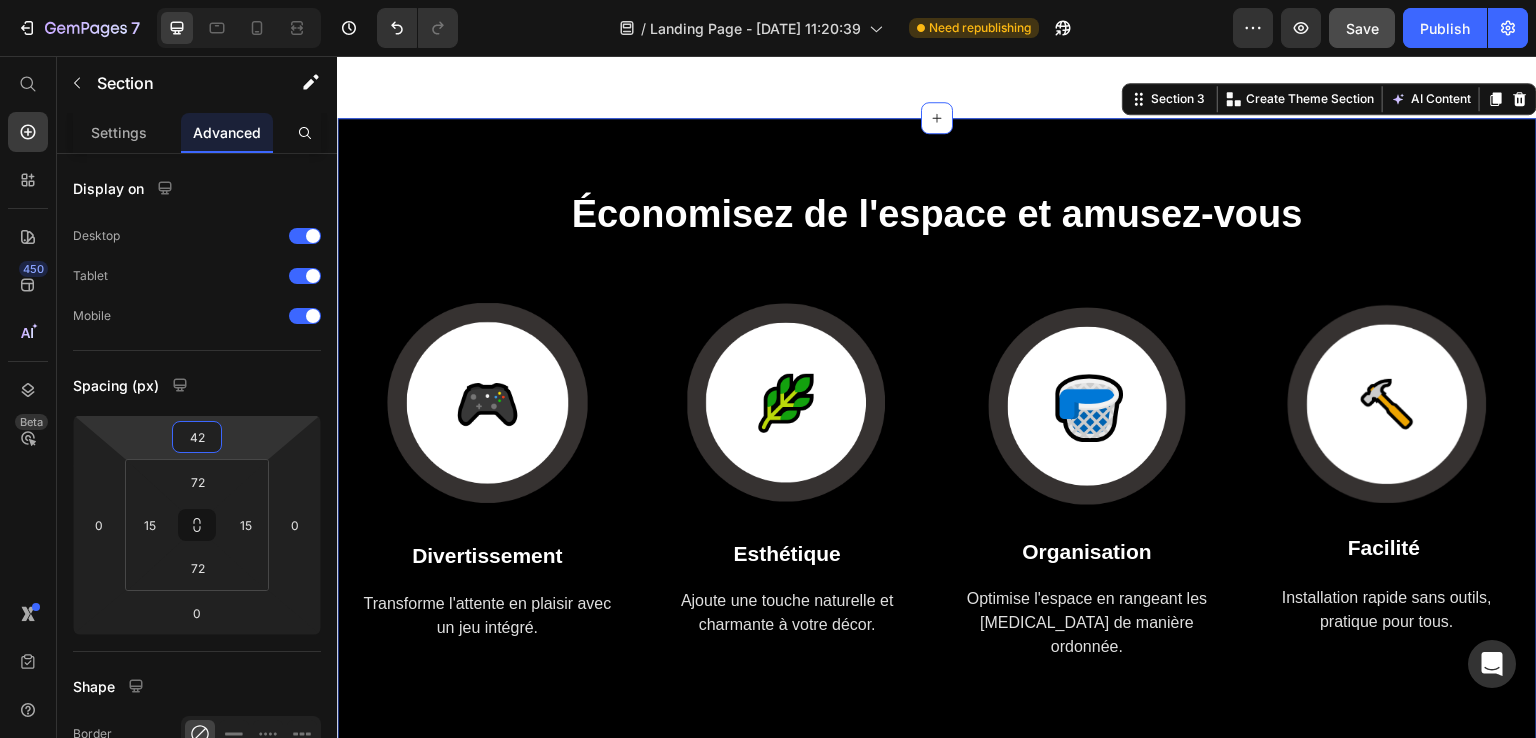 type on "44" 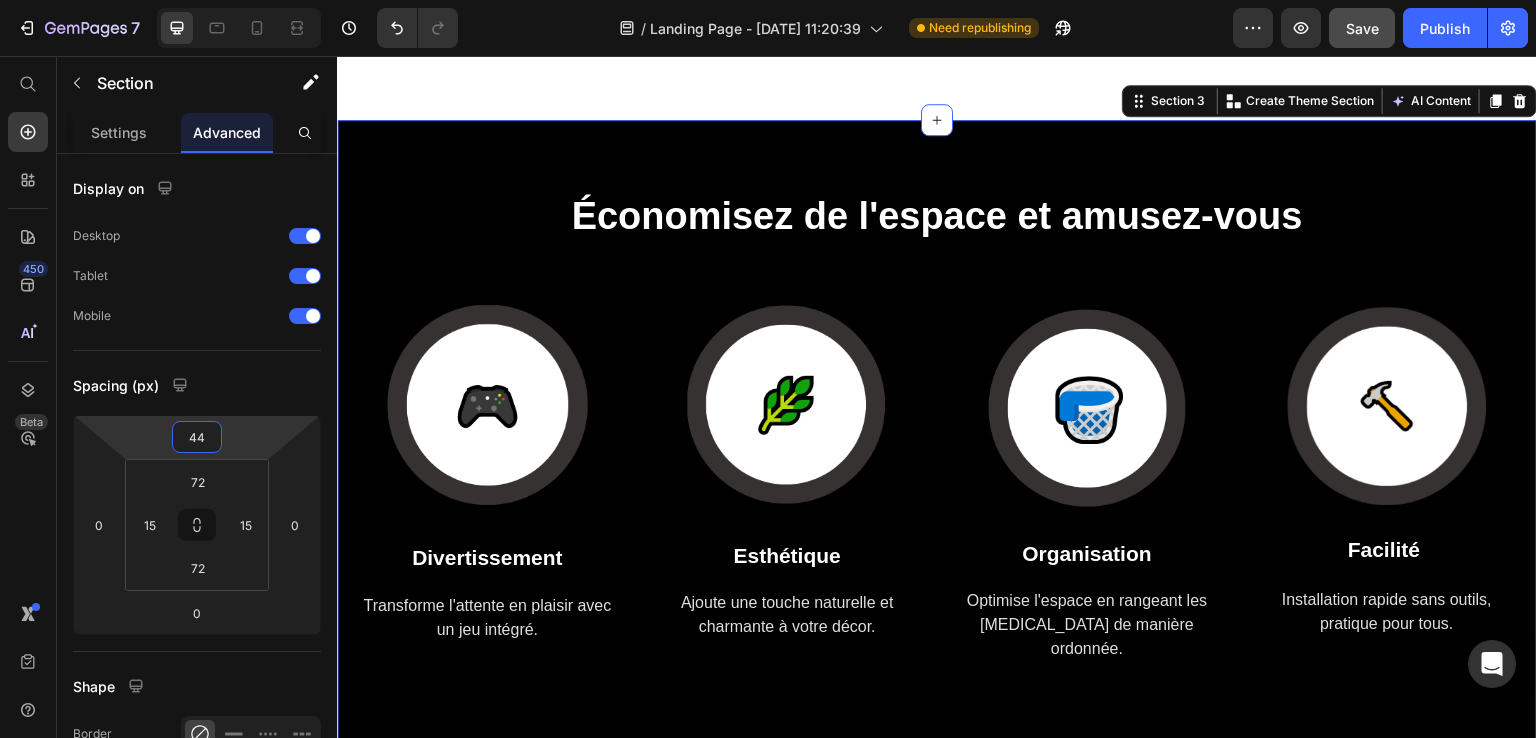 drag, startPoint x: 164, startPoint y: 415, endPoint x: 168, endPoint y: 349, distance: 66.1211 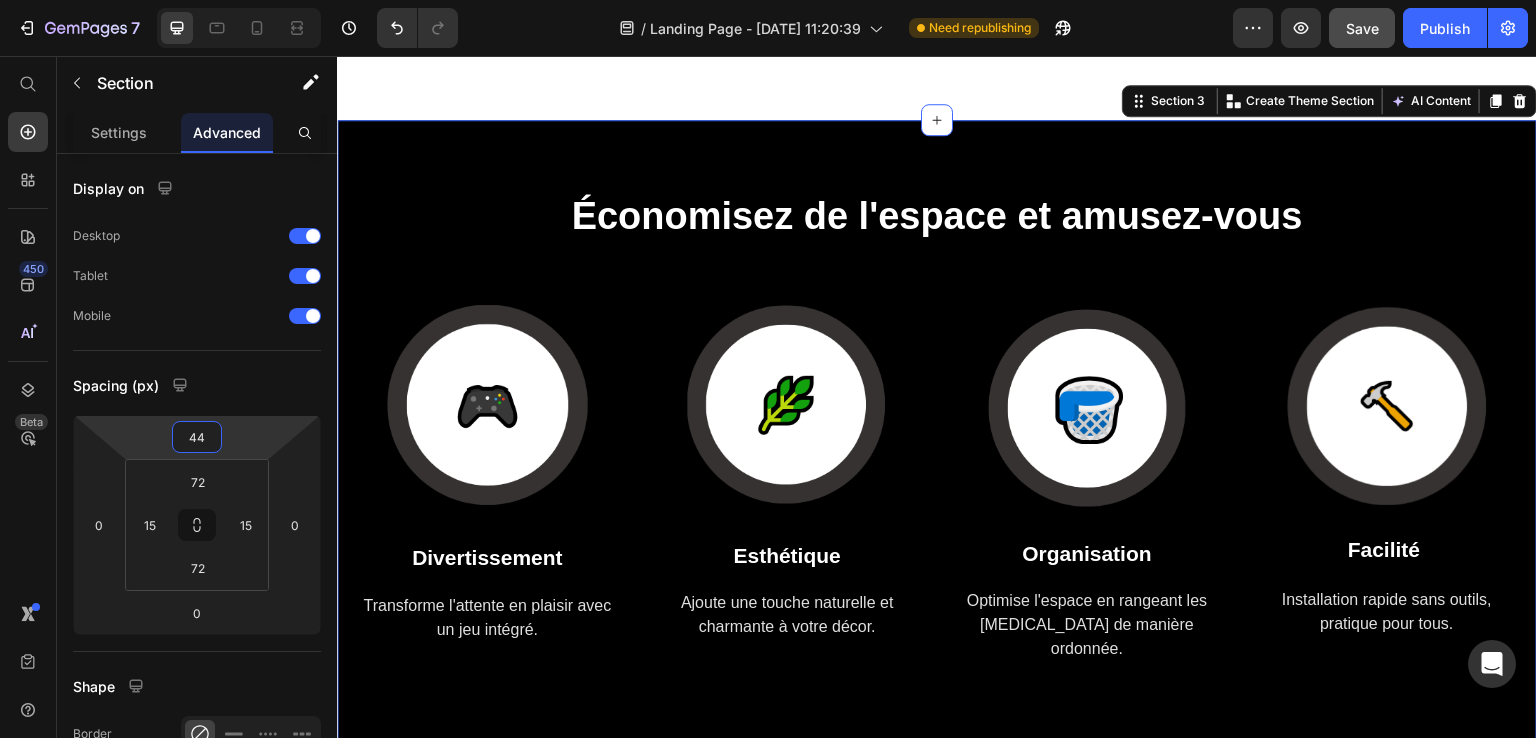 click on "Économisez de l'espace et amusez-vous Heading Image Divertissement Text block Transforme l'attente en plaisir avec un jeu intégré. Text block Image Esthétique Text block Ajoute une touche naturelle et charmante à votre décor.   Text block Image Organisation Text block Optimise l'espace en rangeant les rouleaux de manière ordonnée.   Text block Image Facilité   Text block Installation rapide sans outils, pratique pour tous.     Text block Row Section 3   You can create reusable sections Create Theme Section AI Content Write with GemAI What would you like to describe here? Tone and Voice Persuasive Product Porte-Papier Mural Rigolo Show more Generate" at bounding box center (937, 475) 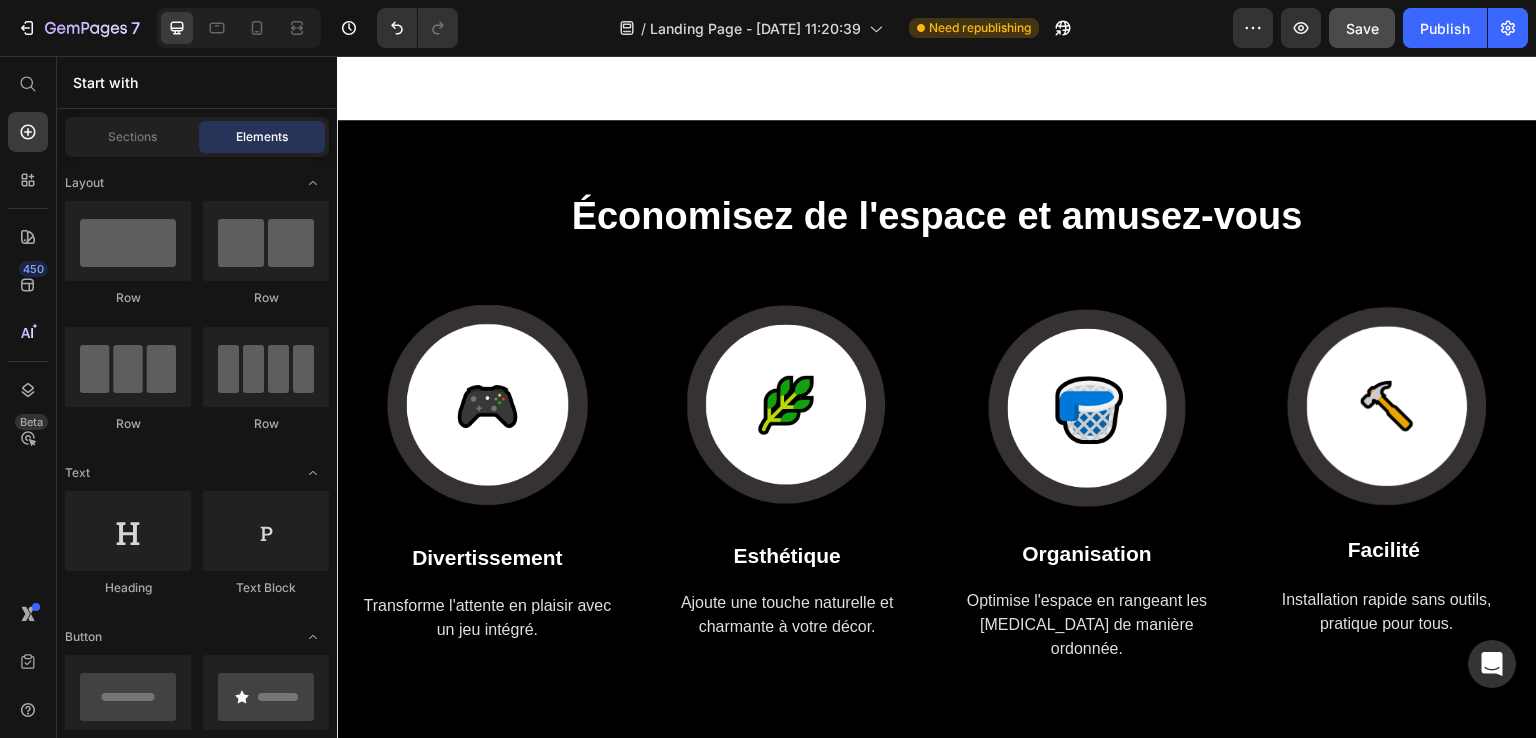 click on "Image Problème de rangement résolu avec style Text block Transformez vos rouleaux de papier toilette en un jeu amusant et pratique. Ce support en bois mural libère de l'espace dans vos placards tout en apportant une touche déco unique à votre salle de bain. Text block Row Commandez maintenant Button Row Pourquoi Choisir Porte-Papier Mural Rigolo? Text block Contrairement aux autres, ce porte-papier en bois offre un design ludique et pratique qui organise vos rouleaux tout en décorant votre espace. Text block Row Commandez maintenant Button Image Row Section 2 Économisez de l'espace et amusez-vous Heading Image Divertissement Text block Transforme l'attente en plaisir avec un jeu intégré. Text block Image Esthétique Text block Ajoute une touche naturelle et charmante à votre décor.   Text block Image Organisation Text block Optimise l'espace en rangeant les rouleaux de manière ordonnée.   Text block Image Facilité   Text block Installation rapide sans outils, pratique pour tous.     Row" at bounding box center (937, 885) 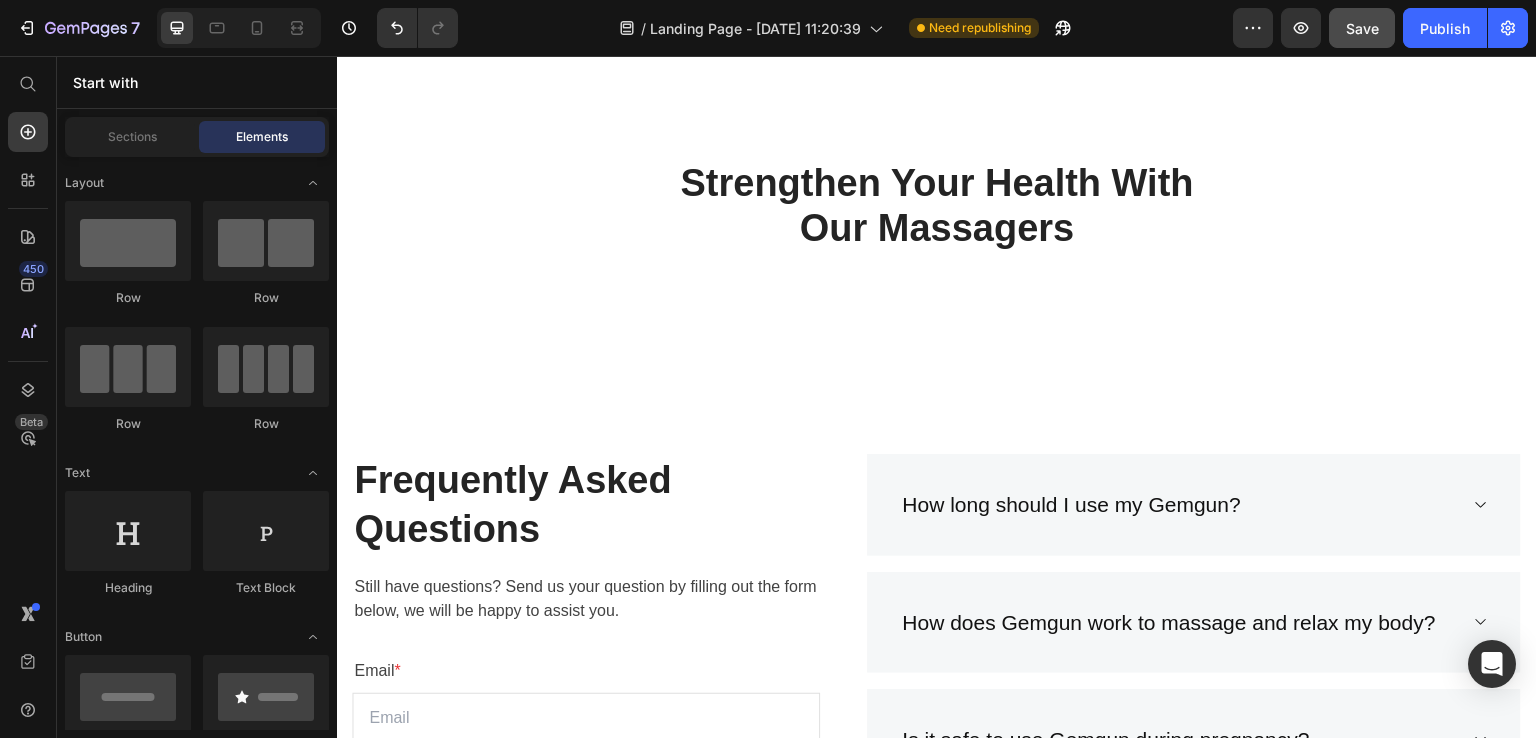 scroll, scrollTop: 4168, scrollLeft: 0, axis: vertical 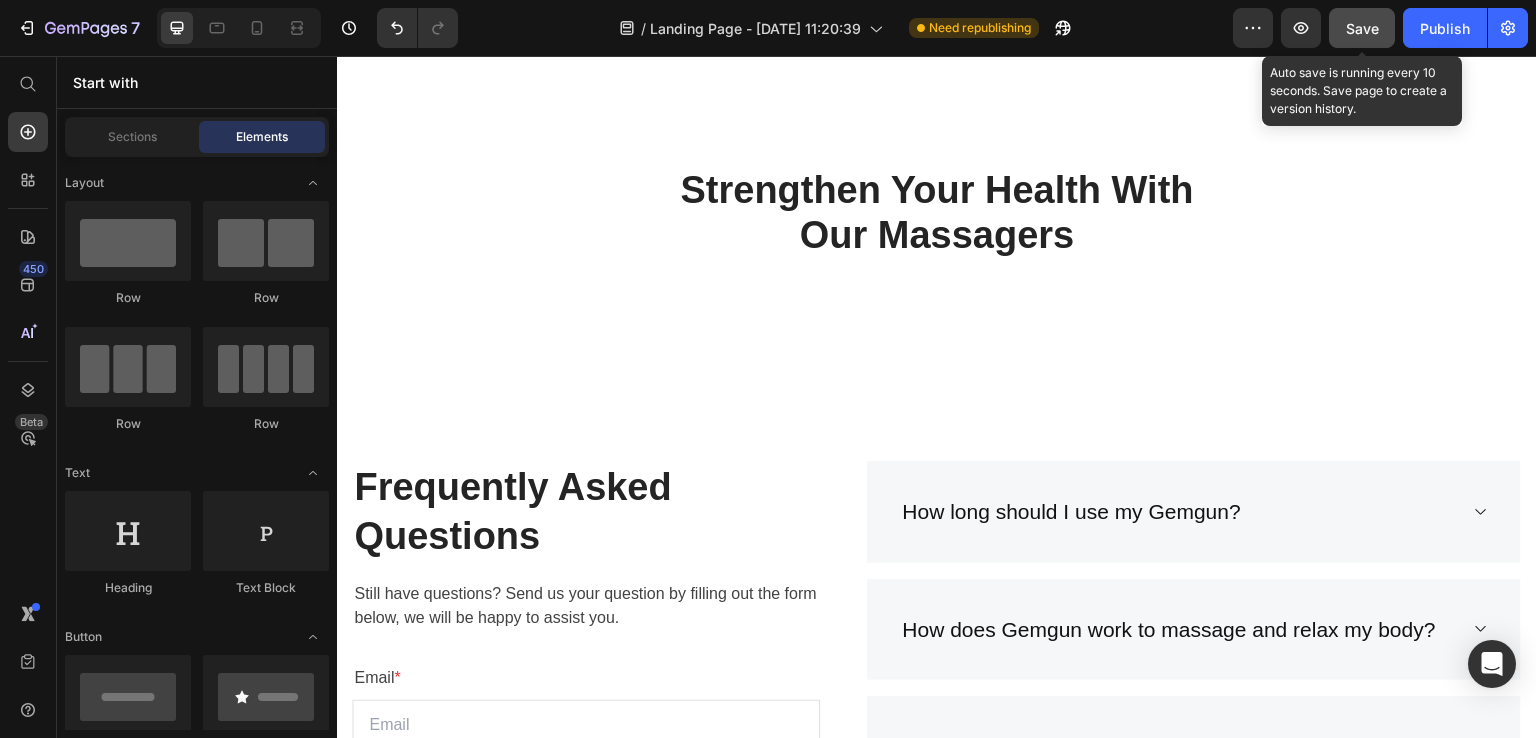 click on "Save" 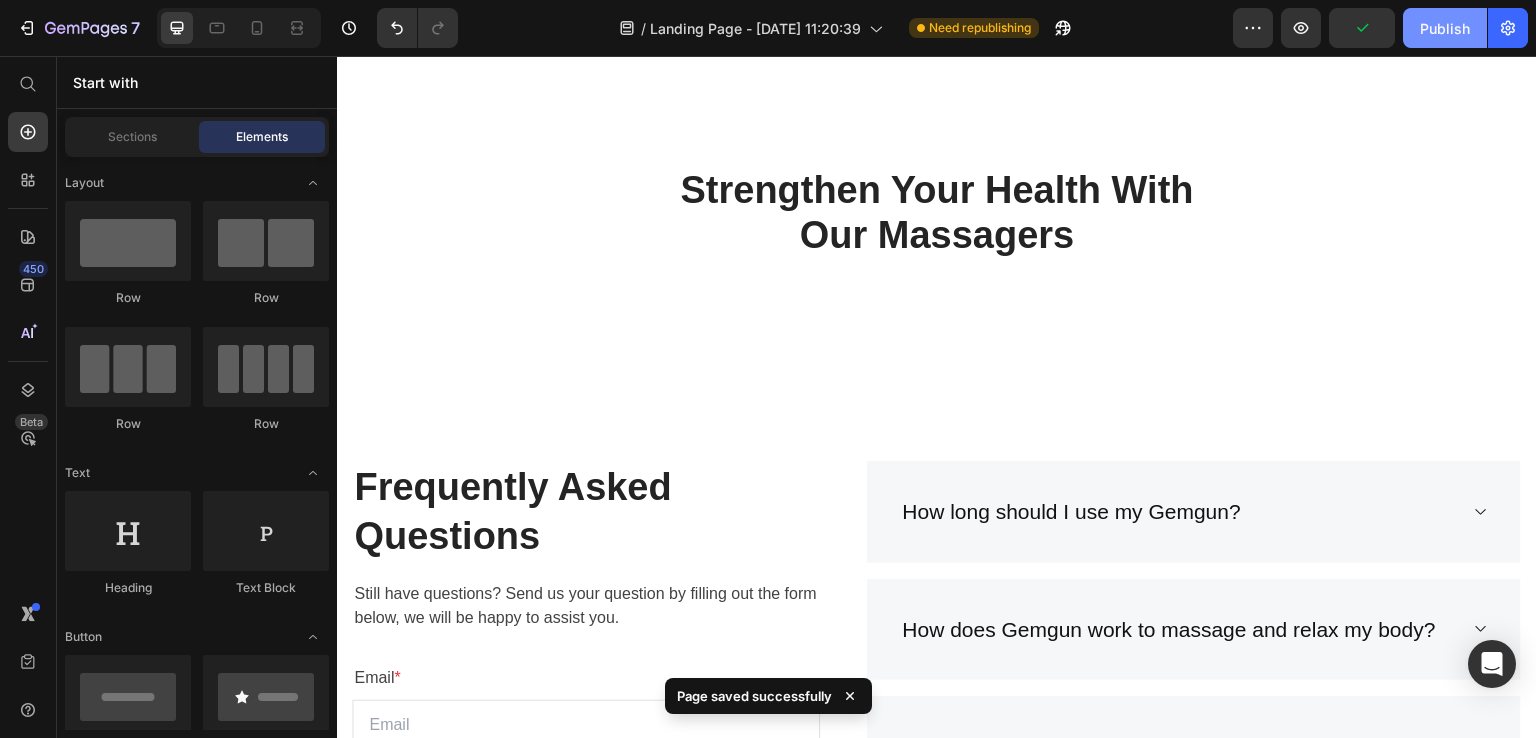 click on "Publish" 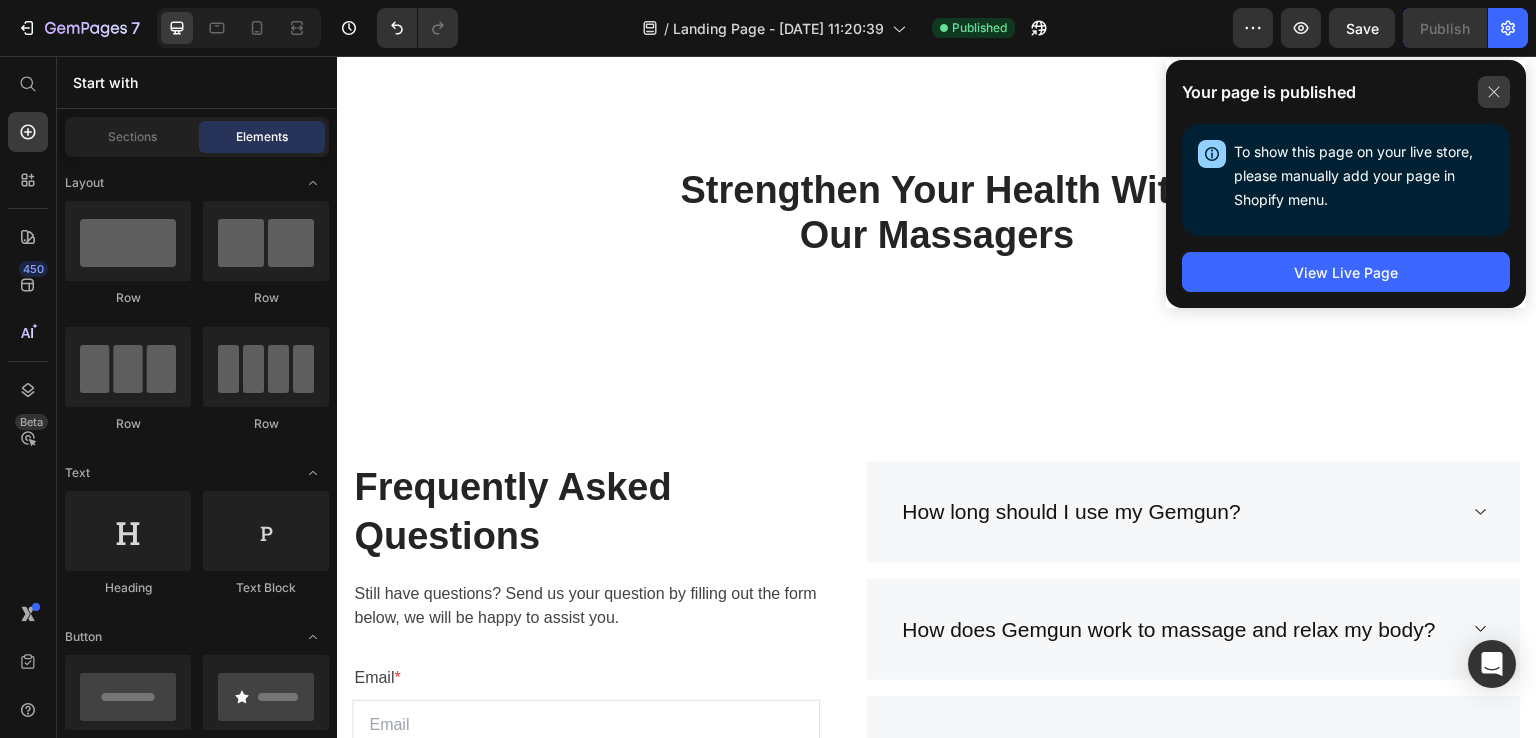 click 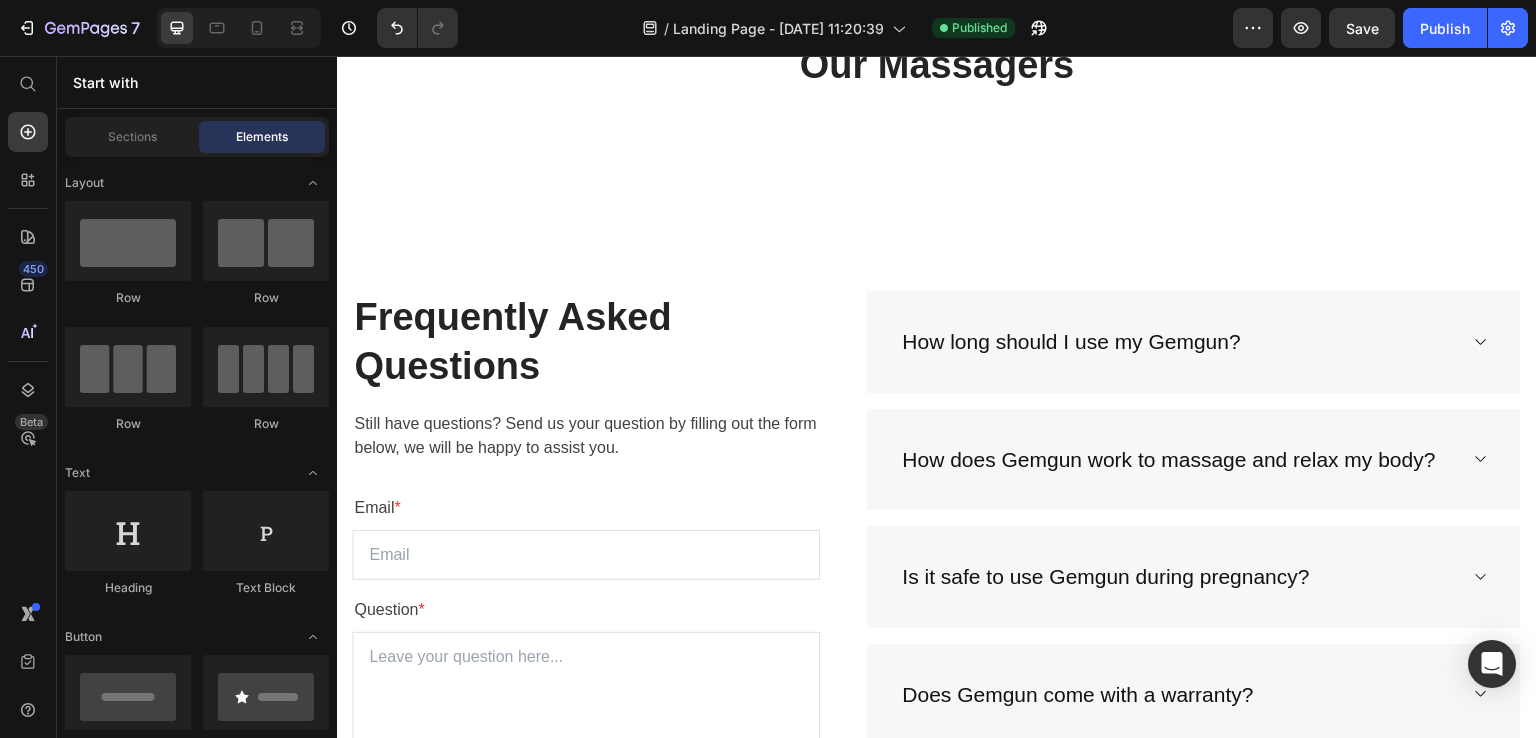 scroll, scrollTop: 4347, scrollLeft: 0, axis: vertical 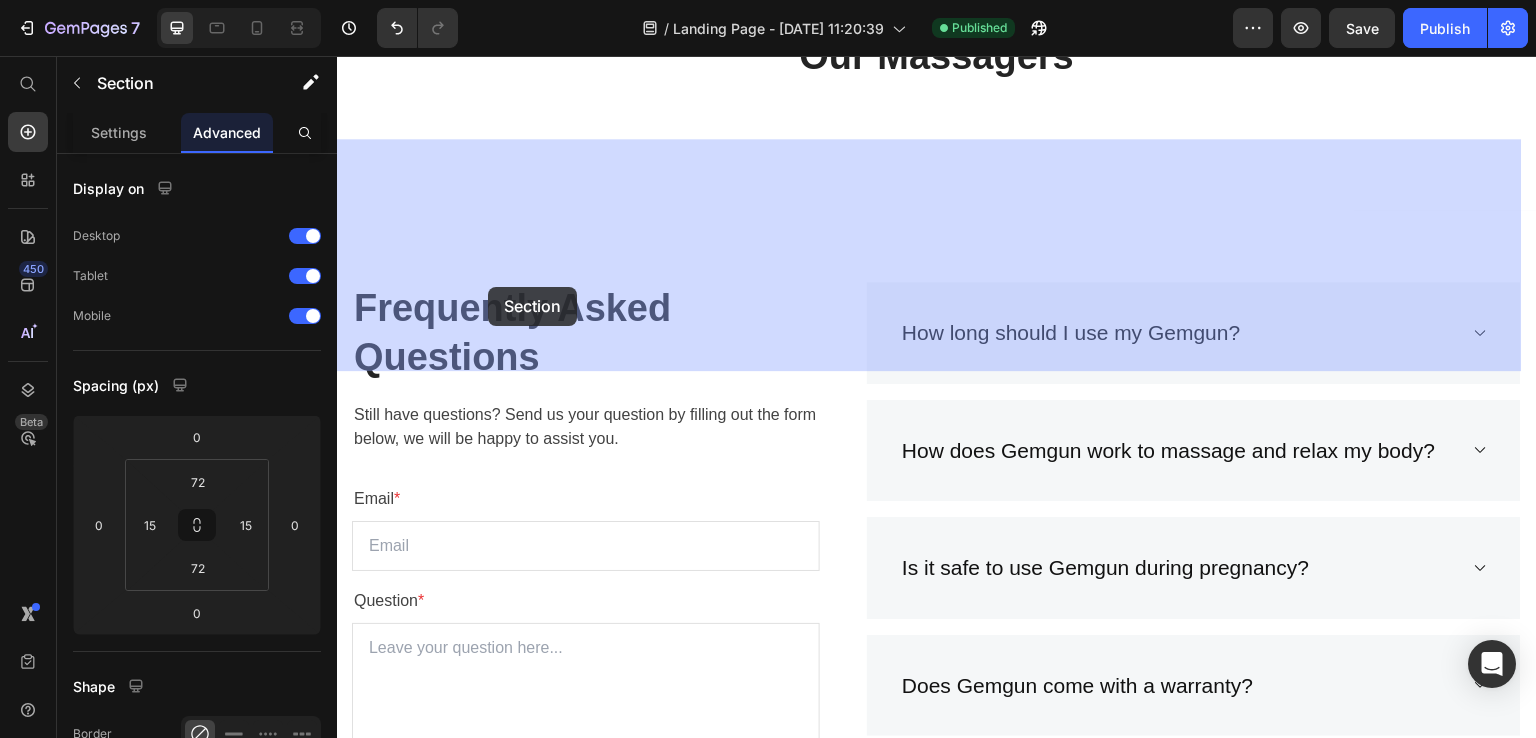 drag, startPoint x: 416, startPoint y: 186, endPoint x: 485, endPoint y: 285, distance: 120.67311 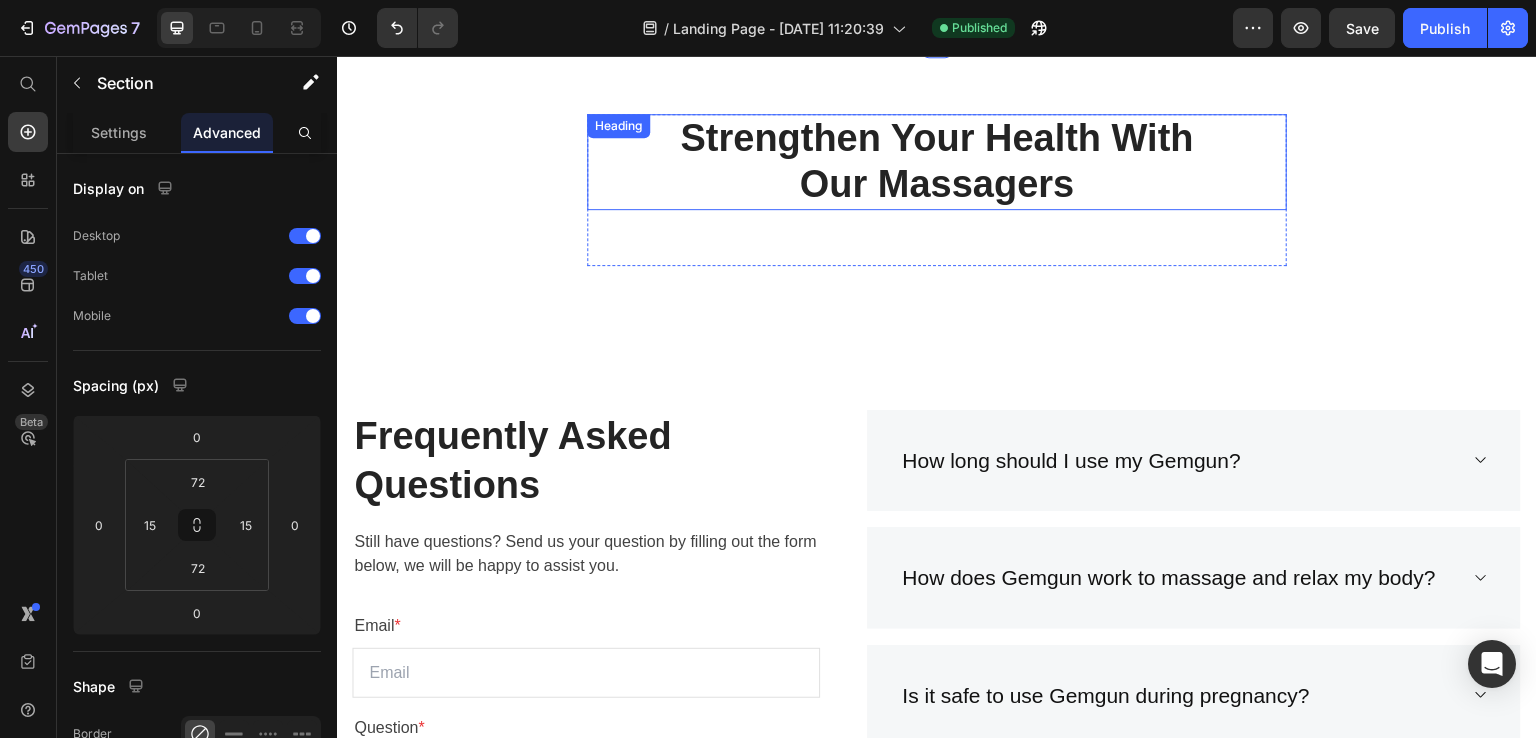 scroll, scrollTop: 4736, scrollLeft: 0, axis: vertical 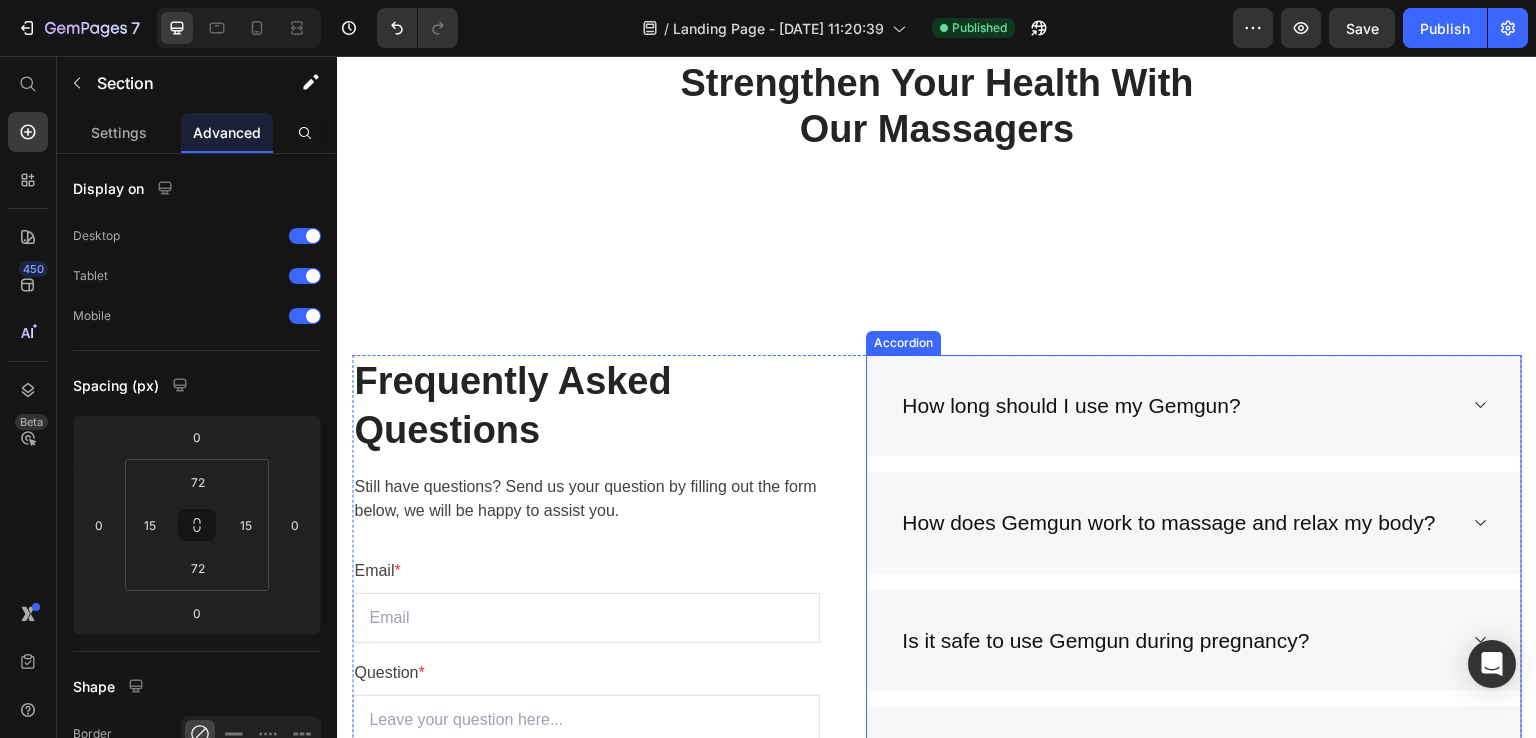 click 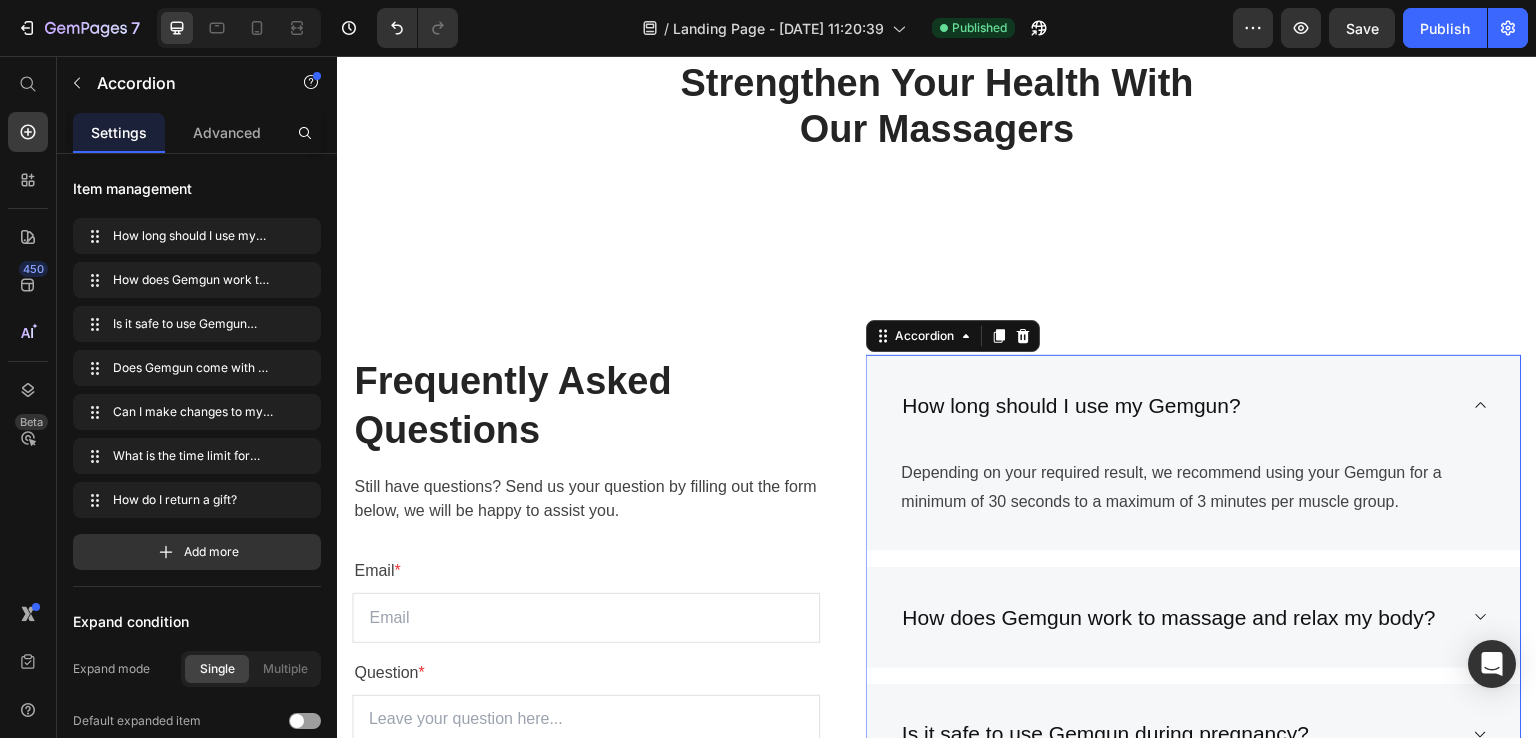 click 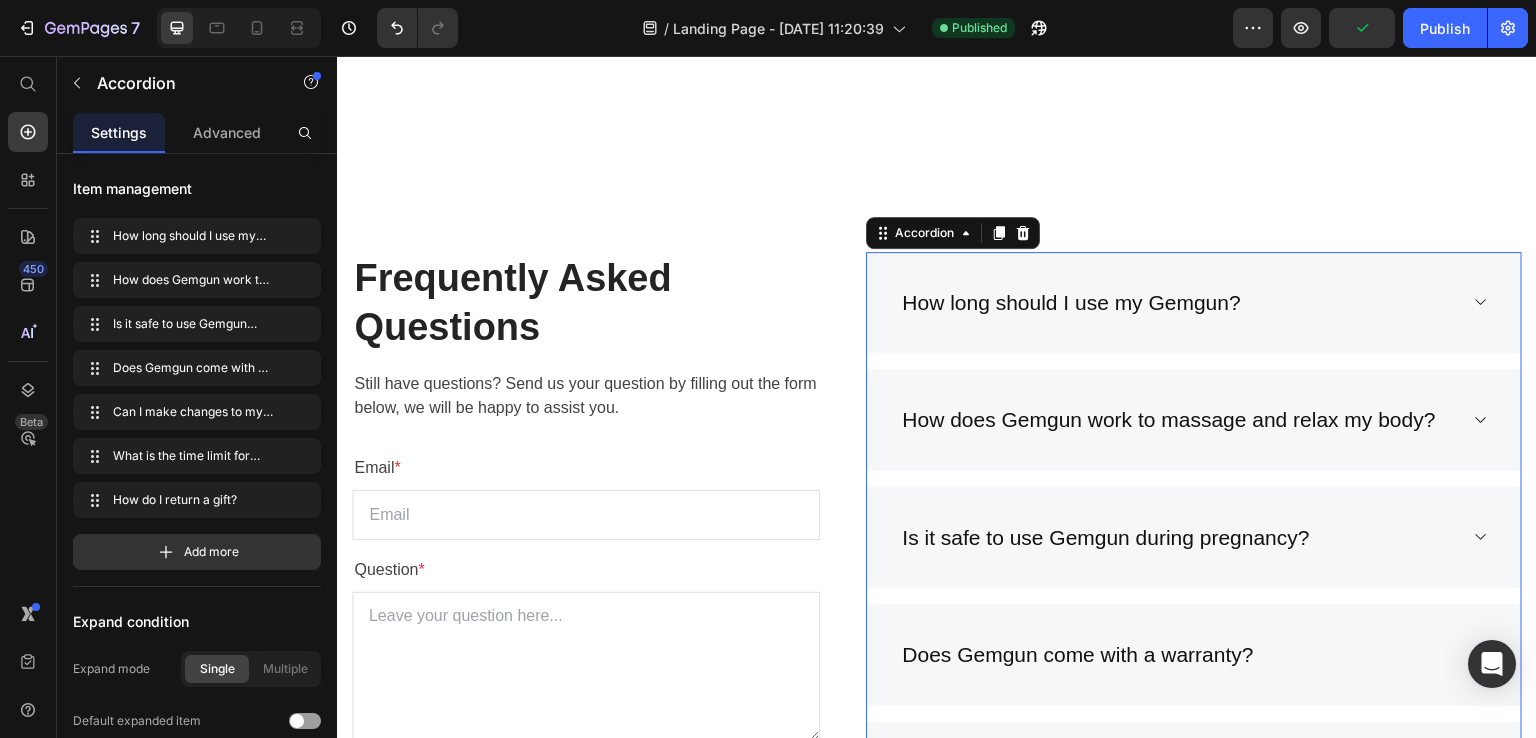 scroll, scrollTop: 4915, scrollLeft: 0, axis: vertical 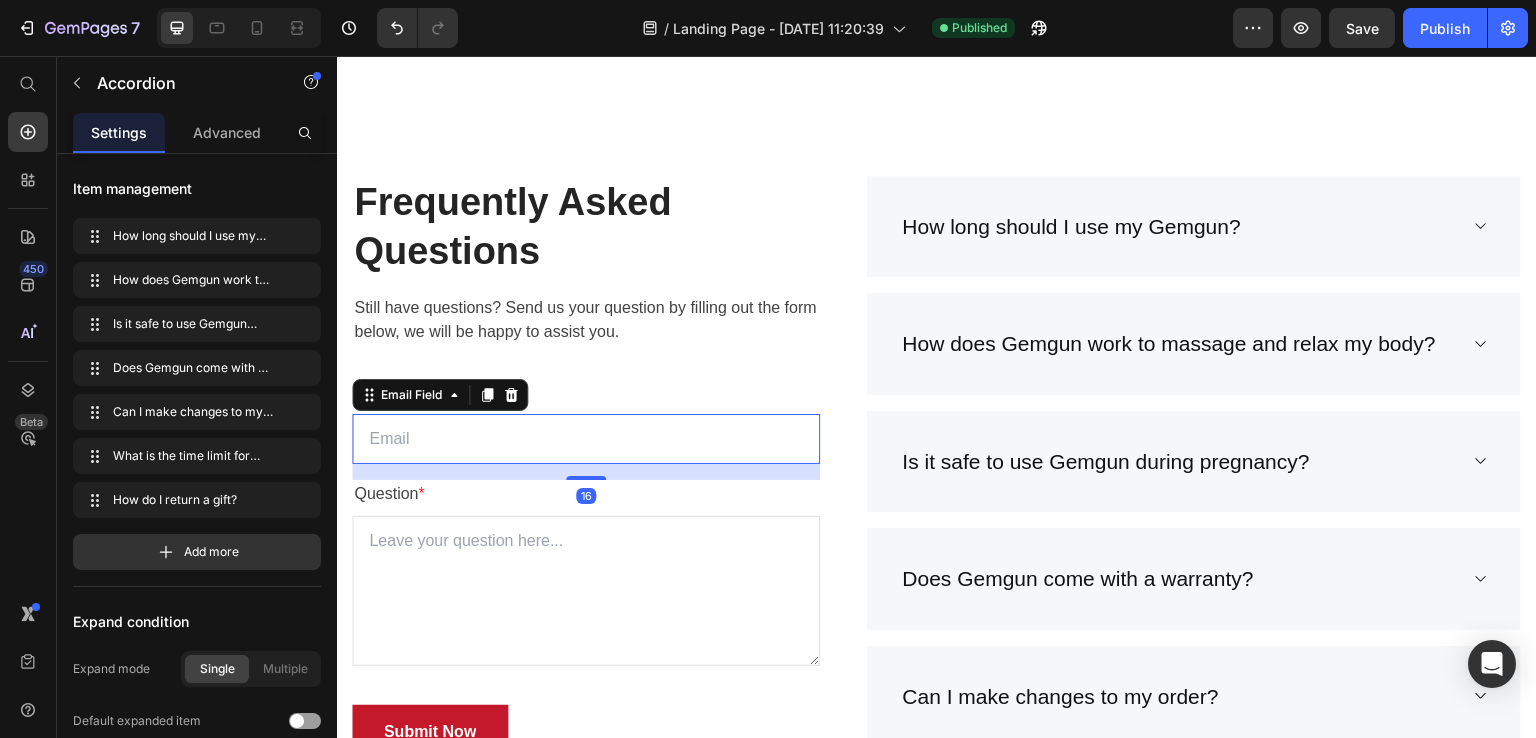 click at bounding box center [586, 439] 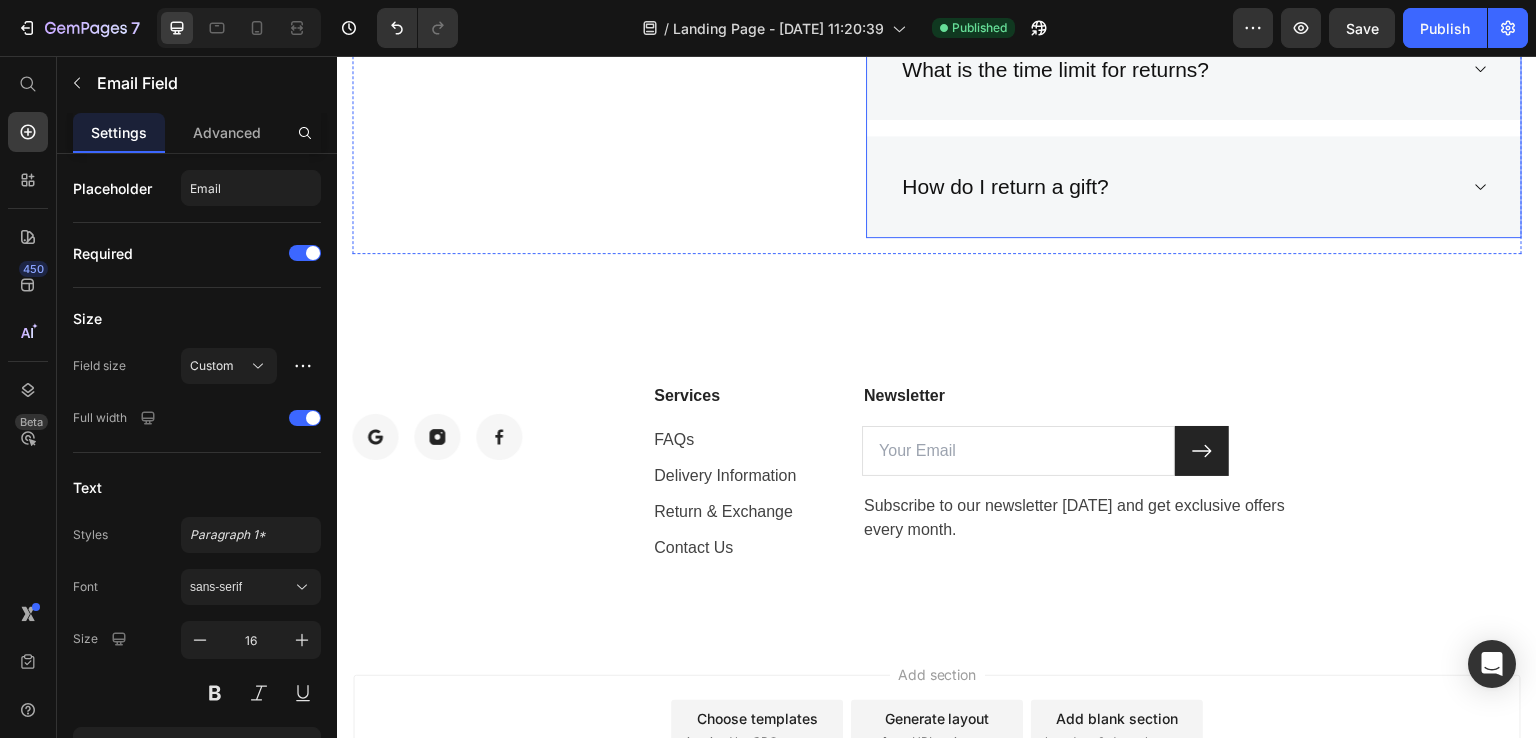 scroll, scrollTop: 5815, scrollLeft: 0, axis: vertical 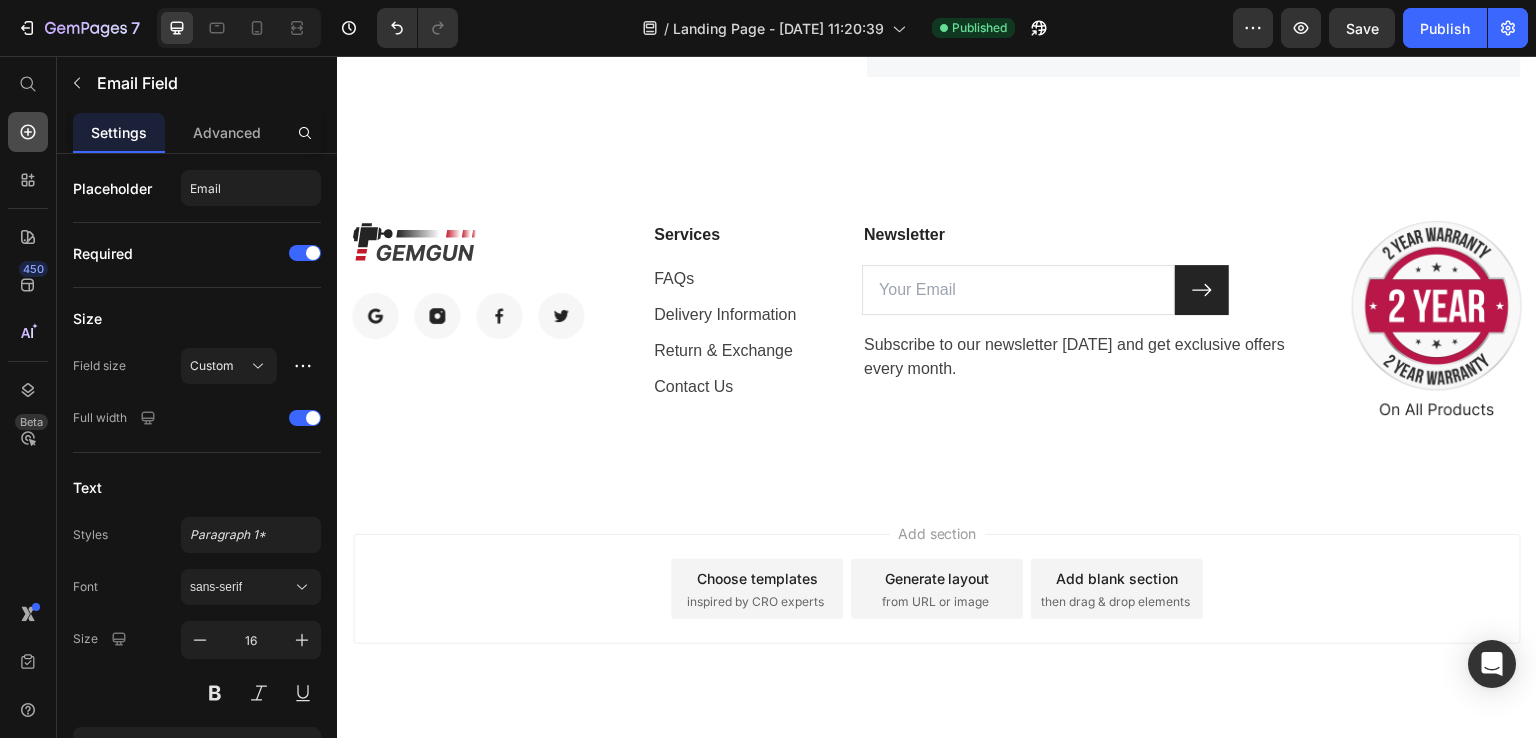 click 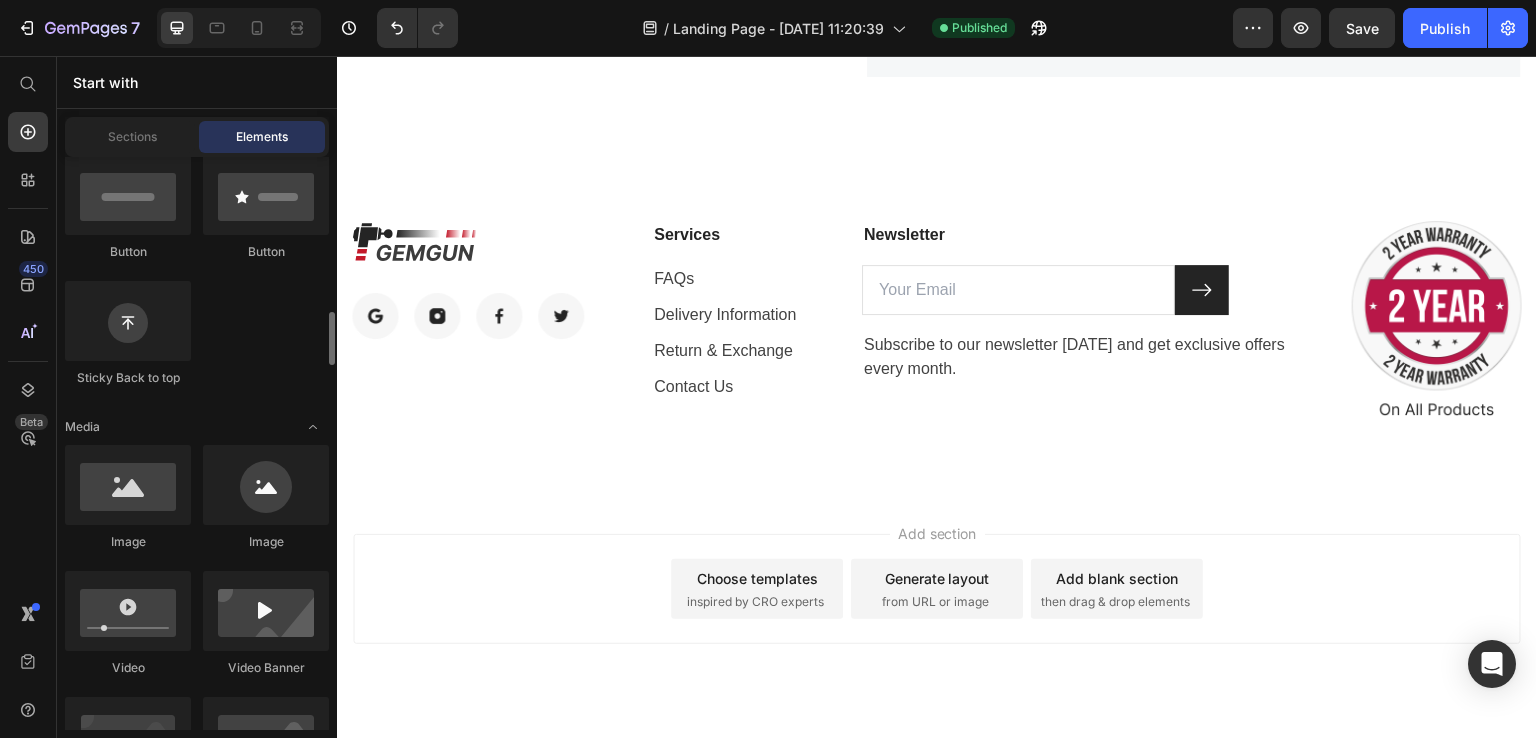 scroll, scrollTop: 600, scrollLeft: 0, axis: vertical 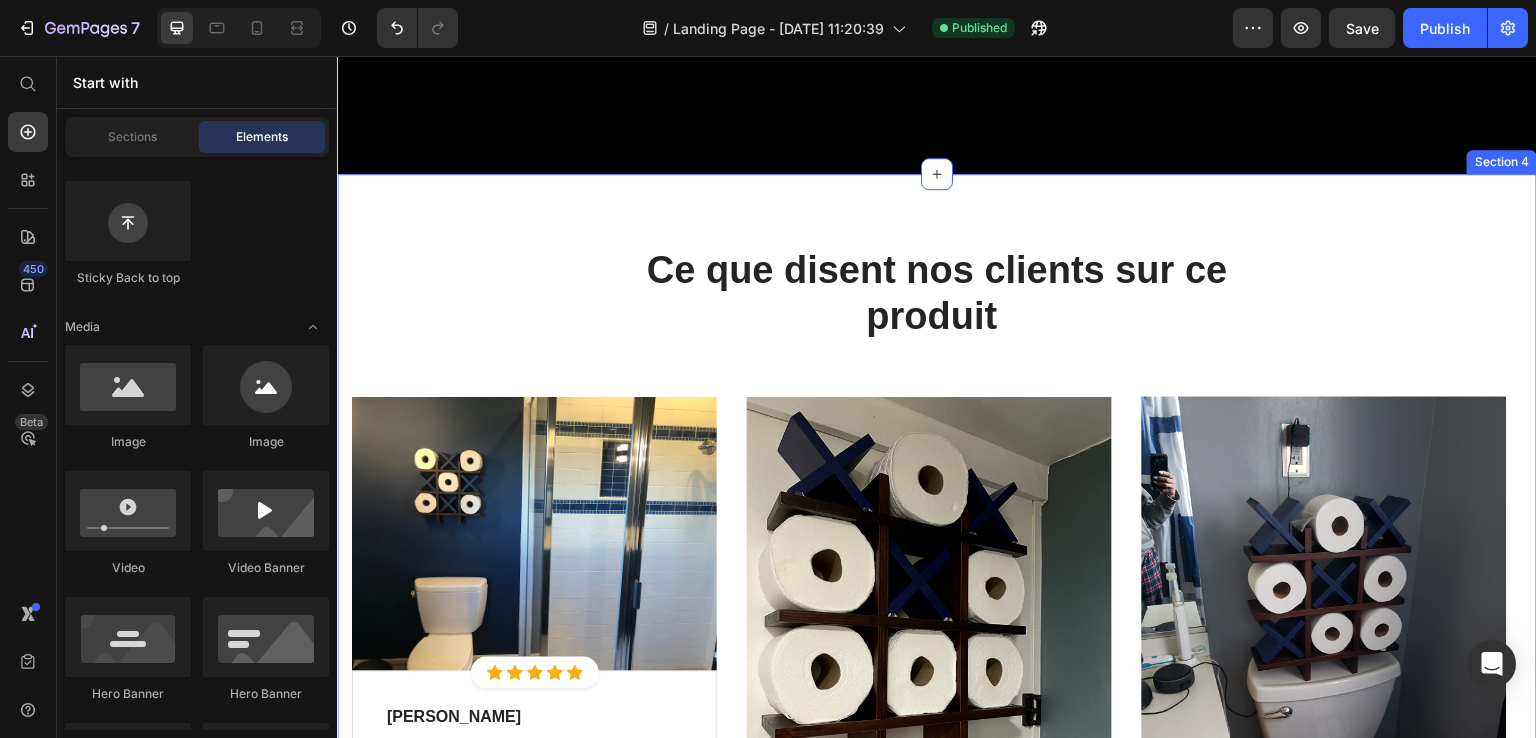 click on "Ce que disent nos clients sur ce produit   Heading Row Image                Icon                Icon                Icon                Icon                Icon Icon List Hoz Row Row Hiba Err Text block Row Facile à installer, aucune perceuse nécessaire. Text block
Icon 38 Text block Icon List
Icon 0 Text block Icon List Row Juil 29, 2025 Text block Row Row Row Image                Icon                Icon                Icon                Icon                Icon Icon List Hoz Row Row Image Hassane Ait Moulay Text block Row J'adore ! 🔥 Text block
Icon 0 Text block Icon List
Icon 0 Text block Icon List Row Juil 07, 2025 Text block Row Row Row Image                Icon                Icon                Icon                Icon                Icon Icon List Hoz Row Row Image Sabrina Hamoudo Text block Row Idéal pour les petites salles de bain, économise de l'espace.   Text block
Icon 11 Text block Icon List Icon 0 Row Row" at bounding box center [937, 706] 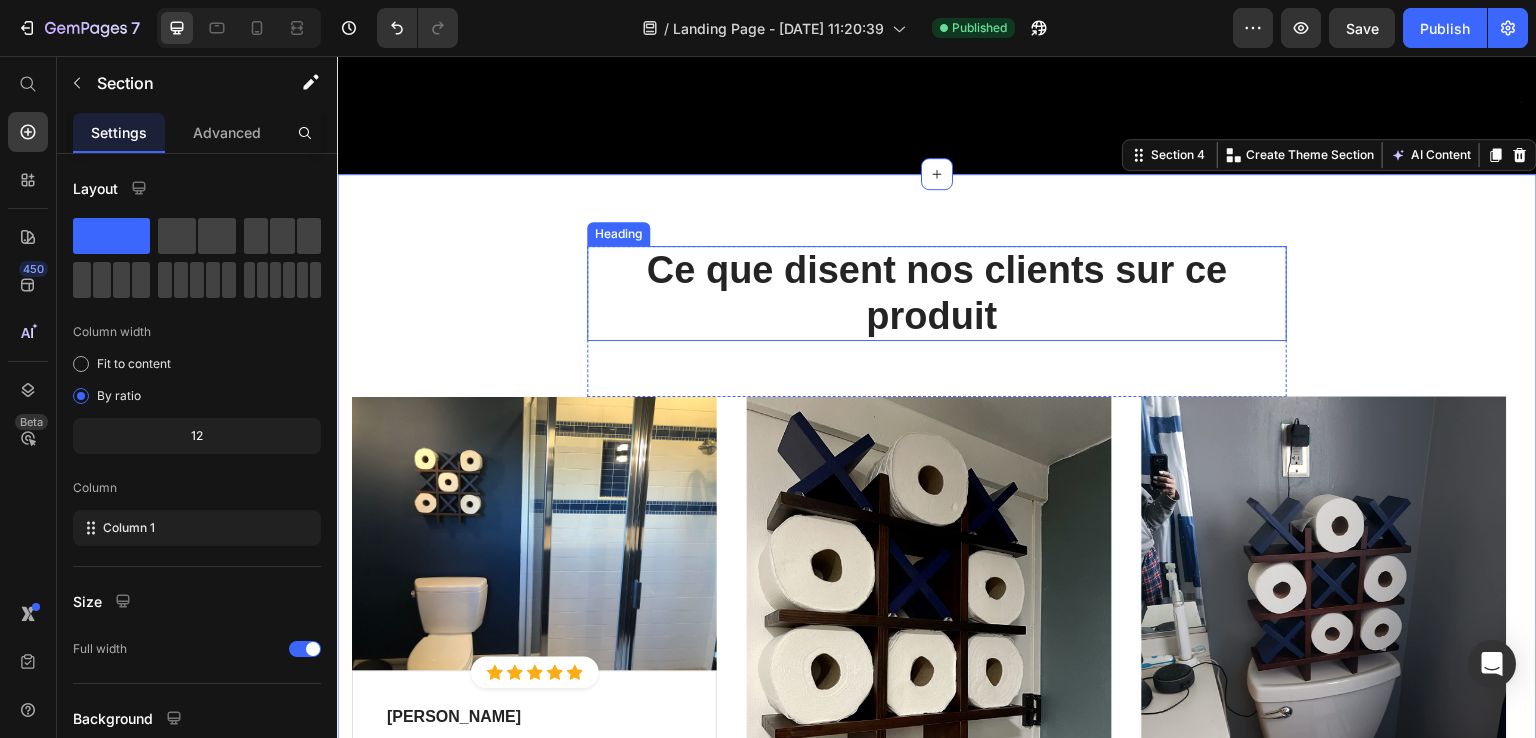 click on "Ce que disent nos clients sur ce produit" at bounding box center [937, 293] 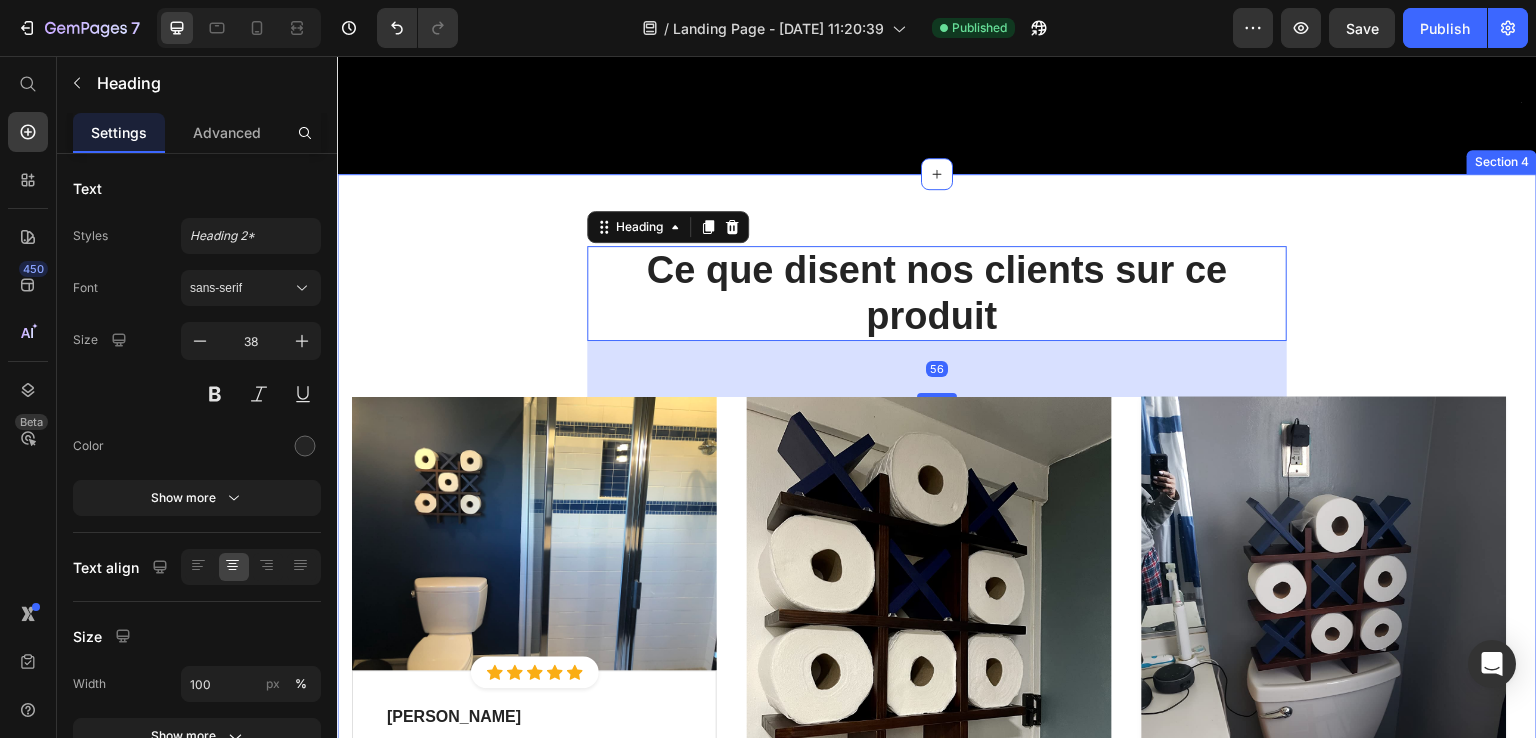 click on "Ce que disent nos clients sur ce produit   Heading   56 Row Image                Icon                Icon                Icon                Icon                Icon Icon List Hoz Row Row Hiba Err Text block Row Facile à installer, aucune perceuse nécessaire. Text block
Icon 38 Text block Icon List
Icon 0 Text block Icon List Row Juil 29, 2025 Text block Row Row Row Image                Icon                Icon                Icon                Icon                Icon Icon List Hoz Row Row Image Hassane Ait Moulay Text block Row J'adore ! 🔥 Text block
Icon 0 Text block Icon List
Icon 0 Text block Icon List Row Juil 07, 2025 Text block Row Row Row Image                Icon                Icon                Icon                Icon                Icon Icon List Hoz Row Row Image Sabrina Hamoudo Text block Row Idéal pour les petites salles de bain, économise de l'espace.   Text block
Icon 11 Text block Icon List Icon 0" at bounding box center [937, 706] 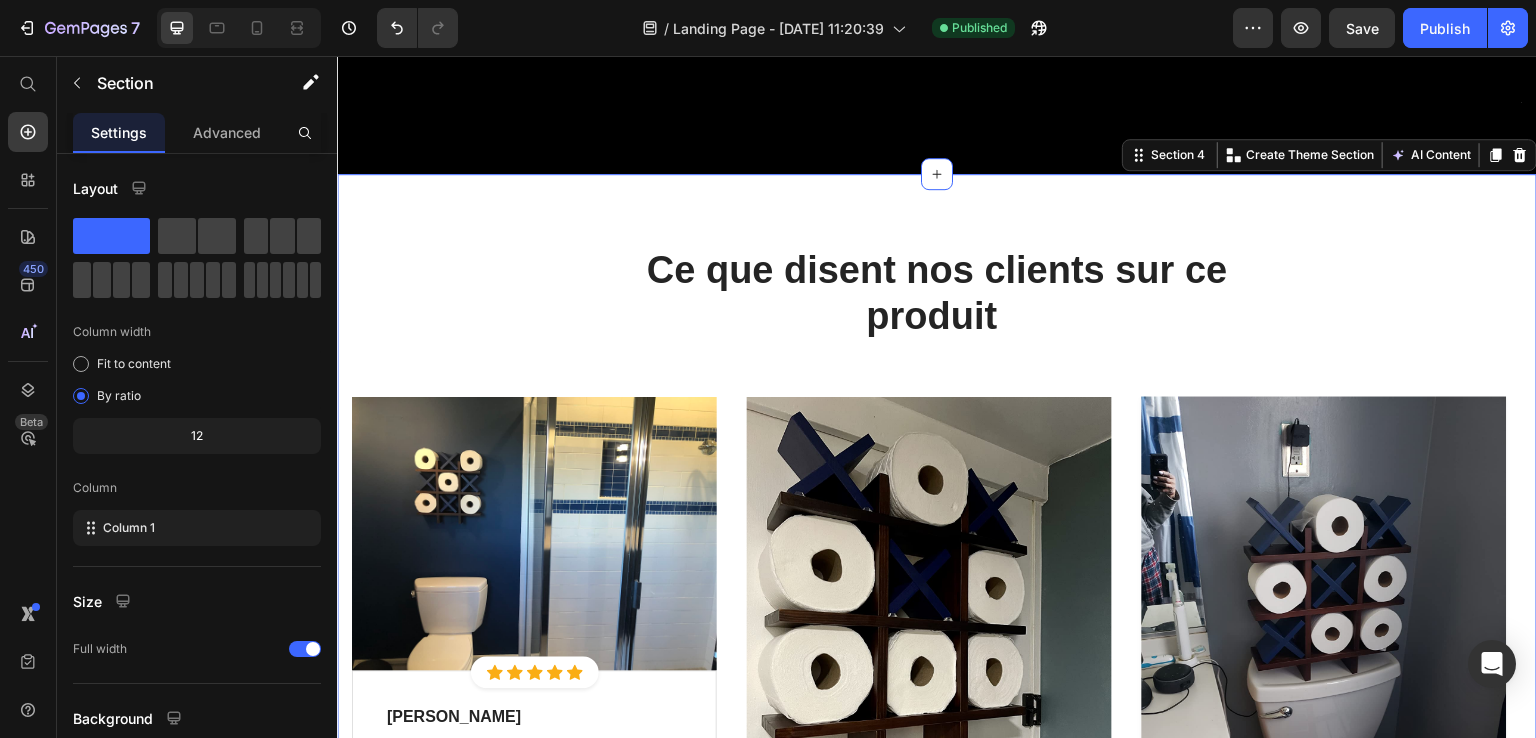 click on "Ce que disent nos clients sur ce produit   Heading Row Image                Icon                Icon                Icon                Icon                Icon Icon List Hoz Row Row Hiba Err Text block Row Facile à installer, aucune perceuse nécessaire. Text block
Icon 38 Text block Icon List
Icon 0 Text block Icon List Row Juil 29, 2025 Text block Row Row Row Image                Icon                Icon                Icon                Icon                Icon Icon List Hoz Row Row Image Hassane Ait Moulay Text block Row J'adore ! 🔥 Text block
Icon 0 Text block Icon List
Icon 0 Text block Icon List Row Juil 07, 2025 Text block Row Row Row Image                Icon                Icon                Icon                Icon                Icon Icon List Hoz Row Row Image Sabrina Hamoudo Text block Row Idéal pour les petites salles de bain, économise de l'espace.   Text block
Icon 11 Text block Icon List Icon 0 Row Row" at bounding box center [937, 706] 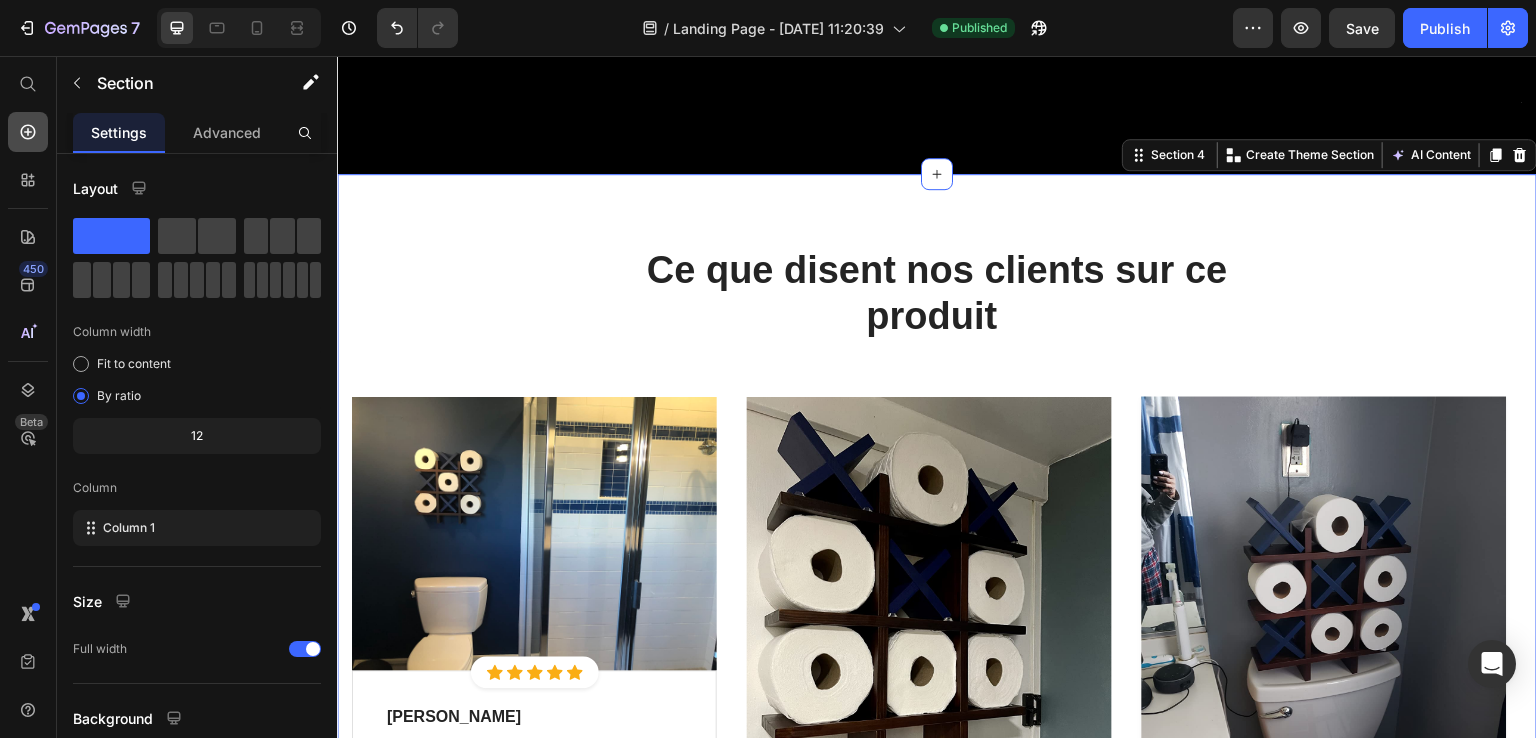 click 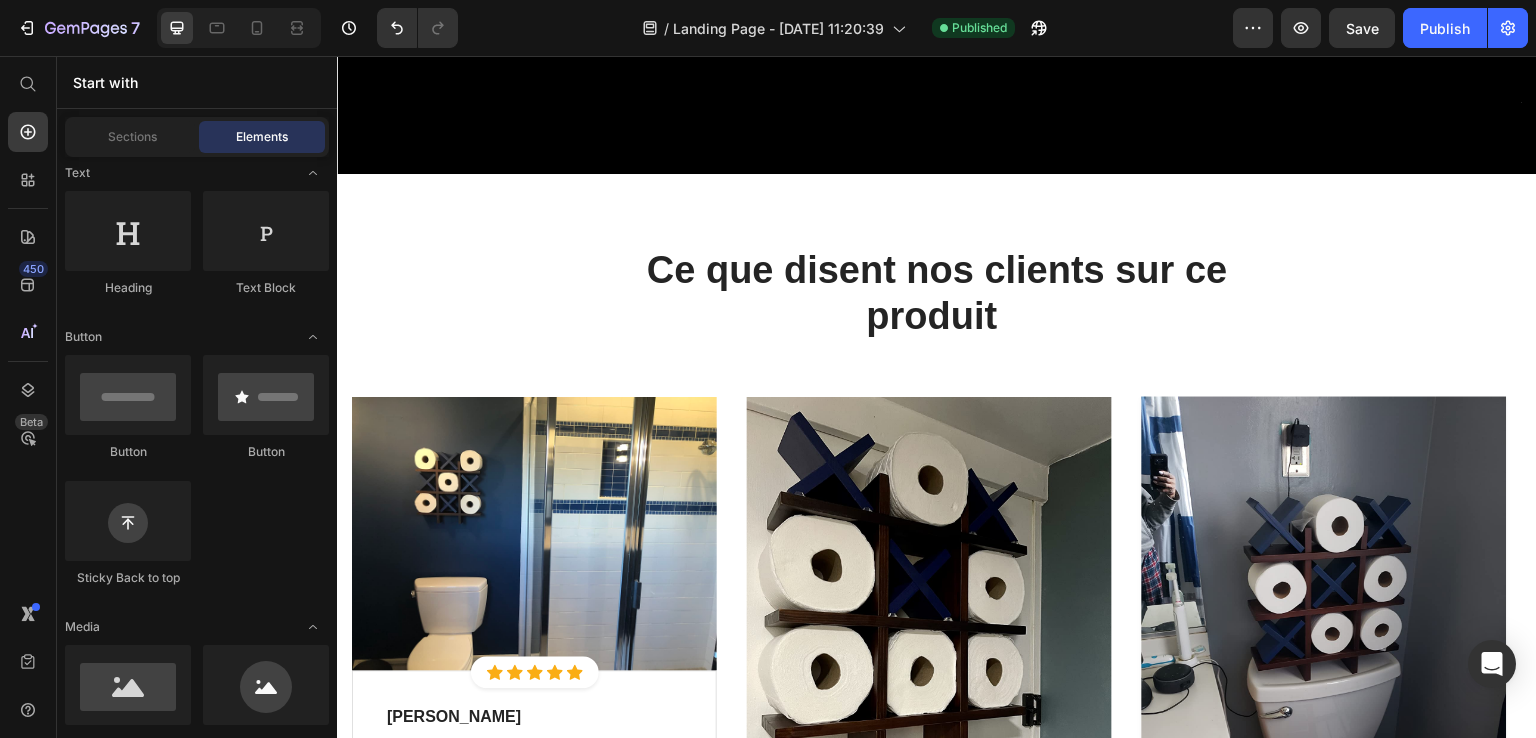scroll, scrollTop: 200, scrollLeft: 0, axis: vertical 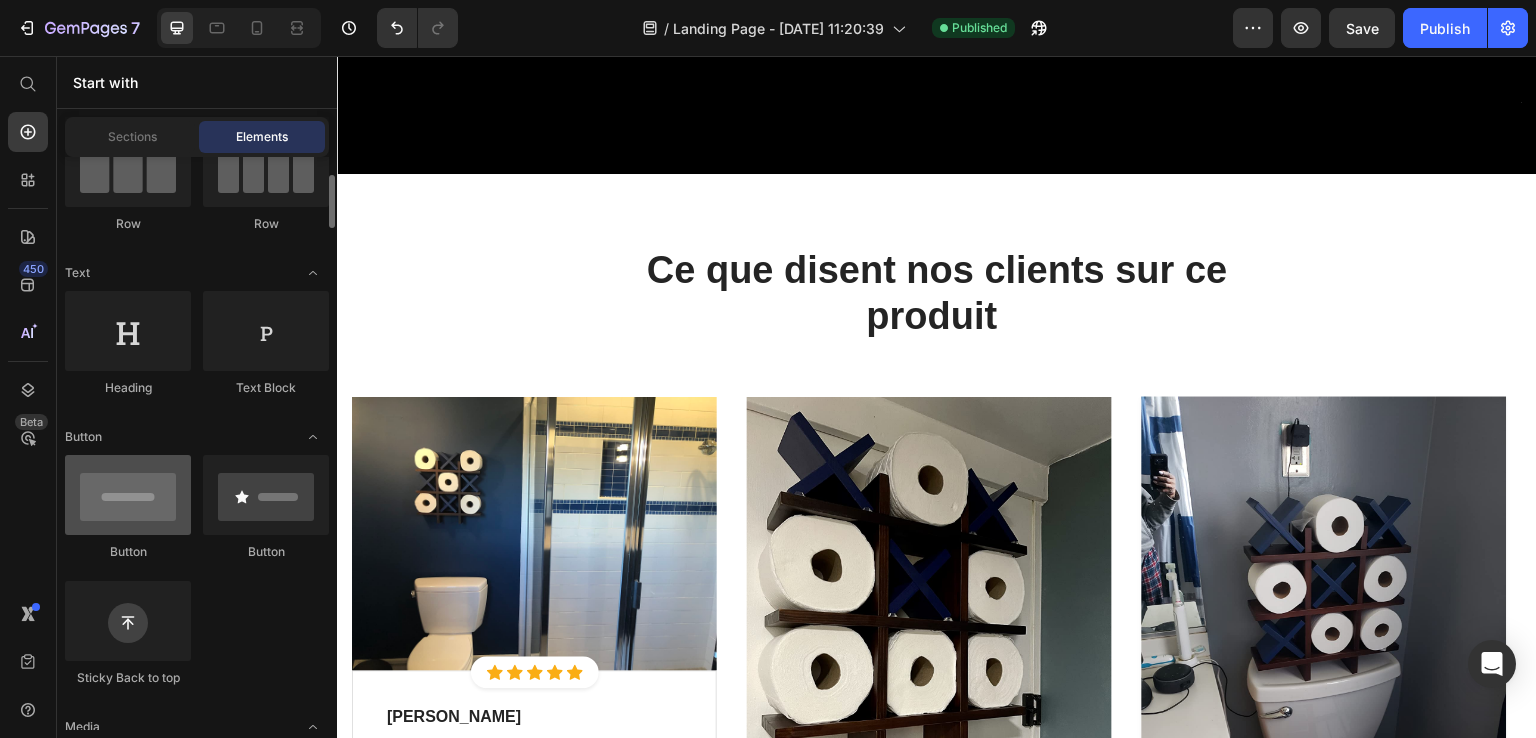 click at bounding box center [128, 495] 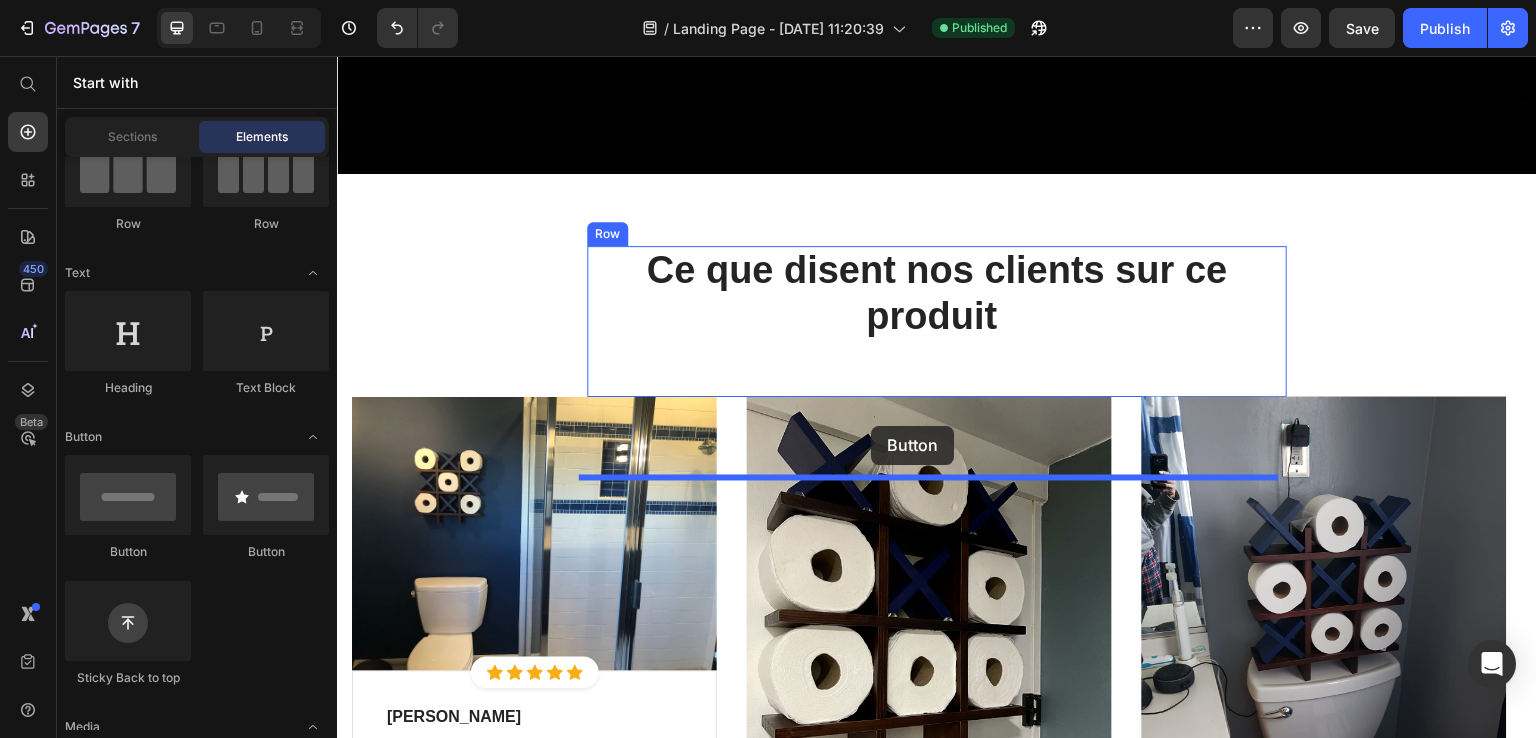 drag, startPoint x: 465, startPoint y: 553, endPoint x: 871, endPoint y: 426, distance: 425.3998 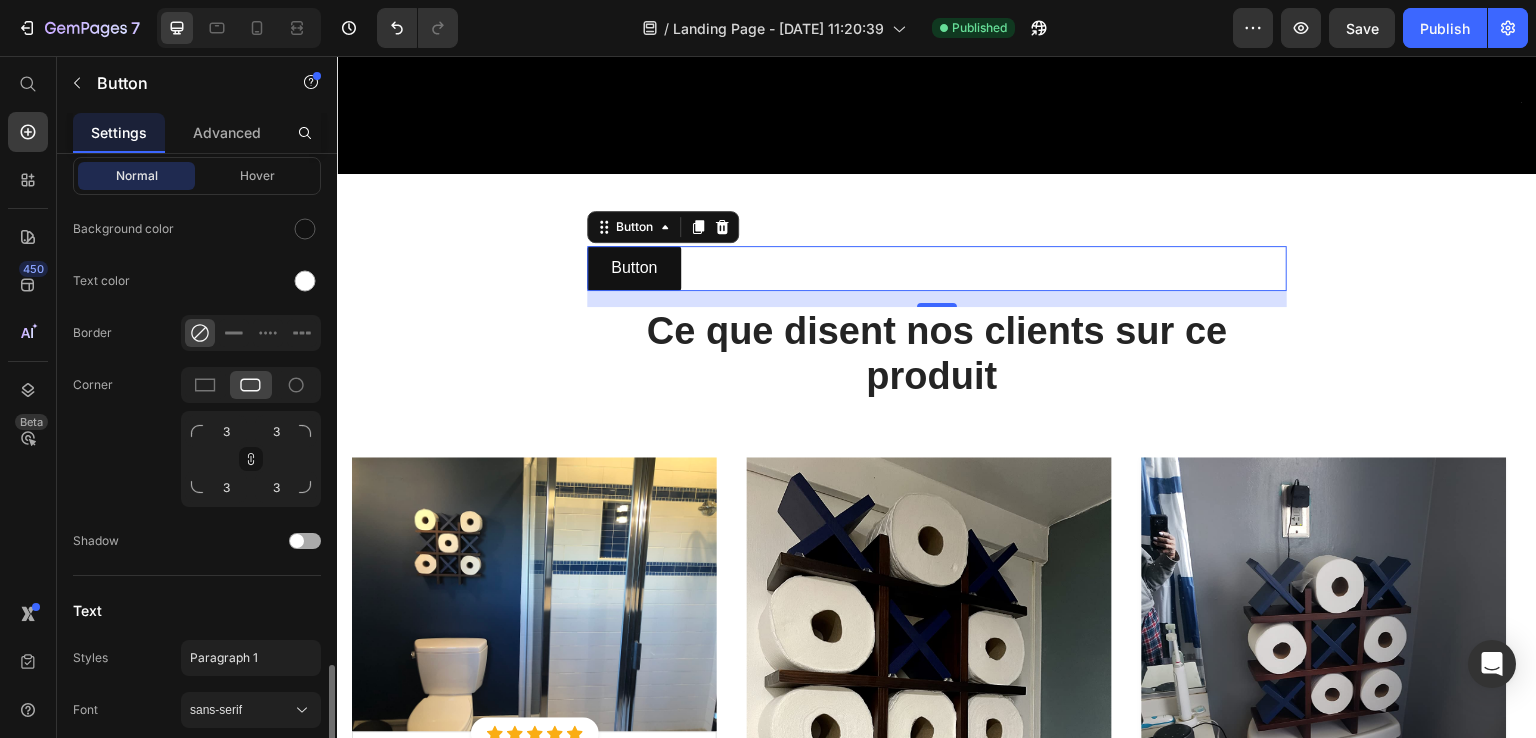 scroll, scrollTop: 802, scrollLeft: 0, axis: vertical 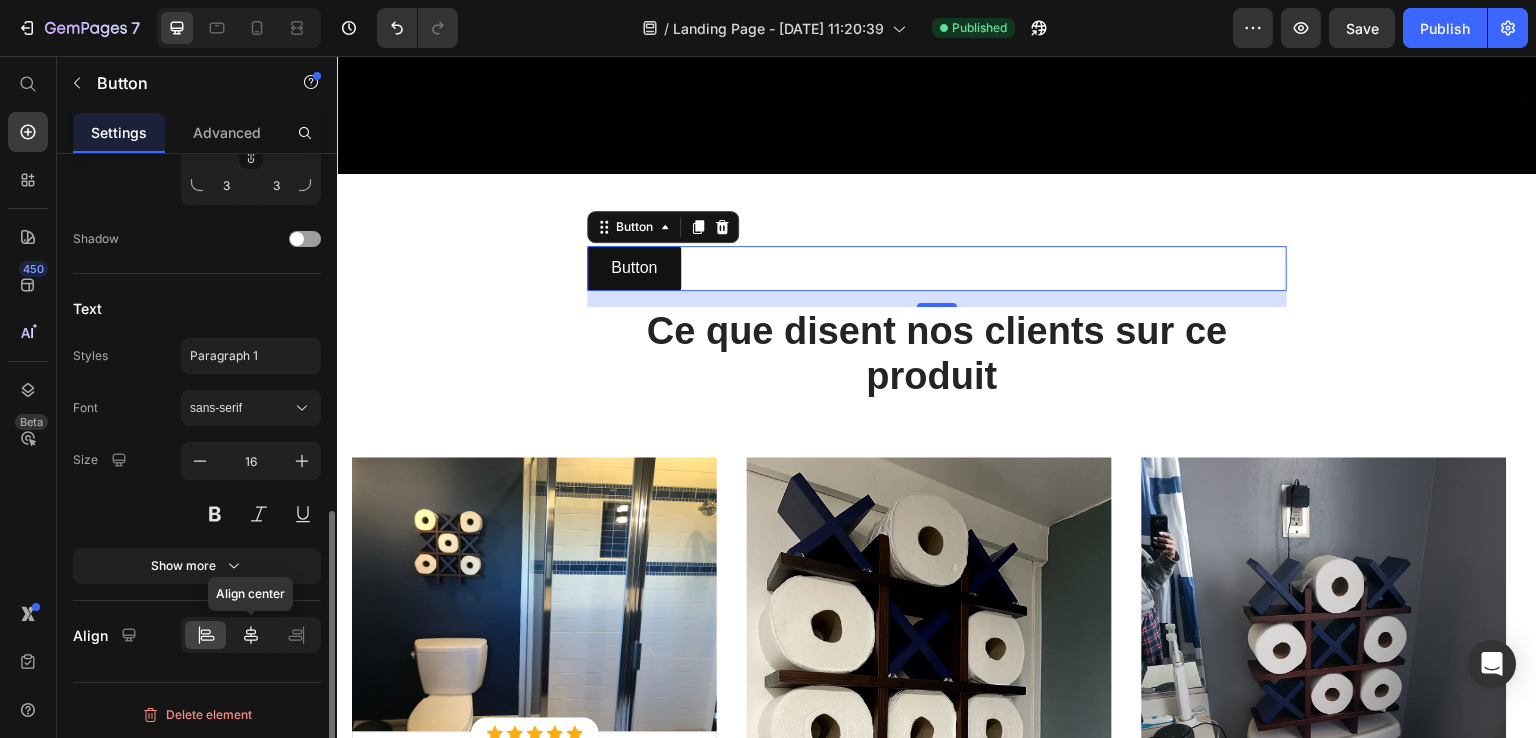 click 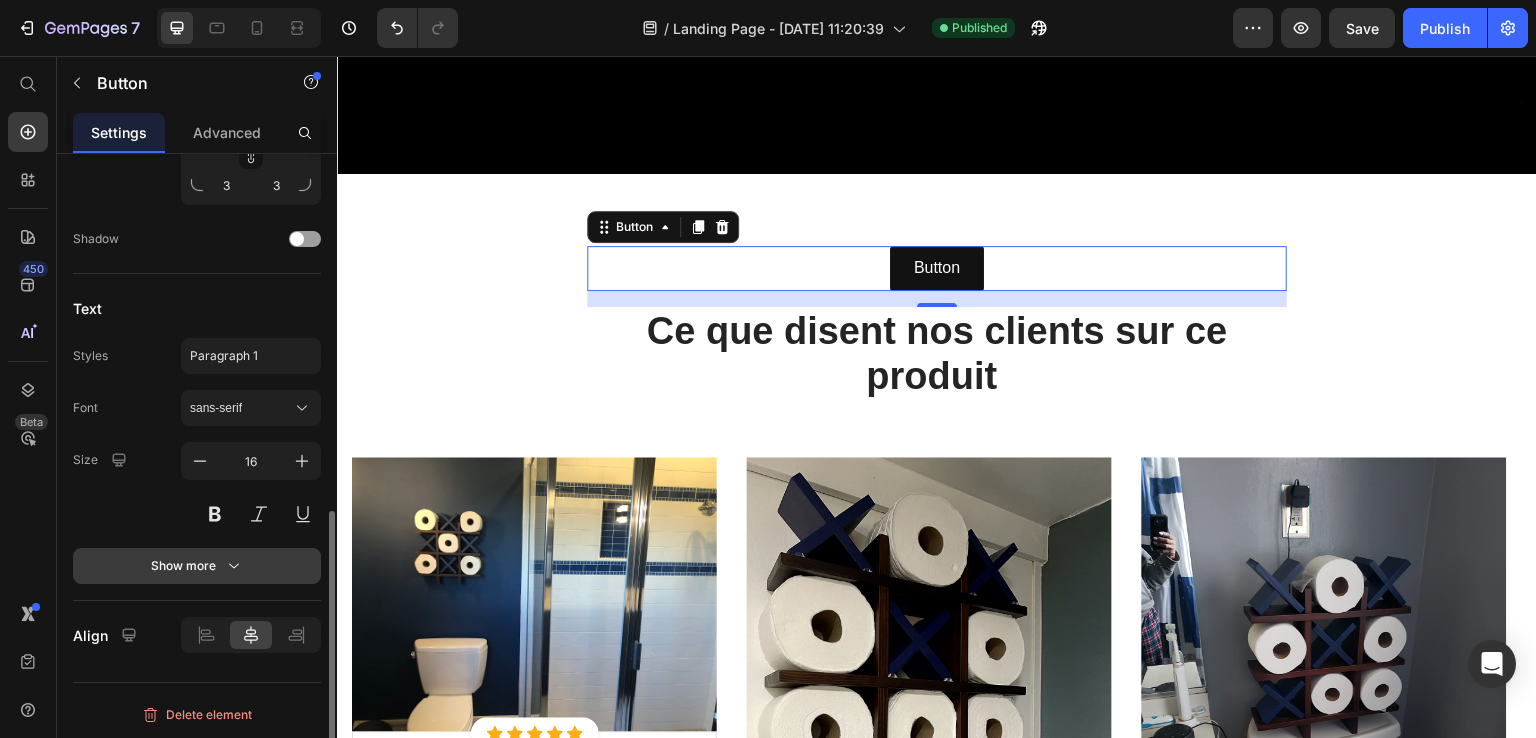 click 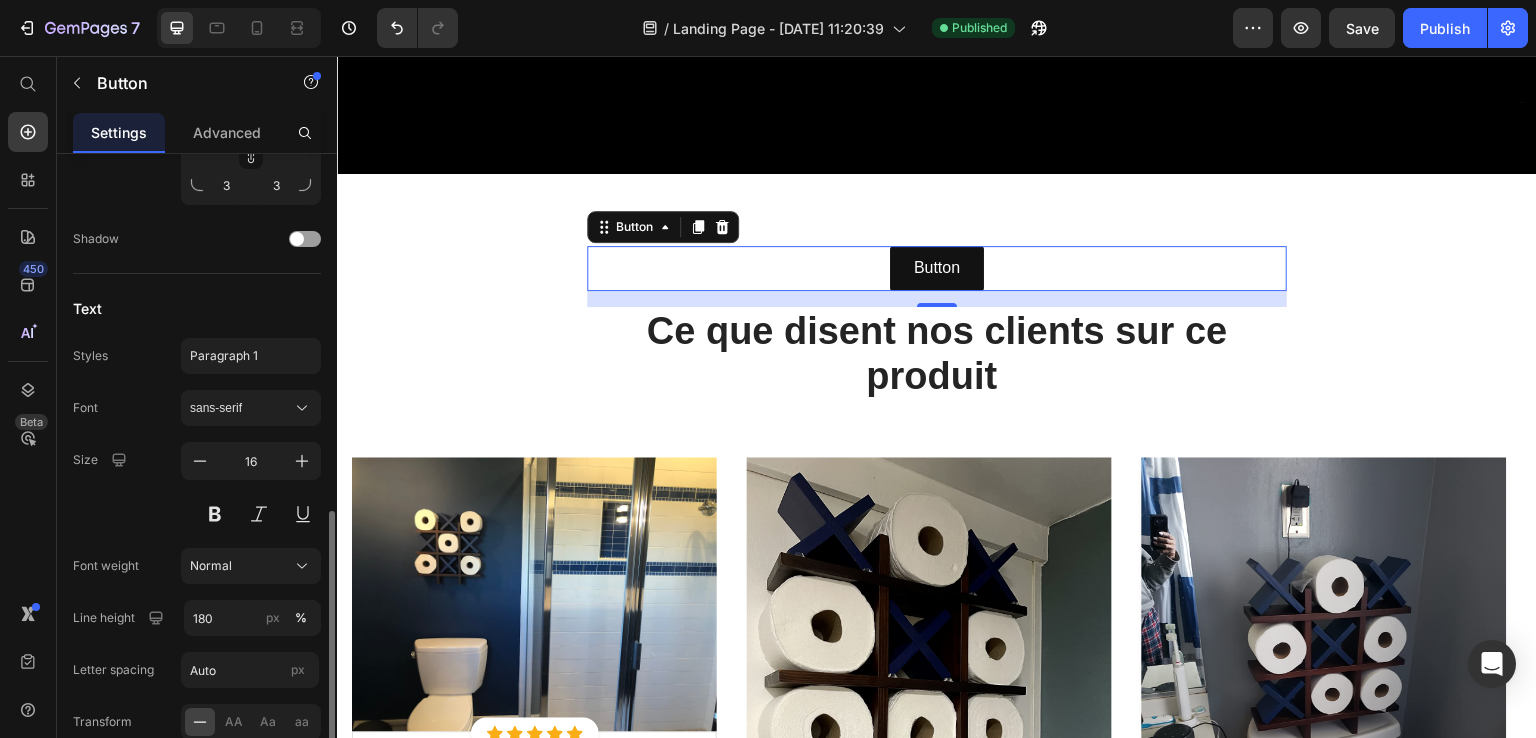 scroll, scrollTop: 1002, scrollLeft: 0, axis: vertical 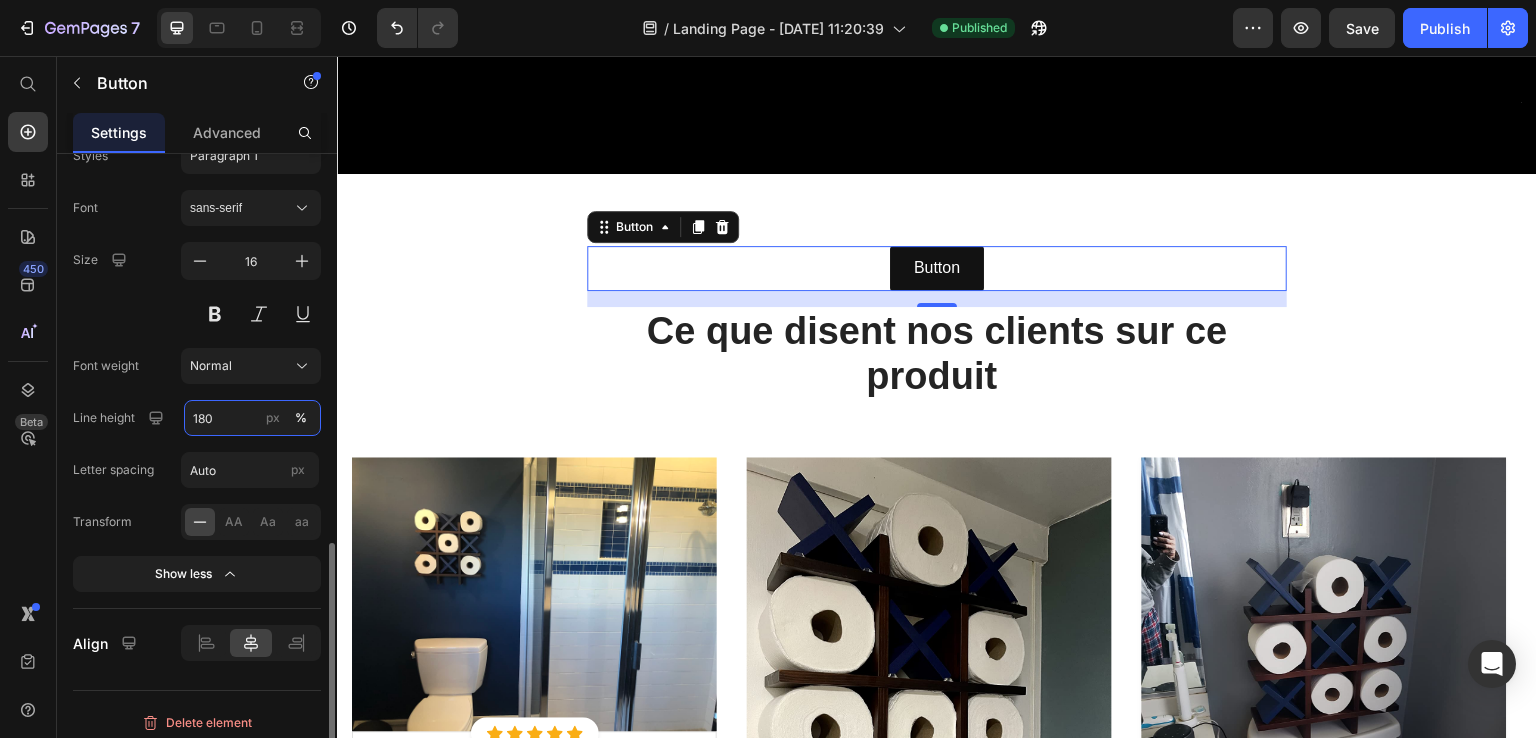 click on "180" at bounding box center (252, 418) 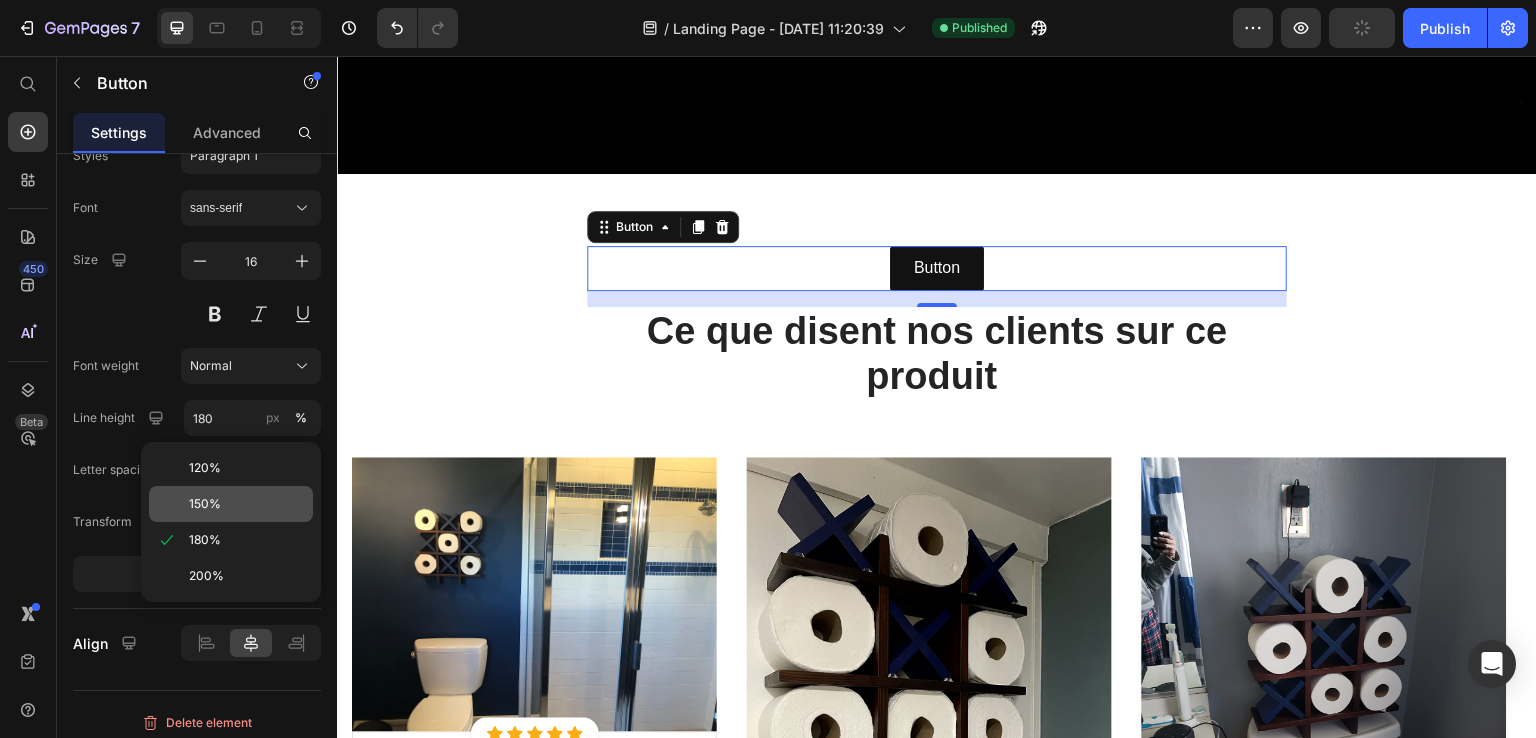 click on "150%" at bounding box center [247, 504] 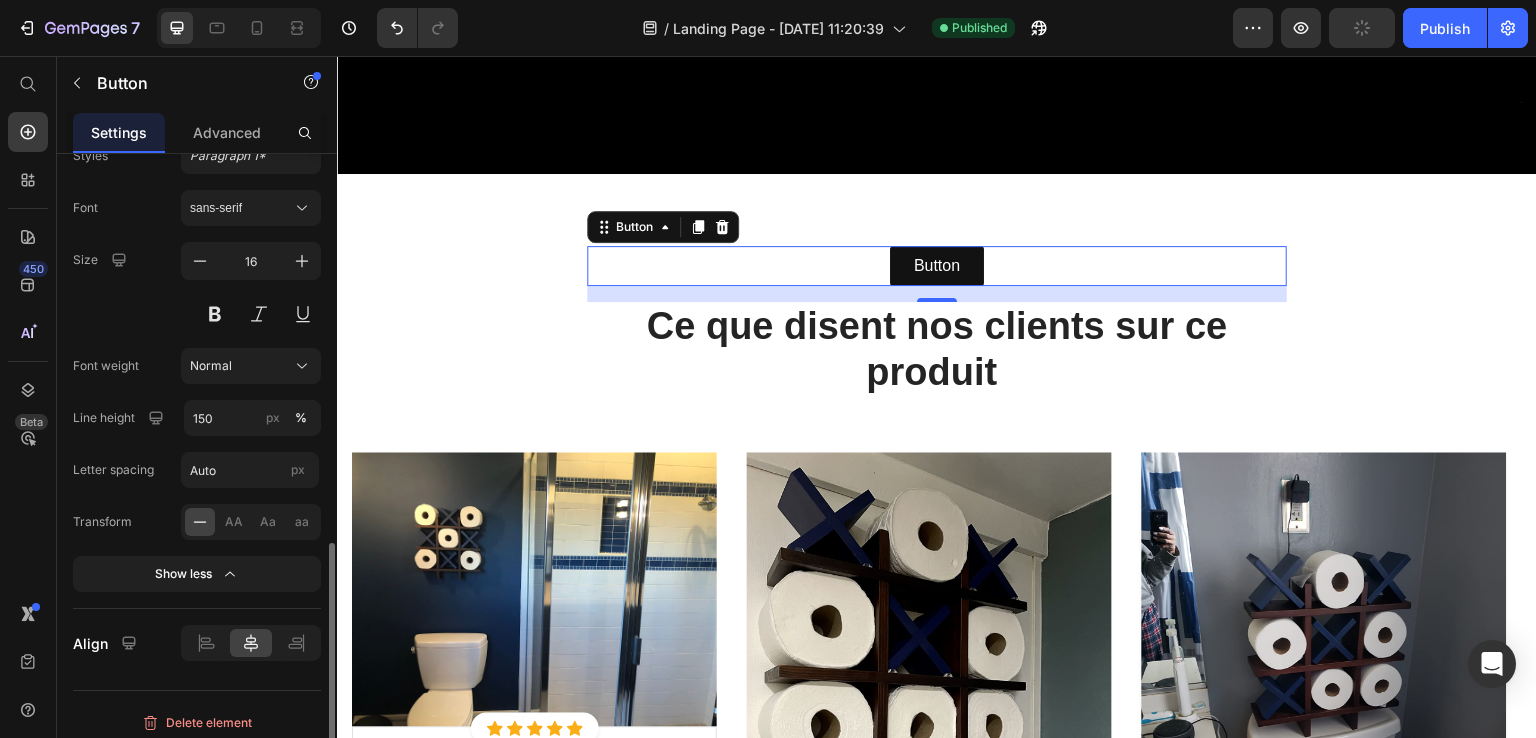 scroll, scrollTop: 1010, scrollLeft: 0, axis: vertical 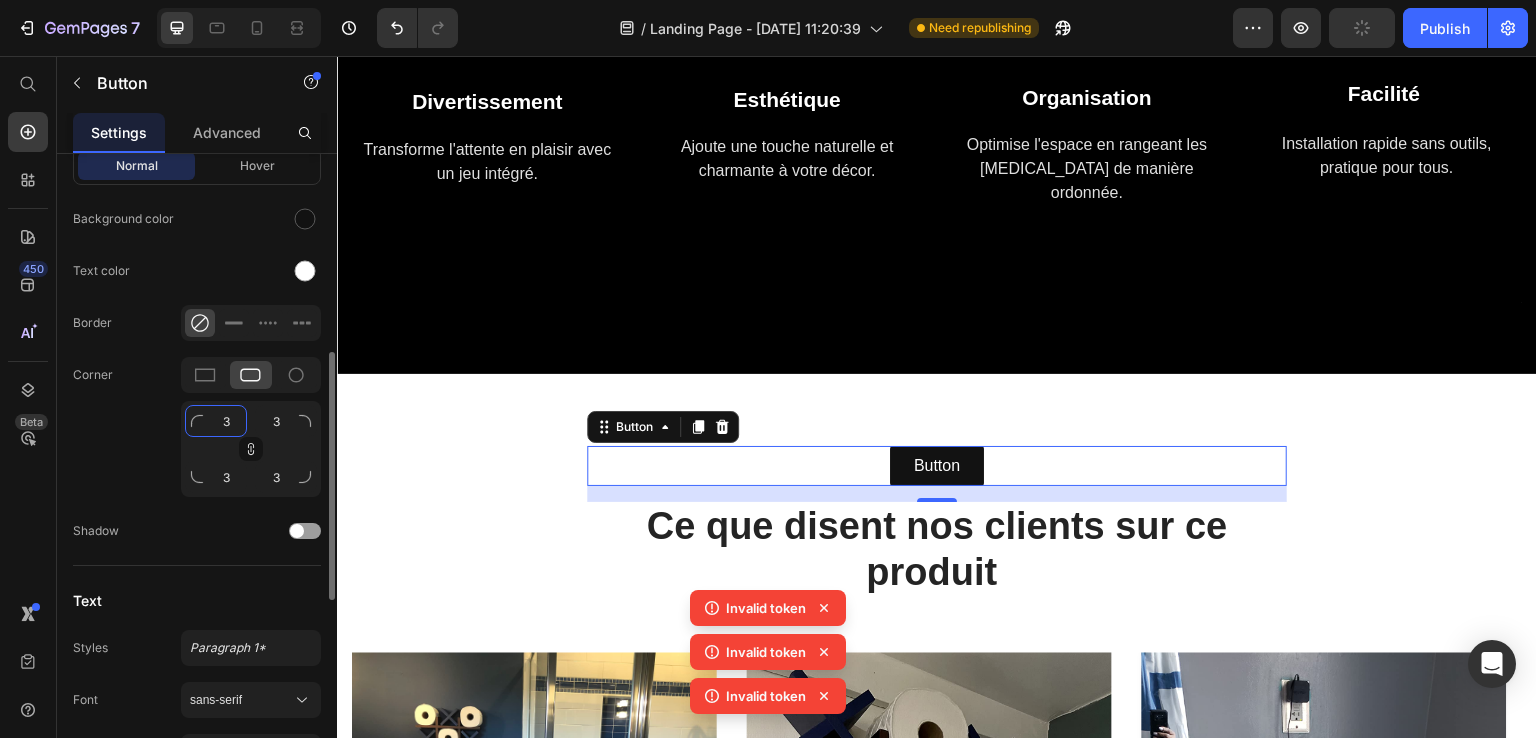 click on "3" 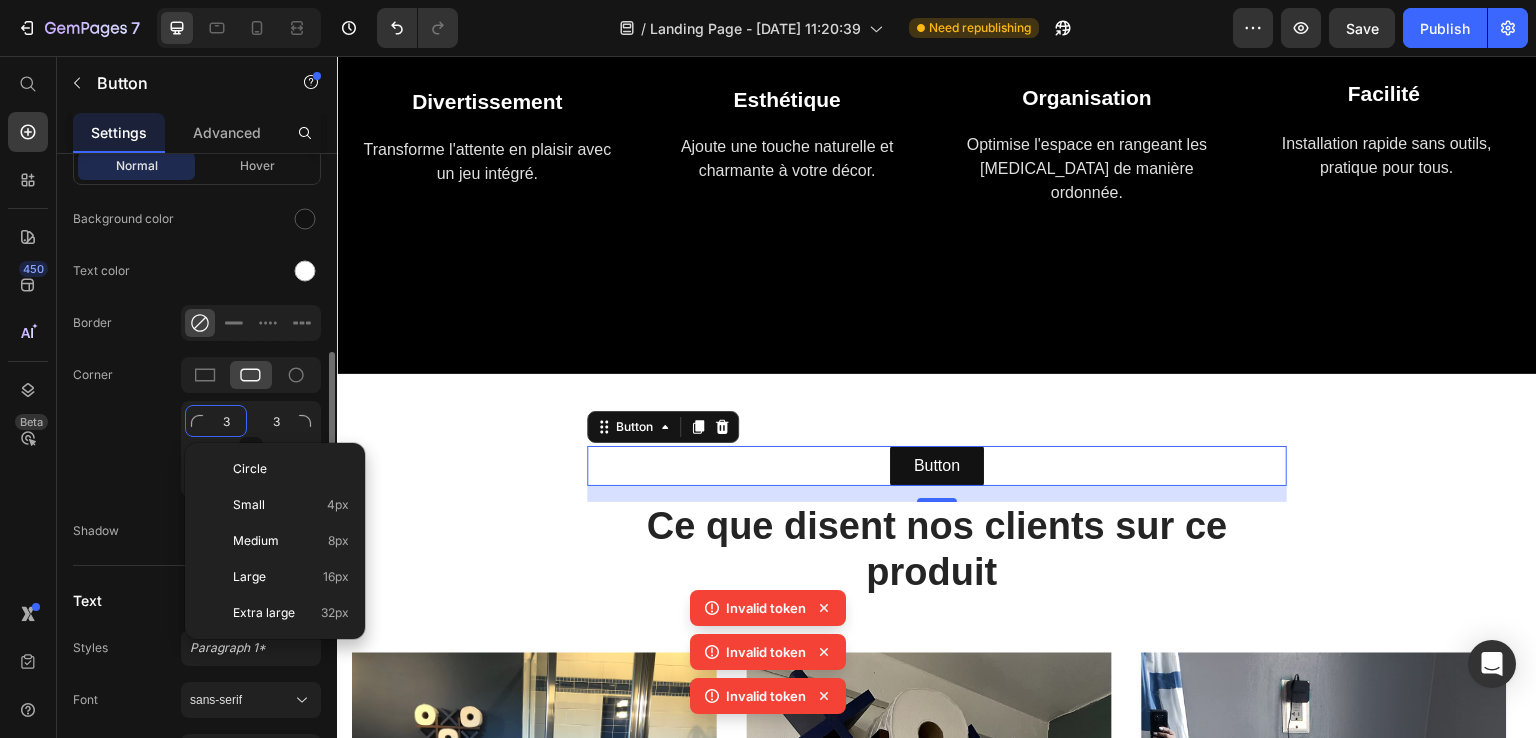 type on "8" 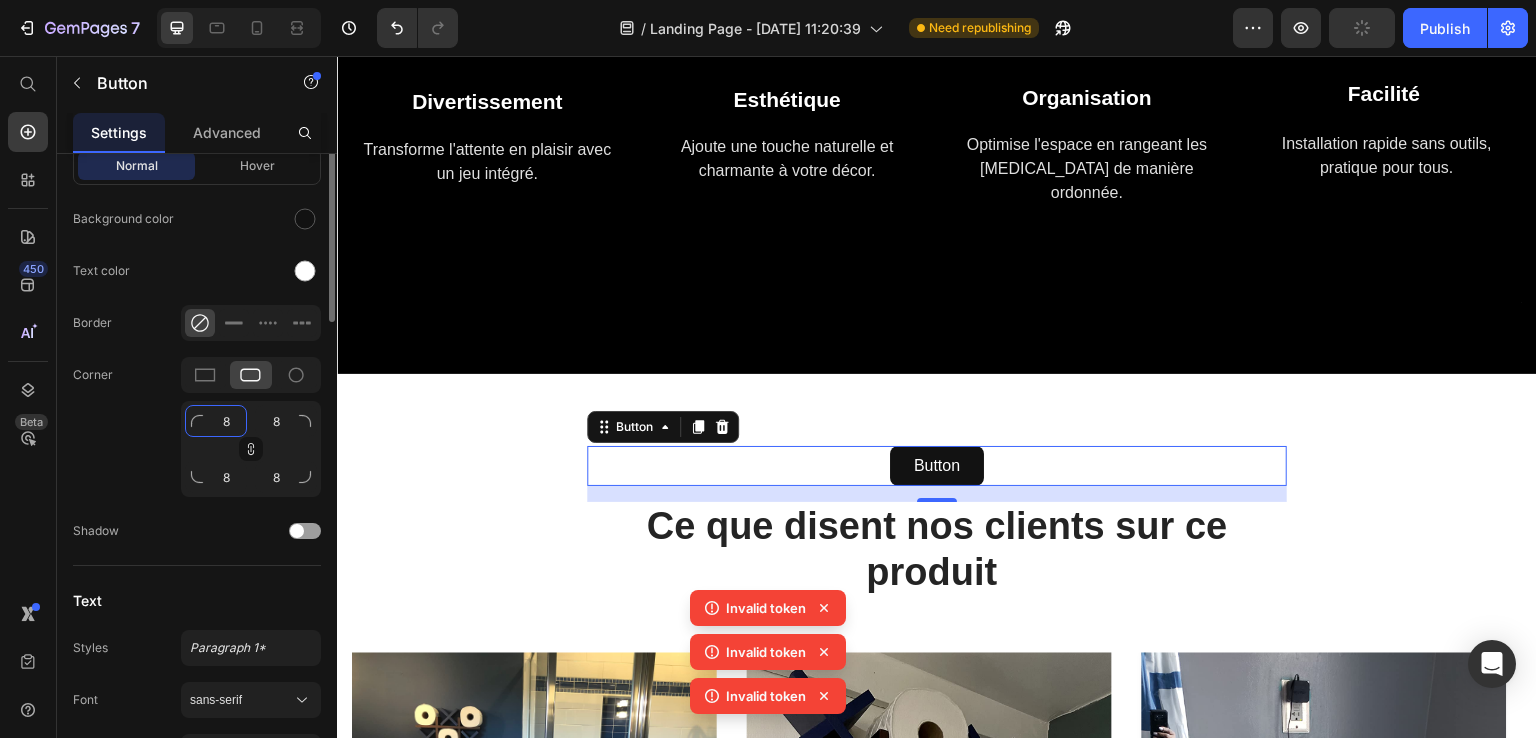 scroll, scrollTop: 310, scrollLeft: 0, axis: vertical 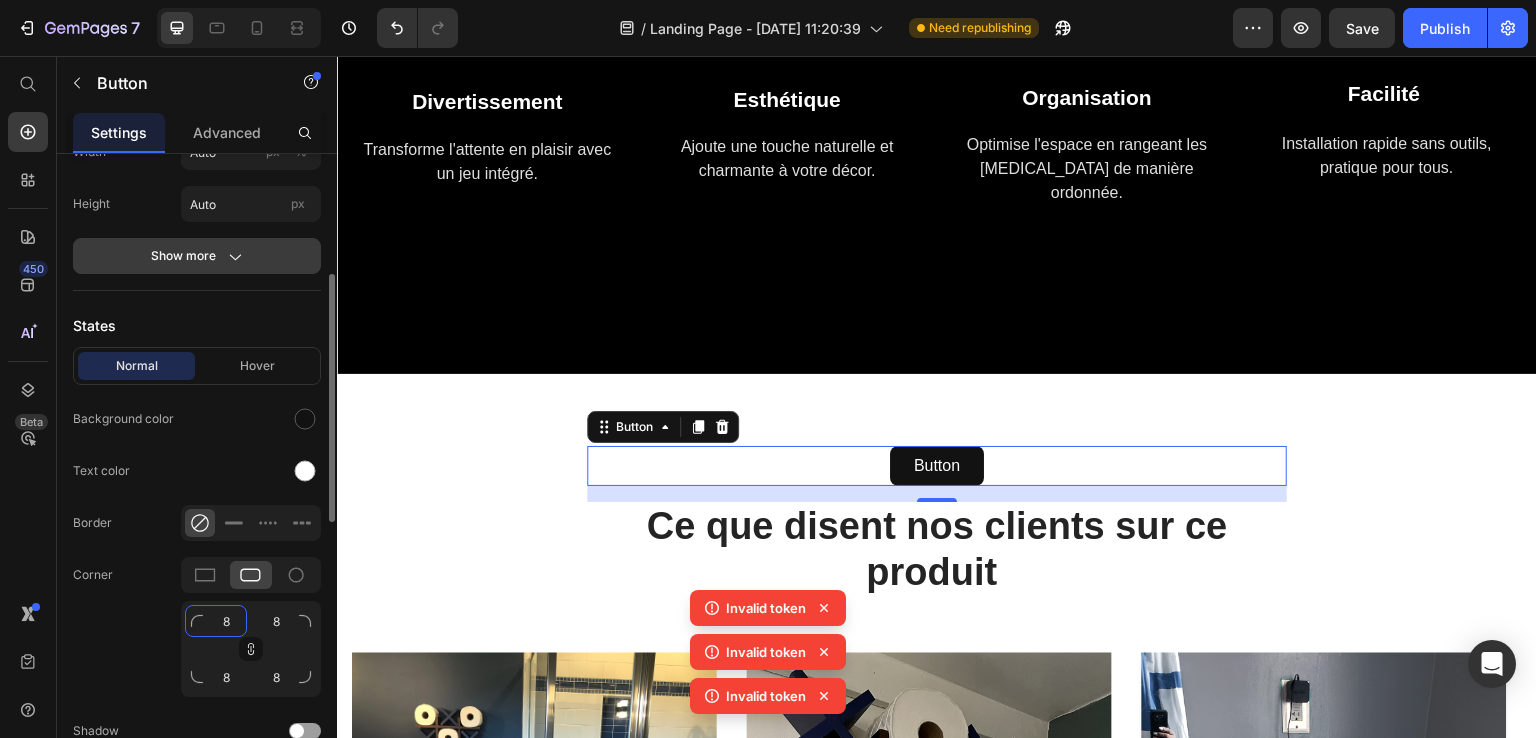 type on "8" 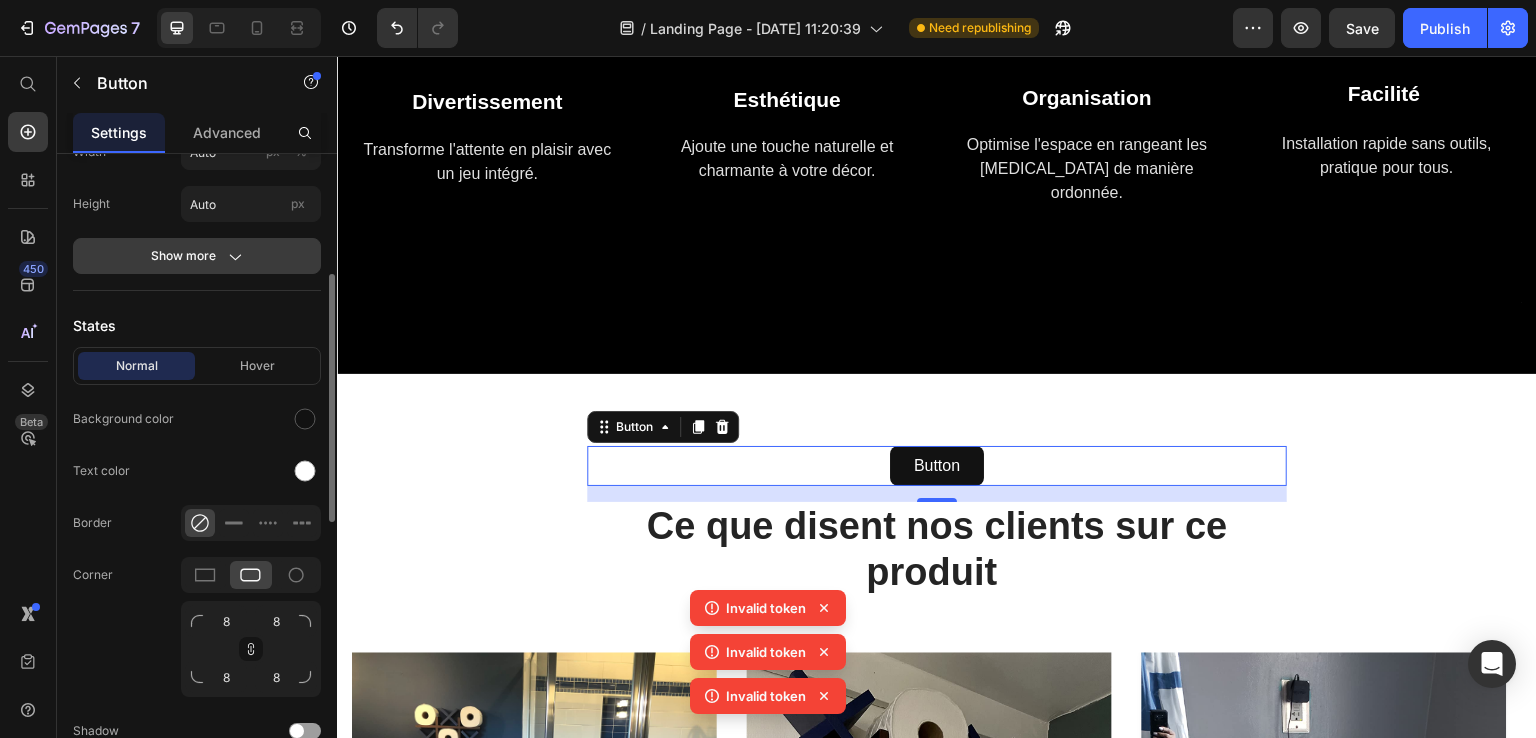 click on "Show more" 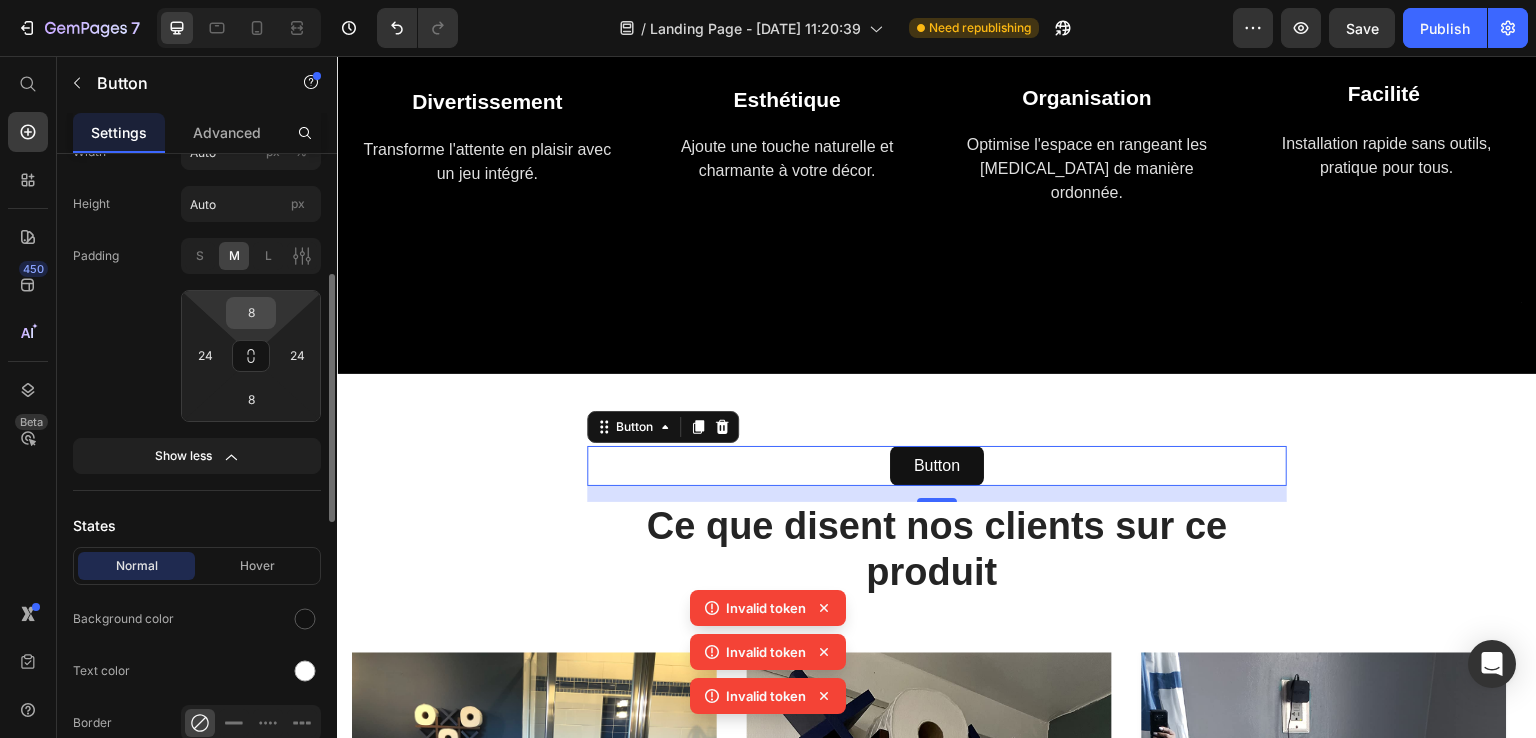 click on "8" at bounding box center [251, 313] 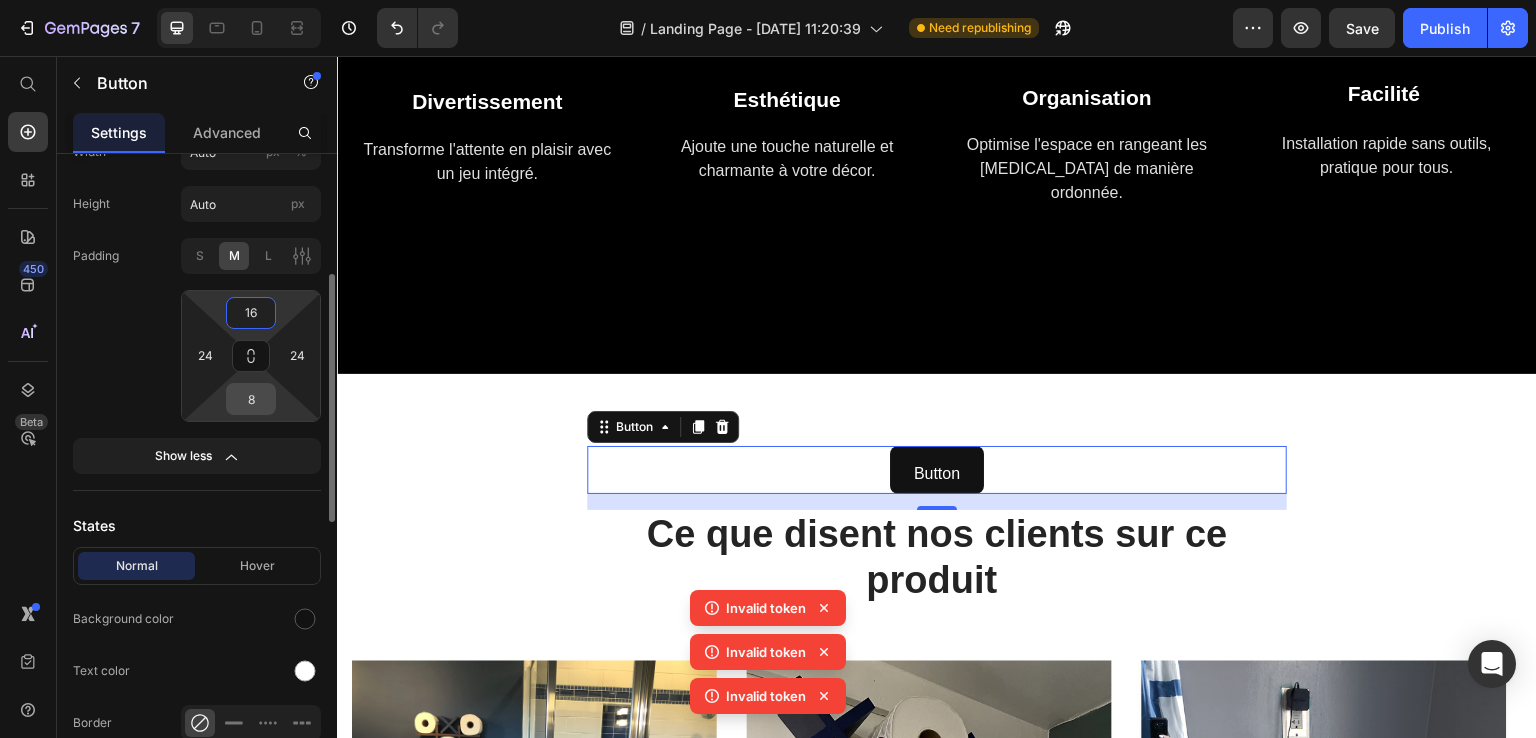 type on "16" 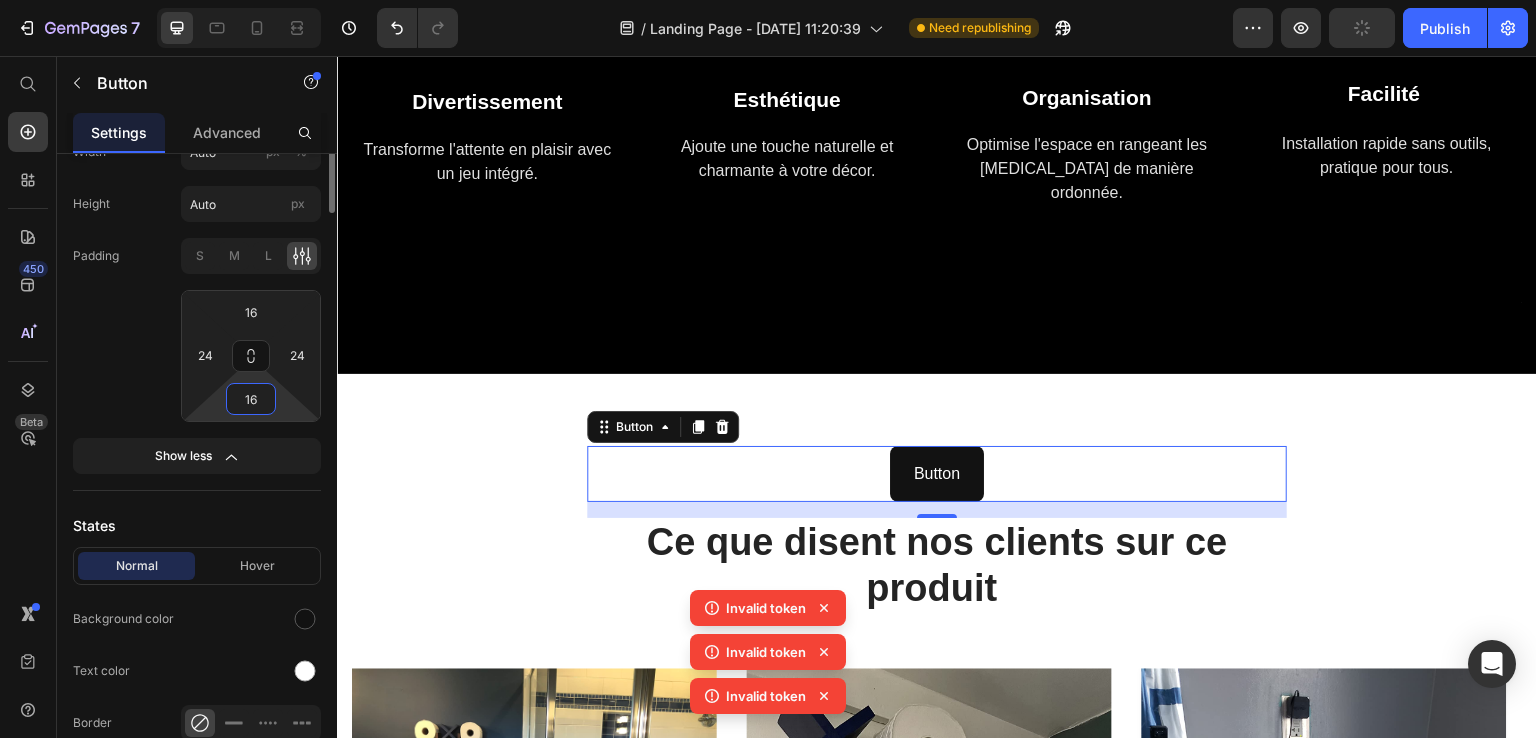scroll, scrollTop: 110, scrollLeft: 0, axis: vertical 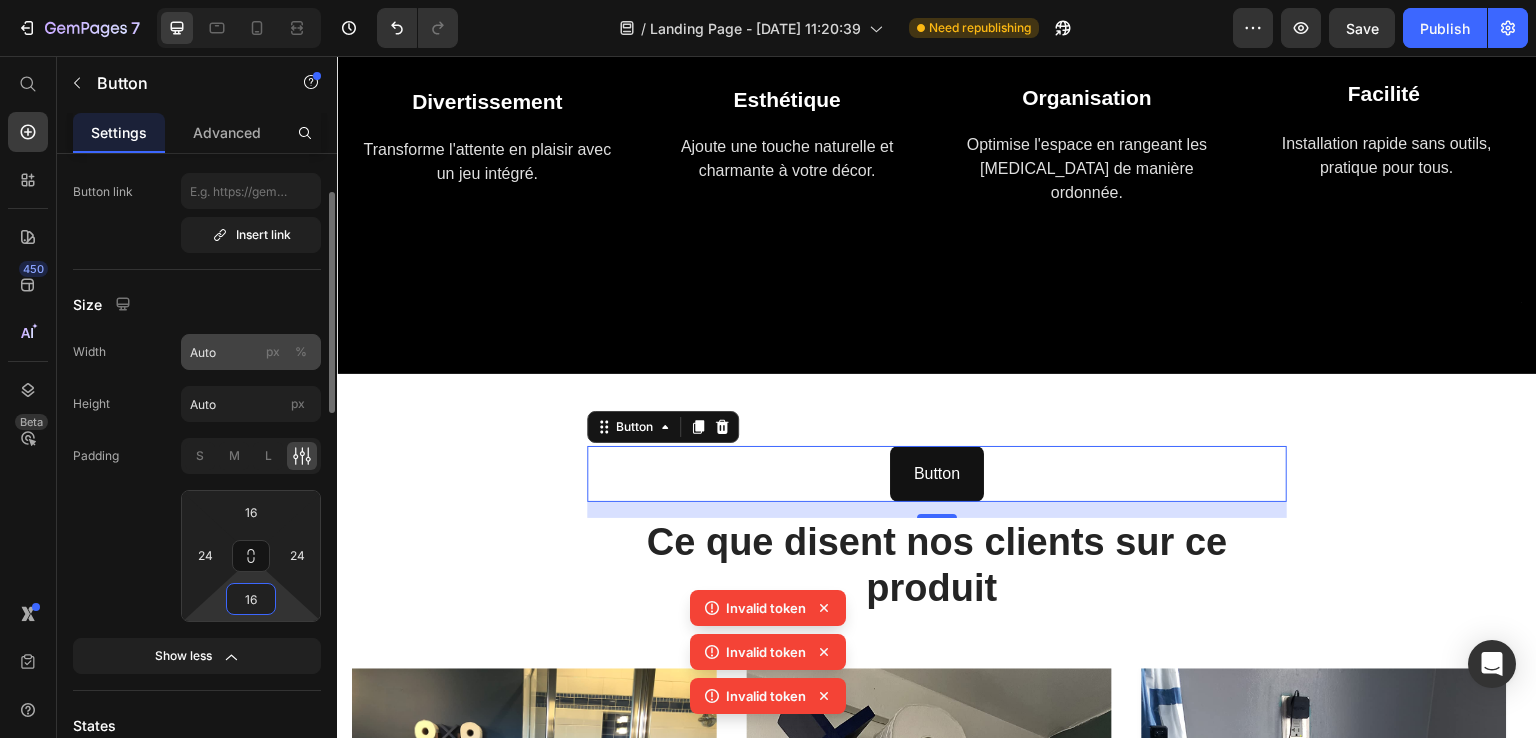 type on "16" 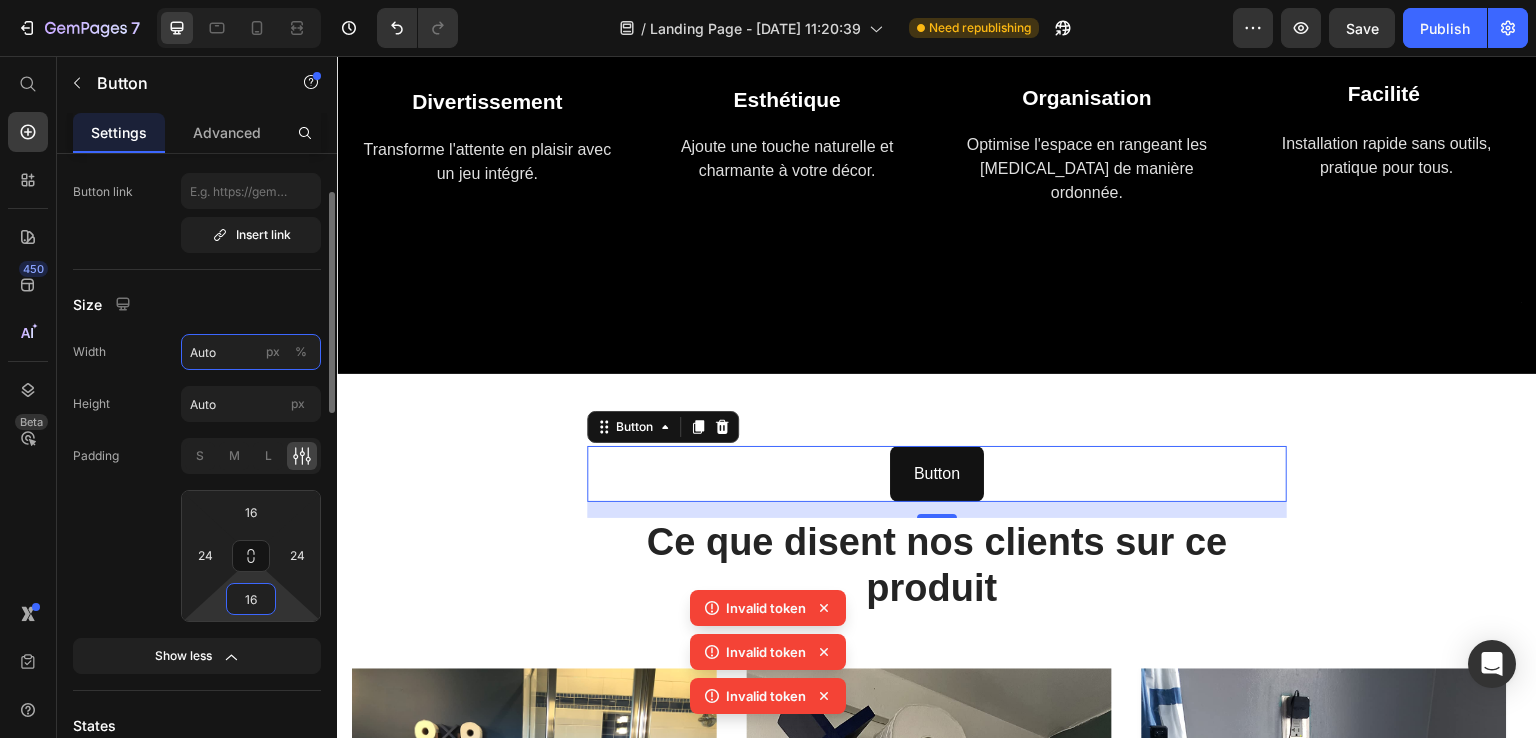 click on "Auto" at bounding box center (251, 352) 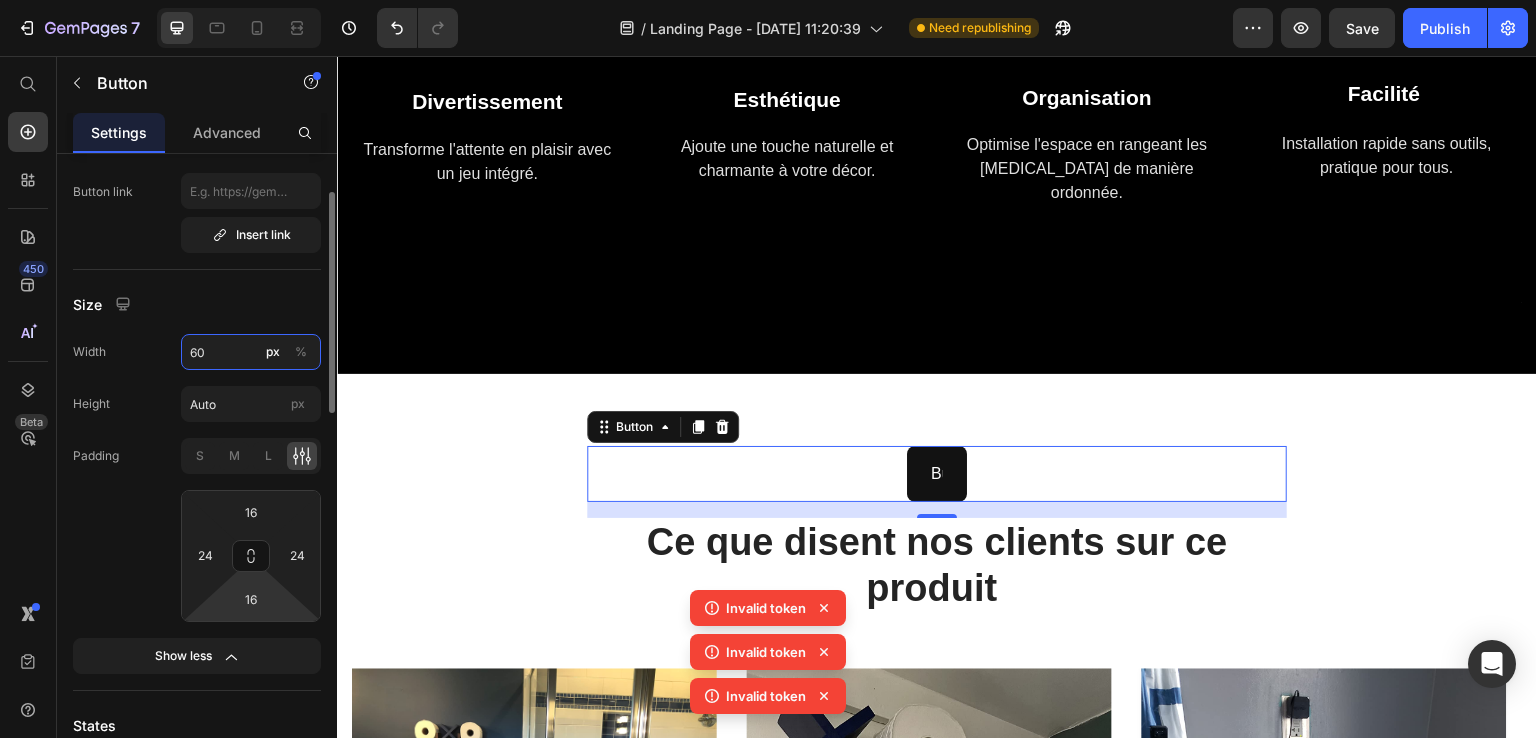 type on "60" 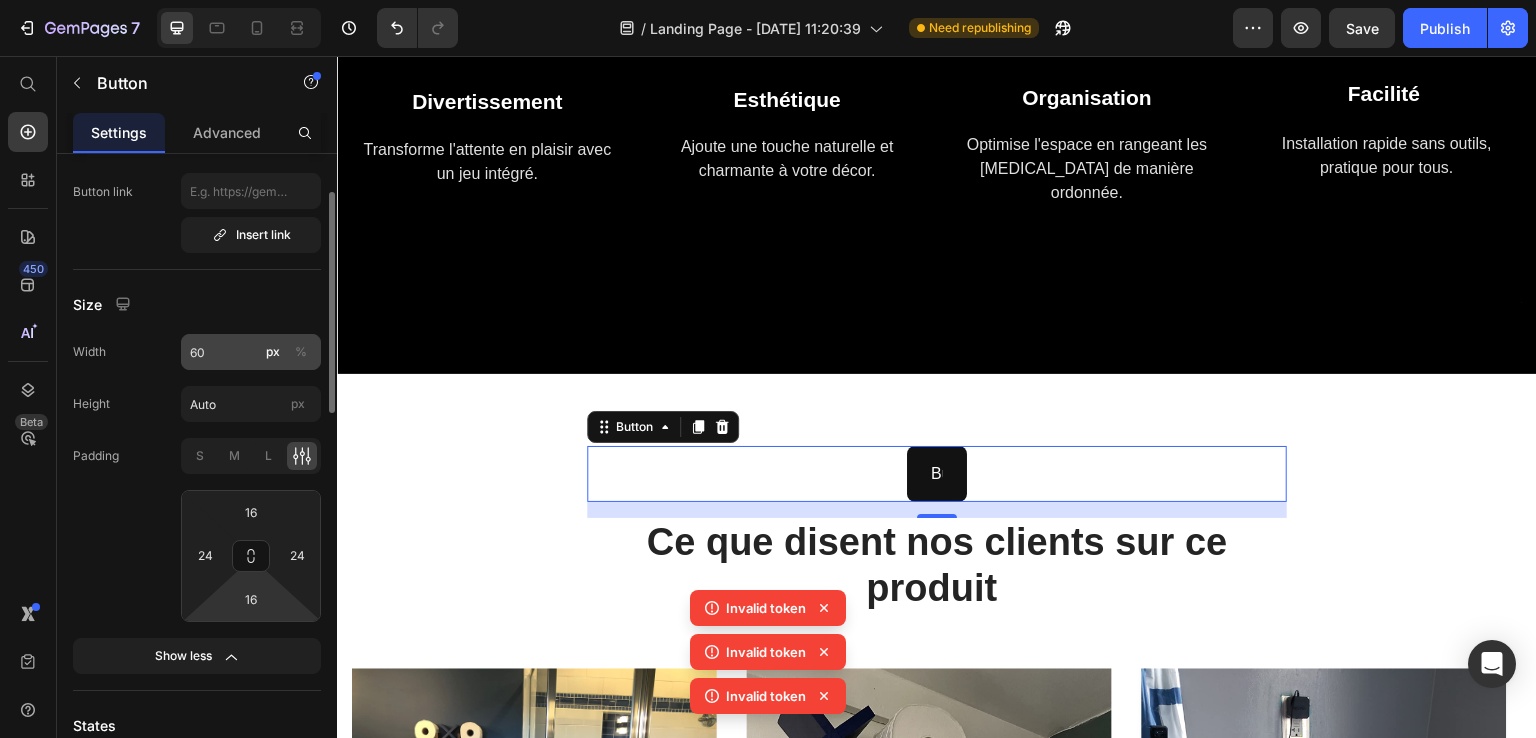 click on "%" at bounding box center [301, 352] 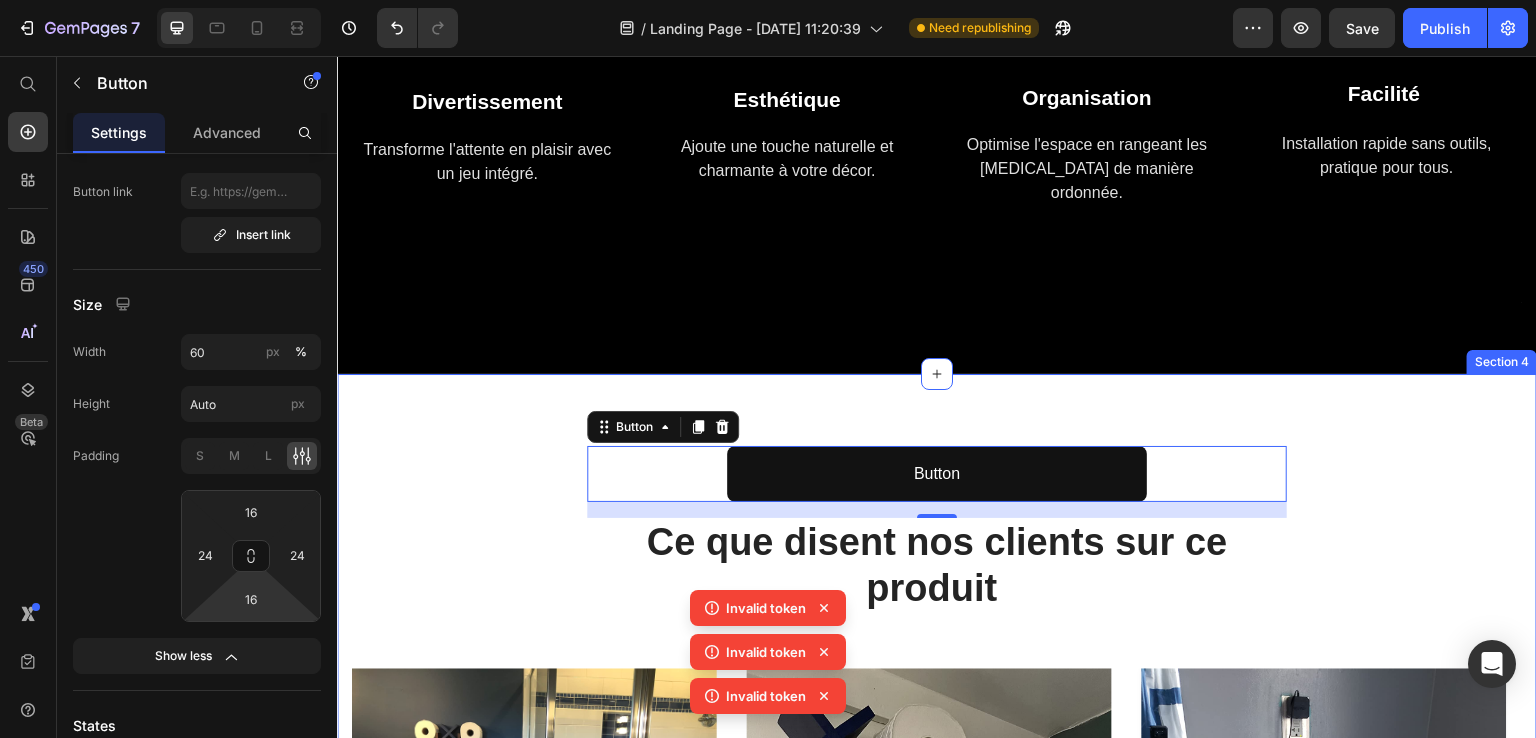 click on "Button Button   16 Ce que disent nos clients sur ce produit   Heading Row Image                Icon                Icon                Icon                Icon                Icon Icon List Hoz Row Row Hiba Err Text block Row Facile à installer, aucune perceuse nécessaire. Text block
Icon 38 Text block Icon List
Icon 0 Text block Icon List Row Juil 29, 2025 Text block Row Row Row Image                Icon                Icon                Icon                Icon                Icon Icon List Hoz Row Row Image Hassane Ait Moulay Text block Row J'adore ! 🔥 Text block
Icon 0 Text block Icon List
Icon 0 Text block Icon List Row Juil 07, 2025 Text block Row Row Row Image                Icon                Icon                Icon                Icon                Icon Icon List Hoz Row Row Image Sabrina Hamoudo Text block Row Idéal pour les petites salles de bain, économise de l'espace.   Text block
Icon 11 Text block Icon" at bounding box center [937, 942] 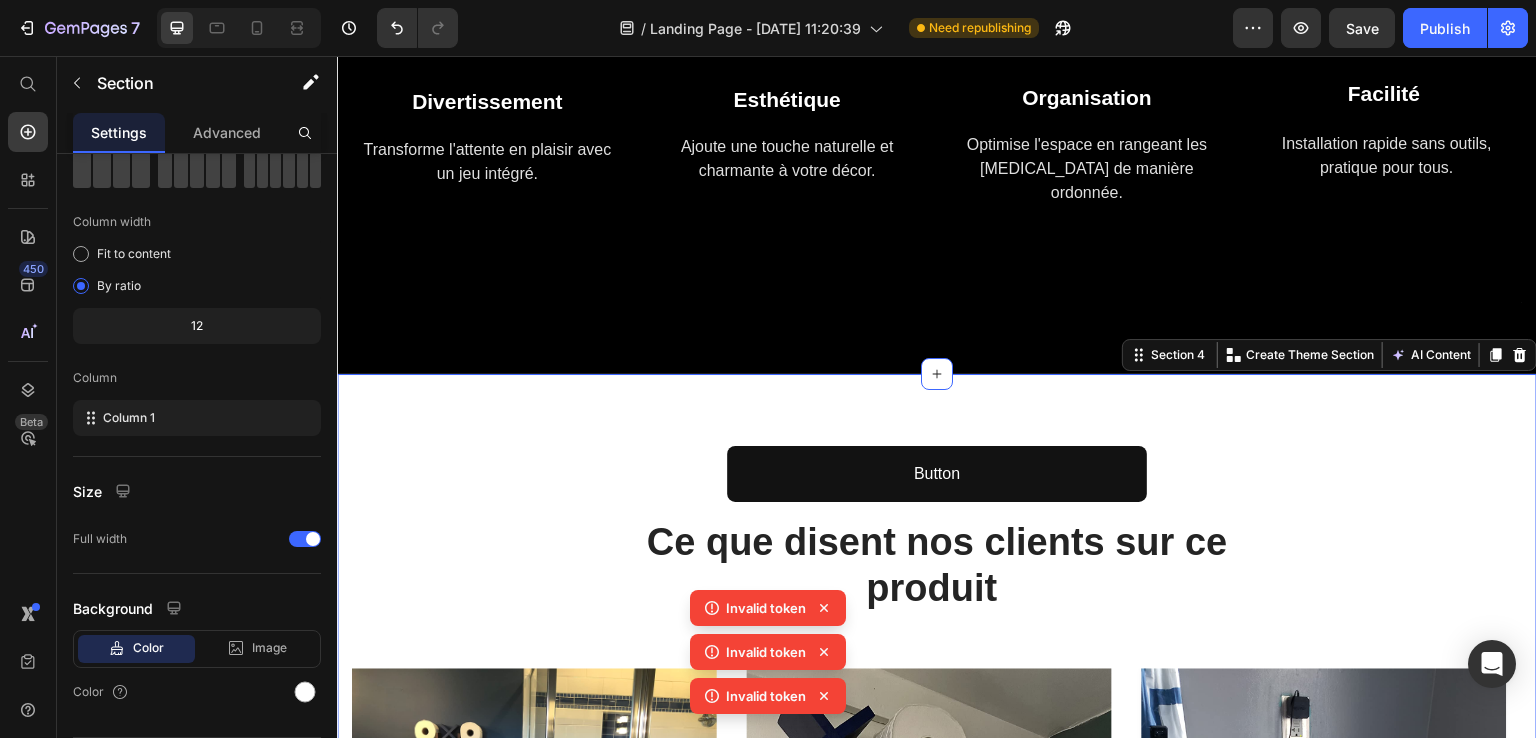 scroll, scrollTop: 0, scrollLeft: 0, axis: both 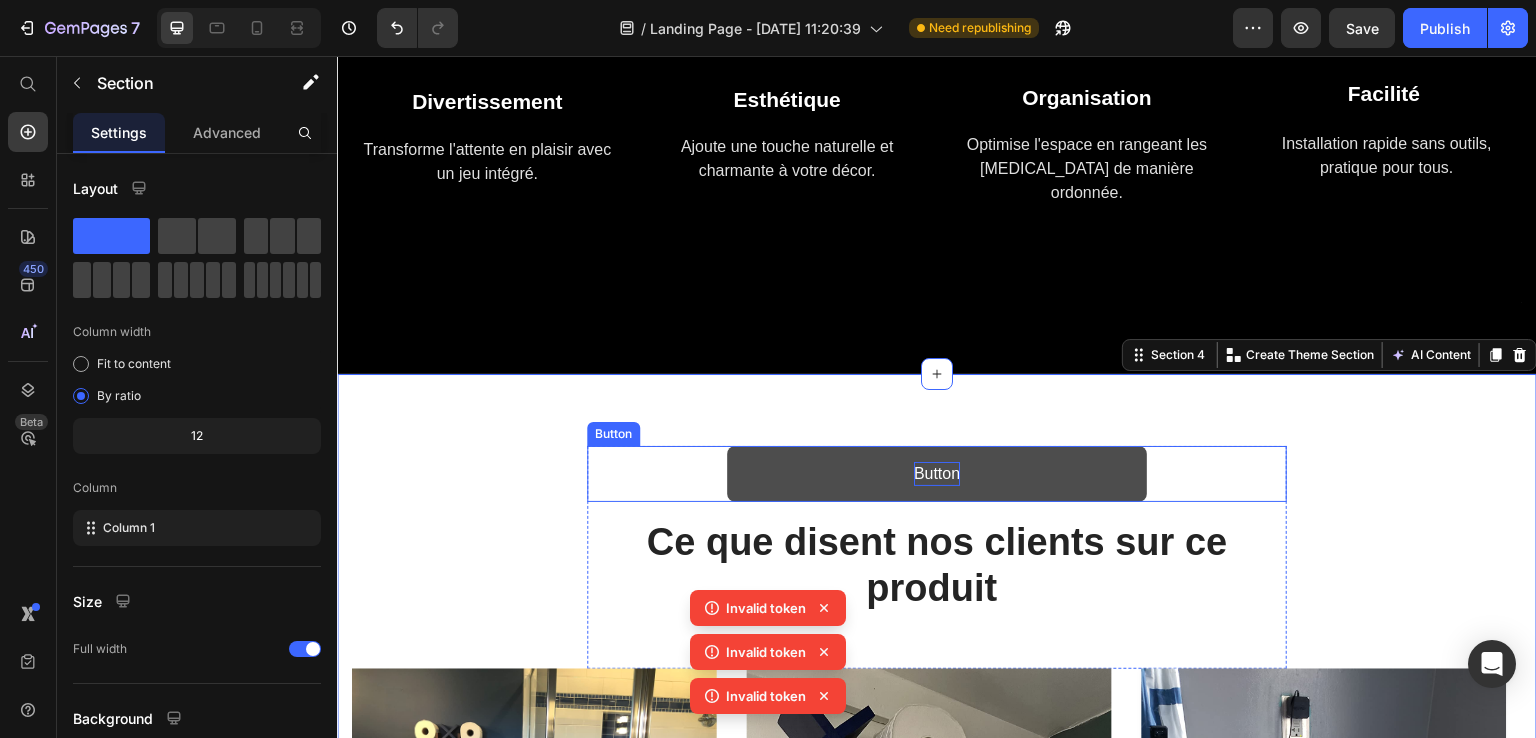 click on "Button" at bounding box center (937, 474) 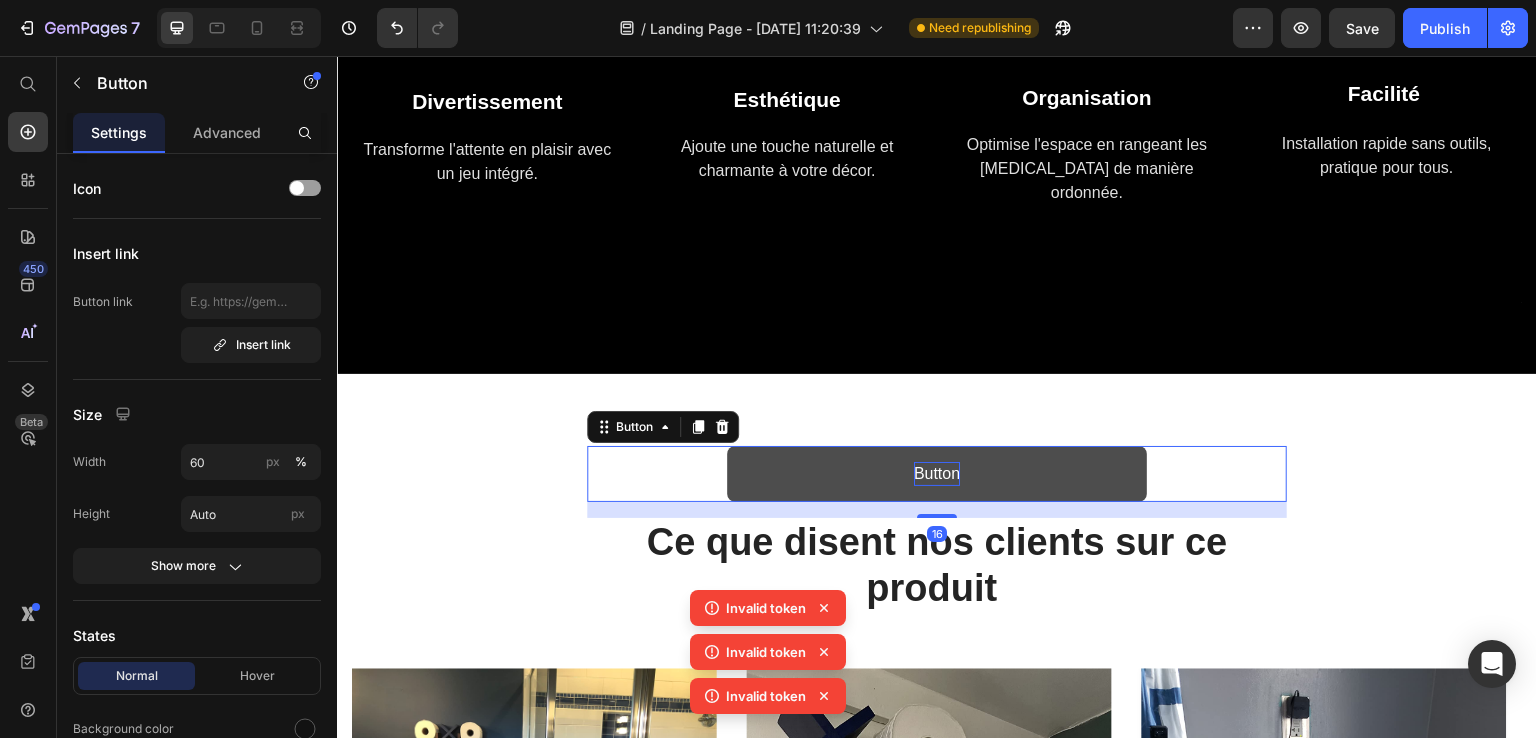 click on "Button" at bounding box center [937, 474] 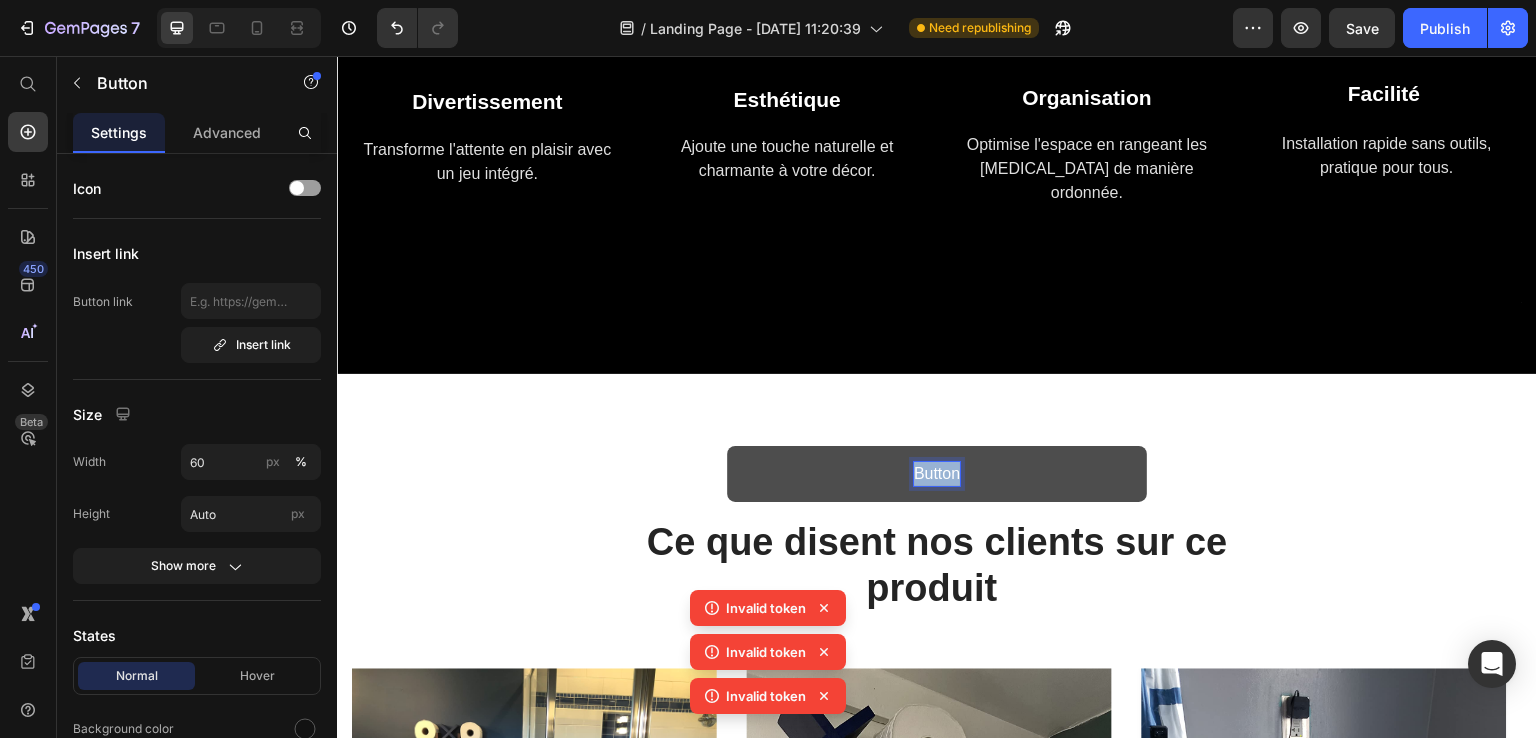 click on "Button" at bounding box center (937, 474) 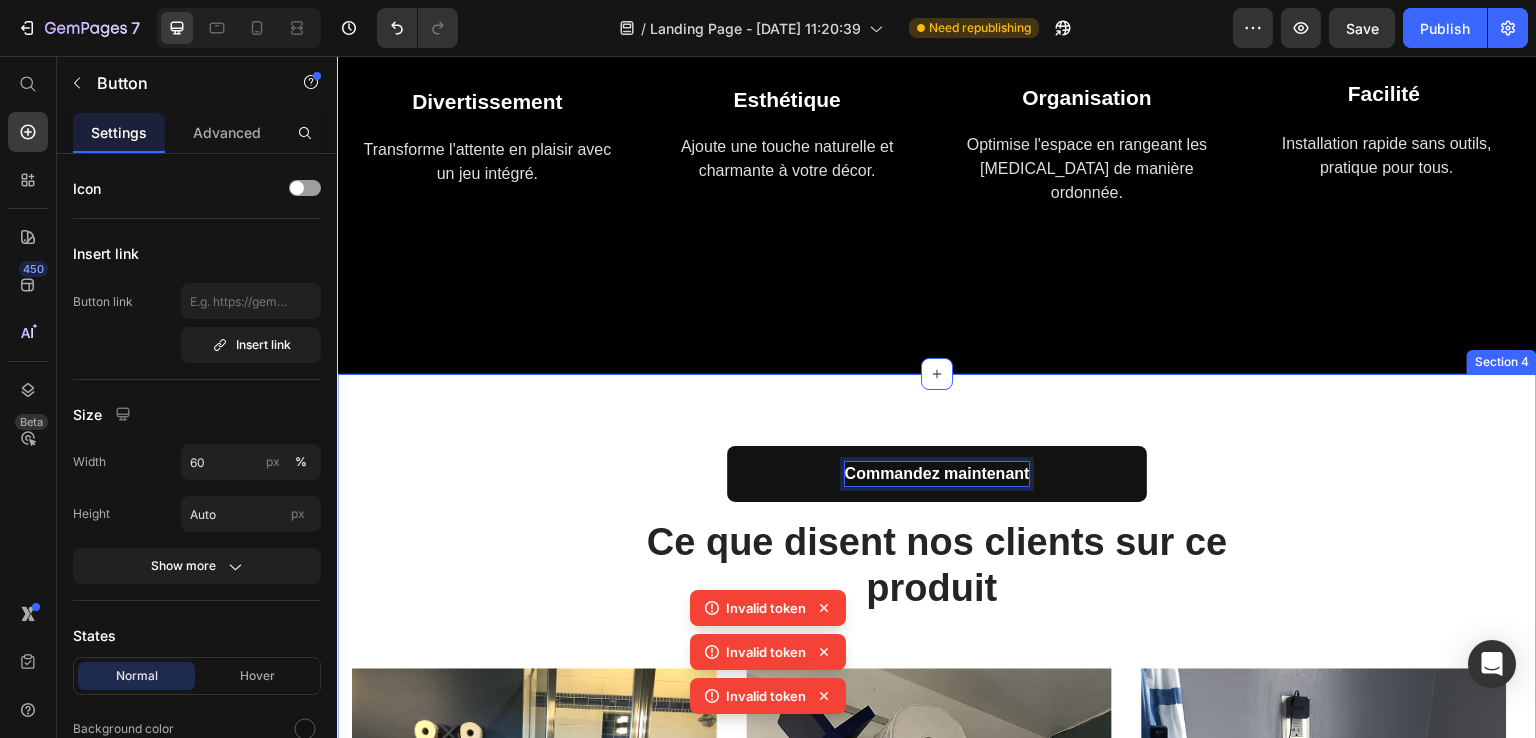 click on "Commandez maintenant Button   16 Ce que disent nos clients sur ce produit   Heading Row Image                Icon                Icon                Icon                Icon                Icon Icon List Hoz Row Row Hiba Err Text block Row Facile à installer, aucune perceuse nécessaire. Text block
Icon 38 Text block Icon List
Icon 0 Text block Icon List Row Juil 29, 2025 Text block Row Row Row Image                Icon                Icon                Icon                Icon                Icon Icon List Hoz Row Row Image Hassane Ait Moulay Text block Row J'adore ! 🔥 Text block
Icon 0 Text block Icon List
Icon 0 Text block Icon List Row Juil 07, 2025 Text block Row Row Row Image                Icon                Icon                Icon                Icon                Icon Icon List Hoz Row Row Image Sabrina Hamoudo Text block Row Idéal pour les petites salles de bain, économise de l'espace.   Text block
Icon 11 0" at bounding box center [937, 942] 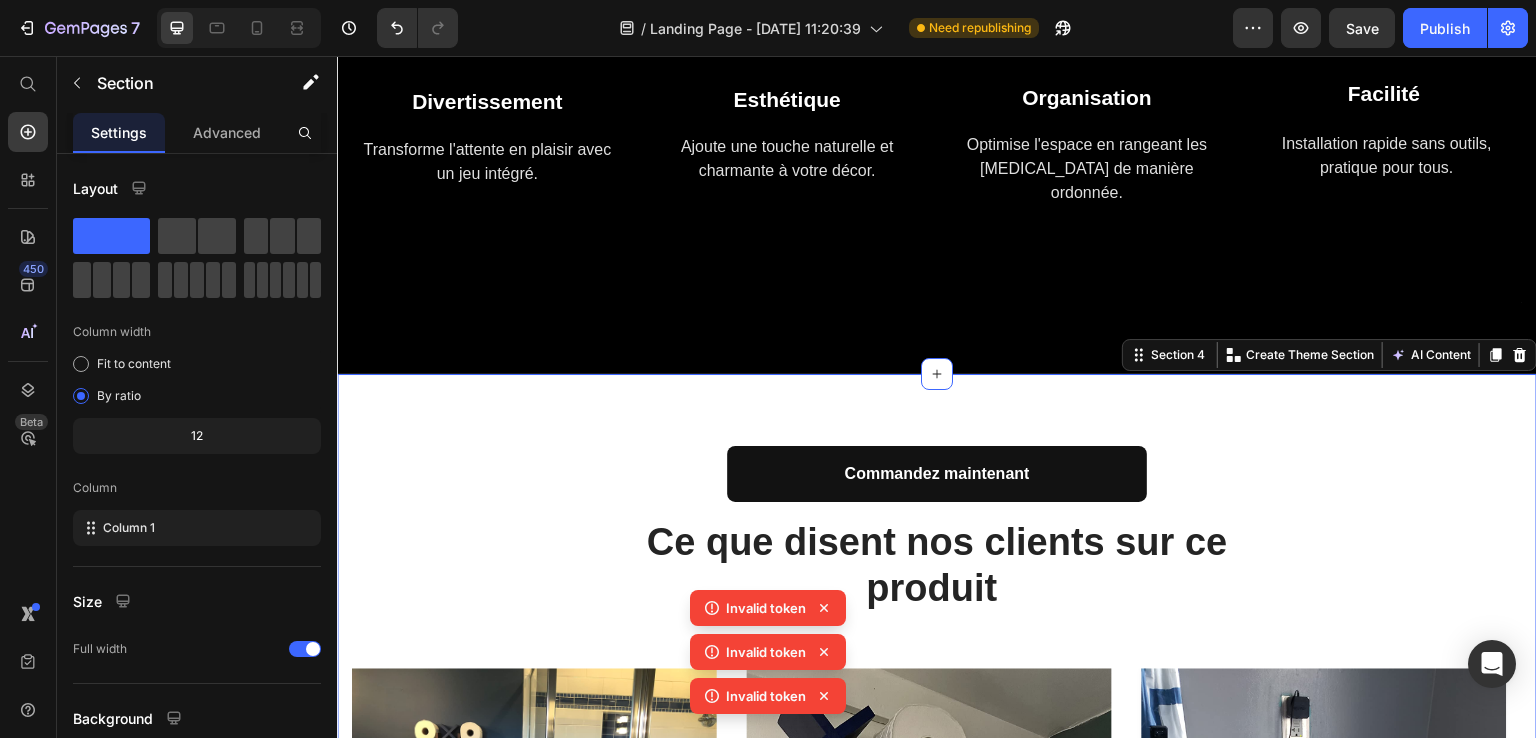 click 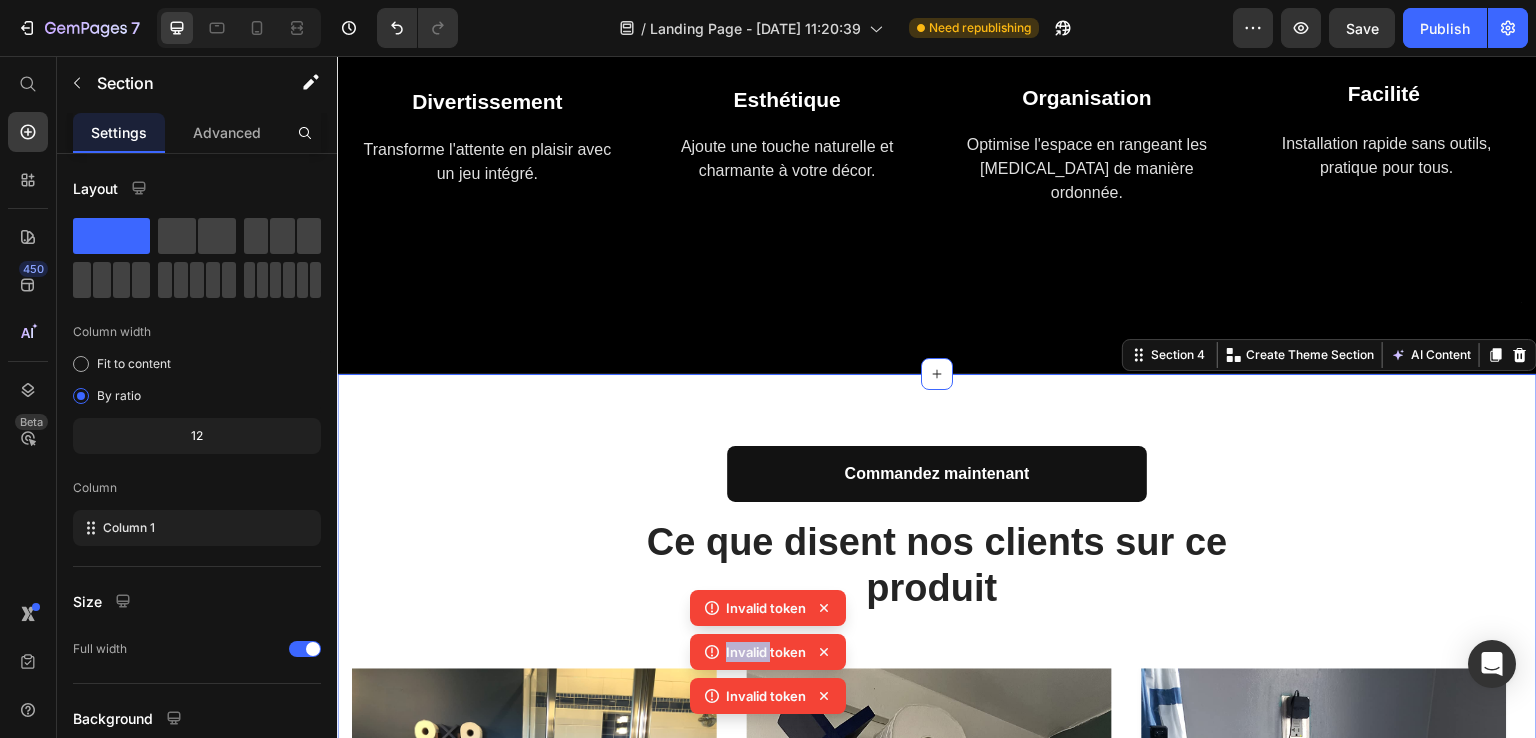 click 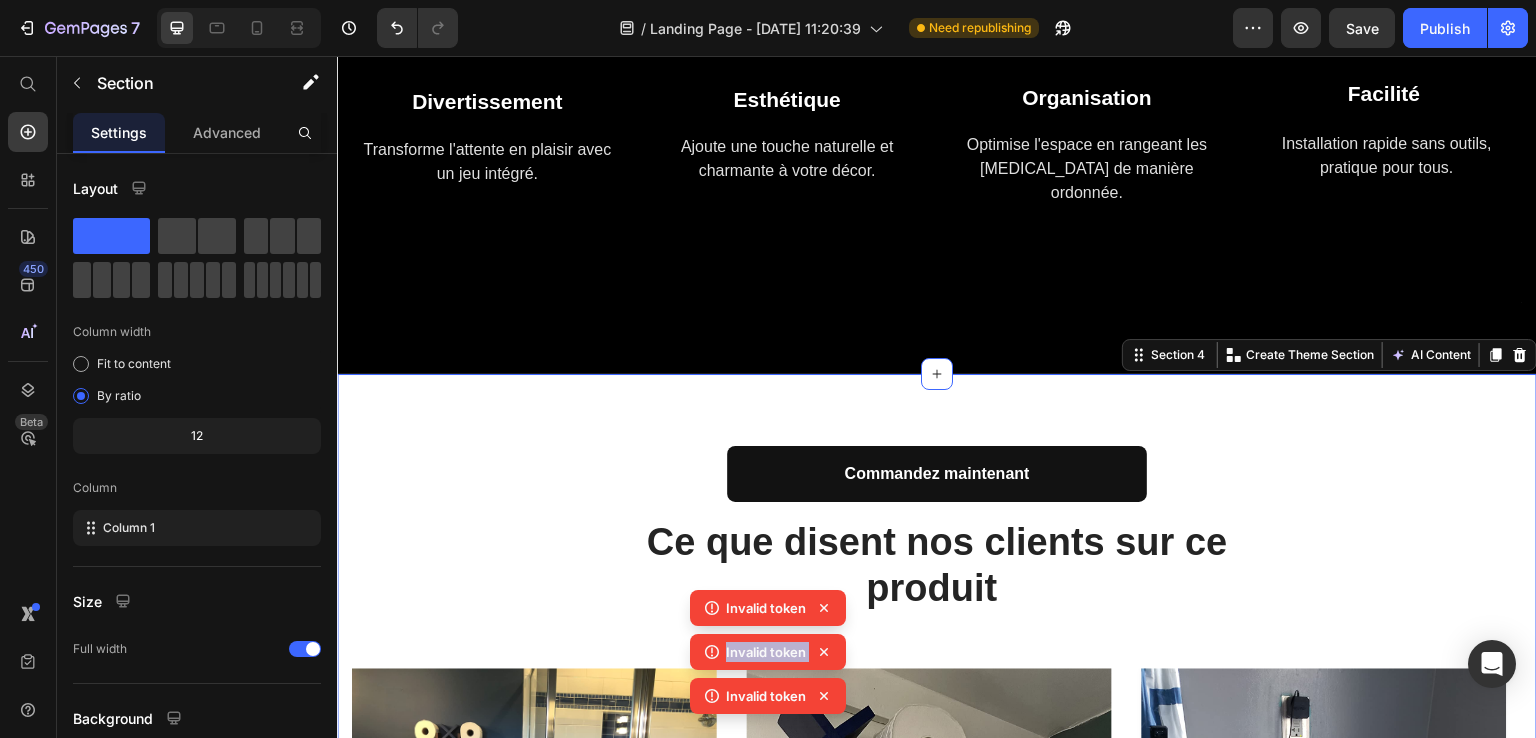 click 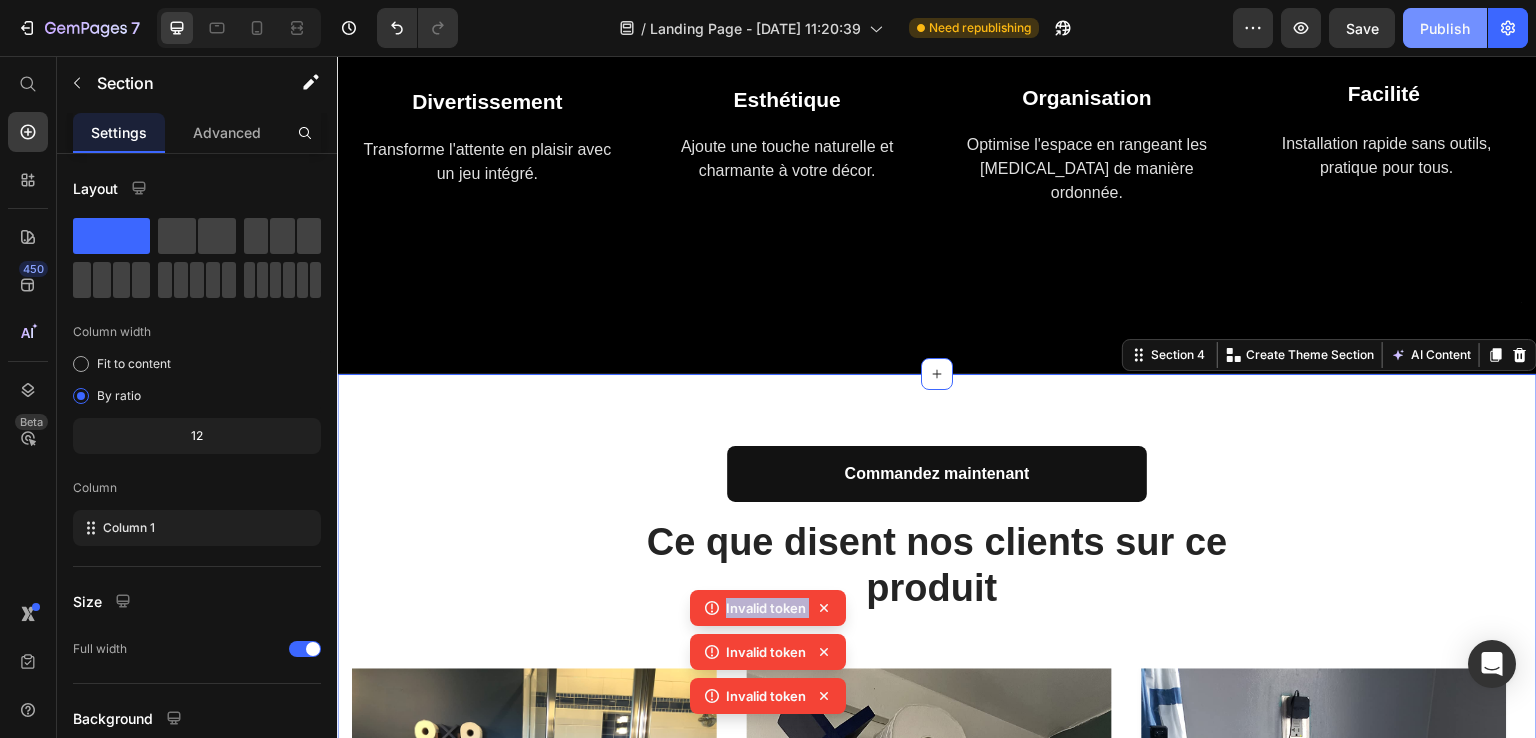 click on "Publish" at bounding box center [1445, 28] 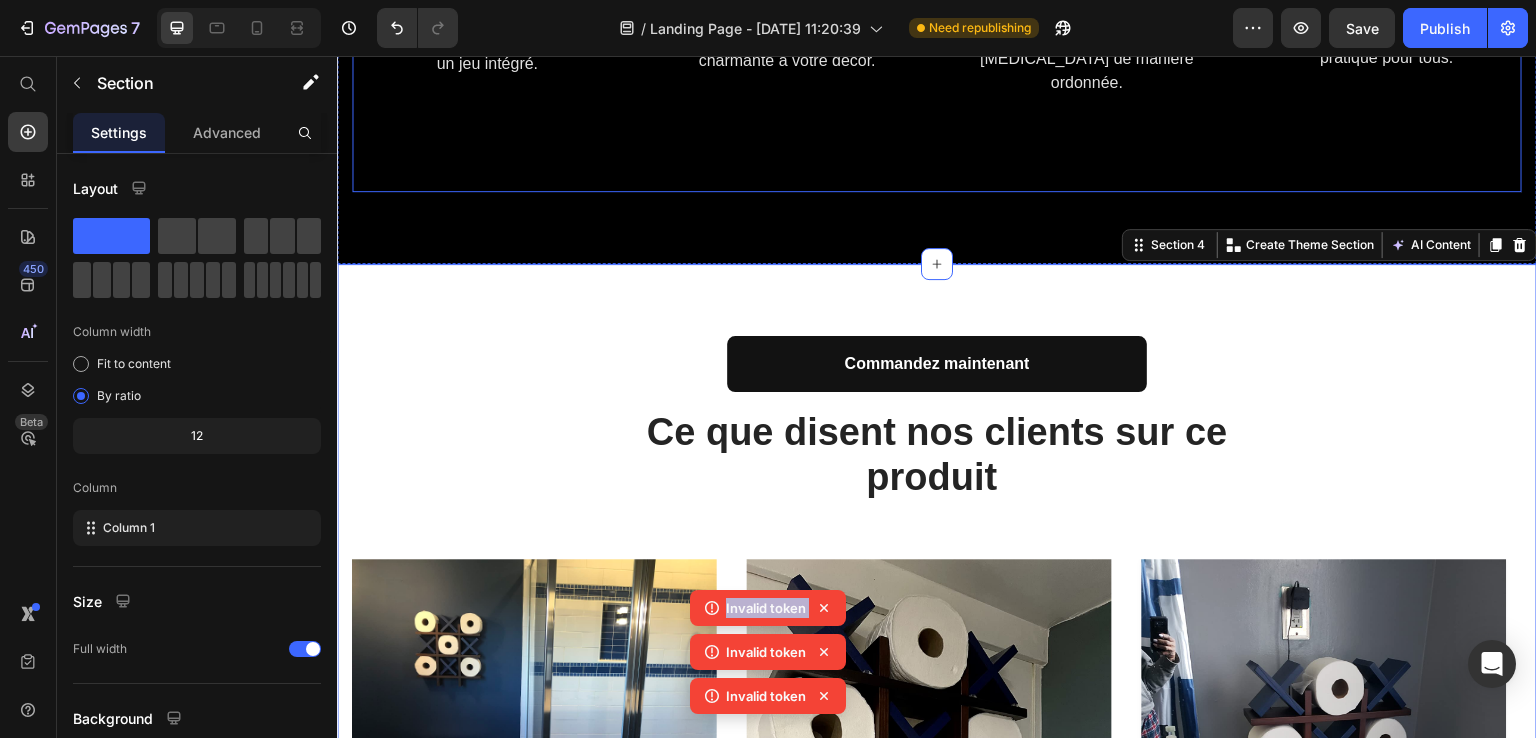 scroll, scrollTop: 2815, scrollLeft: 0, axis: vertical 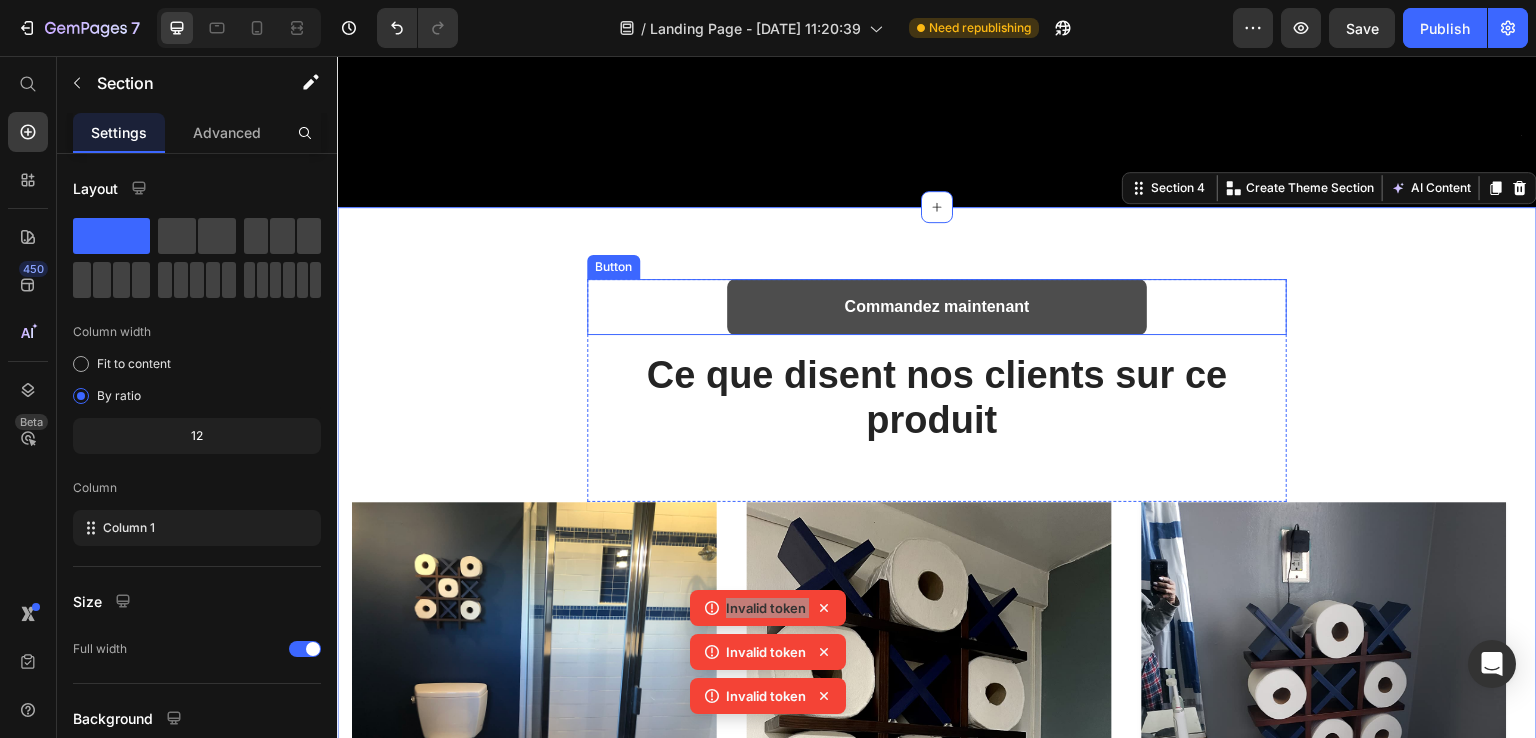 click on "Commandez maintenant" at bounding box center [937, 307] 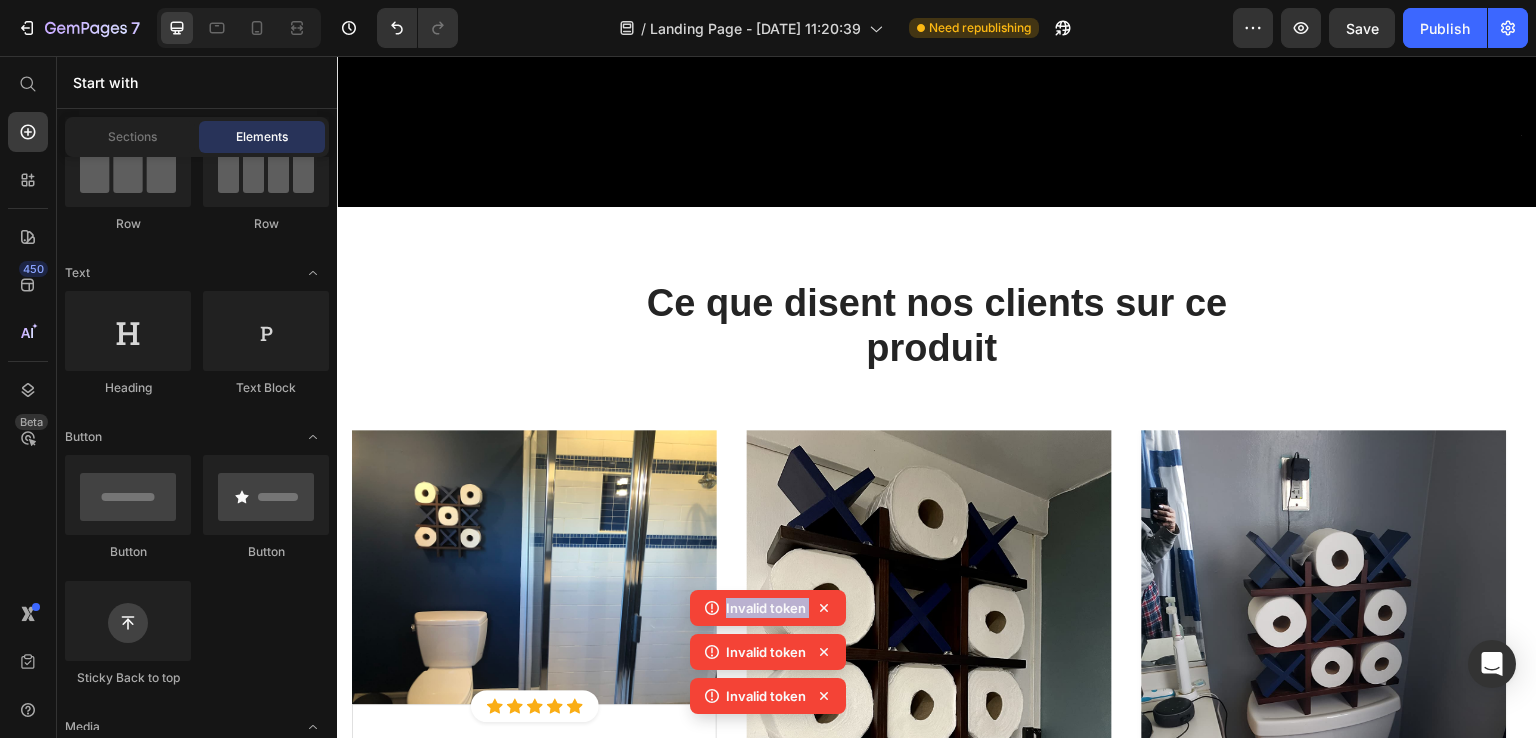 click 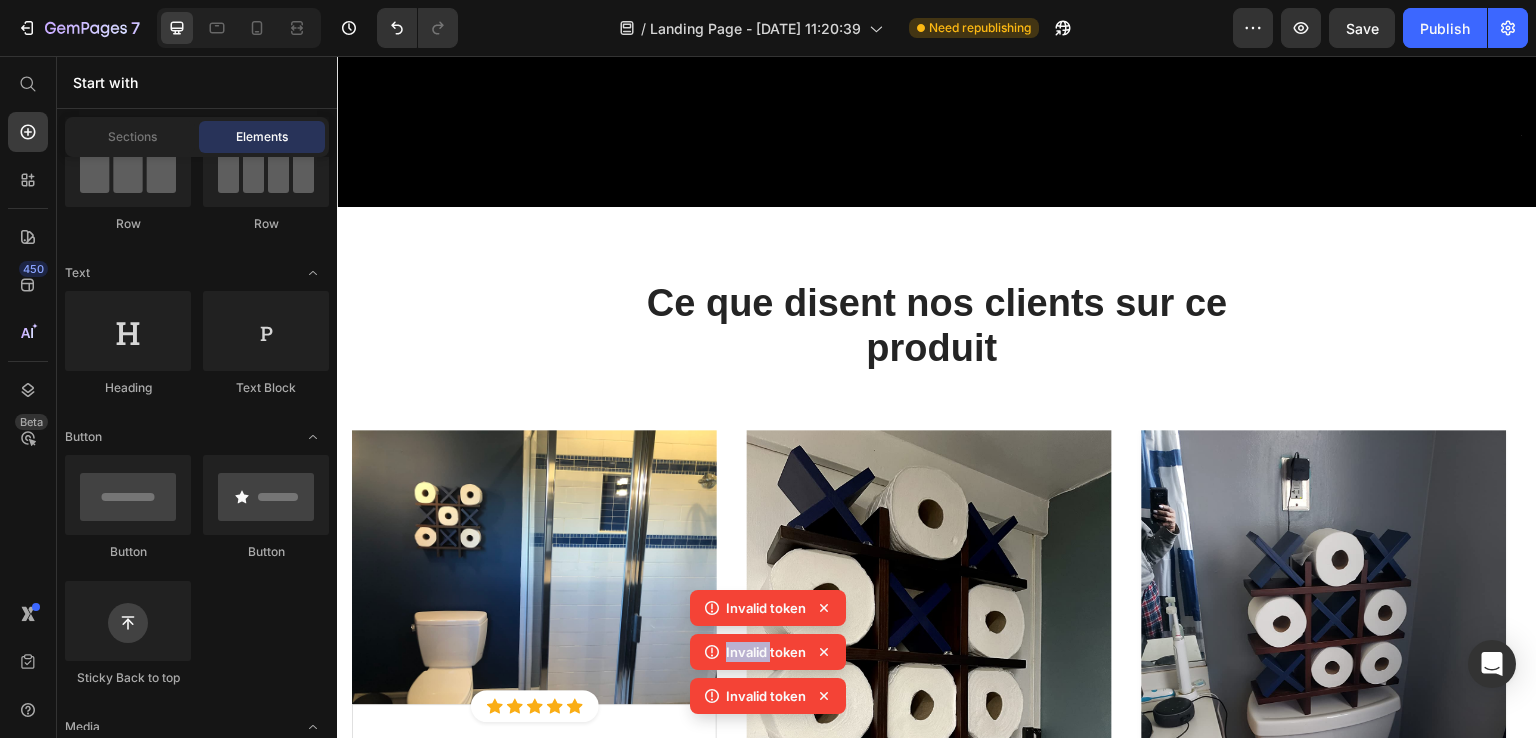 click 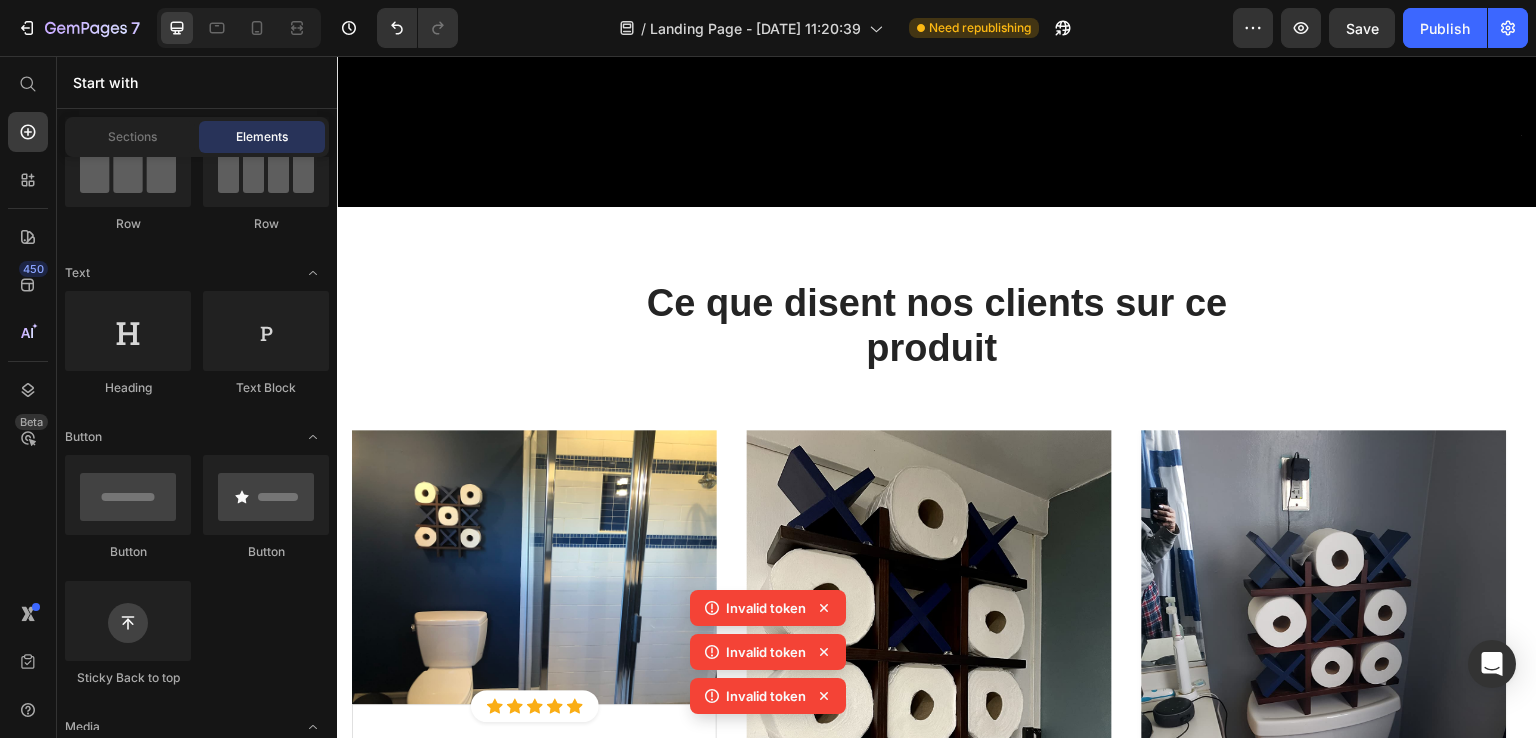 click 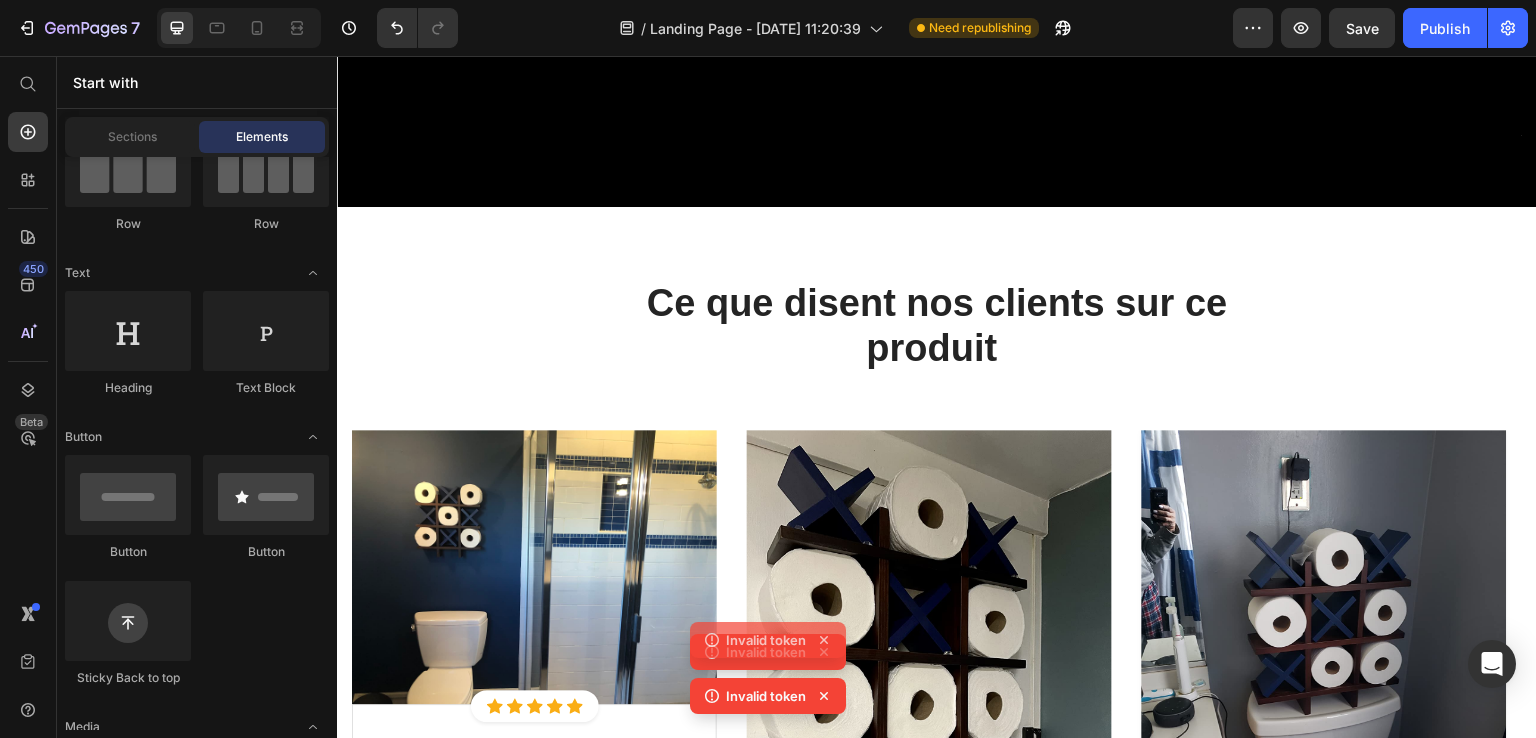 click at bounding box center (929, 673) 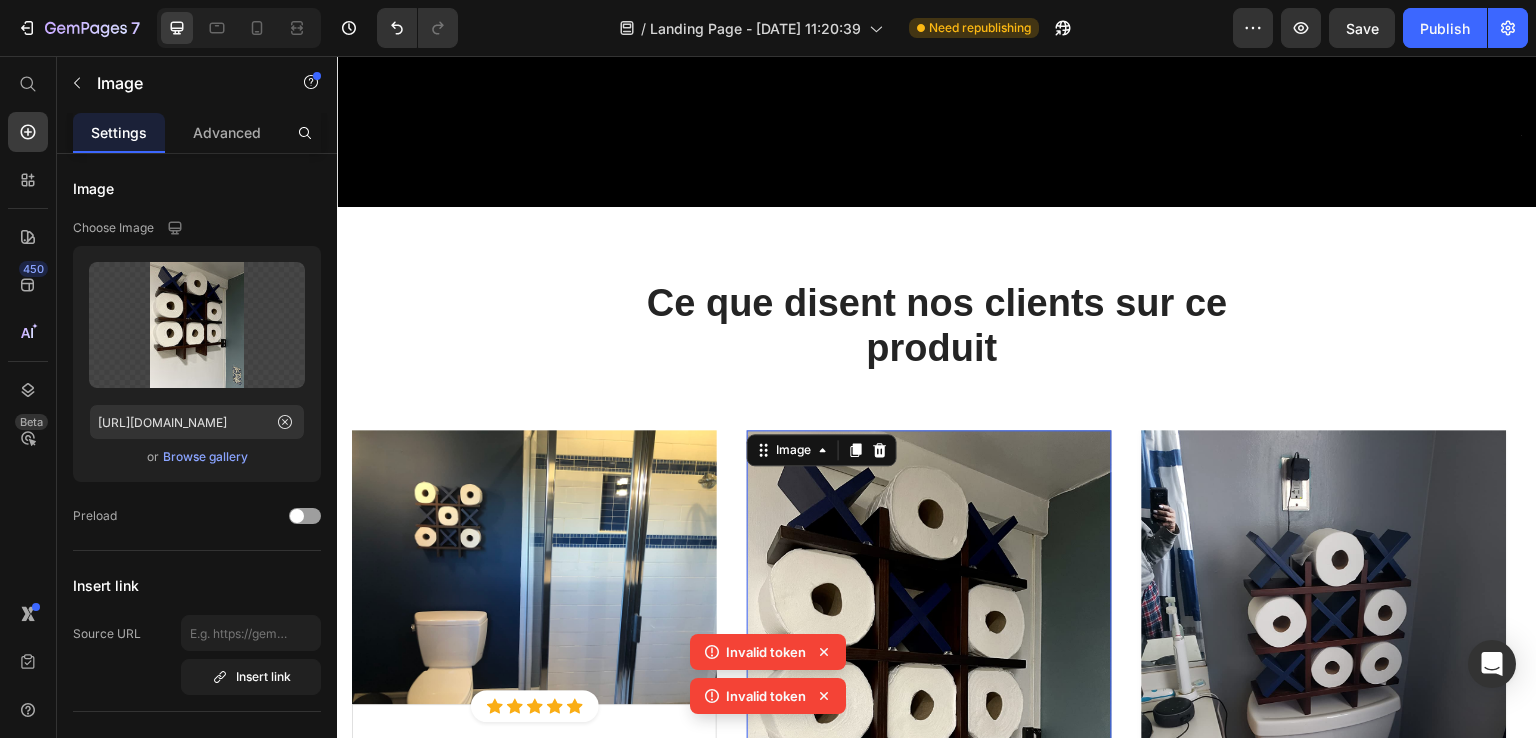 click 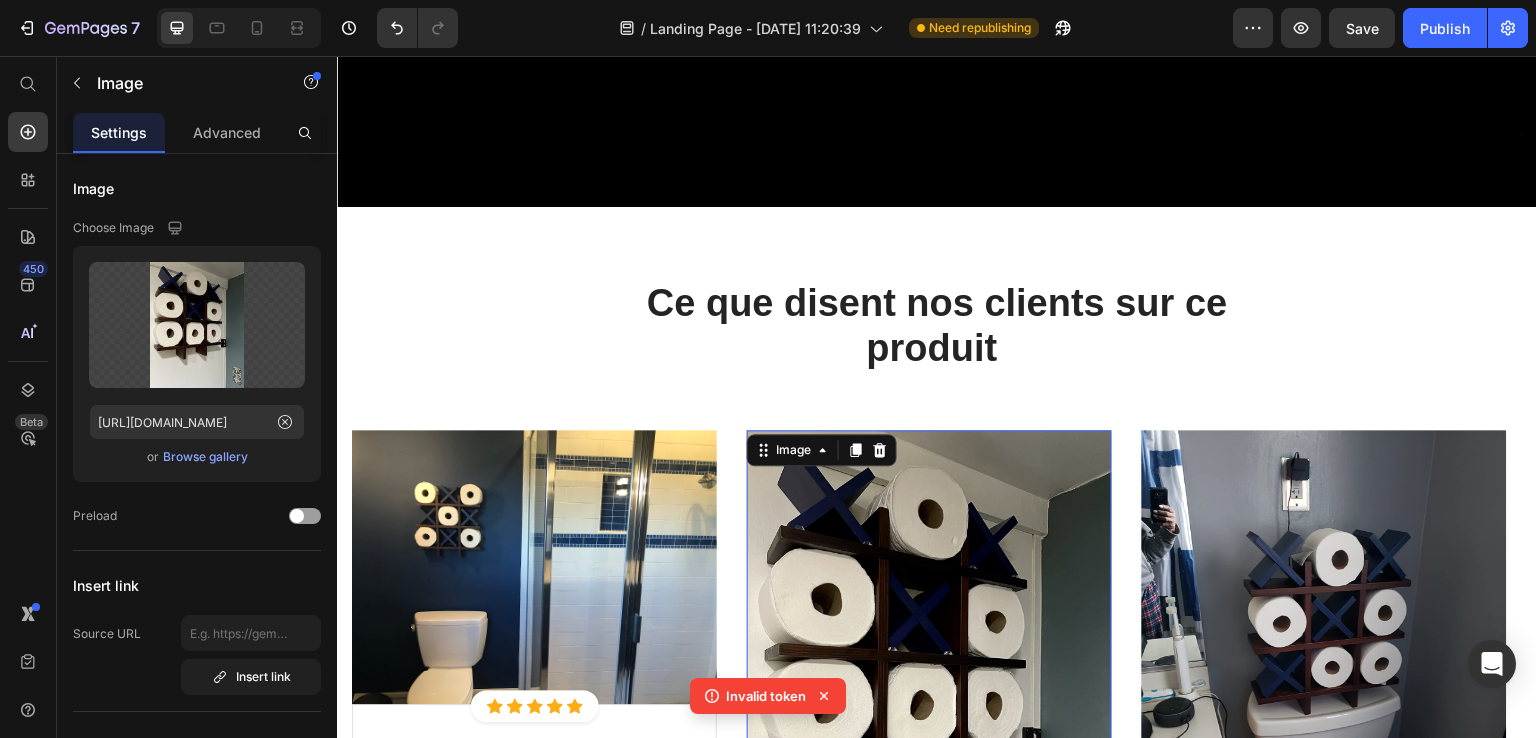 click 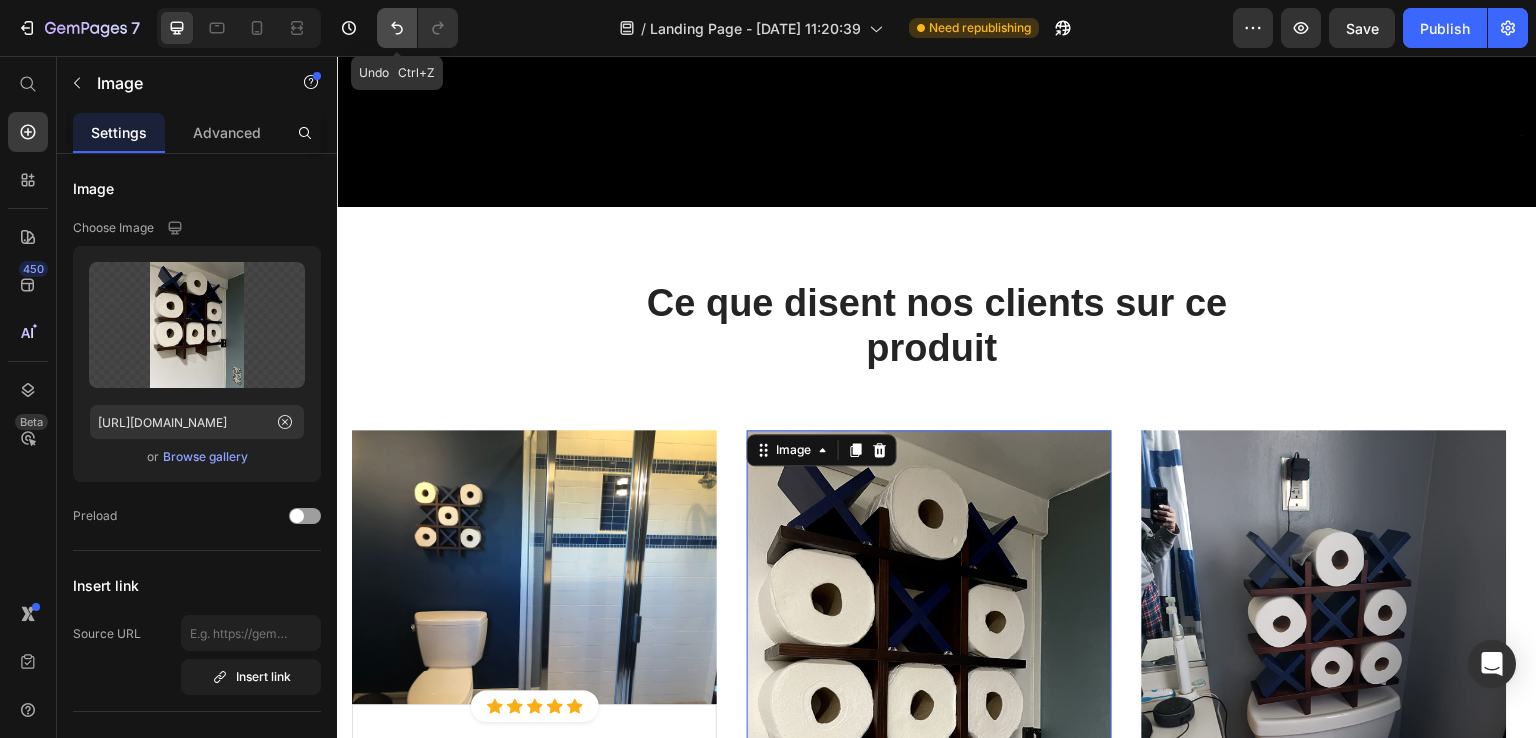 click 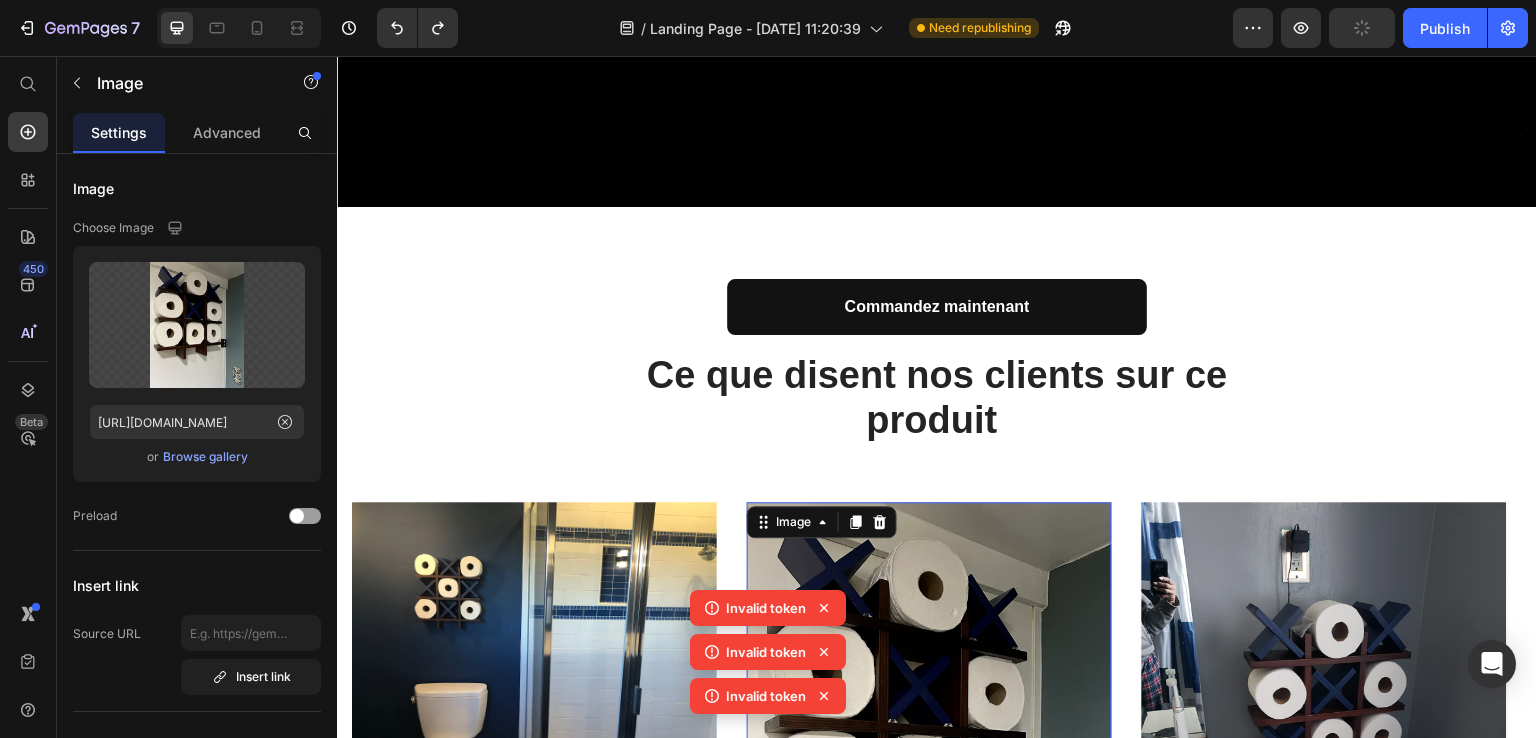 click 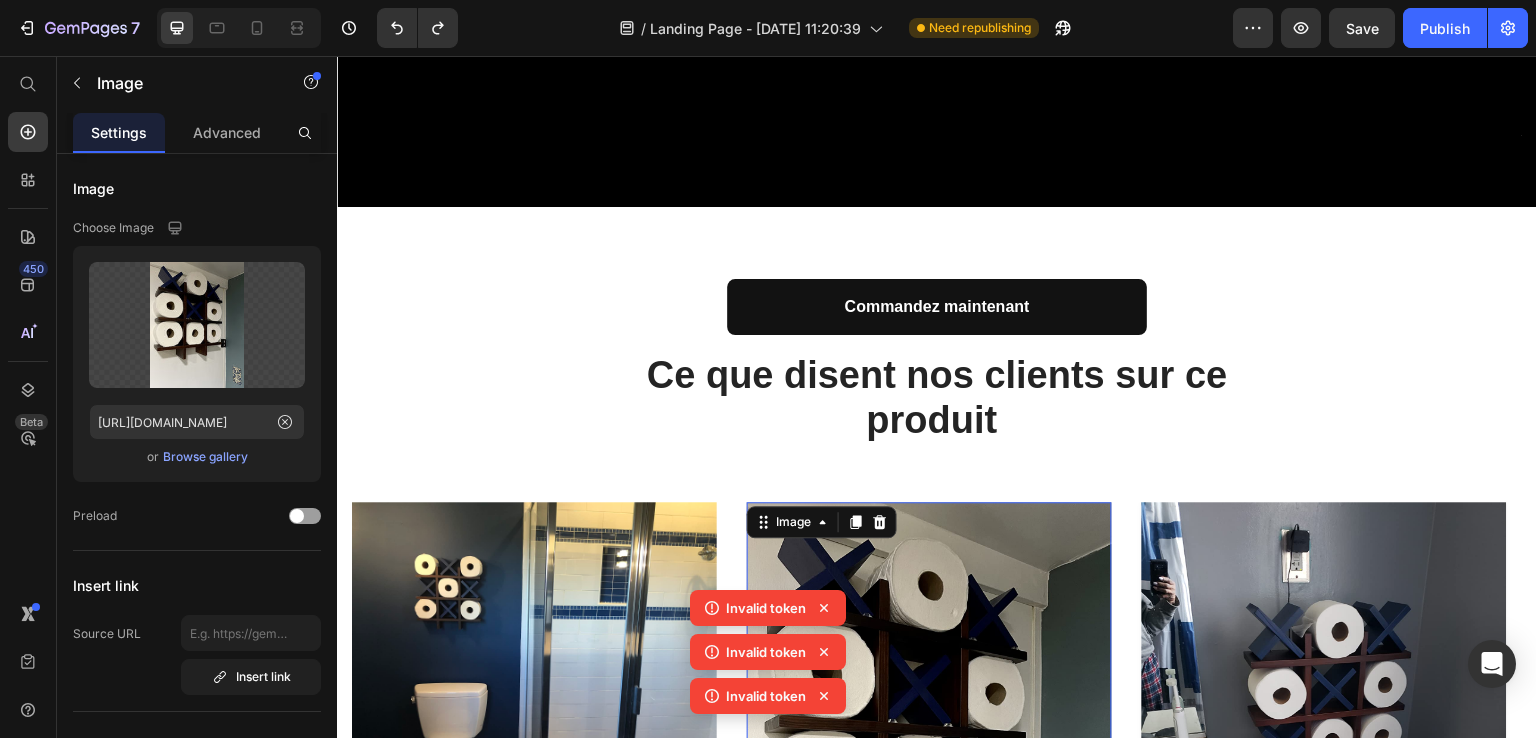 click 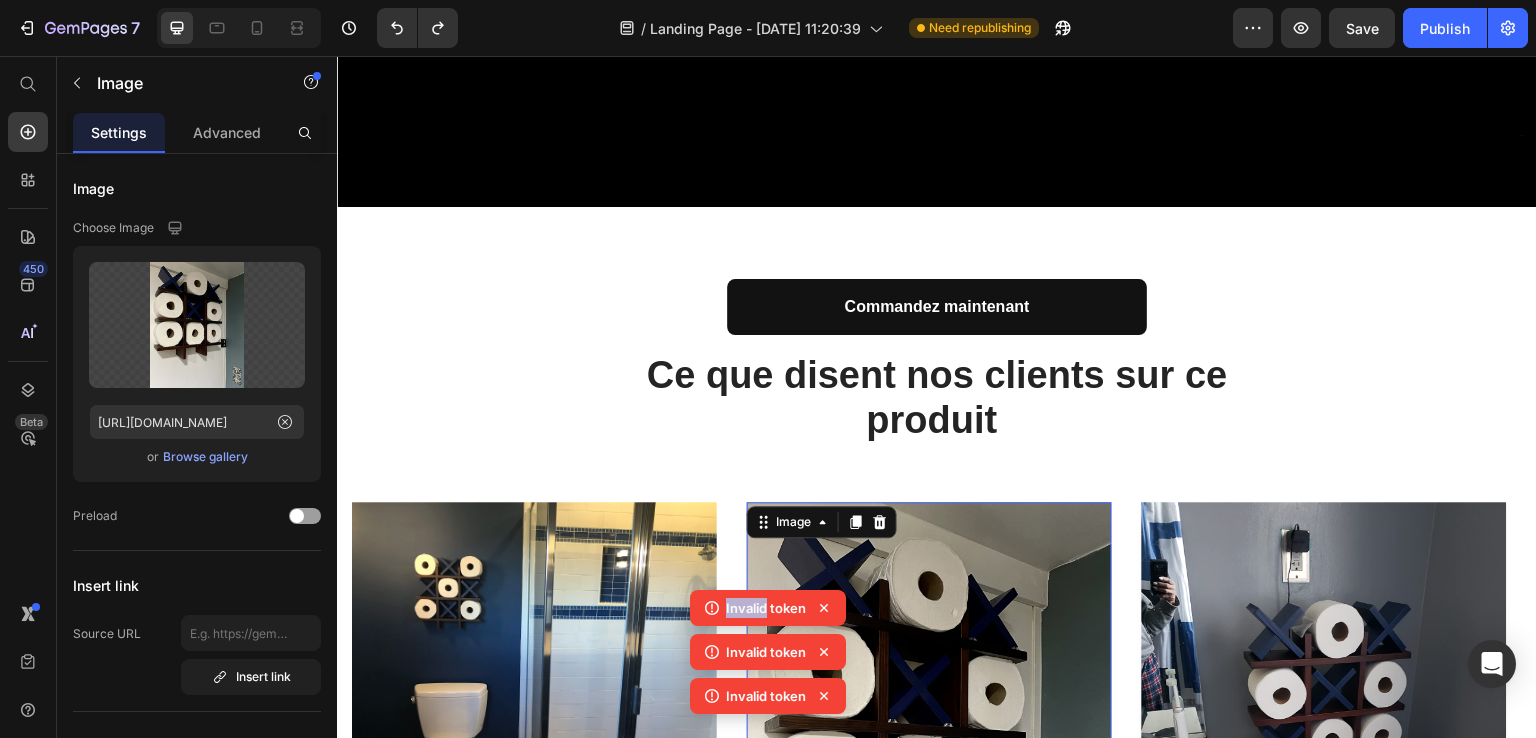 click 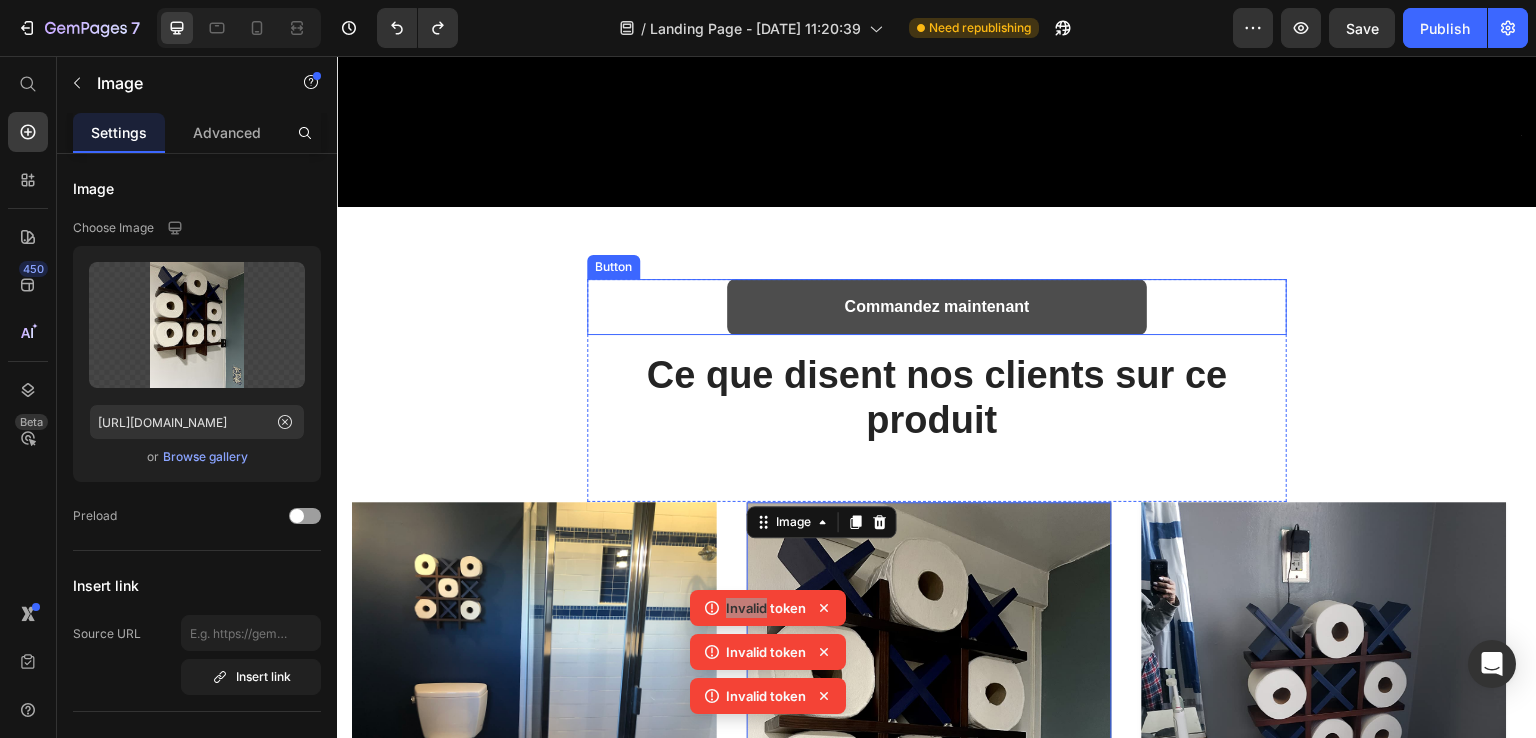 click on "Commandez maintenant" at bounding box center (937, 307) 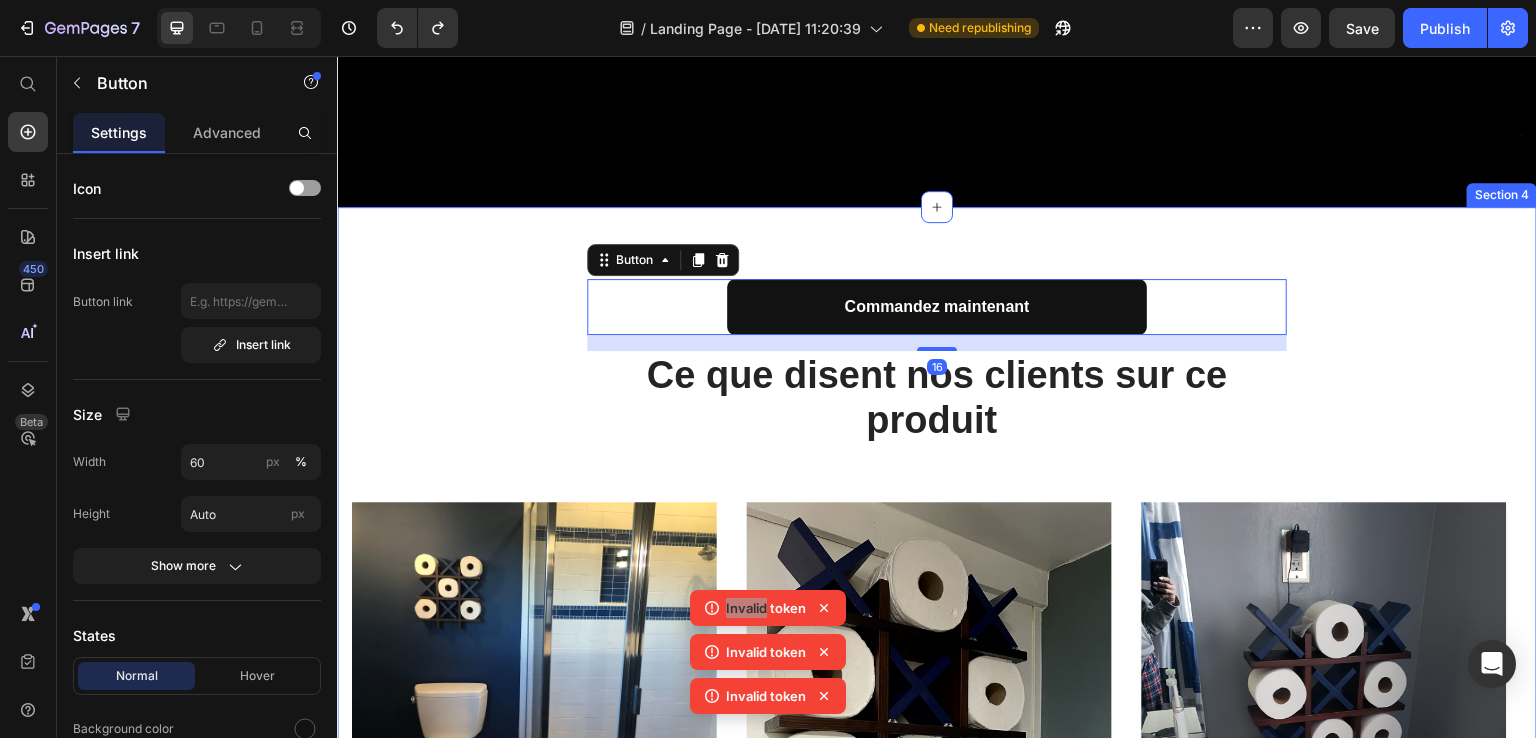 click on "Commandez maintenant Button   16 Ce que disent nos clients sur ce produit   Heading Row Image                Icon                Icon                Icon                Icon                Icon Icon List Hoz Row Row Hiba Err Text block Row Facile à installer, aucune perceuse nécessaire. Text block
Icon 38 Text block Icon List
Icon 0 Text block Icon List Row Juil 29, 2025 Text block Row Row Row Image                Icon                Icon                Icon                Icon                Icon Icon List Hoz Row Row Image Hassane Ait Moulay Text block Row J'adore ! 🔥 Text block
Icon 0 Text block Icon List
Icon 0 Text block Icon List Row Juil 07, 2025 Text block Row Row Row Image                Icon                Icon                Icon                Icon                Icon Icon List Hoz Row Row Image Sabrina Hamoudo Text block Row Idéal pour les petites salles de bain, économise de l'espace.   Text block
Icon 11 0" at bounding box center (937, 775) 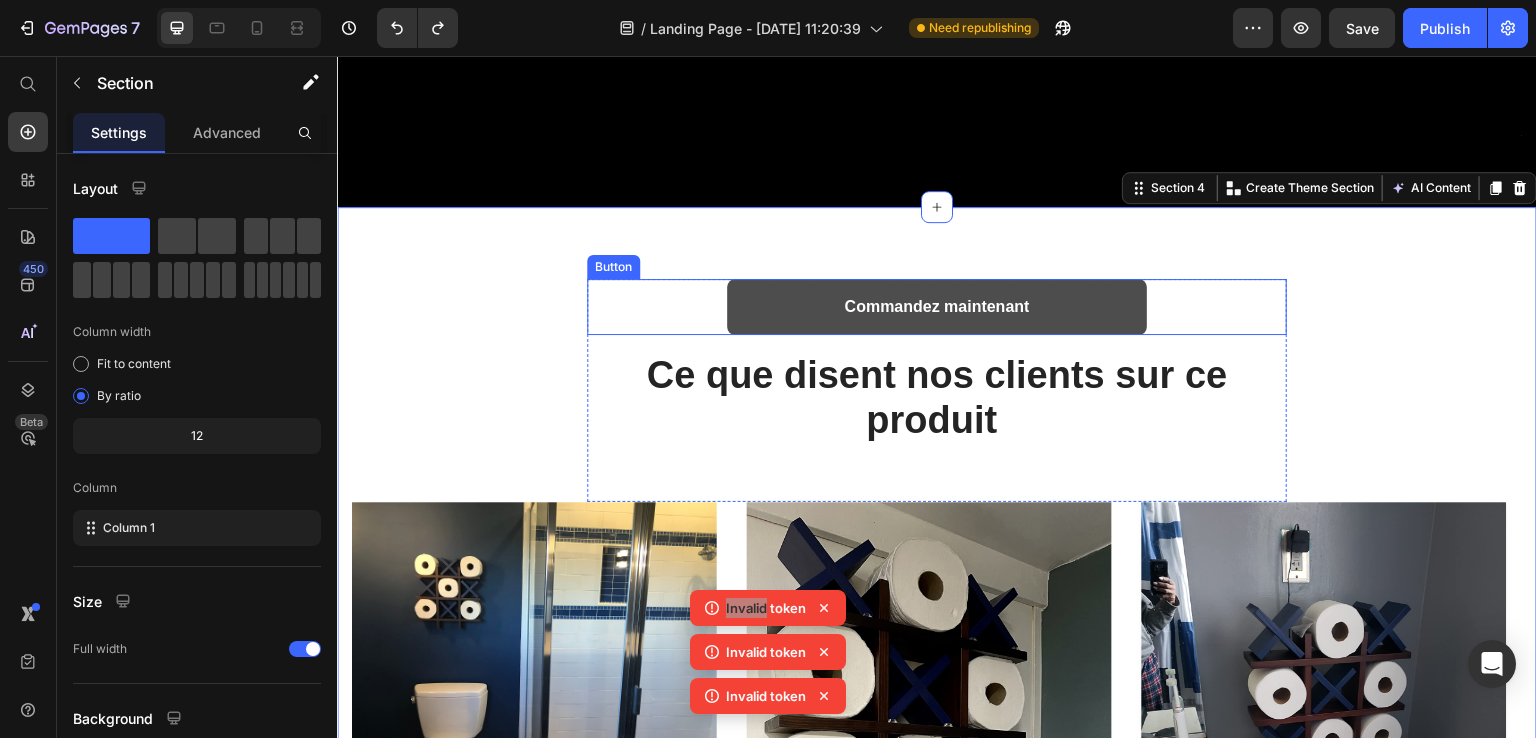 click on "Commandez maintenant" at bounding box center [937, 307] 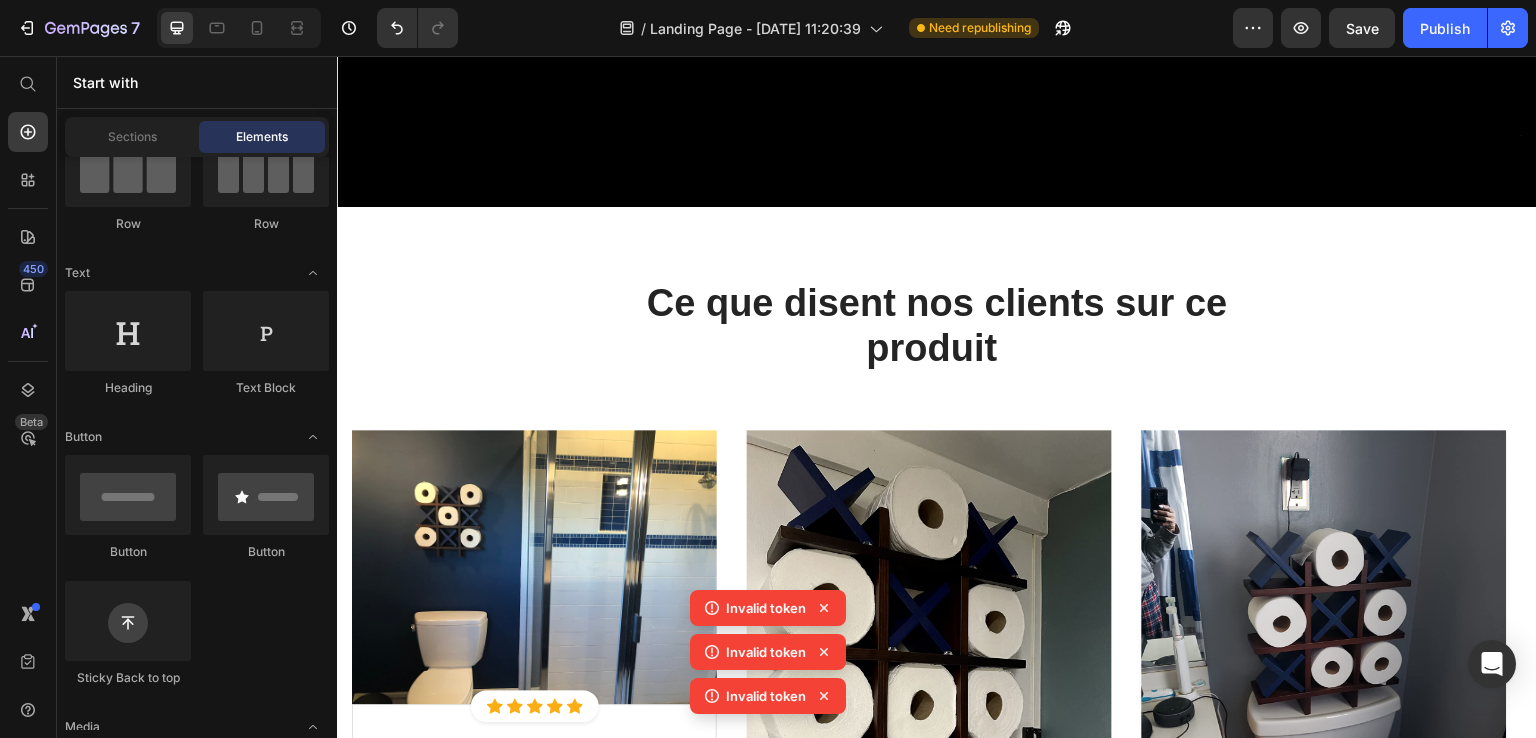click 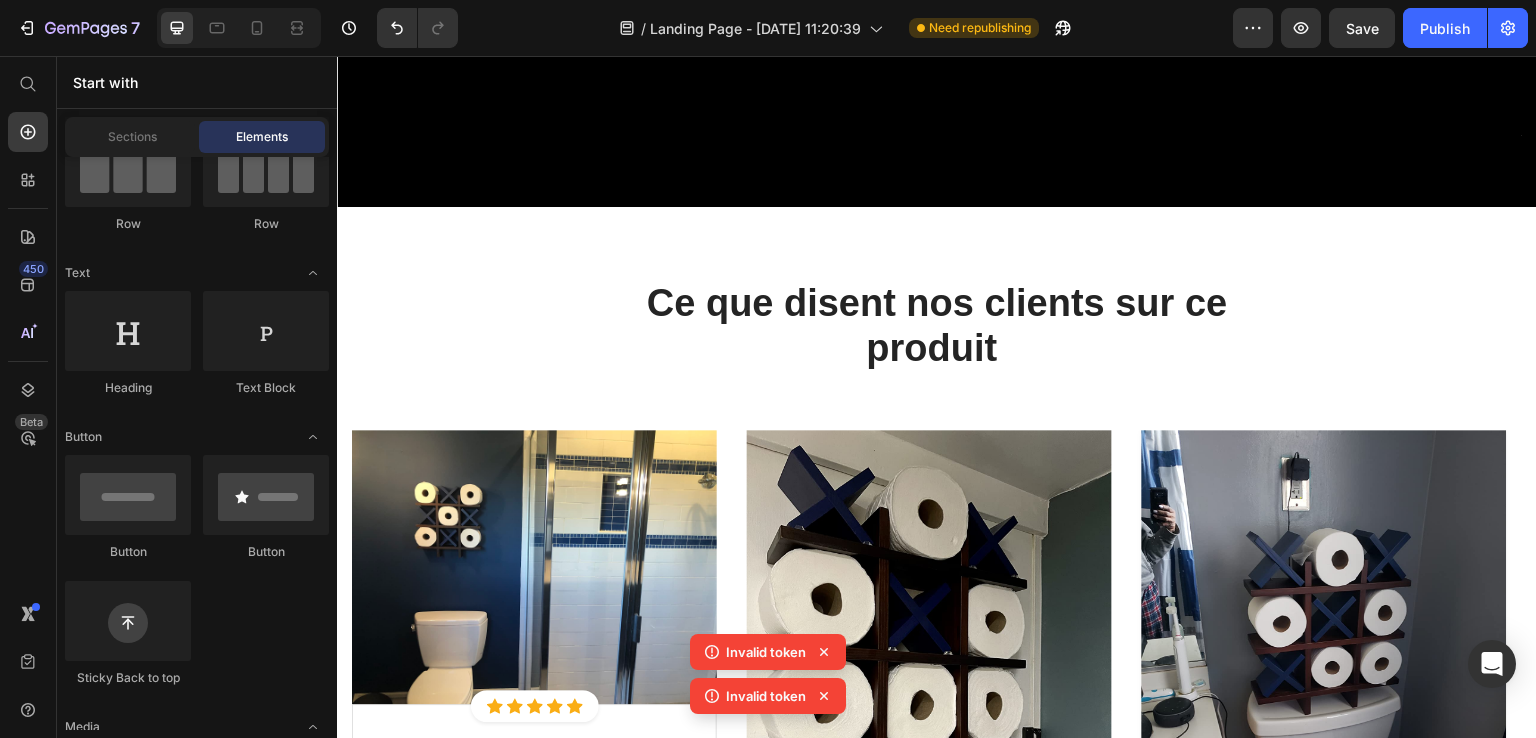 click 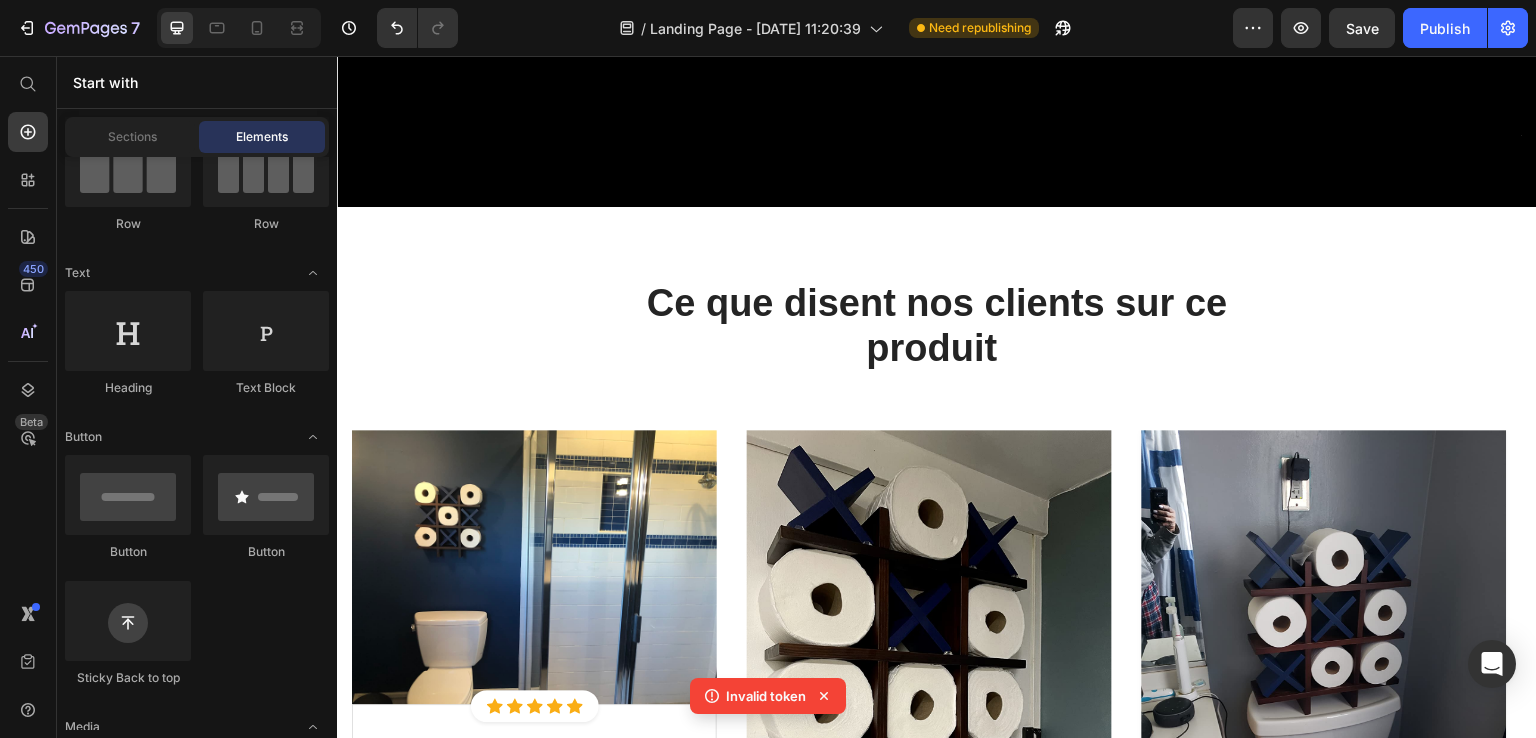 click 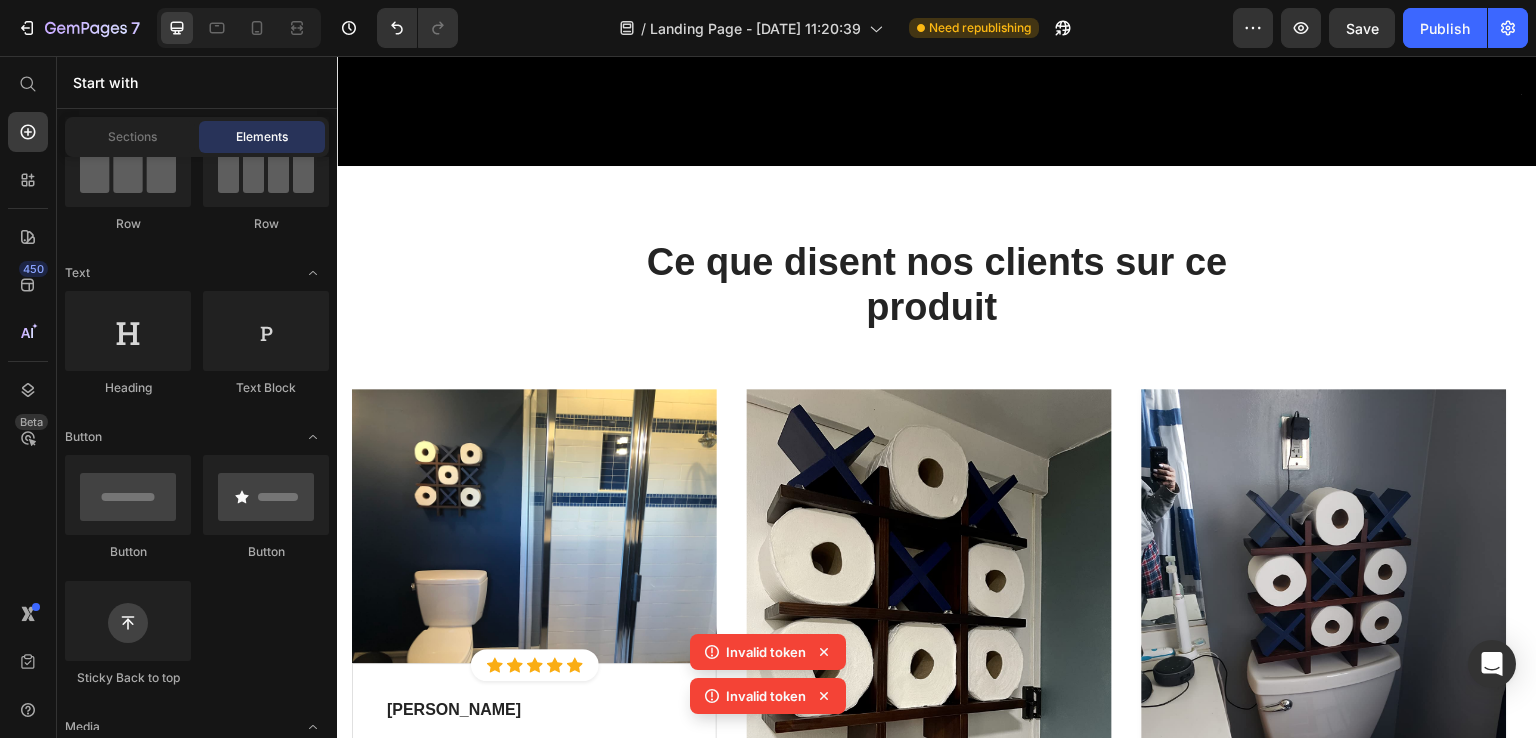 scroll, scrollTop: 3016, scrollLeft: 0, axis: vertical 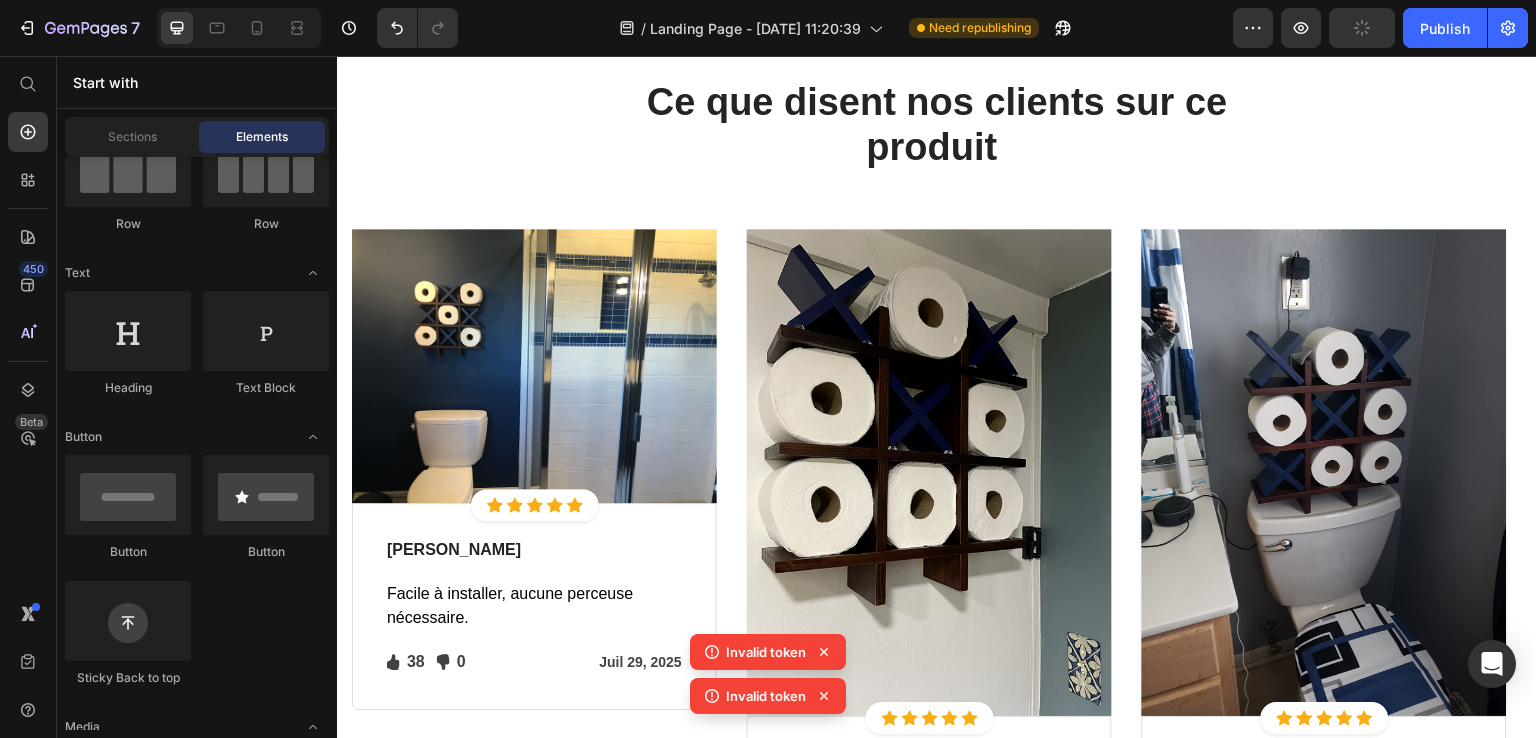 click 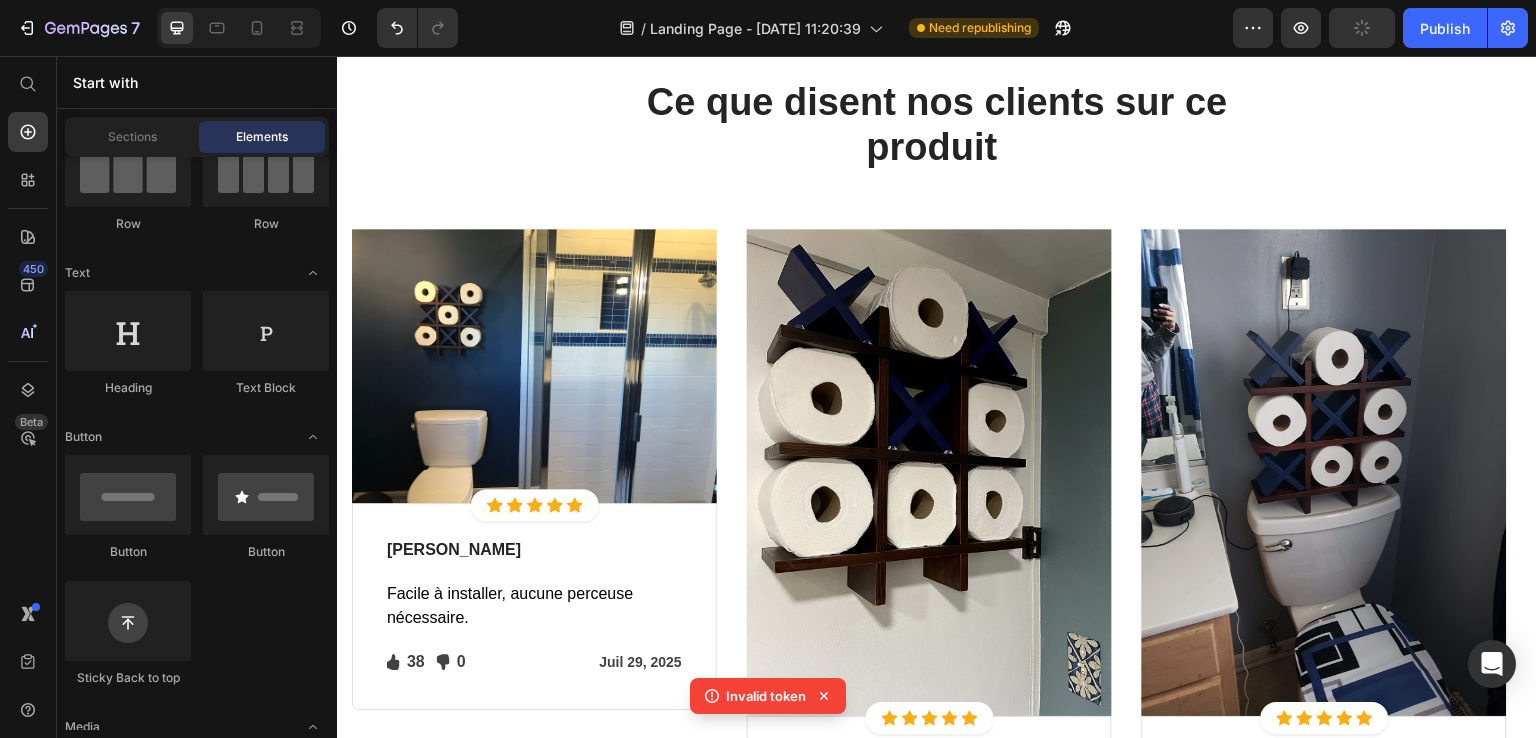 click 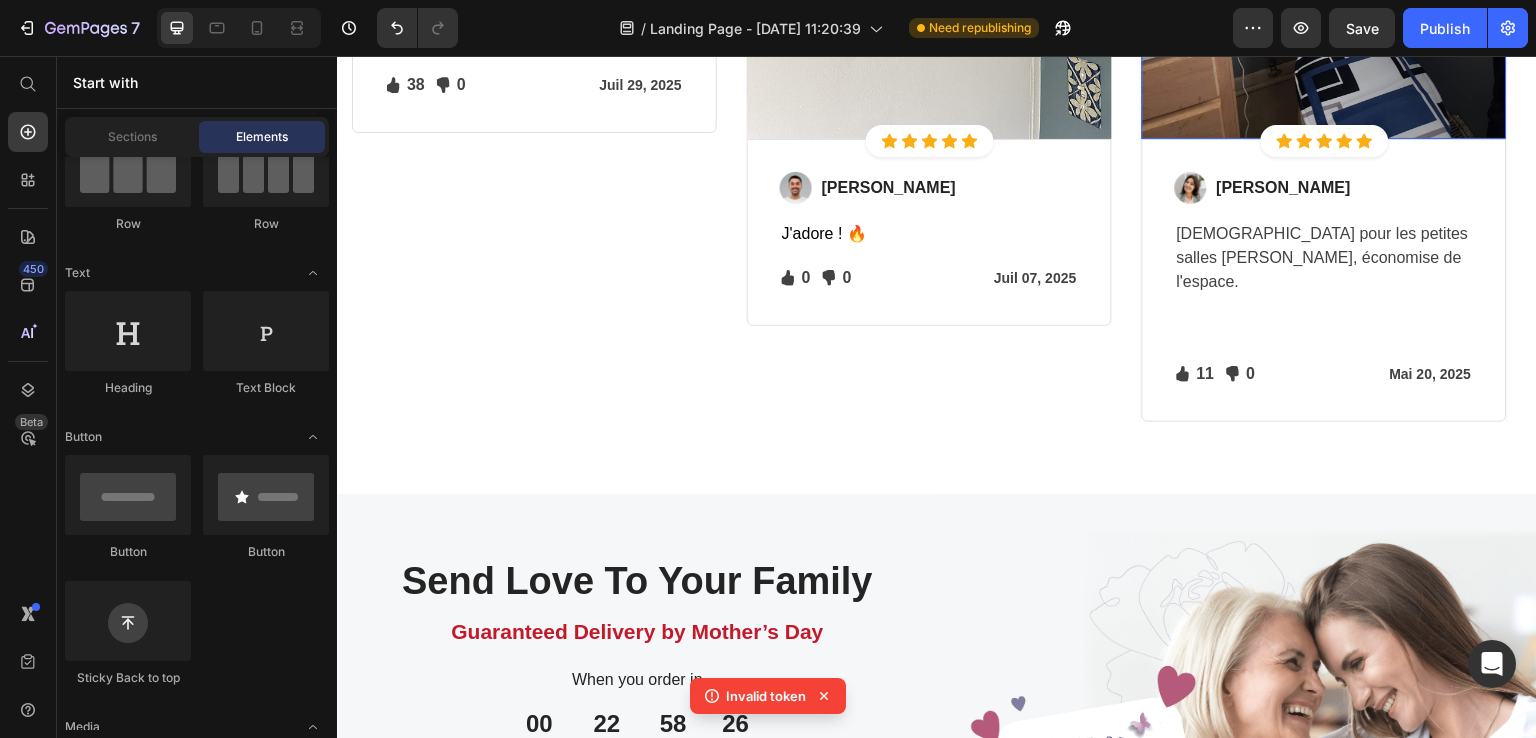 scroll, scrollTop: 3616, scrollLeft: 0, axis: vertical 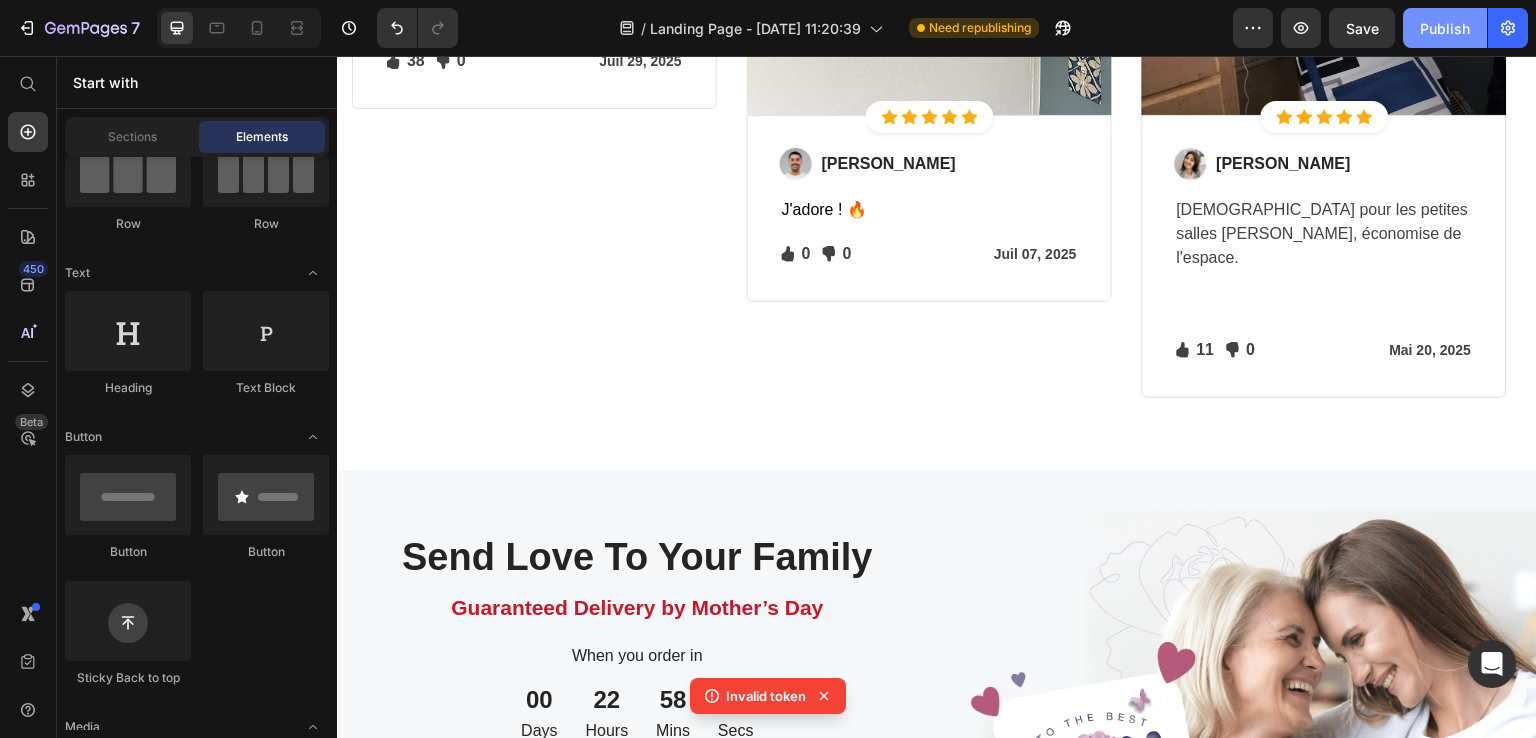 click on "Publish" at bounding box center [1445, 28] 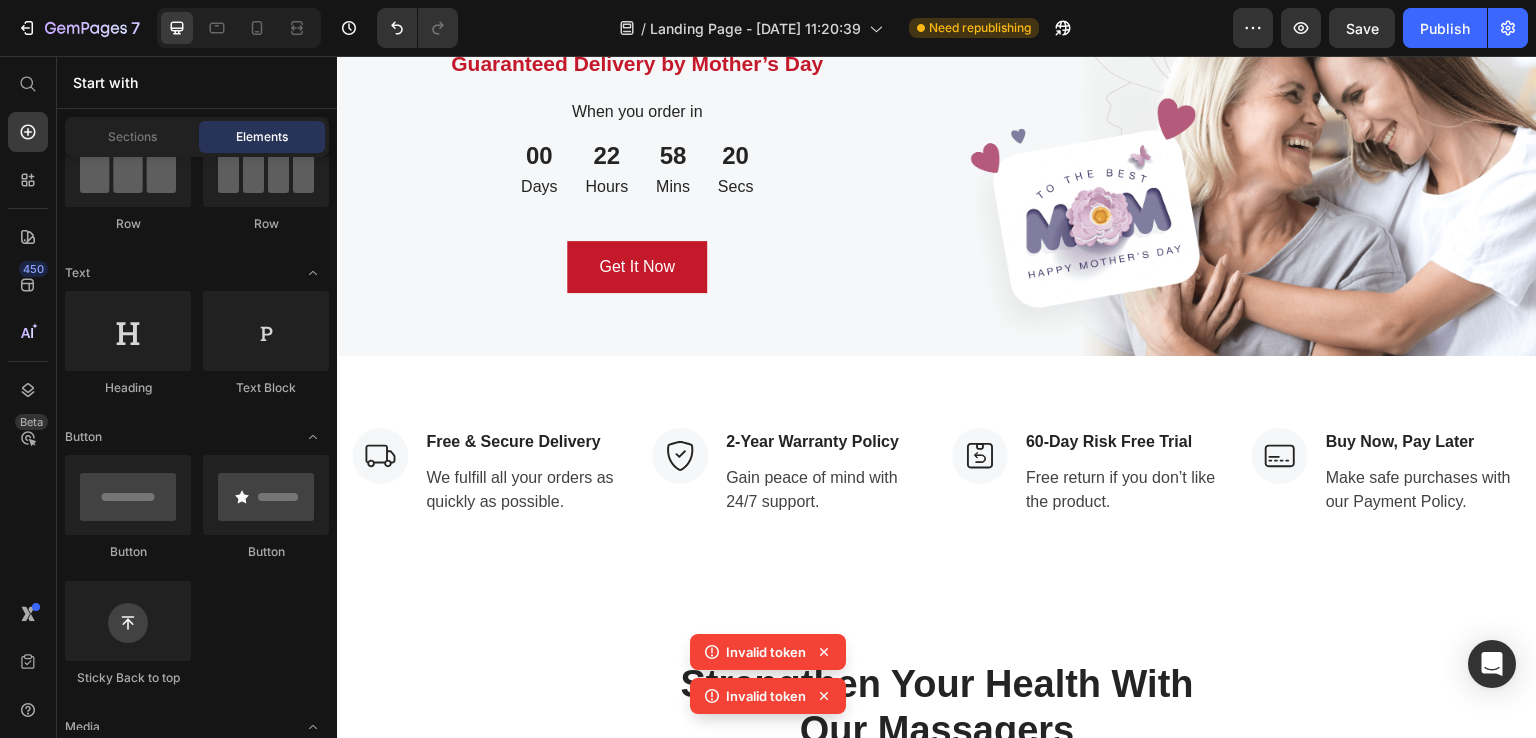 scroll, scrollTop: 4316, scrollLeft: 0, axis: vertical 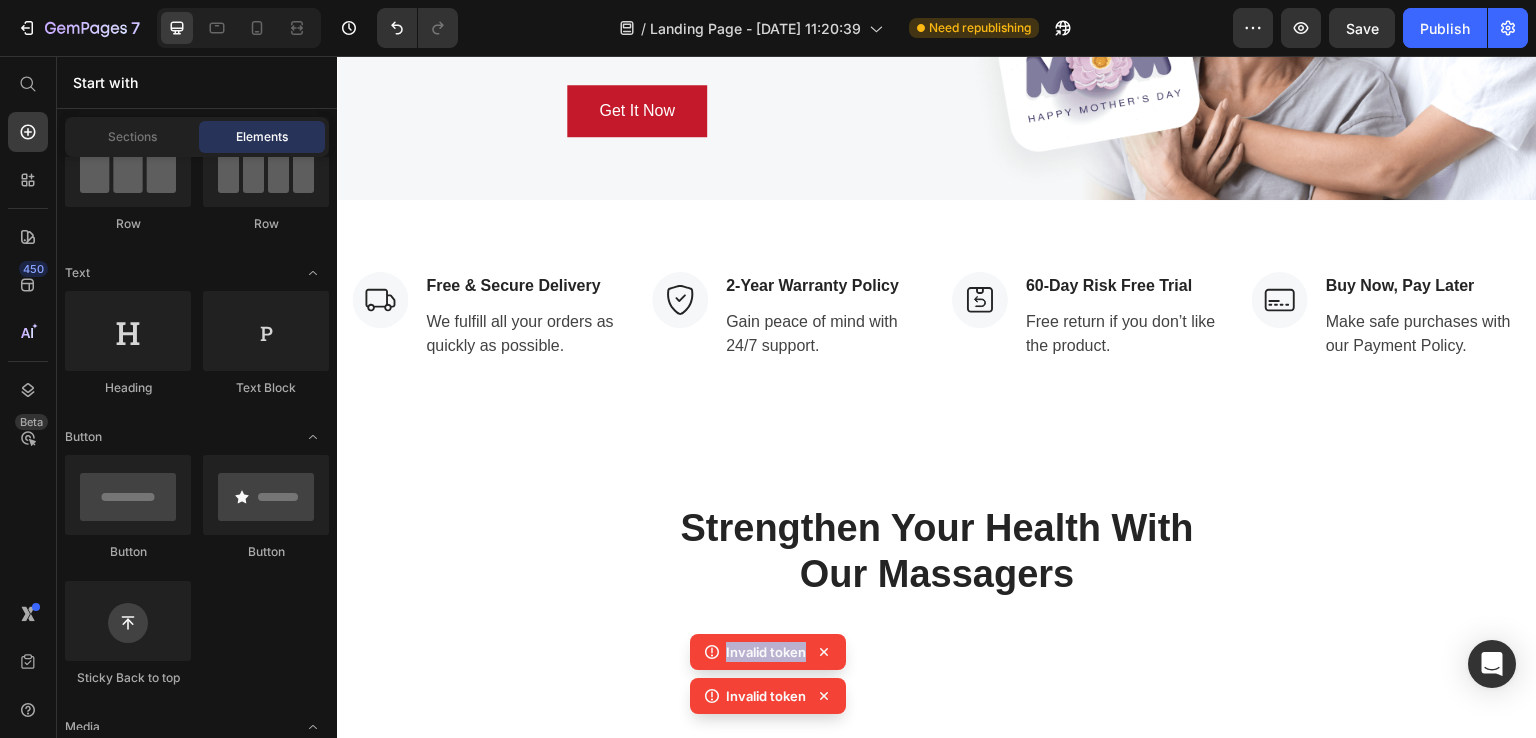 drag, startPoint x: 804, startPoint y: 649, endPoint x: 723, endPoint y: 654, distance: 81.154175 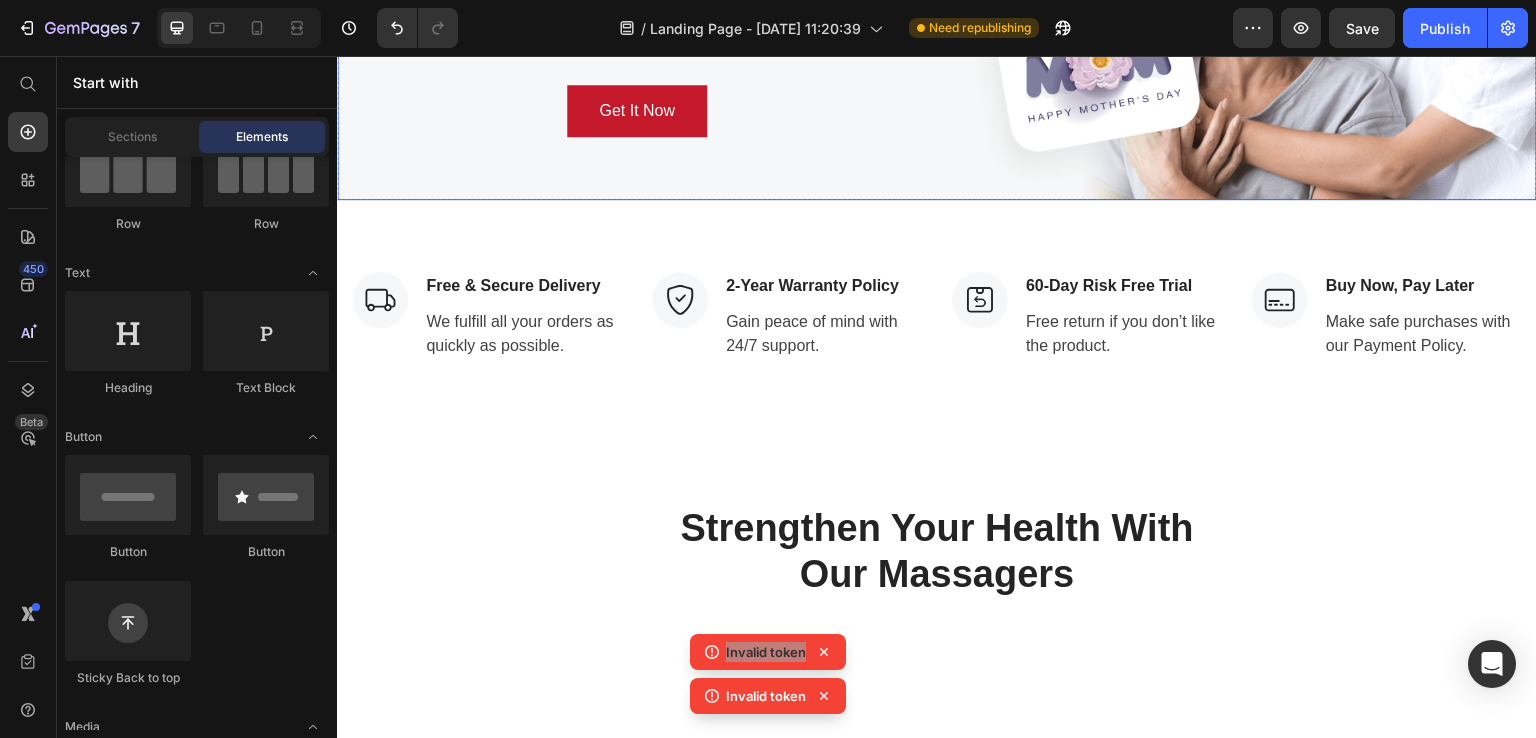 click on "Send Love To Your Family Heading Guaranteed Delivery by Mother’s Day Text block When you order in Text block 00 Days 22 Hours 58 Mins 10 Secs CountDown Timer Get It Now Button Row" at bounding box center [637, -15] 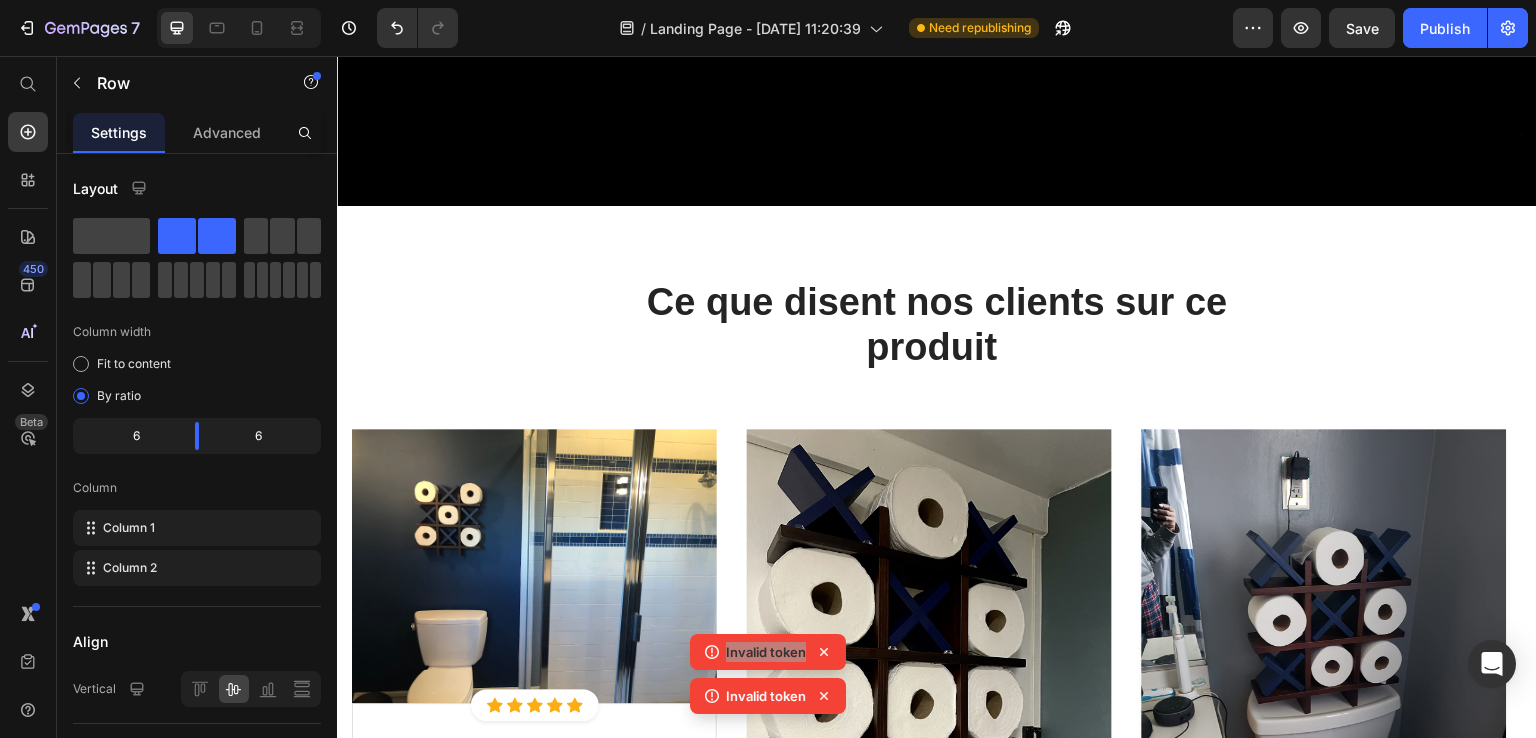 scroll, scrollTop: 2616, scrollLeft: 0, axis: vertical 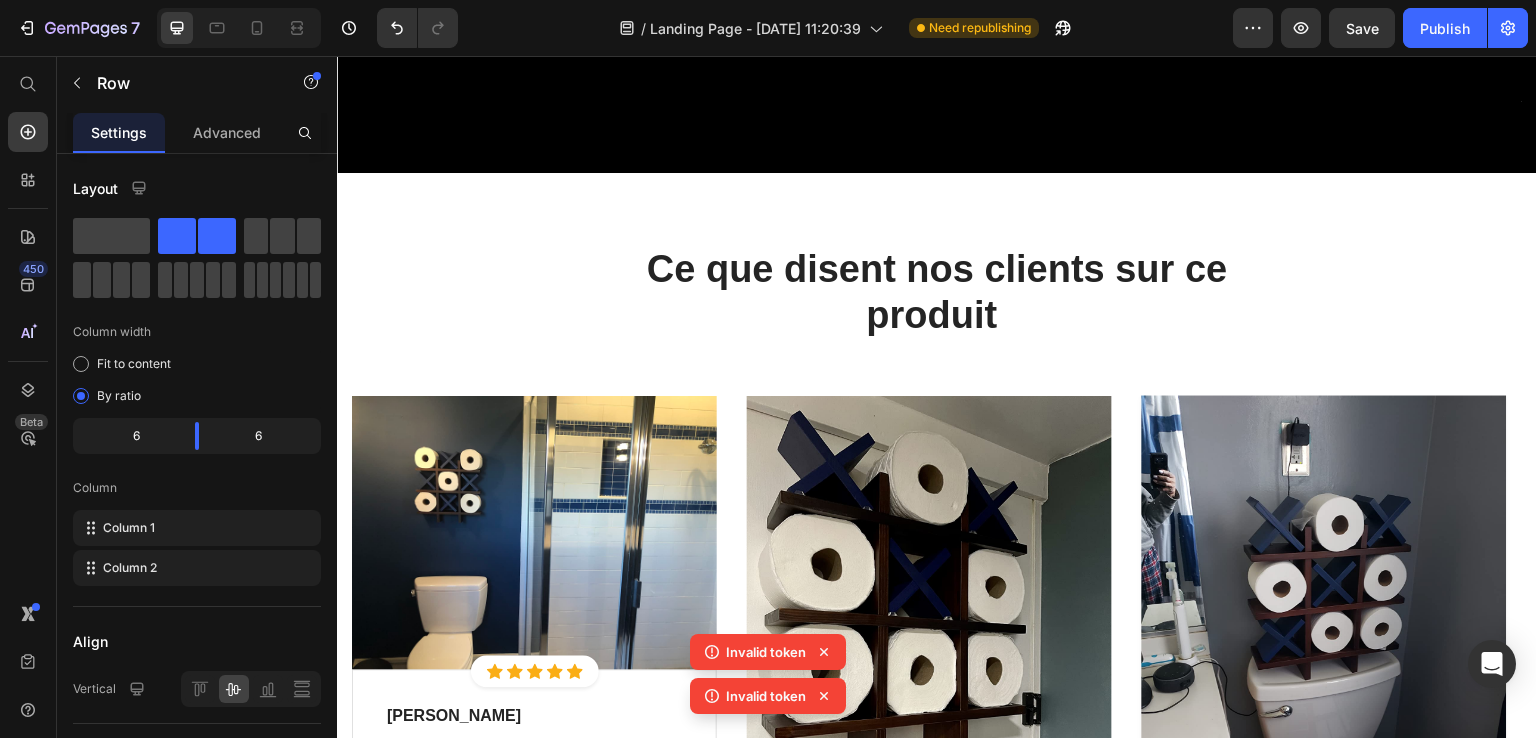 click 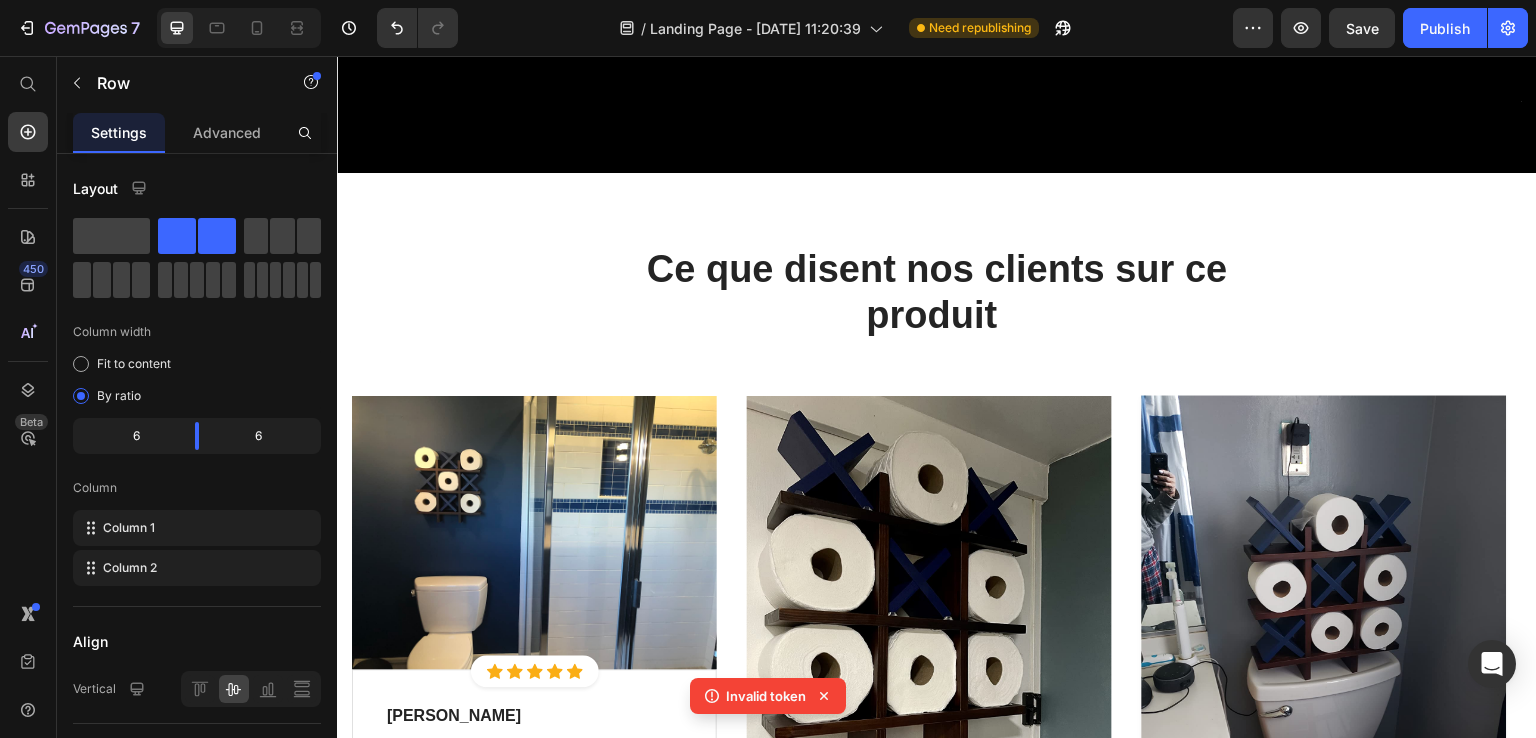 click 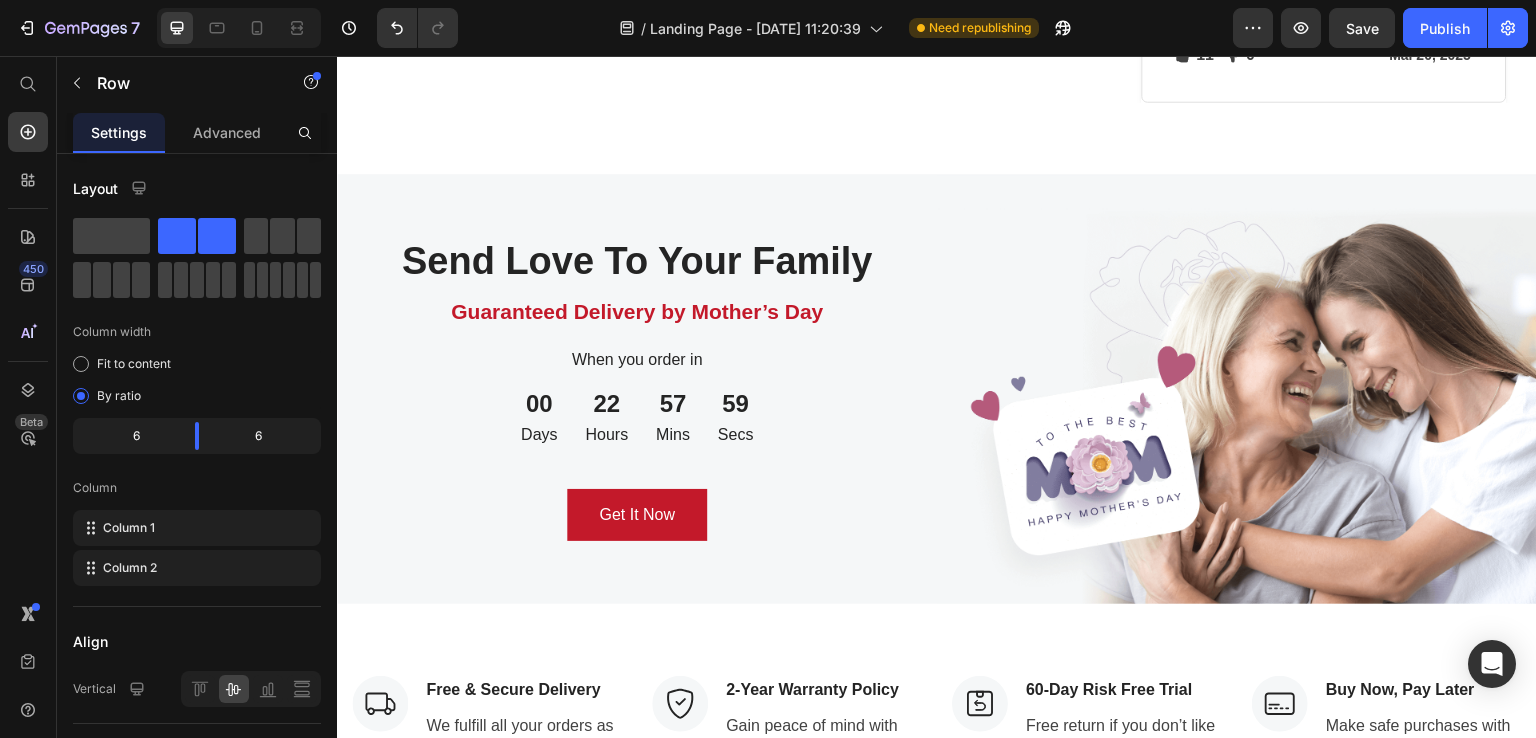 scroll, scrollTop: 3916, scrollLeft: 0, axis: vertical 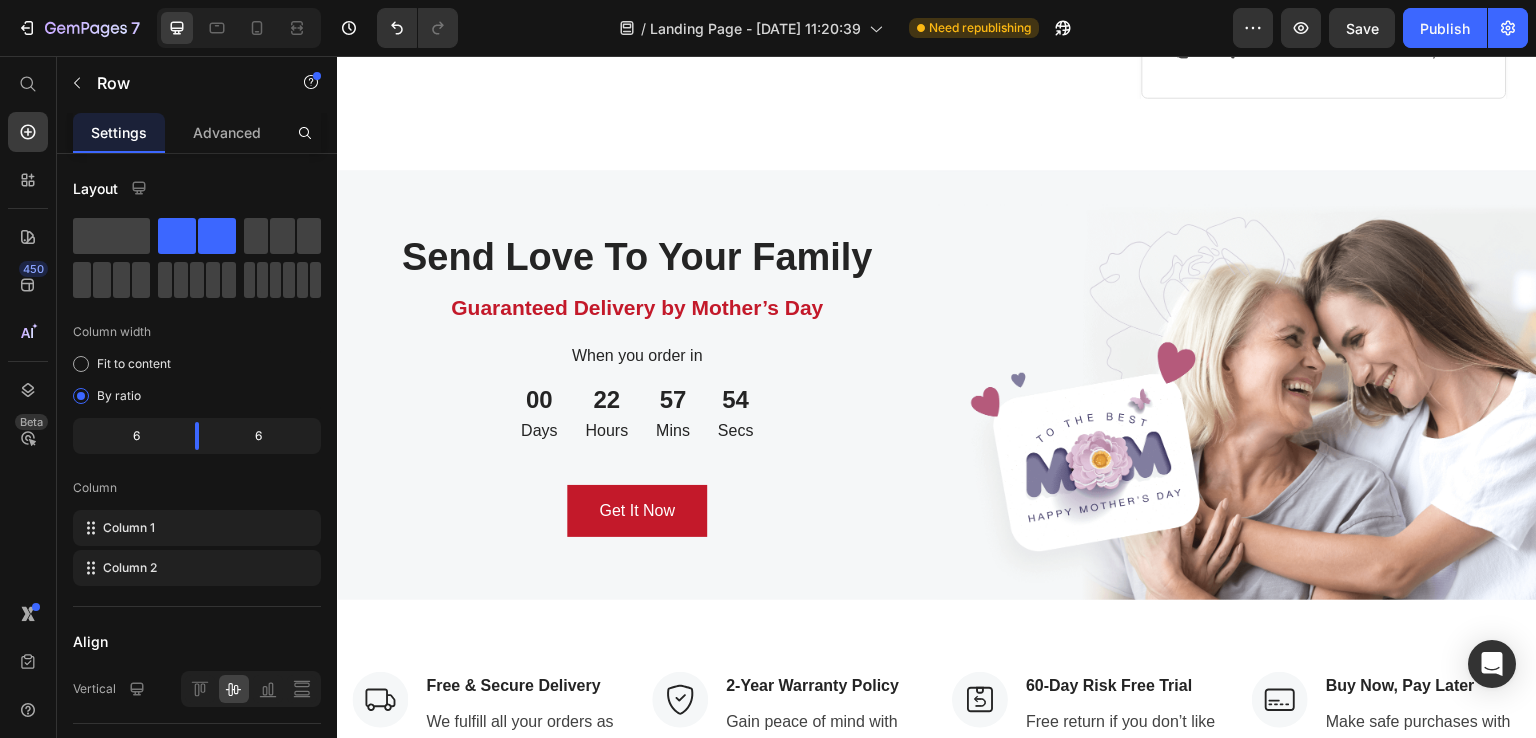 click on "Send Love To Your Family Heading Guaranteed Delivery by Mother’s Day Text block When you order in Text block 00 Days 22 Hours 57 Mins 54 Secs CountDown Timer Get It Now Button Row" at bounding box center (637, 385) 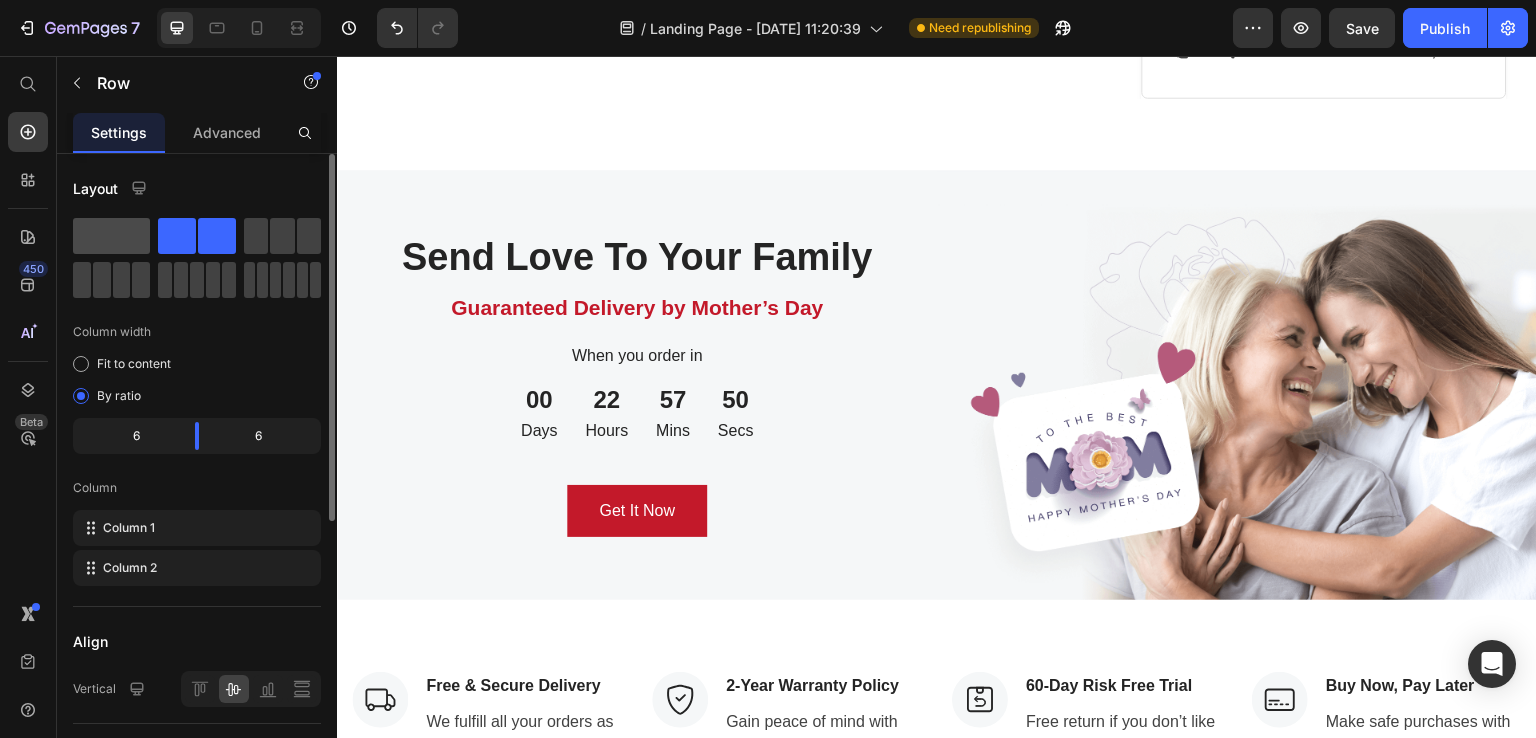 click 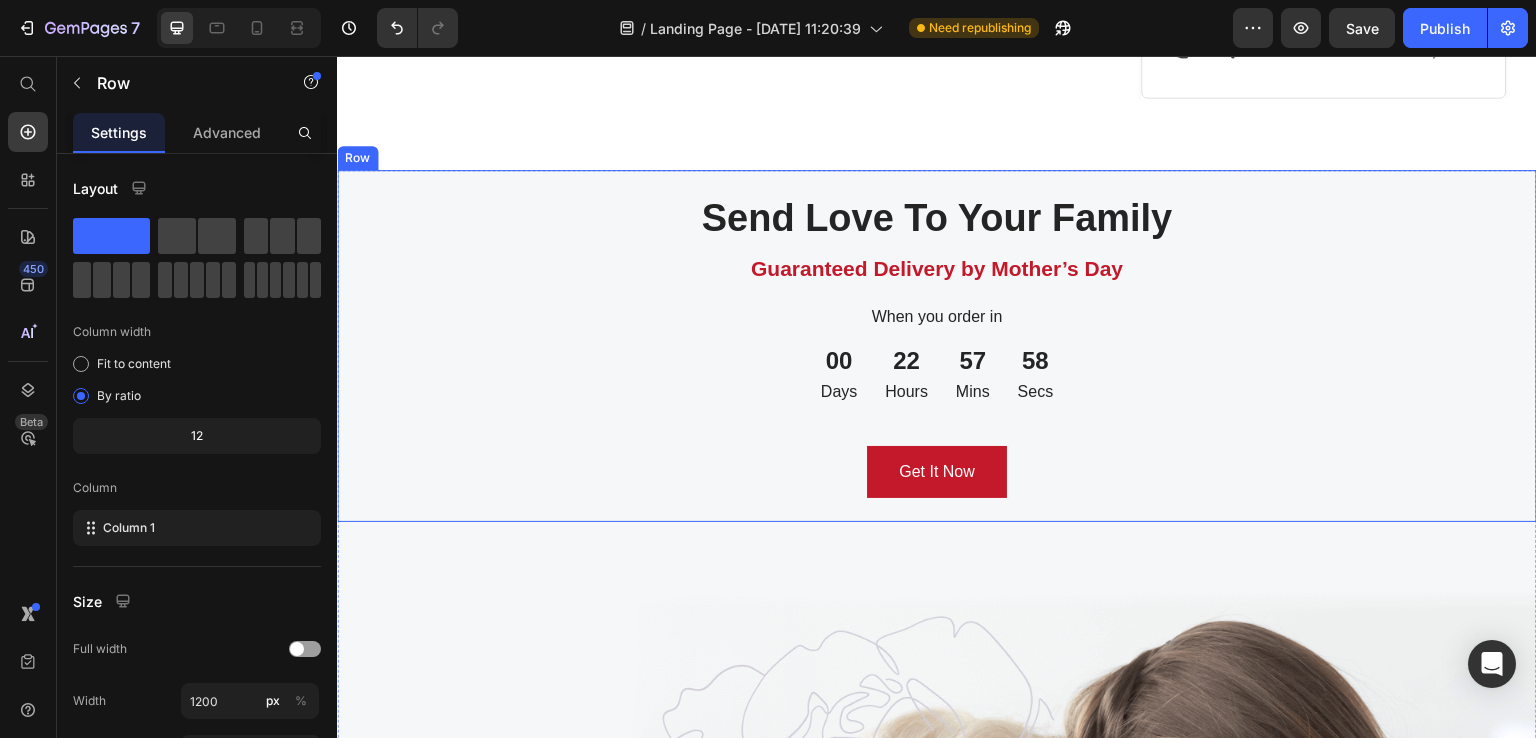 click on "Send Love To Your Family Heading Guaranteed Delivery by Mother’s Day Text block When you order in Text block 00 Days 22 Hours 57 Mins 58 Secs CountDown Timer Get It Now Button Row" at bounding box center (937, 346) 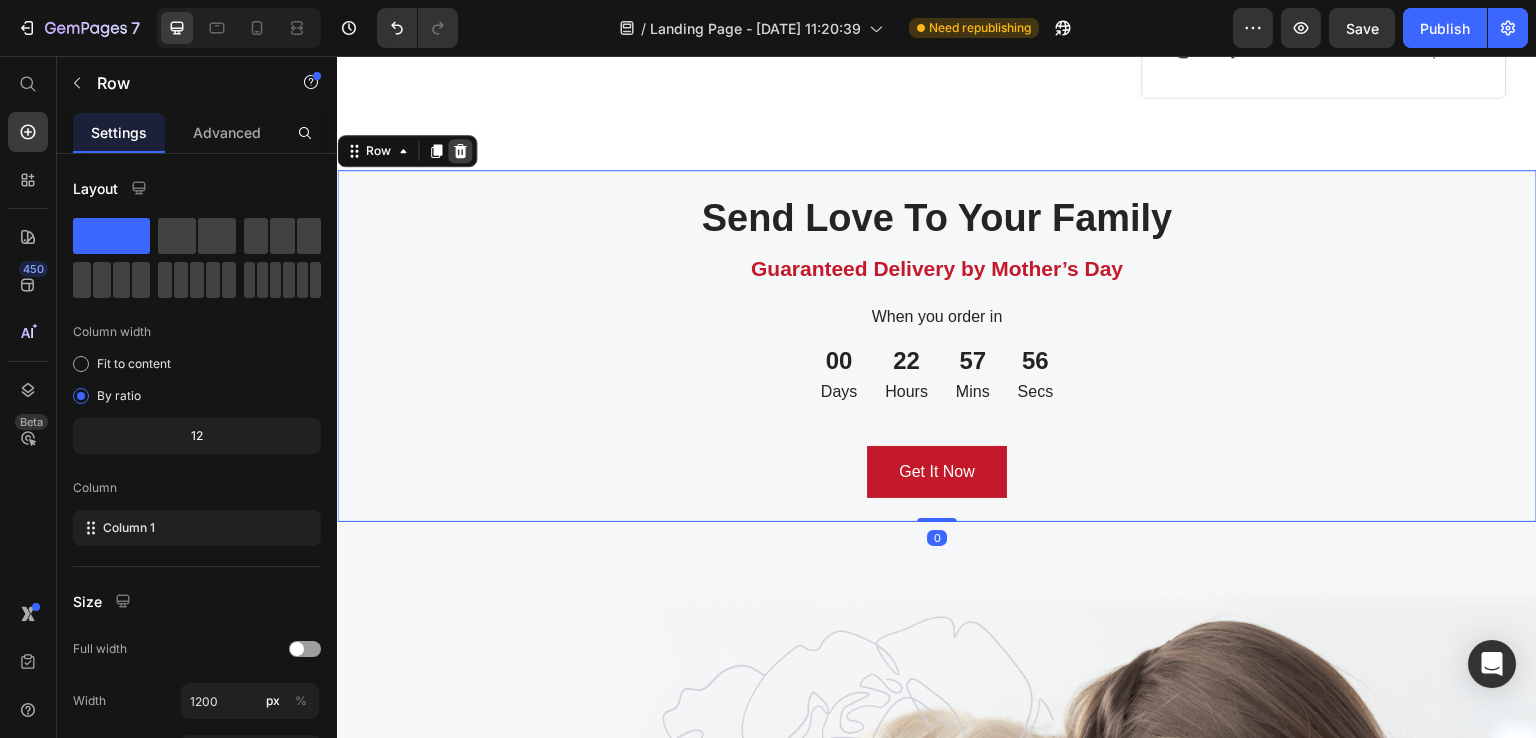 click 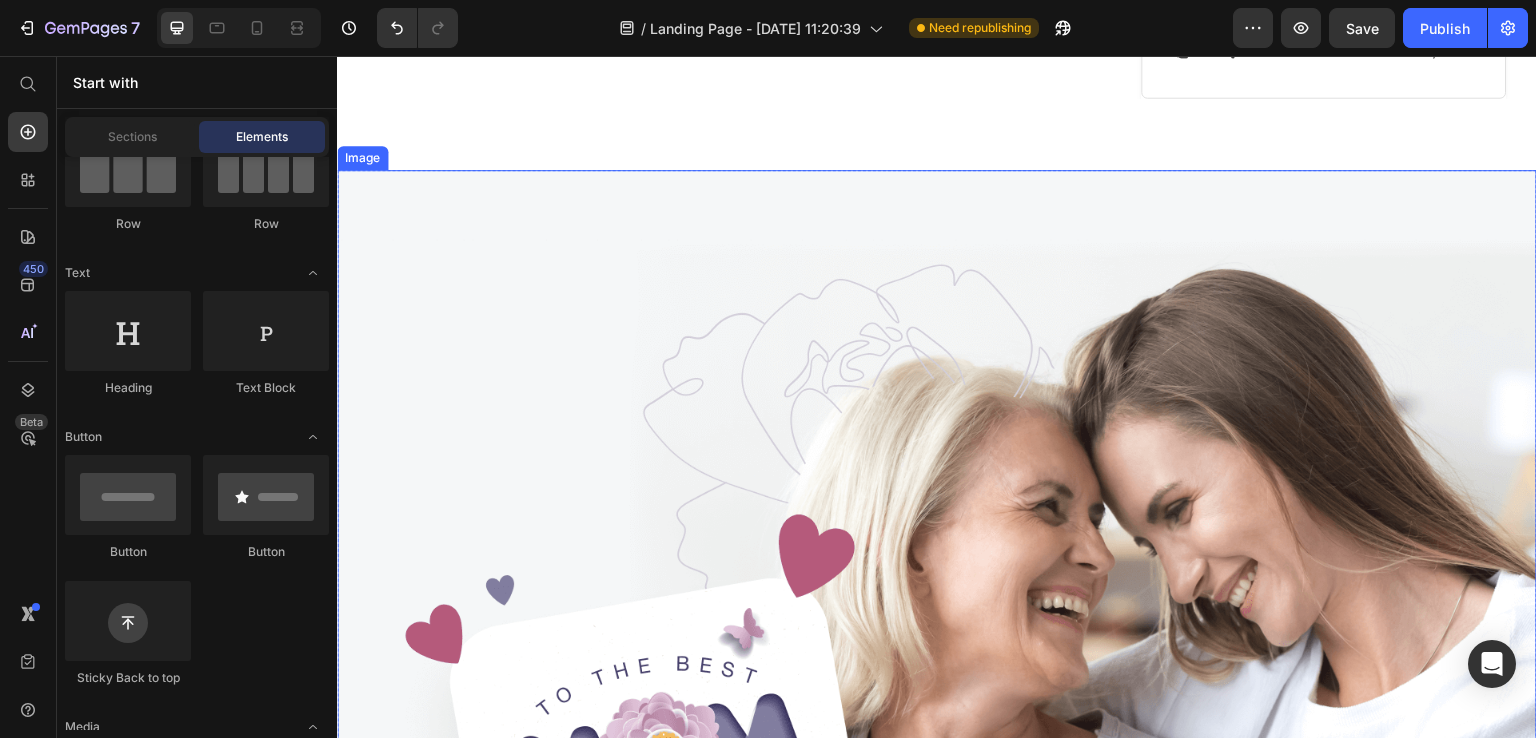 click at bounding box center [937, 601] 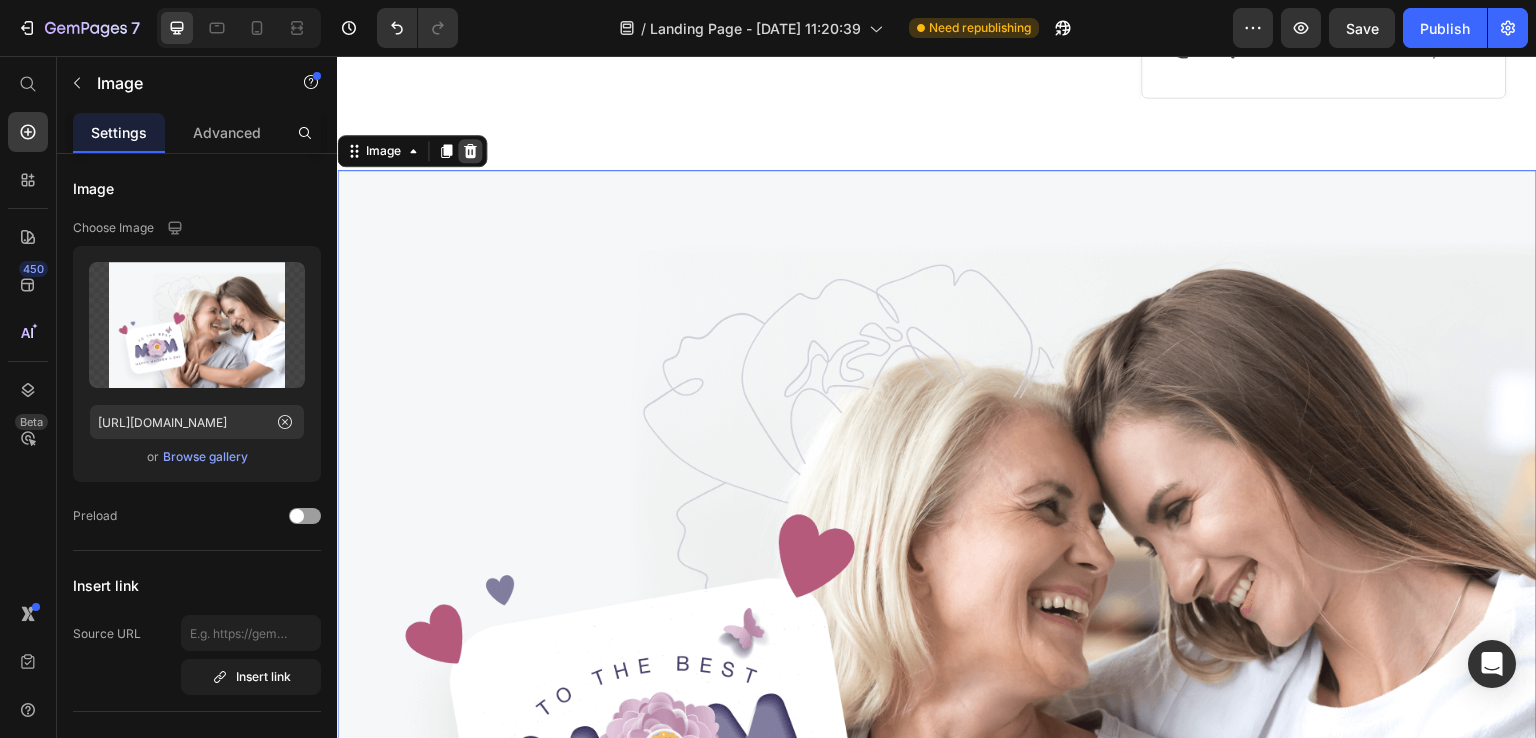 click 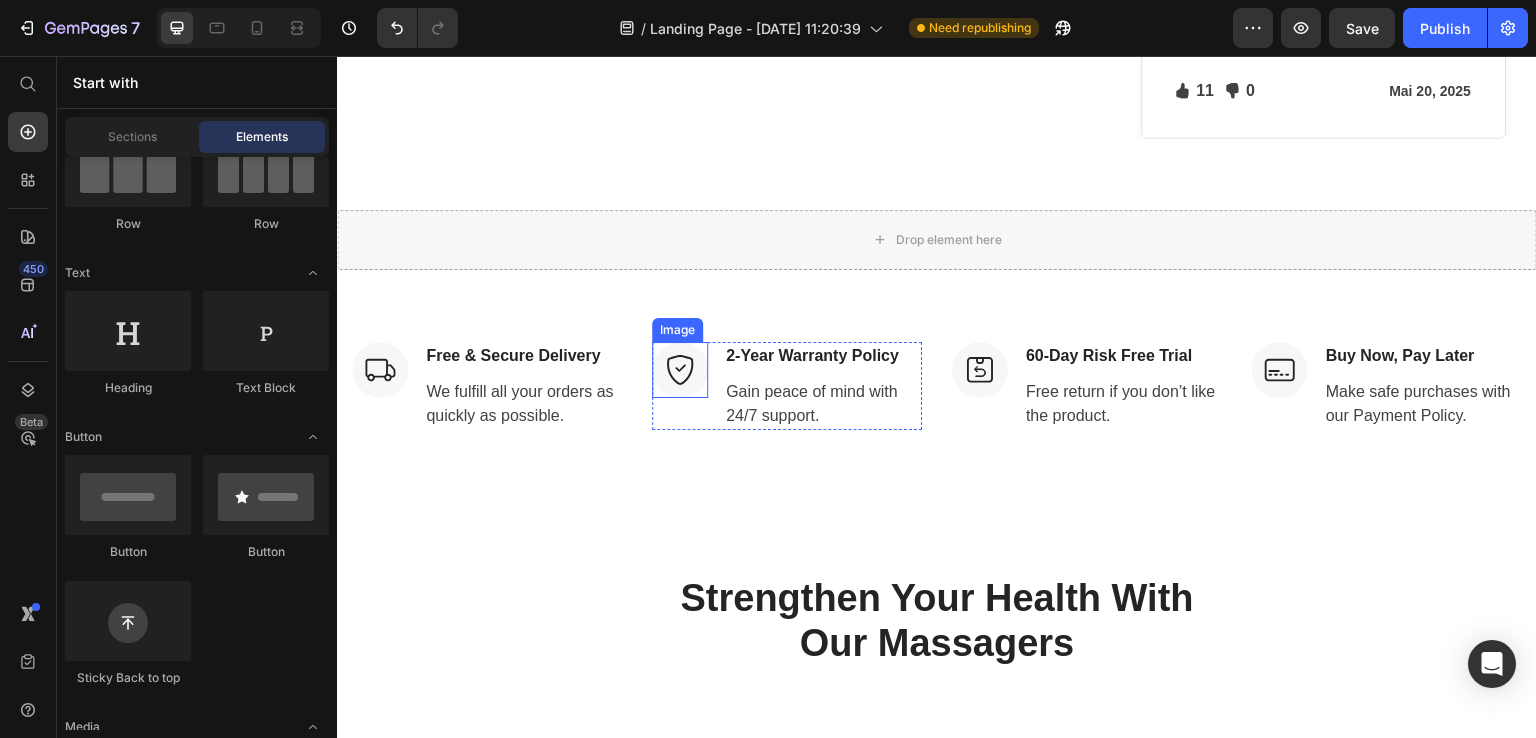 scroll, scrollTop: 3816, scrollLeft: 0, axis: vertical 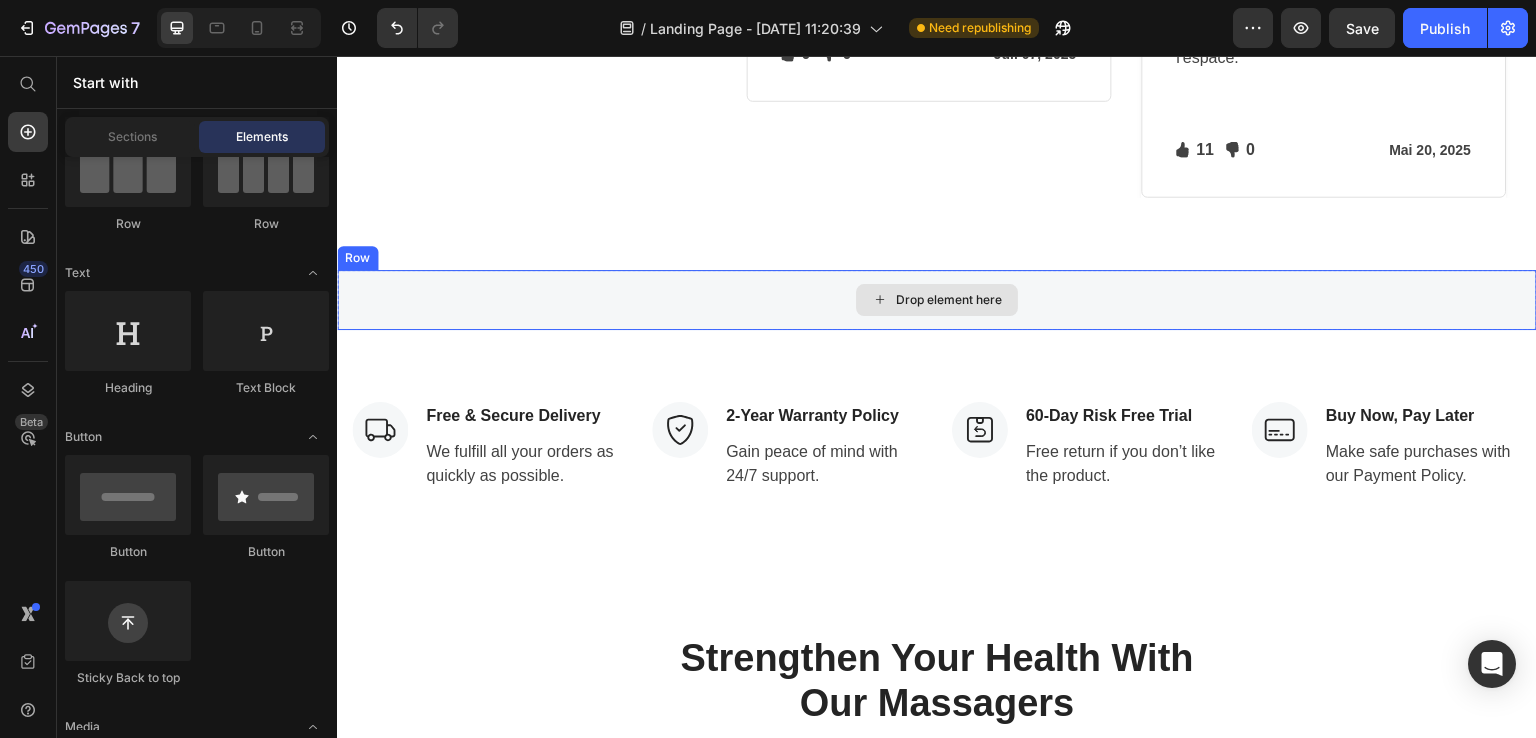 click on "Drop element here" at bounding box center (937, 300) 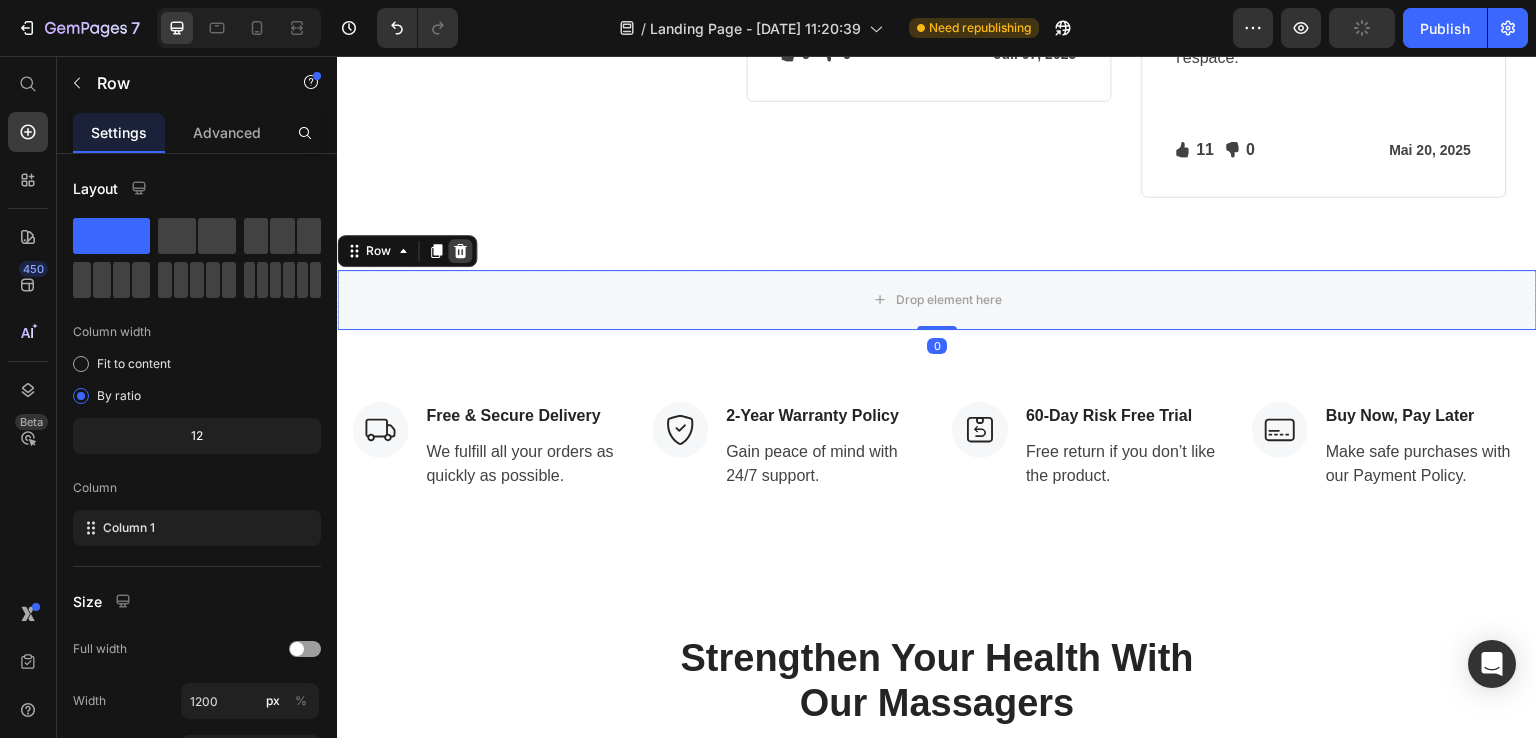 click 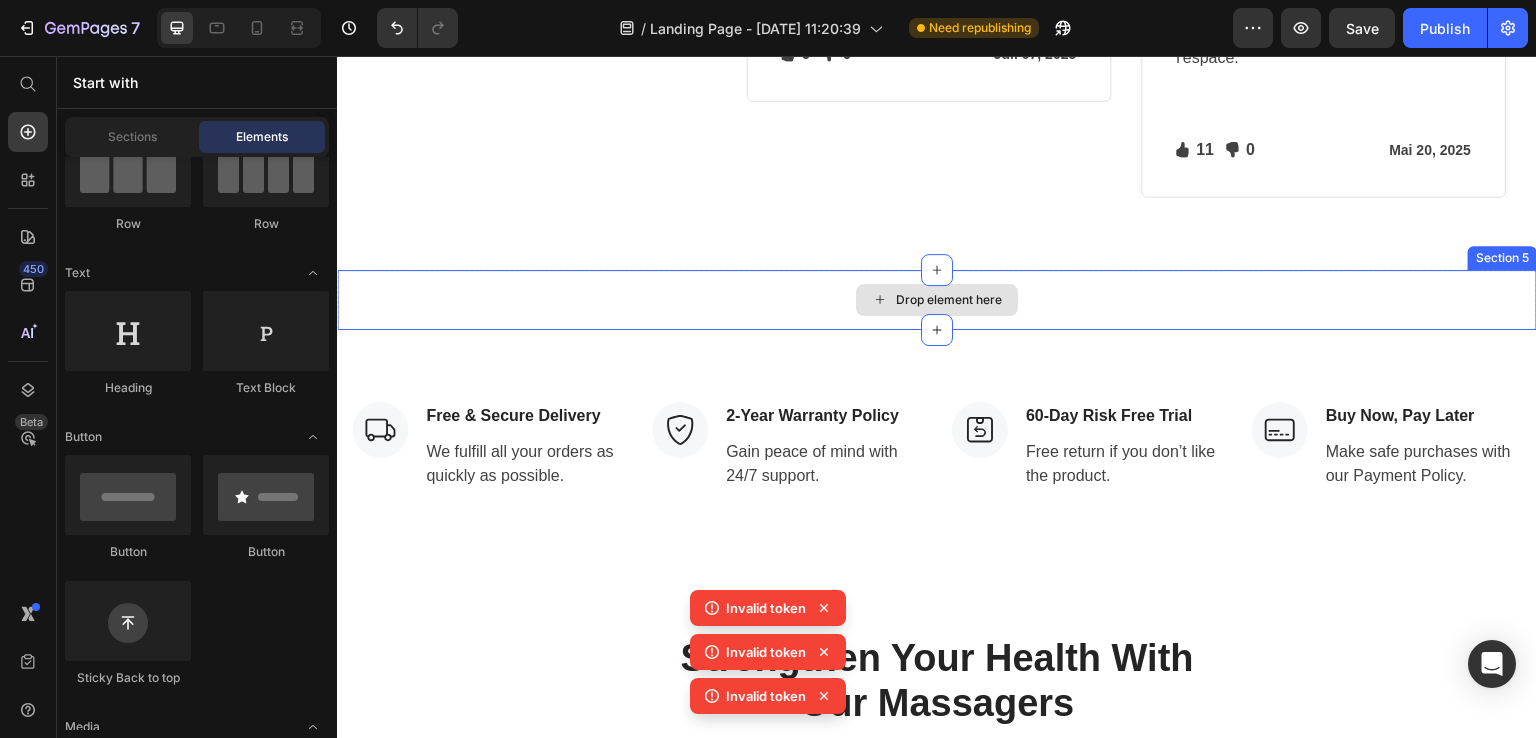 click on "Drop element here" at bounding box center (937, 300) 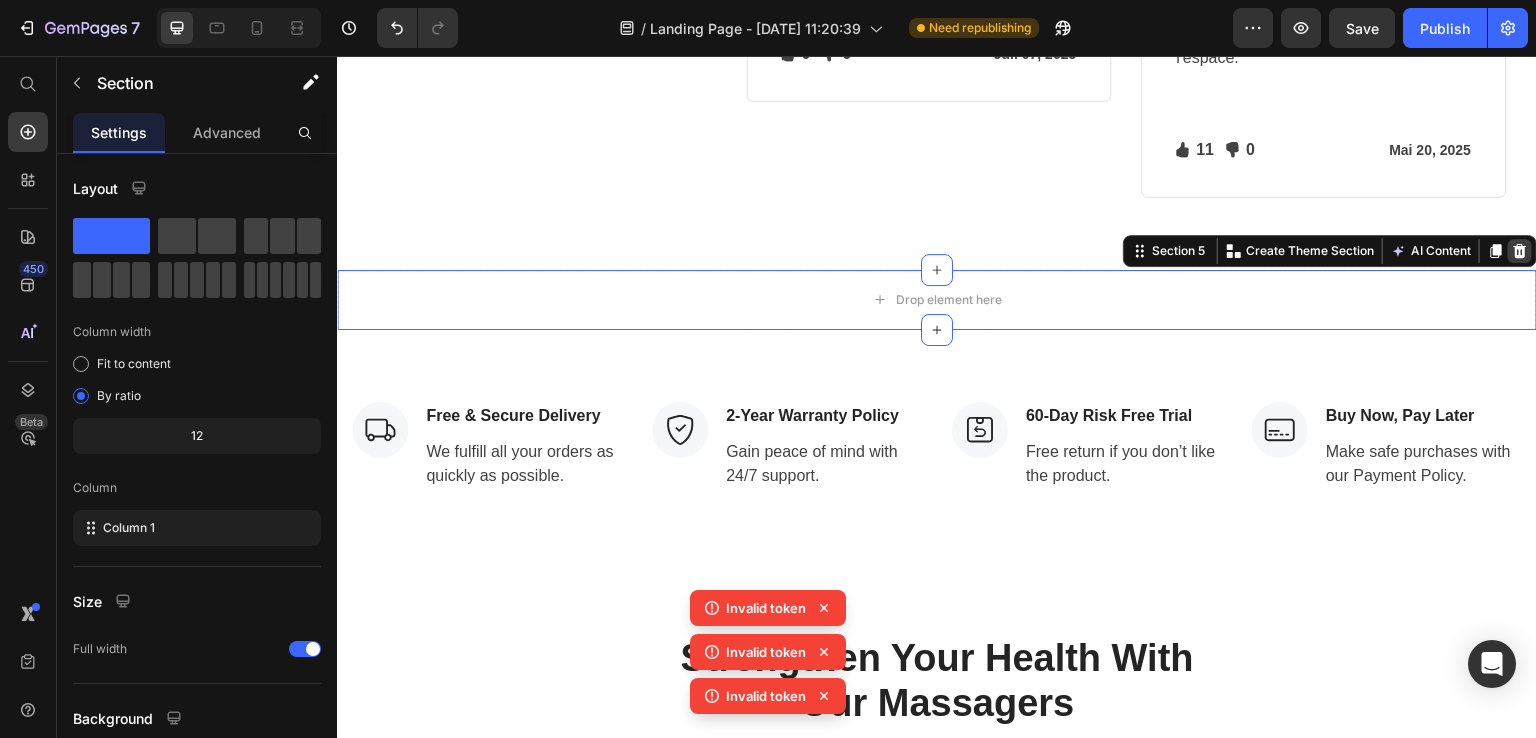 click at bounding box center [1520, 251] 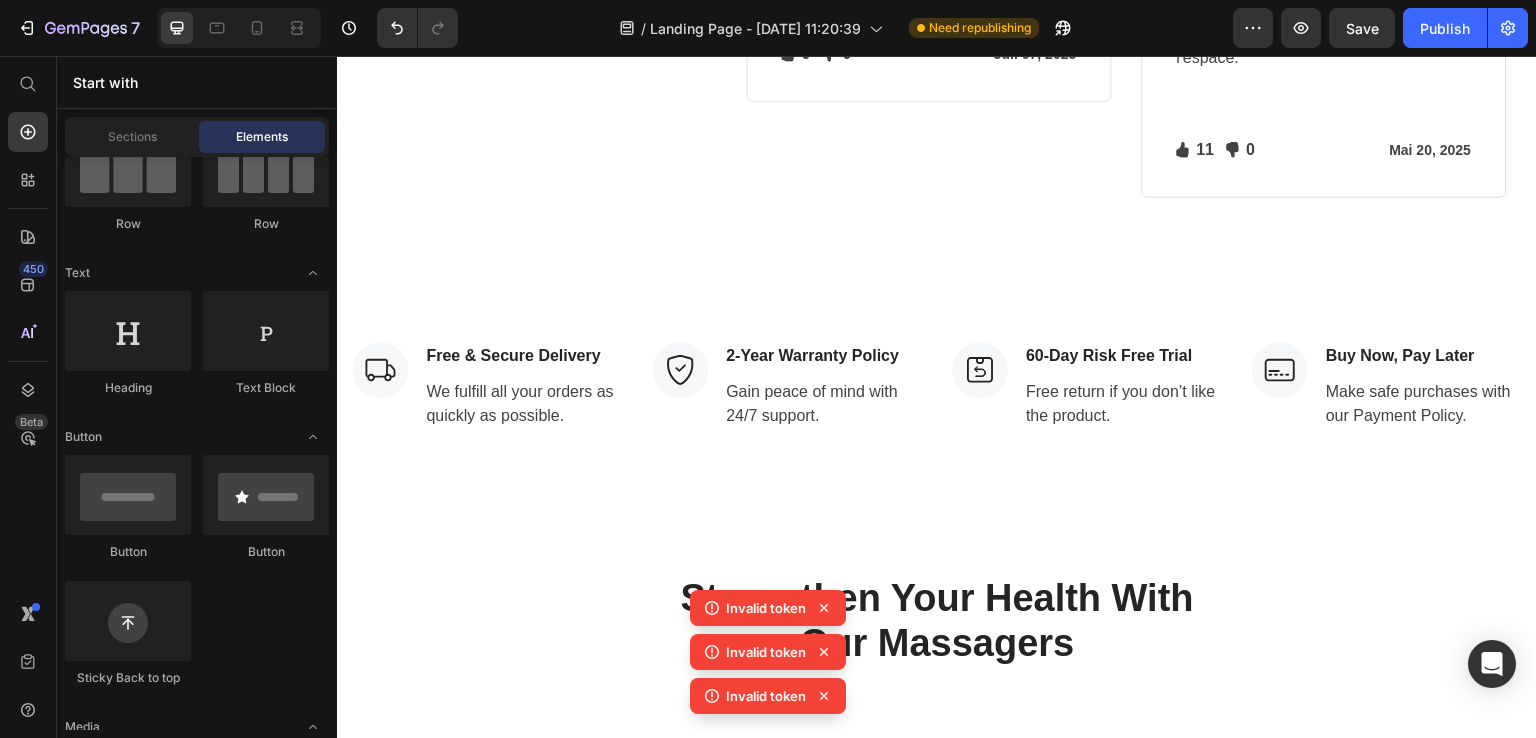 click 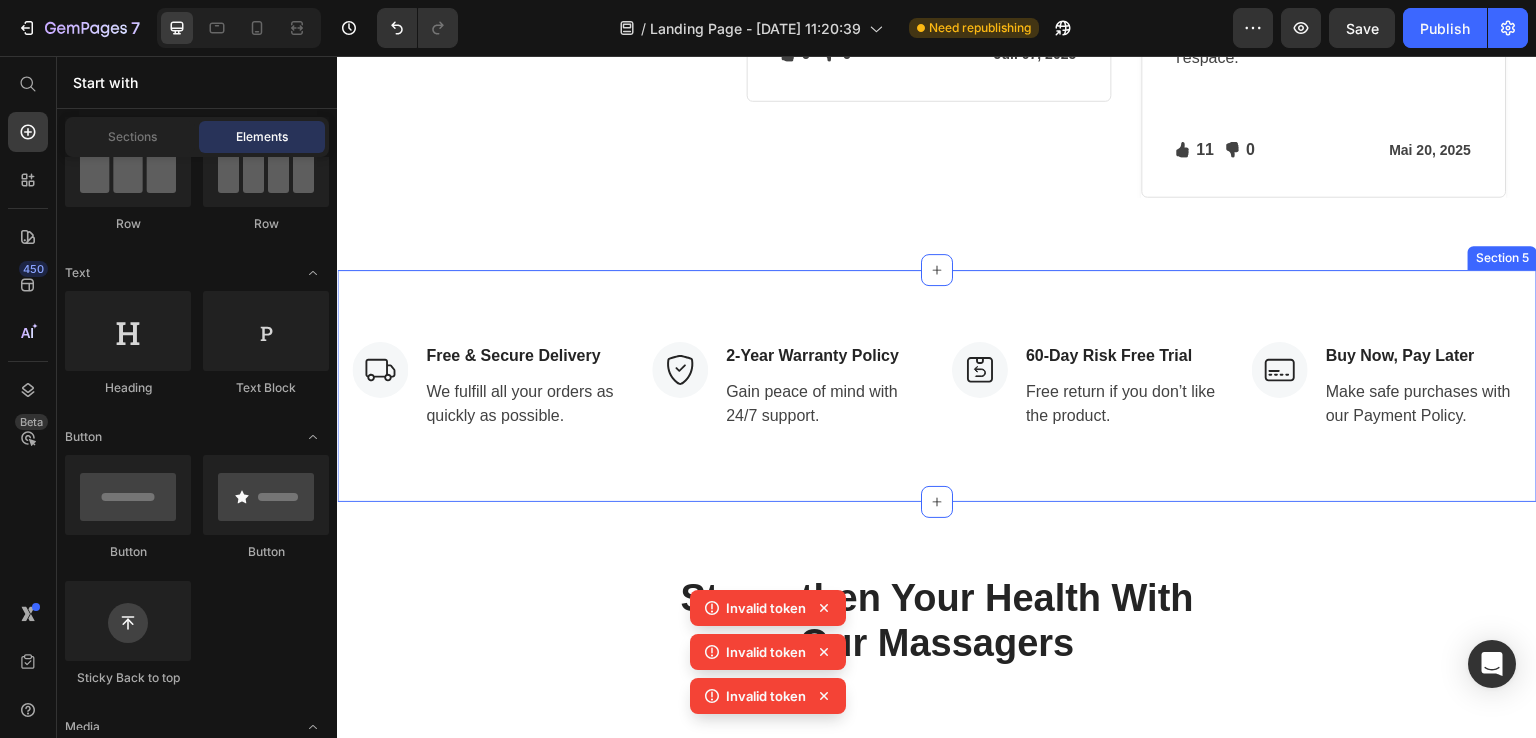 click on "Image Free & Secure Delivery Text block We fulfill all your orders as quickly as possible. Text block Row Image 2-Year Warranty Policy Text block Gain peace of mind with 24/7 support. Text block Row Image 60-Day Risk Free Trial Text block Free return if you don’t like the product. Text block Row Image Buy Now, Pay Later Text block Make safe purchases with our Payment Policy. Text block Row Row Section 5" at bounding box center [937, 386] 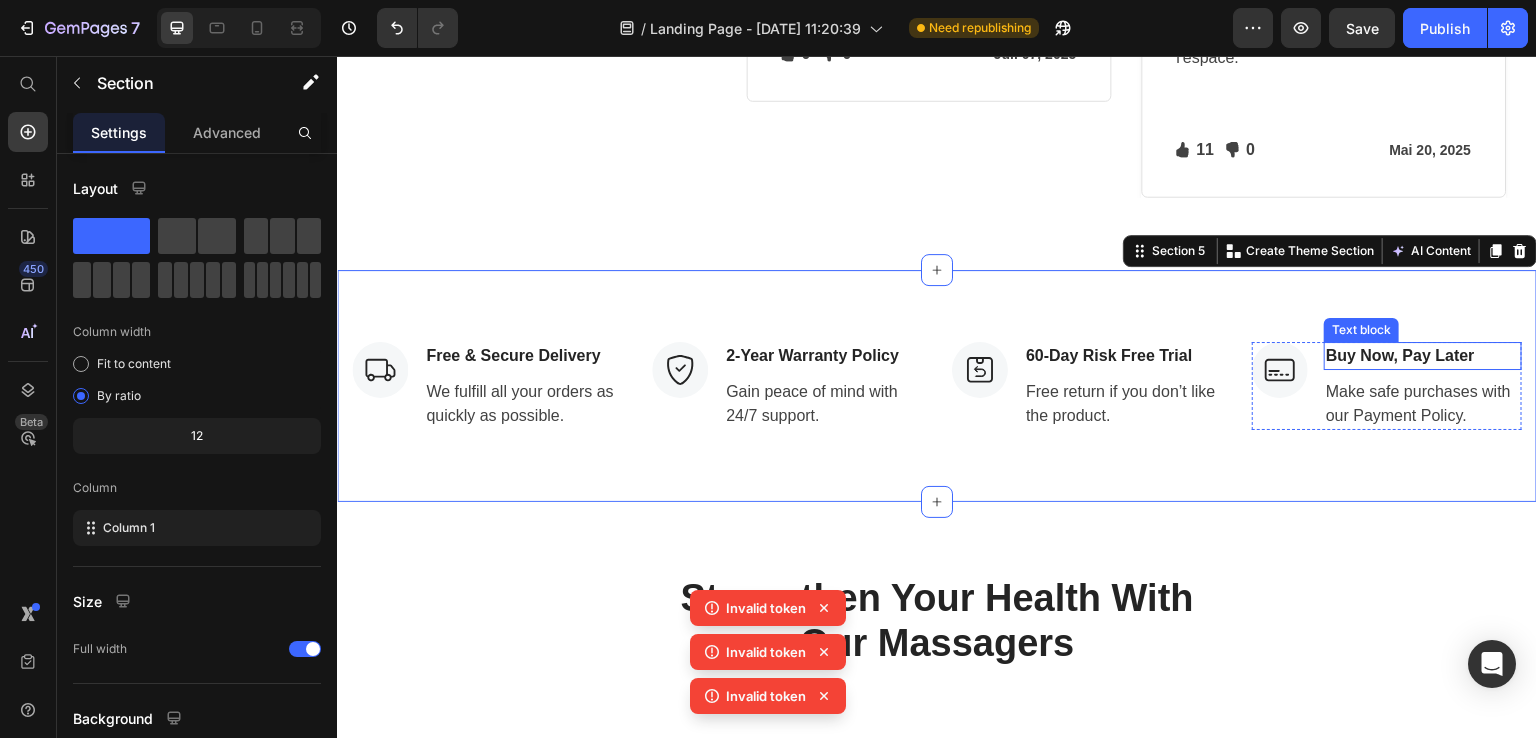 click on "Buy Now, Pay Later" at bounding box center [1423, 356] 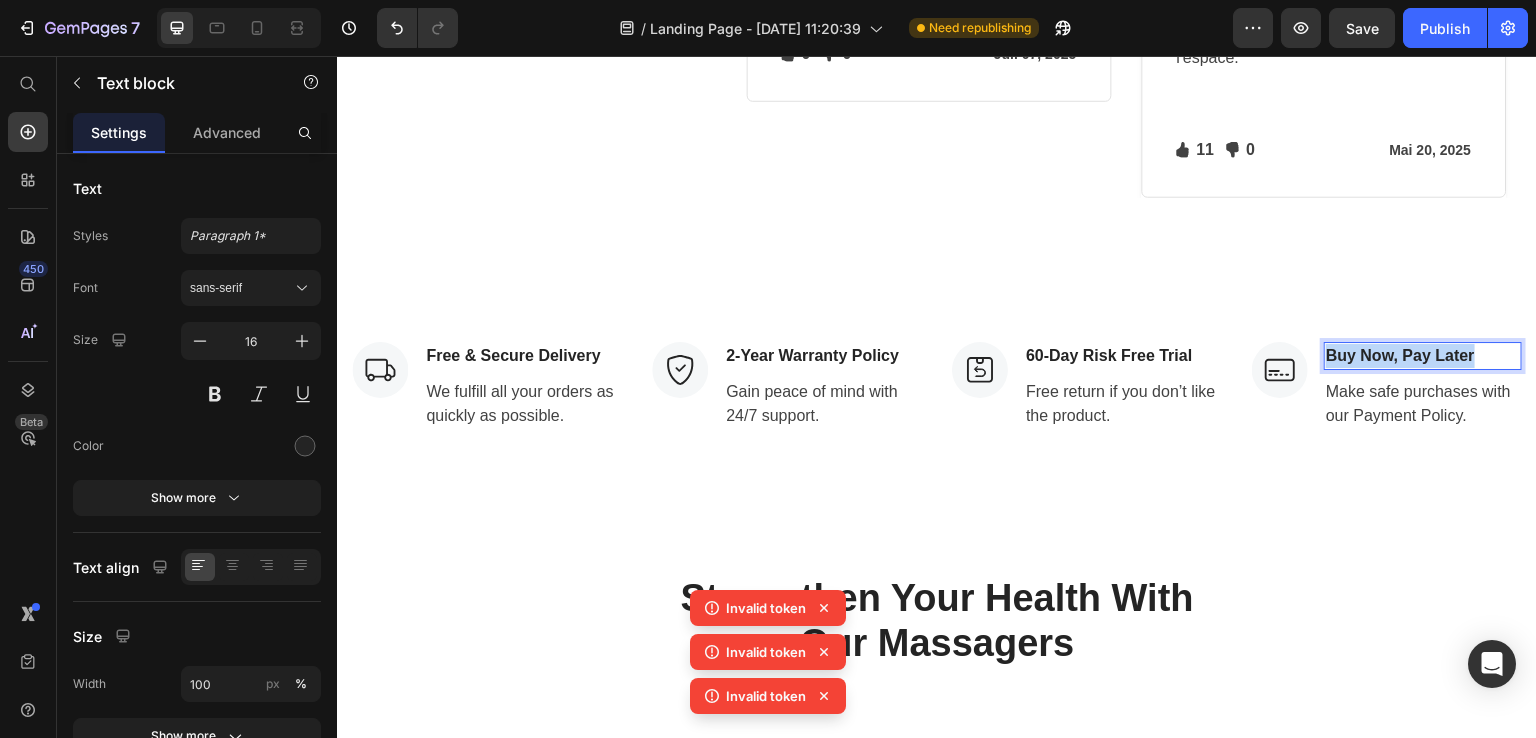 click on "Buy Now, Pay Later" at bounding box center [1423, 356] 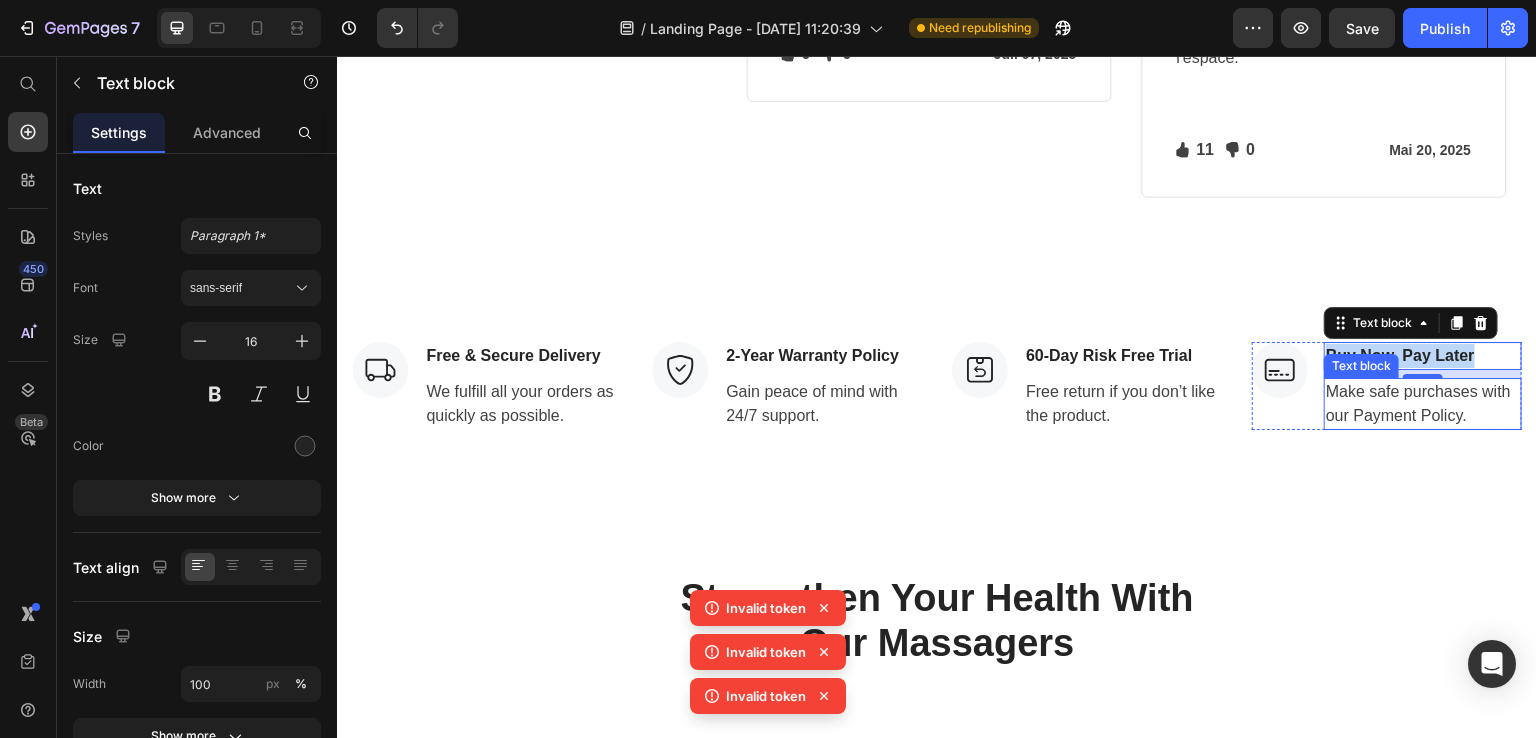 click on "Make safe purchases with our Payment Policy." at bounding box center (1423, 404) 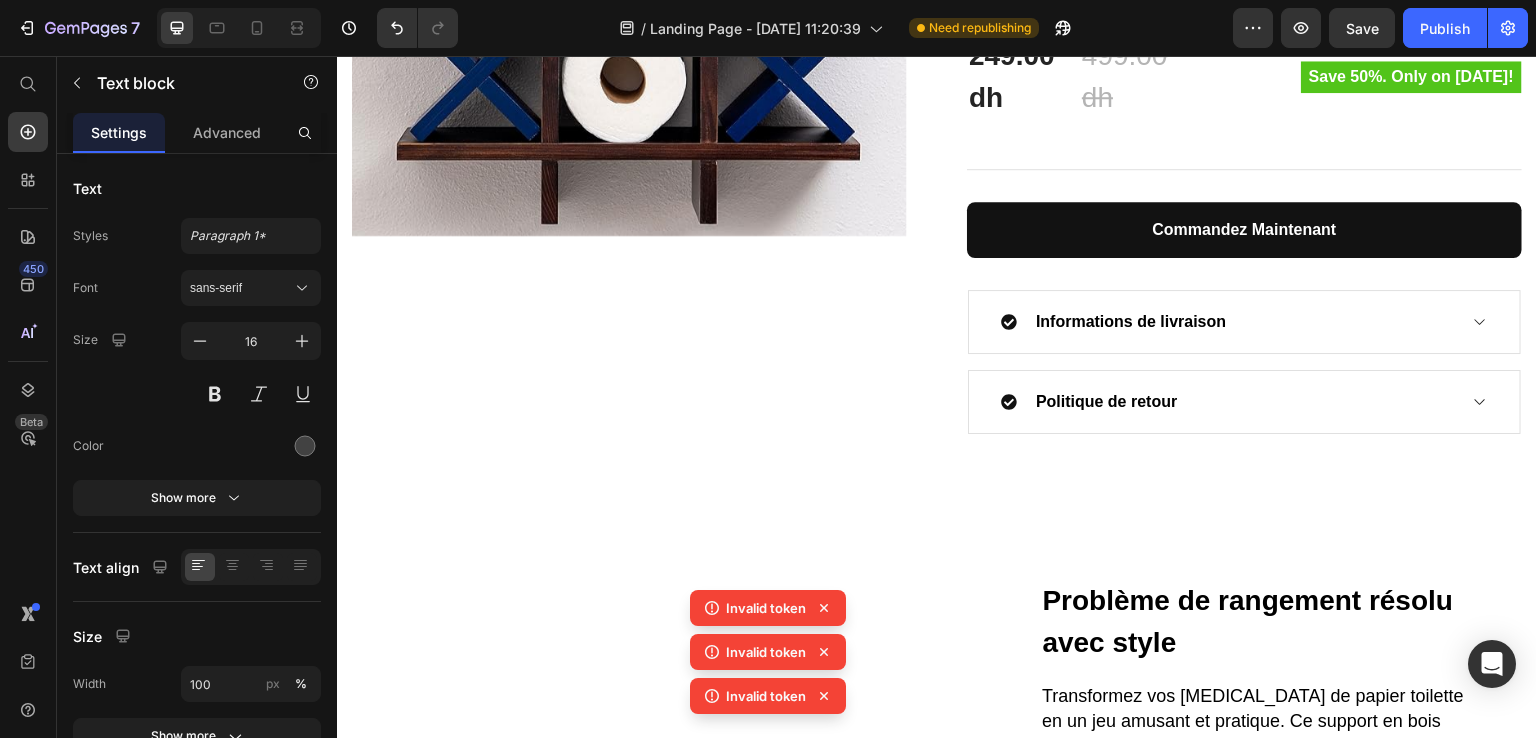 scroll, scrollTop: 522, scrollLeft: 0, axis: vertical 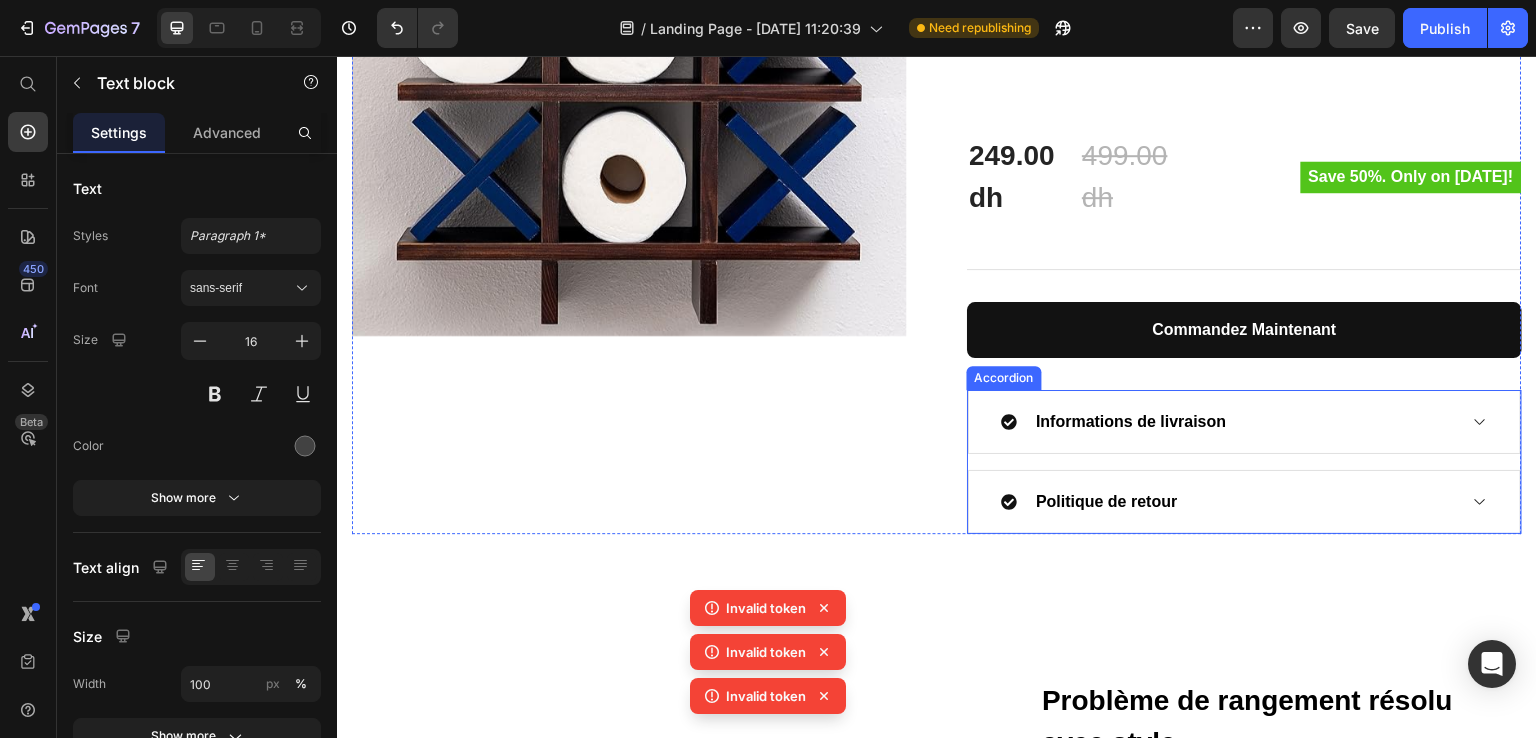 click on "Informations de livraison" at bounding box center [1228, 422] 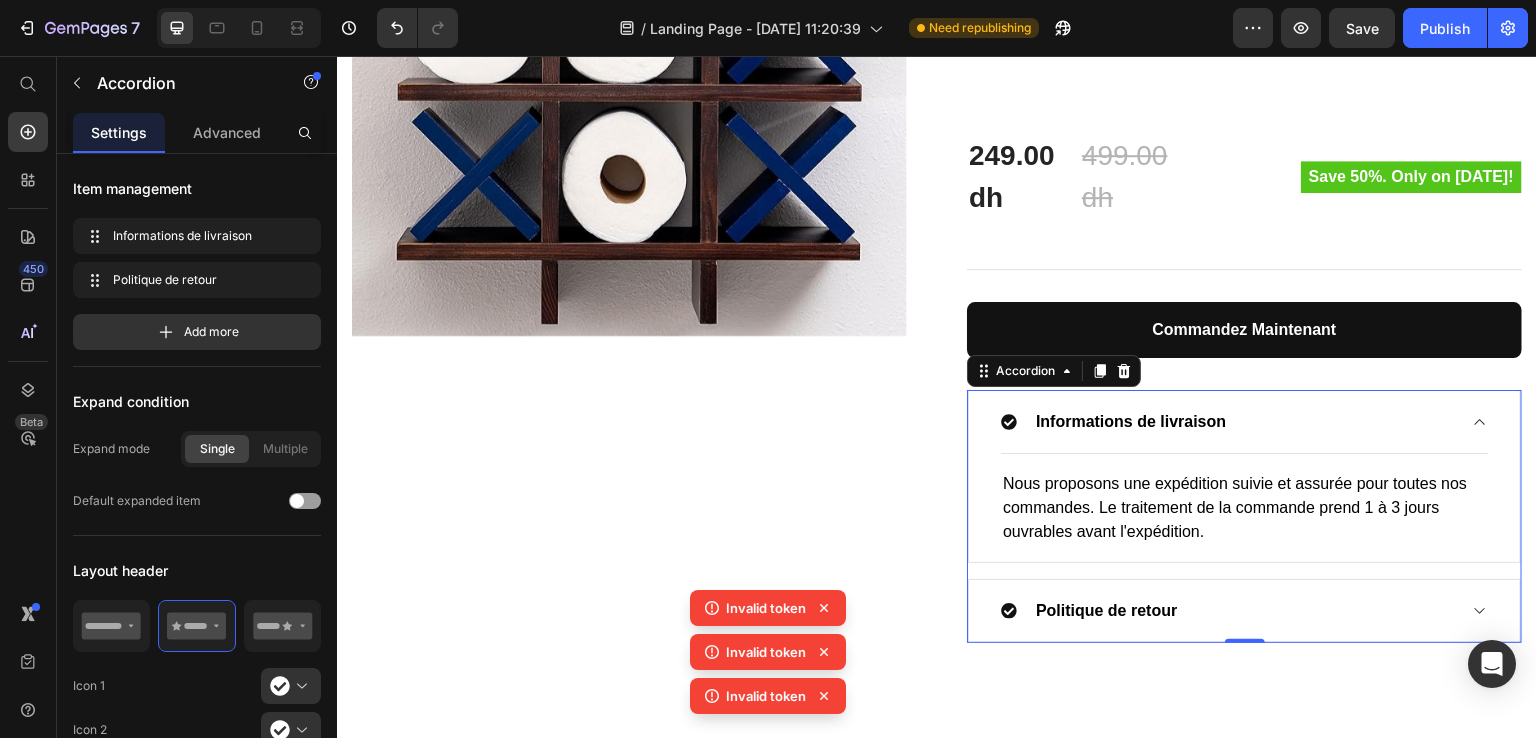 click on "Informations de livraison" at bounding box center (1228, 422) 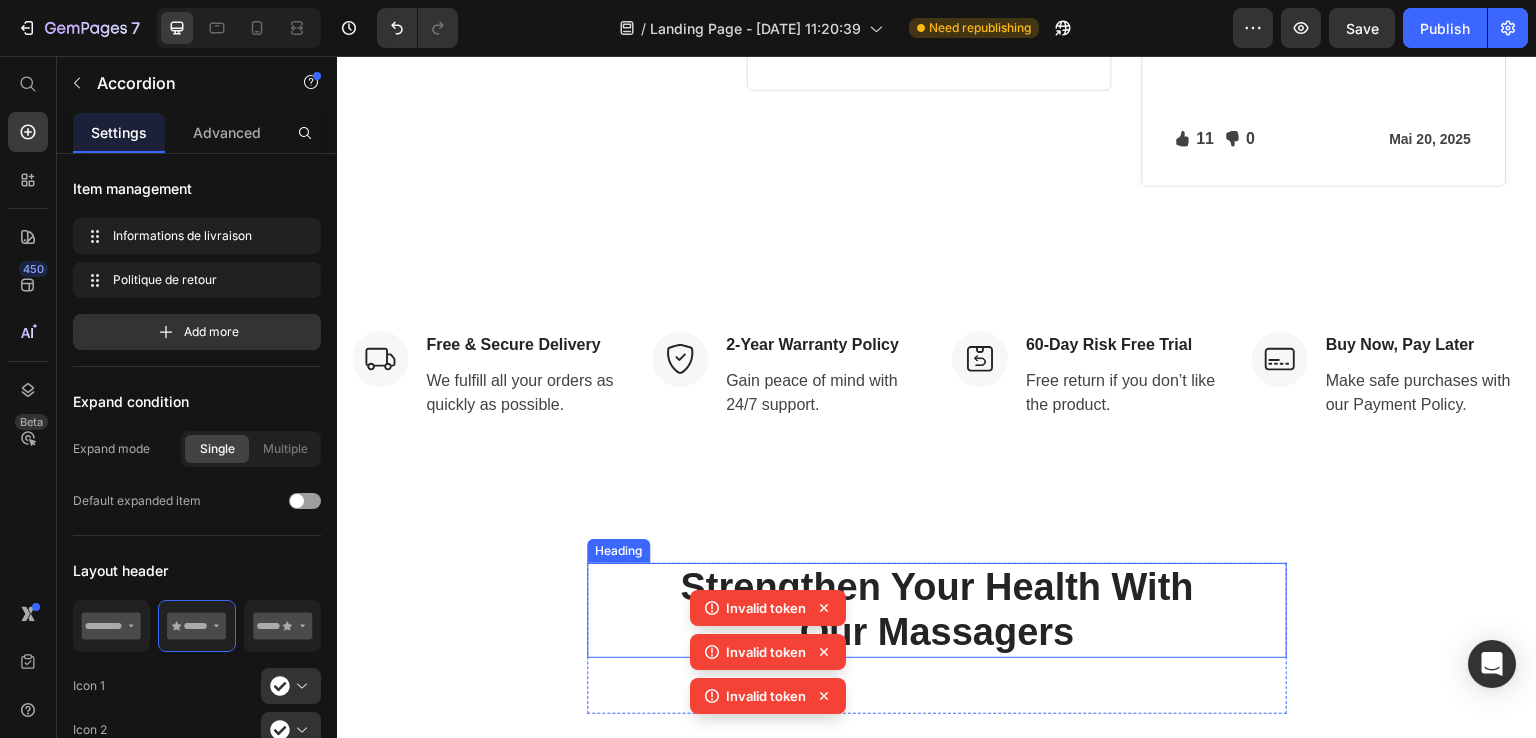 scroll, scrollTop: 3822, scrollLeft: 0, axis: vertical 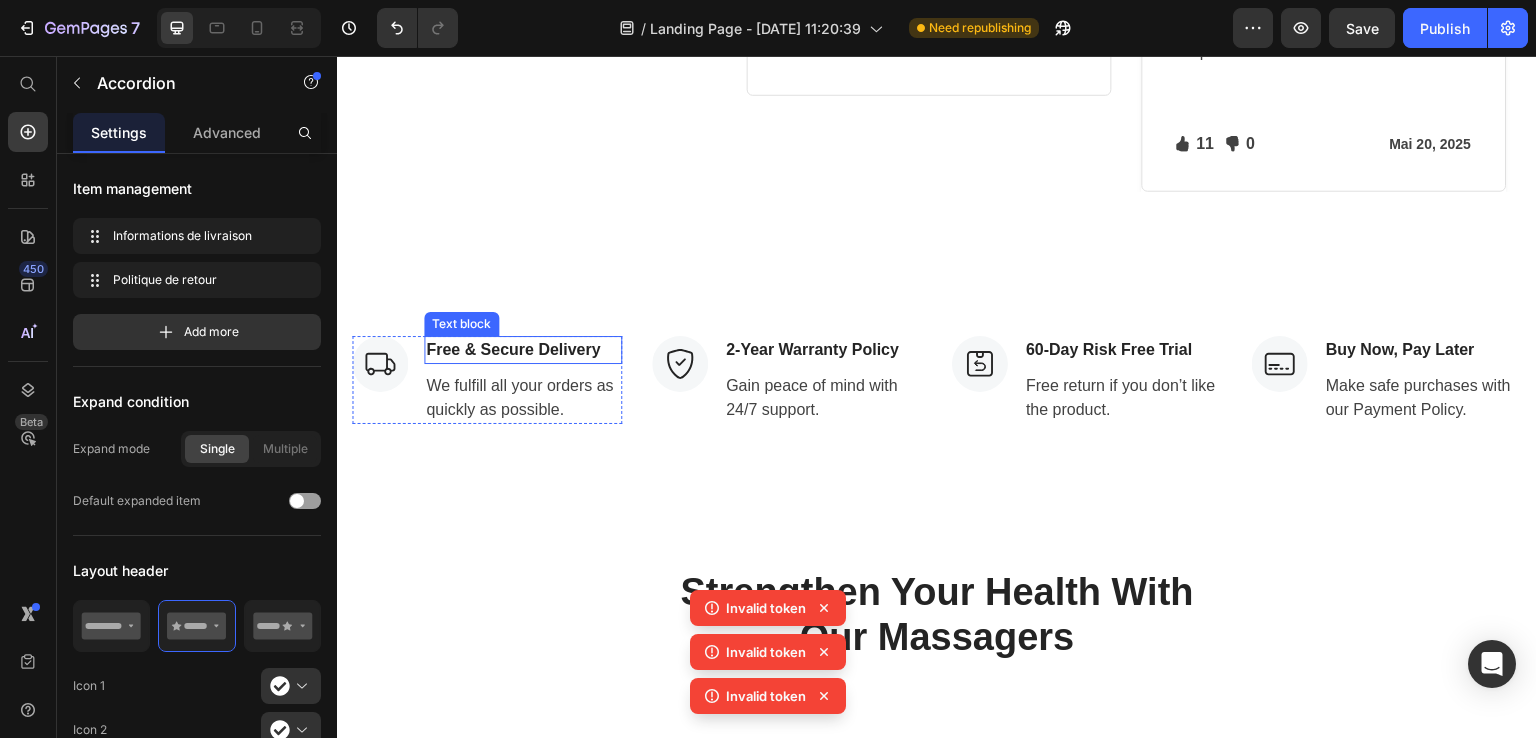 click on "Free & Secure Delivery" at bounding box center (523, 350) 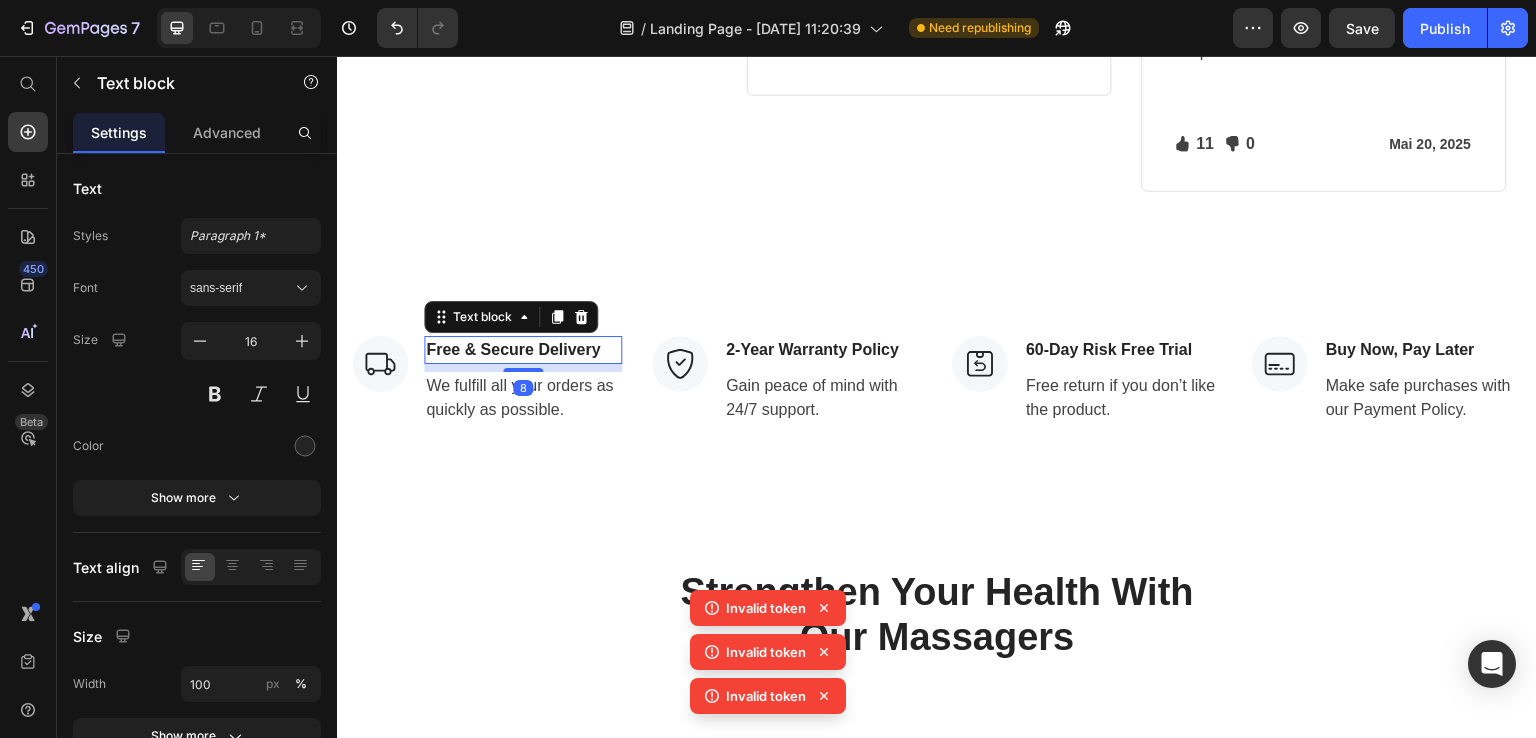 click on "Free & Secure Delivery" at bounding box center (523, 350) 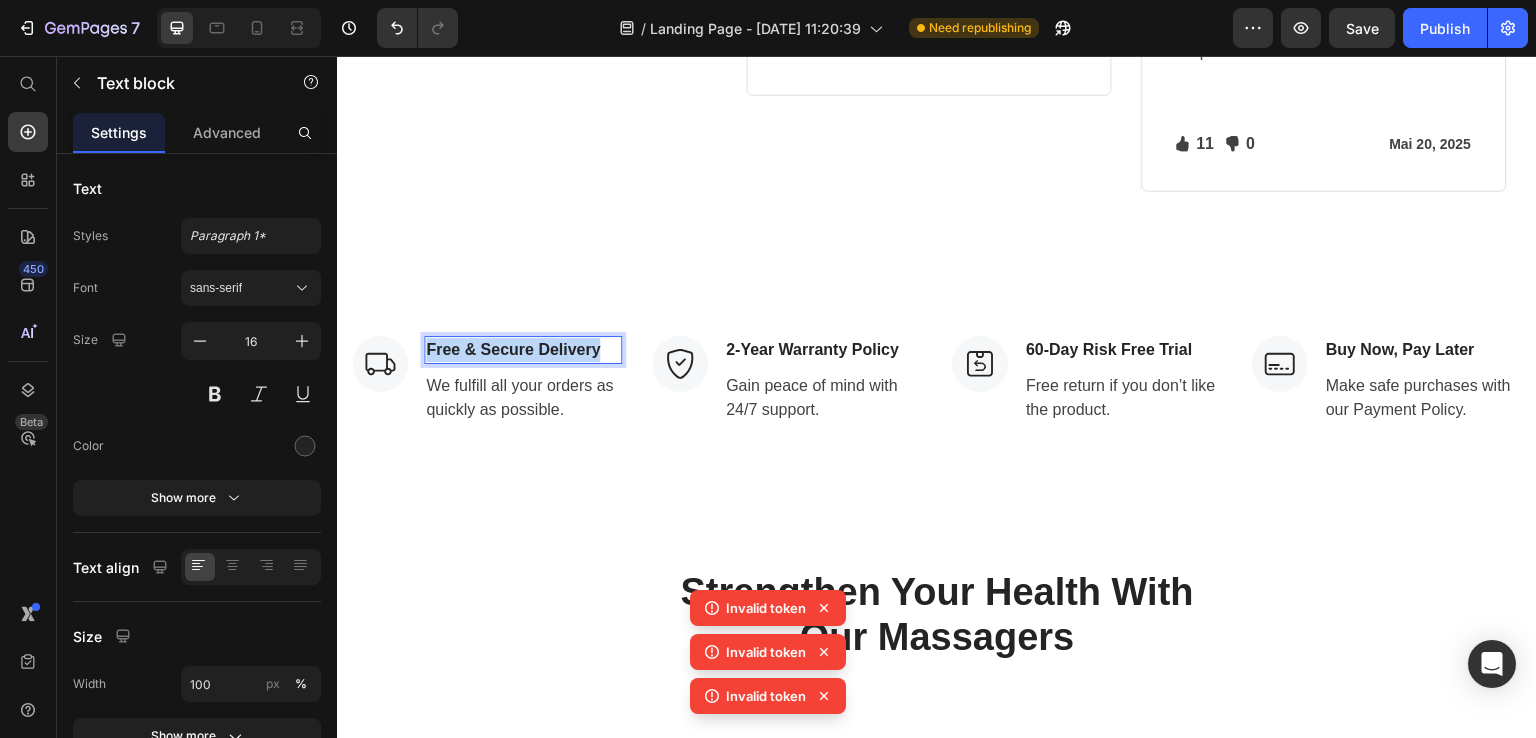 click on "Free & Secure Delivery" at bounding box center (523, 350) 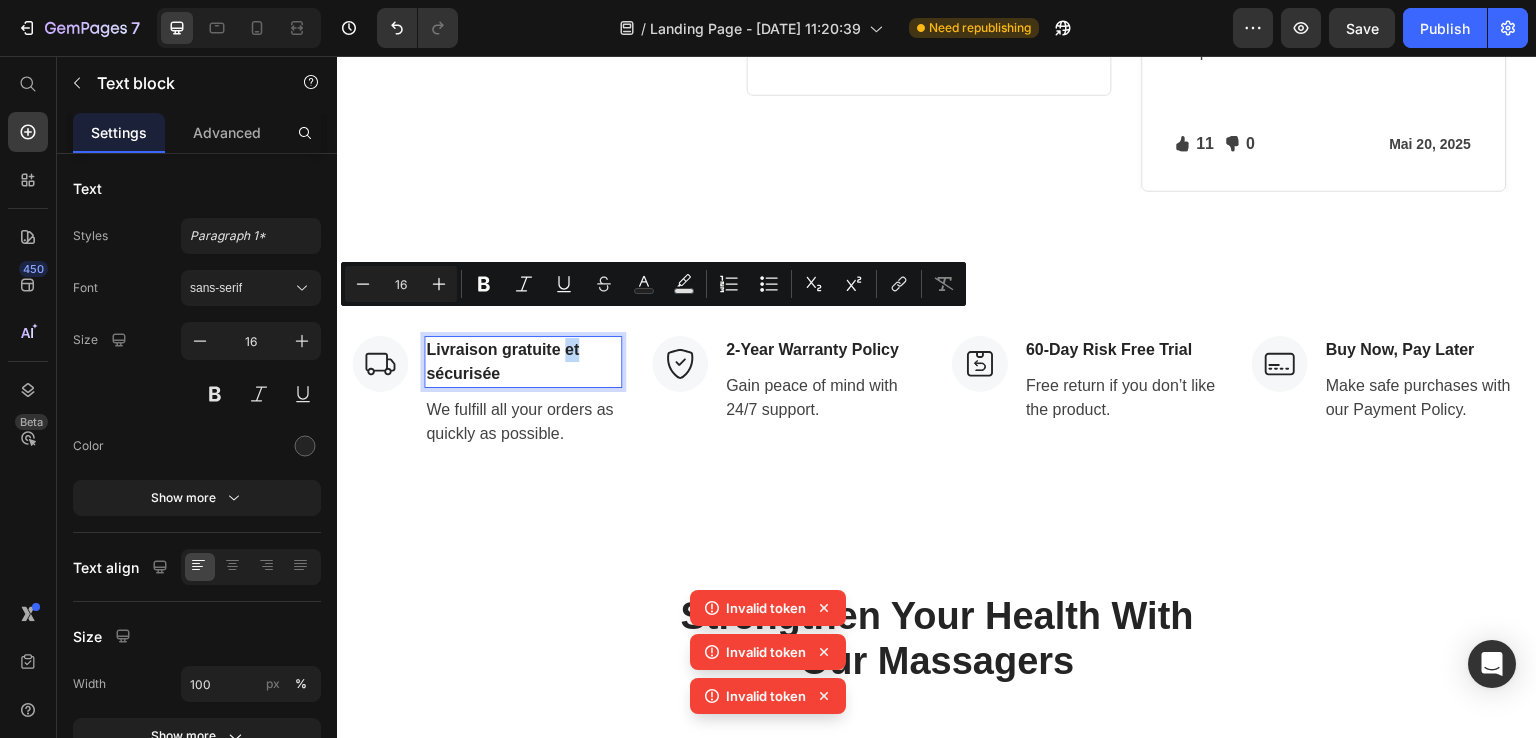 drag, startPoint x: 580, startPoint y: 319, endPoint x: 566, endPoint y: 320, distance: 14.035668 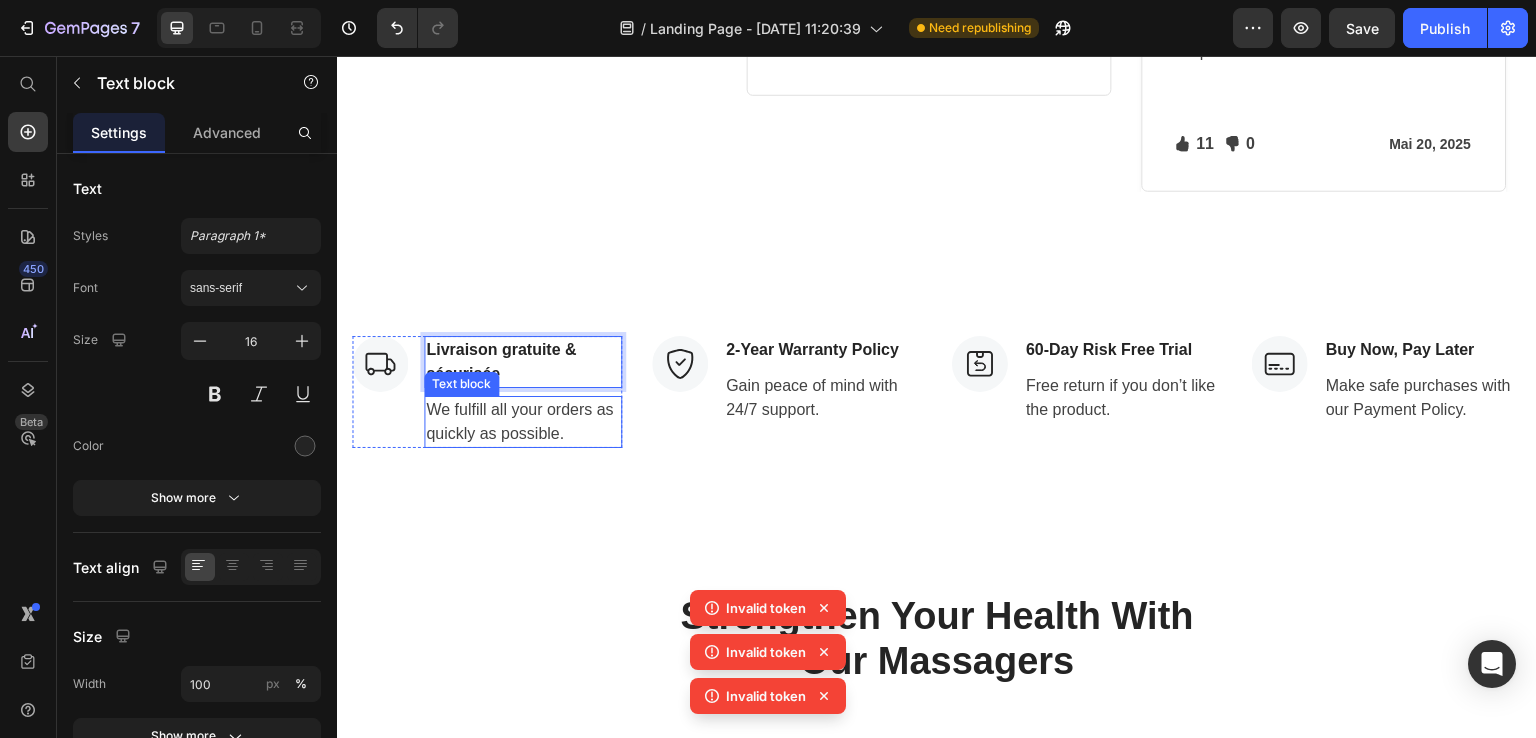 click on "We fulfill all your orders as quickly as possible." at bounding box center [523, 422] 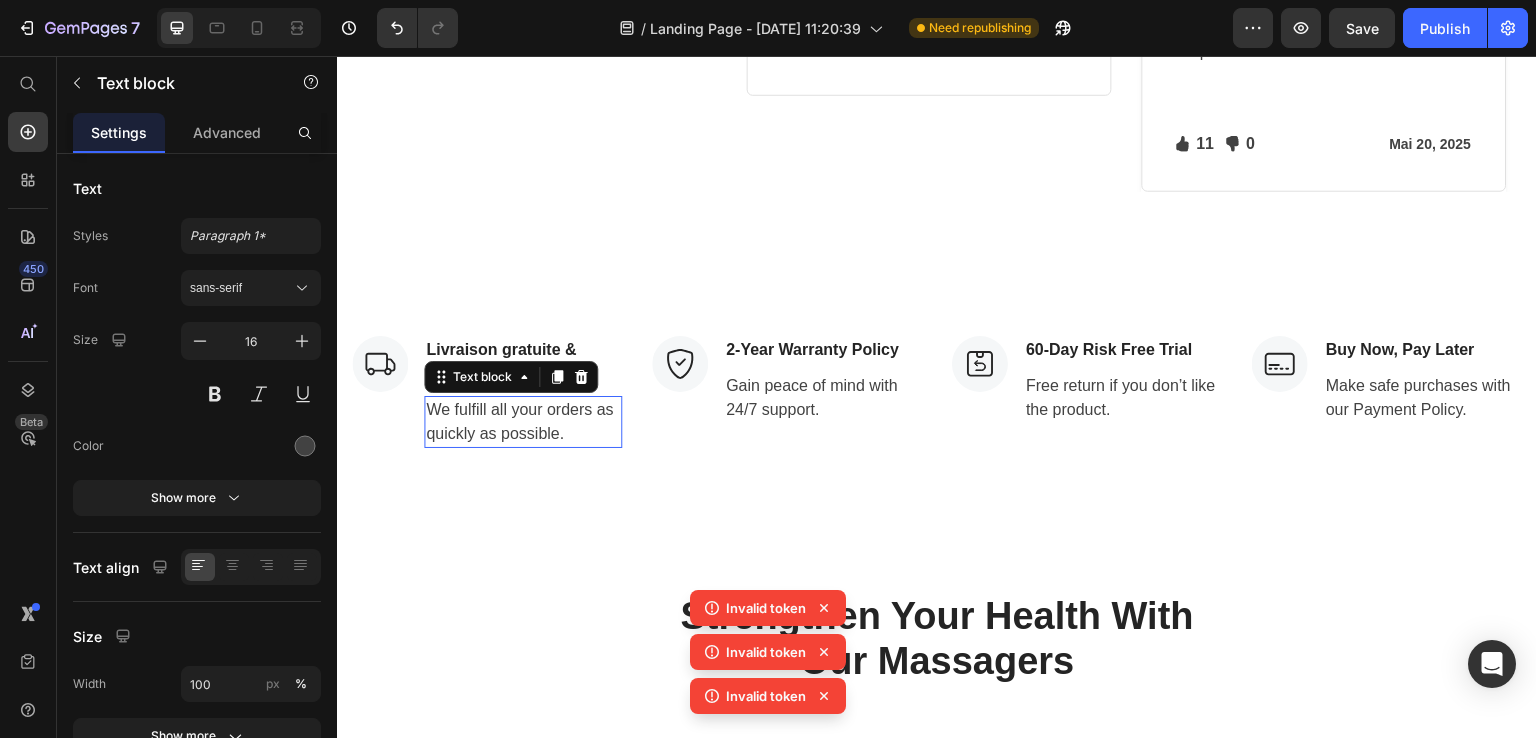 click on "We fulfill all your orders as quickly as possible." at bounding box center [523, 422] 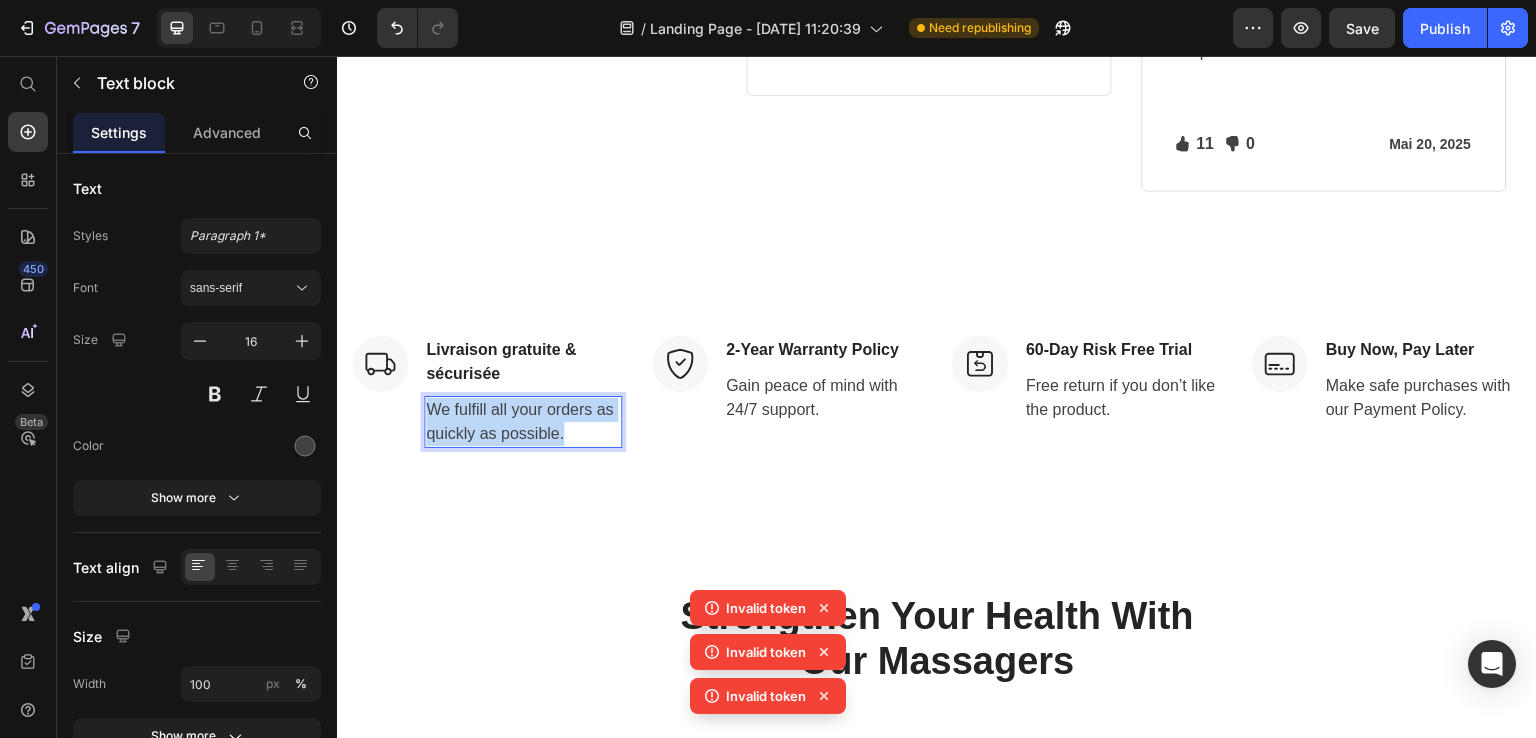 click on "We fulfill all your orders as quickly as possible." at bounding box center [523, 422] 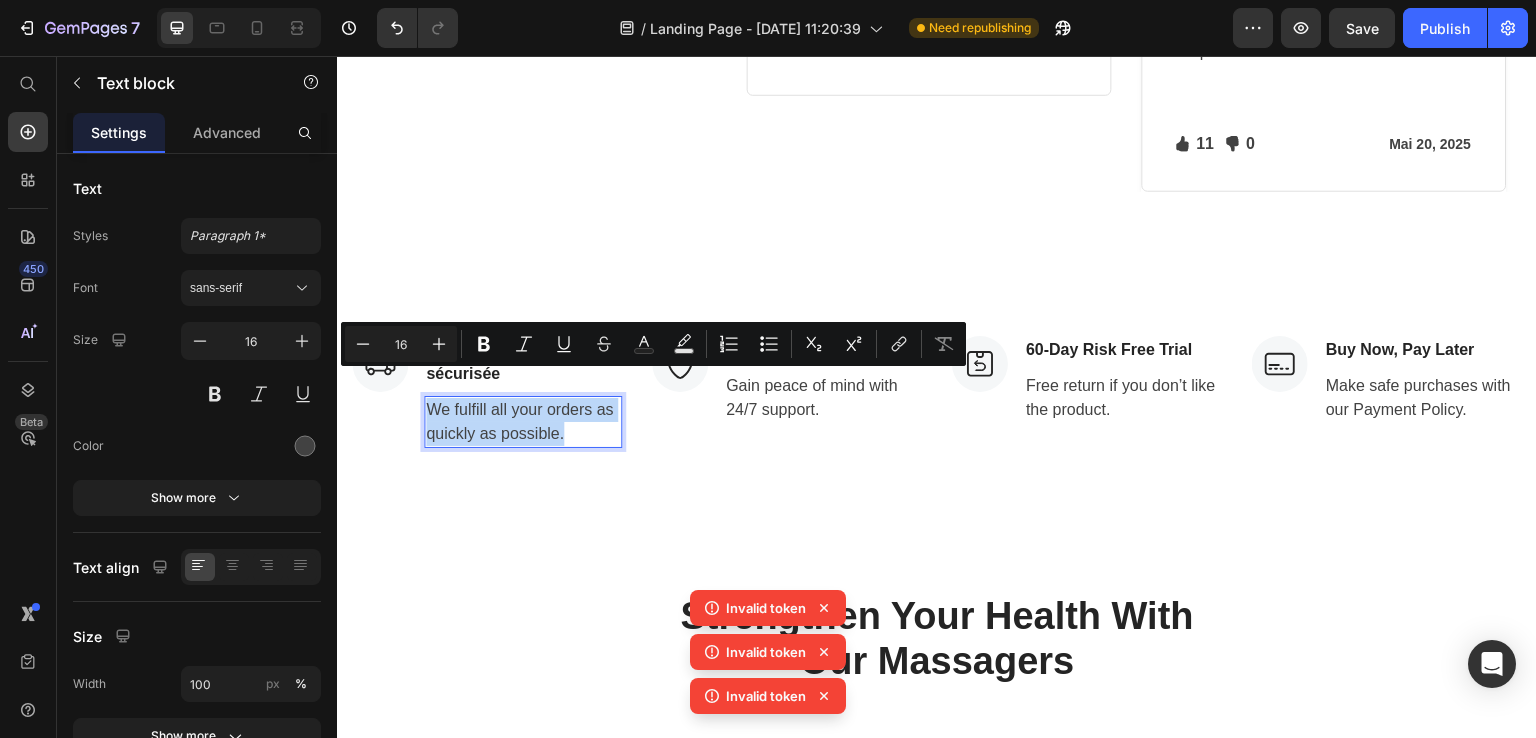 copy on "We fulfill all your orders as quickly as possible." 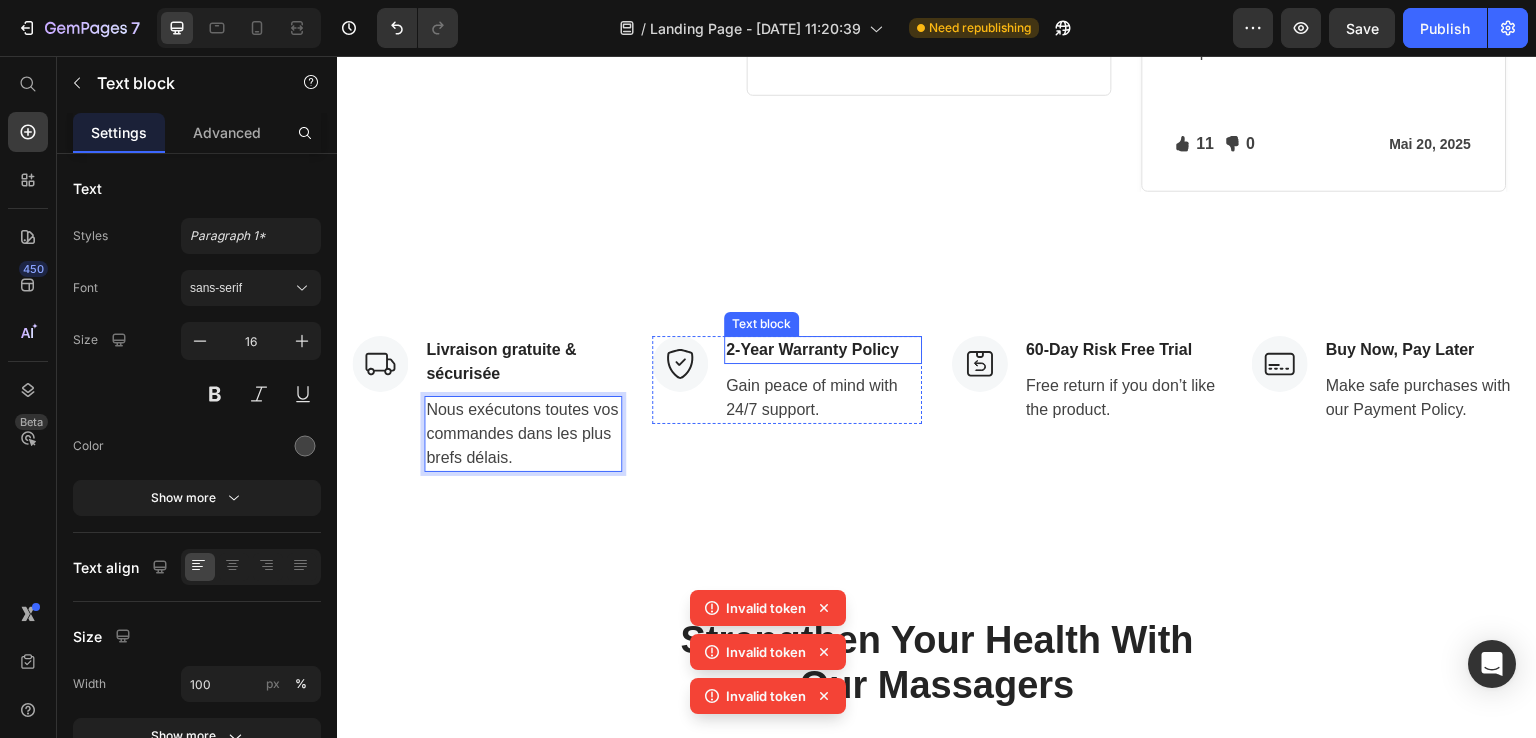 click on "2-Year Warranty Policy" at bounding box center [823, 350] 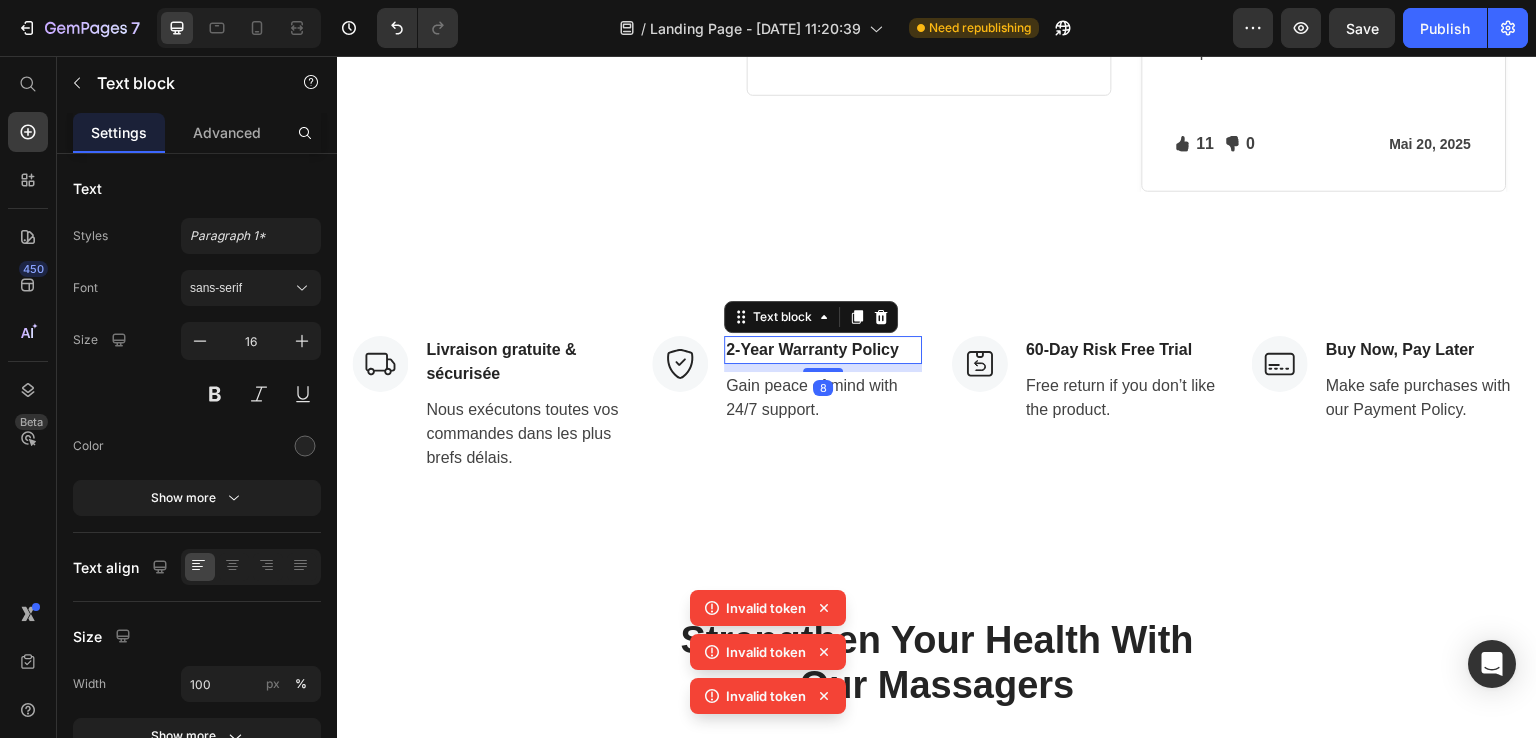 click on "2-Year Warranty Policy" at bounding box center (823, 350) 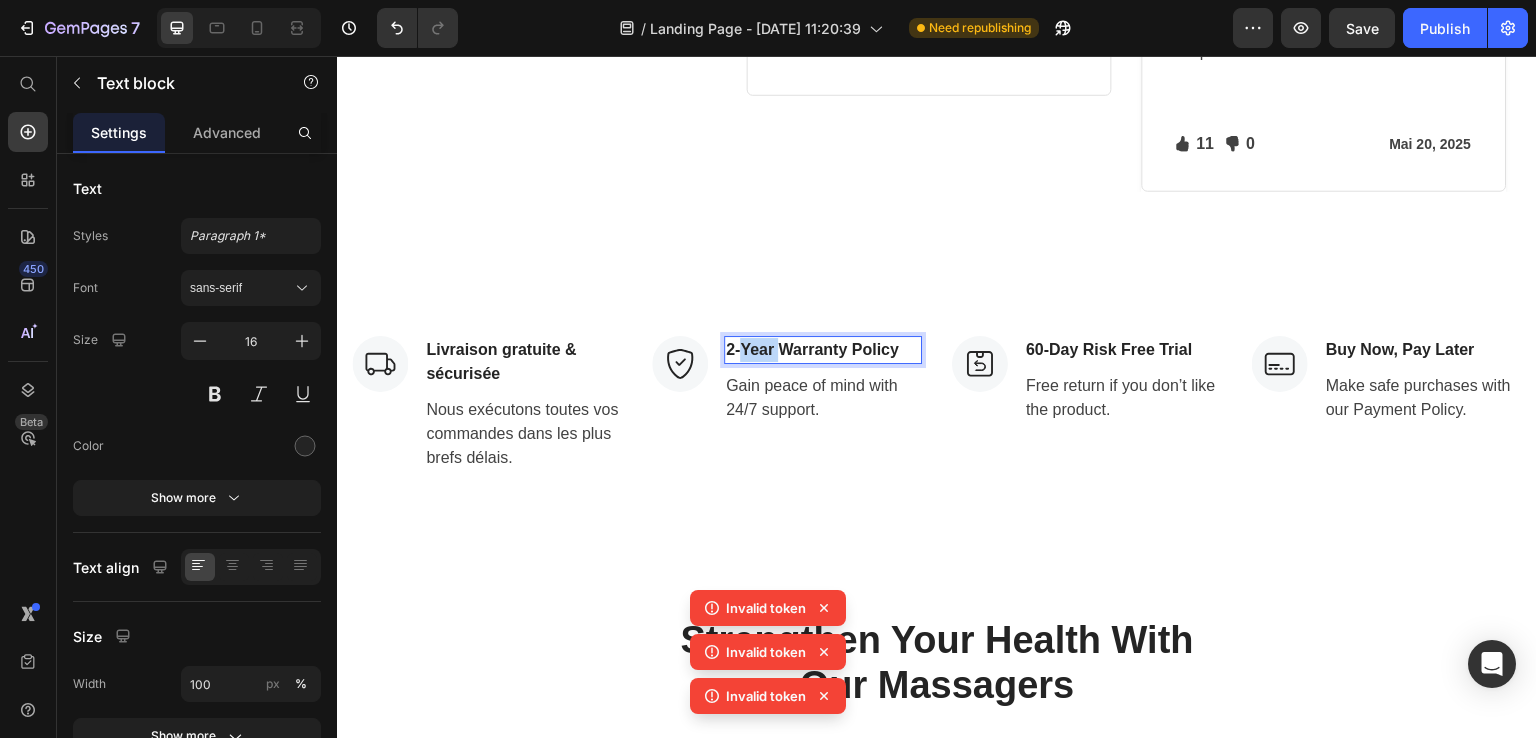 click on "2-Year Warranty Policy" at bounding box center [823, 350] 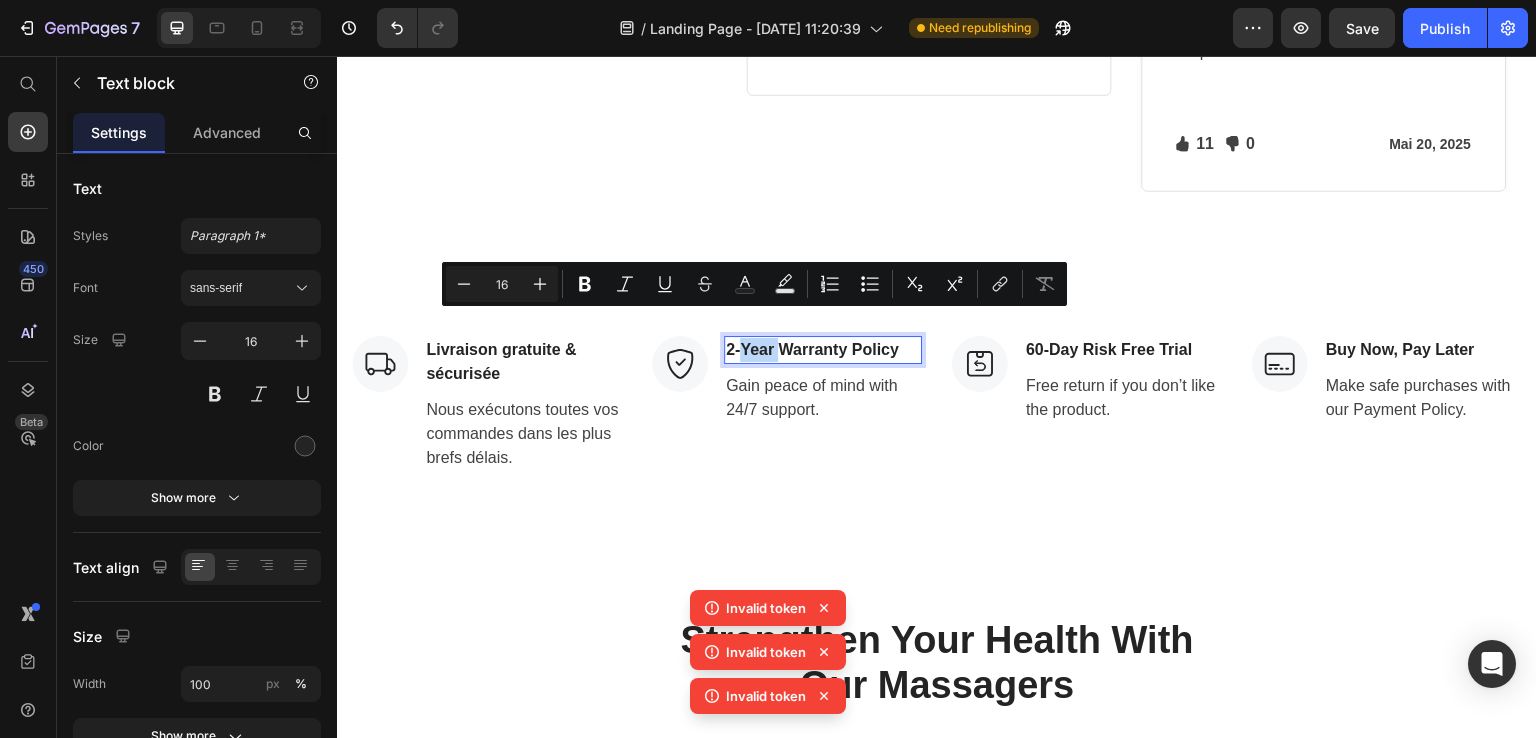 click on "2-Year Warranty Policy" at bounding box center [823, 350] 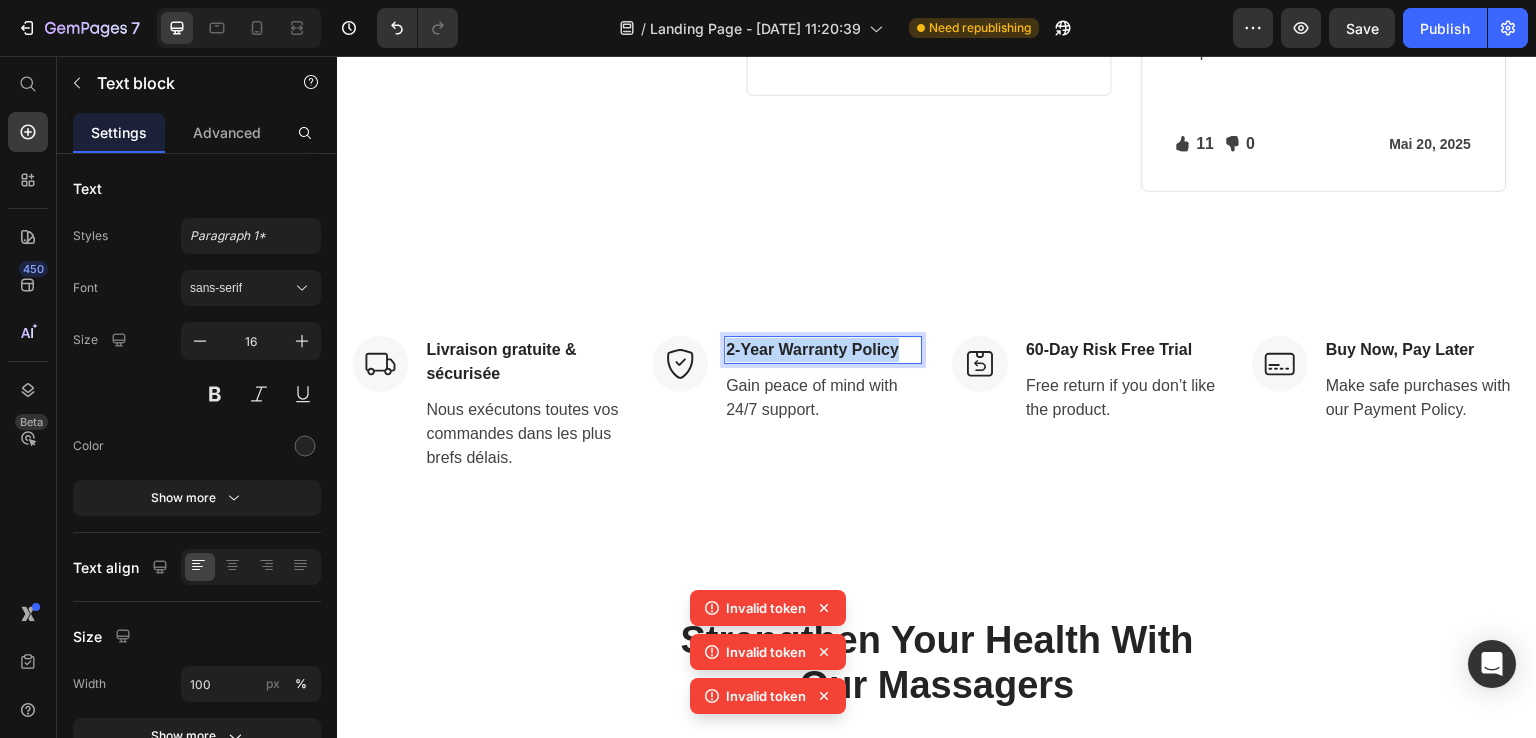 click on "2-Year Warranty Policy" at bounding box center [823, 350] 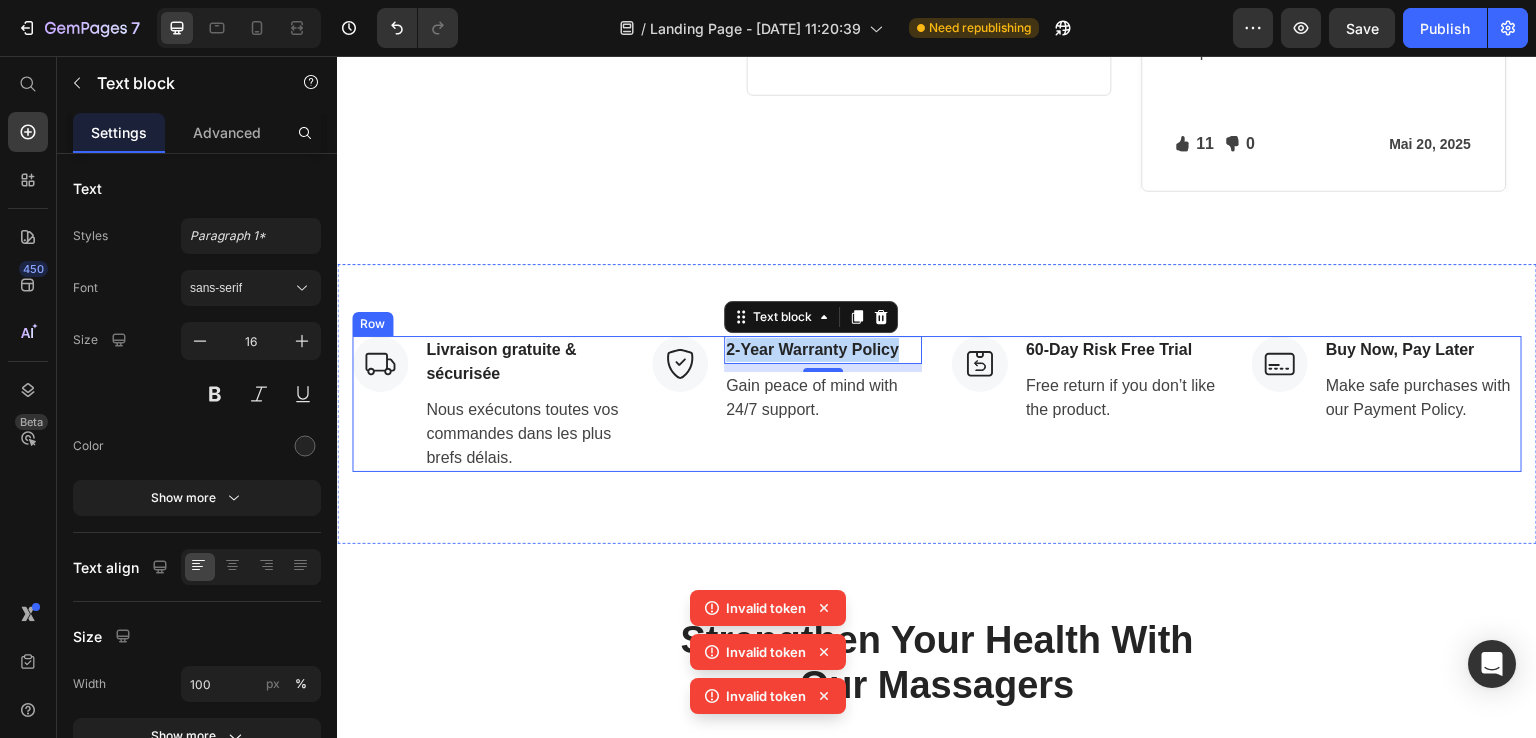 click on "Image 2-Year Warranty Policy Text block   8 Gain peace of mind with 24/7 support. Text block Row" at bounding box center [787, 404] 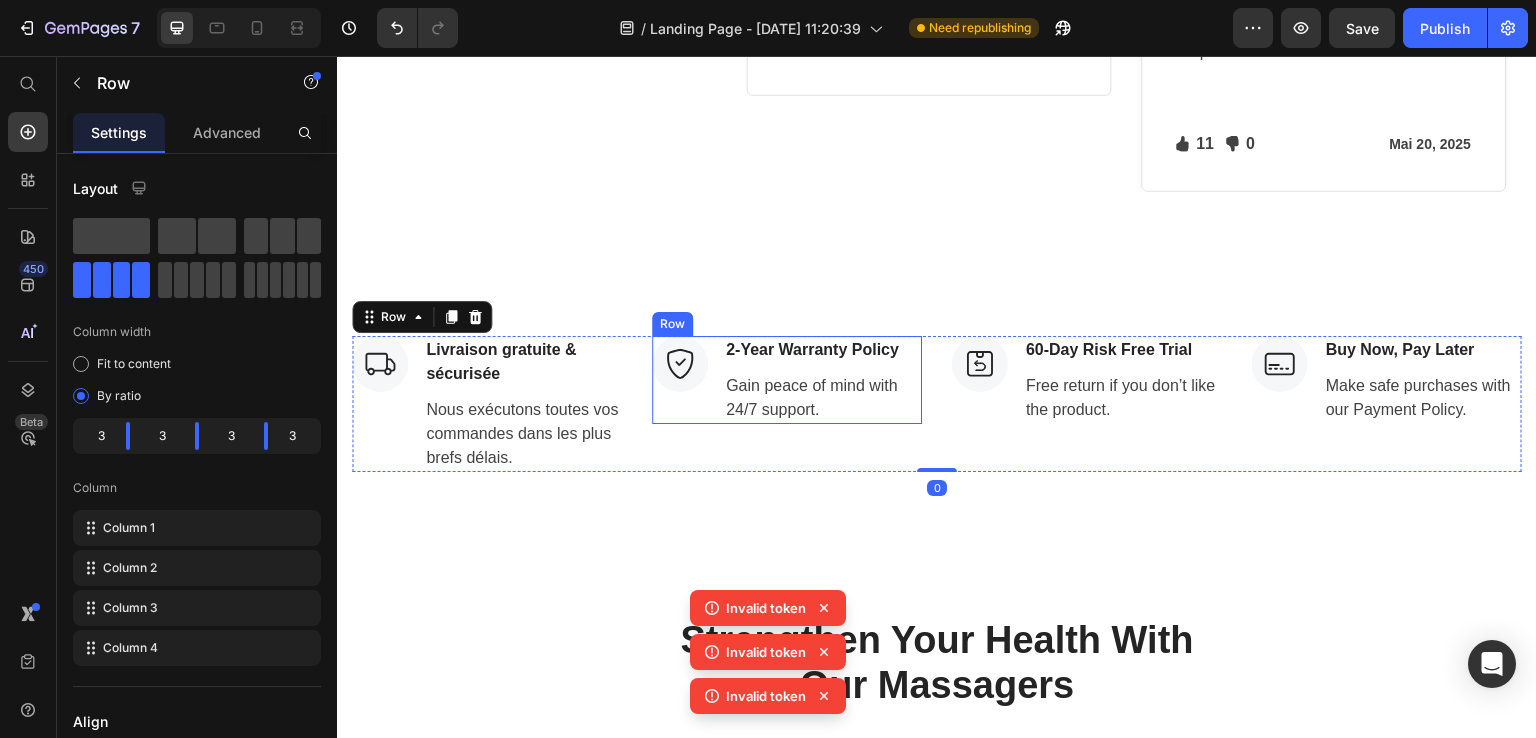 click on "Image 2-Year Warranty Policy Text block Gain peace of mind with 24/7 support. Text block Row" at bounding box center [787, 380] 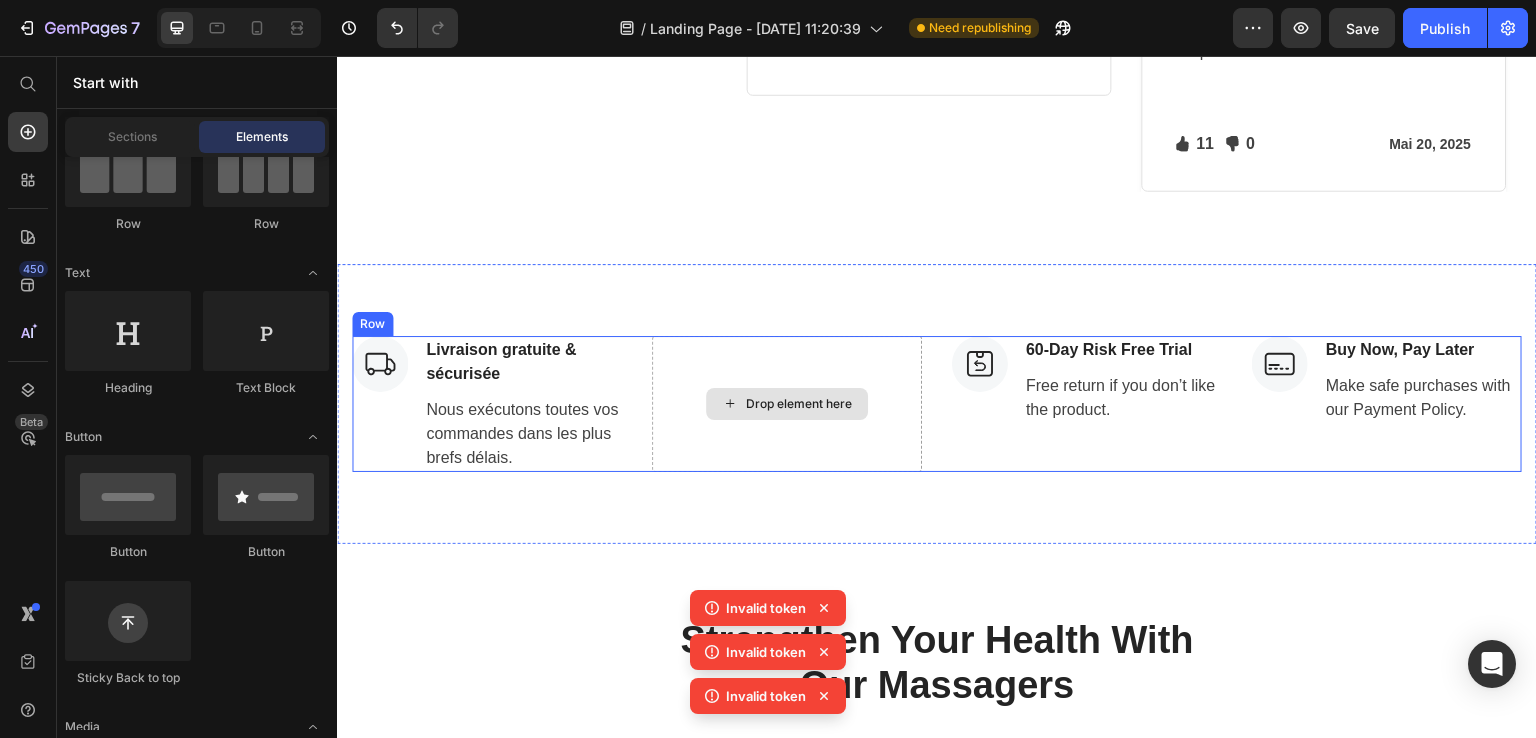 click on "Drop element here" at bounding box center (787, 404) 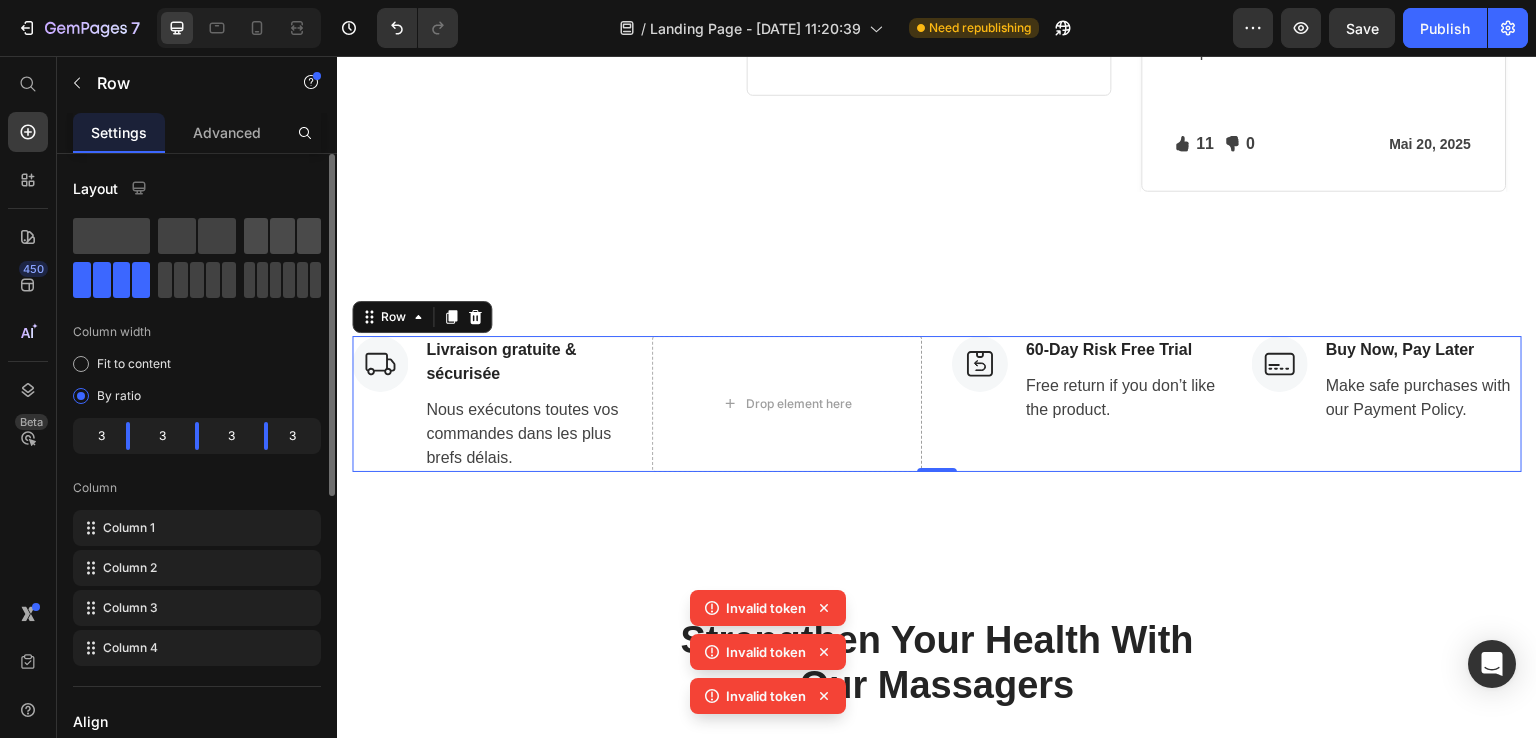 click 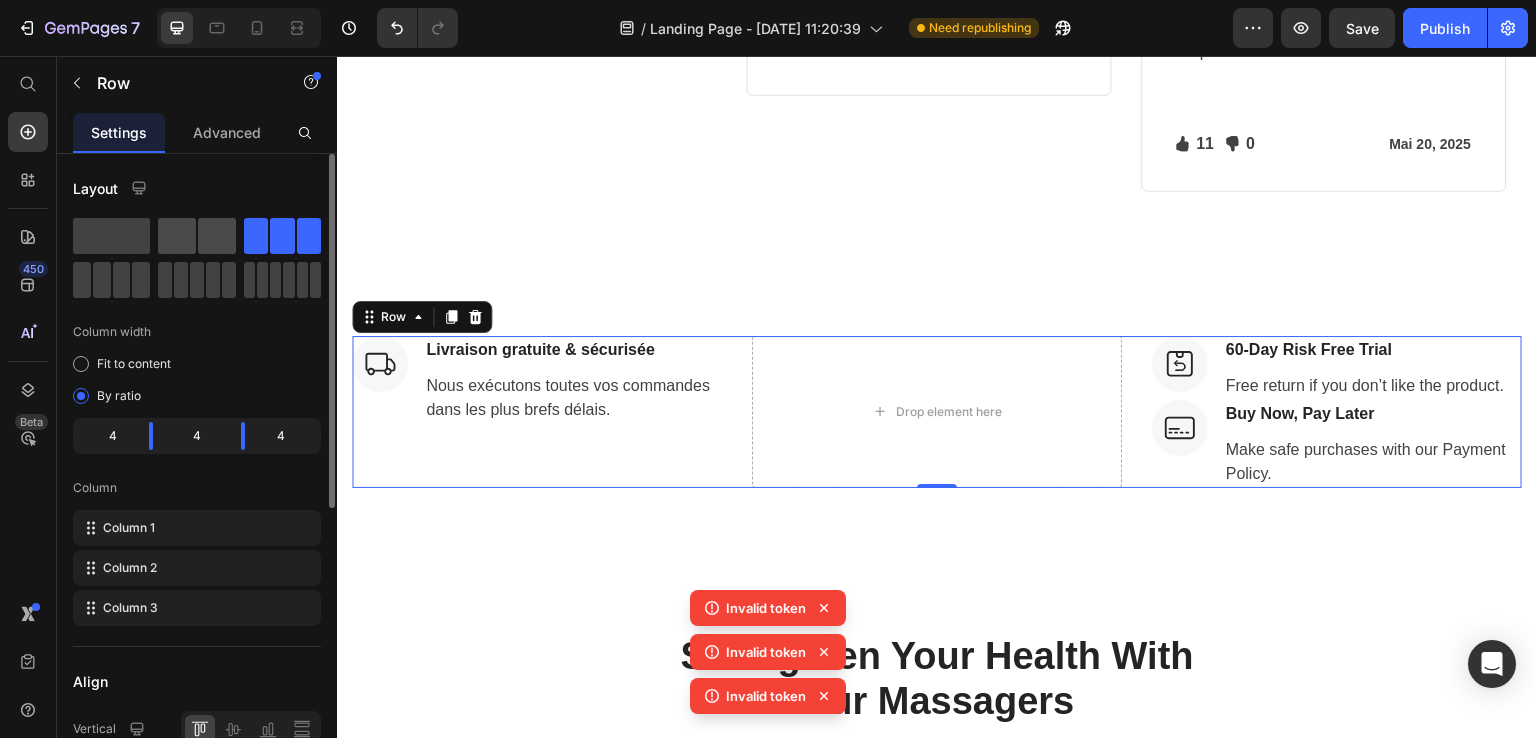 click 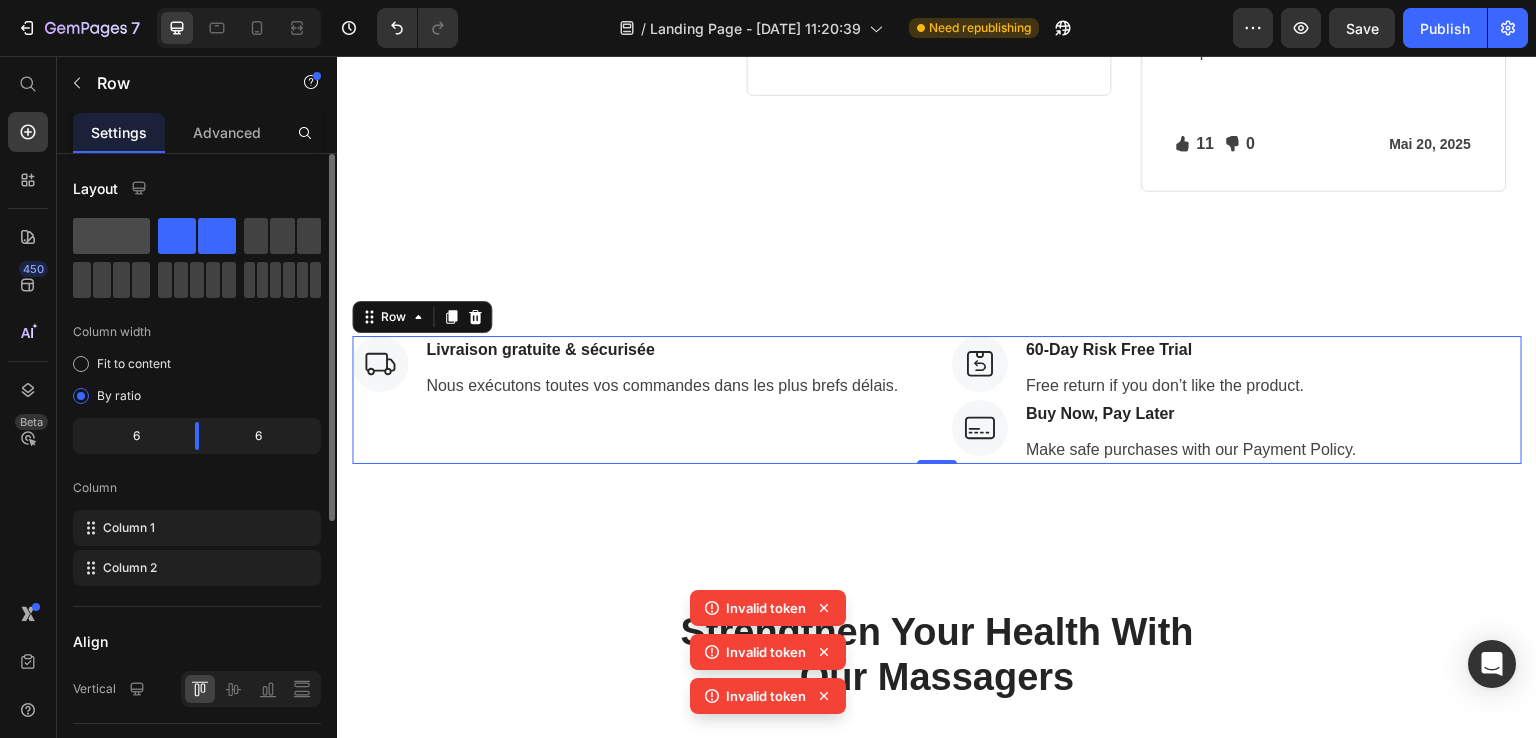 click 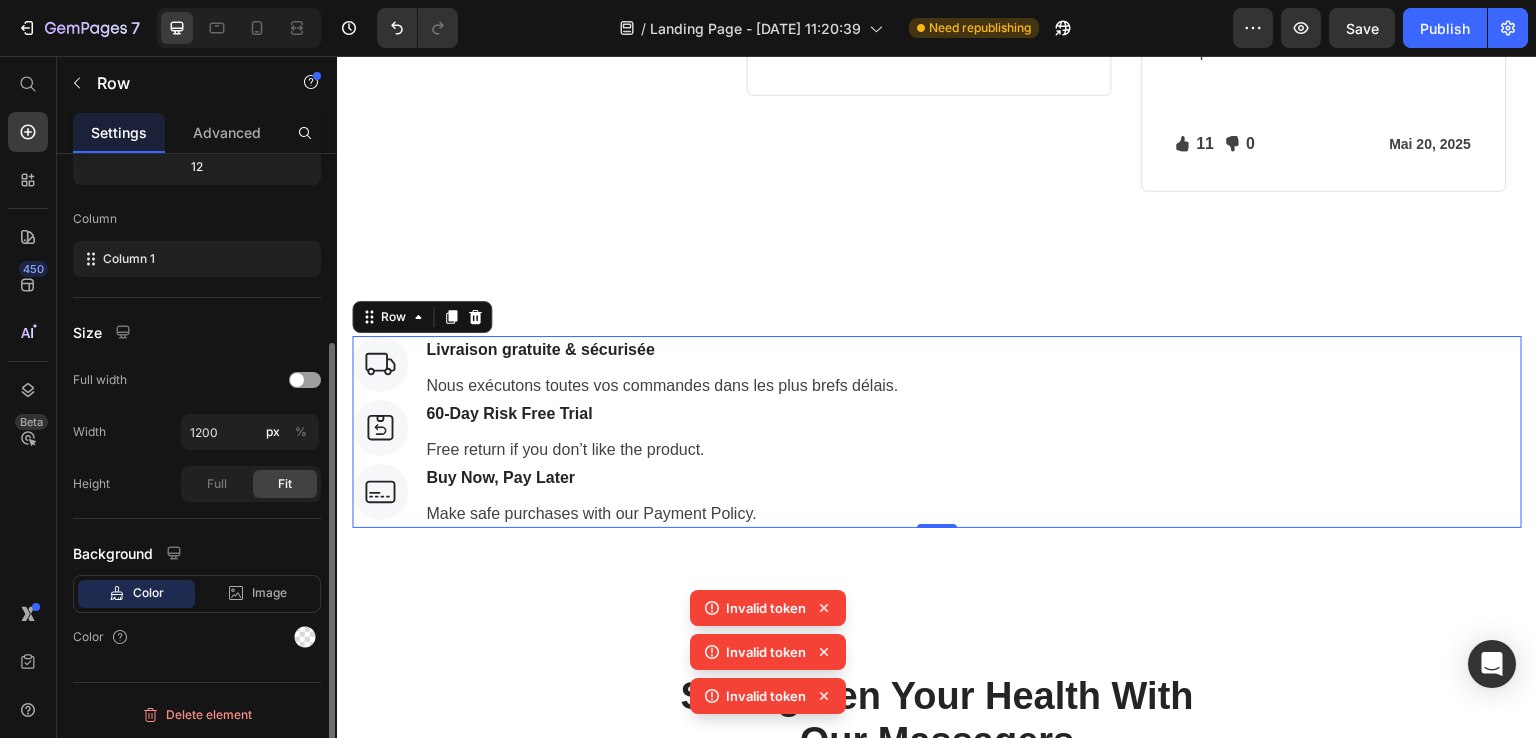 scroll, scrollTop: 69, scrollLeft: 0, axis: vertical 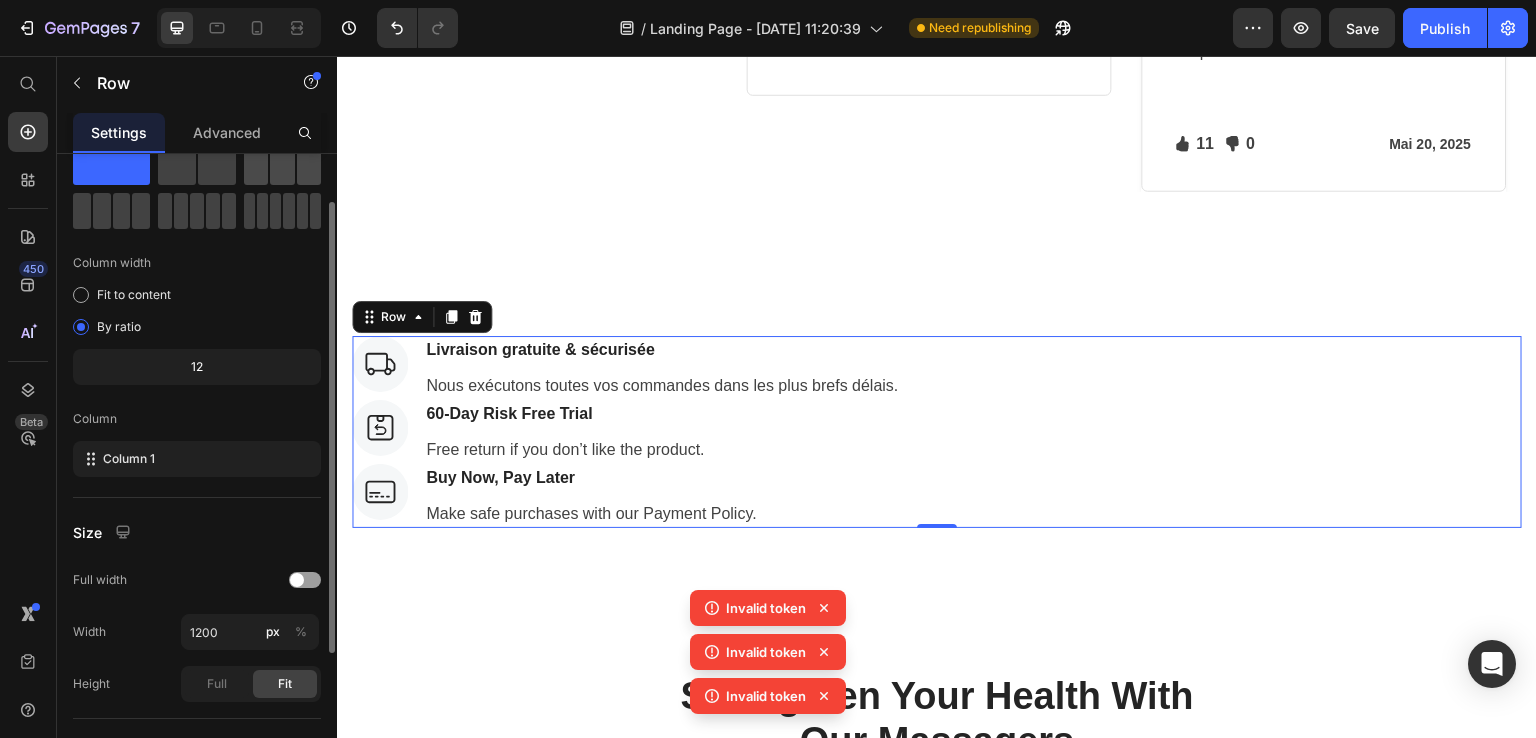 click 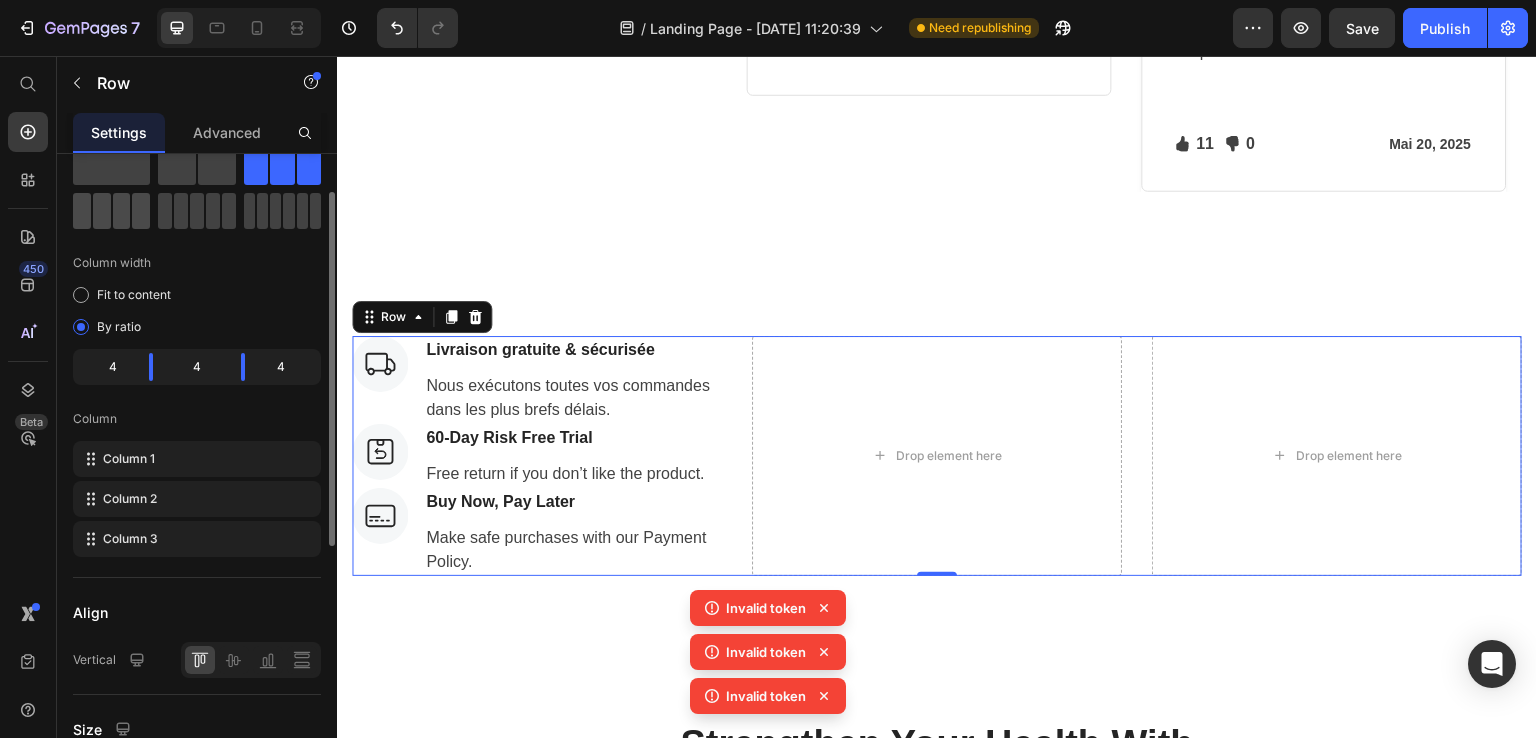 click 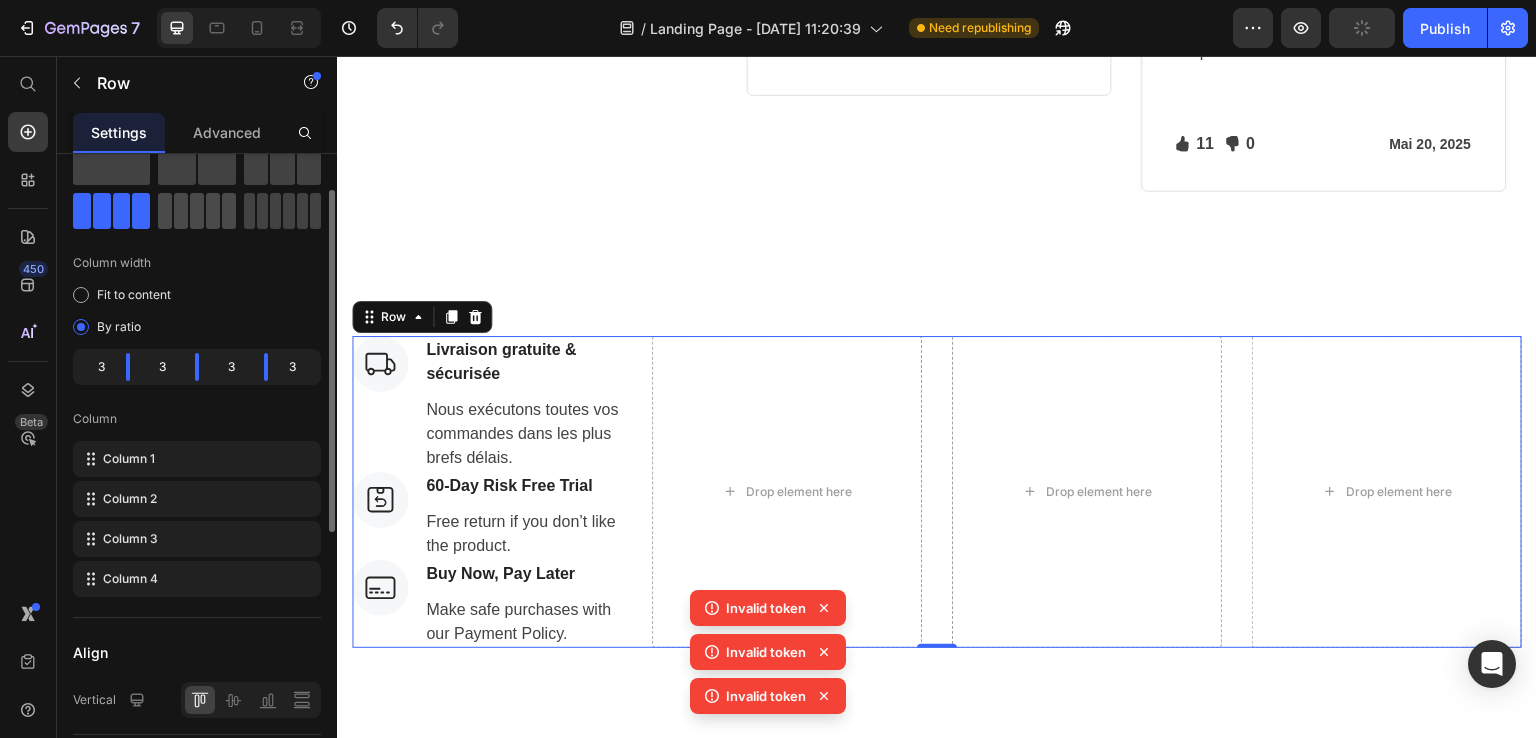 click 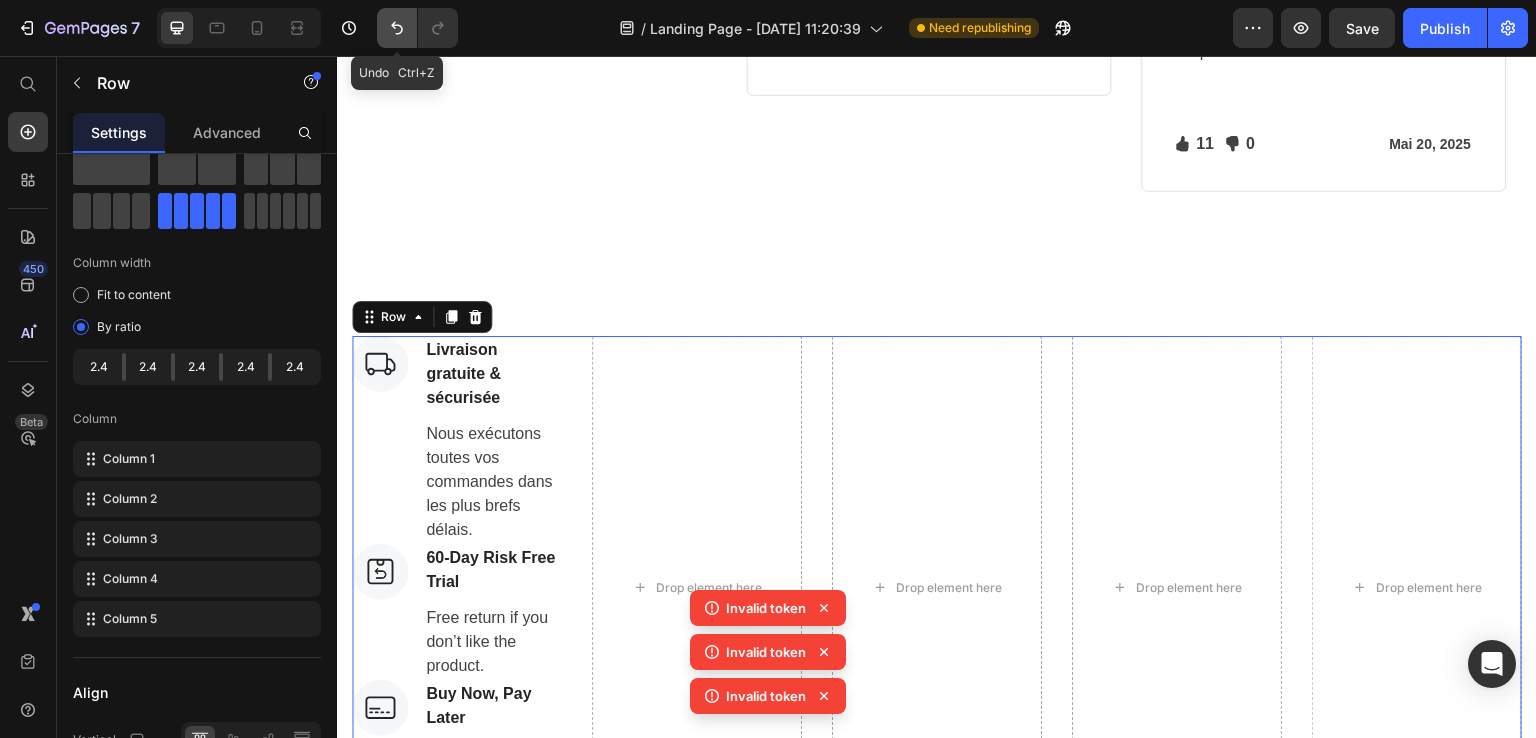 click 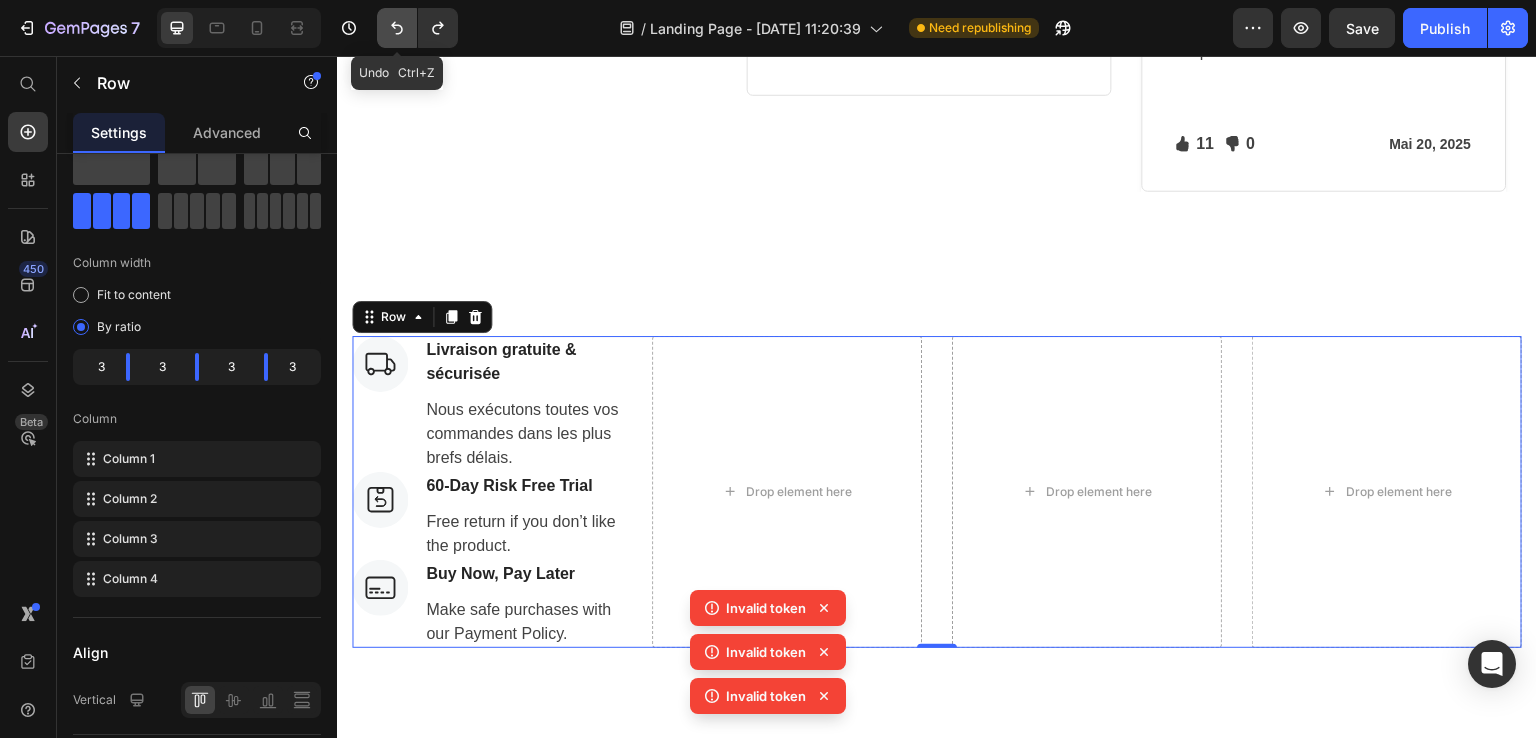 click 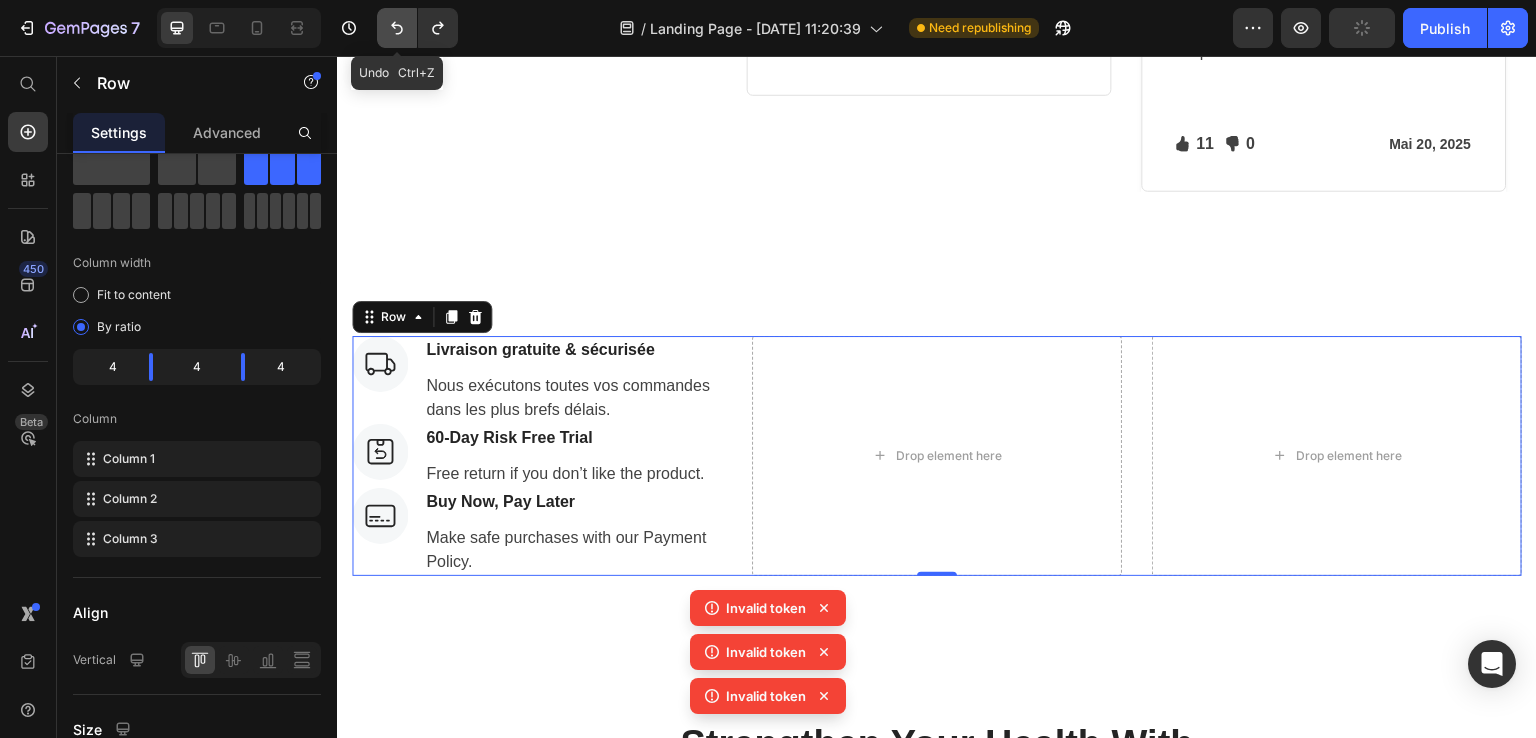 click 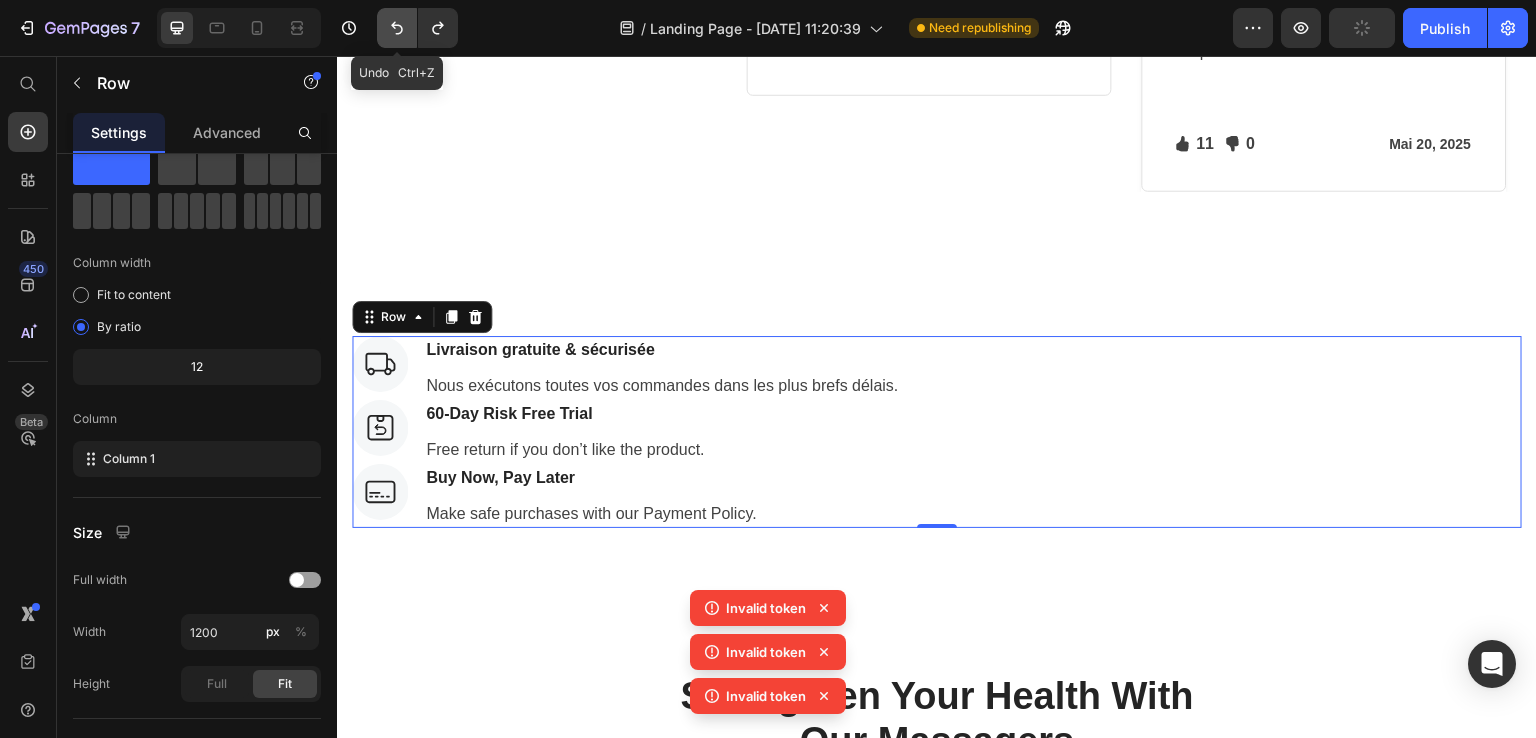click 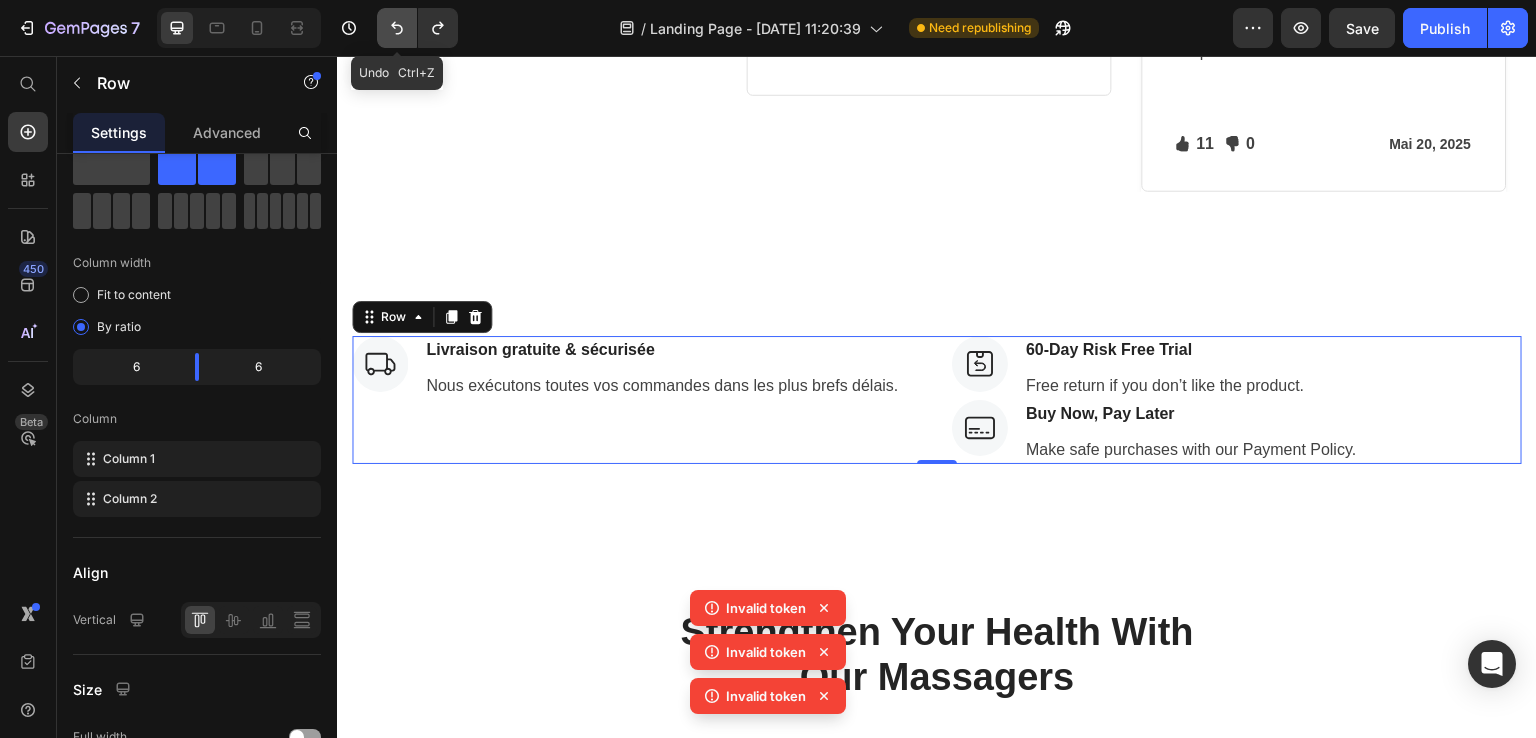 click 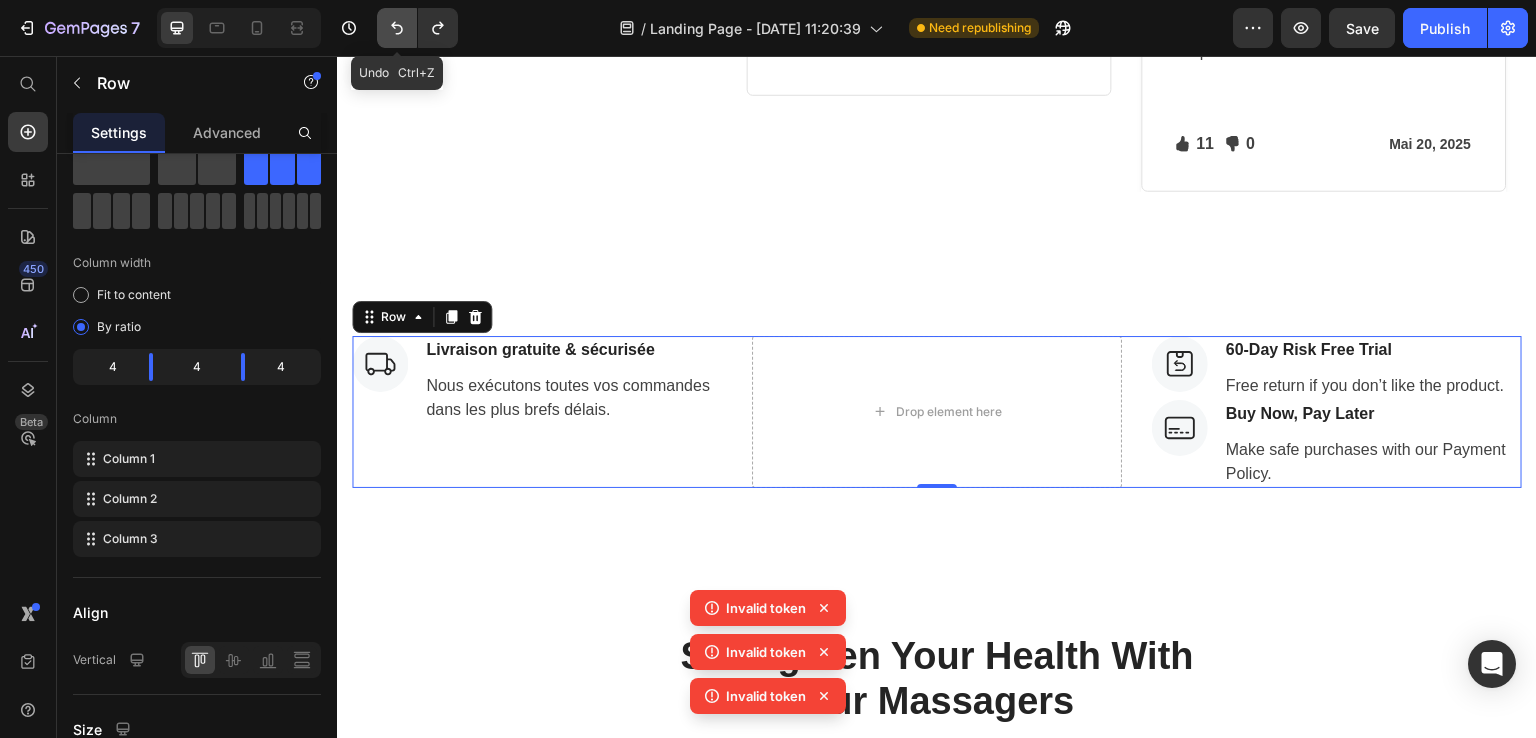 click 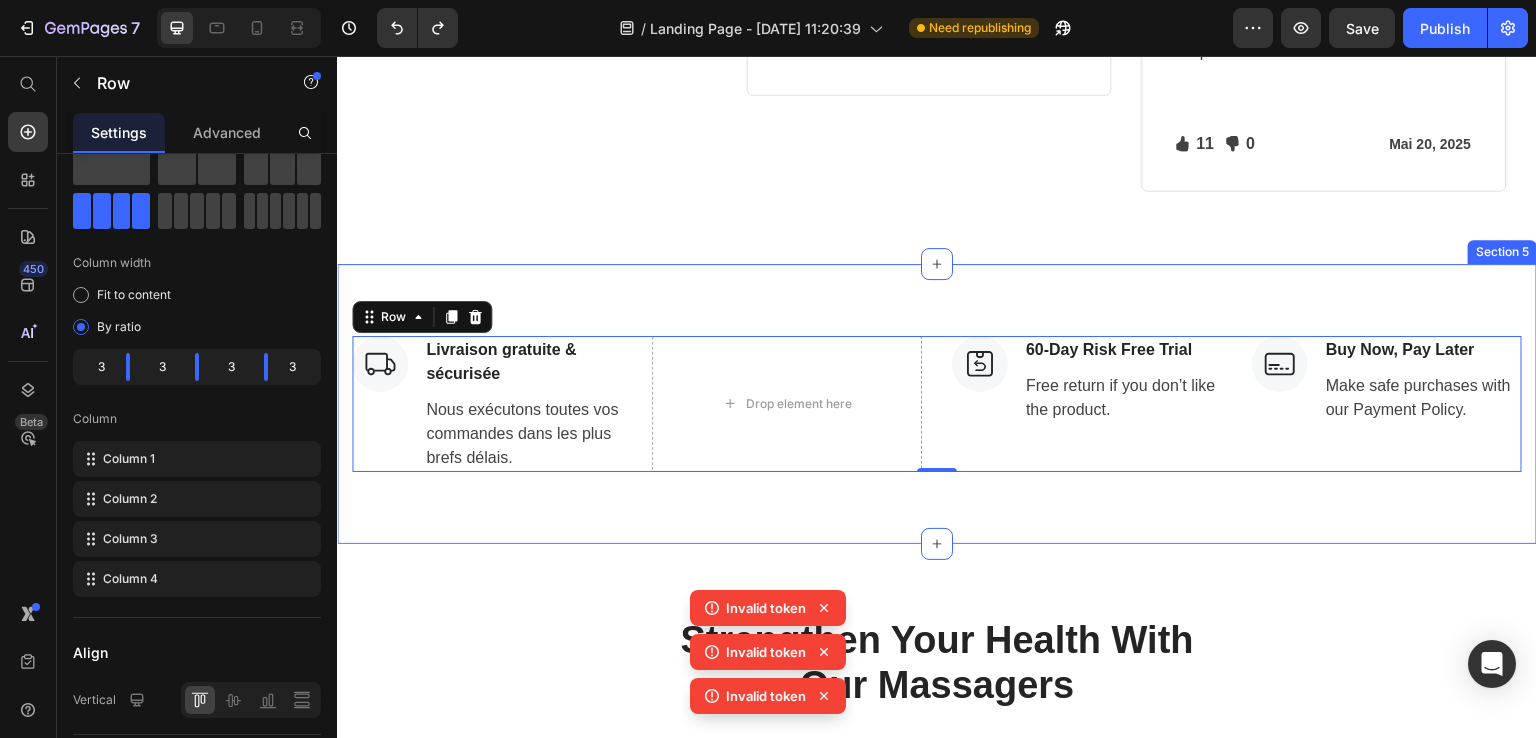 click on "Image Livraison gratuite & sécurisée Text block Nous exécutons toutes vos commandes dans les plus brefs délais. Text block Row
Drop element here Image 60-Day Risk Free Trial Text block Free return if you don’t like the product. Text block Row Image Buy Now, Pay Later Text block Make safe purchases with our Payment Policy. Text block Row Row   0 Section 5" at bounding box center (937, 404) 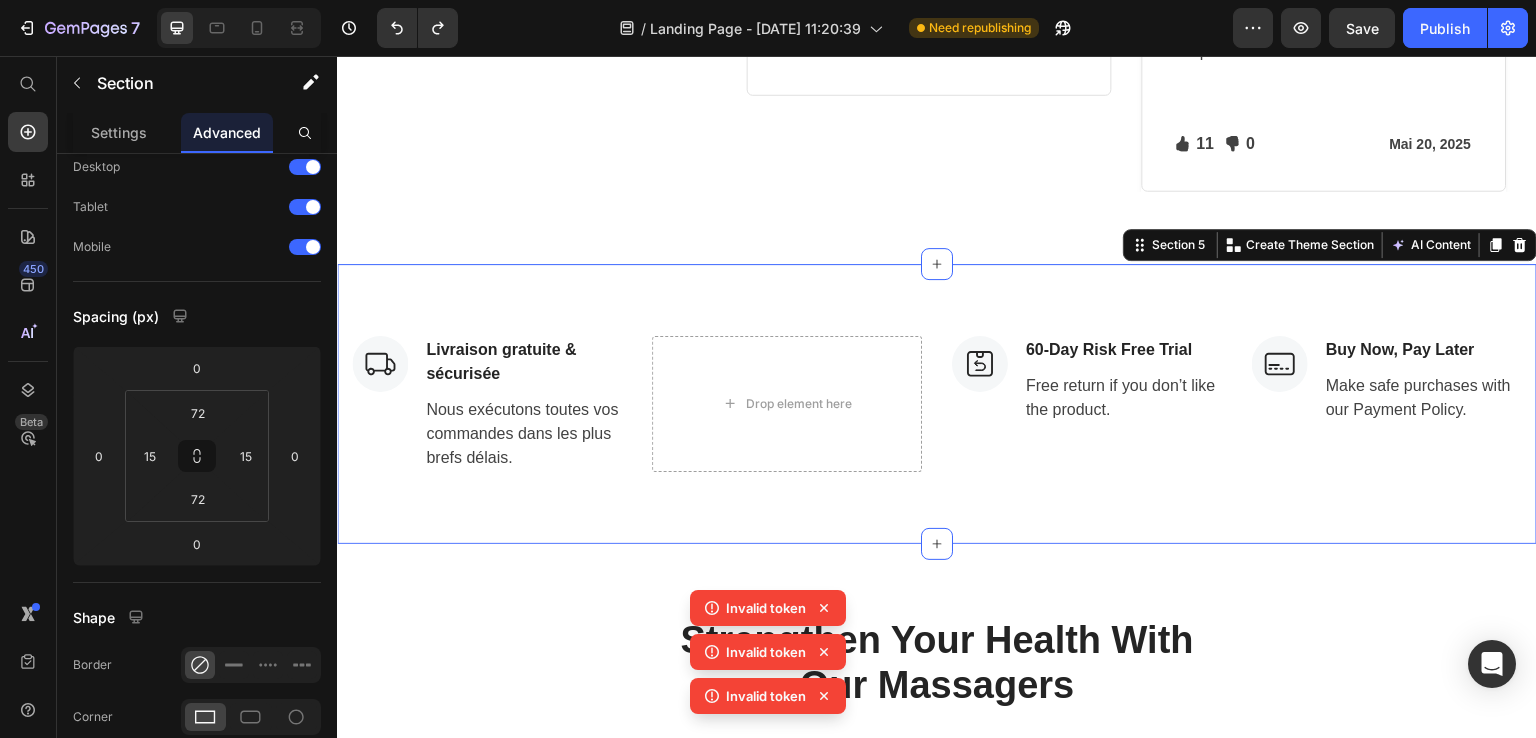scroll, scrollTop: 0, scrollLeft: 0, axis: both 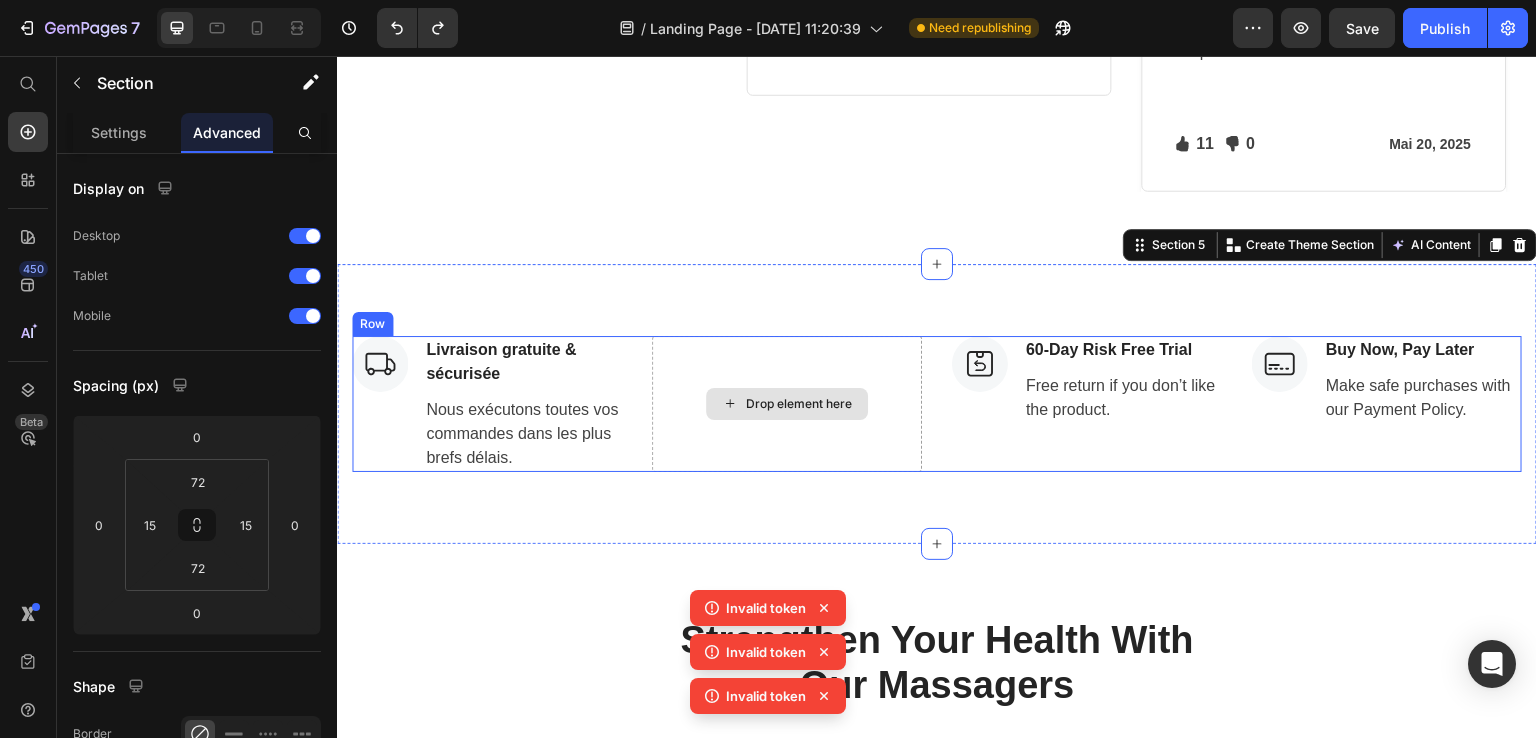 click on "Drop element here" at bounding box center (787, 404) 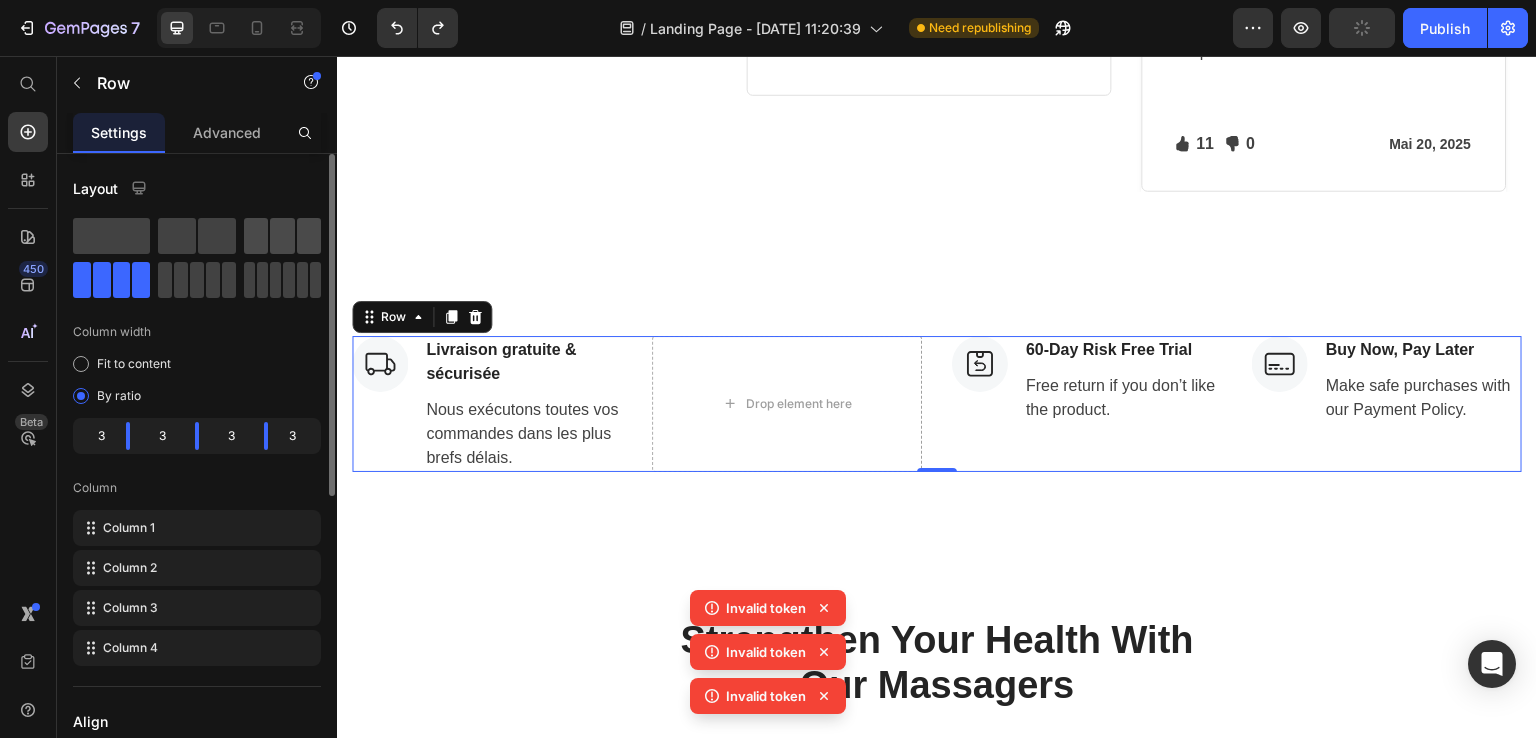 click 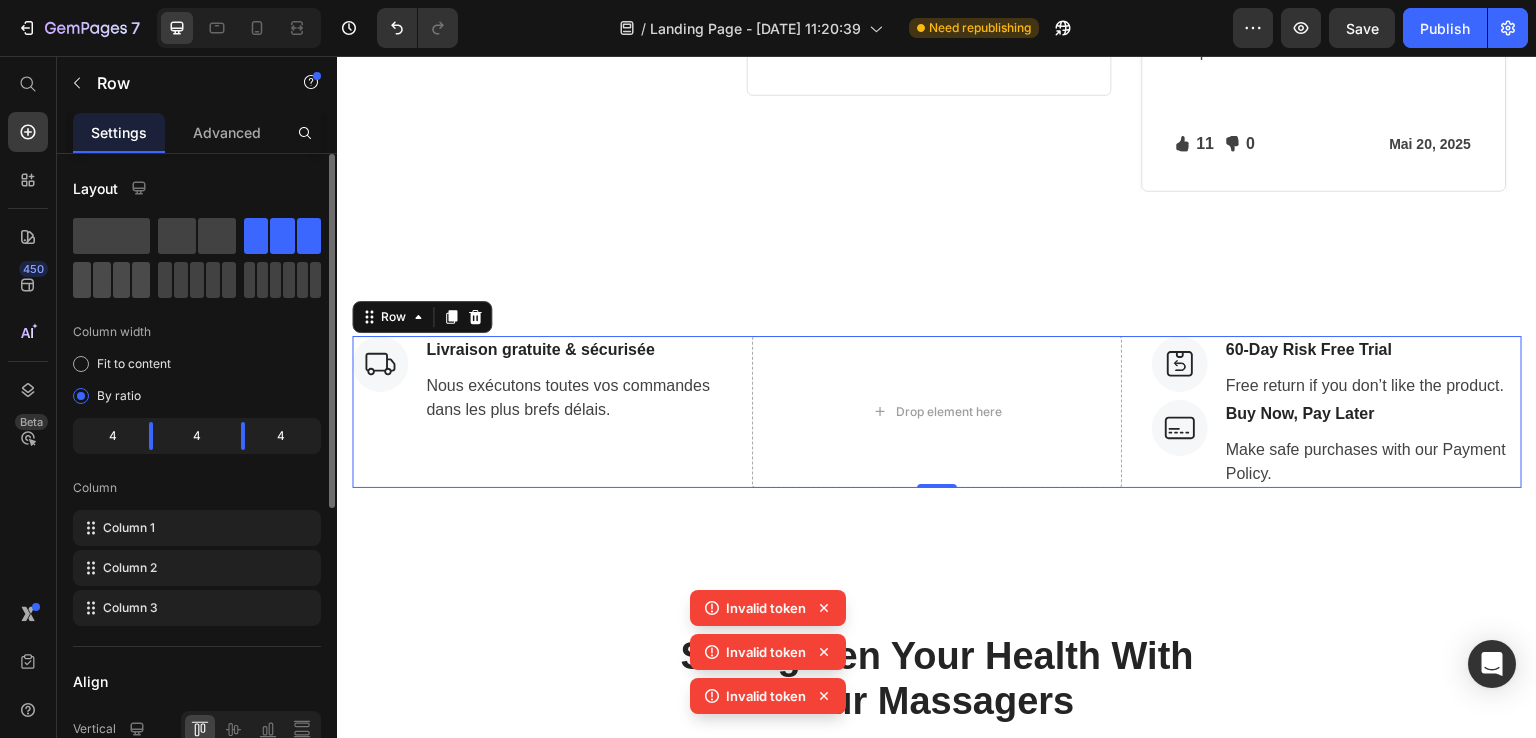 click 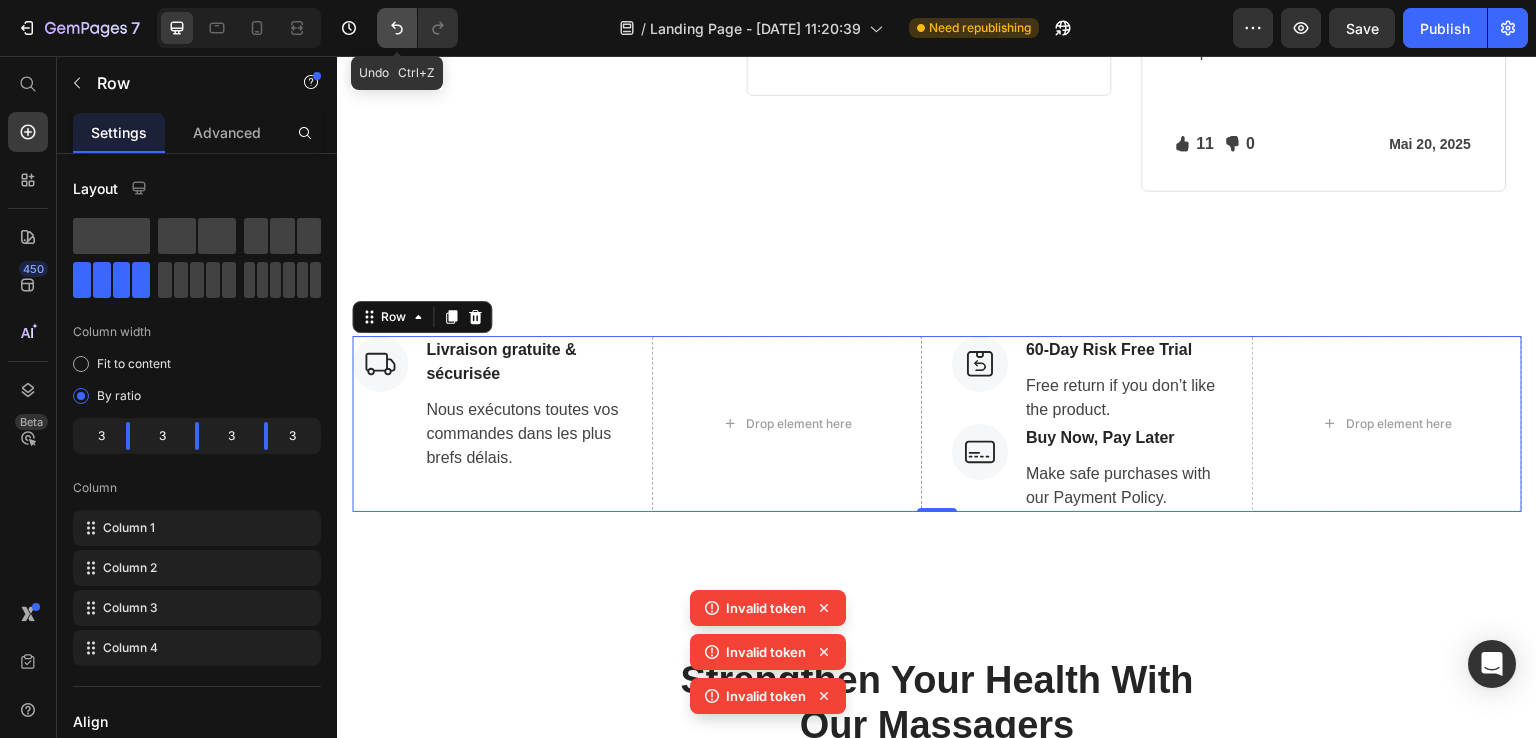 click 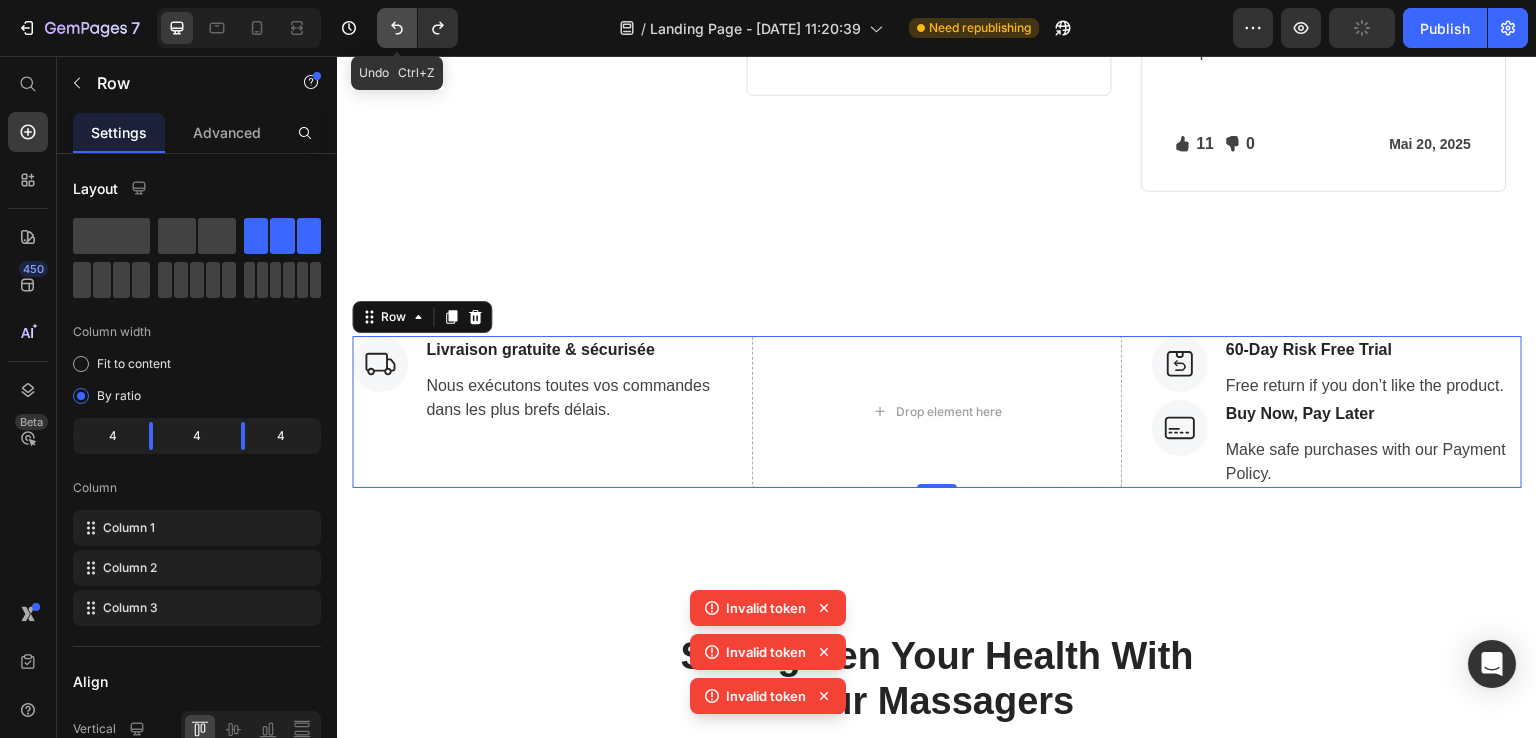 click 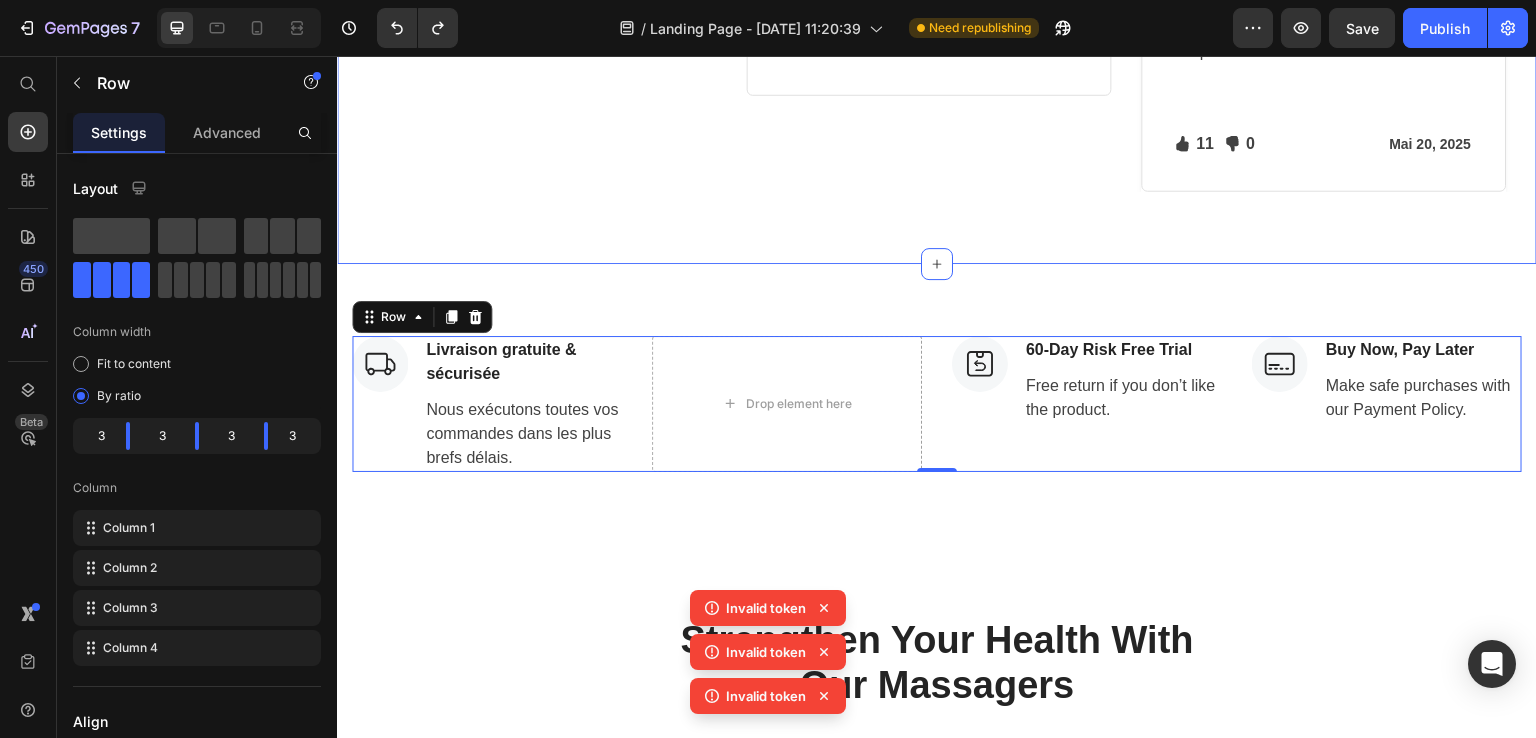 click on "Ce que disent nos clients sur ce produit   Heading Row Image                Icon                Icon                Icon                Icon                Icon Icon List Hoz Row Row Hiba Err Text block Row Facile à installer, aucune perceuse nécessaire. Text block
Icon 38 Text block Icon List
Icon 0 Text block Icon List Row Juil 29, 2025 Text block Row Row Row Image                Icon                Icon                Icon                Icon                Icon Icon List Hoz Row Row Image Hassane Ait Moulay Text block Row J'adore ! 🔥 Text block
Icon 0 Text block Icon List
Icon 0 Text block Icon List Row Juil 07, 2025 Text block Row Row Row Image                Icon                Icon                Icon                Icon                Icon Icon List Hoz Row Row Image Sabrina Hamoudo Text block Row Idéal pour les petites salles de bain, économise de l'espace.   Text block
Icon 11 Text block Icon List Icon 0 Row Row" at bounding box center (937, -269) 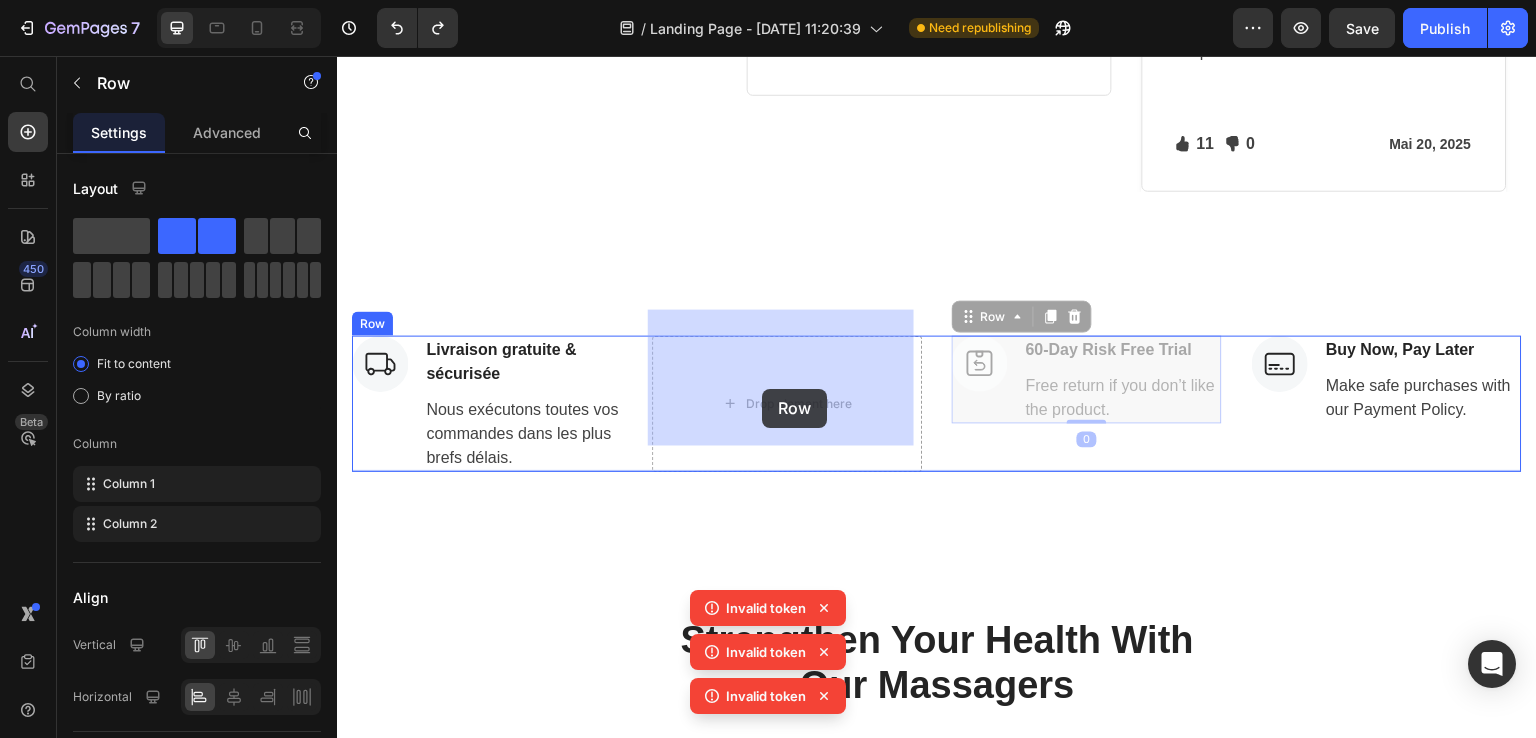 drag, startPoint x: 976, startPoint y: 374, endPoint x: 762, endPoint y: 389, distance: 214.52505 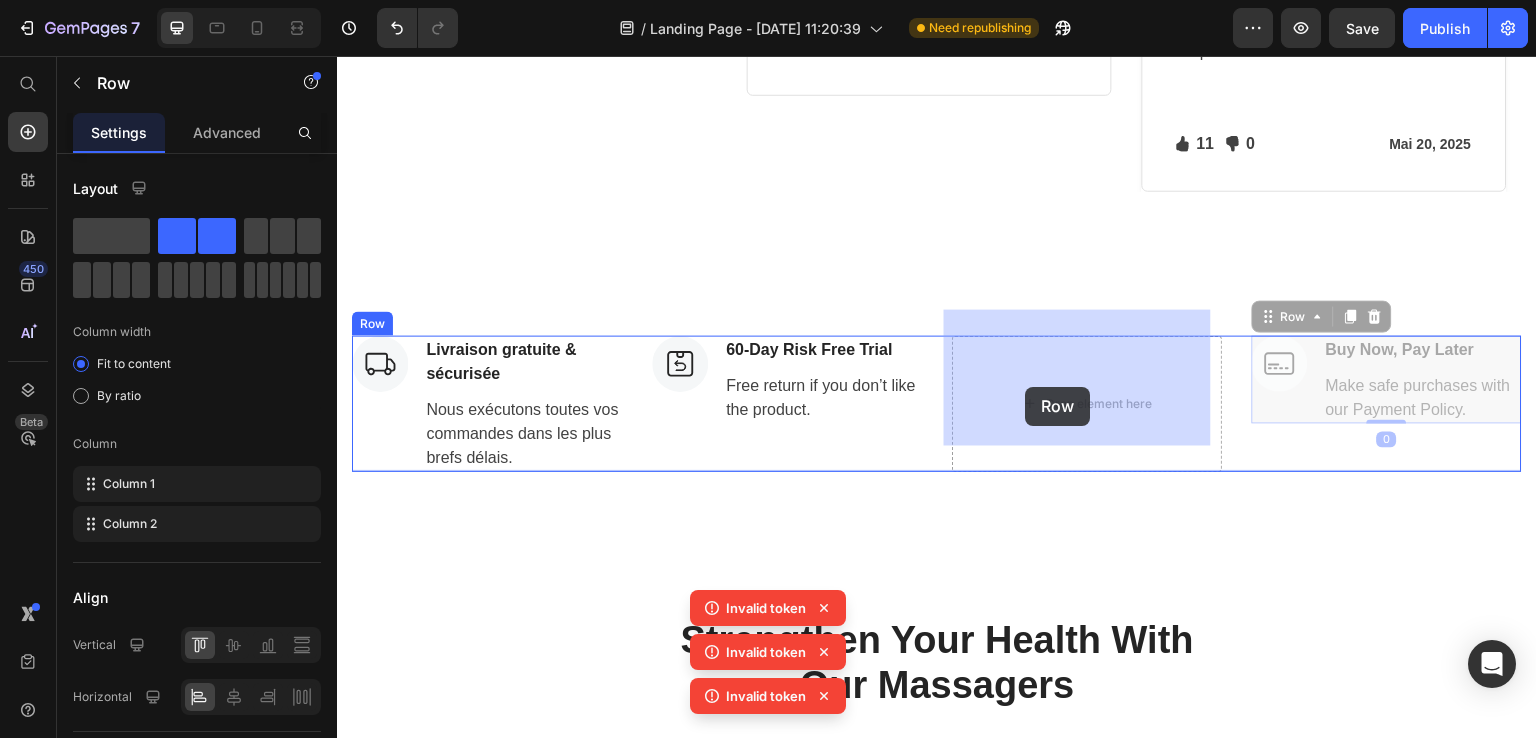 drag, startPoint x: 1300, startPoint y: 367, endPoint x: 1026, endPoint y: 387, distance: 274.72894 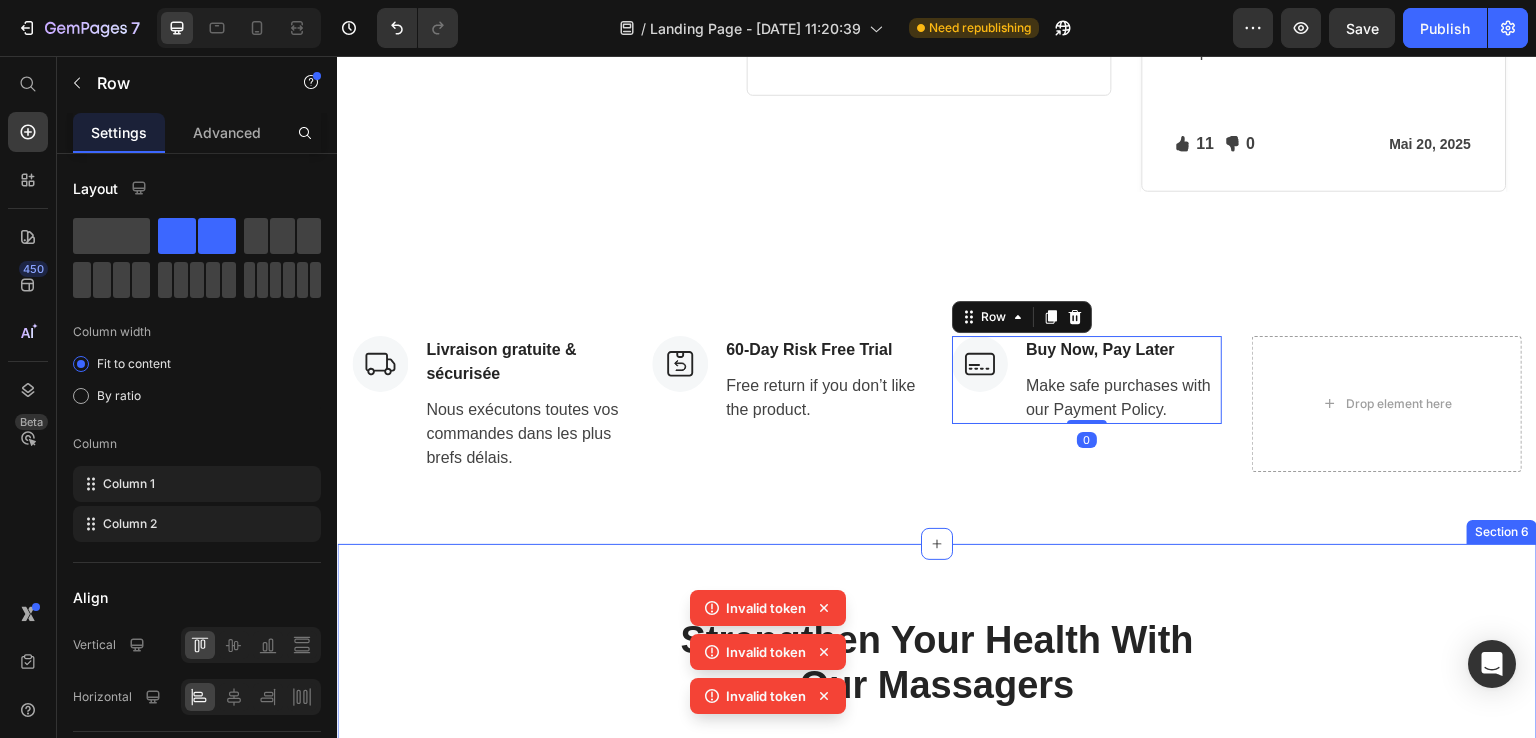click on "Strengthen Your Health With  Our Massagers Heading Row Section 6" at bounding box center [937, 691] 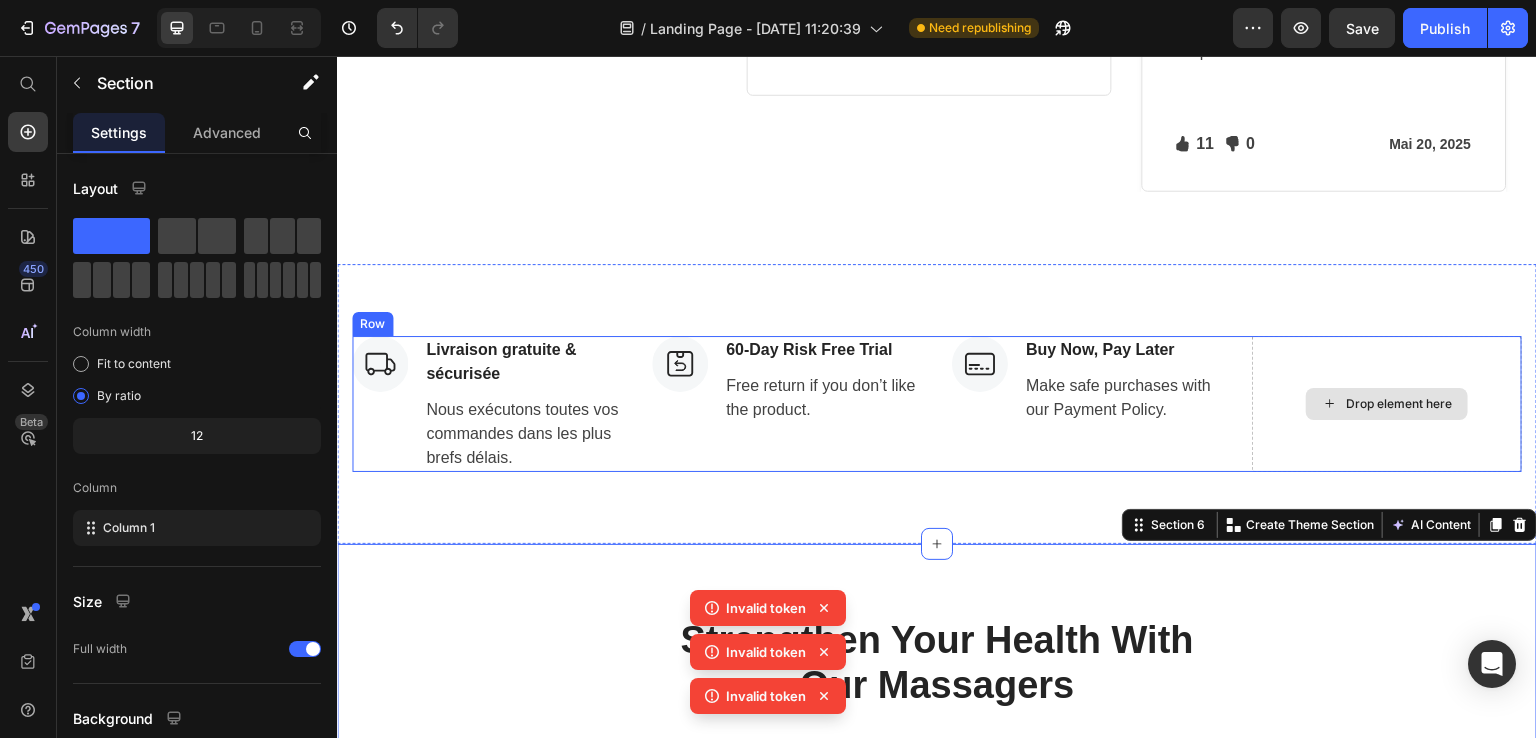 click on "Drop element here" at bounding box center [1387, 404] 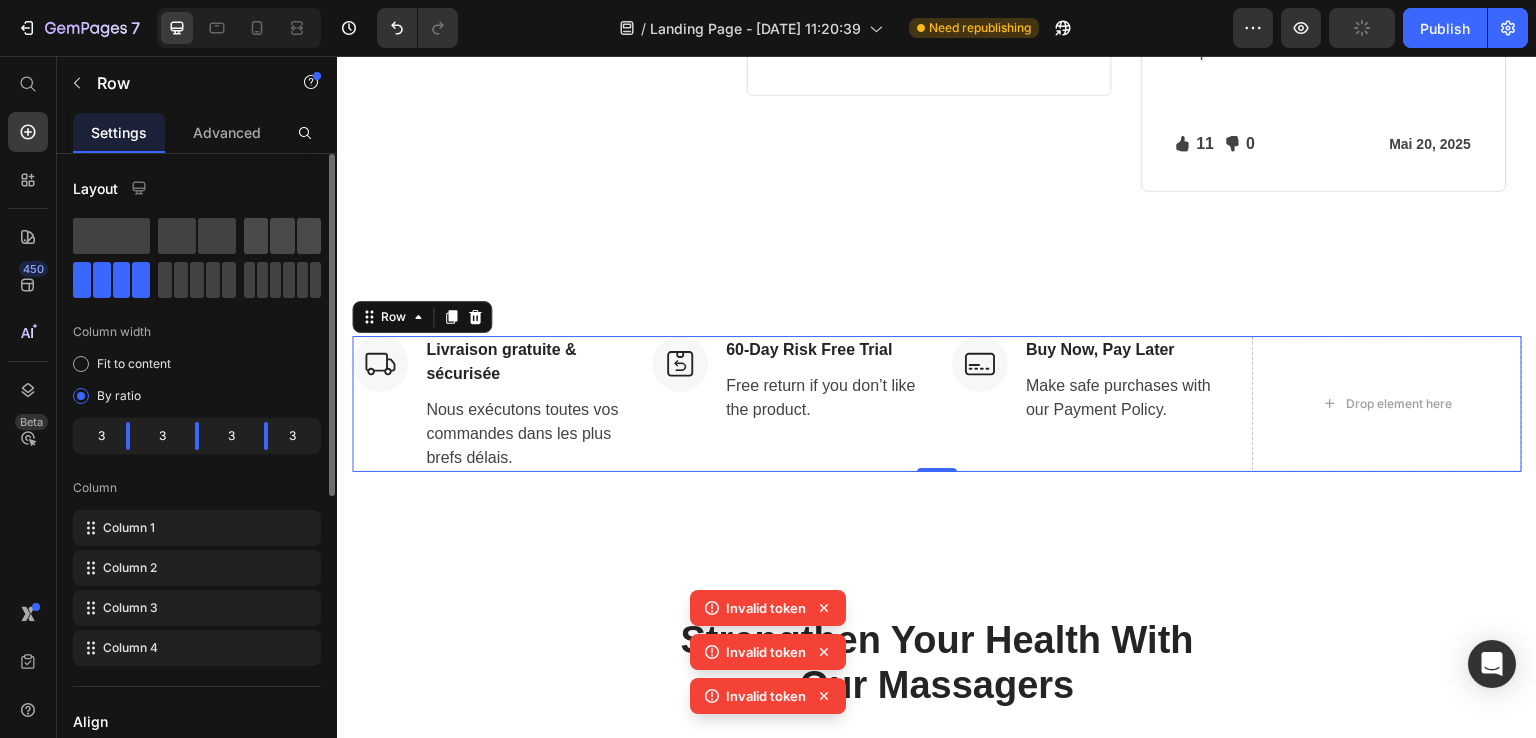 click 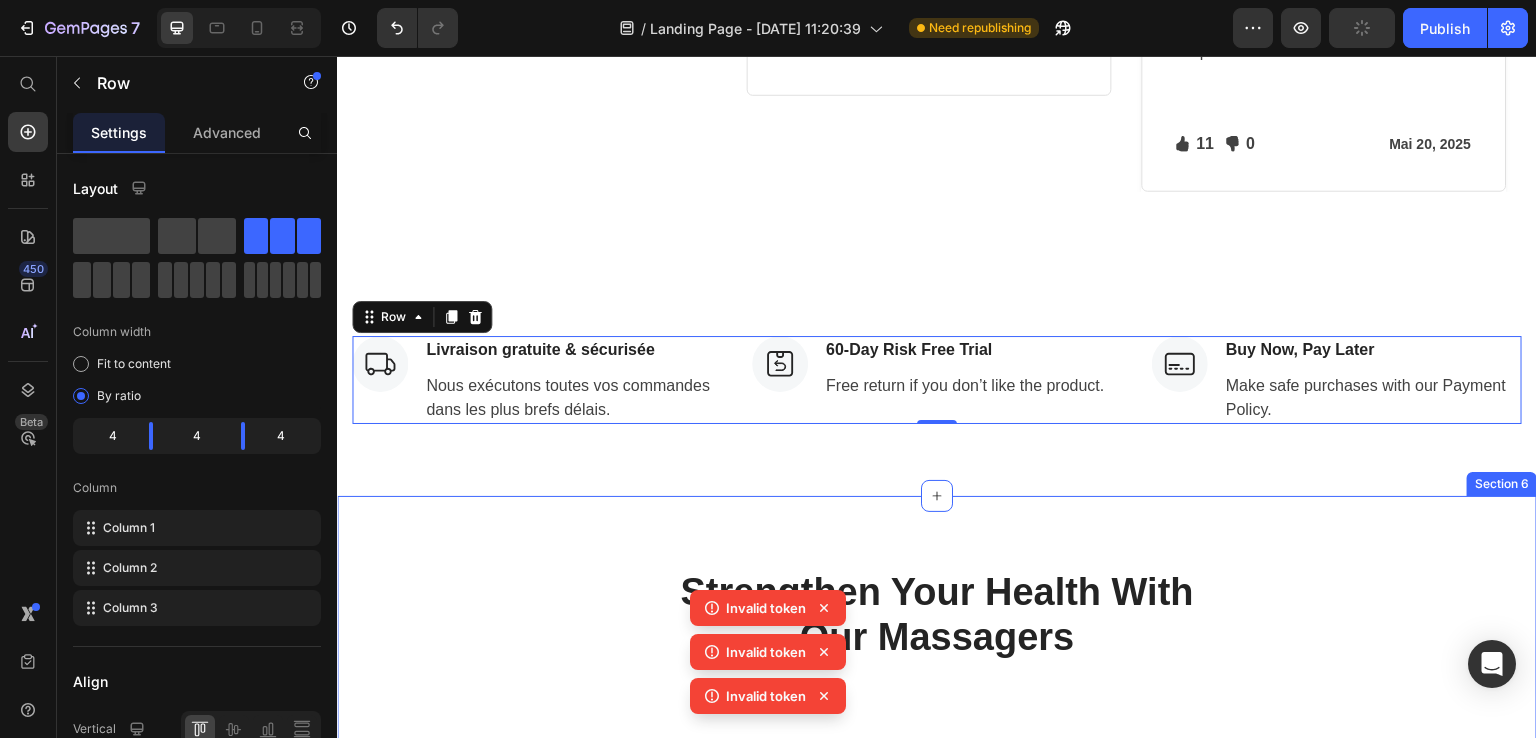 click on "Strengthen Your Health With  Our Massagers Heading Row" at bounding box center [937, 643] 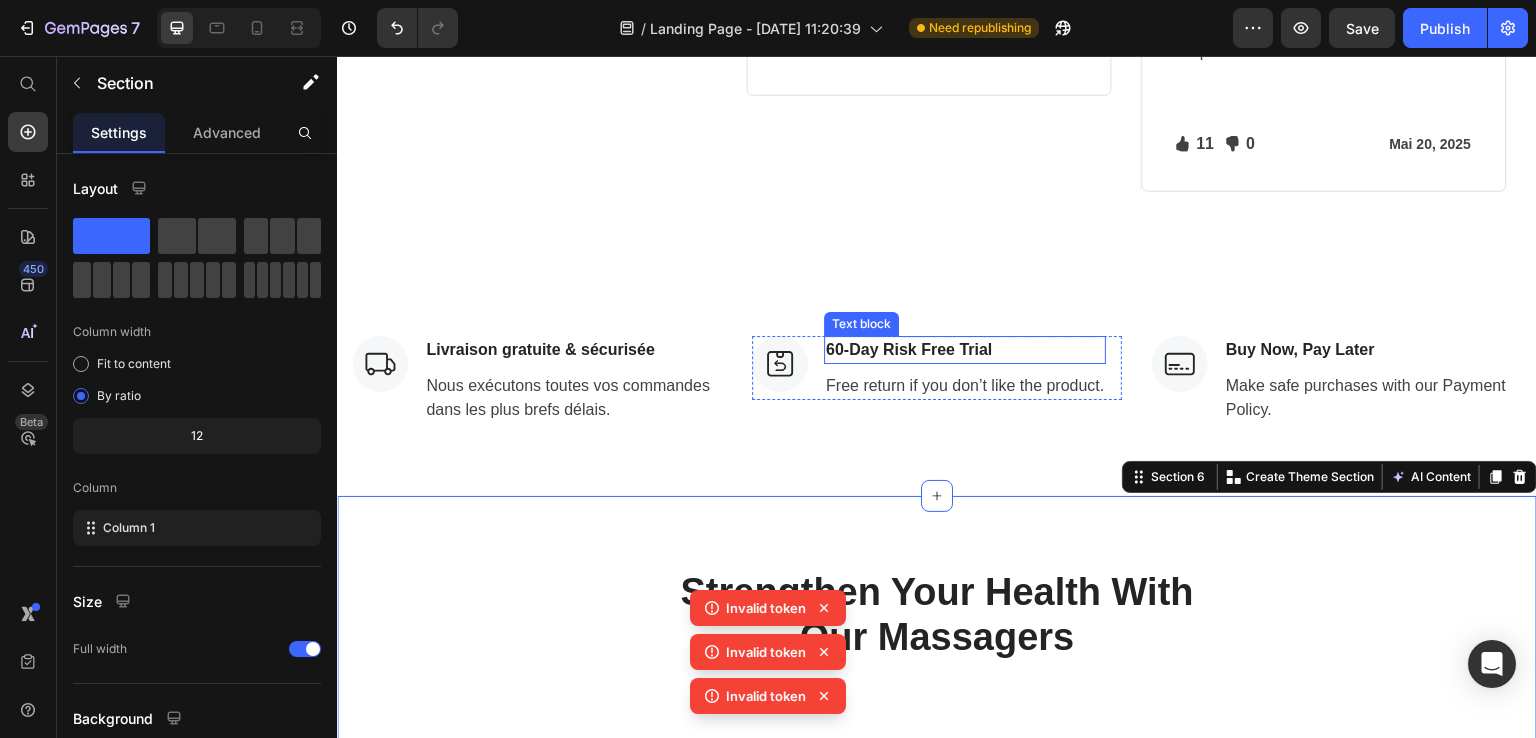 click on "60-Day Risk Free Trial" at bounding box center [965, 350] 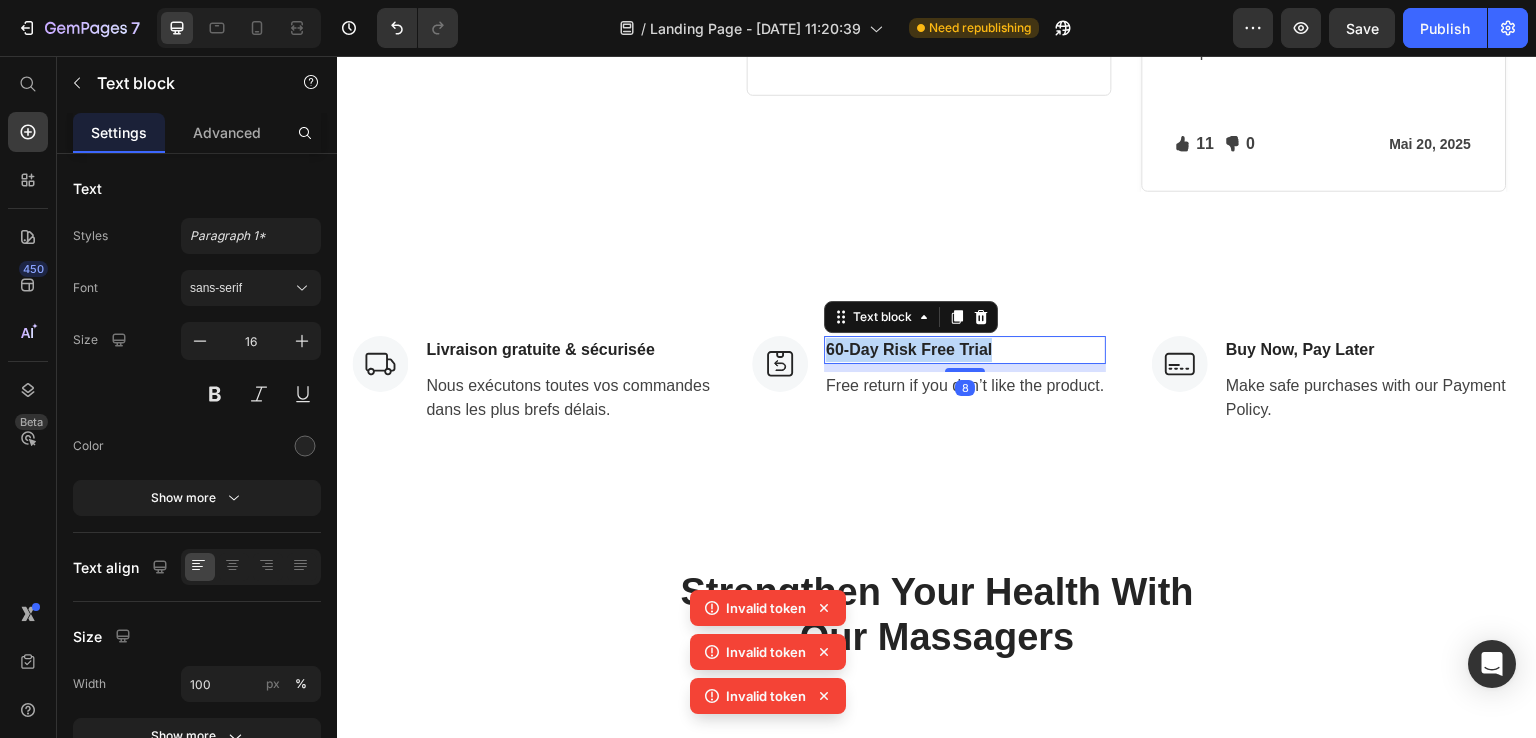 click on "60-Day Risk Free Trial" at bounding box center [965, 350] 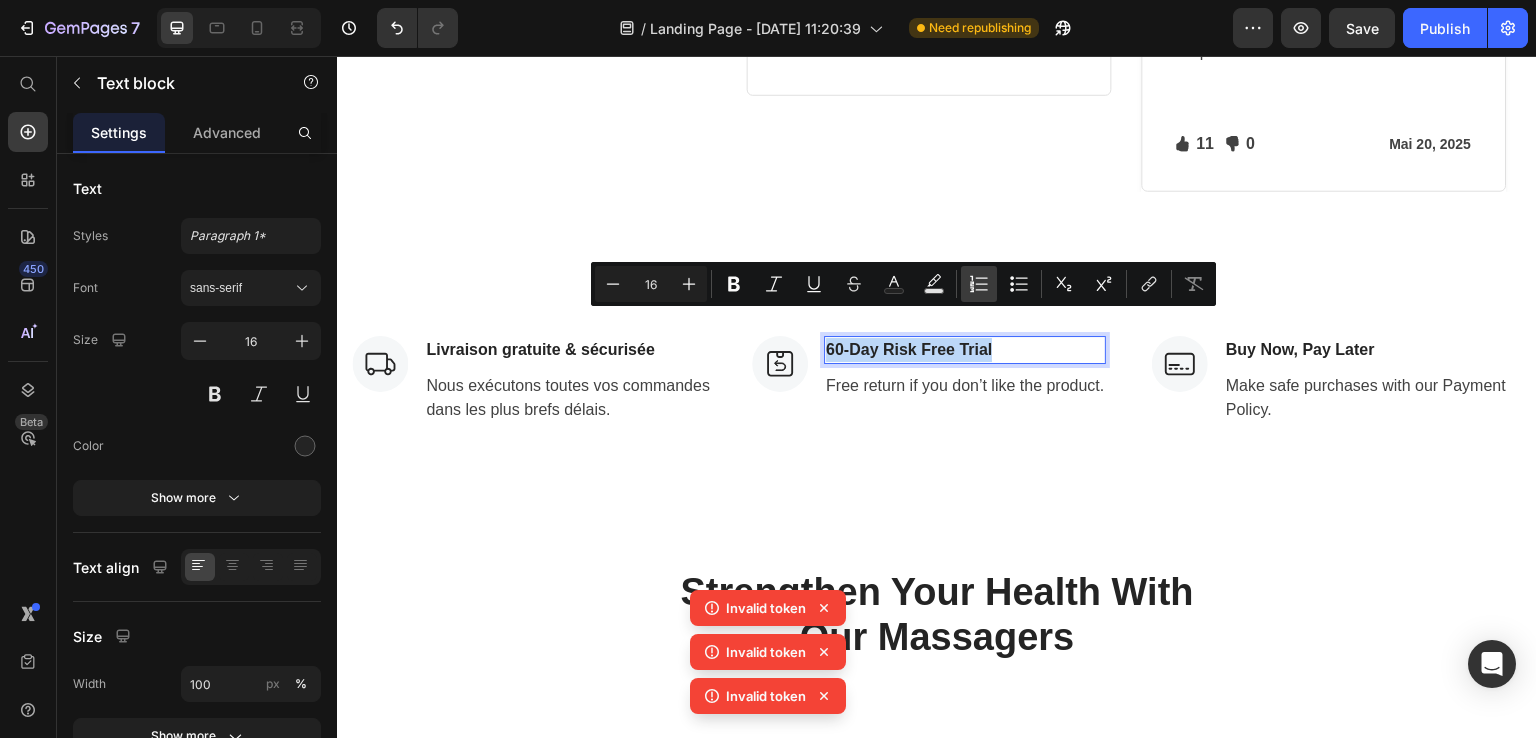 copy on "60-Day Risk Free Trial" 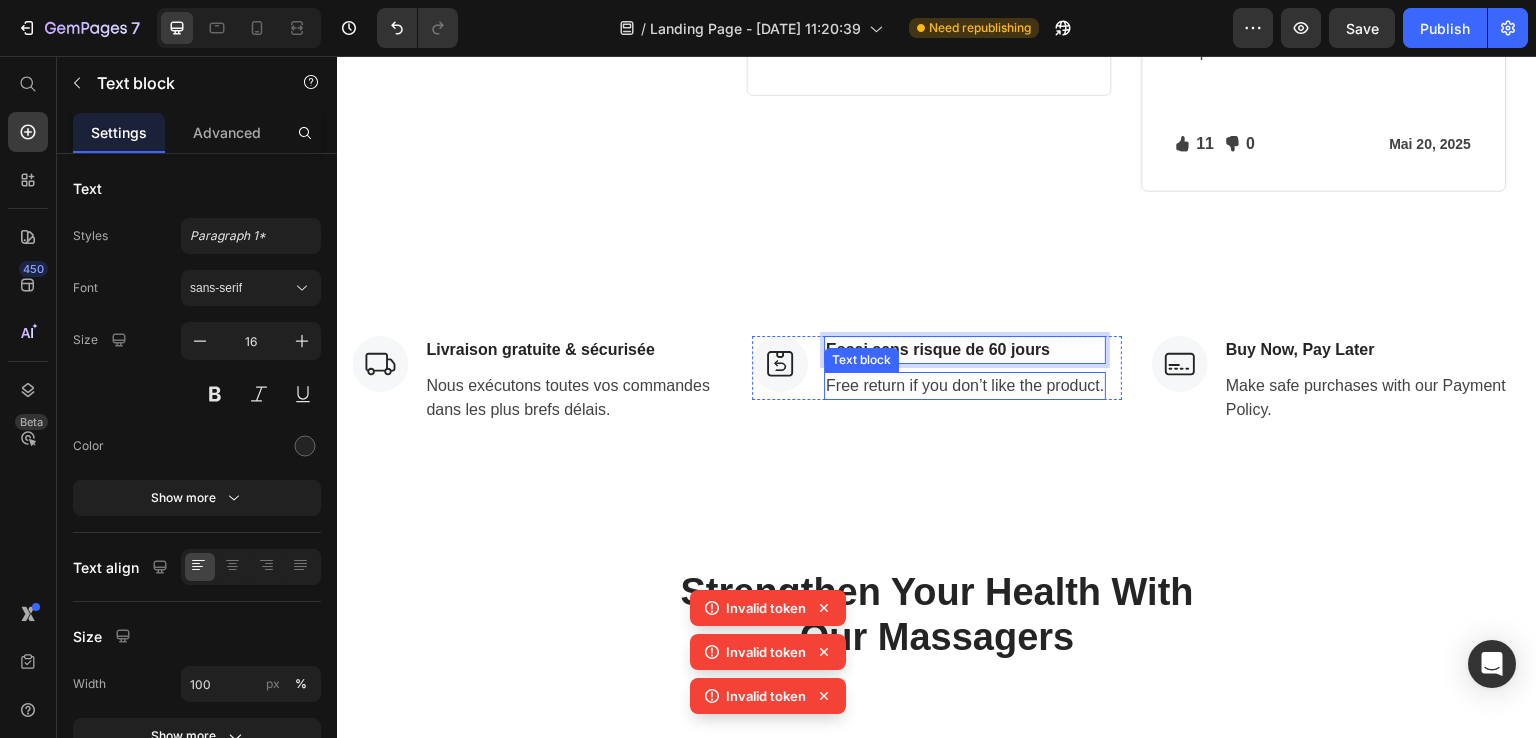 click on "Free return if you don’t like the product." at bounding box center [965, 386] 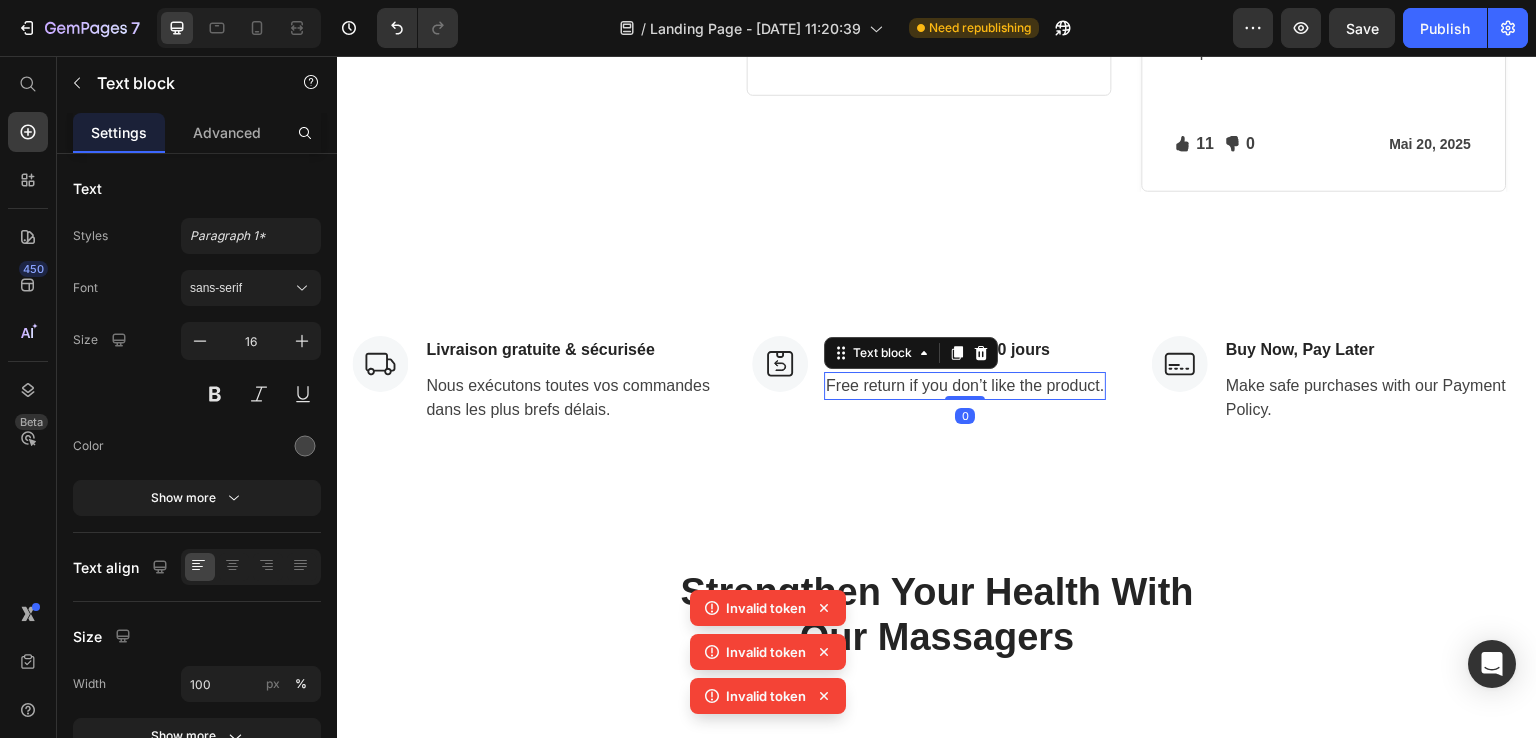 click on "Free return if you don’t like the product." at bounding box center (965, 386) 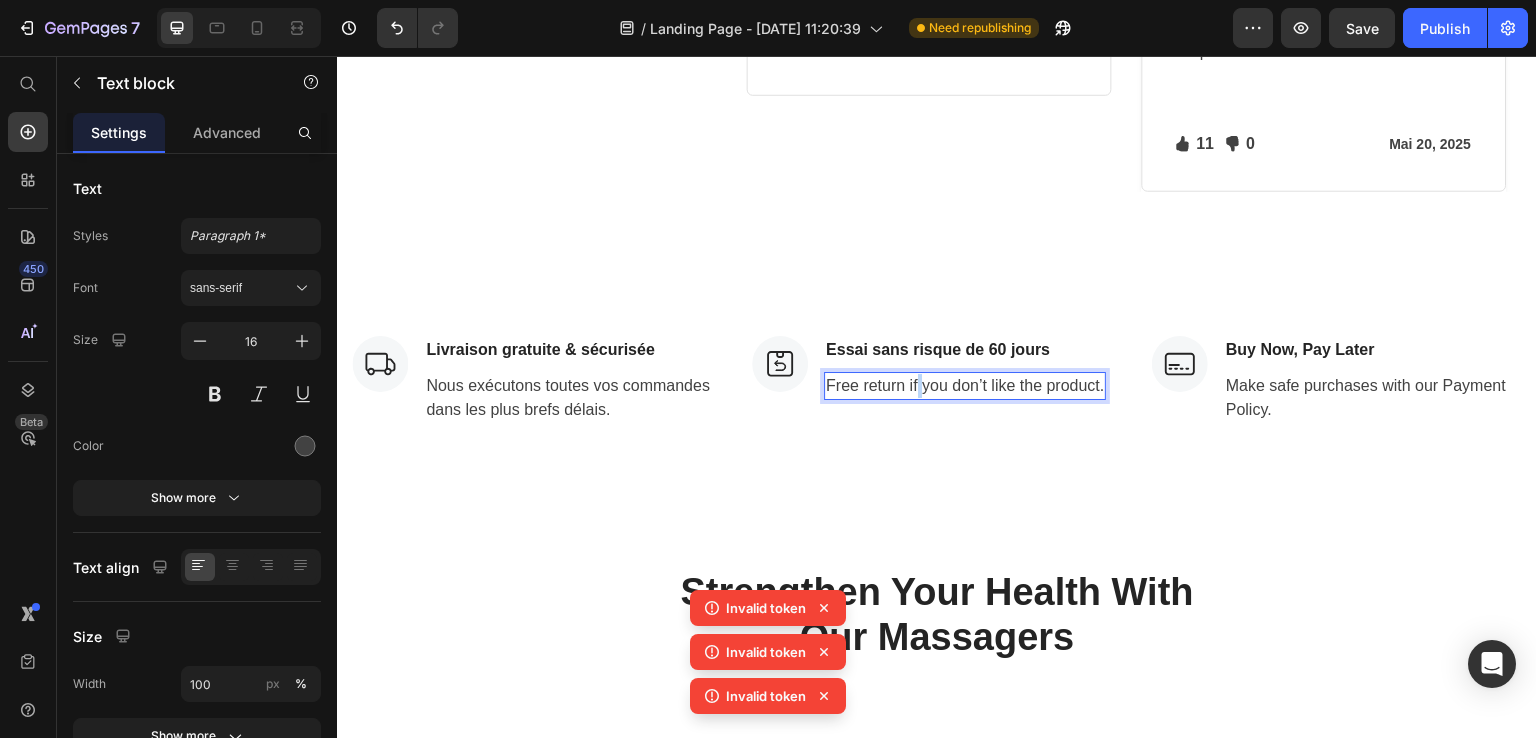 click on "Free return if you don’t like the product." at bounding box center (965, 386) 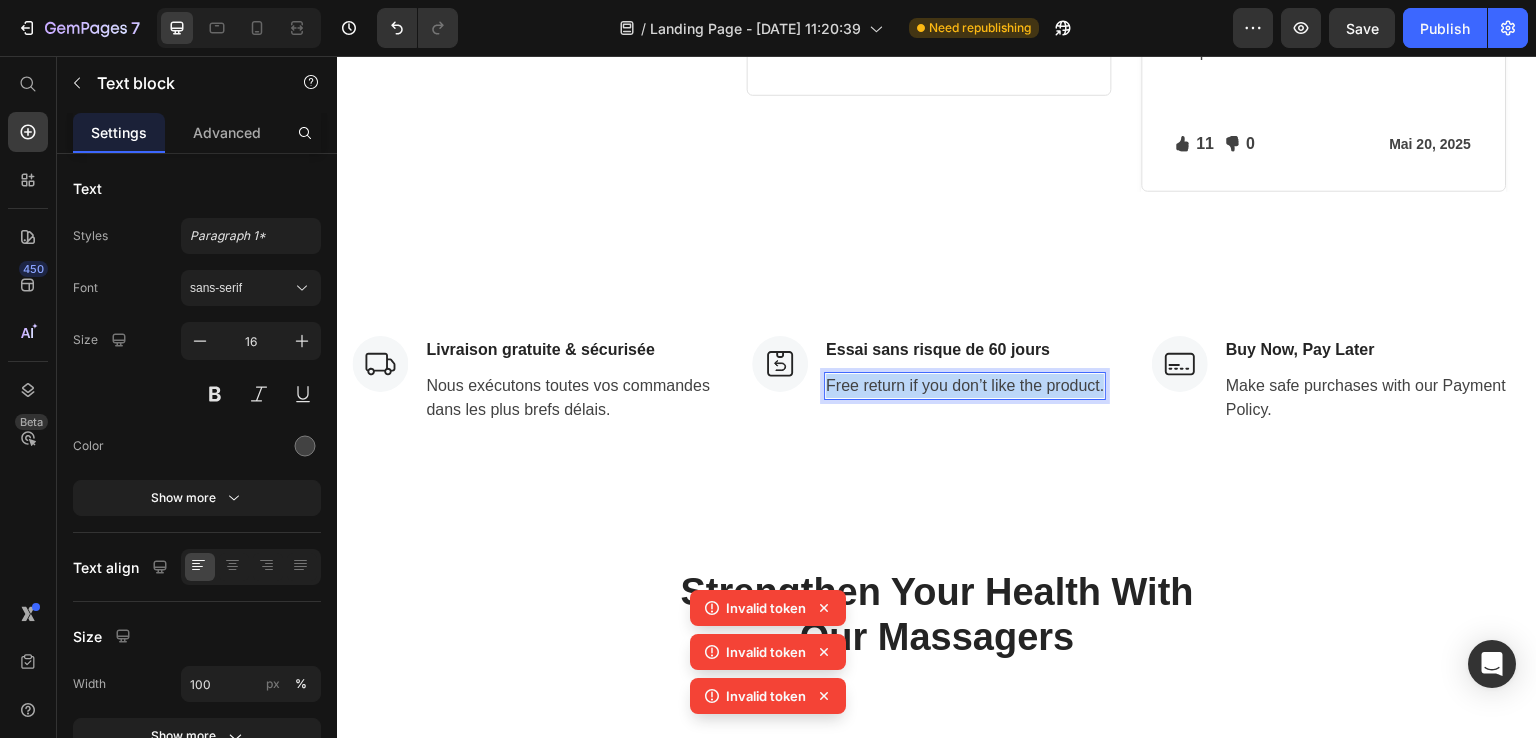 click on "Free return if you don’t like the product." at bounding box center [965, 386] 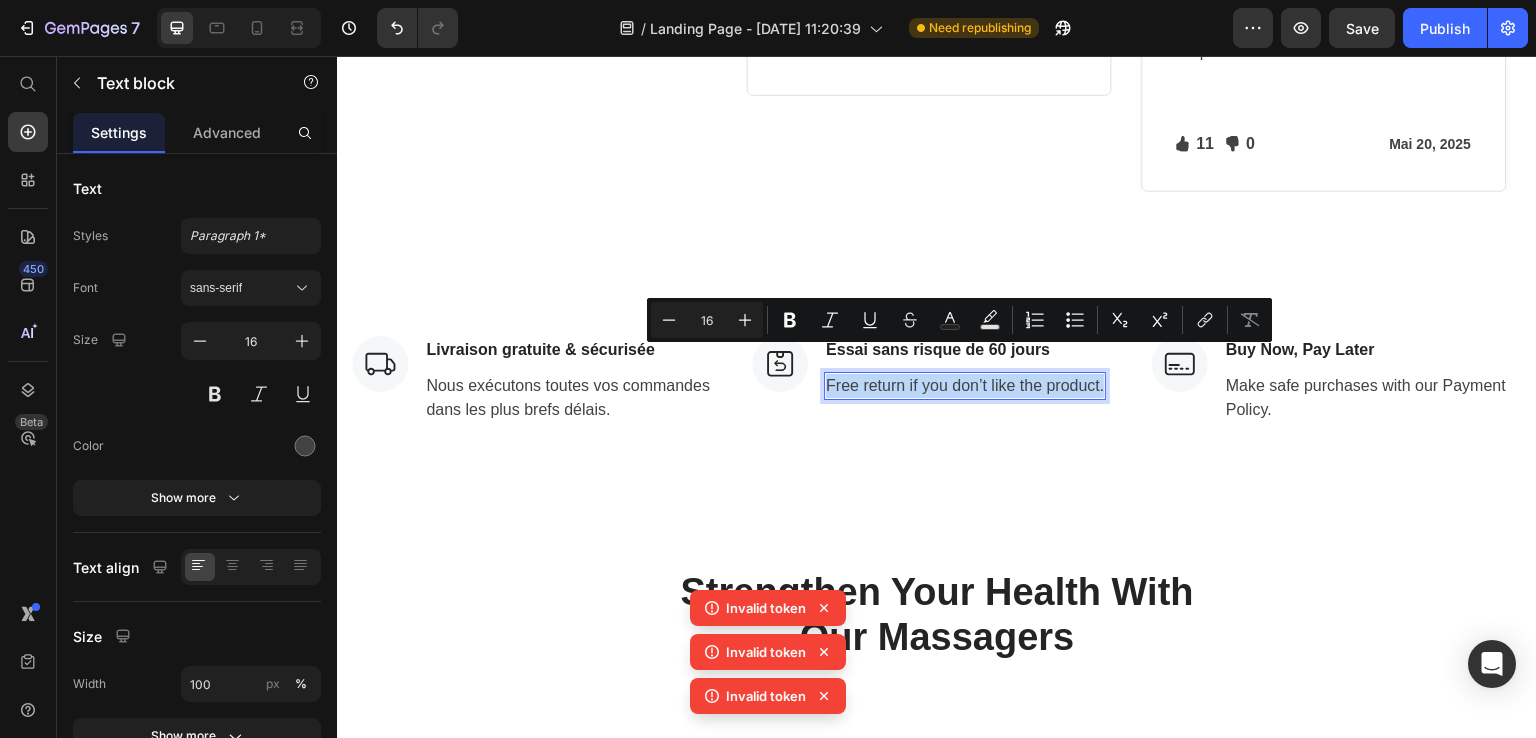 copy on "Free return if you don’t like the product." 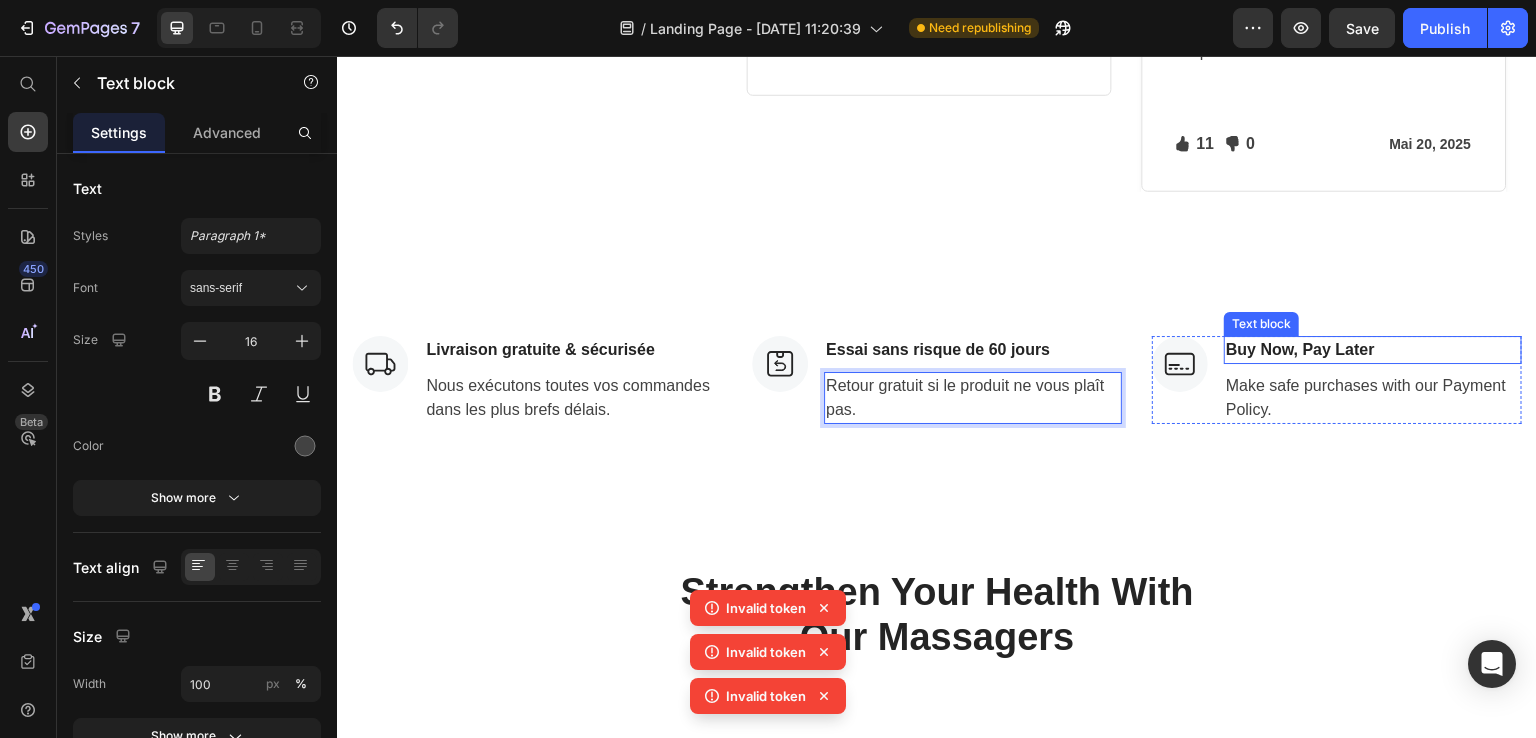 click on "Buy Now, Pay Later" at bounding box center (1373, 350) 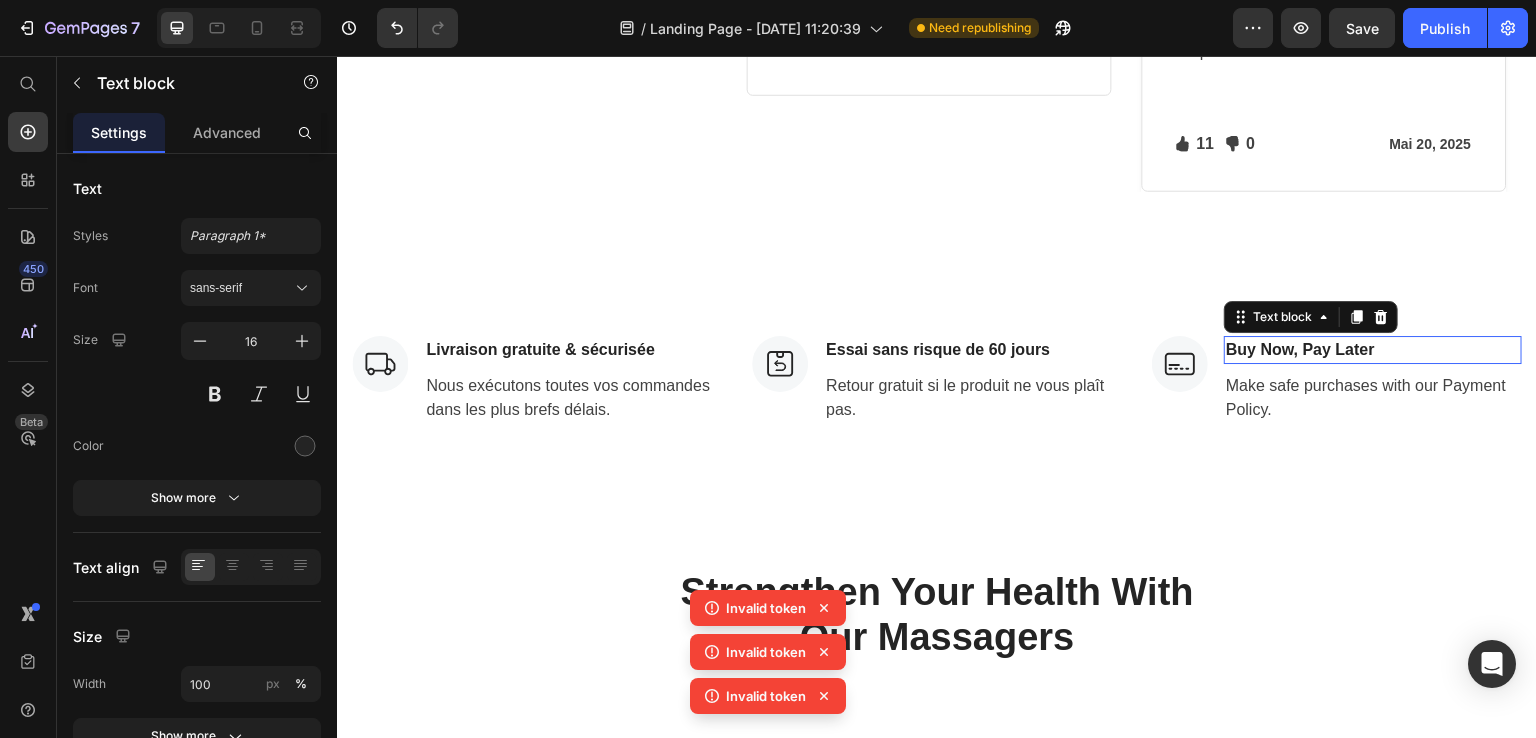 click on "Buy Now, Pay Later" at bounding box center [1373, 350] 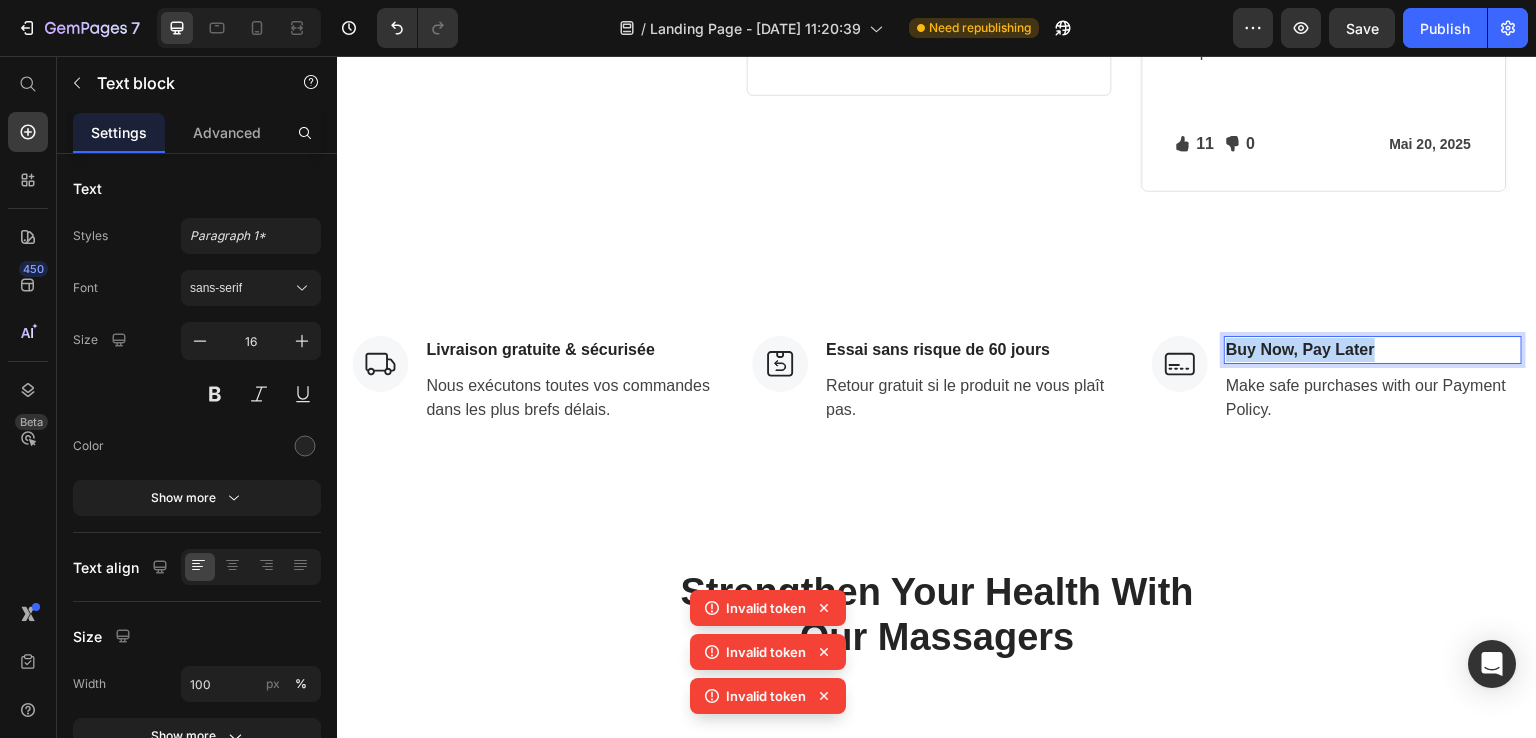 click on "Buy Now, Pay Later" at bounding box center [1373, 350] 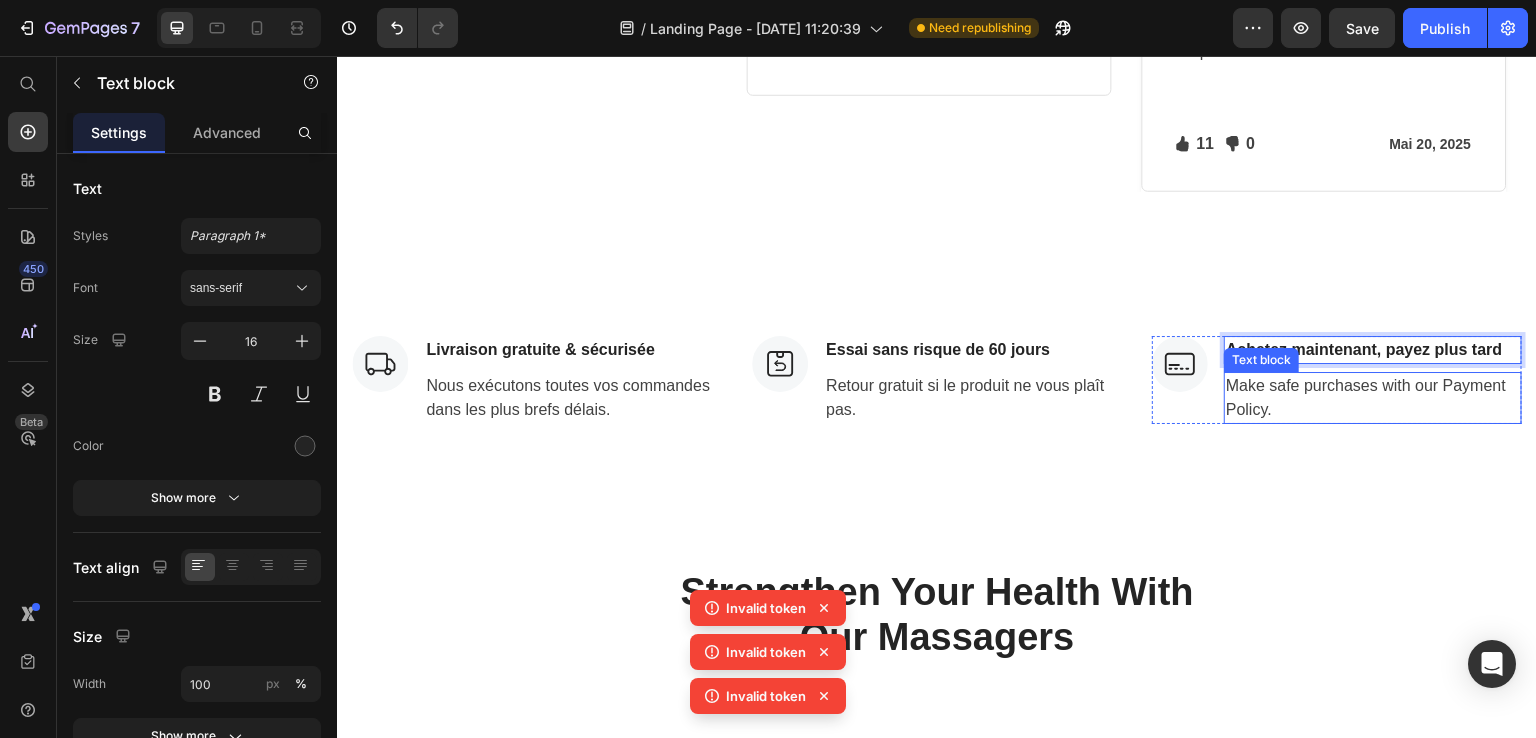 click on "Make safe purchases with our Payment Policy." at bounding box center (1373, 398) 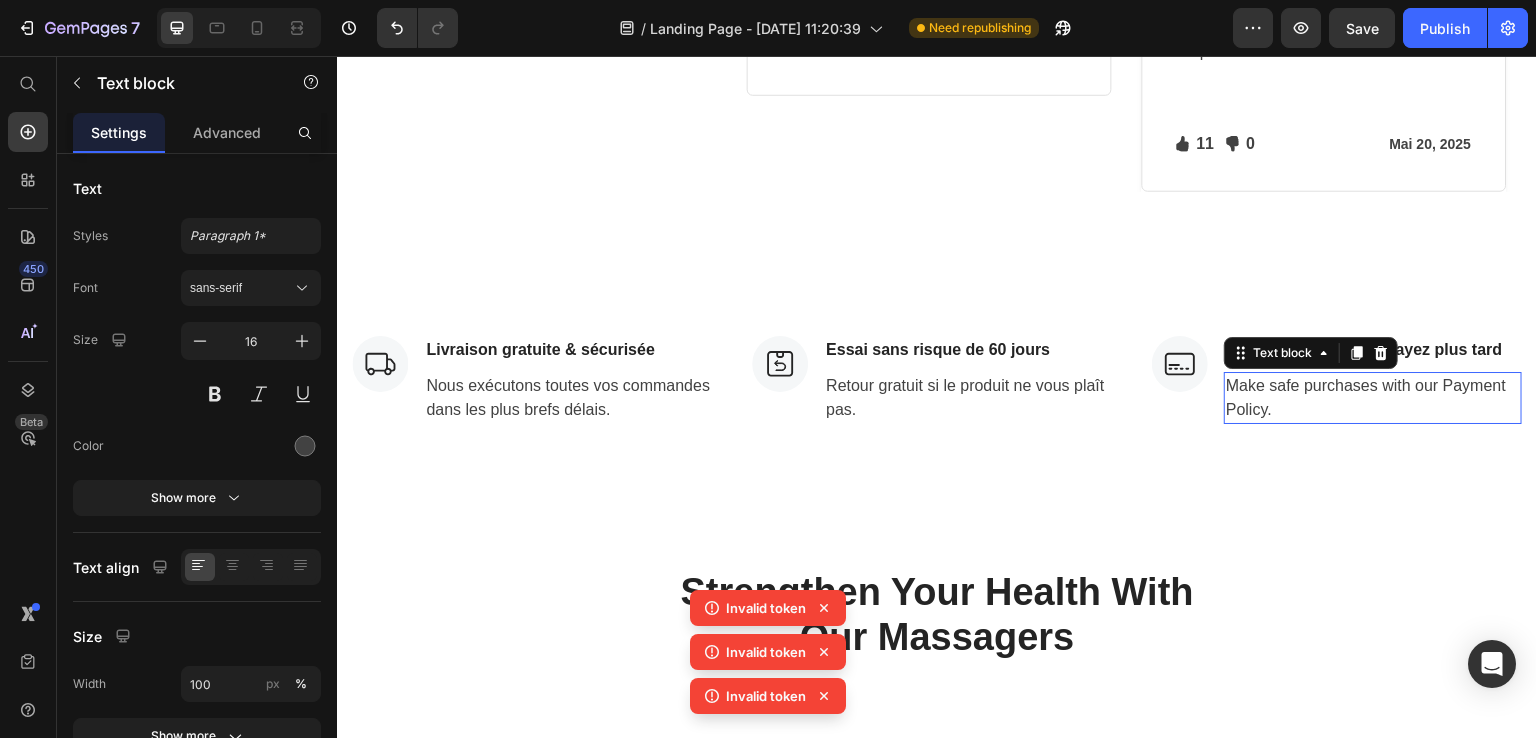 click on "Make safe purchases with our Payment Policy." at bounding box center (1373, 398) 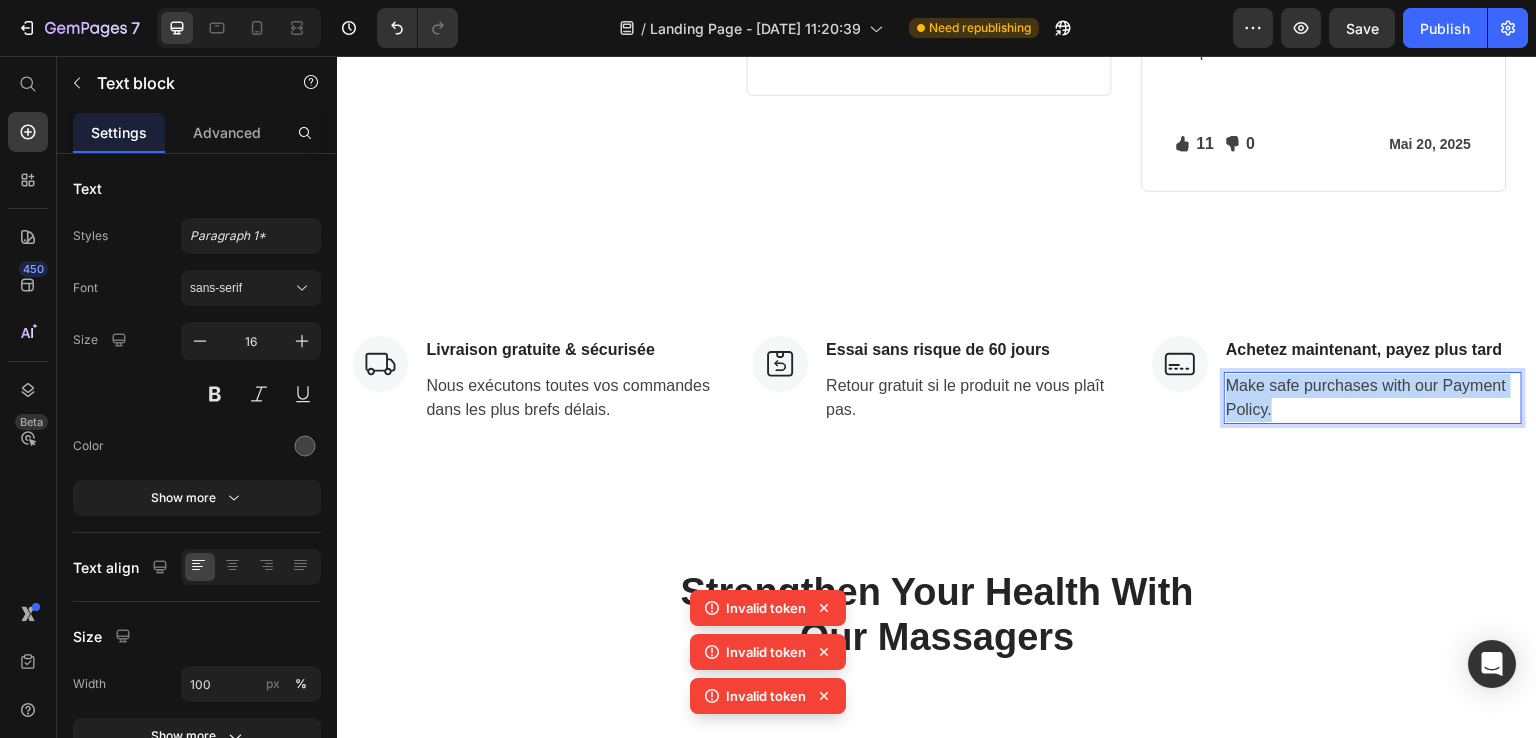 click on "Make safe purchases with our Payment Policy." at bounding box center (1373, 398) 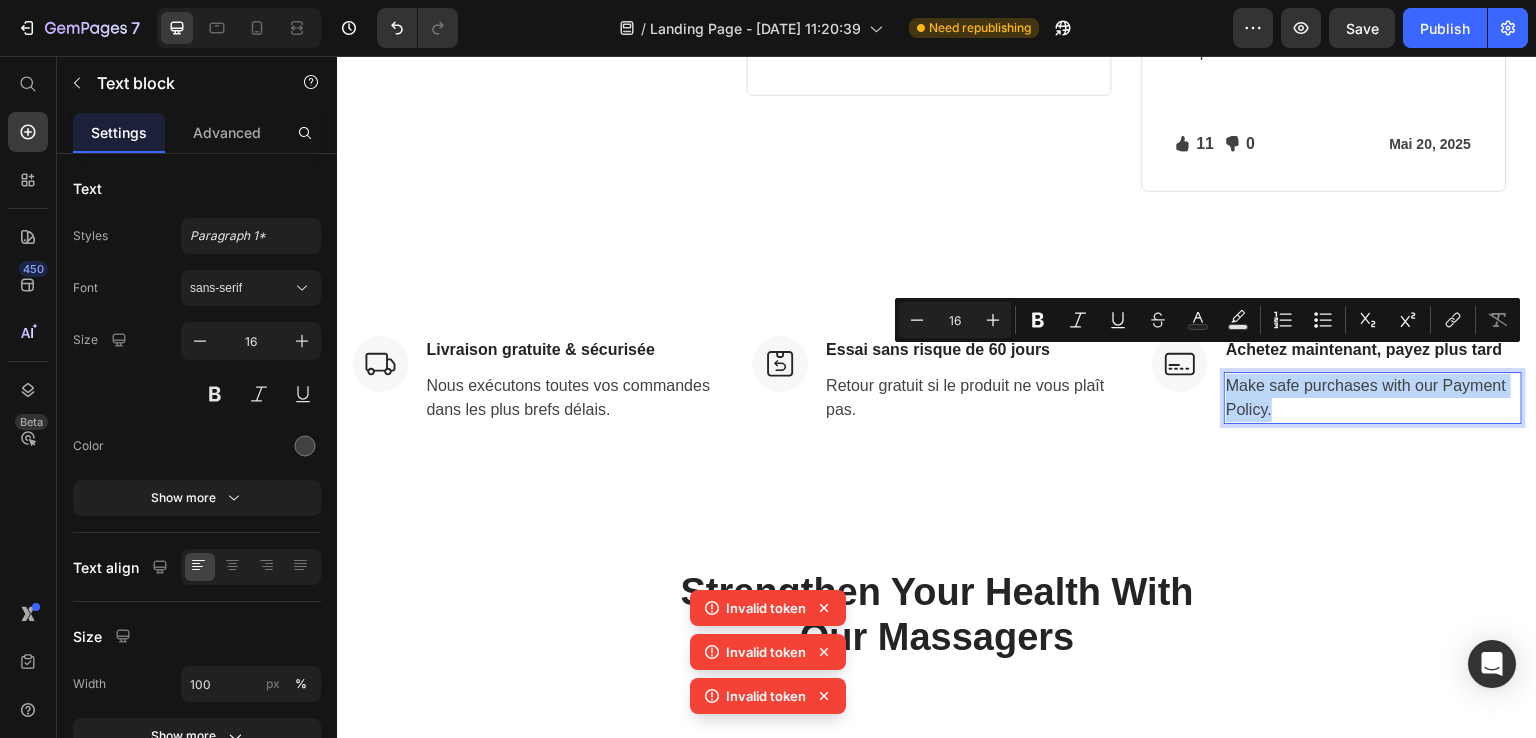 copy on "Make safe purchases with our Payment Policy." 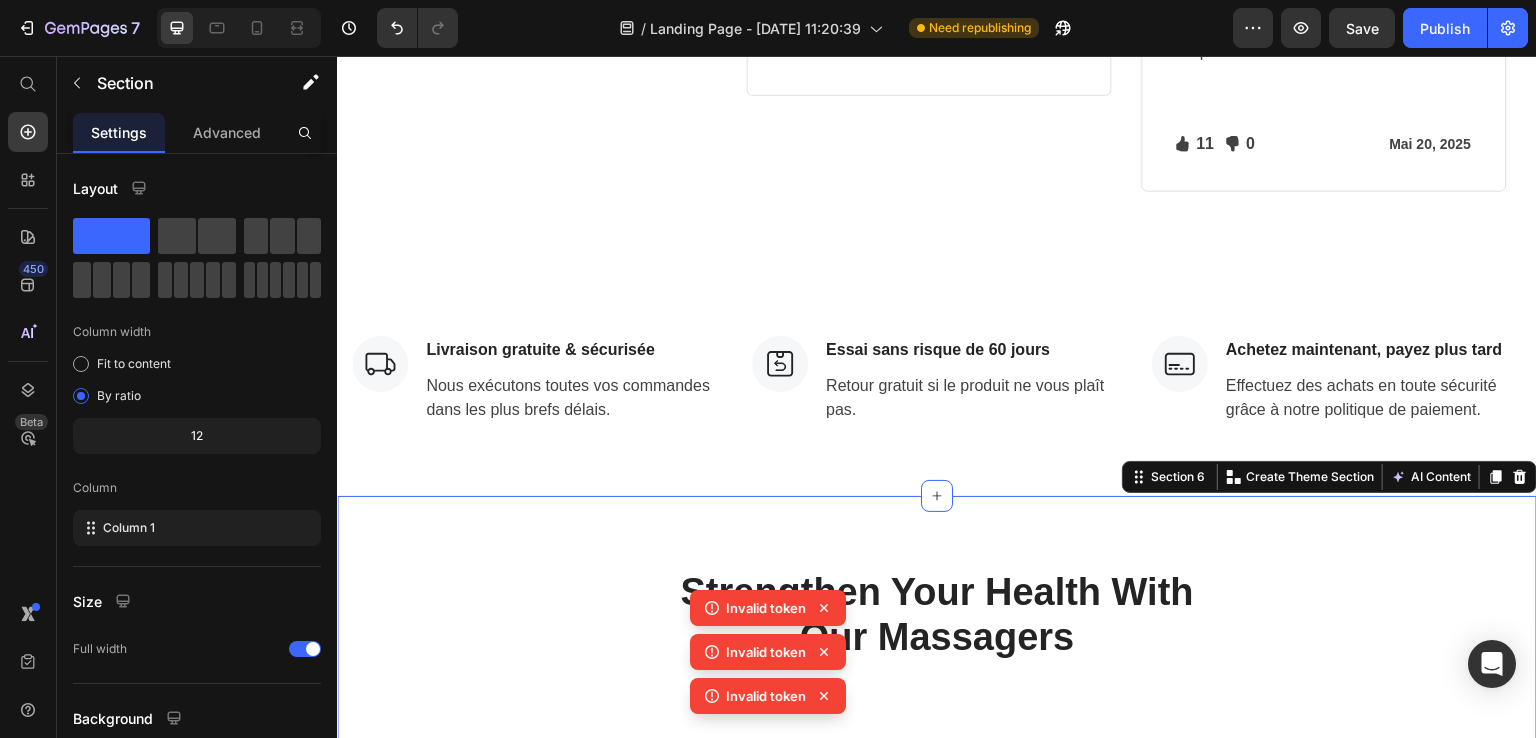 click on "Strengthen Your Health With  Our Massagers Heading Row Section 6   You can create reusable sections Create Theme Section AI Content Write with GemAI What would you like to describe here? Tone and Voice Persuasive Product Show more Generate" at bounding box center [937, 643] 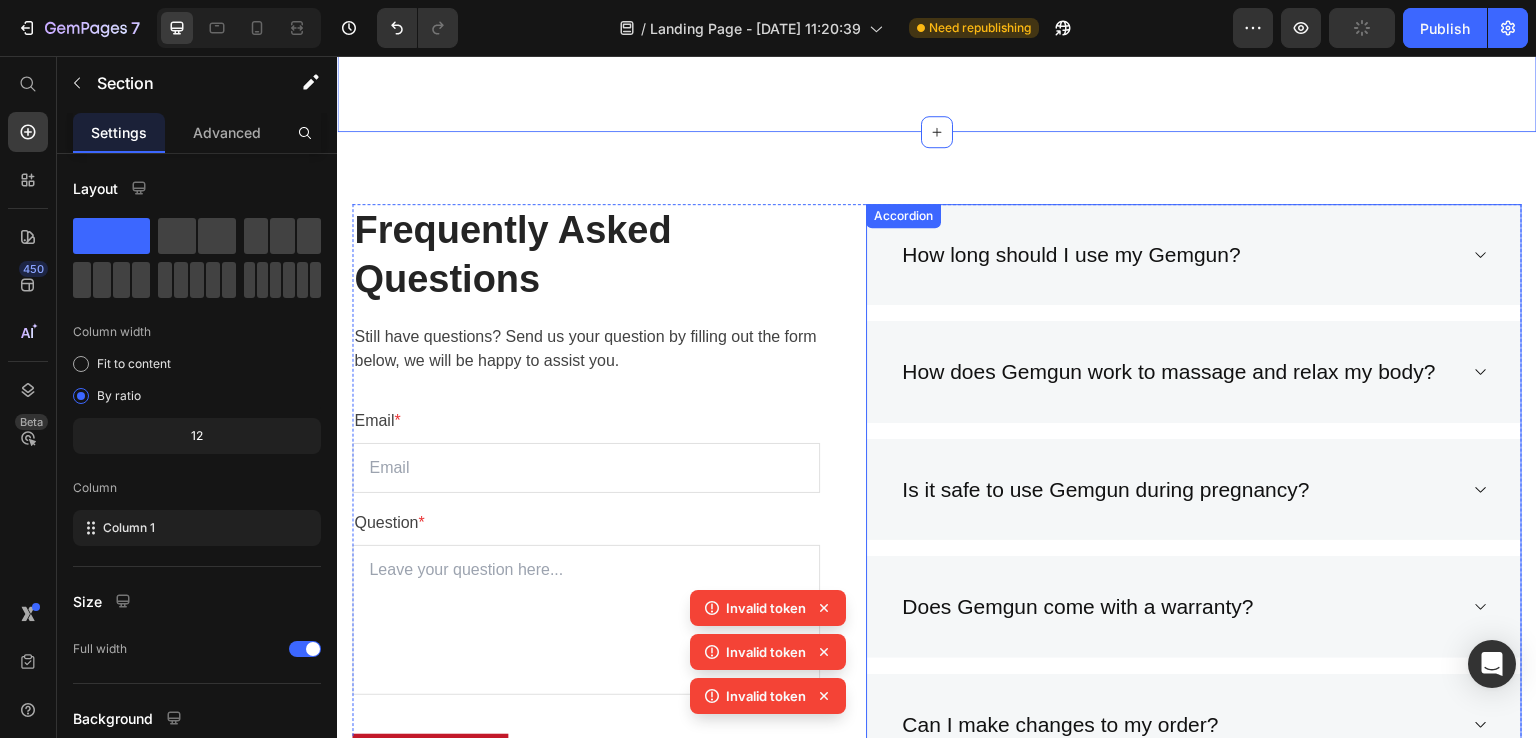 scroll, scrollTop: 4422, scrollLeft: 0, axis: vertical 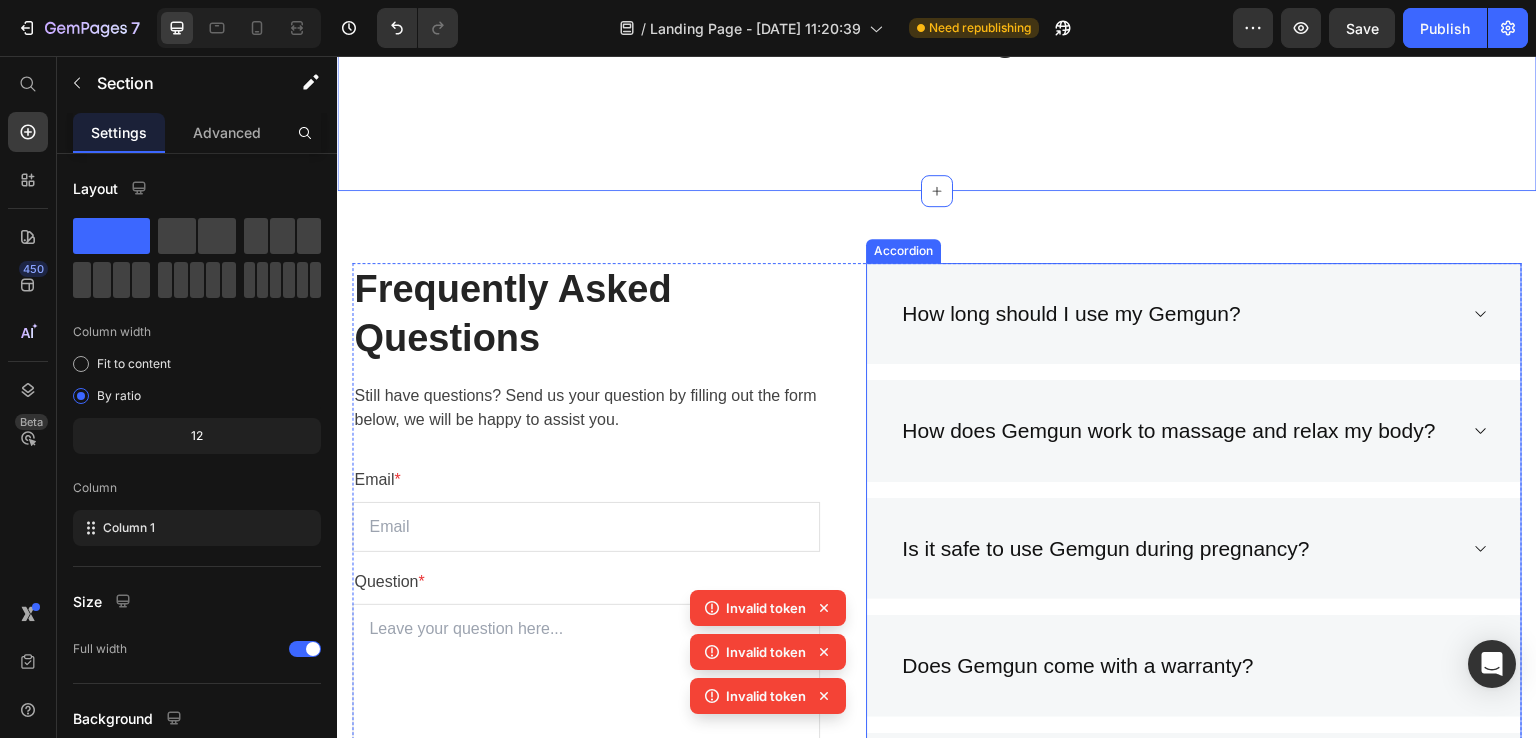 click on "How long should I use my Gemgun?" at bounding box center [1194, 314] 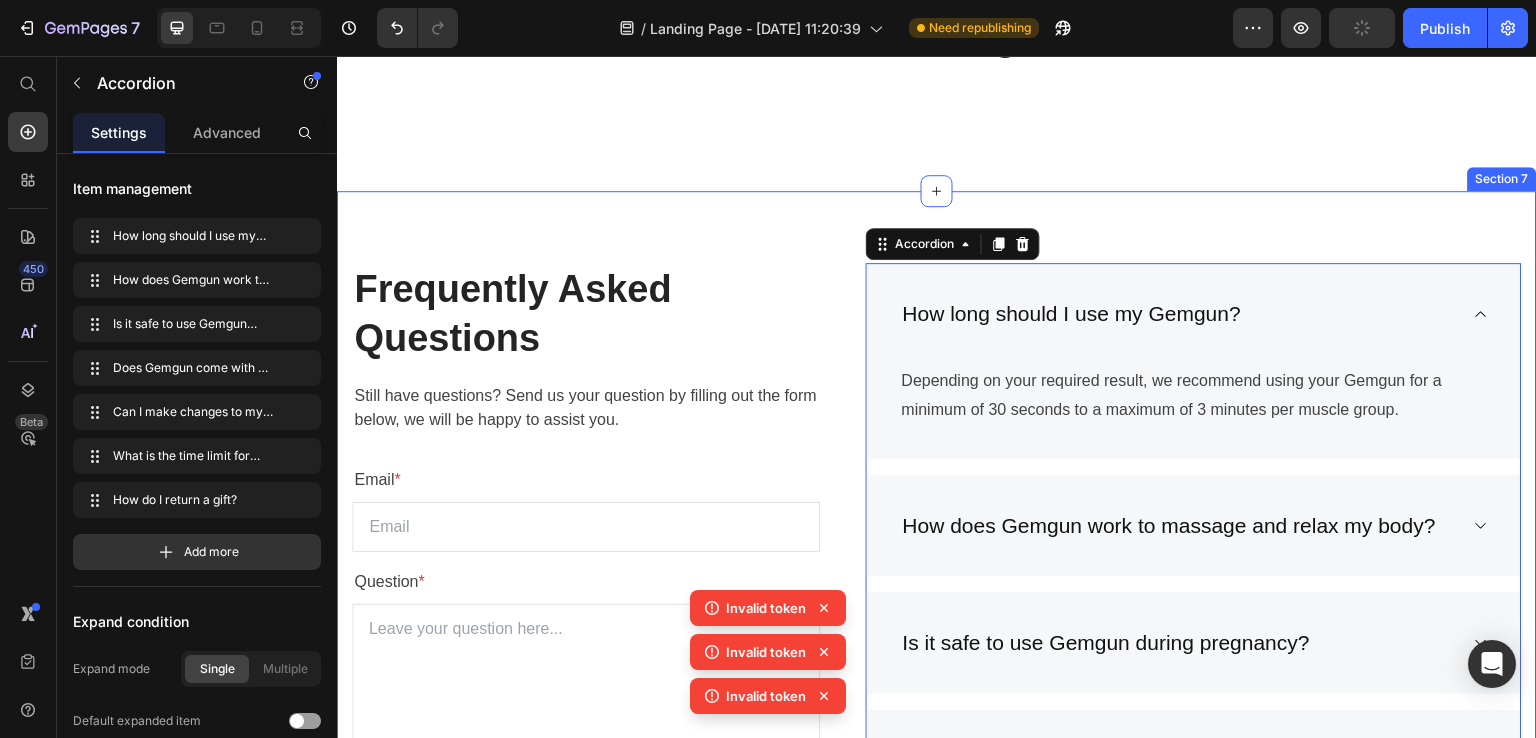 click on "Frequently Asked Questions Heading Still have questions? Send us your question by filling out the form below, we will be happy to assist you. Text block Email  * Text block Email Field Question  * Text block Text Area Submit Now Submit Button Contact Form
How long should I use my Gemgun? Depending on your required result, we recommend using your Gemgun for a minimum of 30 seconds to a maximum of 3 minutes per muscle group. Text block Row
How does Gemgun work to massage and relax my body?
Is it safe to use Gemgun during pregnancy?
Does Gemgun come with a warranty?
Can I make changes to my order?
What is the time limit for returns?
How do I return a gift? Accordion   16 Row Section 7" at bounding box center [937, 713] 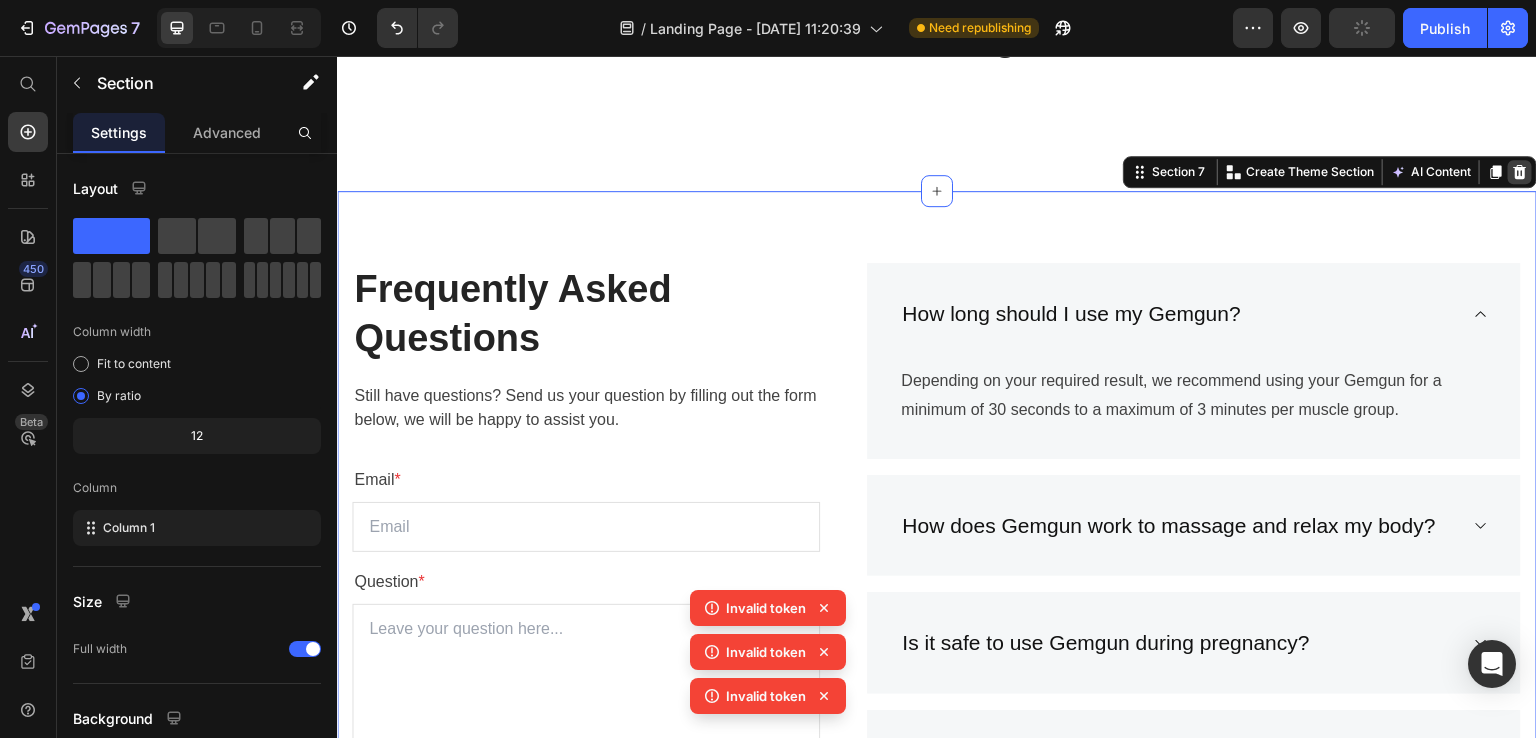 click 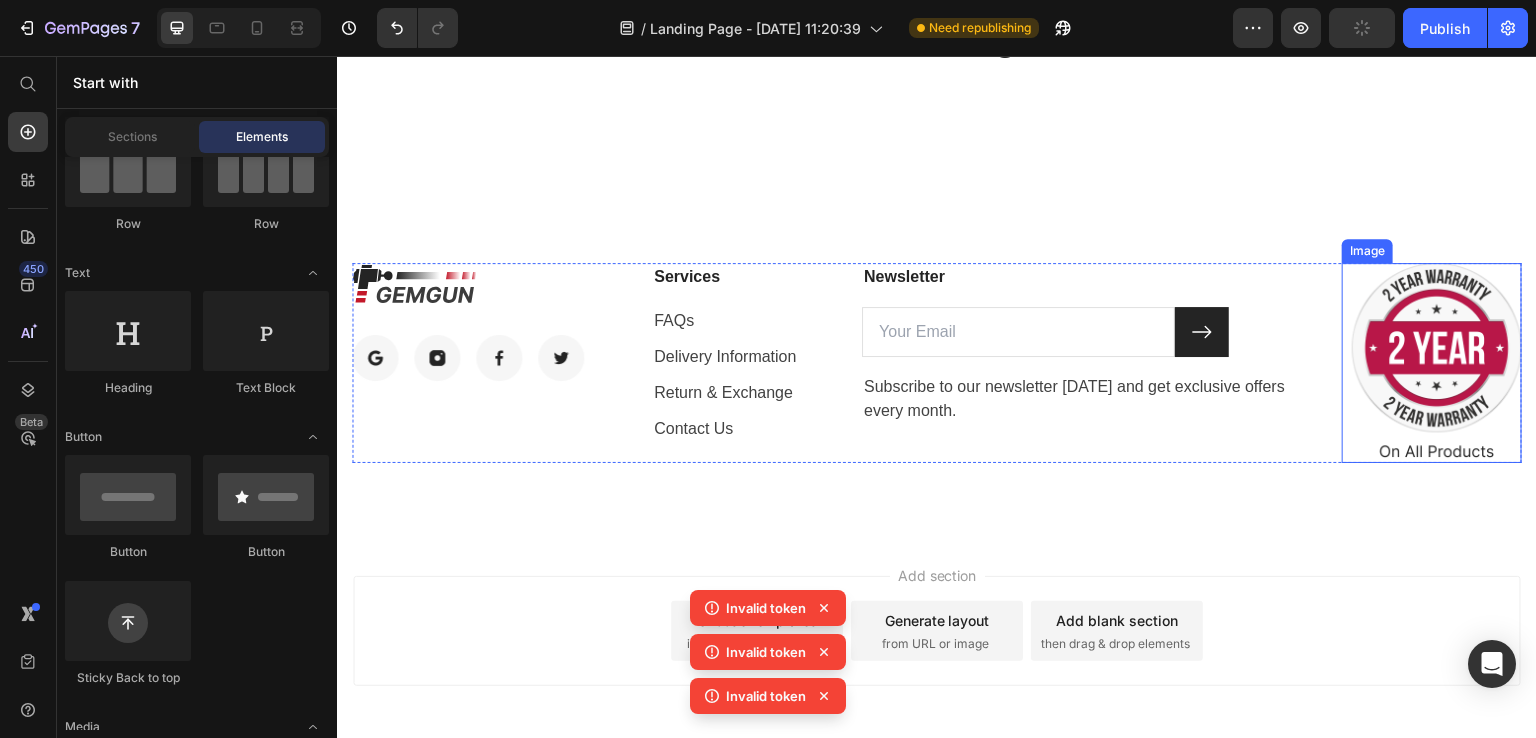 click at bounding box center [1432, 363] 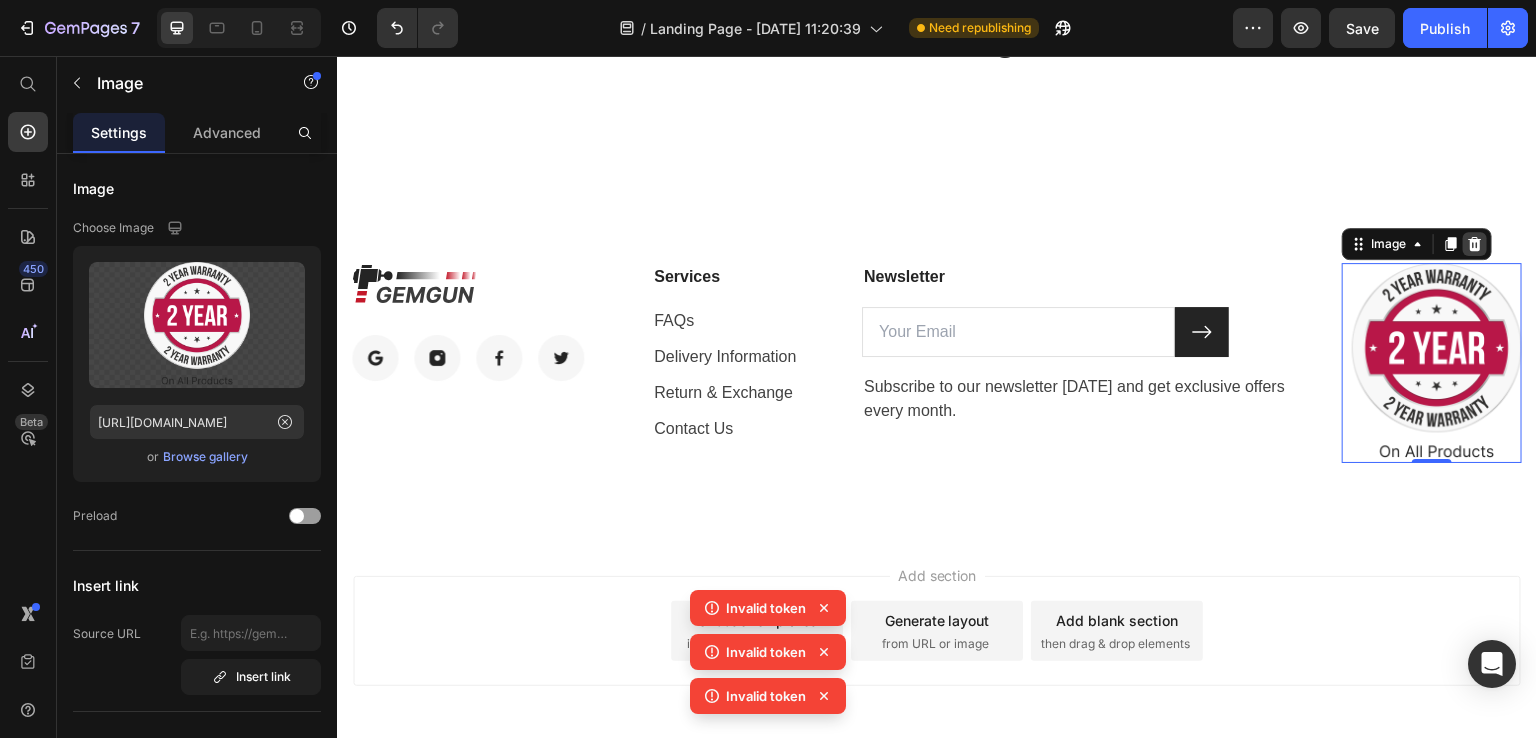 click 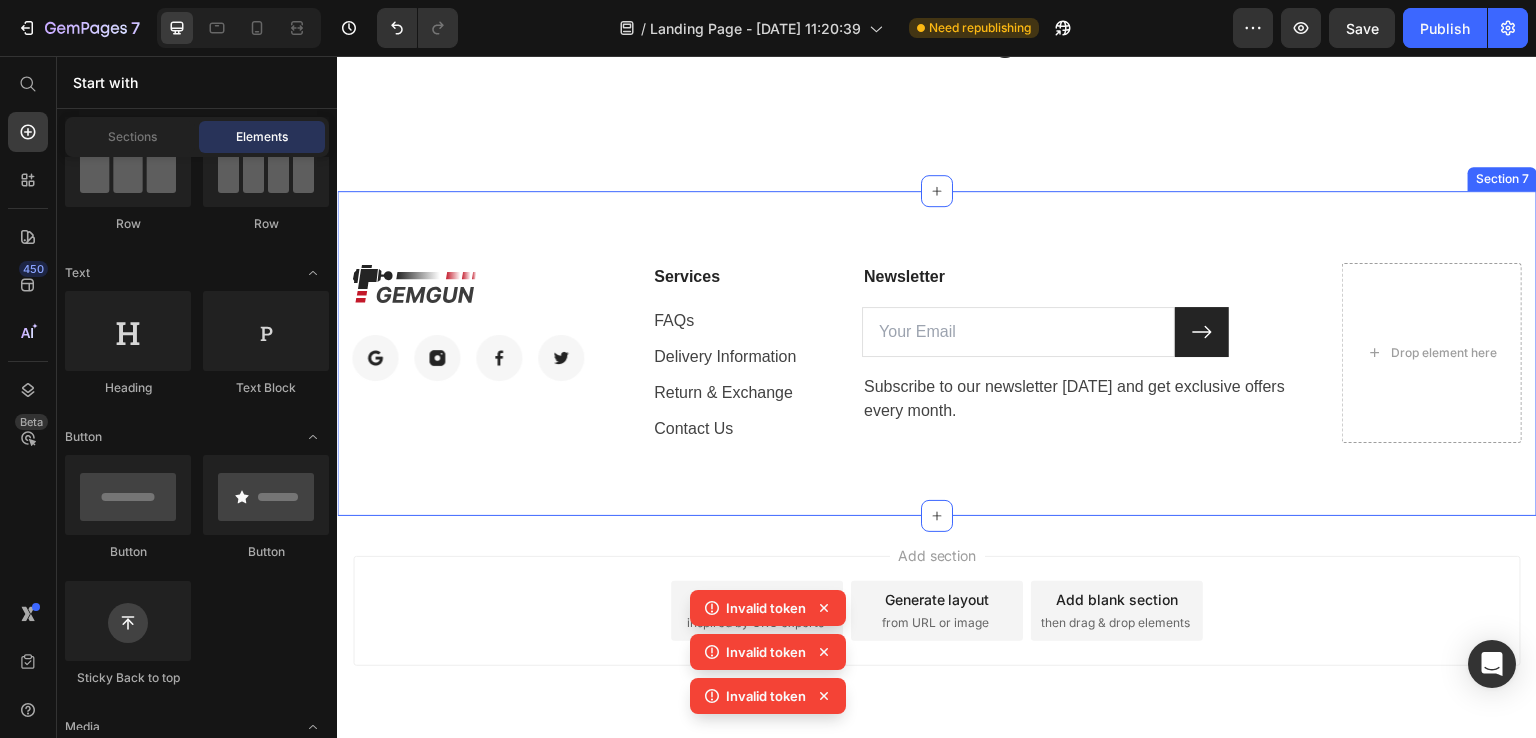 scroll, scrollTop: 4022, scrollLeft: 0, axis: vertical 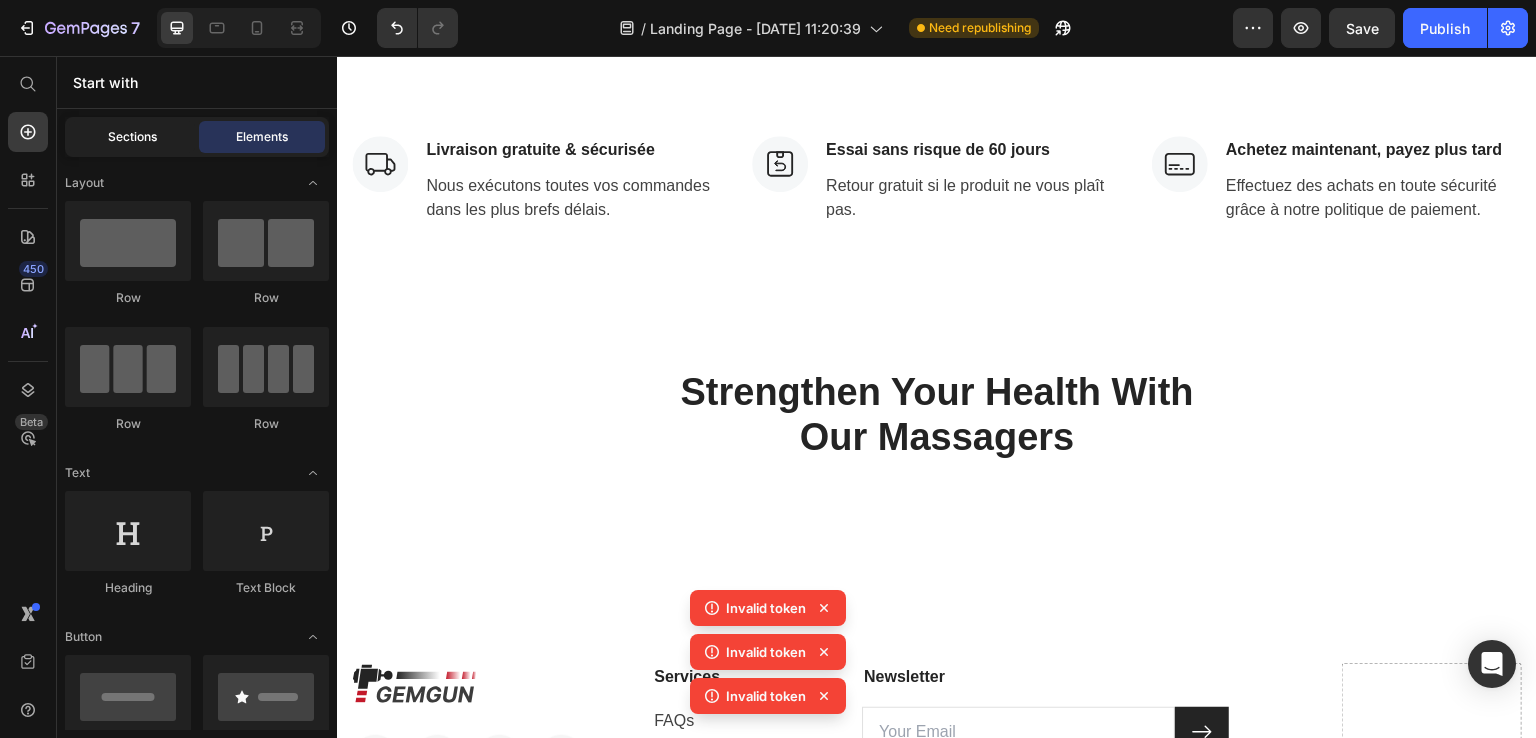 click on "Sections" 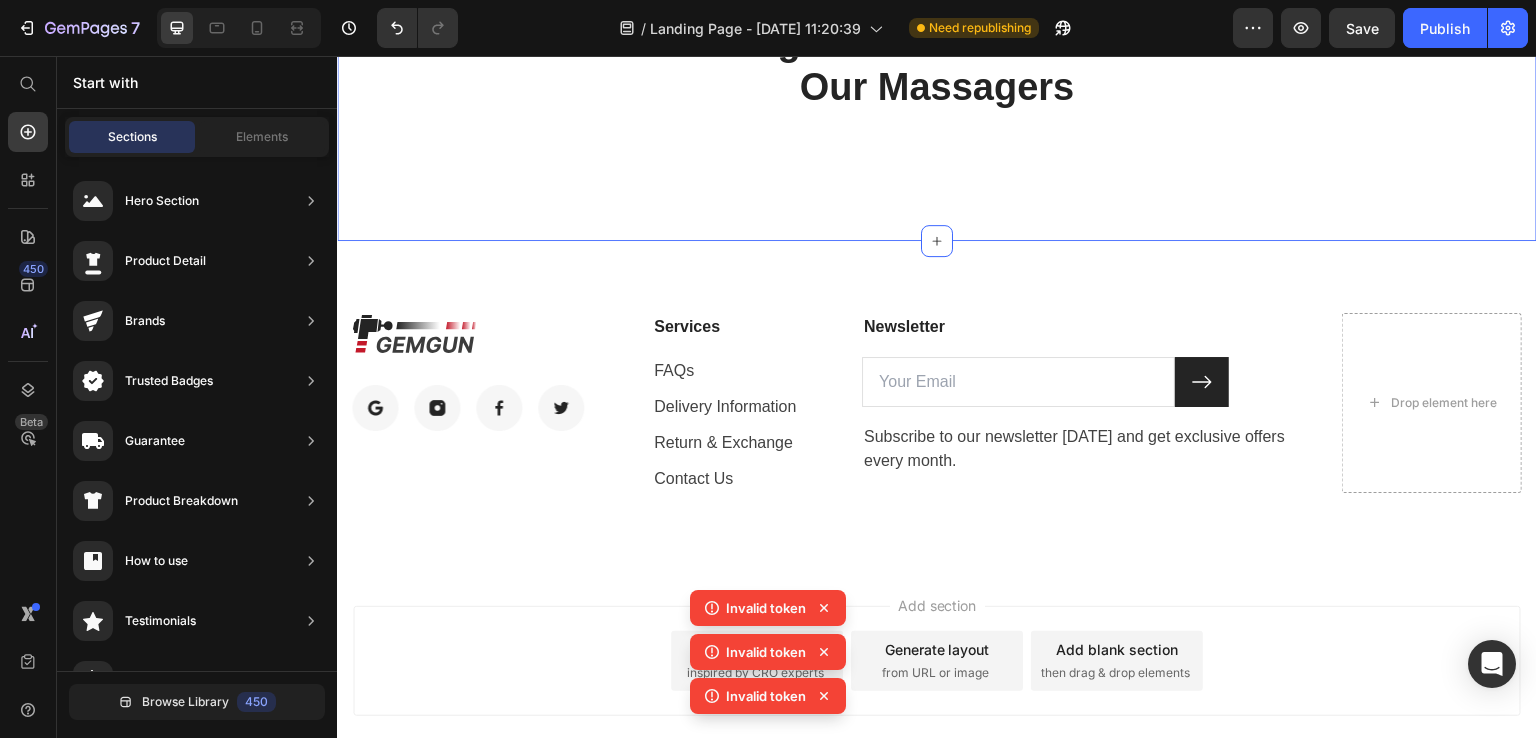 scroll, scrollTop: 4422, scrollLeft: 0, axis: vertical 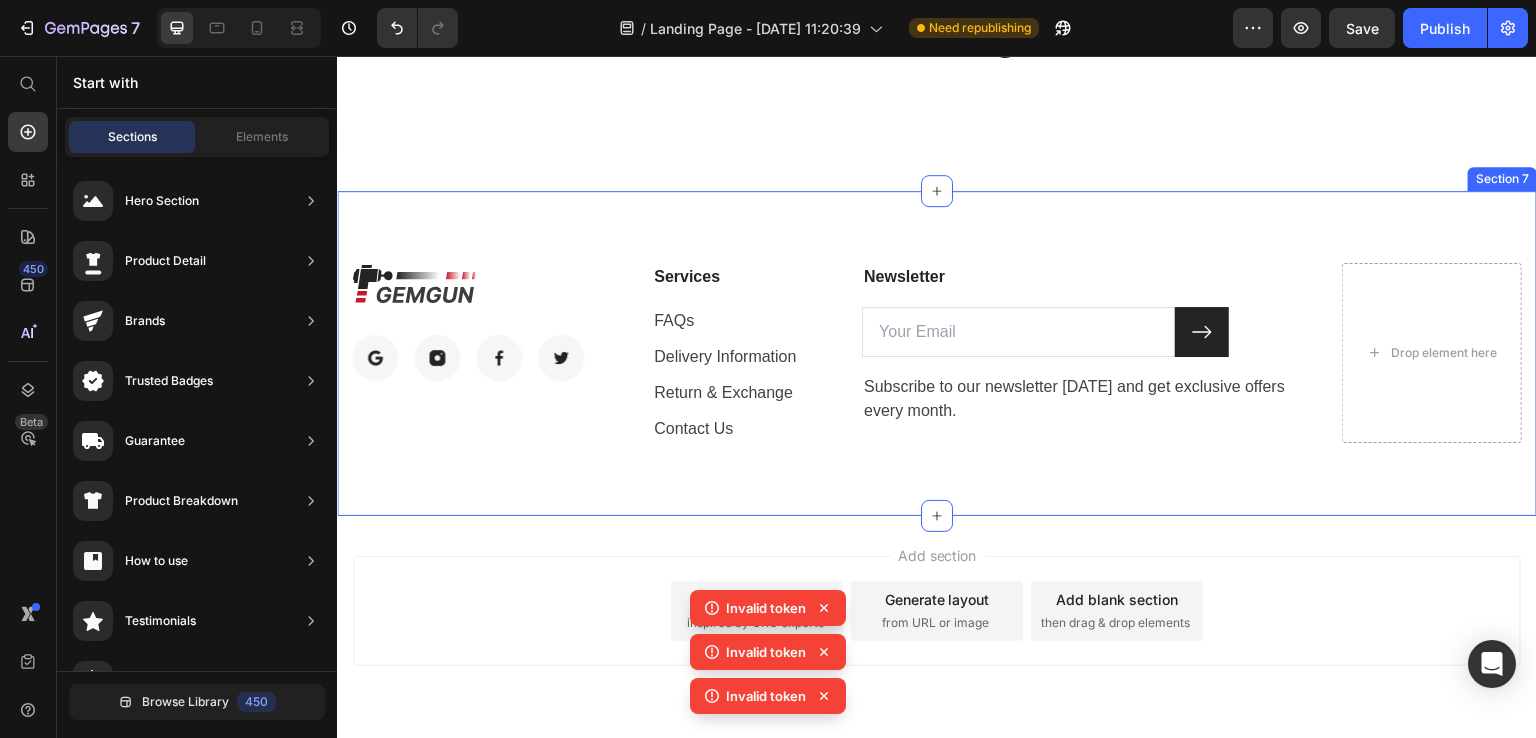click on "Image Image Image Image Image Row Services Text block FAQs Text block Delivery Information Text block Return & Exchange  Text block Contact Us Text block Newsletter Text block Email Field
Submit Button Row Subscribe to our newsletter today and get exclusive offers every month. Text block Newsletter
Drop element here Row Section 7" at bounding box center [937, 353] 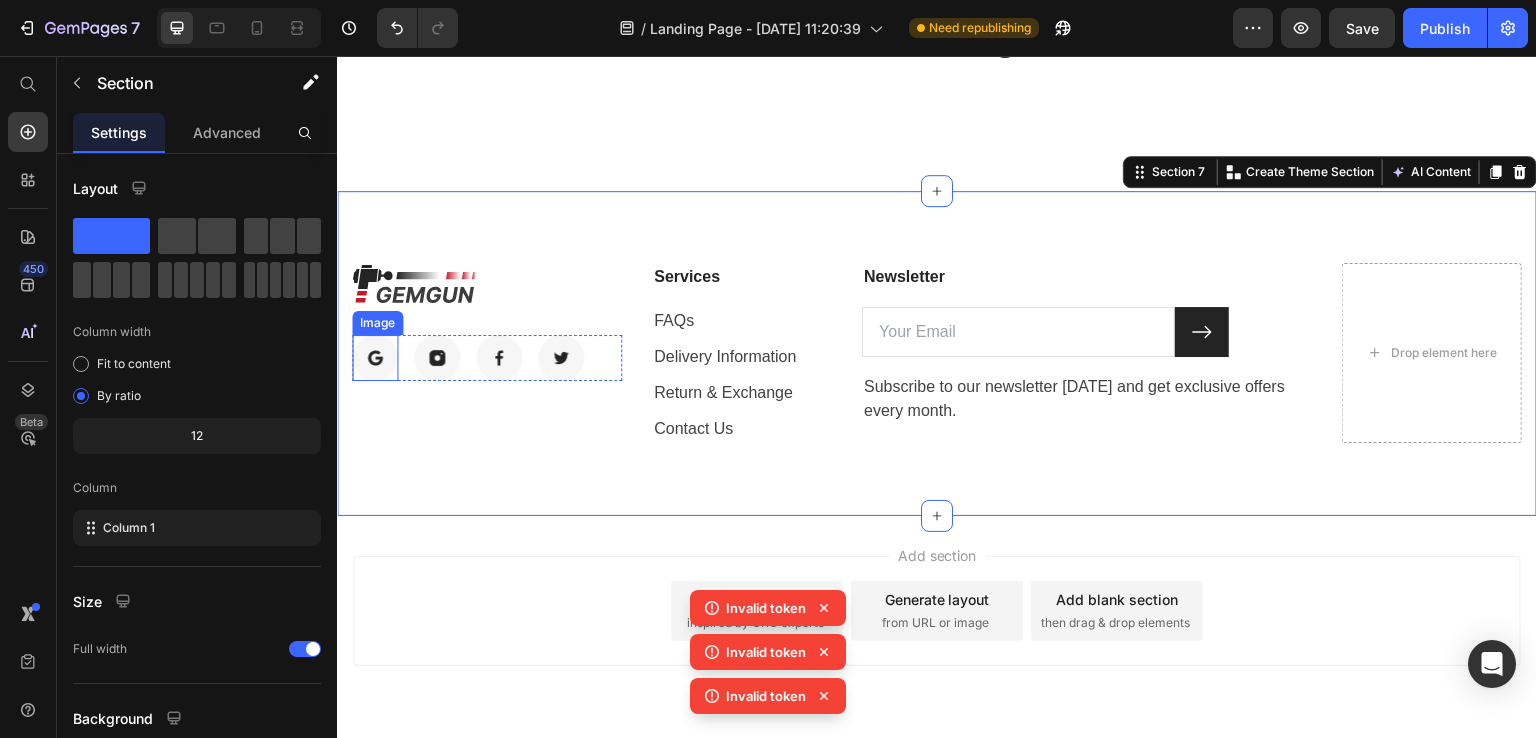 click at bounding box center (375, 358) 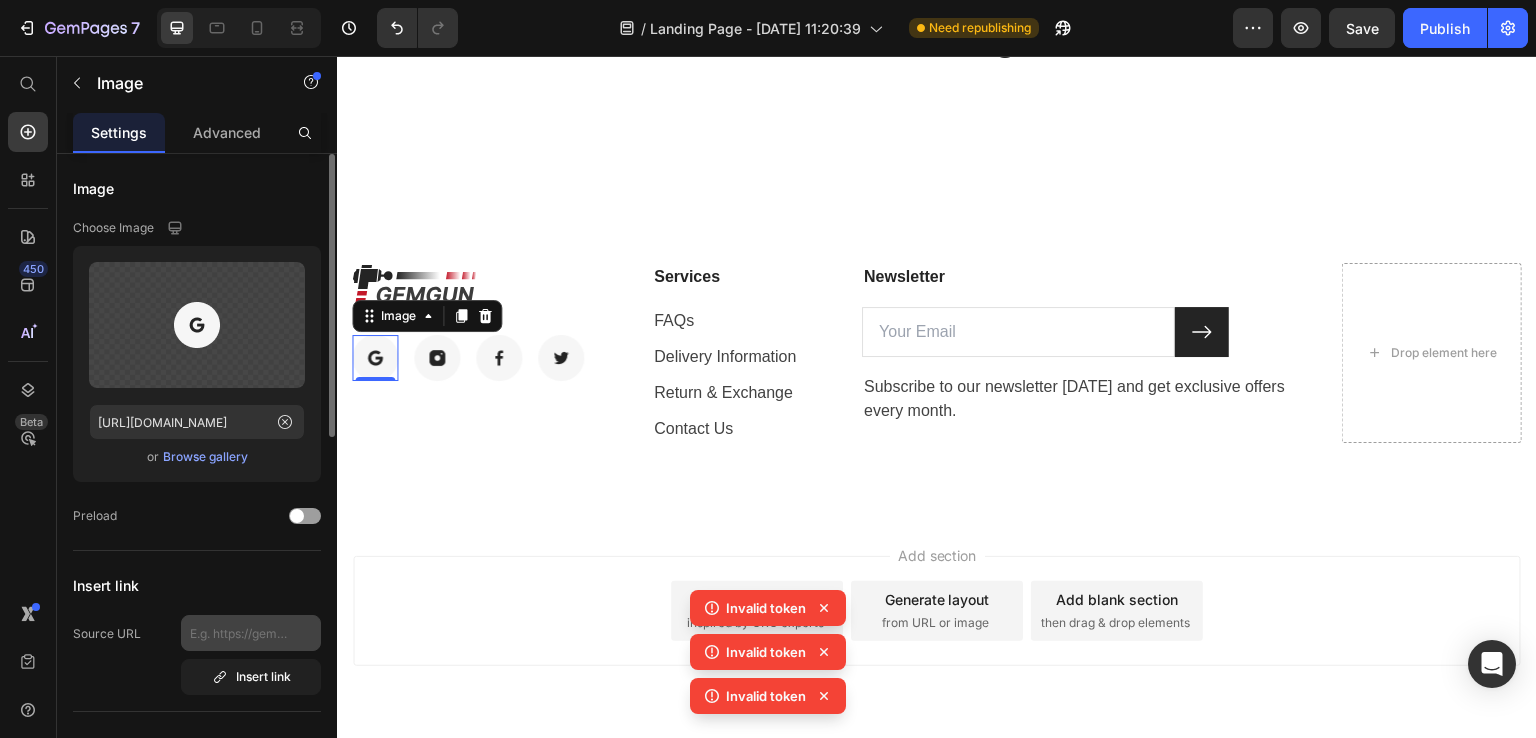 scroll, scrollTop: 200, scrollLeft: 0, axis: vertical 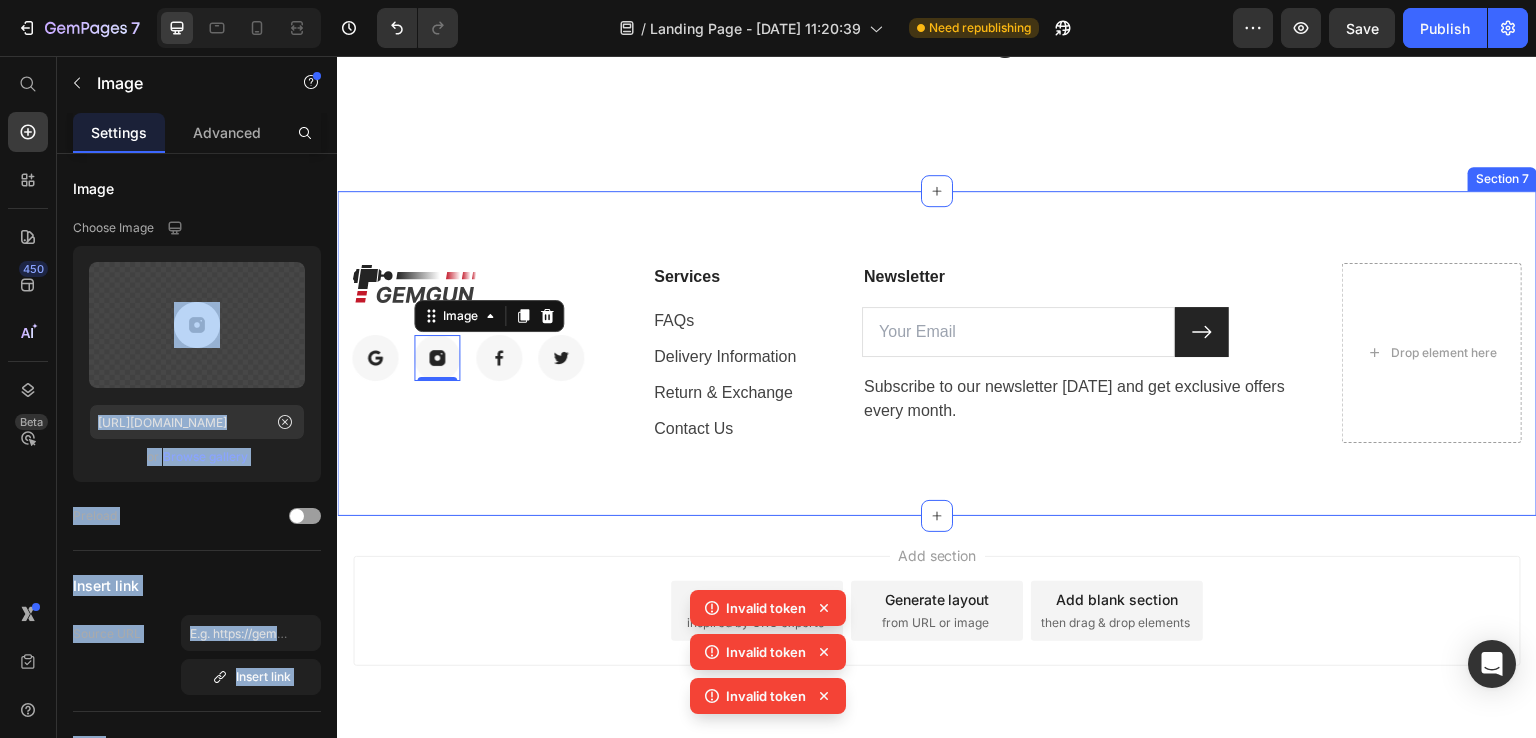 drag, startPoint x: 527, startPoint y: 361, endPoint x: 452, endPoint y: 466, distance: 129.03488 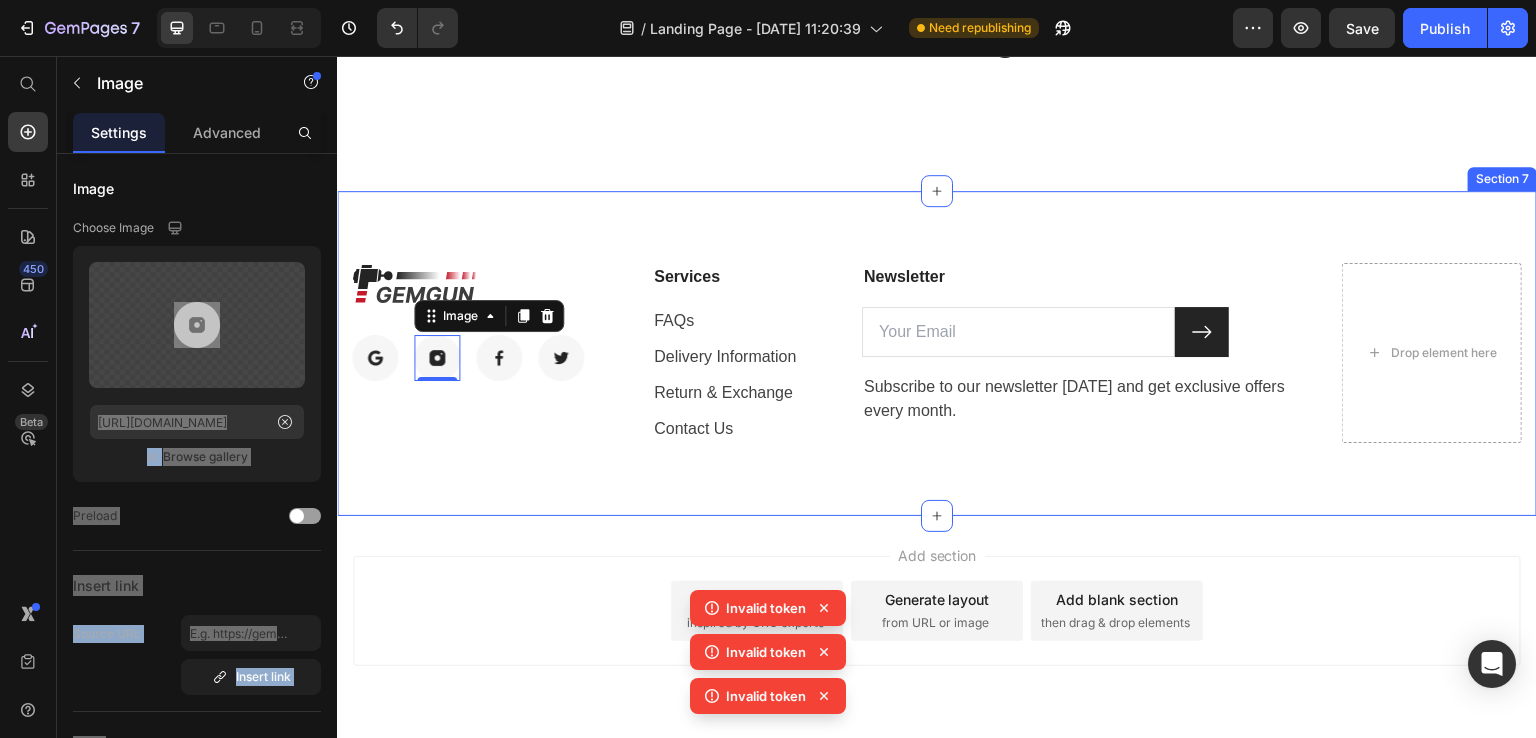 click on "Image Image Image   0 Image Image Row Services Text block FAQs Text block Delivery Information Text block Return & Exchange  Text block Contact Us Text block Newsletter Text block Email Field
Submit Button Row Subscribe to our newsletter today and get exclusive offers every month. Text block Newsletter
Drop element here Row Section 7" at bounding box center [937, 353] 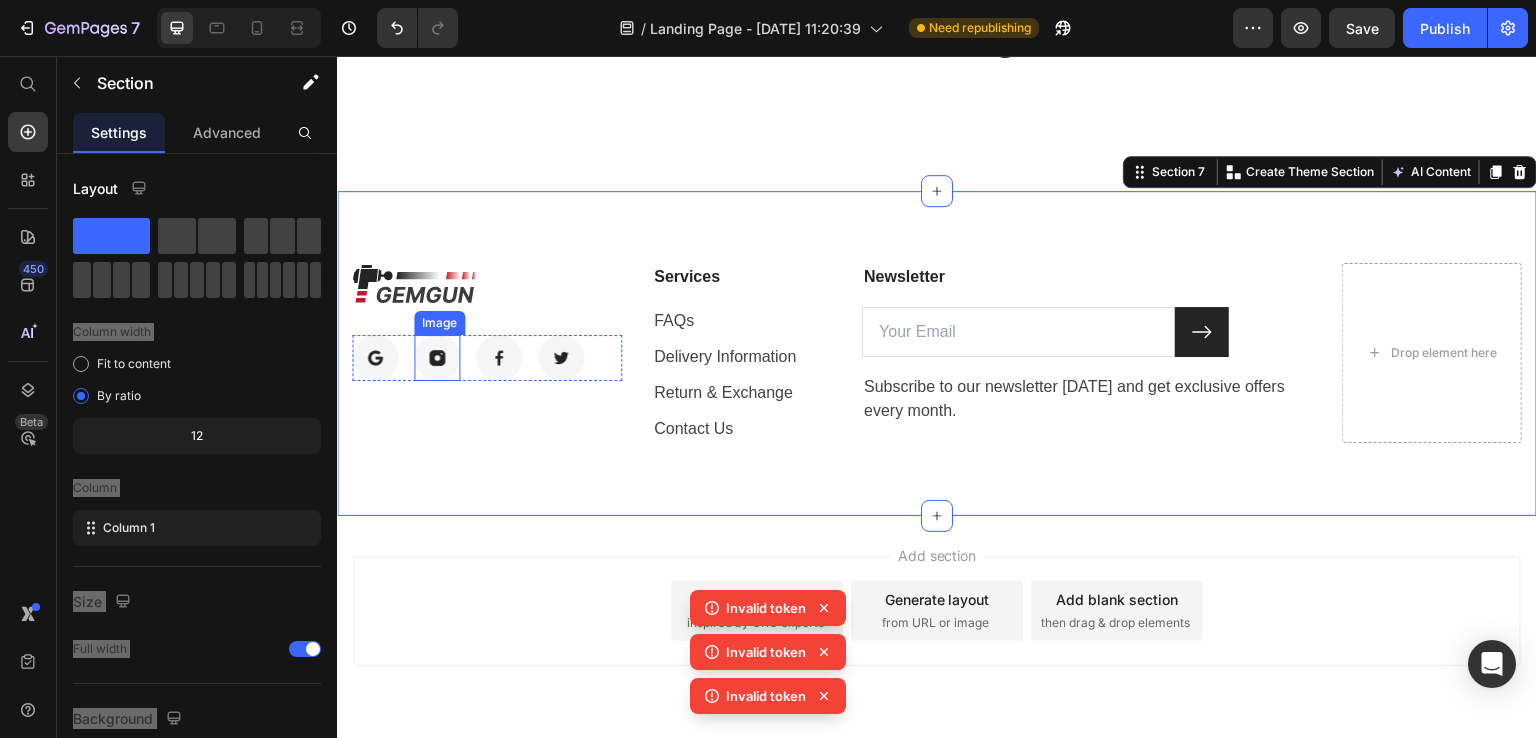 click at bounding box center (437, 358) 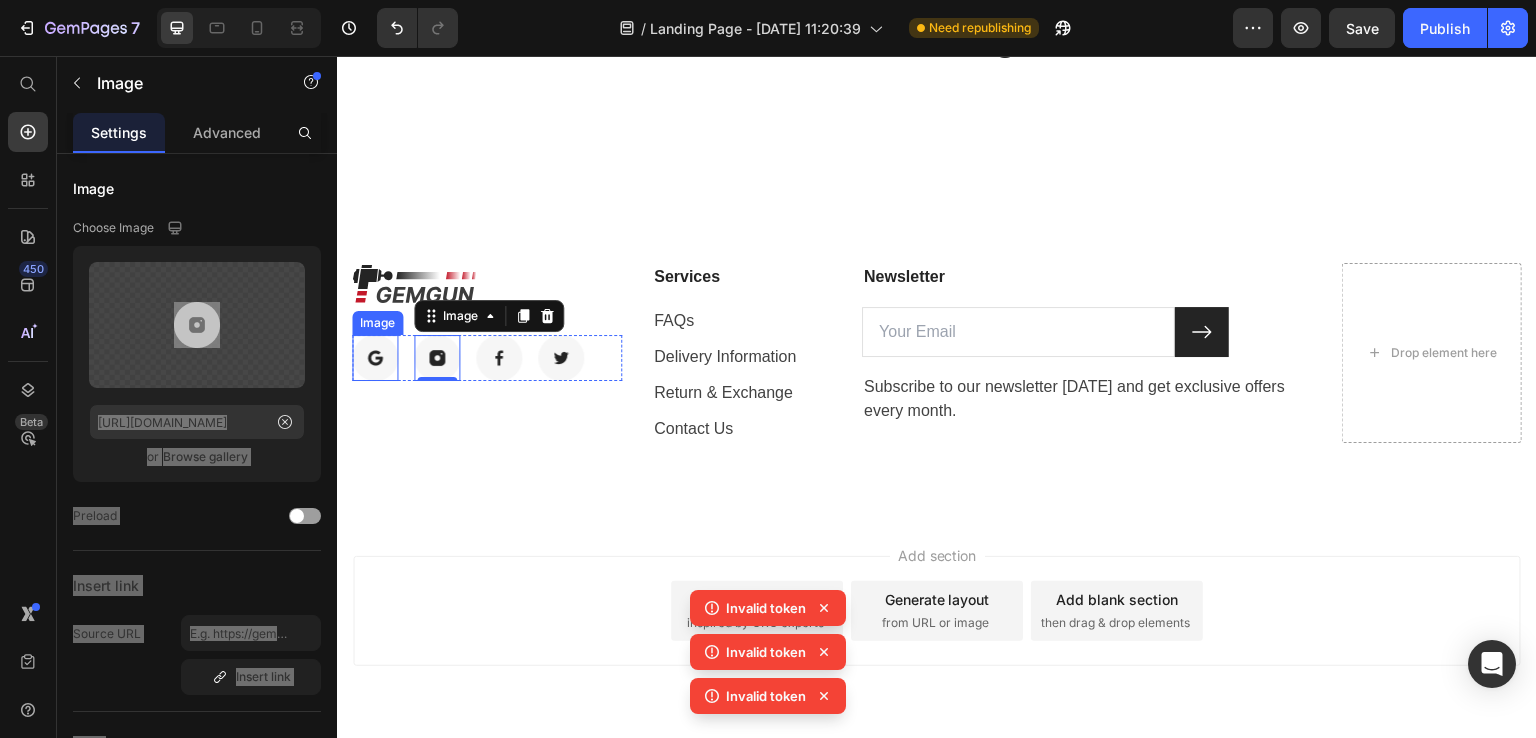 click at bounding box center (375, 358) 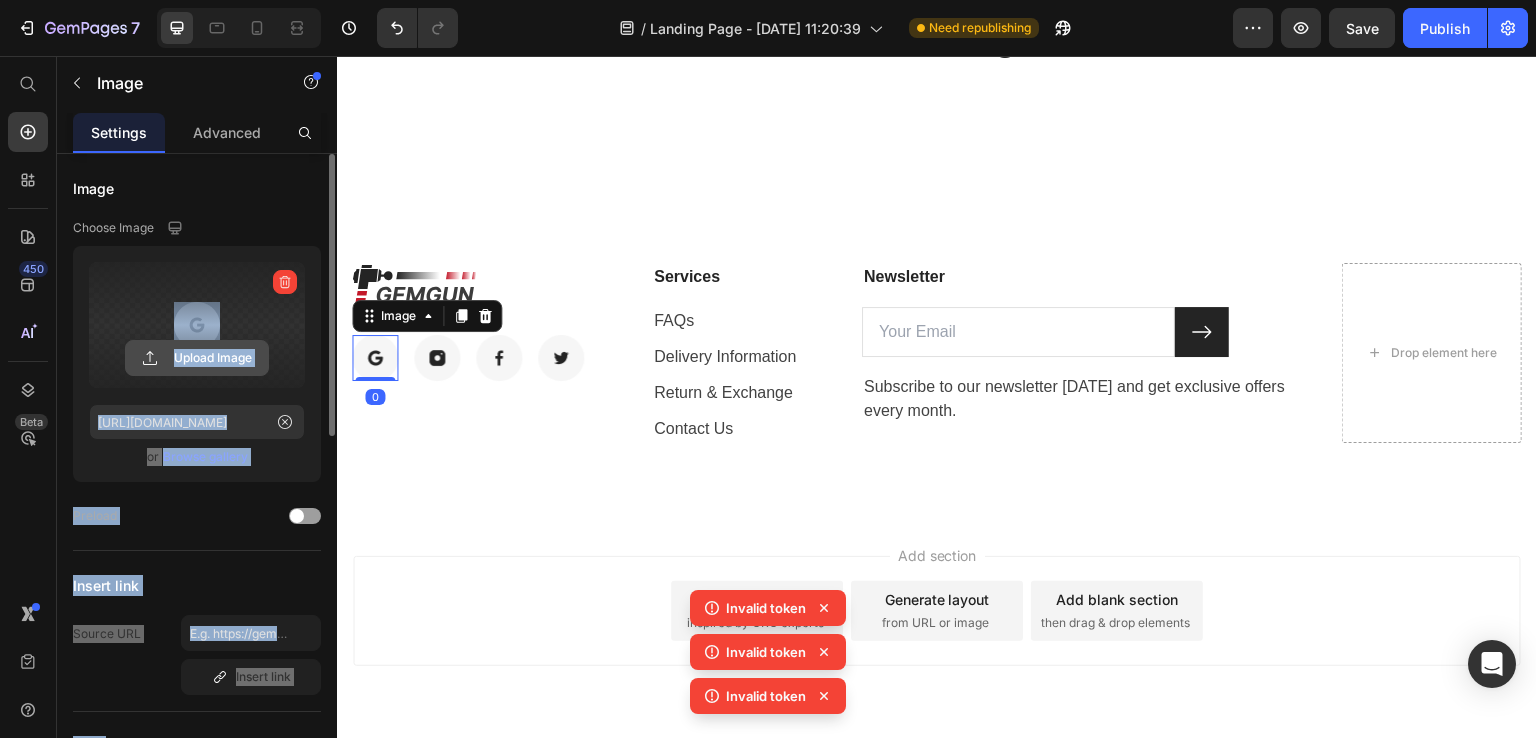 click 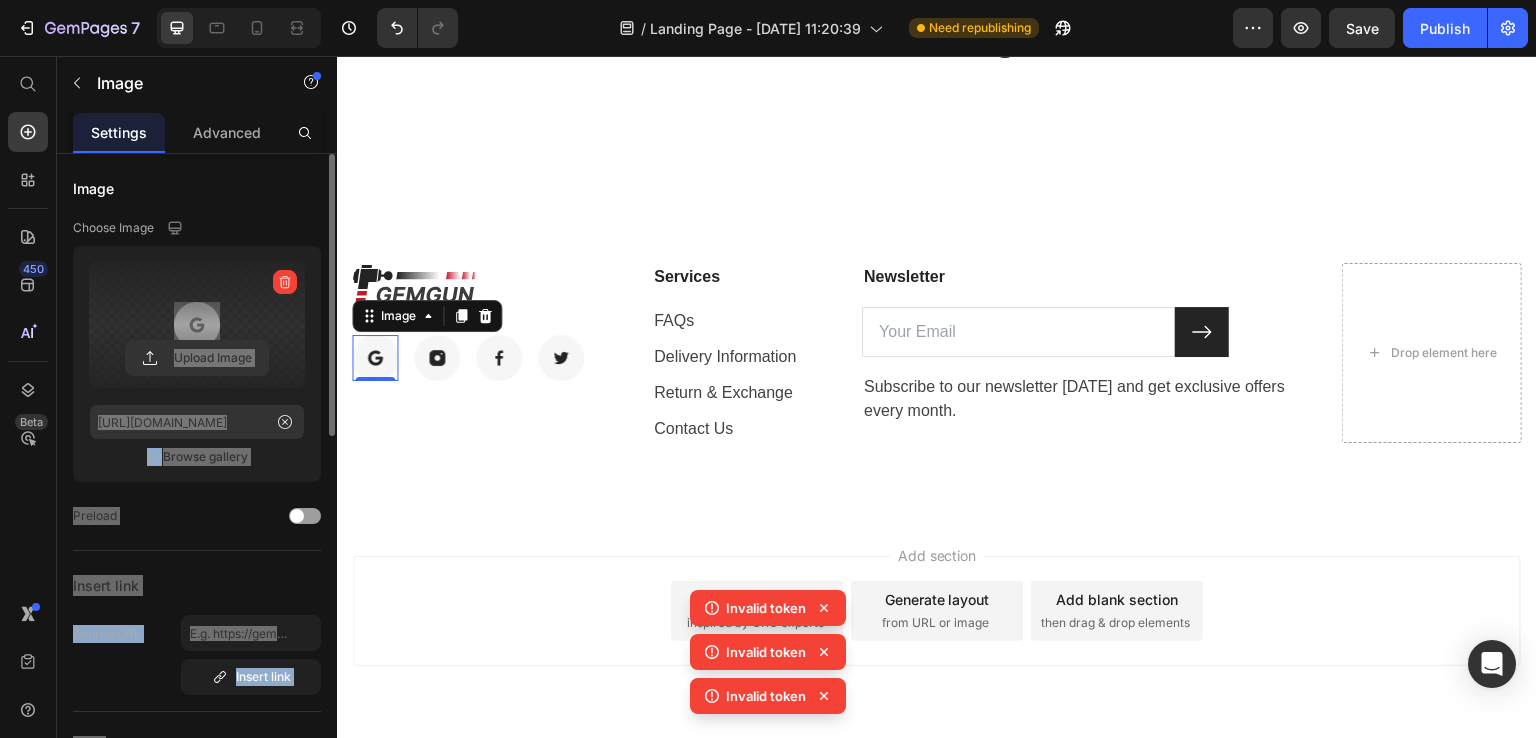 click on "Add section Choose templates inspired by CRO experts Generate layout from URL or image Add blank section then drag & drop elements" at bounding box center [937, 611] 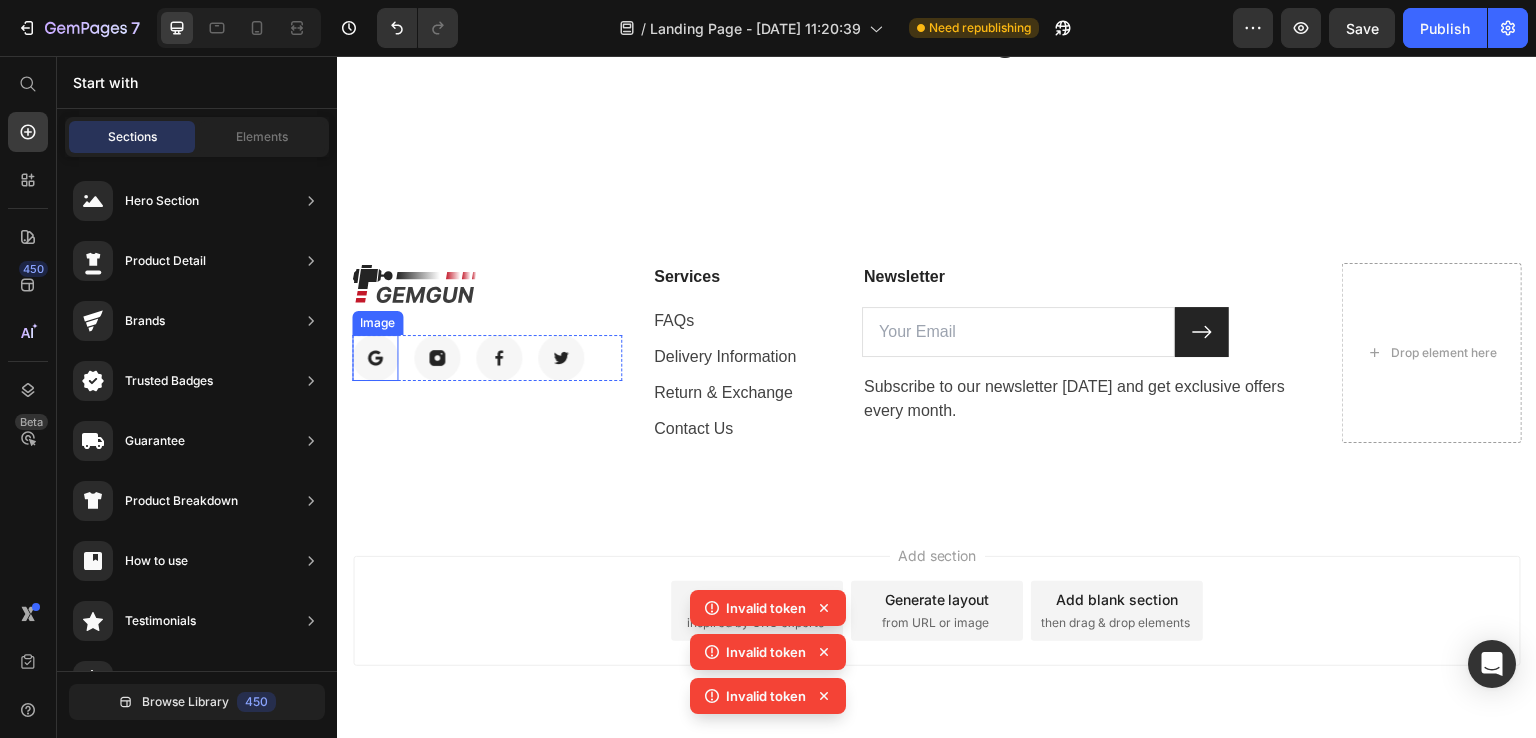 click at bounding box center [375, 358] 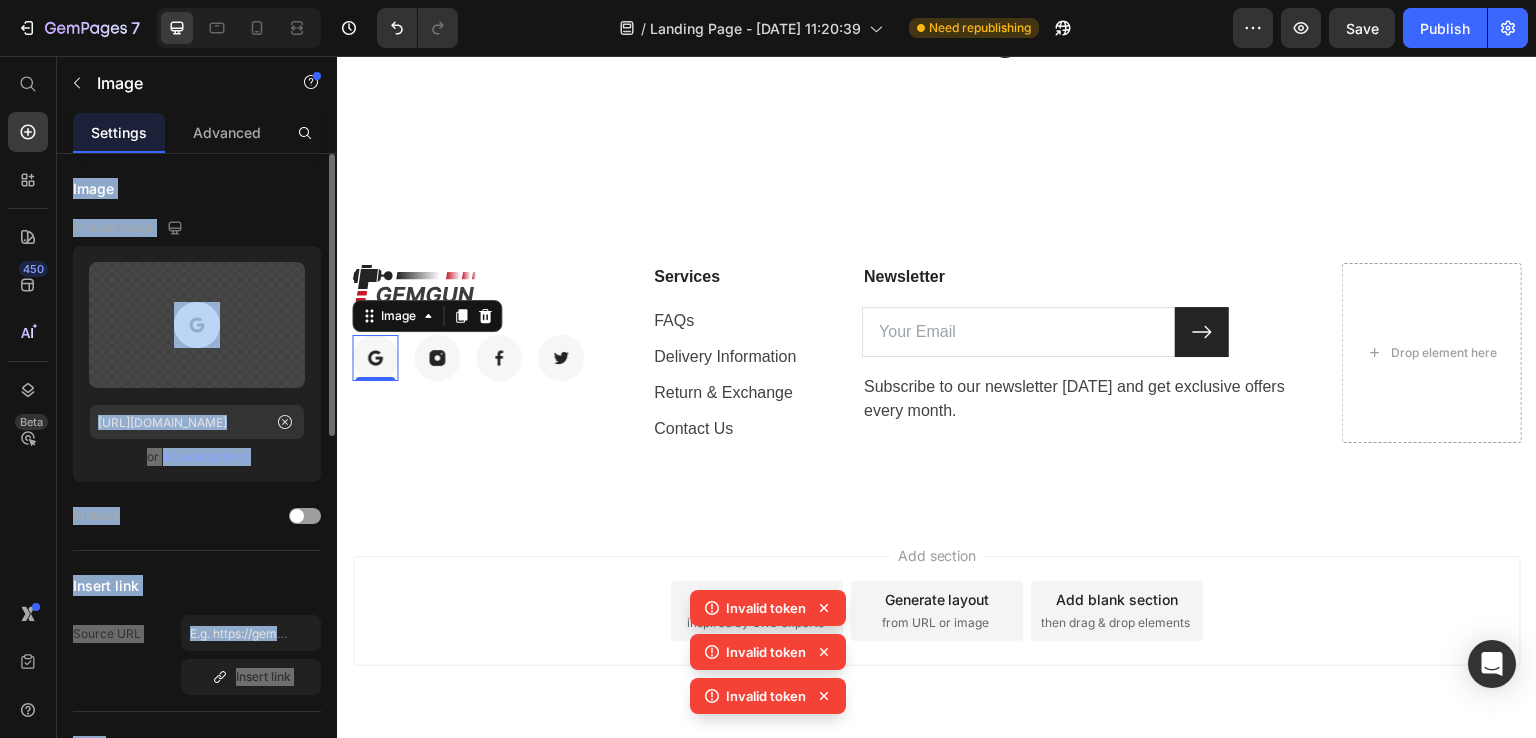 click on "Choose Image" at bounding box center (197, 228) 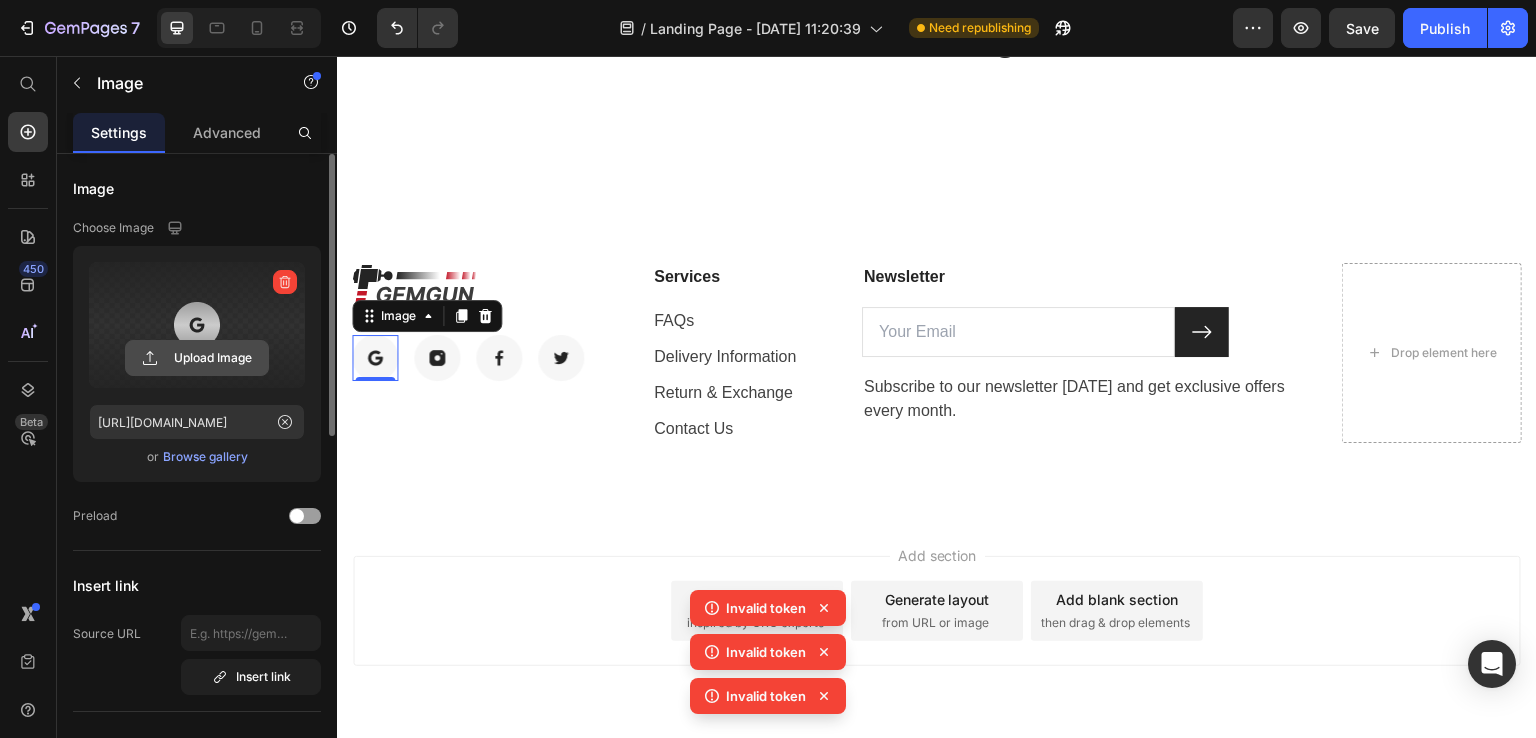 click 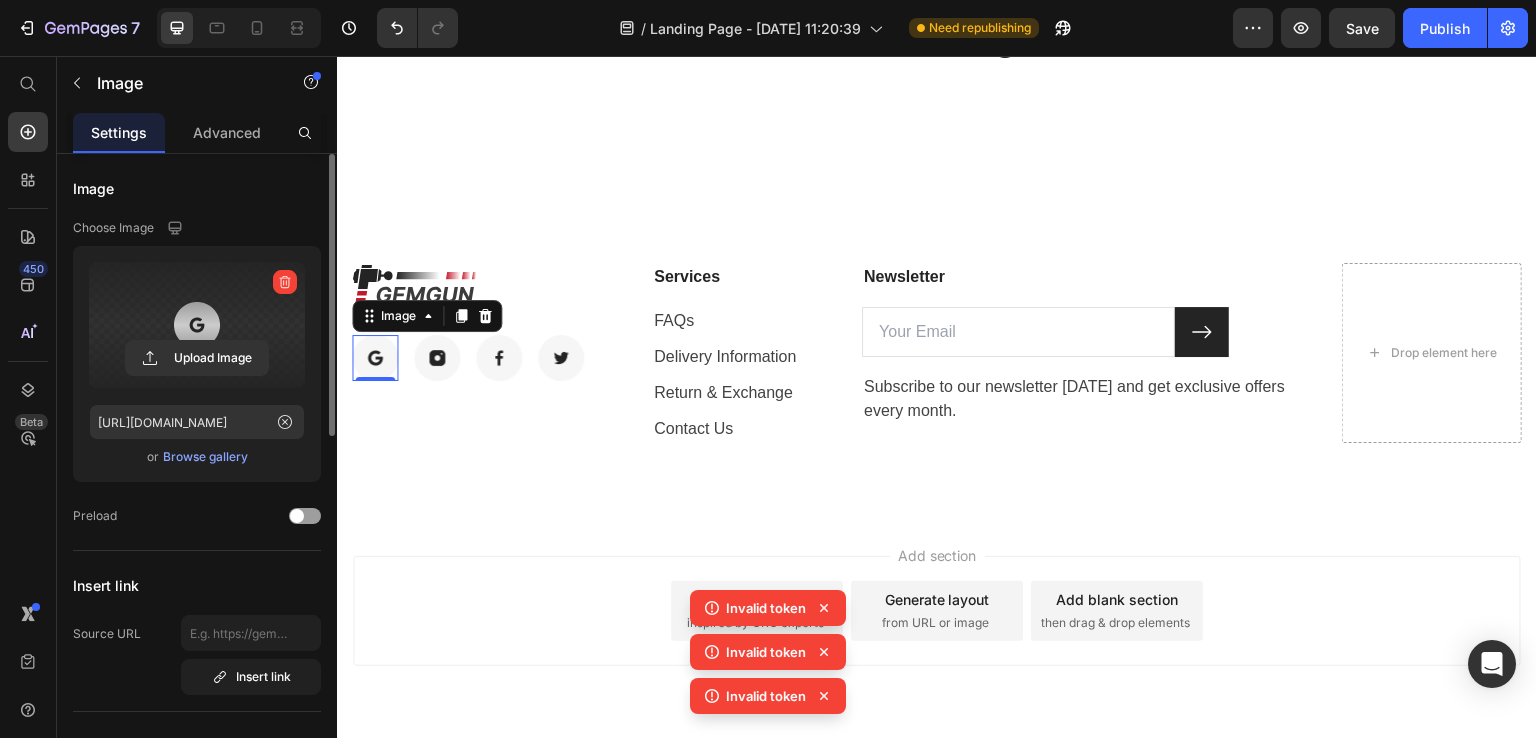 click 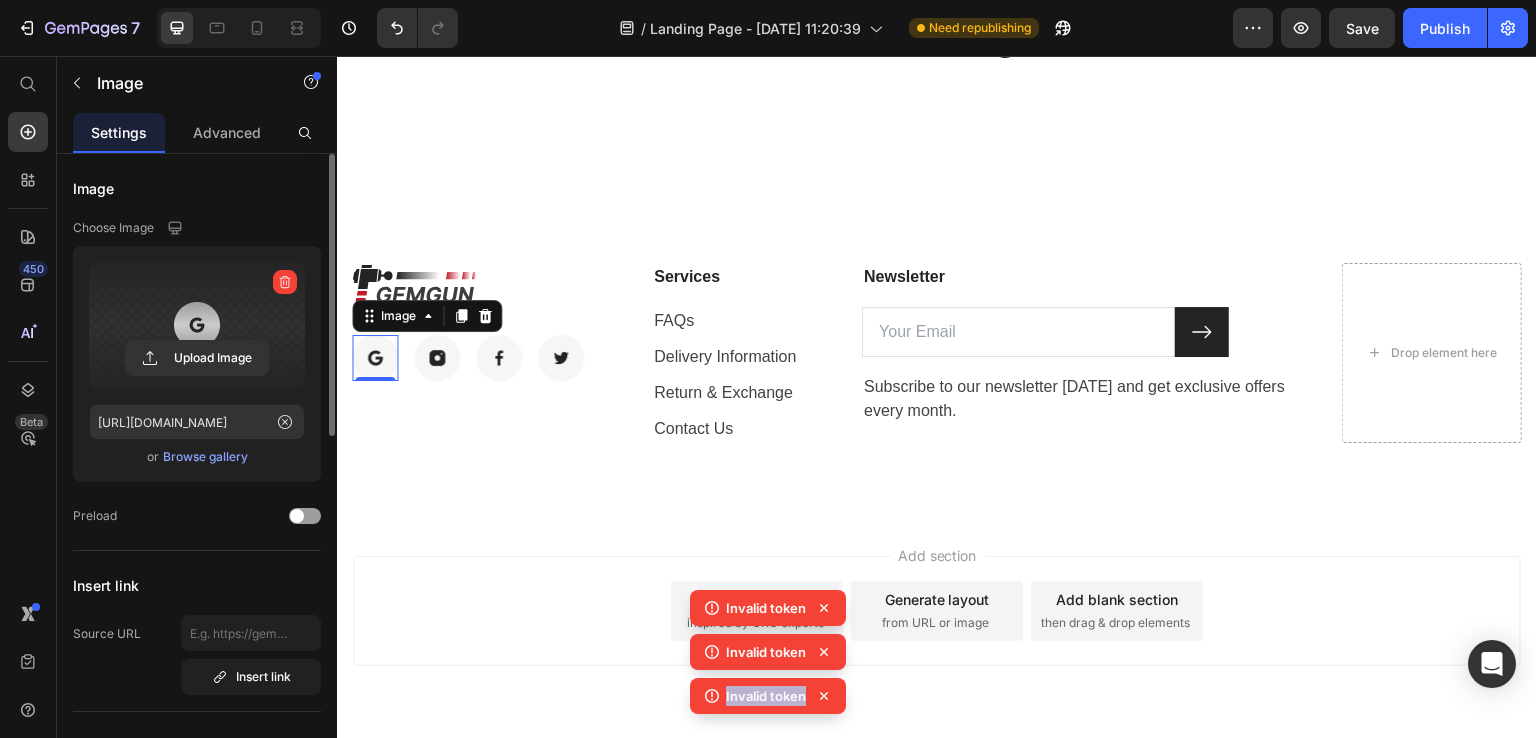 click 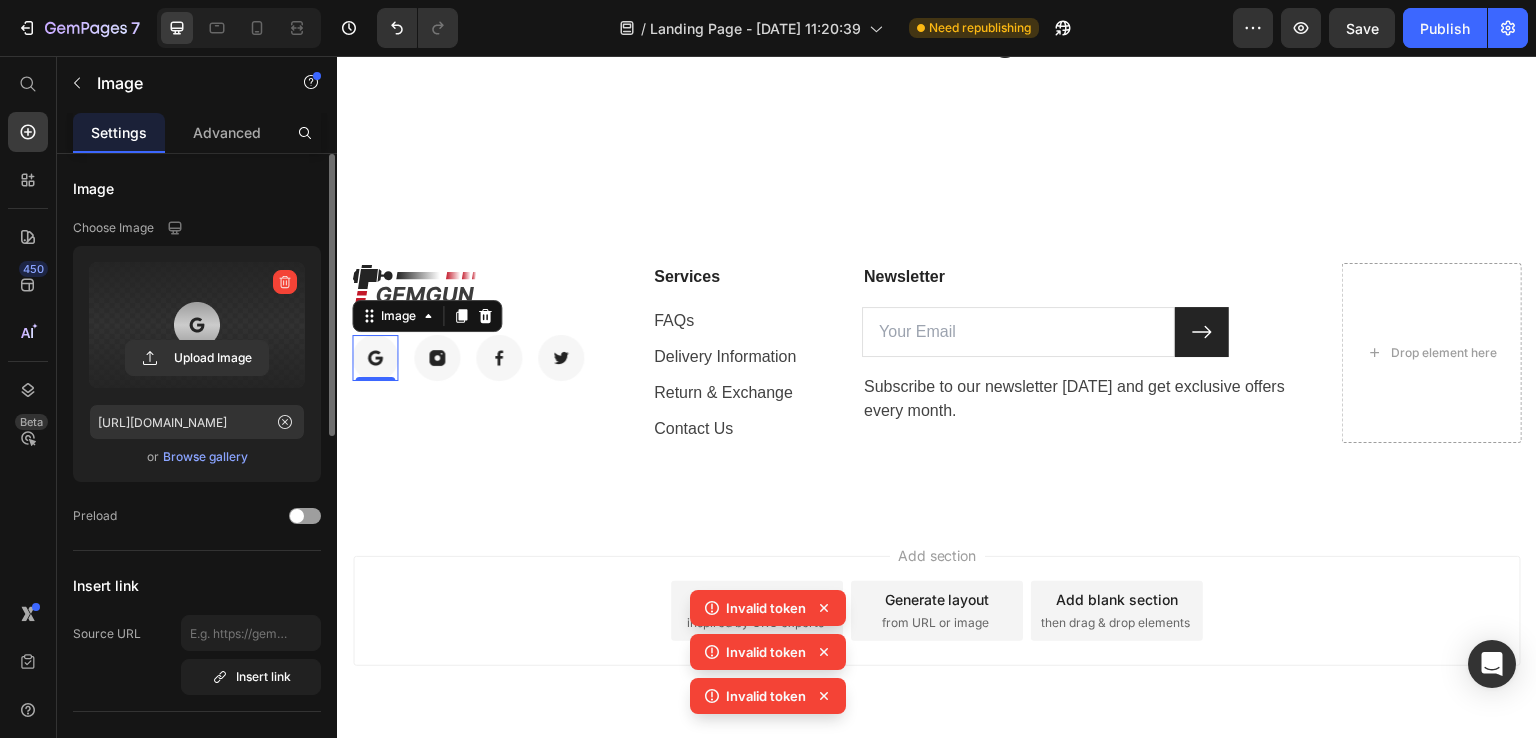 click 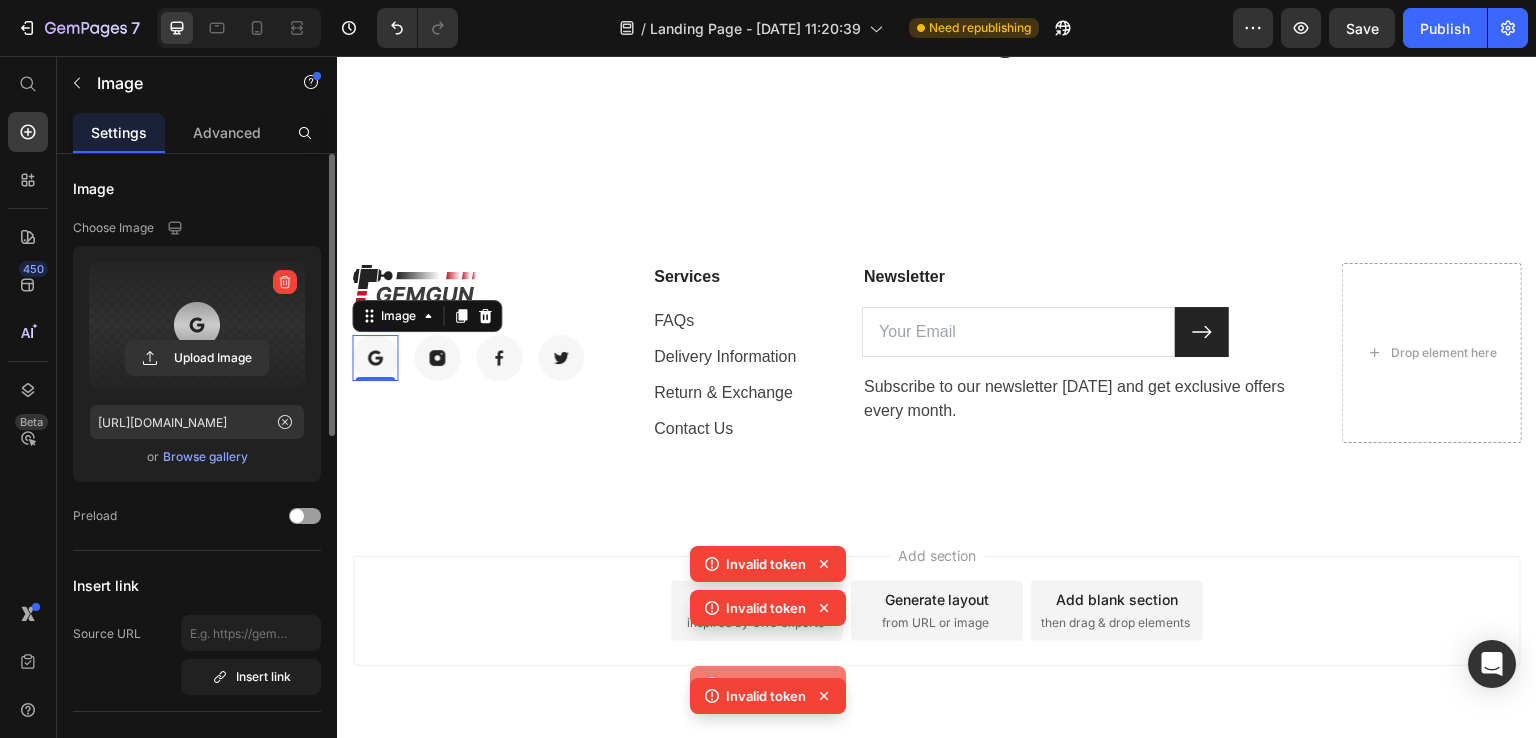 click 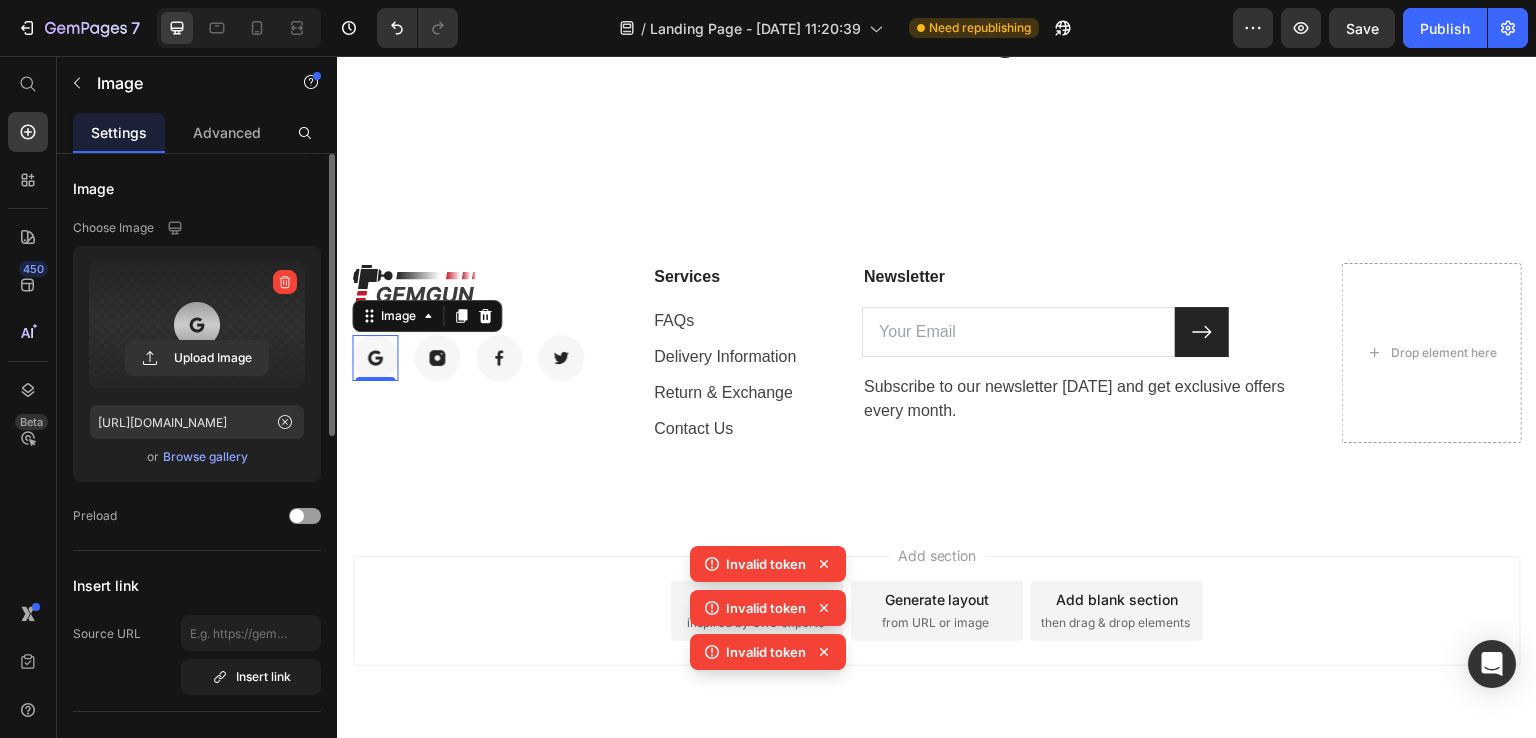 click on "Invalid token Invalid token Invalid token Invalid token" at bounding box center [768, 634] 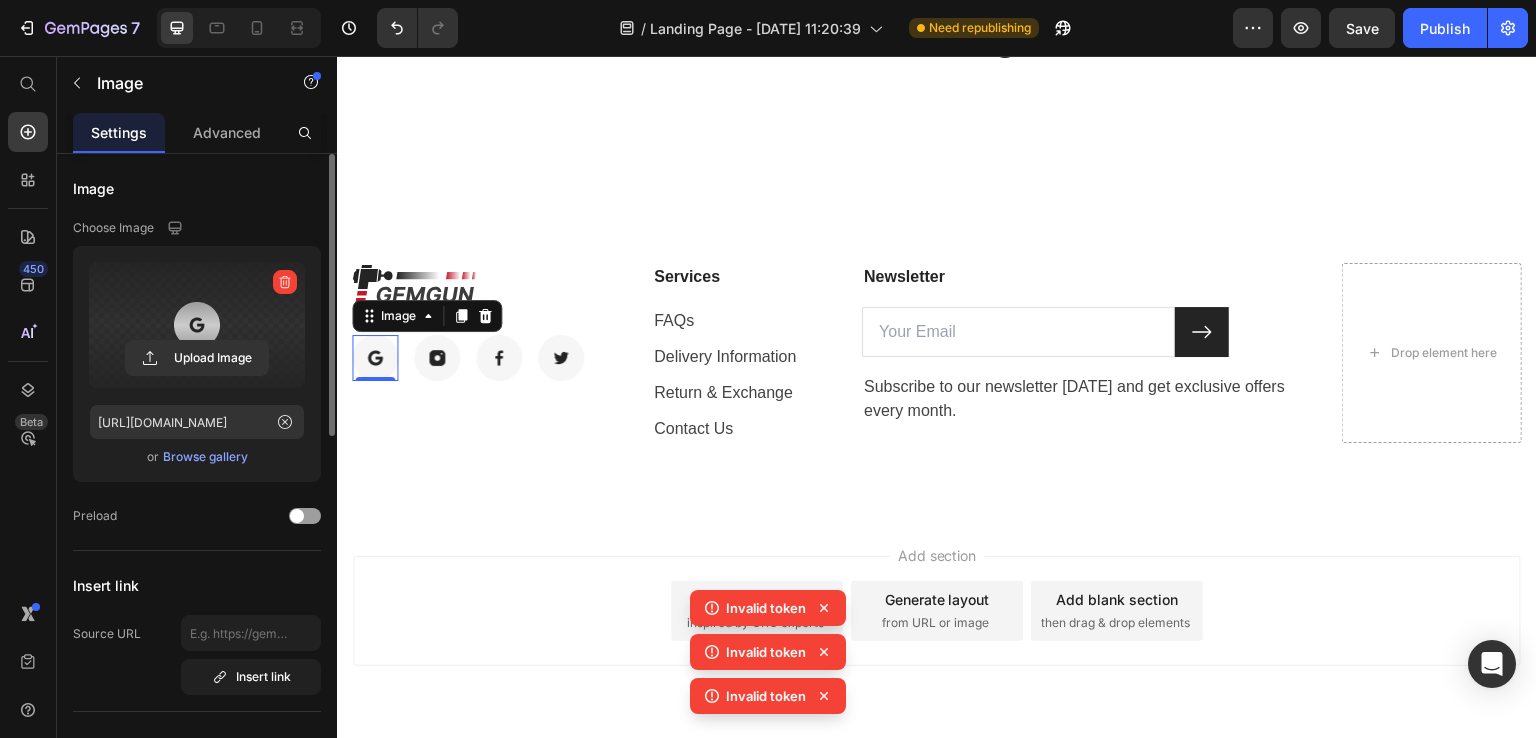 click 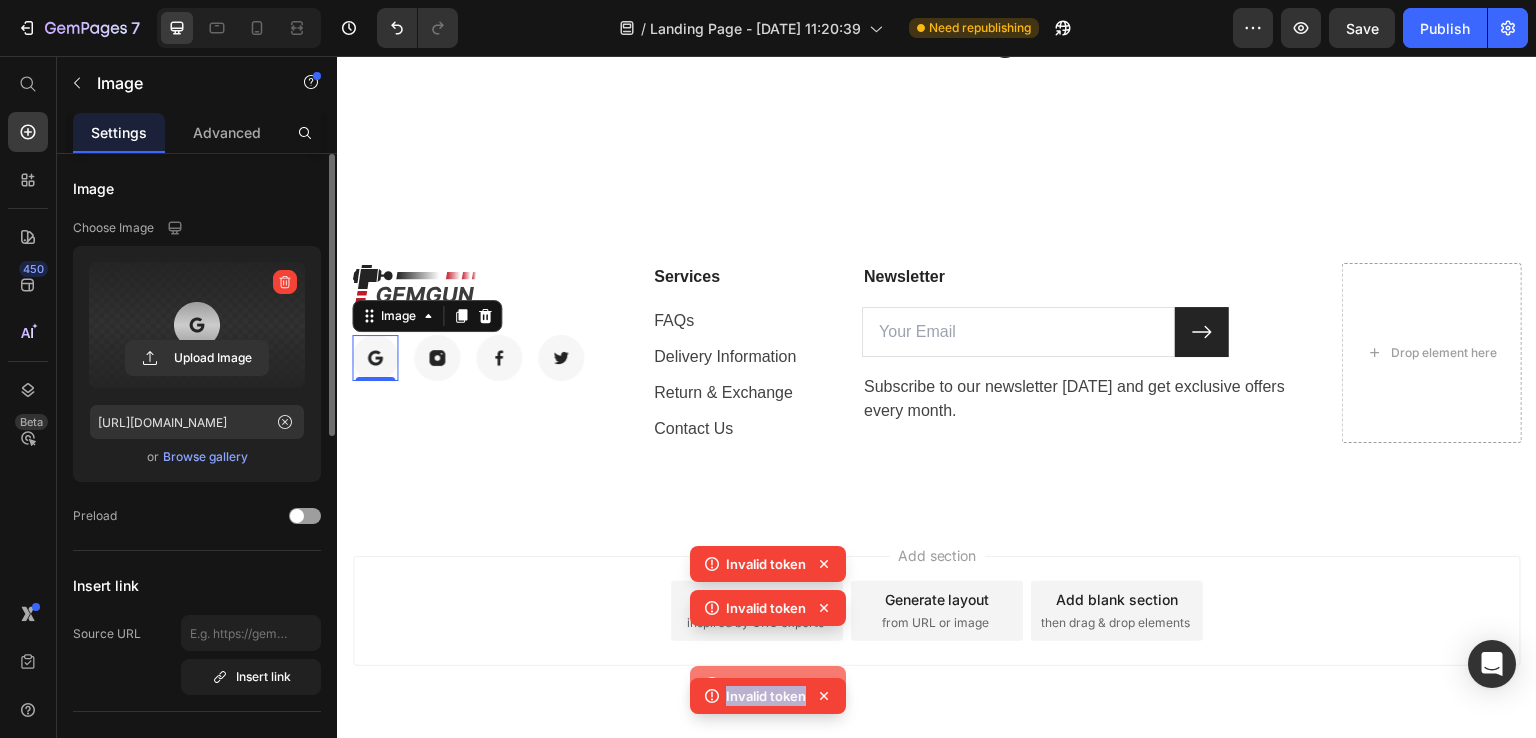 click on "Invalid token Invalid token Invalid token Invalid token" at bounding box center [768, 634] 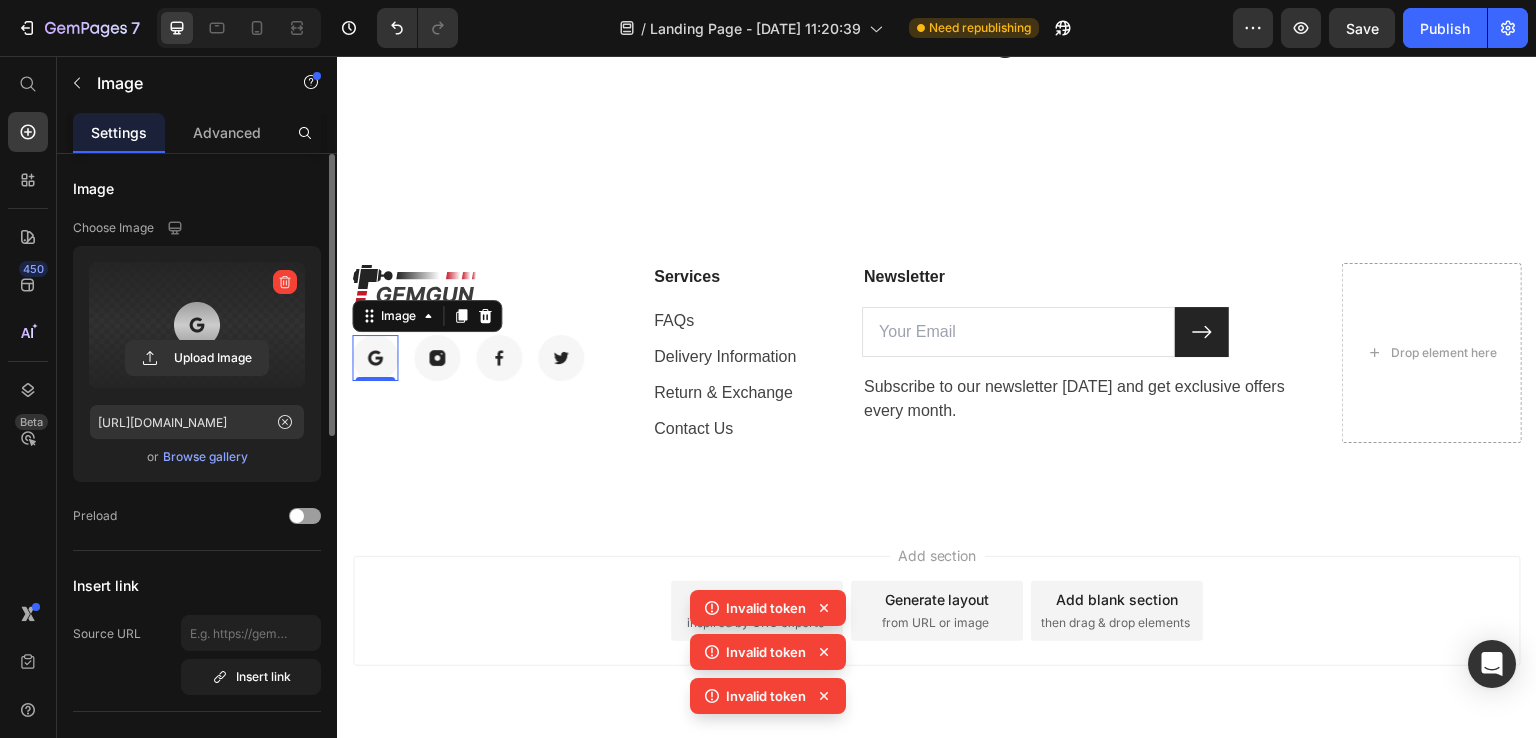 click 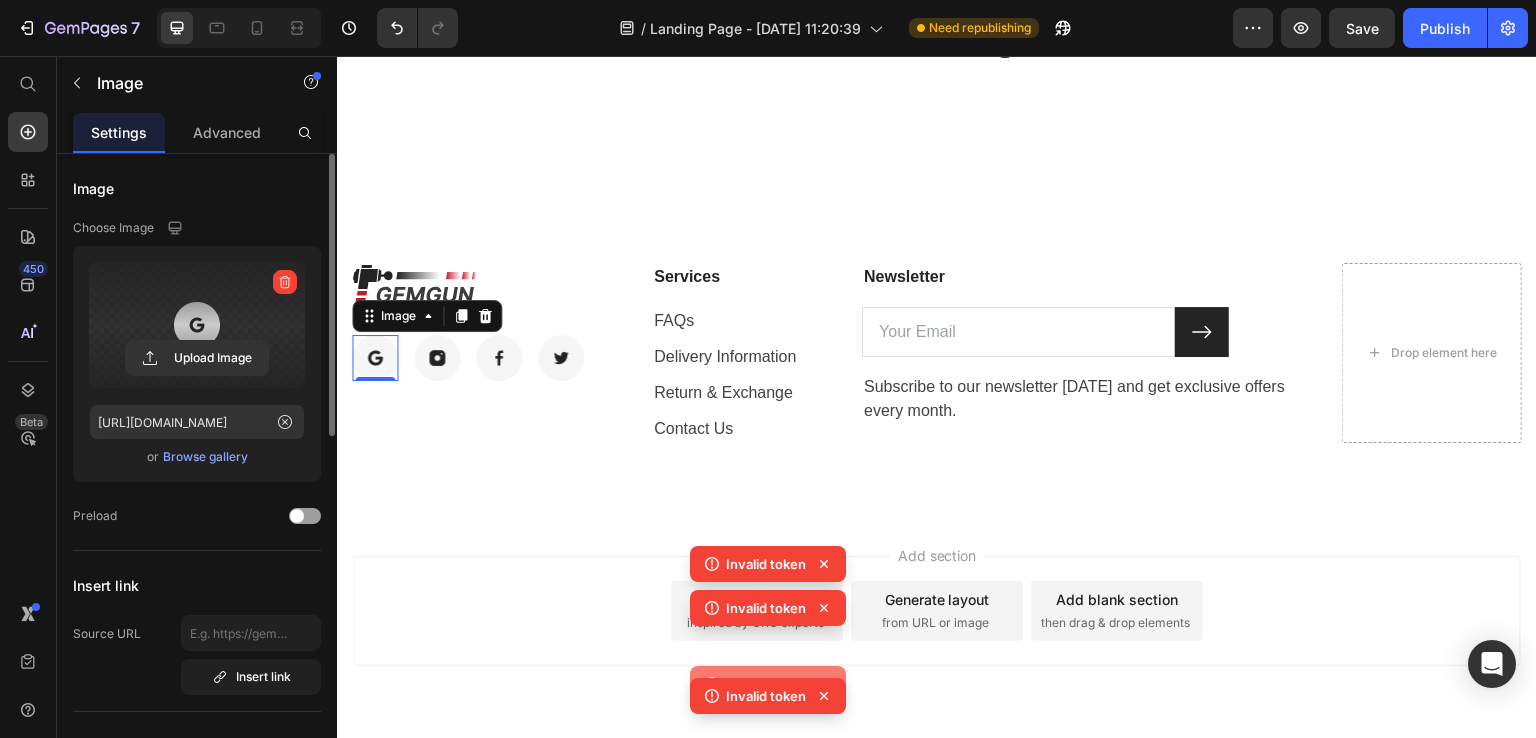 click 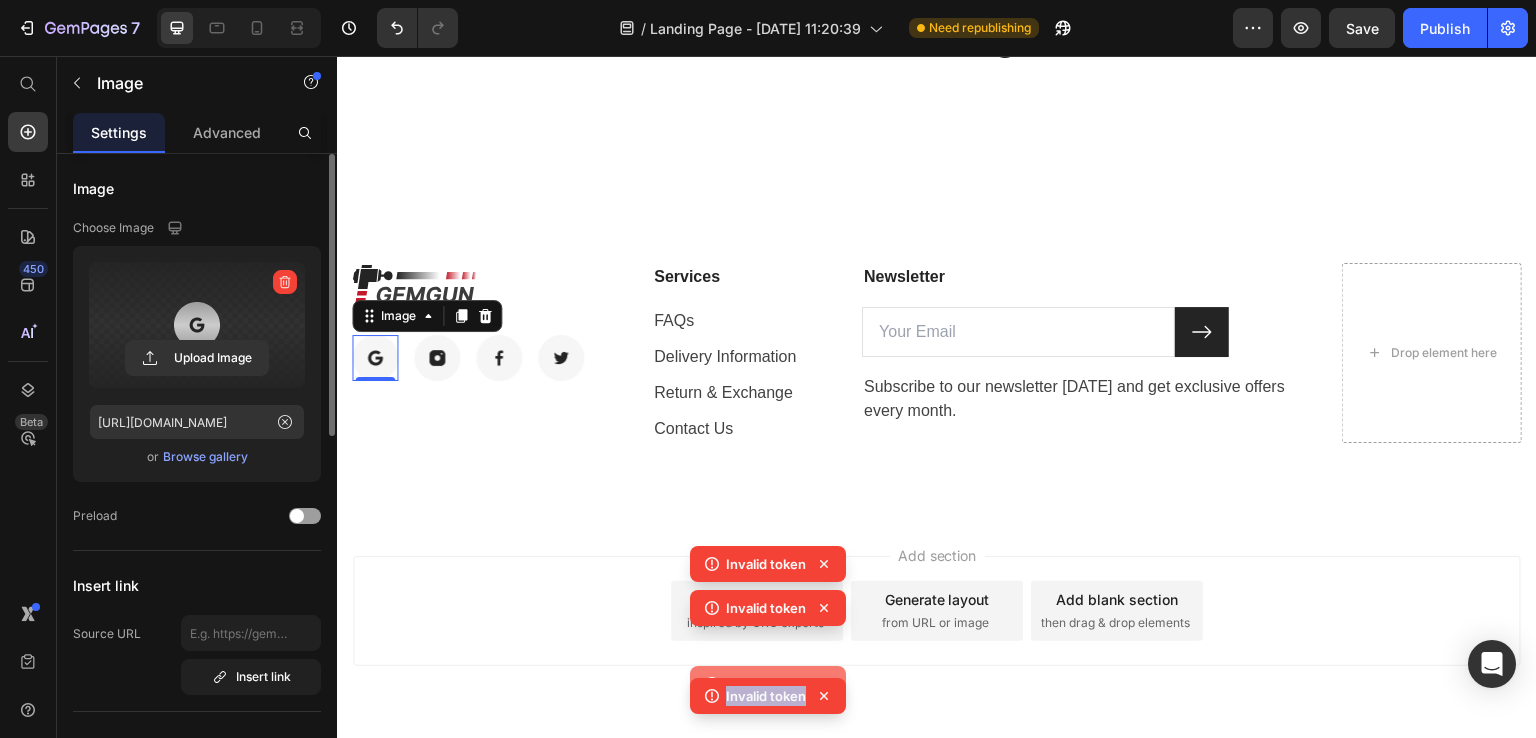 click on "Invalid token Invalid token Invalid token Invalid token" at bounding box center [768, 634] 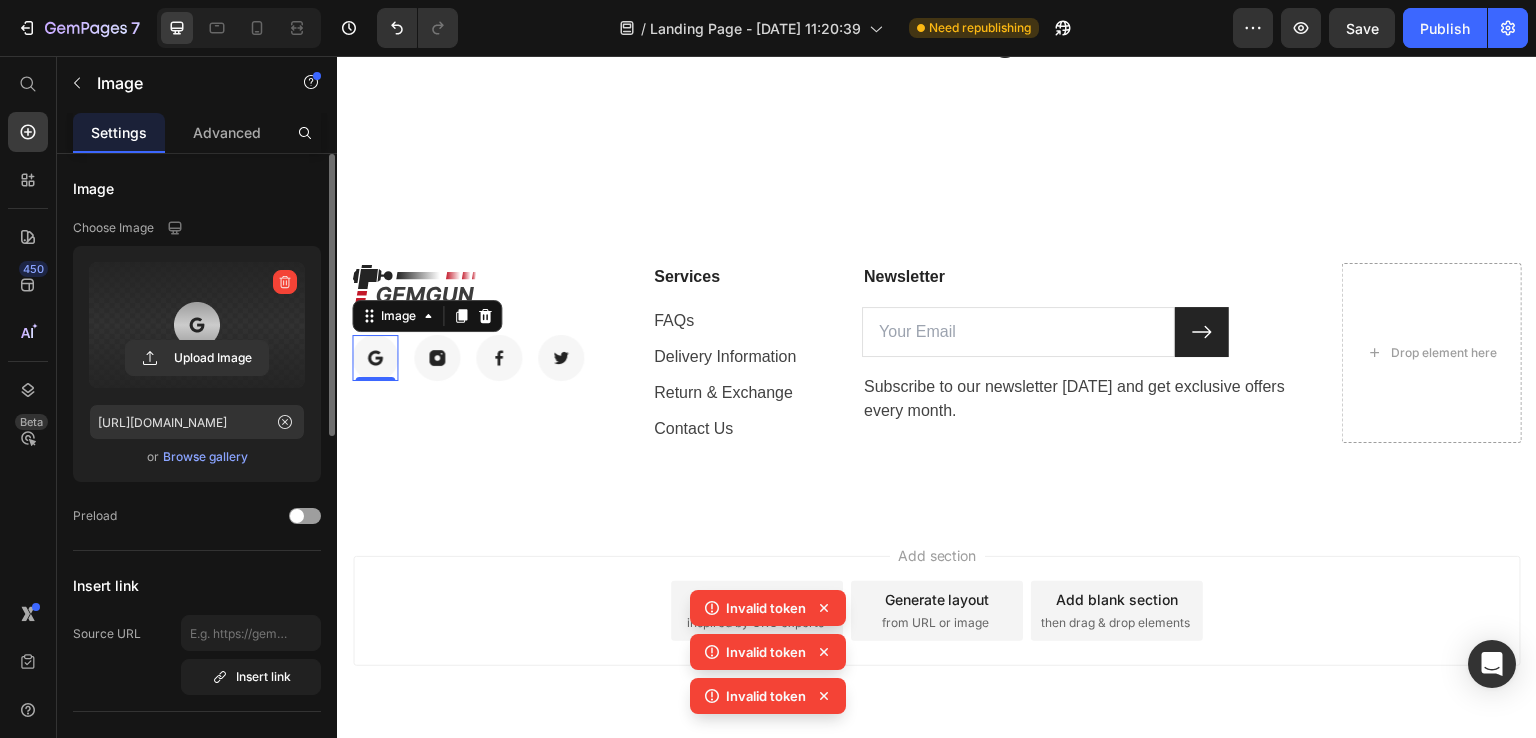 click 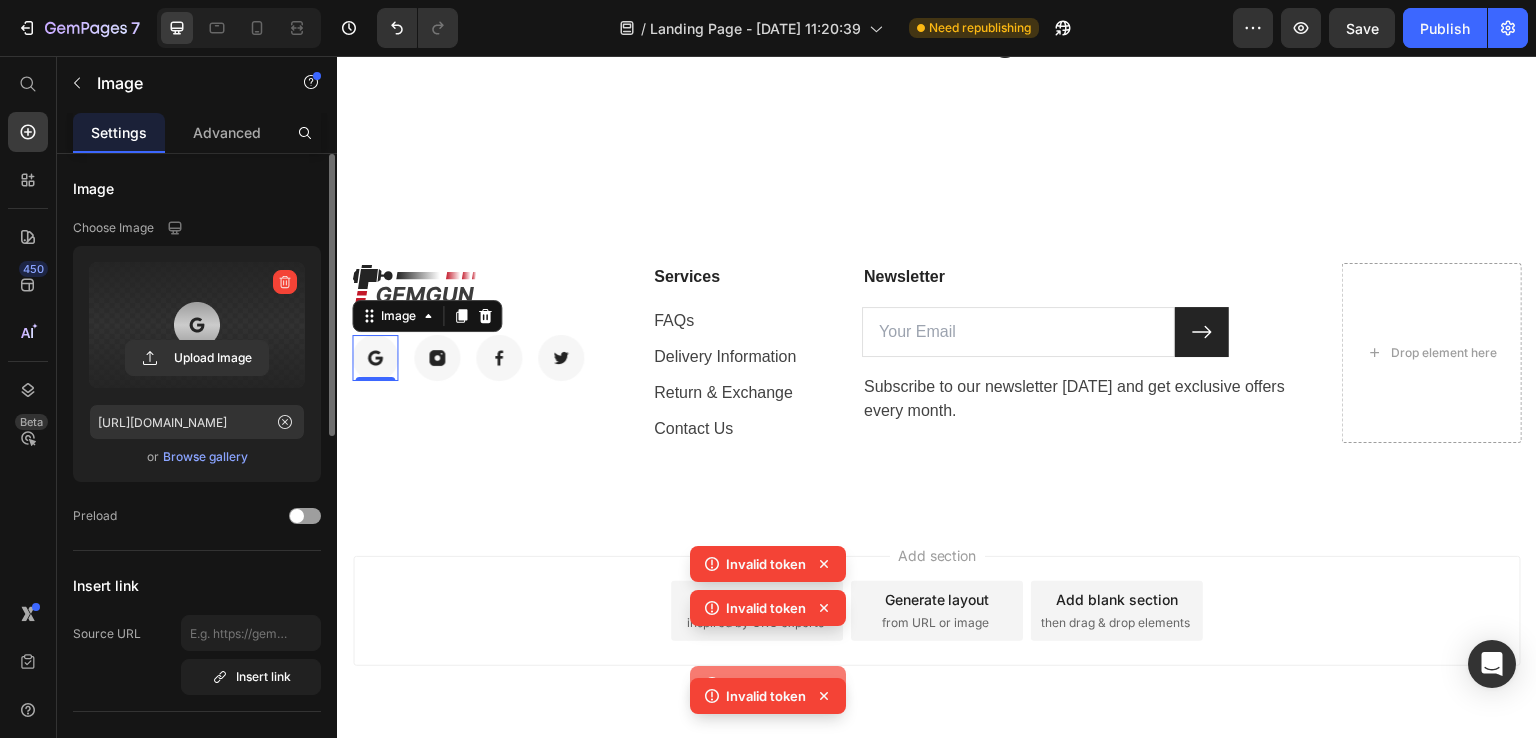 click on "Invalid token Invalid token Invalid token Invalid token" at bounding box center (768, 634) 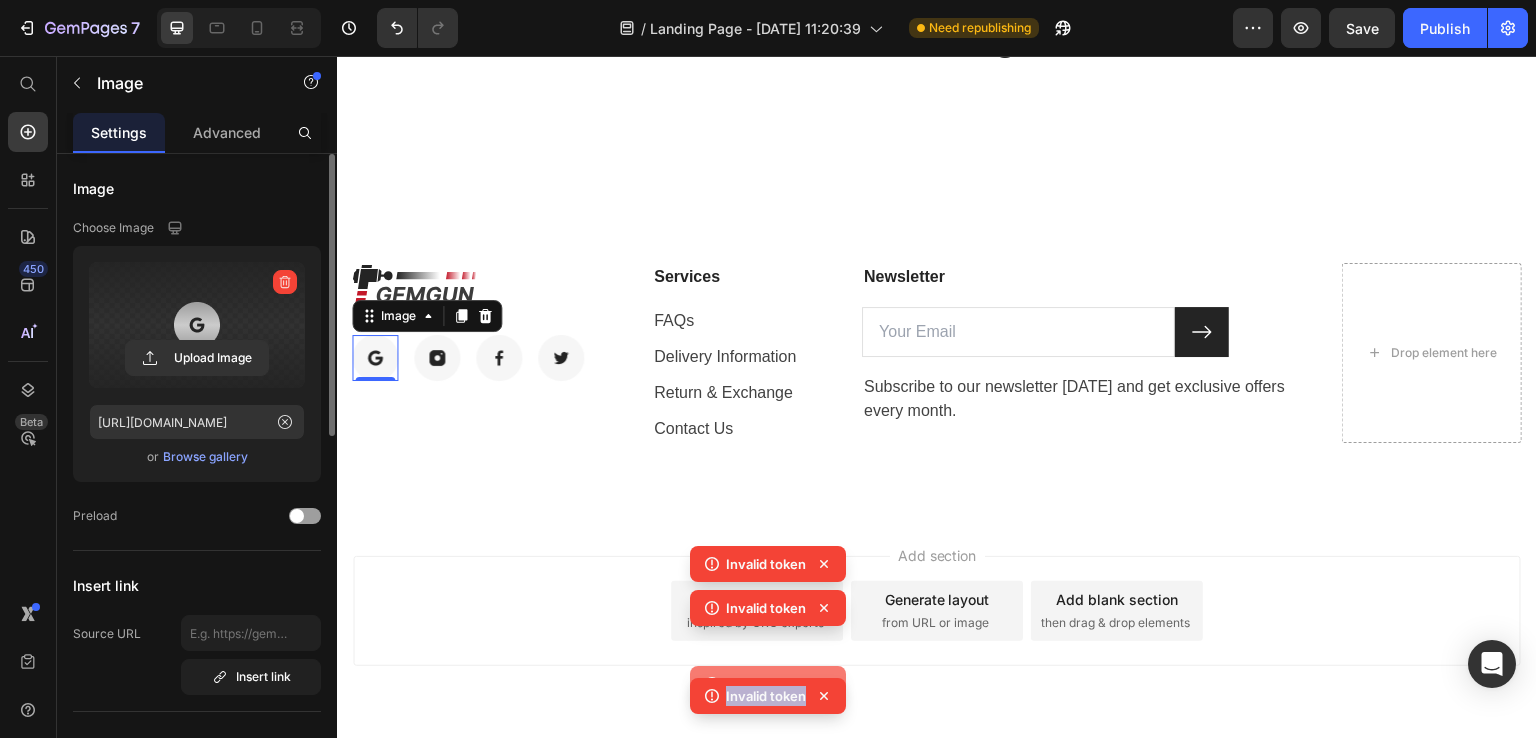 click on "Invalid token Invalid token Invalid token Invalid token" at bounding box center (768, 634) 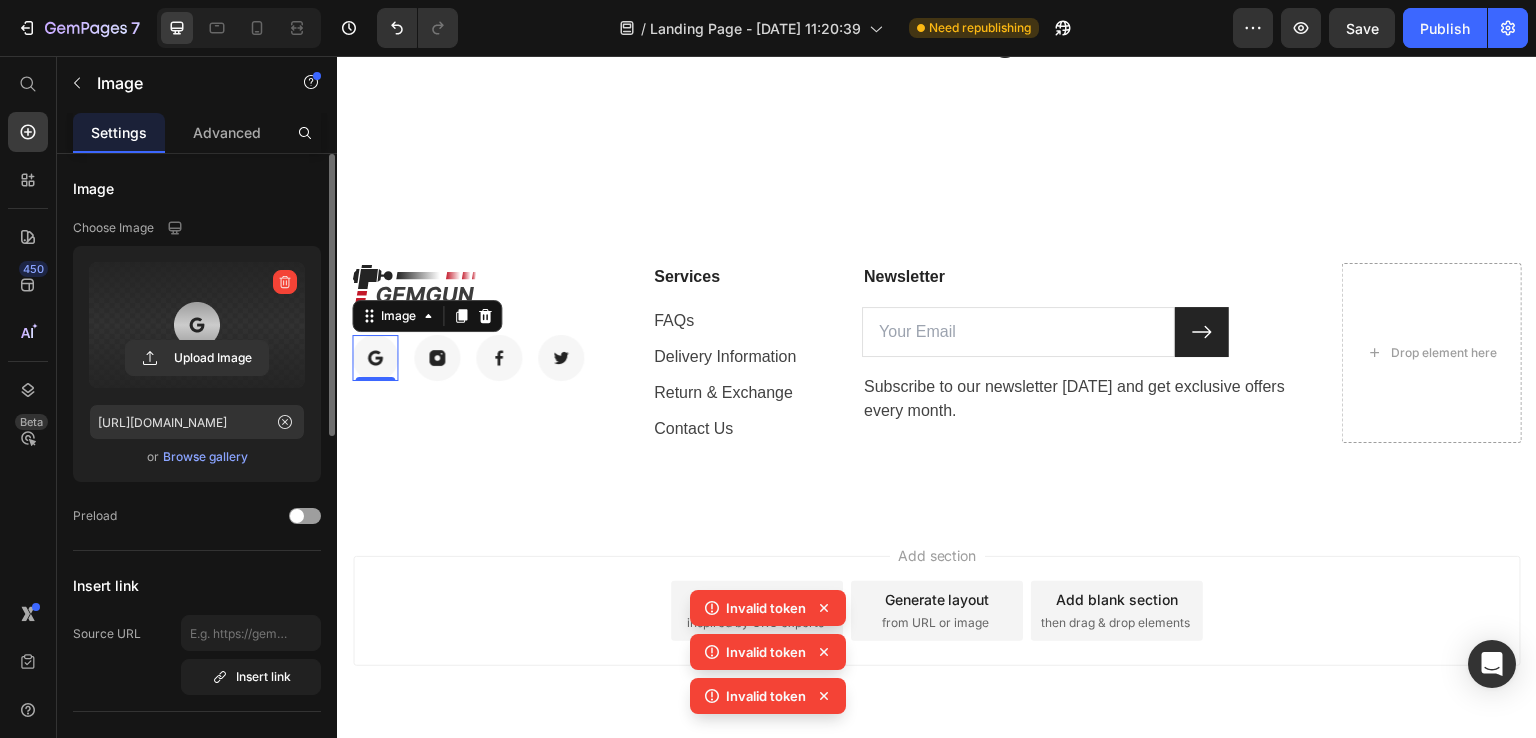 click 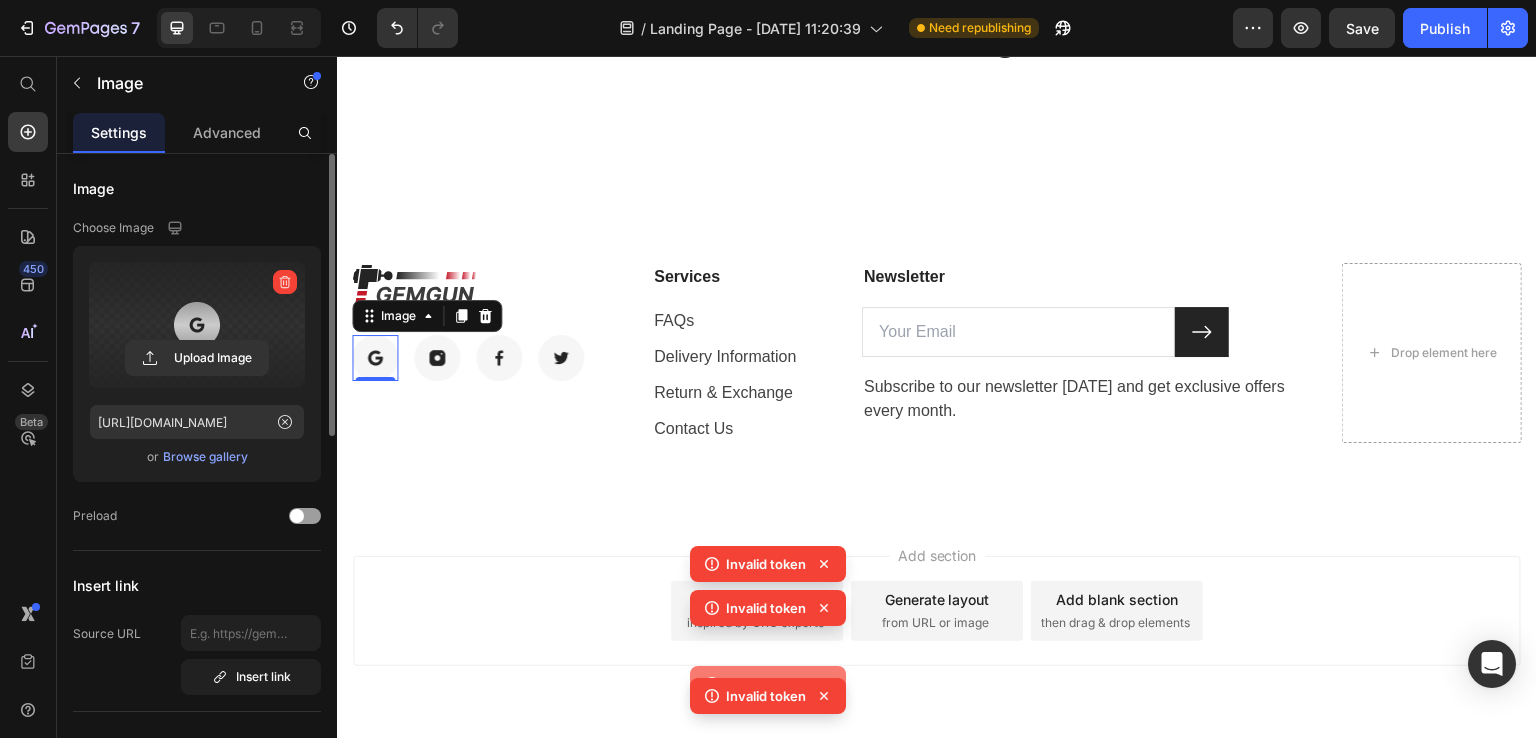 click on "Invalid token Invalid token Invalid token Invalid token" at bounding box center (768, 634) 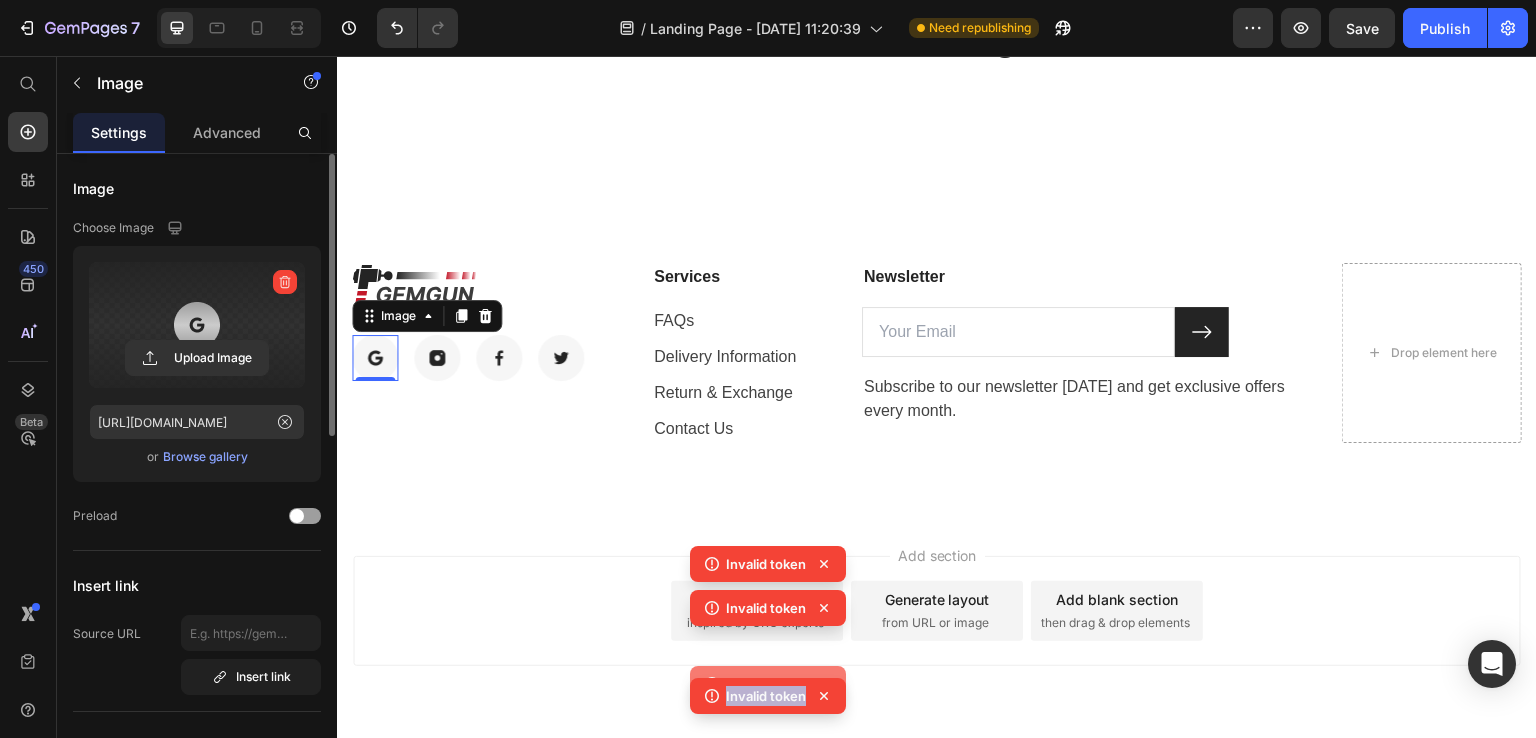 click on "Invalid token Invalid token Invalid token Invalid token" at bounding box center (768, 634) 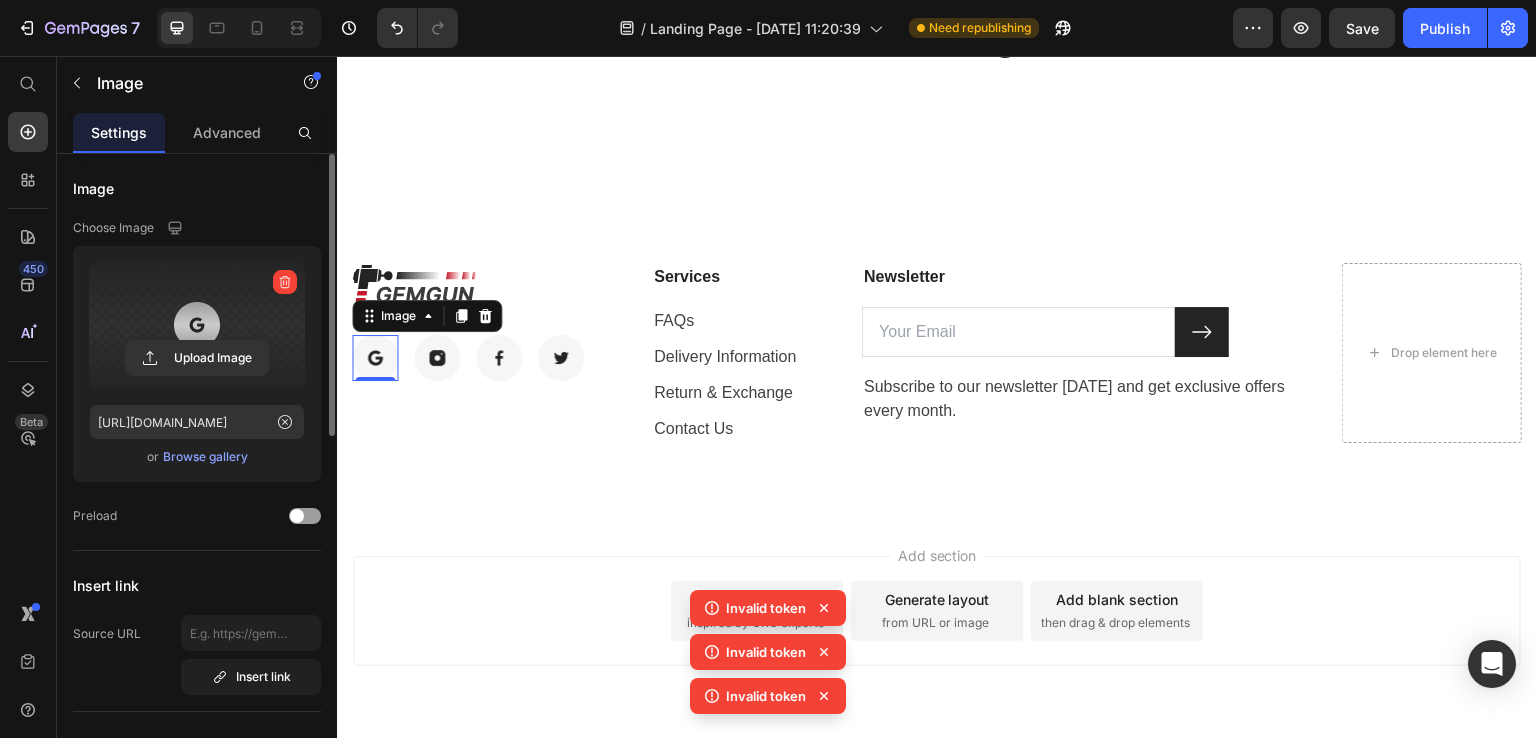 click 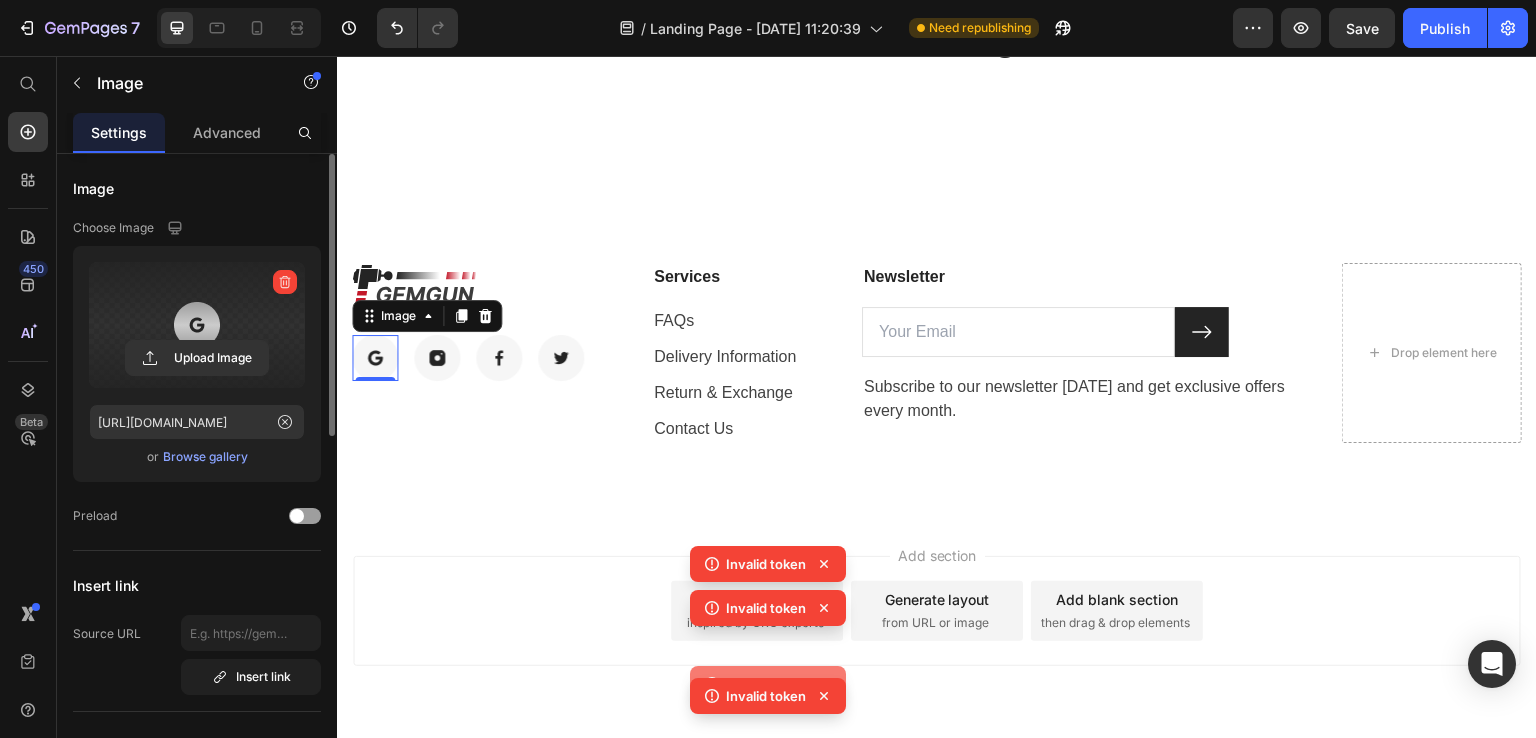 click 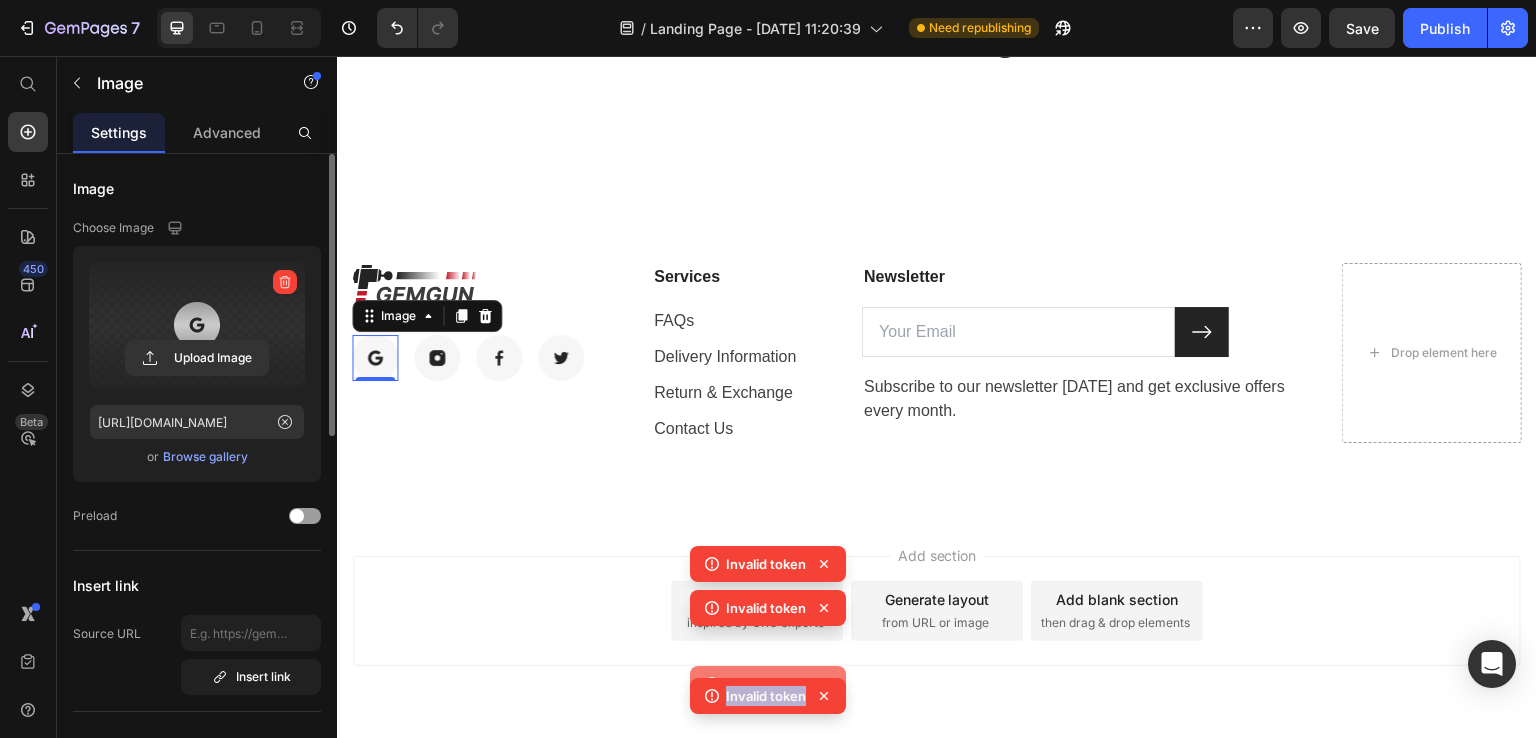 click on "Invalid token Invalid token Invalid token Invalid token" at bounding box center [768, 634] 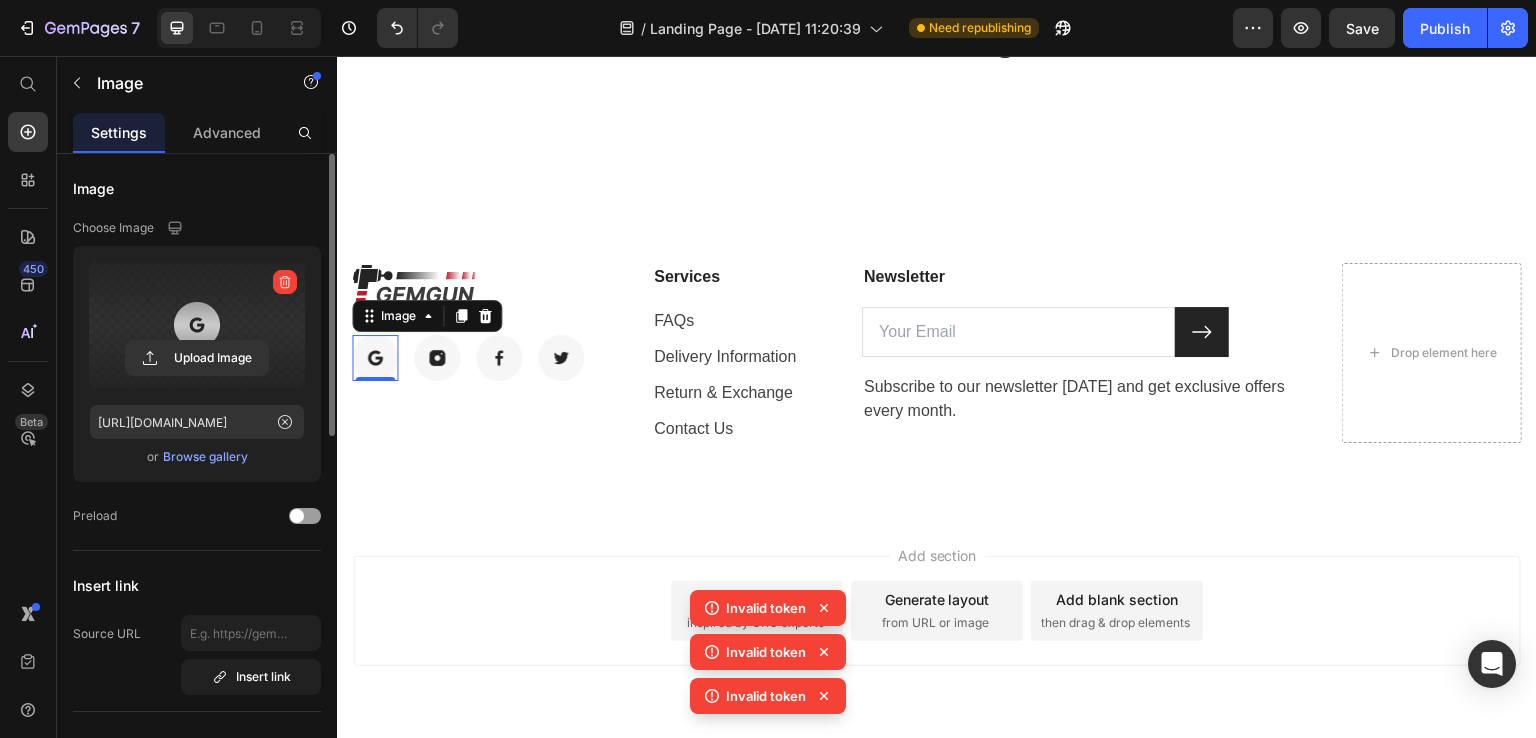 click 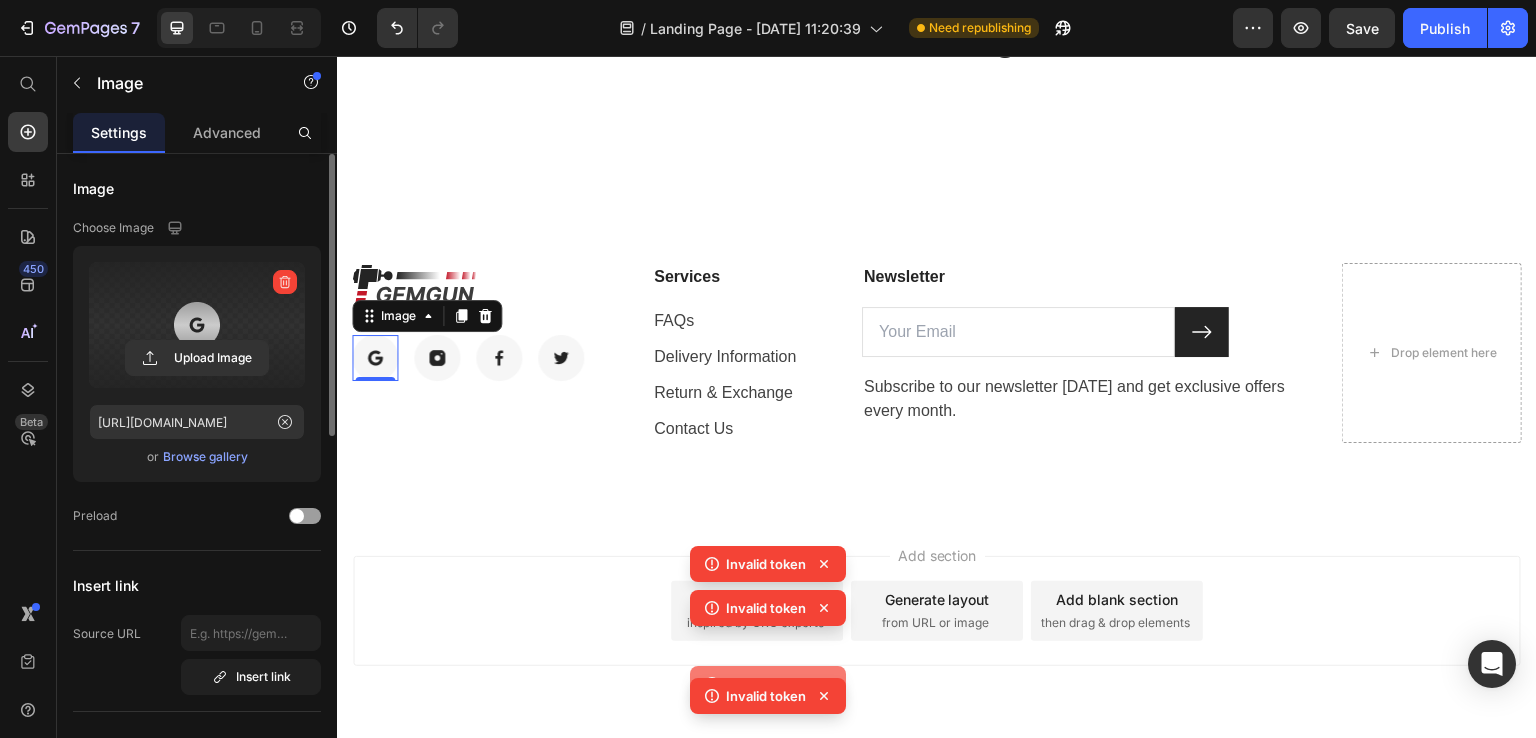 click on "Invalid token Invalid token Invalid token Invalid token" at bounding box center [768, 634] 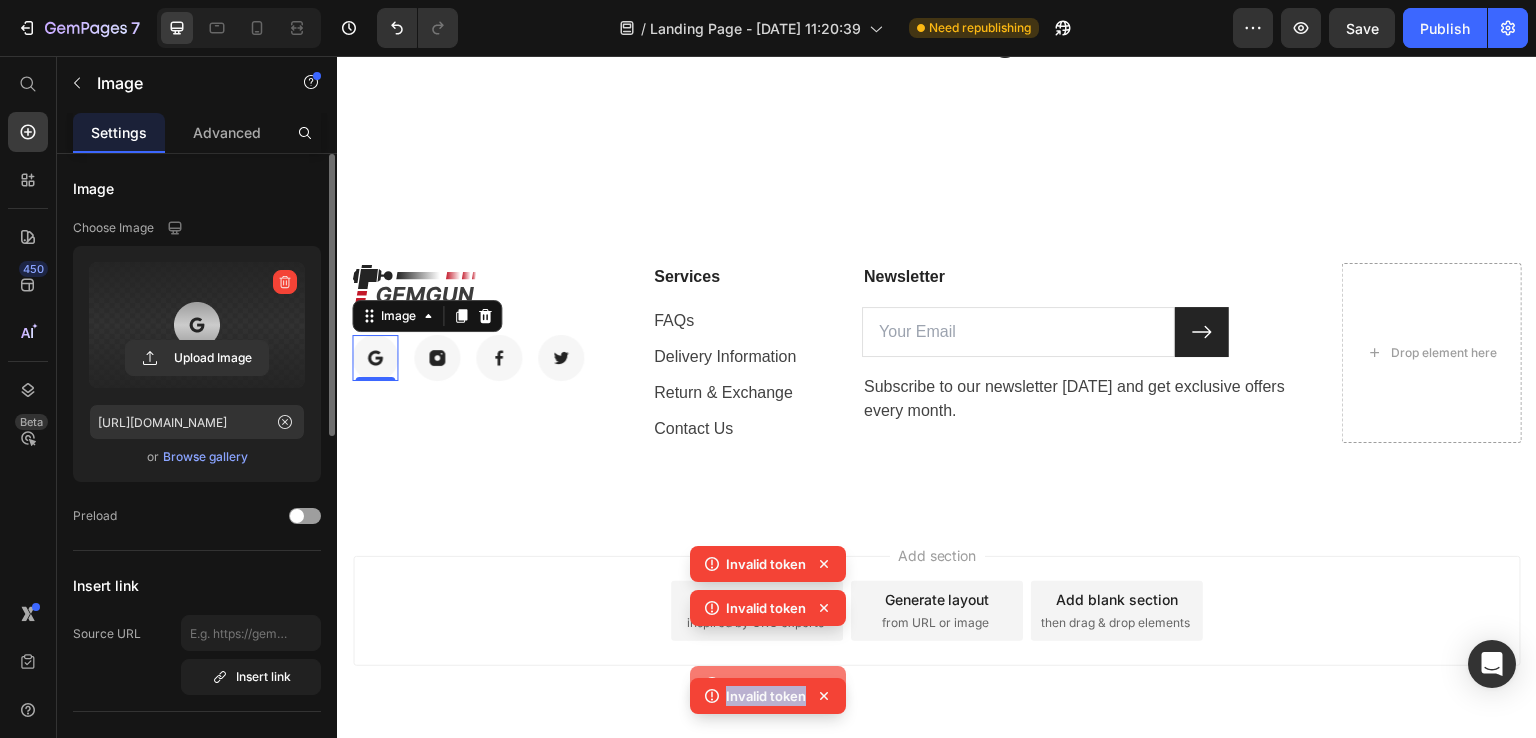 click on "Invalid token Invalid token Invalid token Invalid token" at bounding box center (768, 634) 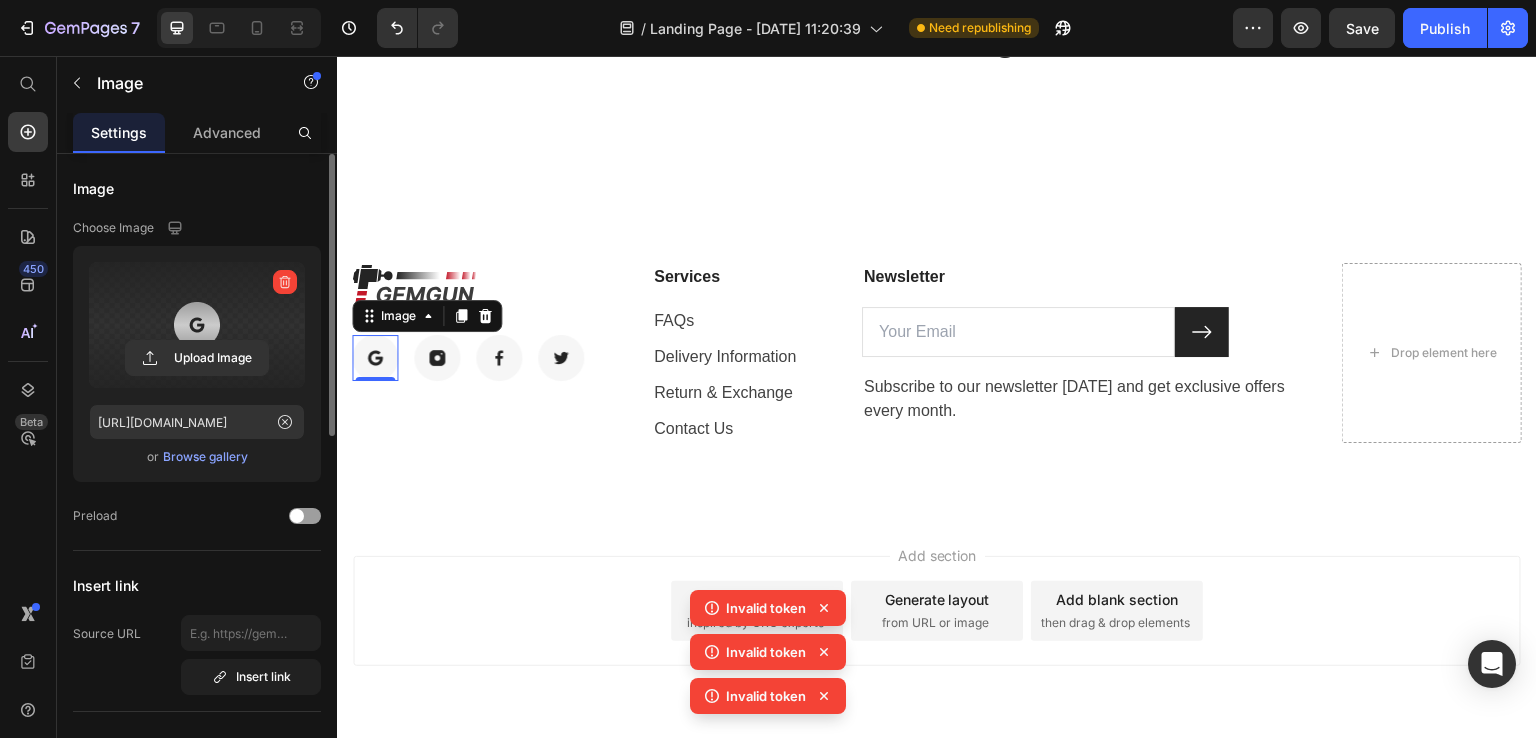click 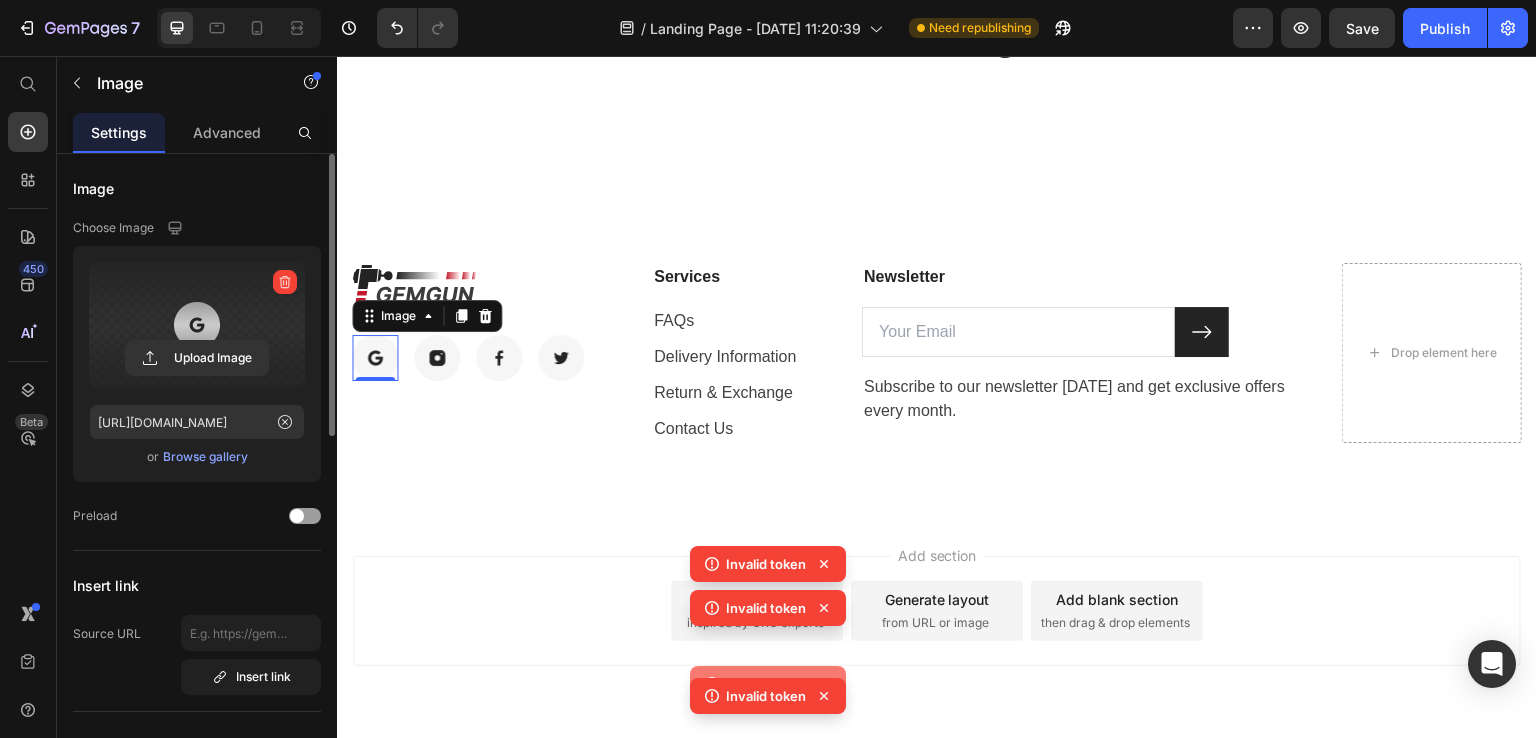 click on "Invalid token Invalid token Invalid token Invalid token" at bounding box center (768, 634) 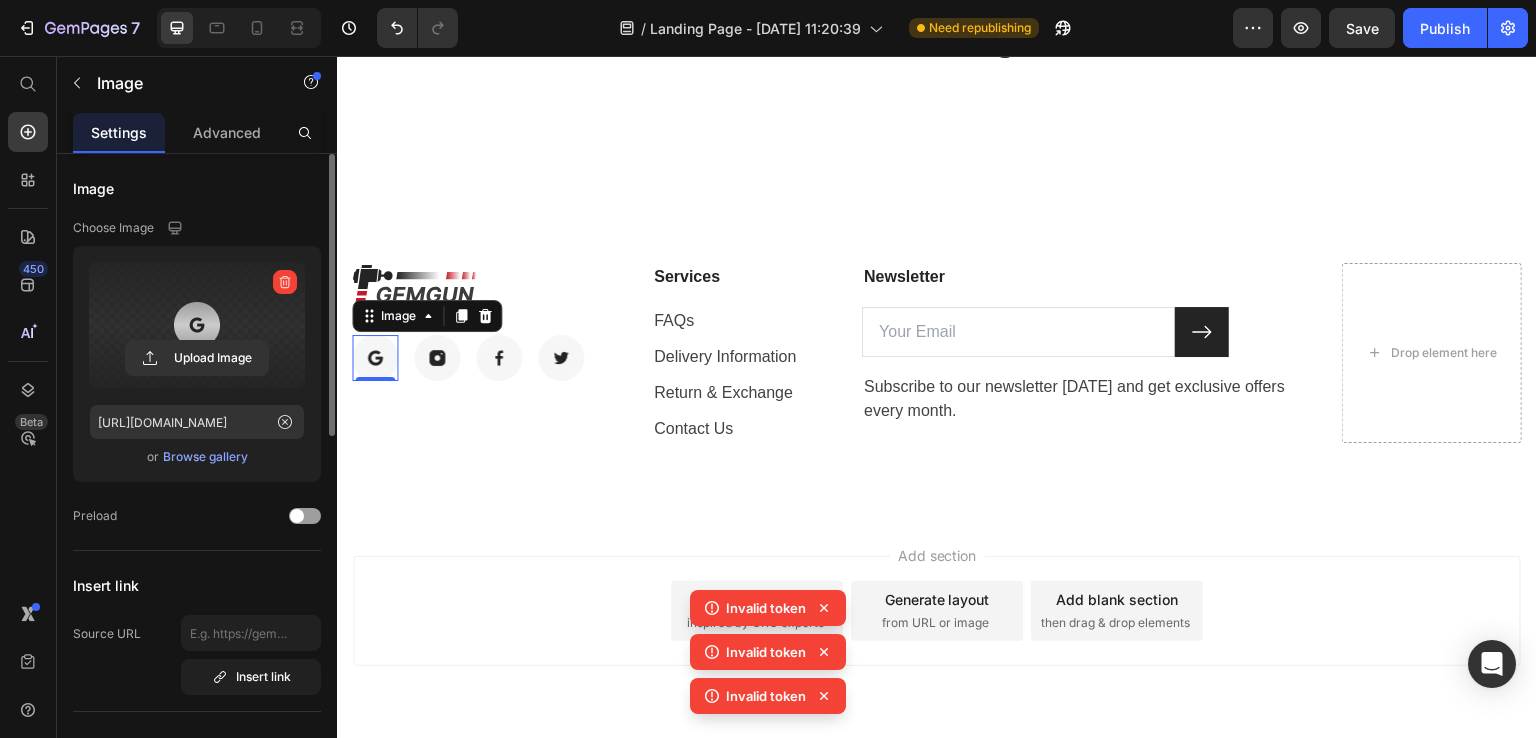 click 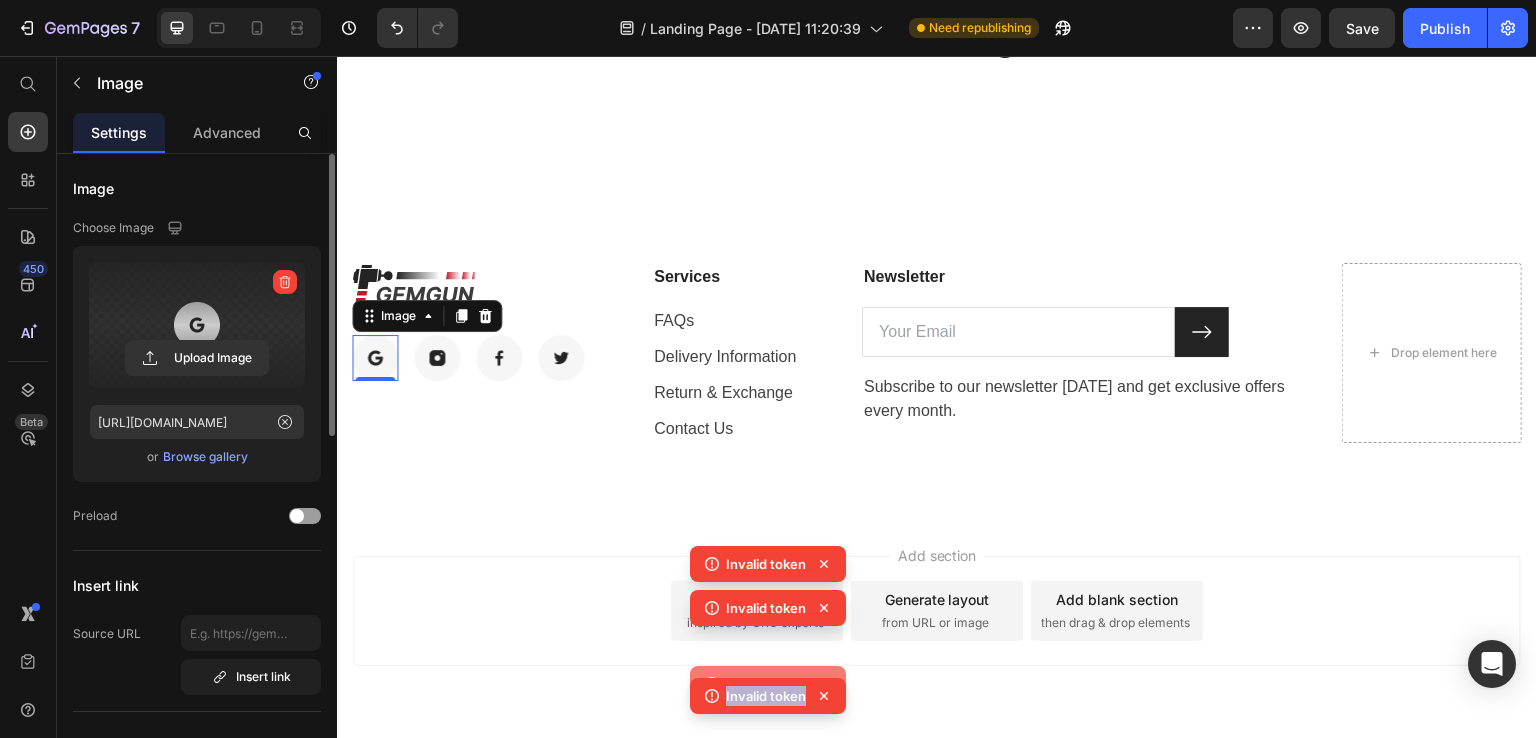 click on "Invalid token Invalid token Invalid token Invalid token" at bounding box center (768, 634) 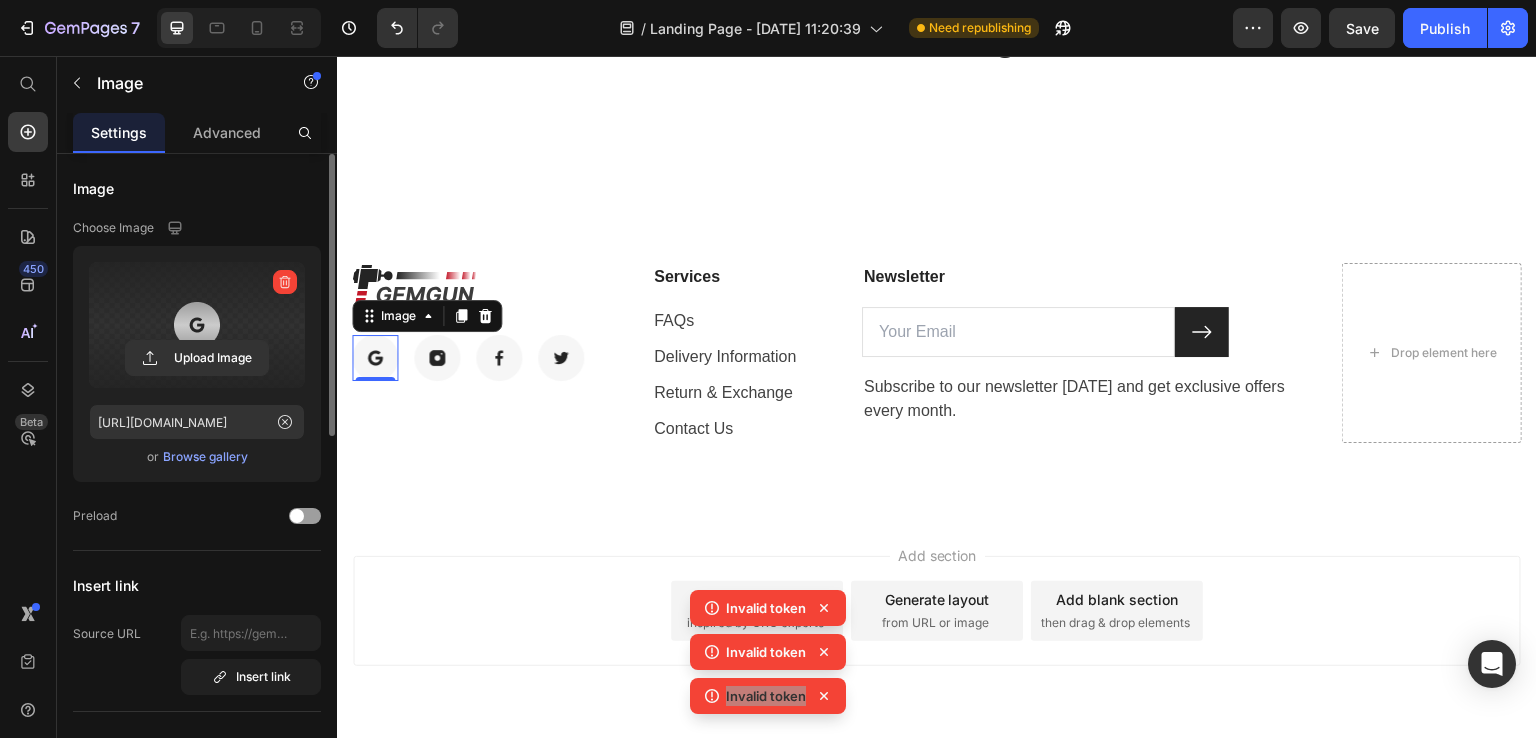 click on "Add section Choose templates inspired by CRO experts Generate layout from URL or image Add blank section then drag & drop elements" at bounding box center [937, 639] 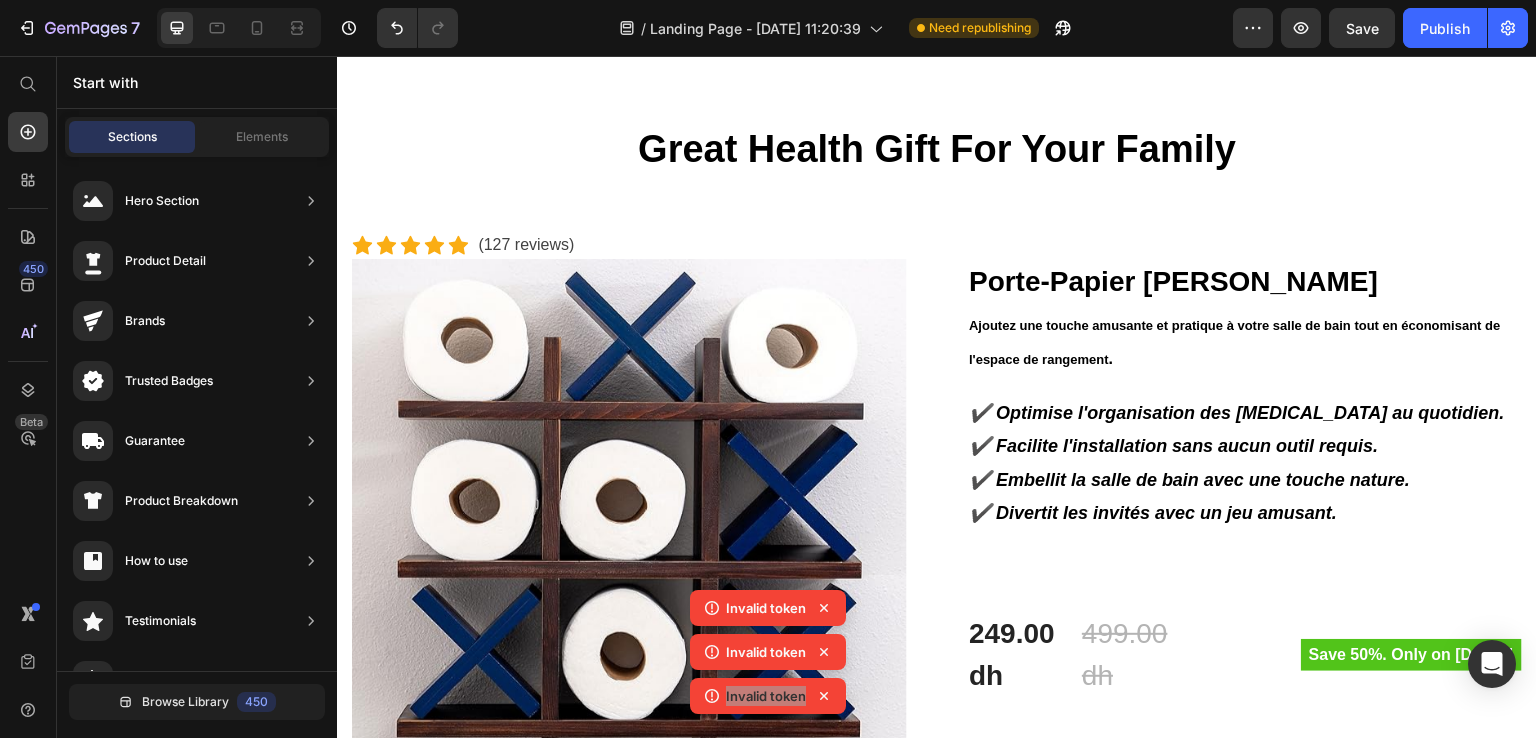 scroll, scrollTop: 22, scrollLeft: 0, axis: vertical 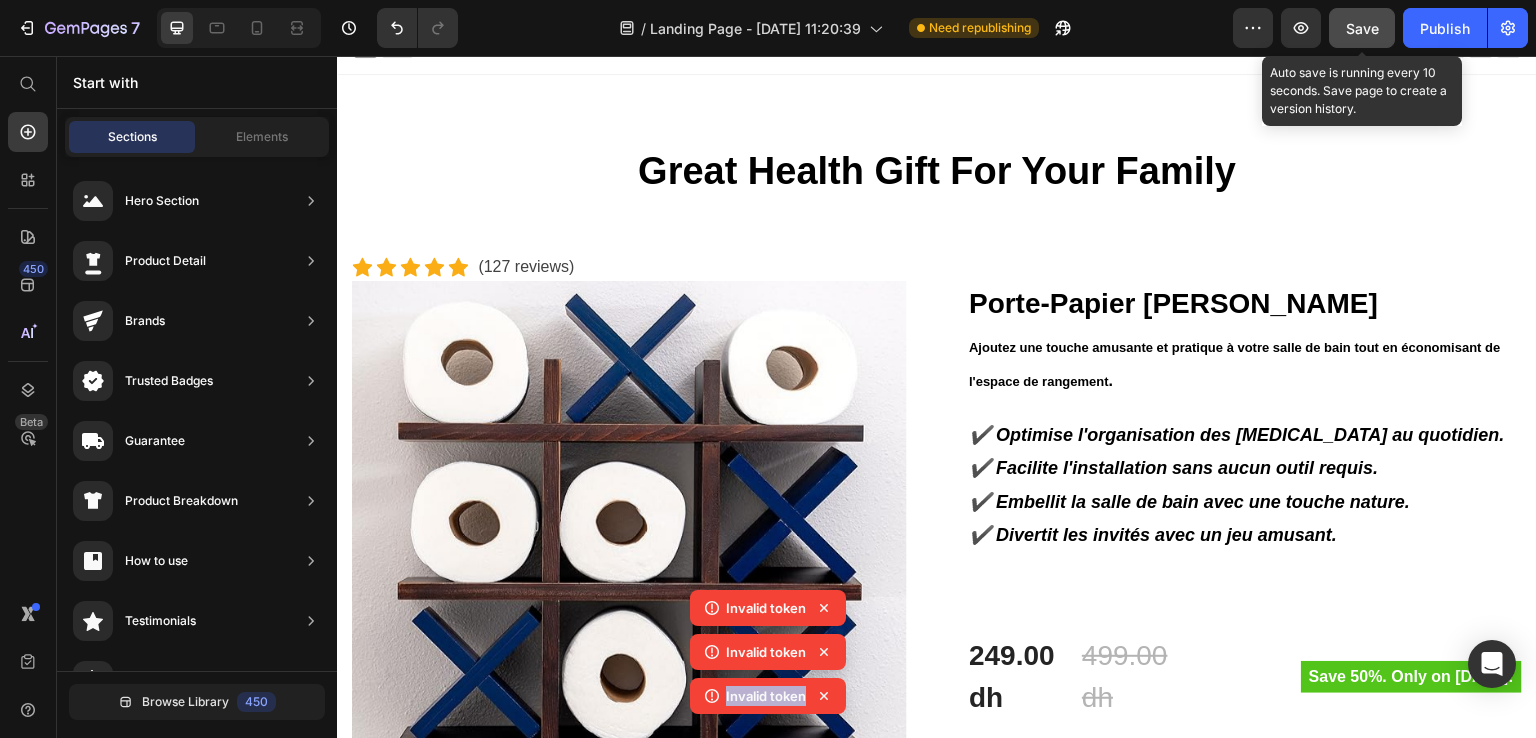 click on "Save" 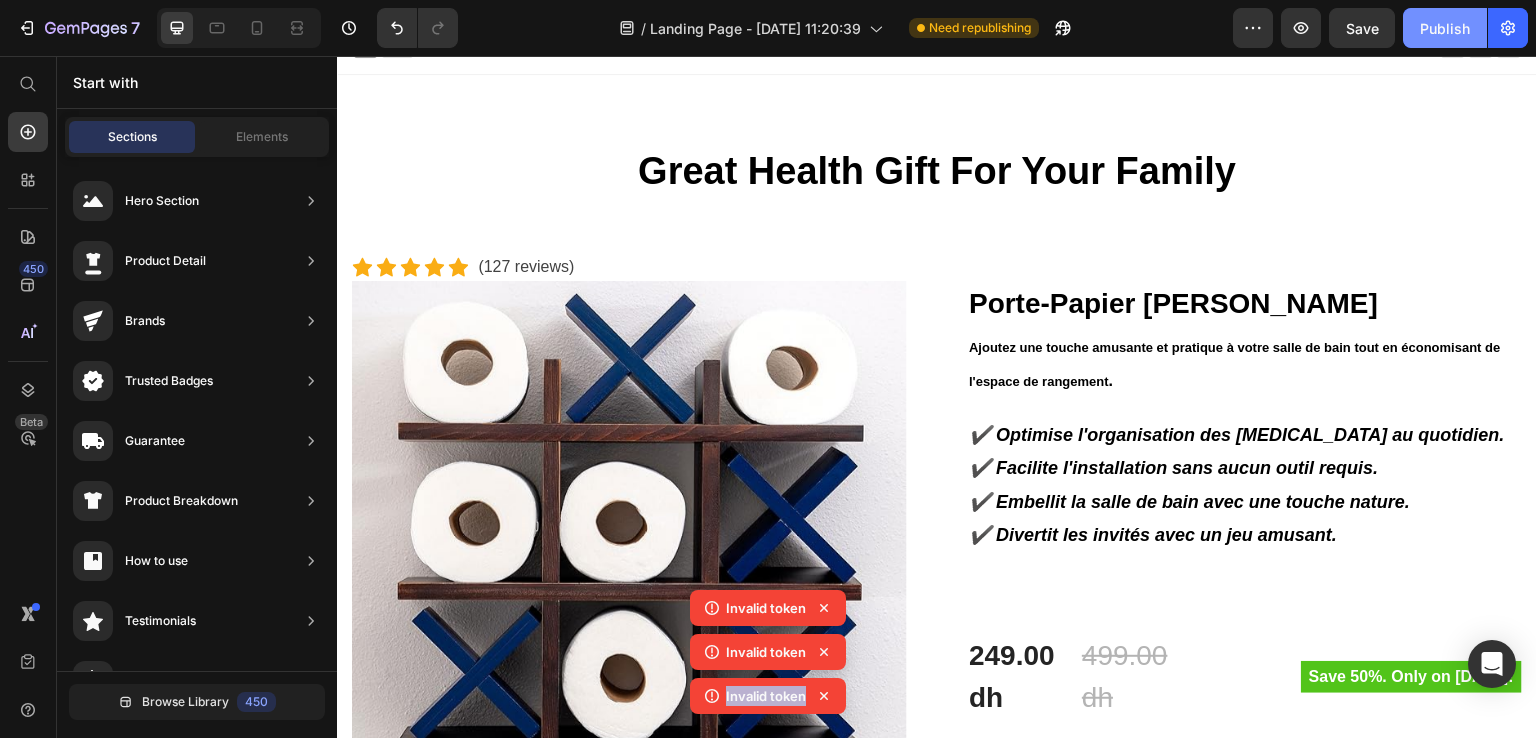 click on "Publish" at bounding box center (1445, 28) 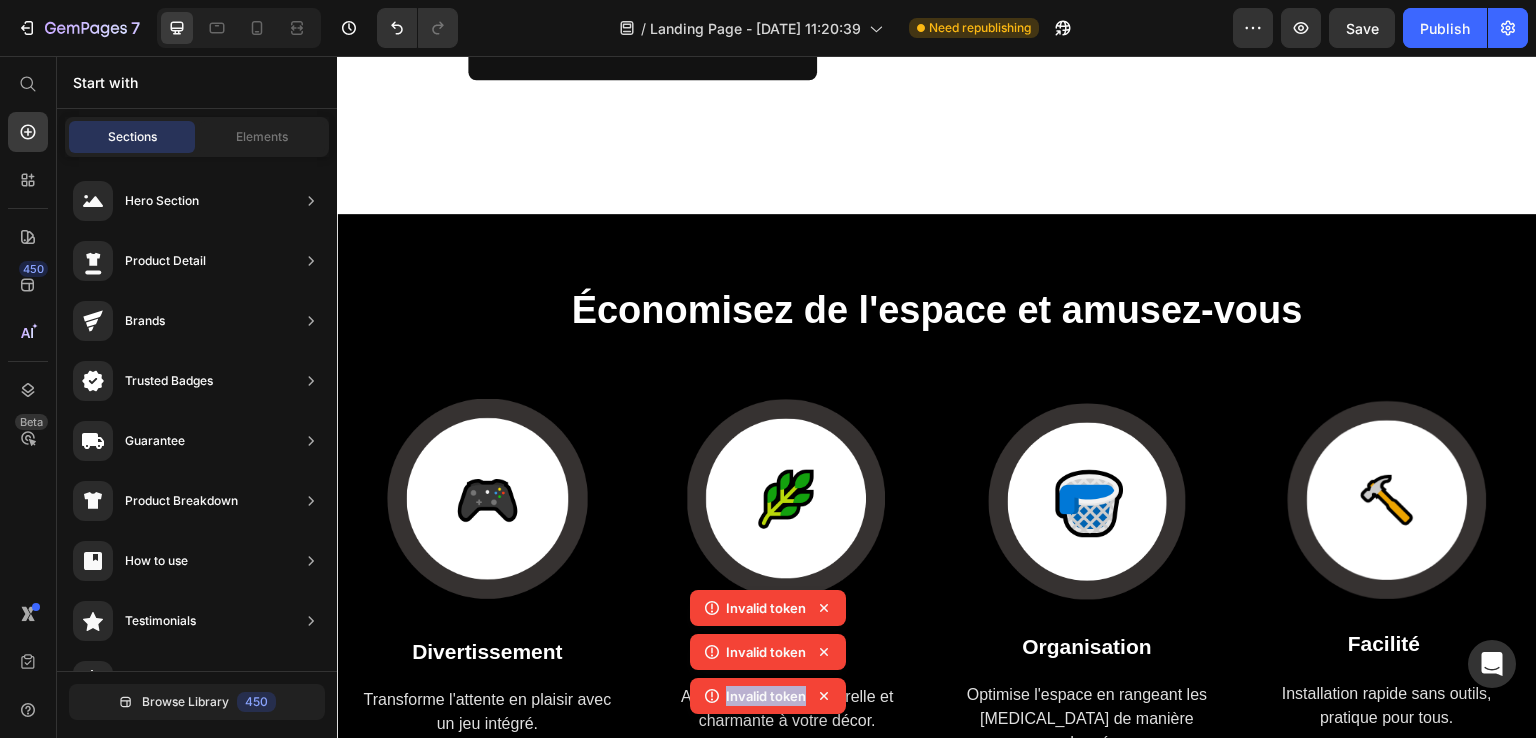 scroll, scrollTop: 1500, scrollLeft: 0, axis: vertical 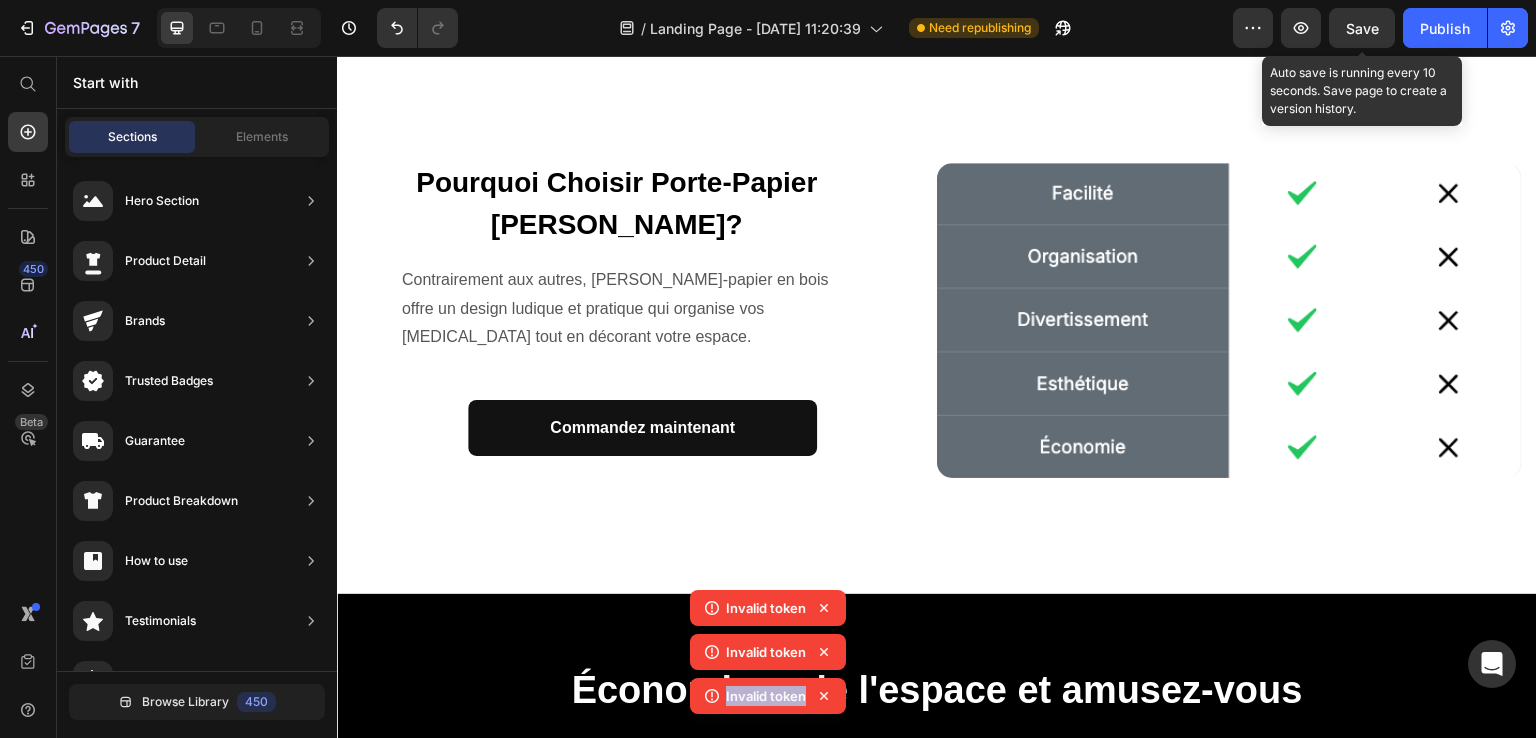 click on "Save" 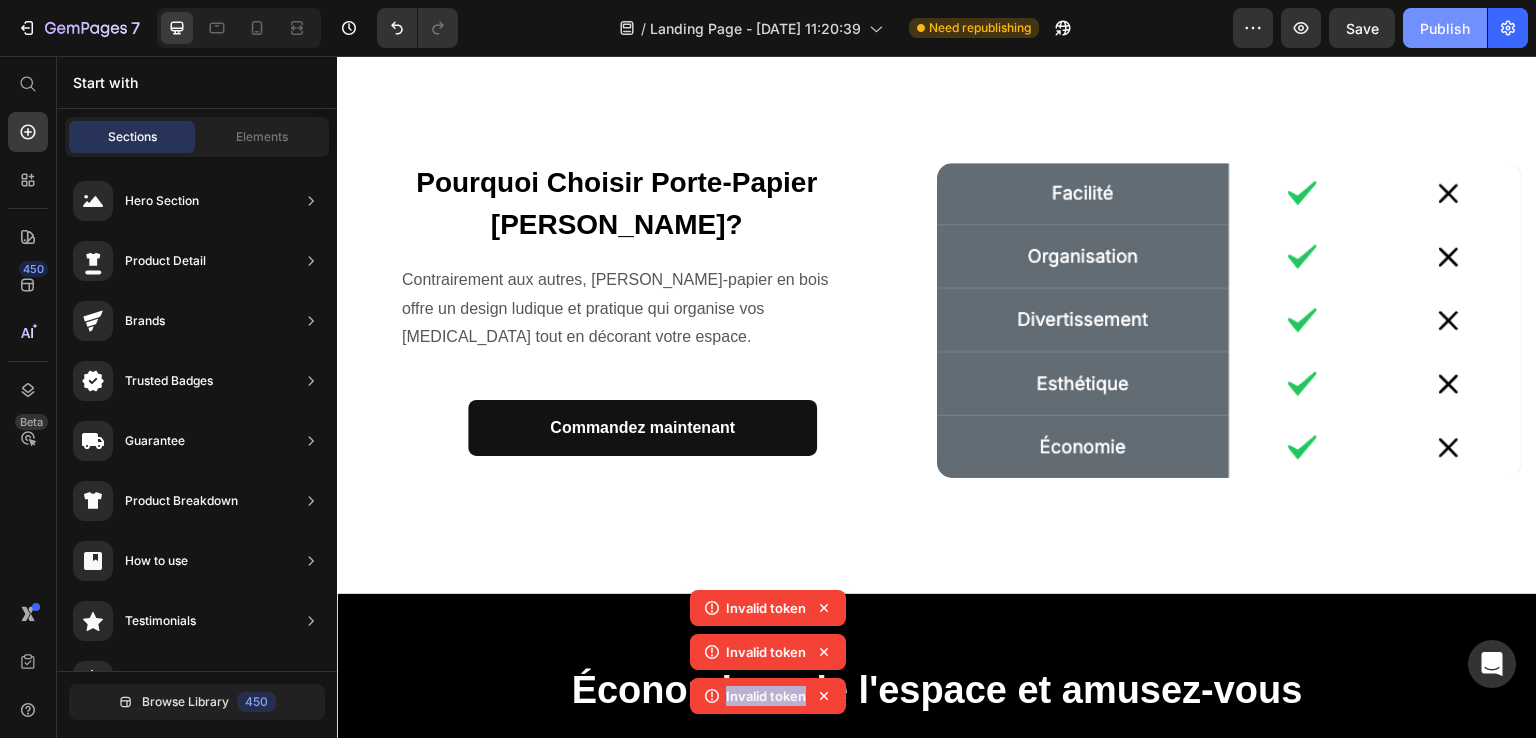 click on "Publish" at bounding box center [1445, 28] 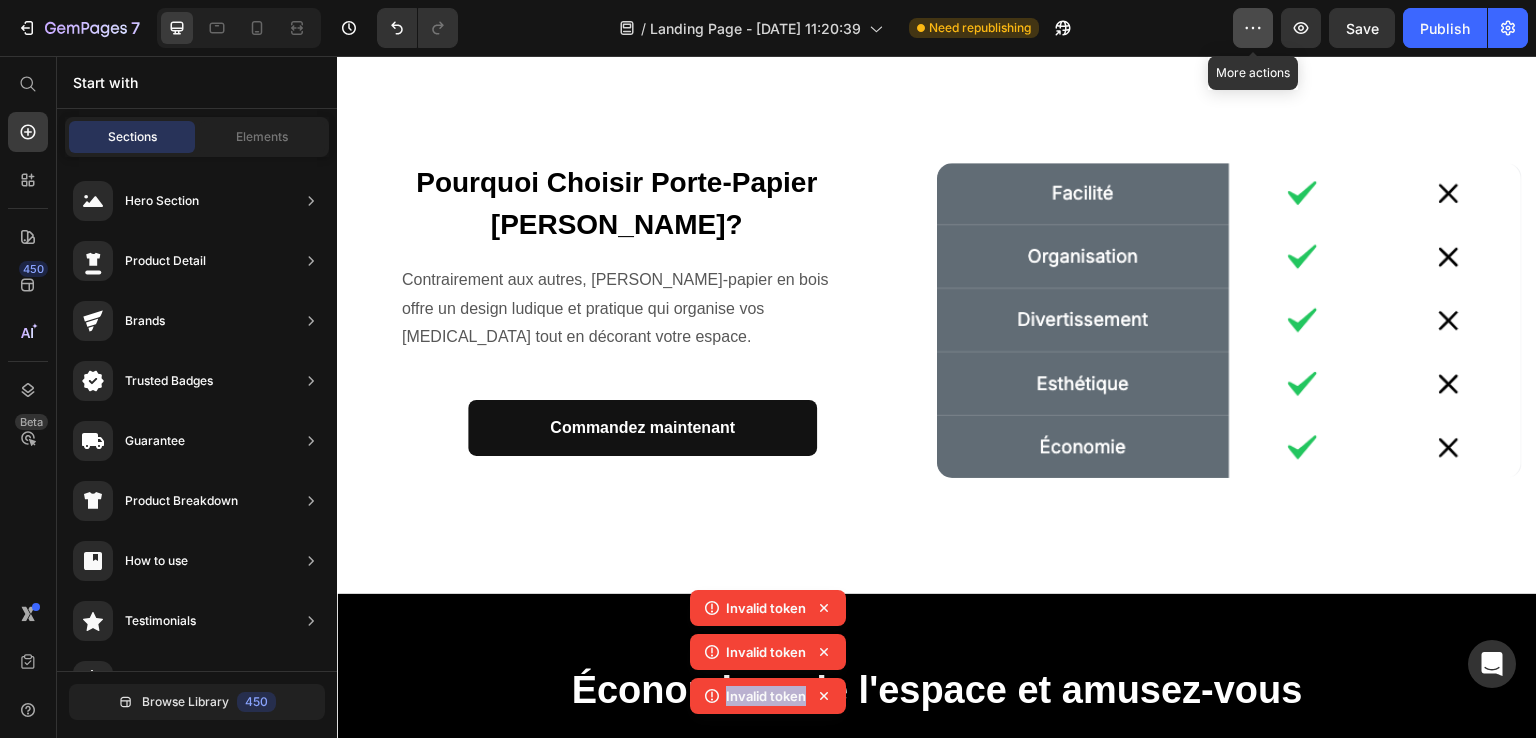 click 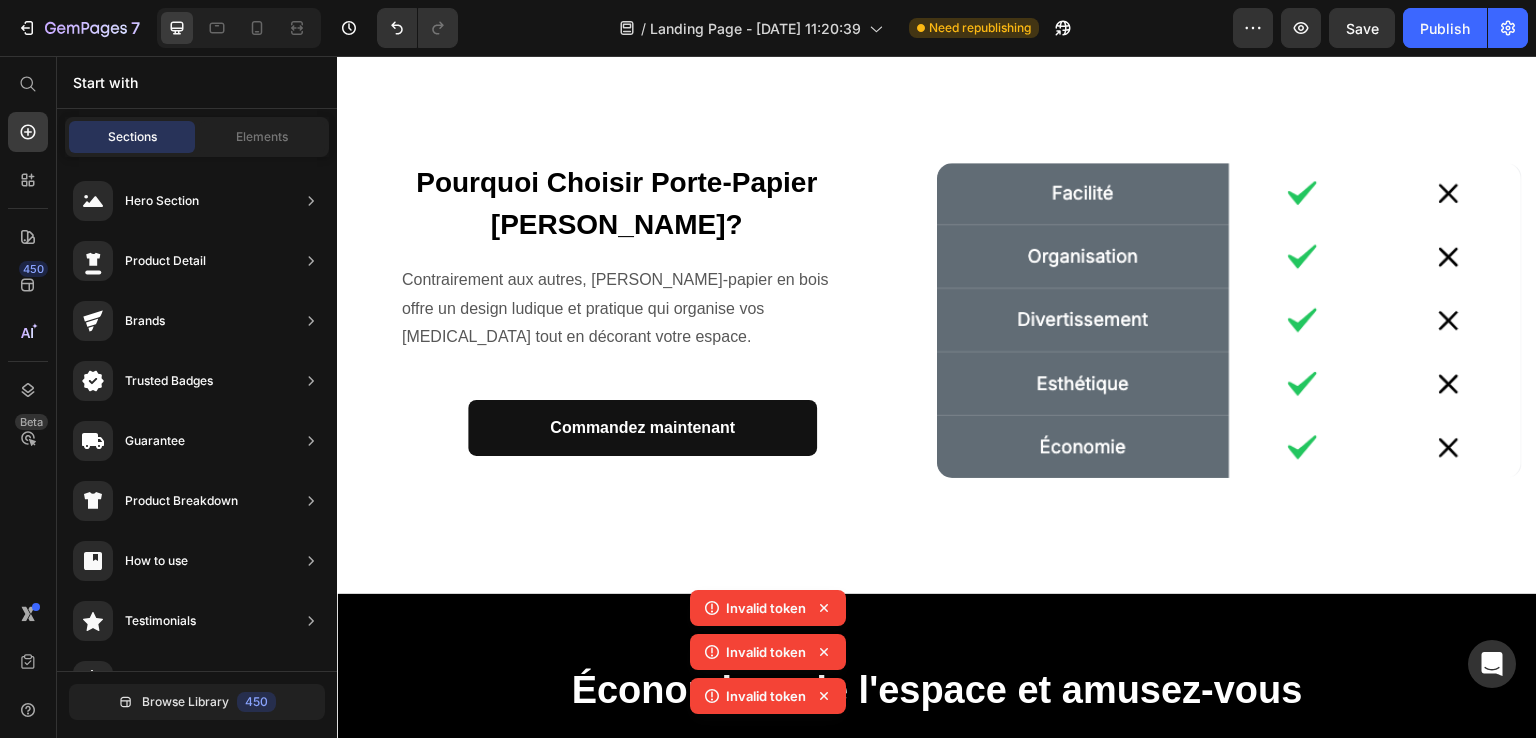 click on "/  Landing Page - Jul 26, 11:20:39 Need republishing" 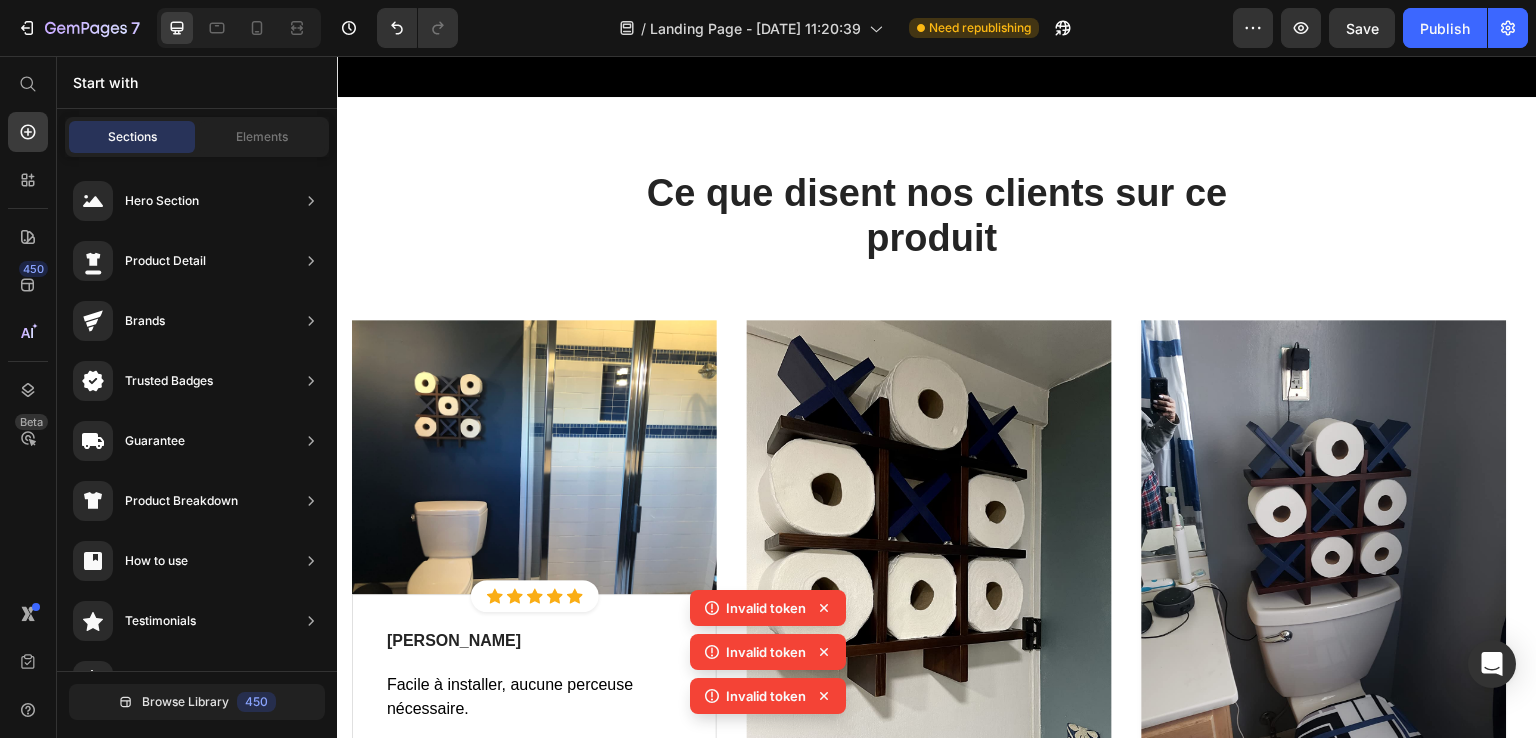 scroll, scrollTop: 3100, scrollLeft: 0, axis: vertical 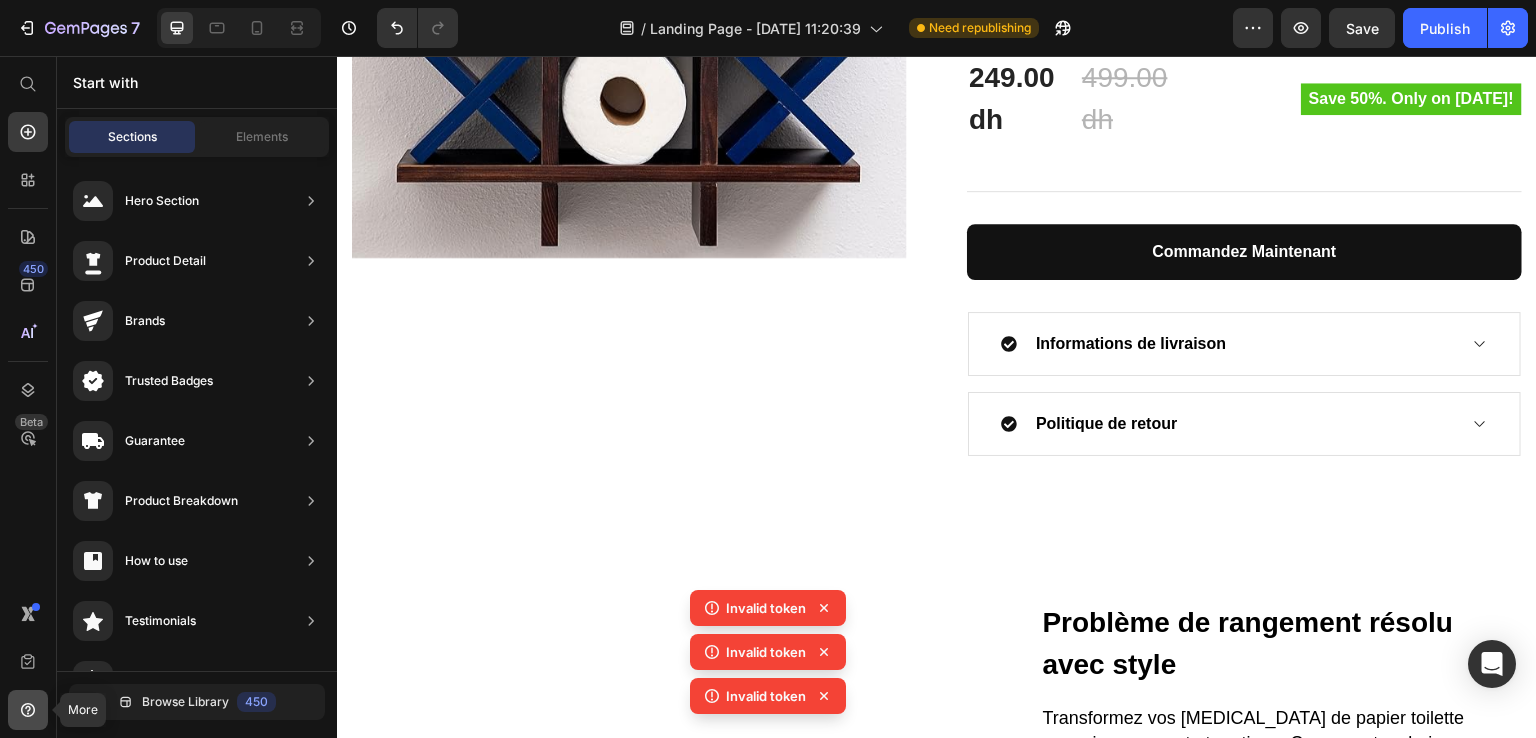 click 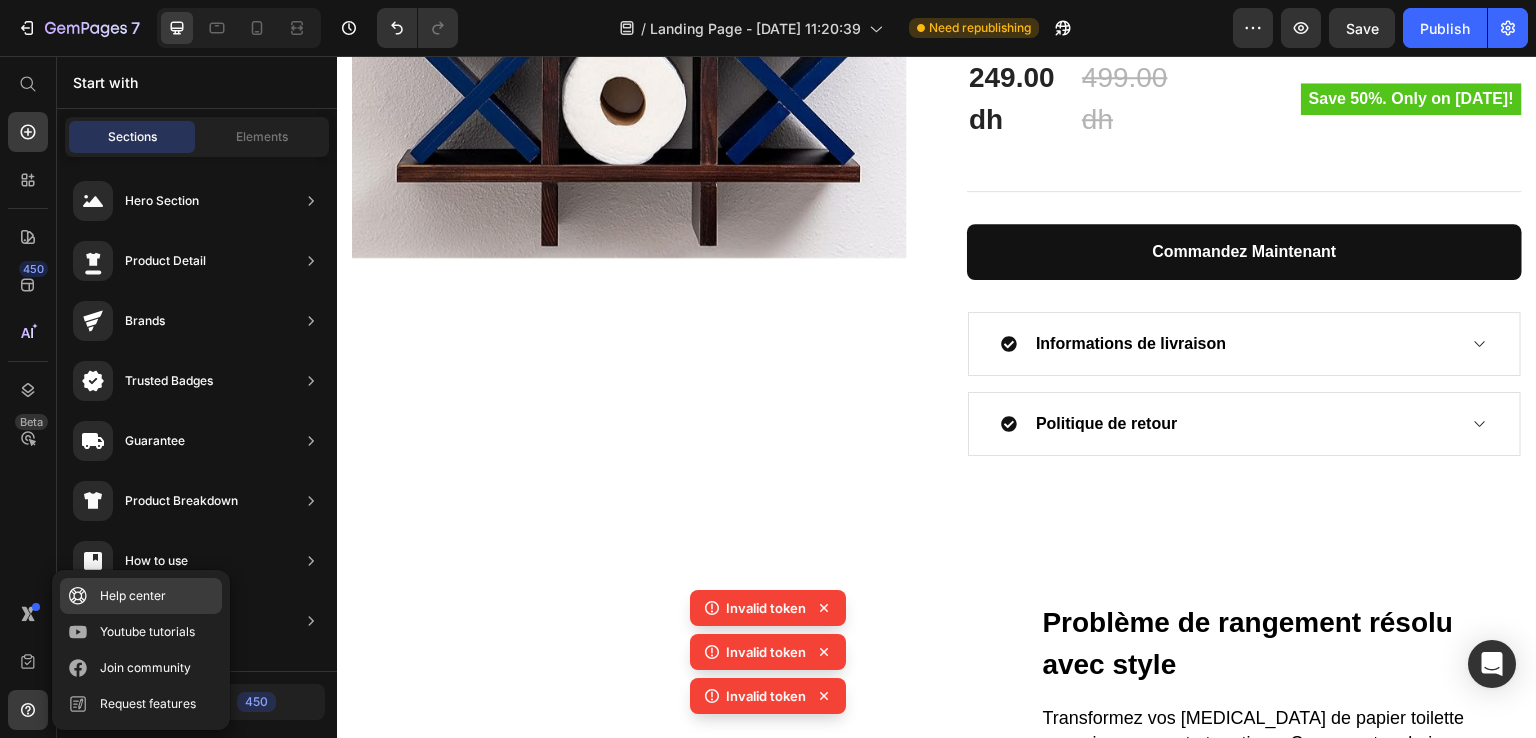click on "Help center" 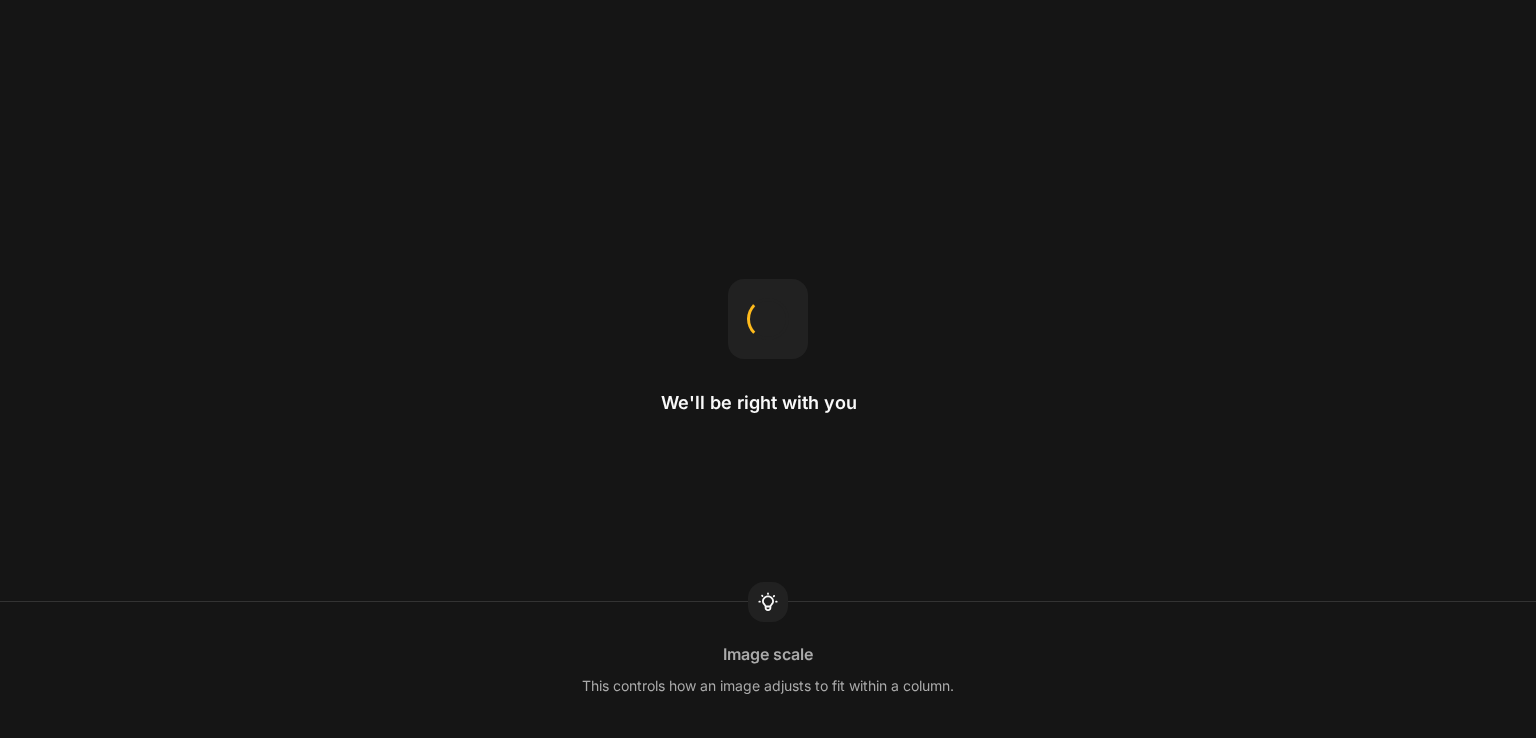 scroll, scrollTop: 0, scrollLeft: 0, axis: both 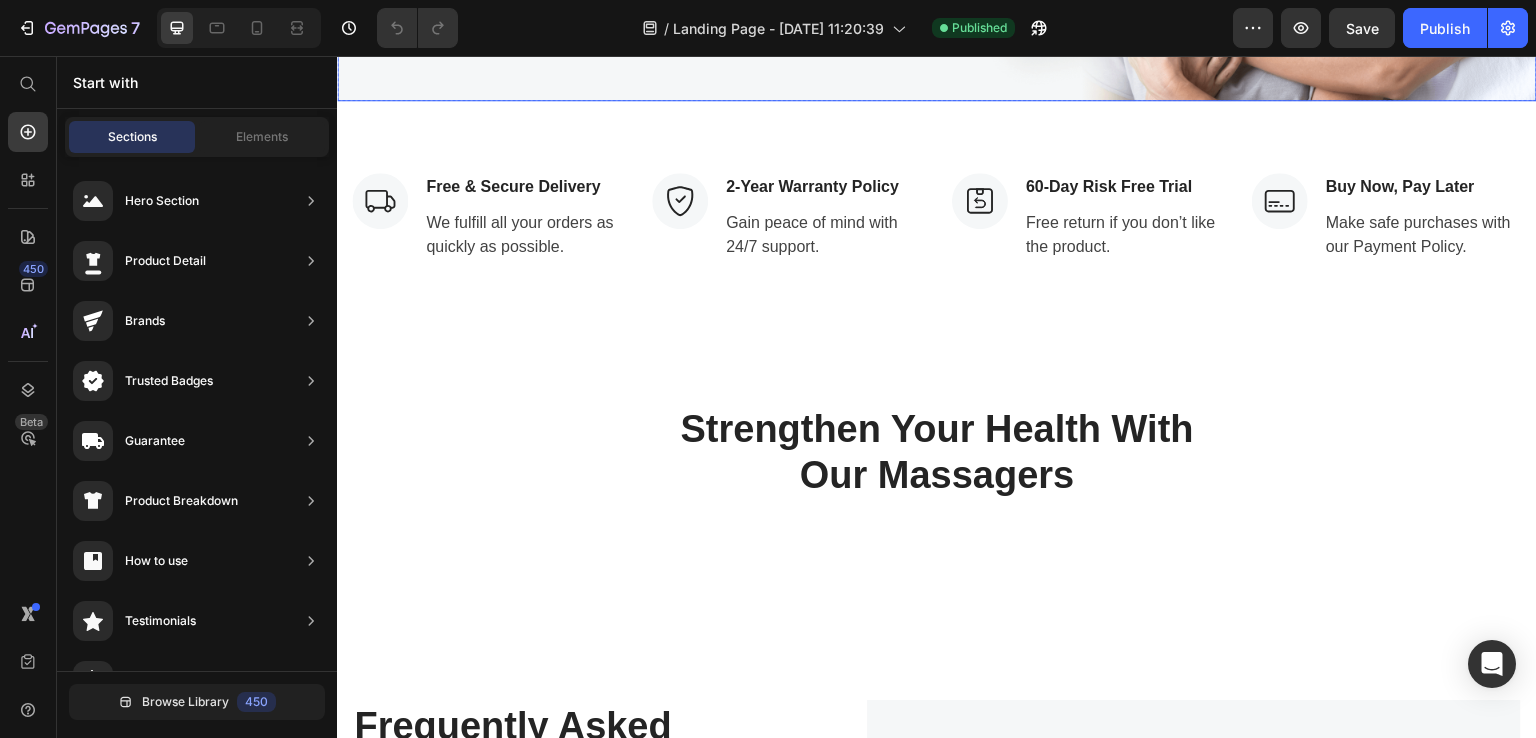 click on "Send Love To Your Family Heading Guaranteed Delivery by Mother’s Day Text block When you order in Text block 00 Days 22 Hours 42 Mins 02 Secs CountDown Timer Get It Now Button Row" at bounding box center (637, -115) 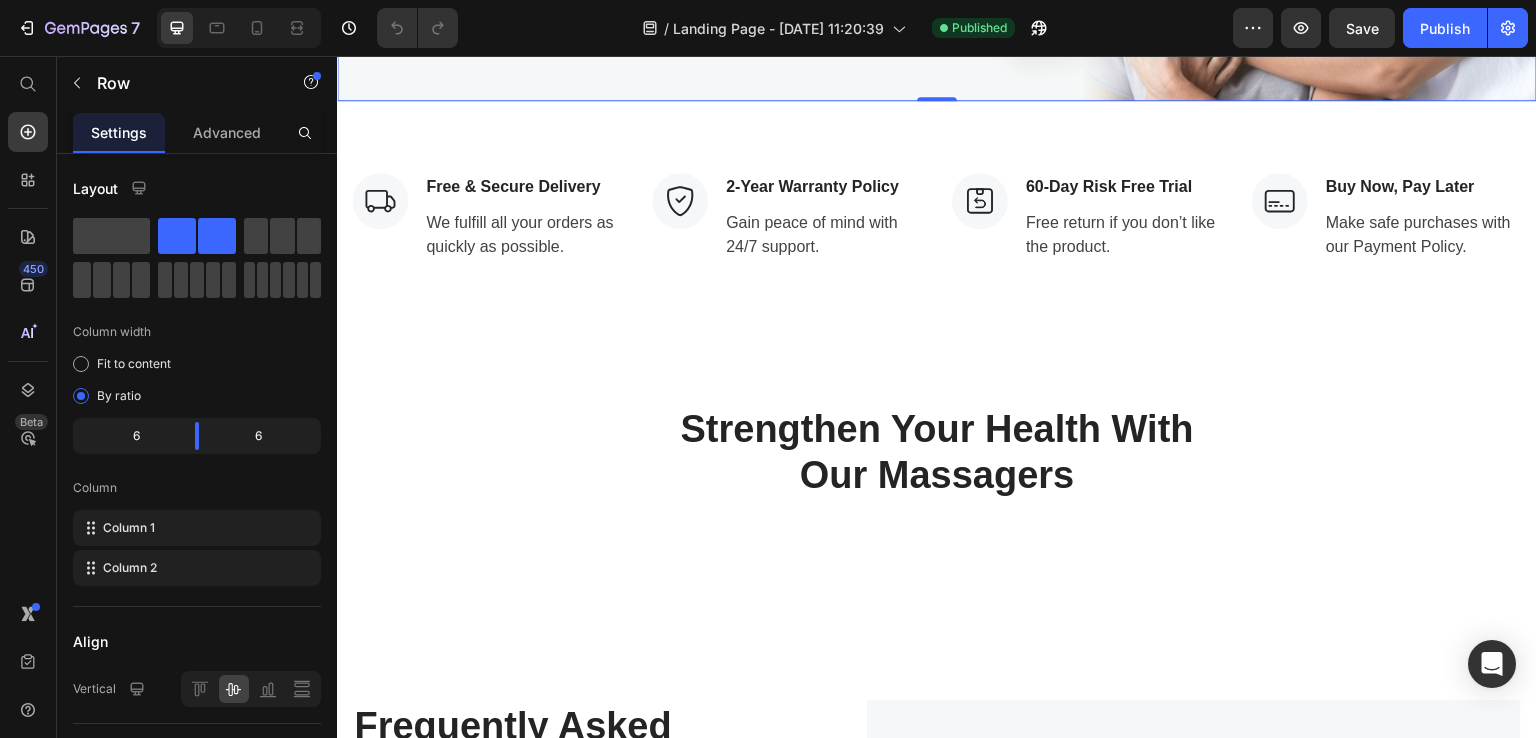 click 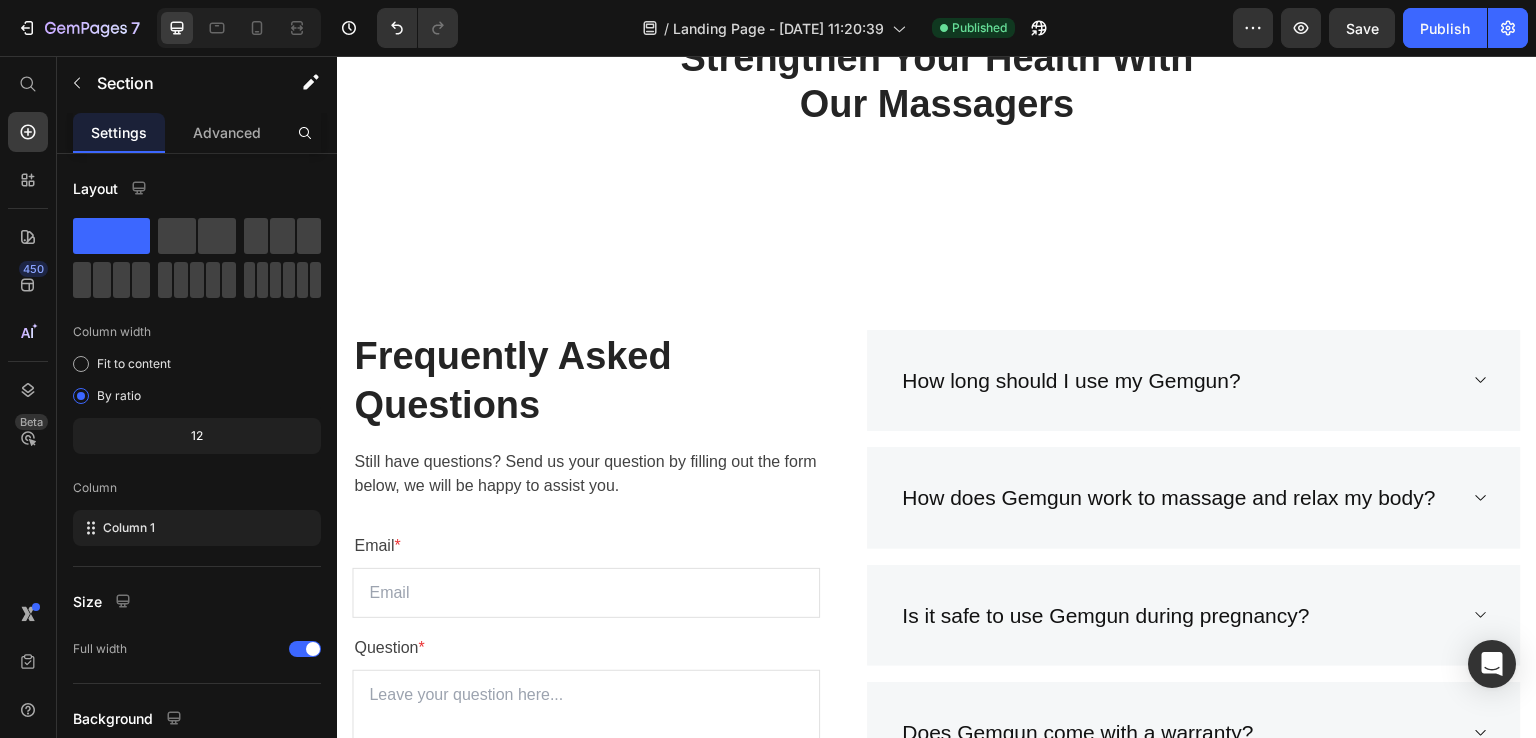 click on "Drop element here" at bounding box center (937, -300) 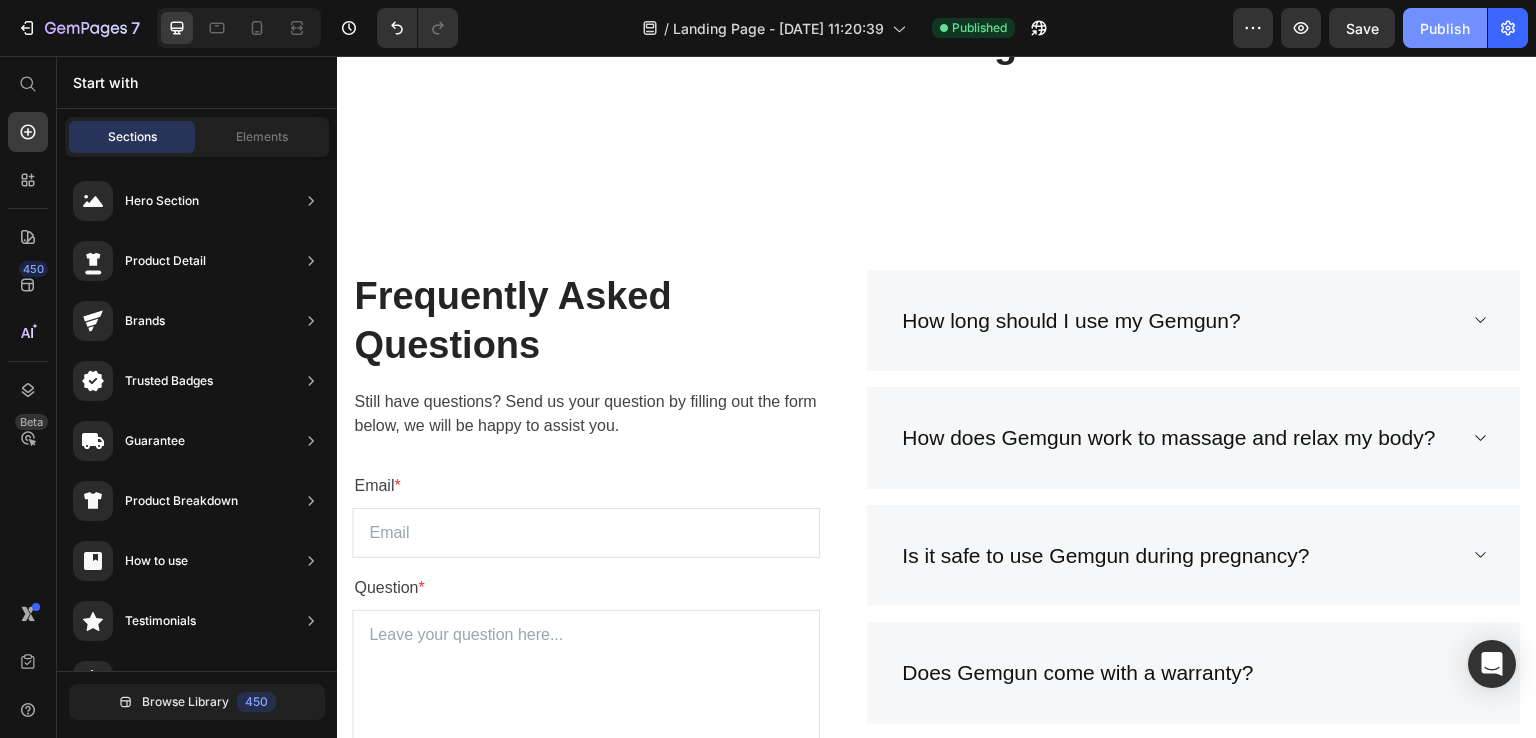 click on "Publish" at bounding box center [1445, 28] 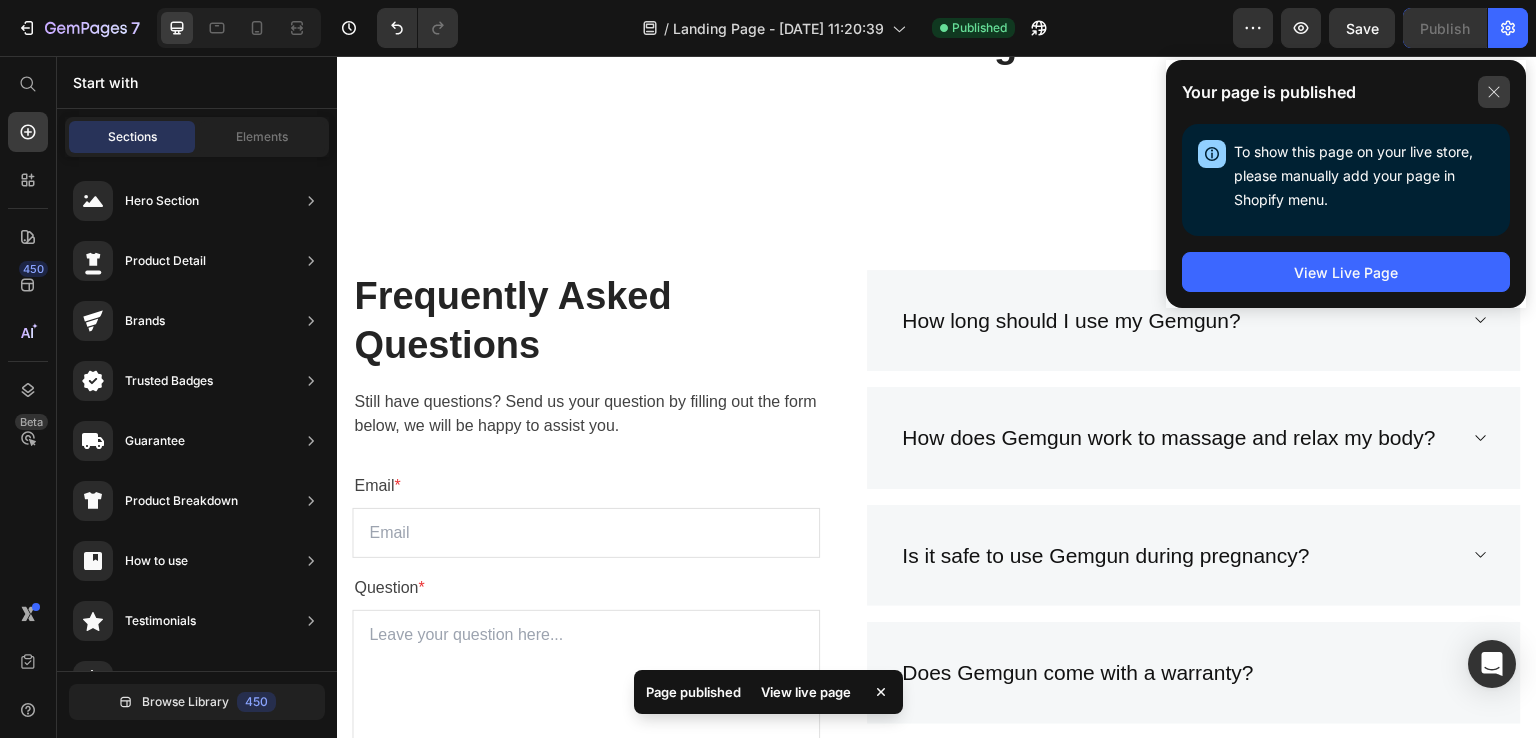 click 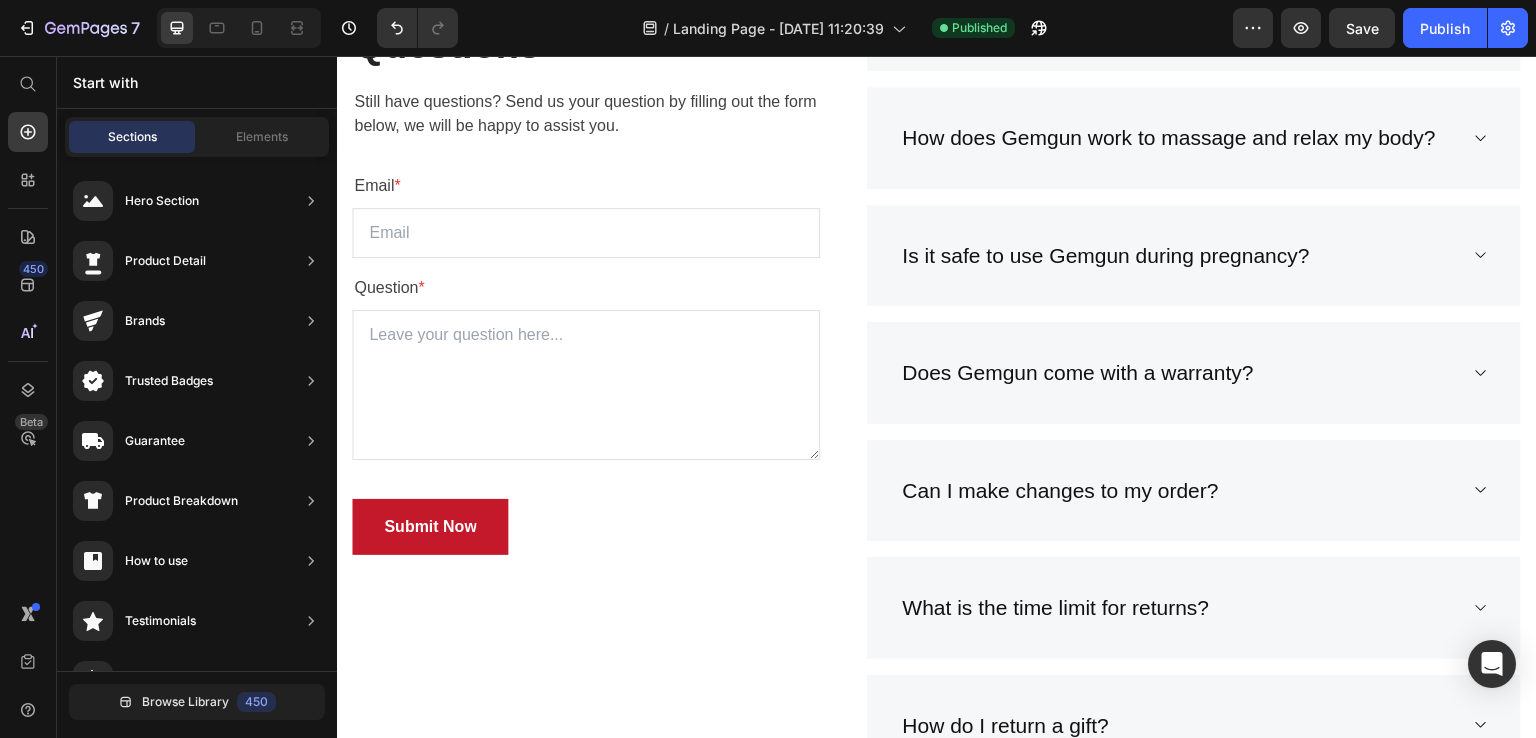 scroll, scrollTop: 4500, scrollLeft: 0, axis: vertical 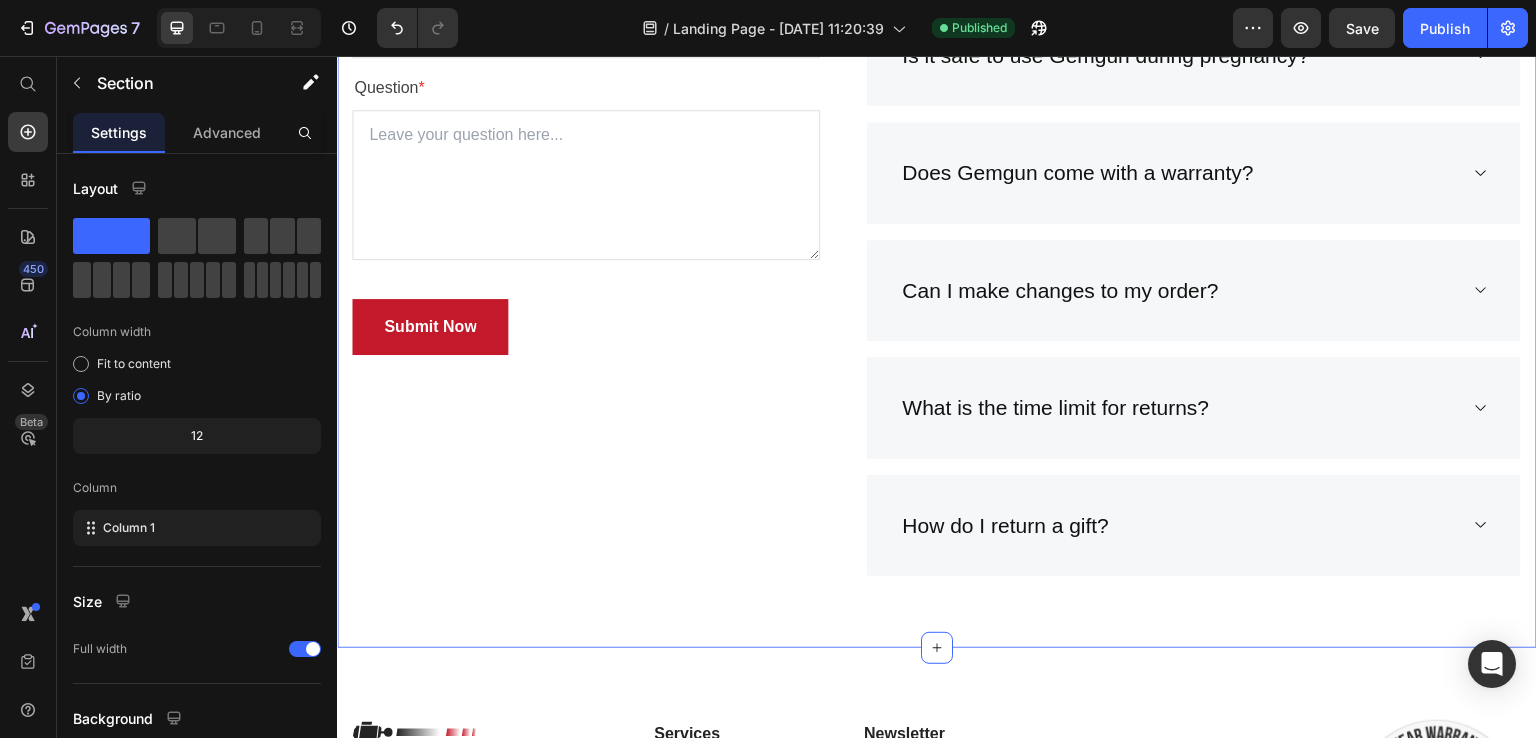 click on "Frequently Asked Questions Heading Still have questions? Send us your question by filling out the form below, we will be happy to assist you. Text block Email  * Text block Email Field Question  * Text block Text Area Submit Now Submit Button Contact Form
How long should I use my Gemgun?
How does Gemgun work to massage and relax my body?
Is it safe to use Gemgun during pregnancy?
Does Gemgun come with a warranty?
Can I make changes to my order?
What is the time limit for returns?
How do I return a gift? Accordion Row Section 7" at bounding box center (937, 173) 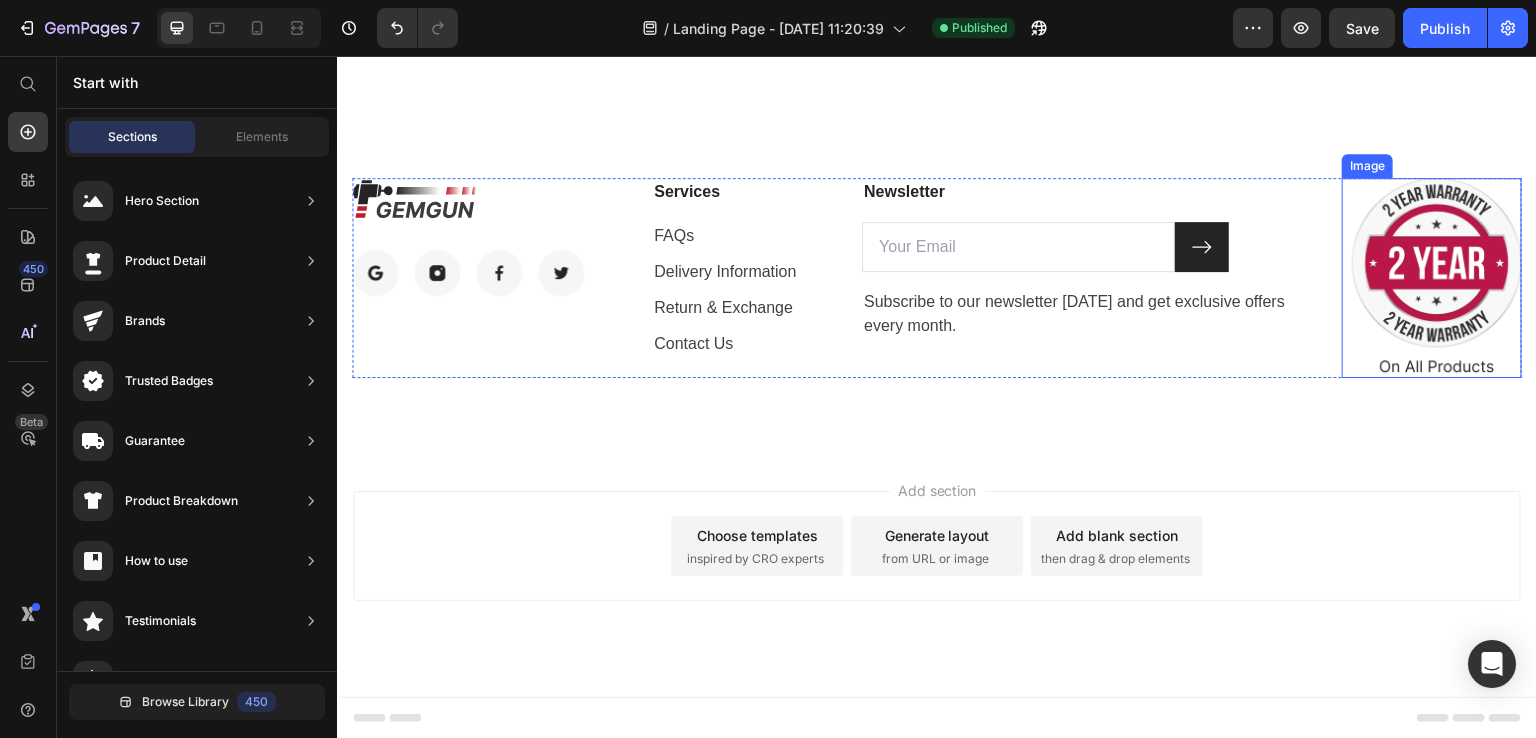 click at bounding box center (1432, 278) 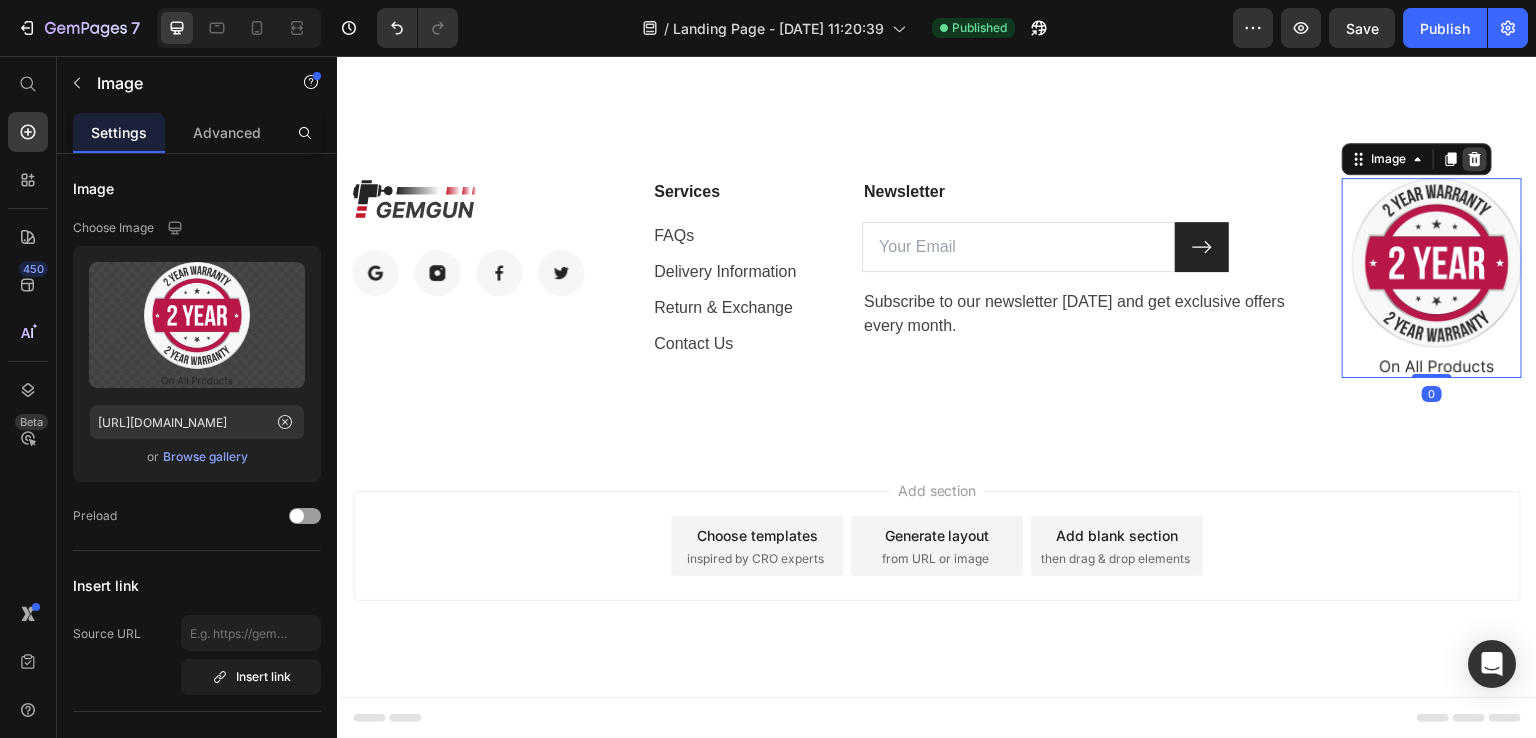 click 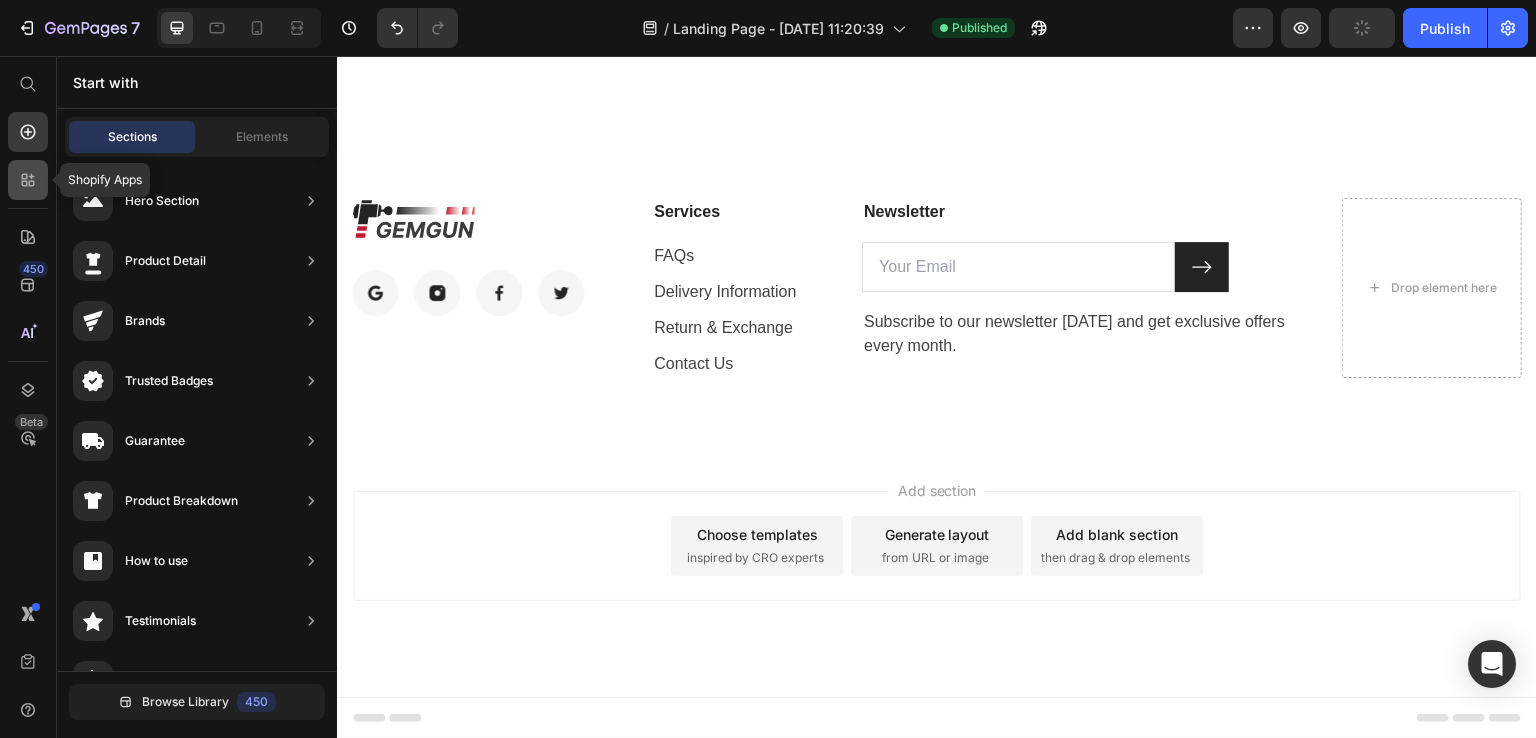 click 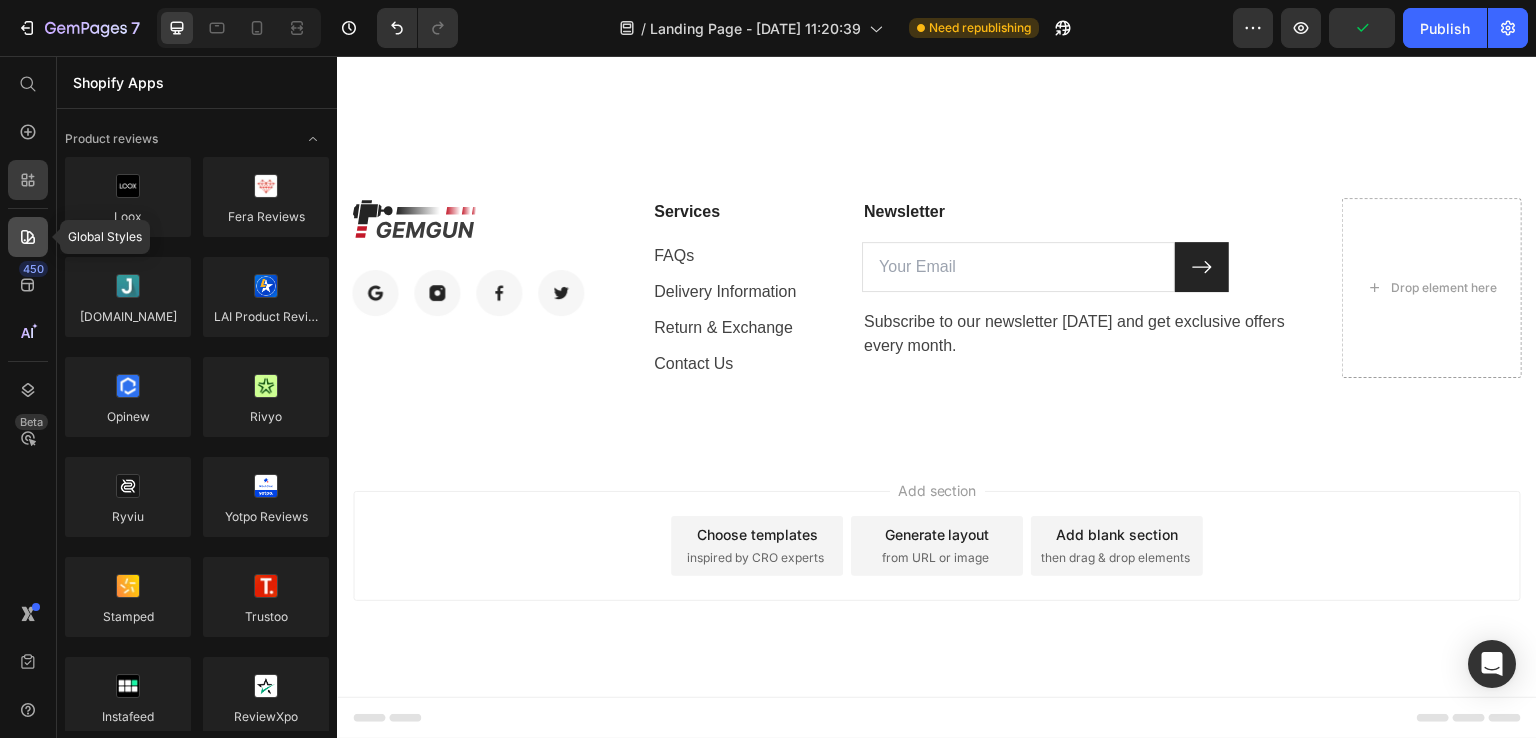 click 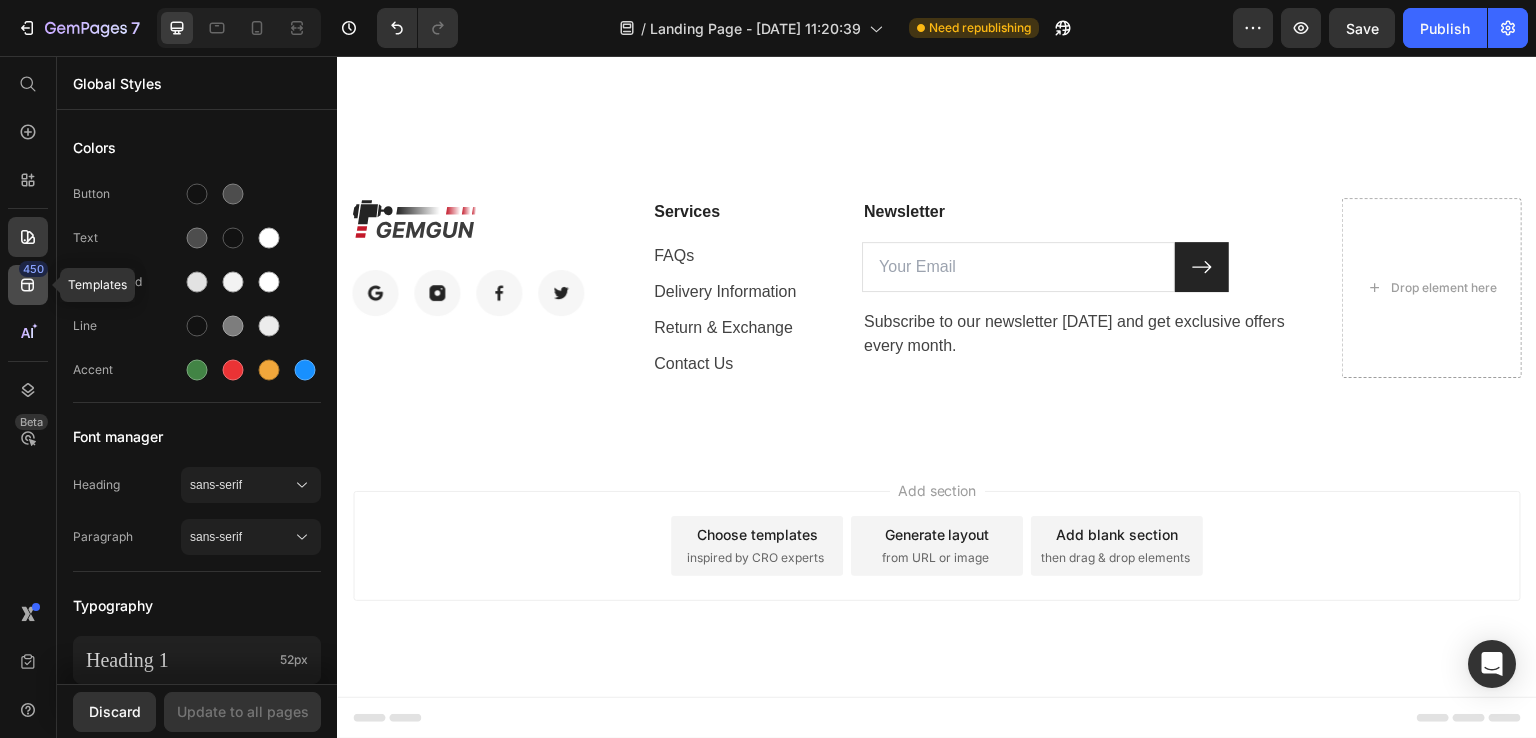 click 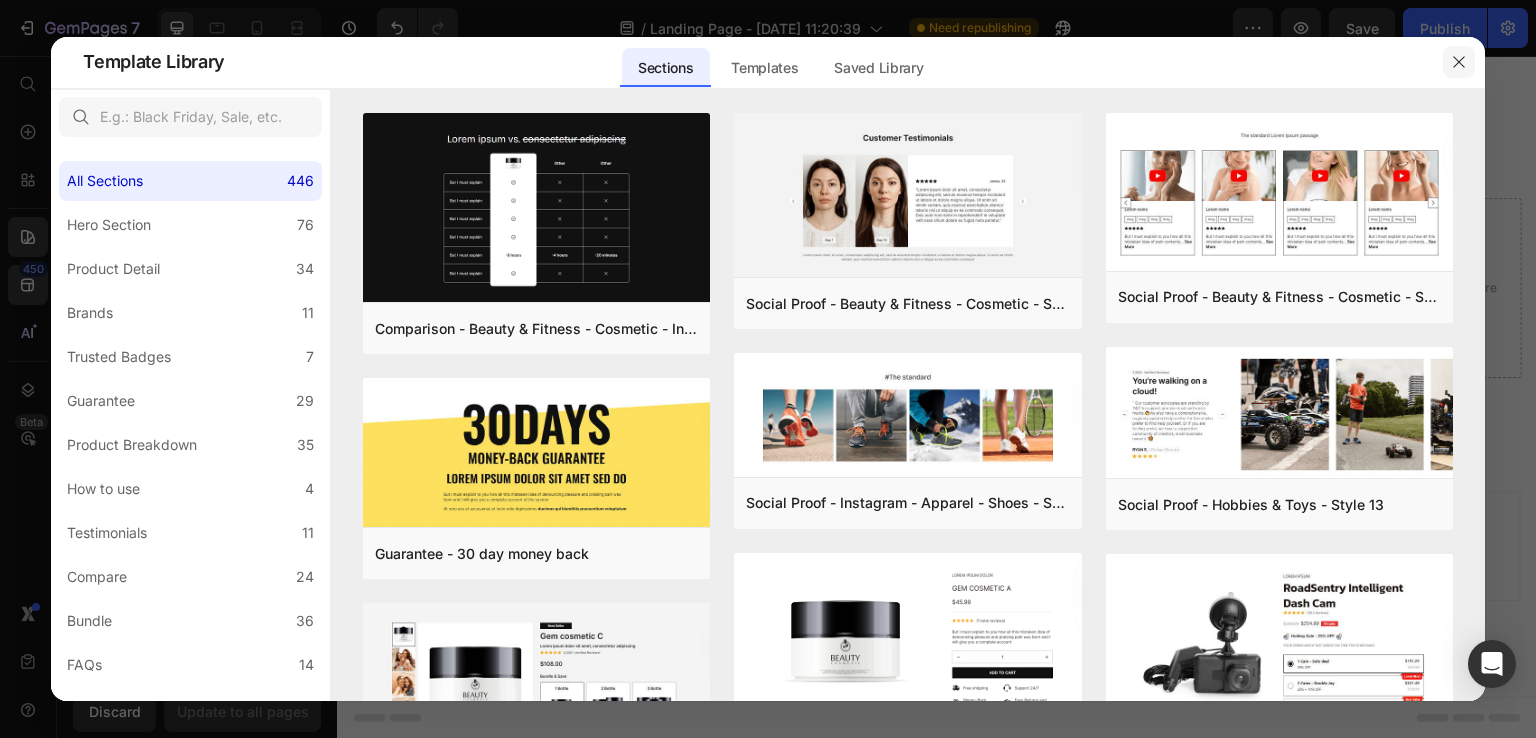 click at bounding box center (1459, 62) 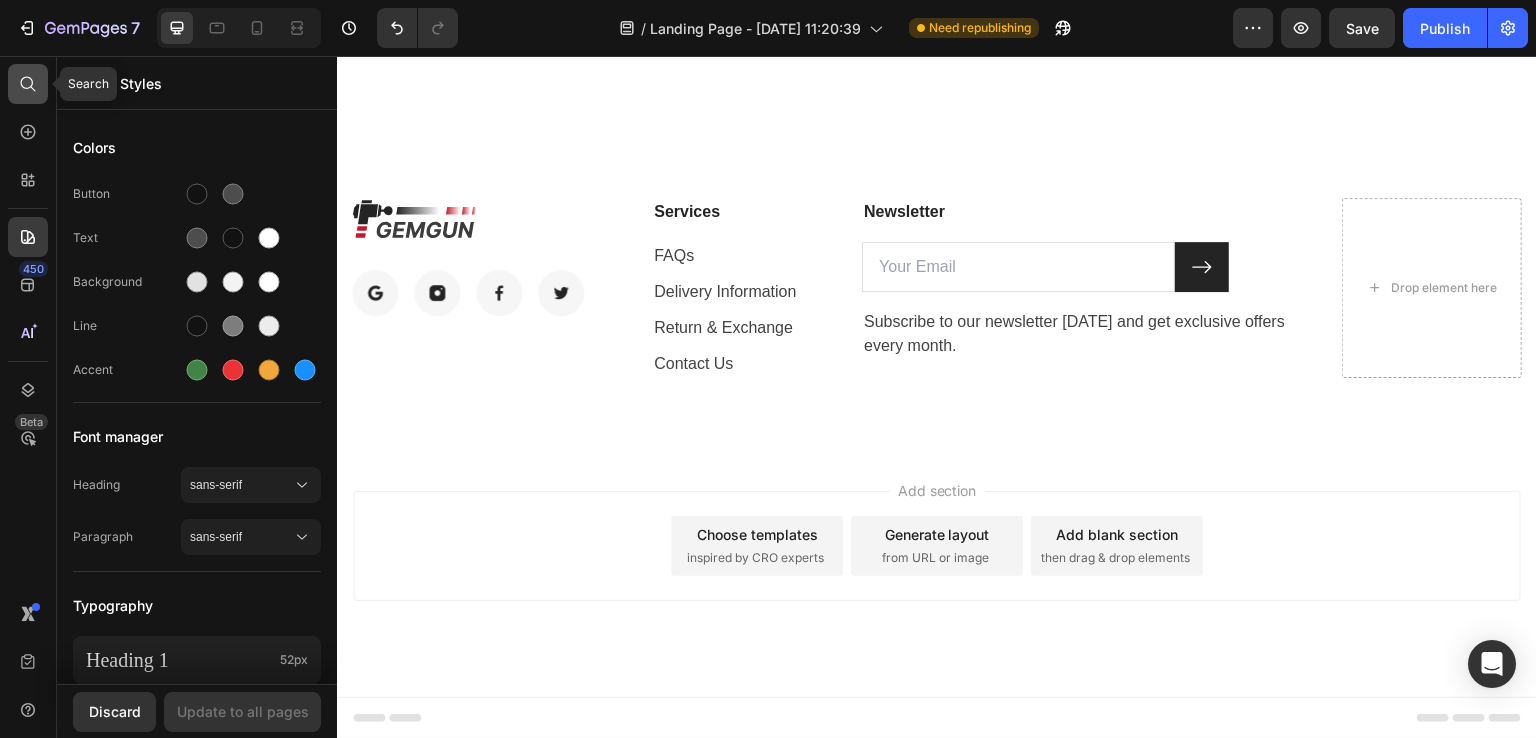 click 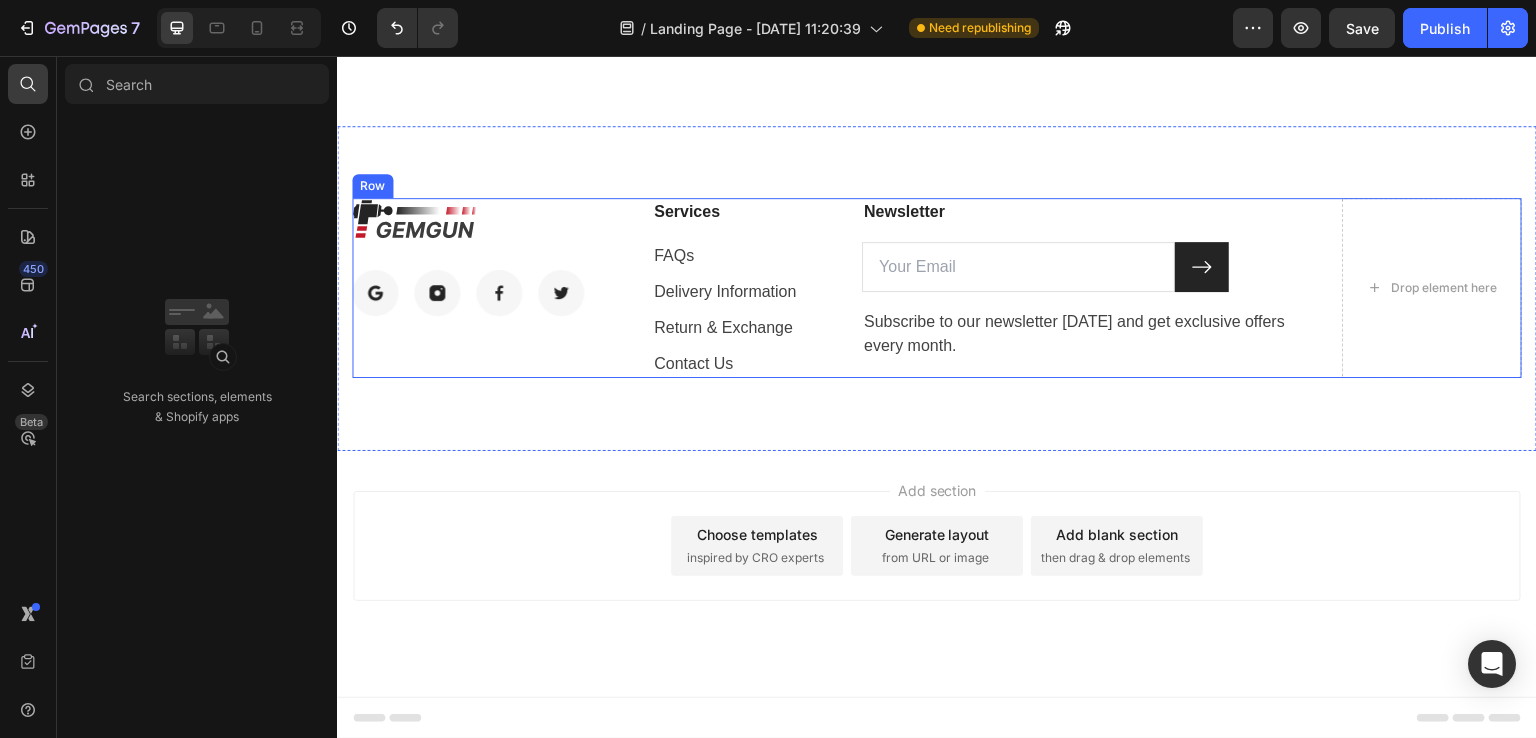 click on "Image Image Image Image Image Row Services Text block FAQs Text block Delivery Information Text block Return & Exchange  Text block Contact Us Text block Newsletter Text block Email Field
Submit Button Row Subscribe to our newsletter today and get exclusive offers every month. Text block Newsletter
Drop element here Row" at bounding box center (937, 288) 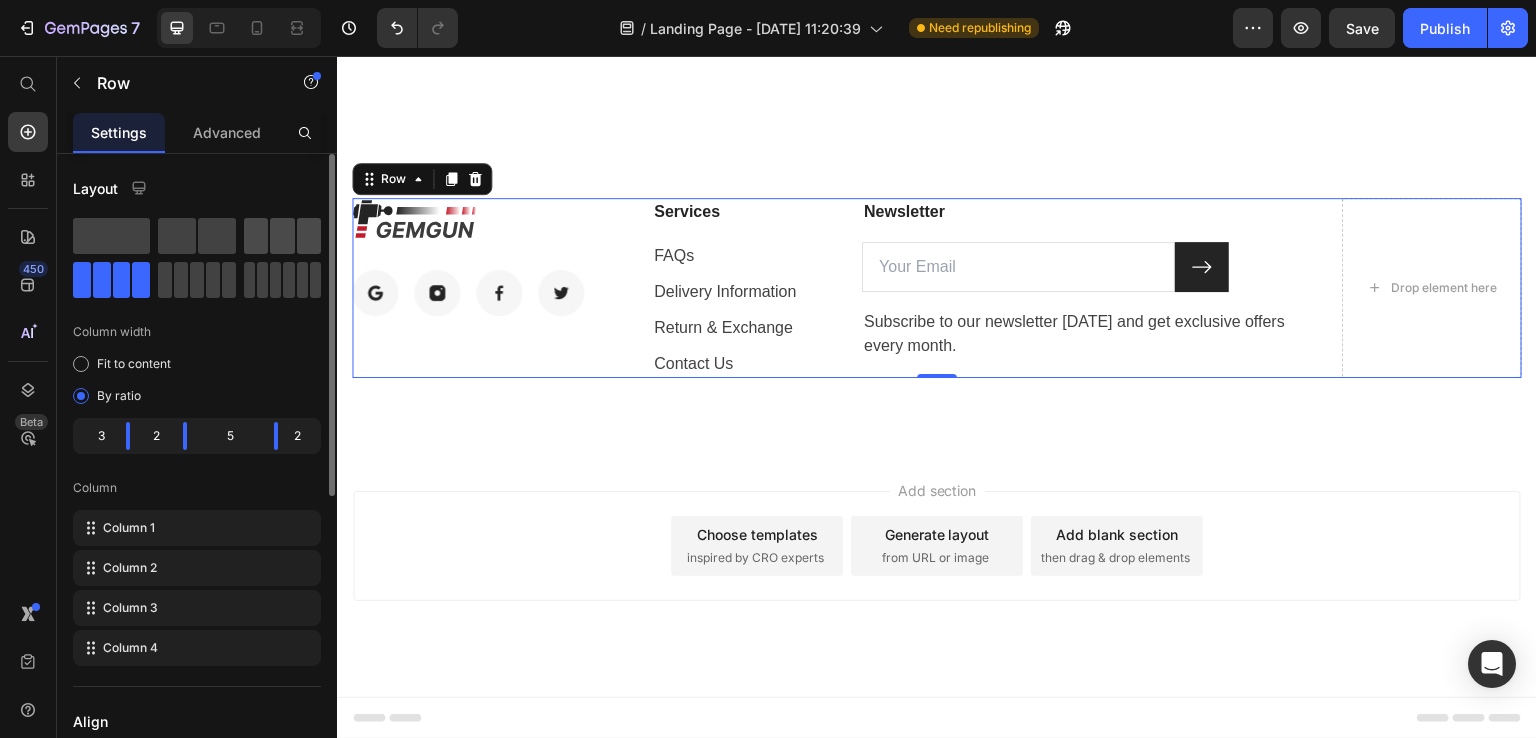 click 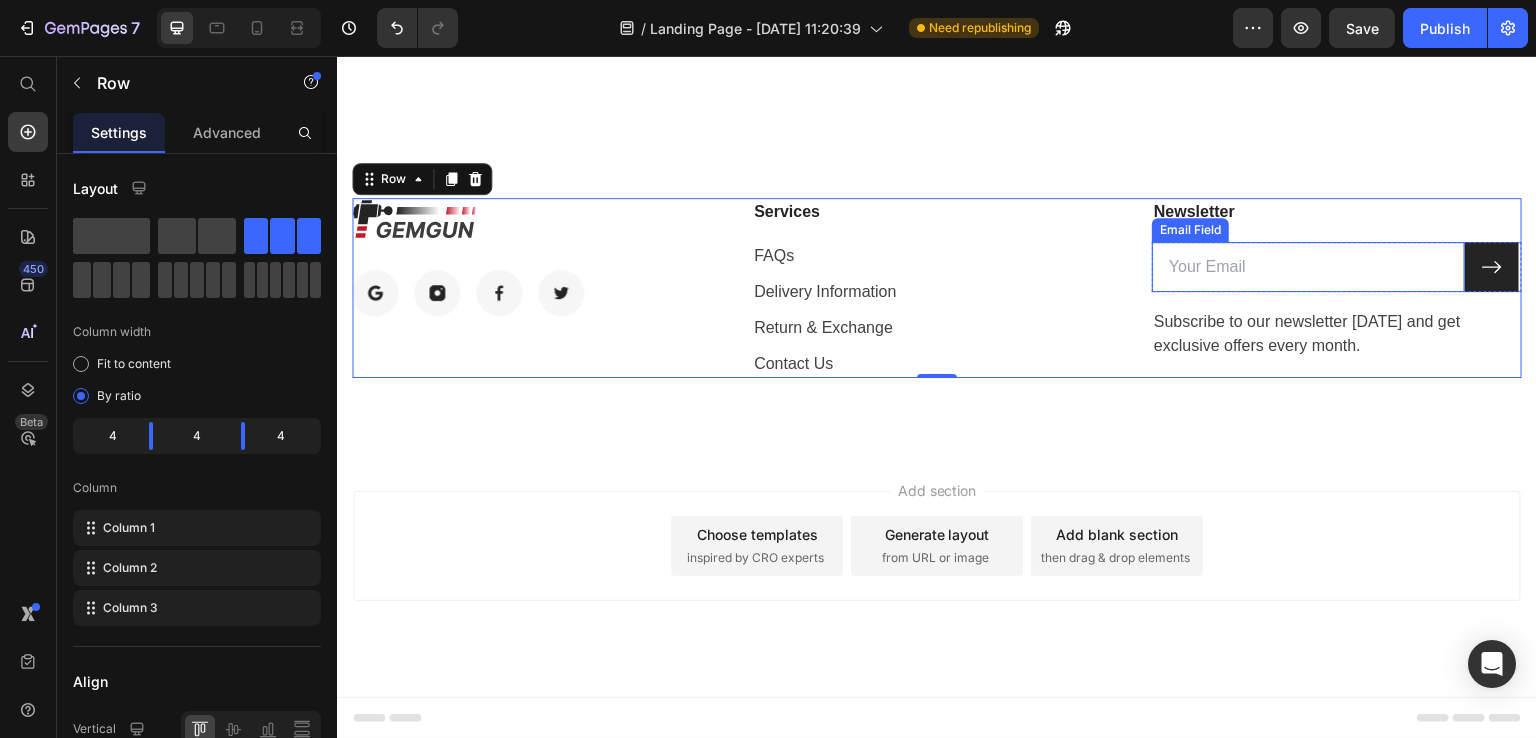 click at bounding box center [1308, 267] 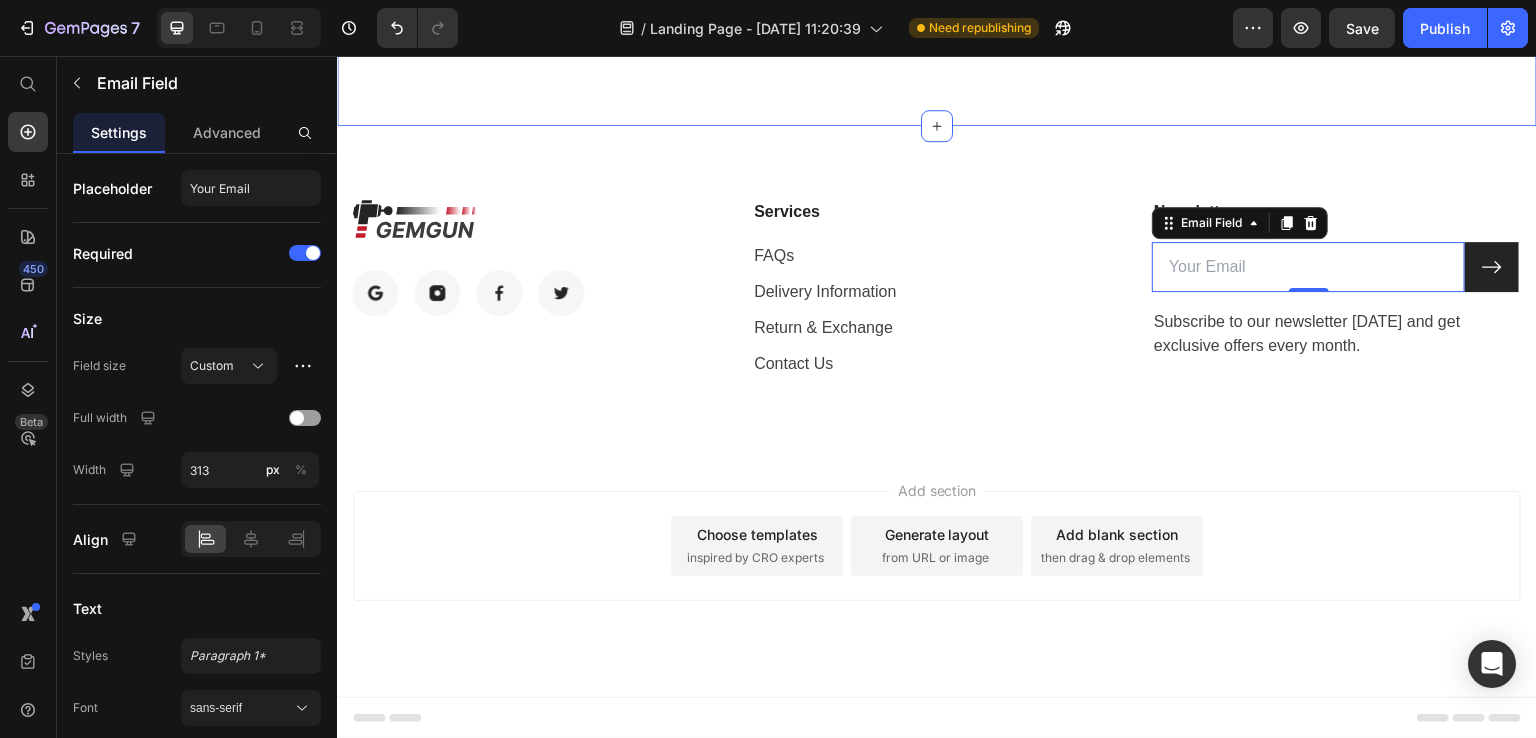 scroll, scrollTop: 3800, scrollLeft: 0, axis: vertical 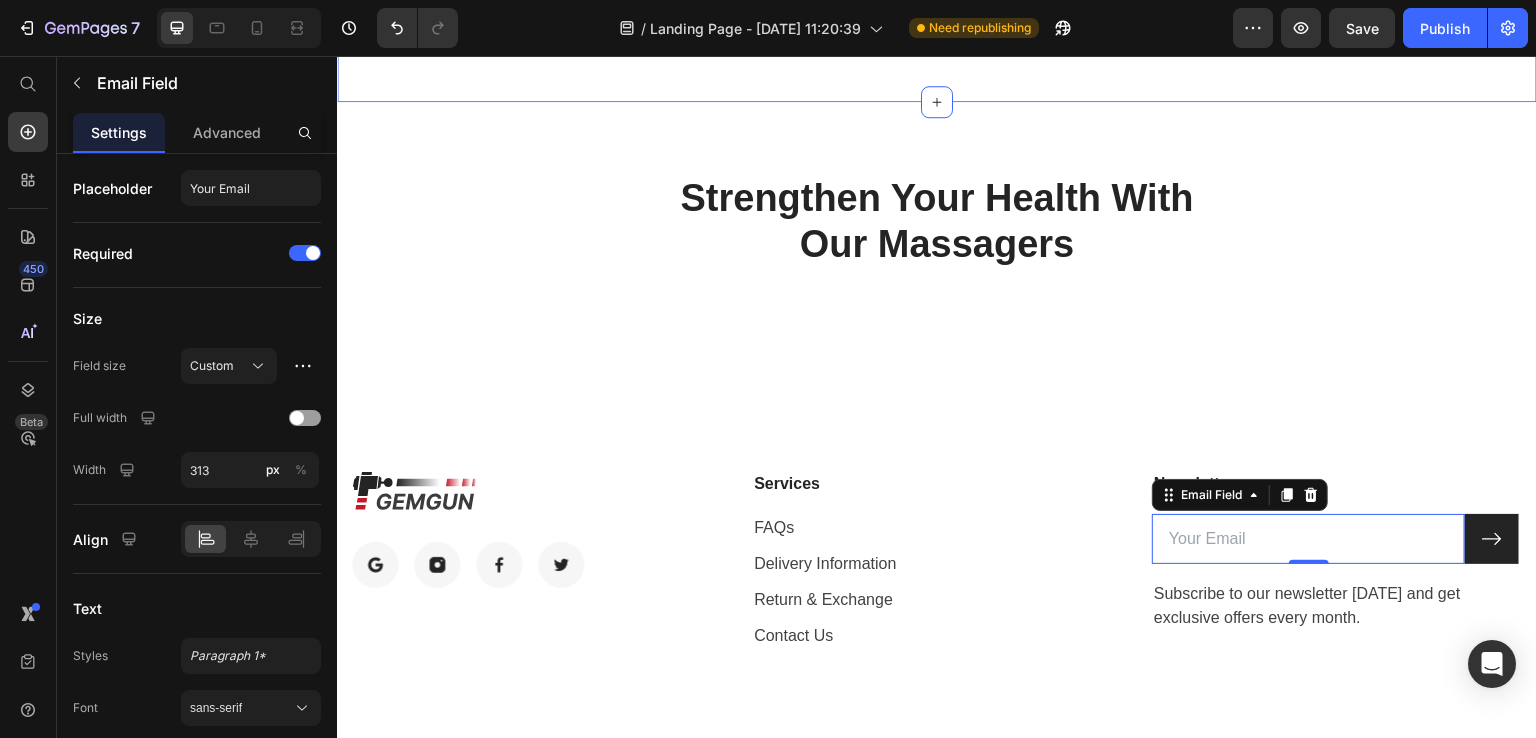 click on "Image Free & Secure Delivery Text block We fulfill all your orders as quickly as possible. Text block Row Image 2-Year Warranty Policy Text block Gain peace of mind with 24/7 support. Text block Row Image 60-Day Risk Free Trial Text block Free return if you don’t like the product. Text block Row Image Buy Now, Pay Later Text block Make safe purchases with our Payment Policy. Text block Row Row Section 5" at bounding box center [937, -14] 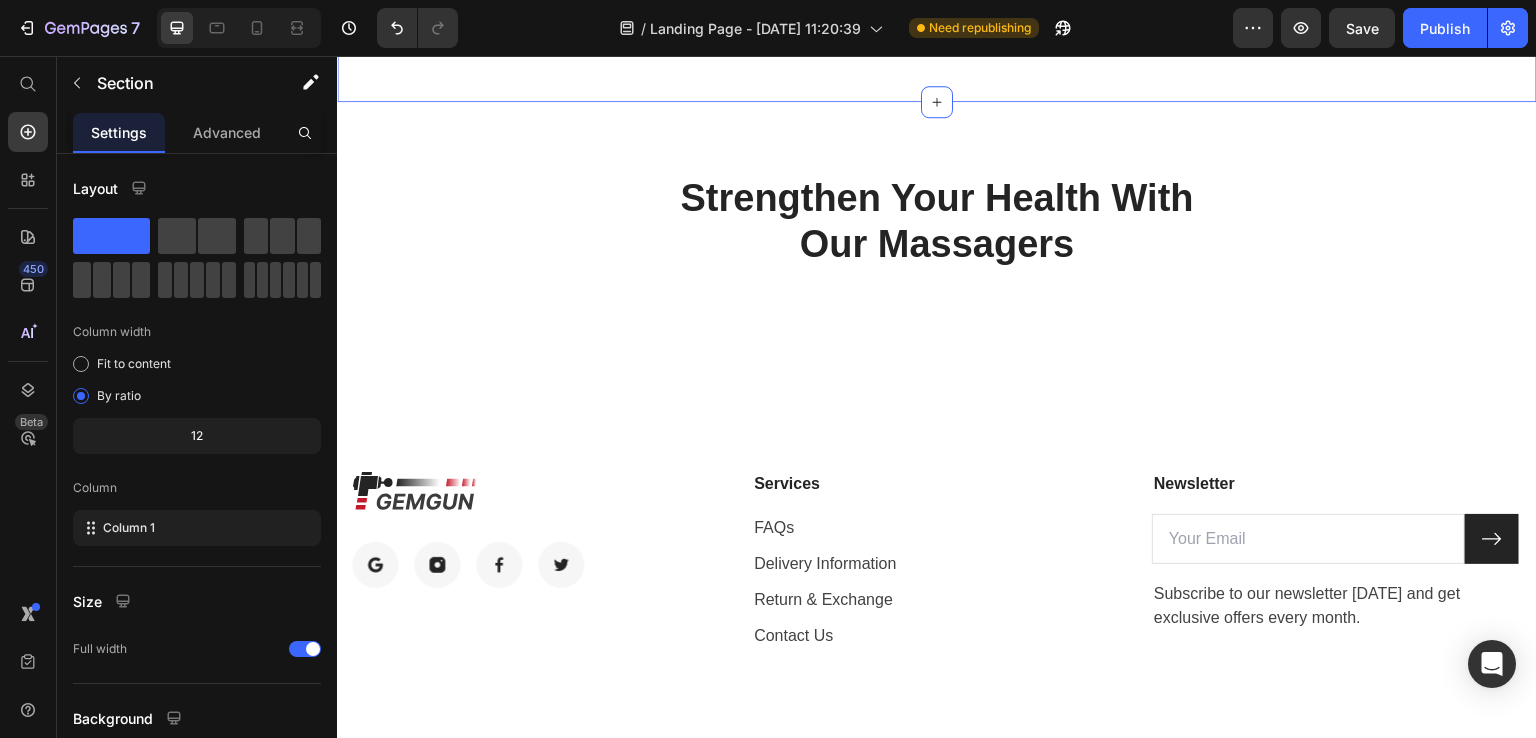 click on "Image 2-Year Warranty Policy Text block Gain peace of mind with 24/7 support. Text block Row" at bounding box center [787, -14] 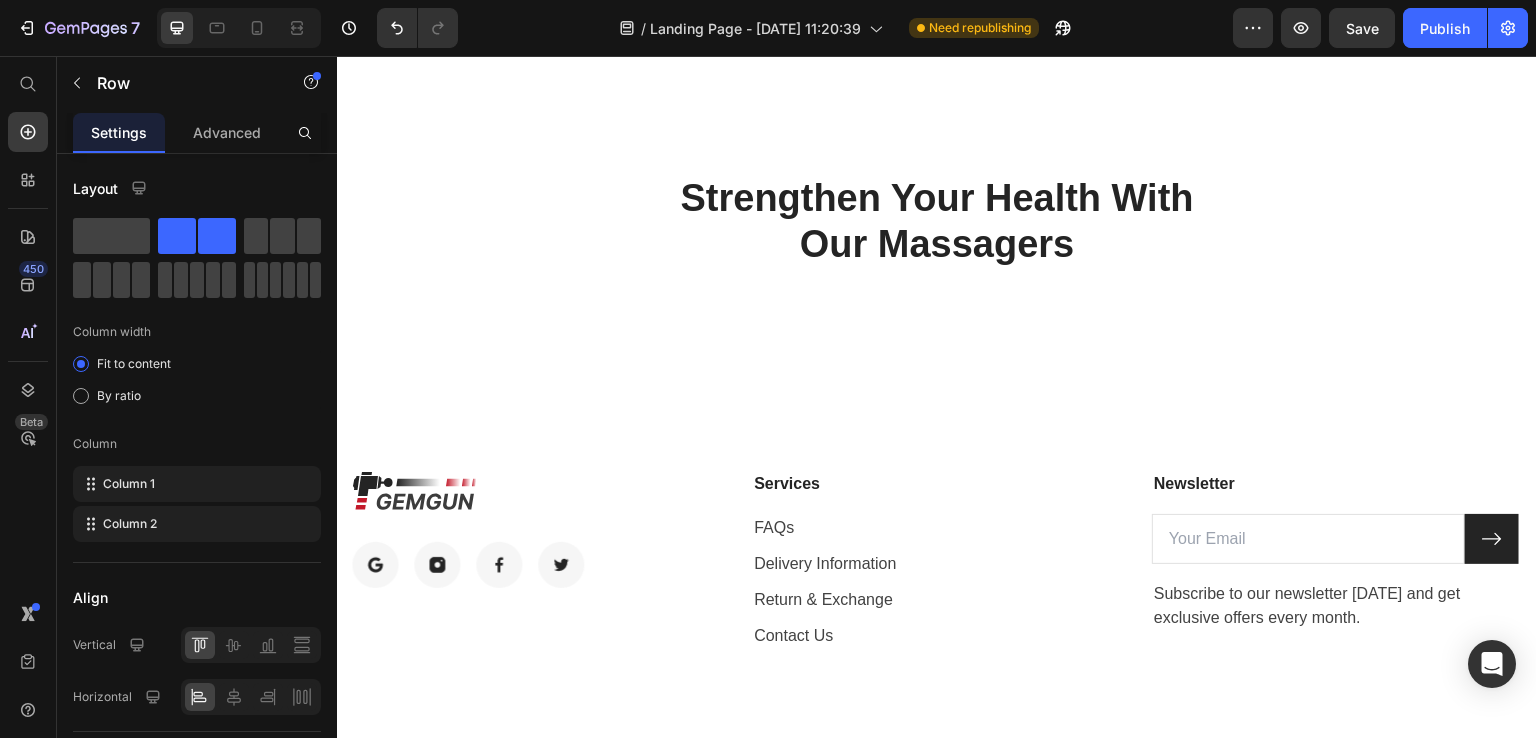 click 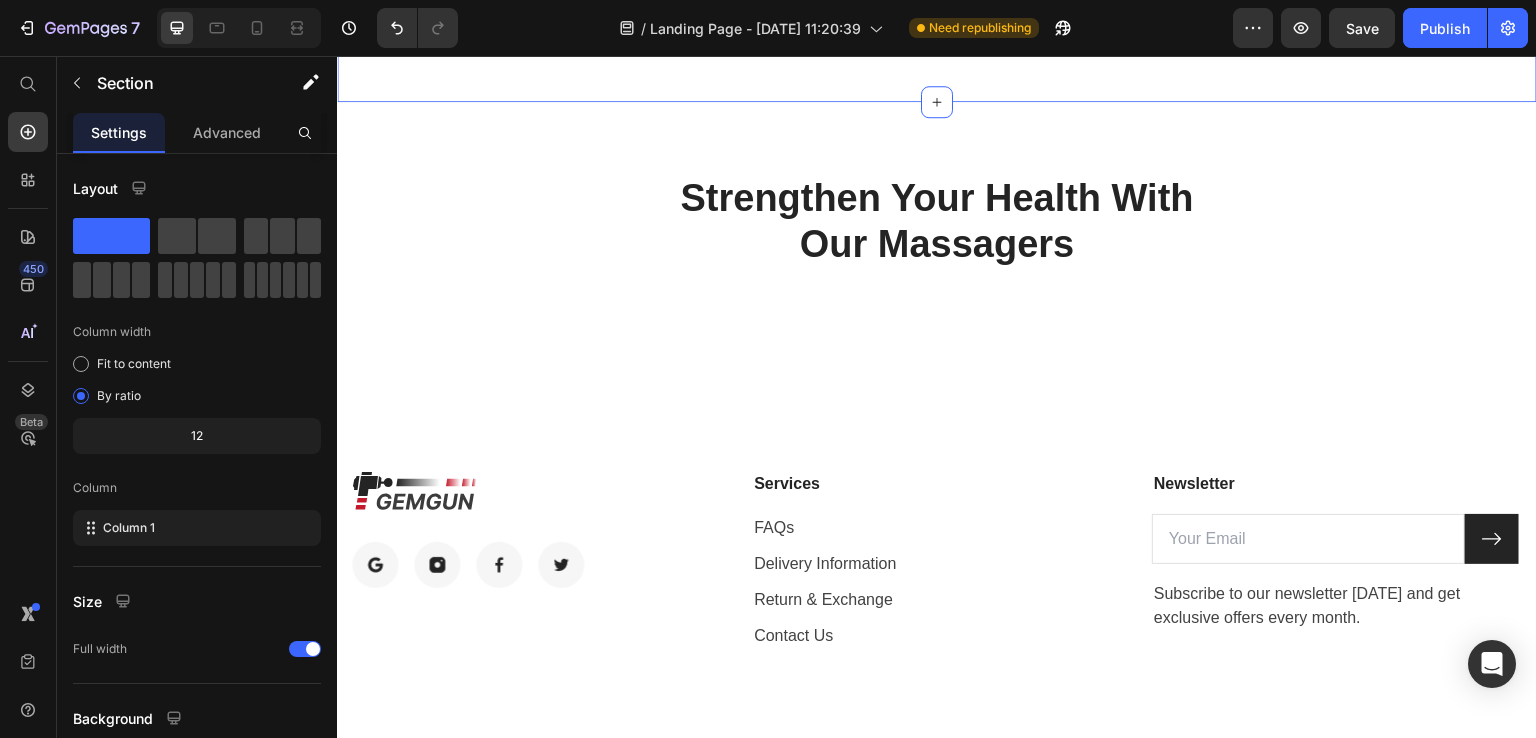 click on "Image Free & Secure Delivery Text block We fulfill all your orders as quickly as possible. Text block Row
Drop element here Image 60-Day Risk Free Trial Text block Free return if you don’t like the product. Text block Row Image Buy Now, Pay Later Text block Make safe purchases with our Payment Policy. Text block Row Row Section 5" at bounding box center [937, -14] 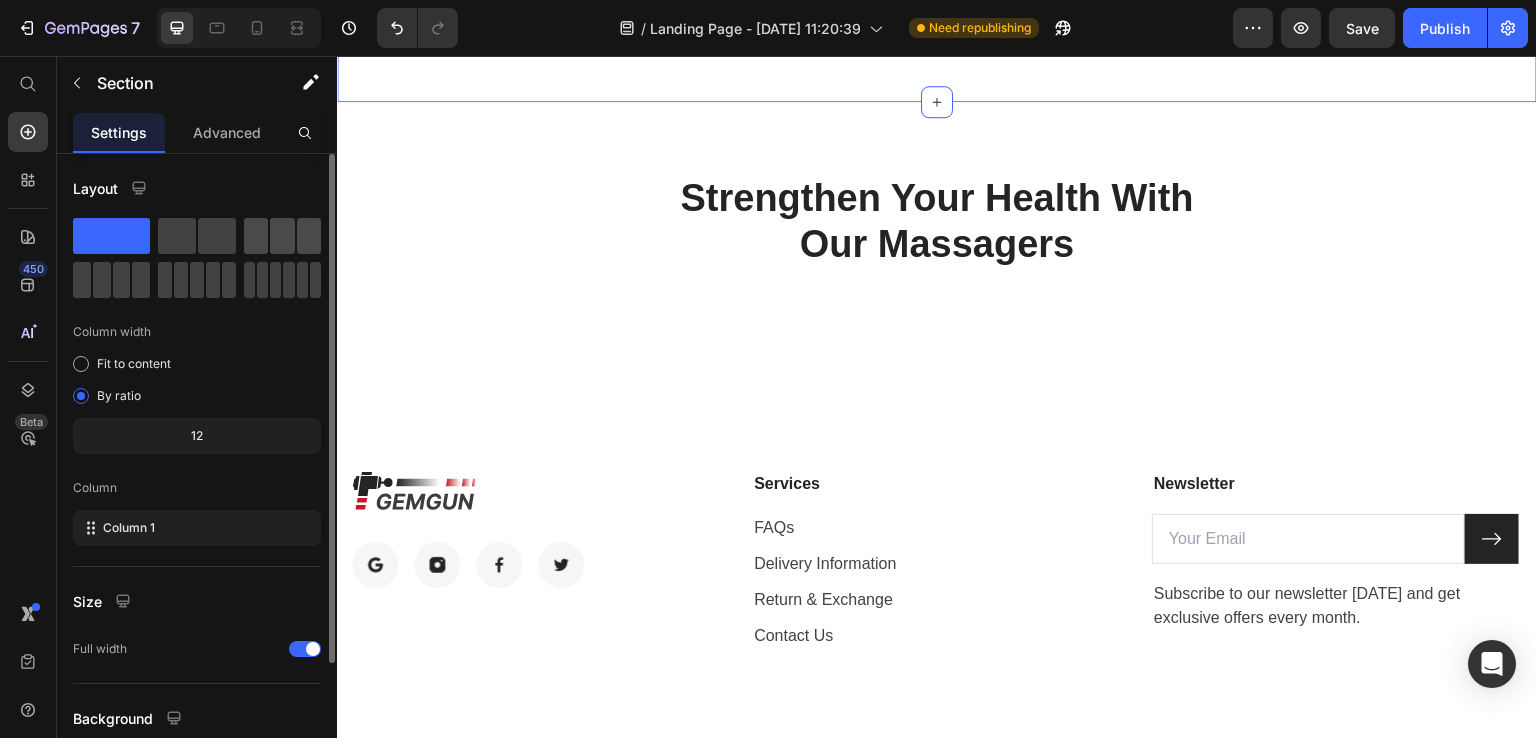 click 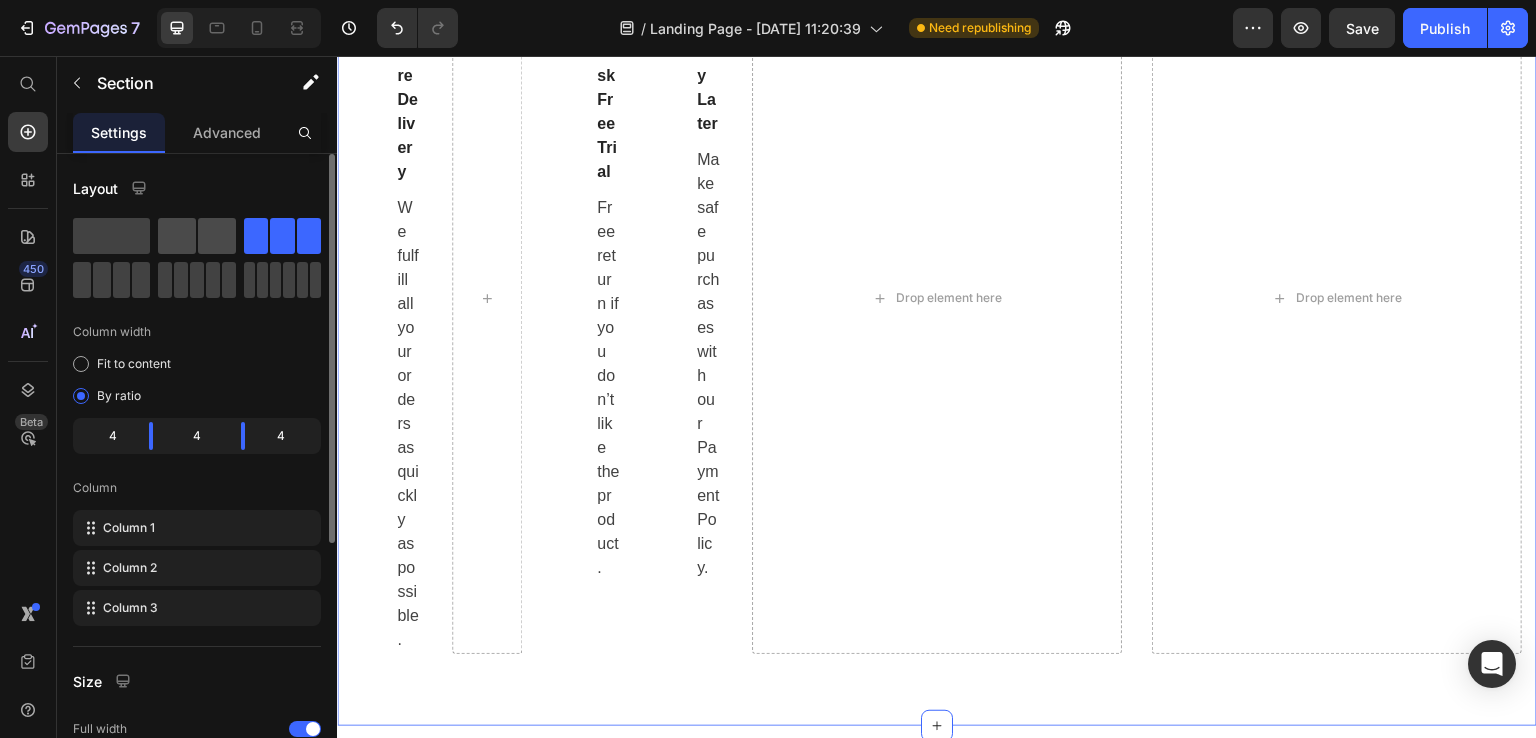 click 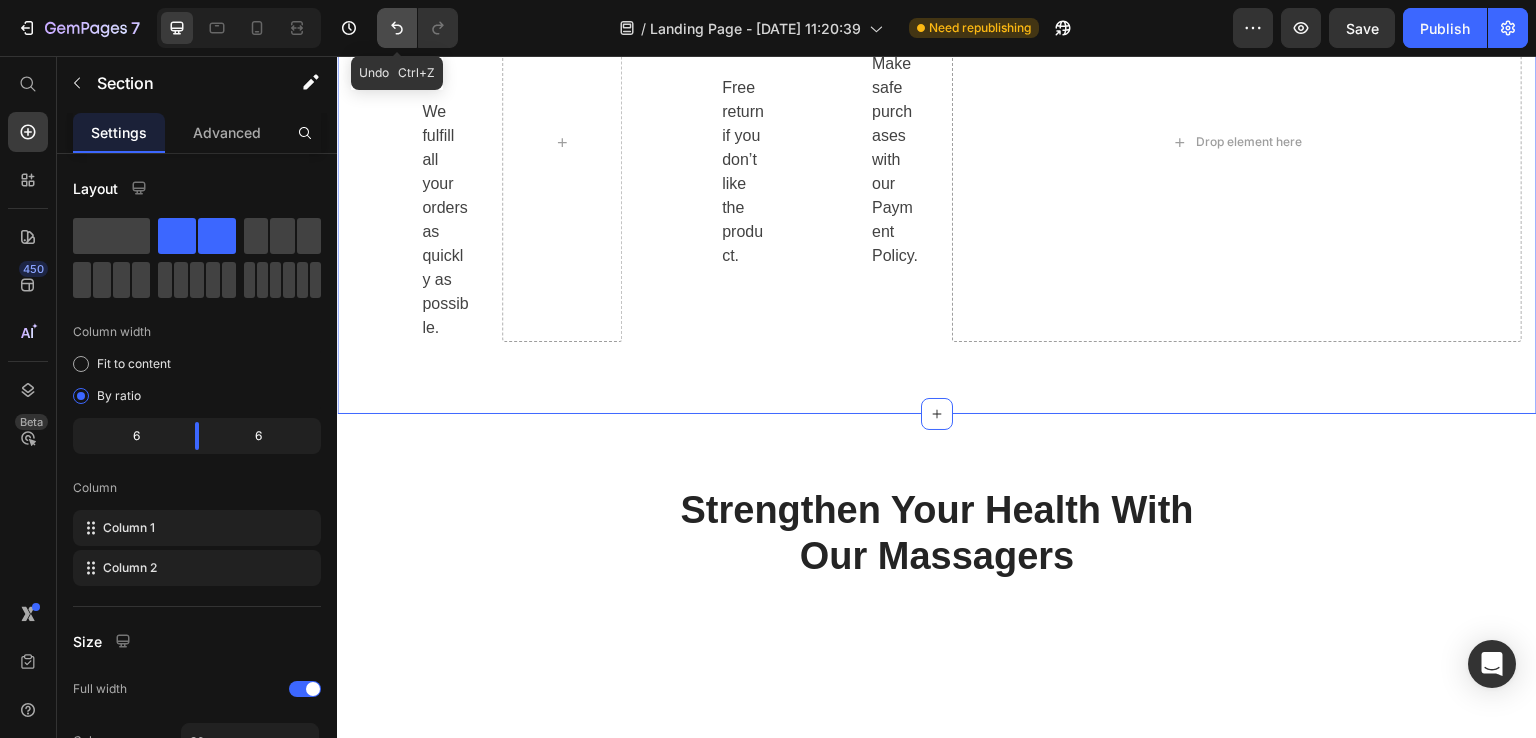 click 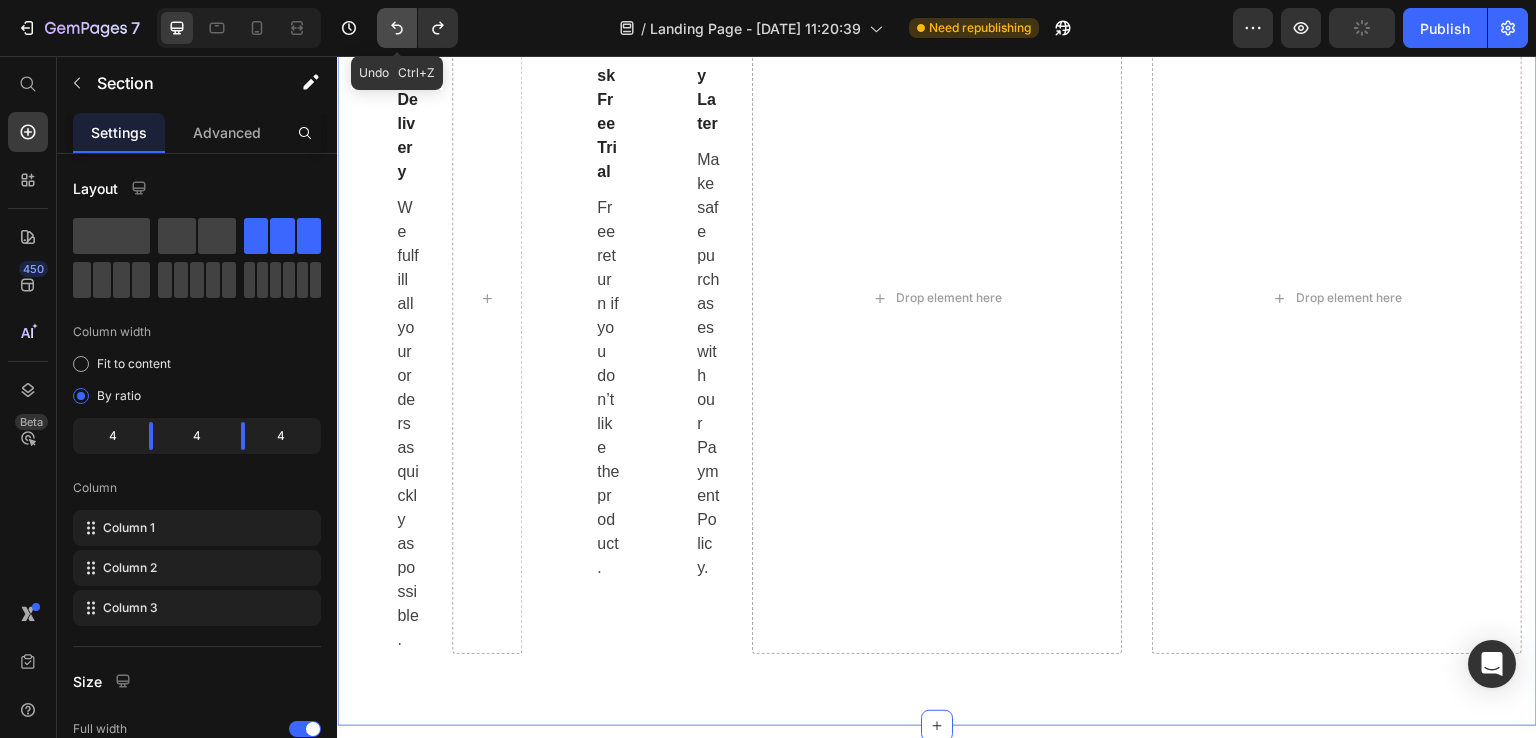 click 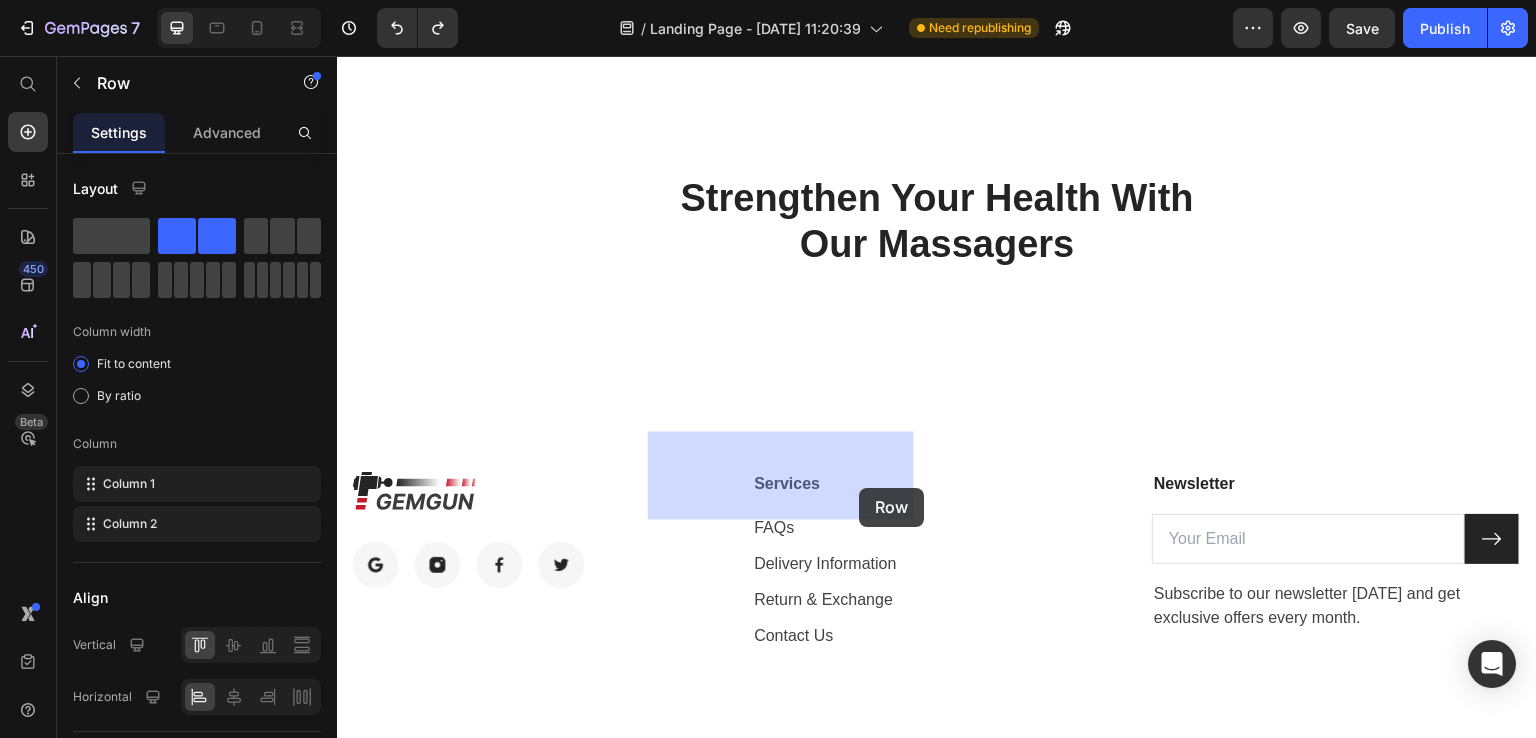 drag, startPoint x: 990, startPoint y: 500, endPoint x: 859, endPoint y: 488, distance: 131.54848 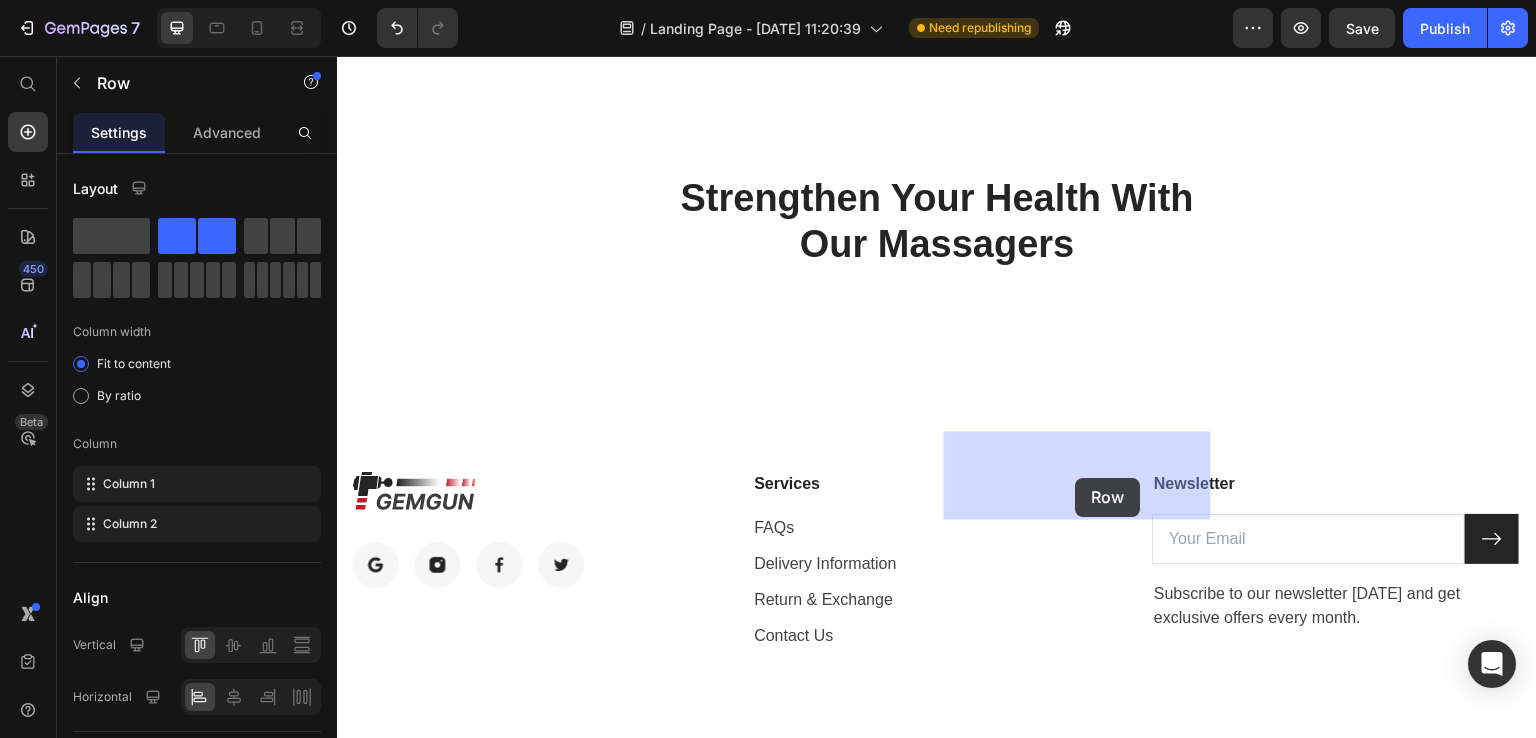 drag, startPoint x: 1245, startPoint y: 490, endPoint x: 1076, endPoint y: 478, distance: 169.4255 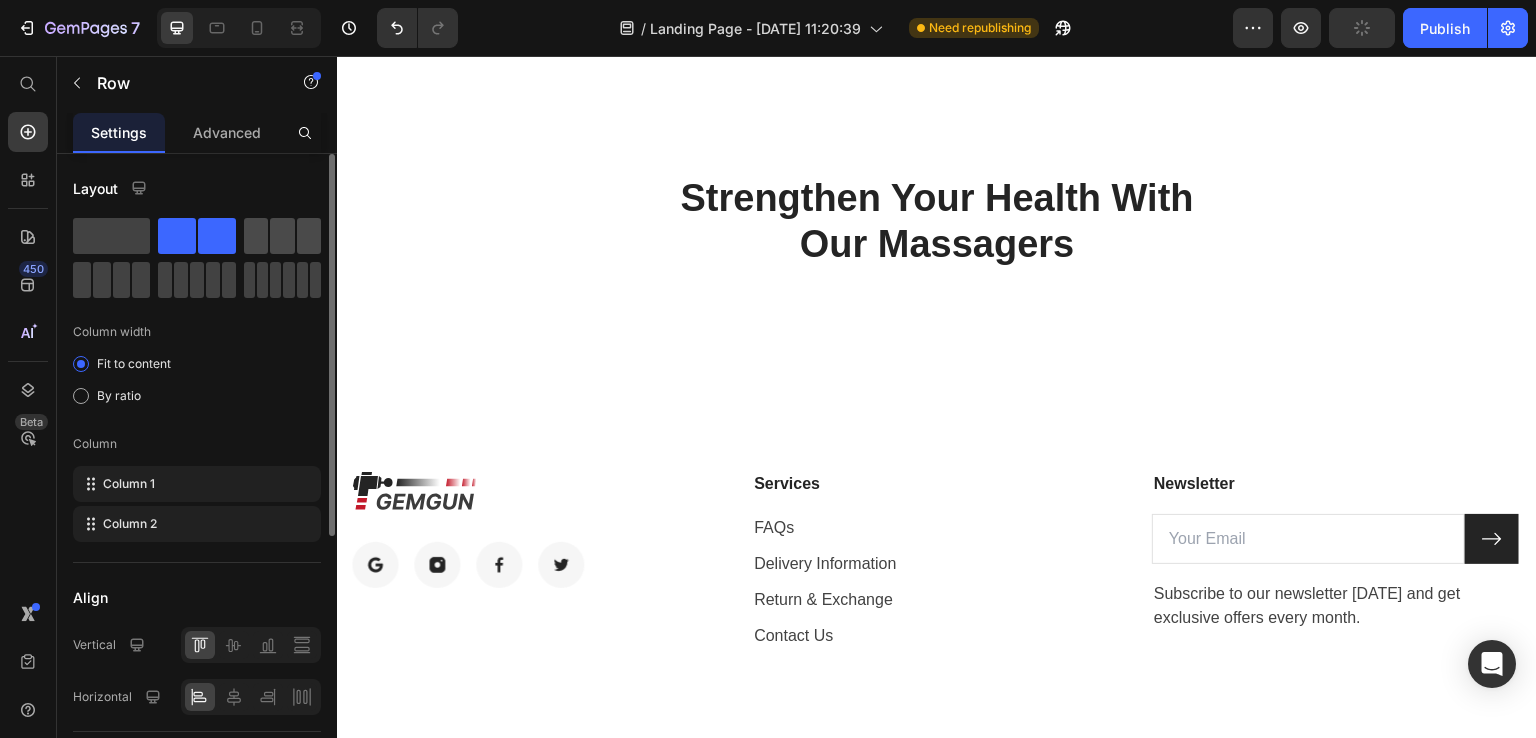 click 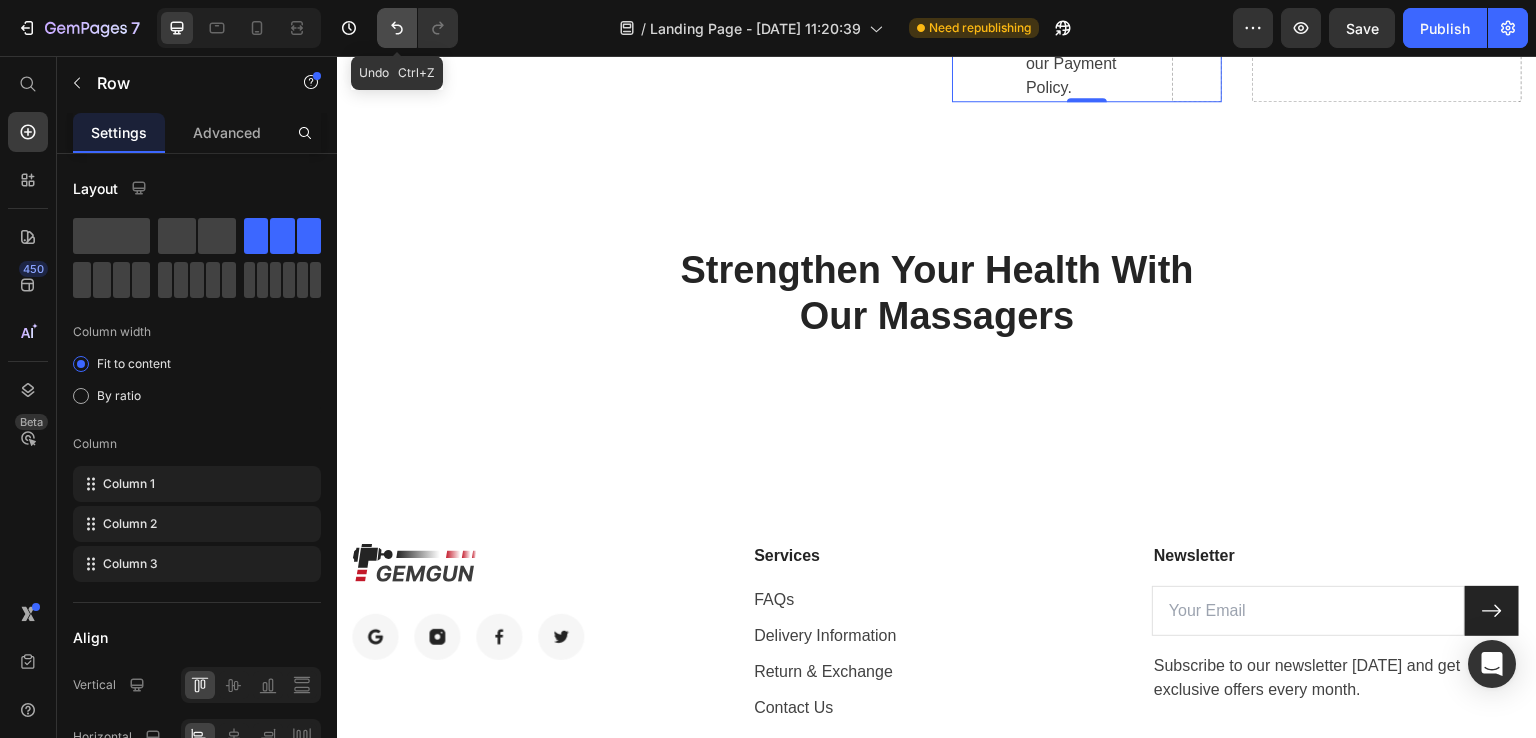 click 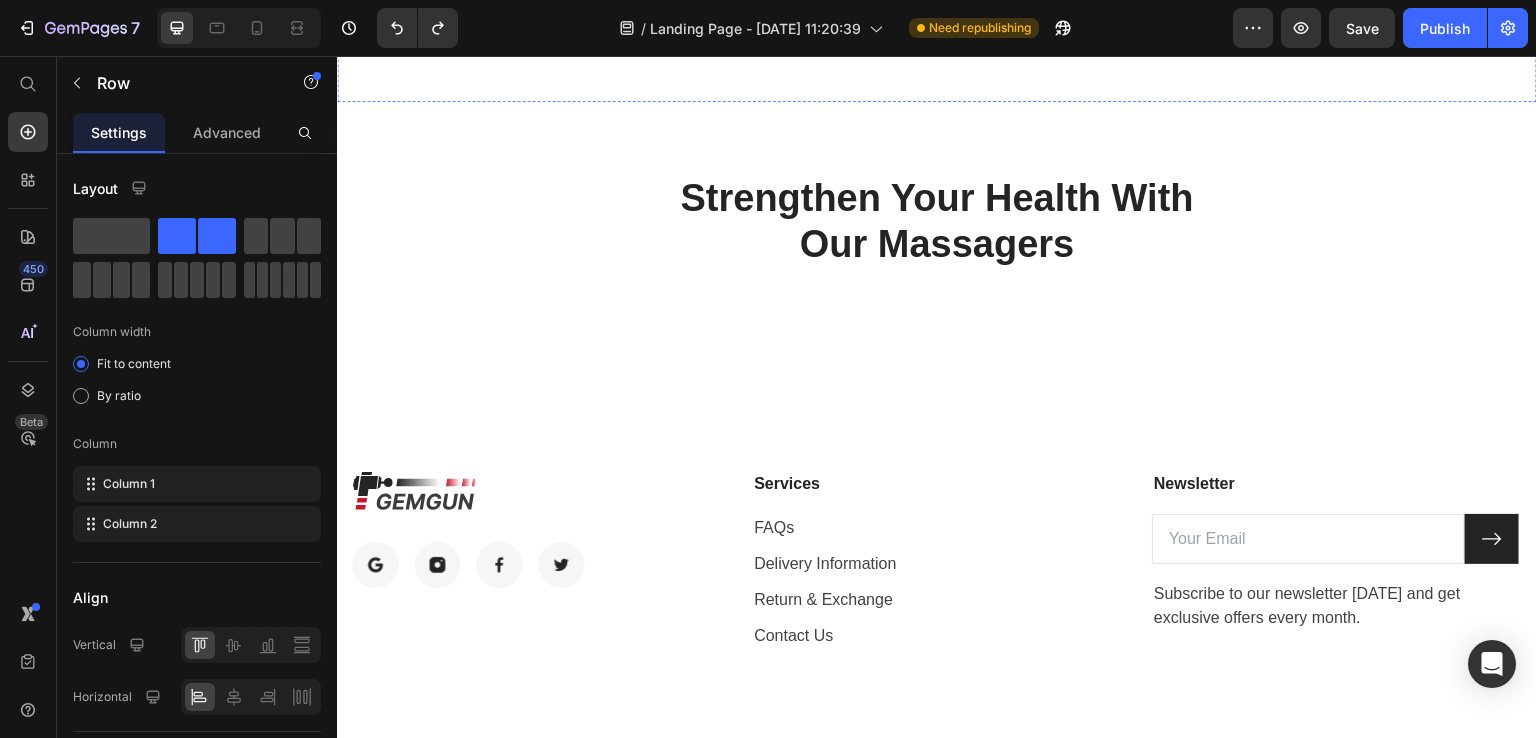 click on "Image Free & Secure Delivery Text block We fulfill all your orders as quickly as possible. Text block Row Image 60-Day Risk Free Trial Text block Free return if you don’t like the product. Text block Row Image Buy Now, Pay Later Text block Make safe purchases with our Payment Policy. Text block Row   0
Drop element here Row" at bounding box center [937, -14] 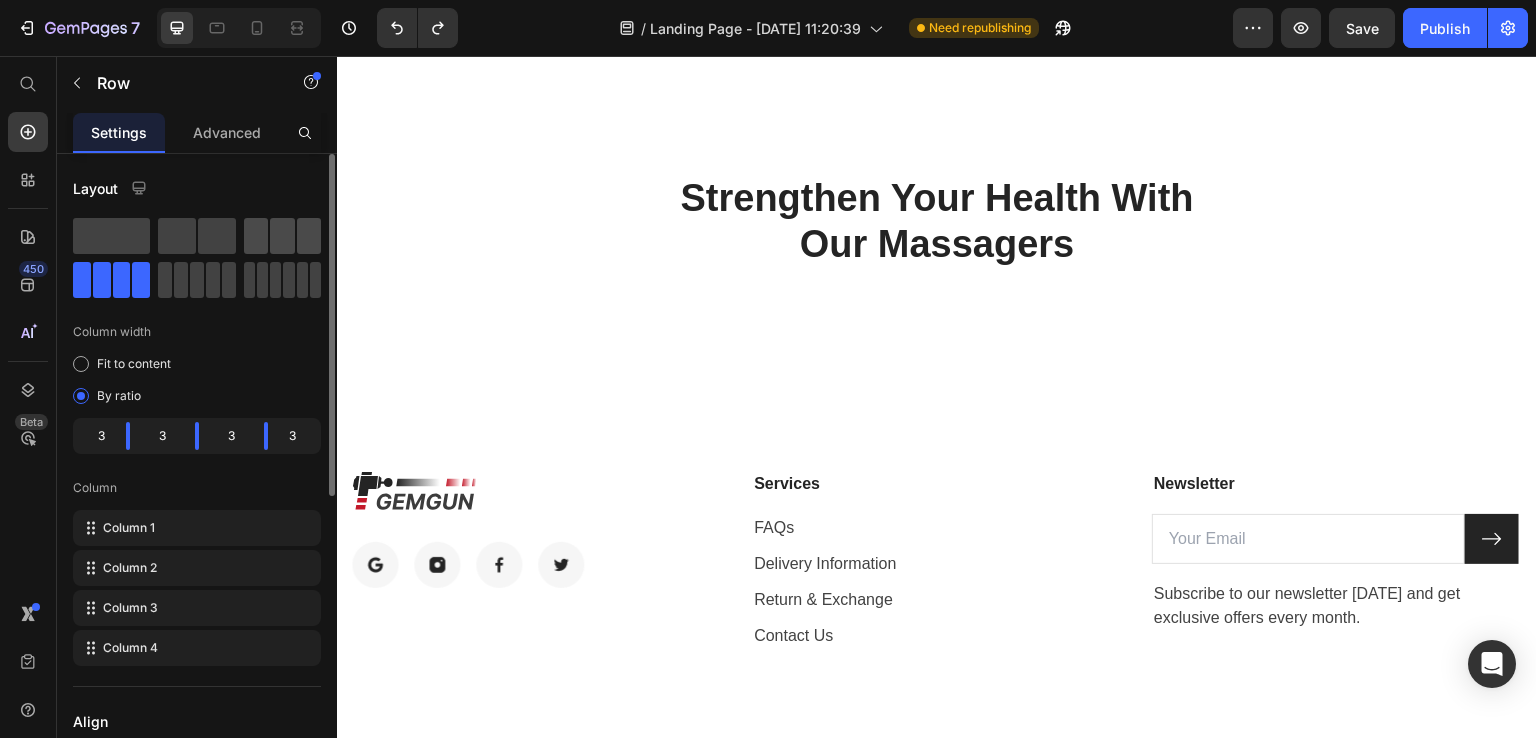 click 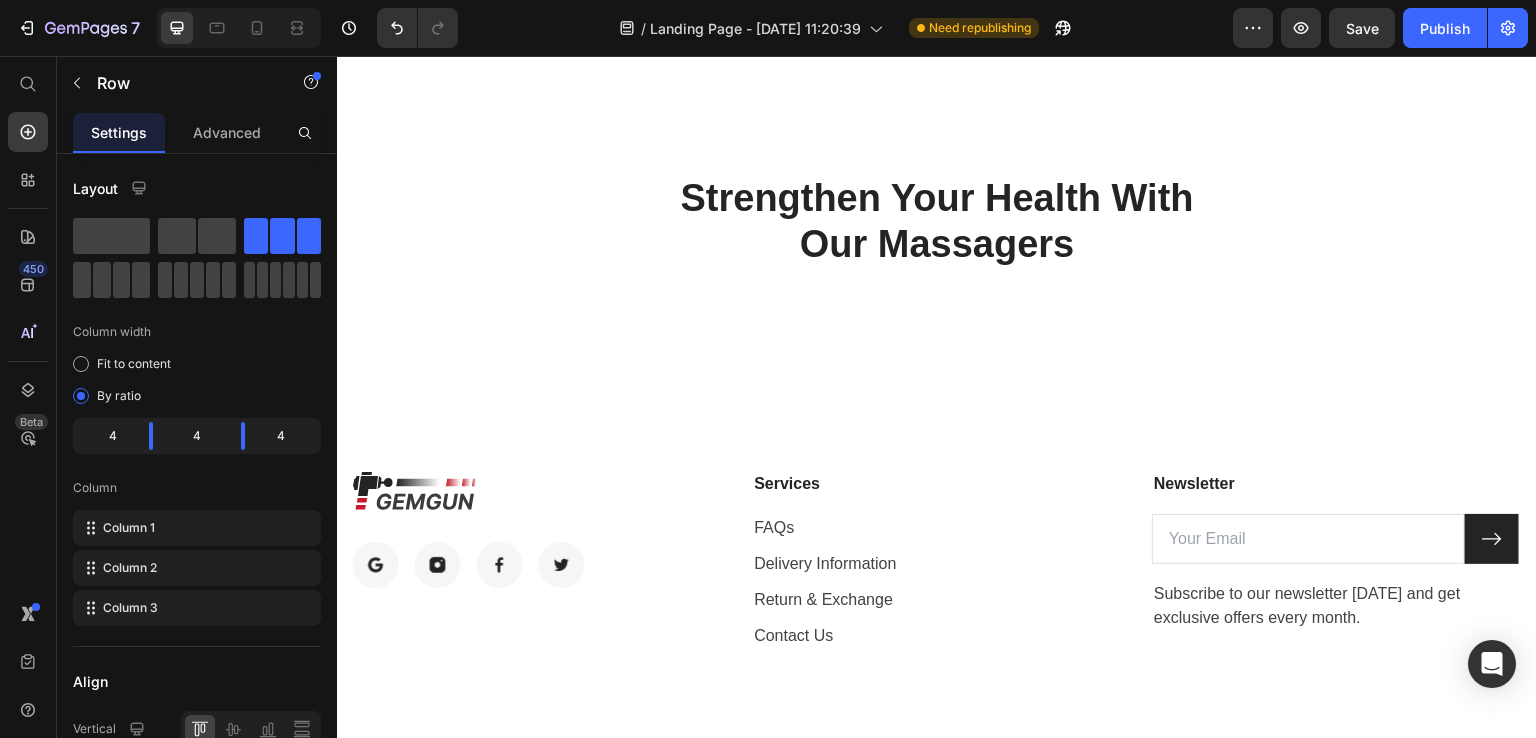 click on "Ce que disent nos clients sur ce produit   Heading Row Image                Icon                Icon                Icon                Icon                Icon Icon List Hoz Row Row Hiba Err Text block Row Facile à installer, aucune perceuse nécessaire. Text block
Icon 38 Text block Icon List
Icon 0 Text block Icon List Row Juil 29, 2025 Text block Row Row Row Image                Icon                Icon                Icon                Icon                Icon Icon List Hoz Row Row Image Hassane Ait Moulay Text block Row J'adore ! 🔥 Text block
Icon 0 Text block Icon List
Icon 0 Text block Icon List Row Juil 07, 2025 Text block Row Row Row Image                Icon                Icon                Icon                Icon                Icon Icon List Hoz Row Row Image Sabrina Hamoudo Text block Row Idéal pour les petites salles de bain, économise de l'espace.   Text block
Icon 11 Text block Icon List Icon 0 Row Row" at bounding box center [937, -405] 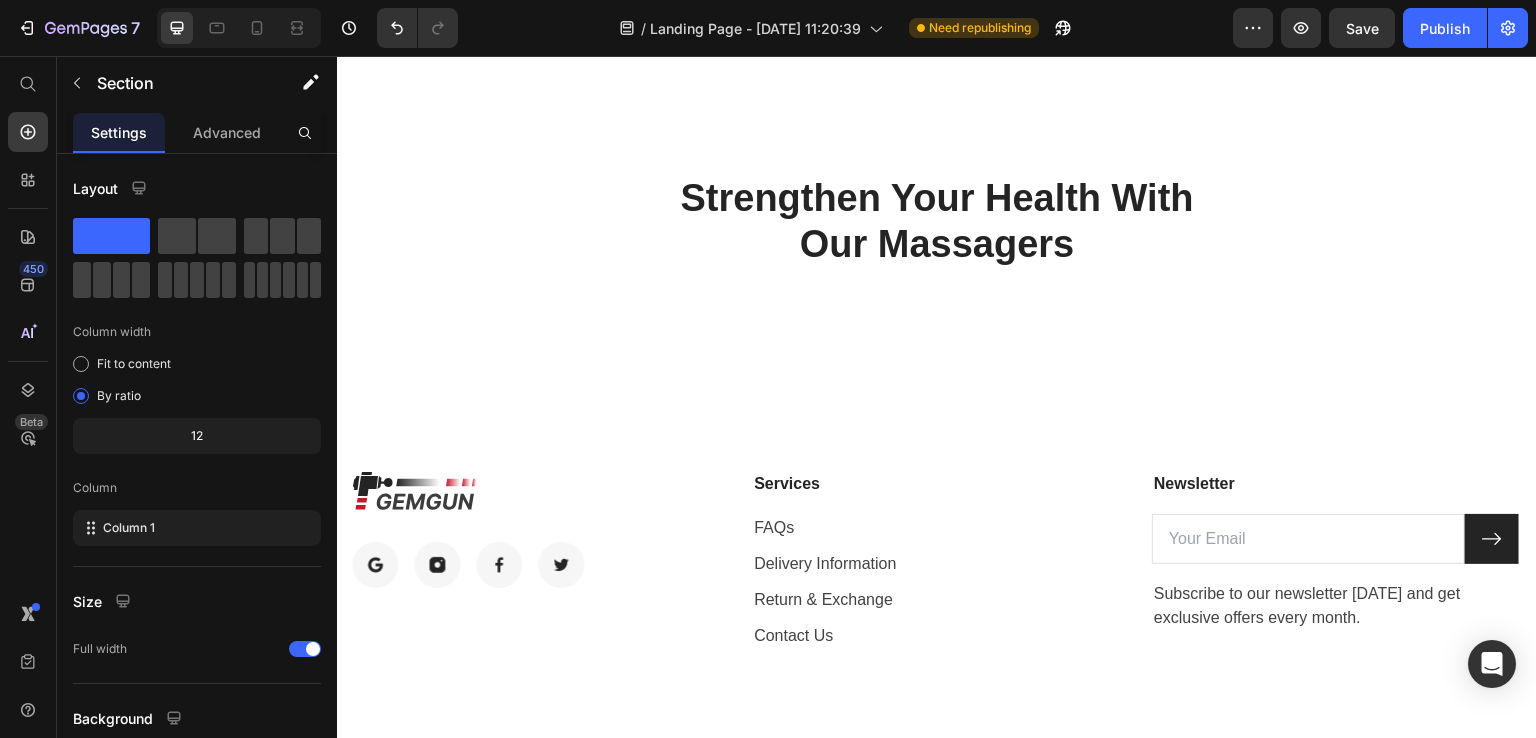 click on "Free & Secure Delivery" at bounding box center (573, -44) 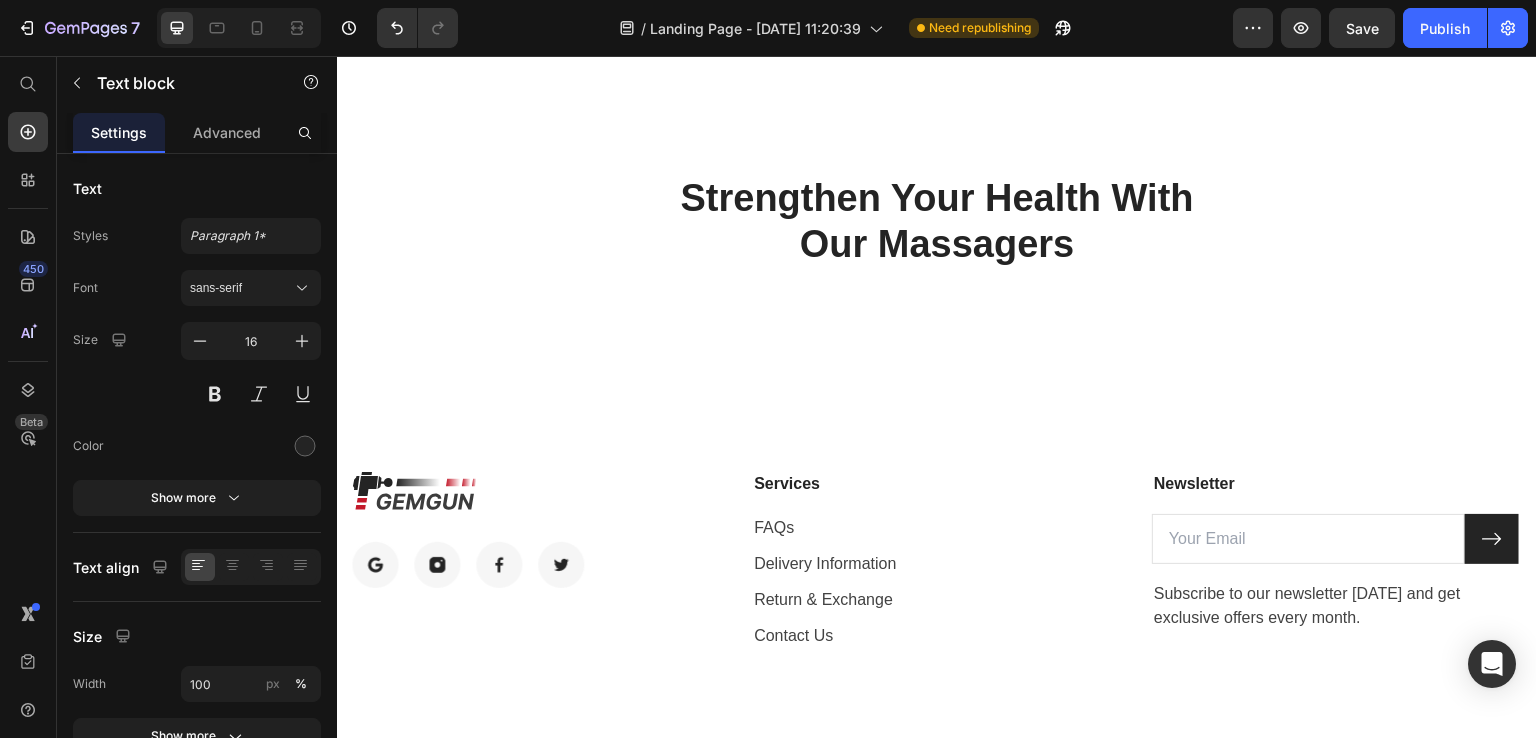 click on "Free & Secure Delivery" at bounding box center (573, -44) 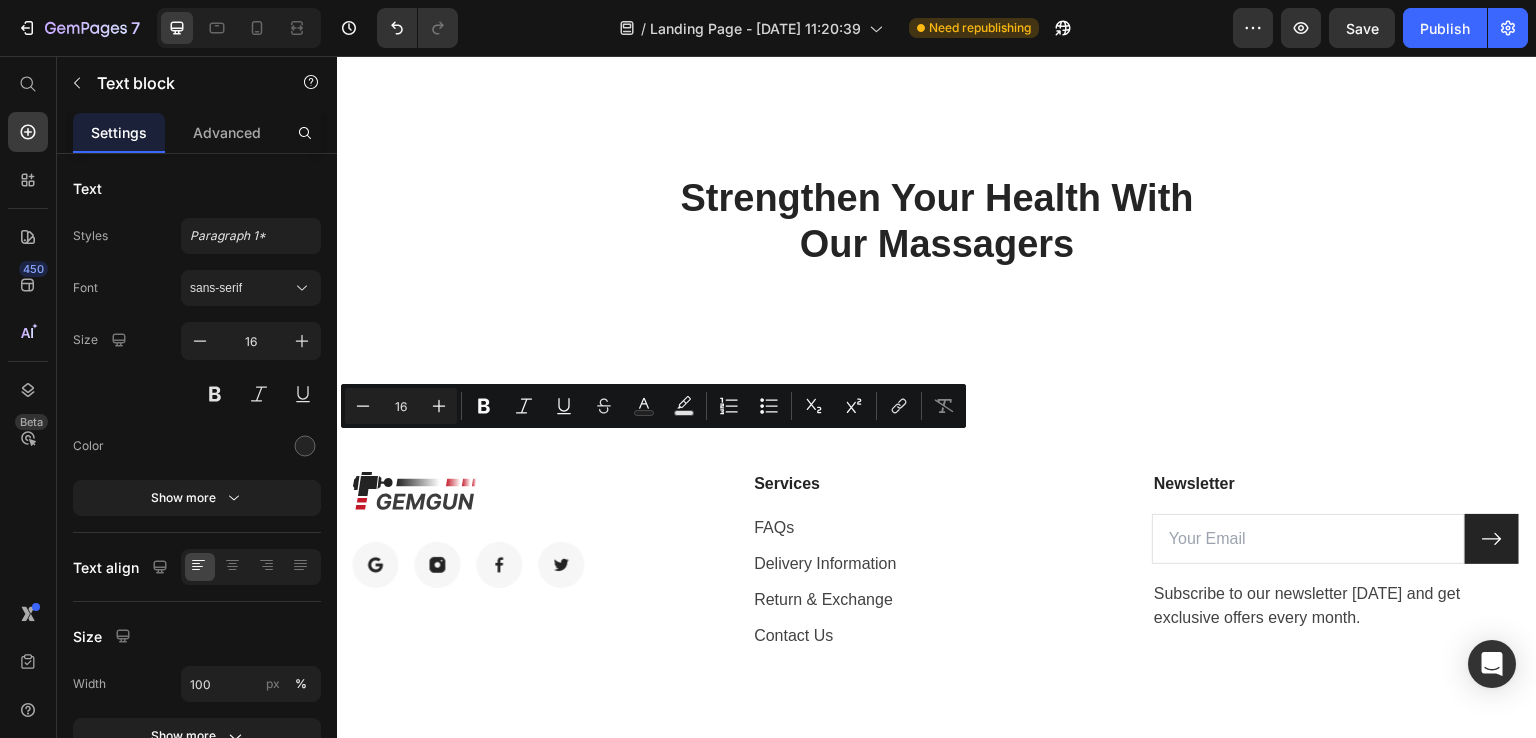 click on "Free & Secure Delivery" at bounding box center [573, -44] 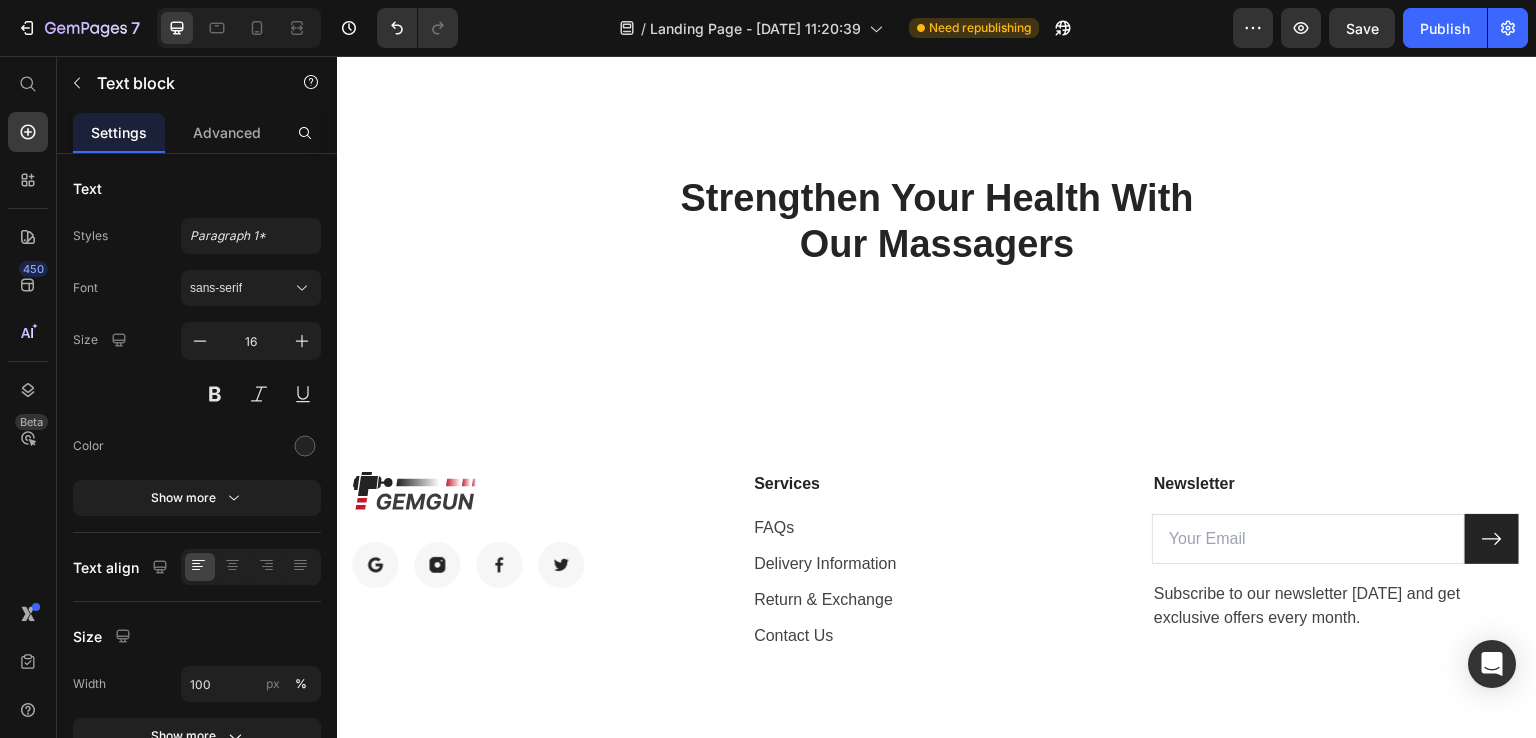 click on "Livraison gratuite et sécurisée" at bounding box center (573, -44) 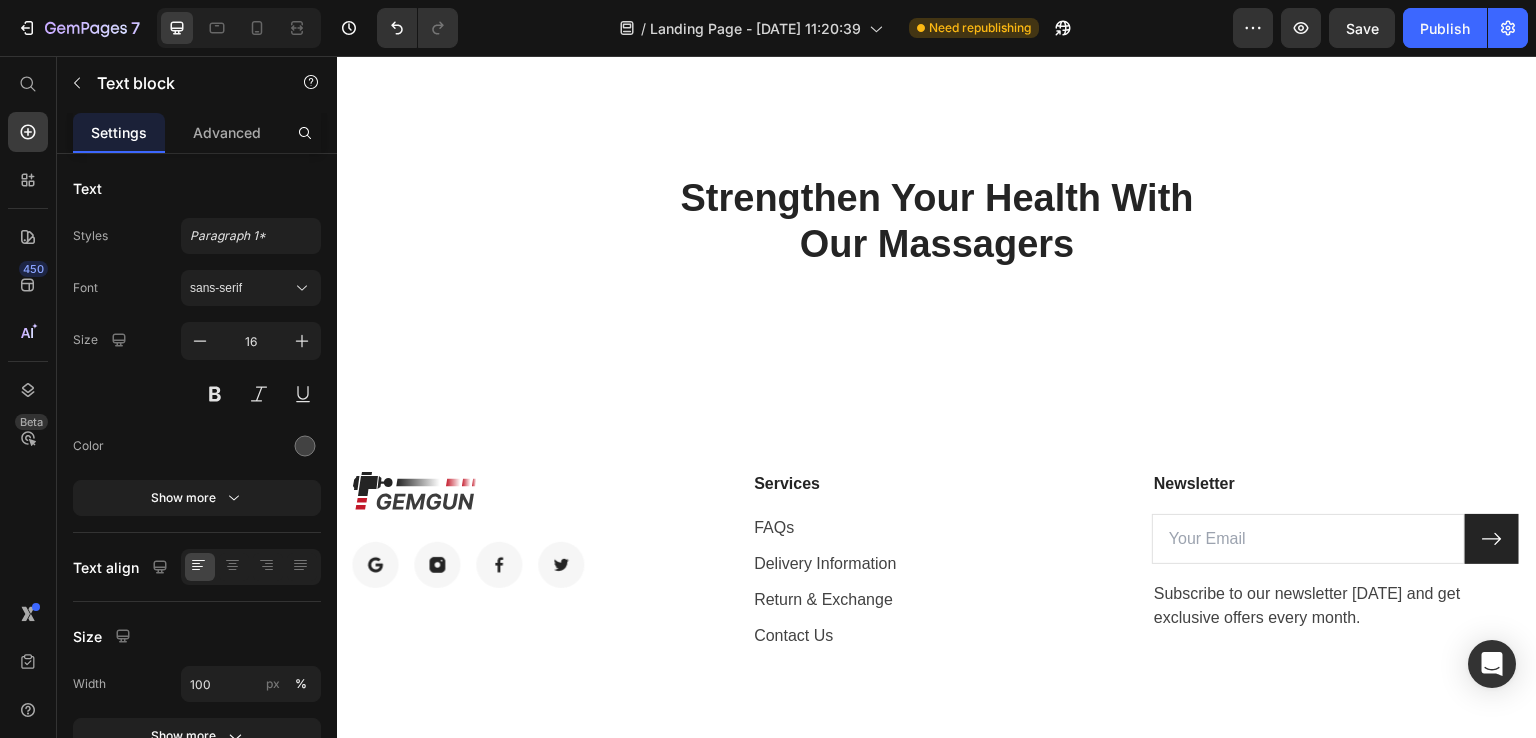 click on "We fulfill all your orders as quickly as possible." at bounding box center [573, 4] 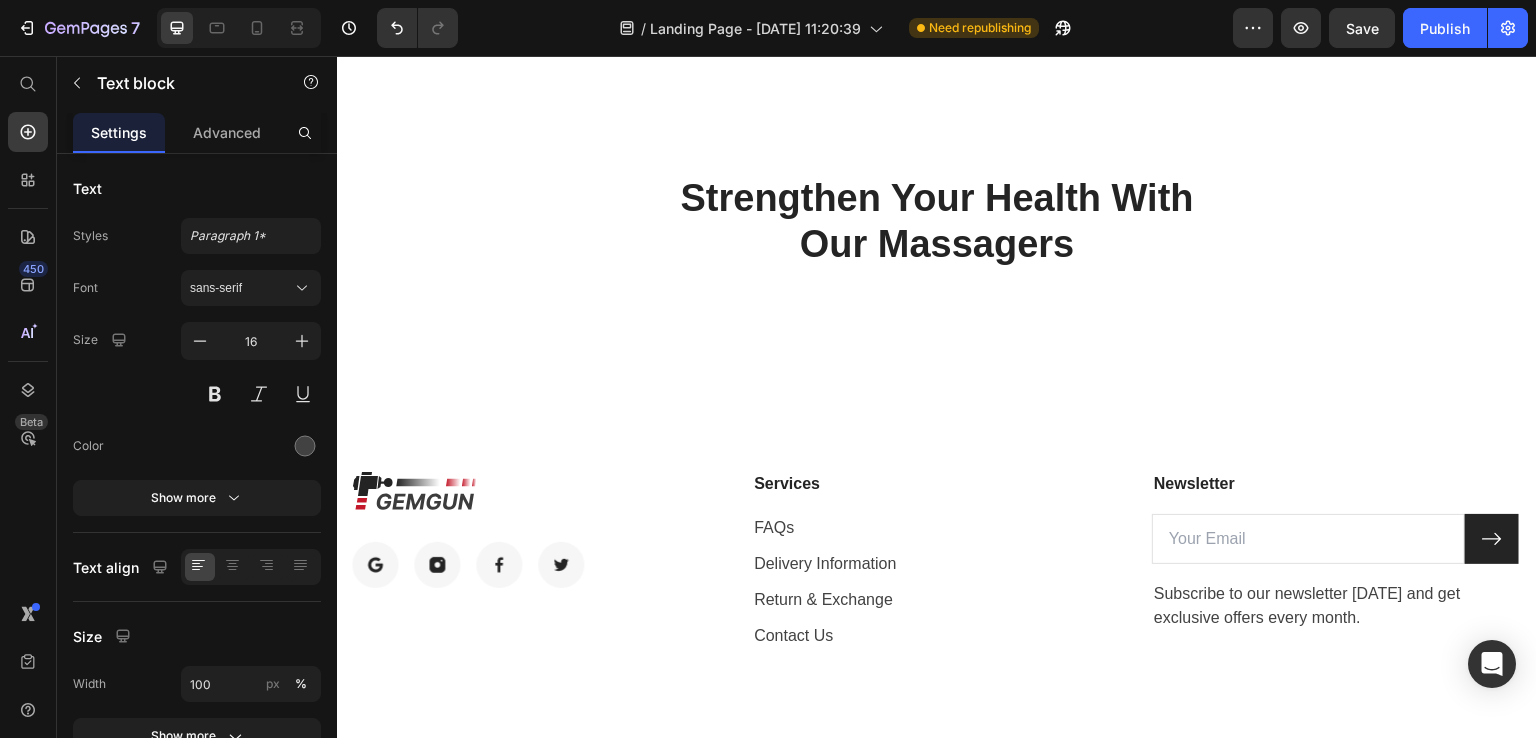 click on "We fulfill all your orders as quickly as possible." at bounding box center [573, 4] 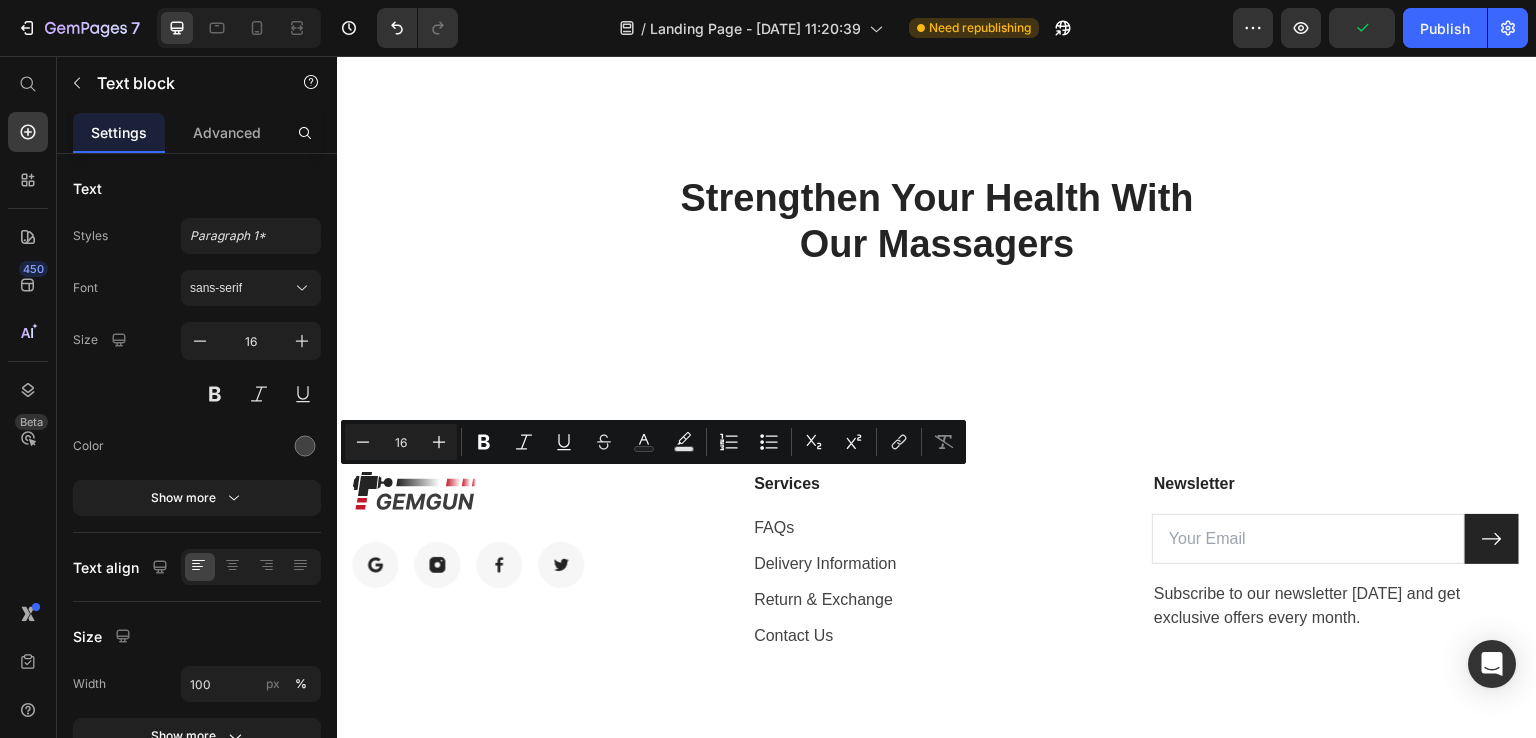 copy on "We fulfill all your orders as quickly as possible." 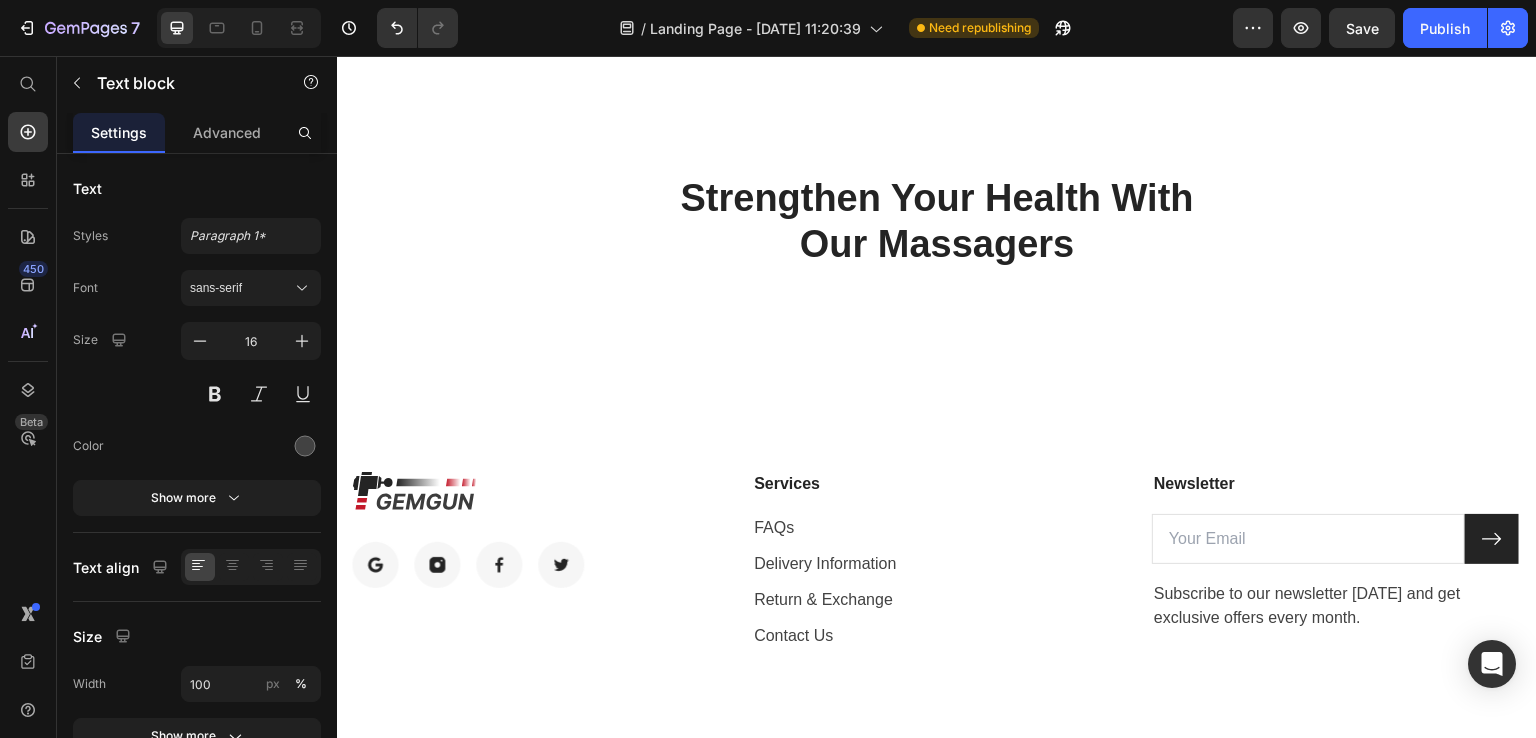 click on "60-Day Risk Free Trial" at bounding box center [965, -44] 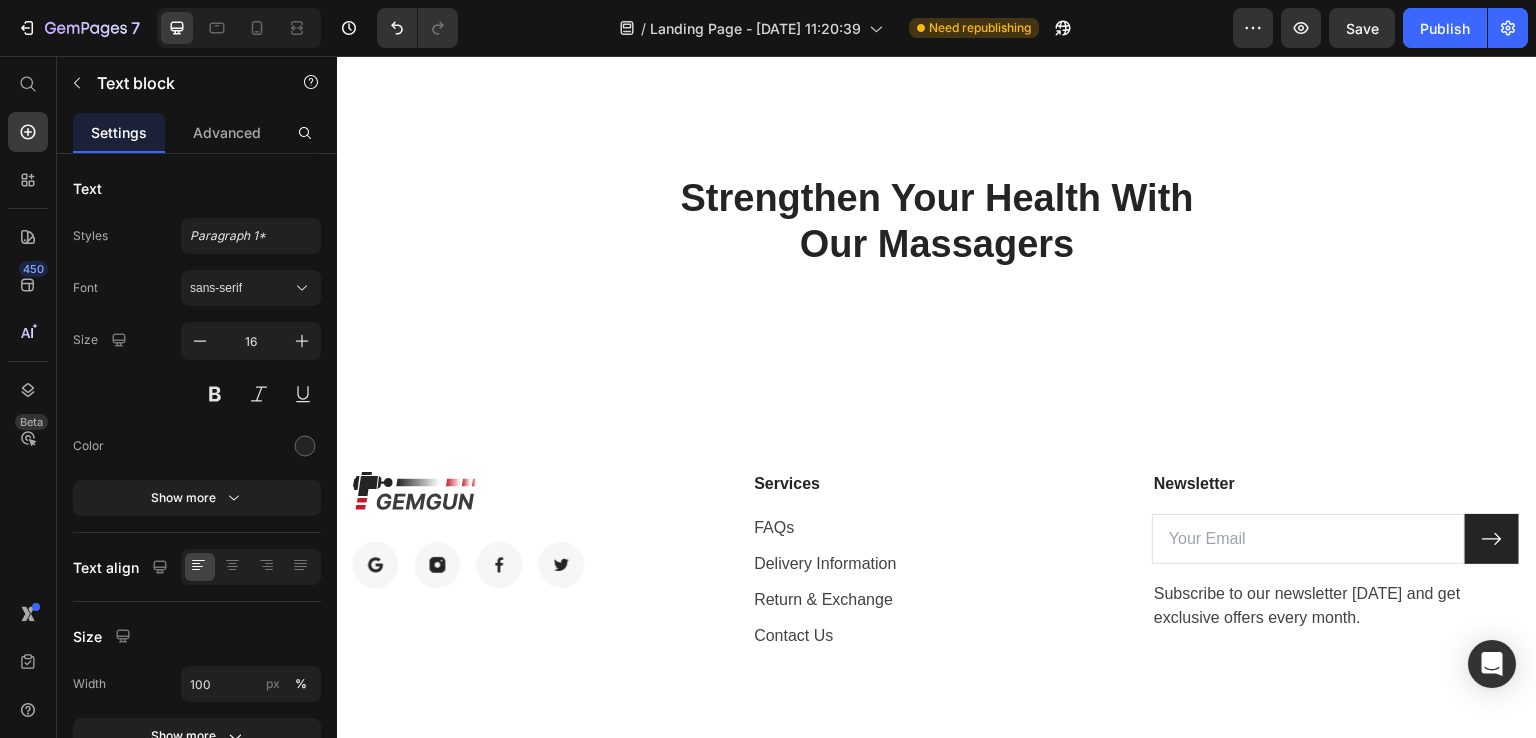 click on "60-Day Risk Free Trial" at bounding box center [965, -44] 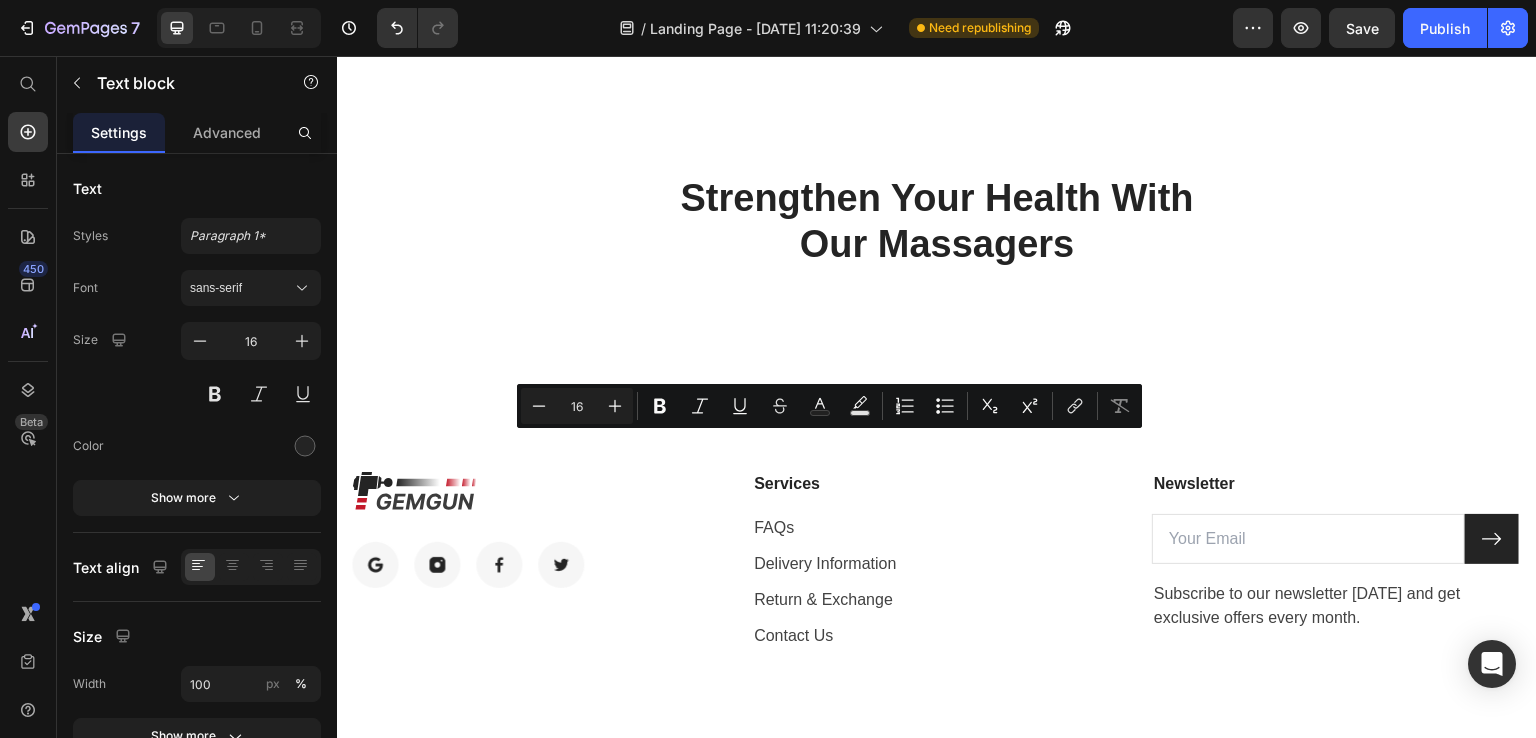 click on "60-Day Risk Free Trial" at bounding box center [965, -44] 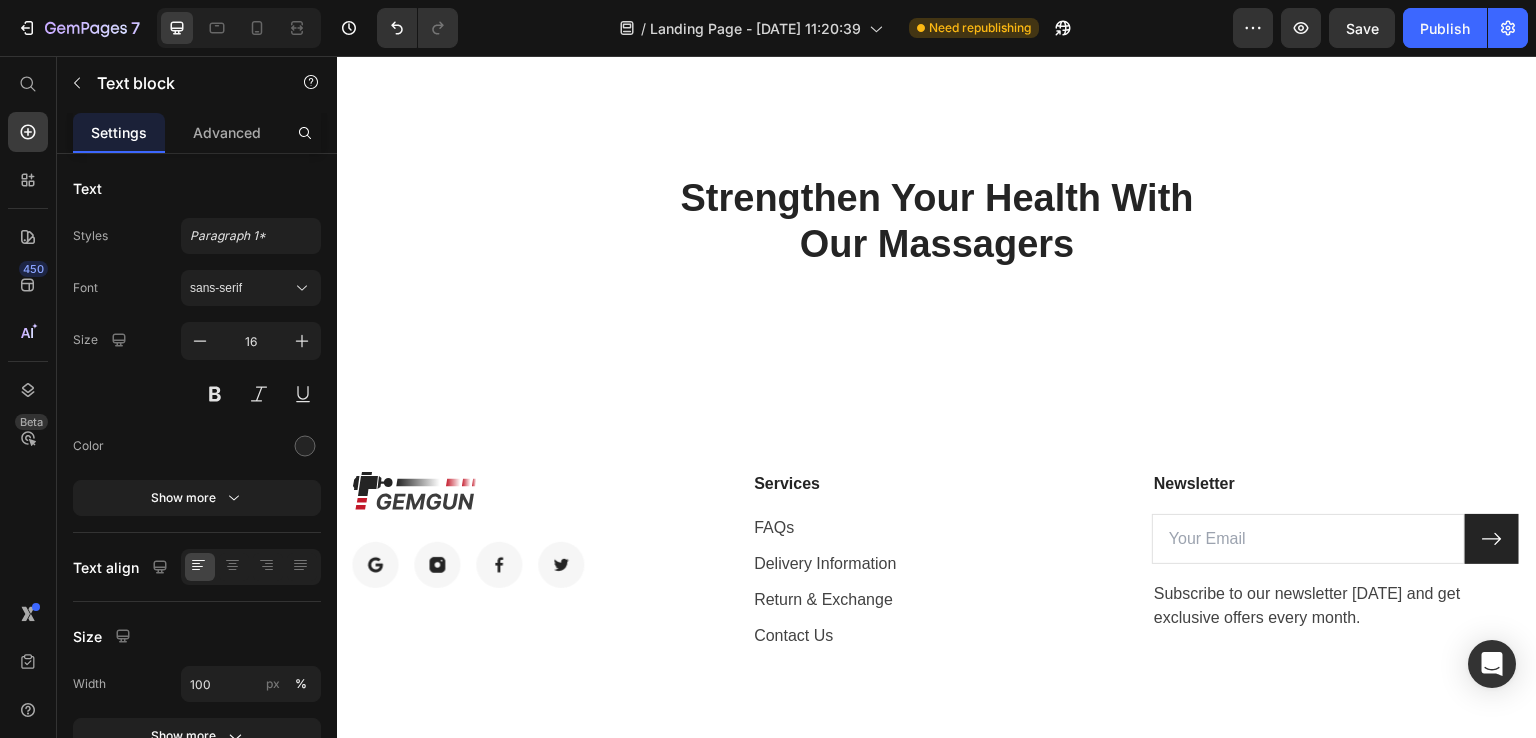 click on "Free return if you don’t like the product." at bounding box center [965, -8] 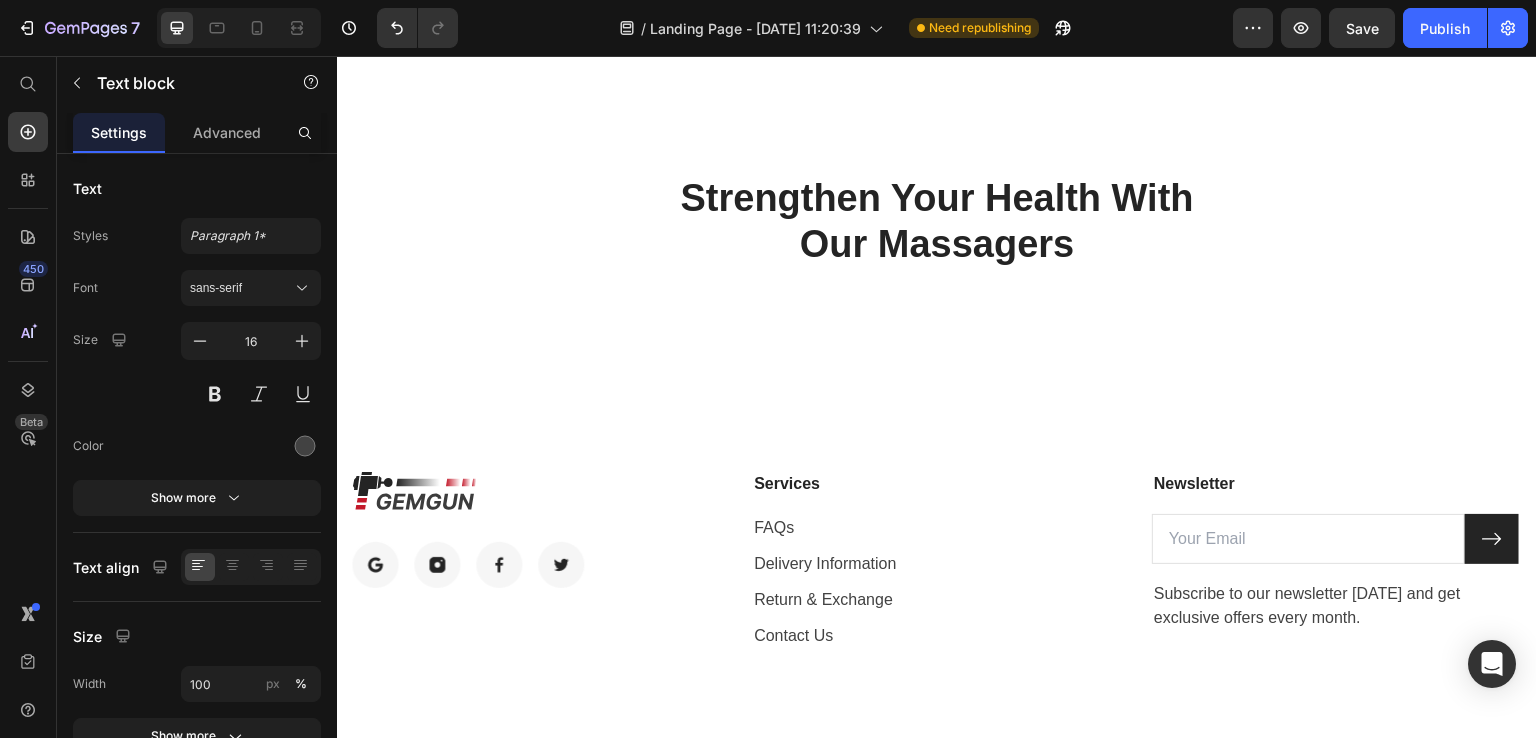 click on "Free return if you don’t like the product." at bounding box center [965, -8] 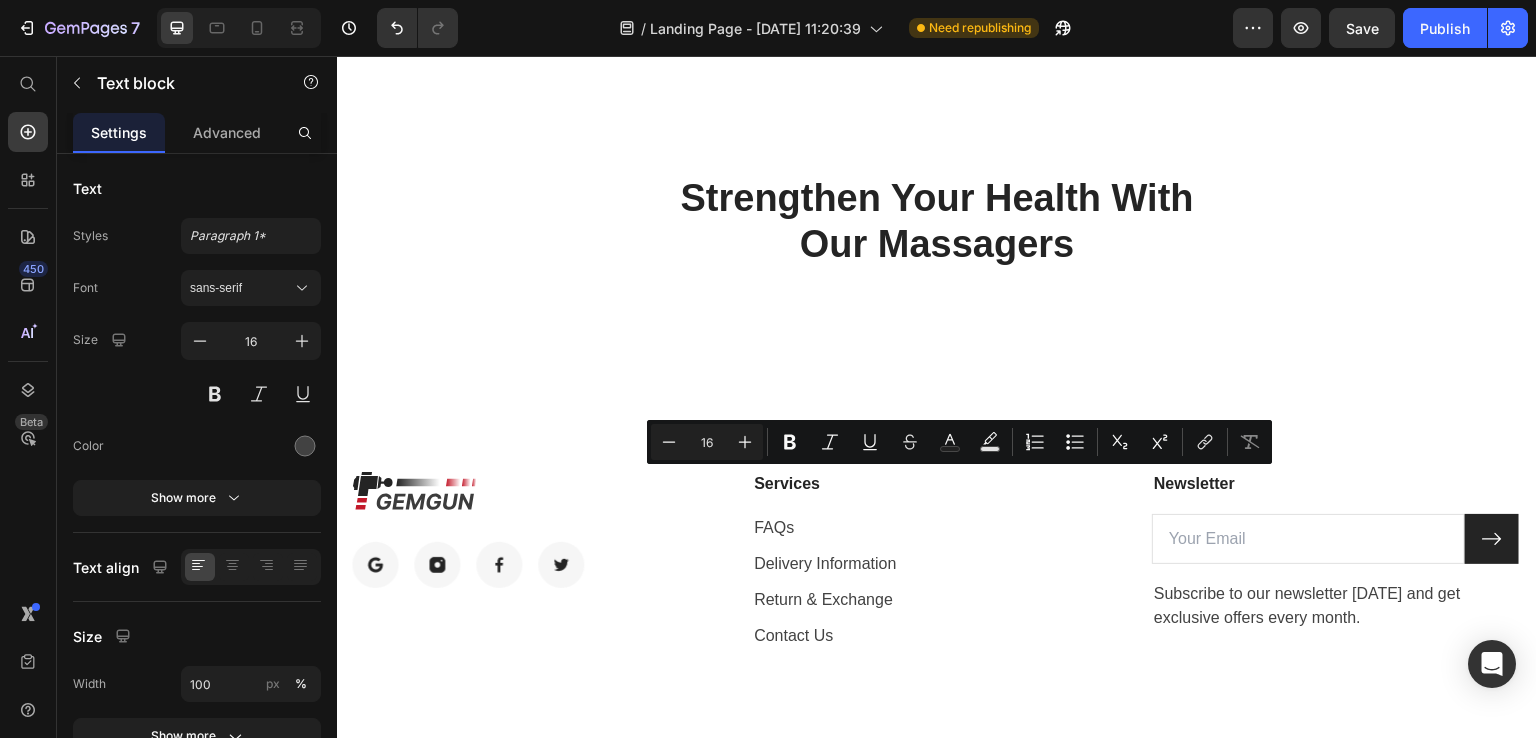copy on "Free return if you don’t like the product." 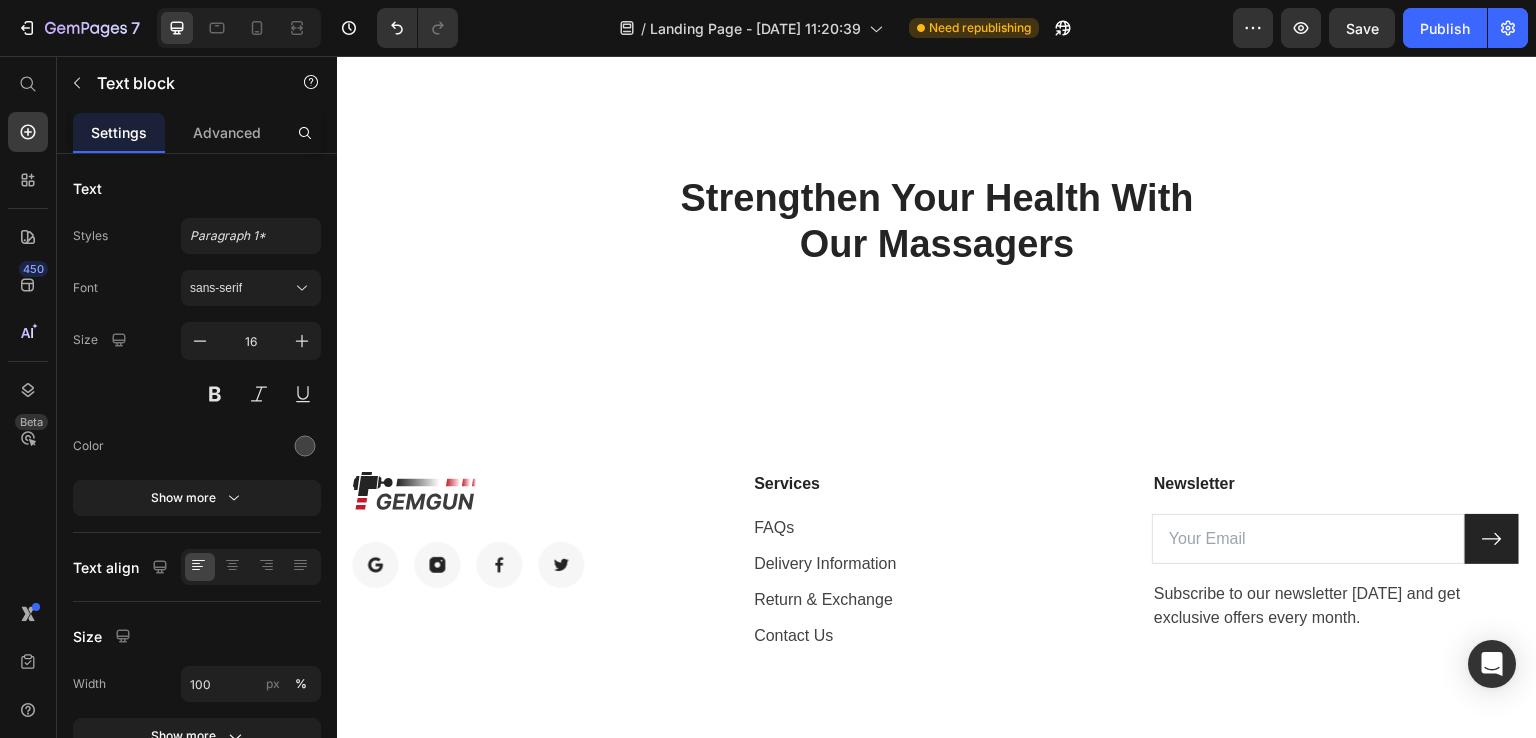 click on "Buy Now, Pay Later" at bounding box center [1373, -44] 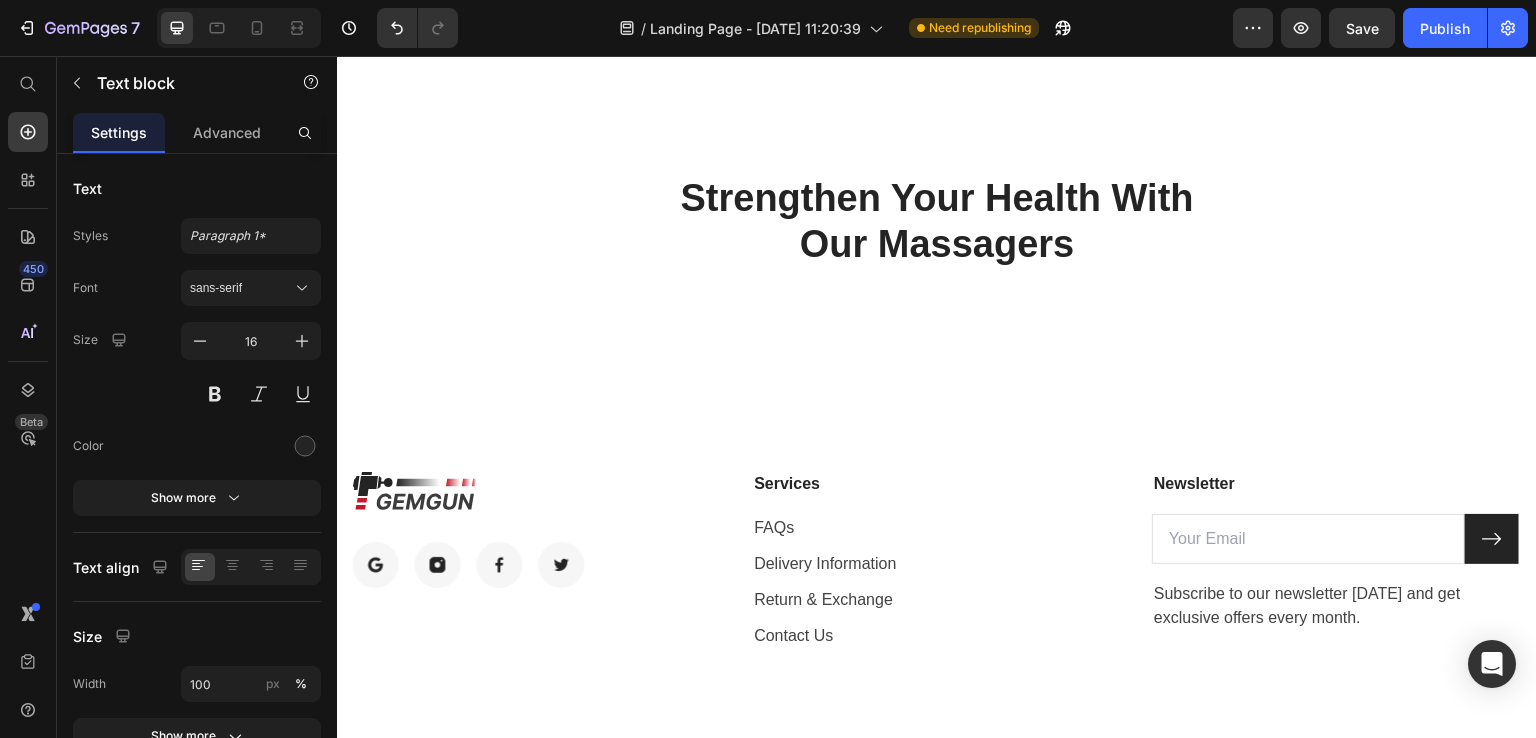 click on "Buy Now, Pay Later" at bounding box center (1373, -44) 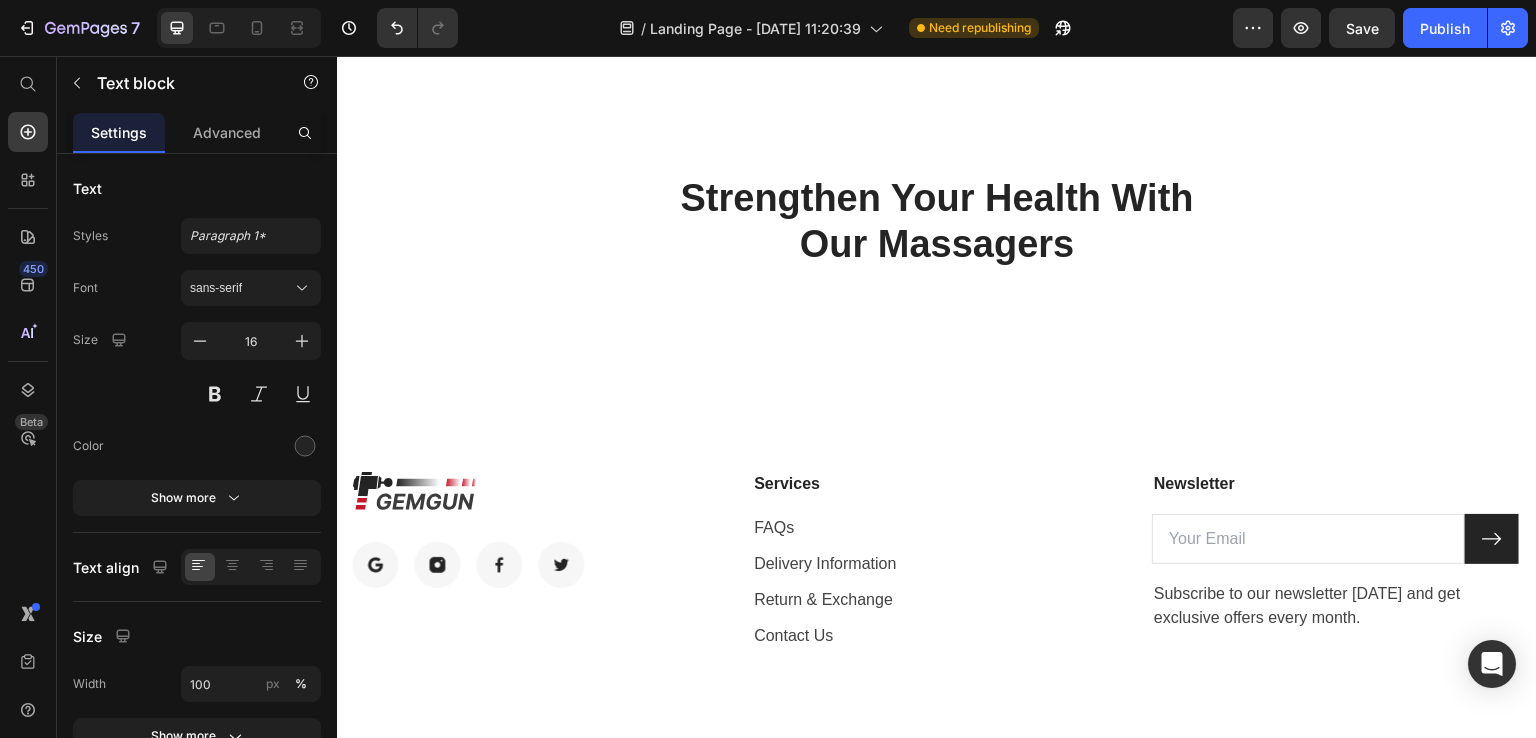 click on "Buy Now, Pay Later" at bounding box center (1373, -44) 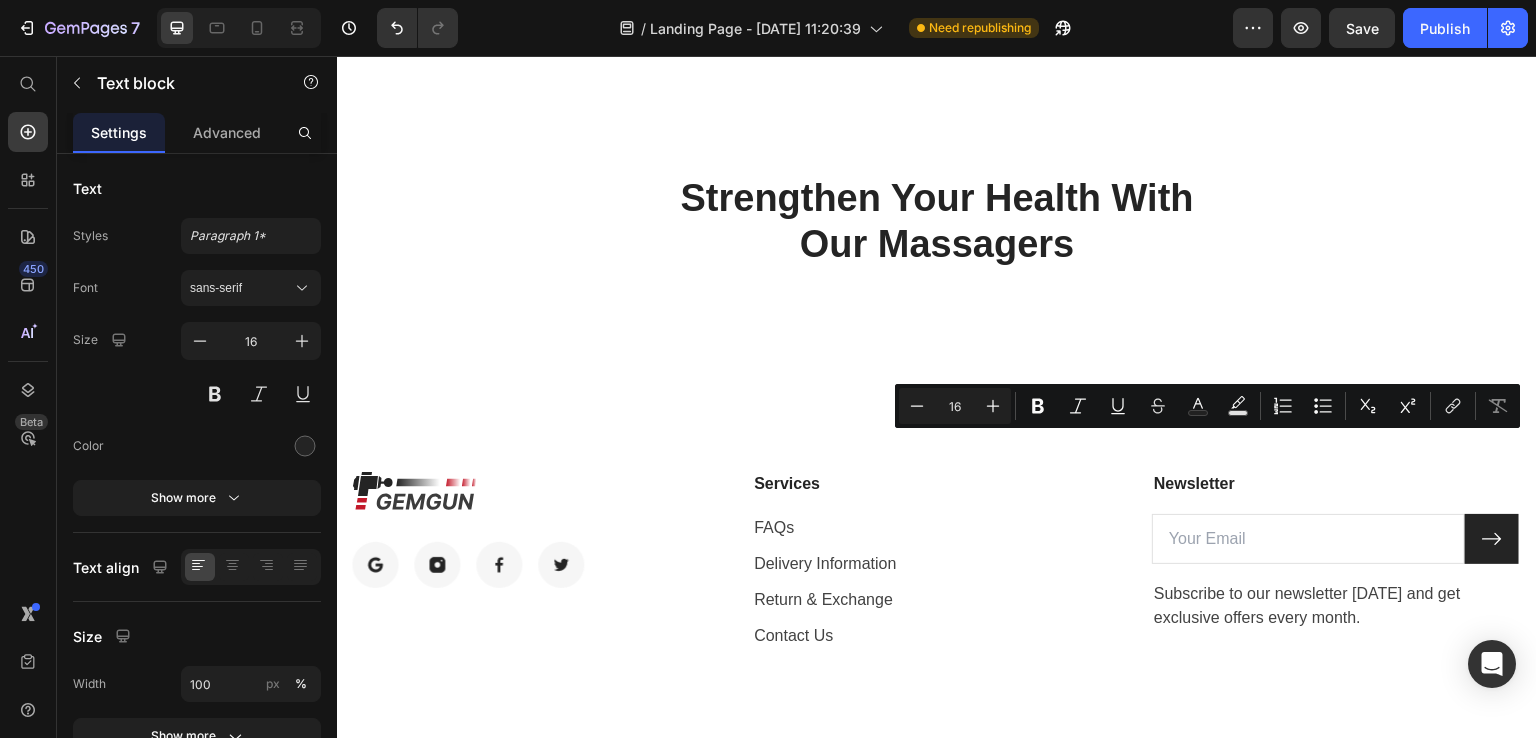 copy on "Buy Now, Pay Later" 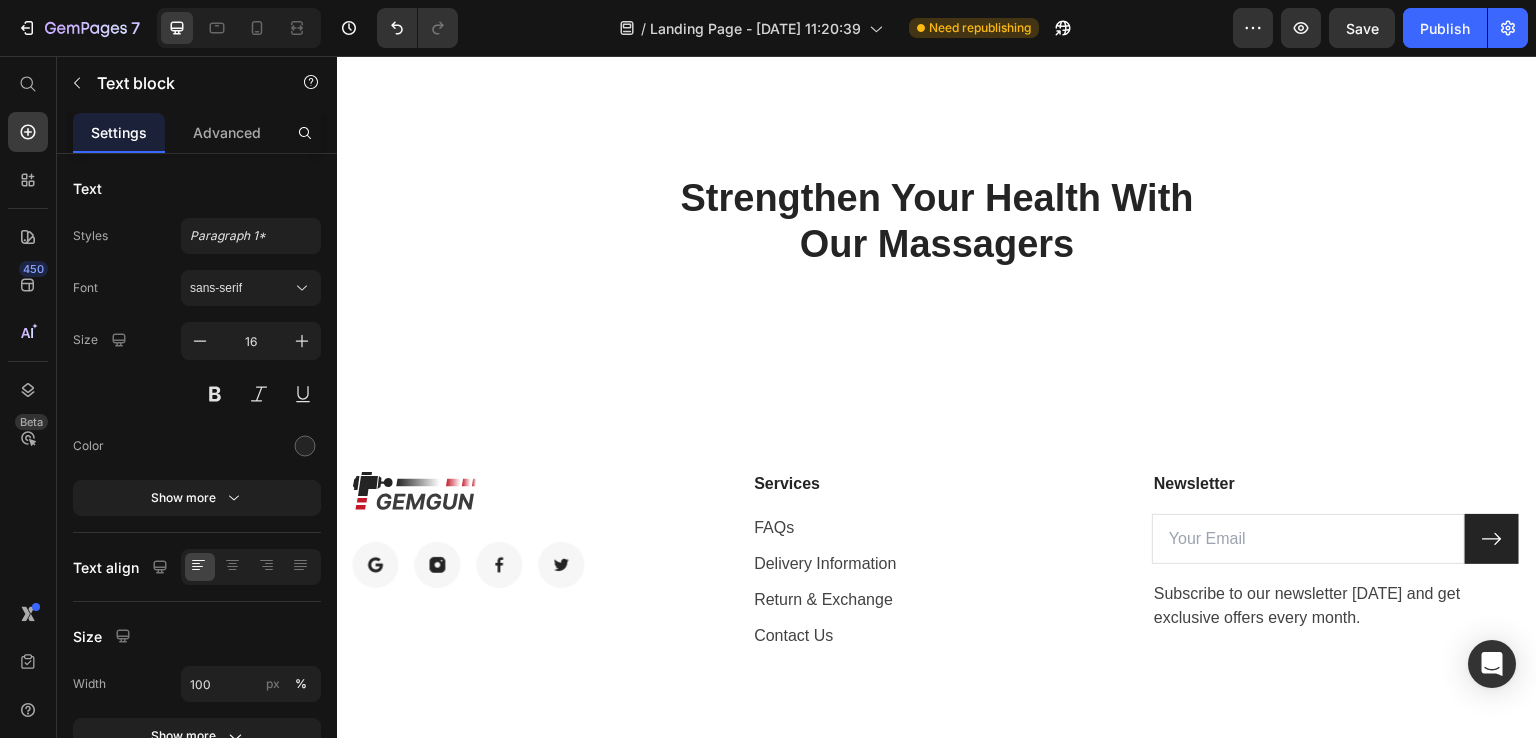 click on "Make safe purchases with our Payment Policy." at bounding box center (1373, 4) 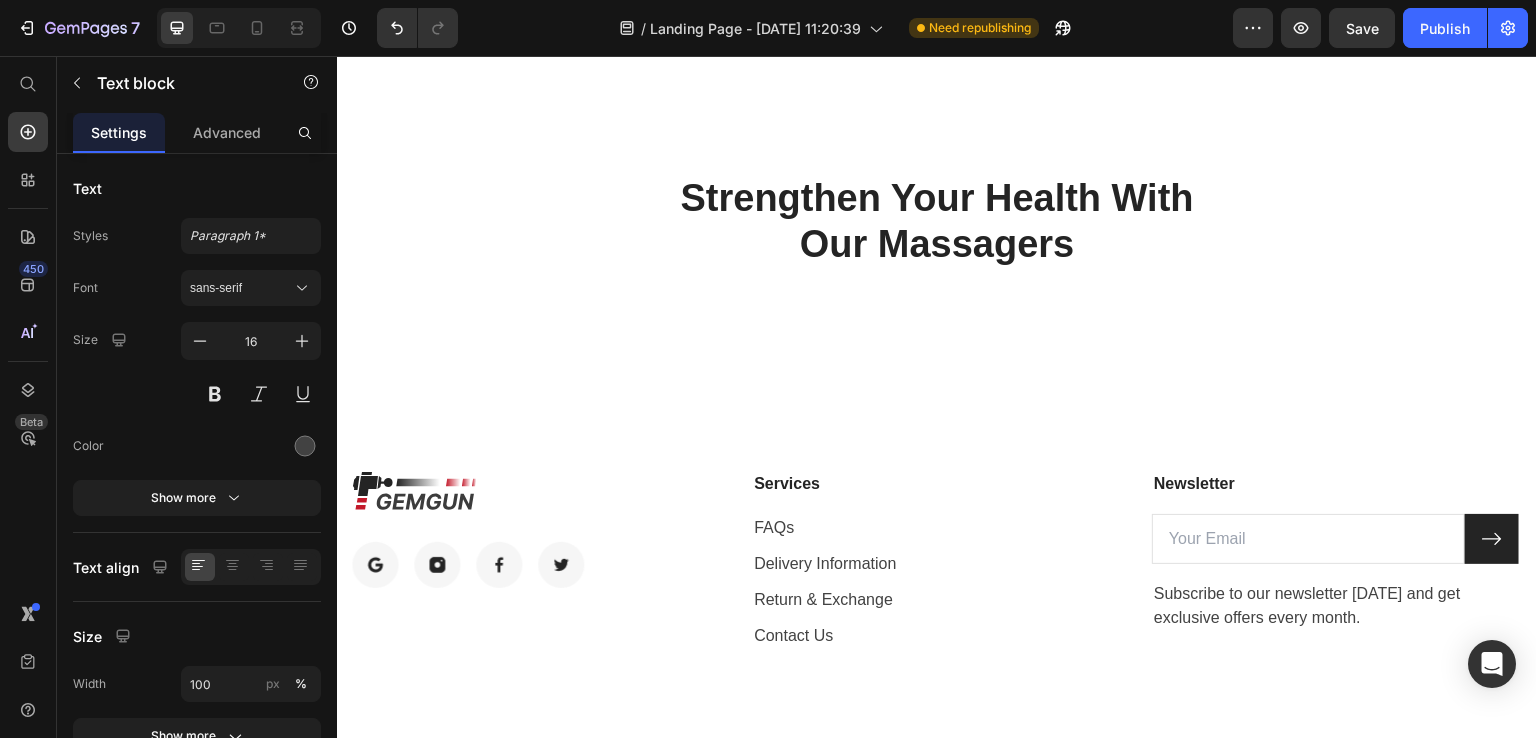 click on "Make safe purchases with our Payment Policy." at bounding box center [1373, 4] 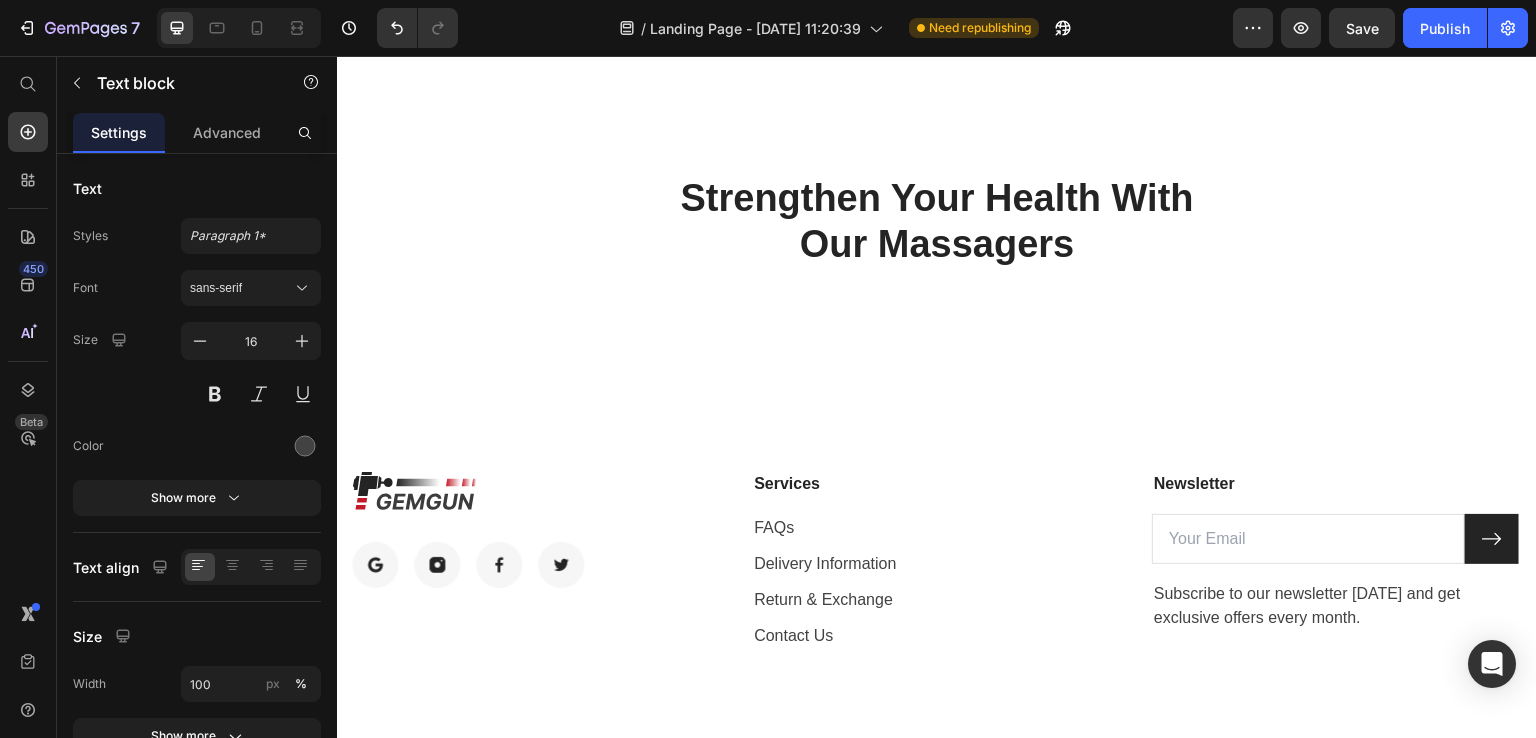 click on "Make safe purchases with our Payment Policy." at bounding box center (1373, 4) 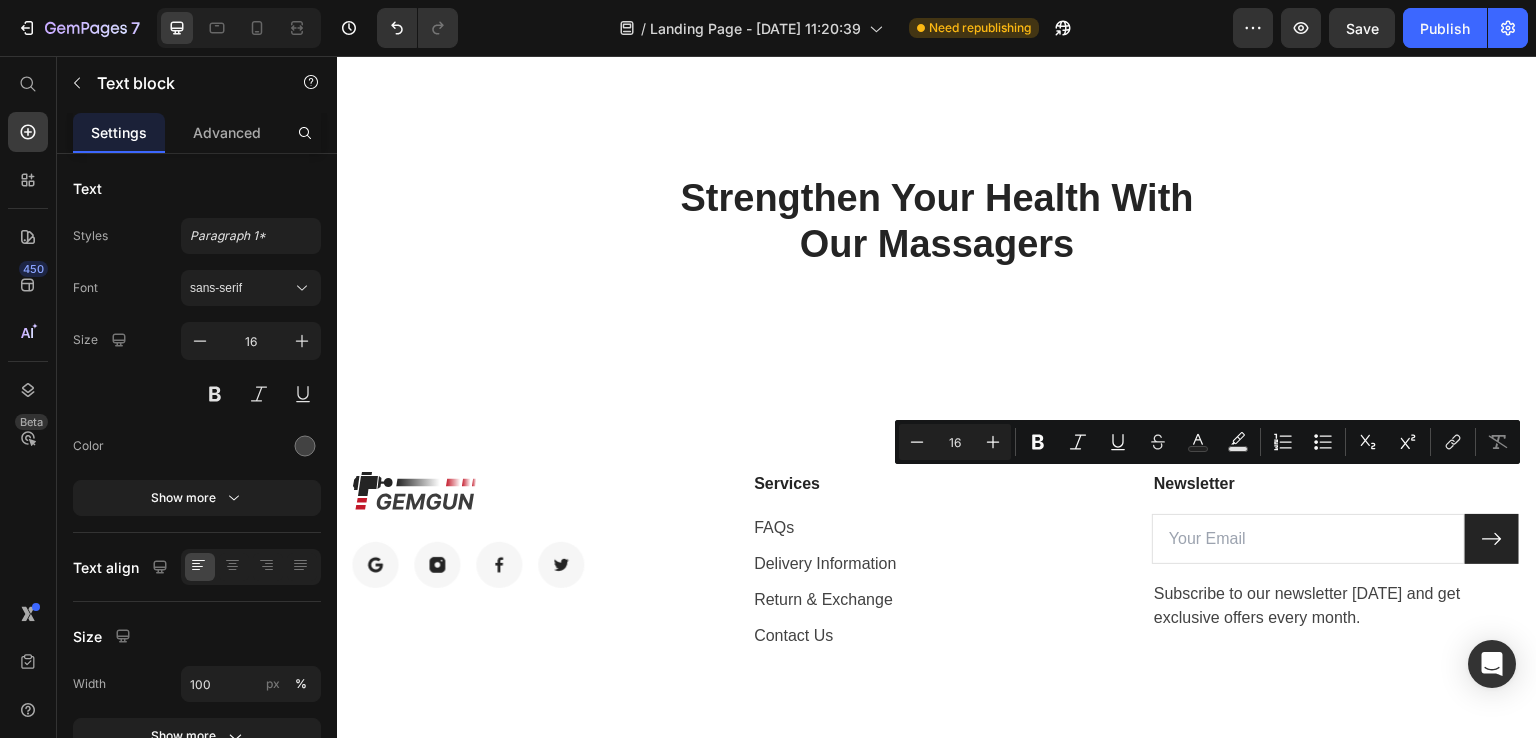 copy on "Make safe purchases with our Payment Policy." 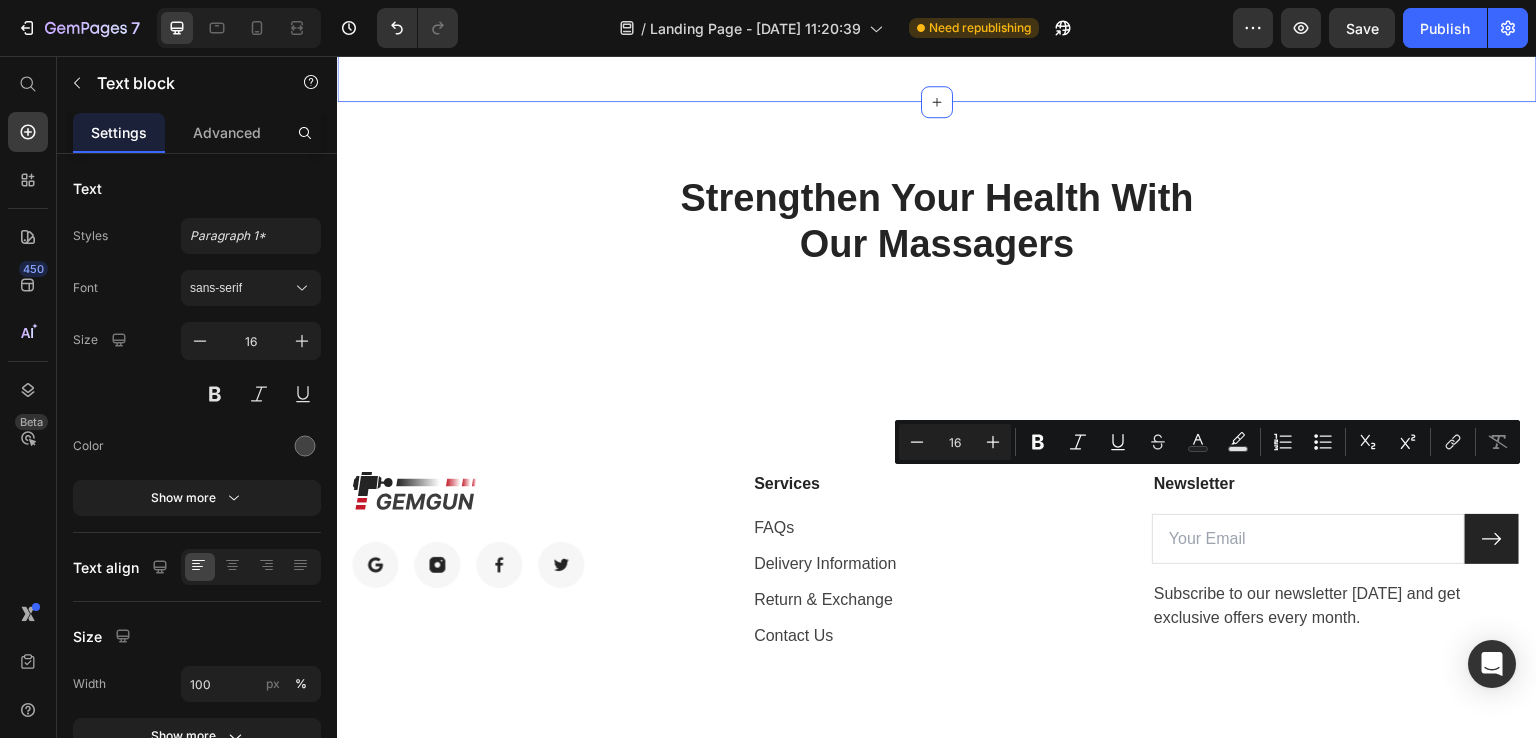 click on "Image Livraison gratuite & sécurisée Text block Nous exécutons toutes vos commandes dans les plus brefs délais. Text block Row Image Essai sans risque de 60 jours Text block Retour gratuit si le produit ne vous plaît pas. Text block Row Image Achetez maintenant, payez plus tard Text block Make safe purchases with our Payment Policy. Text block   0 Row Row Section 5" at bounding box center (937, -14) 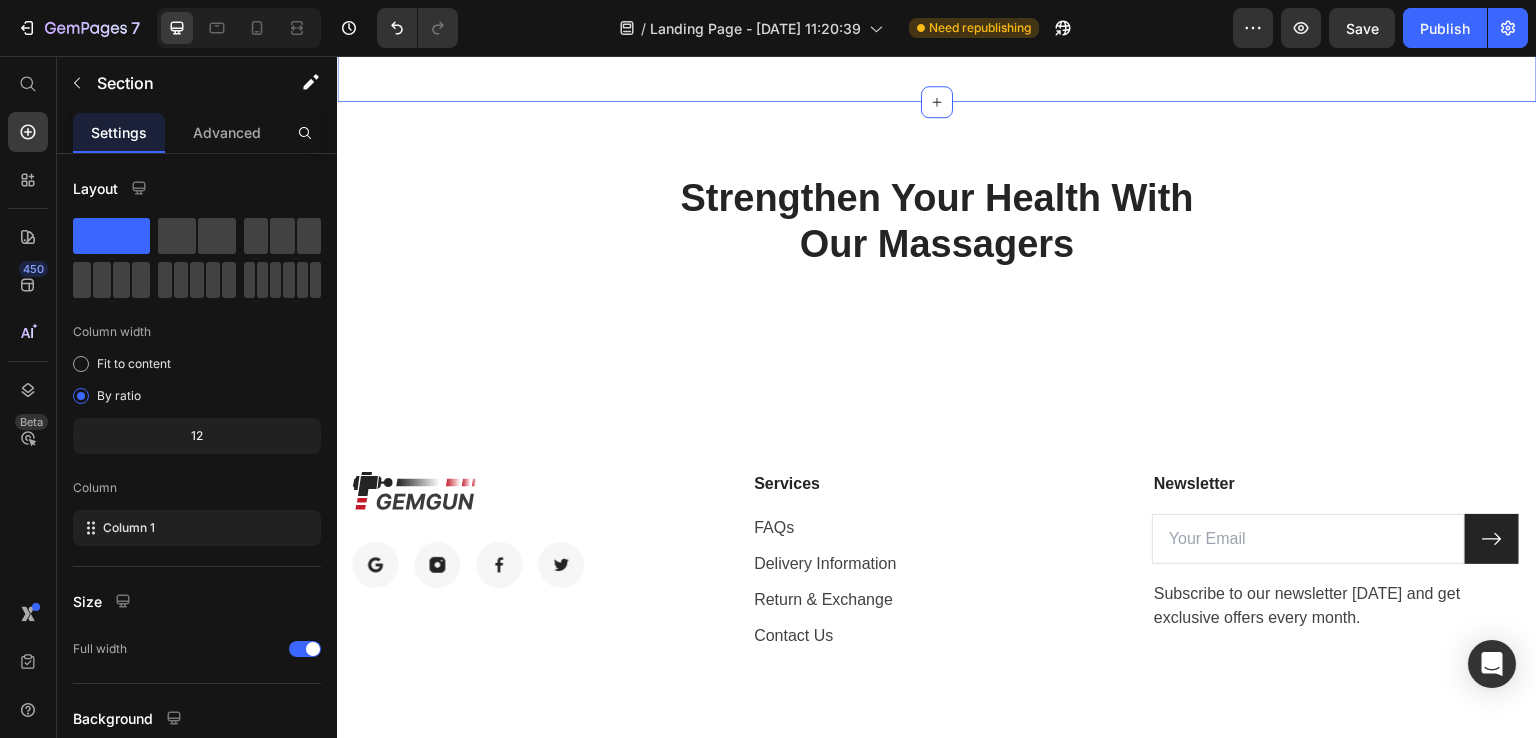 click on "Make safe purchases with our Payment Policy." at bounding box center [1373, 4] 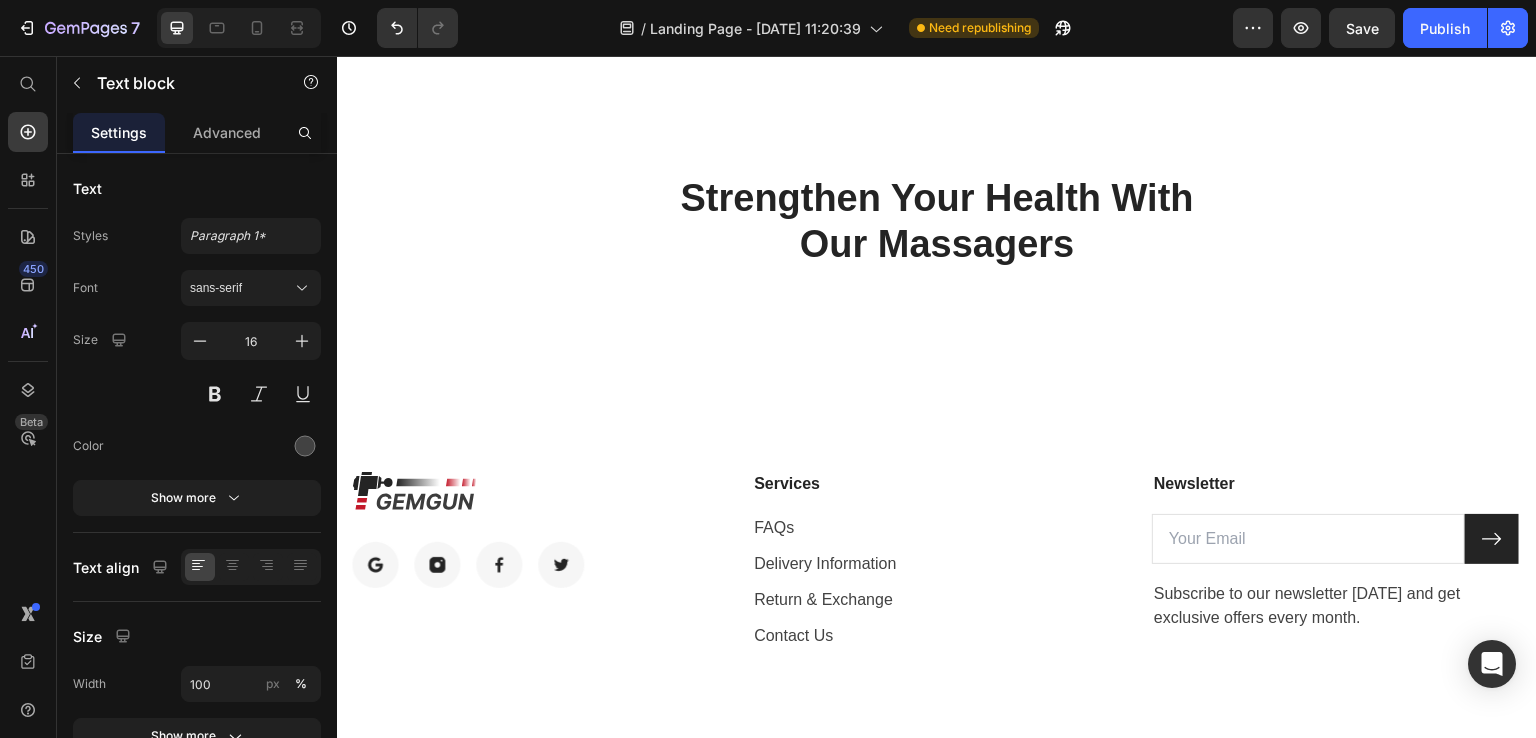click on "Make safe purchases with our Payment Policy." at bounding box center [1373, 4] 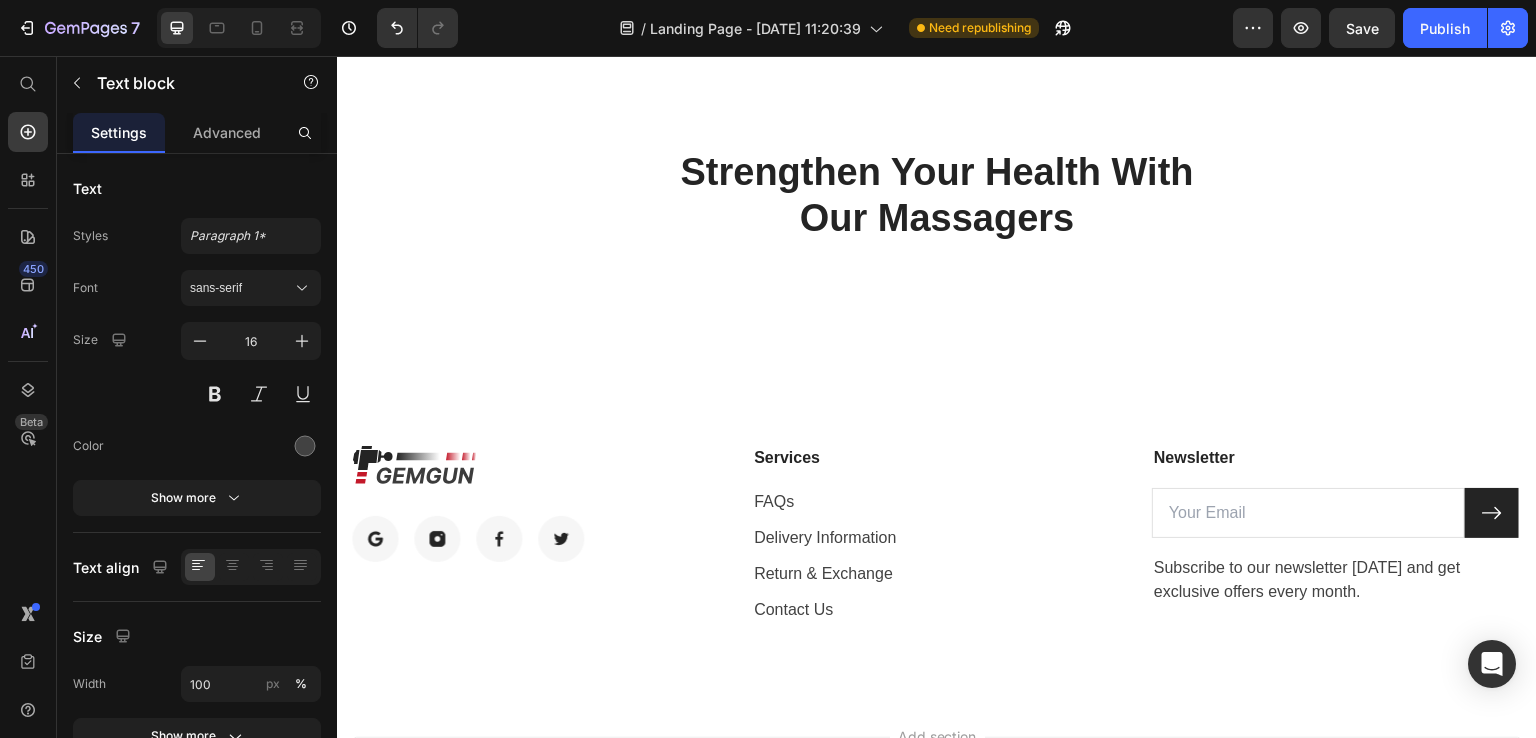 scroll, scrollTop: 3900, scrollLeft: 0, axis: vertical 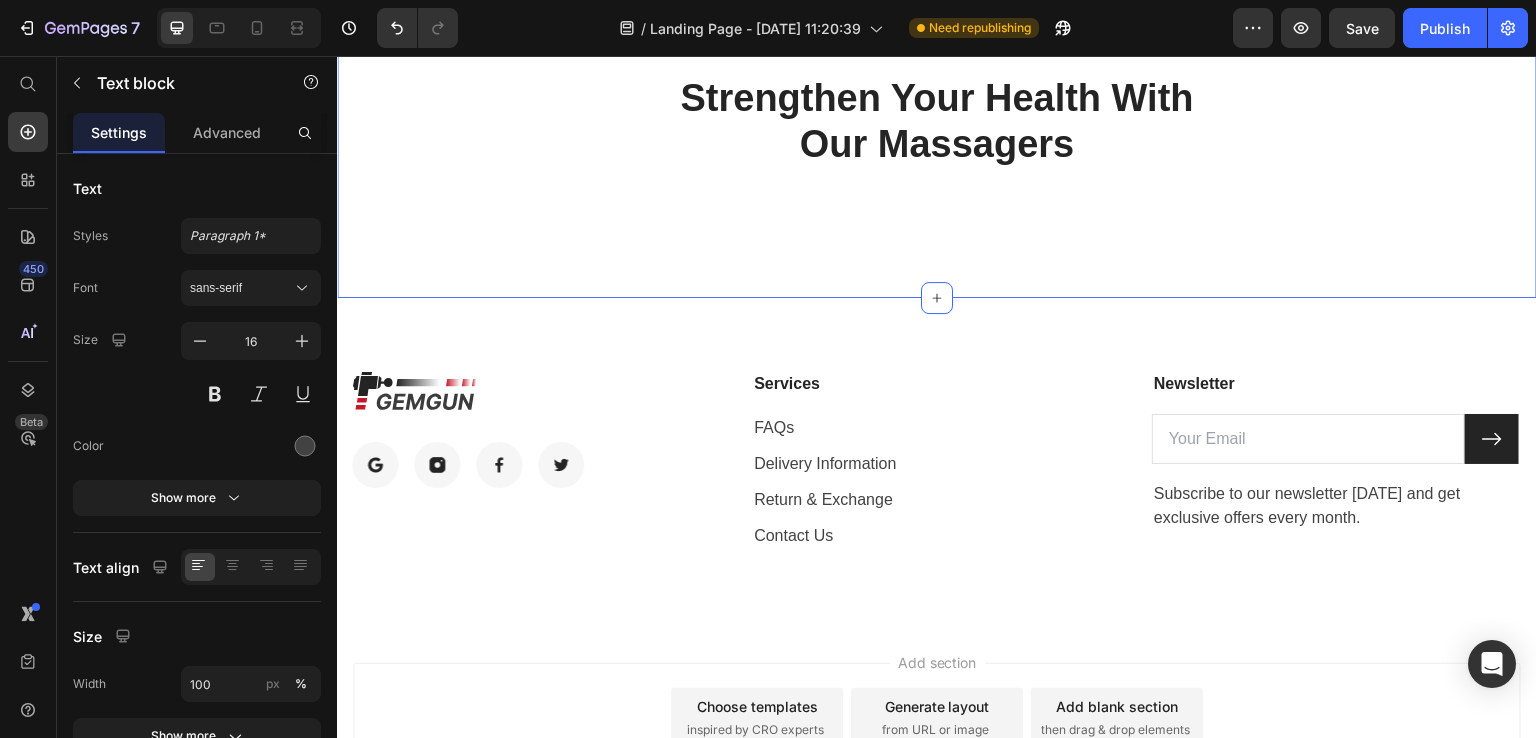 click on "Strengthen Your Health With  Our Massagers Heading Row Section 6" at bounding box center [937, 149] 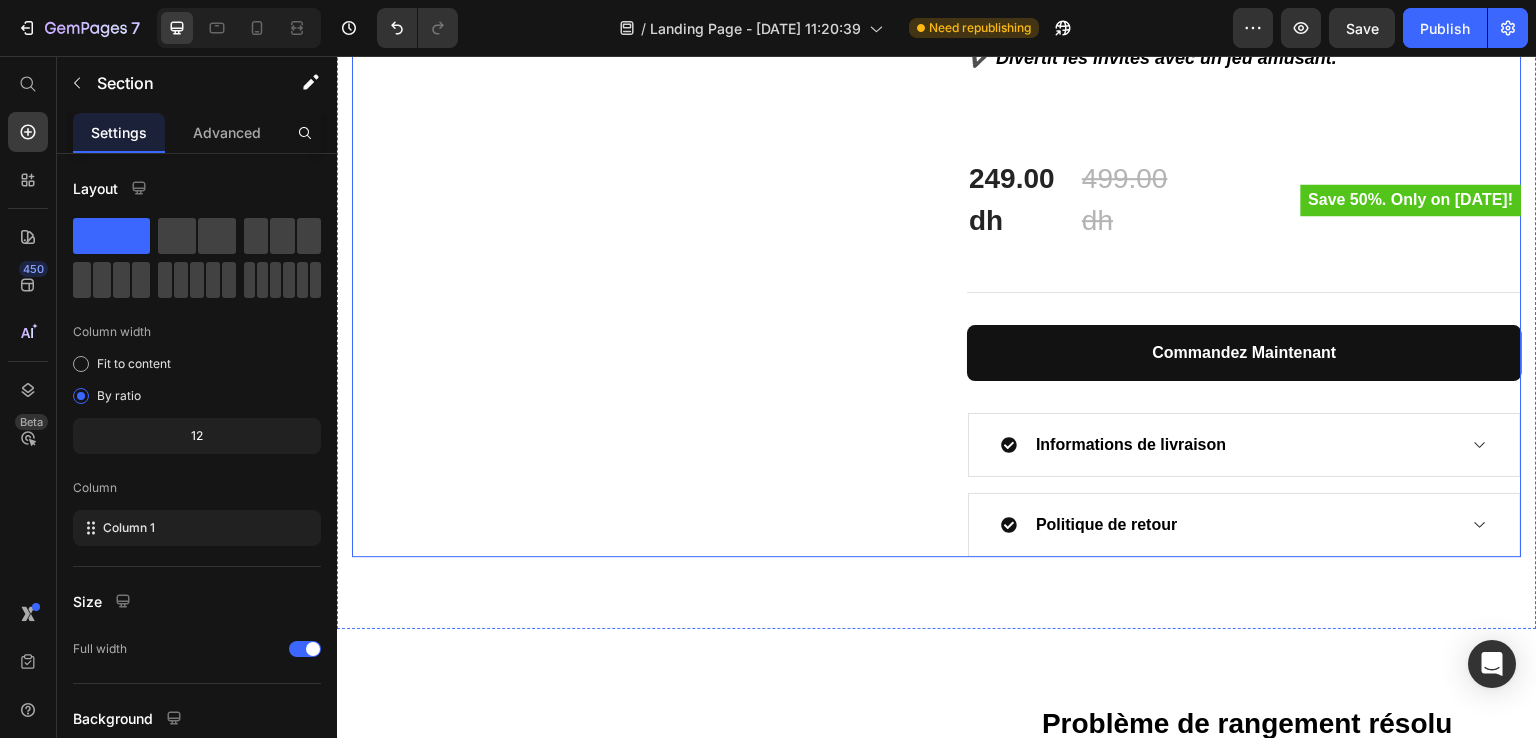 scroll, scrollTop: 500, scrollLeft: 0, axis: vertical 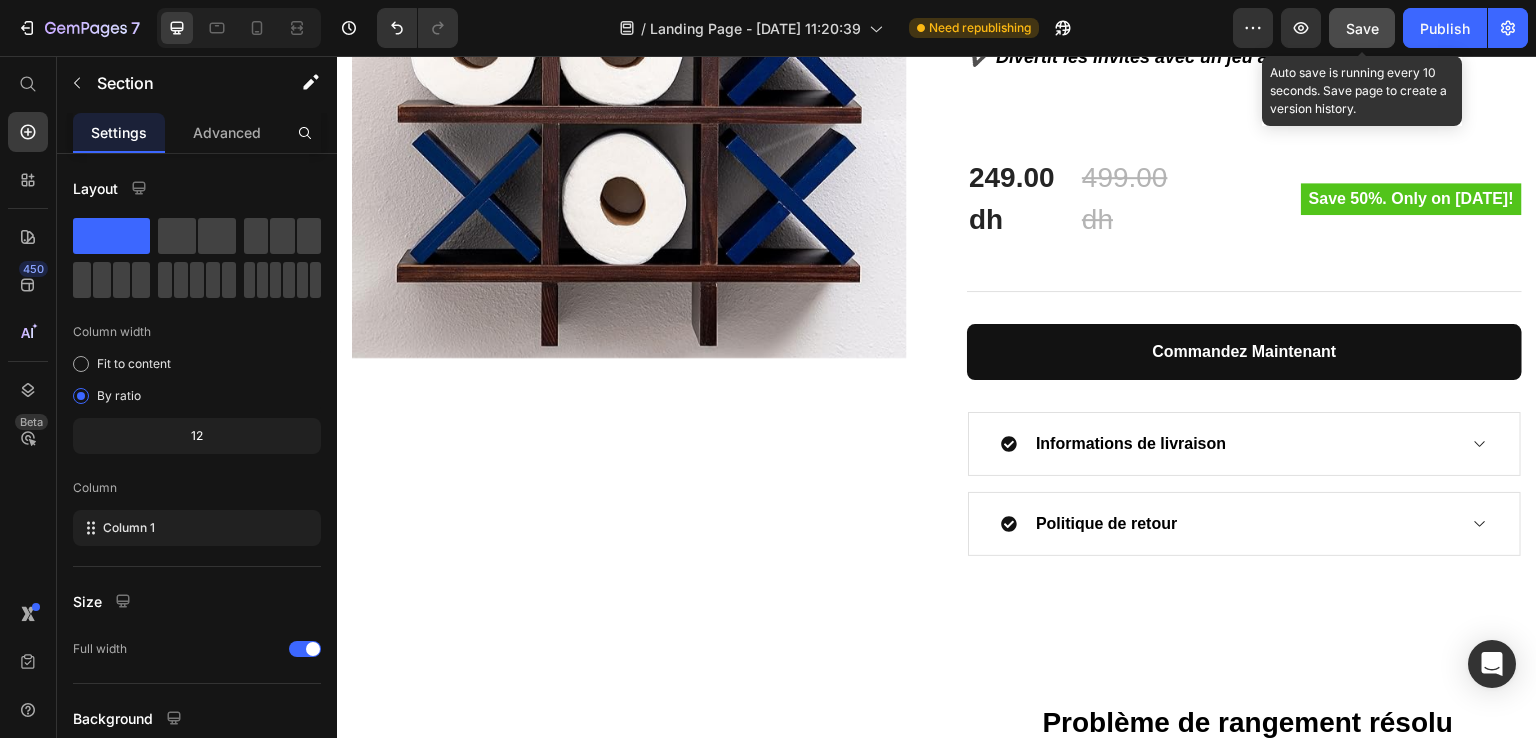 click on "Save" 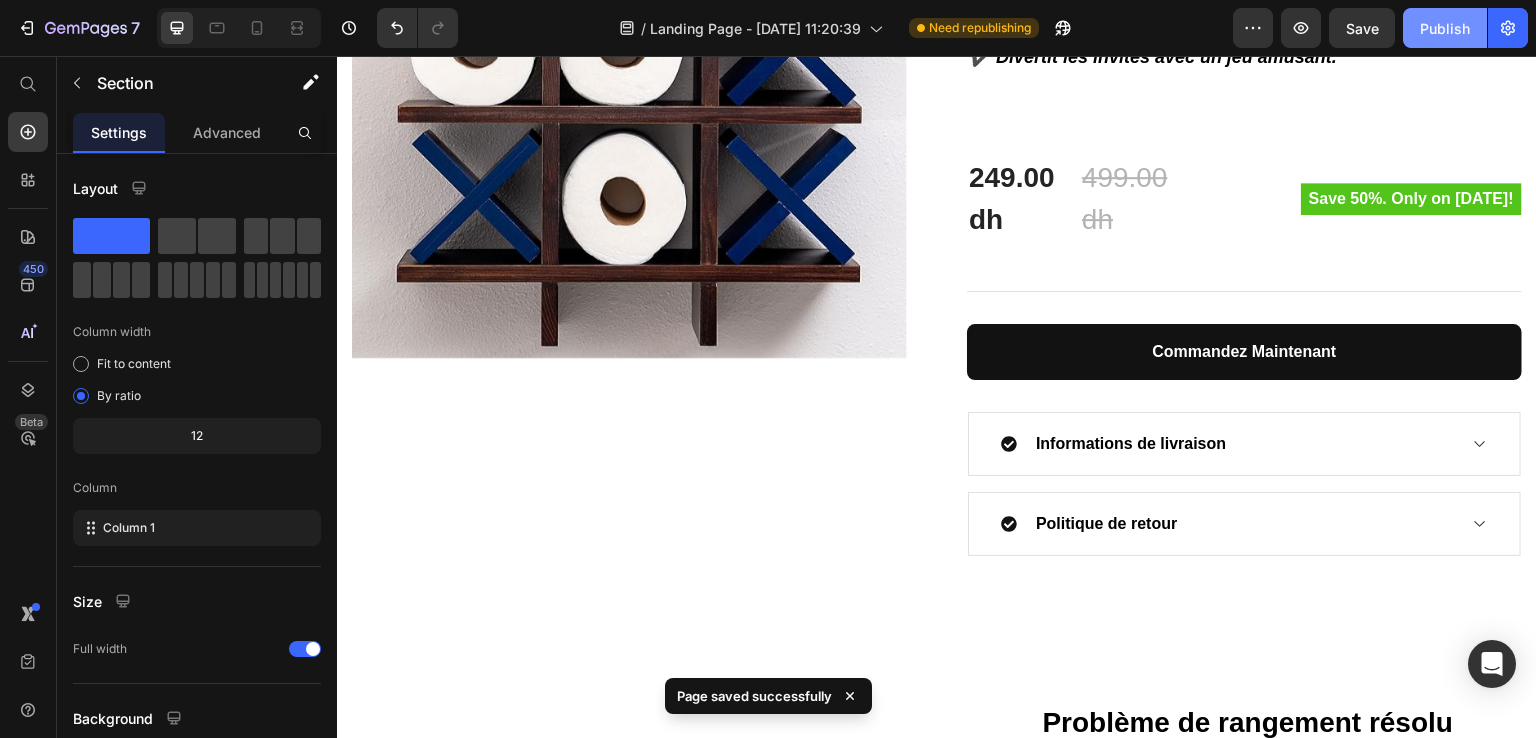 click on "Publish" 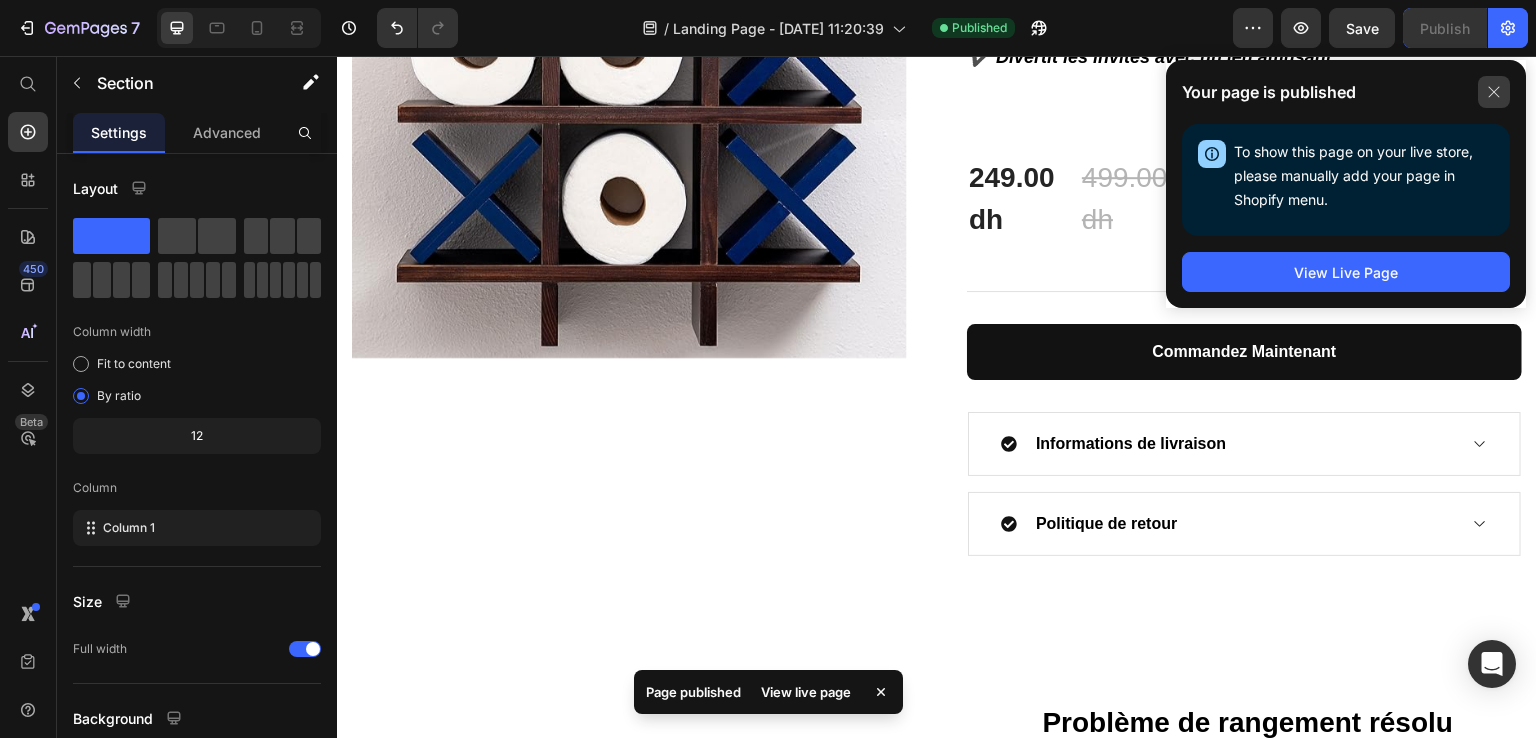 click 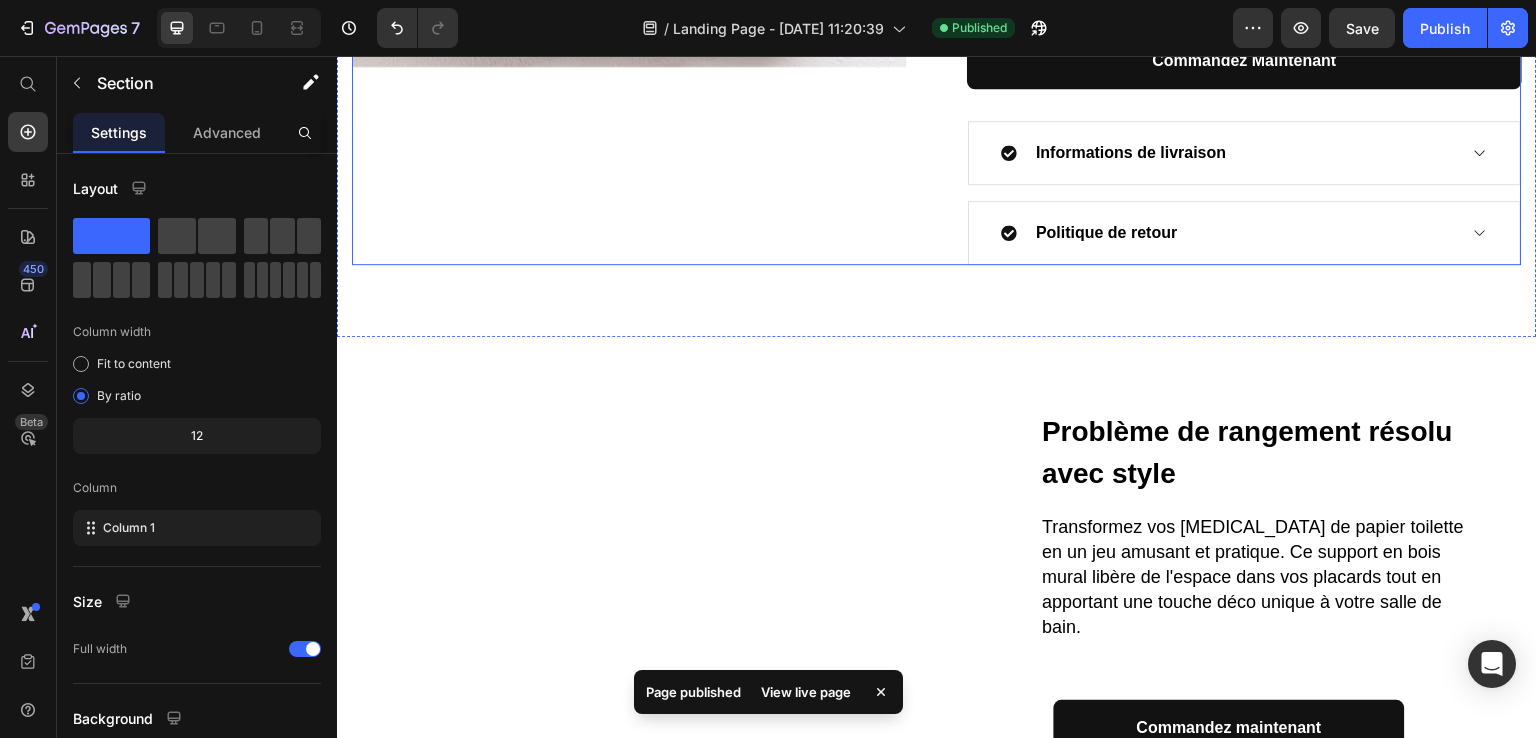 scroll, scrollTop: 800, scrollLeft: 0, axis: vertical 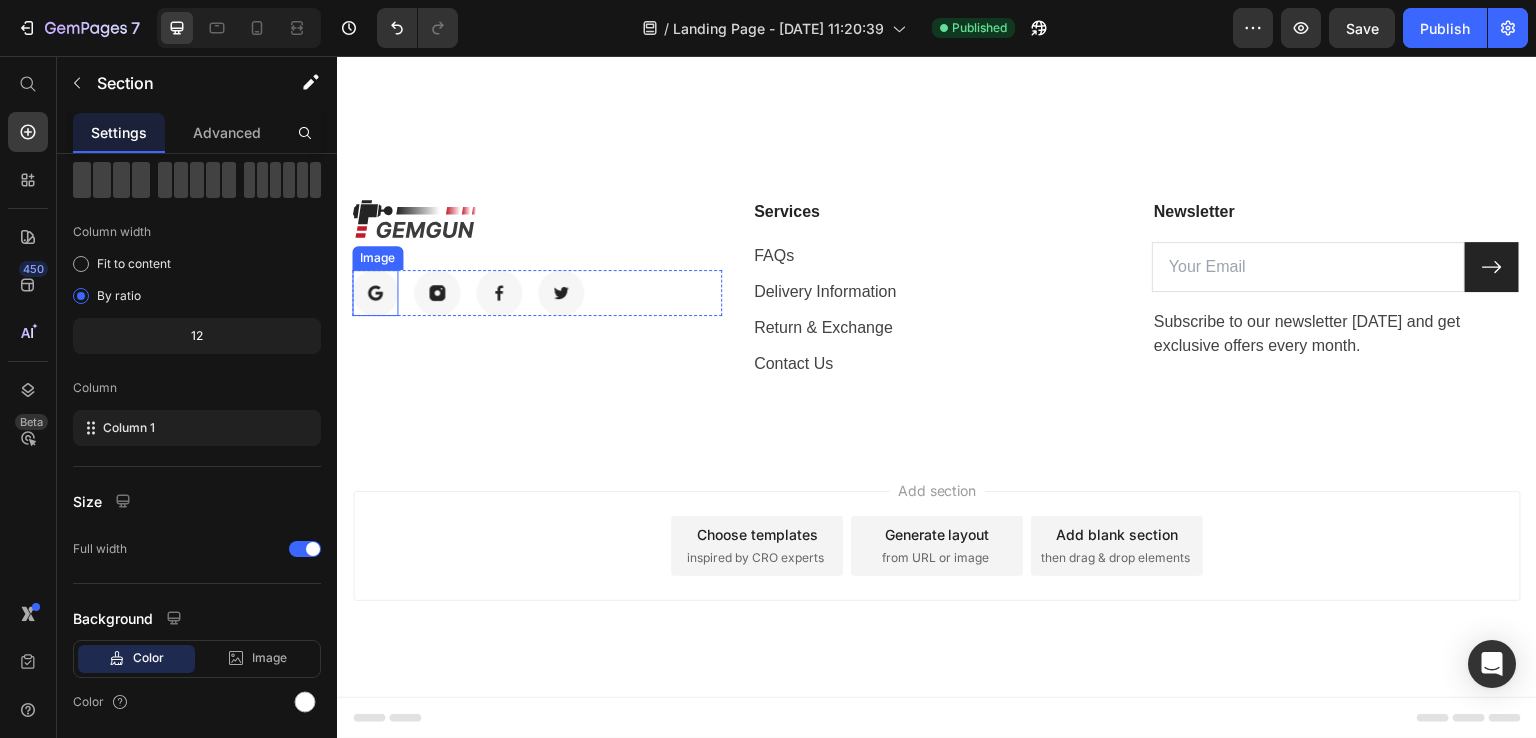 click at bounding box center [375, 293] 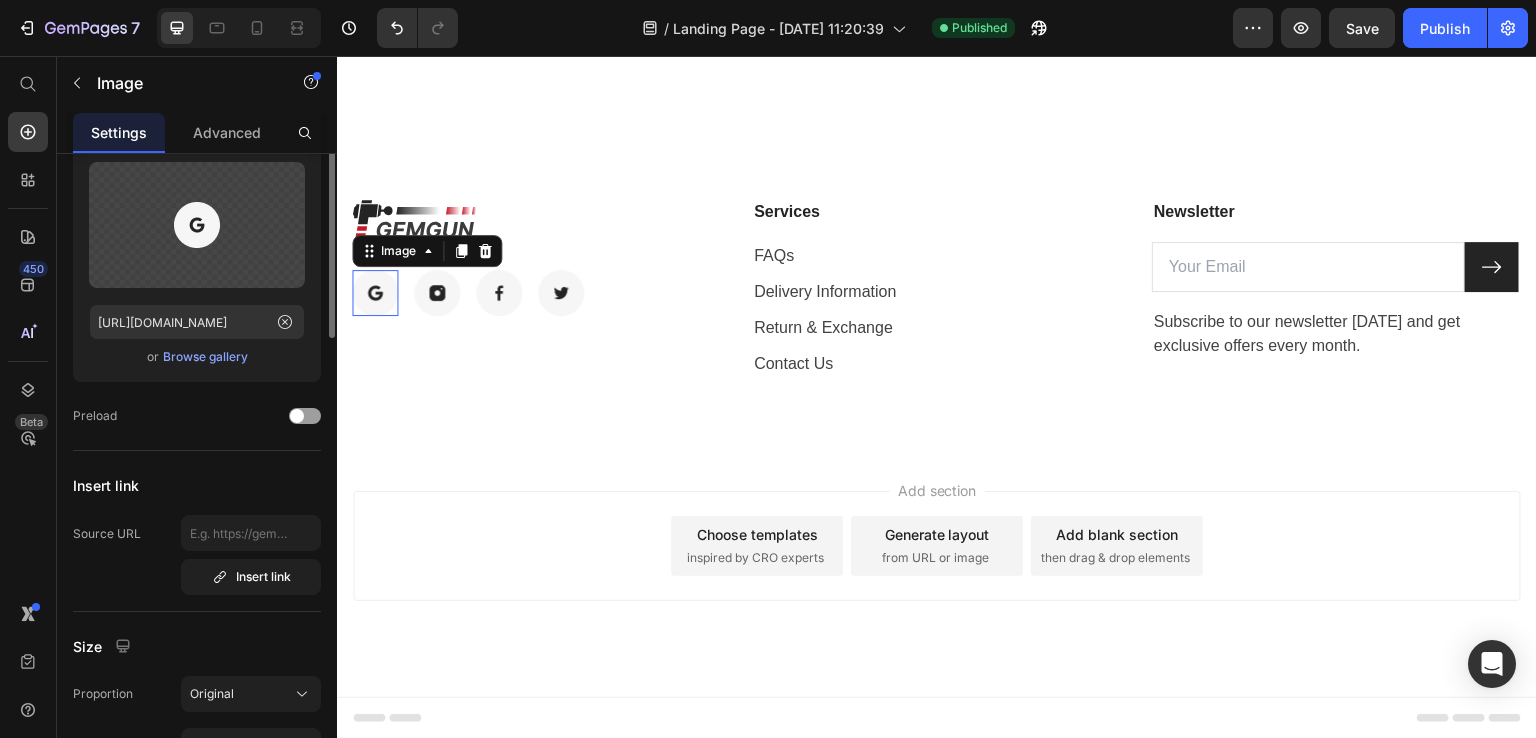 scroll, scrollTop: 0, scrollLeft: 0, axis: both 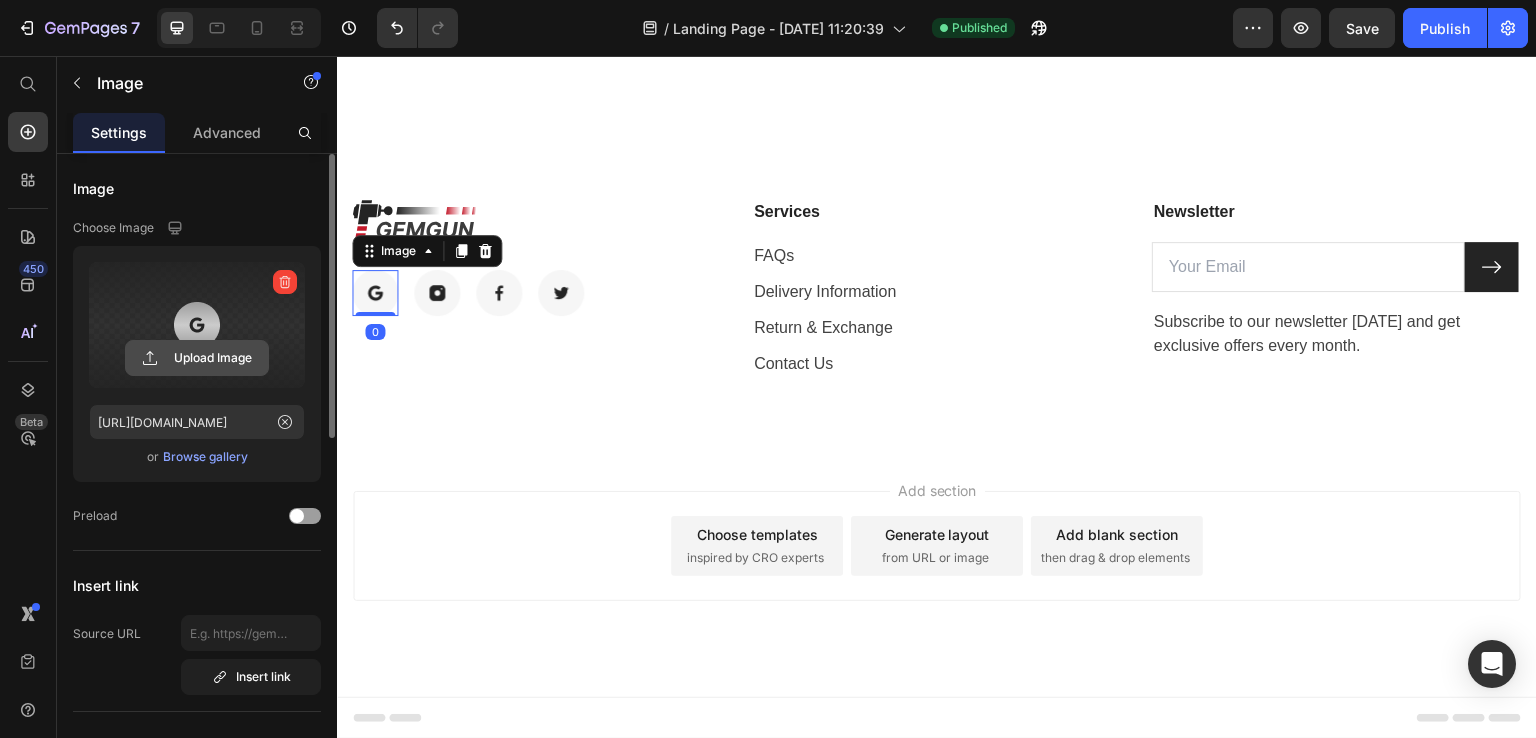 click 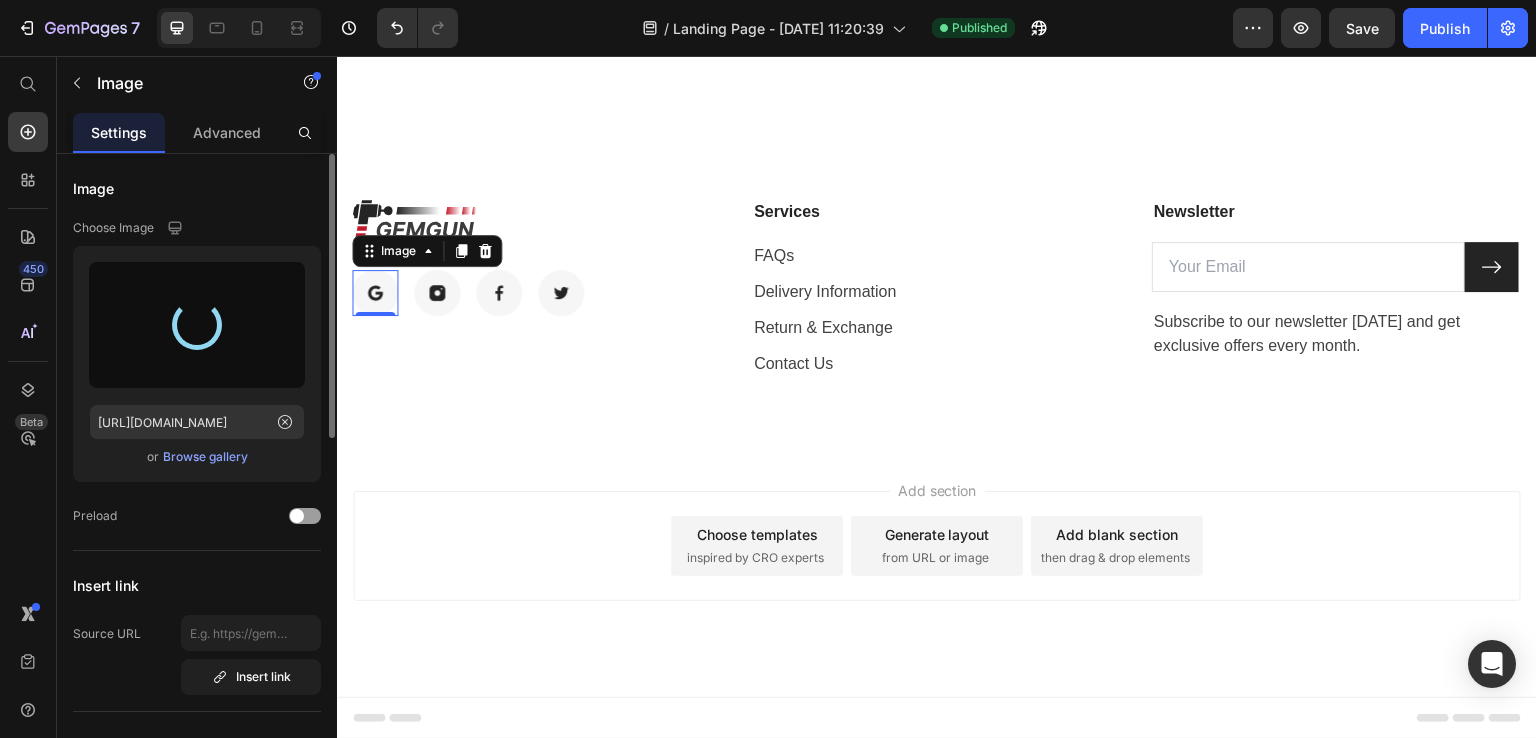 type on "https://files.gempages.net/gempages_577128120042128372-c4c8cd31-2c85-41f3-8aa6-260b7fd6f426.PNG" 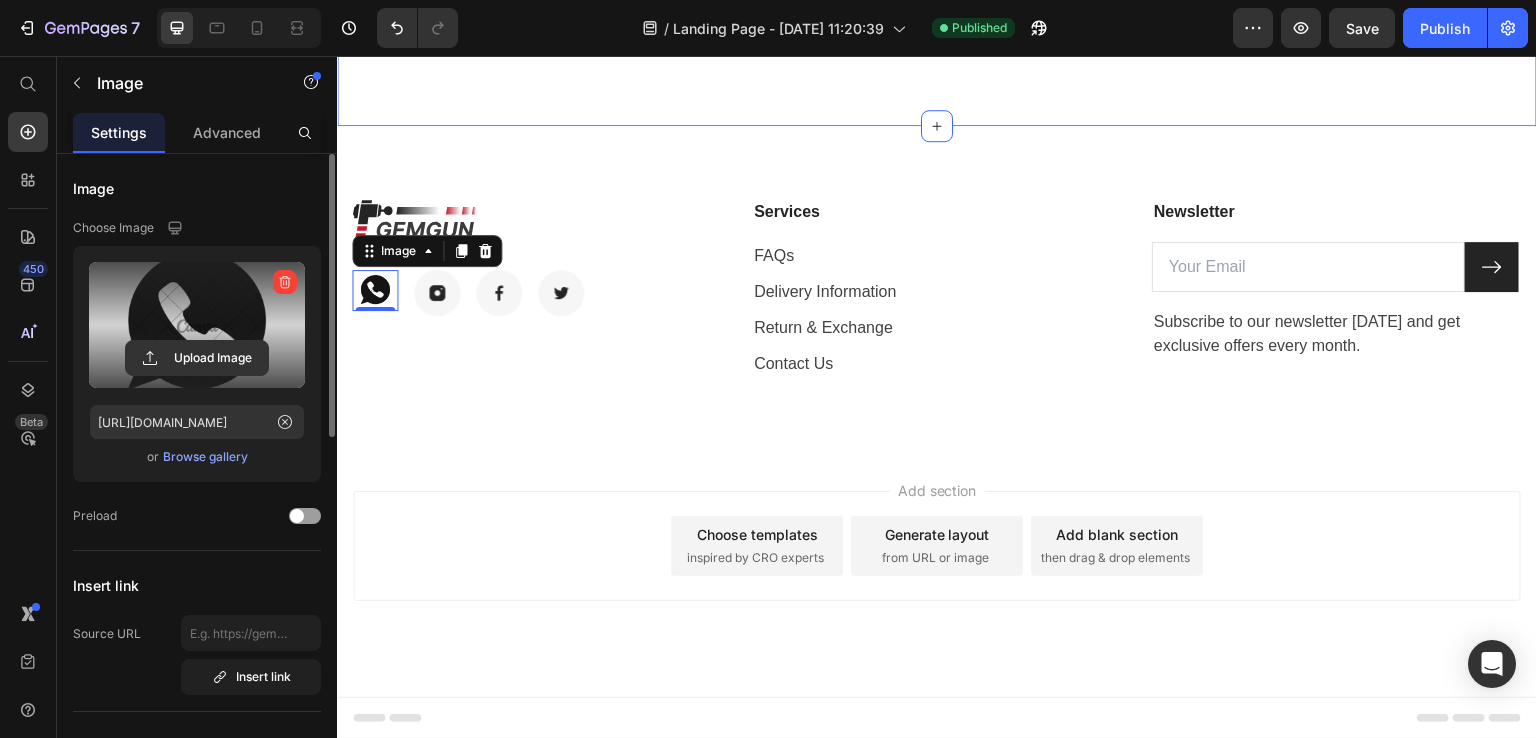 click on "Strengthen Your Health With  Our Massagers Heading Row Section 6" at bounding box center [937, -23] 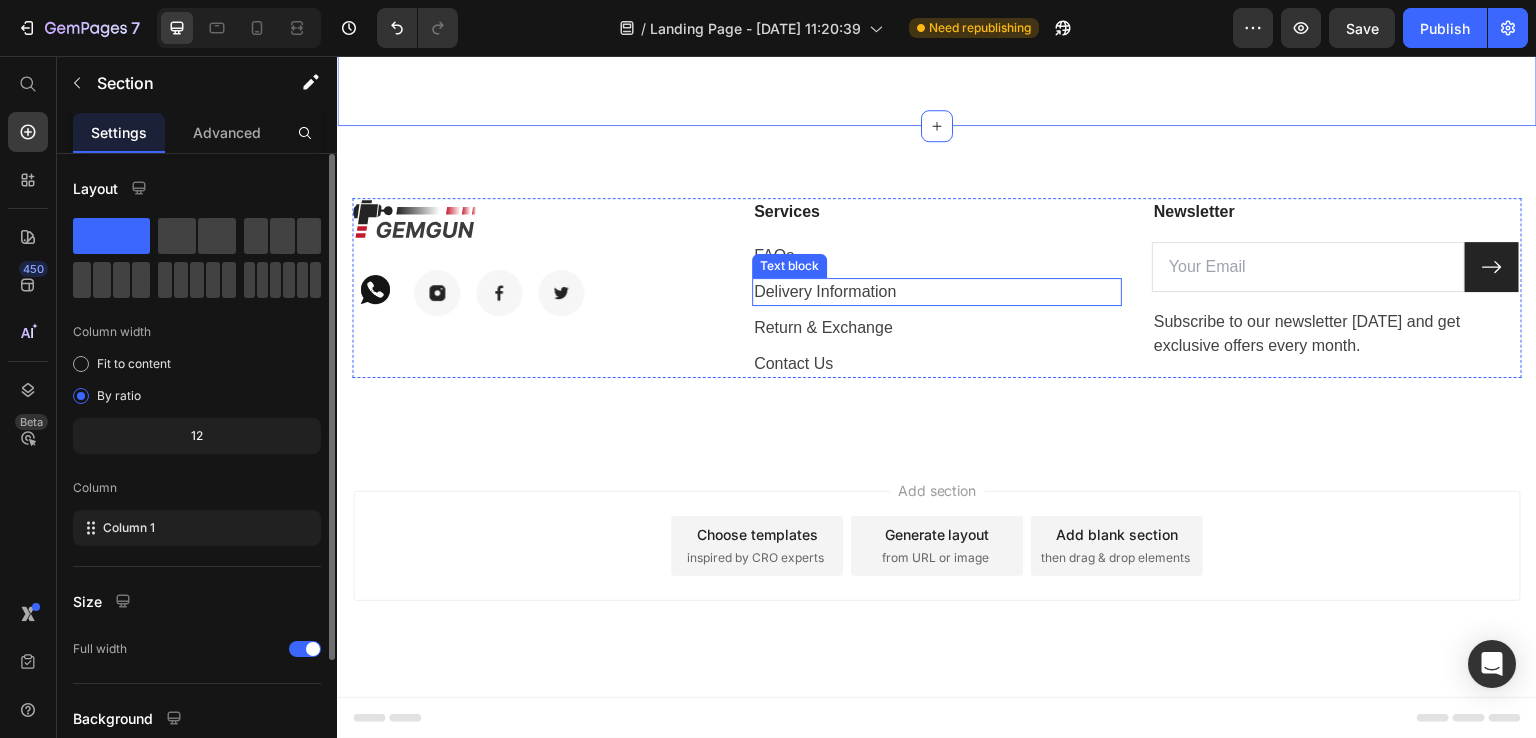 click on "Delivery Information" at bounding box center [937, 292] 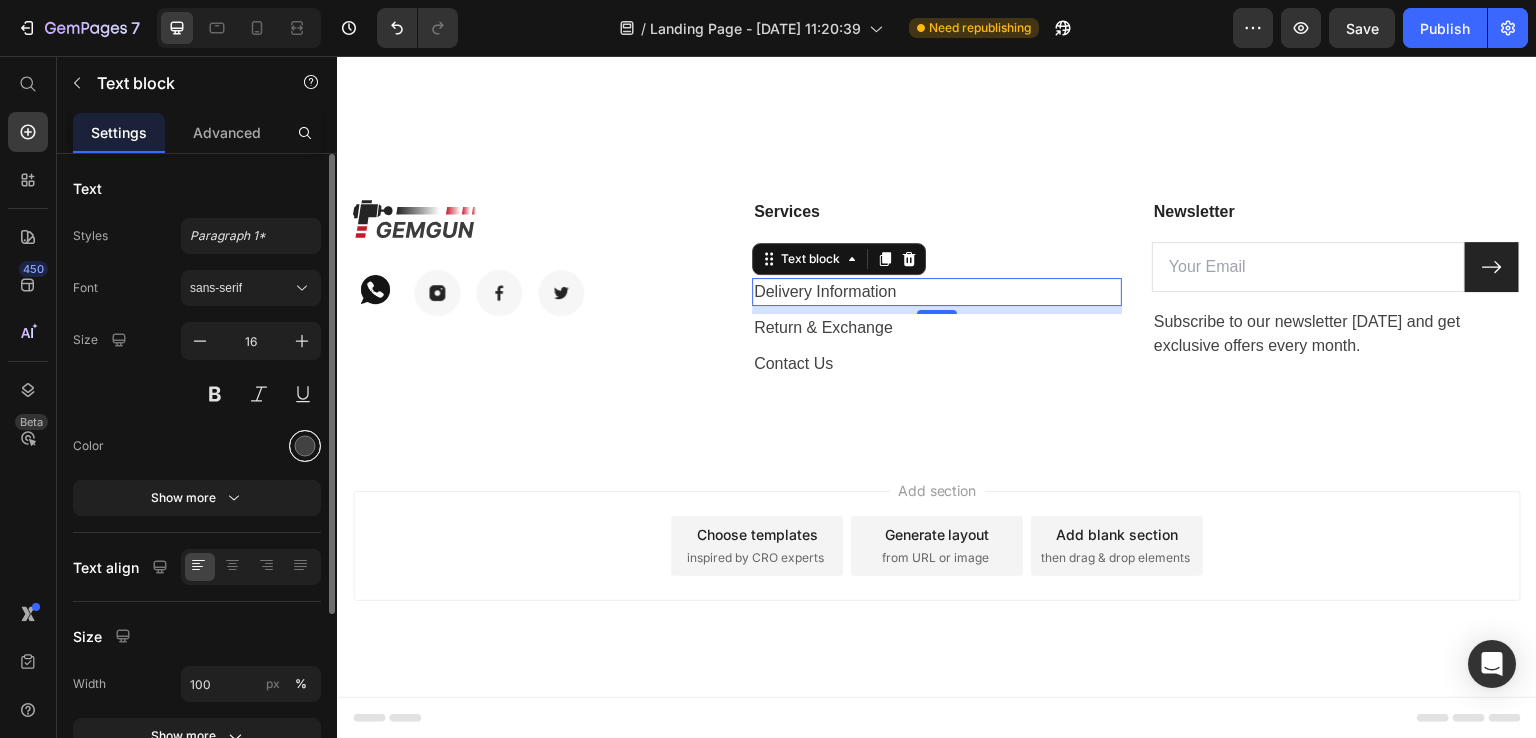 click at bounding box center (305, 446) 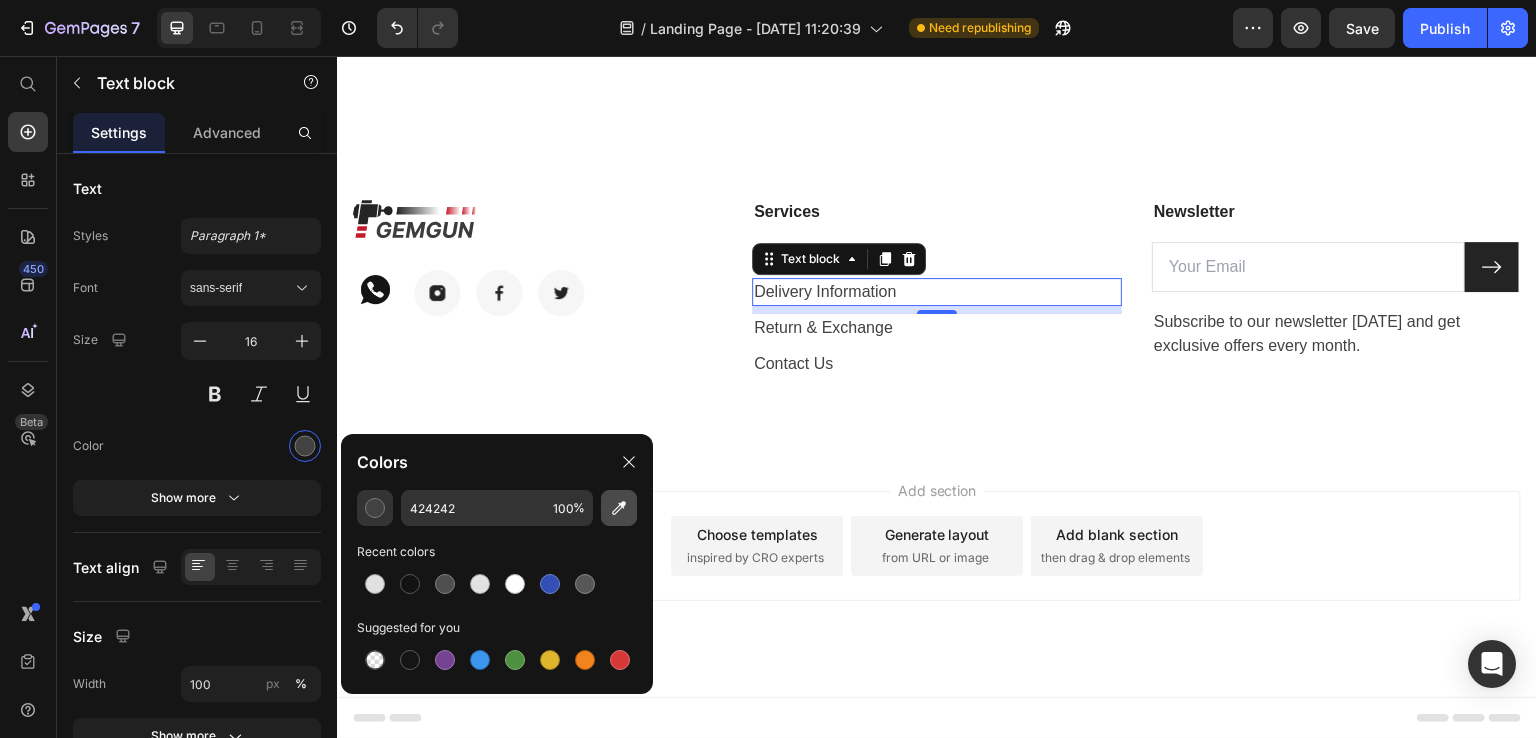 click 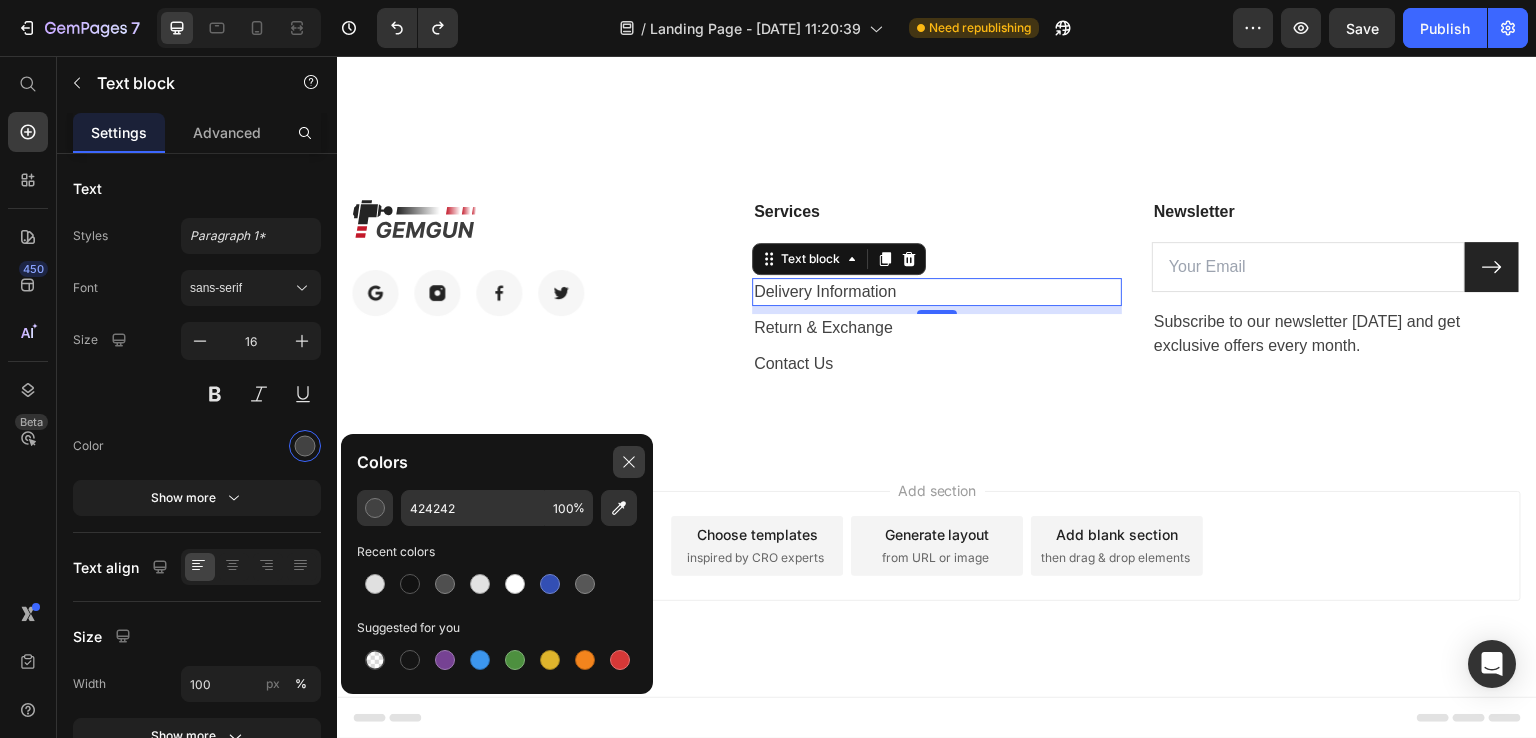 type on "151515" 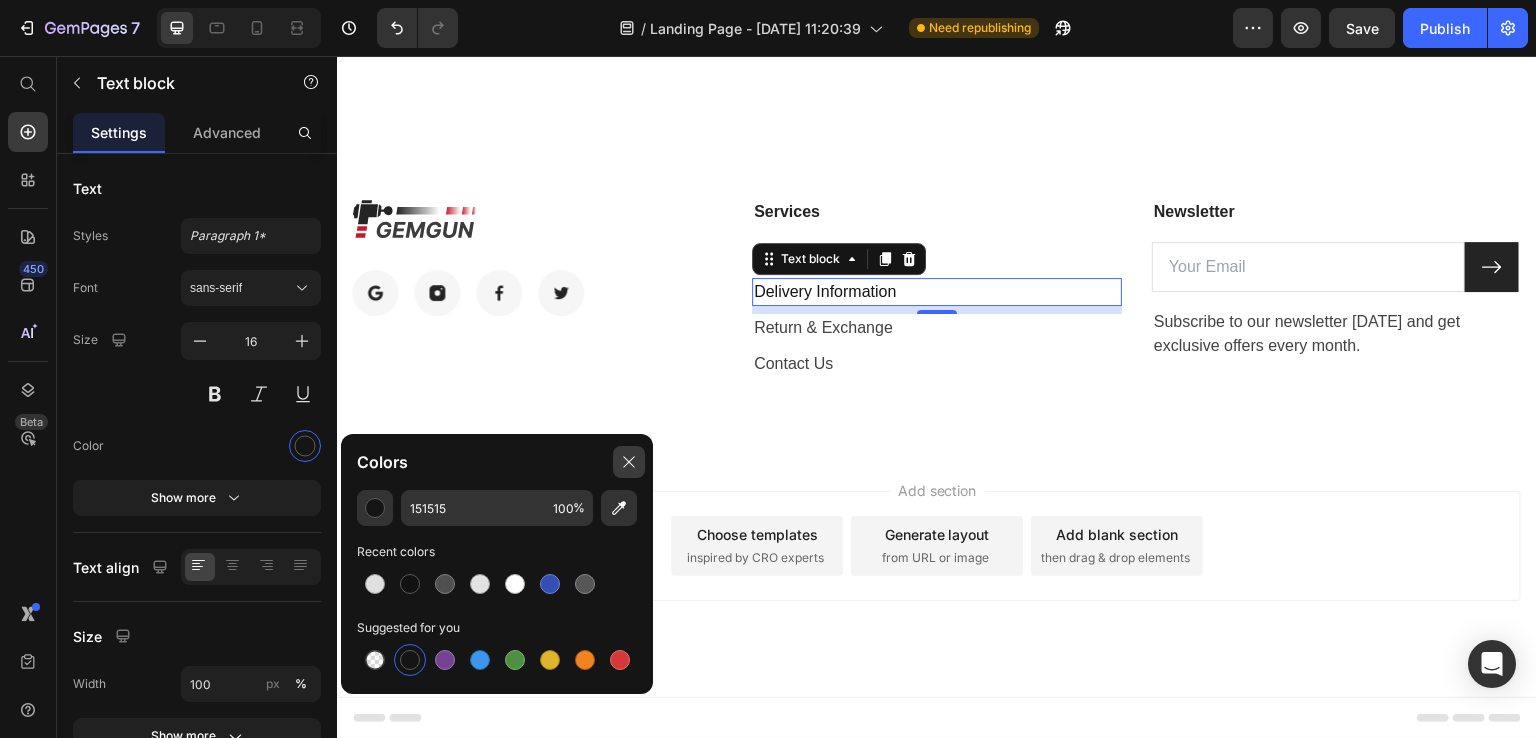 click at bounding box center (629, 462) 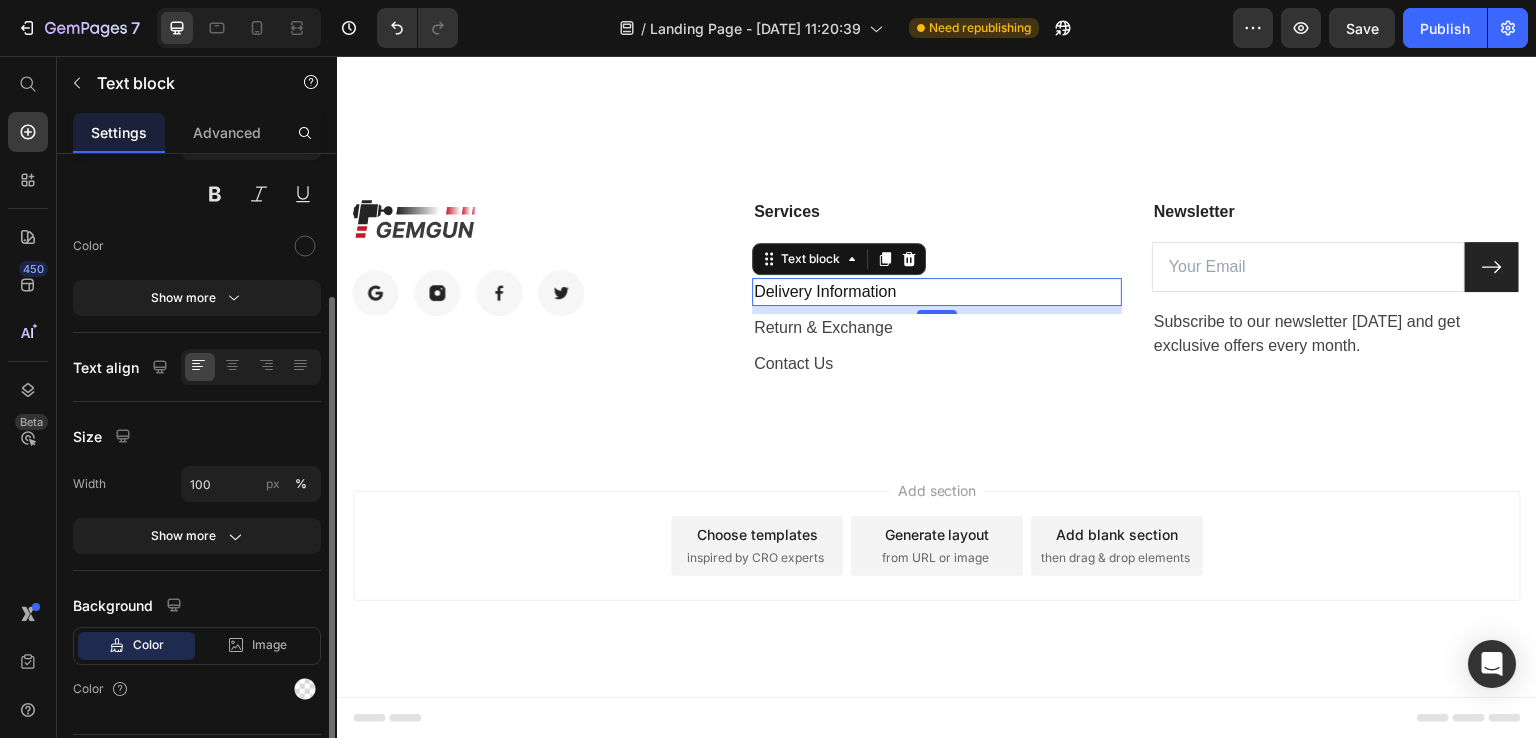 scroll, scrollTop: 252, scrollLeft: 0, axis: vertical 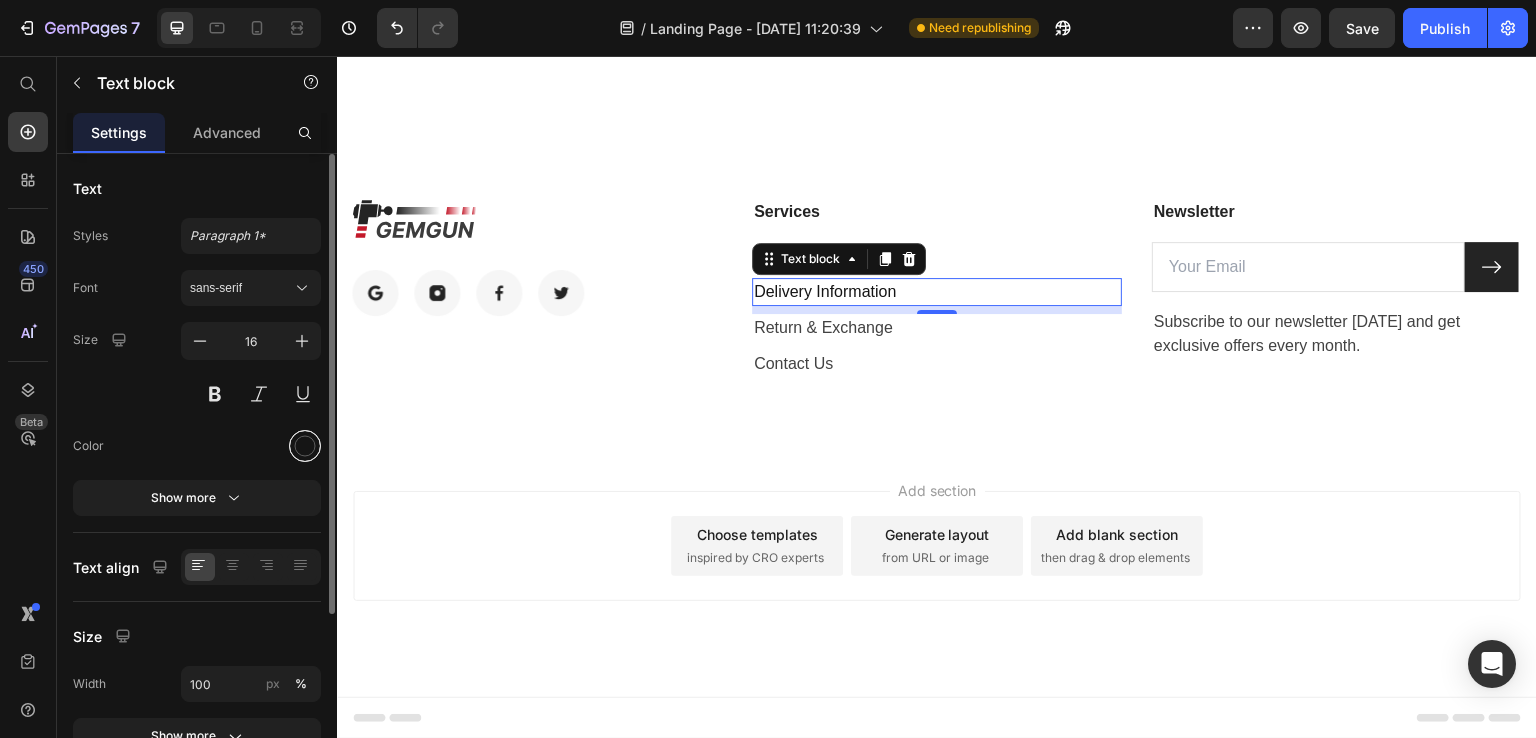 click at bounding box center (305, 446) 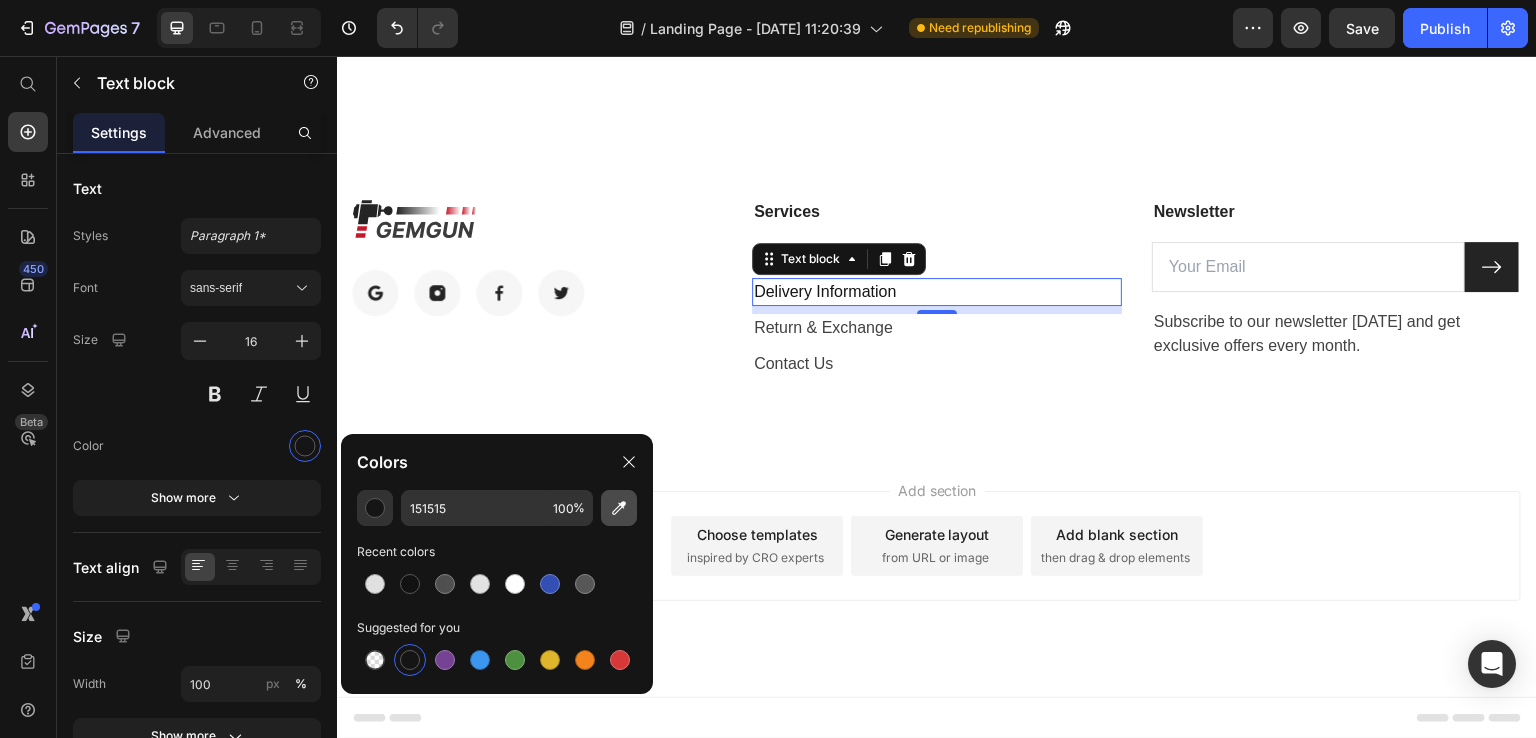 click 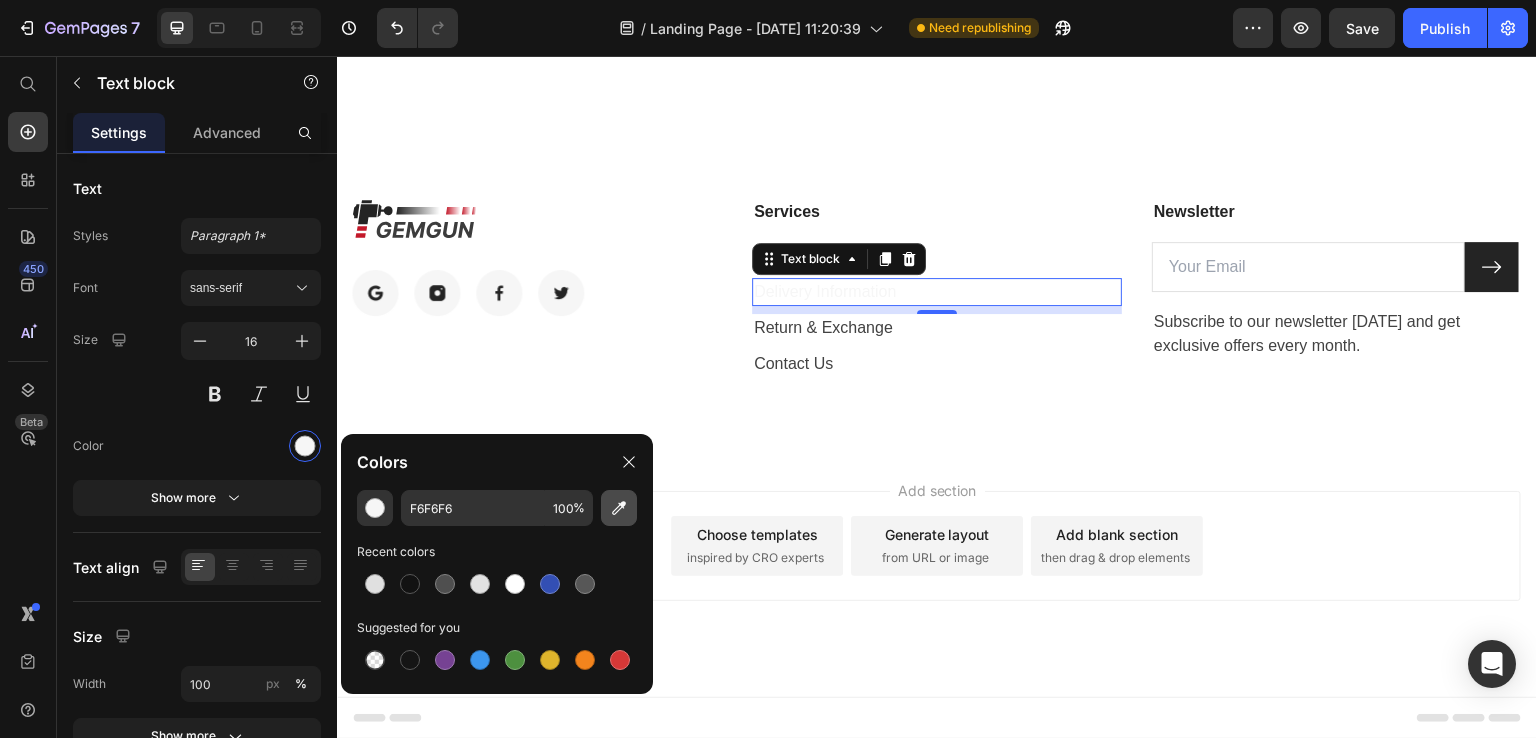 click 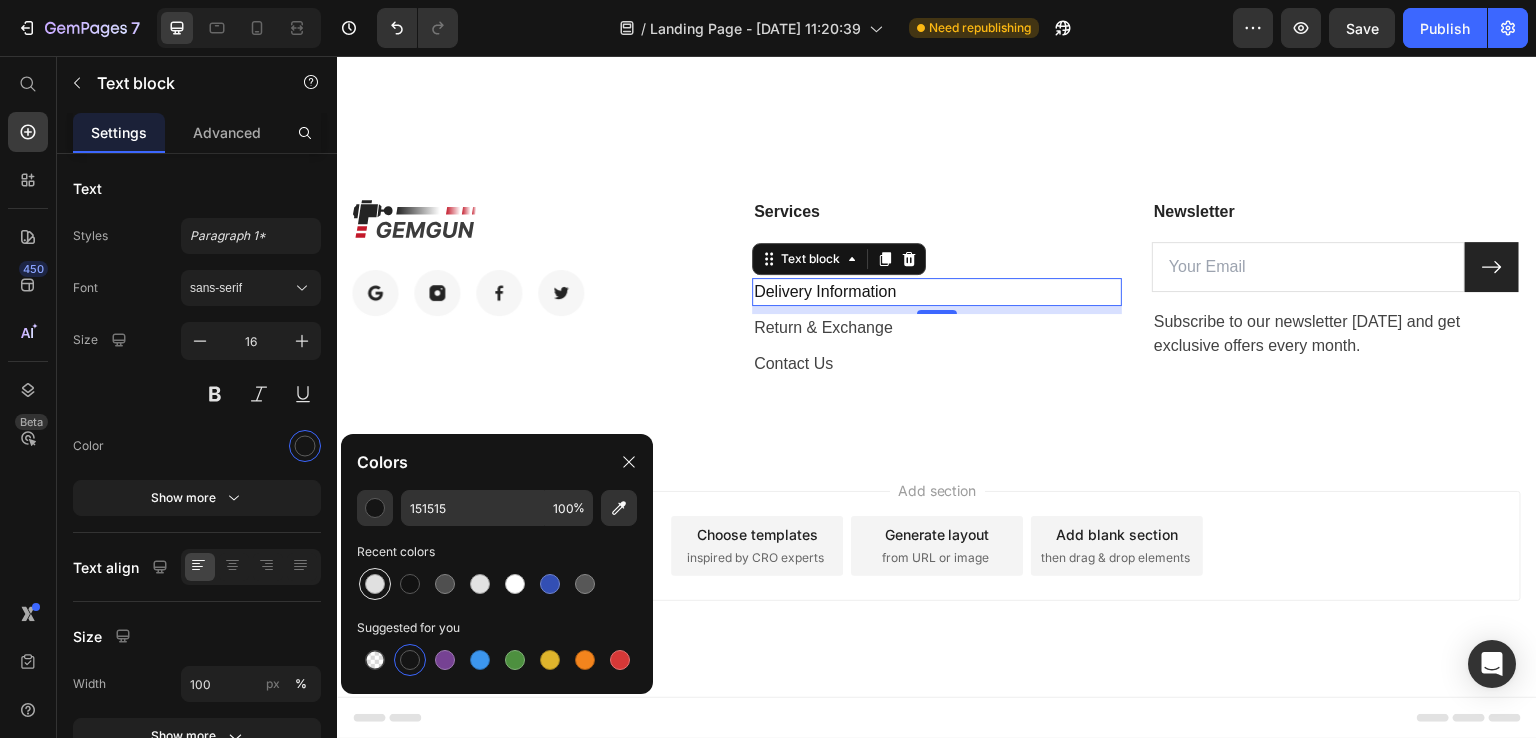 click at bounding box center [375, 584] 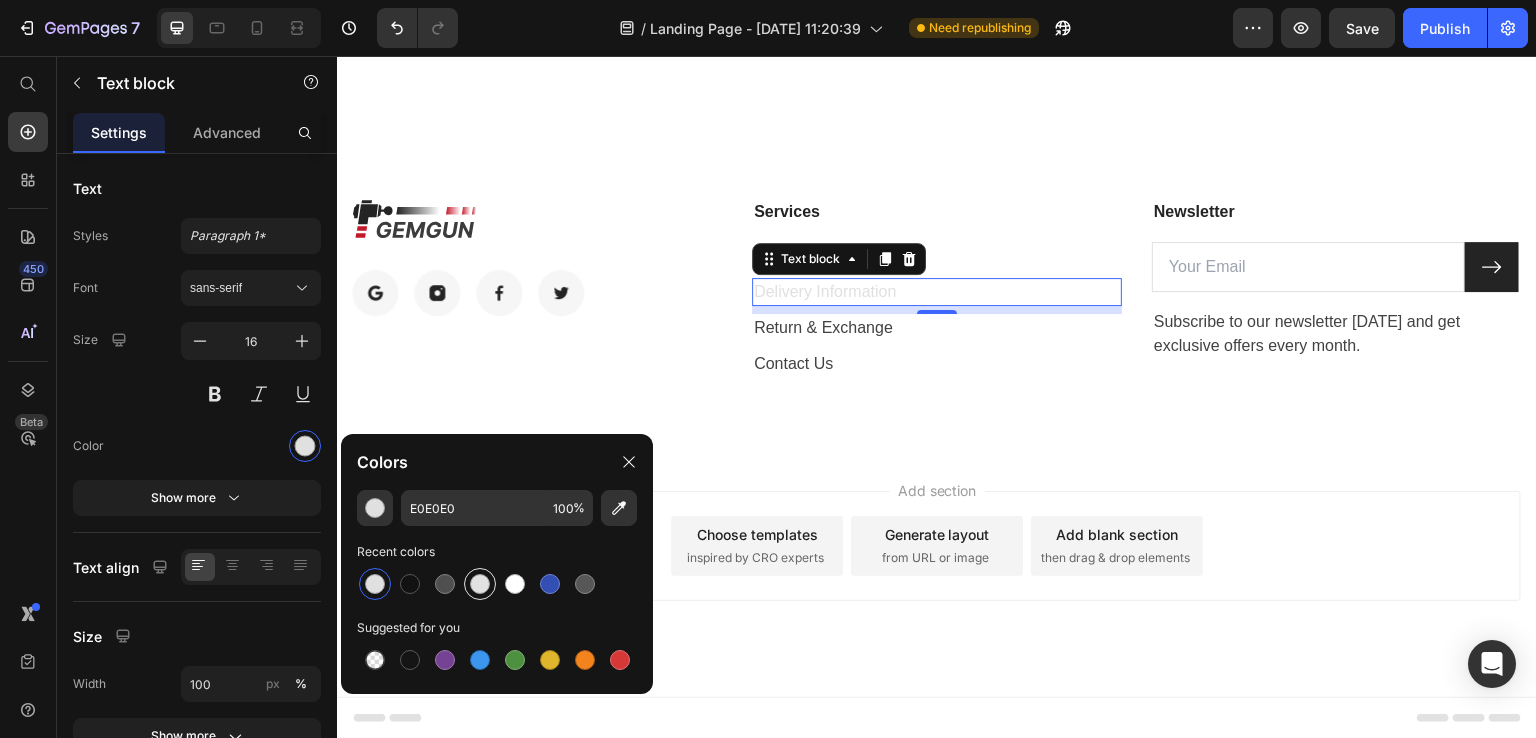 click at bounding box center [480, 584] 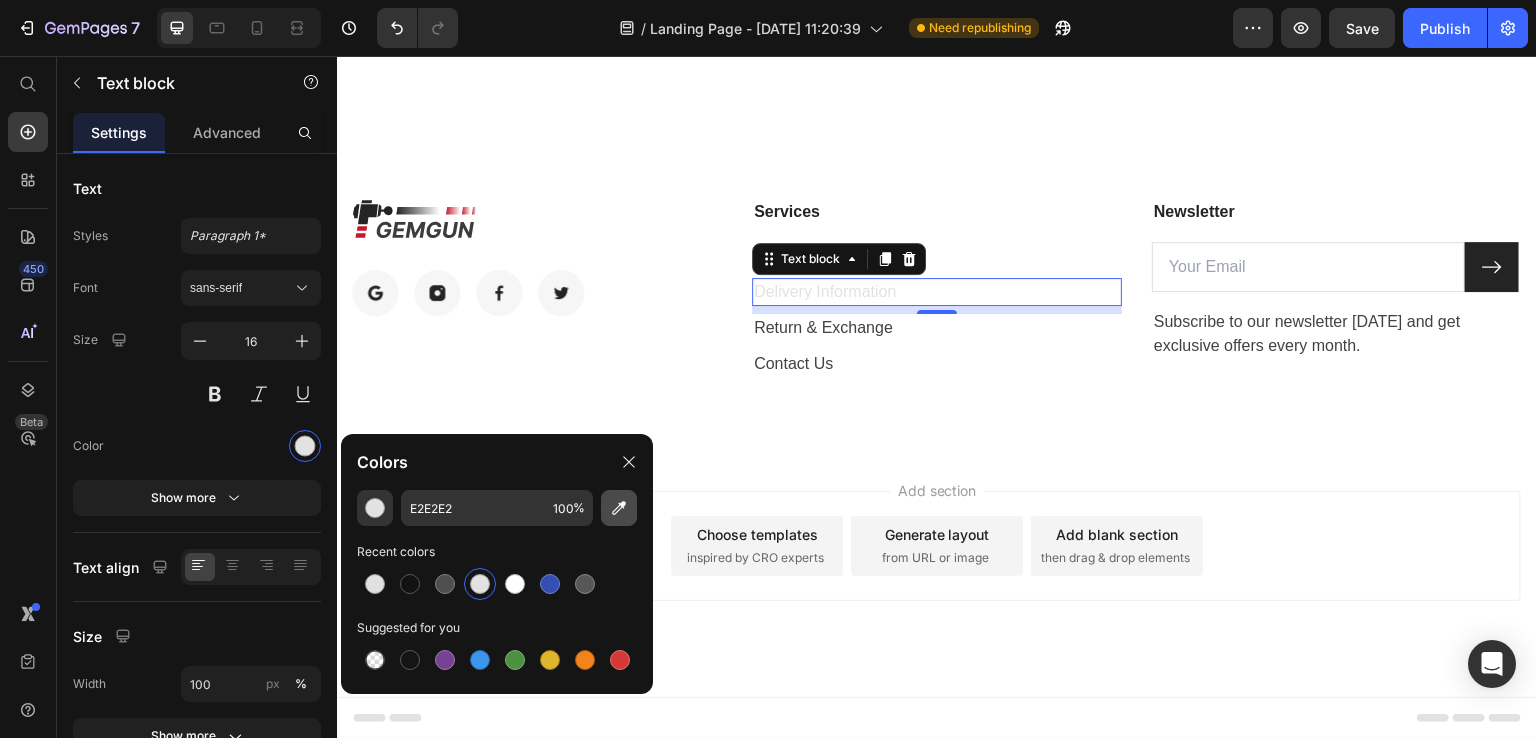 click 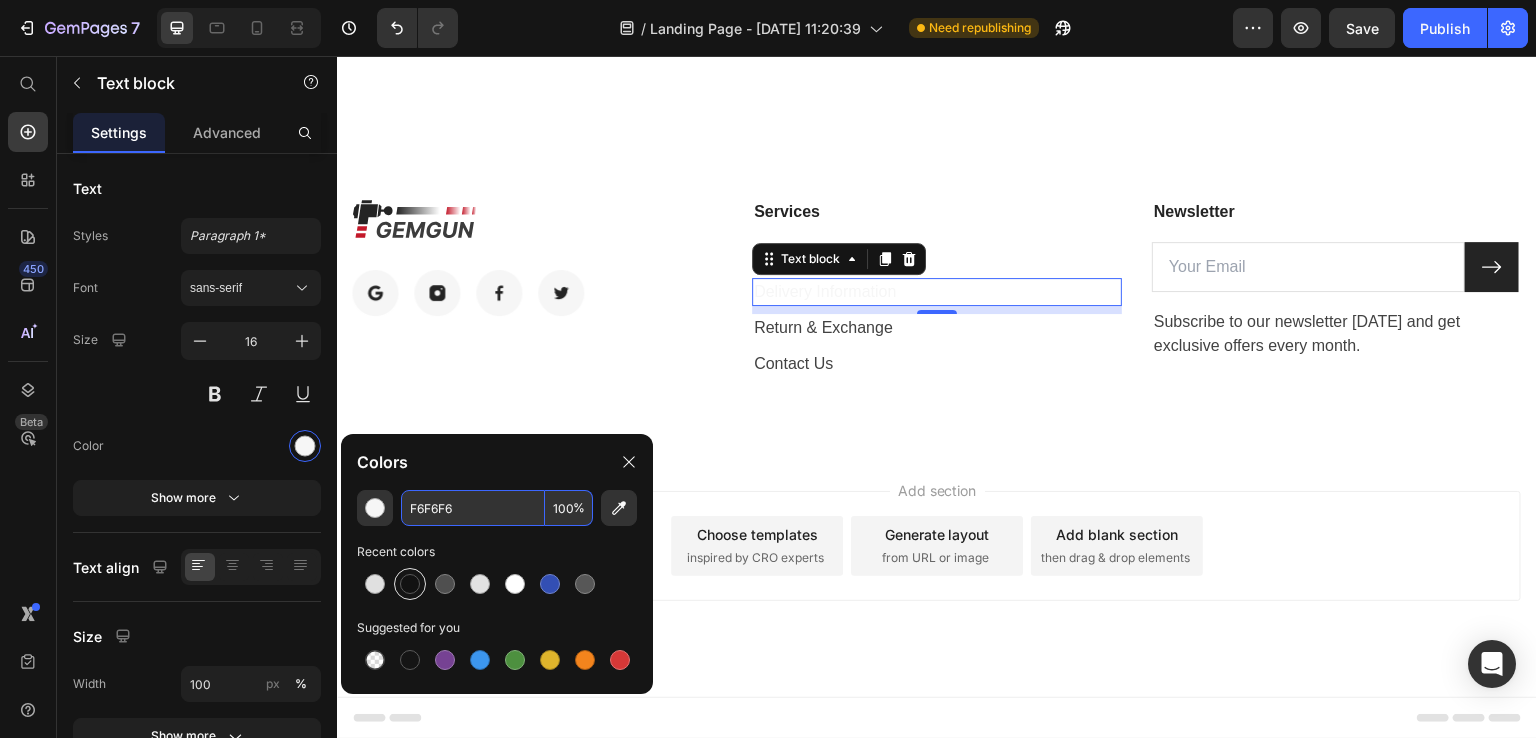 click at bounding box center (410, 584) 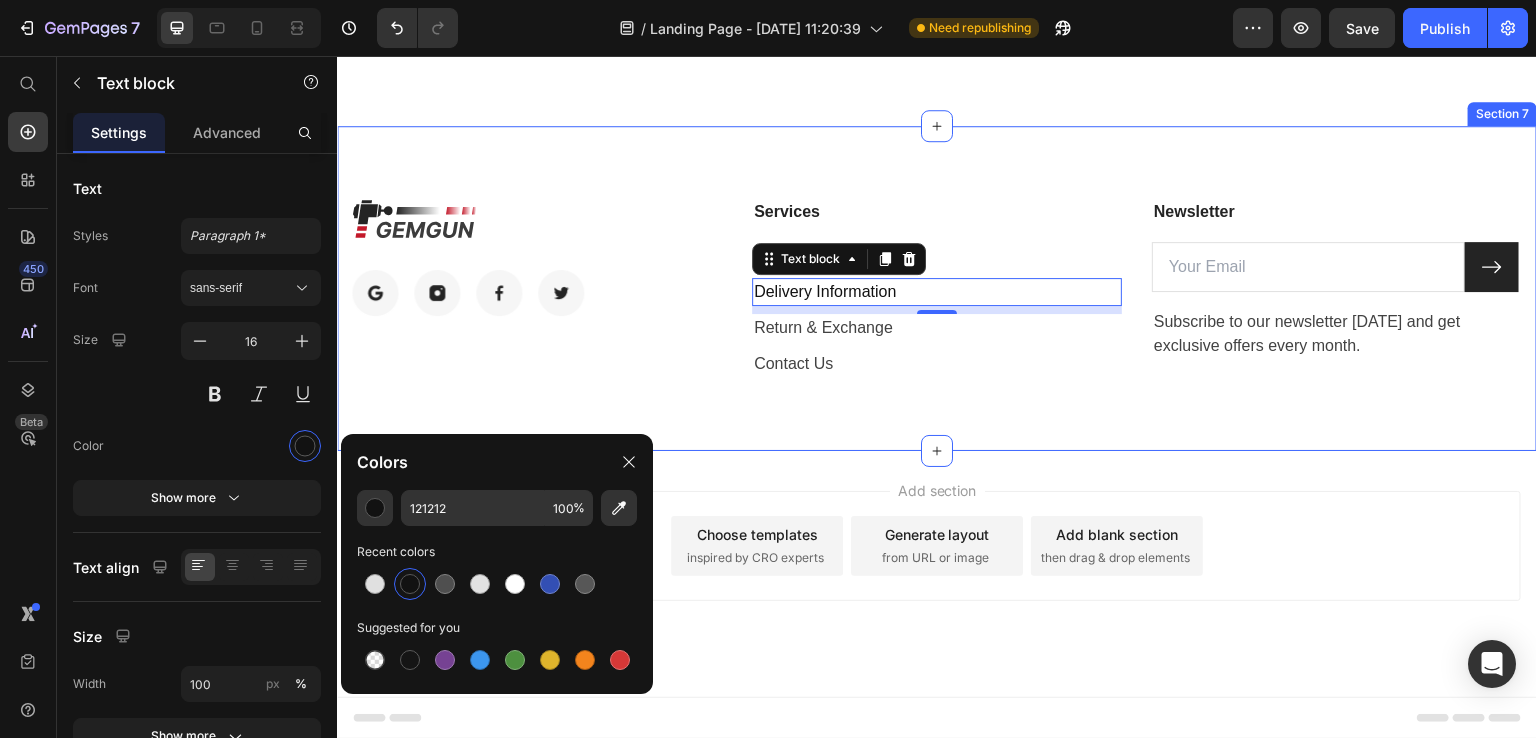 click on "Image Image Image Image Image Row Services Text block FAQs Text block Delivery Information Text block   8 Return & Exchange  Text block Contact Us Text block Newsletter Text block Email Field
Submit Button Row Subscribe to our newsletter today and get exclusive offers every month. Text block Newsletter Row Section 7" at bounding box center [937, 288] 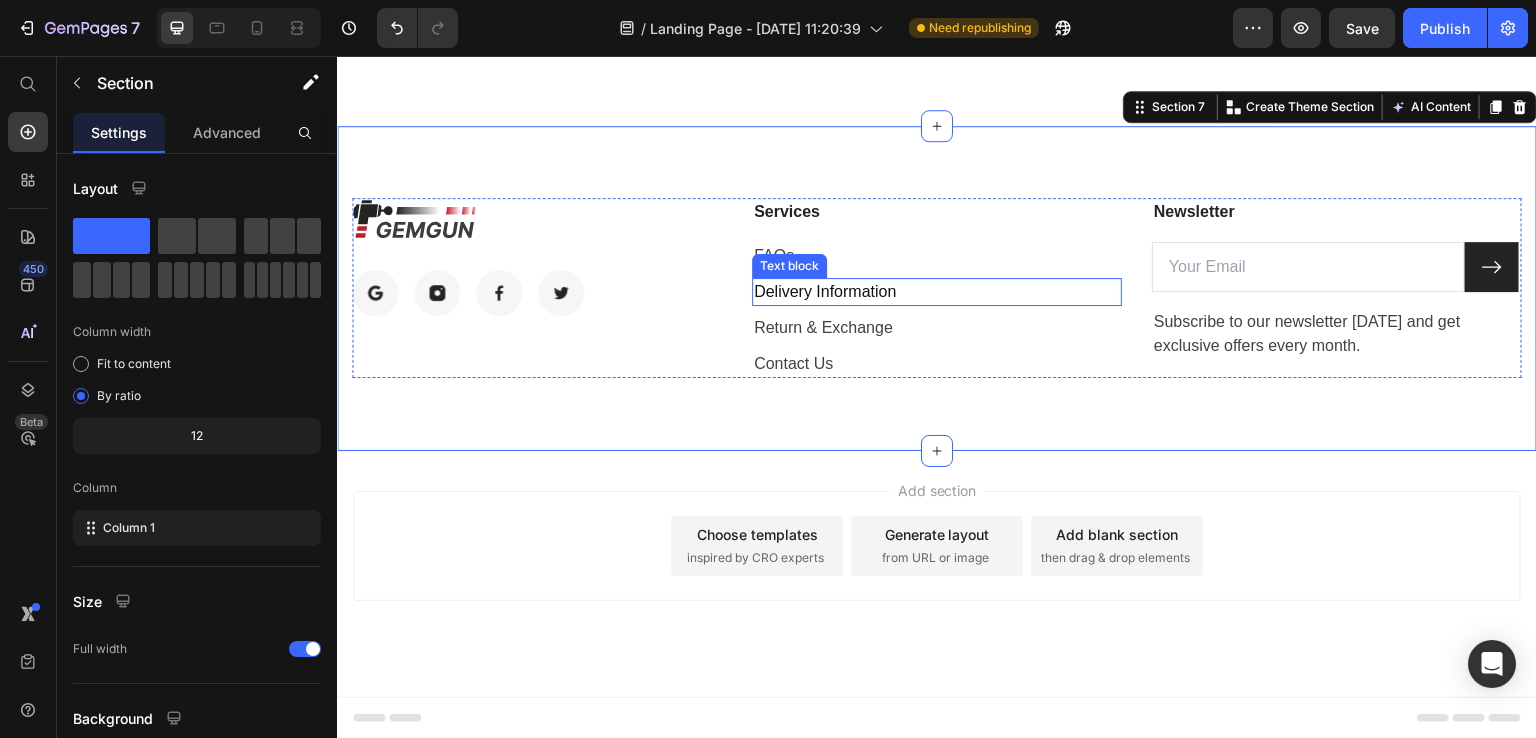click on "Delivery Information" at bounding box center [937, 292] 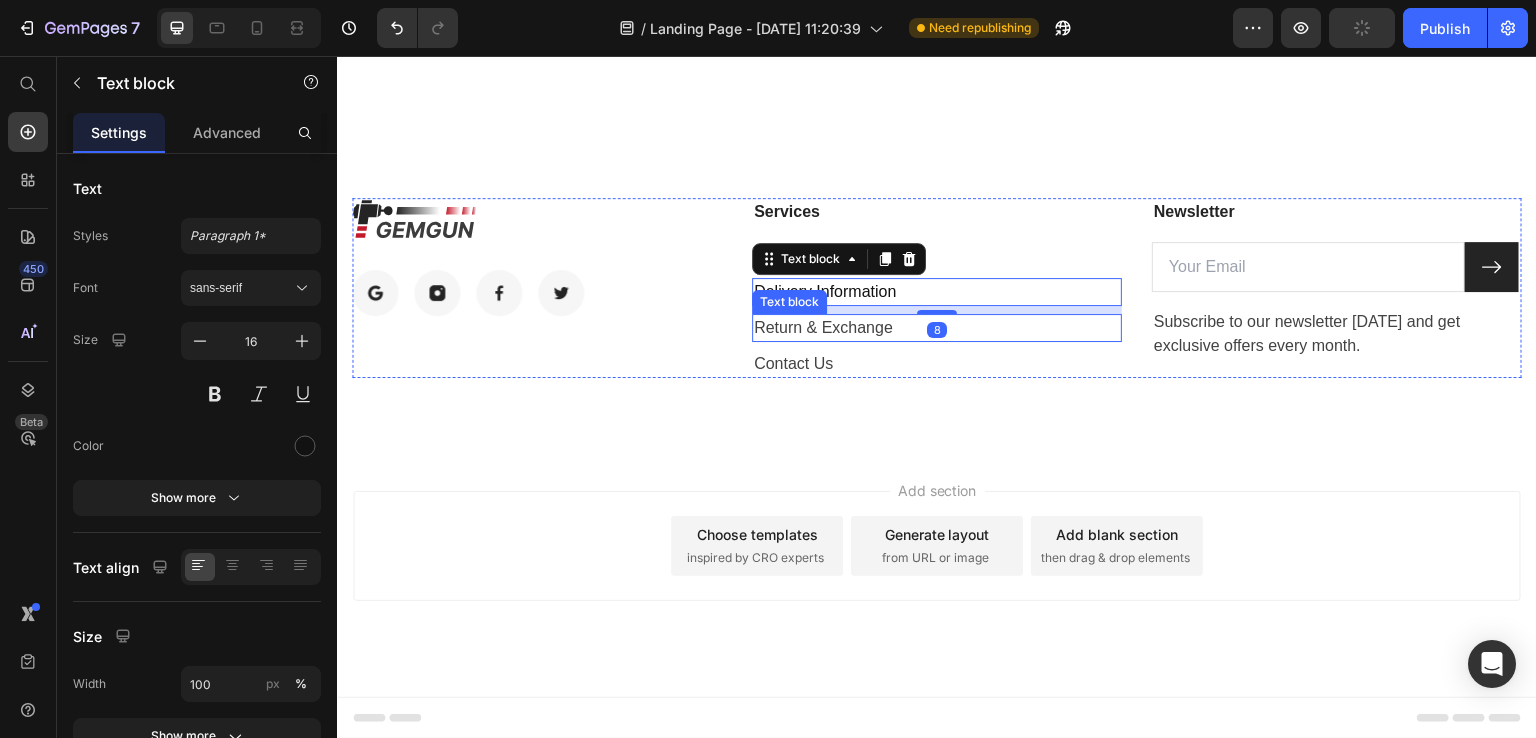 click on "Return & Exchange" at bounding box center (937, 328) 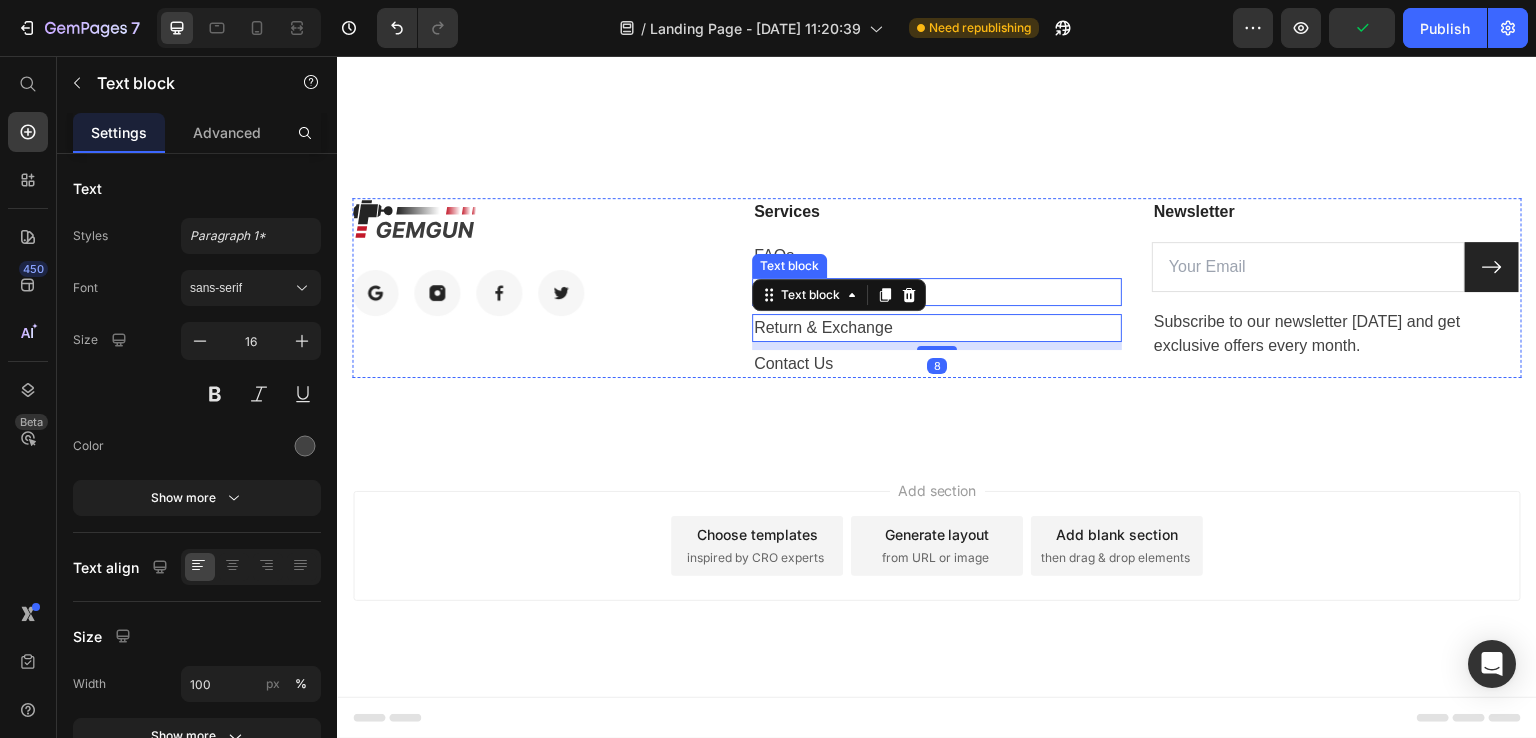 click on "Delivery Information" at bounding box center (937, 292) 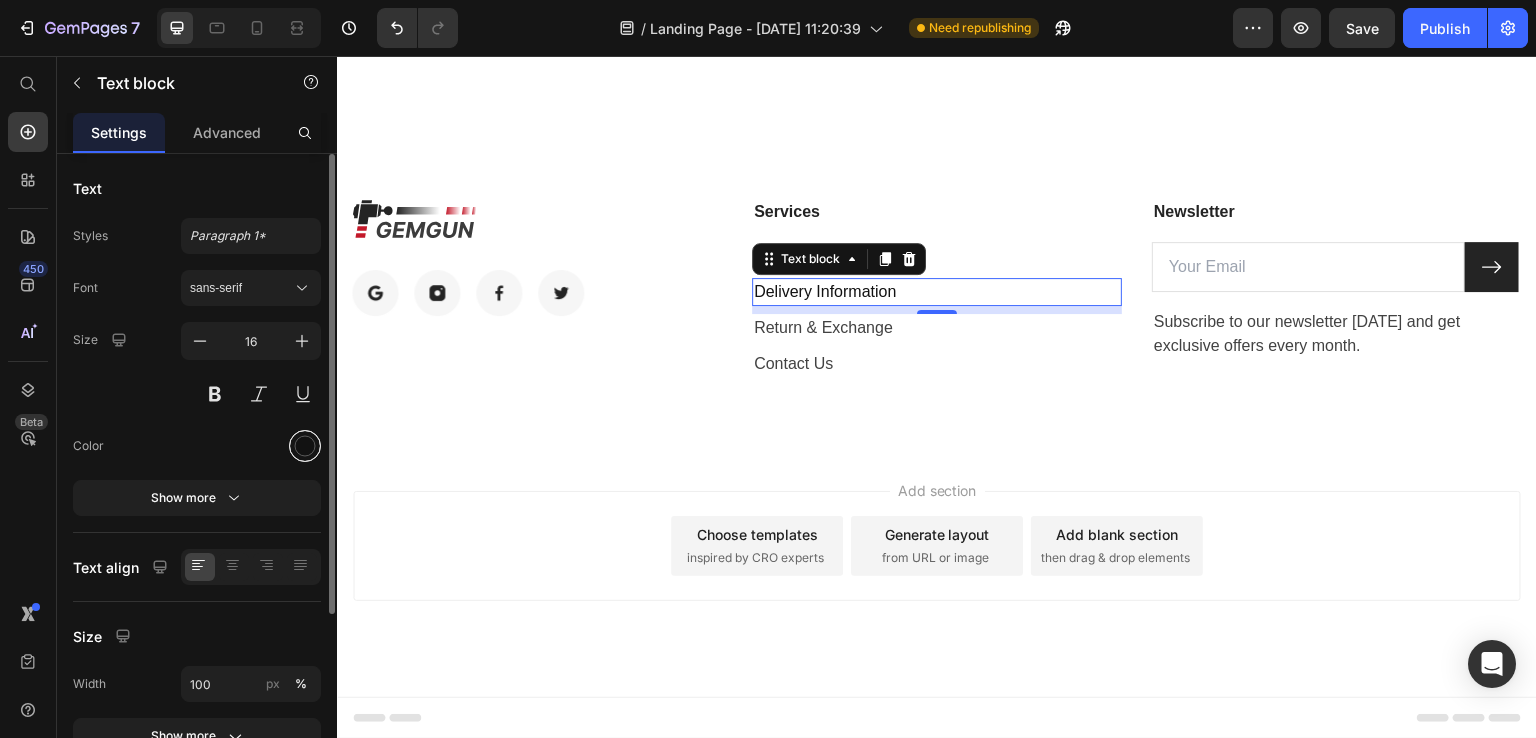 click at bounding box center [305, 446] 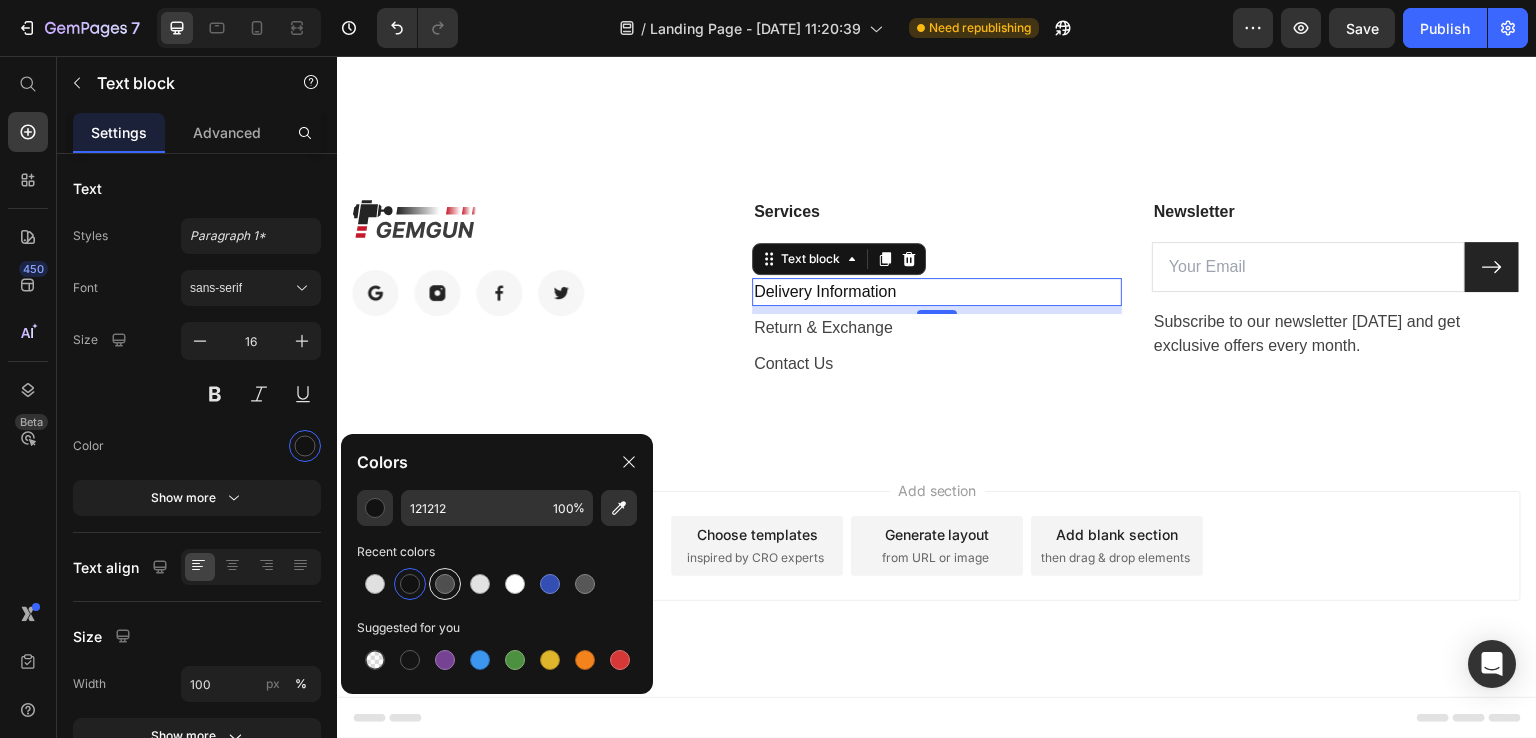 click at bounding box center [445, 584] 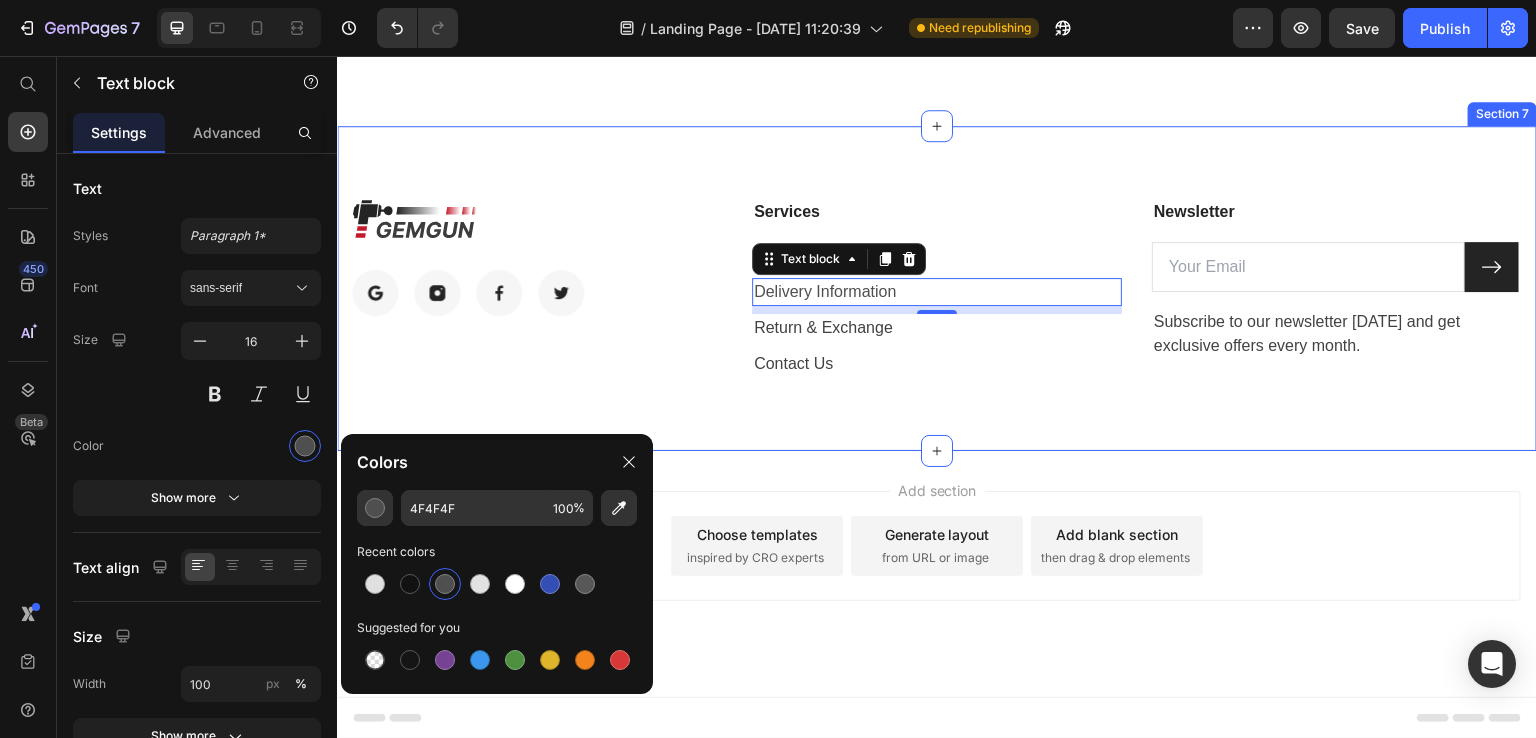 click on "Image Image Image Image Image Row Services Text block FAQs Text block Delivery Information Text block   8 Return & Exchange  Text block Contact Us Text block Newsletter Text block Email Field
Submit Button Row Subscribe to our newsletter today and get exclusive offers every month. Text block Newsletter Row Section 7" at bounding box center (937, 288) 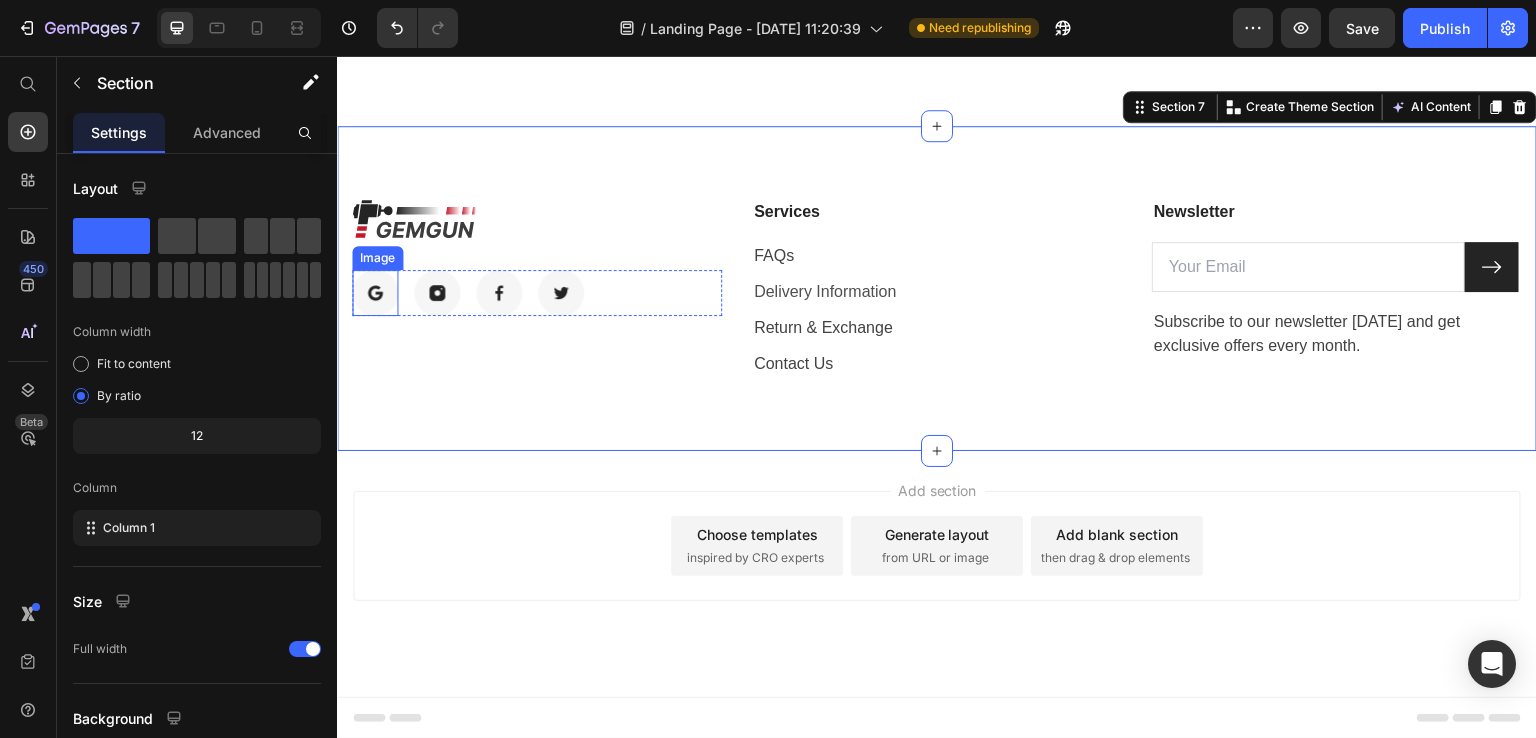 click at bounding box center [375, 293] 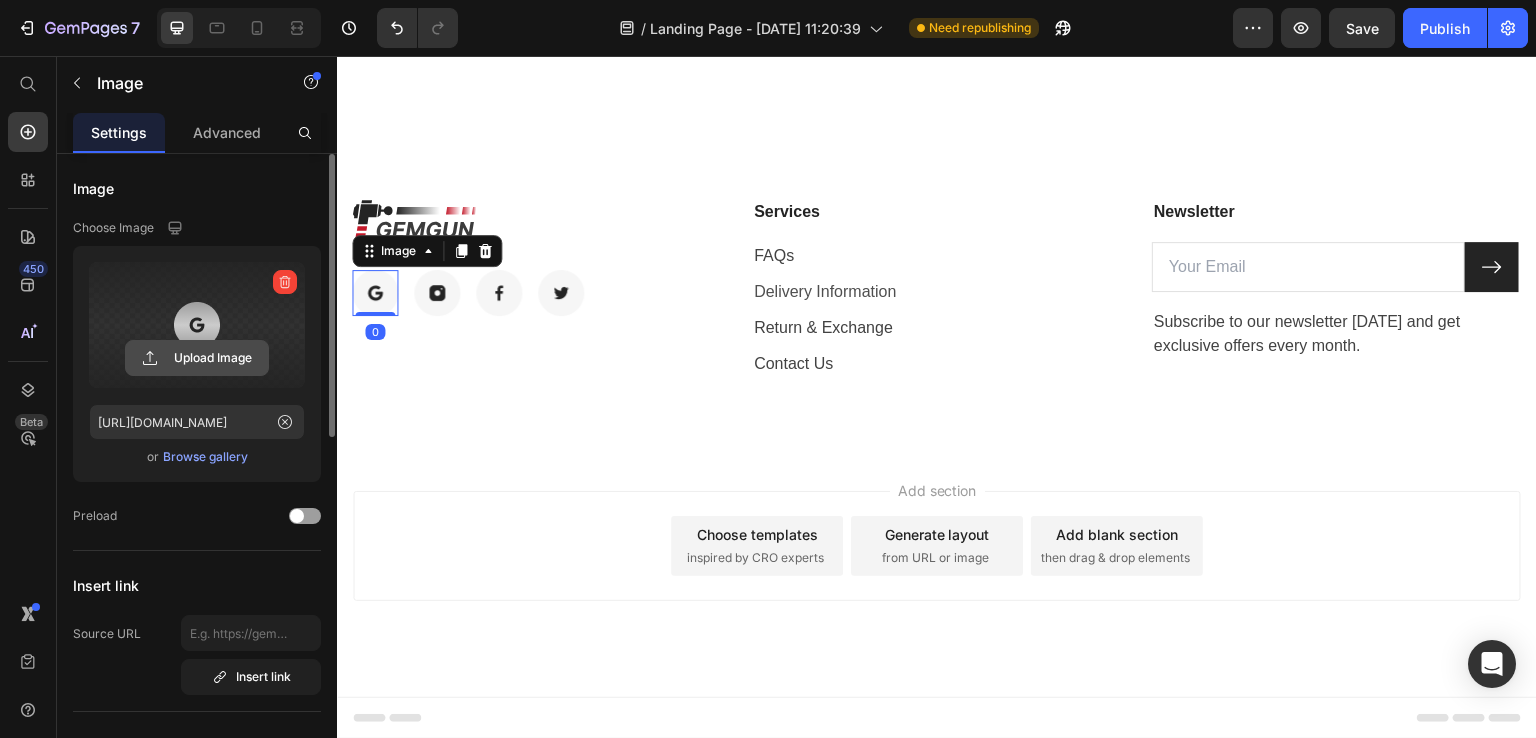 click 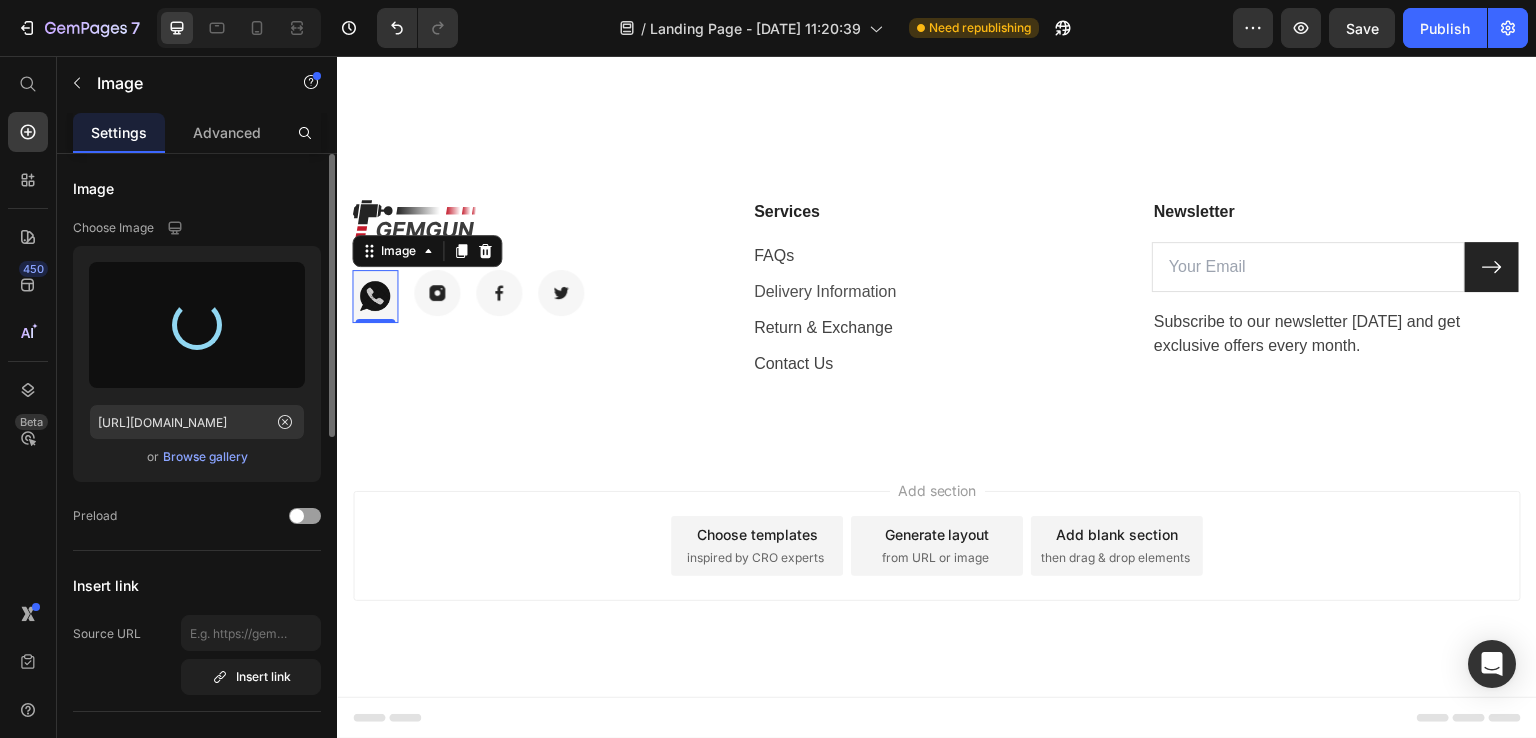 type on "https://files.gempages.net/gempages_577128120042128372-c8dc927d-9746-406c-90a5-4937e115fad8.PNG" 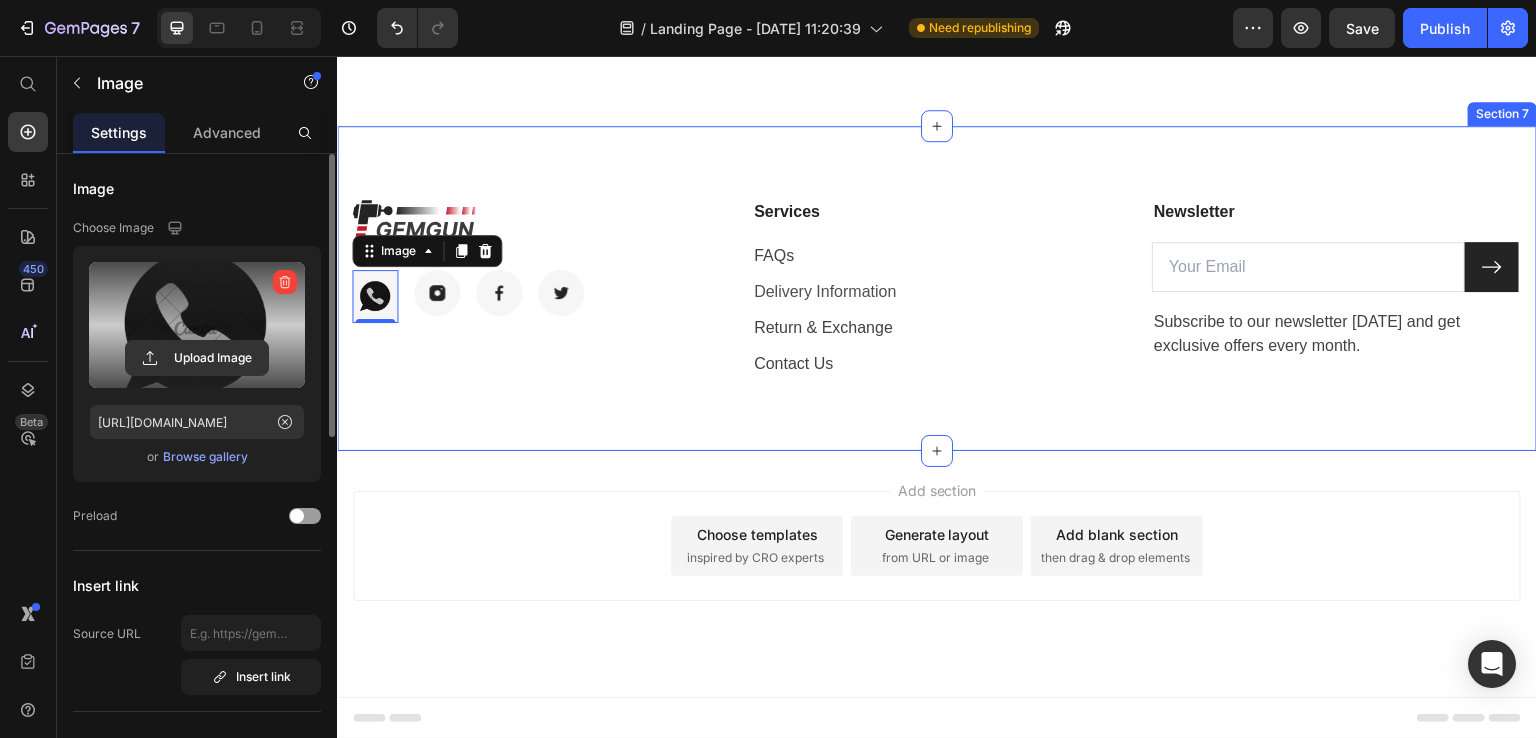 click on "Image Image   0 Image Image Image Row Services Text block FAQs Text block Delivery Information Text block Return & Exchange  Text block Contact Us Text block Newsletter Text block Email Field
Submit Button Row Subscribe to our newsletter today and get exclusive offers every month. Text block Newsletter Row Section 7" at bounding box center (937, 288) 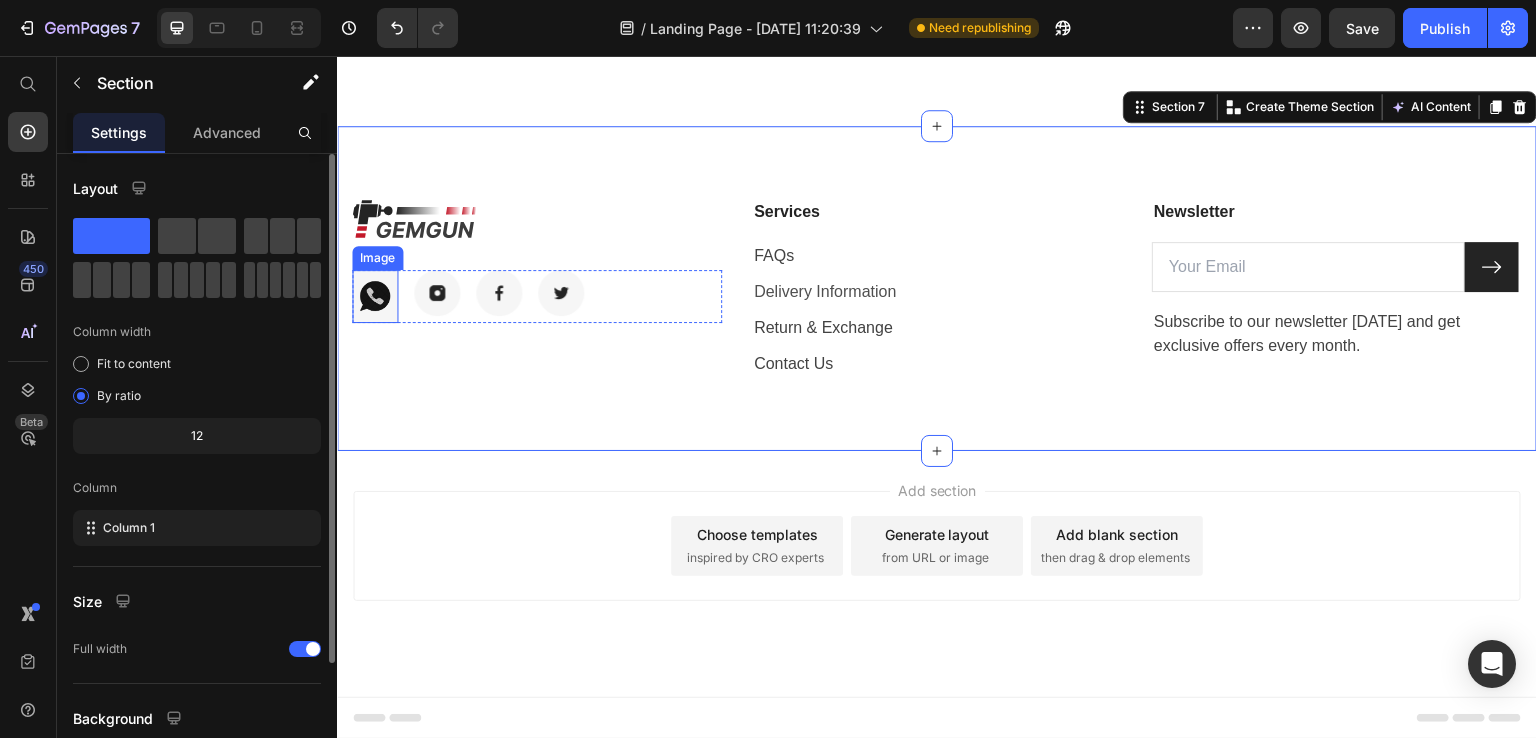 click at bounding box center [375, 296] 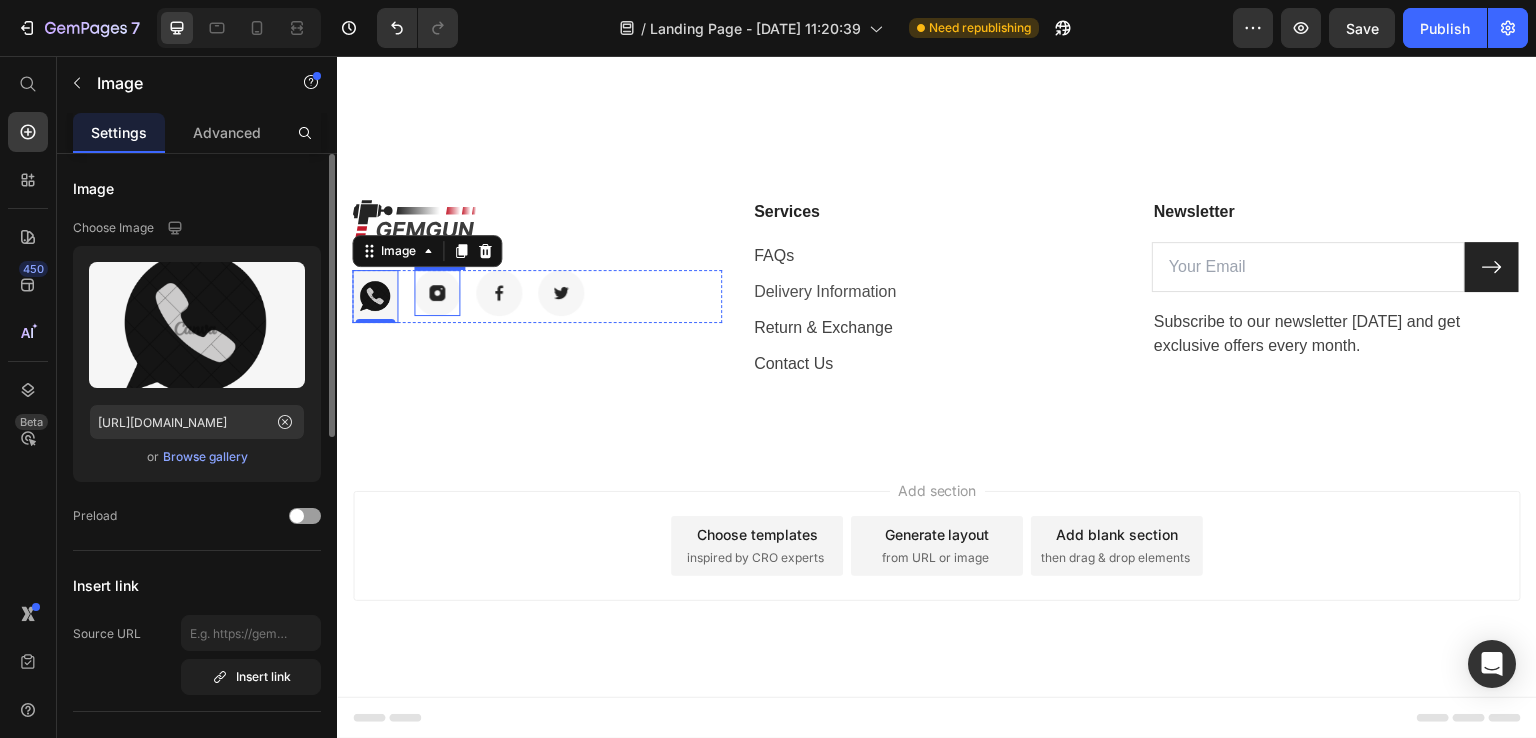 click at bounding box center (437, 293) 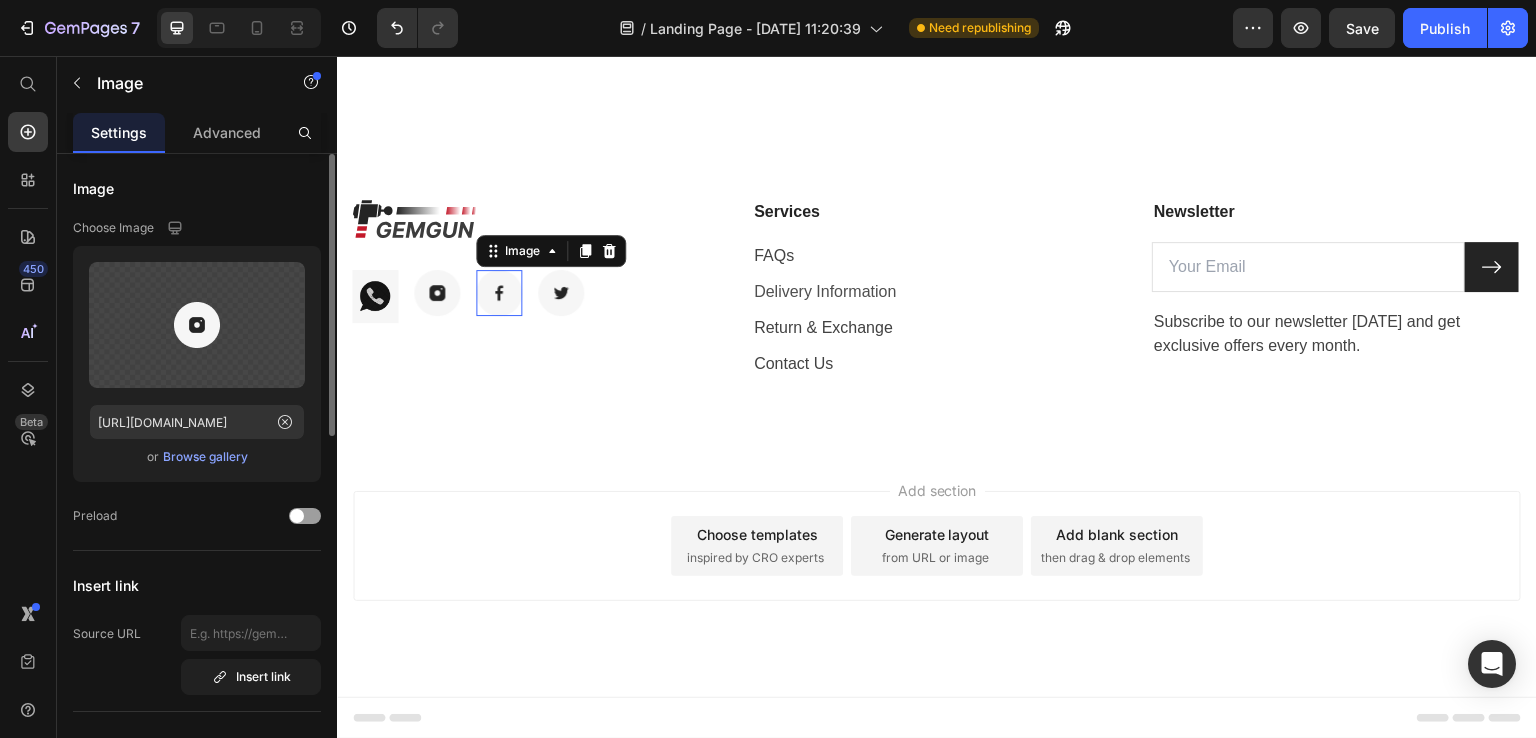 click at bounding box center [499, 293] 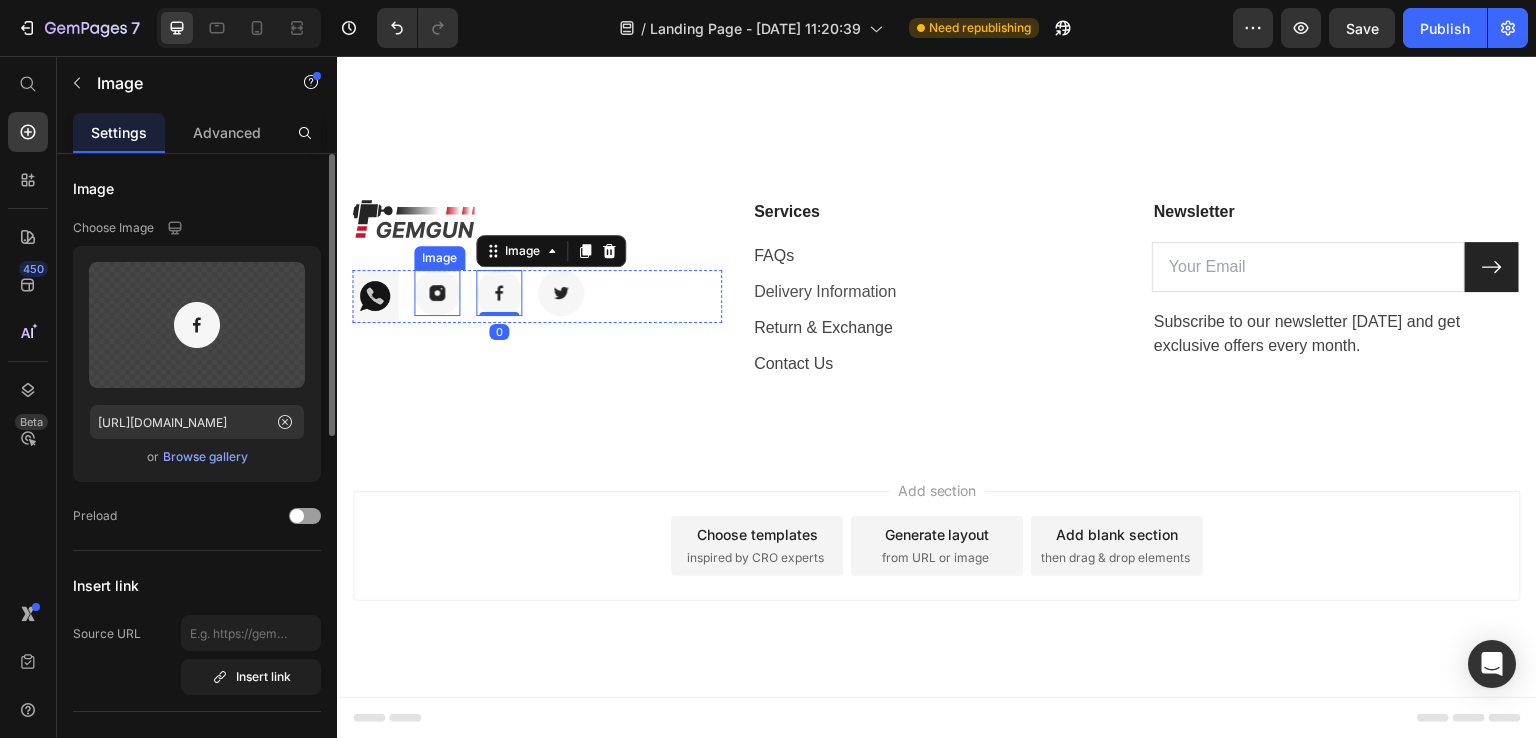 click at bounding box center (437, 293) 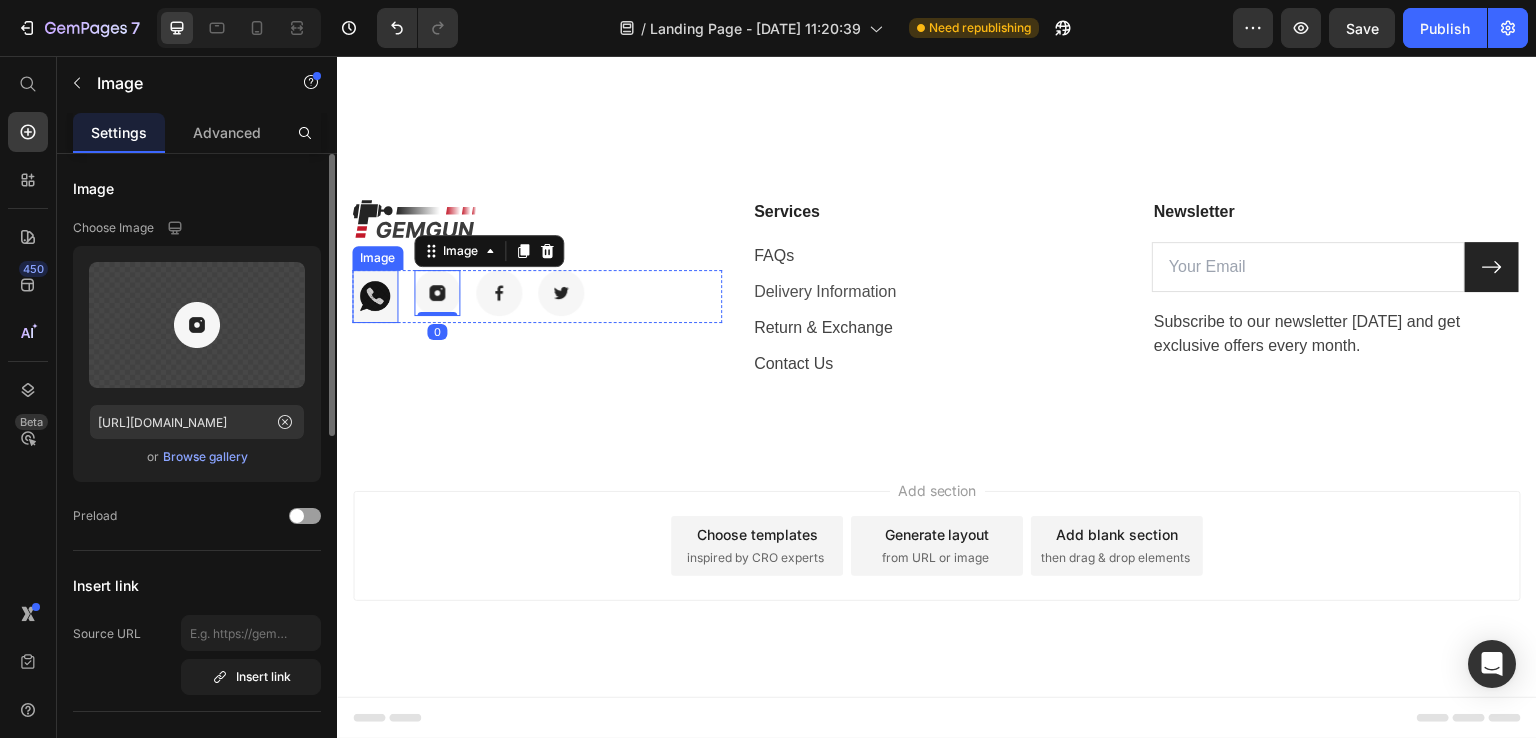 click at bounding box center [375, 296] 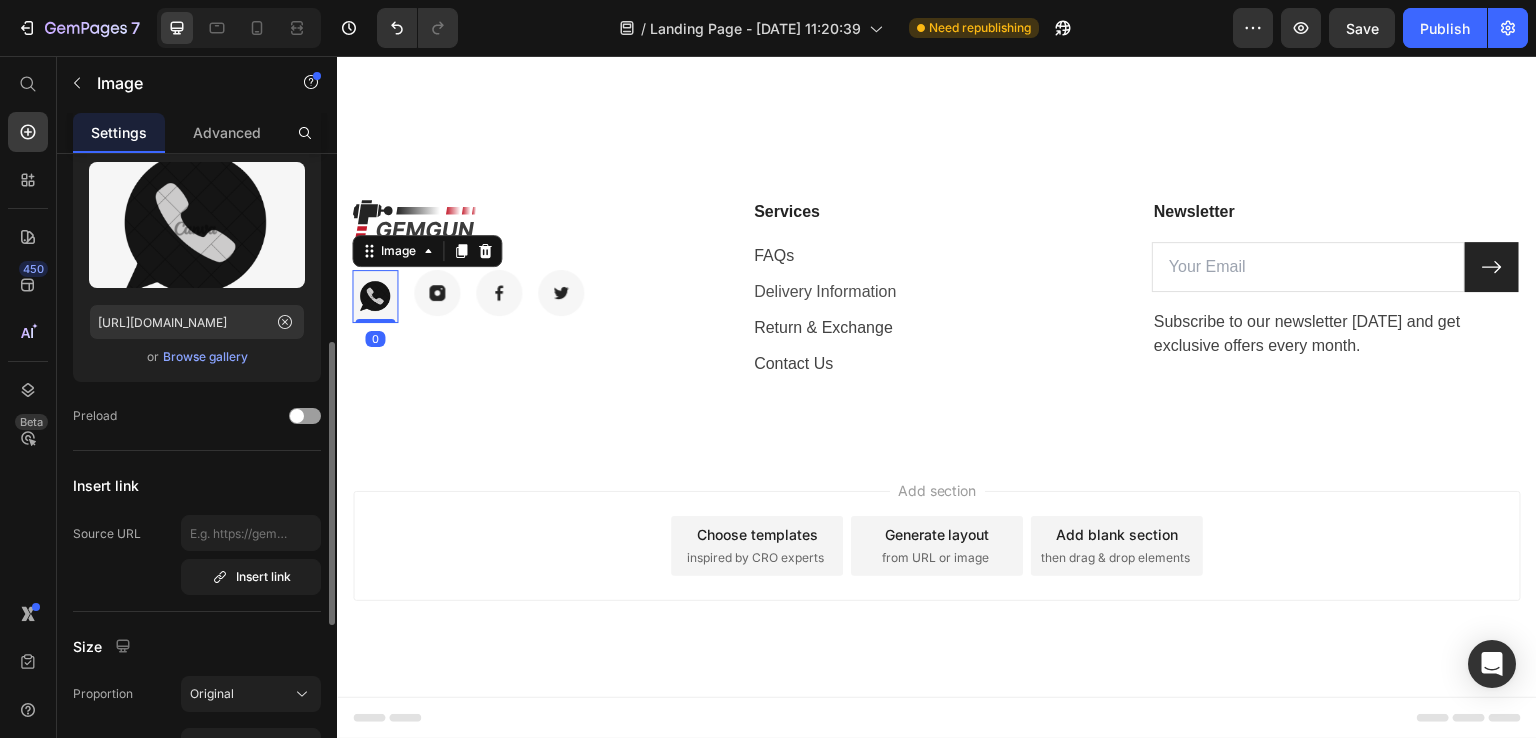 scroll, scrollTop: 200, scrollLeft: 0, axis: vertical 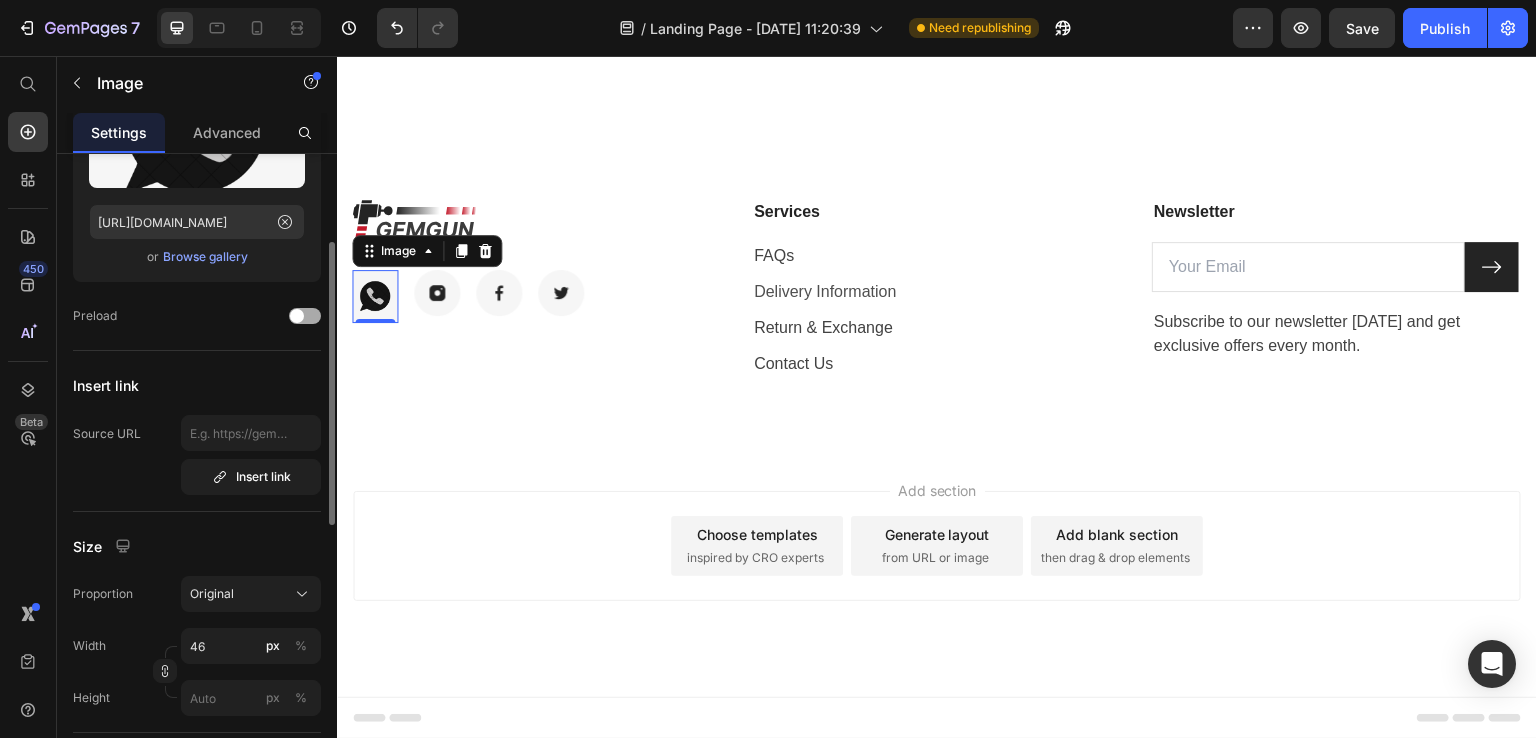 click at bounding box center (305, 316) 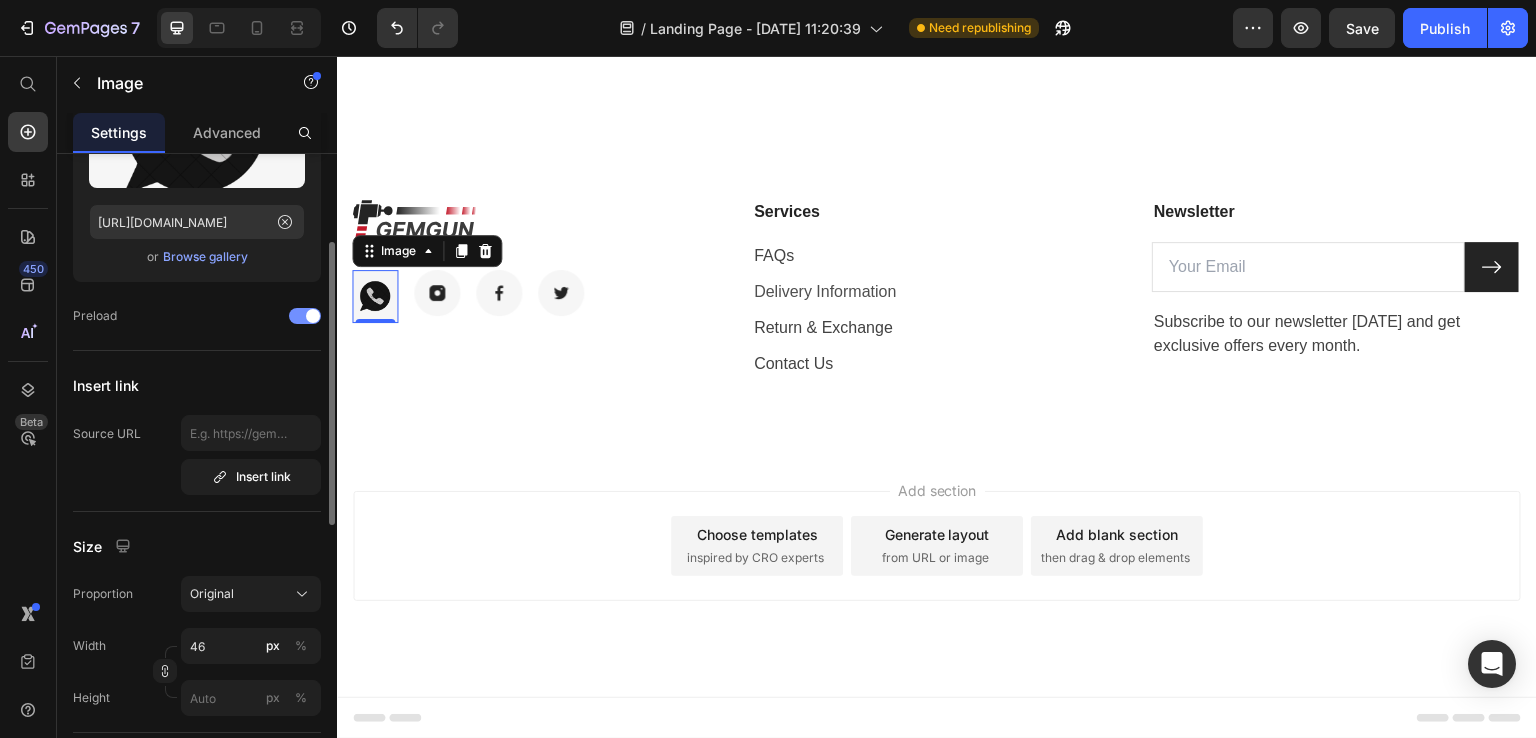 click at bounding box center (305, 316) 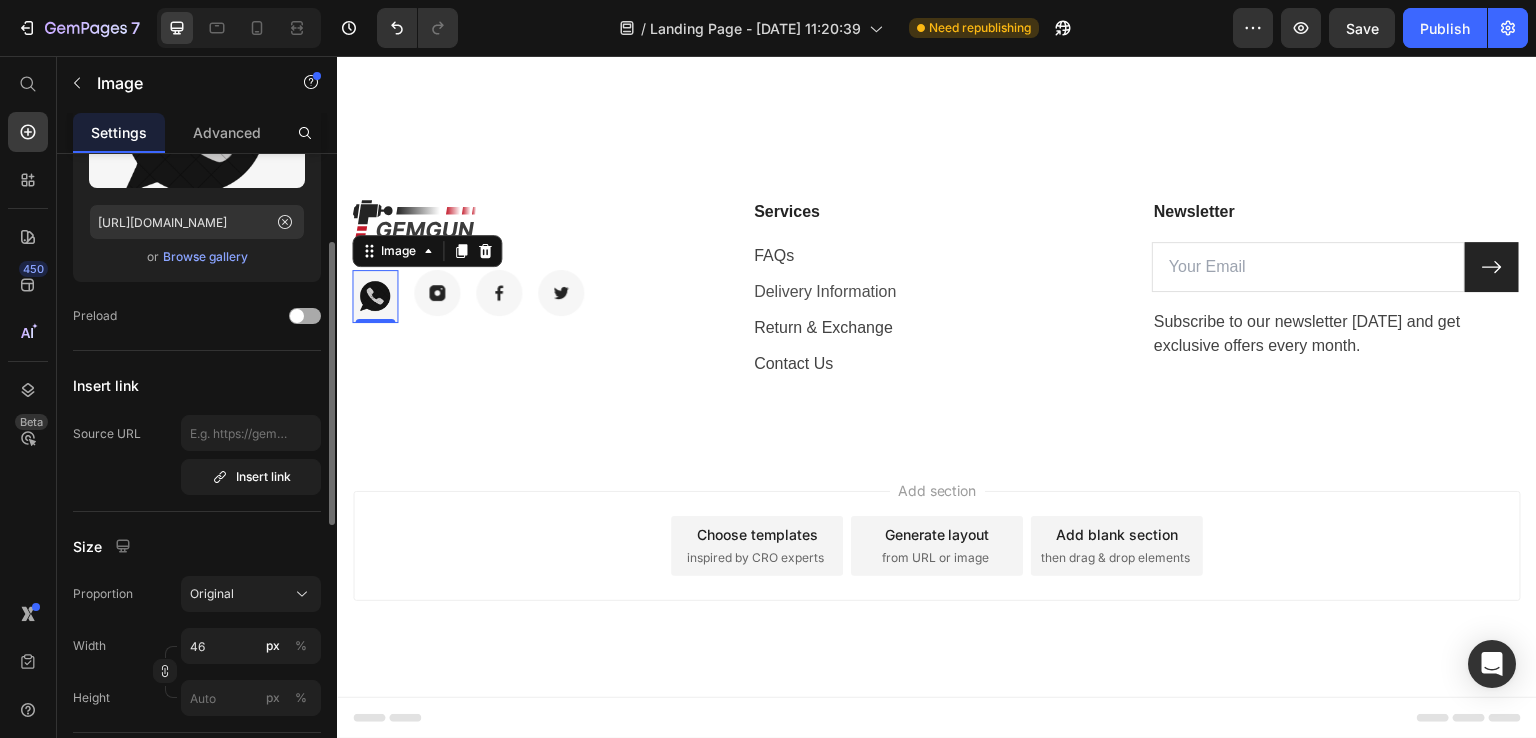 click at bounding box center [297, 316] 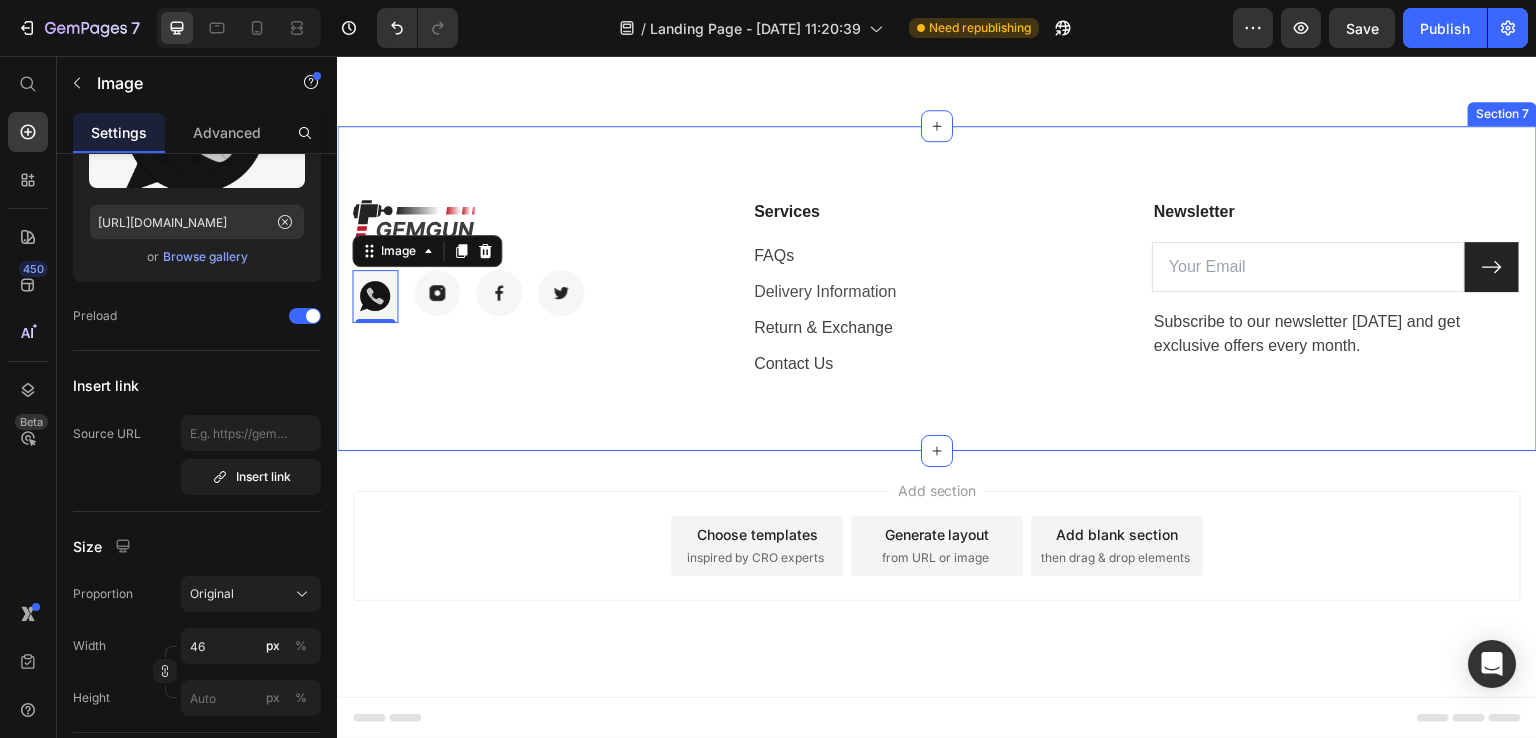 click on "Image Image   0 Image Image Image Row Services Text block FAQs Text block Delivery Information Text block Return & Exchange  Text block Contact Us Text block Newsletter Text block Email Field
Submit Button Row Subscribe to our newsletter today and get exclusive offers every month. Text block Newsletter Row Section 7" at bounding box center (937, 288) 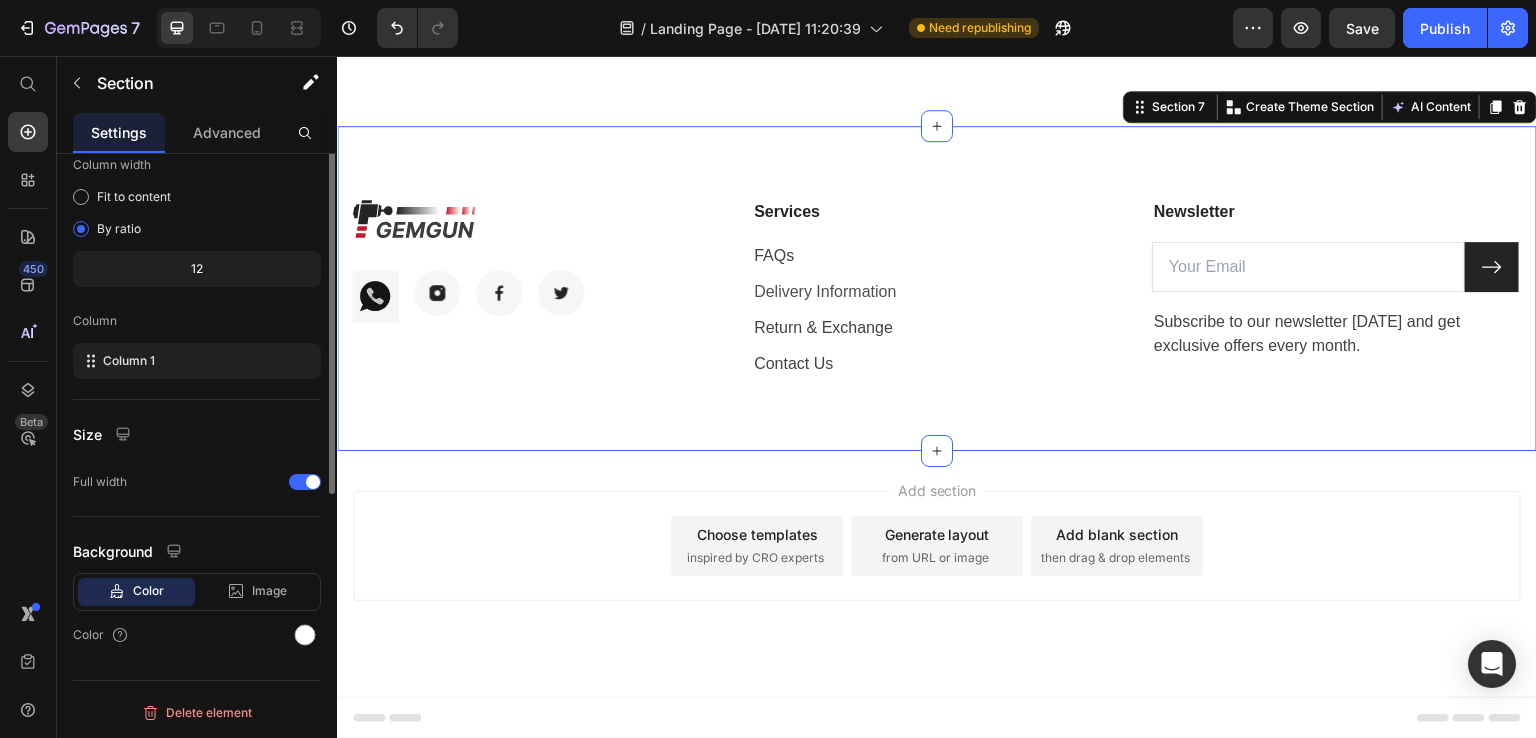 scroll, scrollTop: 0, scrollLeft: 0, axis: both 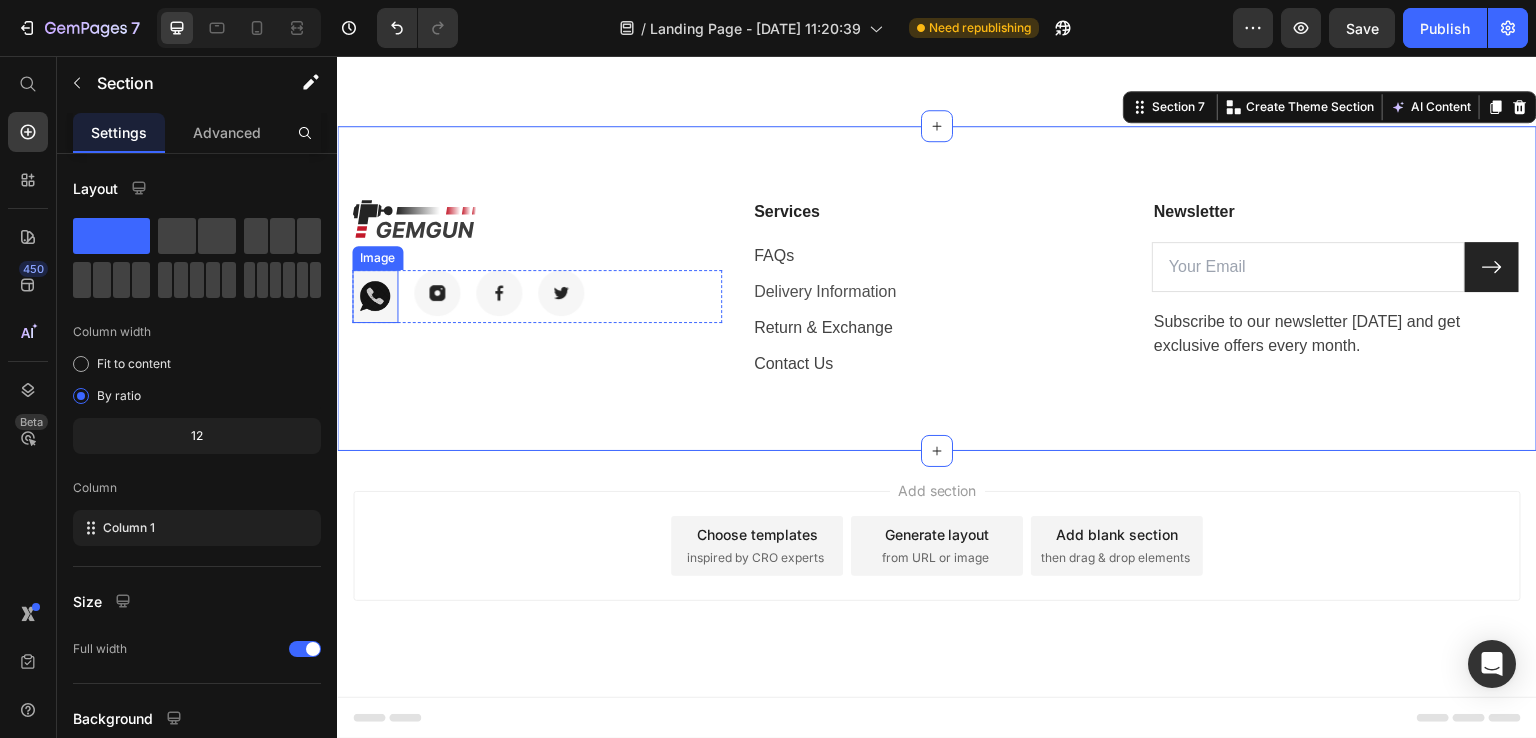 click at bounding box center (375, 296) 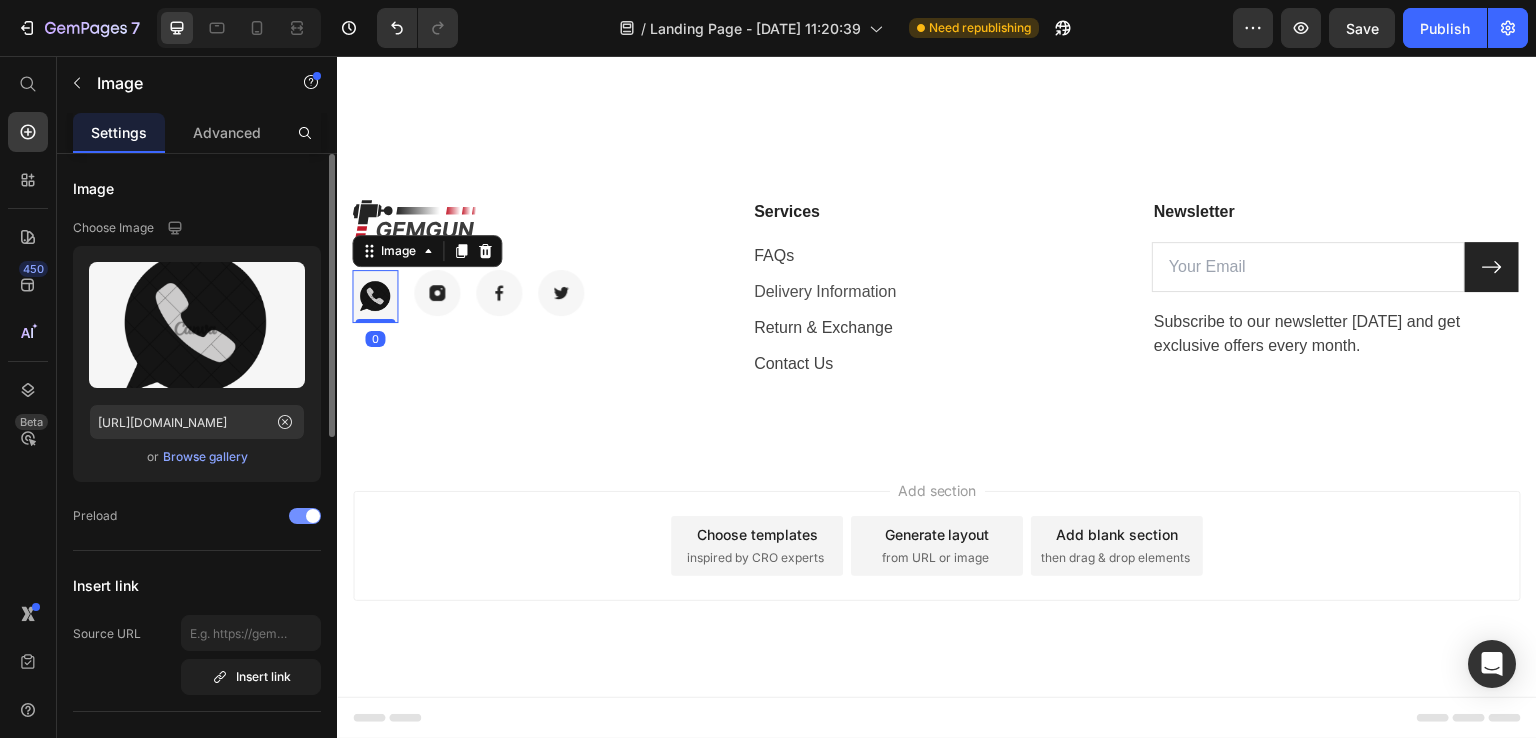 click at bounding box center (313, 516) 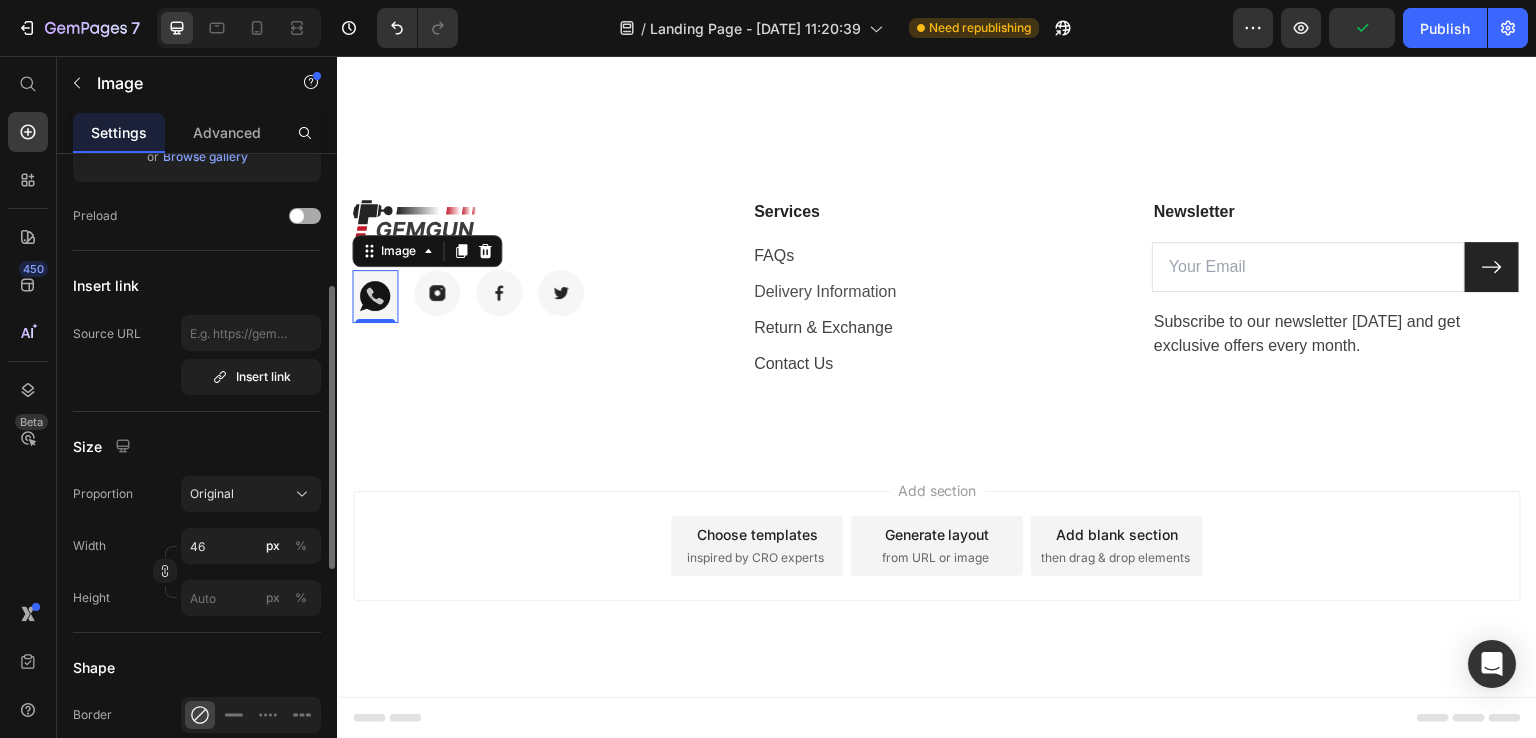 scroll, scrollTop: 400, scrollLeft: 0, axis: vertical 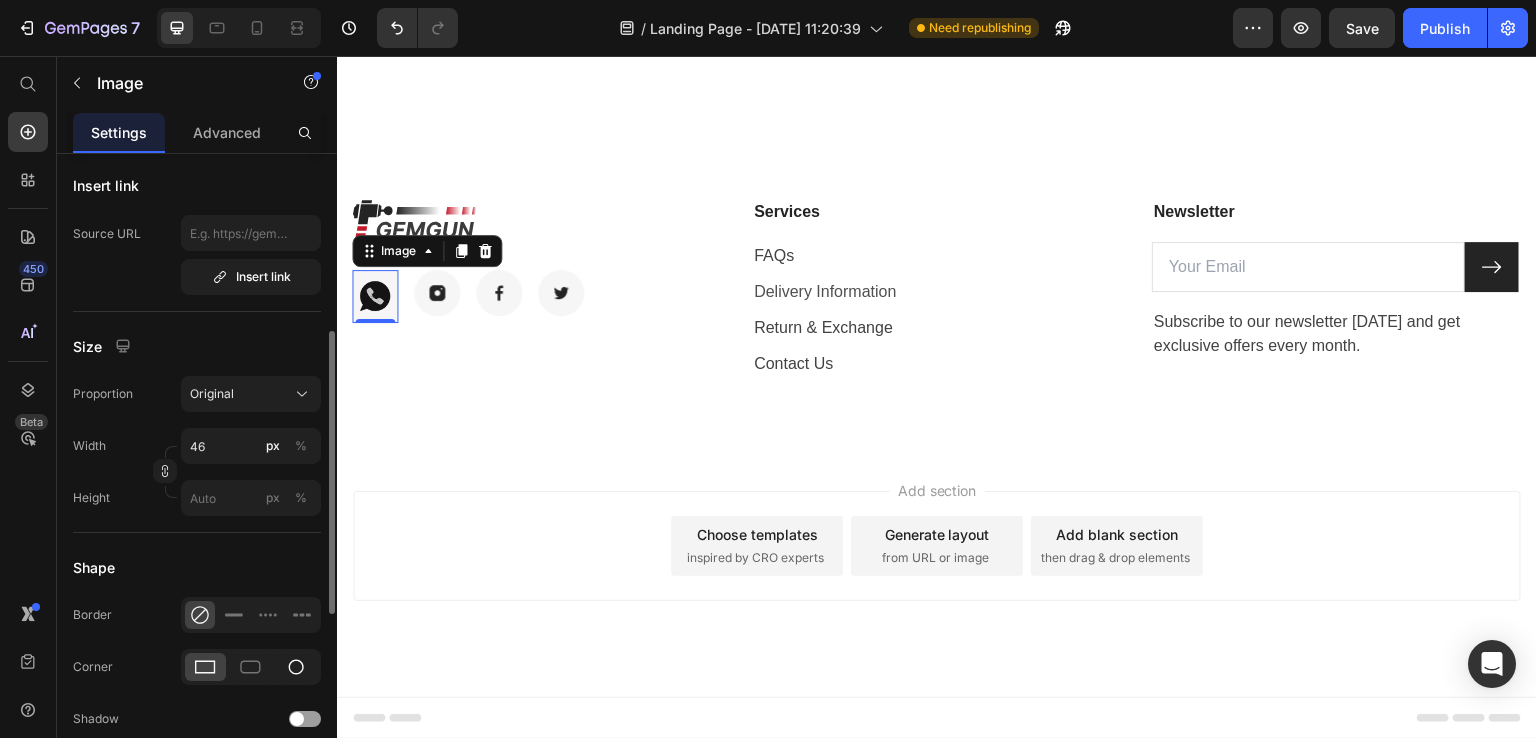 click 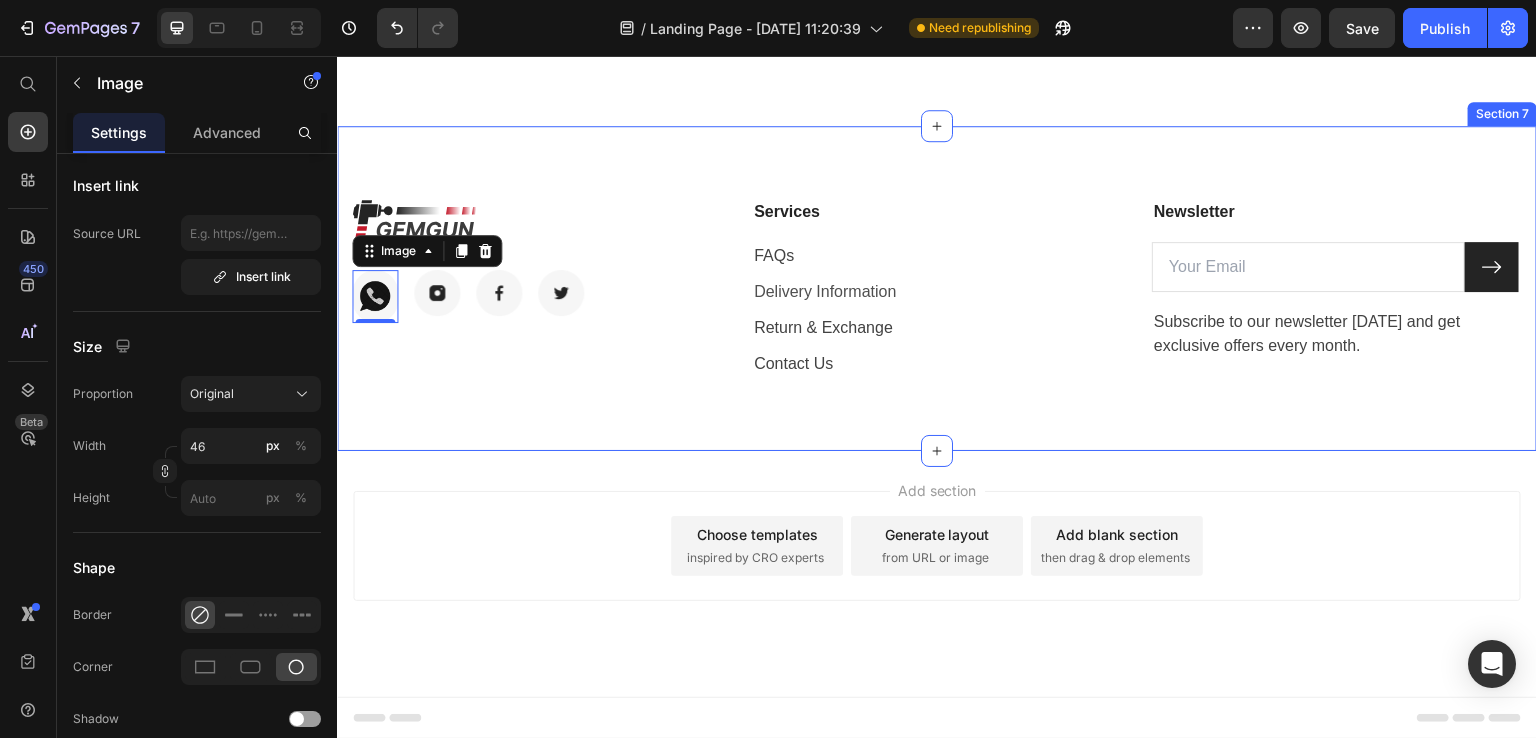 click on "Image Image   0 Image Image Image Row Services Text block FAQs Text block Delivery Information Text block Return & Exchange  Text block Contact Us Text block Newsletter Text block Email Field
Submit Button Row Subscribe to our newsletter today and get exclusive offers every month. Text block Newsletter Row Section 7" at bounding box center [937, 288] 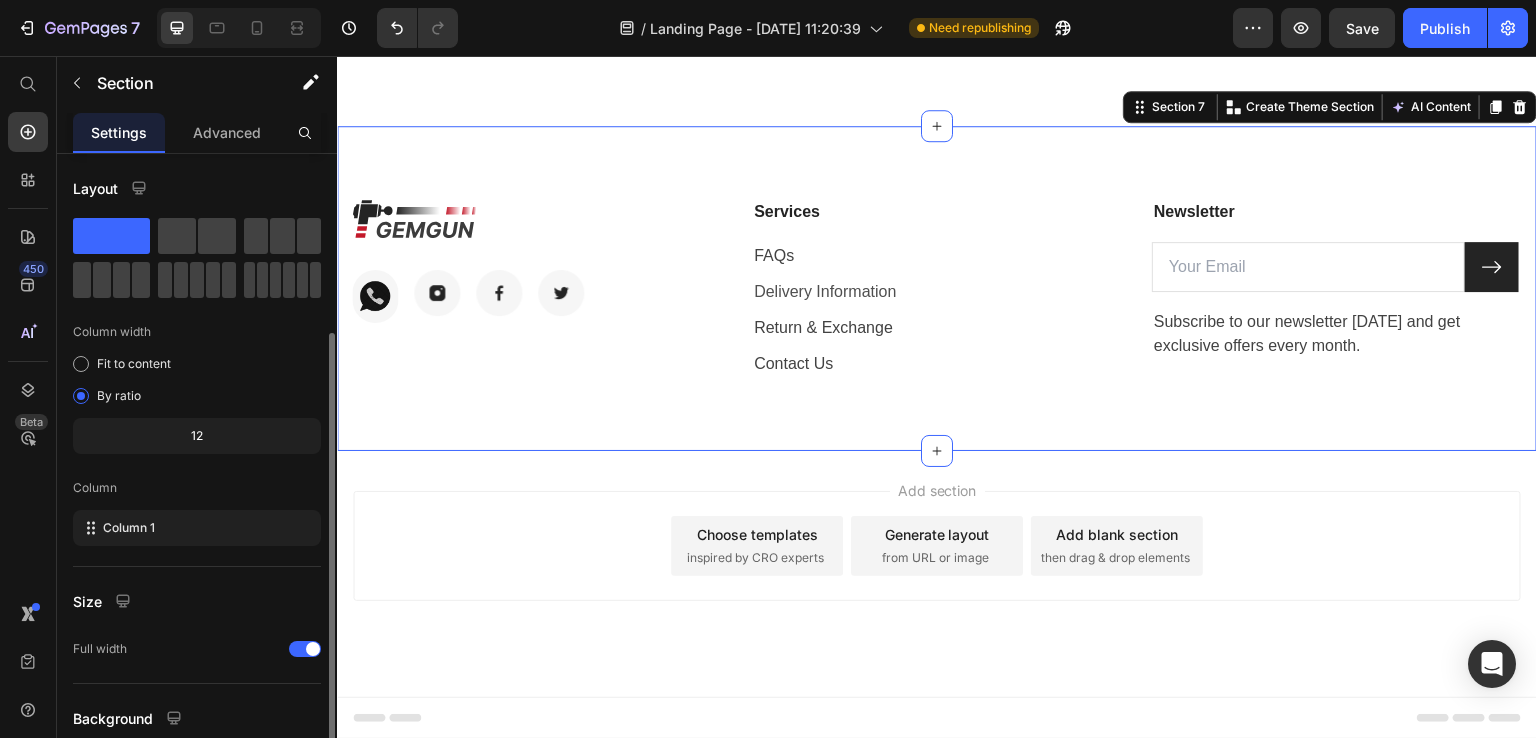 scroll, scrollTop: 165, scrollLeft: 0, axis: vertical 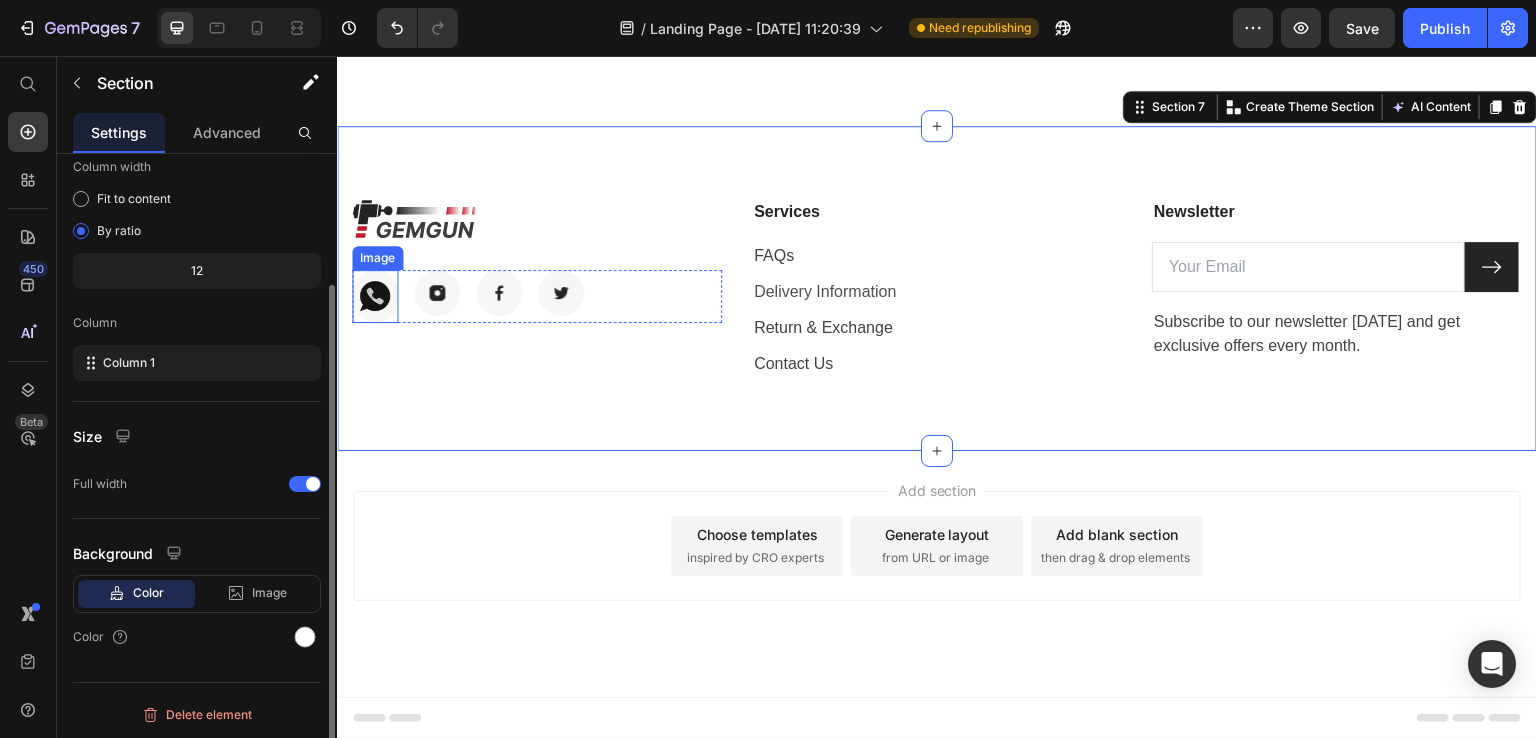 click at bounding box center [375, 296] 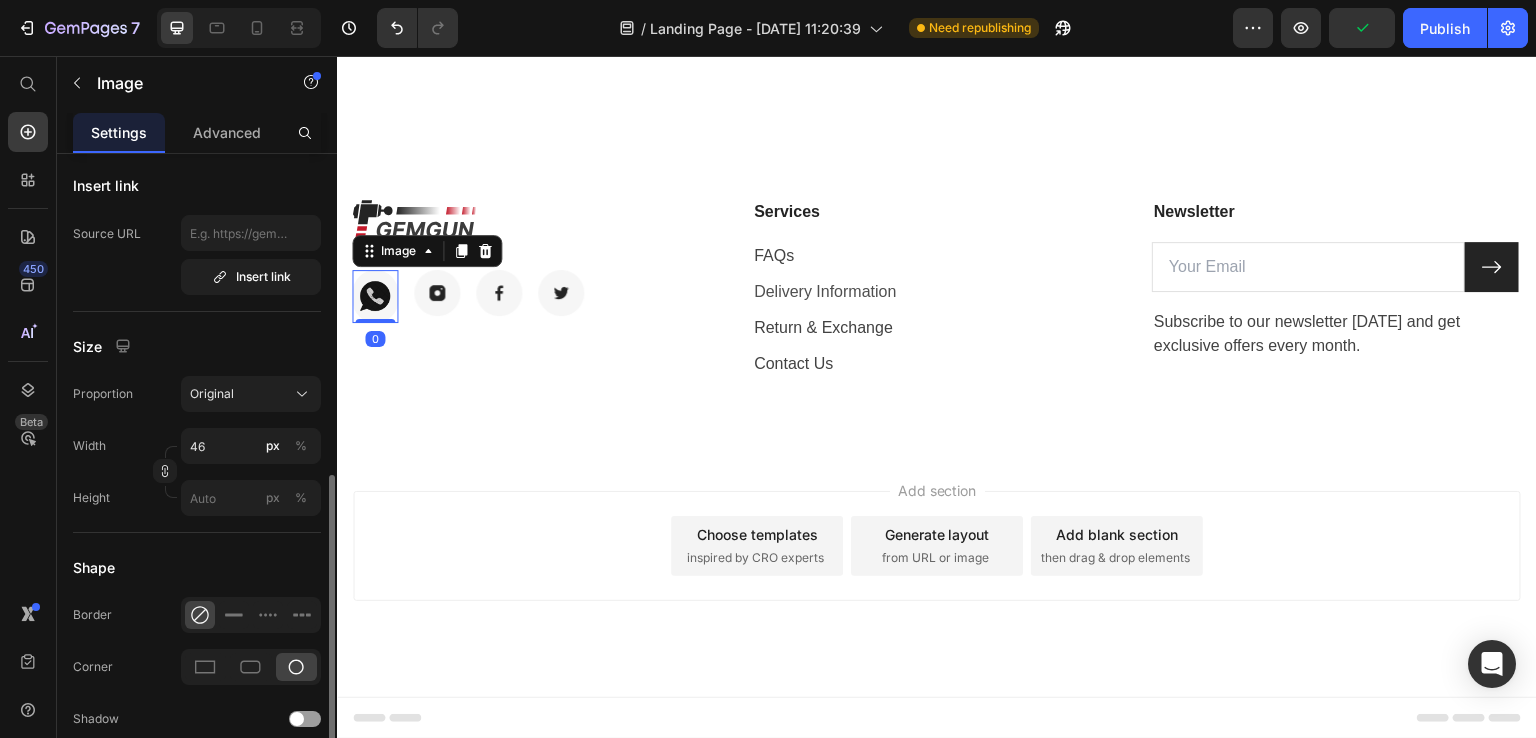 scroll, scrollTop: 600, scrollLeft: 0, axis: vertical 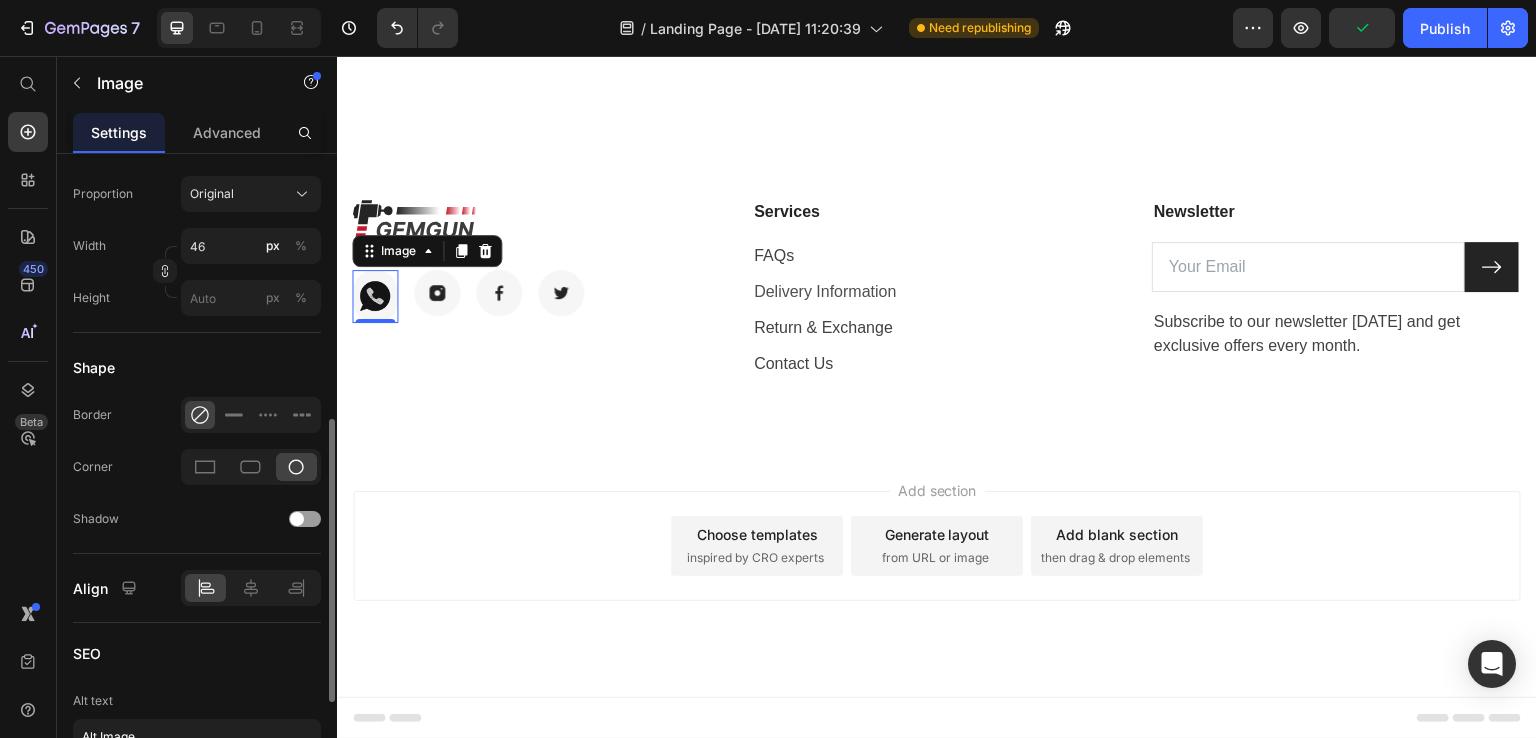 click 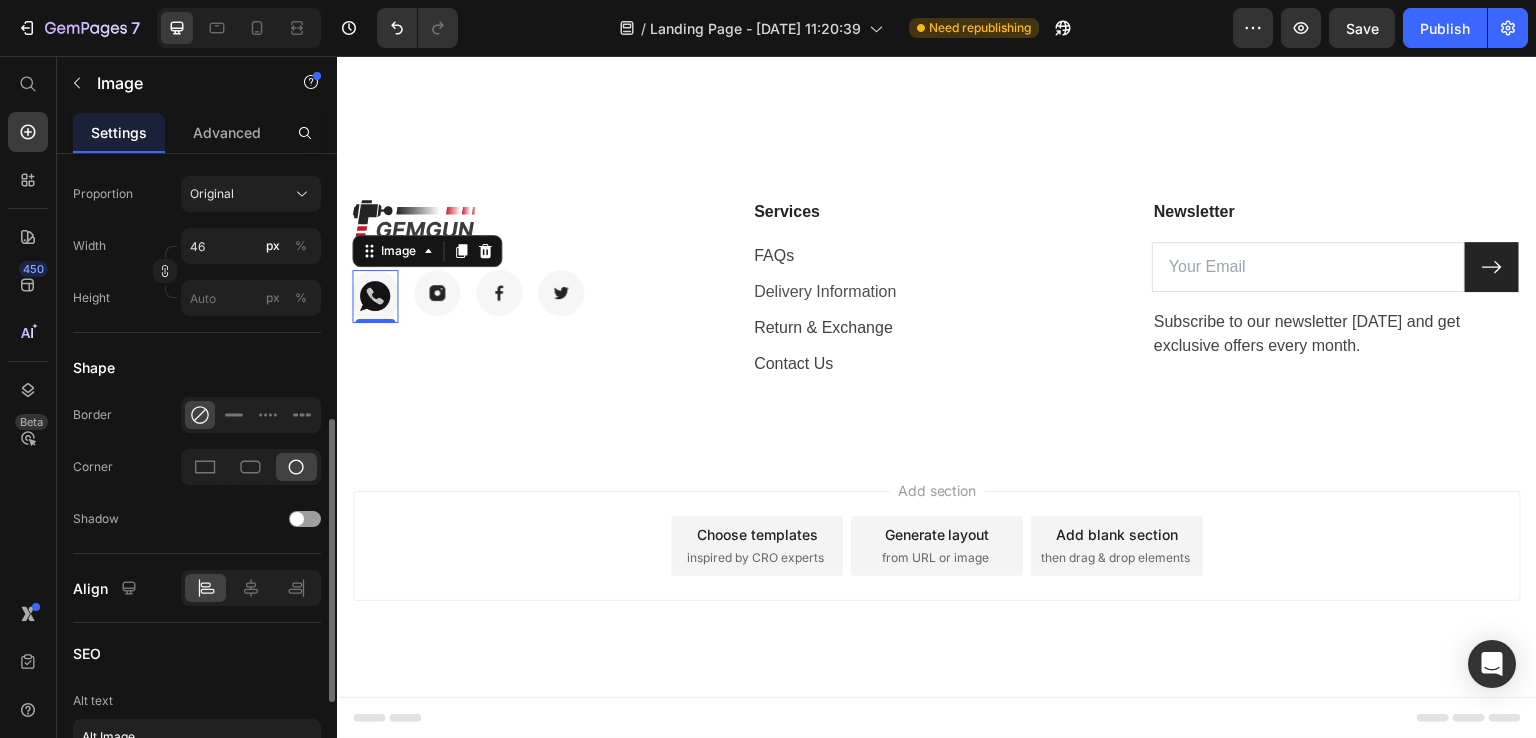 click 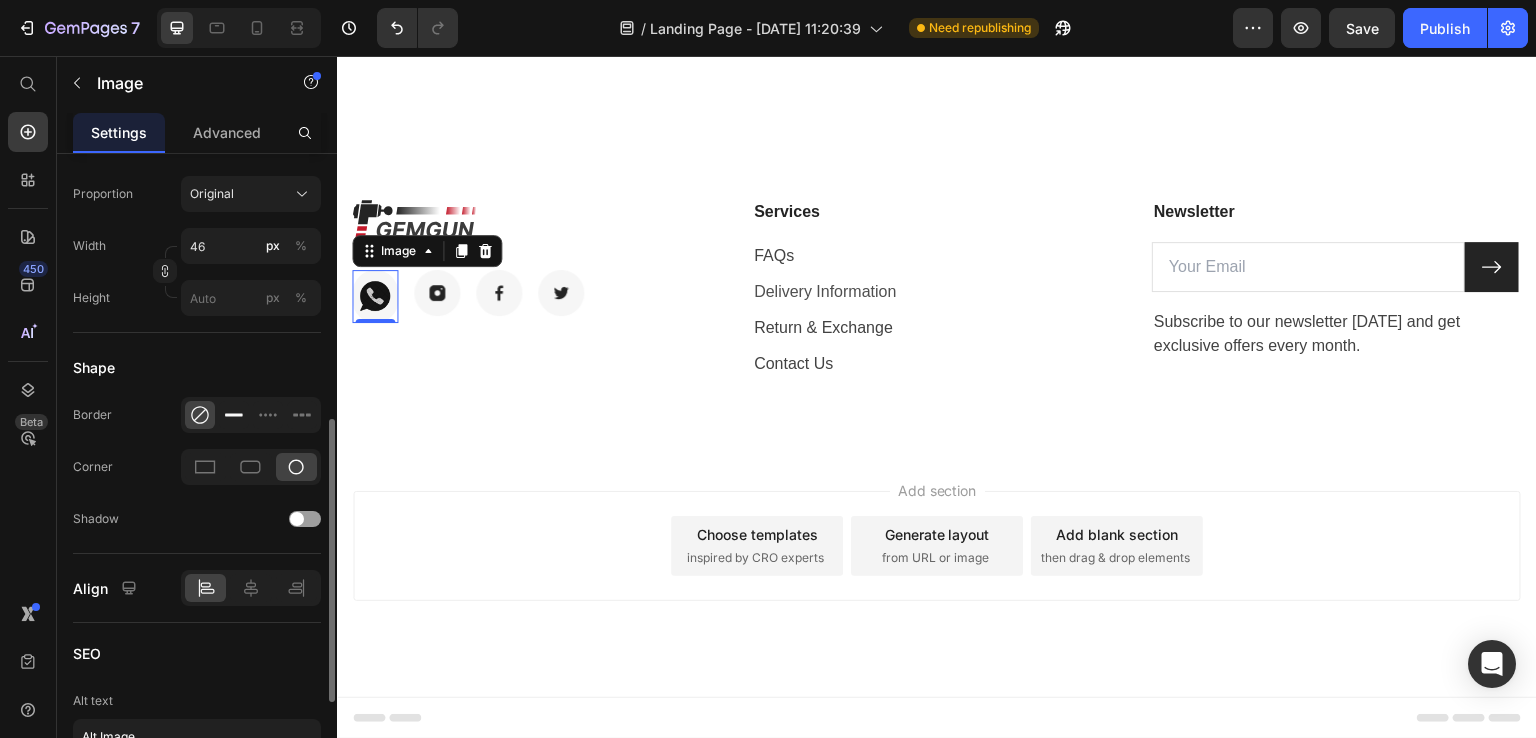 click 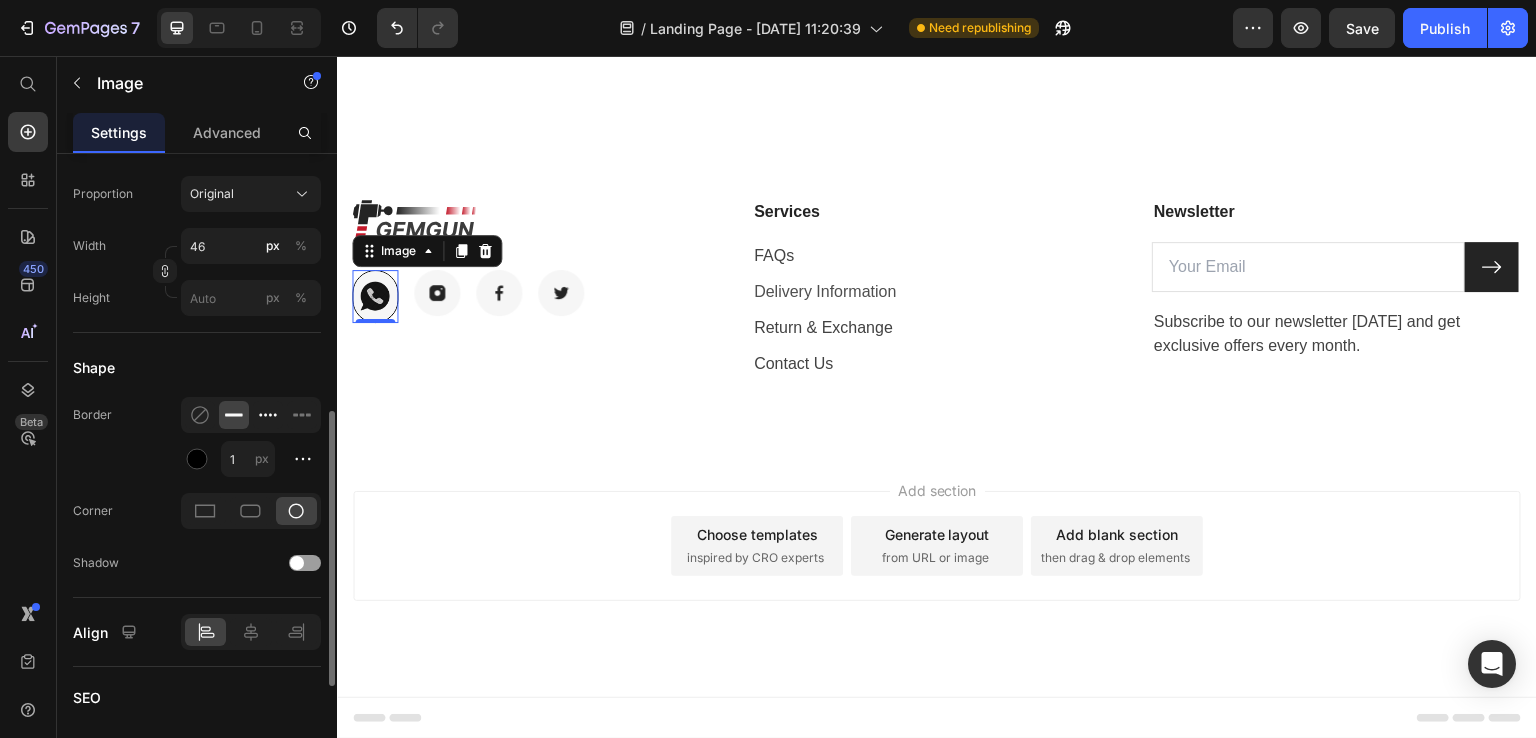 click 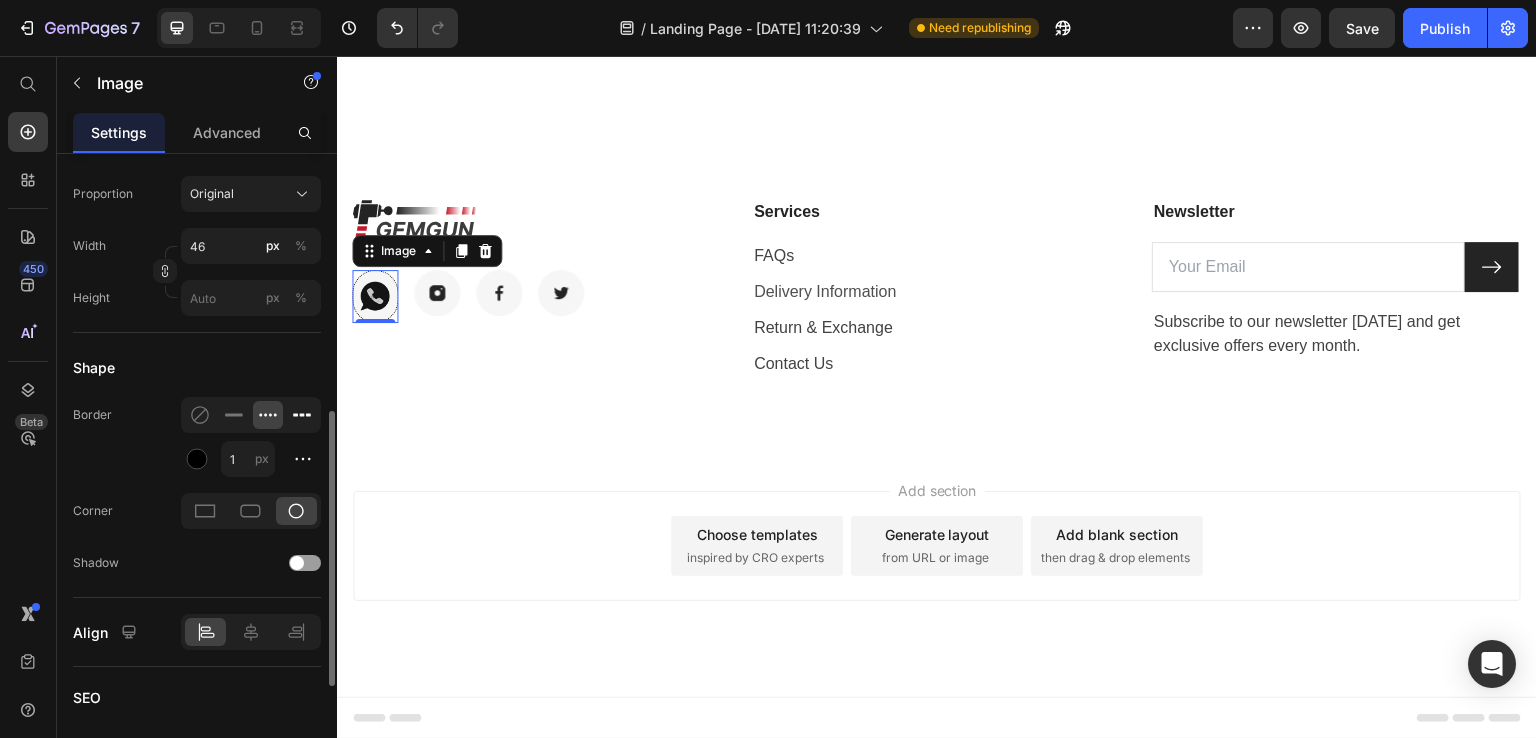 click 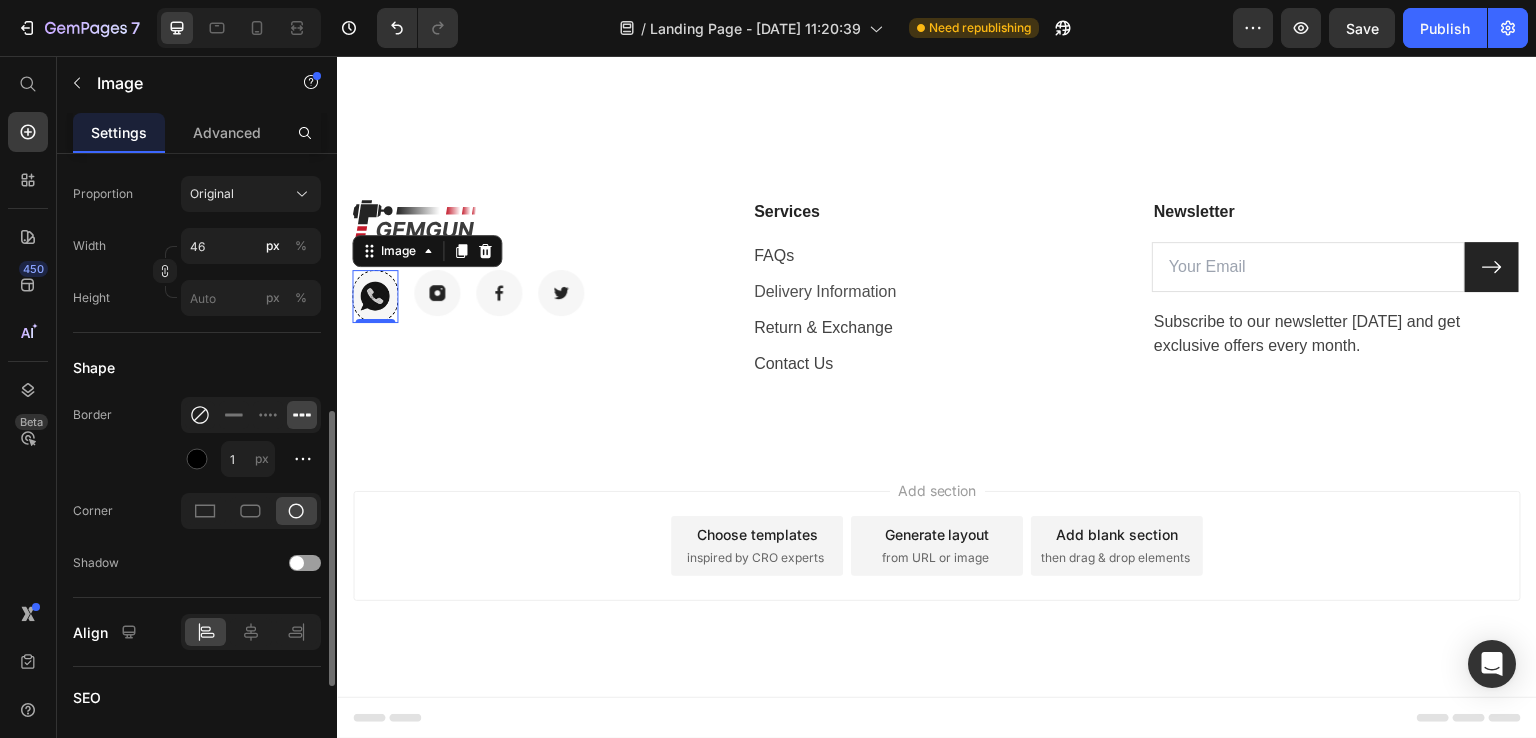 click 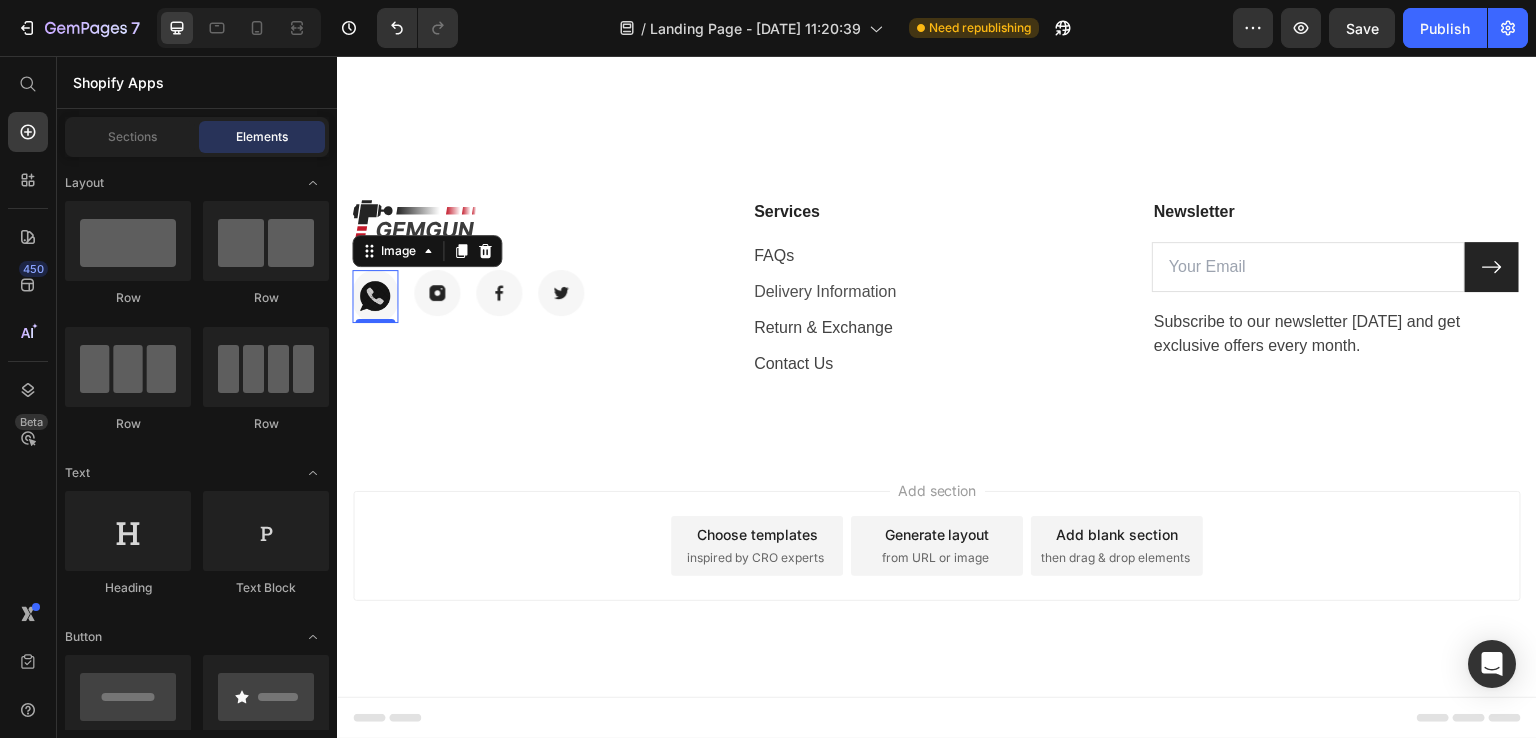 click on "Add section Choose templates inspired by CRO experts Generate layout from URL or image Add blank section then drag & drop elements" at bounding box center (937, 574) 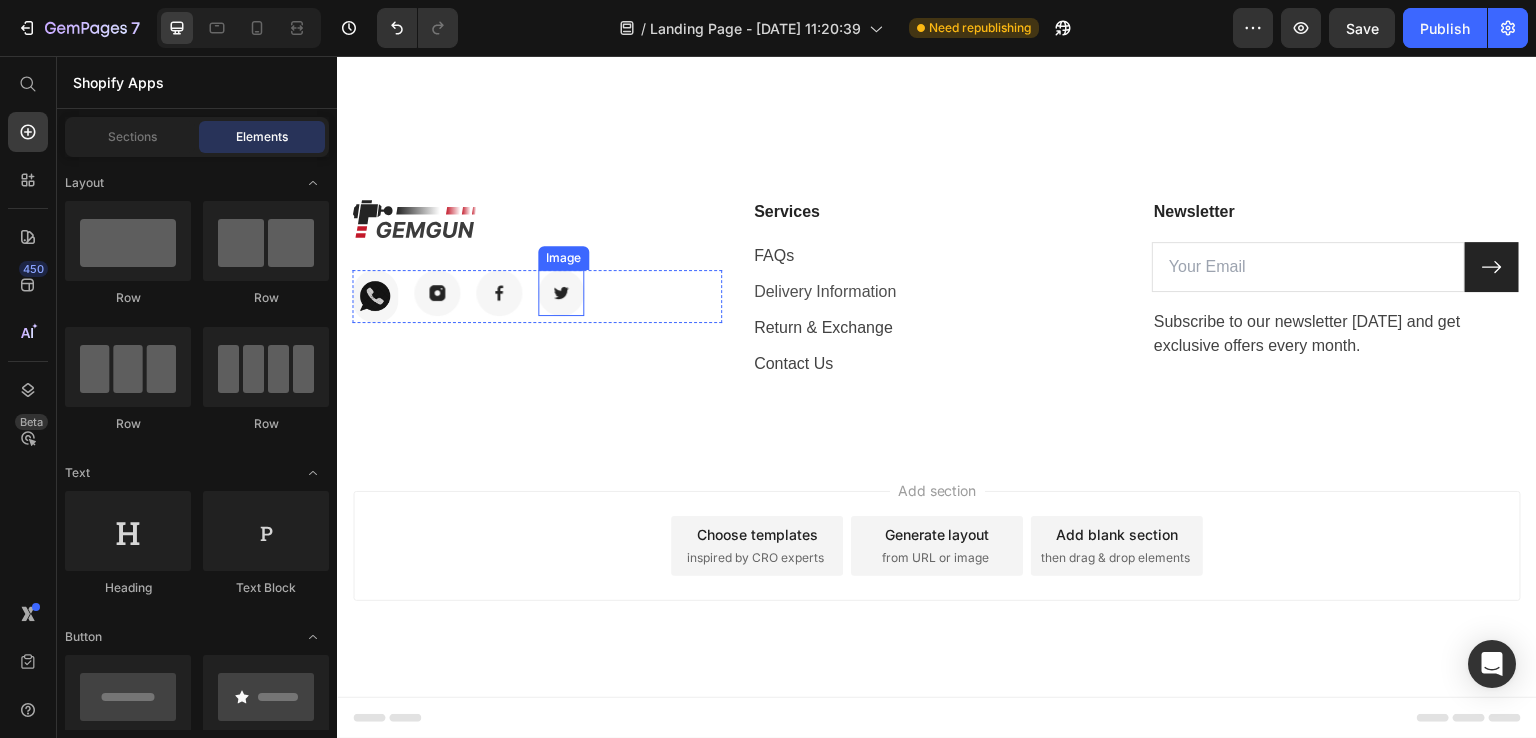 click at bounding box center [561, 293] 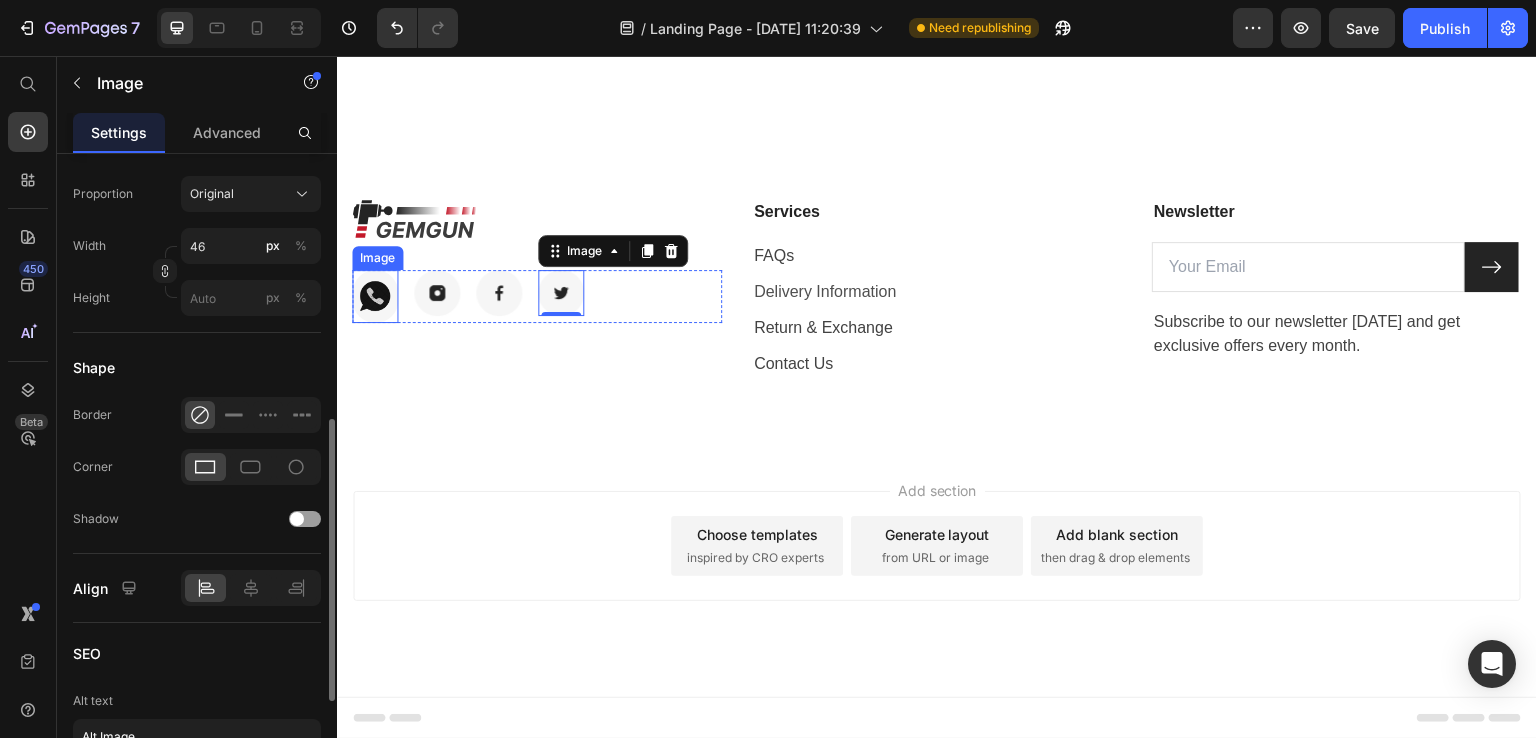 click at bounding box center (375, 296) 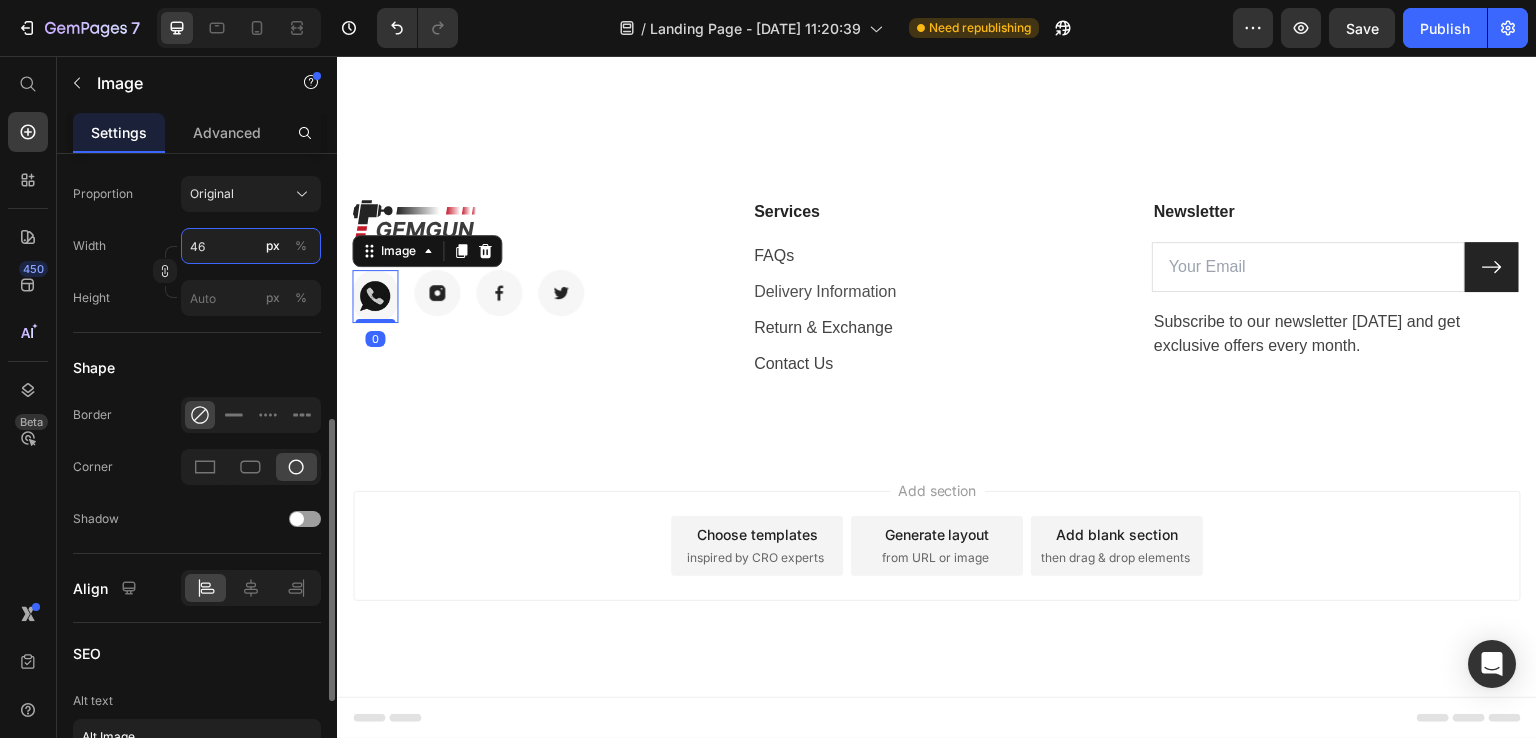 click on "46" at bounding box center (251, 246) 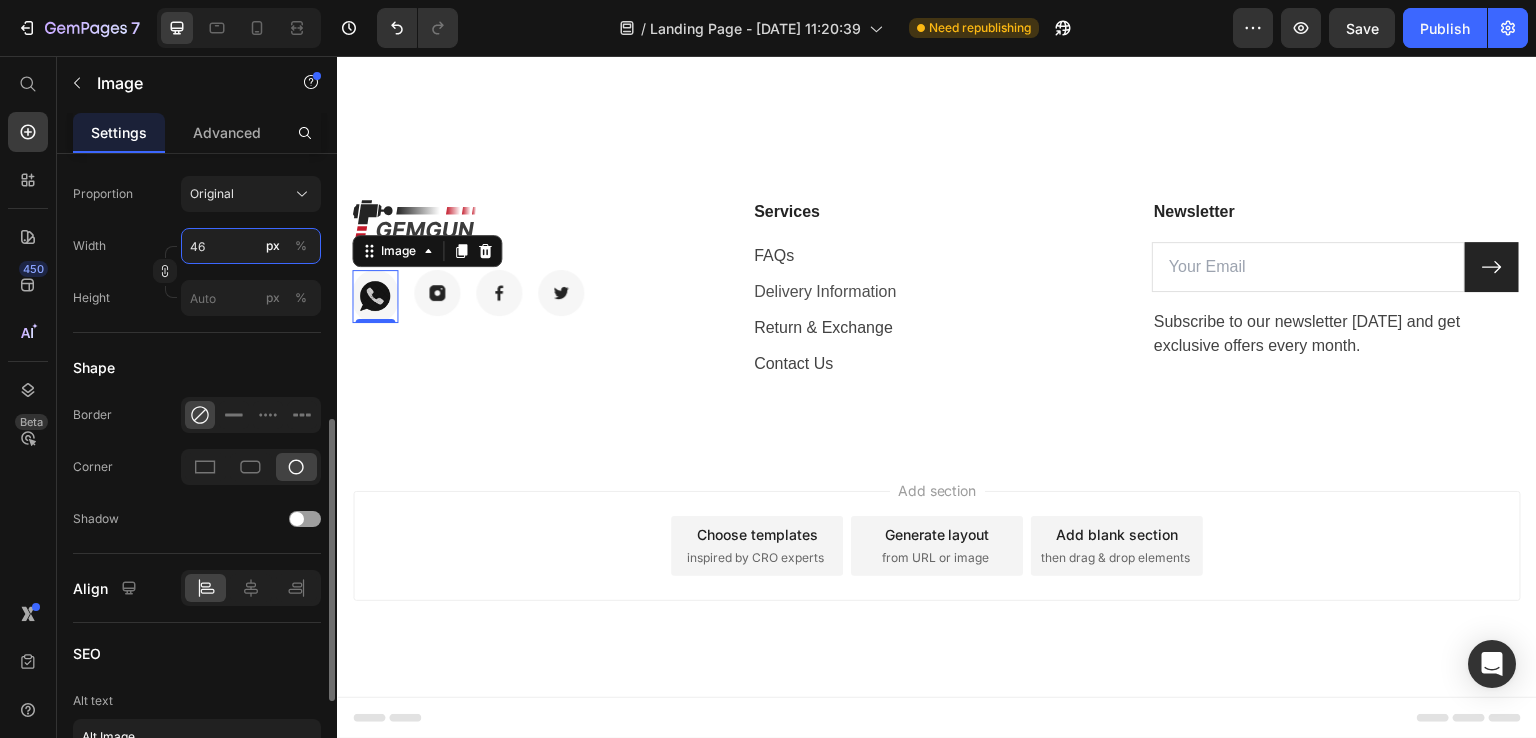 click on "46" at bounding box center [251, 246] 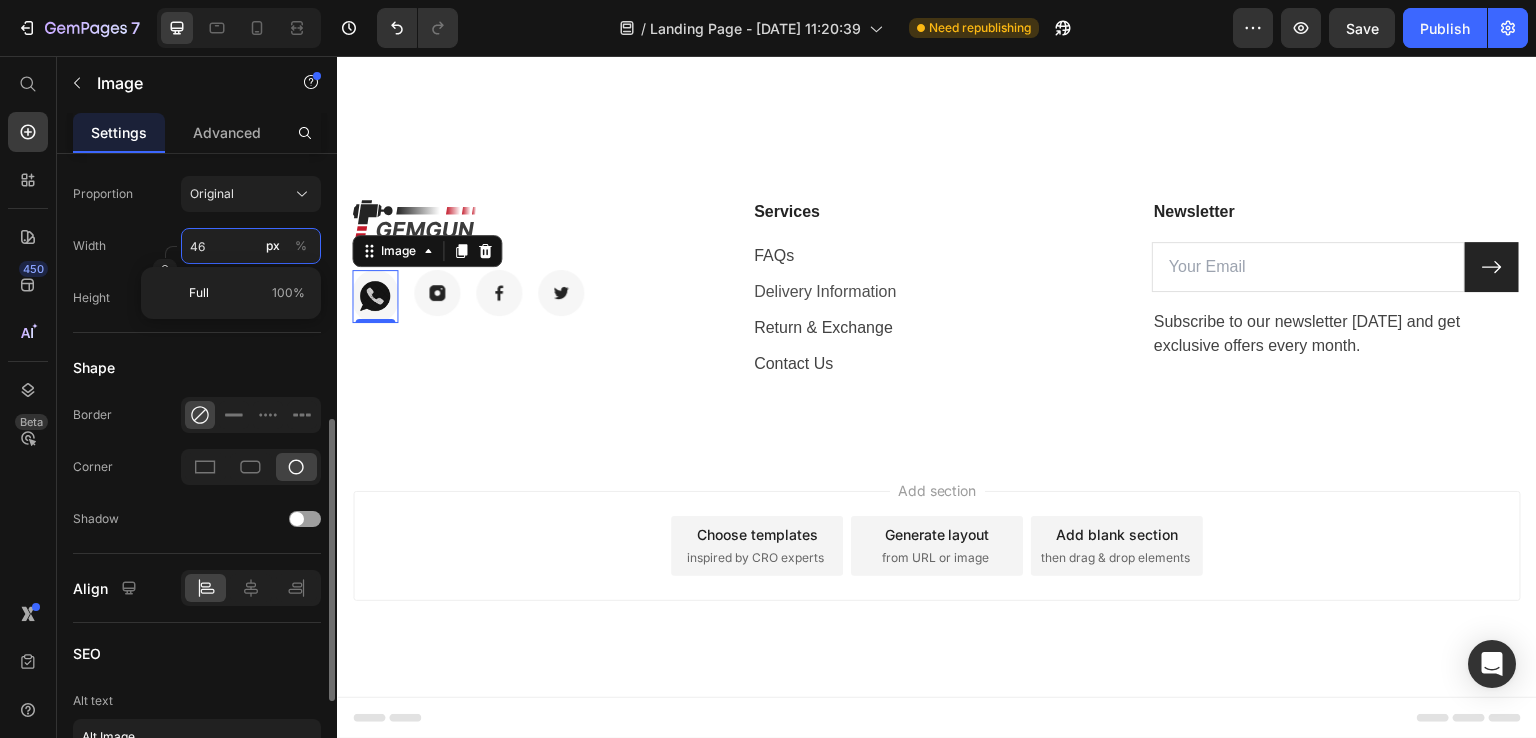 type on "4" 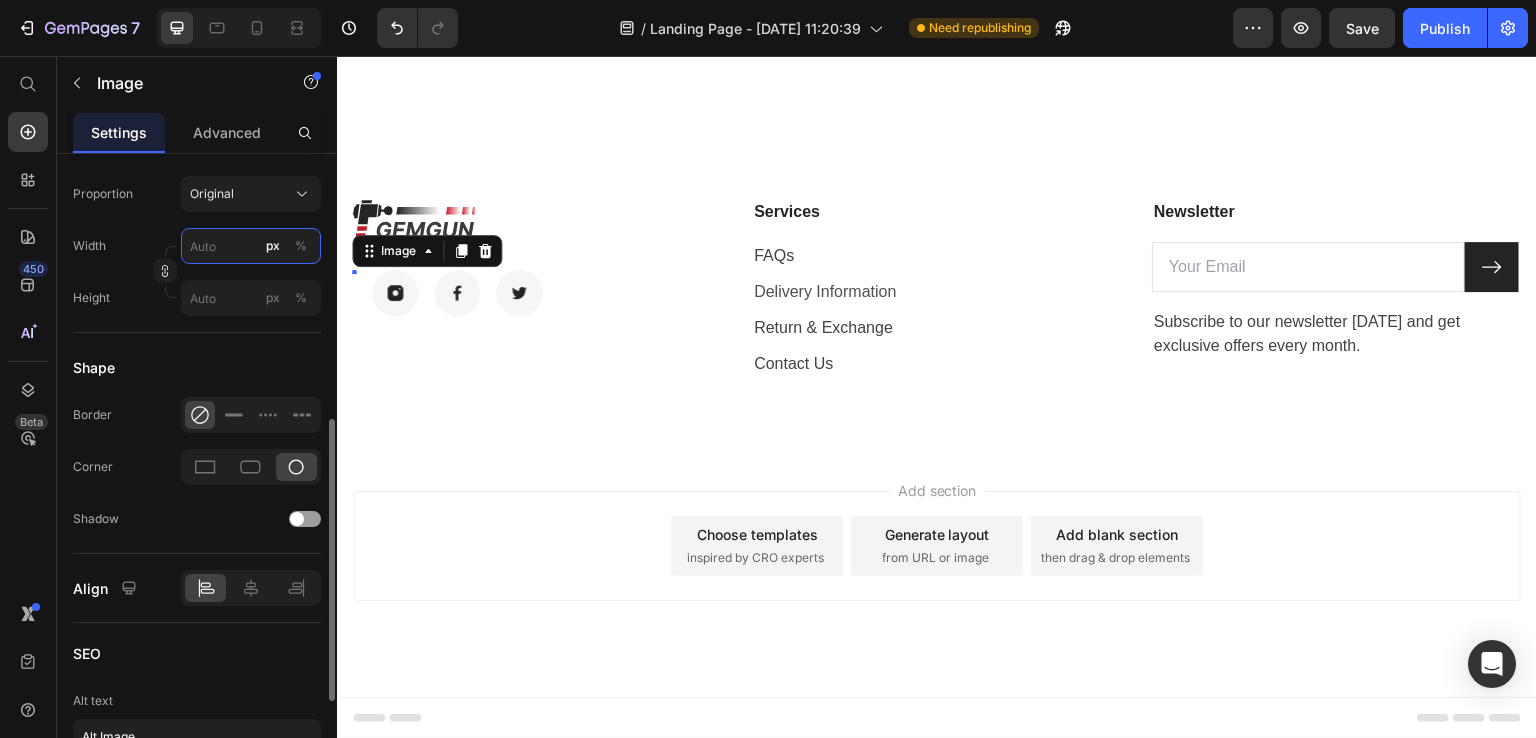 type on "4" 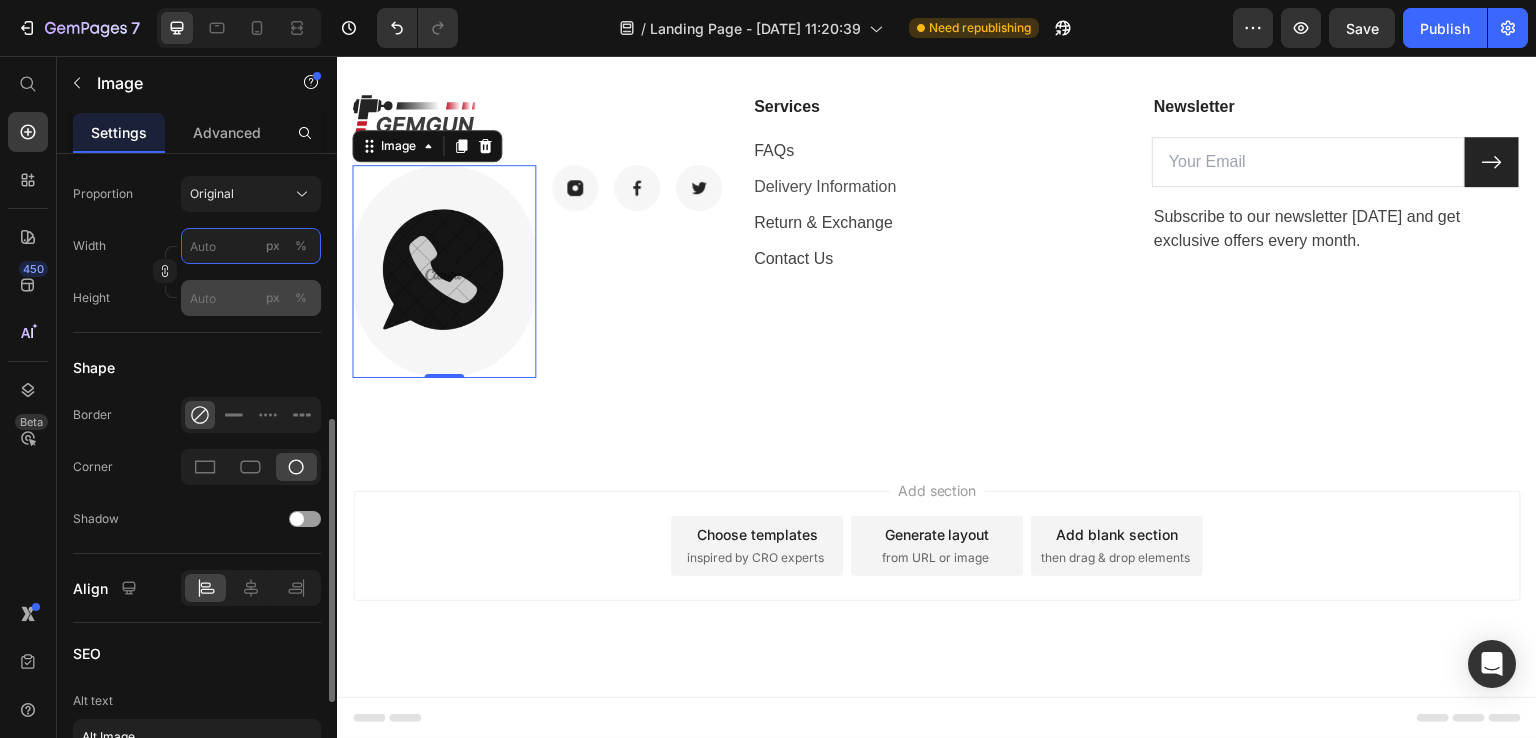 type on "1" 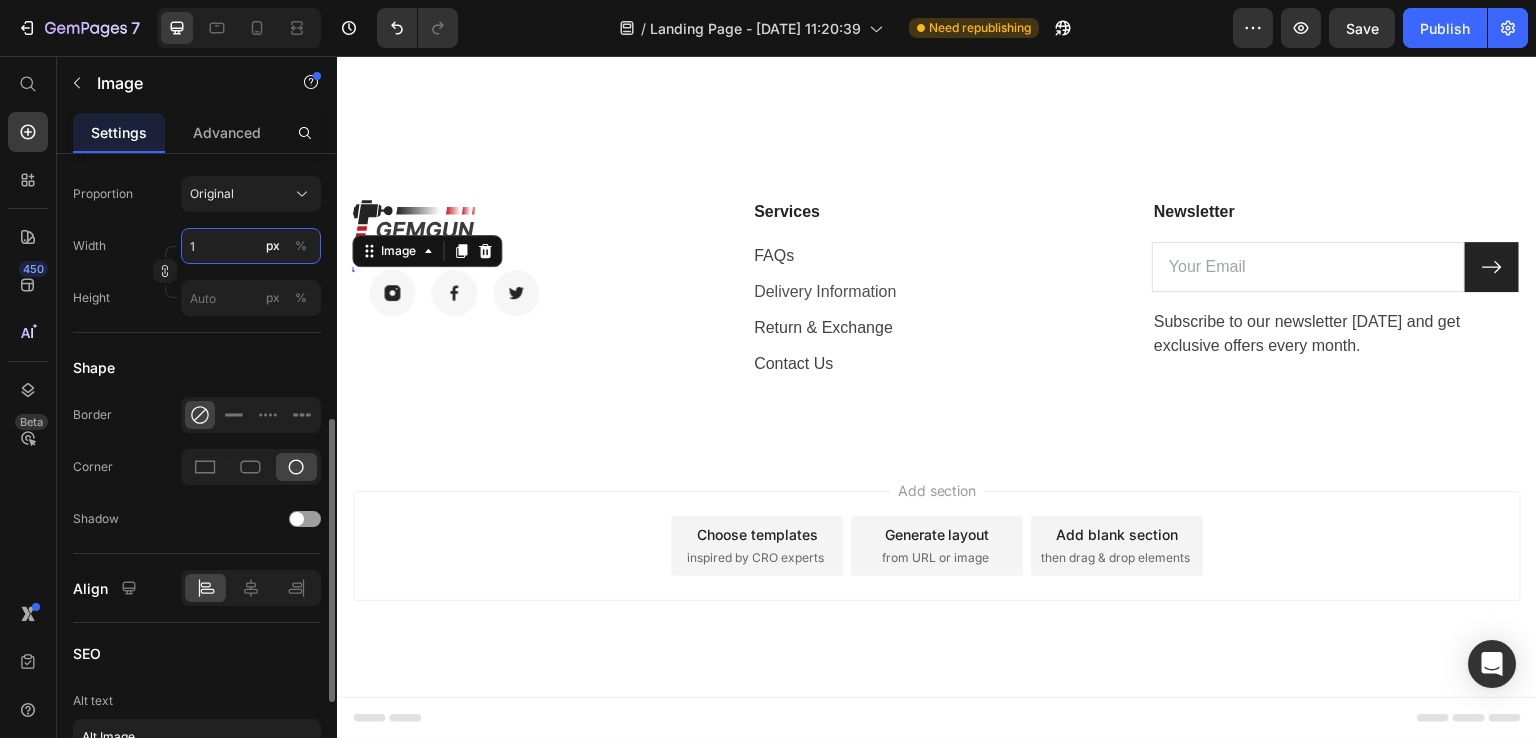 type on "10" 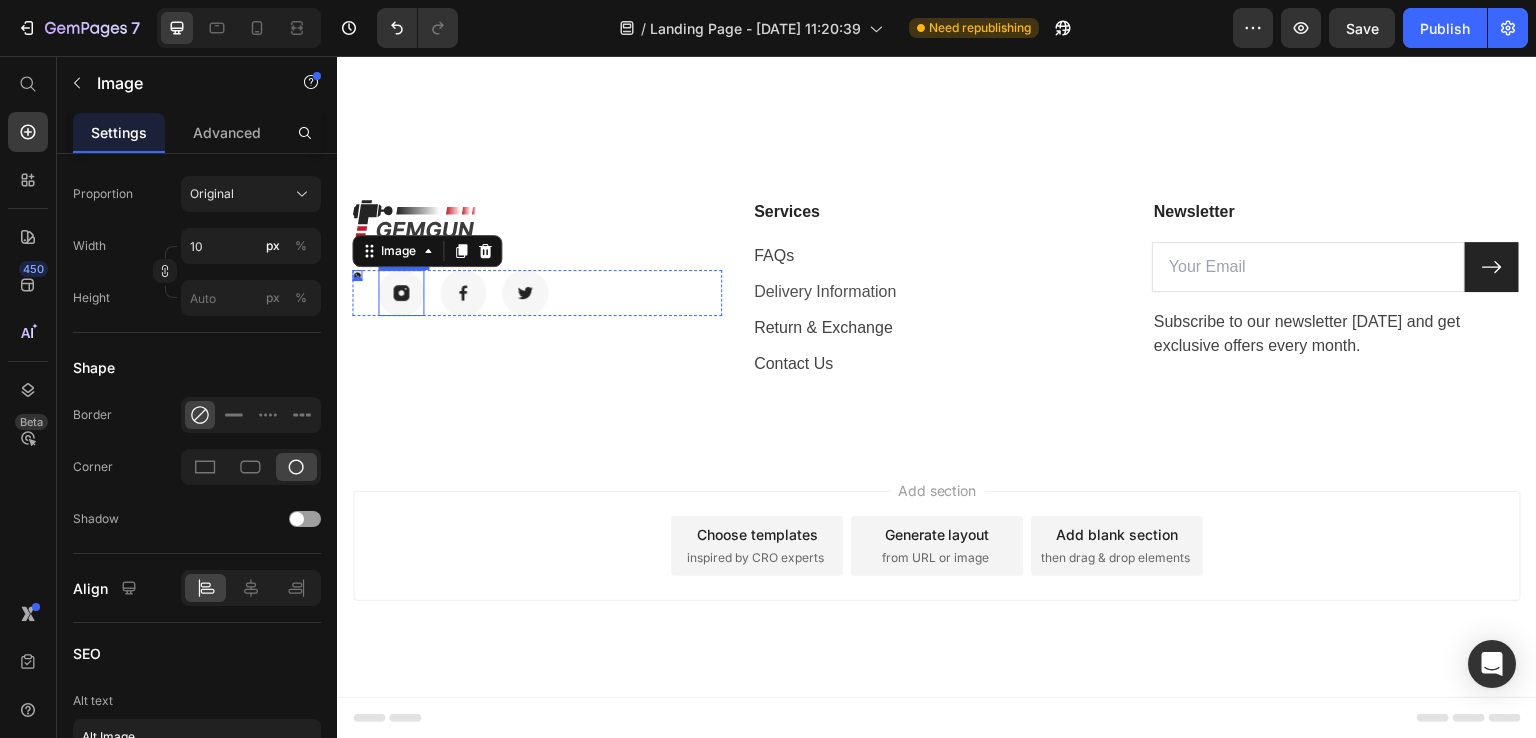 click at bounding box center [401, 293] 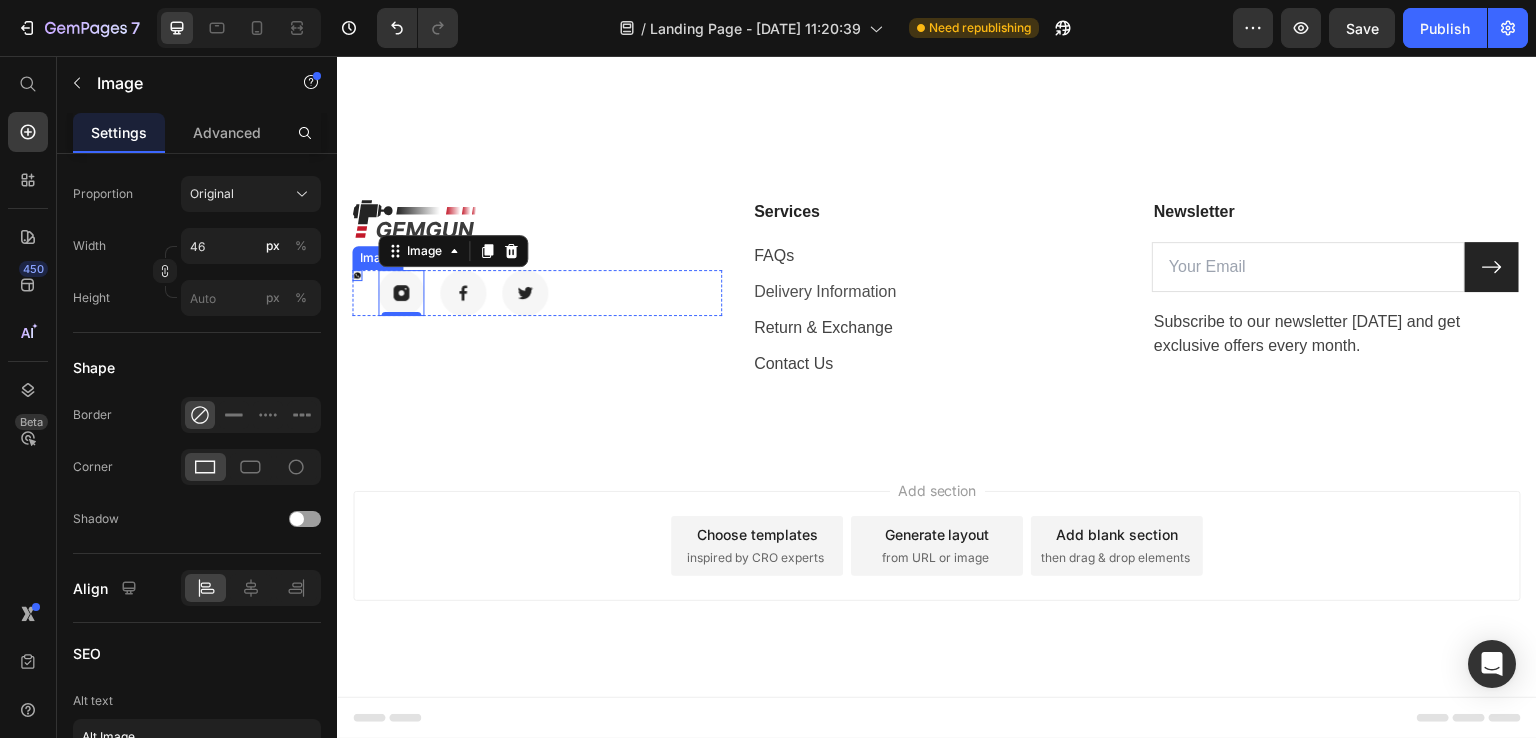 click at bounding box center (357, 276) 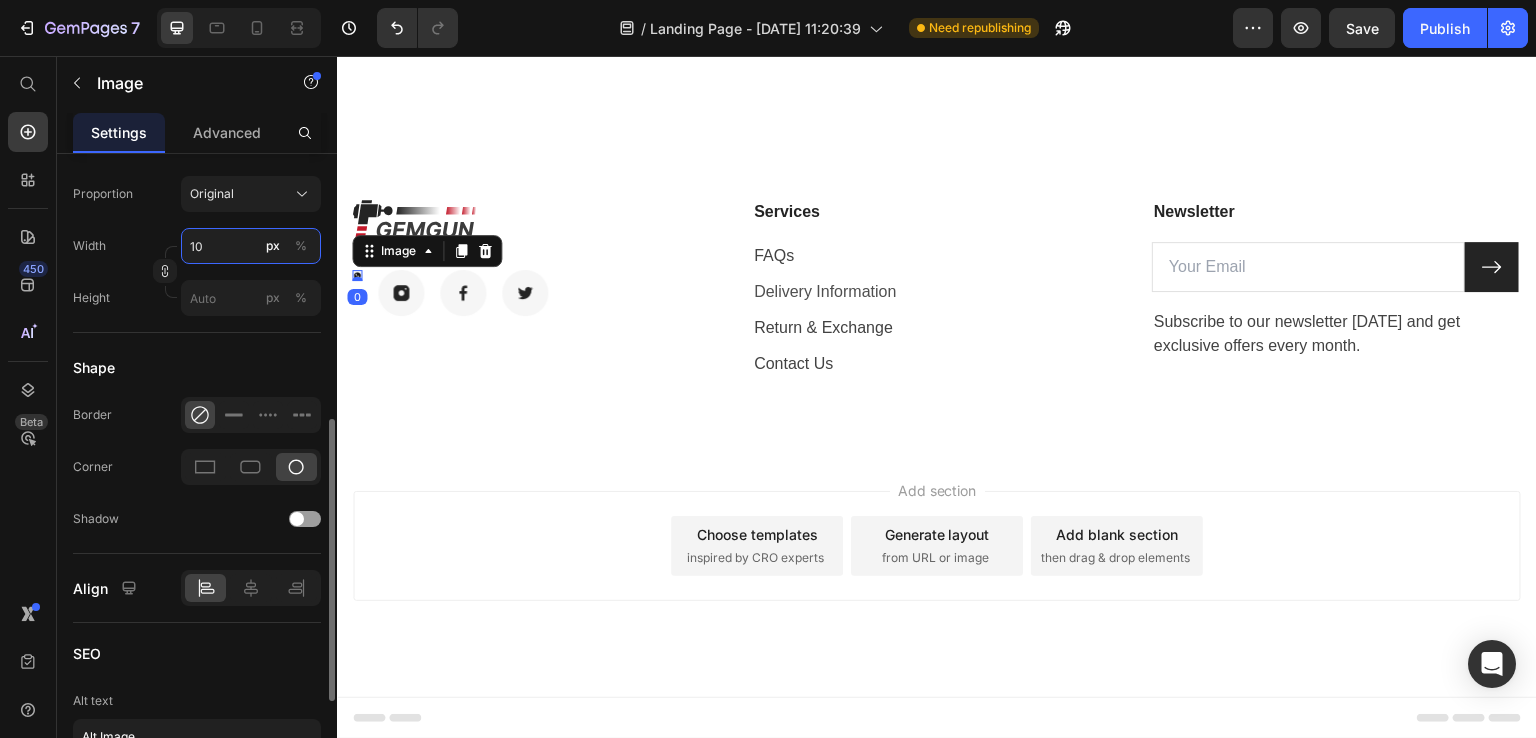 click on "10" at bounding box center (251, 246) 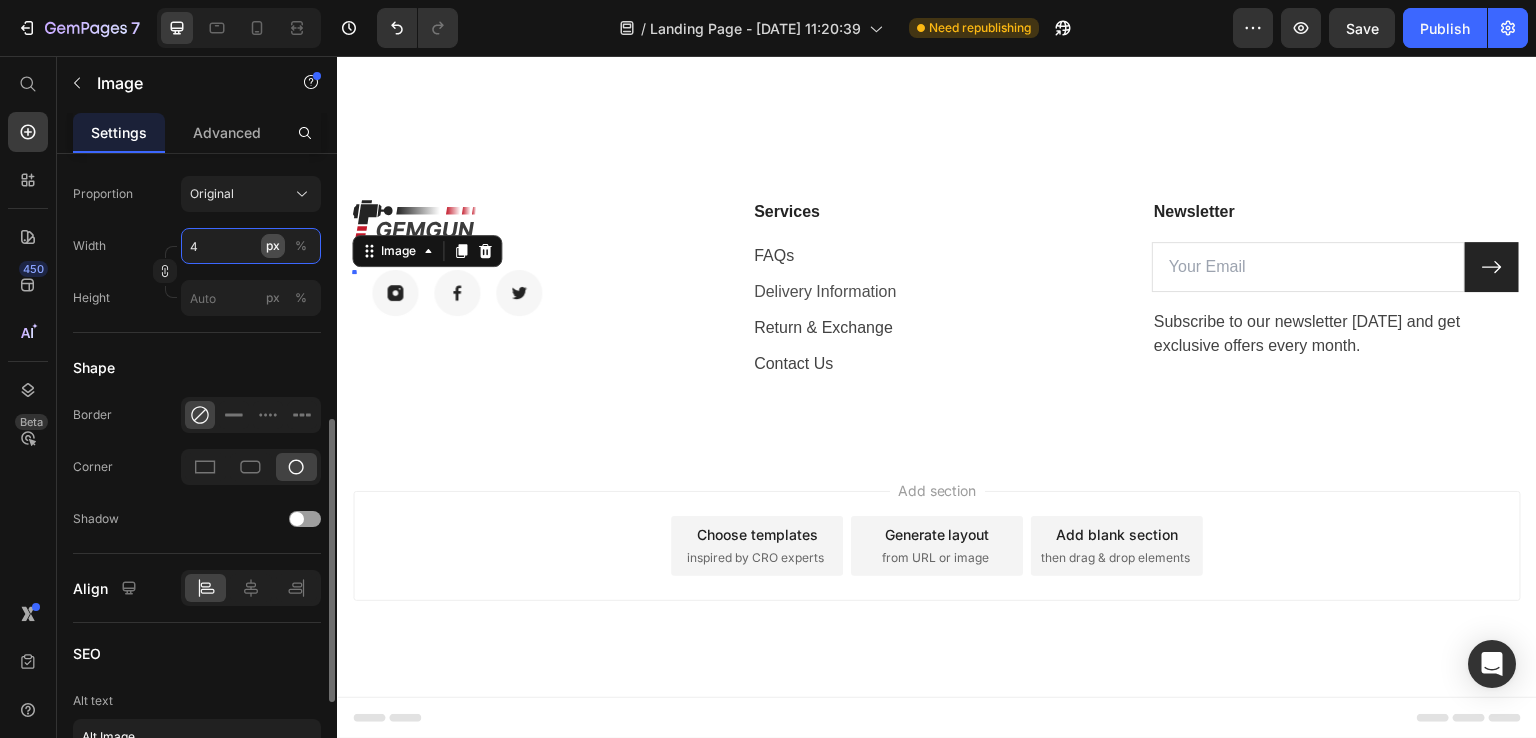 type on "40" 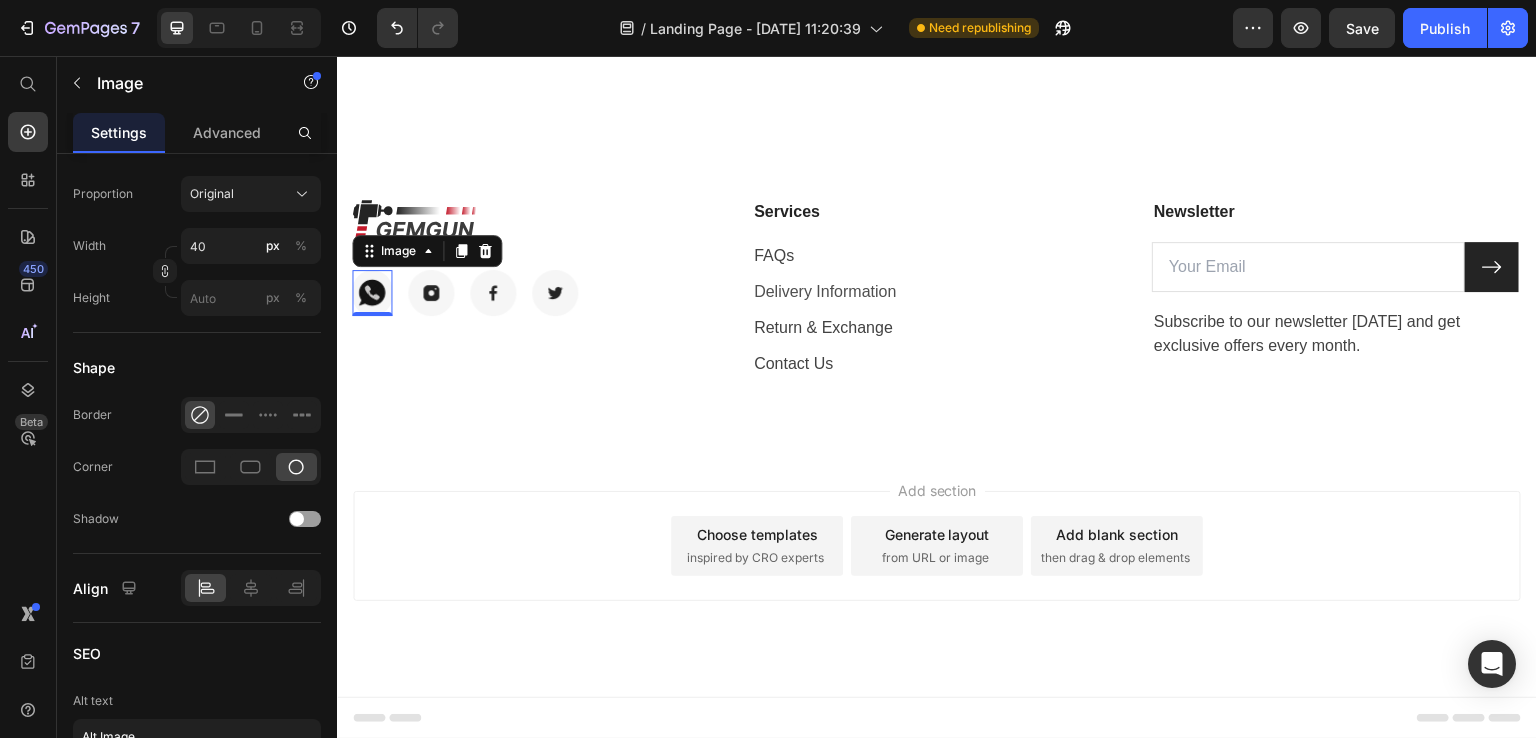 click on "Add section Choose templates inspired by CRO experts Generate layout from URL or image Add blank section then drag & drop elements" at bounding box center [937, 546] 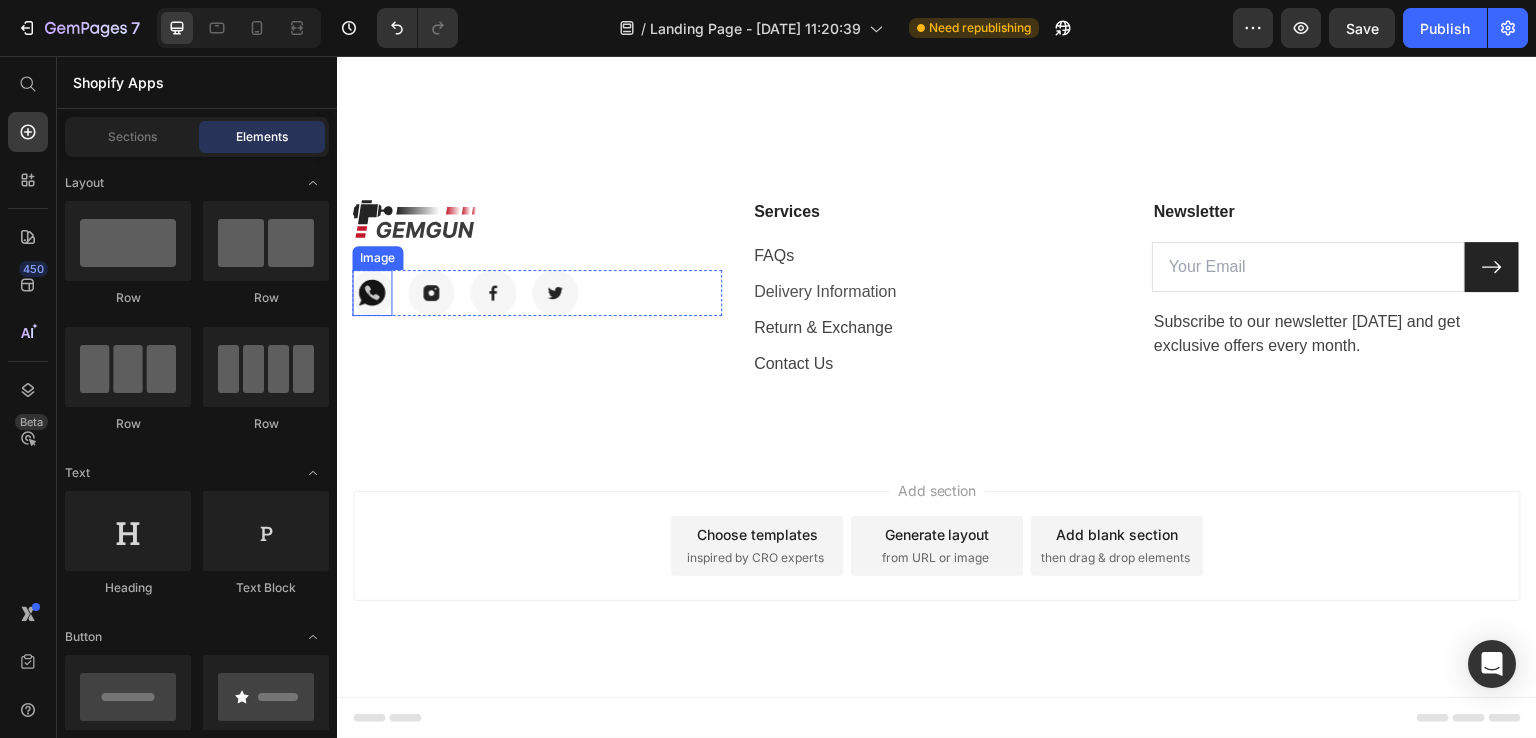 click at bounding box center [372, 293] 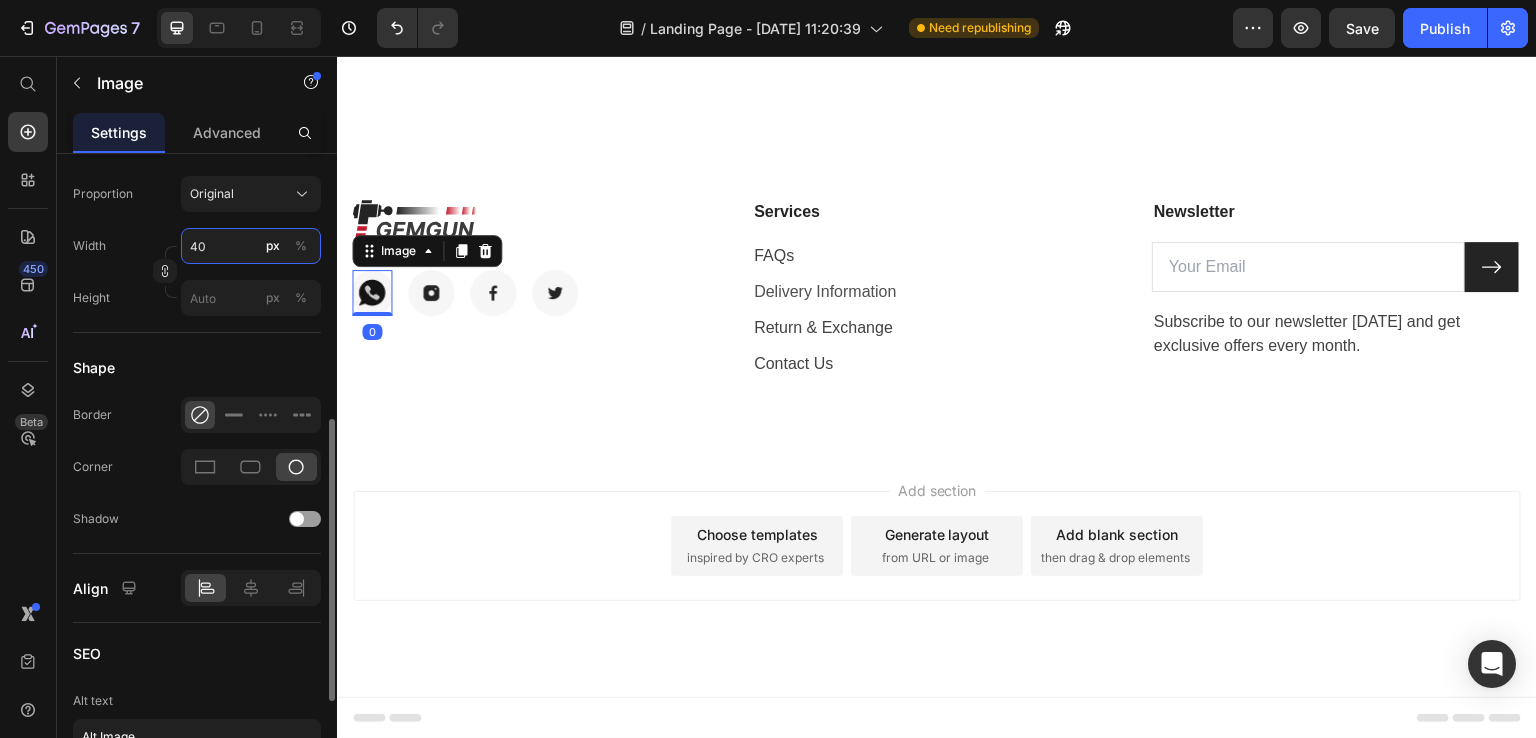 click on "40" at bounding box center (251, 246) 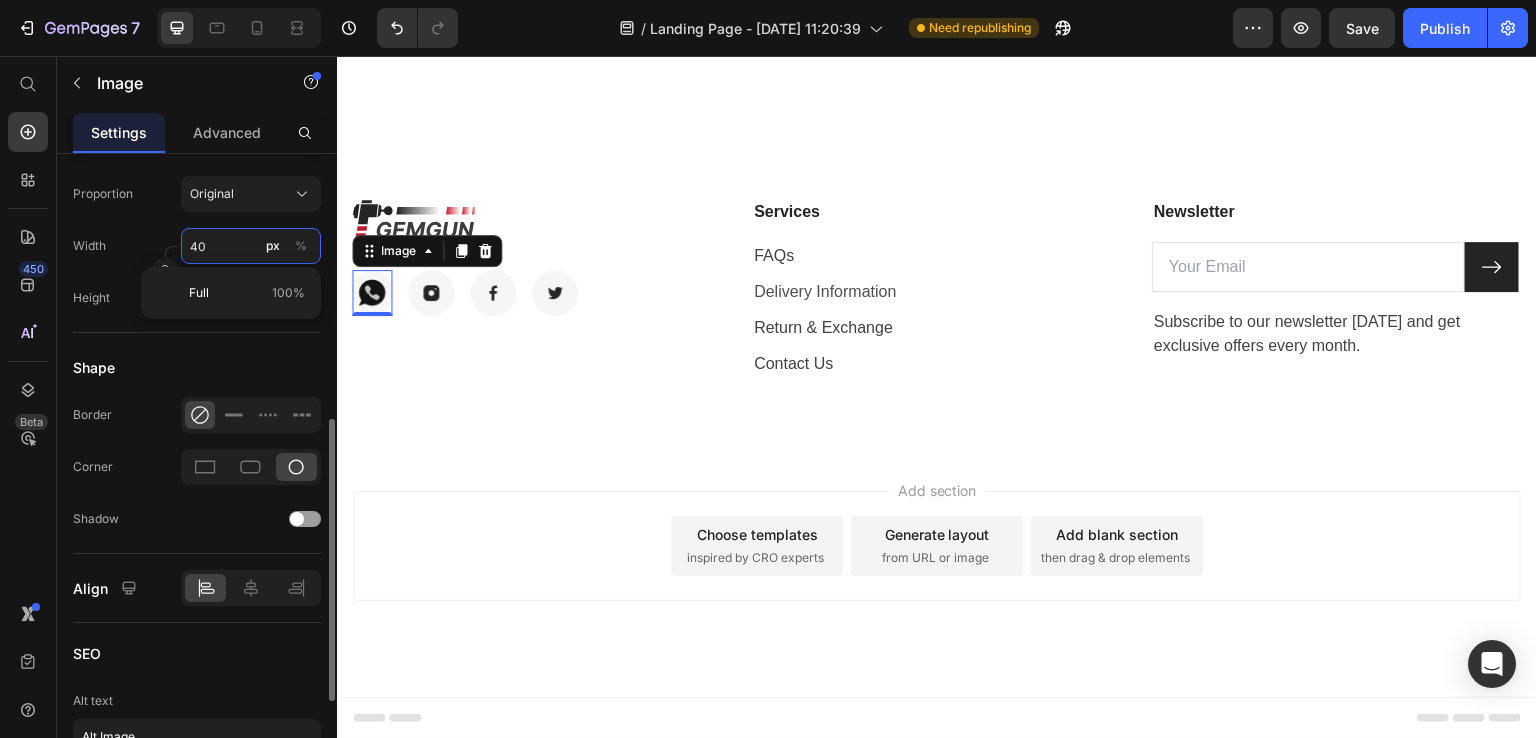 click on "40" at bounding box center [251, 246] 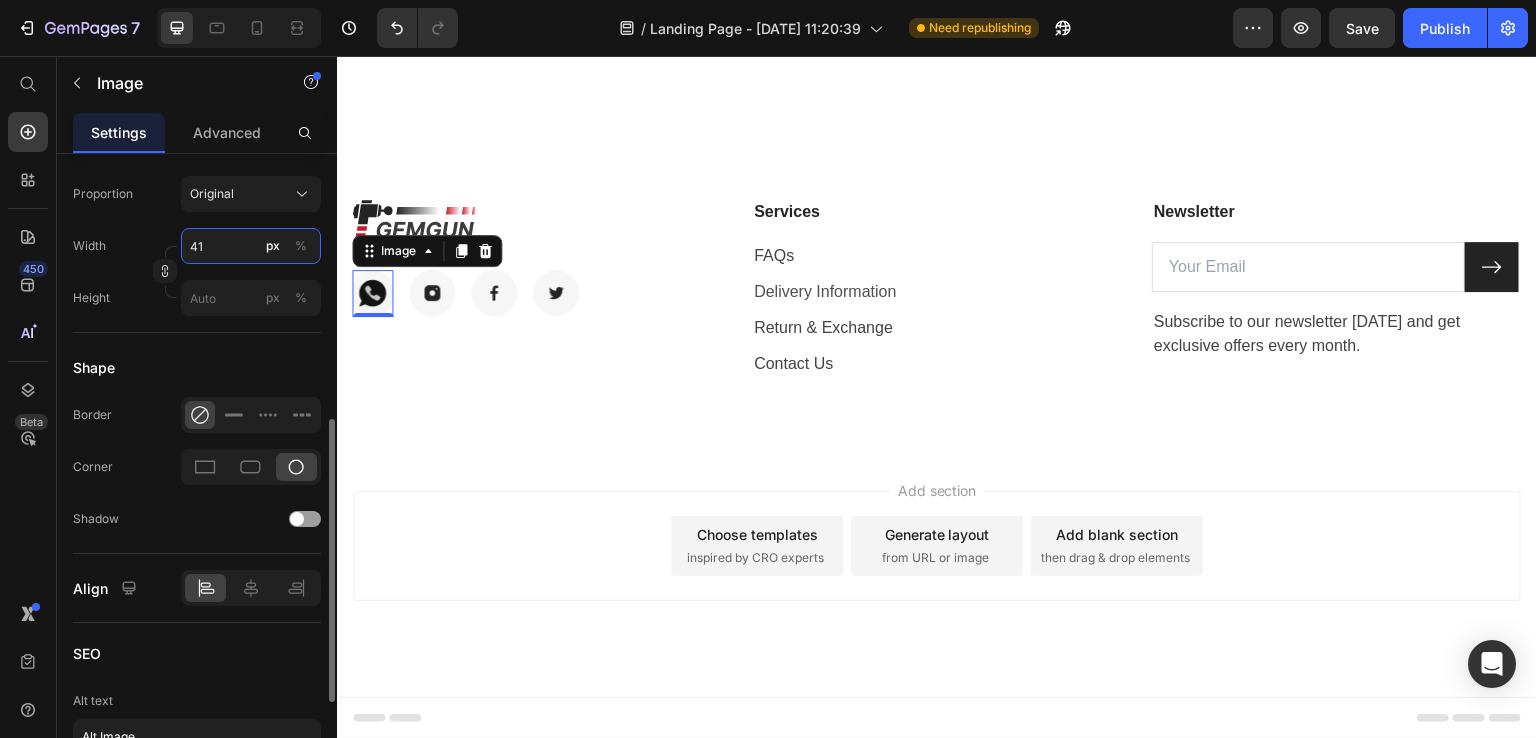 type on "4" 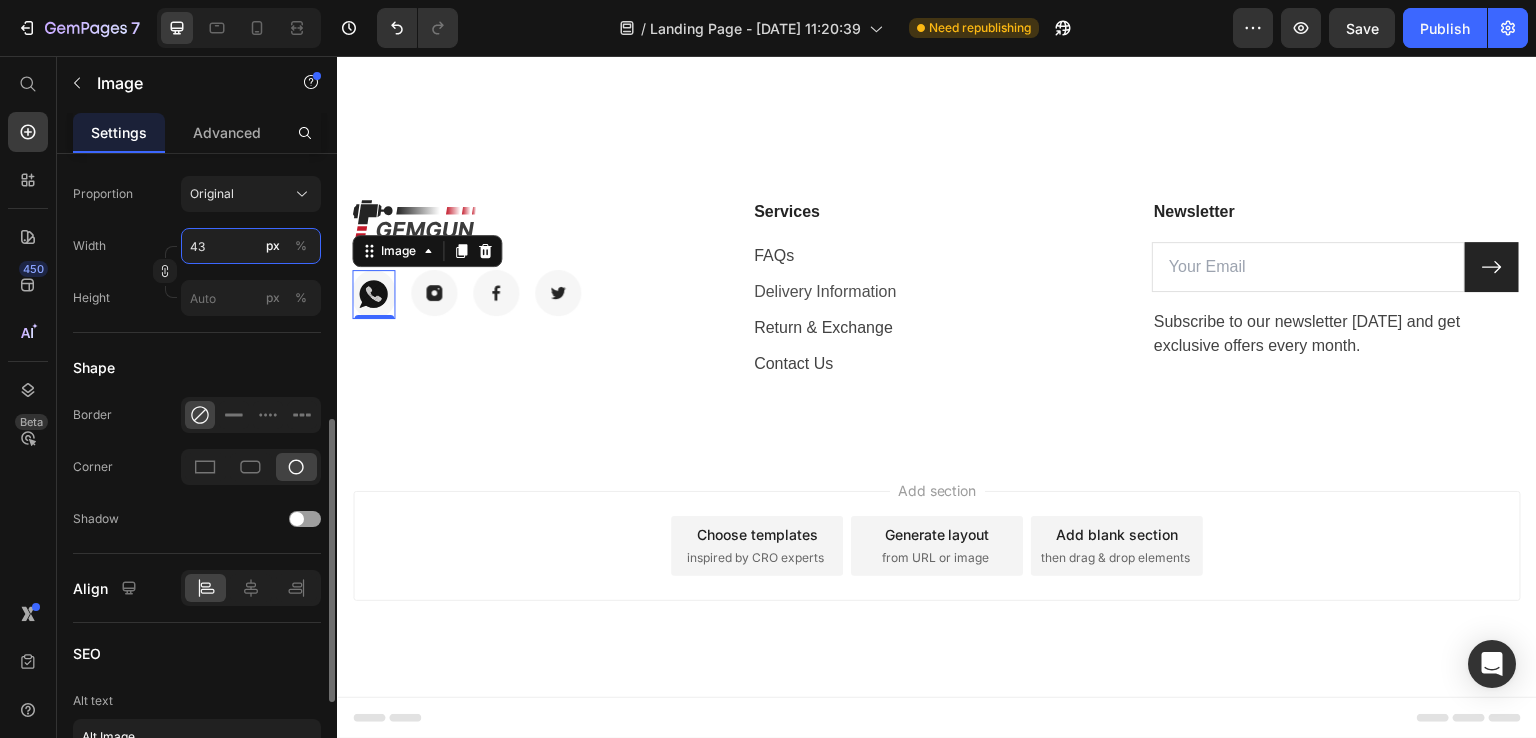 type on "4" 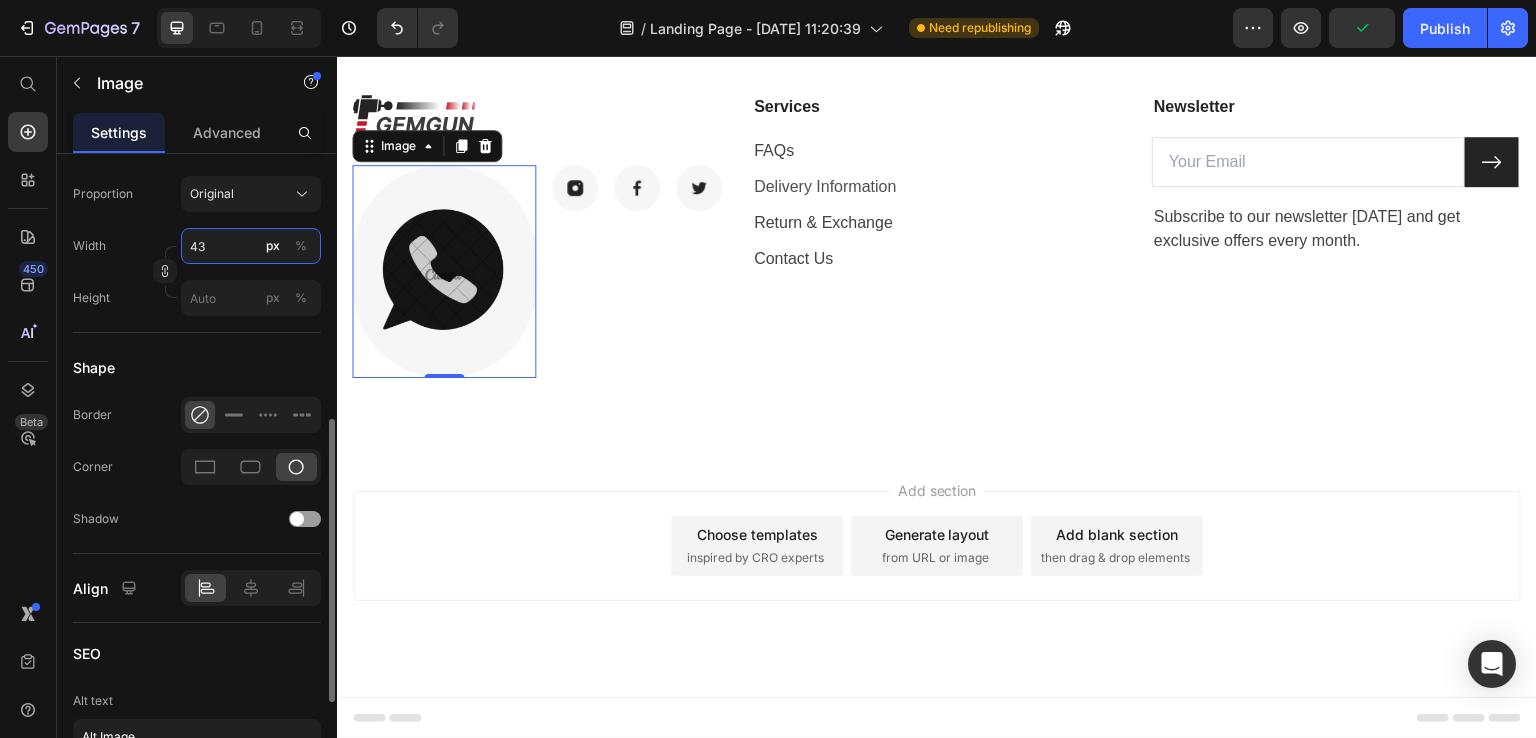 type on "4" 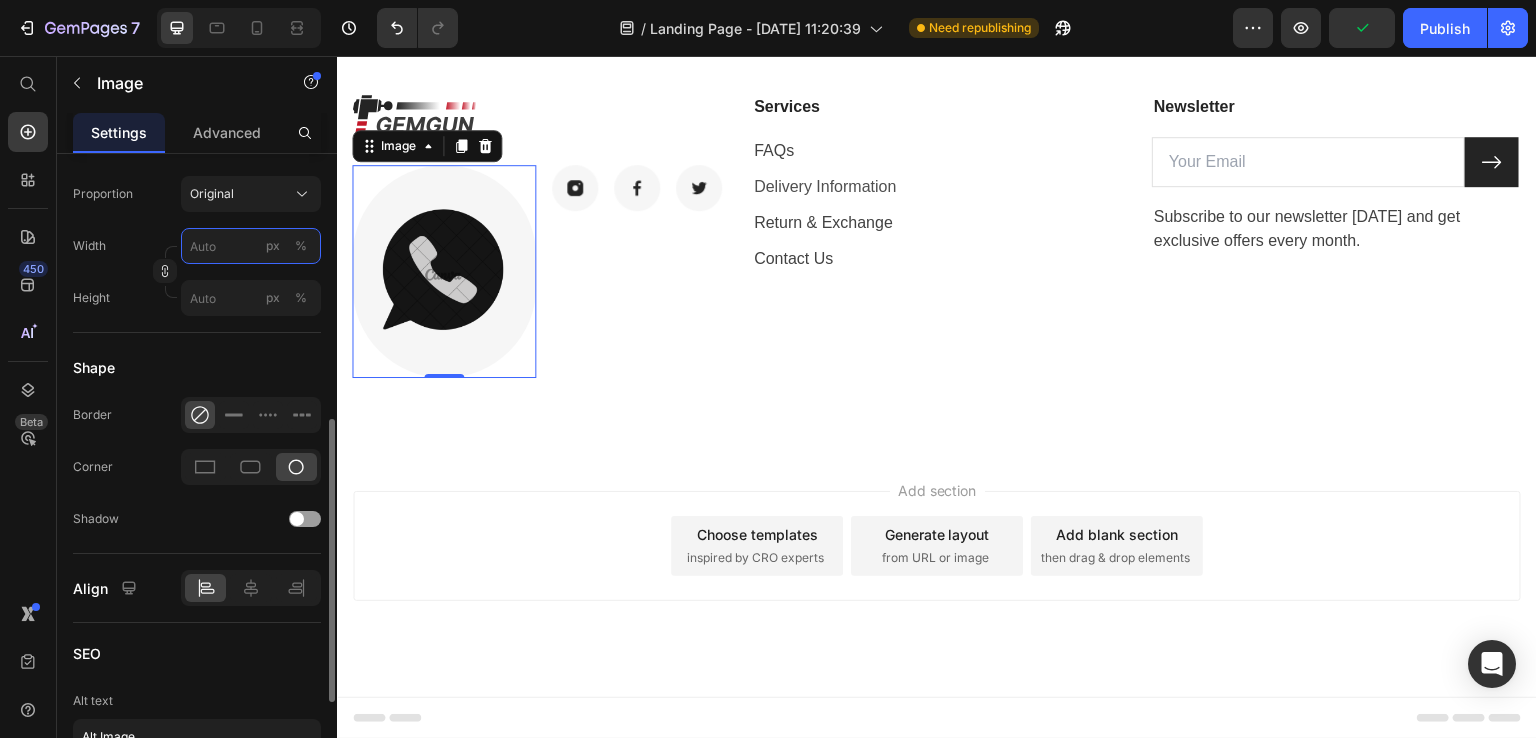 type on "4" 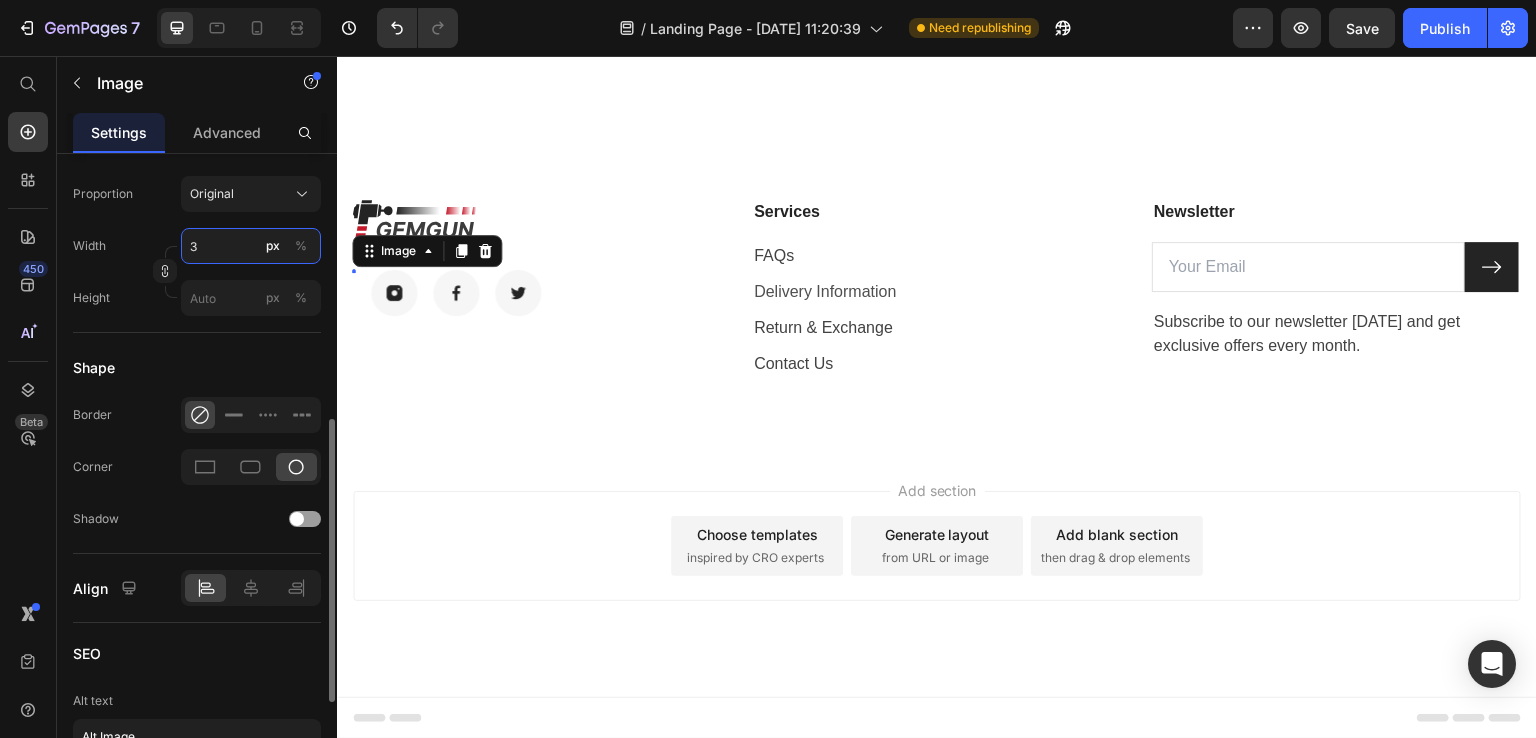 type on "35" 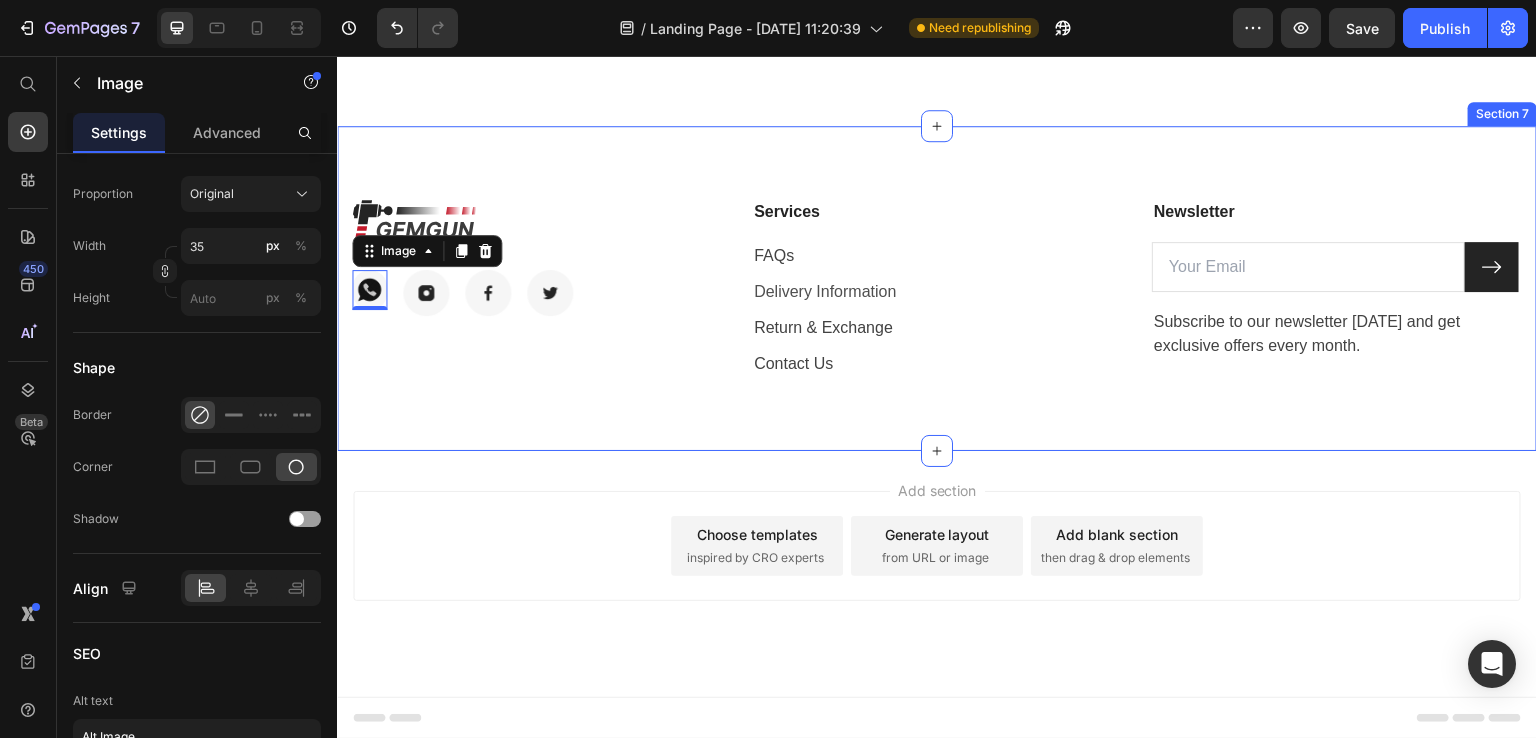 click on "Image Image   0 Image Image Image Row Services Text block FAQs Text block Delivery Information Text block Return & Exchange  Text block Contact Us Text block Newsletter Text block Email Field
Submit Button Row Subscribe to our newsletter today and get exclusive offers every month. Text block Newsletter Row Section 7" at bounding box center (937, 288) 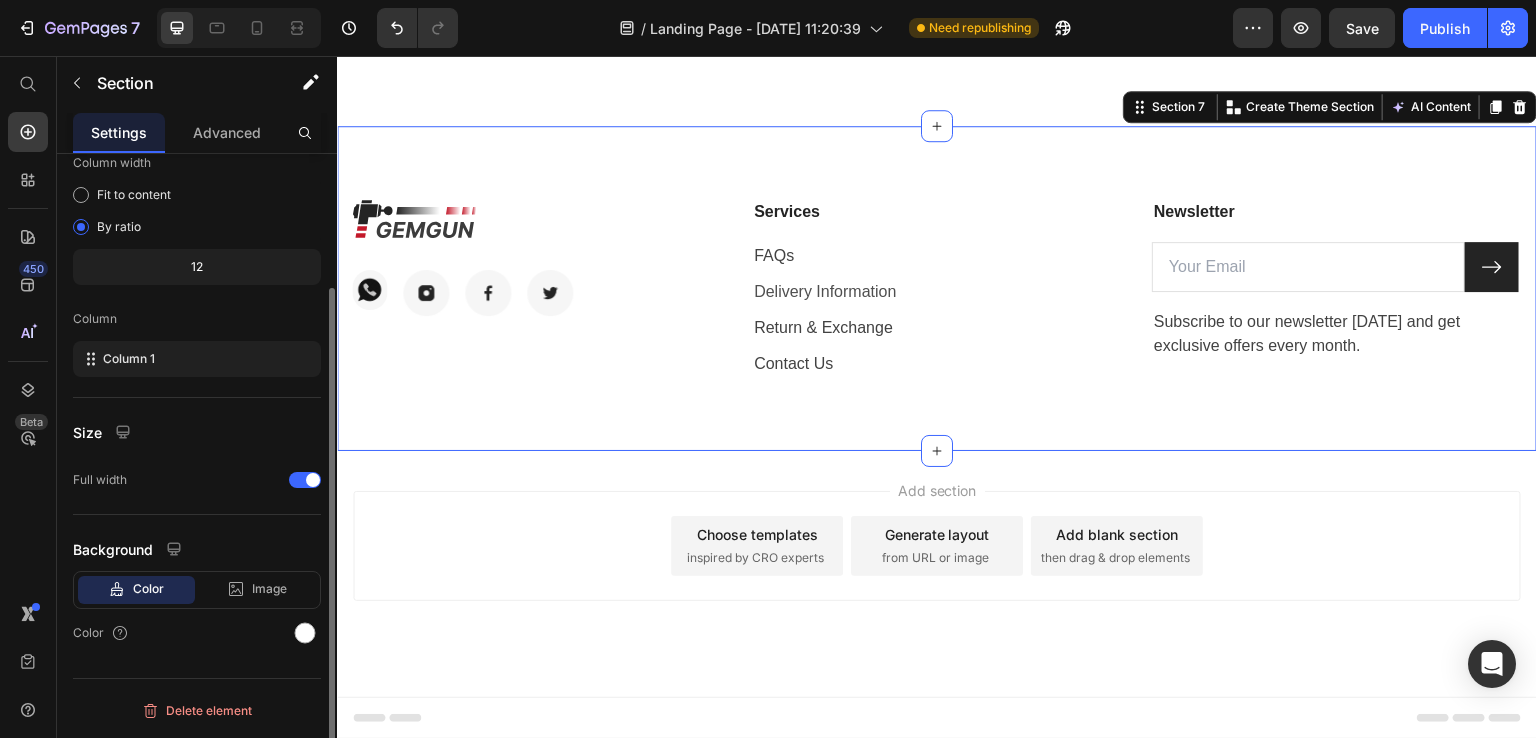 scroll, scrollTop: 0, scrollLeft: 0, axis: both 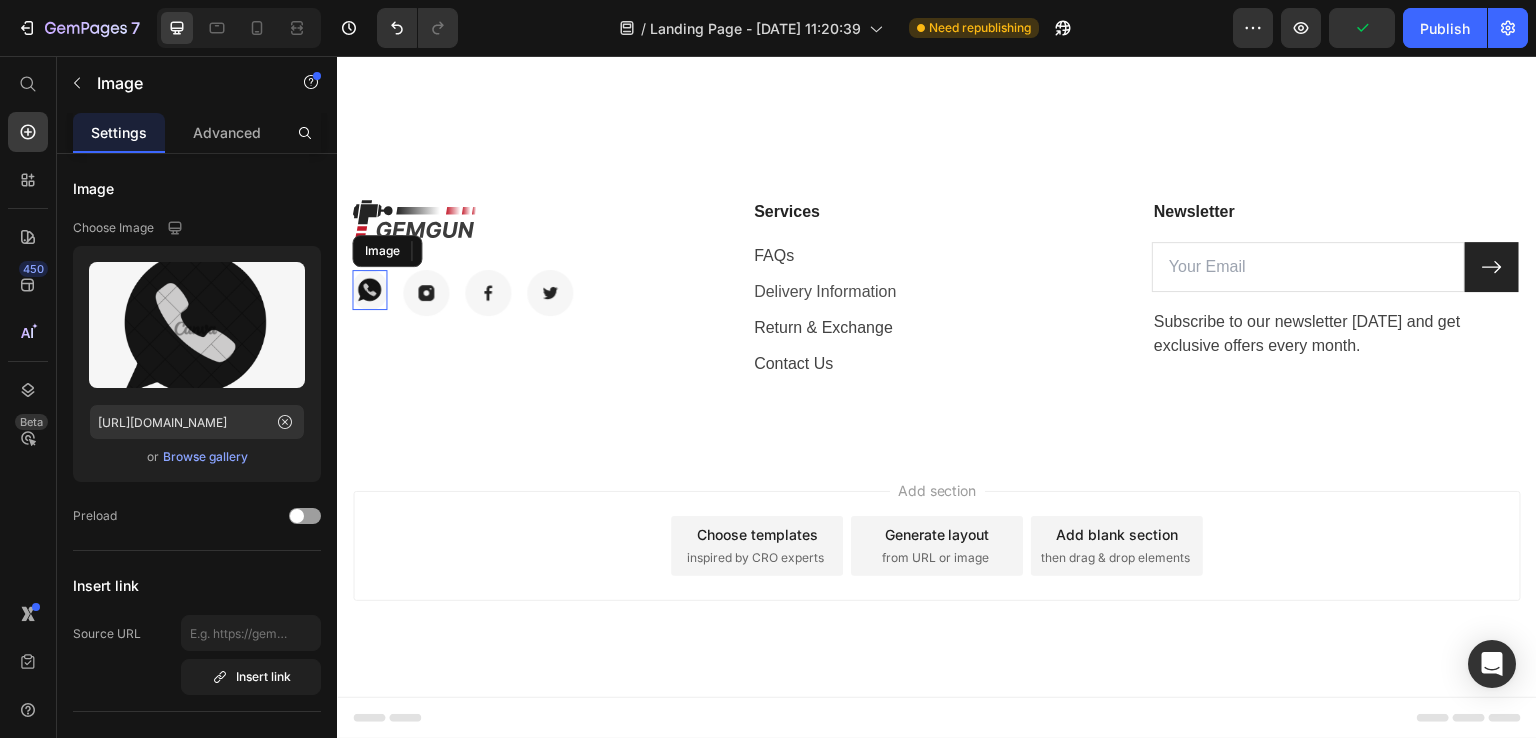 click at bounding box center (369, 290) 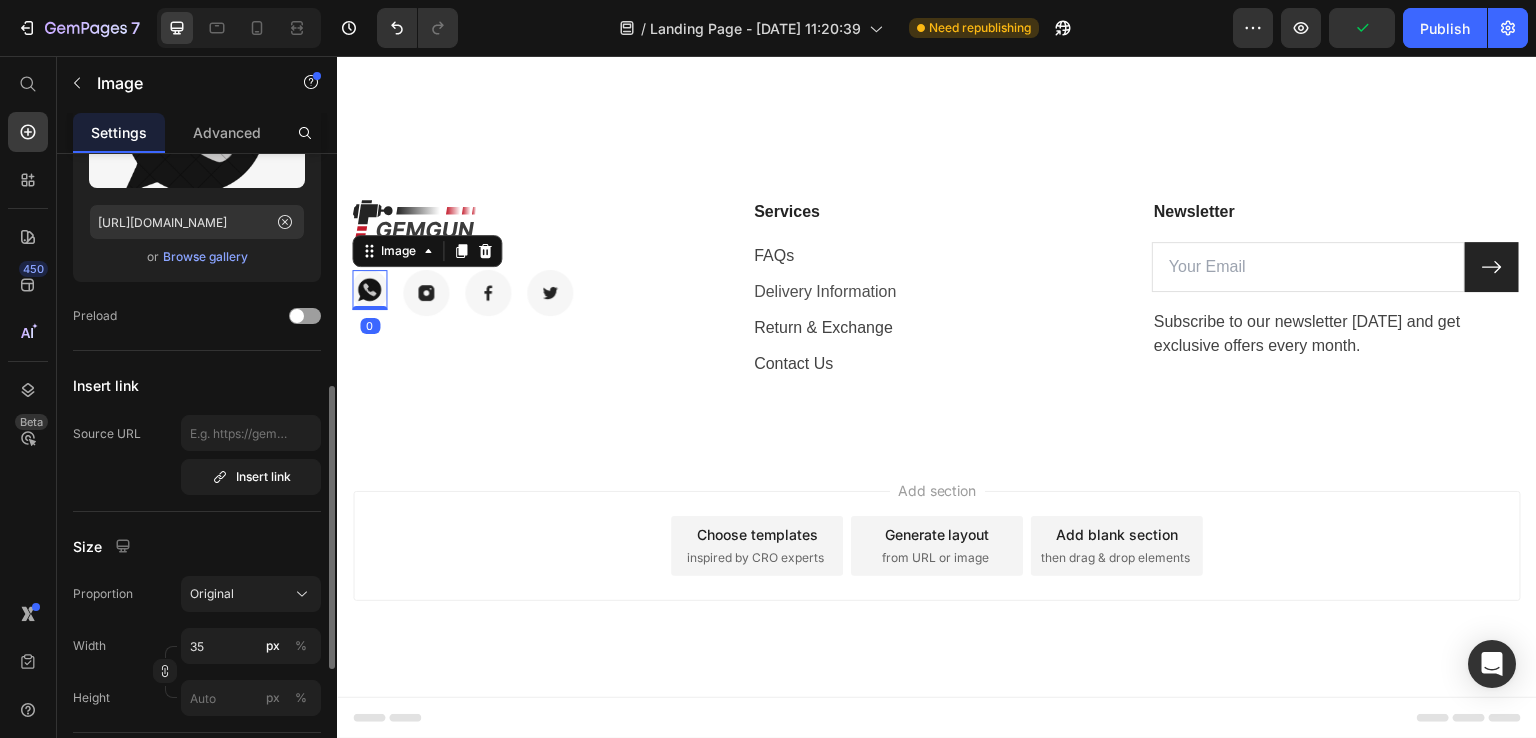 scroll, scrollTop: 300, scrollLeft: 0, axis: vertical 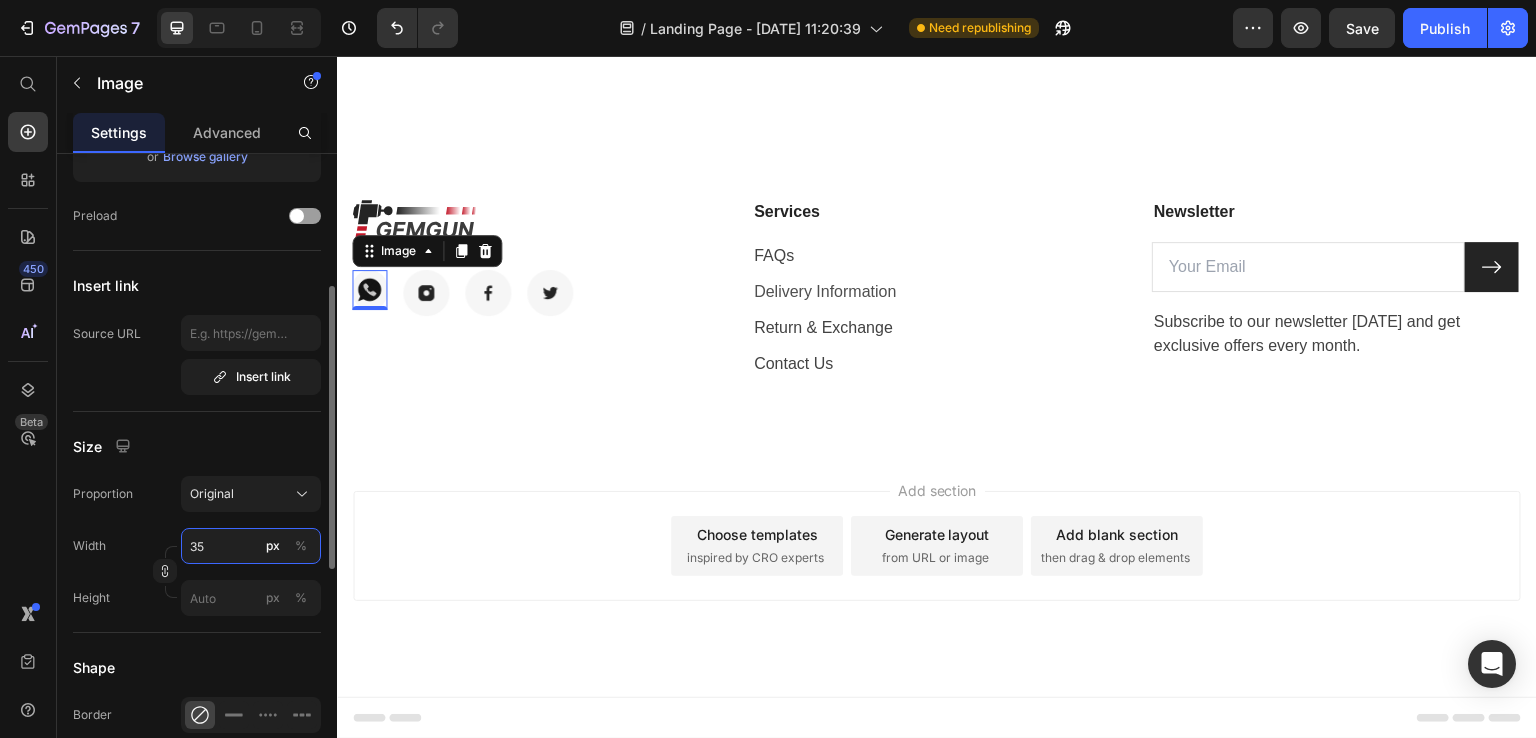 click on "35" at bounding box center [251, 546] 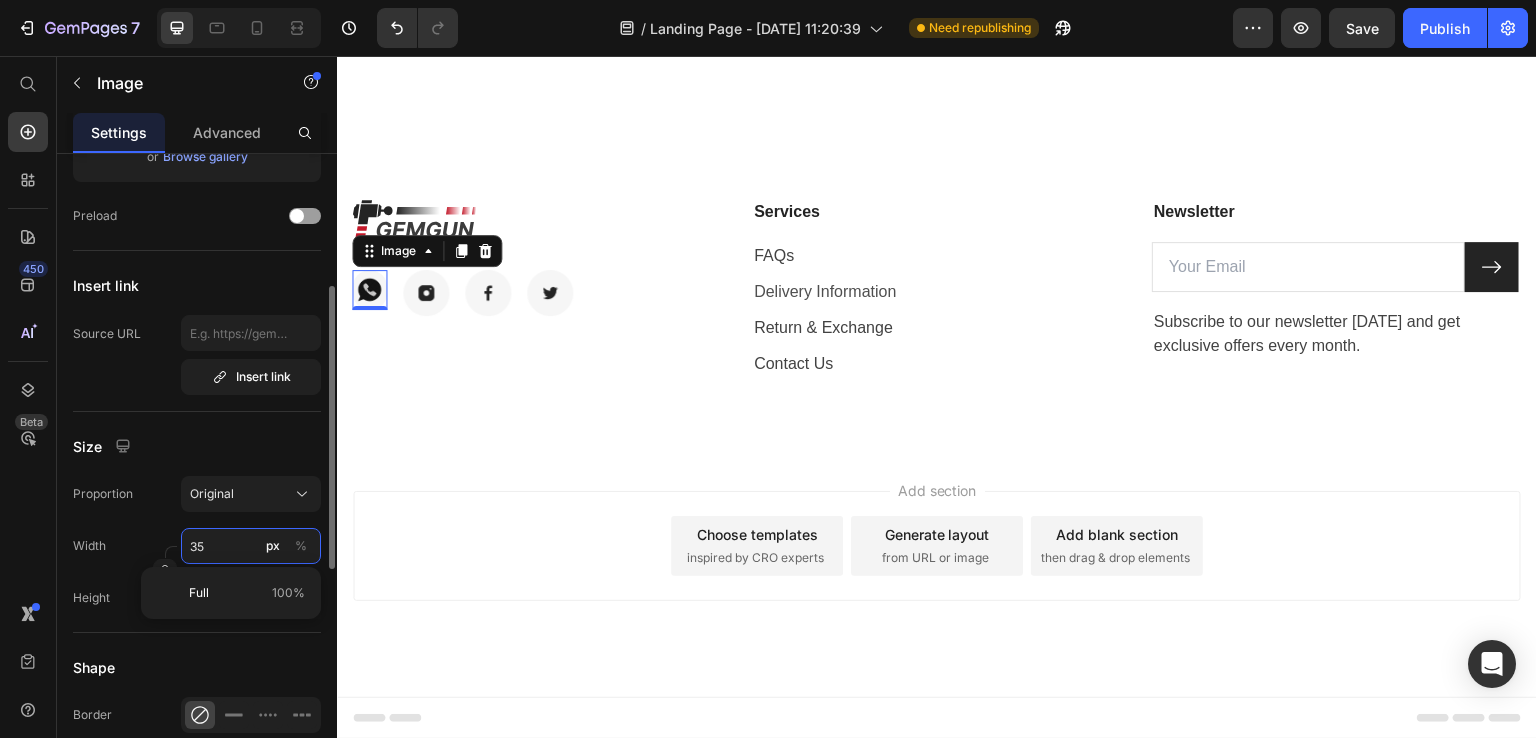 click on "35" at bounding box center [251, 546] 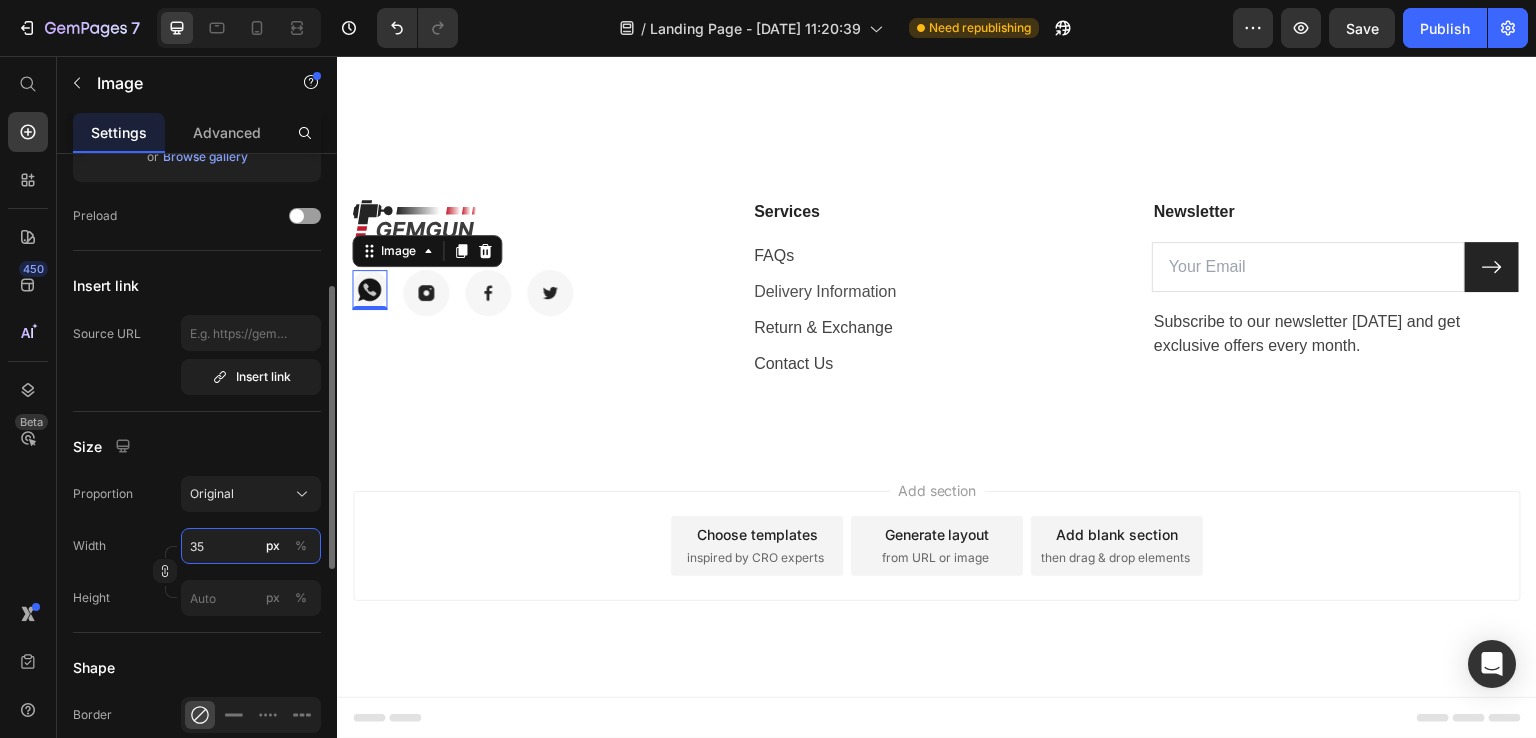 click on "35" at bounding box center [251, 546] 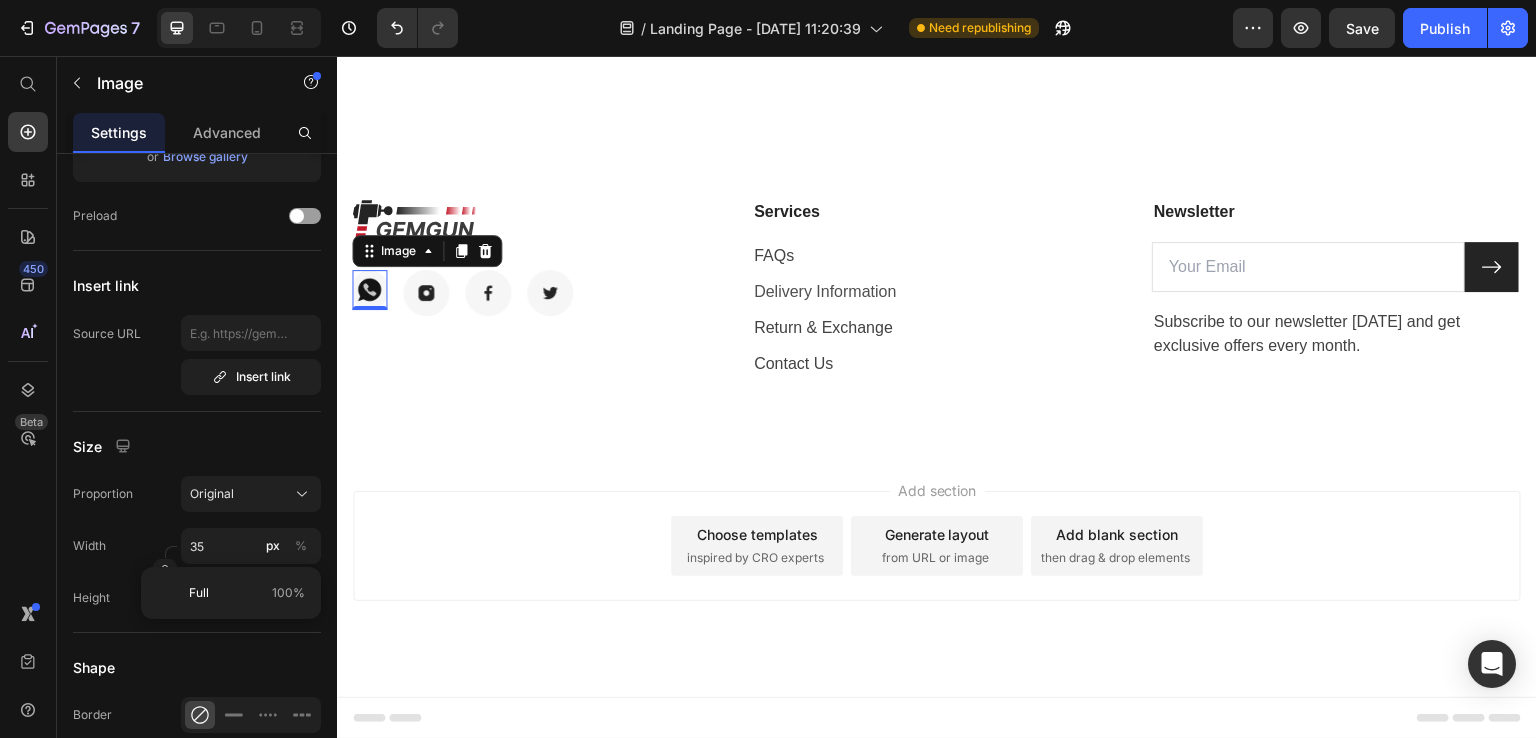 click on "Add section Choose templates inspired by CRO experts Generate layout from URL or image Add blank section then drag & drop elements" at bounding box center [937, 574] 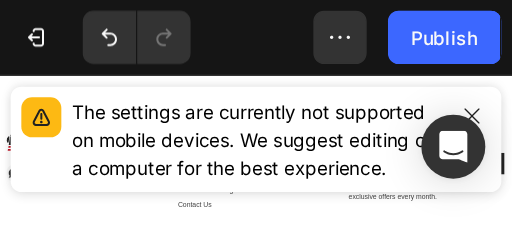 scroll, scrollTop: 4661, scrollLeft: 0, axis: vertical 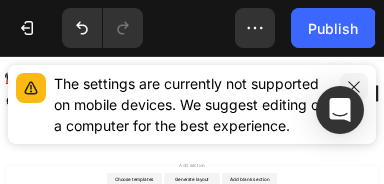 click 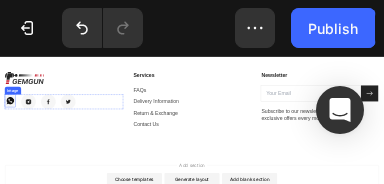 click at bounding box center (32, 196) 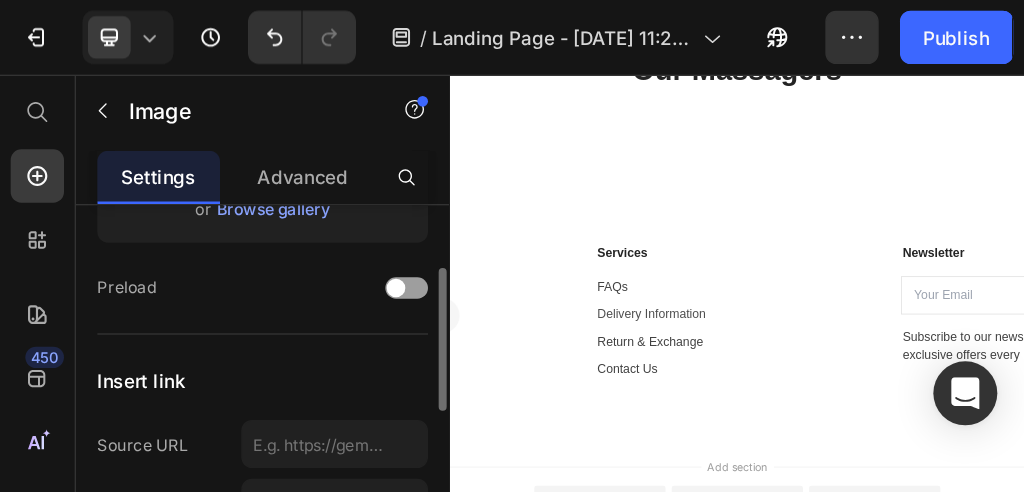 scroll, scrollTop: 4373, scrollLeft: 0, axis: vertical 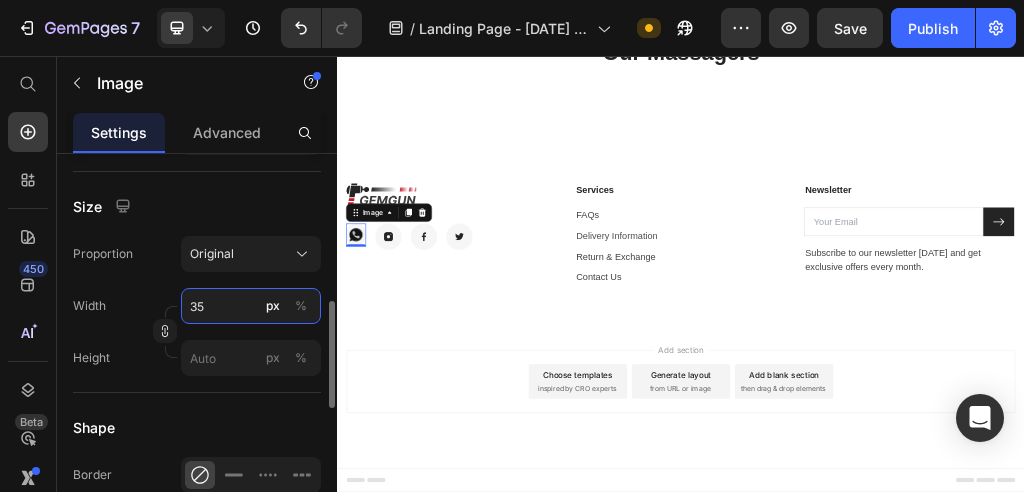 click on "35" at bounding box center (251, 306) 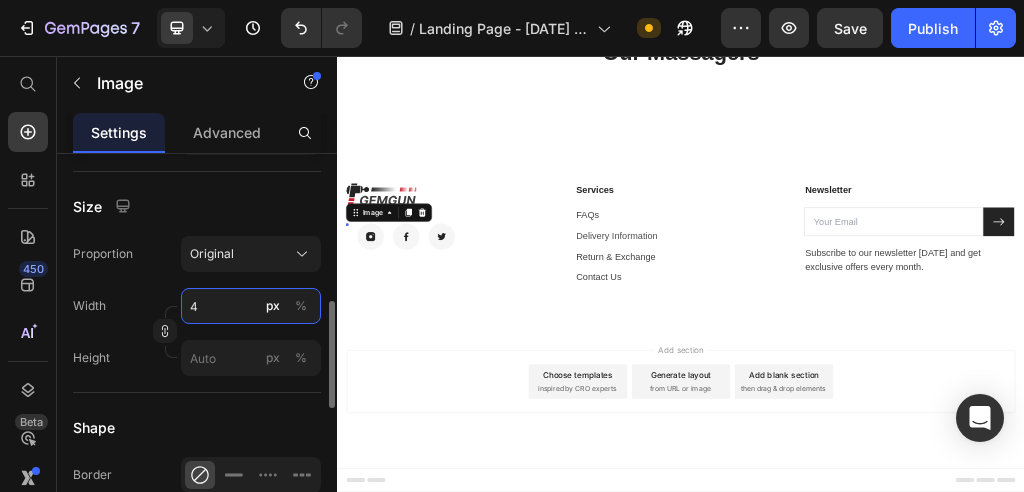 type on "40" 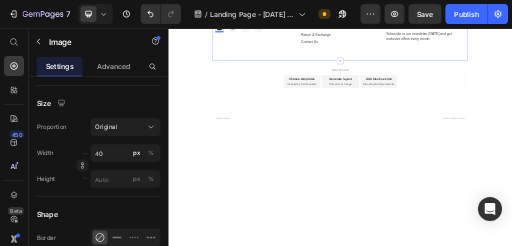 scroll, scrollTop: 0, scrollLeft: 0, axis: both 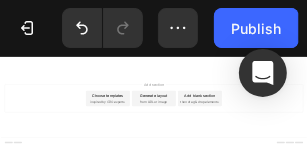 click on "Strengthen Your Health With  Our Massagers Heading Row Section 6" at bounding box center [600, -347] 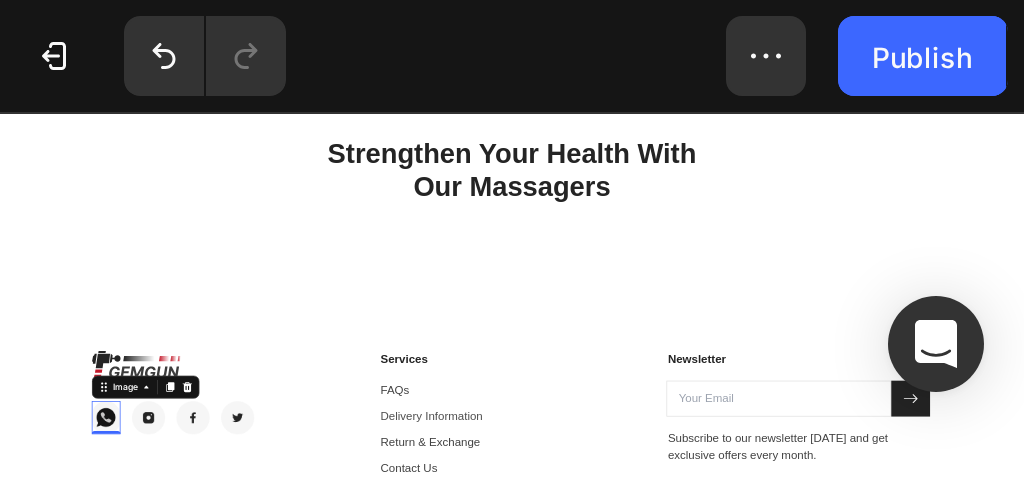 scroll, scrollTop: 4374, scrollLeft: 0, axis: vertical 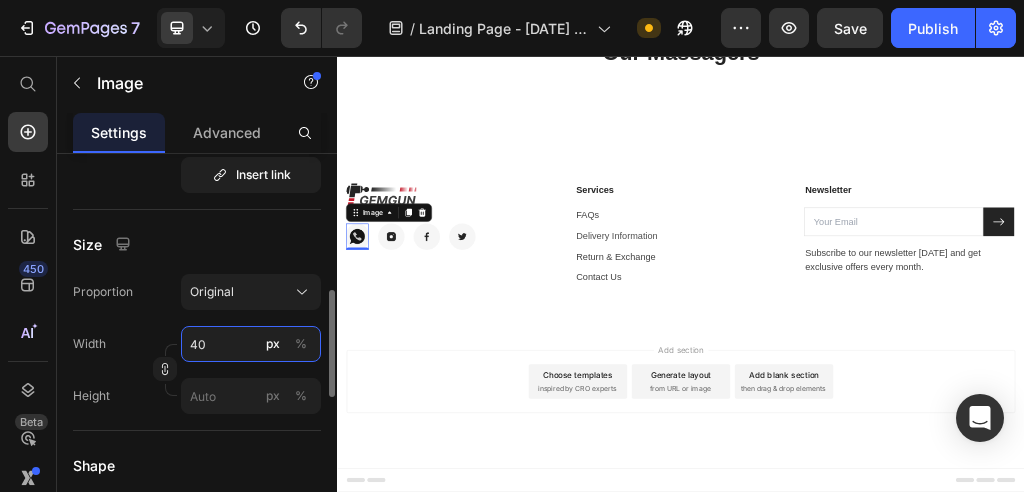 click on "40" at bounding box center [251, 344] 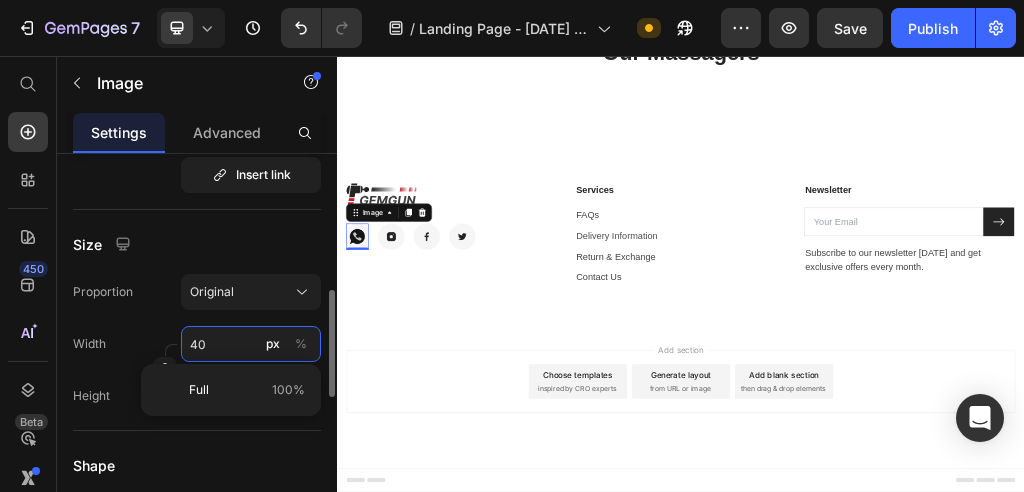 click on "40" at bounding box center (251, 344) 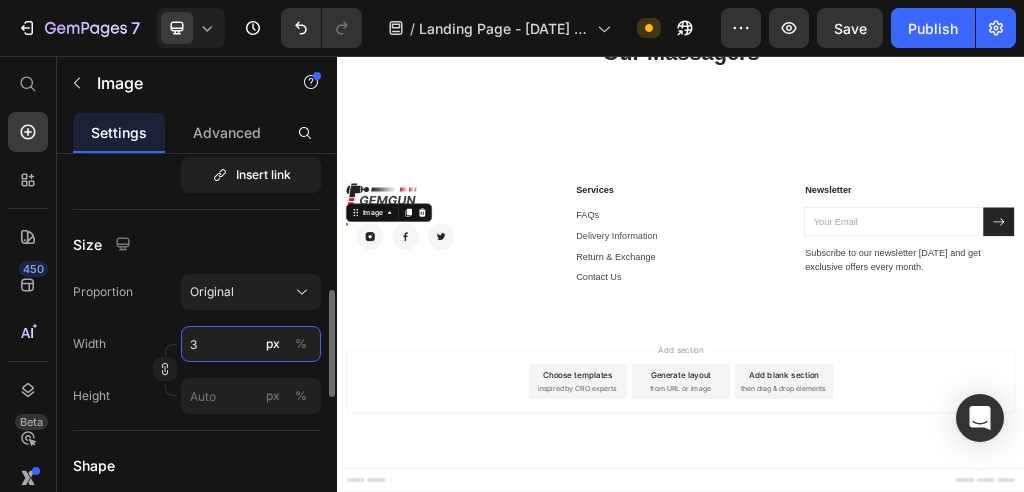 type on "38" 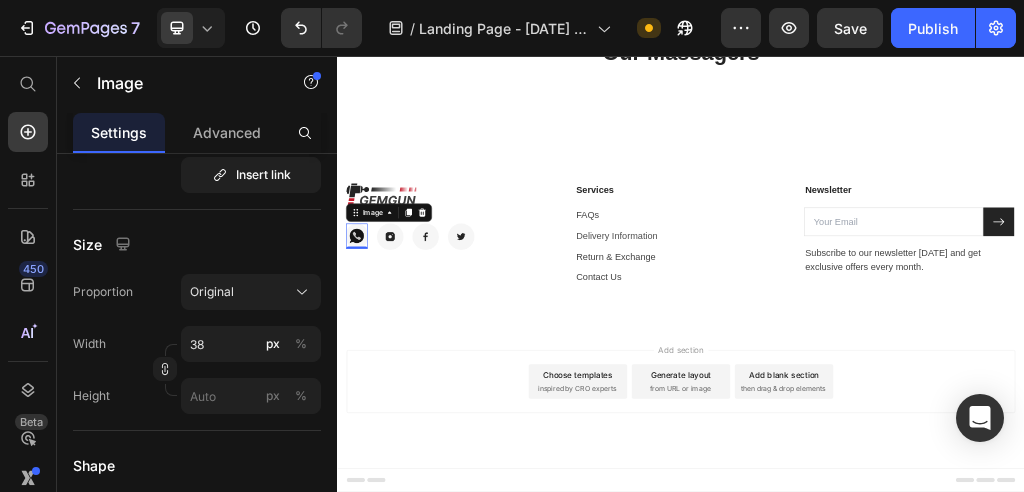 click on "Add section Choose templates inspired by CRO experts Generate layout from URL or image Add blank section then drag & drop elements" at bounding box center (937, 653) 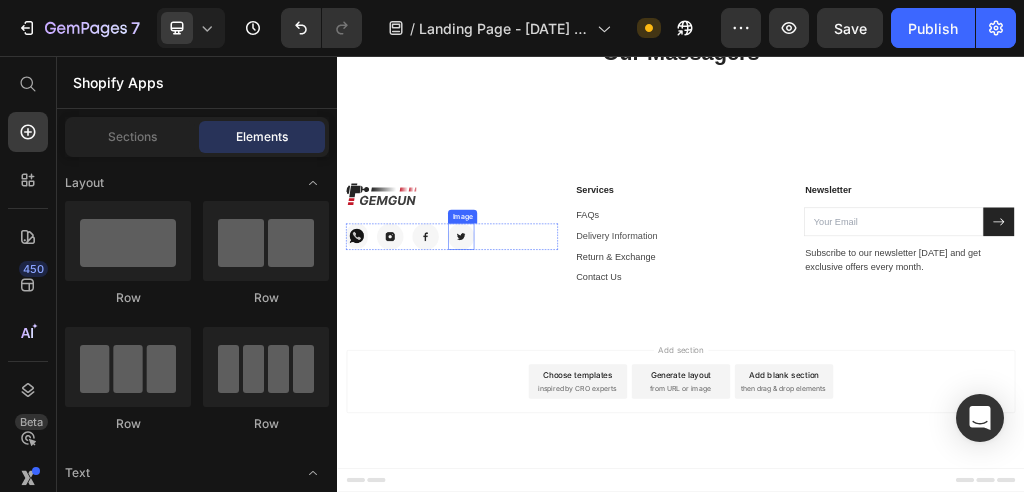 click at bounding box center [553, 372] 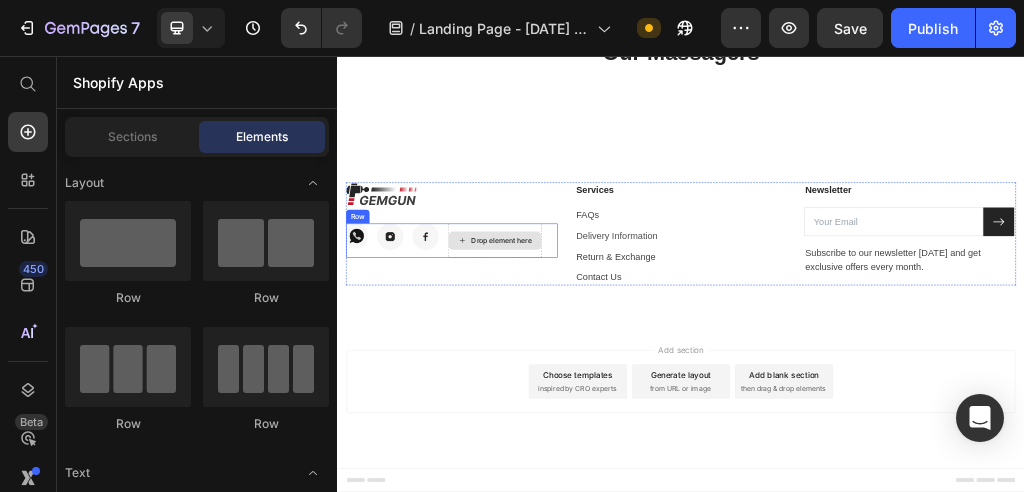 click on "Drop element here" at bounding box center (612, 379) 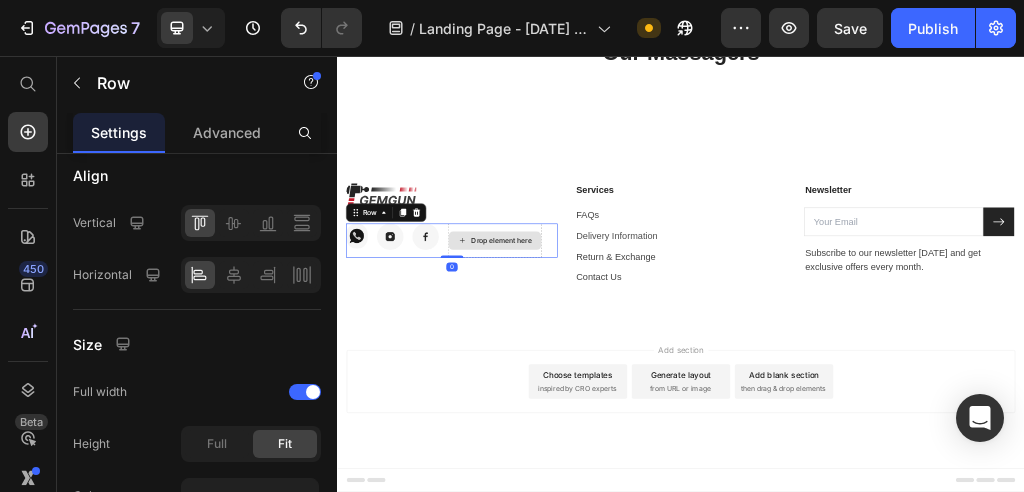 scroll, scrollTop: 0, scrollLeft: 0, axis: both 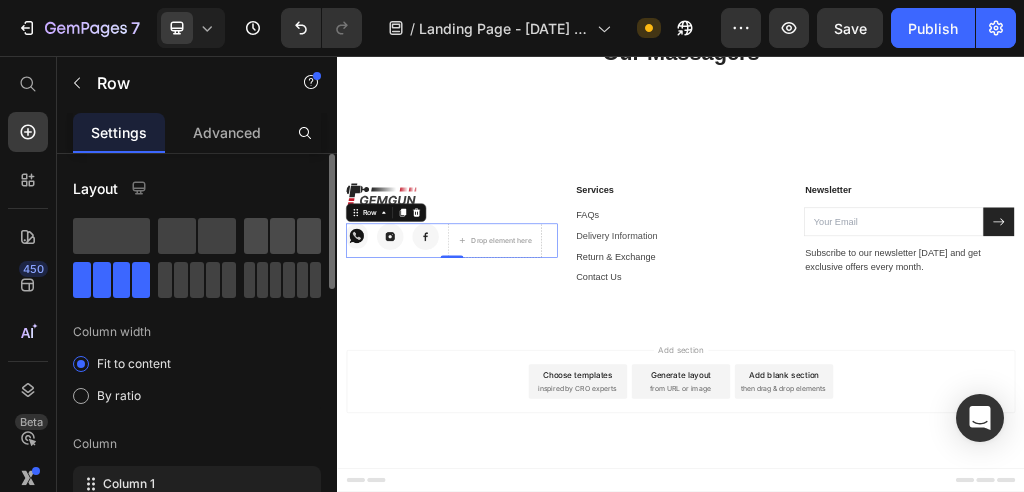 click 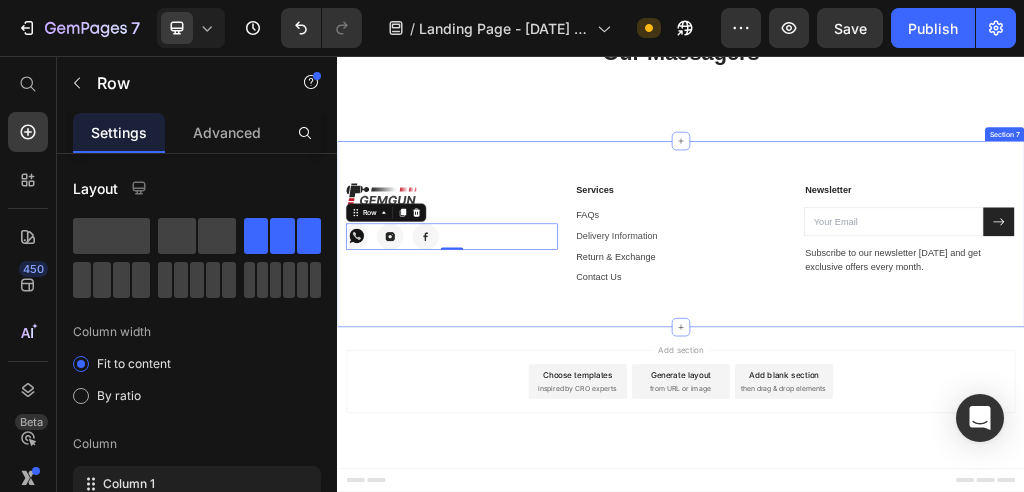 click on "Image Image Image Image Row   0 Services Text block FAQs Text block Delivery Information Text block Return & Exchange  Text block Contact Us Text block Newsletter Text block Email Field
Submit Button Row Subscribe to our newsletter today and get exclusive offers every month. Text block Newsletter Row Section 7" at bounding box center [937, 367] 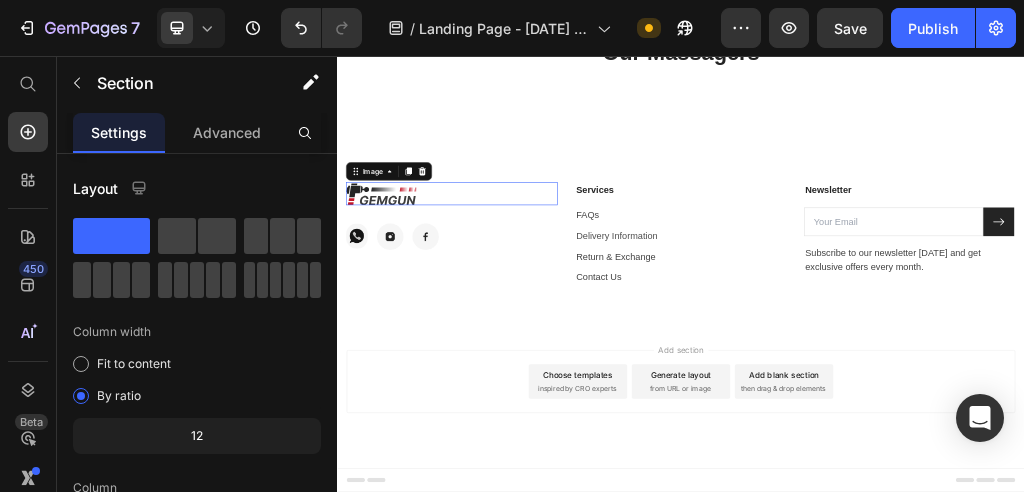 click at bounding box center (537, 297) 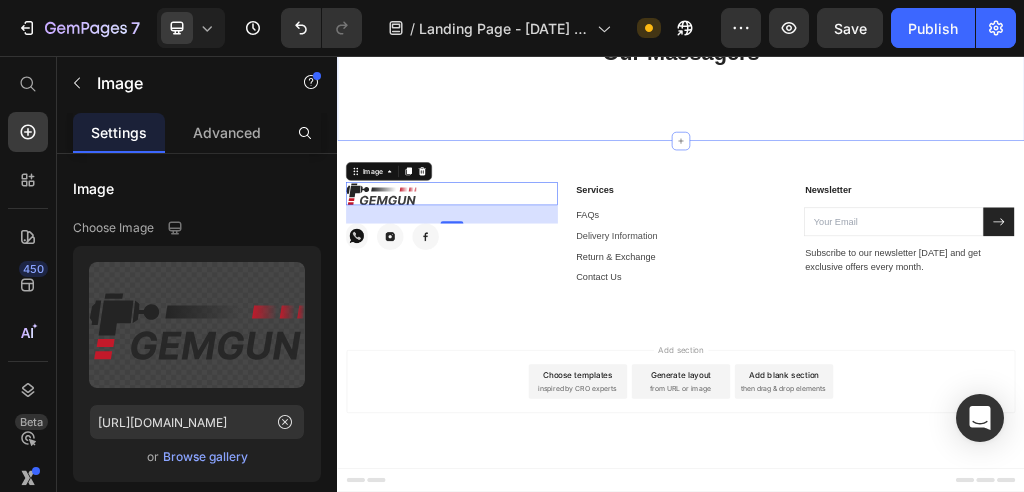 click on "Strengthen Your Health With  Our Massagers Heading Row" at bounding box center [937, 56] 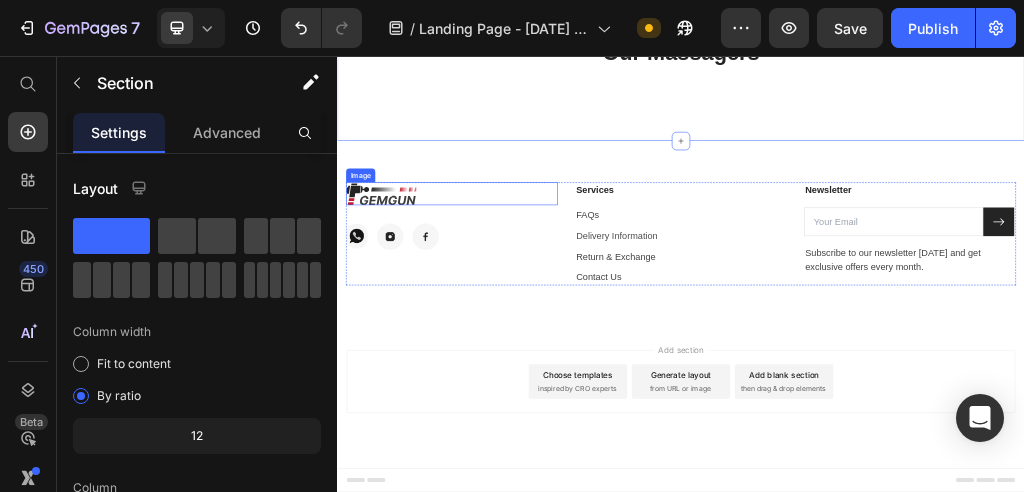 click at bounding box center (537, 297) 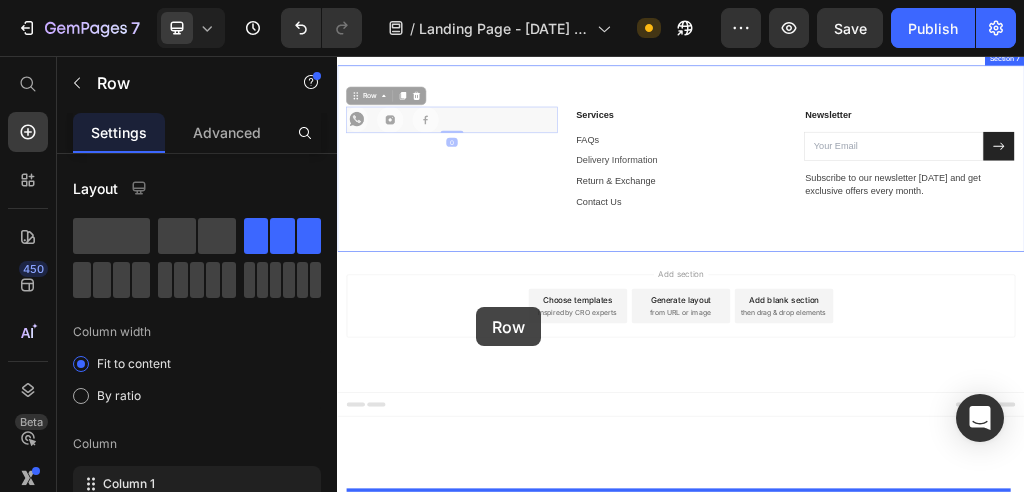 scroll, scrollTop: 4482, scrollLeft: 0, axis: vertical 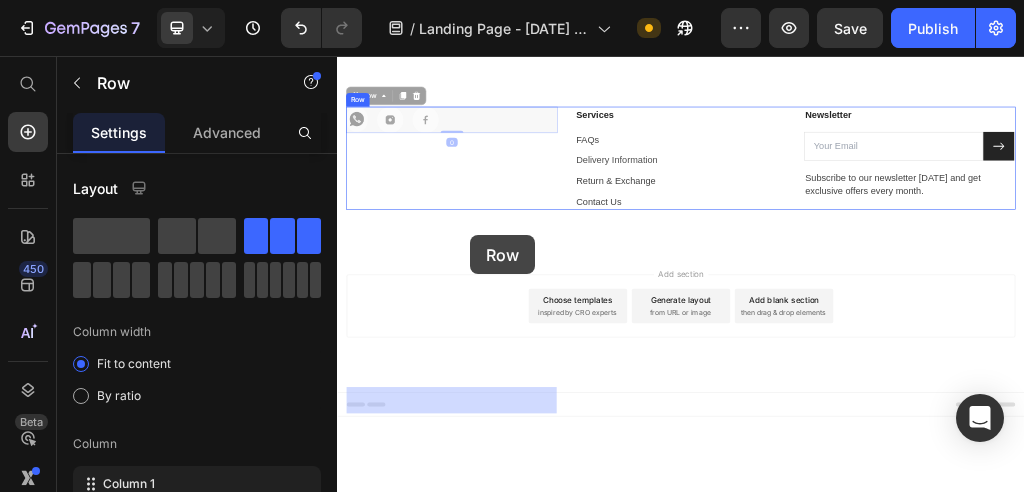 drag, startPoint x: 590, startPoint y: 414, endPoint x: 570, endPoint y: 369, distance: 49.24429 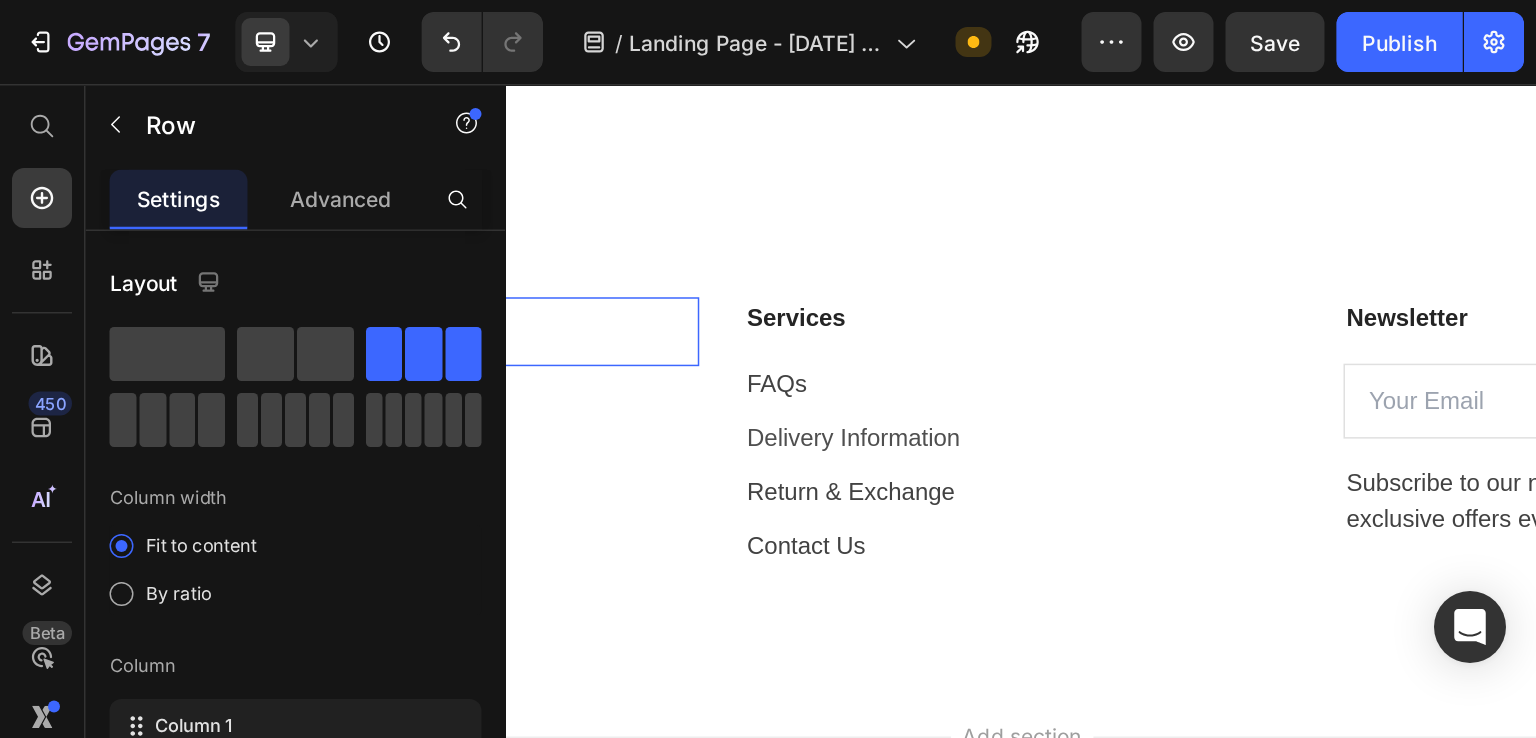 scroll, scrollTop: 227, scrollLeft: 0, axis: vertical 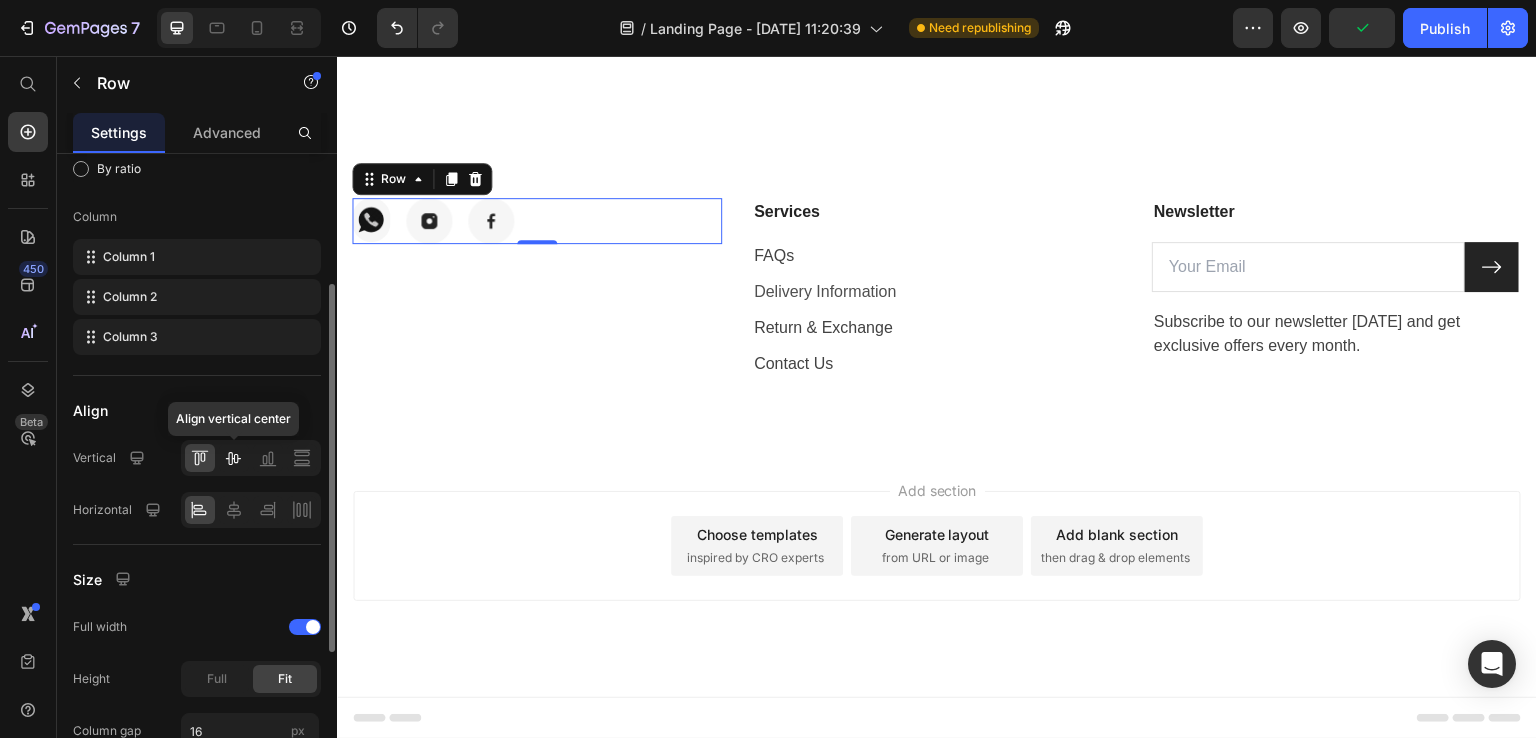click 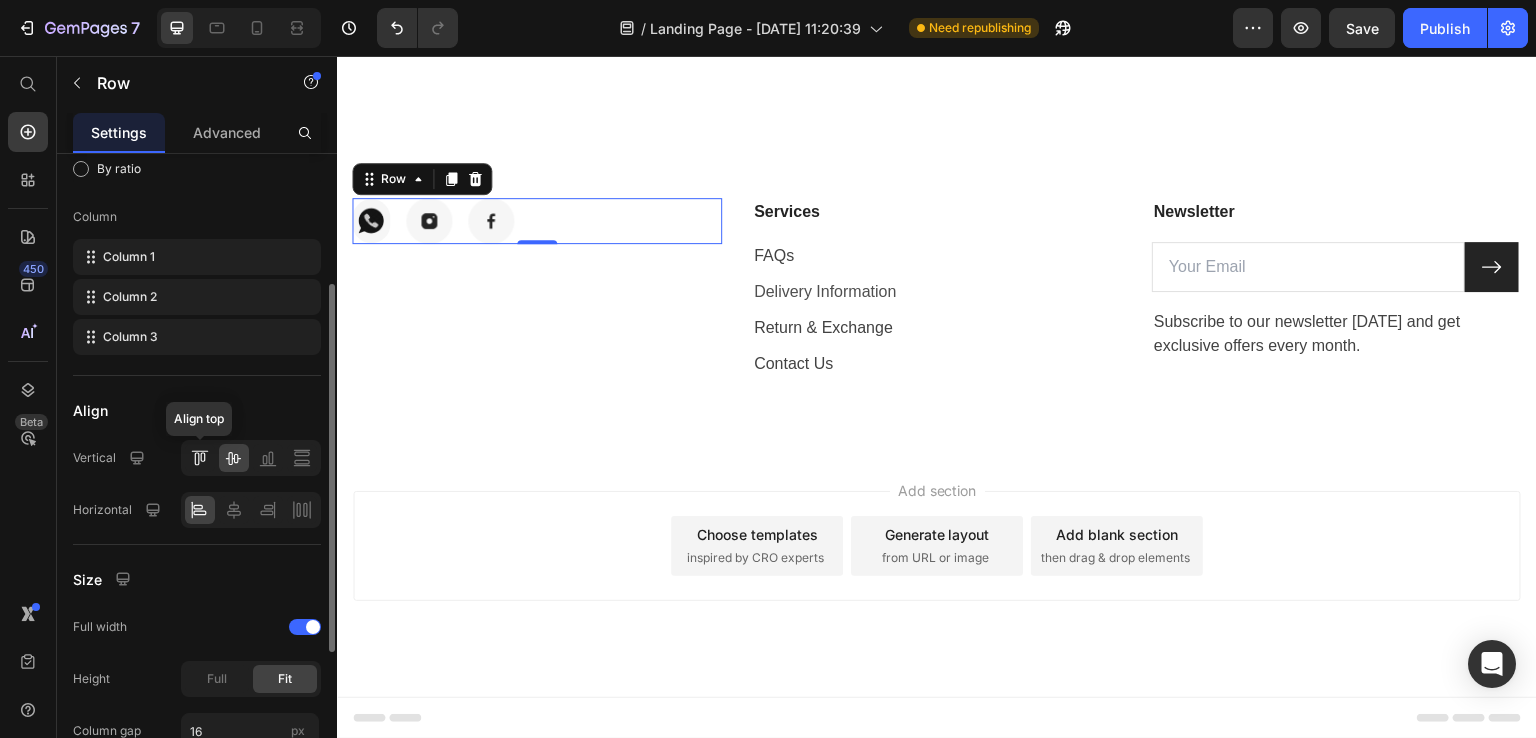 click 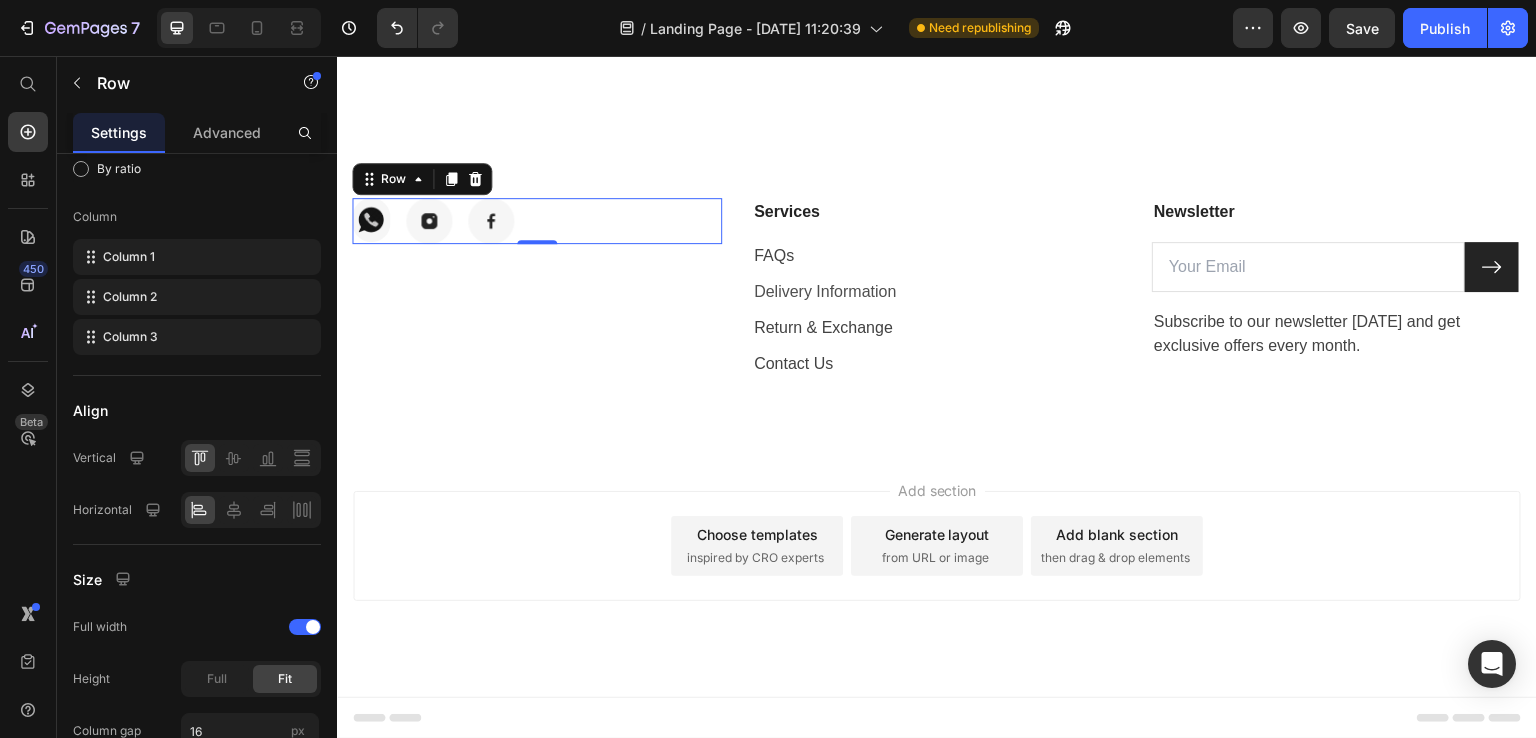 click on "Image Image Image Row   0" at bounding box center (537, 221) 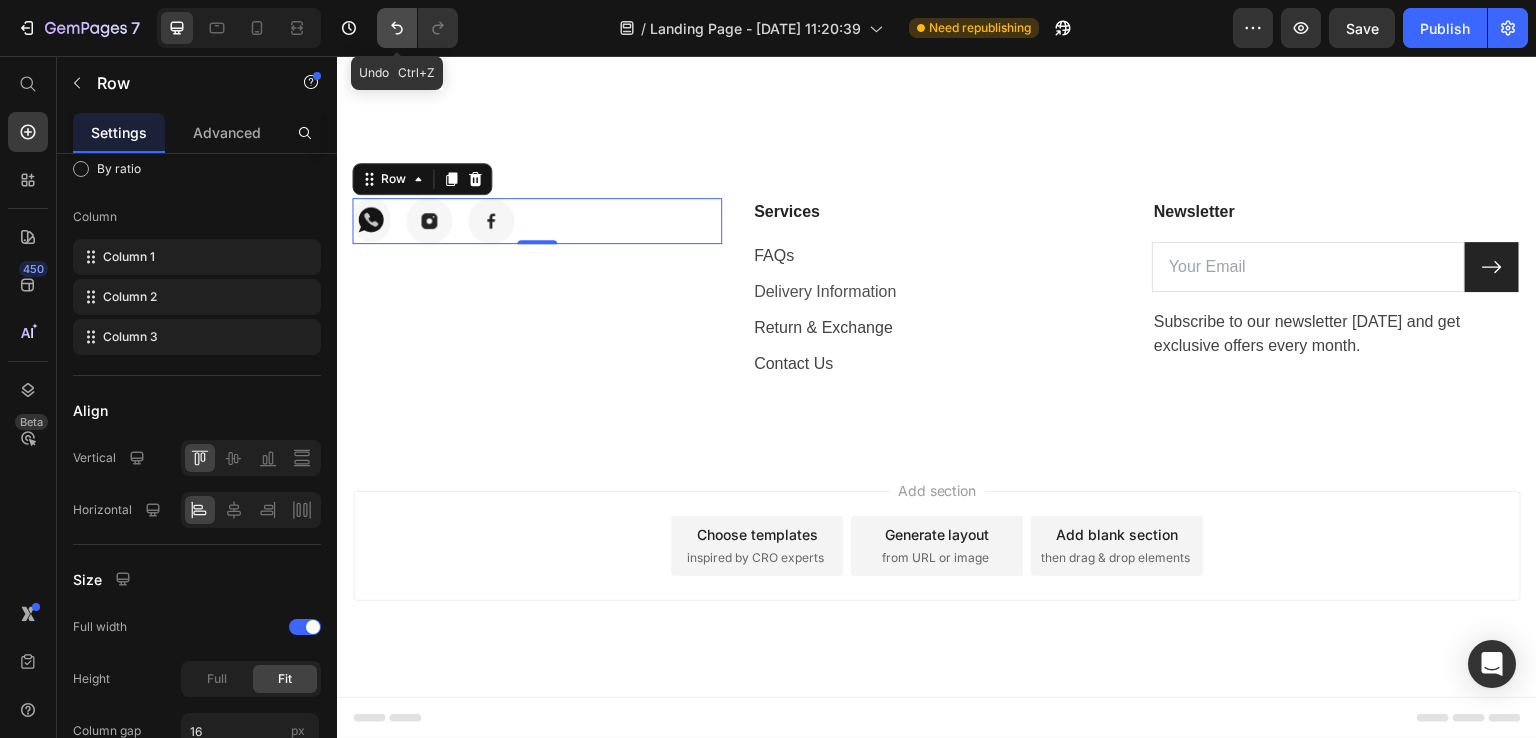 click 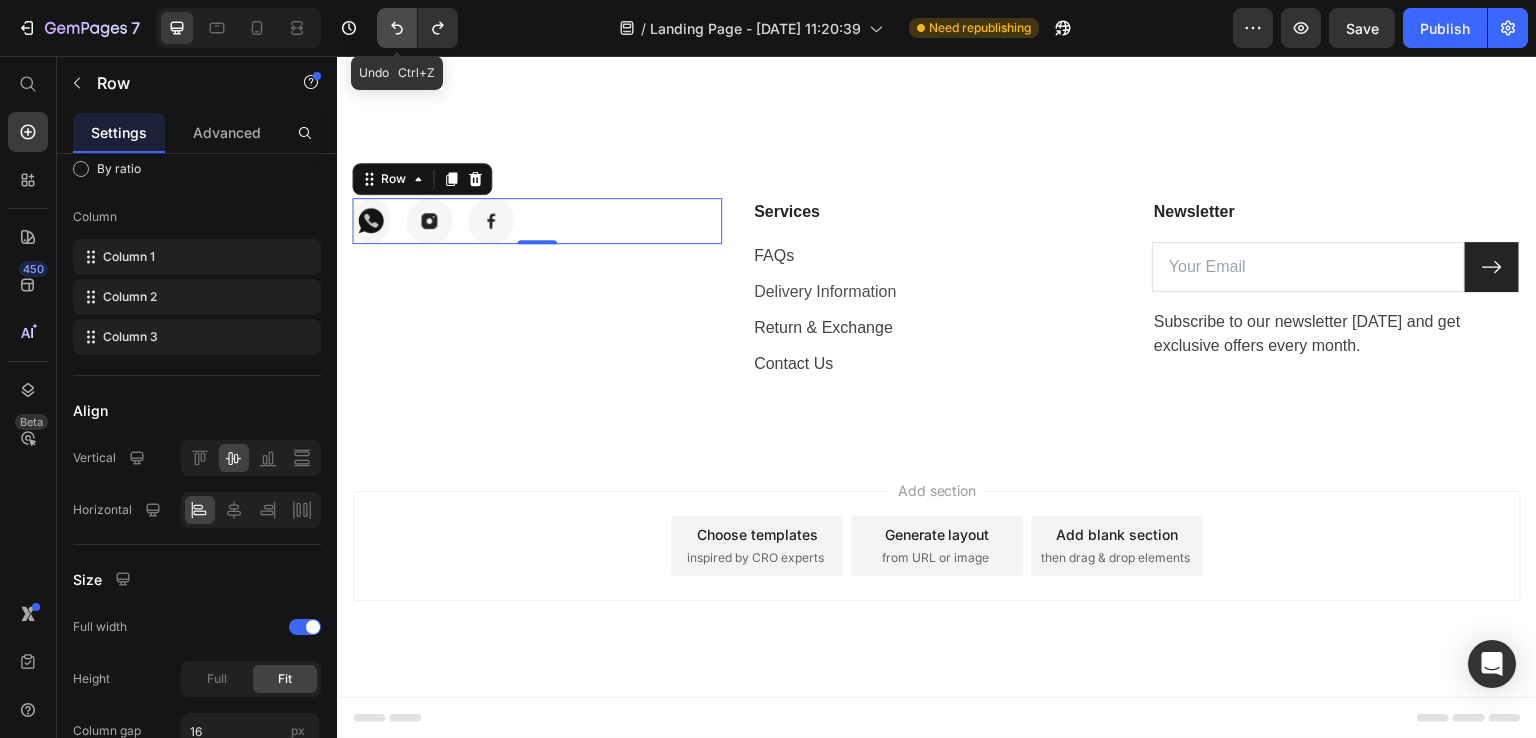 click 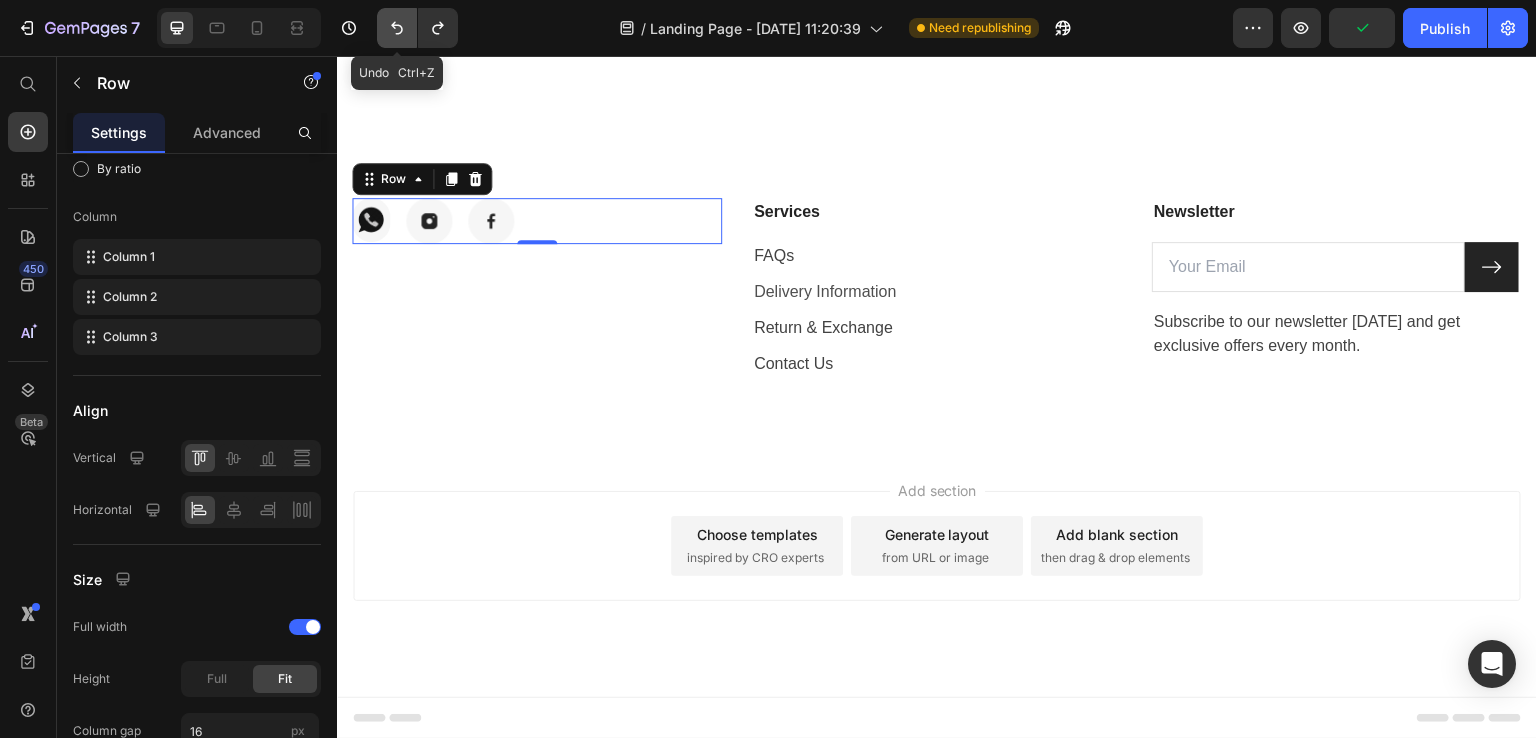 click 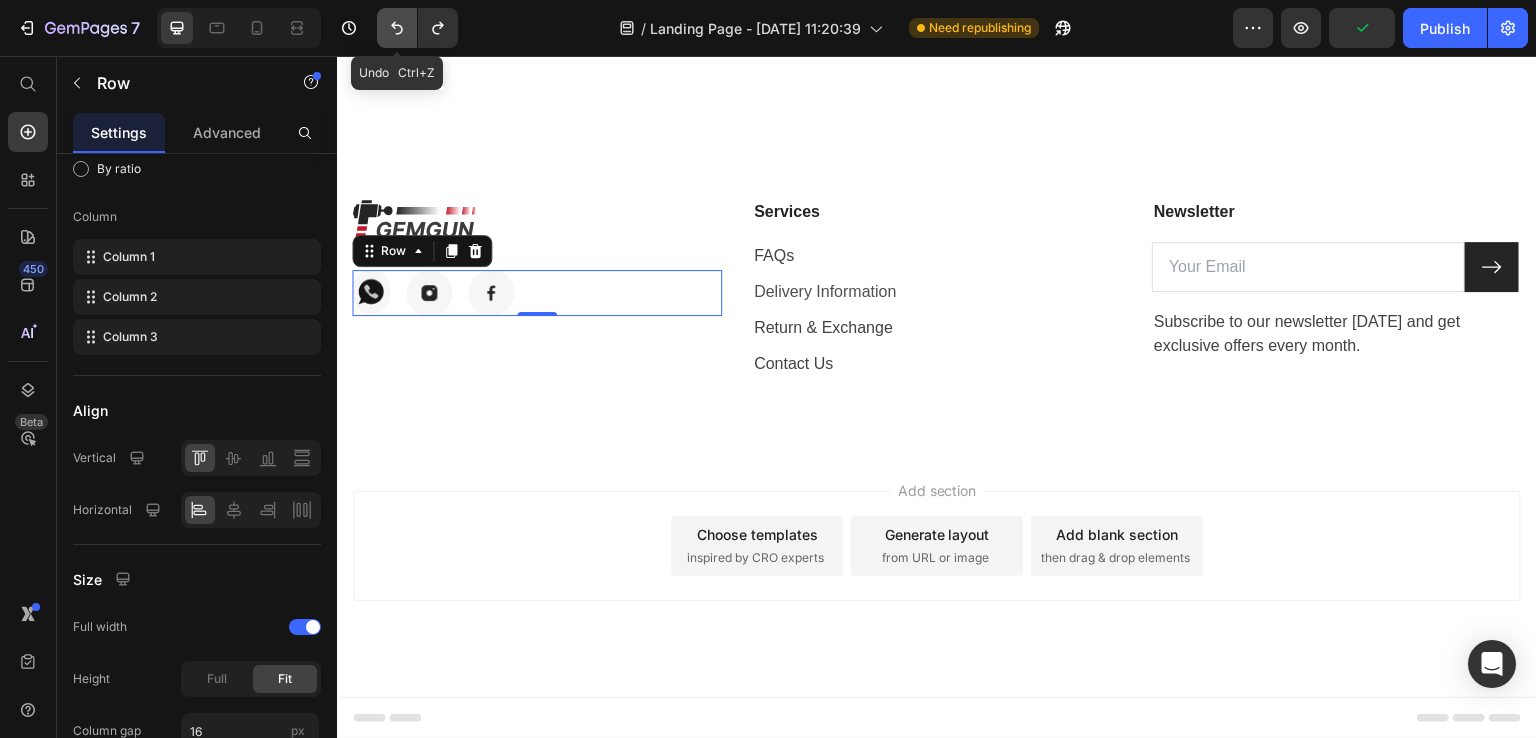 click 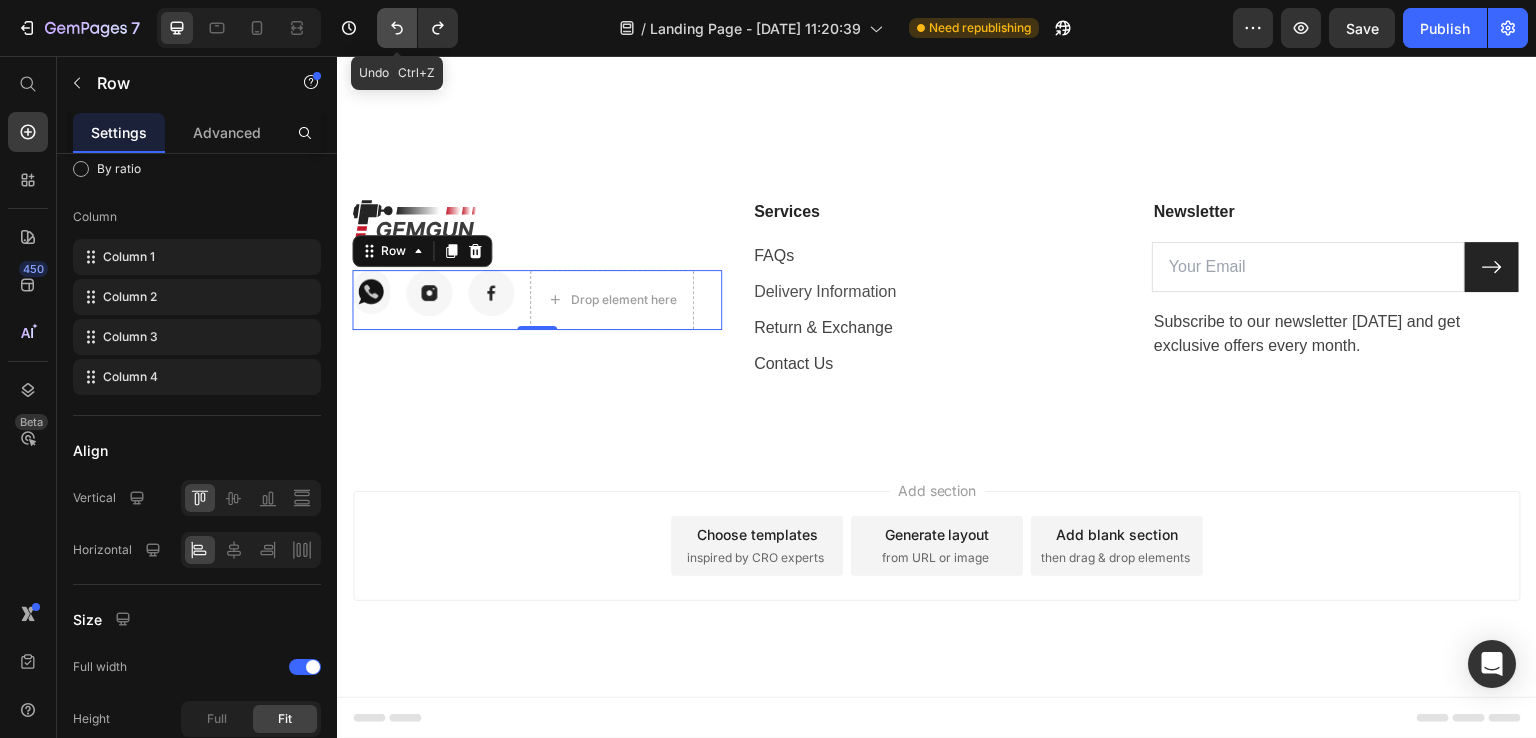 click 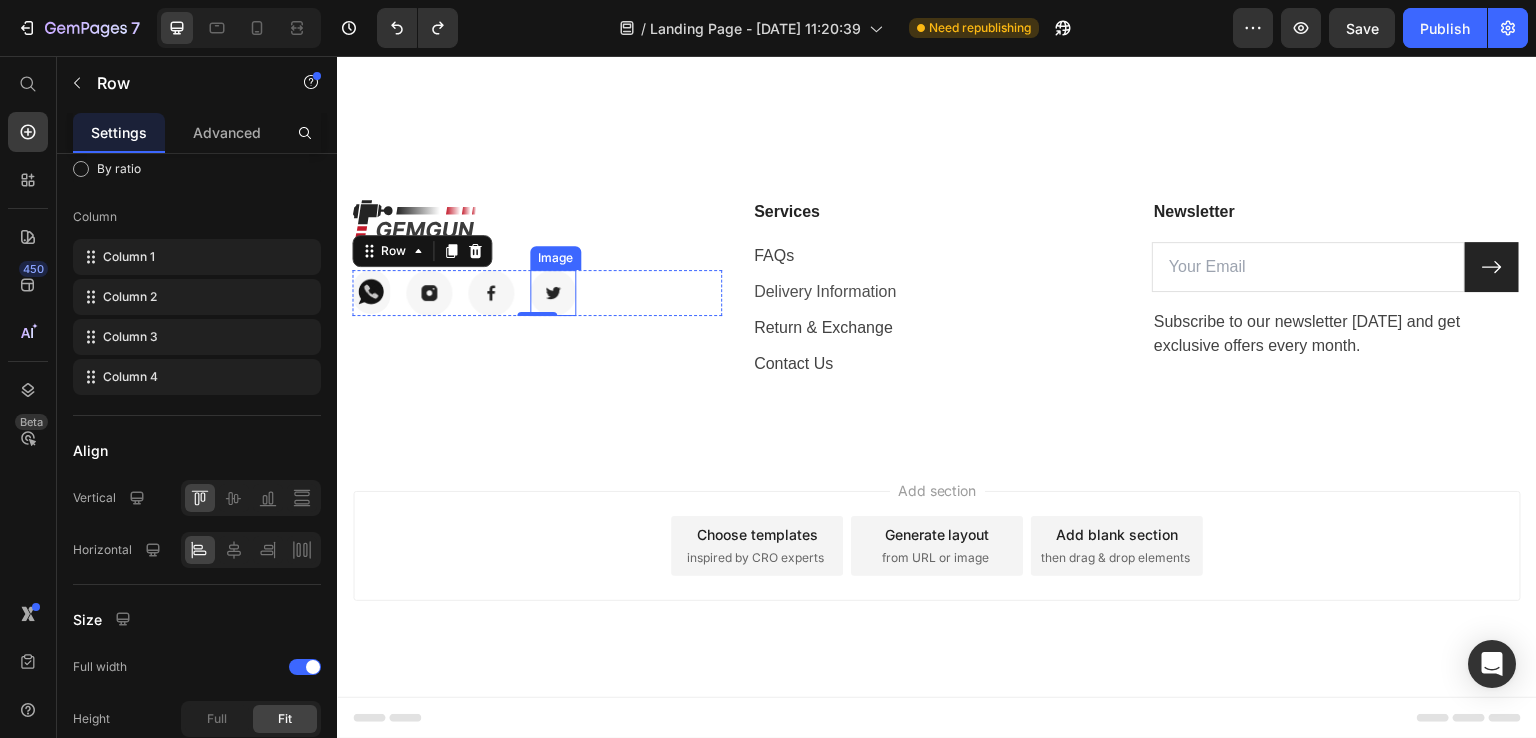 click at bounding box center [553, 293] 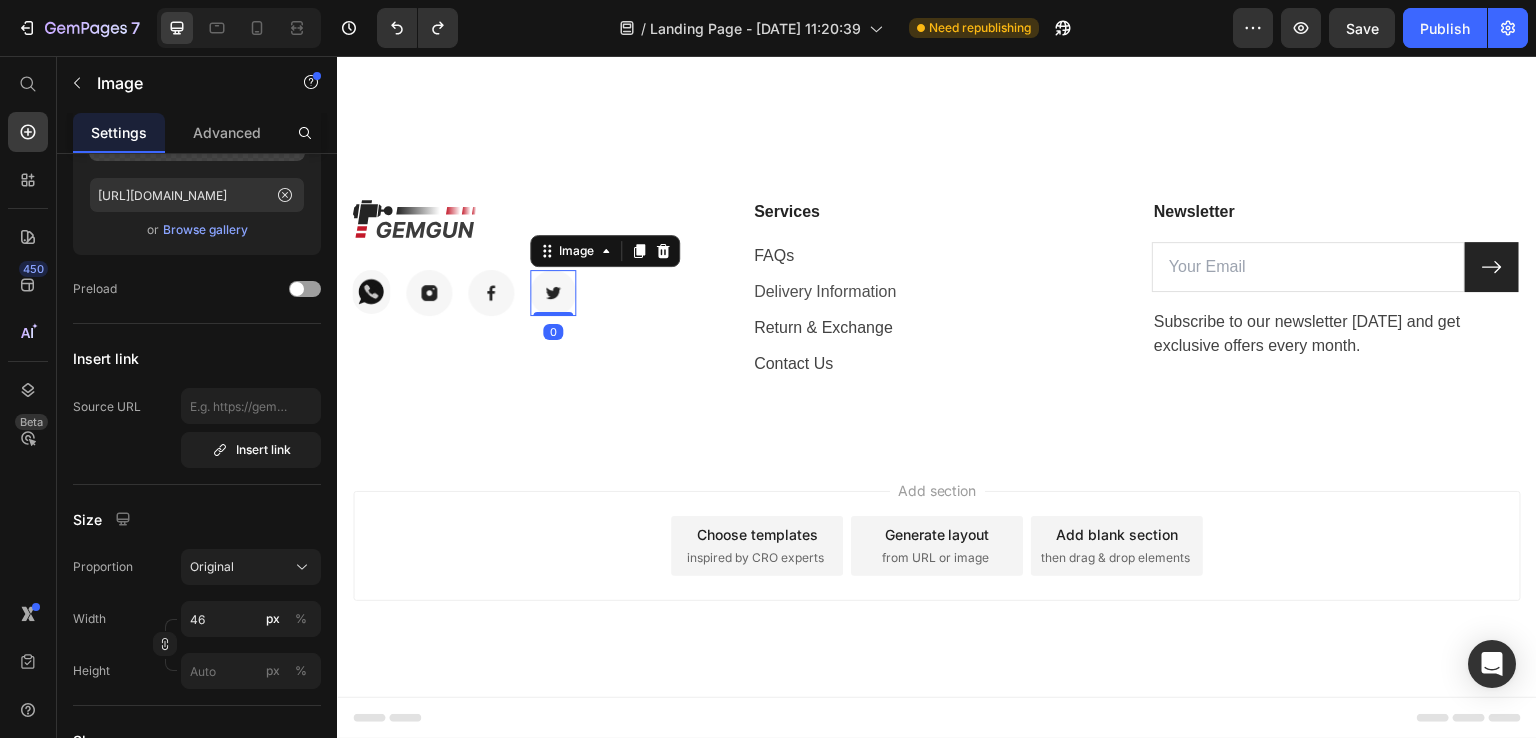 scroll, scrollTop: 0, scrollLeft: 0, axis: both 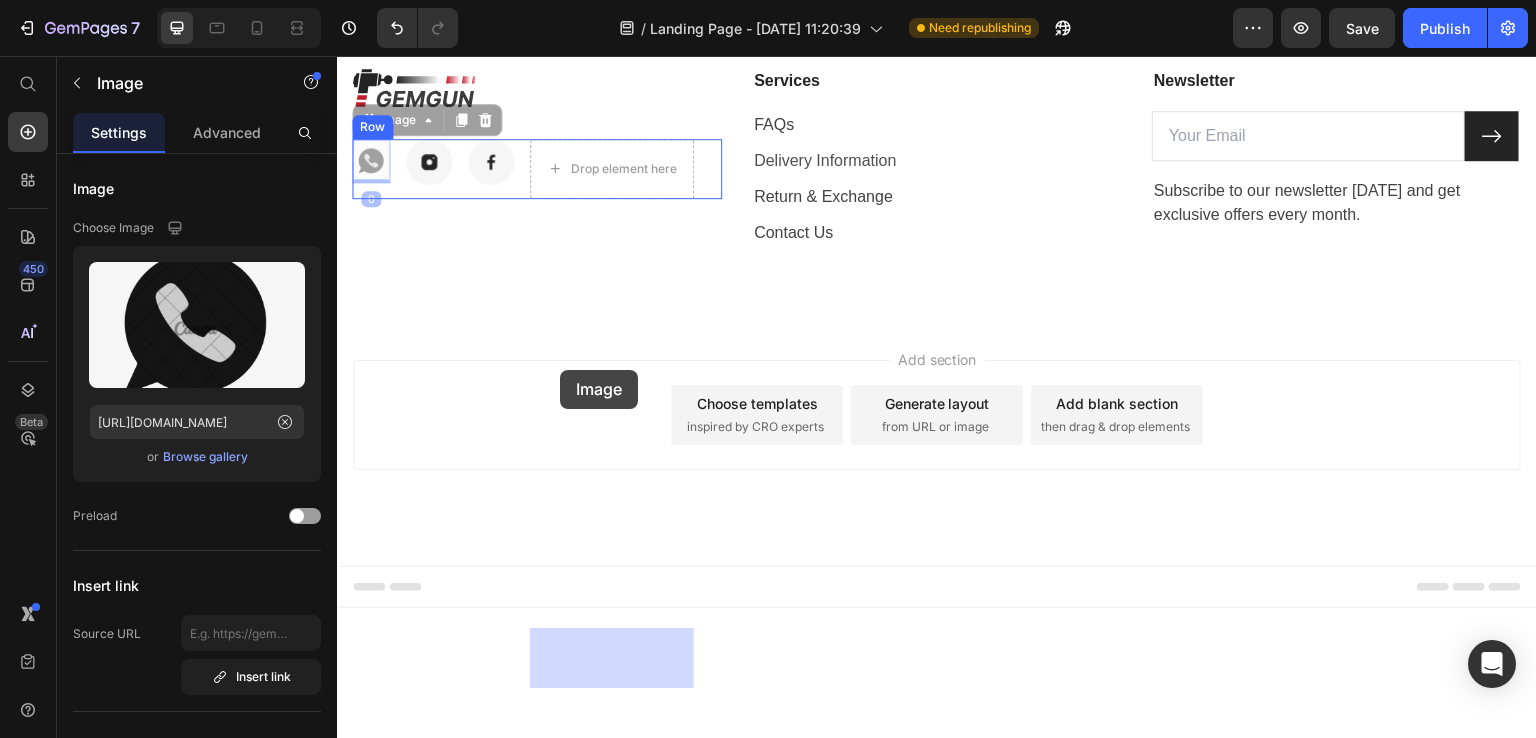 drag, startPoint x: 372, startPoint y: 379, endPoint x: 560, endPoint y: 370, distance: 188.2153 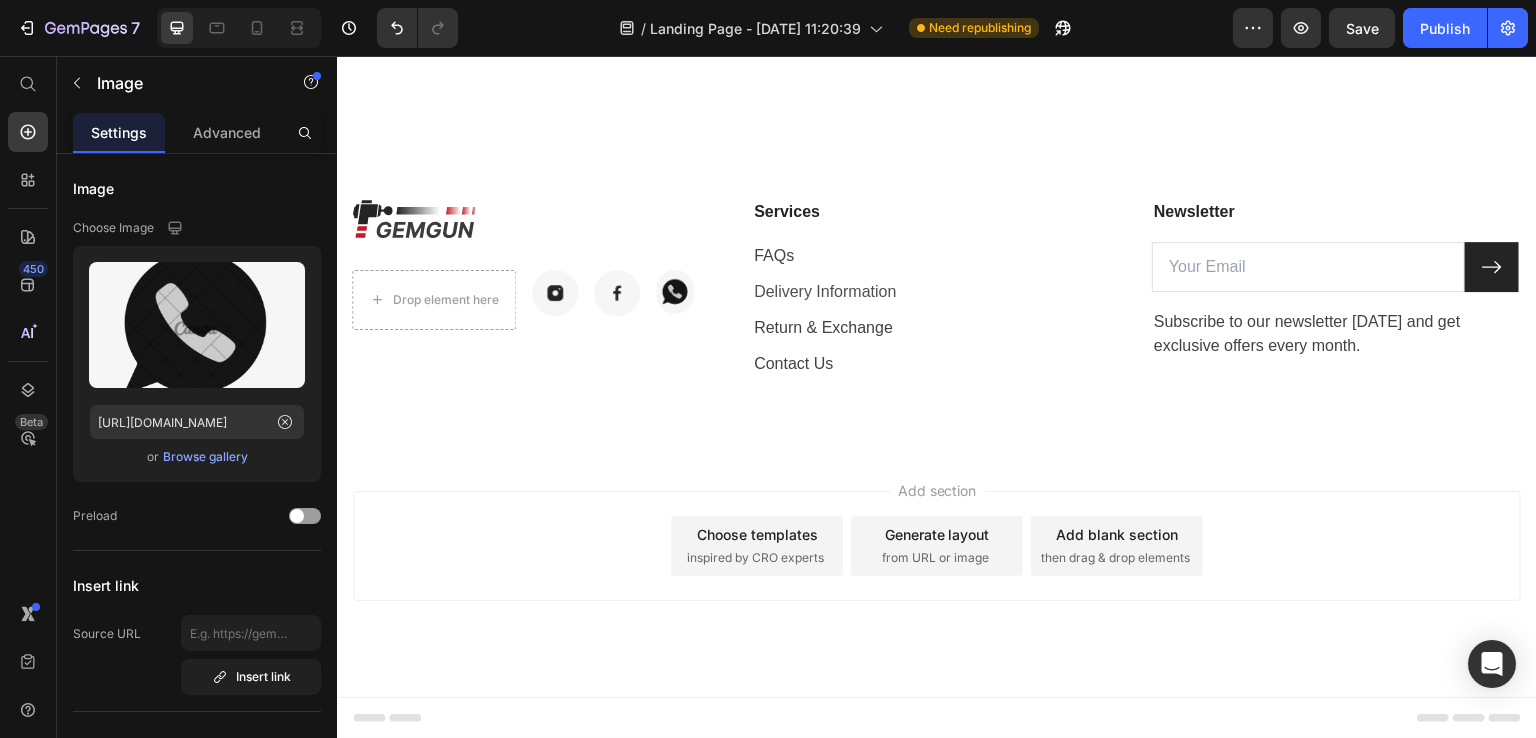 click on "Add section Choose templates inspired by CRO experts Generate layout from URL or image Add blank section then drag & drop elements" at bounding box center [937, 546] 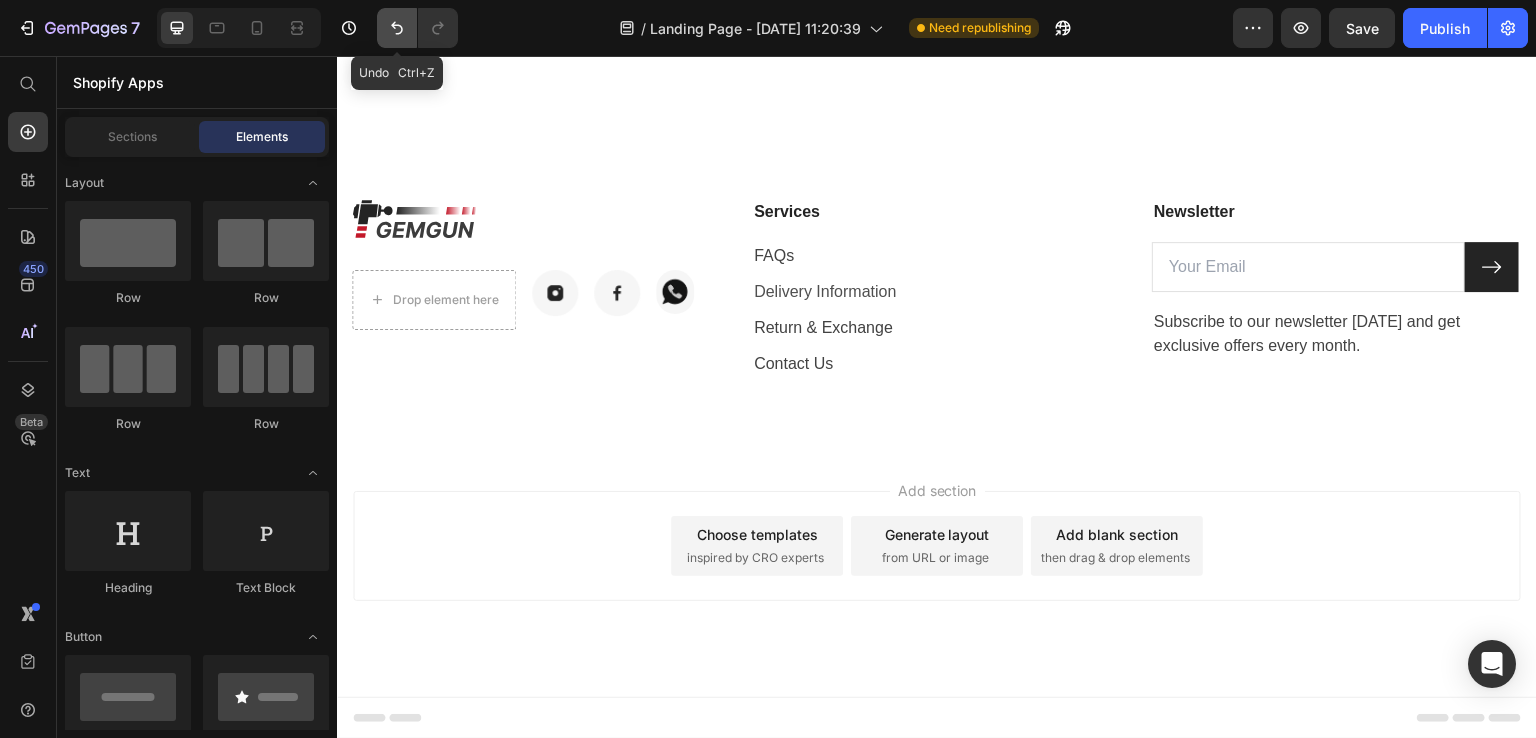 click 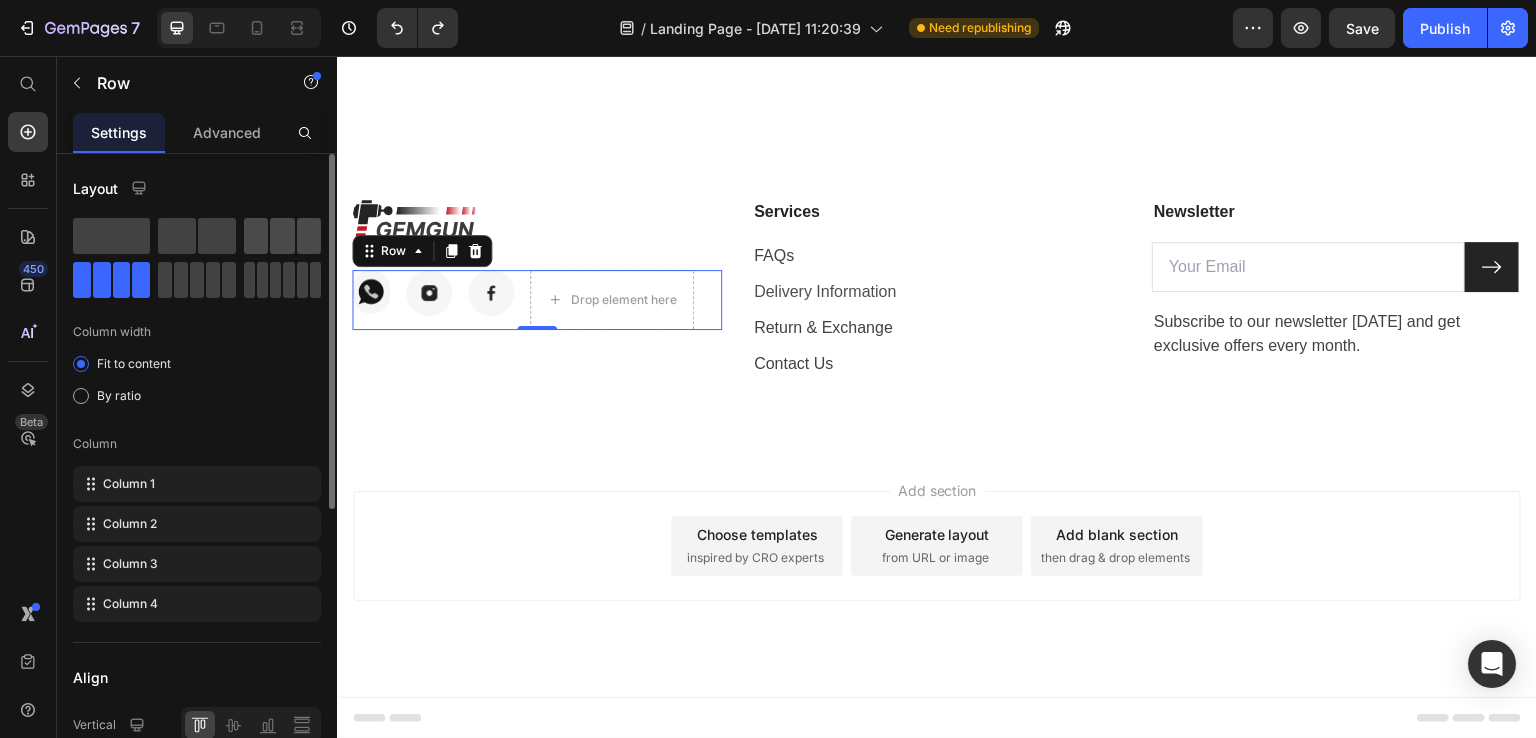 click 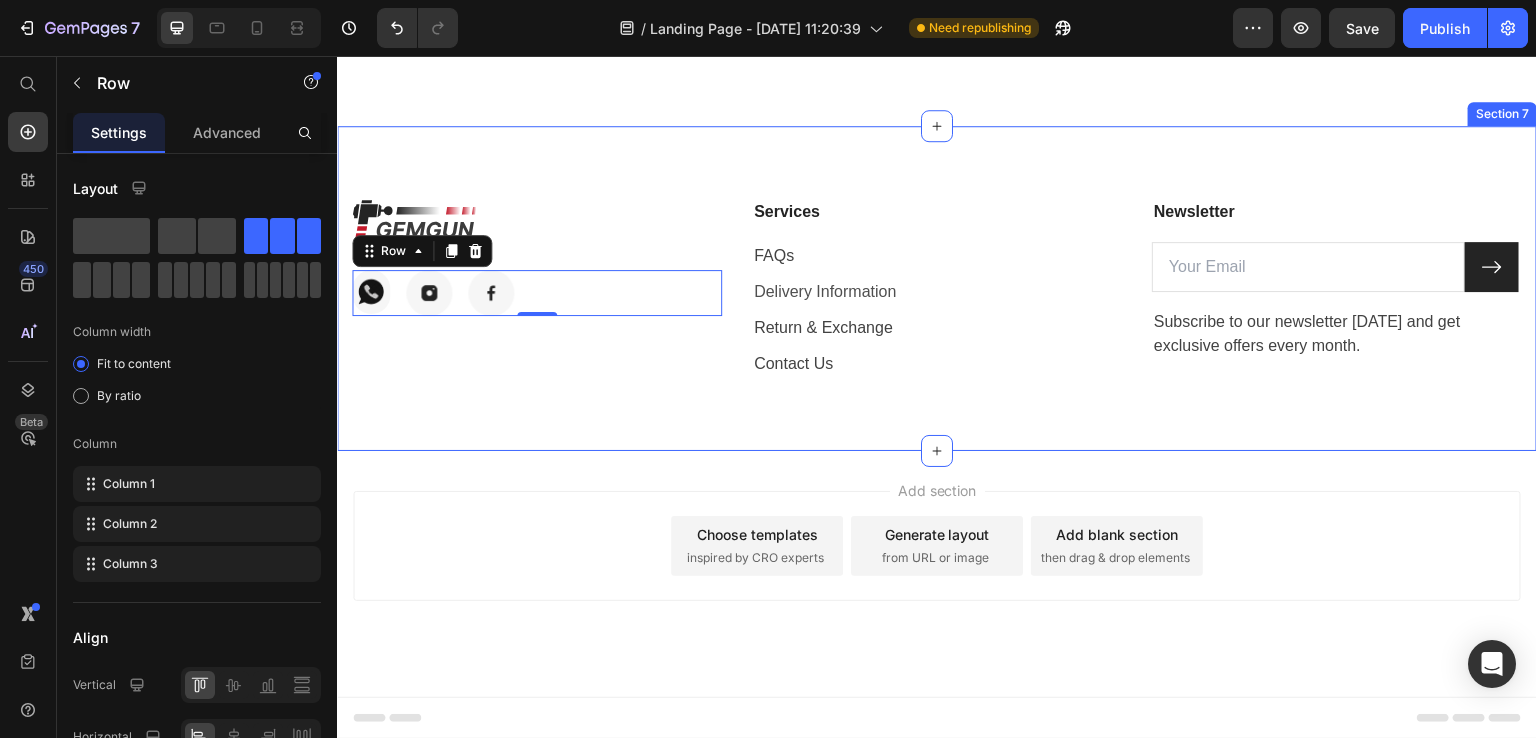 click on "Image Image Image Image Row   0 Services Text block FAQs Text block Delivery Information Text block Return & Exchange  Text block Contact Us Text block Newsletter Text block Email Field
Submit Button Row Subscribe to our newsletter today and get exclusive offers every month. Text block Newsletter Row Section 7" at bounding box center [937, 288] 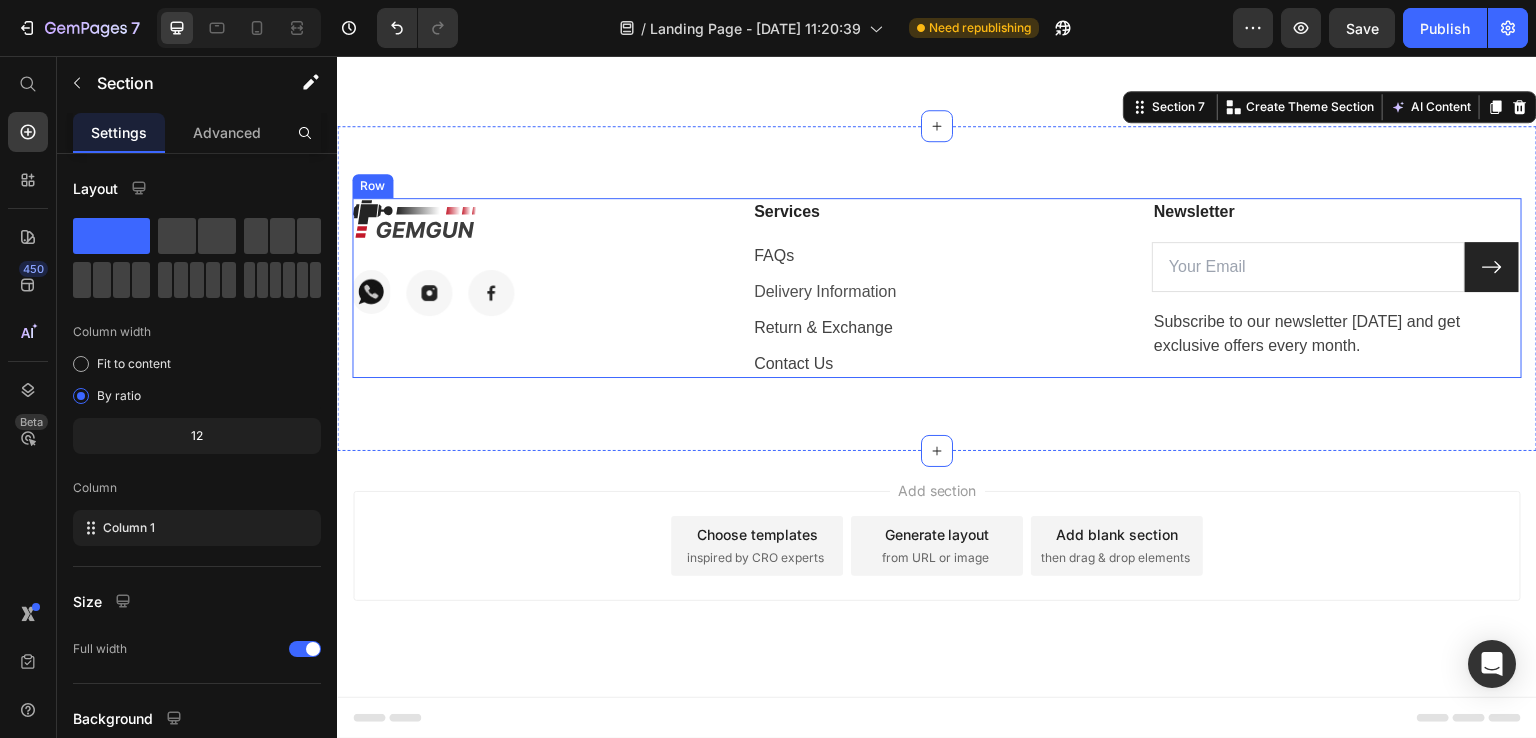 click on "Image Image Image Image Row Services Text block FAQs Text block Delivery Information Text block Return & Exchange  Text block Contact Us Text block Newsletter Text block Email Field
Submit Button Row Subscribe to our newsletter today and get exclusive offers every month. Text block Newsletter Row" at bounding box center [937, 288] 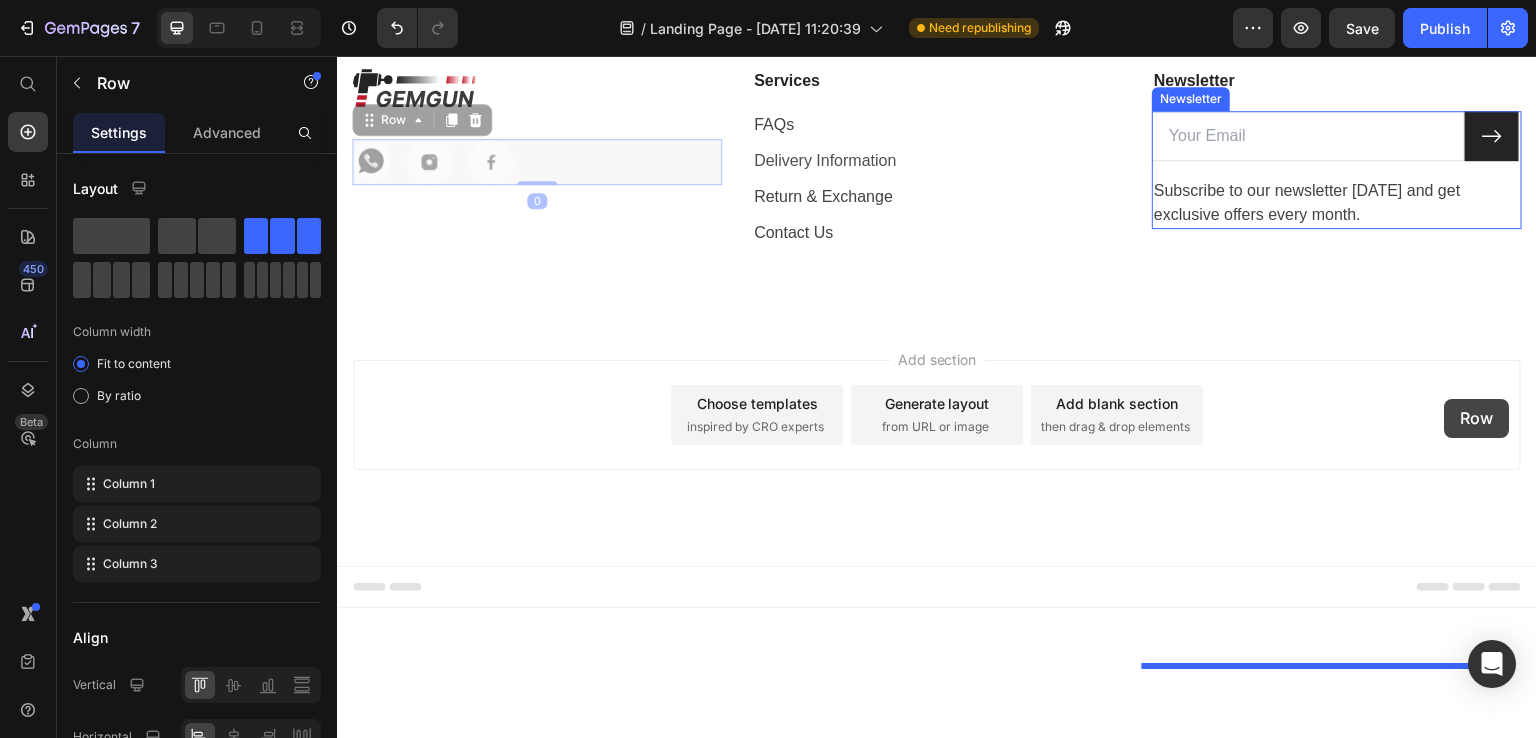 drag, startPoint x: 548, startPoint y: 367, endPoint x: 1445, endPoint y: 399, distance: 897.5706 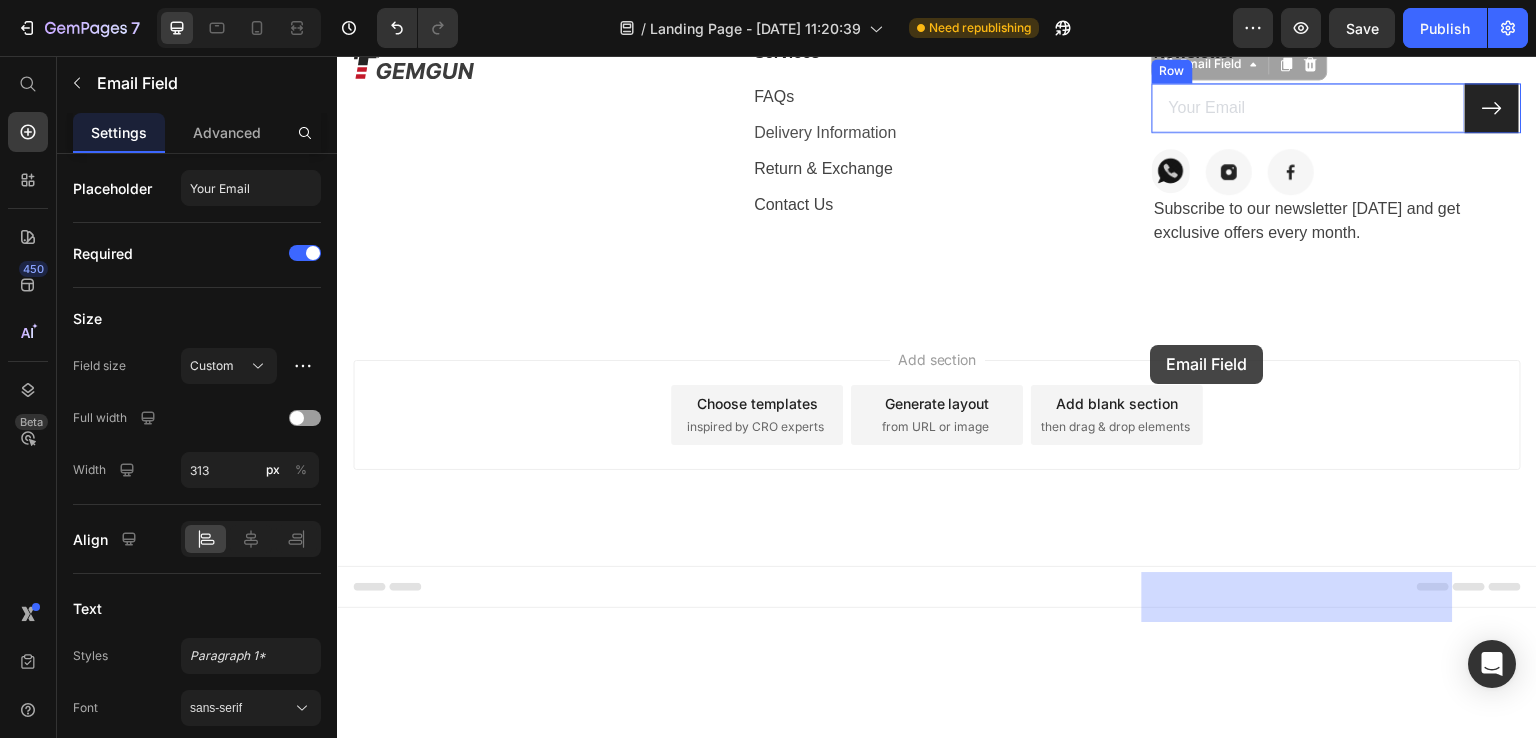 drag, startPoint x: 1264, startPoint y: 338, endPoint x: 1151, endPoint y: 345, distance: 113.216606 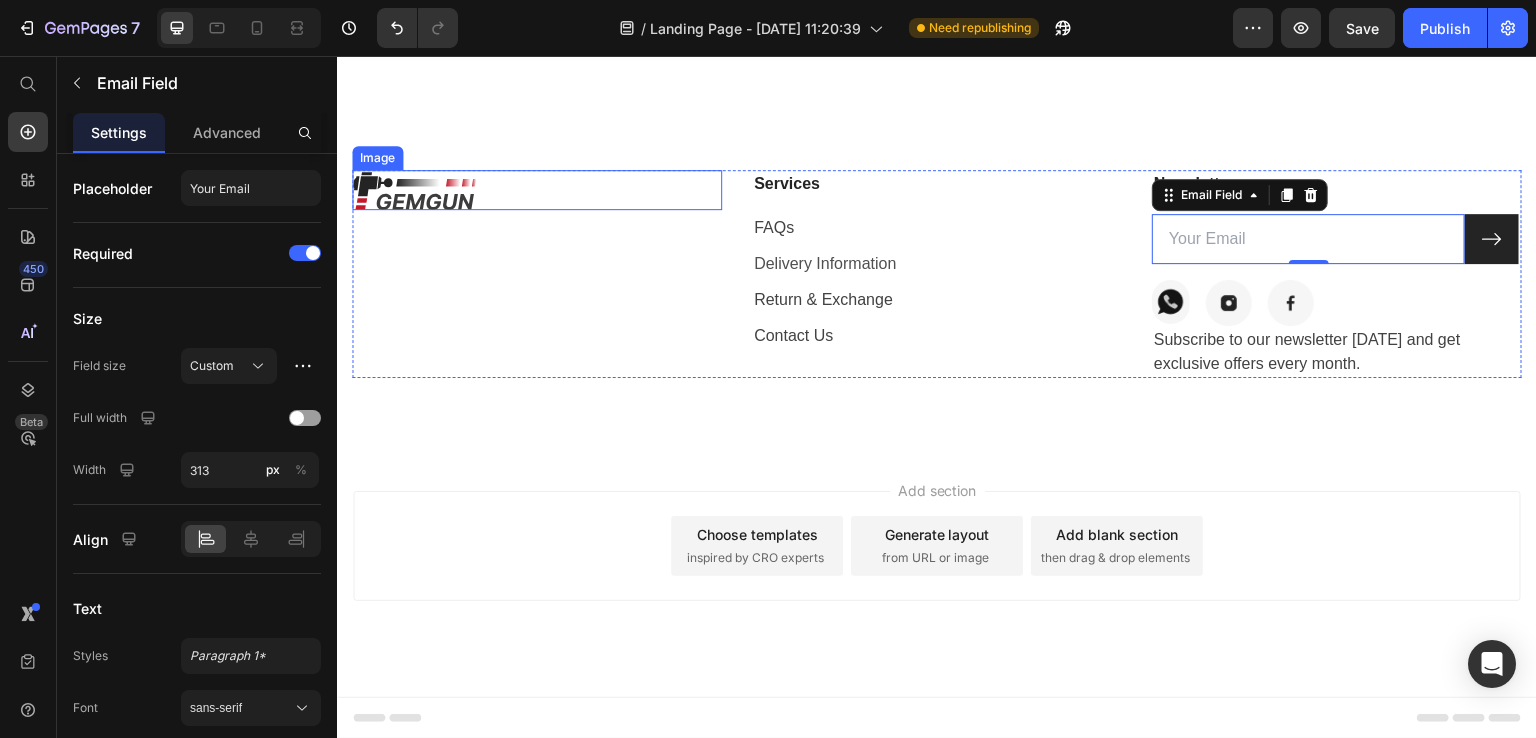 click at bounding box center (537, 190) 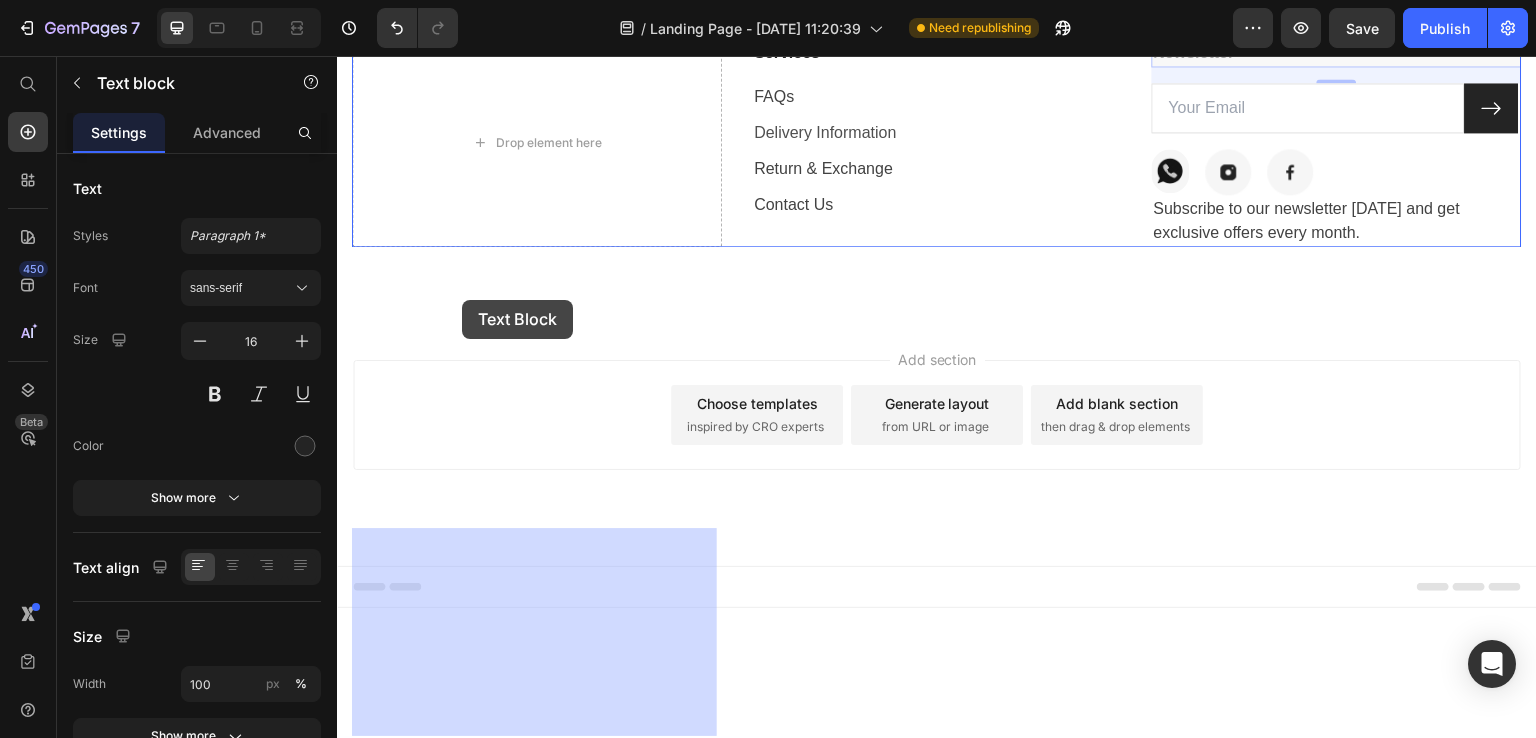drag, startPoint x: 1271, startPoint y: 293, endPoint x: 462, endPoint y: 300, distance: 809.0303 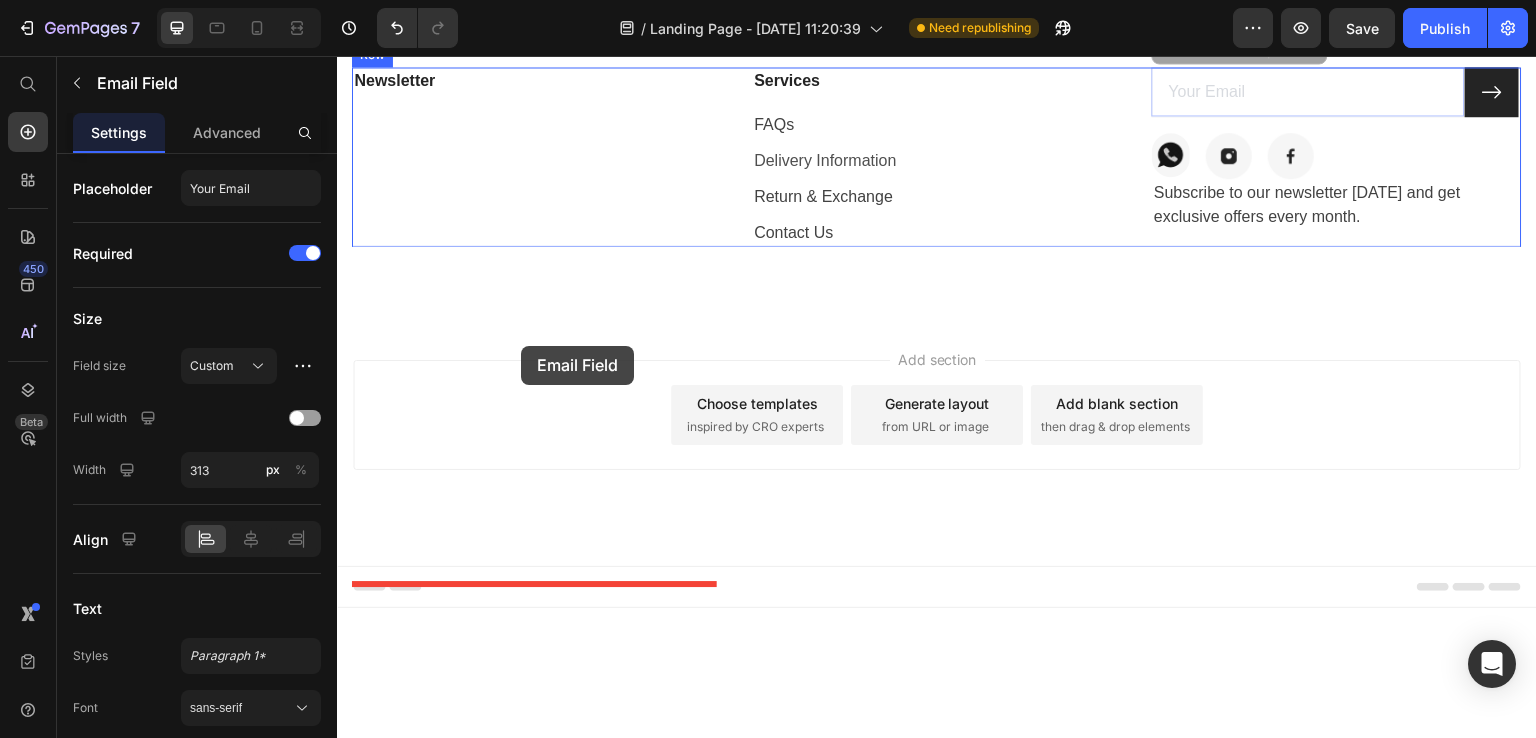 drag, startPoint x: 1342, startPoint y: 299, endPoint x: 521, endPoint y: 346, distance: 822.34424 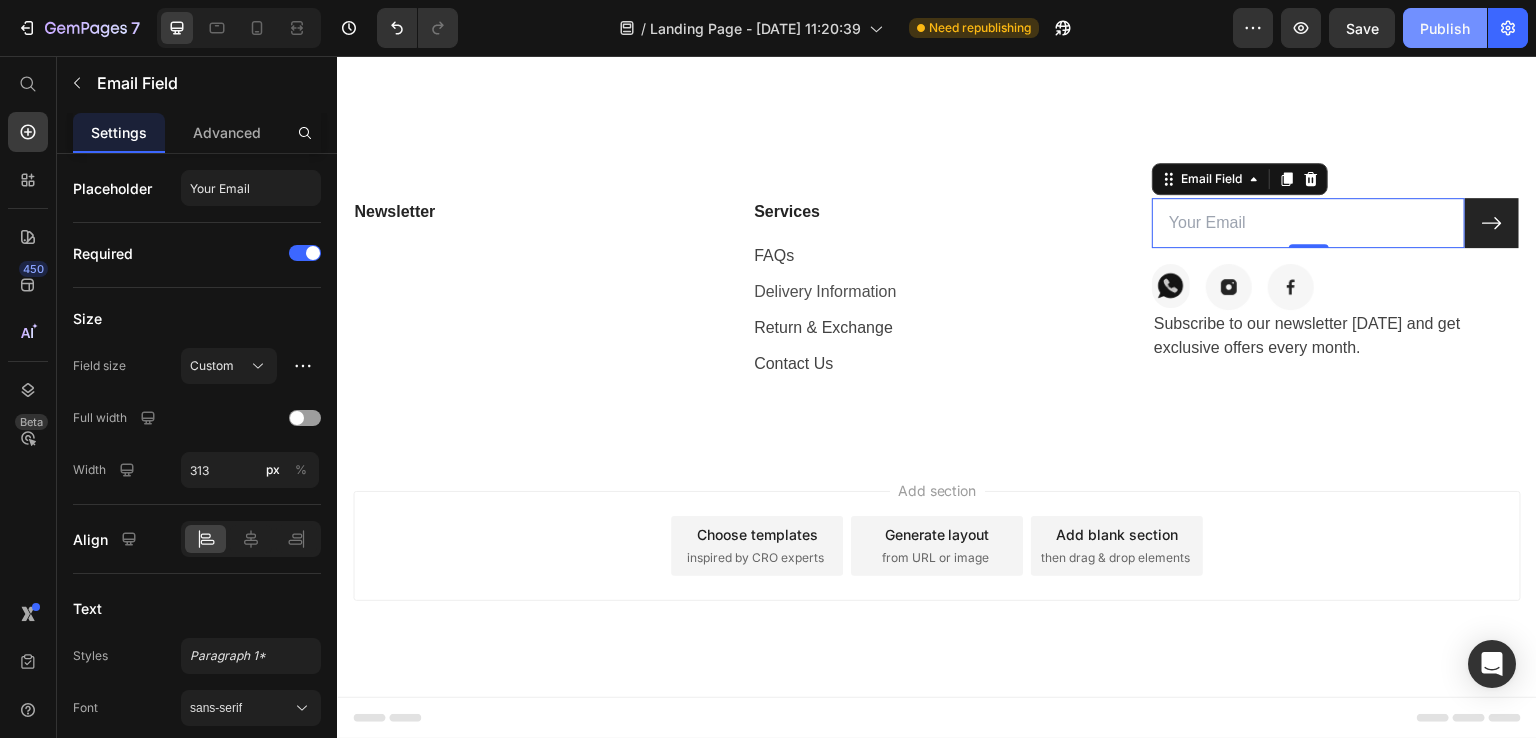 click on "Publish" 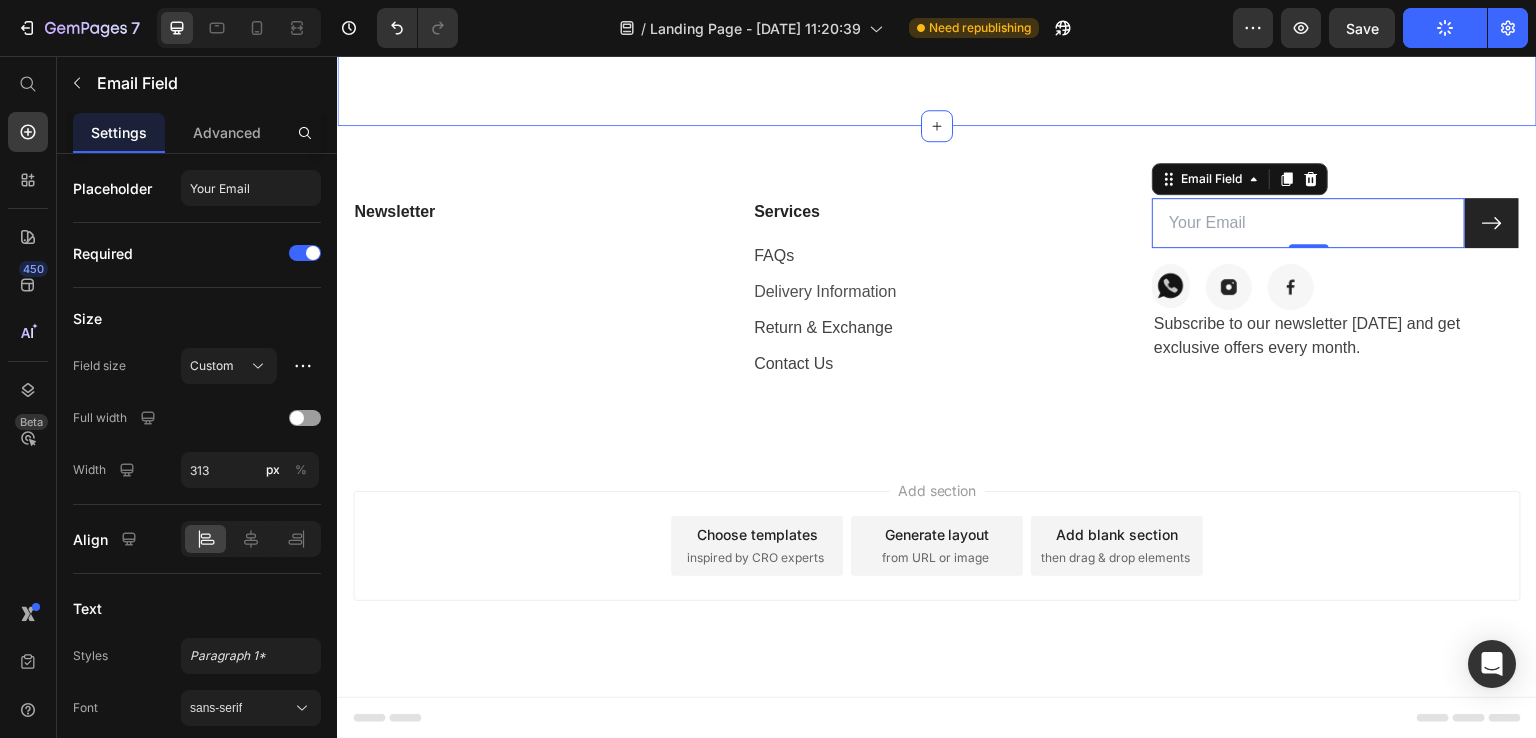 click on "Strengthen Your Health With  Our Massagers Heading Row Section 6" at bounding box center [937, -23] 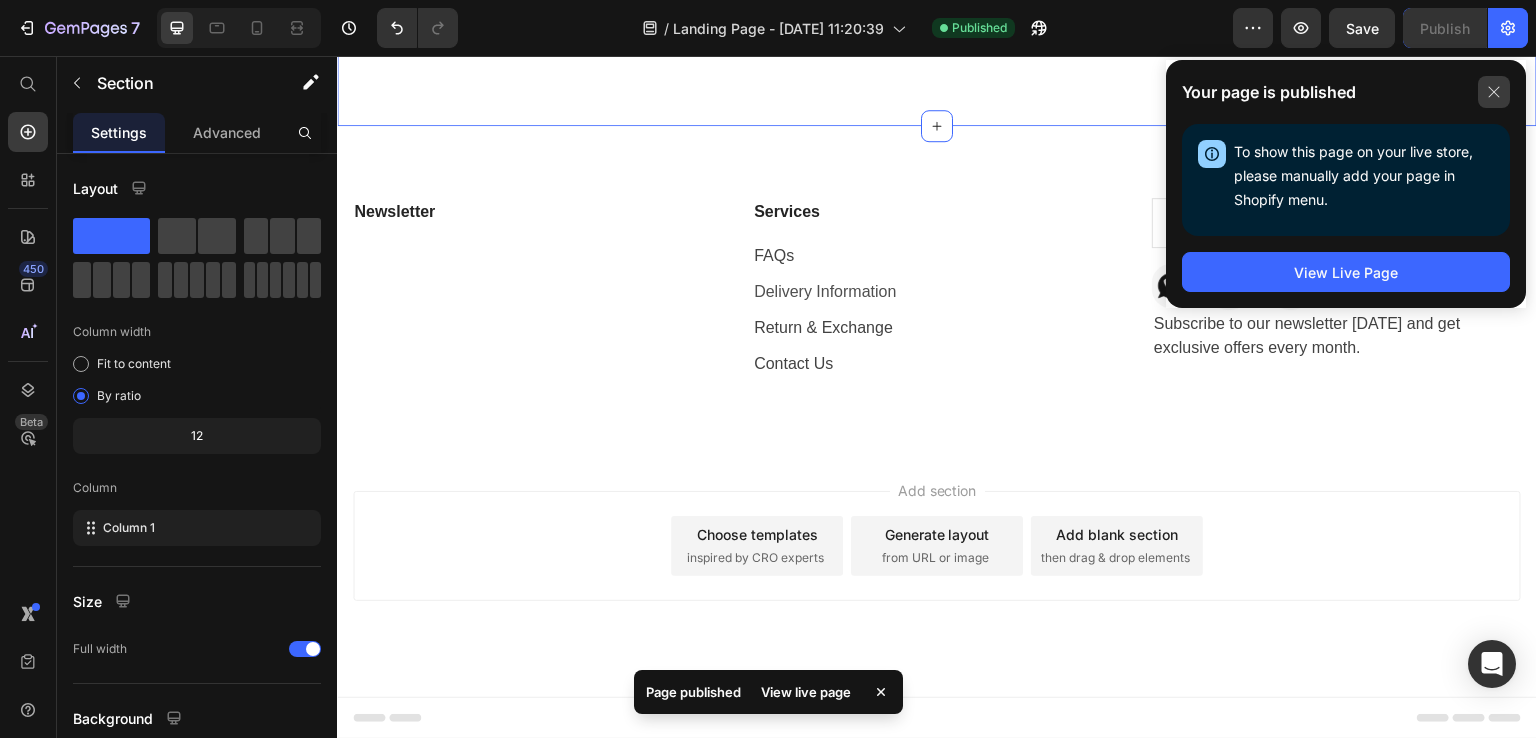 click 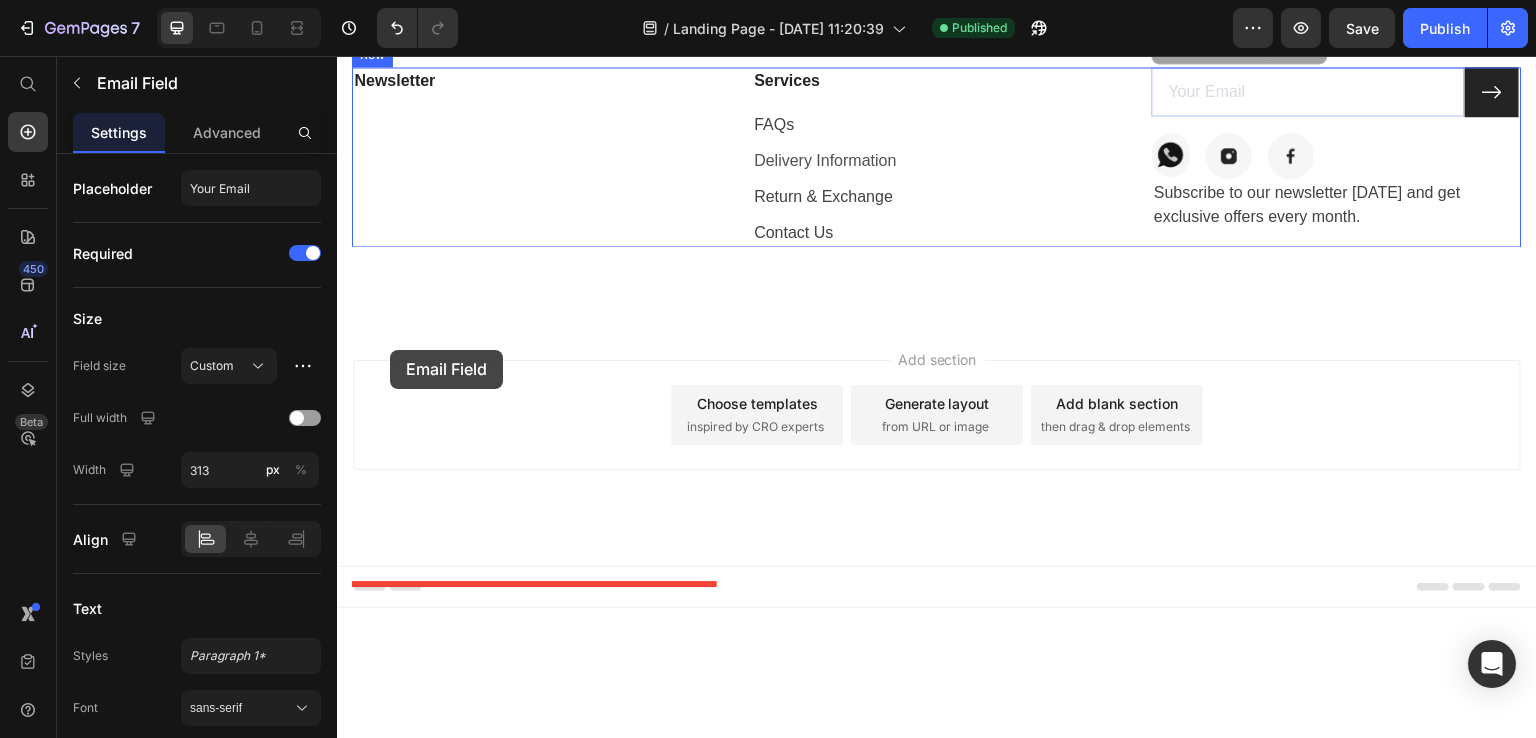 drag, startPoint x: 1208, startPoint y: 301, endPoint x: 390, endPoint y: 350, distance: 819.4663 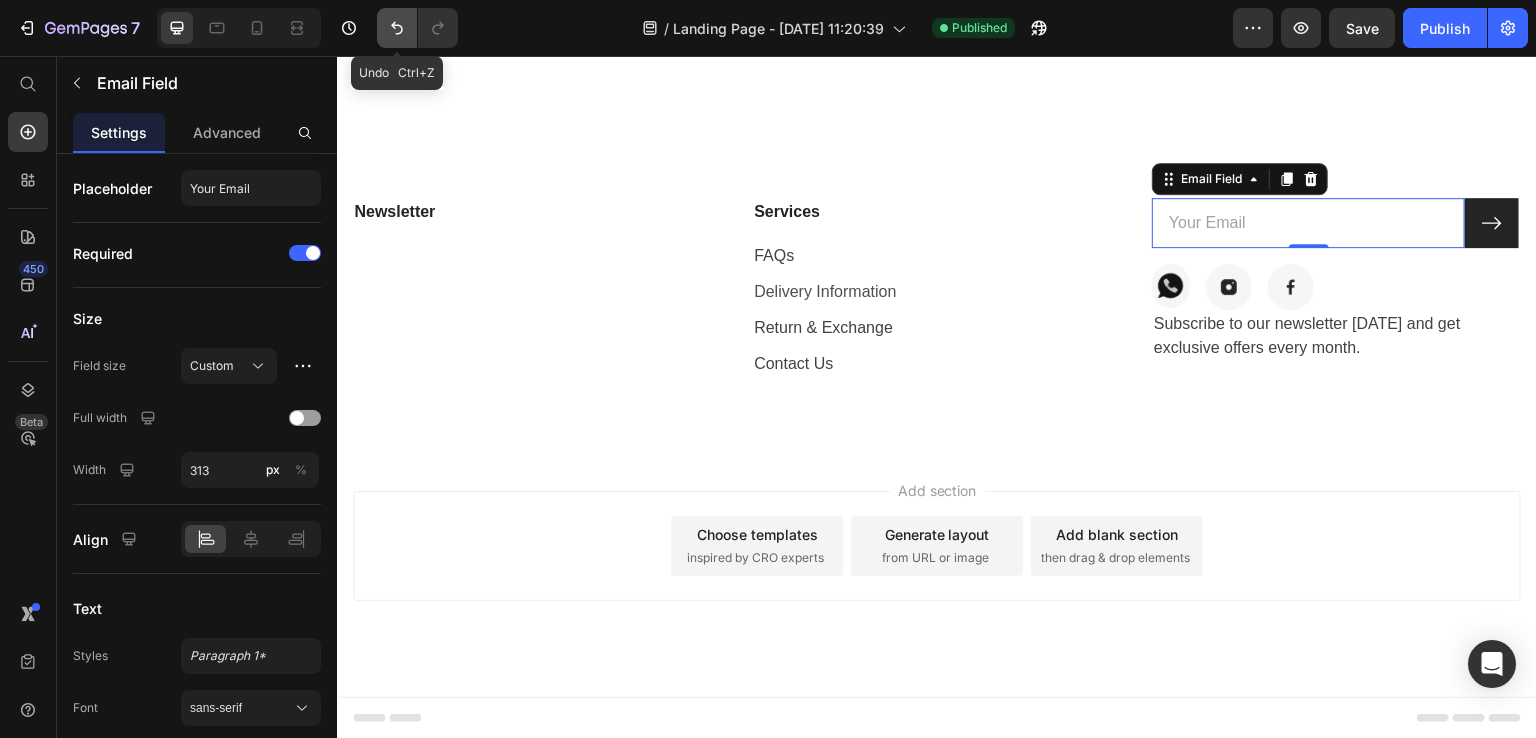 click 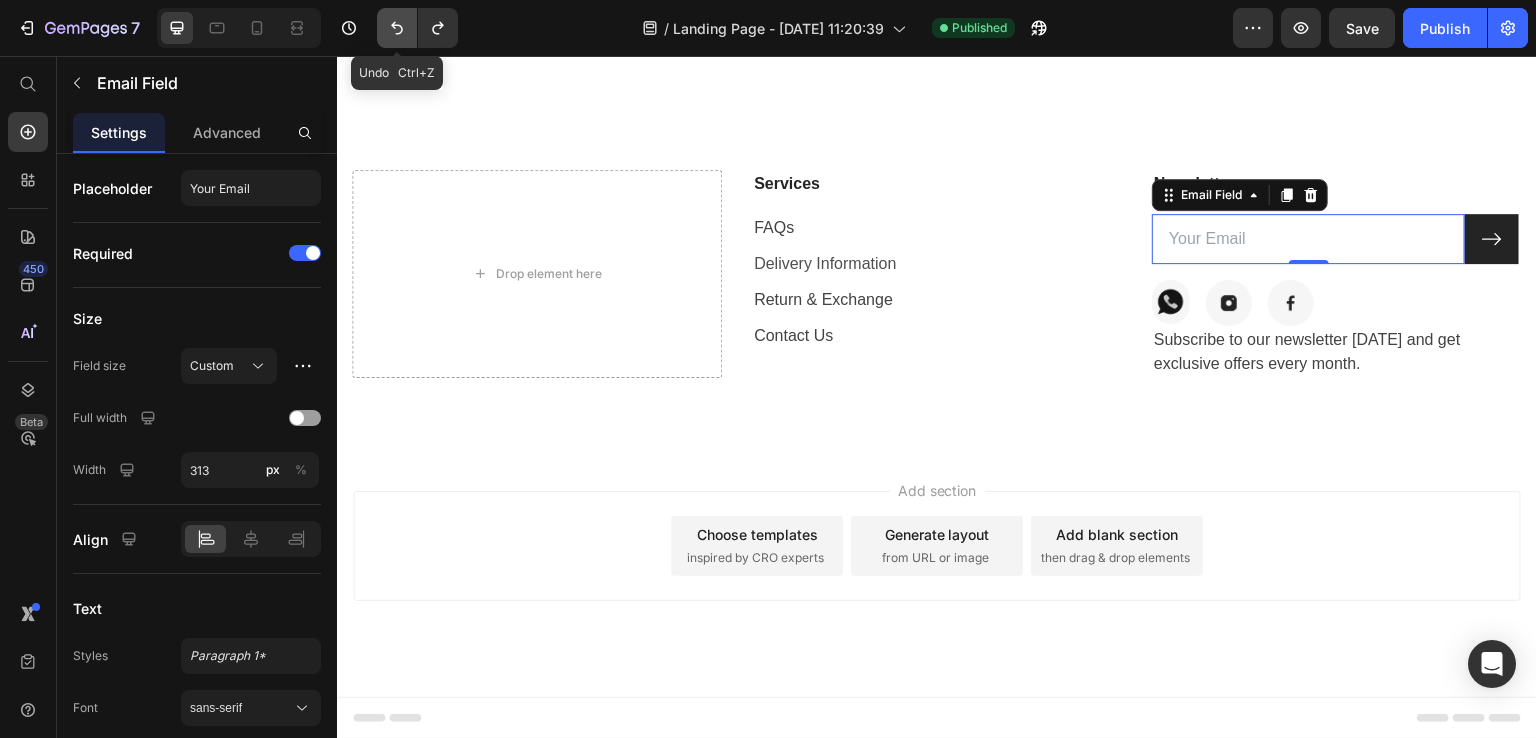 click 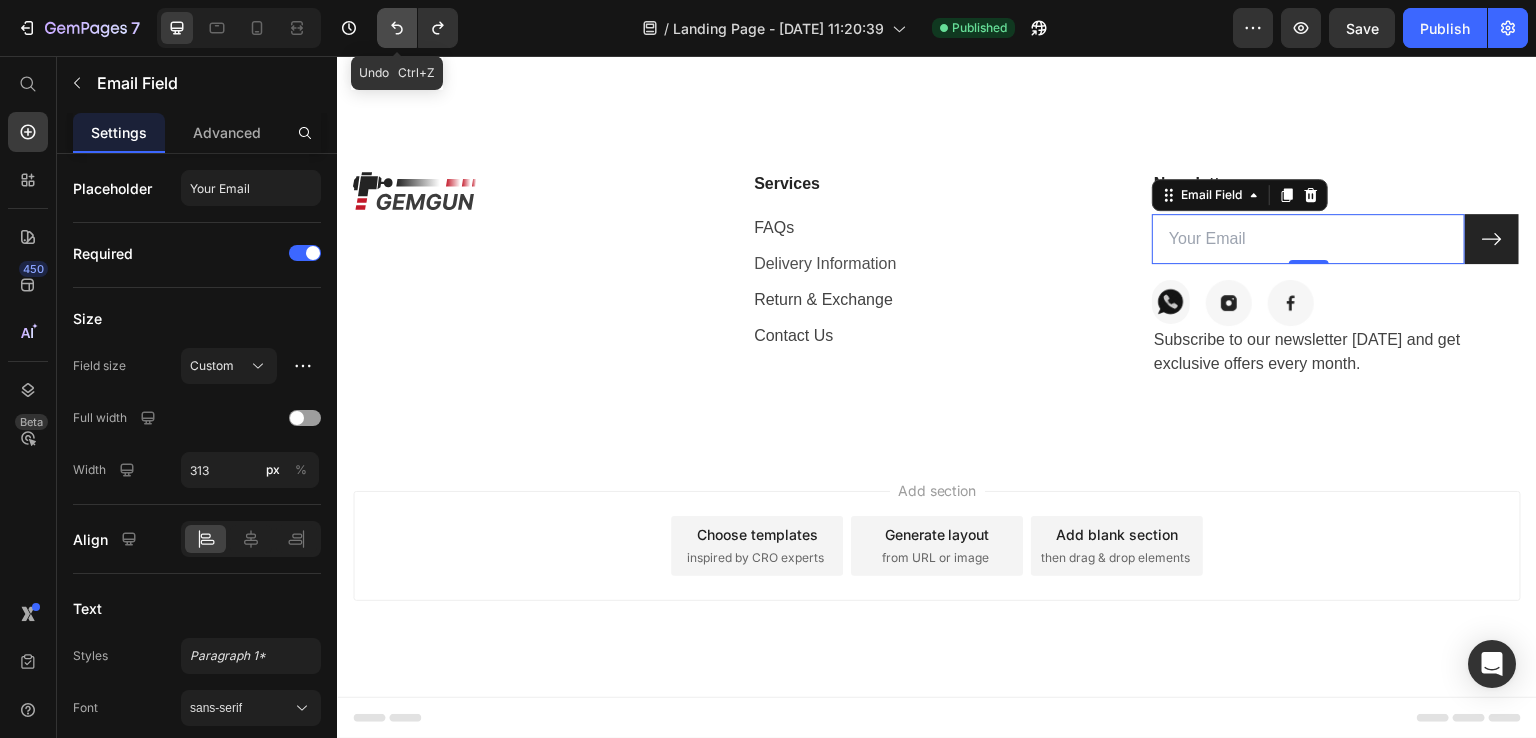 click 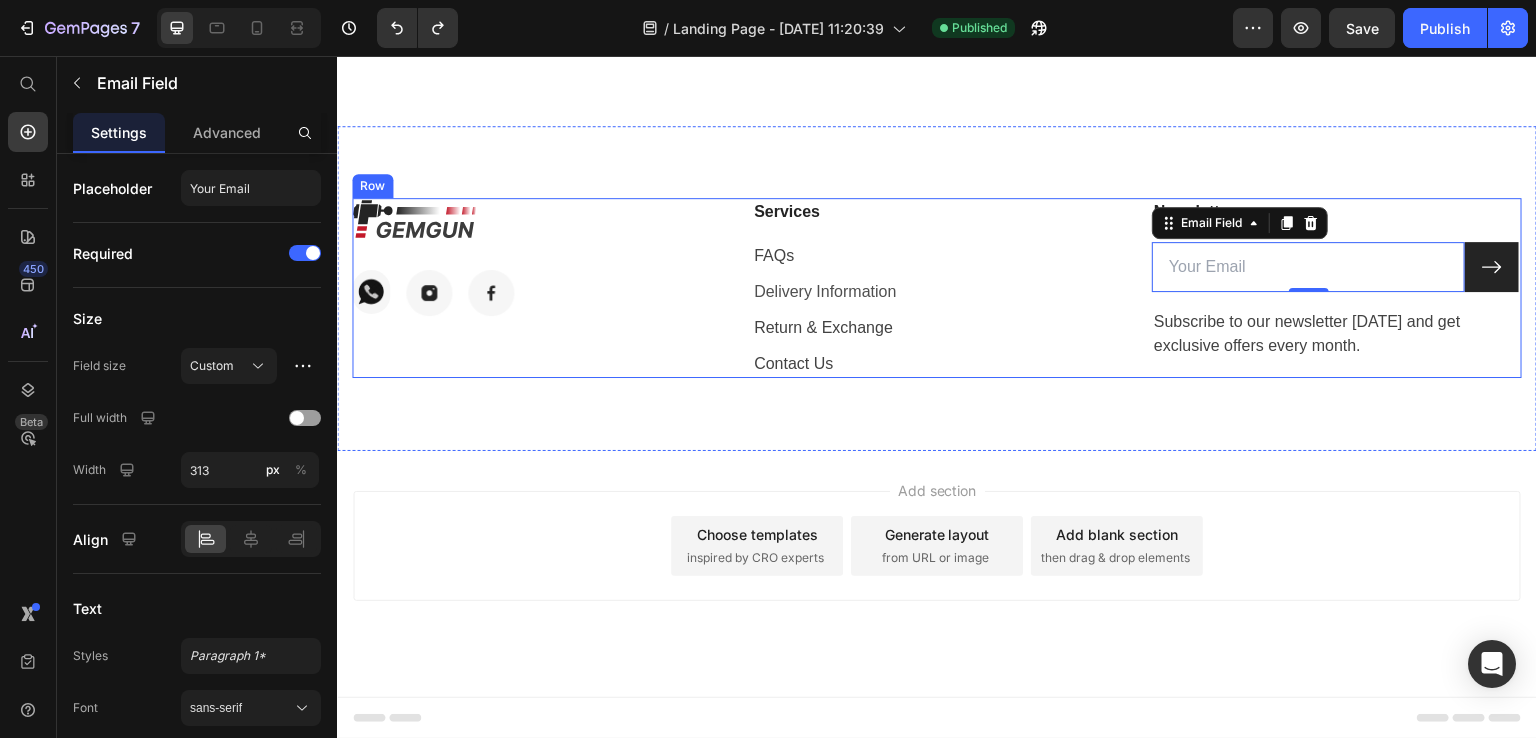 click on "Services Text block FAQs Text block Delivery Information Text block Return & Exchange  Text block Contact Us Text block" at bounding box center [937, 288] 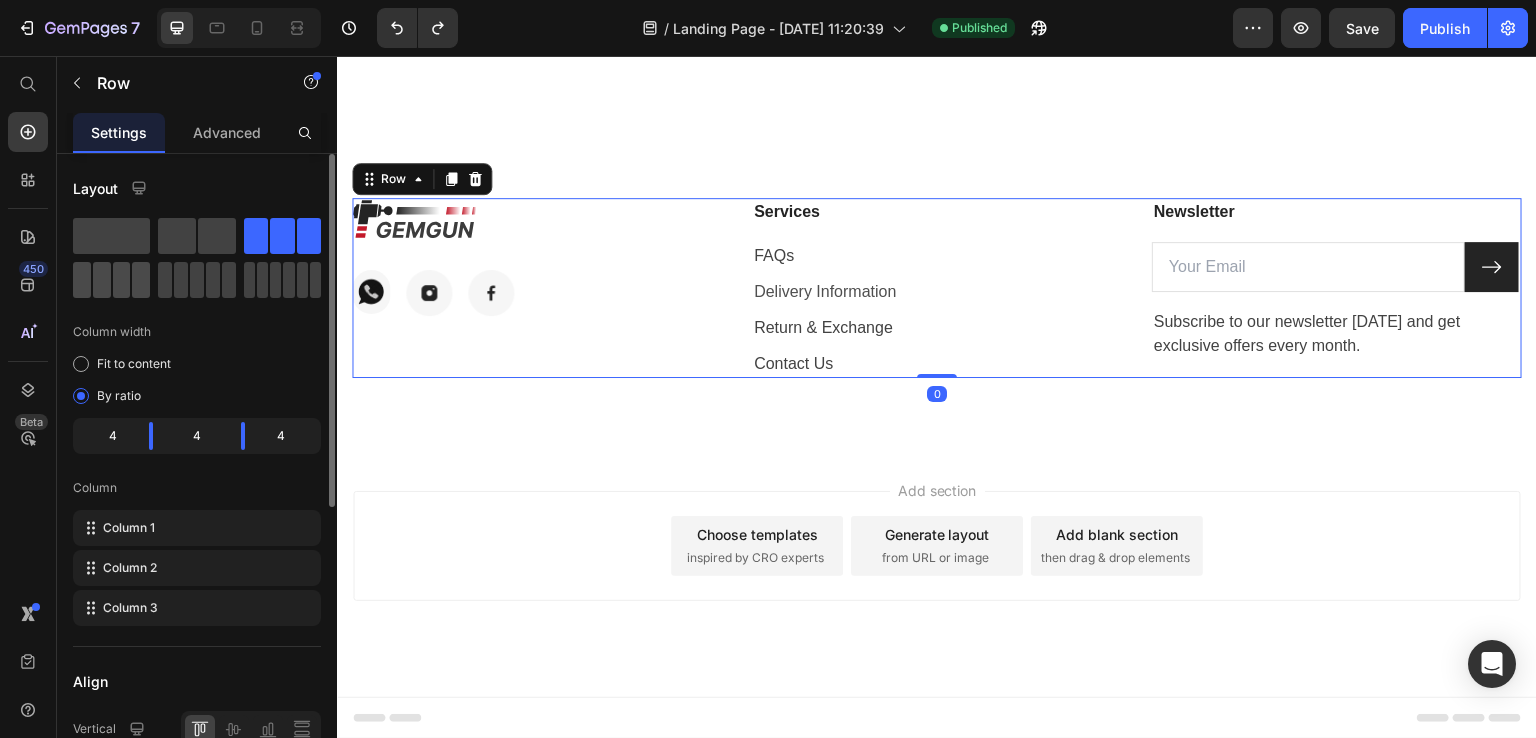 click 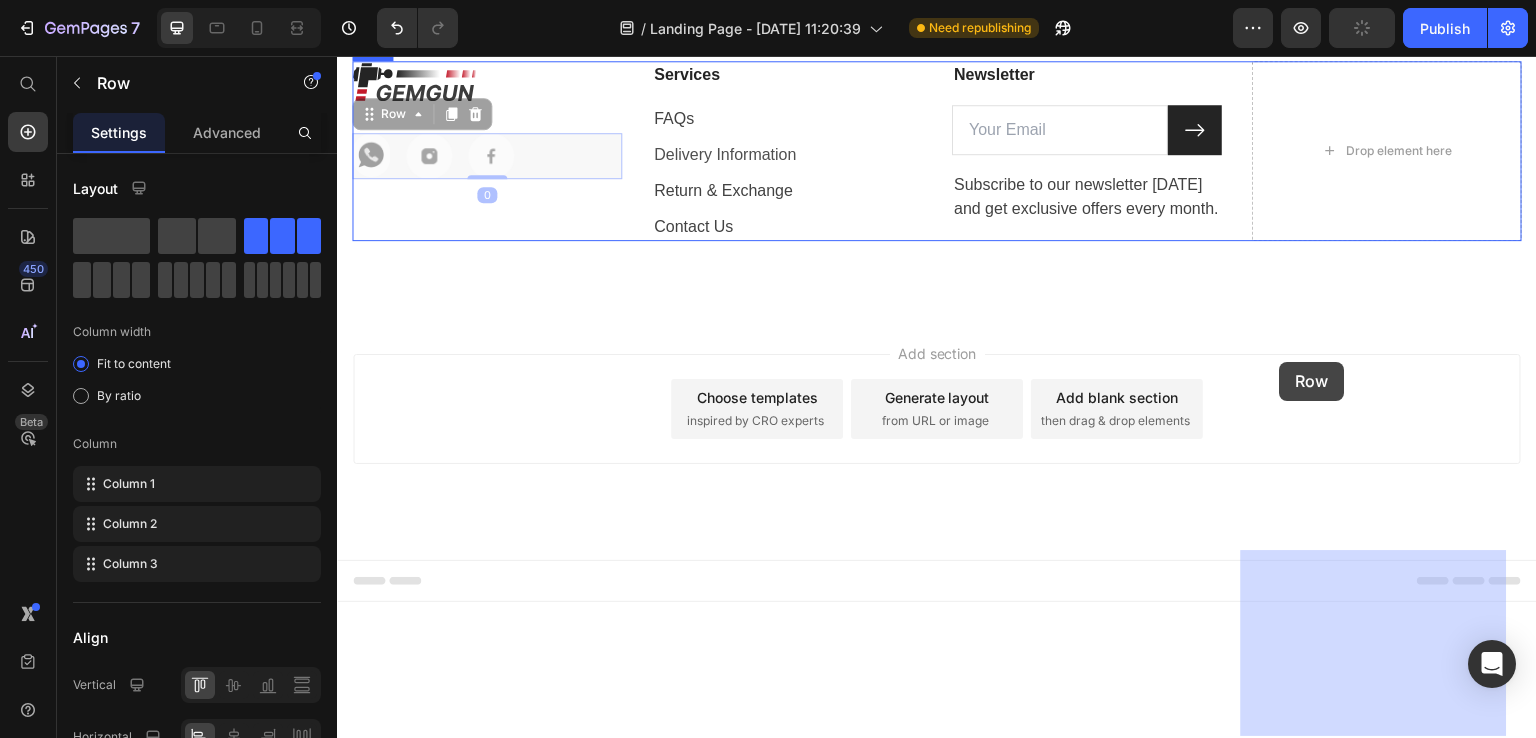 drag, startPoint x: 535, startPoint y: 376, endPoint x: 1264, endPoint y: 362, distance: 729.1344 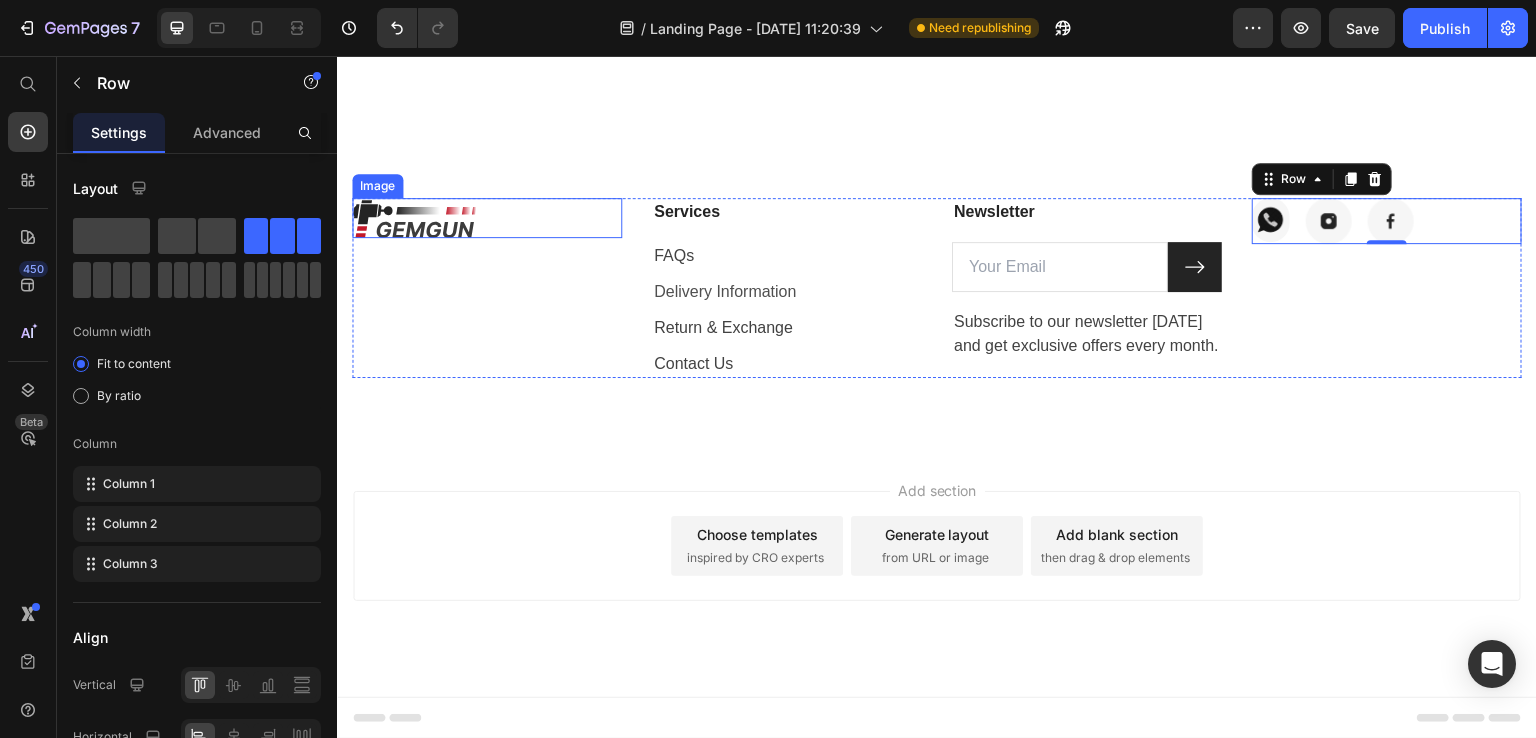 click at bounding box center [487, 218] 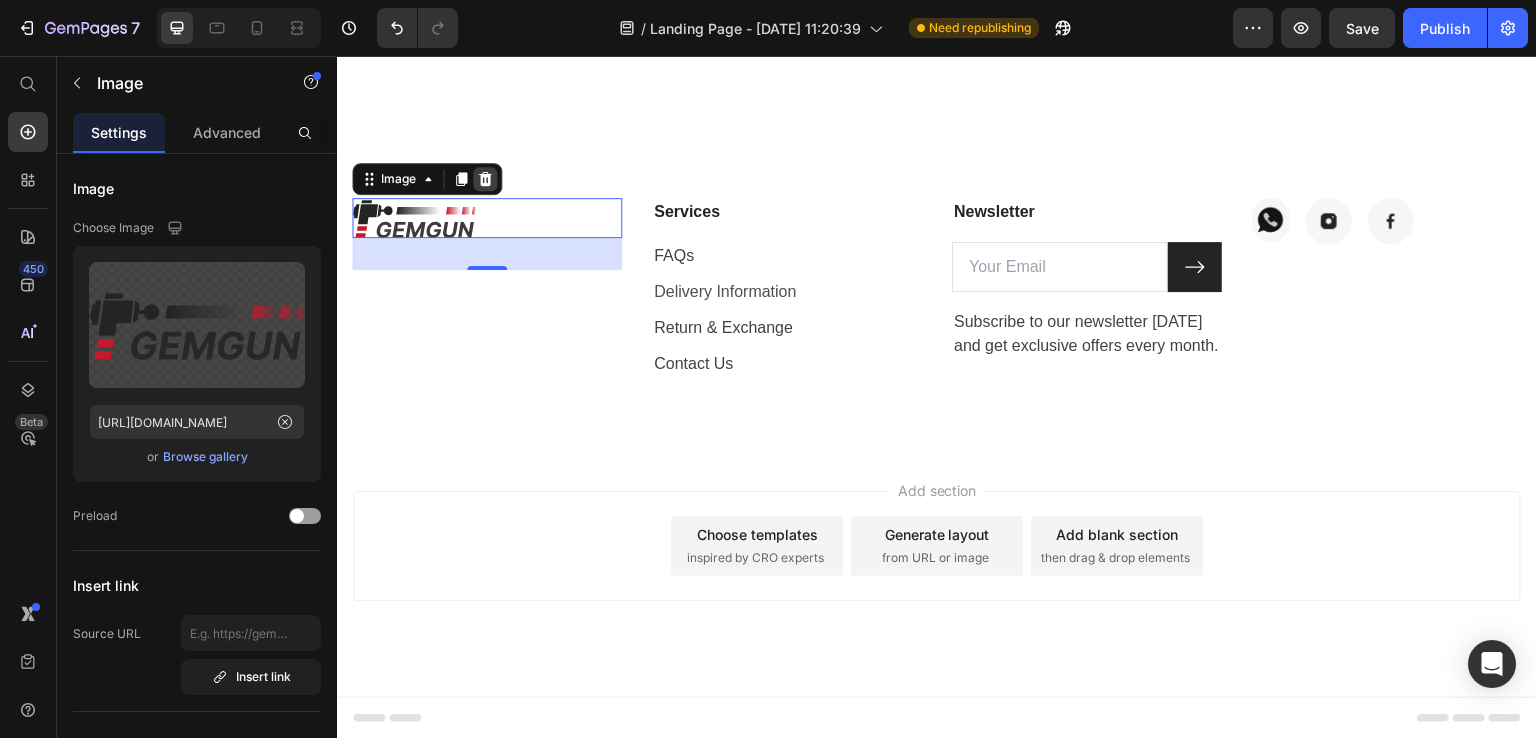 click 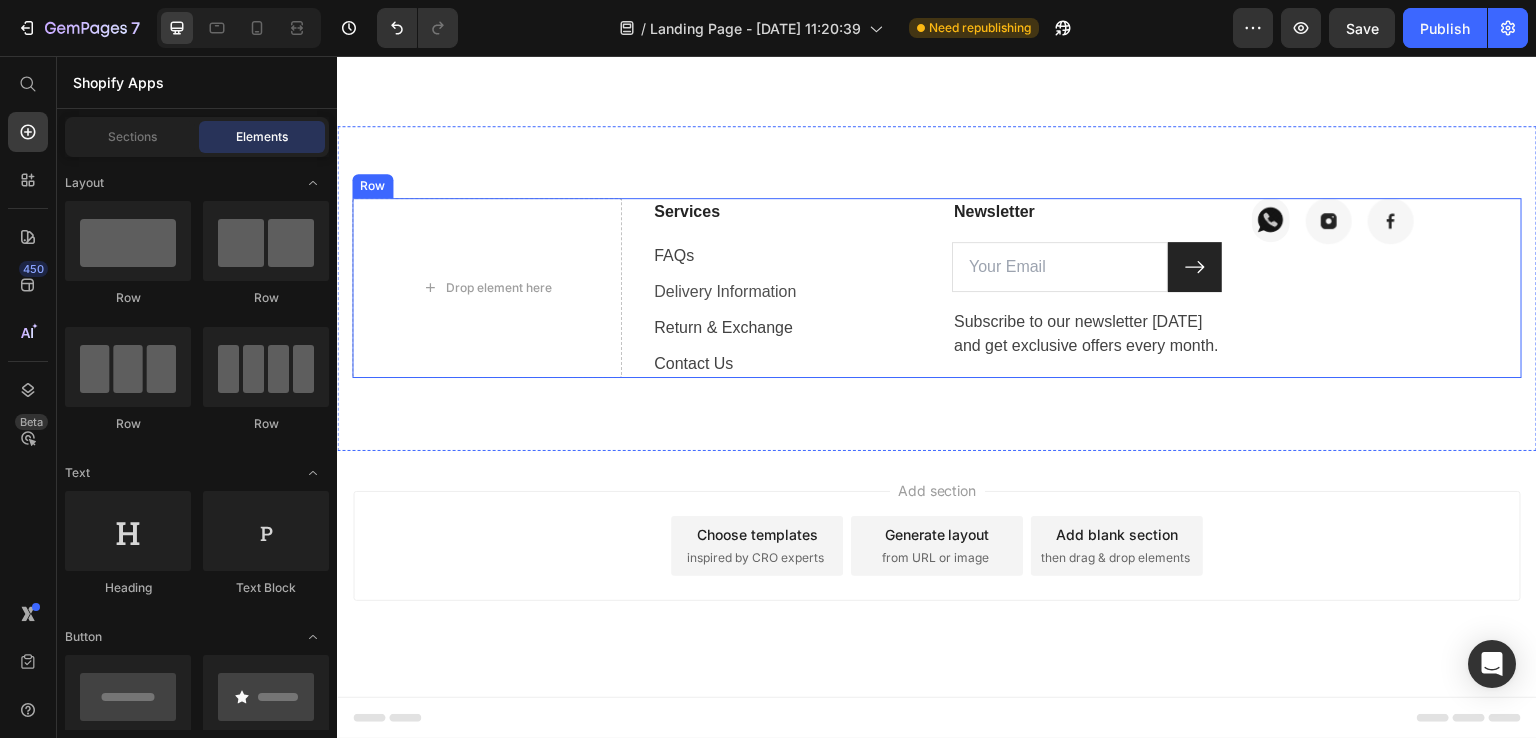click on "Drop element here Services Text block FAQs Text block Delivery Information Text block Return & Exchange  Text block Contact Us Text block Newsletter Text block Email Field
Submit Button Row Subscribe to our newsletter today and get exclusive offers every month. Text block Newsletter Image Image Image Row Row" at bounding box center [937, 288] 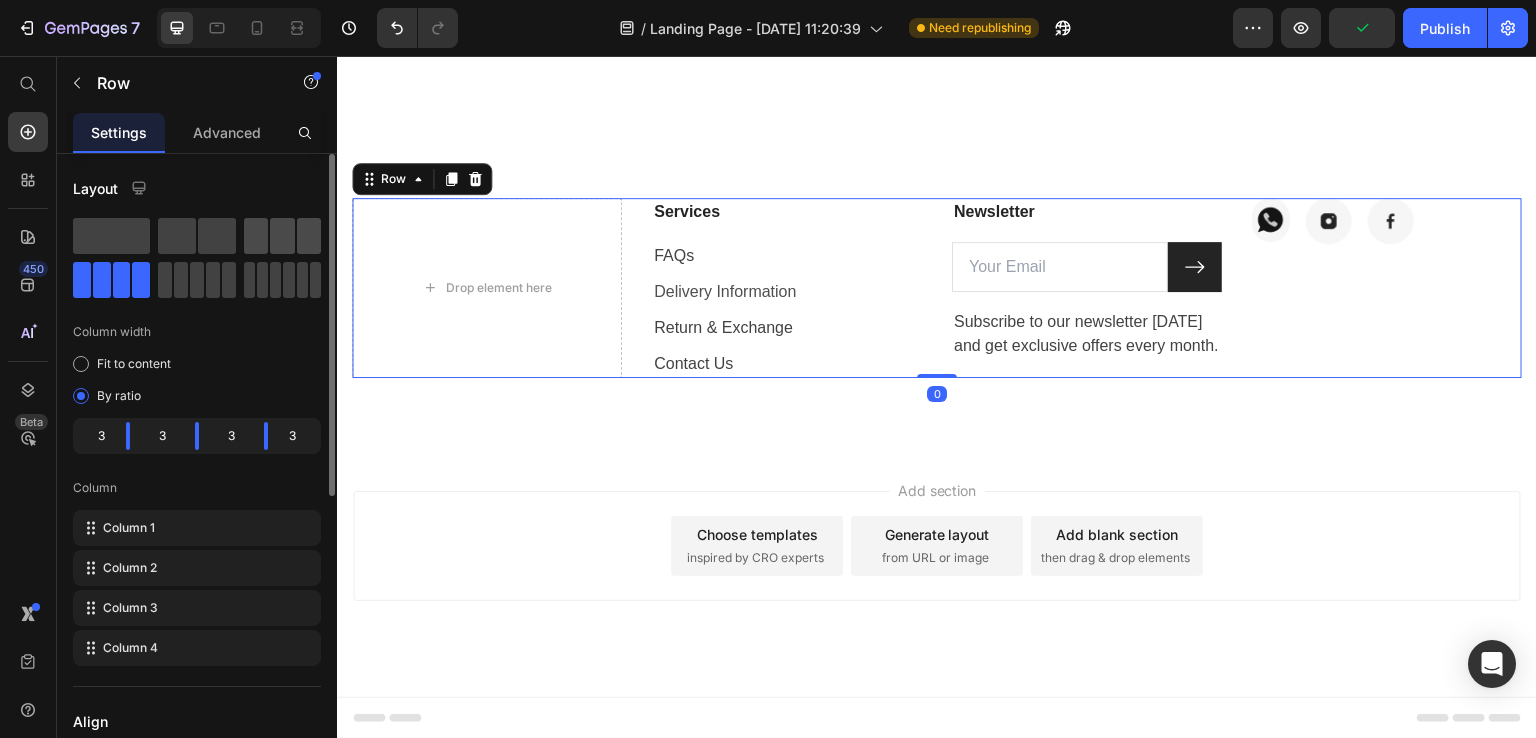 click 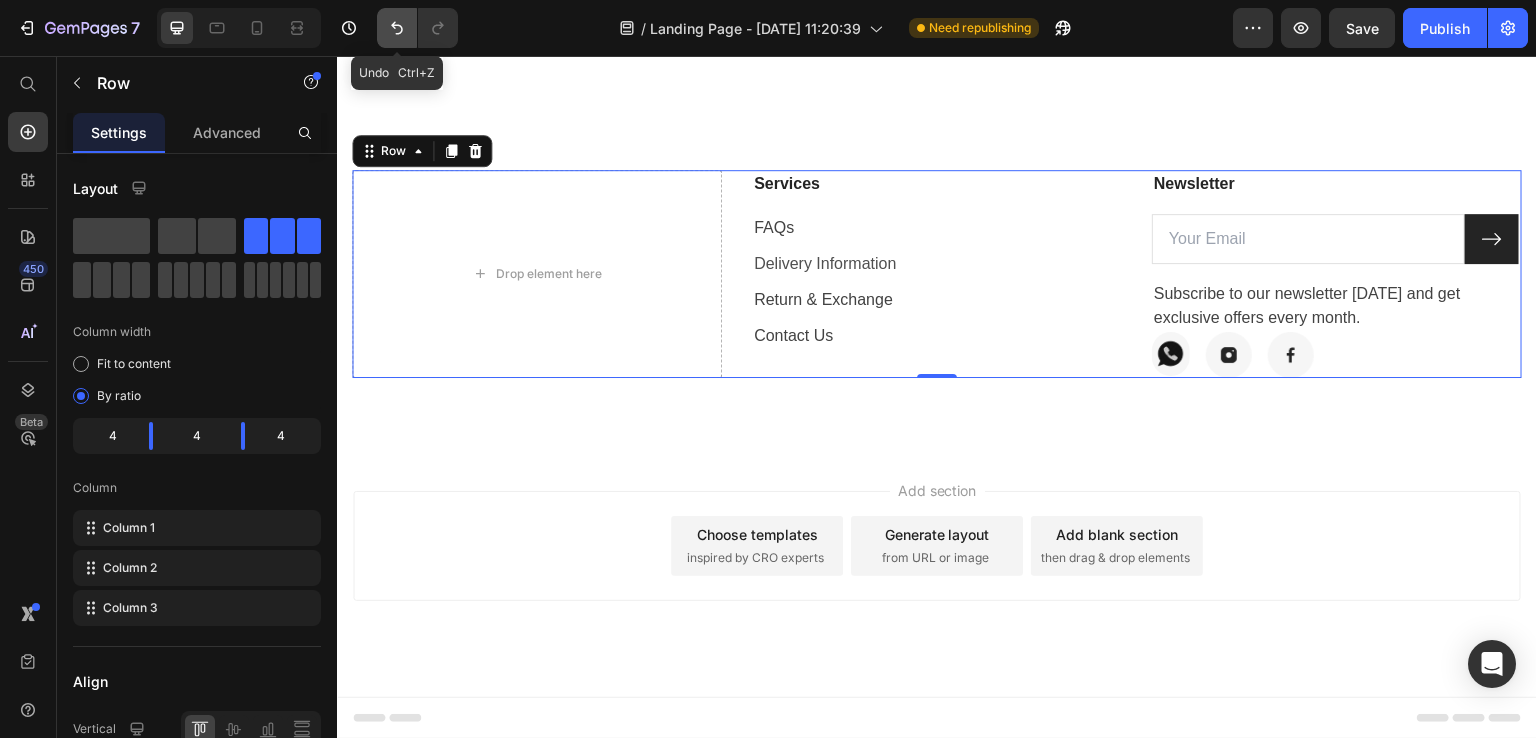 click 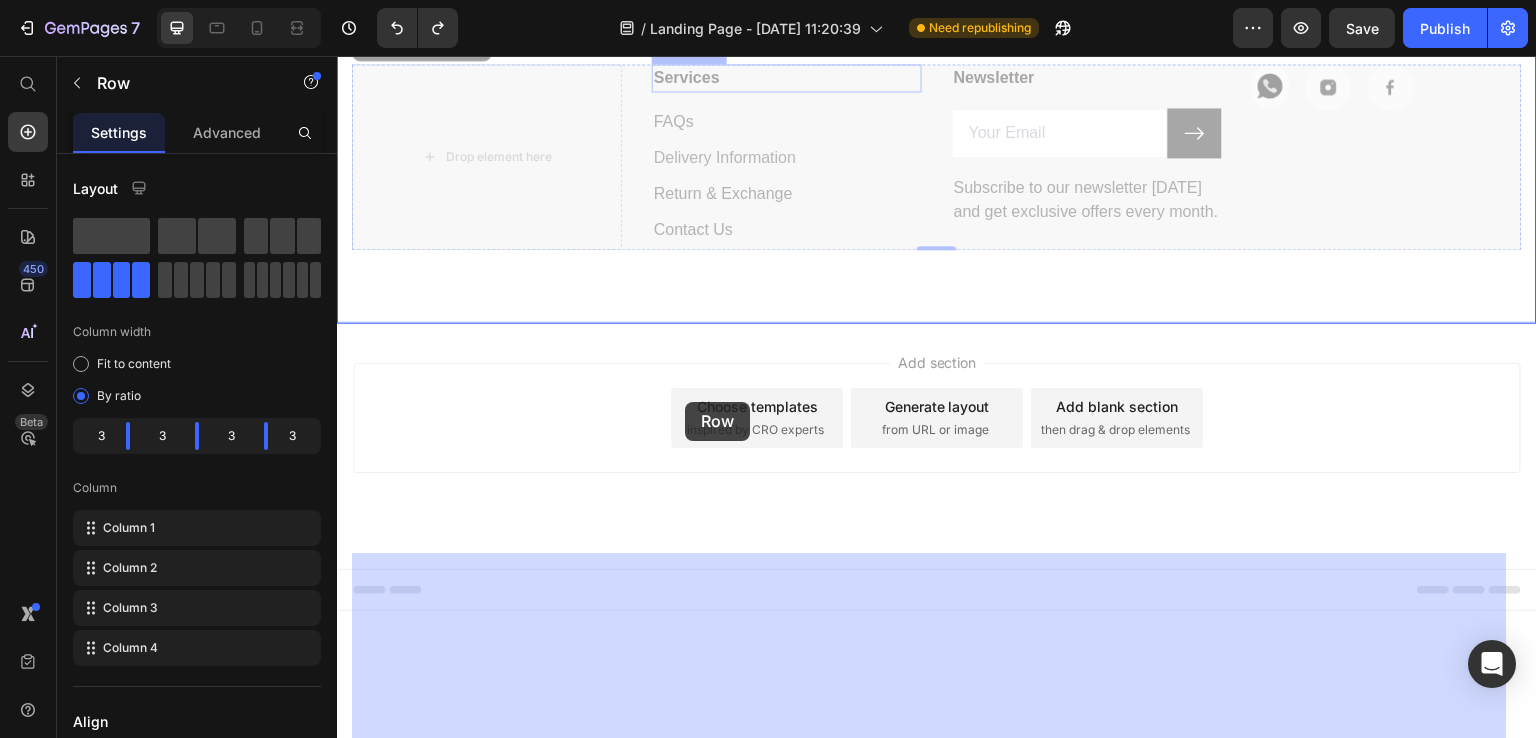 drag, startPoint x: 634, startPoint y: 290, endPoint x: 685, endPoint y: 402, distance: 123.065025 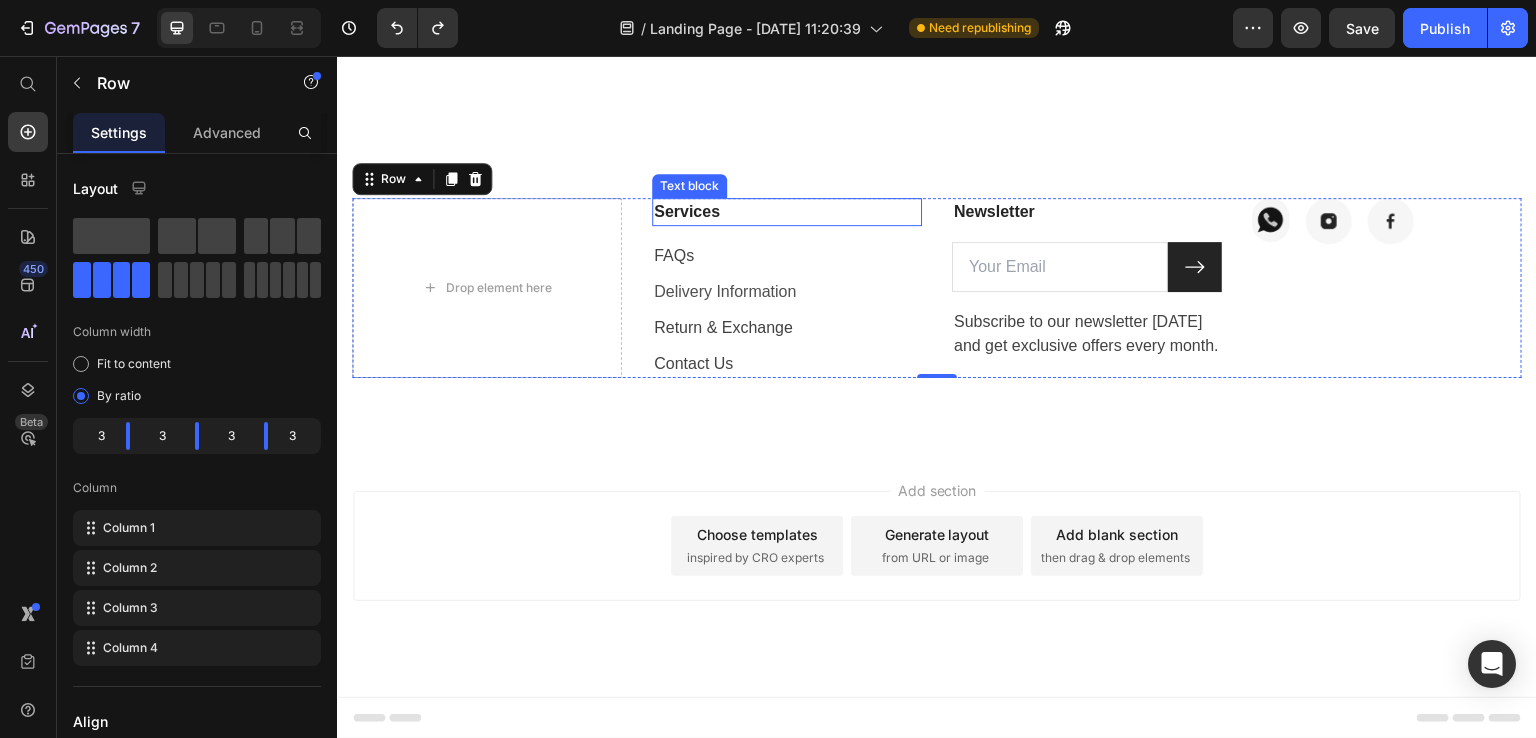 click on "Services" at bounding box center (787, 212) 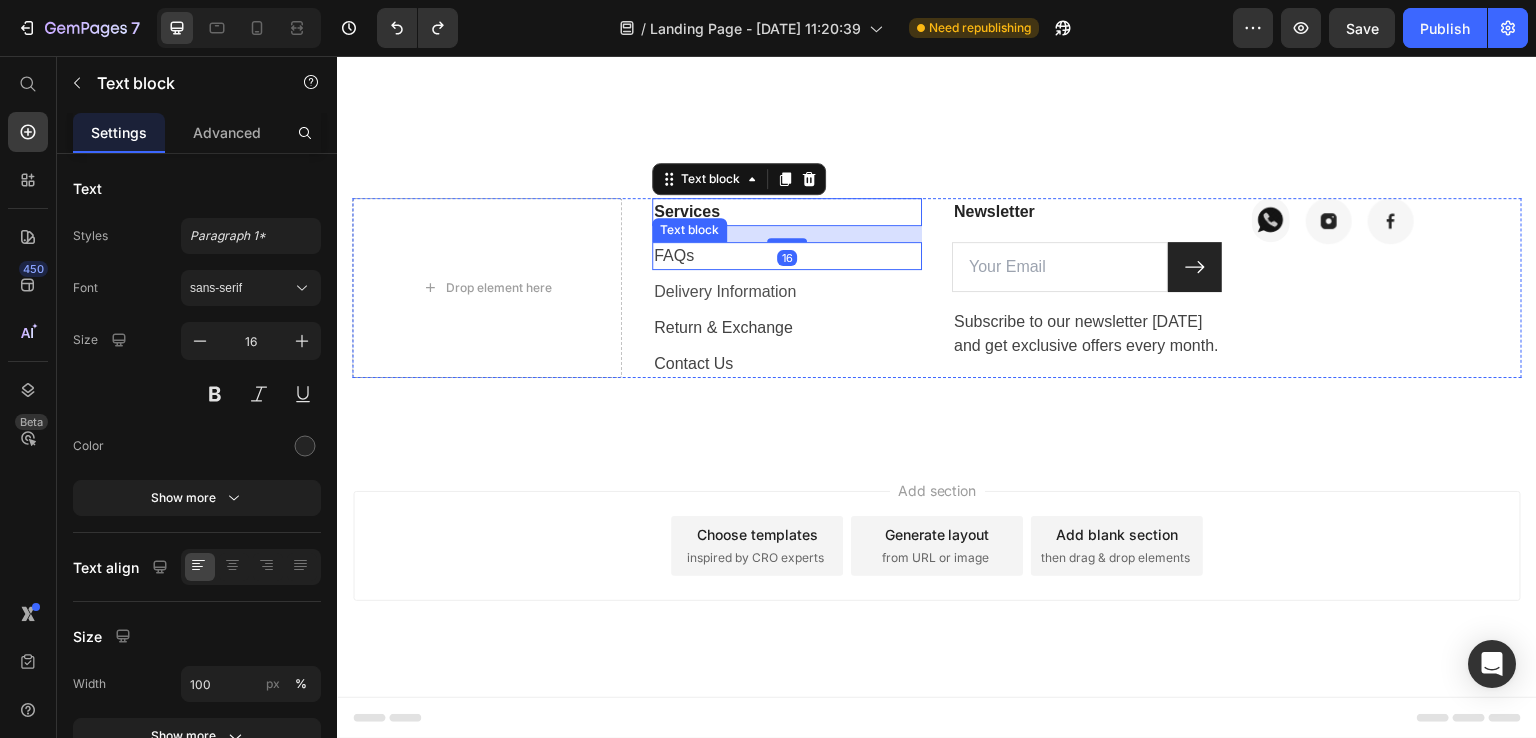 click on "FAQs" at bounding box center (787, 256) 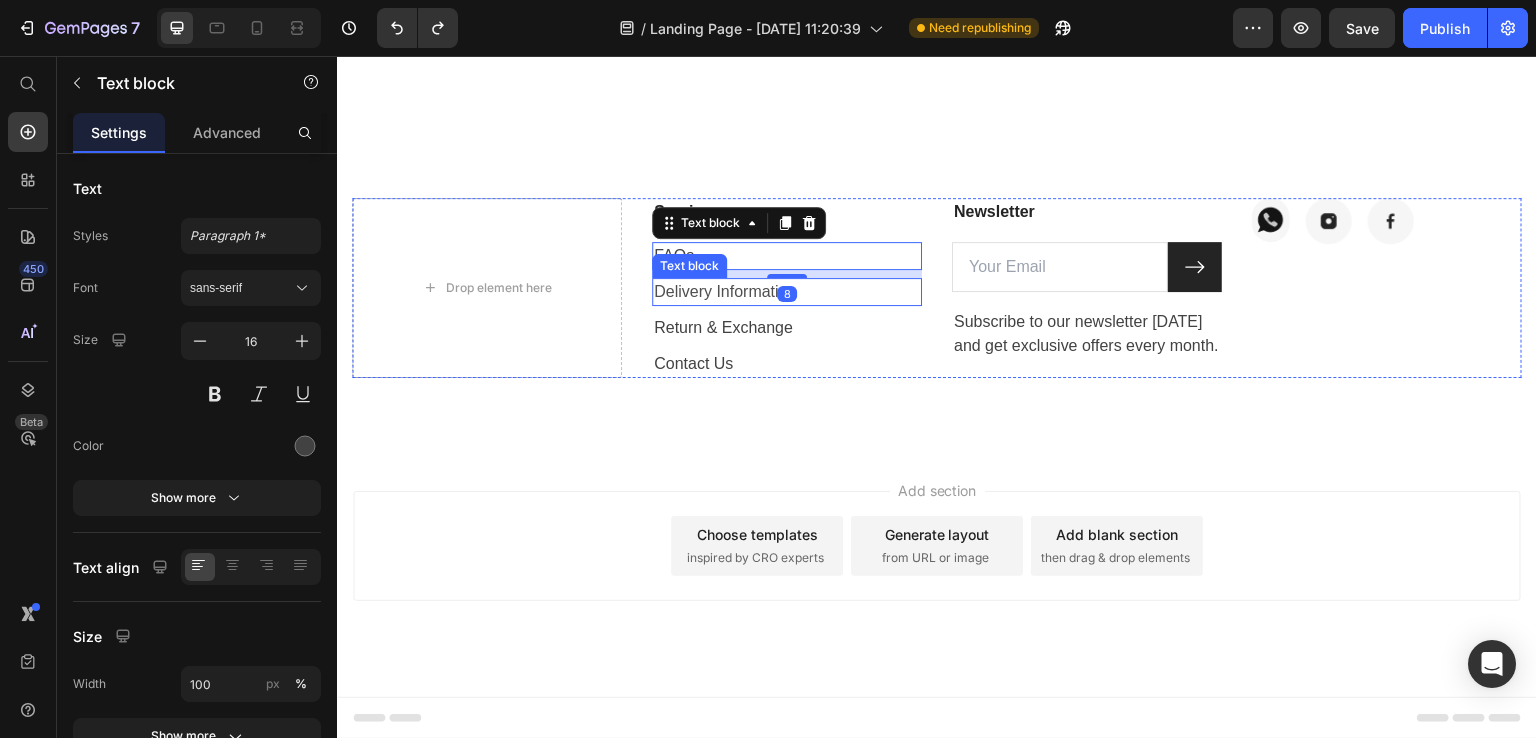 click on "Delivery Information" at bounding box center [787, 292] 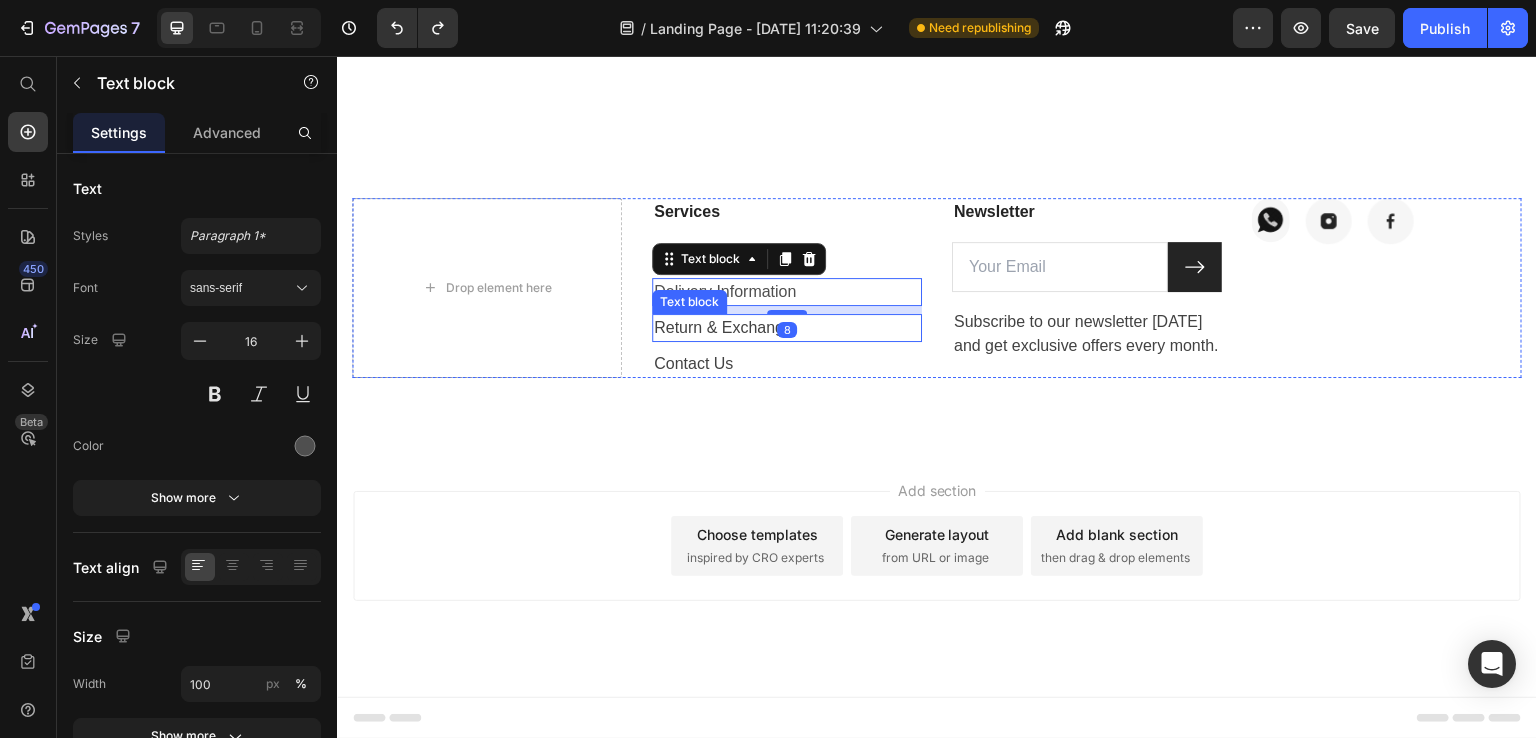 click on "Return & Exchange" at bounding box center (787, 328) 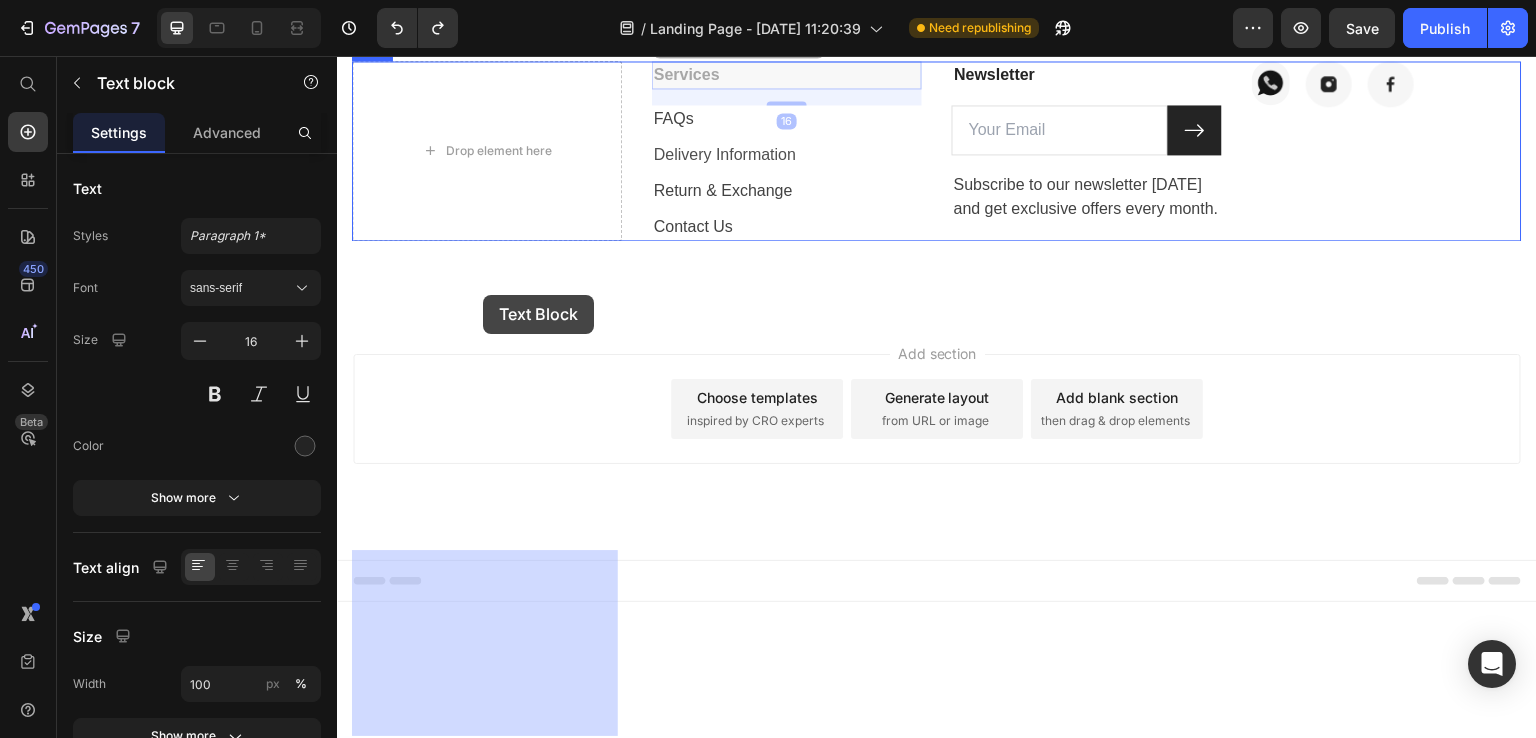 drag, startPoint x: 682, startPoint y: 293, endPoint x: 483, endPoint y: 295, distance: 199.01006 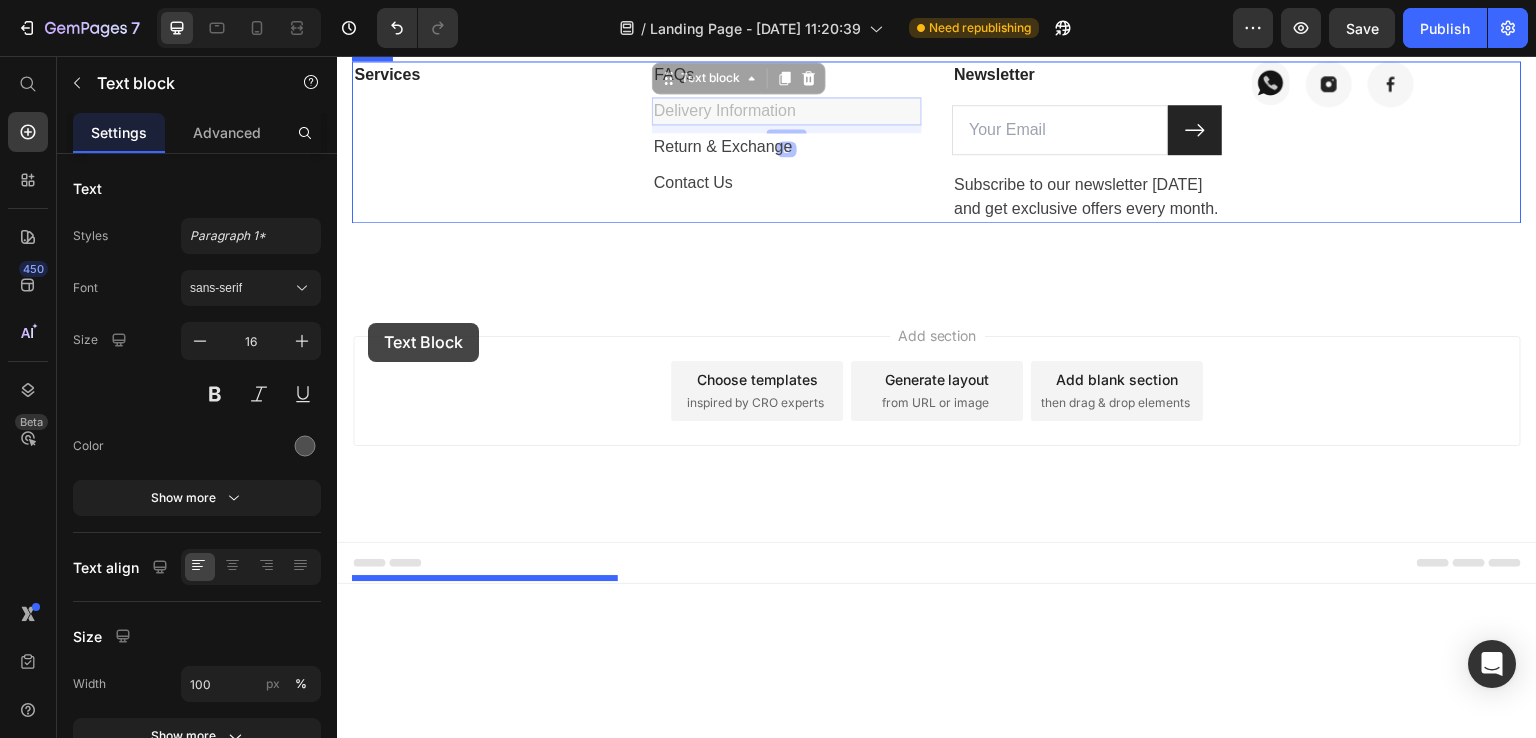 drag, startPoint x: 679, startPoint y: 300, endPoint x: 368, endPoint y: 323, distance: 311.84933 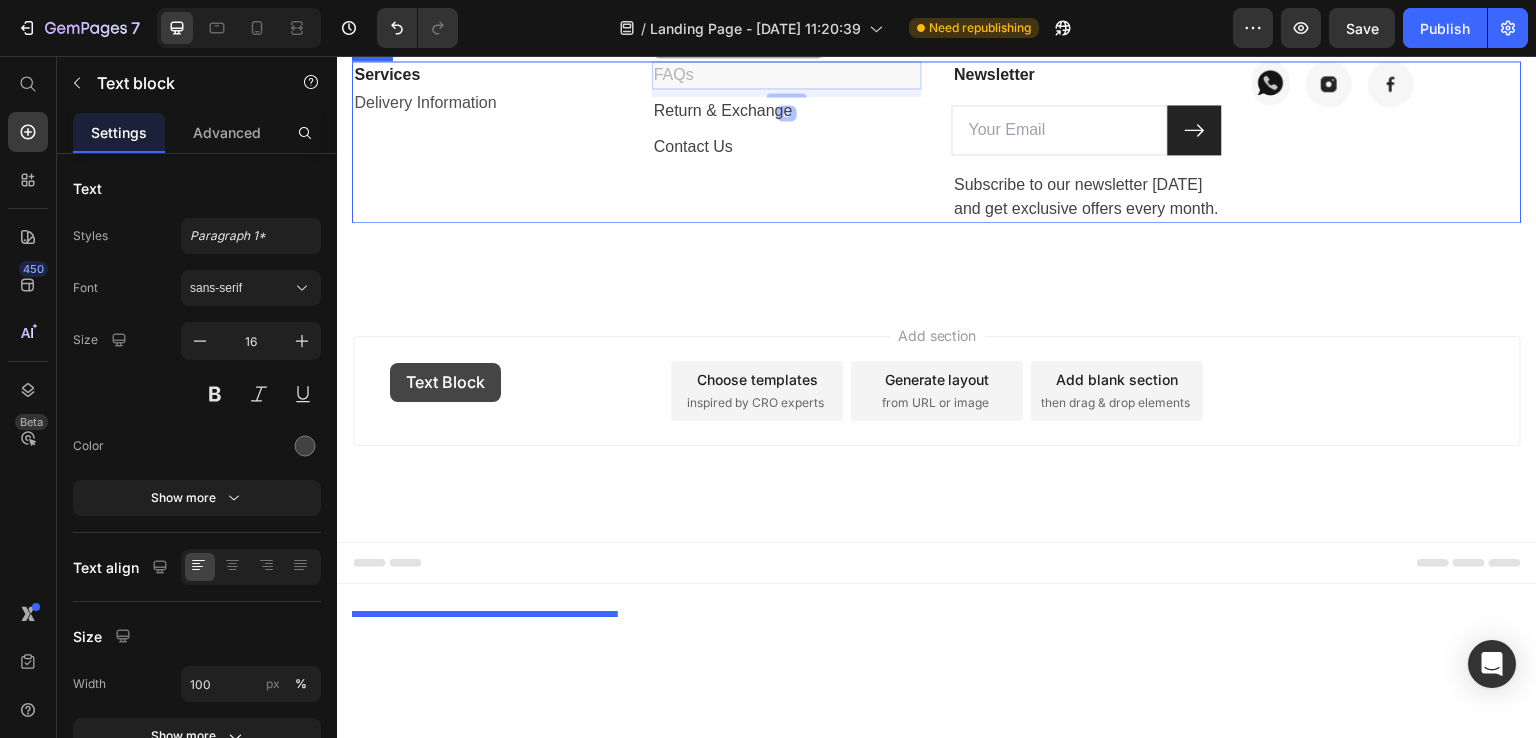 drag, startPoint x: 672, startPoint y: 294, endPoint x: 390, endPoint y: 363, distance: 290.3188 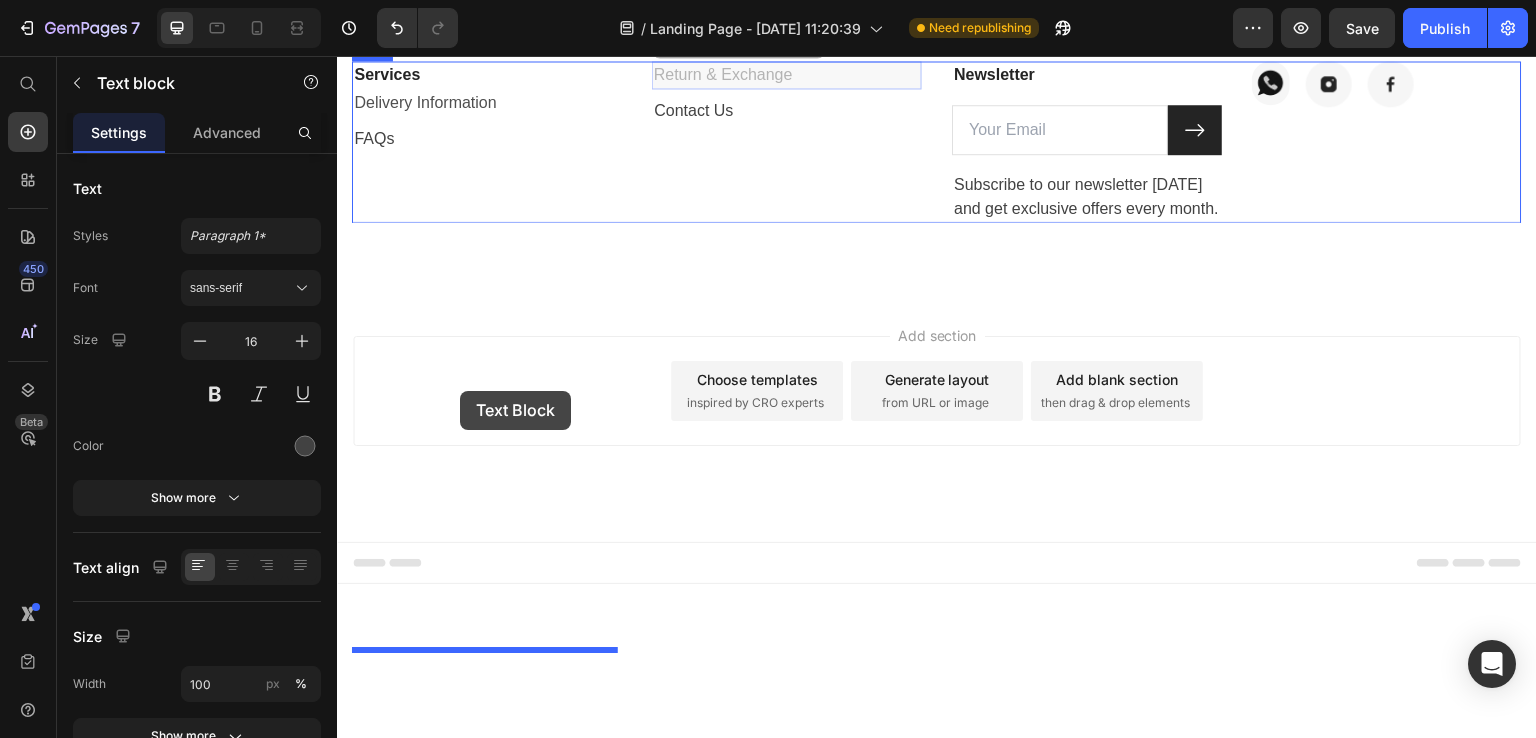 drag, startPoint x: 681, startPoint y: 286, endPoint x: 460, endPoint y: 391, distance: 244.6753 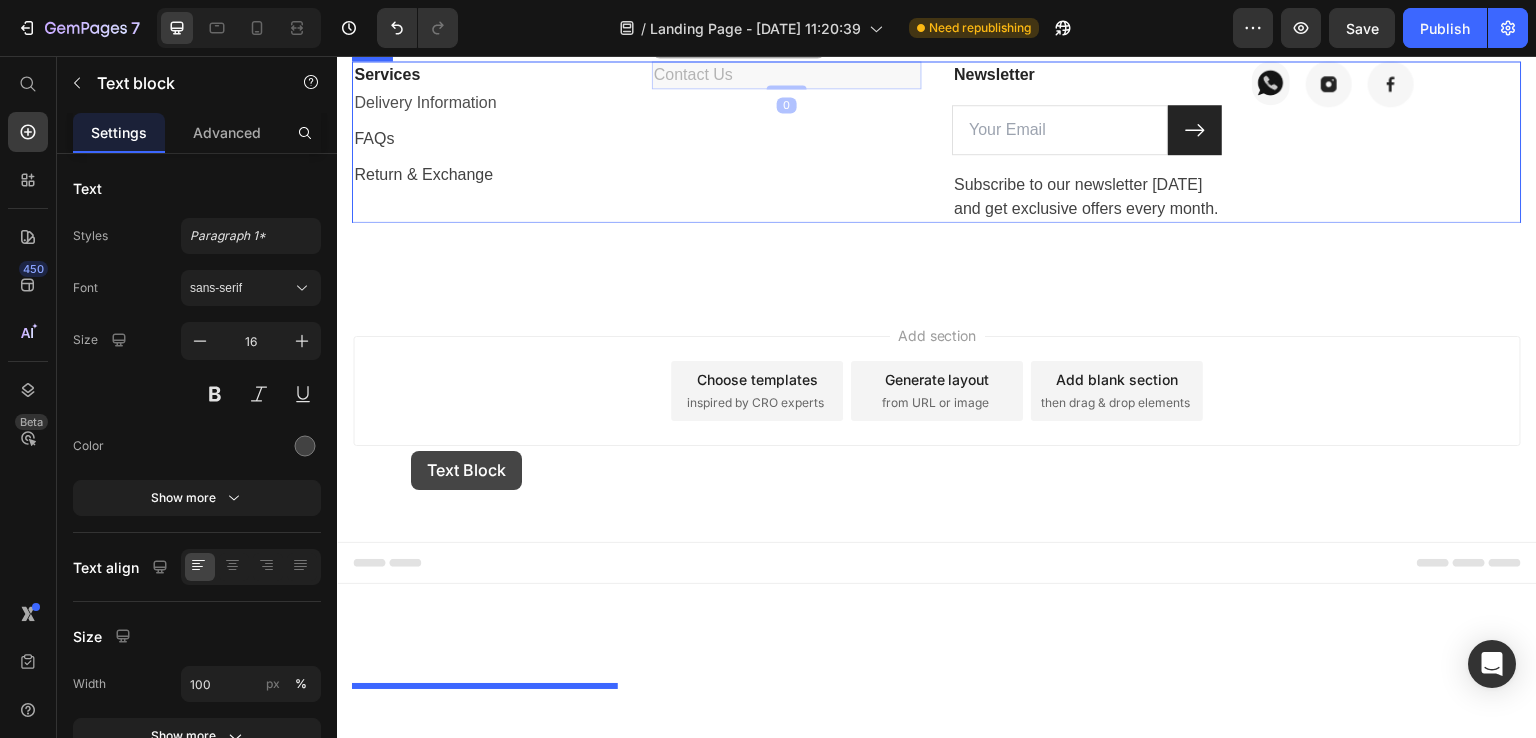 drag, startPoint x: 677, startPoint y: 297, endPoint x: 409, endPoint y: 451, distance: 309.09546 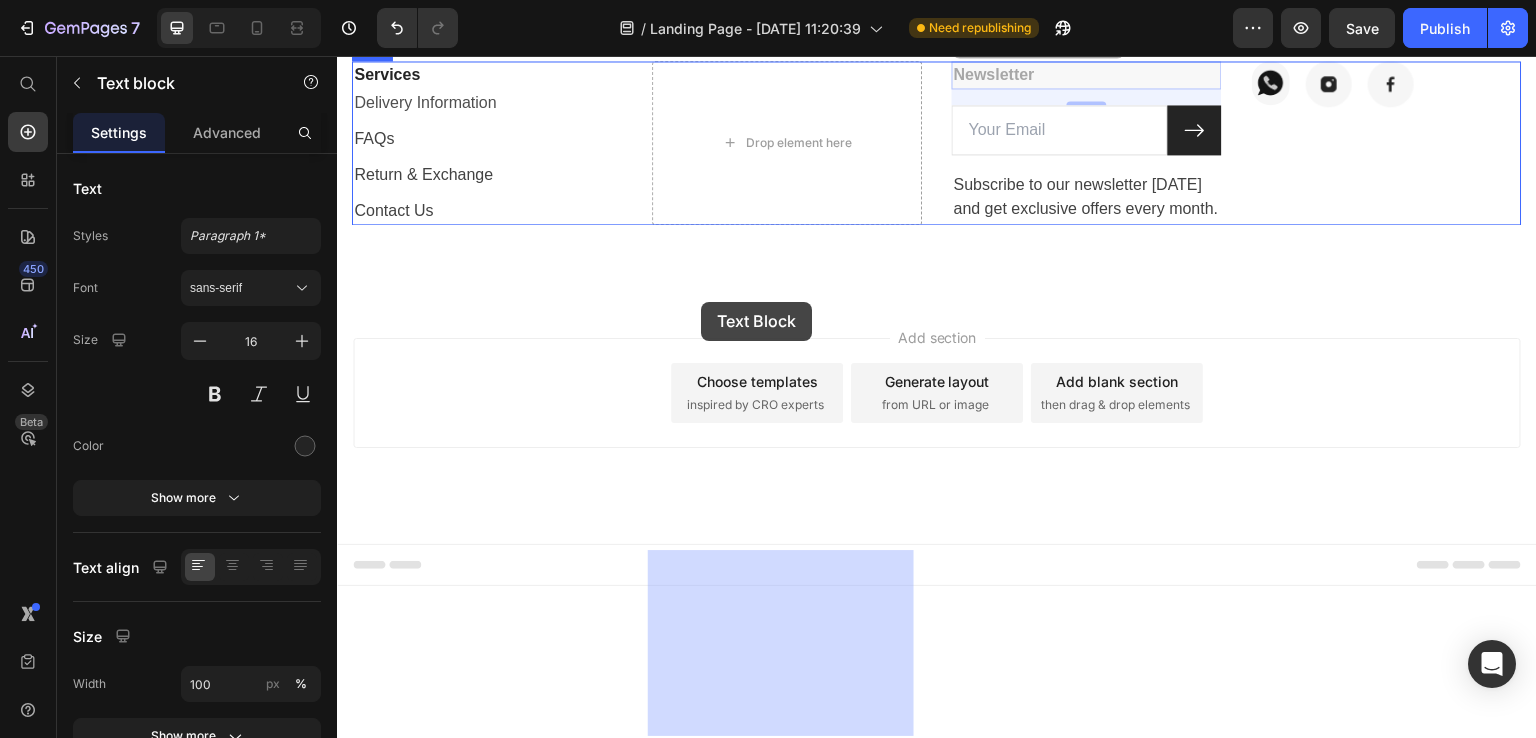 drag, startPoint x: 1018, startPoint y: 300, endPoint x: 701, endPoint y: 302, distance: 317.00632 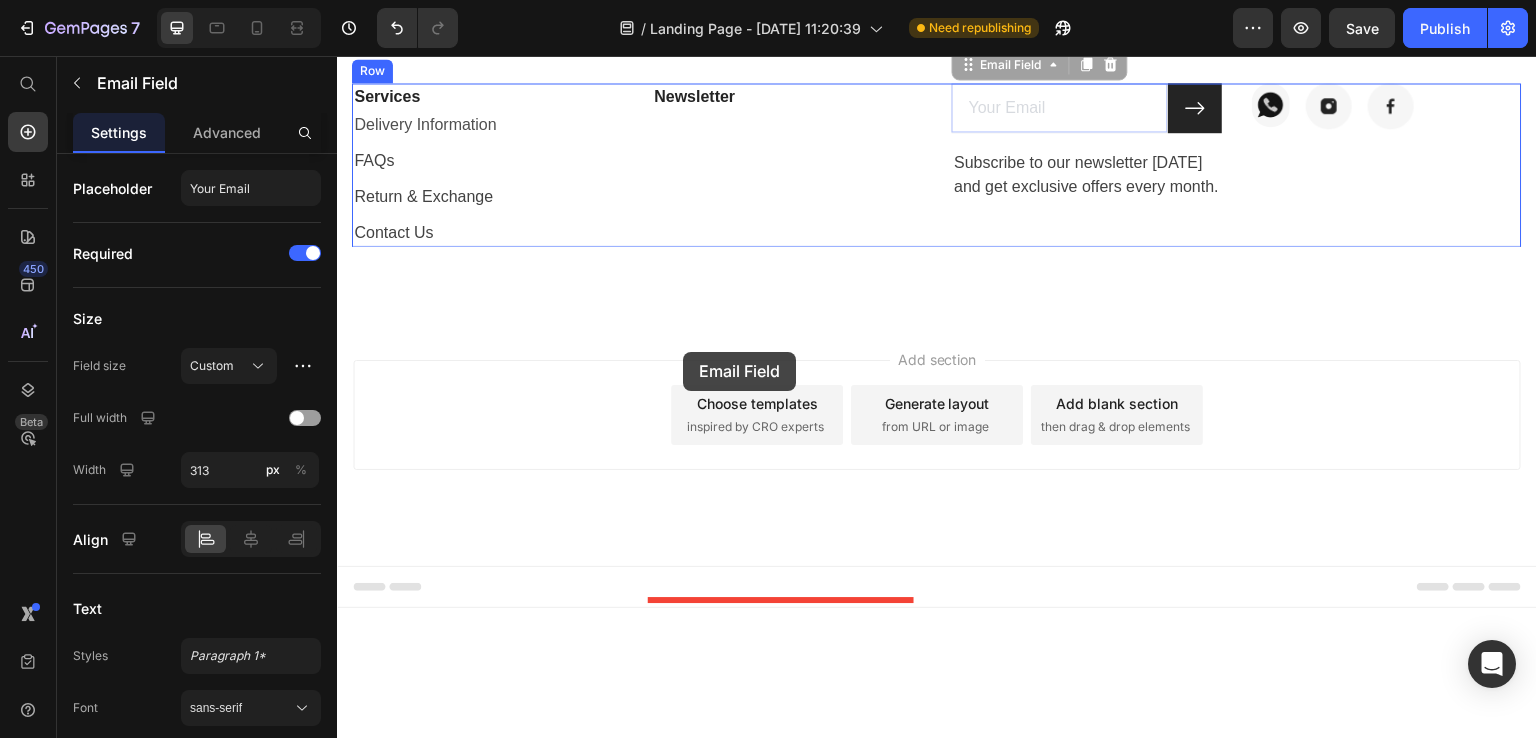 drag, startPoint x: 962, startPoint y: 296, endPoint x: 683, endPoint y: 351, distance: 284.36948 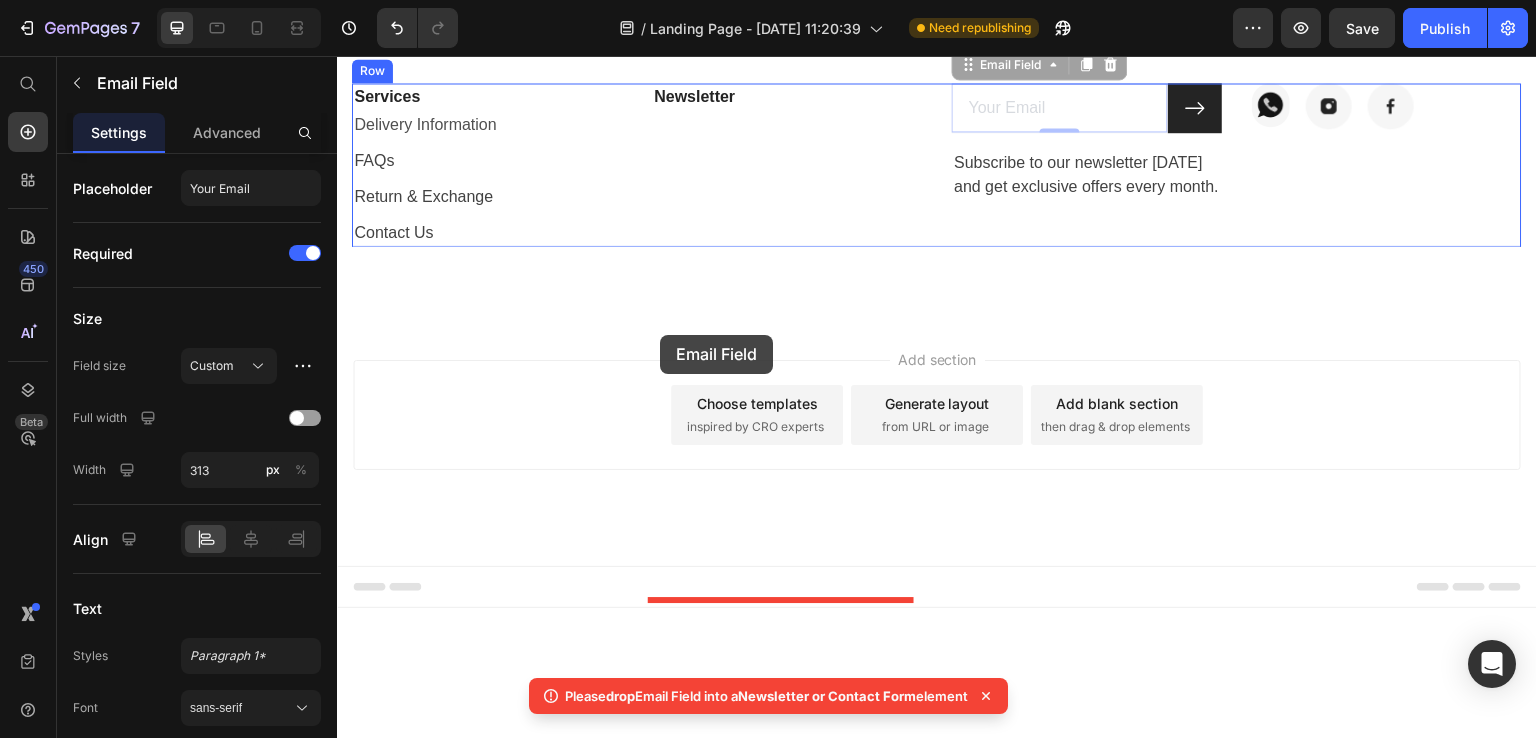 drag, startPoint x: 1071, startPoint y: 299, endPoint x: 660, endPoint y: 335, distance: 412.57364 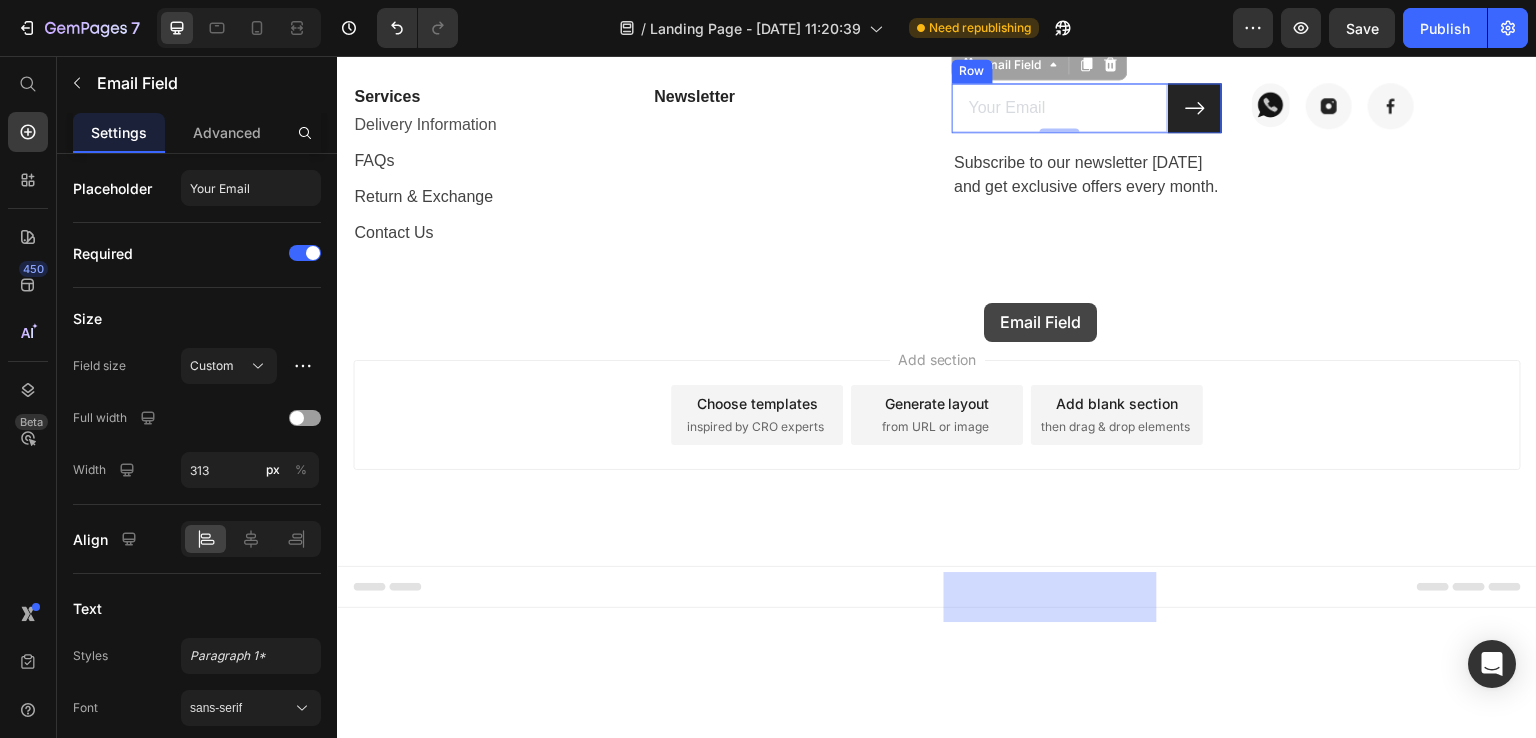 drag, startPoint x: 958, startPoint y: 260, endPoint x: 985, endPoint y: 303, distance: 50.77401 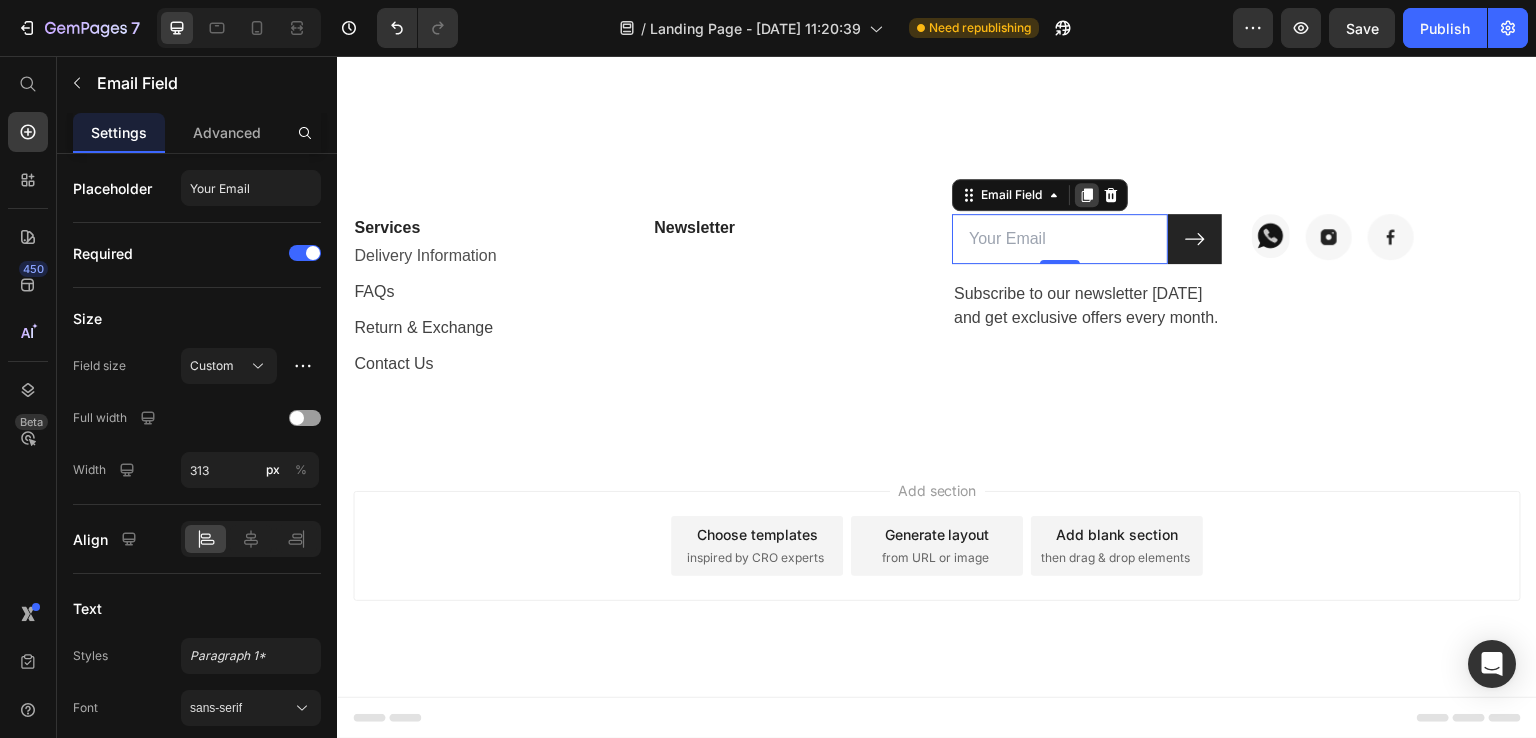 click 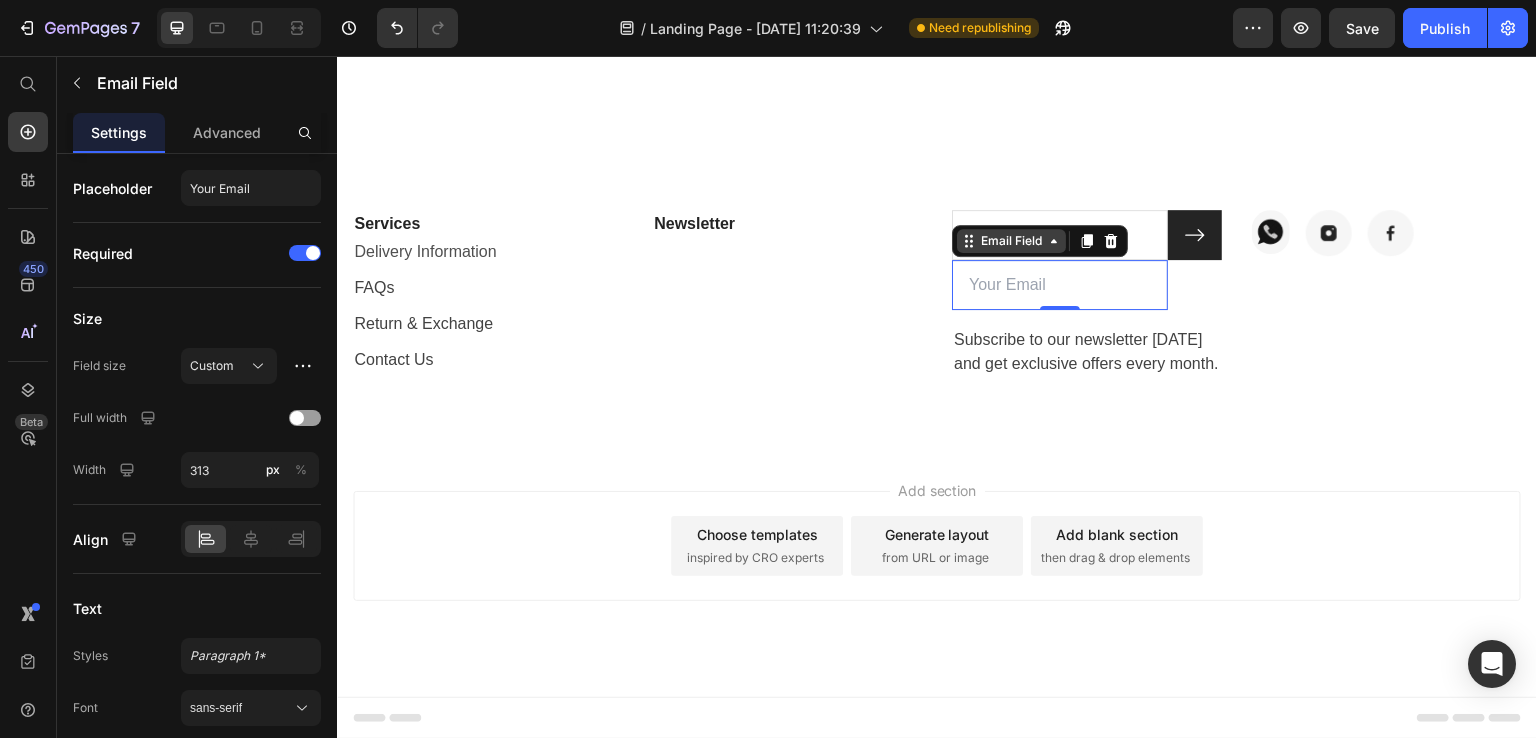 click 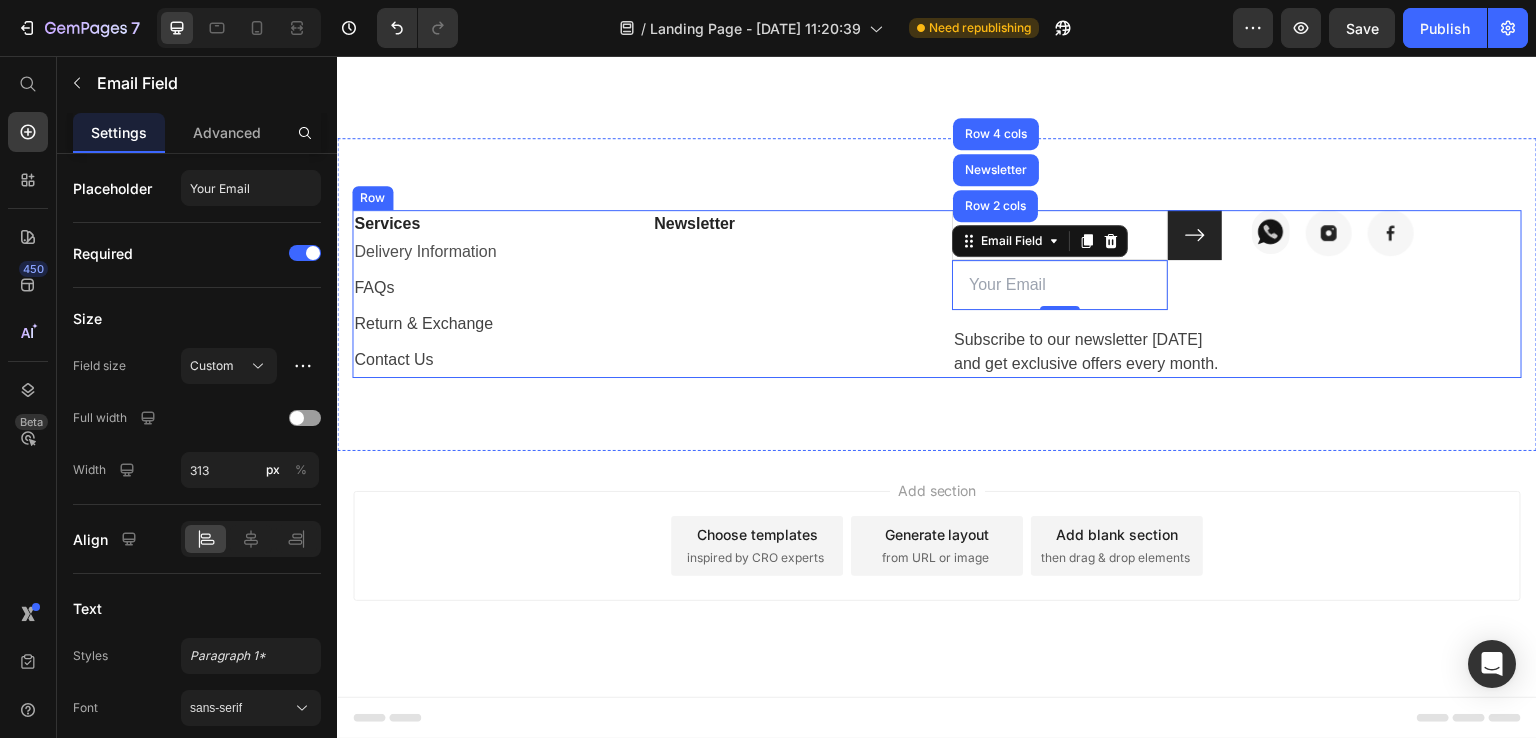 click on "Newsletter Text block" at bounding box center (787, 294) 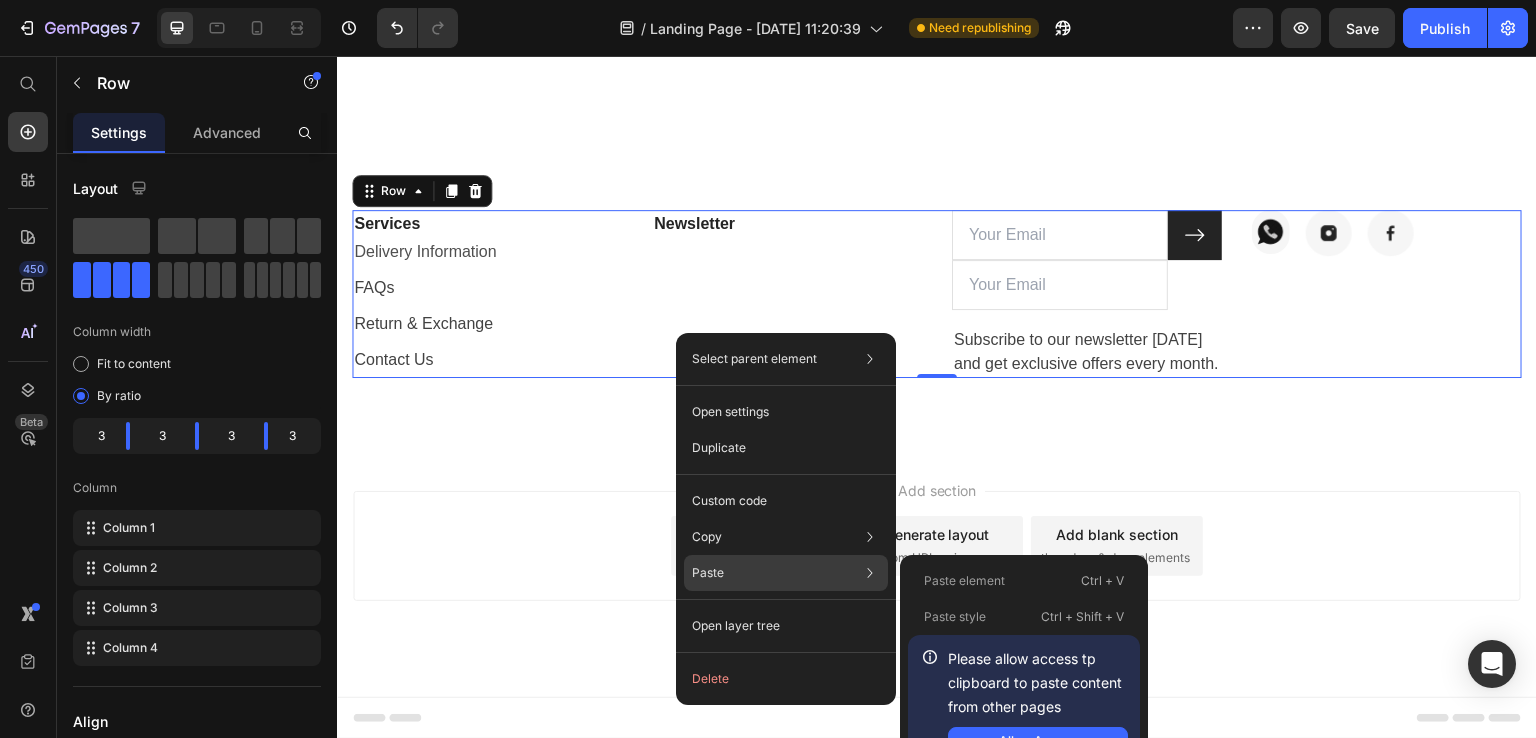 click on "Paste Paste element  Ctrl + V Paste style  Ctrl + Shift + V  Please allow access tp clipboard to paste content from other pages  Allow Access" 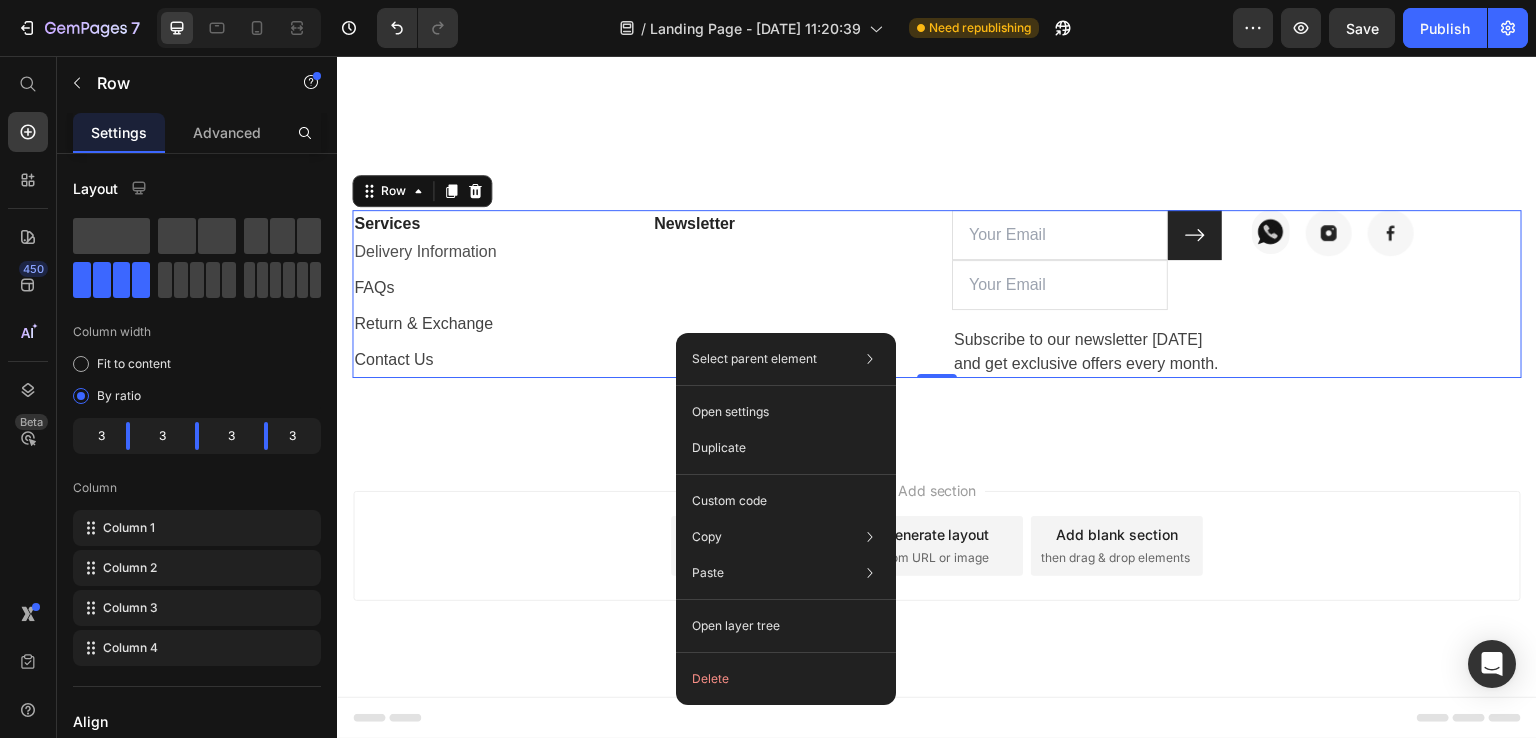 click on "Services Text block Delivery Information Text block FAQs Text block Return & Exchange  Text block Contact Us Text block Newsletter Text block Email Field Email Field
Submit Button Row Subscribe to our newsletter today and get exclusive offers every month. Text block Newsletter Image Image Image Row Row   0" at bounding box center (937, 294) 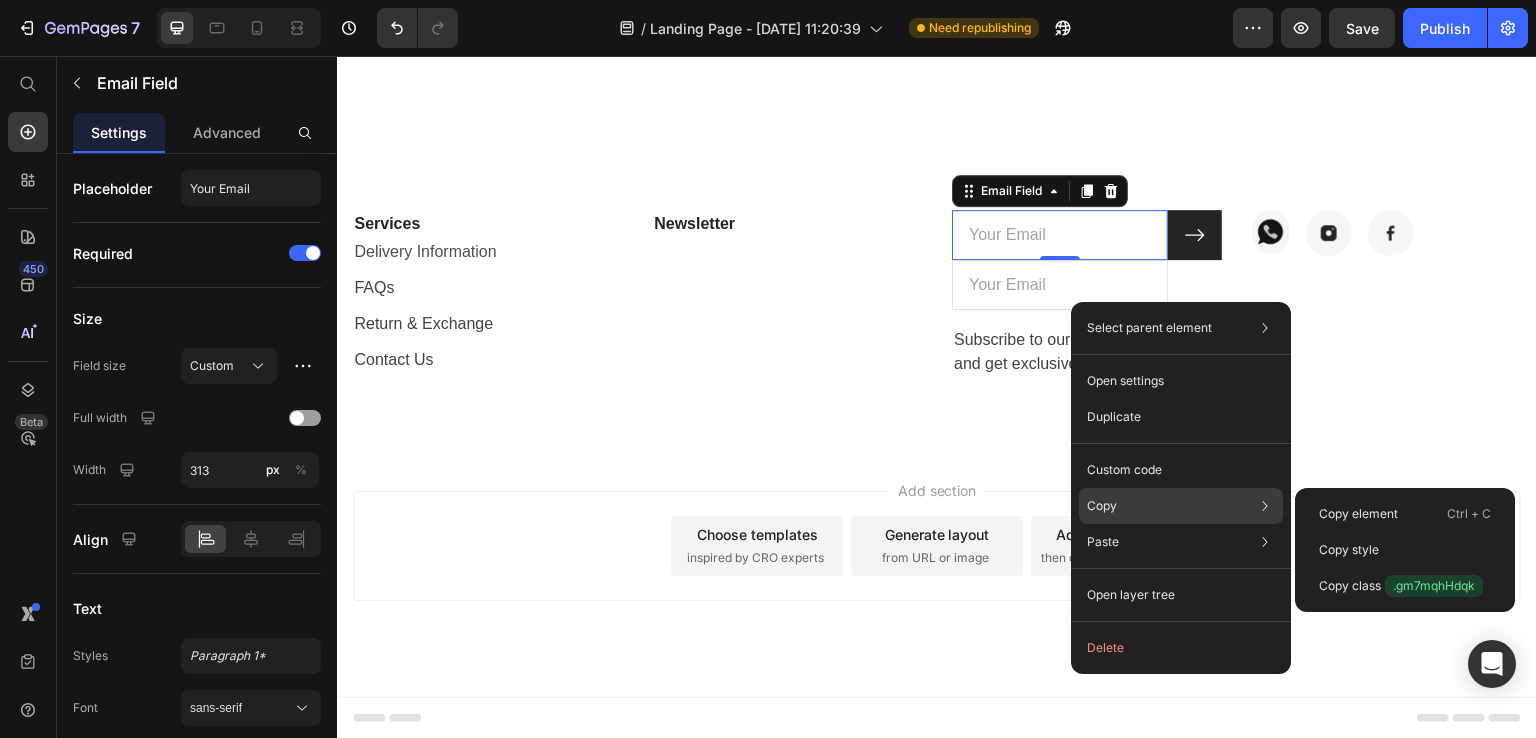 drag, startPoint x: 1116, startPoint y: 513, endPoint x: 1114, endPoint y: 499, distance: 14.142136 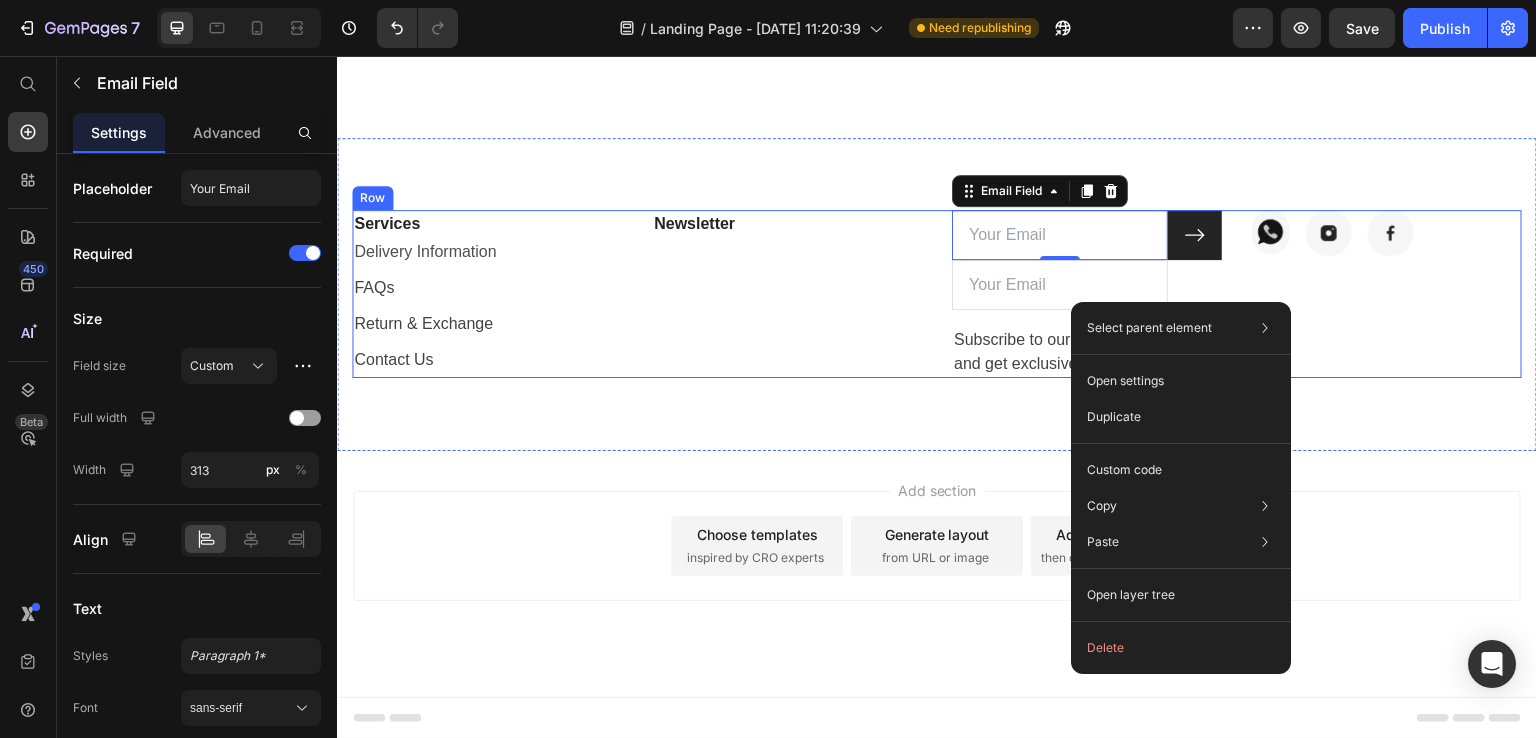 click on "Newsletter Text block" at bounding box center (787, 294) 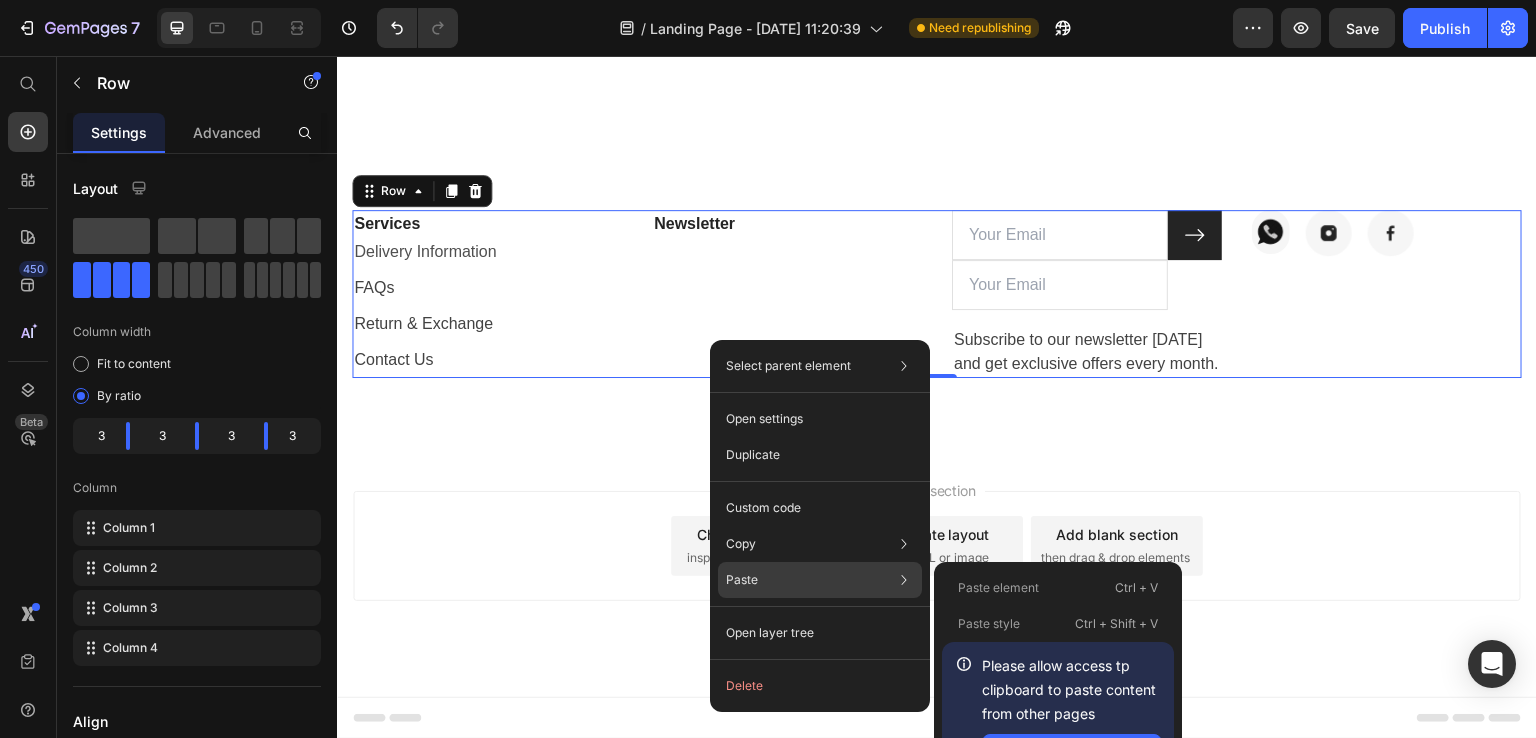 click on "Paste Paste element  Ctrl + V Paste style  Ctrl + Shift + V  Please allow access tp clipboard to paste content from other pages  Allow Access" 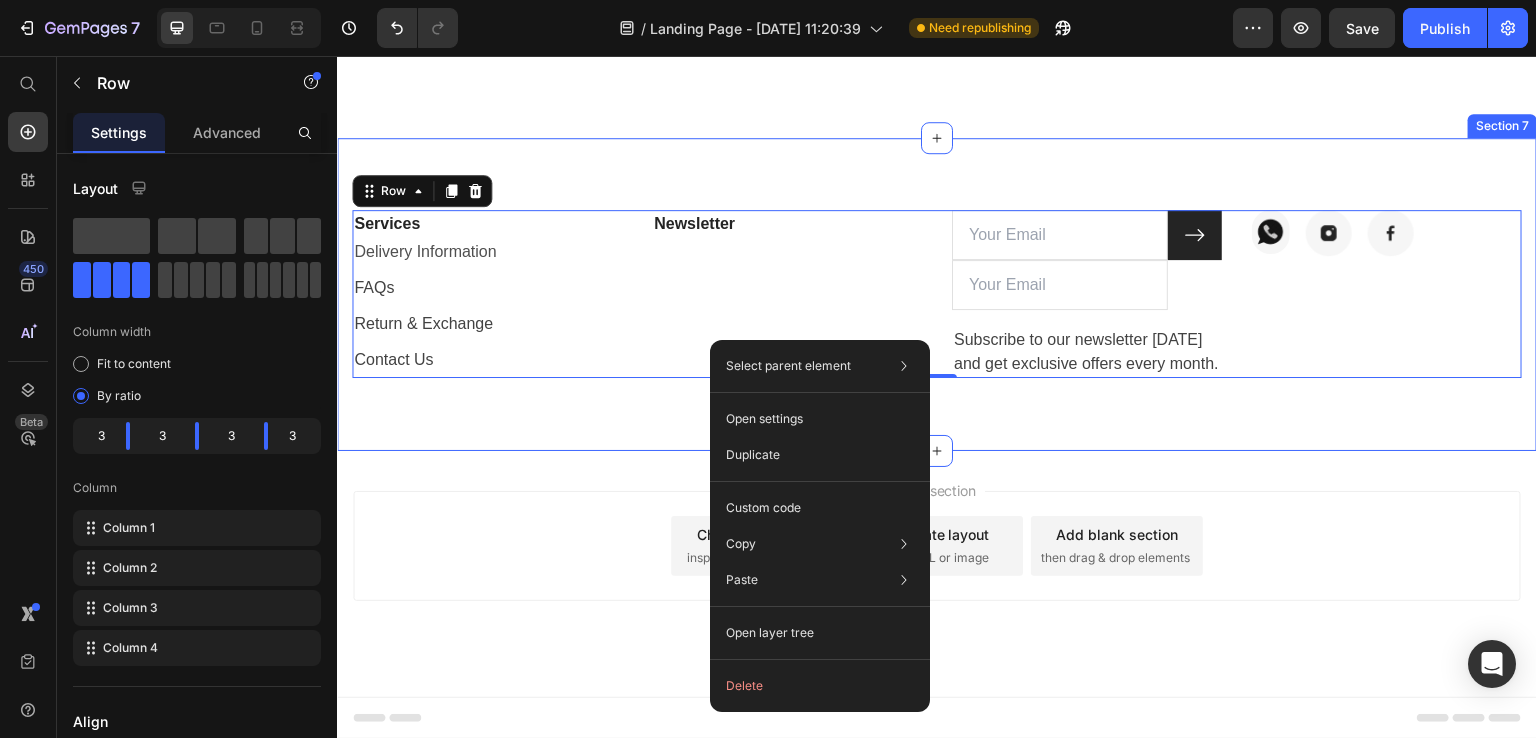 click on "Services Text block Delivery Information Text block FAQs Text block Return & Exchange  Text block Contact Us Text block Newsletter Text block Email Field Email Field
Submit Button Row Subscribe to our newsletter today and get exclusive offers every month. Text block Newsletter Image Image Image Row Row   0 Section 7" at bounding box center [937, 294] 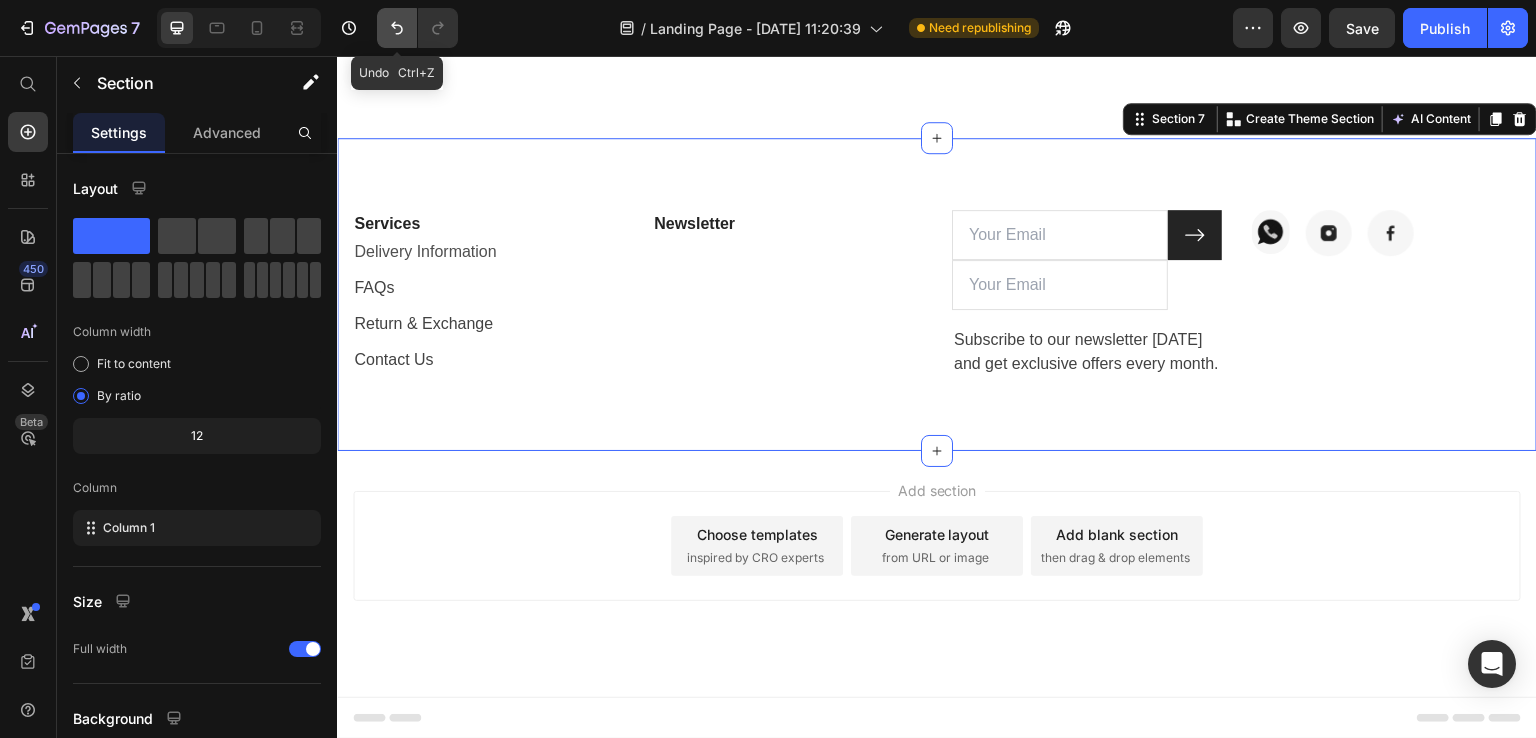 click 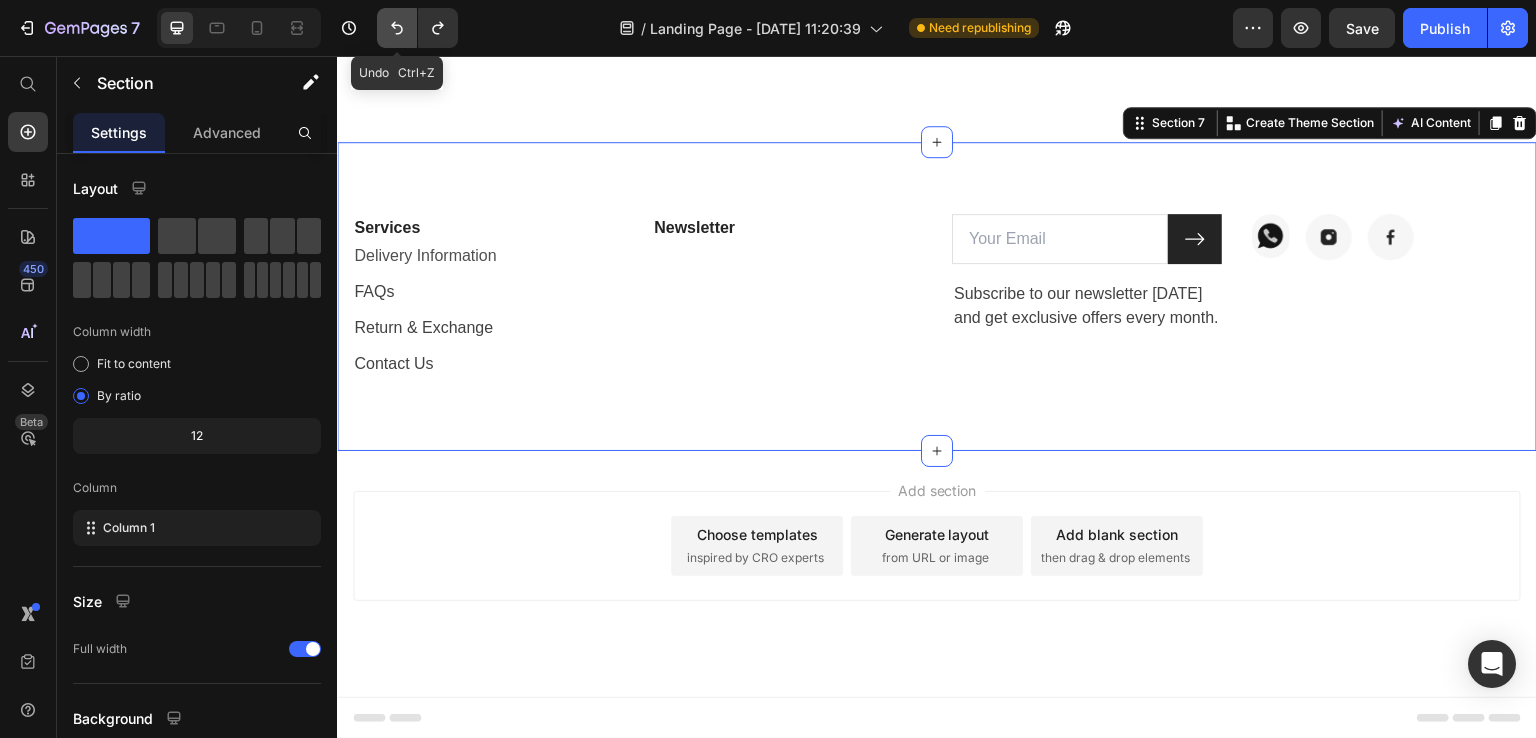 click 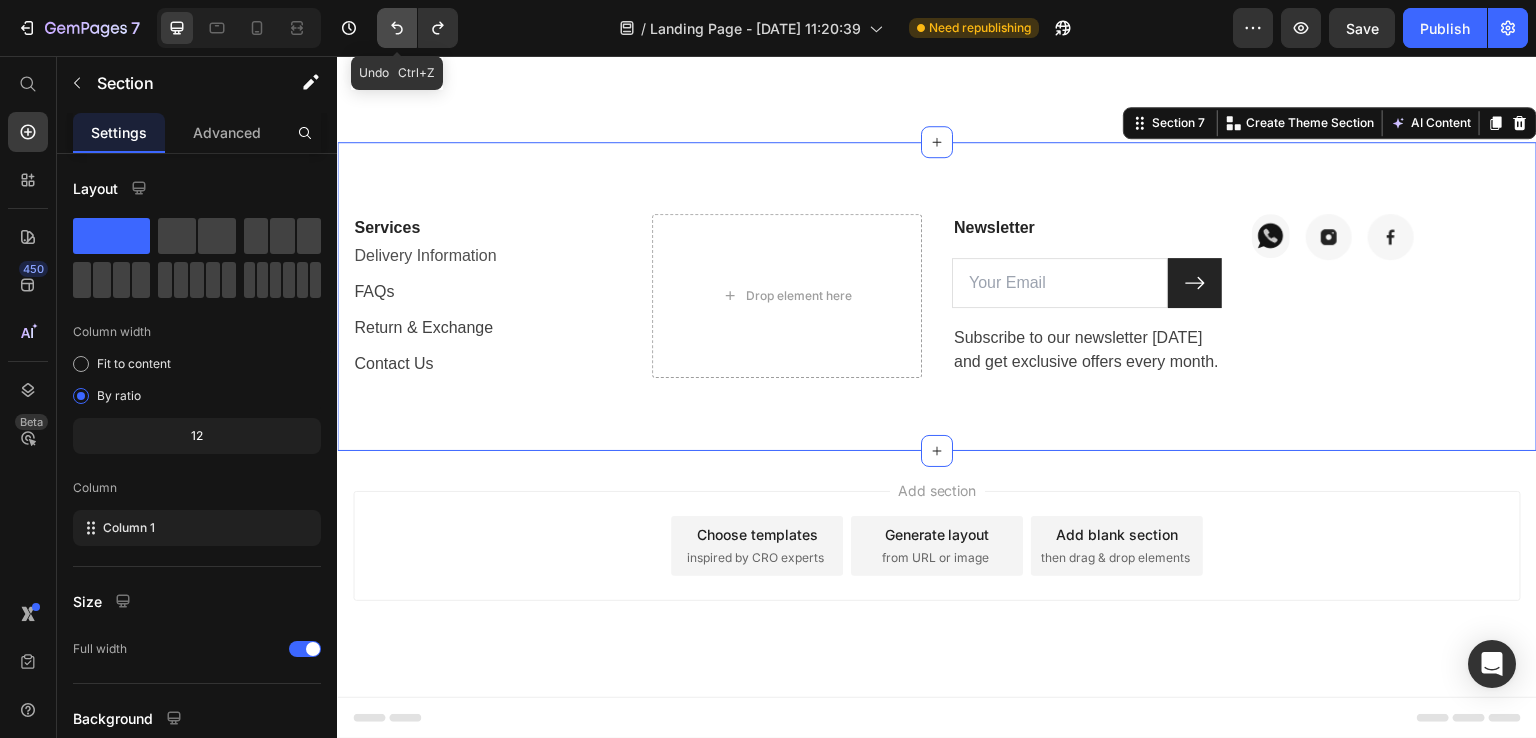 click 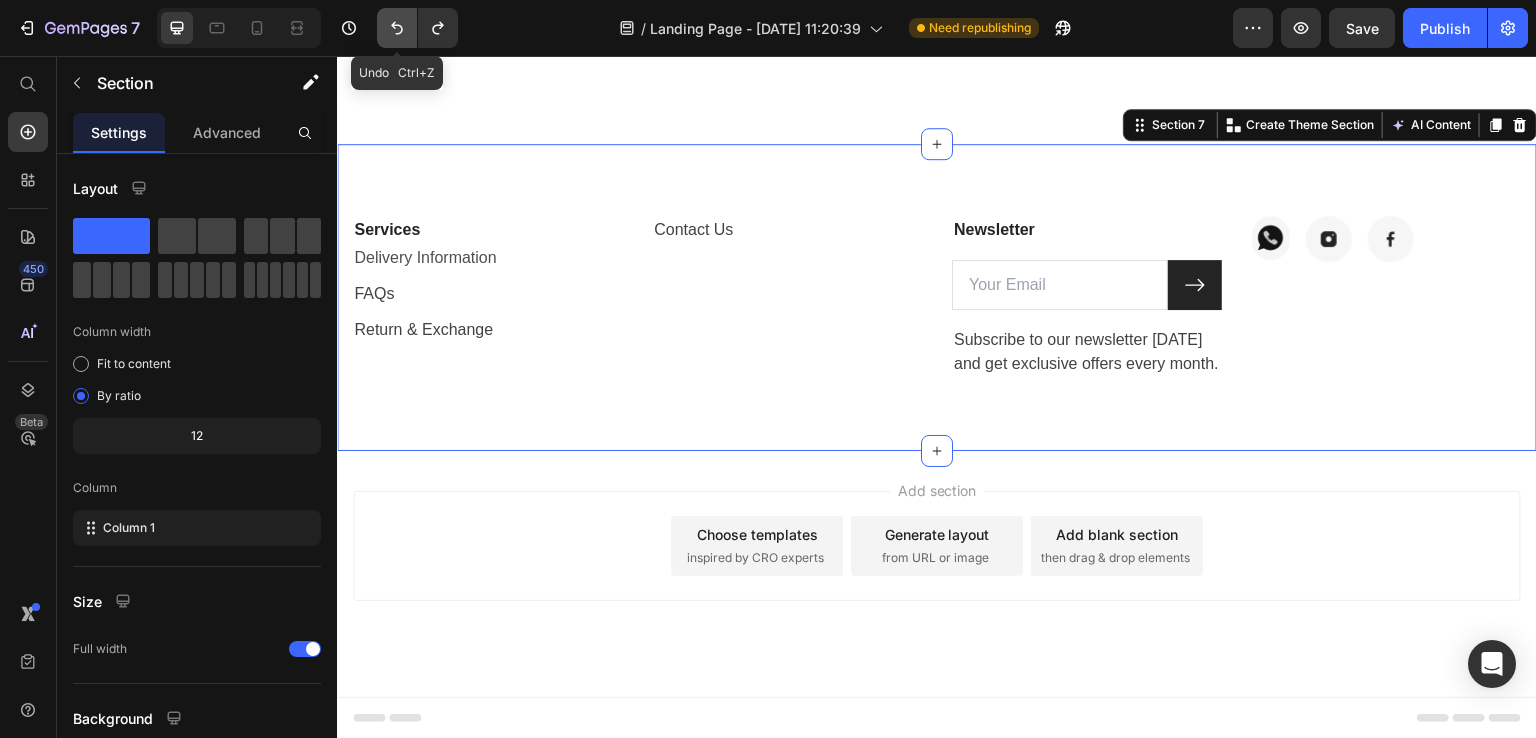 click 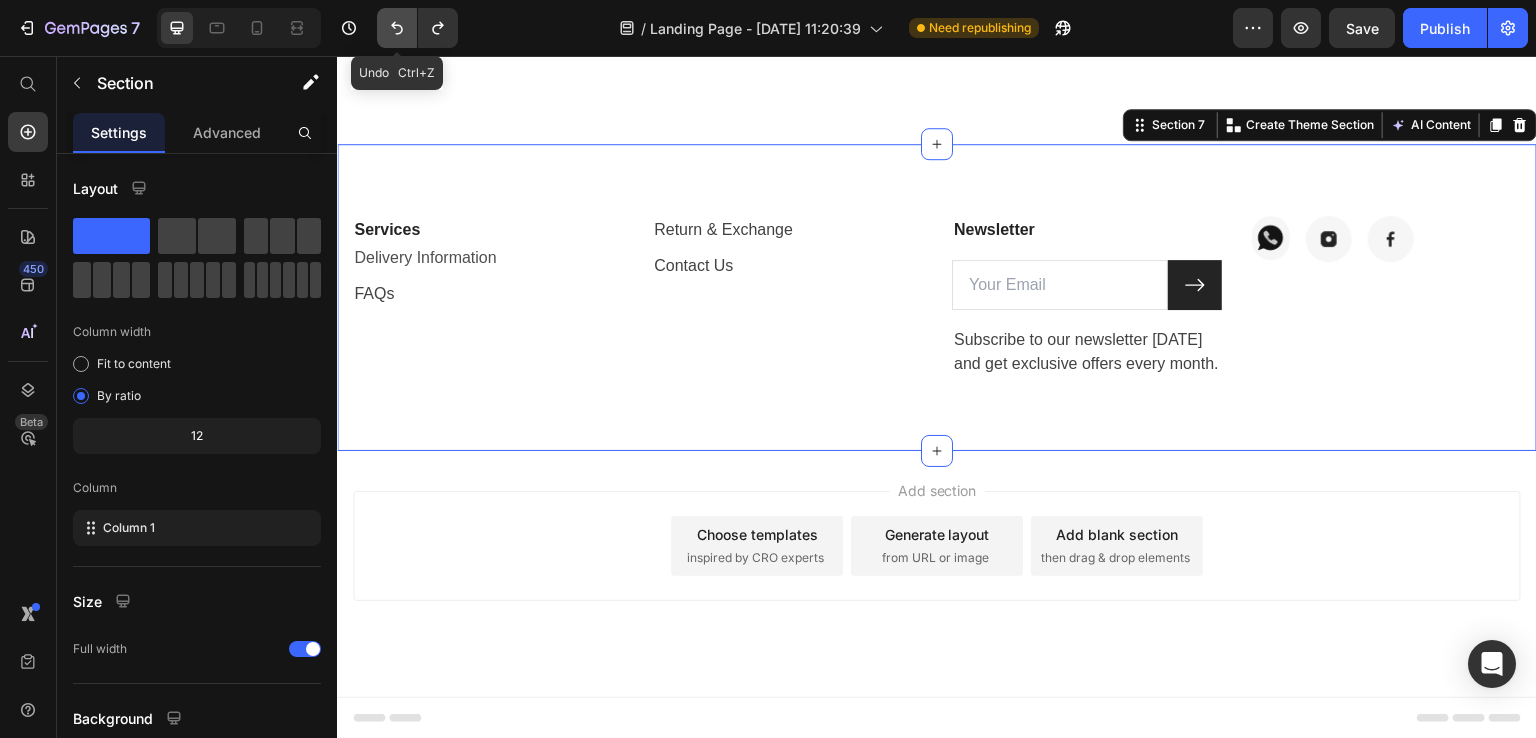 click 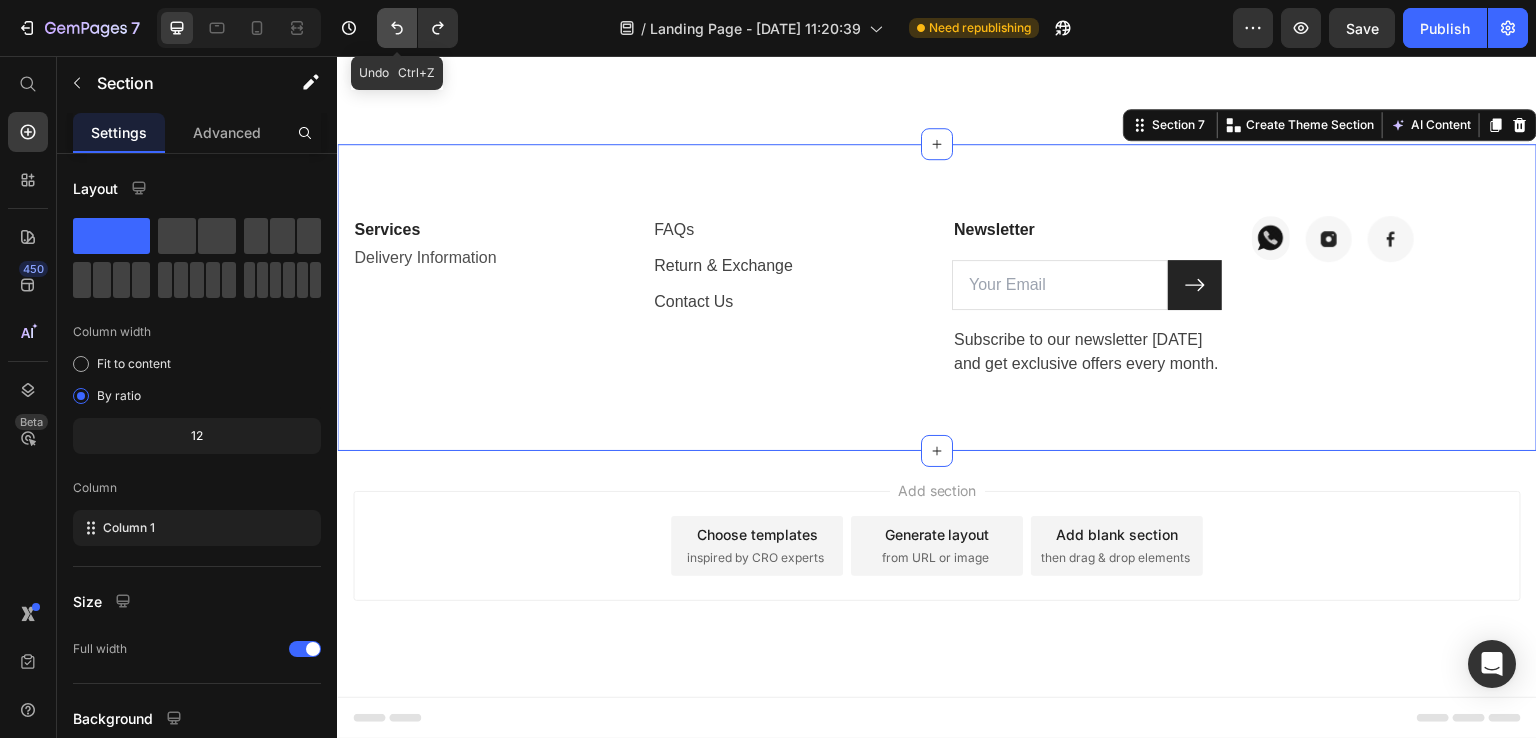 click 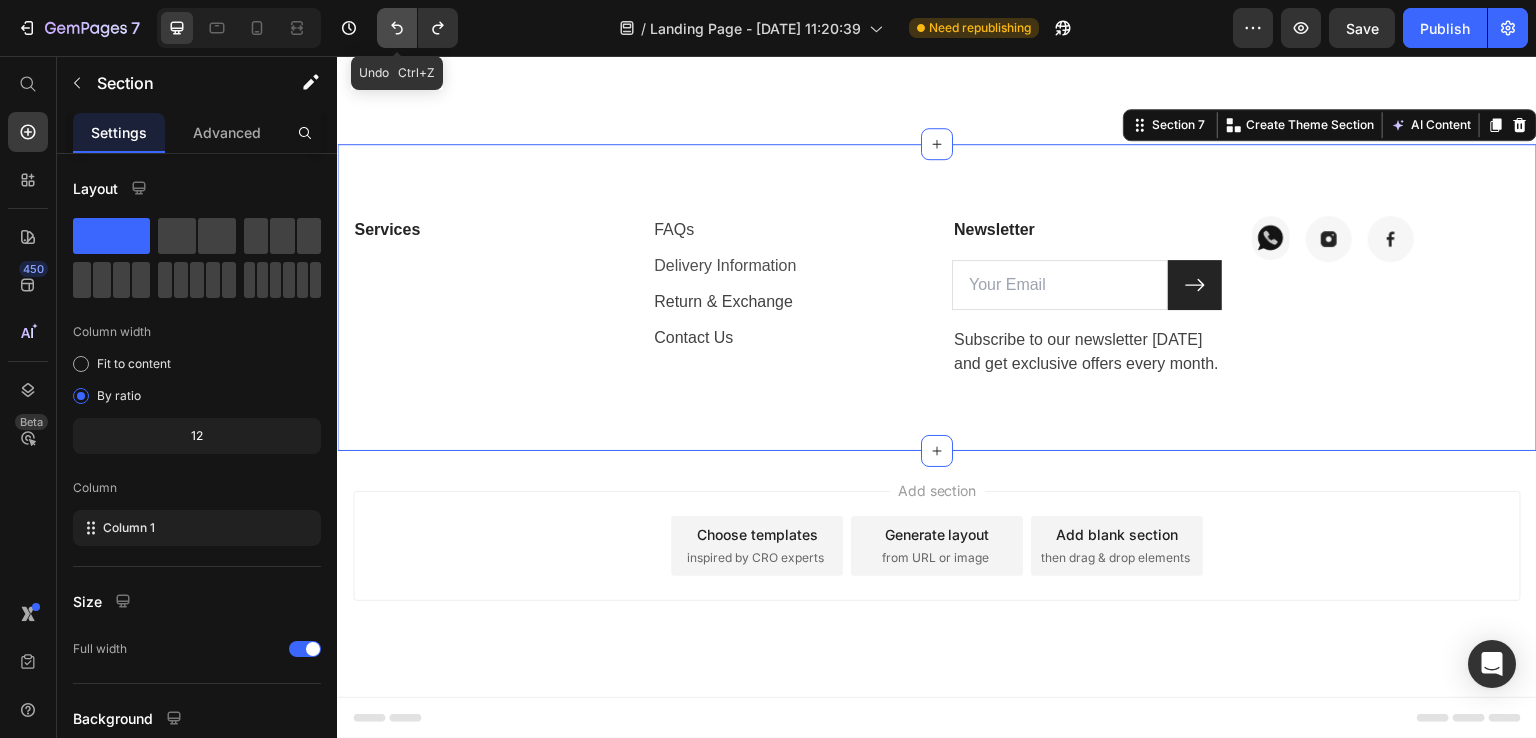 click 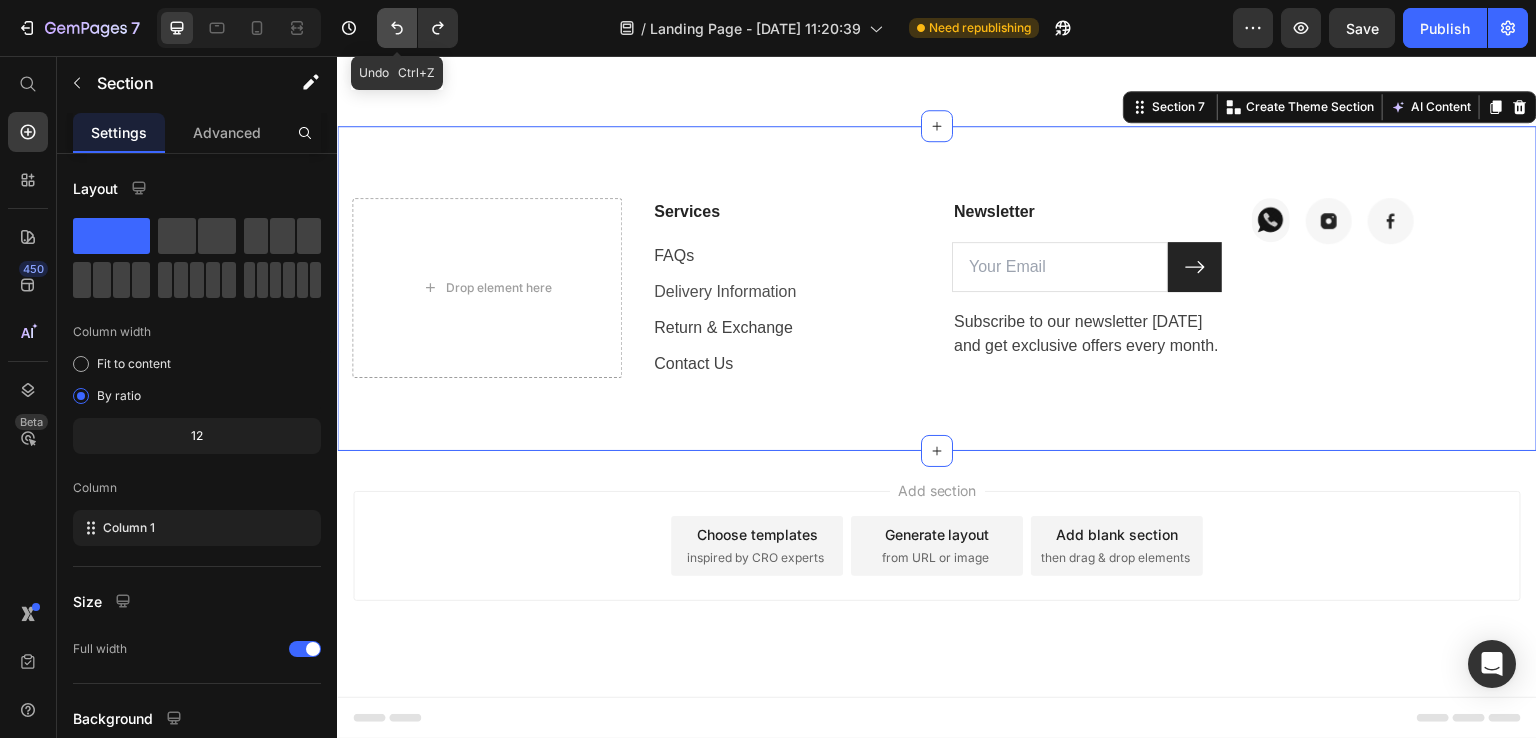 click 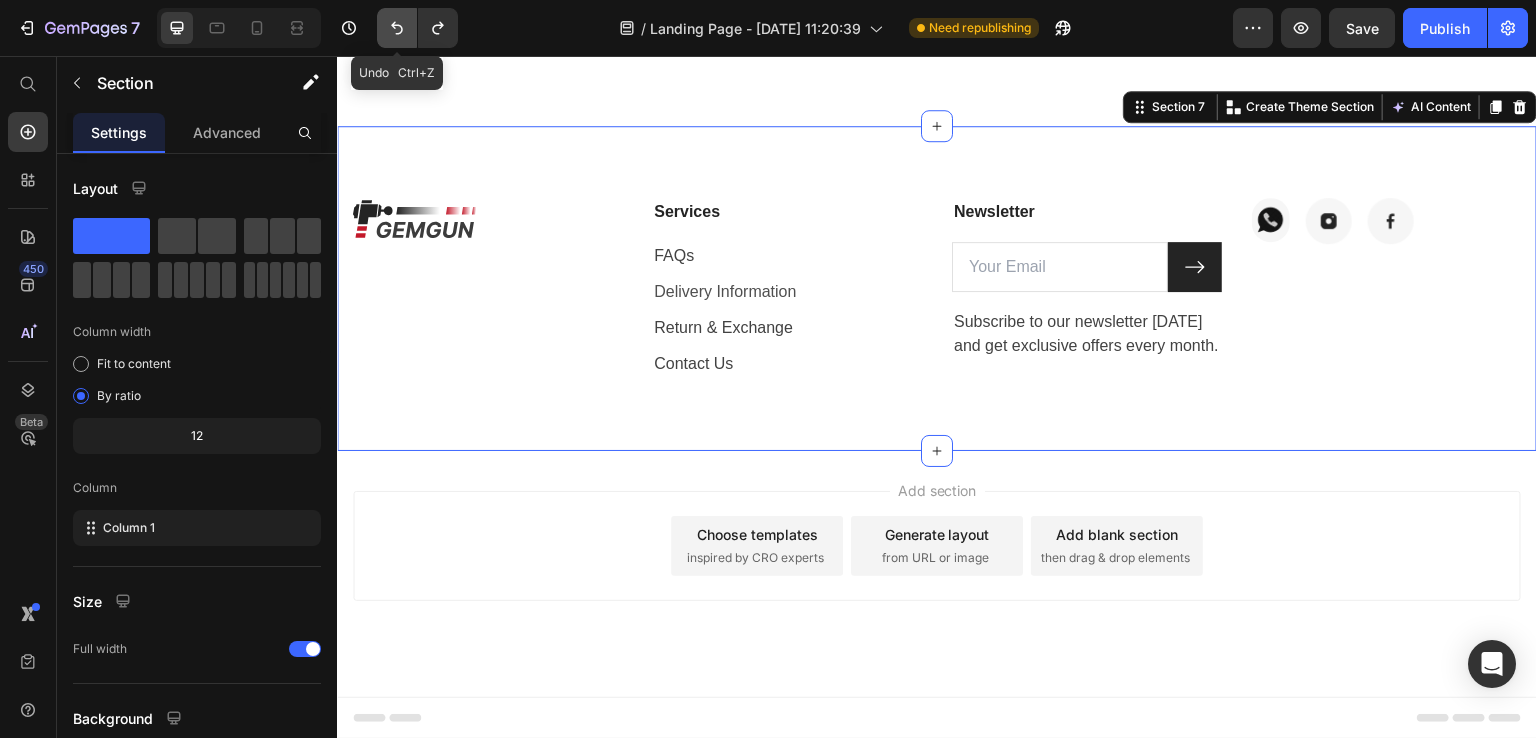 click 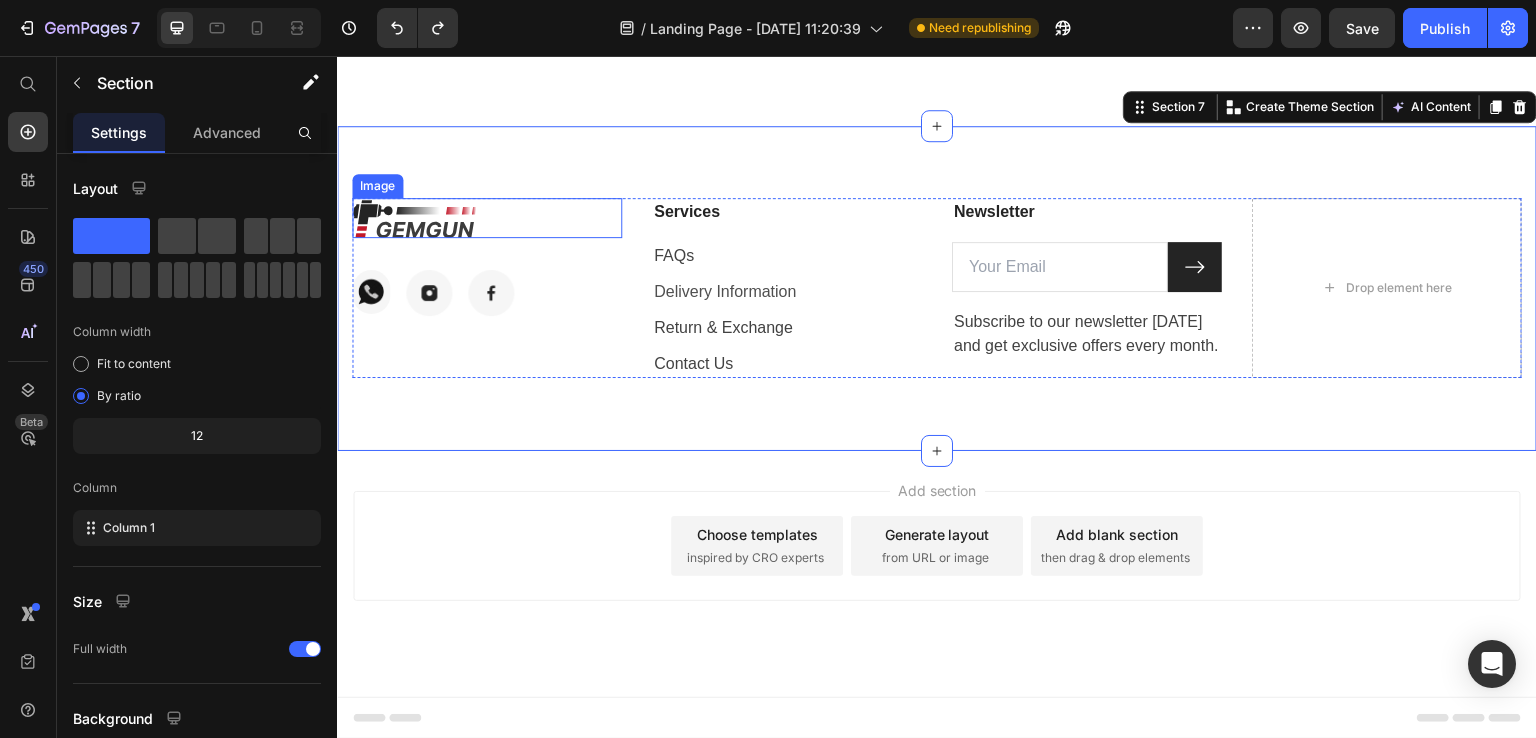 click at bounding box center [487, 218] 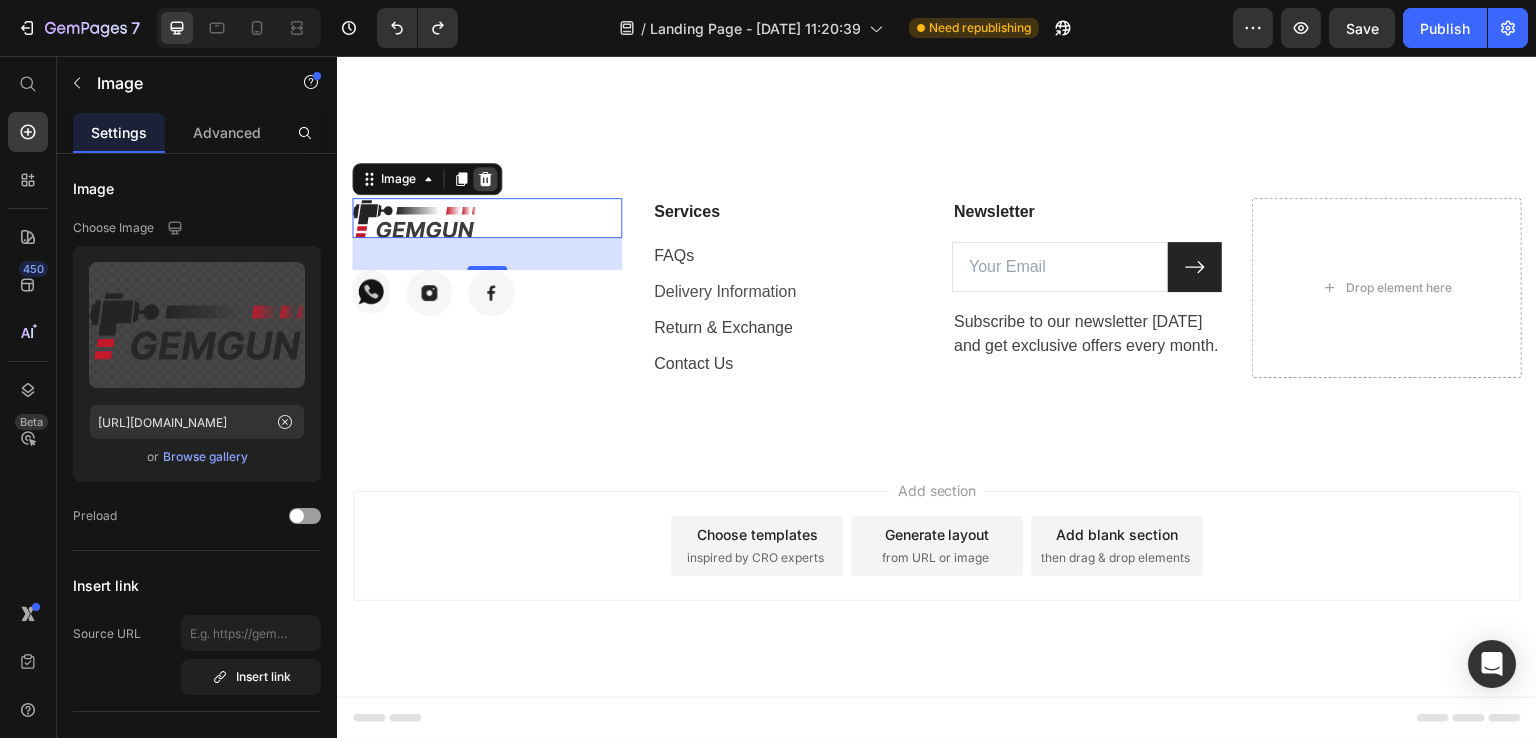 click 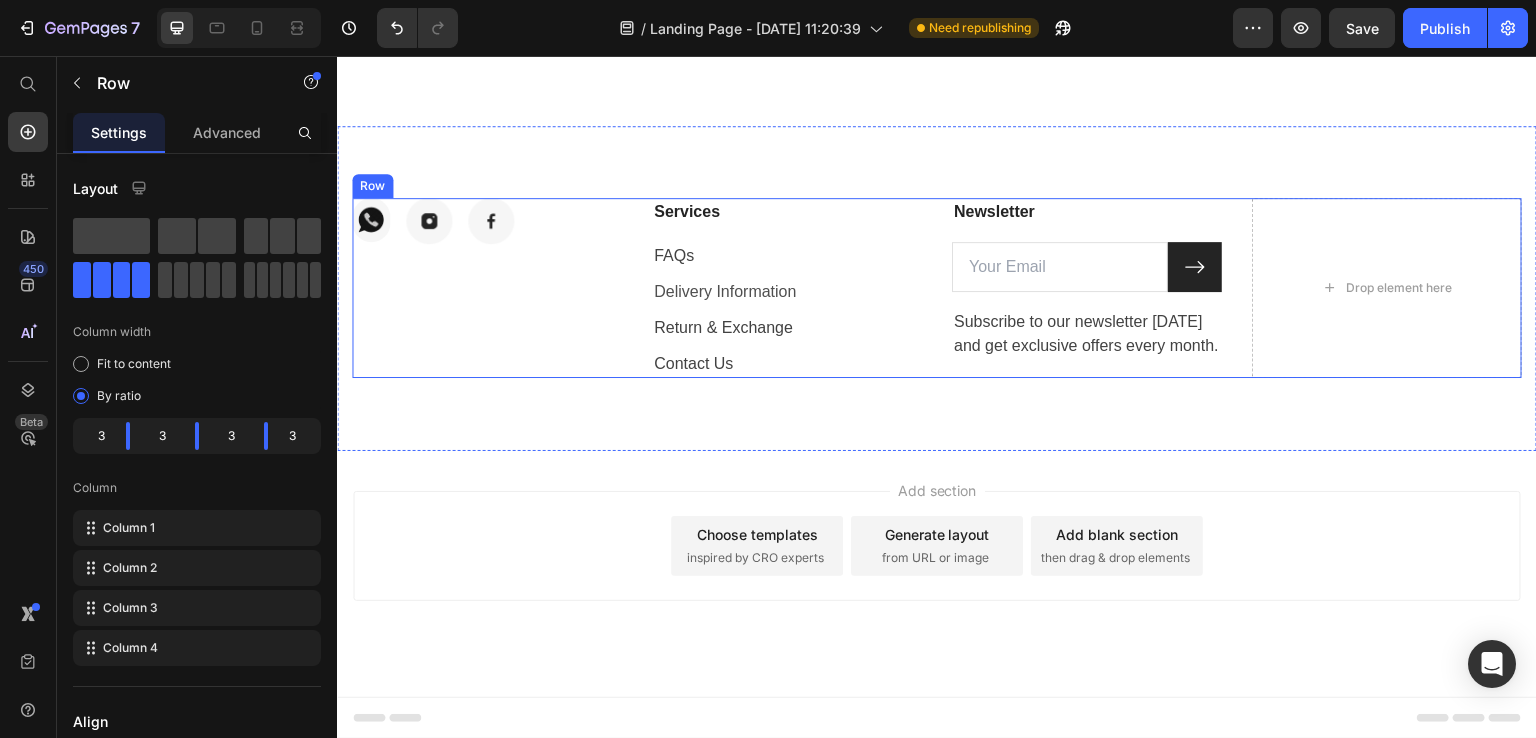 click on "Image Image Image Row Services Text block FAQs Text block Delivery Information Text block Return & Exchange  Text block Contact Us Text block Newsletter Text block Email Field
Submit Button Row Subscribe to our newsletter today and get exclusive offers every month. Text block Newsletter
Drop element here Row" at bounding box center (937, 288) 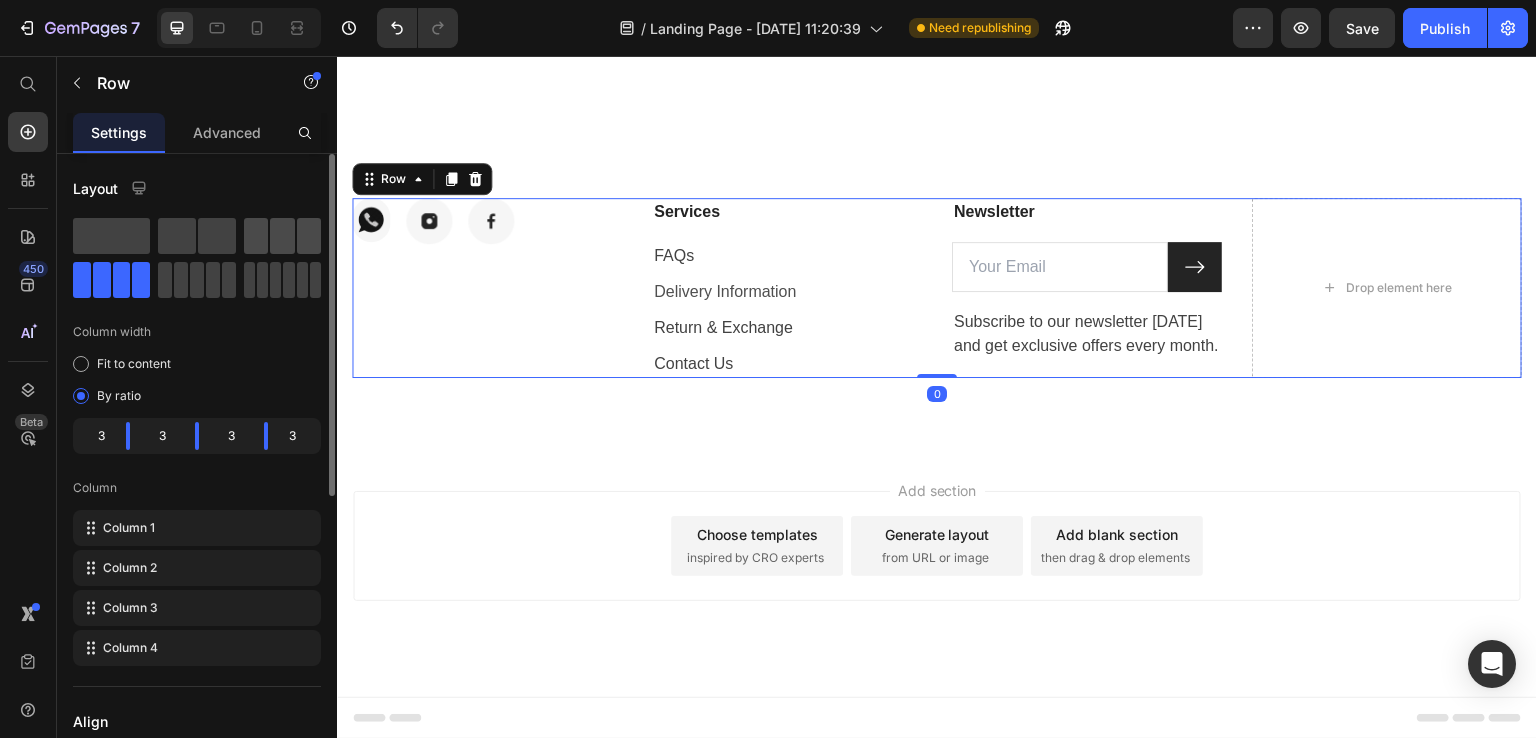 click 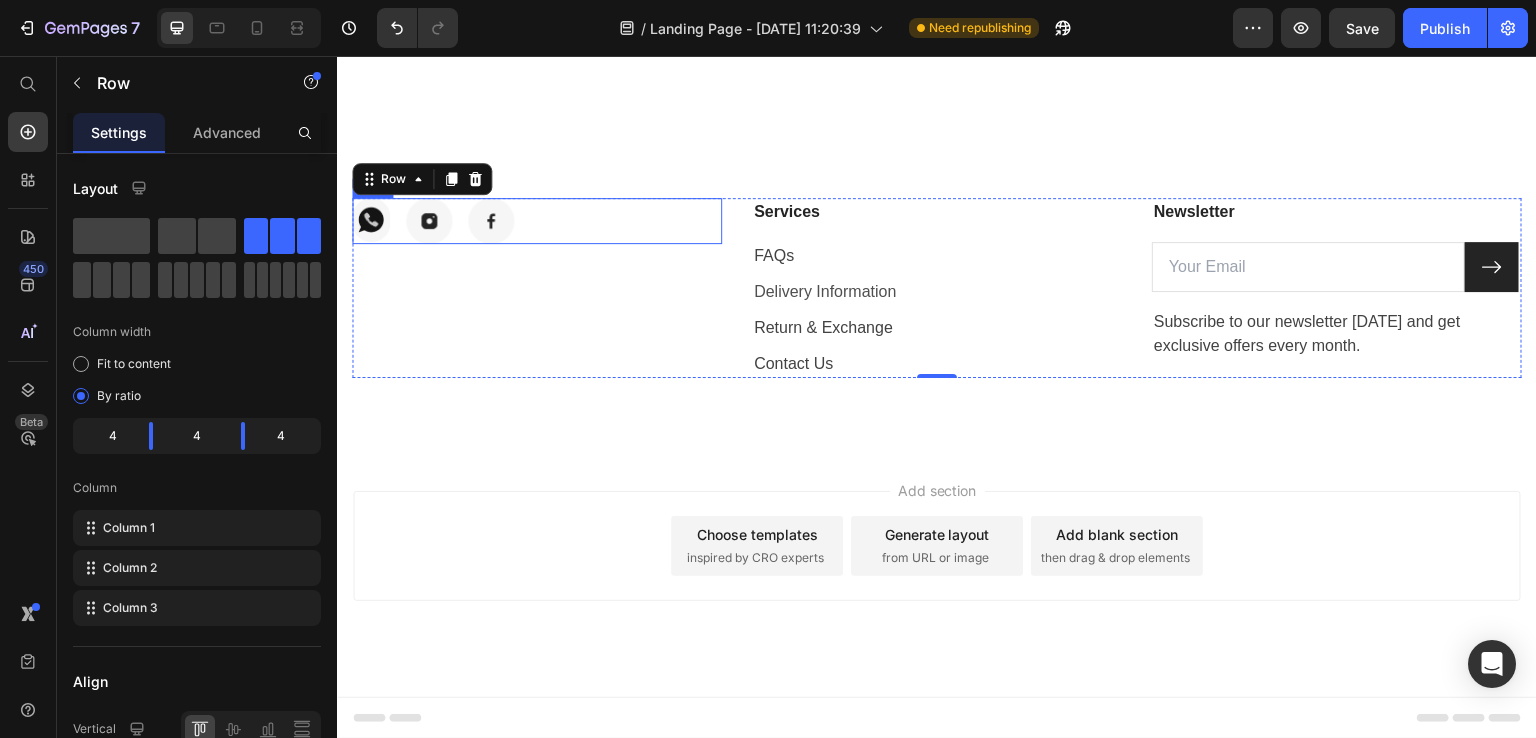 click on "Image Image Image Row" at bounding box center (537, 221) 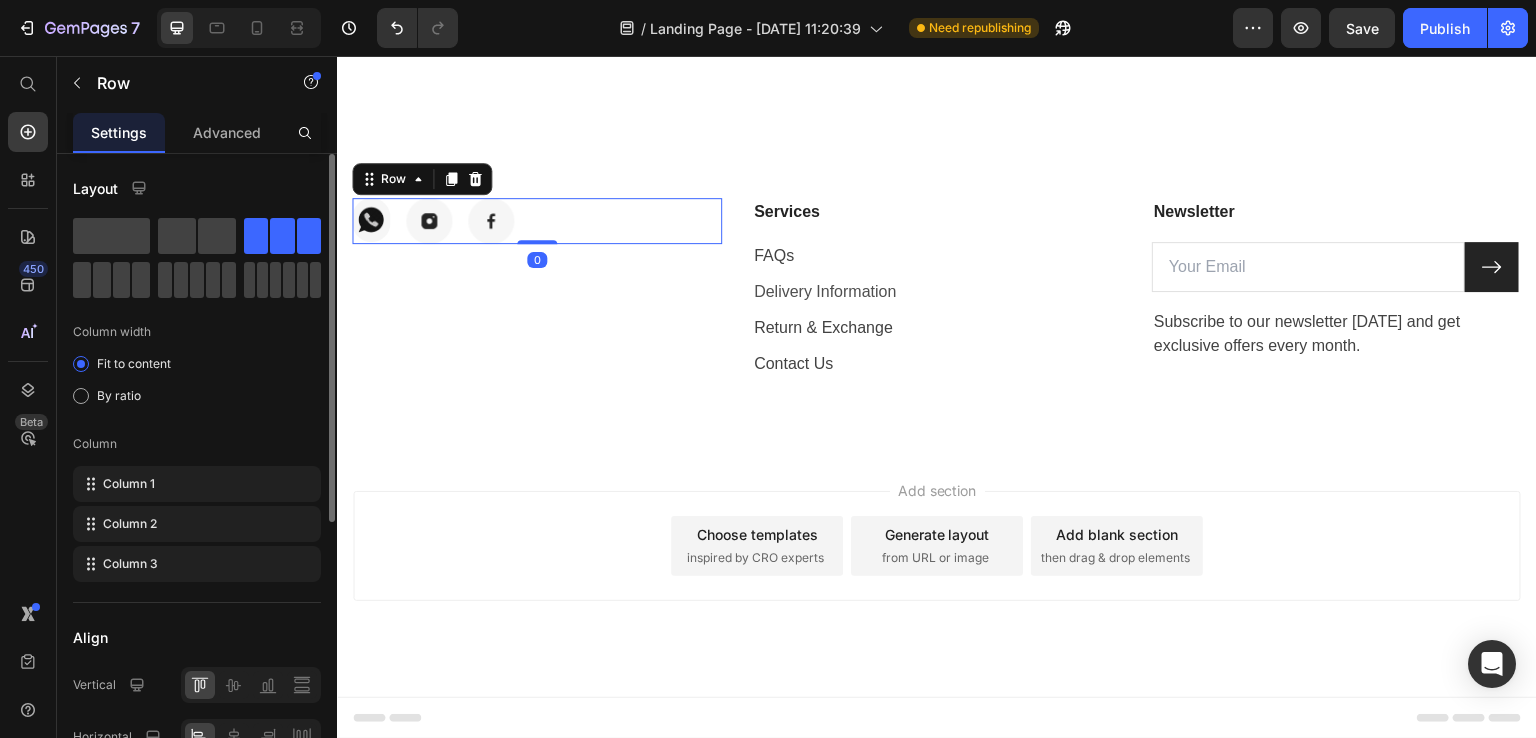 scroll, scrollTop: 200, scrollLeft: 0, axis: vertical 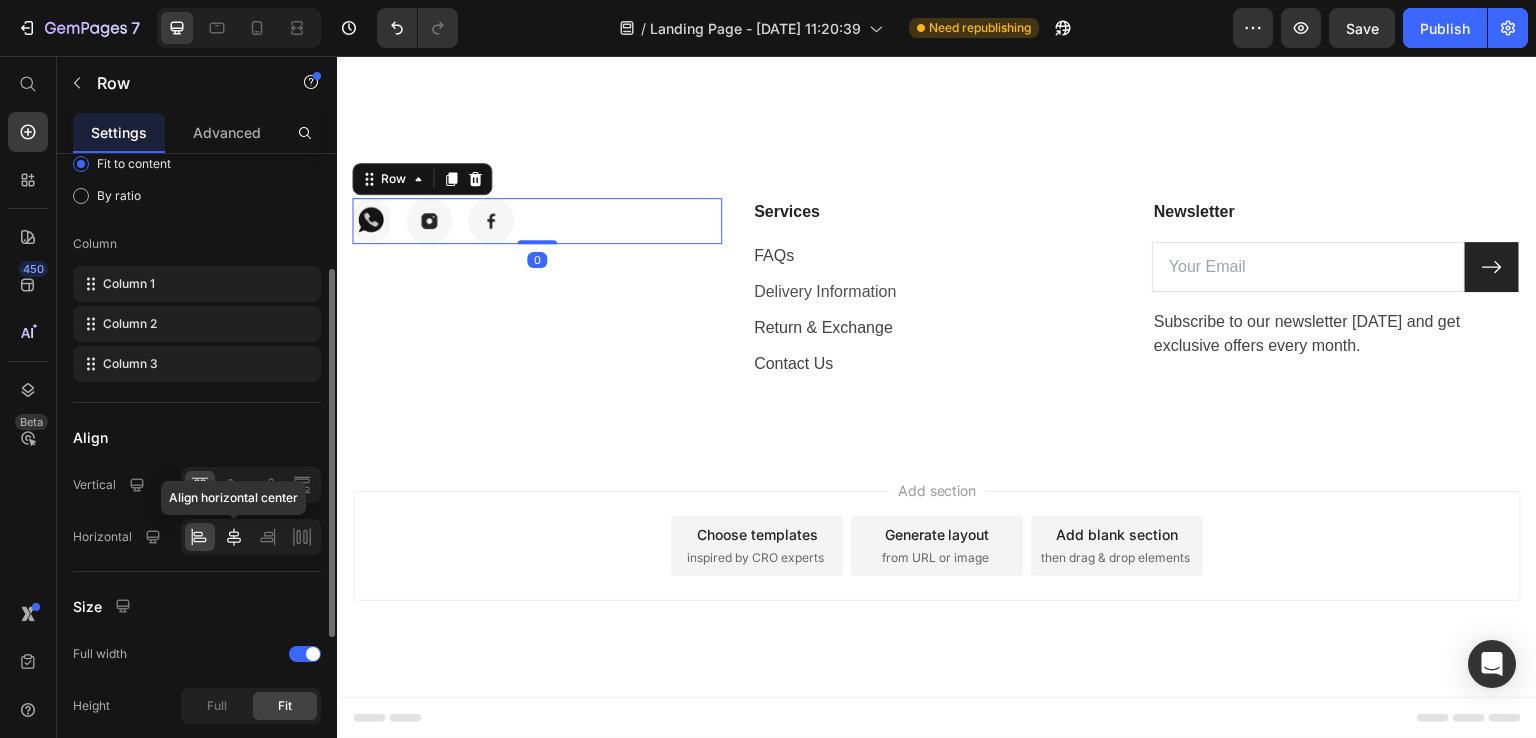 click 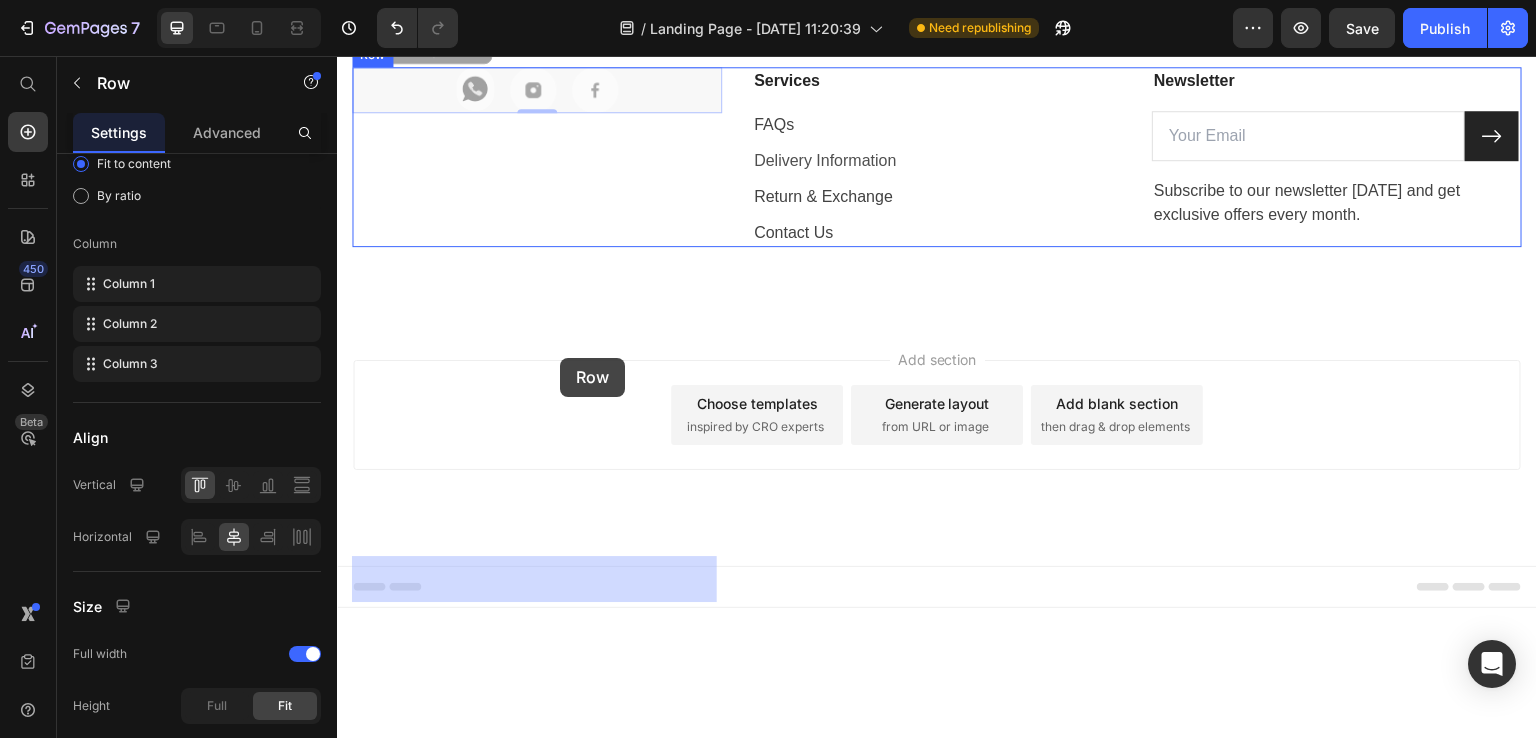 drag, startPoint x: 628, startPoint y: 303, endPoint x: 560, endPoint y: 358, distance: 87.458565 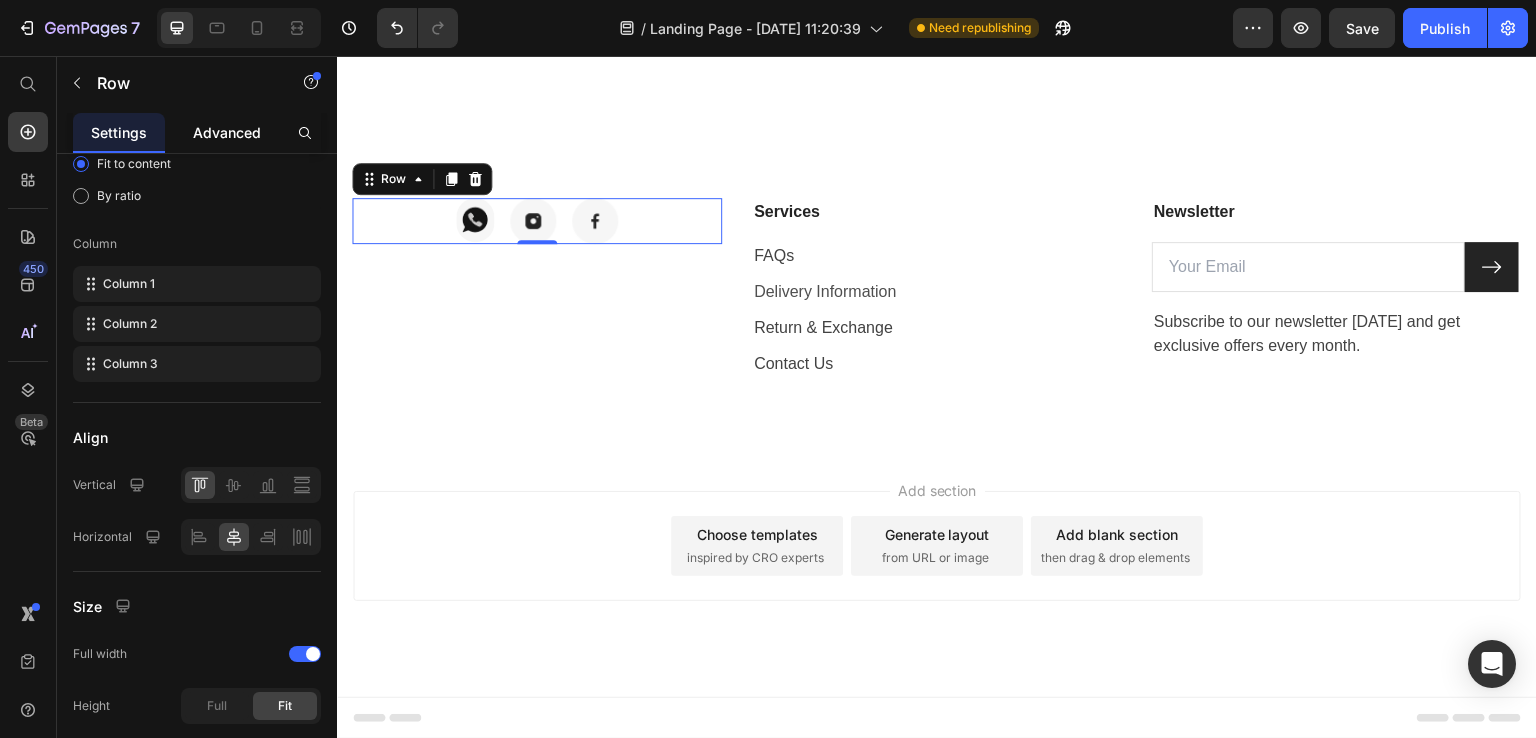 click on "Advanced" at bounding box center [227, 132] 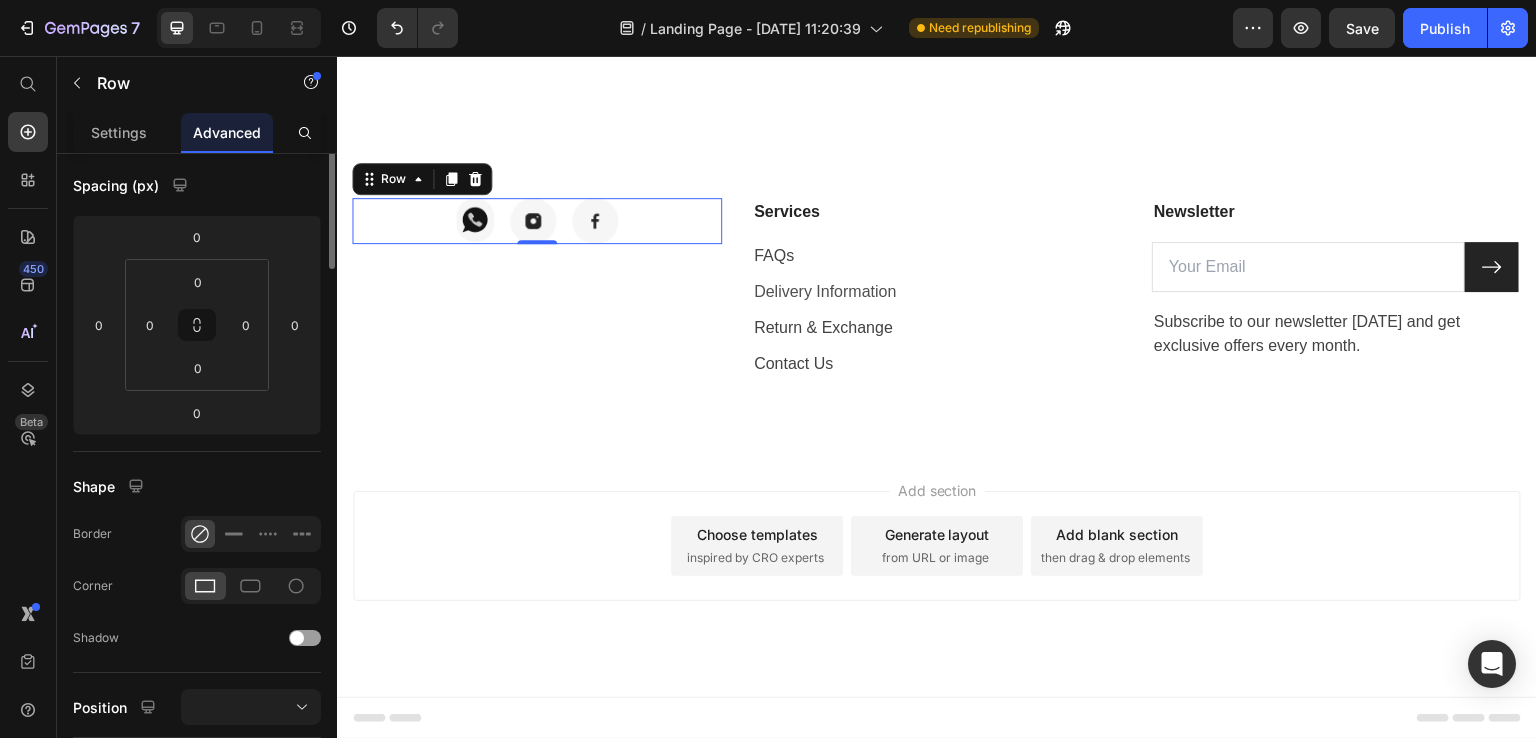 scroll, scrollTop: 0, scrollLeft: 0, axis: both 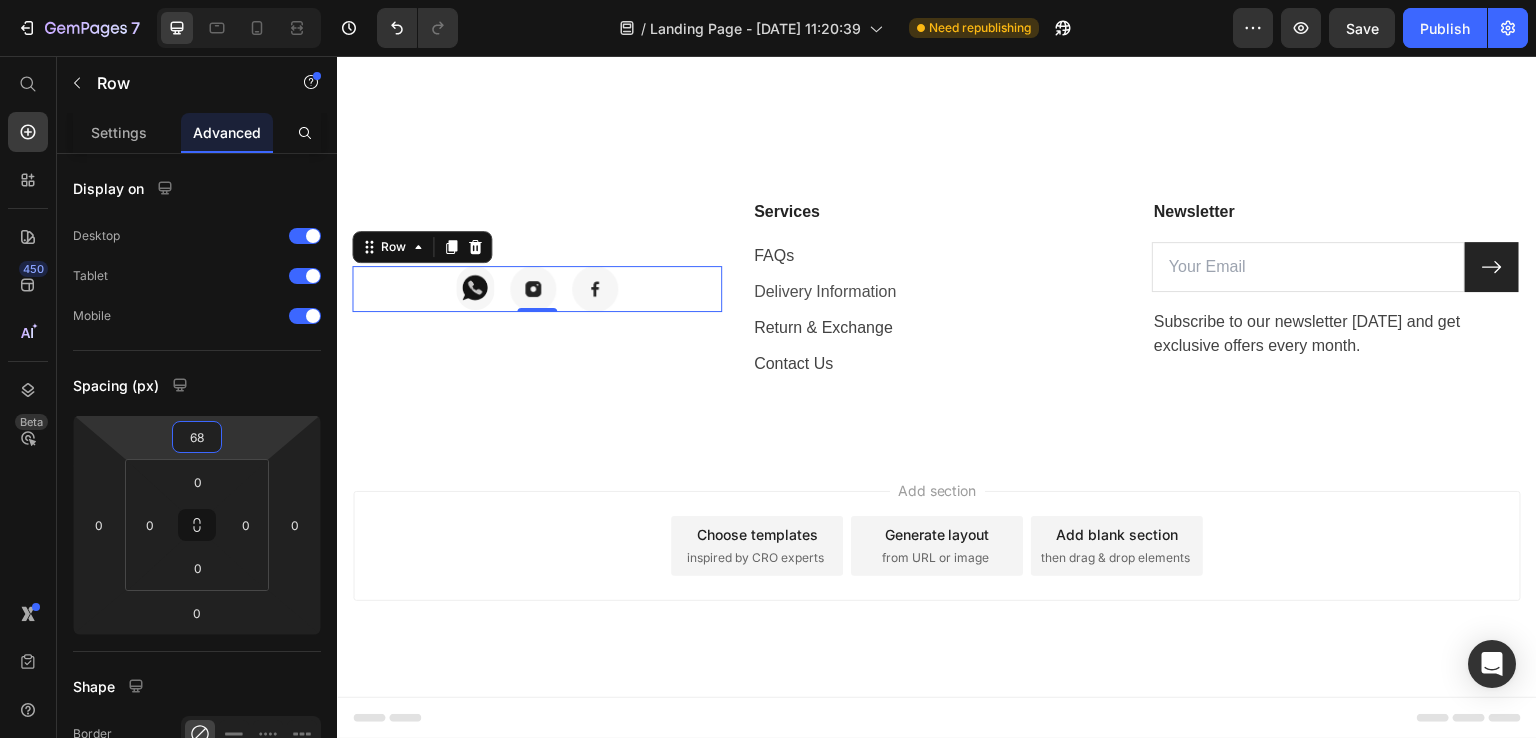 type on "86" 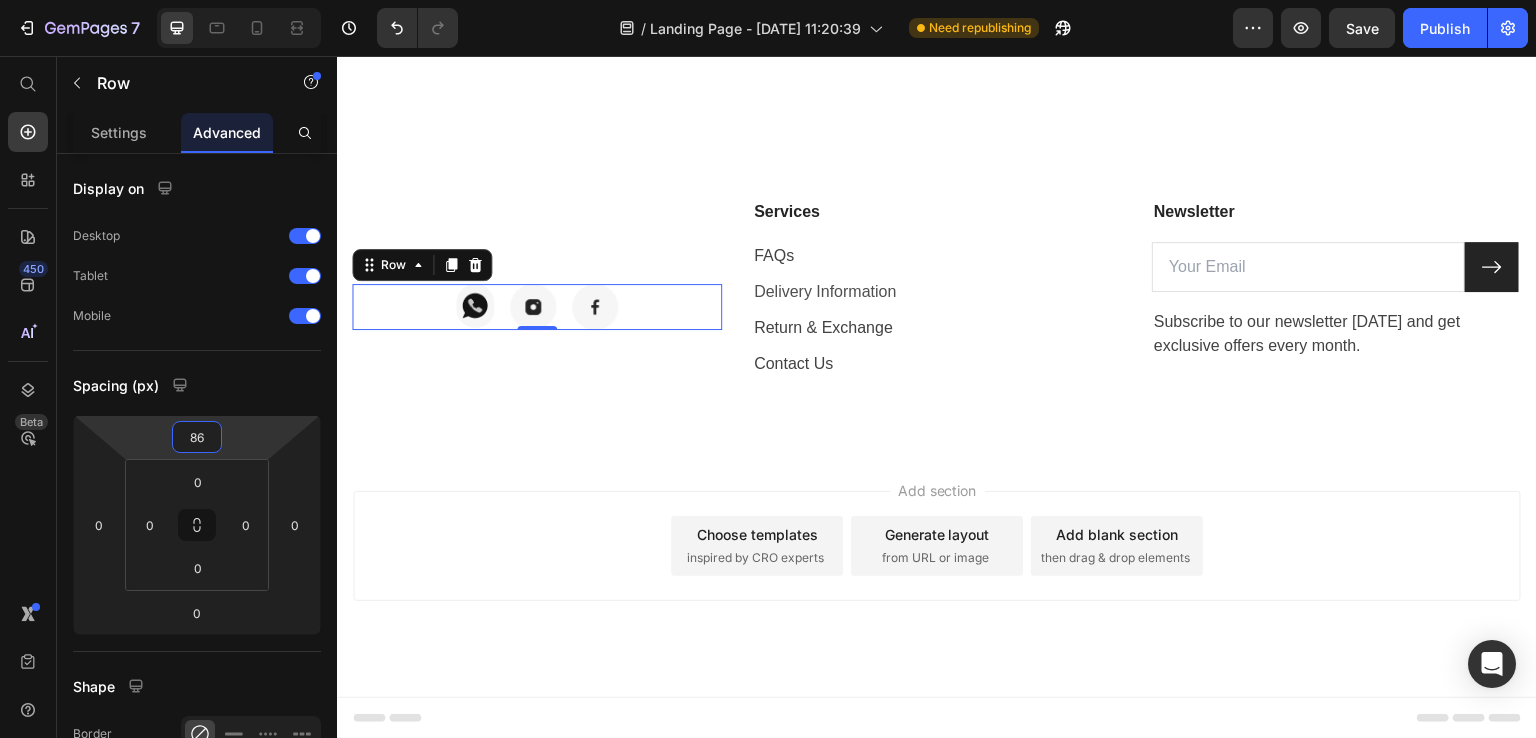 drag, startPoint x: 220, startPoint y: 416, endPoint x: 249, endPoint y: 373, distance: 51.86521 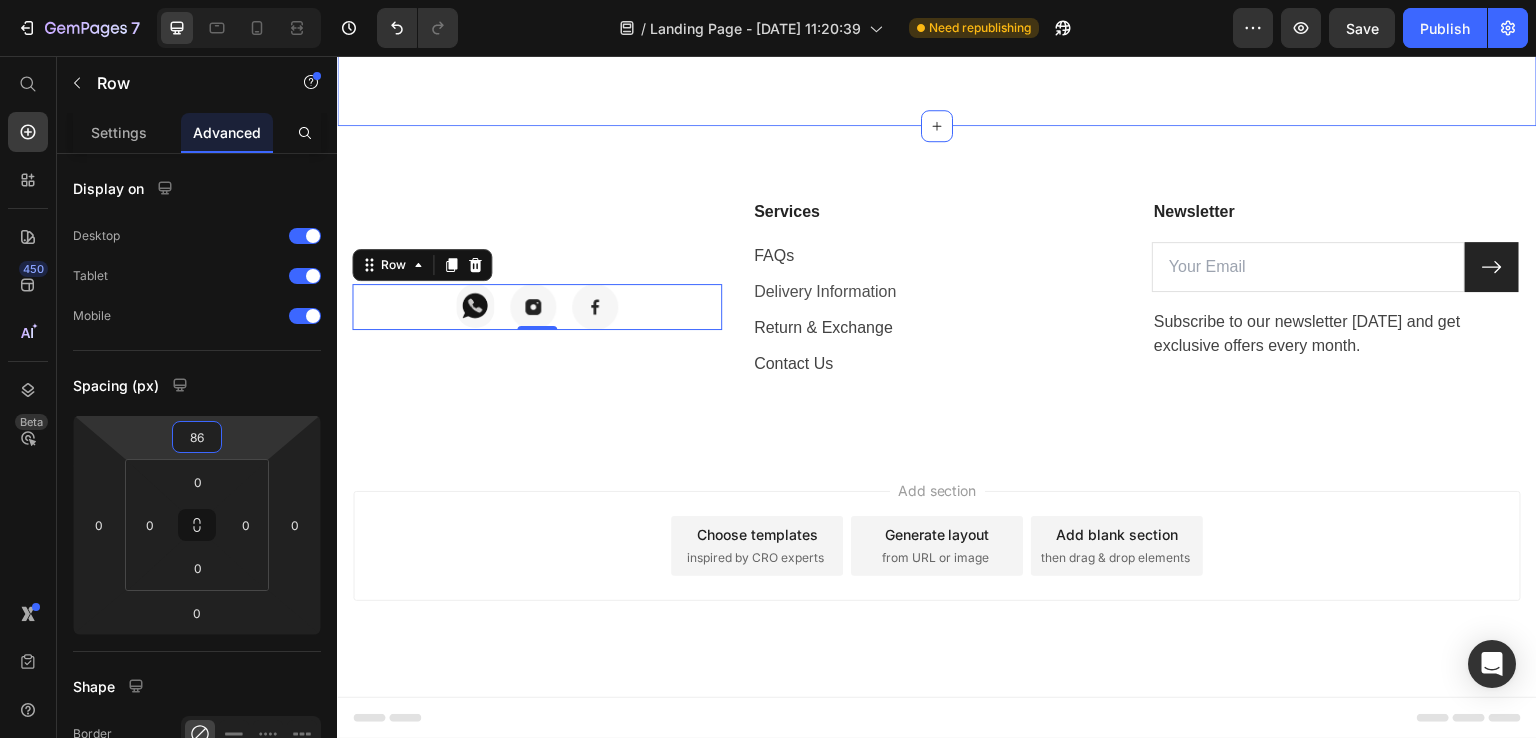 click on "Strengthen Your Health With  Our Massagers Heading Row Section 6" at bounding box center [937, -23] 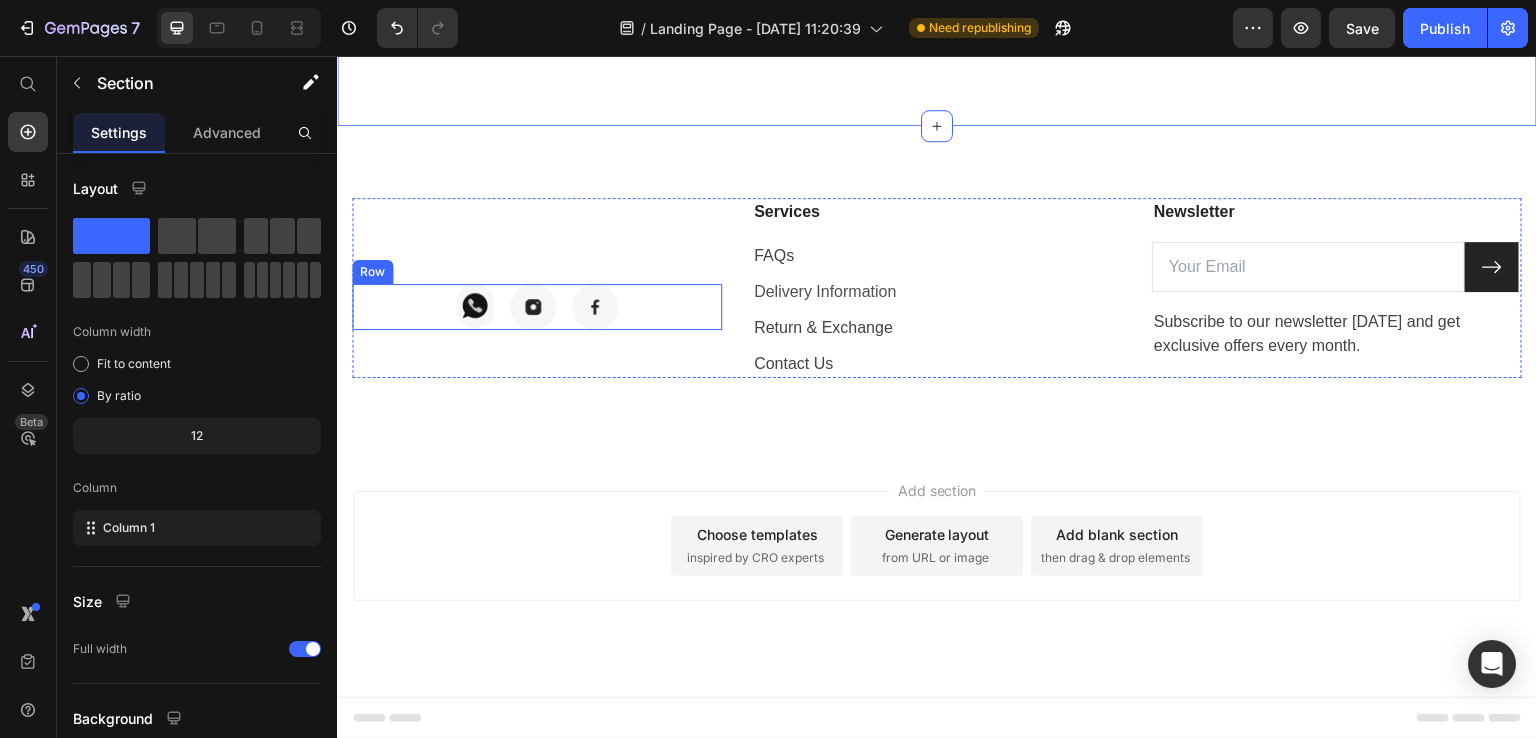 scroll, scrollTop: 4560, scrollLeft: 0, axis: vertical 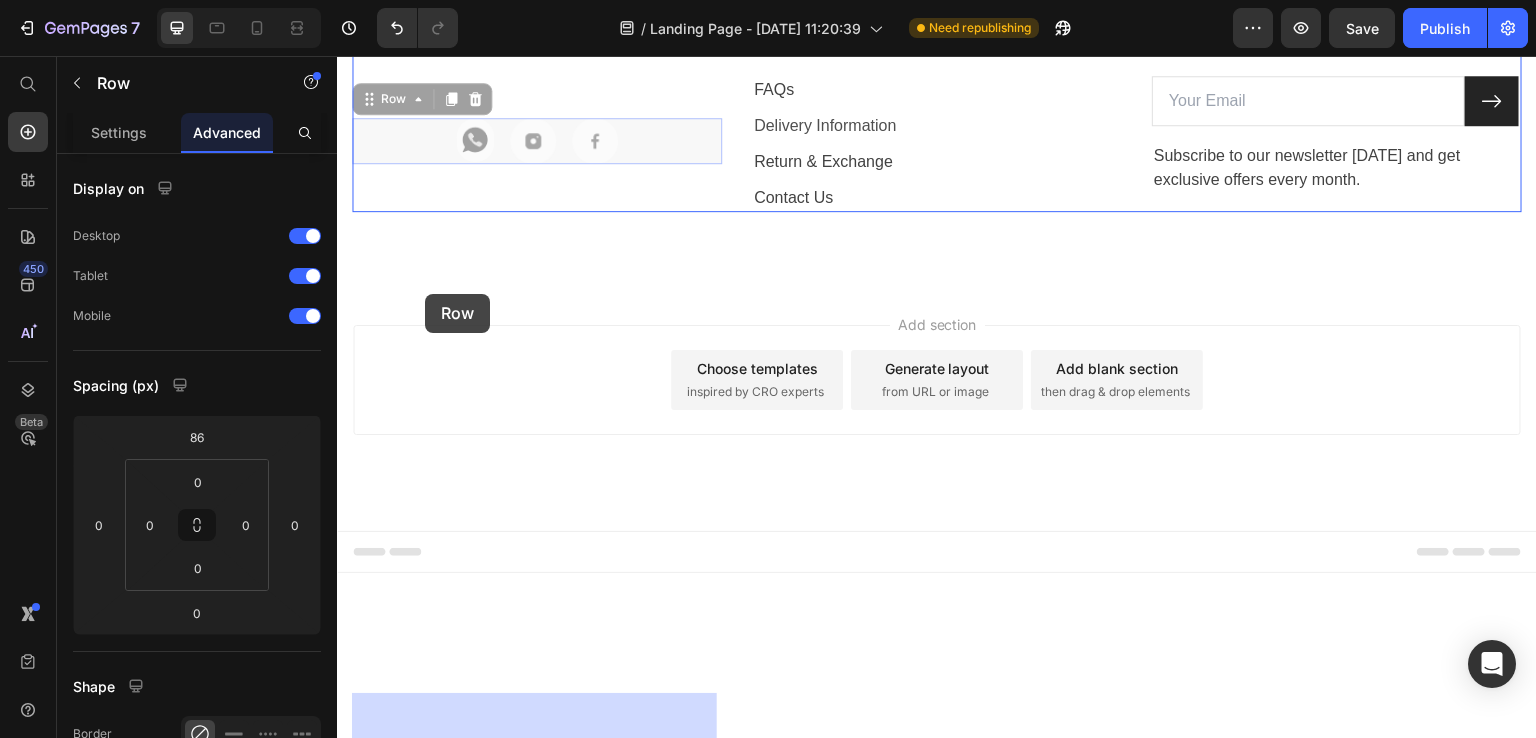 click on "Header Ce que disent nos clients sur ce produit   Heading Row Image                Icon                Icon                Icon                Icon                Icon Icon List Hoz Row Row Hiba Err Text block Row Facile à installer, aucune perceuse nécessaire. Text block
Icon 38 Text block Icon List
Icon 0 Text block Icon List Row Juil 29, 2025 Text block Row Row Row Image                Icon                Icon                Icon                Icon                Icon Icon List Hoz Row Row Image Hassane Ait Moulay Text block Row J'adore ! 🔥 Text block
Icon 0 Text block Icon List
Icon 0 Text block Icon List Row Juil 07, 2025 Text block Row Row Row Image                Icon                Icon                Icon                Icon                Icon Icon List Hoz Row Row Image Sabrina Hamoudo Text block Row Idéal pour les petites salles de bain, économise de l'espace.   Text block
Icon 11 Text block Icon List Icon 0" at bounding box center [937, -1805] 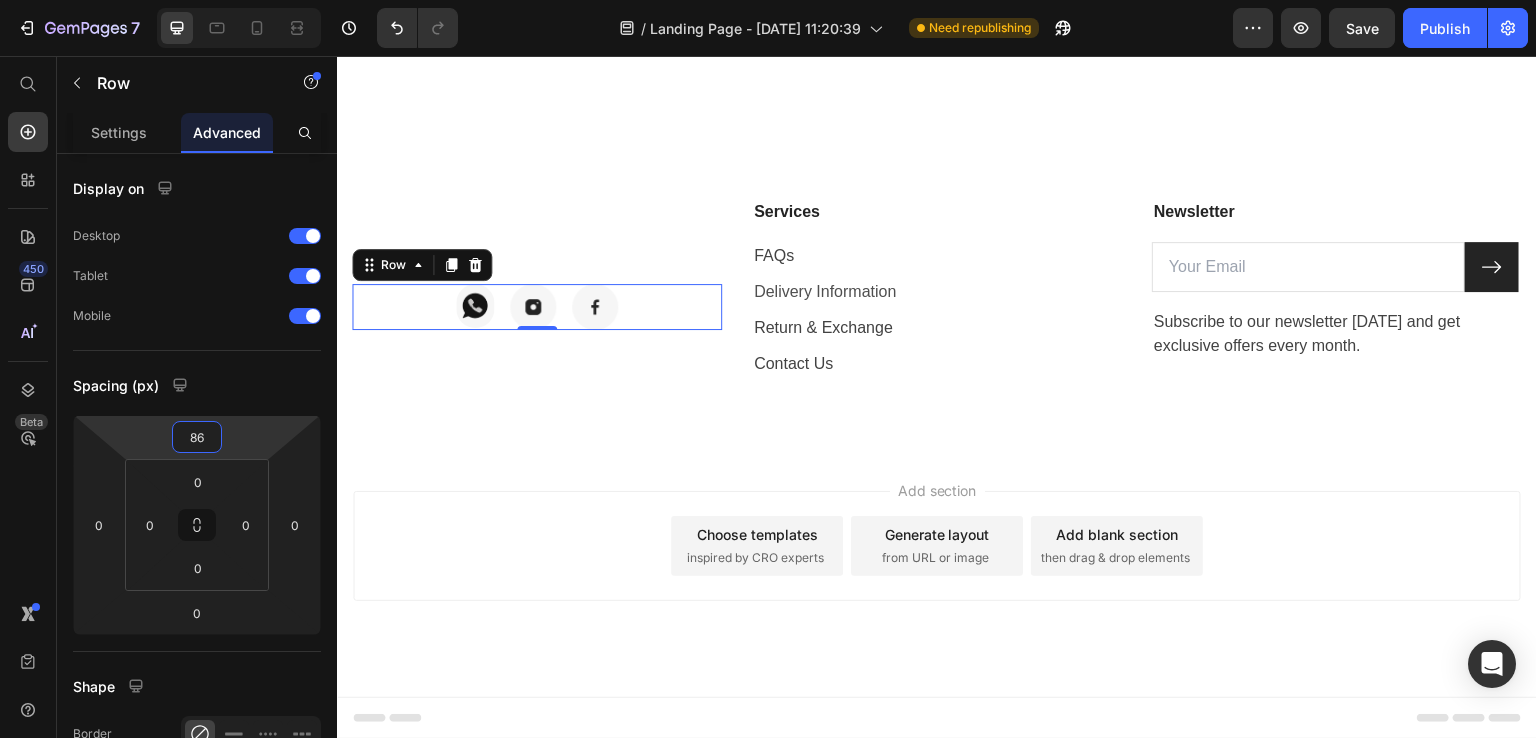type on "68" 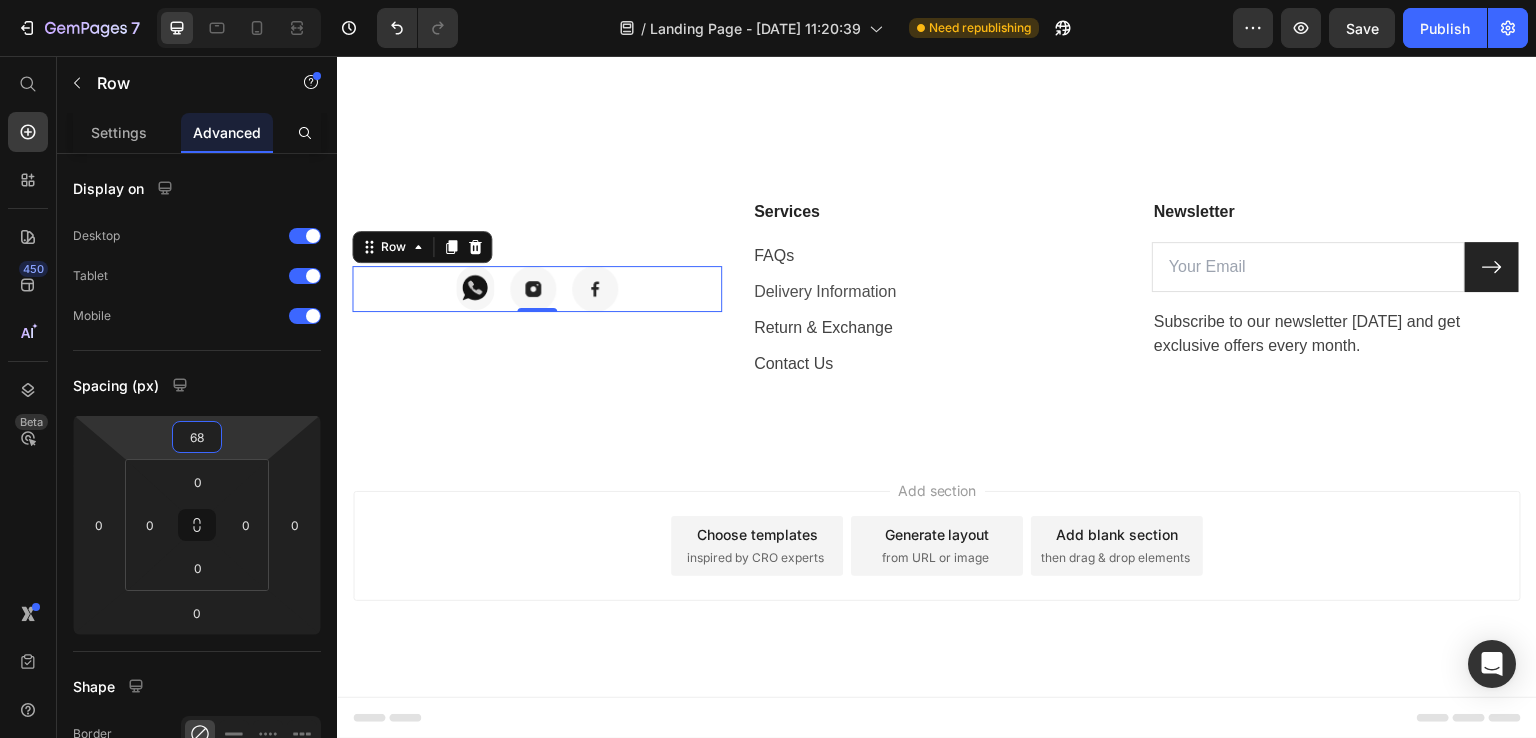 click on "7   /  Landing Page - Jul 26, 11:20:39 Need republishing Preview  Save   Publish  450 Beta Shopify Apps Sections Elements Hero Section Product Detail Brands Trusted Badges Guarantee Product Breakdown How to use Testimonials Compare Bundle FAQs Social Proof Brand Story Product List Collection Blog List Contact Sticky Add to Cart Custom Footer Browse Library 450 Layout
Row
Row
Row
Row Text
Heading
Text Block Button
Button
Button
Sticky Back to top Media
Image Image" at bounding box center (768, 0) 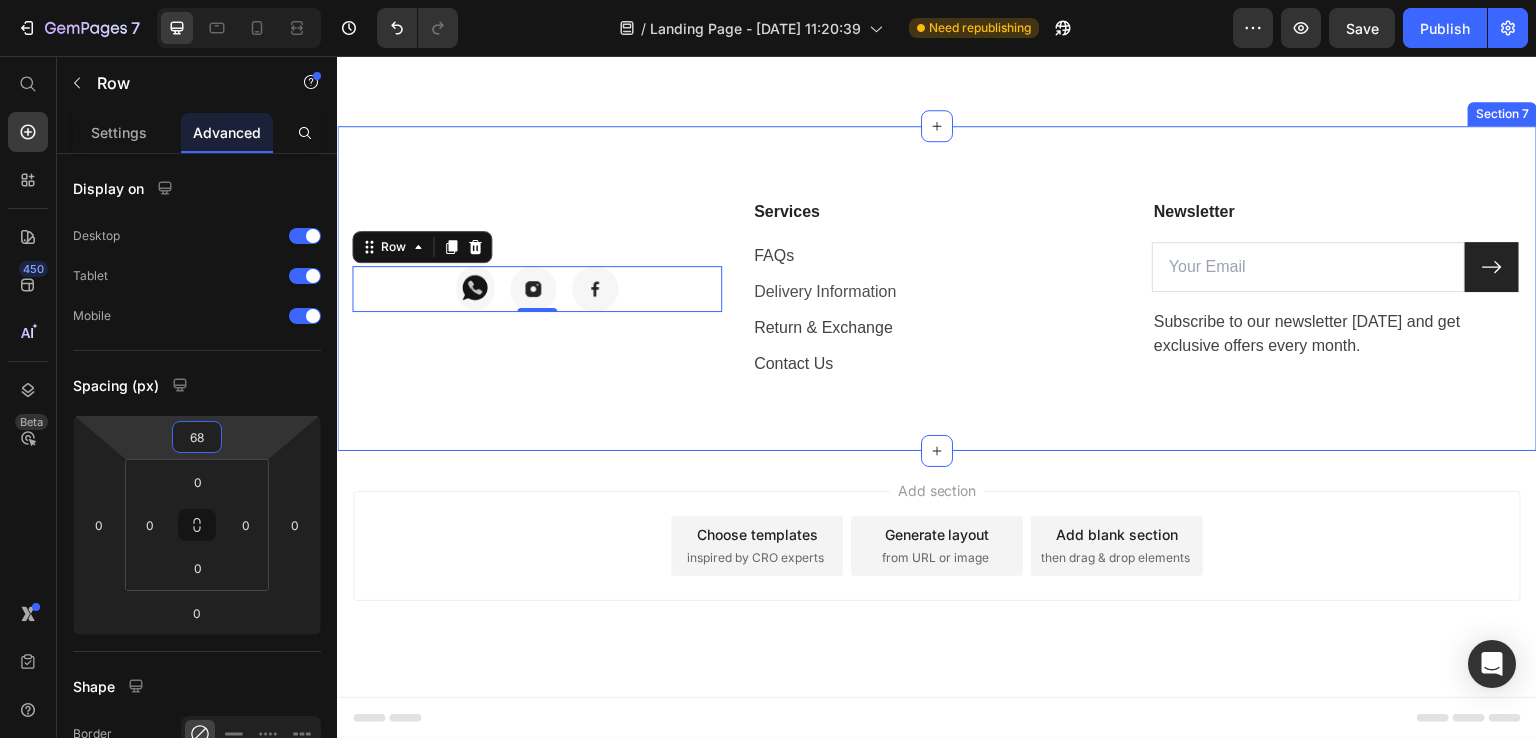 click on "Image Image Image Row   0 Services Text block FAQs Text block Delivery Information Text block Return & Exchange  Text block Contact Us Text block Newsletter Text block Email Field
Submit Button Row Subscribe to our newsletter today and get exclusive offers every month. Text block Newsletter Row Section 7" at bounding box center [937, 288] 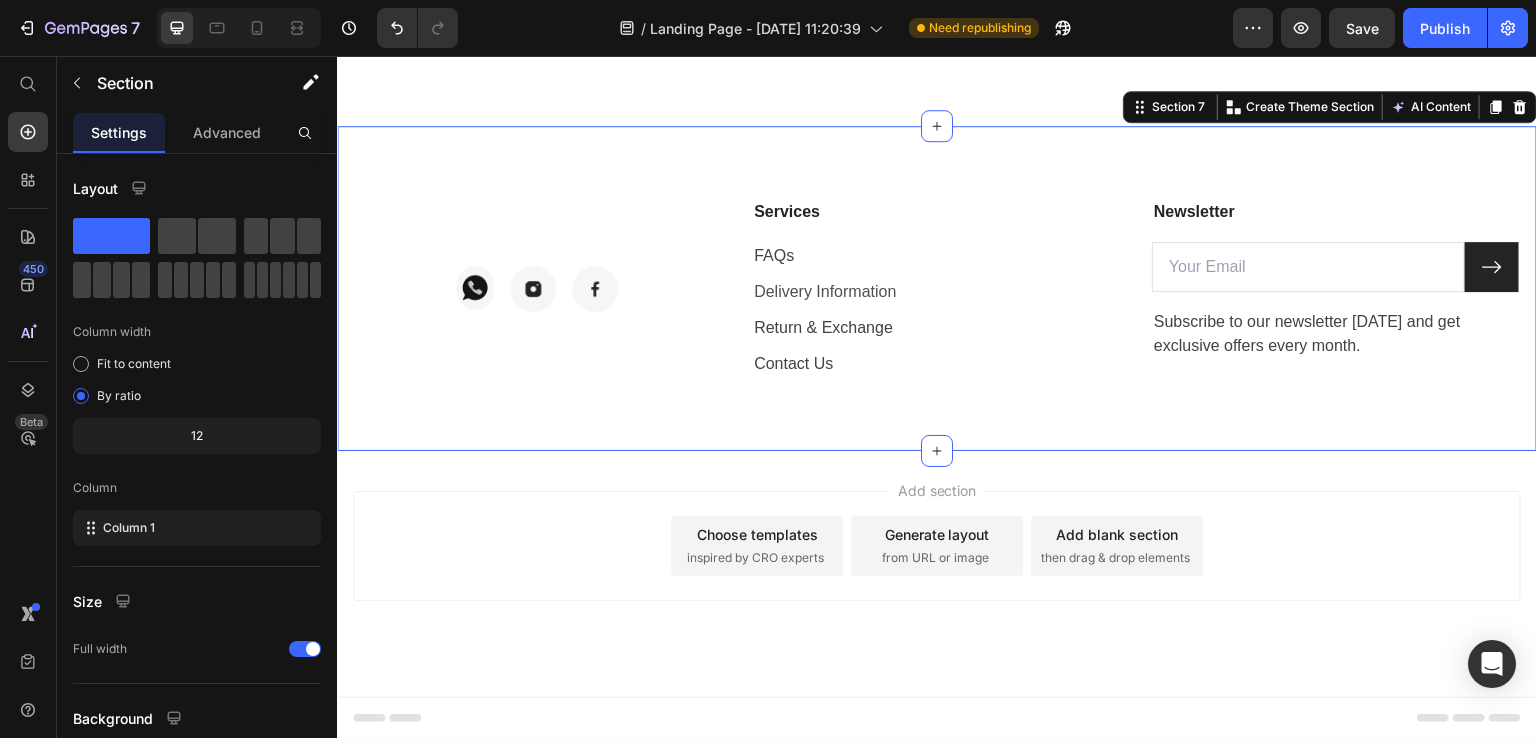 scroll, scrollTop: 4560, scrollLeft: 0, axis: vertical 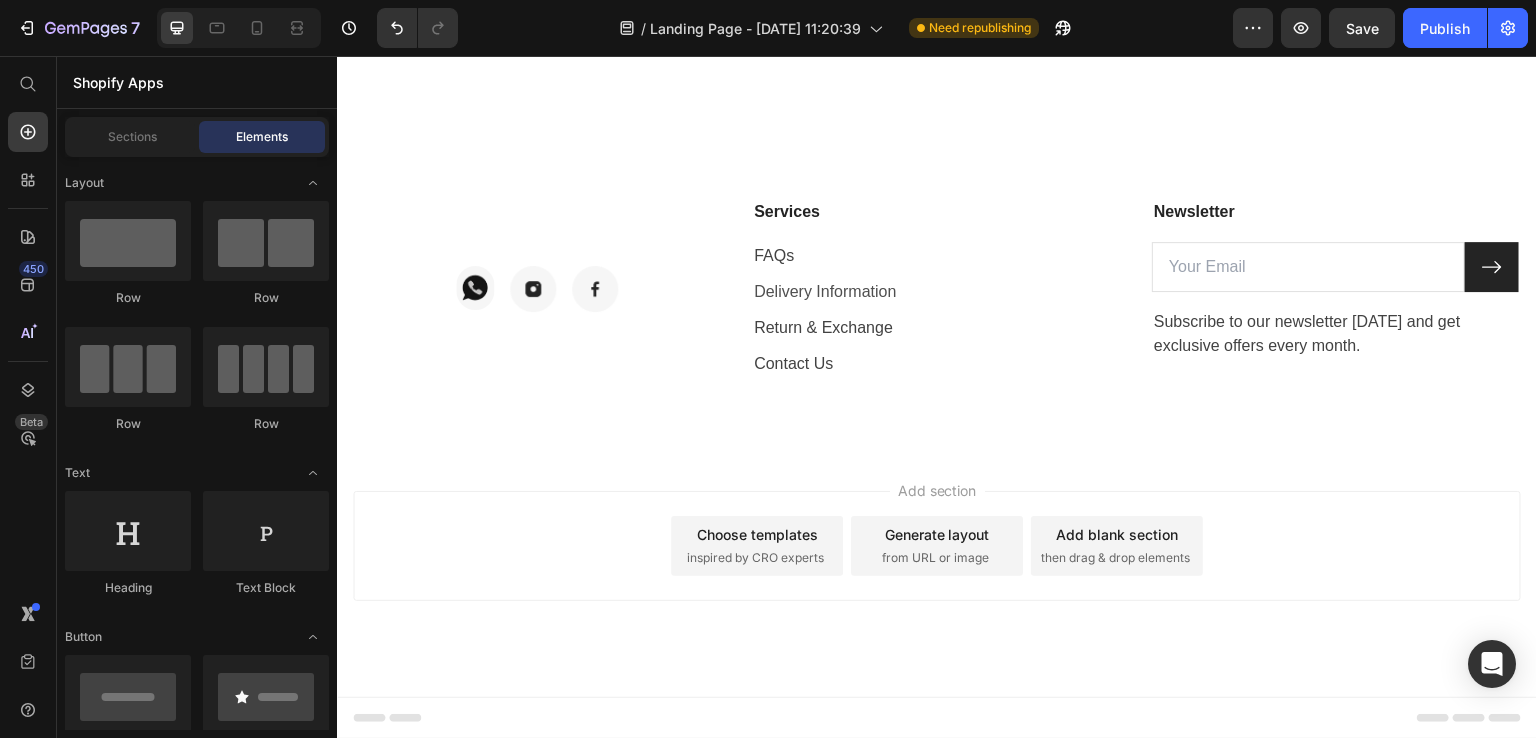 click on "Add section Choose templates inspired by CRO experts Generate layout from URL or image Add blank section then drag & drop elements" at bounding box center (937, 546) 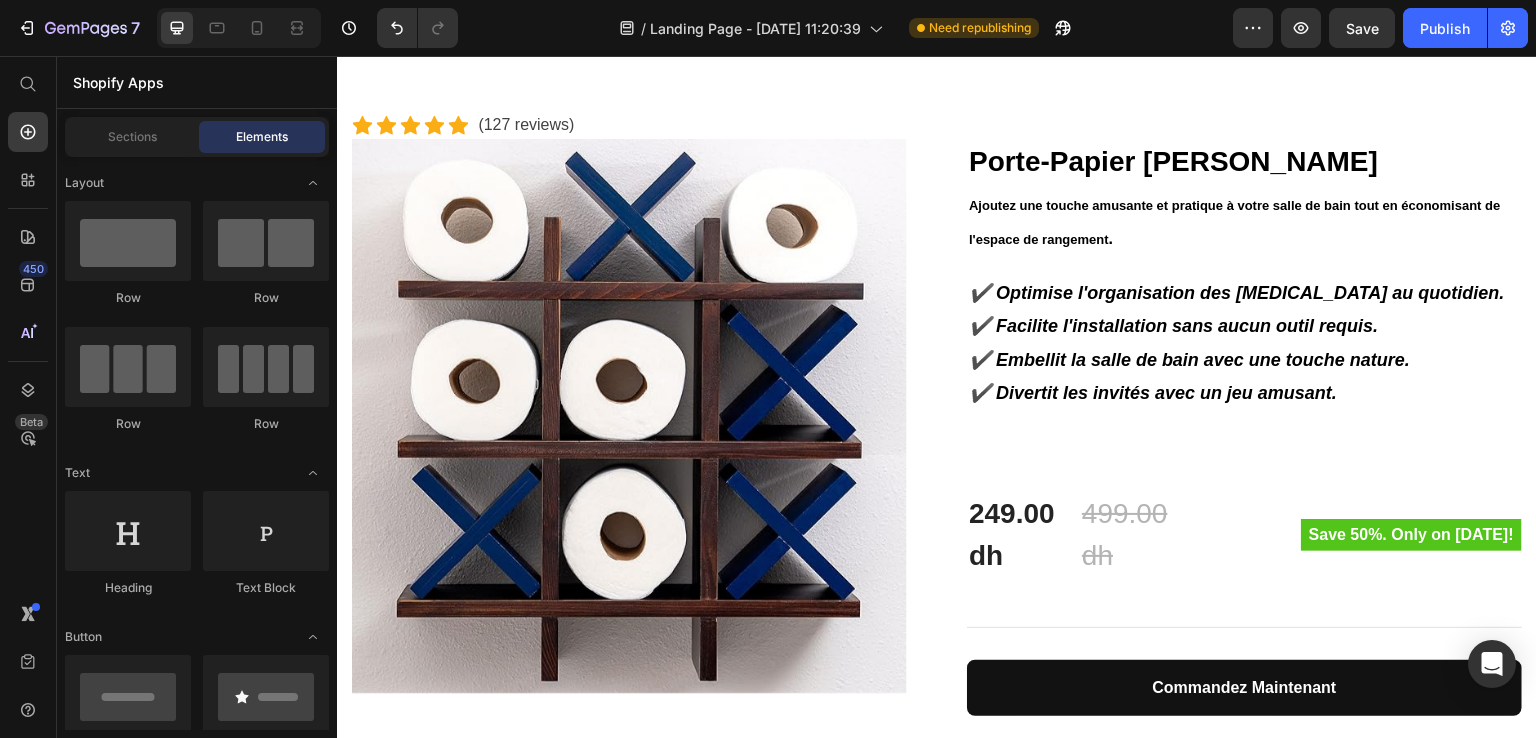 scroll, scrollTop: 0, scrollLeft: 0, axis: both 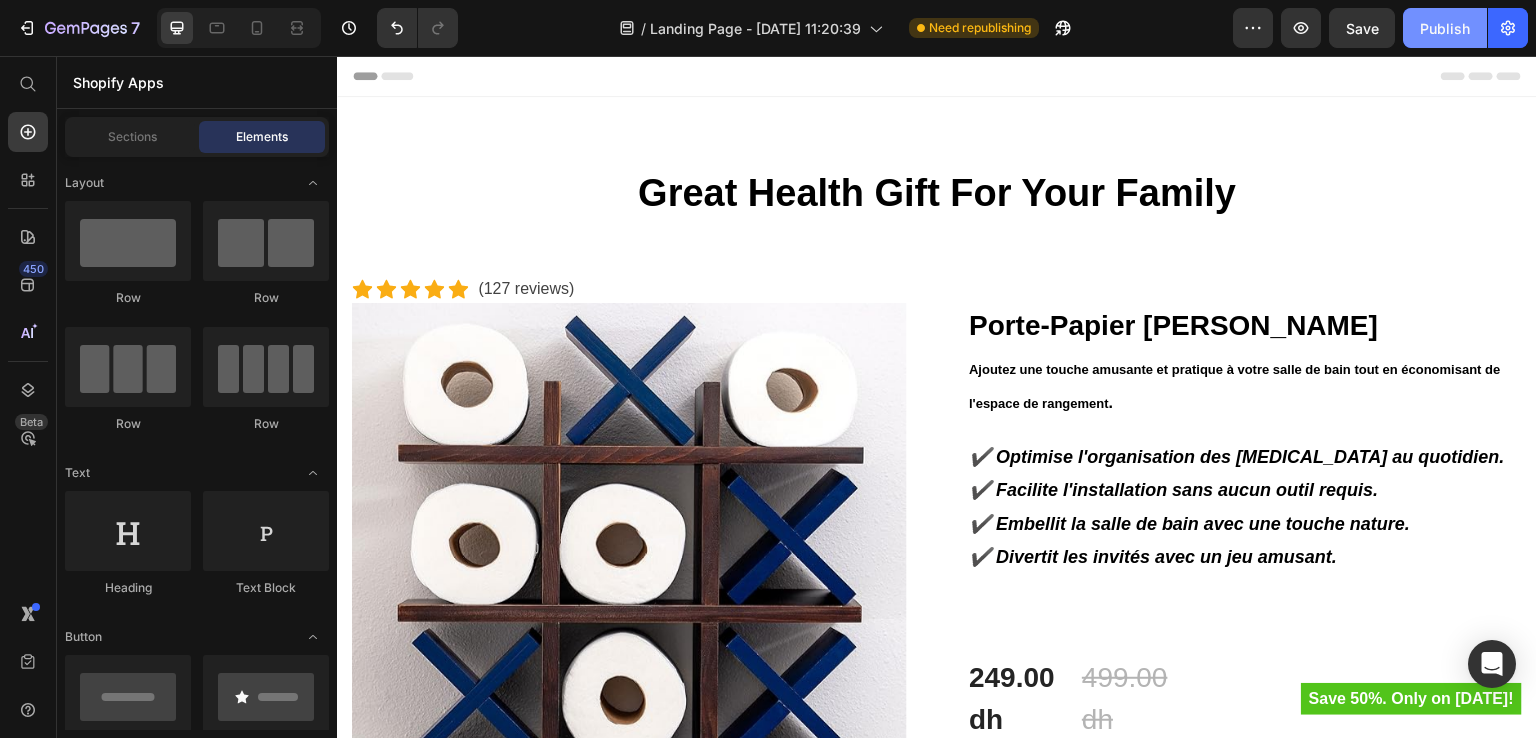 click on "Publish" at bounding box center (1445, 28) 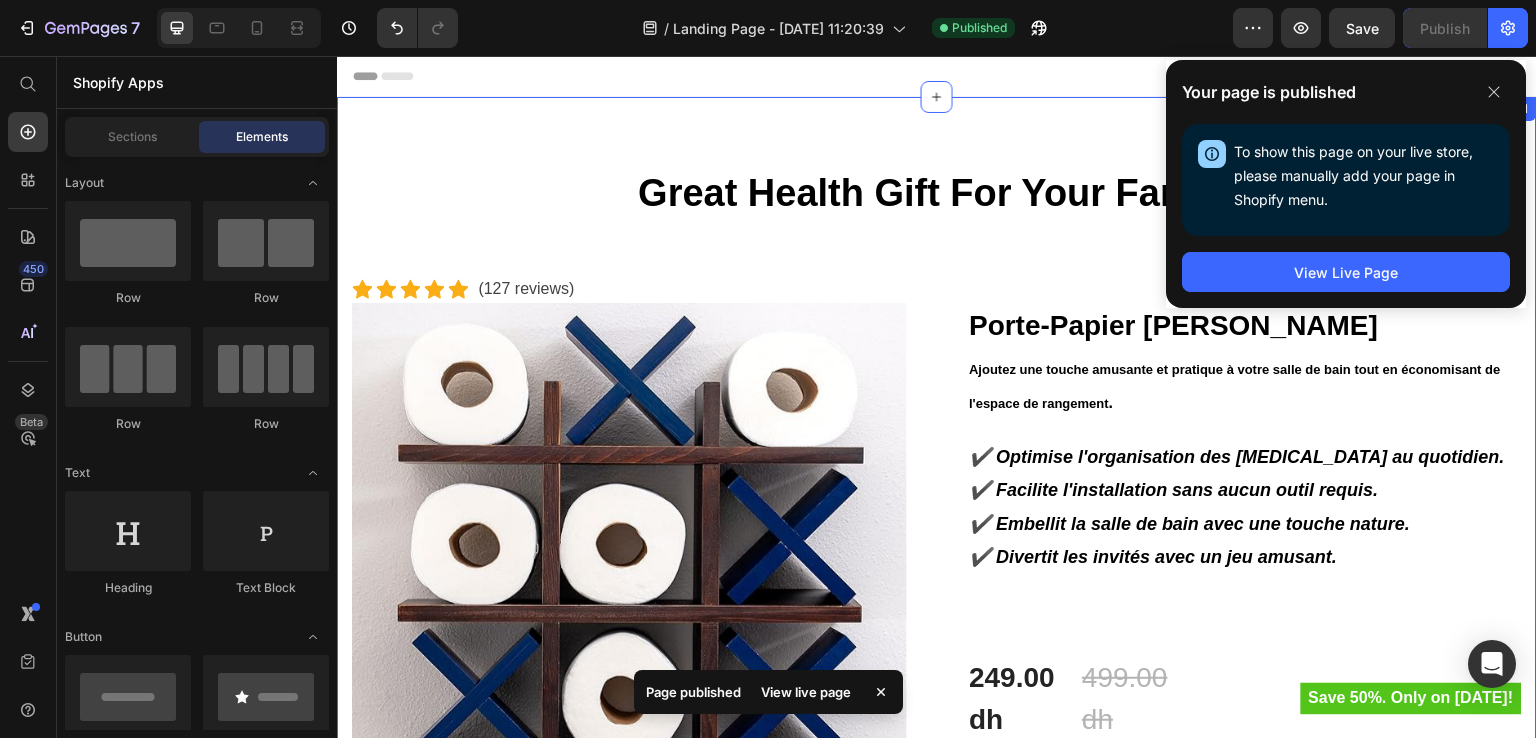 click on "Great Health Gift For Your Family Heading Row                Icon                Icon                Icon                Icon                Icon Icon List Hoz (127 reviews) Text block Row Product Images Porte-Papier Mural Rigolo (P) Title Ajoutez une touche amusante et pratique à votre salle de bain tout en économisant de l'espace de rangement . Text block ✔️ Optimise l'organisation des rouleaux au quotidien. ✔️ Facilite l'installation sans aucun outil requis. ✔️ Embellit la salle de bain avec une touche nature. ✔️ Divertit les invités avec un jeu amusant.   Text block 249.00 dh (P) Price 499.00 dh (P) Price Row Save 50%. Only on Mother's Day! Product Badge Row                Title Line commandez maintenant    (P) Dynamic Checkout
Informations de livraison
Politique de retour Accordion Product Section 1" at bounding box center (937, 612) 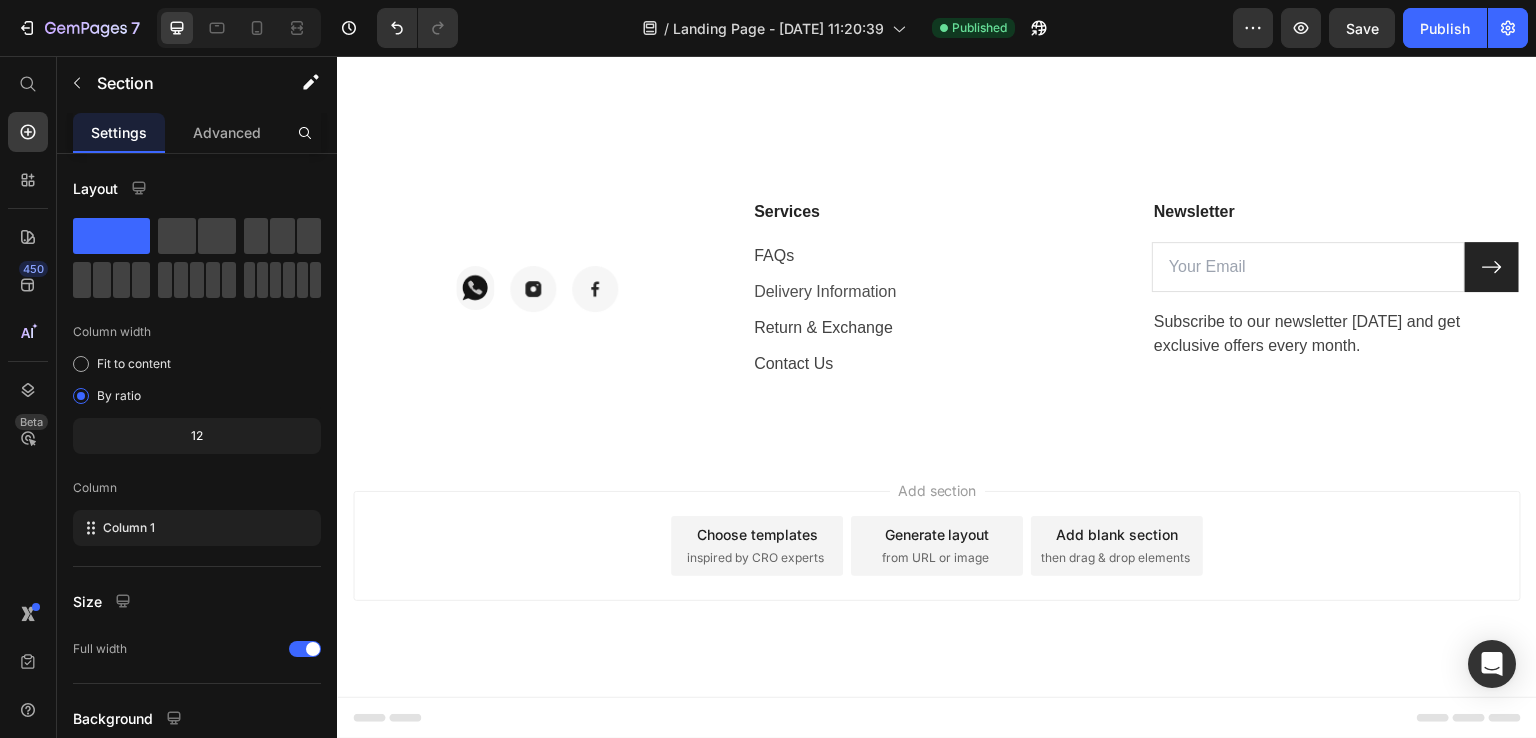 scroll, scrollTop: 4200, scrollLeft: 0, axis: vertical 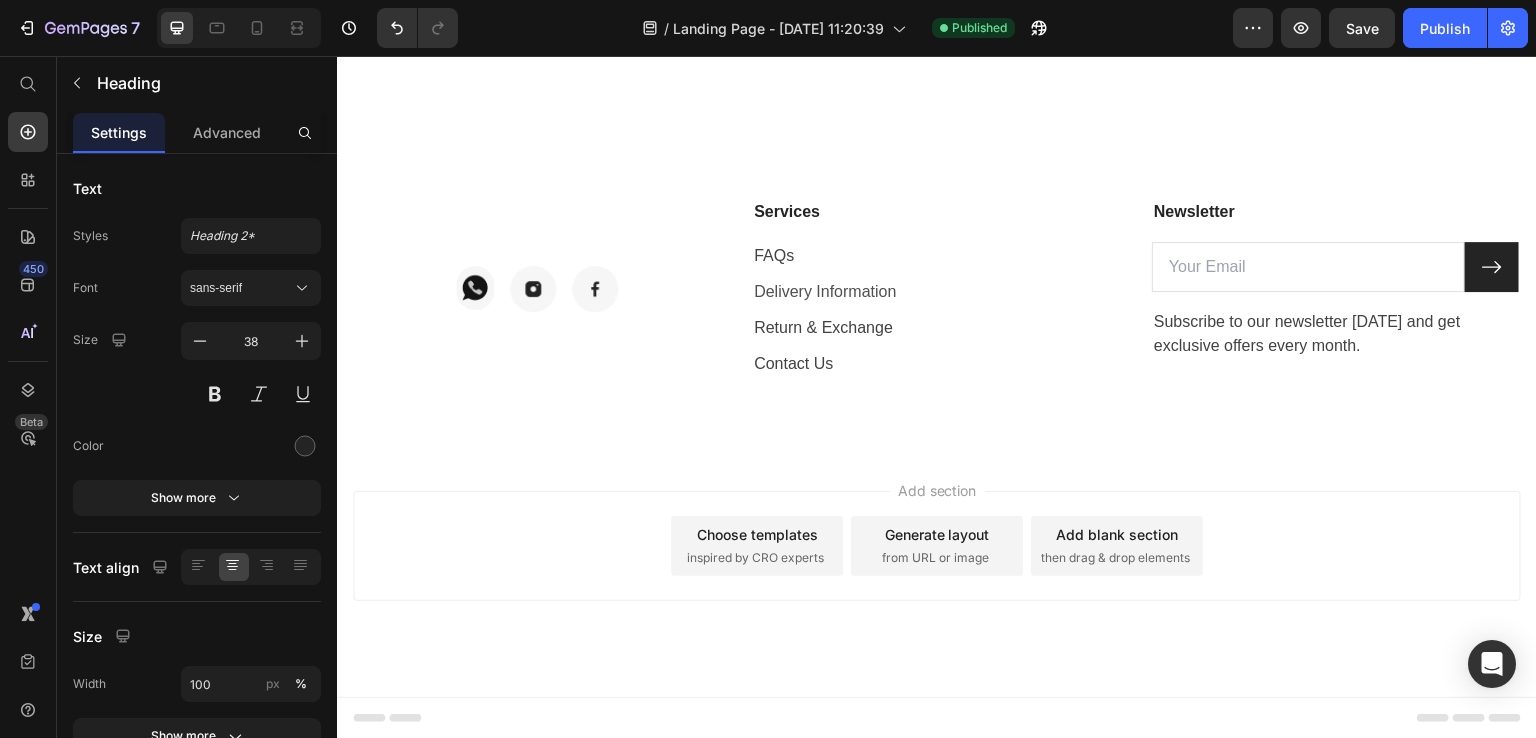 click on "Strengthen Your Health With  Our Massagers" at bounding box center [937, -51] 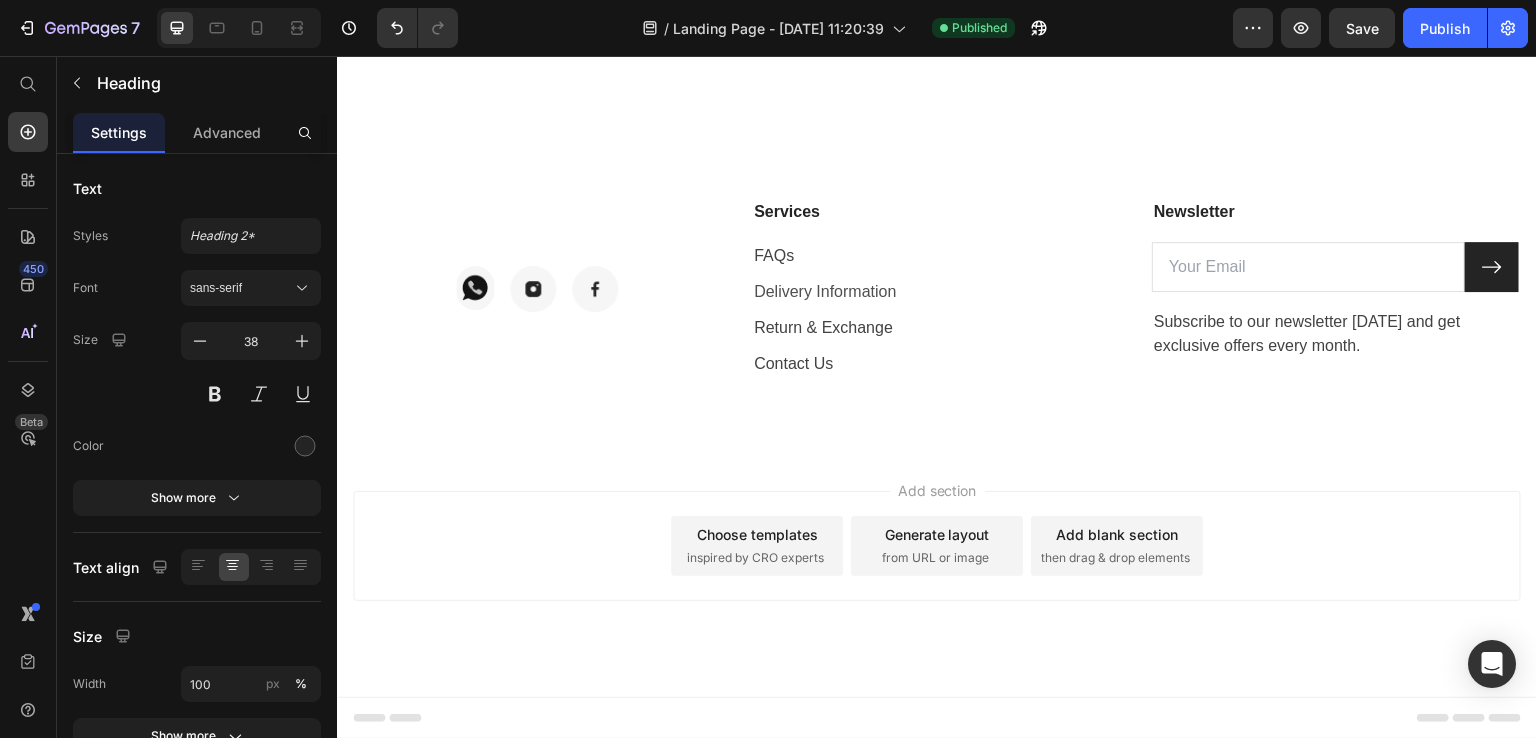 click 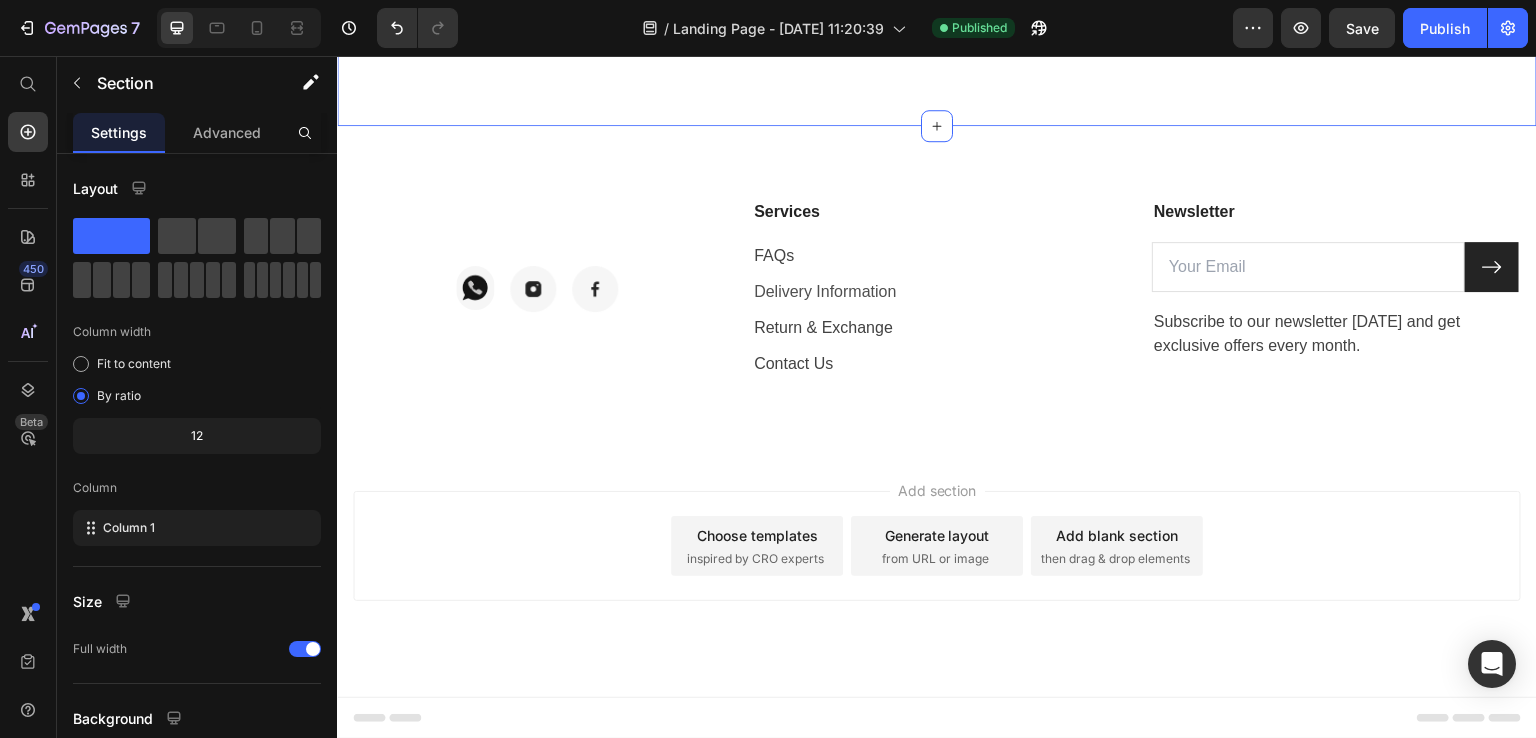 click on "Drop element here Row" at bounding box center [937, 24] 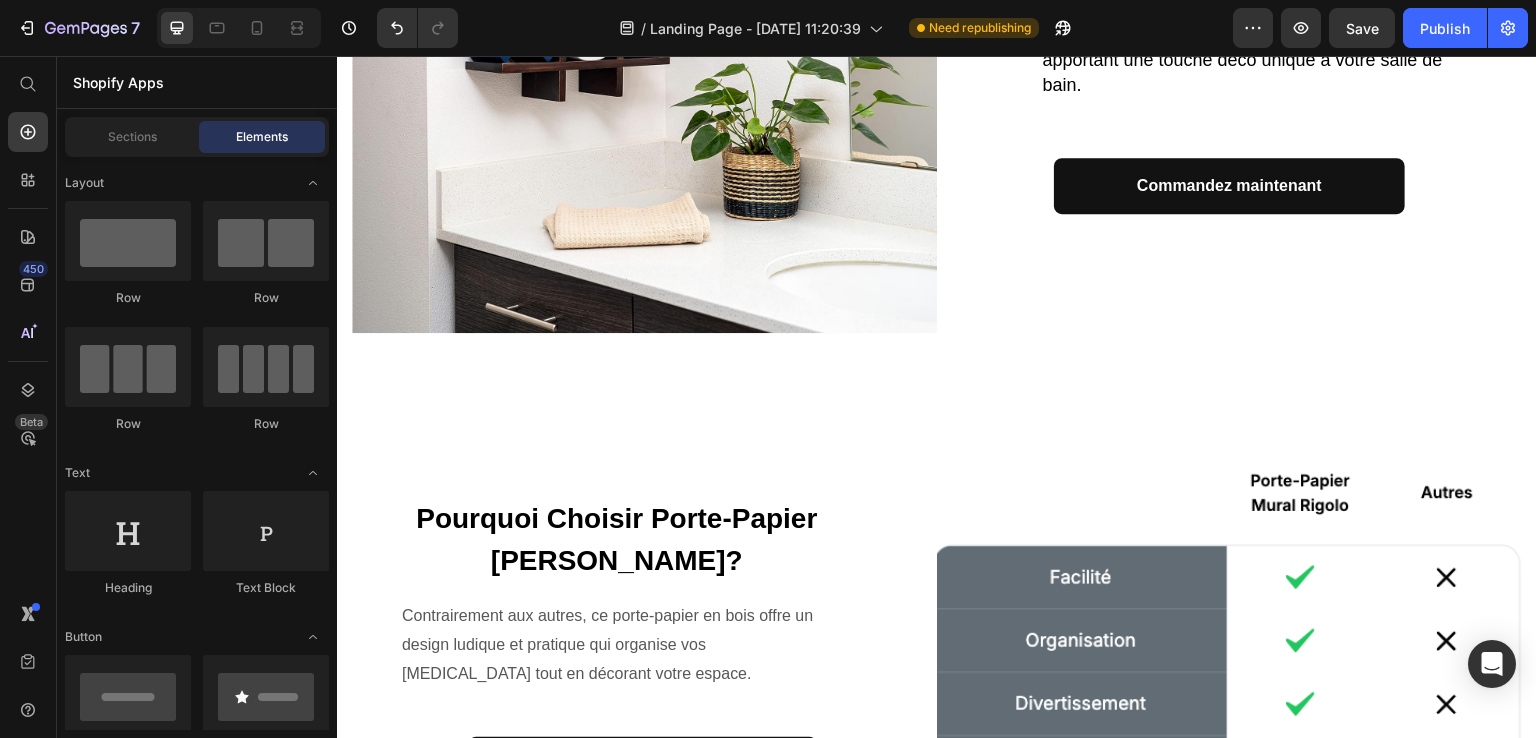 scroll, scrollTop: 1200, scrollLeft: 0, axis: vertical 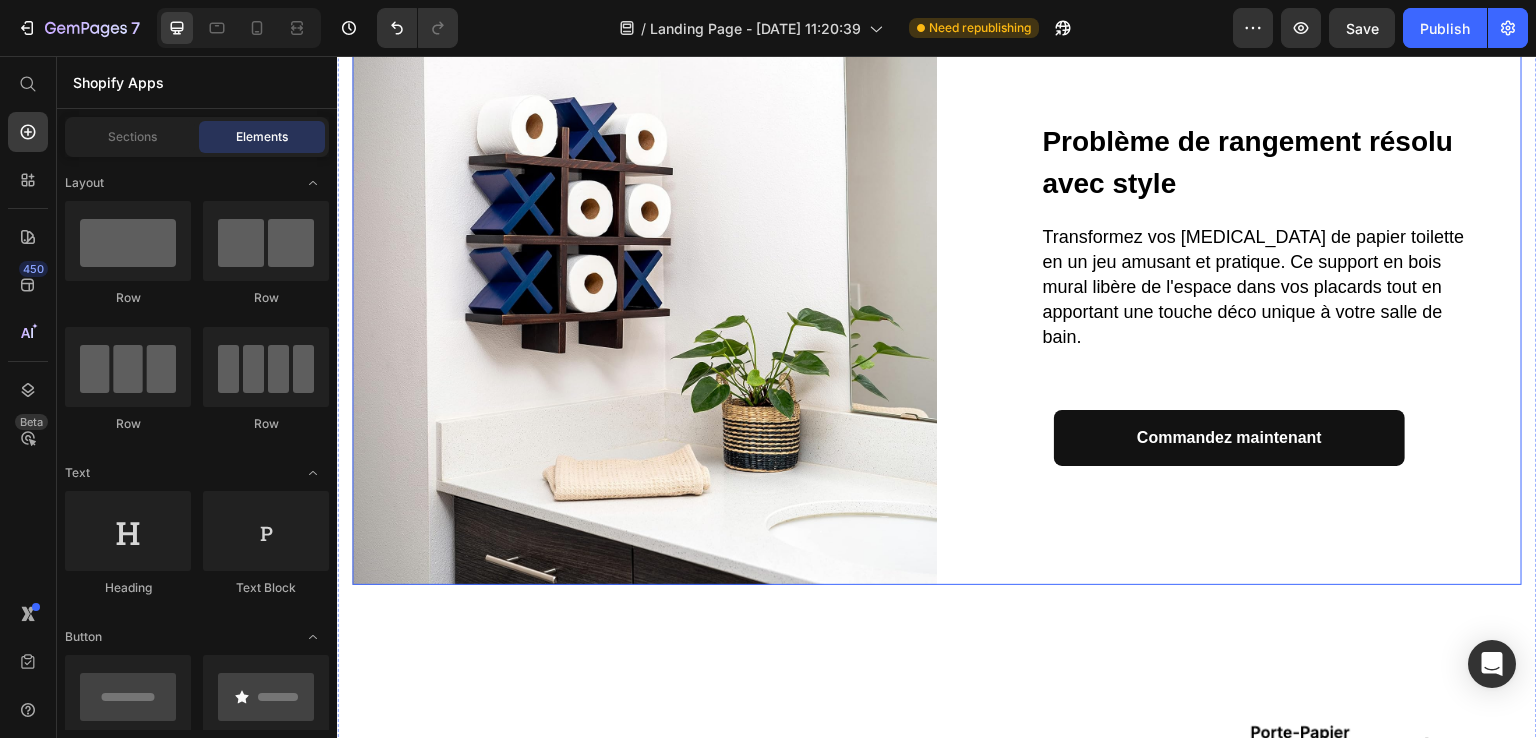 click on "Problème de rangement résolu avec style Text block Transformez vos rouleaux de papier toilette en un jeu amusant et pratique. Ce support en bois mural libère de l'espace dans vos placards tout en apportant une touche déco unique à votre salle de bain. Text block Row Commandez maintenant Button" at bounding box center [1229, 292] 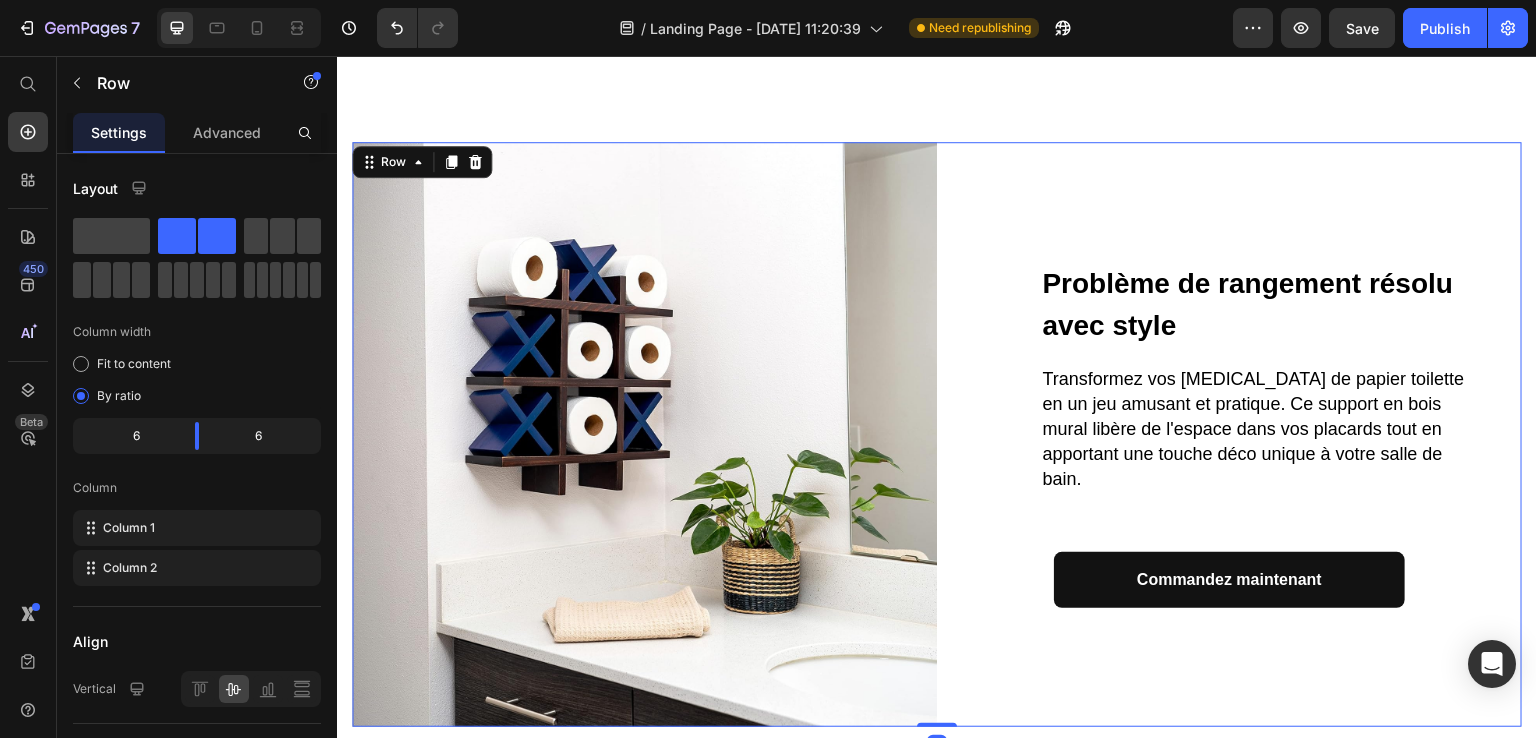 scroll, scrollTop: 900, scrollLeft: 0, axis: vertical 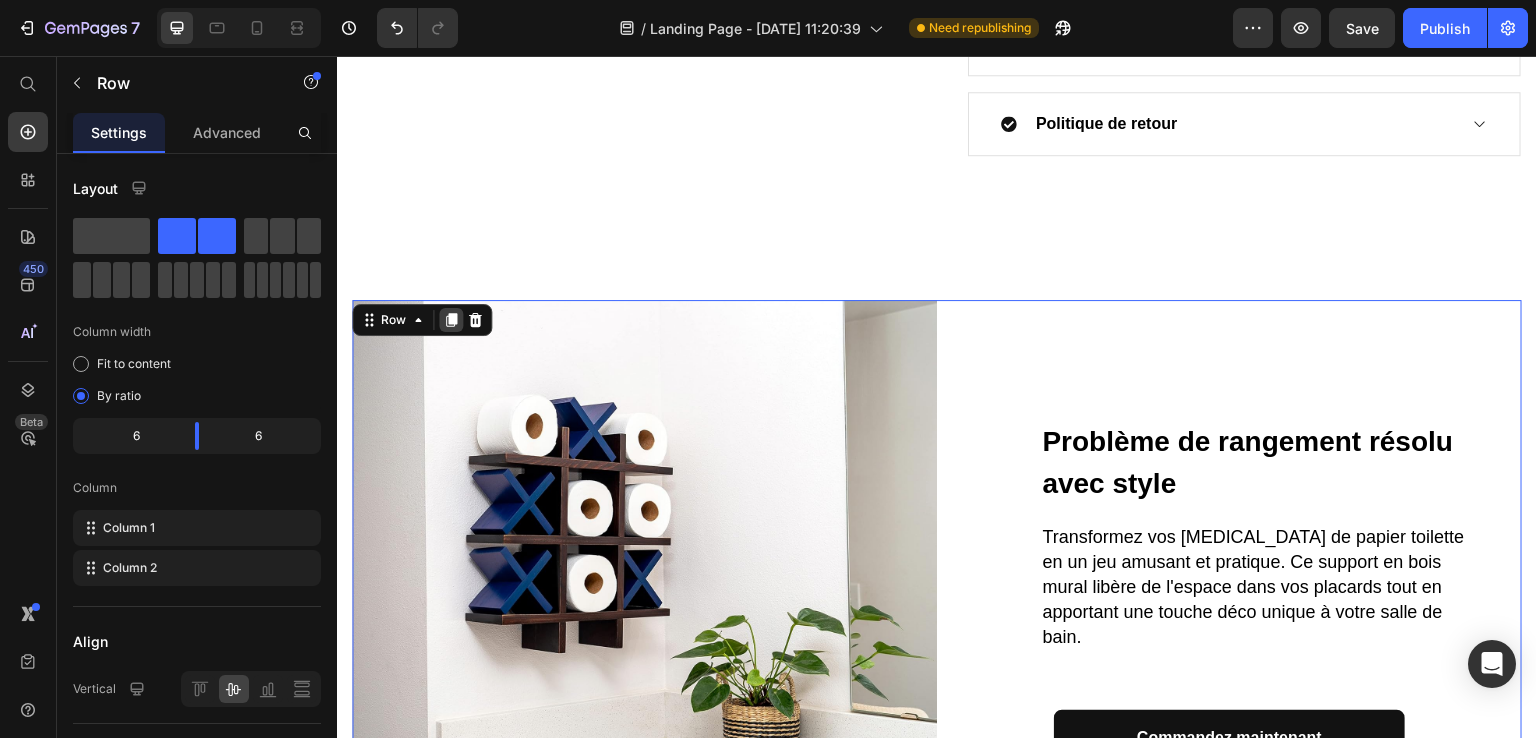 click 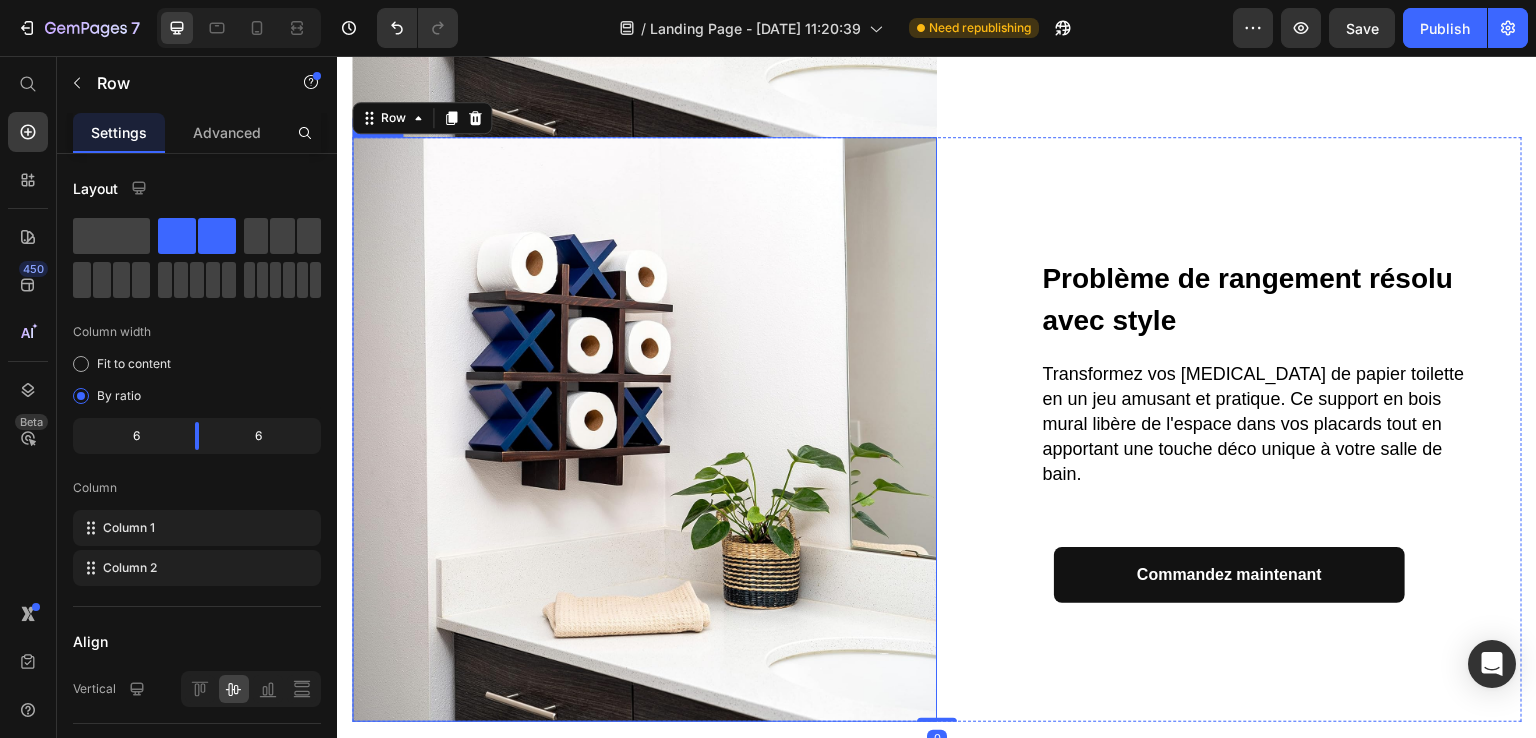 scroll, scrollTop: 1643, scrollLeft: 0, axis: vertical 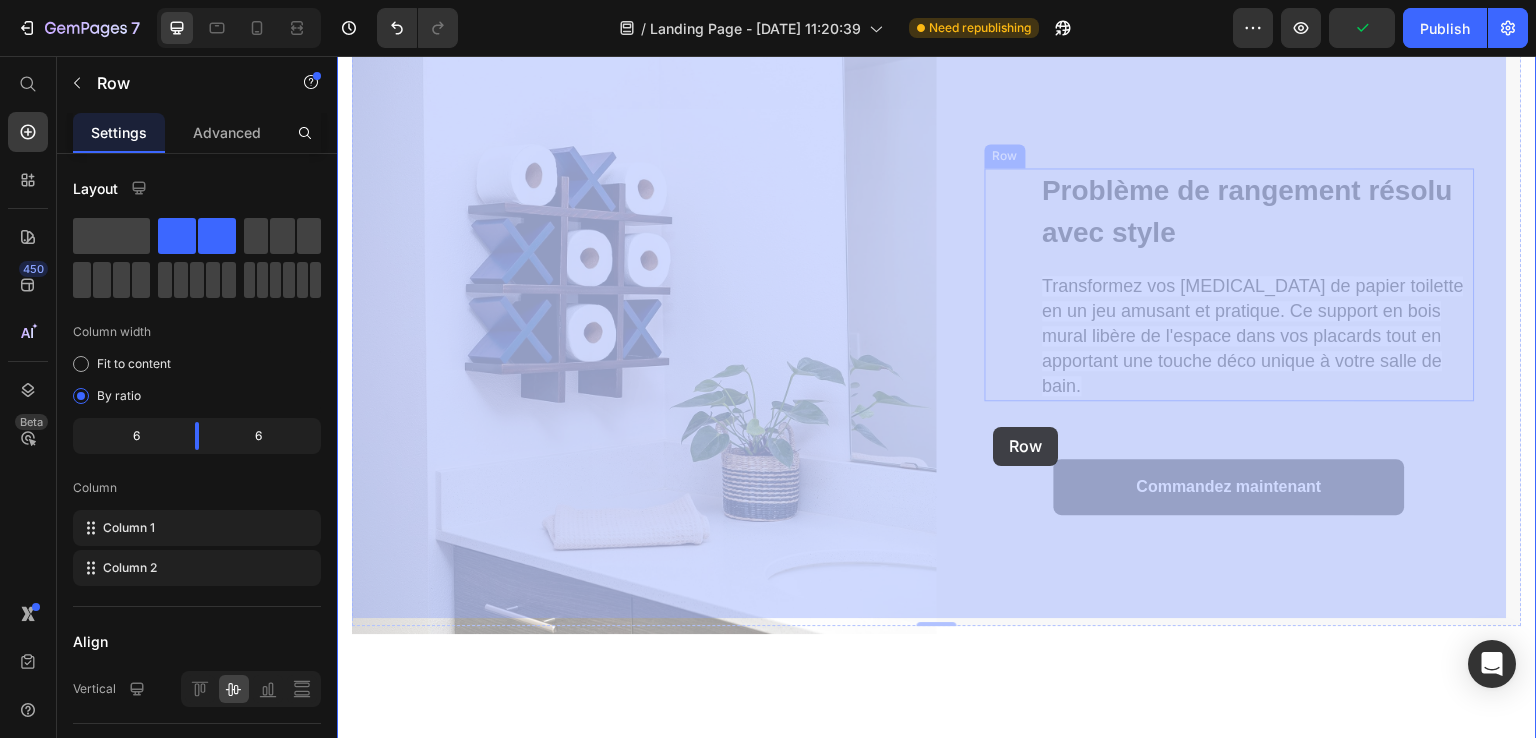 drag, startPoint x: 1001, startPoint y: 211, endPoint x: 994, endPoint y: 427, distance: 216.1134 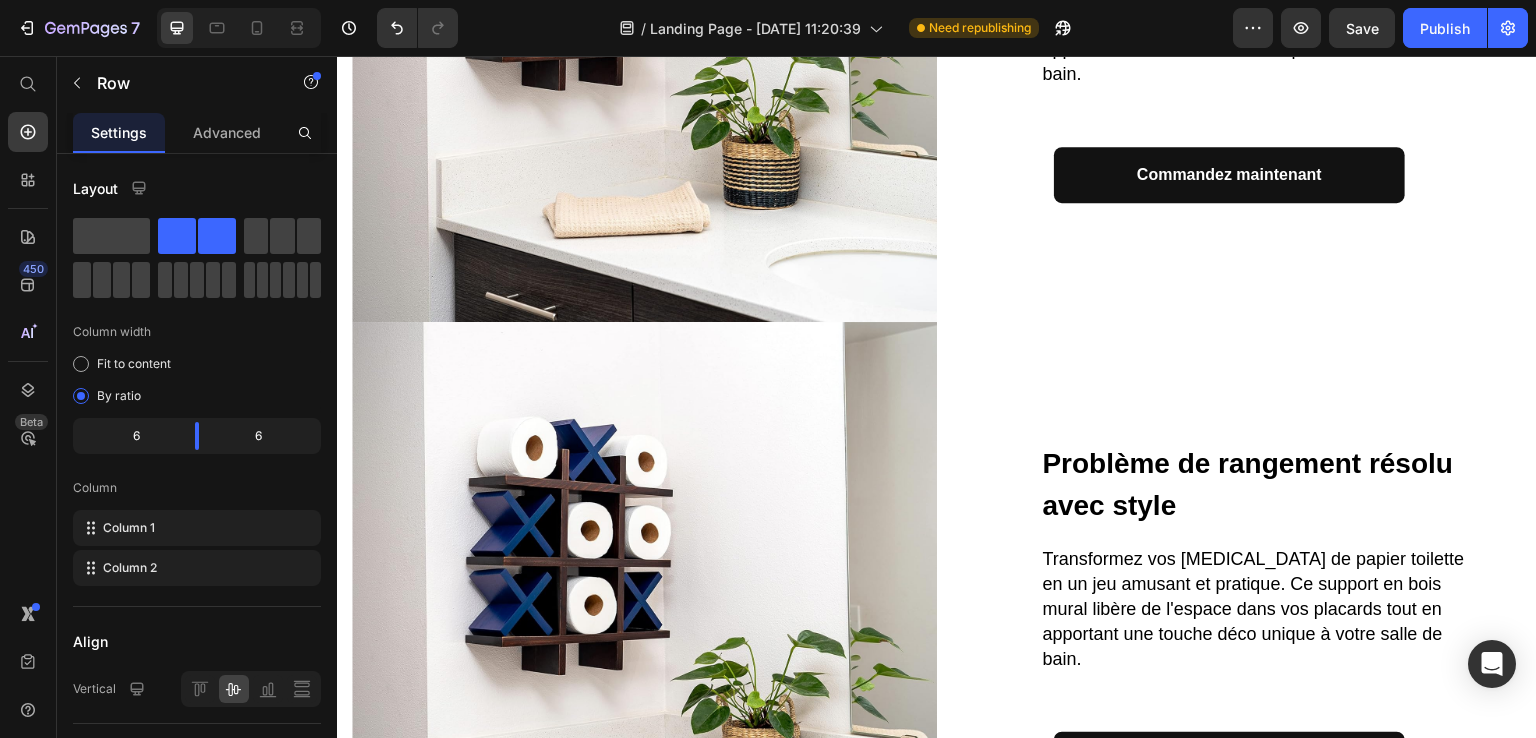 scroll, scrollTop: 1428, scrollLeft: 0, axis: vertical 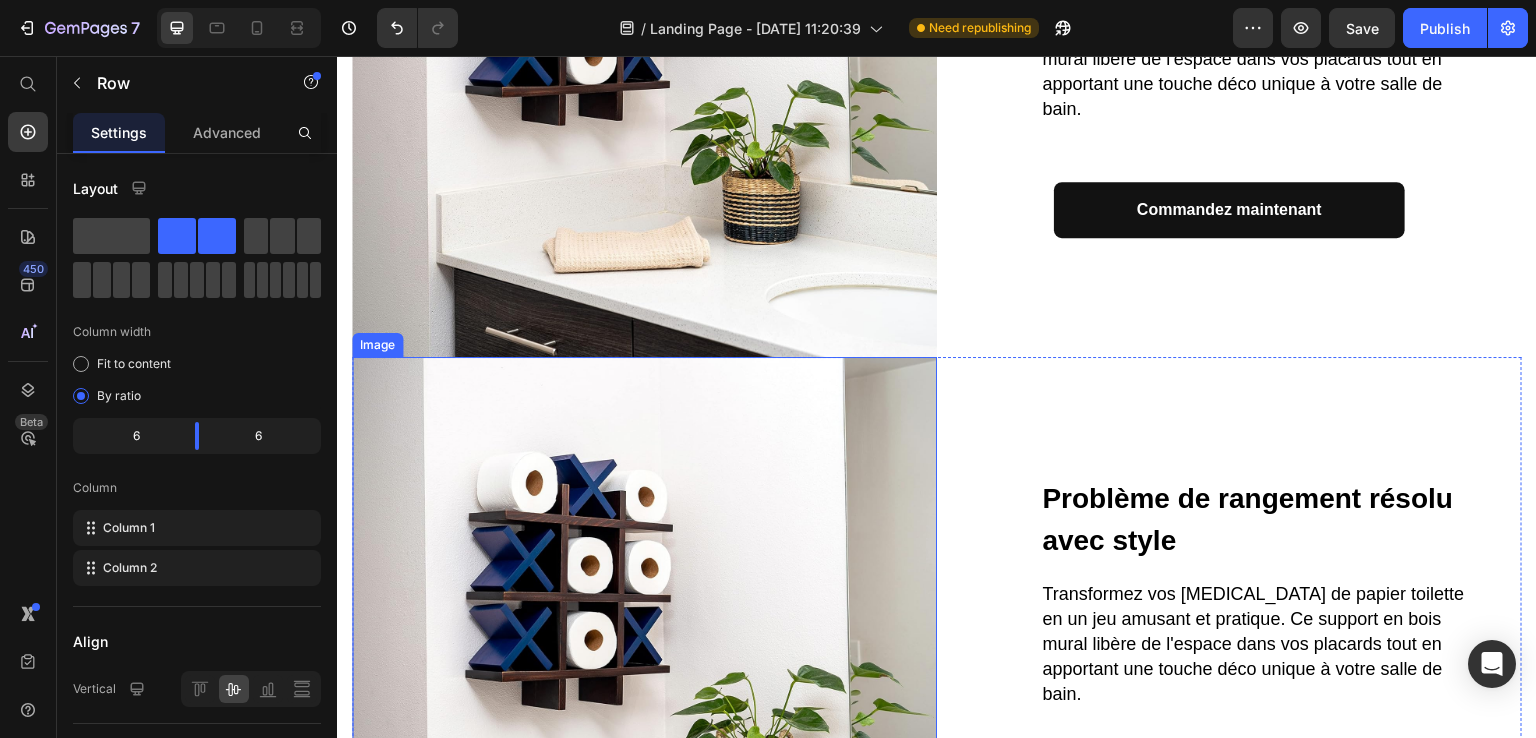 click at bounding box center (644, 649) 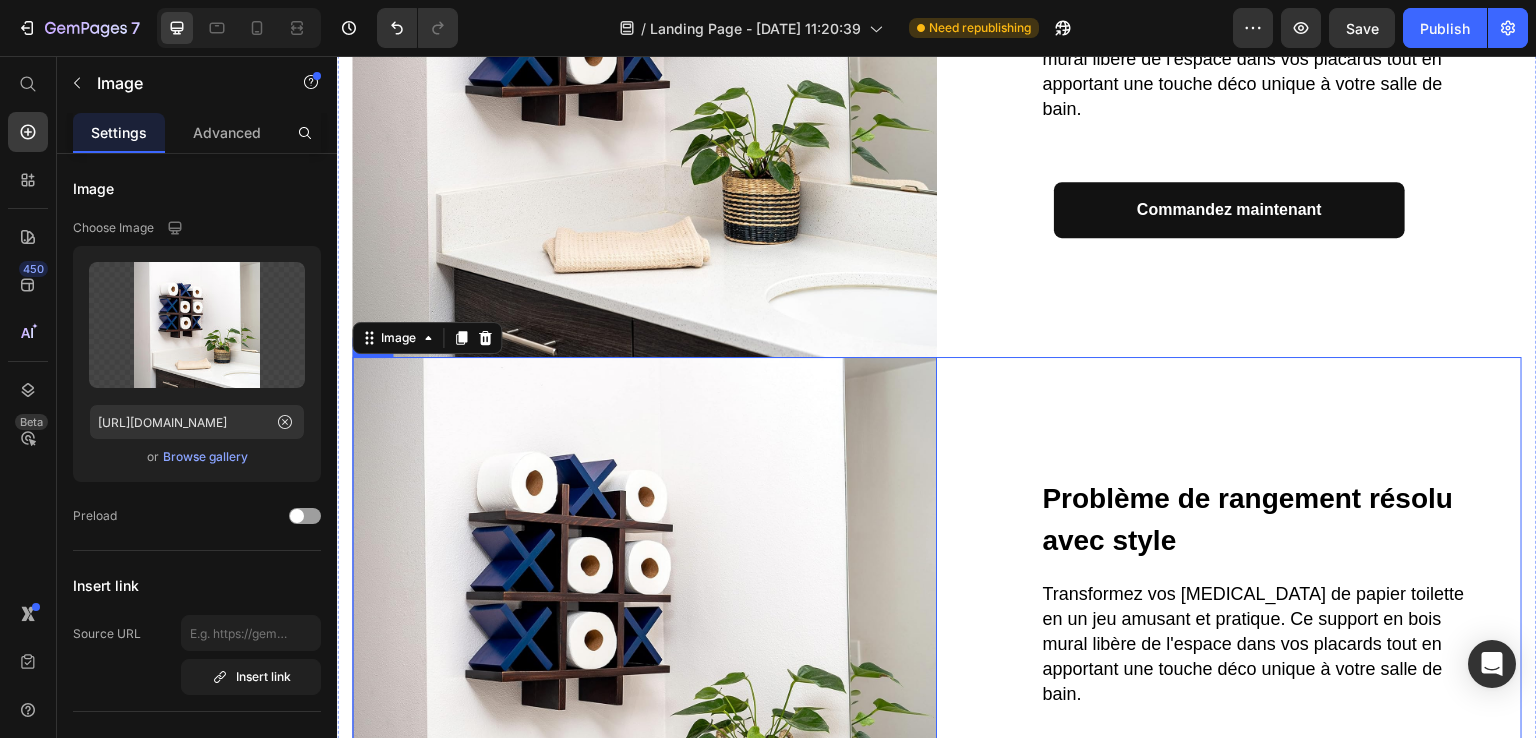 click on "Problème de rangement résolu avec style Text block Transformez vos rouleaux de papier toilette en un jeu amusant et pratique. Ce support en bois mural libère de l'espace dans vos placards tout en apportant une touche déco unique à votre salle de bain. Text block Row Commandez maintenant Button" at bounding box center [1229, 649] 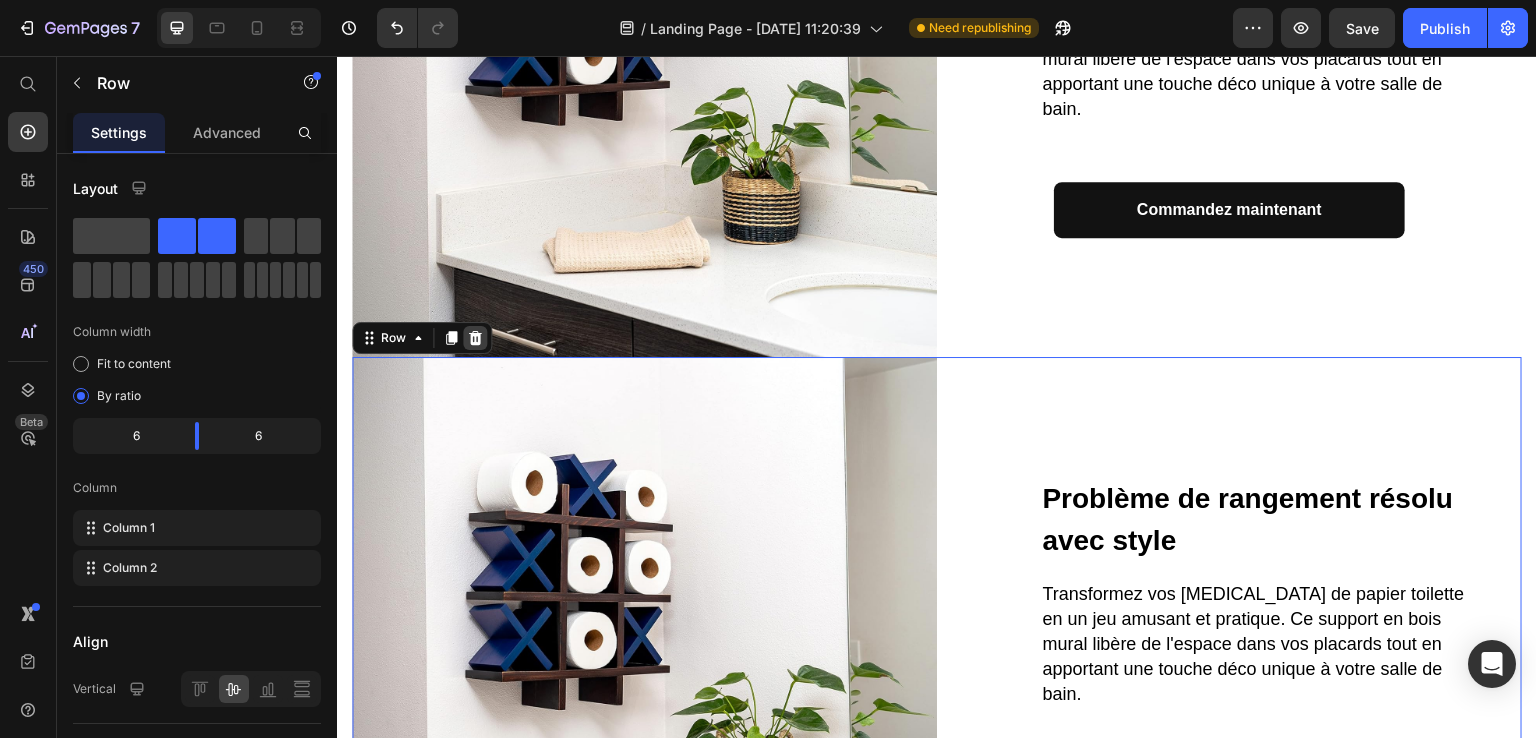 click at bounding box center (475, 338) 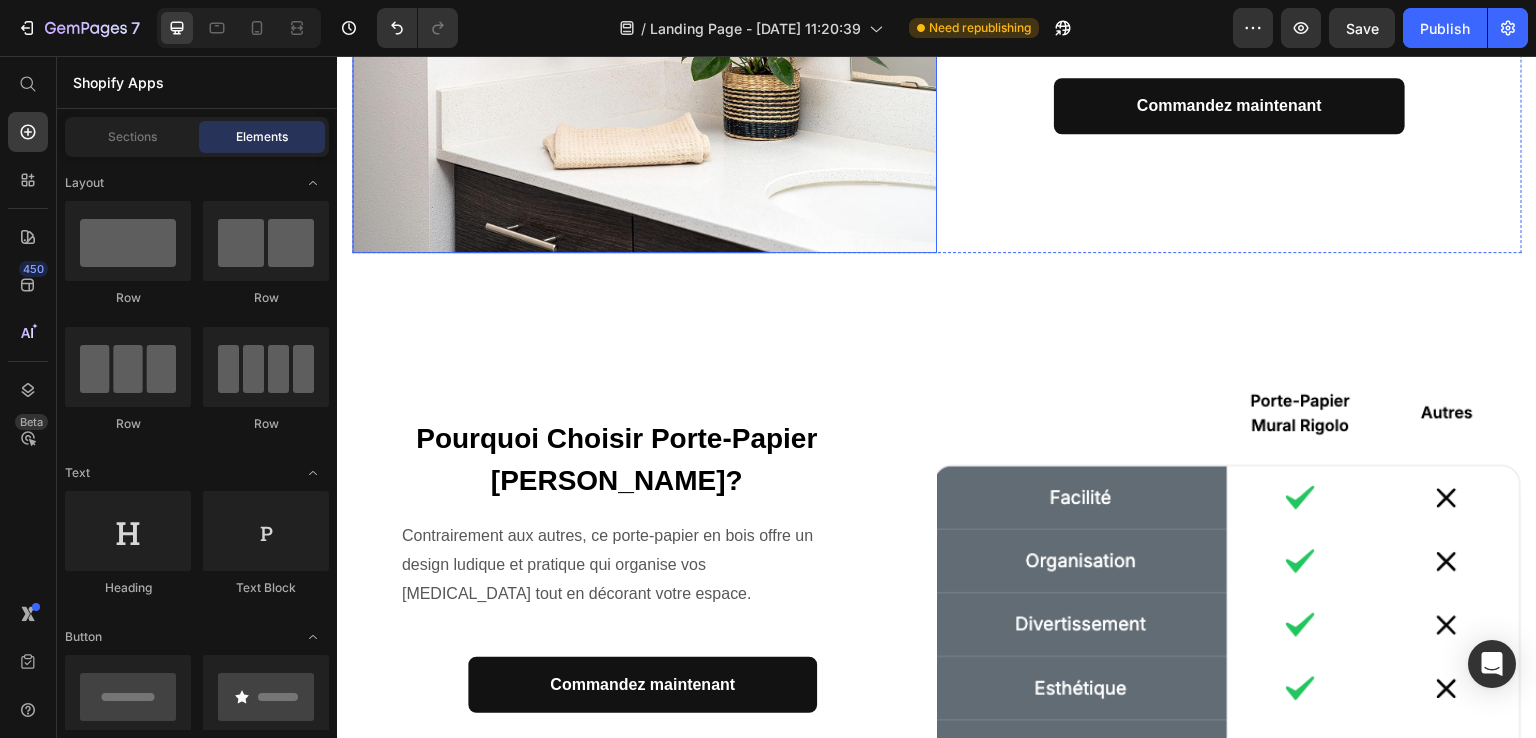 scroll, scrollTop: 1628, scrollLeft: 0, axis: vertical 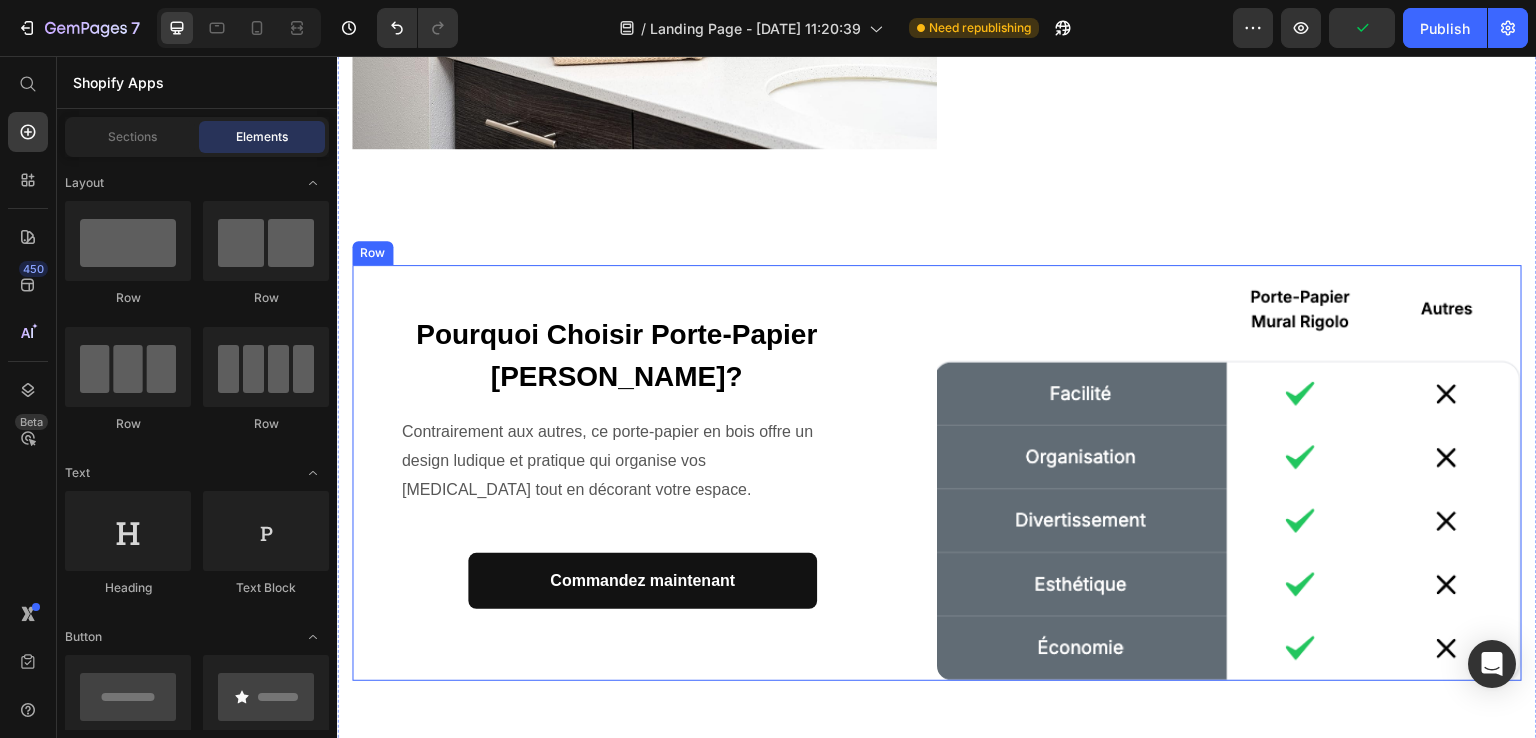 click on "Pourquoi Choisir Porte-Papier Mural Rigolo? Text block Contrairement aux autres, ce porte-papier en bois offre un design ludique et pratique qui organise vos rouleaux tout en décorant votre espace. Text block Row Commandez maintenant Button" at bounding box center [644, 473] 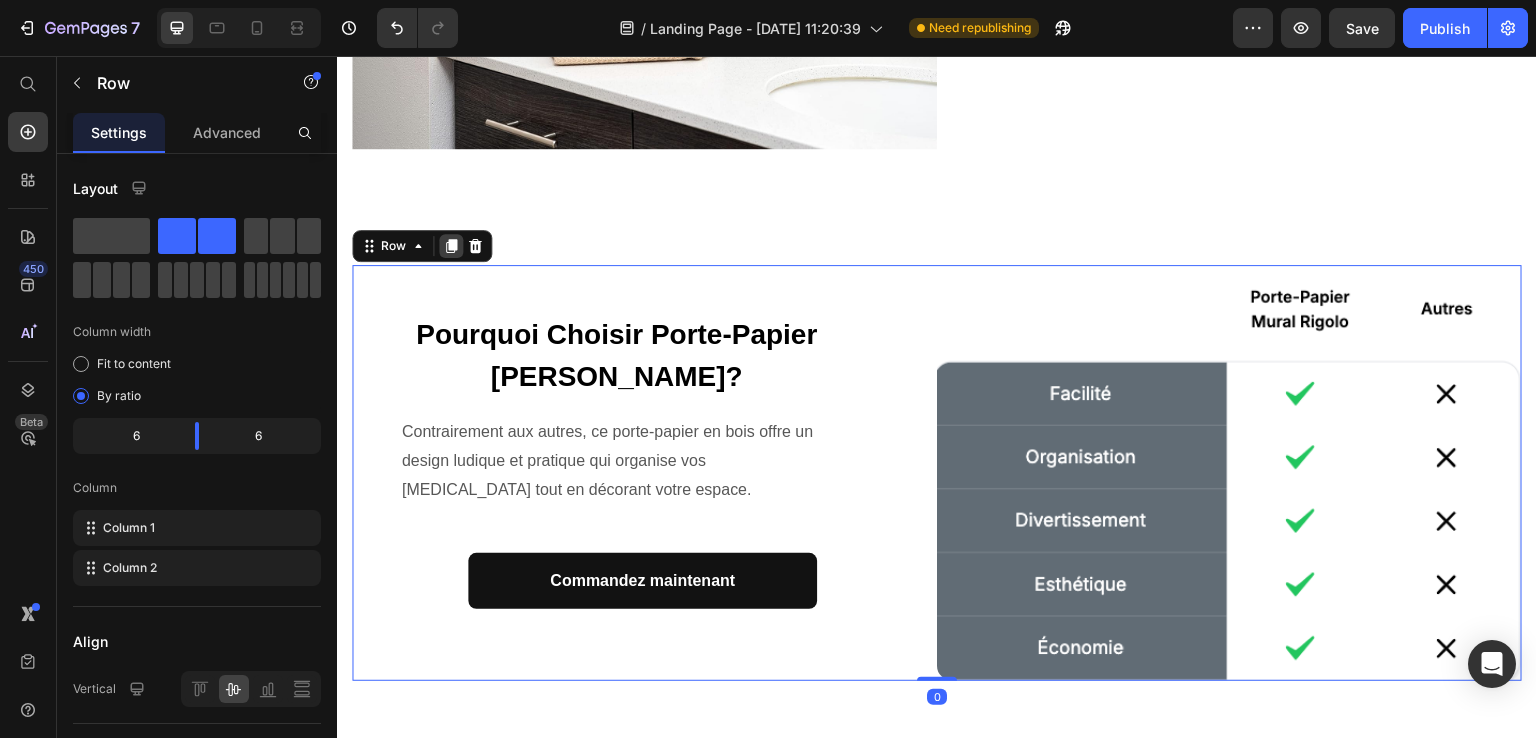 click 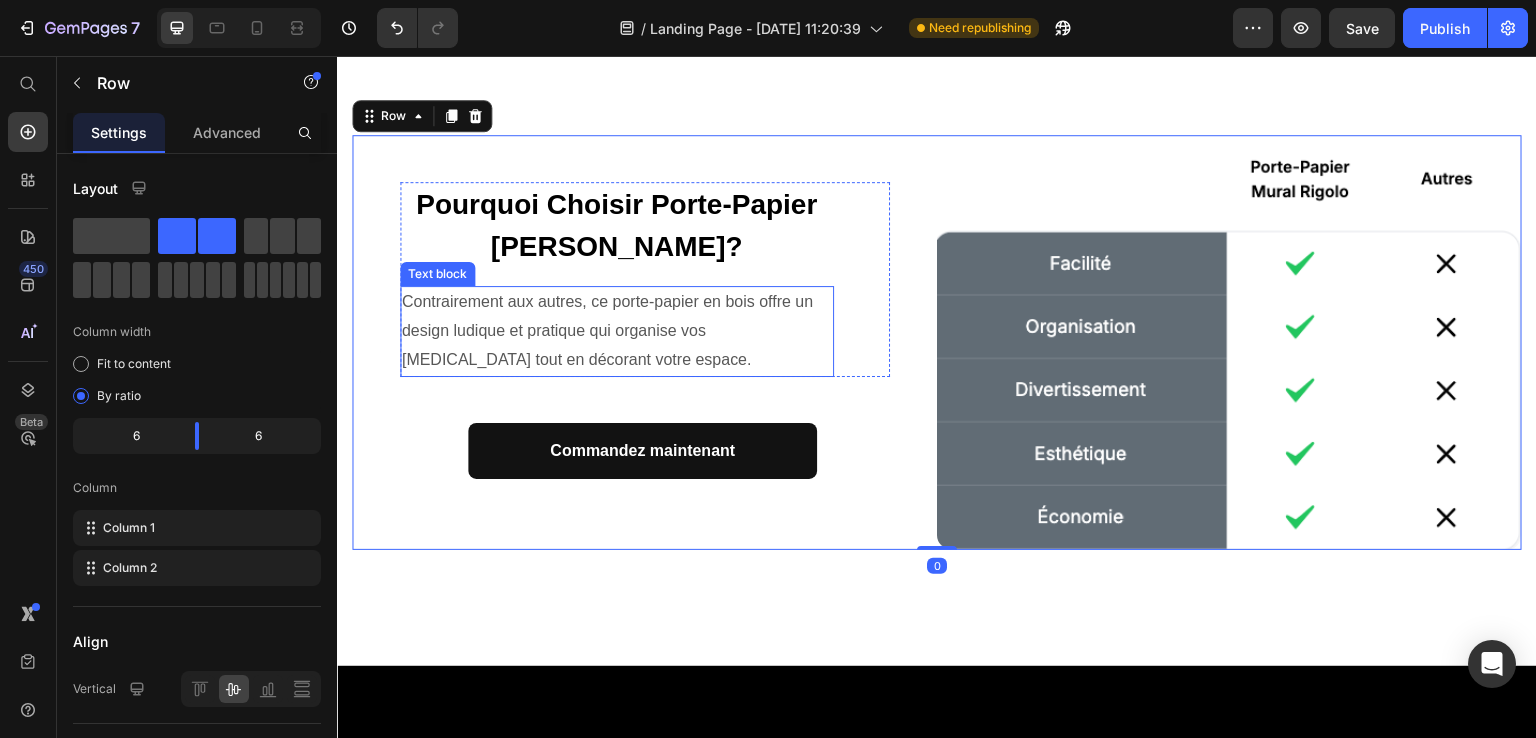 scroll, scrollTop: 2285, scrollLeft: 0, axis: vertical 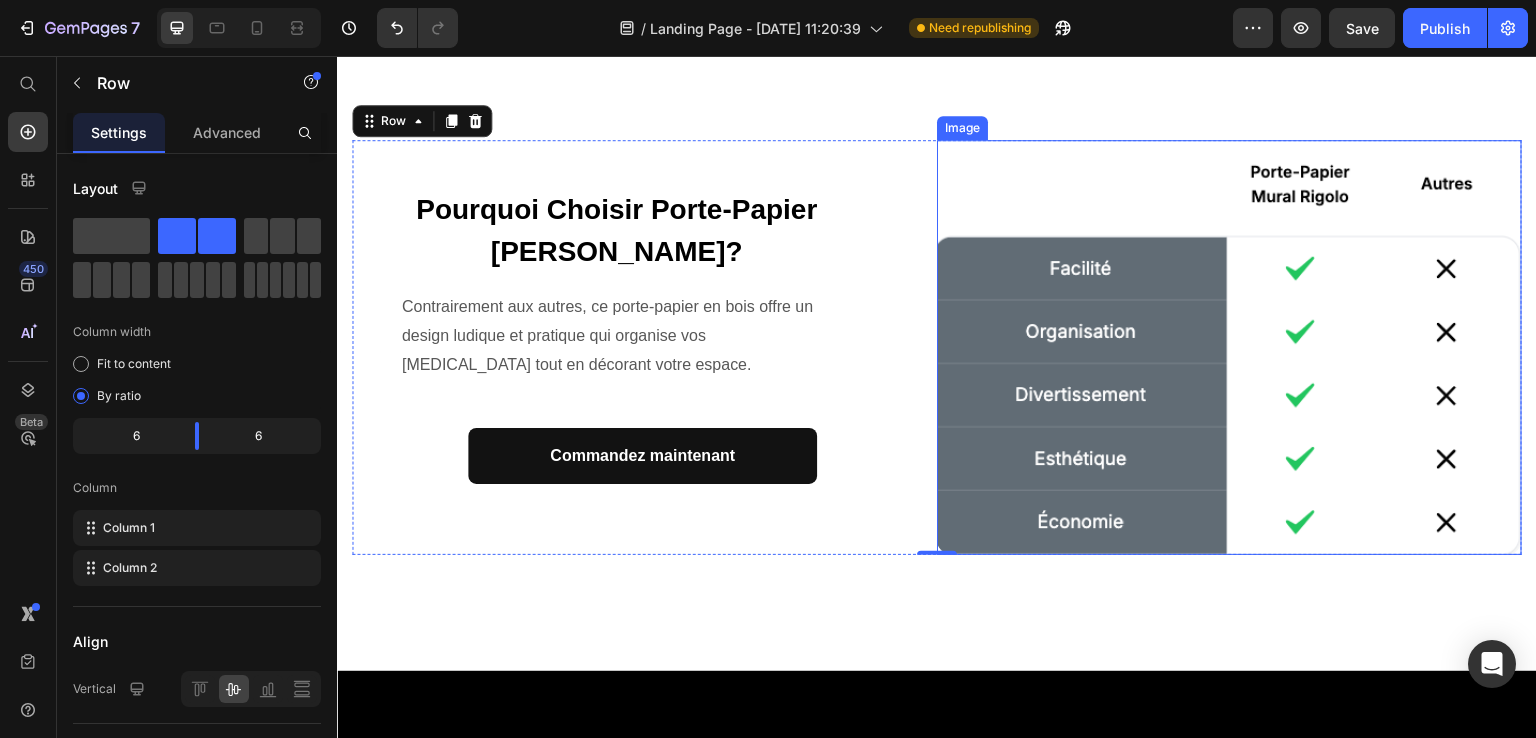 click at bounding box center [1229, 348] 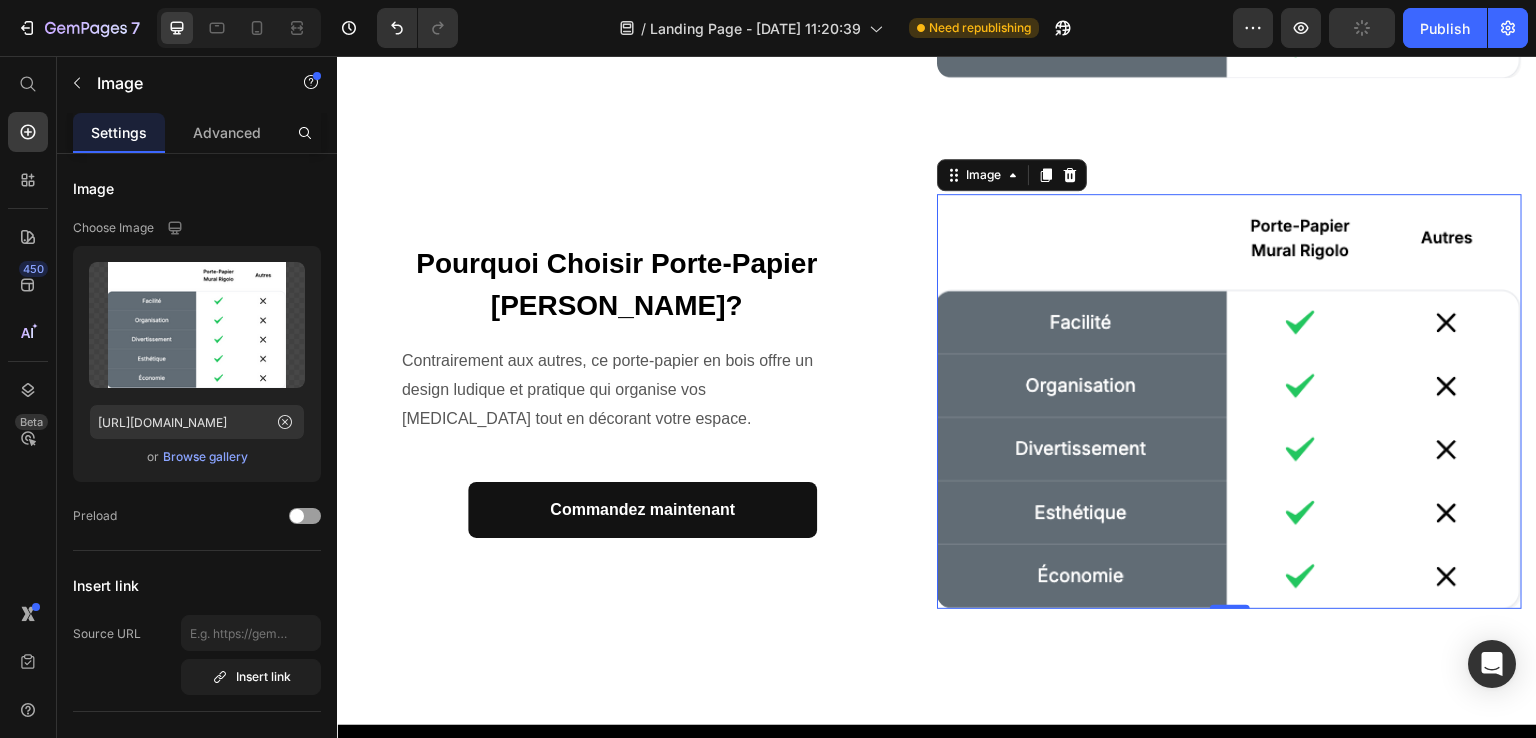 scroll, scrollTop: 1985, scrollLeft: 0, axis: vertical 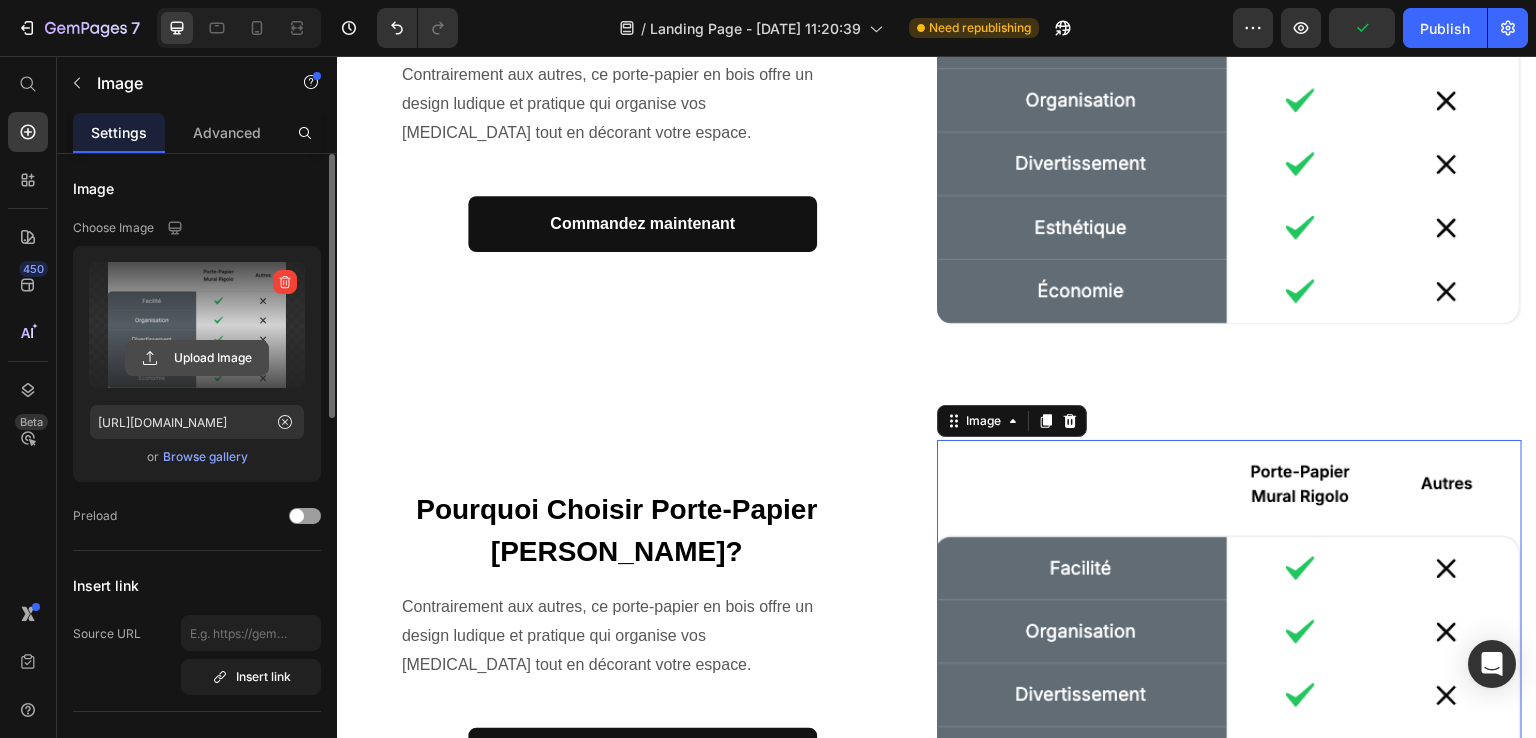 click 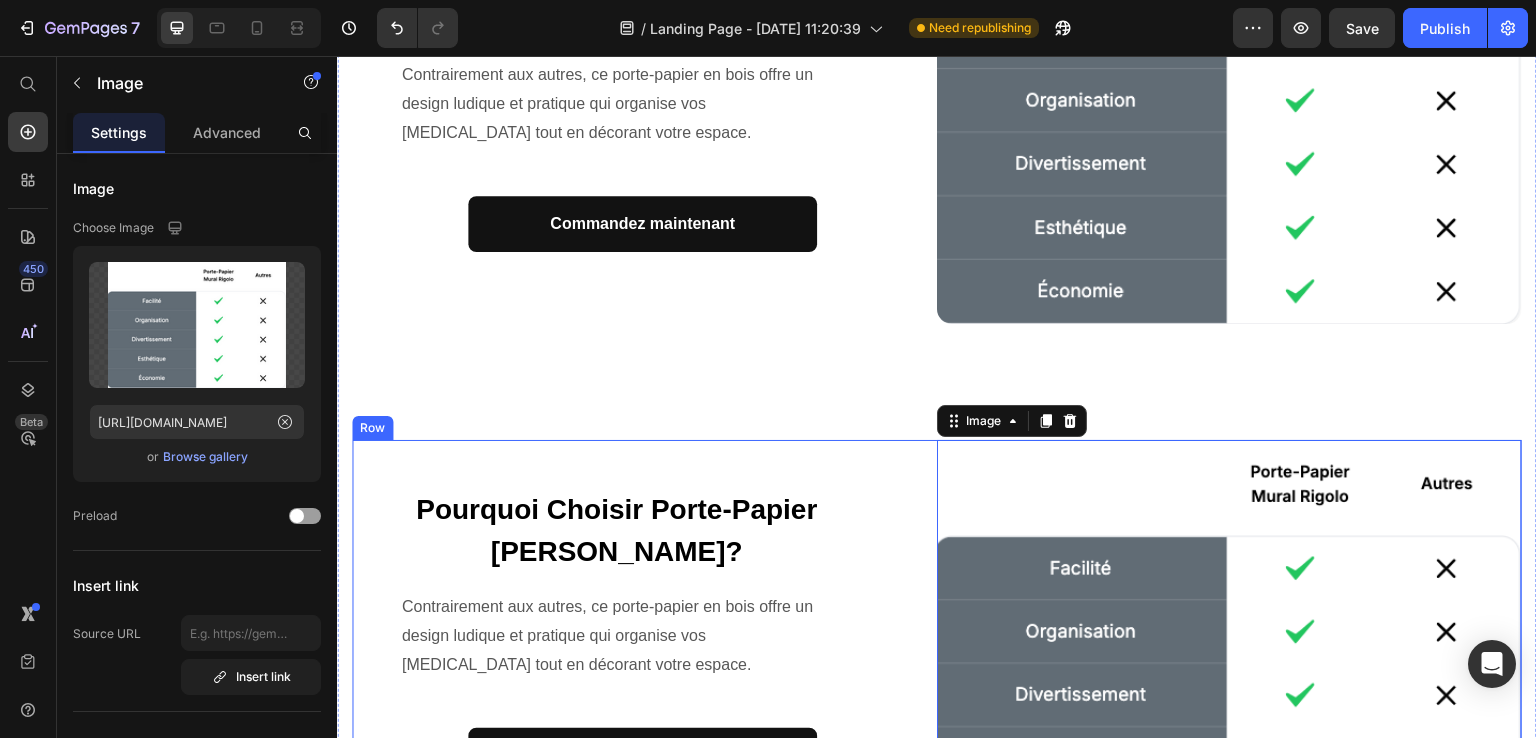 click on "Pourquoi Choisir Porte-Papier Mural Rigolo? Text block Contrairement aux autres, ce porte-papier en bois offre un design ludique et pratique qui organise vos rouleaux tout en décorant votre espace. Text block Row Commandez maintenant Button" at bounding box center (644, 648) 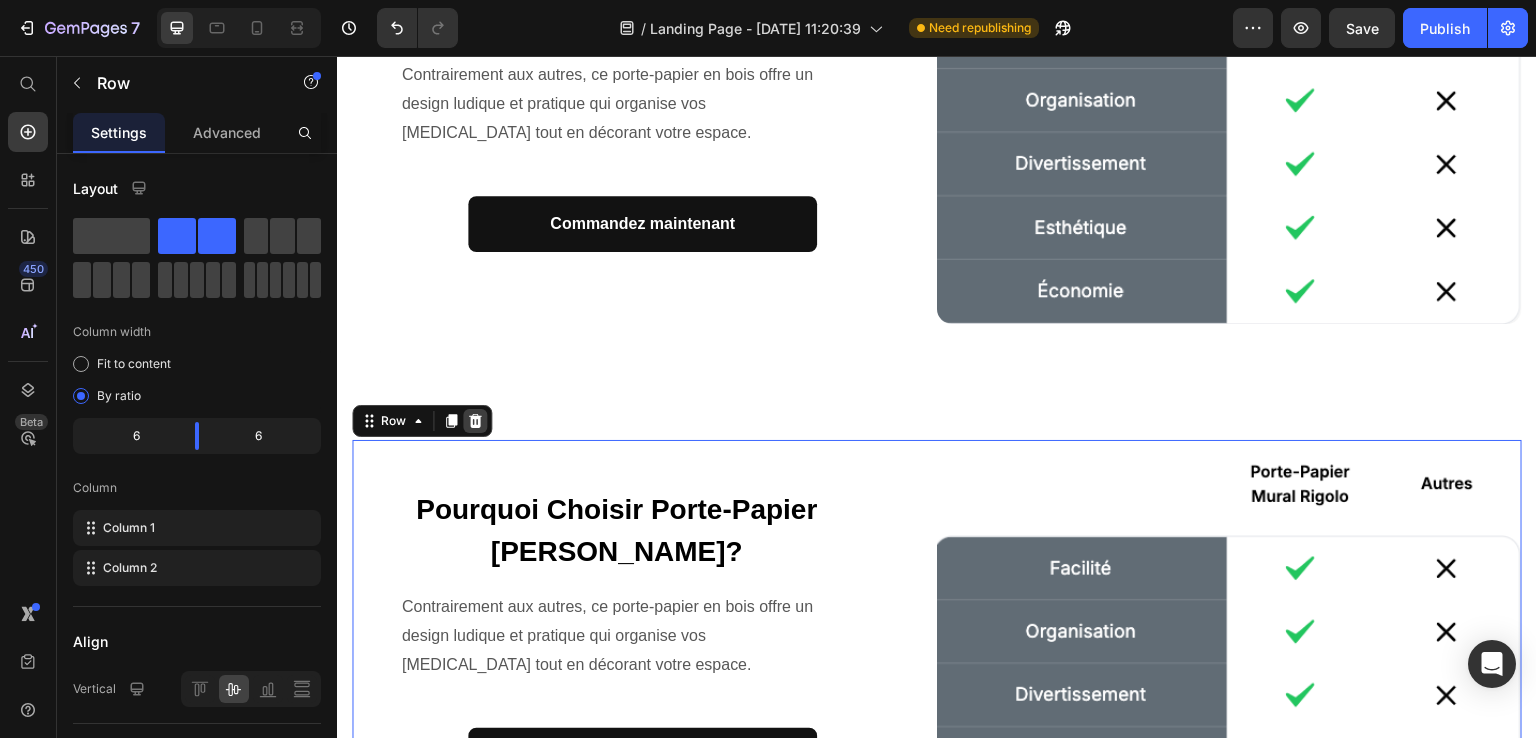 click 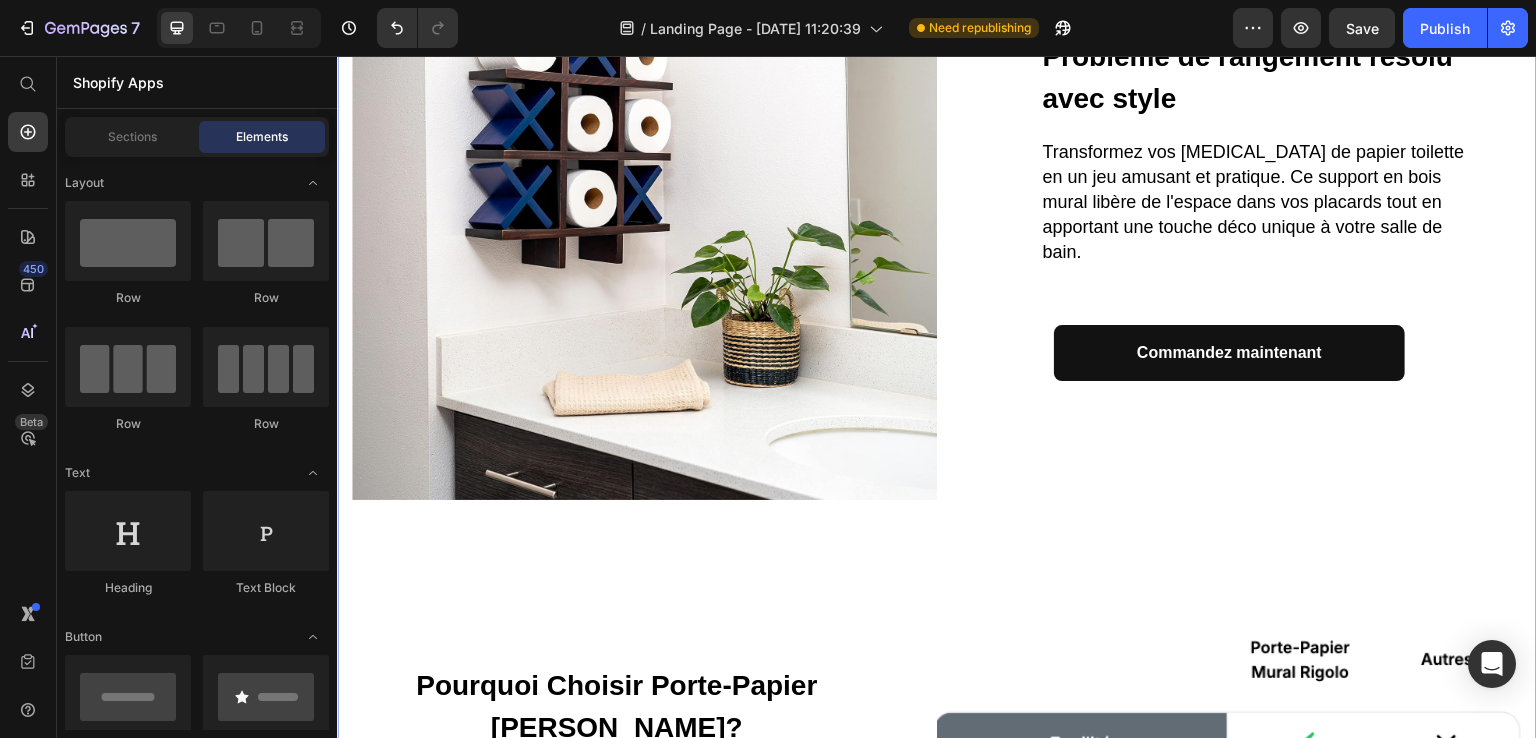 scroll, scrollTop: 985, scrollLeft: 0, axis: vertical 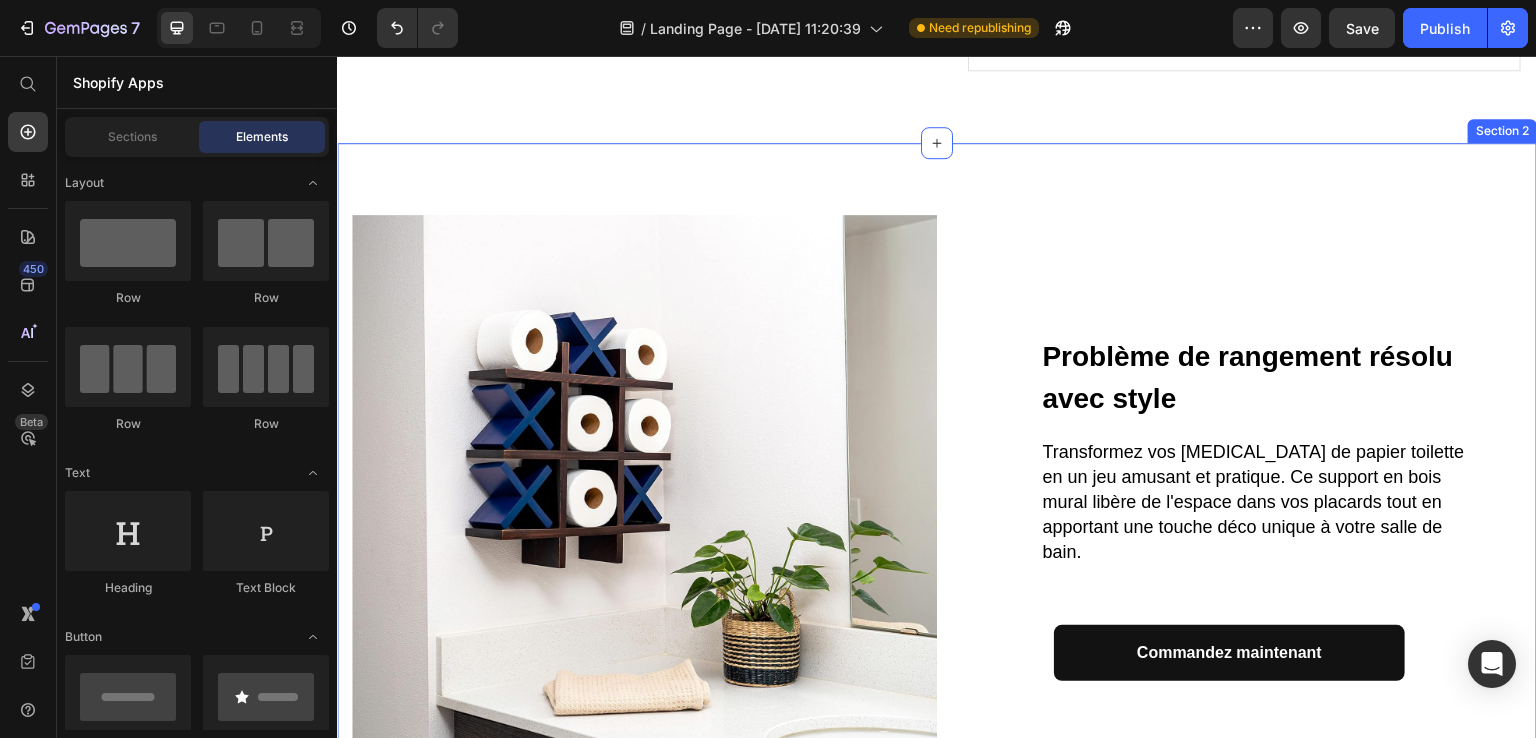 click on "Image Problème de rangement résolu avec style Text block Transformez vos rouleaux de papier toilette en un jeu amusant et pratique. Ce support en bois mural libère de l'espace dans vos placards tout en apportant une touche déco unique à votre salle de bain. Text block Row Commandez maintenant Button Row Pourquoi Choisir Porte-Papier Mural Rigolo? Text block Contrairement aux autres, ce porte-papier en bois offre un design ludique et pratique qui organise vos rouleaux tout en décorant votre espace. Text block Row Commandez maintenant Button Image Row Section 2" at bounding box center [937, 773] 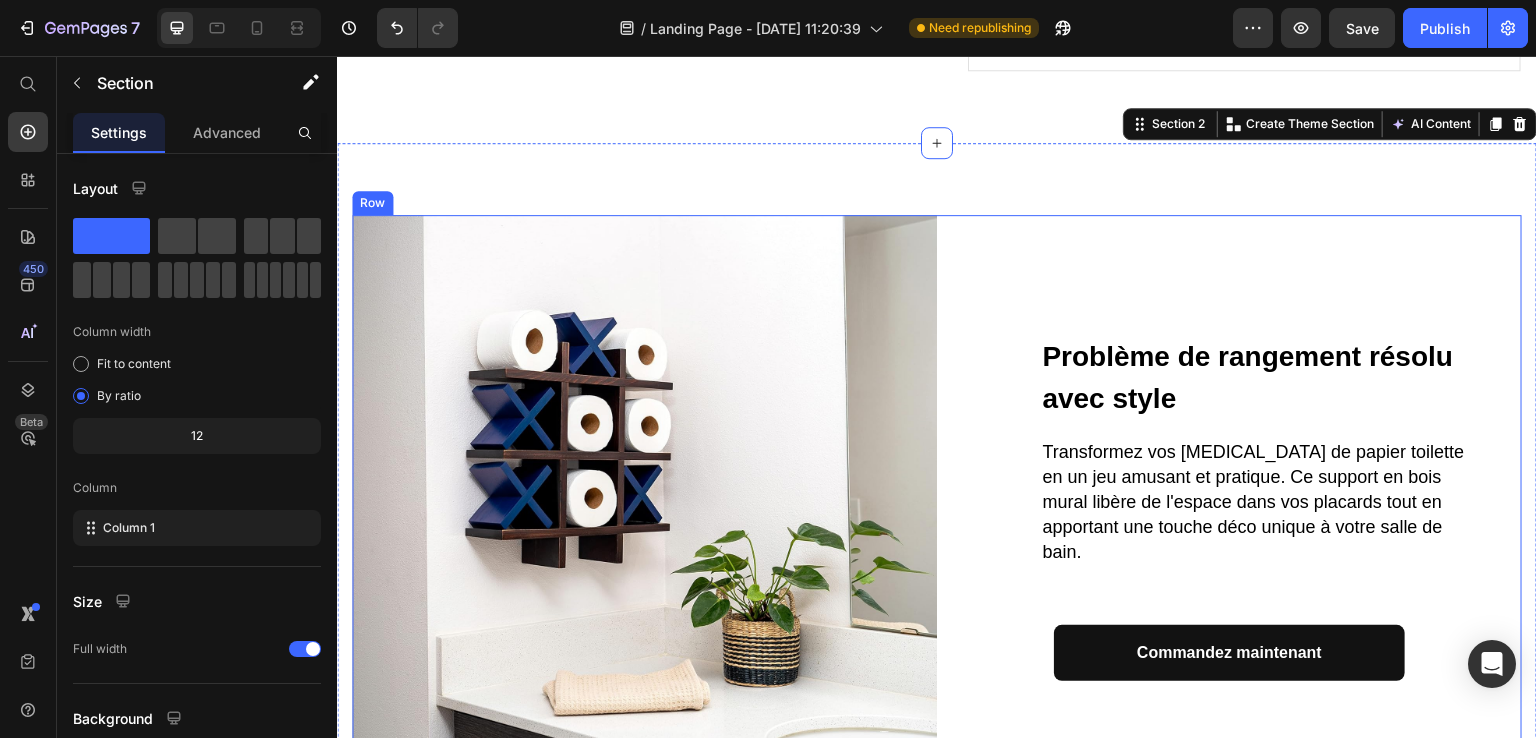click on "Problème de rangement résolu avec style Text block Transformez vos rouleaux de papier toilette en un jeu amusant et pratique. Ce support en bois mural libère de l'espace dans vos placards tout en apportant une touche déco unique à votre salle de bain. Text block Row Commandez maintenant Button" at bounding box center (1229, 507) 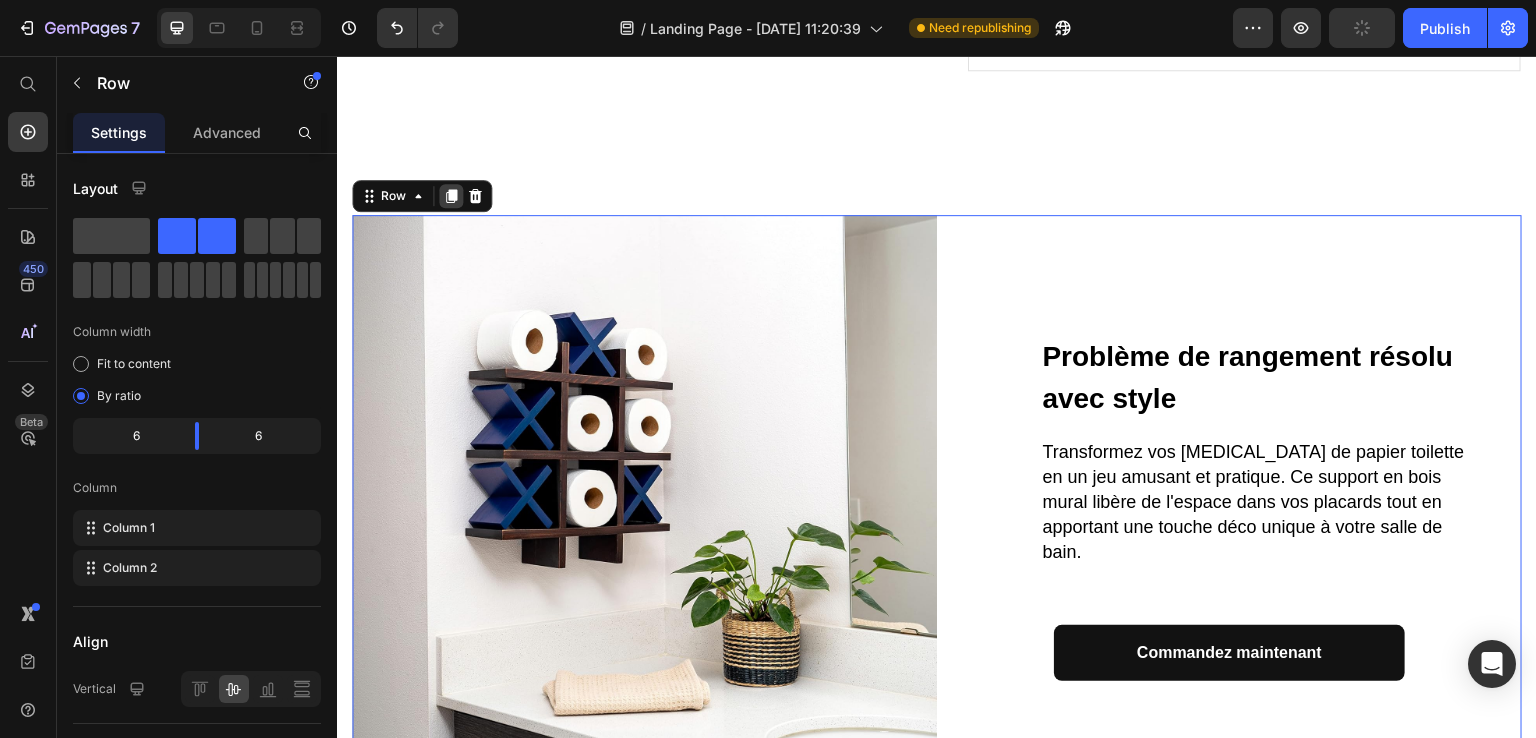 click 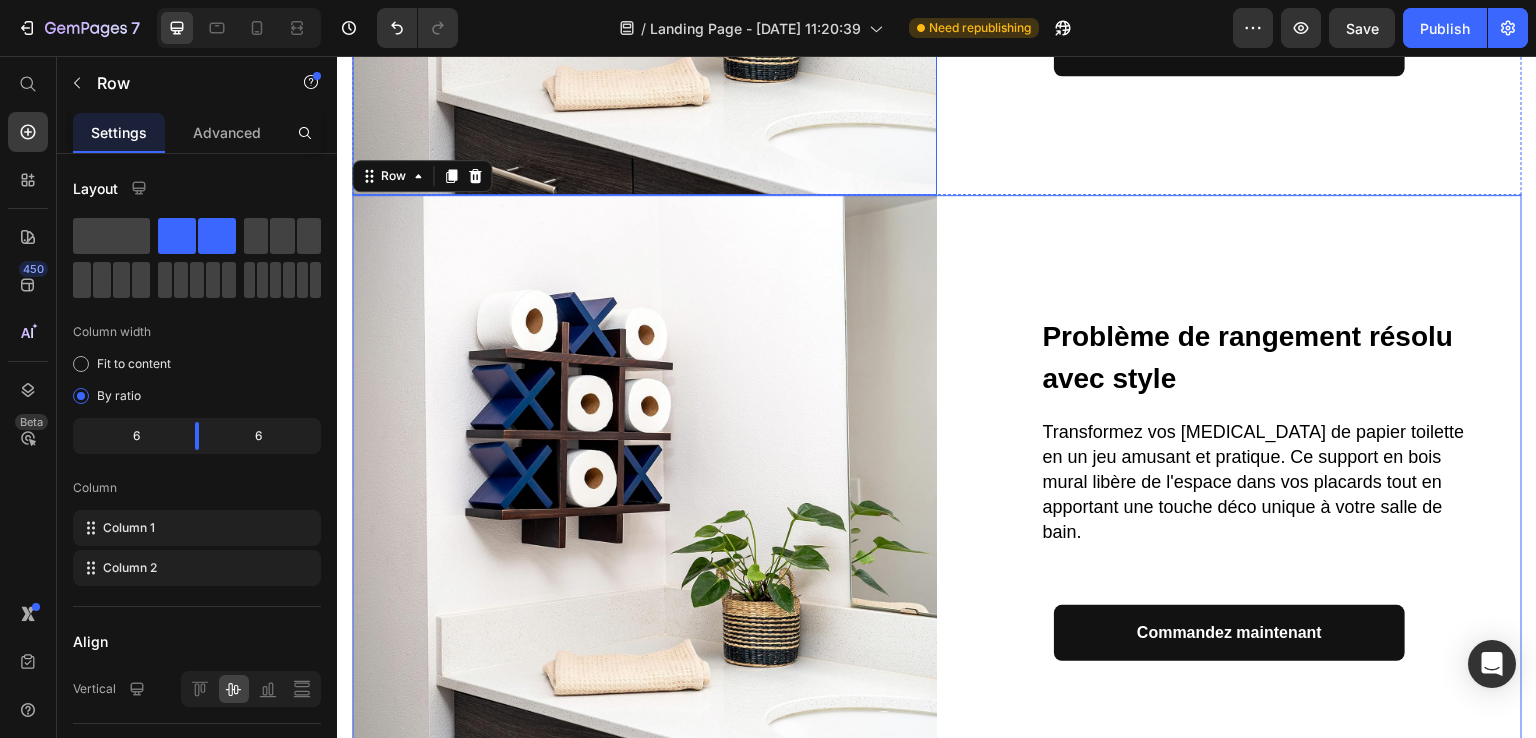 scroll, scrollTop: 1643, scrollLeft: 0, axis: vertical 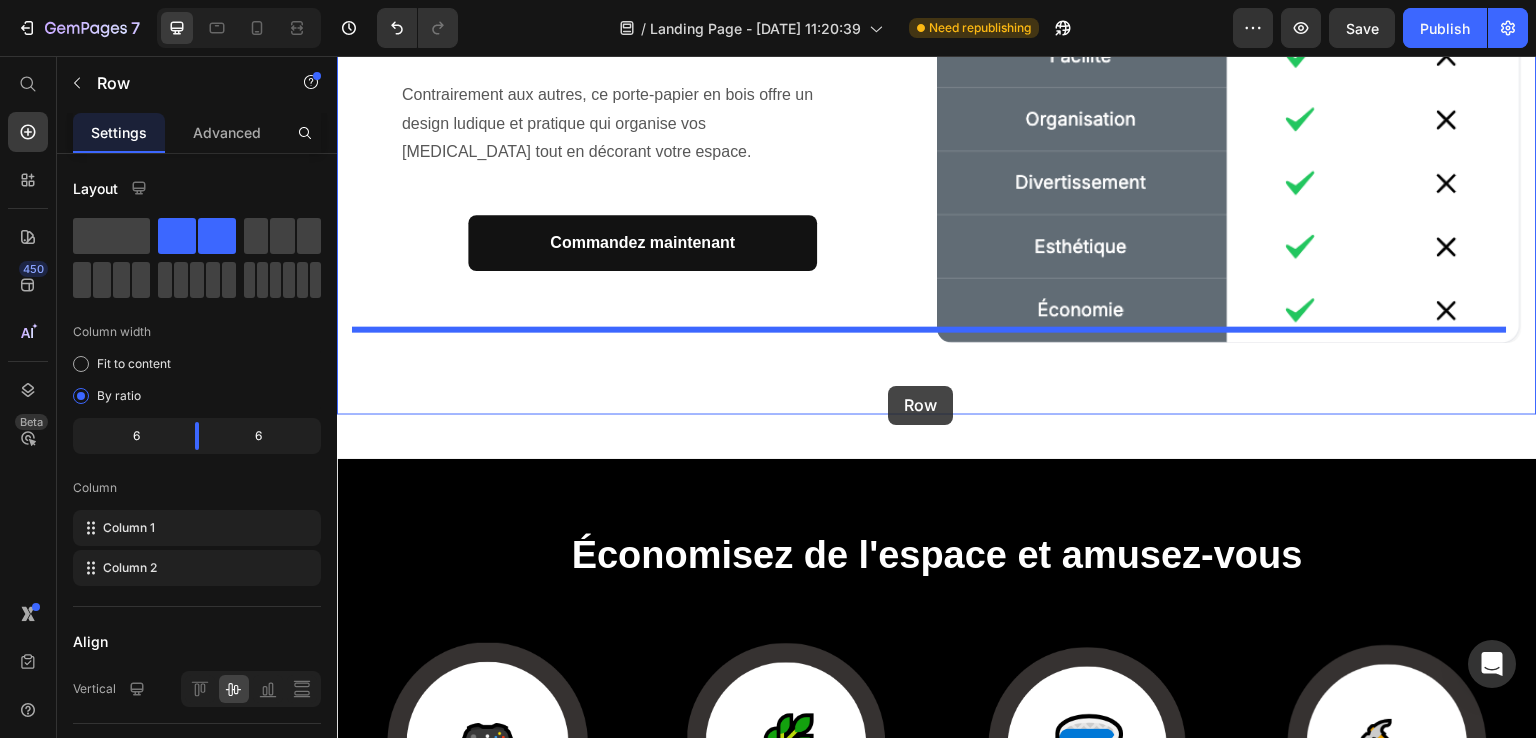 drag, startPoint x: 979, startPoint y: 201, endPoint x: 888, endPoint y: 386, distance: 206.16983 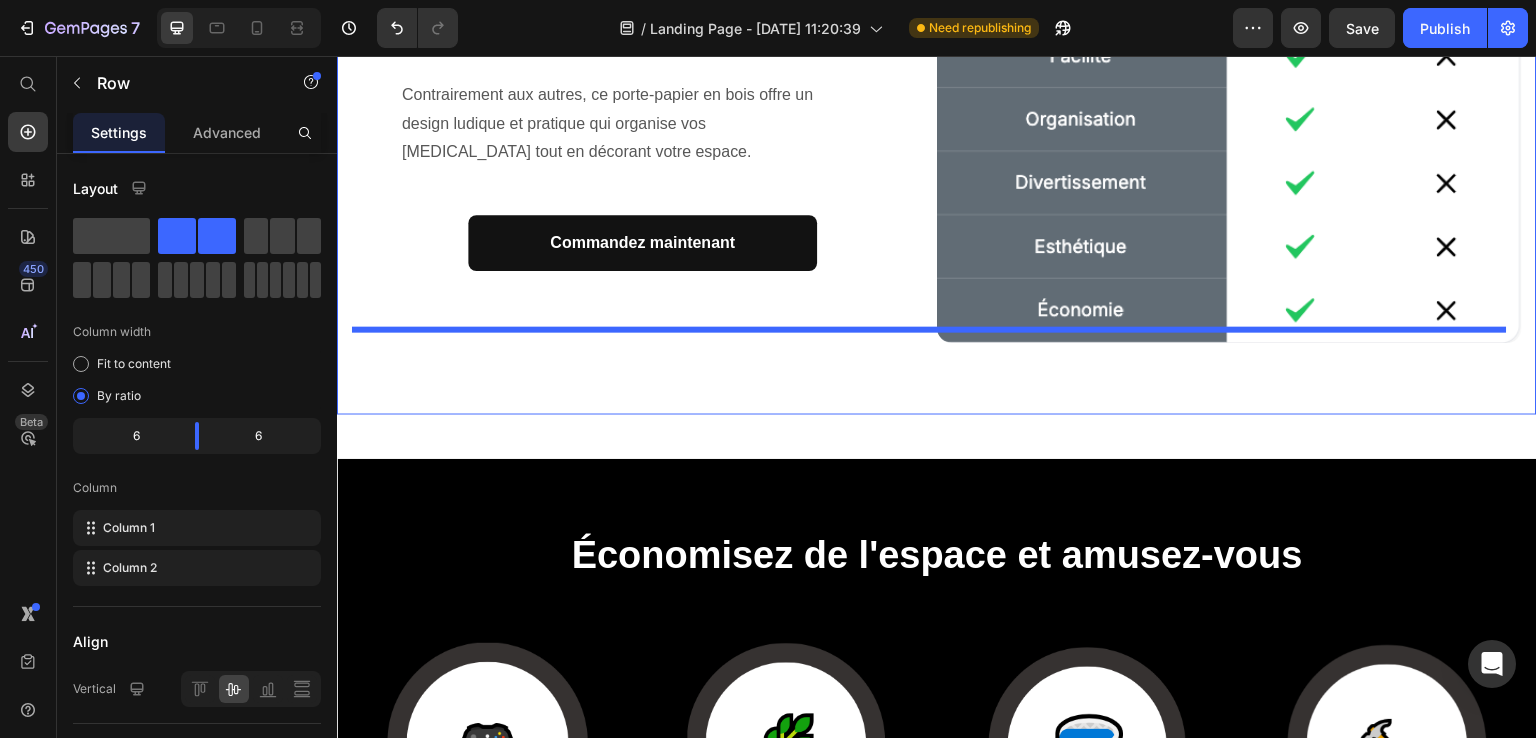 scroll, scrollTop: 1965, scrollLeft: 0, axis: vertical 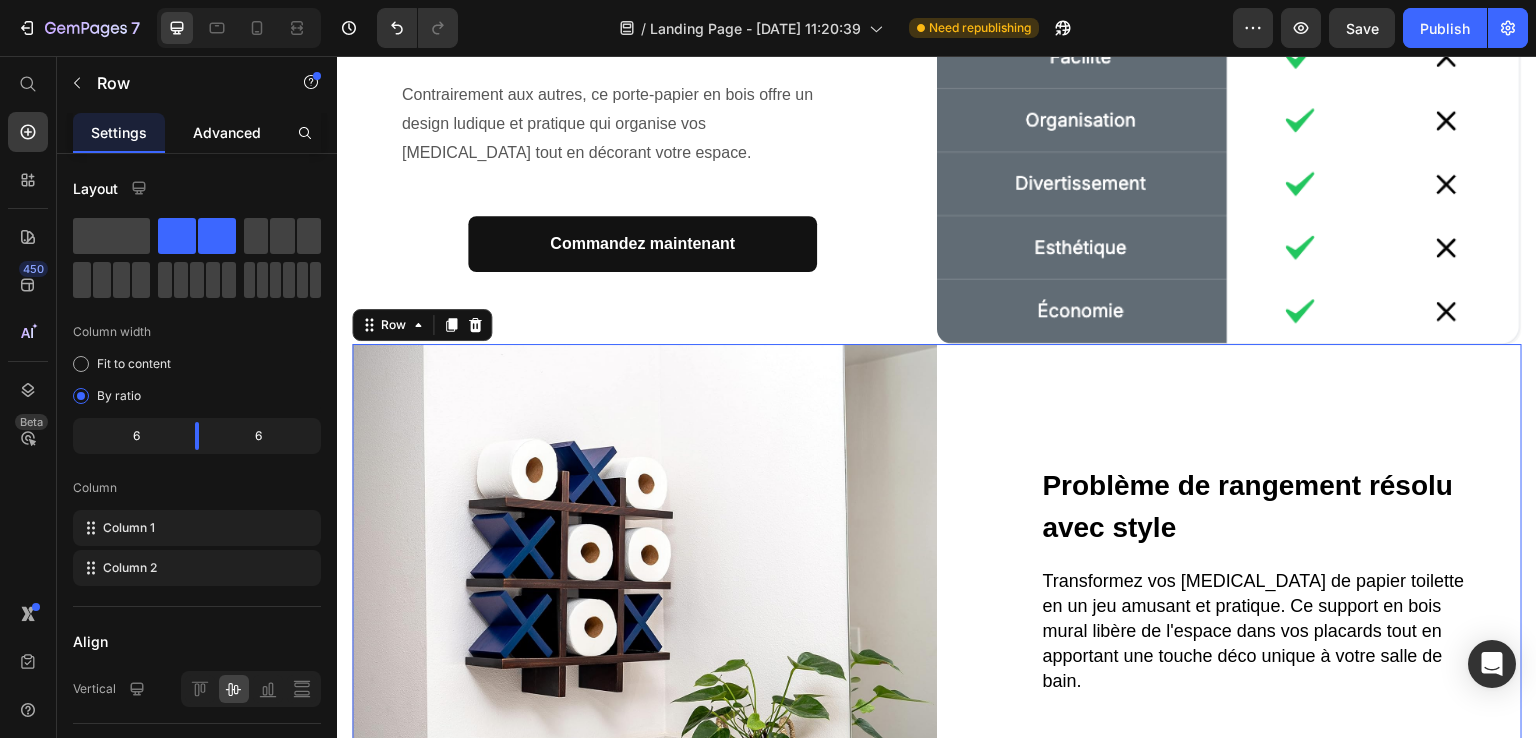 click on "Advanced" at bounding box center [227, 132] 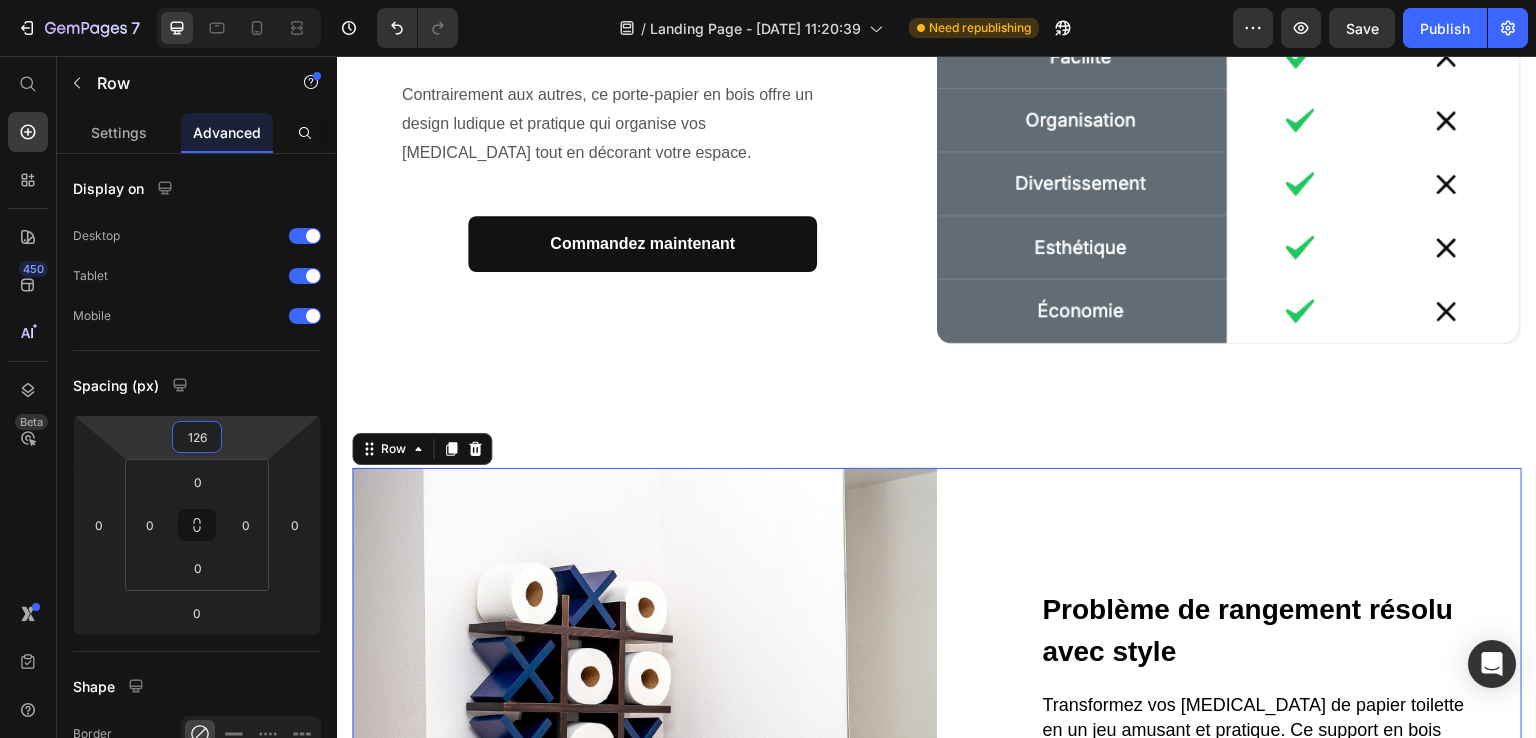 type on "130" 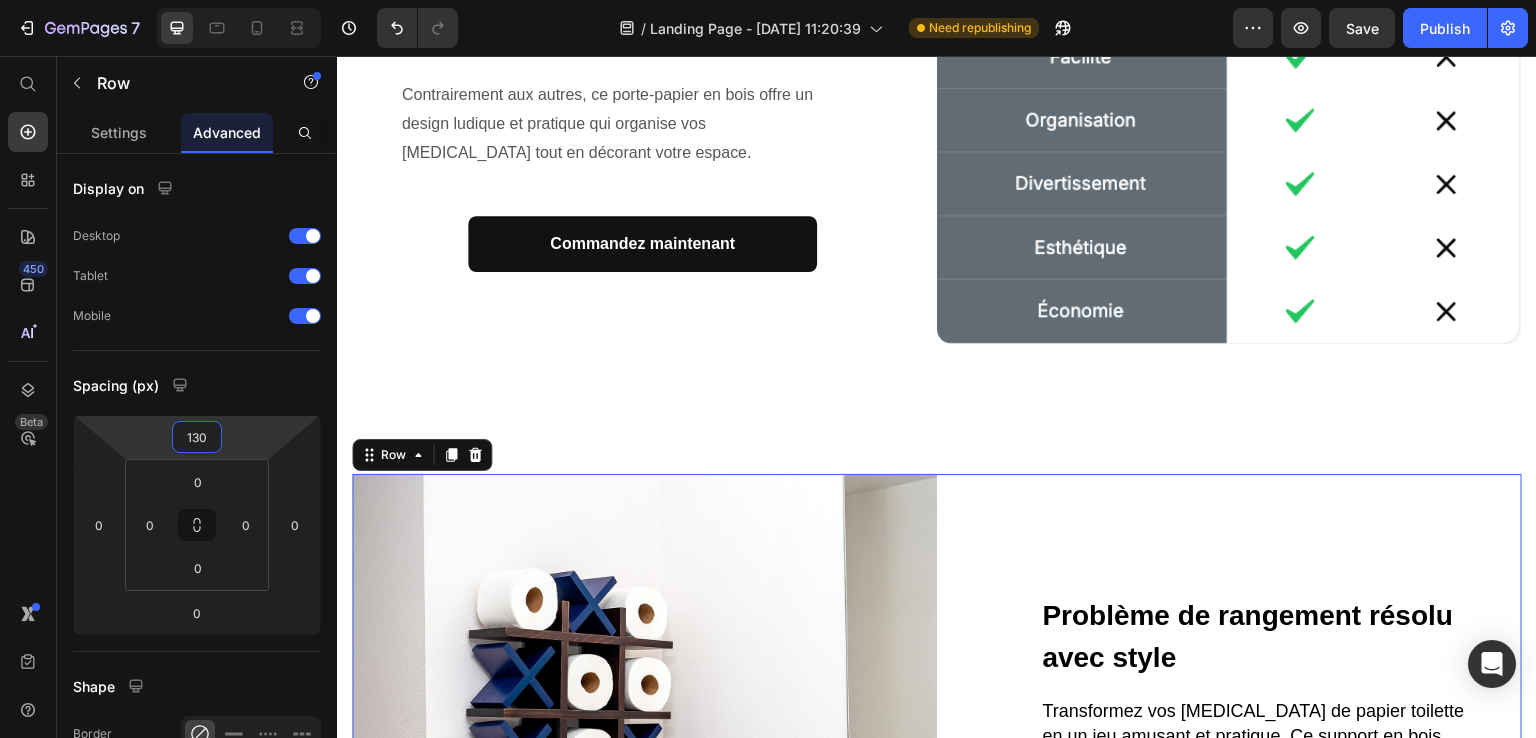 drag, startPoint x: 187, startPoint y: 415, endPoint x: 208, endPoint y: 350, distance: 68.30813 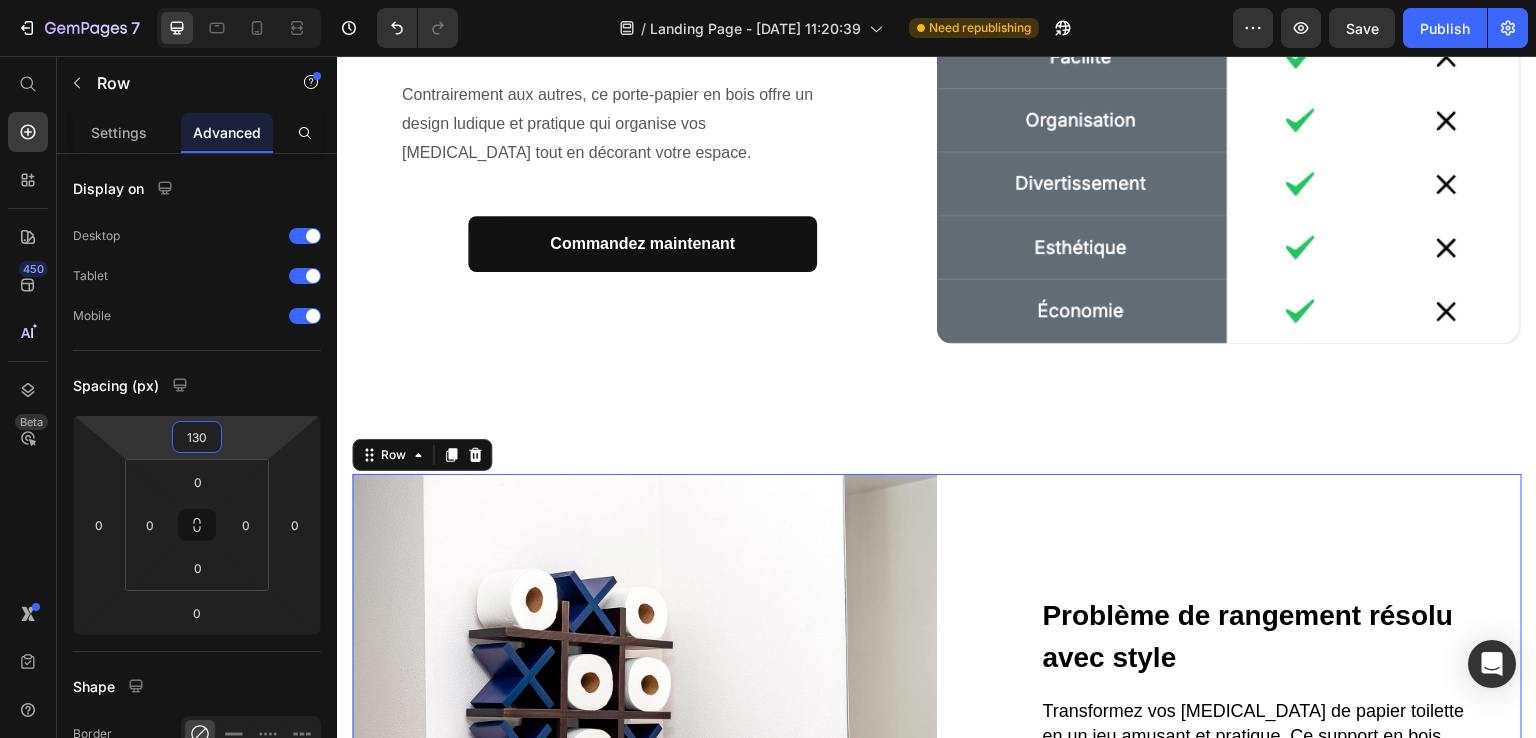 click on "7   /  Landing Page - Jul 26, 11:20:39 Need republishing Preview  Save   Publish  450 Beta Shopify Apps Sections Elements Hero Section Product Detail Brands Trusted Badges Guarantee Product Breakdown How to use Testimonials Compare Bundle FAQs Social Proof Brand Story Product List Collection Blog List Contact Sticky Add to Cart Custom Footer Browse Library 450 Layout
Row
Row
Row
Row Text
Heading
Text Block Button
Button
Button
Sticky Back to top Media
Image Image" at bounding box center (768, 0) 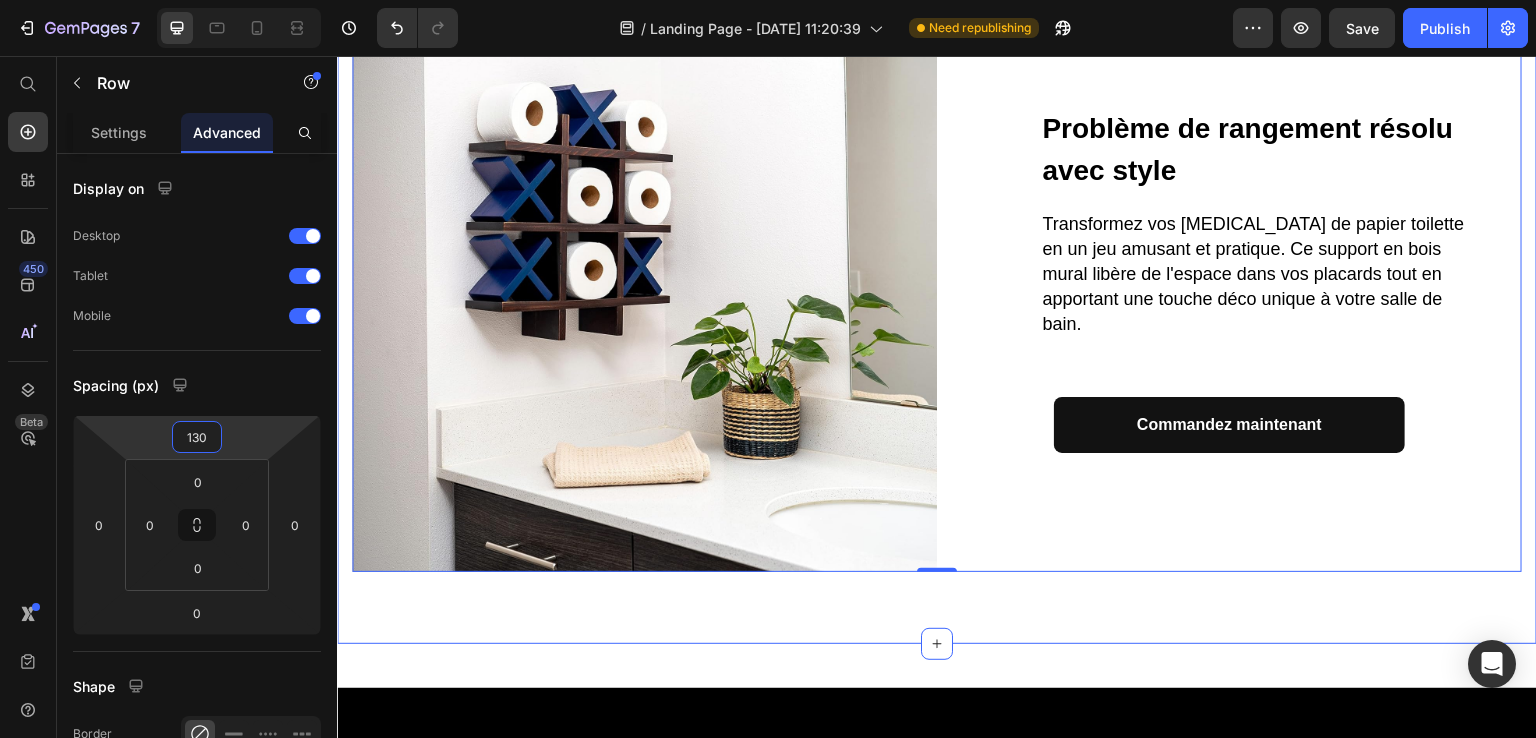 scroll, scrollTop: 2465, scrollLeft: 0, axis: vertical 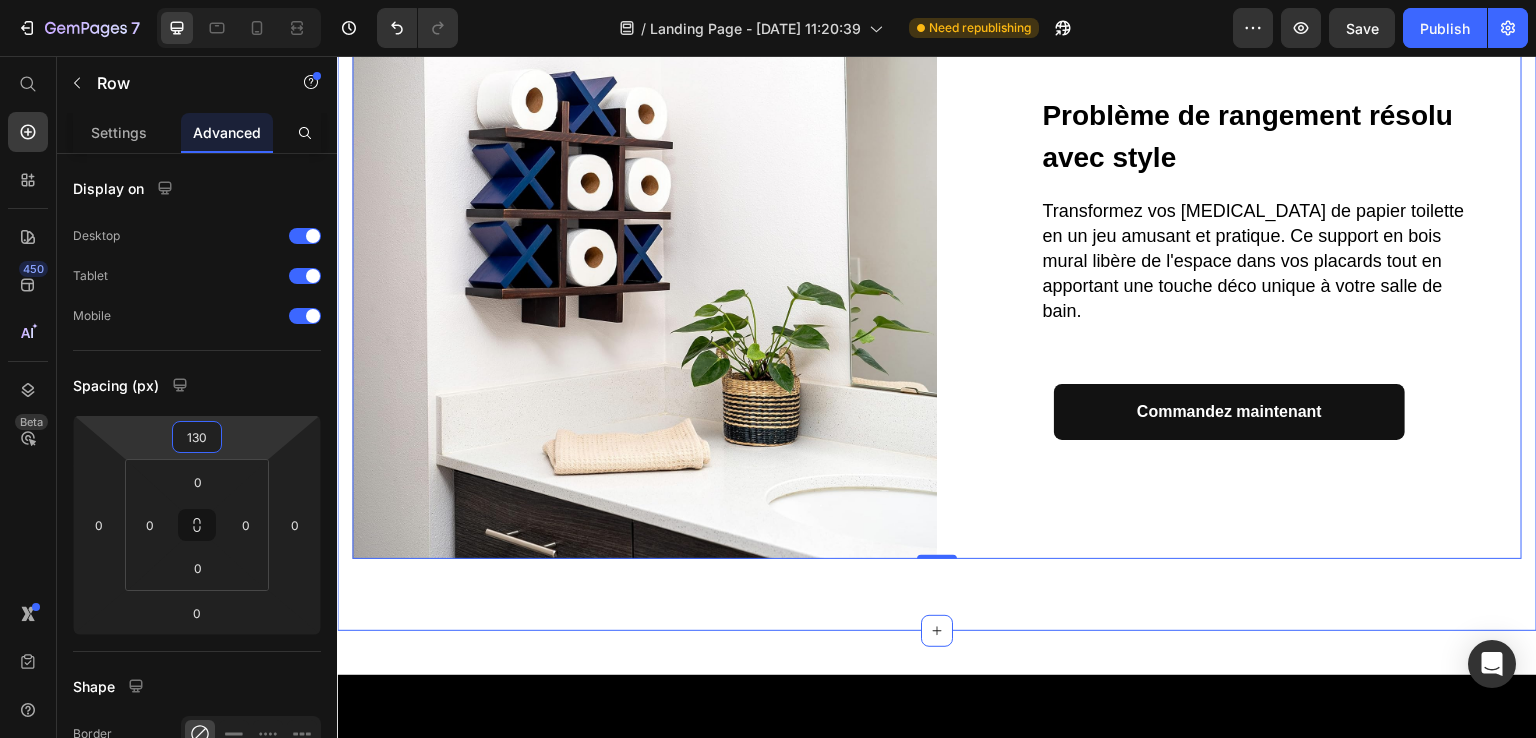 click on "Image Problème de rangement résolu avec style Text block Transformez vos rouleaux de papier toilette en un jeu amusant et pratique. Ce support en bois mural libère de l'espace dans vos placards tout en apportant une touche déco unique à votre salle de bain. Text block Row Commandez maintenant Button Row Pourquoi Choisir Porte-Papier Mural Rigolo? Text block Contrairement aux autres, ce porte-papier en bois offre un design ludique et pratique qui organise vos rouleaux tout en décorant votre espace. Text block Row Commandez maintenant Button Image Row Image Problème de rangement résolu avec style Text block Transformez vos rouleaux de papier toilette en un jeu amusant et pratique. Ce support en bois mural libère de l'espace dans vos placards tout en apportant une touche déco unique à votre salle de bain. Text block Row Commandez maintenant Button Row   0 Section 2" at bounding box center (937, -357) 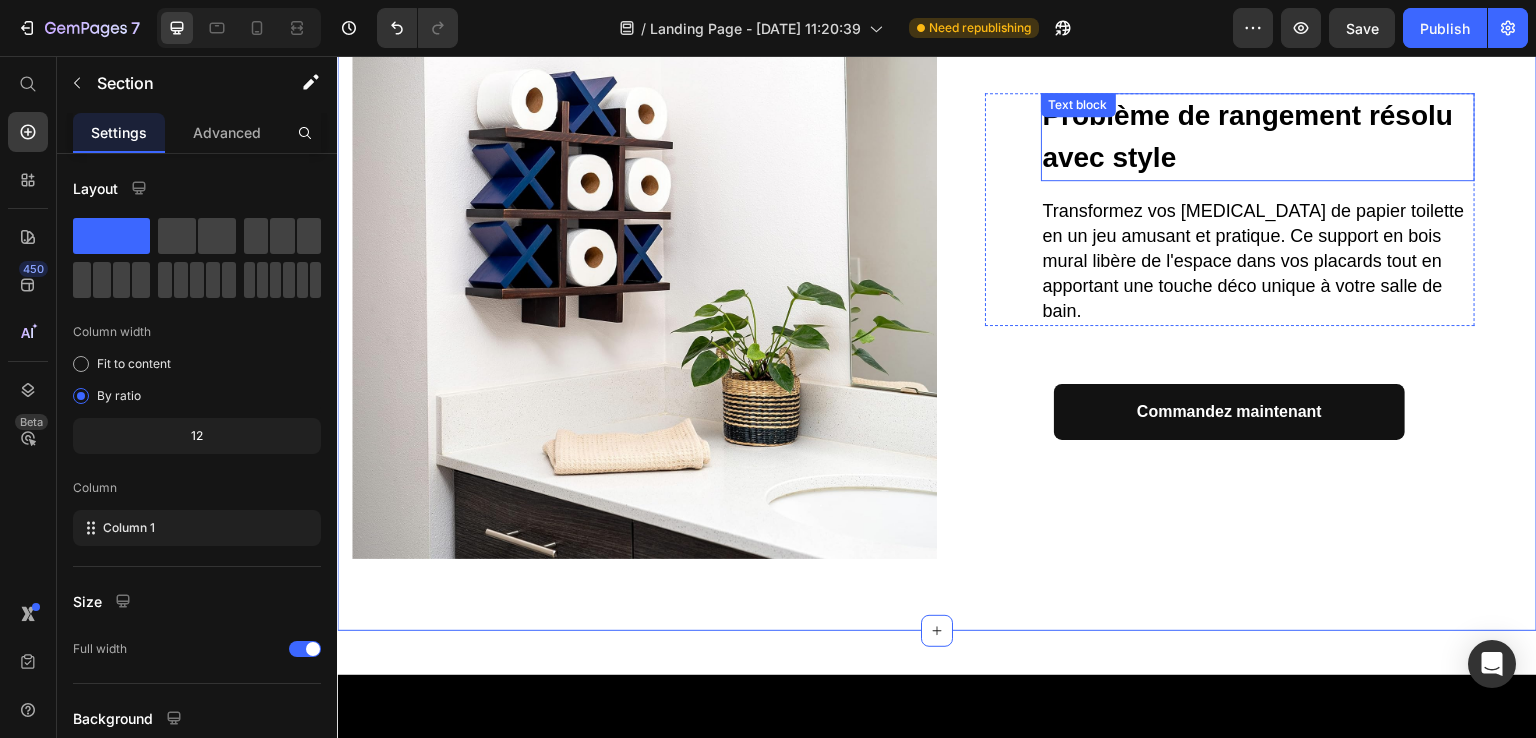 click on "Problème de rangement résolu avec style" at bounding box center (1258, 137) 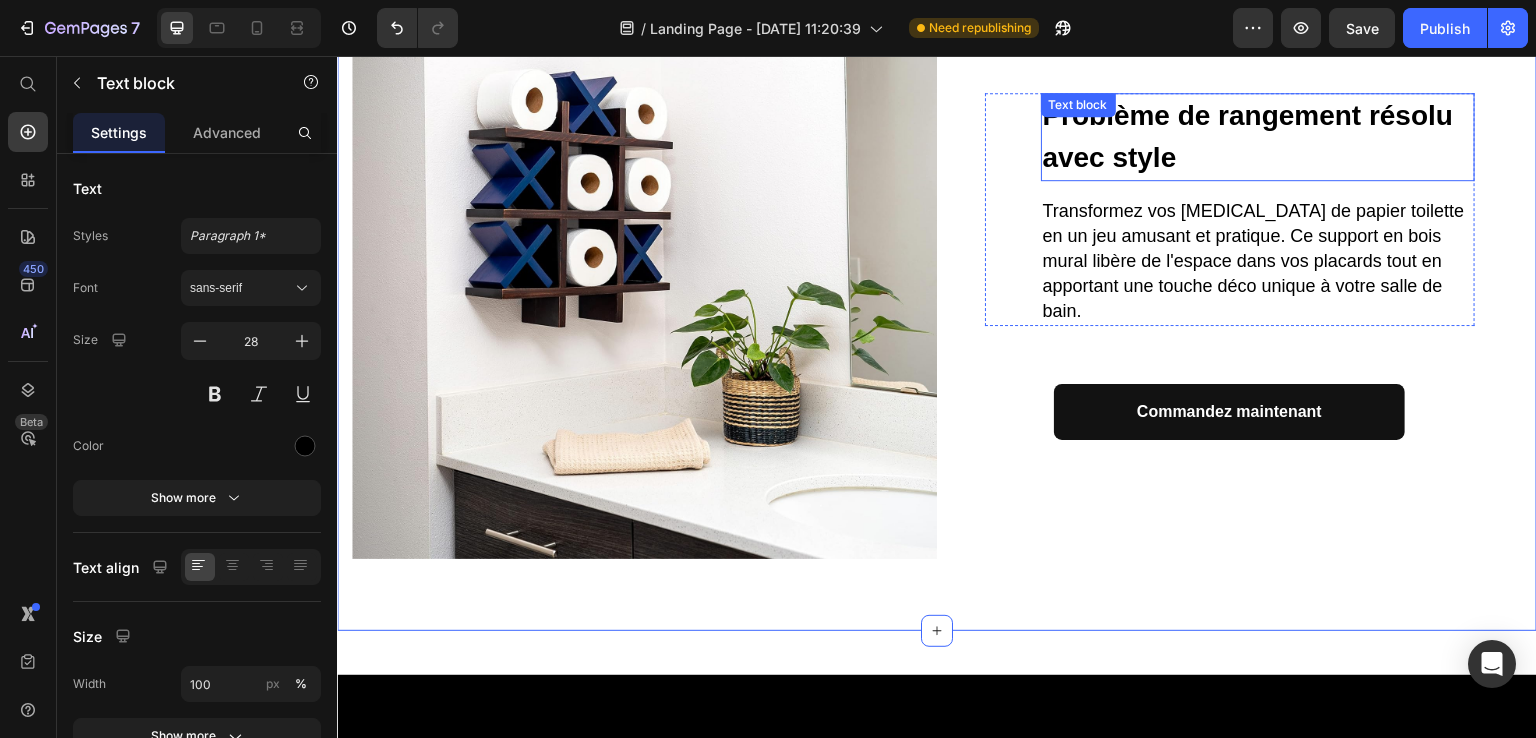 click on "Problème de rangement résolu avec style" at bounding box center [1258, 137] 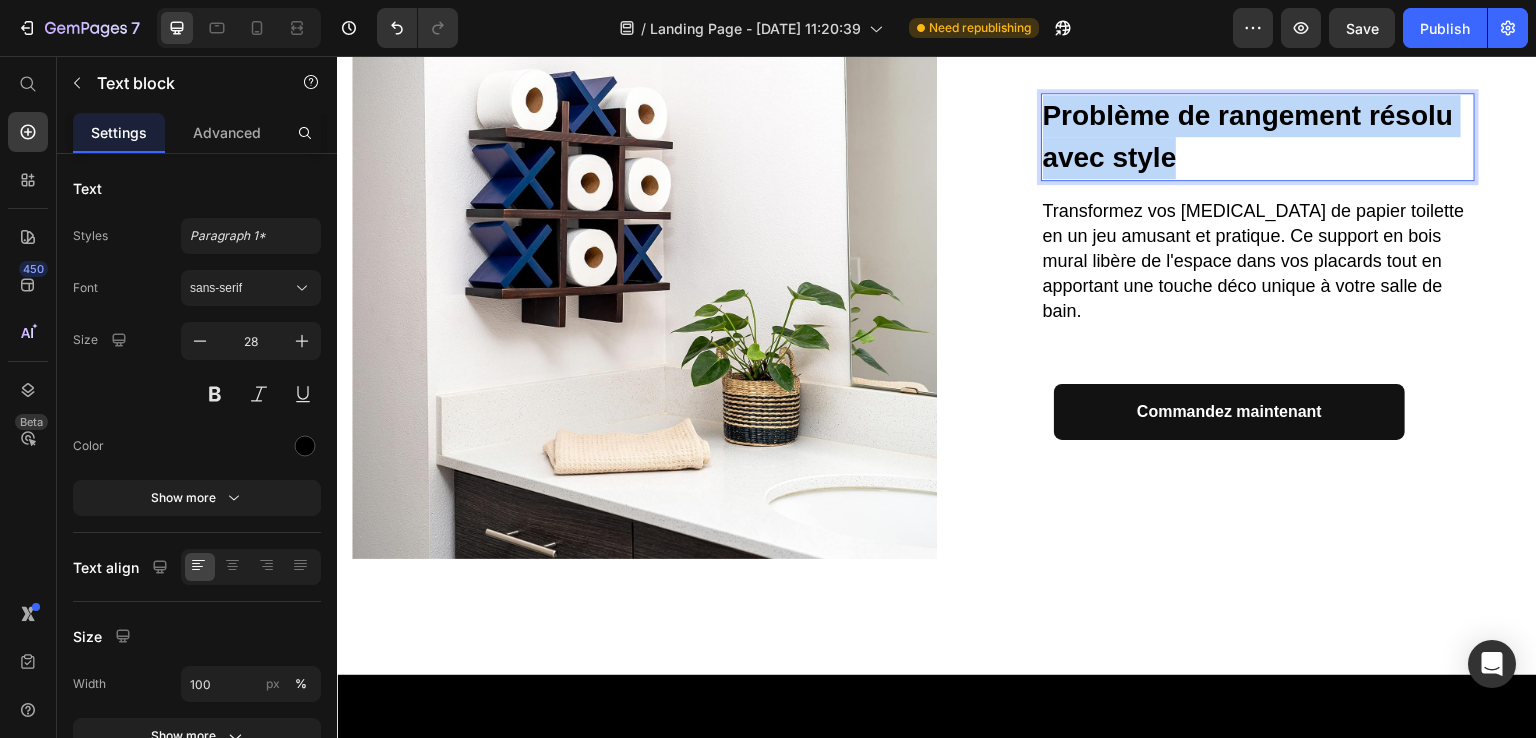 click on "Problème de rangement résolu avec style" at bounding box center (1258, 137) 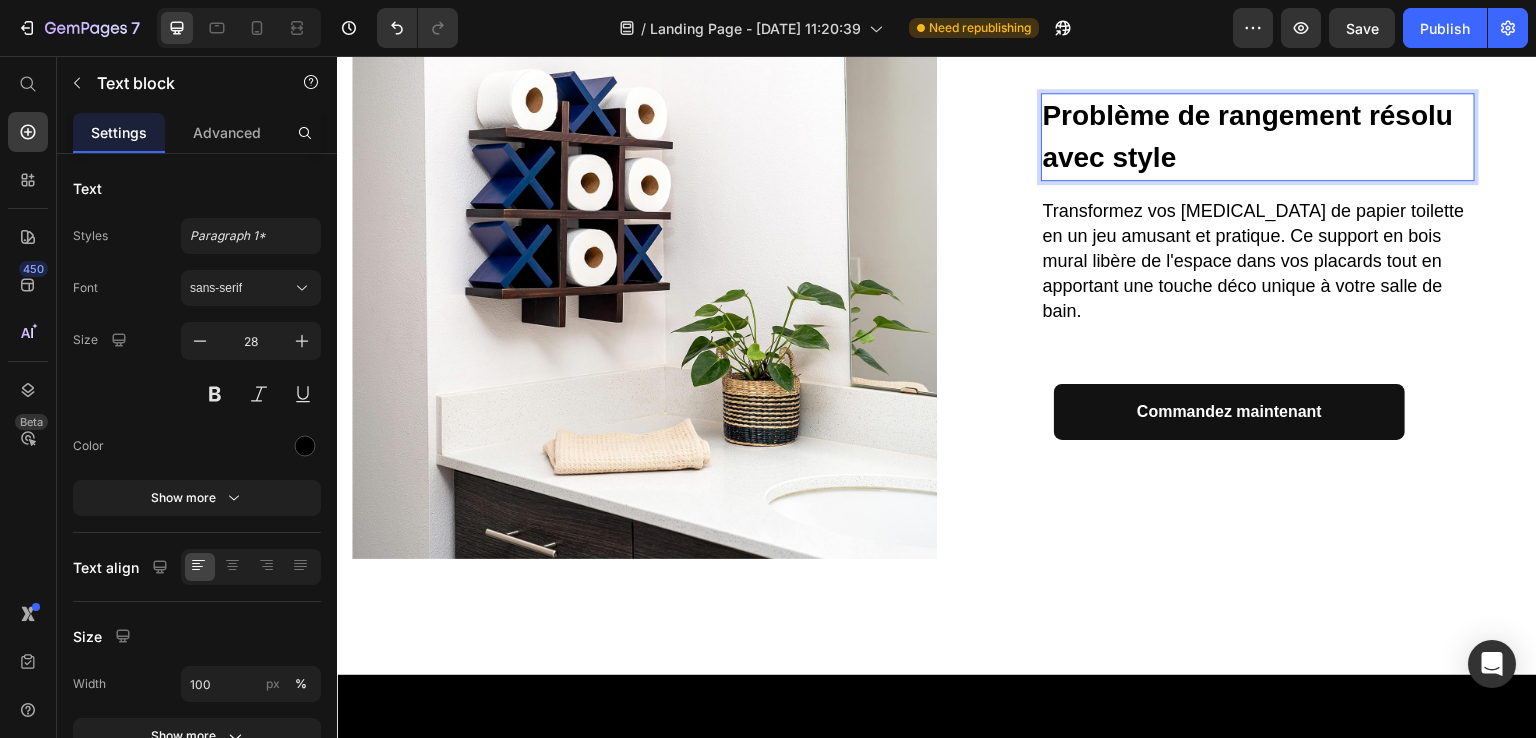 scroll, scrollTop: 2460, scrollLeft: 0, axis: vertical 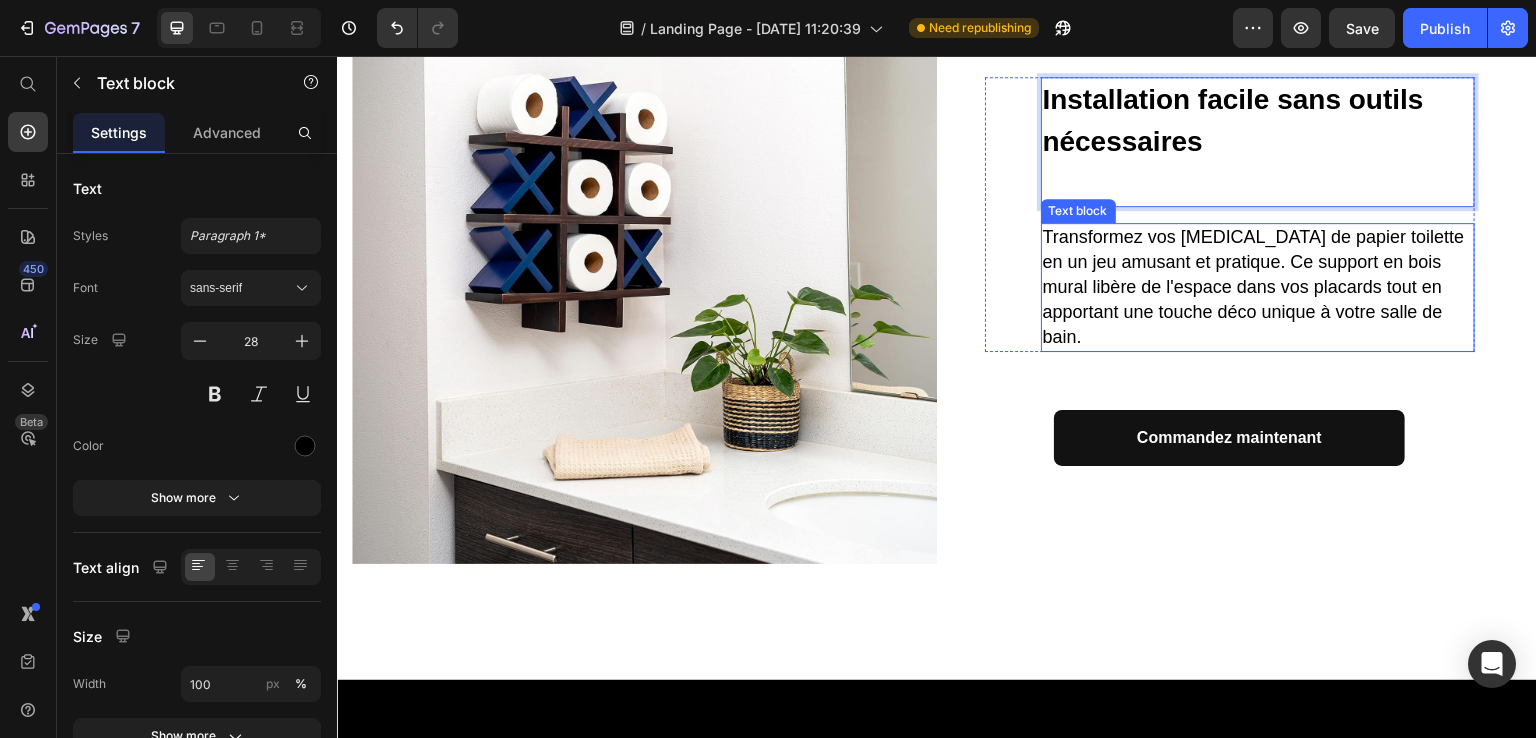 click on "Transformez vos [MEDICAL_DATA] de papier toilette en un jeu amusant et pratique. Ce support en bois mural libère de l'espace dans vos placards tout en apportant une touche déco unique à votre salle de bain." at bounding box center (1254, 287) 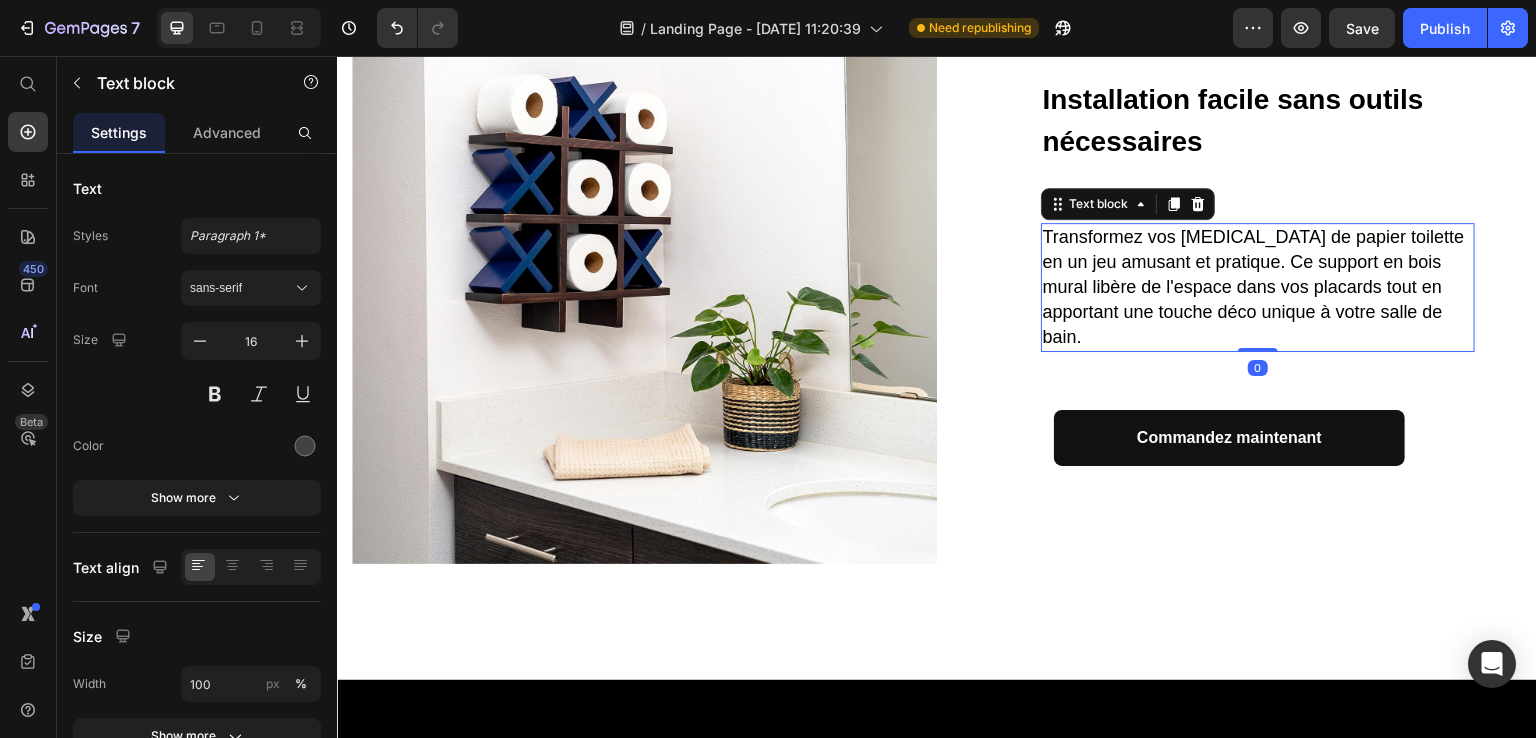 click on "Transformez vos [MEDICAL_DATA] de papier toilette en un jeu amusant et pratique. Ce support en bois mural libère de l'espace dans vos placards tout en apportant une touche déco unique à votre salle de bain." at bounding box center (1254, 287) 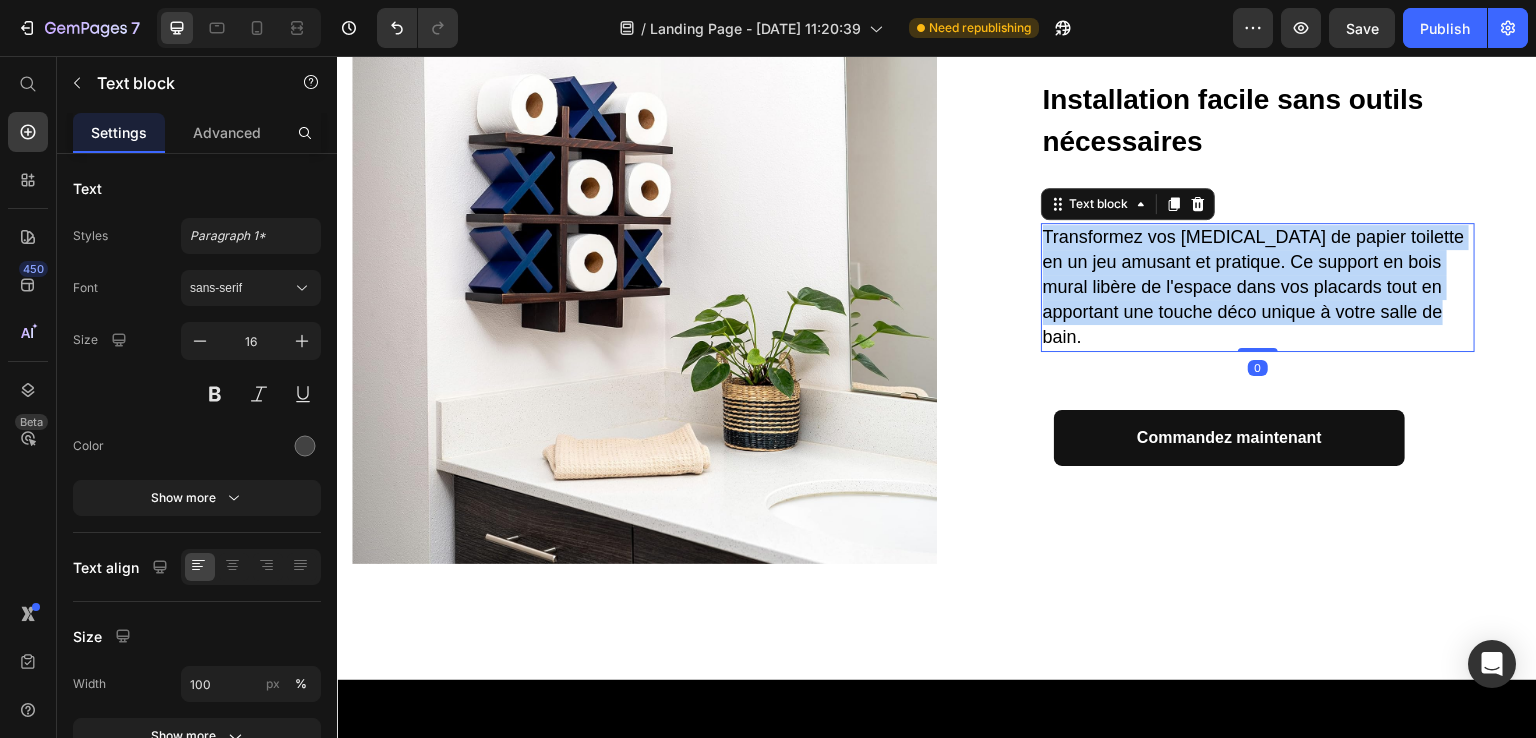 click on "Transformez vos [MEDICAL_DATA] de papier toilette en un jeu amusant et pratique. Ce support en bois mural libère de l'espace dans vos placards tout en apportant une touche déco unique à votre salle de bain." at bounding box center [1254, 287] 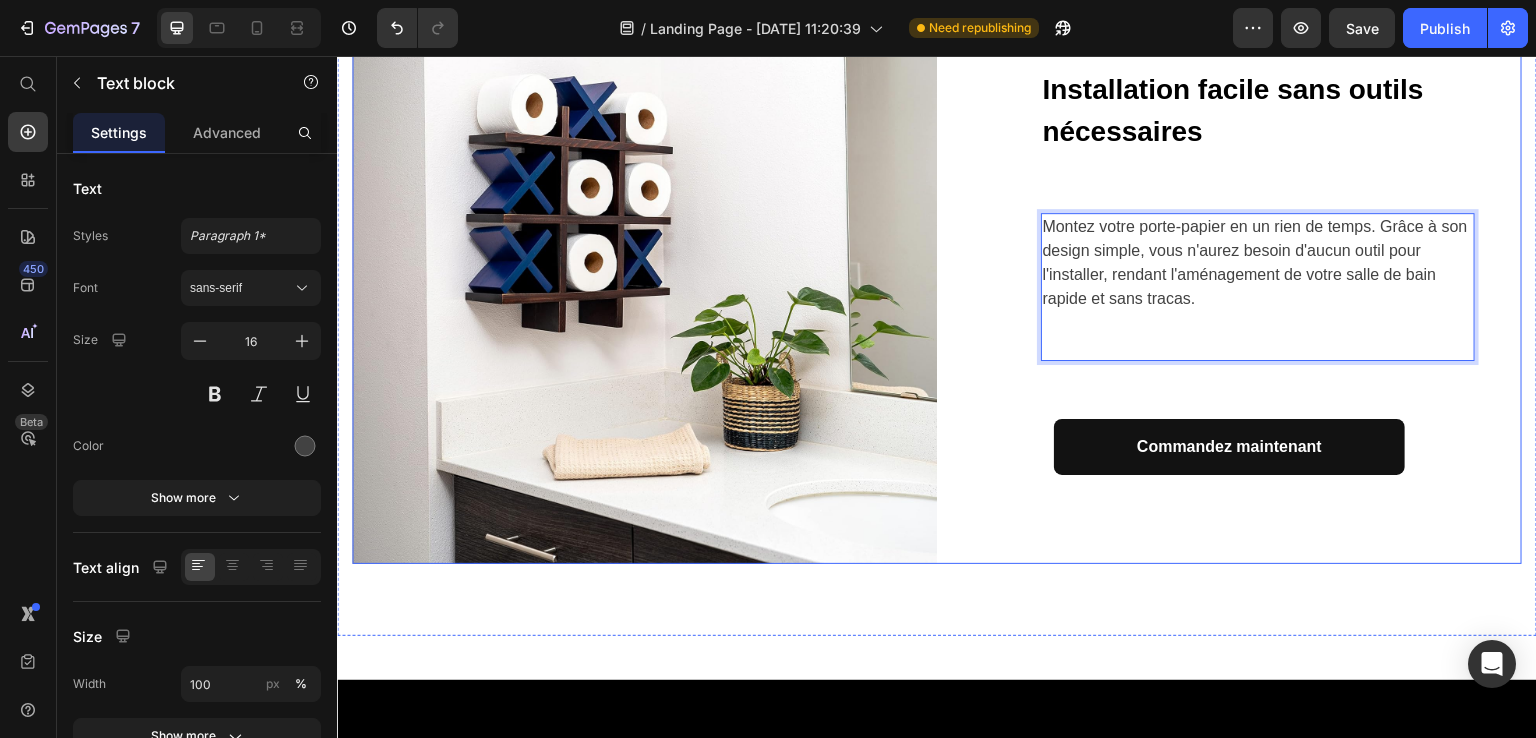 click on "Installation facile sans outils nécessaires Text block Montez votre porte-papier en un rien de temps. Grâce à son design simple, vous n'aurez besoin d'aucun outil pour l'installer, rendant l'aménagement de votre salle de bain rapide et sans tracas. Text block   0 Row Commandez maintenant Button" at bounding box center [1229, 271] 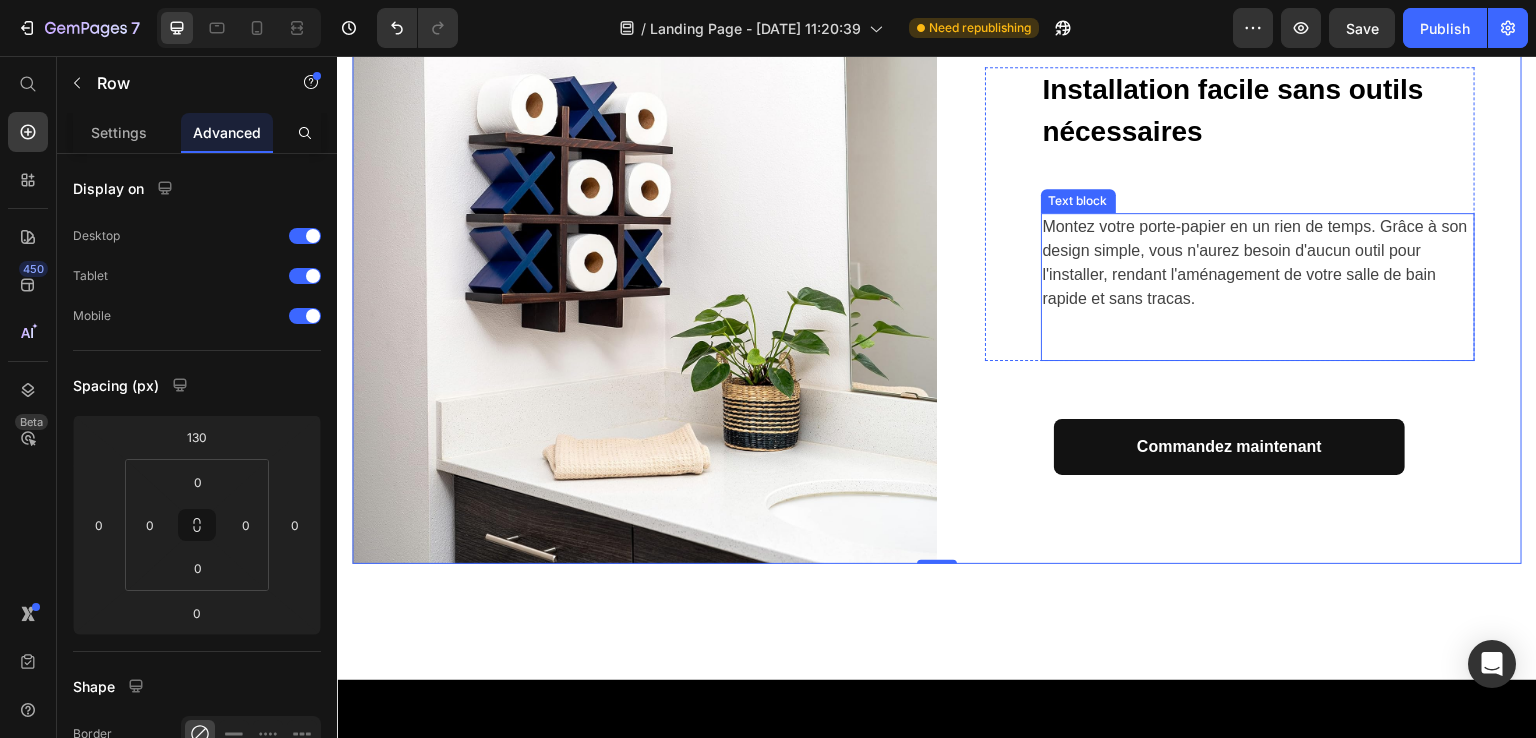 click at bounding box center (1258, 335) 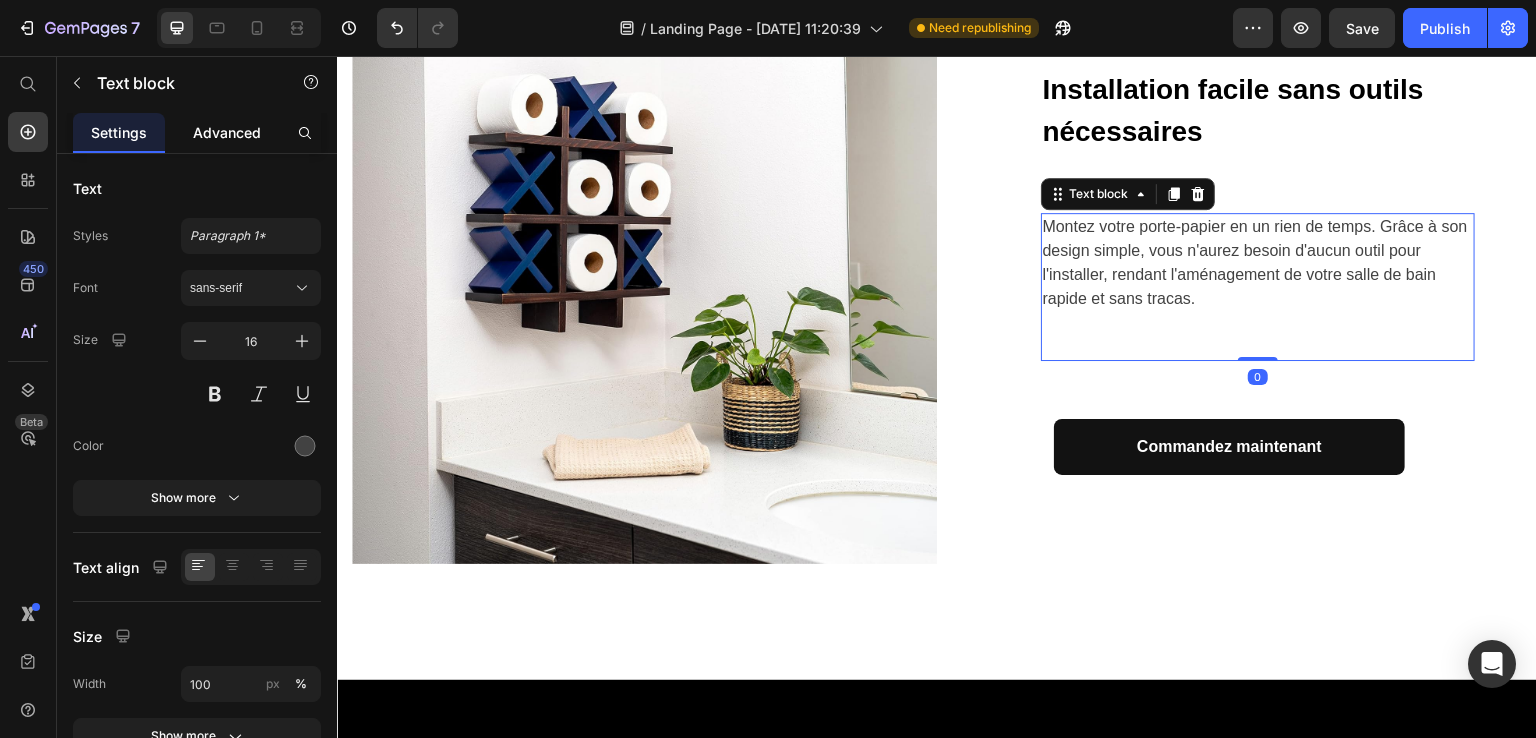 click on "Advanced" 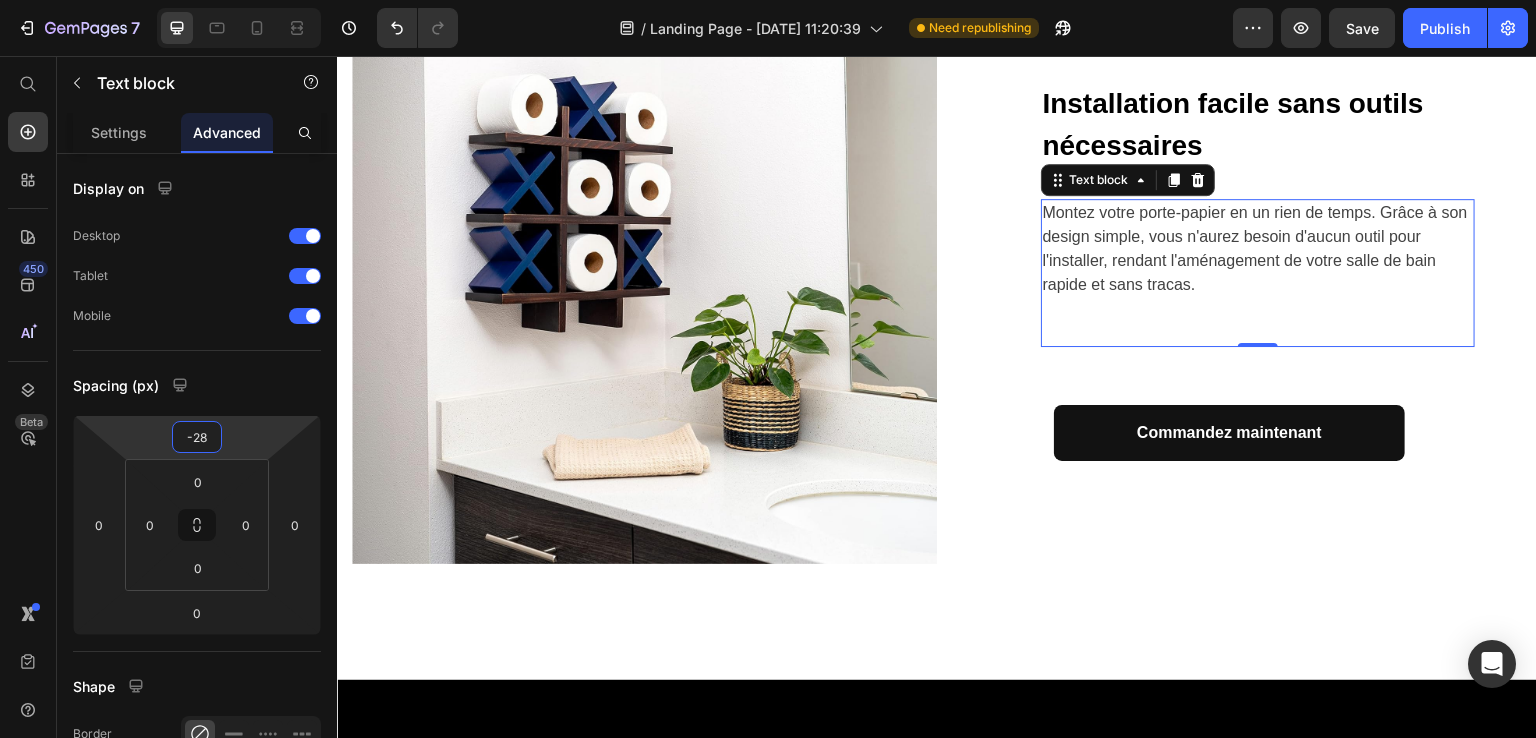 type on "-44" 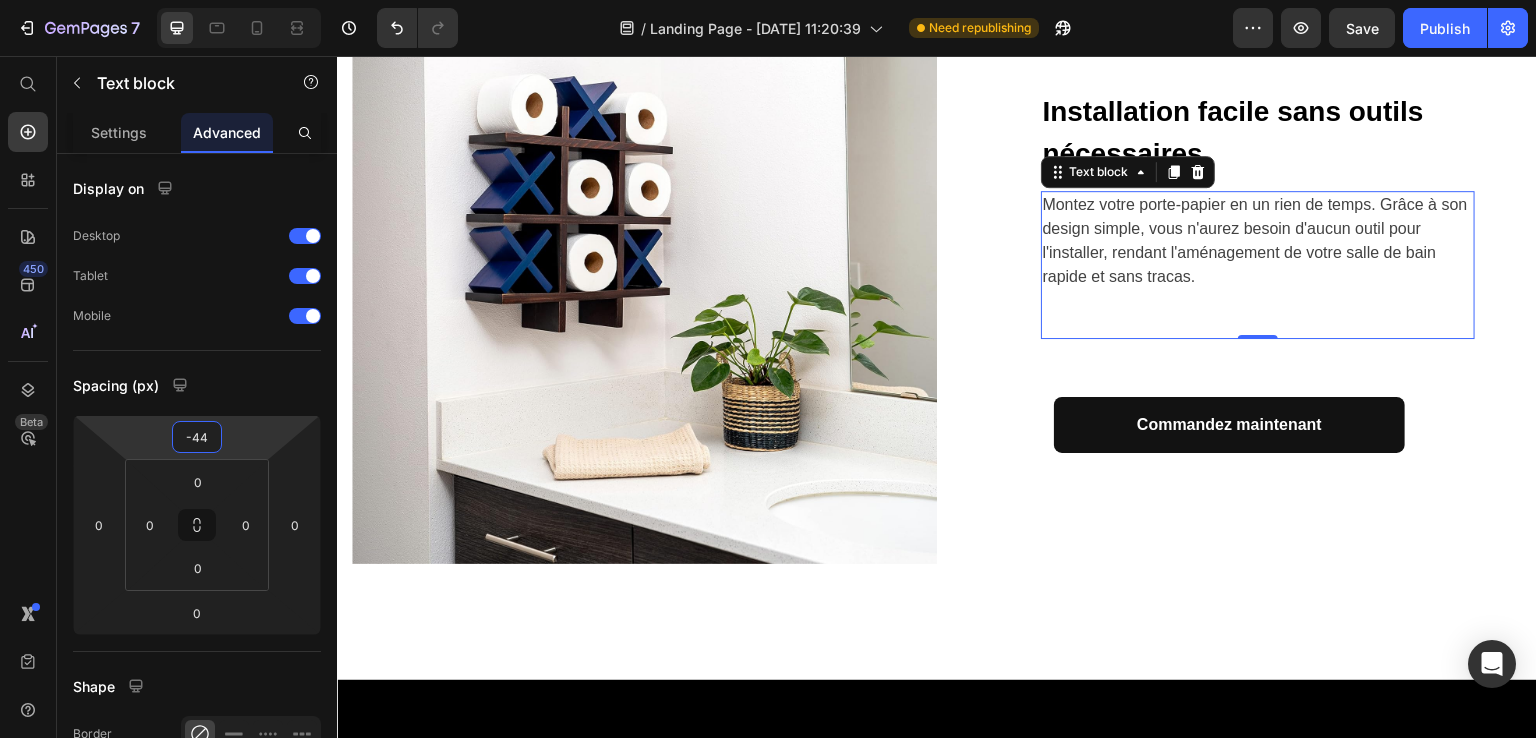 drag, startPoint x: 204, startPoint y: 417, endPoint x: 206, endPoint y: 439, distance: 22.090721 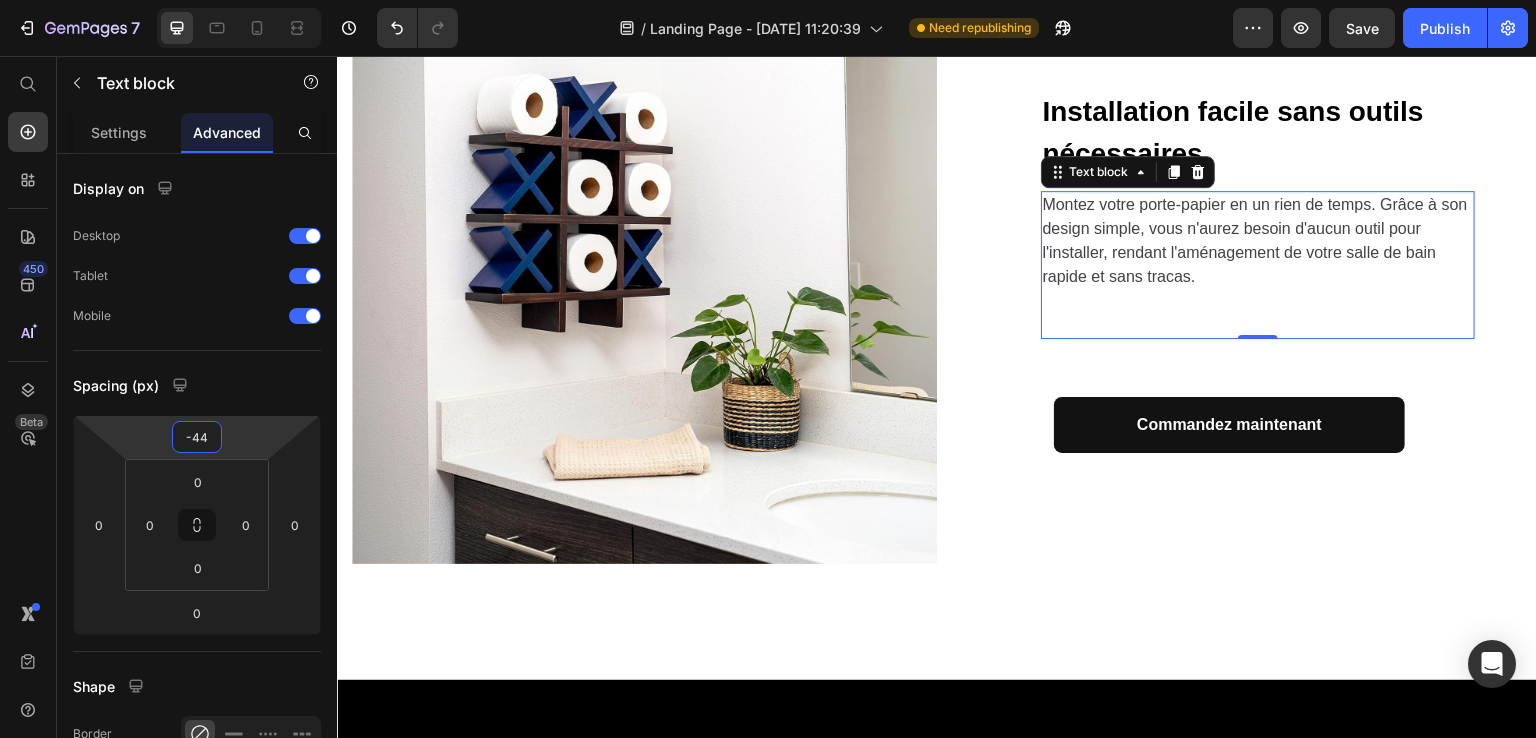 click on "7   /  Landing Page - Jul 26, 11:20:39 Need republishing Preview  Save   Publish  450 Beta Shopify Apps Sections Elements Hero Section Product Detail Brands Trusted Badges Guarantee Product Breakdown How to use Testimonials Compare Bundle FAQs Social Proof Brand Story Product List Collection Blog List Contact Sticky Add to Cart Custom Footer Browse Library 450 Layout
Row
Row
Row
Row Text
Heading
Text Block Button
Button
Button
Sticky Back to top Media
Image Image" at bounding box center (768, 0) 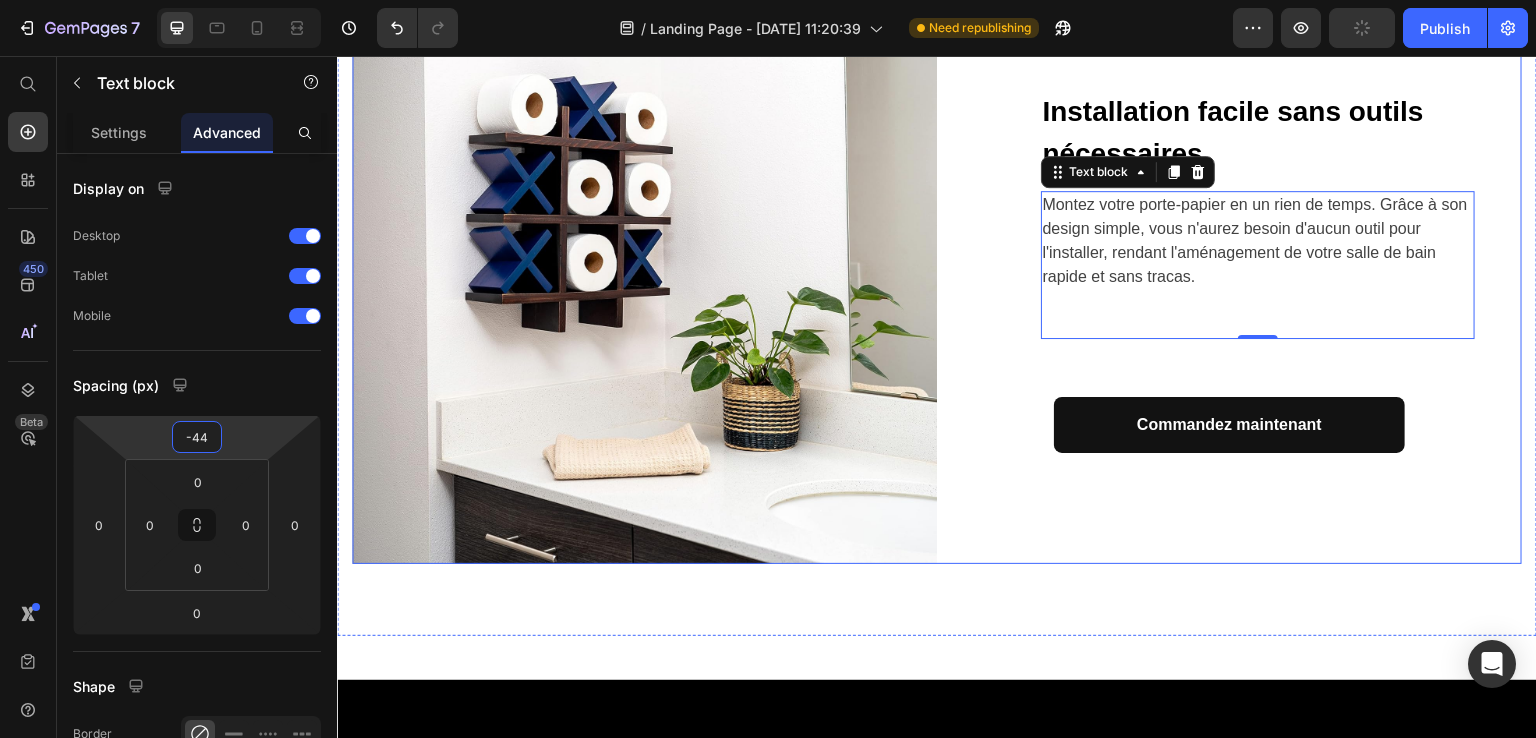 click on "Installation facile sans outils nécessaires Text block Montez votre porte-papier en un rien de temps. Grâce à son design simple, vous n'aurez besoin d'aucun outil pour l'installer, rendant l'aménagement de votre salle de bain rapide et sans tracas. Text block   0 Row Commandez maintenant Button" at bounding box center (1229, 271) 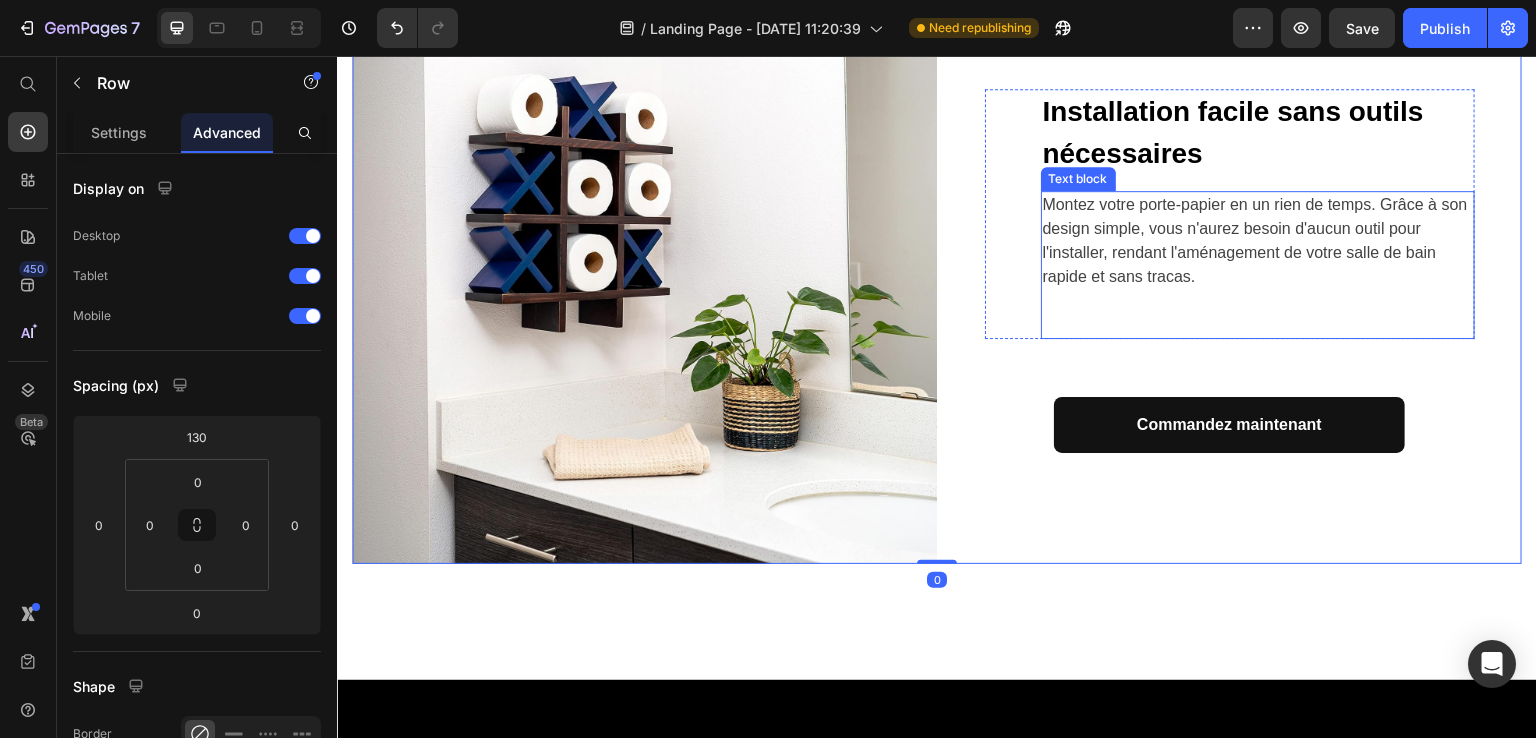 scroll, scrollTop: 2360, scrollLeft: 0, axis: vertical 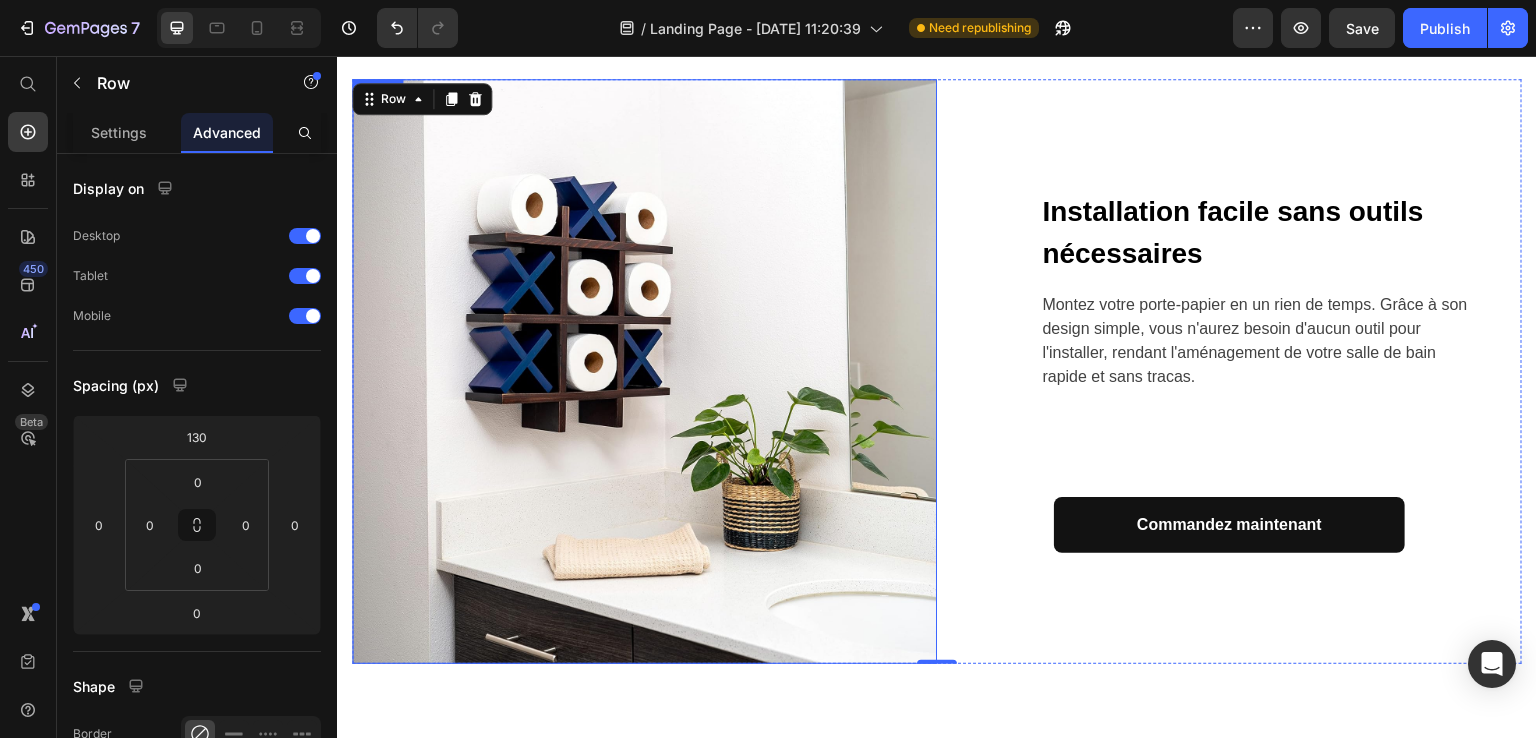 click at bounding box center (644, 371) 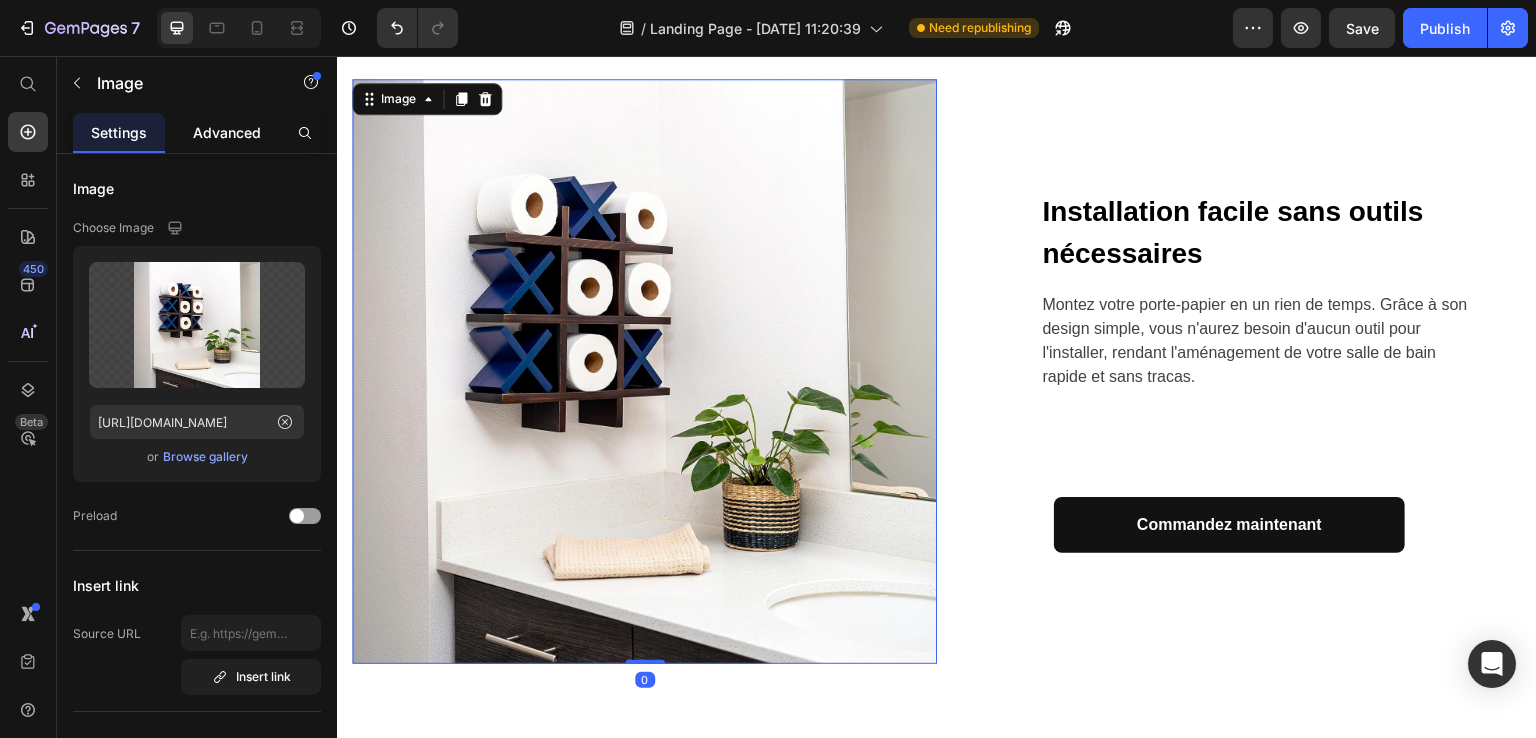 click on "Advanced" at bounding box center [227, 132] 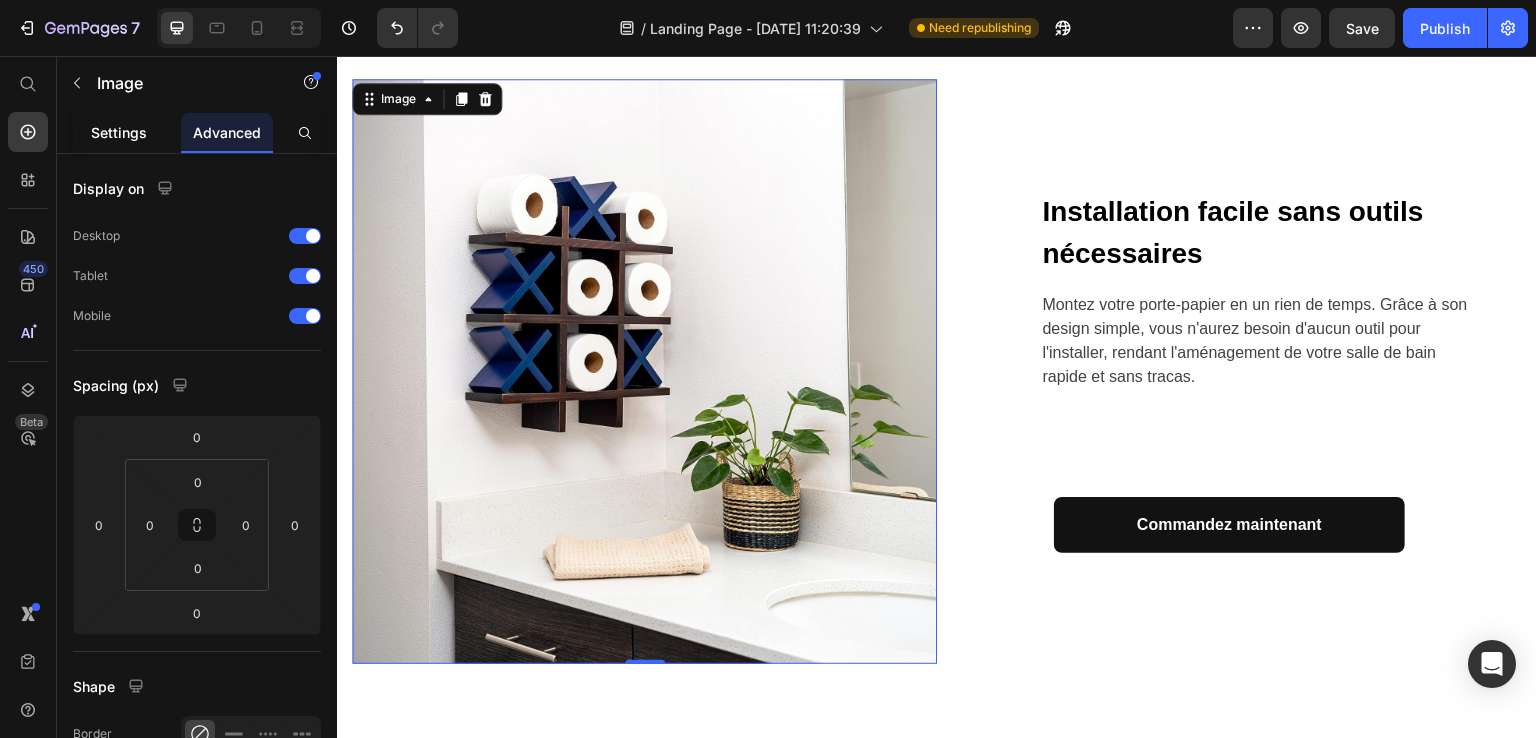 click on "Settings" 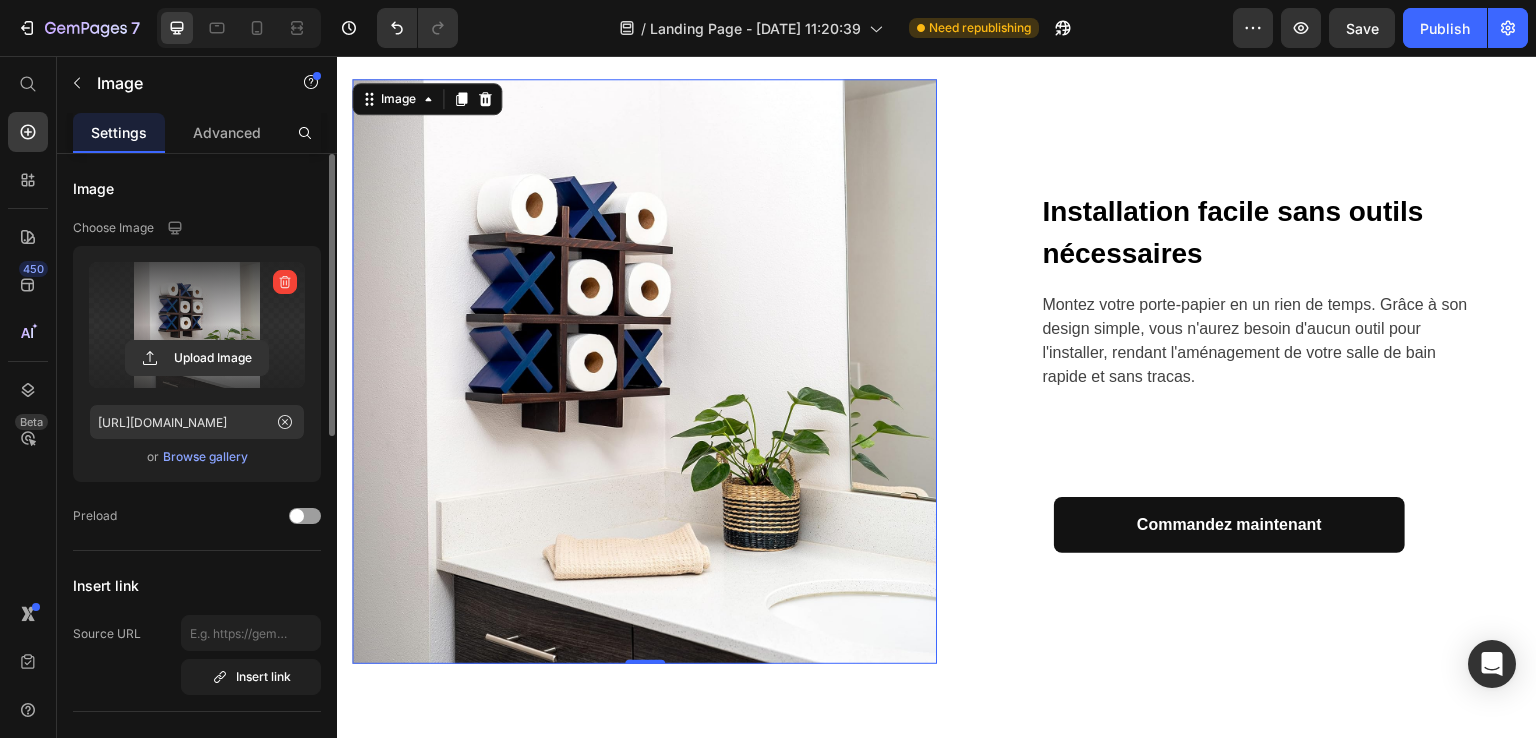 scroll, scrollTop: 300, scrollLeft: 0, axis: vertical 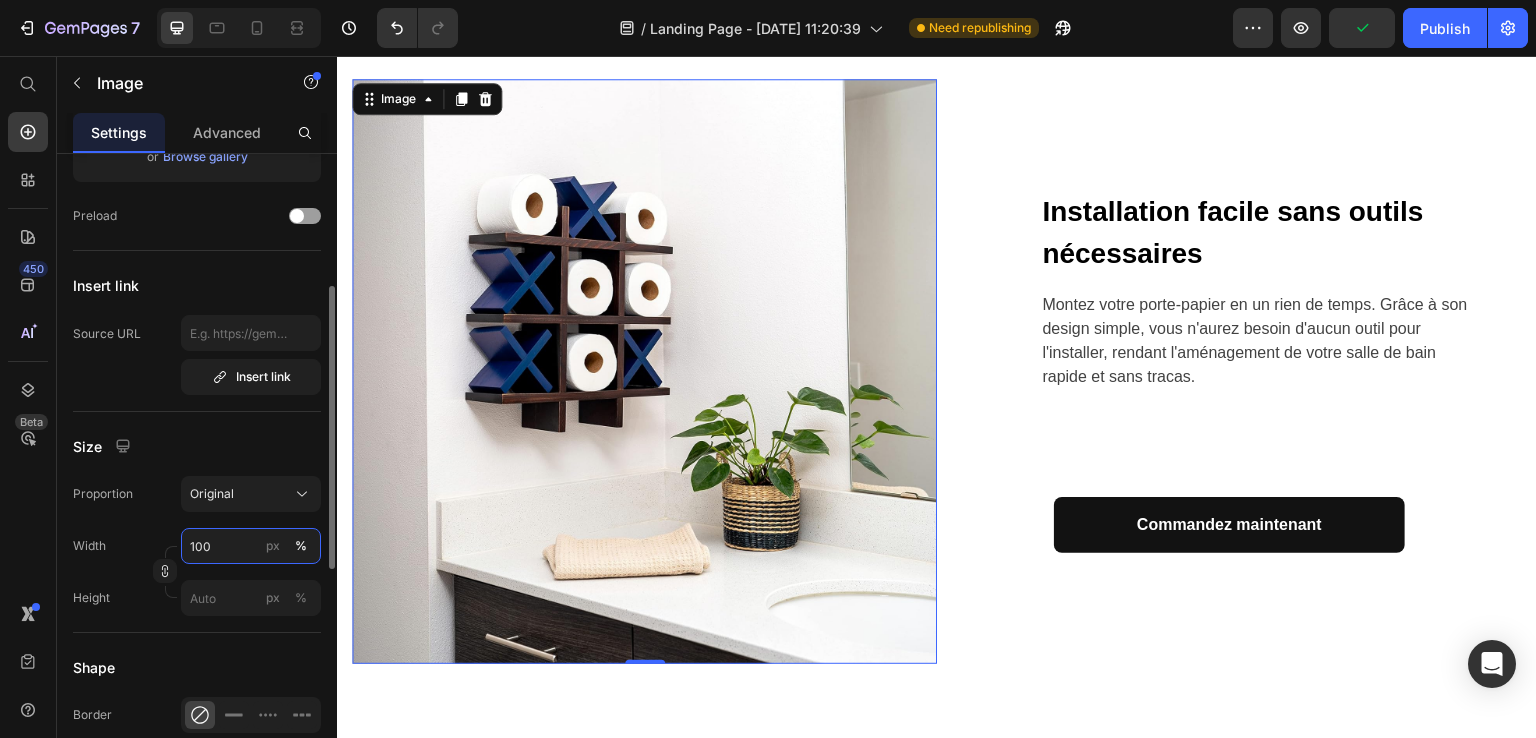 click on "100" at bounding box center [251, 546] 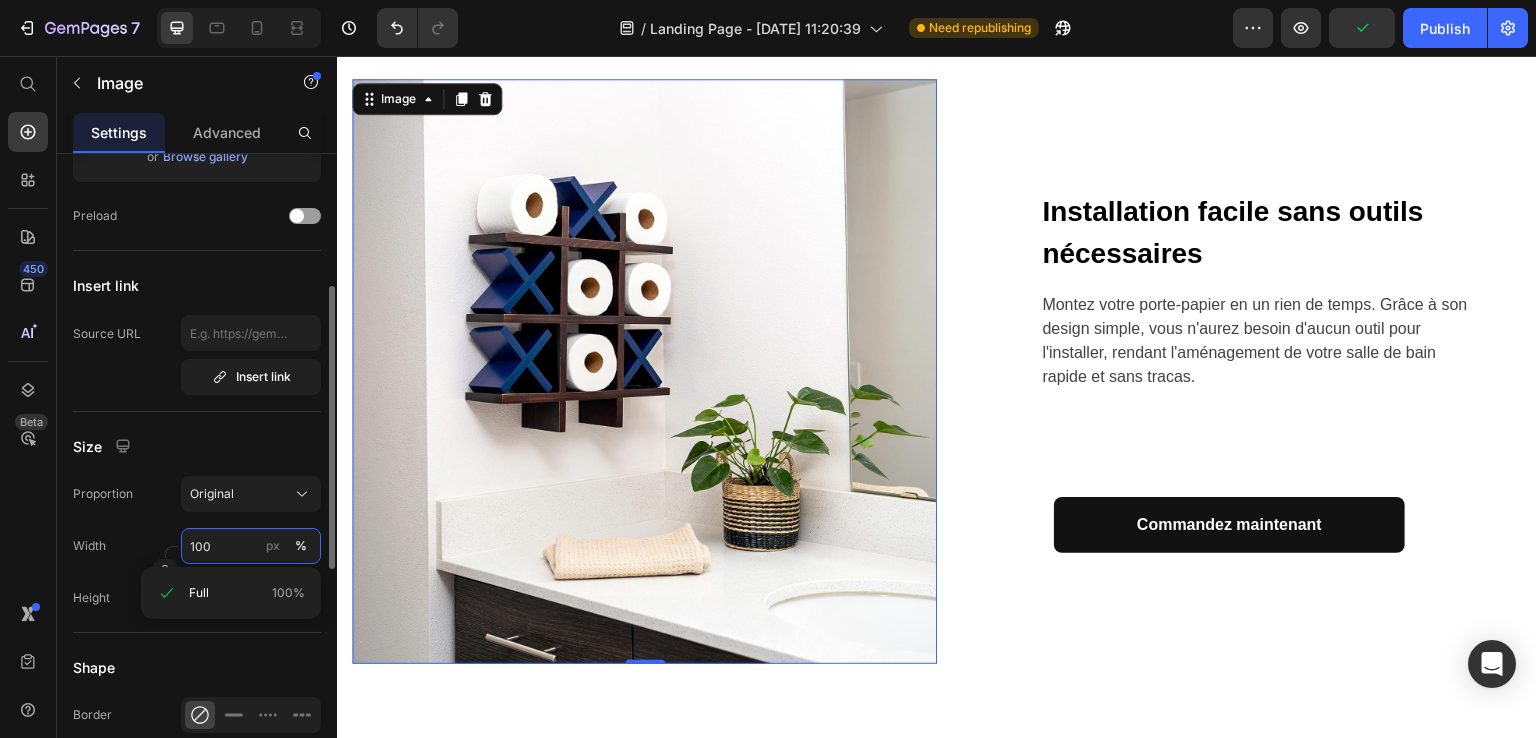 click on "100" at bounding box center (251, 546) 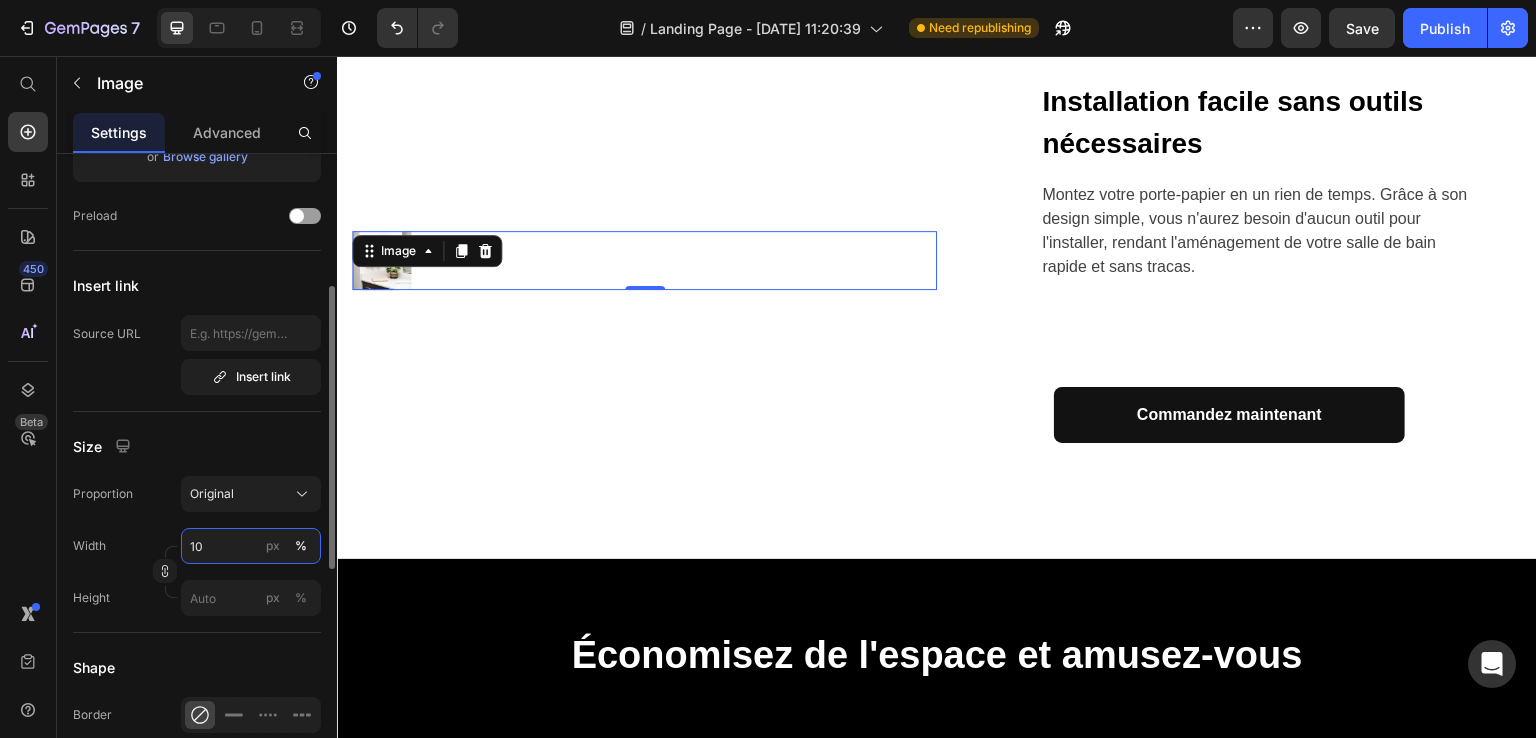type on "1" 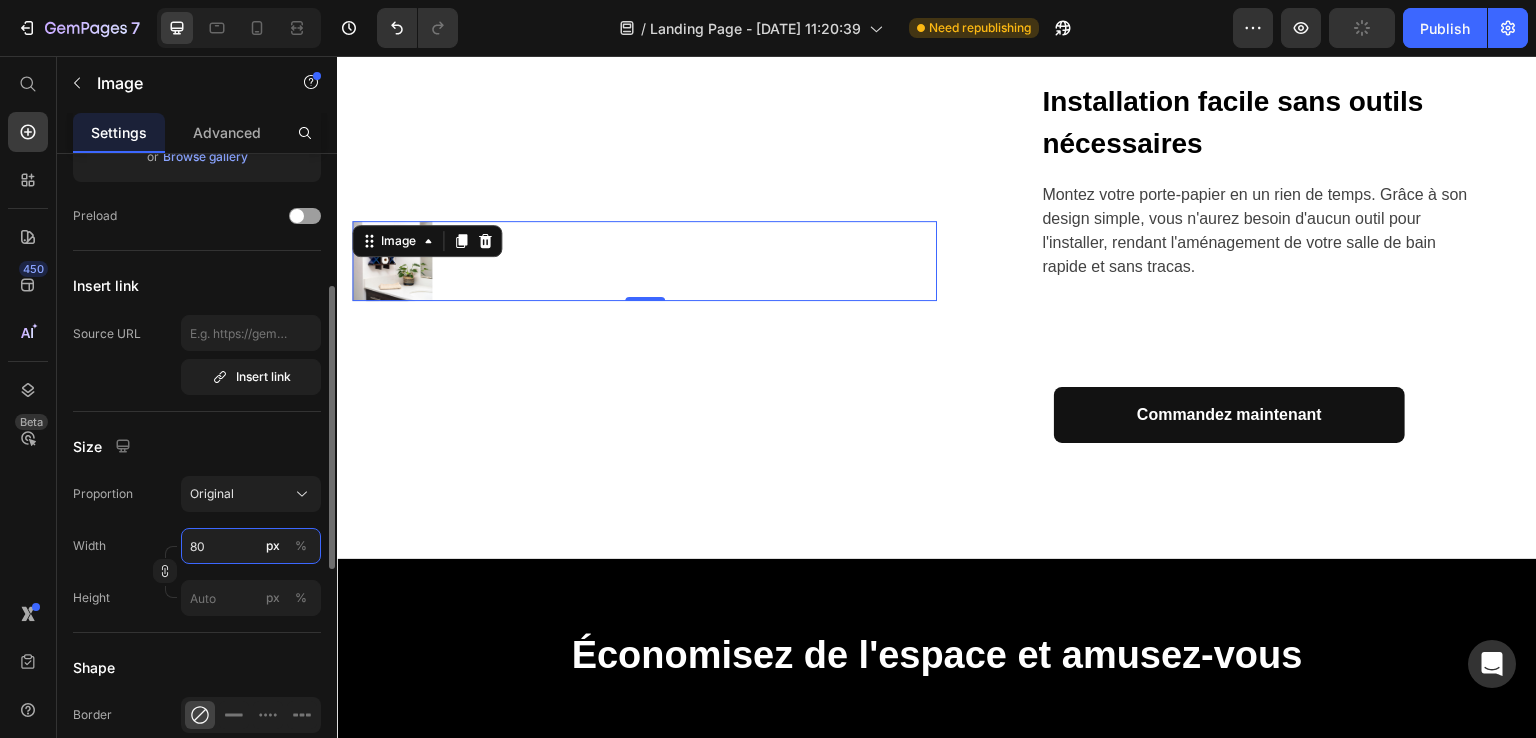 type on "80" 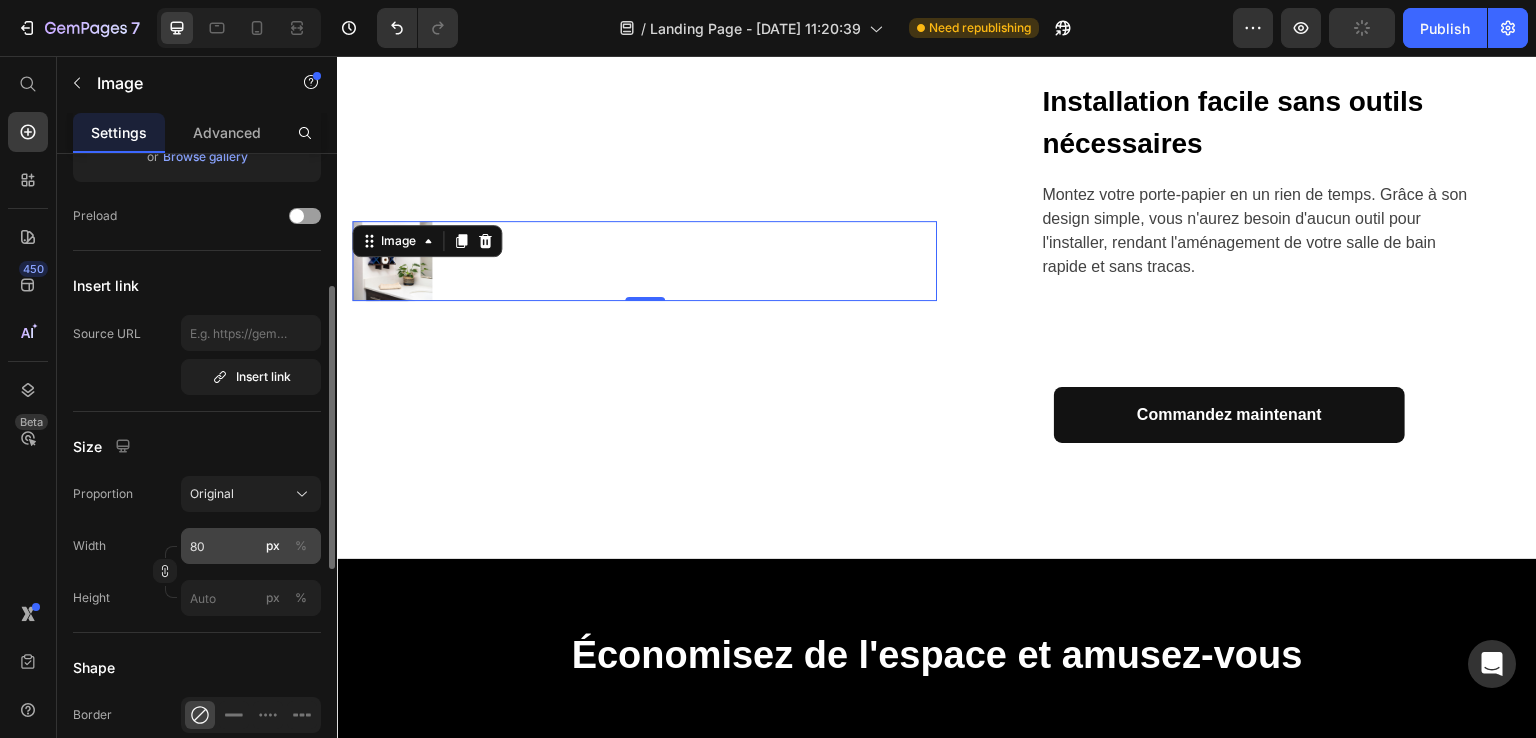 click on "%" at bounding box center (301, 546) 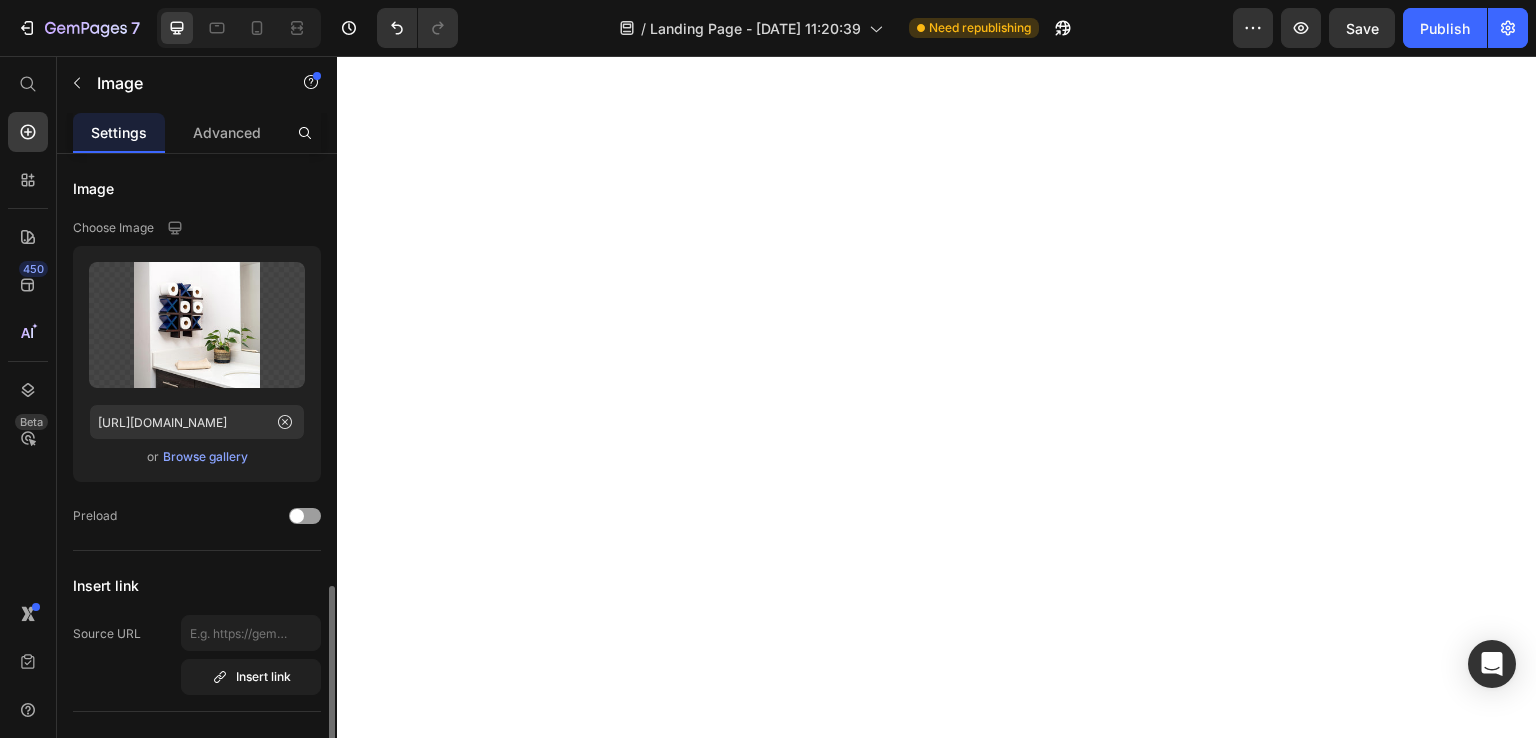 scroll, scrollTop: 0, scrollLeft: 0, axis: both 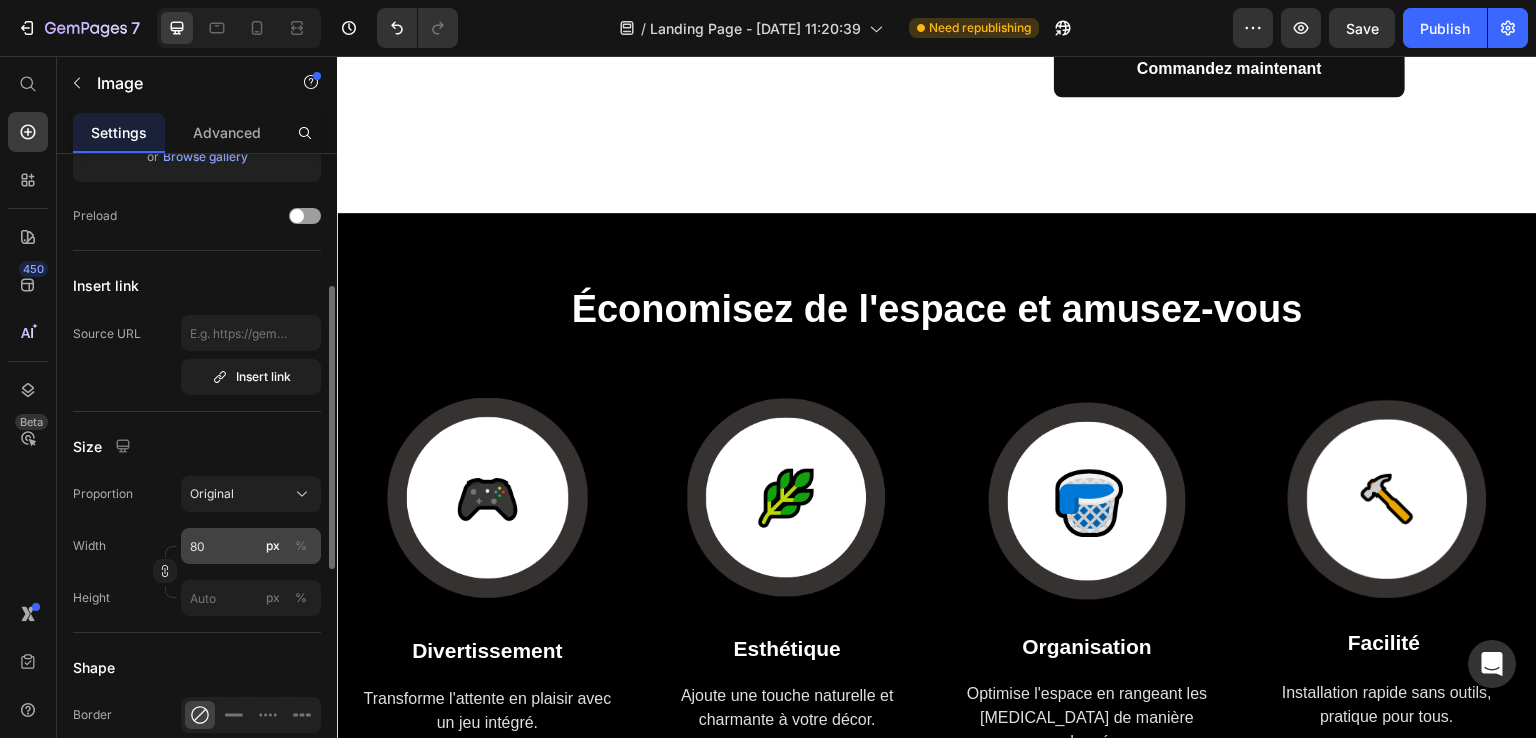 click on "%" at bounding box center (301, 546) 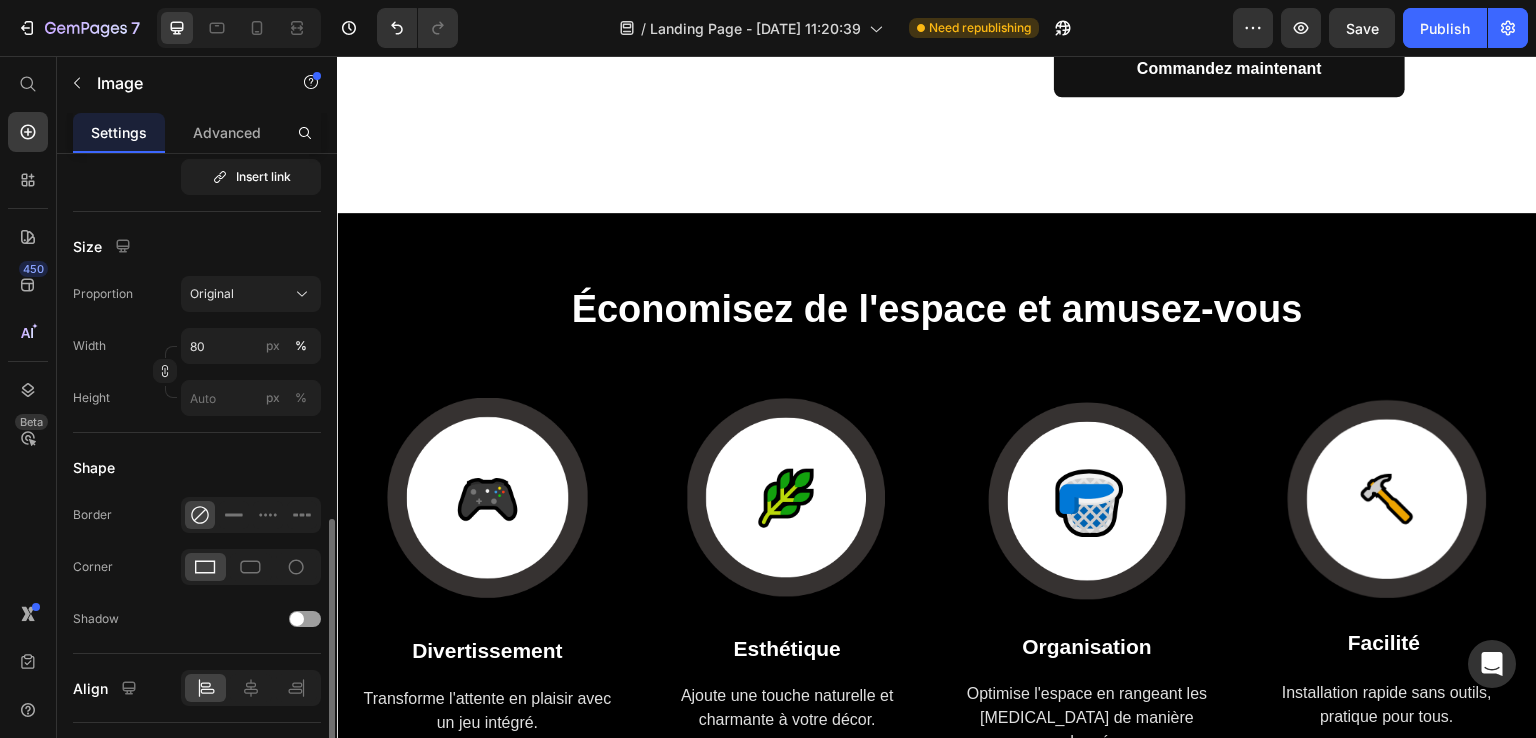 scroll, scrollTop: 600, scrollLeft: 0, axis: vertical 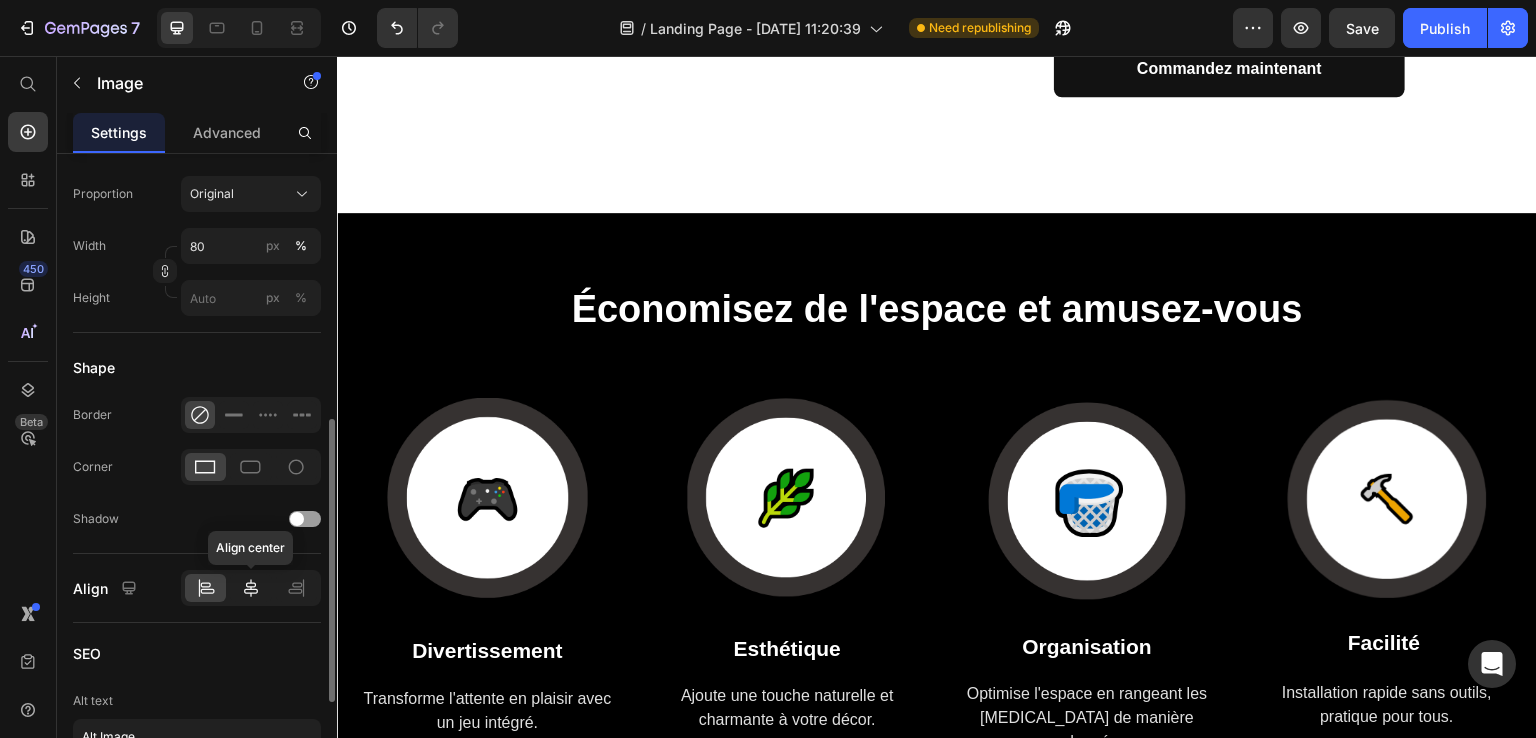 click 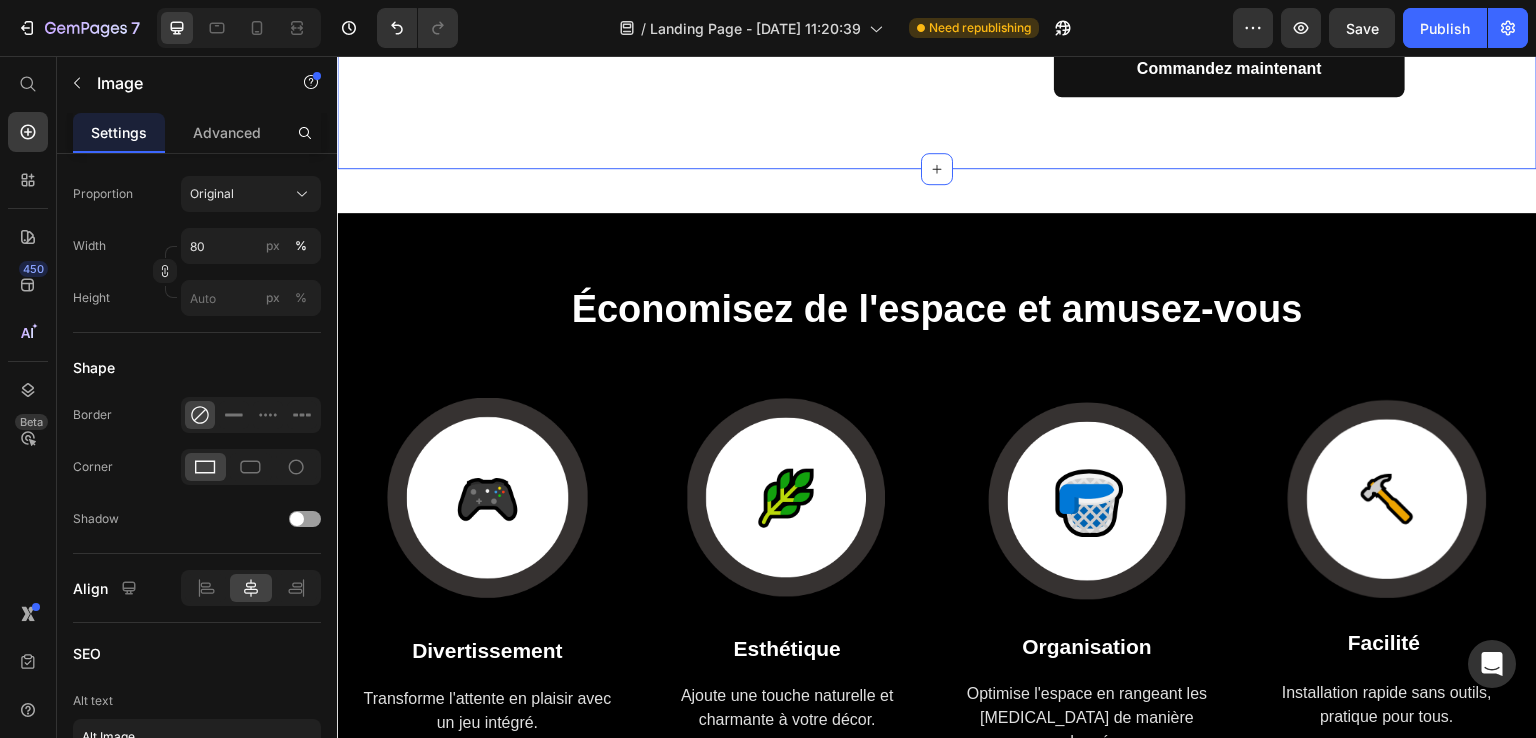 click on "Image Problème de rangement résolu avec style Text block Transformez vos rouleaux de papier toilette en un jeu amusant et pratique. Ce support en bois mural libère de l'espace dans vos placards tout en apportant une touche déco unique à votre salle de bain. Text block Row Commandez maintenant Button Row Pourquoi Choisir Porte-Papier Mural Rigolo? Text block Contrairement aux autres, ce porte-papier en bois offre un design ludique et pratique qui organise vos rouleaux tout en décorant votre espace. Text block Row Commandez maintenant Button Image Row Image   0 Installation facile sans outils nécessaires Text block Montez votre porte-papier en un rien de temps. Grâce à son design simple, vous n'aurez besoin d'aucun outil pour l'installer, rendant l'aménagement de votre salle de bain rapide et sans tracas. Text block Row Commandez maintenant Button Row Section 2" at bounding box center (937, -536) 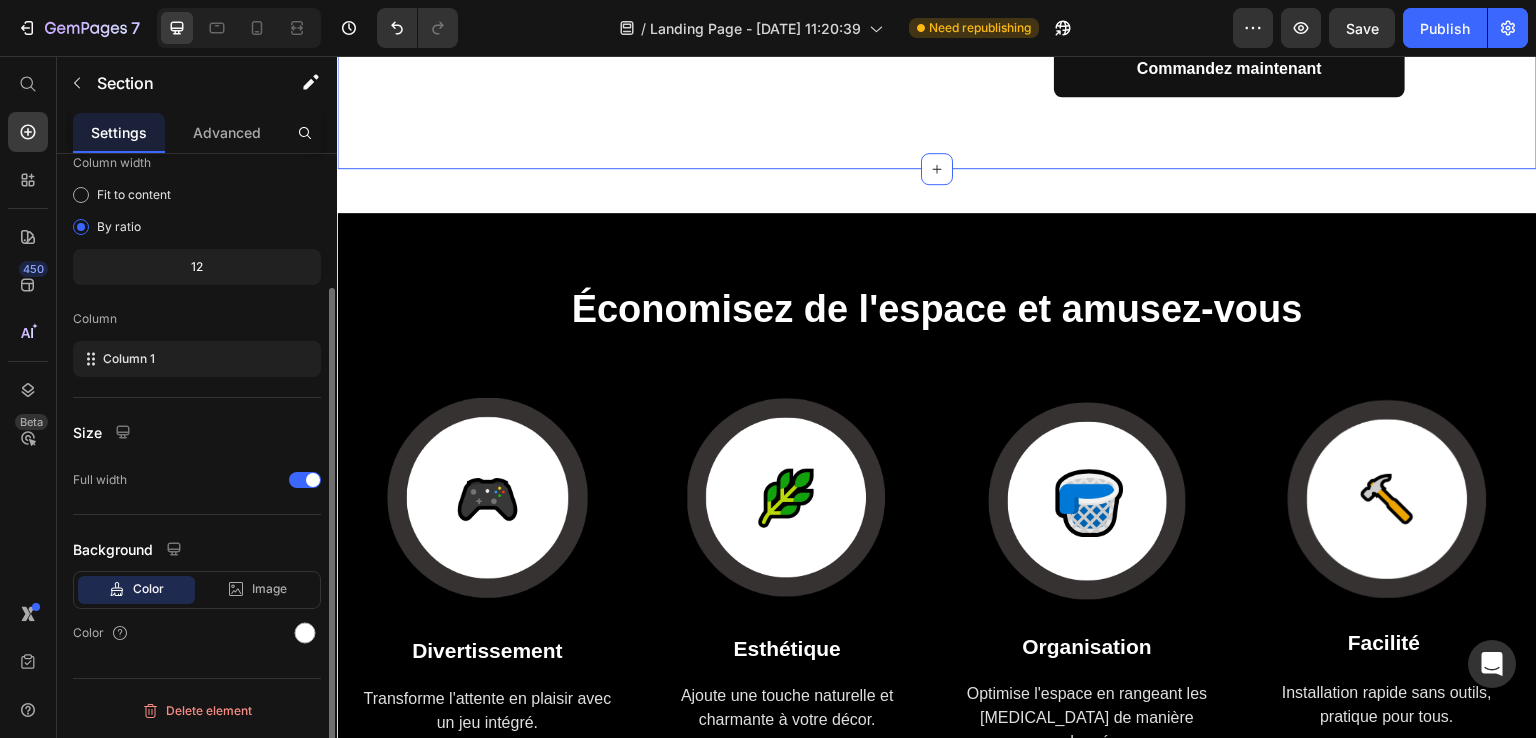scroll, scrollTop: 0, scrollLeft: 0, axis: both 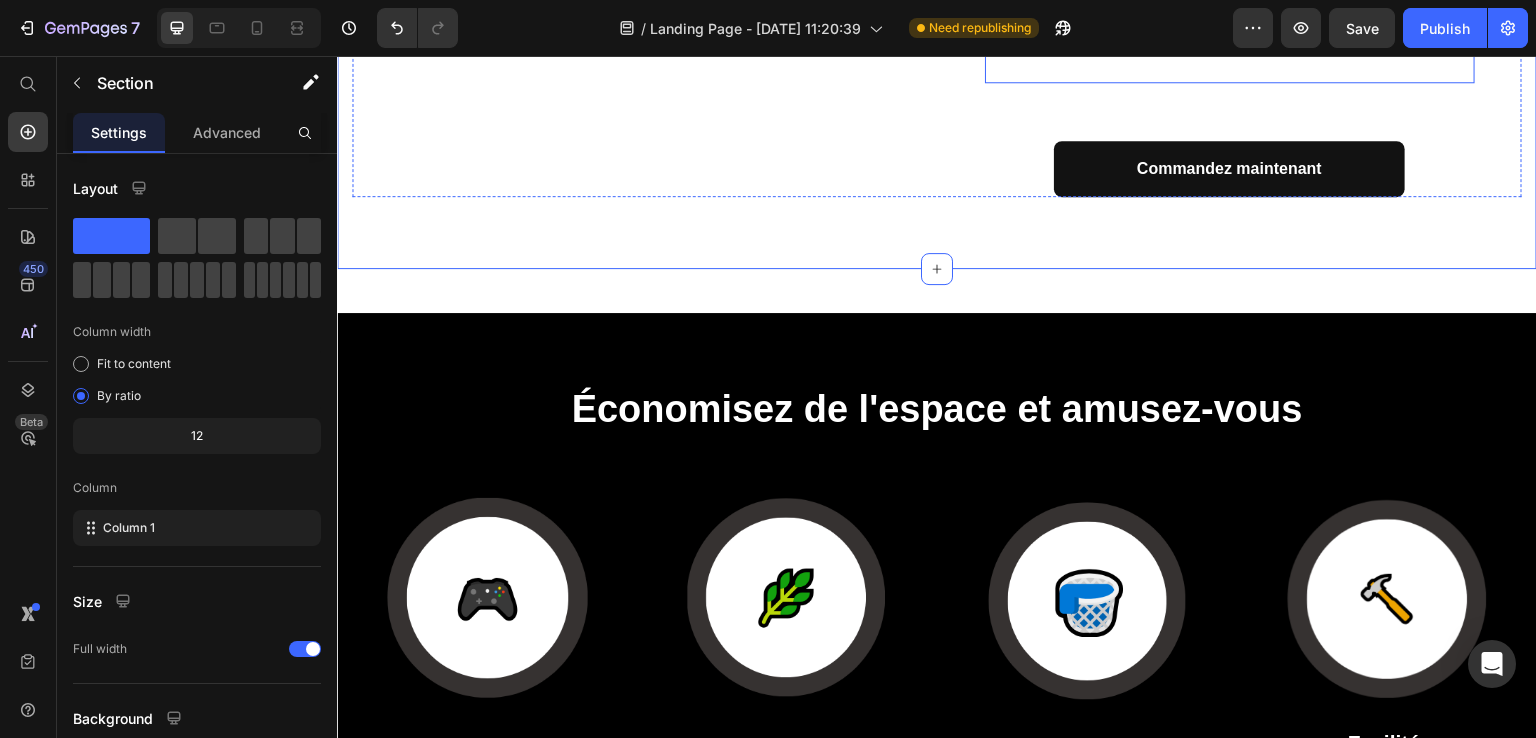 click on "Installation facile sans outils nécessaires Text block Montez votre porte-papier en un rien de temps. Grâce à son design simple, vous n'aurez besoin d'aucun outil pour l'installer, rendant l'aménagement de votre salle de bain rapide et sans tracas. Text block Row" at bounding box center [1230, -42] 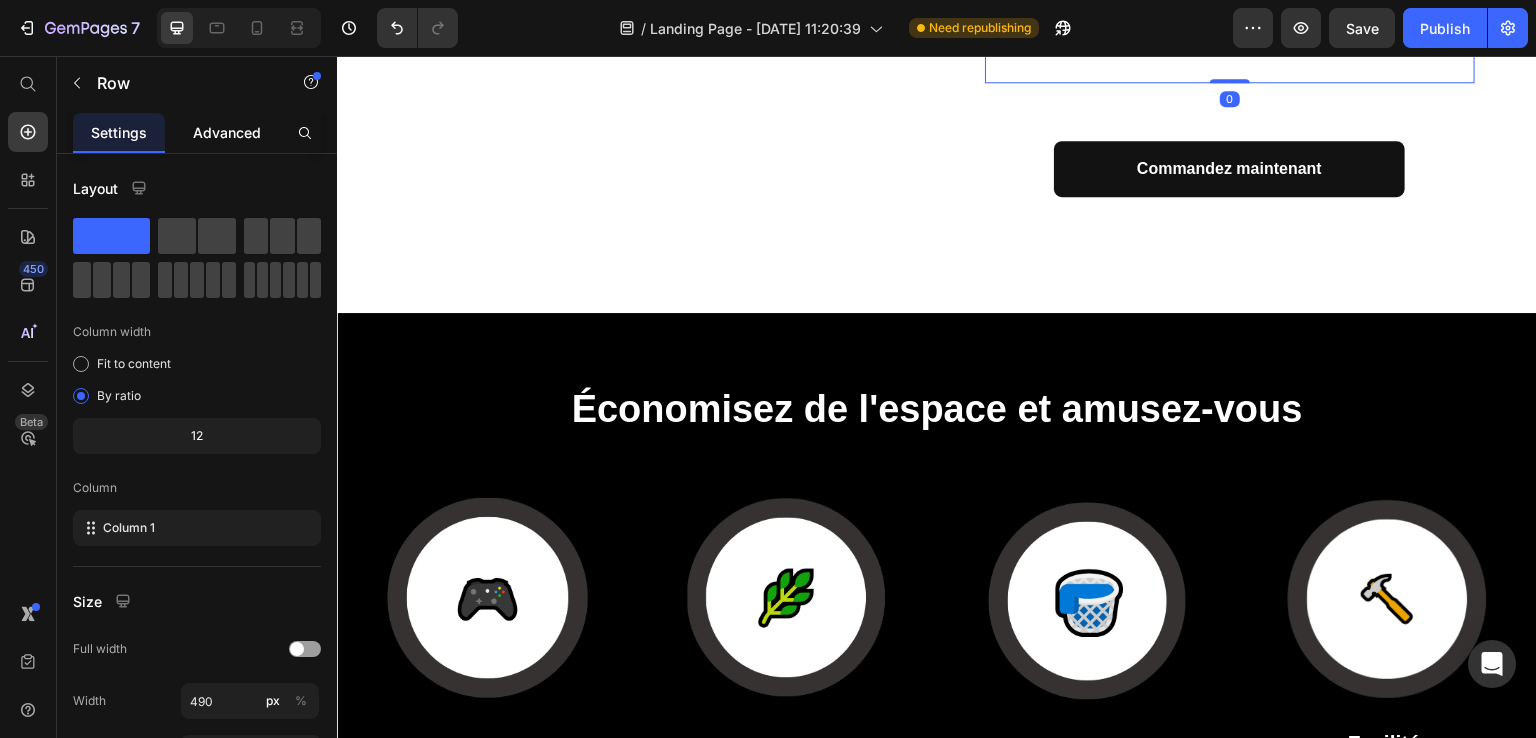 click on "Advanced" 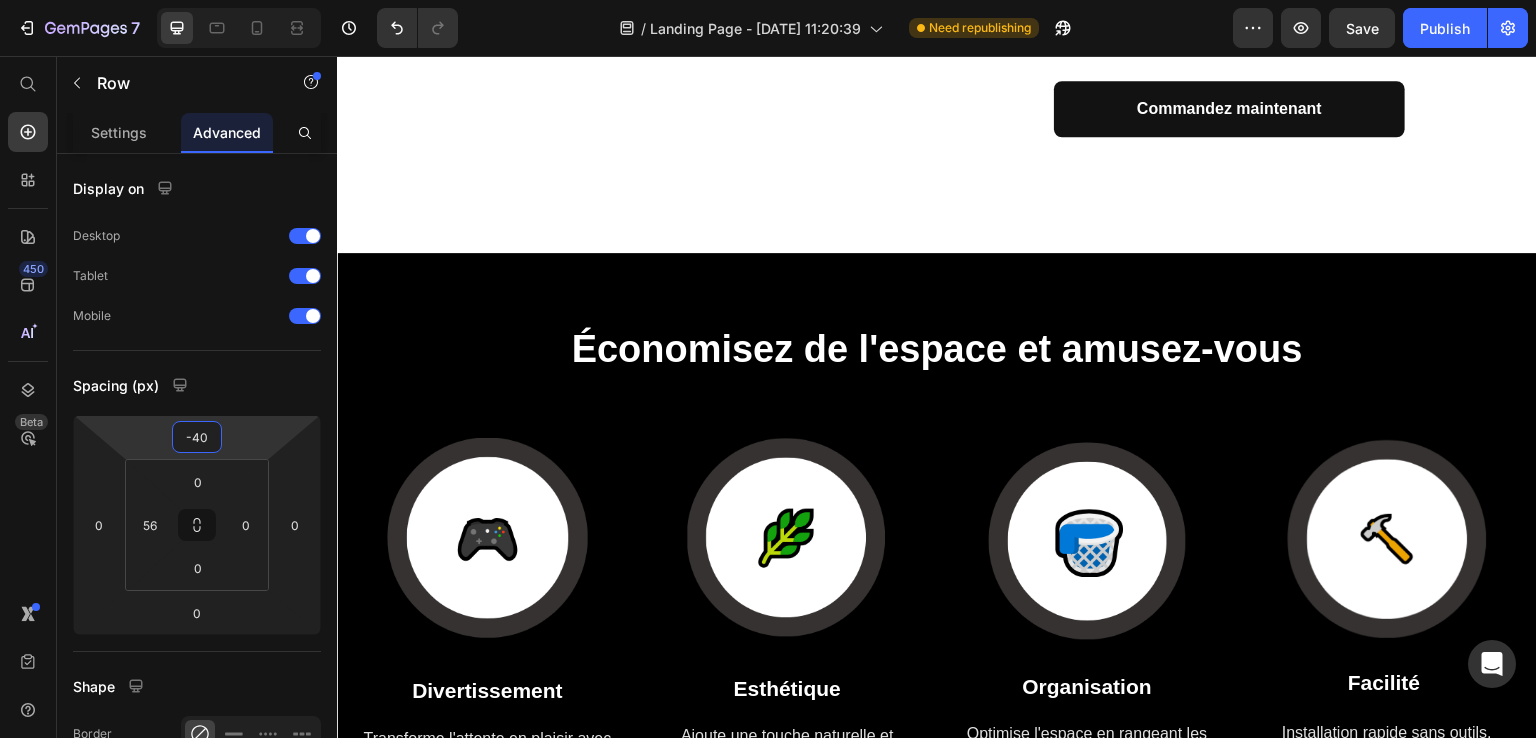 type on "-60" 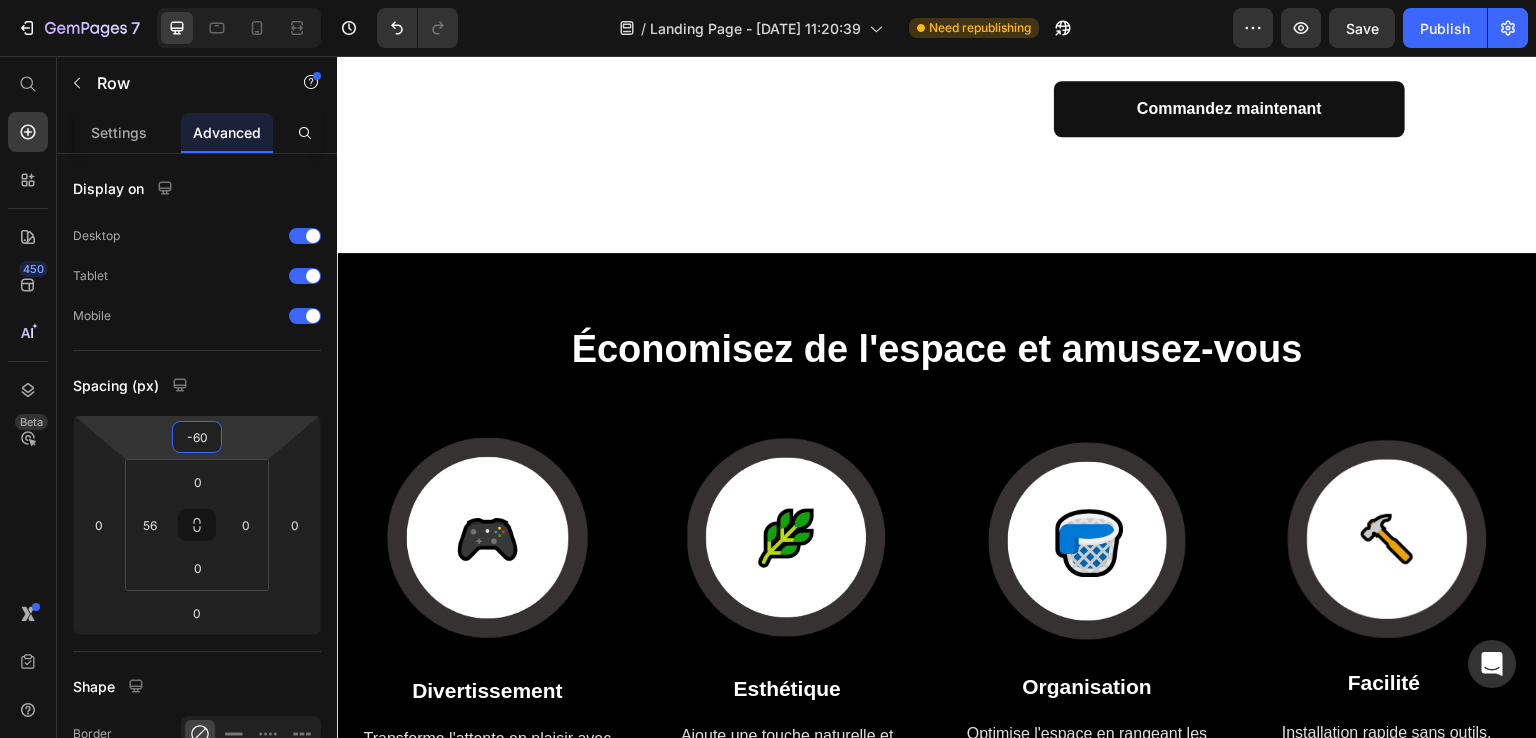 drag, startPoint x: 192, startPoint y: 419, endPoint x: 198, endPoint y: 449, distance: 30.594116 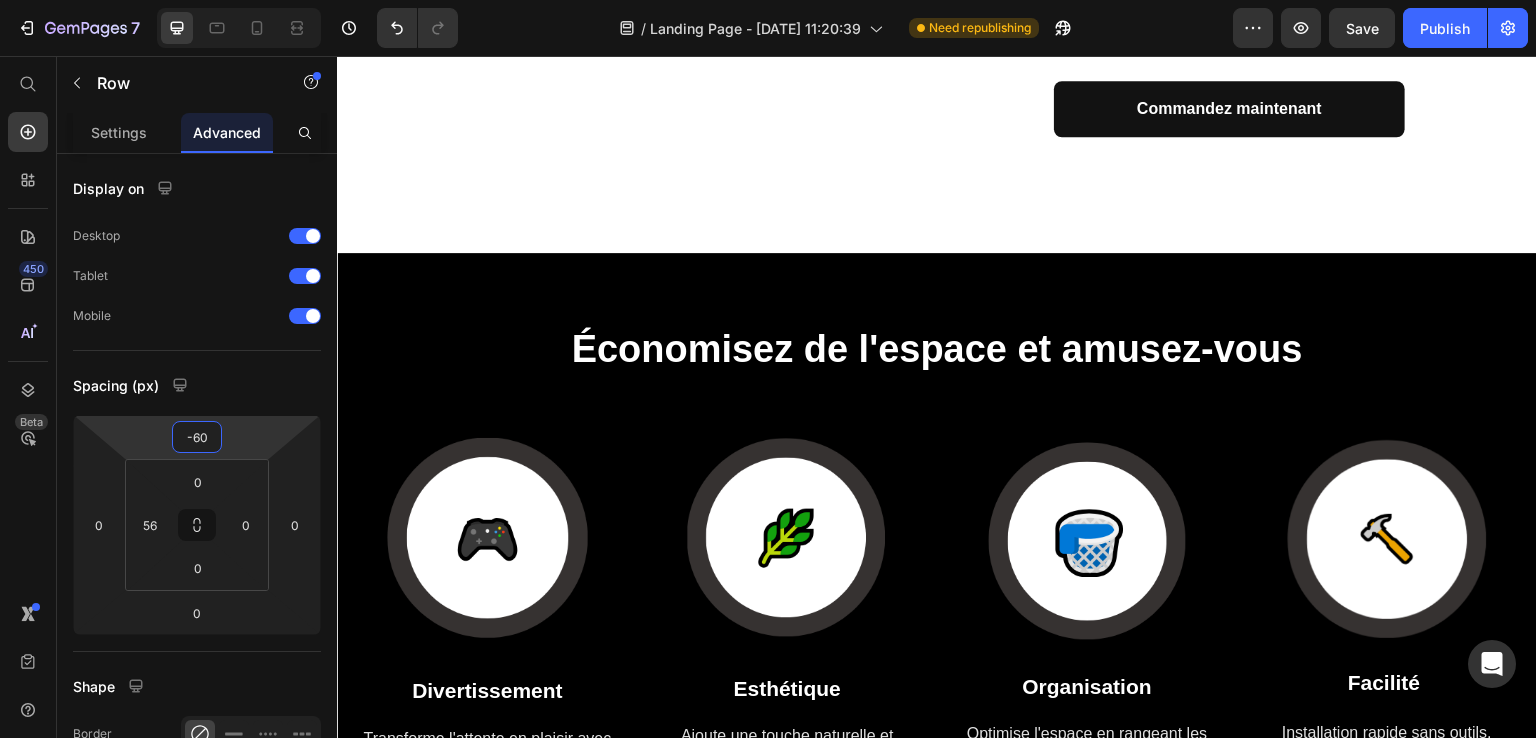click on "7   /  Landing Page - Jul 26, 11:20:39 Need republishing Preview  Save   Publish  450 Beta Shopify Apps Sections Elements Hero Section Product Detail Brands Trusted Badges Guarantee Product Breakdown How to use Testimonials Compare Bundle FAQs Social Proof Brand Story Product List Collection Blog List Contact Sticky Add to Cart Custom Footer Browse Library 450 Layout
Row
Row
Row
Row Text
Heading
Text Block Button
Button
Button
Sticky Back to top Media
Image Image" at bounding box center [768, 0] 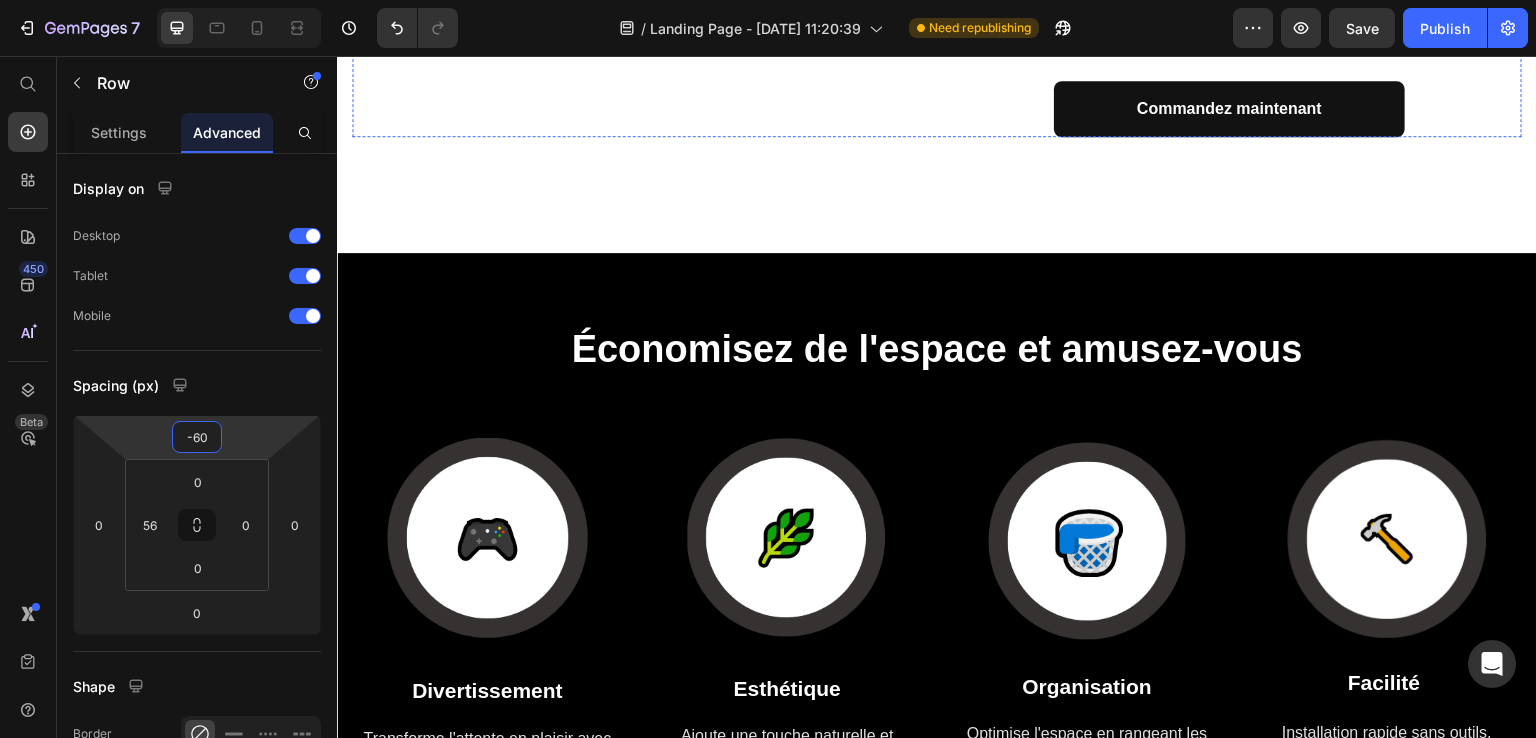 click at bounding box center (644, -15) 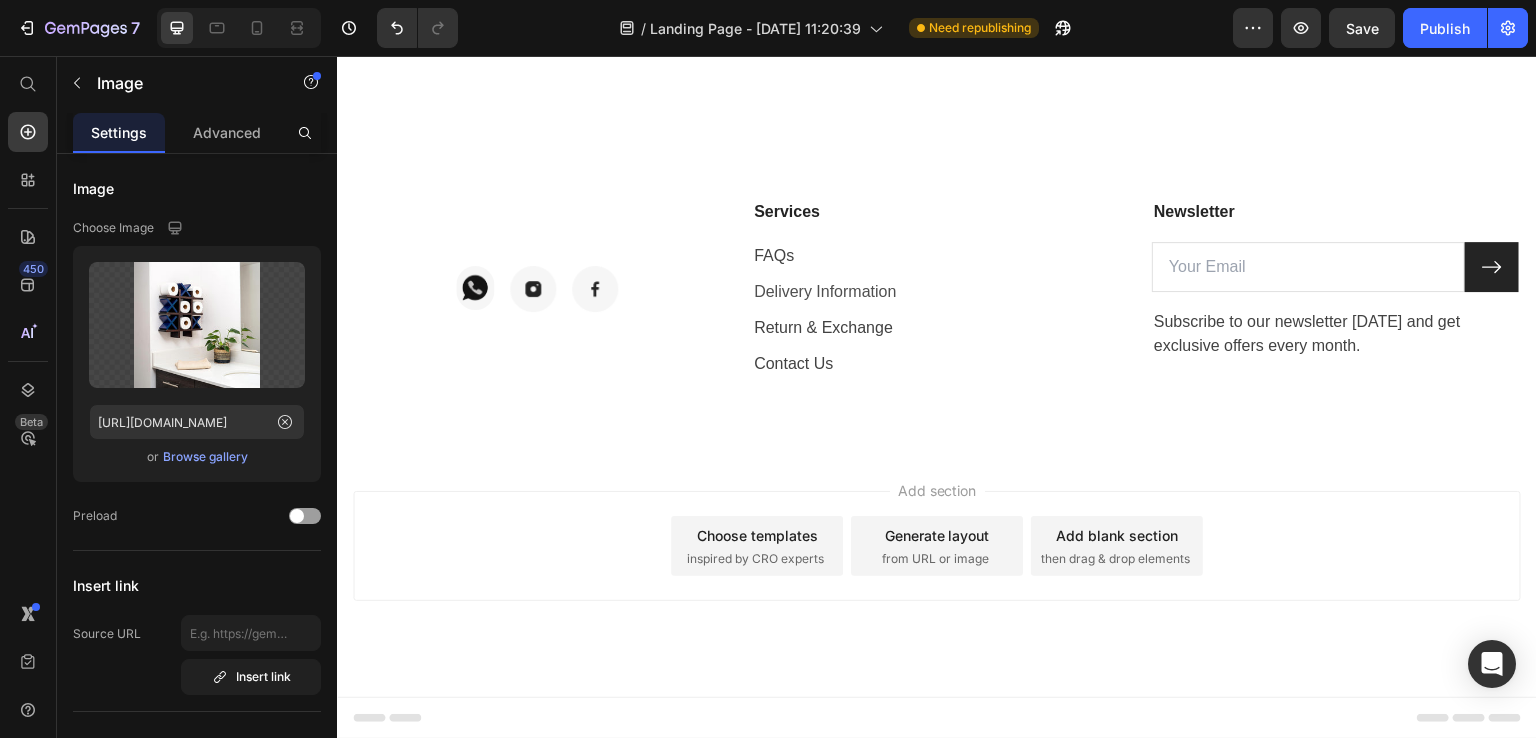 scroll, scrollTop: 4857, scrollLeft: 0, axis: vertical 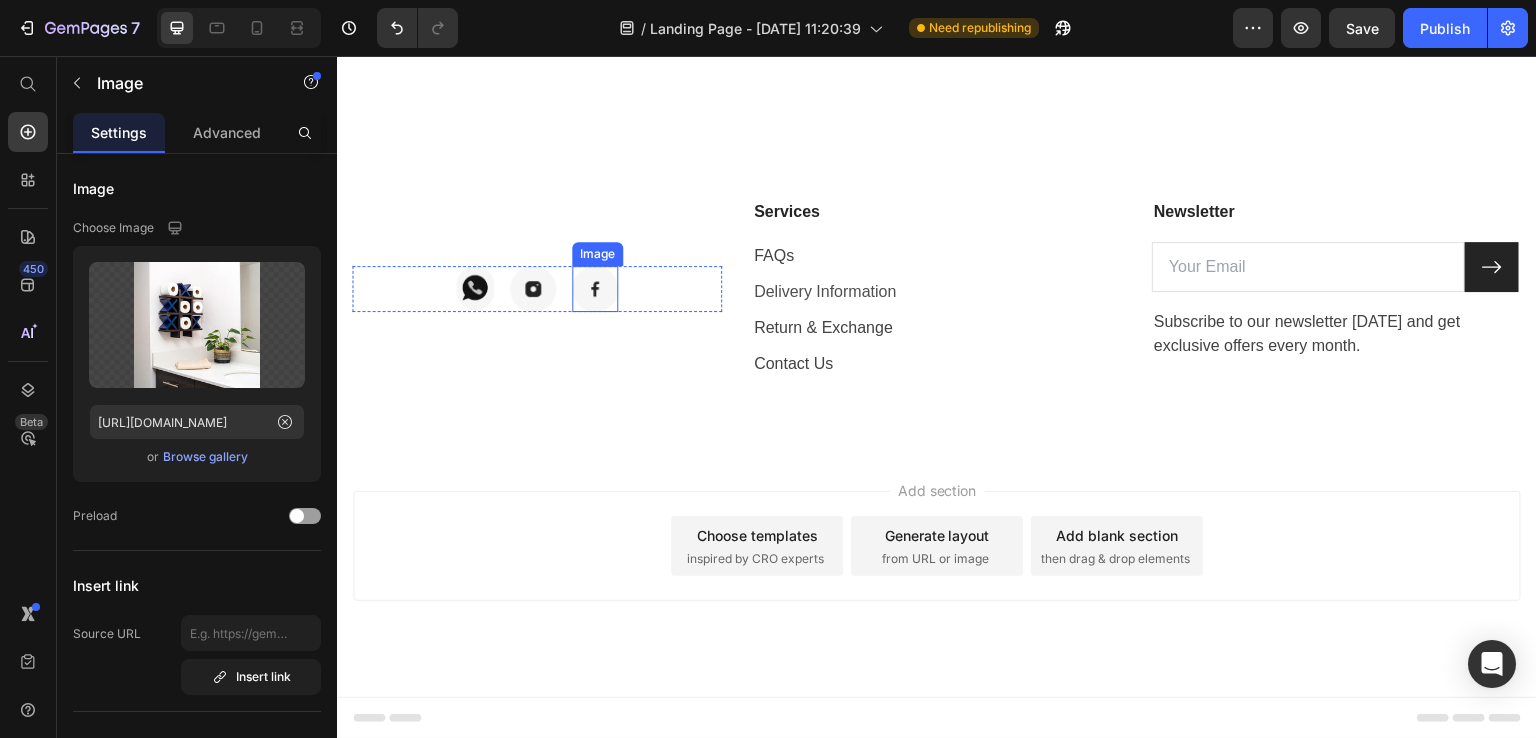 click at bounding box center (595, 289) 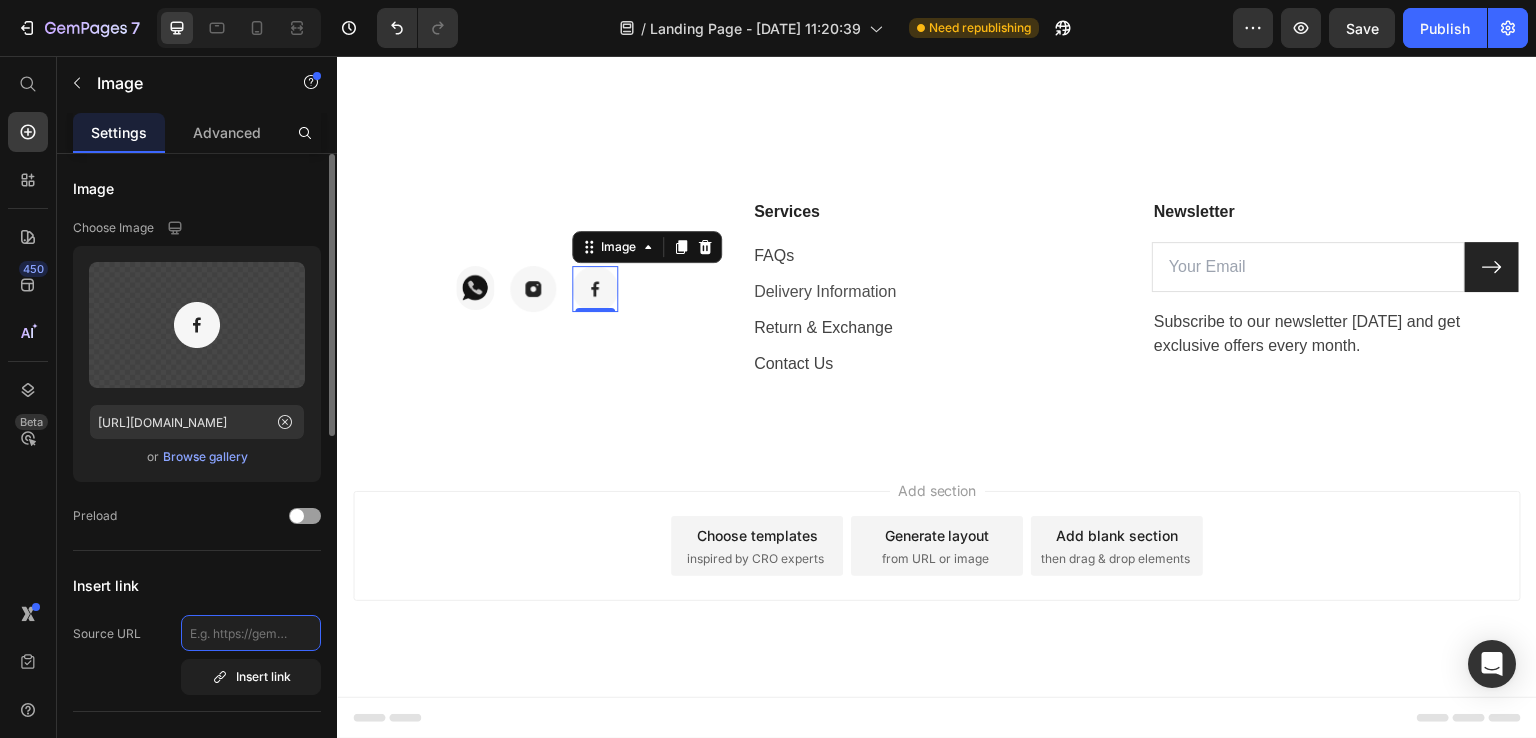 click 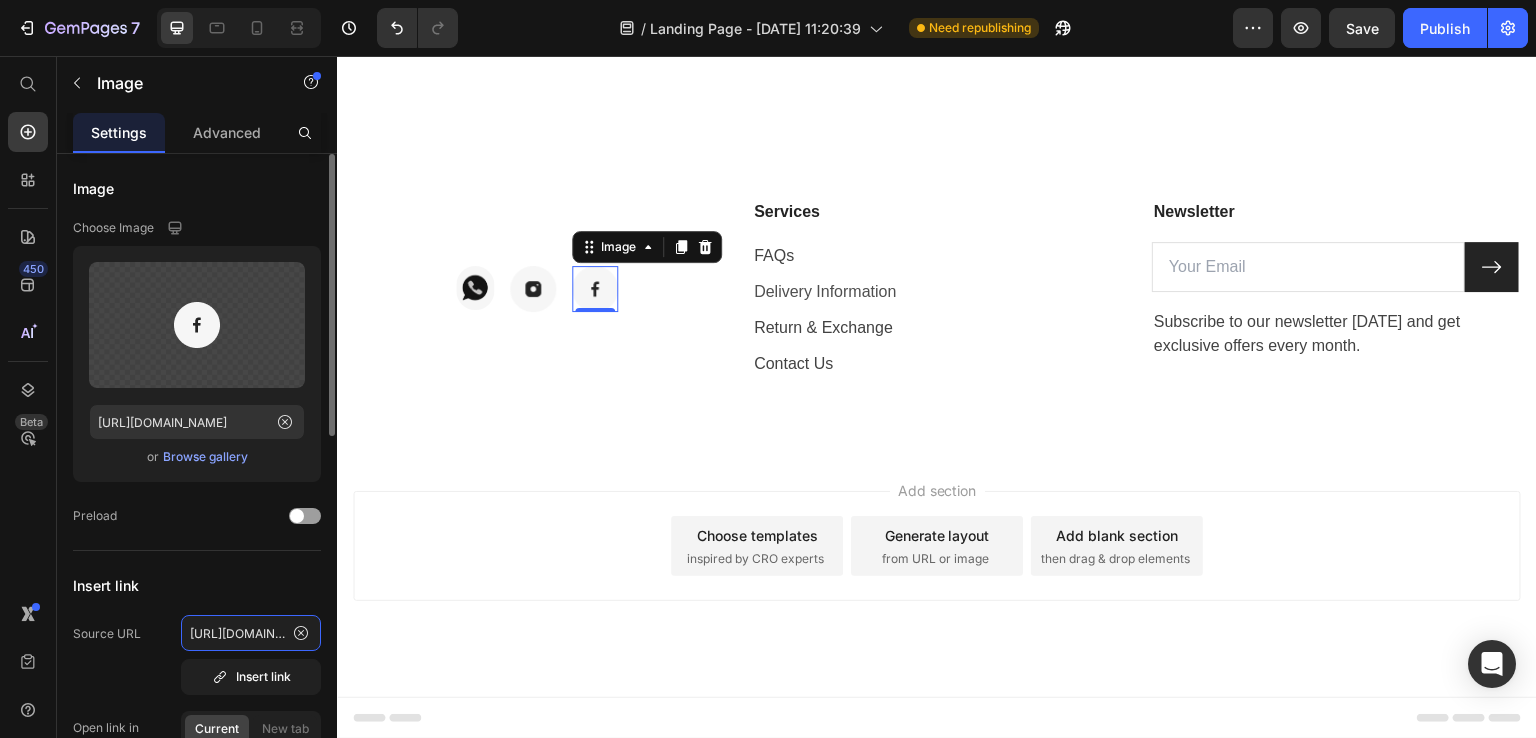 scroll, scrollTop: 0, scrollLeft: 244, axis: horizontal 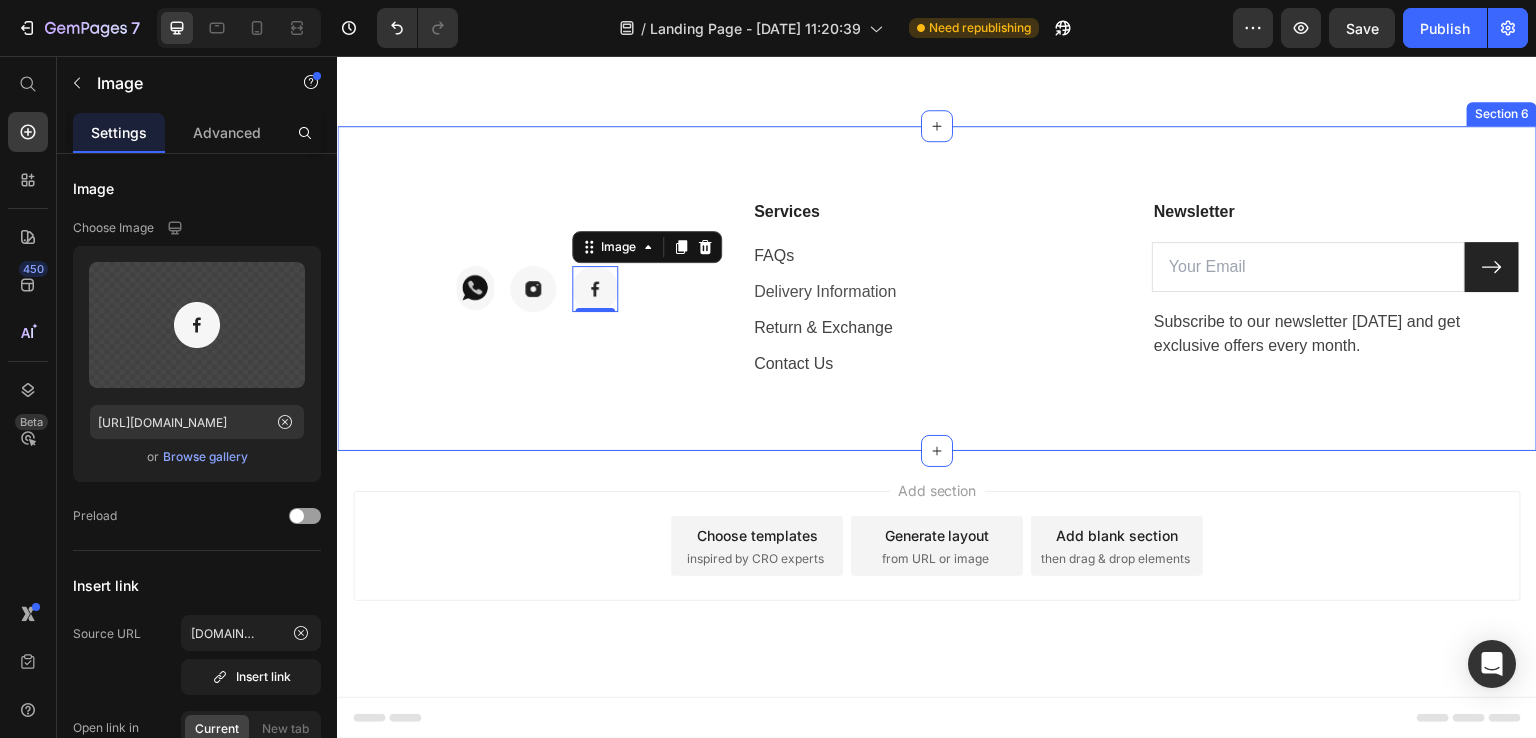 click on "Image Image Image   0 Row Services Text block FAQs Text block Delivery Information Text block Return & Exchange  Text block Contact Us Text block Newsletter Text block Email Field
Submit Button Row Subscribe to our newsletter today and get exclusive offers every month. Text block Newsletter Row Section 6" at bounding box center [937, 288] 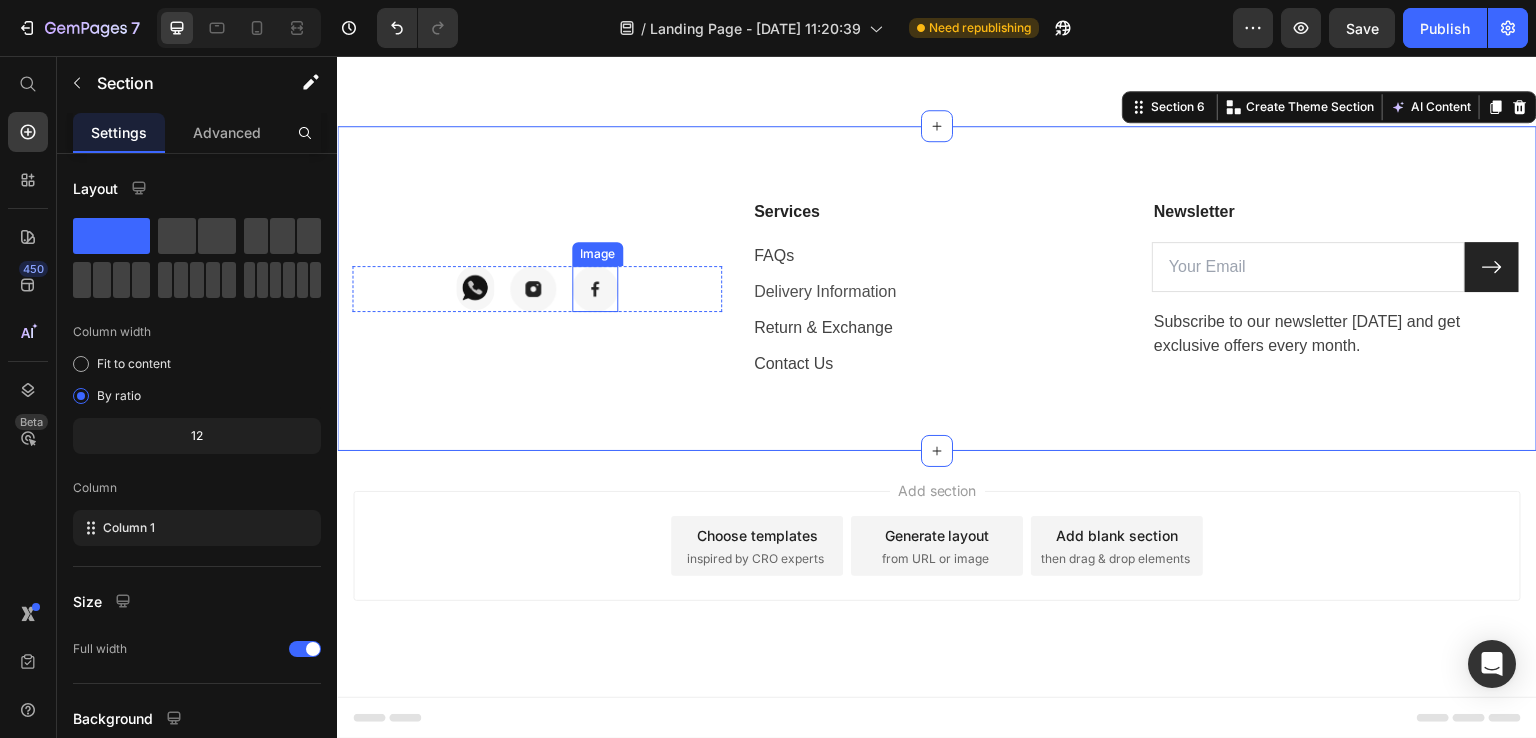 click at bounding box center (595, 289) 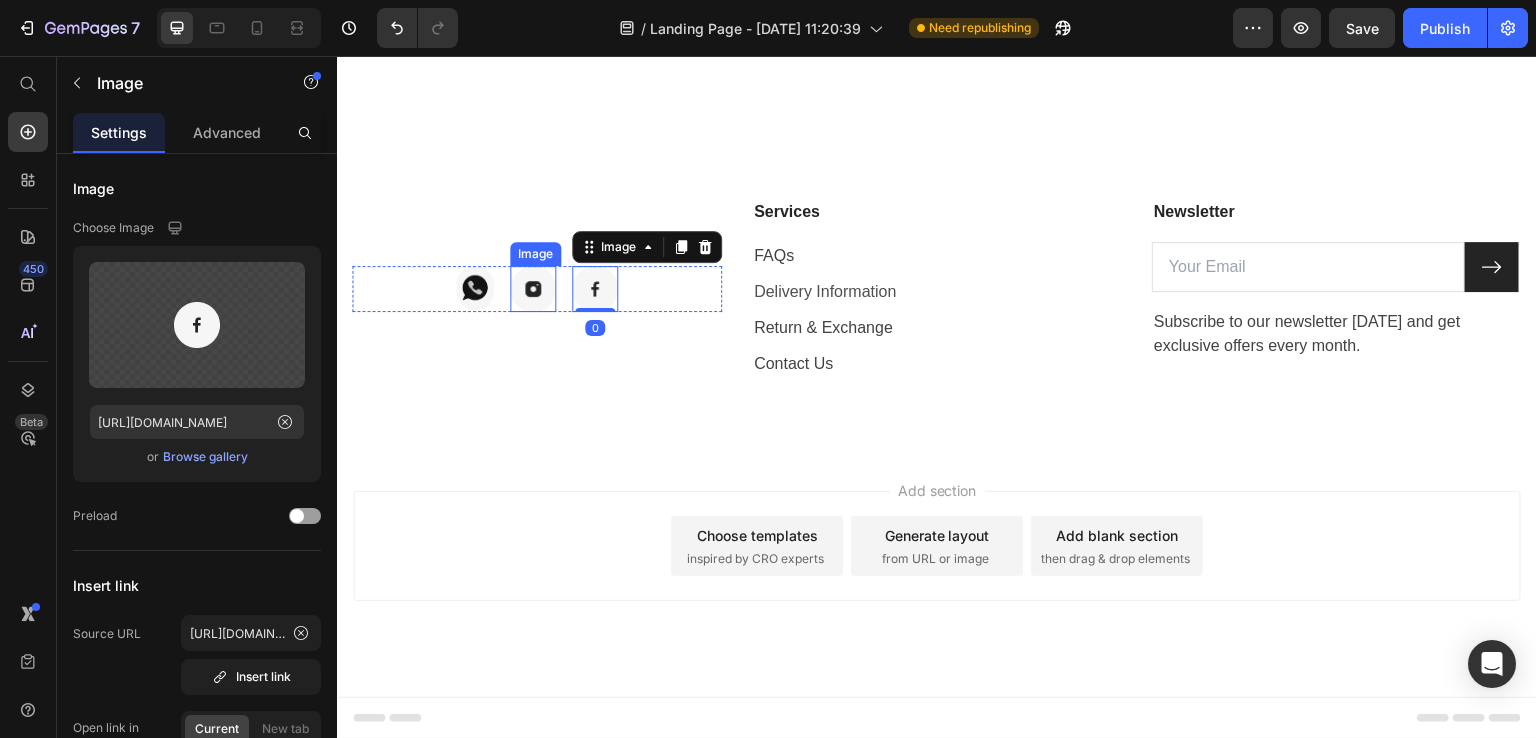 click at bounding box center [533, 289] 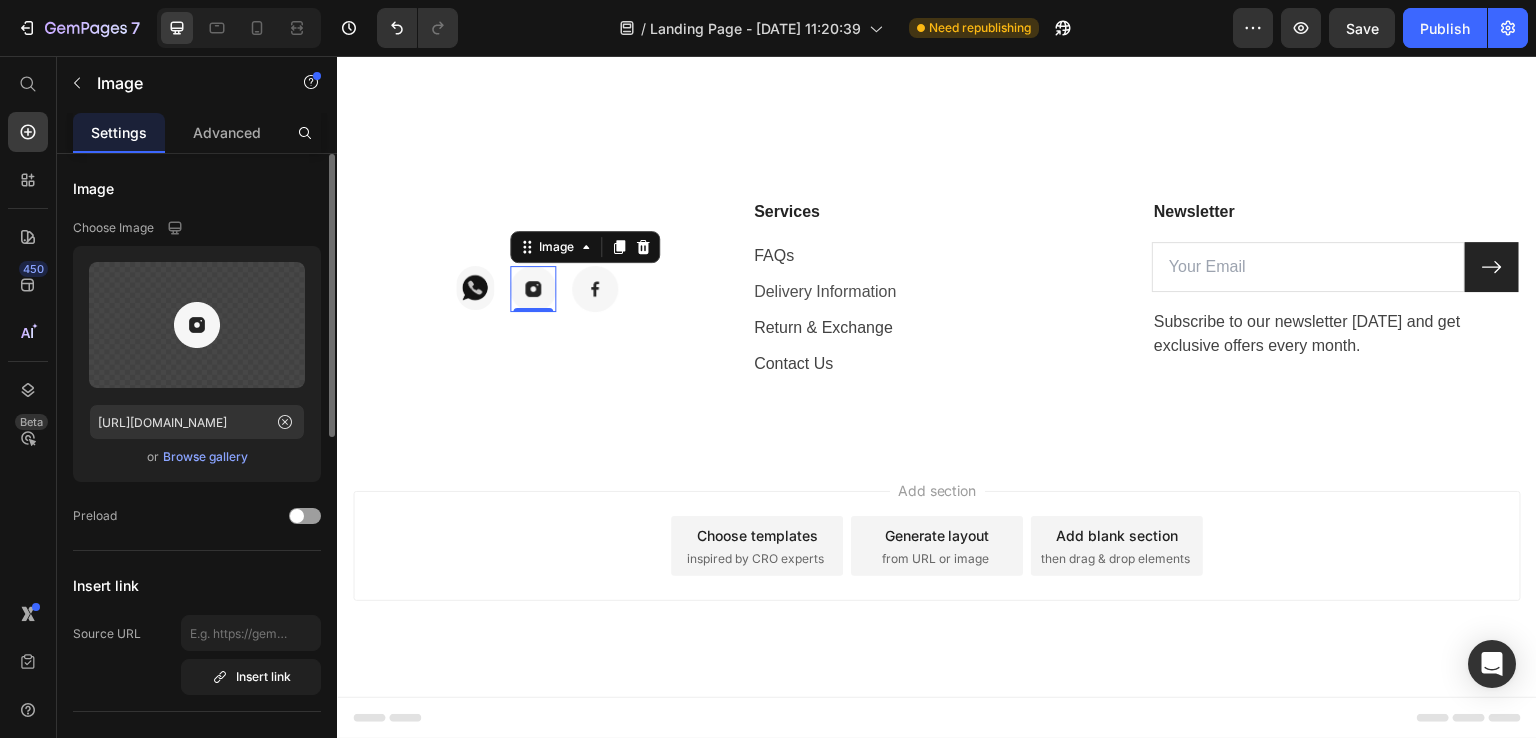 scroll, scrollTop: 200, scrollLeft: 0, axis: vertical 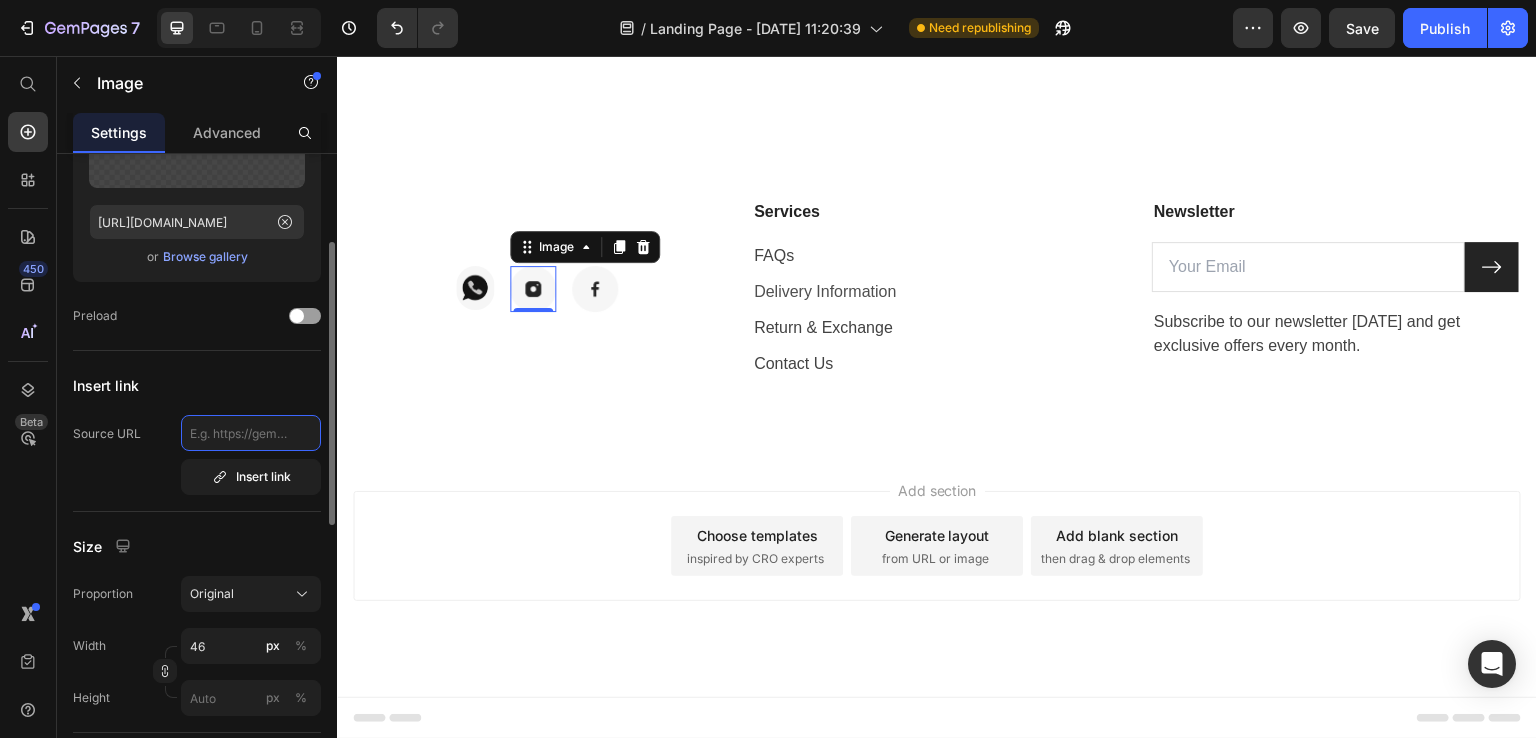 click 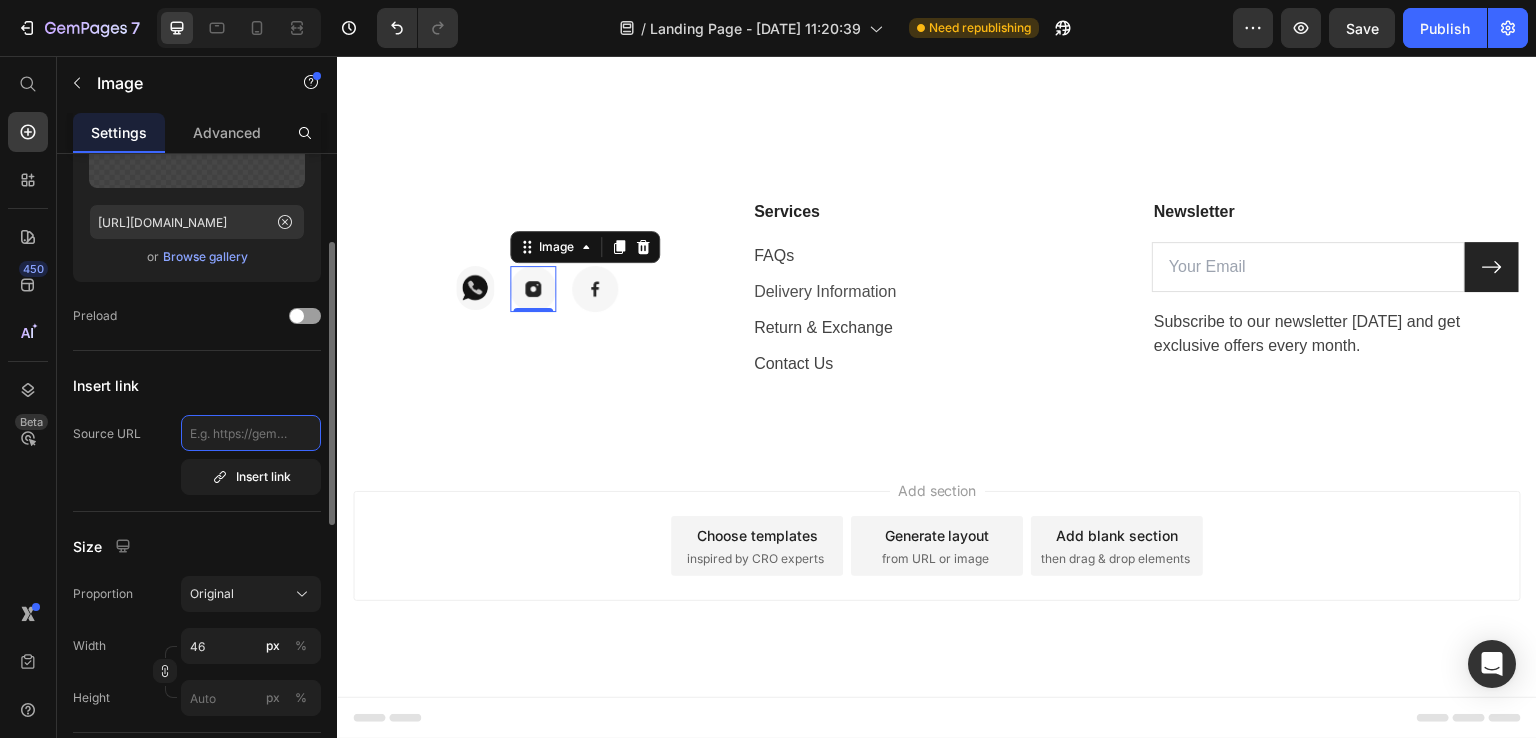 paste on "https://www.instagram.com/its.me.1907" 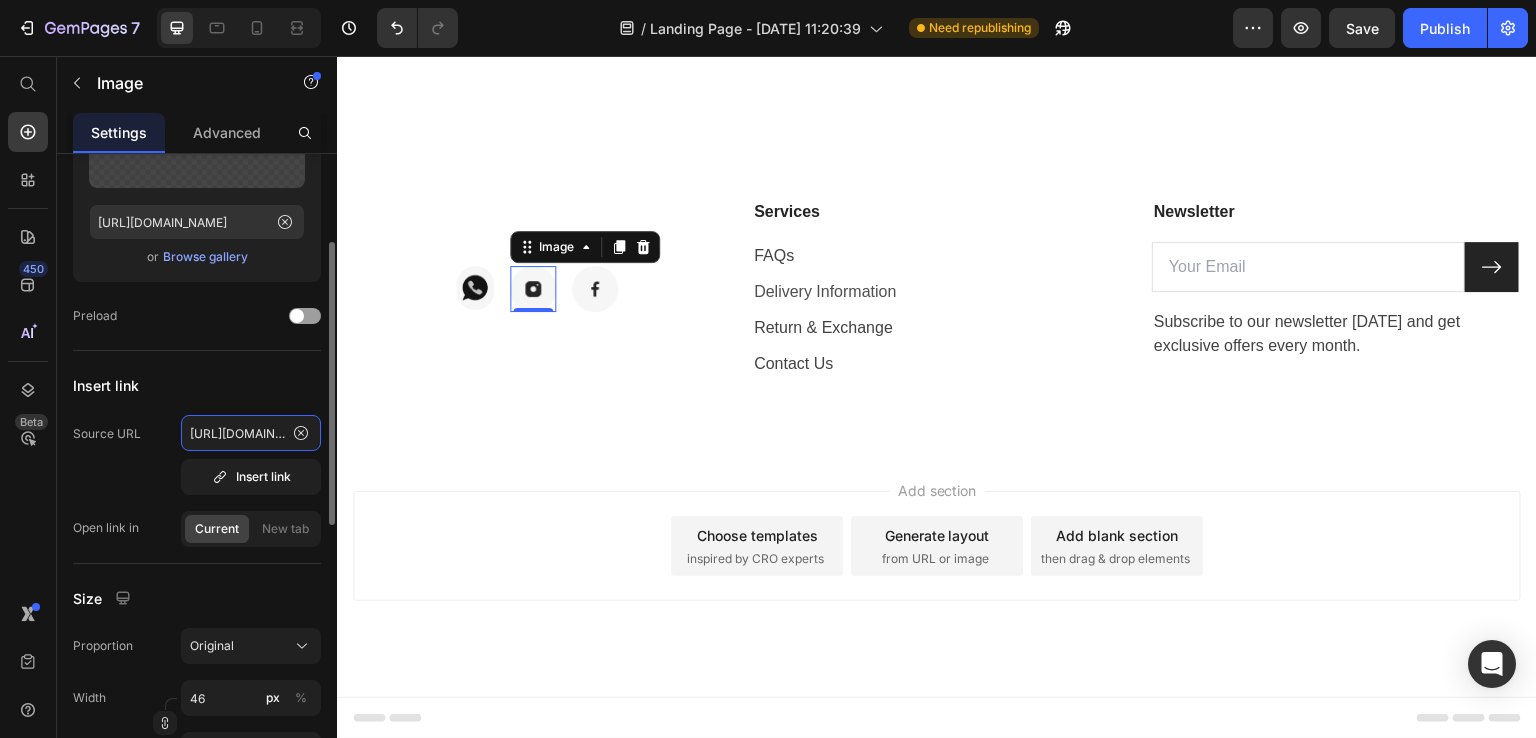 scroll, scrollTop: 0, scrollLeft: 125, axis: horizontal 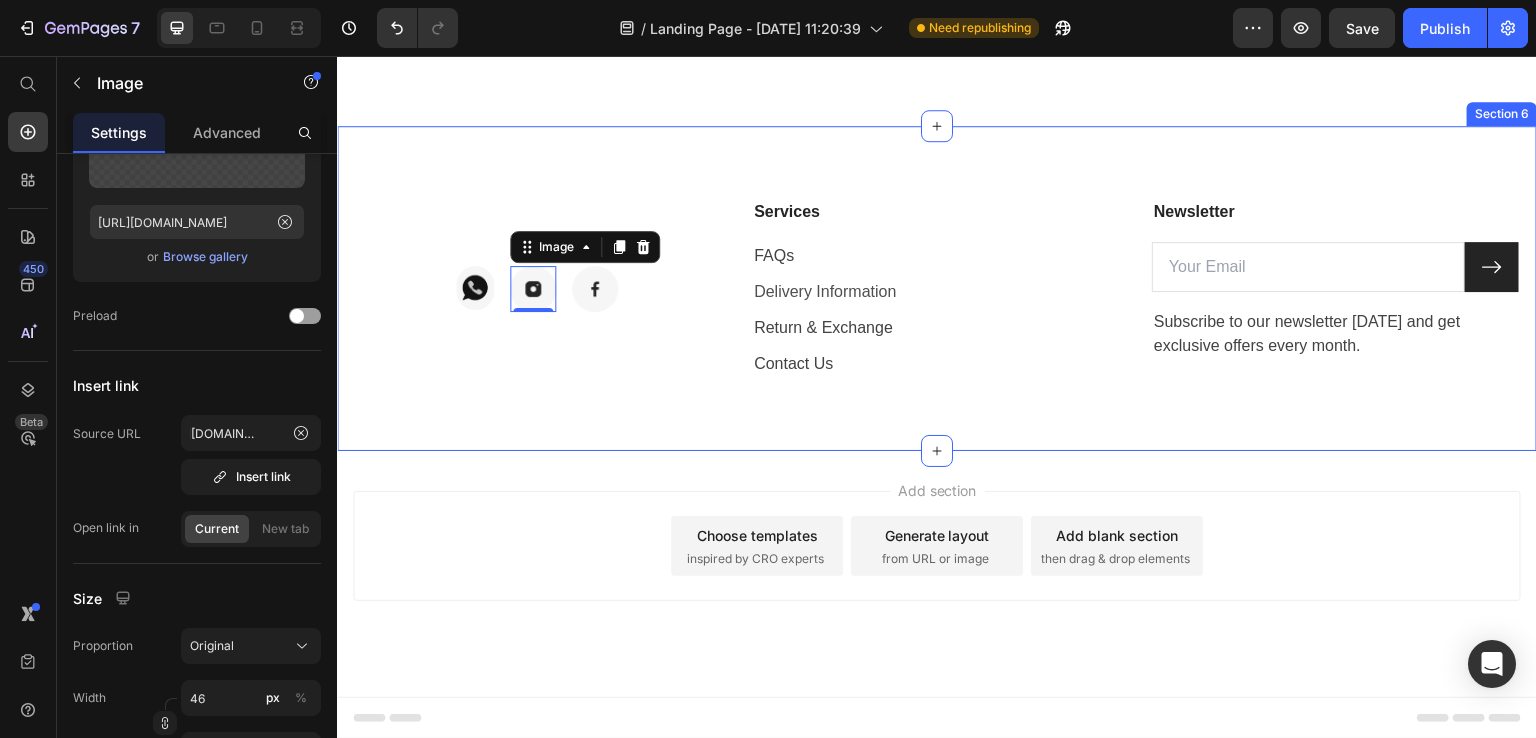 click on "Image Image   0 Image Row Services Text block FAQs Text block Delivery Information Text block Return & Exchange  Text block Contact Us Text block Newsletter Text block Email Field
Submit Button Row Subscribe to our newsletter today and get exclusive offers every month. Text block Newsletter Row Section 6" at bounding box center (937, 288) 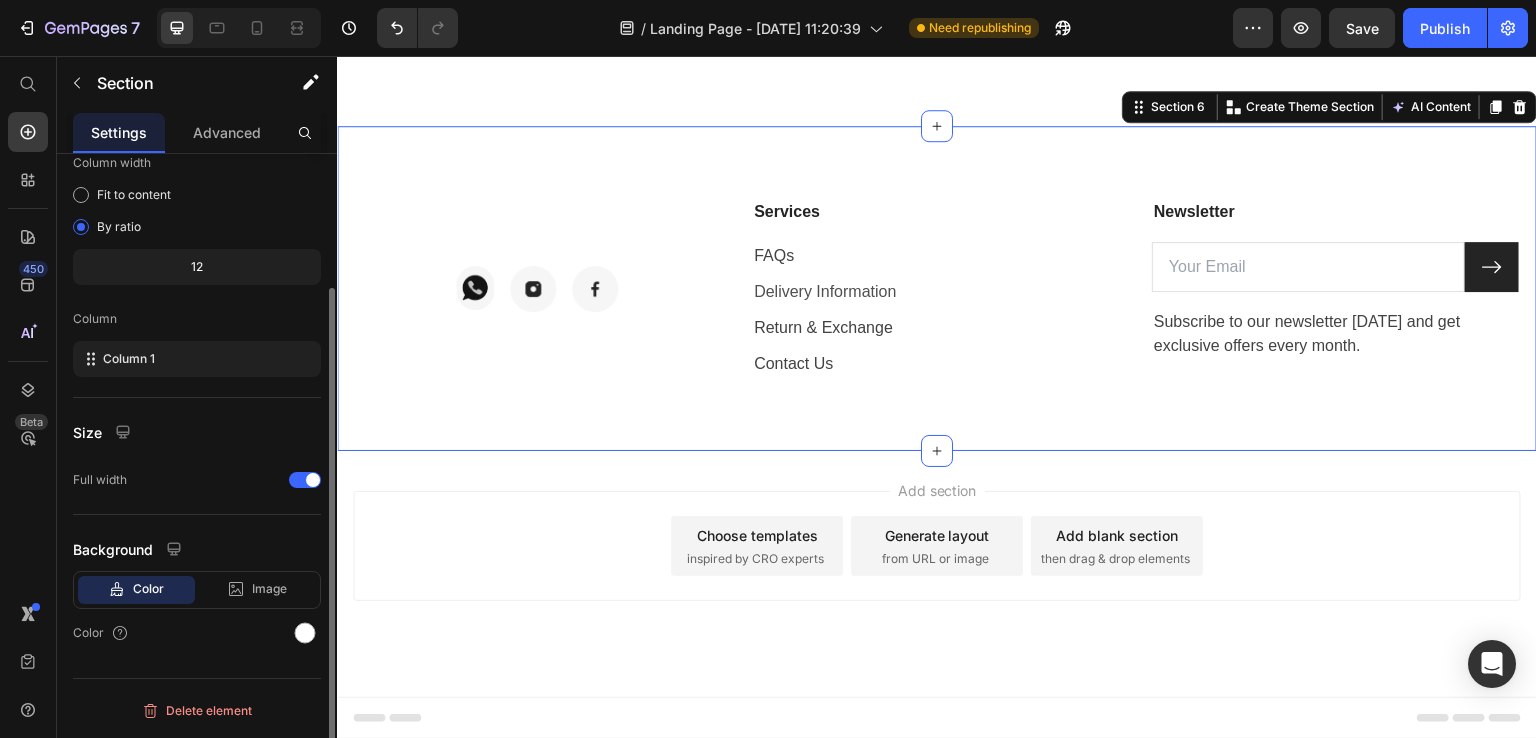 scroll, scrollTop: 0, scrollLeft: 0, axis: both 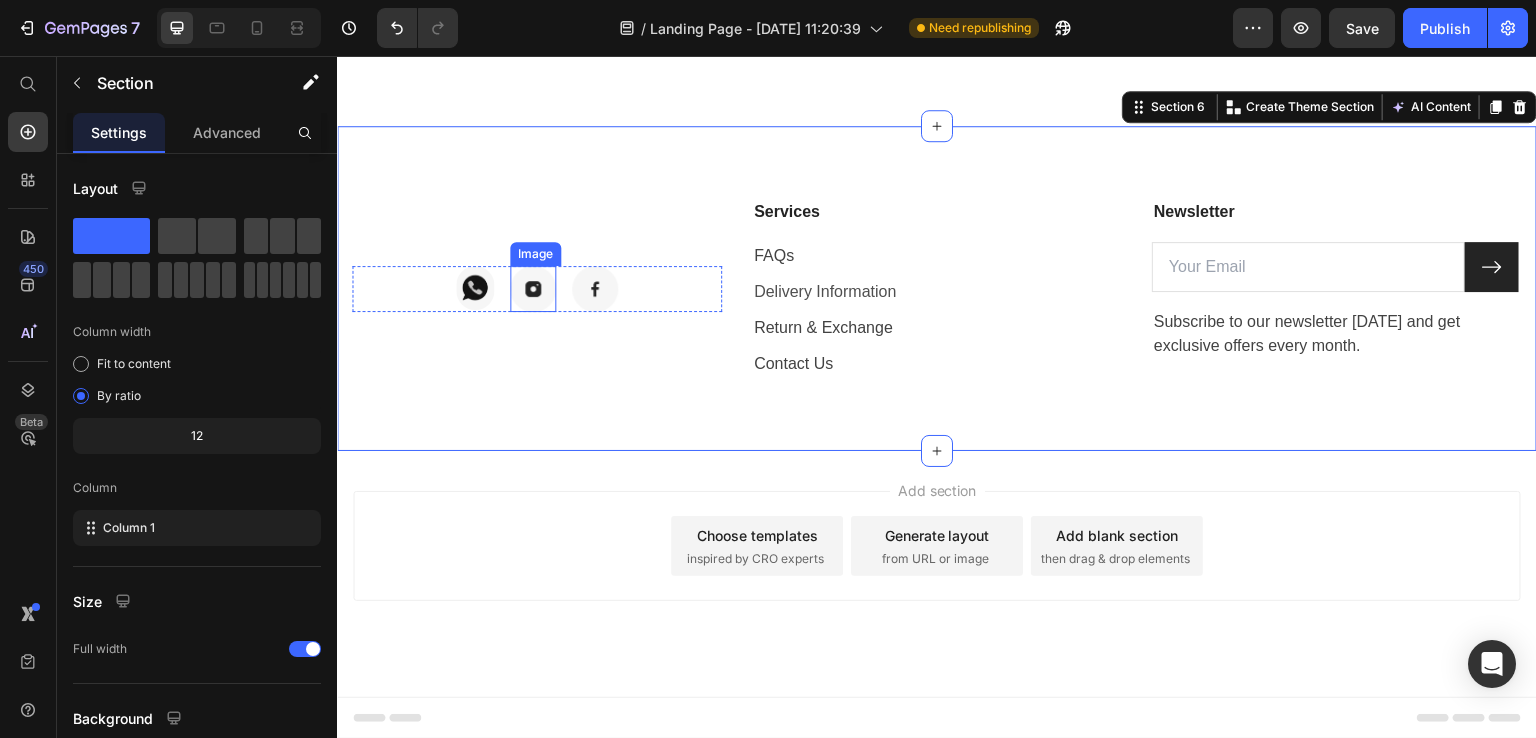 click at bounding box center [533, 289] 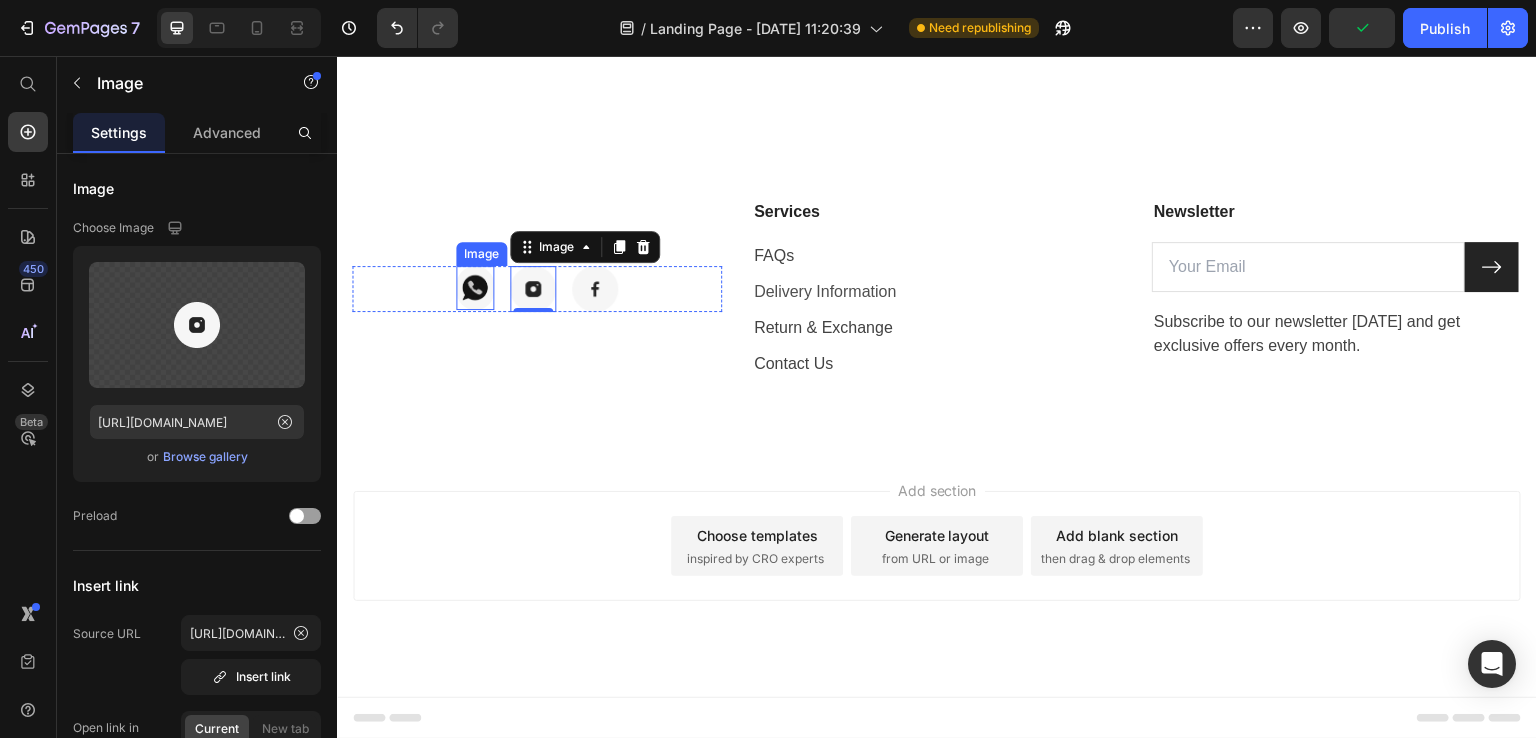 click at bounding box center (475, 288) 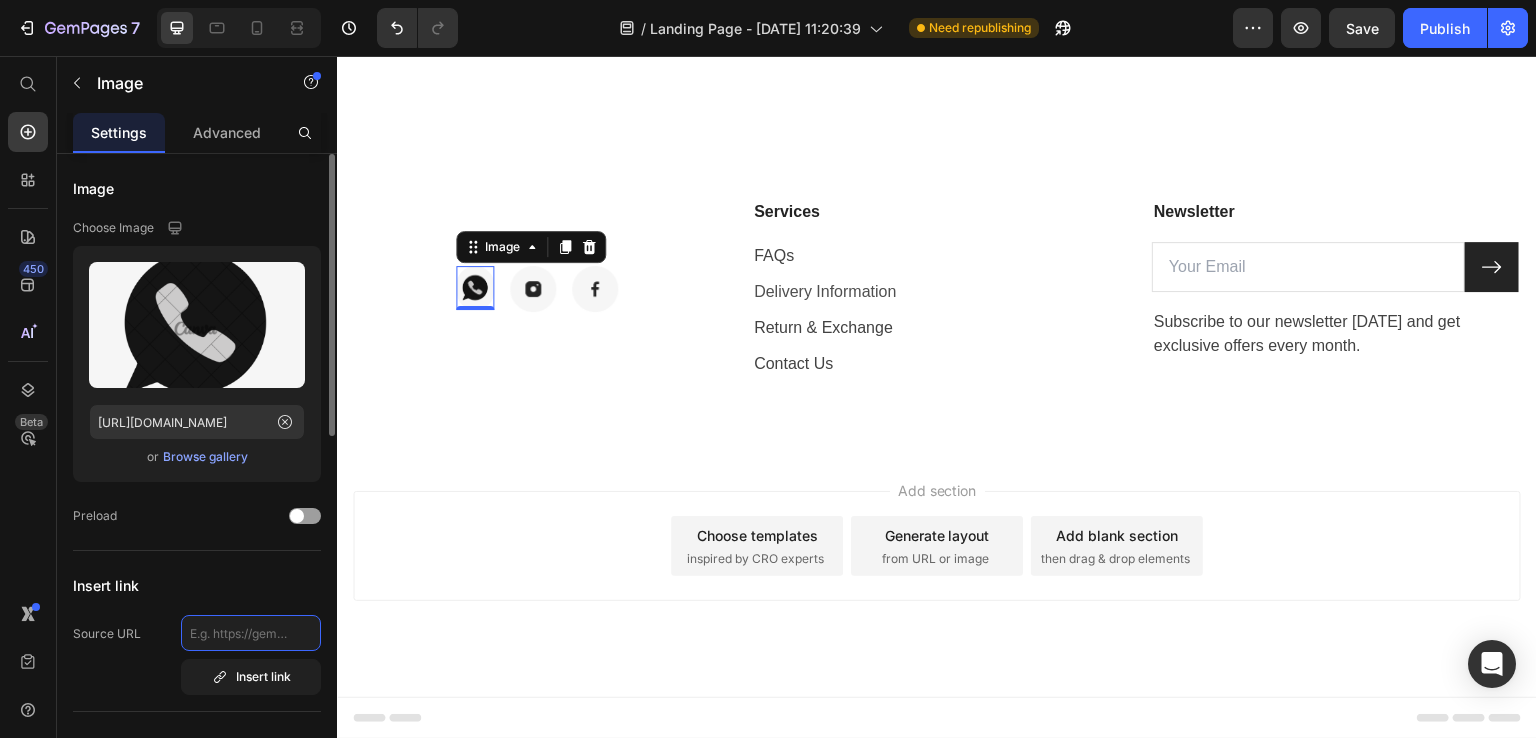 paste on "http://wa.me/212711704274" 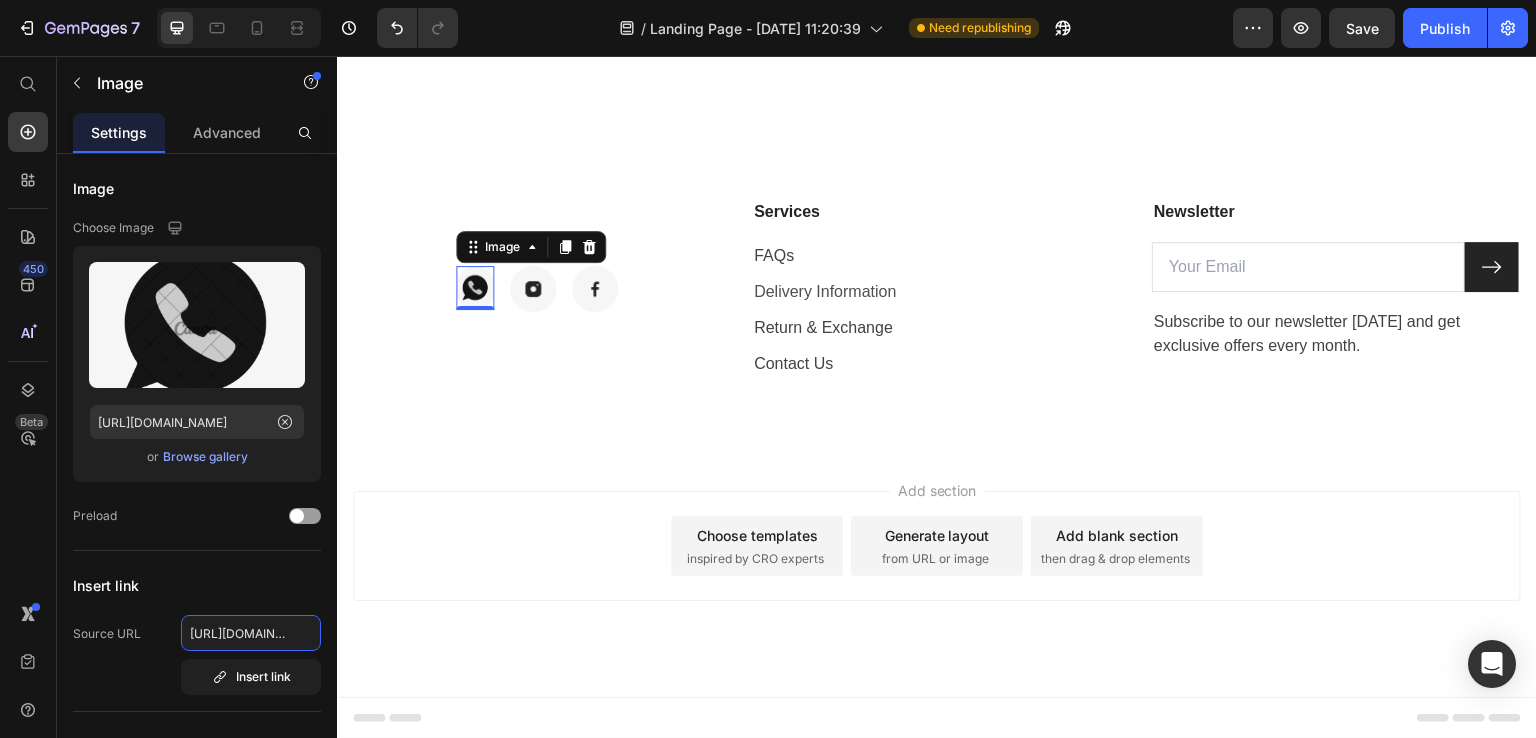scroll, scrollTop: 0, scrollLeft: 56, axis: horizontal 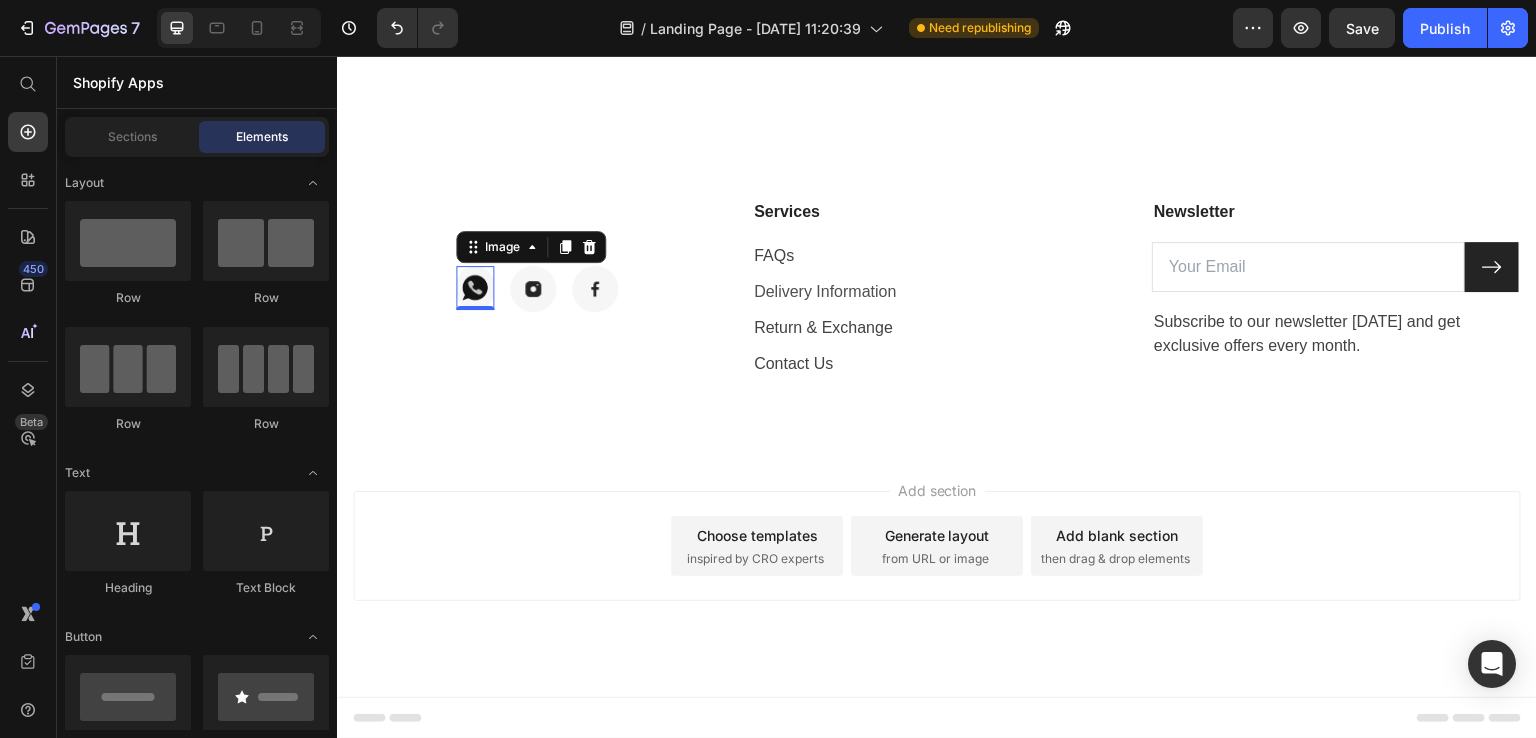click on "Add section Choose templates inspired by CRO experts Generate layout from URL or image Add blank section then drag & drop elements" at bounding box center (937, 574) 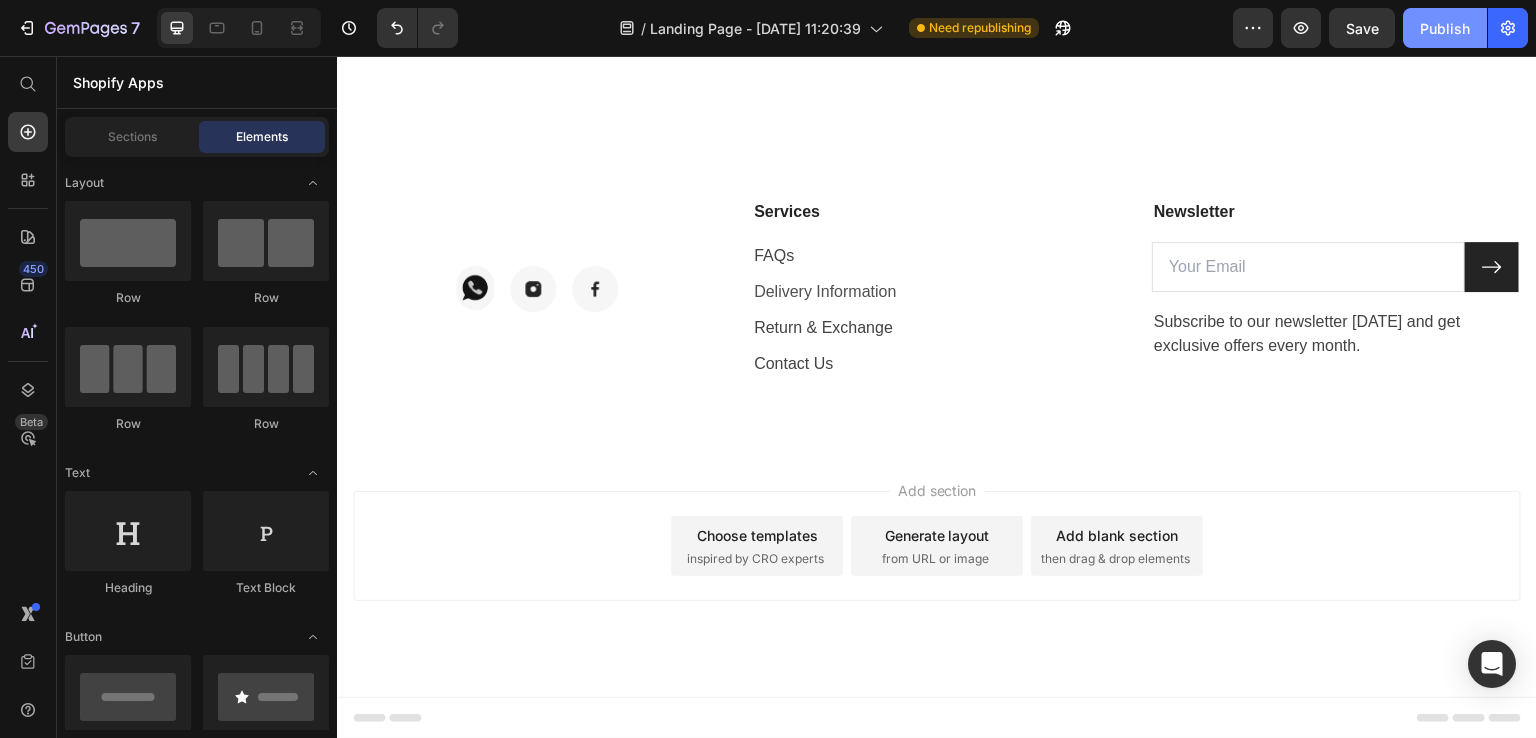 click on "Publish" at bounding box center [1445, 28] 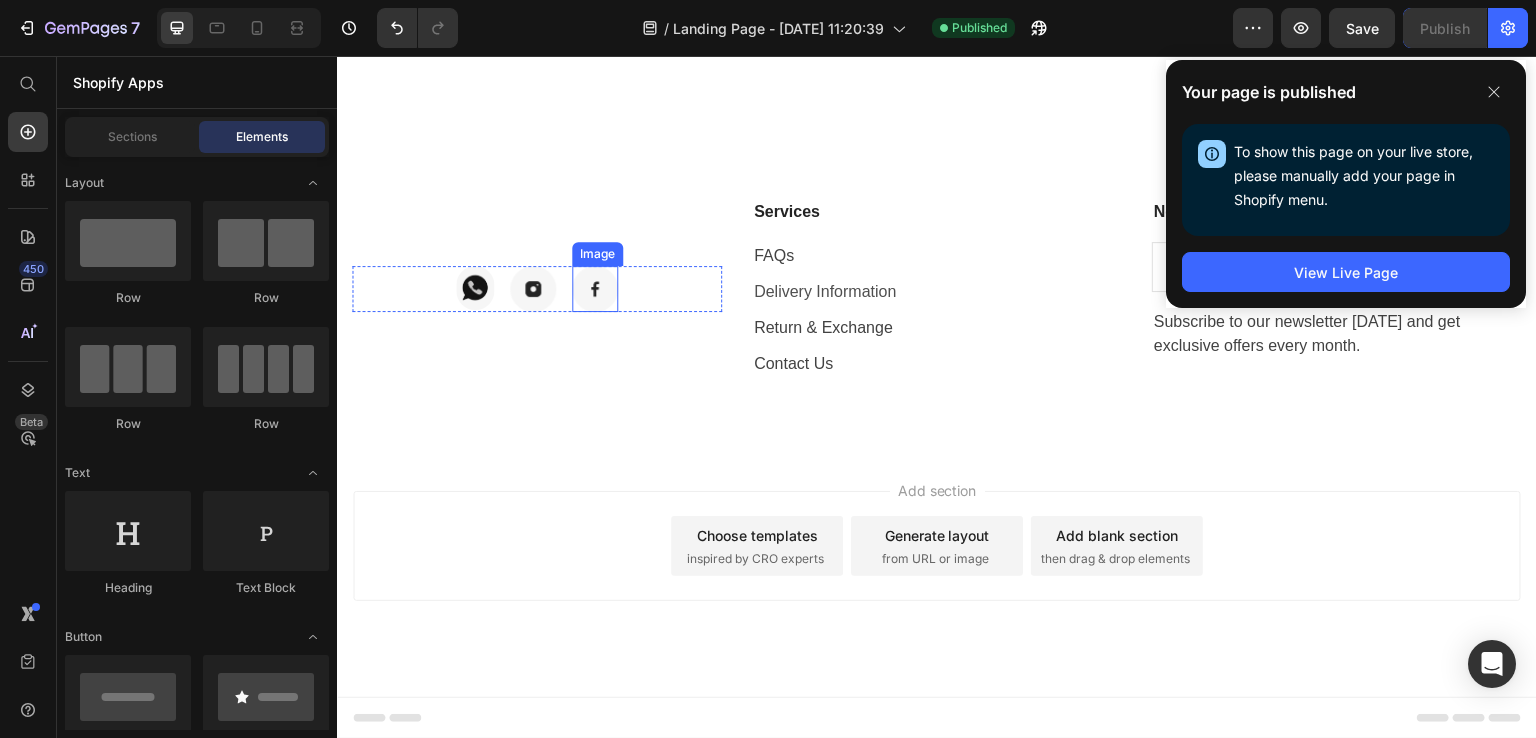 click at bounding box center [595, 289] 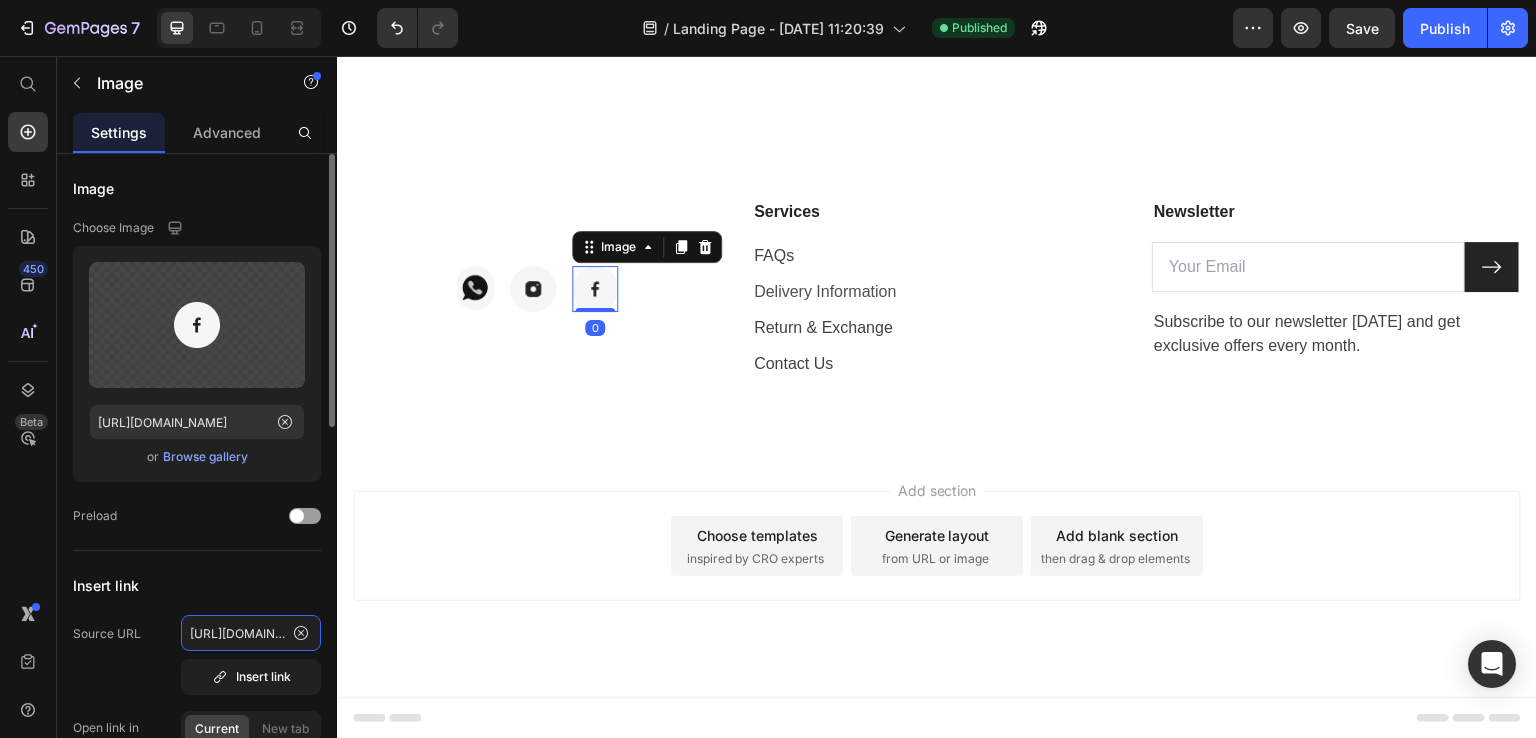click on "https://www.facebook.com/profile.php?id=61578232576860" 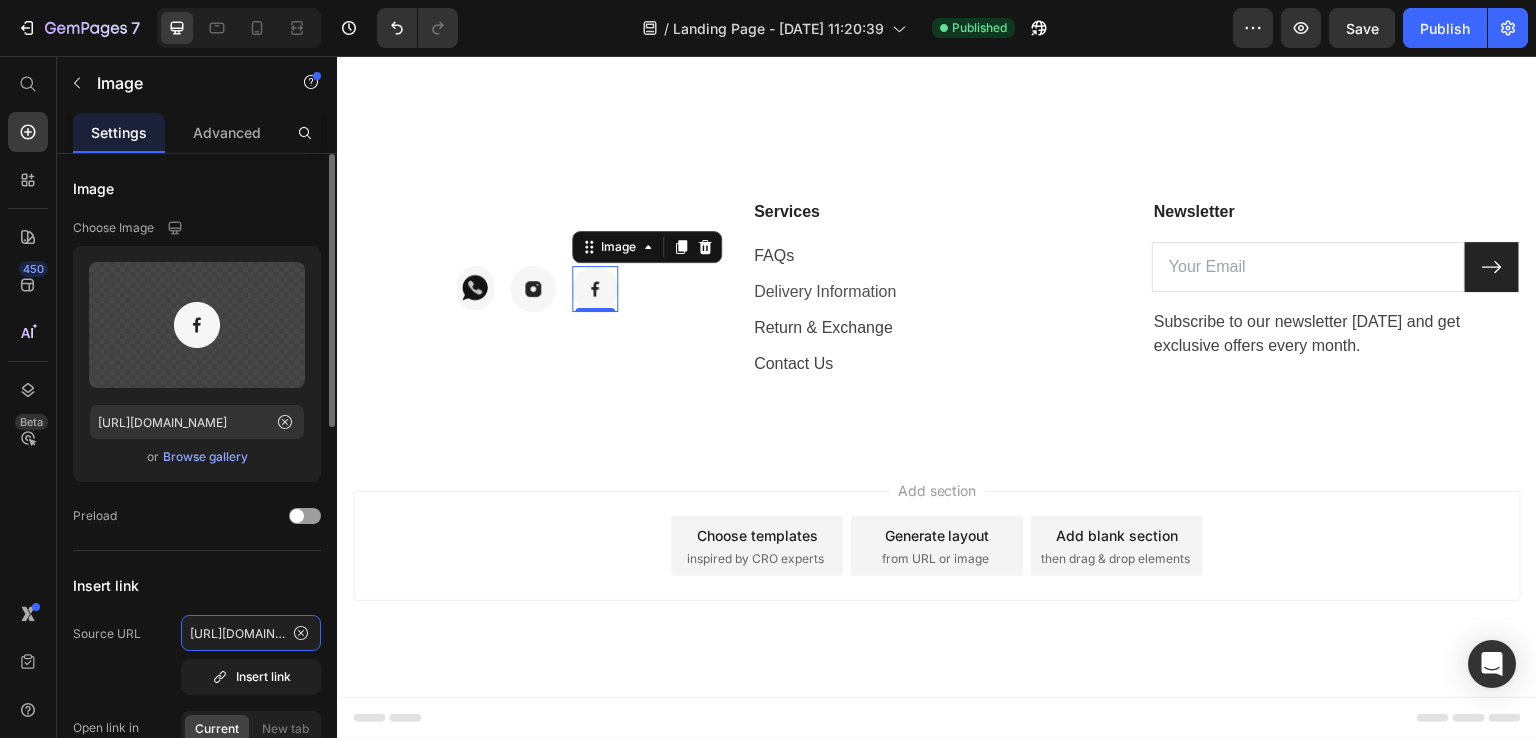 scroll, scrollTop: 0, scrollLeft: 244, axis: horizontal 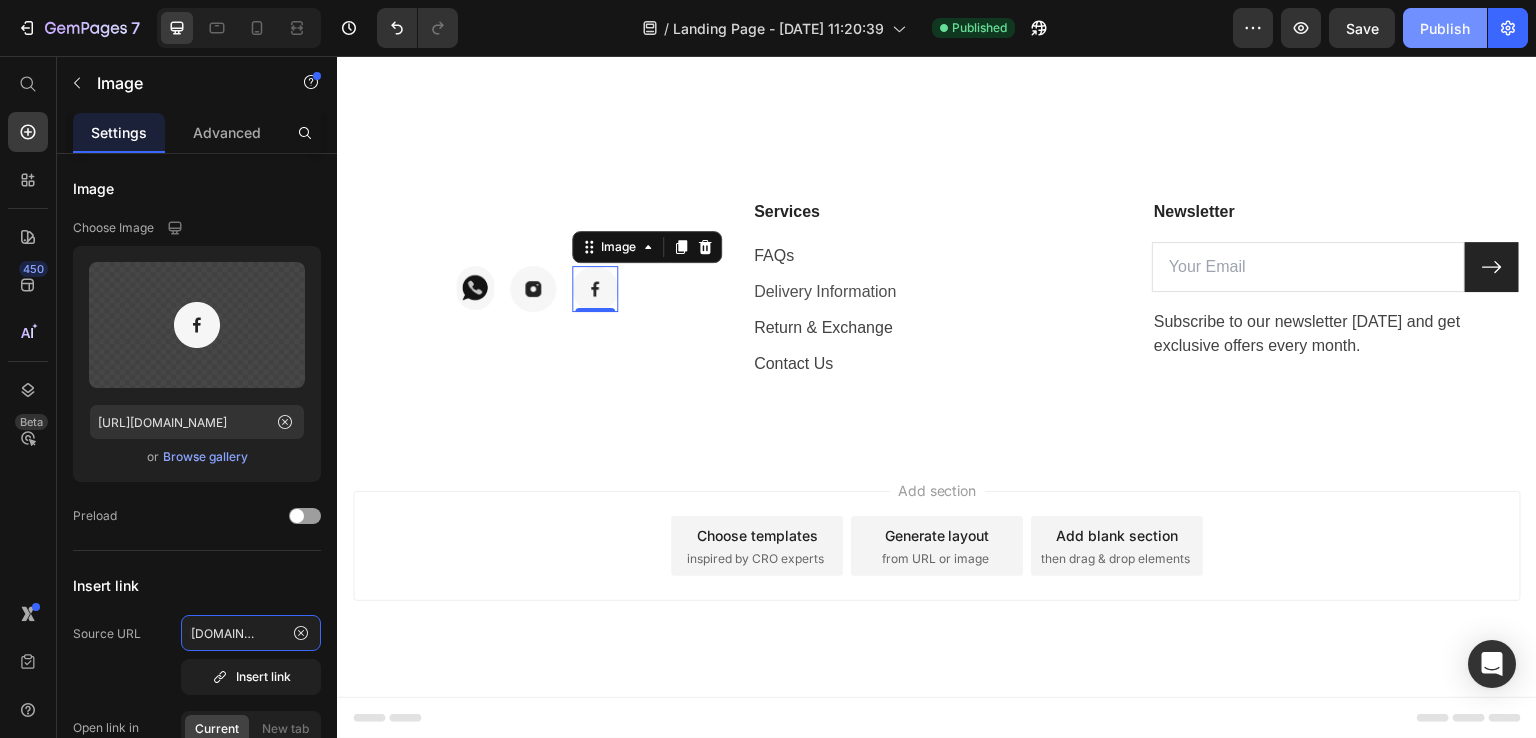 type on "https://www.facebook.com/profile.php?id=61578287263965" 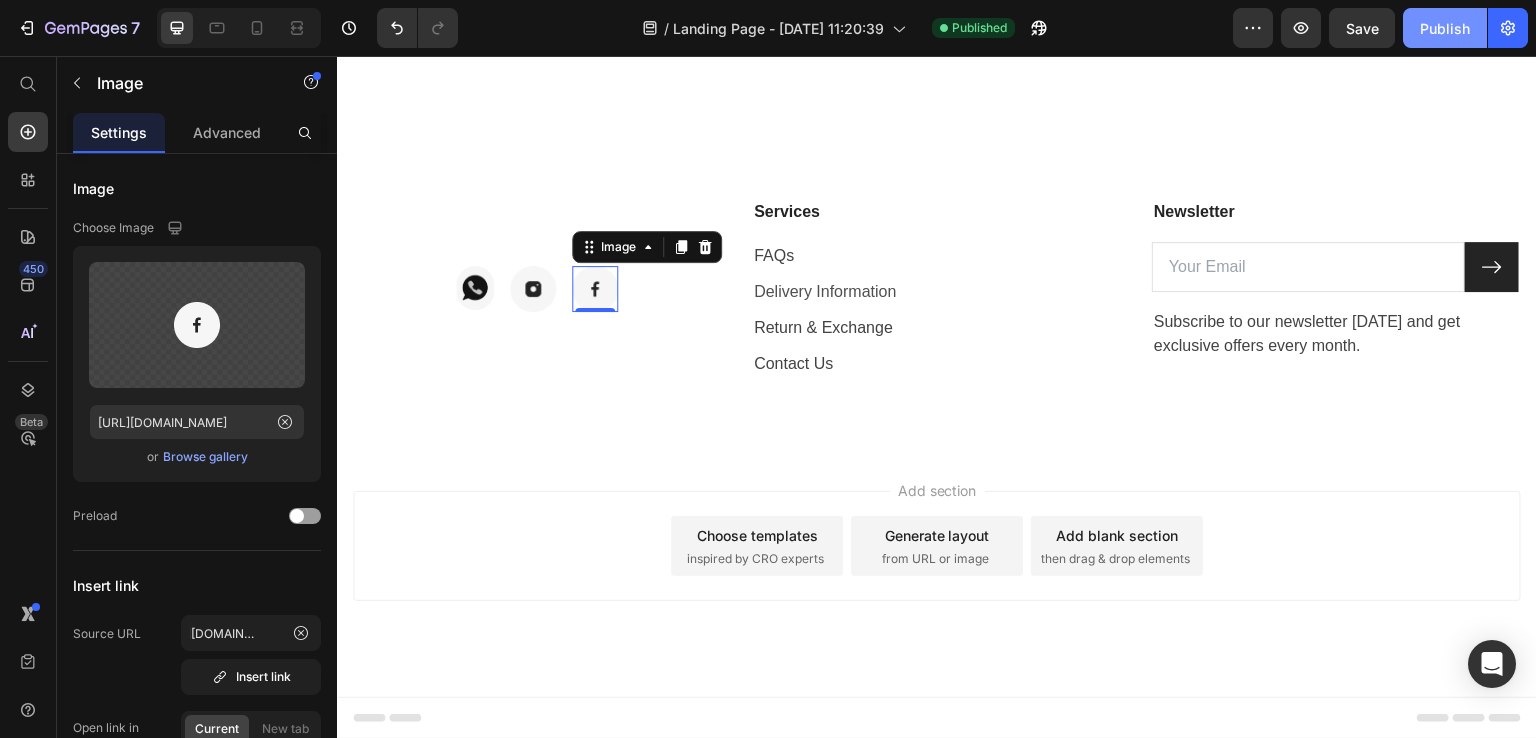 scroll, scrollTop: 0, scrollLeft: 0, axis: both 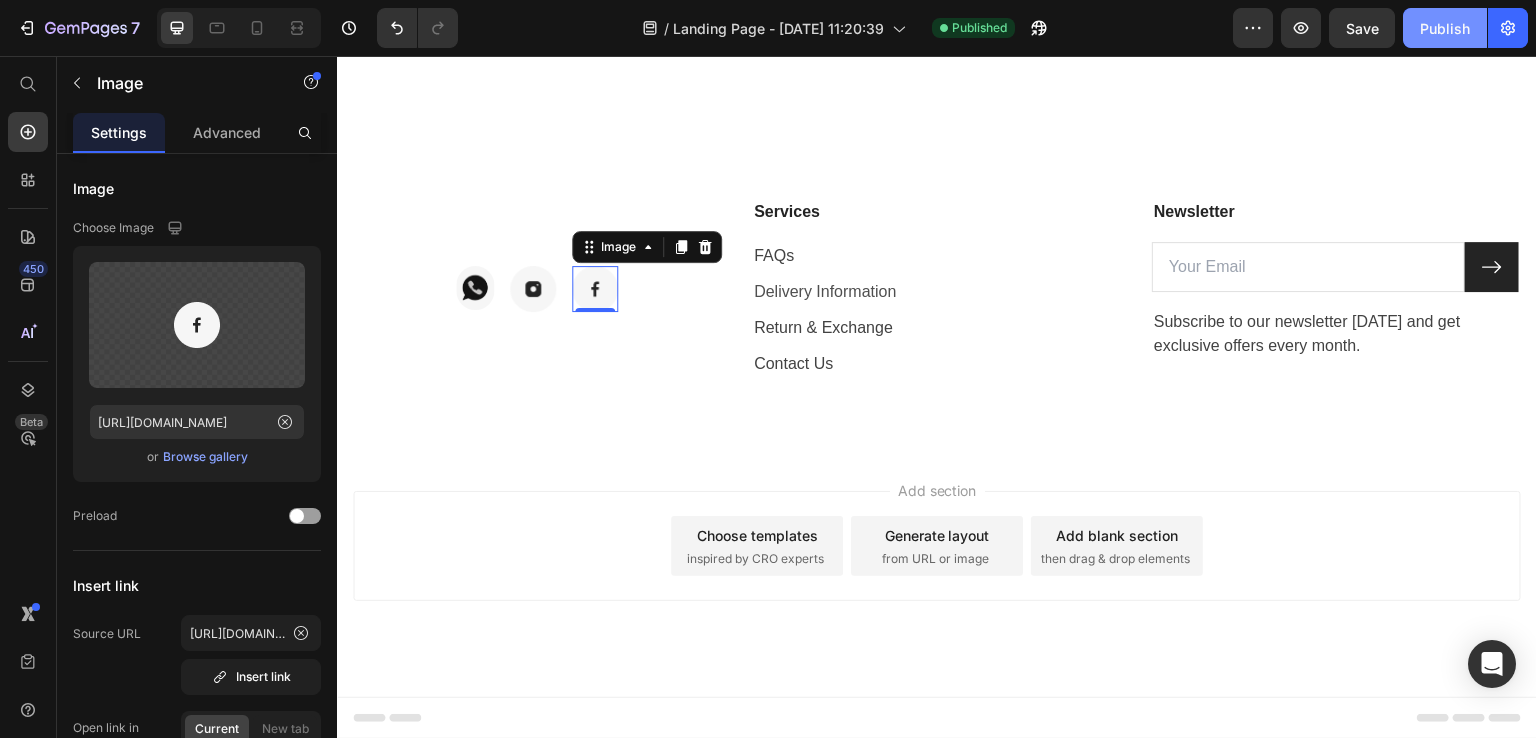 click on "Publish" at bounding box center [1445, 28] 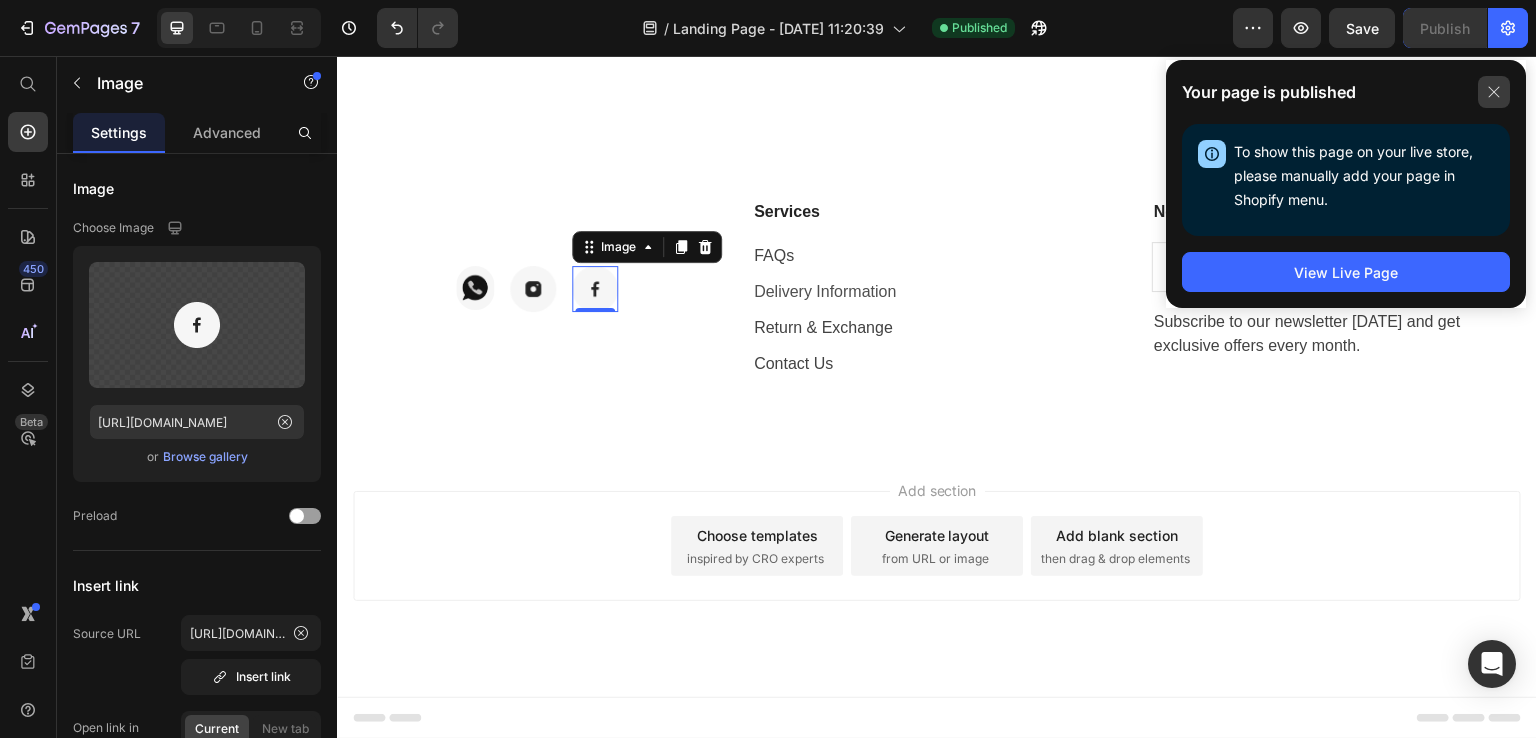 click 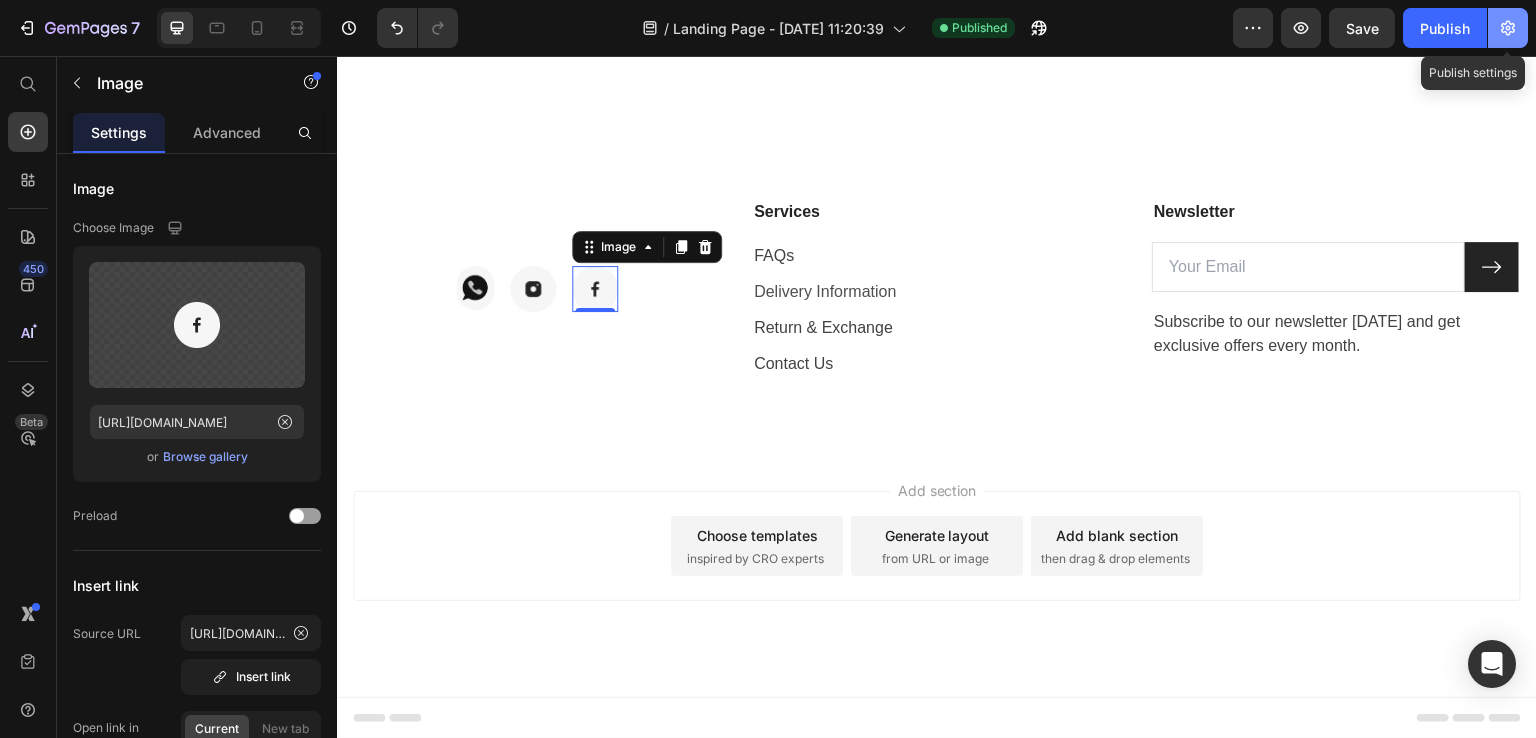 click 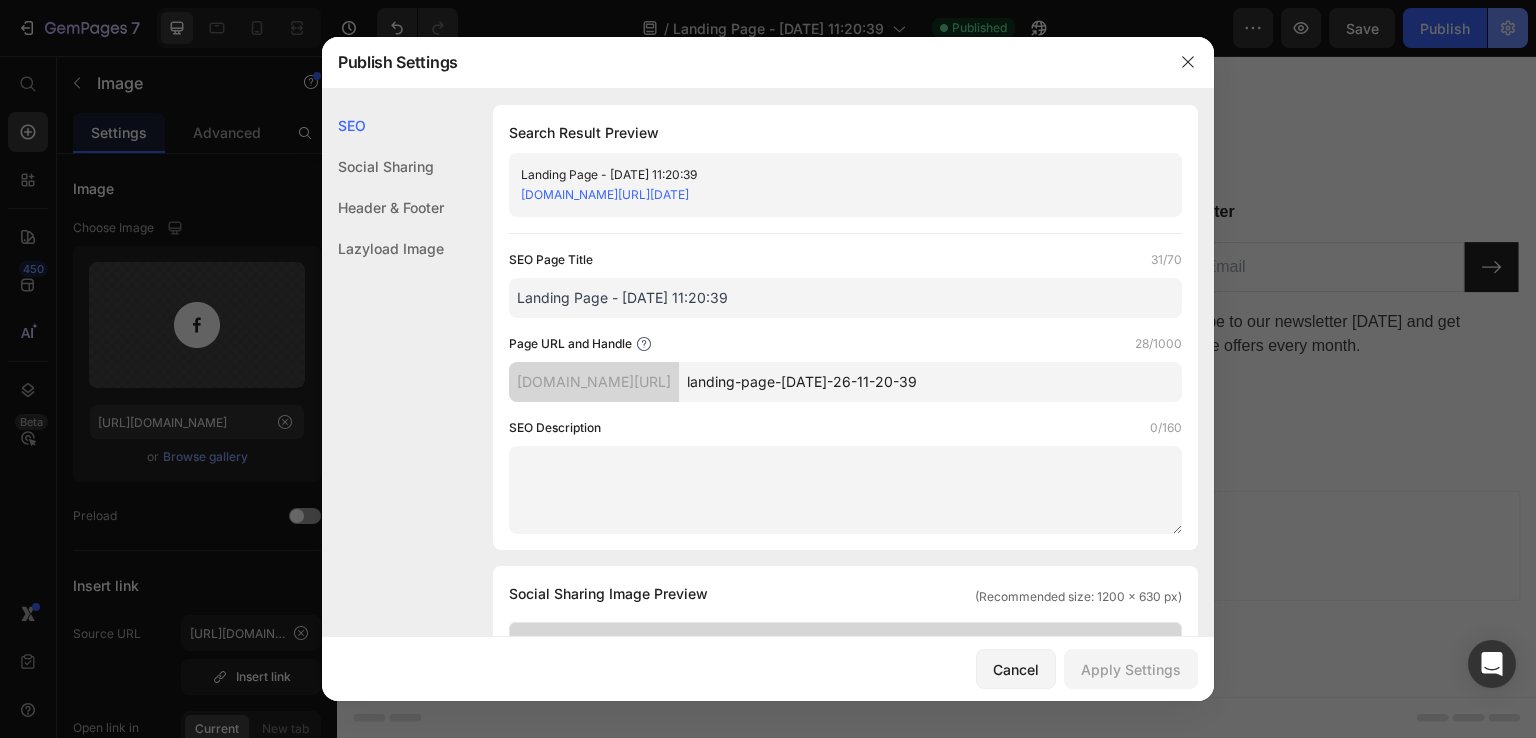 click at bounding box center [768, 369] 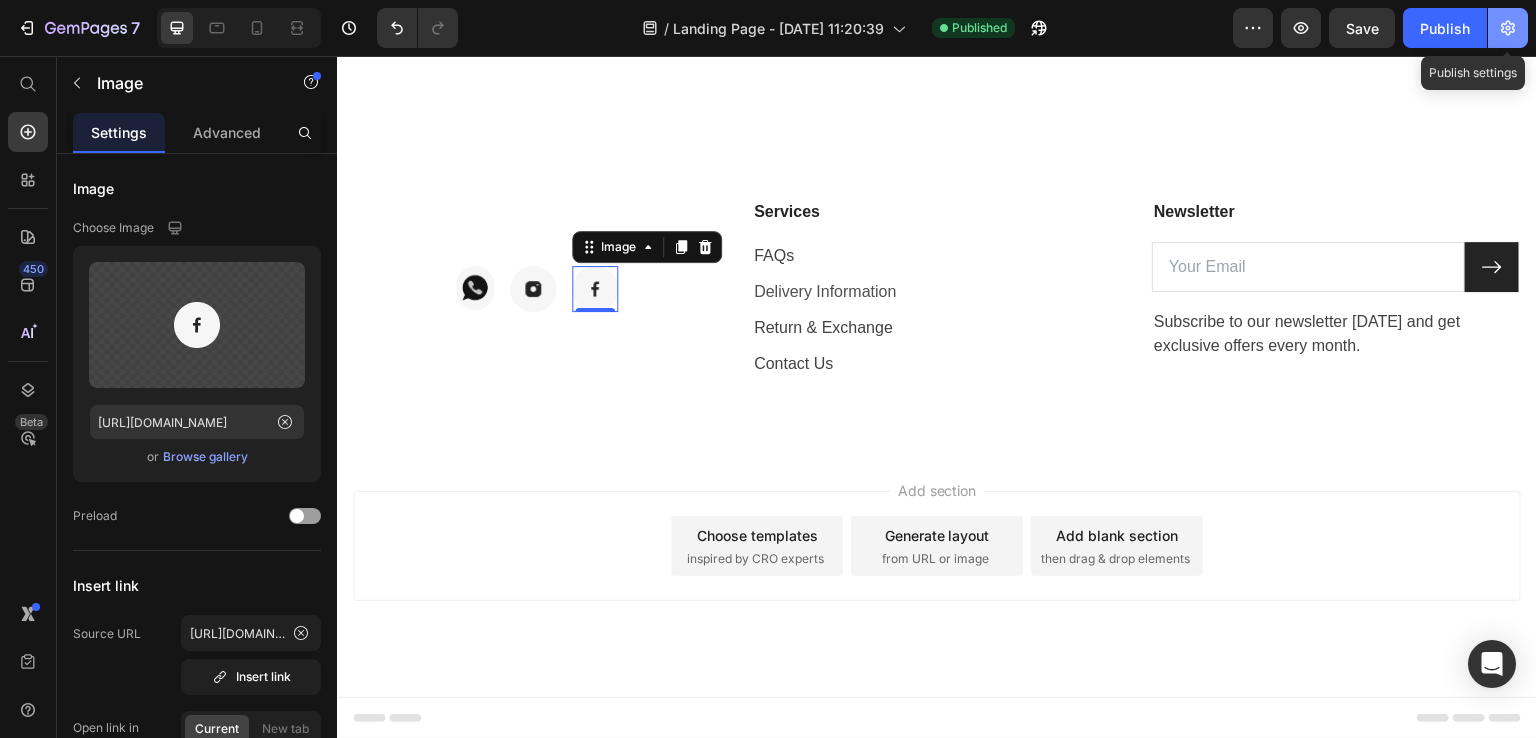 click 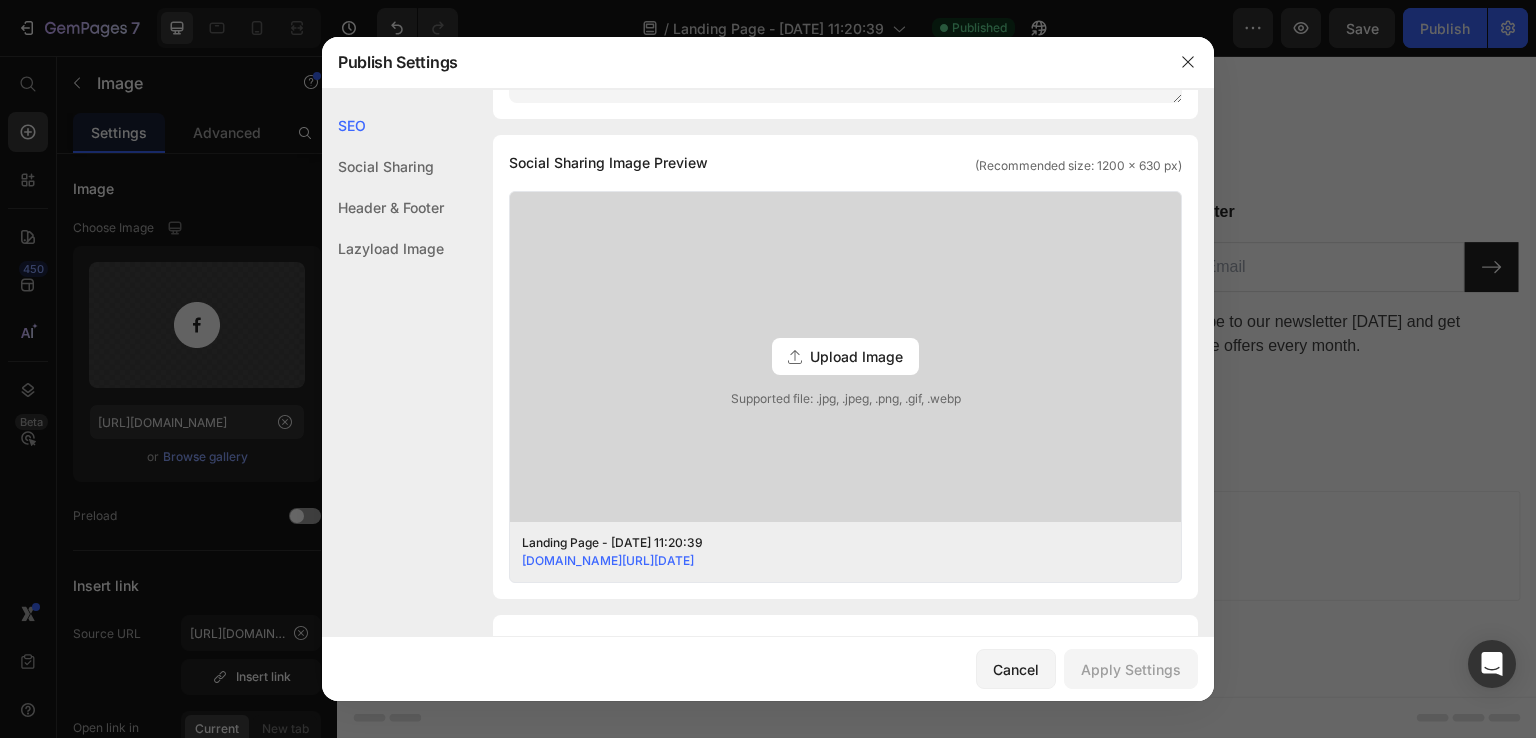scroll, scrollTop: 0, scrollLeft: 0, axis: both 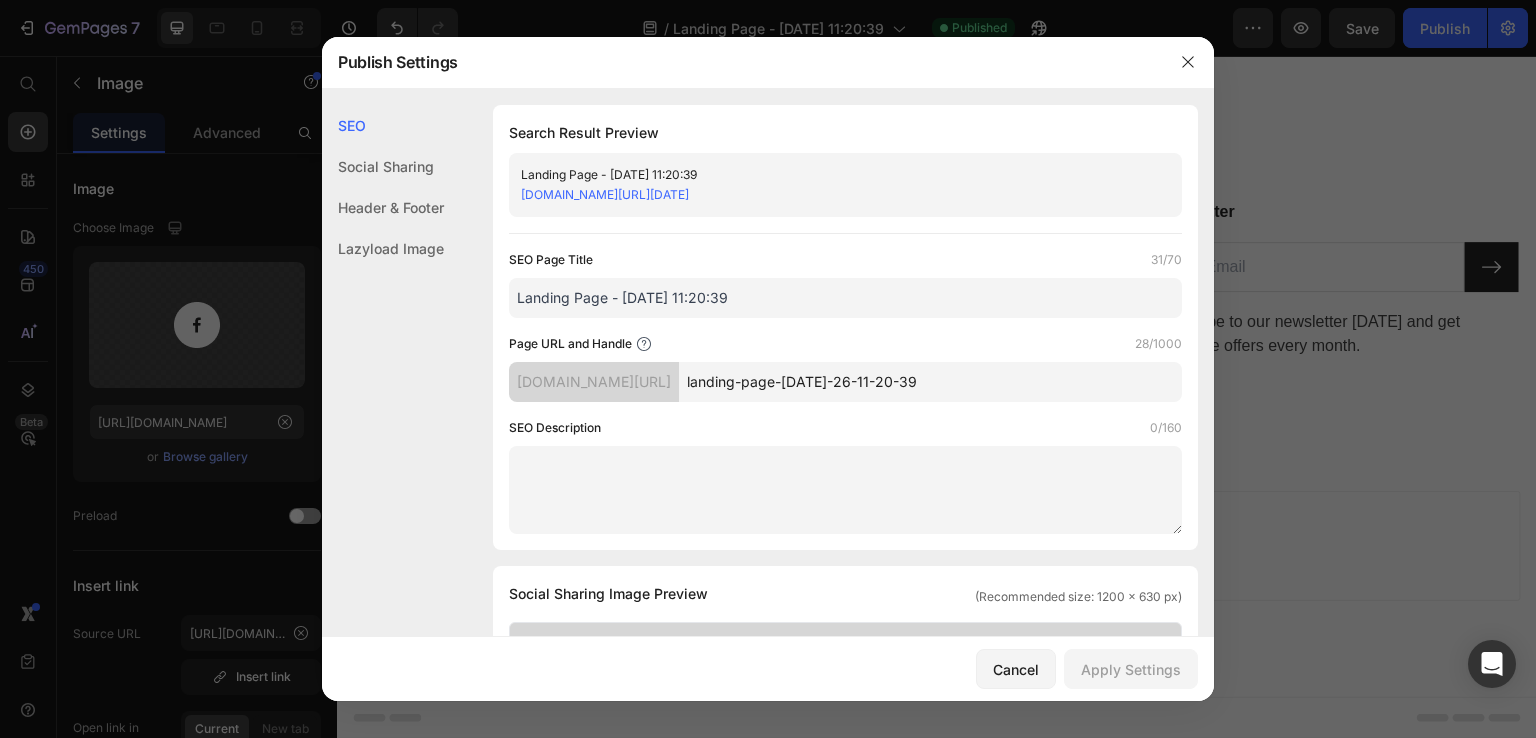 click on "Social Sharing" 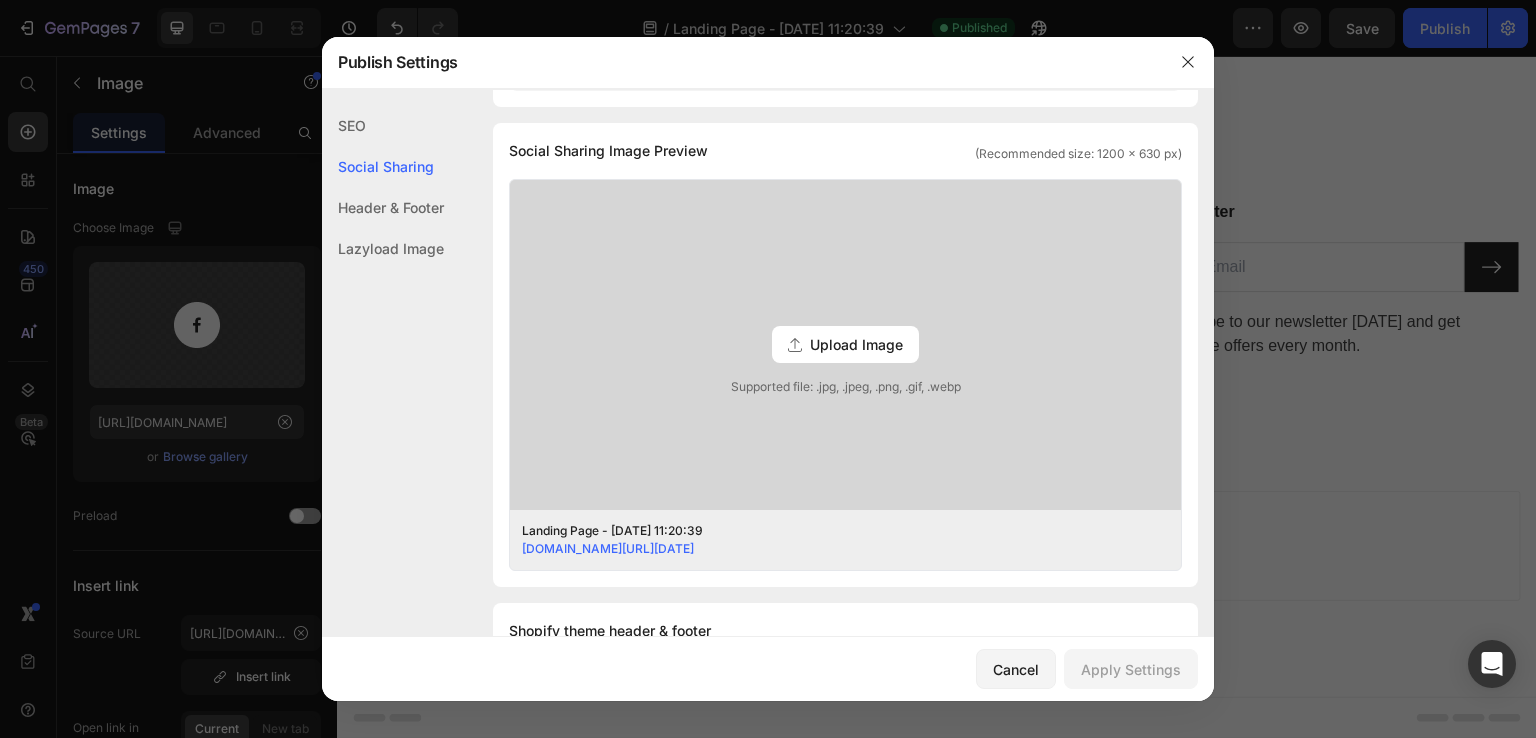scroll, scrollTop: 456, scrollLeft: 0, axis: vertical 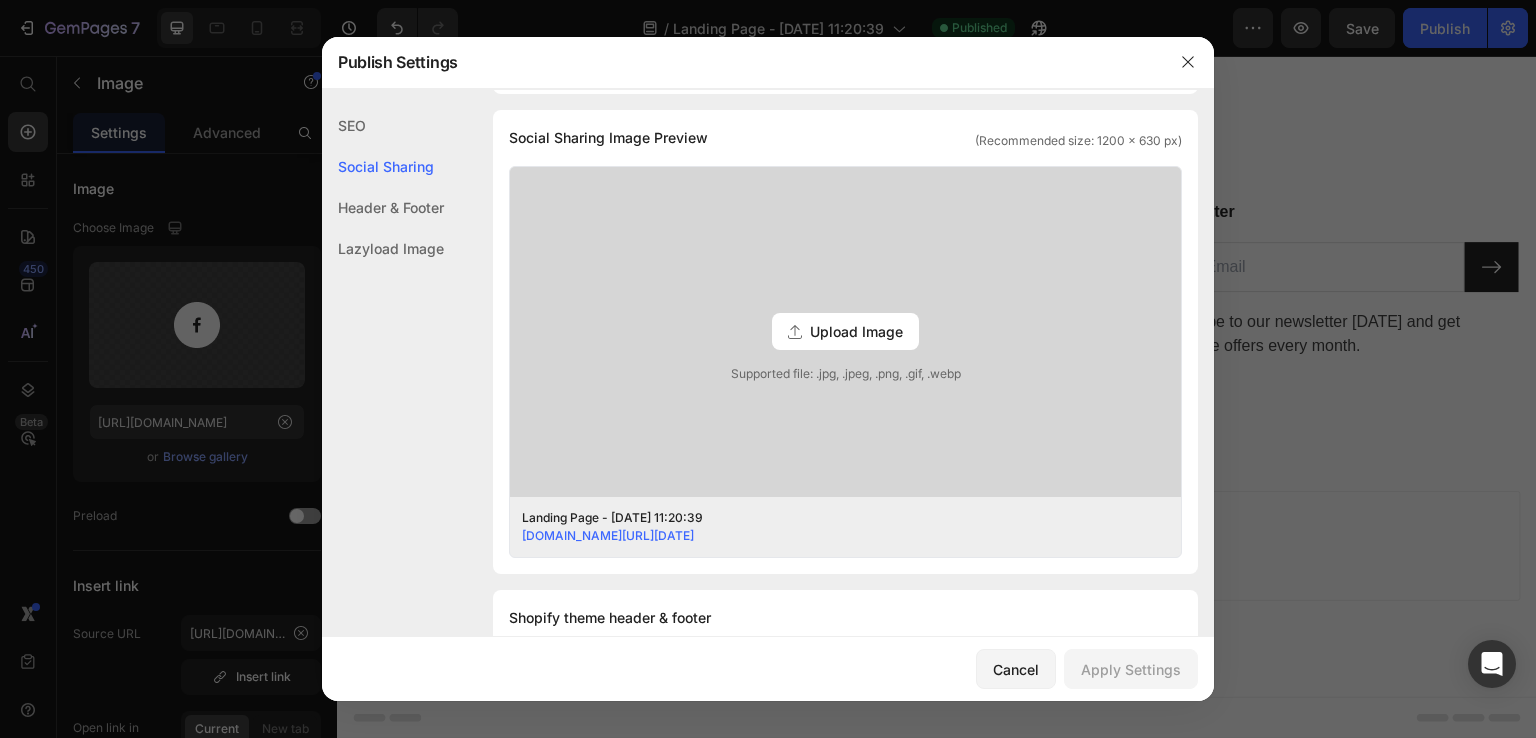 click on "Header & Footer" 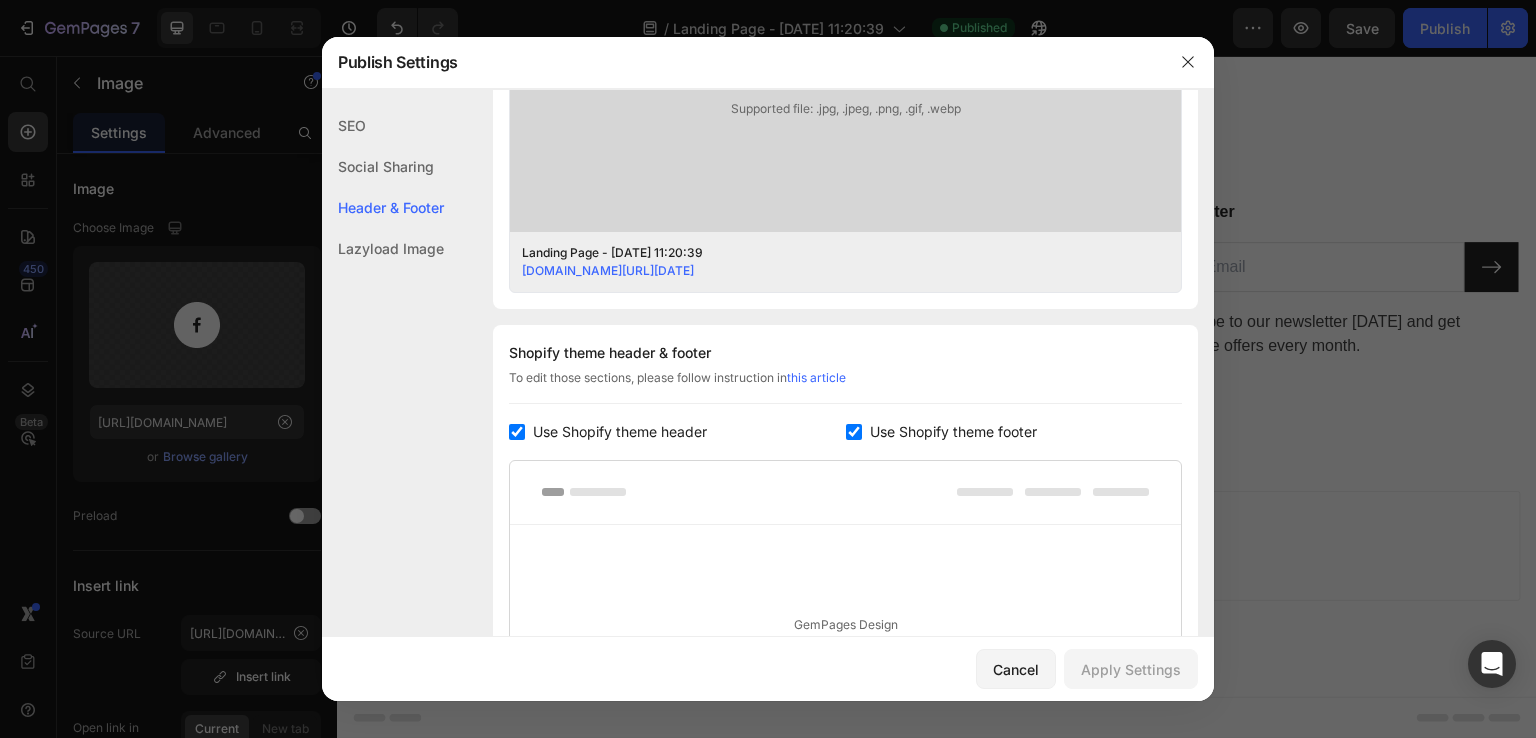 scroll, scrollTop: 936, scrollLeft: 0, axis: vertical 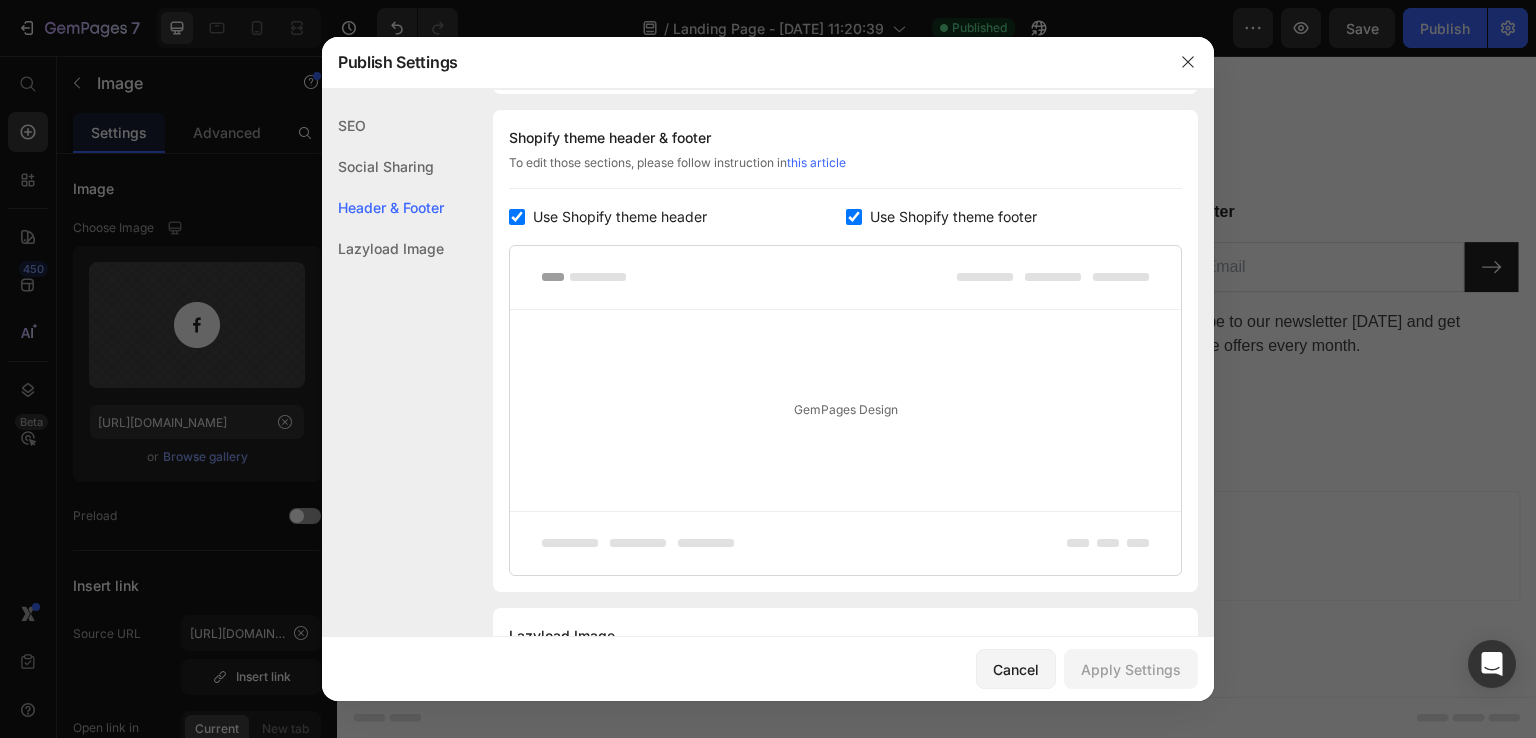 click at bounding box center (517, 217) 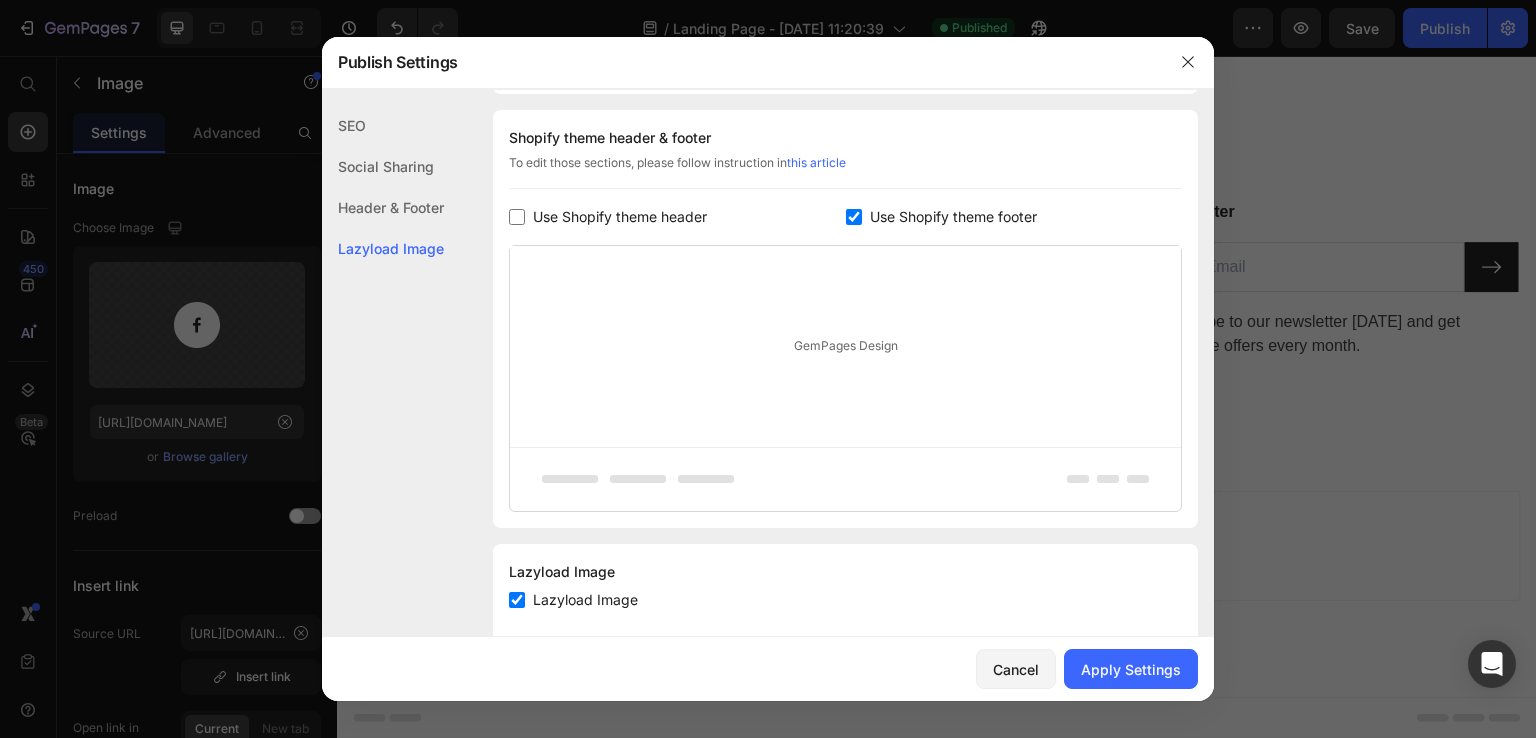 click at bounding box center [517, 217] 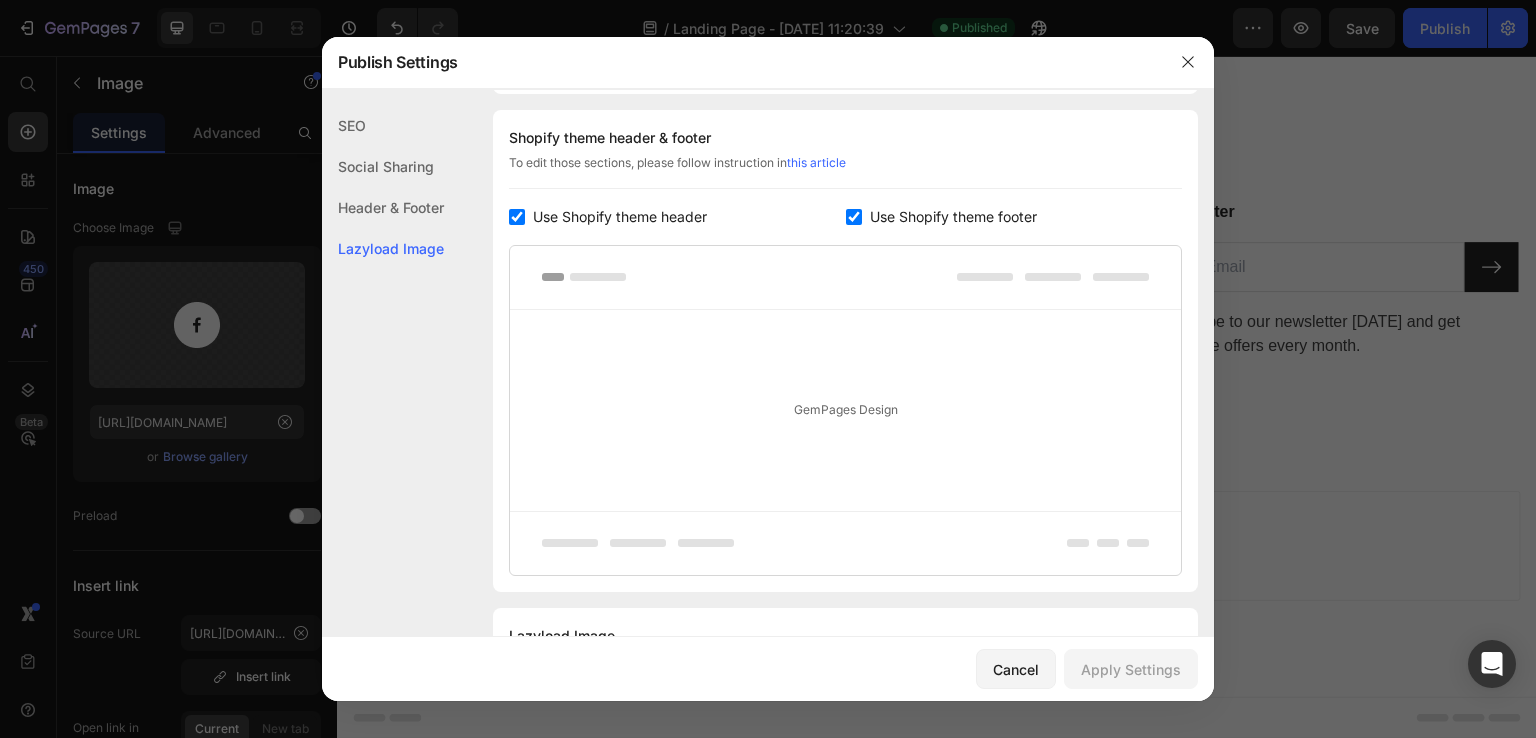 click at bounding box center [517, 217] 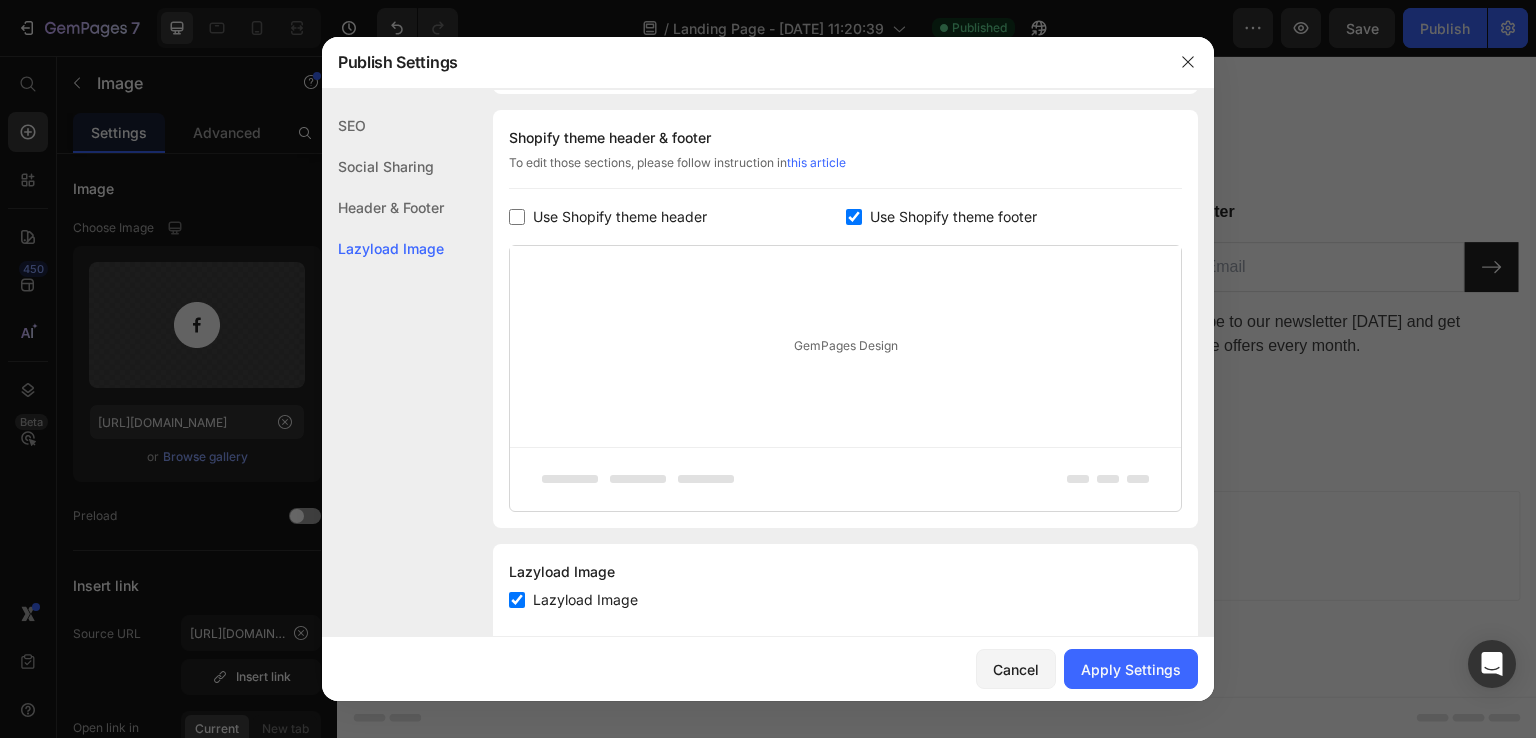 click at bounding box center (517, 217) 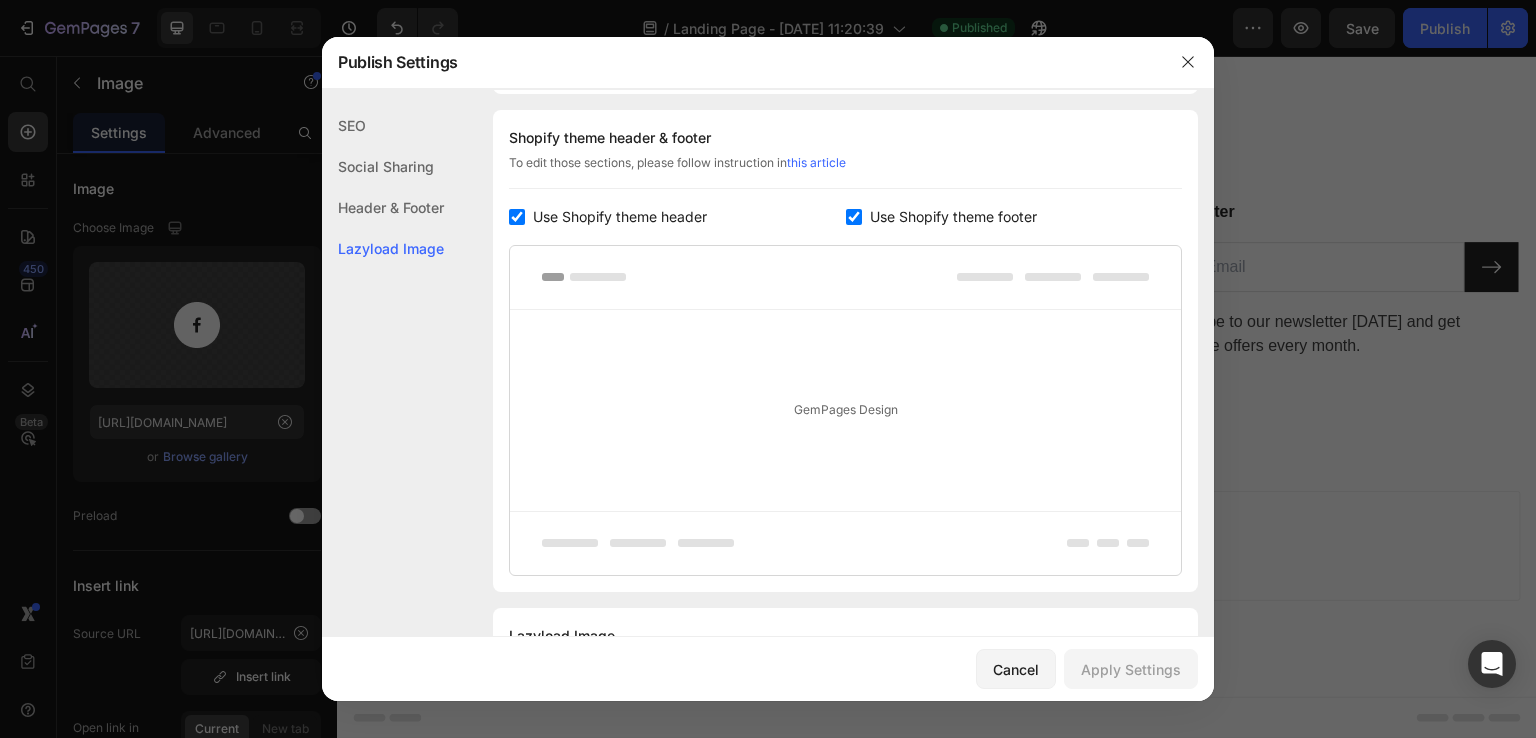 click at bounding box center (854, 217) 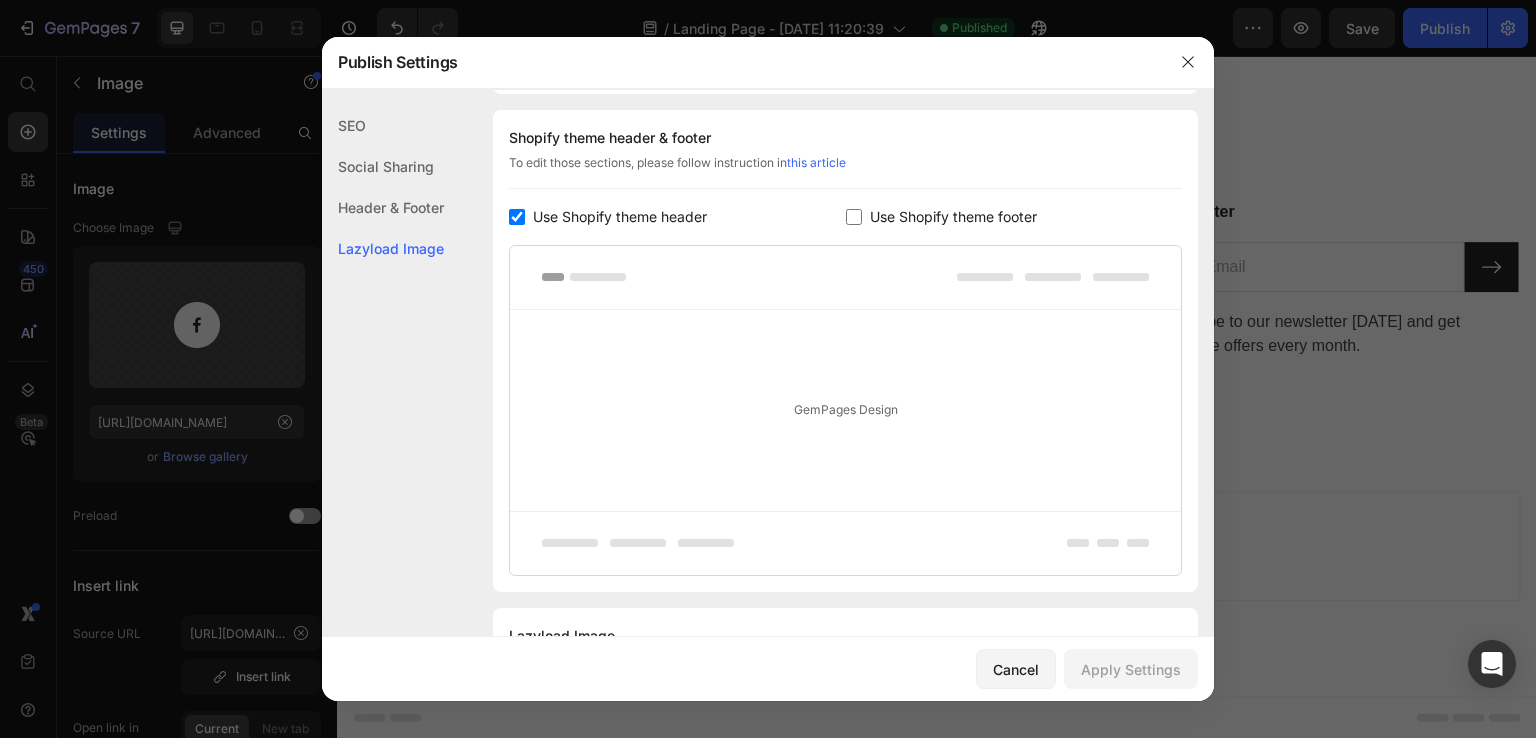 checkbox on "false" 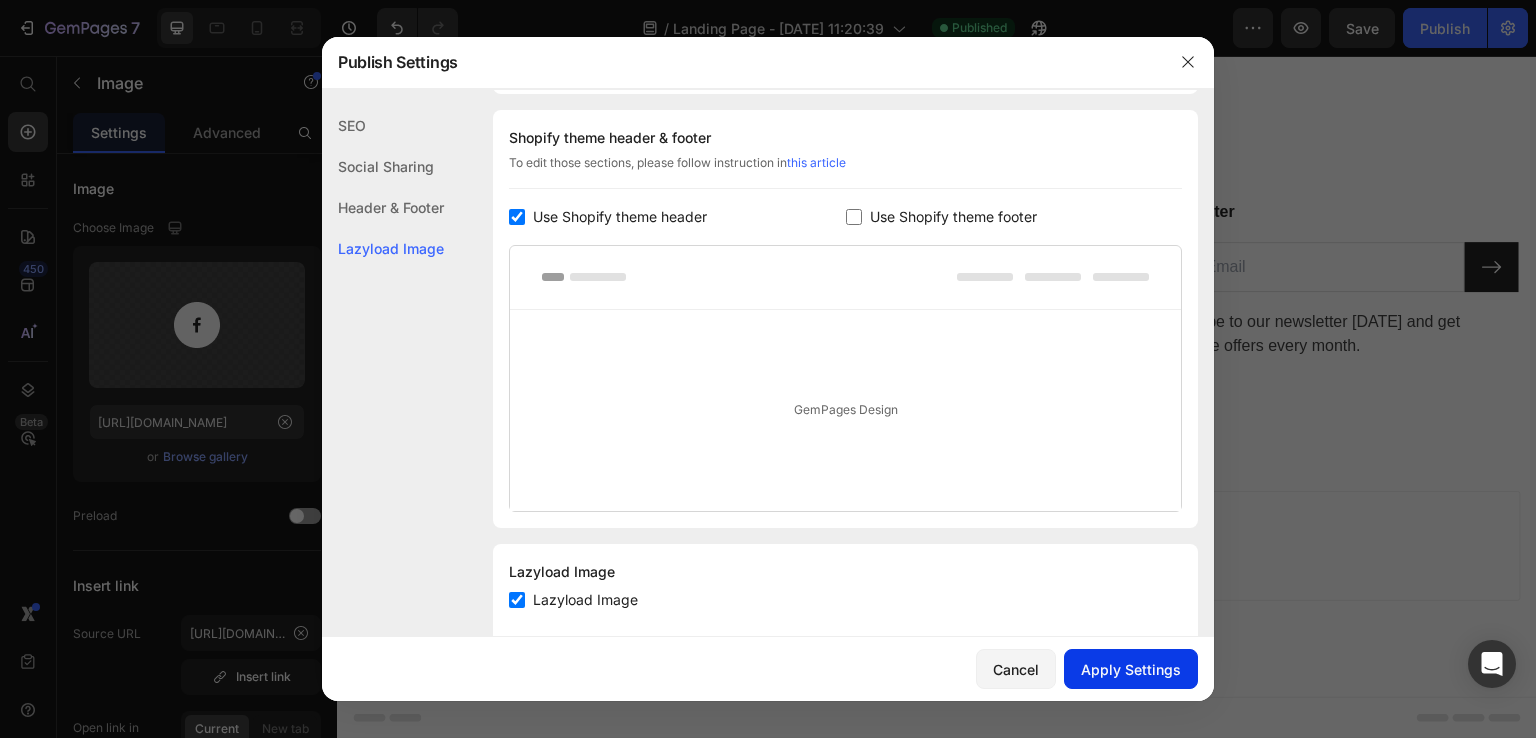 click on "Apply Settings" at bounding box center [1131, 669] 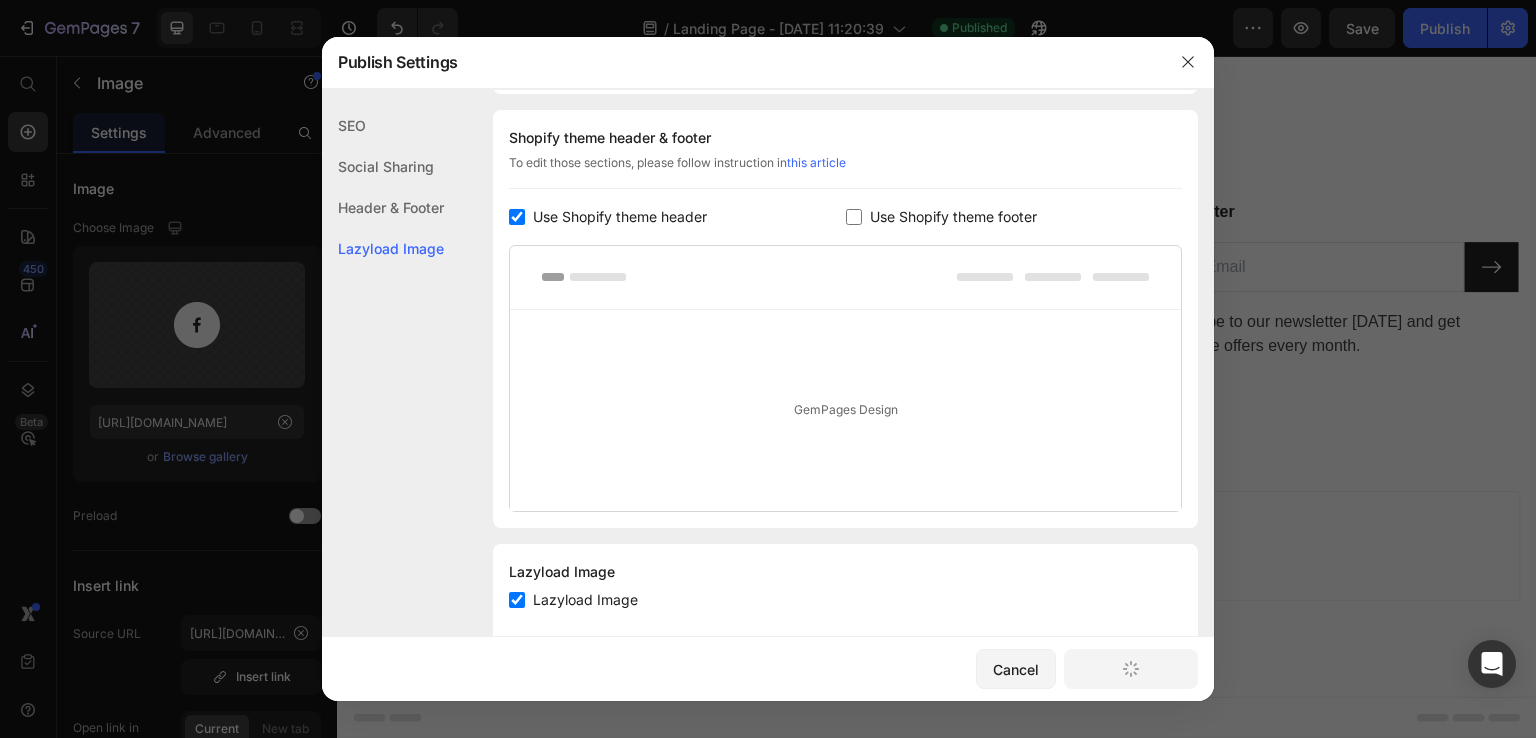 scroll, scrollTop: 4809, scrollLeft: 0, axis: vertical 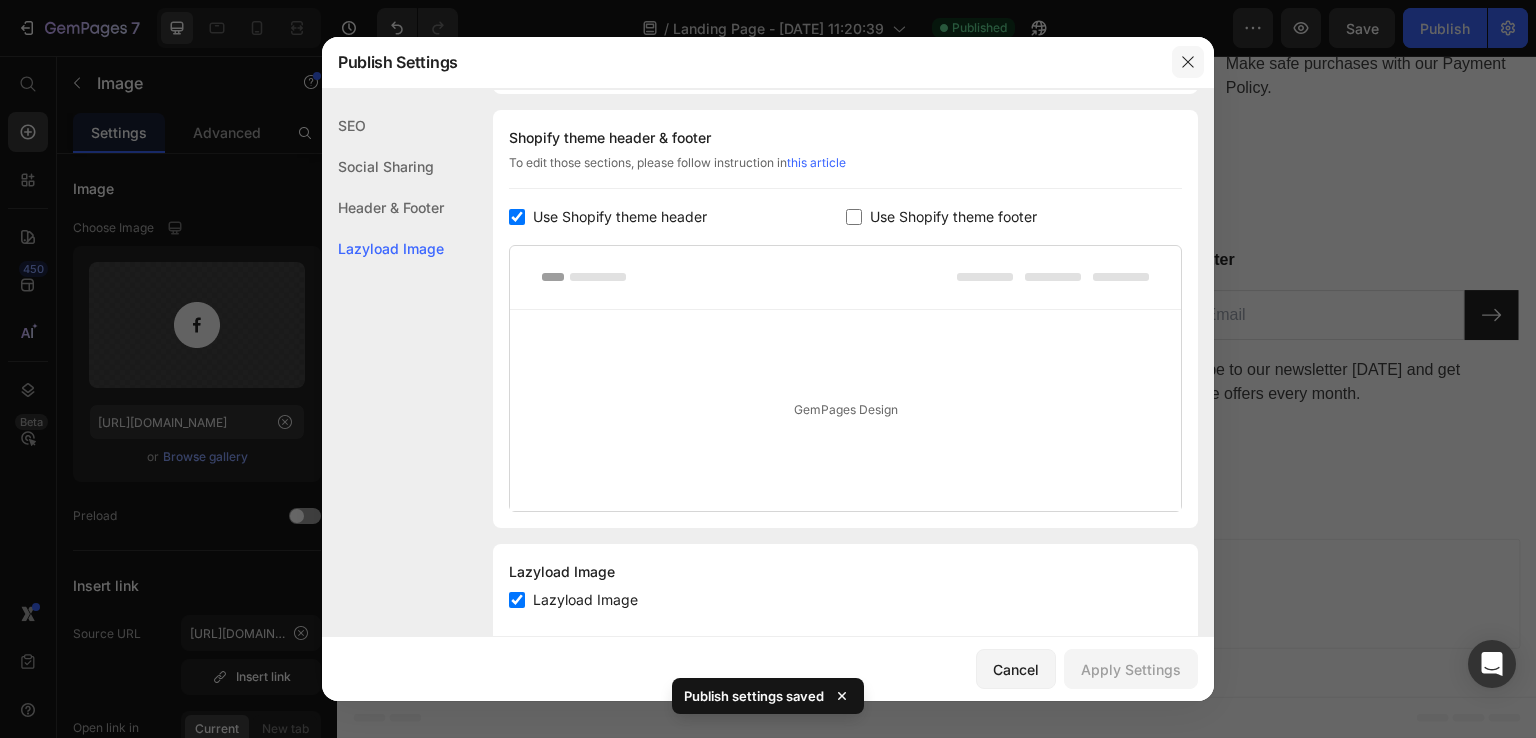 click at bounding box center (1188, 62) 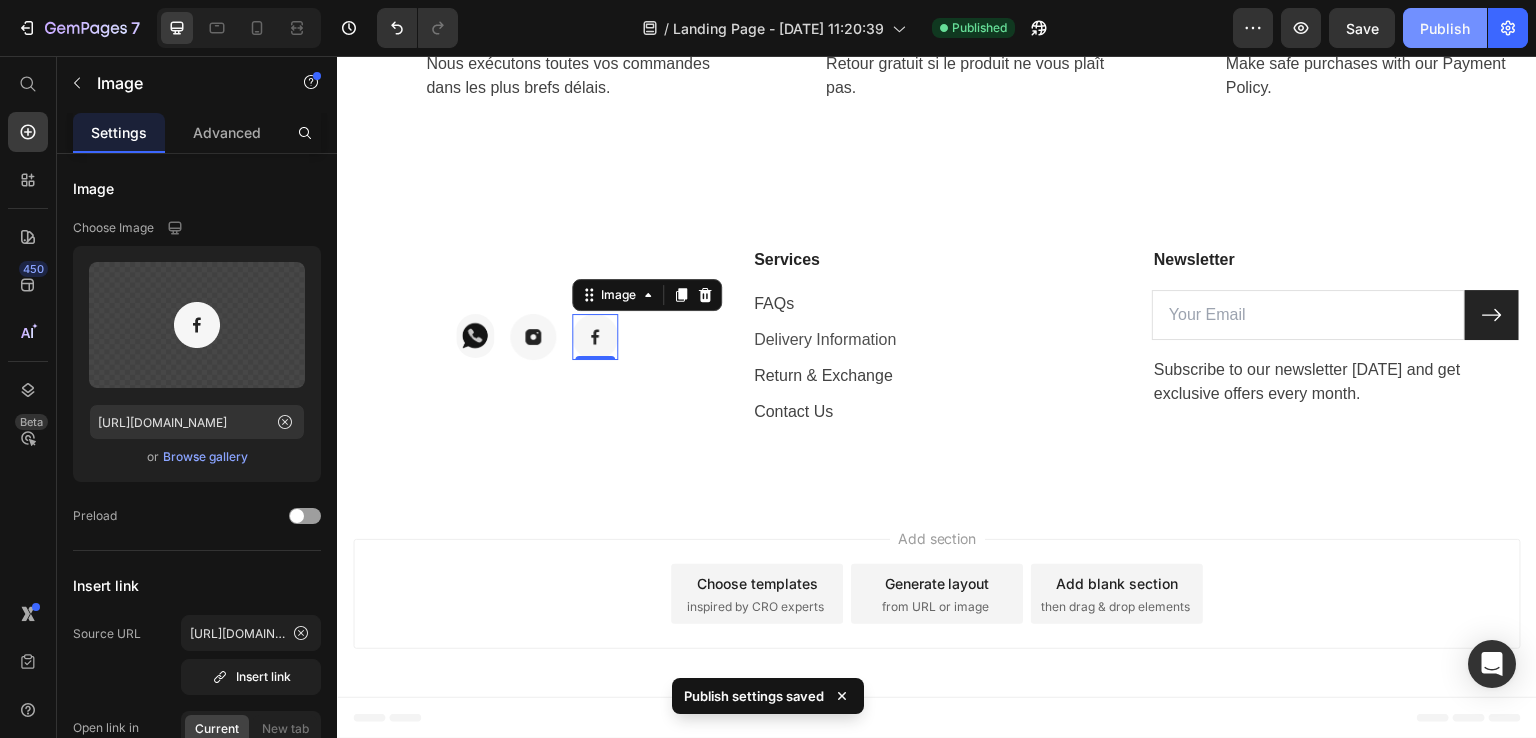 click on "Publish" at bounding box center [1445, 28] 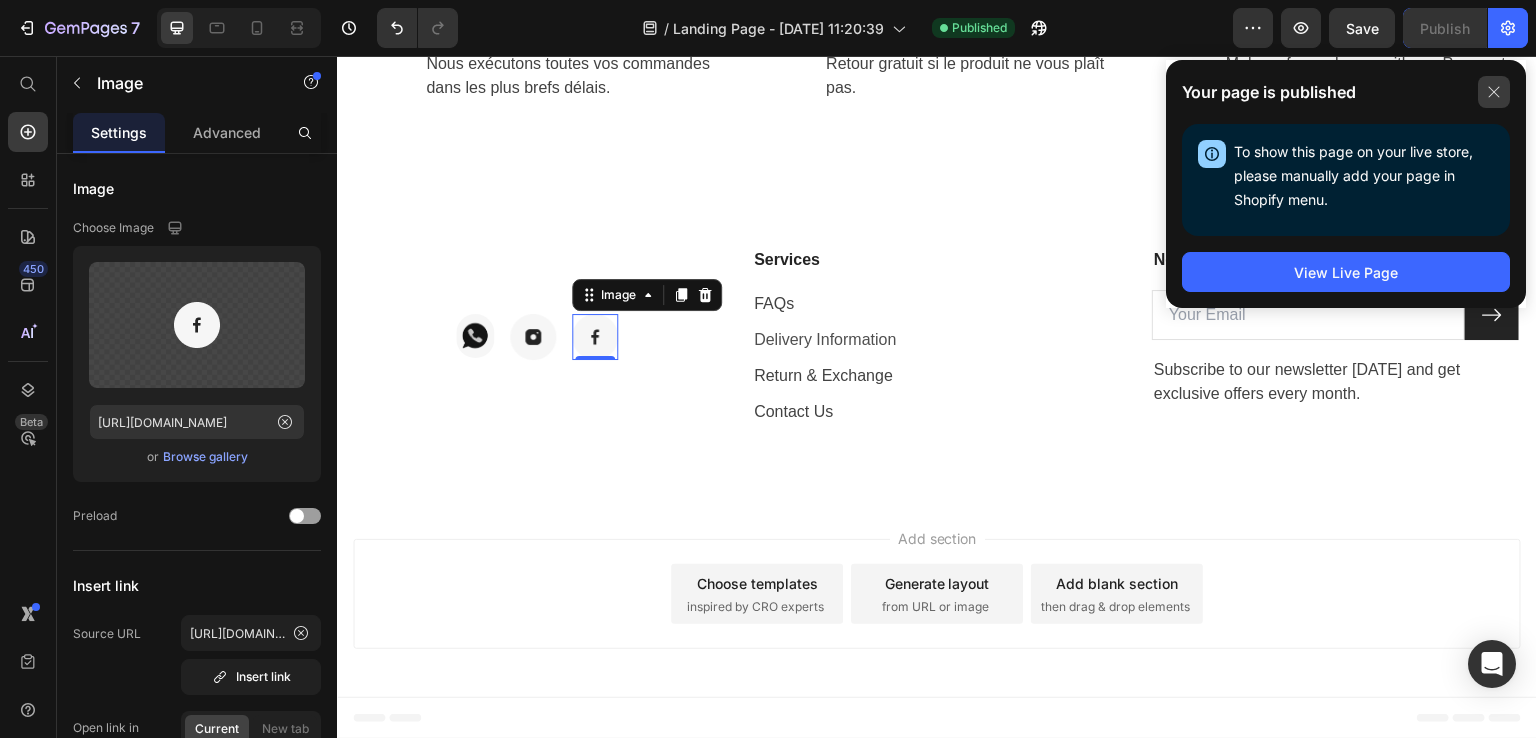 click 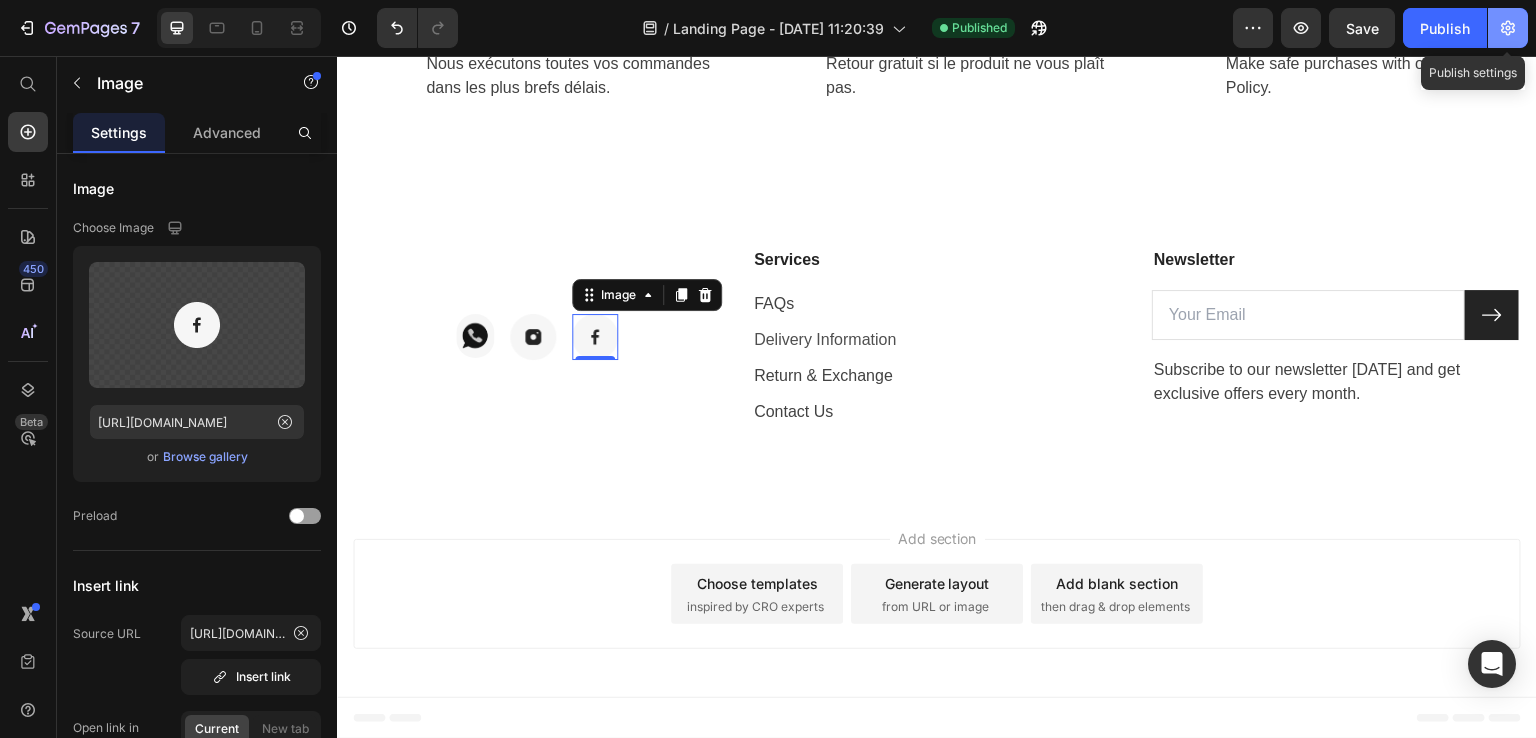 click 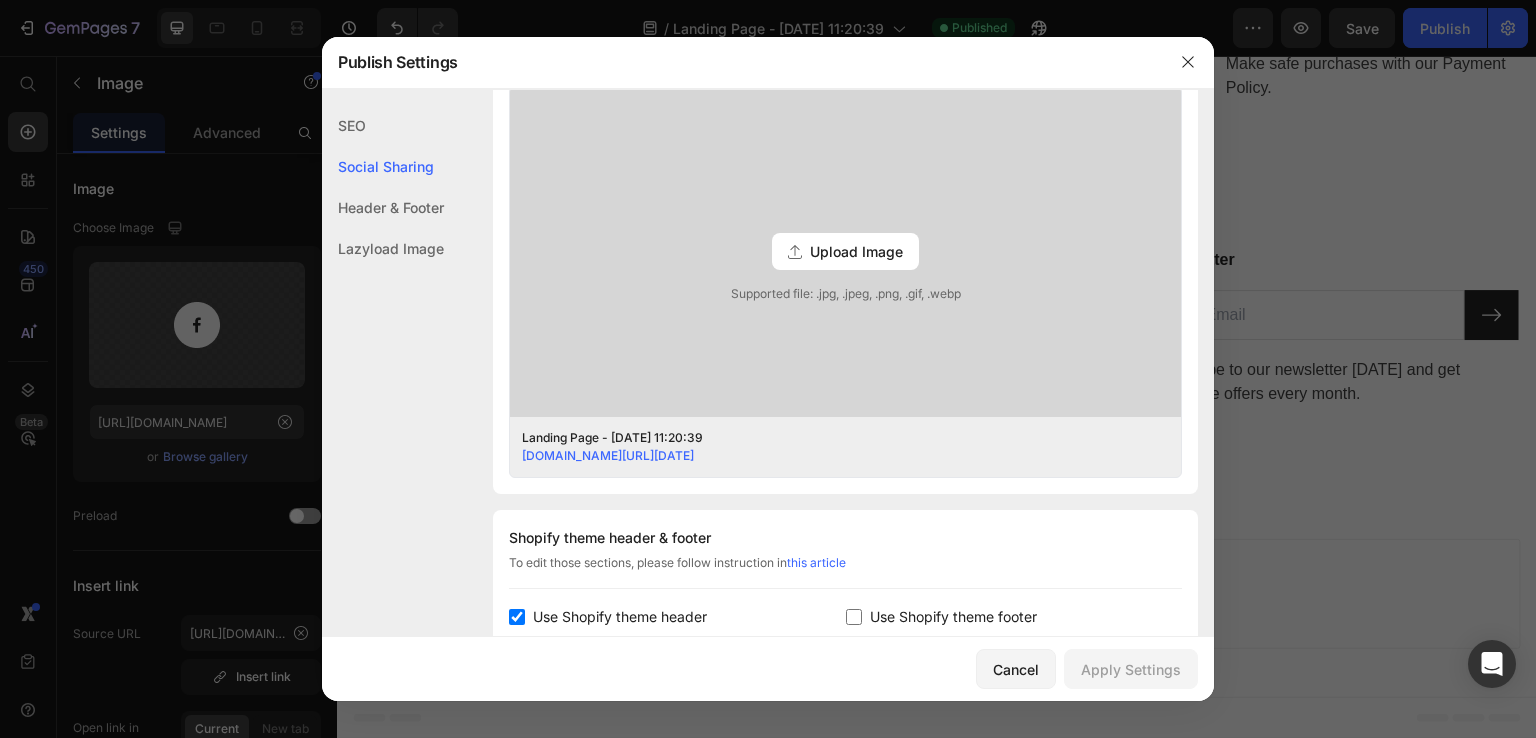 scroll, scrollTop: 520, scrollLeft: 0, axis: vertical 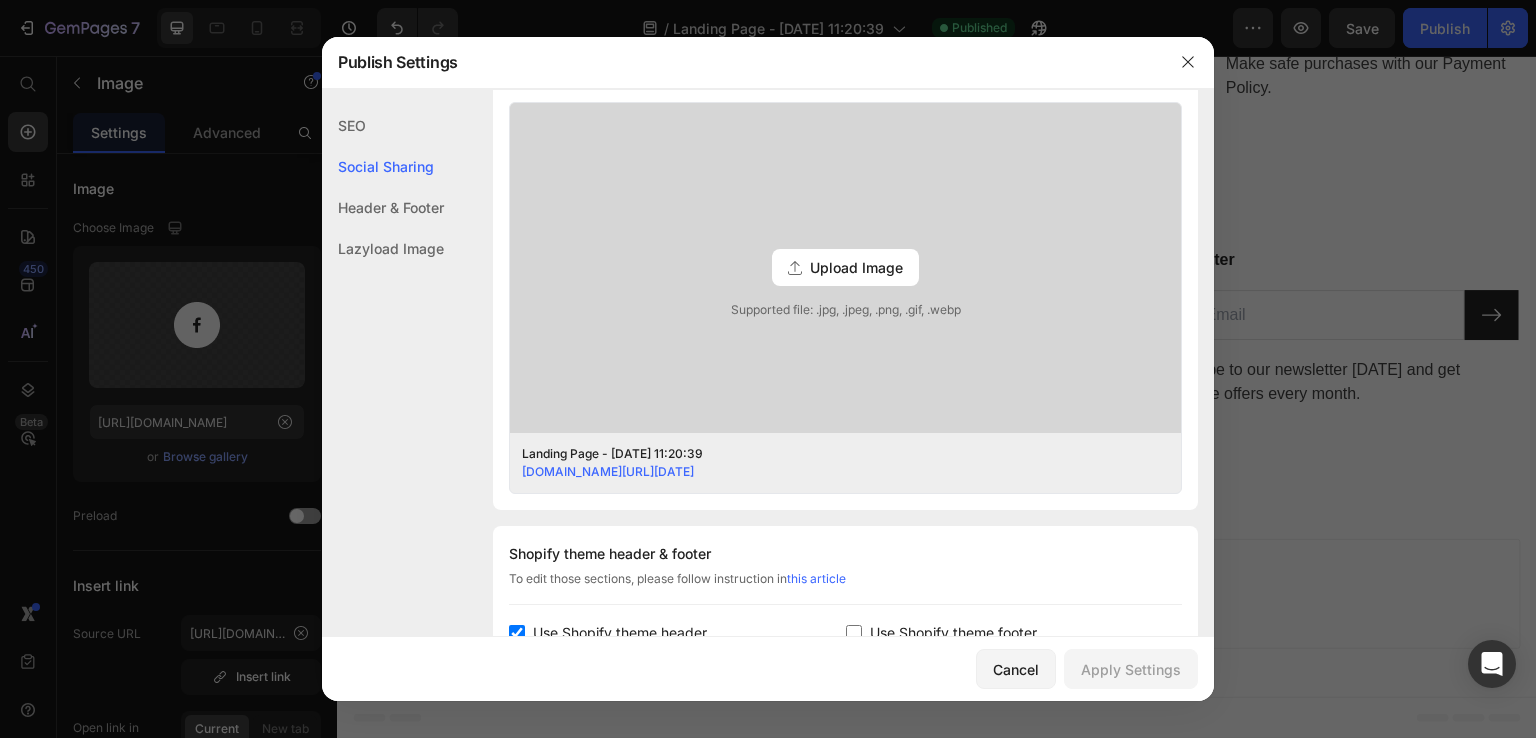 click on "Header & Footer" 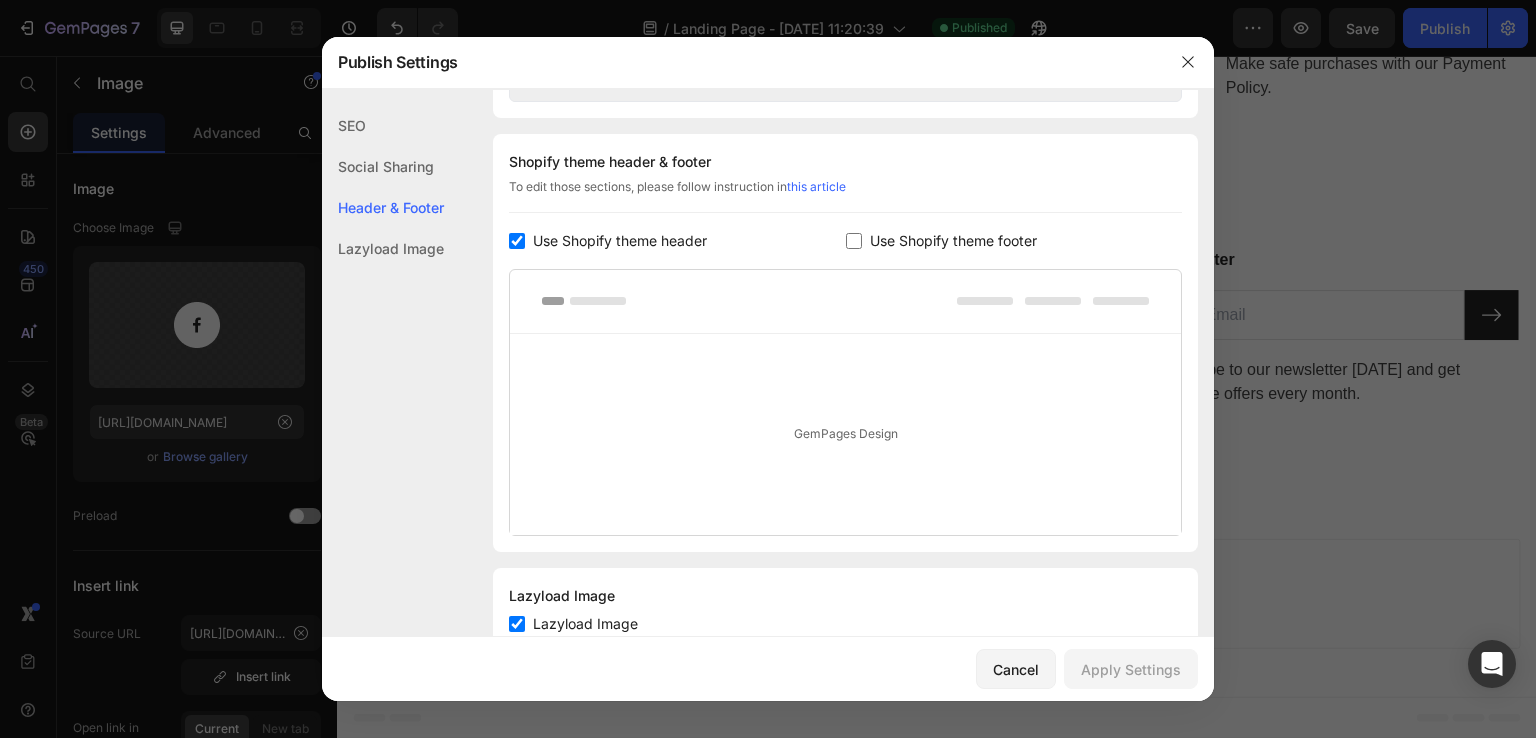scroll, scrollTop: 936, scrollLeft: 0, axis: vertical 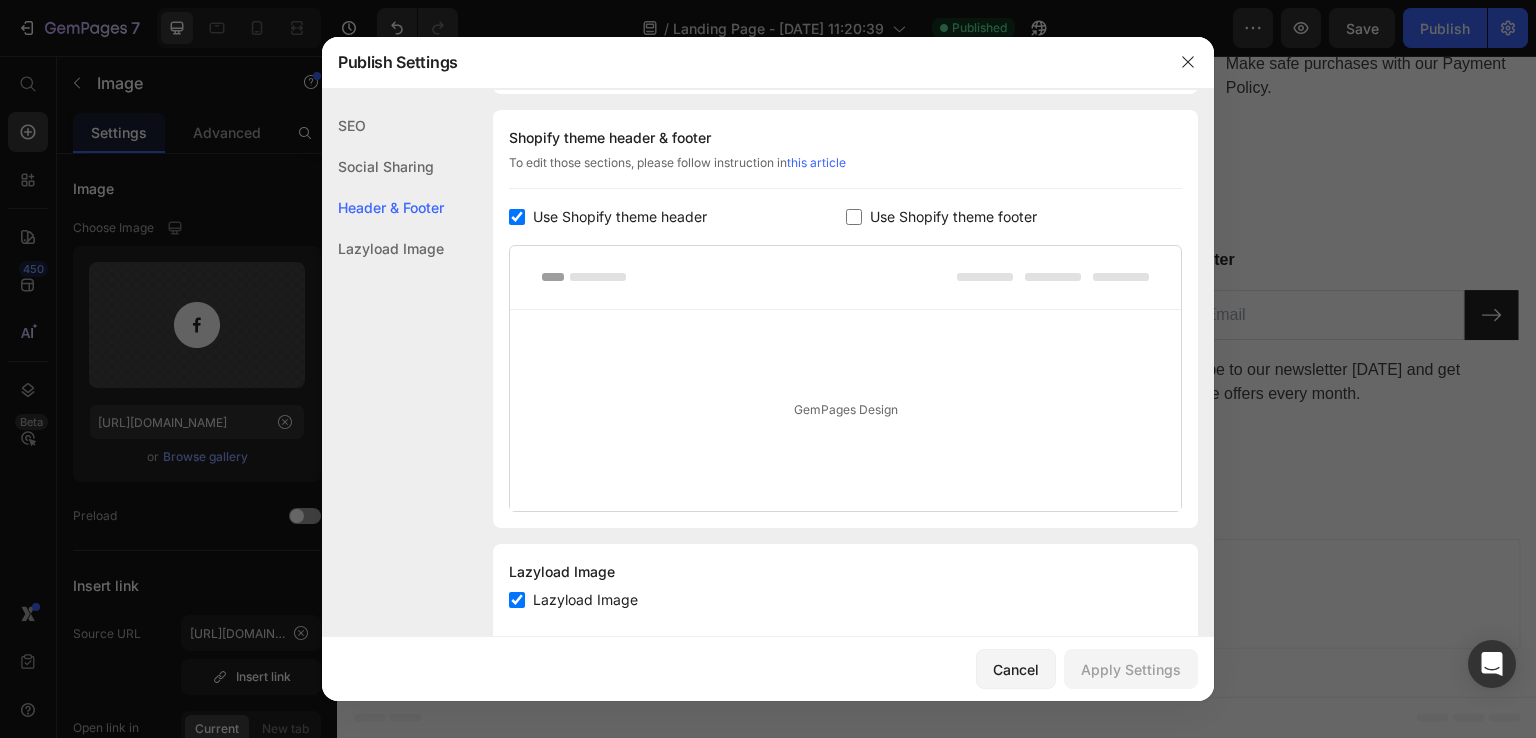 click at bounding box center [517, 217] 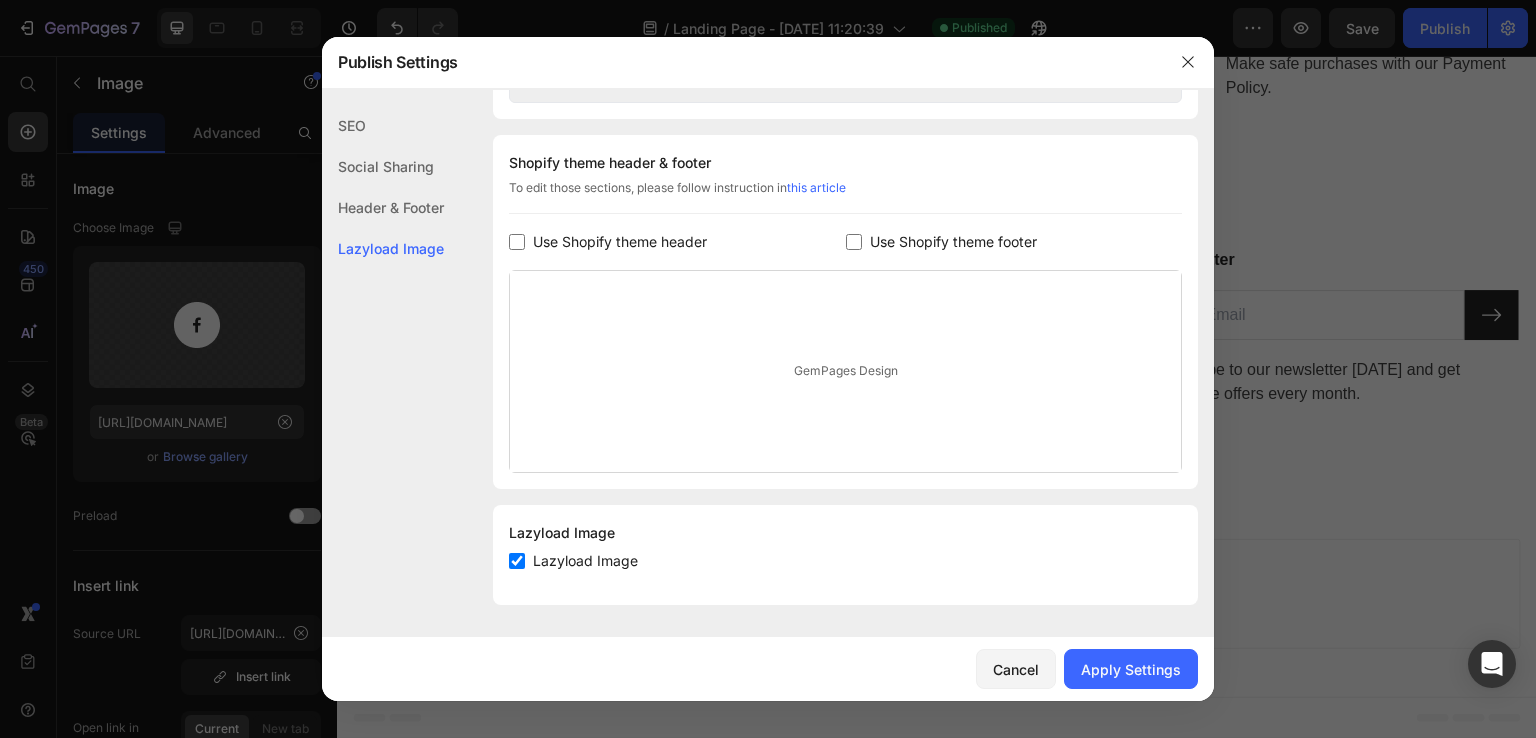 scroll, scrollTop: 909, scrollLeft: 0, axis: vertical 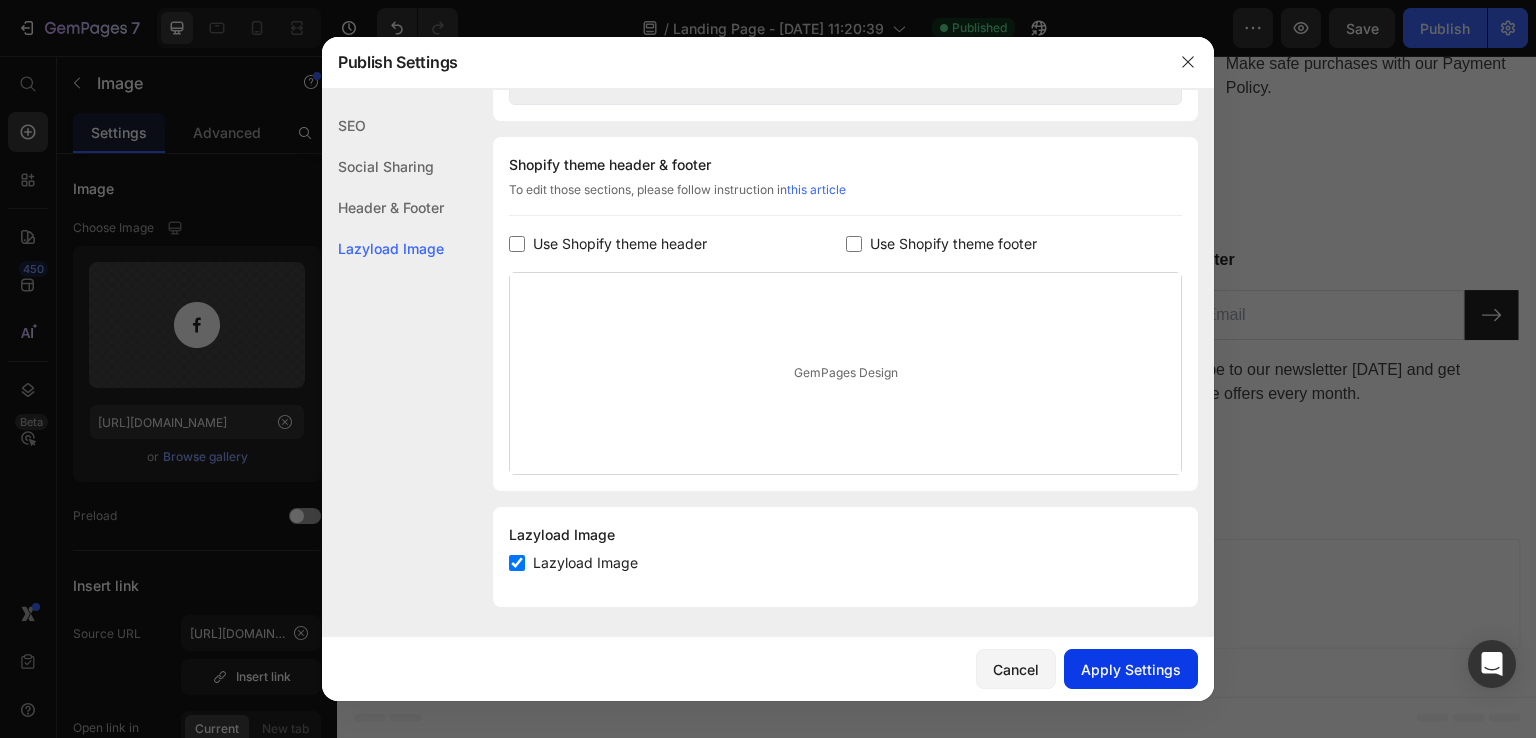 click on "Apply Settings" 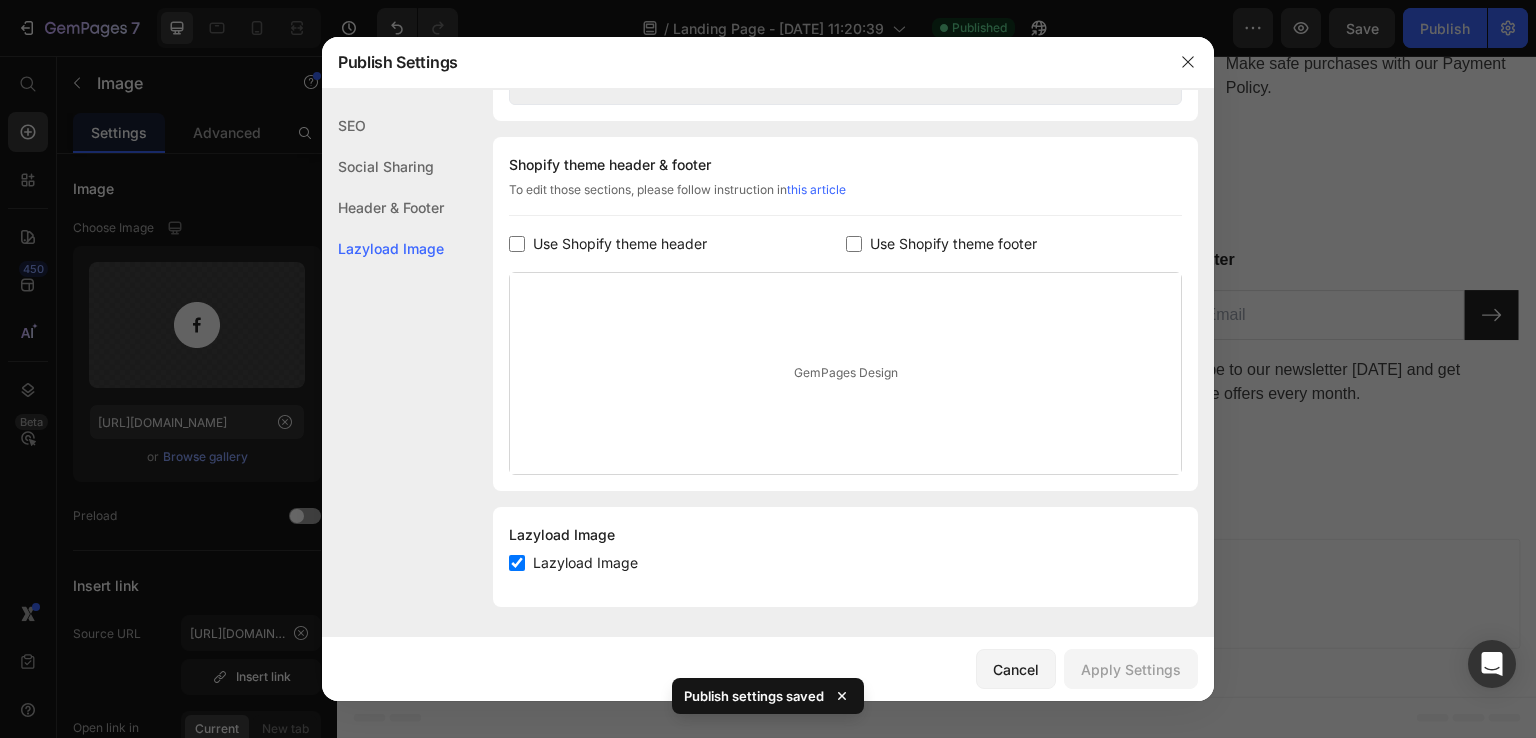click at bounding box center (768, 369) 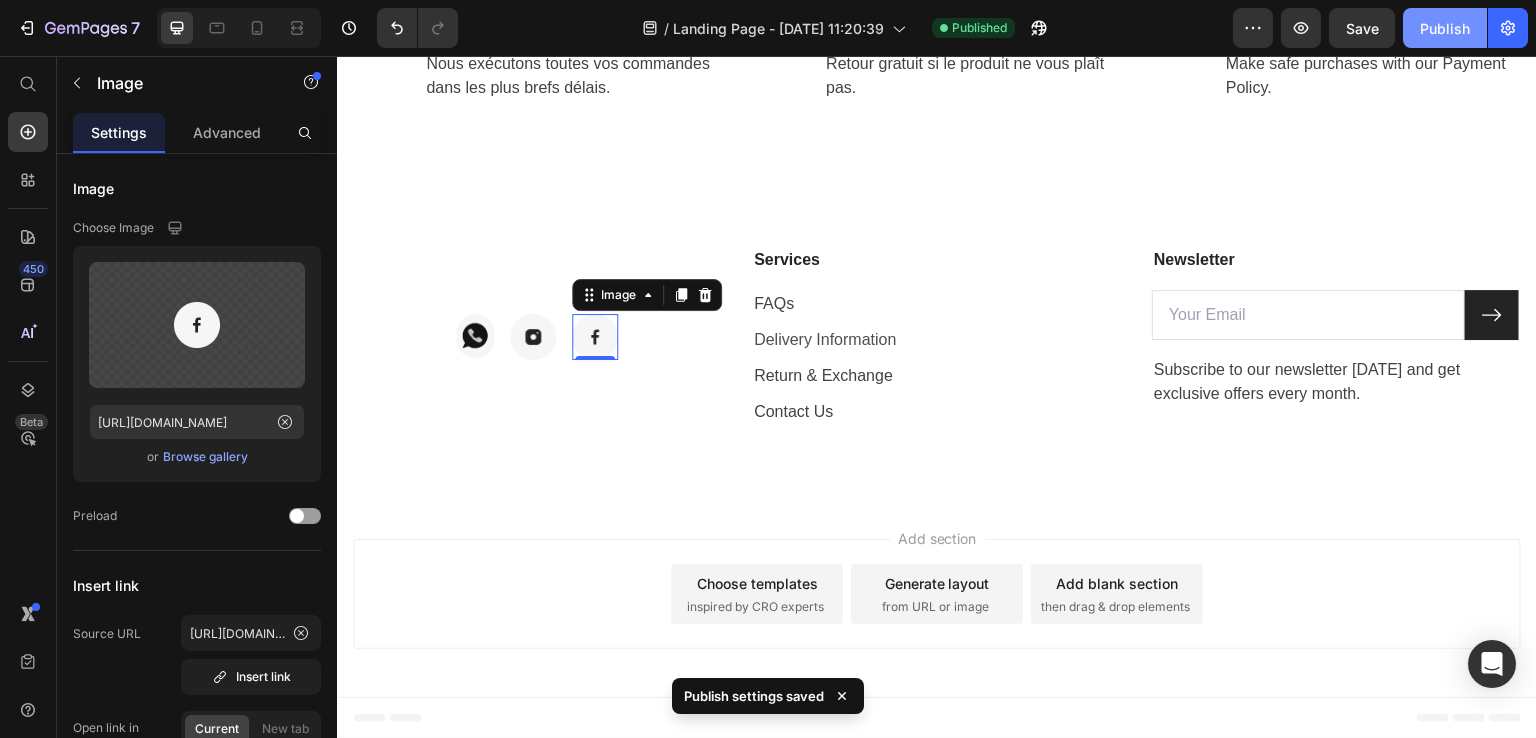 click on "Publish" at bounding box center (1445, 28) 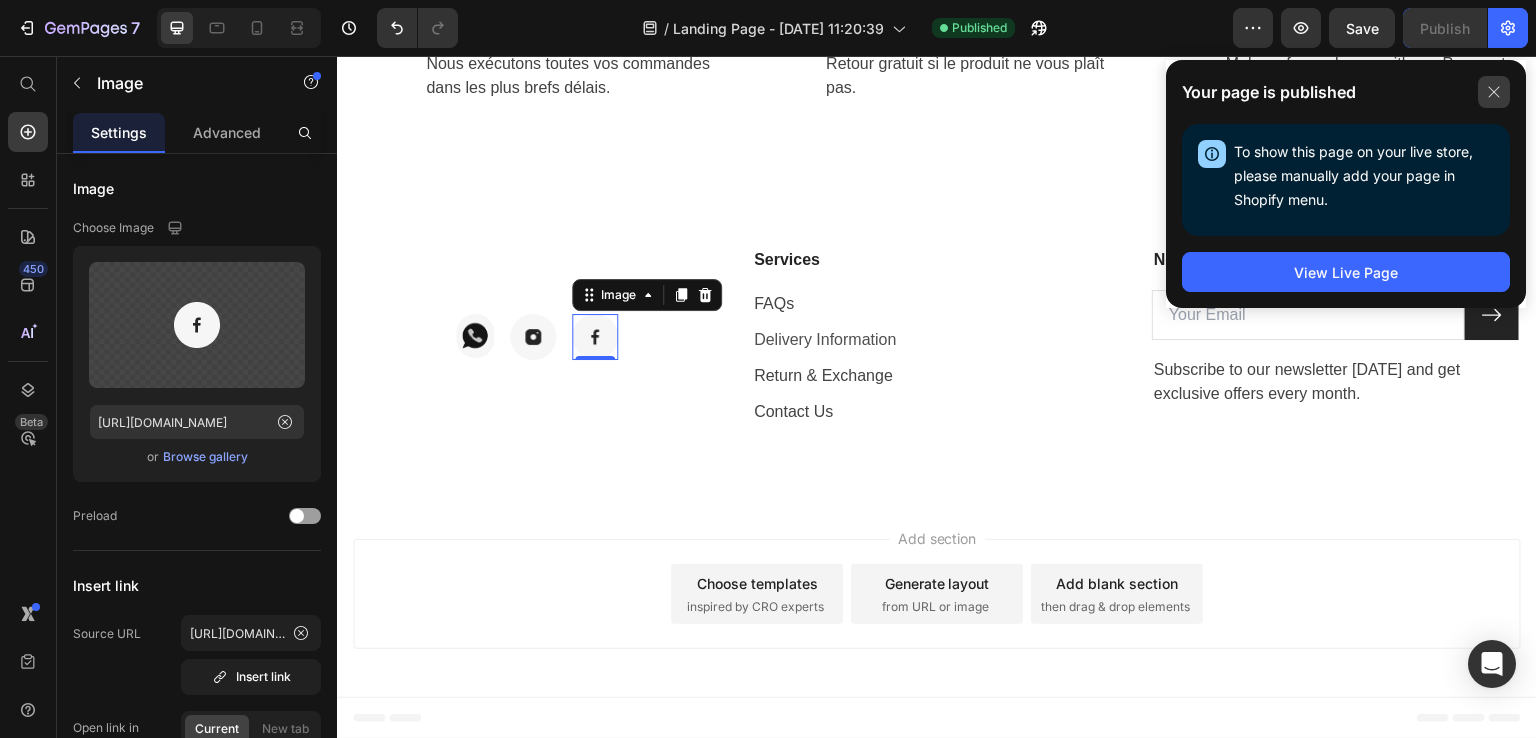 click 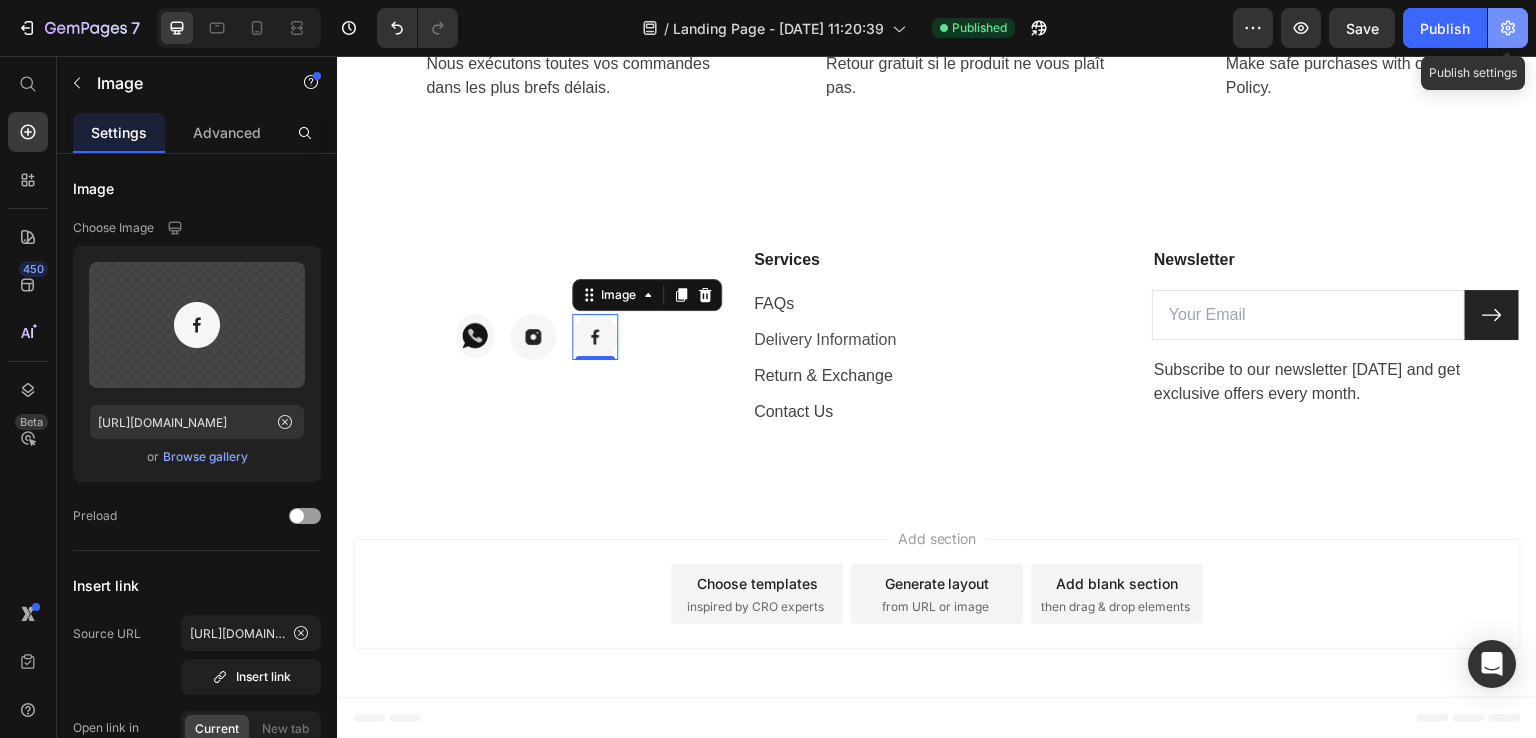 click 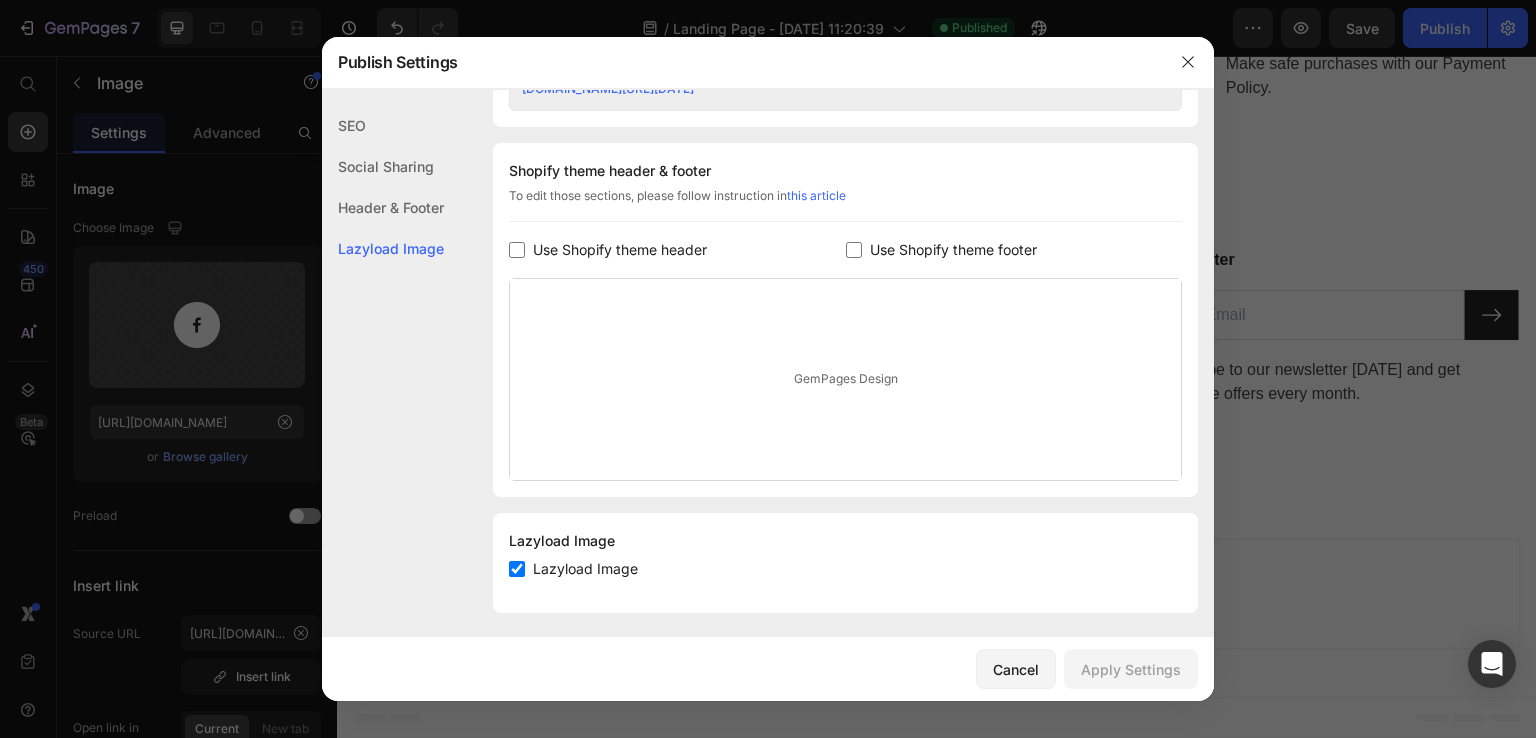 scroll, scrollTop: 909, scrollLeft: 0, axis: vertical 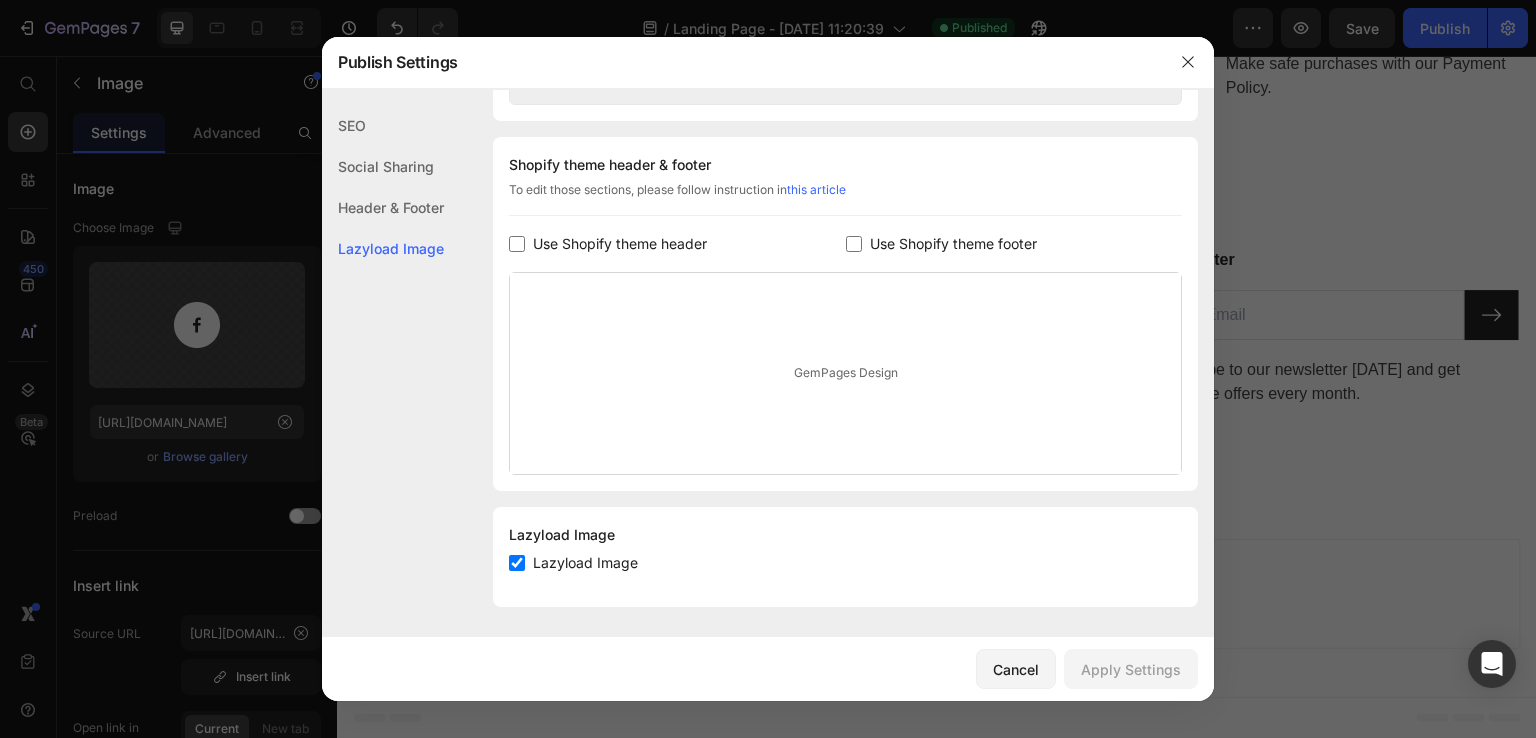 click at bounding box center (517, 244) 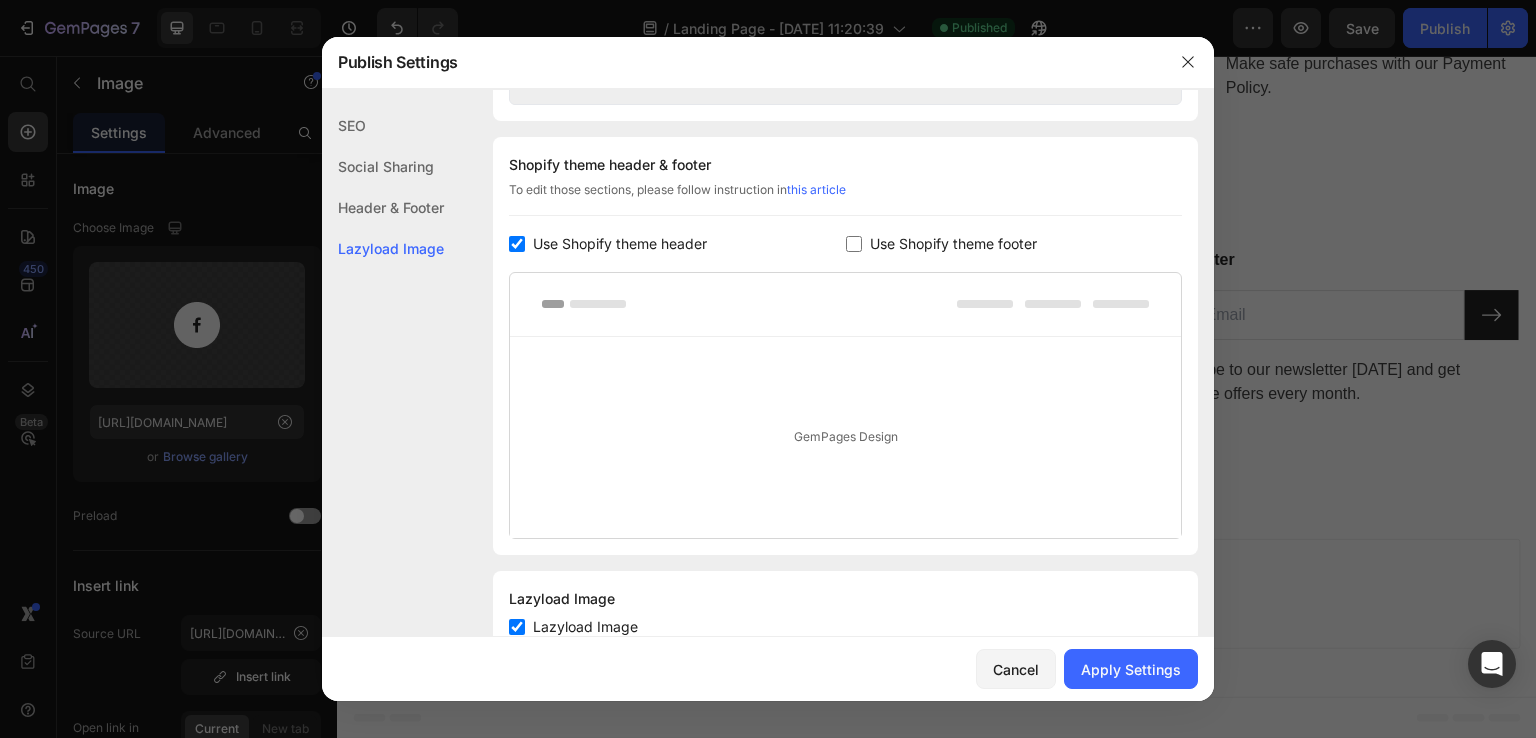 click at bounding box center [517, 244] 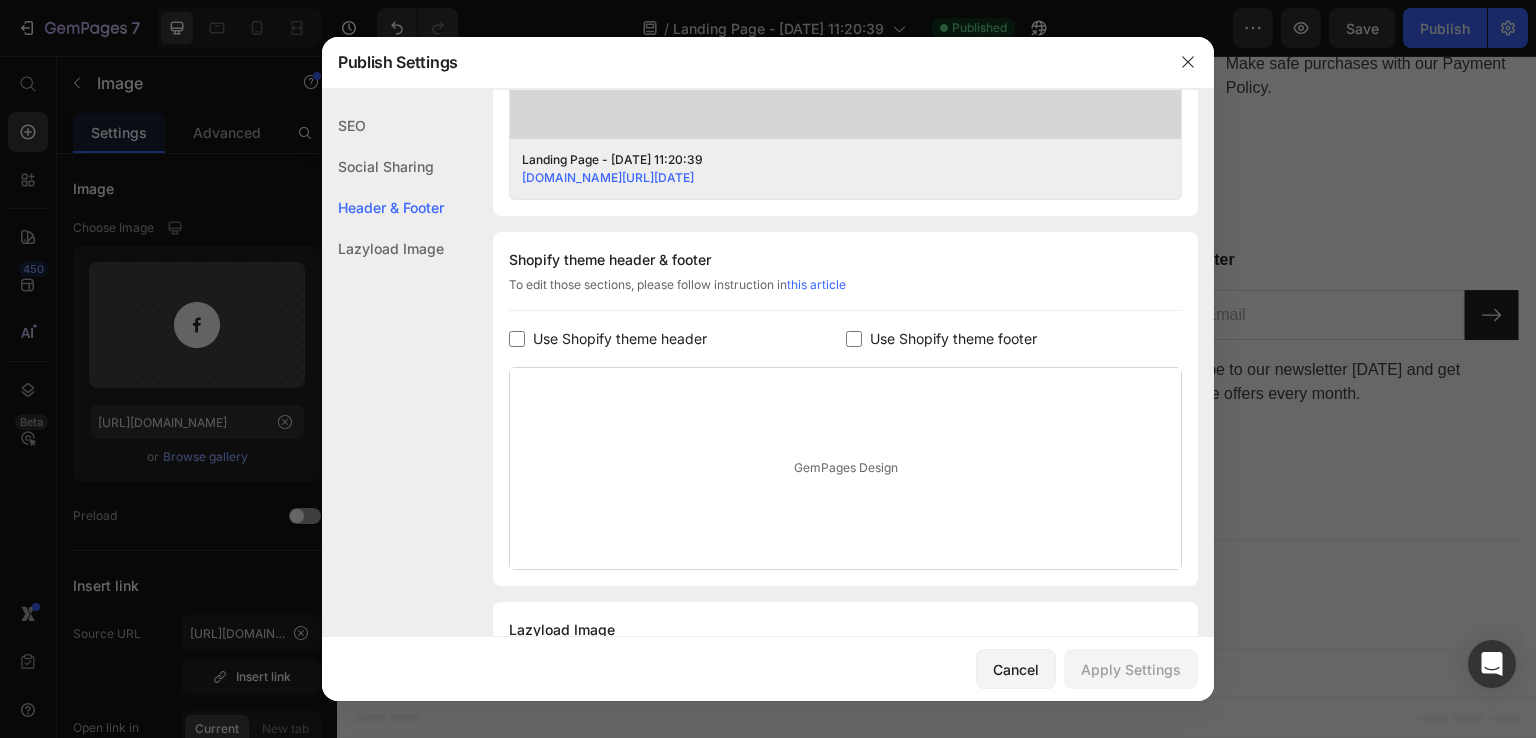 scroll, scrollTop: 909, scrollLeft: 0, axis: vertical 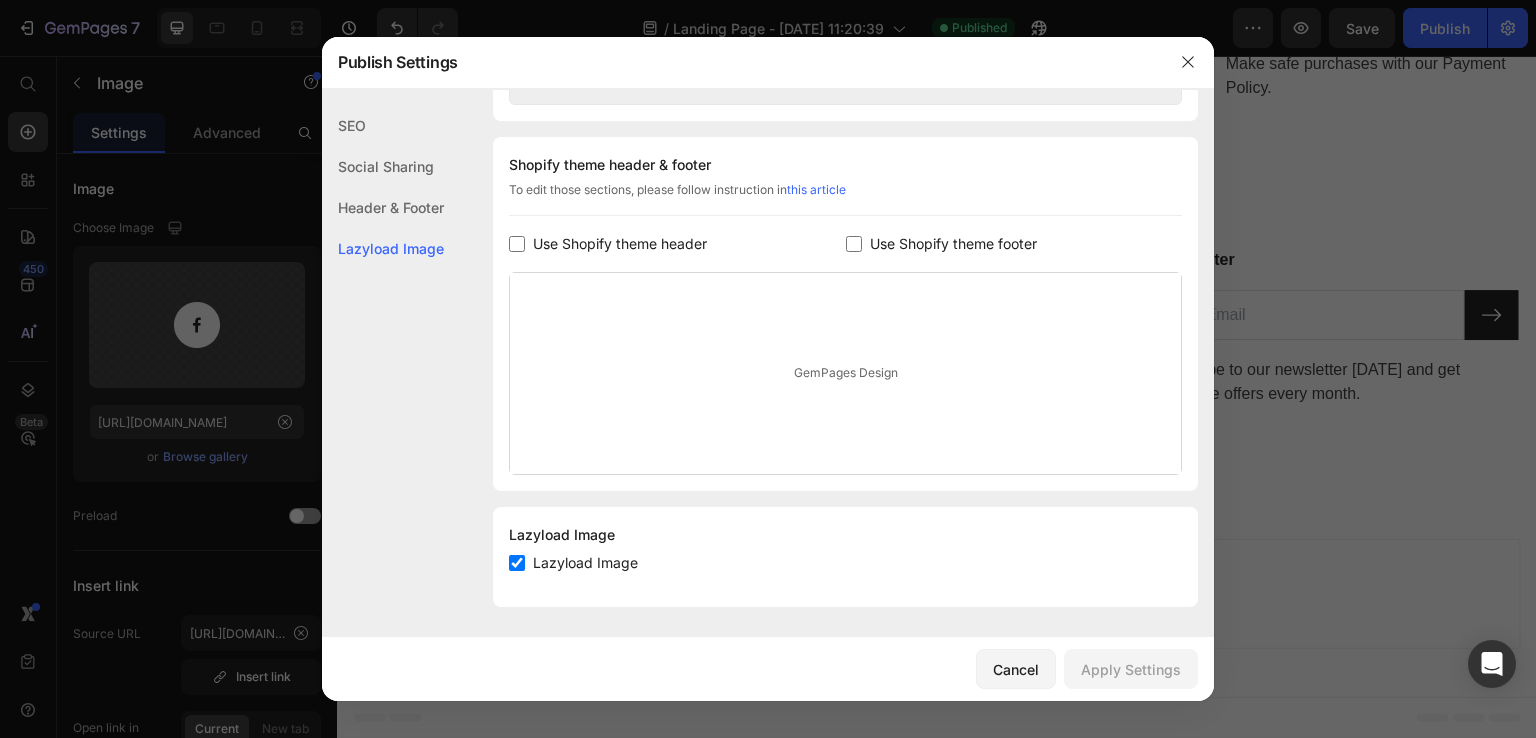 click at bounding box center [517, 244] 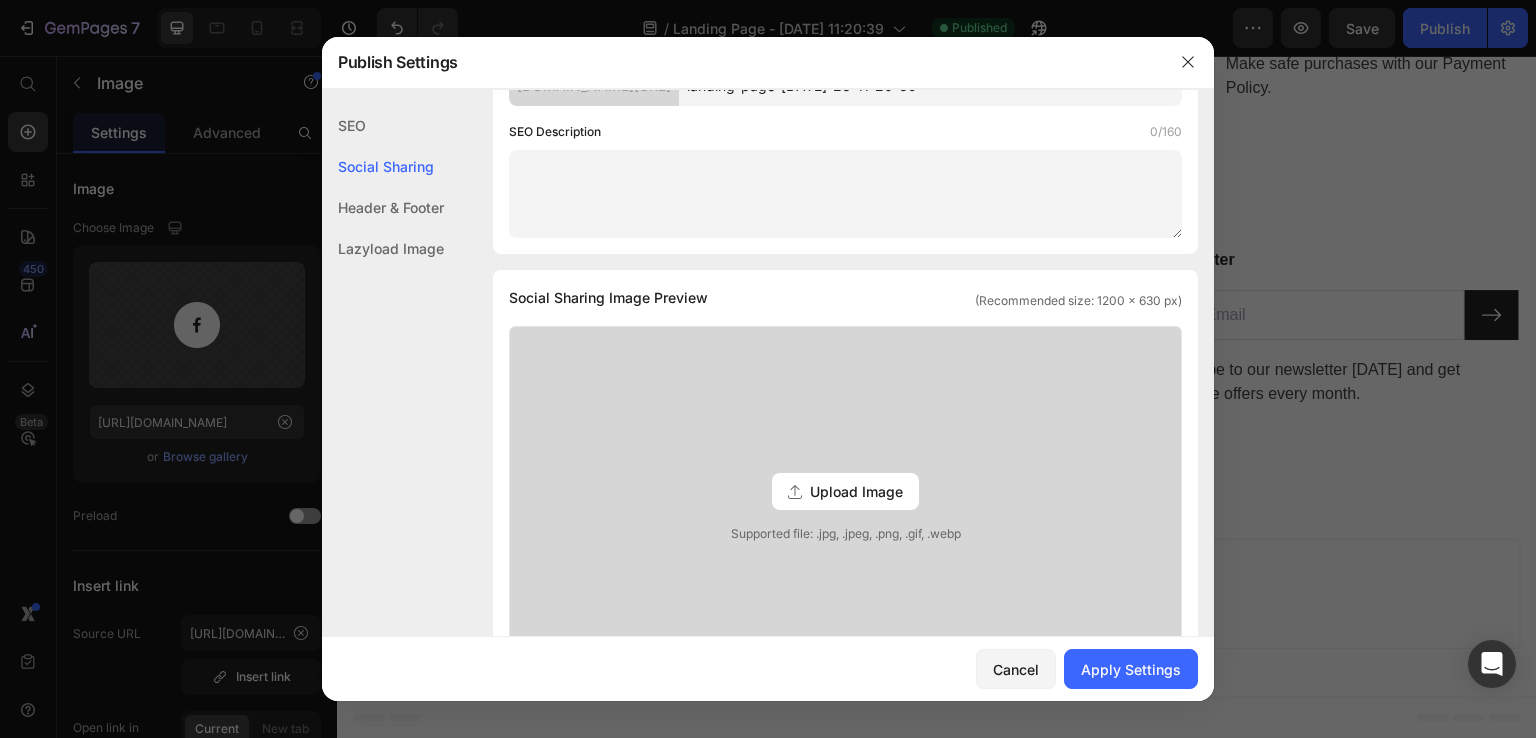 scroll, scrollTop: 0, scrollLeft: 0, axis: both 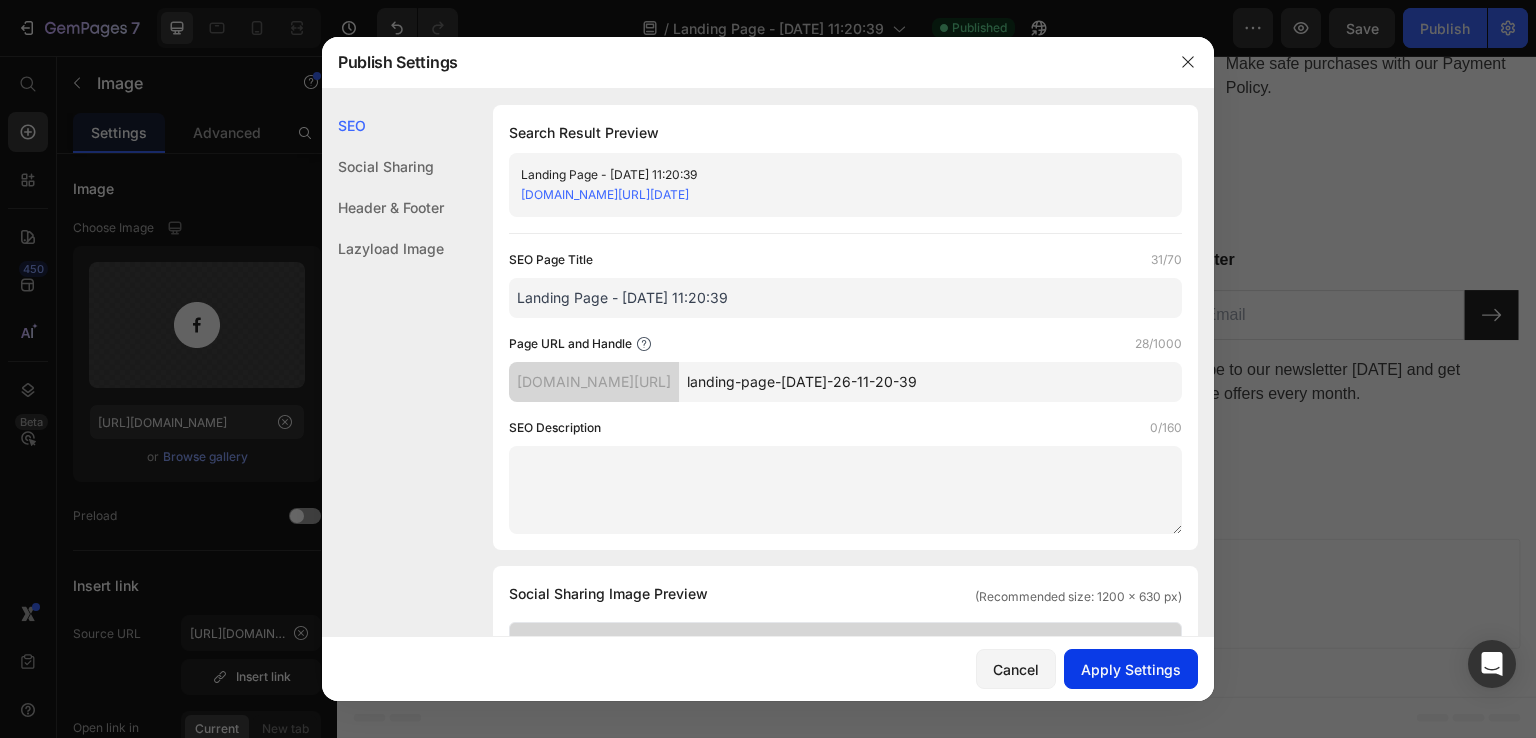click on "Apply Settings" at bounding box center (1131, 669) 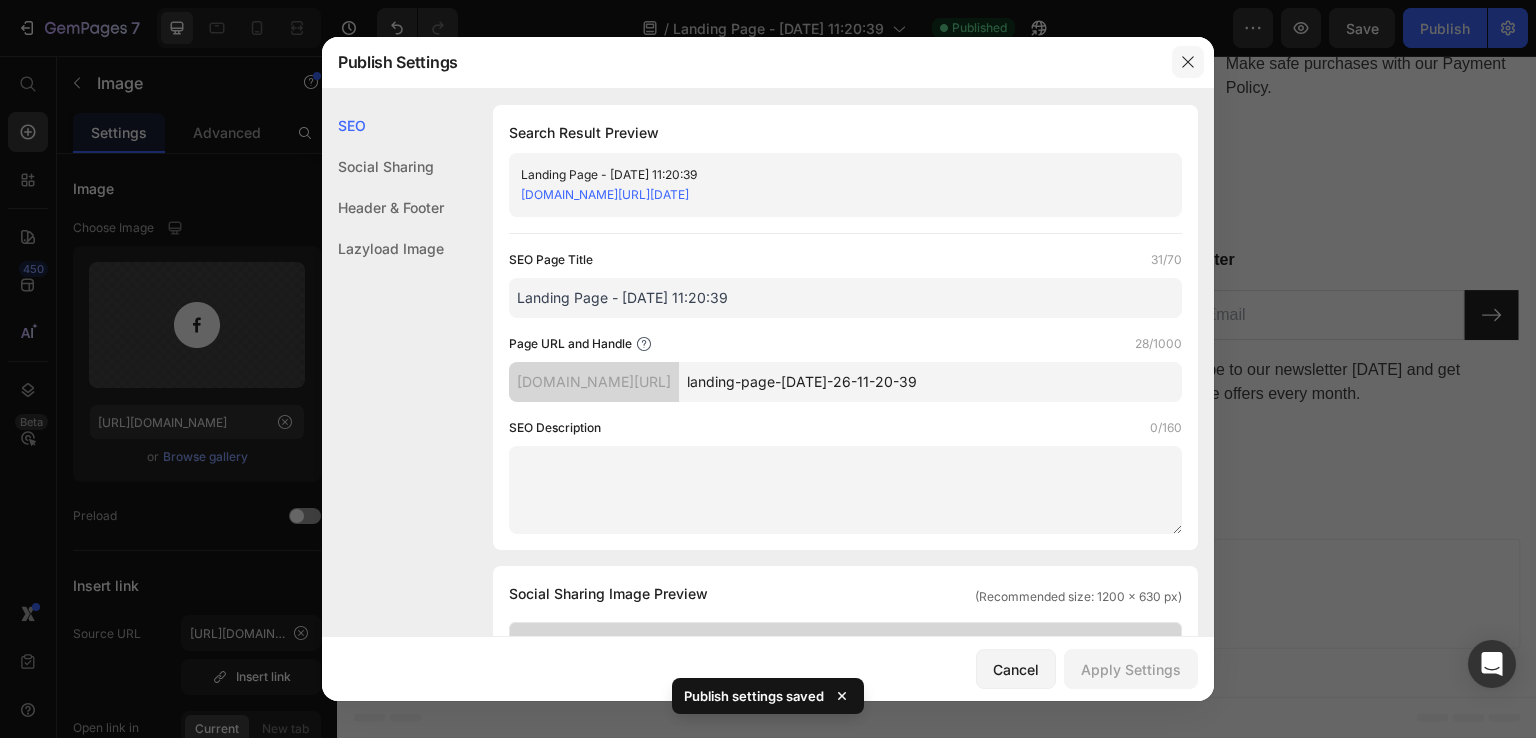 click at bounding box center (1188, 62) 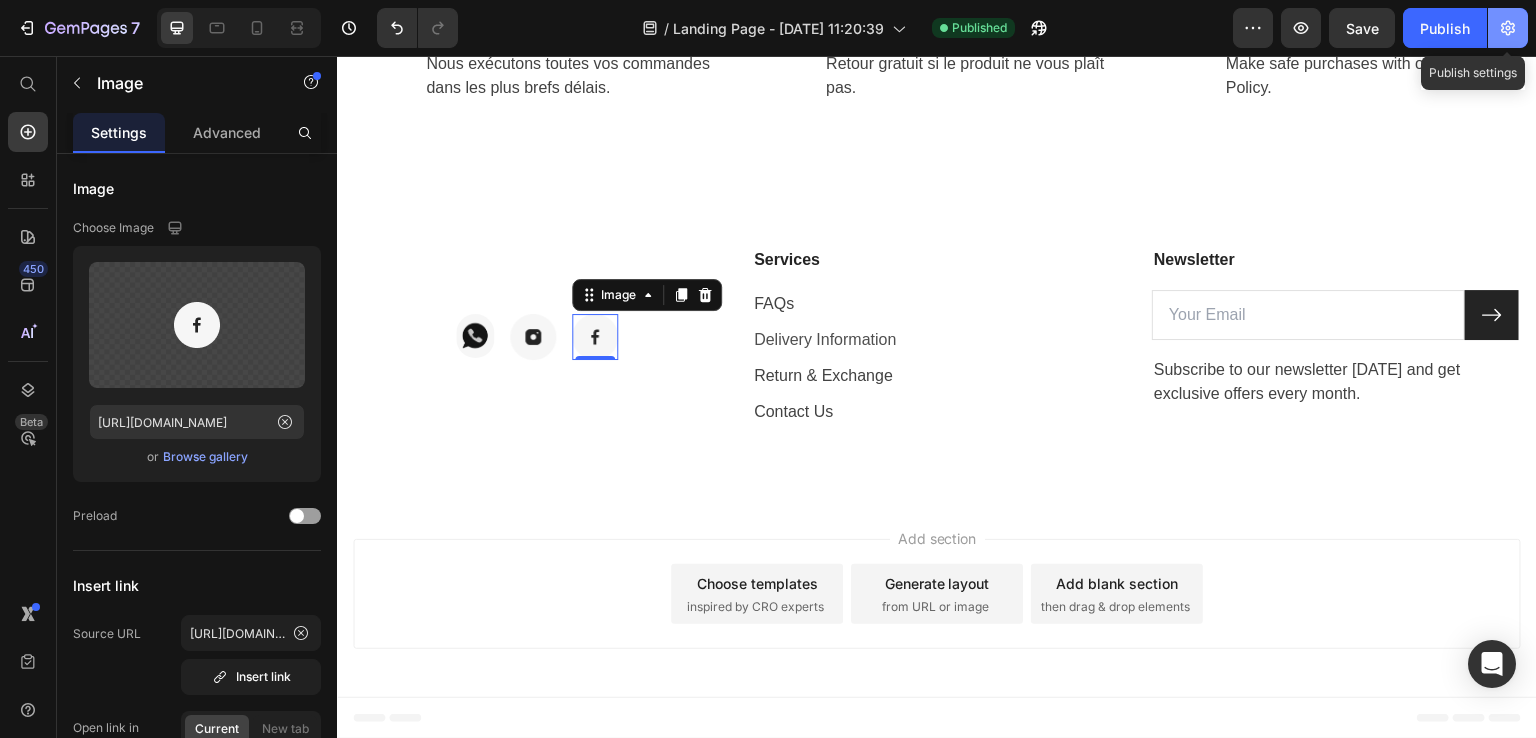 click 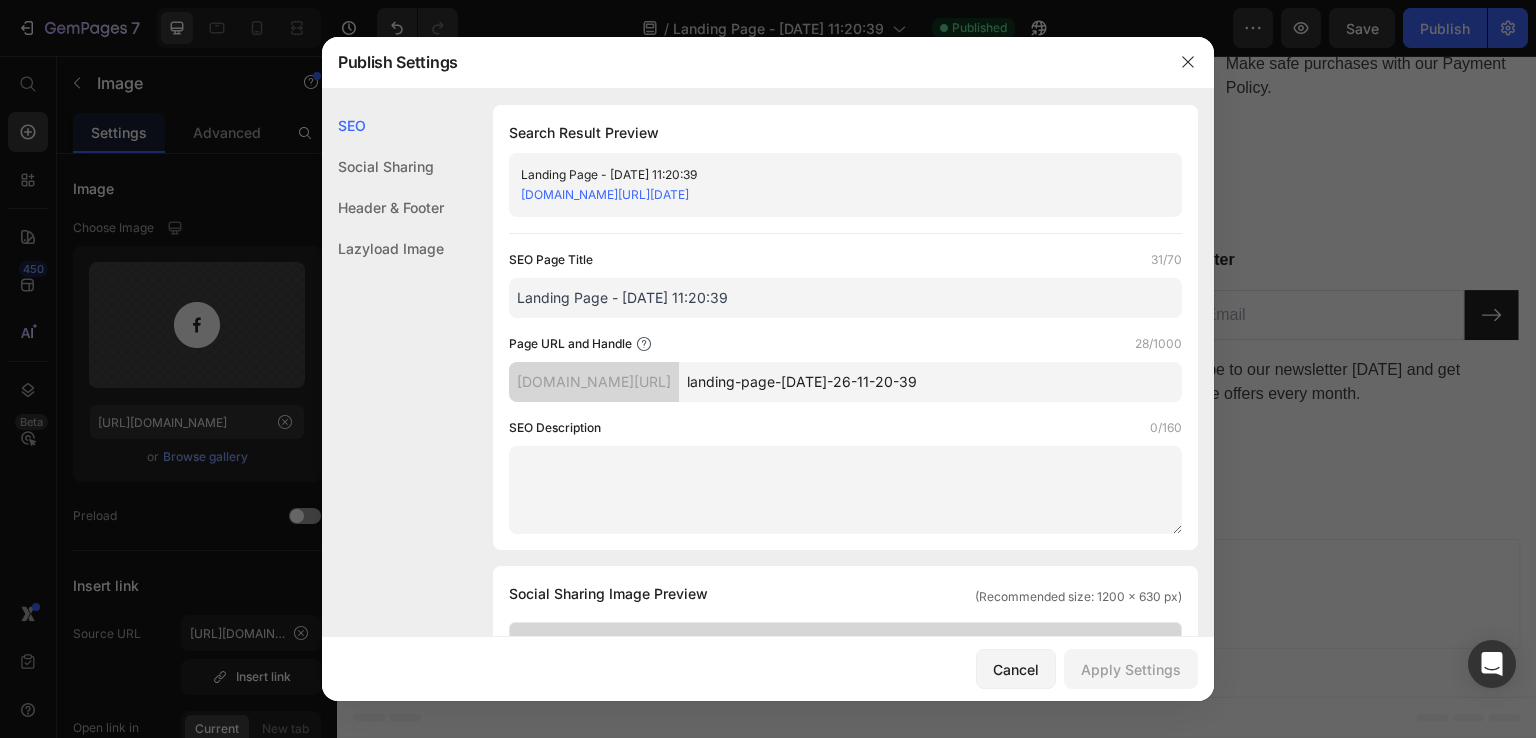 click on "Social Sharing" 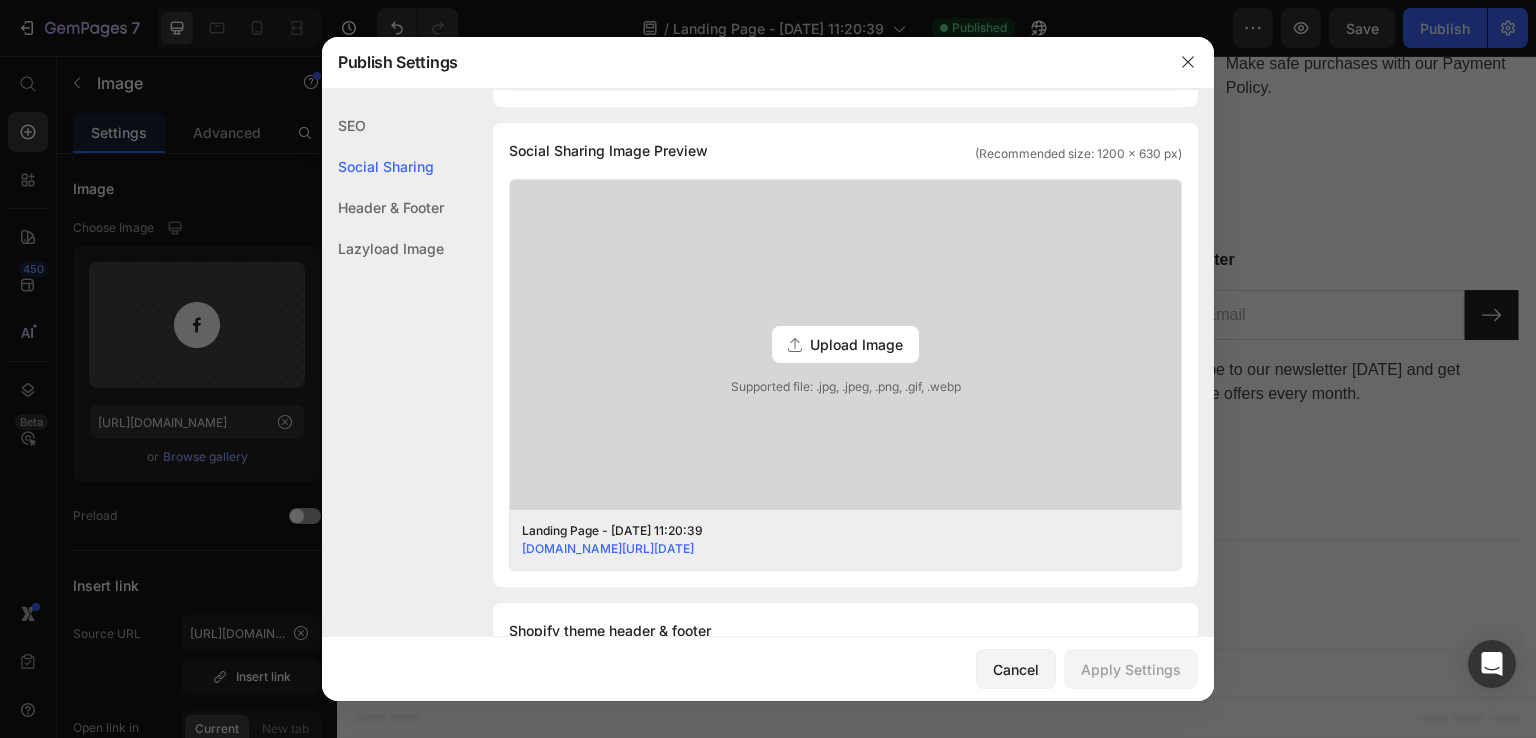 scroll, scrollTop: 456, scrollLeft: 0, axis: vertical 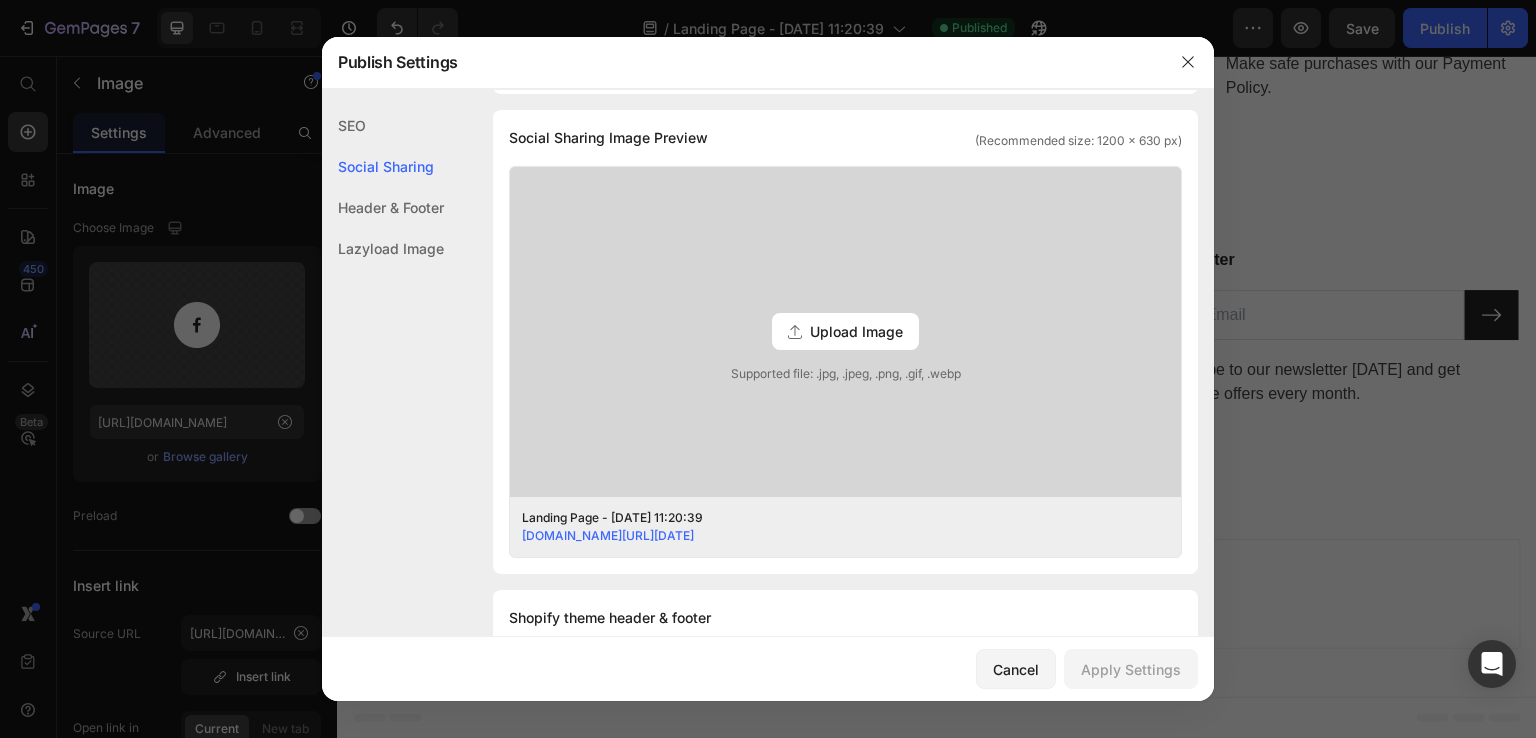 click on "Upload Image" at bounding box center [845, 331] 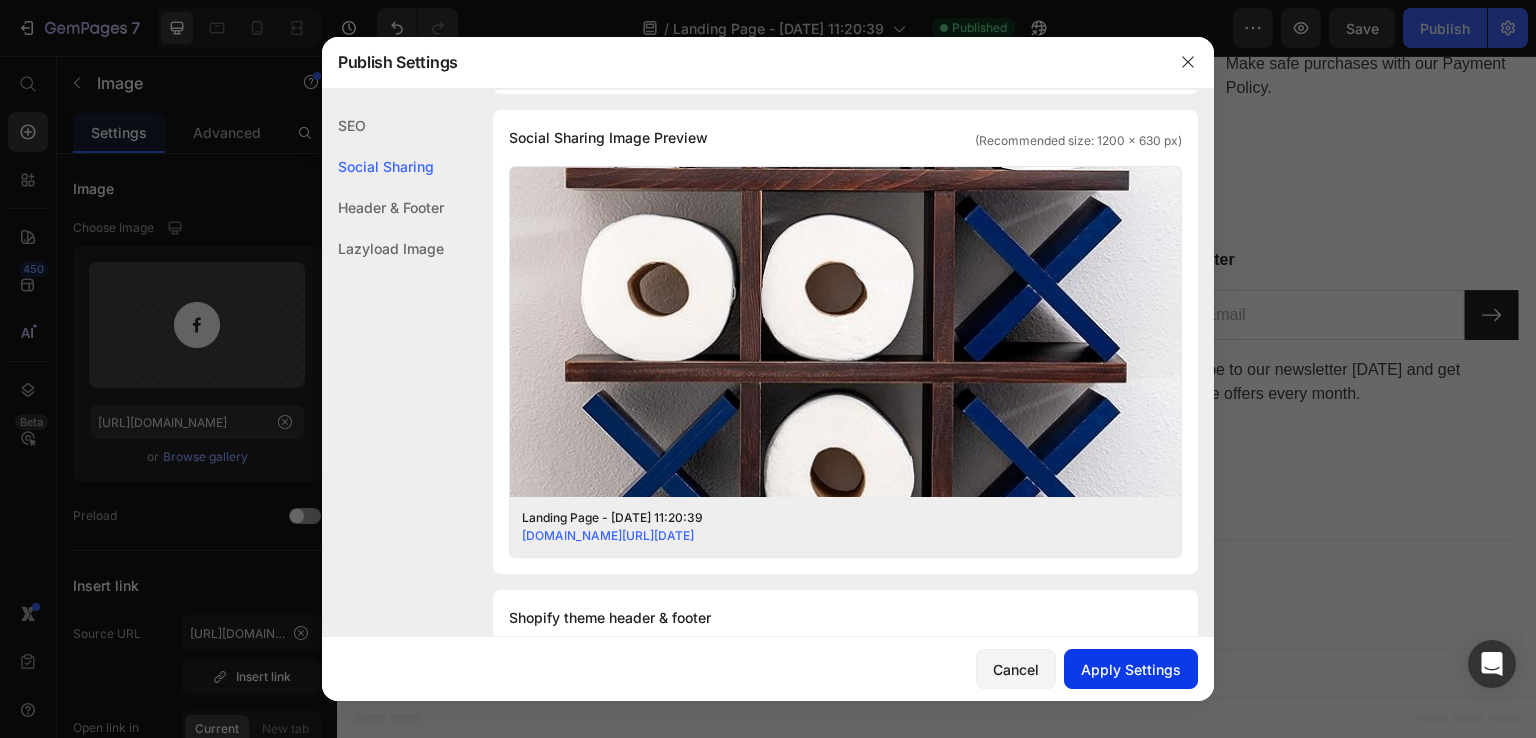 click on "Apply Settings" at bounding box center (1131, 669) 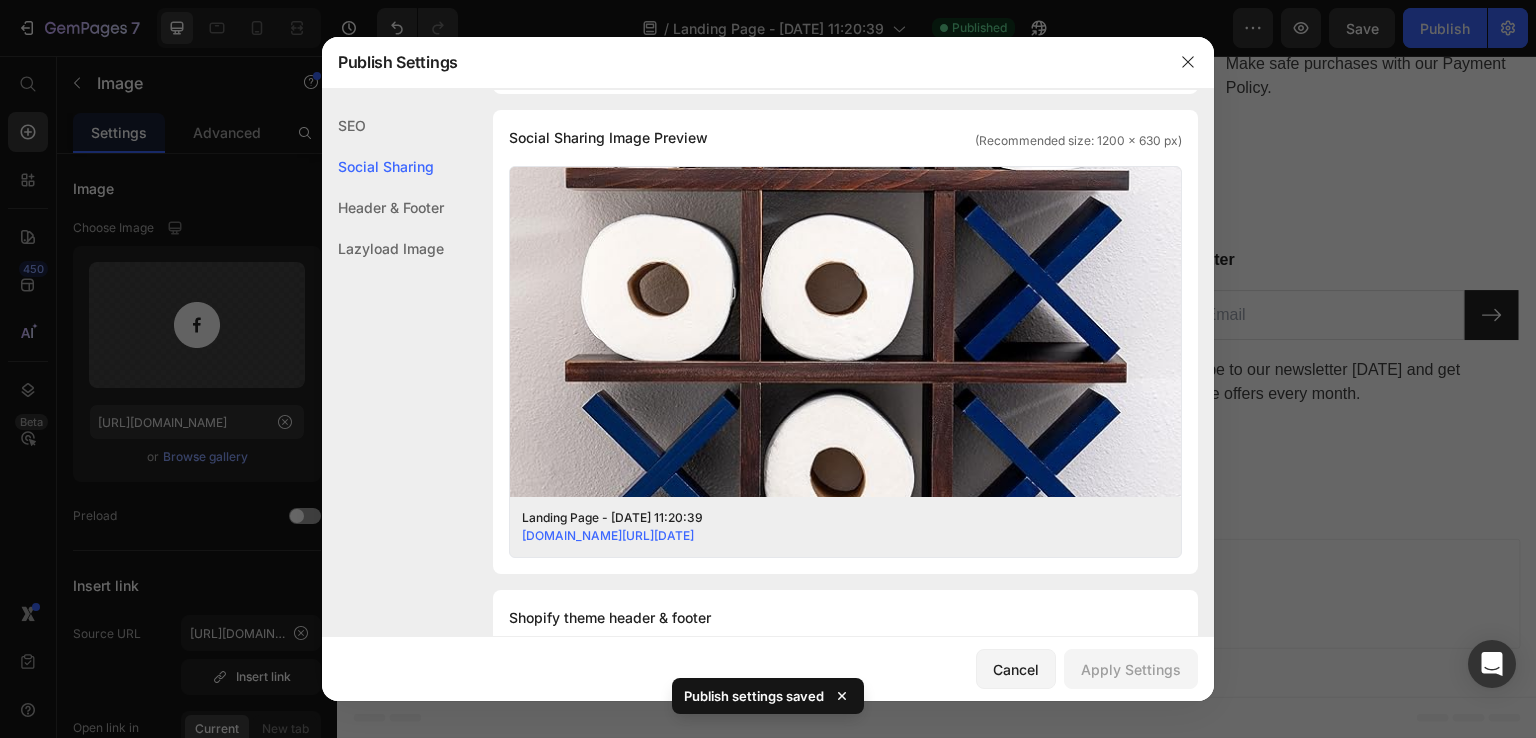 click at bounding box center (768, 369) 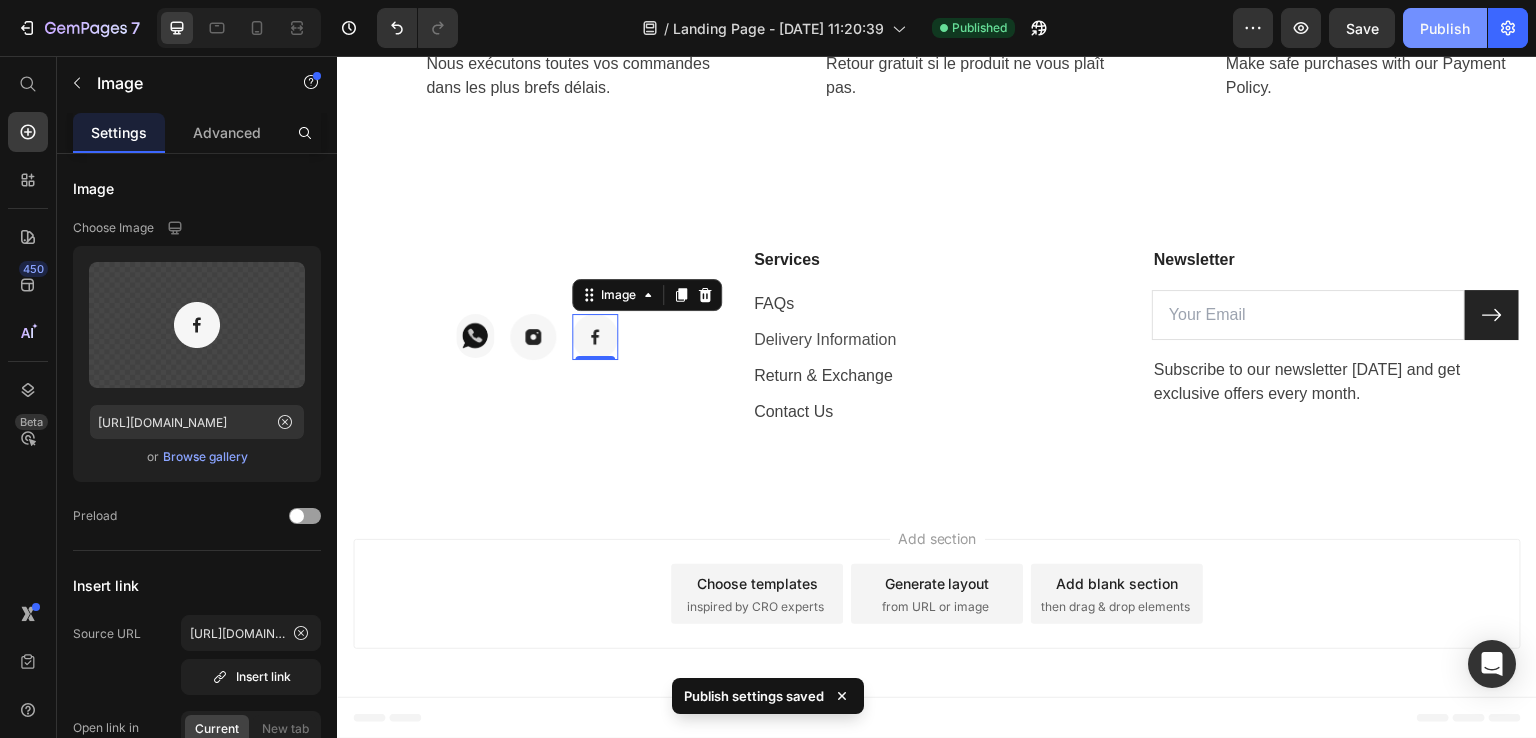 click on "Publish" 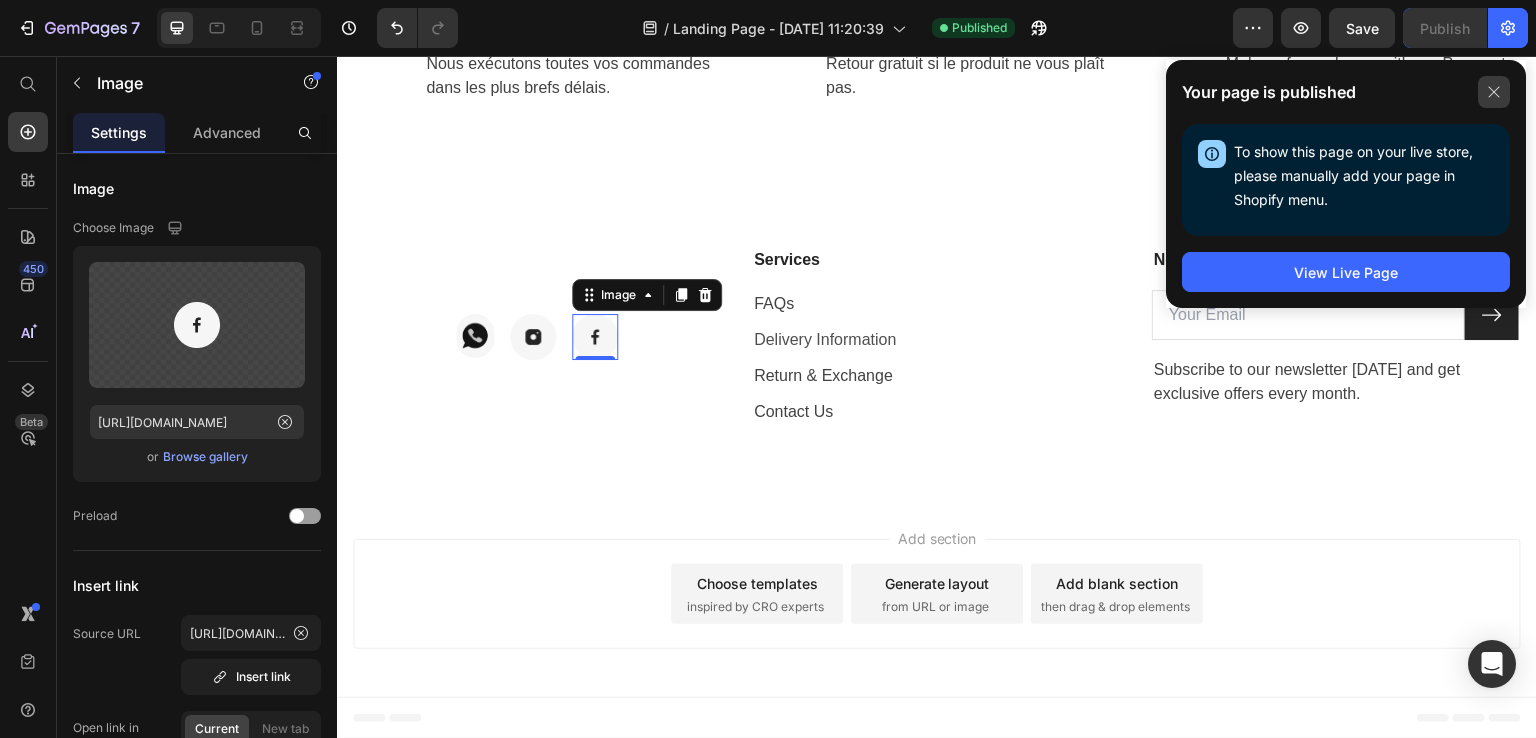 click 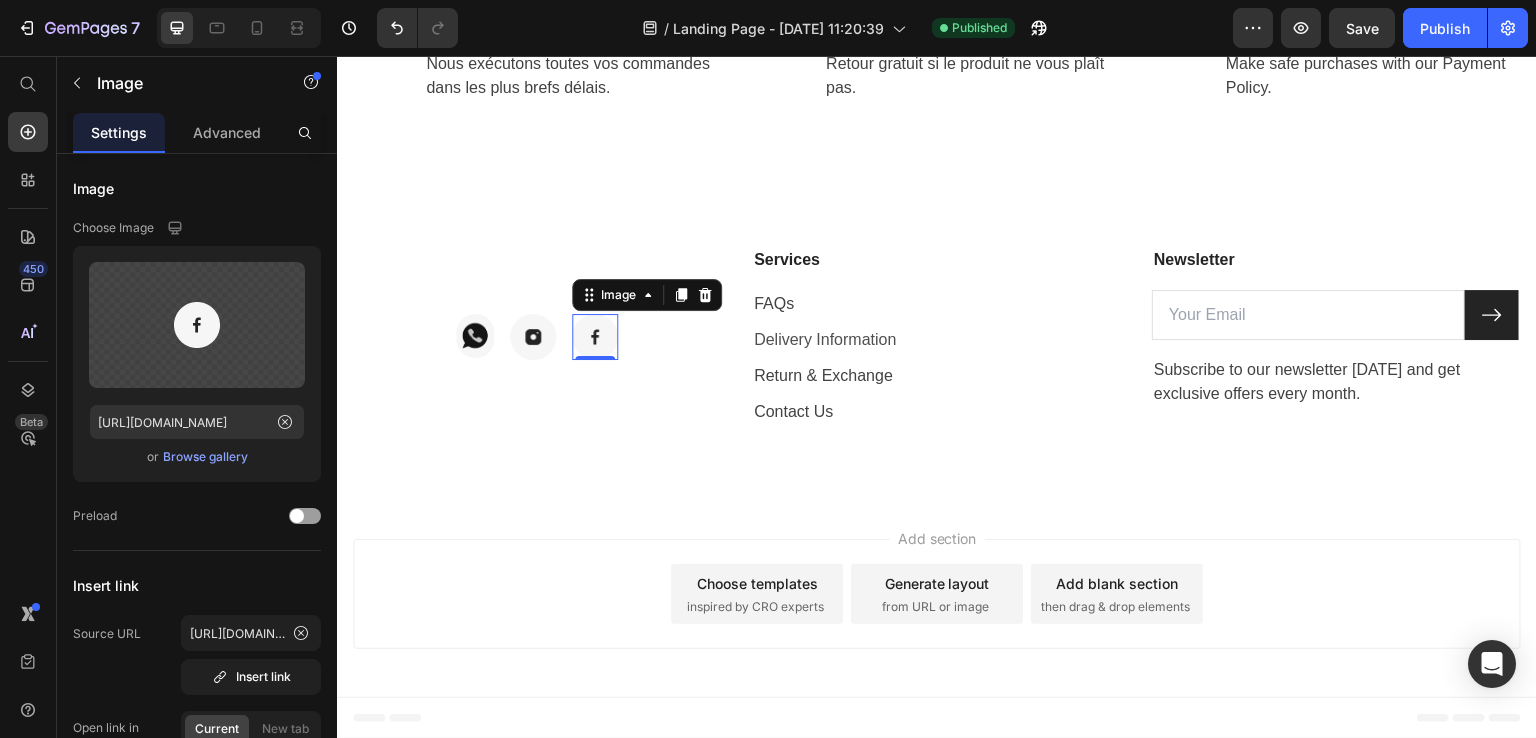 click on "Make safe purchases with our Payment Policy." at bounding box center (1373, 76) 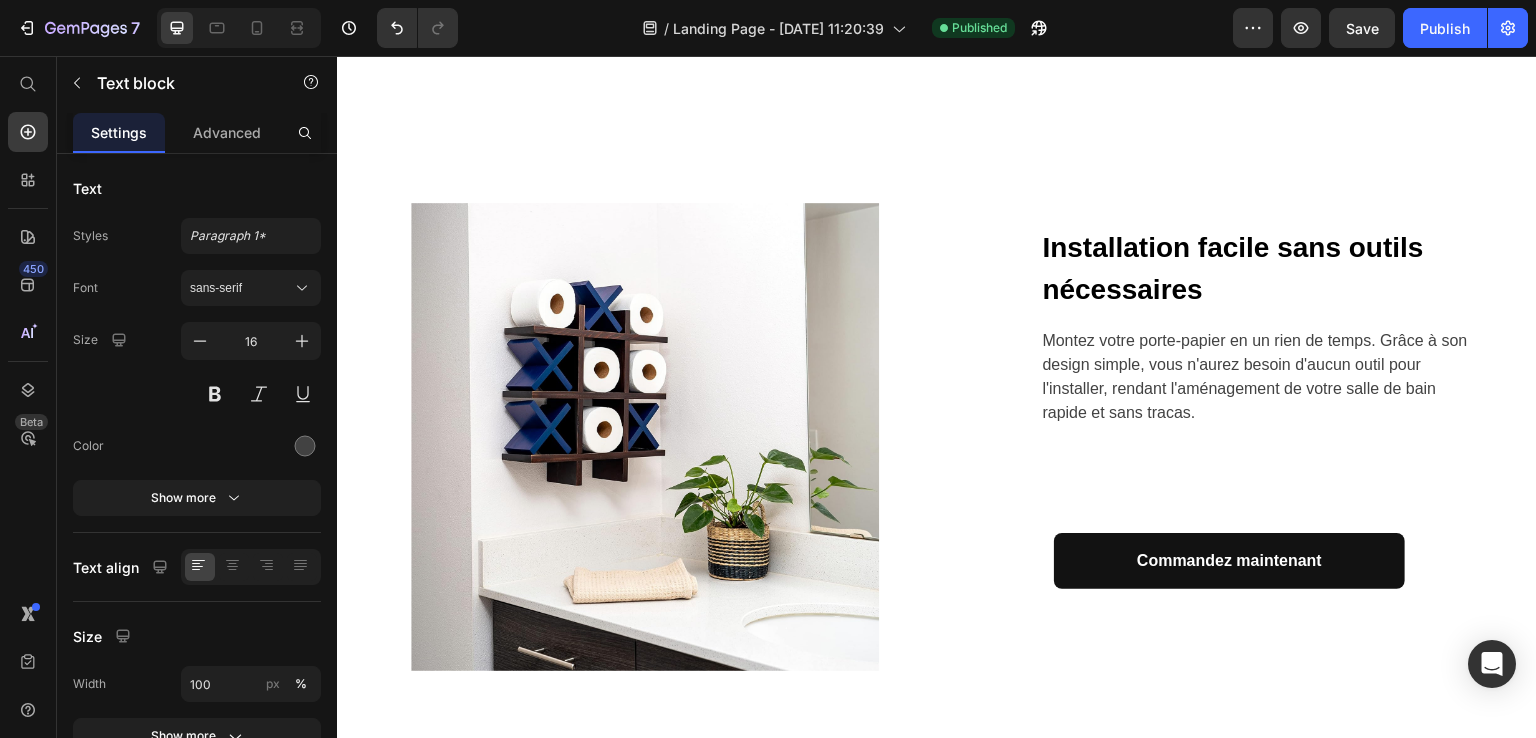 scroll, scrollTop: 2130, scrollLeft: 0, axis: vertical 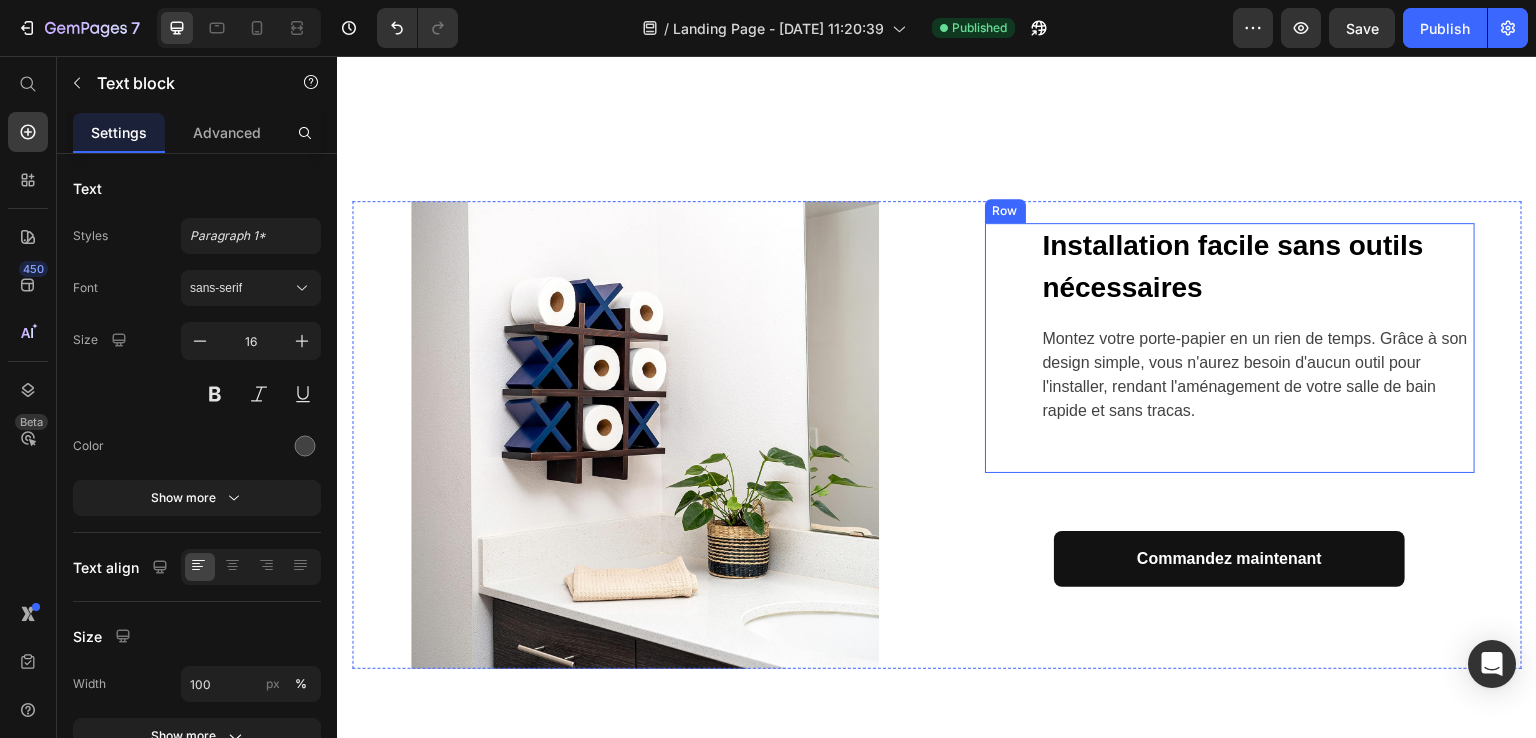 click on "Installation facile sans outils nécessaires   Text block Montez votre porte-papier en un rien de temps. Grâce à son design simple, vous n'aurez besoin d'aucun outil pour l'installer, rendant l'aménagement de votre salle de bain rapide et sans tracas.   Text block Row" at bounding box center (1230, 348) 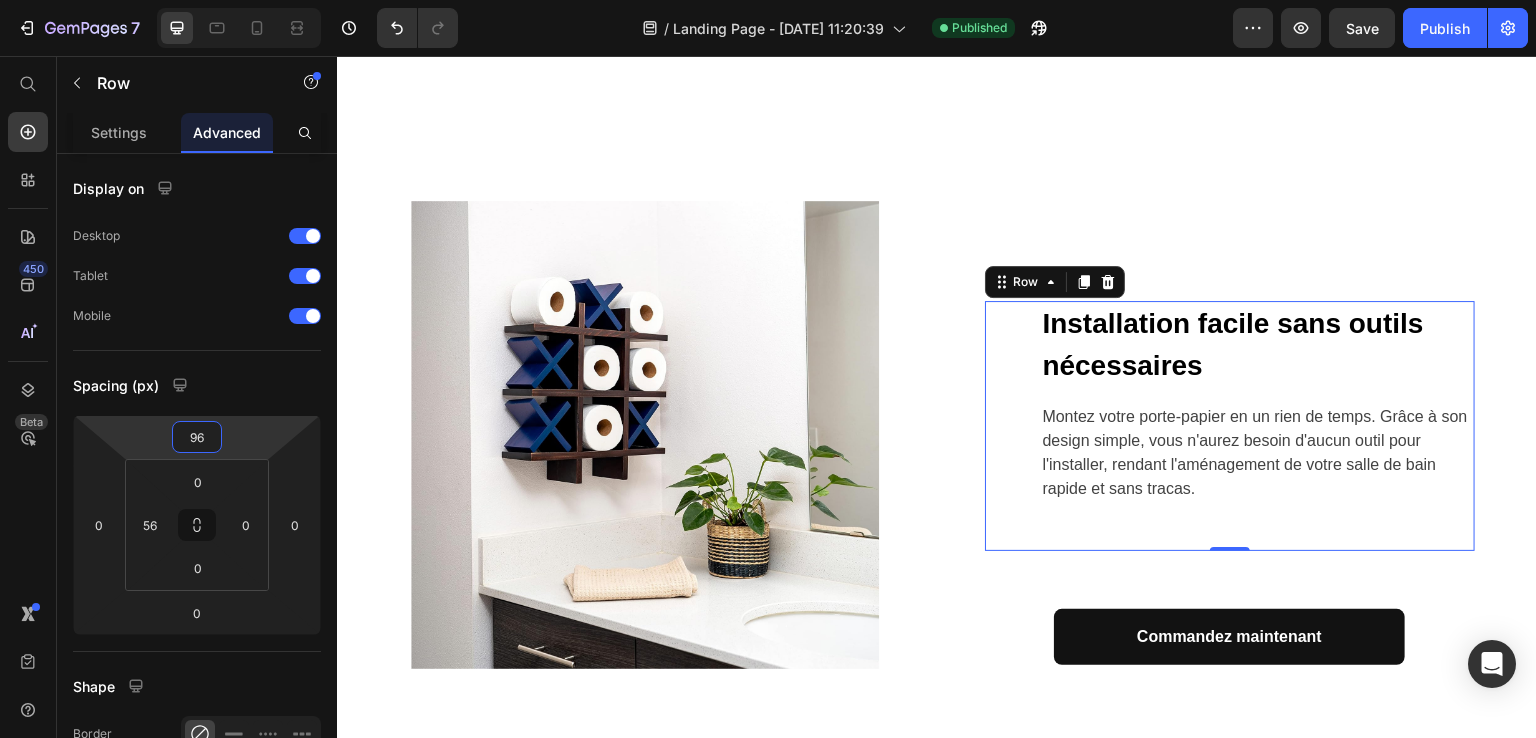drag, startPoint x: 194, startPoint y: 415, endPoint x: 200, endPoint y: 337, distance: 78.23043 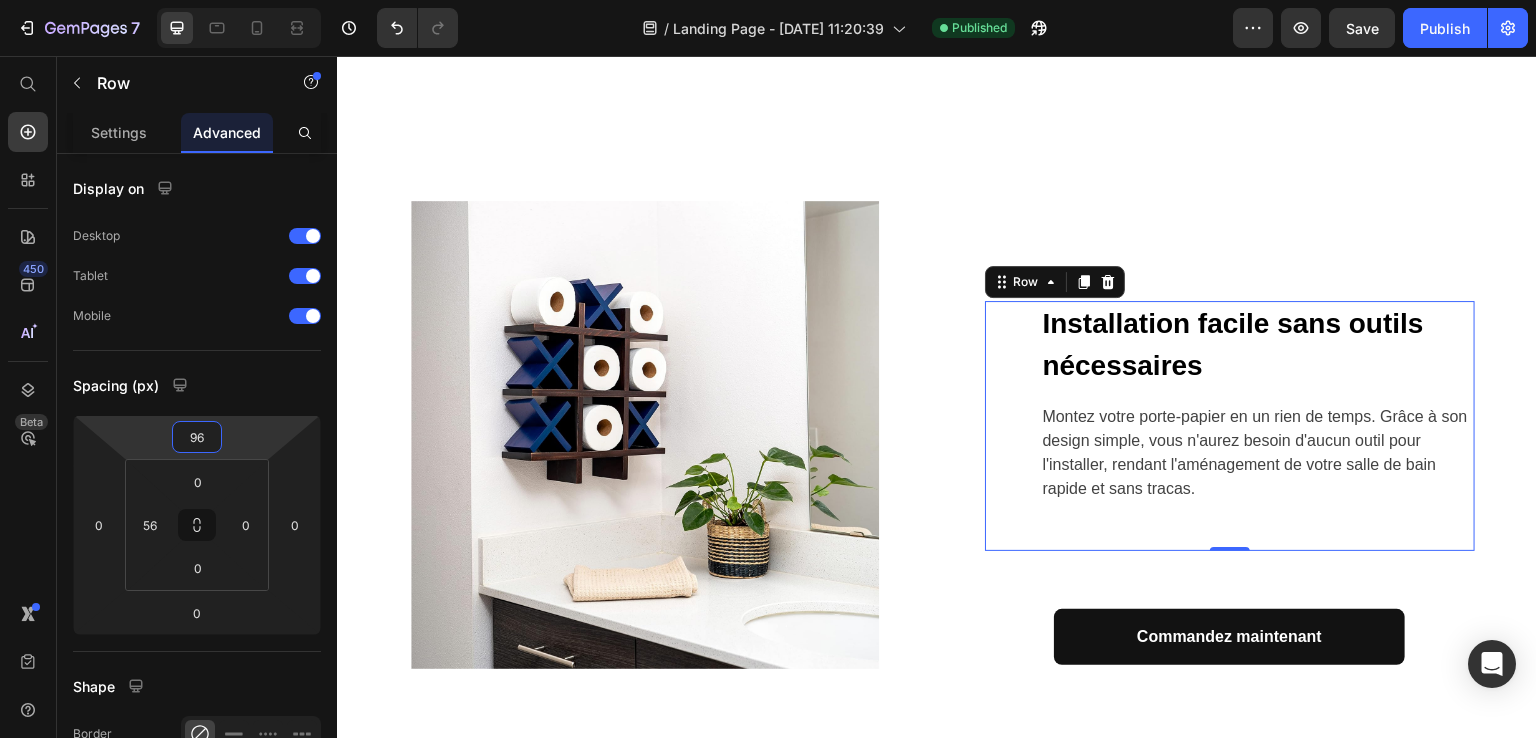 click on "7   /  Landing Page - Jul 26, 11:20:39 Published Preview  Save   Publish  450 Beta Shopify Apps Sections Elements Hero Section Product Detail Brands Trusted Badges Guarantee Product Breakdown How to use Testimonials Compare Bundle FAQs Social Proof Brand Story Product List Collection Blog List Contact Sticky Add to Cart Custom Footer Browse Library 450 Layout
Row
Row
Row
Row Text
Heading
Text Block Button
Button
Button
Sticky Back to top Media
Image
Image" at bounding box center [768, 0] 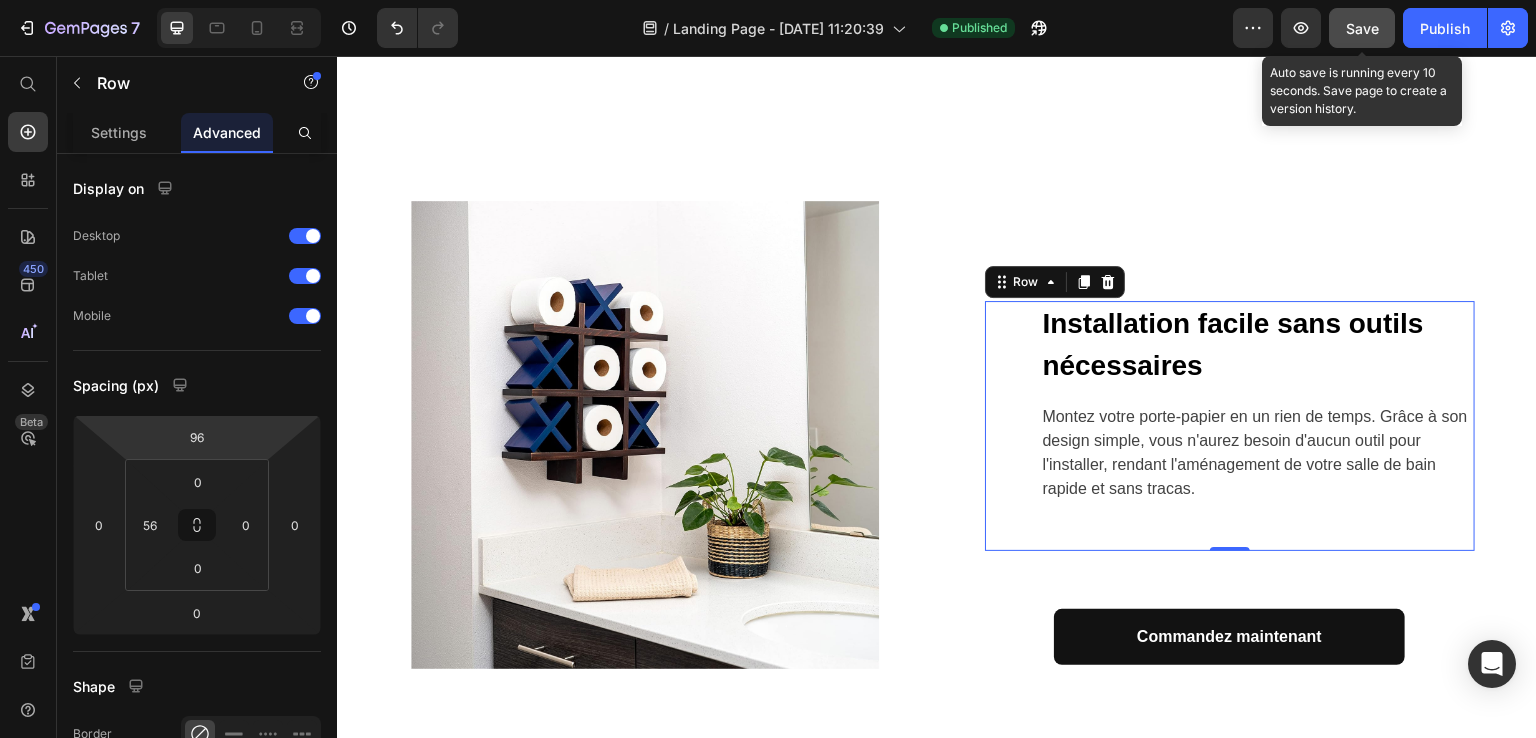 click on "Save" 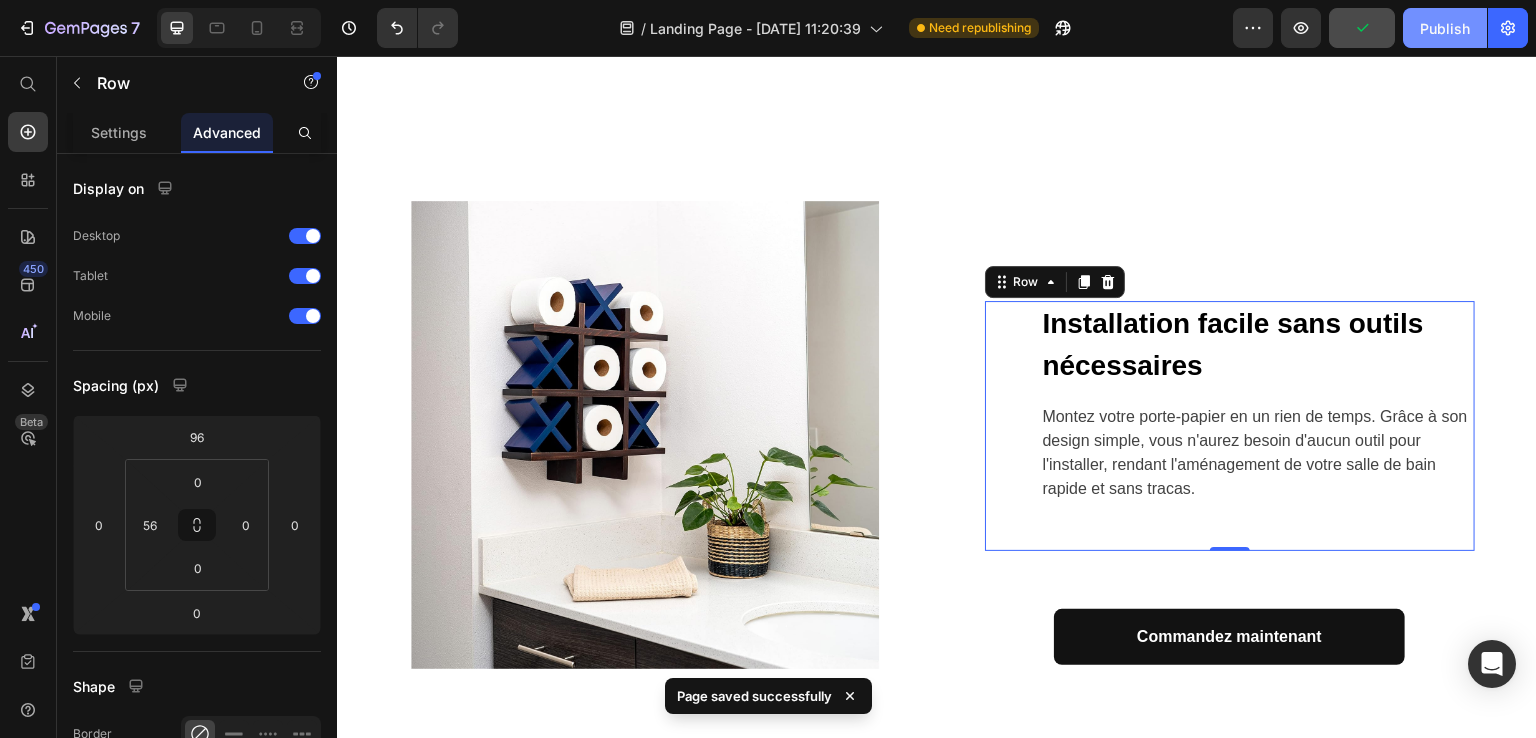 click on "Publish" at bounding box center [1445, 28] 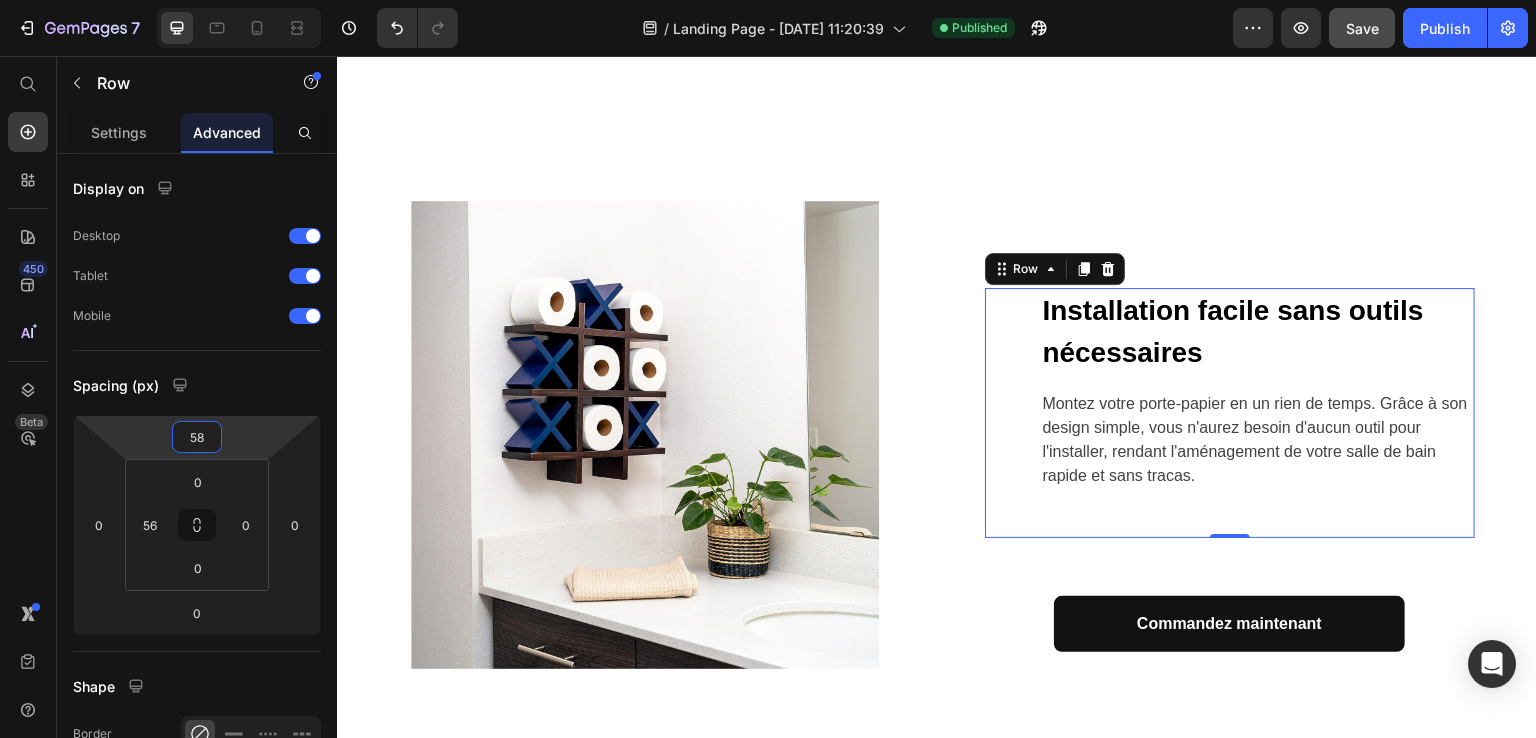 type on "54" 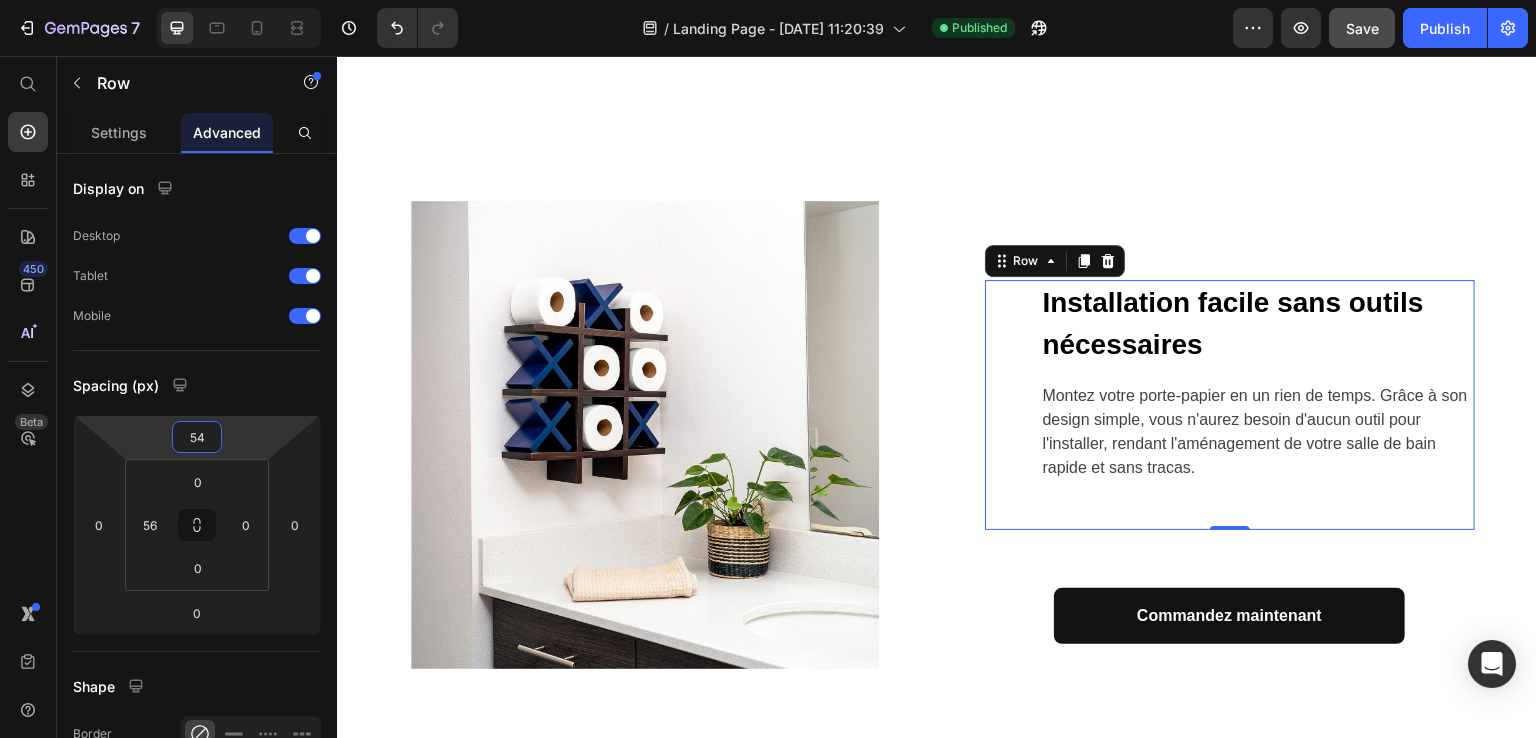 drag, startPoint x: 199, startPoint y: 416, endPoint x: 200, endPoint y: 437, distance: 21.023796 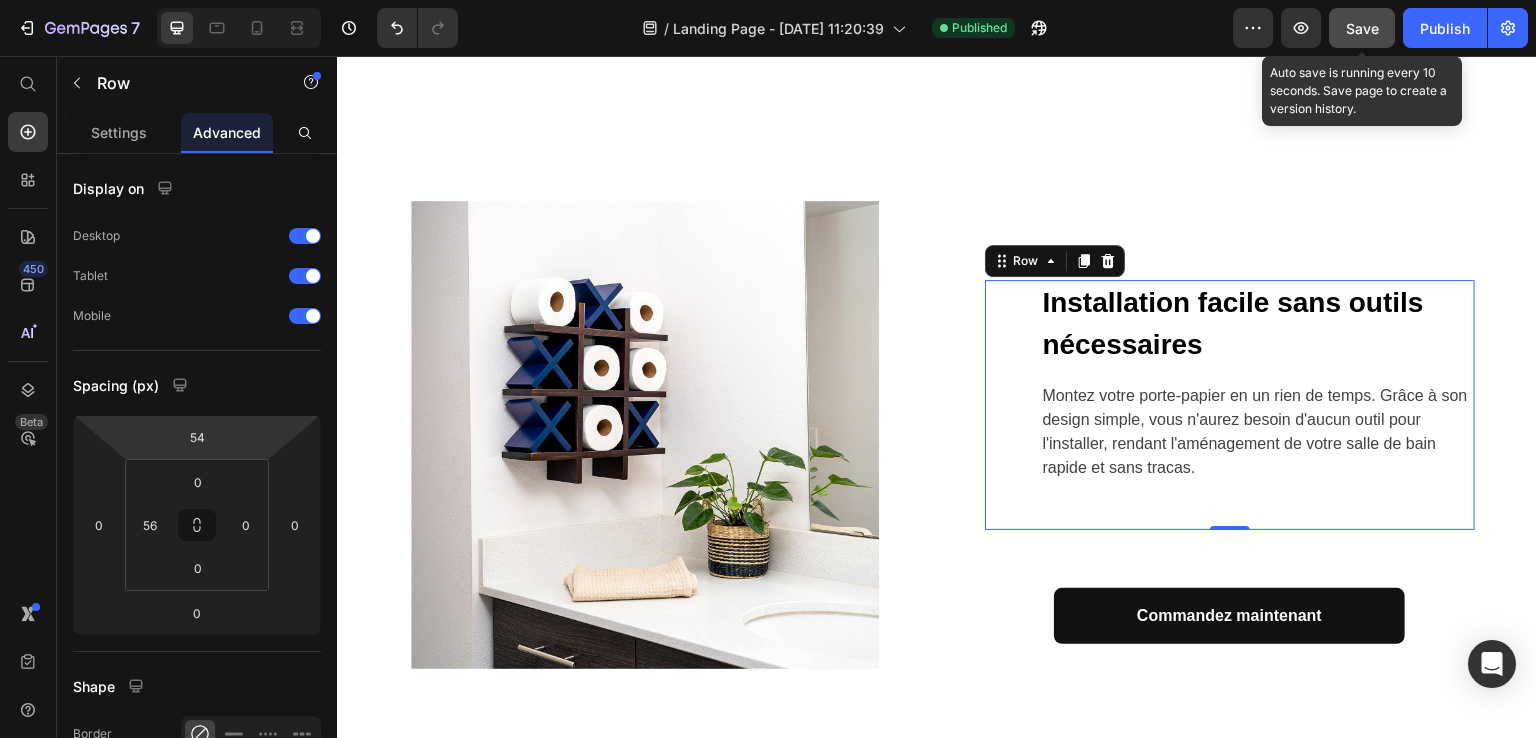 click on "Save" at bounding box center (1362, 28) 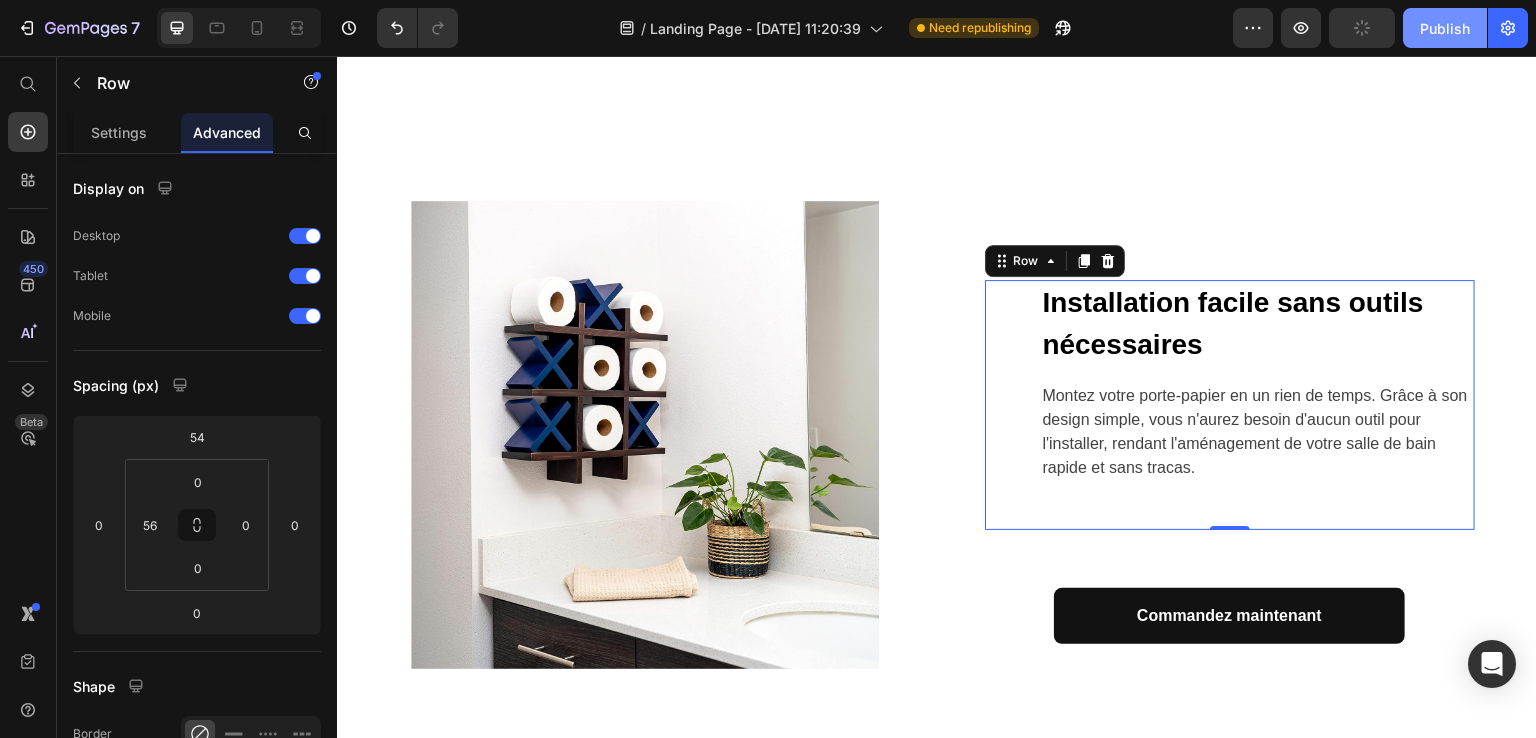 click on "Publish" at bounding box center [1445, 28] 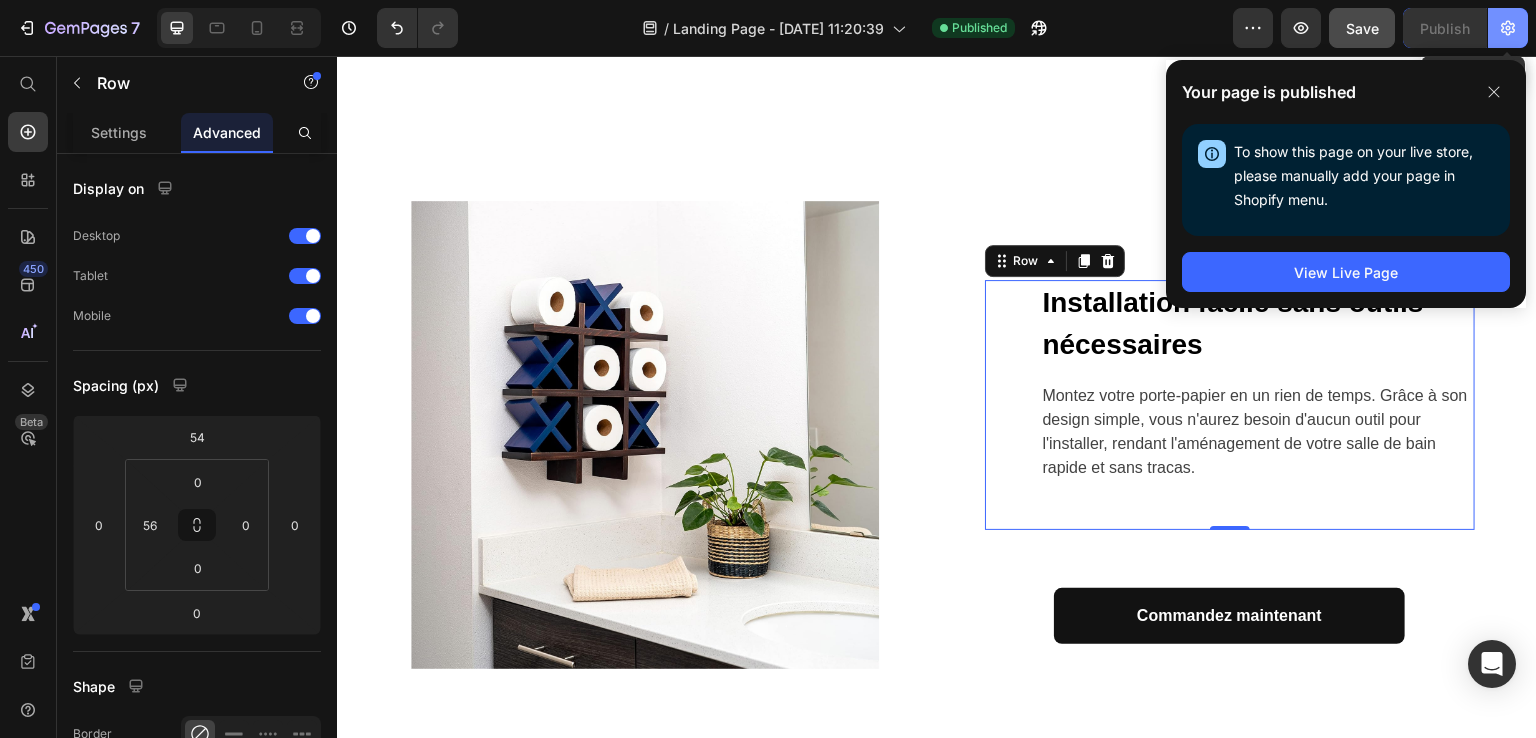 click 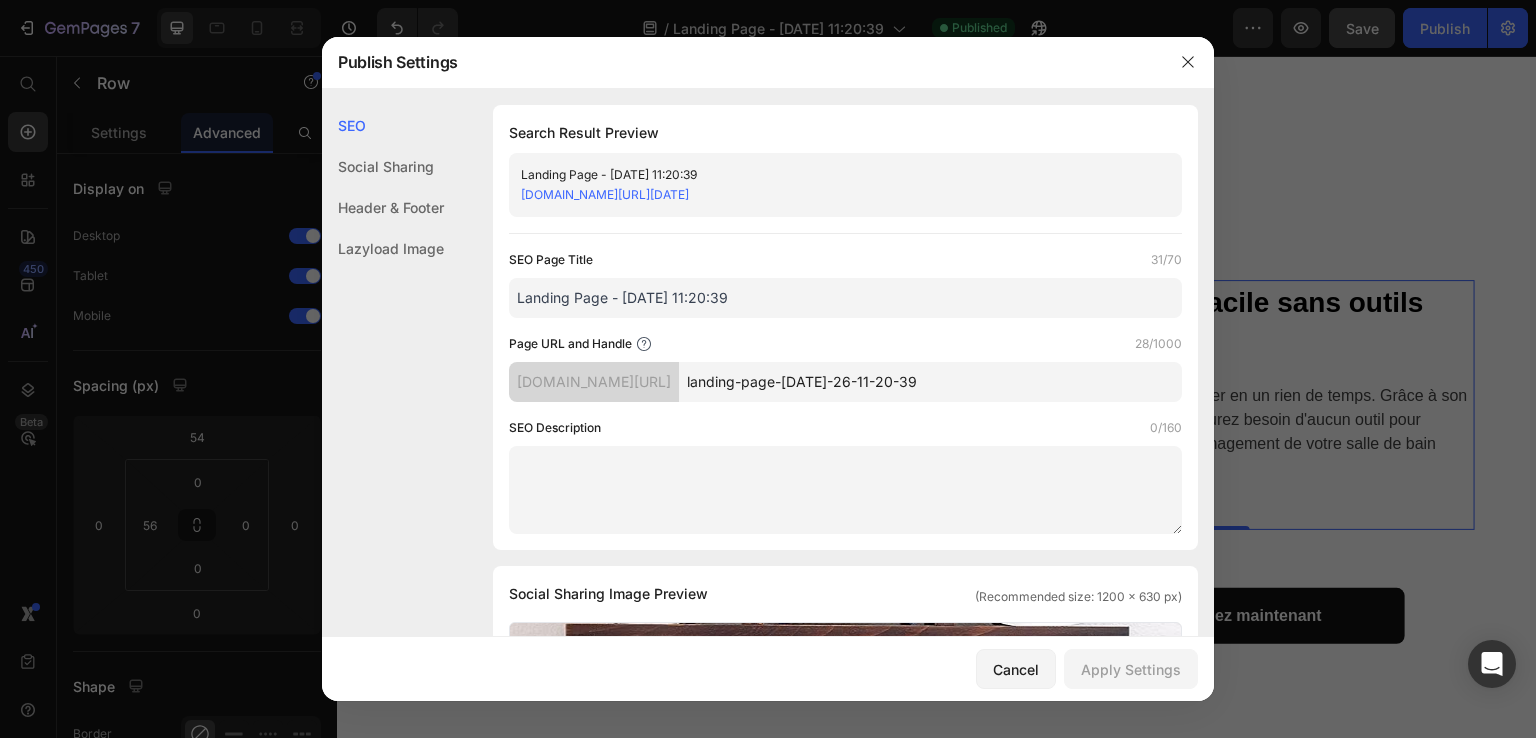 scroll, scrollTop: 973, scrollLeft: 0, axis: vertical 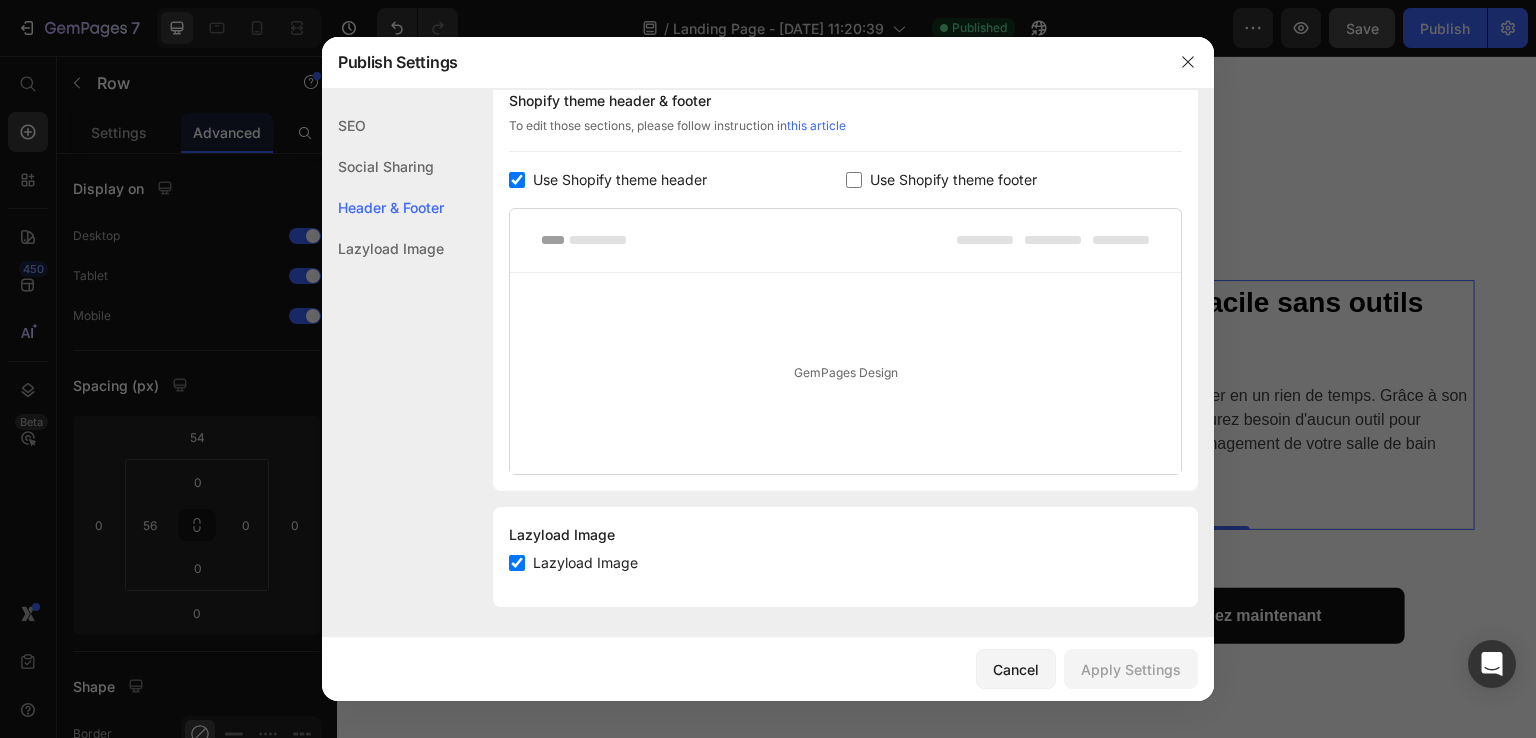 click at bounding box center (517, 180) 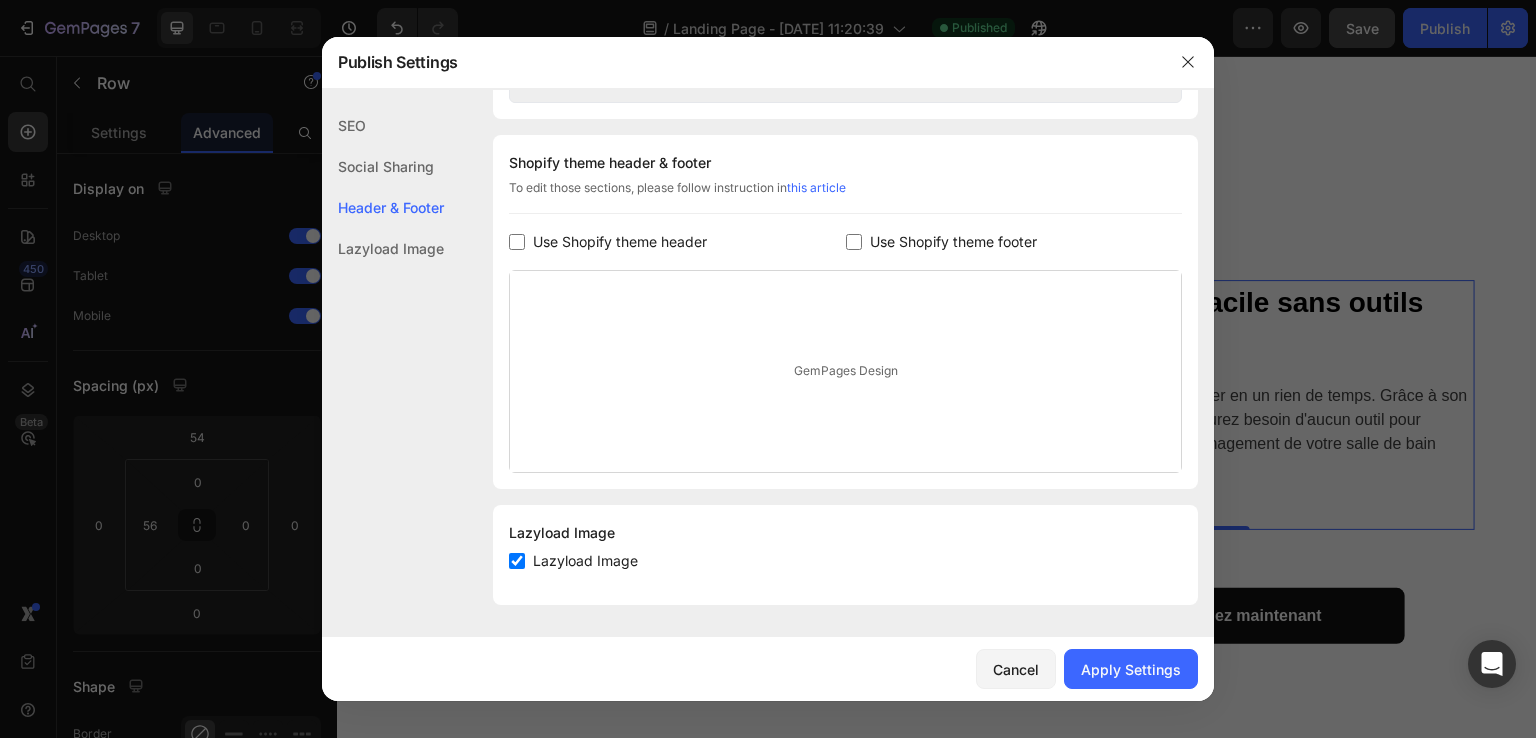 scroll, scrollTop: 909, scrollLeft: 0, axis: vertical 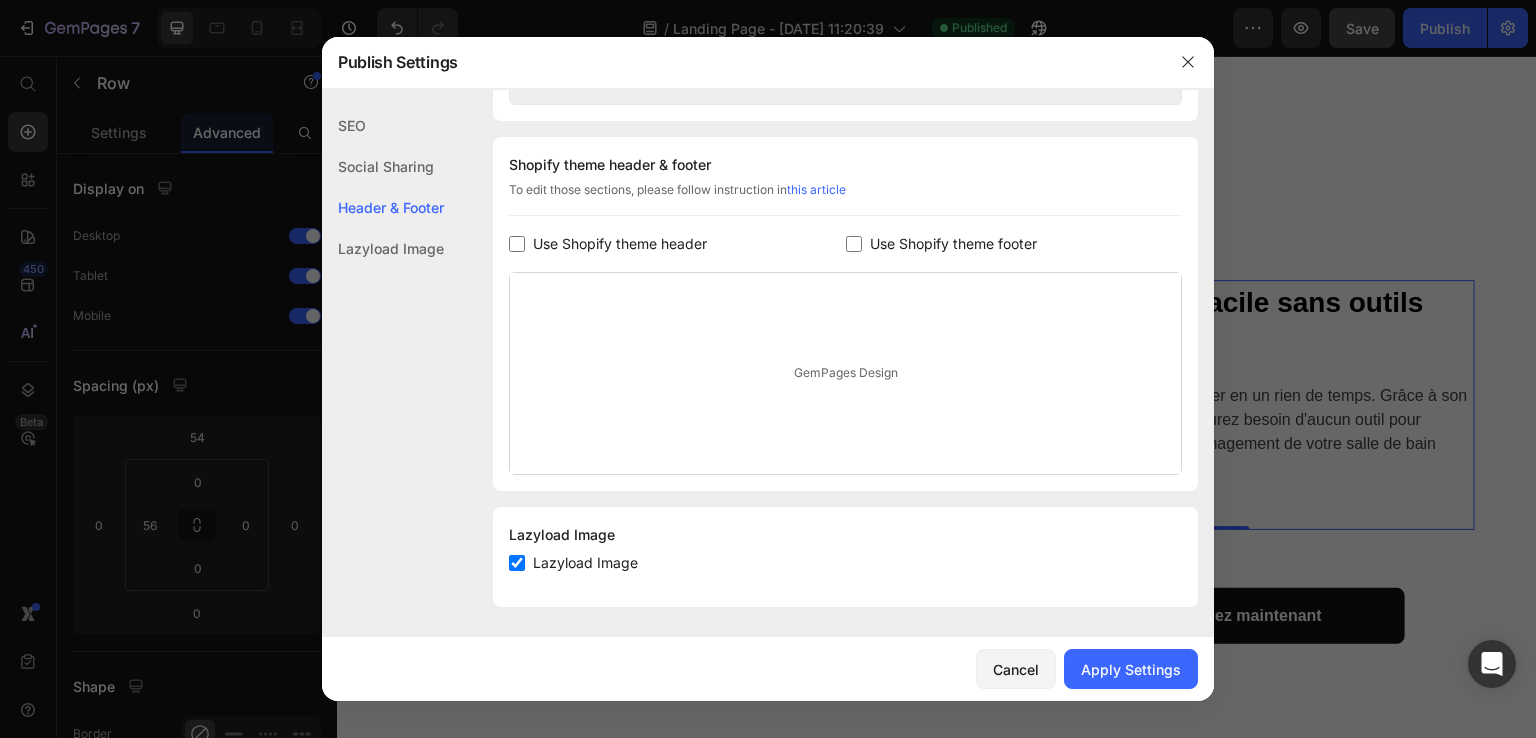 click at bounding box center [517, 563] 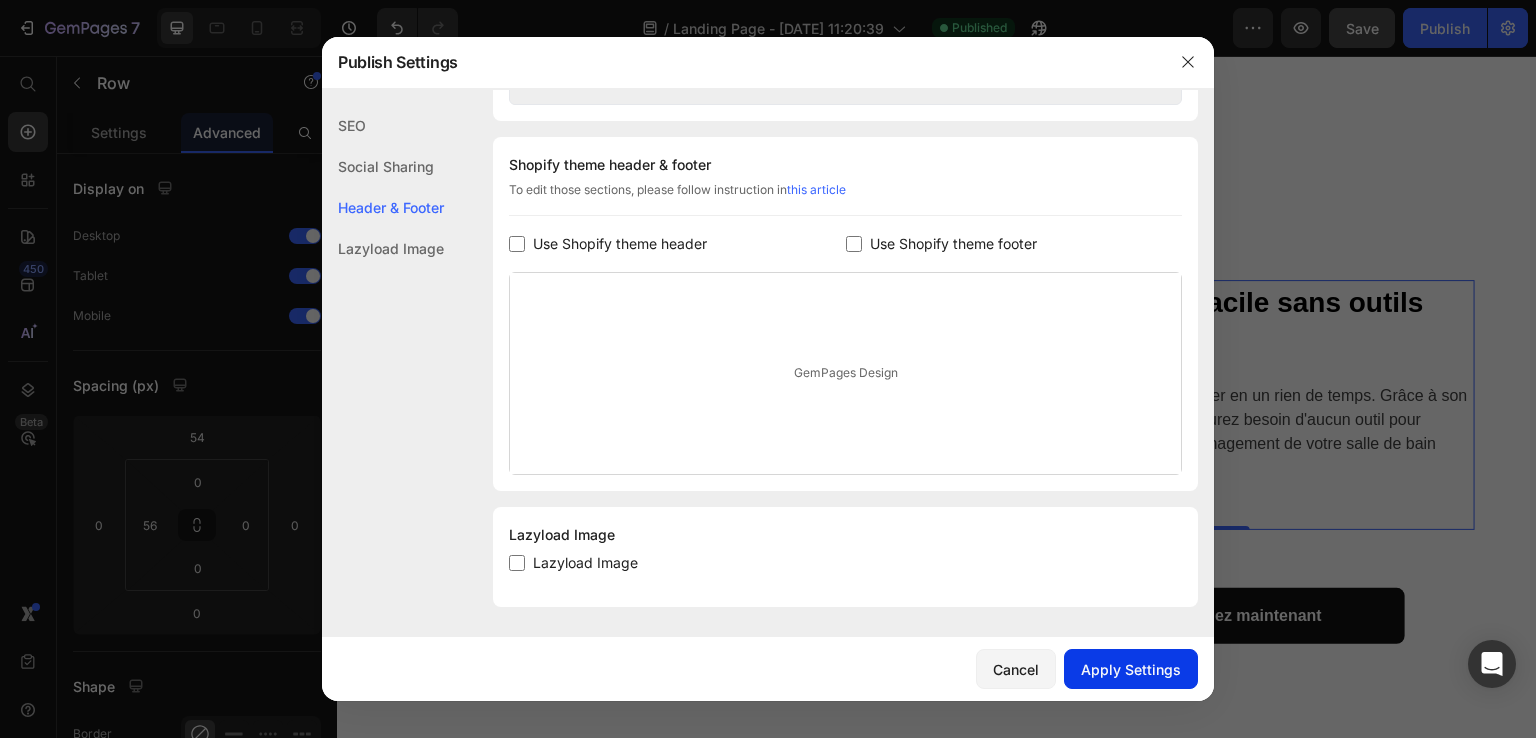 click on "Apply Settings" at bounding box center (1131, 669) 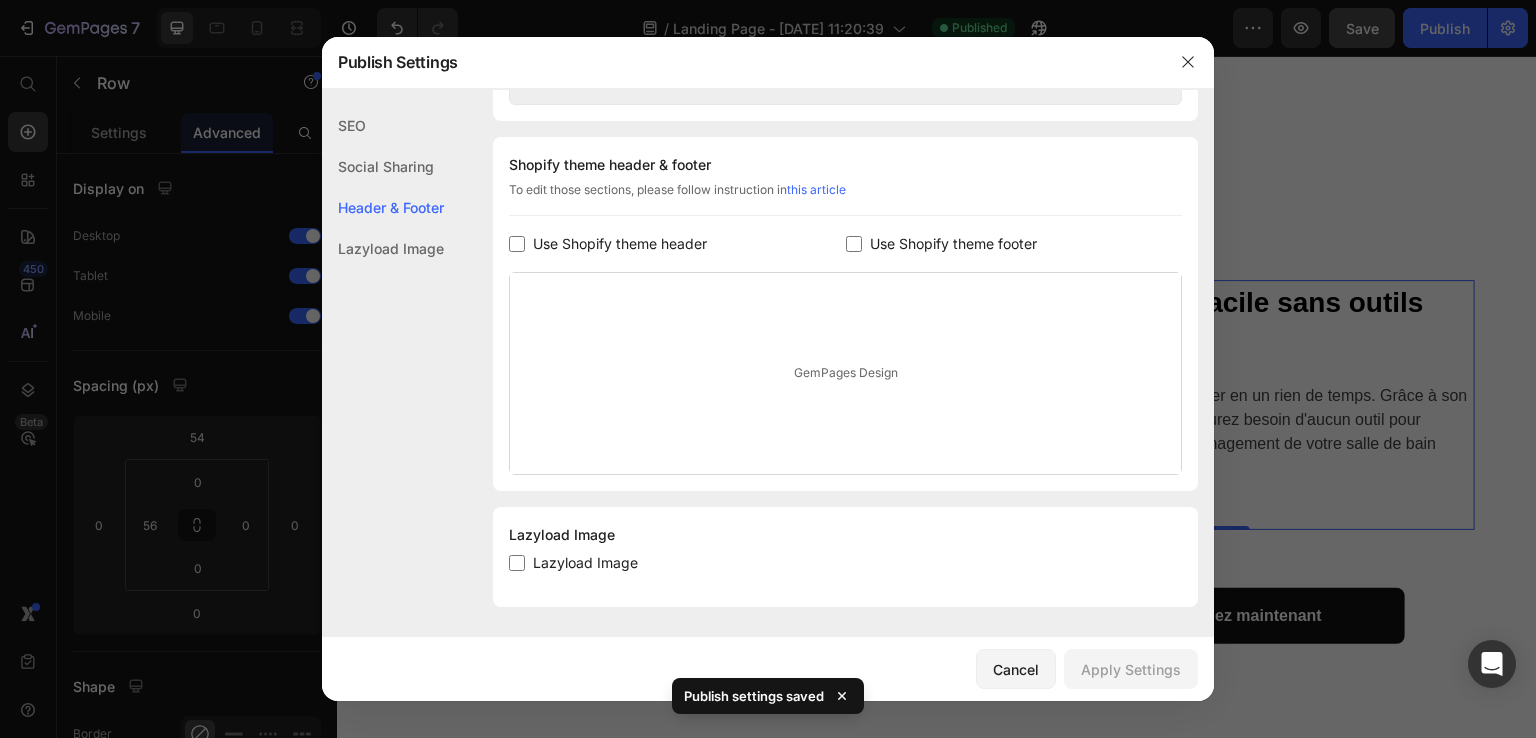 click at bounding box center (768, 369) 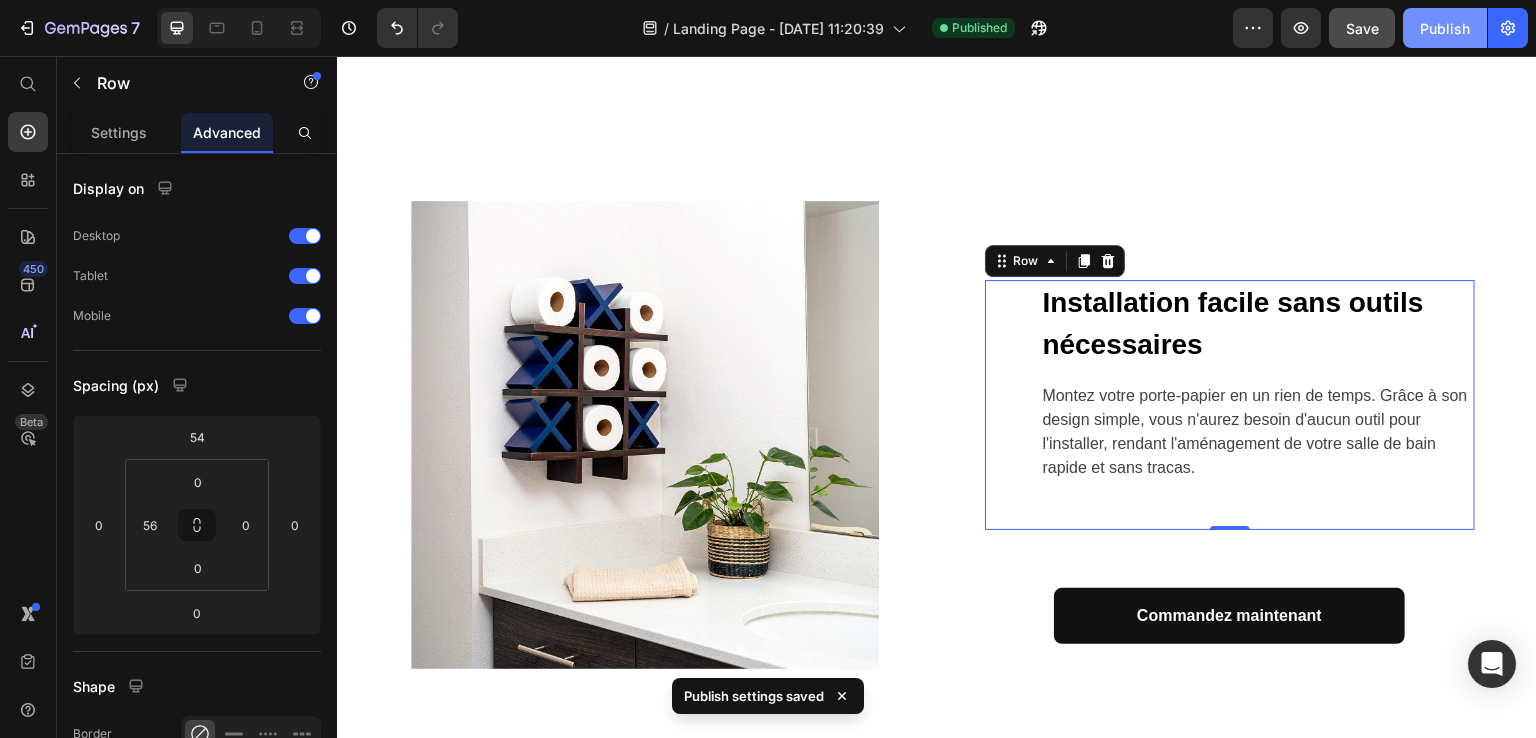 click on "Publish" at bounding box center [1445, 28] 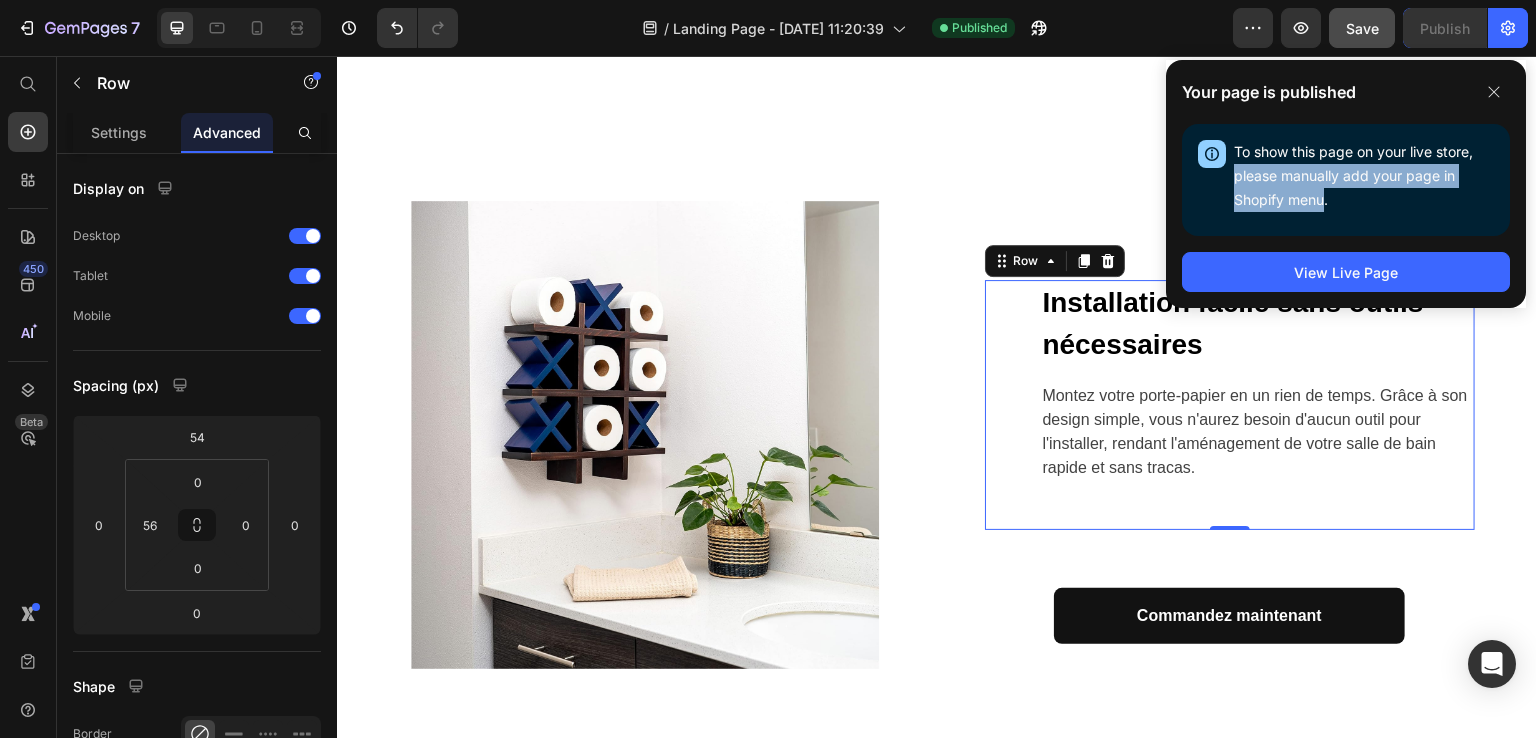 drag, startPoint x: 1236, startPoint y: 181, endPoint x: 1327, endPoint y: 206, distance: 94.371605 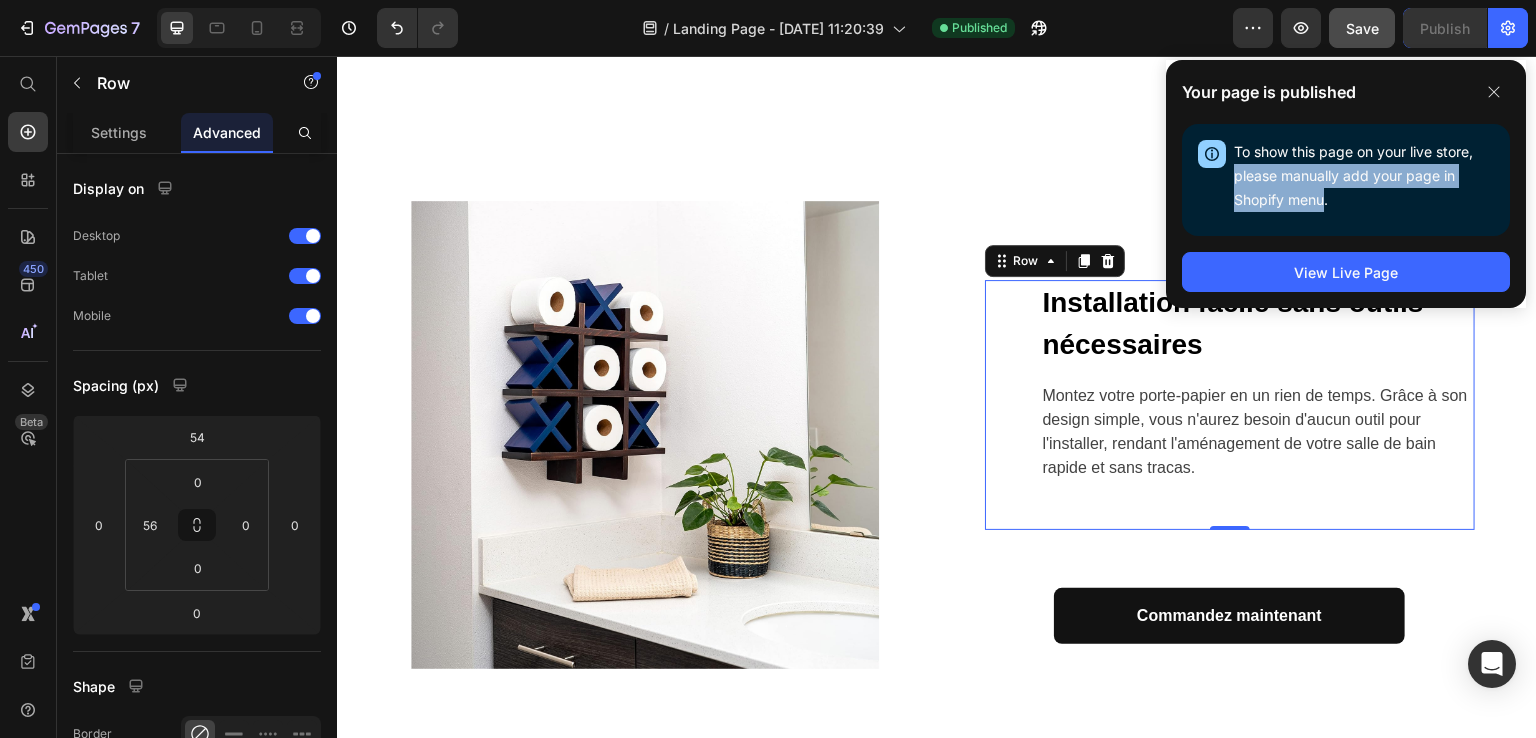 click on "To show this page on your live store, please manually add your page in Shopify menu." 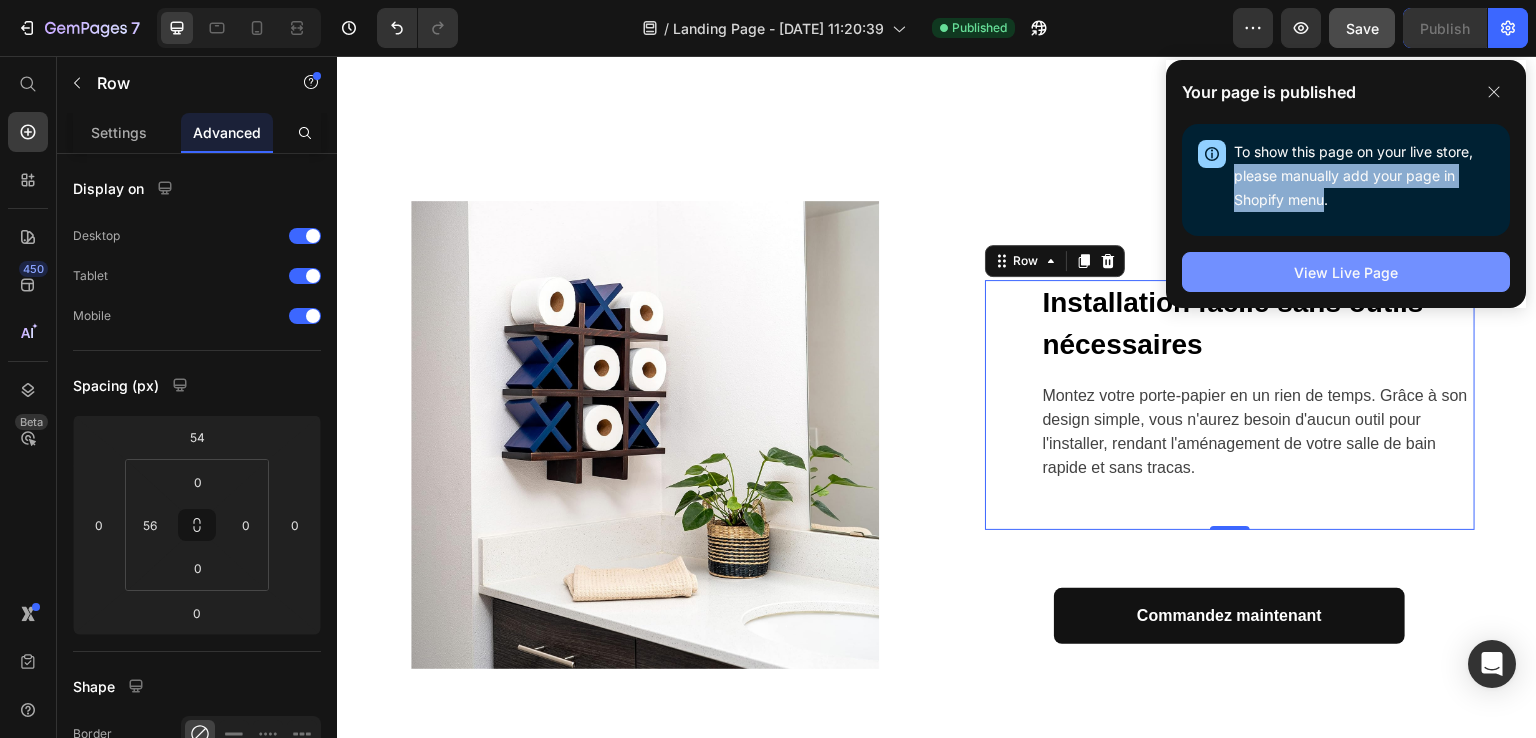 click on "View Live Page" at bounding box center (1346, 272) 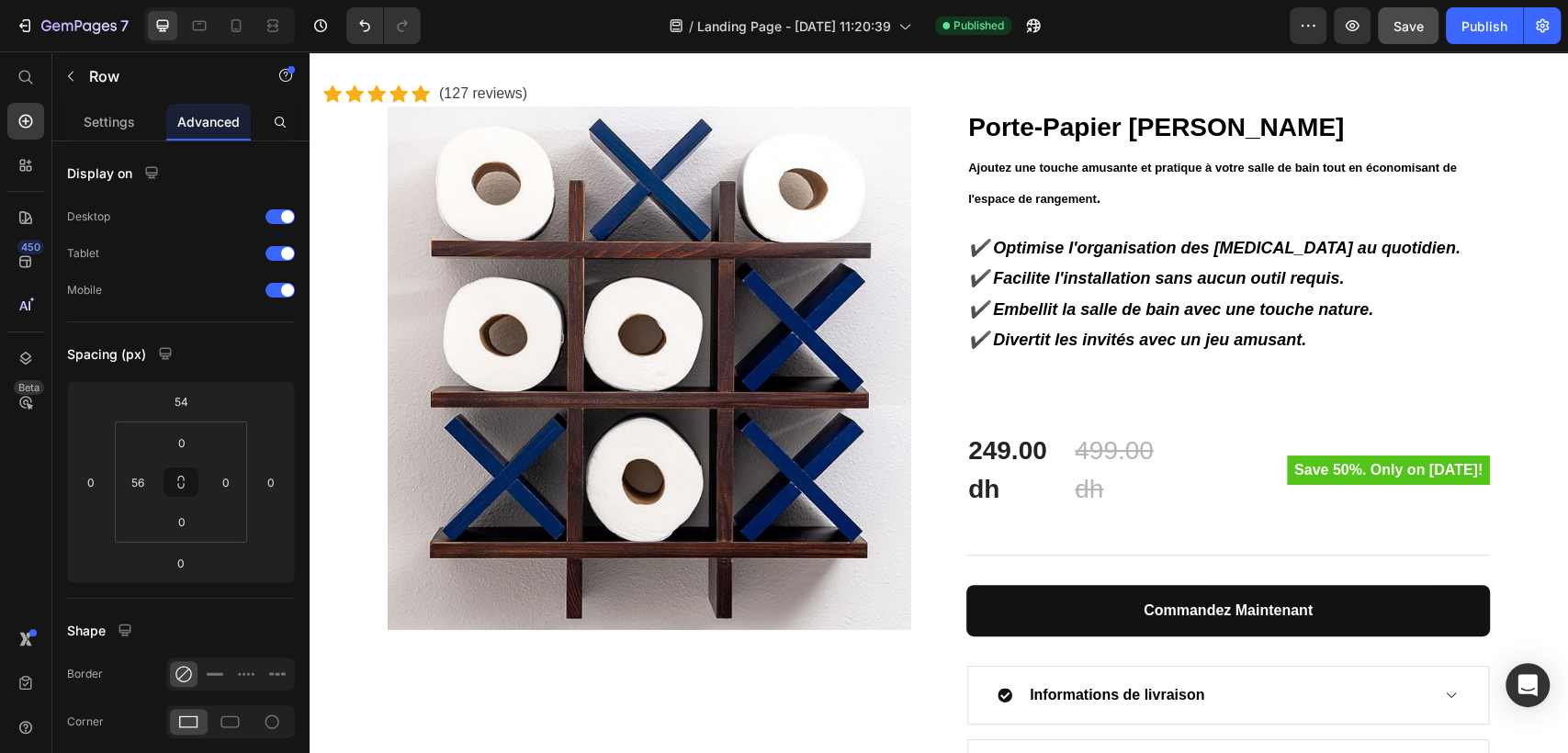 scroll, scrollTop: 190, scrollLeft: 0, axis: vertical 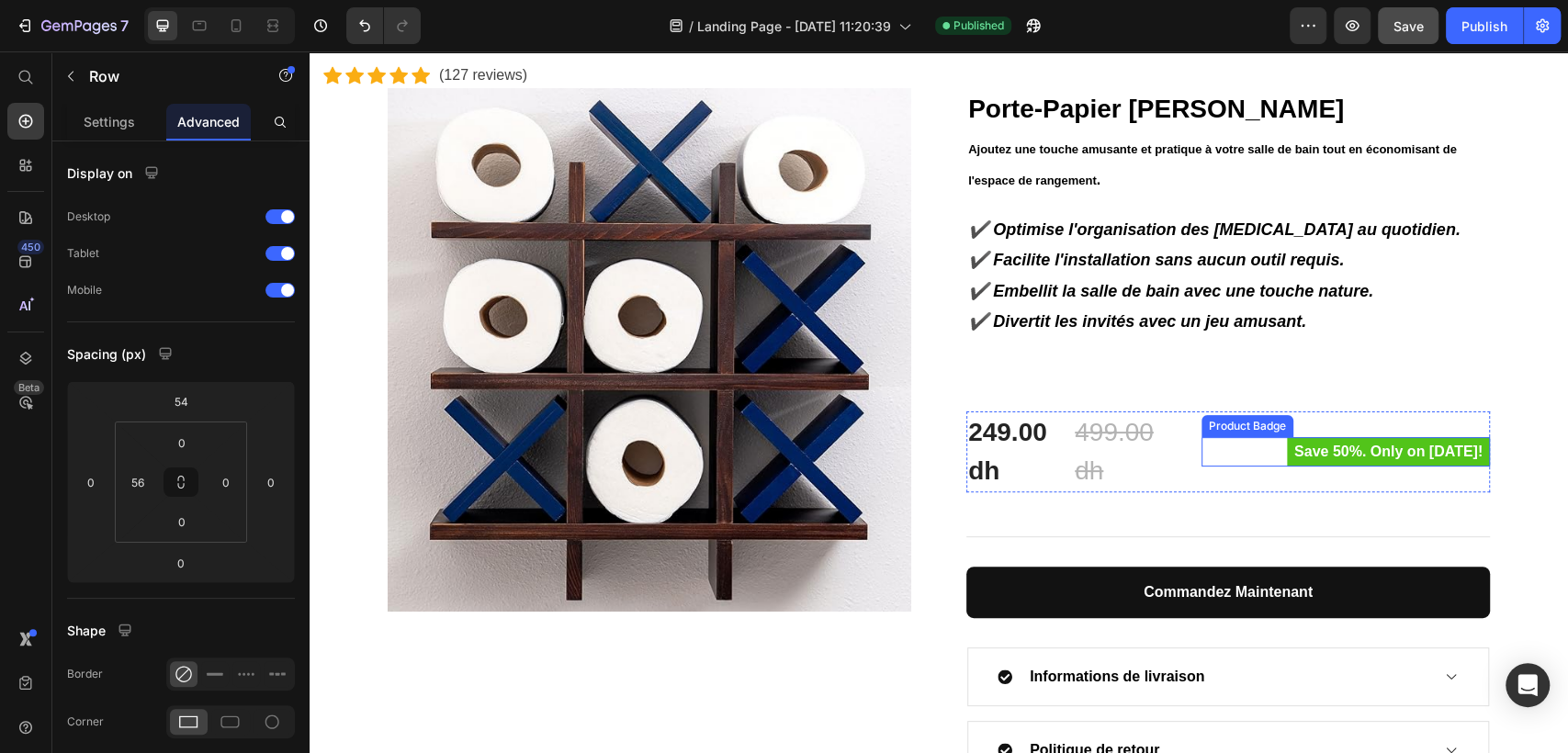click on "Save 50%. Only on Mother's Day!" at bounding box center (1388, 452) 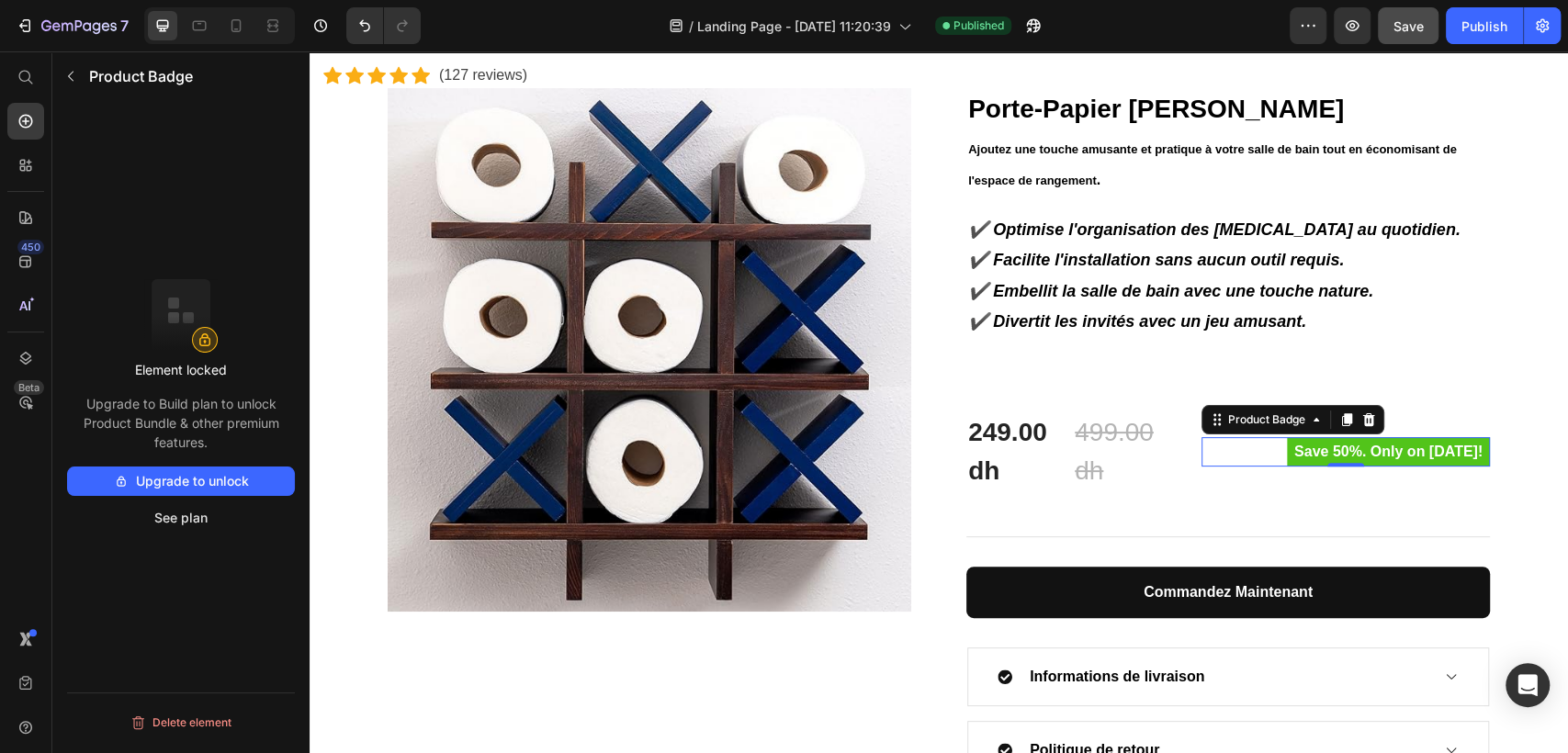 click on "Upgrade to unlock" at bounding box center (181, 481) 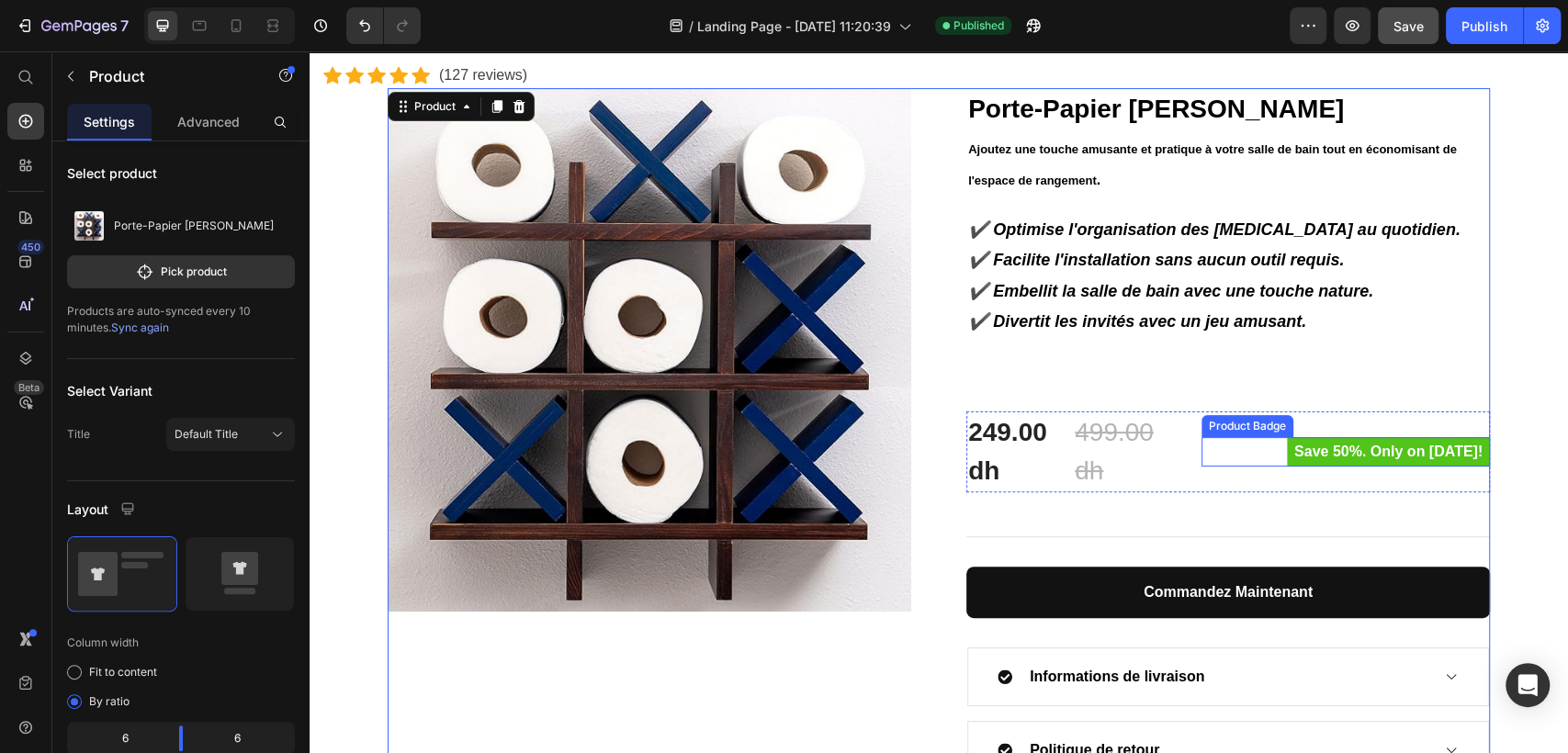 drag, startPoint x: 1076, startPoint y: 630, endPoint x: 1059, endPoint y: 748, distance: 119.21829 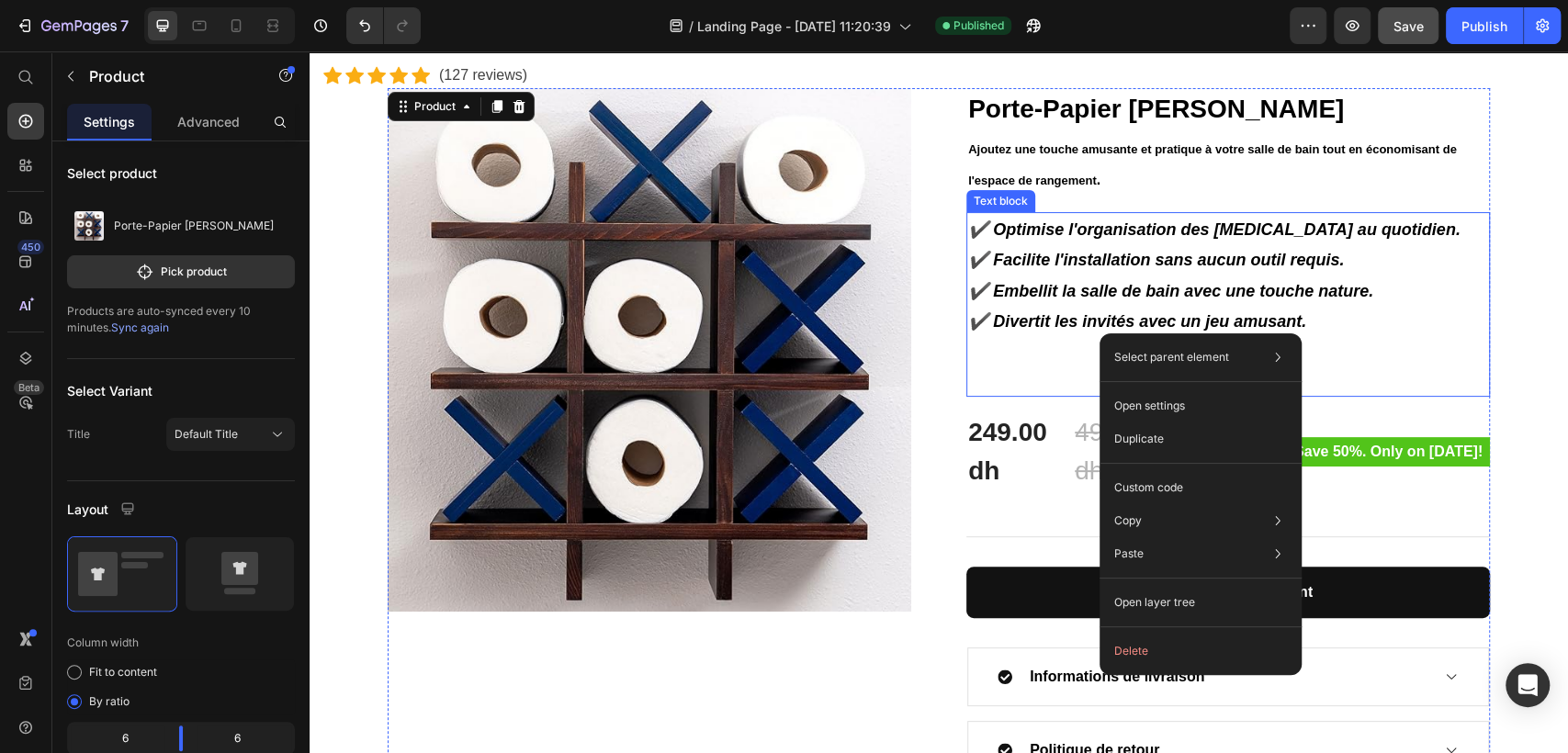 click on "✔️ Optimise l'organisation des [MEDICAL_DATA] au quotidien." at bounding box center [1214, 230] 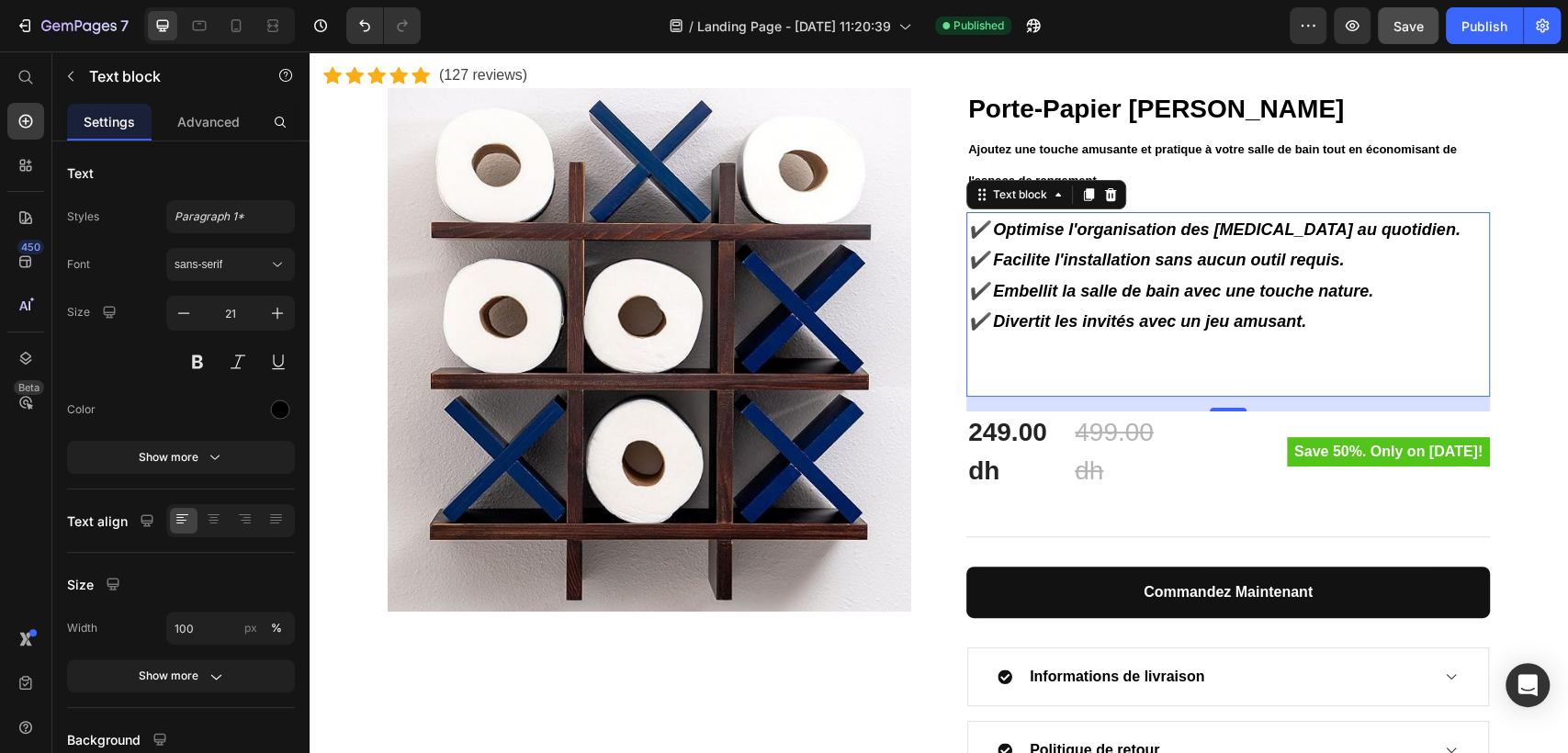 click on "✔️ Optimise l'organisation des [MEDICAL_DATA] au quotidien." at bounding box center (1214, 230) 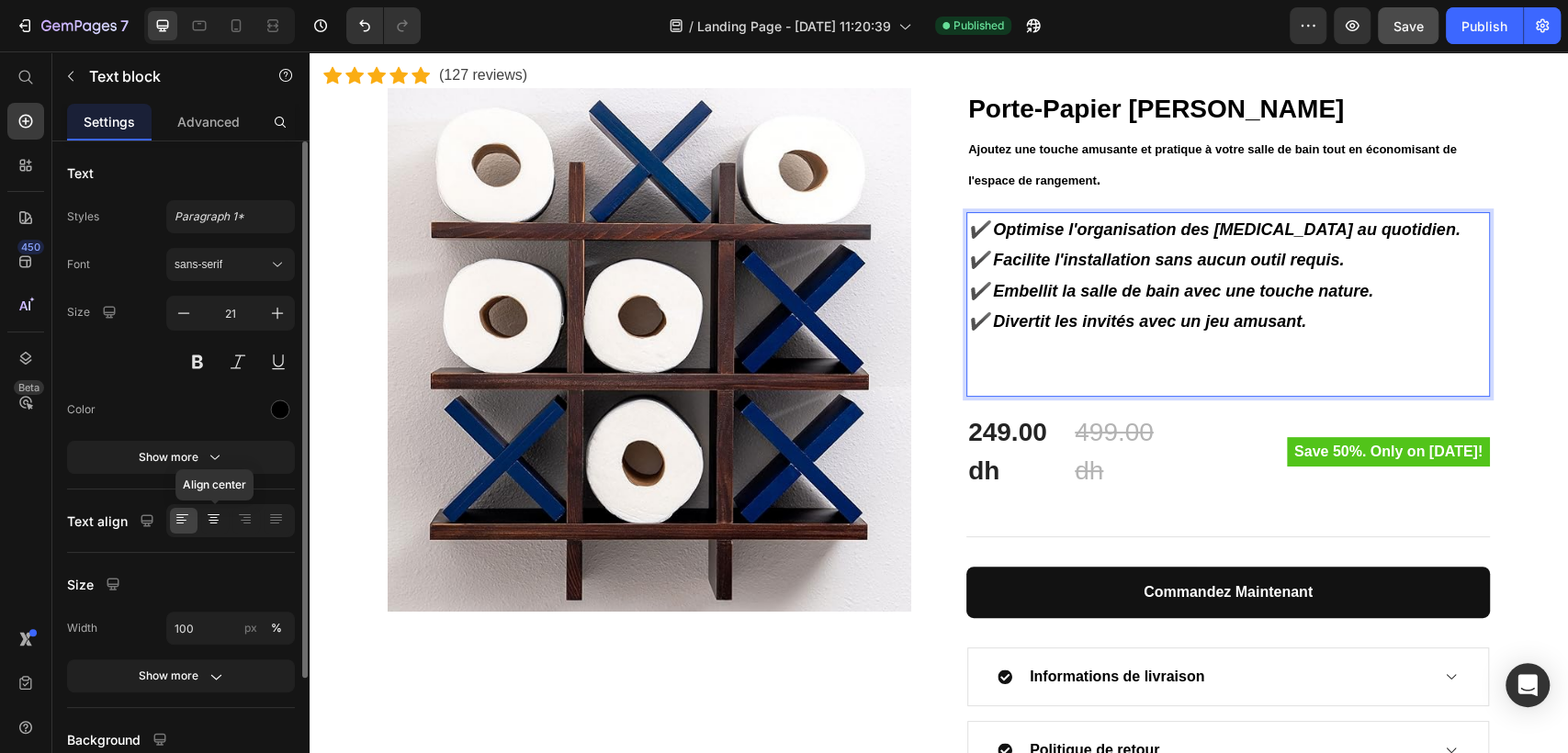 click 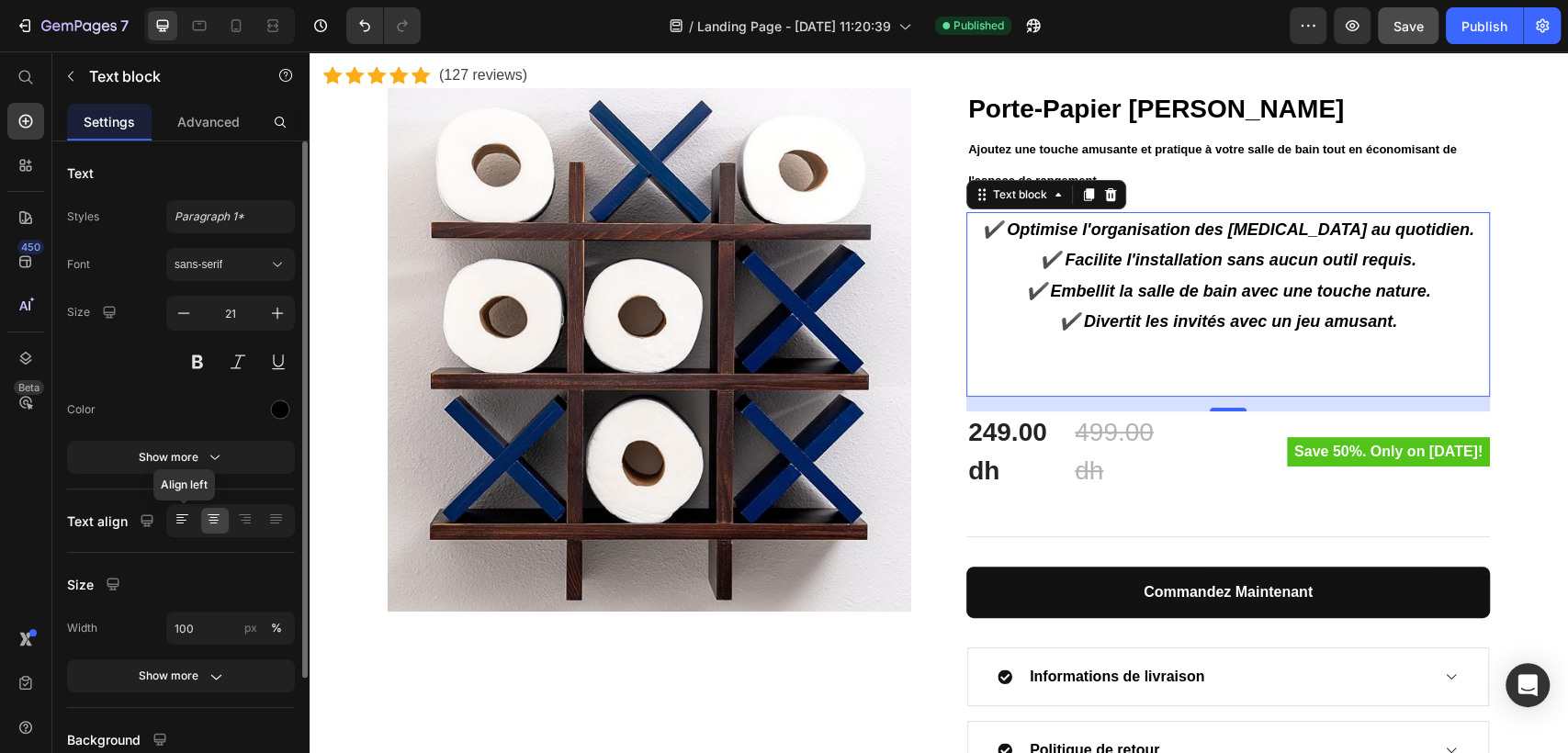 click 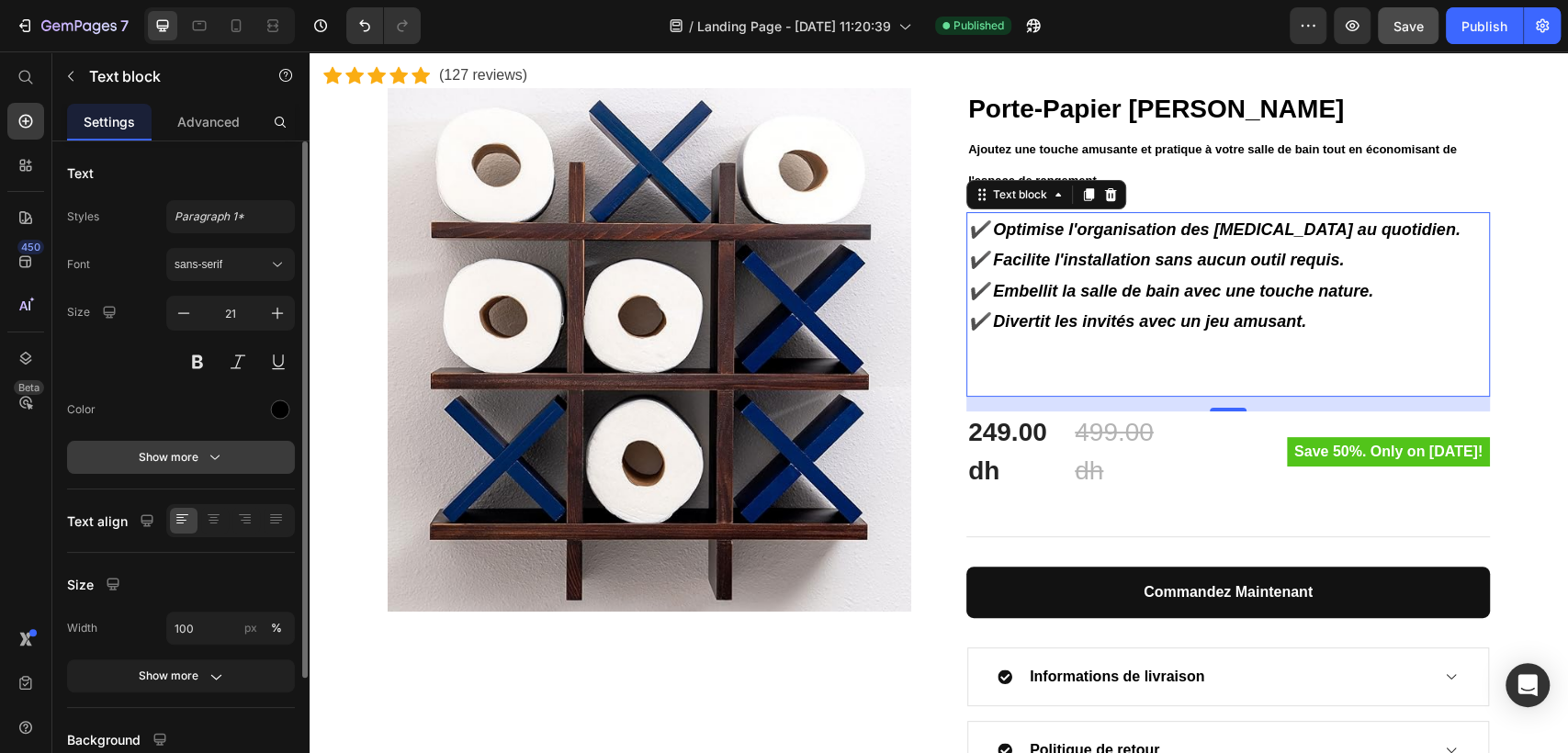 click on "Show more" at bounding box center [181, 457] 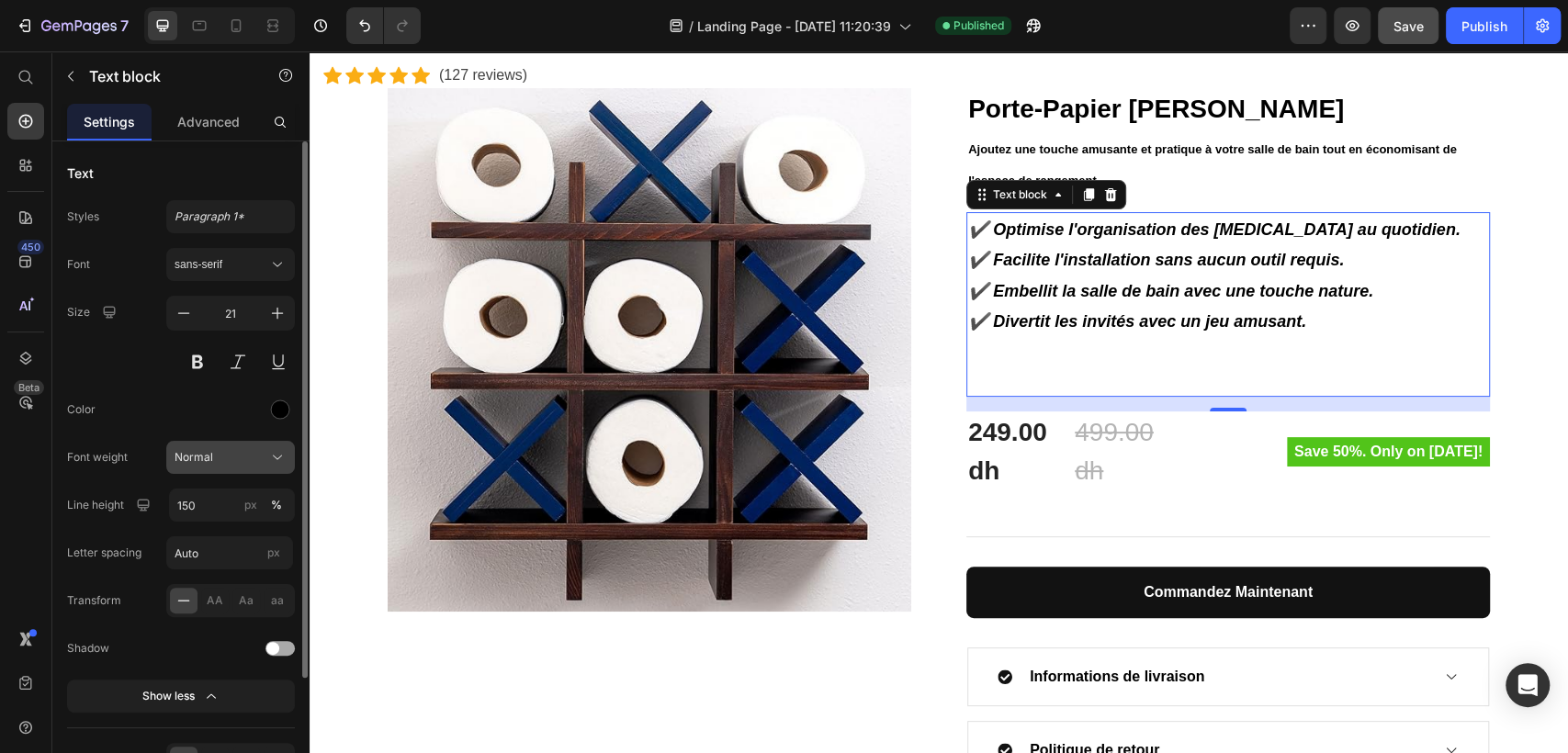 click on "Normal" 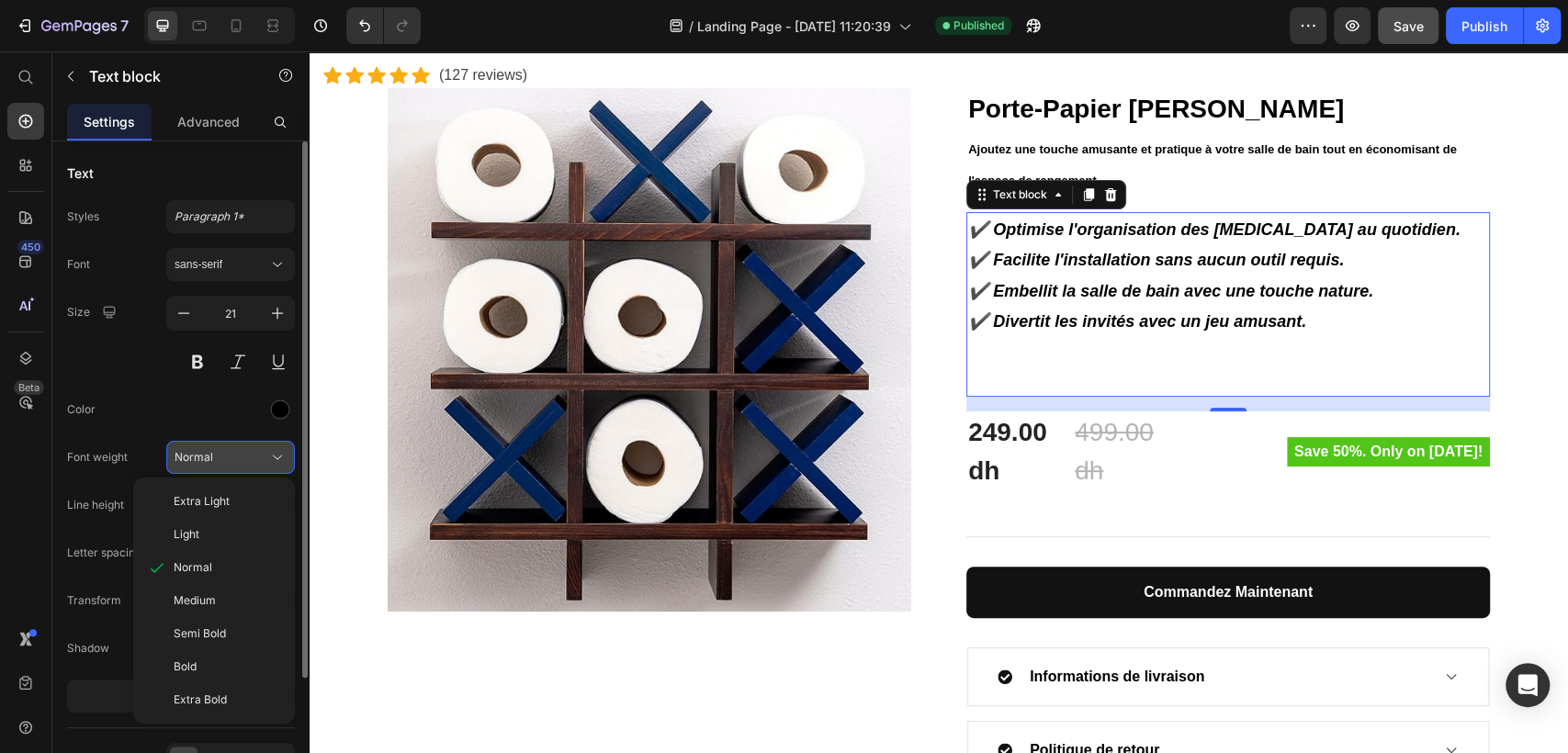 click on "Normal" 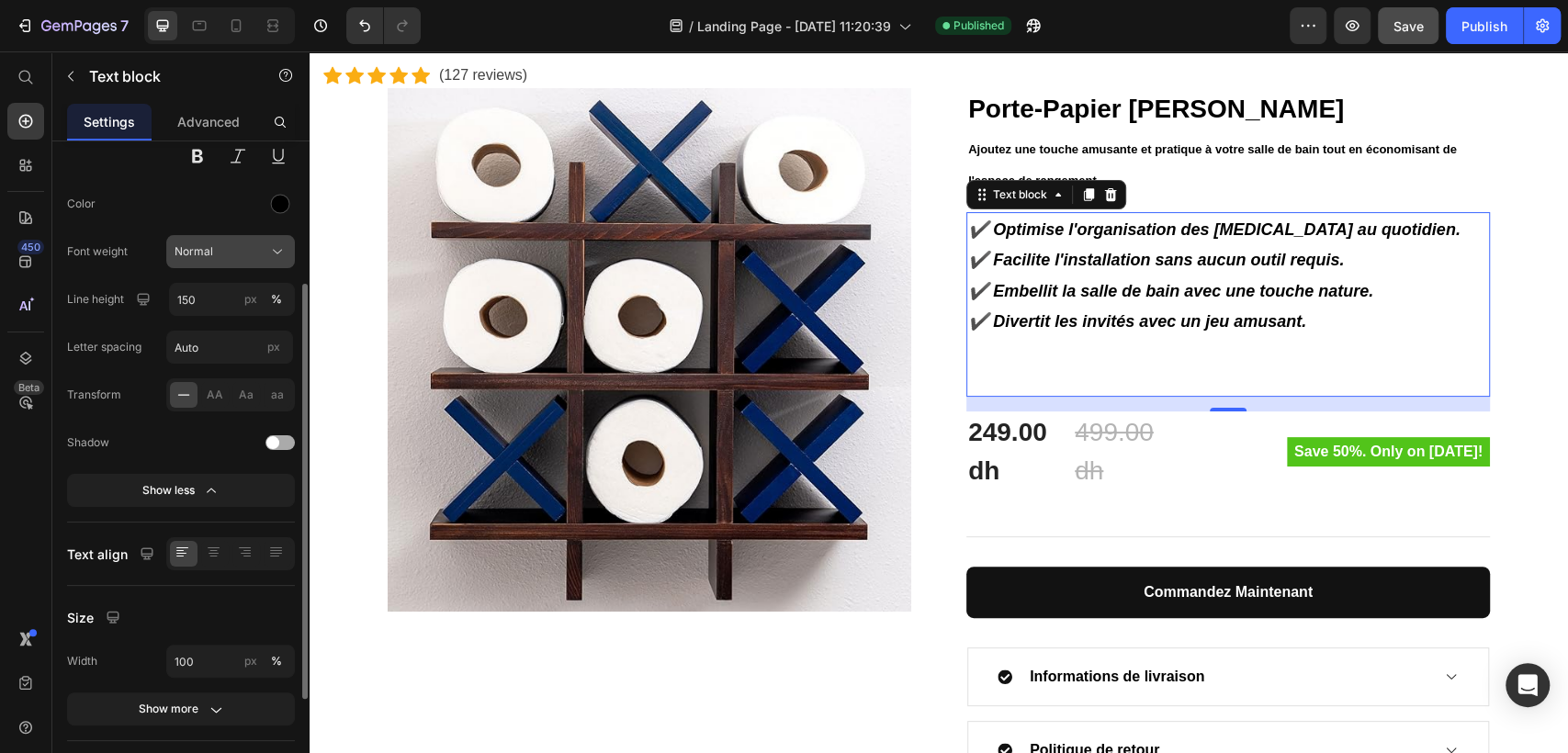 scroll, scrollTop: 222, scrollLeft: 0, axis: vertical 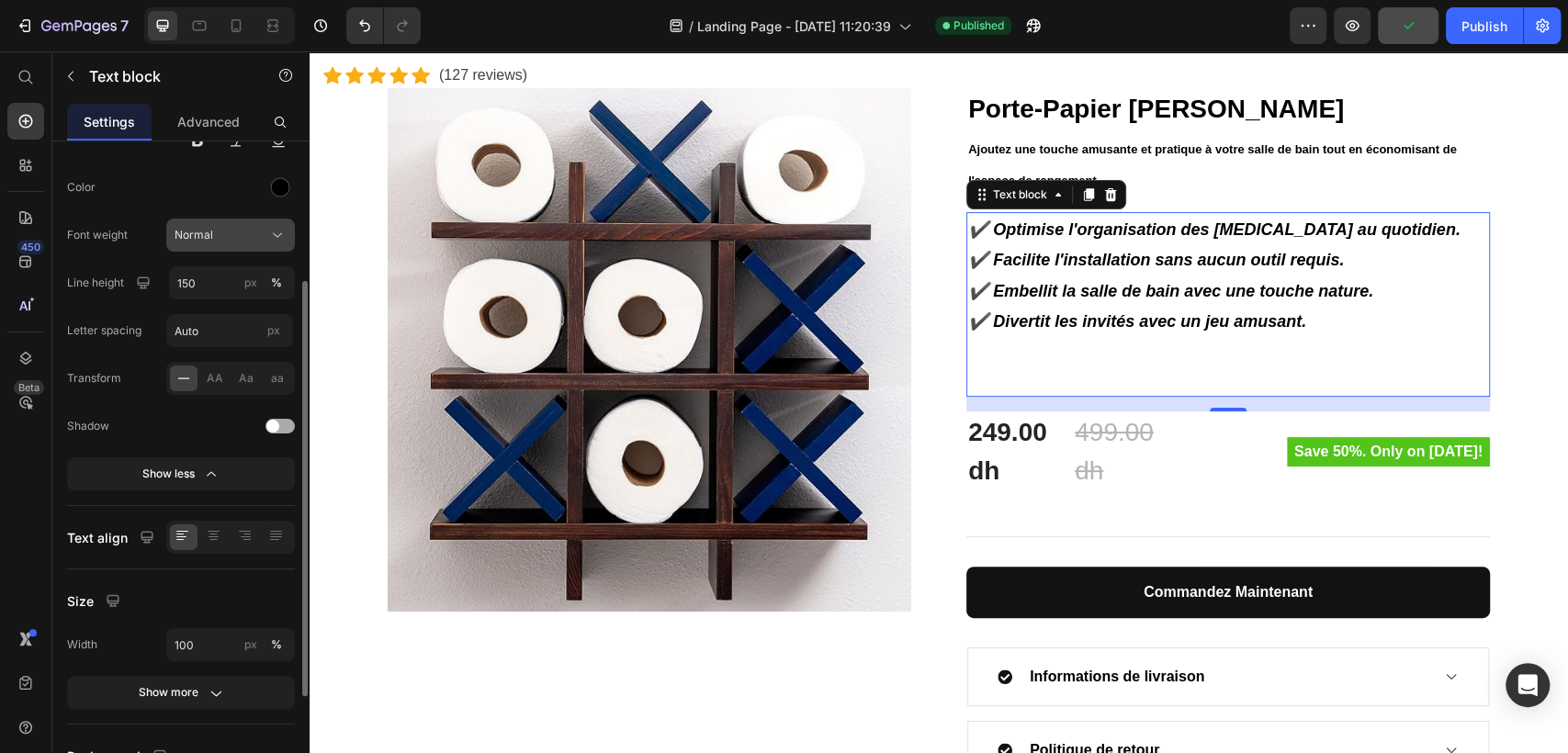click 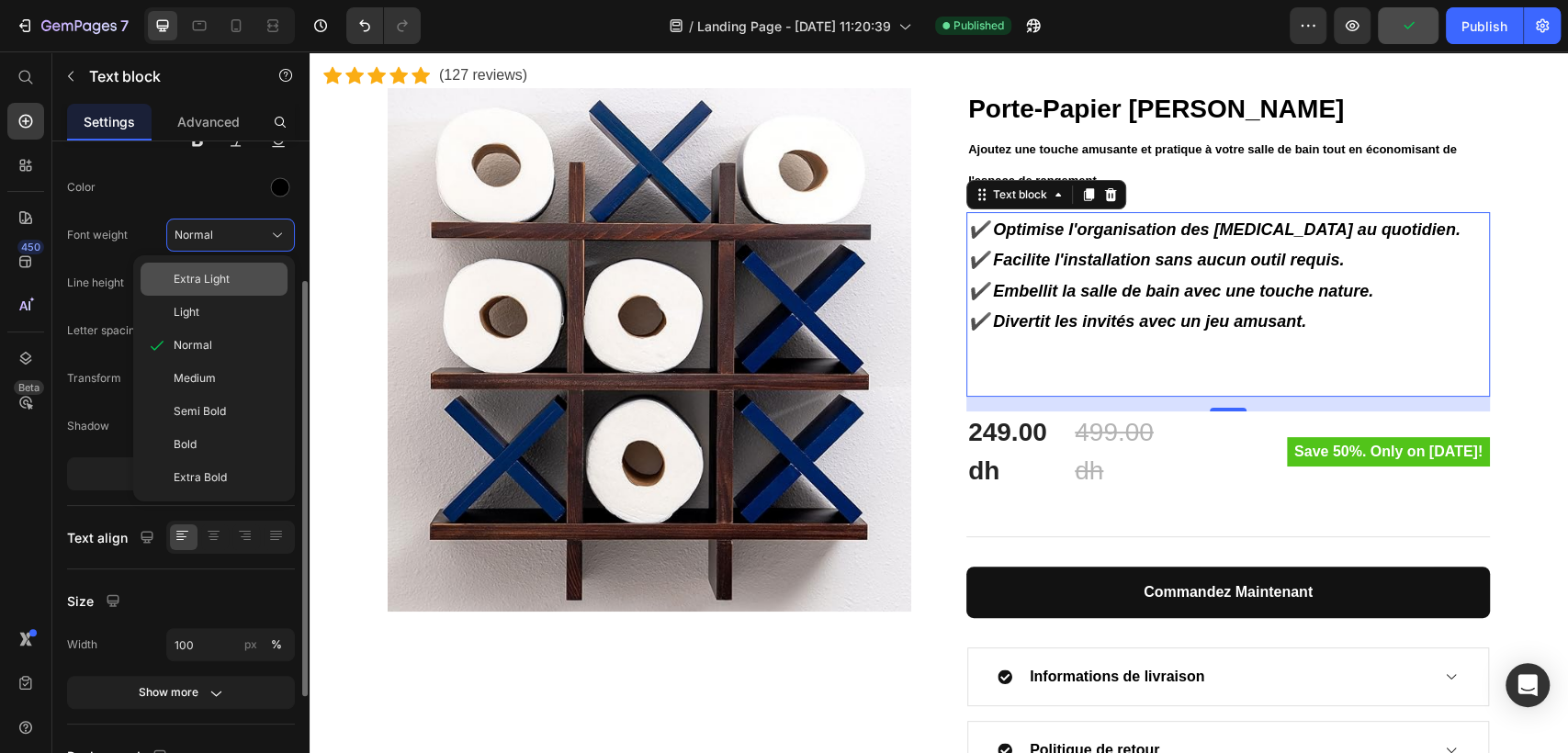 click on "Extra Light" at bounding box center (227, 279) 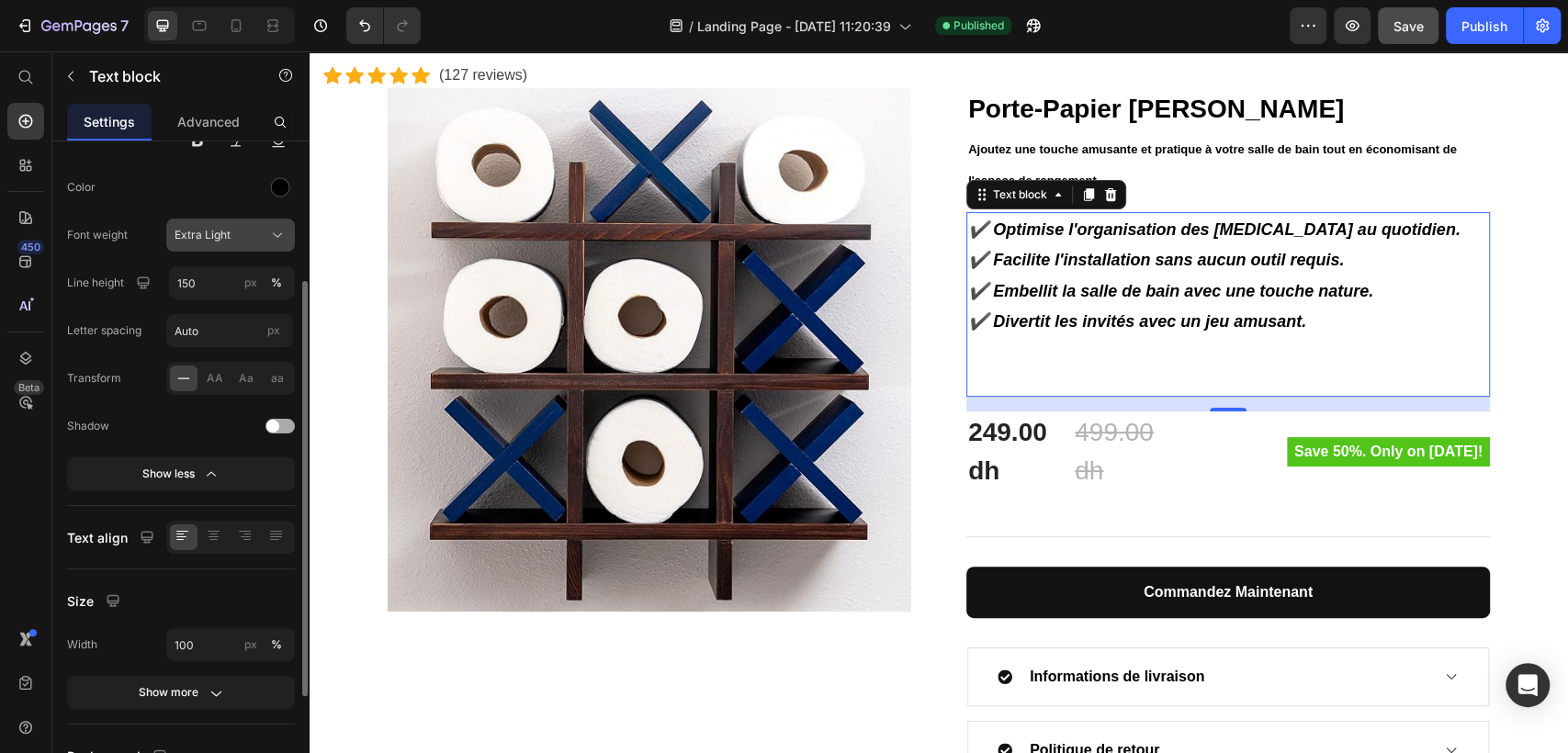 click 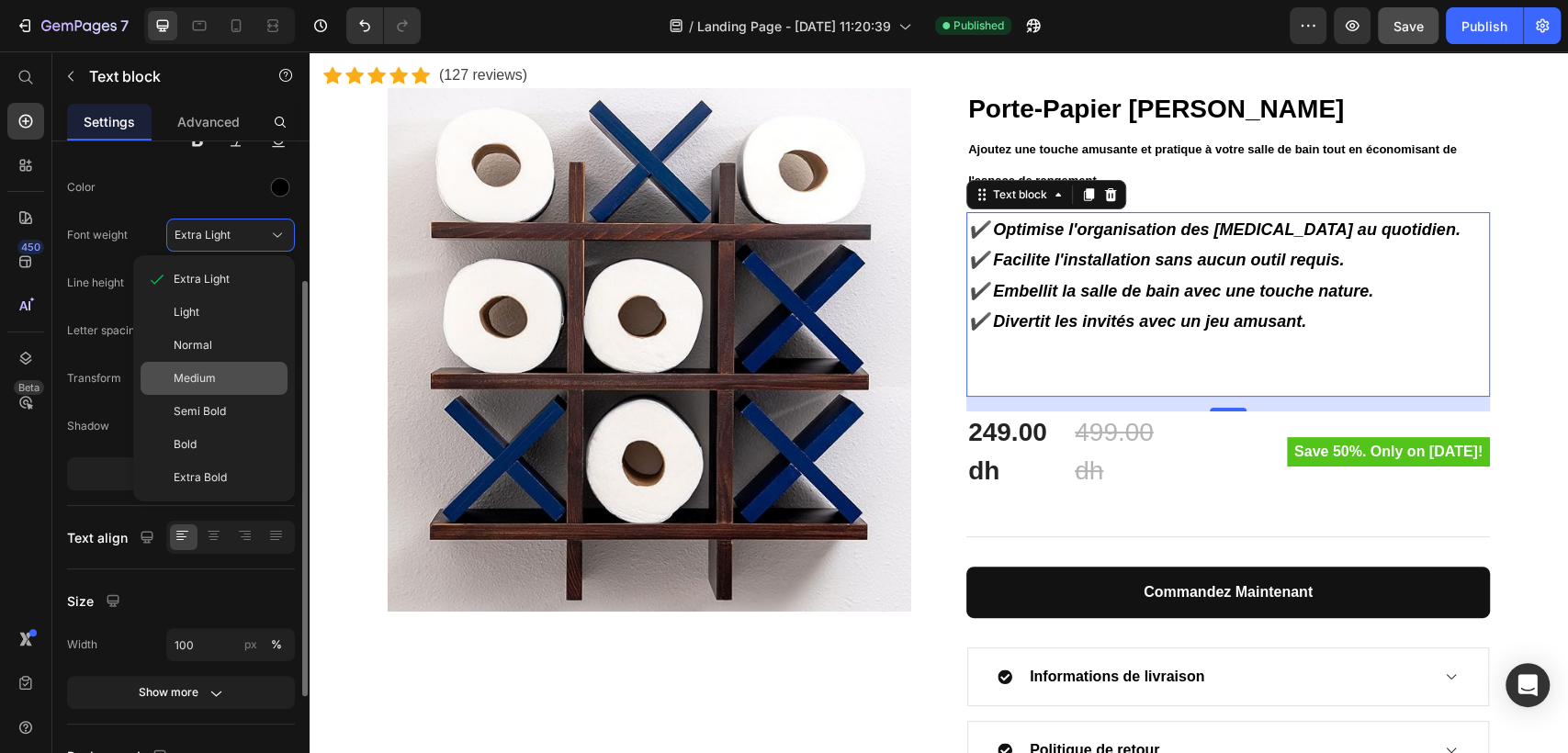 click on "Medium" at bounding box center (227, 378) 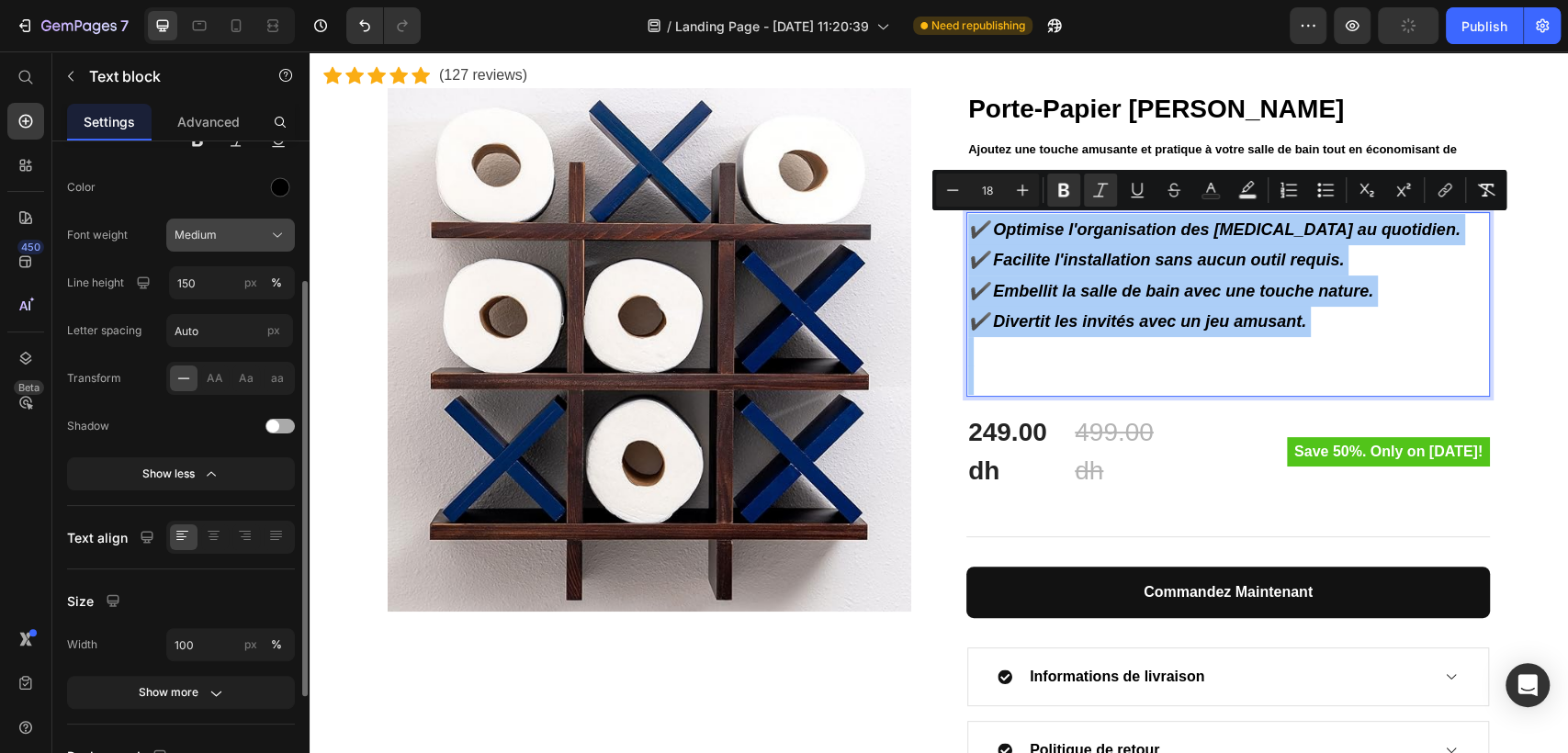 click on "Medium" 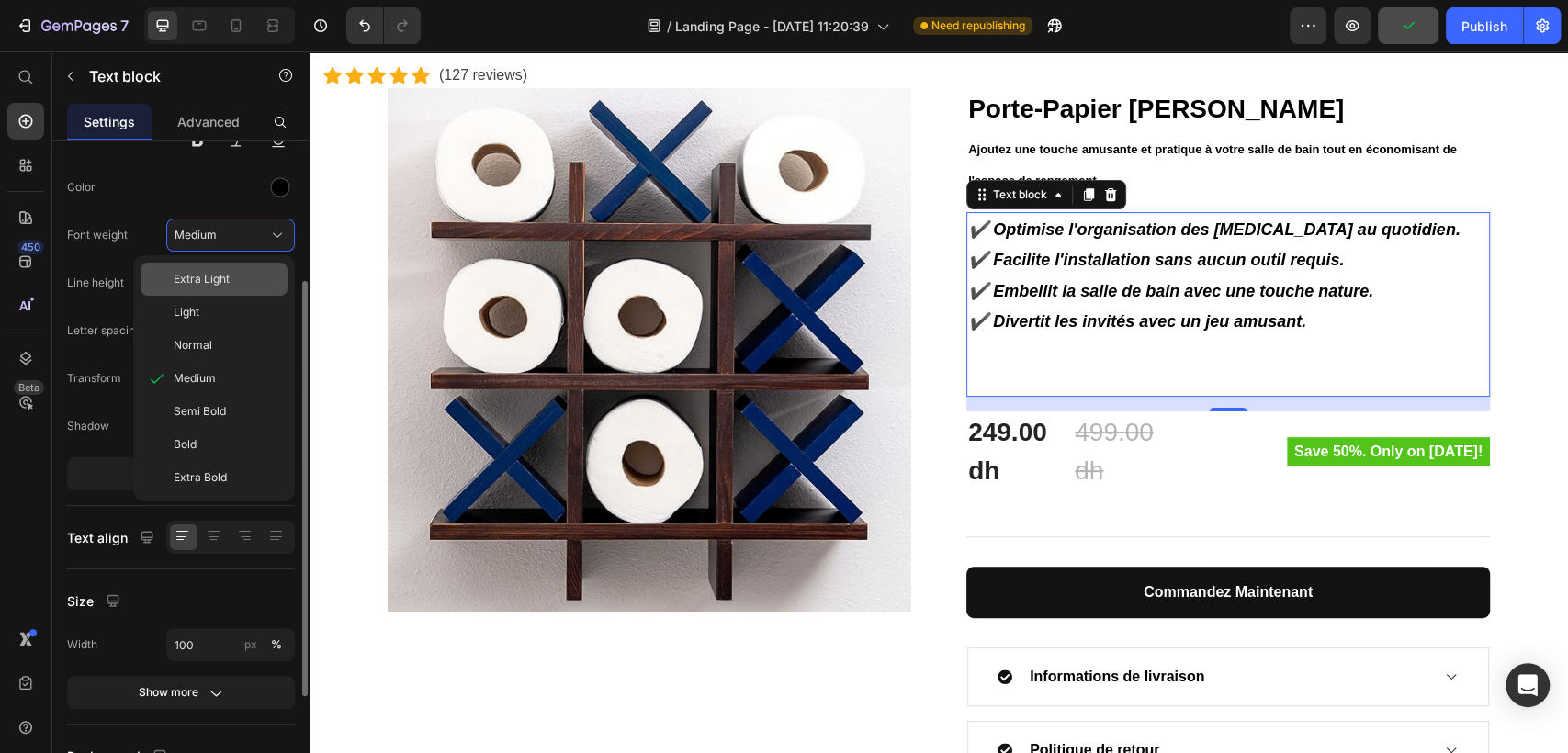 click on "Extra Light" at bounding box center [227, 279] 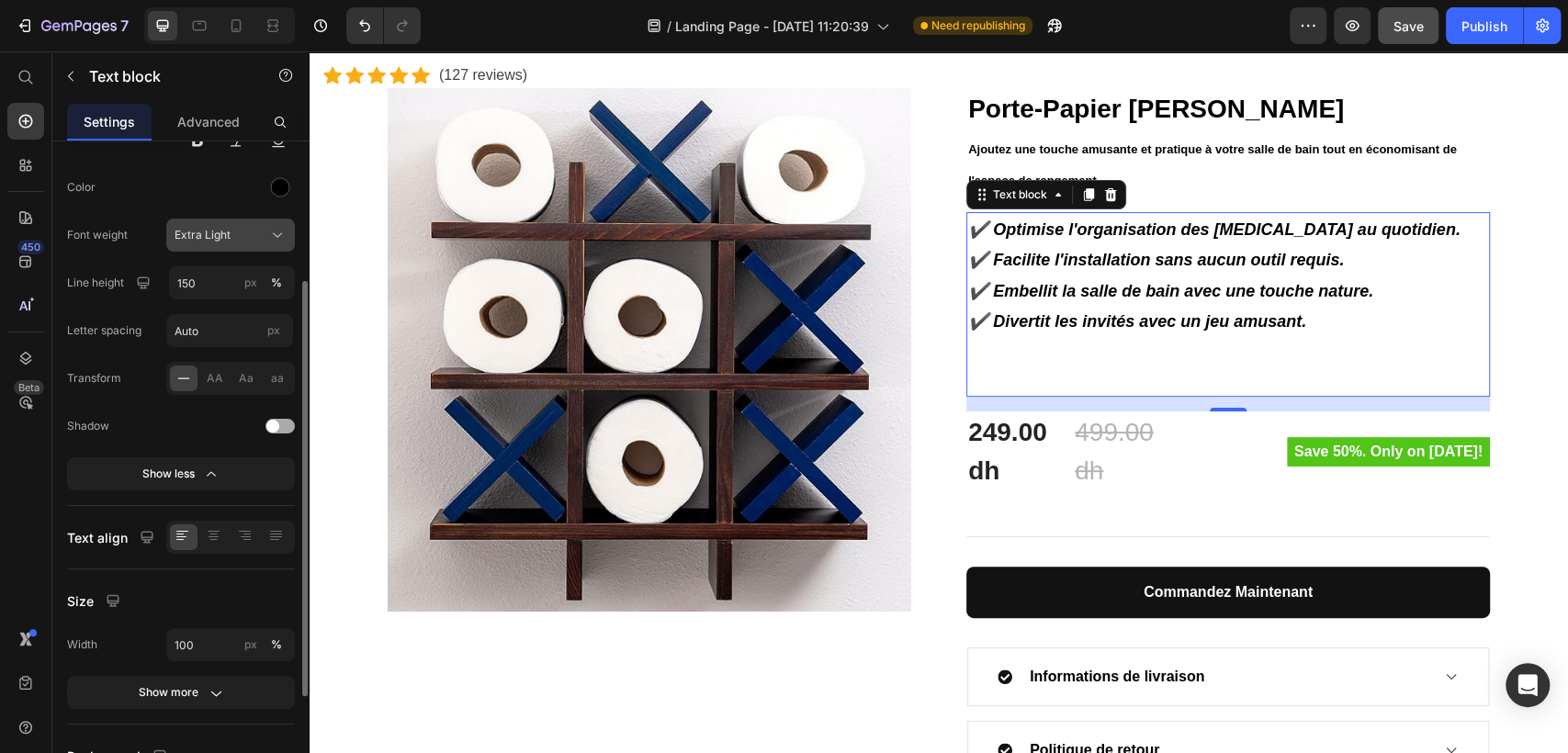click on "Extra Light" at bounding box center (231, 235) 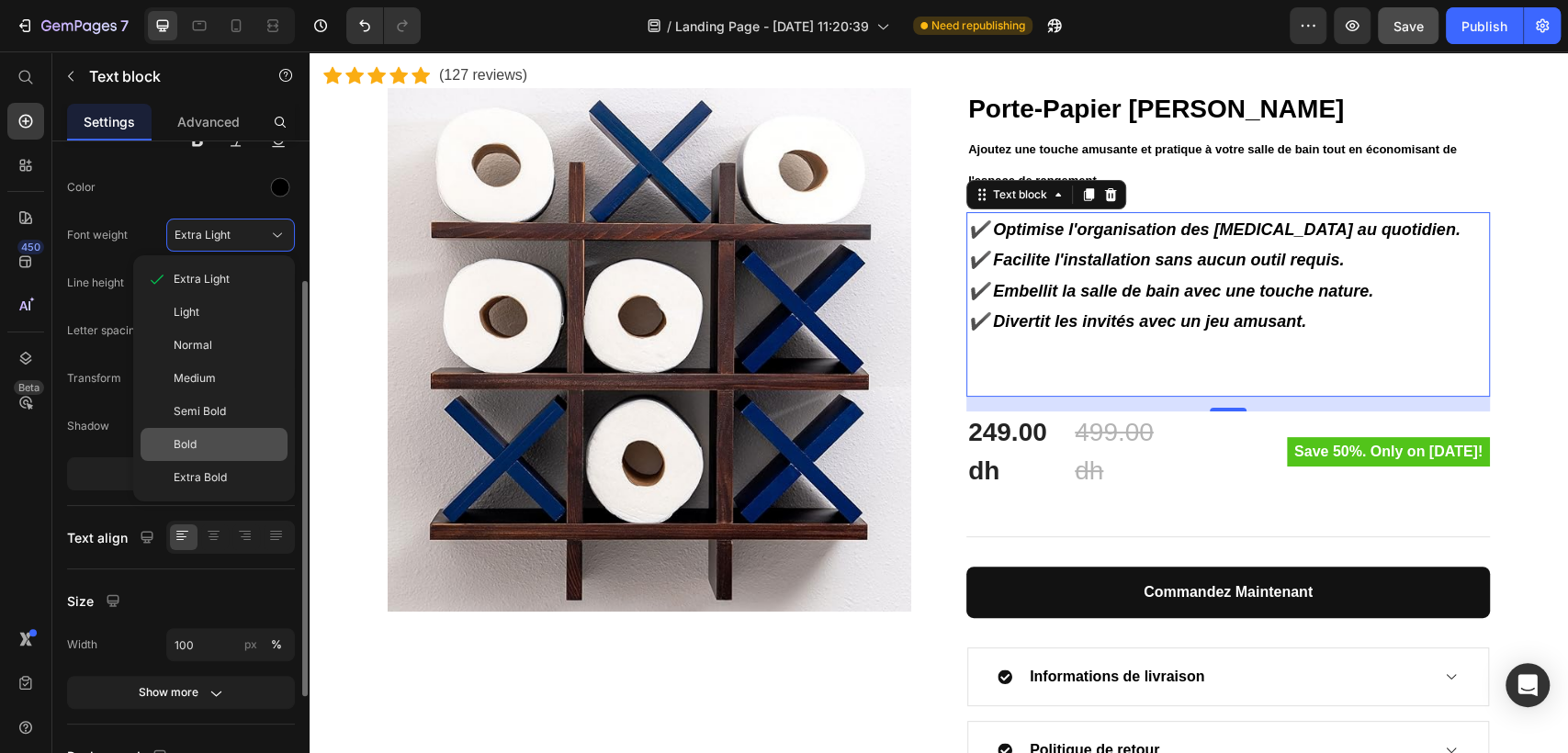 click on "Bold" 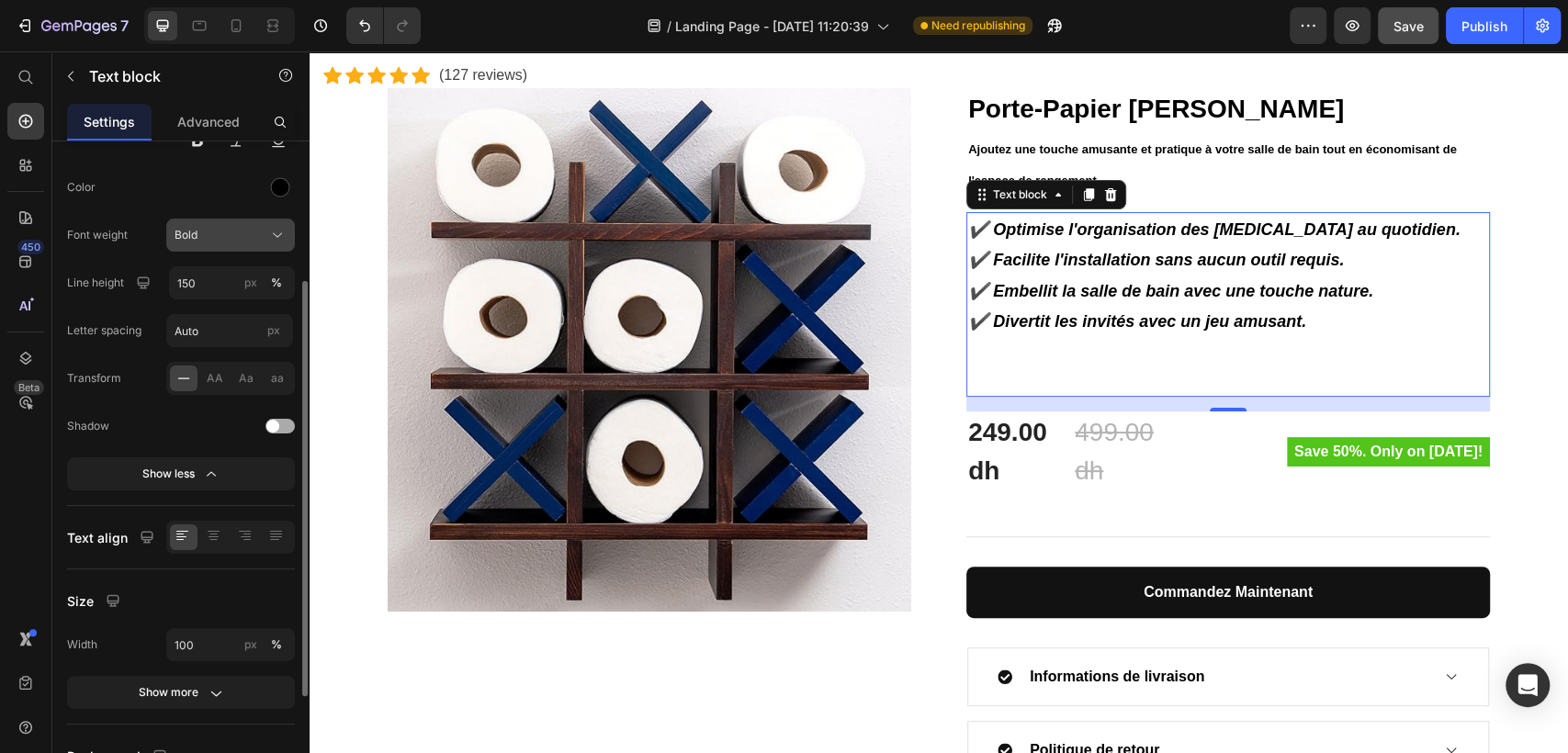 click 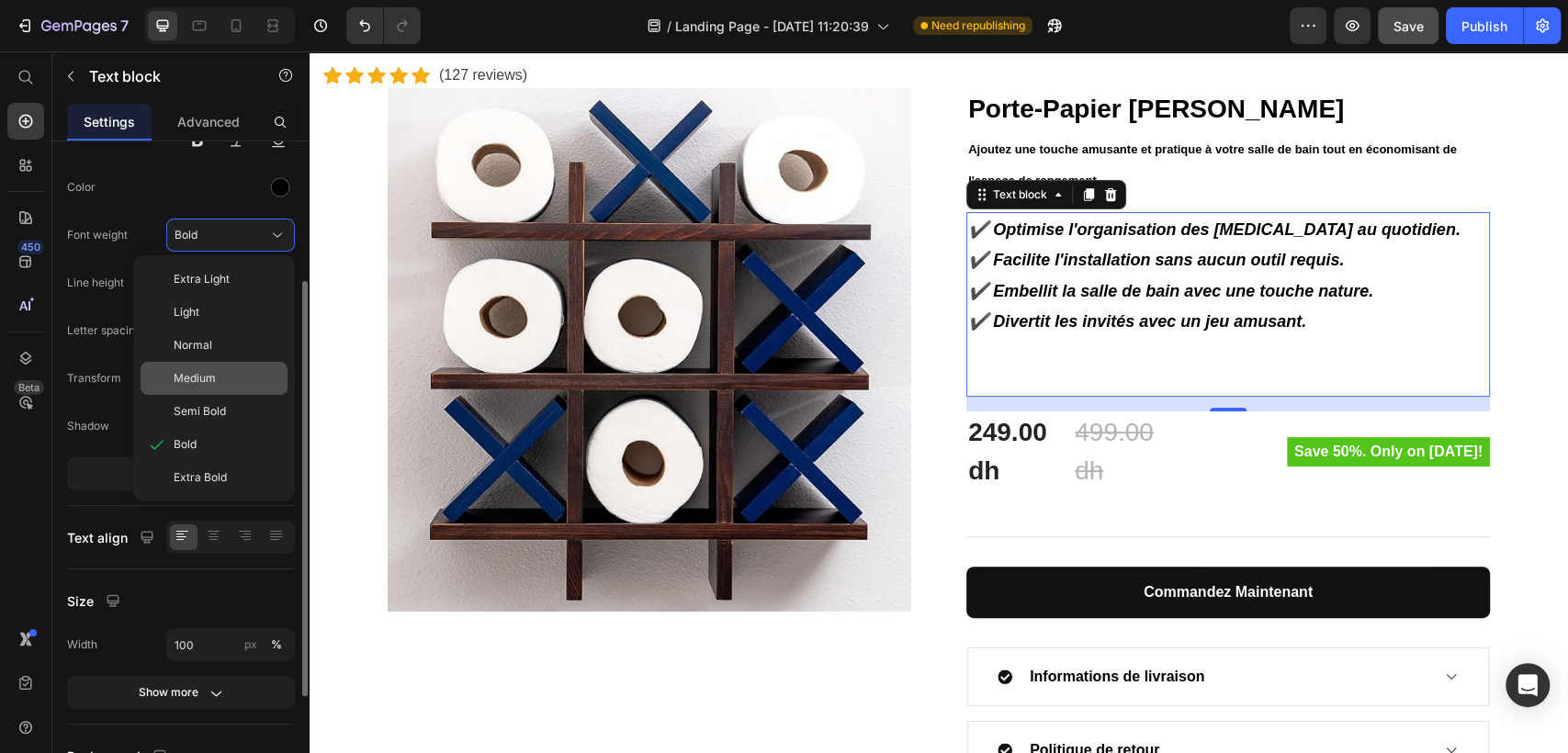 click on "Medium" 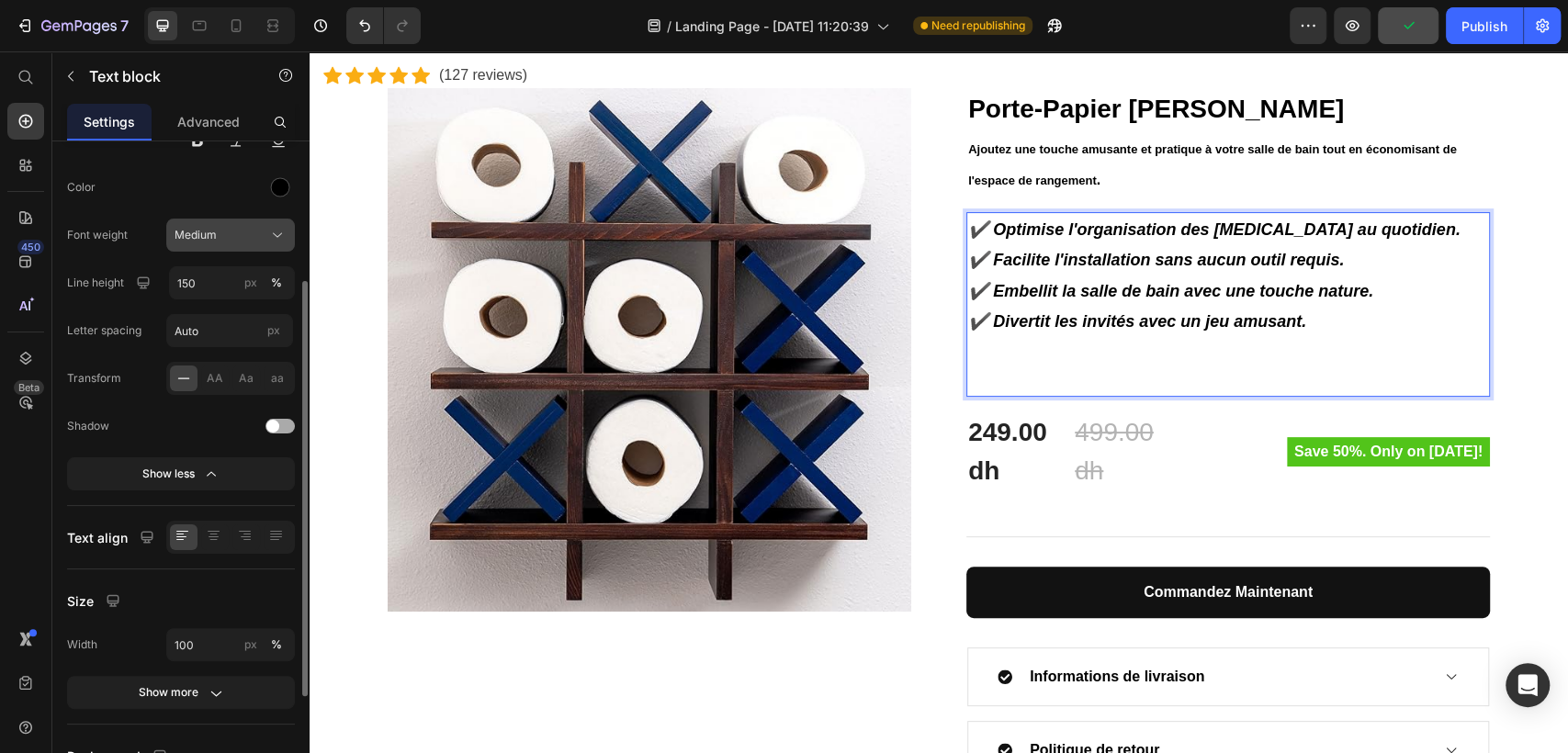 click 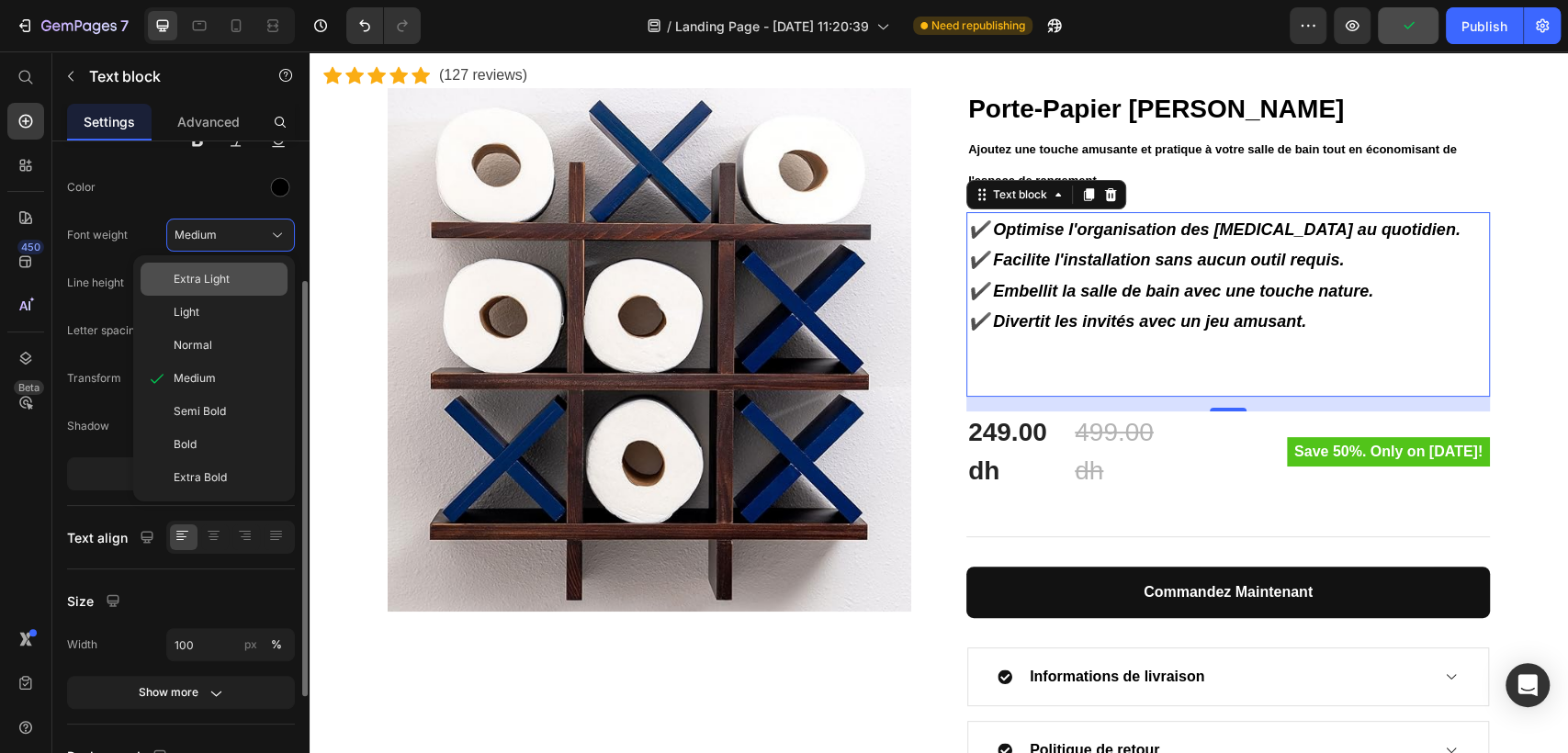 click on "Extra Light" at bounding box center [227, 279] 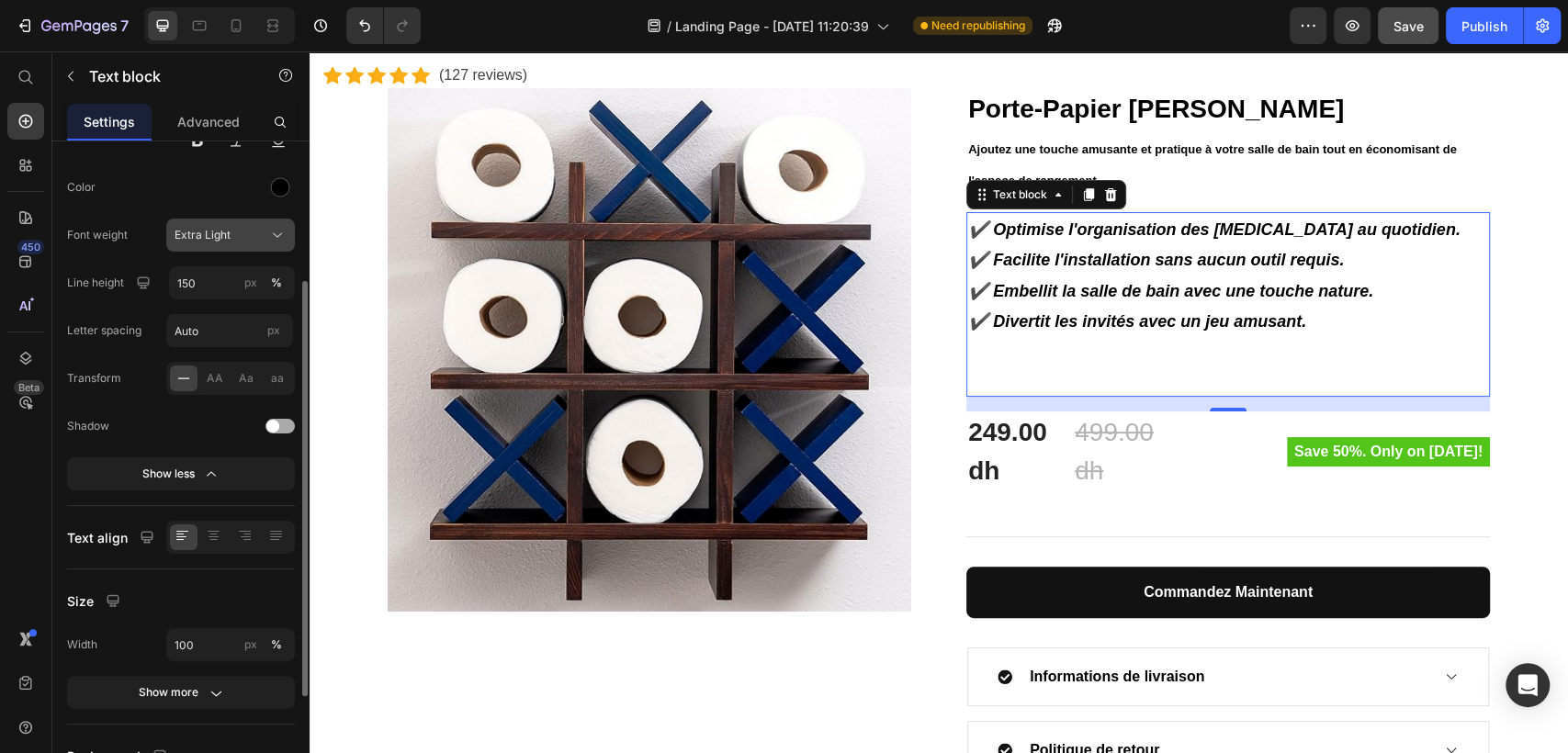 click 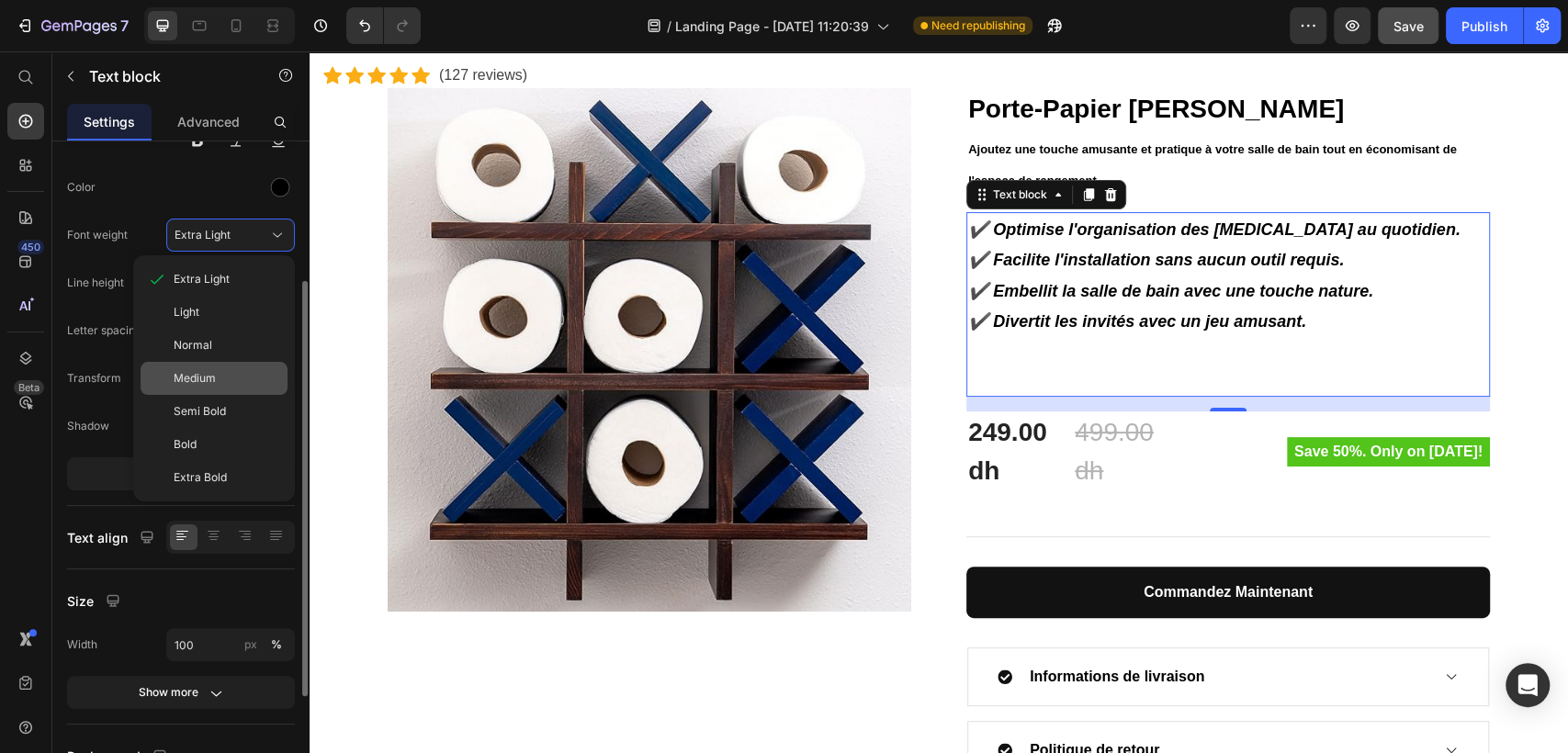 click on "Medium" 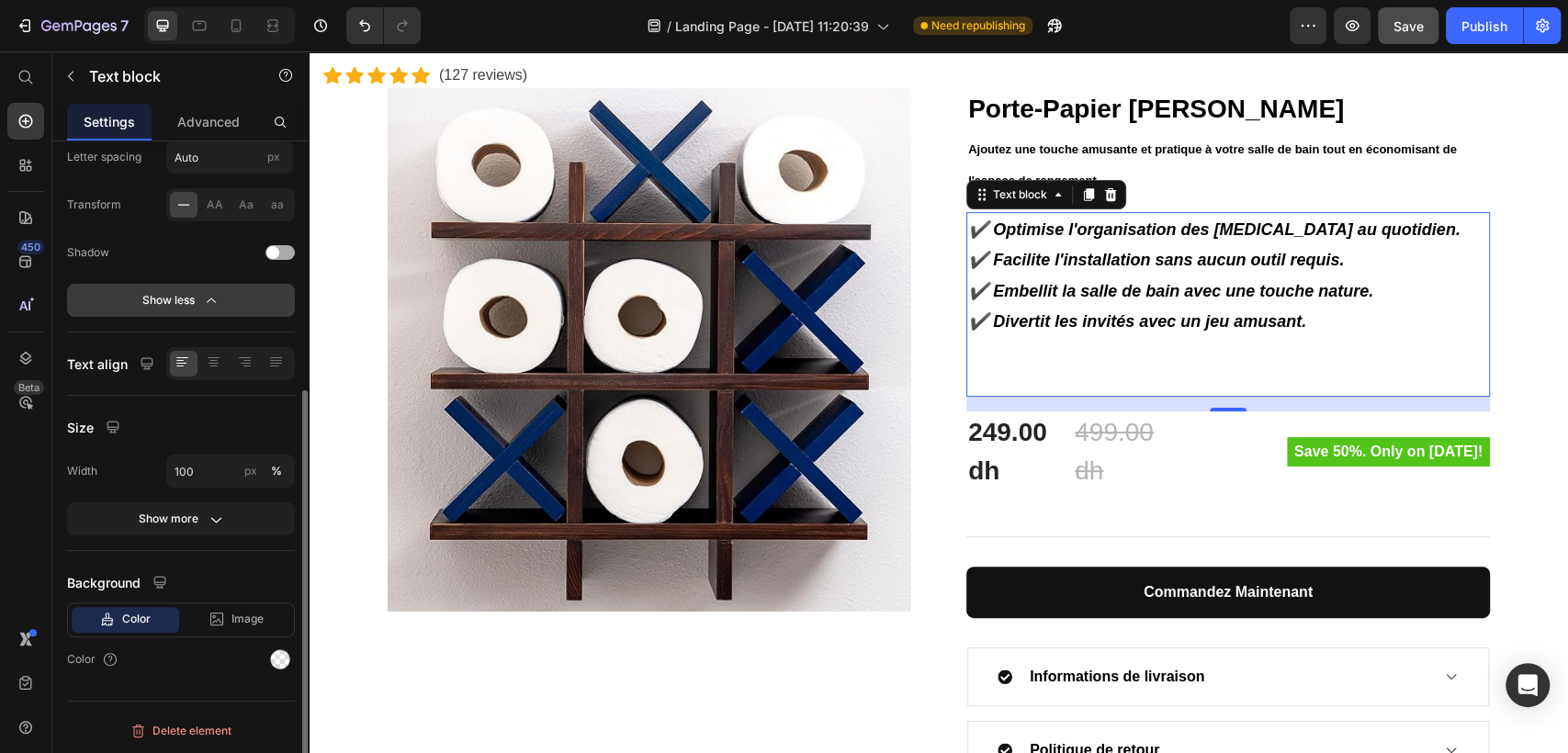 scroll, scrollTop: 0, scrollLeft: 0, axis: both 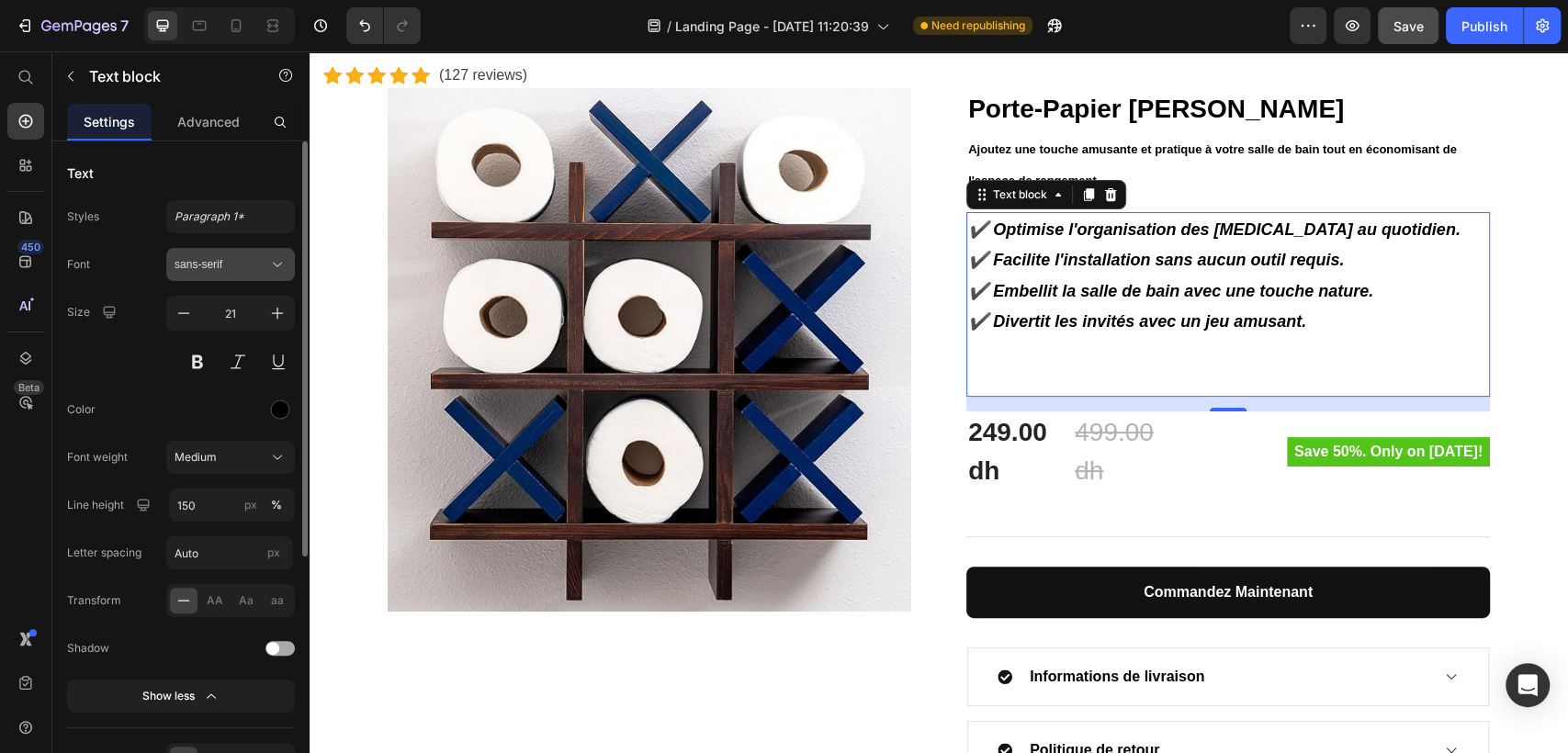 click on "sans-serif" at bounding box center (231, 264) 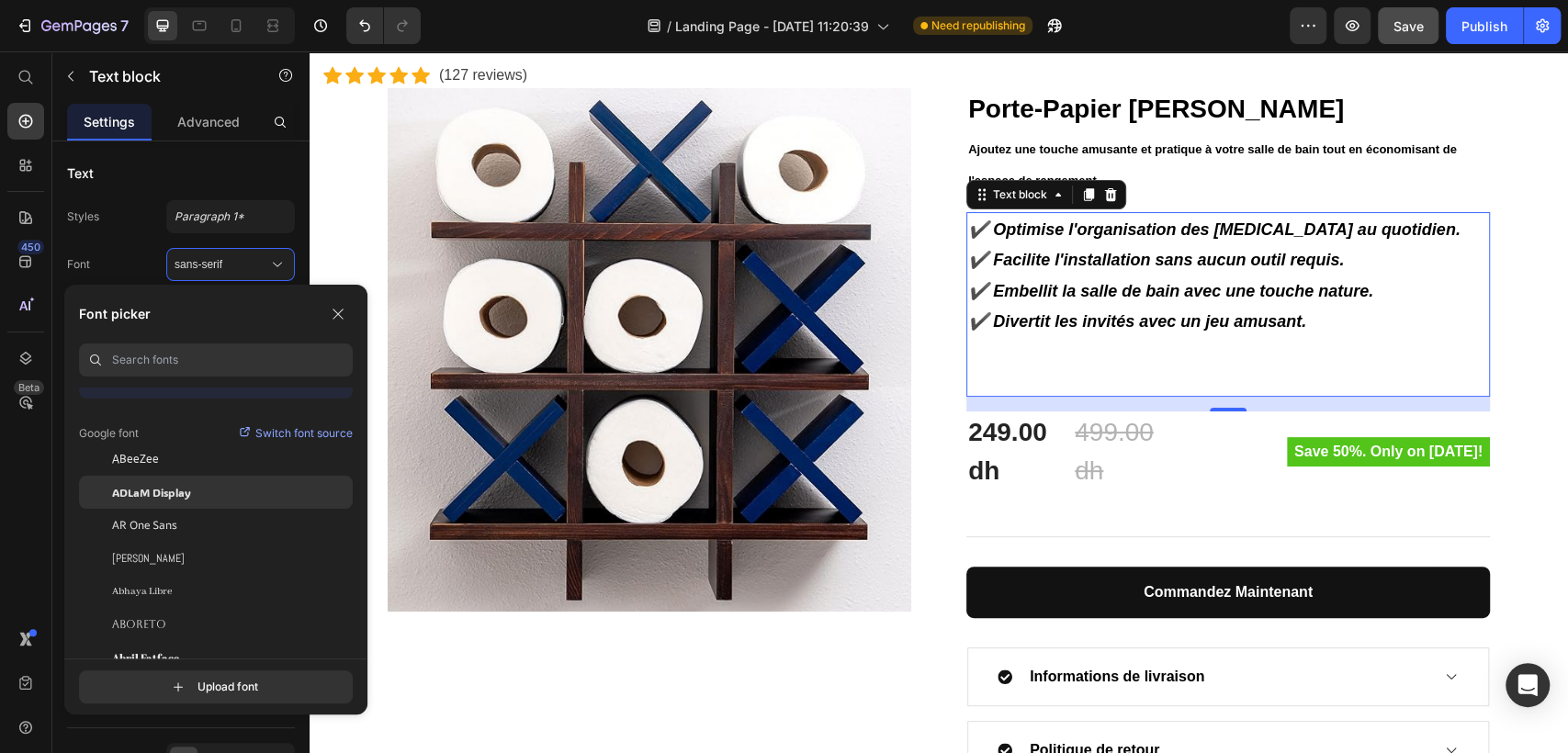 scroll, scrollTop: 0, scrollLeft: 0, axis: both 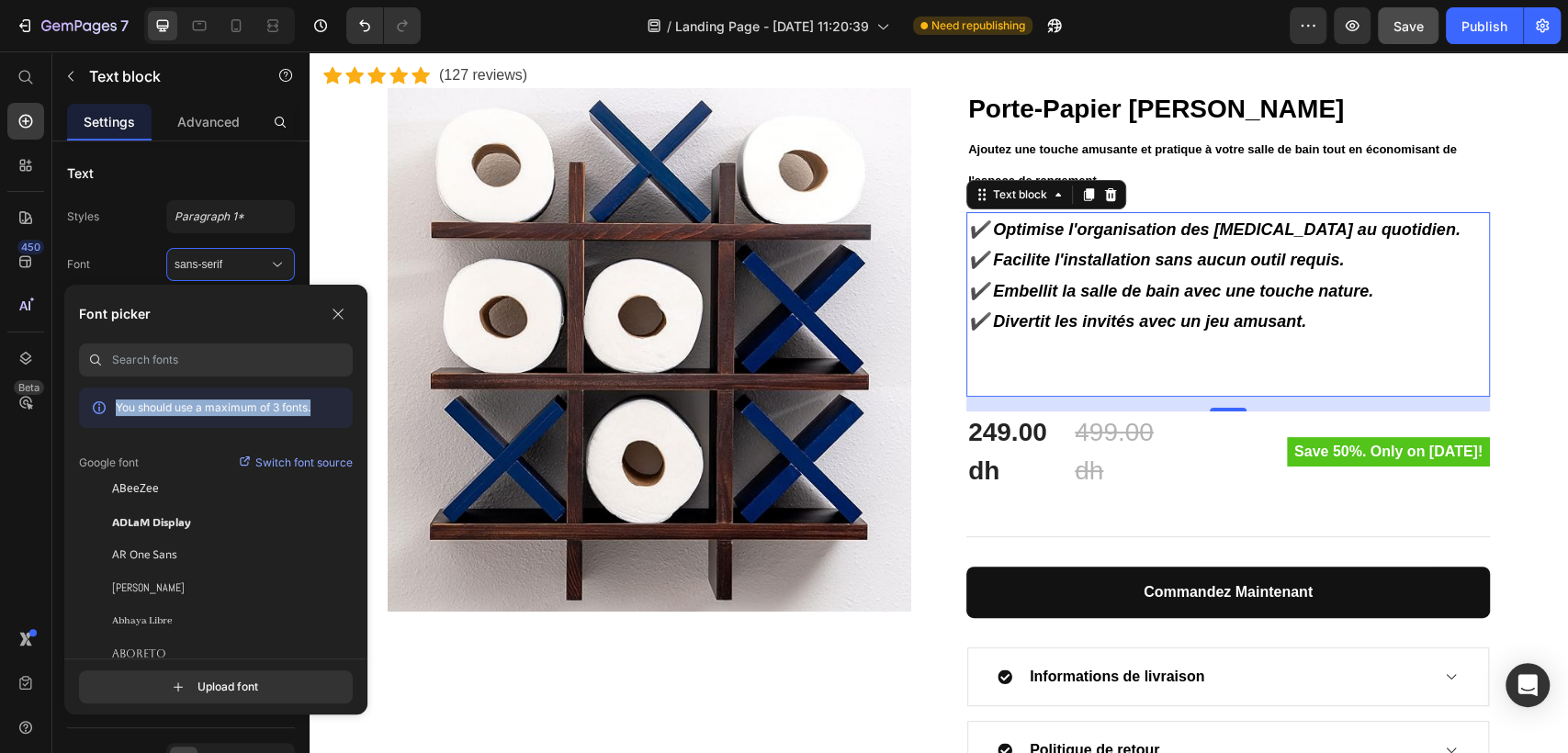 drag, startPoint x: 118, startPoint y: 404, endPoint x: 327, endPoint y: 409, distance: 209.0598 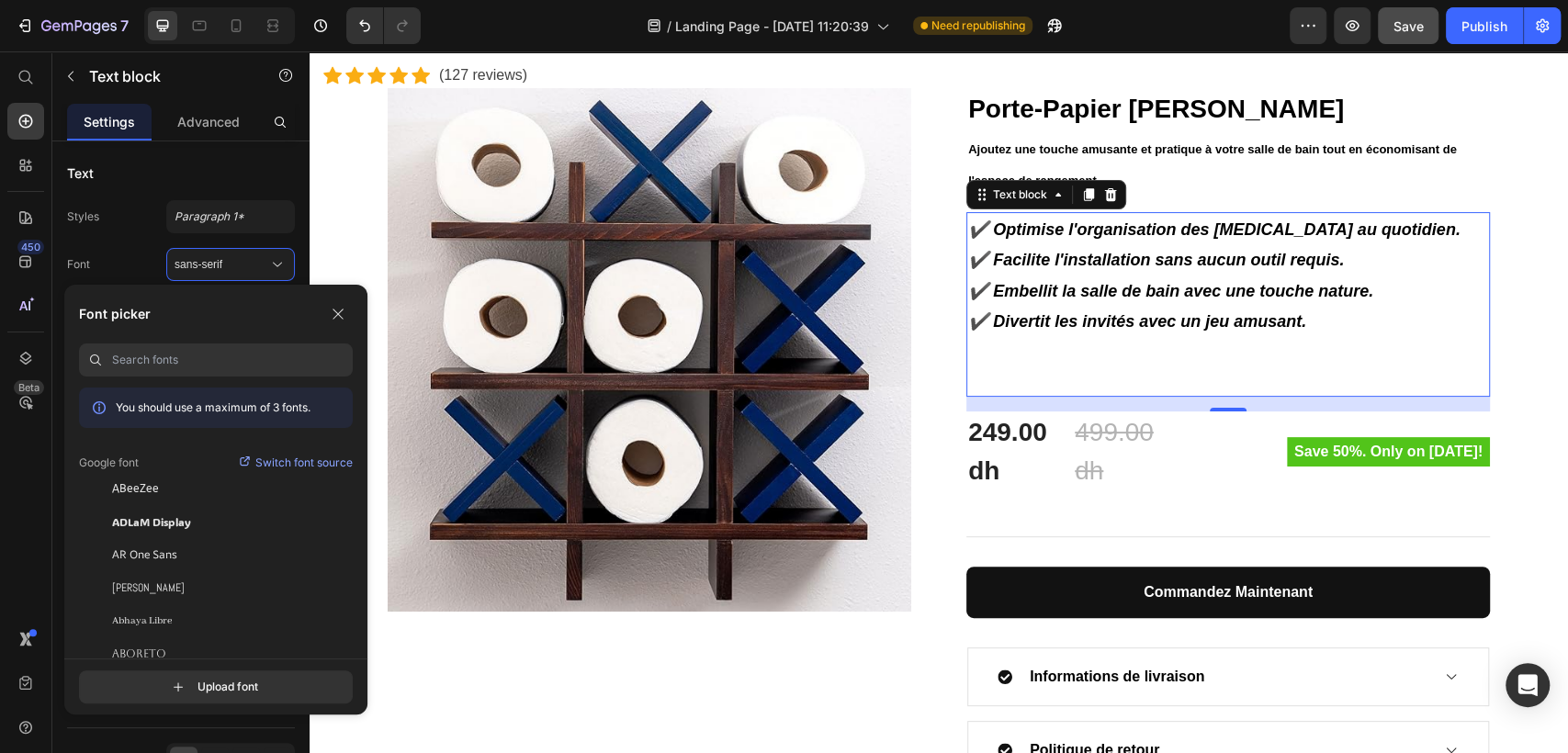click at bounding box center [232, 360] 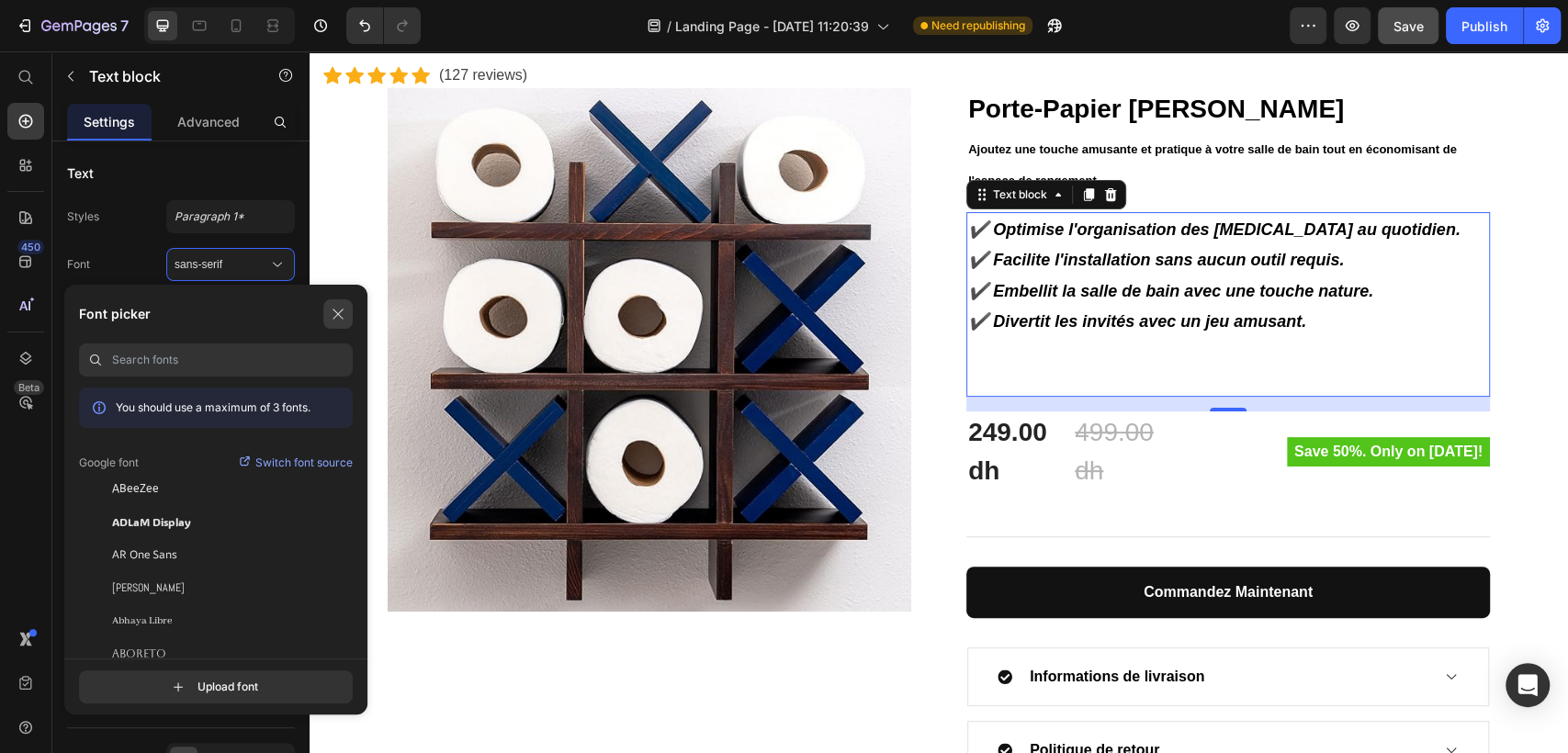 click 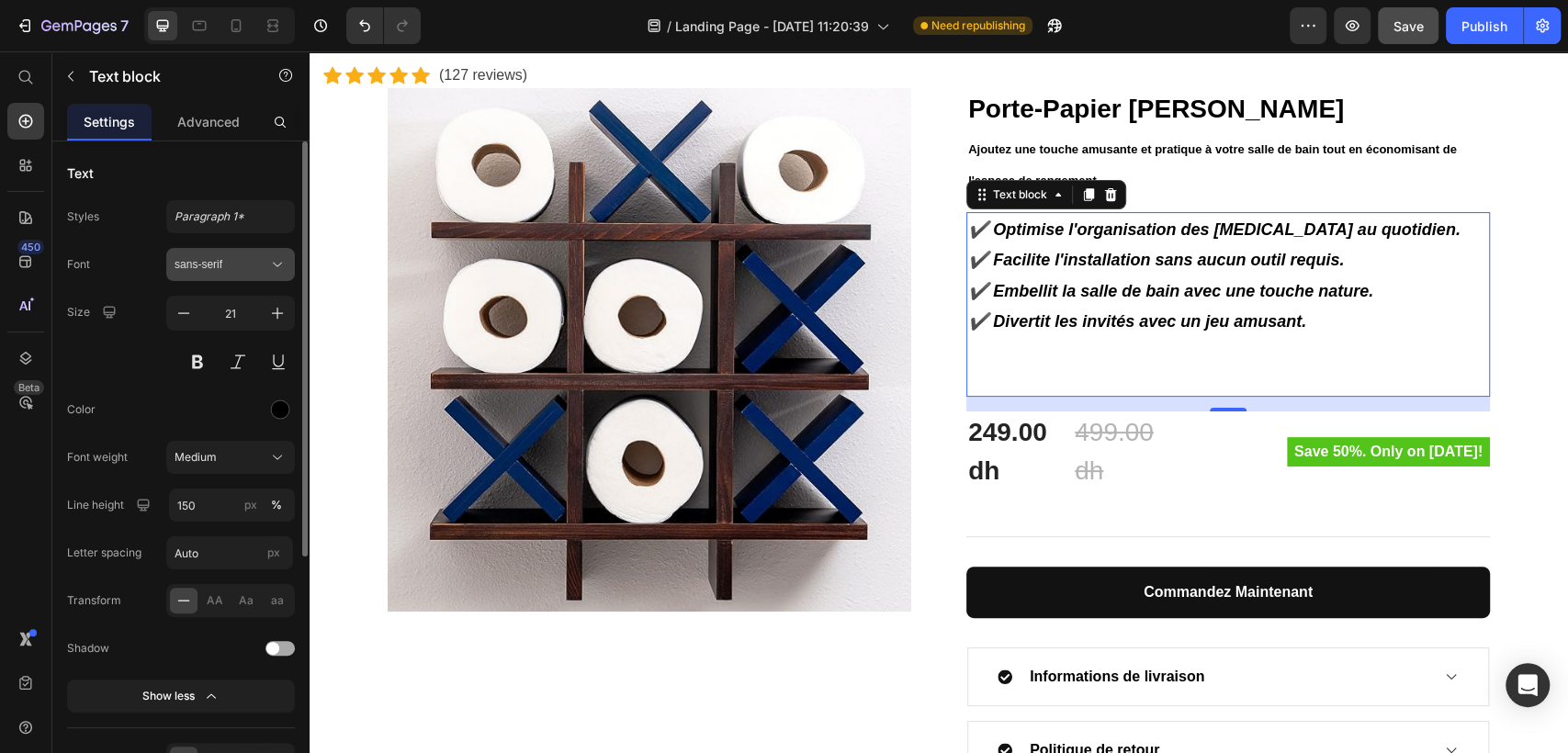 click 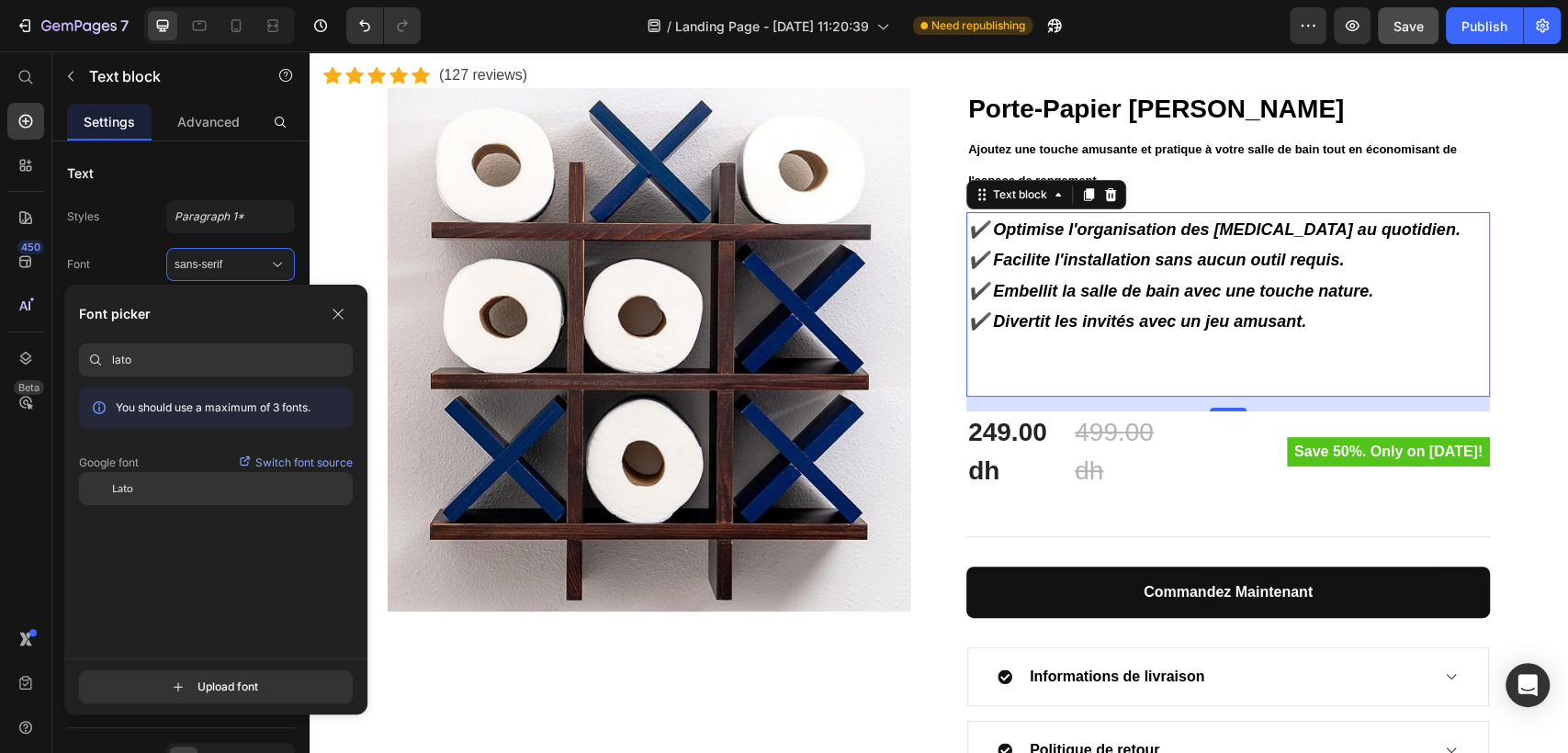 type on "lato" 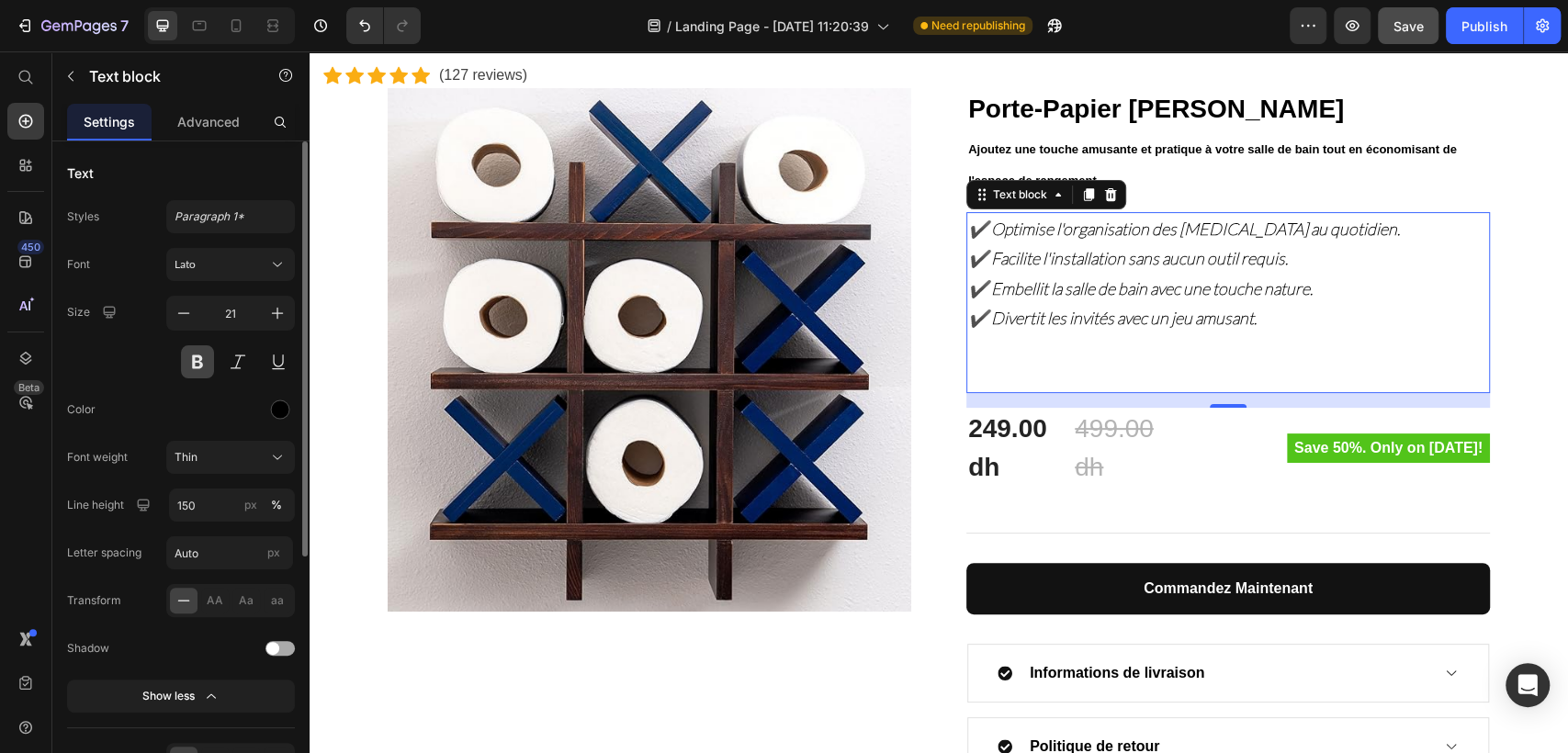 click at bounding box center (197, 362) 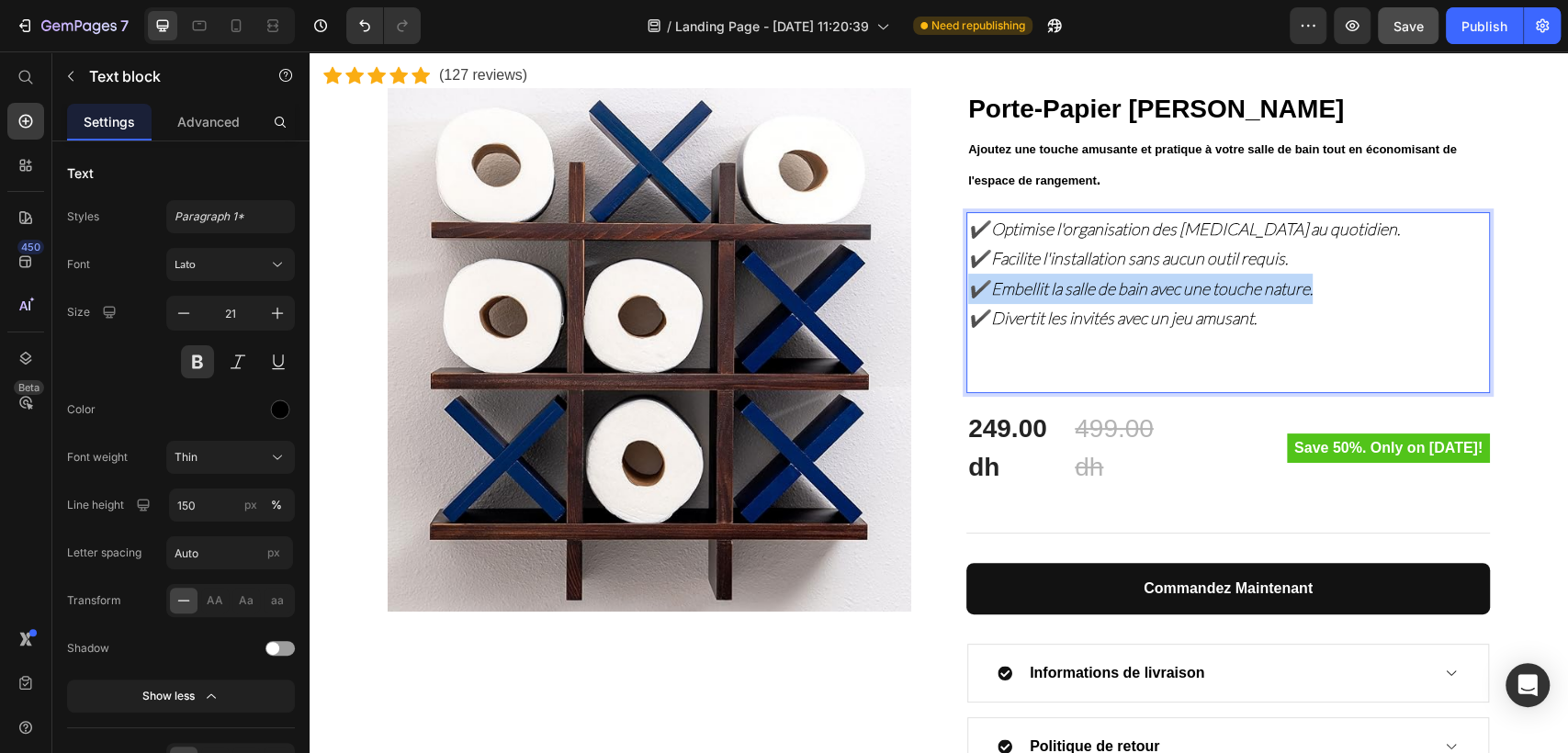 click on "✔️ Embellit la salle de bain avec une touche nature." at bounding box center [1140, 288] 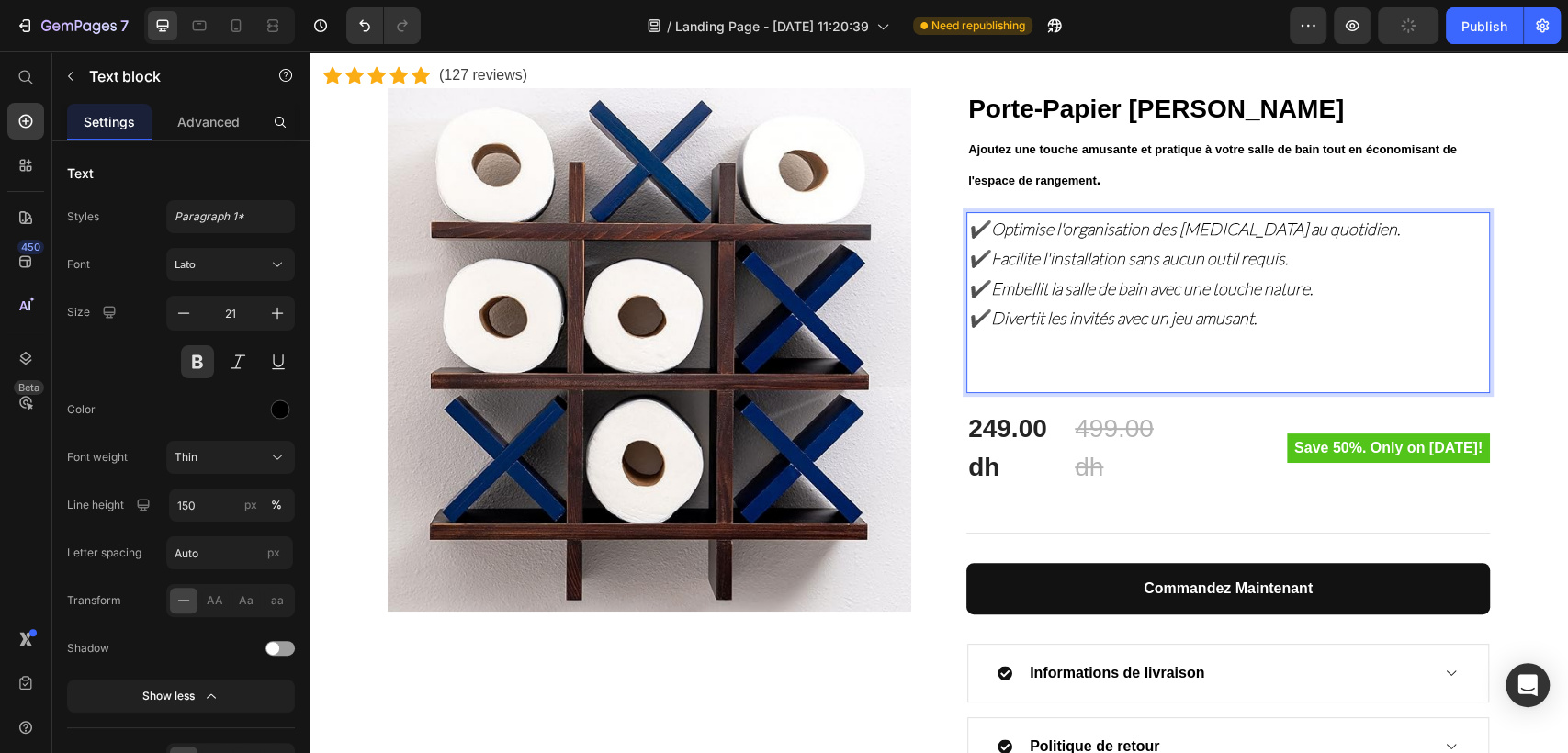click on "✔️ Divertit les invités avec un jeu amusant." at bounding box center (1228, 318) 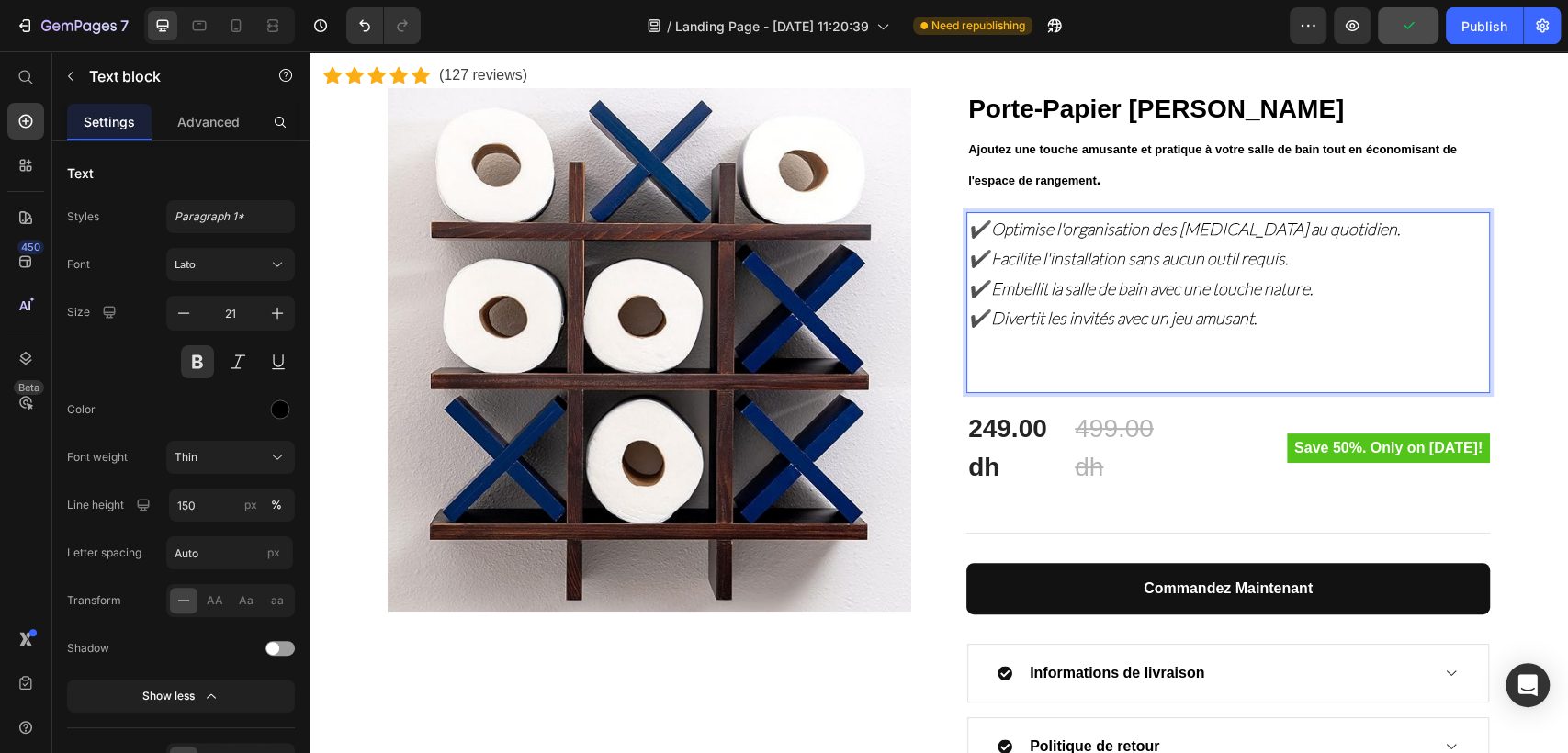 click on "✔️ Divertit les invités avec un jeu amusant." at bounding box center [1112, 318] 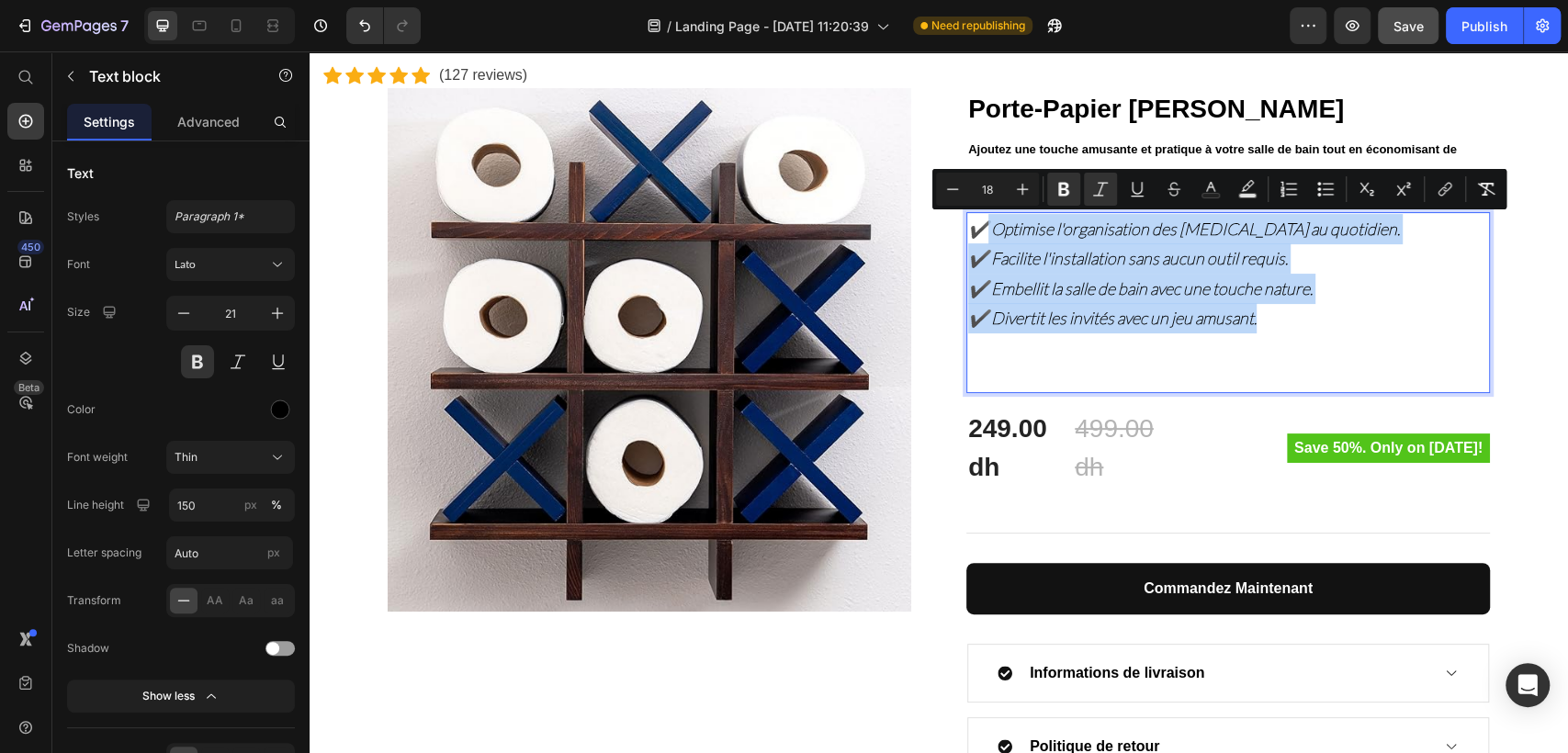 drag, startPoint x: 1255, startPoint y: 317, endPoint x: 971, endPoint y: 222, distance: 299.4679 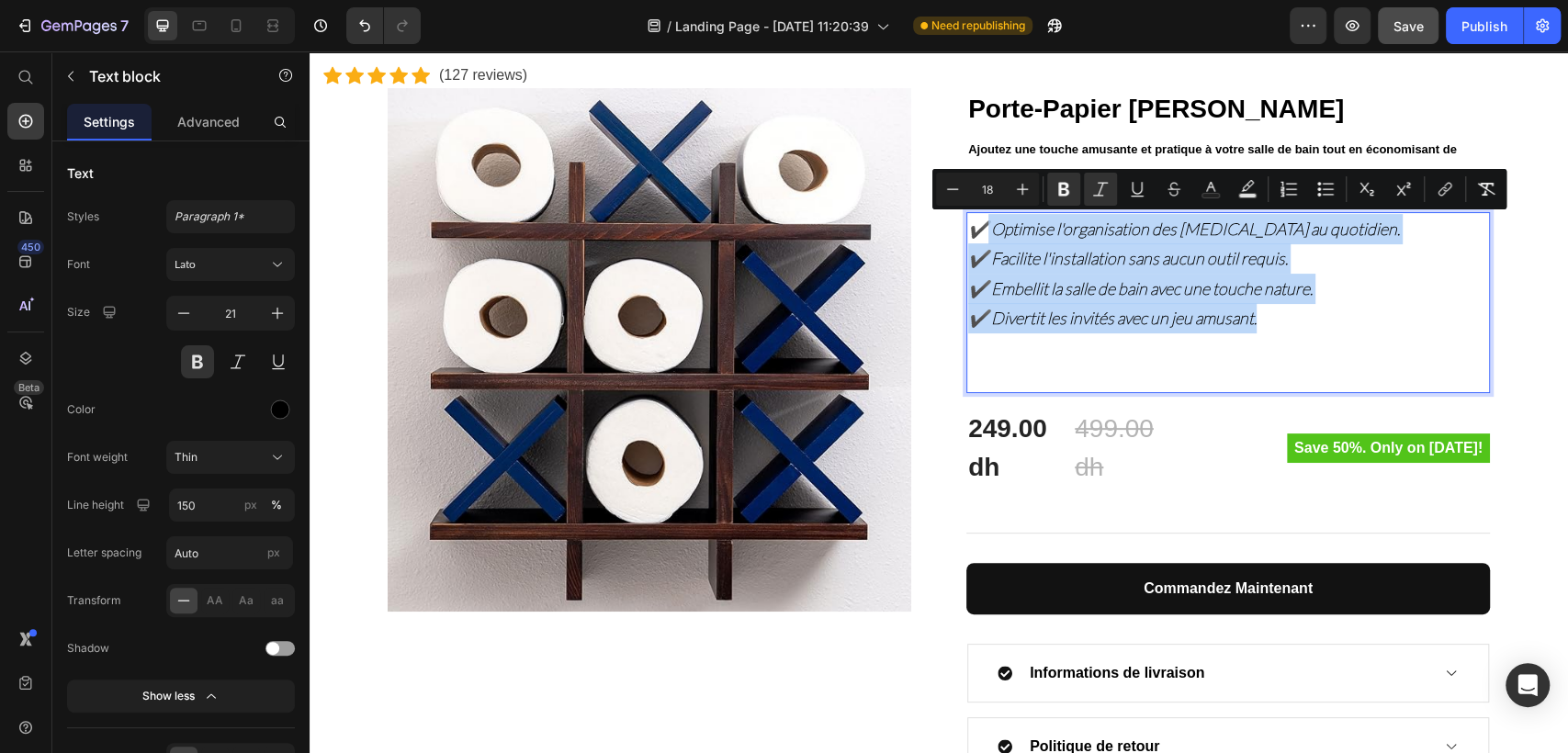 click on "✔️ Optimise l'organisation des [MEDICAL_DATA] au quotidien. ✔️ Facilite l'installation sans aucun outil requis. ✔️ Embellit la salle de bain avec une touche nature. ✔️ Divertit les invités avec un jeu amusant." at bounding box center [1228, 302] 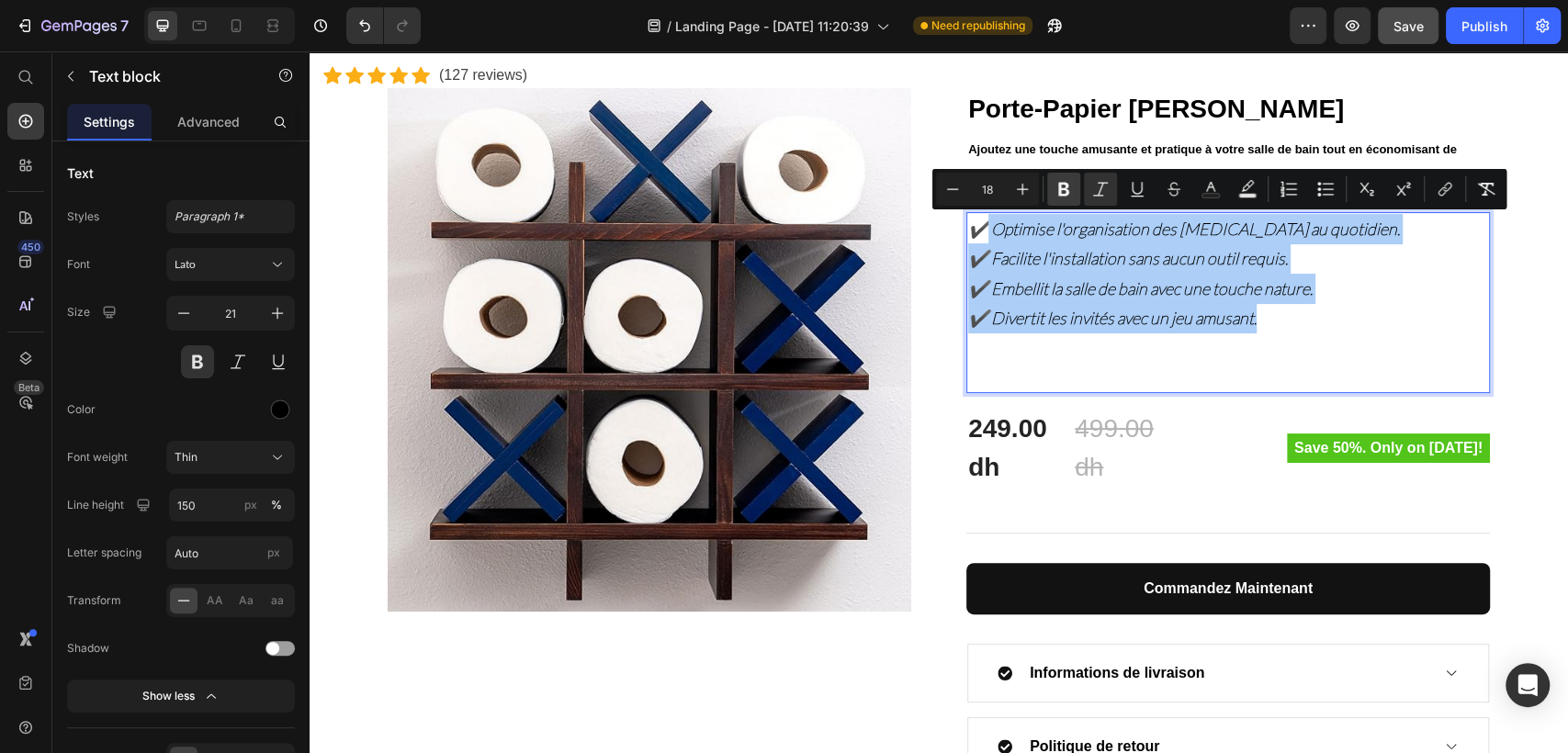 click 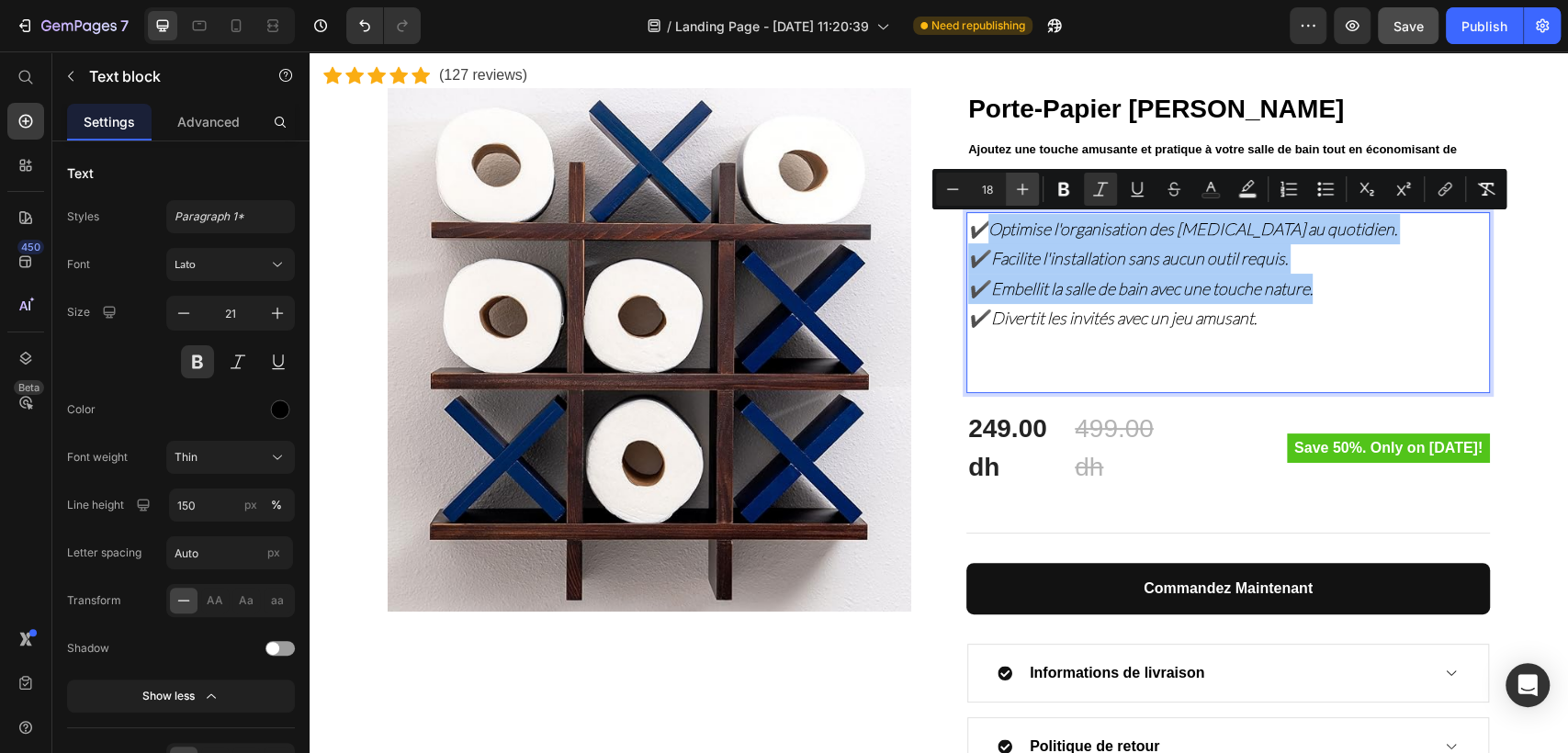 click 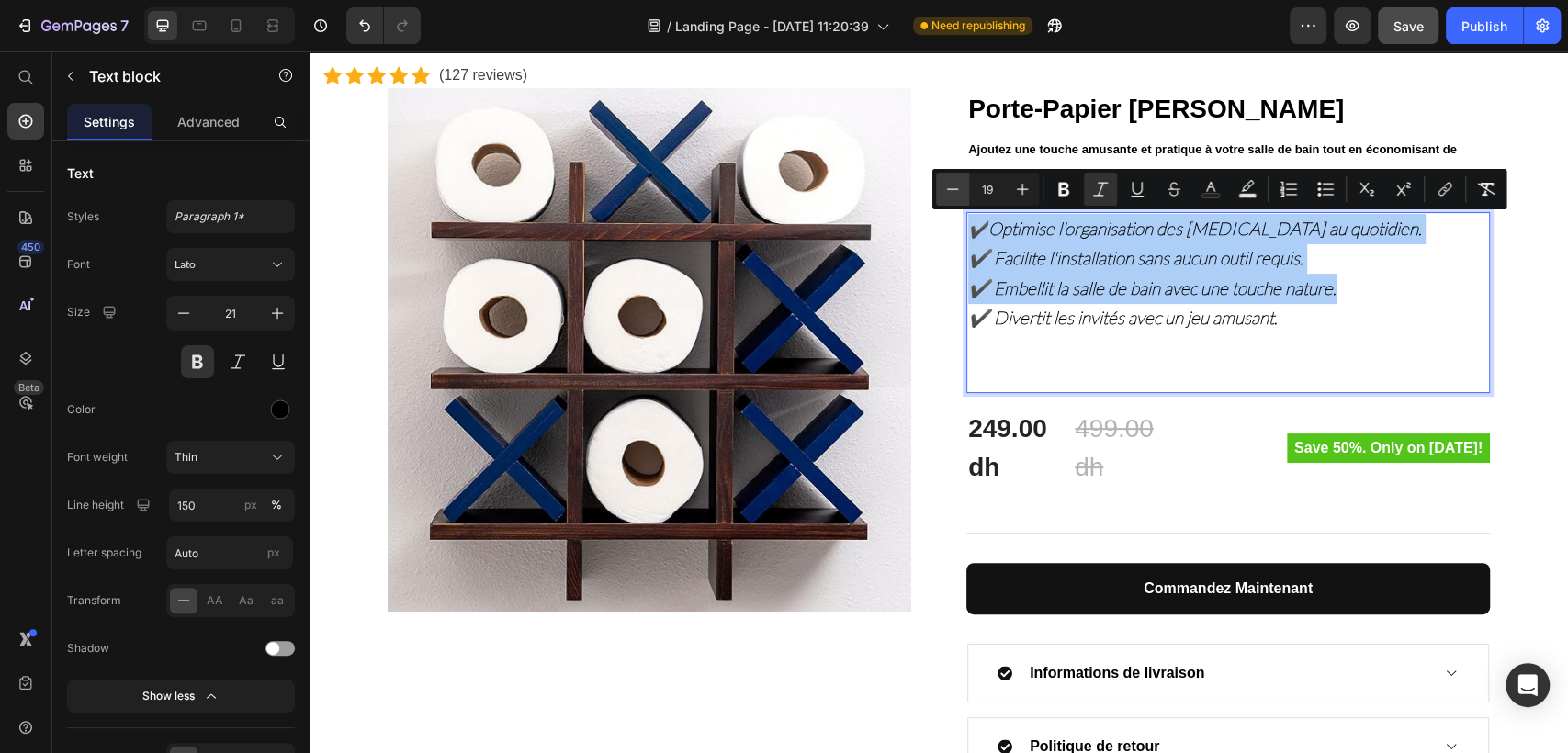 click 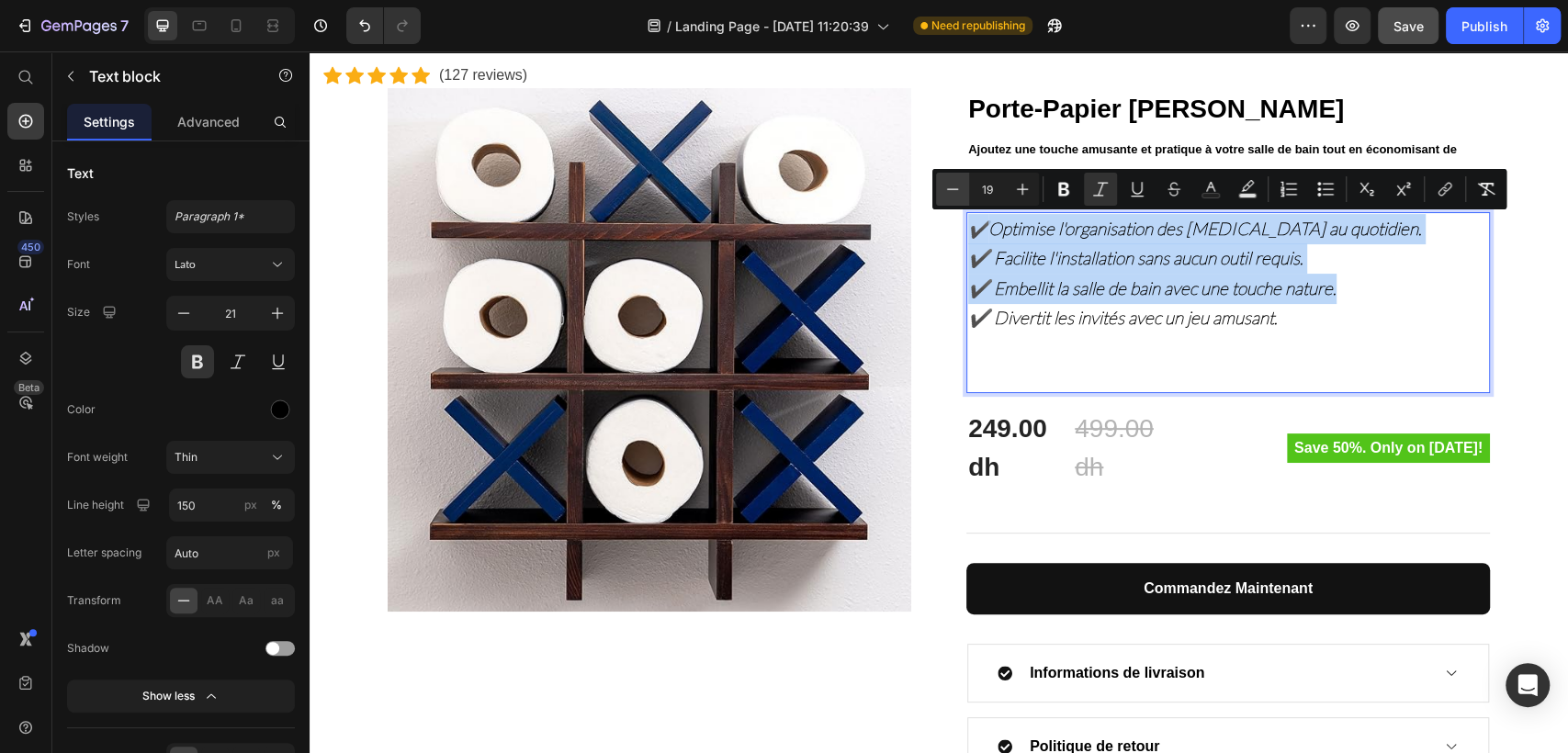 type on "18" 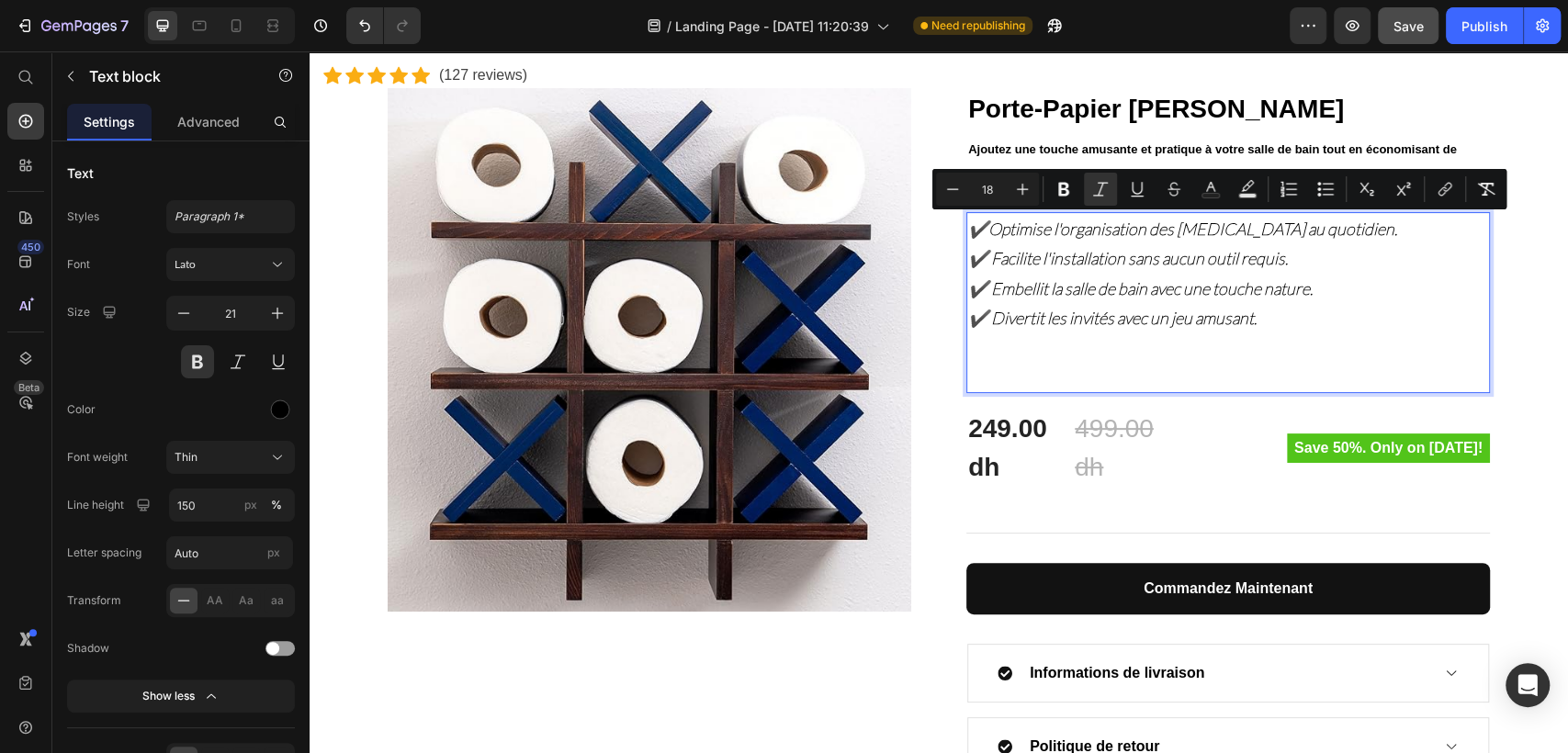 click on "✔️ Divertit les invités avec un jeu amusant." at bounding box center [1228, 318] 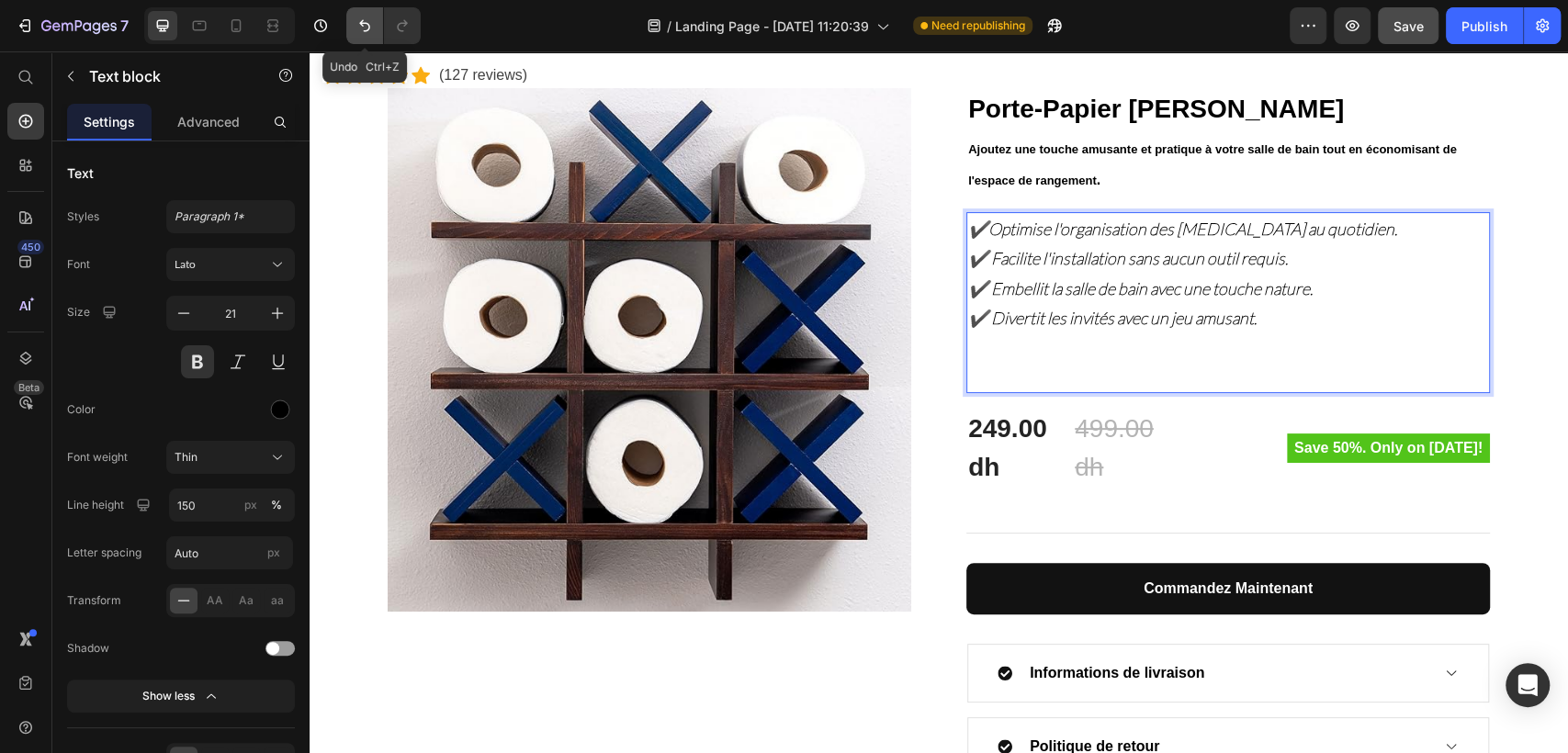 click 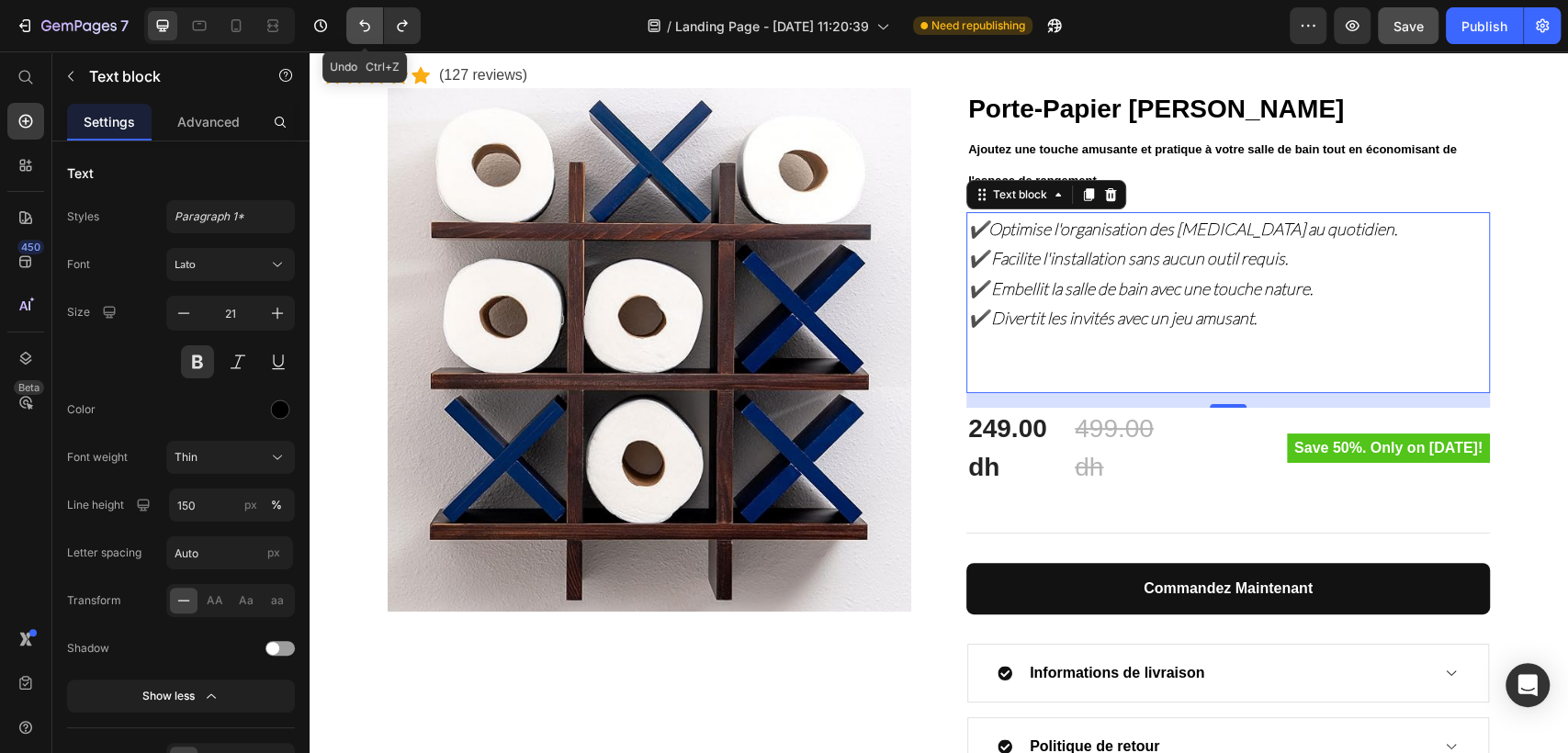 click 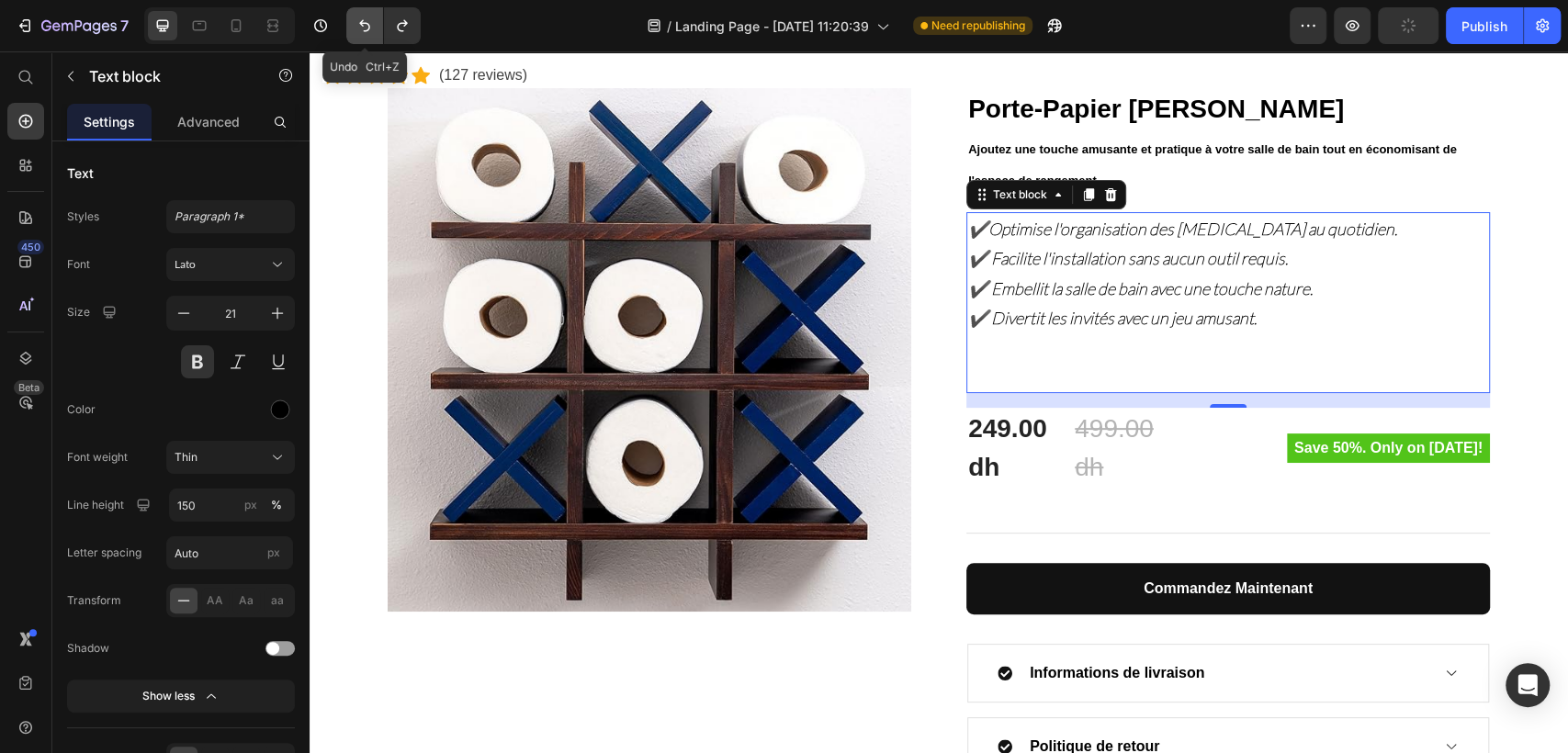 click 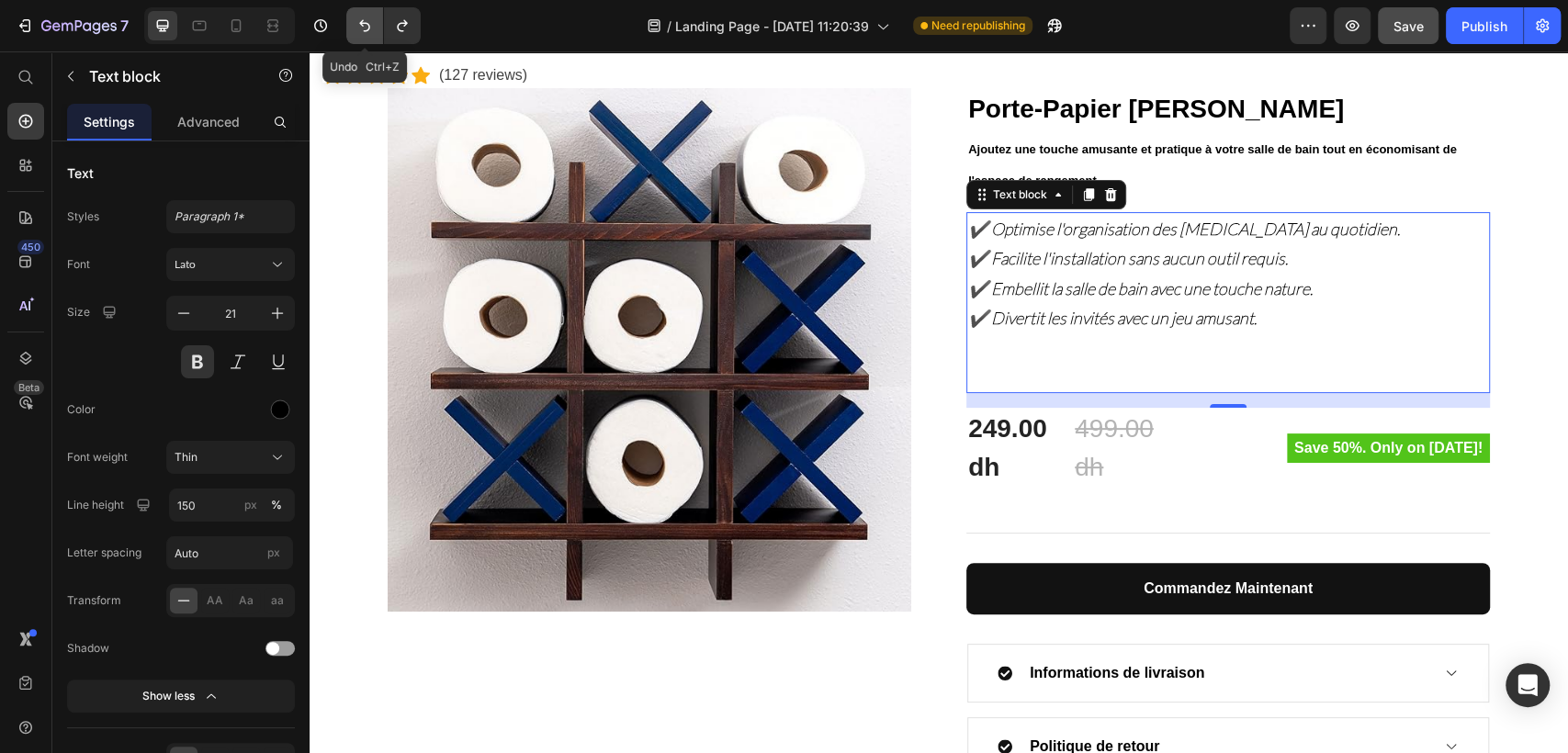 click 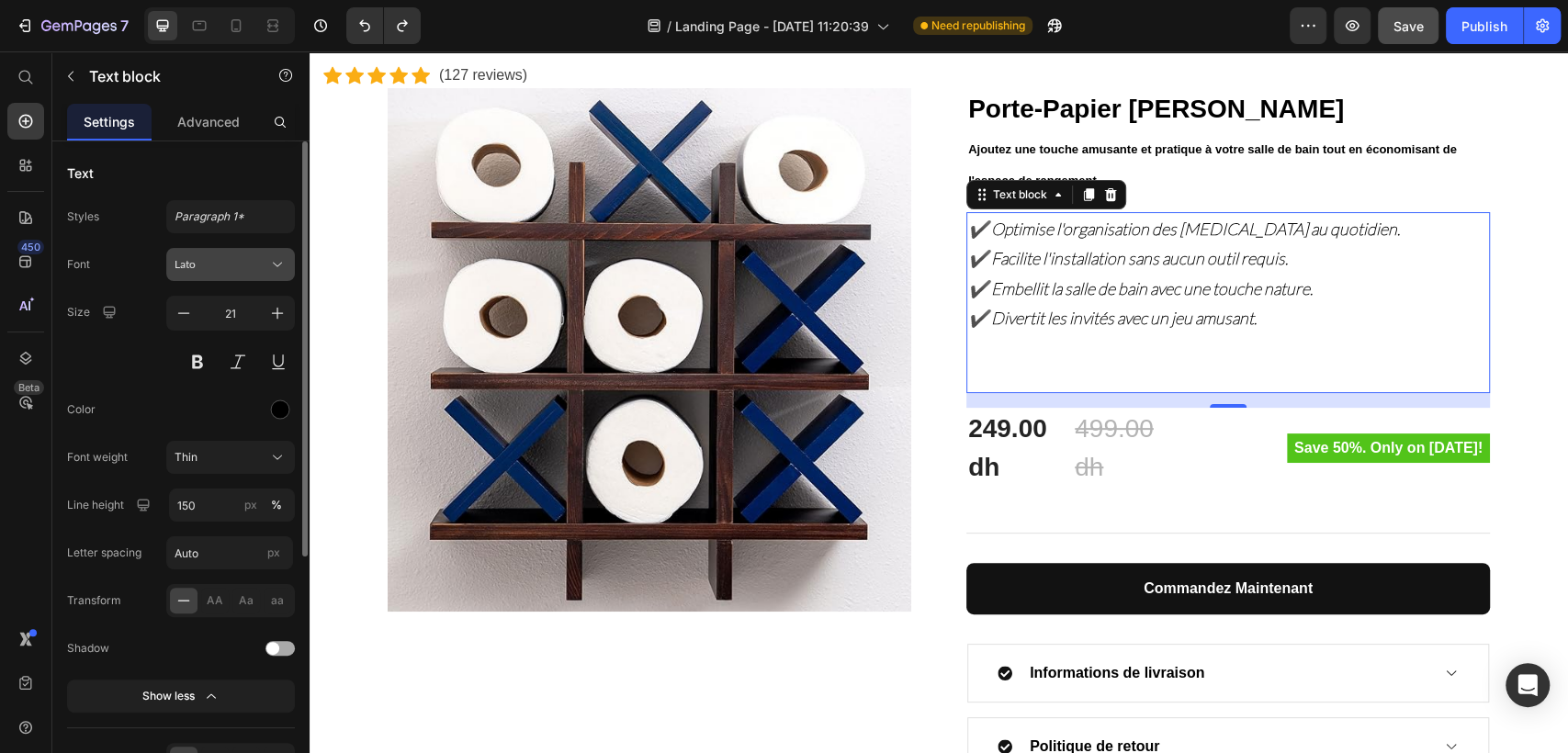 click 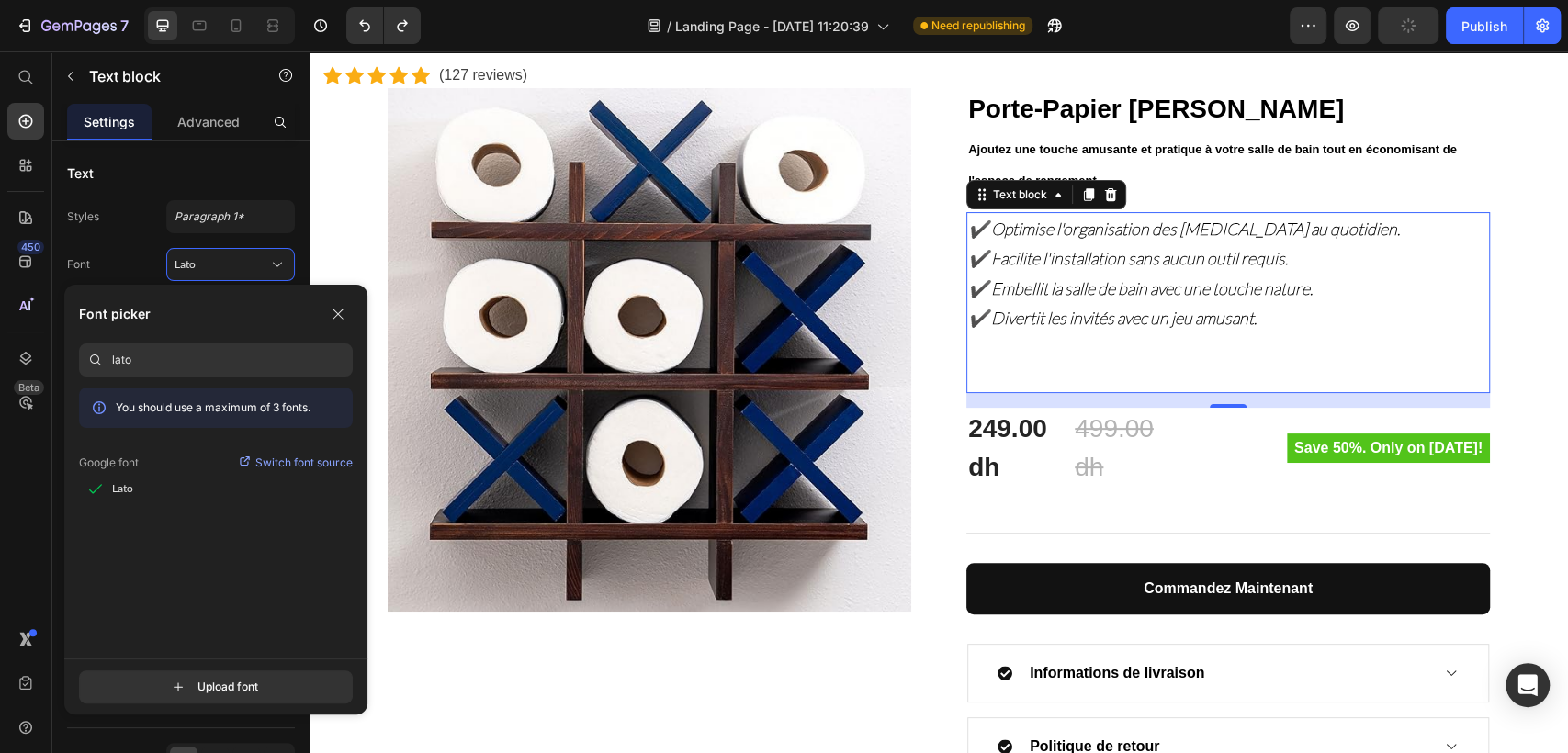 click on "lato" at bounding box center (232, 360) 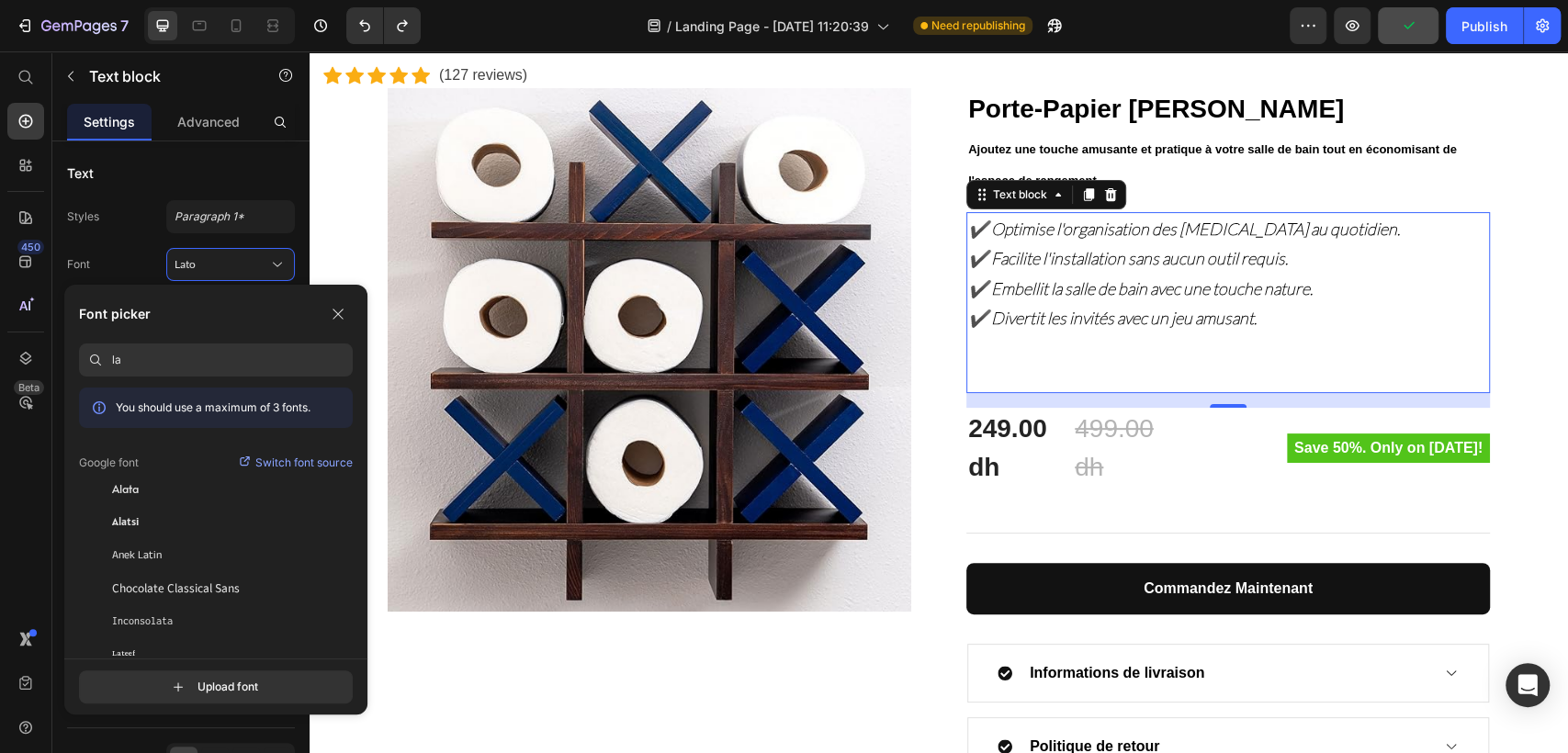 type on "l" 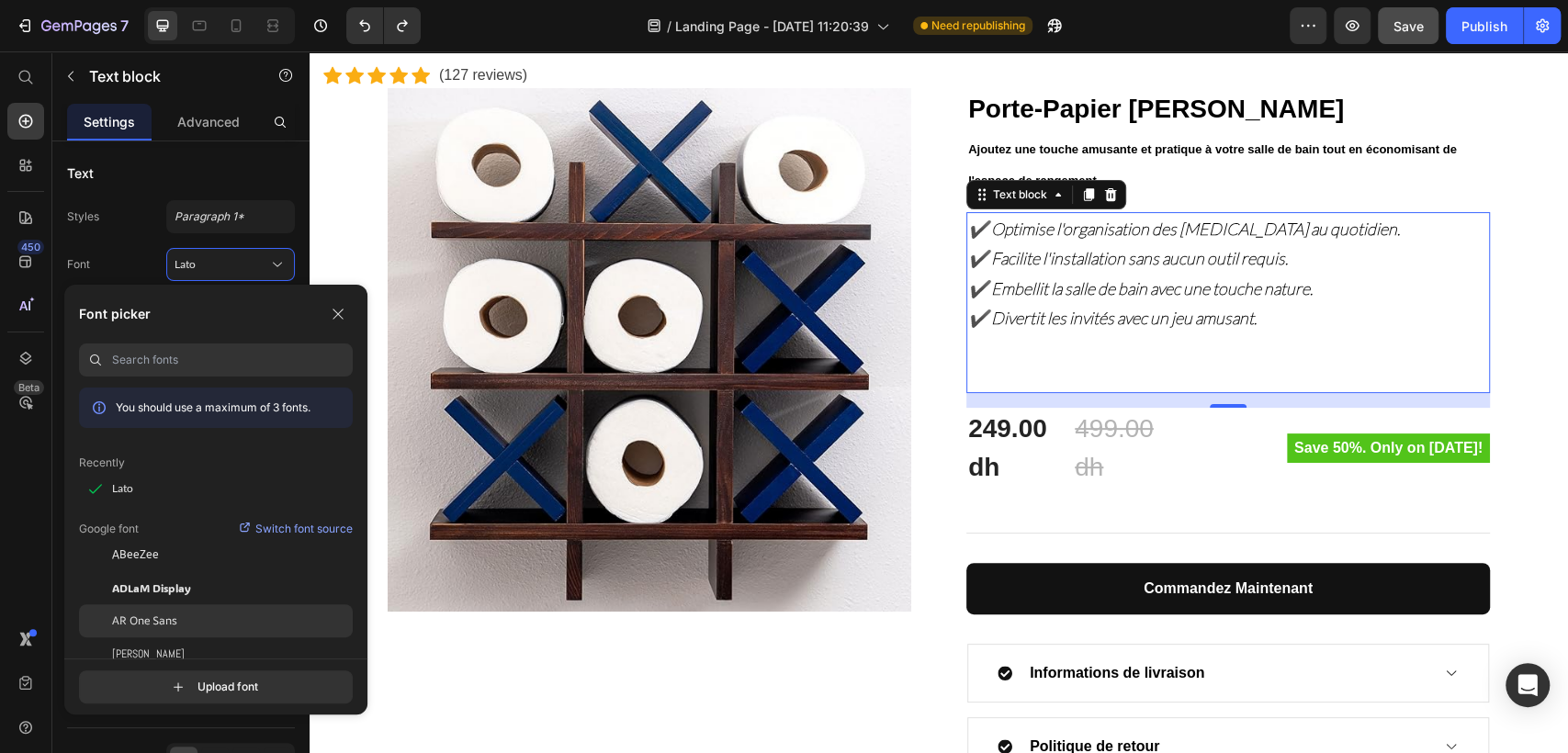 paste on "Open Sans" 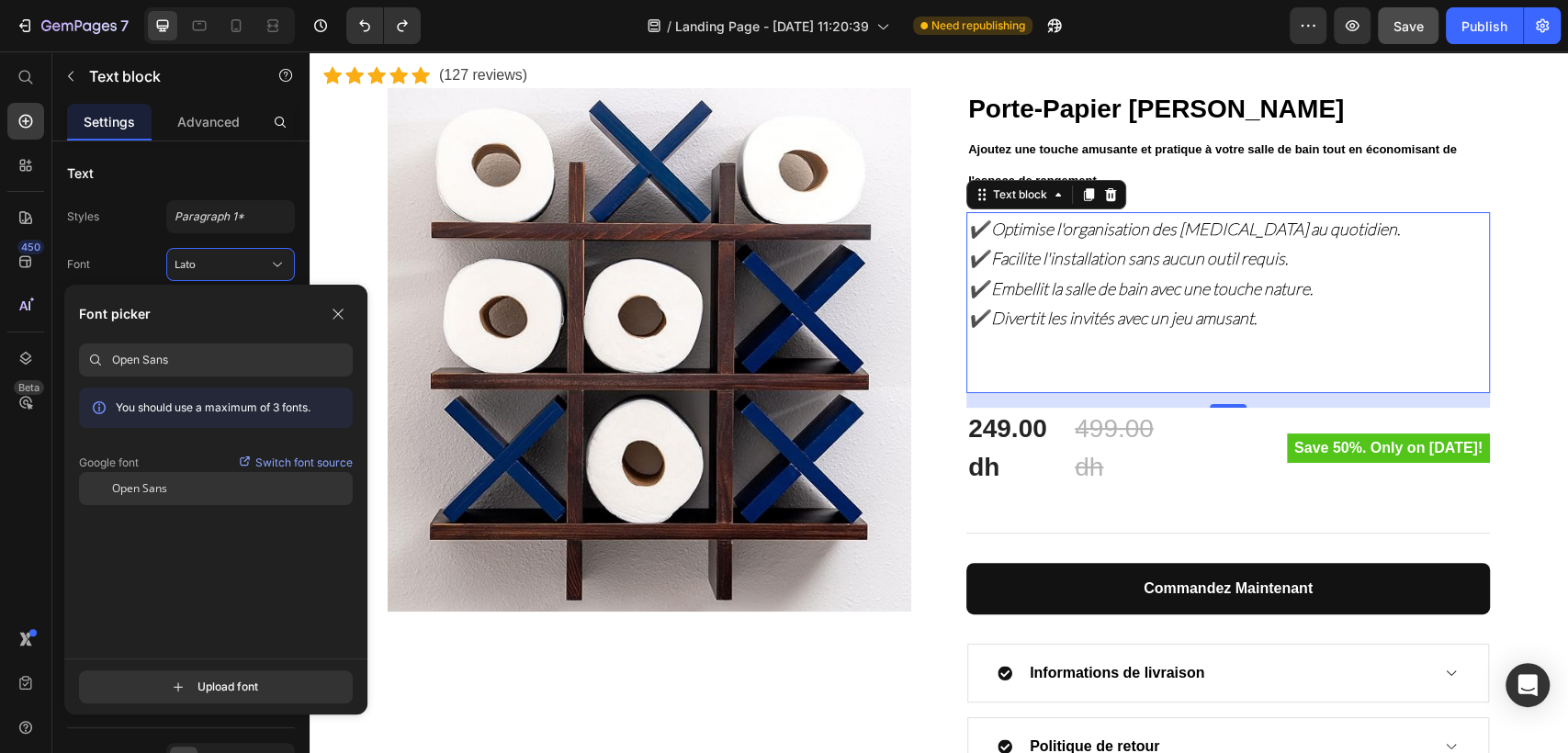 click on "Open Sans" 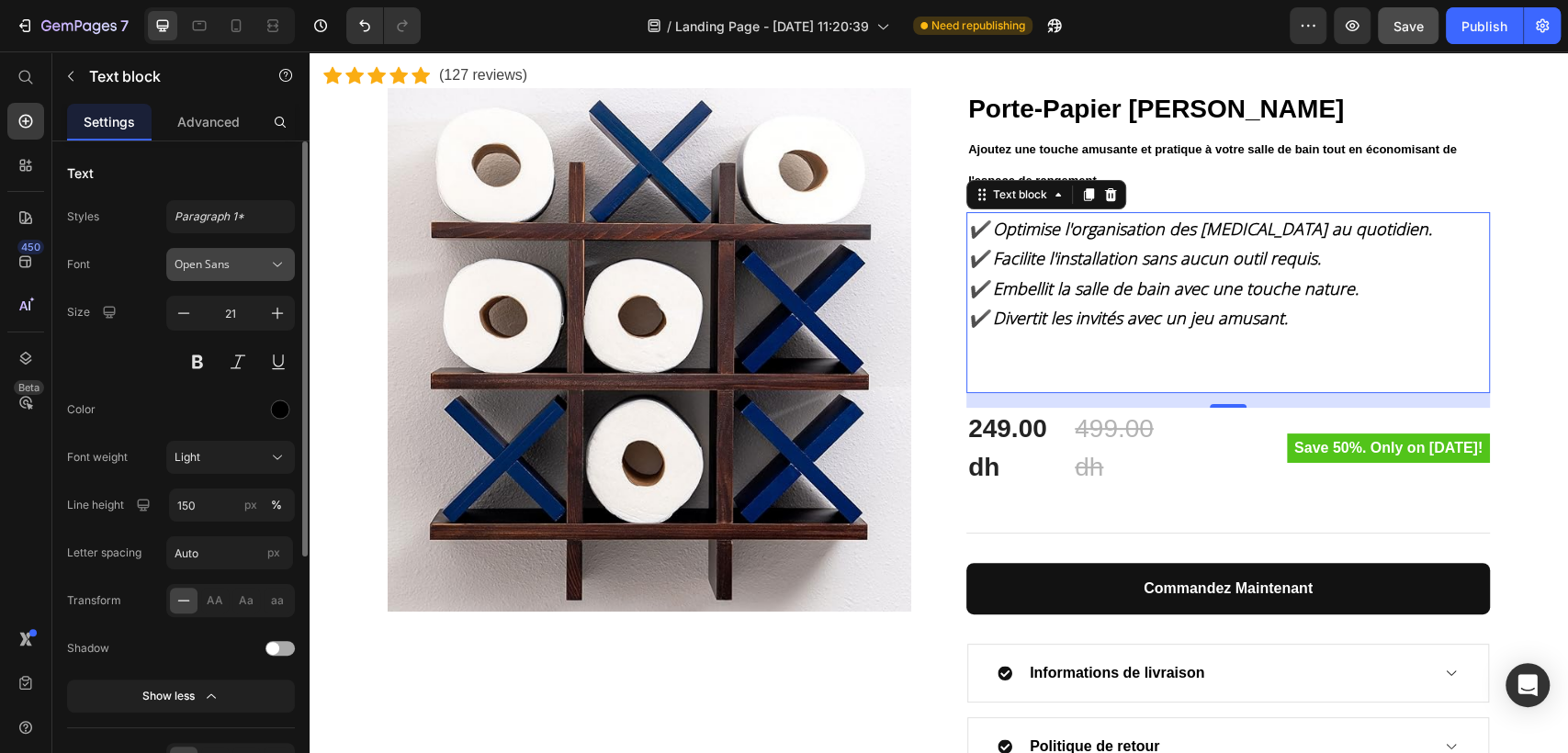 click on "Open Sans" at bounding box center [221, 264] 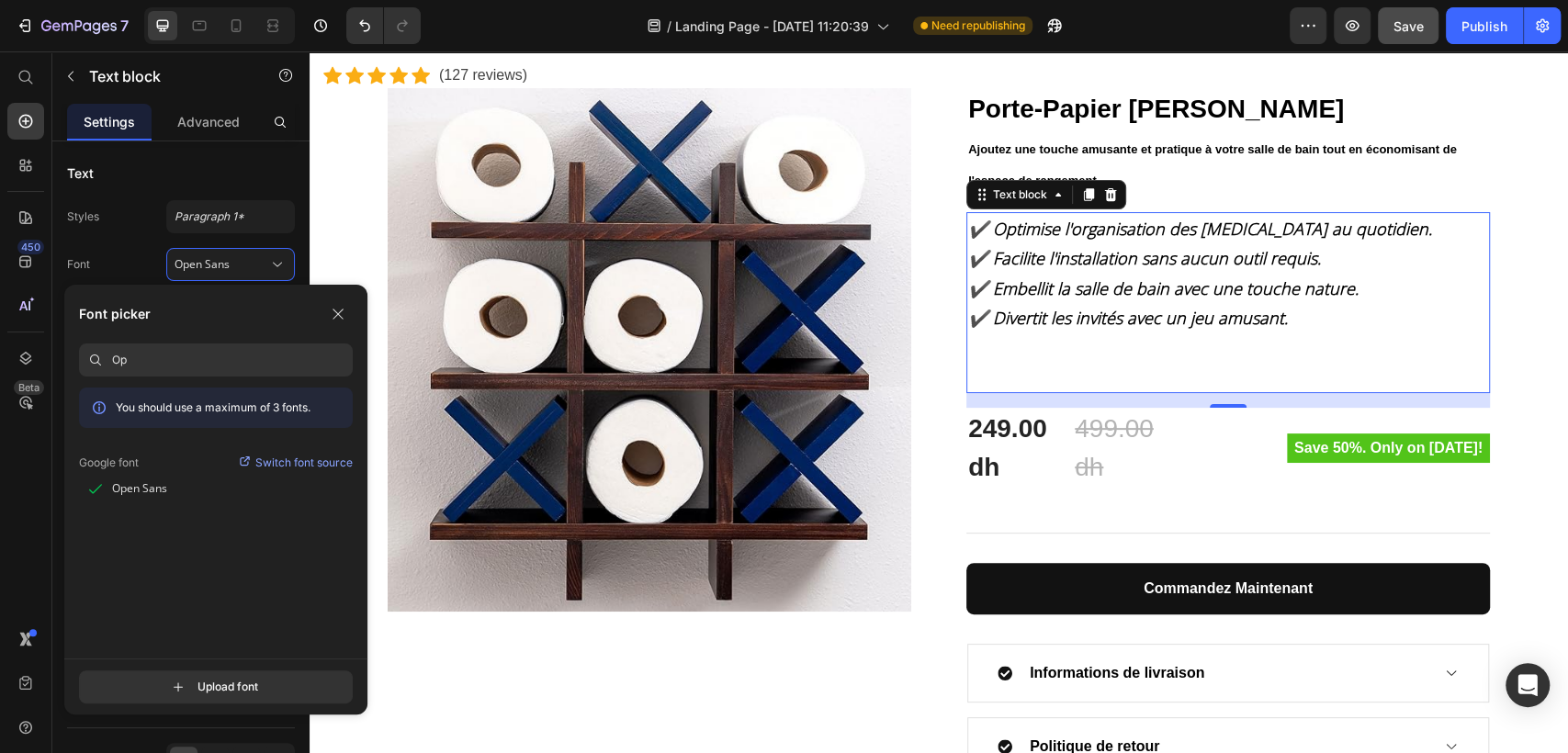 type on "O" 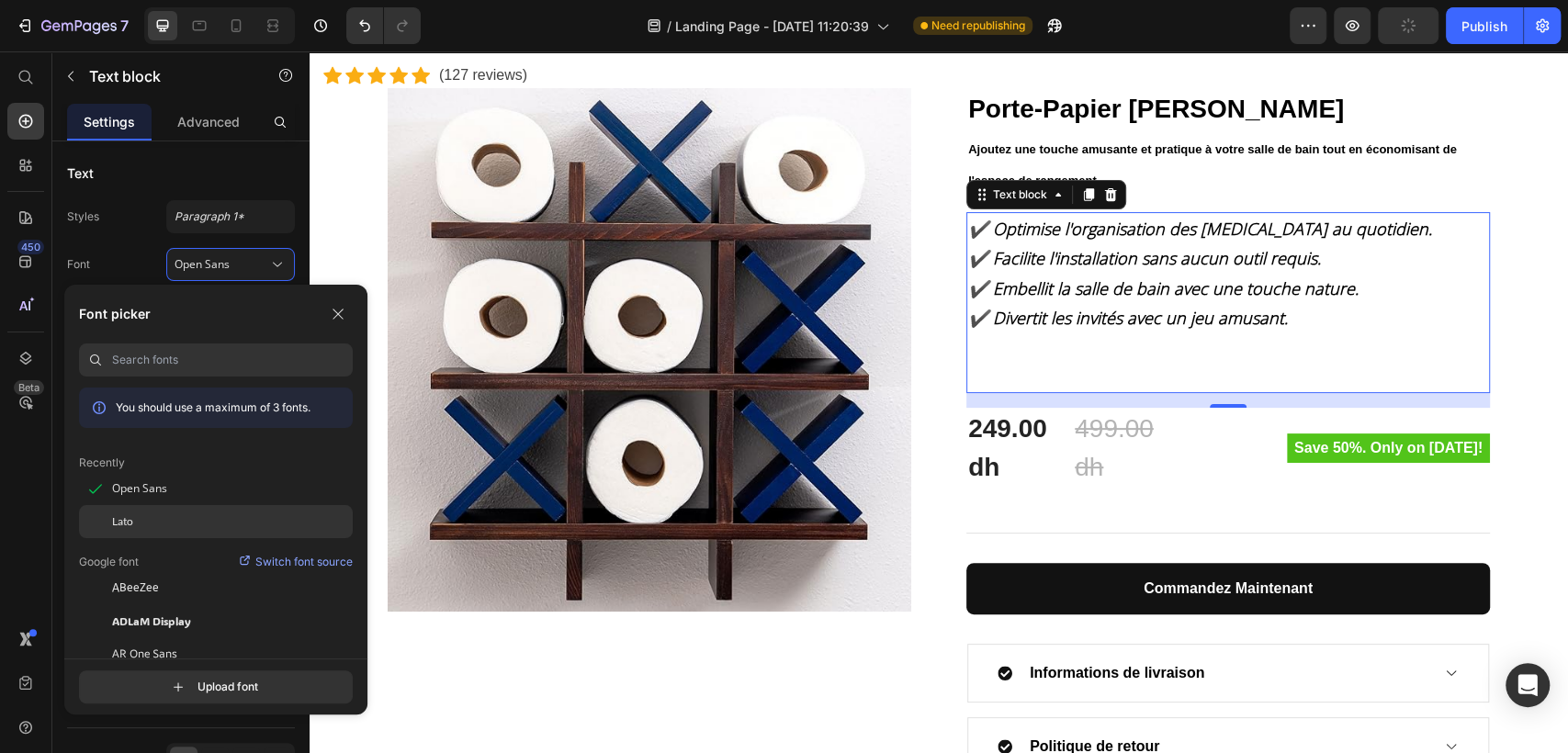 click on "Lato" 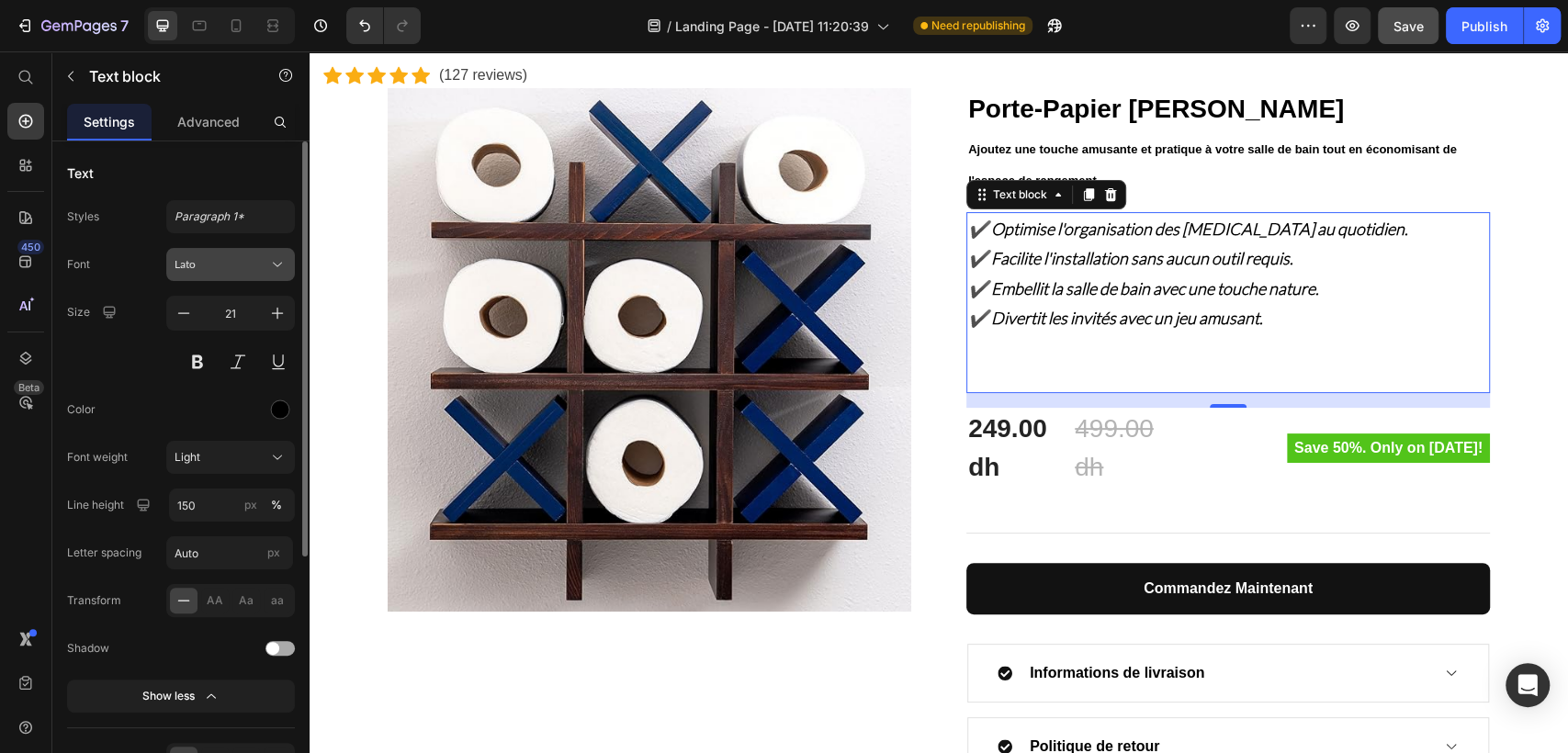 click on "Lato" at bounding box center [231, 264] 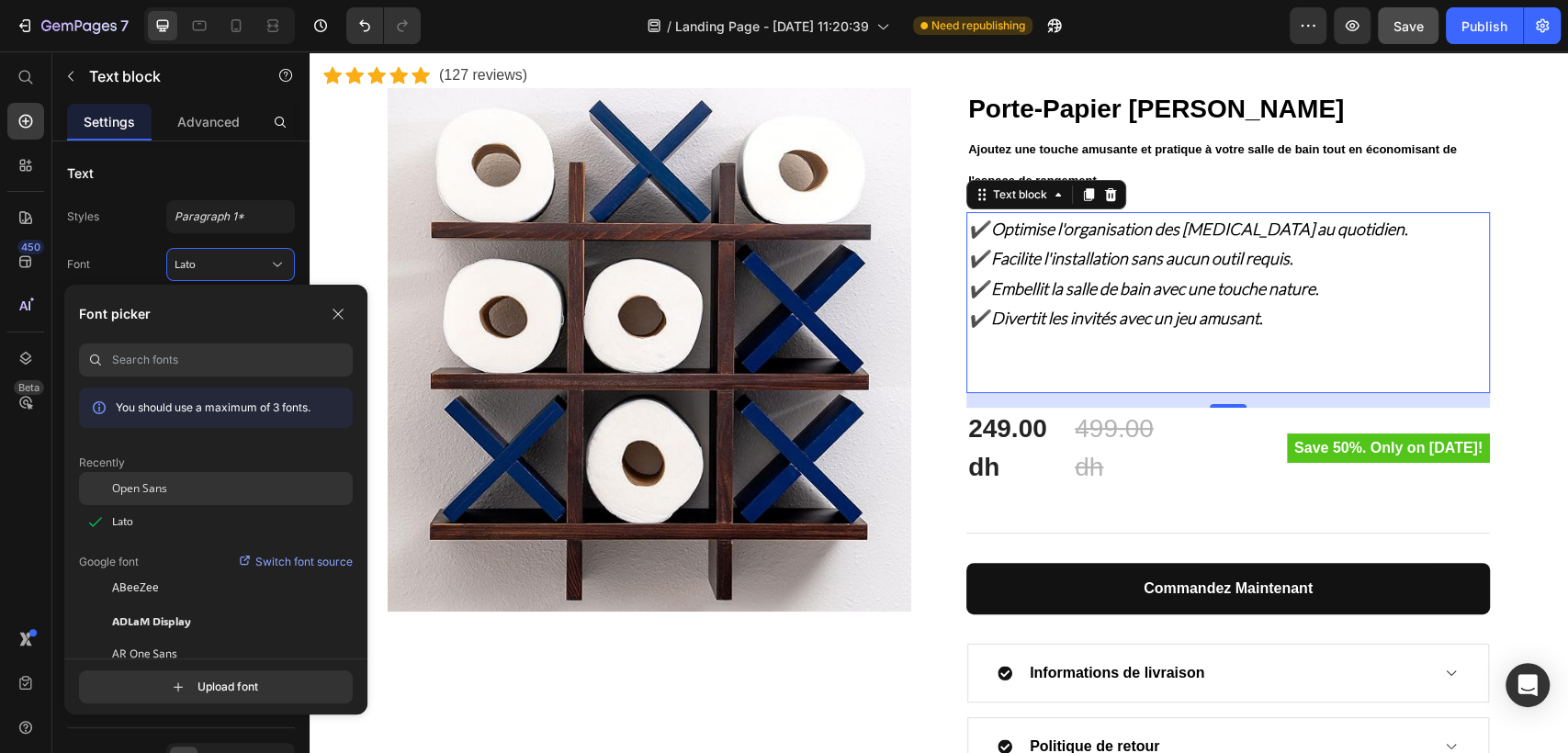 click on "Open Sans" 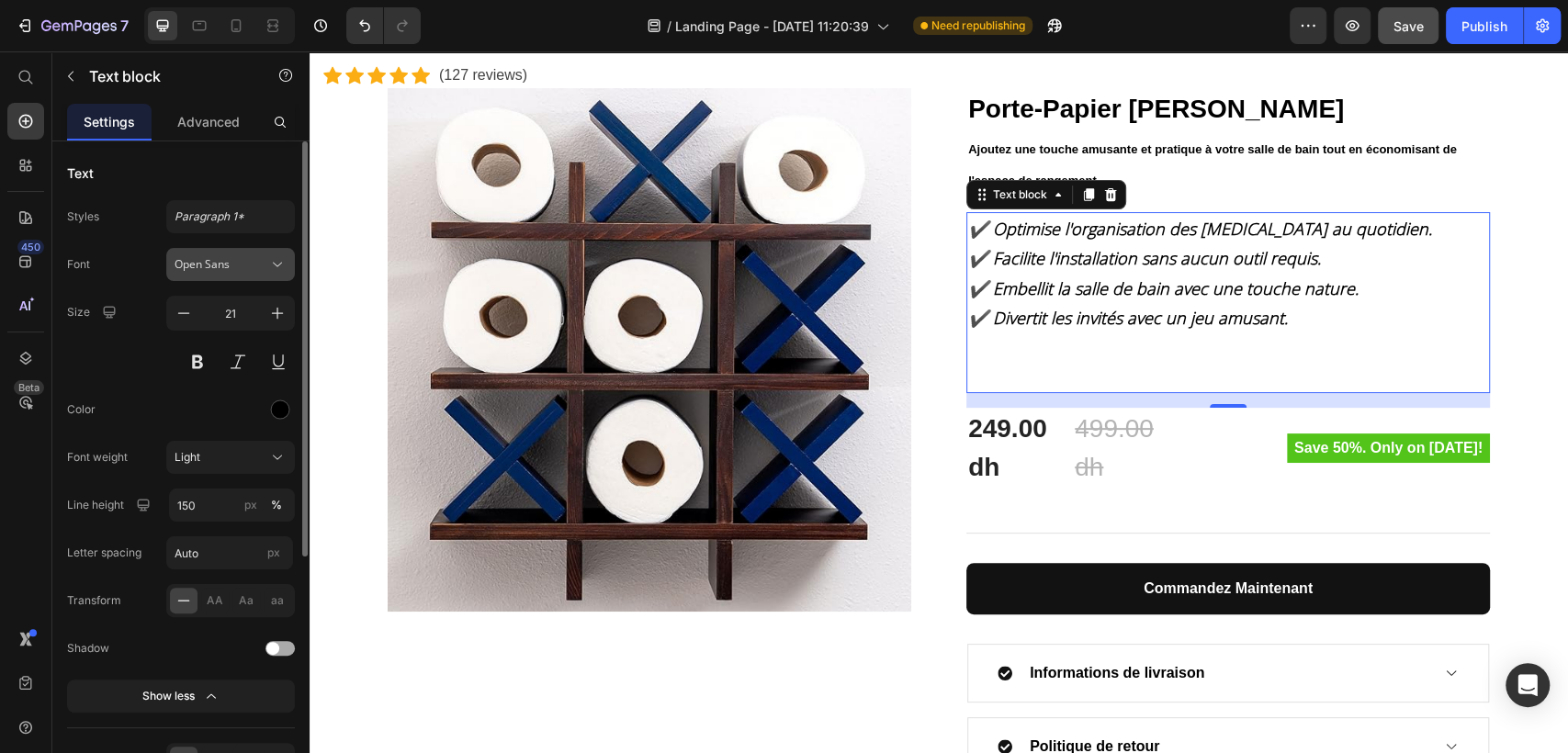 click on "Open Sans" at bounding box center (221, 264) 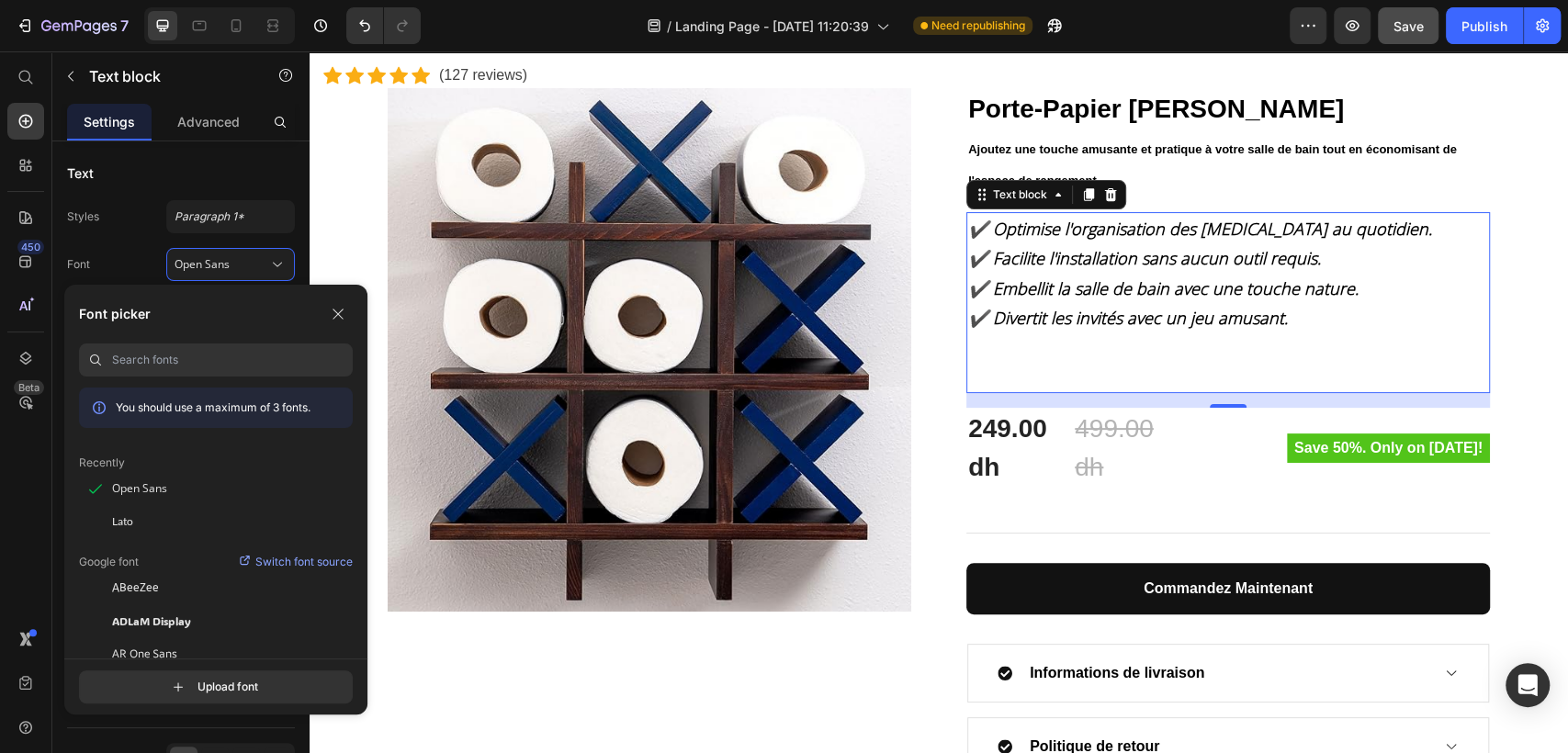 paste on "Montserrat" 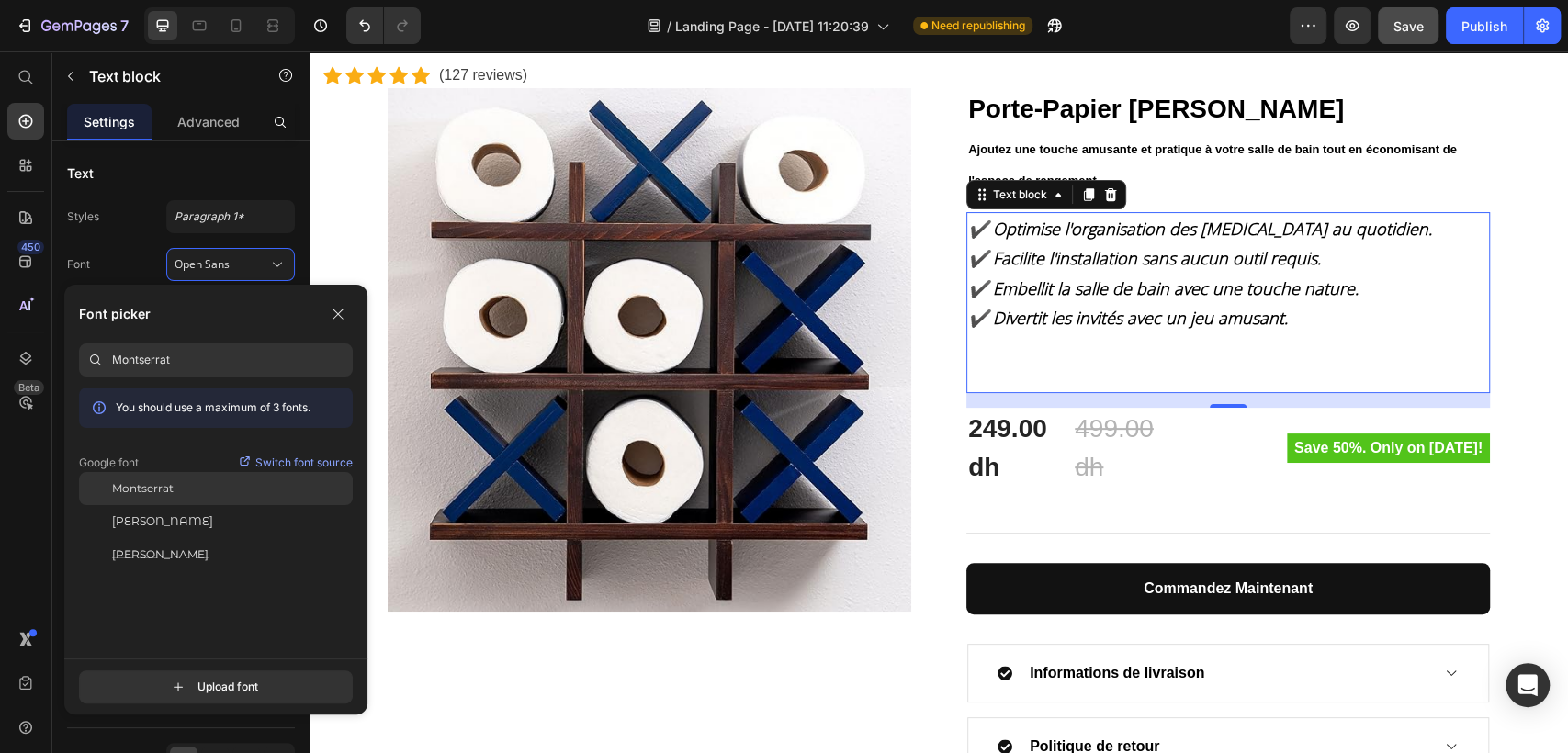 click on "Montserrat" at bounding box center (142, 489) 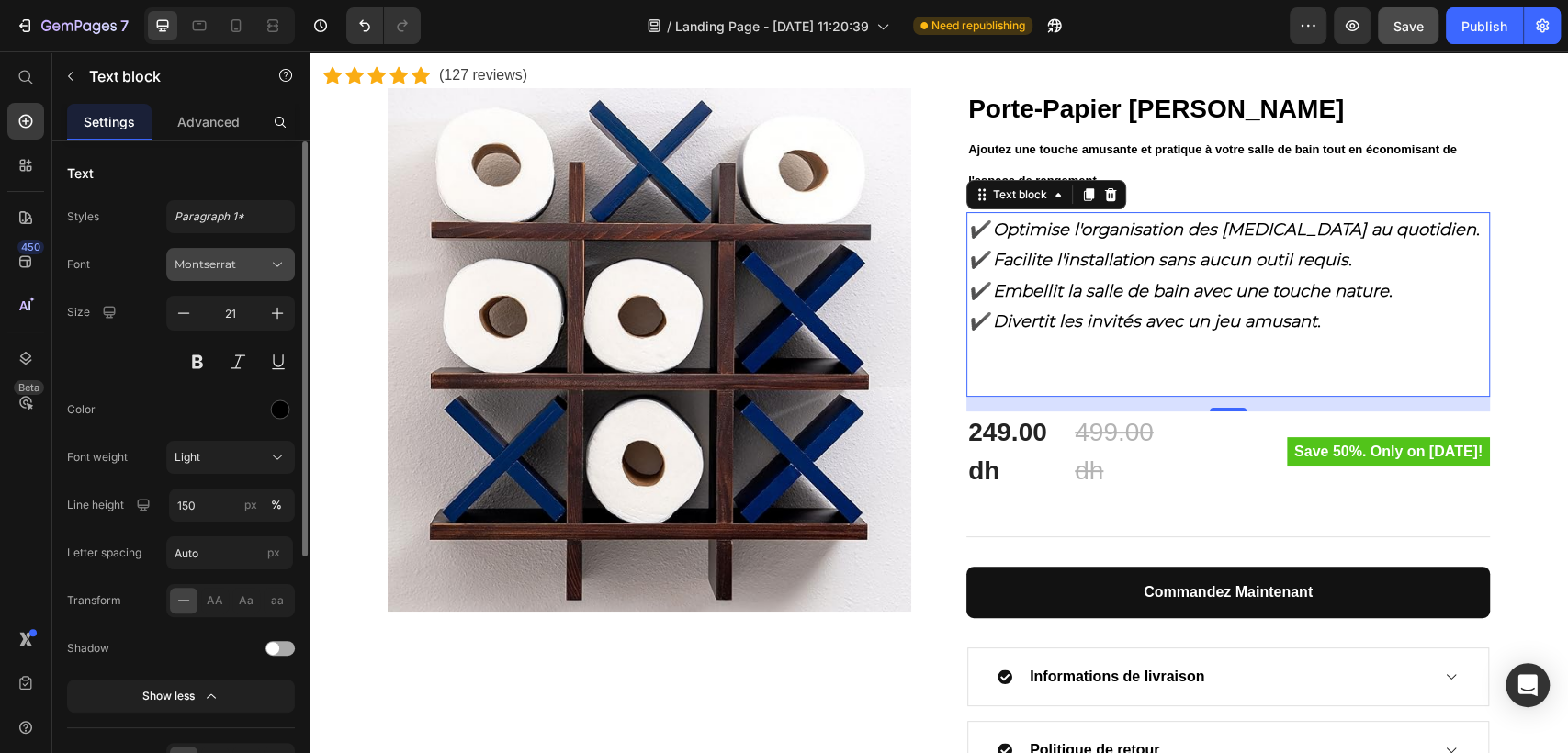 click on "Montserrat" at bounding box center [221, 264] 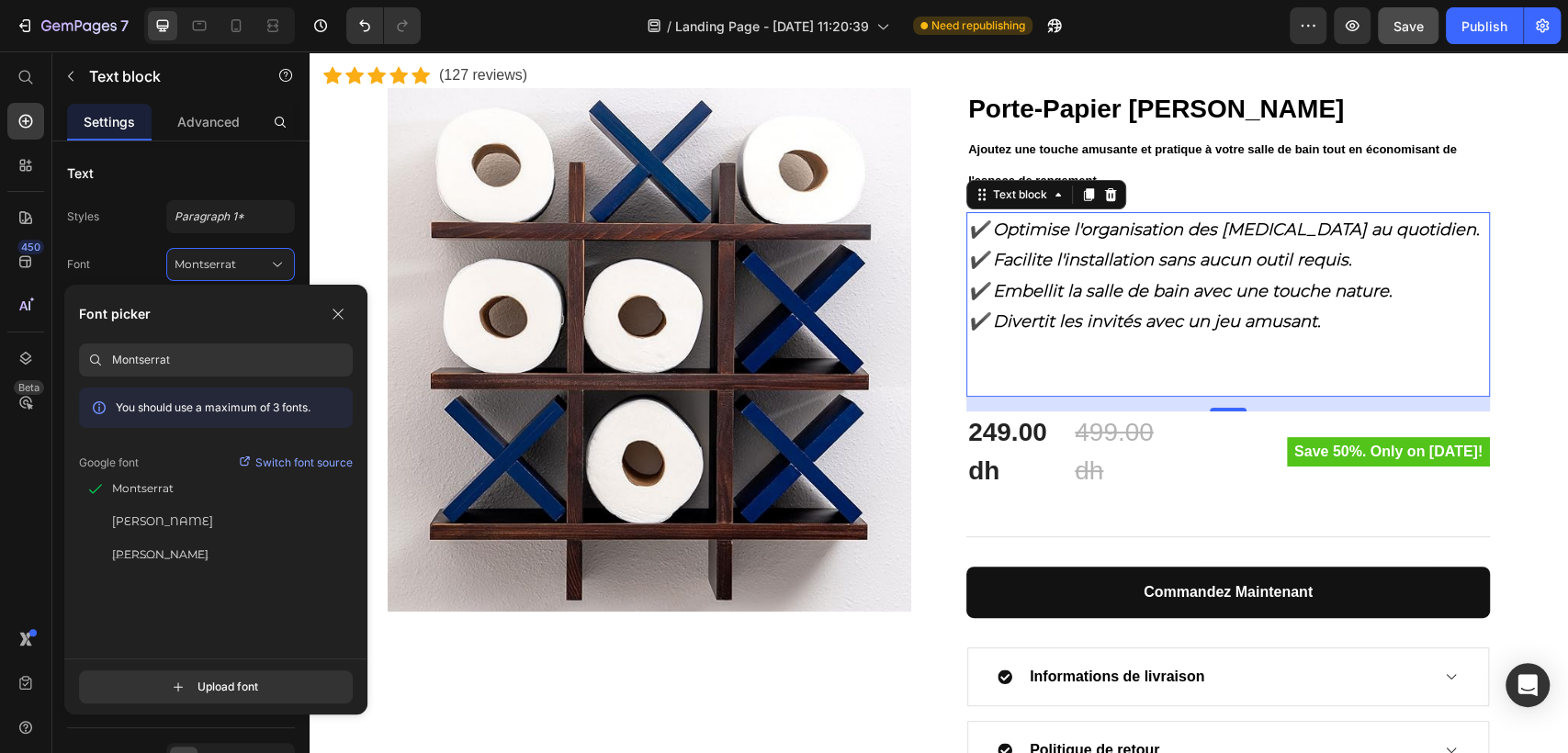 paste on "Roboto" 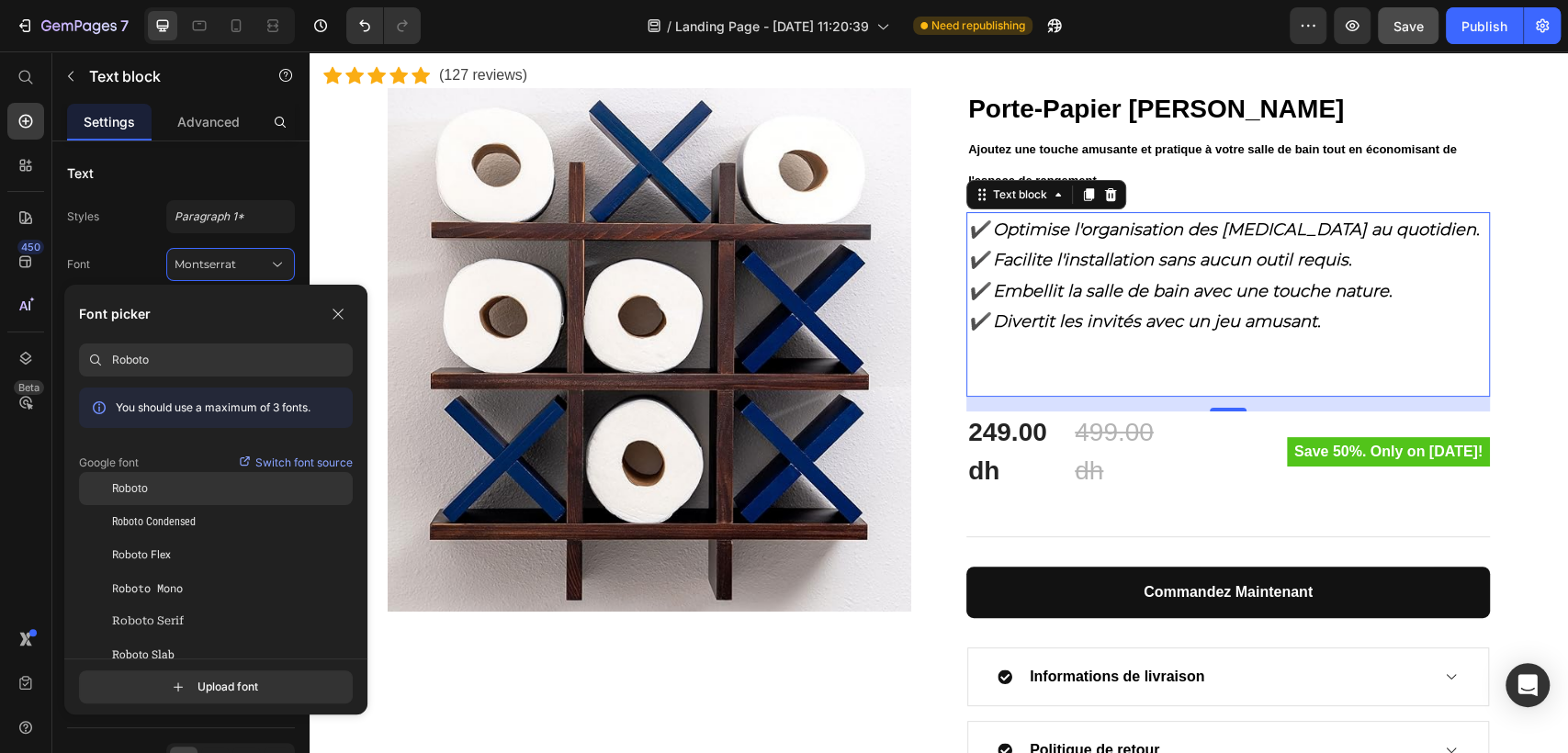 type on "Roboto" 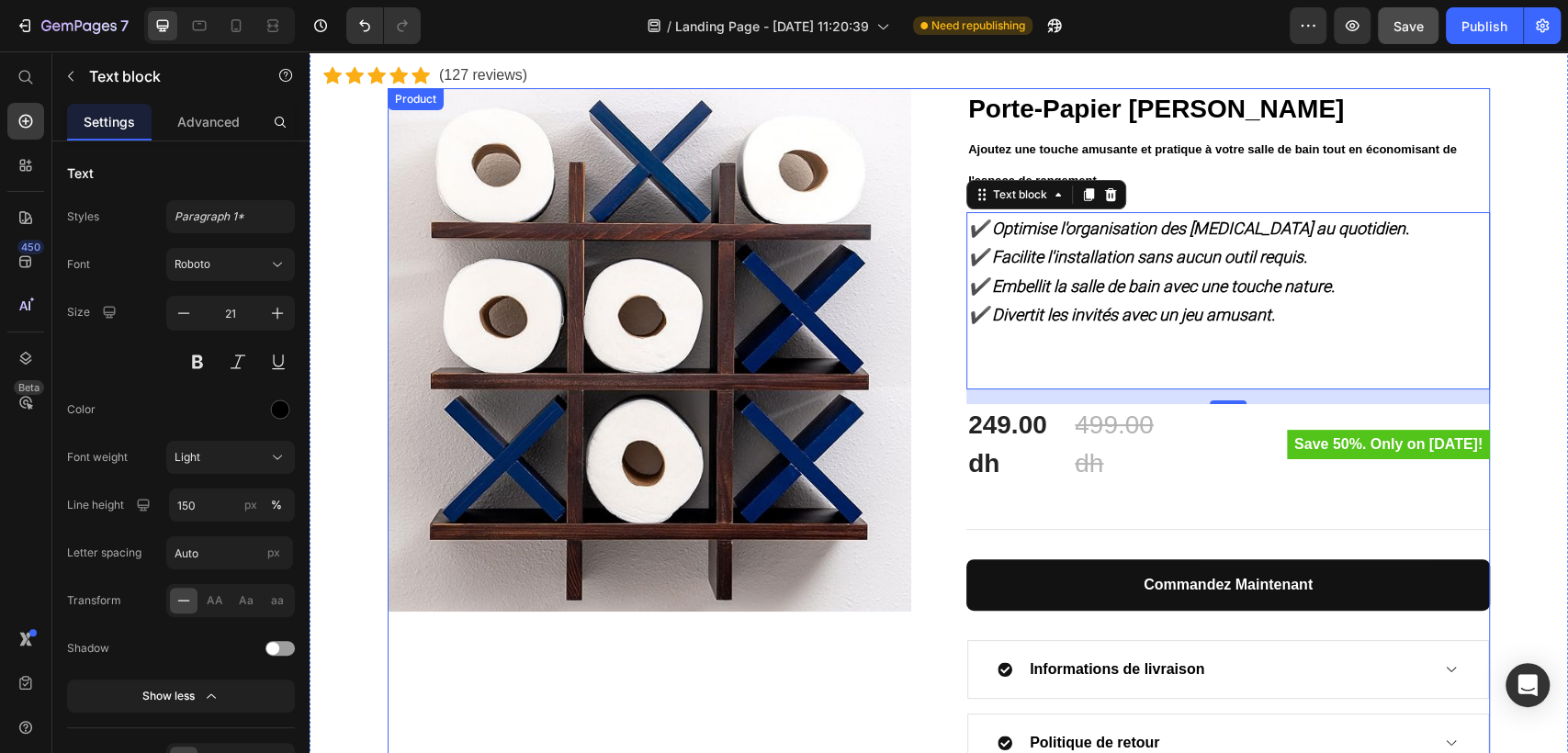 click on "Product Images Porte-Papier Mural Rigolo (P) Title Ajoutez une touche amusante et pratique à votre salle de bain tout en économisant de l'espace de rangement . Text block ✔️ Optimise l'organisation des rouleaux au quotidien. ✔️ Facilite l'installation sans aucun outil requis. ✔️ Embellit la salle de bain avec une touche nature. ✔️ Divertit les invités avec un jeu amusant.   Text block   16 249.00 dh (P) Price 499.00 dh (P) Price Row Save 50%. Only on Mother's Day! Product Badge Row                Title Line commandez maintenant    (P) Dynamic Checkout
Informations de livraison
Politique de retour Accordion Product" at bounding box center [939, 430] 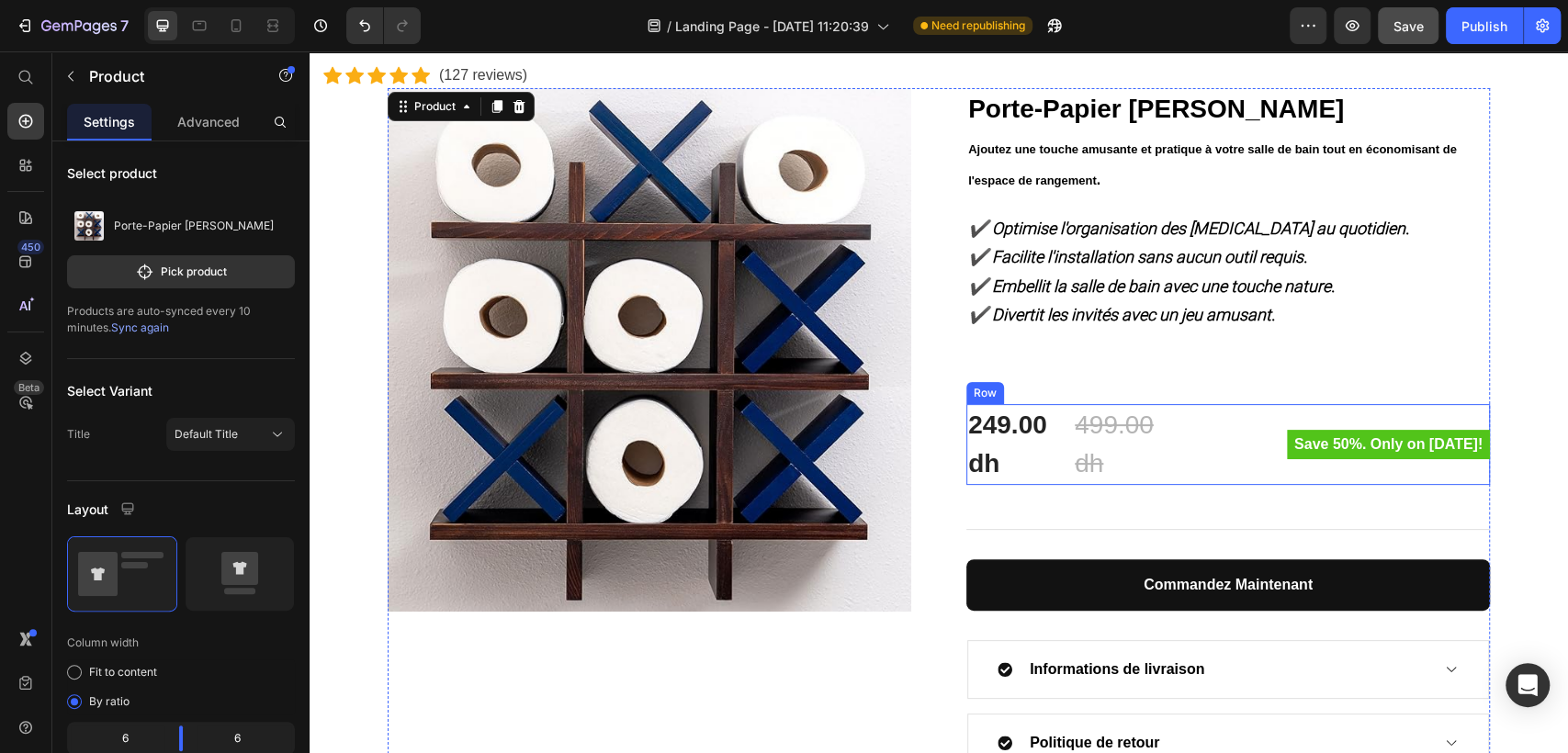 click on "249.00 dh (P) Price 499.00 dh (P) Price Row Save 50%. Only on Mother's Day! Product Badge Row" at bounding box center [1228, 444] 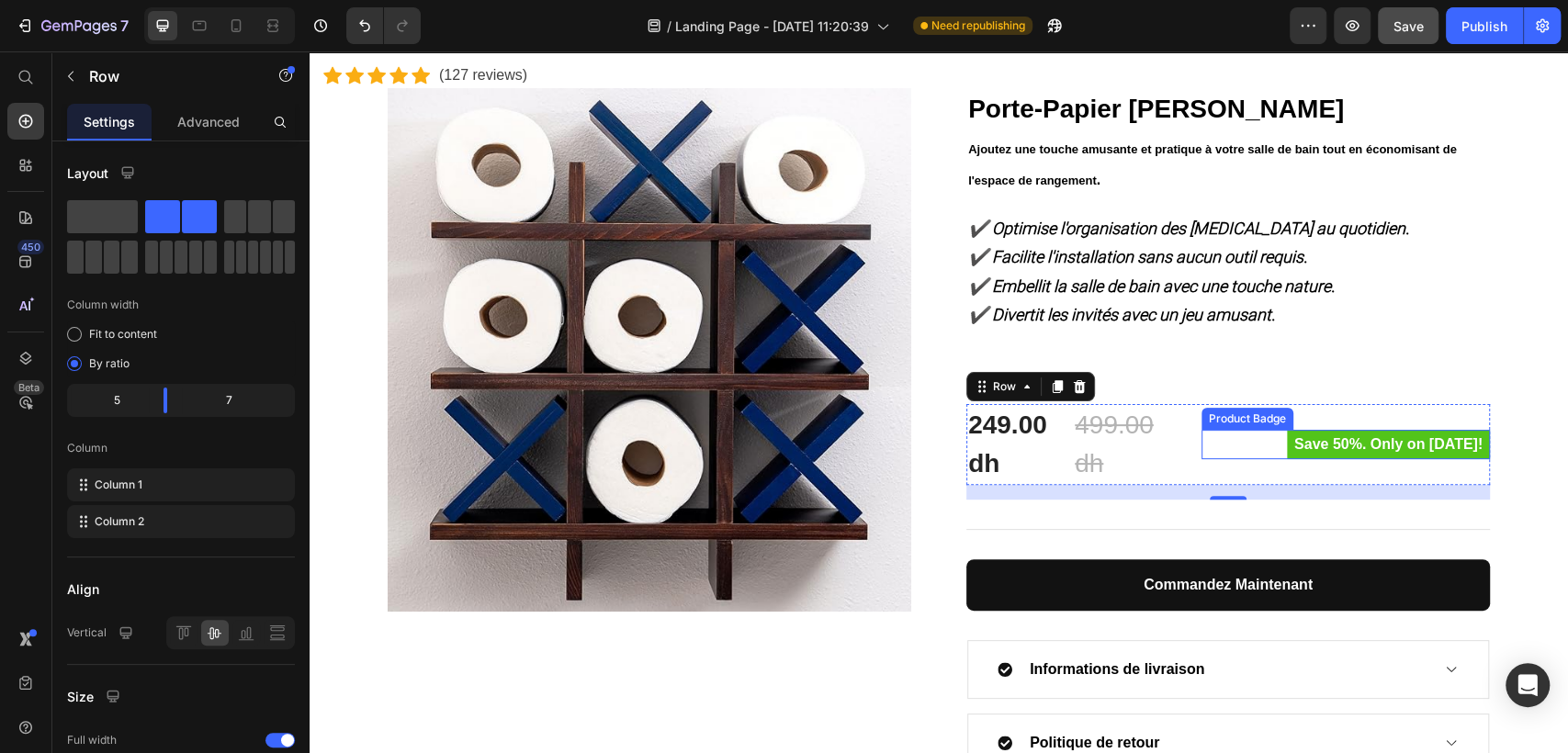 click on "Save 50%. Only on Mother's Day!" at bounding box center (1388, 444) 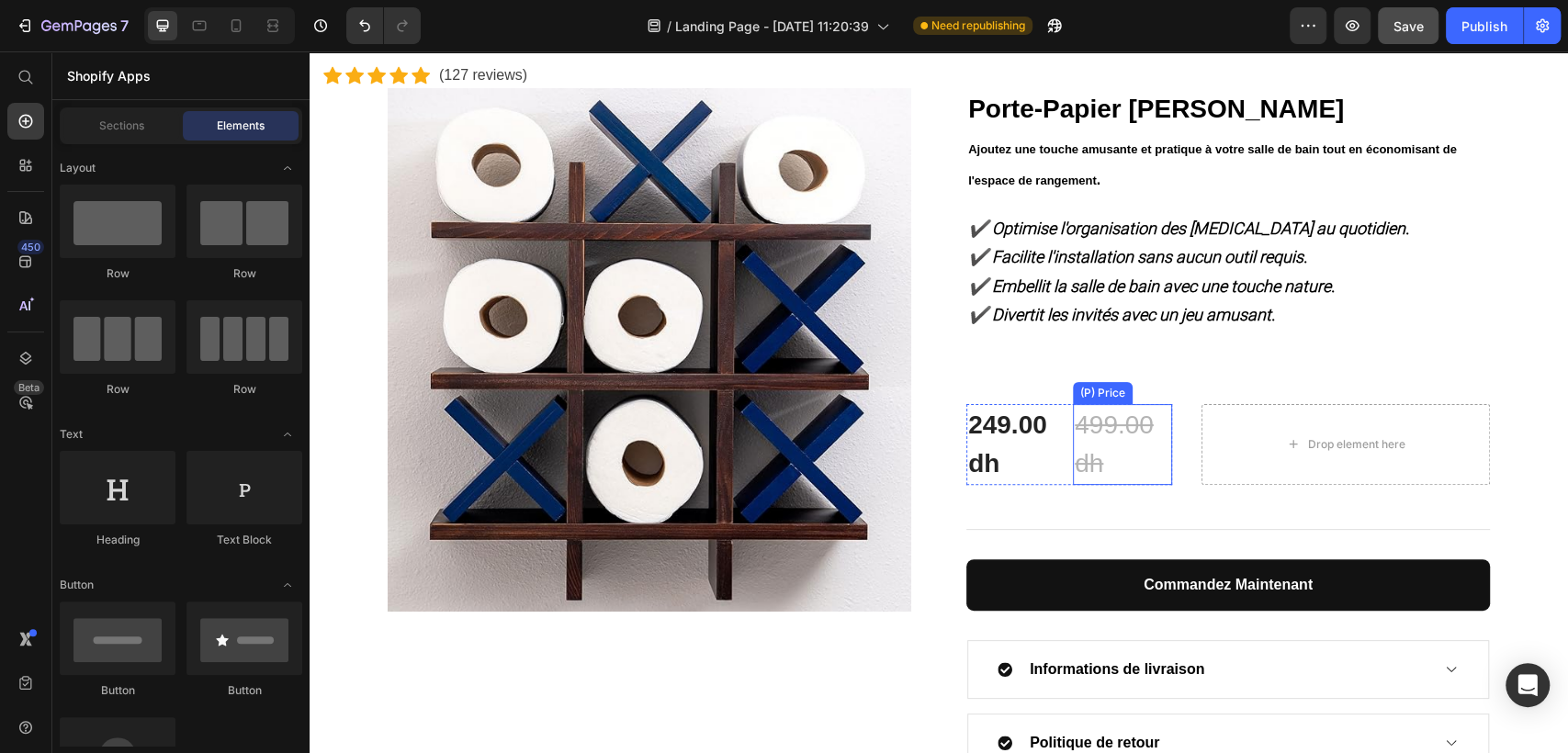click on "499.00 dh" at bounding box center [1122, 444] 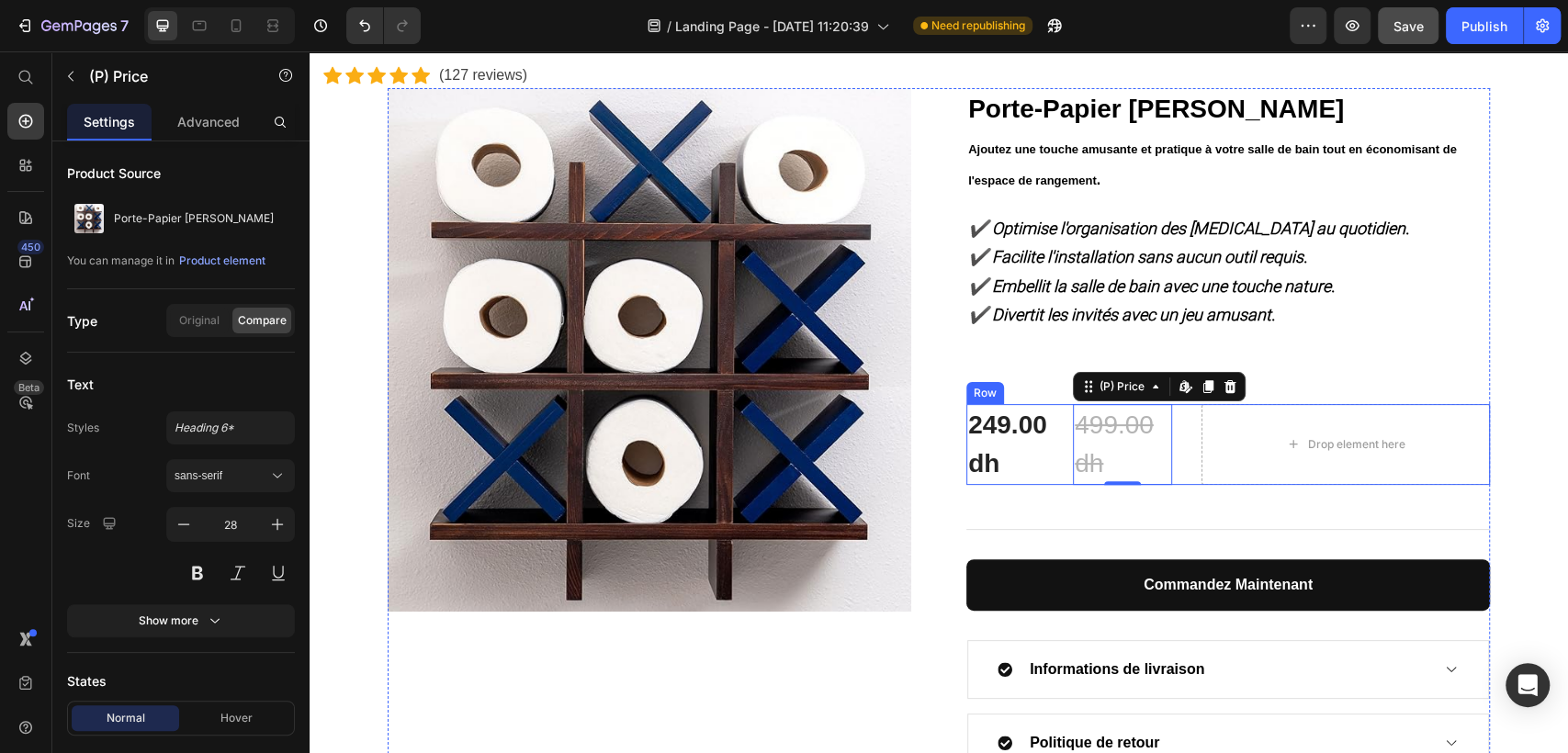 click on "249.00 dh (P) Price 499.00 dh (P) Price   Edit content in Shopify 0 Row
Drop element here Row" at bounding box center [1228, 444] 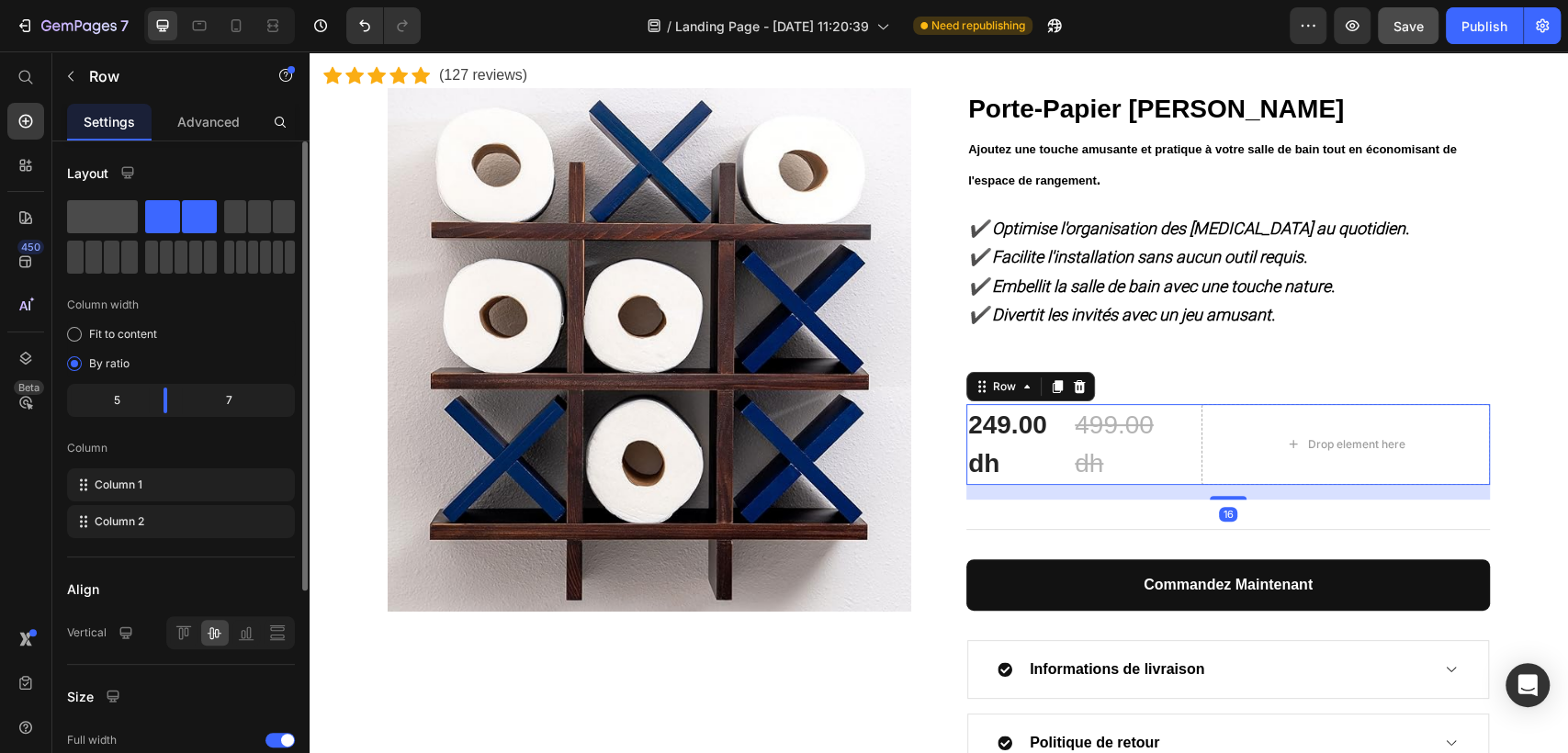 click 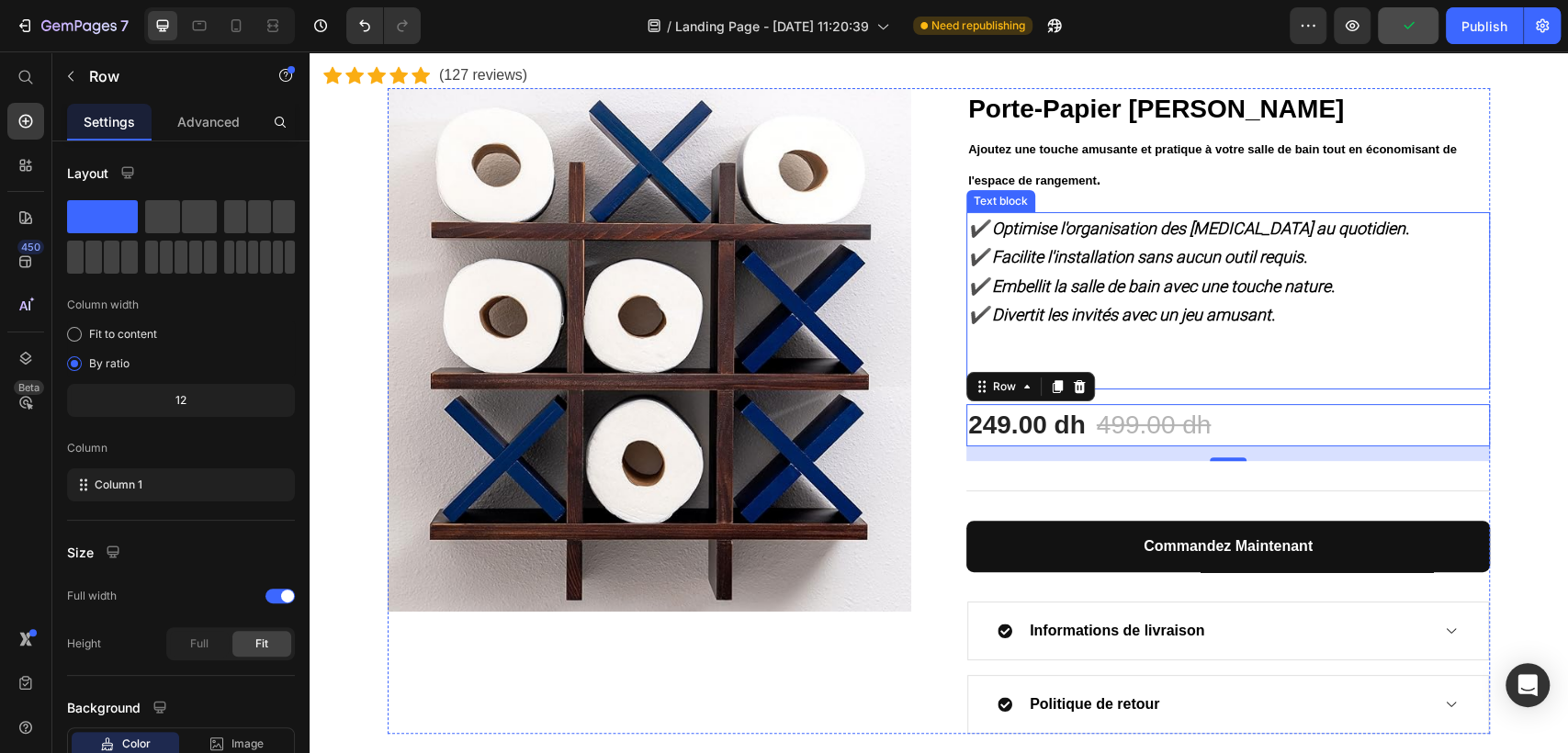 click at bounding box center (1228, 358) 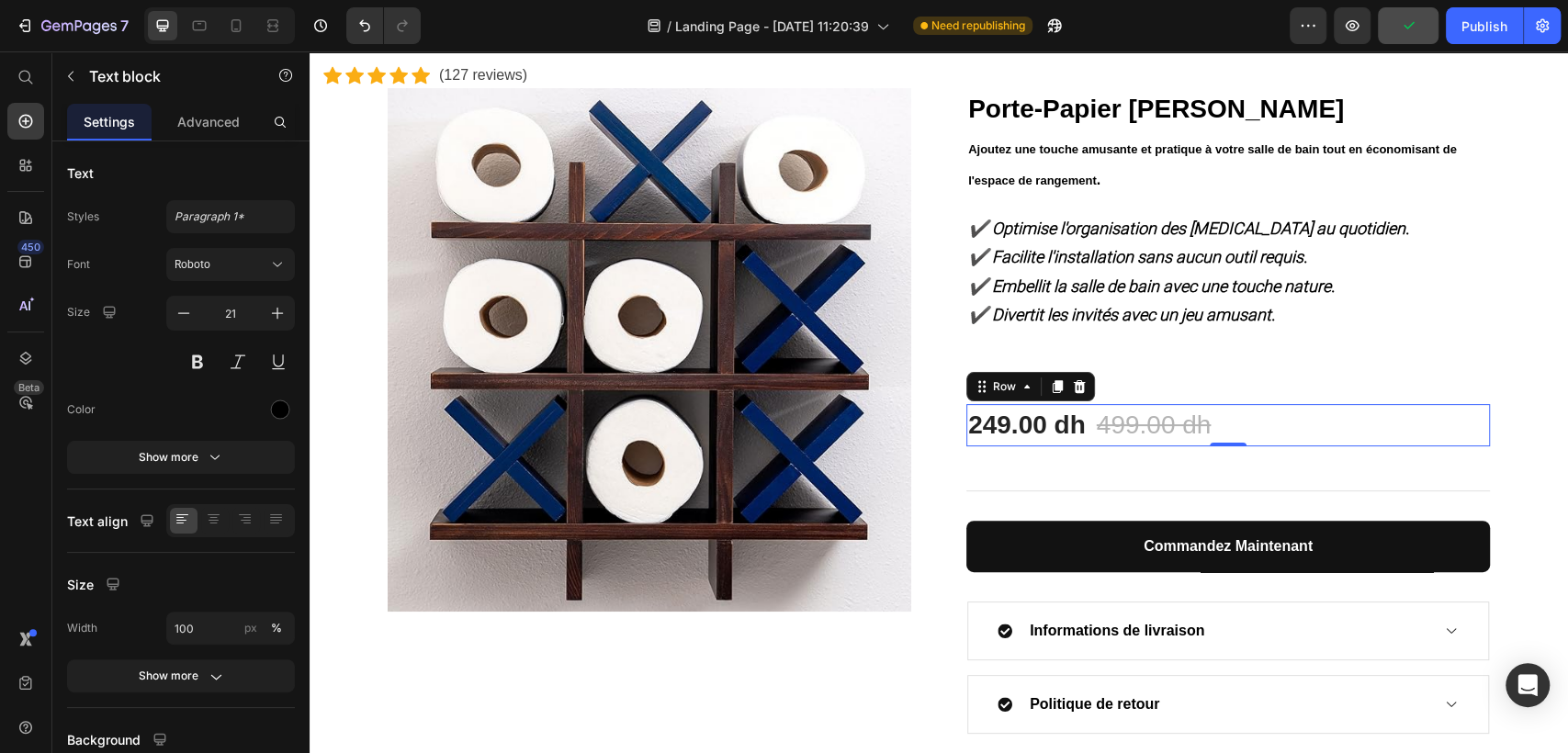 click on "249.00 dh (P) Price 499.00 dh (P) Price Row   0" at bounding box center [1228, 425] 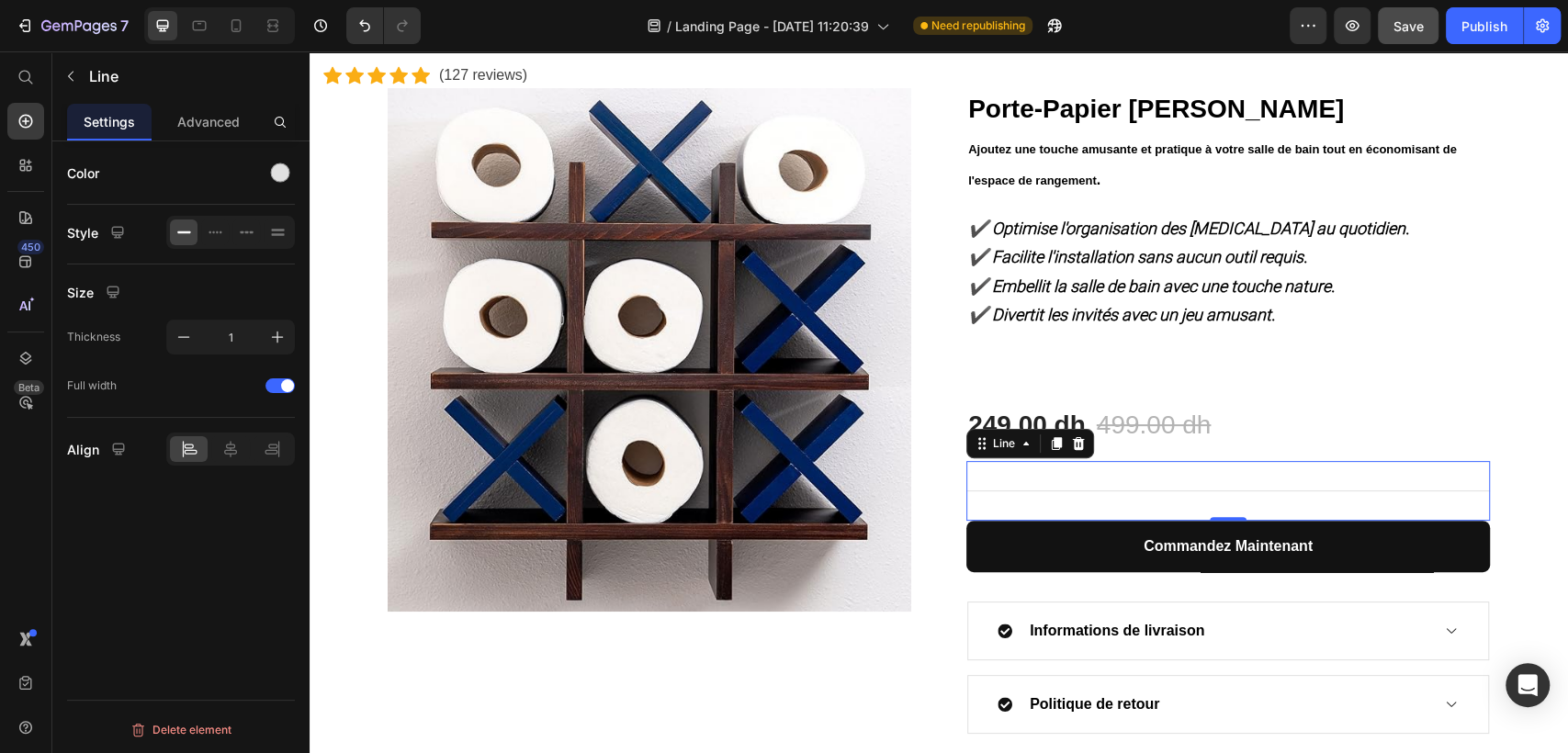 click on "Title Line   0" at bounding box center (1228, 490) 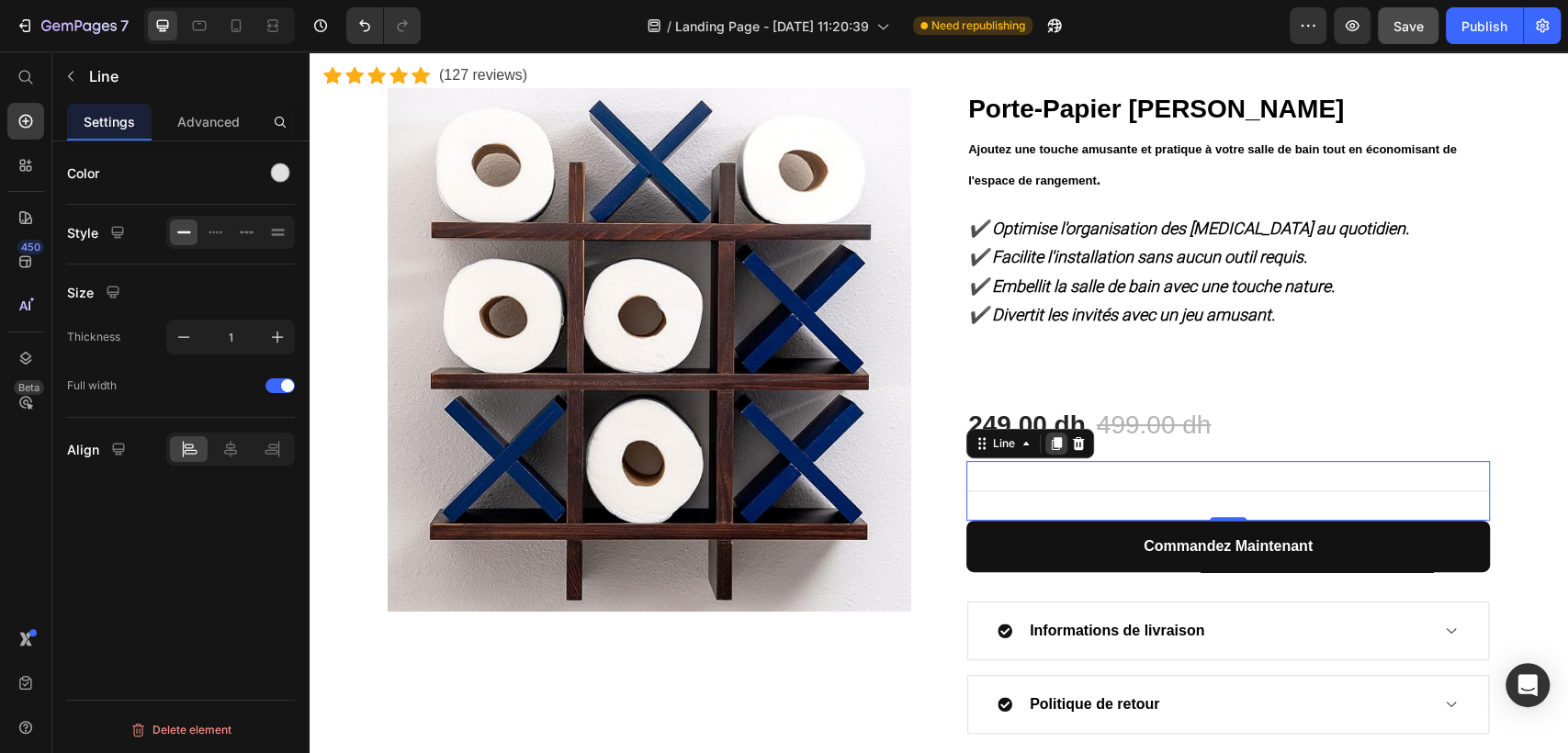 click 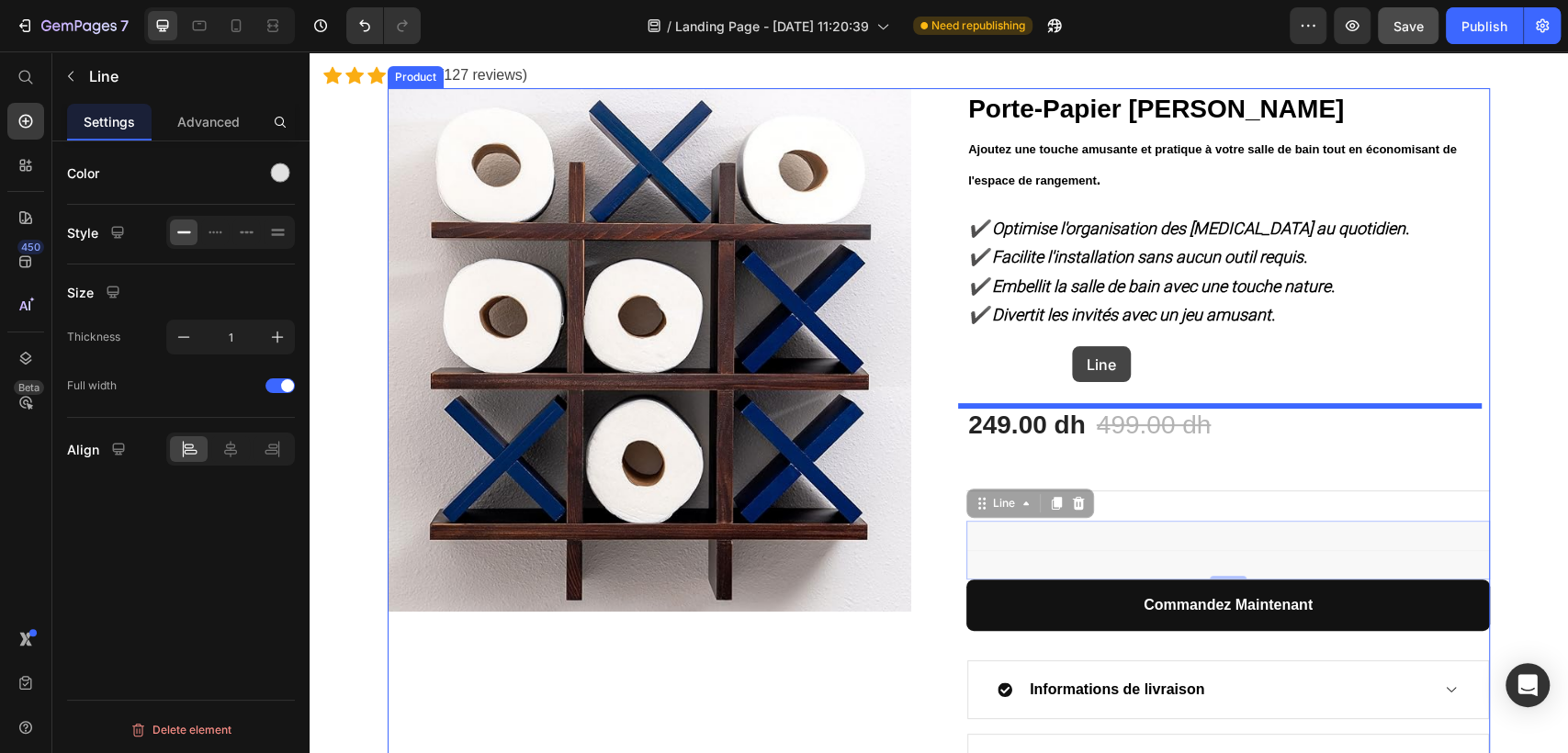 drag, startPoint x: 1114, startPoint y: 549, endPoint x: 1072, endPoint y: 346, distance: 207.2993 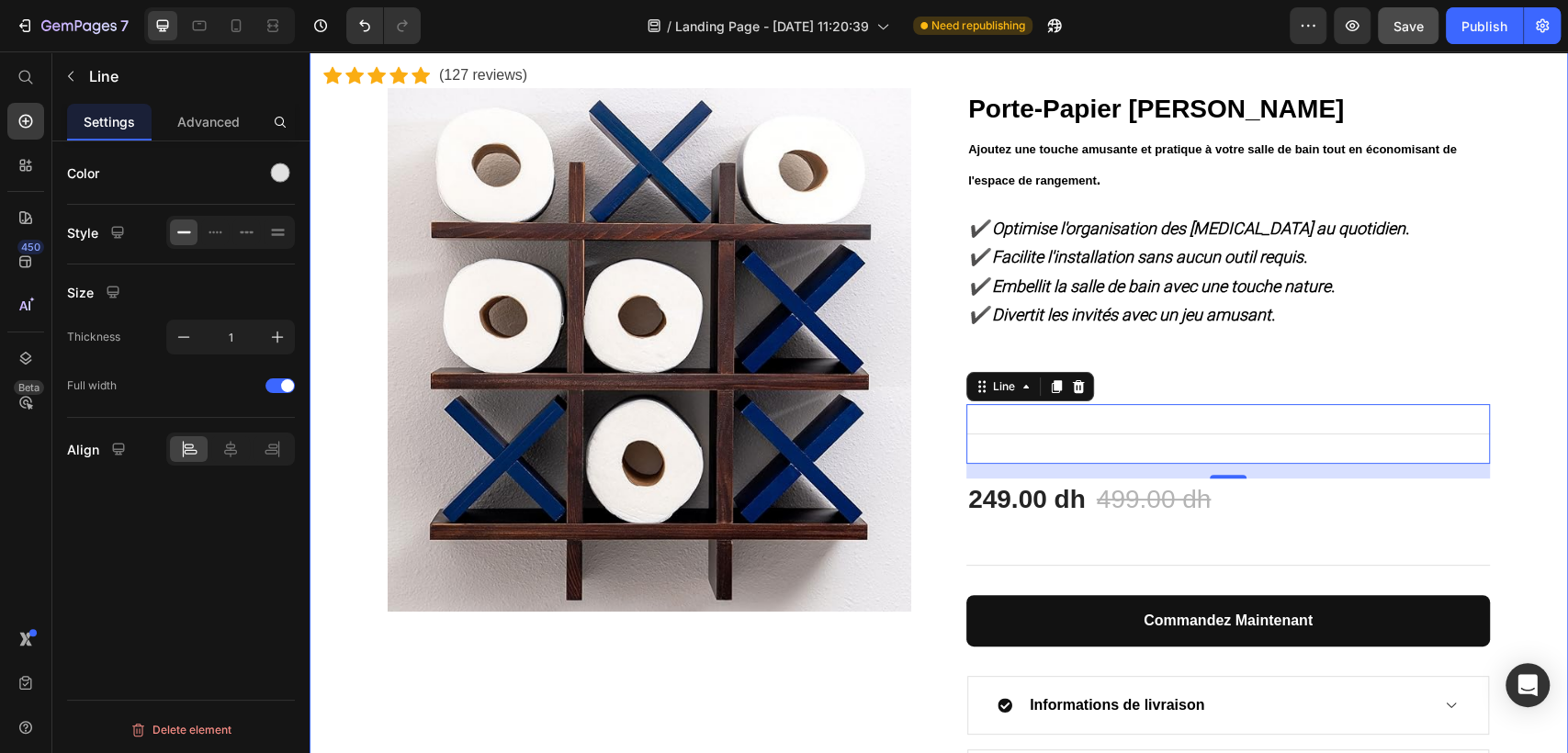 click on "Great Health Gift For Your Family Heading Row                Icon                Icon                Icon                Icon                Icon Icon List Hoz (127 reviews) Text block Row Product Images Porte-Papier Mural Rigolo (P) Title Ajoutez une touche amusante et pratique à votre salle de bain tout en économisant de l'espace de rangement . Text block ✔️ Optimise l'organisation des rouleaux au quotidien. ✔️ Facilite l'installation sans aucun outil requis. ✔️ Embellit la salle de bain avec une touche nature. ✔️ Divertit les invités avec un jeu amusant.   Text block                Title Line   0 249.00 dh (P) Price 499.00 dh (P) Price Row Row                Title Line commandez maintenant    (P) Dynamic Checkout
Informations de livraison
Politique de retour Accordion Product" at bounding box center [939, 387] 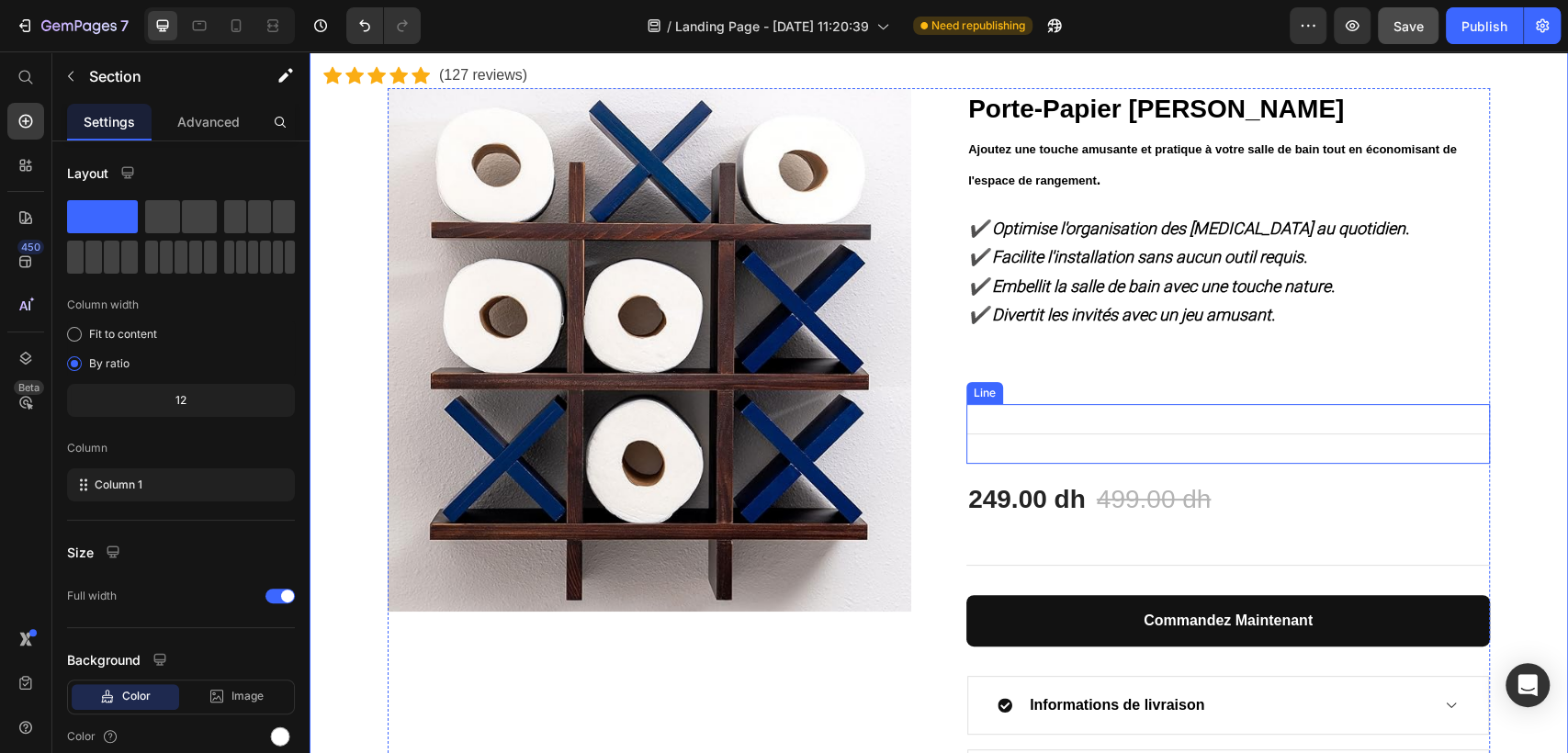 click on "Title Line" at bounding box center [1228, 433] 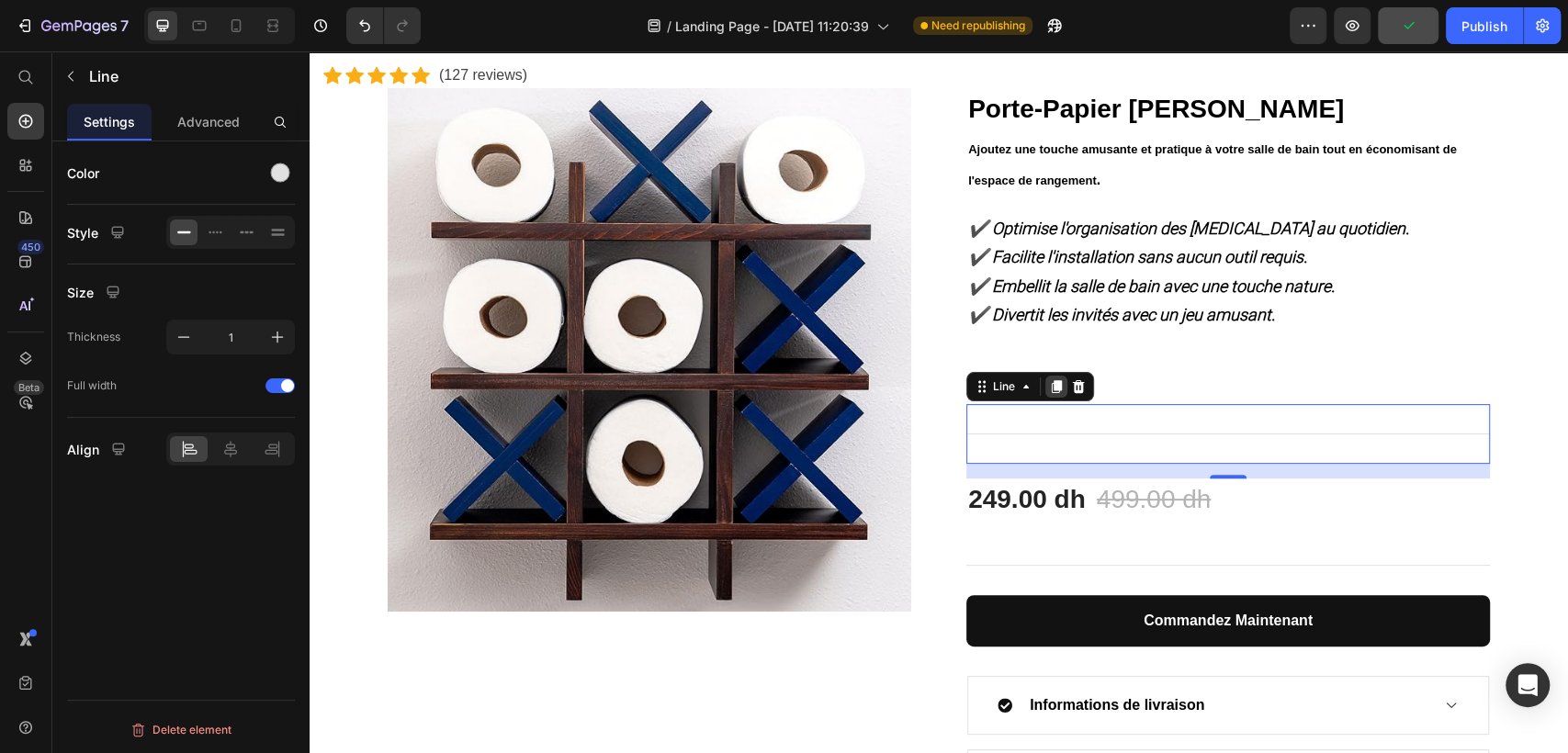 click at bounding box center (1056, 387) 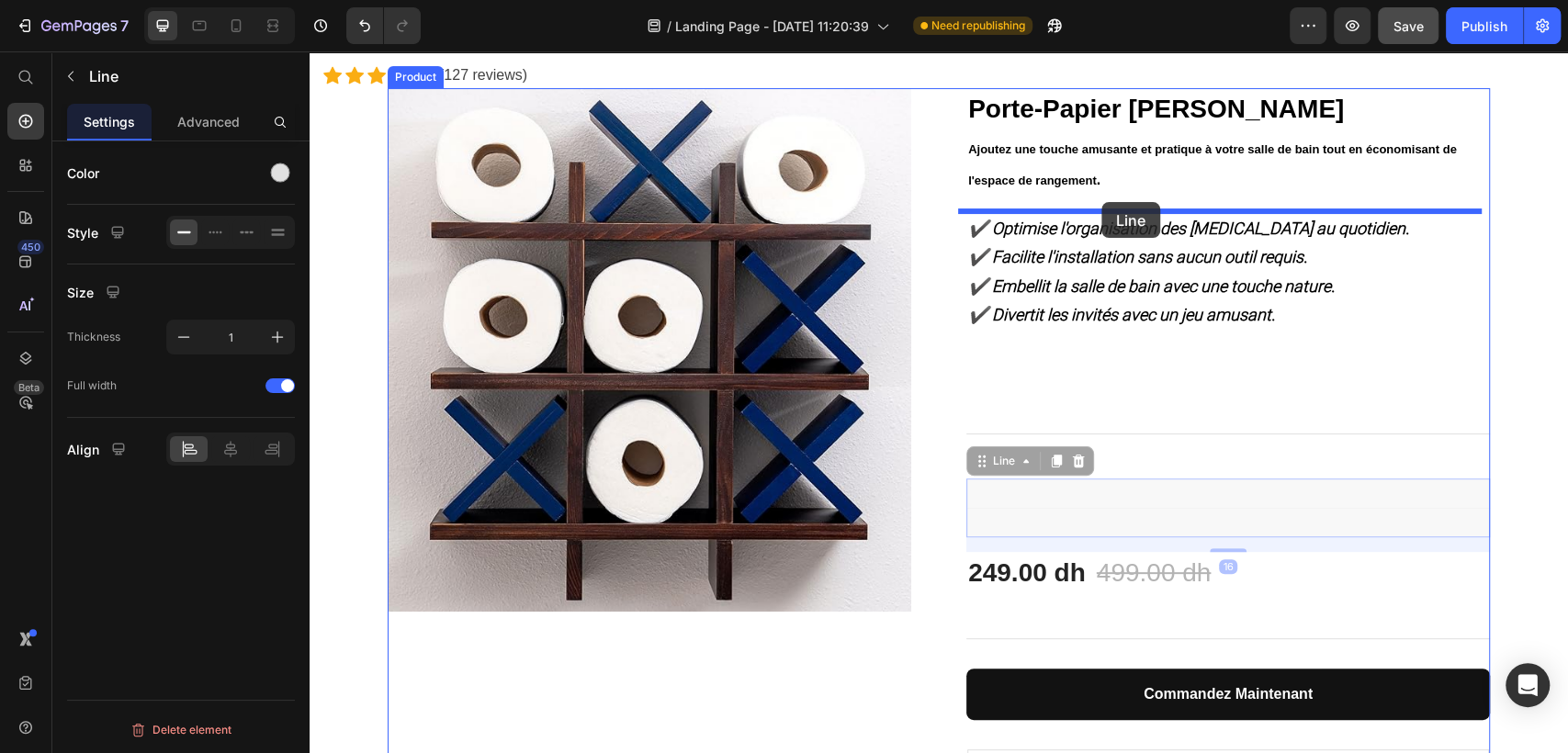 drag, startPoint x: 1124, startPoint y: 517, endPoint x: 1101, endPoint y: 202, distance: 315.83857 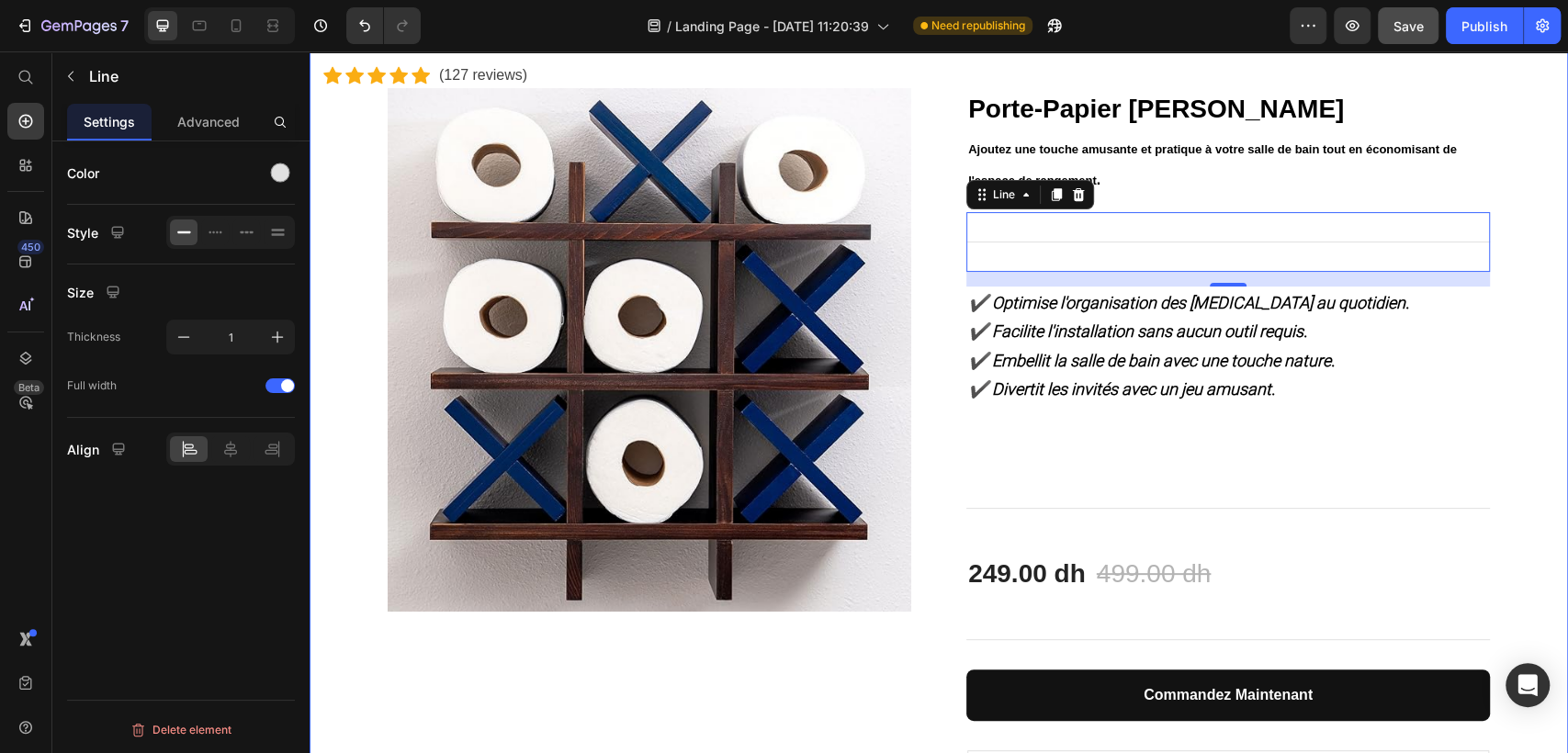click on "Great Health Gift For Your Family Heading Row                Icon                Icon                Icon                Icon                Icon Icon List Hoz (127 reviews) Text block Row Product Images Porte-Papier Mural Rigolo (P) Title Ajoutez une touche amusante et pratique à votre salle de bain tout en économisant de l'espace de rangement . Text block                Title Line   16 ✔️ Optimise l'organisation des rouleaux au quotidien. ✔️ Facilite l'installation sans aucun outil requis. ✔️ Embellit la salle de bain avec une touche nature. ✔️ Divertit les invités avec un jeu amusant.   Text block                Title Line 249.00 dh (P) Price 499.00 dh (P) Price Row Row                Title Line commandez maintenant    (P) Dynamic Checkout
Informations de livraison
Politique de retour Accordion Product" at bounding box center (939, 423) 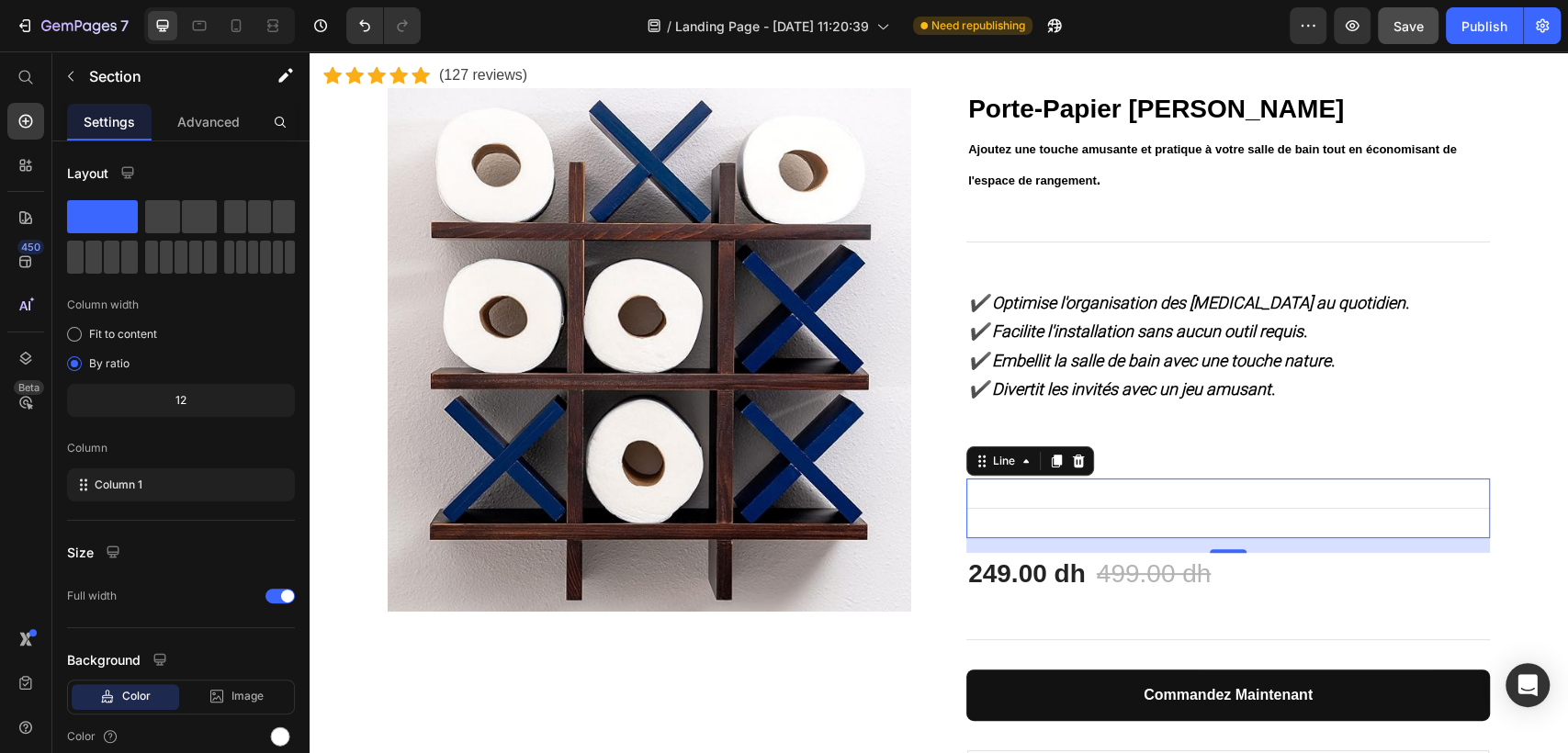 click on "Title Line   0" at bounding box center [1228, 508] 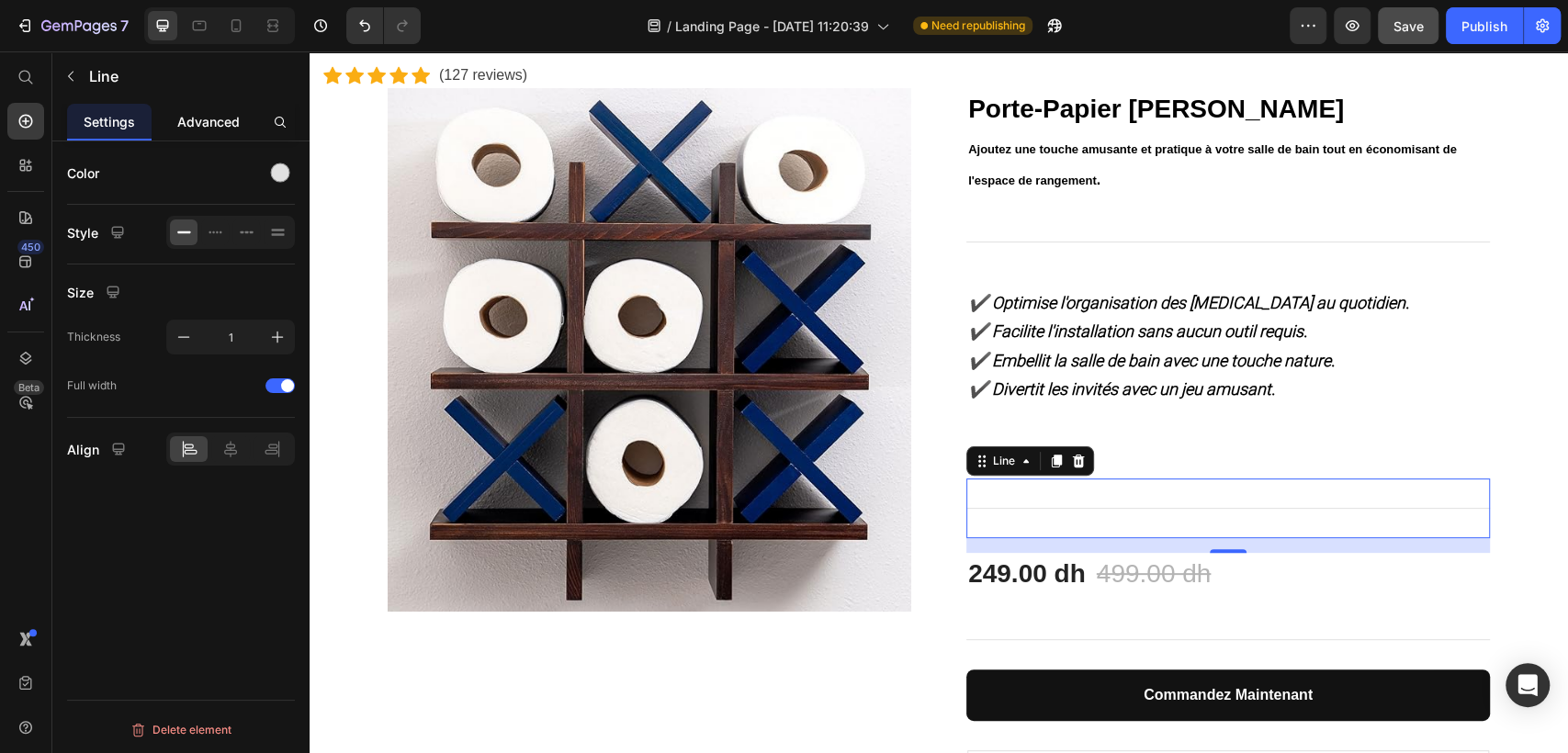 click on "Advanced" at bounding box center (209, 121) 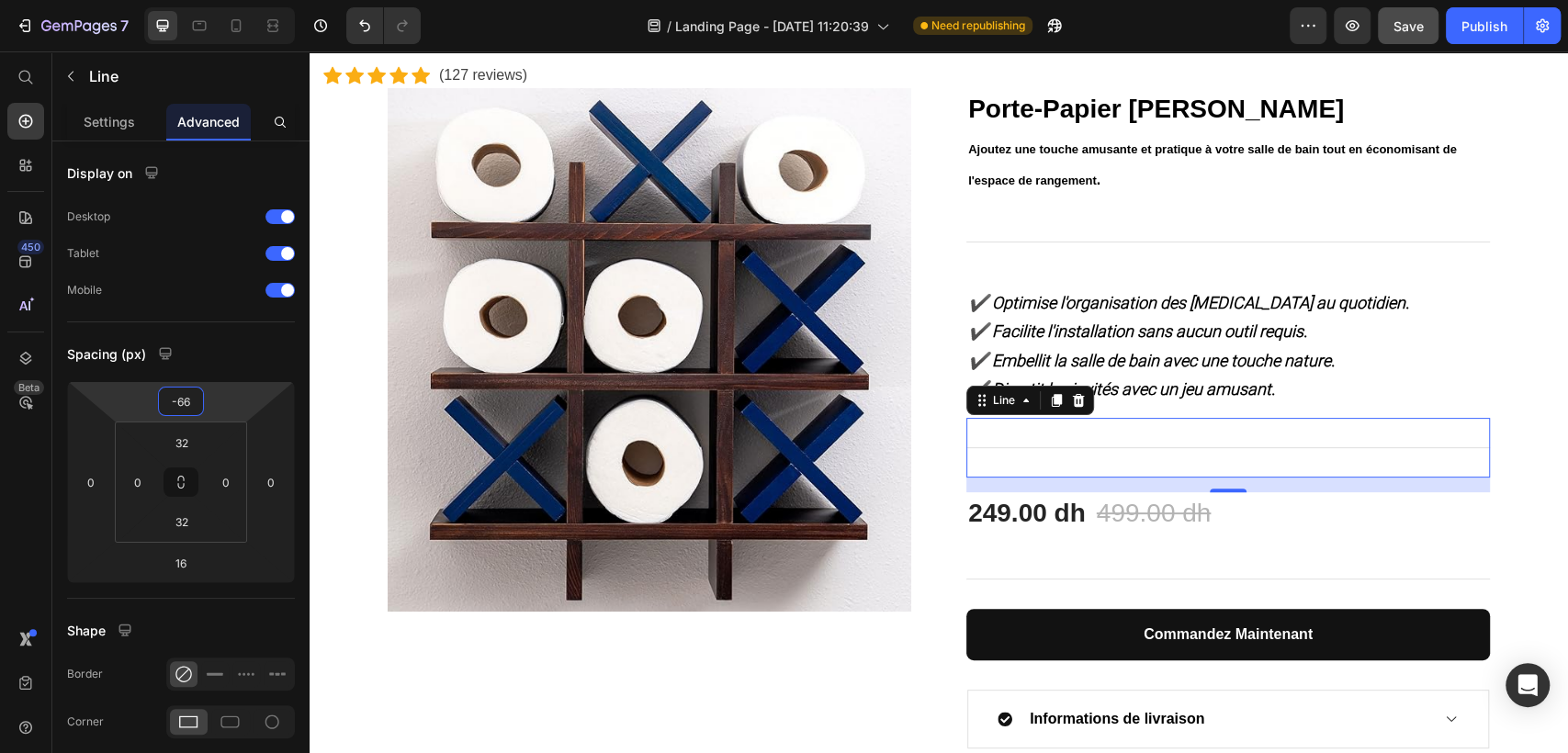 type on "-96" 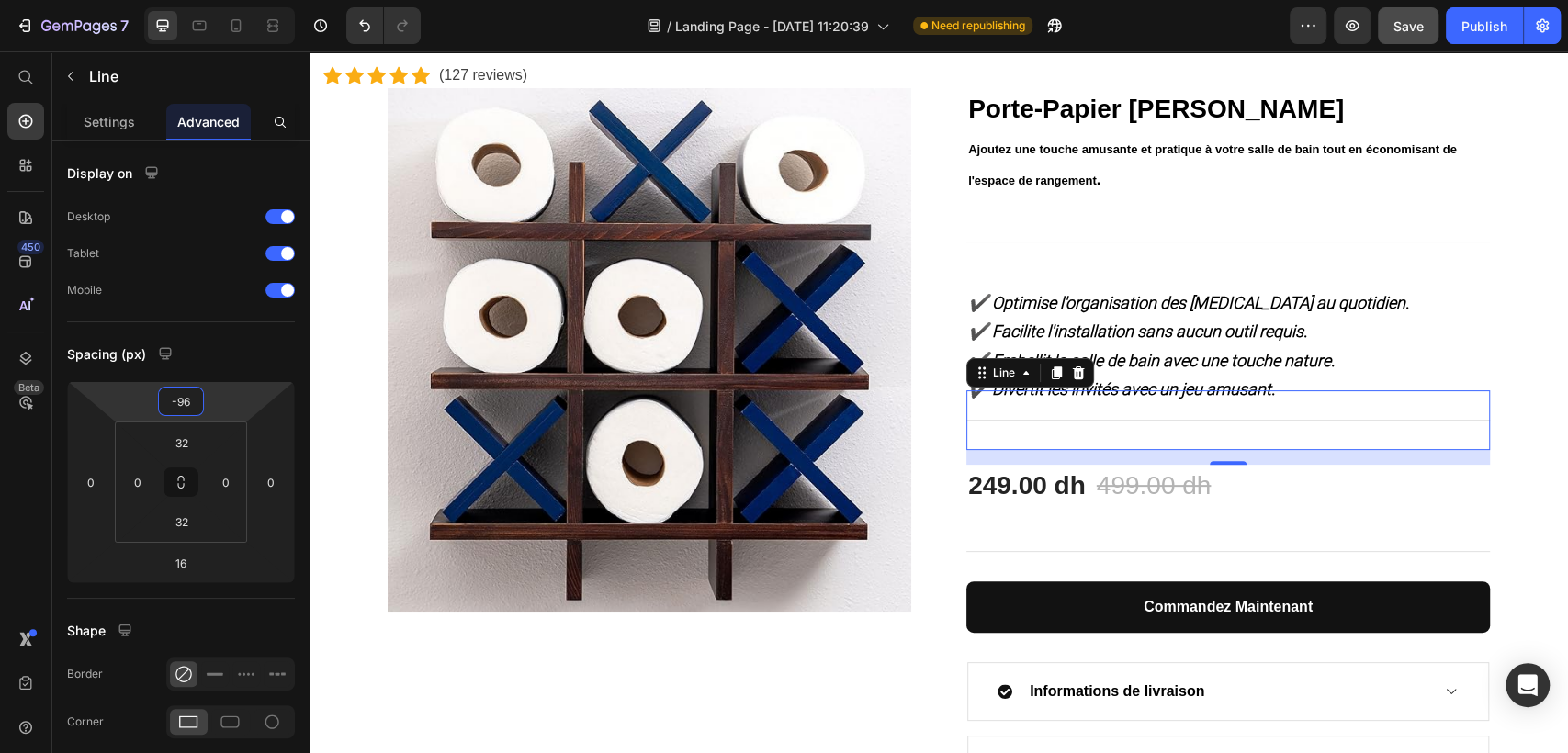 drag, startPoint x: 180, startPoint y: 382, endPoint x: 172, endPoint y: 431, distance: 49.64877 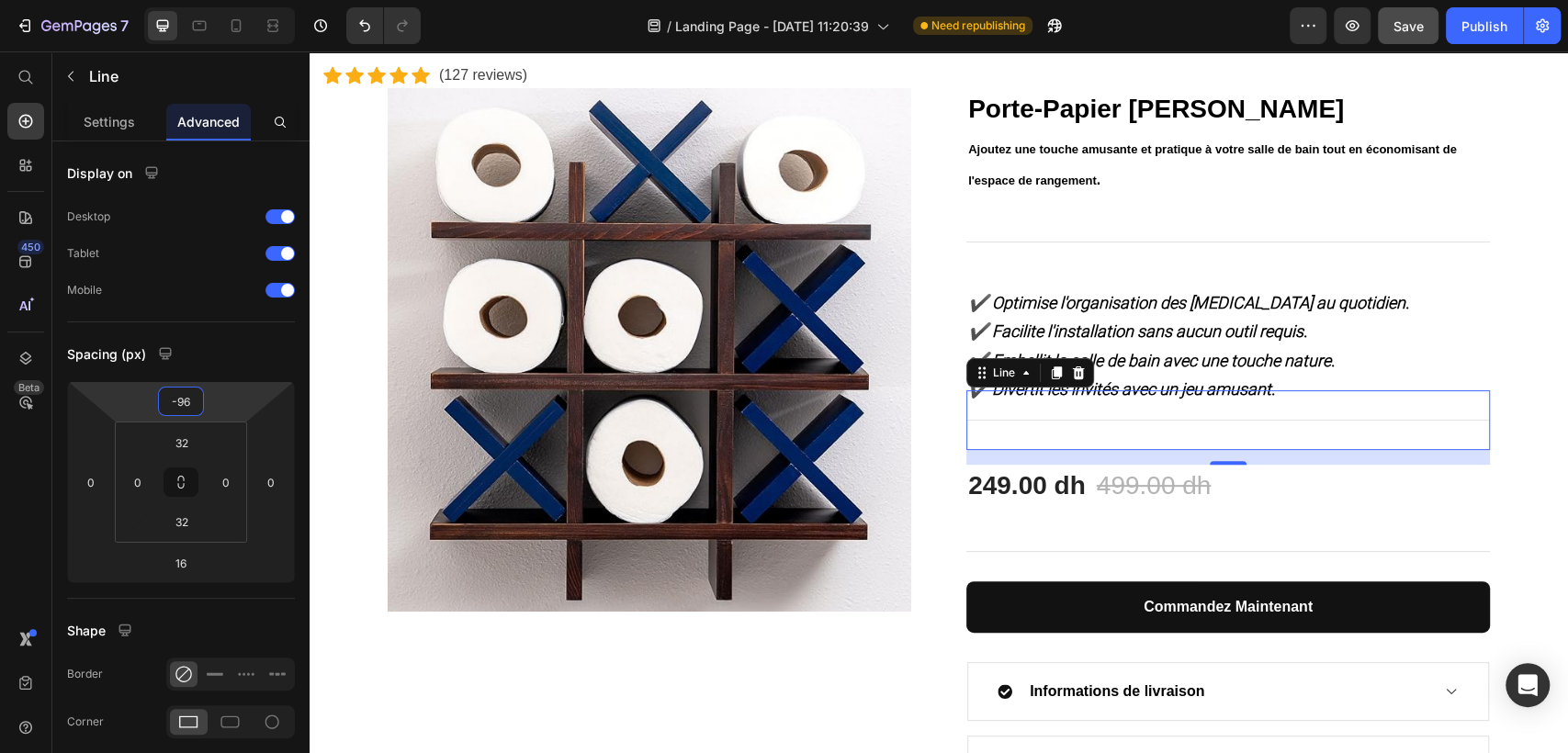 click on "7   /  Landing Page - Jul 26, 11:20:39 Need republishing Preview  Save   Publish  450 Beta Shopify Apps Sections Elements Hero Section Product Detail Brands Trusted Badges Guarantee Product Breakdown How to use Testimonials Compare Bundle FAQs Social Proof Brand Story Product List Collection Blog List Contact Sticky Add to Cart Custom Footer Browse Library 450 Layout
Row
Row
Row
Row Text
Heading
Text Block Button
Button
Button
Sticky Back to top Media
Image Image" at bounding box center [784, 0] 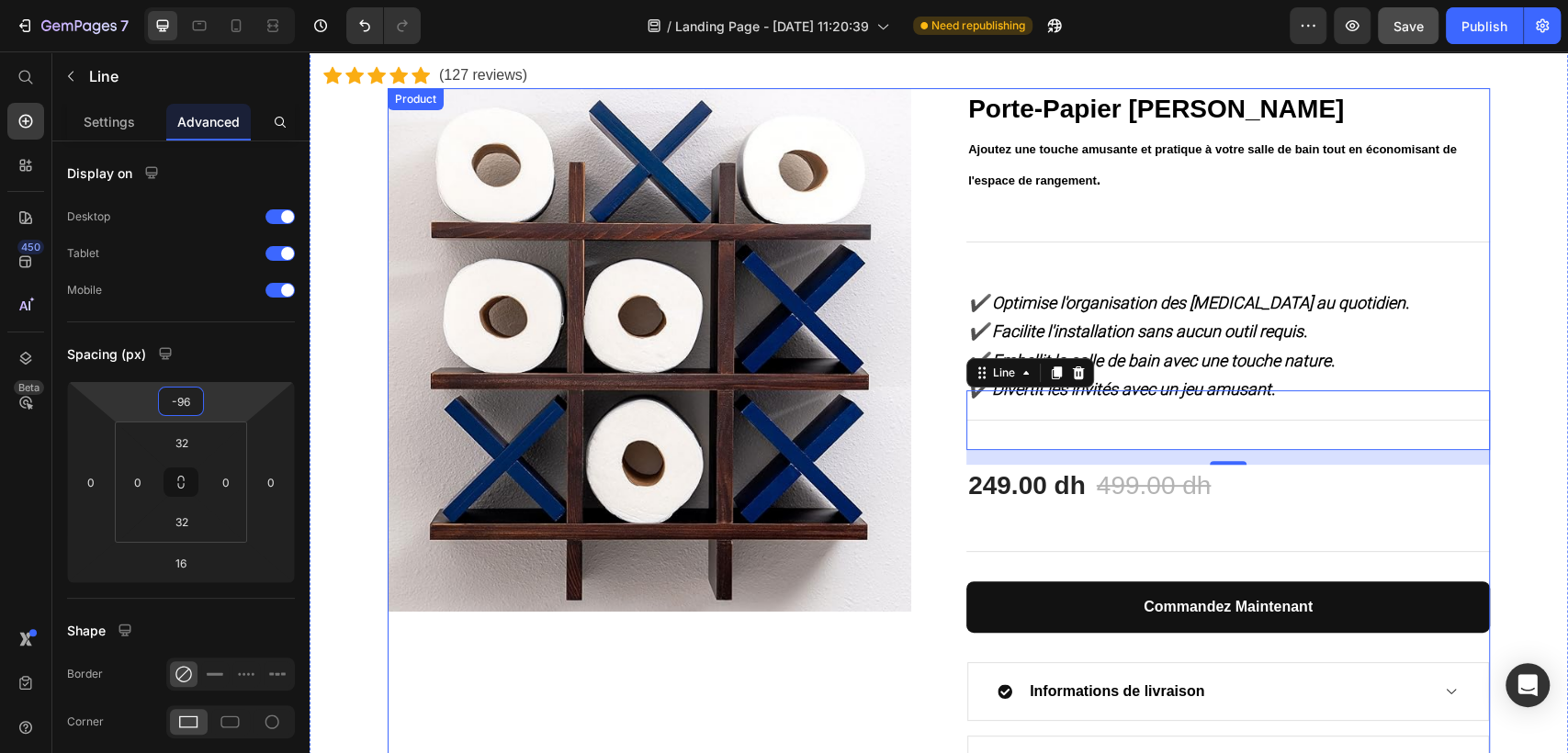 click on "Product Images" at bounding box center (649, 441) 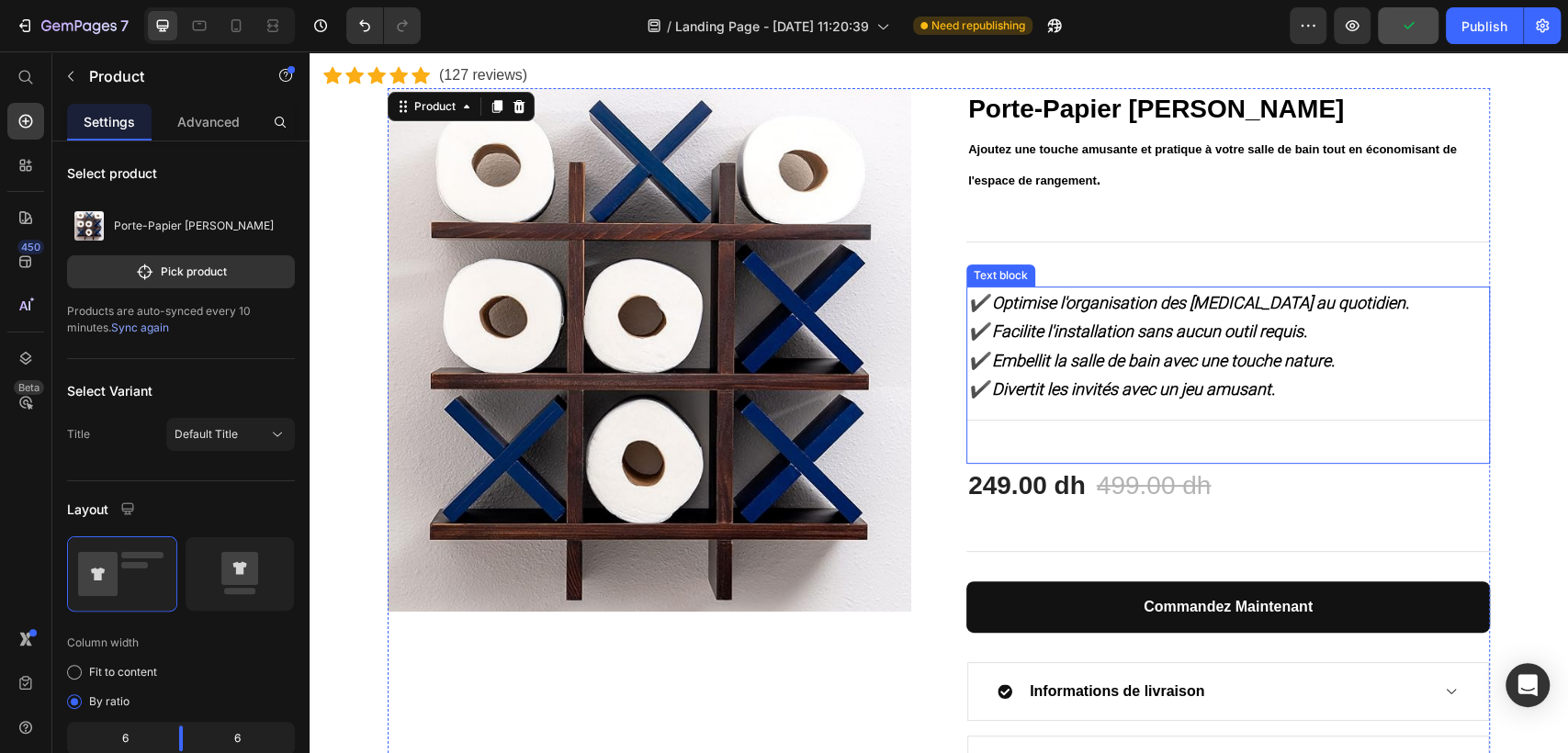 click on "✔️ Facilite l'installation sans aucun outil requis." at bounding box center (1137, 331) 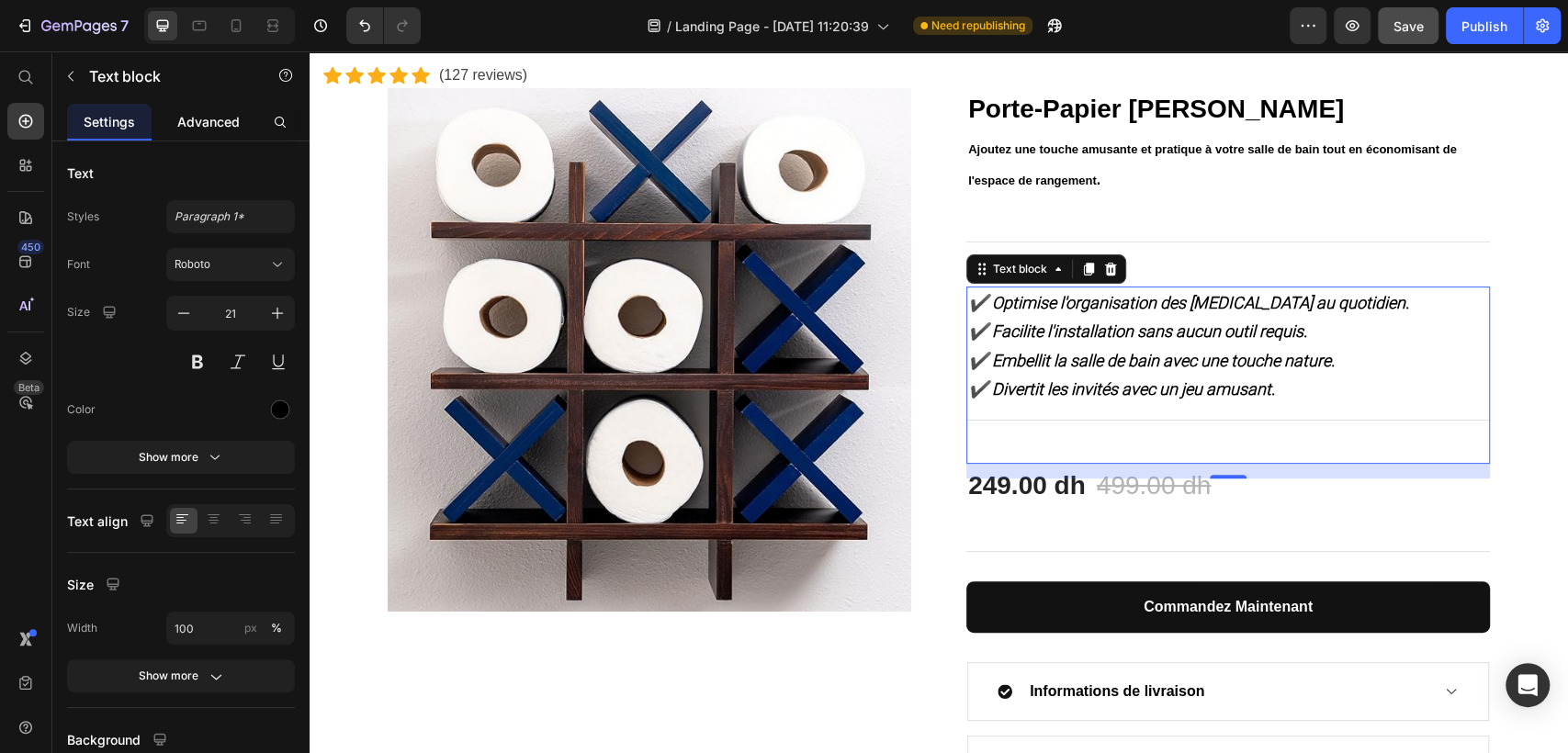 click on "Advanced" 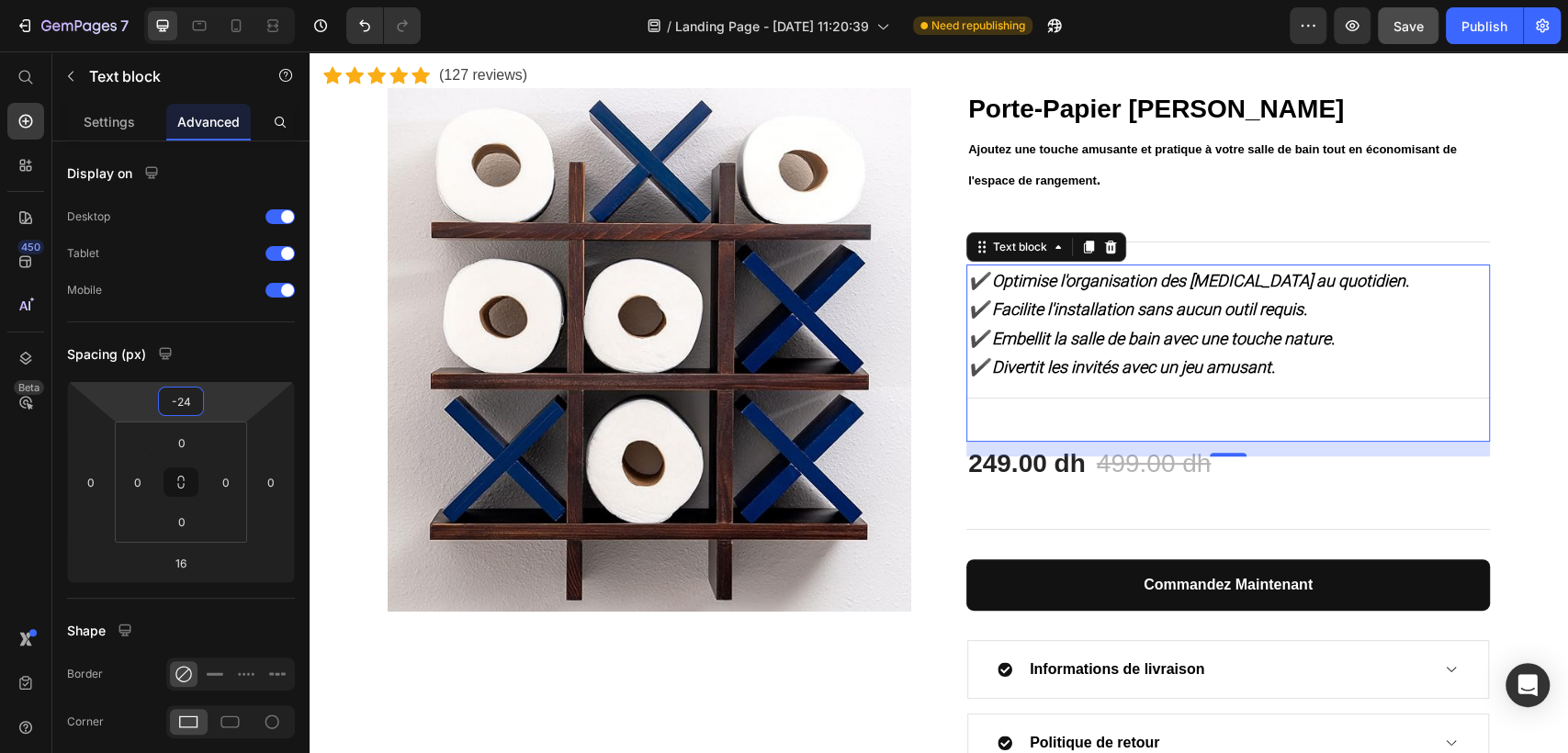 type on "-26" 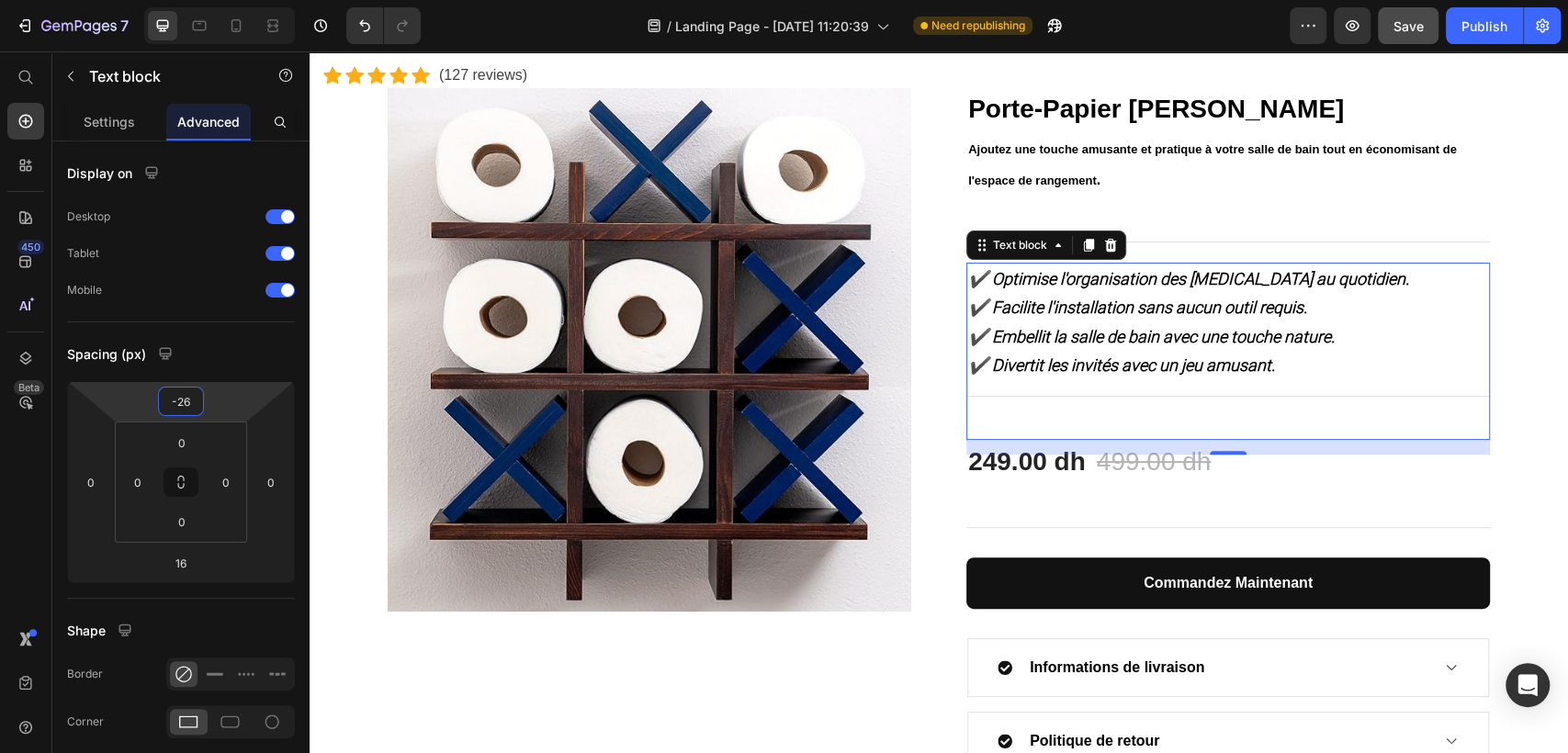 drag, startPoint x: 171, startPoint y: 383, endPoint x: 175, endPoint y: 396, distance: 13.60147 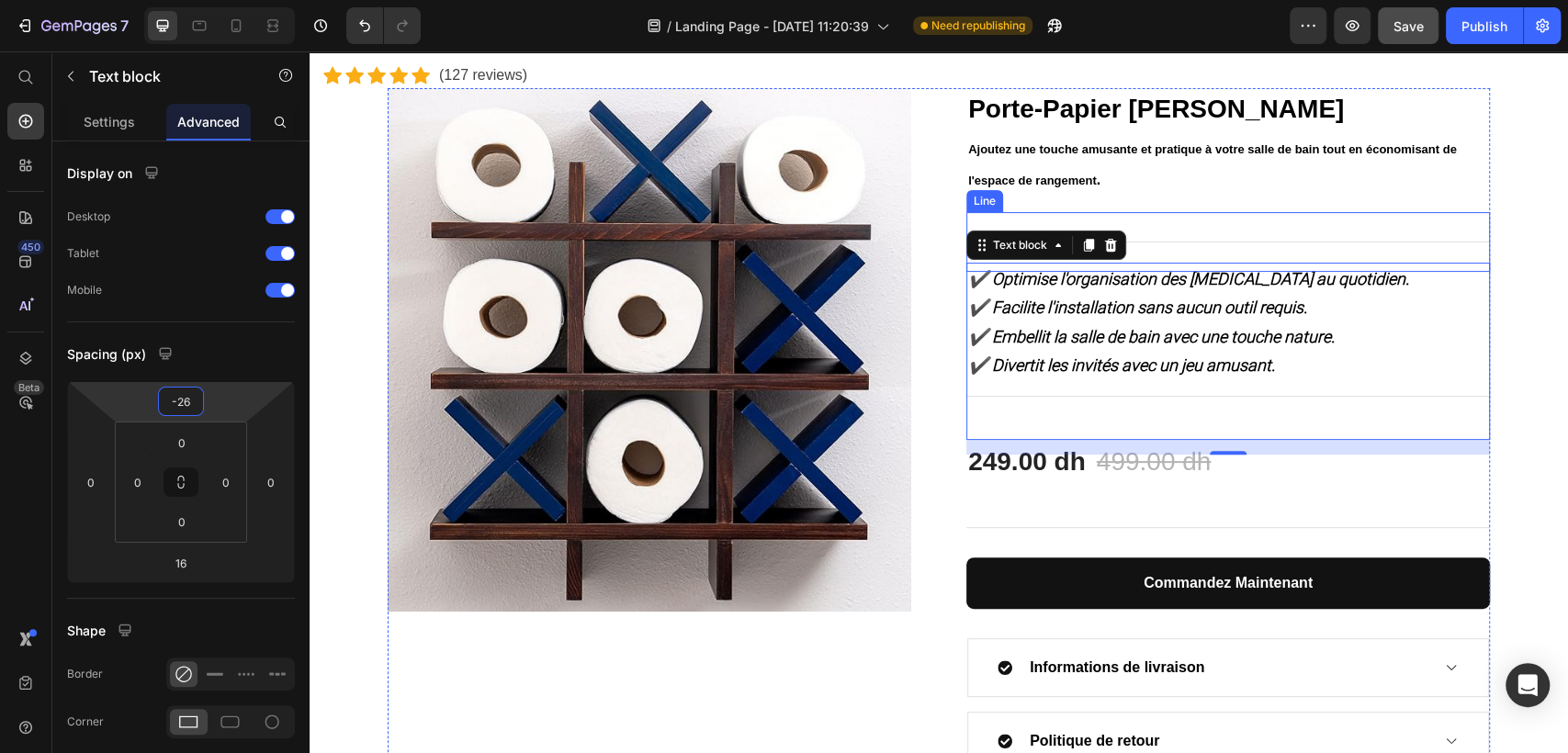 click on "Title Line" at bounding box center [1228, 242] 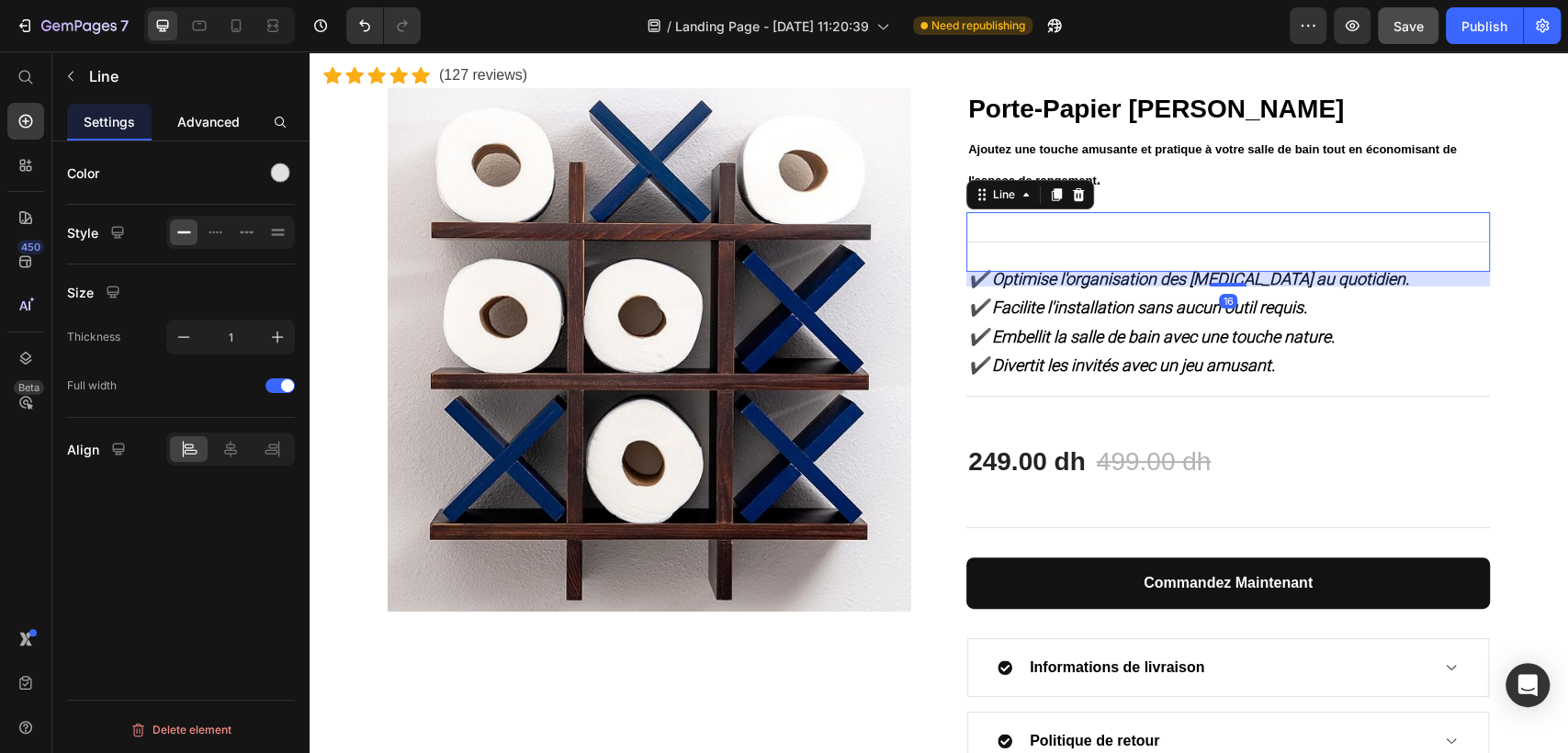 click on "Advanced" at bounding box center (209, 121) 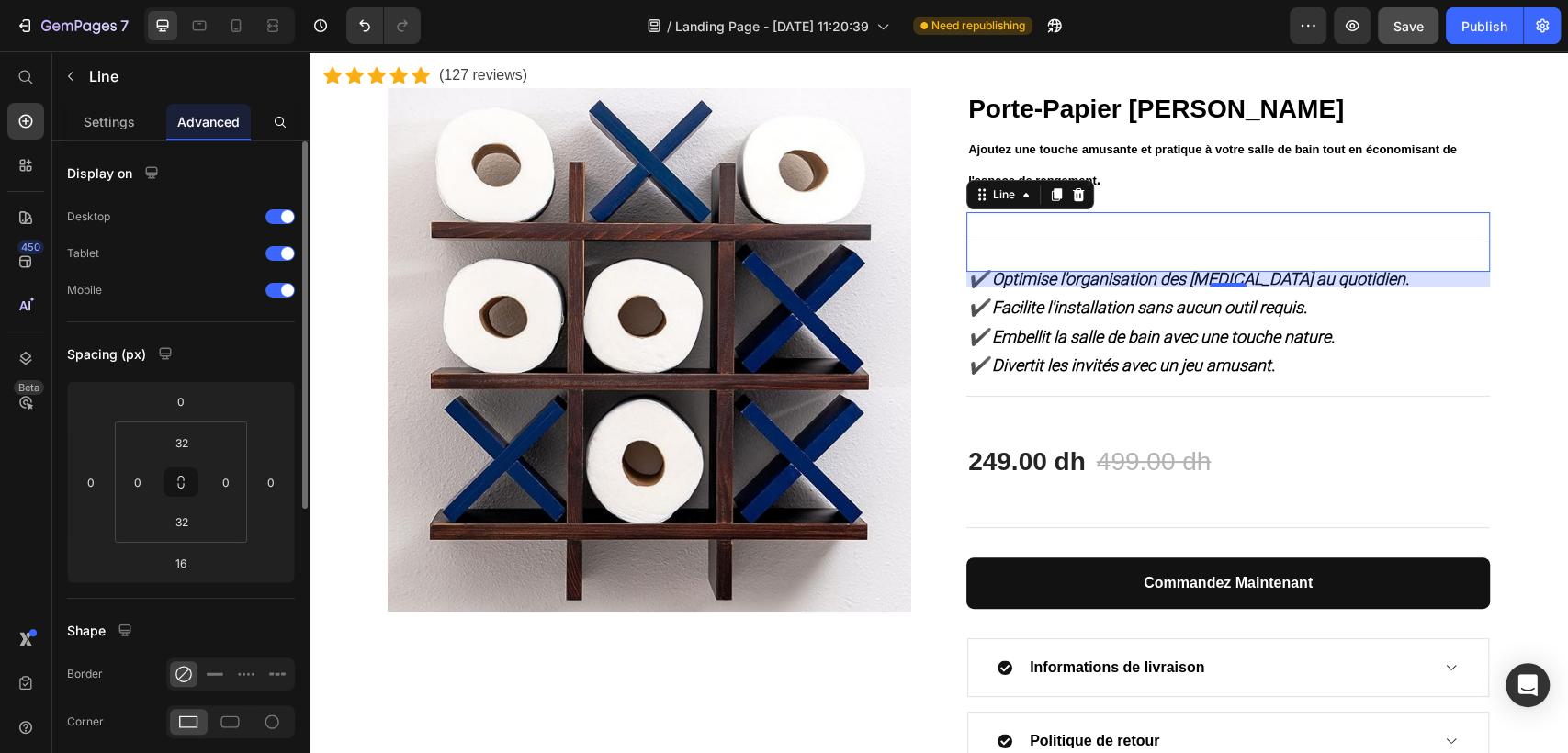 drag, startPoint x: 179, startPoint y: 381, endPoint x: 179, endPoint y: 369, distance: 12 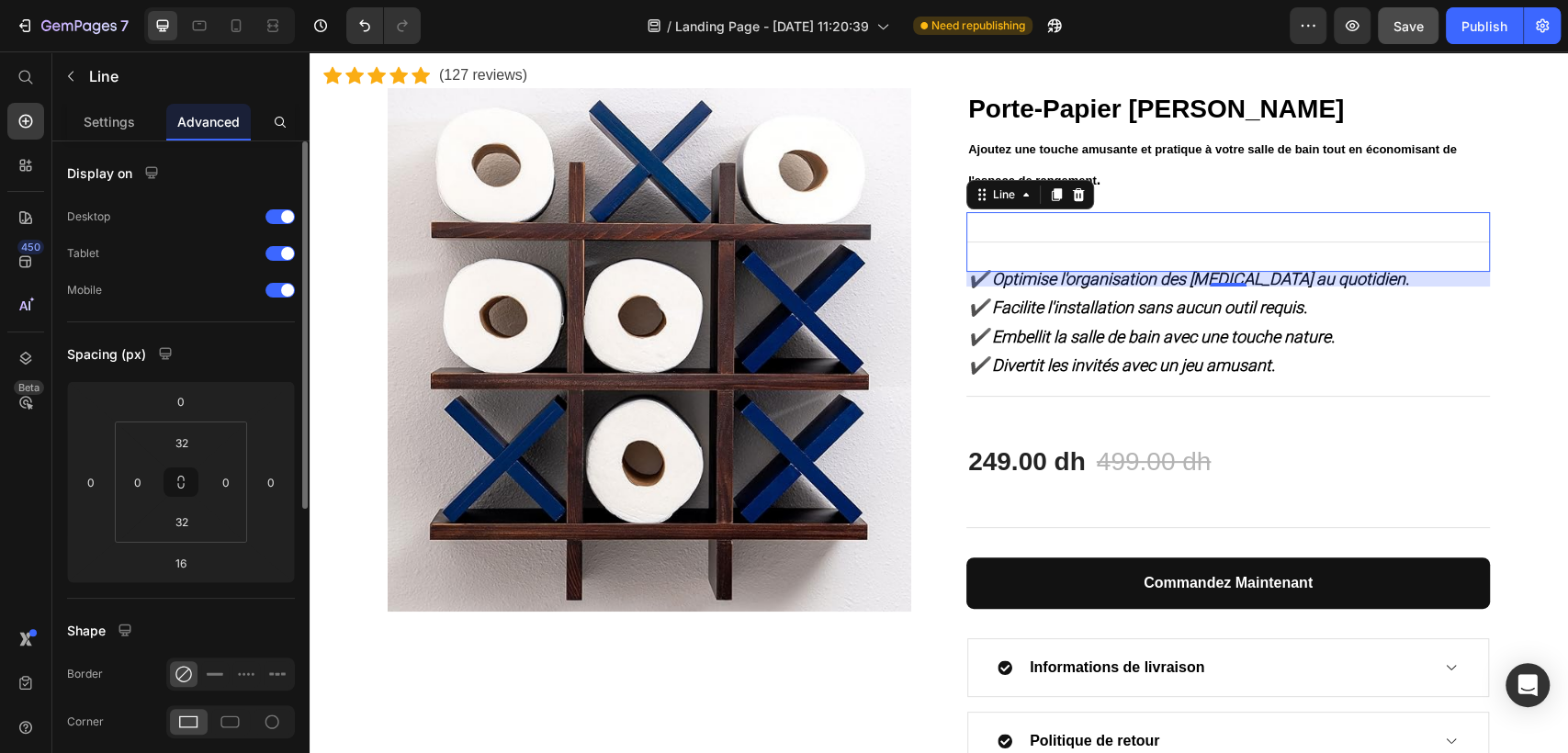 click on "Spacing (px) 0 0 16 0 32 0 32 0" 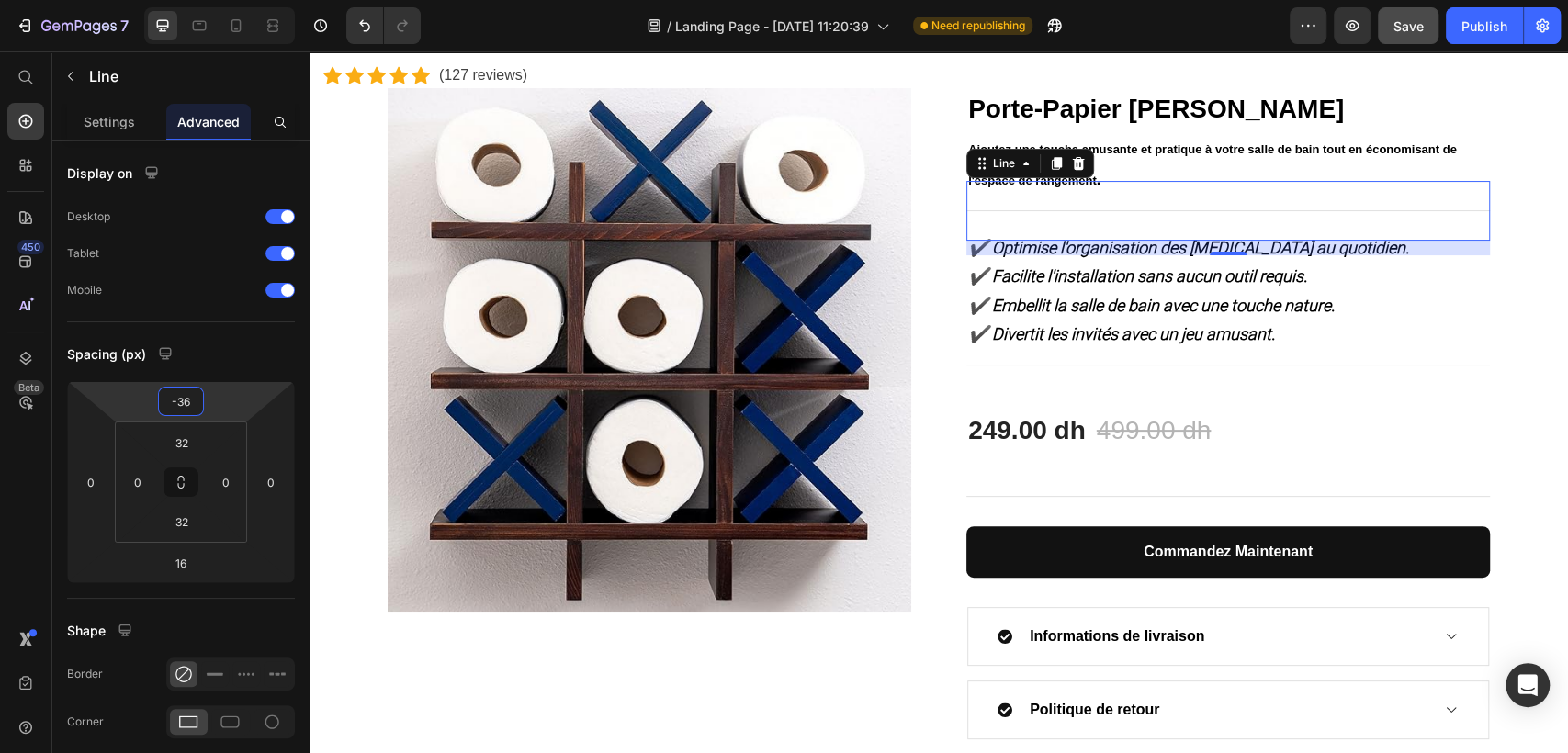 type on "-38" 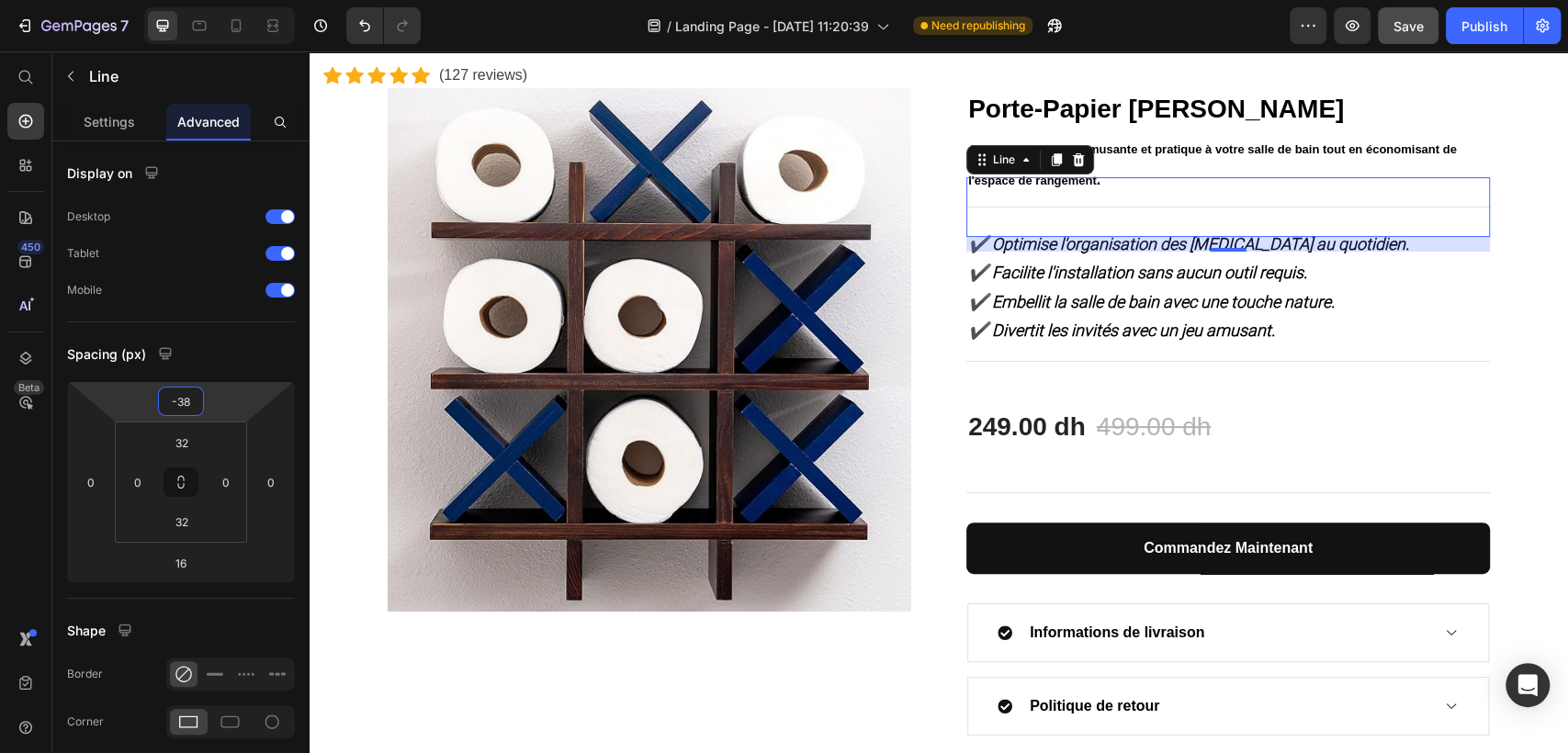 drag, startPoint x: 179, startPoint y: 382, endPoint x: 178, endPoint y: 400, distance: 18.027756 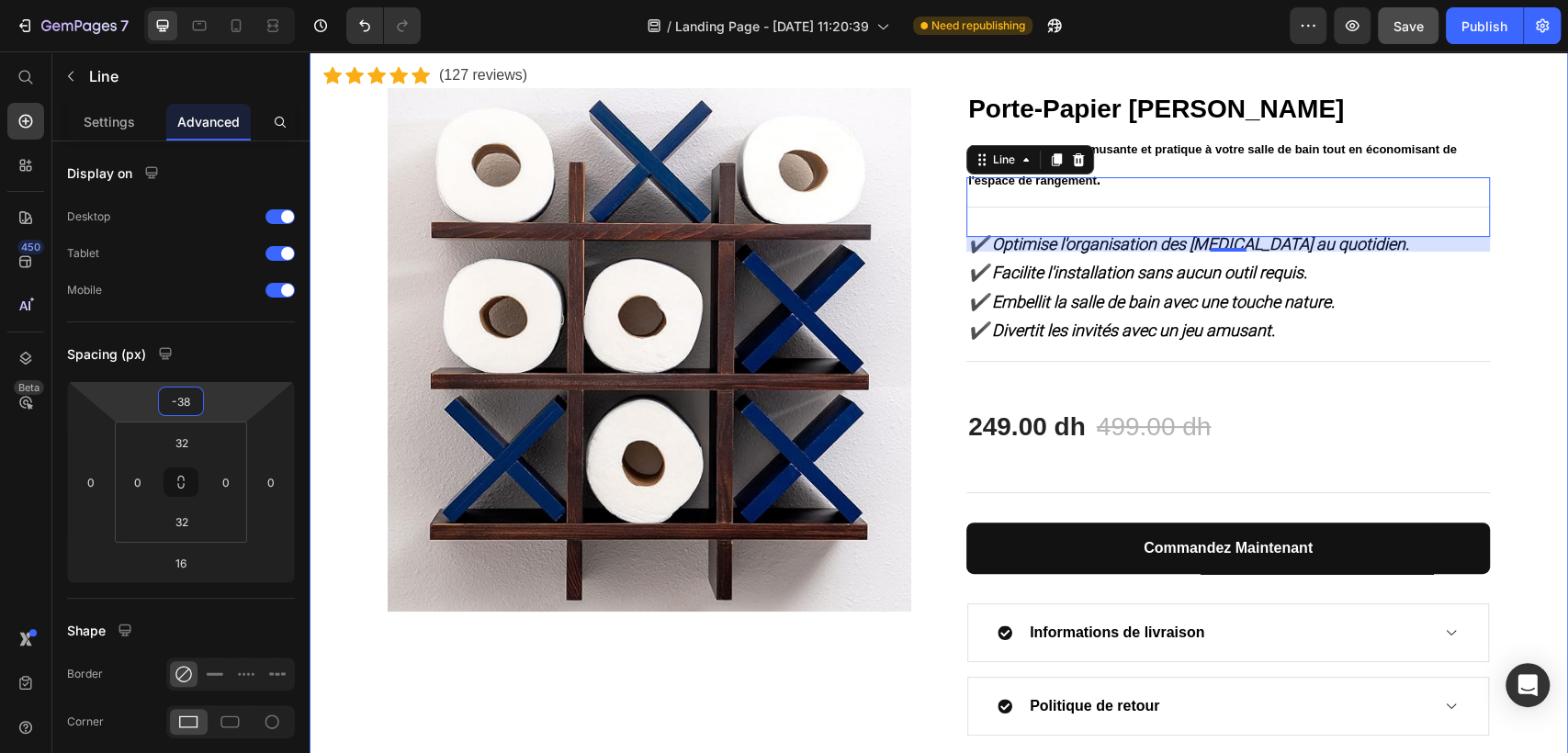 click on "Great Health Gift For Your Family Heading Row                Icon                Icon                Icon                Icon                Icon Icon List Hoz (127 reviews) Text block Row Product Images Porte-Papier Mural Rigolo (P) Title Ajoutez une touche amusante et pratique à votre salle de bain tout en économisant de l'espace de rangement . Text block                Title Line   16 ✔️ Optimise l'organisation des rouleaux au quotidien. ✔️ Facilite l'installation sans aucun outil requis. ✔️ Embellit la salle de bain avec une touche nature. ✔️ Divertit les invités avec un jeu amusant.   Text block                Title Line 249.00 dh (P) Price 499.00 dh (P) Price Row Row                Title Line commandez maintenant    (P) Dynamic Checkout
Informations de livraison
Politique de retour Accordion Product" at bounding box center [939, 350] 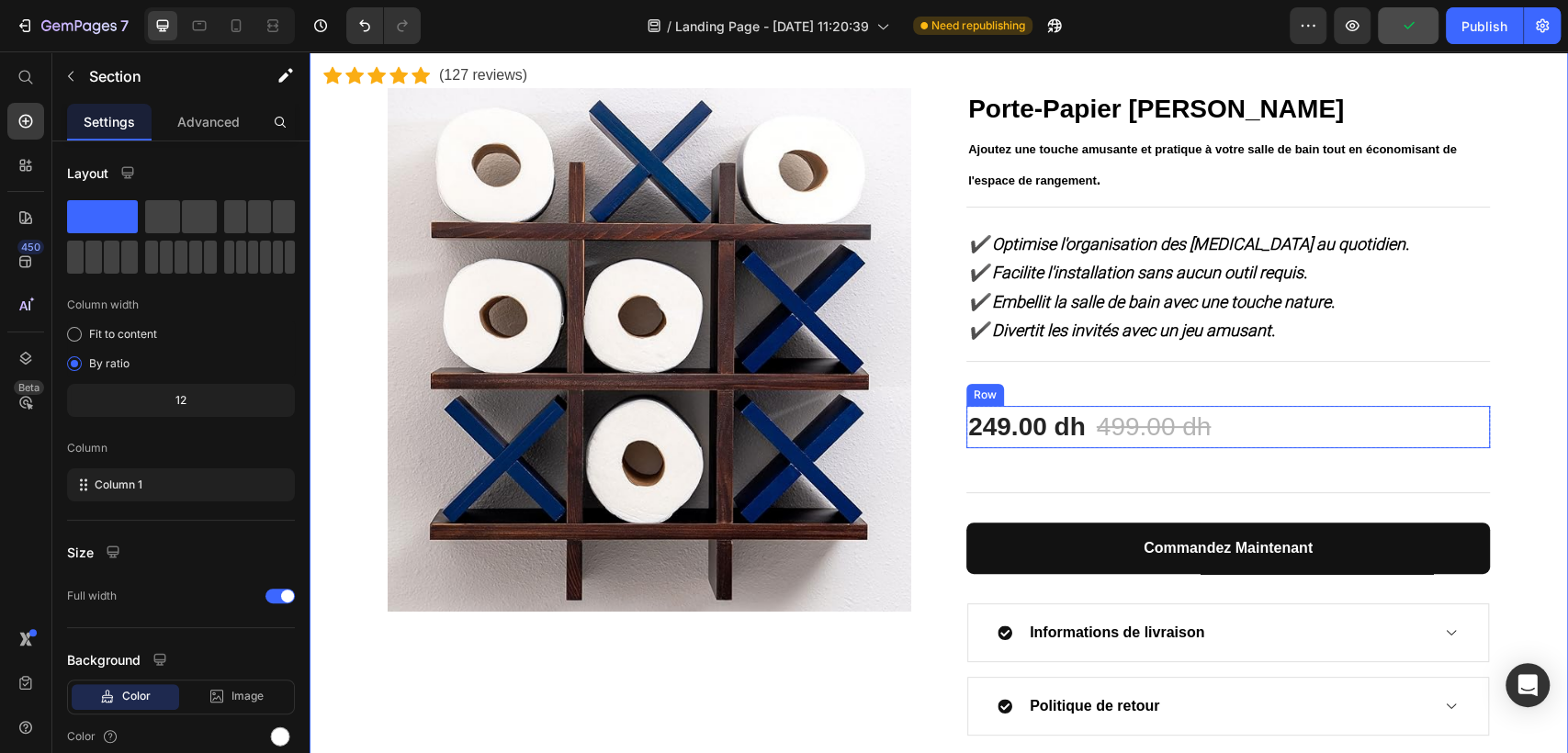 click on "249.00 dh (P) Price 499.00 dh (P) Price Row" at bounding box center [1228, 427] 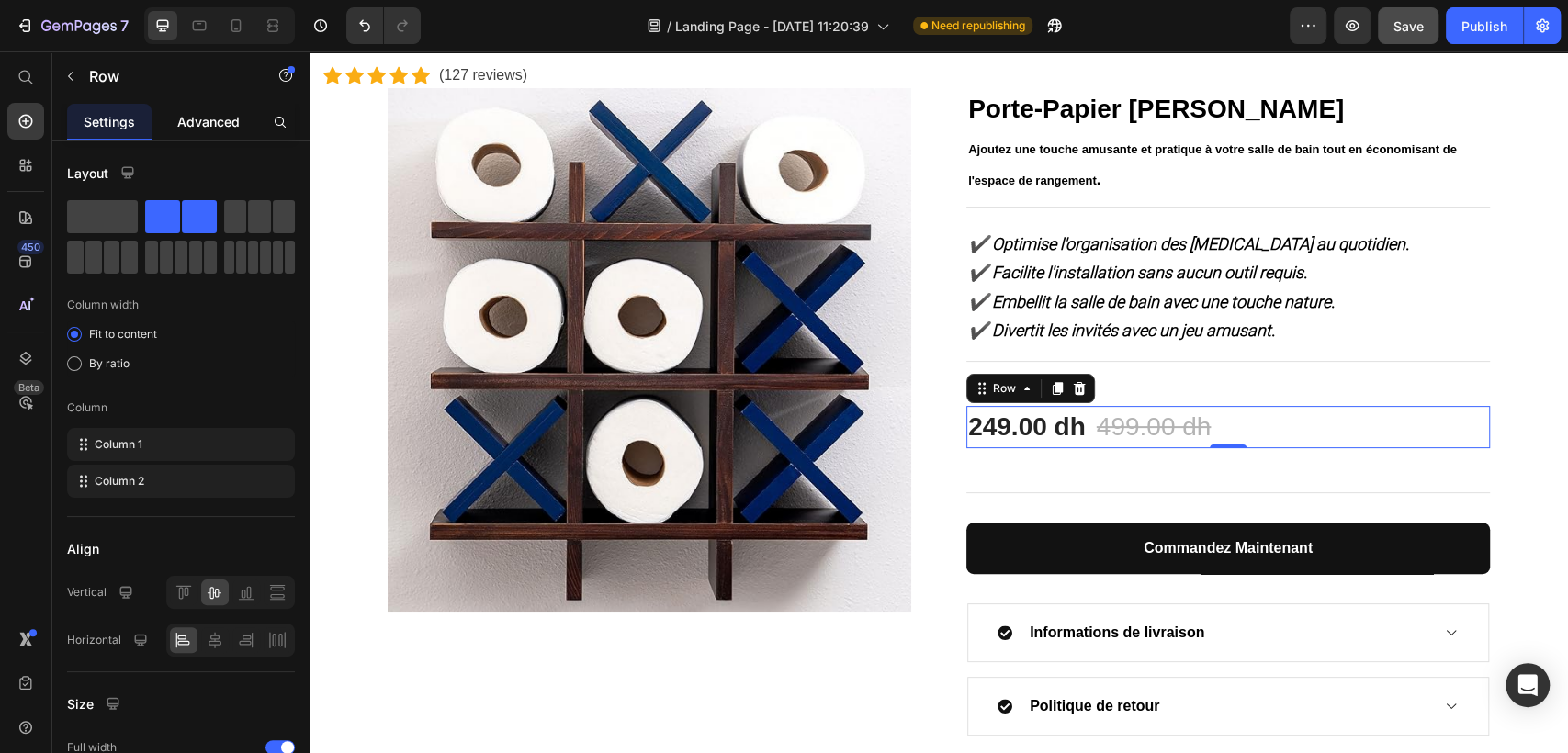 click on "Advanced" at bounding box center (209, 121) 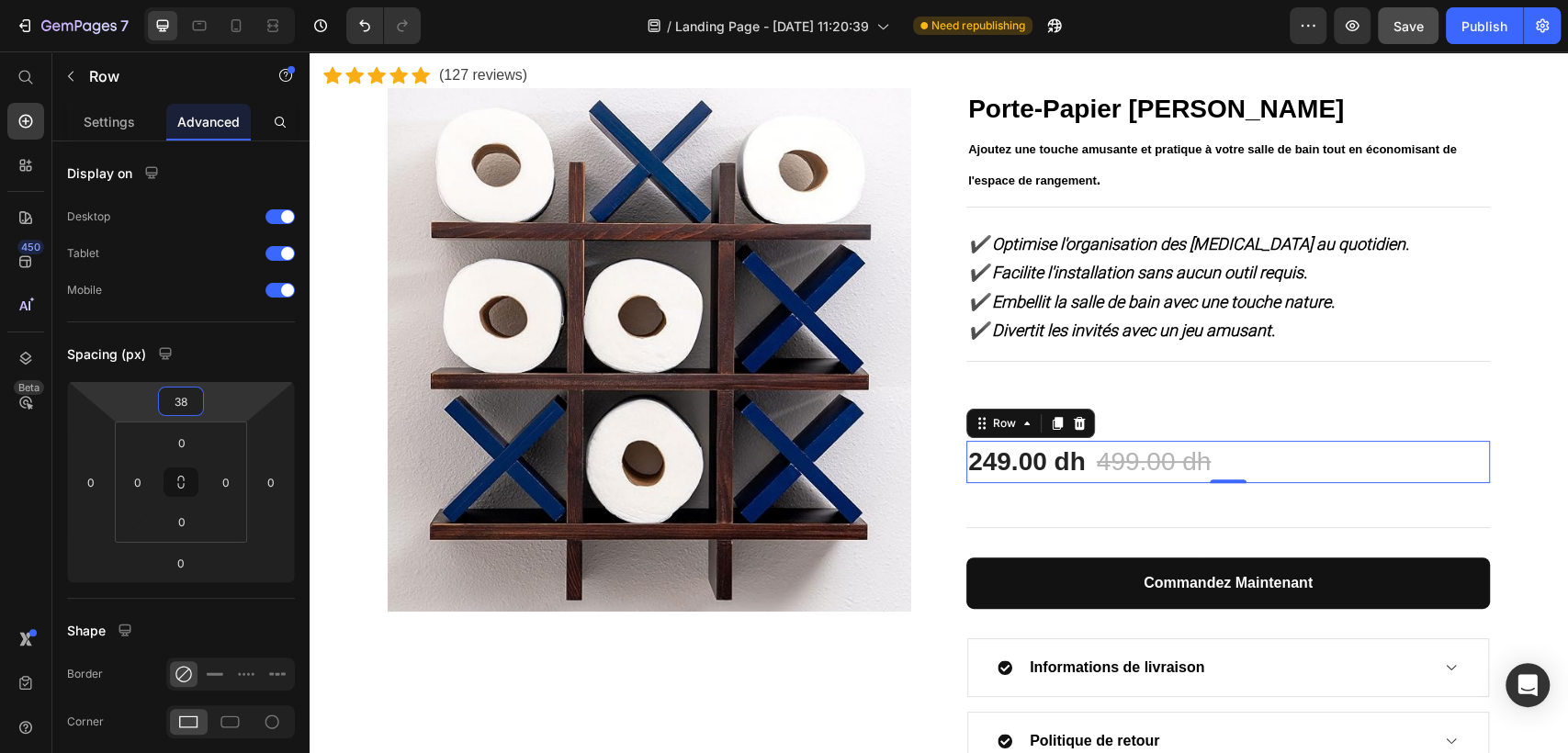 type on "34" 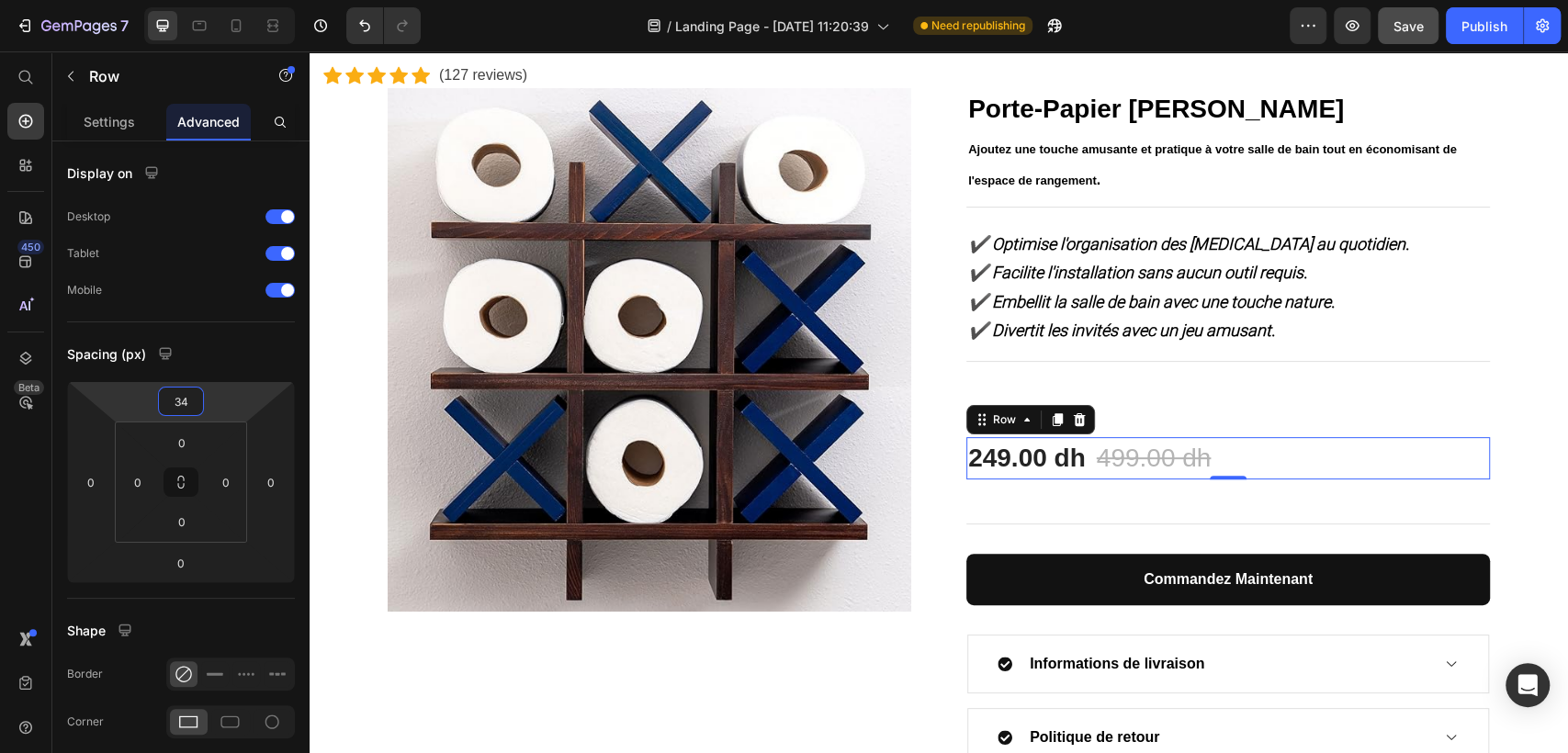 drag, startPoint x: 184, startPoint y: 382, endPoint x: 177, endPoint y: 364, distance: 19.313208 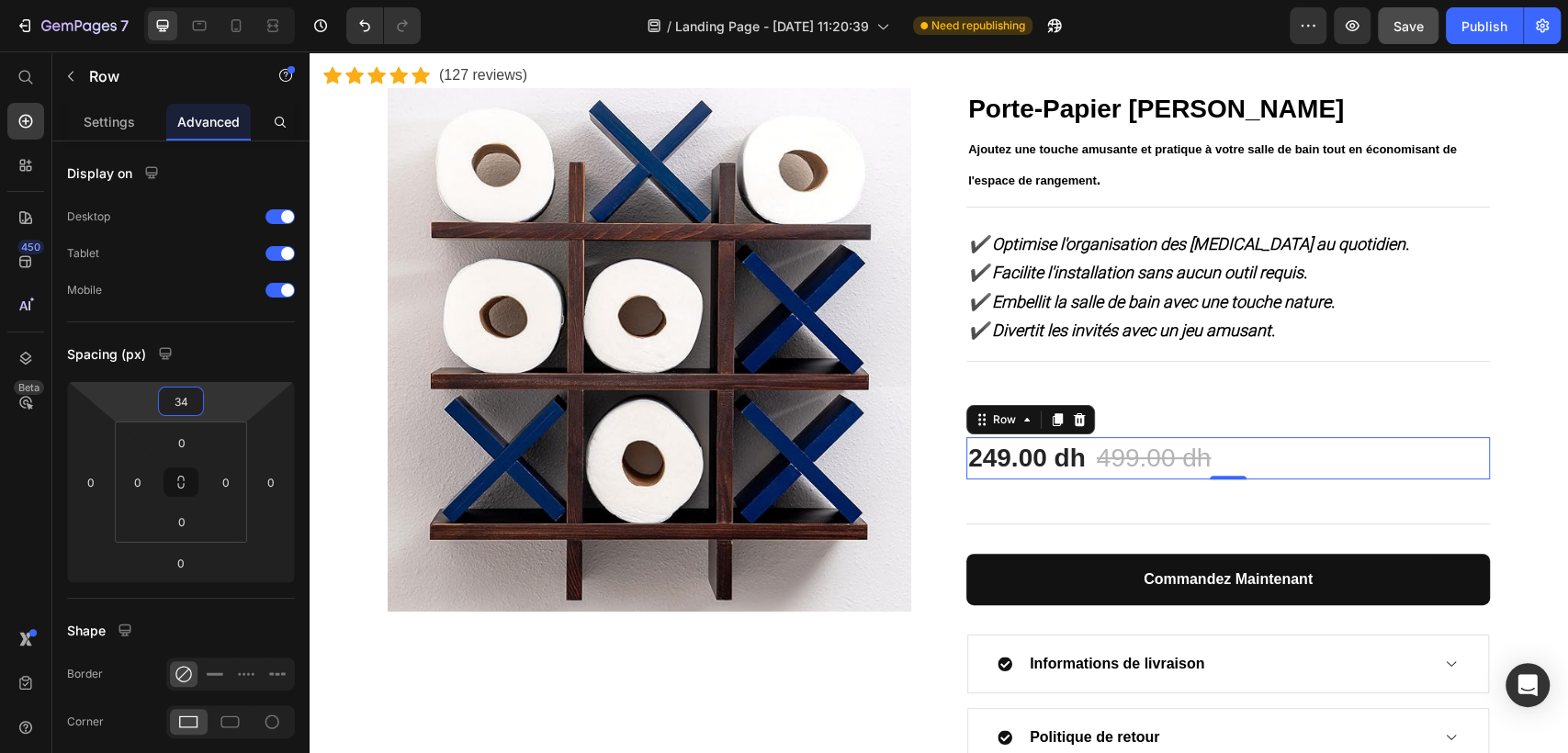 click on "7   /  Landing Page - Jul 26, 11:20:39 Need republishing Preview  Save   Publish  450 Beta Shopify Apps Sections Elements Hero Section Product Detail Brands Trusted Badges Guarantee Product Breakdown How to use Testimonials Compare Bundle FAQs Social Proof Brand Story Product List Collection Blog List Contact Sticky Add to Cart Custom Footer Browse Library 450 Layout
Row
Row
Row
Row Text
Heading
Text Block Button
Button
Button
Sticky Back to top Media
Image Image" at bounding box center [784, 0] 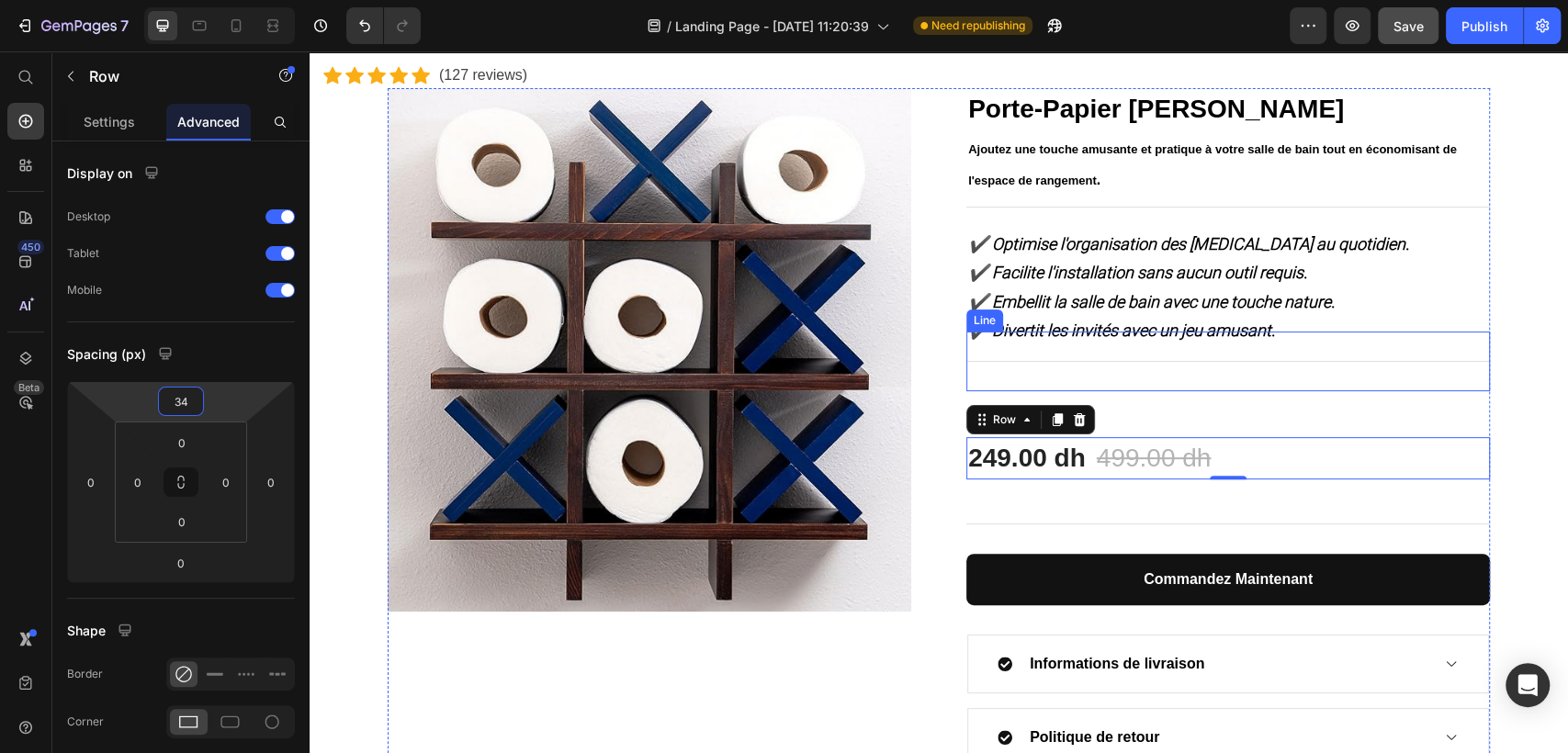 click on "Title Line" at bounding box center [1228, 361] 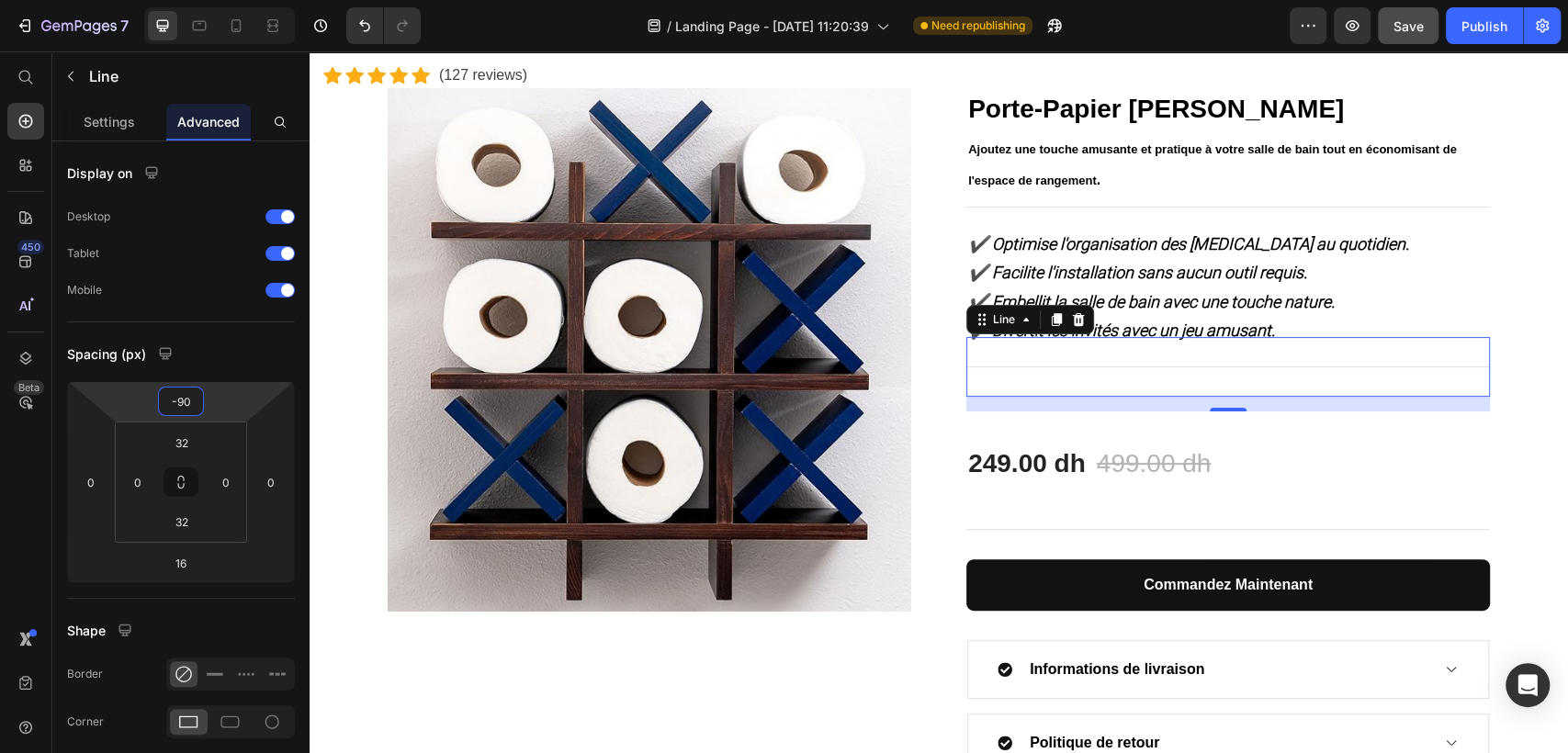 type on "-92" 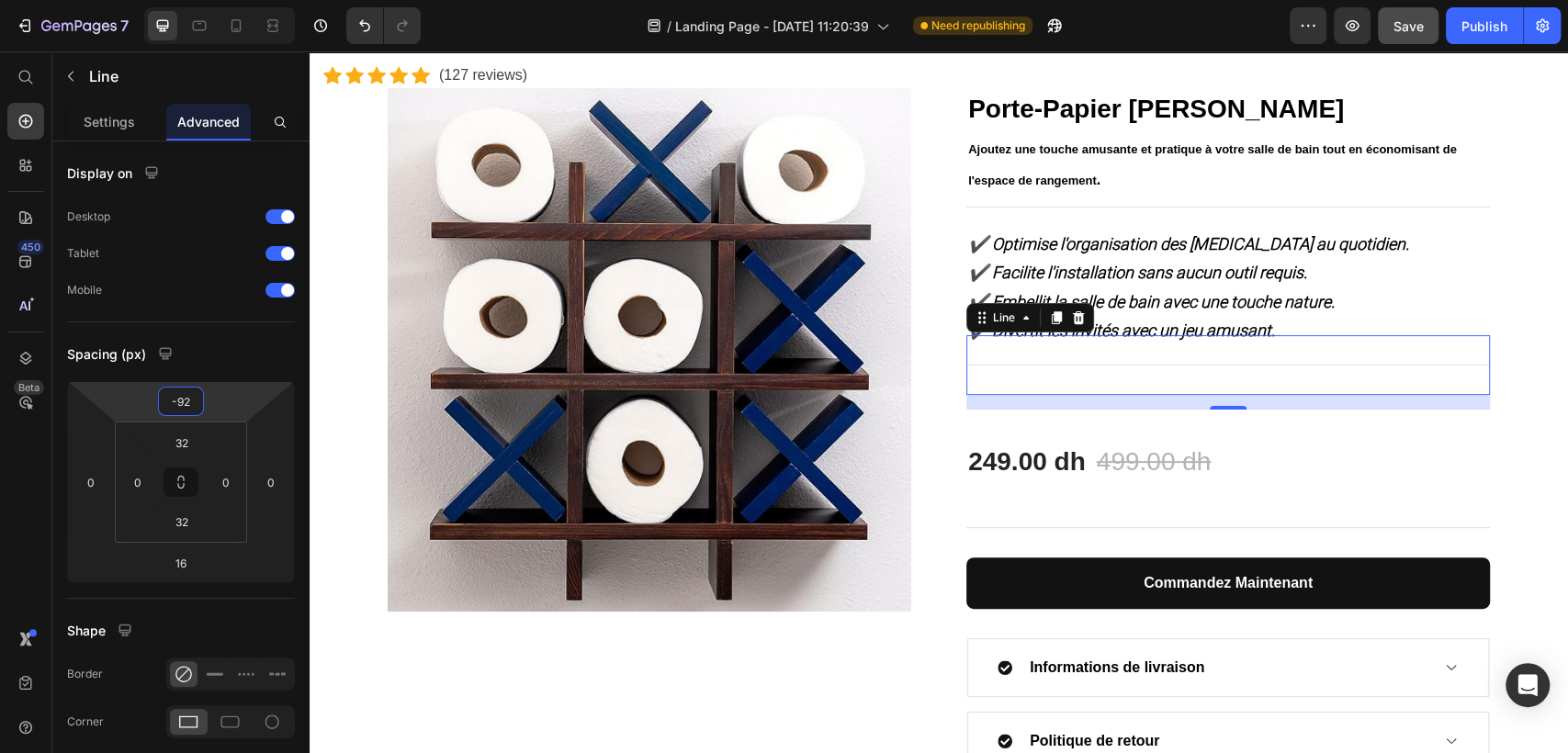 click on "7   /  Landing Page - Jul 26, 11:20:39 Need republishing Preview  Save   Publish  450 Beta Shopify Apps Sections Elements Hero Section Product Detail Brands Trusted Badges Guarantee Product Breakdown How to use Testimonials Compare Bundle FAQs Social Proof Brand Story Product List Collection Blog List Contact Sticky Add to Cart Custom Footer Browse Library 450 Layout
Row
Row
Row
Row Text
Heading
Text Block Button
Button
Button
Sticky Back to top Media
Image Image" at bounding box center (784, 0) 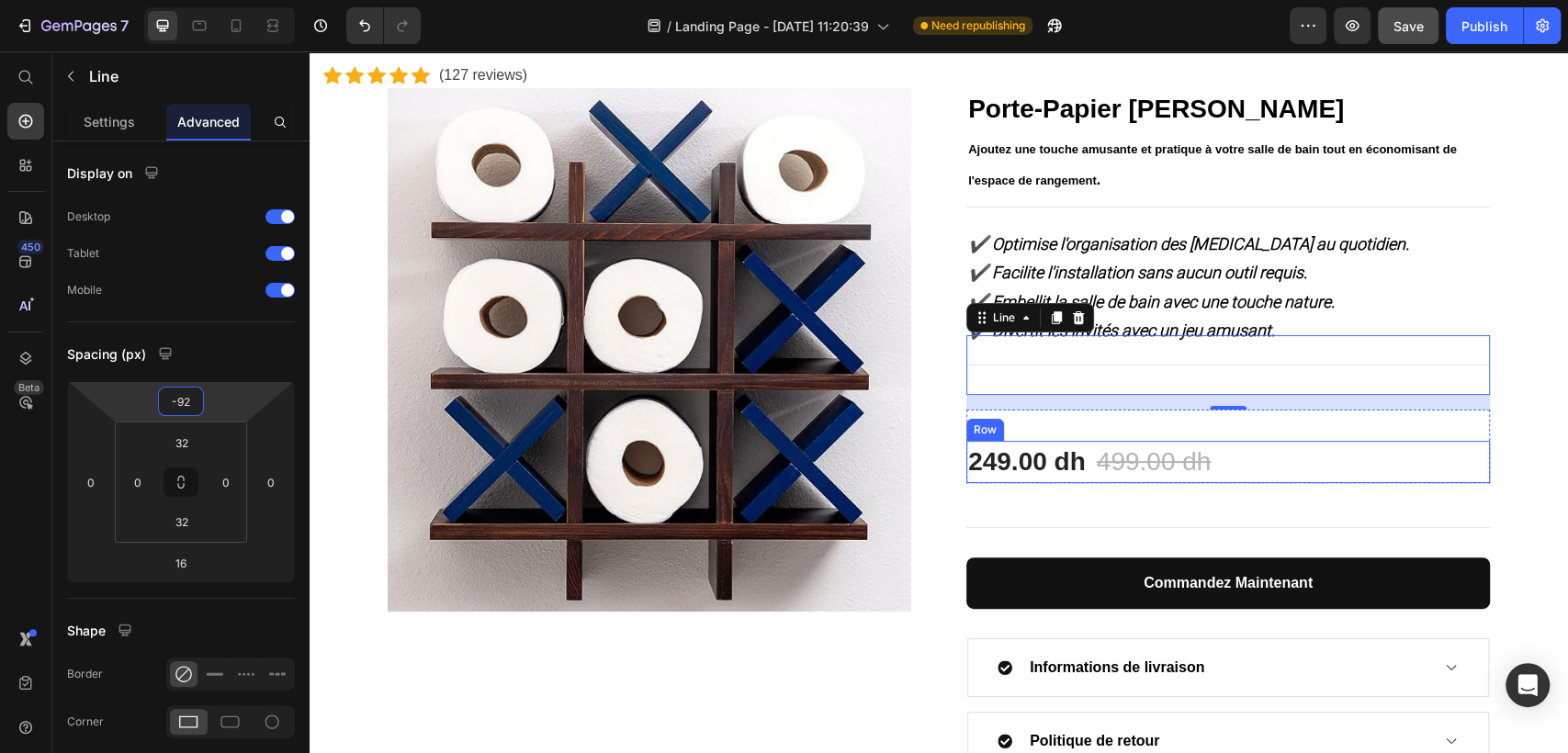 click on "249.00 dh (P) Price 499.00 dh (P) Price Row" at bounding box center [1228, 462] 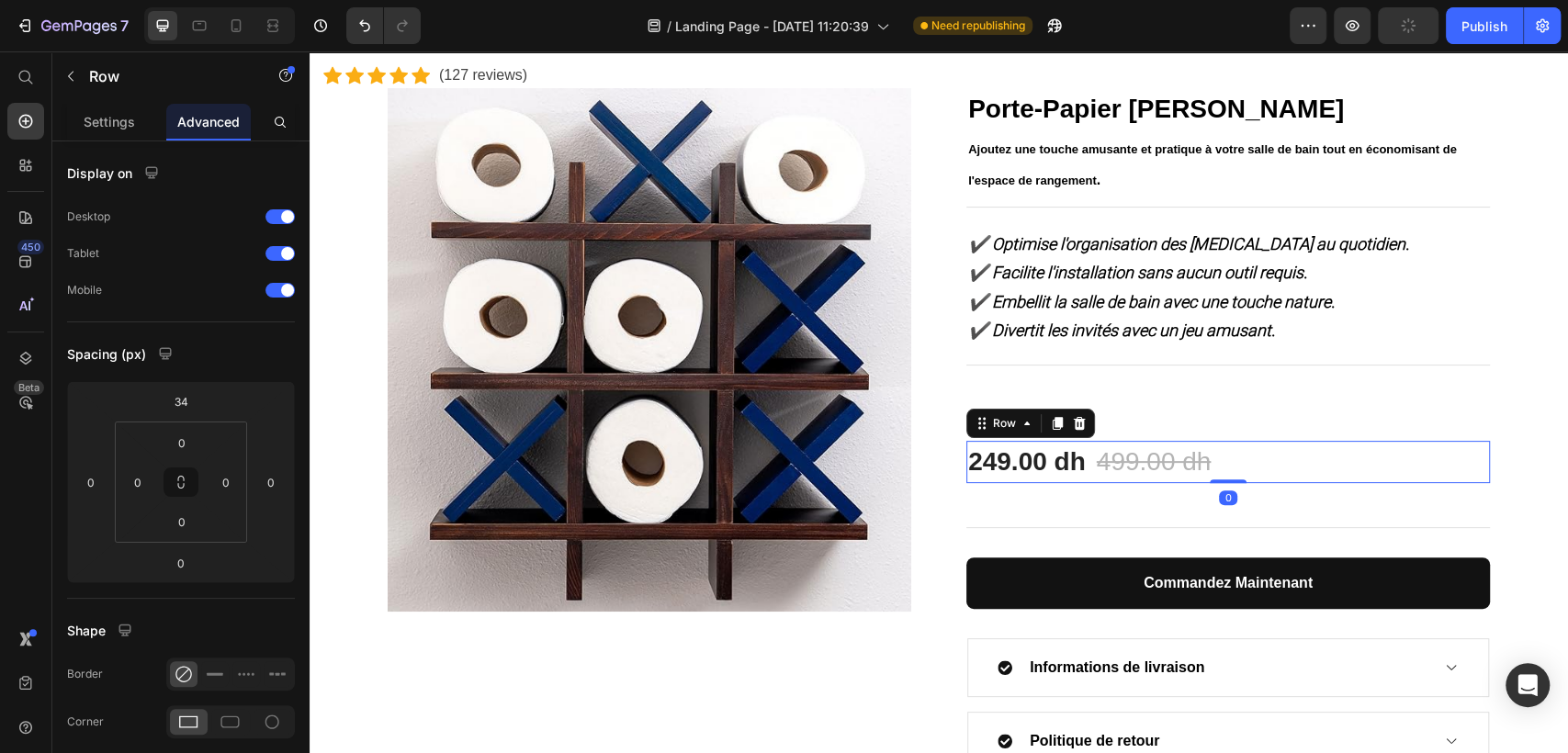 click on "249.00 dh (P) Price 499.00 dh (P) Price Row   0" at bounding box center [1228, 462] 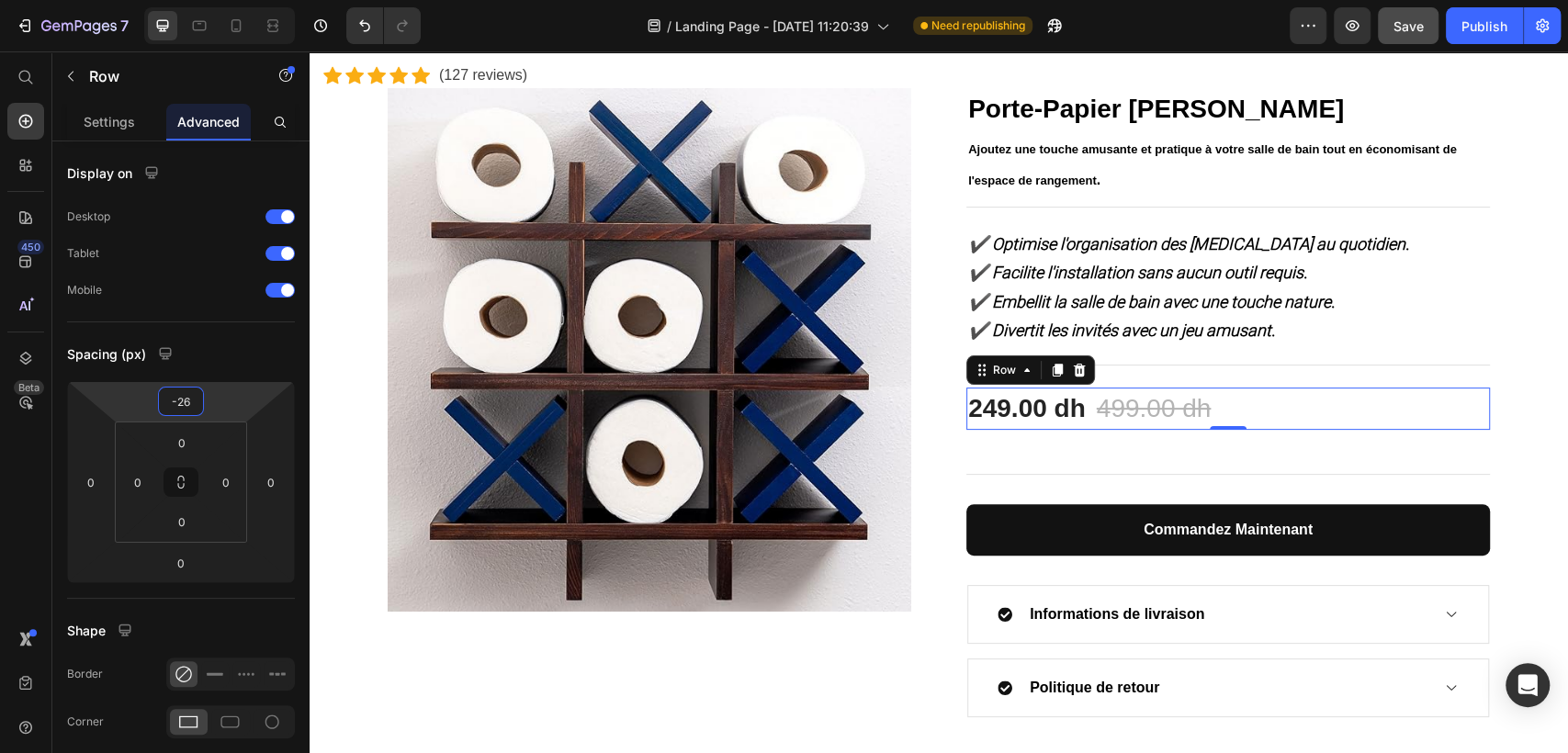 type on "-28" 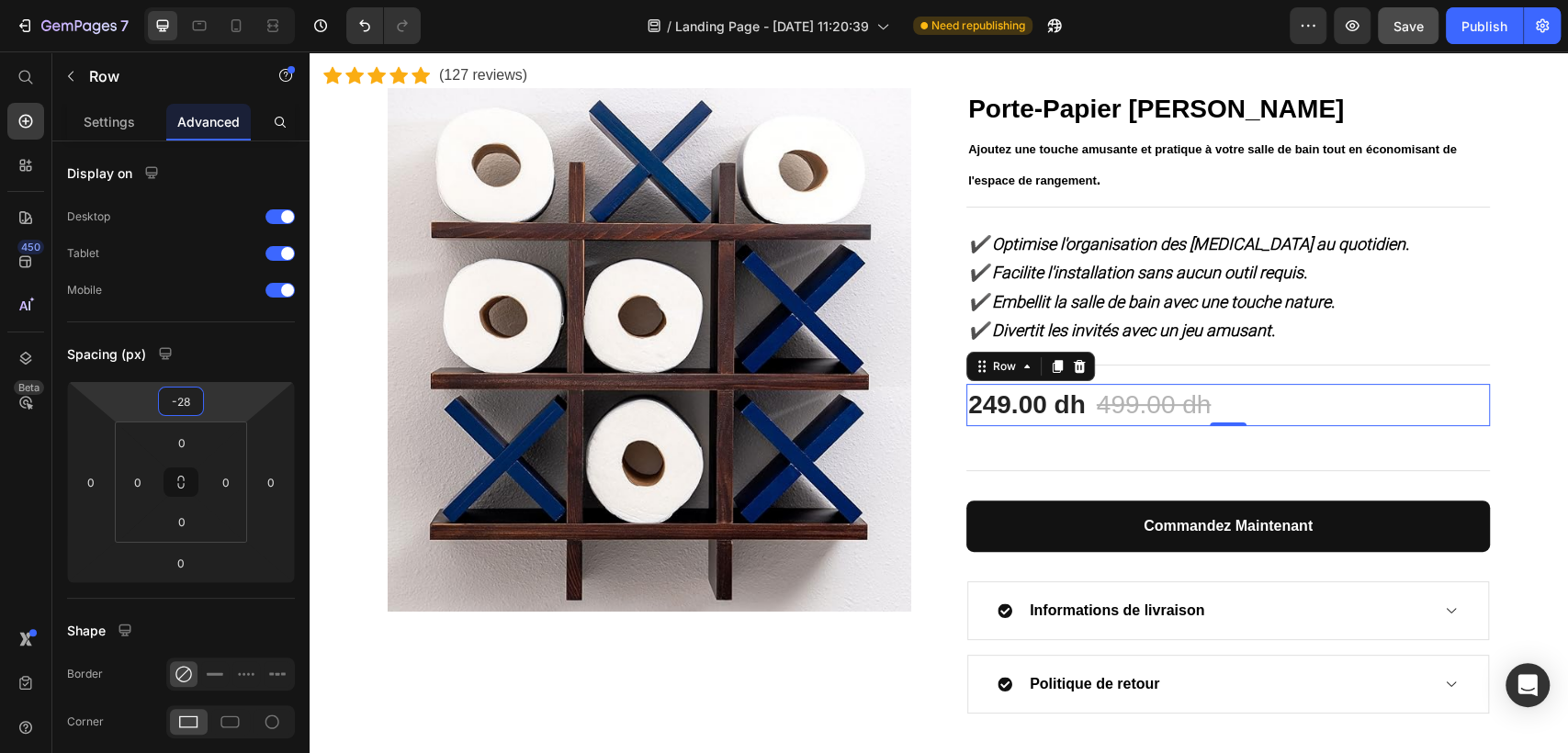 drag, startPoint x: 164, startPoint y: 383, endPoint x: 175, endPoint y: 414, distance: 32.89377 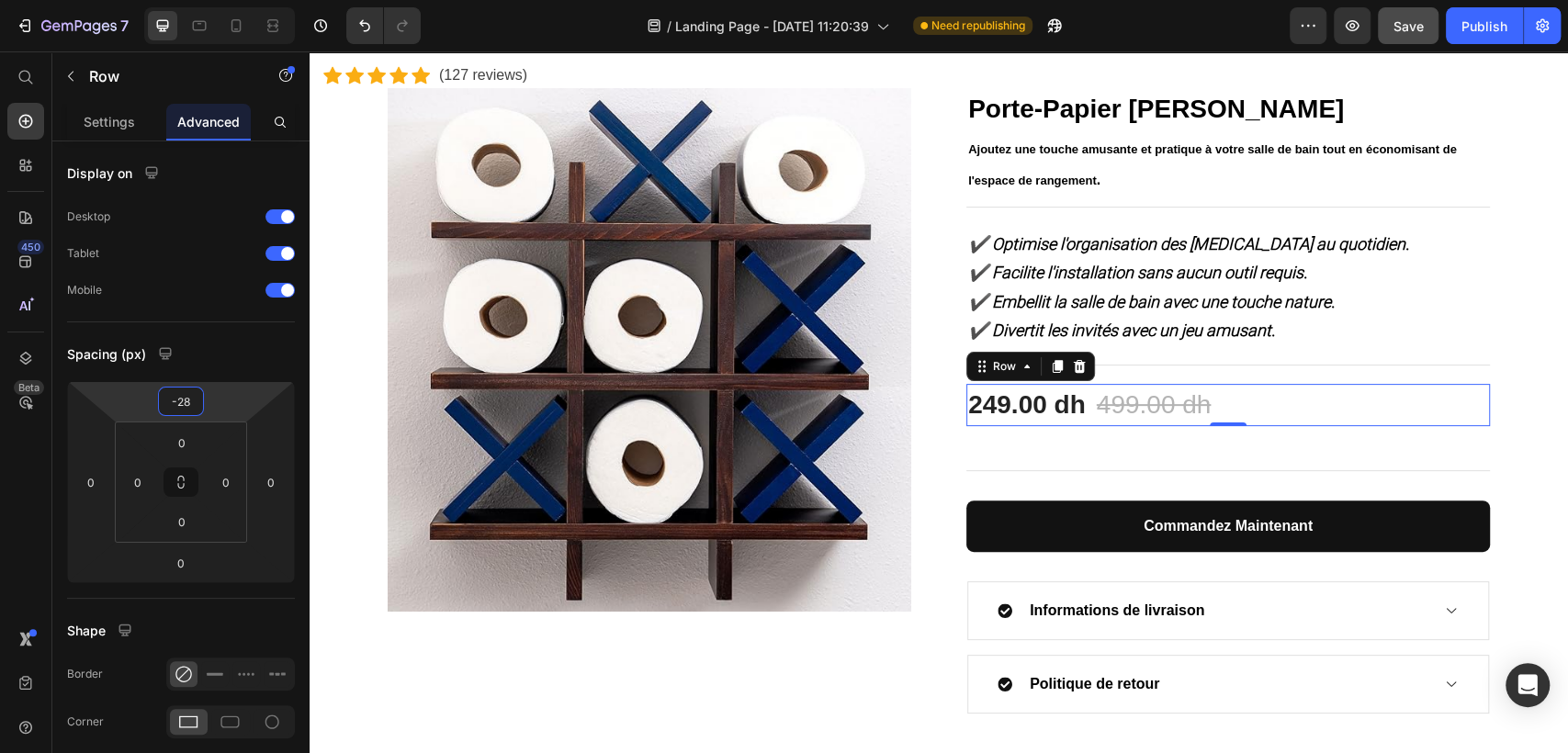 click on "7   /  Landing Page - Jul 26, 11:20:39 Need republishing Preview  Save   Publish  450 Beta Shopify Apps Sections Elements Hero Section Product Detail Brands Trusted Badges Guarantee Product Breakdown How to use Testimonials Compare Bundle FAQs Social Proof Brand Story Product List Collection Blog List Contact Sticky Add to Cart Custom Footer Browse Library 450 Layout
Row
Row
Row
Row Text
Heading
Text Block Button
Button
Button
Sticky Back to top Media
Image Image" at bounding box center (784, 0) 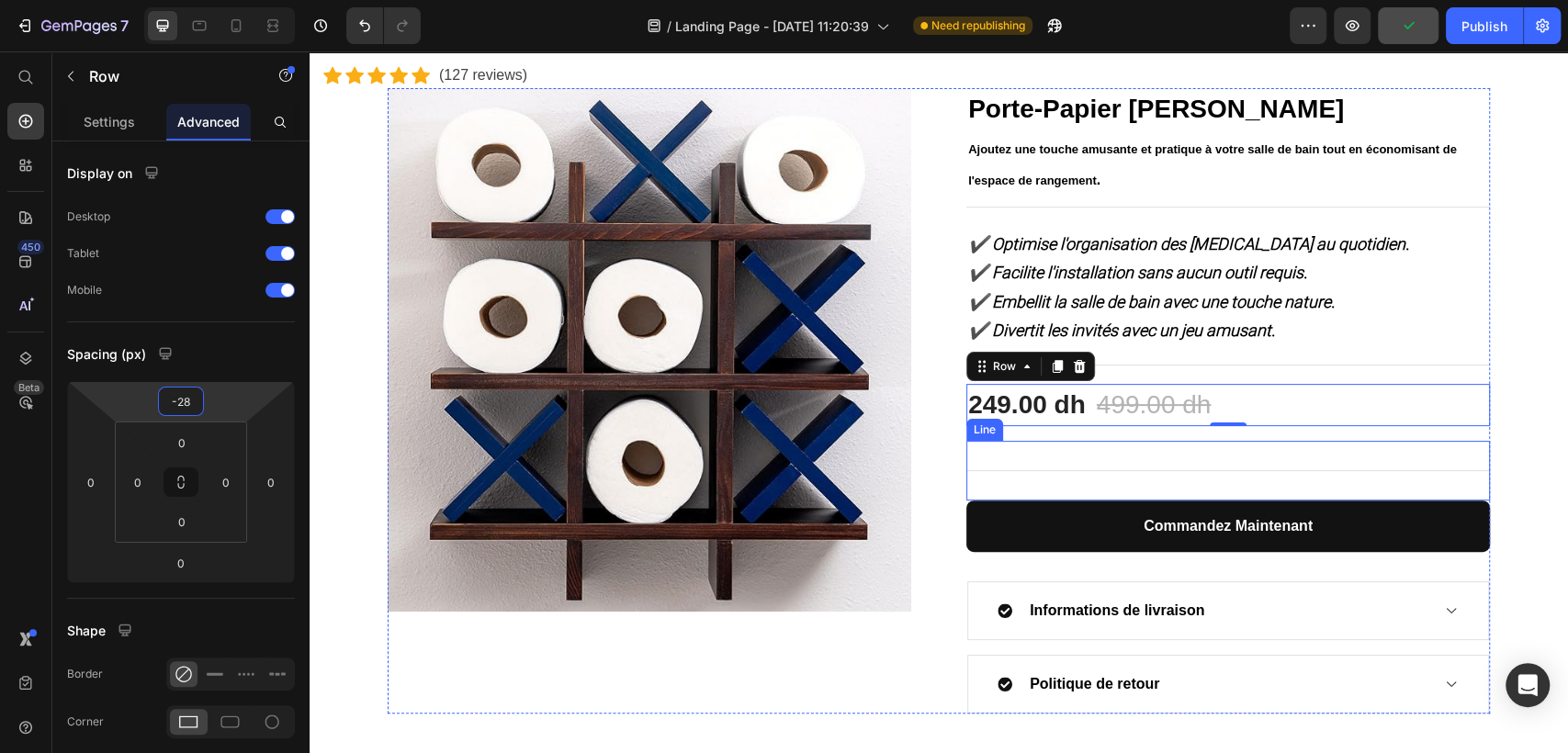 click on "Title Line" at bounding box center [1228, 470] 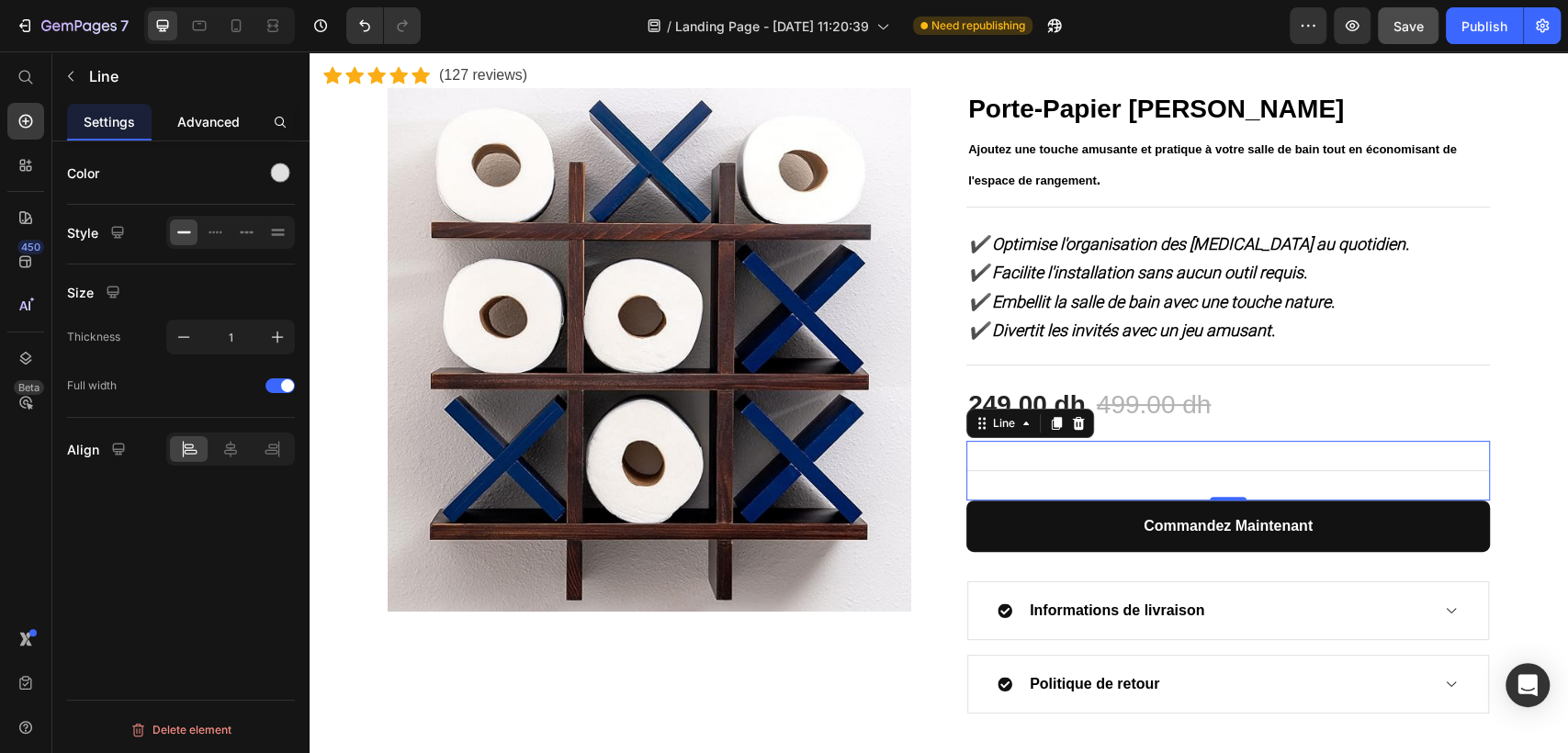 click on "Advanced" at bounding box center (209, 121) 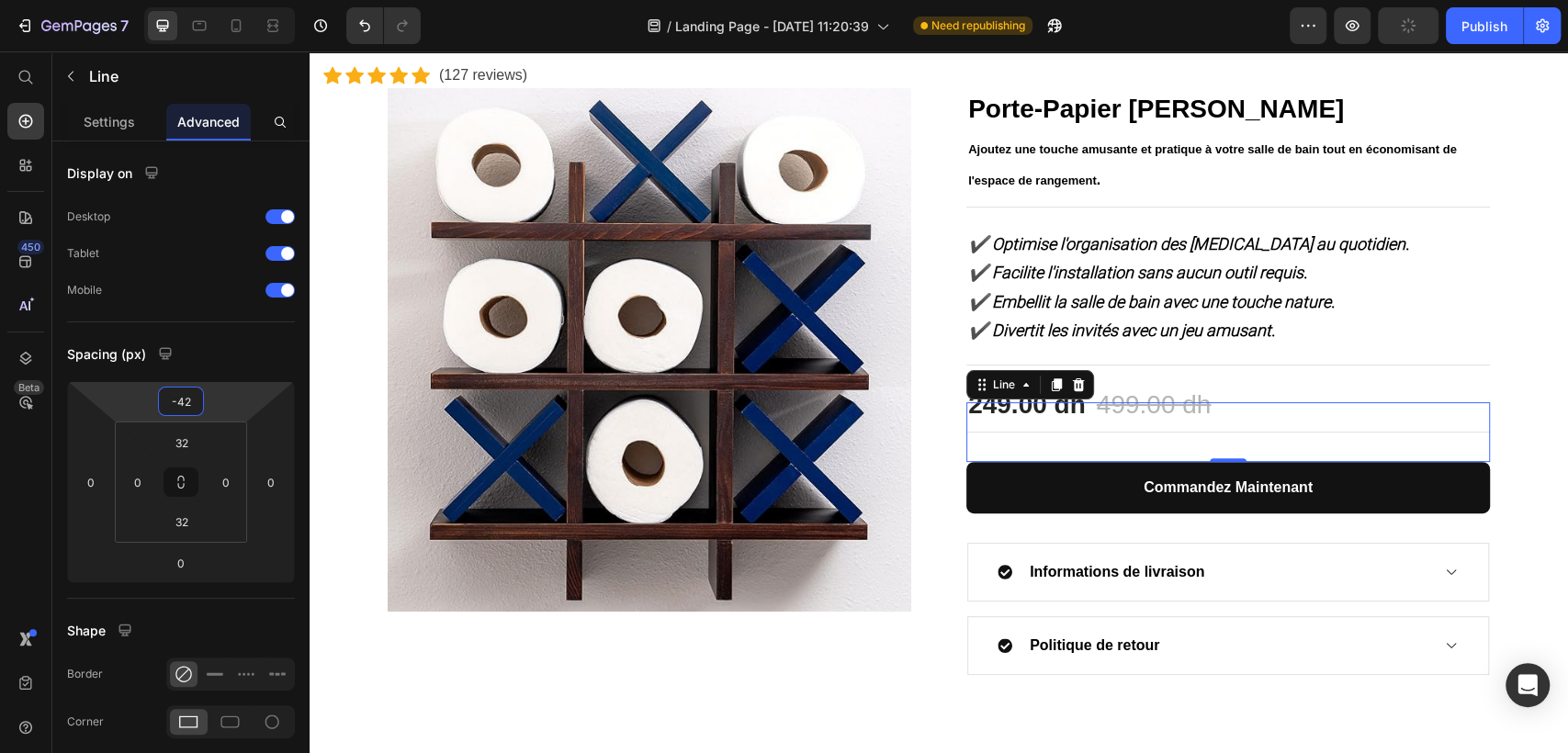 type on "-40" 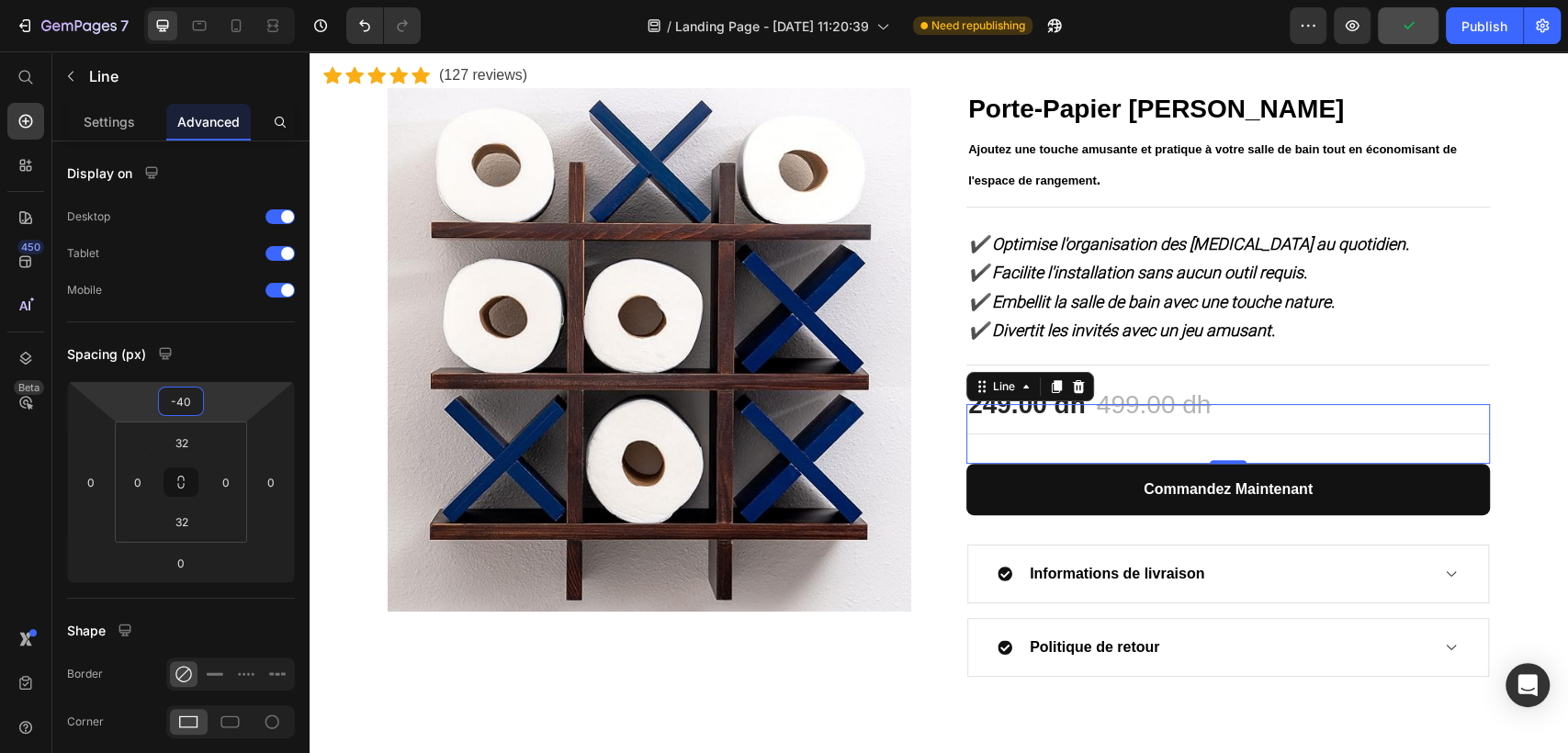 drag, startPoint x: 177, startPoint y: 384, endPoint x: 179, endPoint y: 405, distance: 21.095023 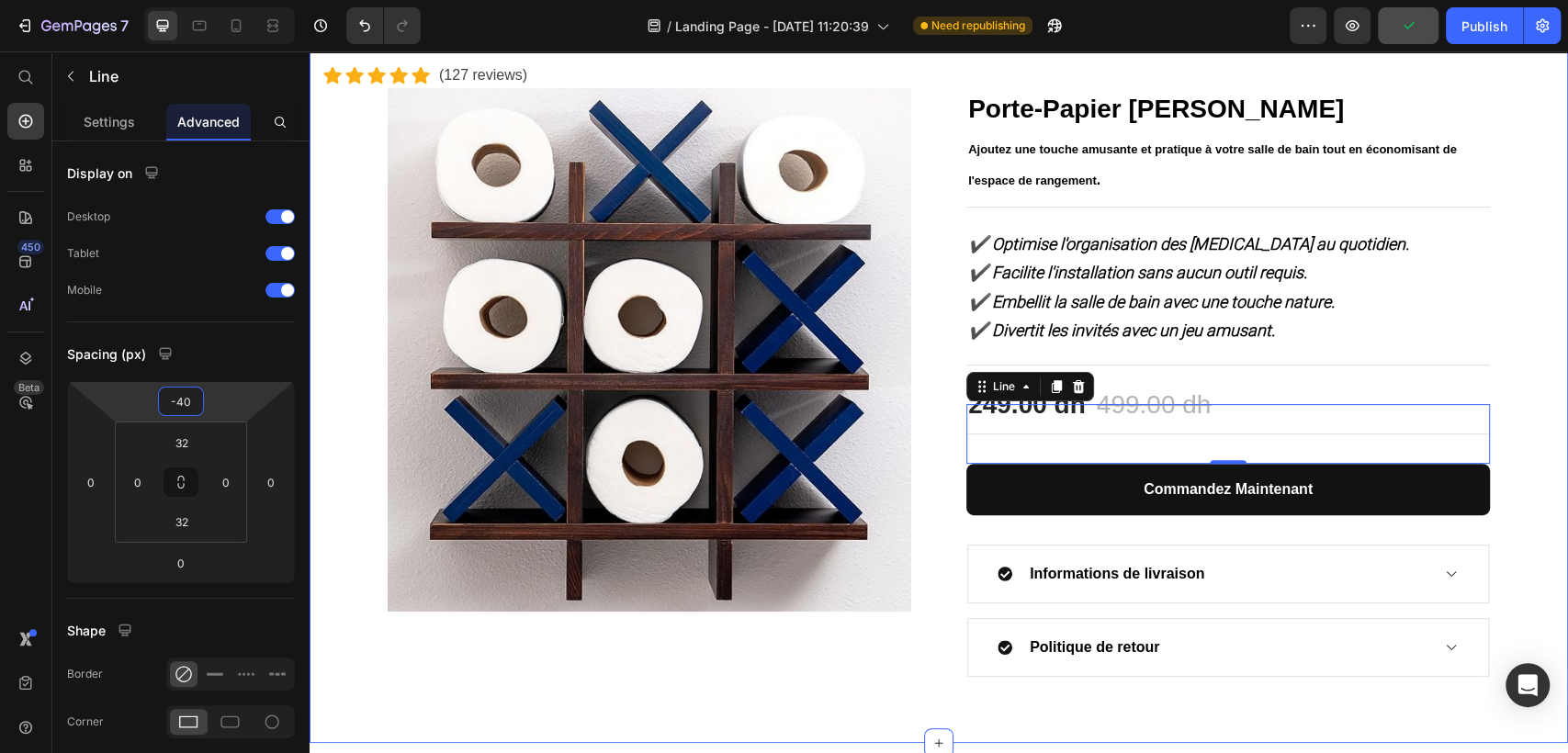 click on "Great Health Gift For Your Family Heading Row                Icon                Icon                Icon                Icon                Icon Icon List Hoz (127 reviews) Text block Row Product Images Porte-Papier Mural Rigolo (P) Title Ajoutez une touche amusante et pratique à votre salle de bain tout en économisant de l'espace de rangement . Text block                Title Line ✔️ Optimise l'organisation des rouleaux au quotidien. ✔️ Facilite l'installation sans aucun outil requis. ✔️ Embellit la salle de bain avec une touche nature. ✔️ Divertit les invités avec un jeu amusant.   Text block                Title Line 249.00 dh (P) Price 499.00 dh (P) Price Row Row                Title Line   0 commandez maintenant    (P) Dynamic Checkout
Informations de livraison
Politique de retour Accordion Product" at bounding box center [939, 320] 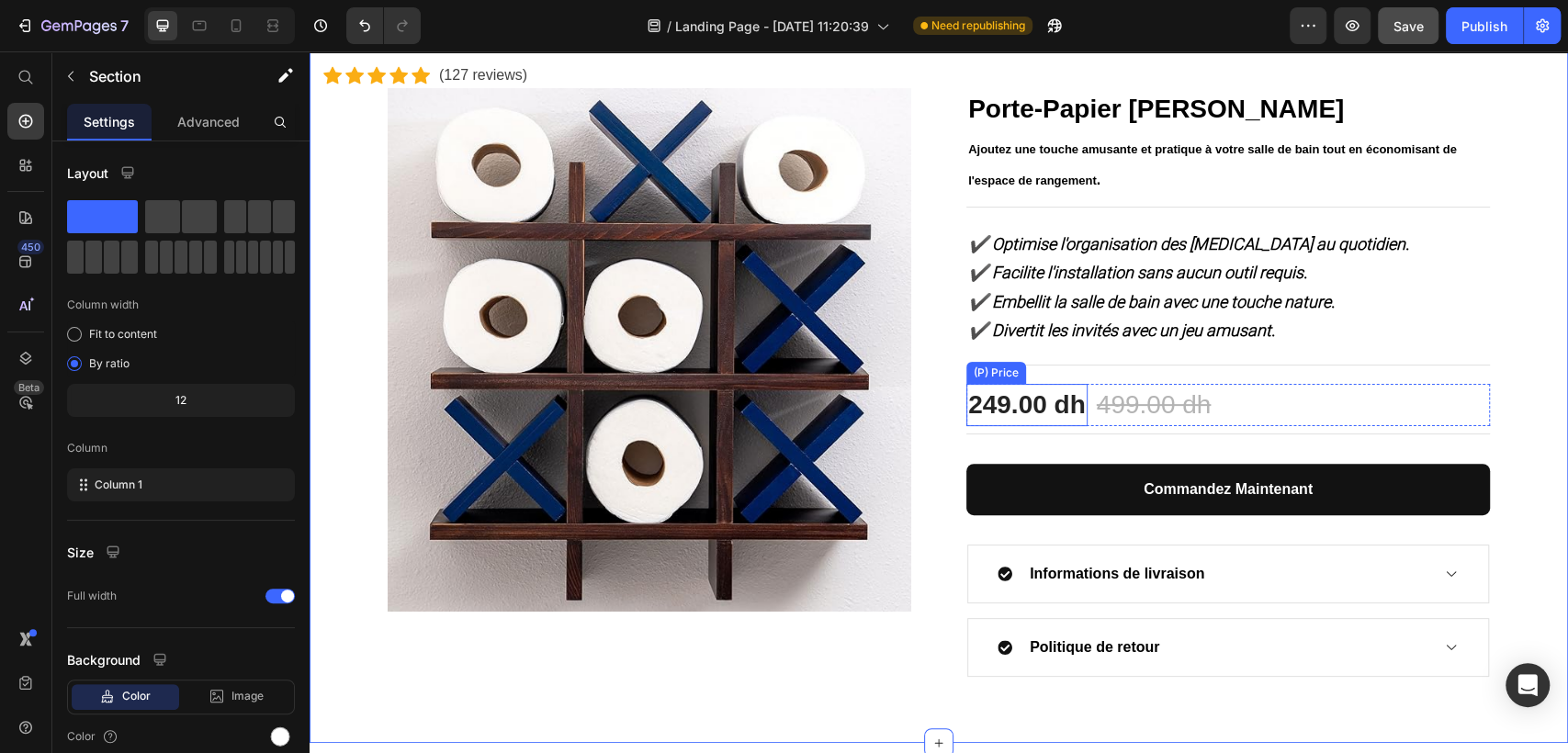 click on "249.00 dh" at bounding box center [1027, 405] 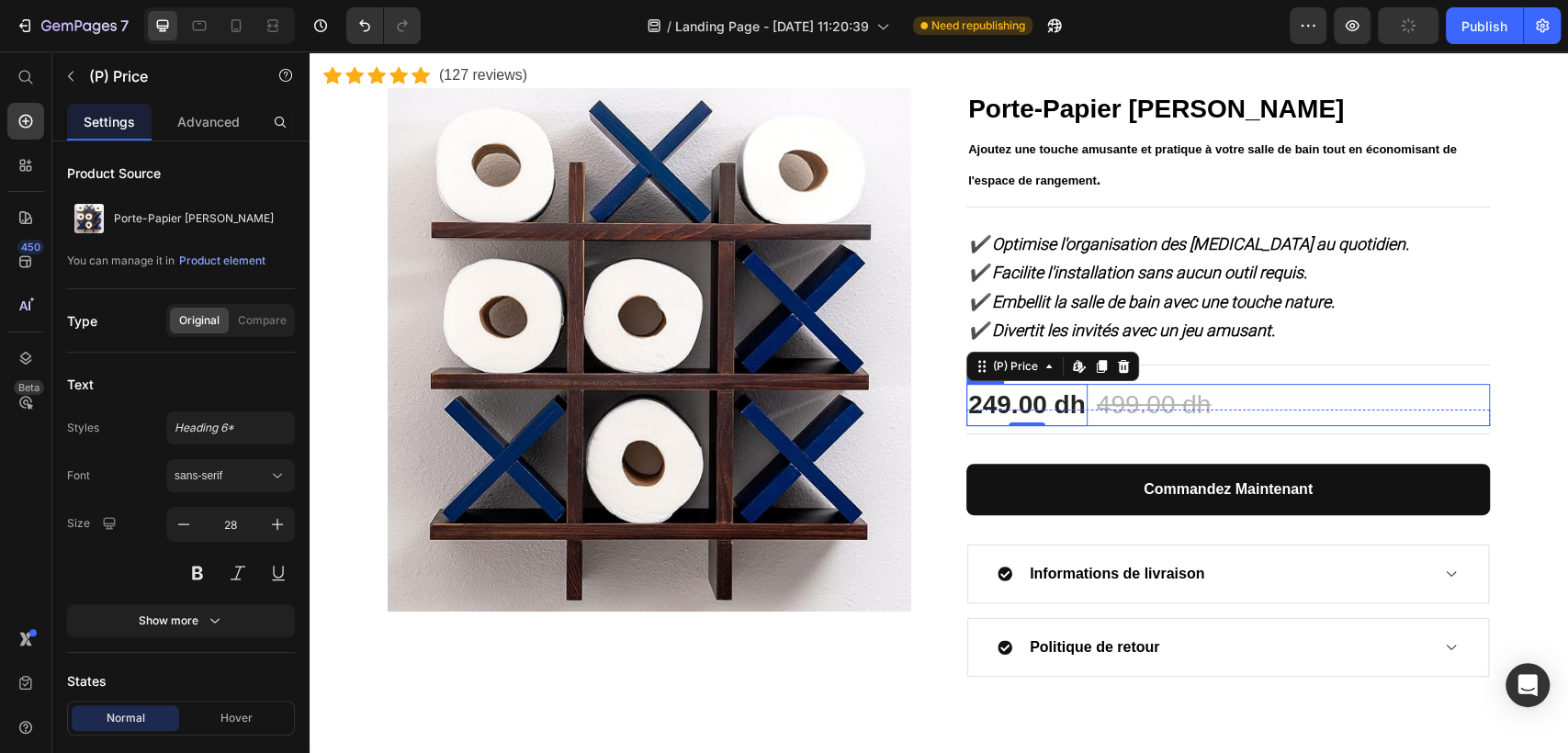 click on "249.00 dh (P) Price   Edit content in Shopify 0 499.00 dh (P) Price Row" at bounding box center [1228, 405] 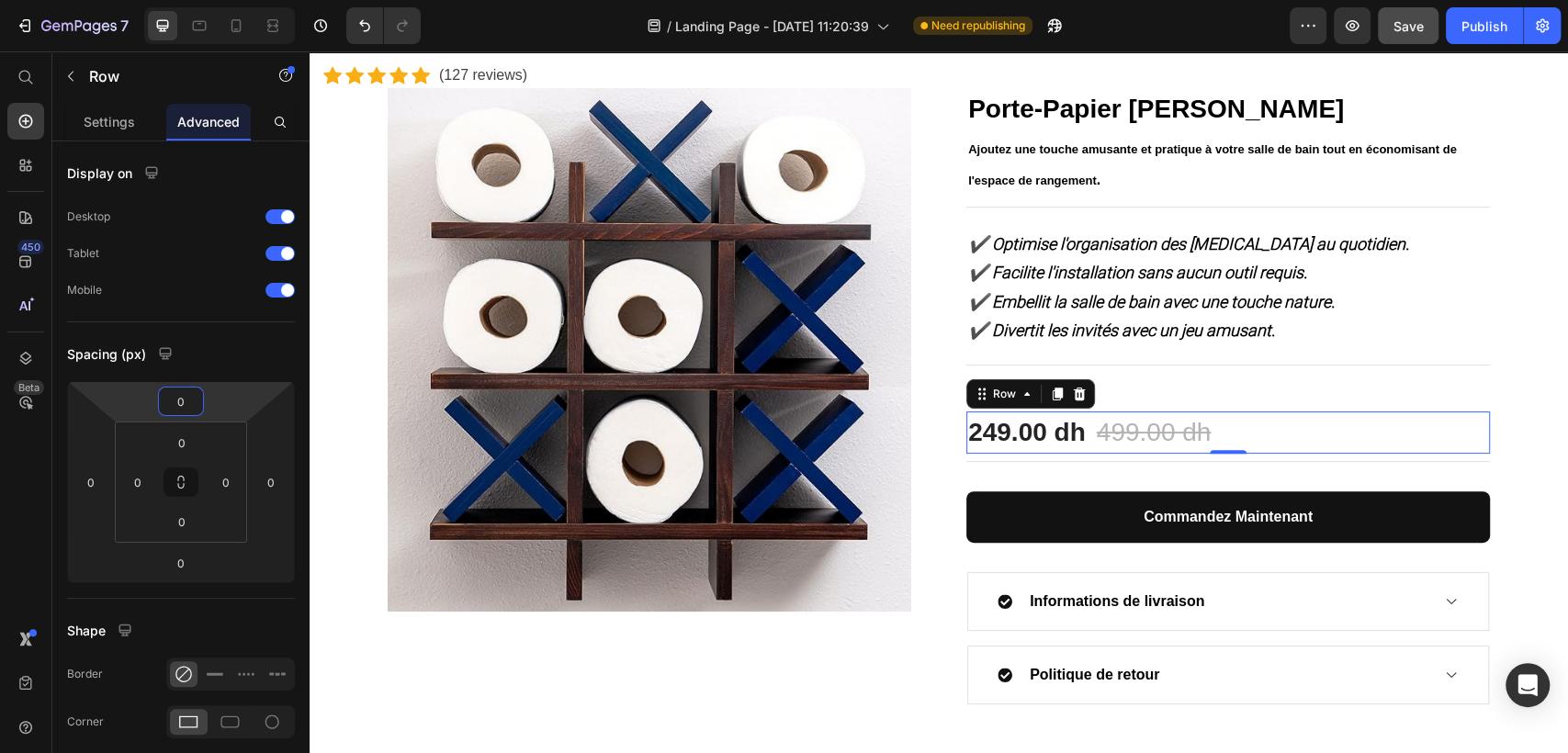 type on "-4" 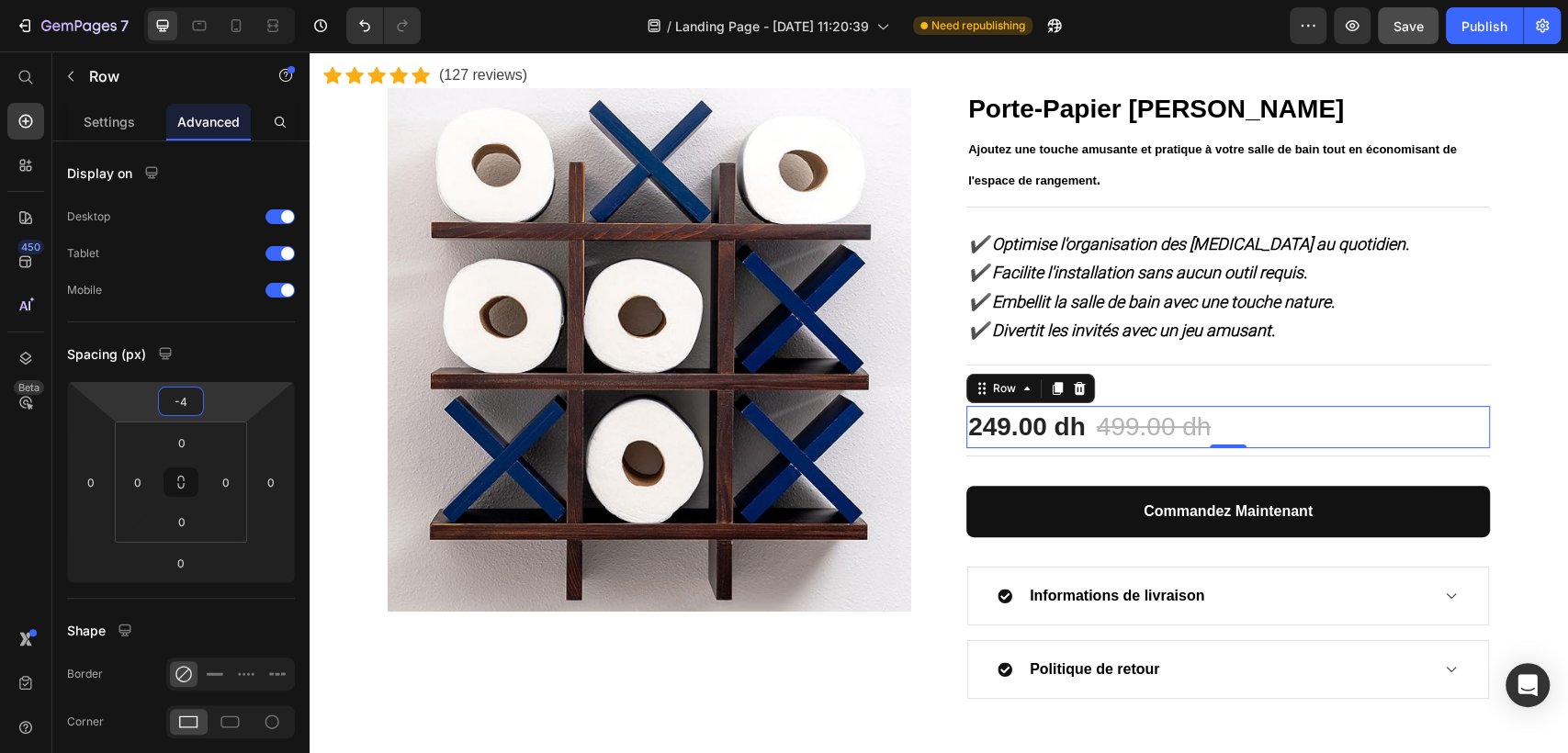 drag, startPoint x: 184, startPoint y: 382, endPoint x: 183, endPoint y: 369, distance: 13.038405 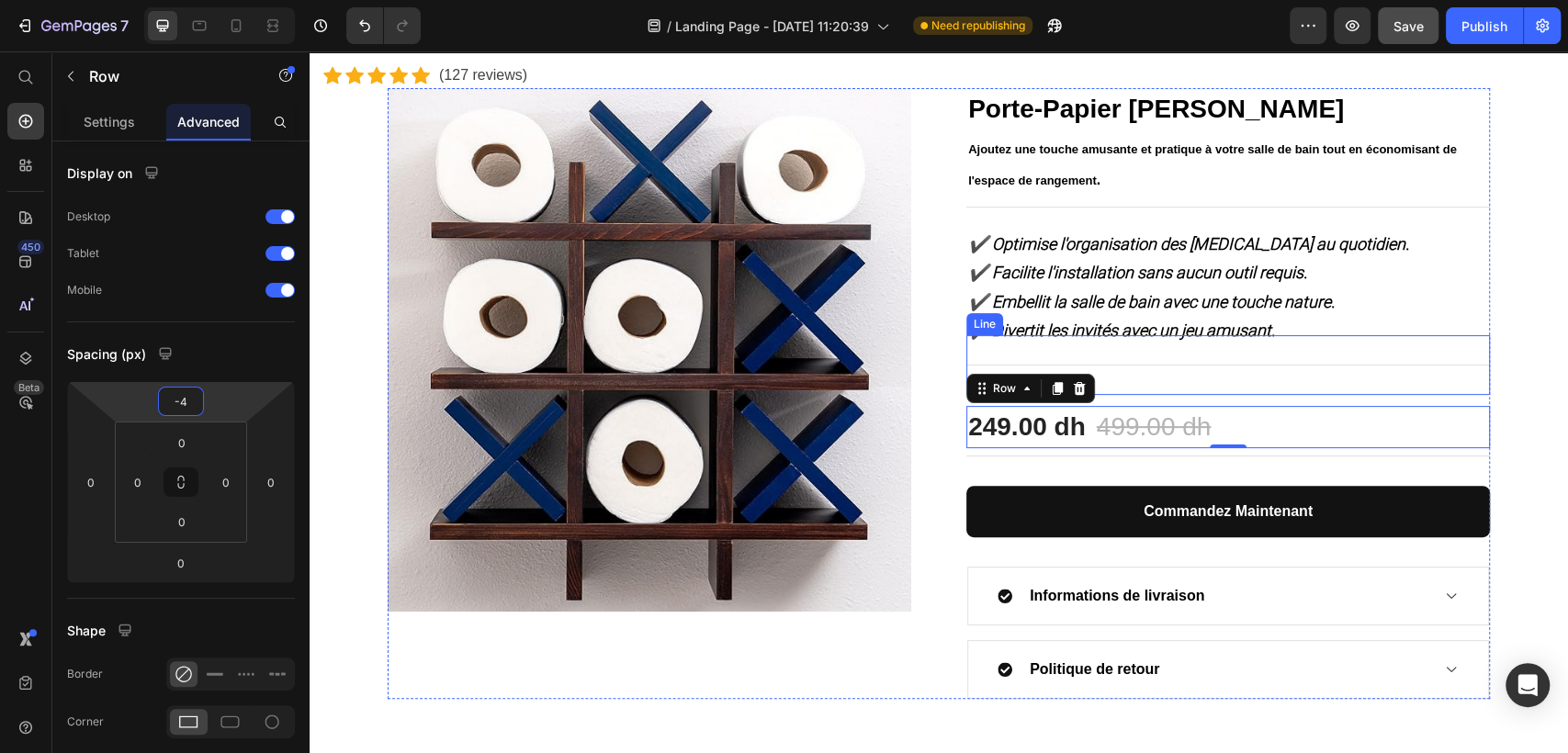 click on "Title Line" at bounding box center [1228, 365] 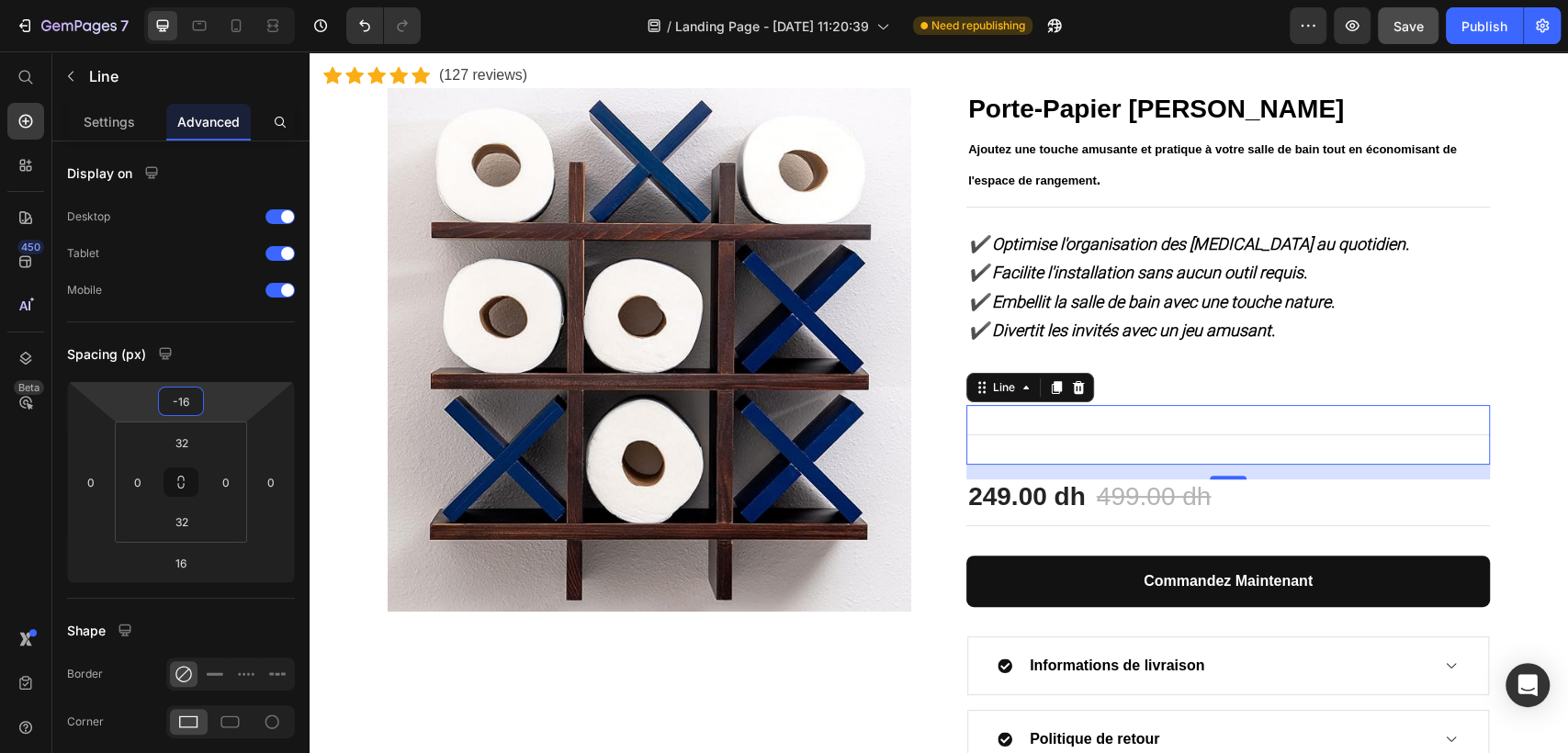 type on "-14" 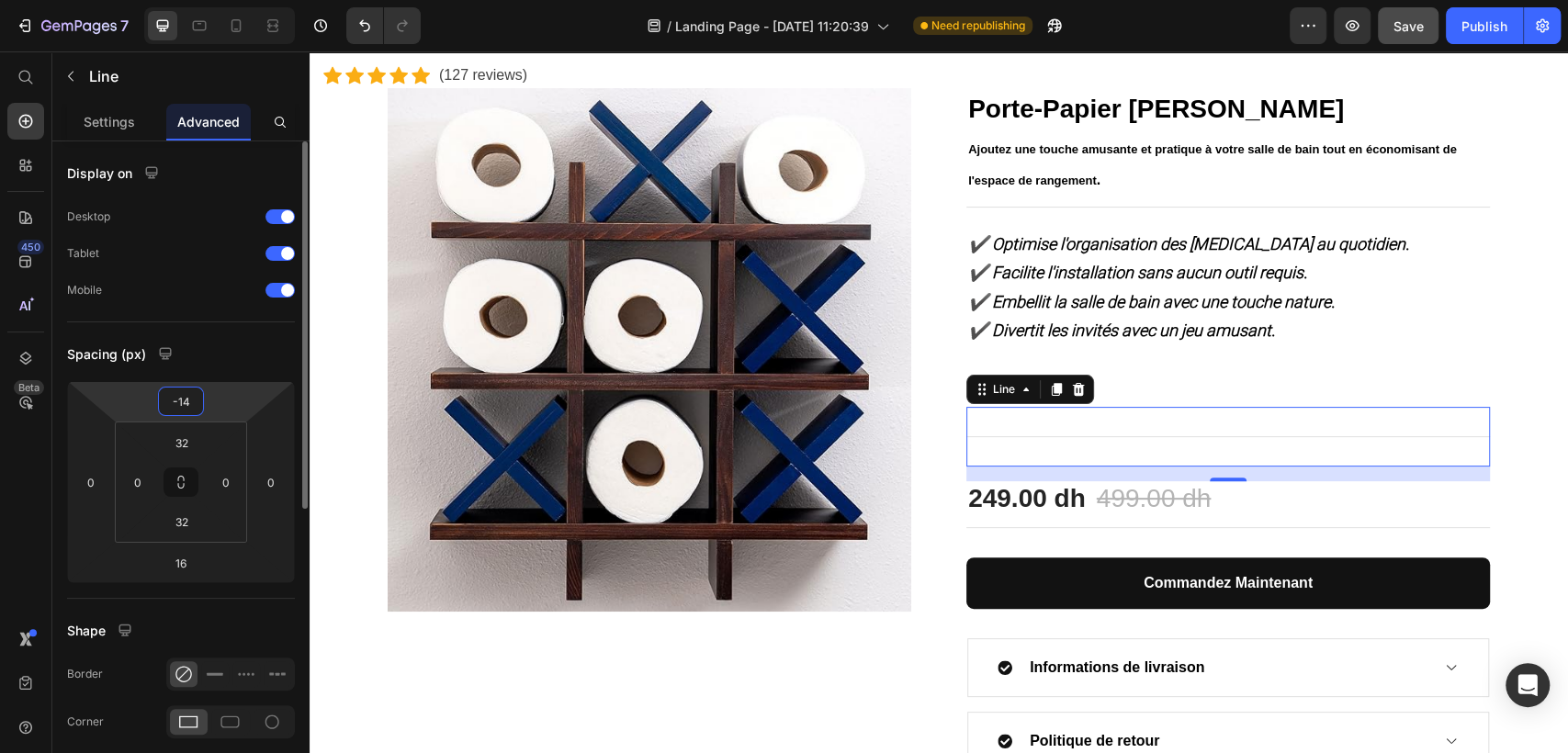 drag, startPoint x: 205, startPoint y: 384, endPoint x: 206, endPoint y: 343, distance: 41.012193 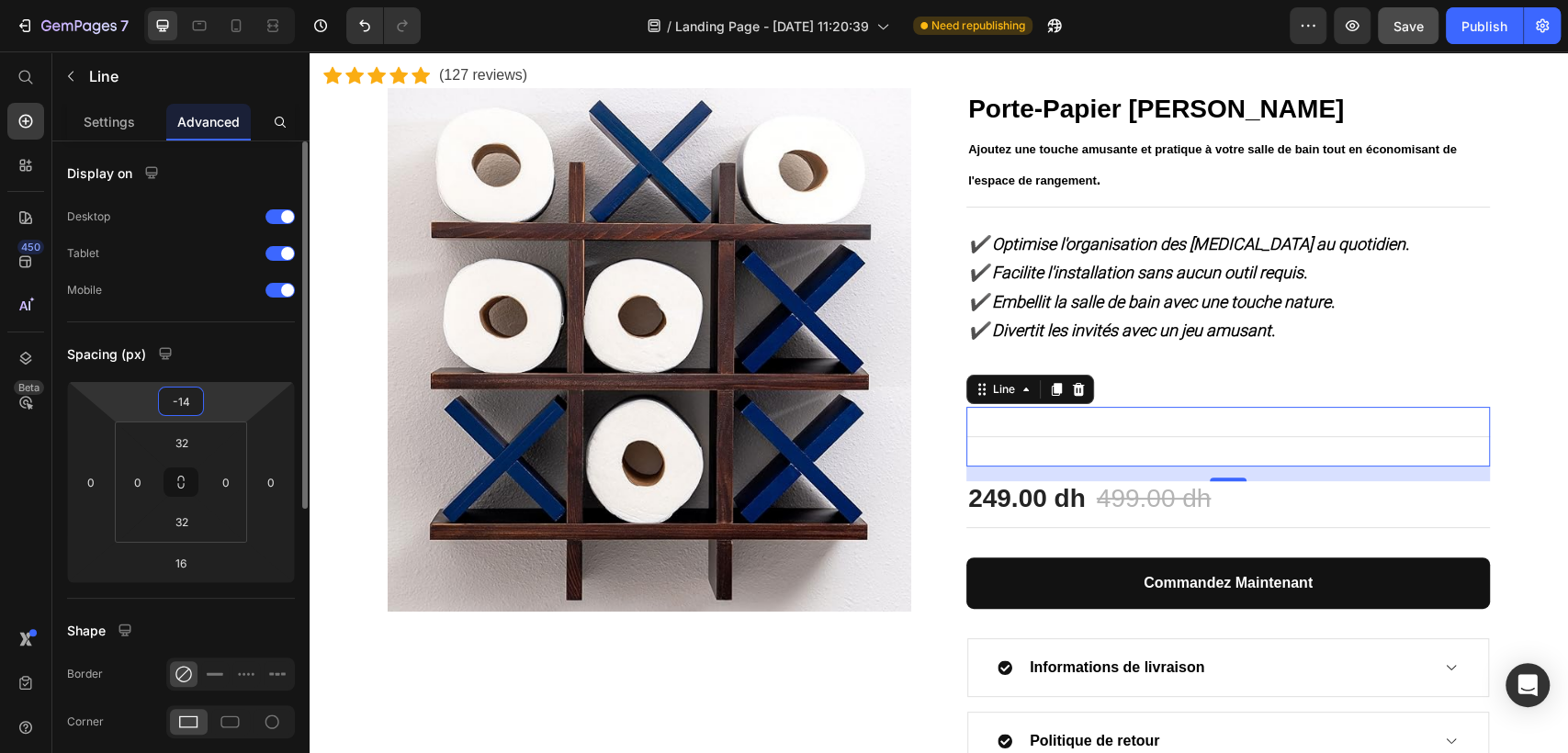 click on "7   /  Landing Page - Jul 26, 11:20:39 Need republishing Preview  Save   Publish  450 Beta Shopify Apps Sections Elements Hero Section Product Detail Brands Trusted Badges Guarantee Product Breakdown How to use Testimonials Compare Bundle FAQs Social Proof Brand Story Product List Collection Blog List Contact Sticky Add to Cart Custom Footer Browse Library 450 Layout
Row
Row
Row
Row Text
Heading
Text Block Button
Button
Button
Sticky Back to top Media
Image Image" at bounding box center (784, 0) 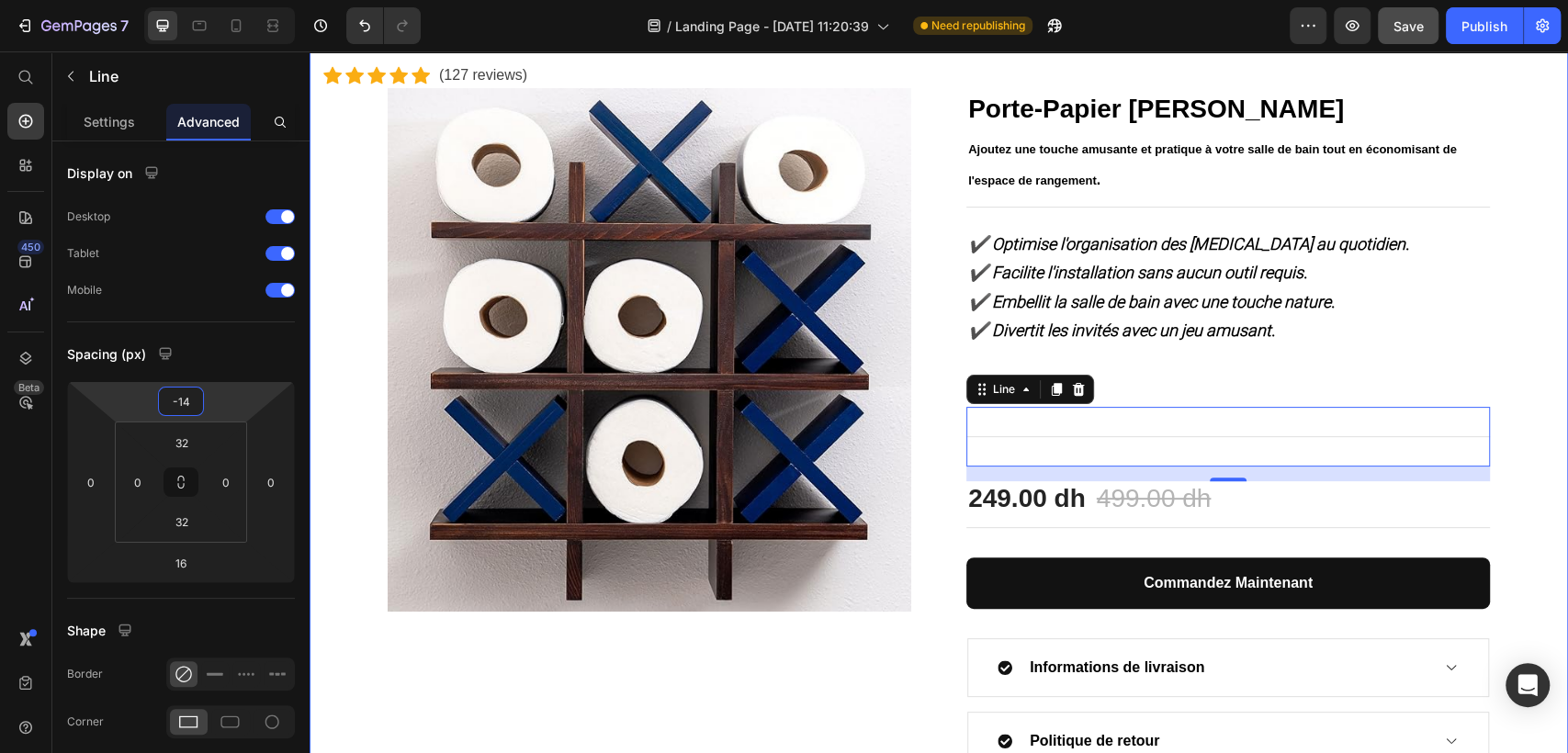 click on "Great Health Gift For Your Family Heading Row                Icon                Icon                Icon                Icon                Icon Icon List Hoz (127 reviews) Text block Row Product Images Porte-Papier Mural Rigolo (P) Title Ajoutez une touche amusante et pratique à votre salle de bain tout en économisant de l'espace de rangement . Text block                Title Line ✔️ Optimise l'organisation des rouleaux au quotidien. ✔️ Facilite l'installation sans aucun outil requis. ✔️ Embellit la salle de bain avec une touche nature. ✔️ Divertit les invités avec un jeu amusant.   Text block                Title Line   16 249.00 dh (P) Price 499.00 dh (P) Price Row Row                Title Line commandez maintenant    (P) Dynamic Checkout
Informations de livraison
Politique de retour Accordion Product" at bounding box center (939, 367) 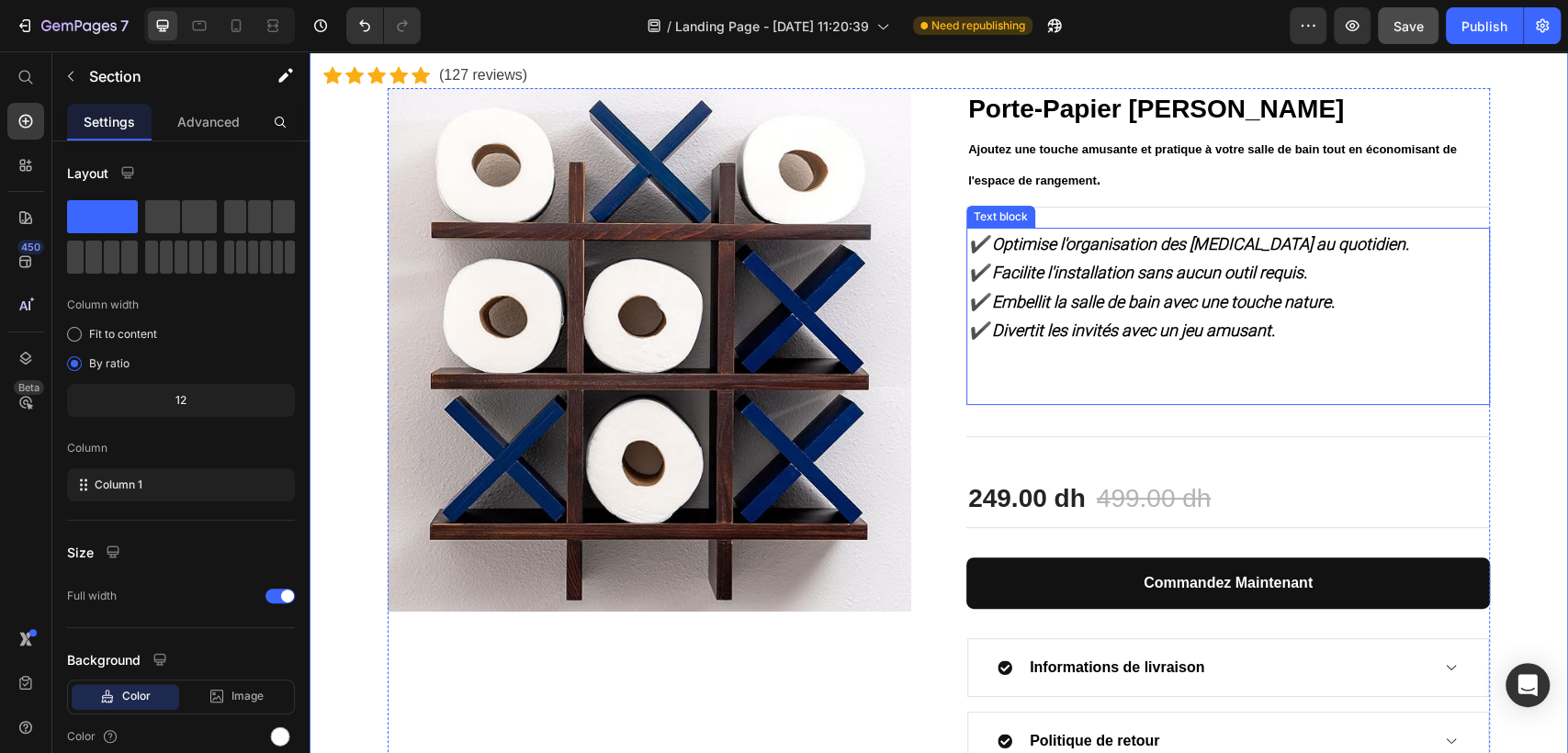 click on "✔️ Divertit les invités avec un jeu amusant." at bounding box center (1122, 330) 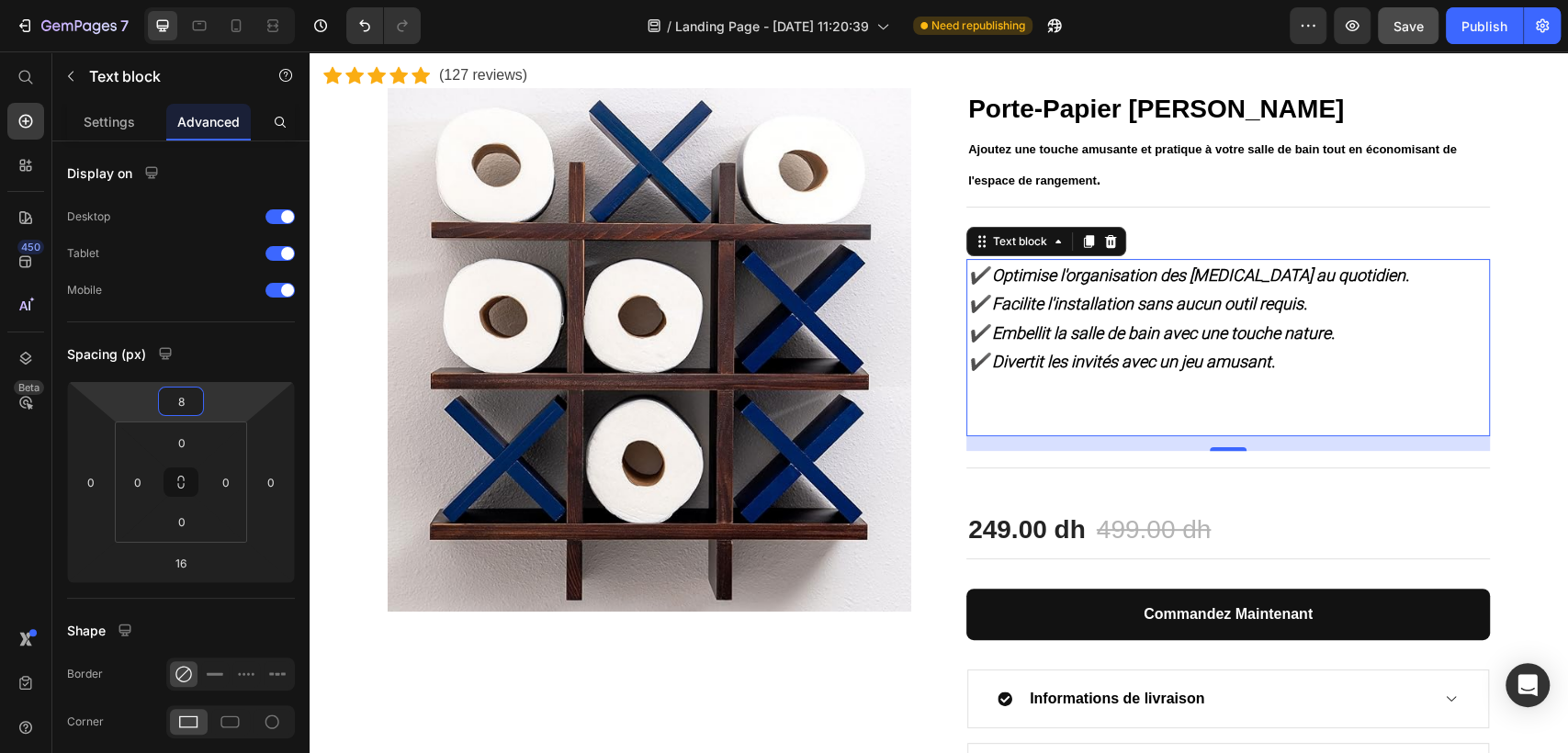 drag, startPoint x: 168, startPoint y: 382, endPoint x: 170, endPoint y: 365, distance: 17.117243 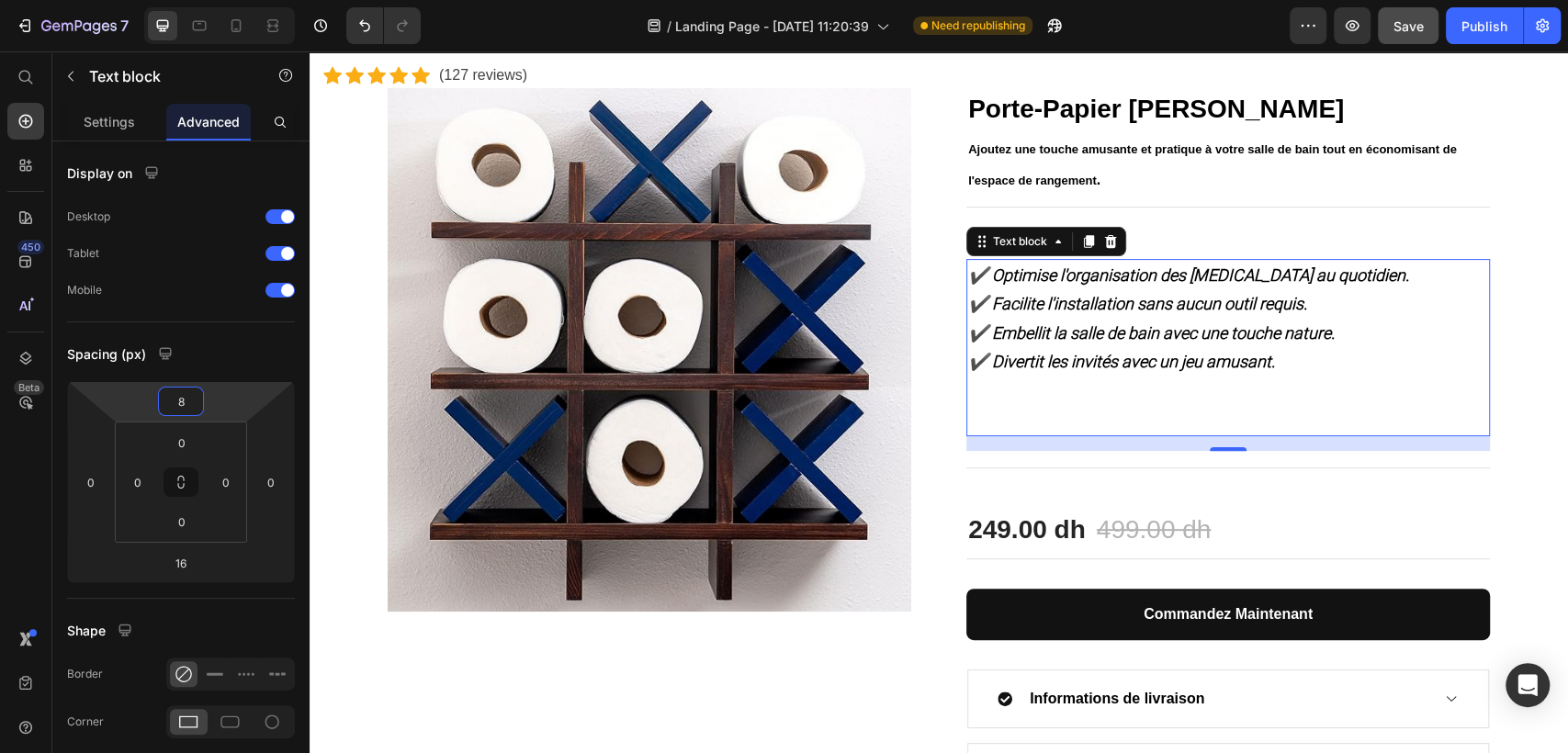 click on "7   /  Landing Page - Jul 26, 11:20:39 Need republishing Preview  Save   Publish  450 Beta Shopify Apps Sections Elements Hero Section Product Detail Brands Trusted Badges Guarantee Product Breakdown How to use Testimonials Compare Bundle FAQs Social Proof Brand Story Product List Collection Blog List Contact Sticky Add to Cart Custom Footer Browse Library 450 Layout
Row
Row
Row
Row Text
Heading
Text Block Button
Button
Button
Sticky Back to top Media
Image Image" at bounding box center (784, 0) 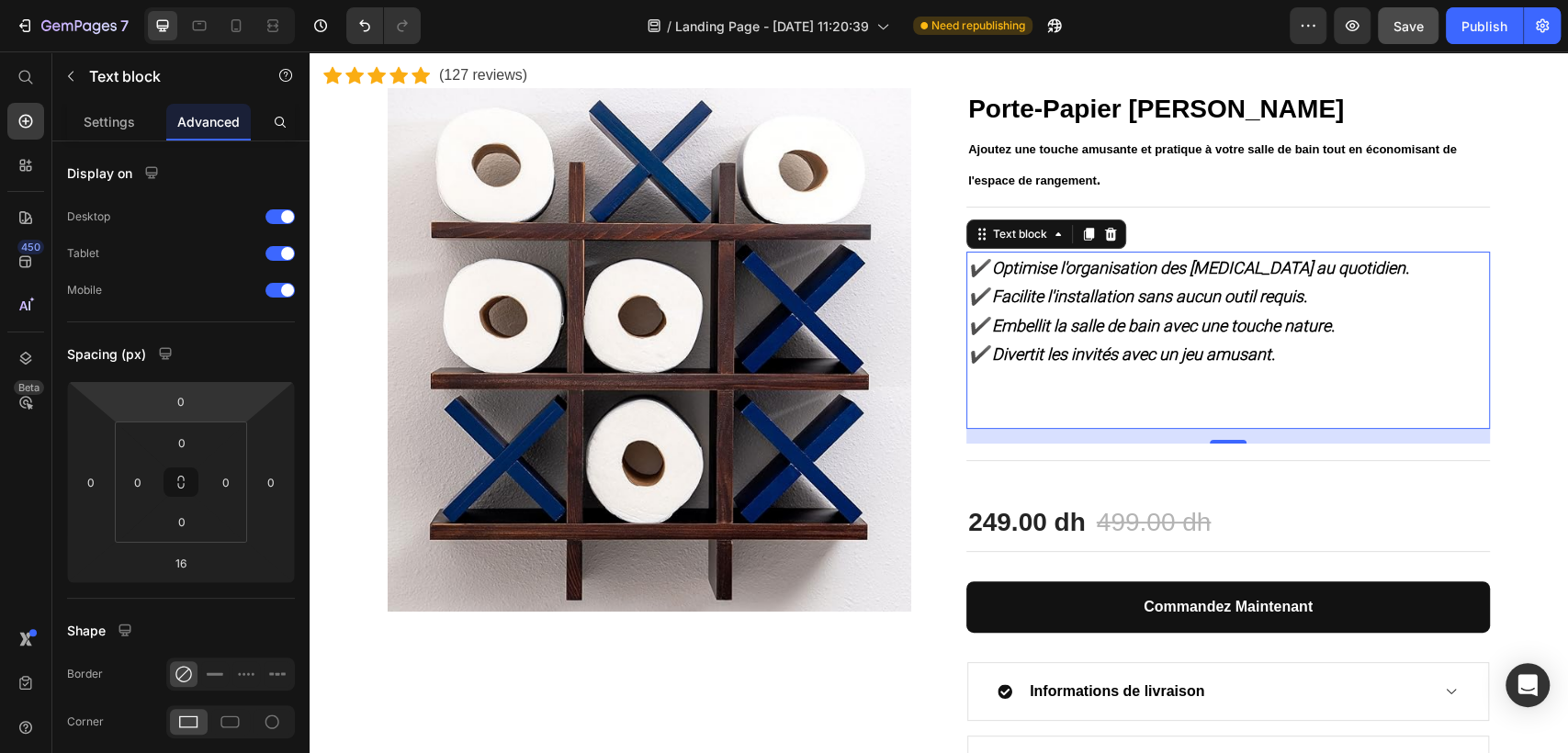 type on "-4" 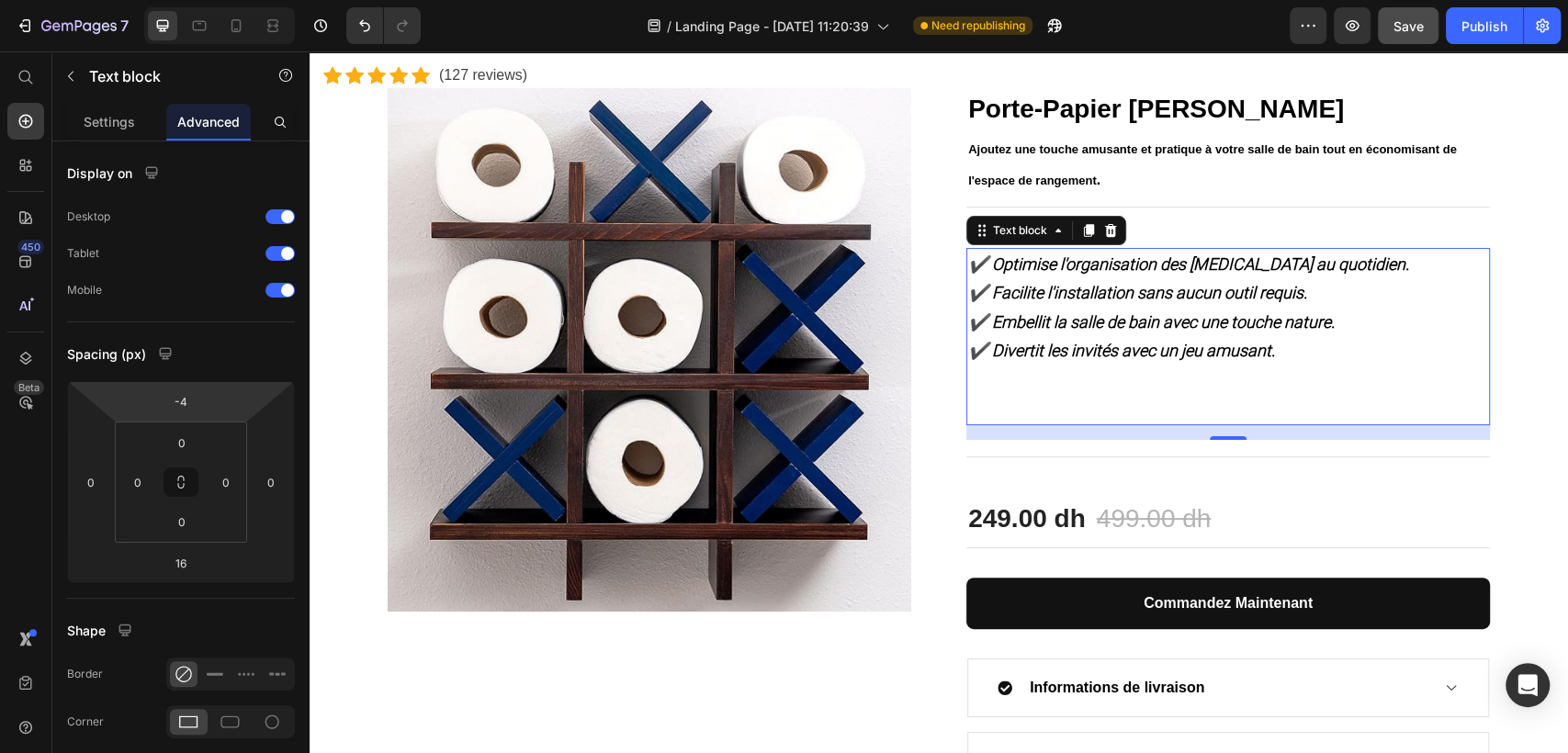 click on "7   /  Landing Page - Jul 26, 11:20:39 Need republishing Preview  Save   Publish  450 Beta Shopify Apps Sections Elements Hero Section Product Detail Brands Trusted Badges Guarantee Product Breakdown How to use Testimonials Compare Bundle FAQs Social Proof Brand Story Product List Collection Blog List Contact Sticky Add to Cart Custom Footer Browse Library 450 Layout
Row
Row
Row
Row Text
Heading
Text Block Button
Button
Button
Sticky Back to top Media
Image Image" at bounding box center [784, 0] 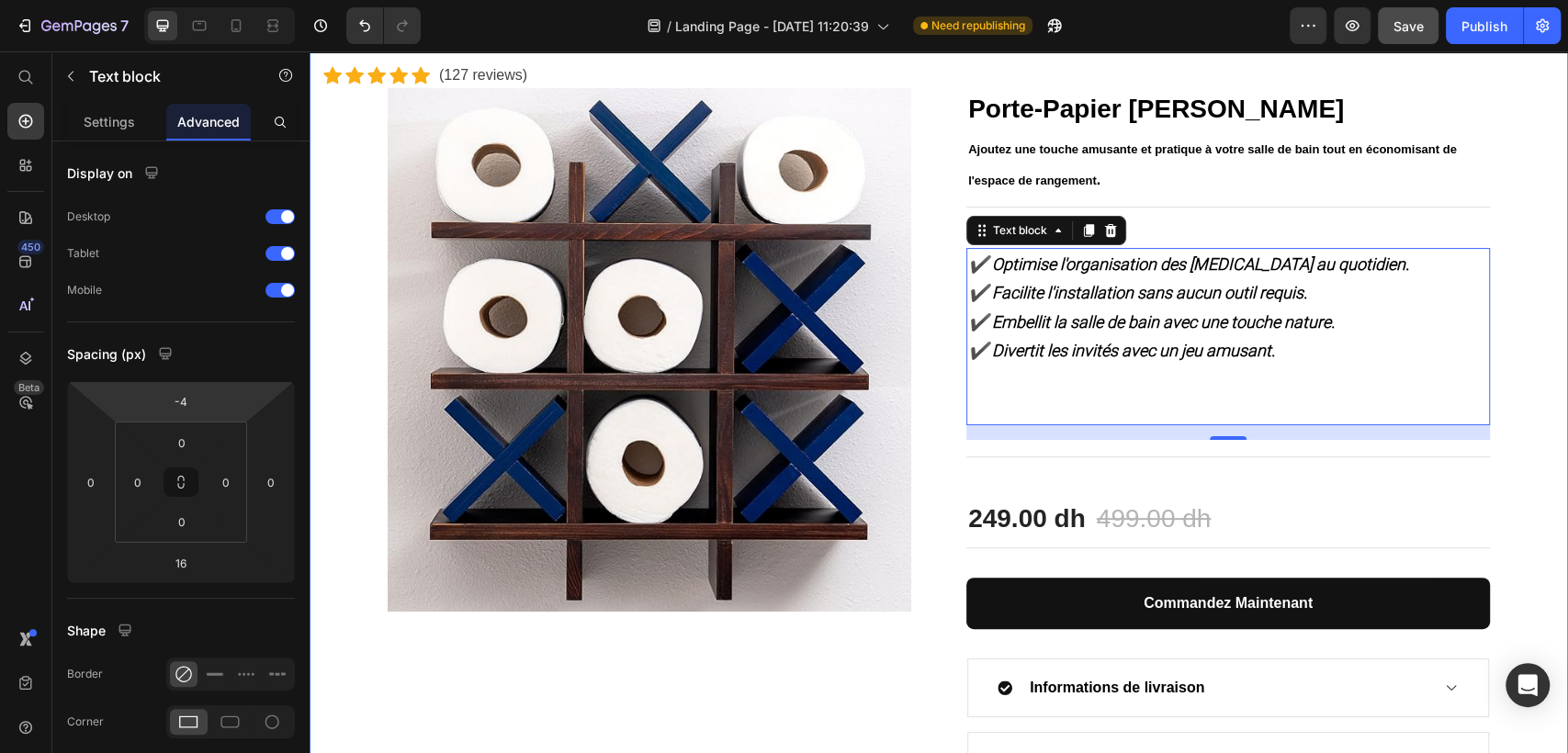 click on "Great Health Gift For Your Family Heading Row                Icon                Icon                Icon                Icon                Icon Icon List Hoz (127 reviews) Text block Row Product Images Porte-Papier Mural Rigolo (P) Title Ajoutez une touche amusante et pratique à votre salle de bain tout en économisant de l'espace de rangement . Text block                Title Line ✔️ Optimise l'organisation des rouleaux au quotidien. ✔️ Facilite l'installation sans aucun outil requis. ✔️ Embellit la salle de bain avec une touche nature. ✔️ Divertit les invités avec un jeu amusant.   Text block   16                Title Line 249.00 dh (P) Price 499.00 dh (P) Price Row Row                Title Line commandez maintenant    (P) Dynamic Checkout
Informations de livraison
Politique de retour Accordion Product" at bounding box center [939, 377] 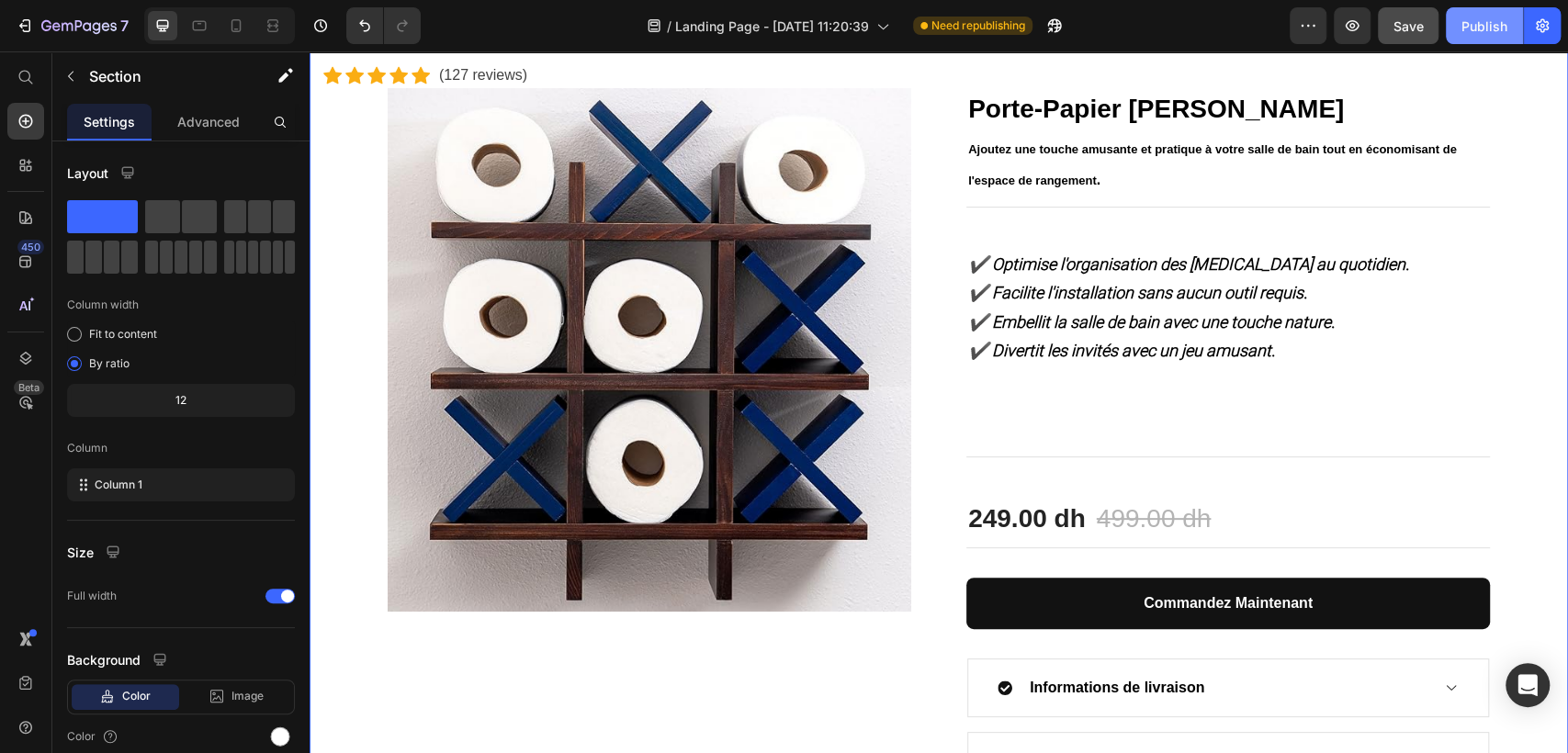 click on "Publish" 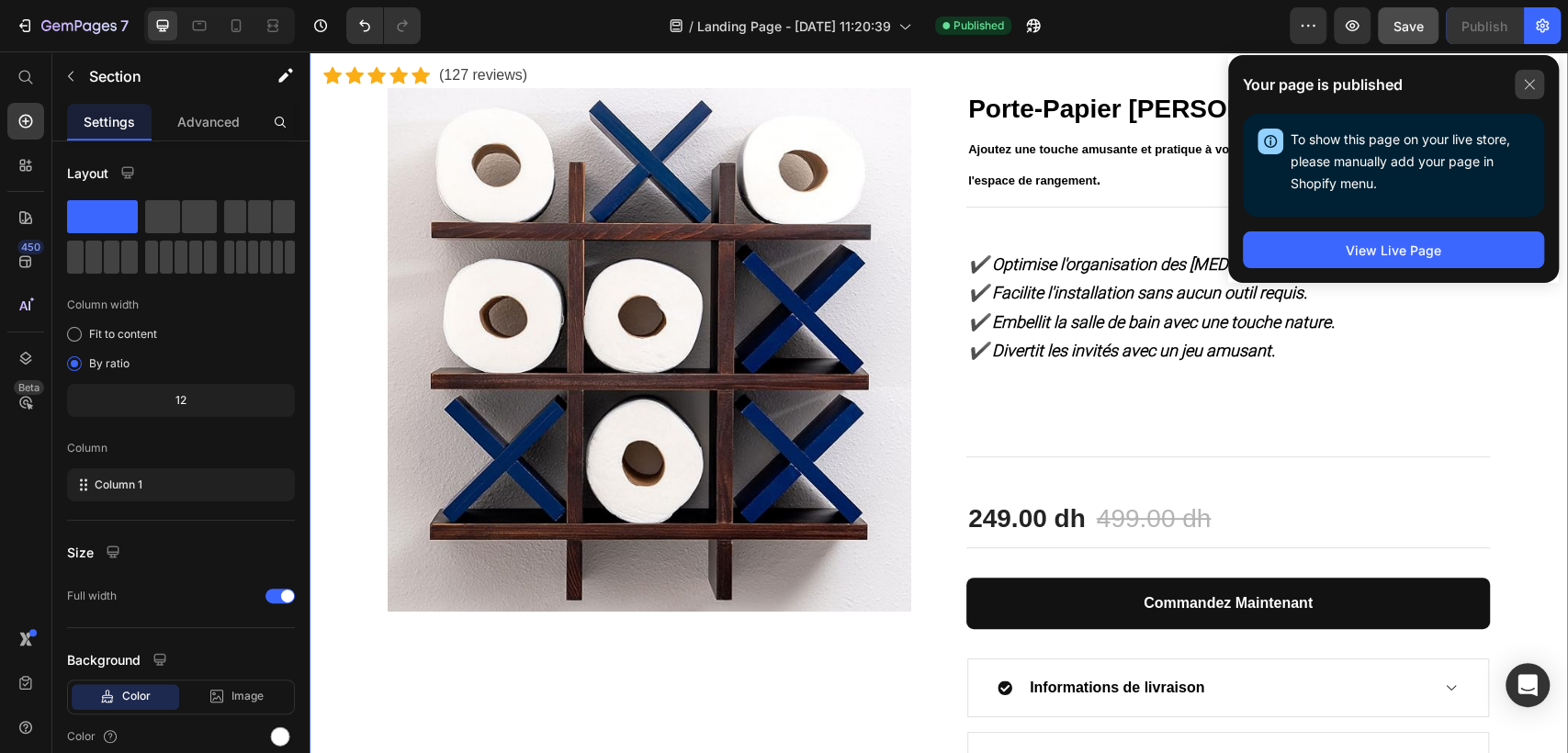 click 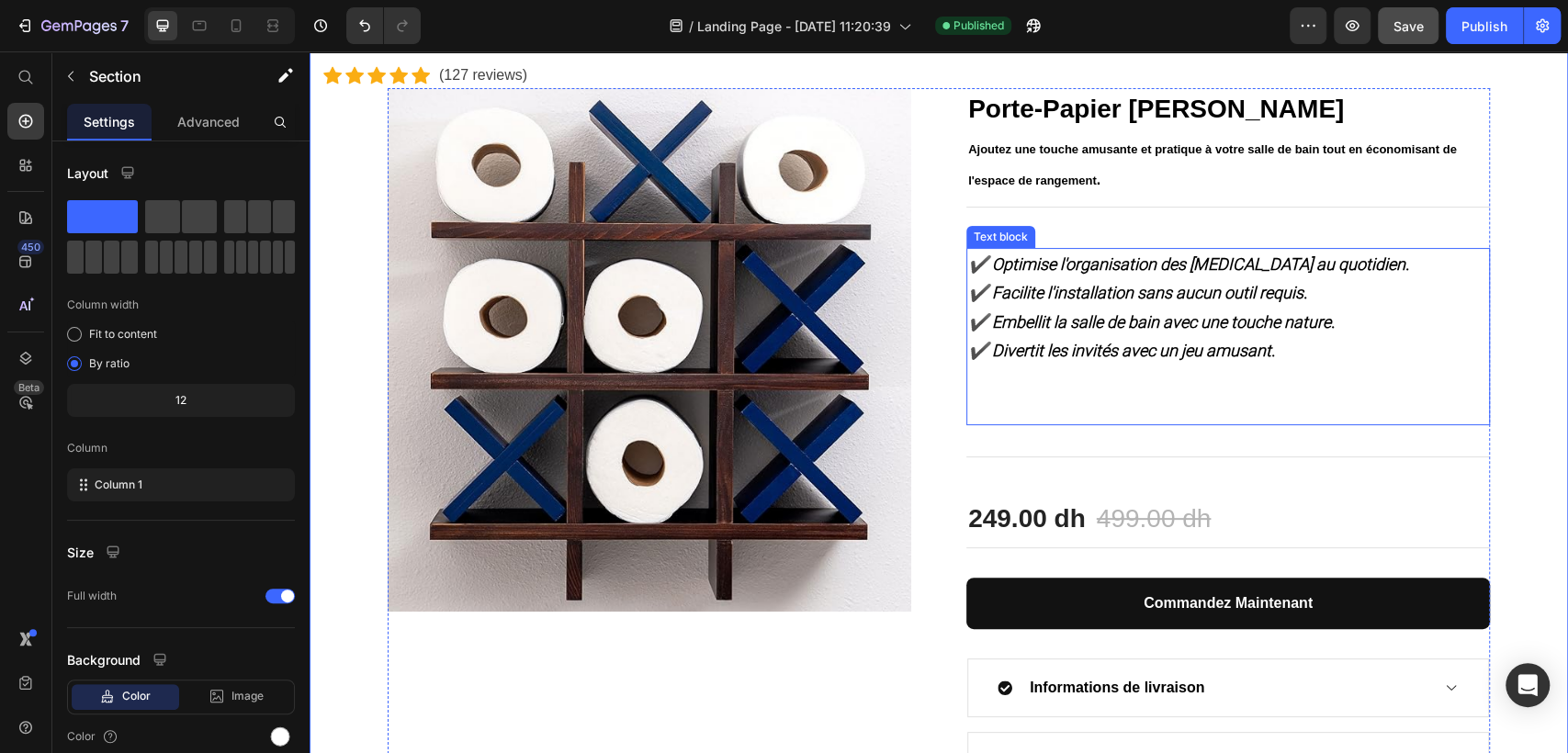 click at bounding box center (1228, 394) 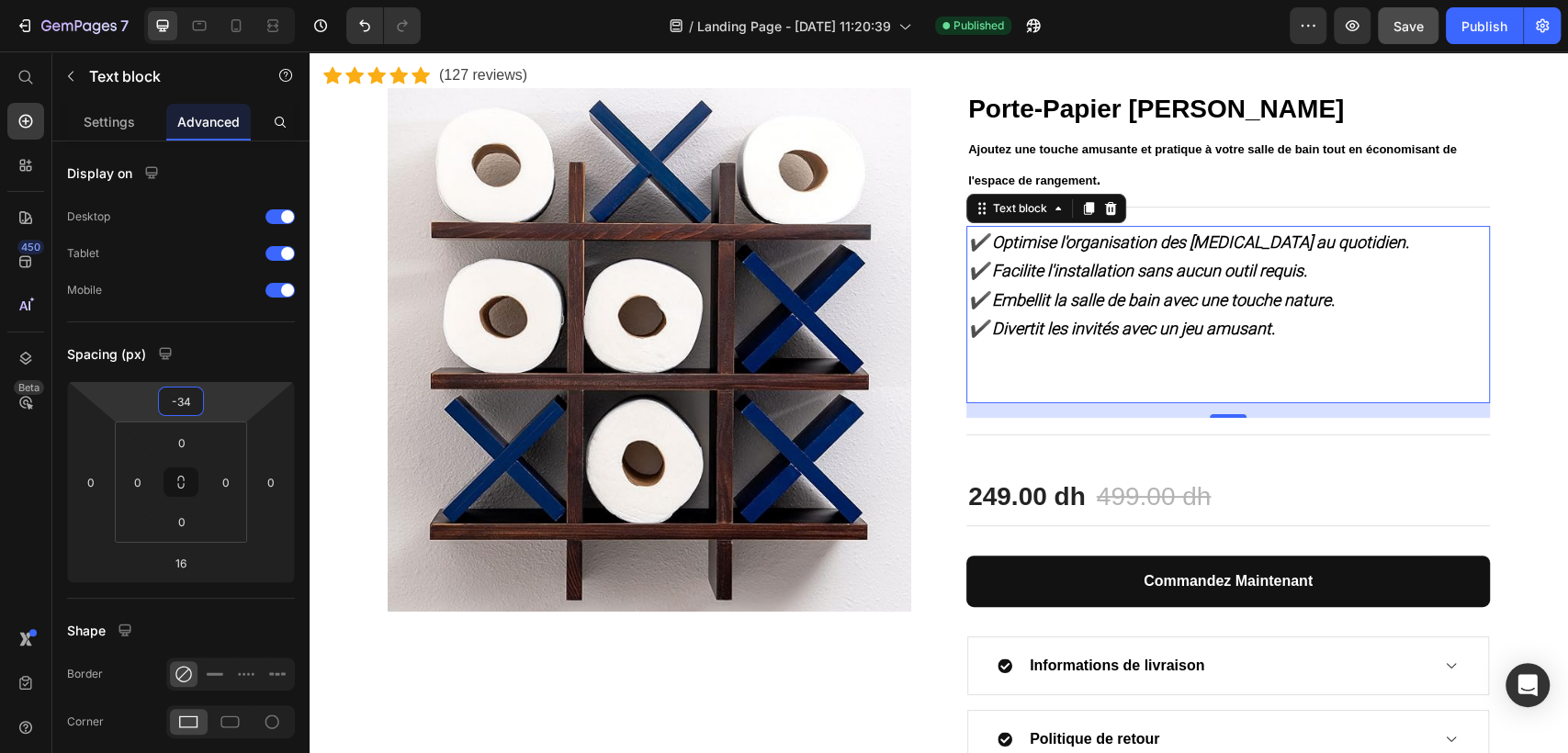 type on "-36" 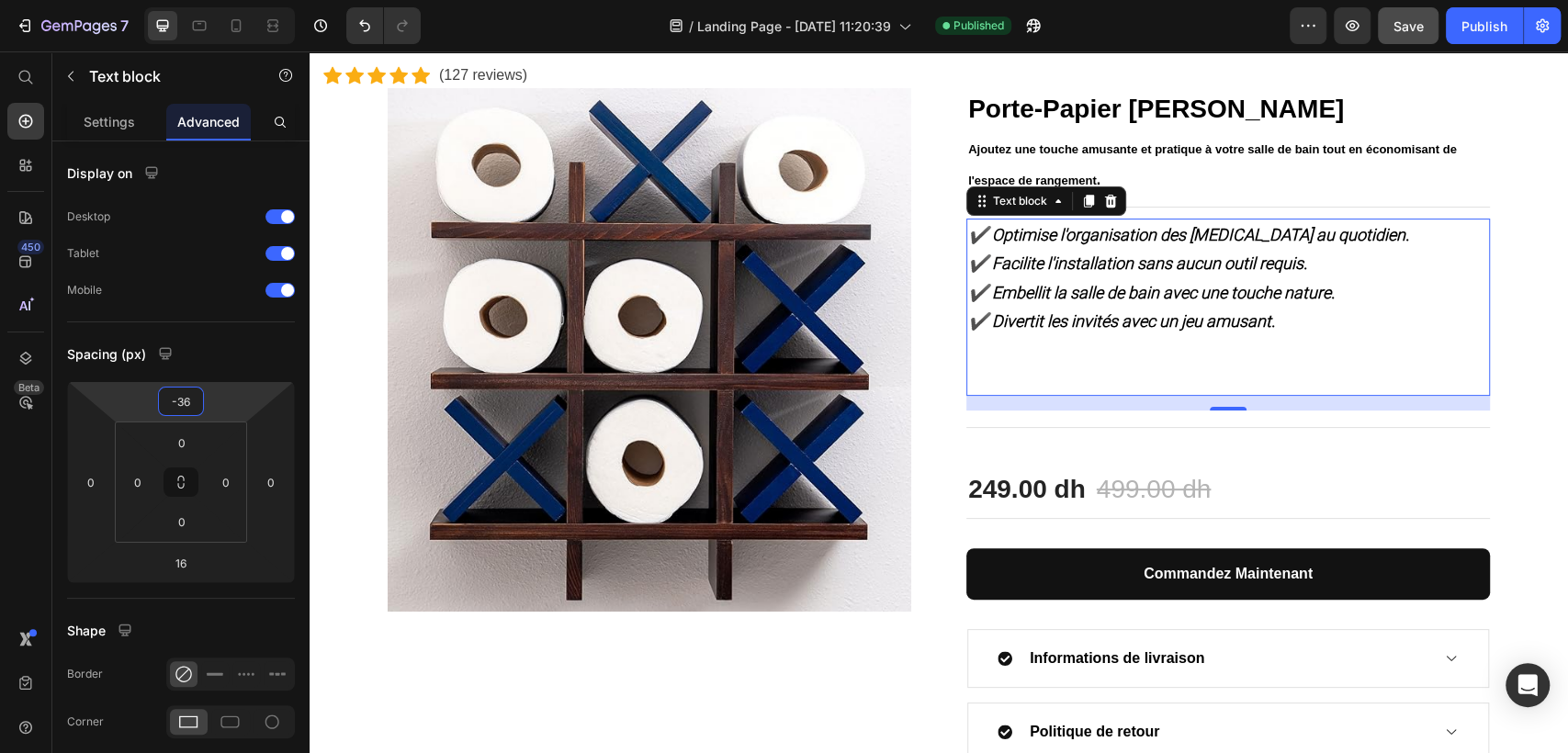drag, startPoint x: 146, startPoint y: 384, endPoint x: 147, endPoint y: 400, distance: 16.03122 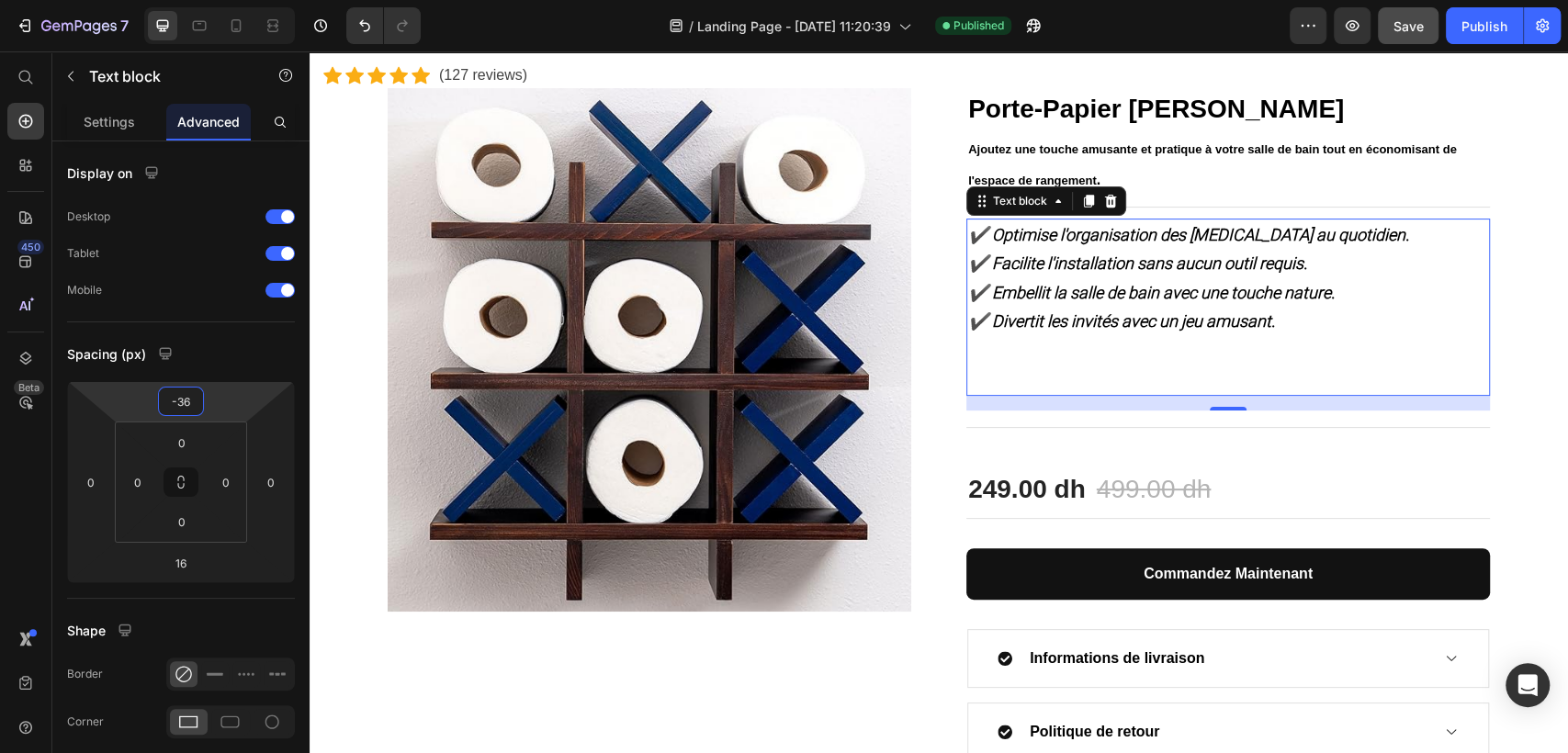click on "7   /  Landing Page - Jul 26, 11:20:39 Published Preview  Save   Publish  450 Beta Shopify Apps Sections Elements Hero Section Product Detail Brands Trusted Badges Guarantee Product Breakdown How to use Testimonials Compare Bundle FAQs Social Proof Brand Story Product List Collection Blog List Contact Sticky Add to Cart Custom Footer Browse Library 450 Layout
Row
Row
Row
Row Text
Heading
Text Block Button
Button
Button
Sticky Back to top Media
Image
Image" at bounding box center (784, 0) 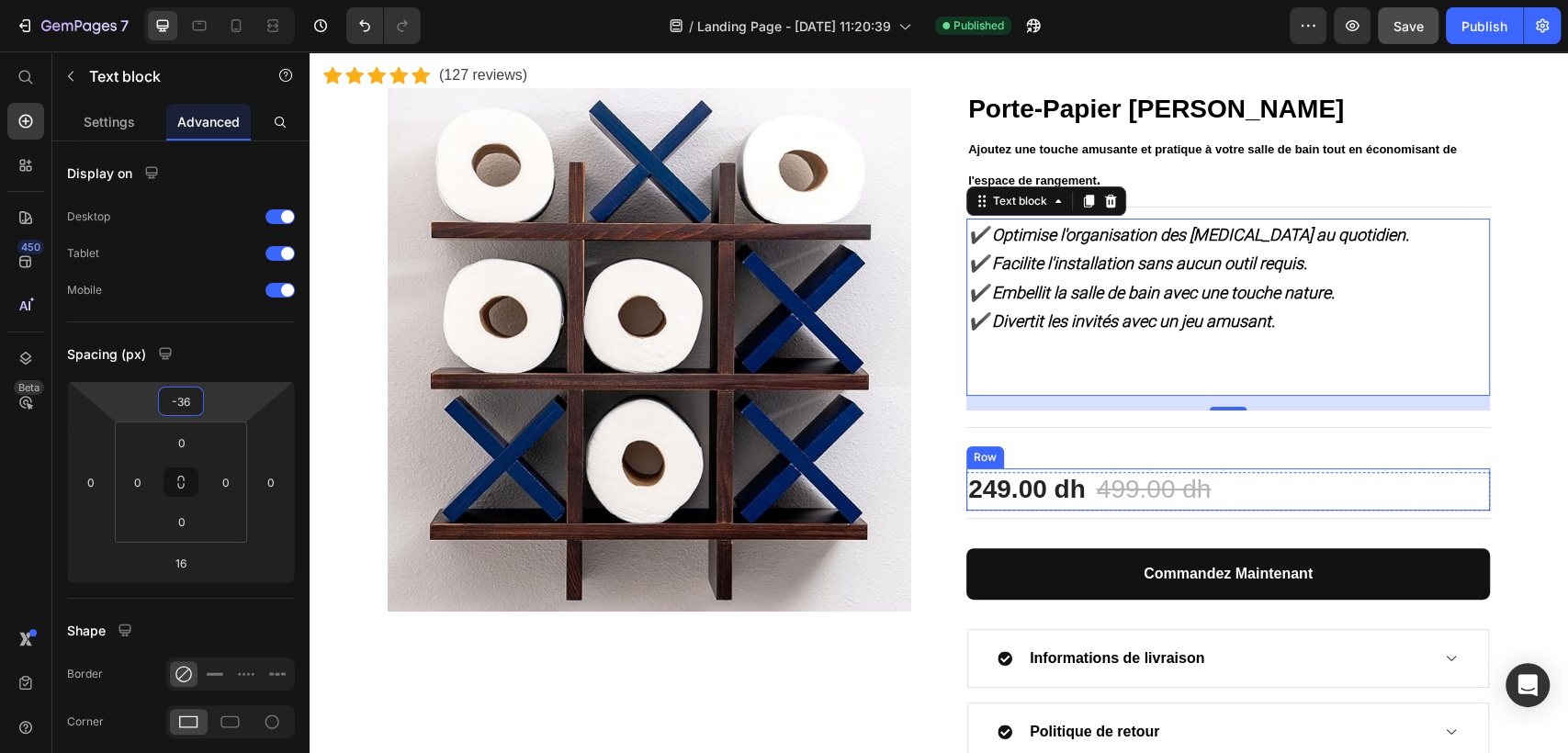 click on "249.00 dh (P) Price 499.00 dh (P) Price Row" at bounding box center [1228, 489] 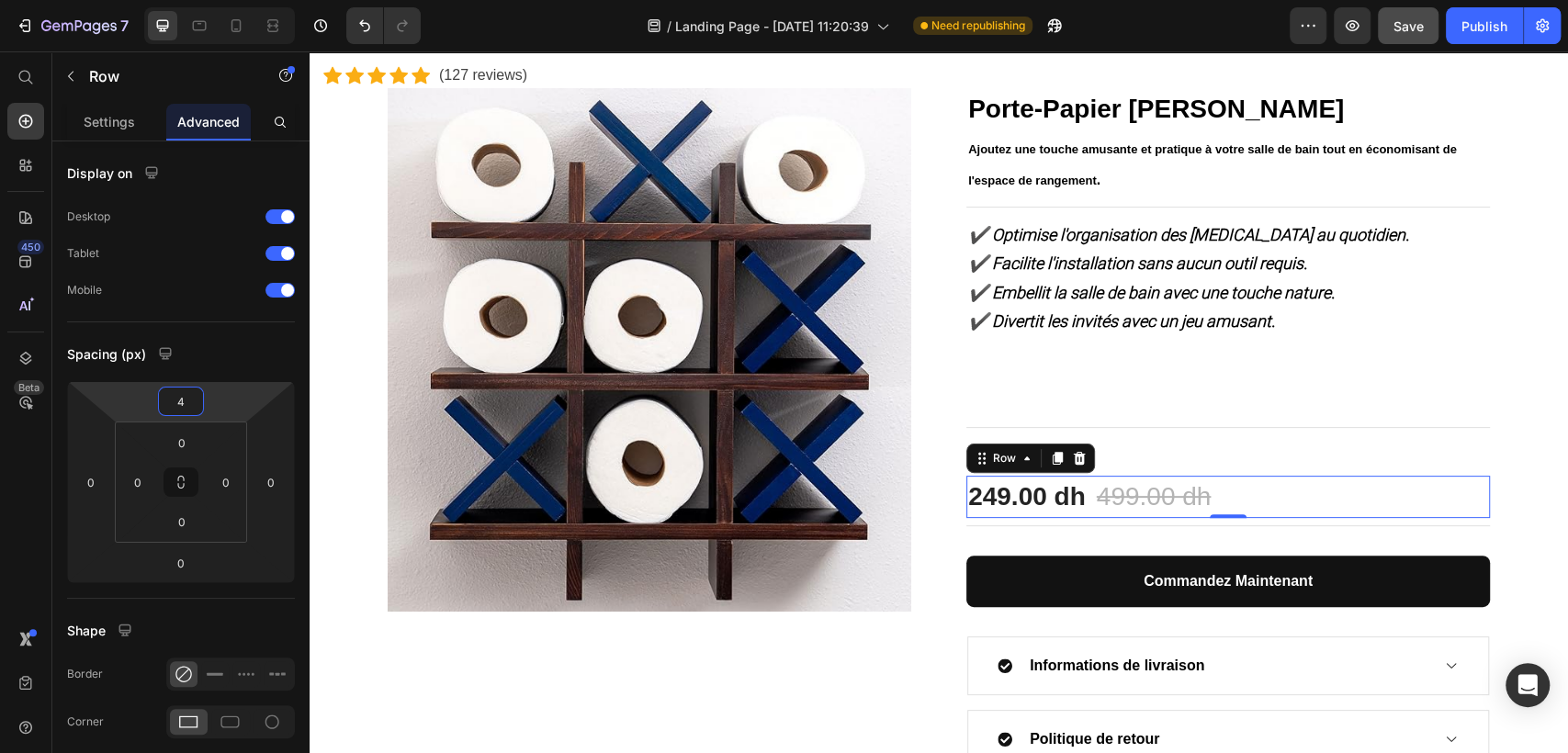 click on "7   /  Landing Page - Jul 26, 11:20:39 Need republishing Preview  Save   Publish  450 Beta Shopify Apps Sections Elements Hero Section Product Detail Brands Trusted Badges Guarantee Product Breakdown How to use Testimonials Compare Bundle FAQs Social Proof Brand Story Product List Collection Blog List Contact Sticky Add to Cart Custom Footer Browse Library 450 Layout
Row
Row
Row
Row Text
Heading
Text Block Button
Button
Button
Sticky Back to top Media
Image Image" at bounding box center [784, 0] 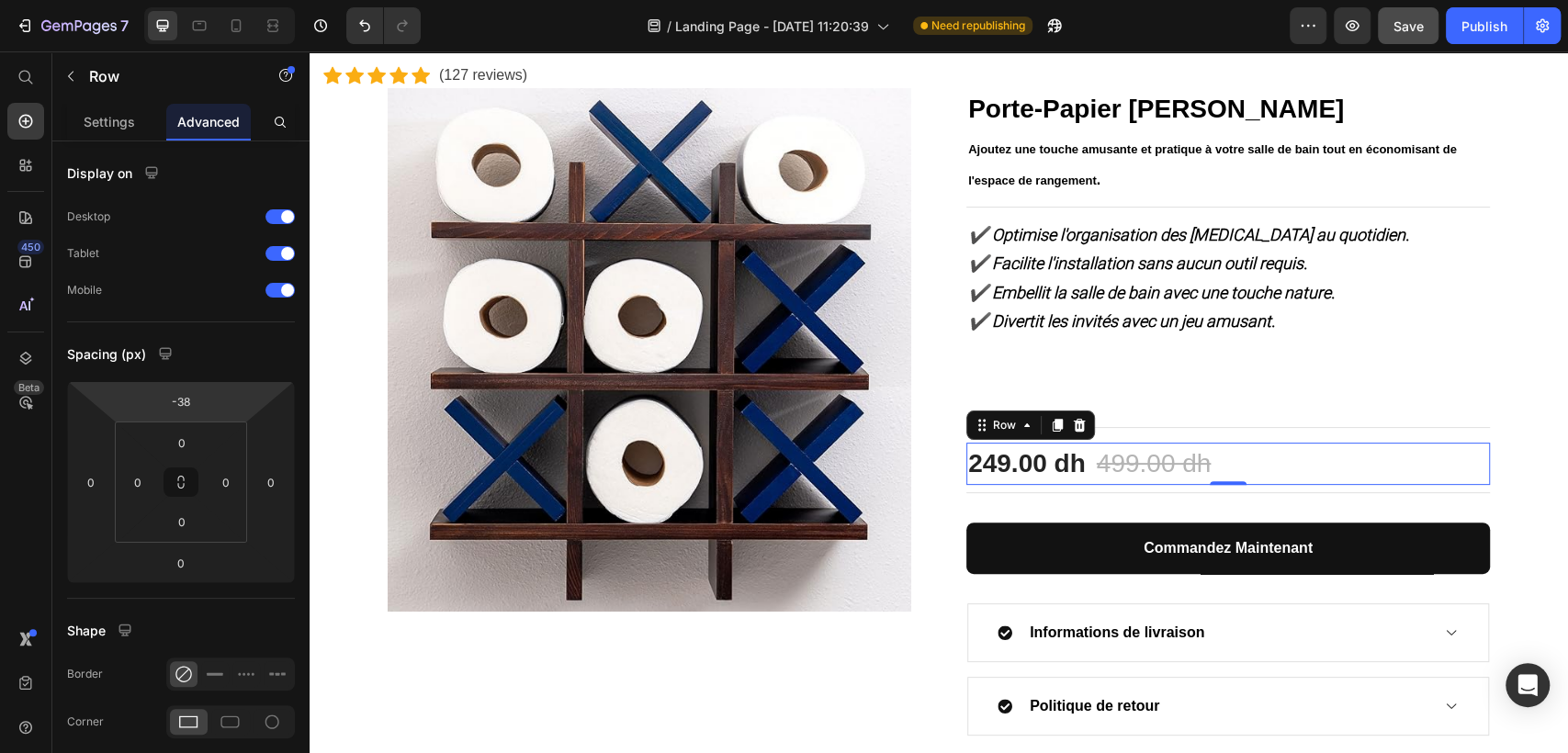 type on "-40" 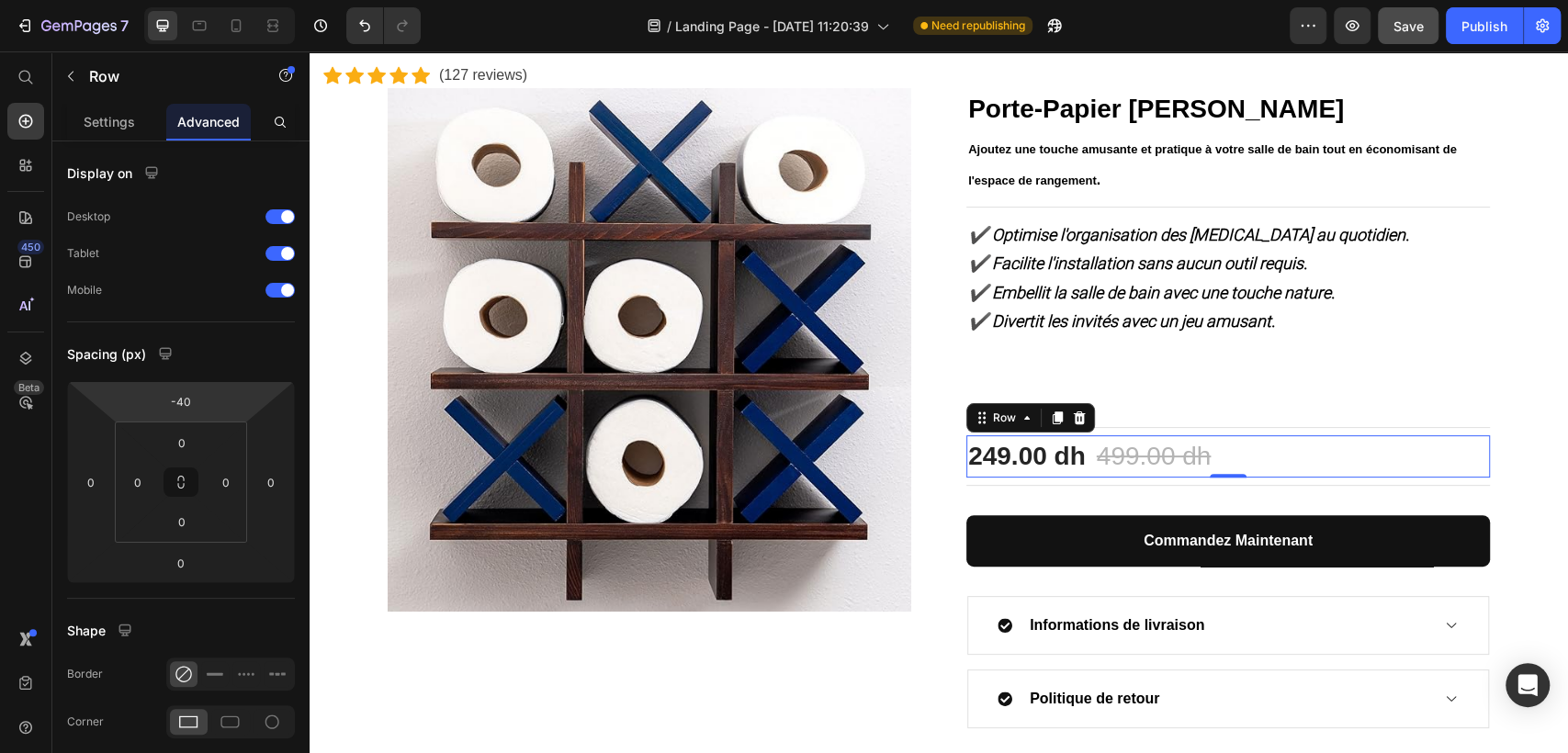 drag, startPoint x: 247, startPoint y: 384, endPoint x: 245, endPoint y: 406, distance: 22.090722 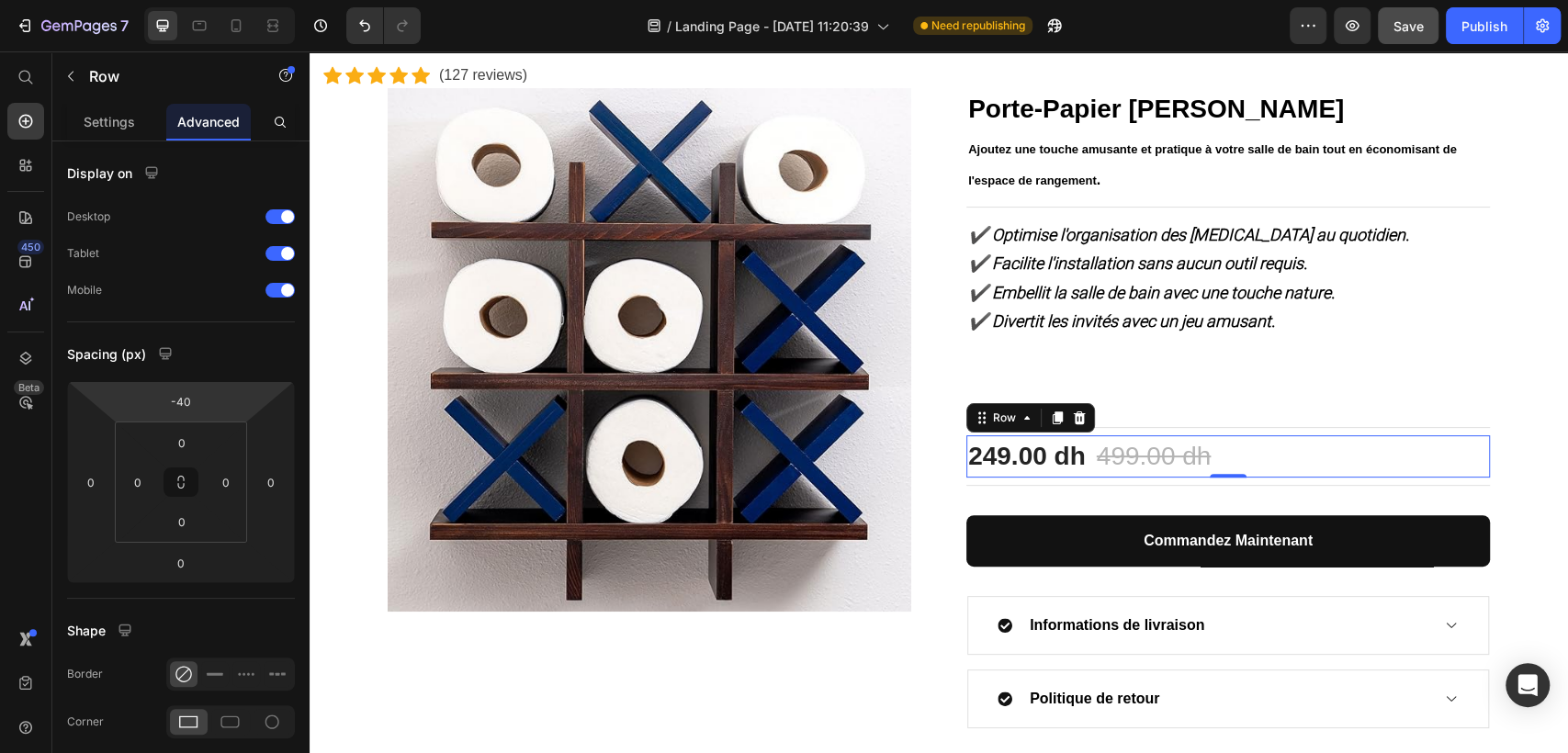 click on "7   /  Landing Page - Jul 26, 11:20:39 Need republishing Preview  Save   Publish  450 Beta Shopify Apps Sections Elements Hero Section Product Detail Brands Trusted Badges Guarantee Product Breakdown How to use Testimonials Compare Bundle FAQs Social Proof Brand Story Product List Collection Blog List Contact Sticky Add to Cart Custom Footer Browse Library 450 Layout
Row
Row
Row
Row Text
Heading
Text Block Button
Button
Button
Sticky Back to top Media
Image Image" at bounding box center [784, 0] 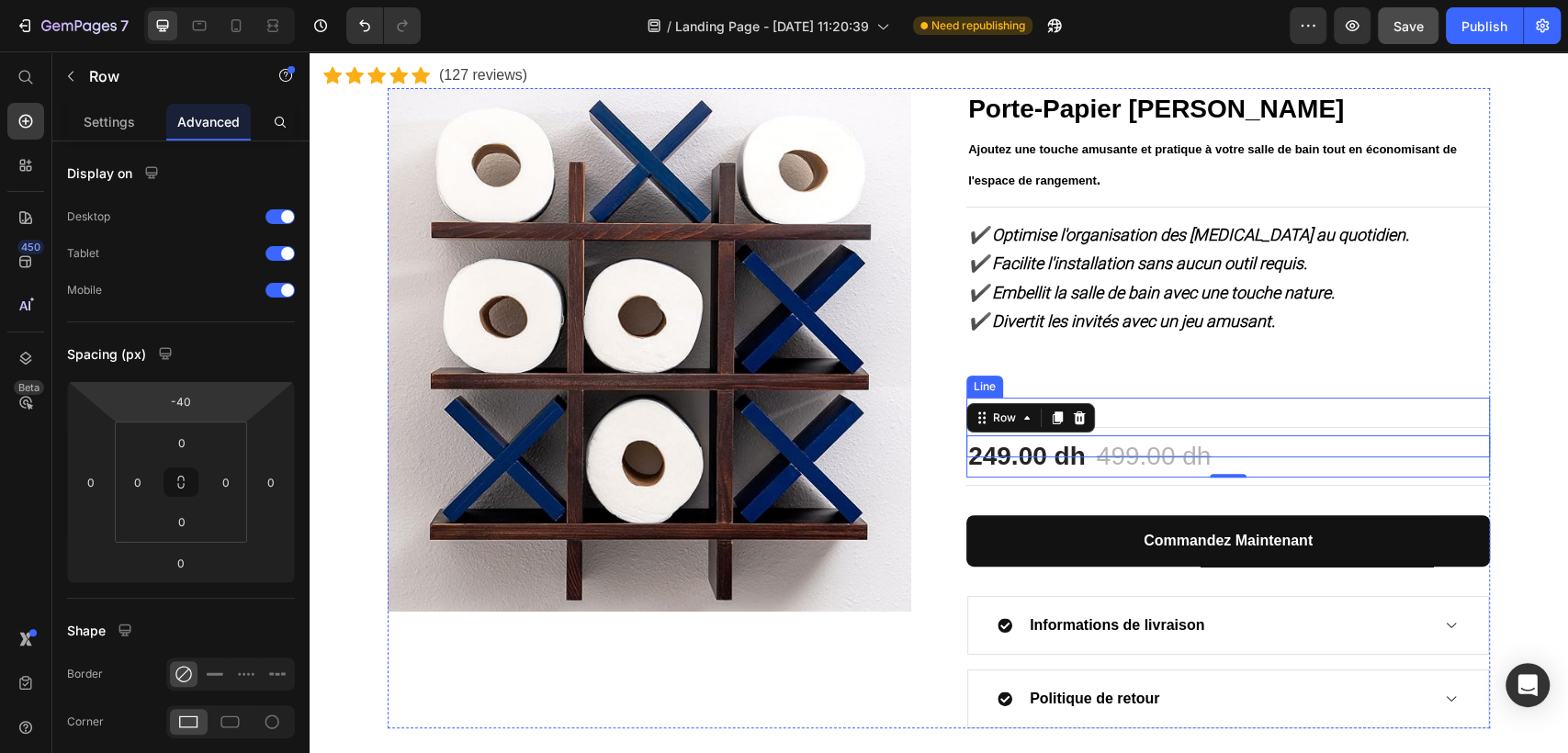 click at bounding box center [1228, 427] 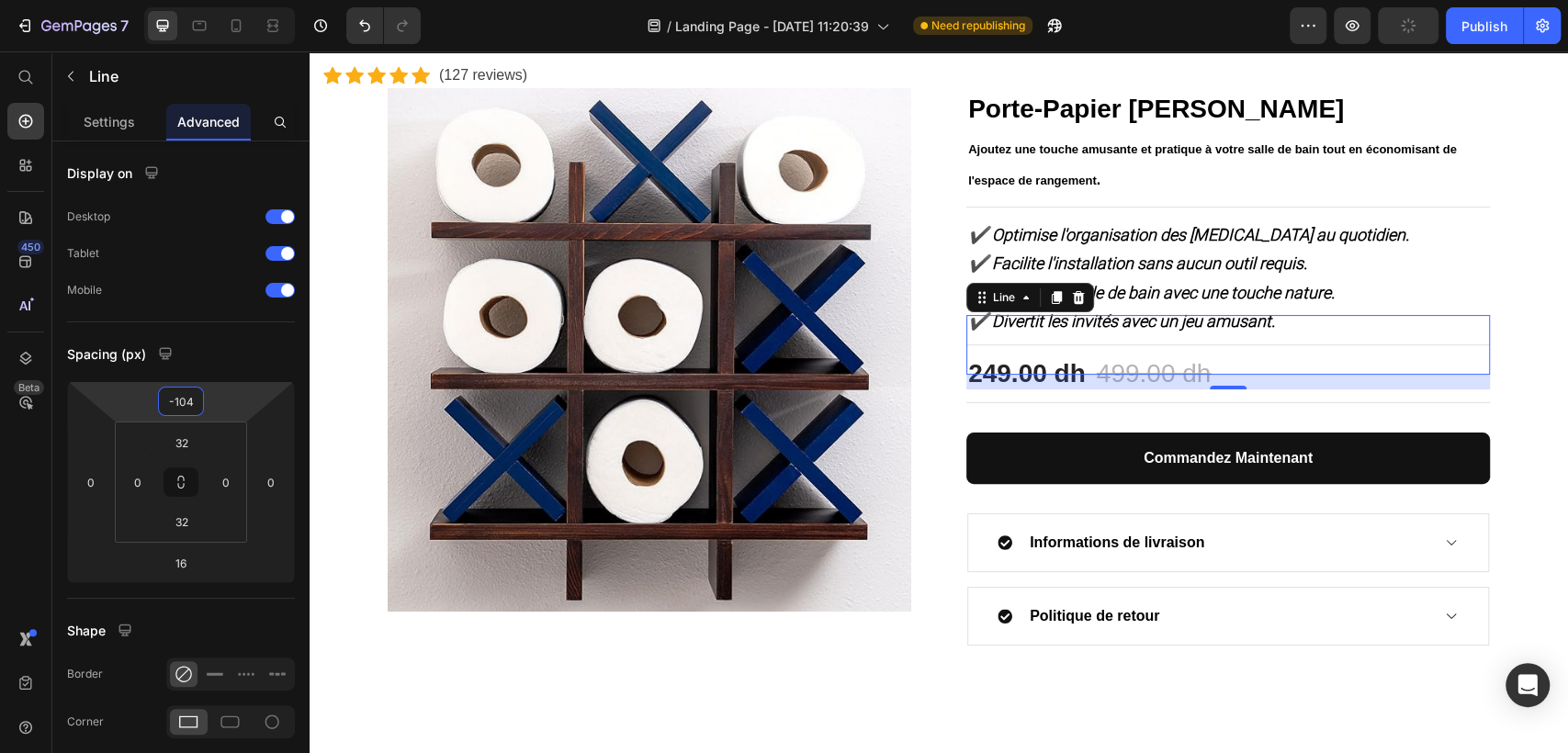 type on "-102" 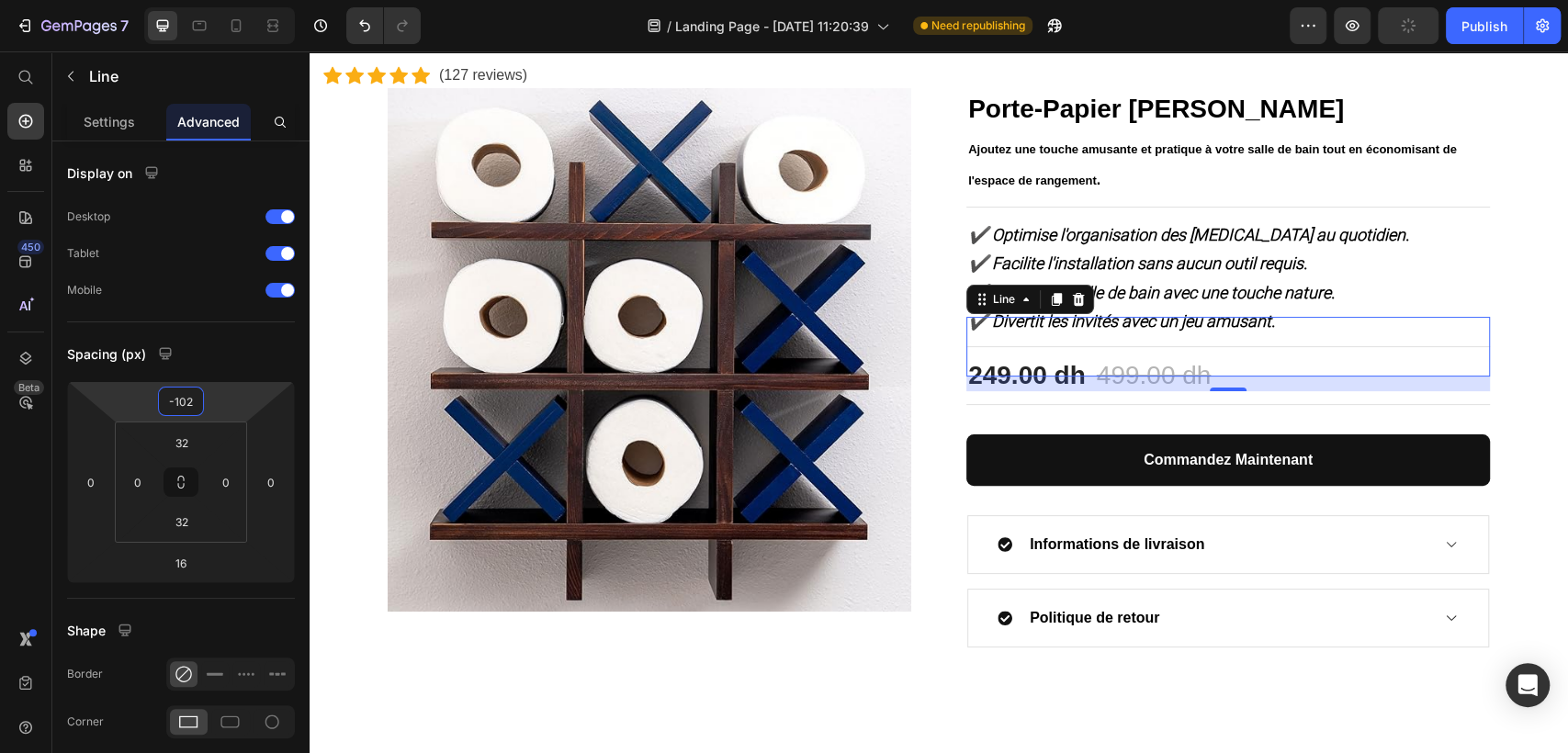 drag, startPoint x: 162, startPoint y: 384, endPoint x: 165, endPoint y: 428, distance: 44.102154 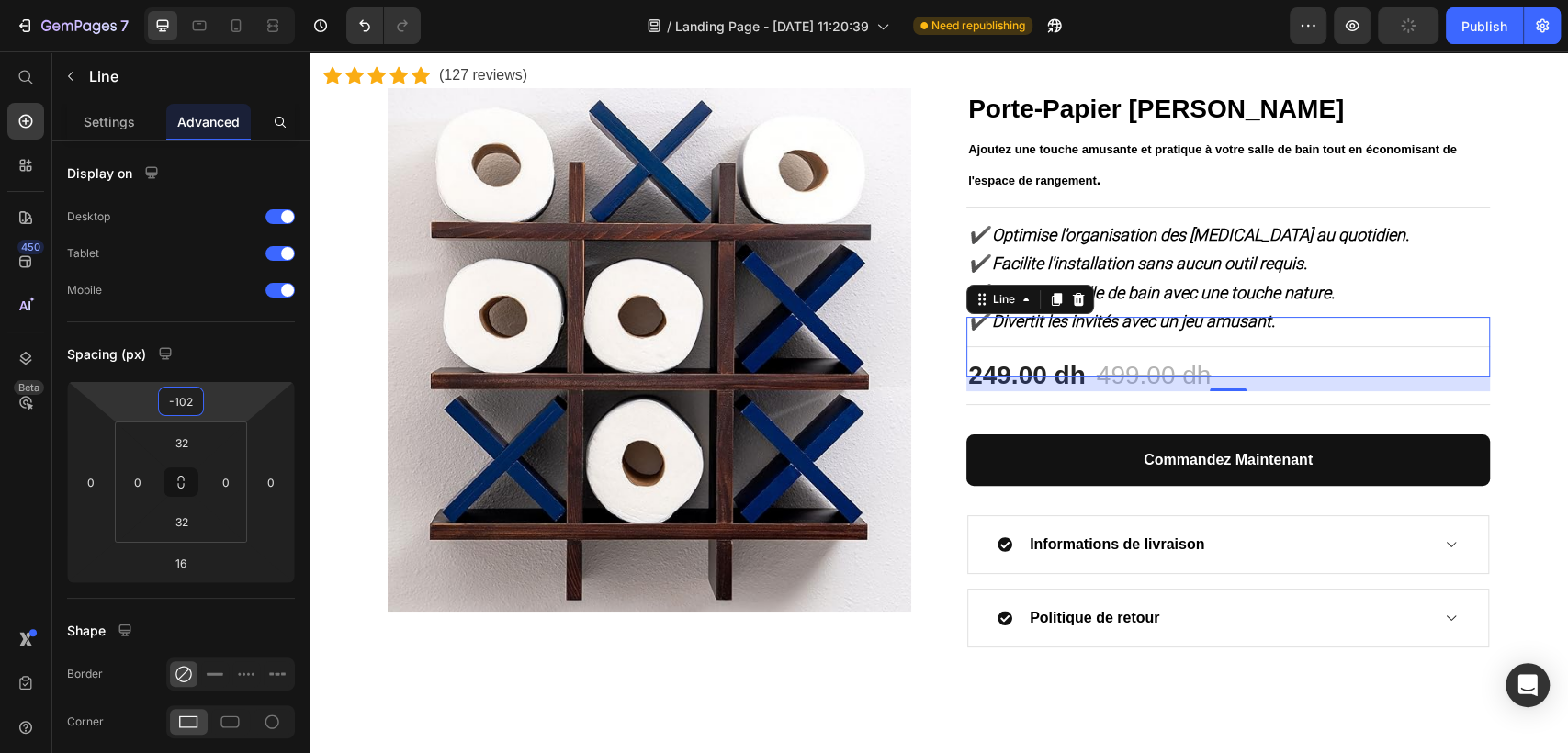 click on "7   /  Landing Page - Jul 26, 11:20:39 Need republishing Preview  Publish  450 Beta Shopify Apps Sections Elements Hero Section Product Detail Brands Trusted Badges Guarantee Product Breakdown How to use Testimonials Compare Bundle FAQs Social Proof Brand Story Product List Collection Blog List Contact Sticky Add to Cart Custom Footer Browse Library 450 Layout
Row
Row
Row
Row Text
Heading
Text Block Button
Button
Button
Sticky Back to top Media
Image" at bounding box center (784, 0) 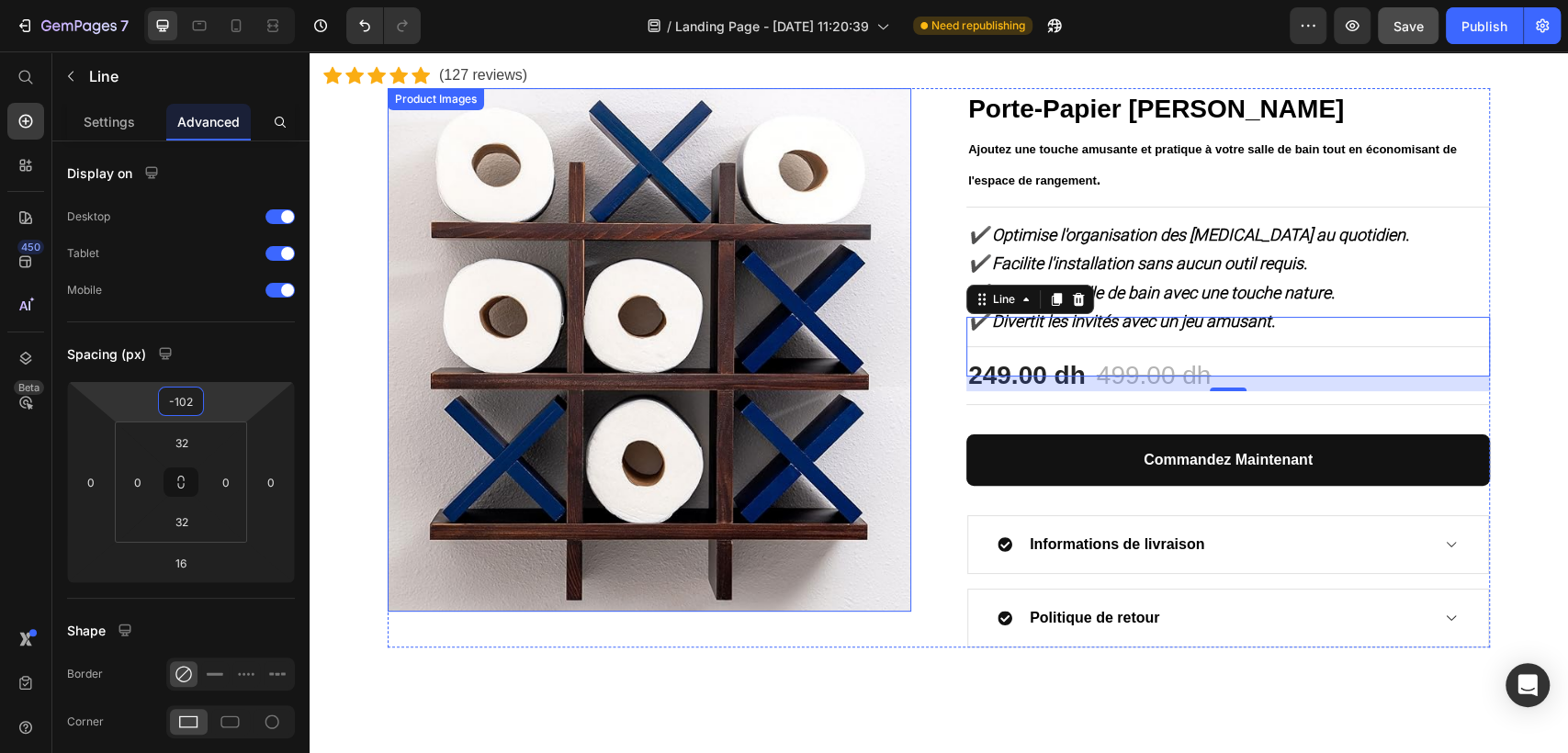 click at bounding box center [649, 350] 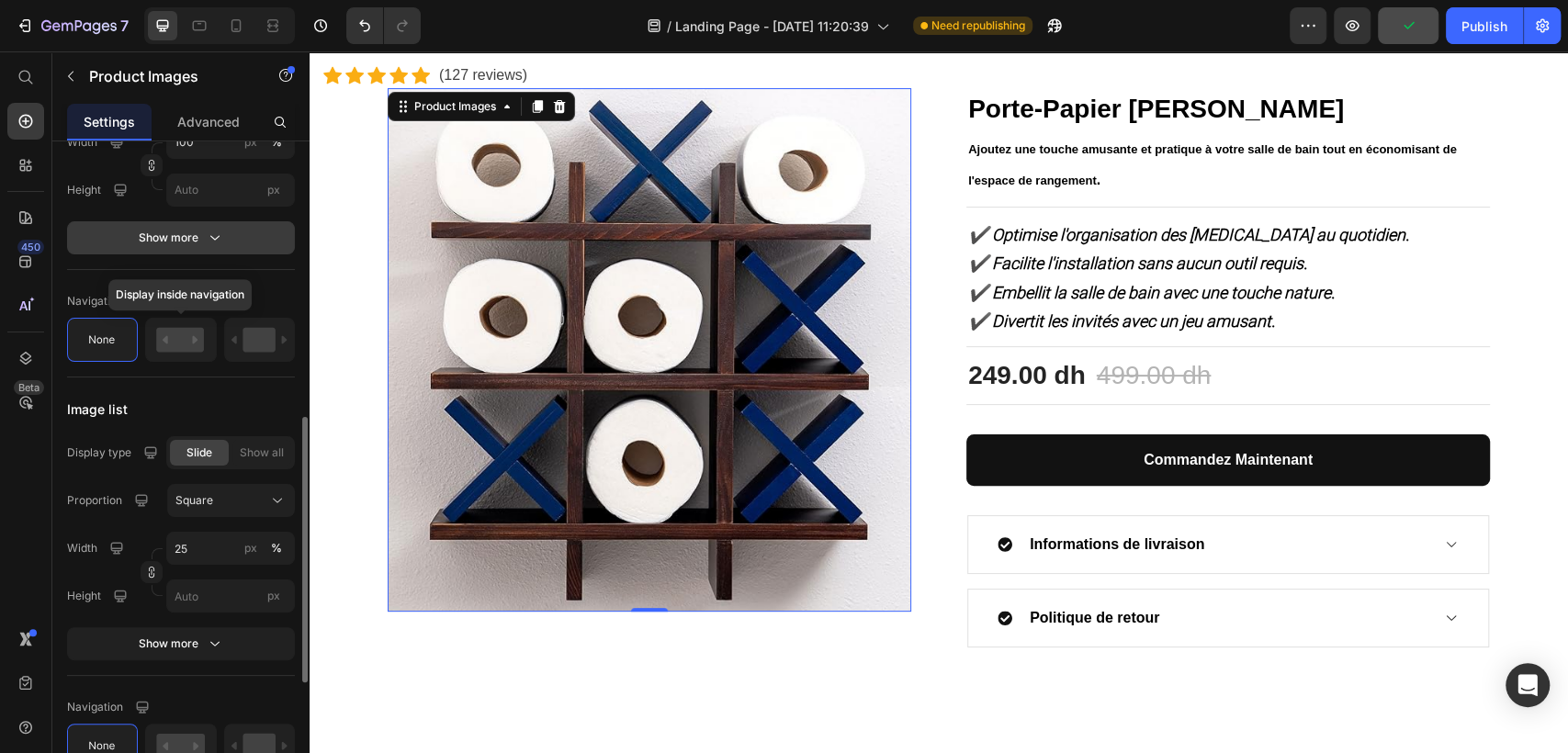 scroll, scrollTop: 750, scrollLeft: 0, axis: vertical 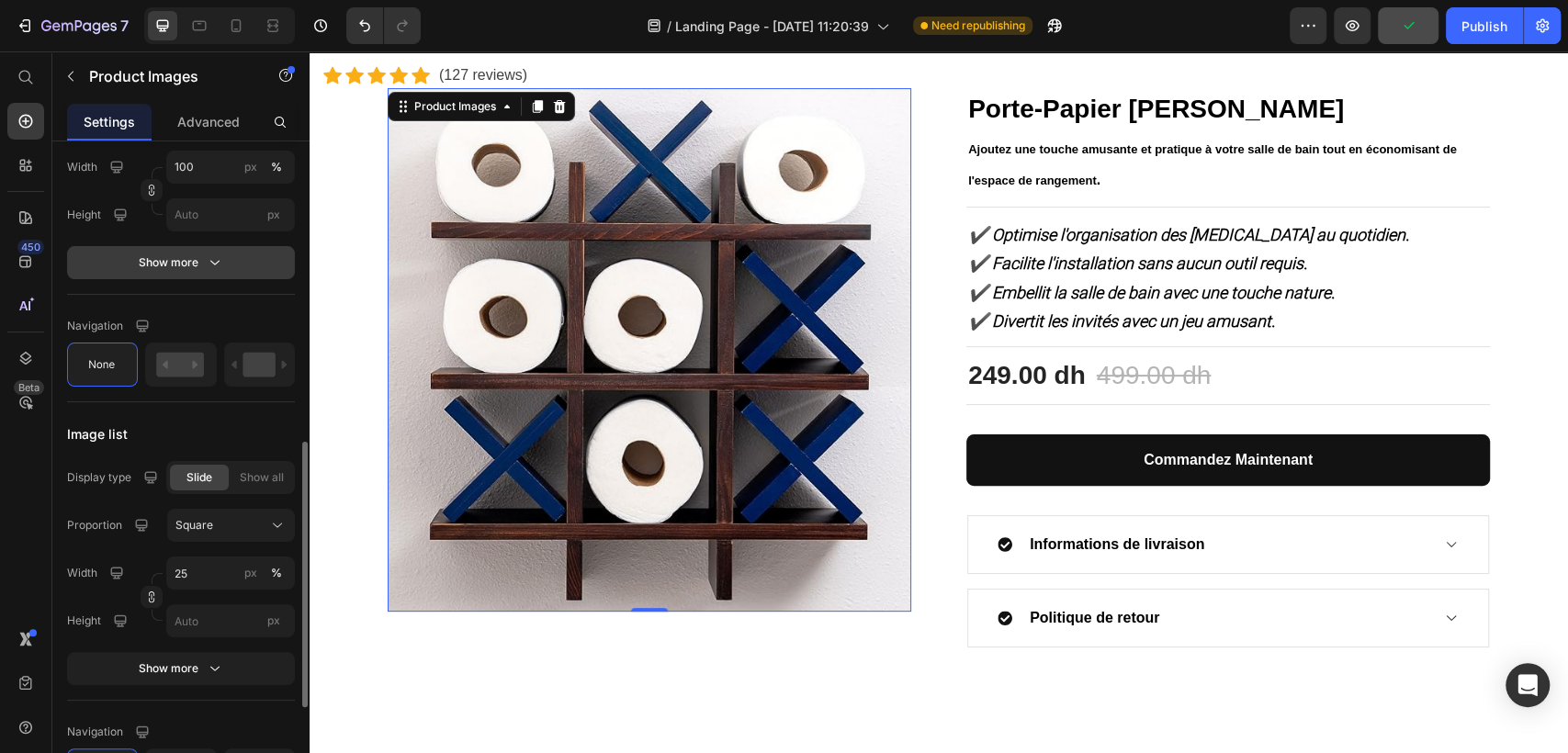 click on "Show more" at bounding box center (181, 263) 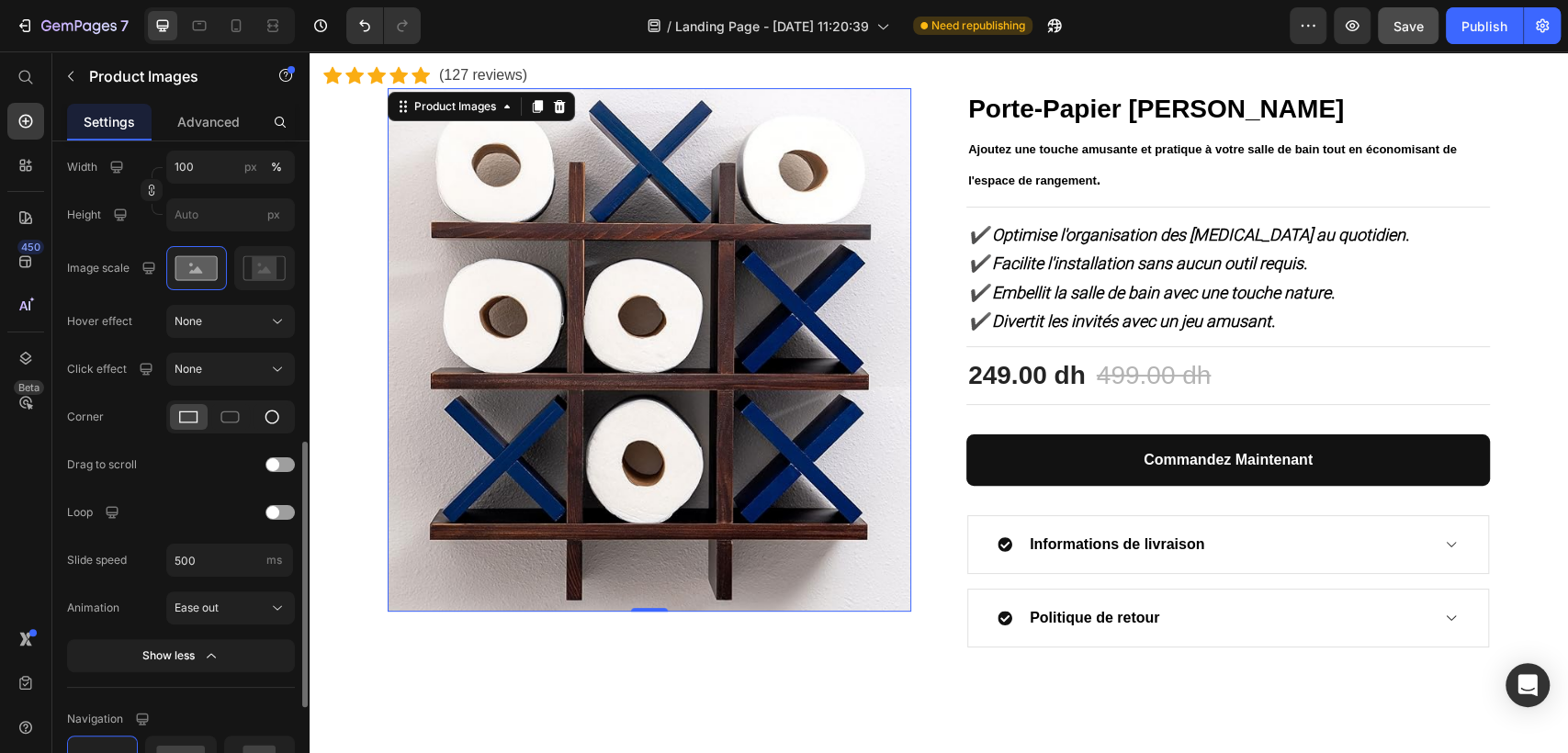 click 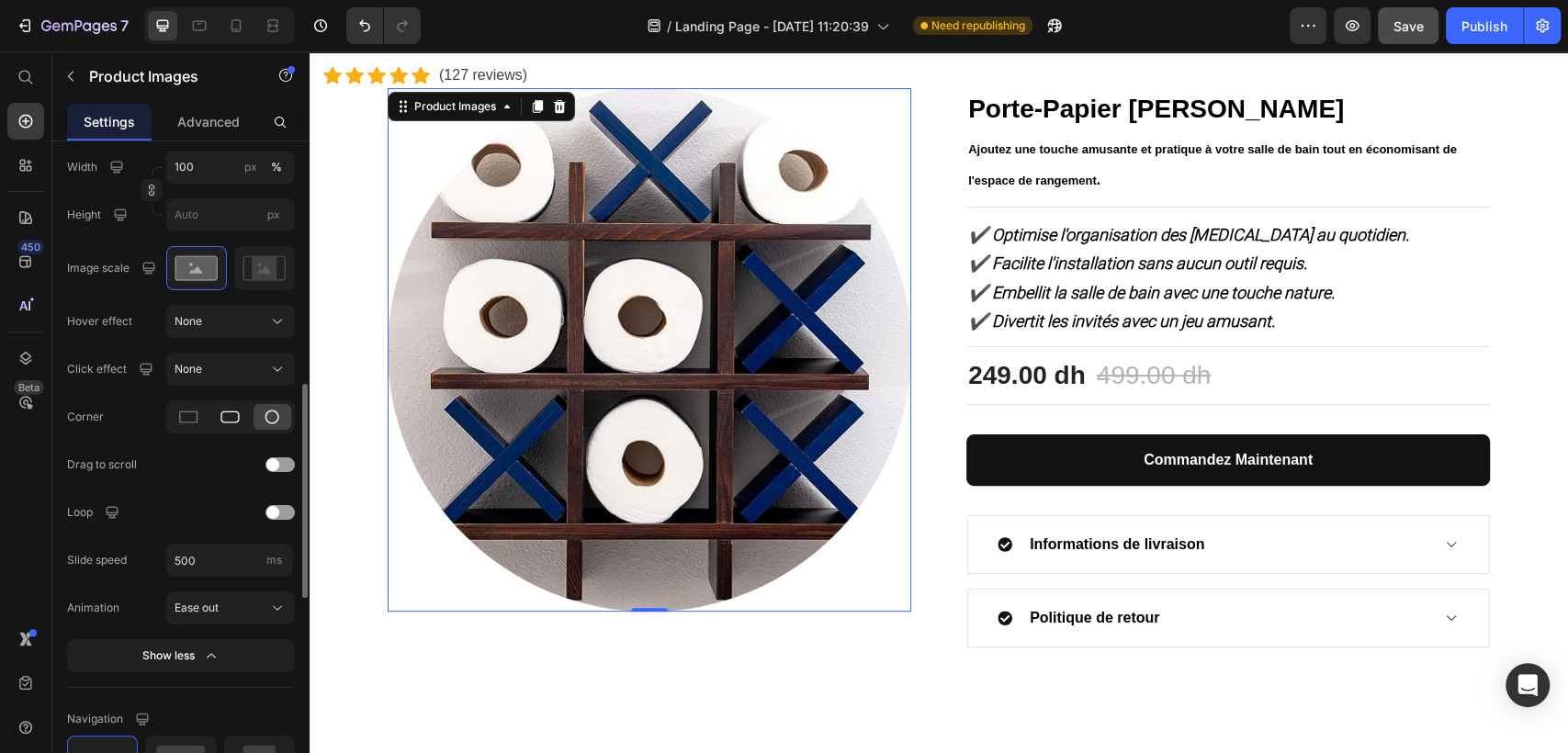 click 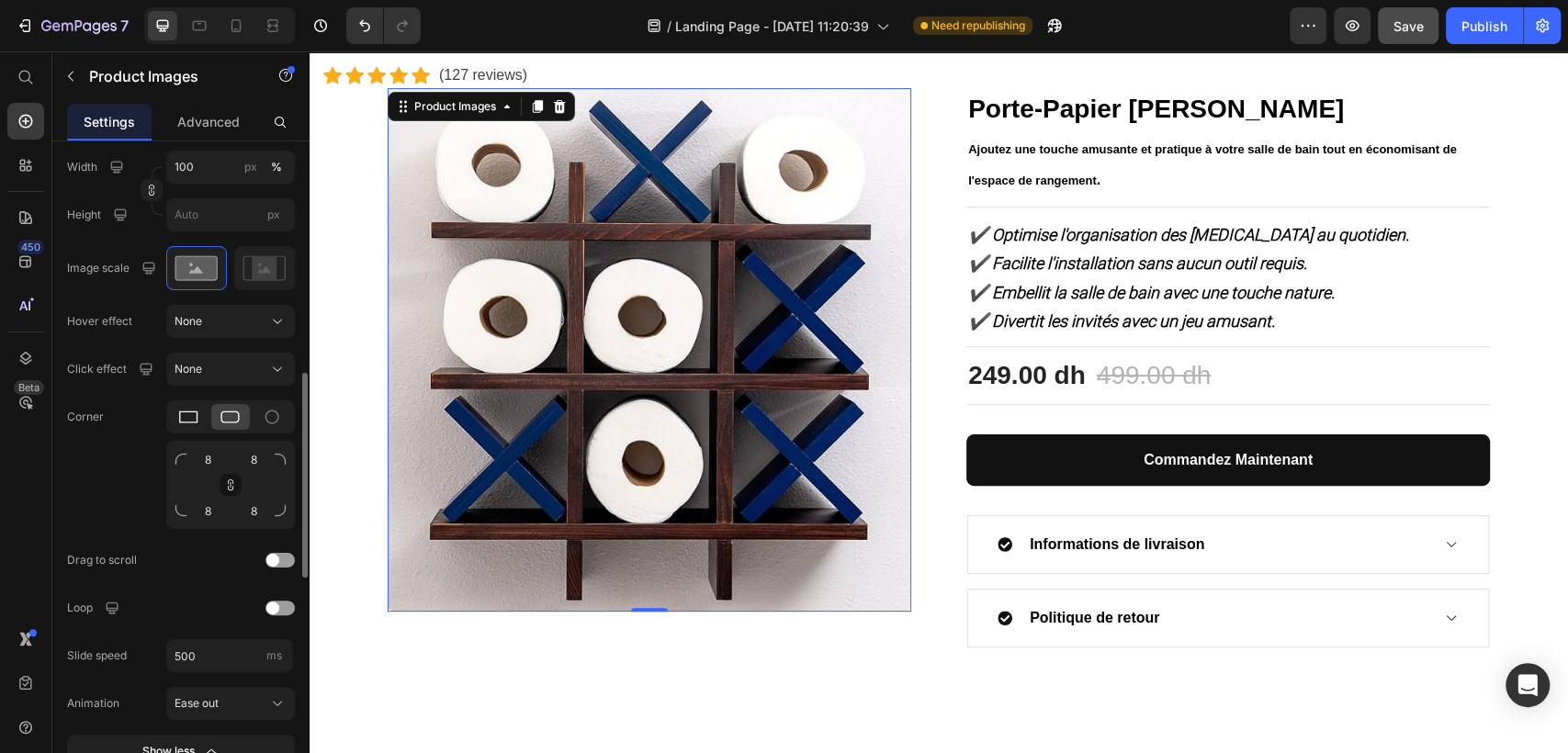 click 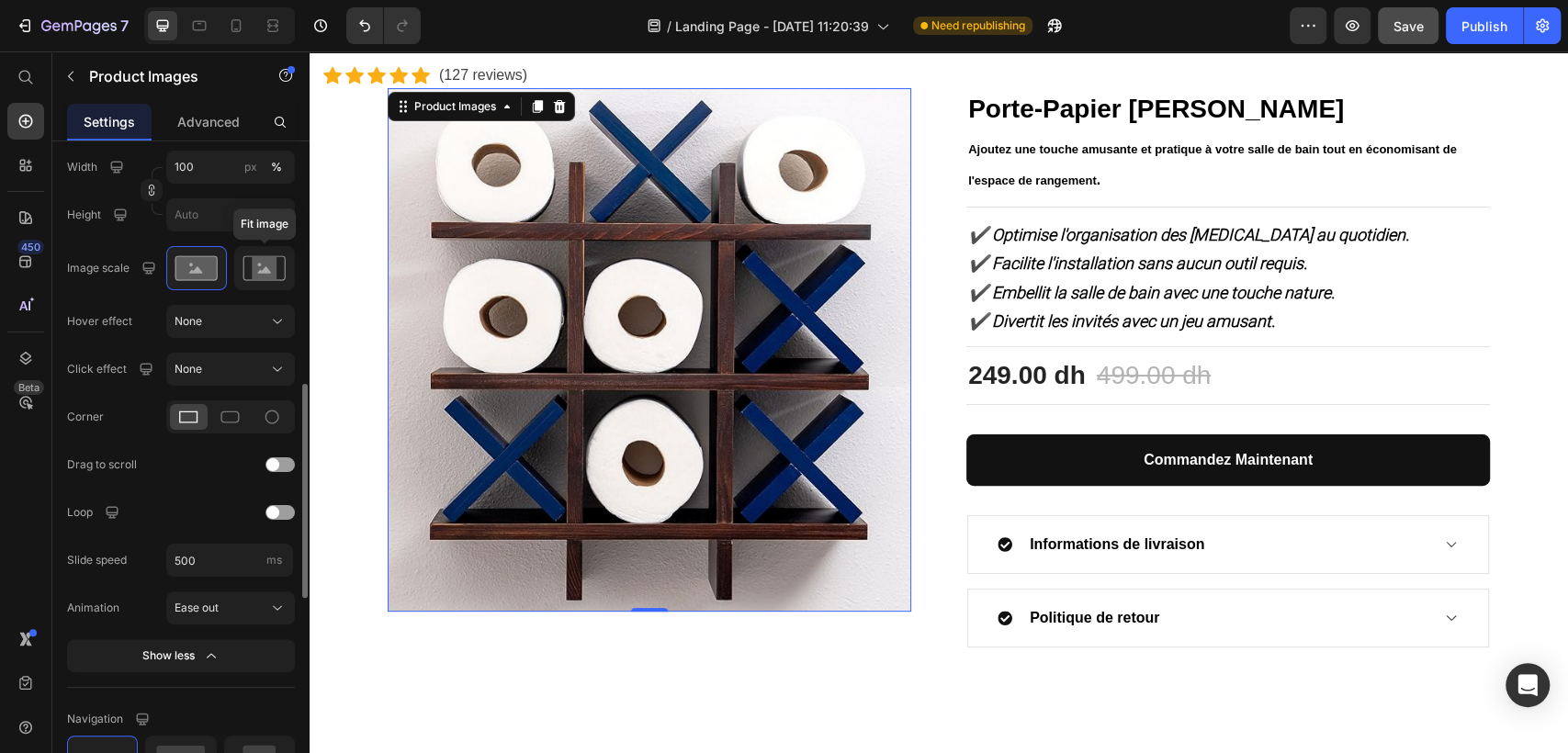 click 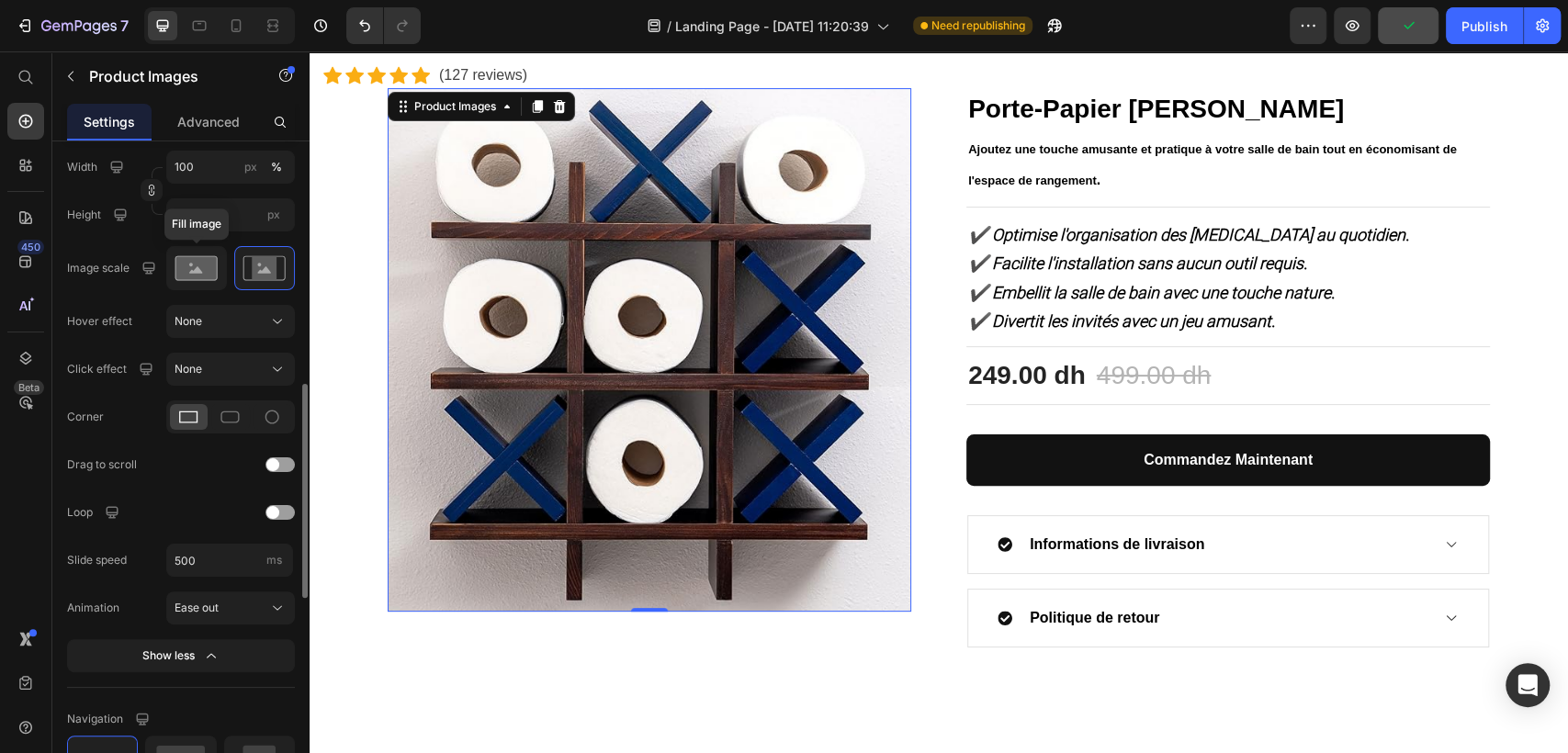 click 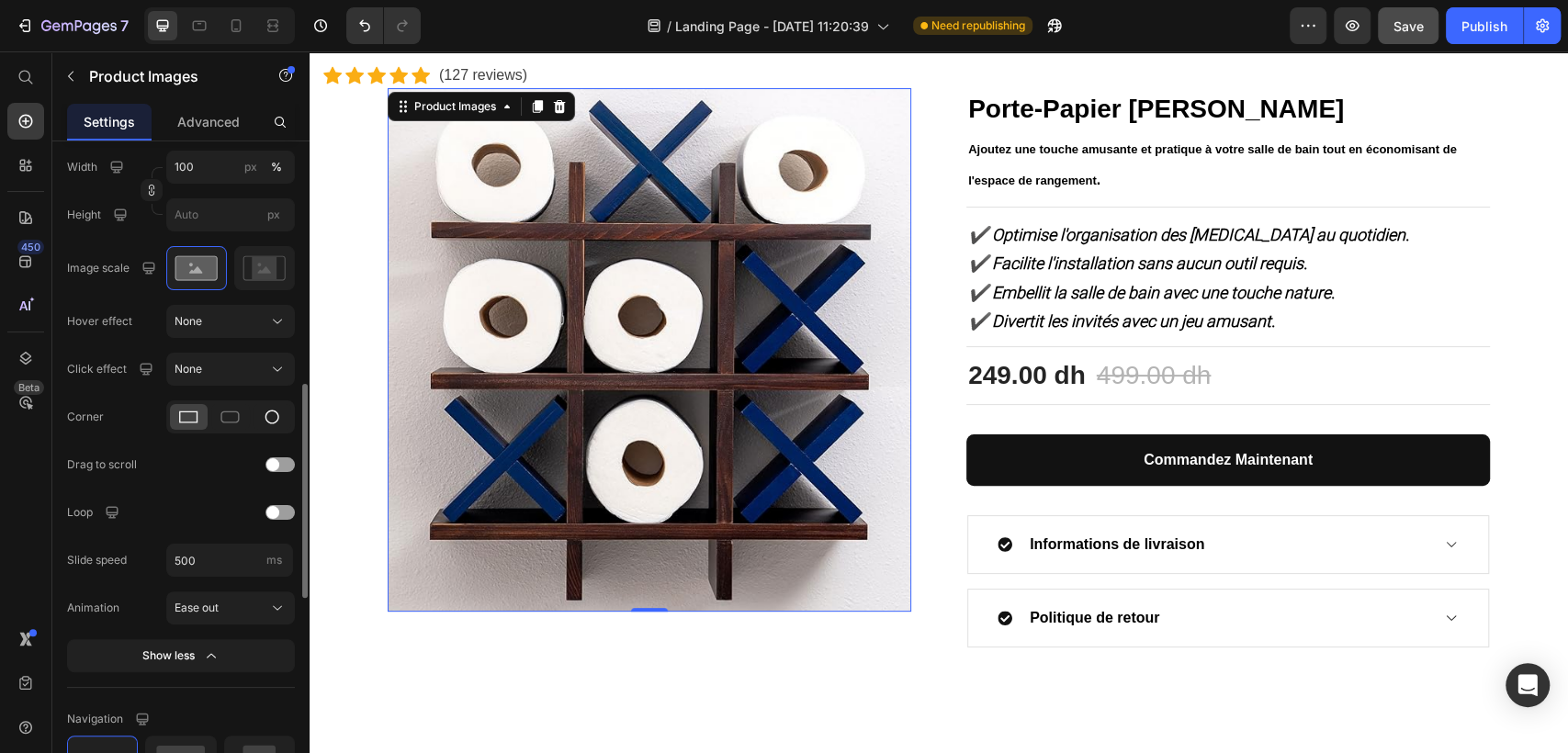 click 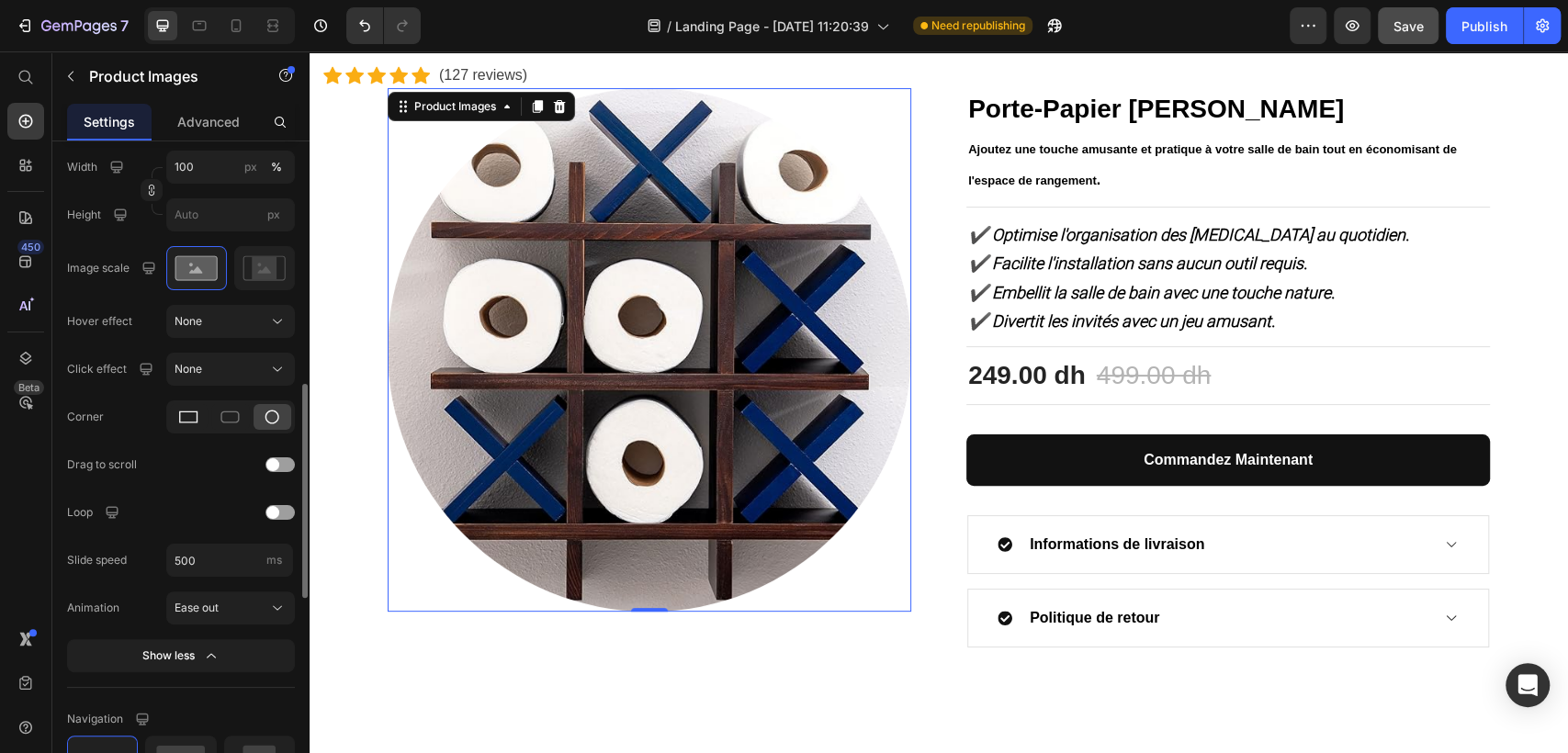 click 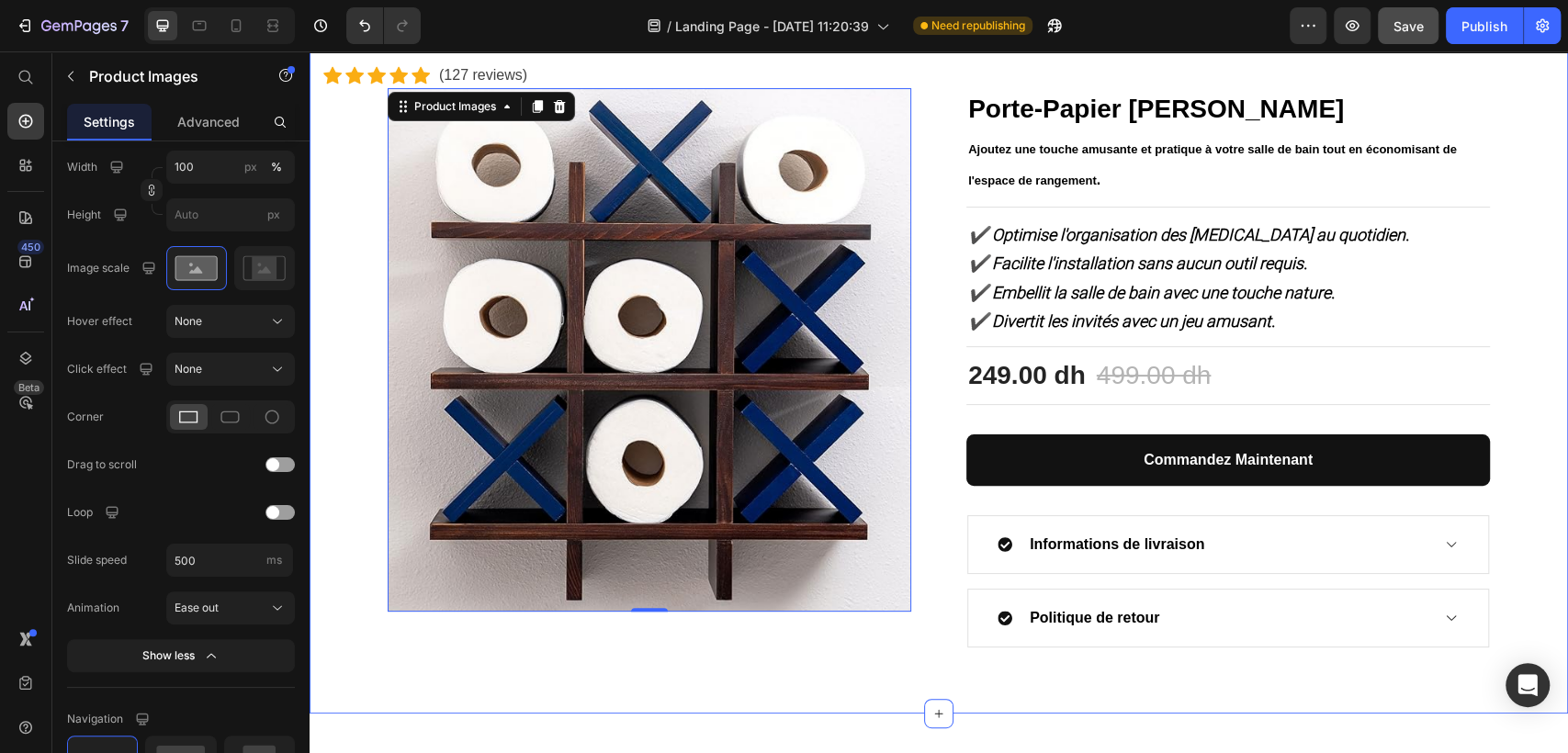 click on "Great Health Gift For Your Family Heading Row                Icon                Icon                Icon                Icon                Icon Icon List Hoz (127 reviews) Text block Row Product Images   0 Porte-Papier Mural Rigolo (P) Title Ajoutez une touche amusante et pratique à votre salle de bain tout en économisant de l'espace de rangement . Text block                Title Line ✔️ Optimise l'organisation des rouleaux au quotidien. ✔️ Facilite l'installation sans aucun outil requis. ✔️ Embellit la salle de bain avec une touche nature. ✔️ Divertit les invités avec un jeu amusant.   Text block                Title Line 249.00 dh (P) Price 499.00 dh (P) Price Row Row                Title Line commandez maintenant    (P) Dynamic Checkout
Informations de livraison
Politique de retour Accordion Product" at bounding box center [939, 306] 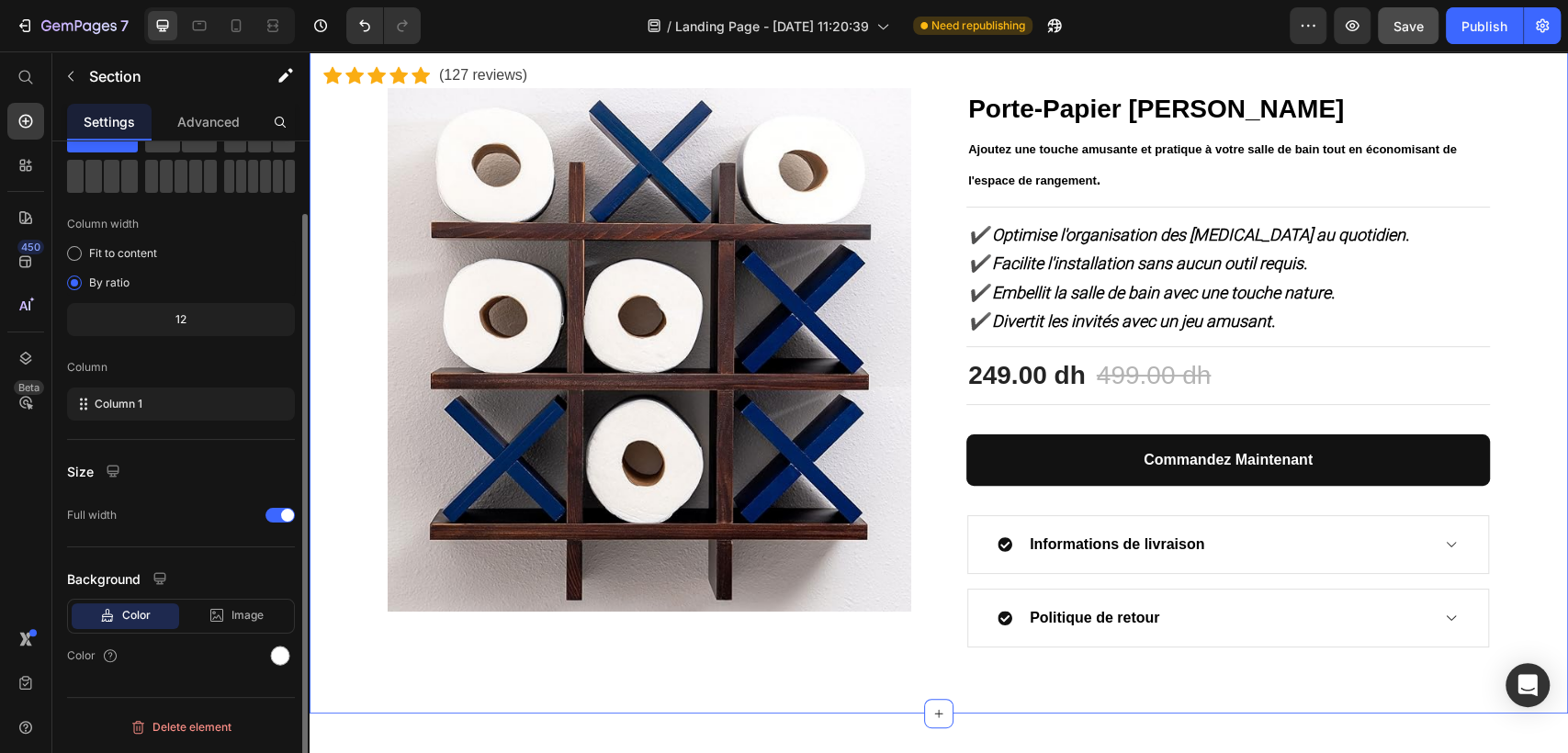 scroll, scrollTop: 0, scrollLeft: 0, axis: both 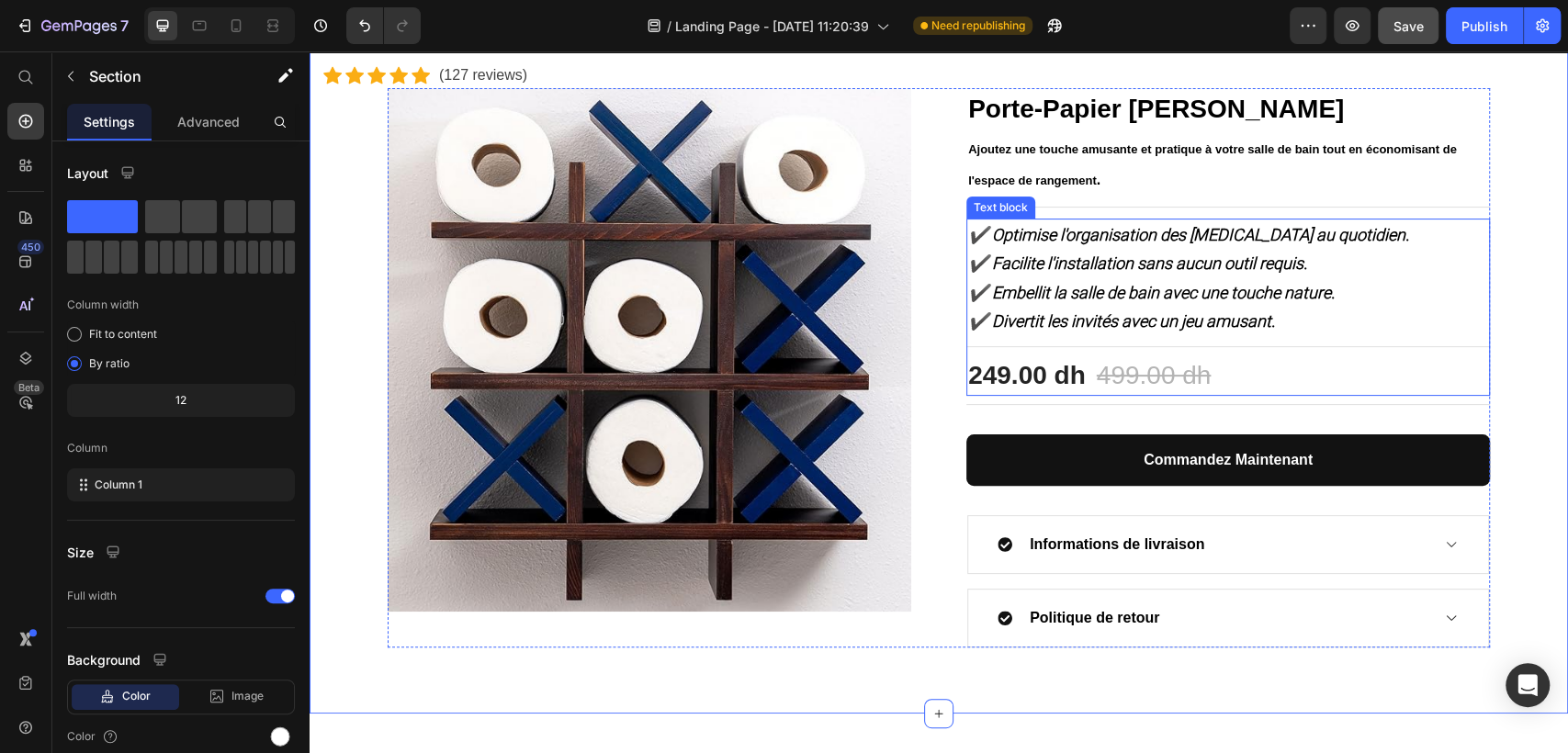click on "✔️ Embellit la salle de bain avec une touche nature." at bounding box center (1151, 292) 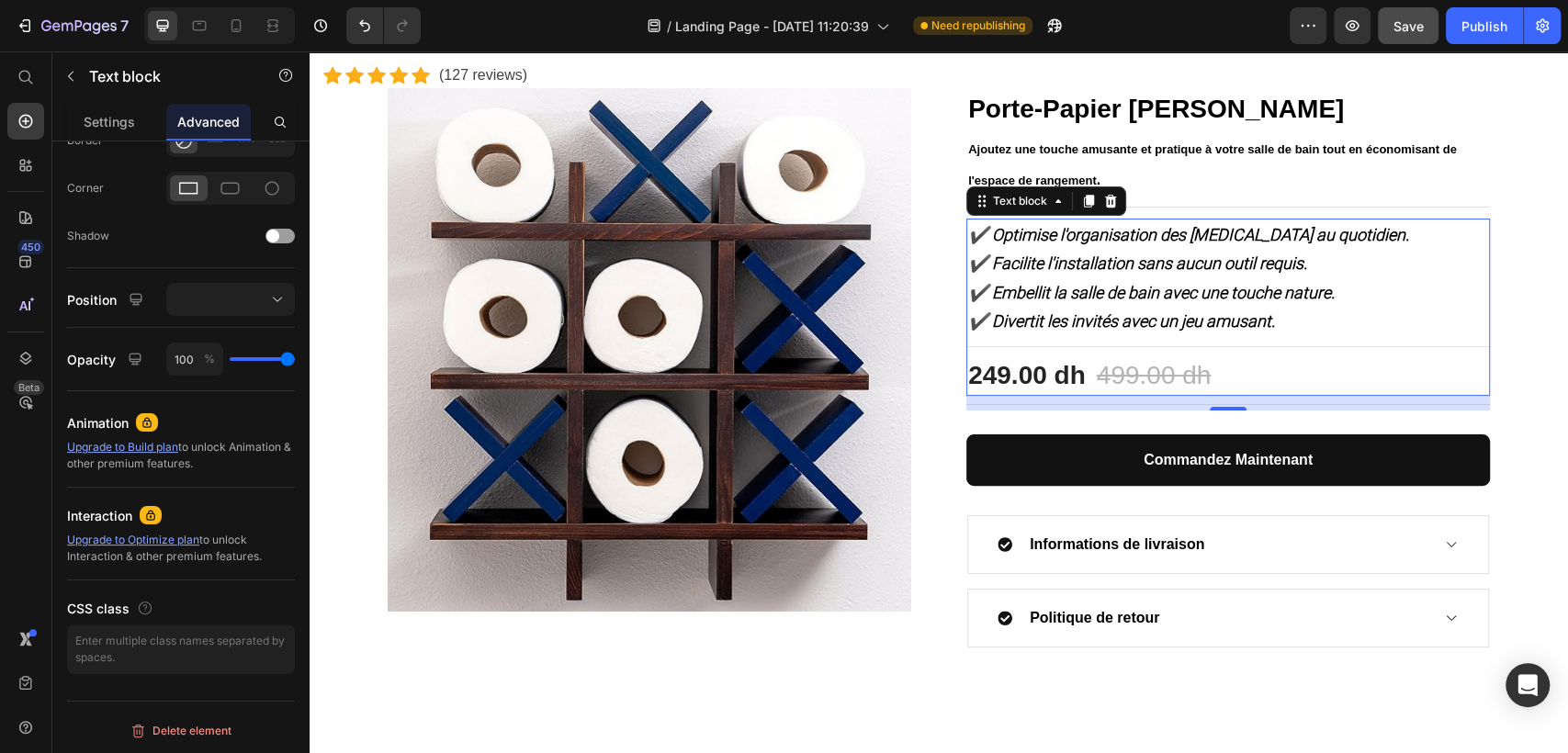 scroll, scrollTop: 0, scrollLeft: 0, axis: both 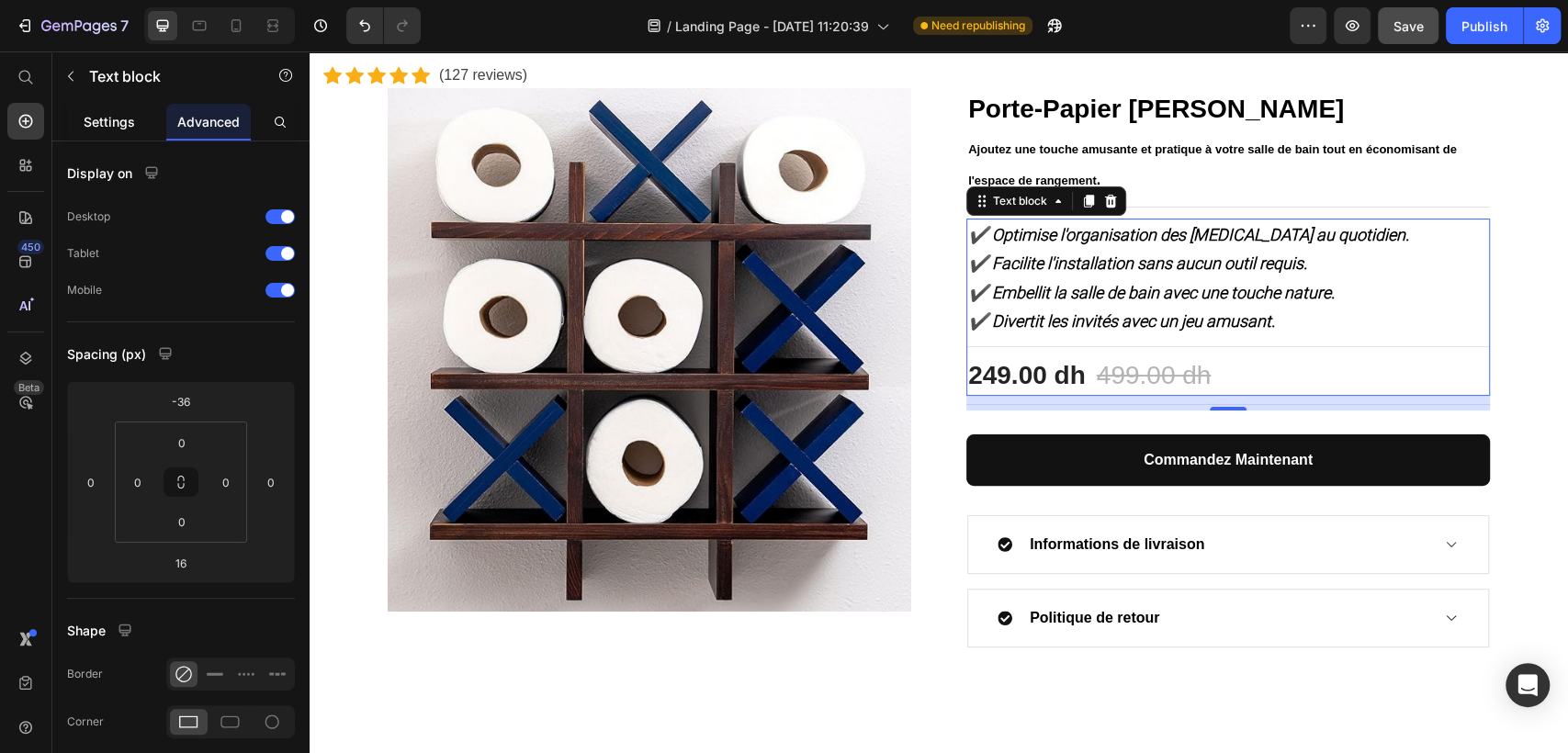 click on "Settings" at bounding box center [109, 121] 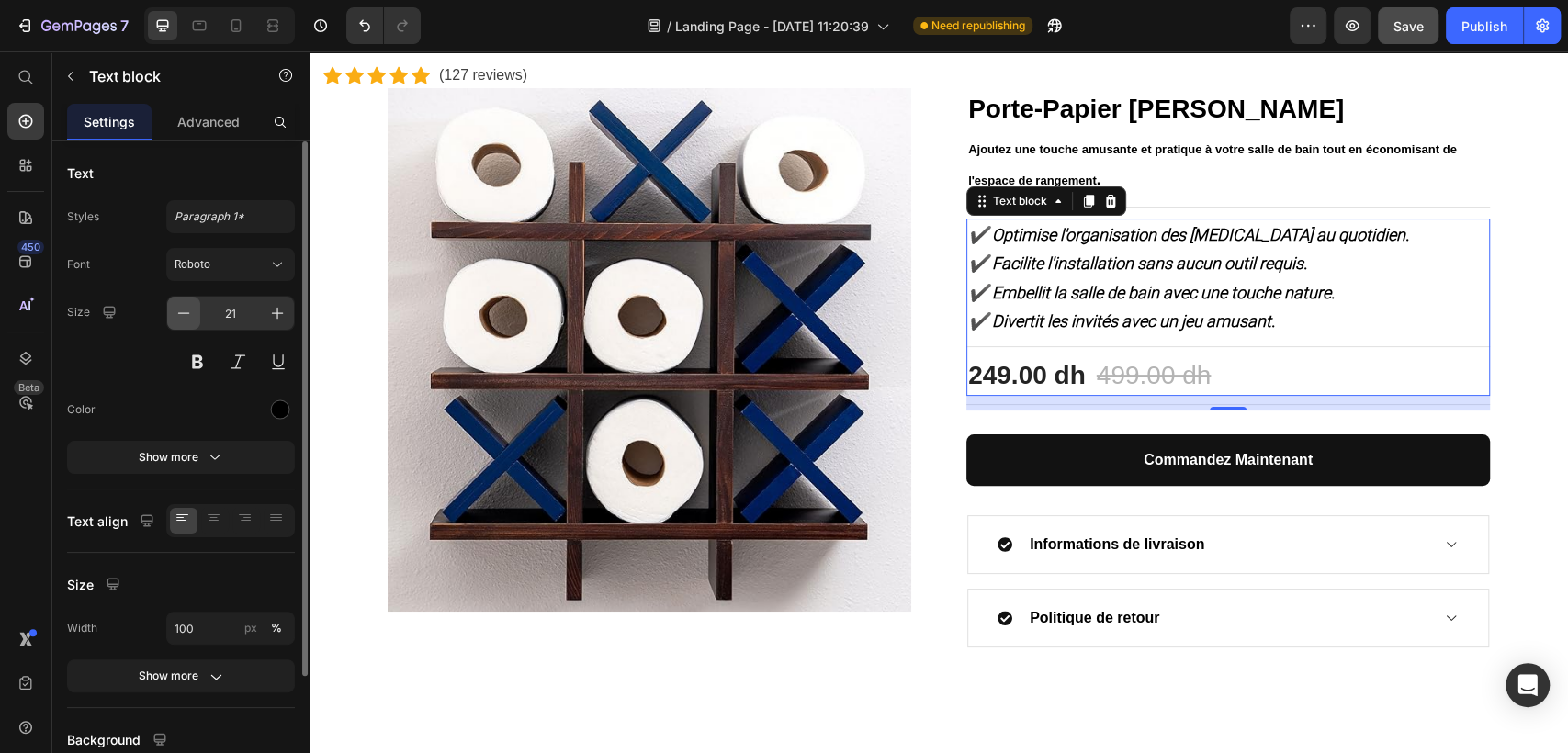 click 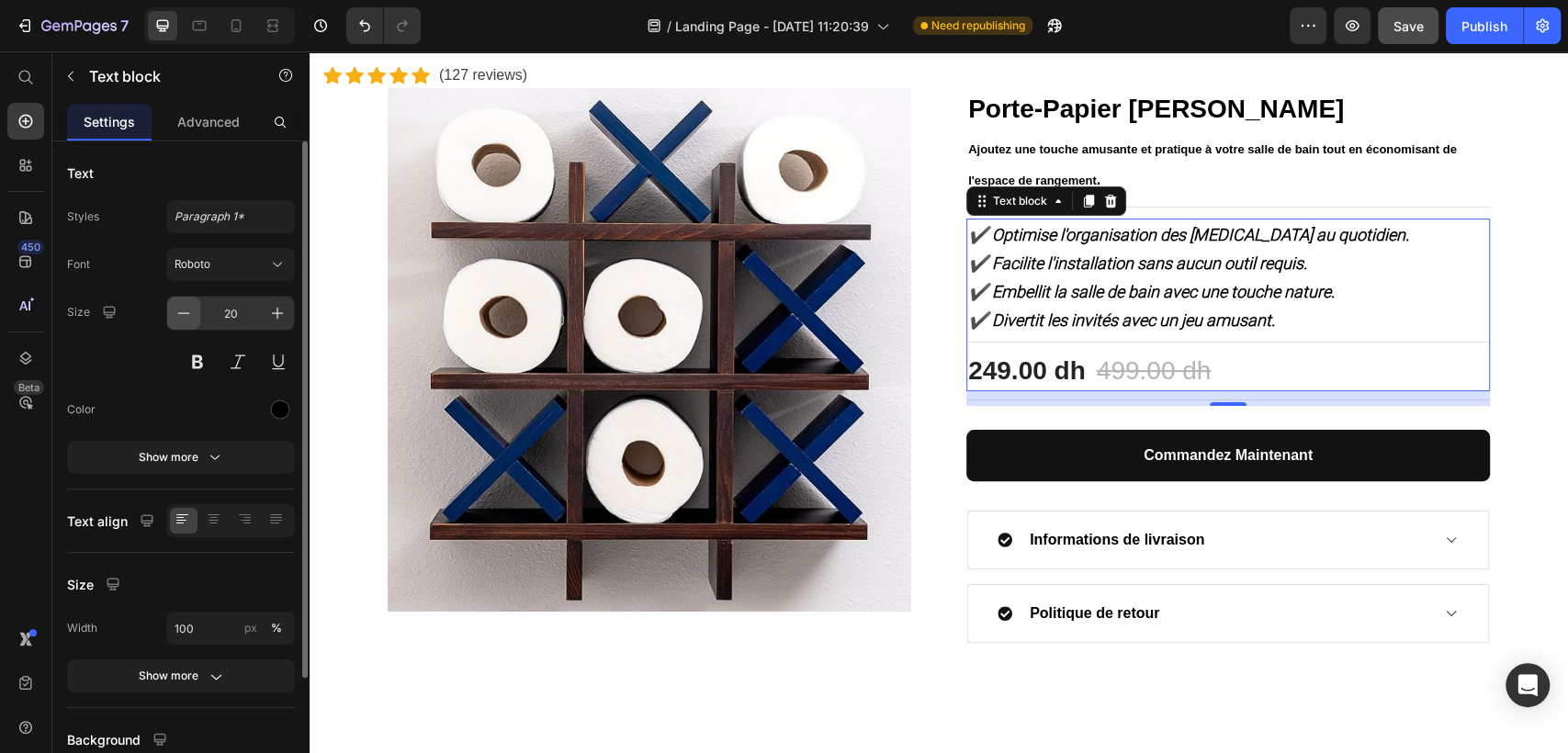 click 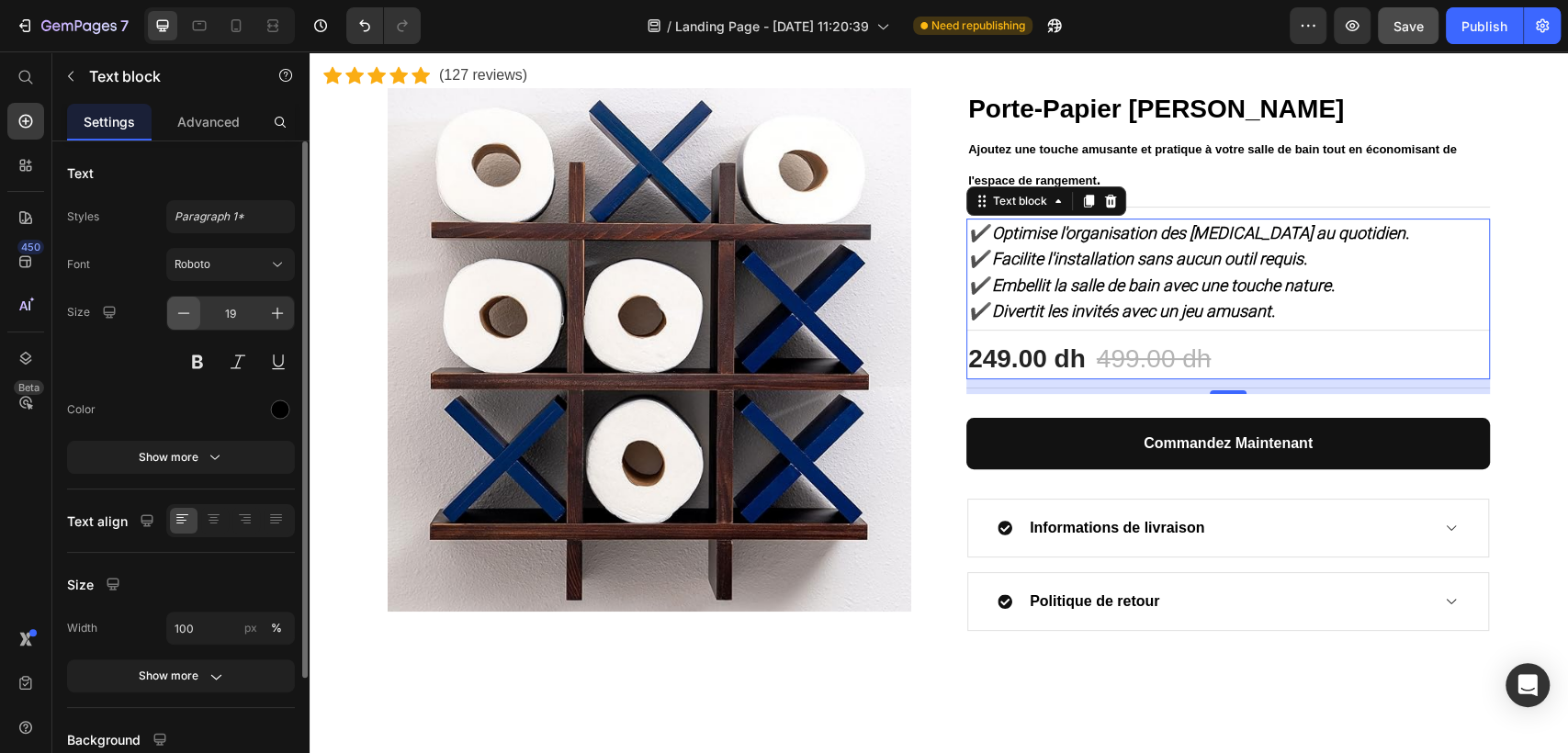 click 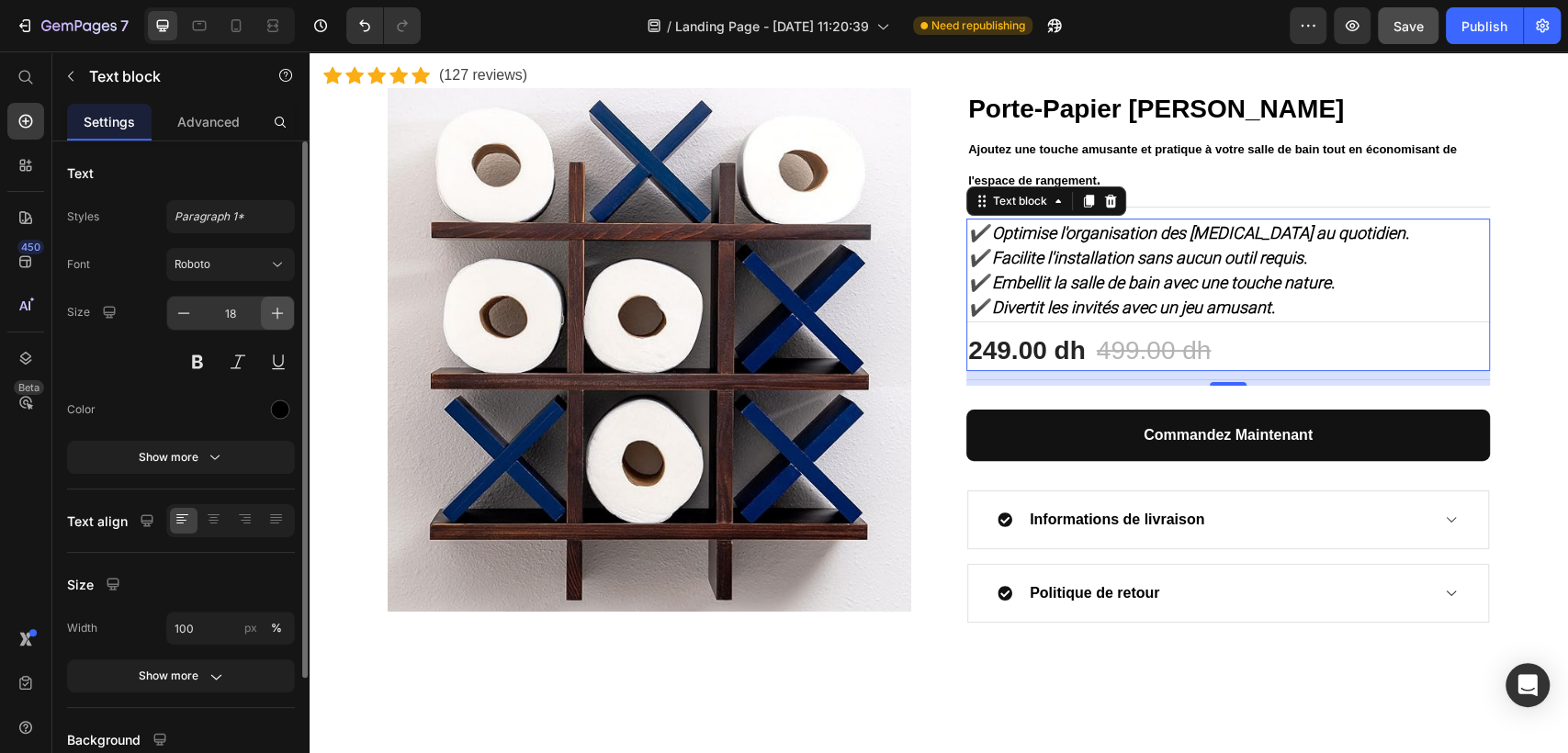 click at bounding box center (277, 313) 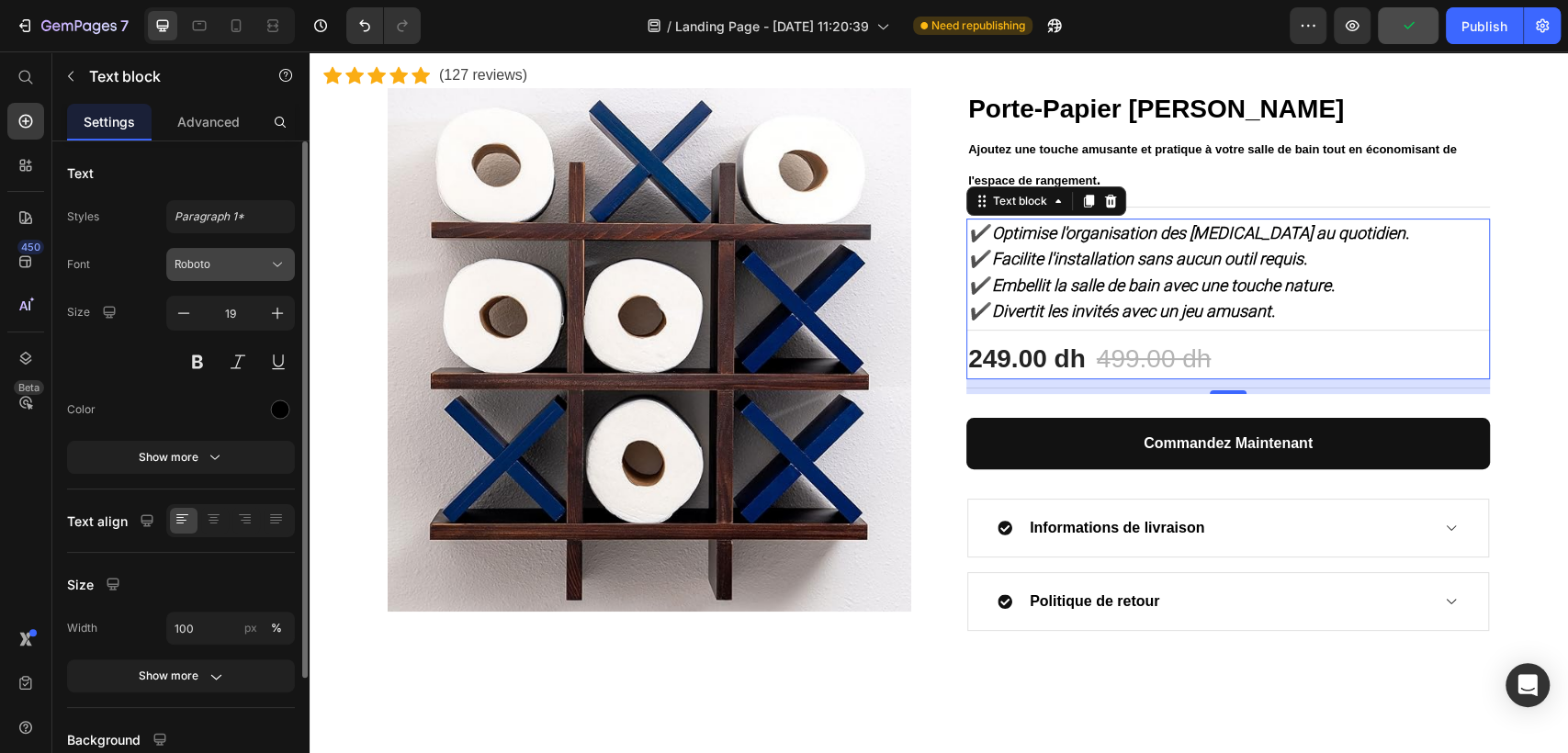 click 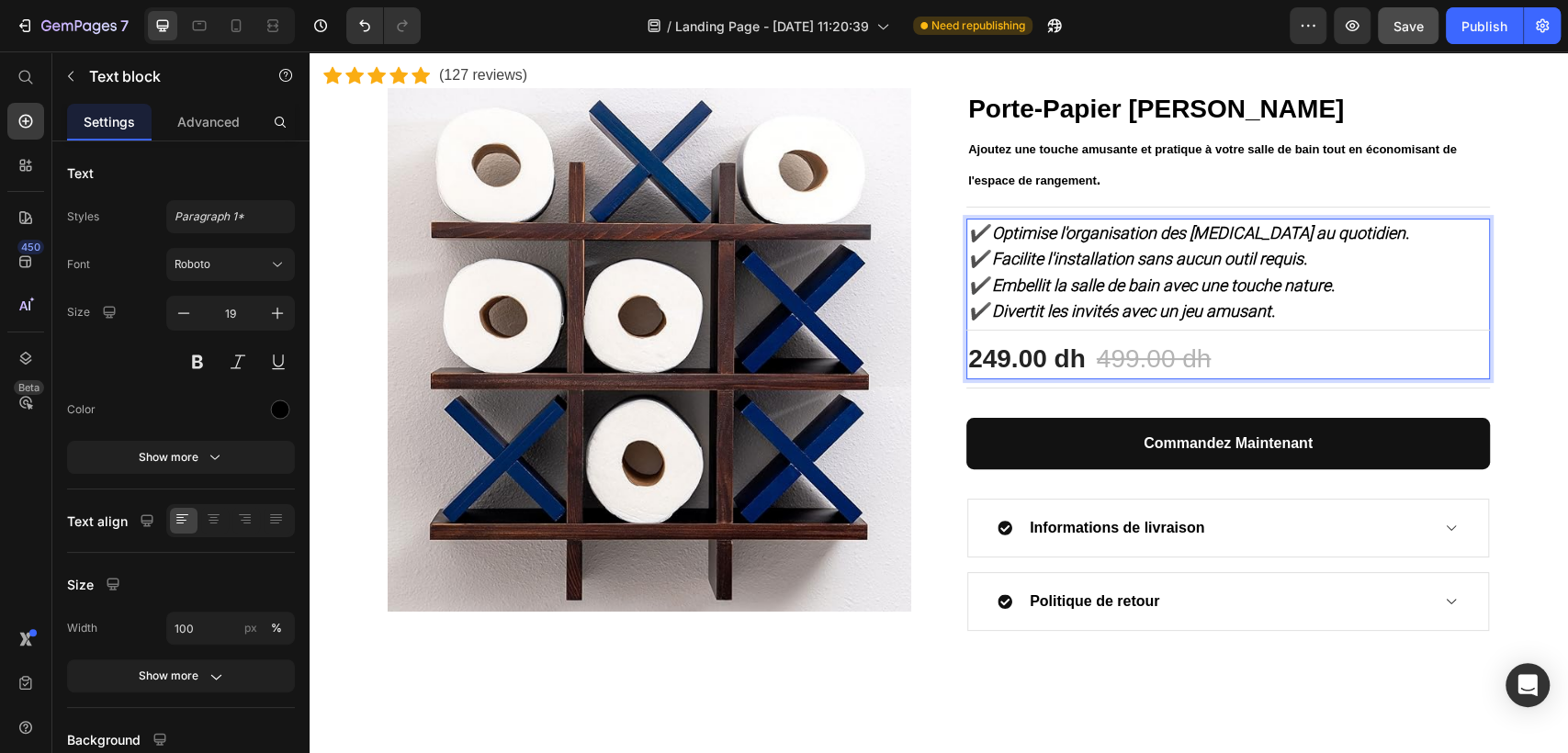 click on "✔️ Optimise l'organisation des [MEDICAL_DATA] au quotidien." at bounding box center (1189, 232) 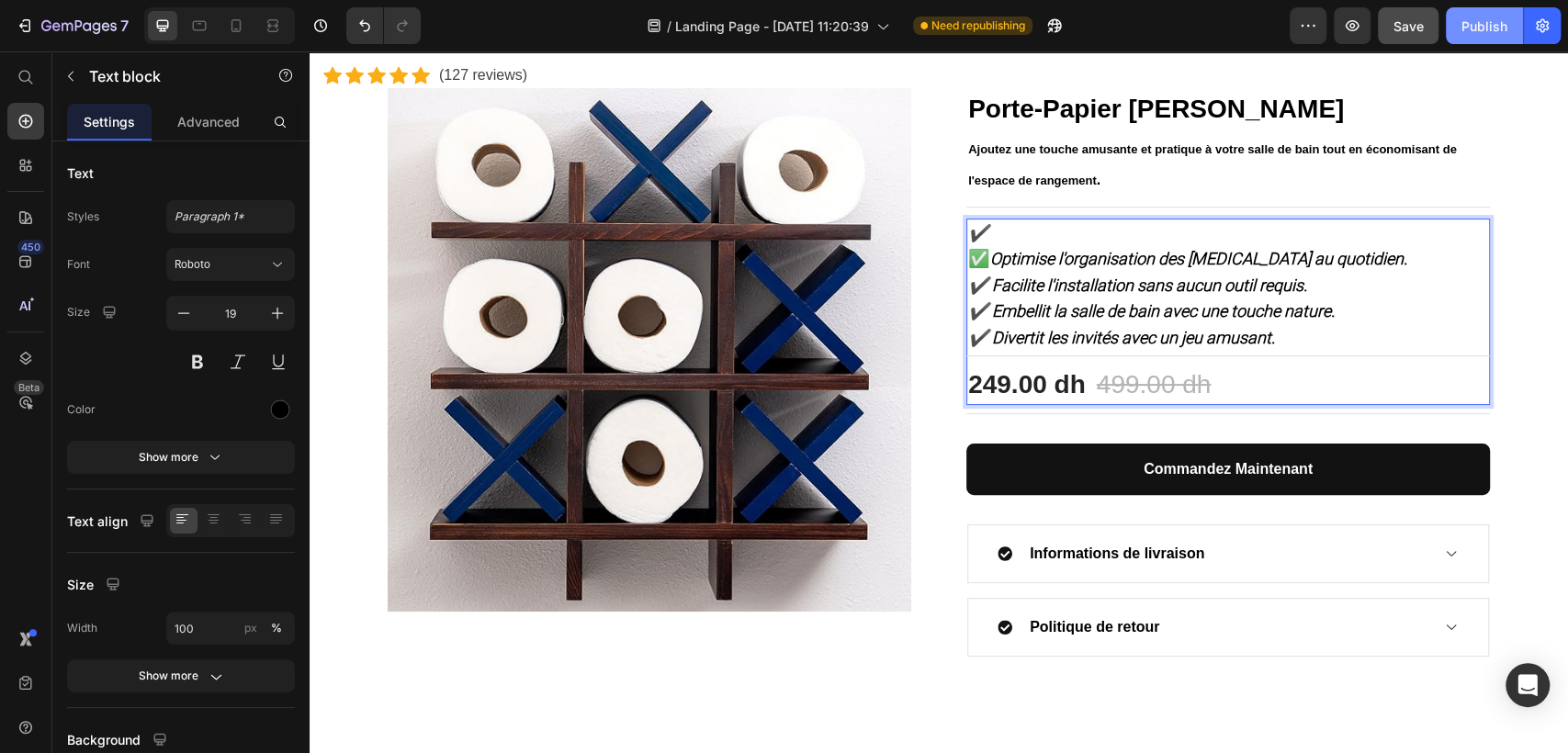 click on "Publish" at bounding box center [1484, 26] 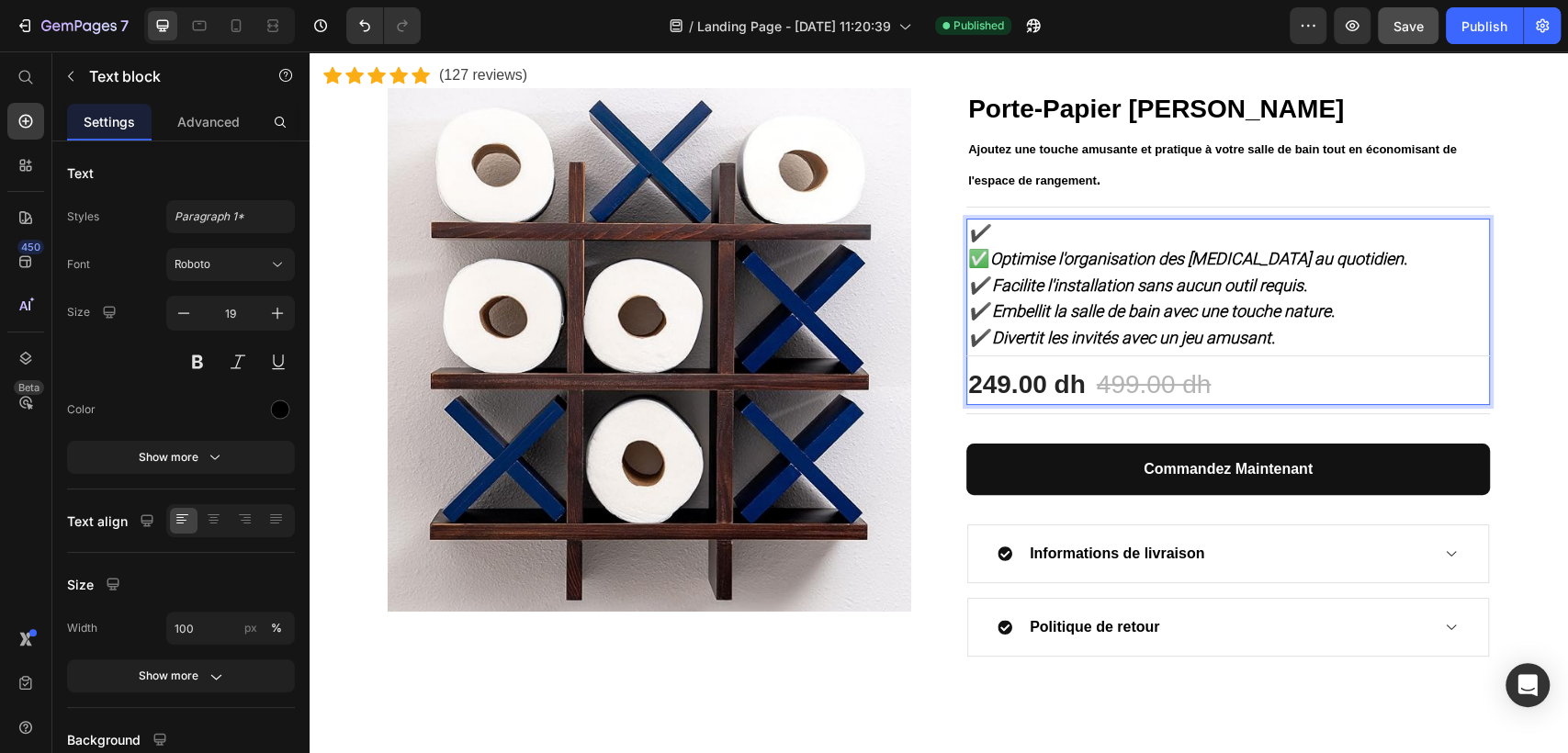 click on "Optimise l'organisation des [MEDICAL_DATA] au quotidien." at bounding box center [1199, 258] 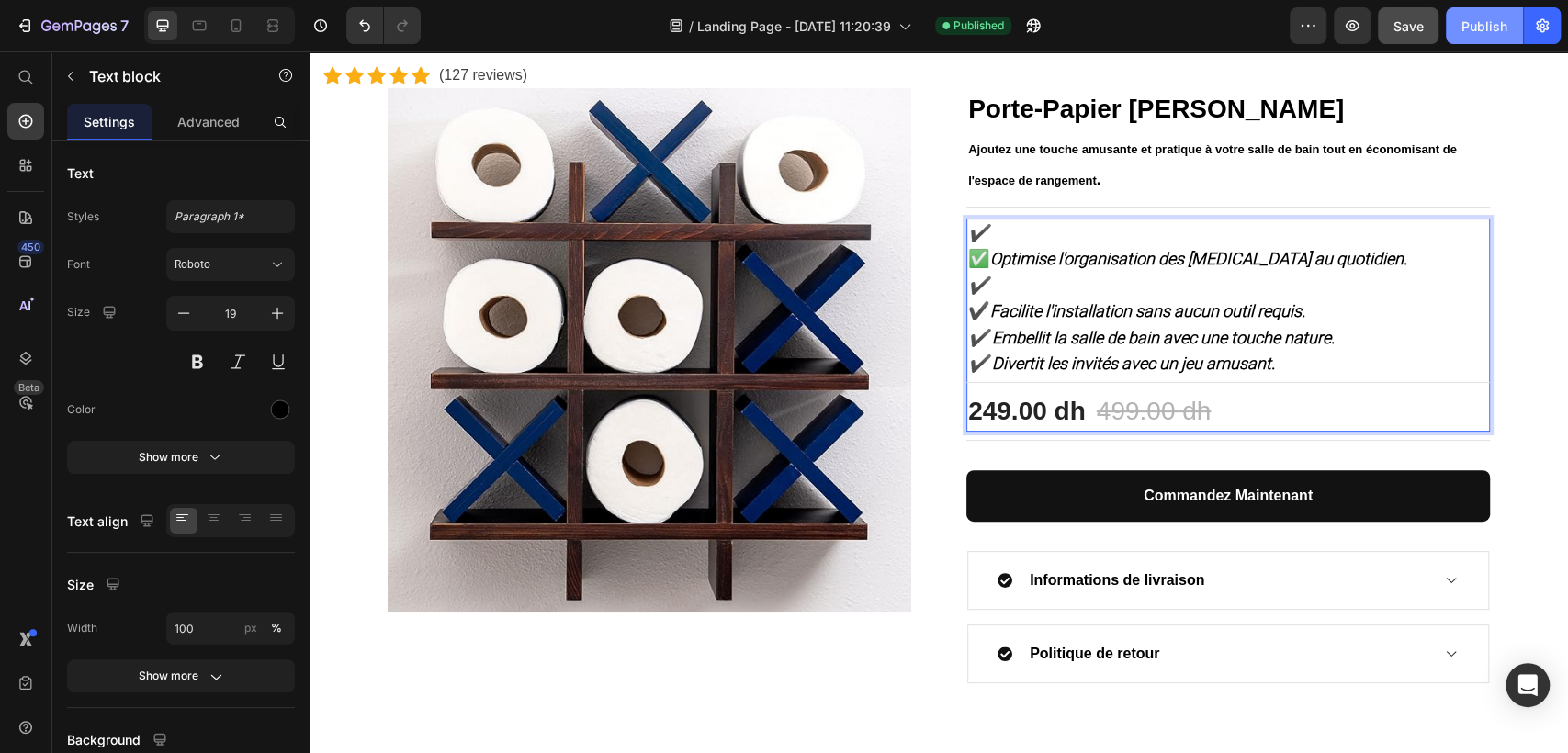click on "Publish" at bounding box center [1484, 26] 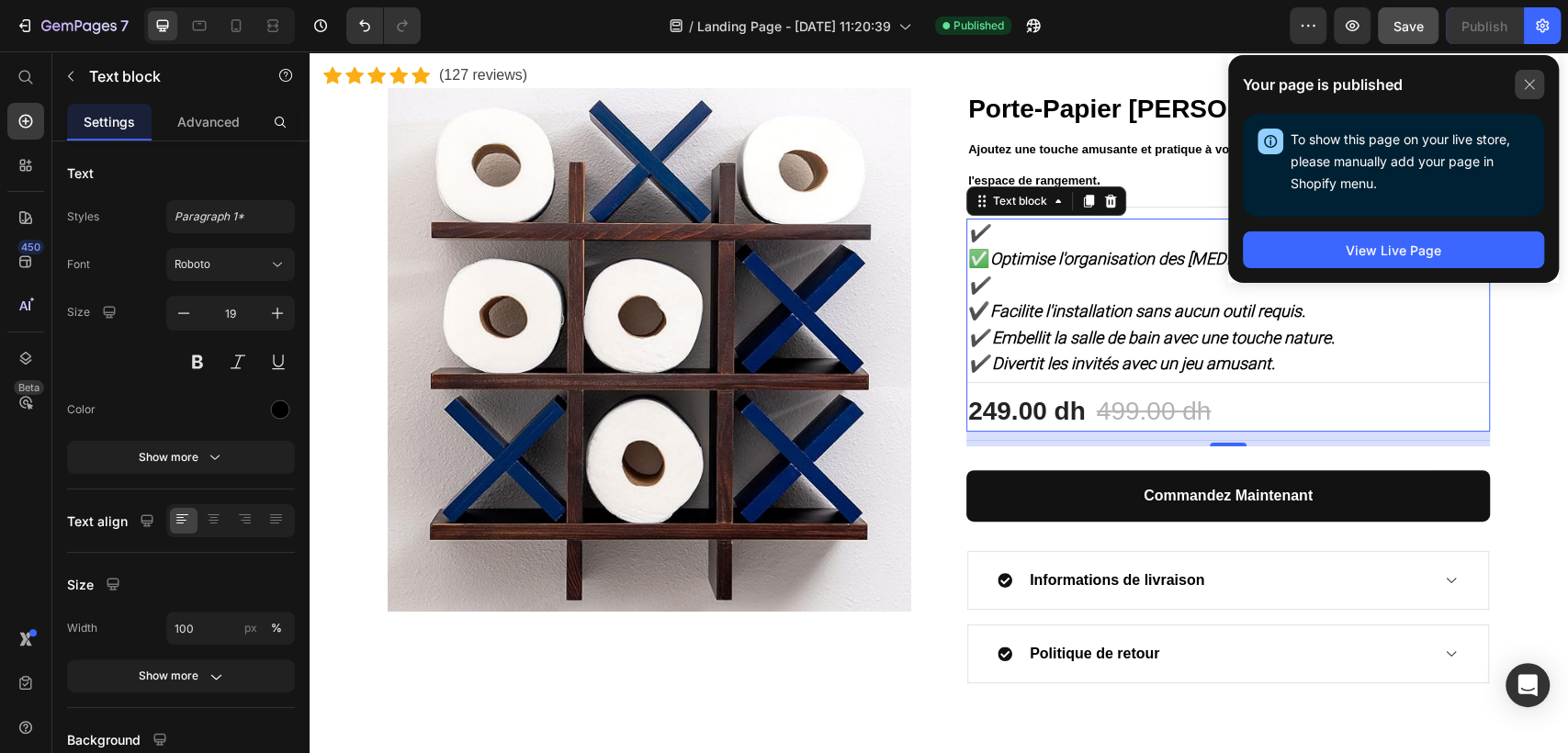 click 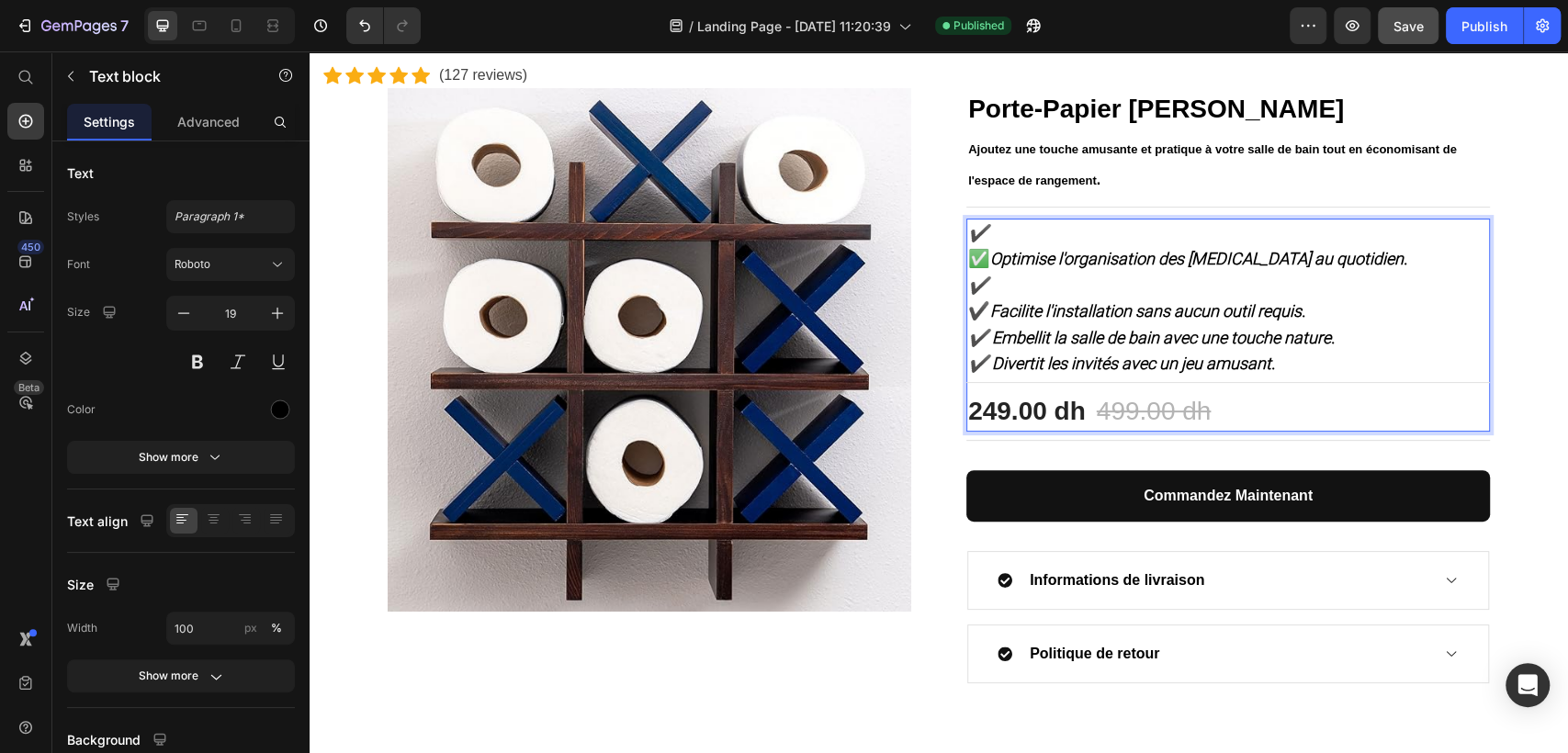 click on "✔️ ✔️  Facilite l'installation sans aucun outil requis." at bounding box center [1228, 298] 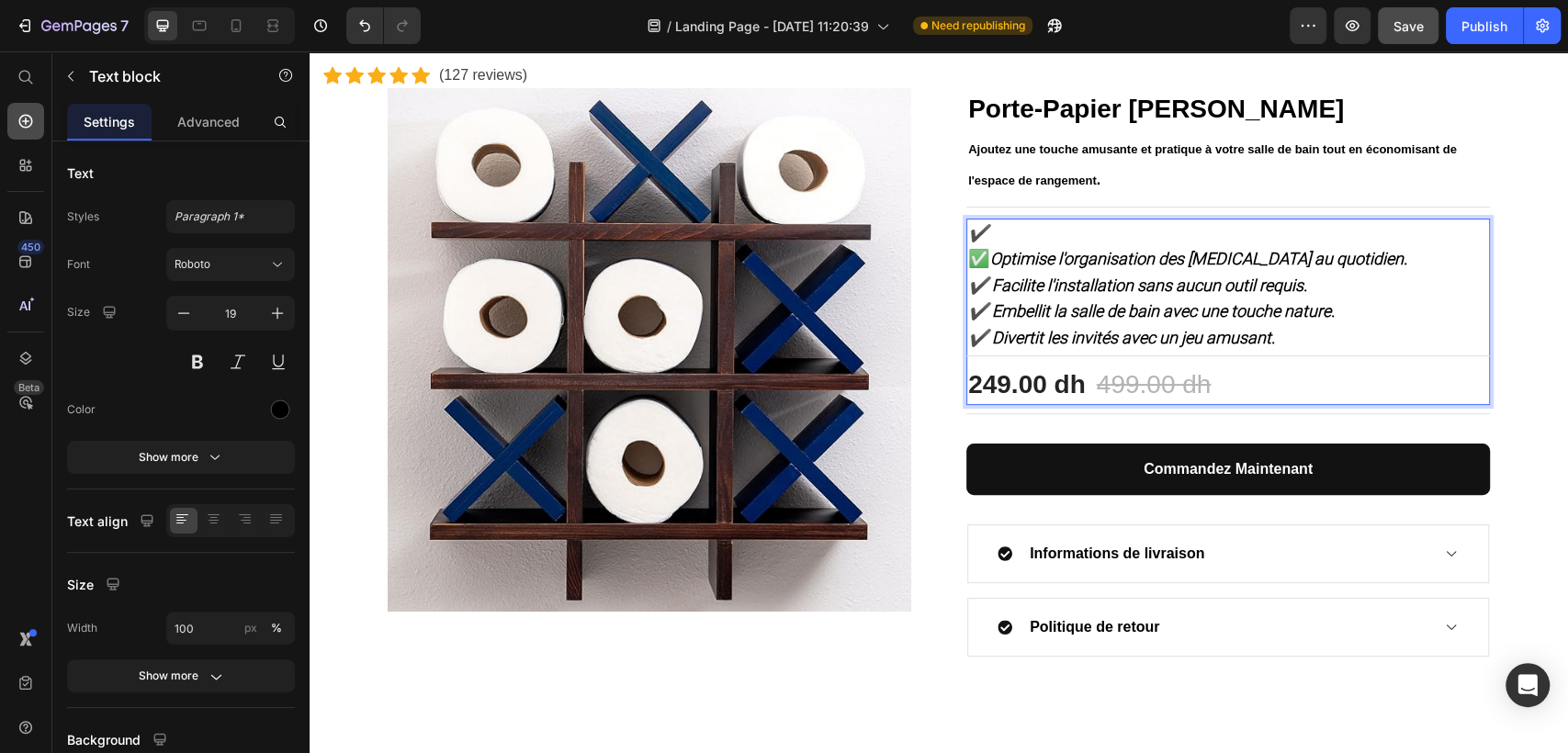 click 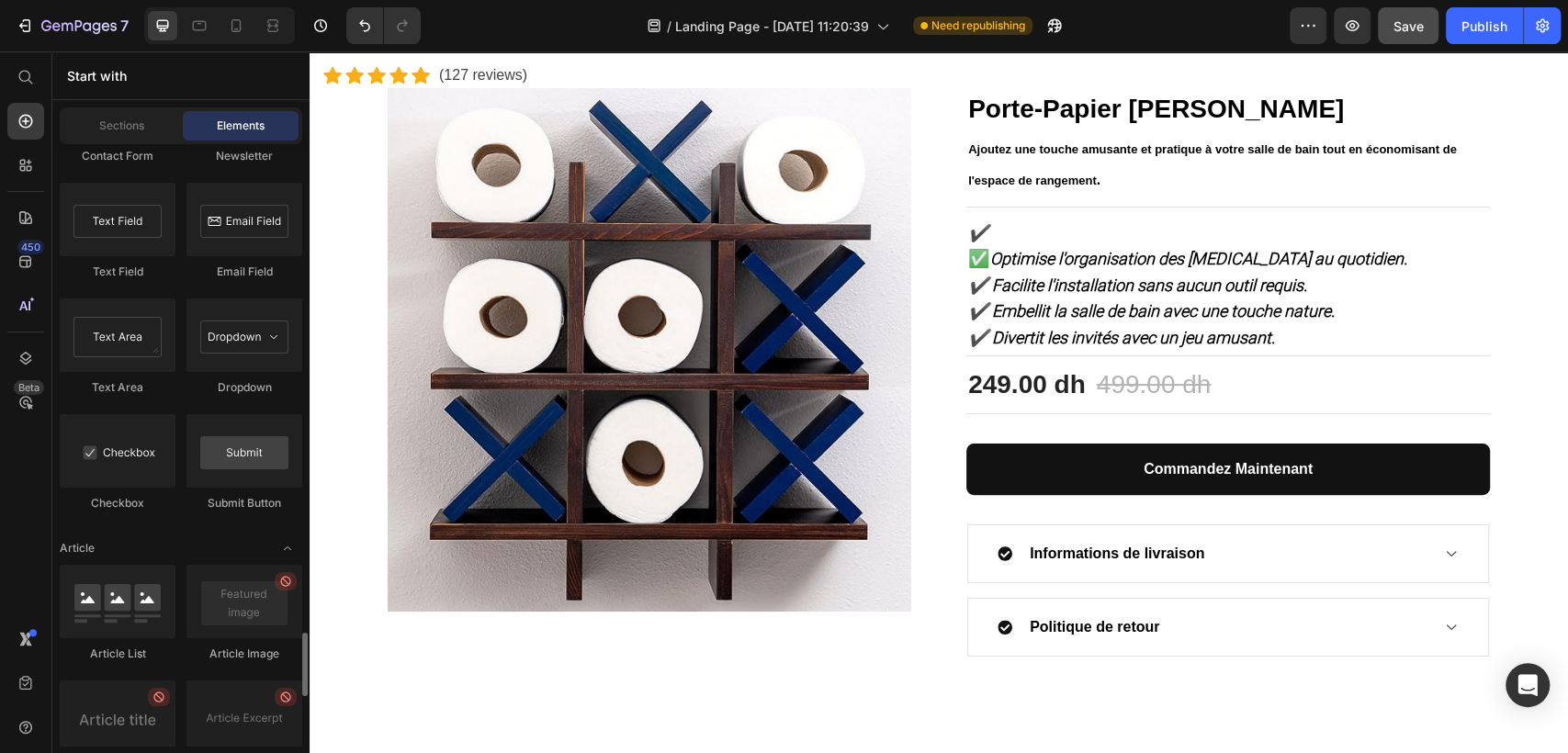 scroll, scrollTop: 4574, scrollLeft: 0, axis: vertical 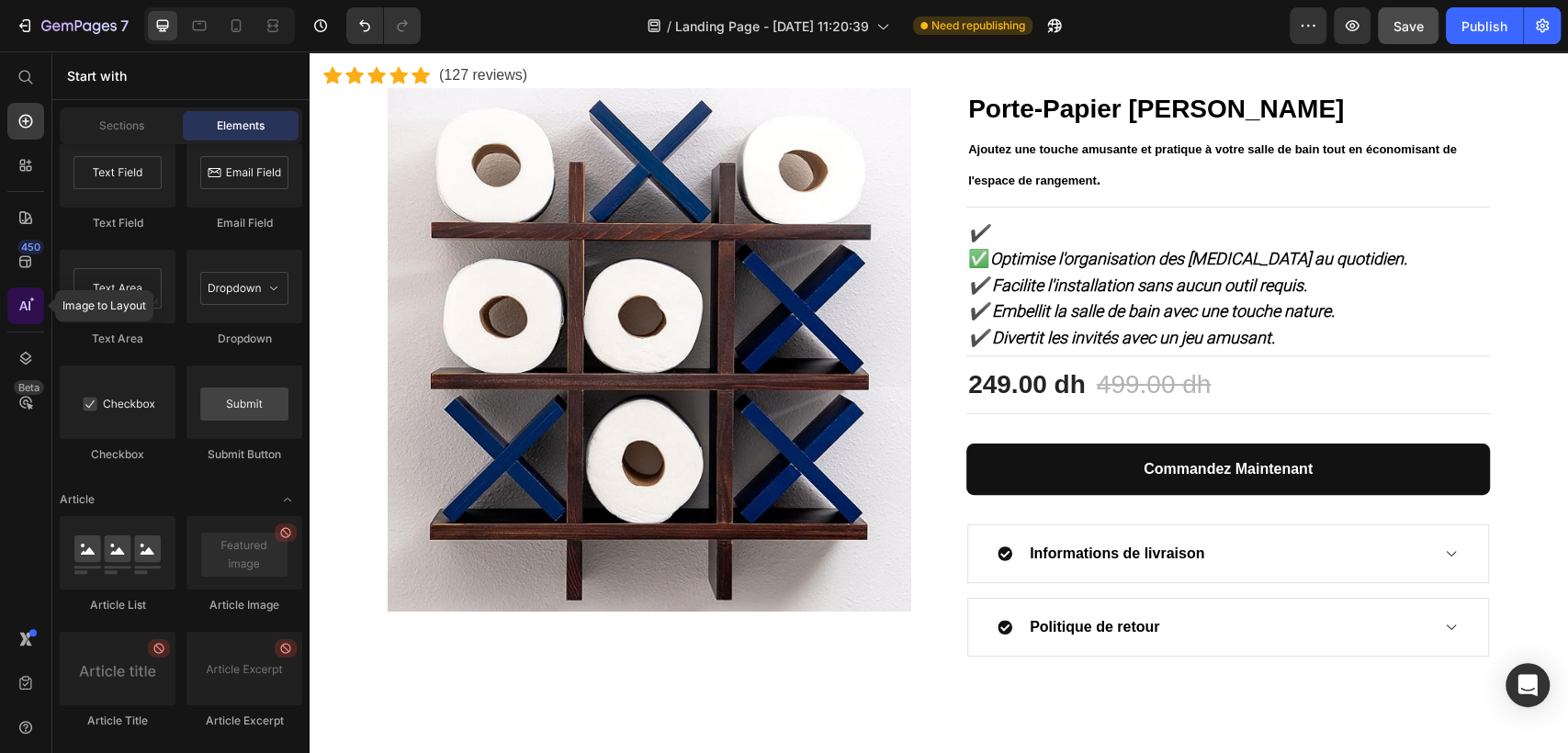 click 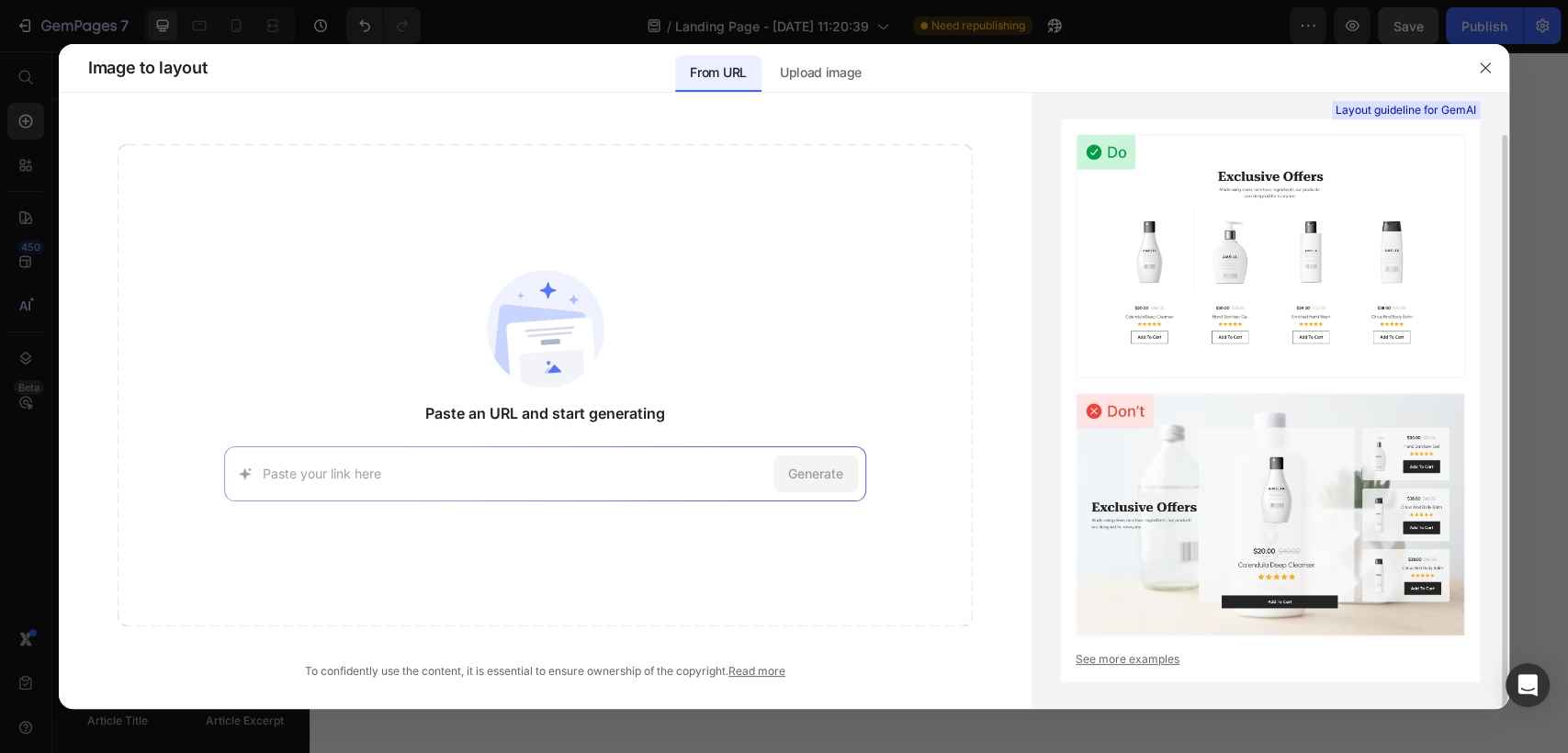 scroll, scrollTop: 21, scrollLeft: 0, axis: vertical 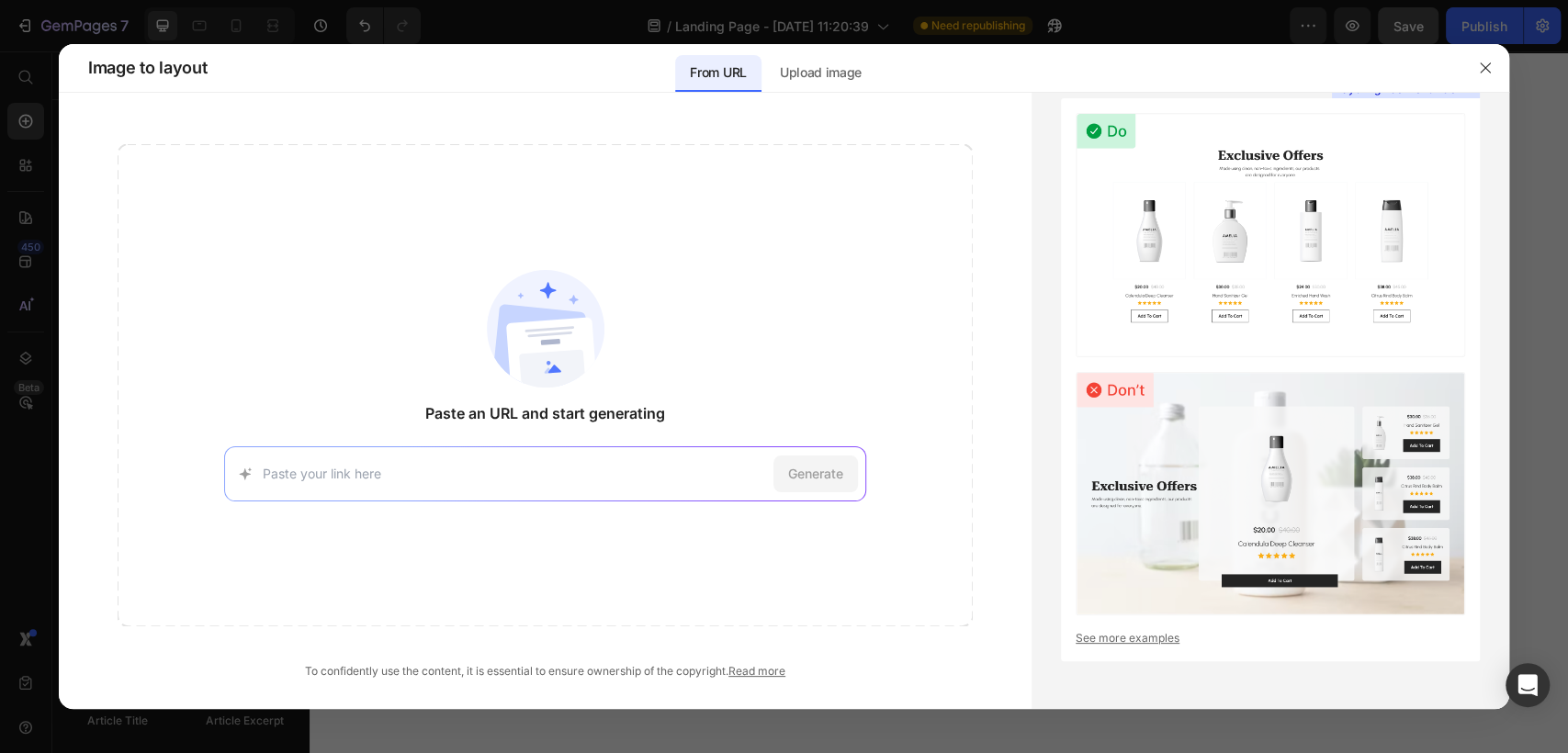 click at bounding box center [513, 473] 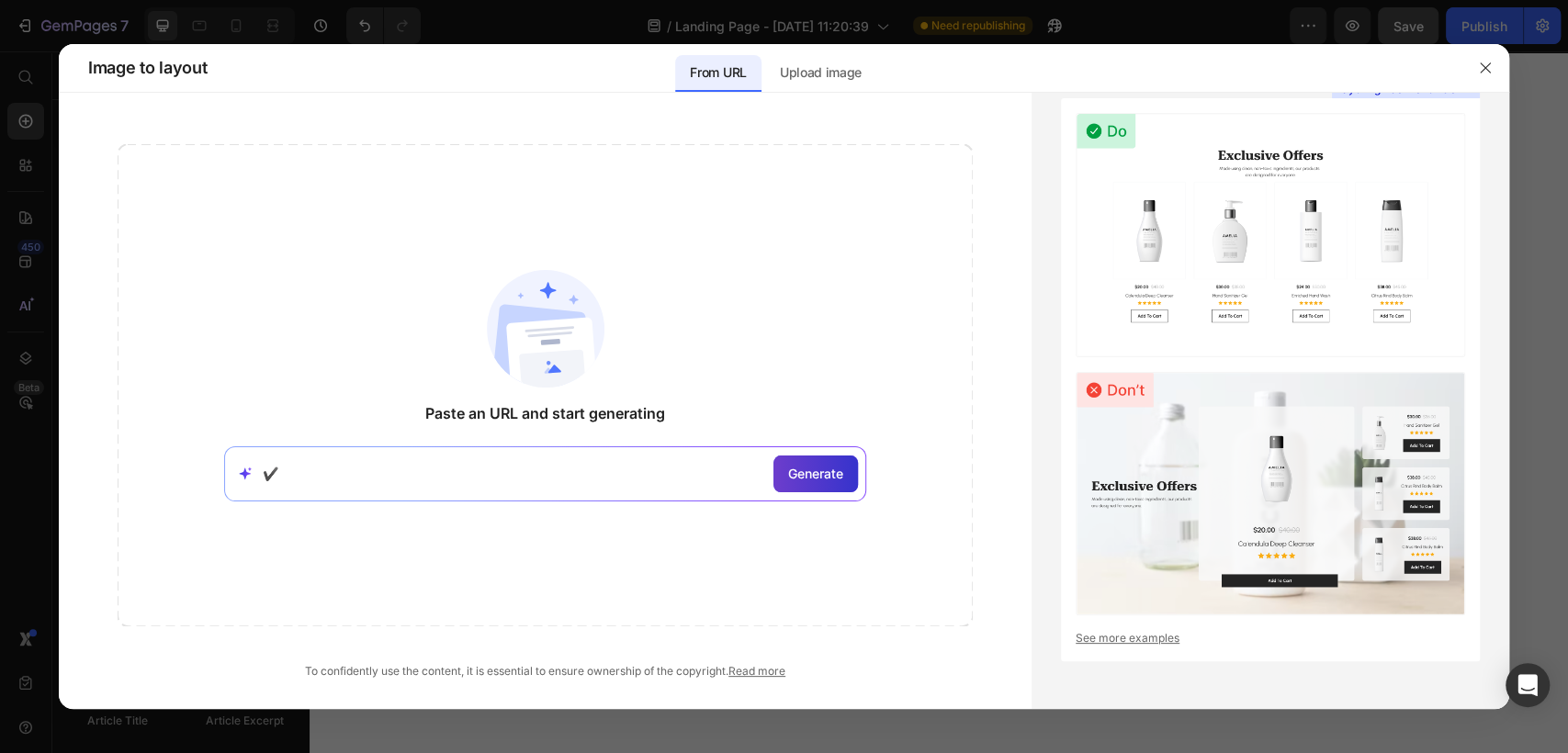 type on "✔️" 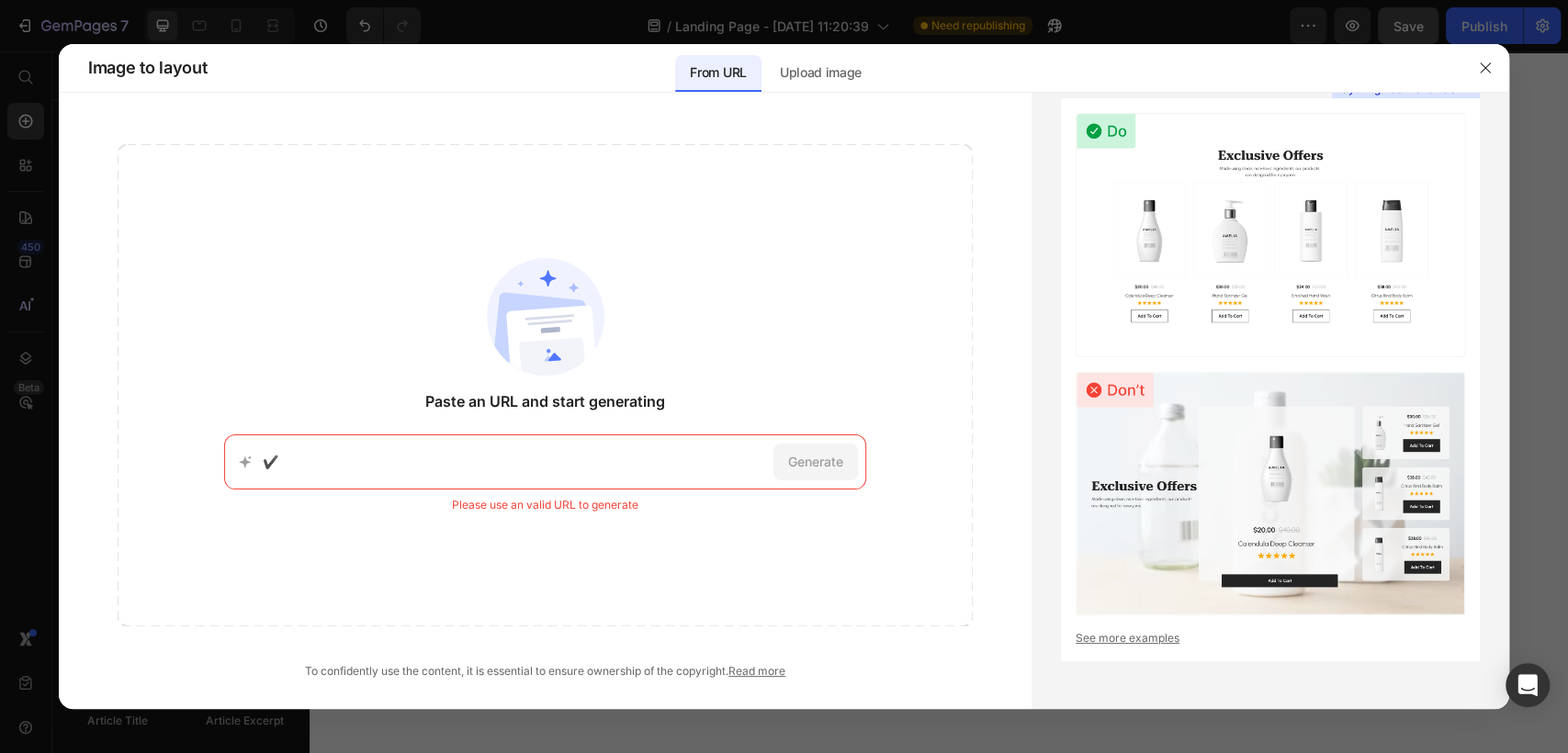 click on "✔️ Generate" at bounding box center [545, 462] 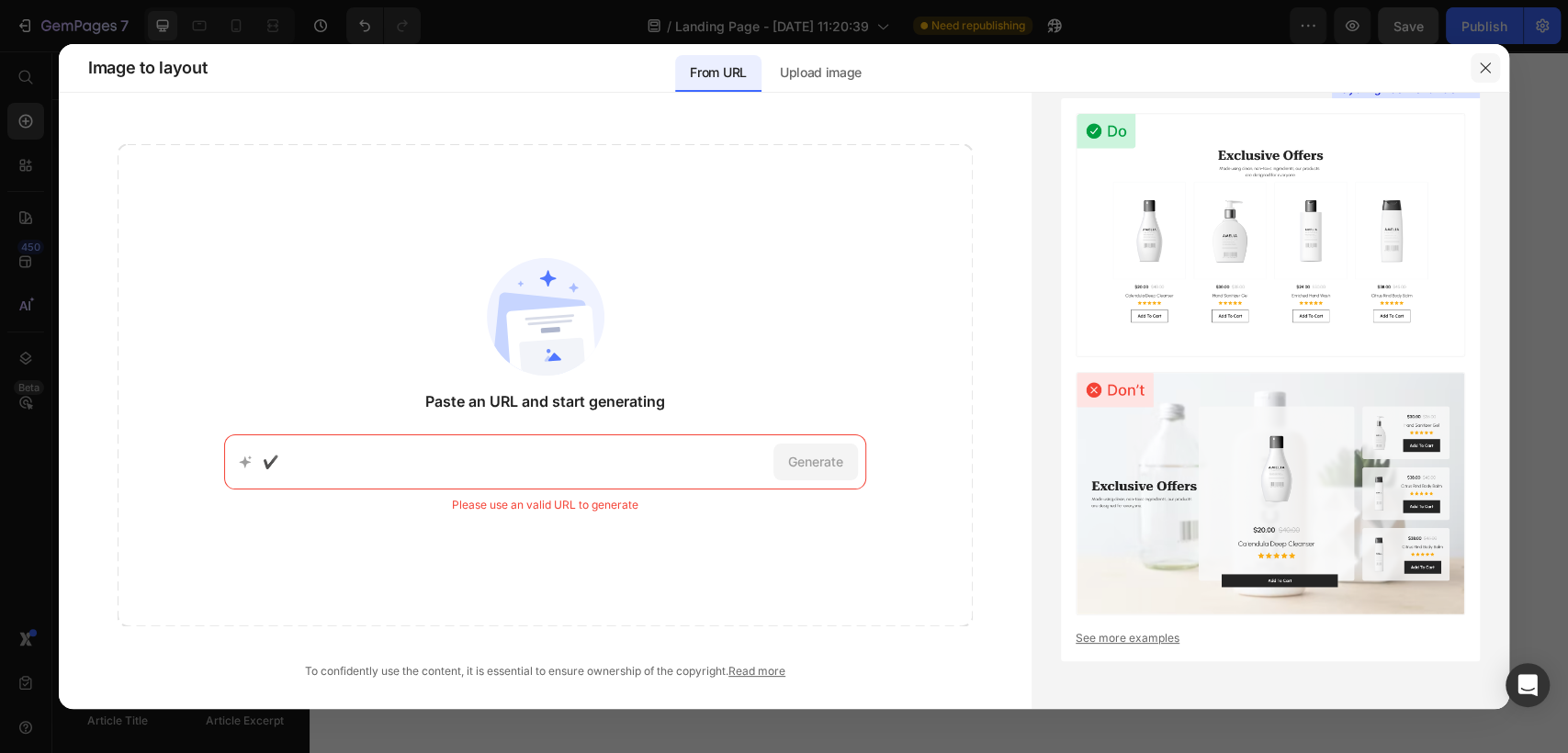 click 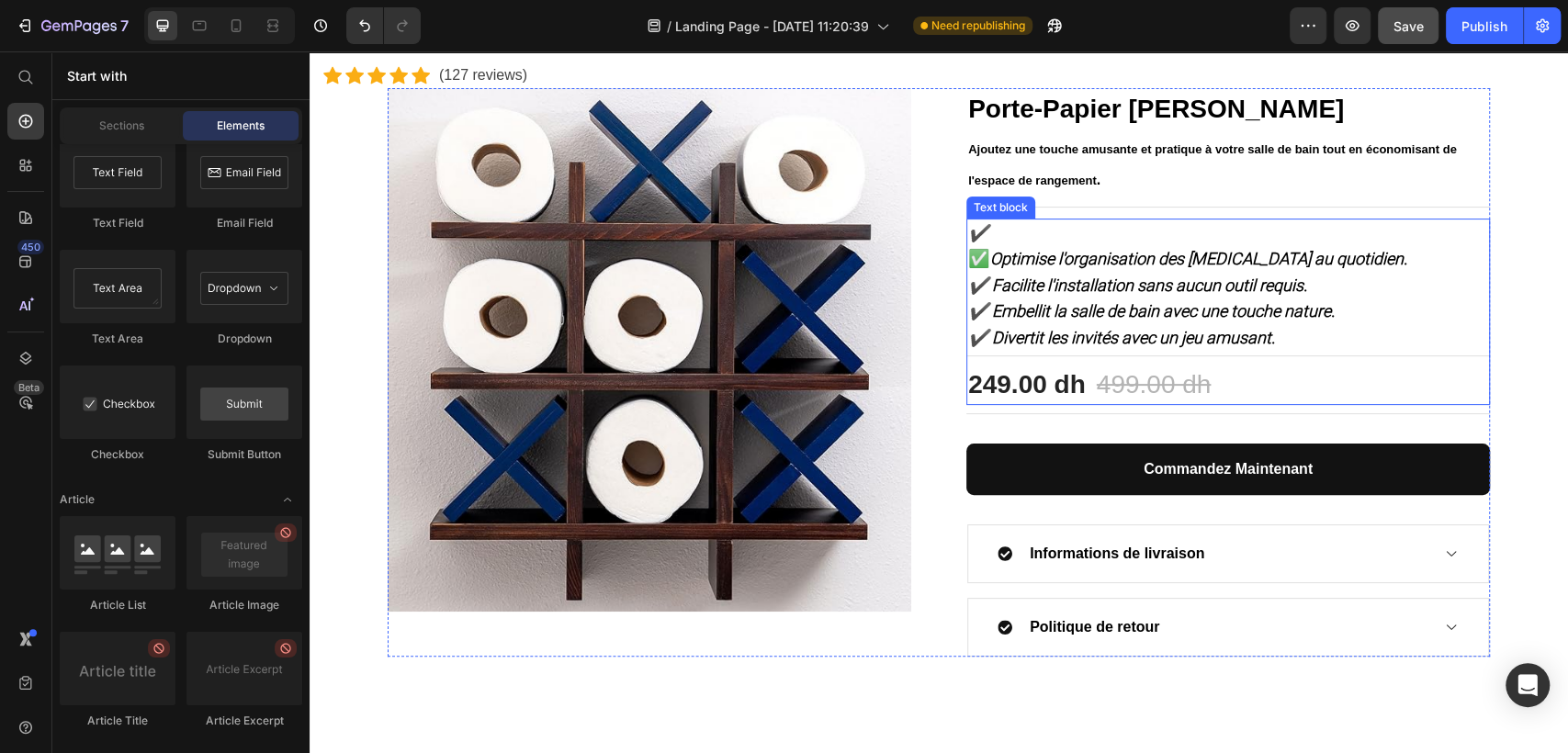 click on "Optimise l'organisation des [MEDICAL_DATA] au quotidien." at bounding box center (1199, 258) 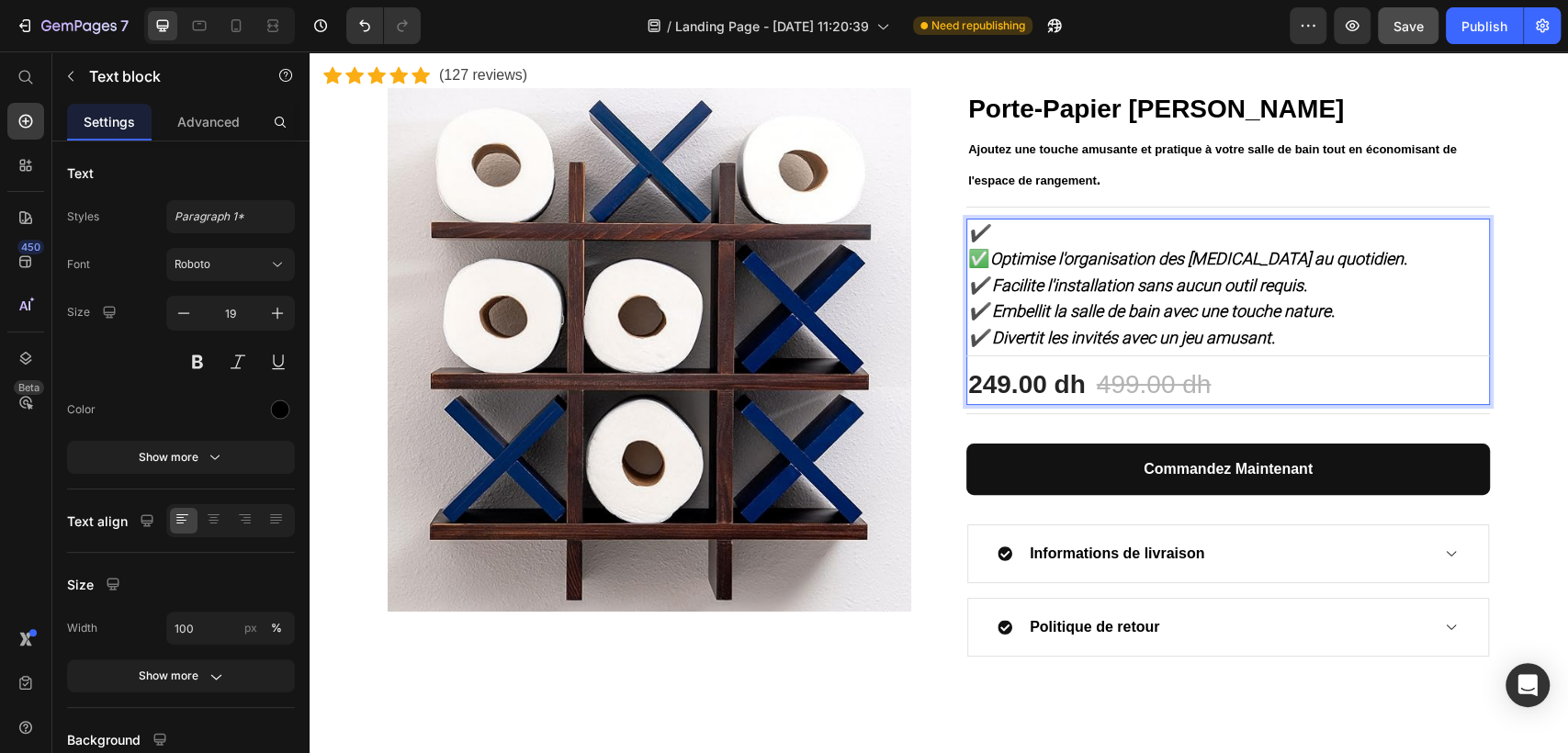click on "✔️ Facilite l'installation sans aucun outil requis." at bounding box center [1137, 285] 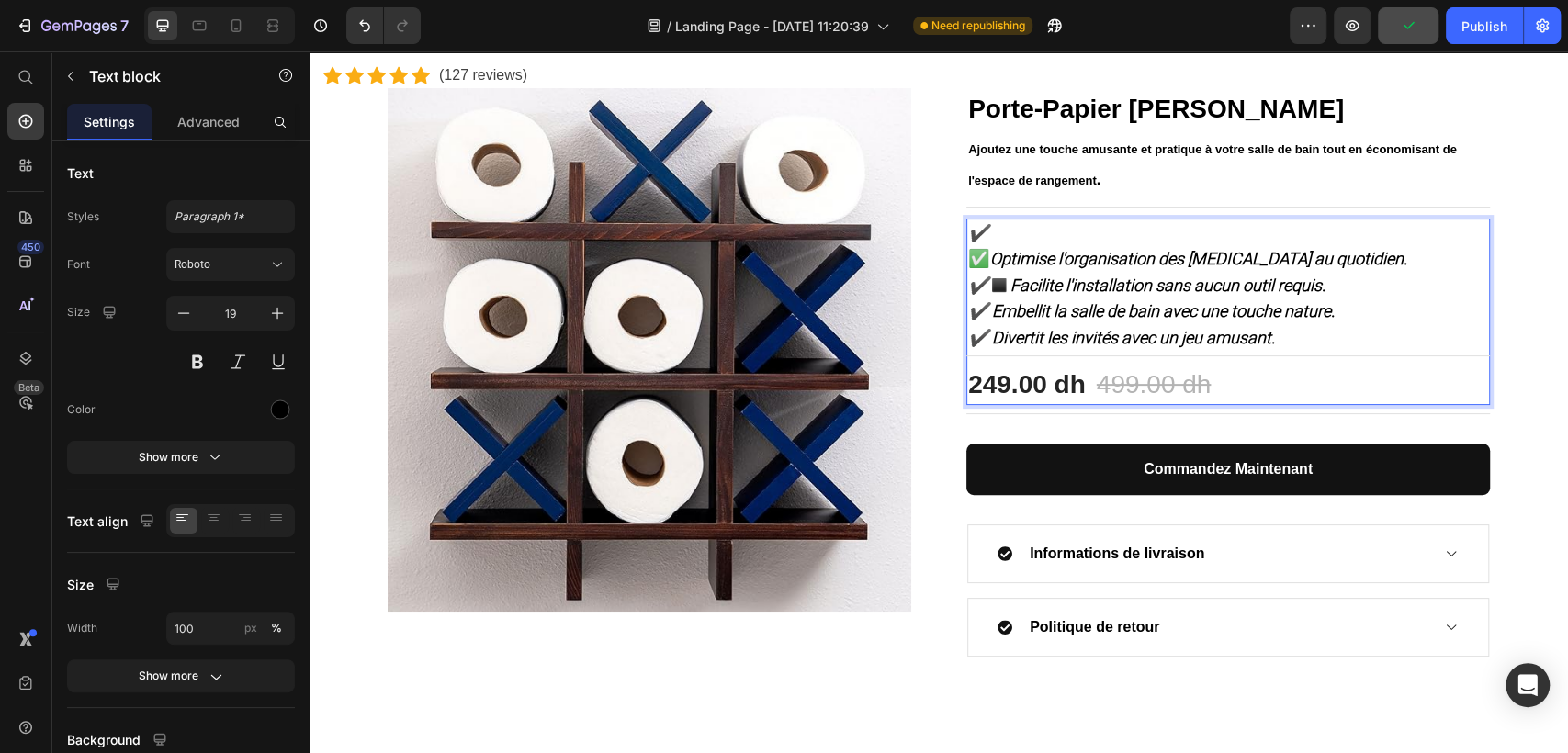click on "✔️" at bounding box center (978, 285) 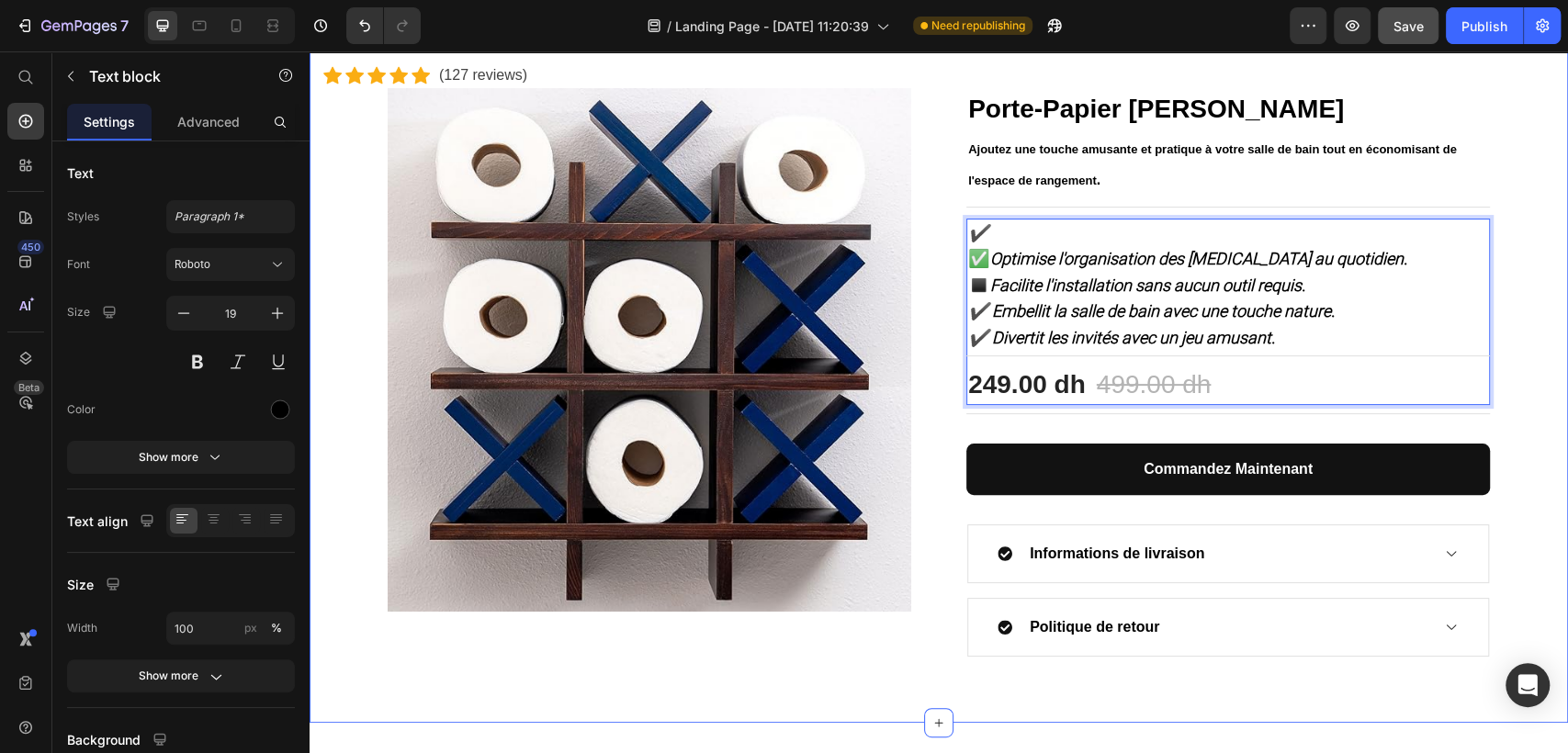click on "Great Health Gift For Your Family Heading Row                Icon                Icon                Icon                Icon                Icon Icon List Hoz (127 reviews) Text block Row Product Images Porte-Papier Mural Rigolo (P) Title Ajoutez une touche amusante et pratique à votre salle de bain tout en économisant de l'espace de rangement . Text block                Title Line ✔️ ✅  Optimise l'organisation des rouleaux au quotidien. ◼️  Facilite l'installation sans aucun outil requis. ✔️ Embellit la salle de bain avec une touche nature. ✔️ Divertit les invités avec un jeu amusant.   Text block   16                Title Line 249.00 dh (P) Price 499.00 dh (P) Price Row Row                Title Line commandez maintenant    (P) Dynamic Checkout
Informations de livraison
Politique de retour Accordion Product Section 1" at bounding box center [939, 310] 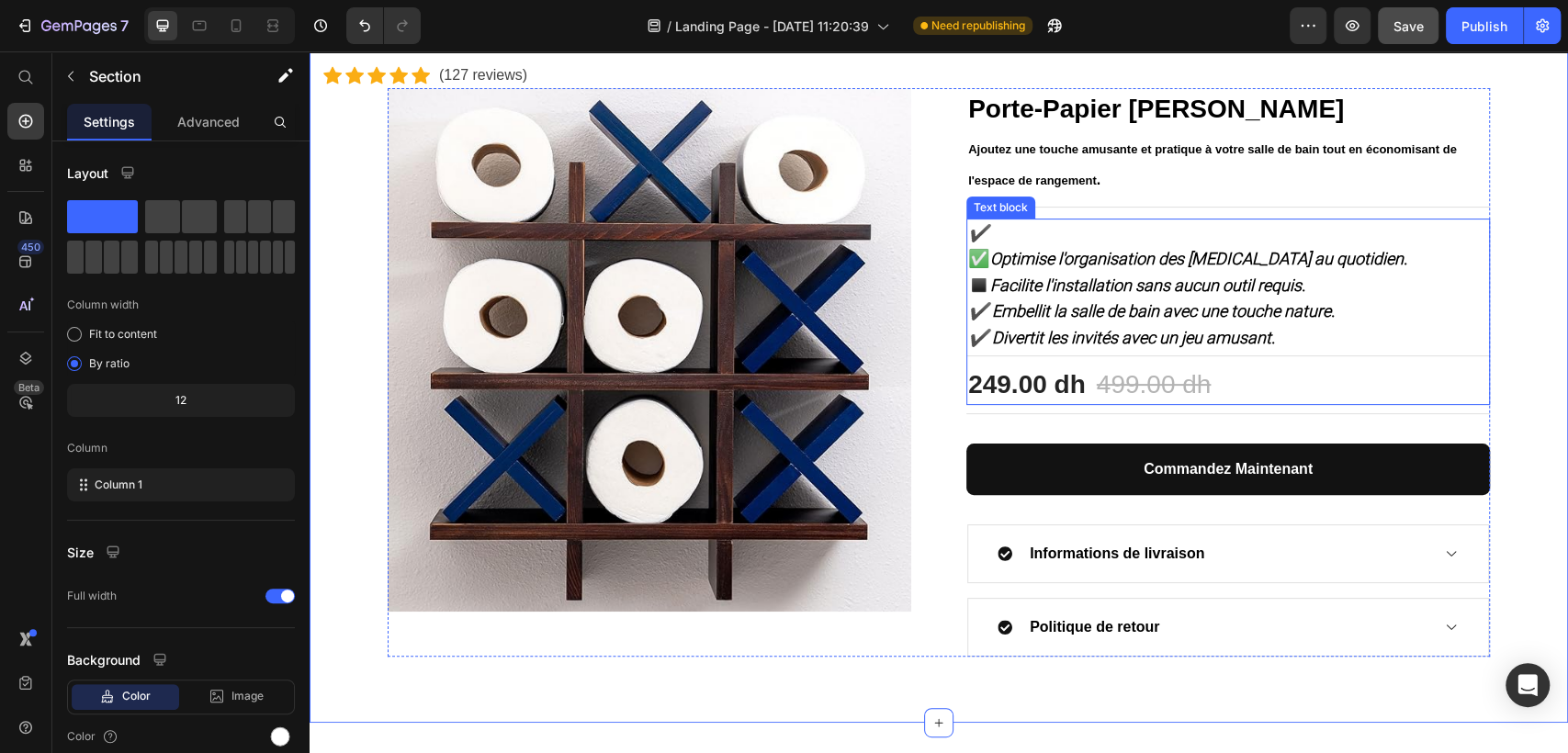 click on "◼️  Facilite l'installation sans aucun outil requis." at bounding box center (1228, 286) 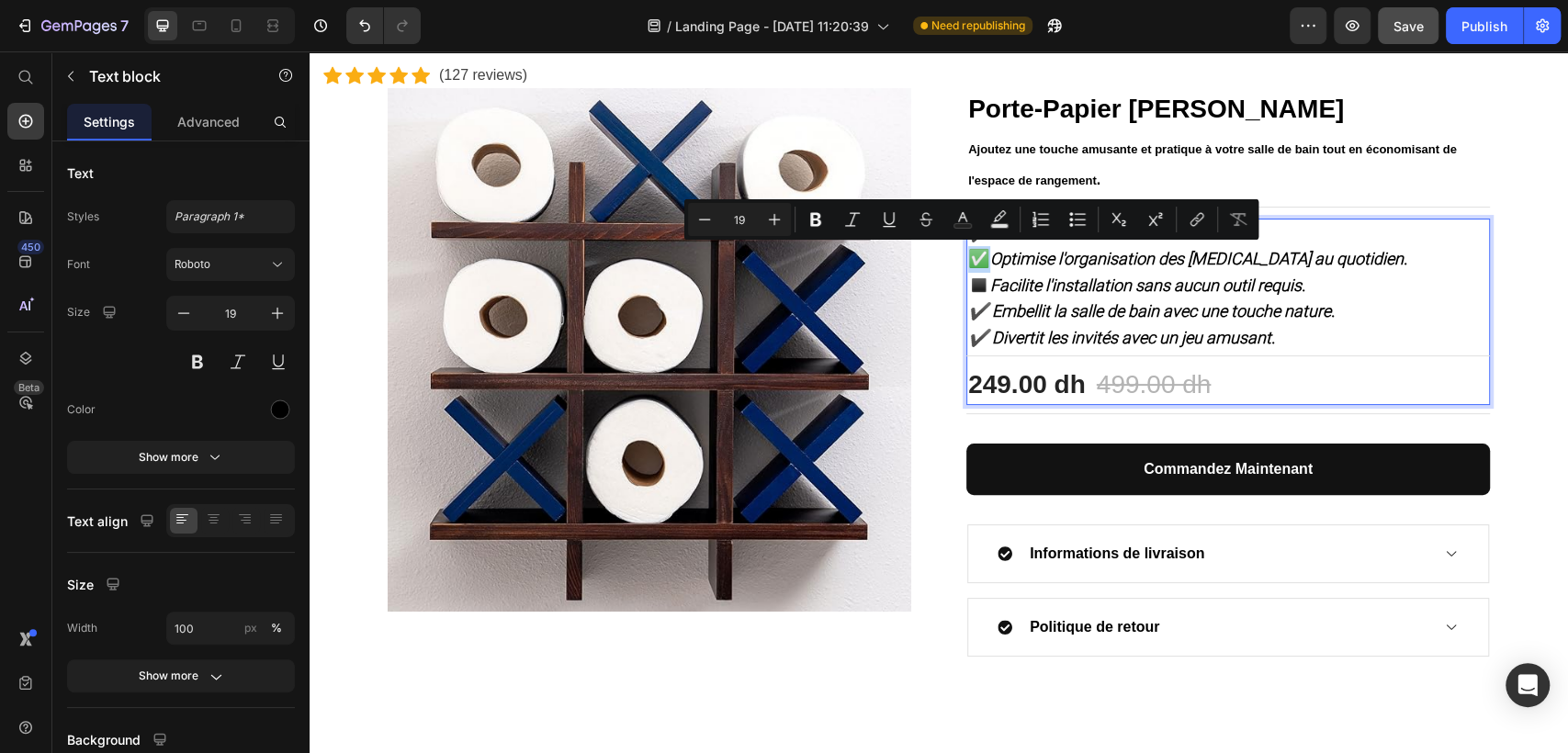 drag, startPoint x: 980, startPoint y: 252, endPoint x: 964, endPoint y: 254, distance: 16.124515 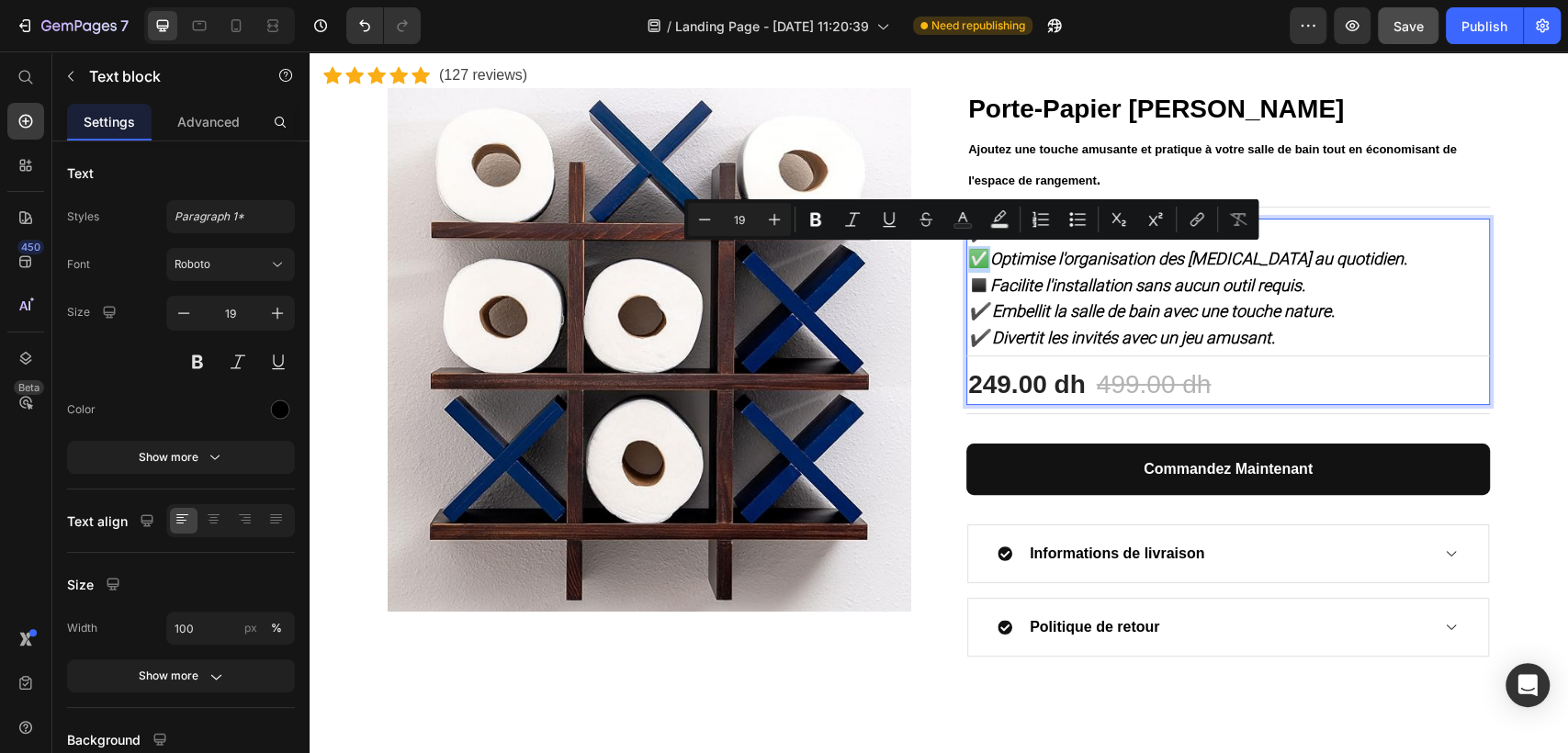 type on "18" 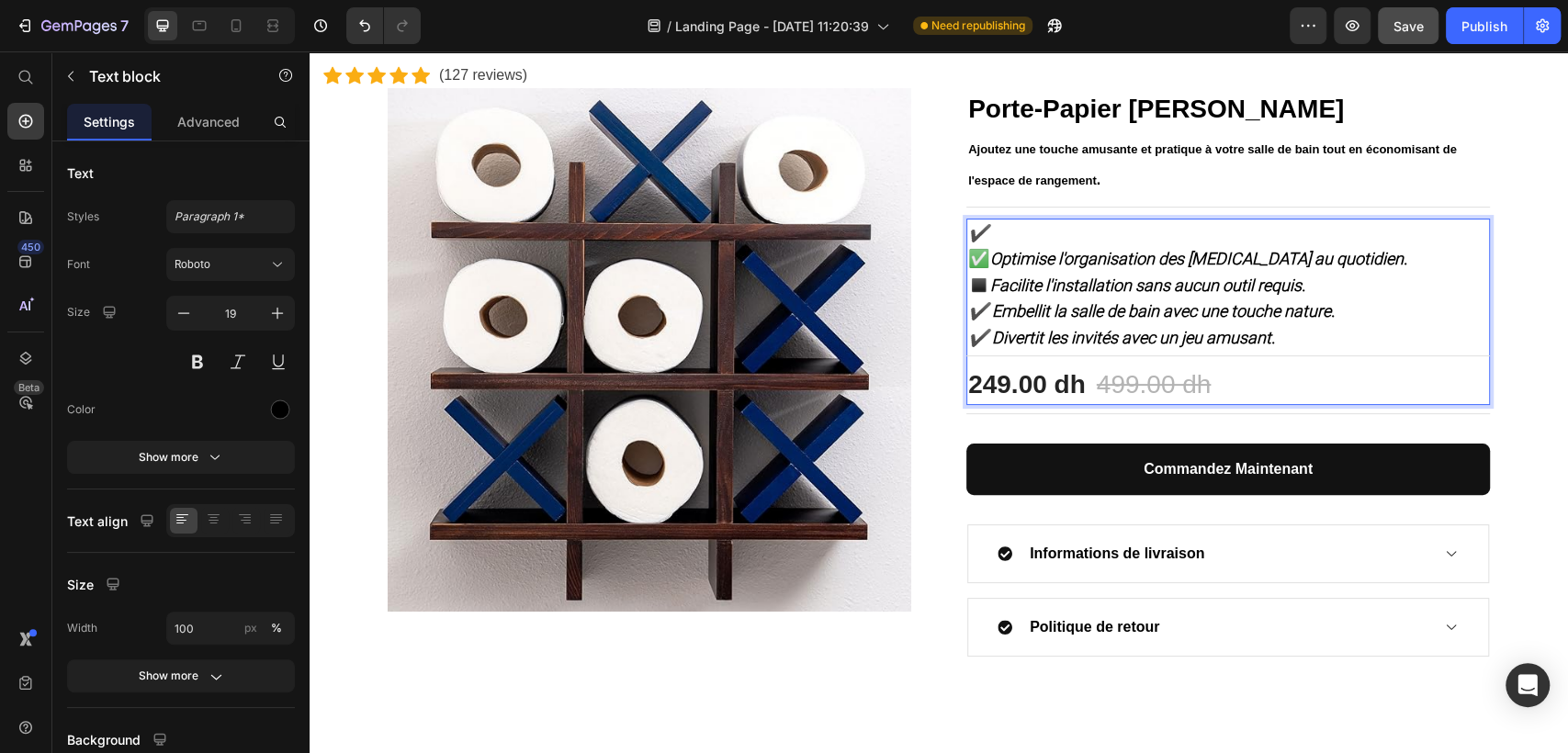 click on "✔️" at bounding box center (978, 232) 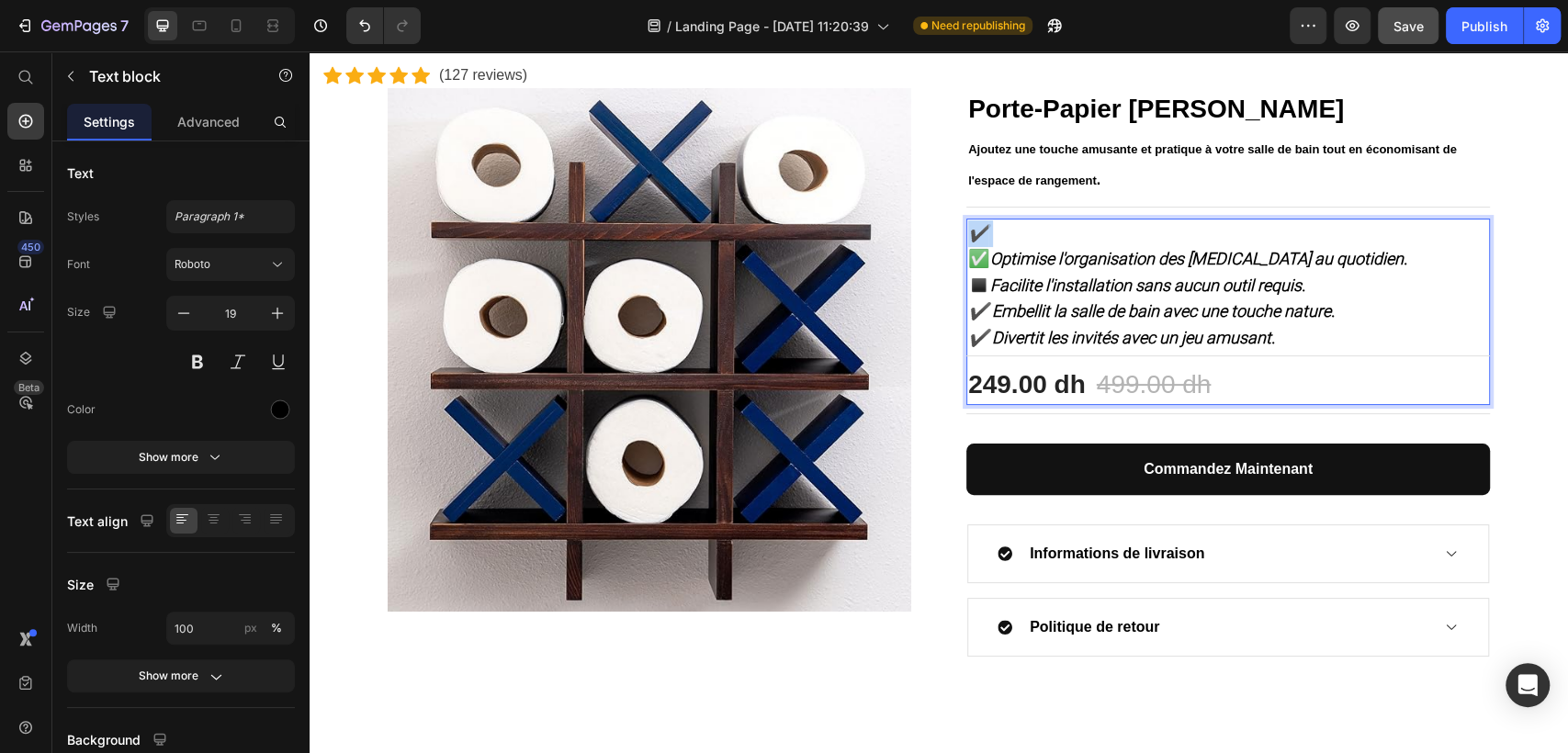 click on "✔️" at bounding box center [978, 232] 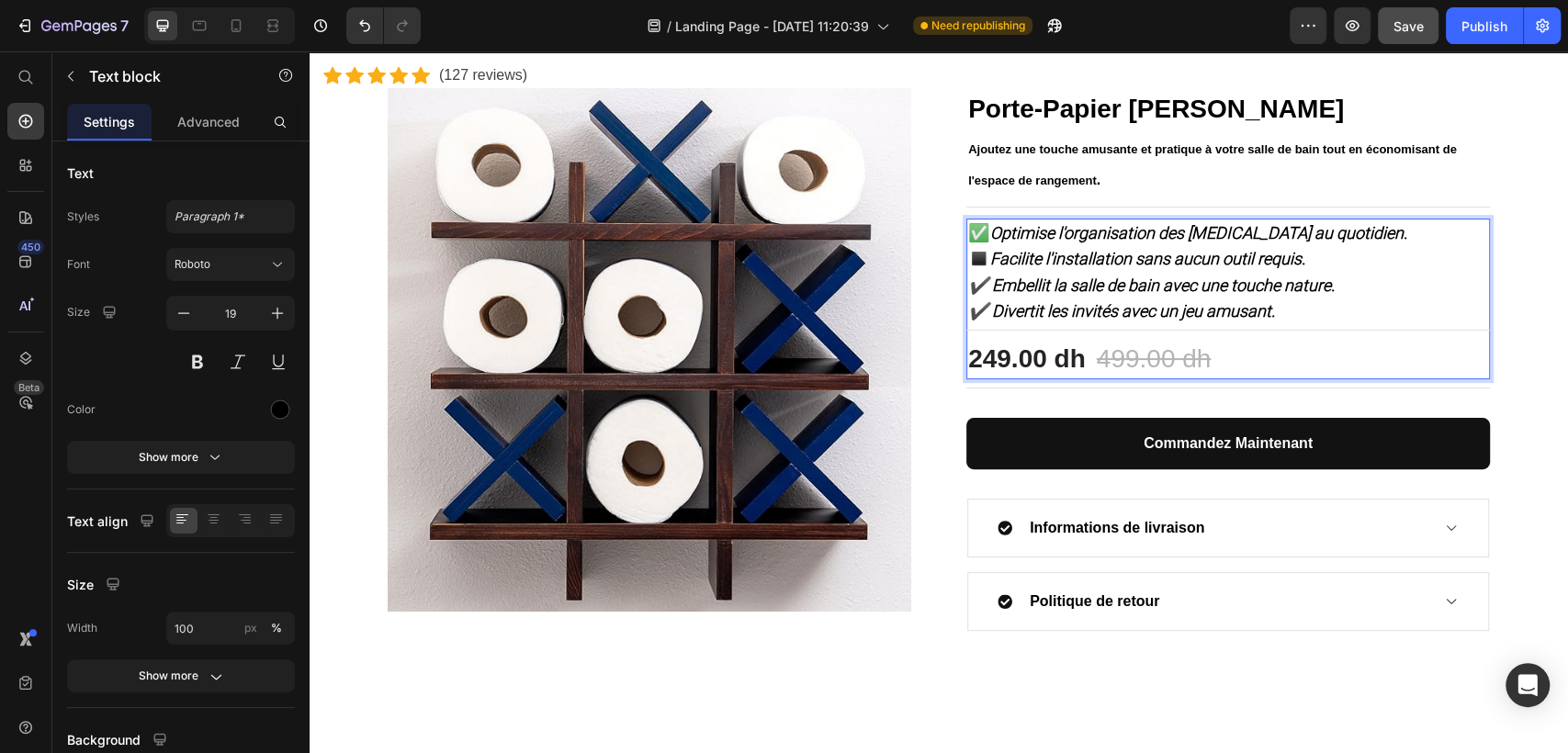 click on "Facilite l'installation sans aucun outil requis." at bounding box center (1147, 258) 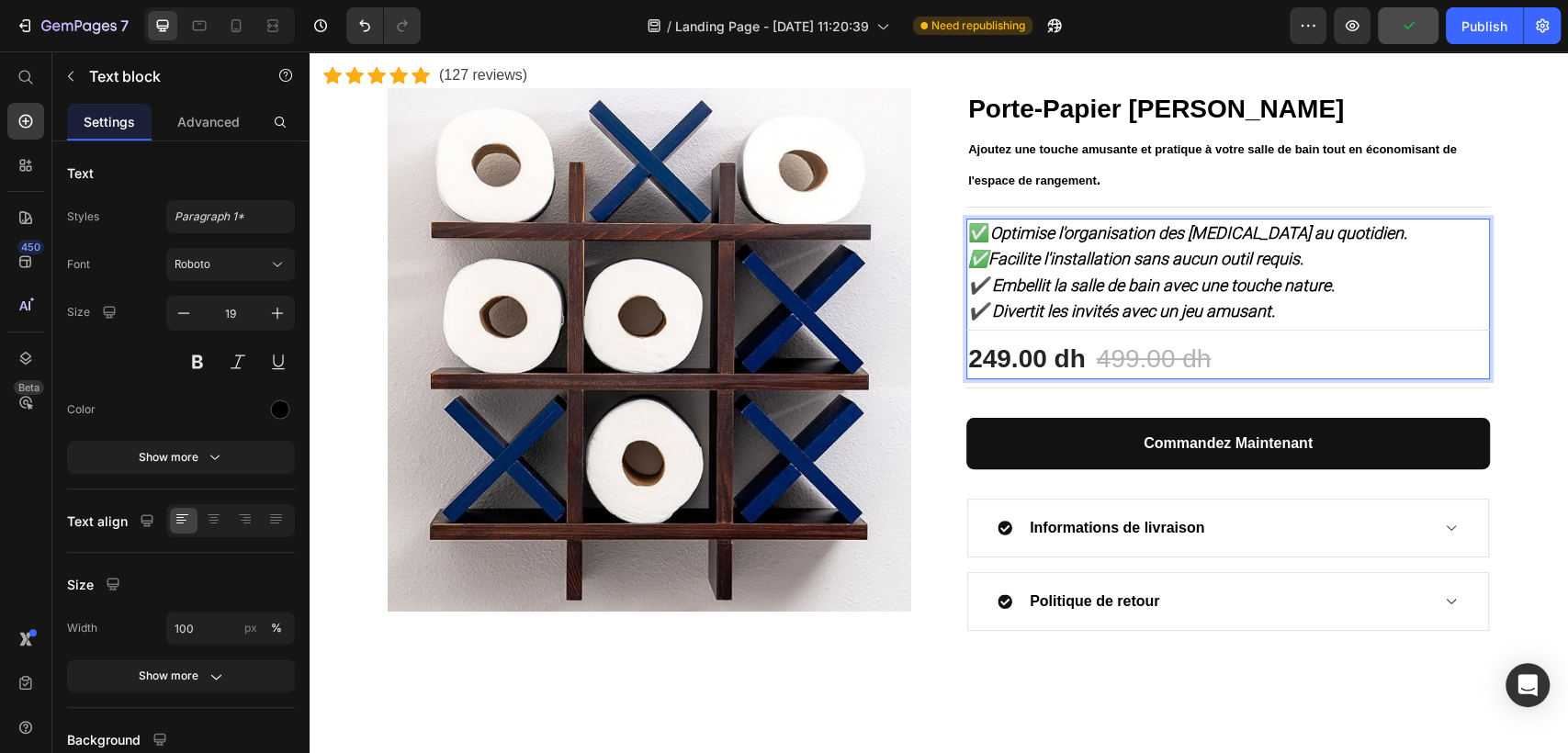 click on "✔️ Embellit la salle de bain avec une touche nature." at bounding box center (1151, 285) 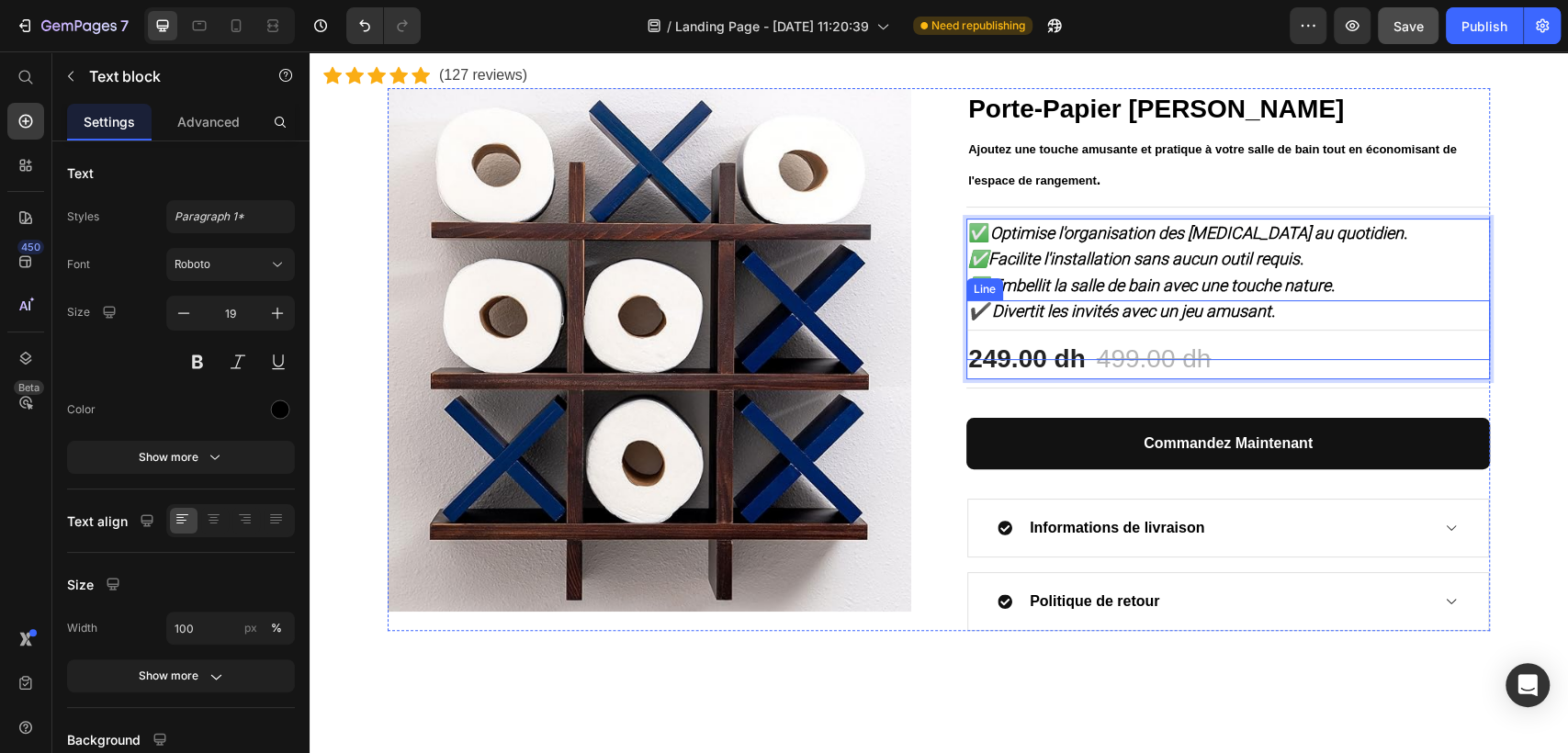 click on "Title Line" at bounding box center [1228, 330] 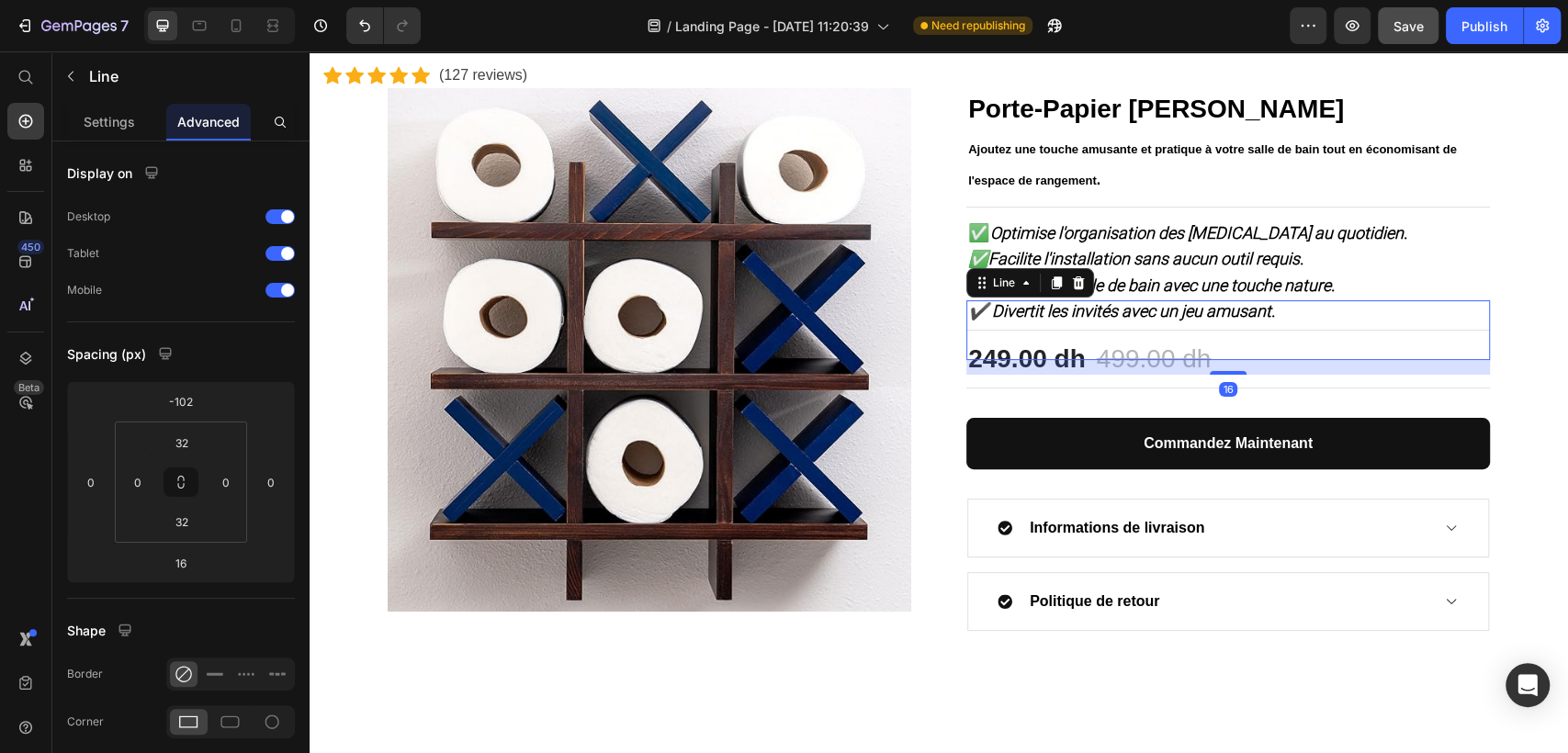click on "Title Line   16" at bounding box center (1228, 330) 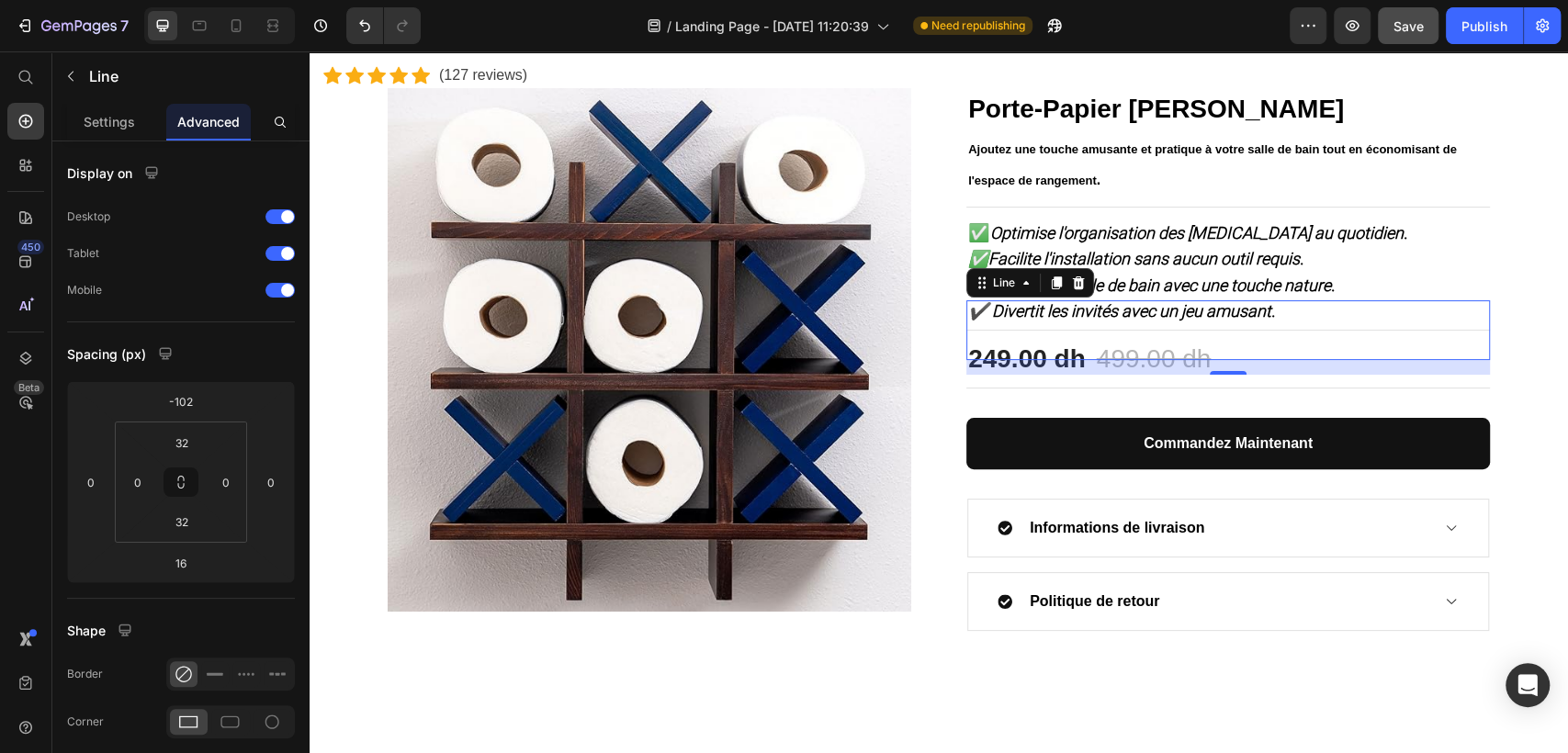 click on "Title Line   16" at bounding box center (1228, 330) 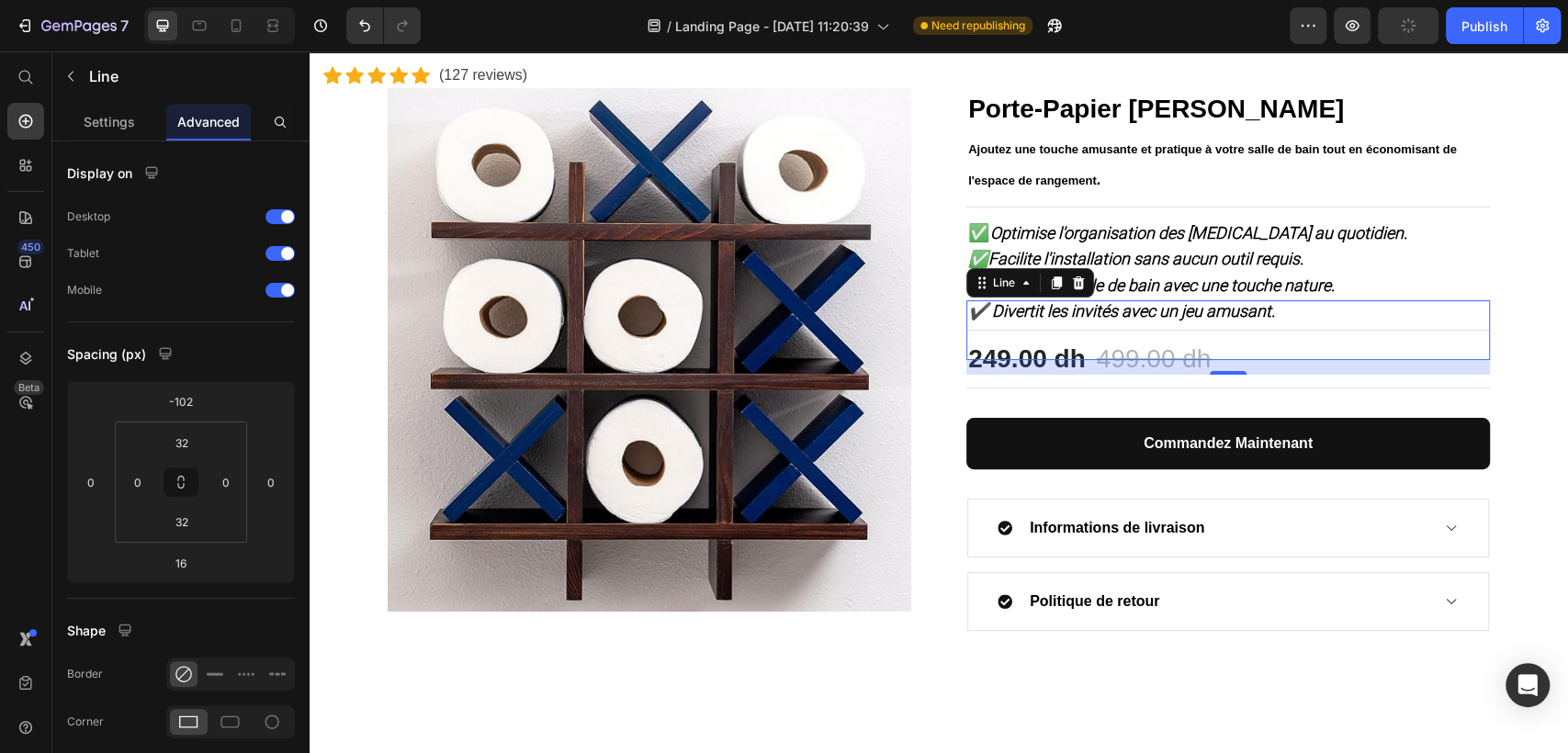 click on "Title Line   16" at bounding box center [1228, 330] 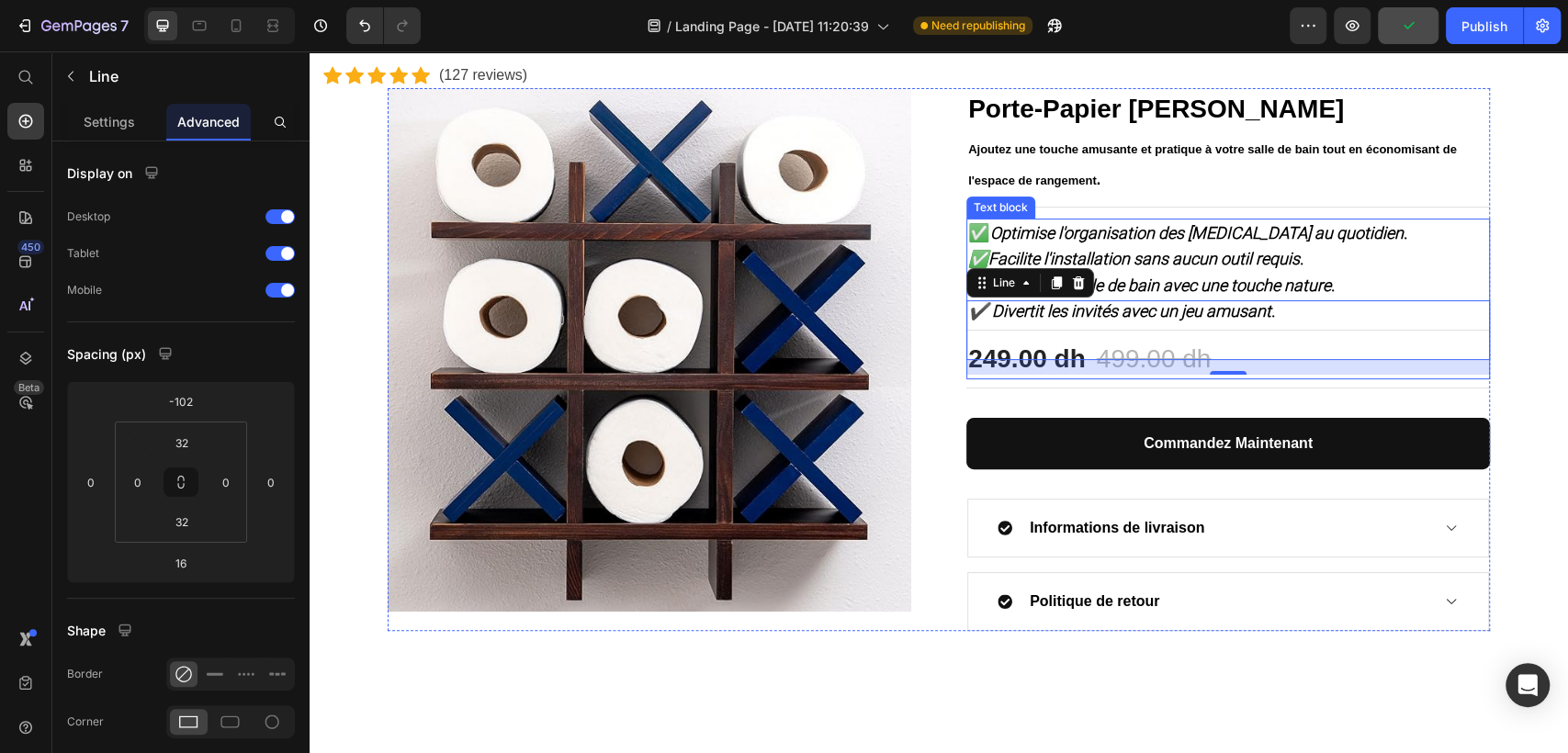 click on "✅Facilite l'installation sans aucun outil requis." at bounding box center (1135, 258) 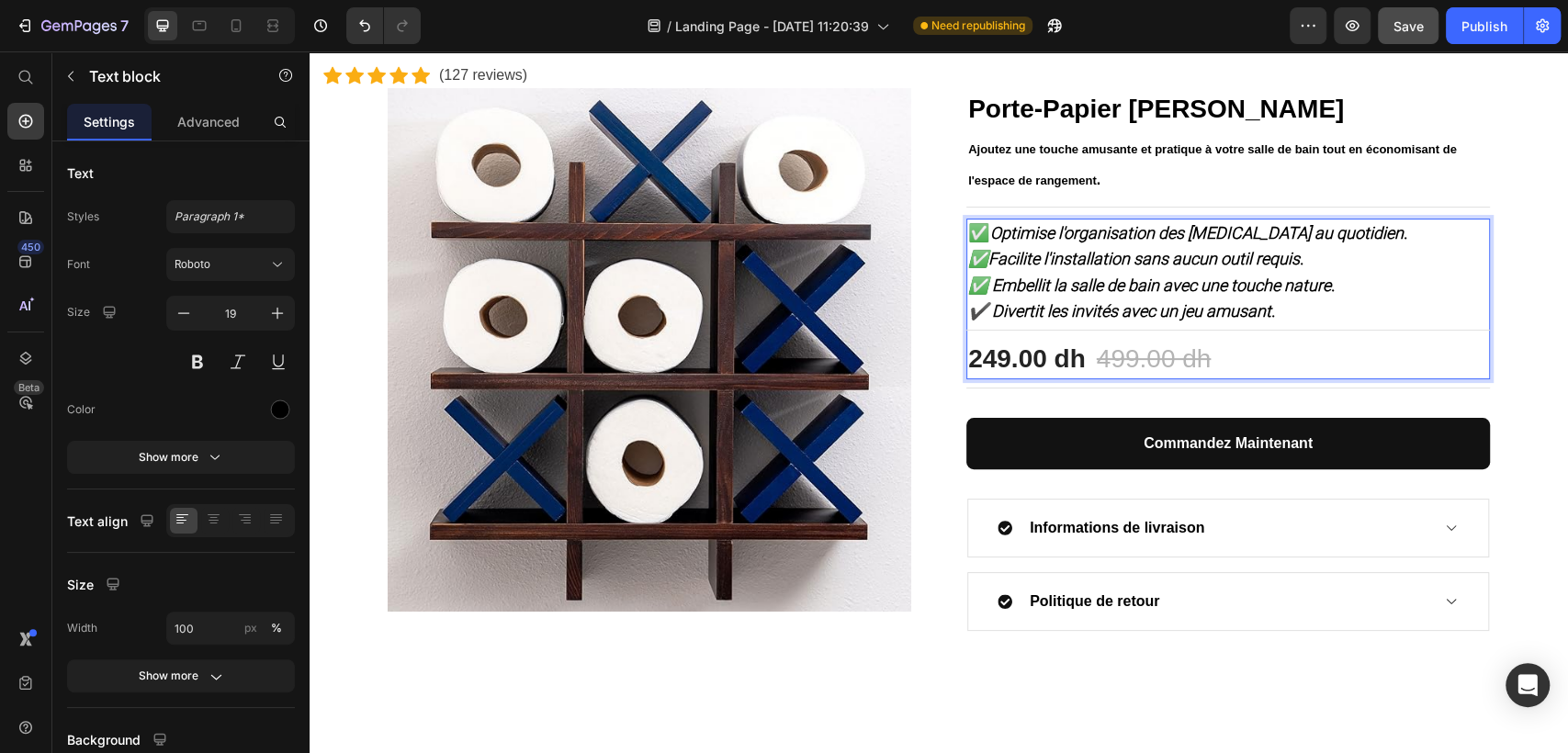 click on "✅Facilite l'installation sans aucun outil requis." at bounding box center (1135, 258) 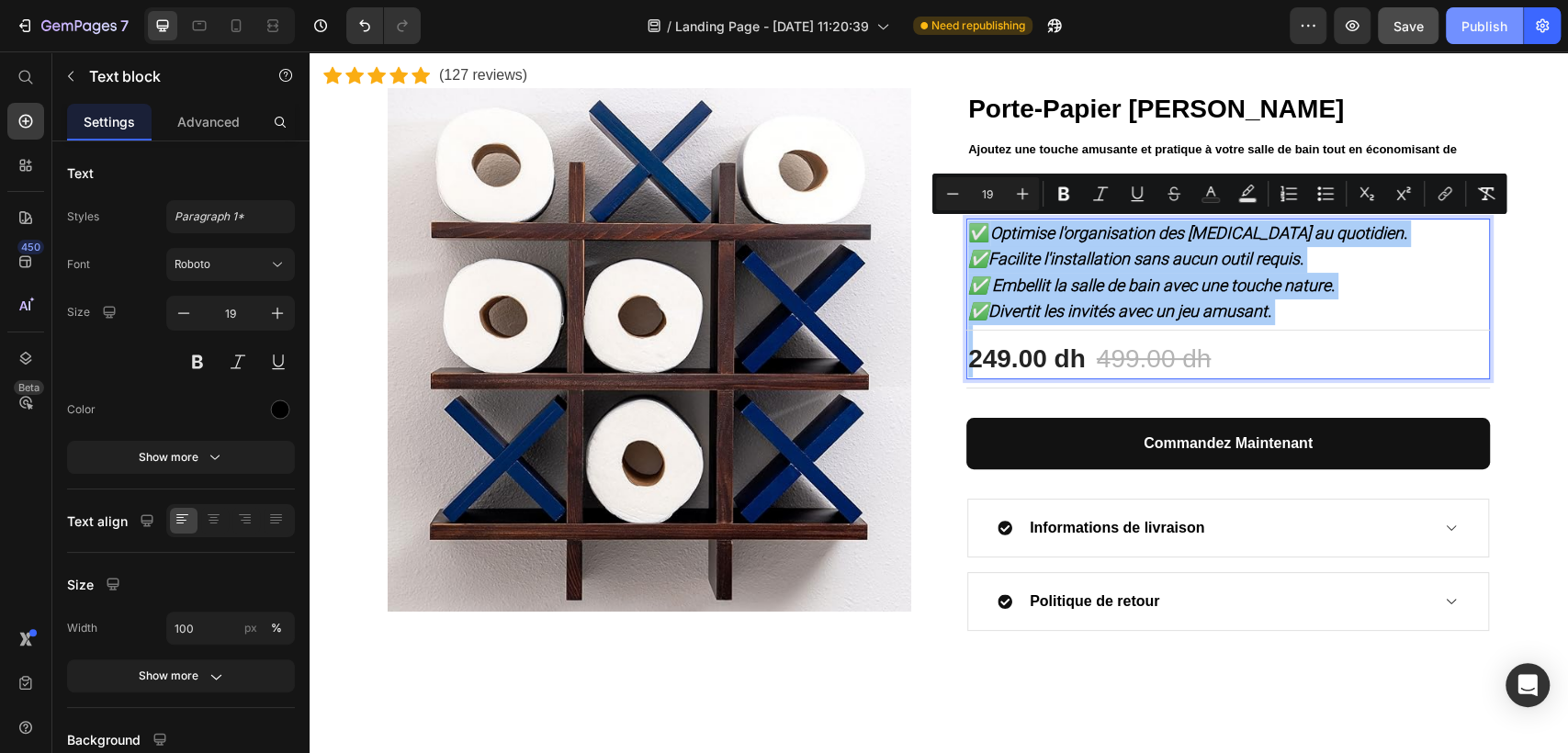 click on "Publish" 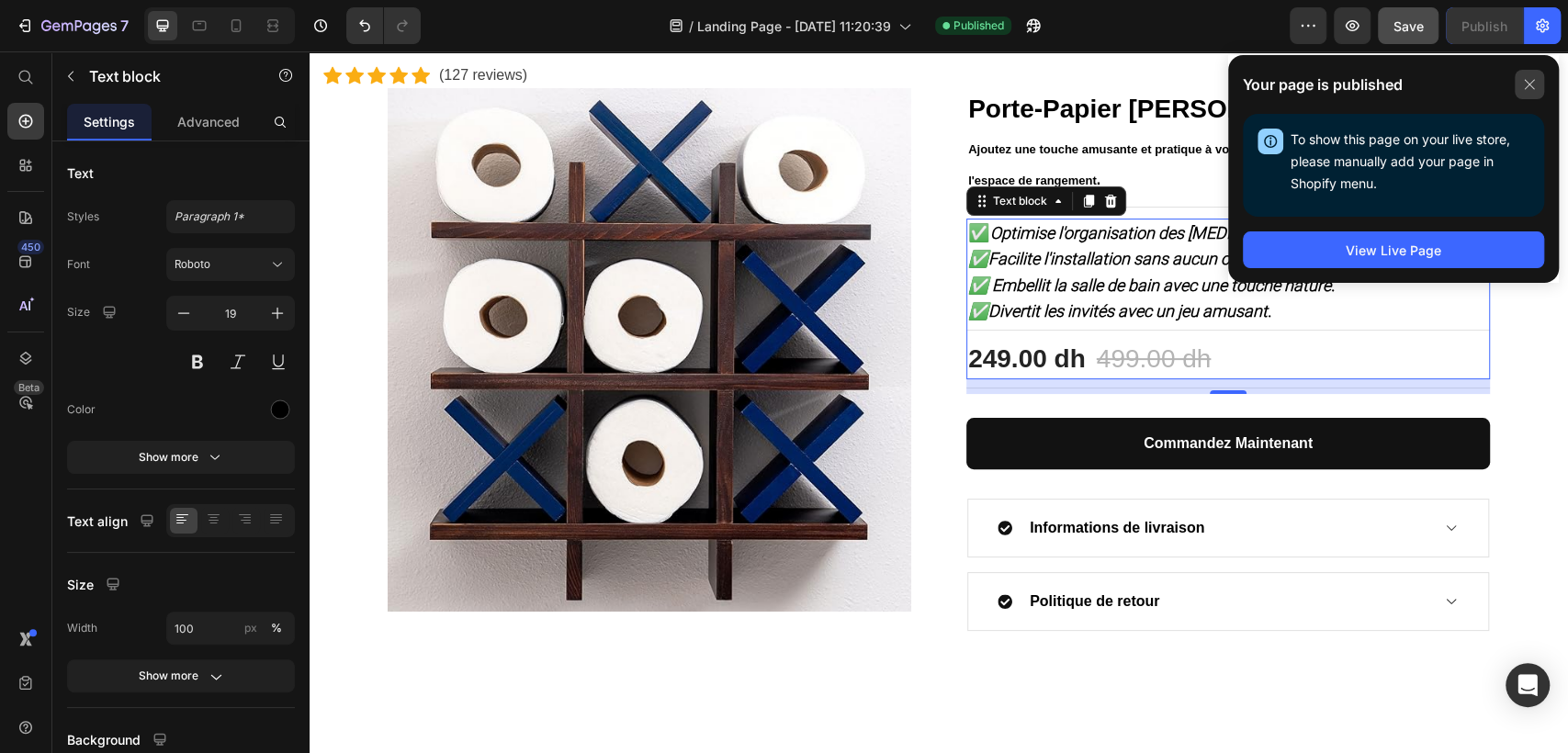 click 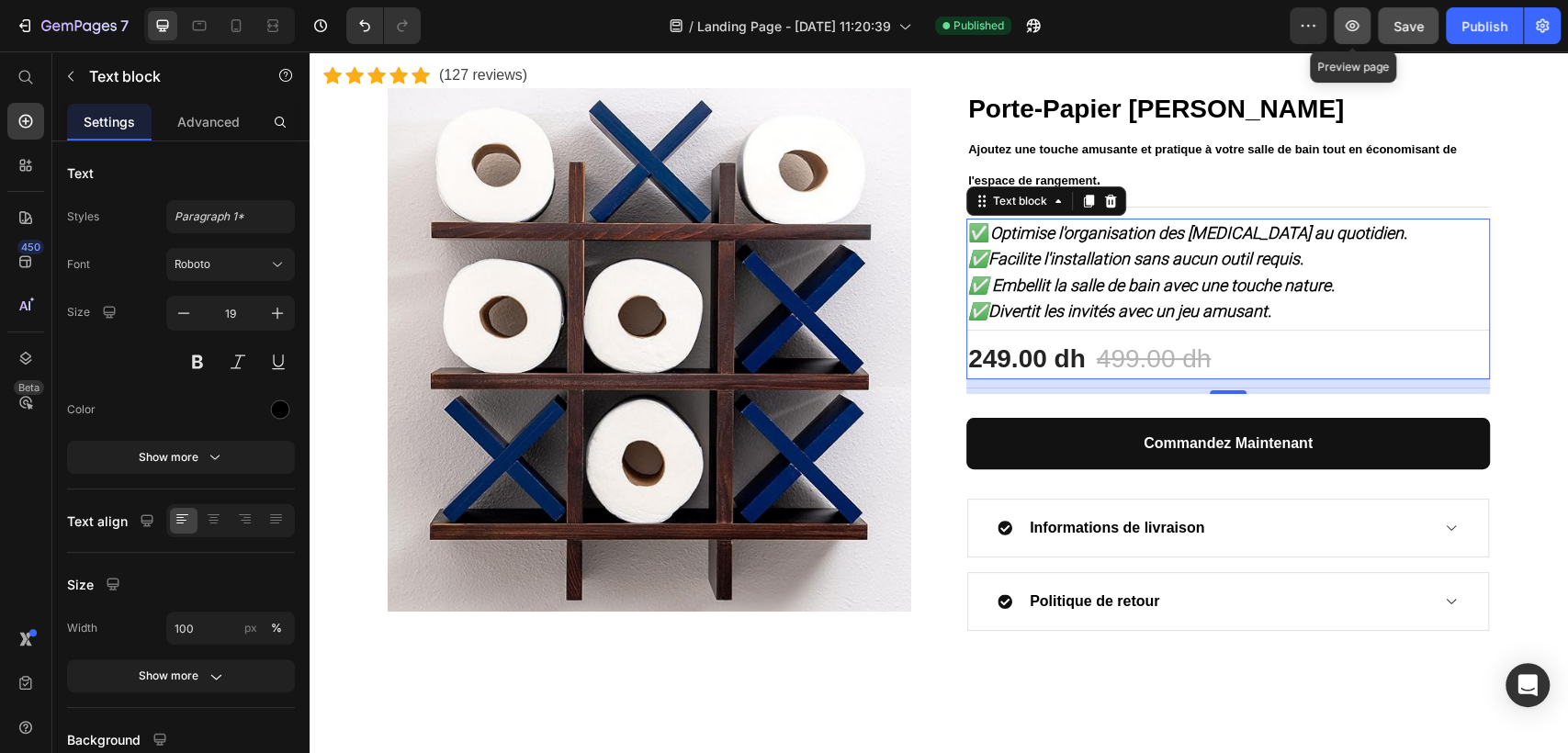click 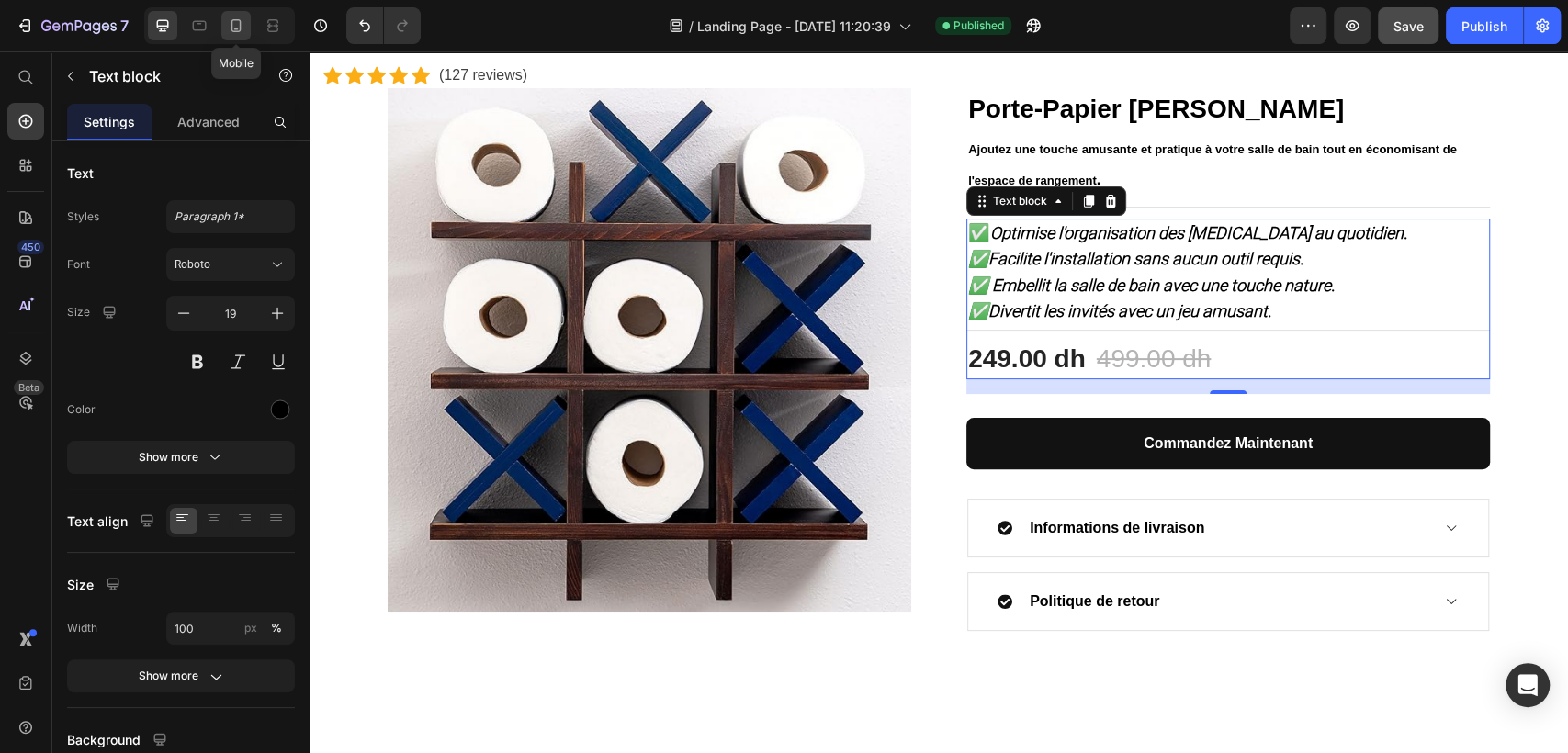 click 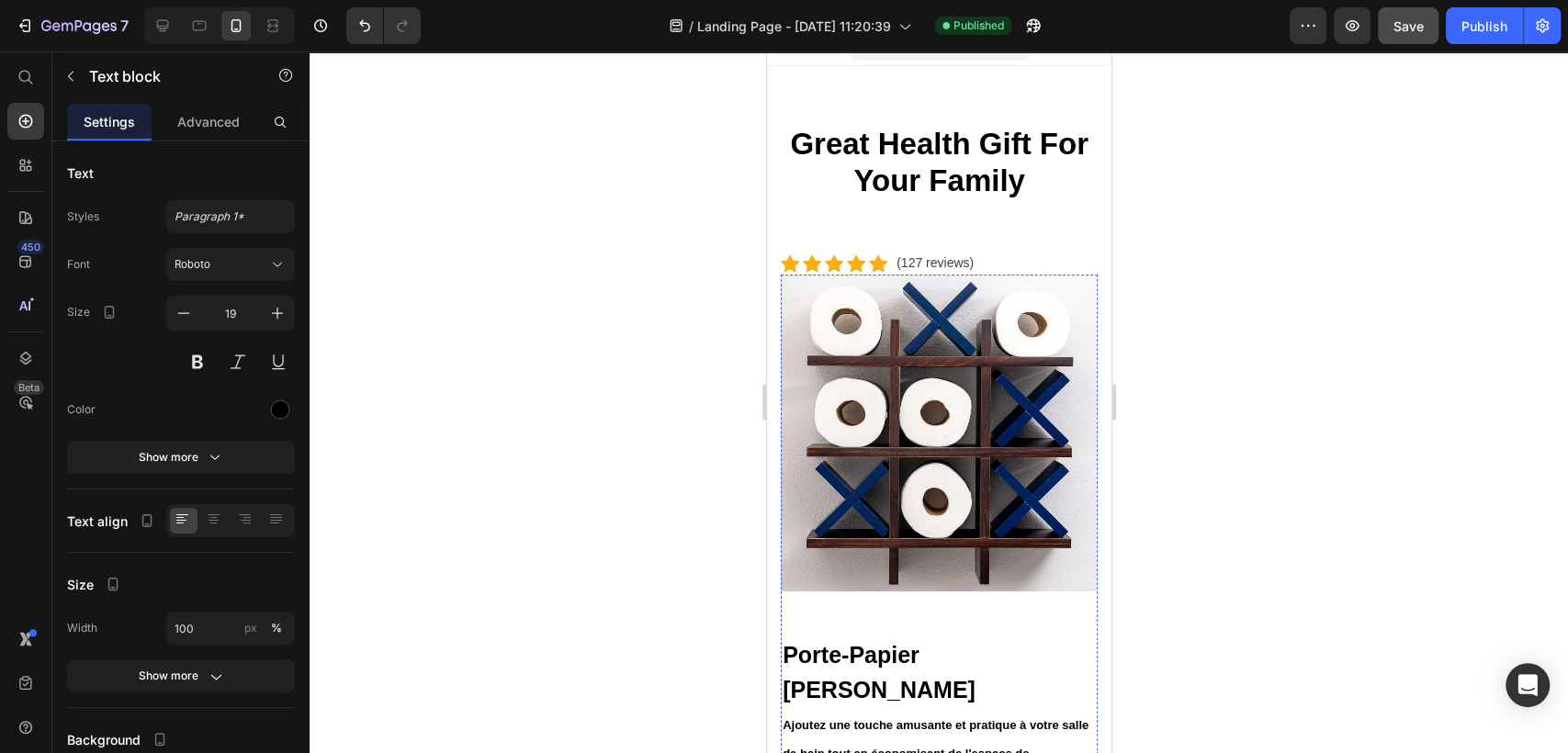 scroll, scrollTop: 0, scrollLeft: 0, axis: both 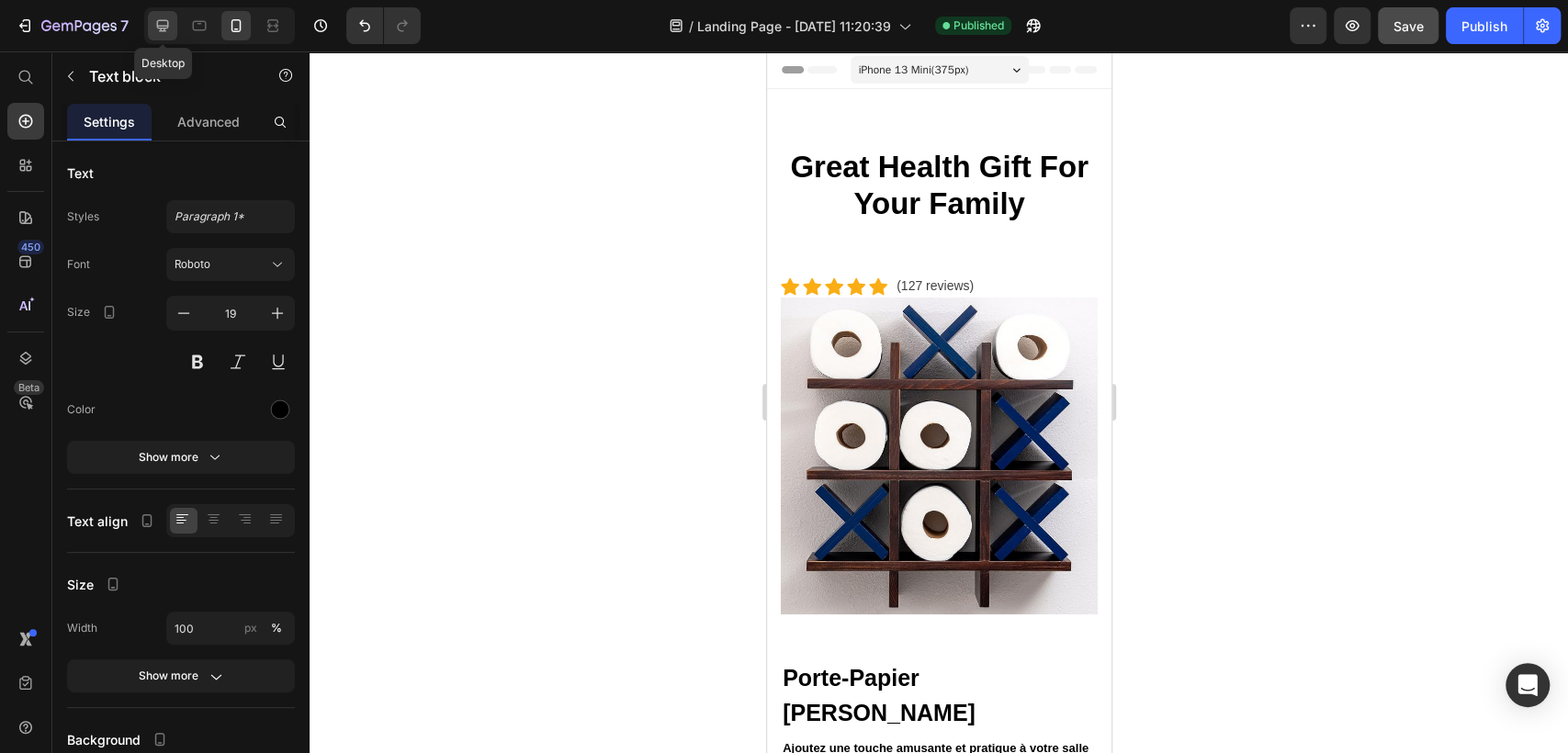 click 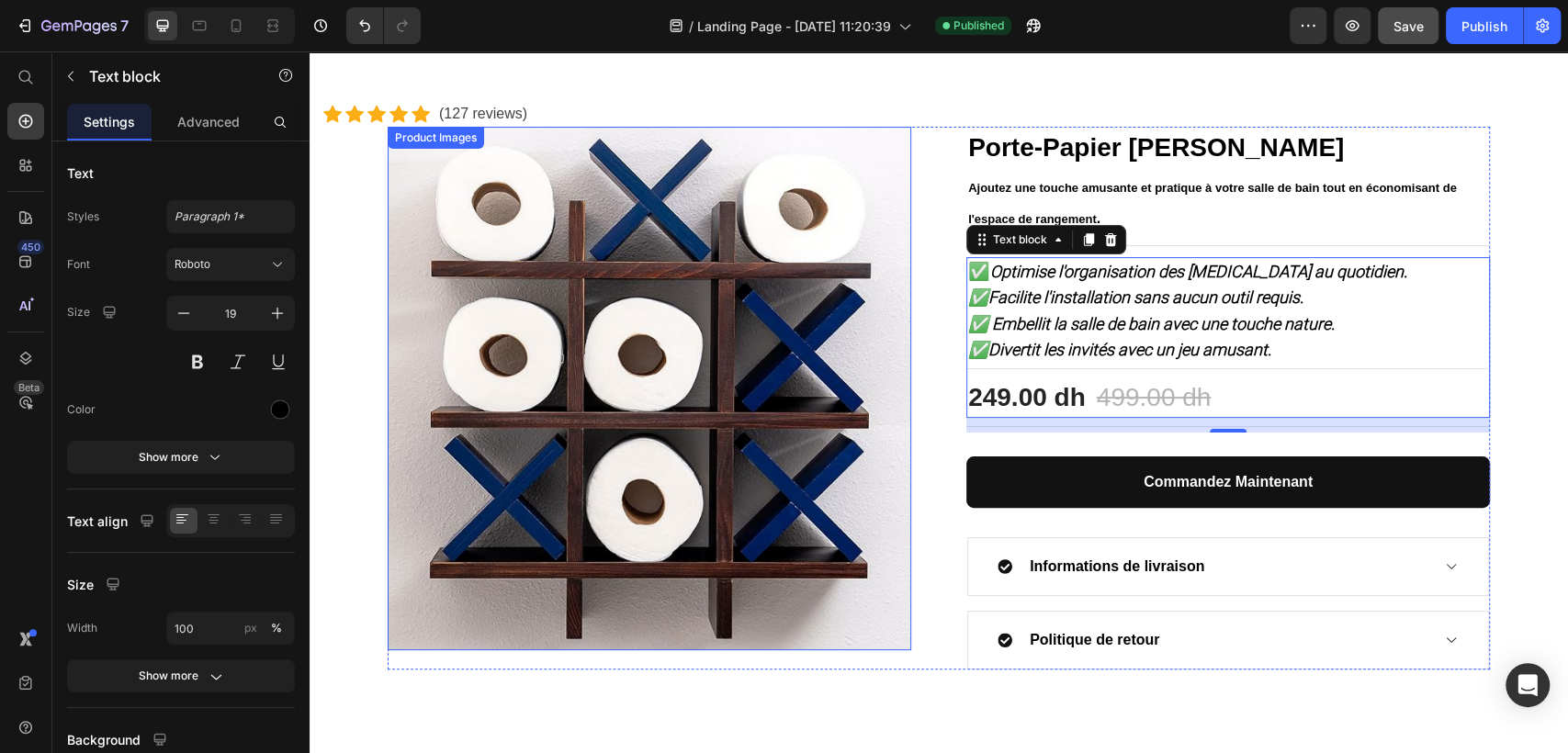 scroll, scrollTop: 117, scrollLeft: 0, axis: vertical 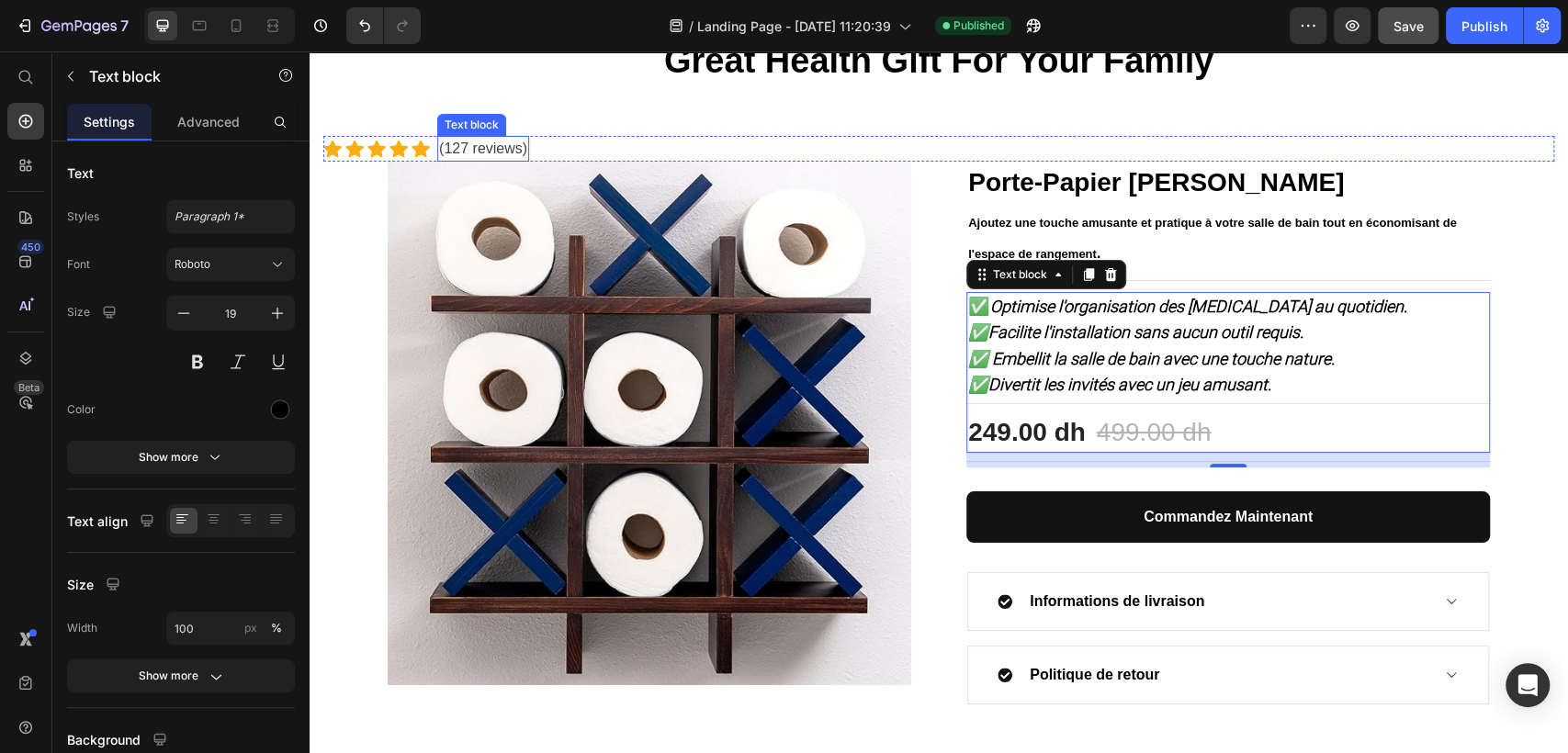 click on "(127 reviews)" at bounding box center (483, 149) 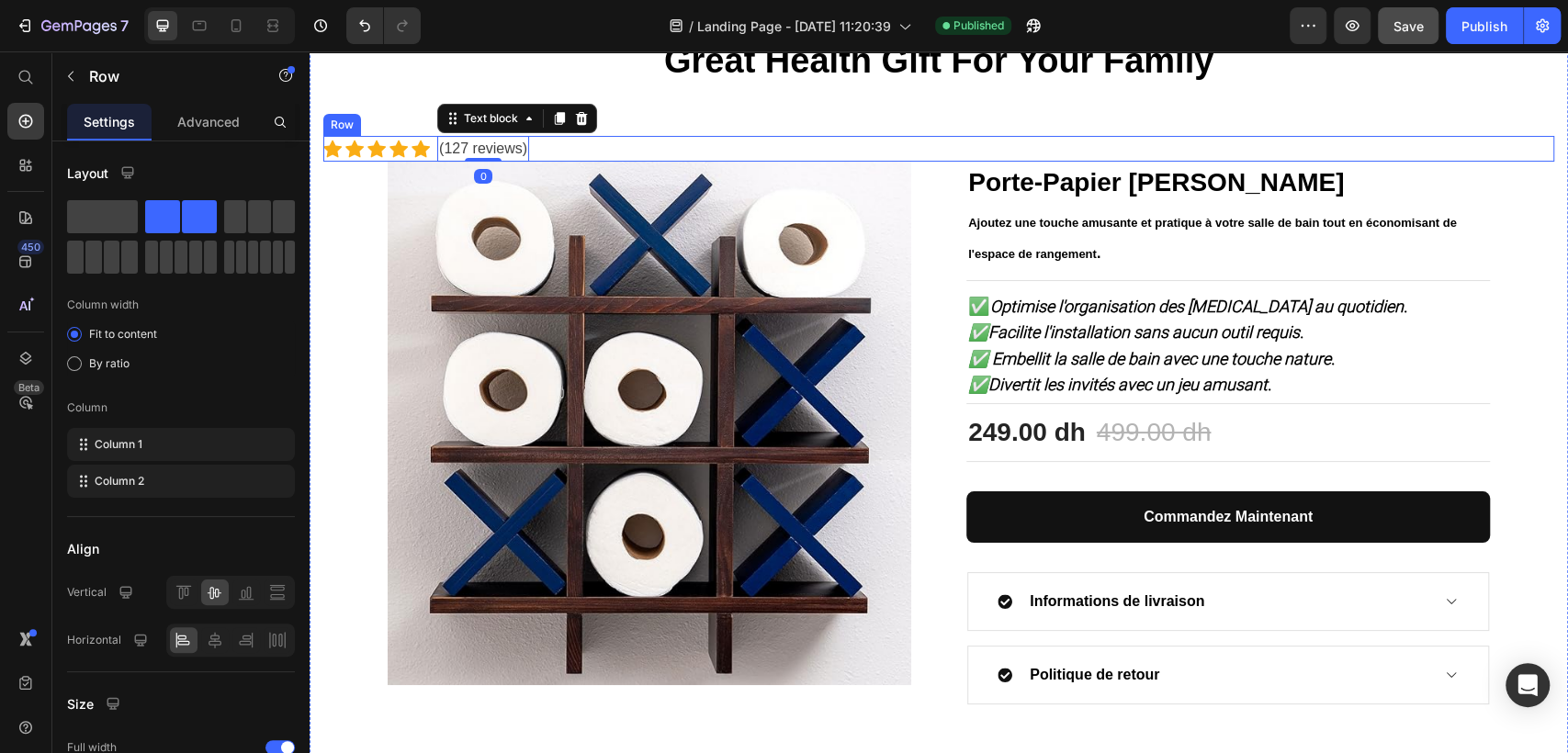 click on "Icon                Icon                Icon                Icon                Icon Icon List Hoz (127 reviews) Text block   0 Row" at bounding box center [939, 149] 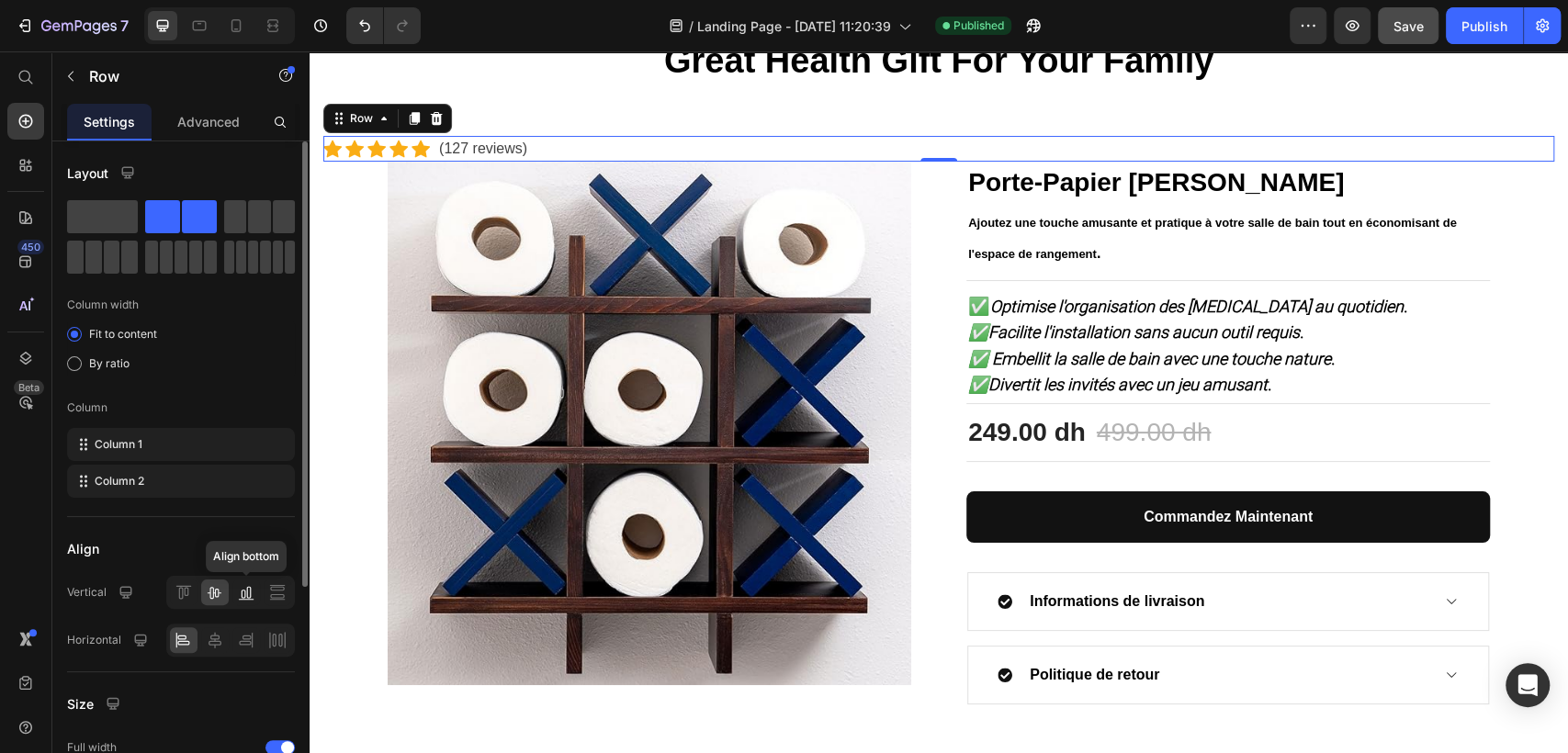 click 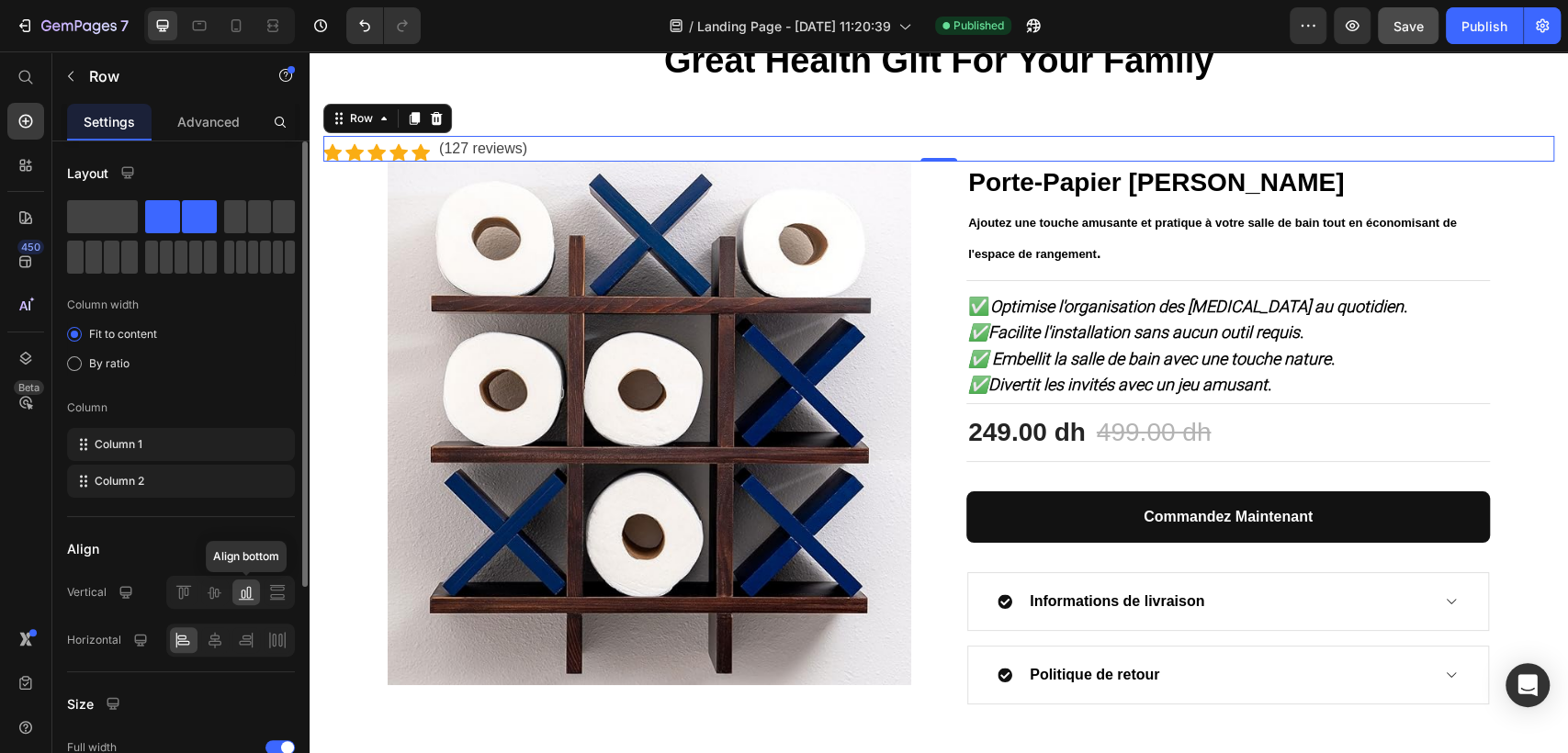 click 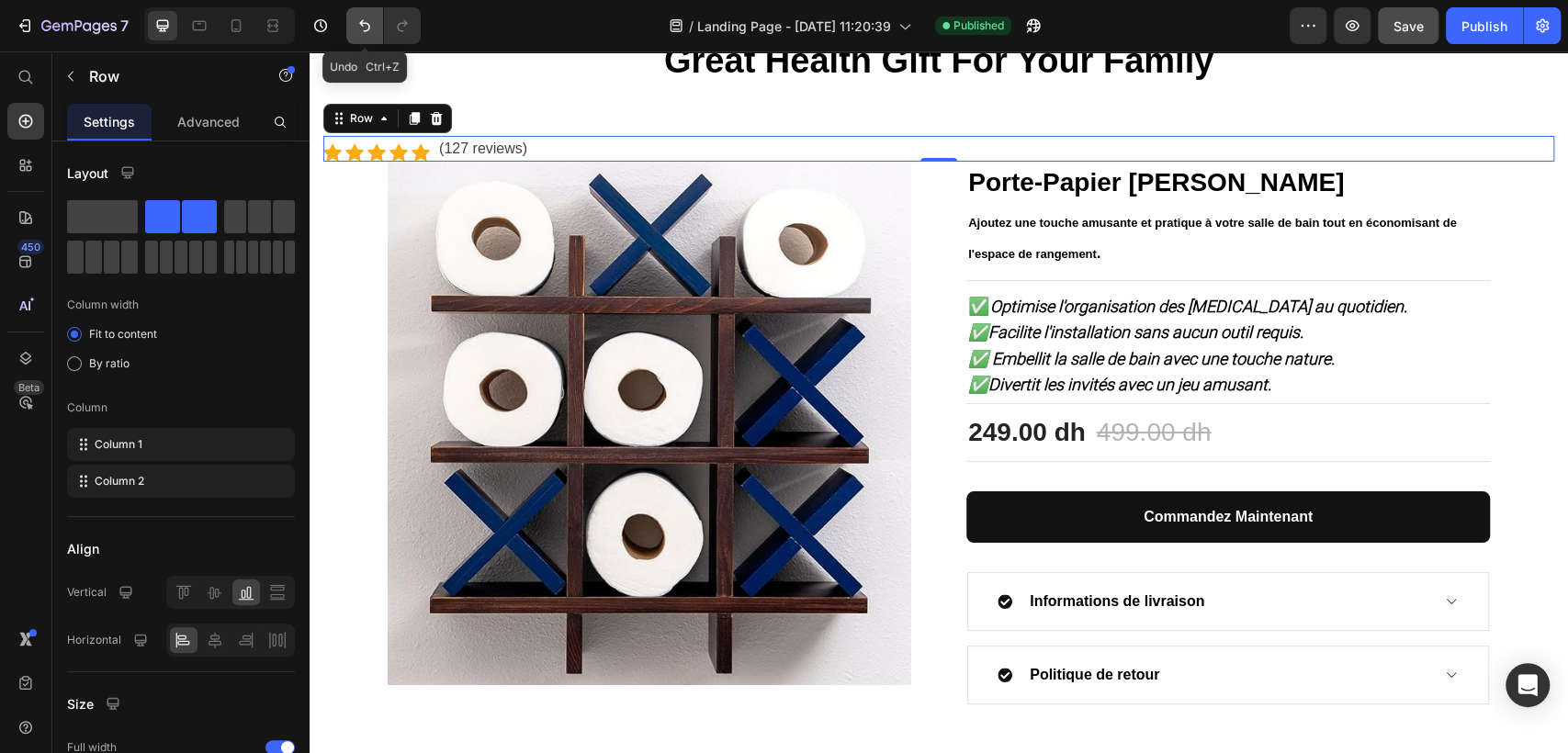 click 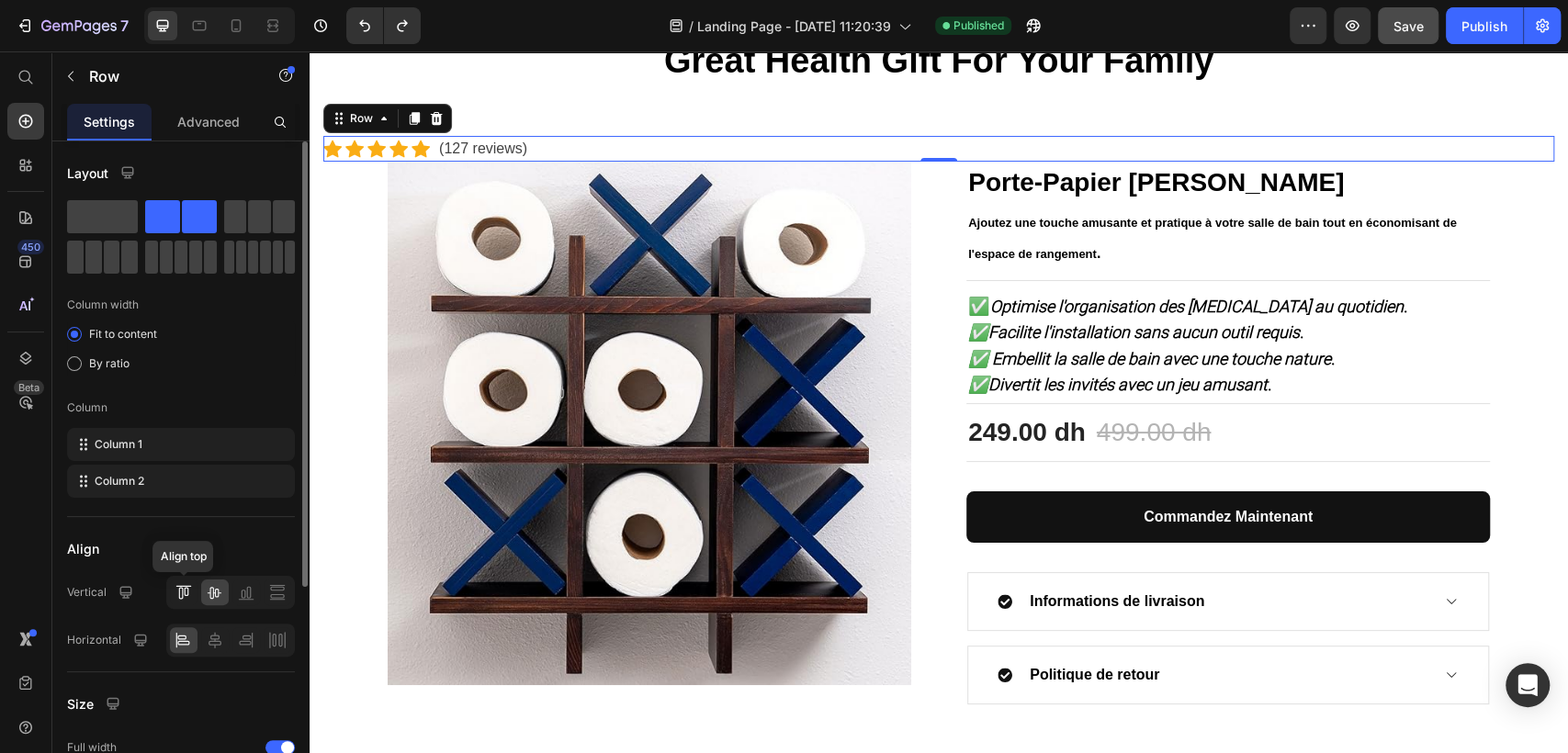 click 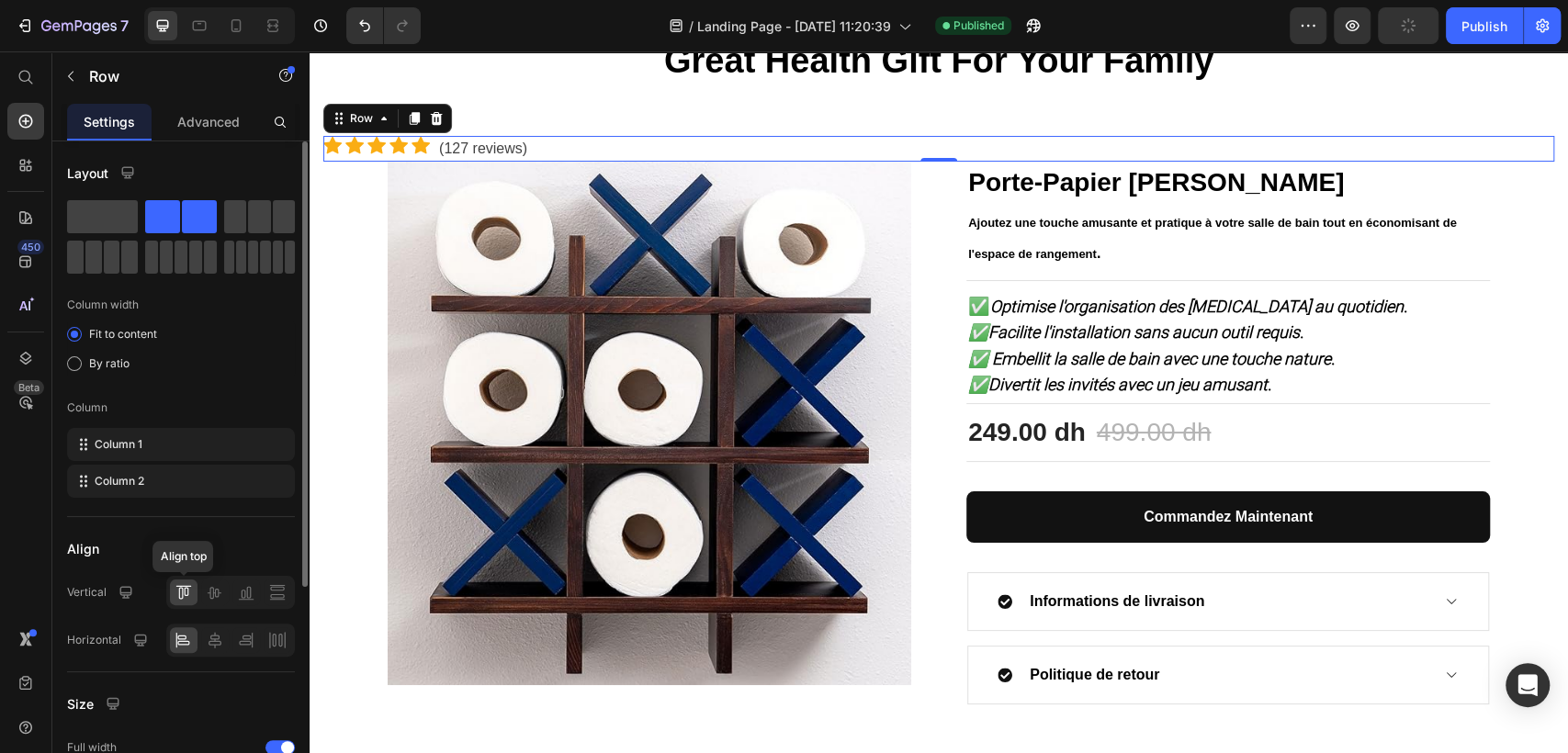 click 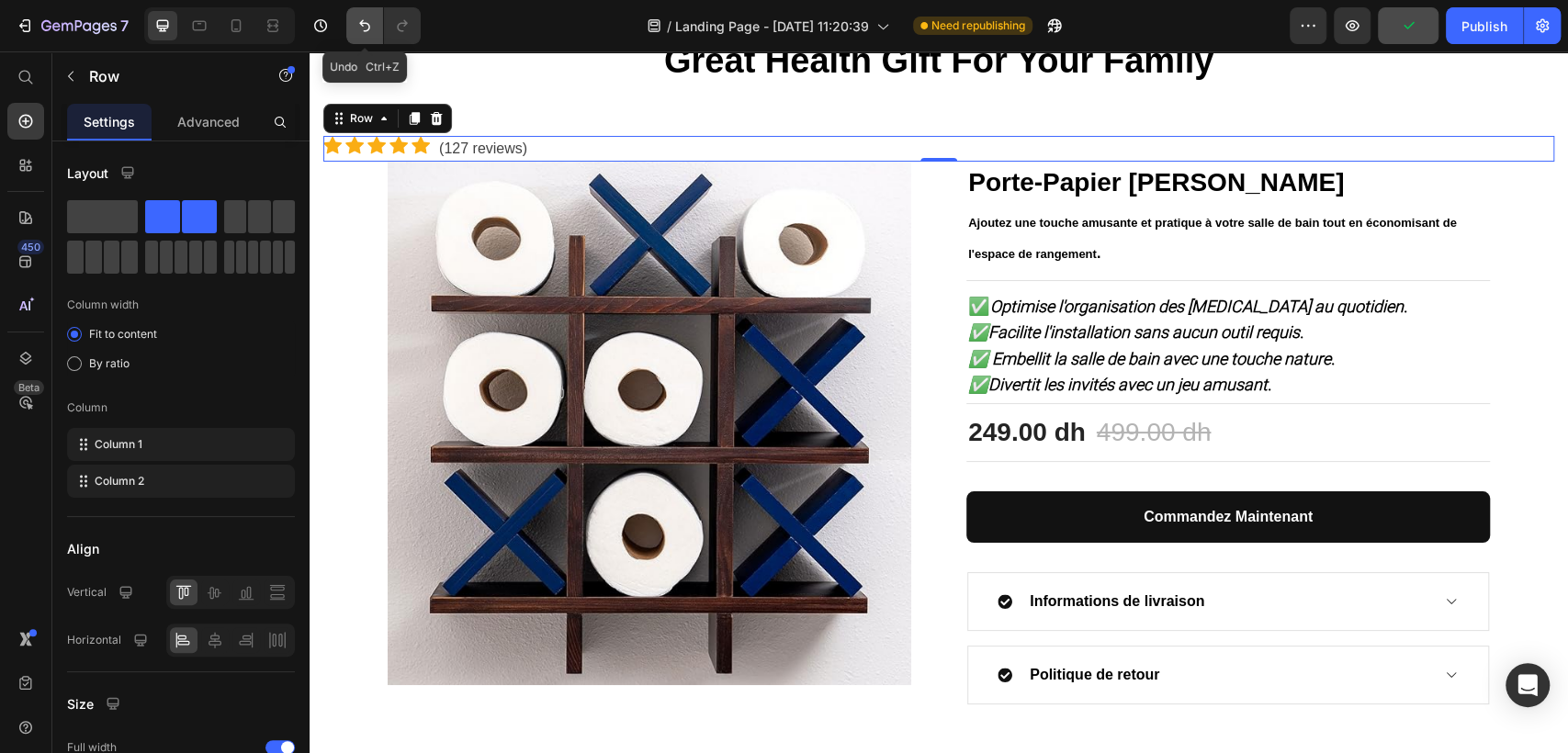click 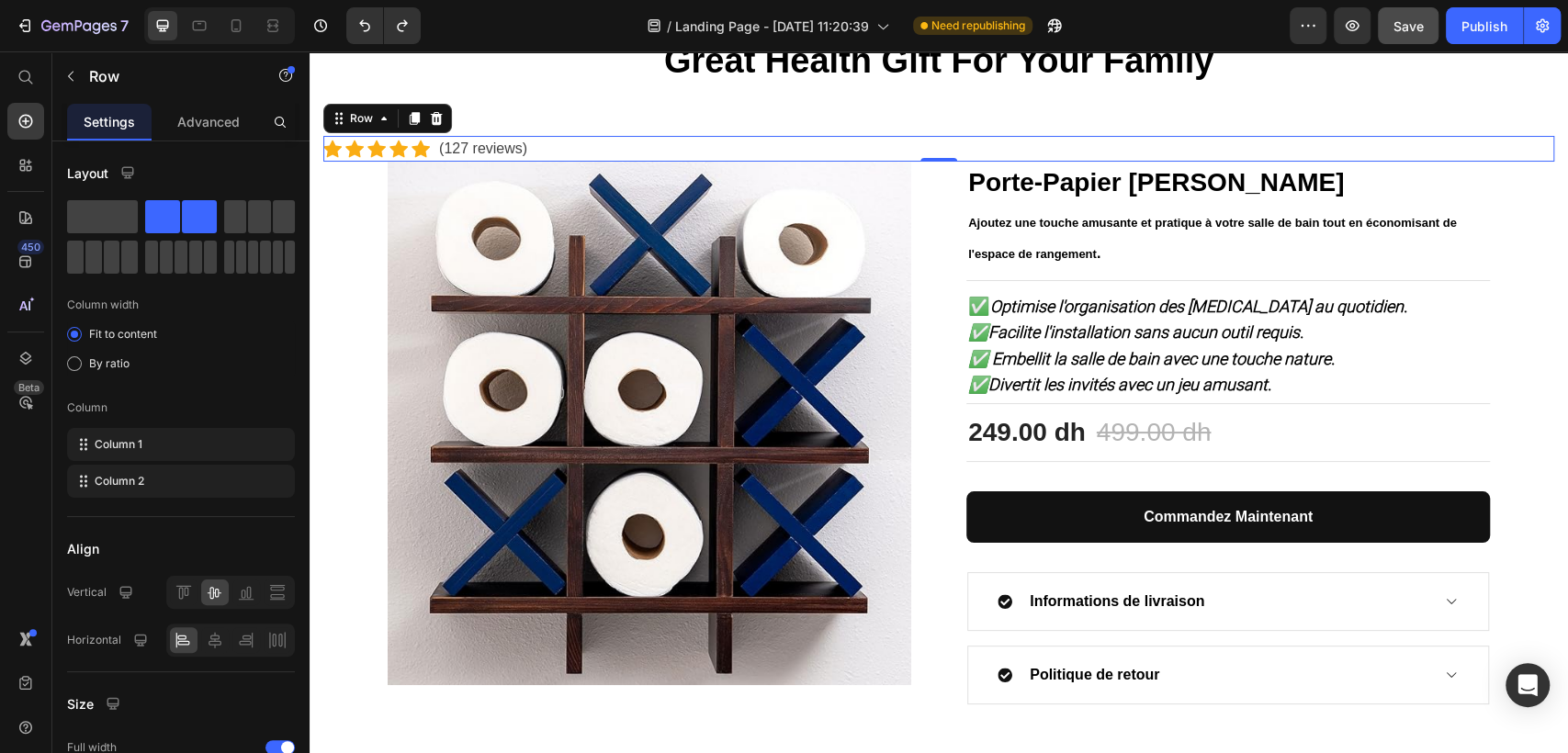 click on "Icon                Icon                Icon                Icon                Icon Icon List Hoz (127 reviews) Text block Row   0" at bounding box center [939, 149] 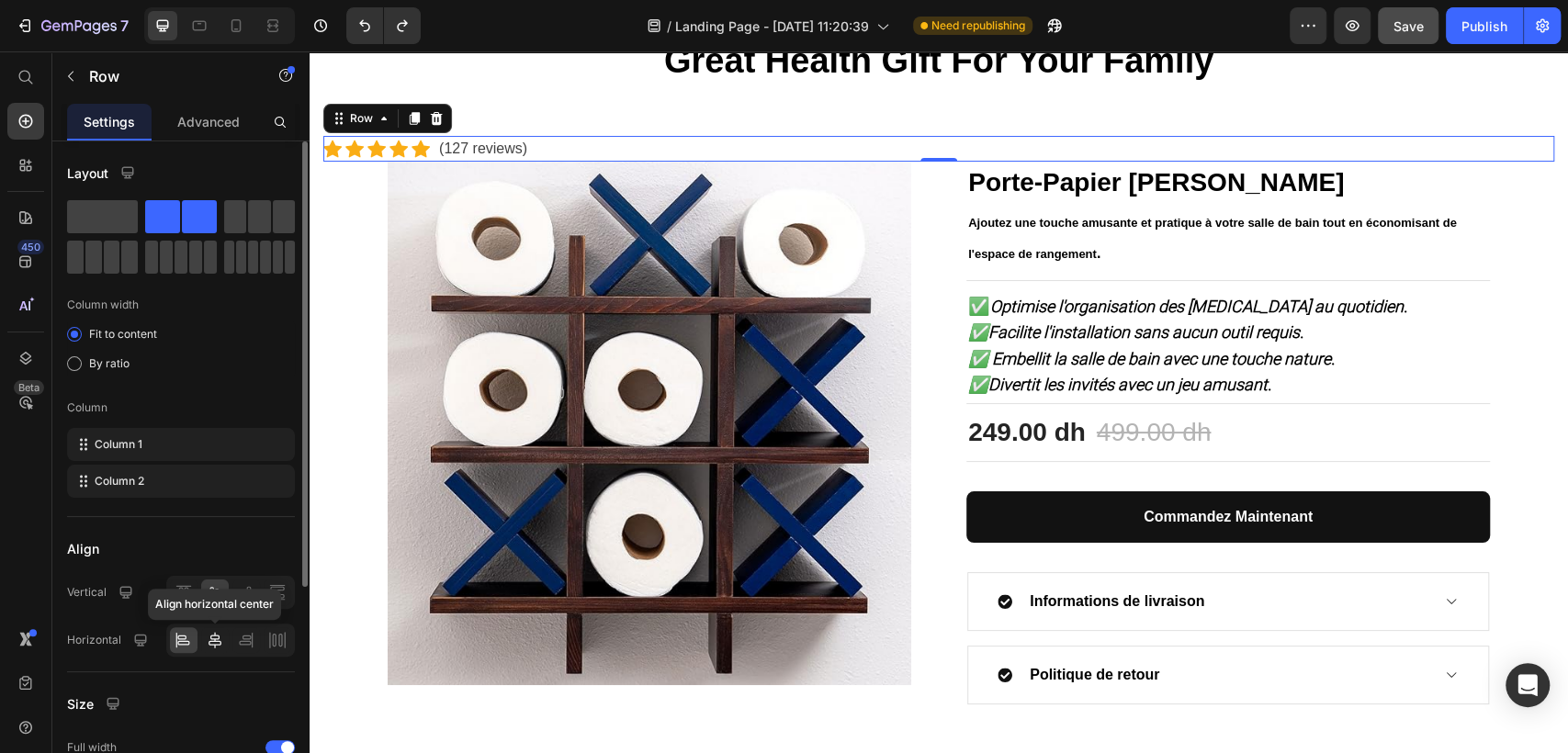 click 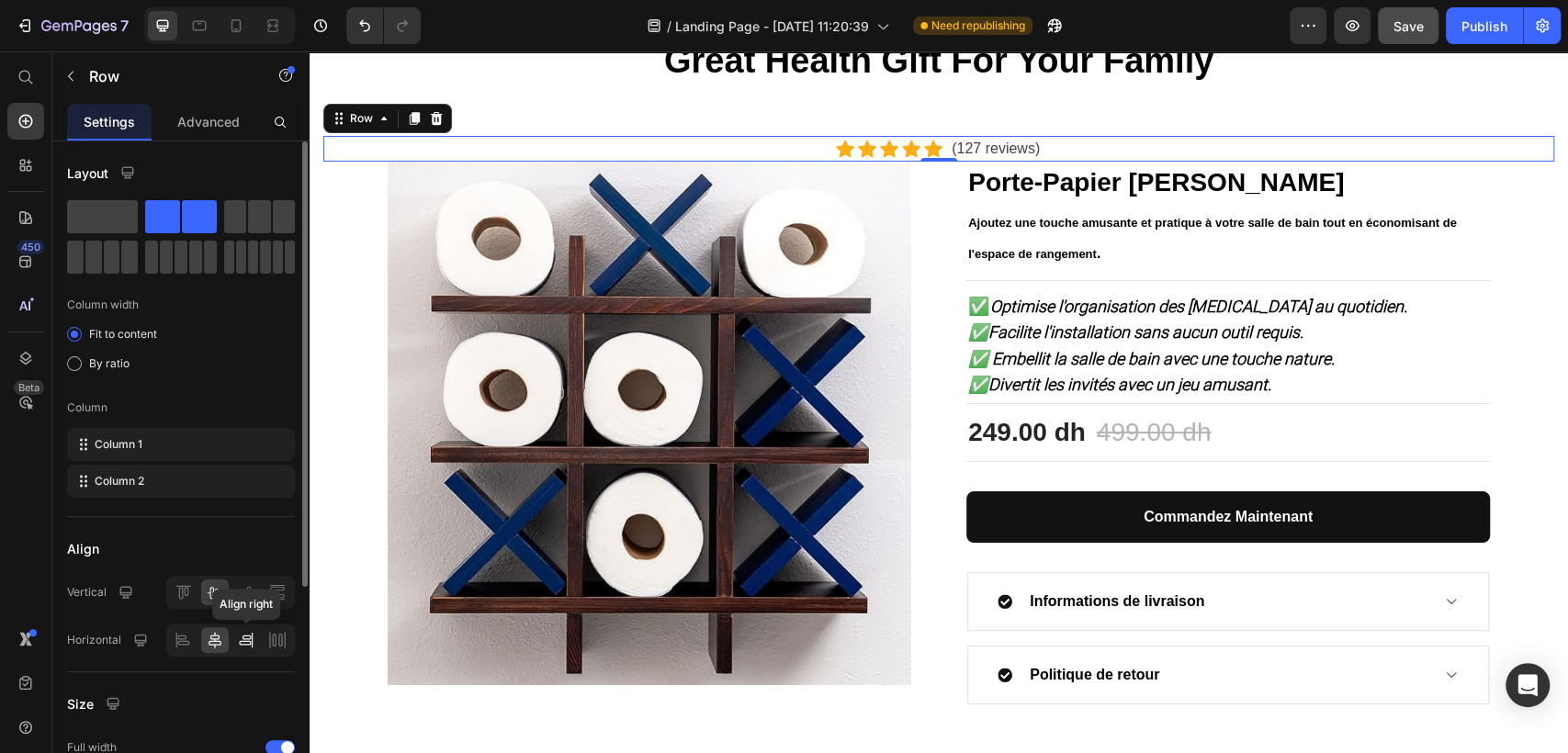 click 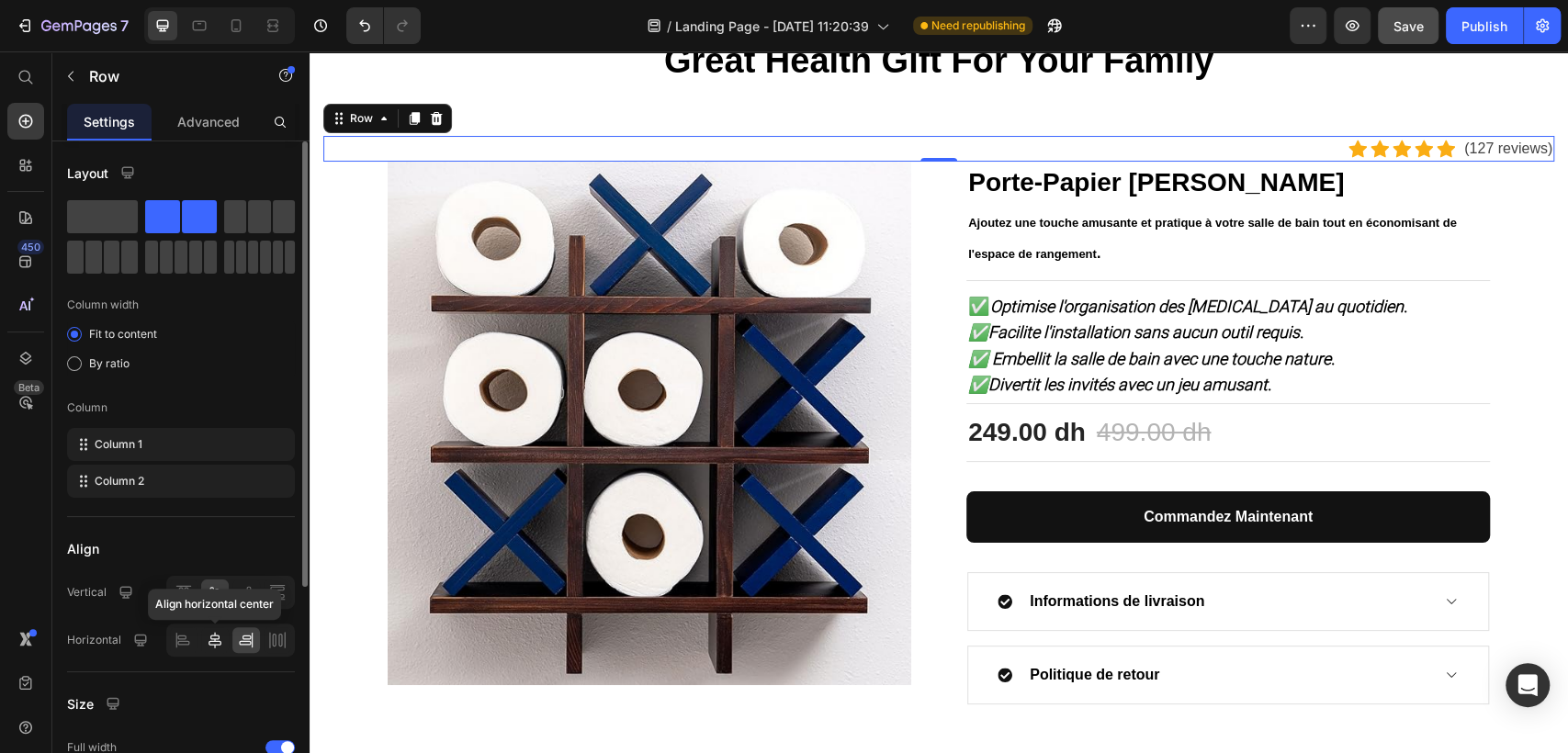 click 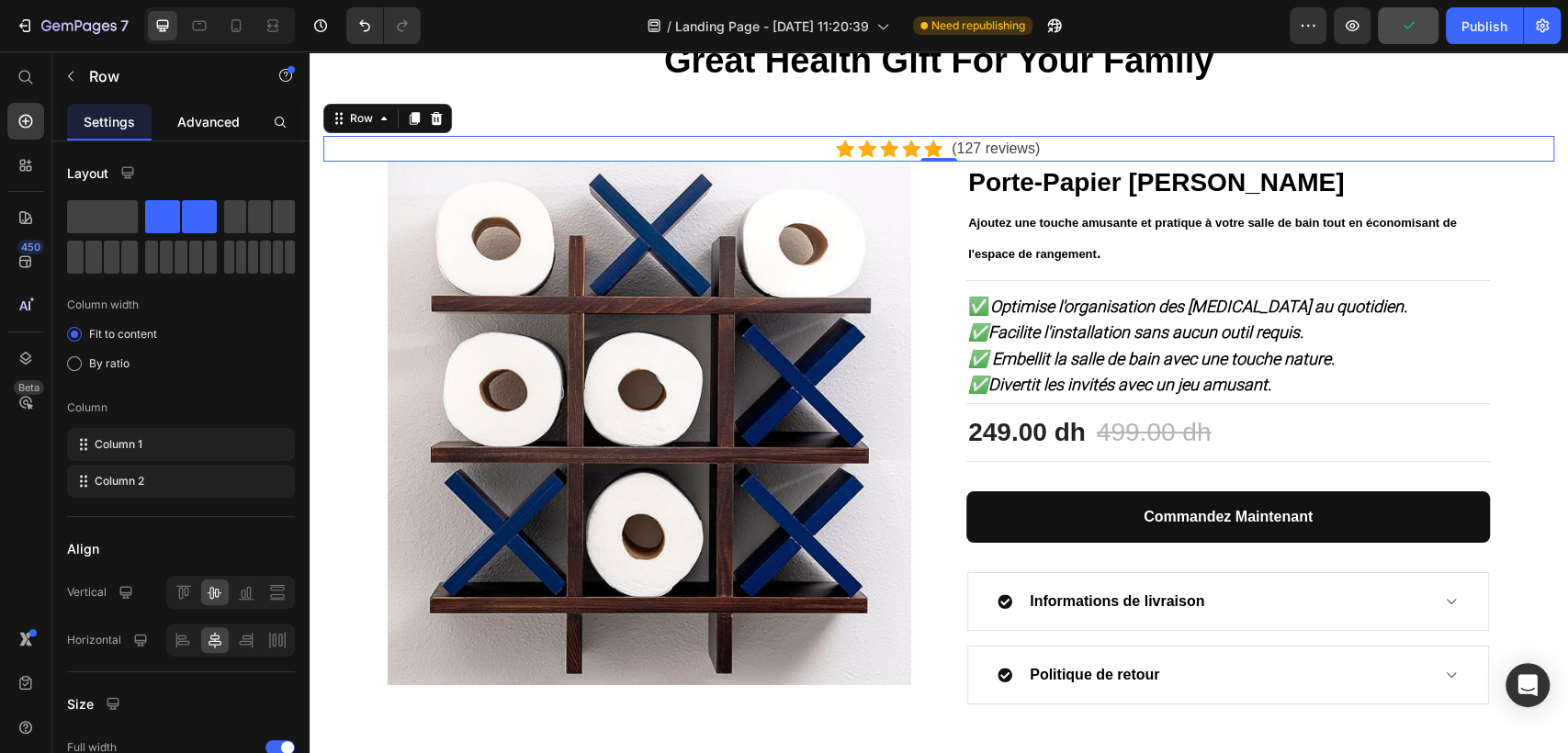 click on "Advanced" at bounding box center (209, 121) 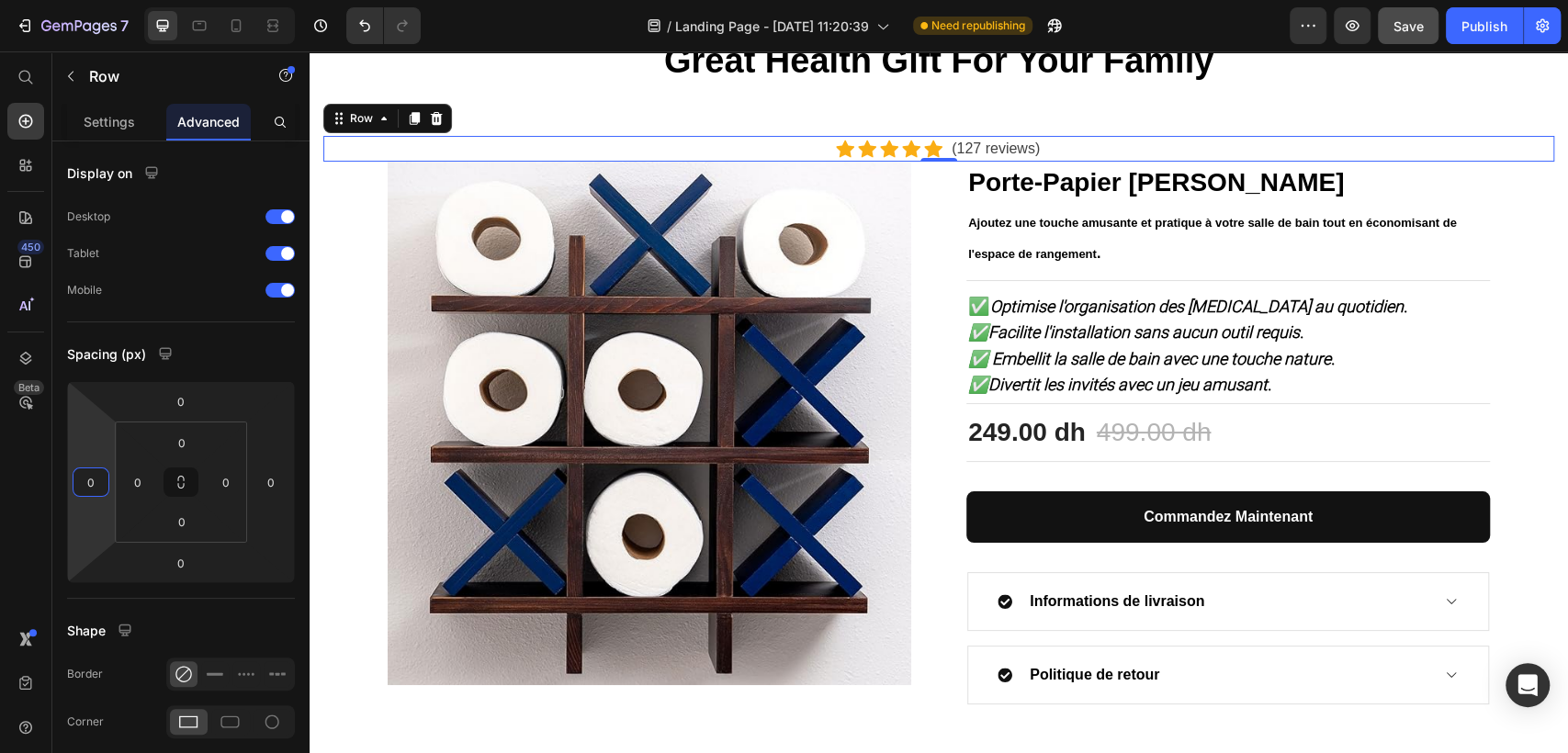 drag, startPoint x: 69, startPoint y: 472, endPoint x: 120, endPoint y: 472, distance: 51 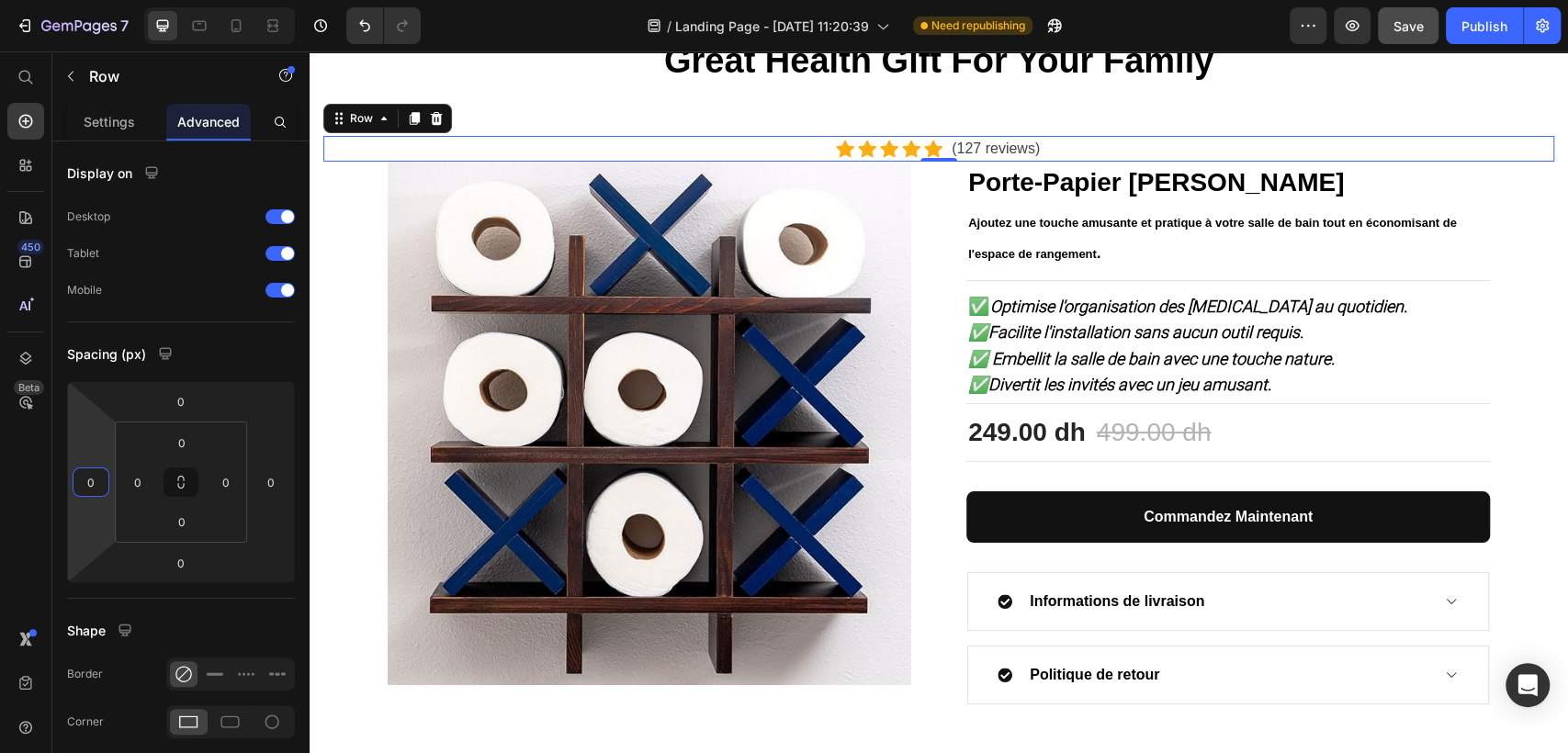click on "7   /  Landing Page - Jul 26, 11:20:39 Need republishing Preview  Save   Publish  450 Beta Start with Sections Elements Hero Section Product Detail Brands Trusted Badges Guarantee Product Breakdown How to use Testimonials Compare Bundle FAQs Social Proof Brand Story Product List Collection Blog List Contact Sticky Add to Cart Custom Footer Browse Library 450 Layout
Row
Row
Row
Row Text
Heading
Text Block Button
Button
Button
Sticky Back to top Media
Image" at bounding box center (784, 0) 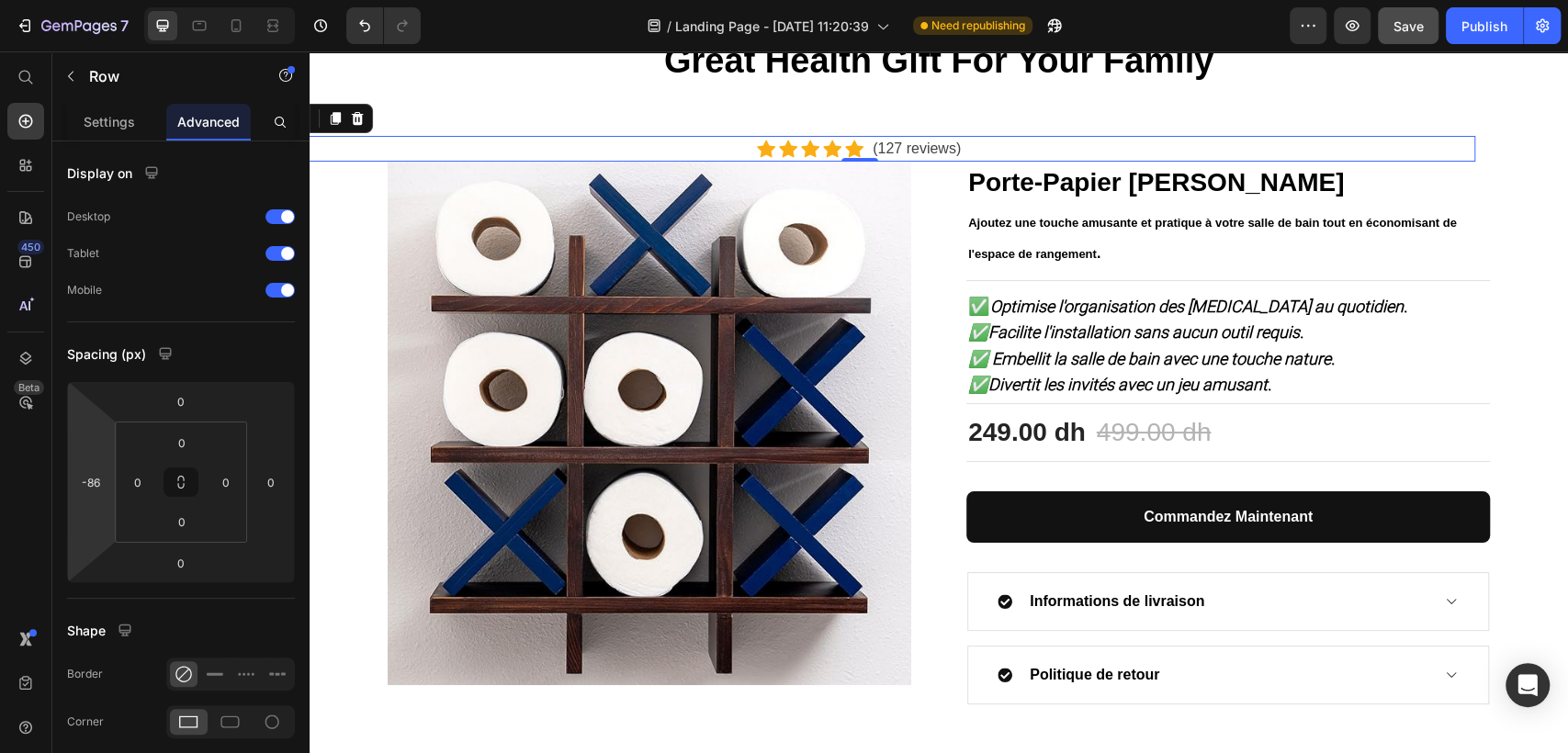 drag, startPoint x: 112, startPoint y: 474, endPoint x: 36, endPoint y: 520, distance: 88.83693 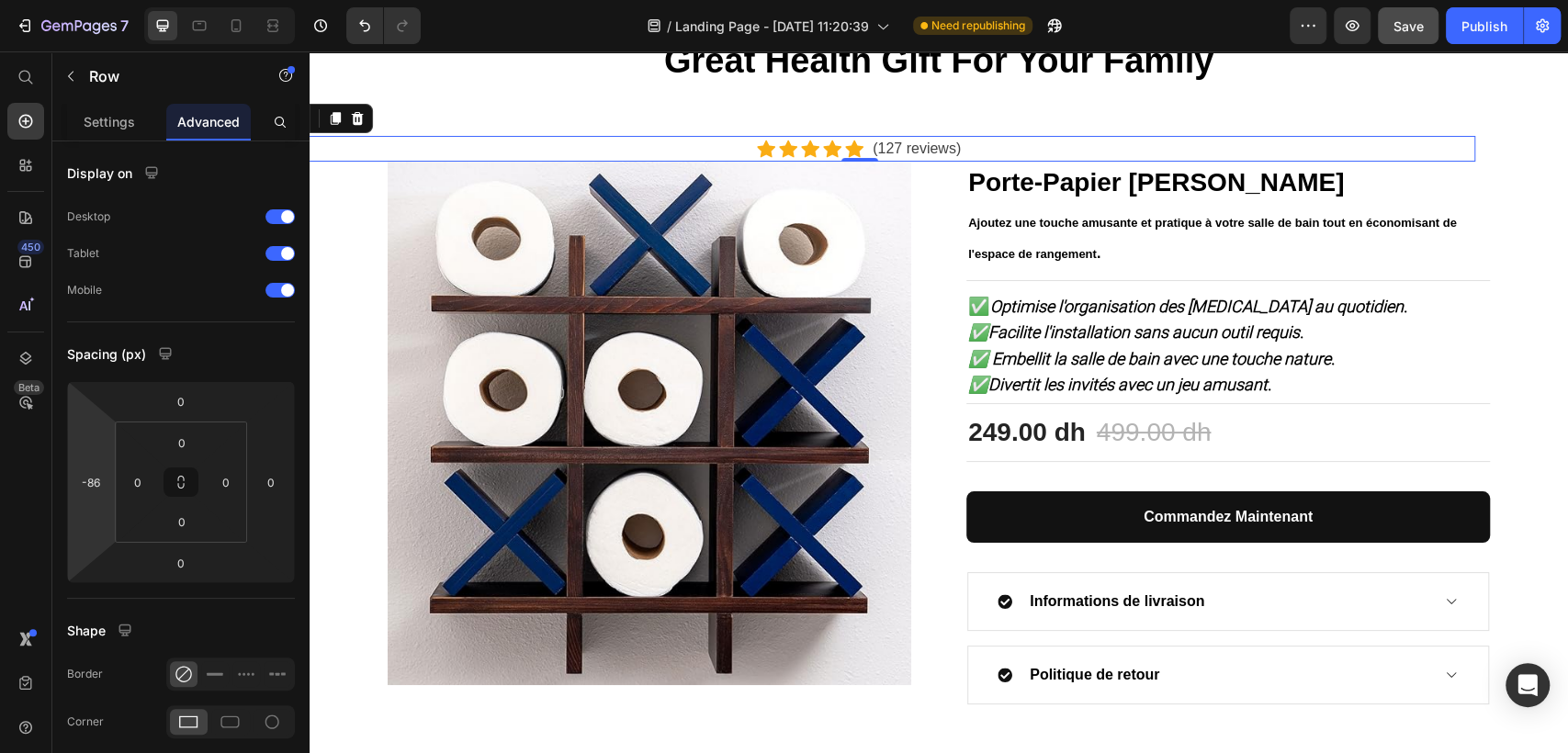 click on "7   /  Landing Page - Jul 26, 11:20:39 Need republishing Preview  Save   Publish  450 Beta Start with Sections Elements Hero Section Product Detail Brands Trusted Badges Guarantee Product Breakdown How to use Testimonials Compare Bundle FAQs Social Proof Brand Story Product List Collection Blog List Contact Sticky Add to Cart Custom Footer Browse Library 450 Layout
Row
Row
Row
Row Text
Heading
Text Block Button
Button
Button
Sticky Back to top Media
Image" at bounding box center [784, 0] 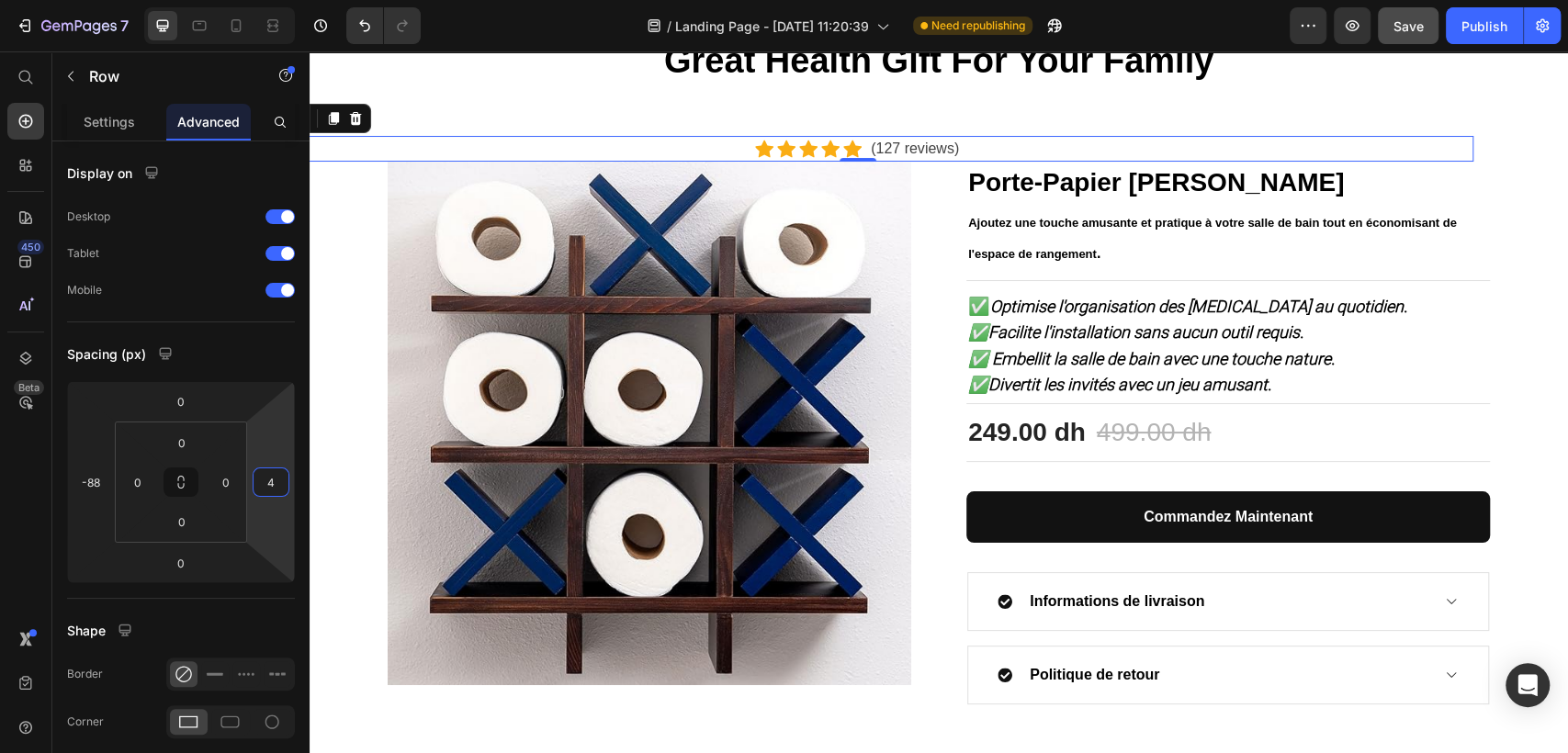 type on "2" 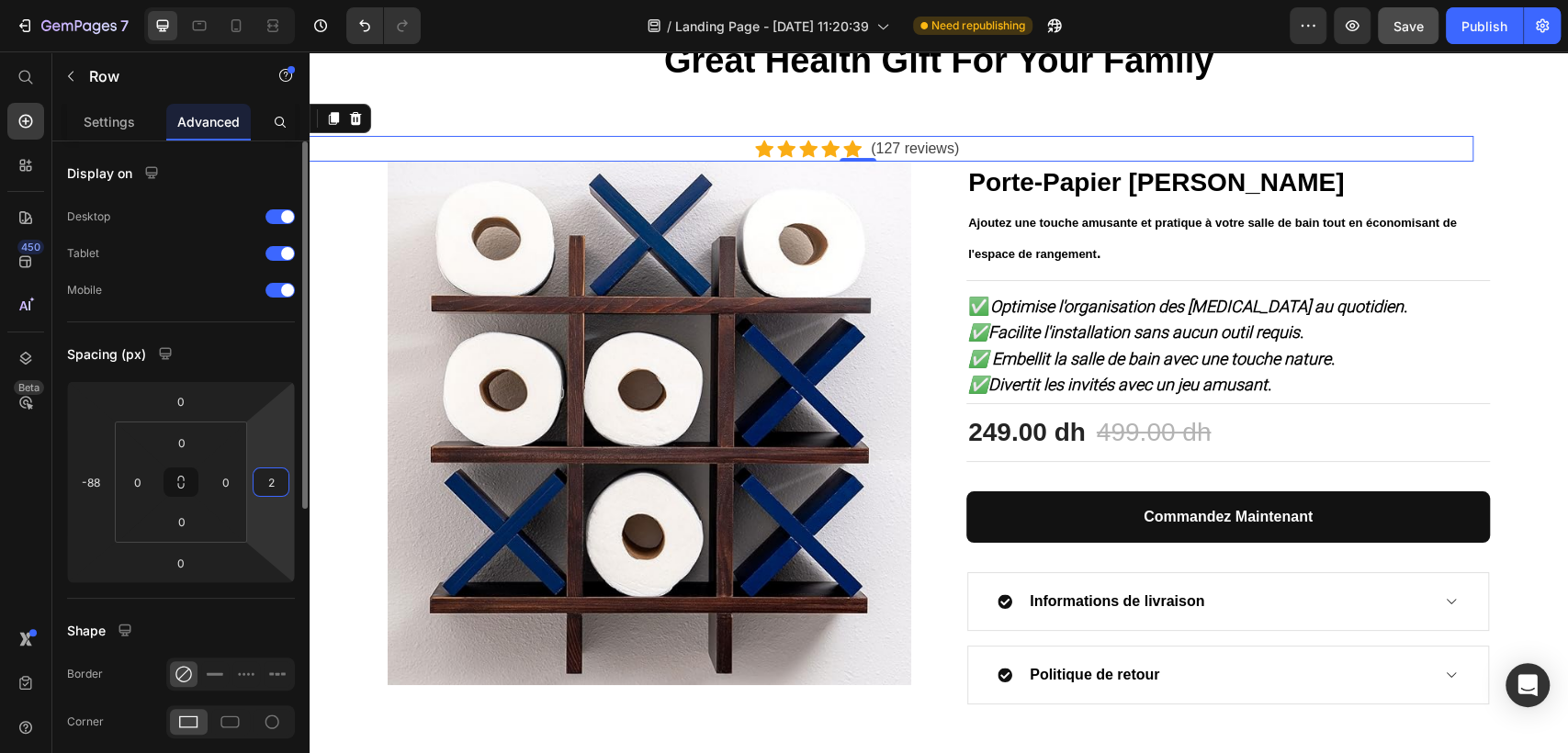 click on "7   /  Landing Page - Jul 26, 11:20:39 Need republishing Preview  Save   Publish  450 Beta Start with Sections Elements Hero Section Product Detail Brands Trusted Badges Guarantee Product Breakdown How to use Testimonials Compare Bundle FAQs Social Proof Brand Story Product List Collection Blog List Contact Sticky Add to Cart Custom Footer Browse Library 450 Layout
Row
Row
Row
Row Text
Heading
Text Block Button
Button
Button
Sticky Back to top Media
Image" at bounding box center (784, 0) 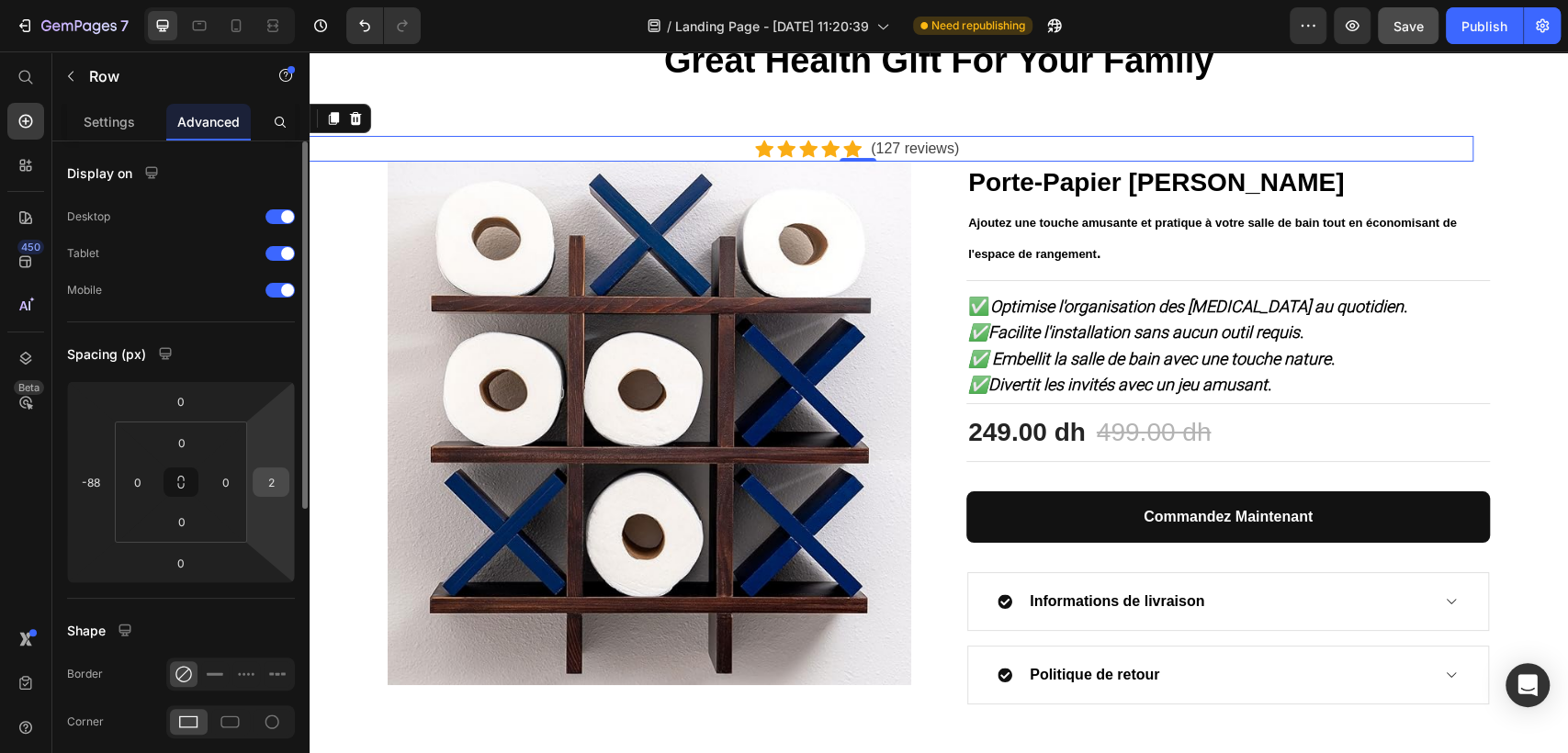 drag, startPoint x: 294, startPoint y: 490, endPoint x: 265, endPoint y: 490, distance: 29 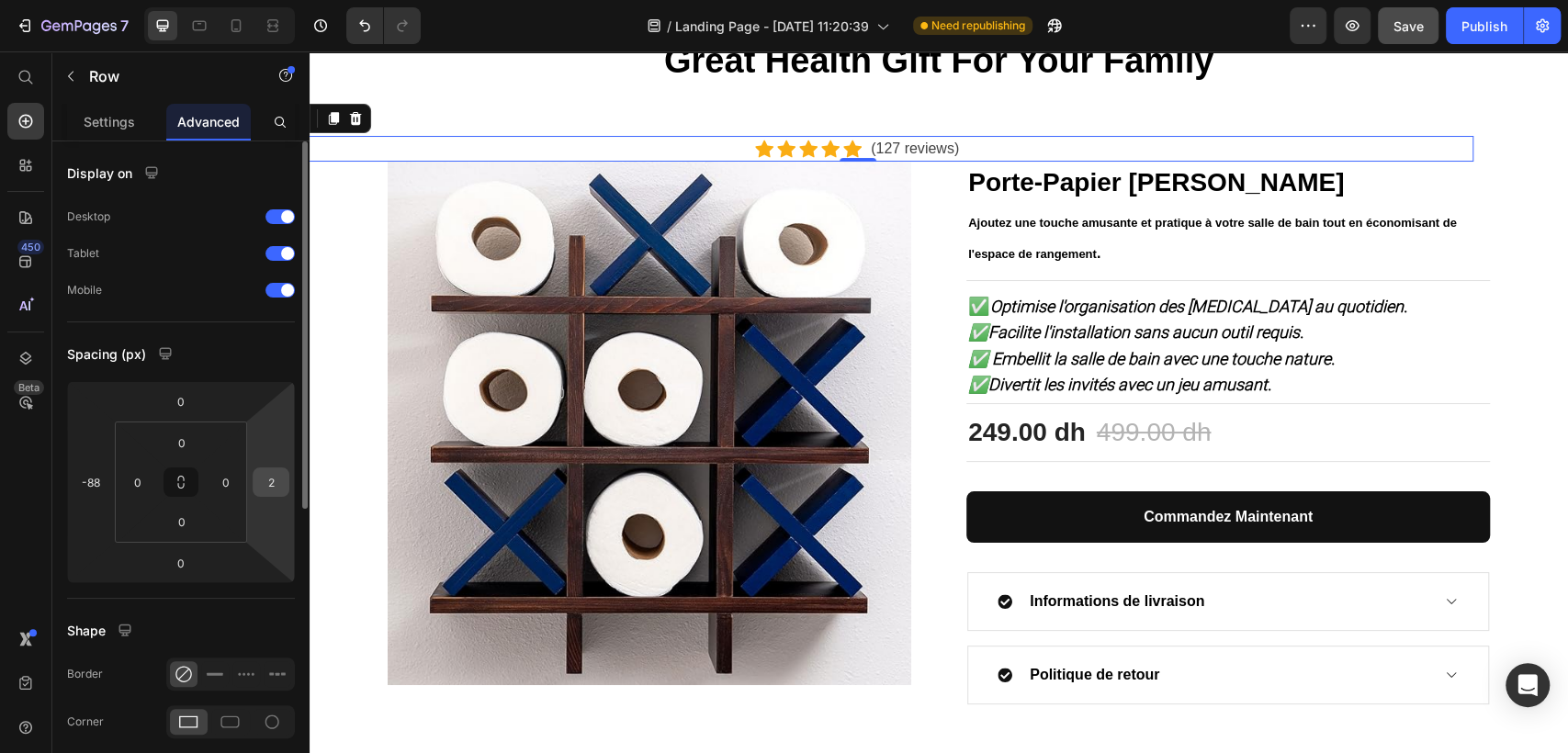 click on "7   /  Landing Page - Jul 26, 11:20:39 Need republishing Preview  Save   Publish  450 Beta Start with Sections Elements Hero Section Product Detail Brands Trusted Badges Guarantee Product Breakdown How to use Testimonials Compare Bundle FAQs Social Proof Brand Story Product List Collection Blog List Contact Sticky Add to Cart Custom Footer Browse Library 450 Layout
Row
Row
Row
Row Text
Heading
Text Block Button
Button
Button
Sticky Back to top Media
Image" at bounding box center (784, 0) 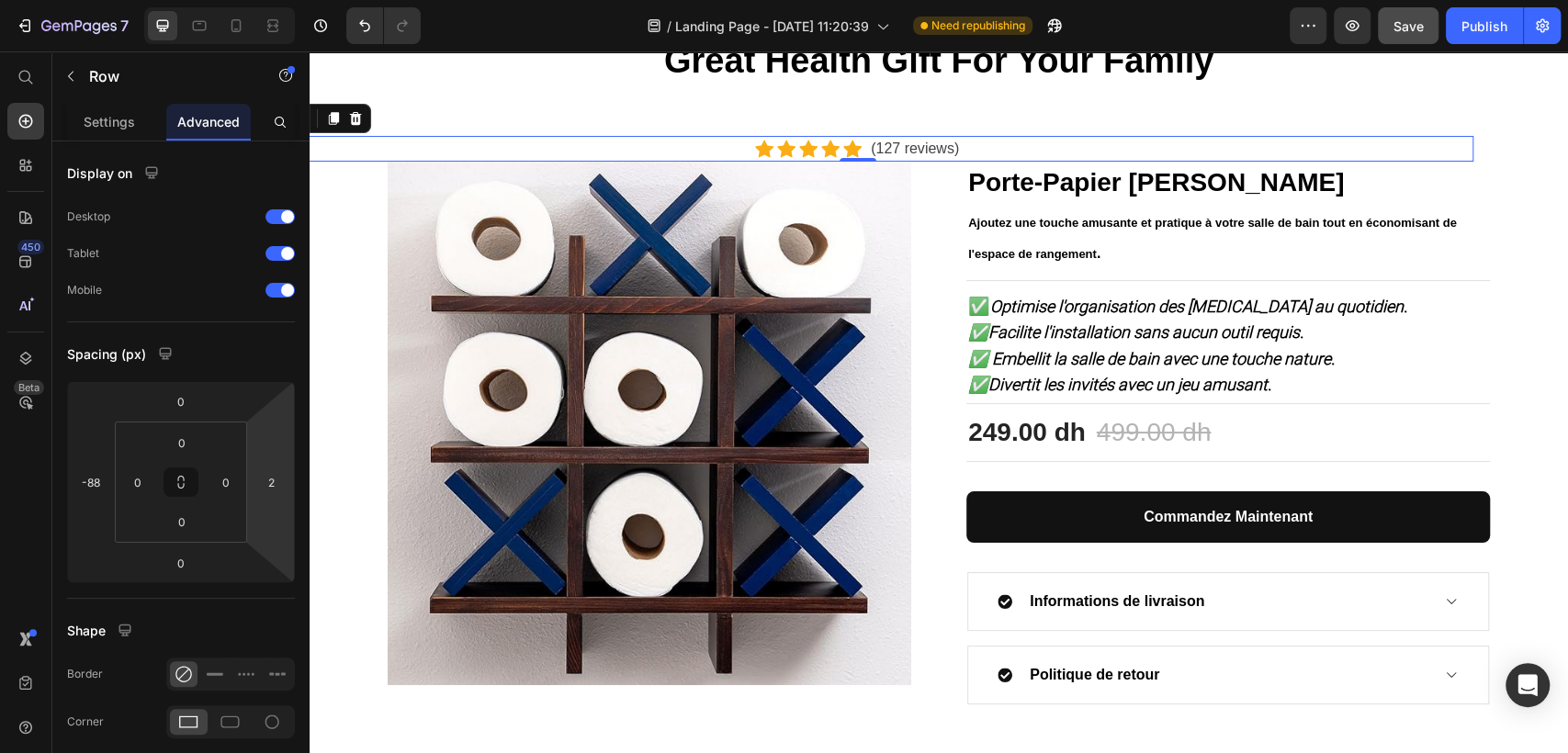 drag, startPoint x: 247, startPoint y: 487, endPoint x: 292, endPoint y: 487, distance: 45 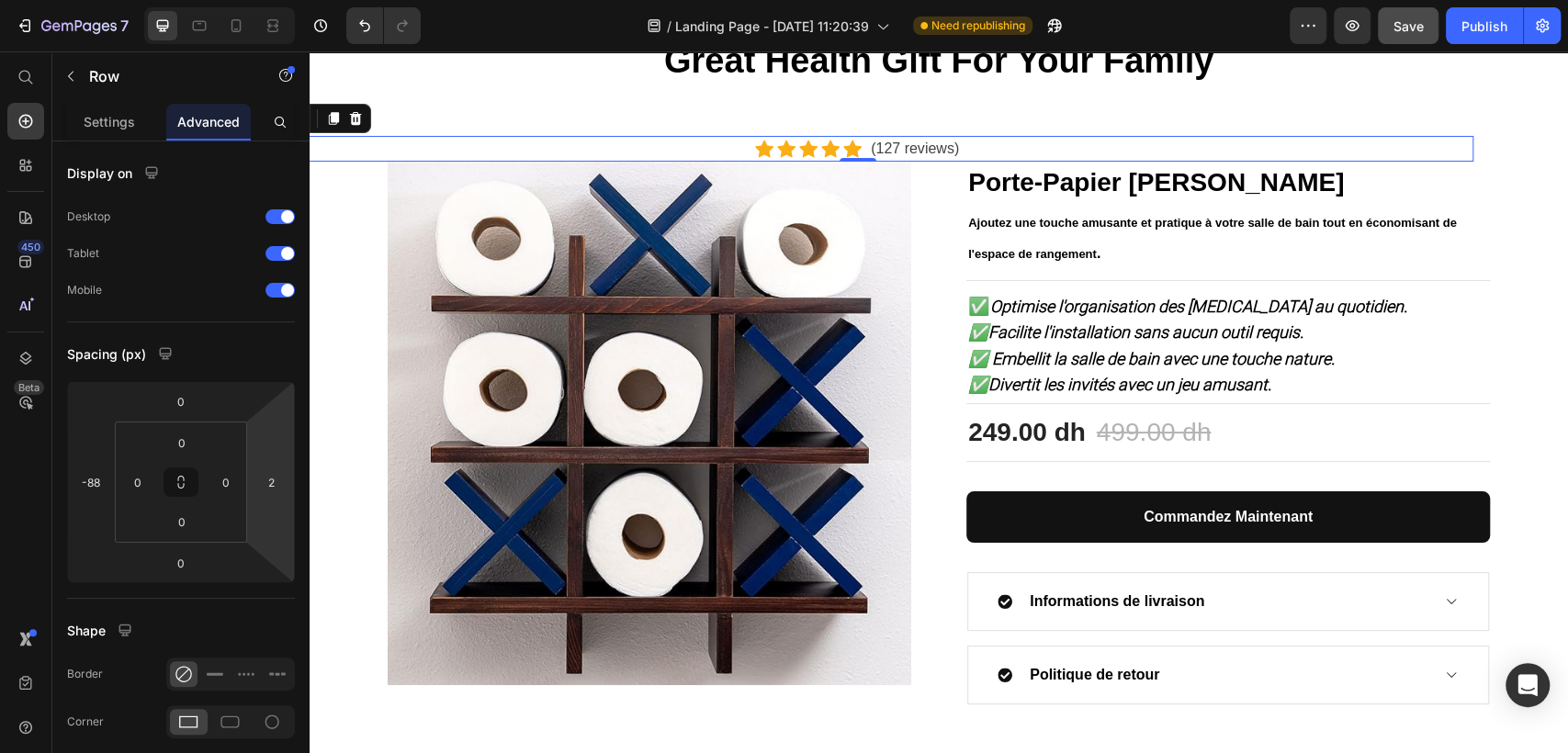 click on "7   /  Landing Page - Jul 26, 11:20:39 Need republishing Preview  Save   Publish  450 Beta Start with Sections Elements Hero Section Product Detail Brands Trusted Badges Guarantee Product Breakdown How to use Testimonials Compare Bundle FAQs Social Proof Brand Story Product List Collection Blog List Contact Sticky Add to Cart Custom Footer Browse Library 450 Layout
Row
Row
Row
Row Text
Heading
Text Block Button
Button
Button
Sticky Back to top Media
Image" at bounding box center [784, 0] 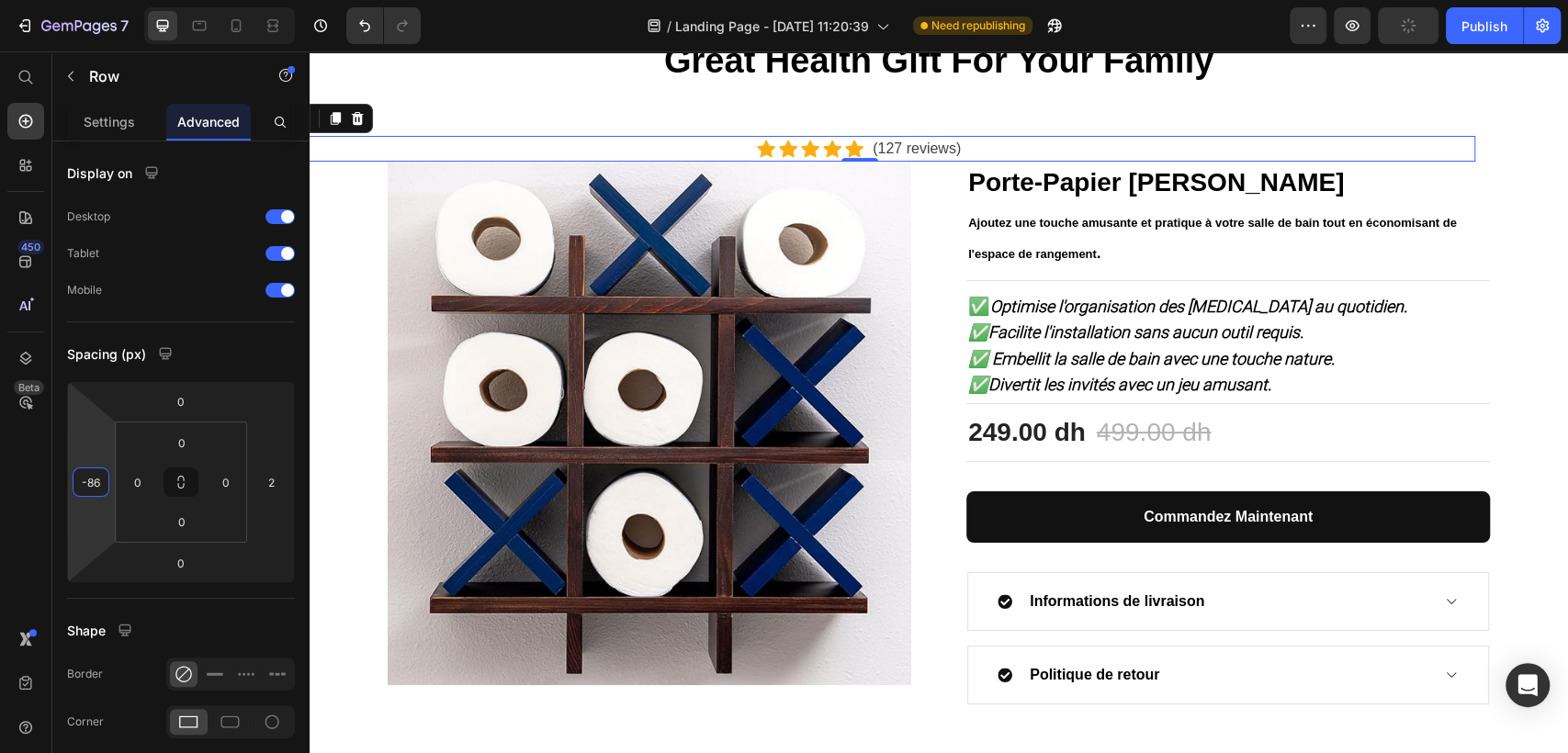 type on "-88" 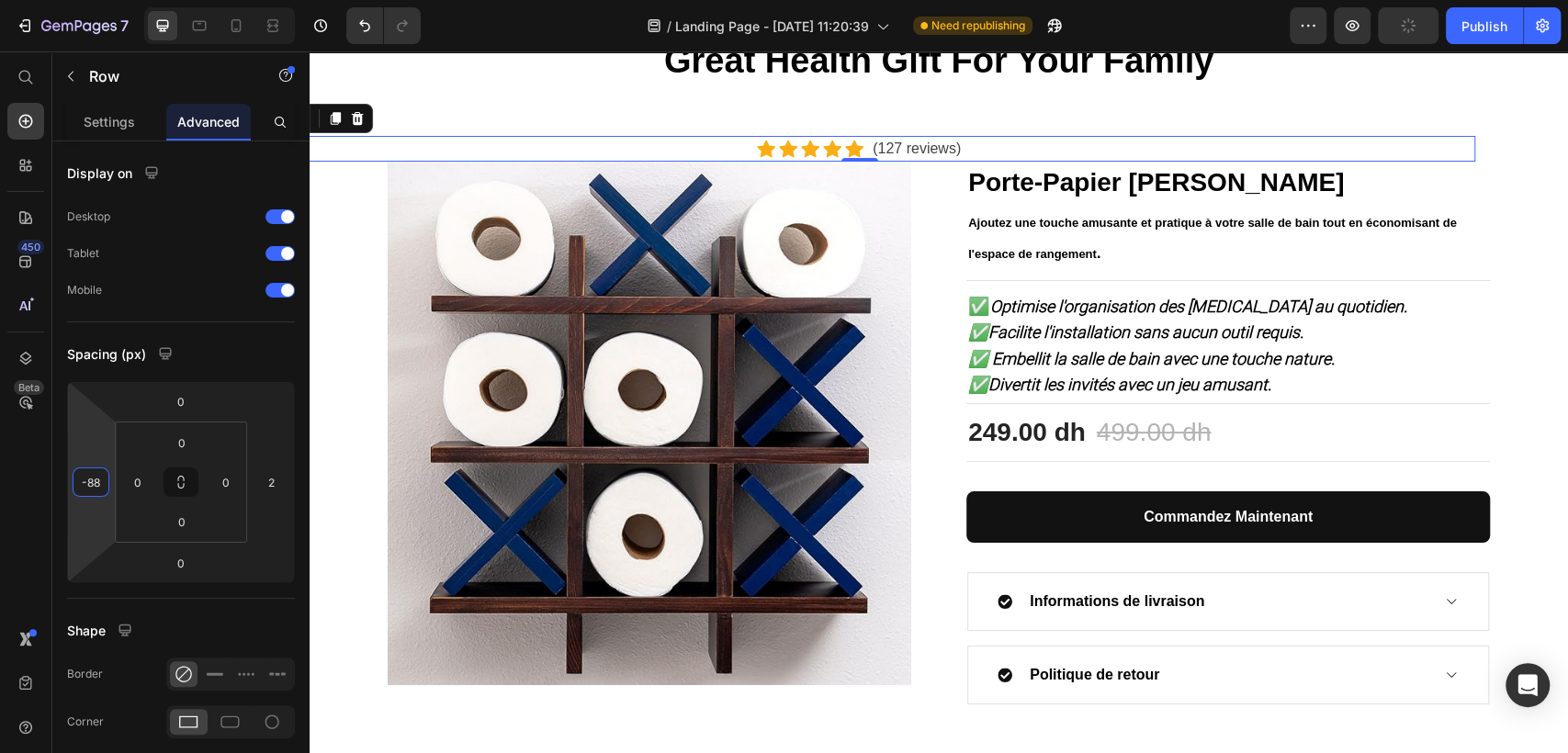 drag, startPoint x: 67, startPoint y: 475, endPoint x: 104, endPoint y: 475, distance: 37 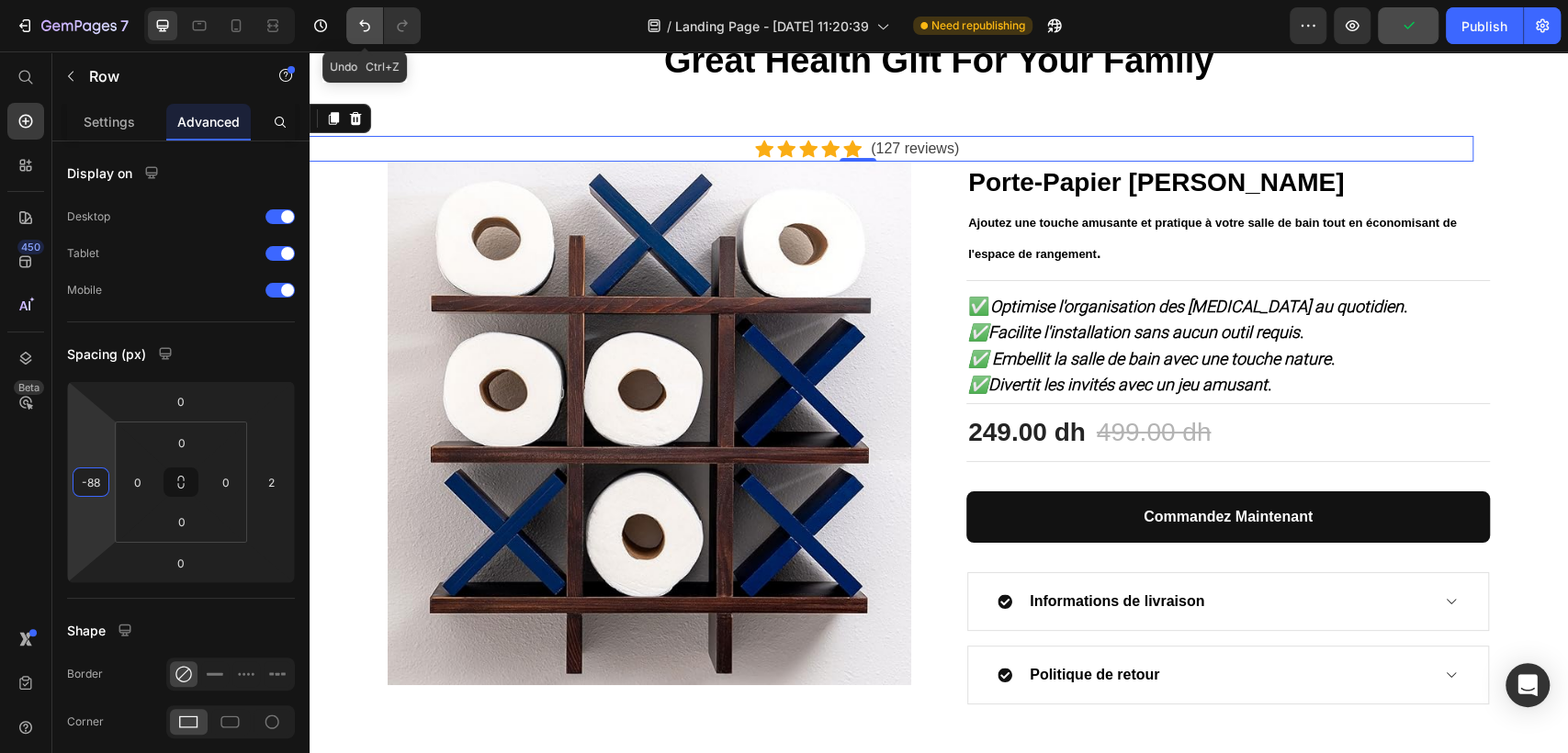 click 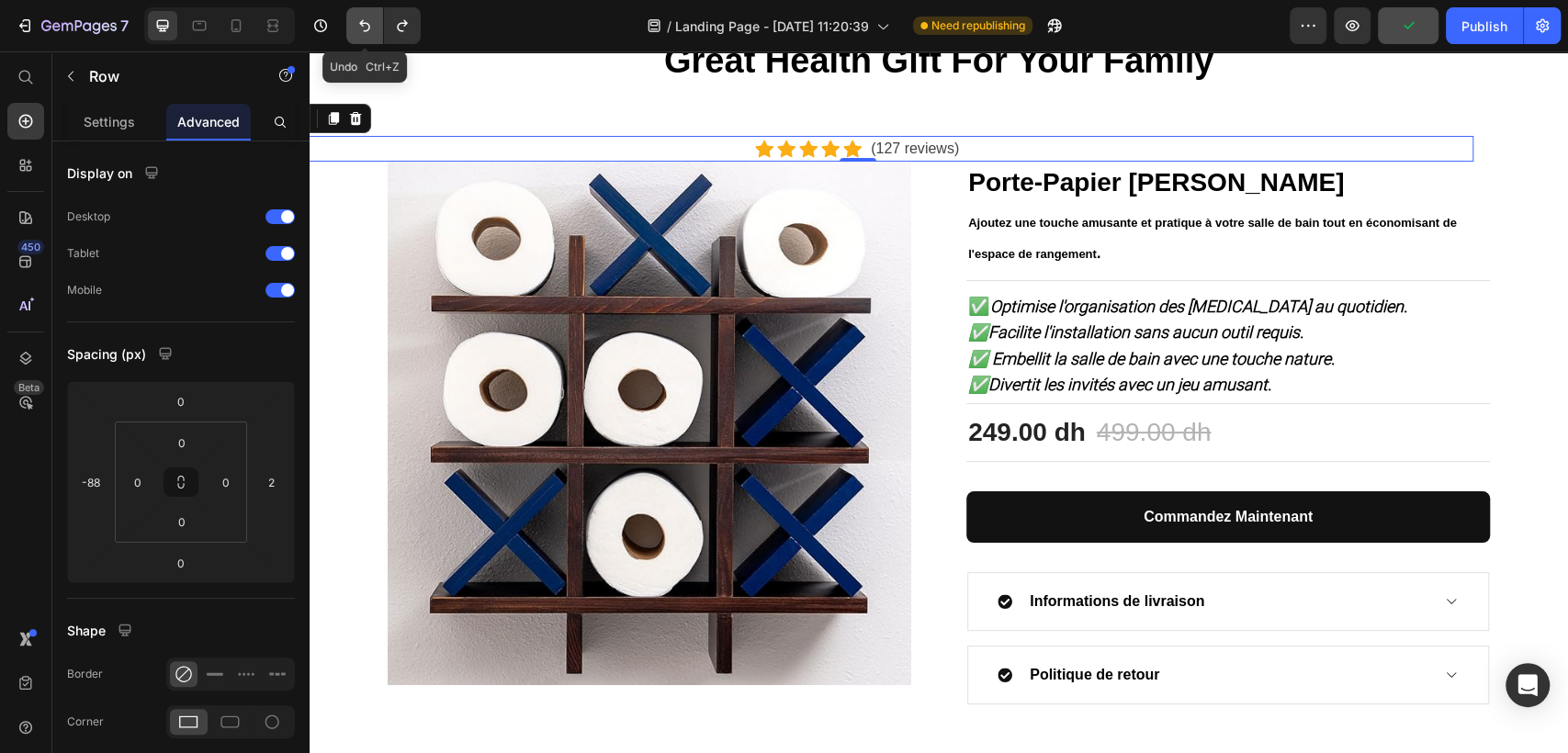 click 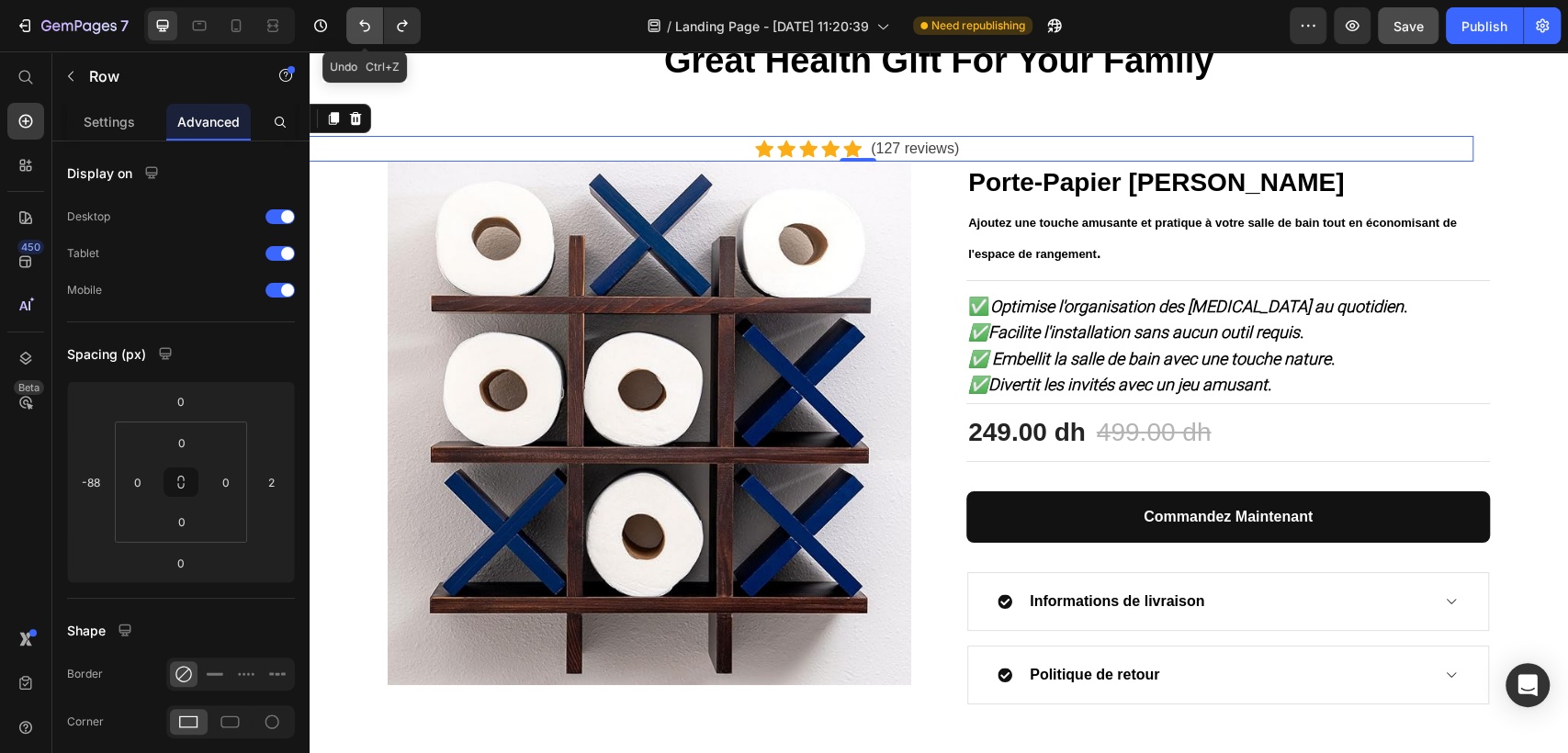 click 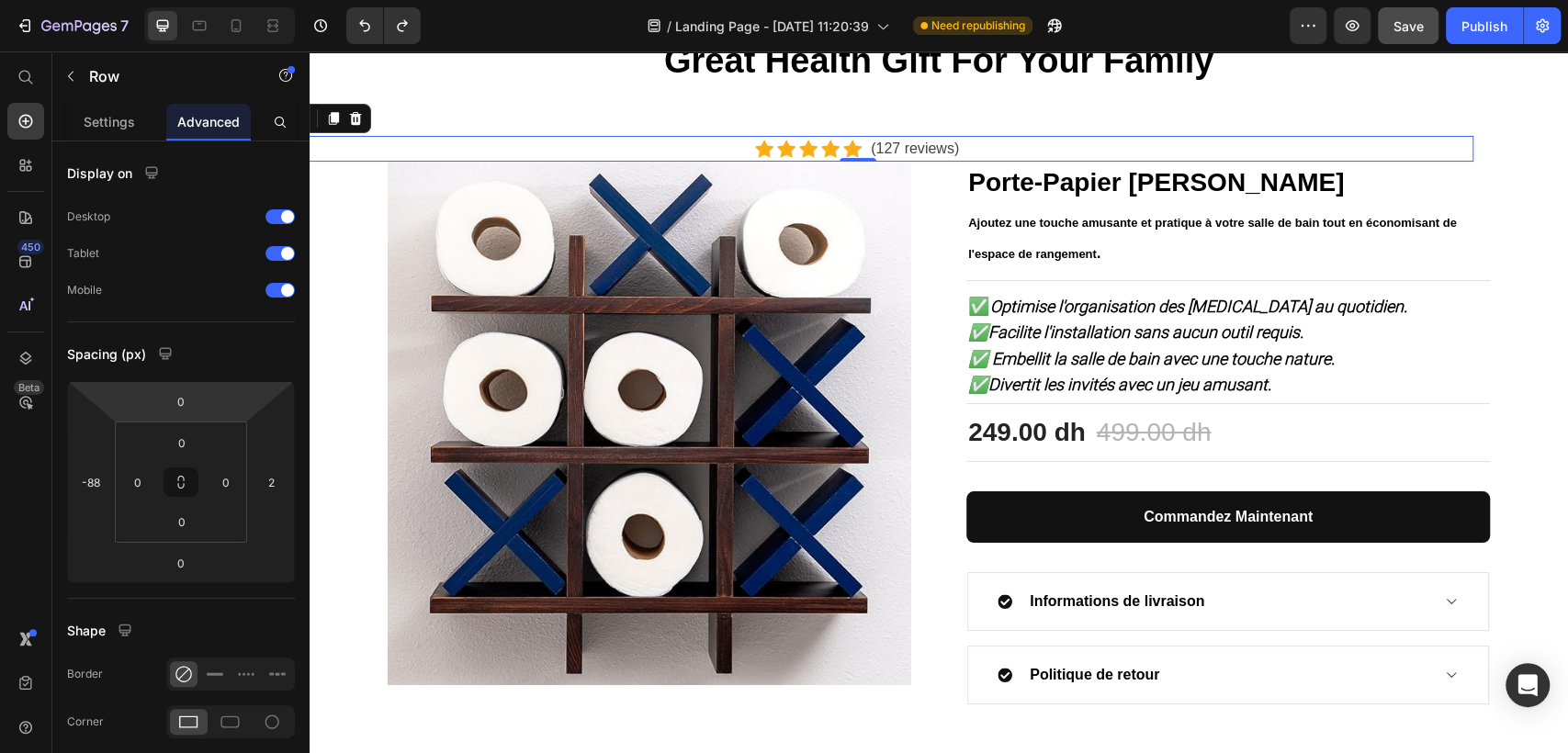 click on "Icon                Icon                Icon                Icon                Icon Icon List Hoz (127 reviews) Text block Row   0" at bounding box center (858, 149) 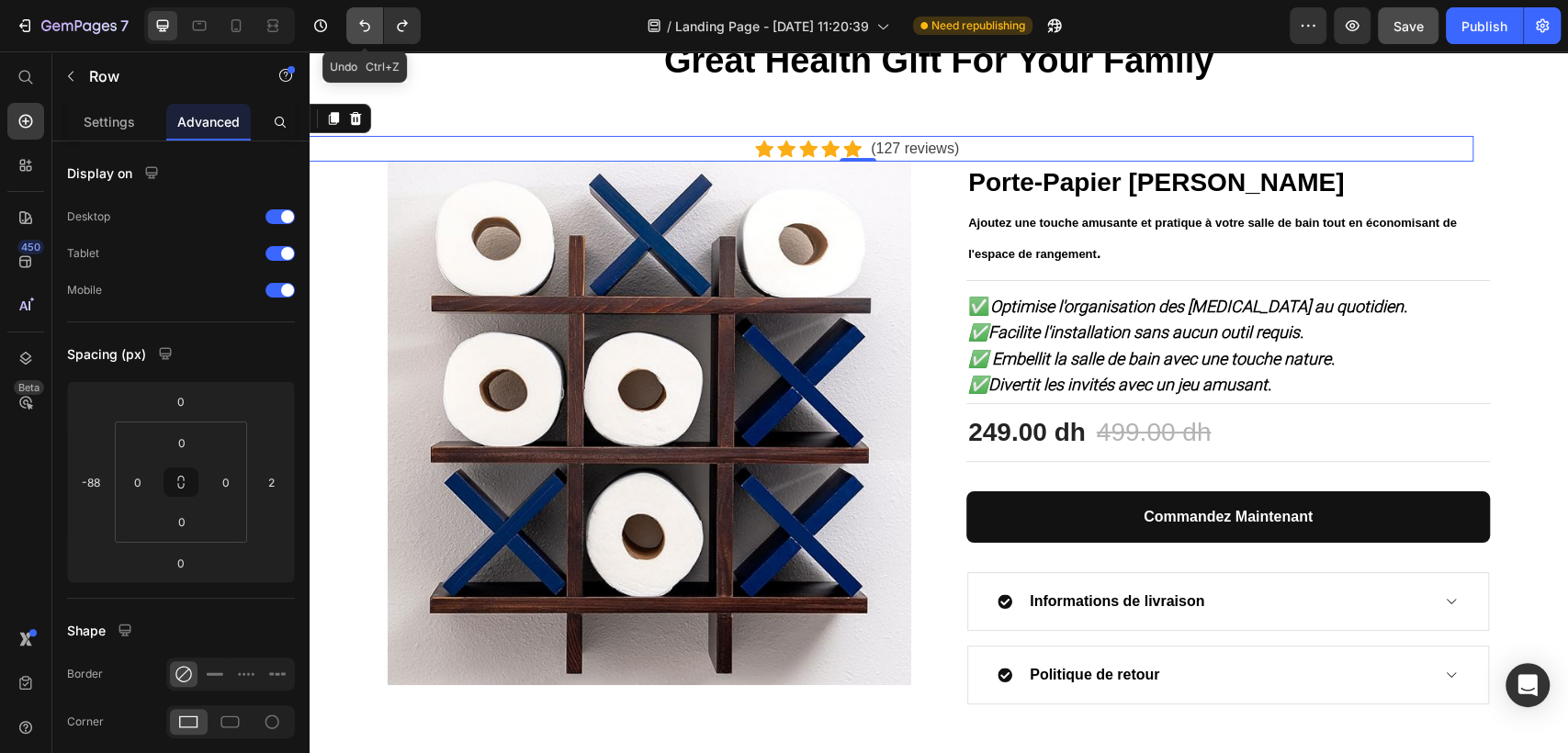 click 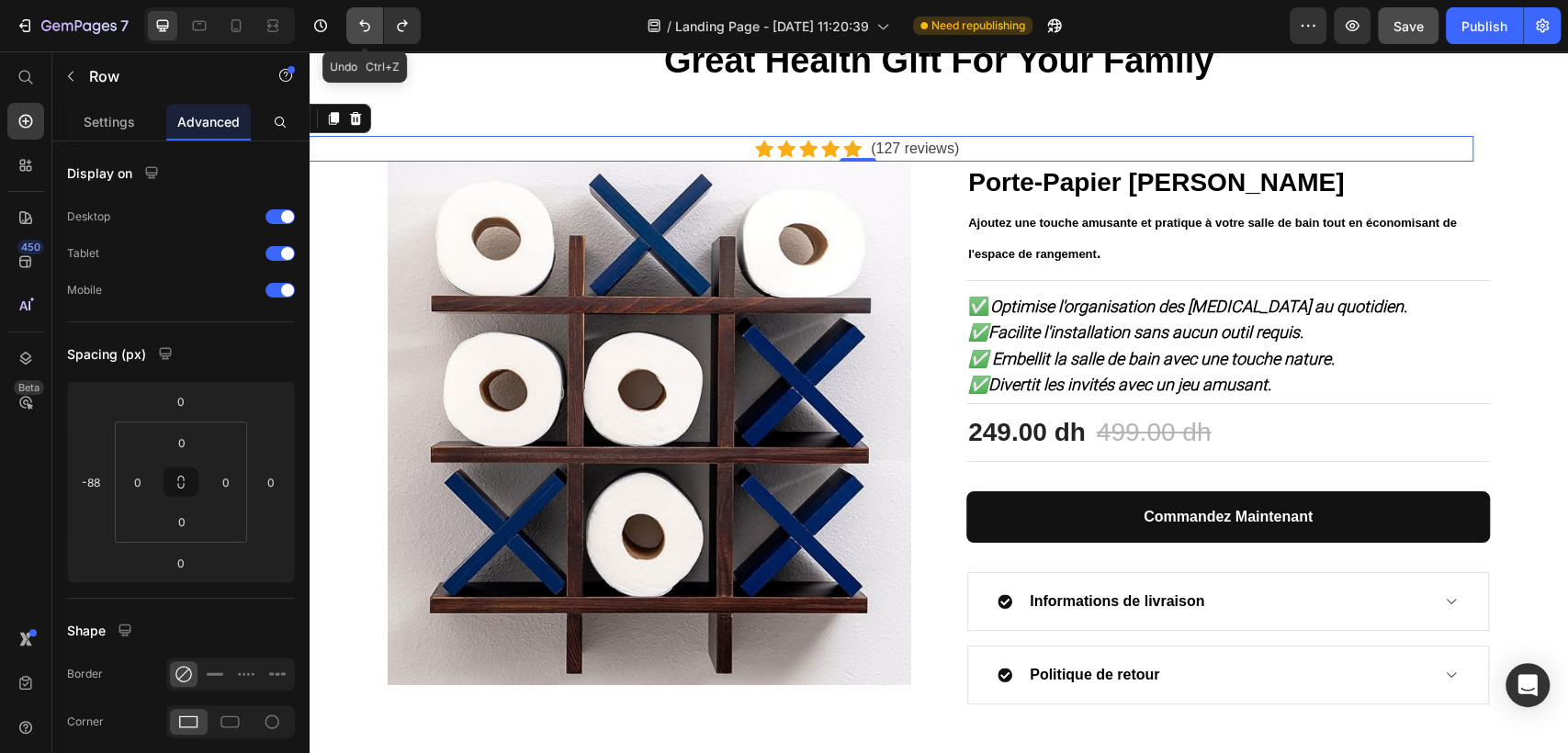 click 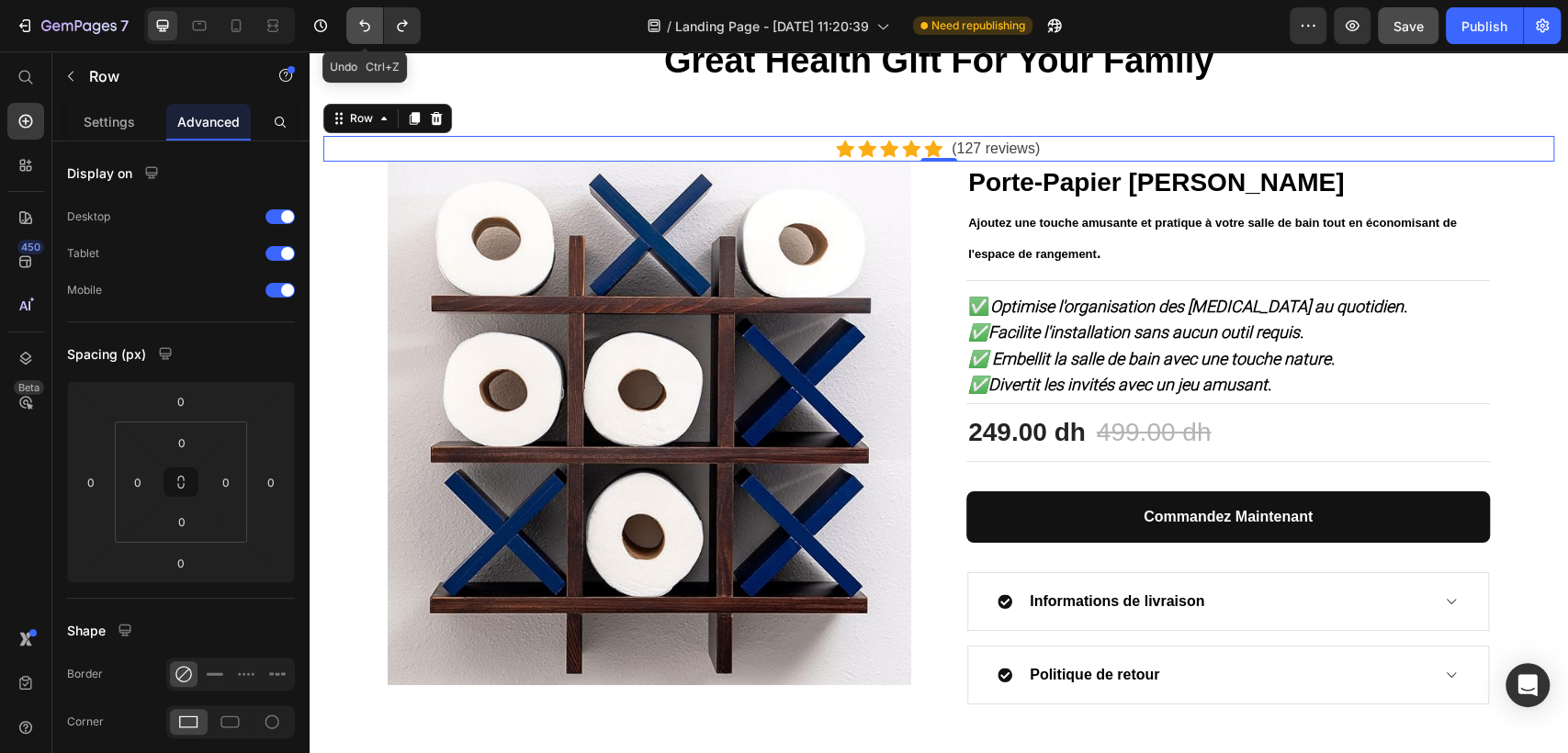 click 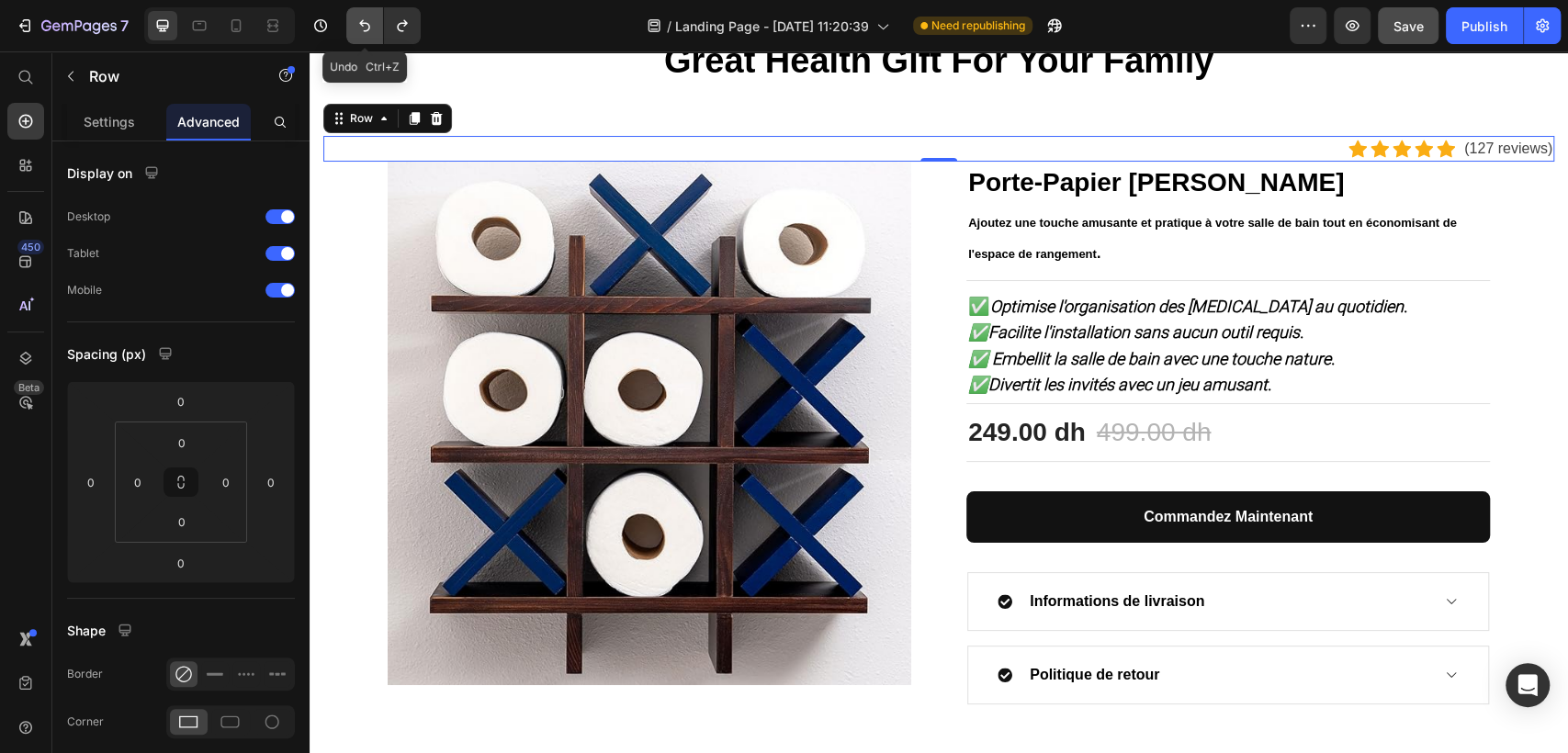 click 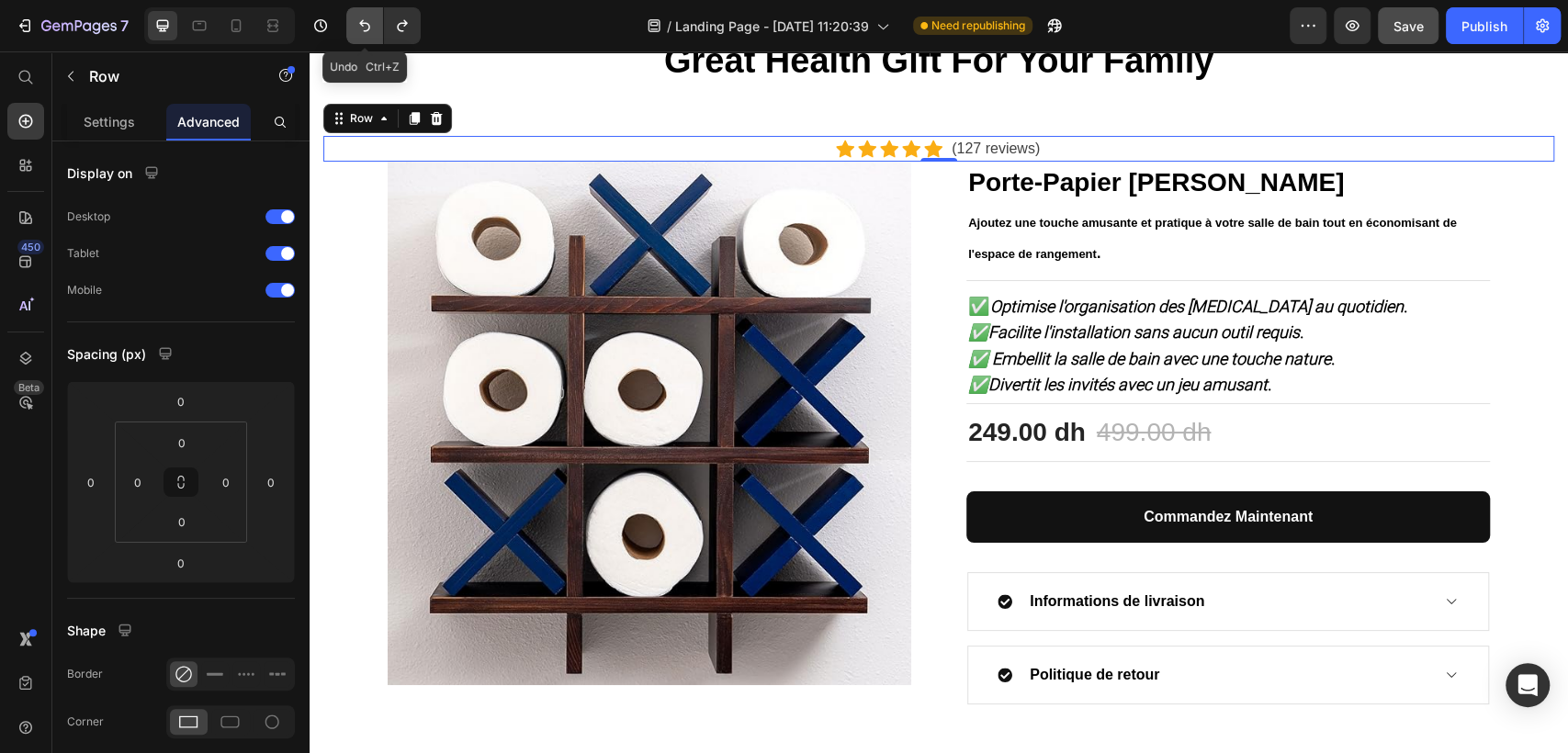 click 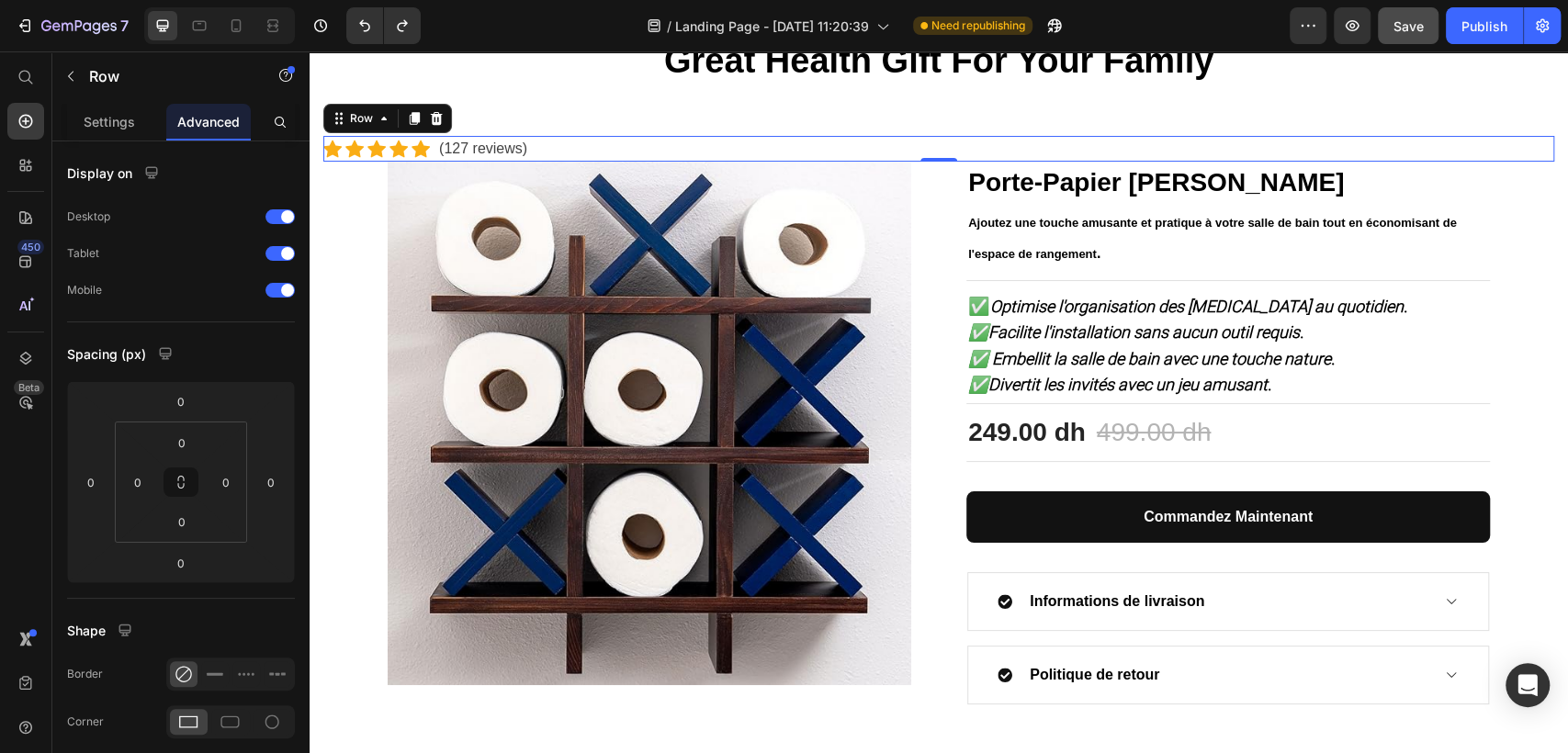 click on "Icon                Icon                Icon                Icon                Icon Icon List Hoz (127 reviews) Text block Row   0" at bounding box center (939, 149) 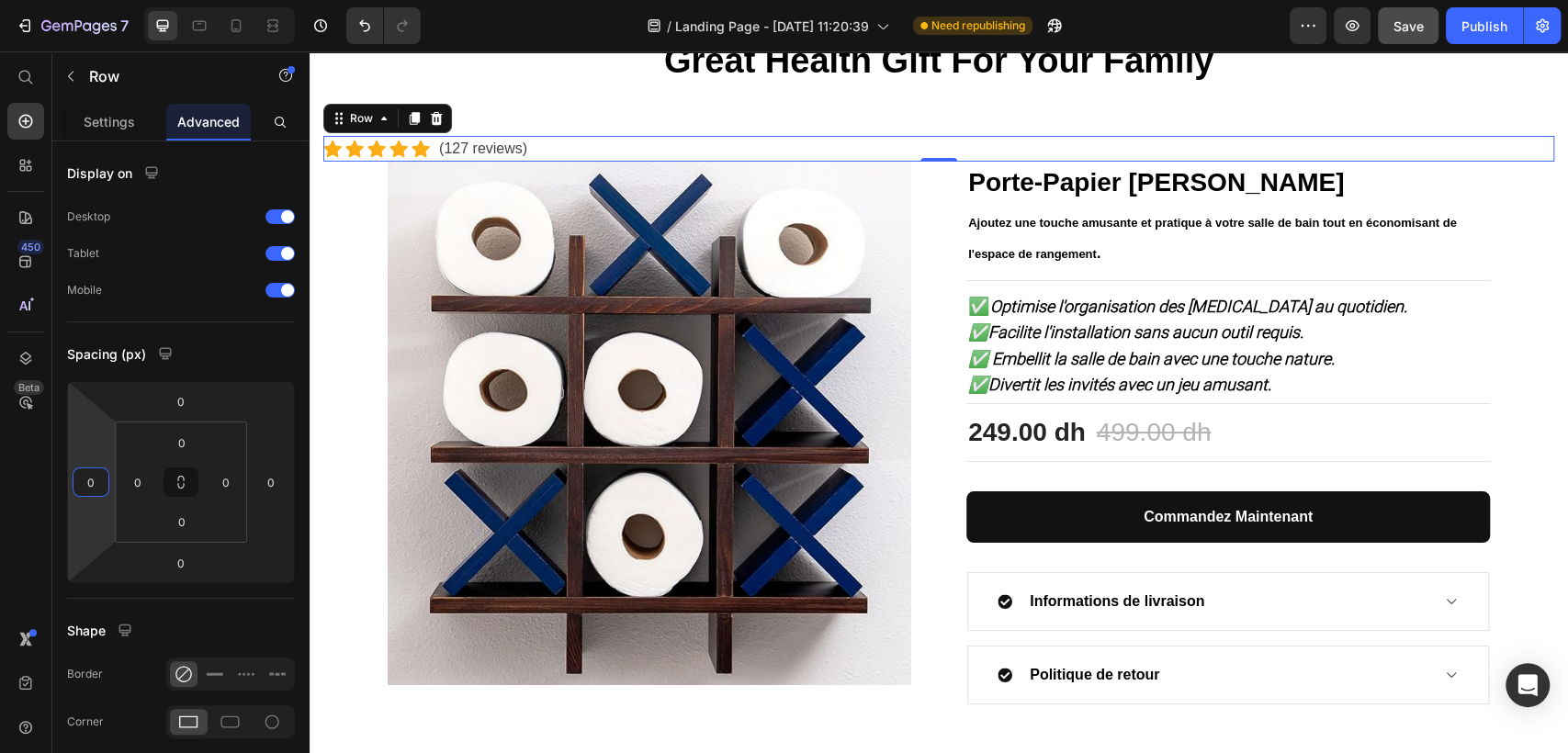 drag, startPoint x: 67, startPoint y: 459, endPoint x: 92, endPoint y: 459, distance: 25 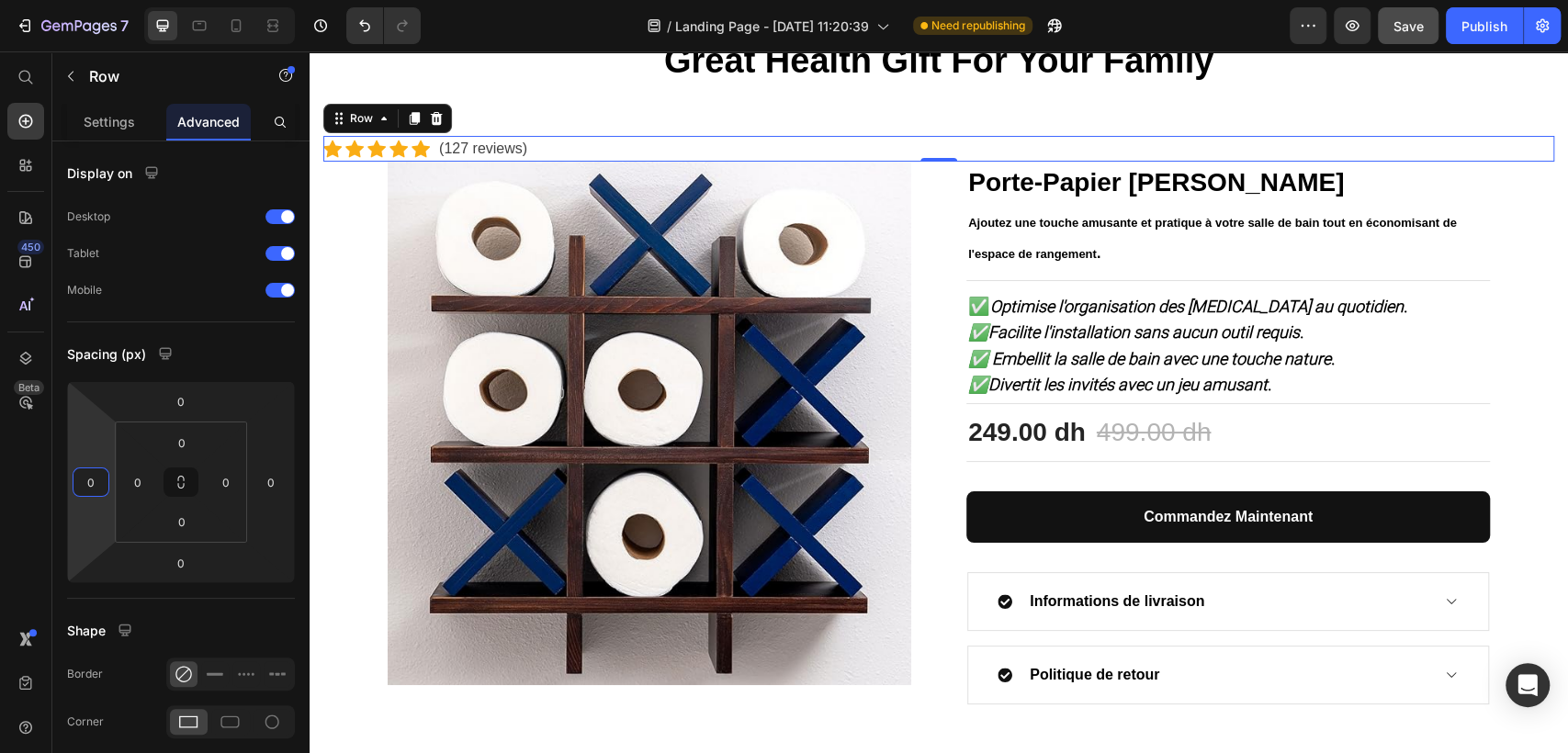 click on "7   /  Landing Page - Jul 26, 11:20:39 Need republishing Preview  Save   Publish  450 Beta Start with Sections Elements Hero Section Product Detail Brands Trusted Badges Guarantee Product Breakdown How to use Testimonials Compare Bundle FAQs Social Proof Brand Story Product List Collection Blog List Contact Sticky Add to Cart Custom Footer Browse Library 450 Layout
Row
Row
Row
Row Text
Heading
Text Block Button
Button
Button
Sticky Back to top Media
Image" at bounding box center (784, 0) 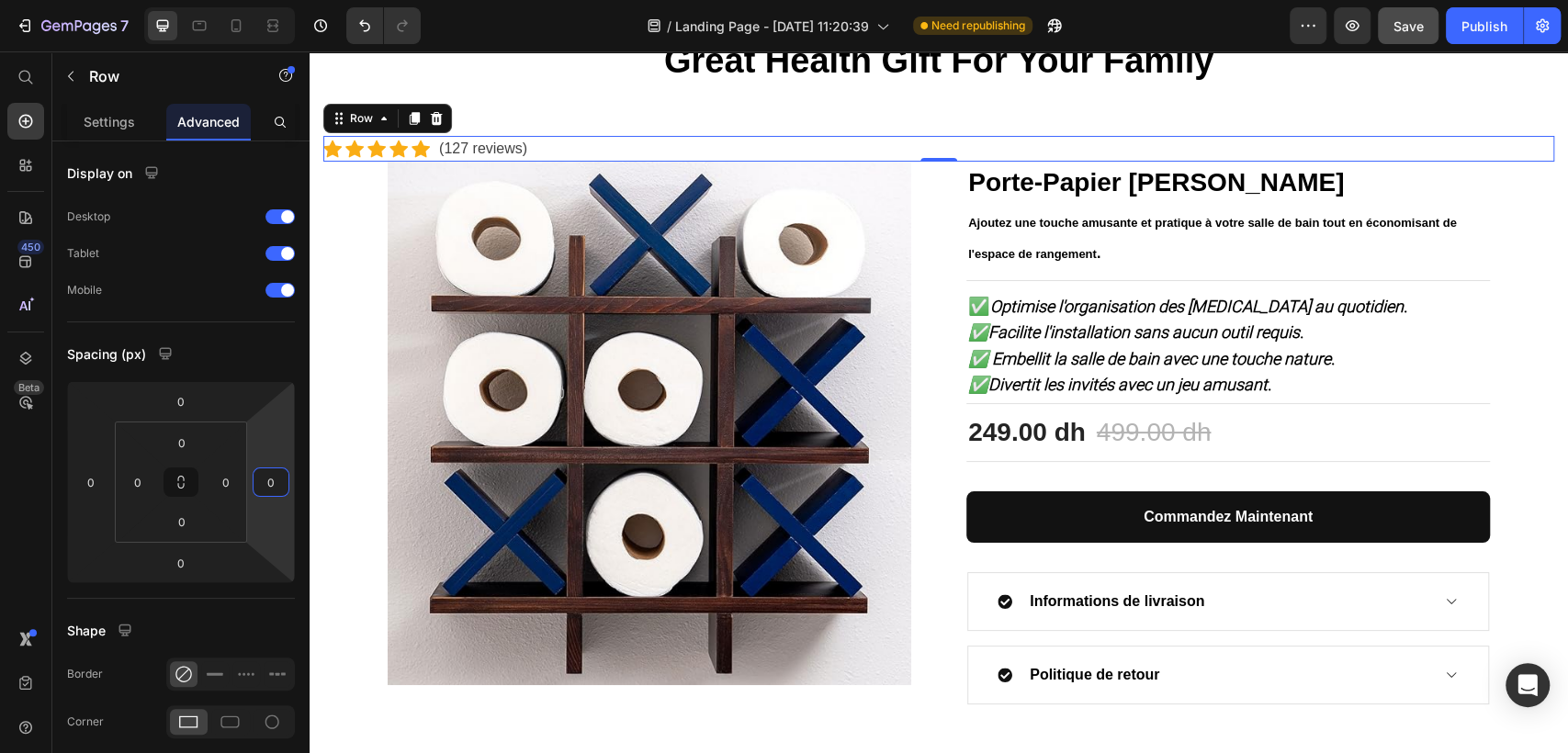 drag, startPoint x: 248, startPoint y: 487, endPoint x: 268, endPoint y: 487, distance: 20 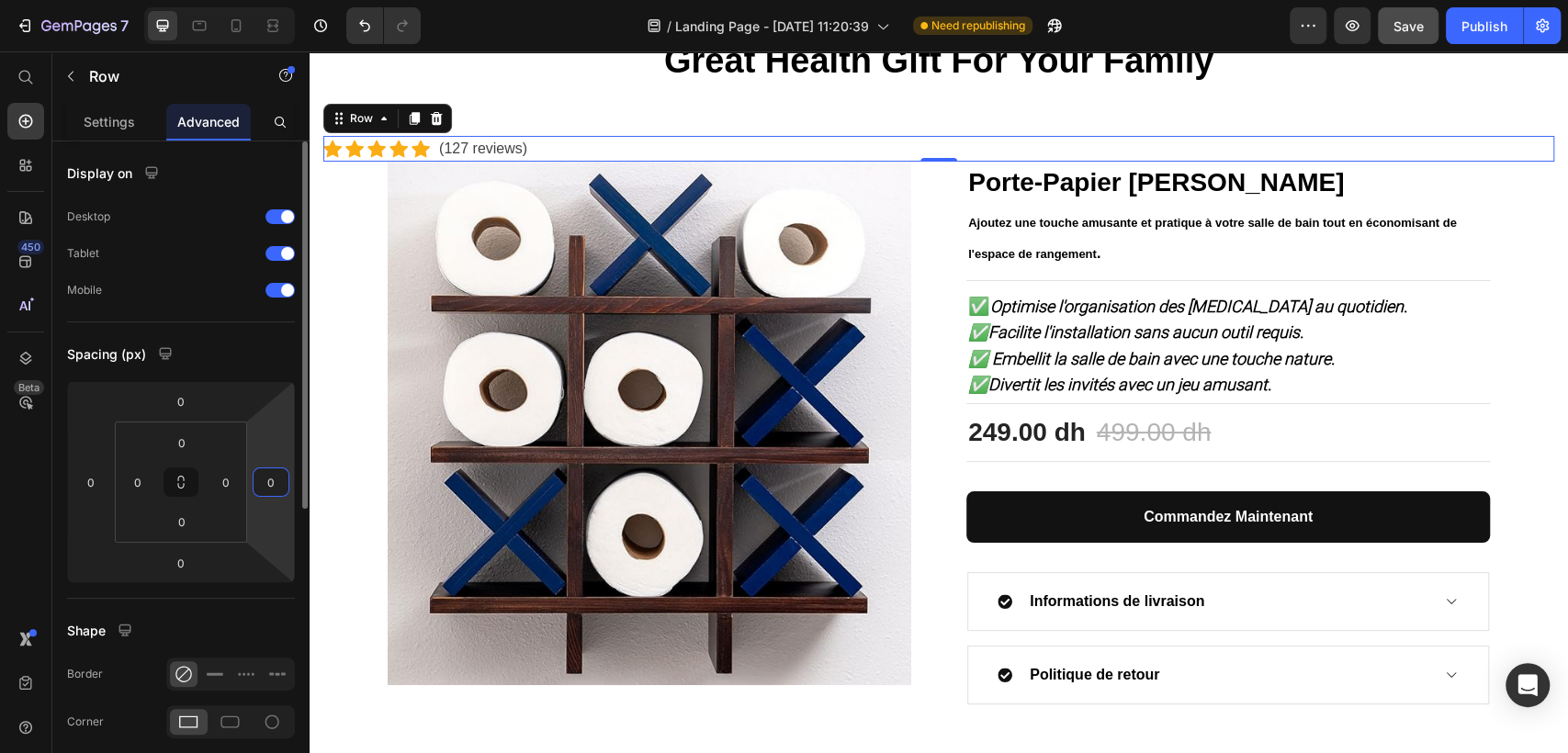 click on "7   /  Landing Page - Jul 26, 11:20:39 Need republishing Preview  Save   Publish  450 Beta Start with Sections Elements Hero Section Product Detail Brands Trusted Badges Guarantee Product Breakdown How to use Testimonials Compare Bundle FAQs Social Proof Brand Story Product List Collection Blog List Contact Sticky Add to Cart Custom Footer Browse Library 450 Layout
Row
Row
Row
Row Text
Heading
Text Block Button
Button
Button
Sticky Back to top Media
Image" at bounding box center (784, 0) 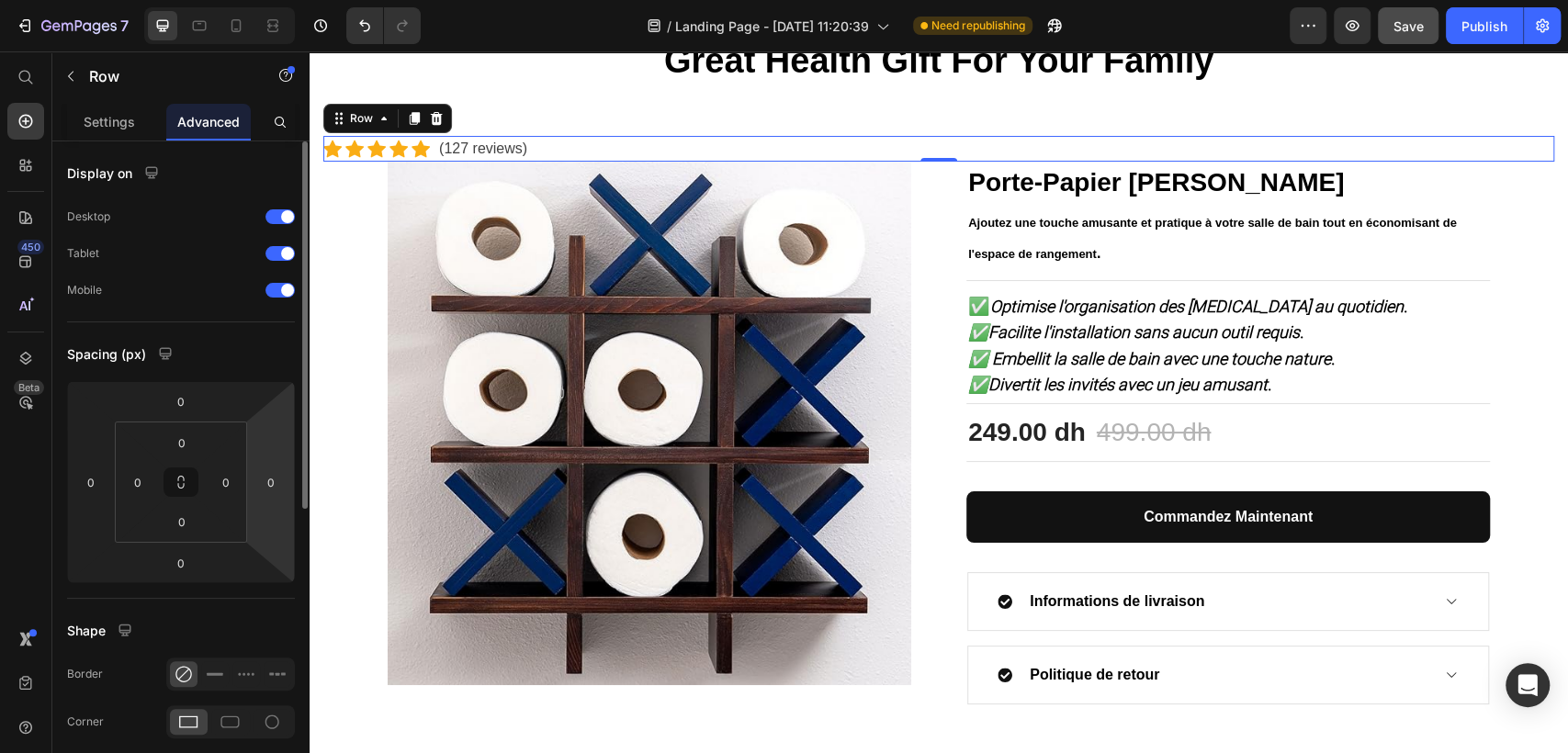 drag, startPoint x: 294, startPoint y: 501, endPoint x: 283, endPoint y: 500, distance: 11.045361 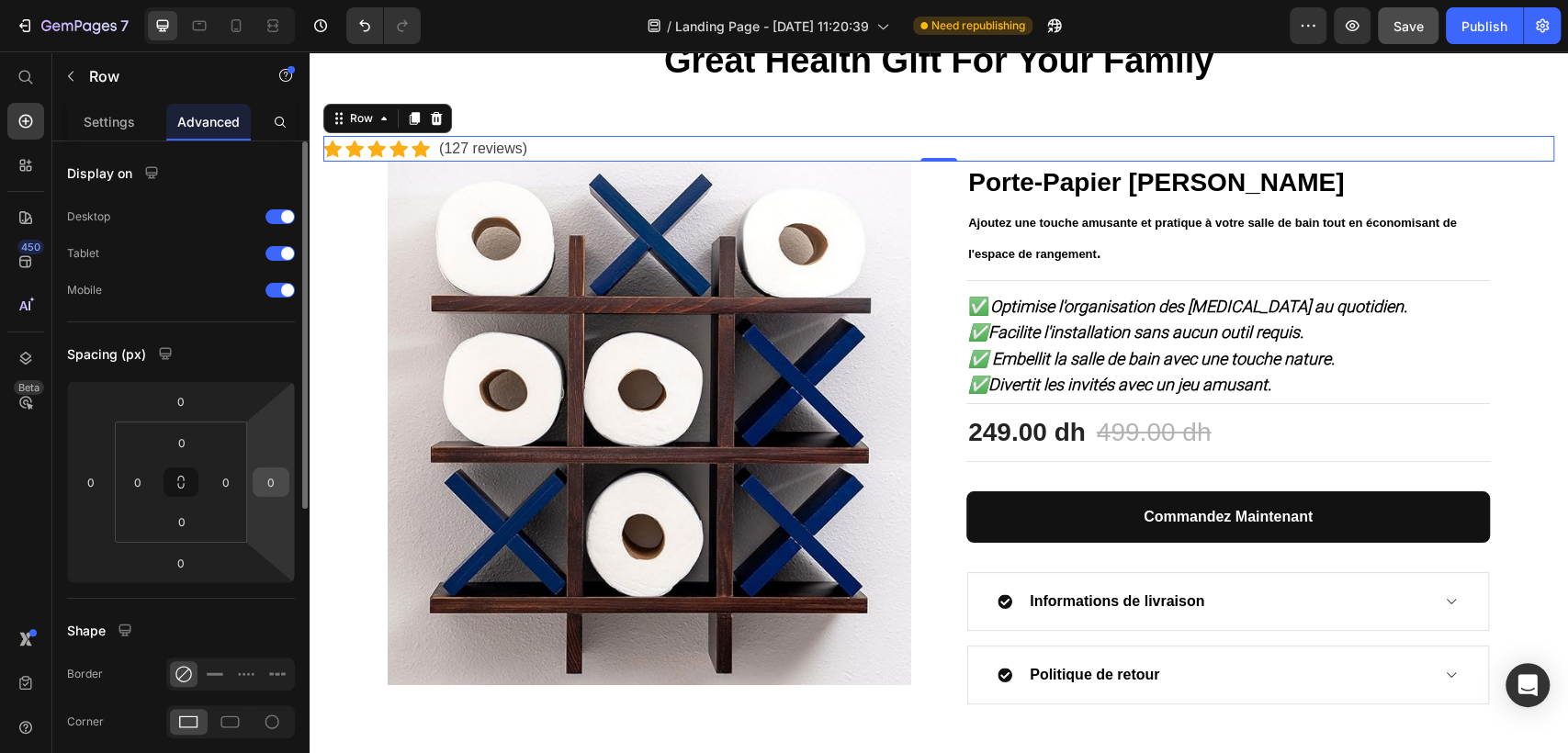 click on "0" at bounding box center [271, 482] 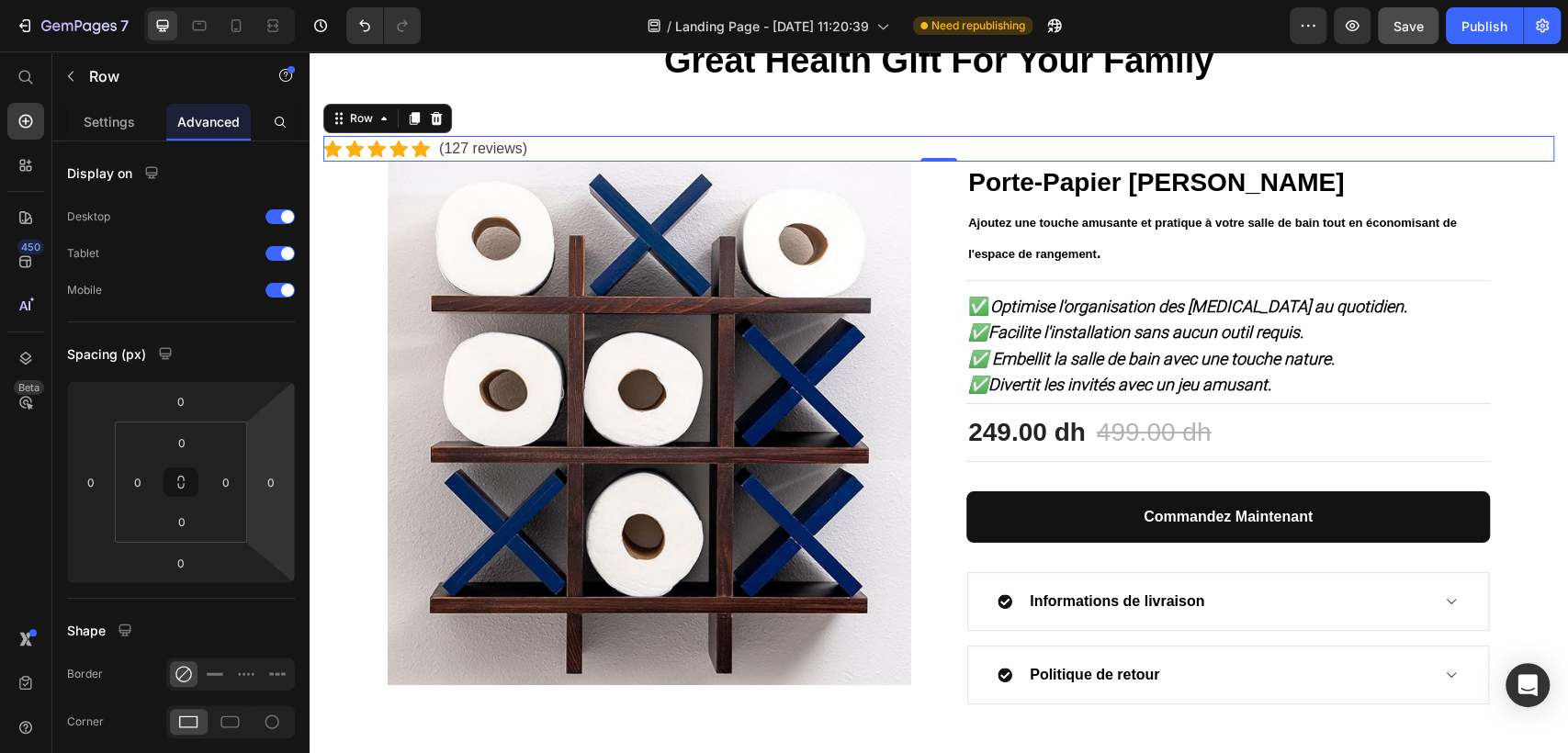 drag, startPoint x: 247, startPoint y: 474, endPoint x: 282, endPoint y: 474, distance: 35 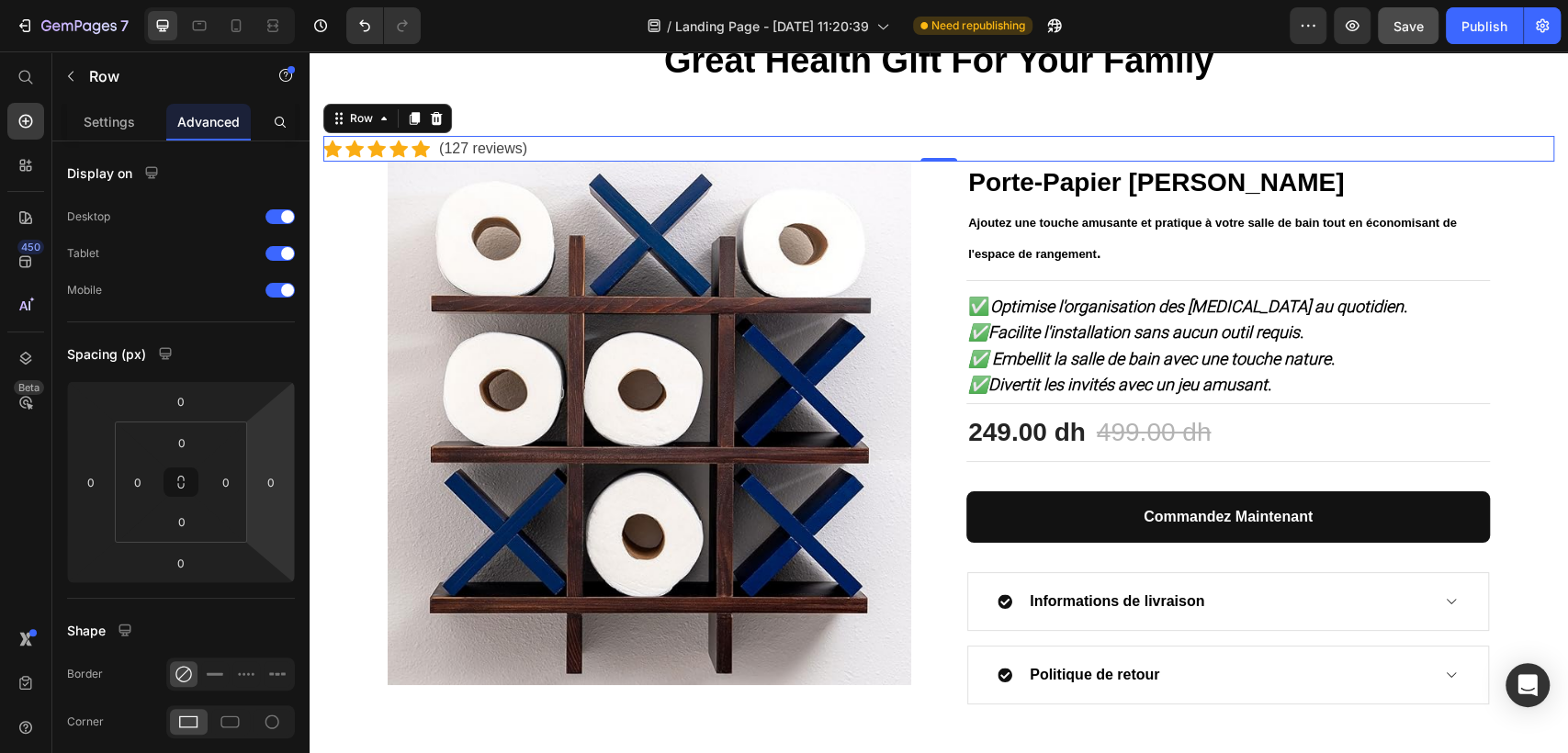 click on "7   /  Landing Page - Jul 26, 11:20:39 Need republishing Preview  Save   Publish  450 Beta Start with Sections Elements Hero Section Product Detail Brands Trusted Badges Guarantee Product Breakdown How to use Testimonials Compare Bundle FAQs Social Proof Brand Story Product List Collection Blog List Contact Sticky Add to Cart Custom Footer Browse Library 450 Layout
Row
Row
Row
Row Text
Heading
Text Block Button
Button
Button
Sticky Back to top Media
Image" at bounding box center [784, 0] 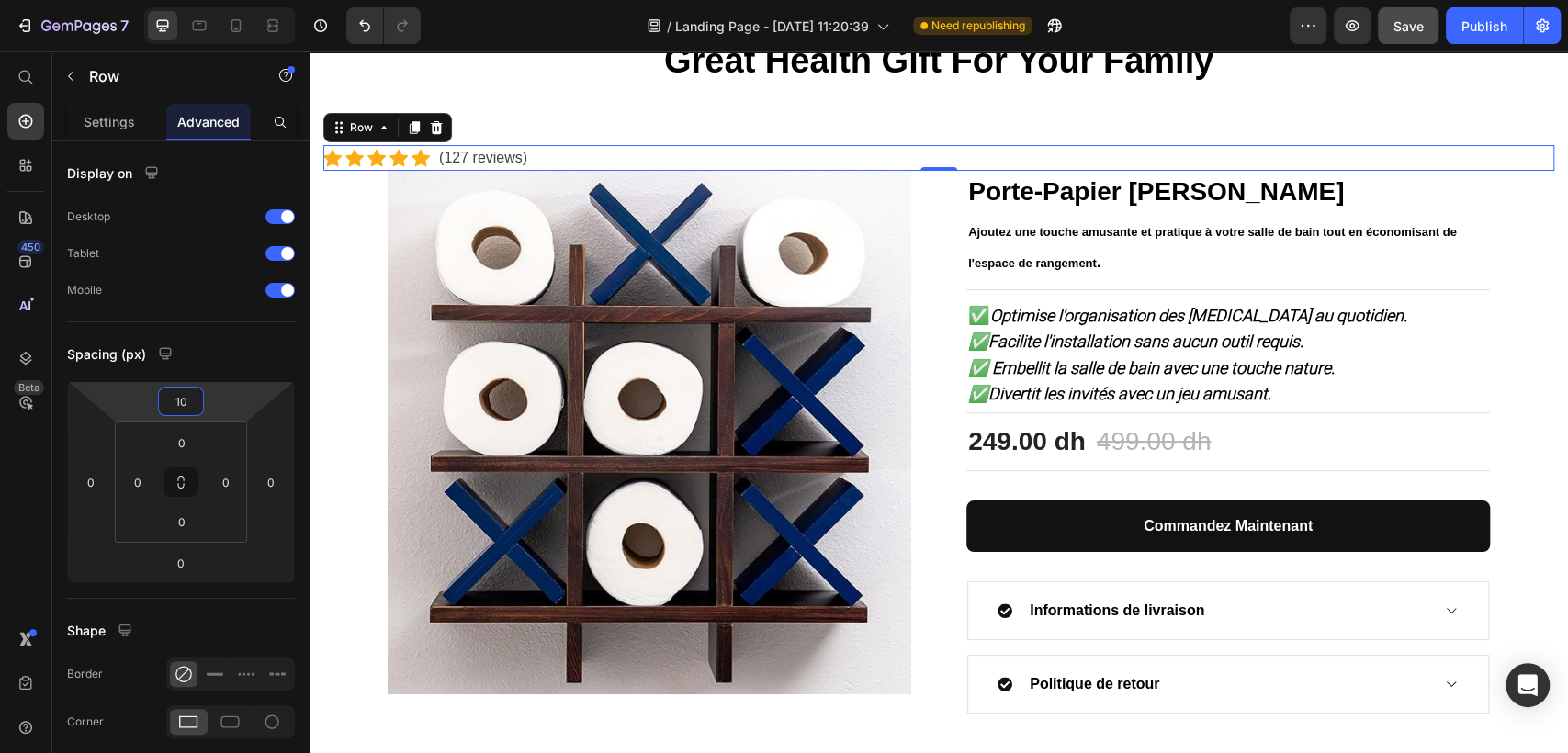 click on "7   /  Landing Page - Jul 26, 11:20:39 Need republishing Preview  Save   Publish  450 Beta Start with Sections Elements Hero Section Product Detail Brands Trusted Badges Guarantee Product Breakdown How to use Testimonials Compare Bundle FAQs Social Proof Brand Story Product List Collection Blog List Contact Sticky Add to Cart Custom Footer Browse Library 450 Layout
Row
Row
Row
Row Text
Heading
Text Block Button
Button
Button
Sticky Back to top Media
Image" at bounding box center [784, 0] 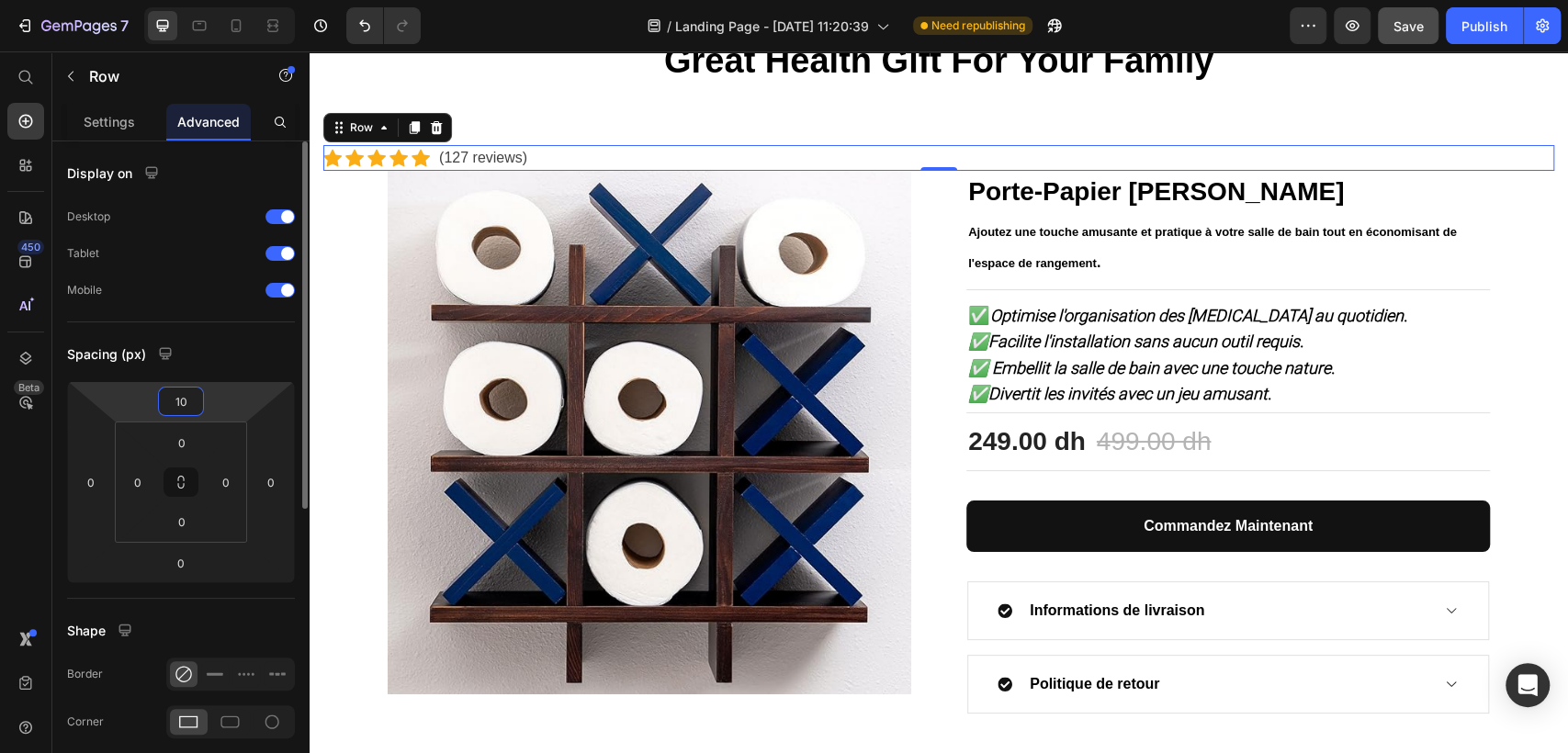 type on "1" 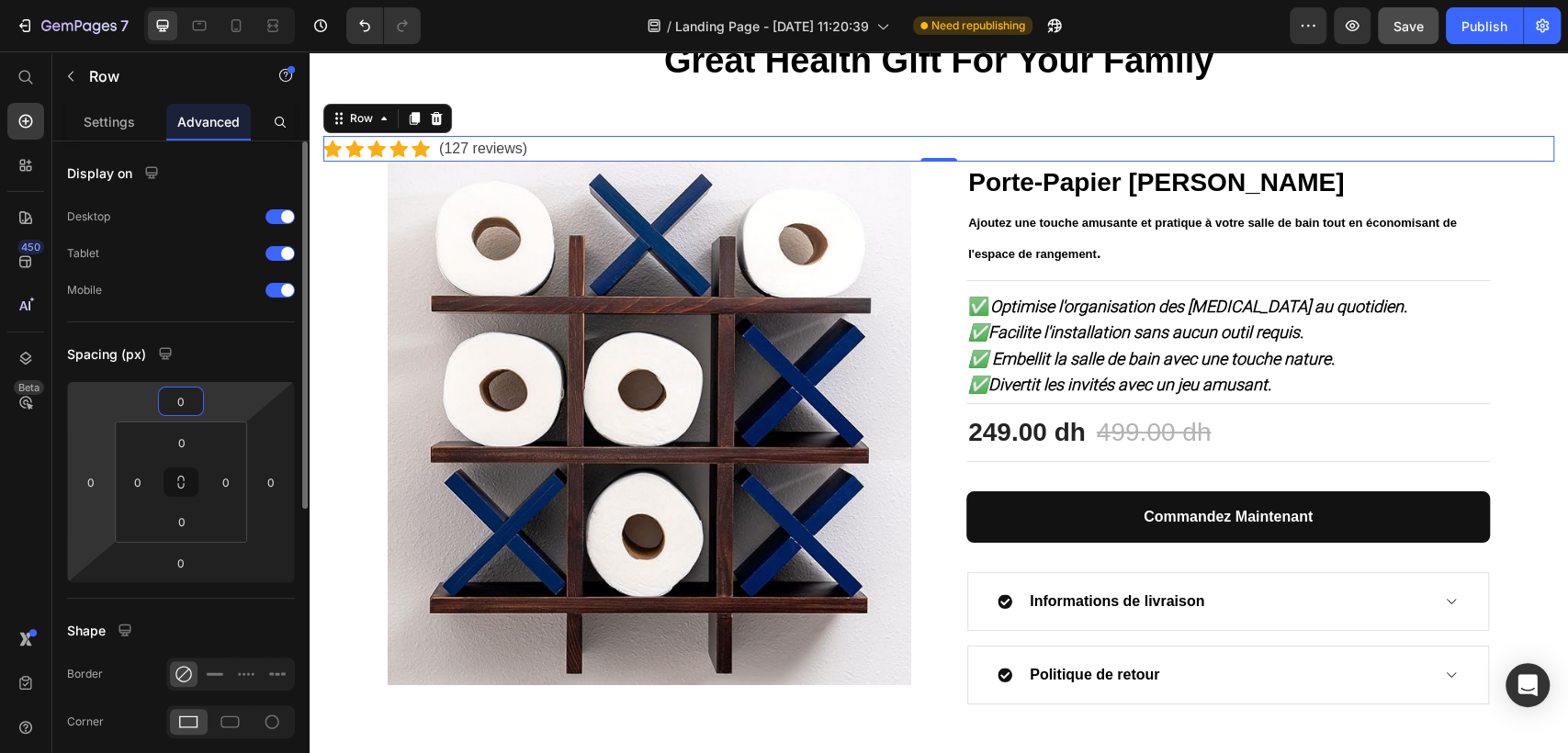 type on "0" 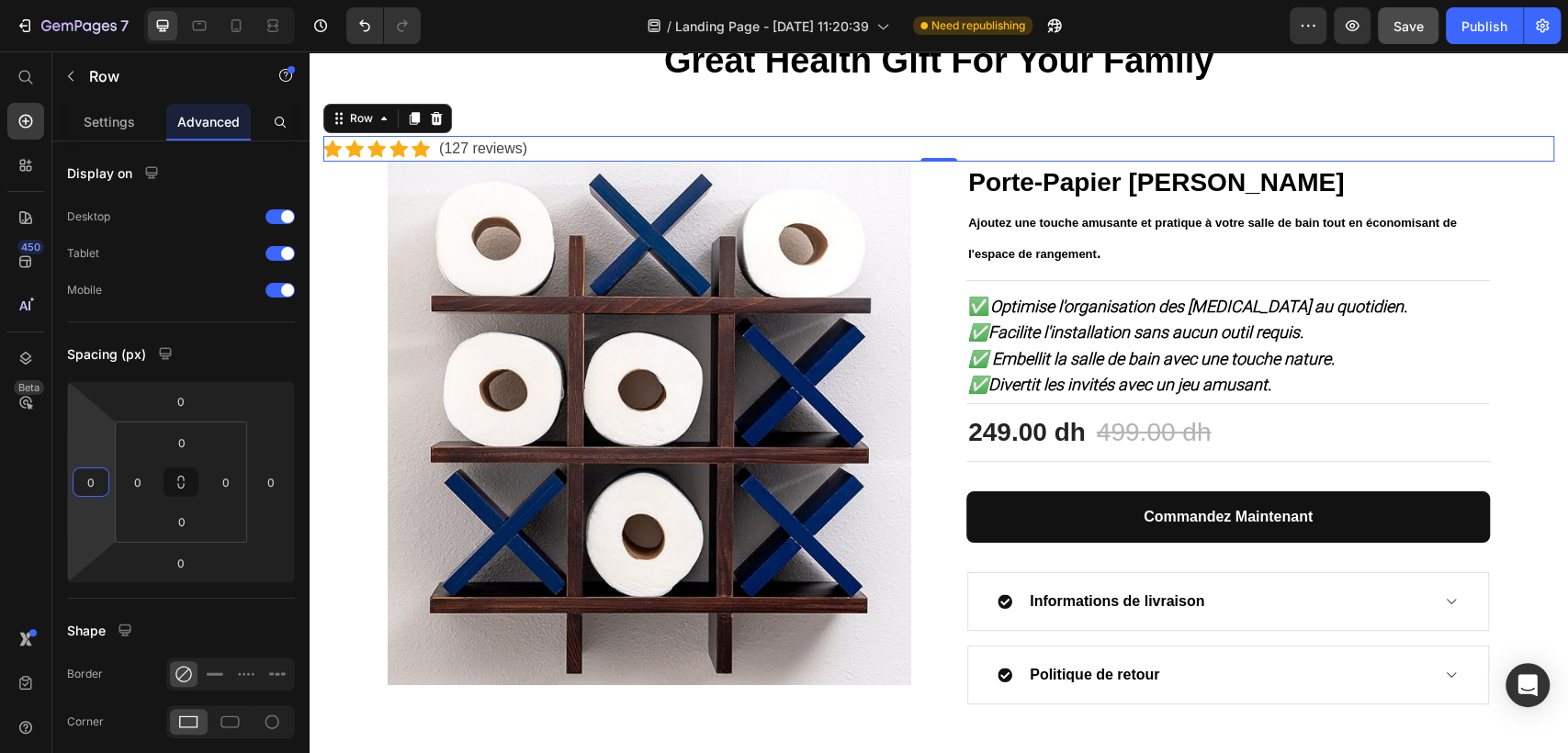 drag, startPoint x: 68, startPoint y: 482, endPoint x: 102, endPoint y: 482, distance: 34 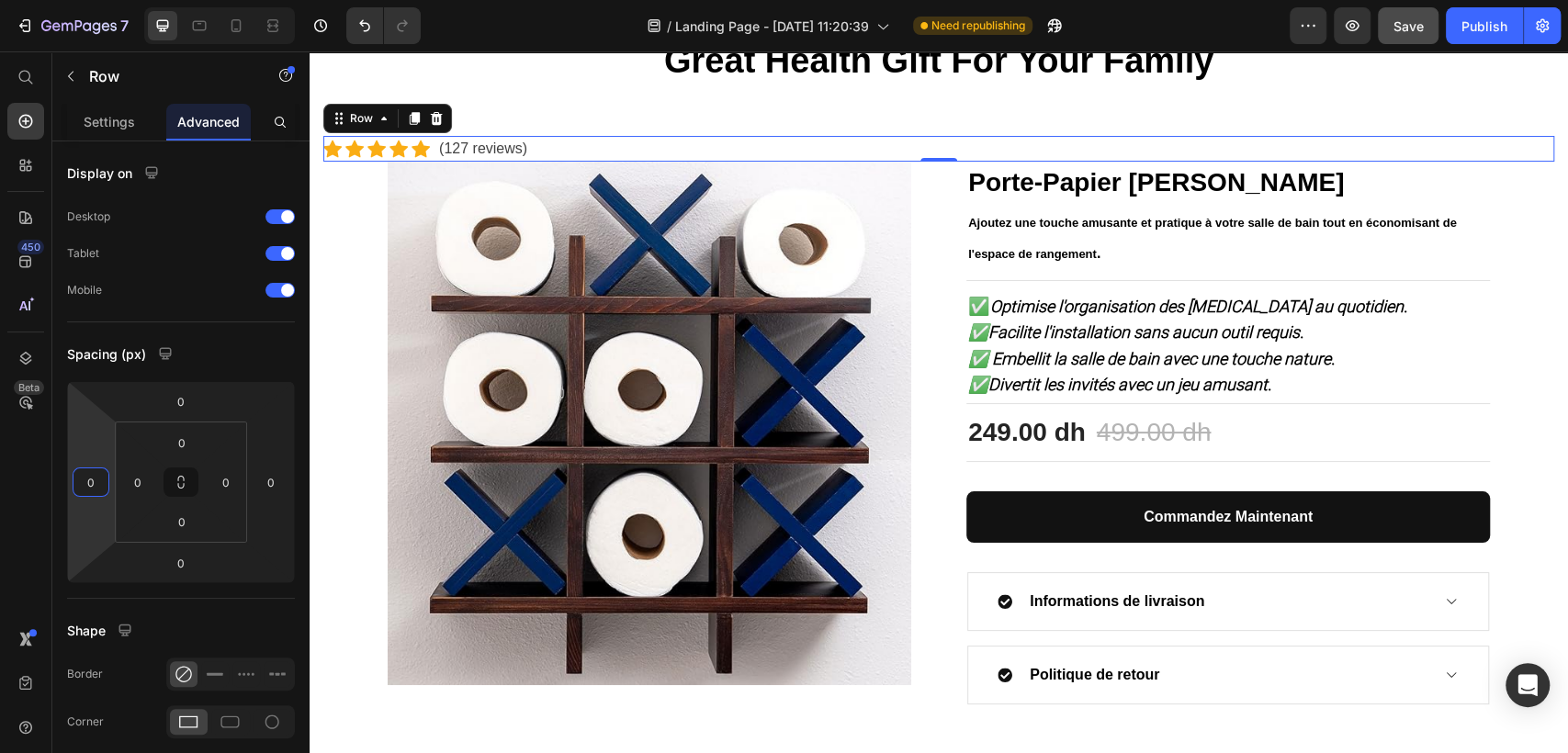 click on "7   /  Landing Page - Jul 26, 11:20:39 Need republishing Preview  Save   Publish  450 Beta Start with Sections Elements Hero Section Product Detail Brands Trusted Badges Guarantee Product Breakdown How to use Testimonials Compare Bundle FAQs Social Proof Brand Story Product List Collection Blog List Contact Sticky Add to Cart Custom Footer Browse Library 450 Layout
Row
Row
Row
Row Text
Heading
Text Block Button
Button
Button
Sticky Back to top Media
Image" at bounding box center (784, 0) 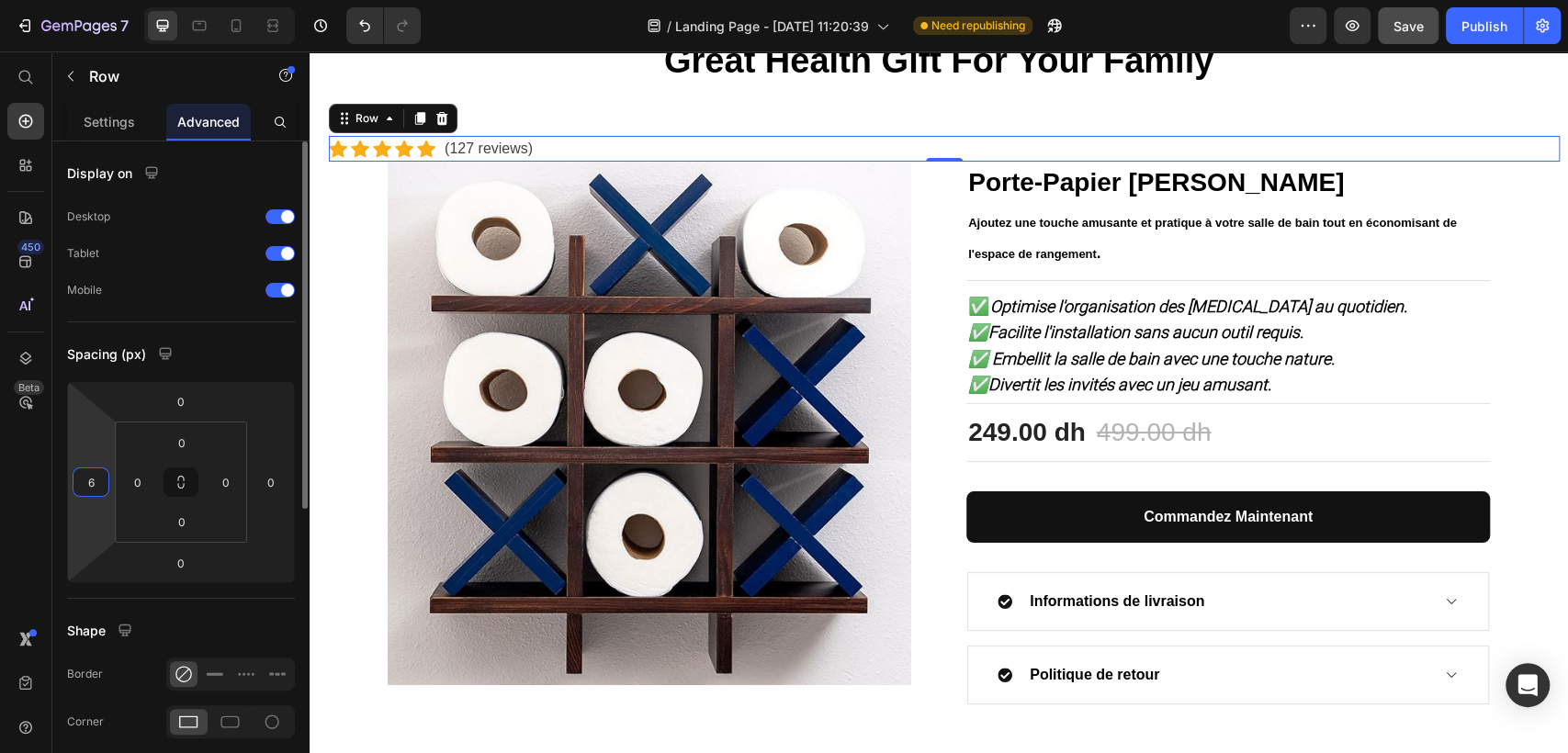 type on "66" 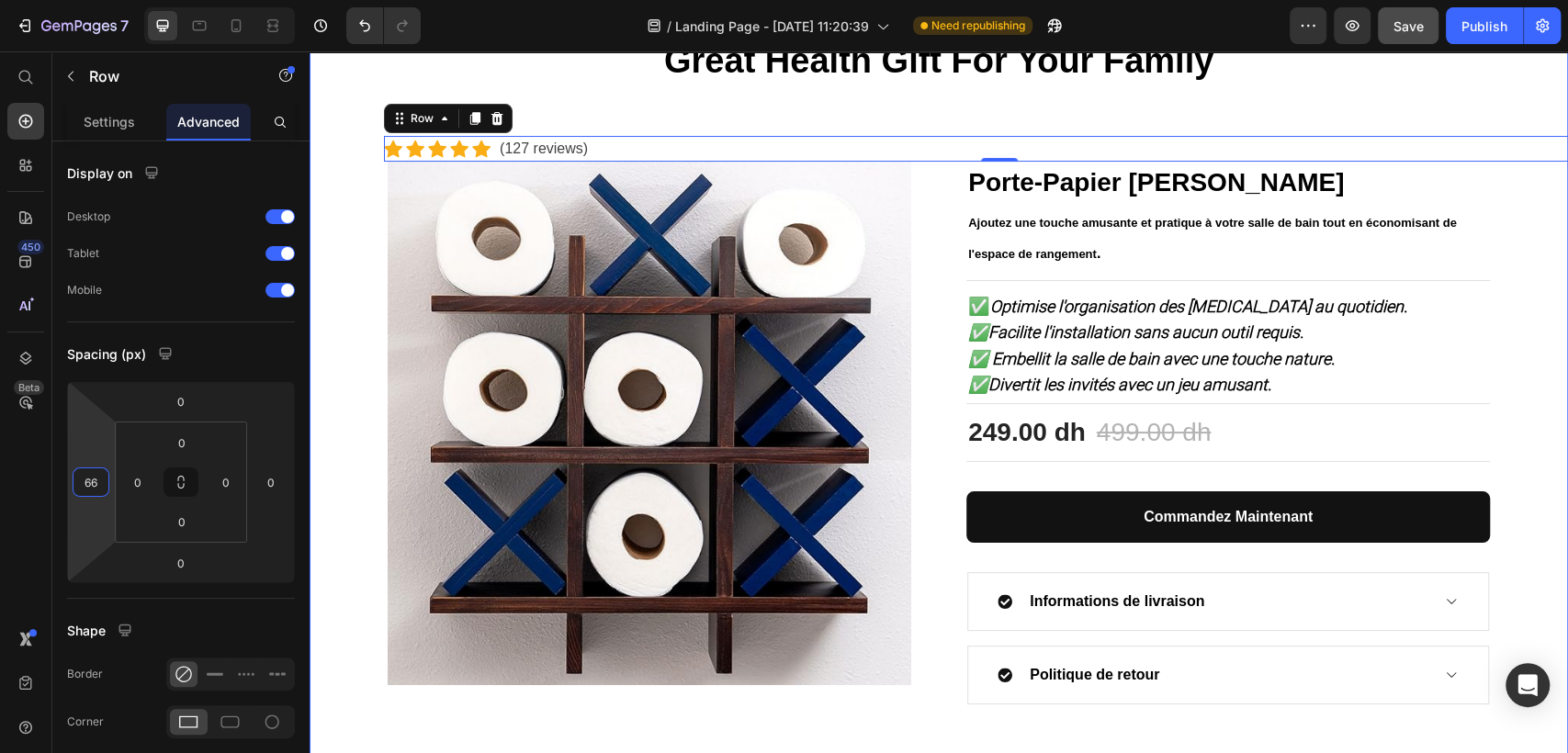 click on "Great Health Gift For Your Family Heading Row                Icon                Icon                Icon                Icon                Icon Icon List Hoz (127 reviews) Text block Row   0 Product Images Porte-Papier Mural Rigolo (P) Title Ajoutez une touche amusante et pratique à votre salle de bain tout en économisant de l'espace de rangement . Text block                Title Line ✅  Optimise l'organisation des rouleaux au quotidien. ✅Facilite l'installation sans aucun outil requis. ✅ Embellit la salle de bain avec une touche nature. ✅Divertit les invités avec un jeu amusant.   Text block                Title Line 249.00 dh (P) Price 499.00 dh (P) Price Row Row                Title Line commandez maintenant    (P) Dynamic Checkout
Informations de livraison
Politique de retour Accordion Product" at bounding box center (939, 371) 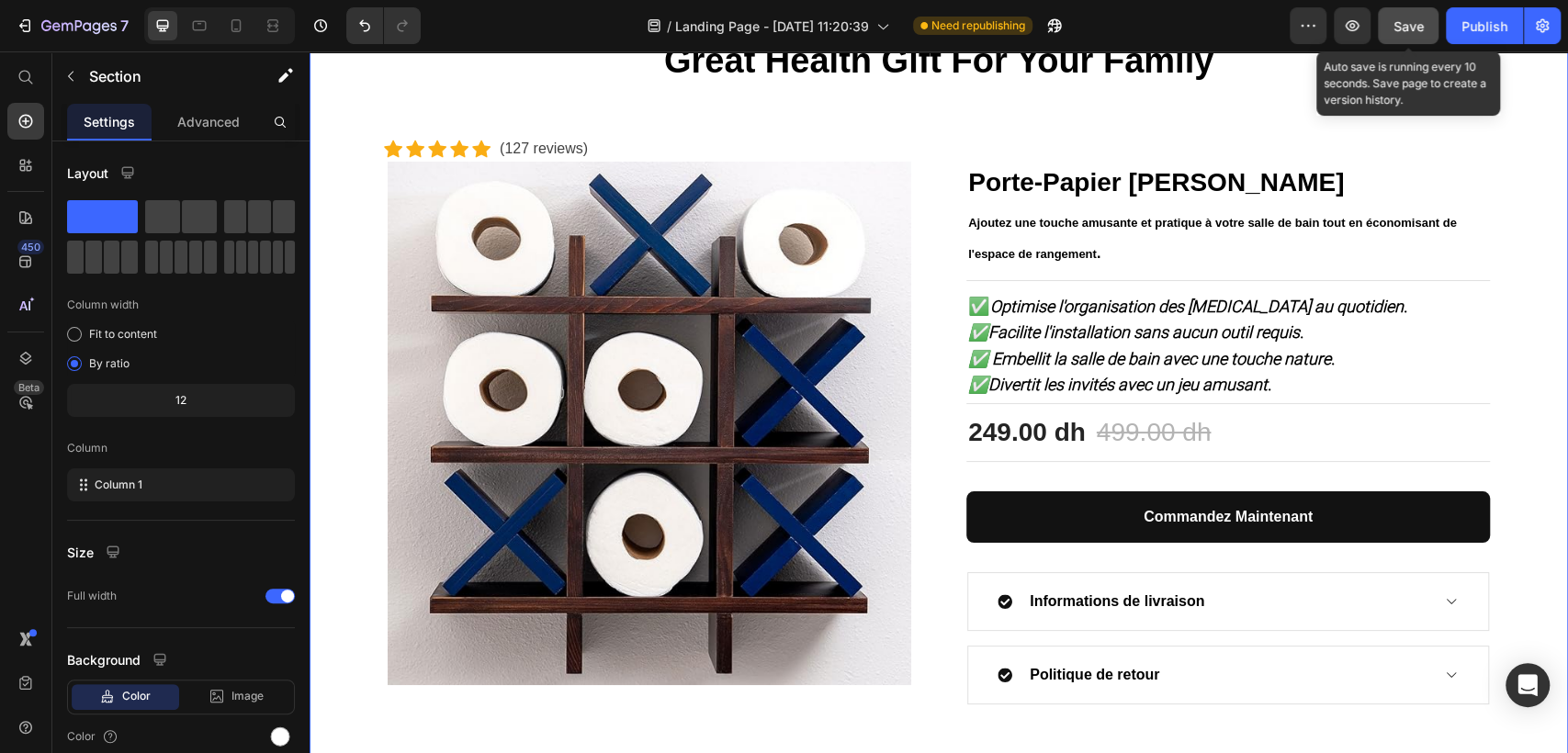 click on "Save" 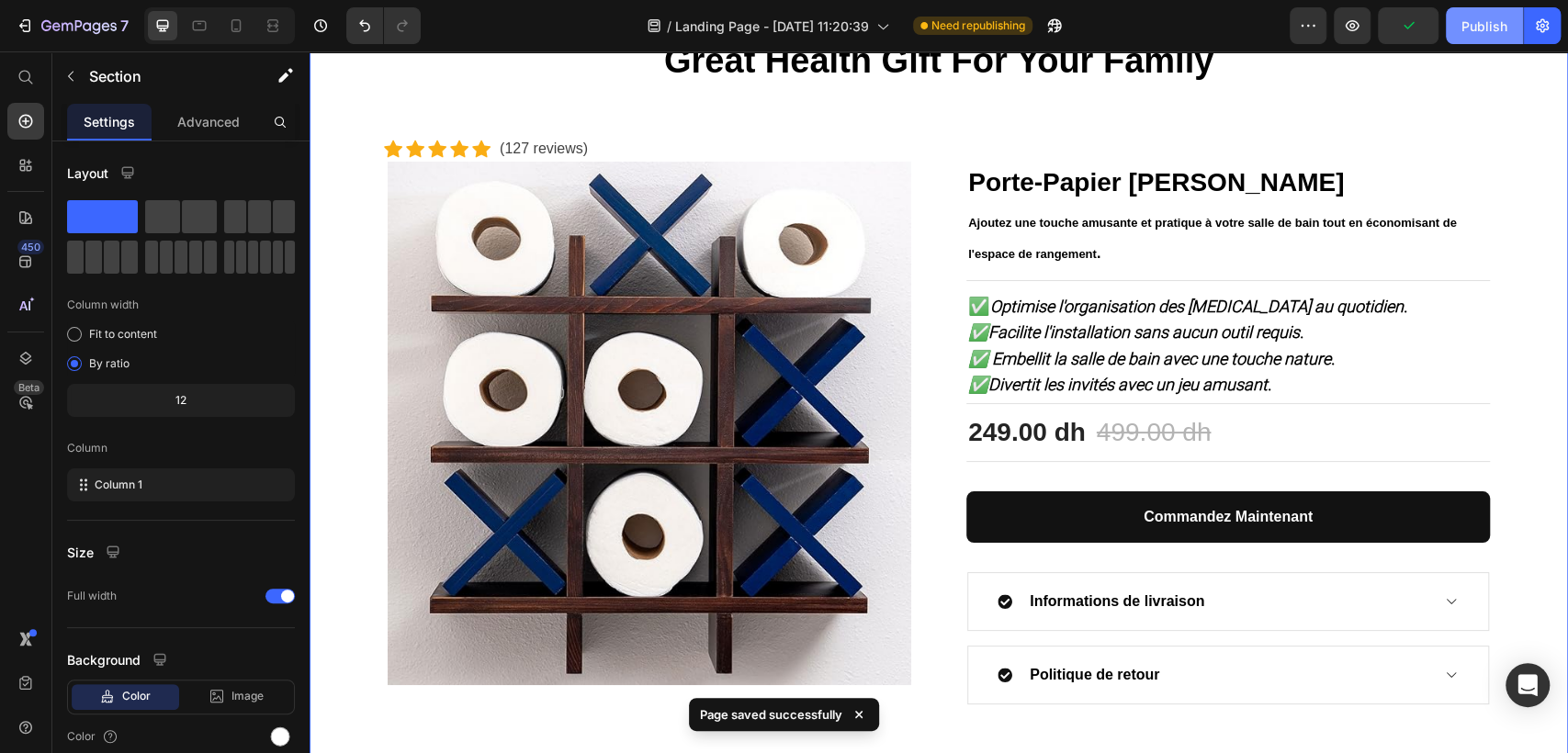 click on "Publish" at bounding box center [1484, 26] 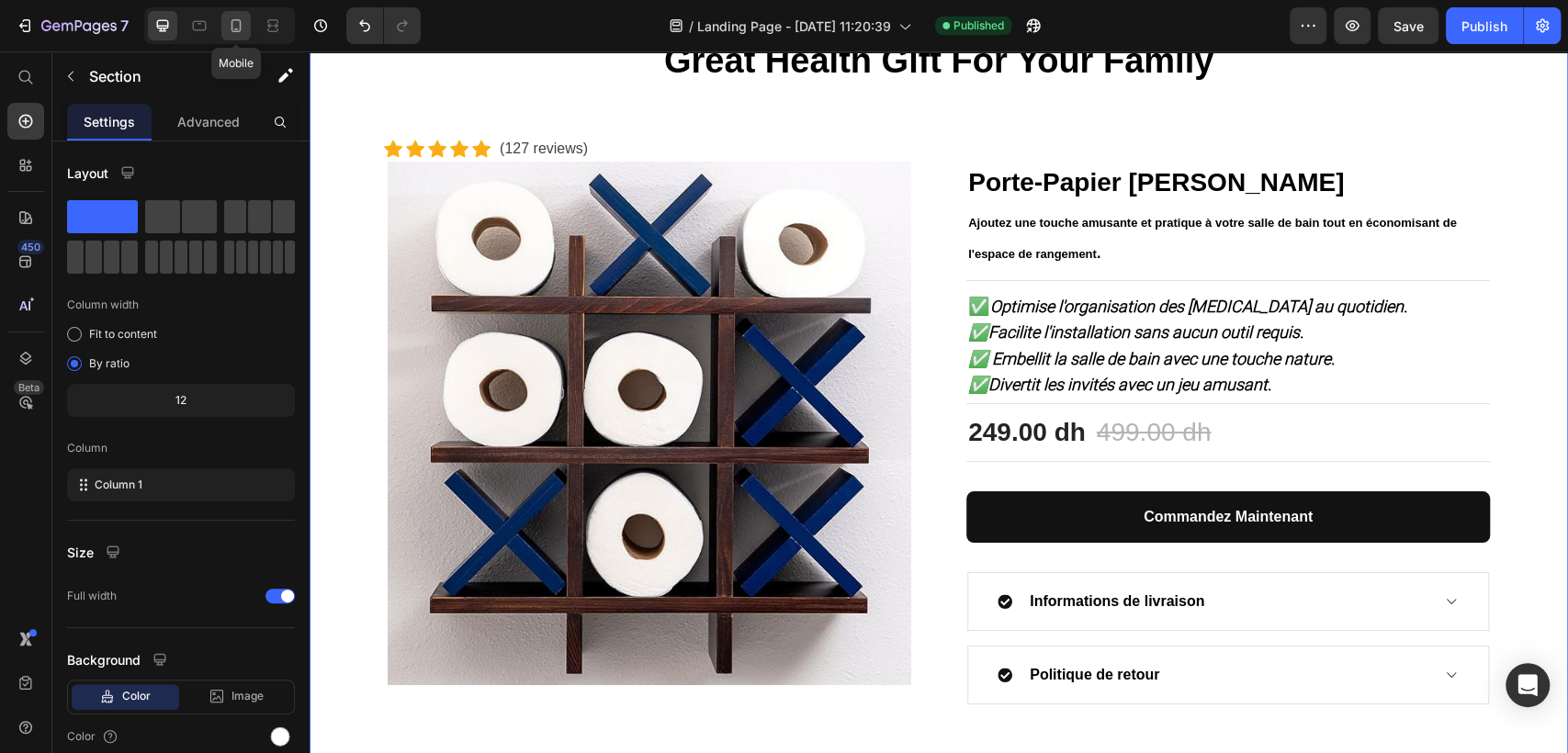 click 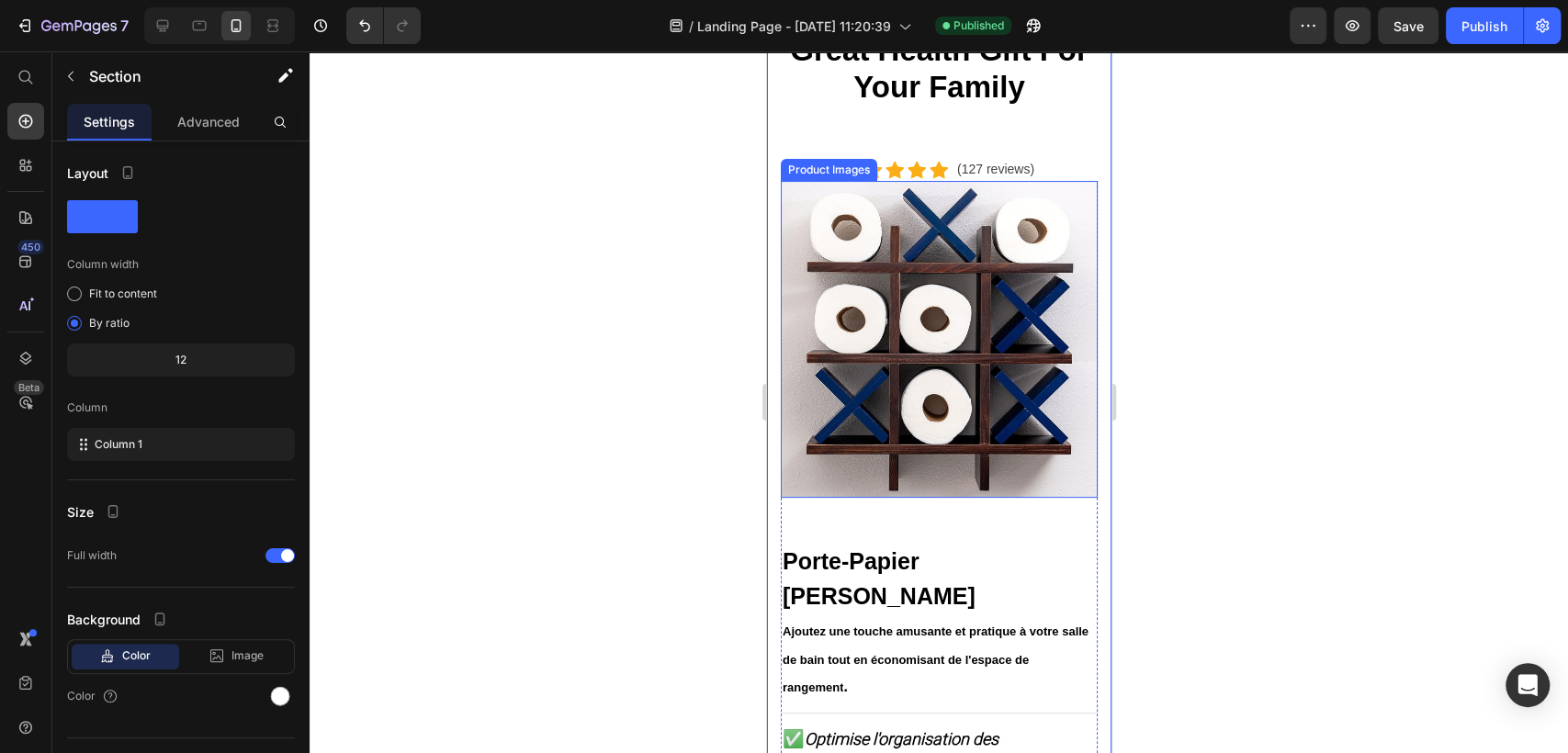 scroll, scrollTop: 0, scrollLeft: 0, axis: both 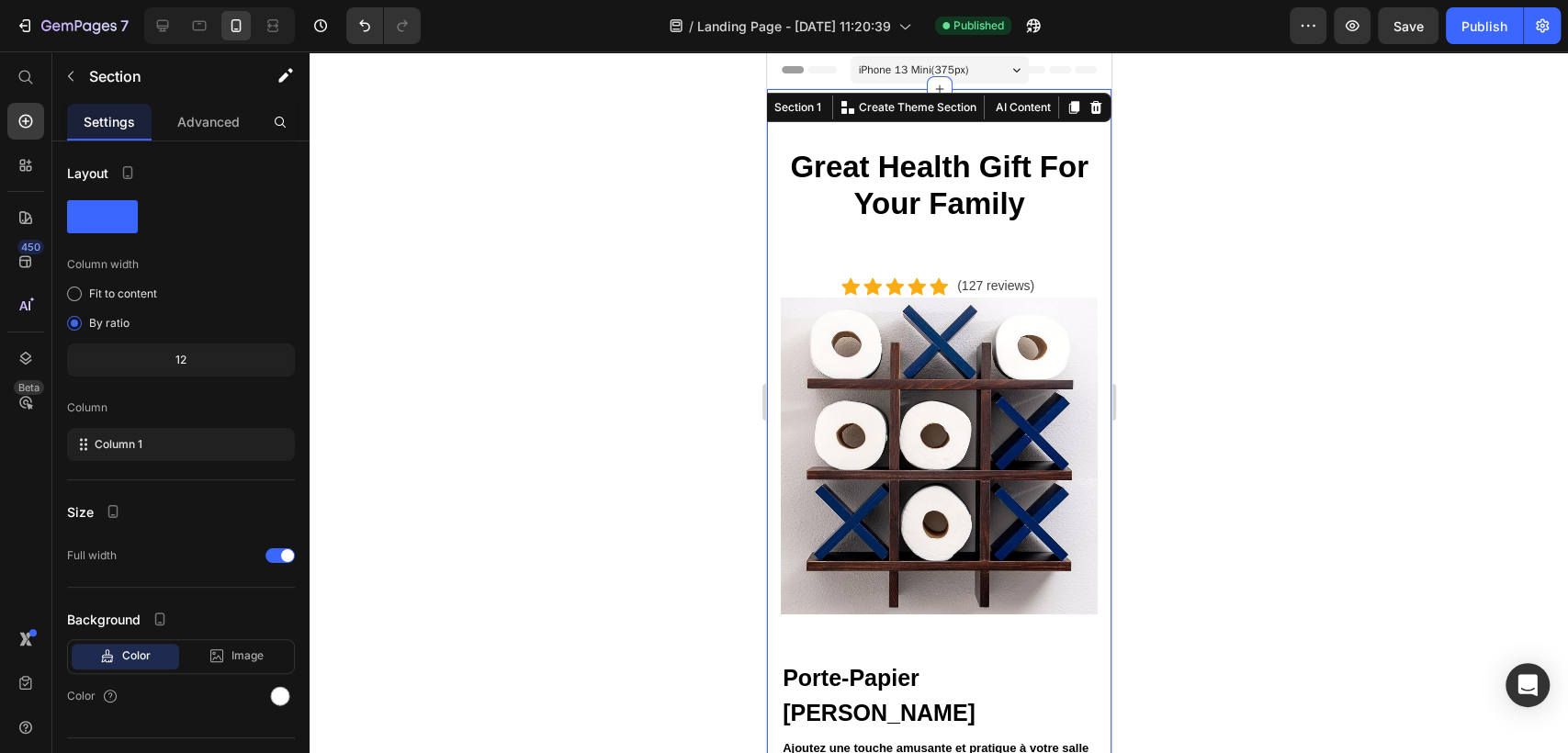 click on "iPhone 13 Mini  ( 375 px)" at bounding box center [939, 70] 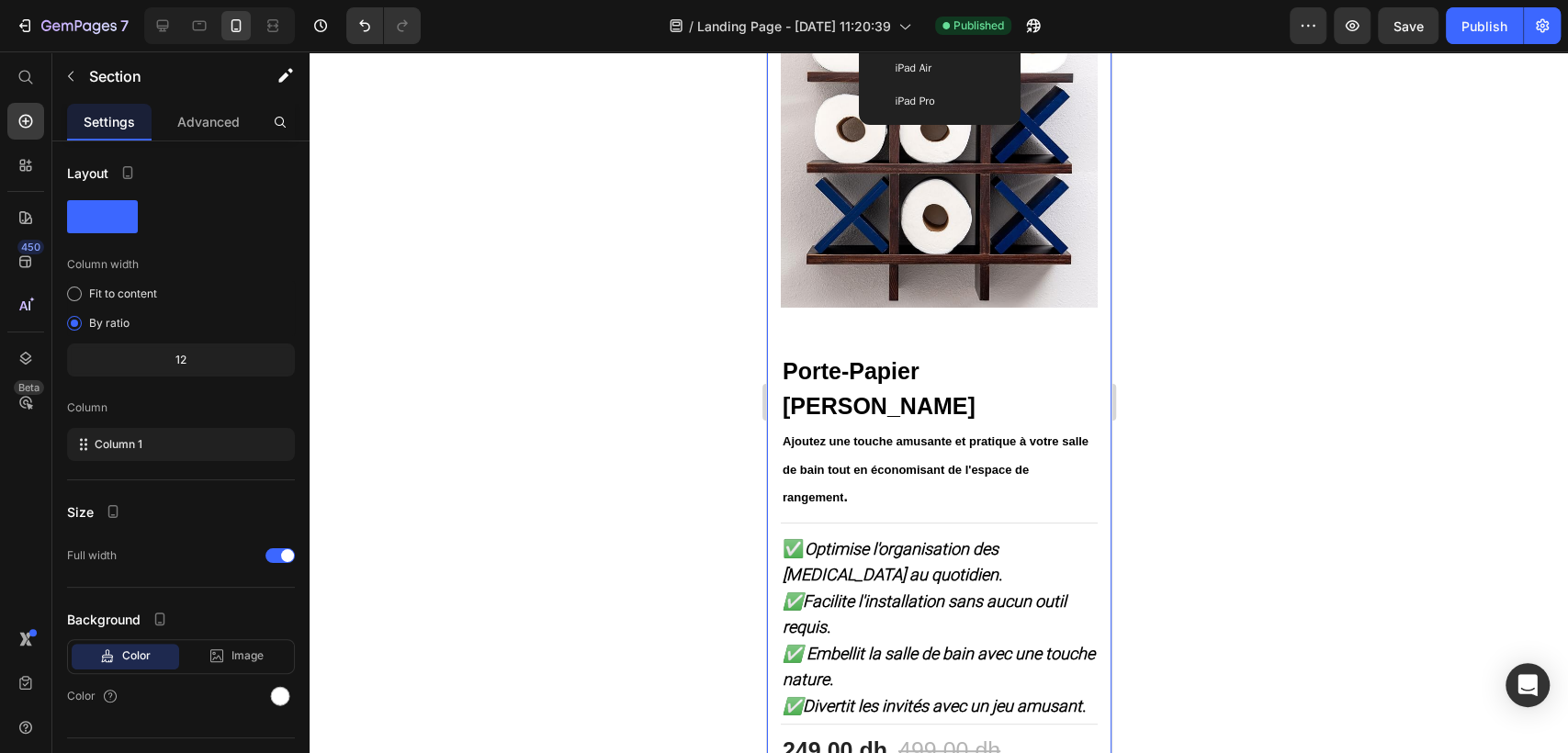 scroll, scrollTop: 0, scrollLeft: 0, axis: both 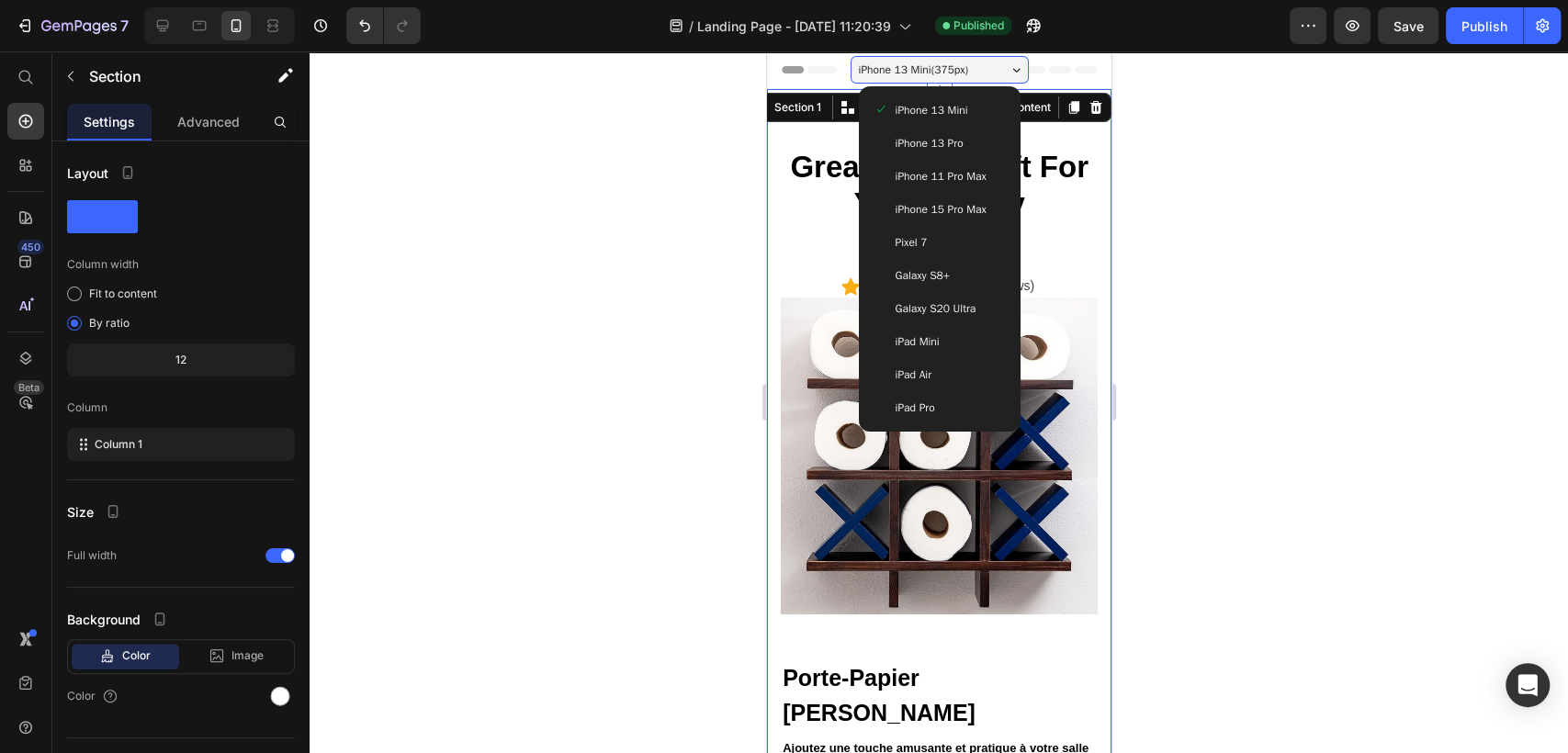 click on "iPhone 13 Pro" at bounding box center [929, 143] 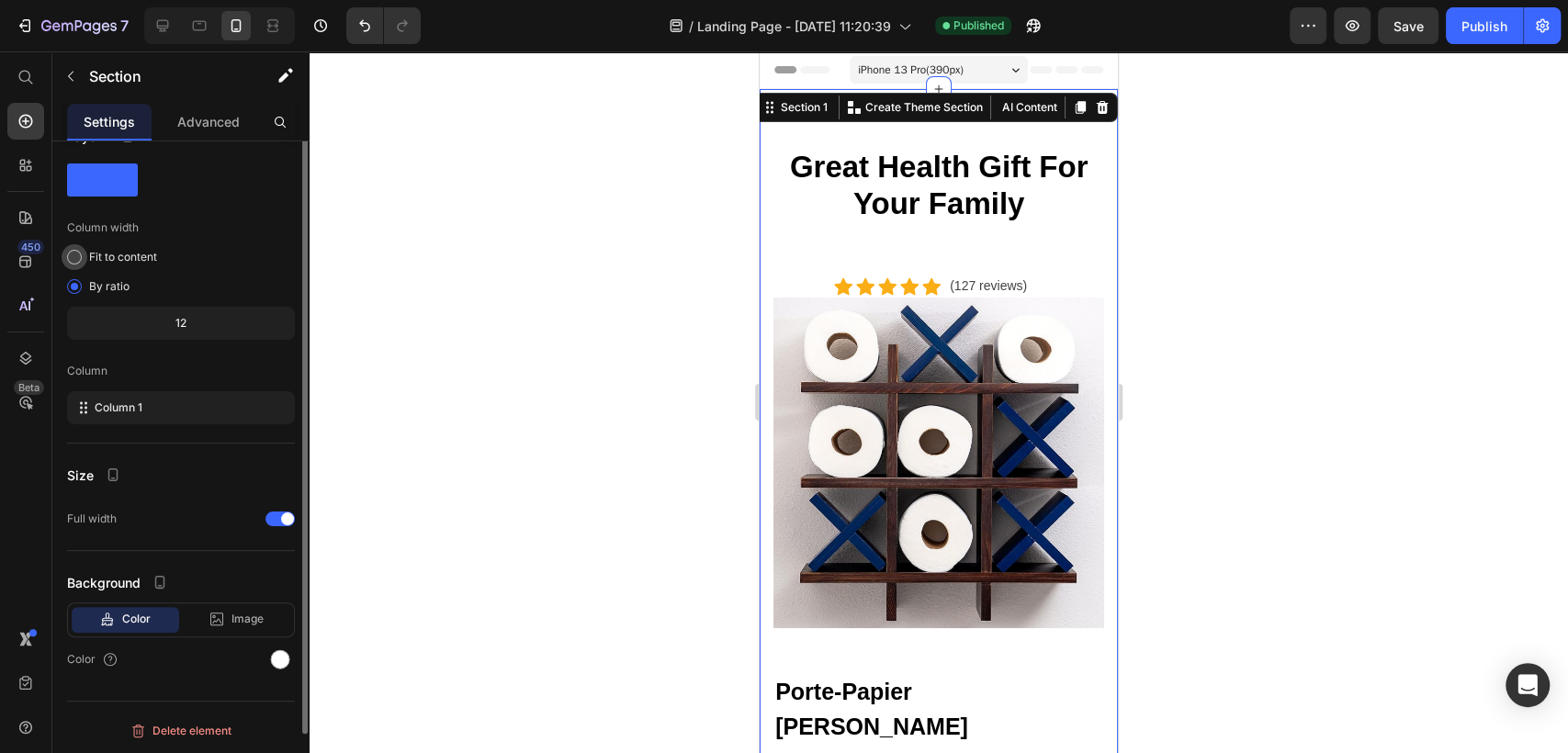 scroll, scrollTop: 0, scrollLeft: 0, axis: both 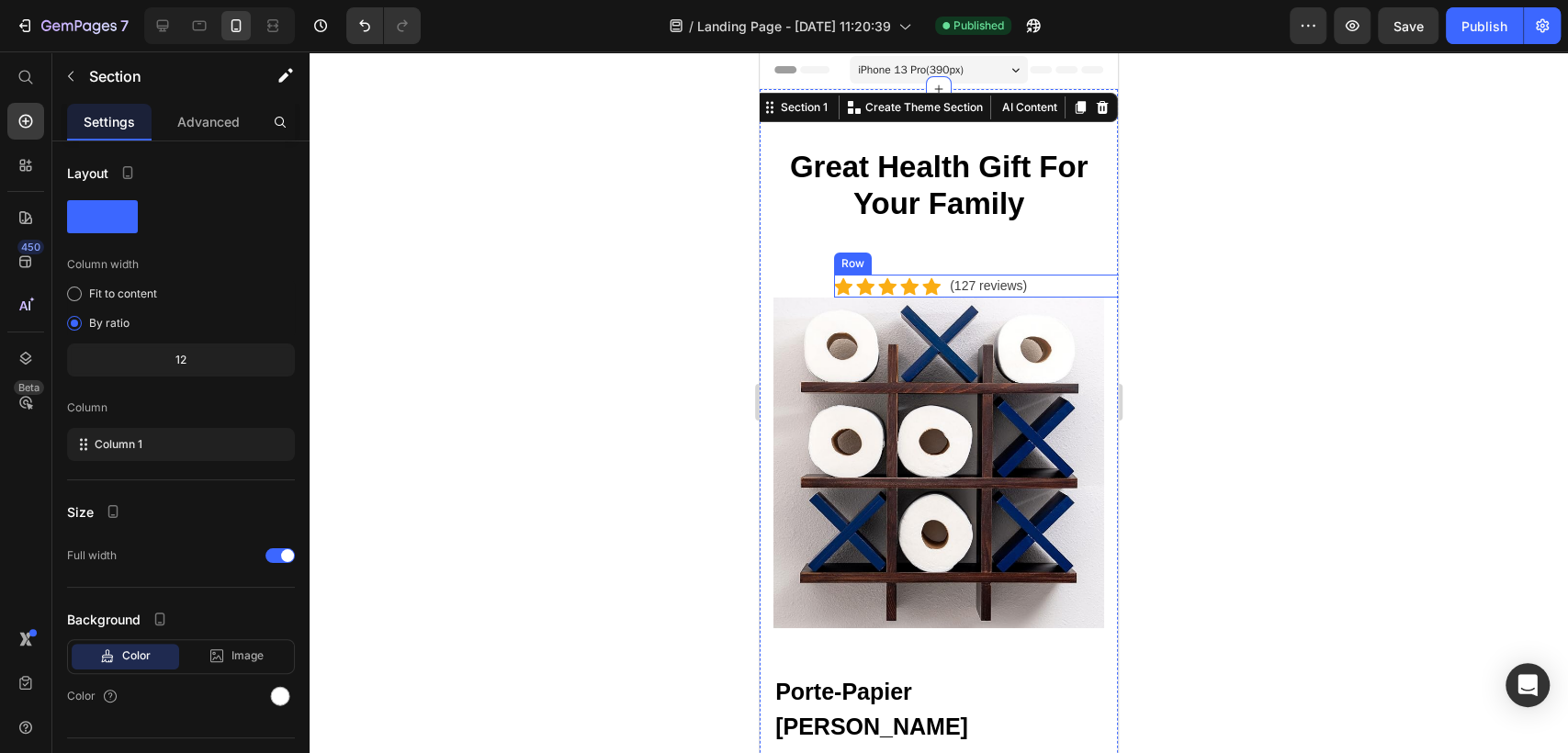 click on "Icon                Icon                Icon                Icon                Icon Icon List Hoz (127 reviews) Text block Row" at bounding box center (999, 286) 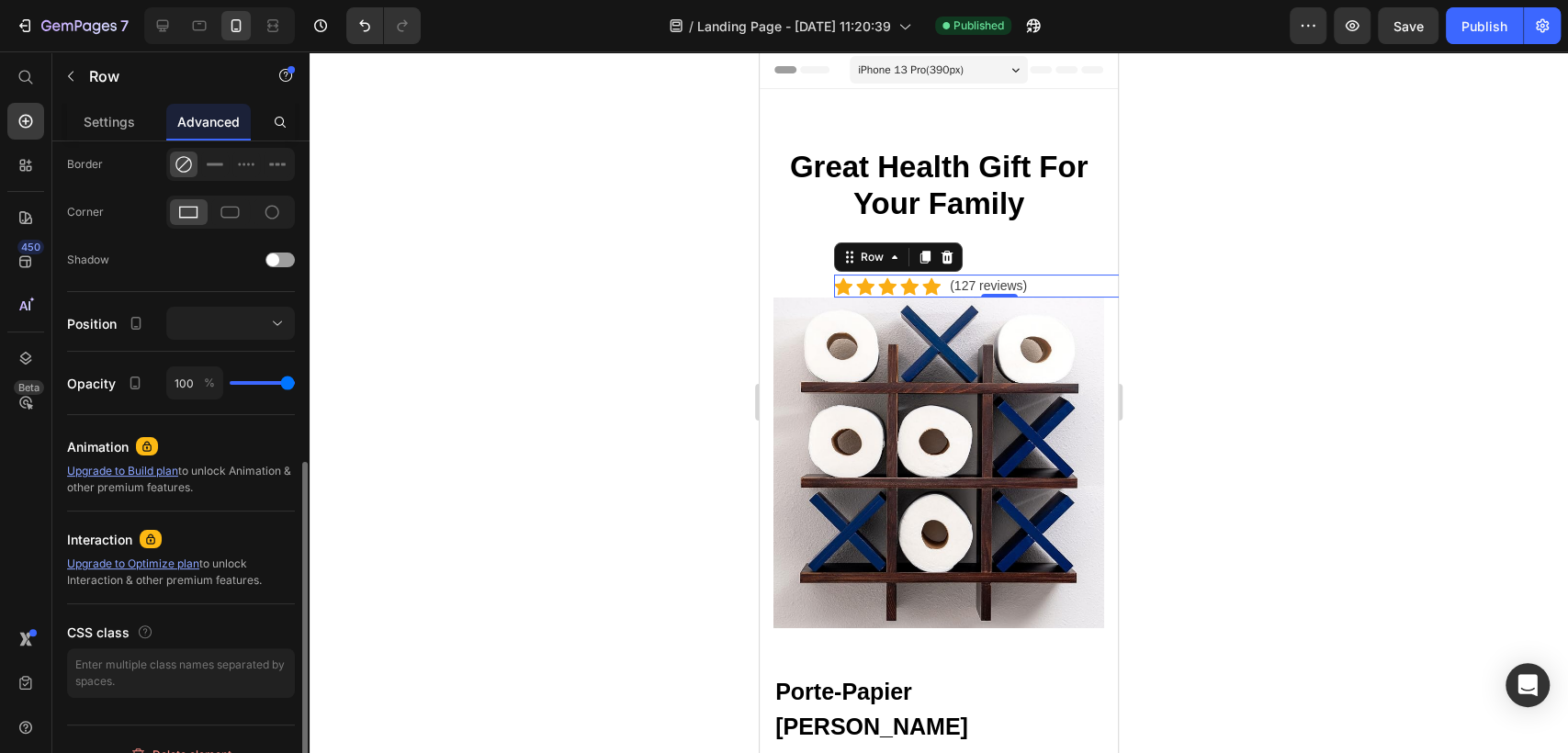 scroll, scrollTop: 534, scrollLeft: 0, axis: vertical 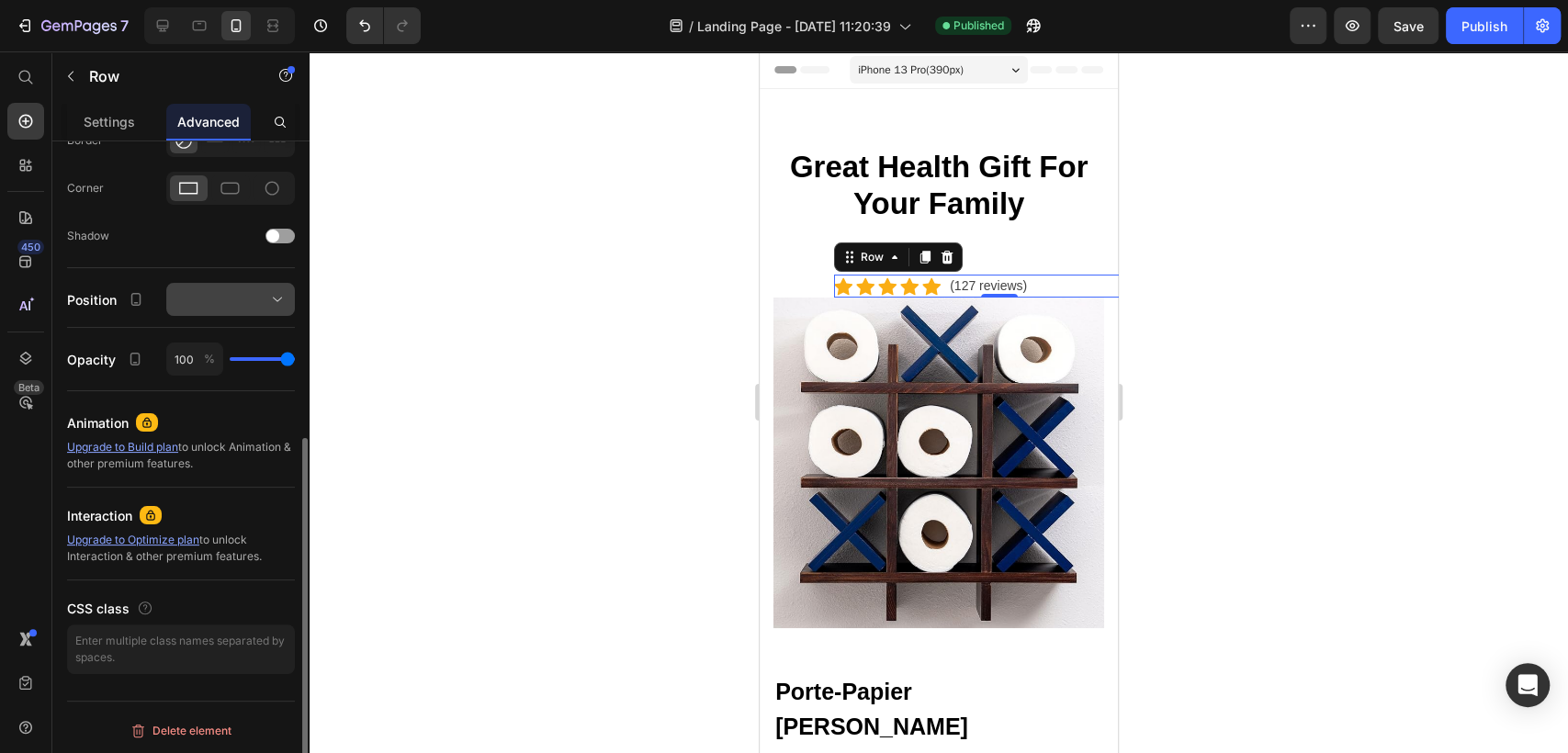 click 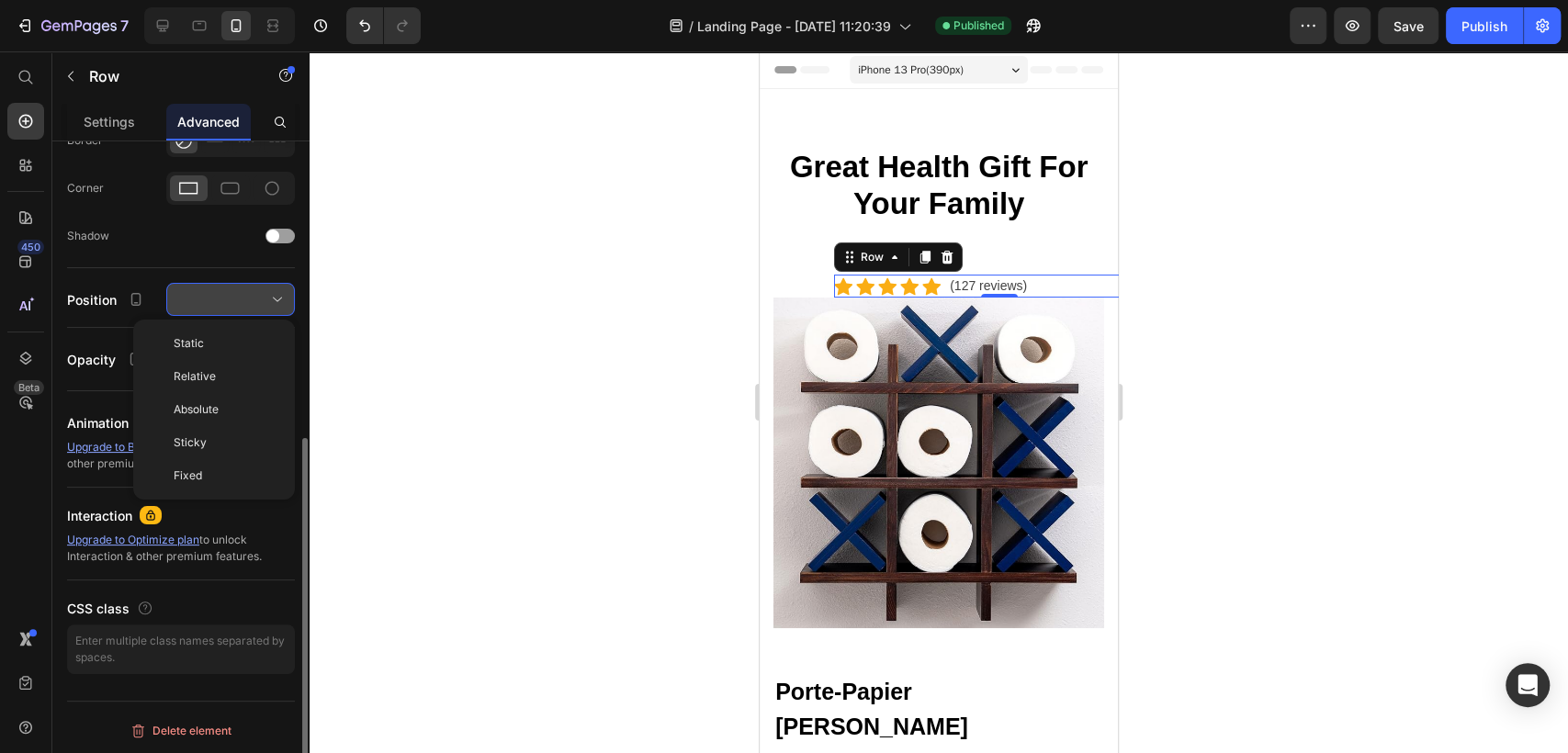 click 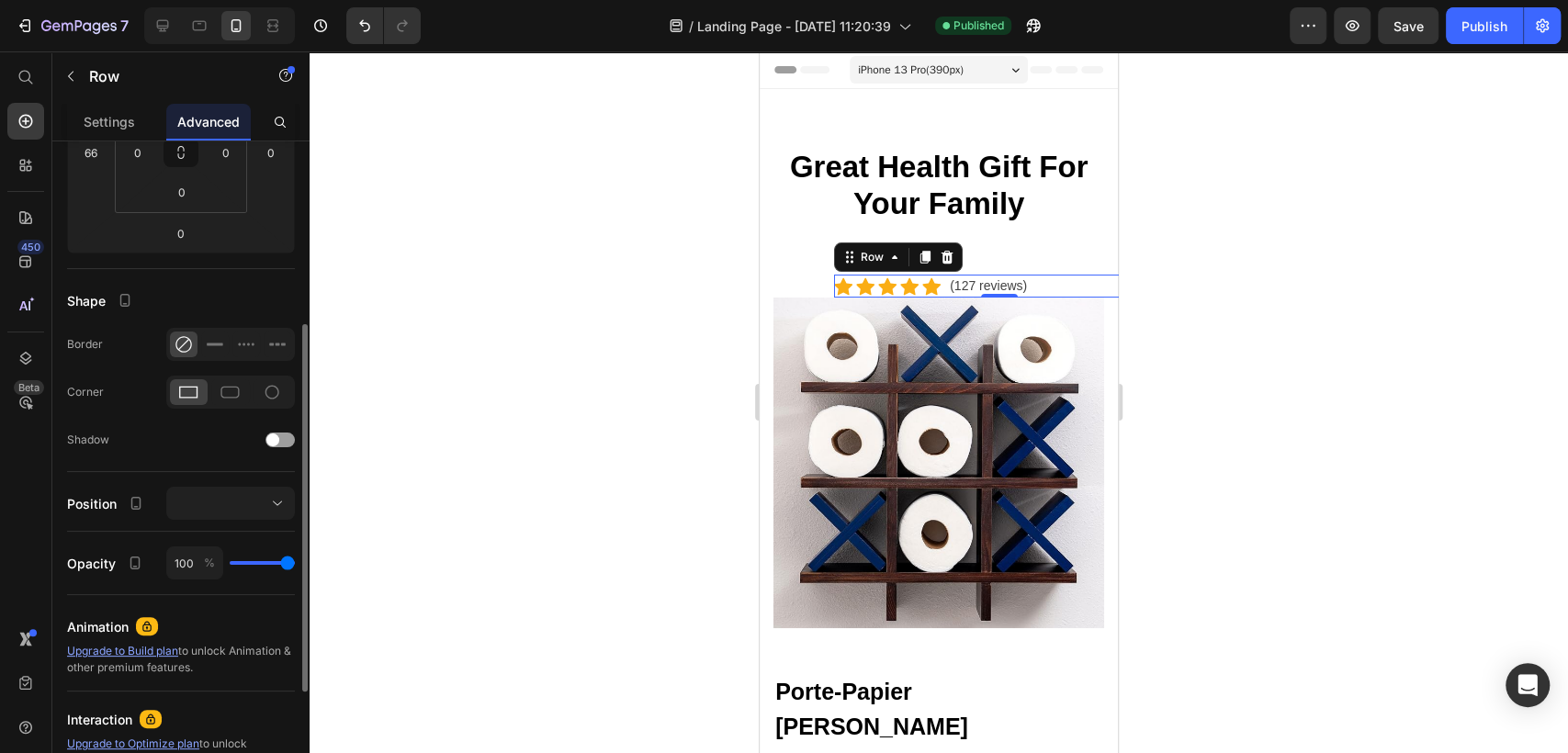 scroll, scrollTop: 228, scrollLeft: 0, axis: vertical 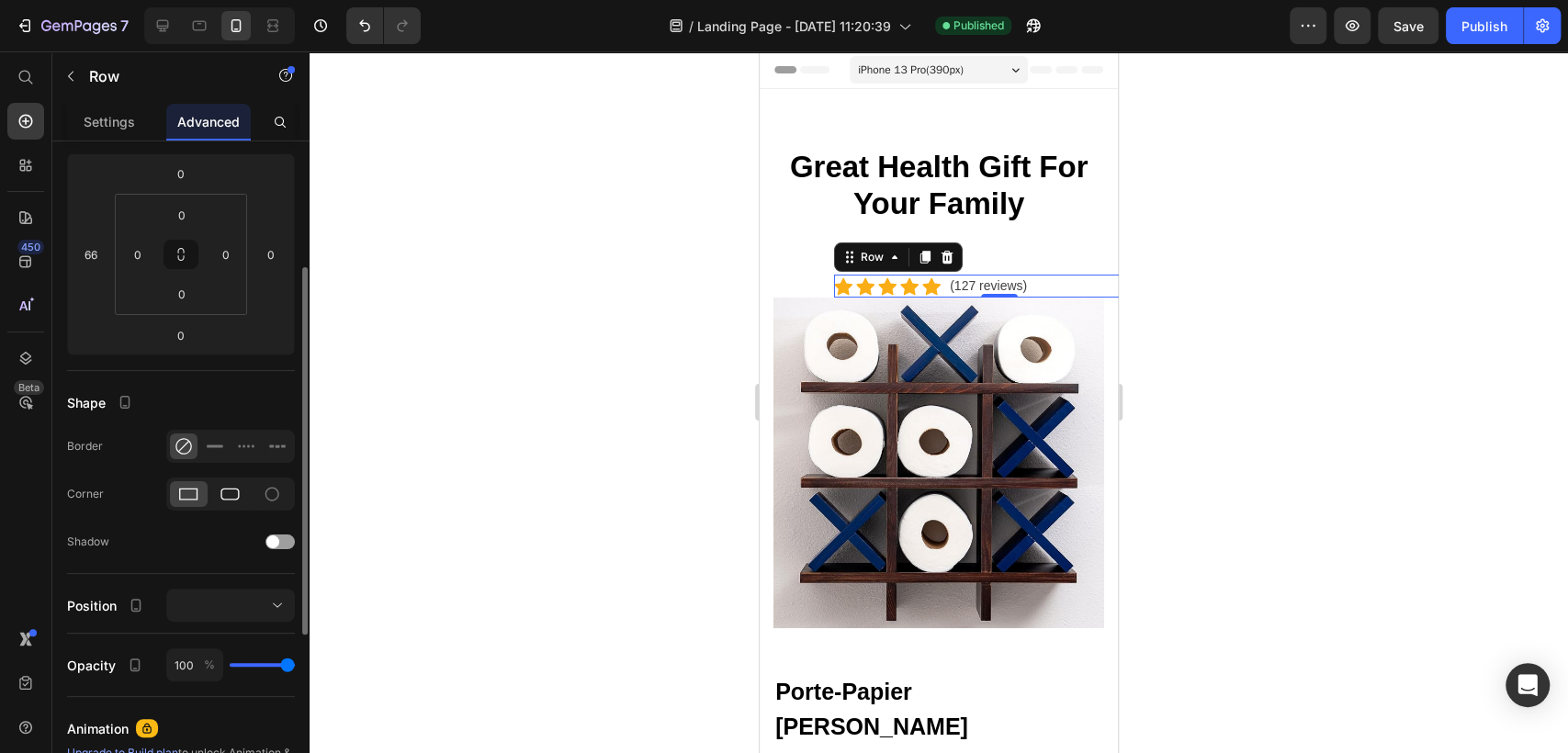 click 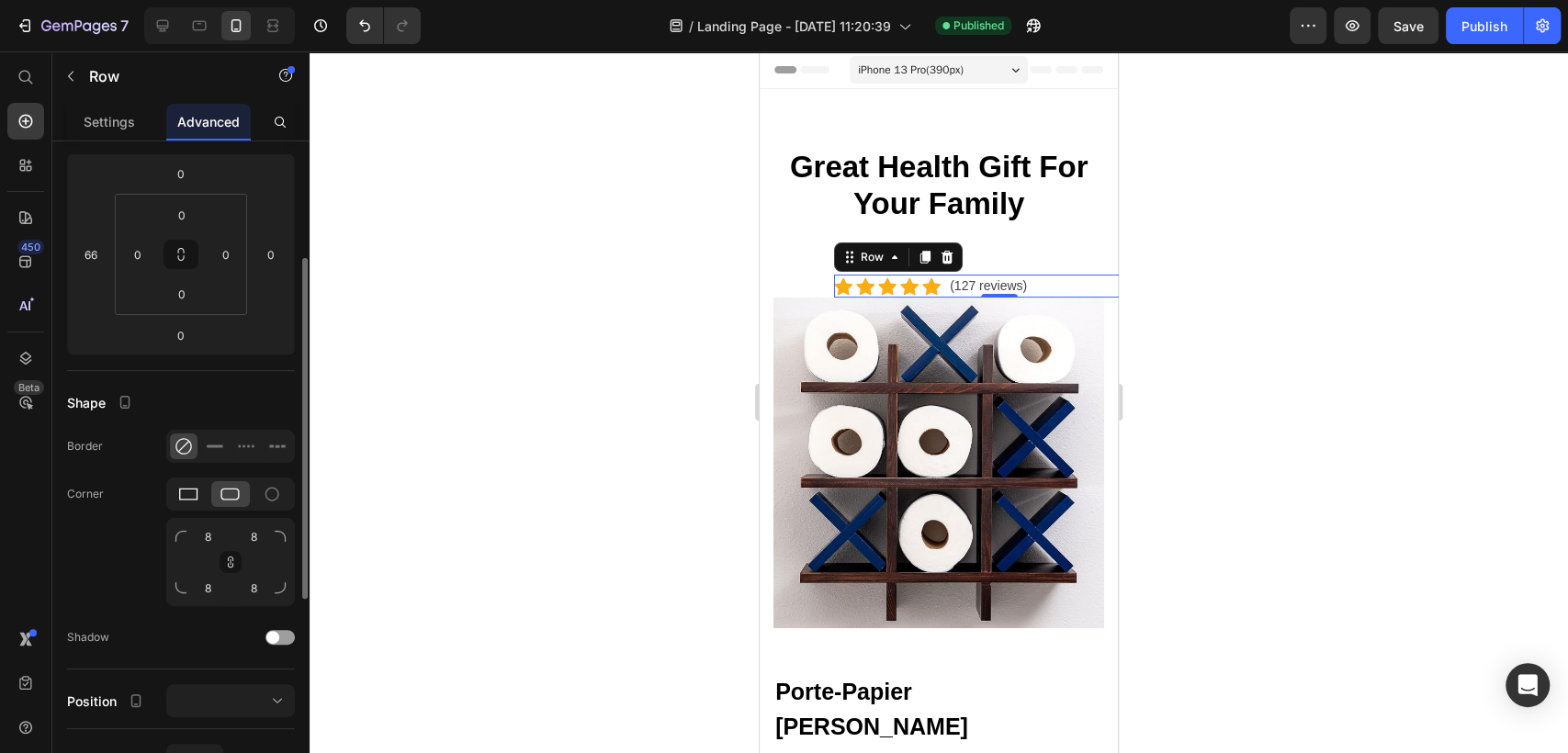 click 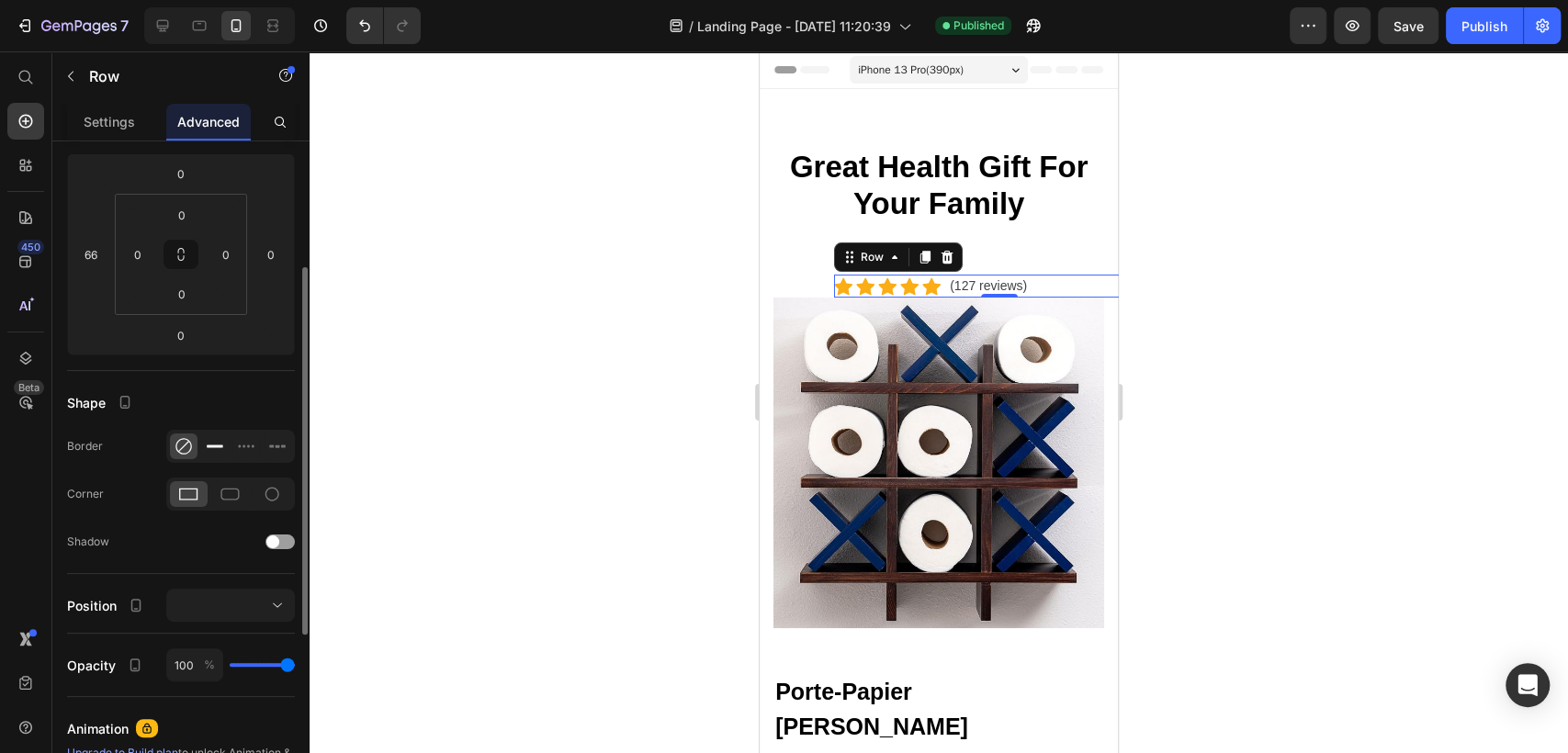 click 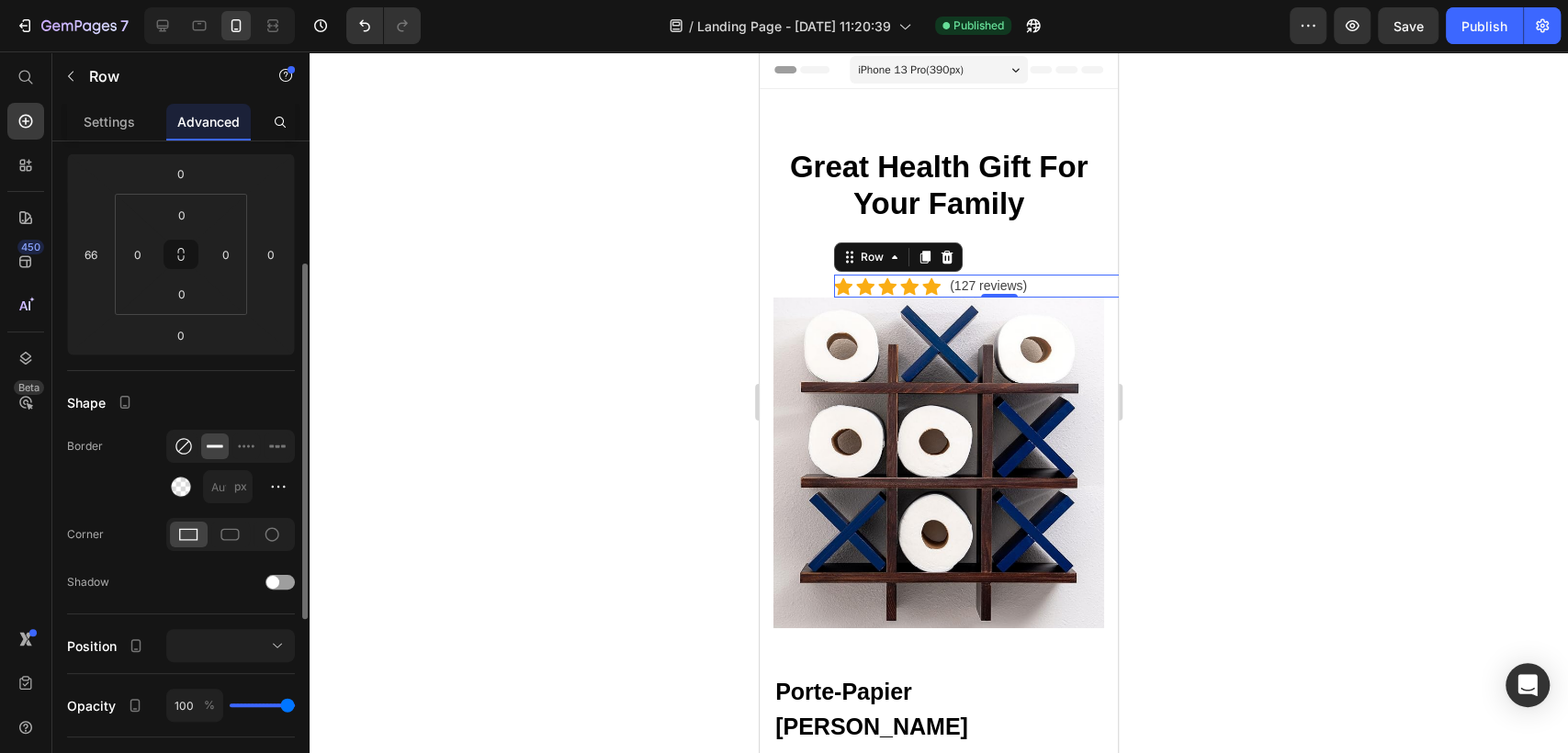 click 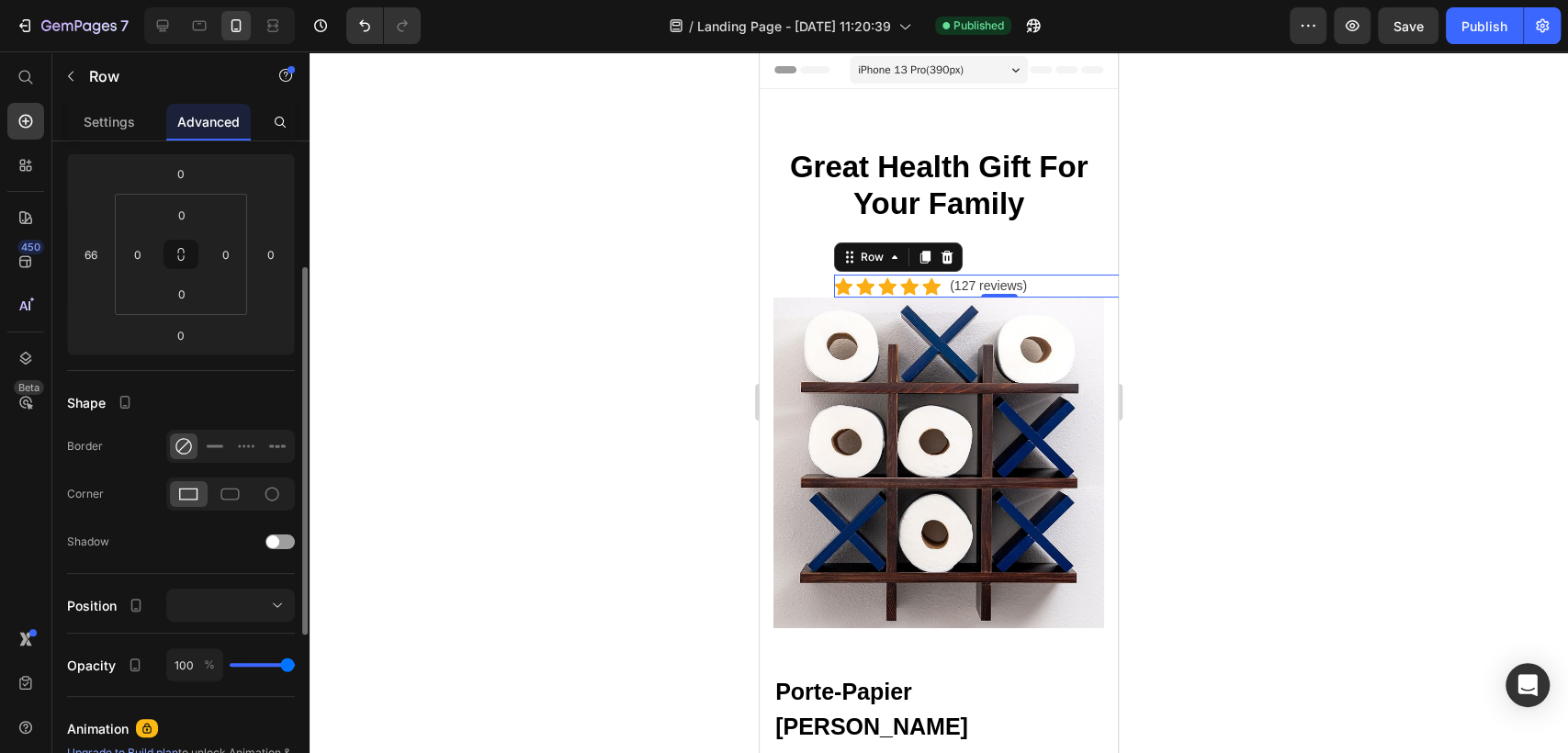 scroll, scrollTop: 0, scrollLeft: 0, axis: both 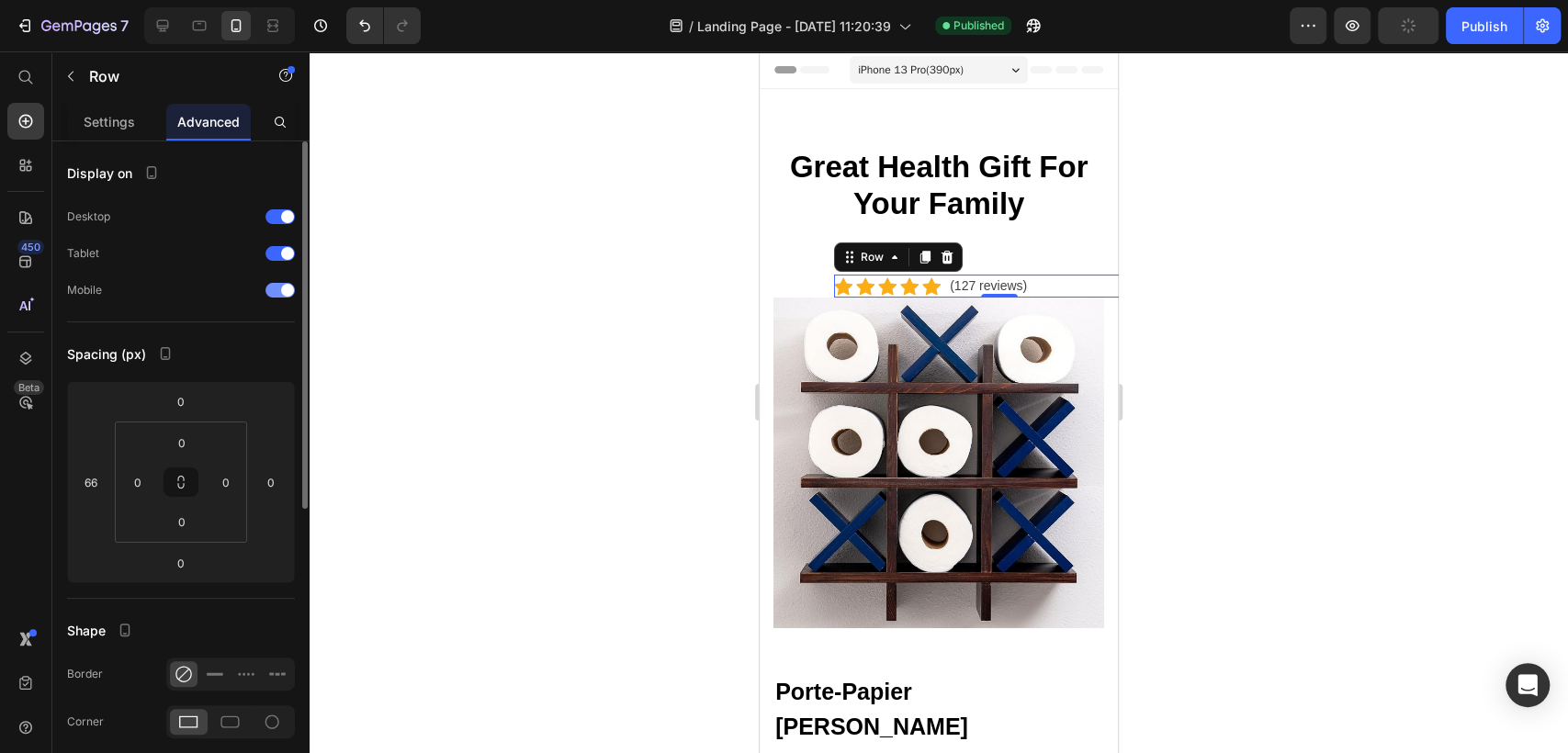 click at bounding box center (288, 290) 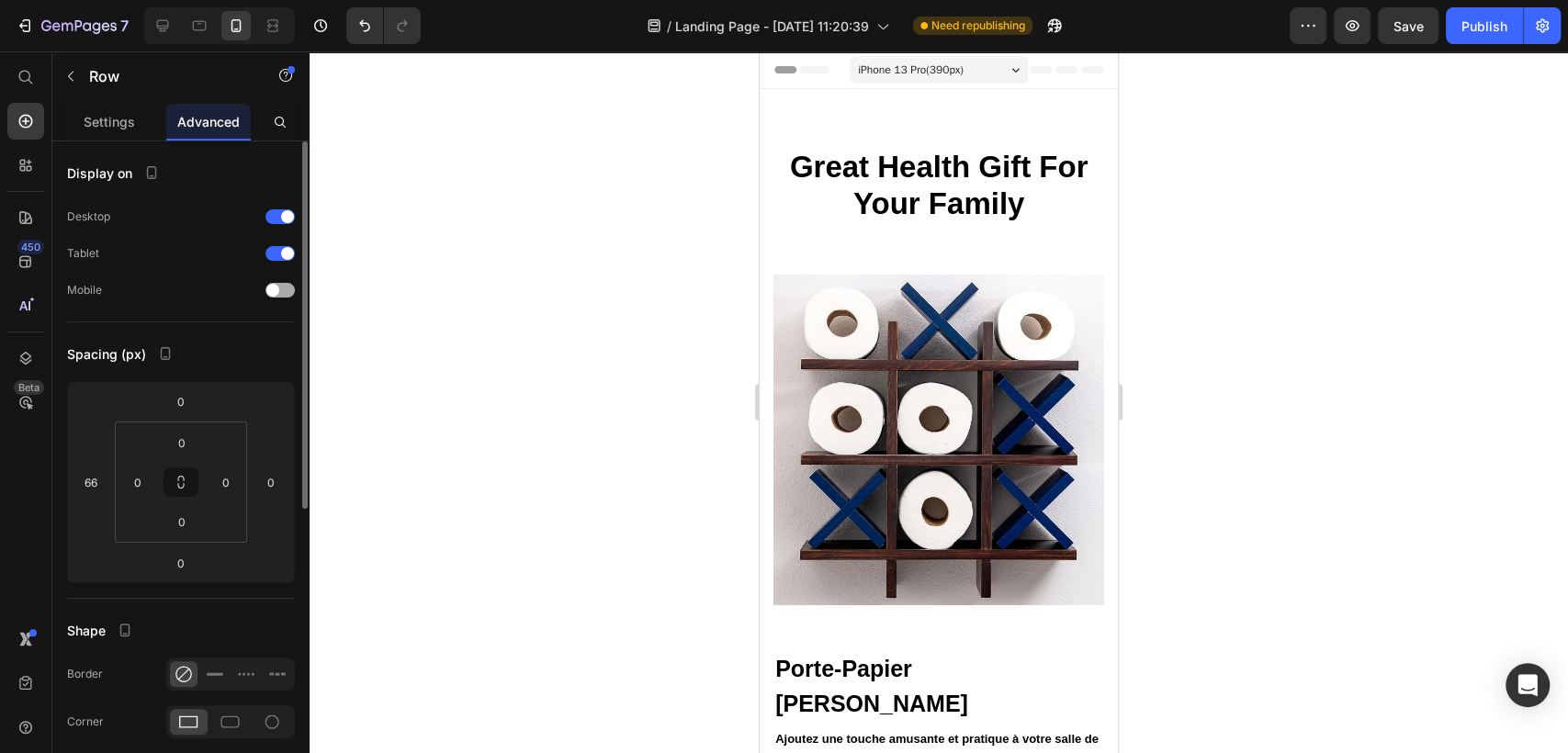 click at bounding box center (280, 290) 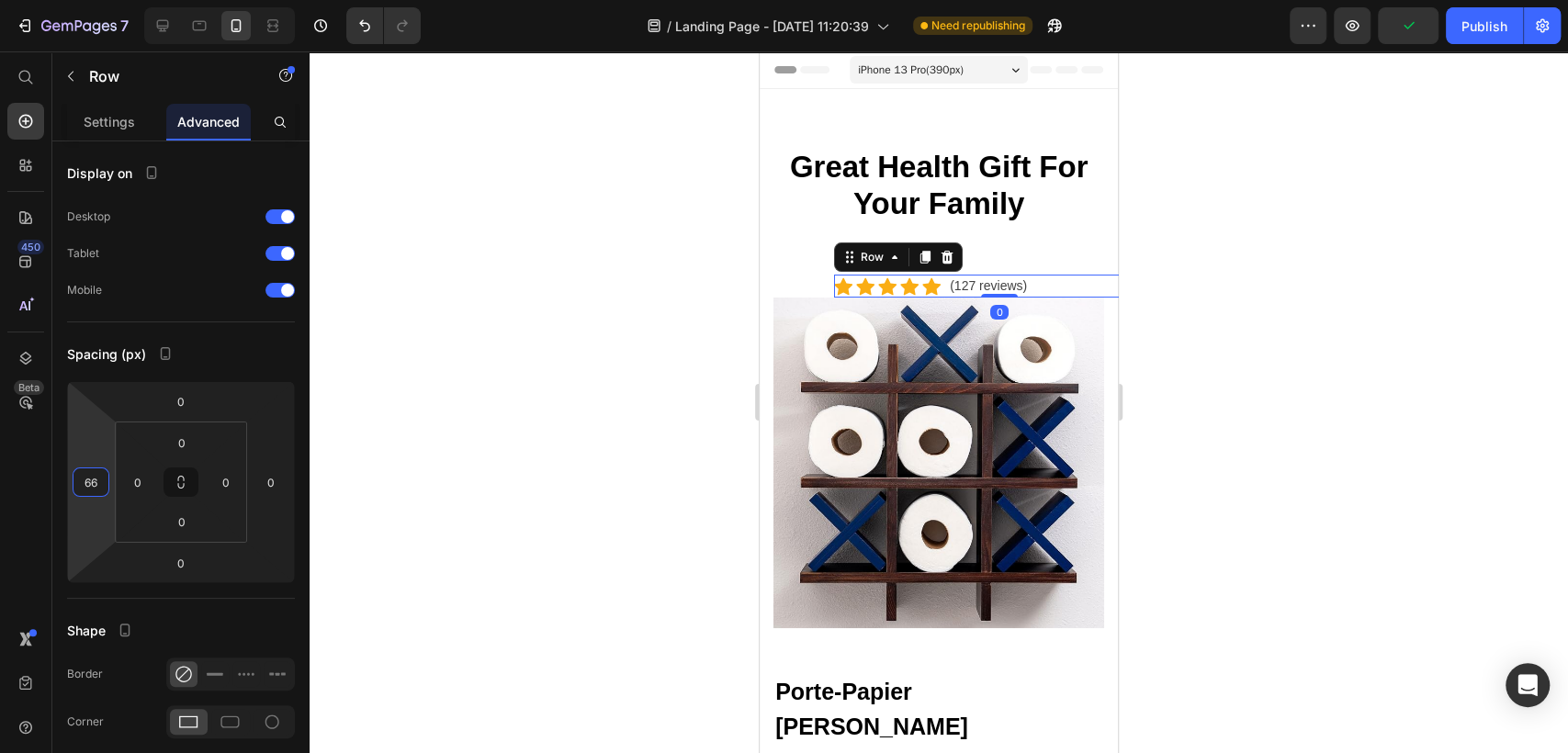 drag, startPoint x: 71, startPoint y: 462, endPoint x: 88, endPoint y: 462, distance: 17 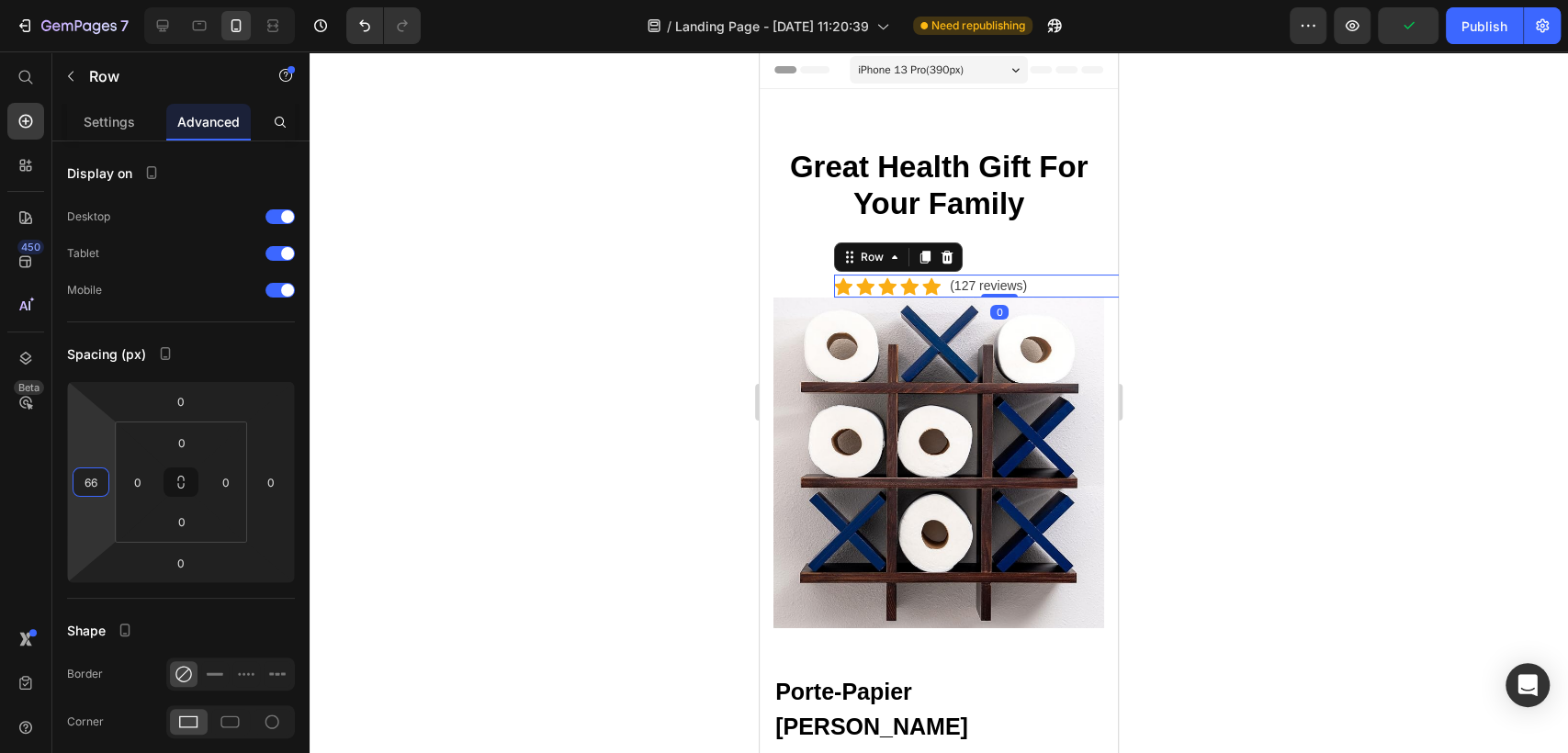 click on "7   /  Landing Page - Jul 26, 11:20:39 Need republishing Preview  Publish  450 Beta Start with Sections Elements Hero Section Product Detail Brands Trusted Badges Guarantee Product Breakdown How to use Testimonials Compare Bundle FAQs Social Proof Brand Story Product List Collection Blog List Contact Sticky Add to Cart Custom Footer Browse Library 450 Layout
Row
Row
Row
Row Text
Heading
Text Block Button
Button
Button
Sticky Back to top Media
Image
Image" at bounding box center [784, 0] 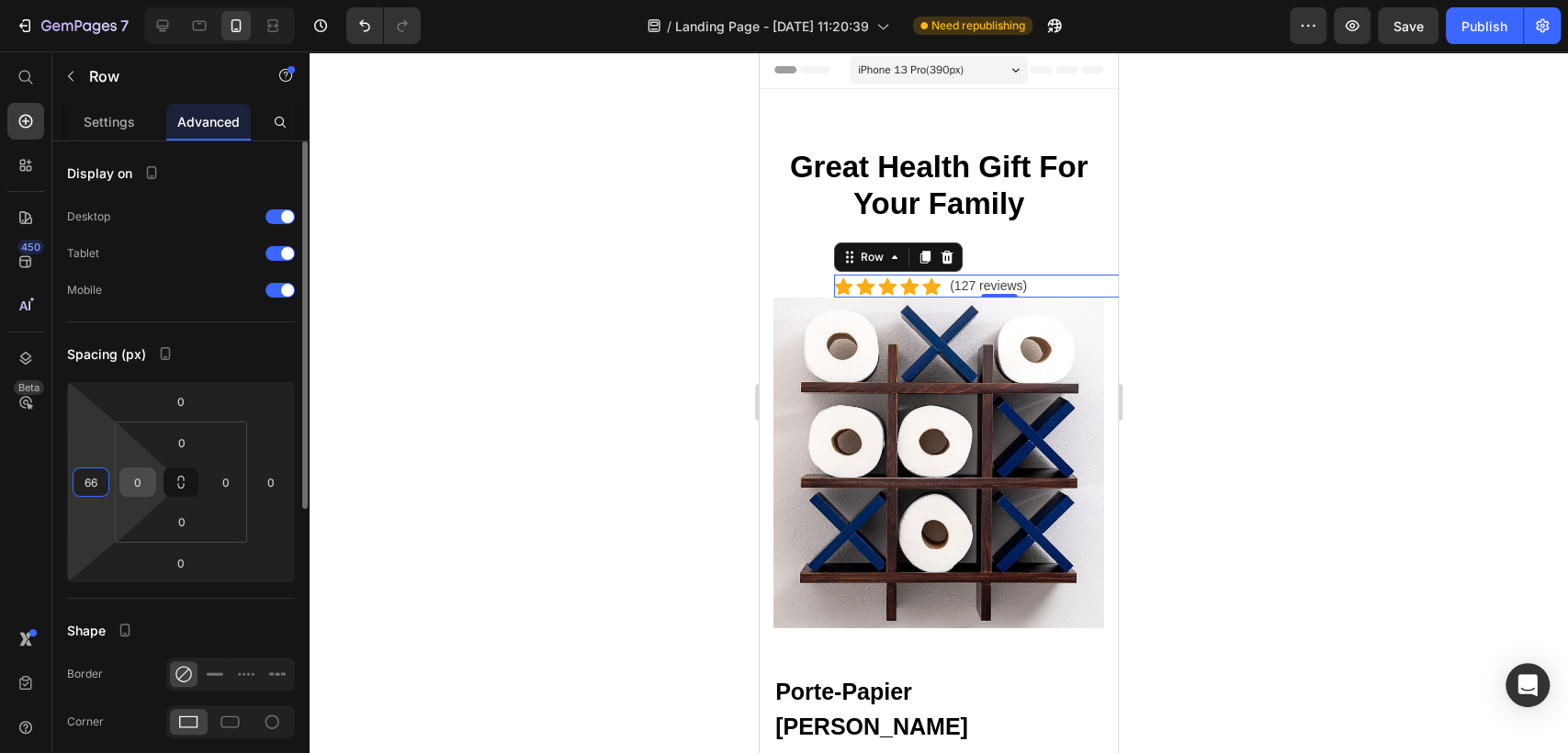 type on "0" 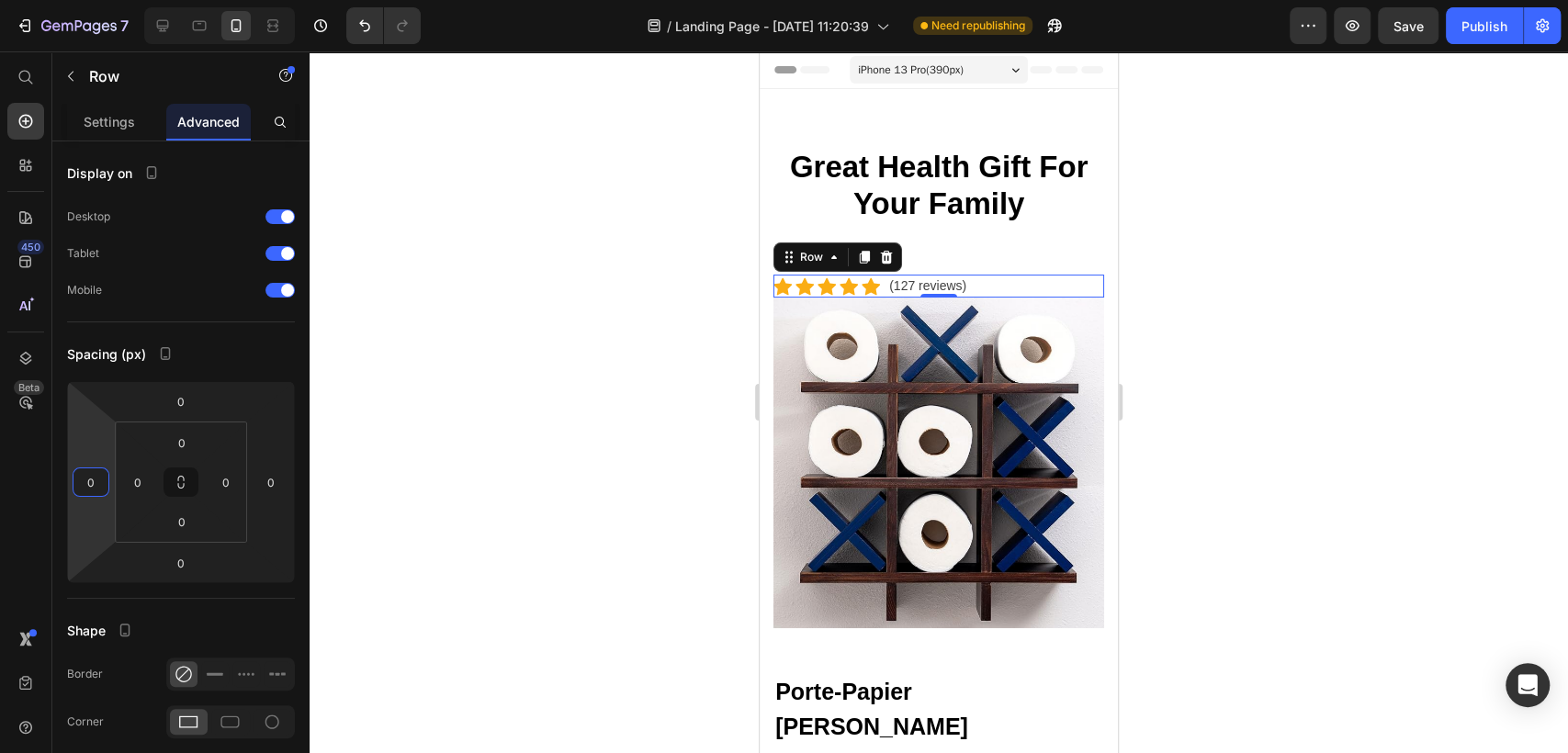 click 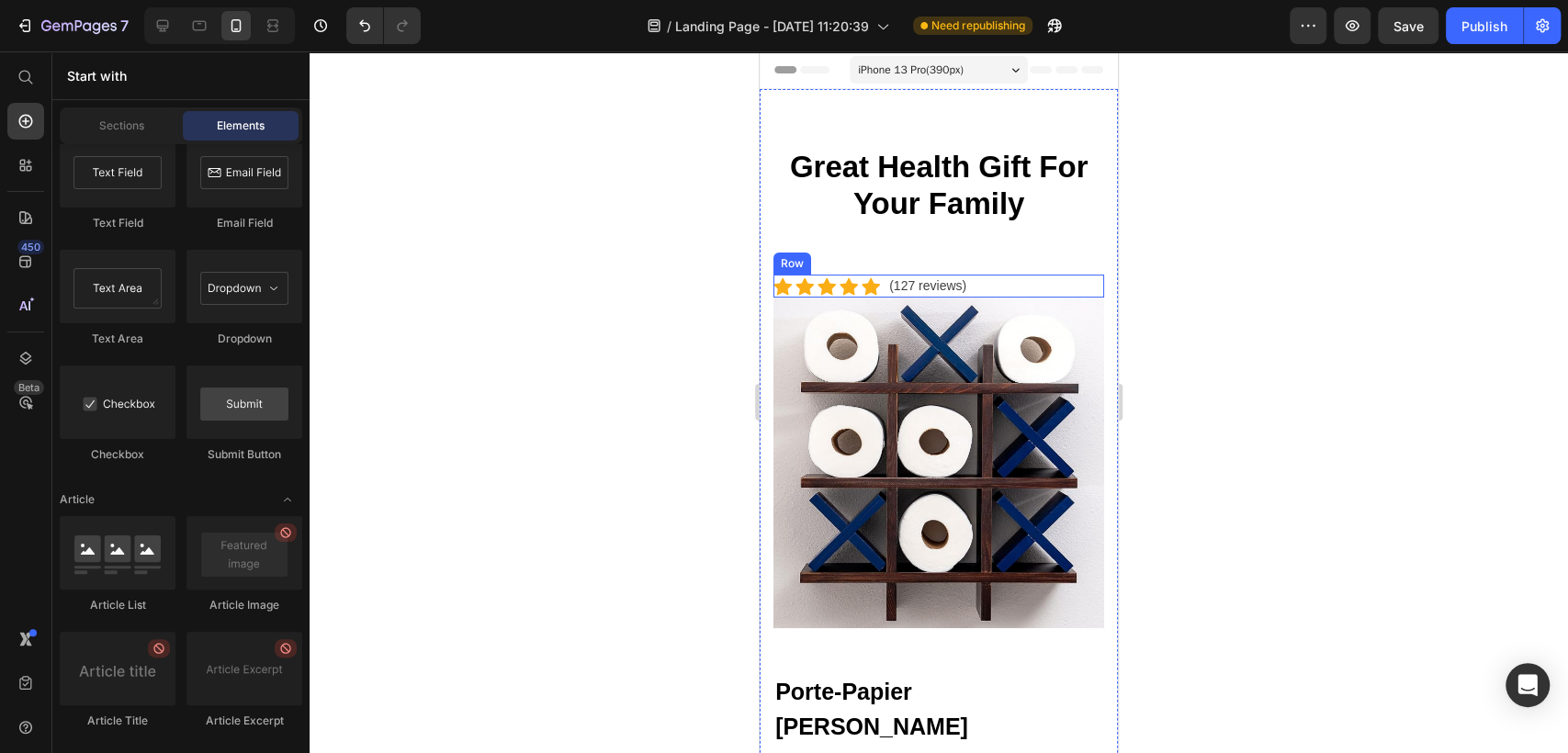 click on "Icon                Icon                Icon                Icon                Icon Icon List Hoz (127 reviews) Text block Row" at bounding box center [939, 286] 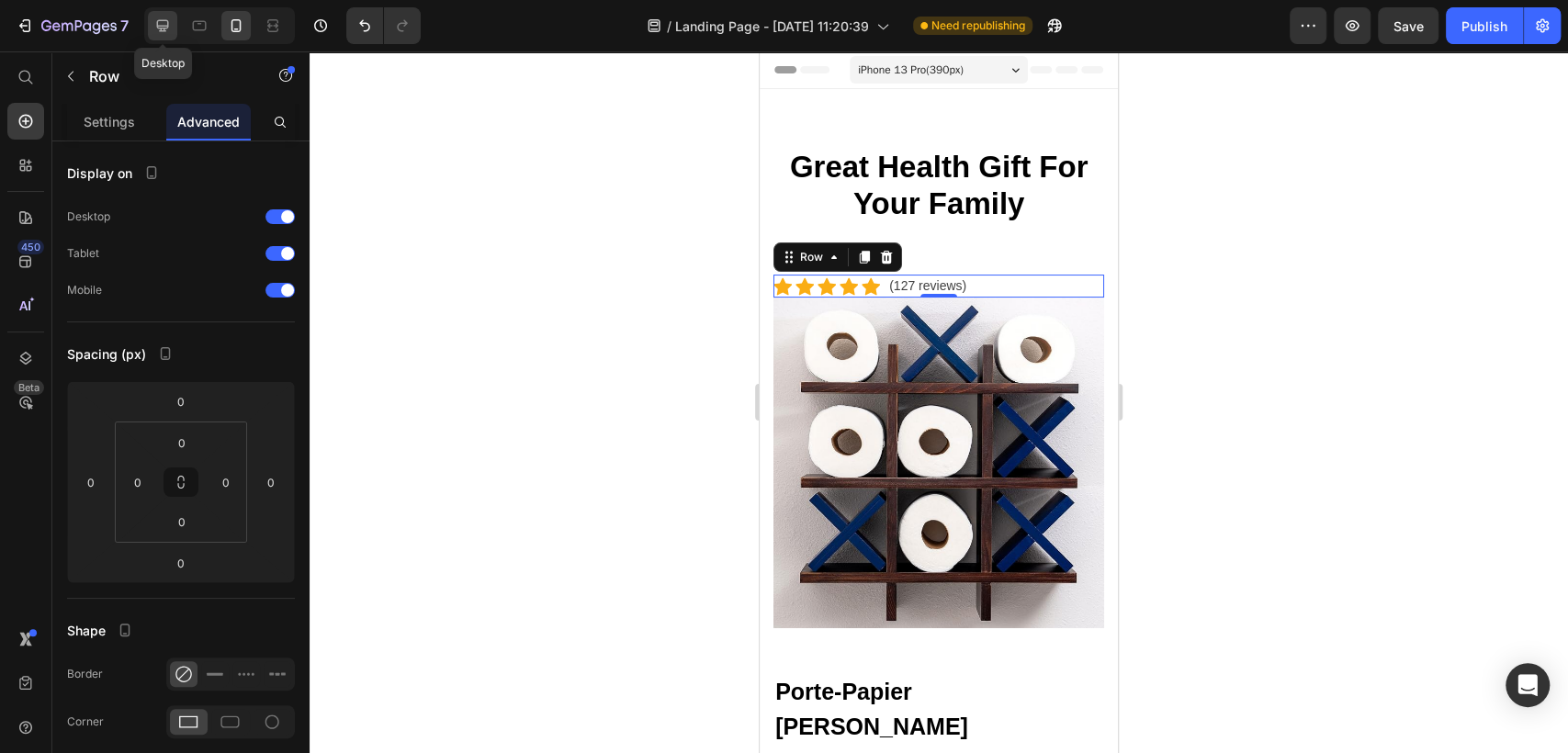 click 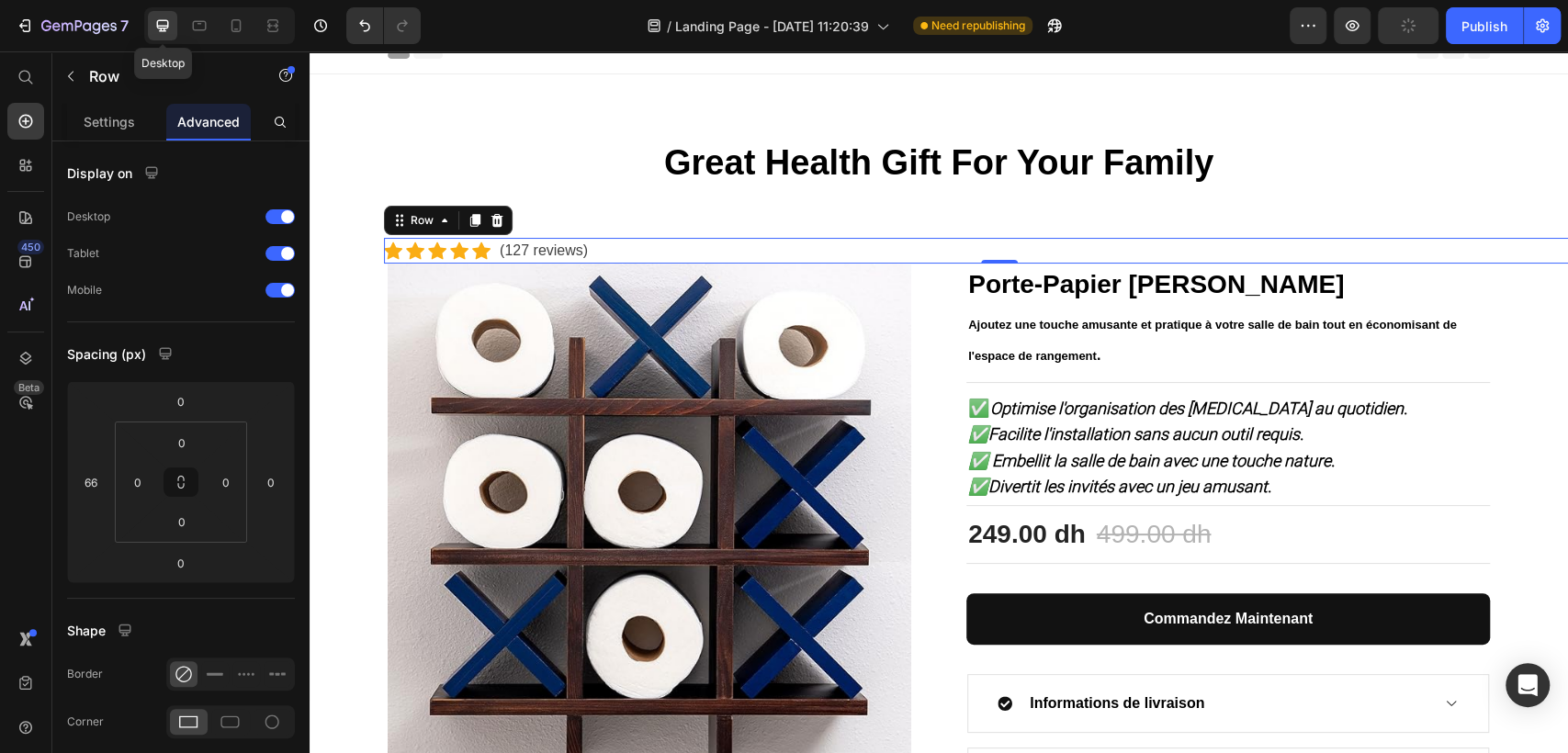scroll, scrollTop: 136, scrollLeft: 0, axis: vertical 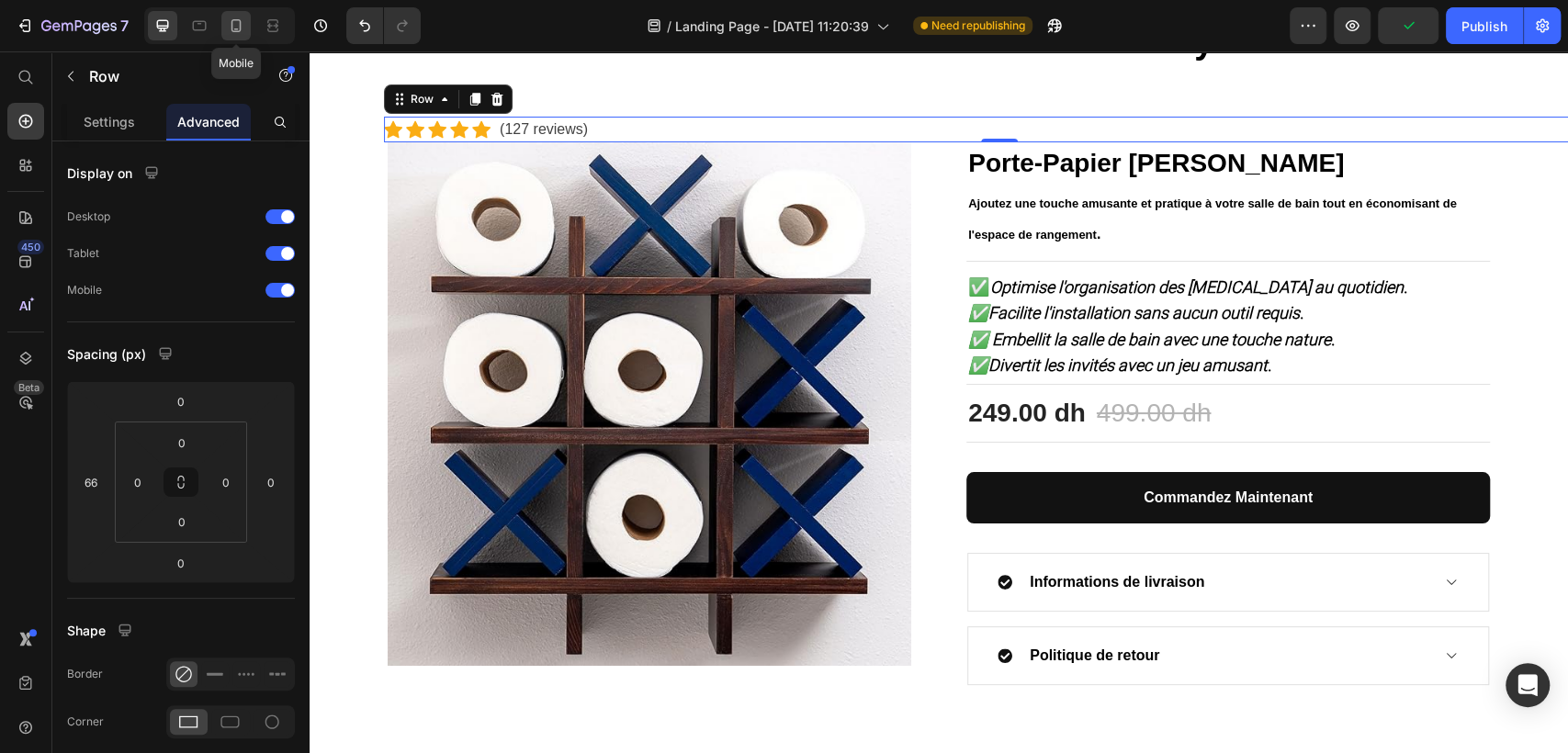 click 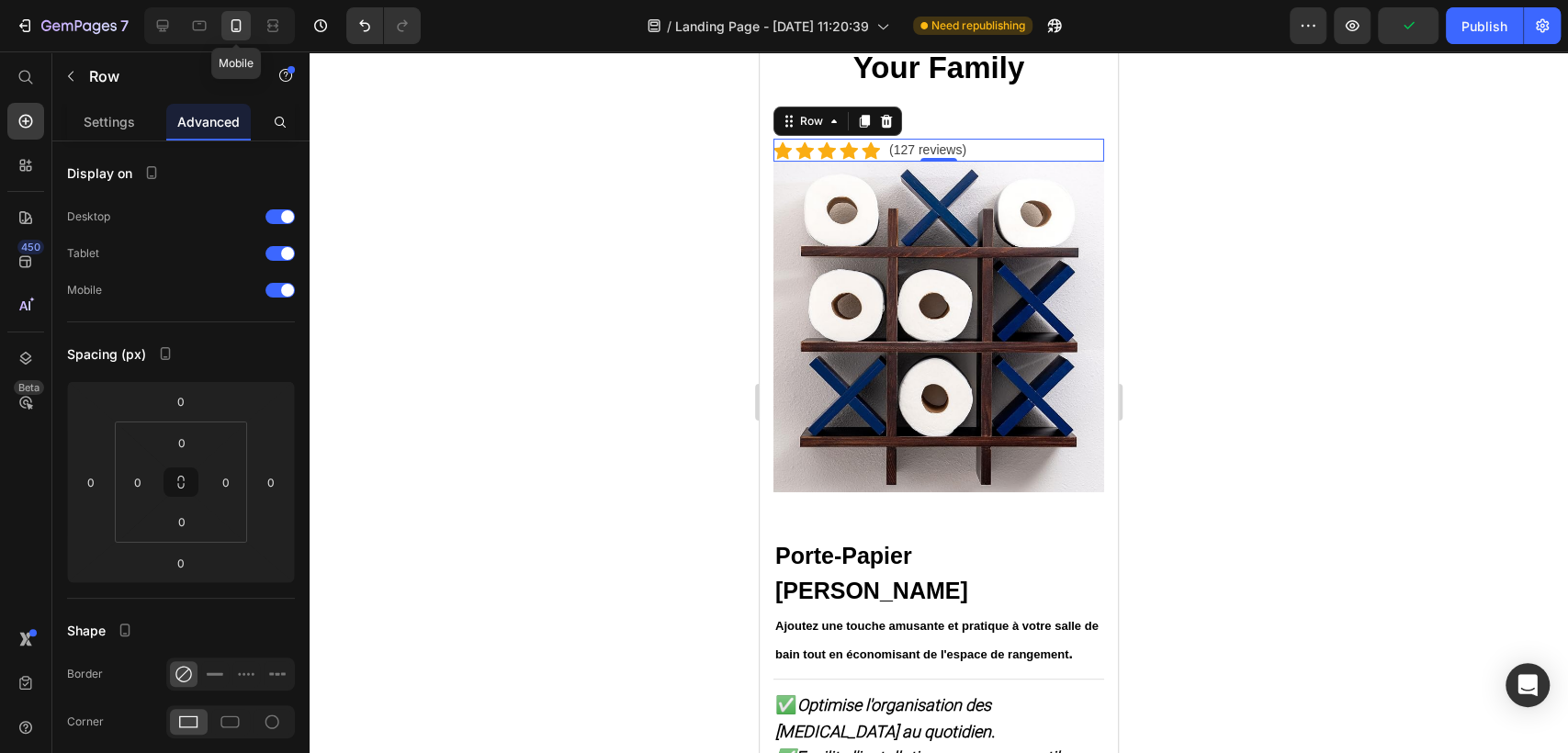 scroll, scrollTop: 159, scrollLeft: 0, axis: vertical 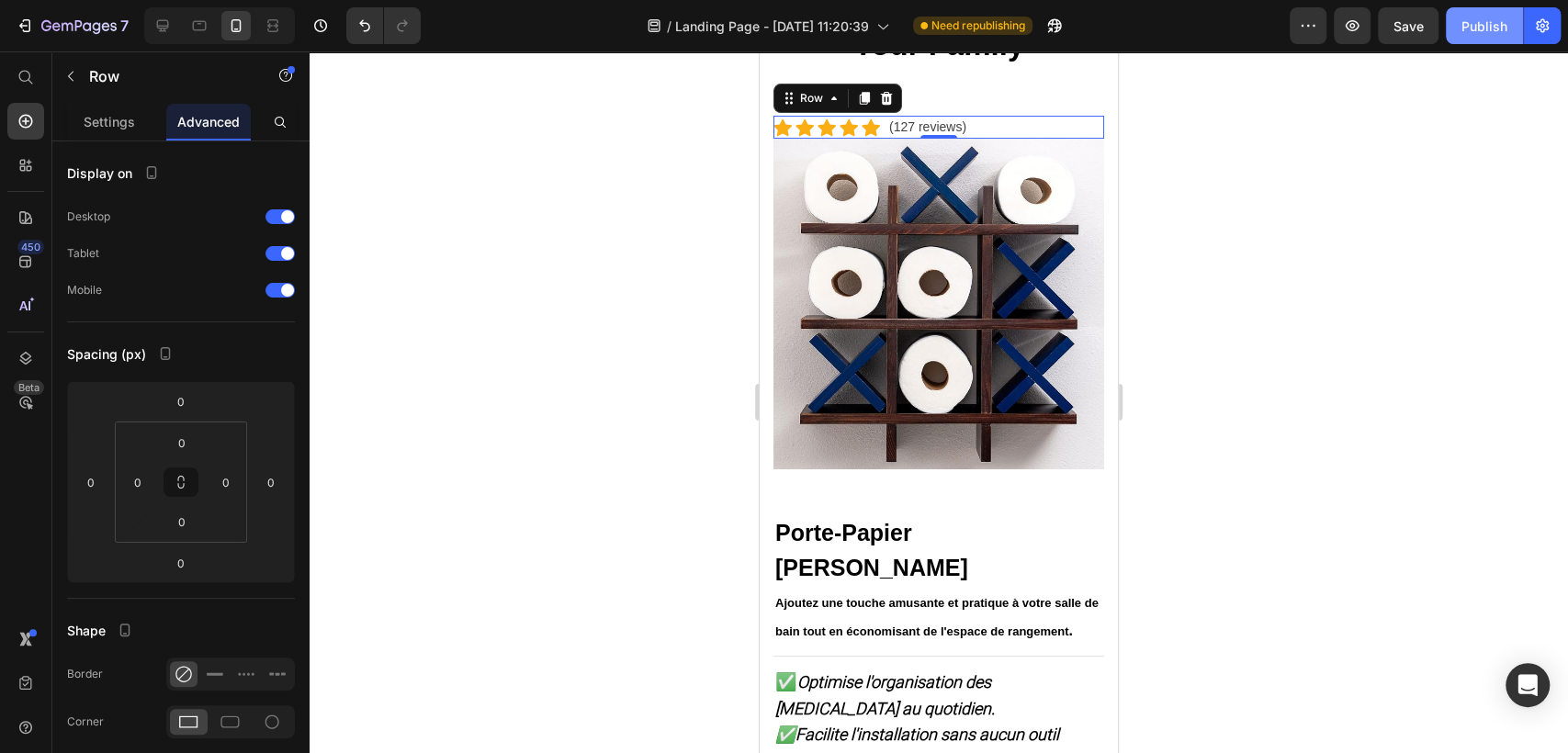 click on "Publish" at bounding box center (1484, 26) 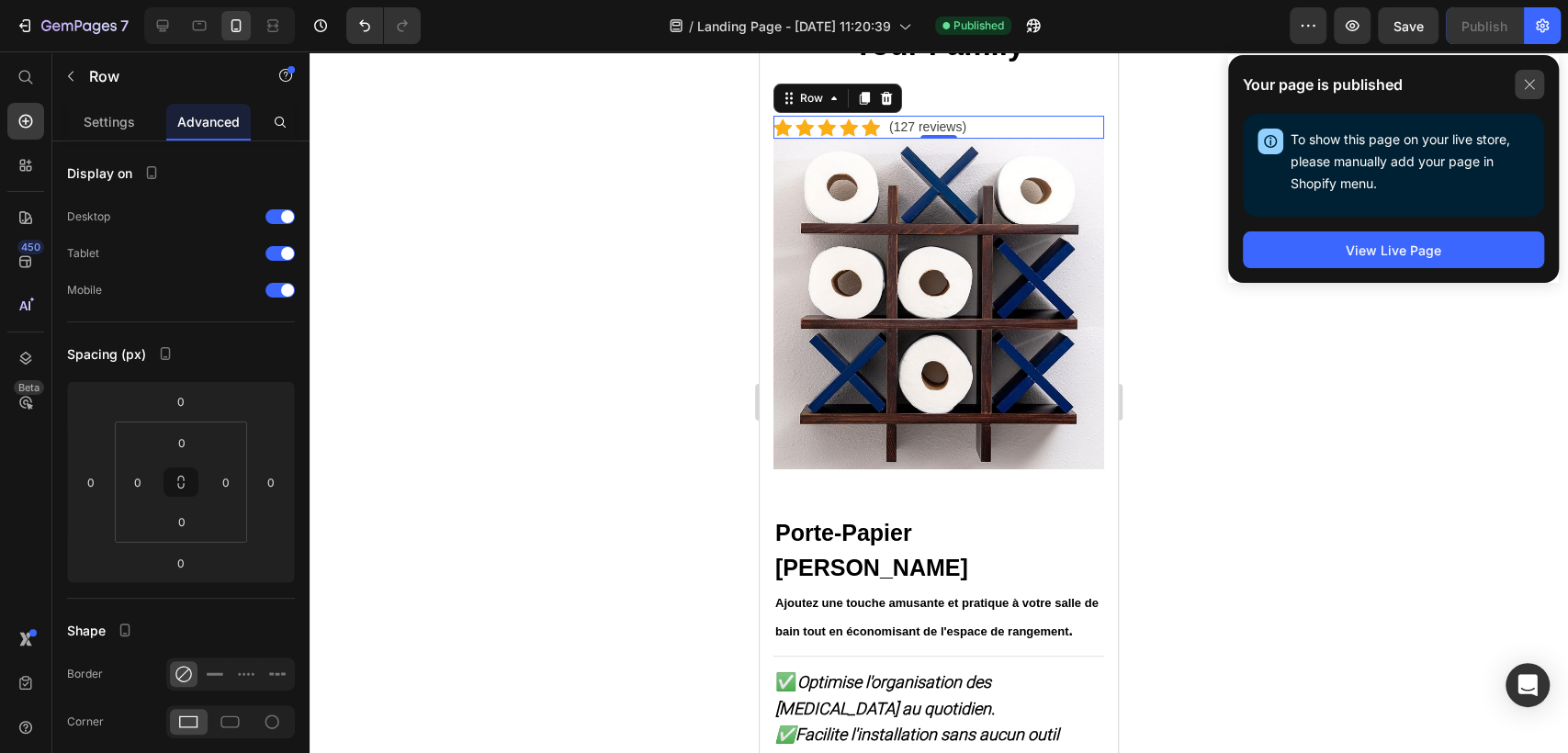 click 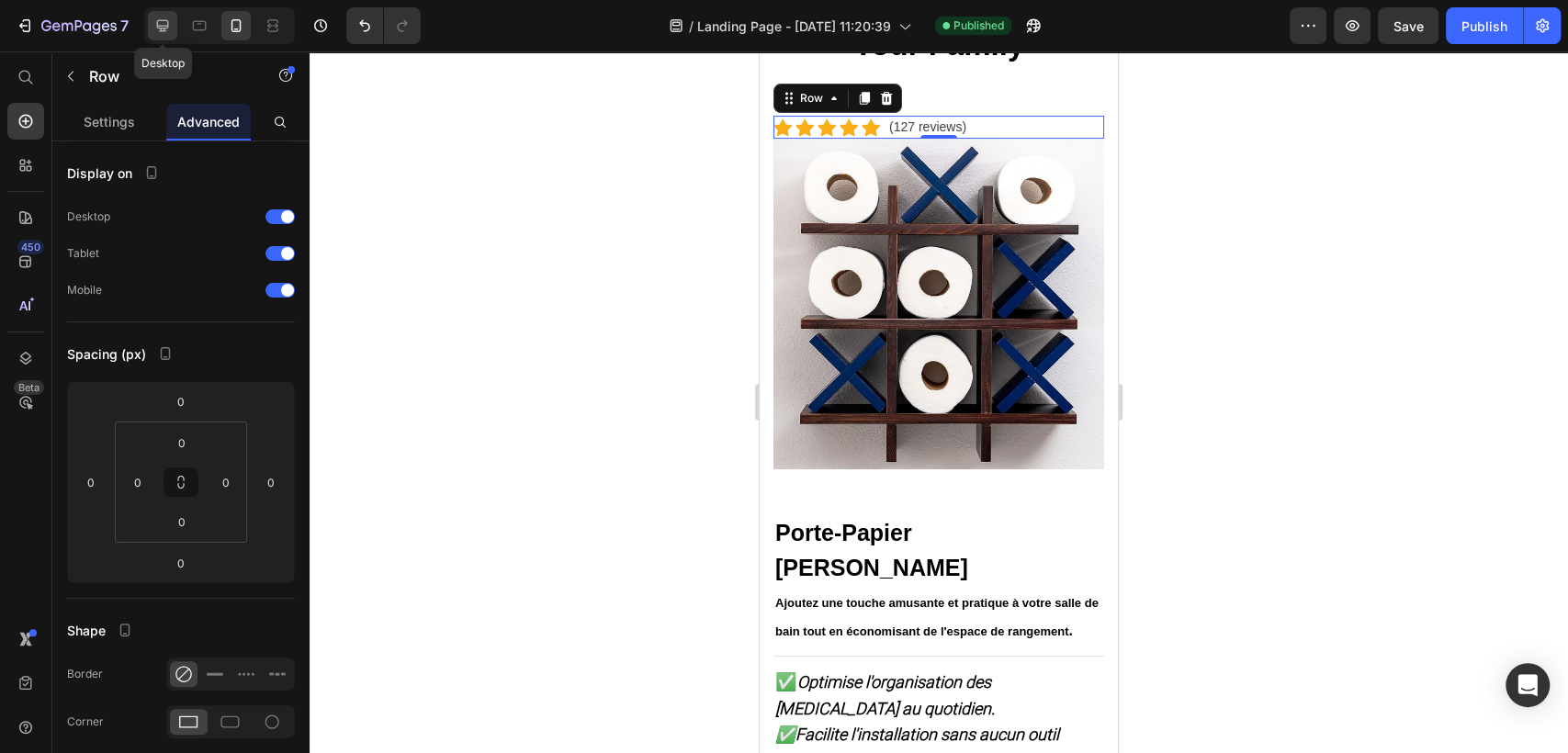 click 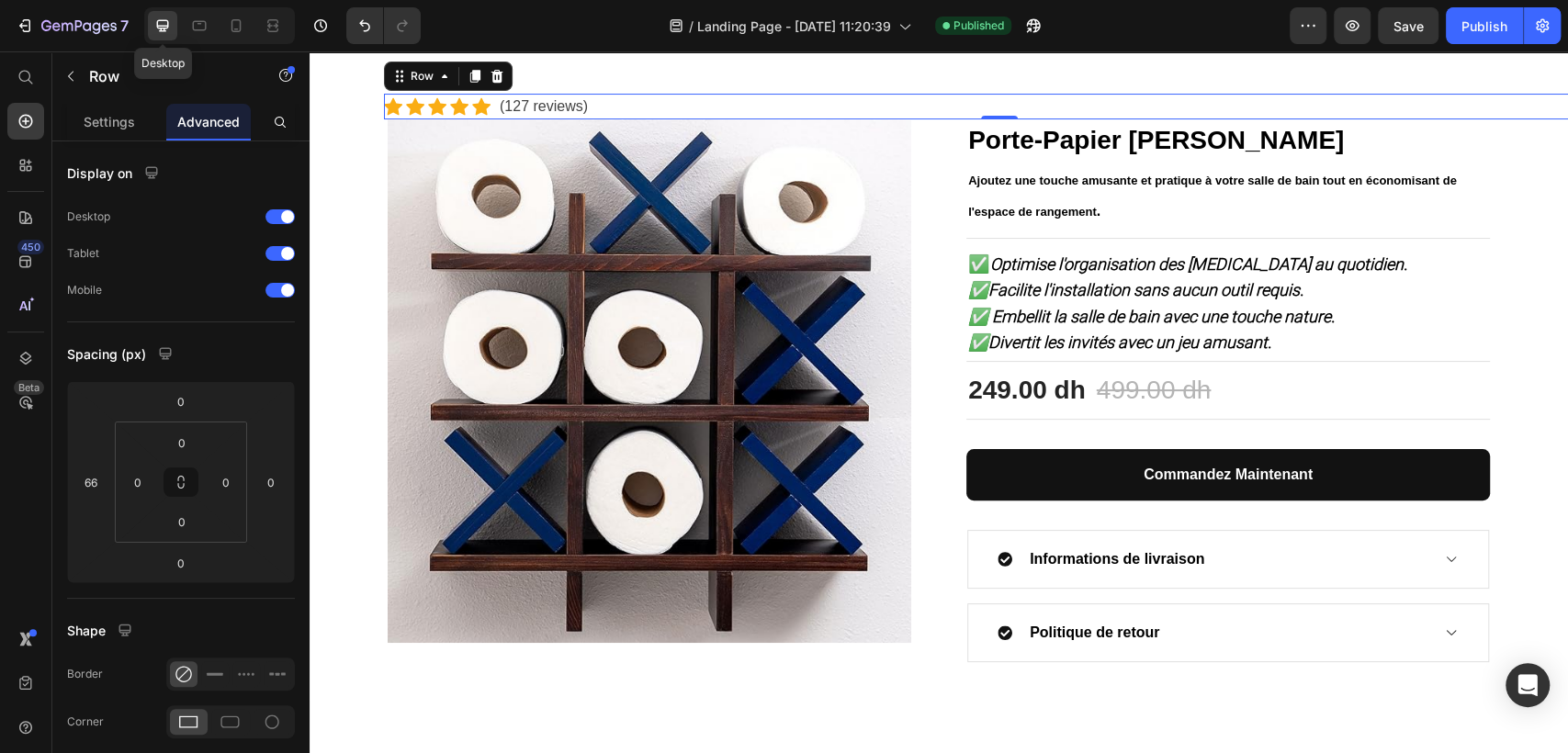 scroll, scrollTop: 136, scrollLeft: 0, axis: vertical 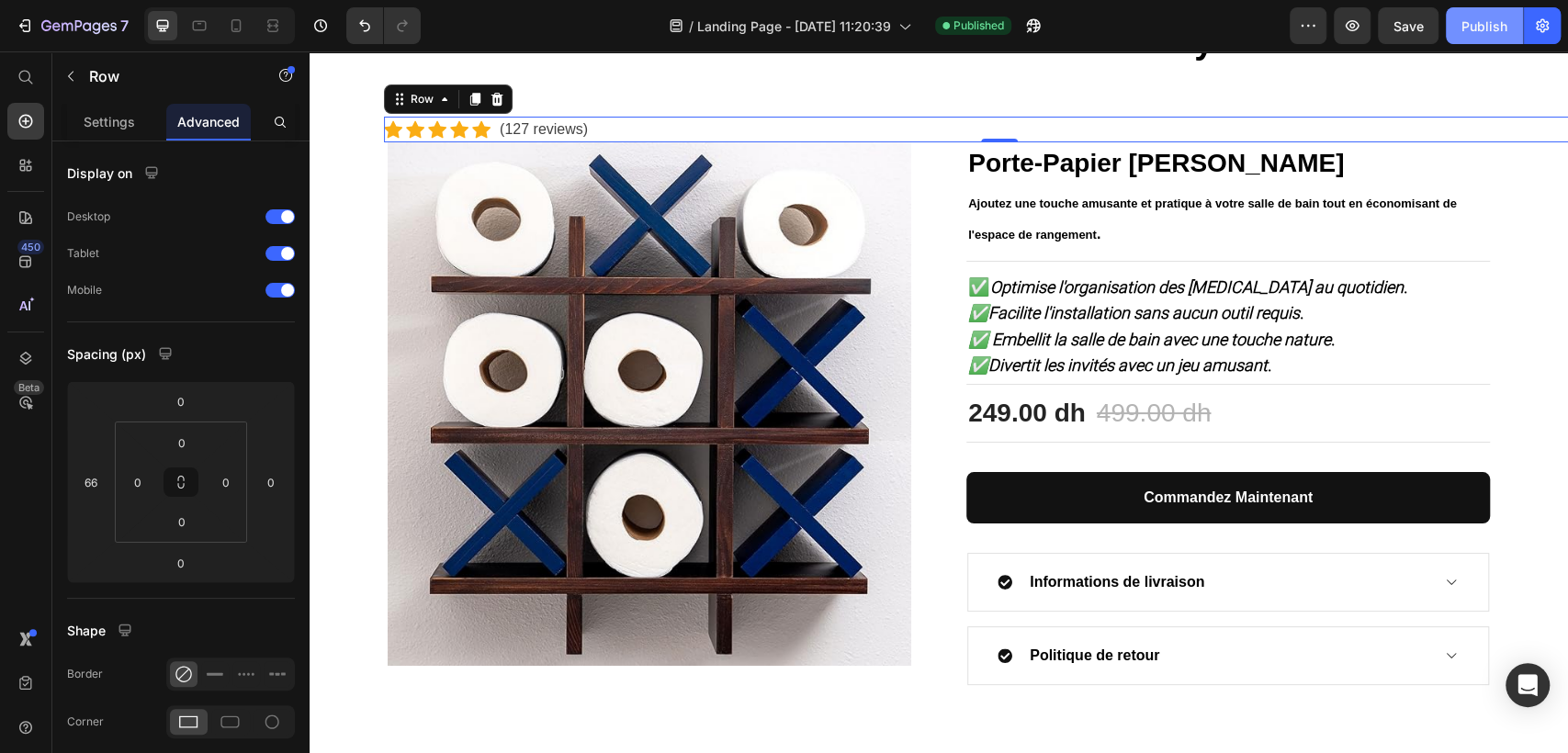click on "Publish" at bounding box center (1484, 26) 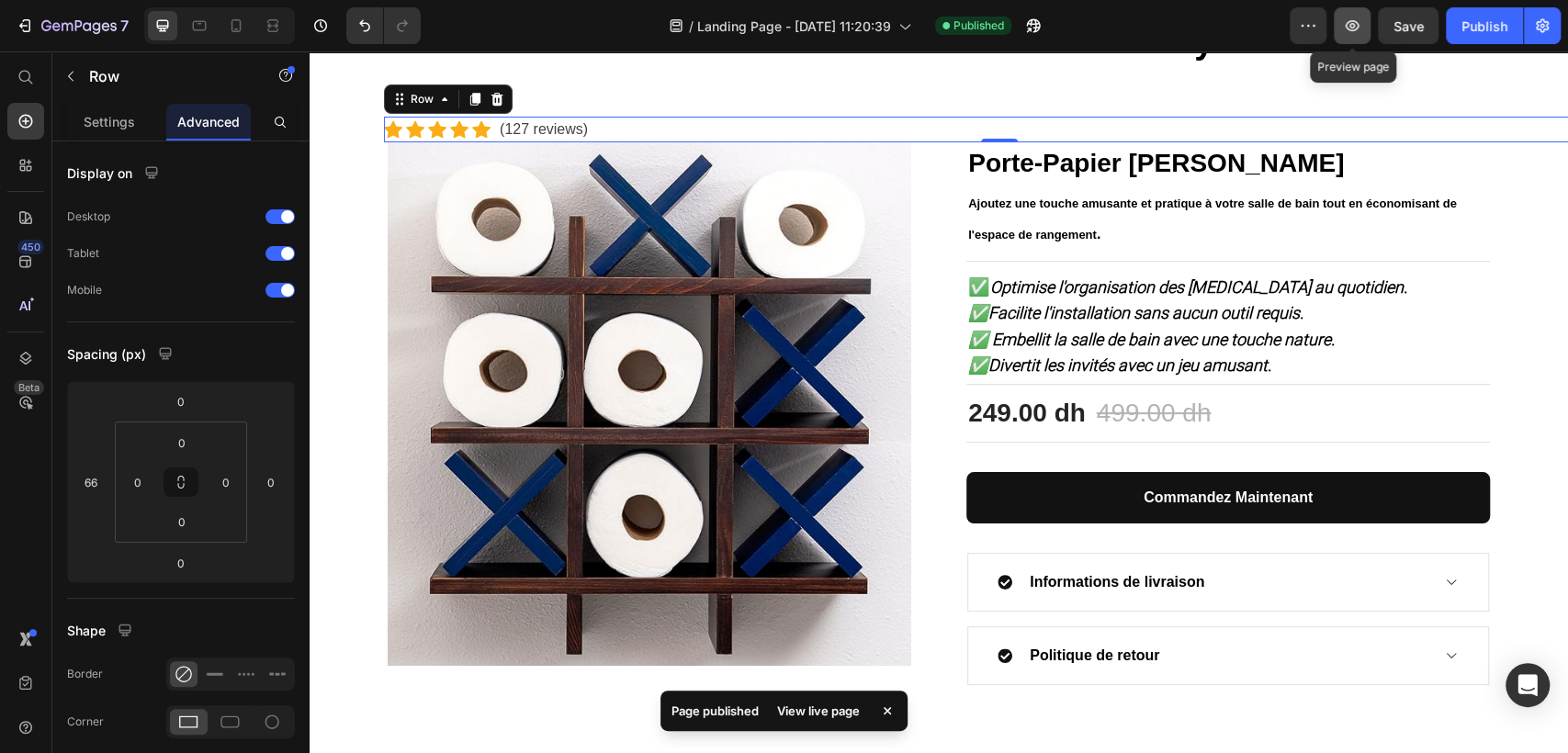 click 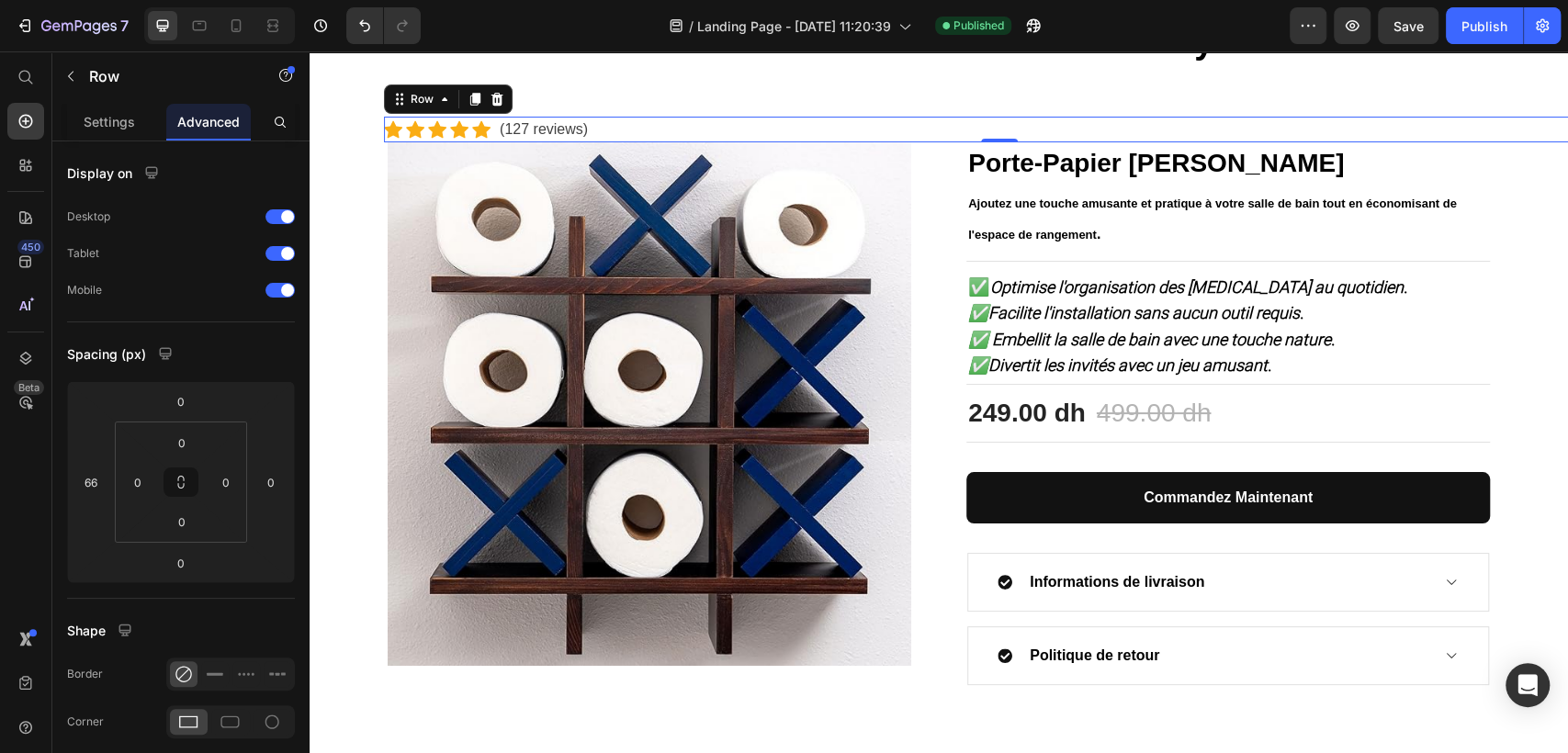 click on "Icon                Icon                Icon                Icon                Icon Icon List Hoz (127 reviews) Text block Row   0" at bounding box center [999, 129] 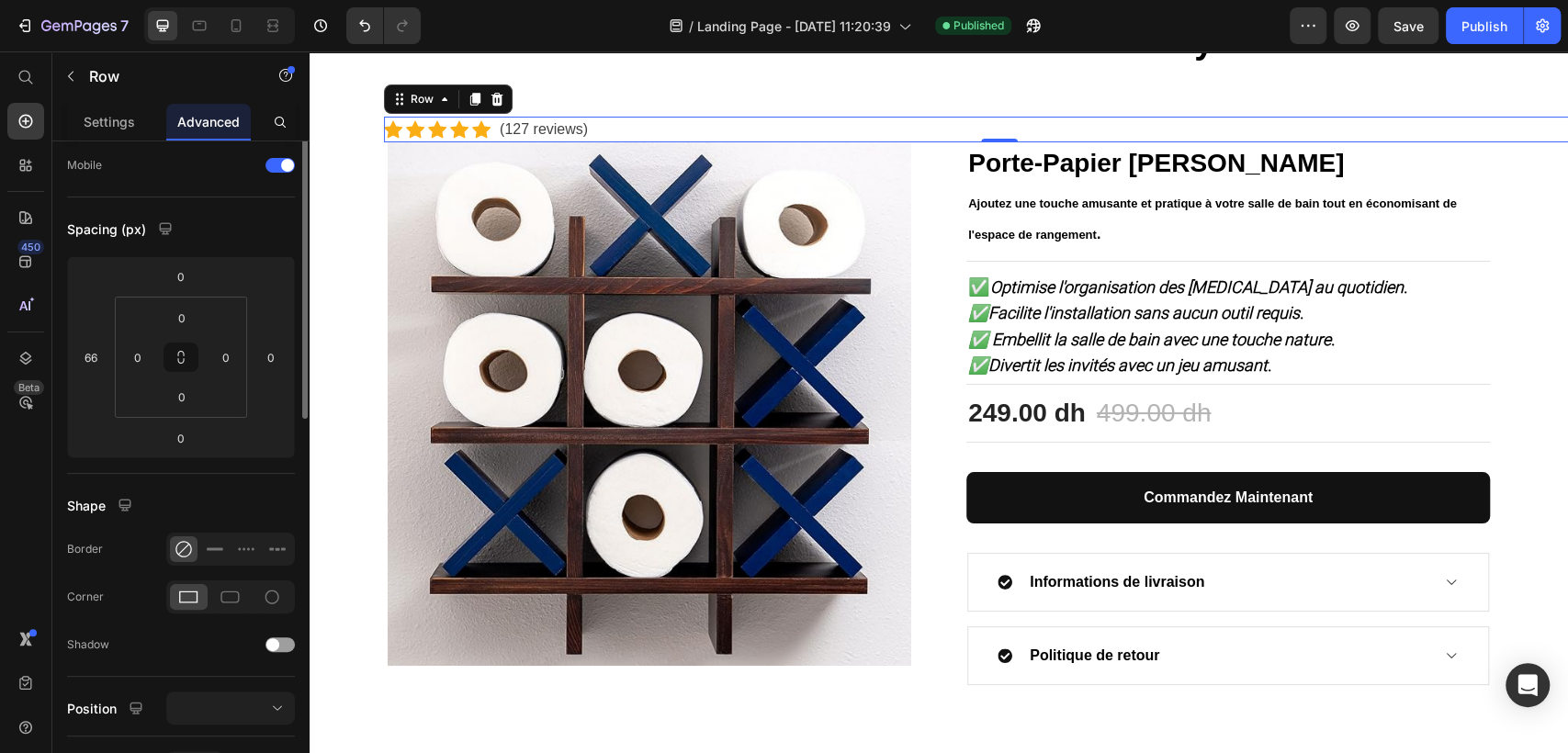 scroll, scrollTop: 0, scrollLeft: 0, axis: both 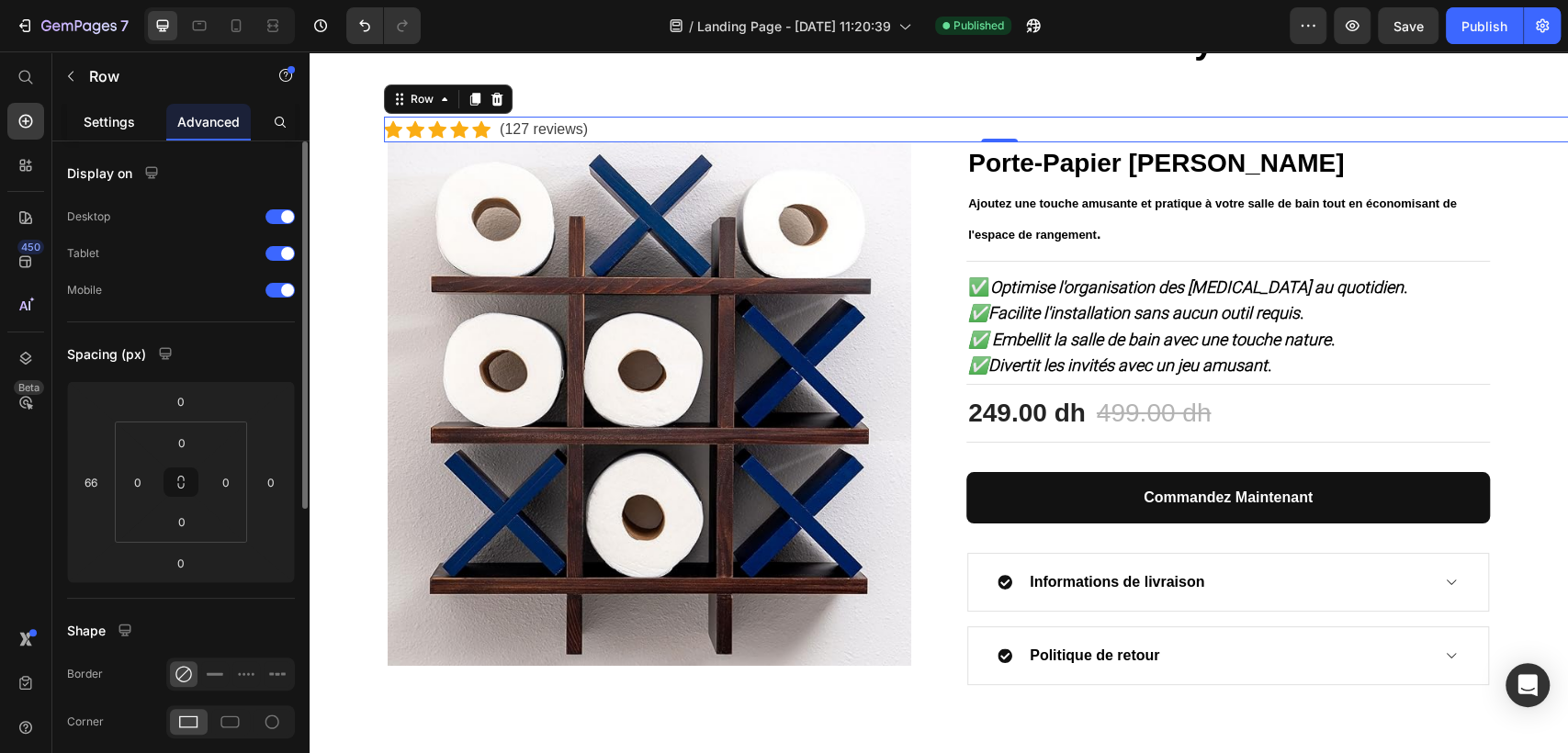 click on "Settings" at bounding box center [109, 121] 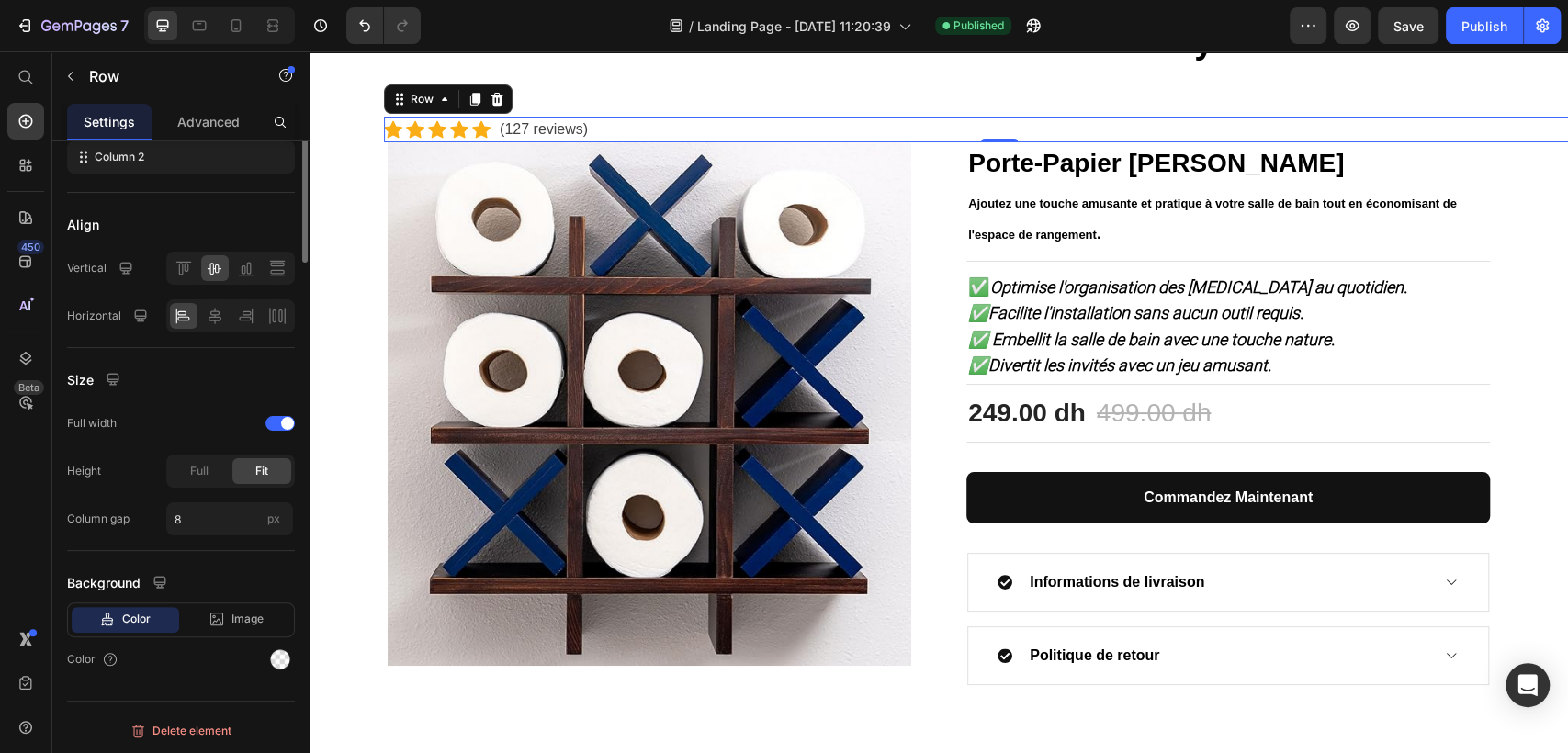 scroll, scrollTop: 0, scrollLeft: 0, axis: both 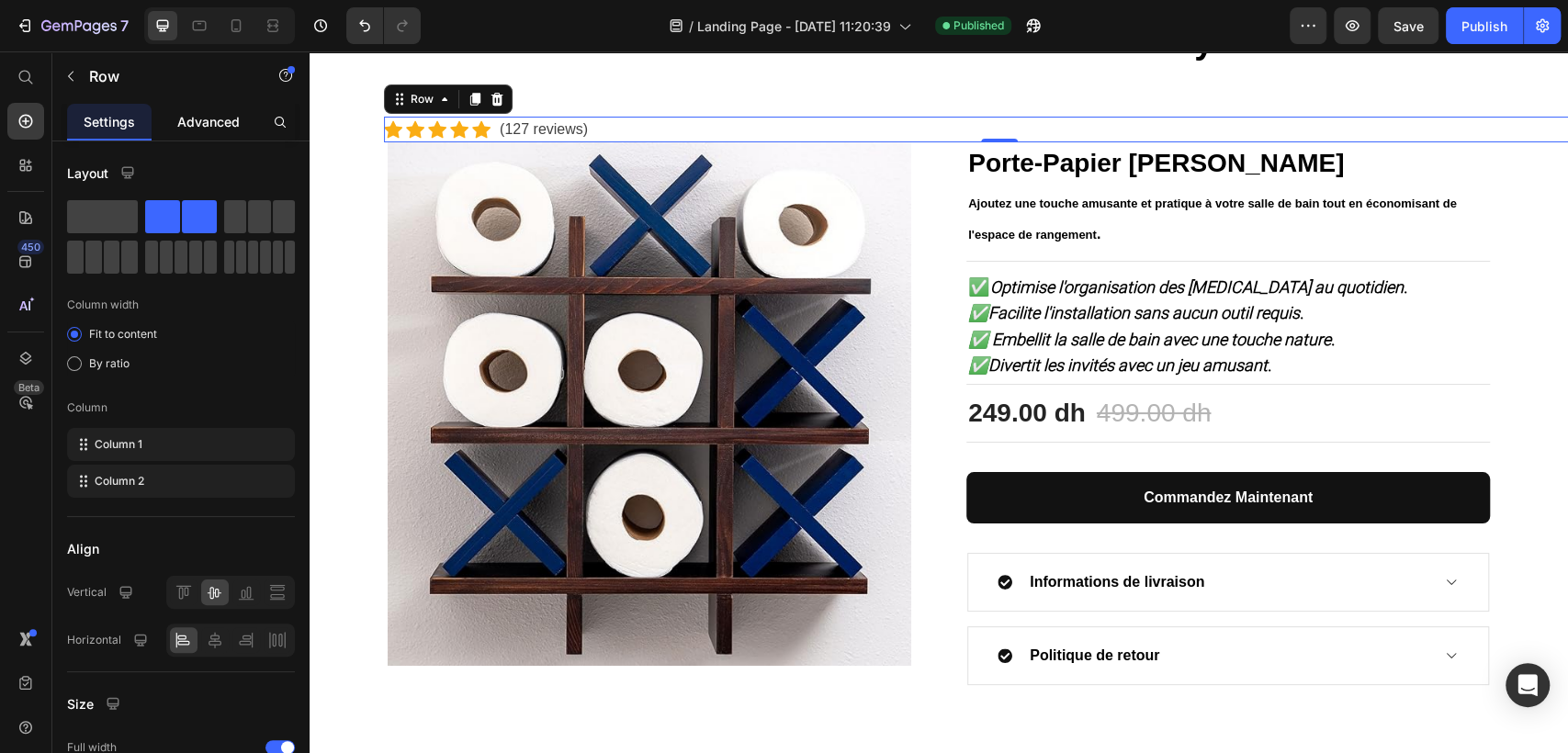 click on "Advanced" at bounding box center [209, 121] 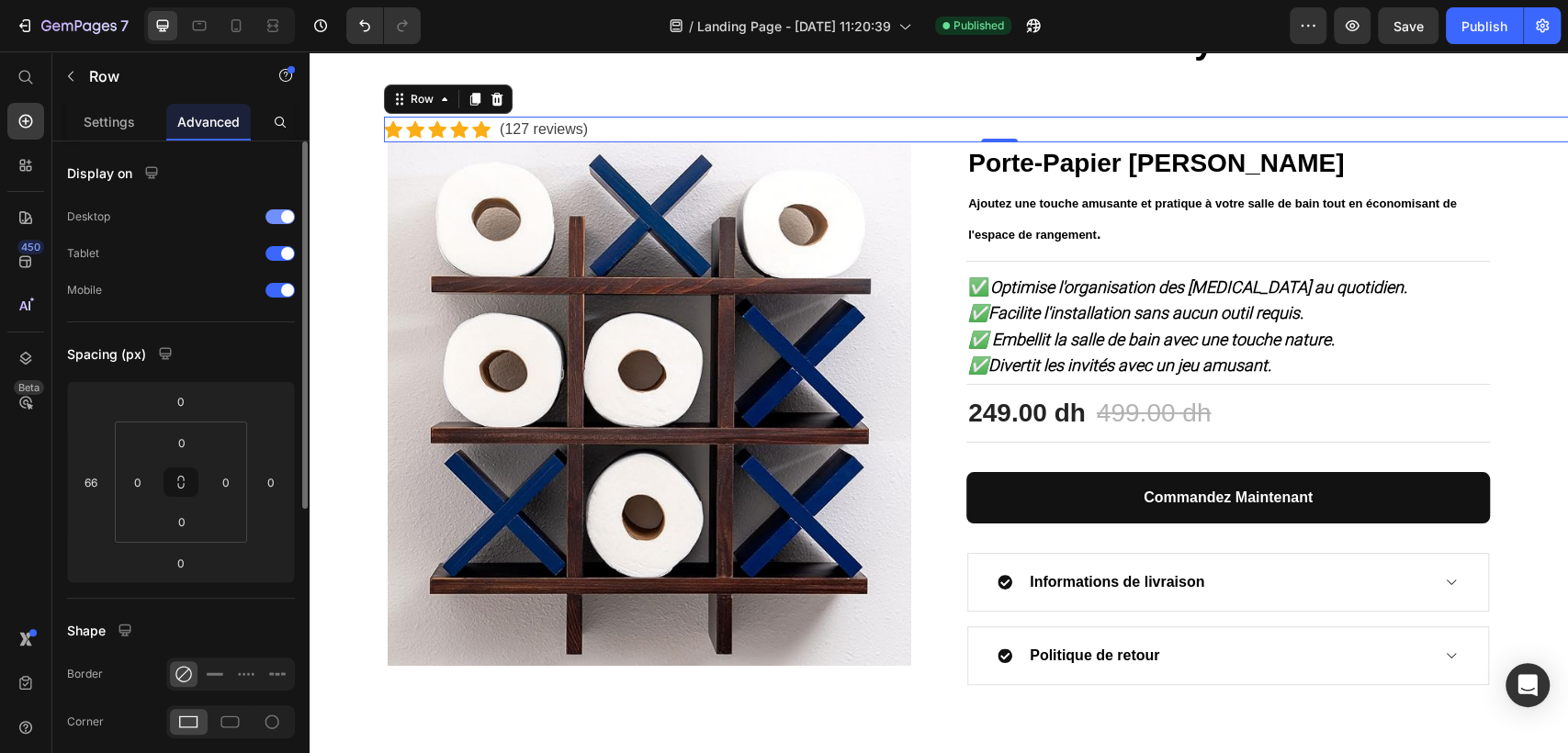 click at bounding box center (288, 217) 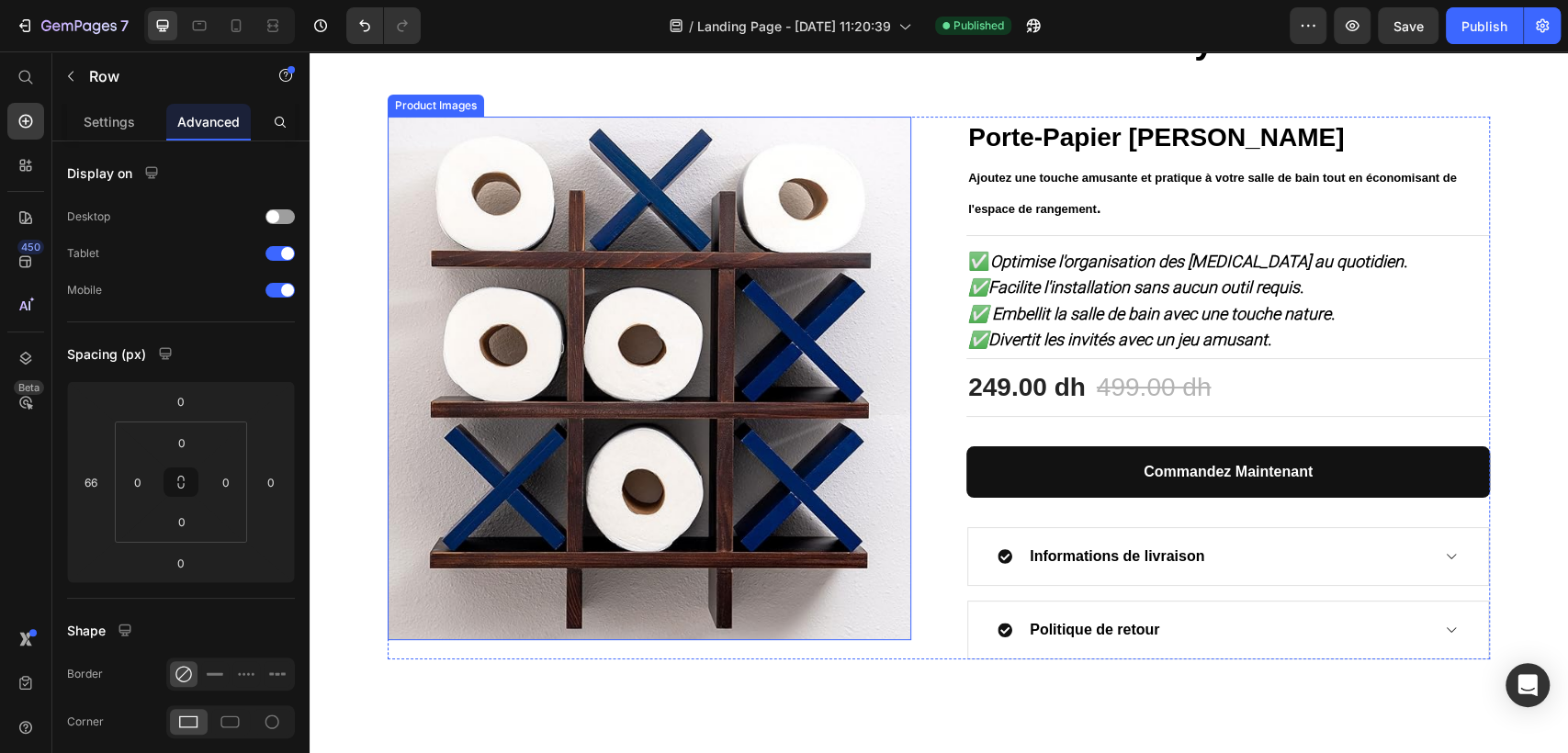 scroll, scrollTop: 0, scrollLeft: 0, axis: both 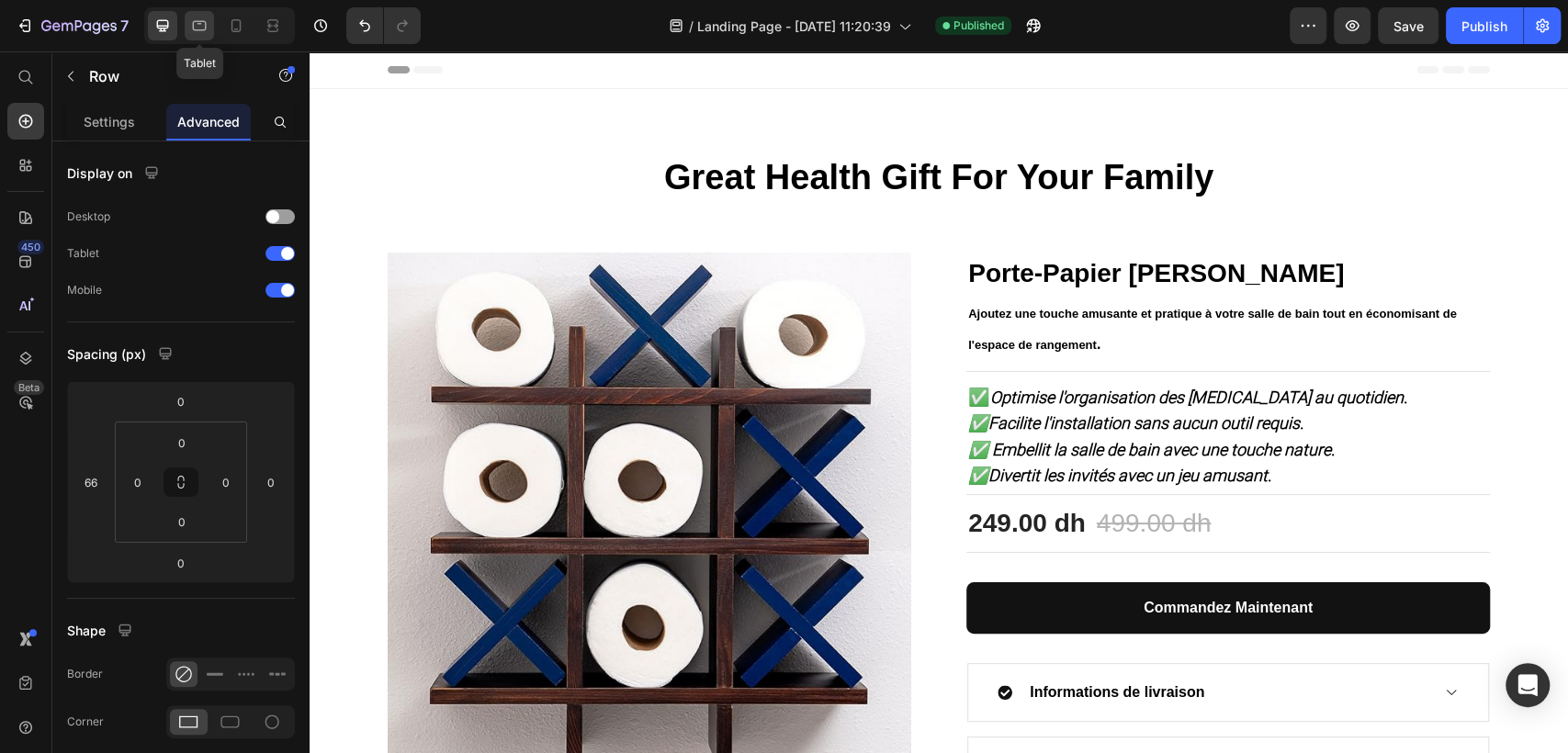 click 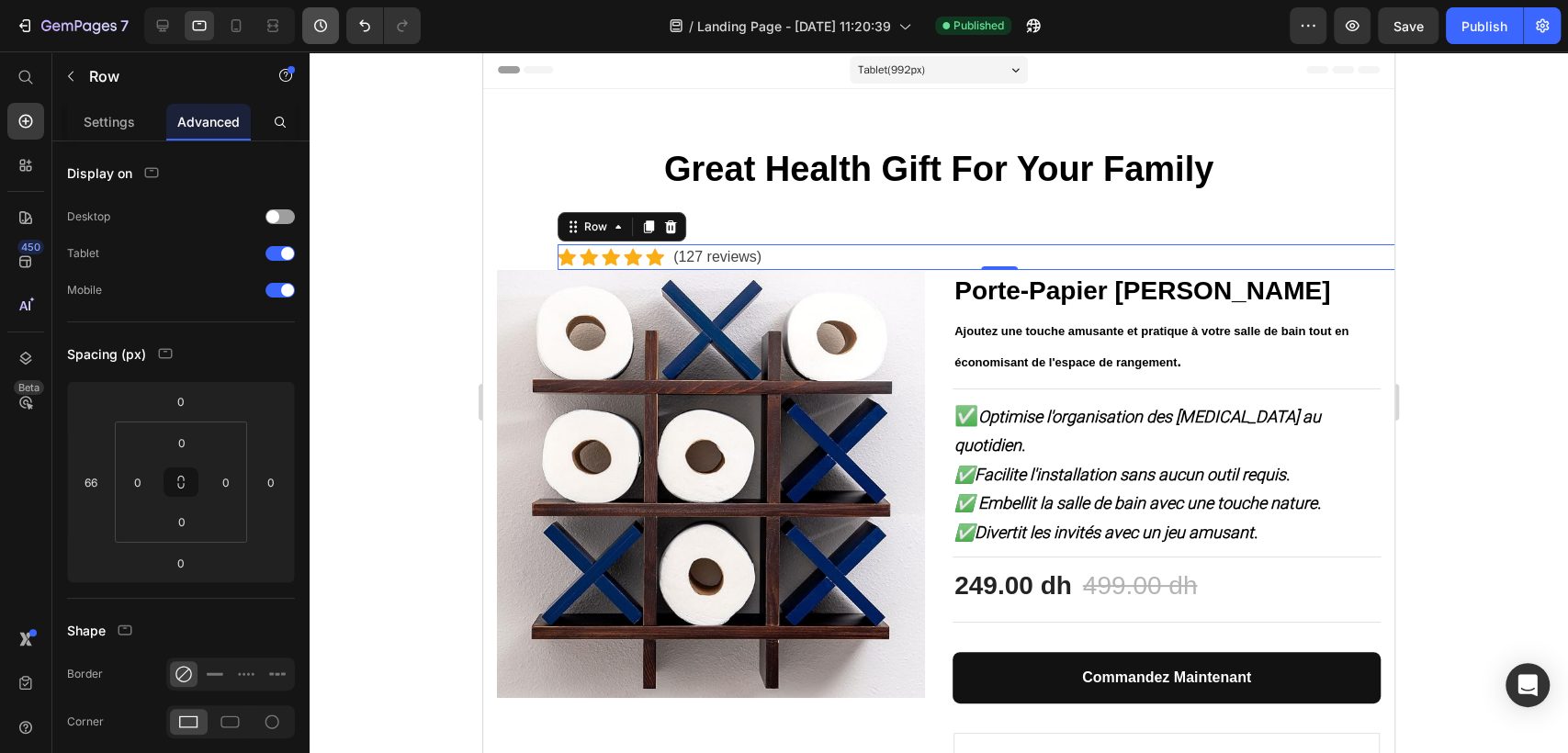 scroll, scrollTop: 128, scrollLeft: 0, axis: vertical 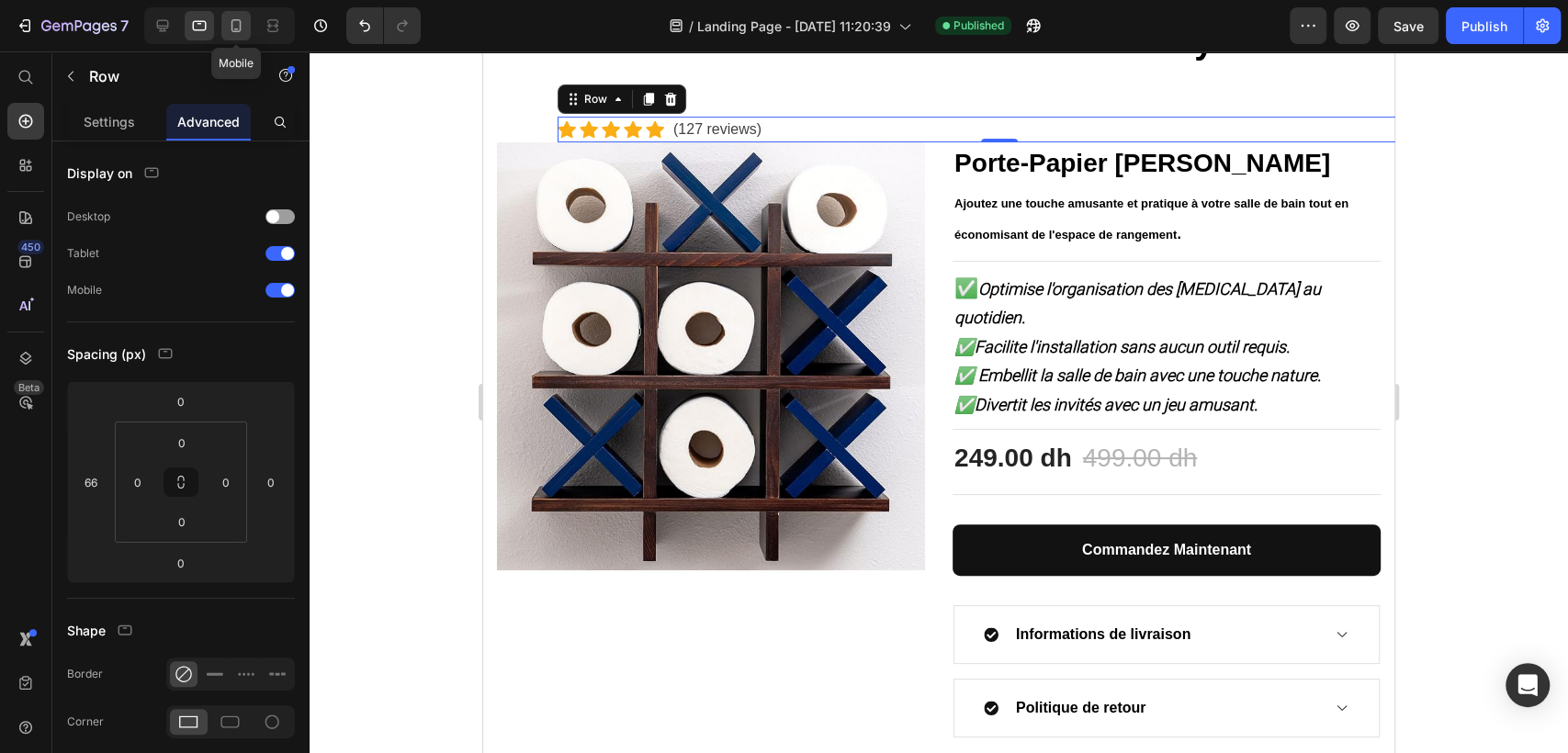 click 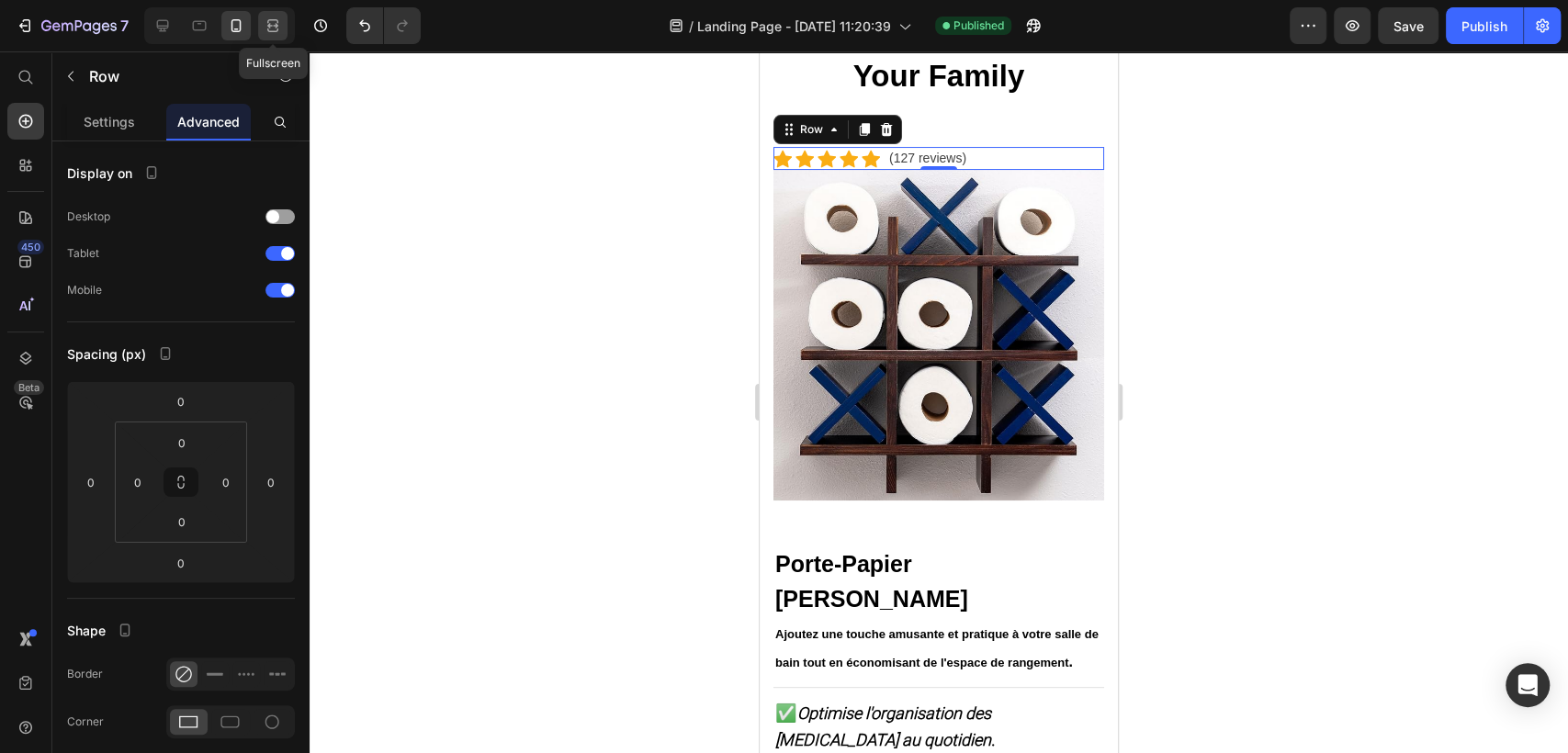scroll, scrollTop: 159, scrollLeft: 0, axis: vertical 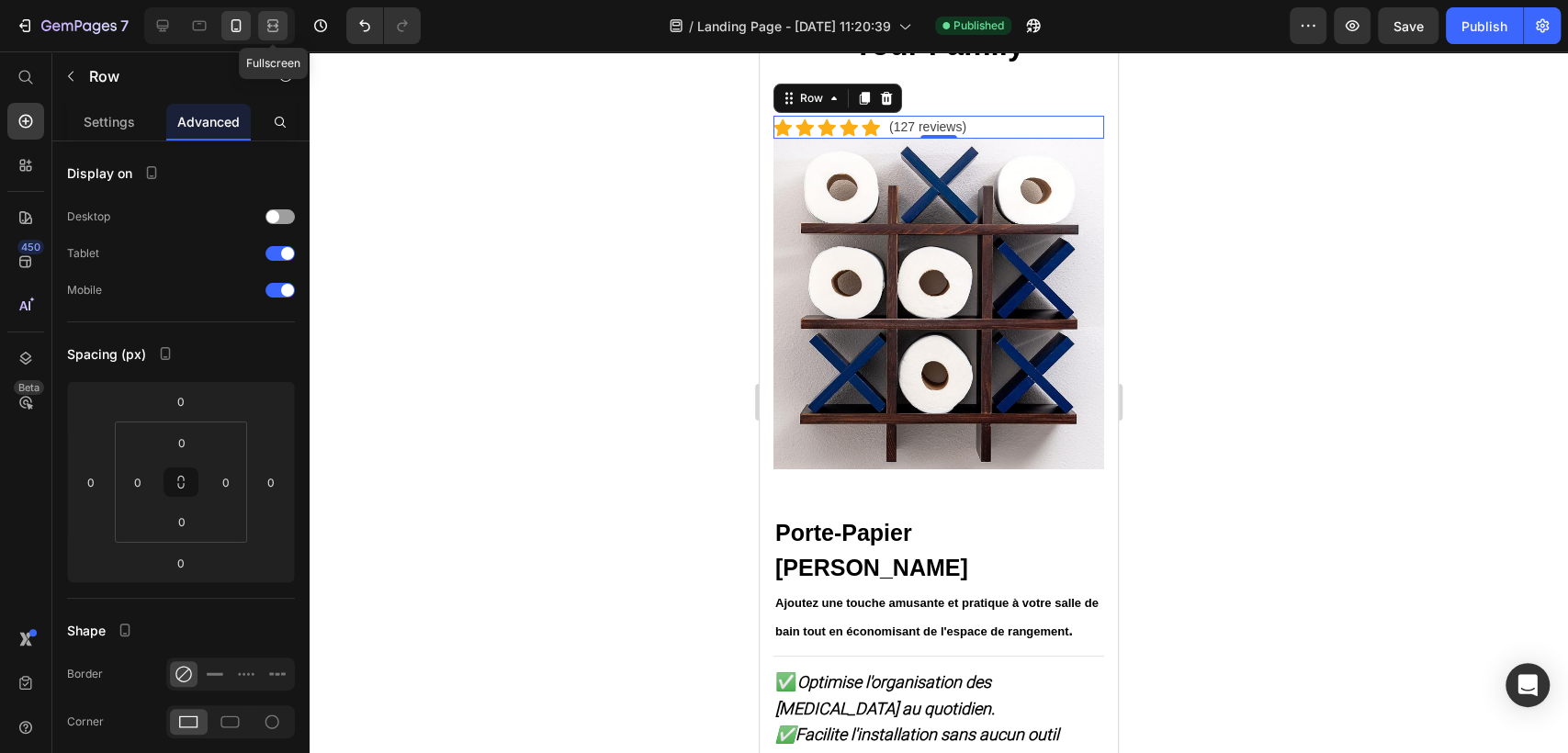 click 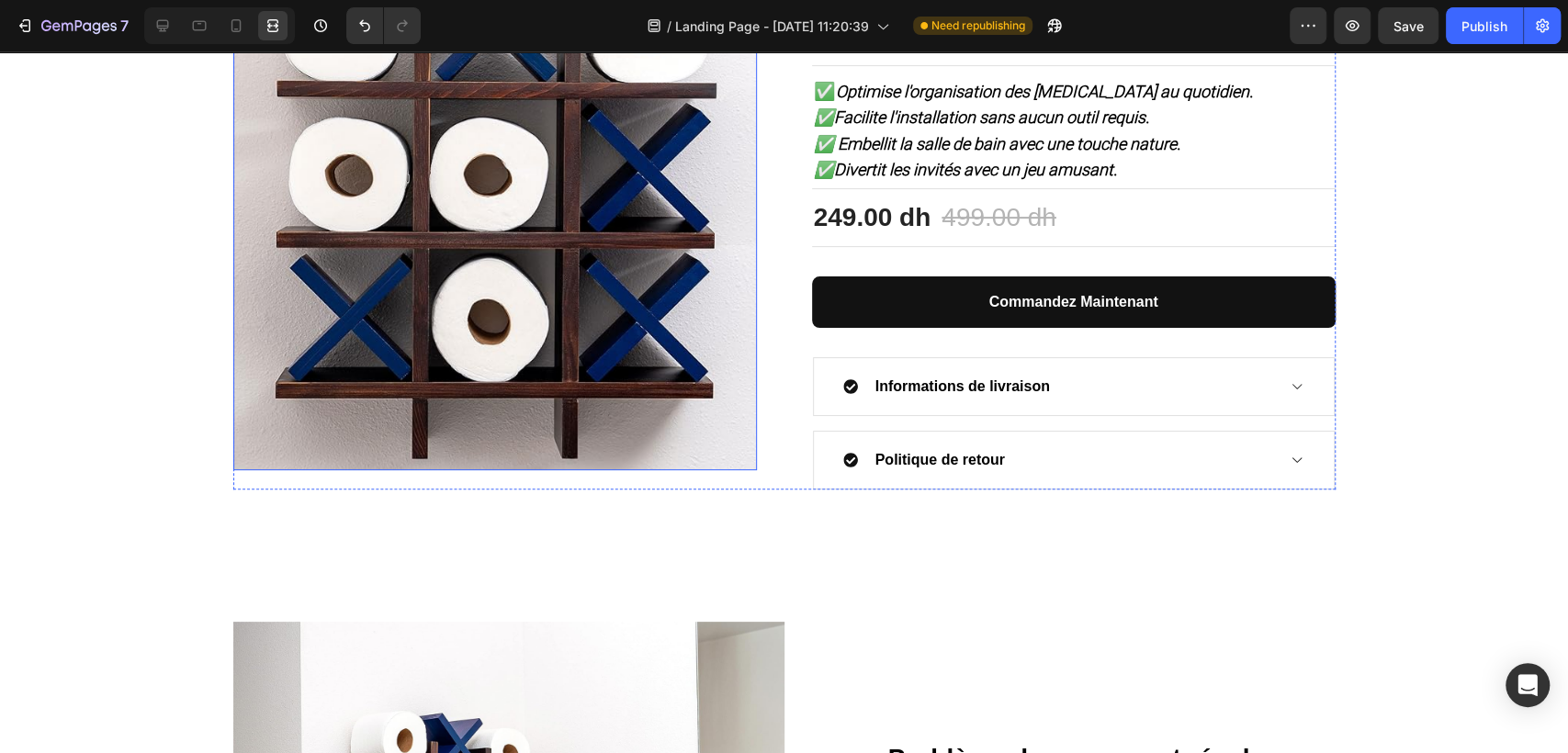 scroll, scrollTop: 0, scrollLeft: 0, axis: both 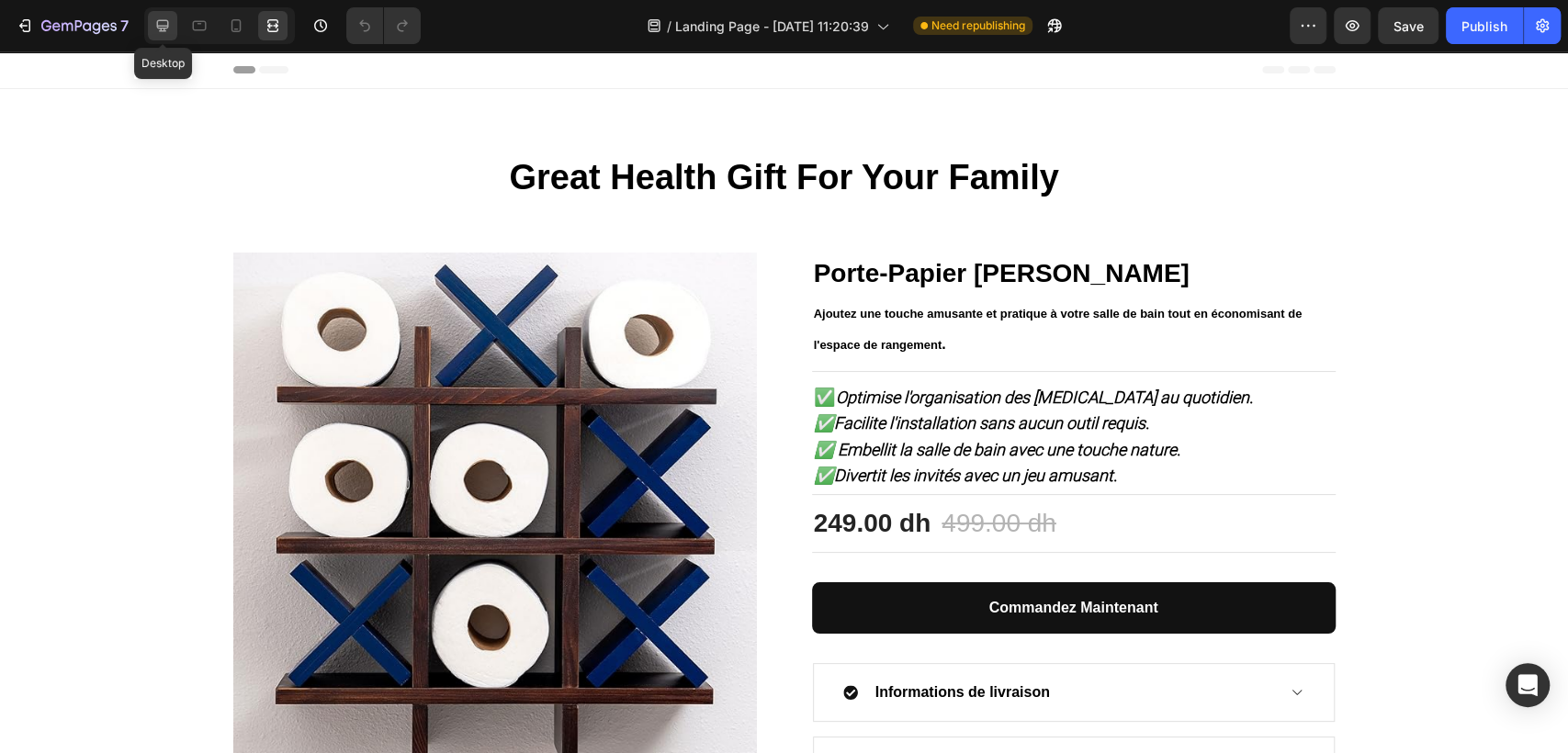 click 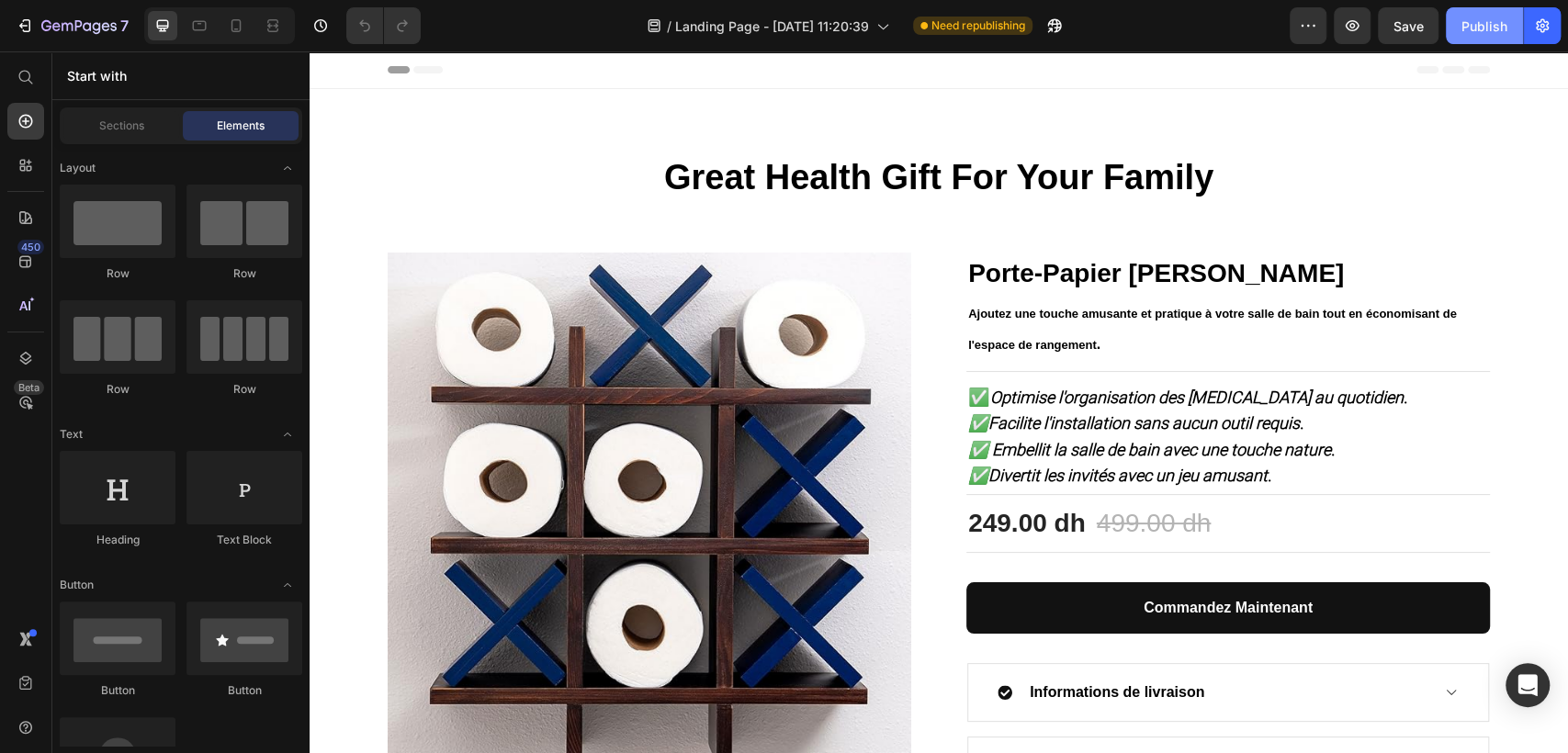 click on "Publish" at bounding box center (1484, 26) 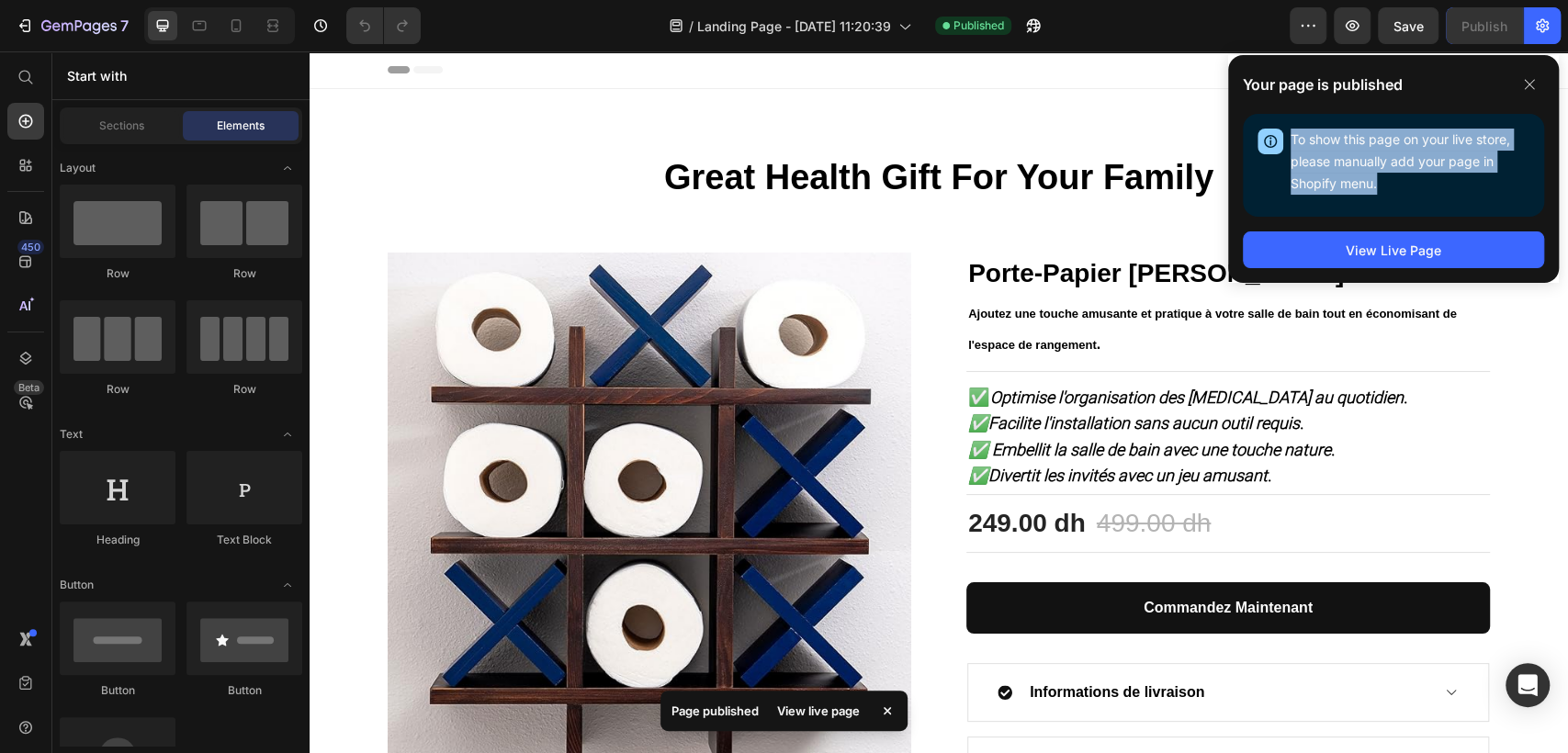 drag, startPoint x: 1291, startPoint y: 141, endPoint x: 1382, endPoint y: 178, distance: 98.23441 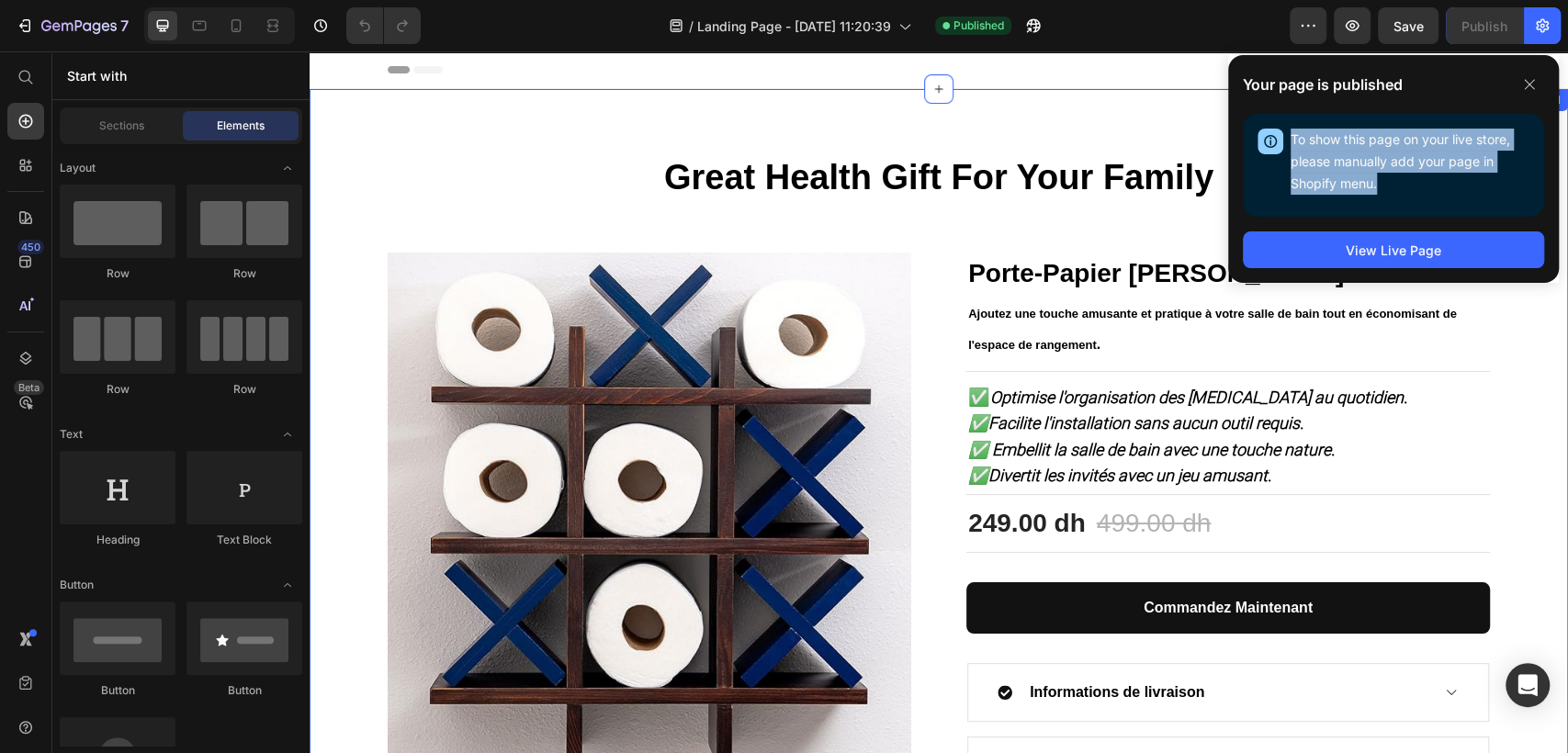 click on "Great Health Gift For Your Family Heading Row                Icon                Icon                Icon                Icon                Icon Icon List Hoz (127 reviews) Text block Row Product Images Porte-Papier Mural Rigolo (P) Title Ajoutez une touche amusante et pratique à votre salle de bain tout en économisant de l'espace de rangement . Text block                Title Line ✅  Optimise l'organisation des [MEDICAL_DATA] au quotidien. ✅Facilite l'installation sans aucun outil requis. ✅ Embellit la salle de bain avec une touche nature. ✅Divertit les invités avec un jeu amusant.   Text block                Title Line 249.00 dh (P) Price 499.00 dh (P) Price Row Row                Title Line commandez maintenant    (P) Dynamic Checkout
Informations de livraison
Politique de retour Accordion Product Section 1" at bounding box center (939, 475) 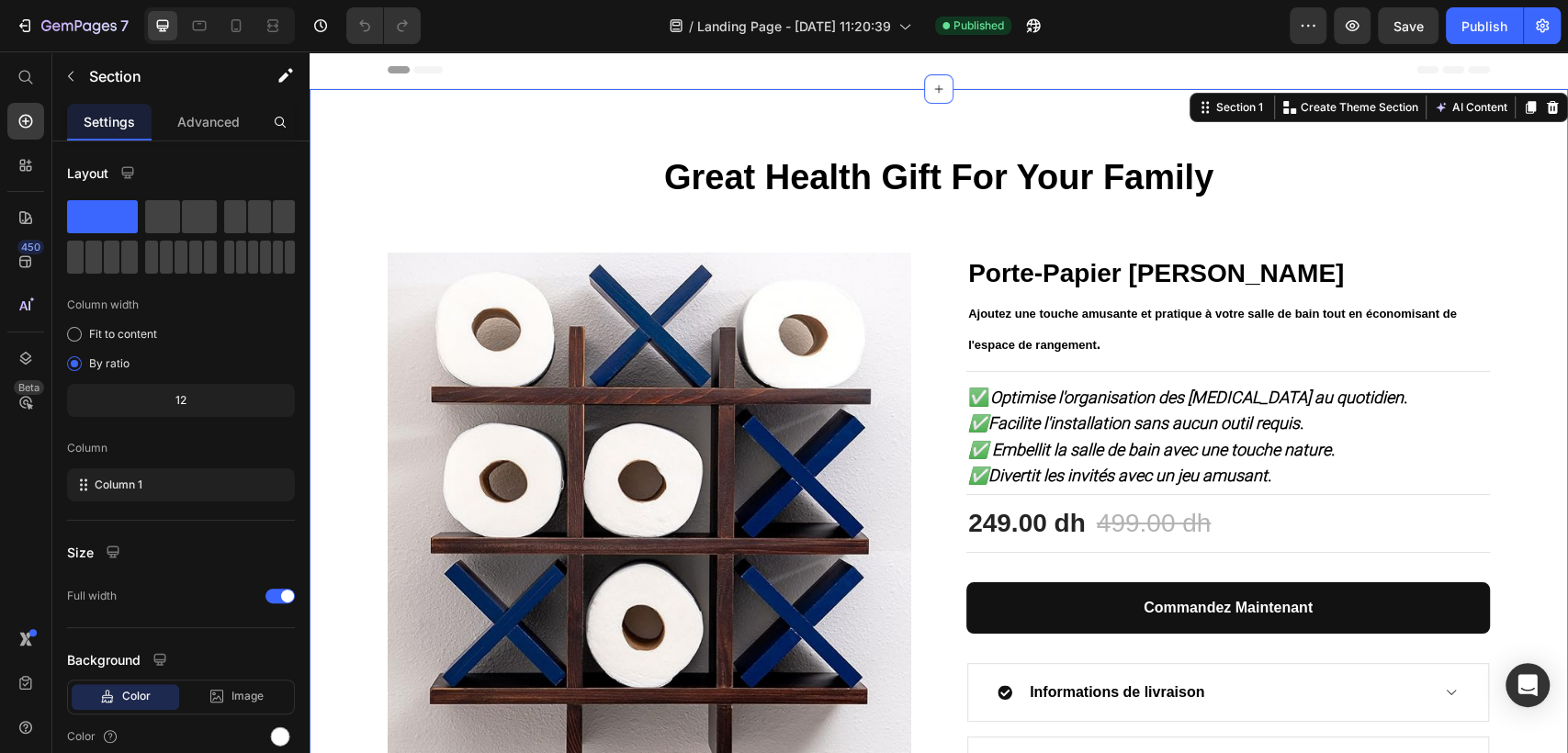 click on "Header" at bounding box center [362, 70] 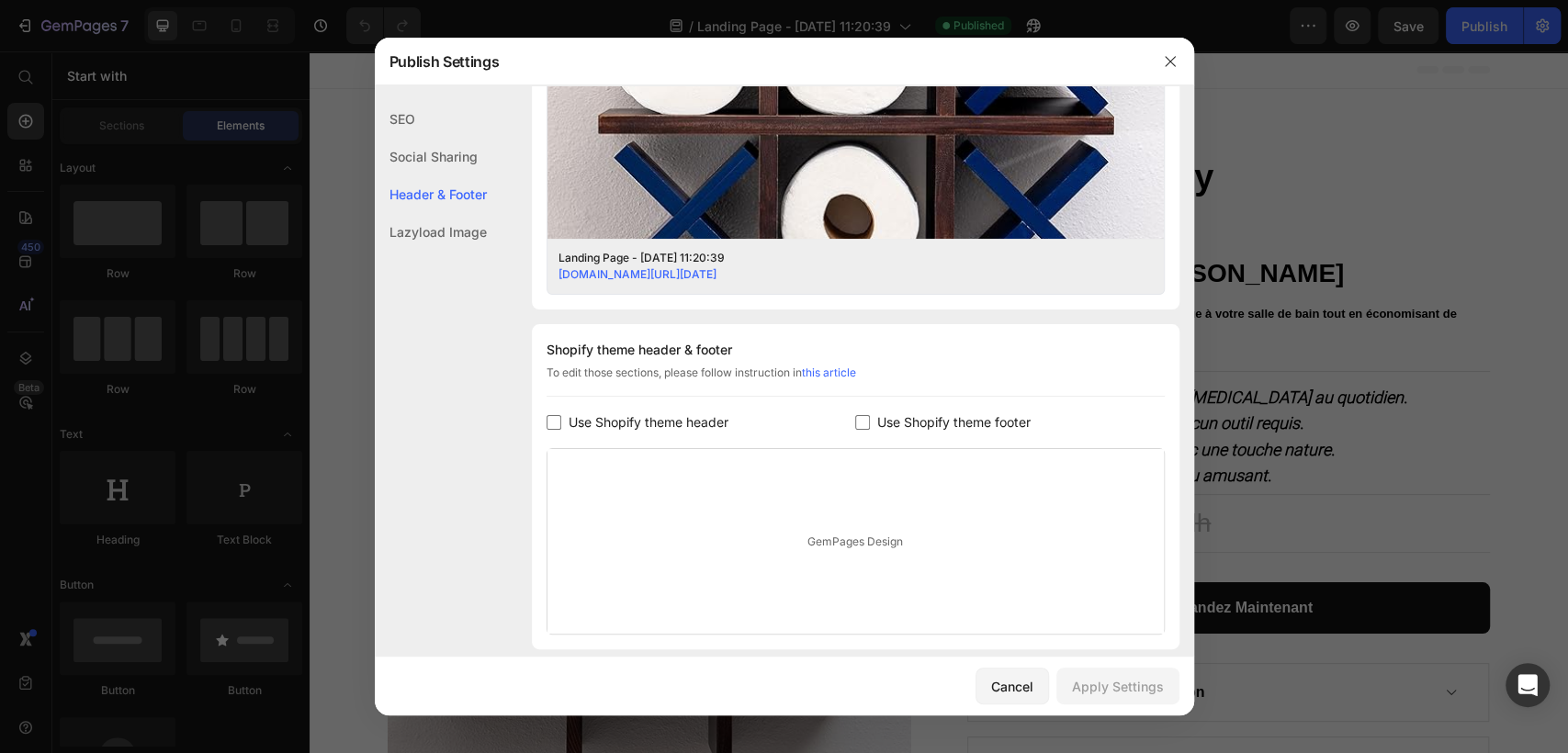 scroll, scrollTop: 769, scrollLeft: 0, axis: vertical 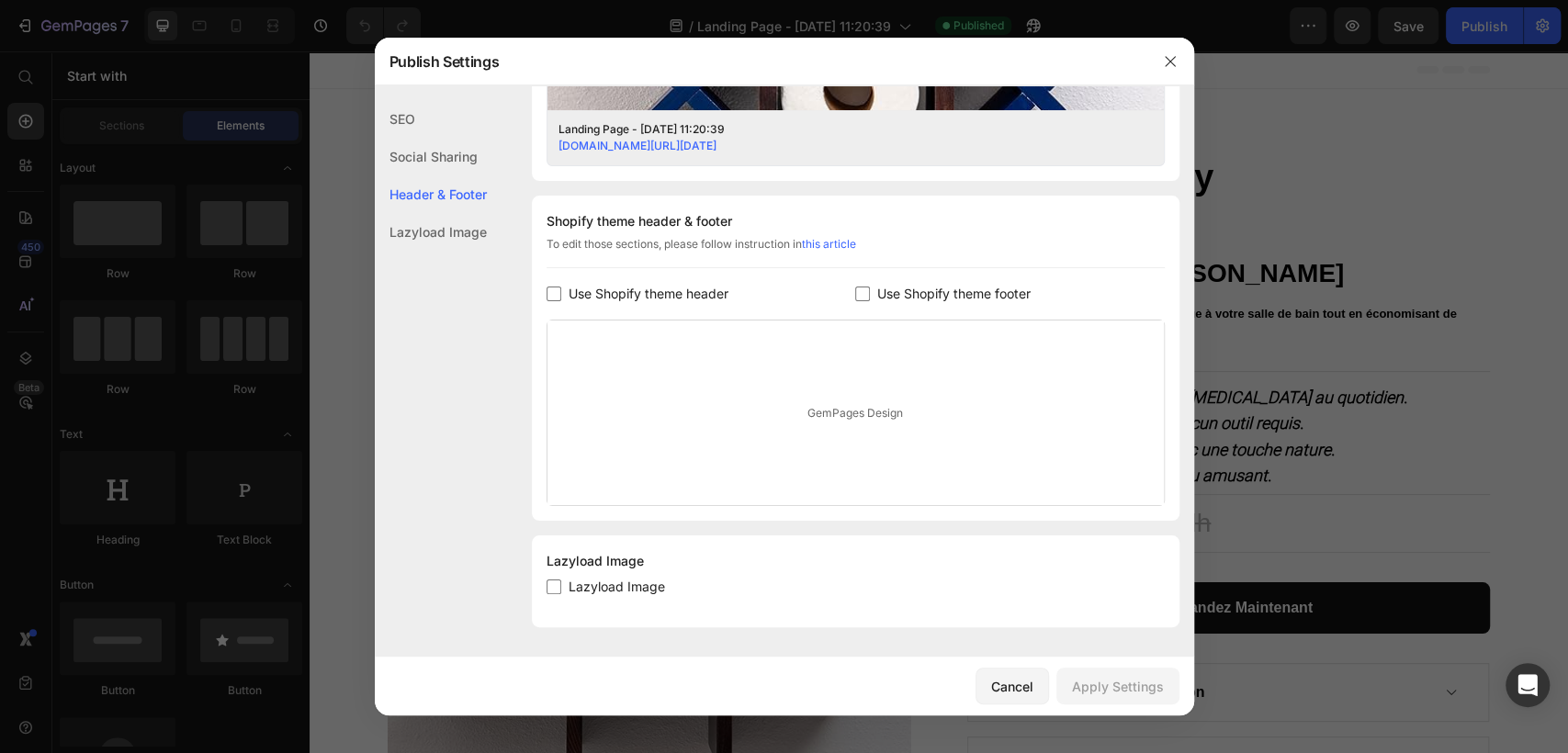 click on "Use Shopify theme header" at bounding box center [649, 294] 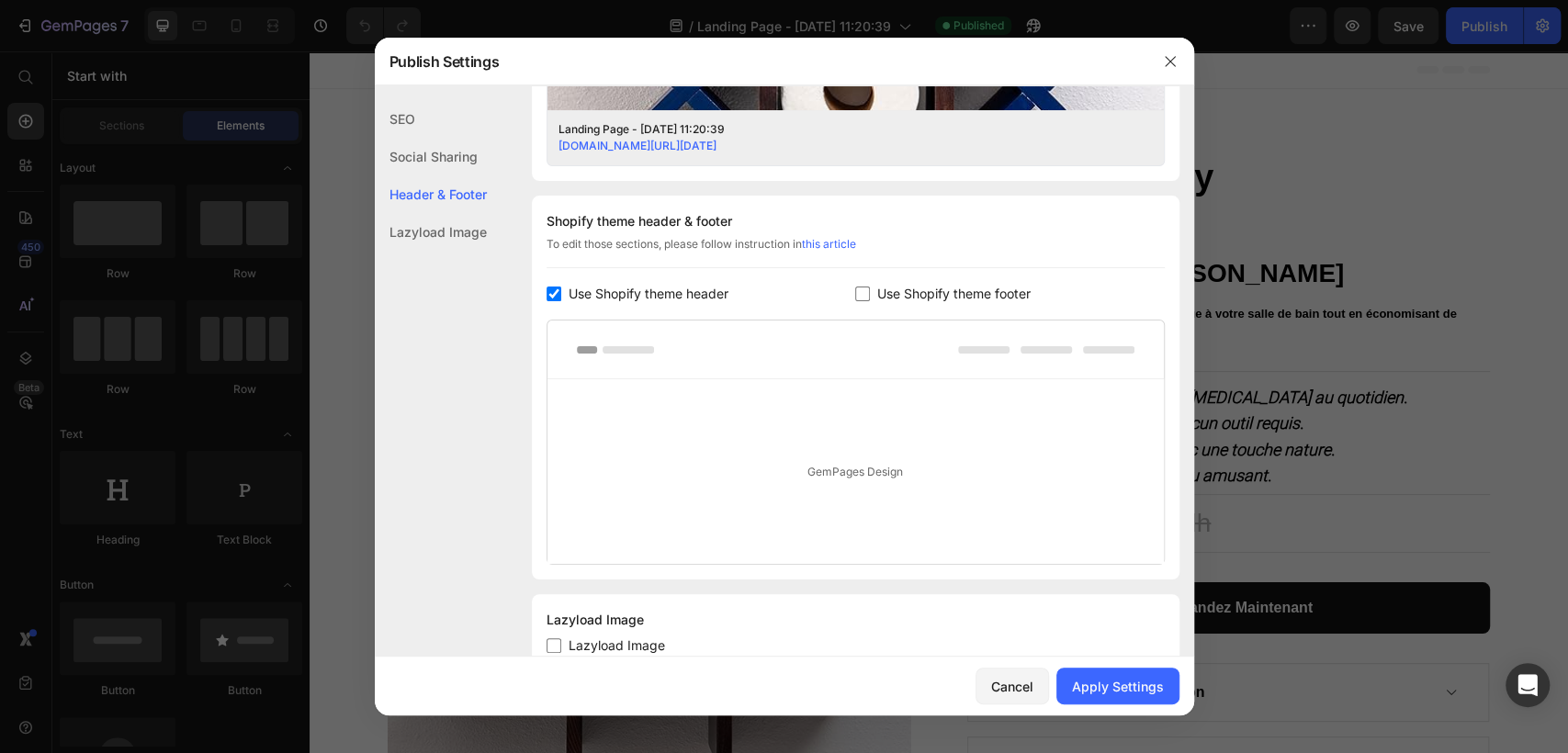click on "Use Shopify theme header" at bounding box center (649, 294) 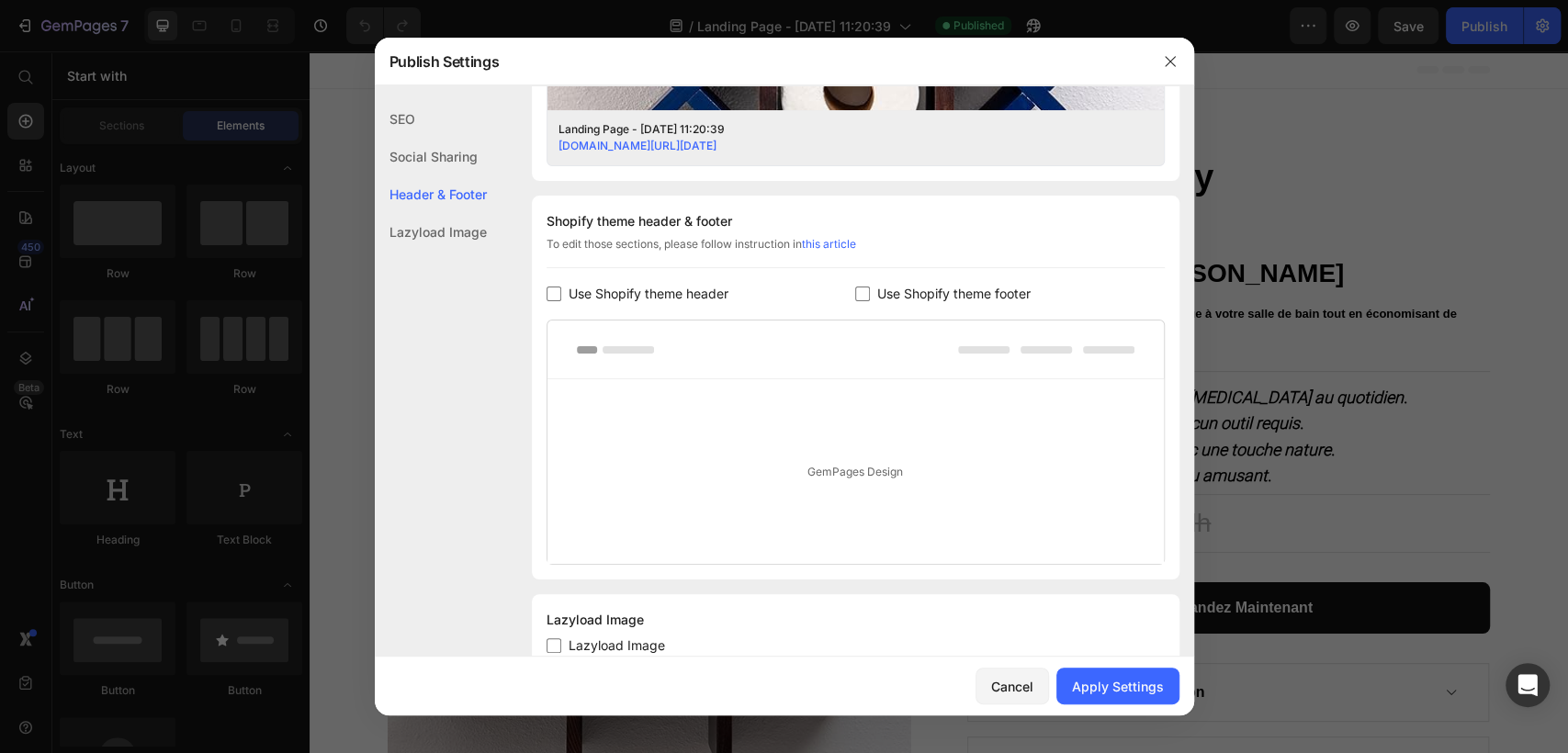 checkbox on "false" 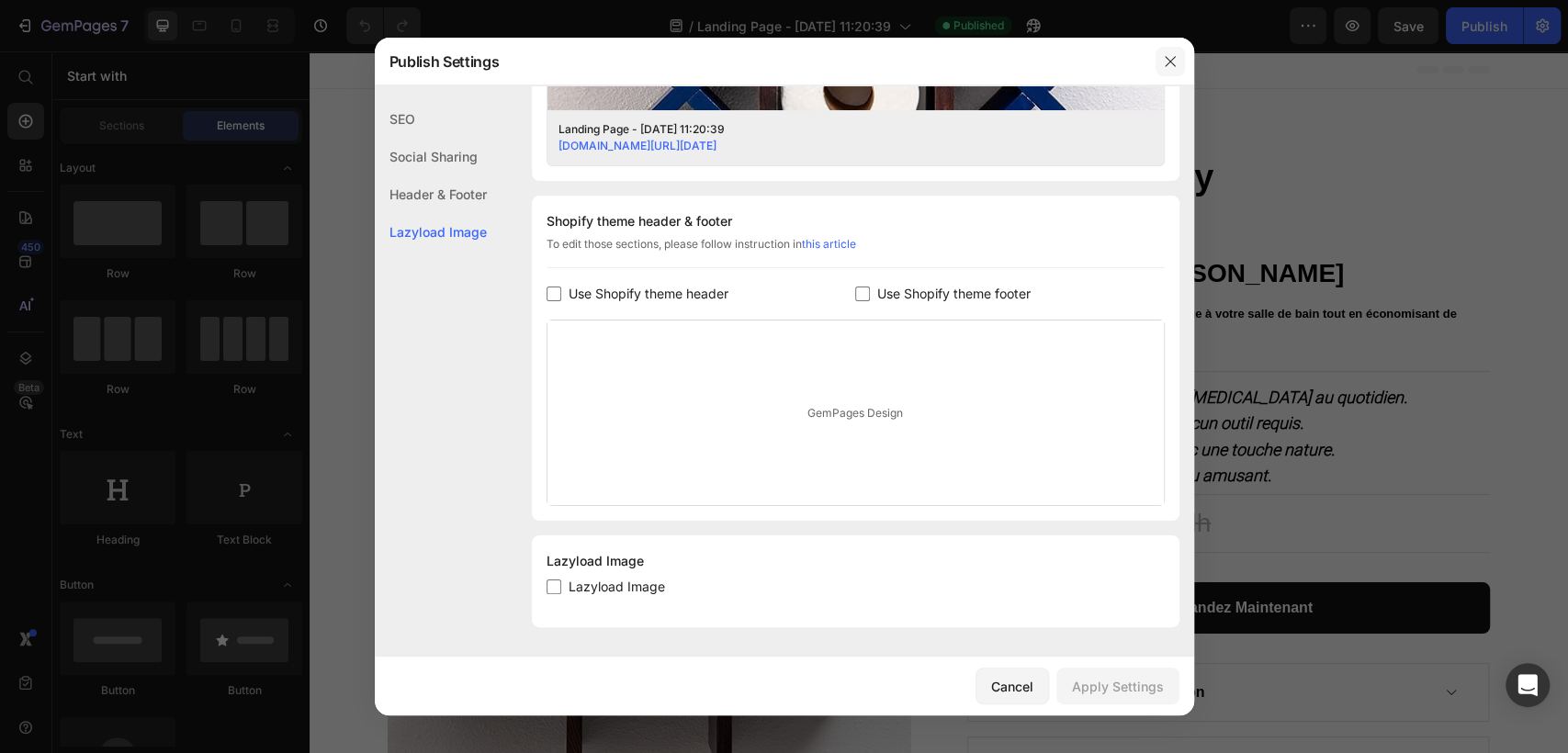 click at bounding box center [1170, 62] 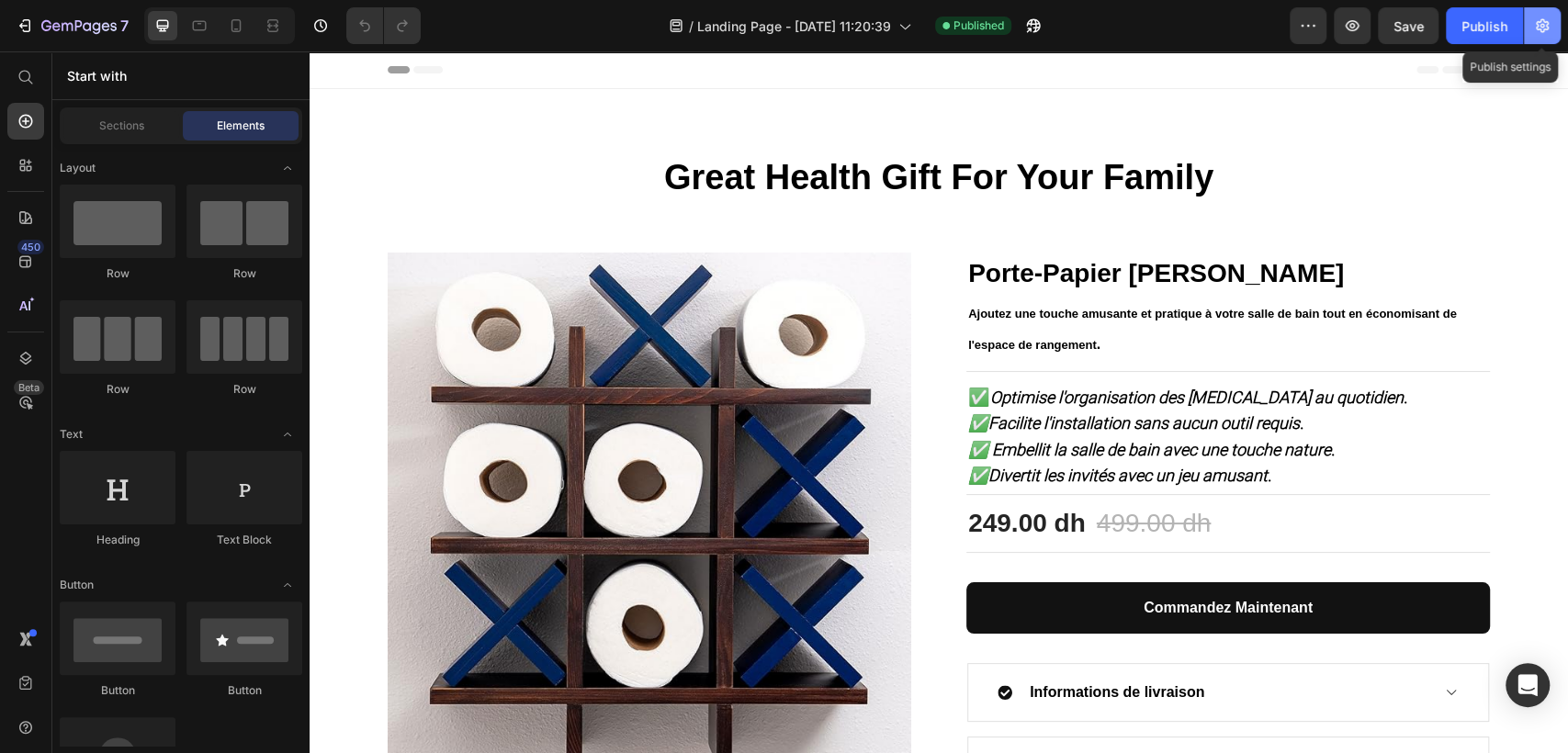 click 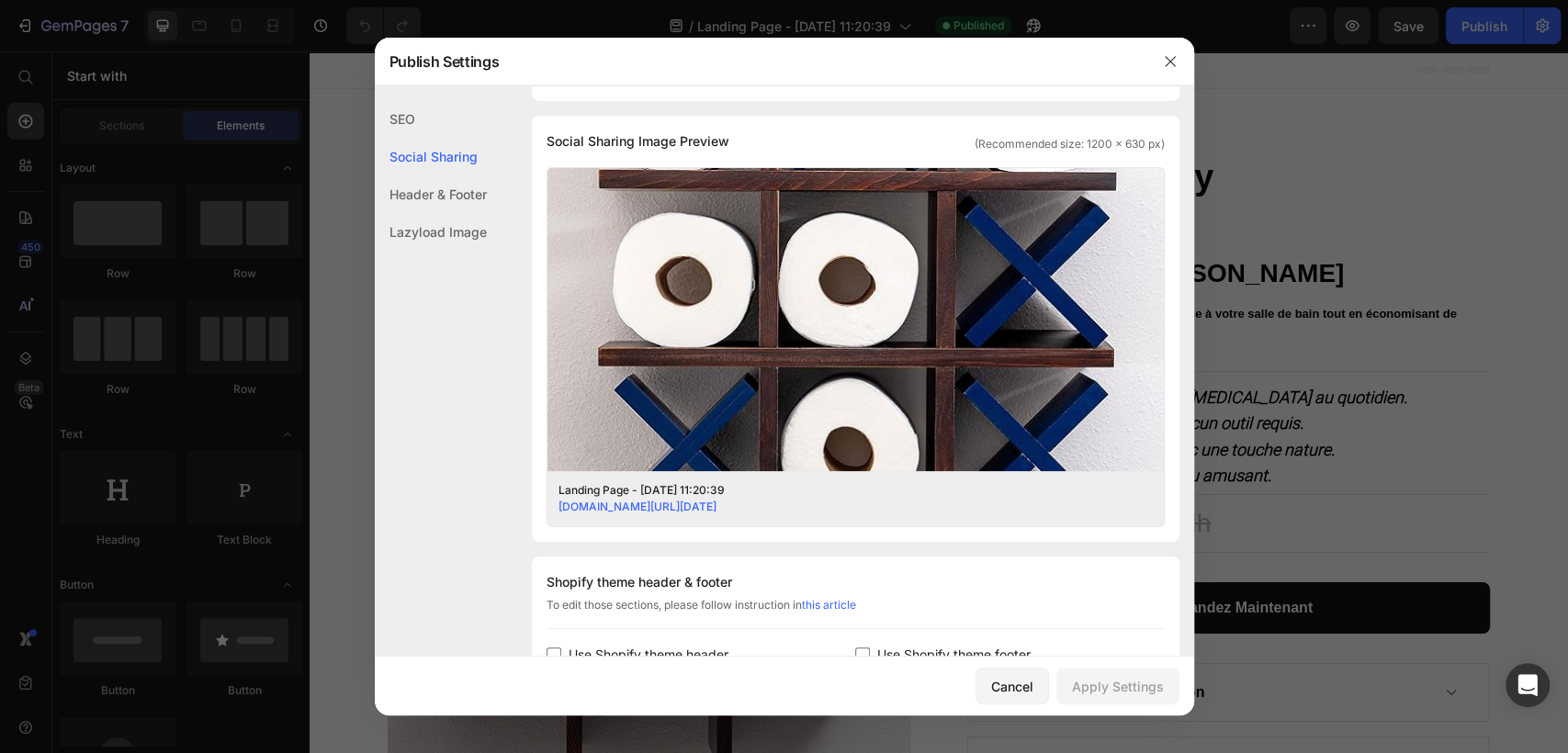 scroll, scrollTop: 768, scrollLeft: 0, axis: vertical 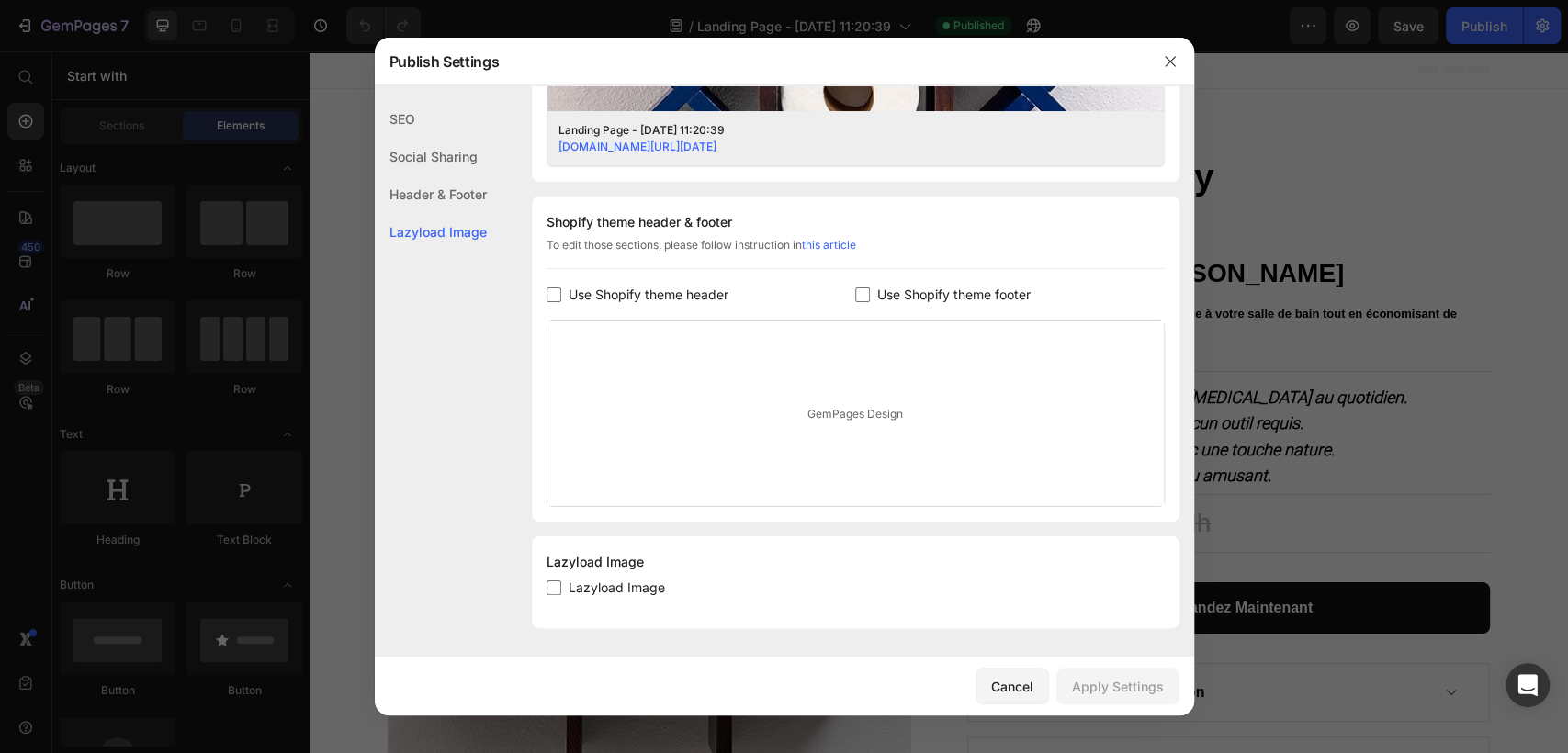 click on "Use Shopify theme header" at bounding box center (649, 295) 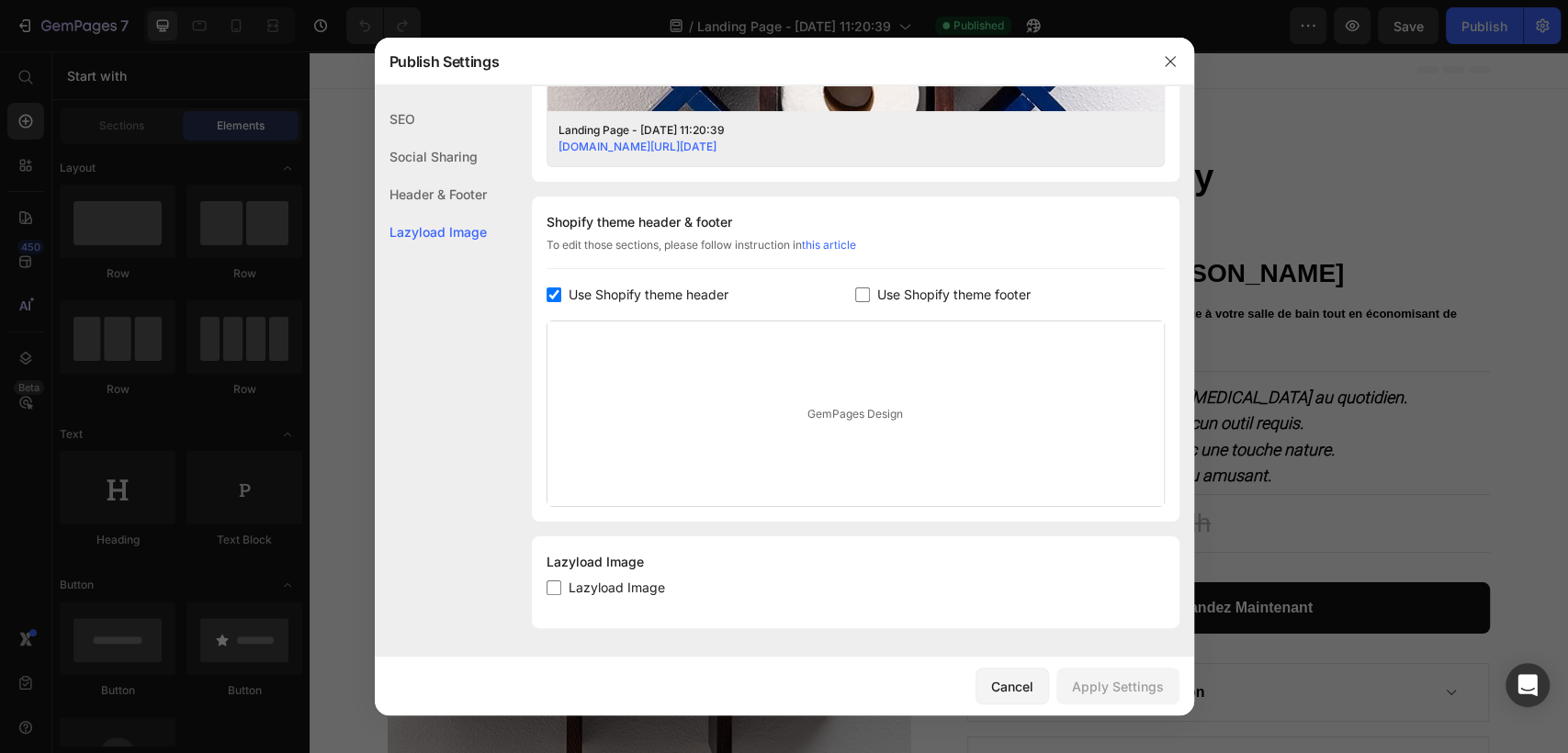 checkbox on "true" 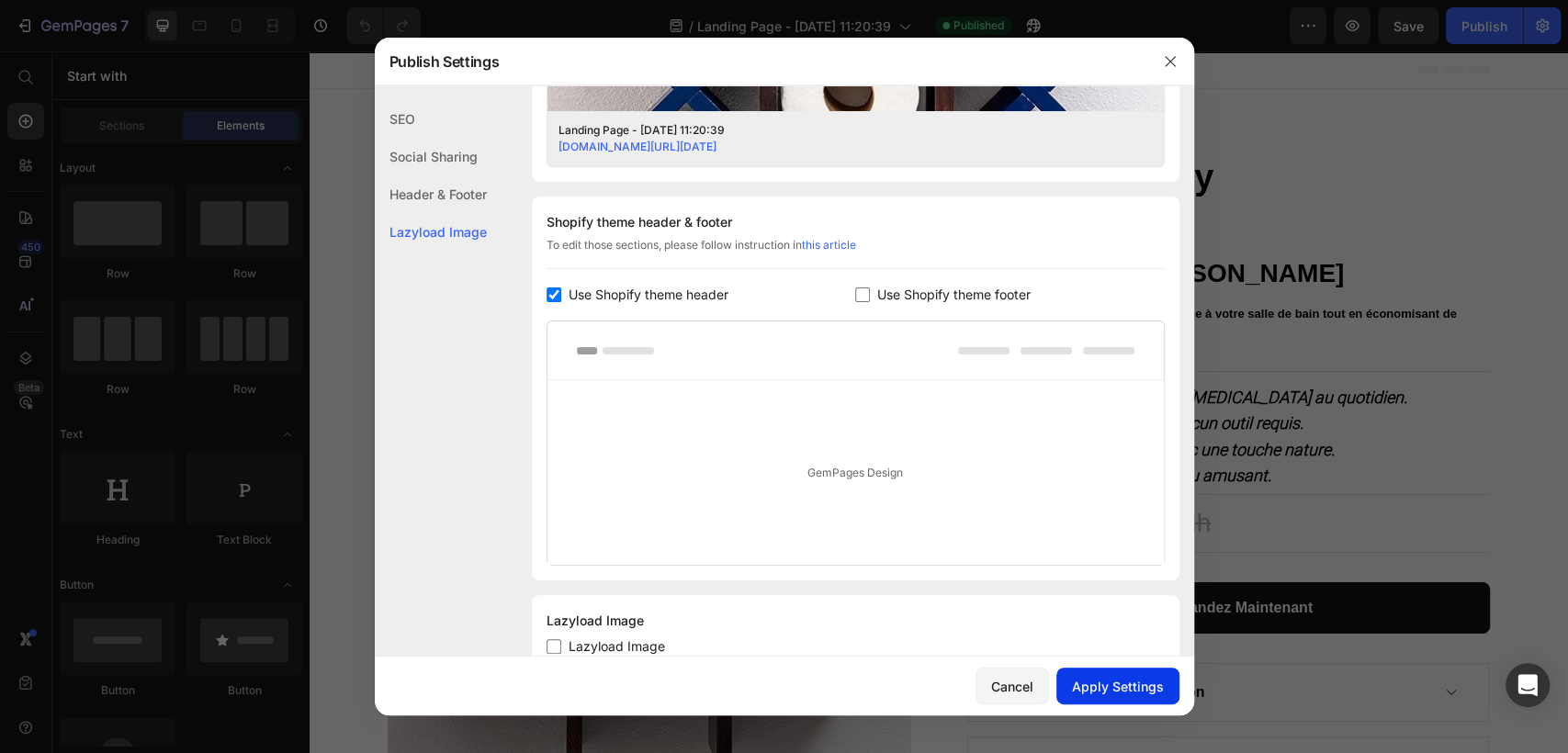 click on "Apply Settings" at bounding box center [1118, 686] 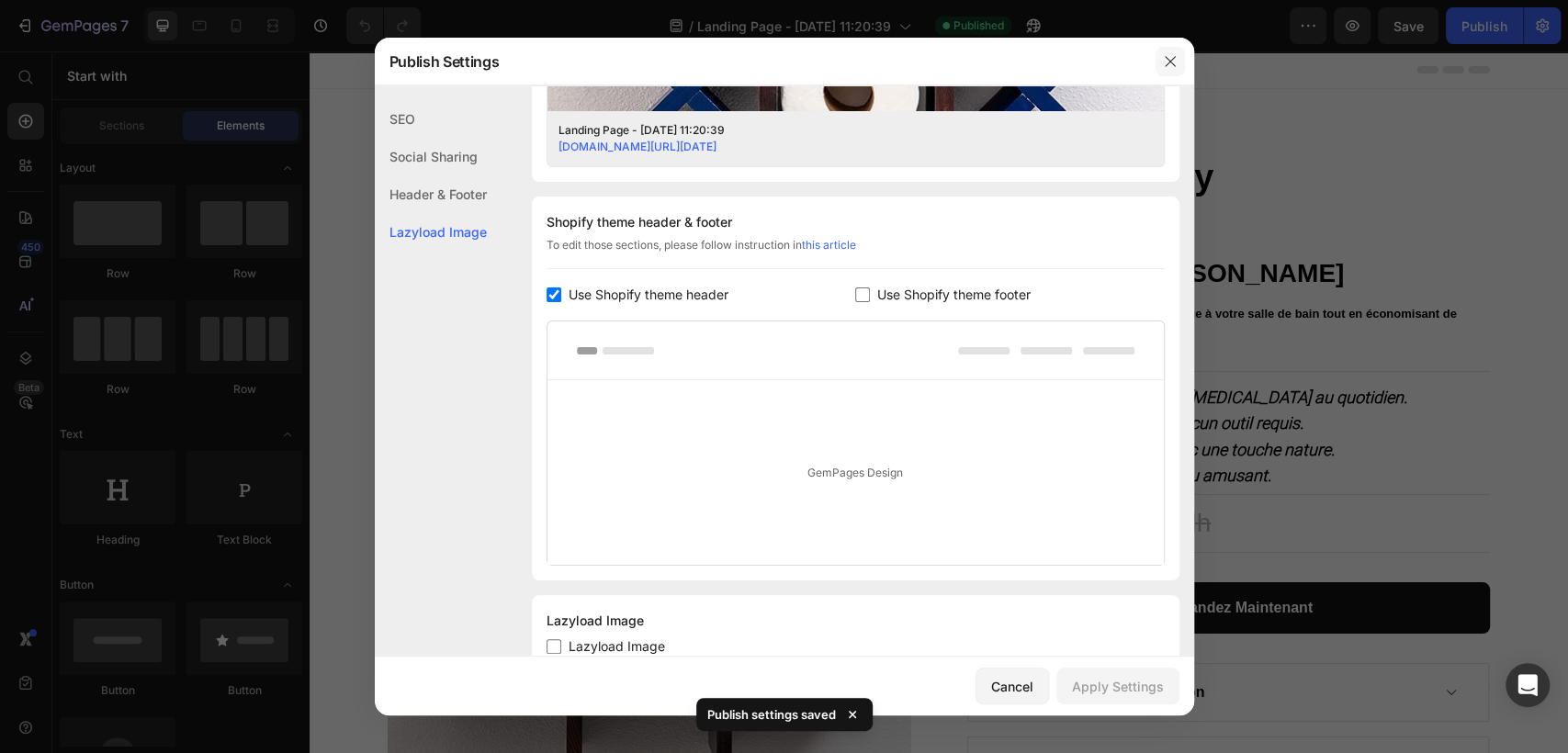 click at bounding box center [1170, 62] 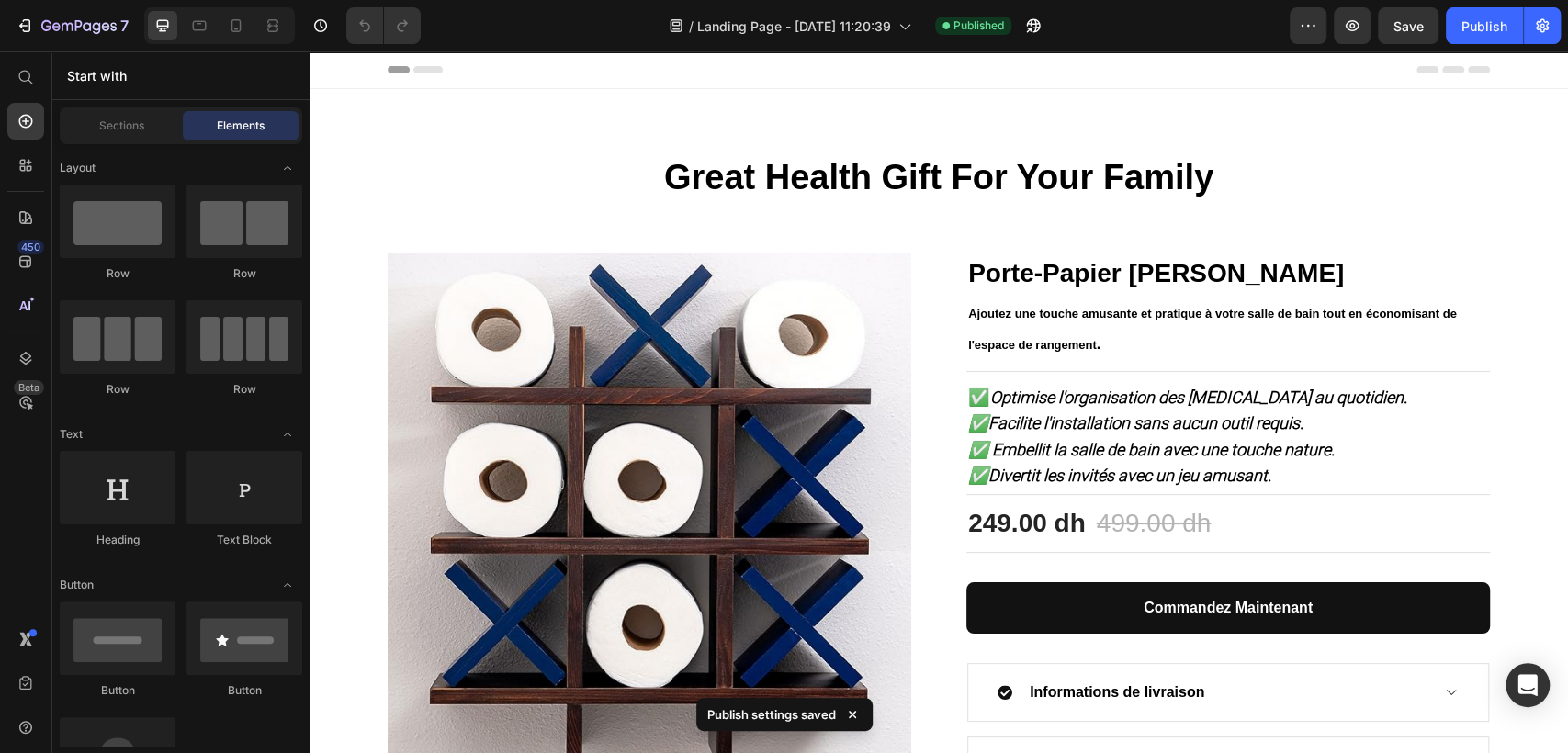 click on "Header" at bounding box center (939, 70) 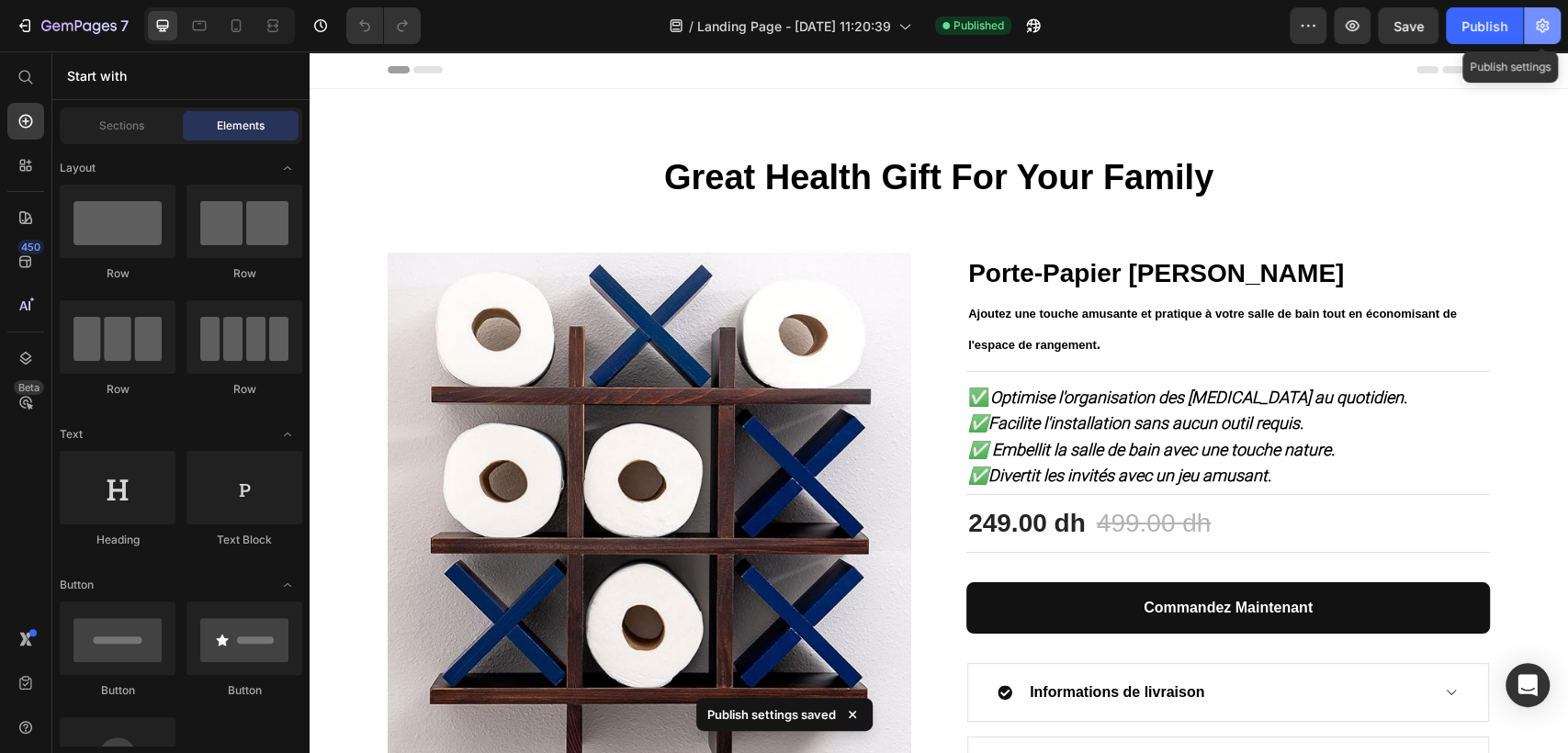 click 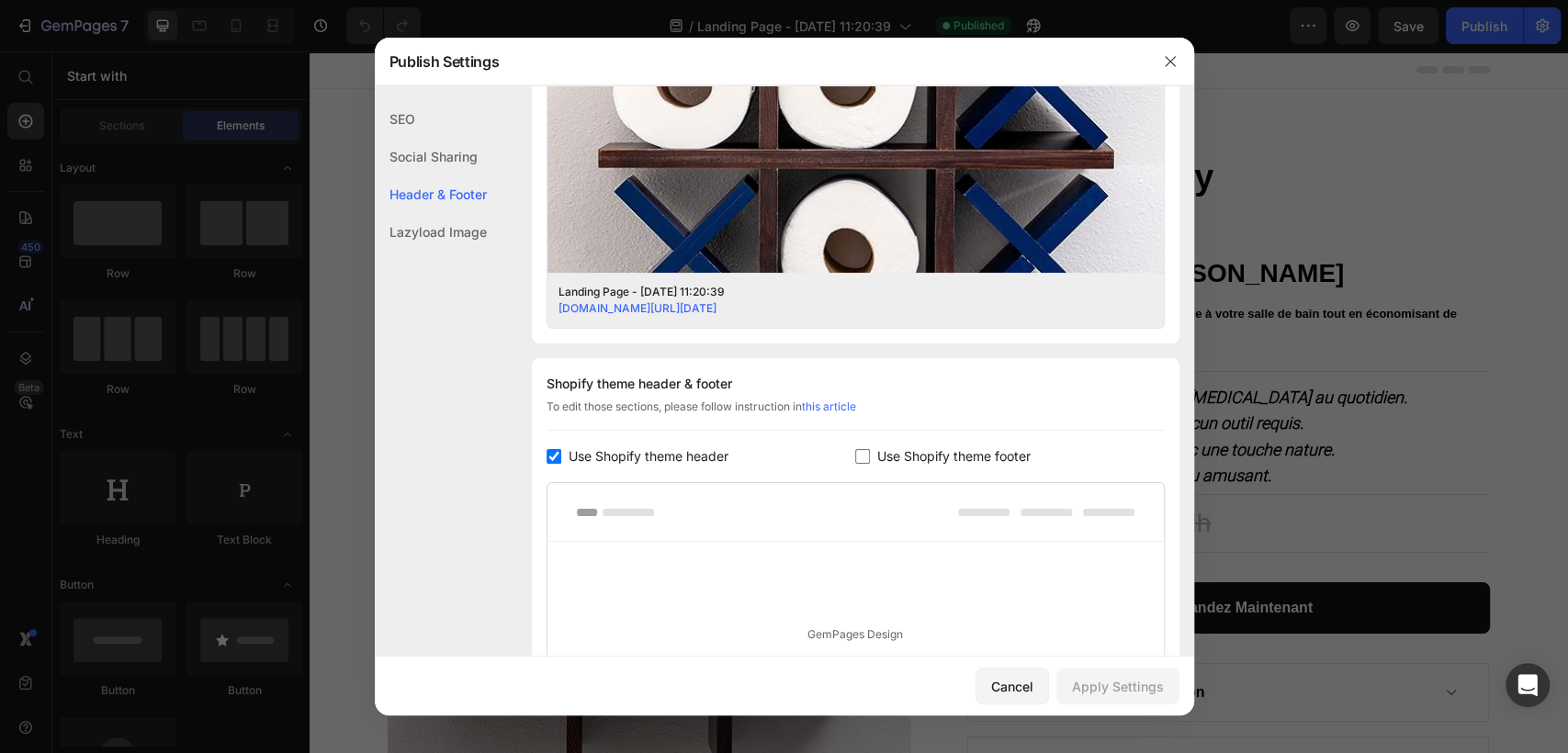 scroll, scrollTop: 714, scrollLeft: 0, axis: vertical 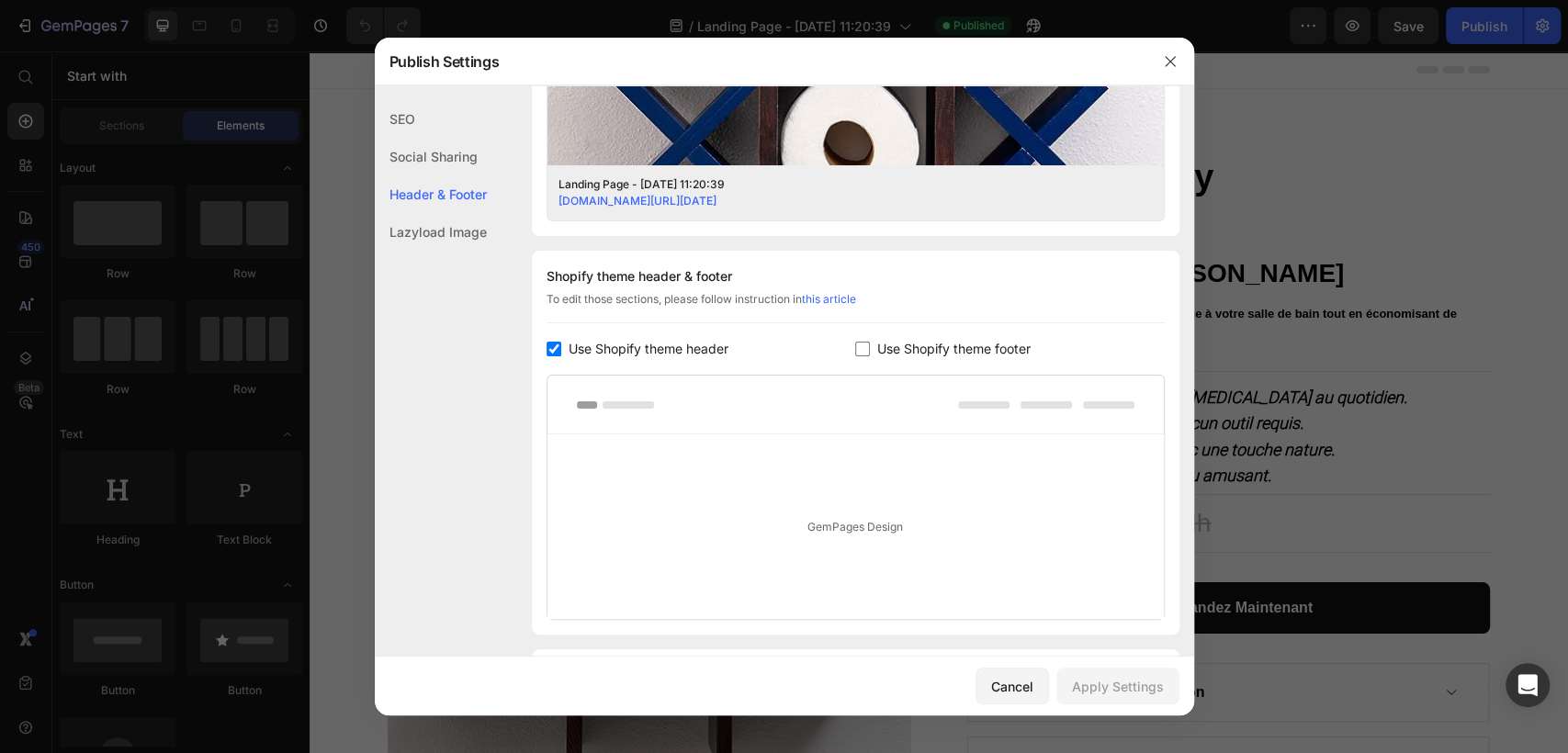 click at bounding box center [554, 349] 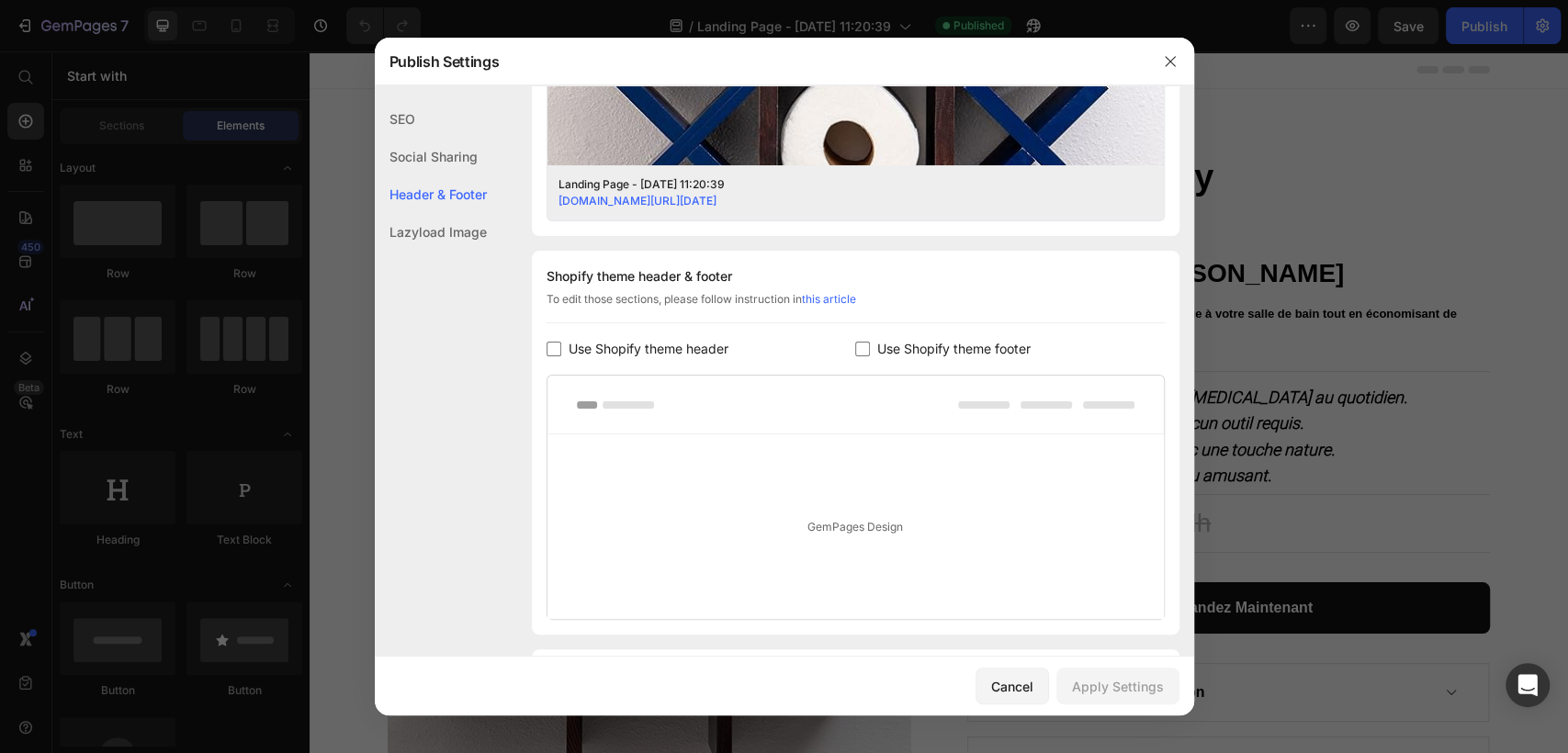 checkbox on "false" 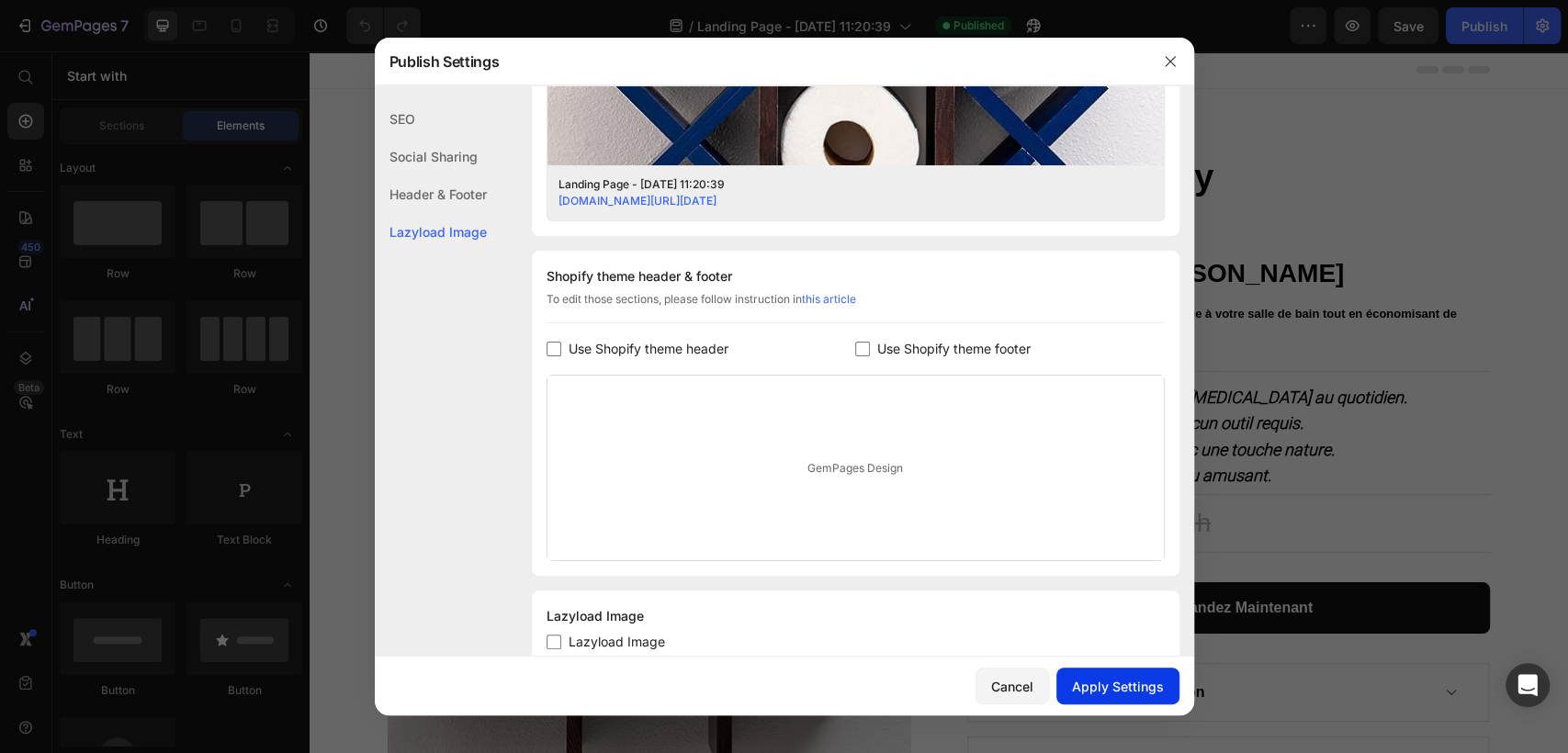 click on "Apply Settings" at bounding box center [1118, 686] 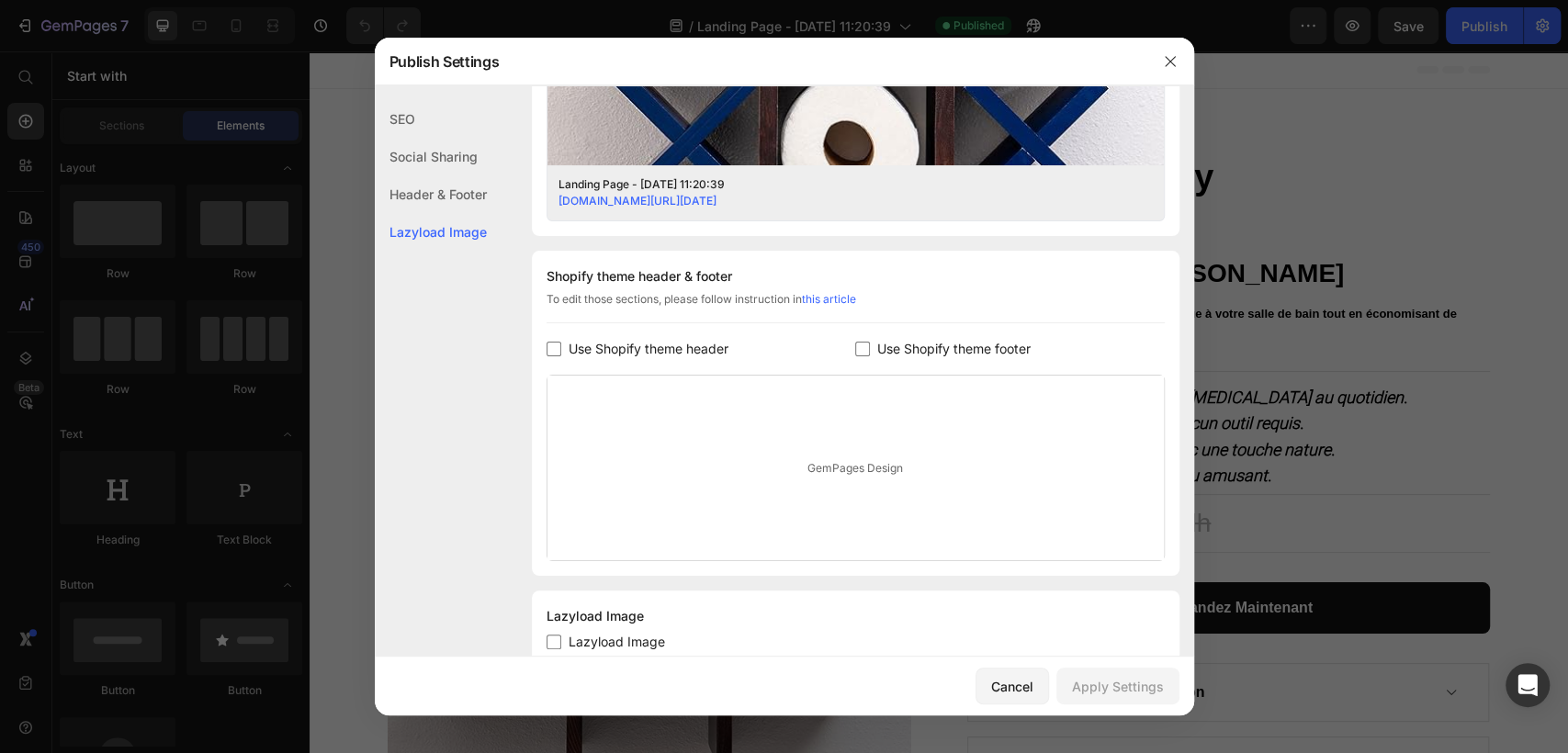 click at bounding box center (554, 642) 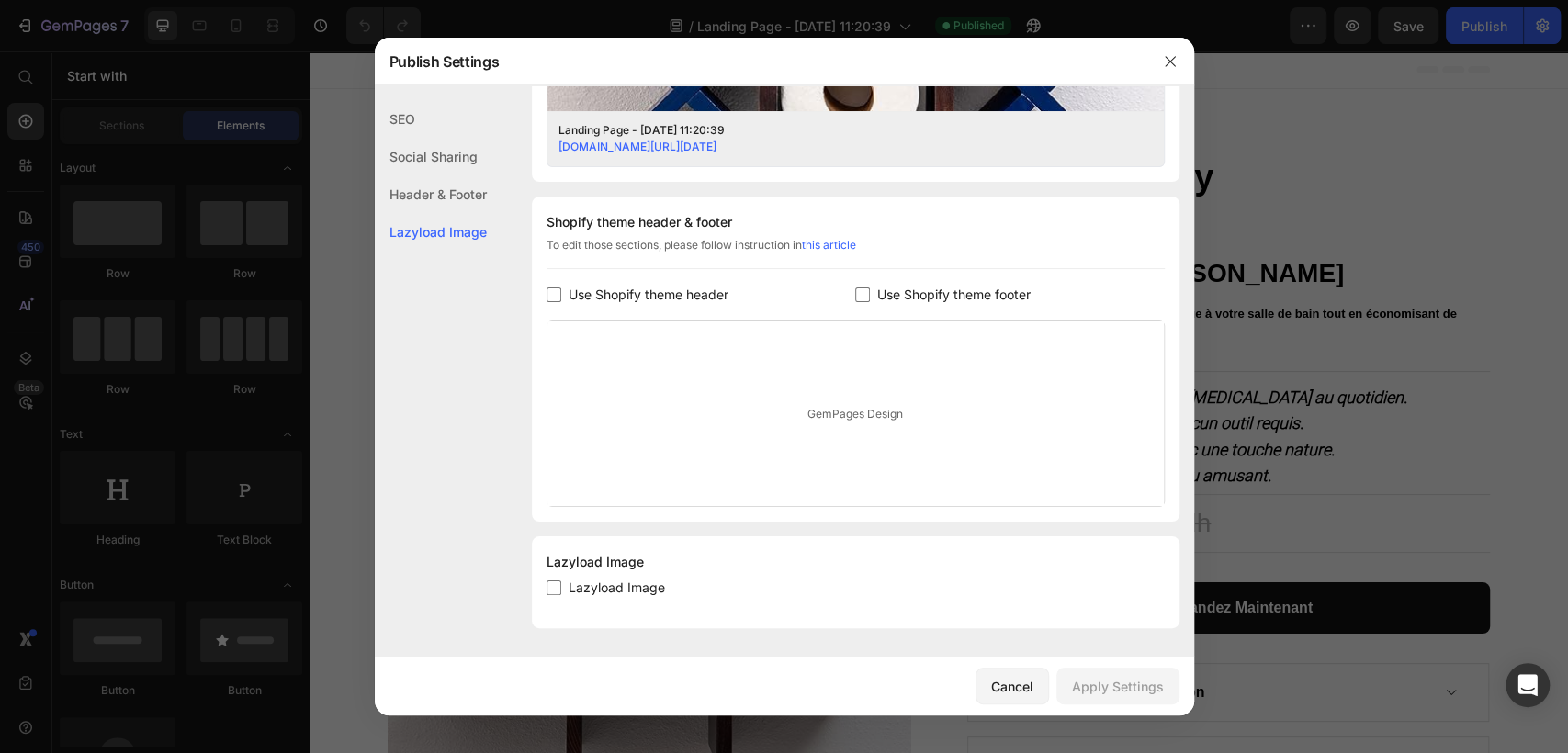 click at bounding box center [554, 588] 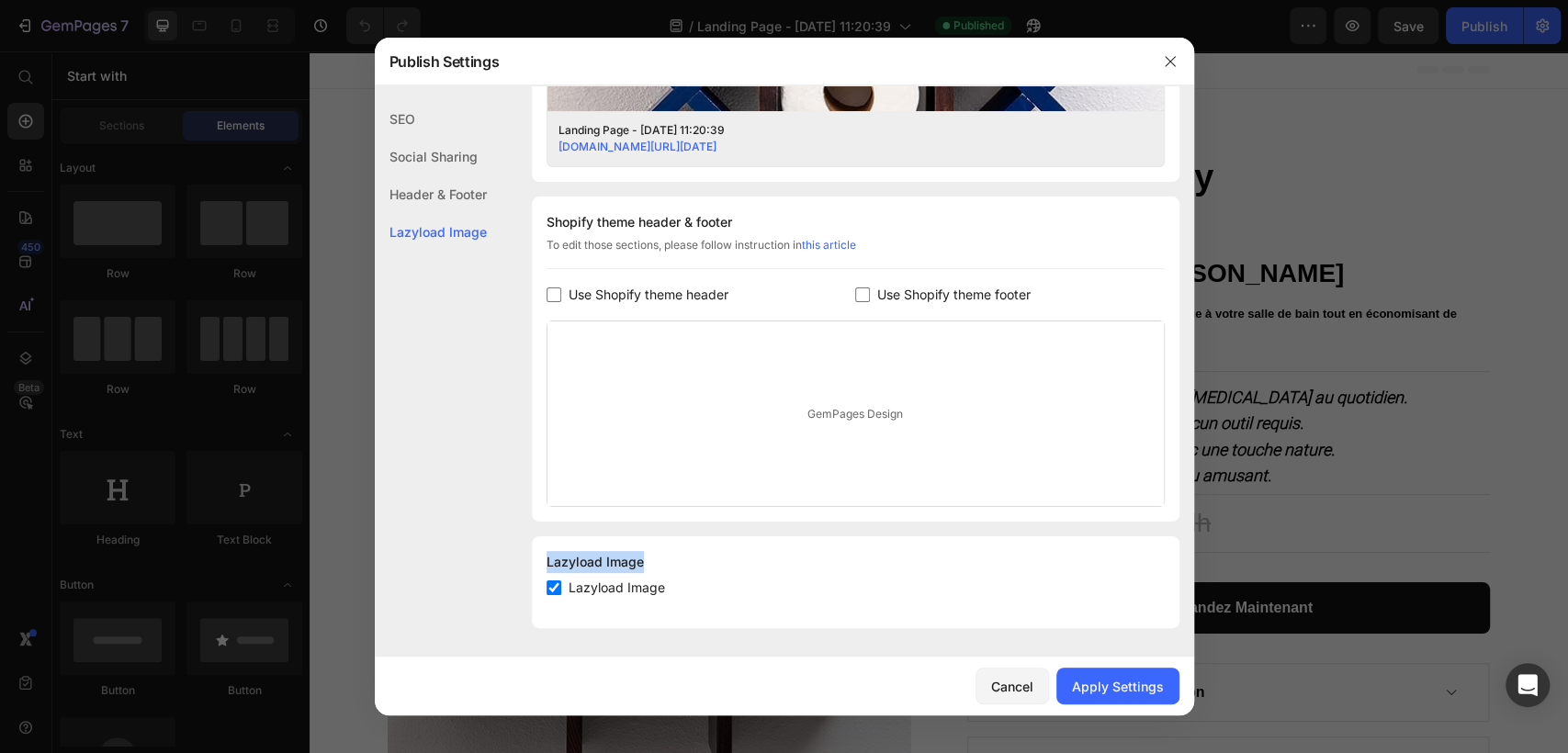drag, startPoint x: 681, startPoint y: 567, endPoint x: 542, endPoint y: 556, distance: 139.43457 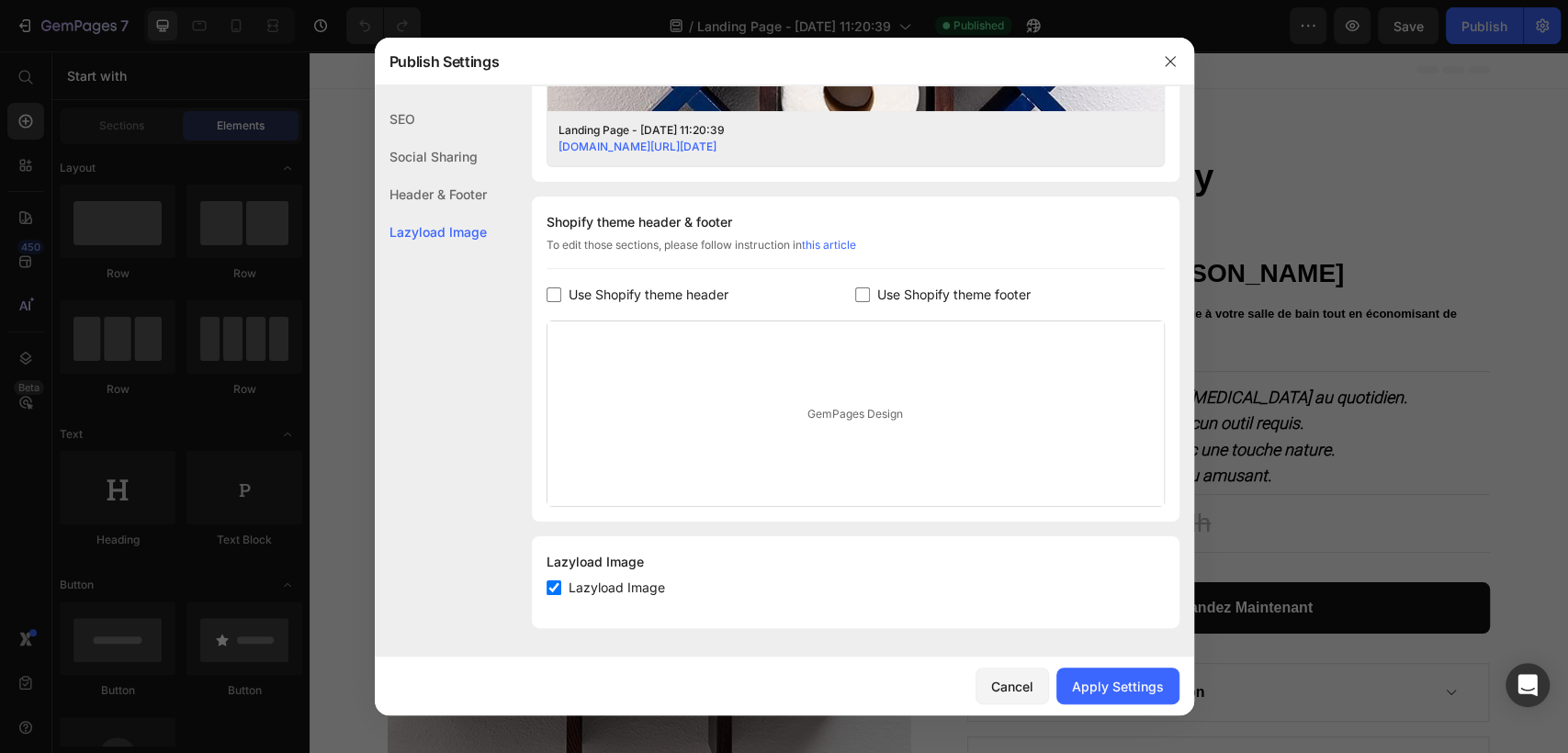 click at bounding box center (554, 588) 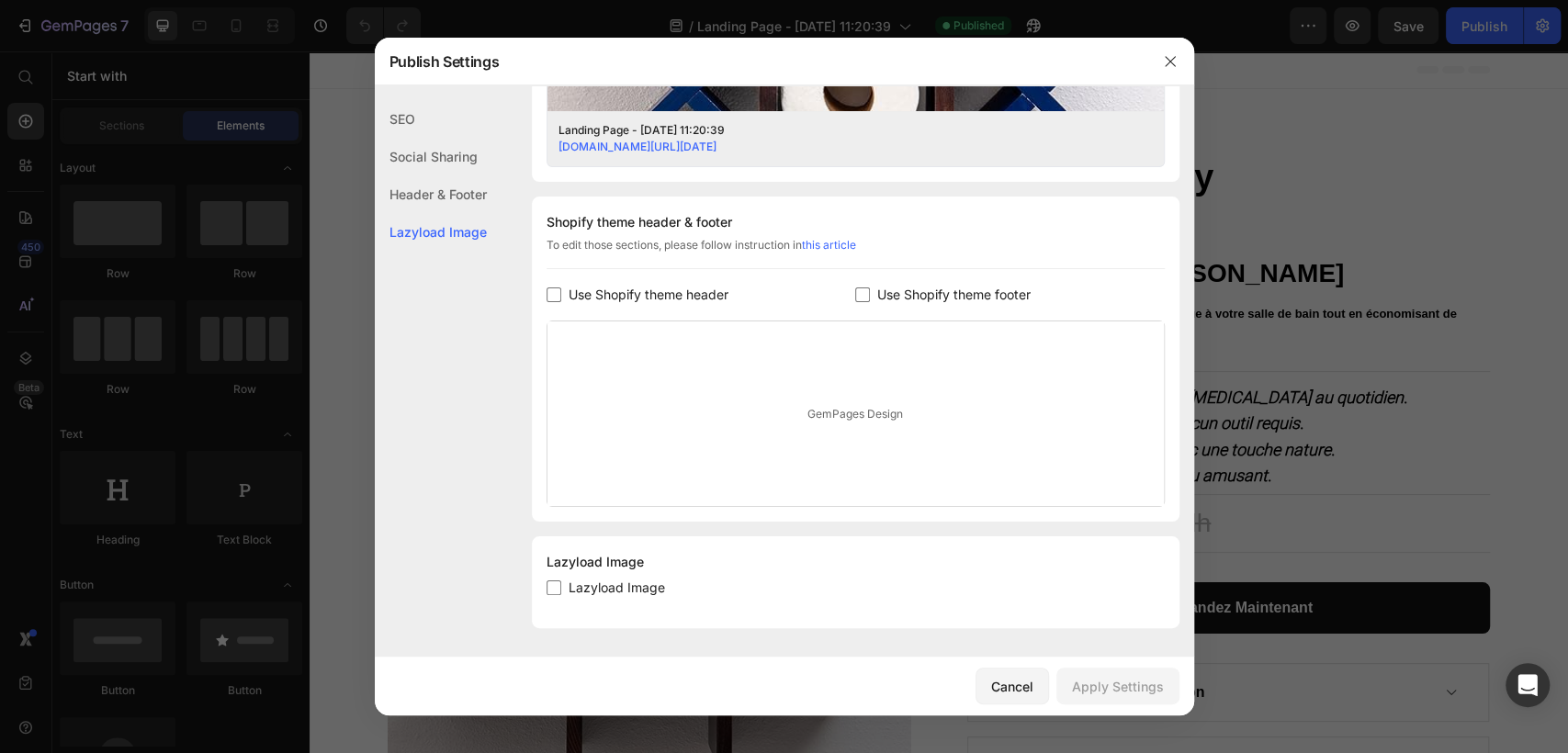 click at bounding box center (784, 376) 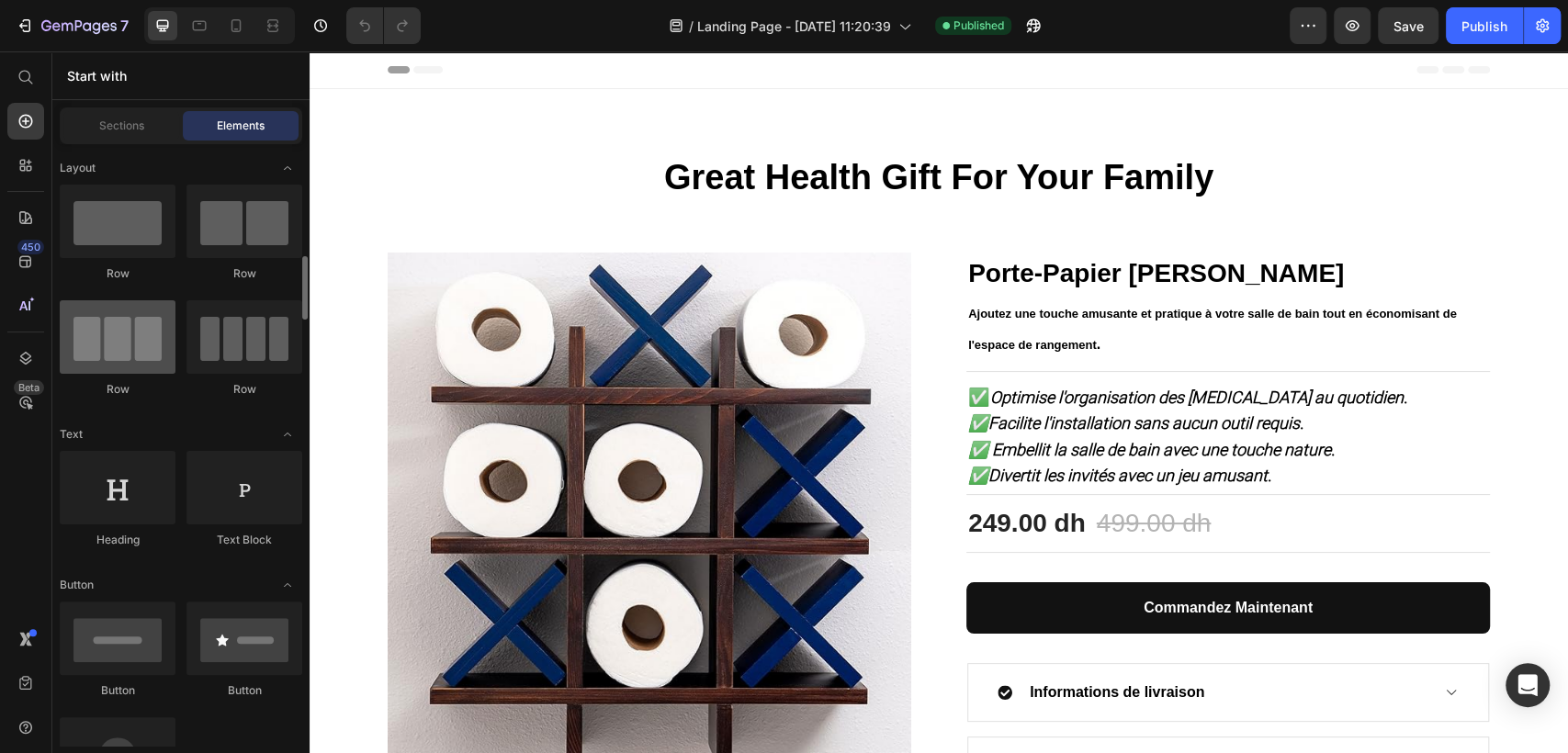 scroll, scrollTop: 204, scrollLeft: 0, axis: vertical 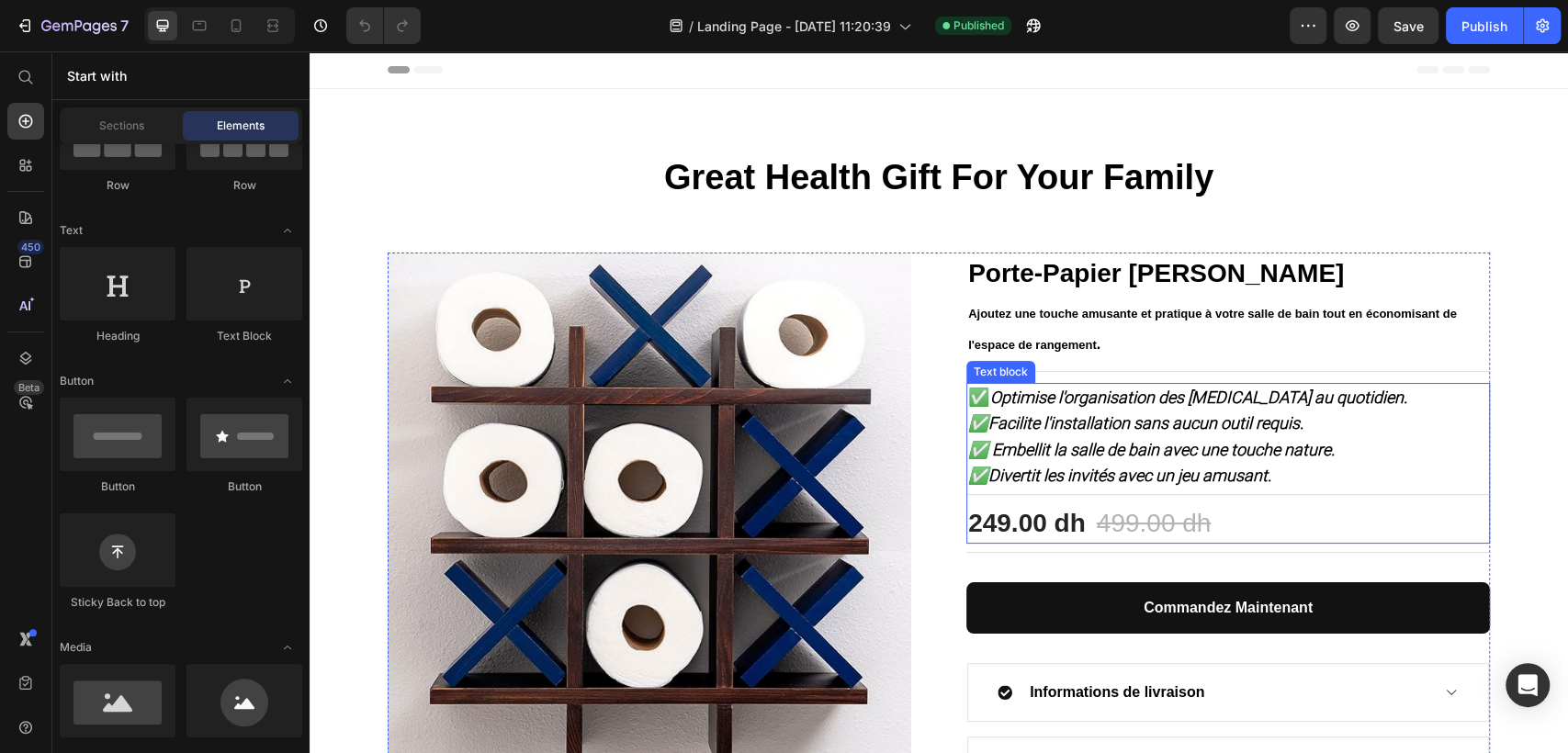 click on "✅Facilite l'installation sans aucun outil requis." at bounding box center [1135, 422] 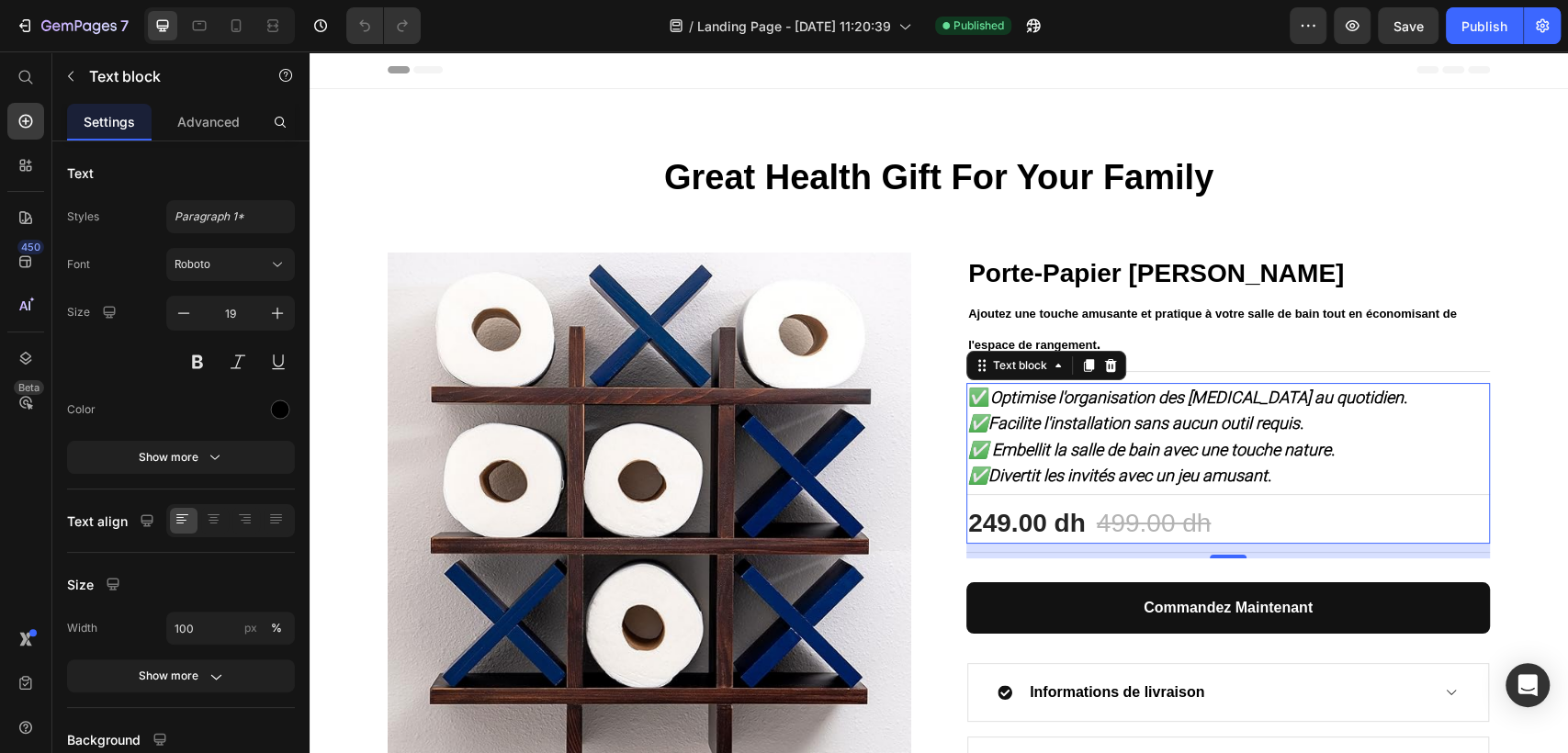 click on "✅  Optimise l'organisation des [MEDICAL_DATA] au quotidien." at bounding box center (1228, 398) 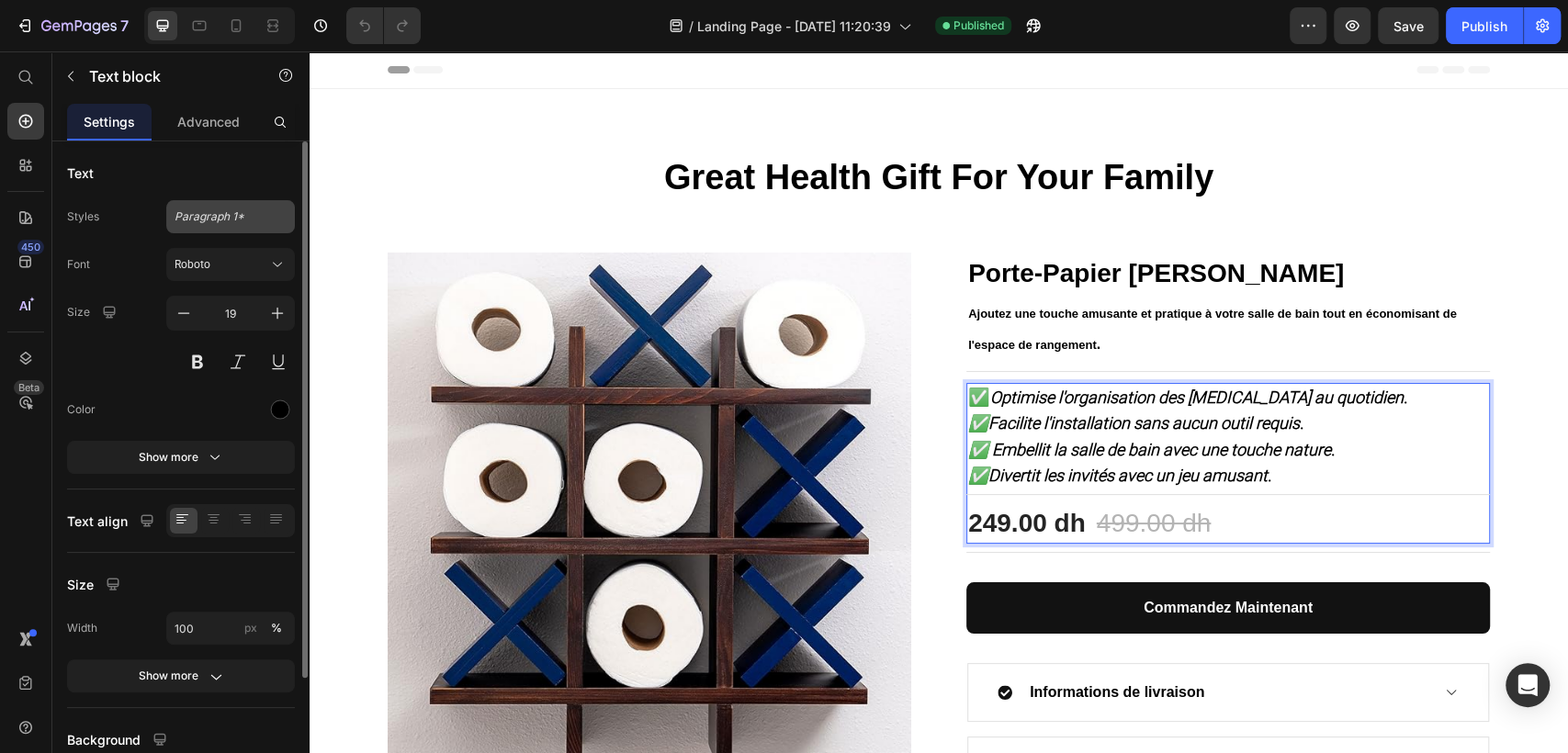 drag, startPoint x: 250, startPoint y: 260, endPoint x: 228, endPoint y: 230, distance: 37.20215 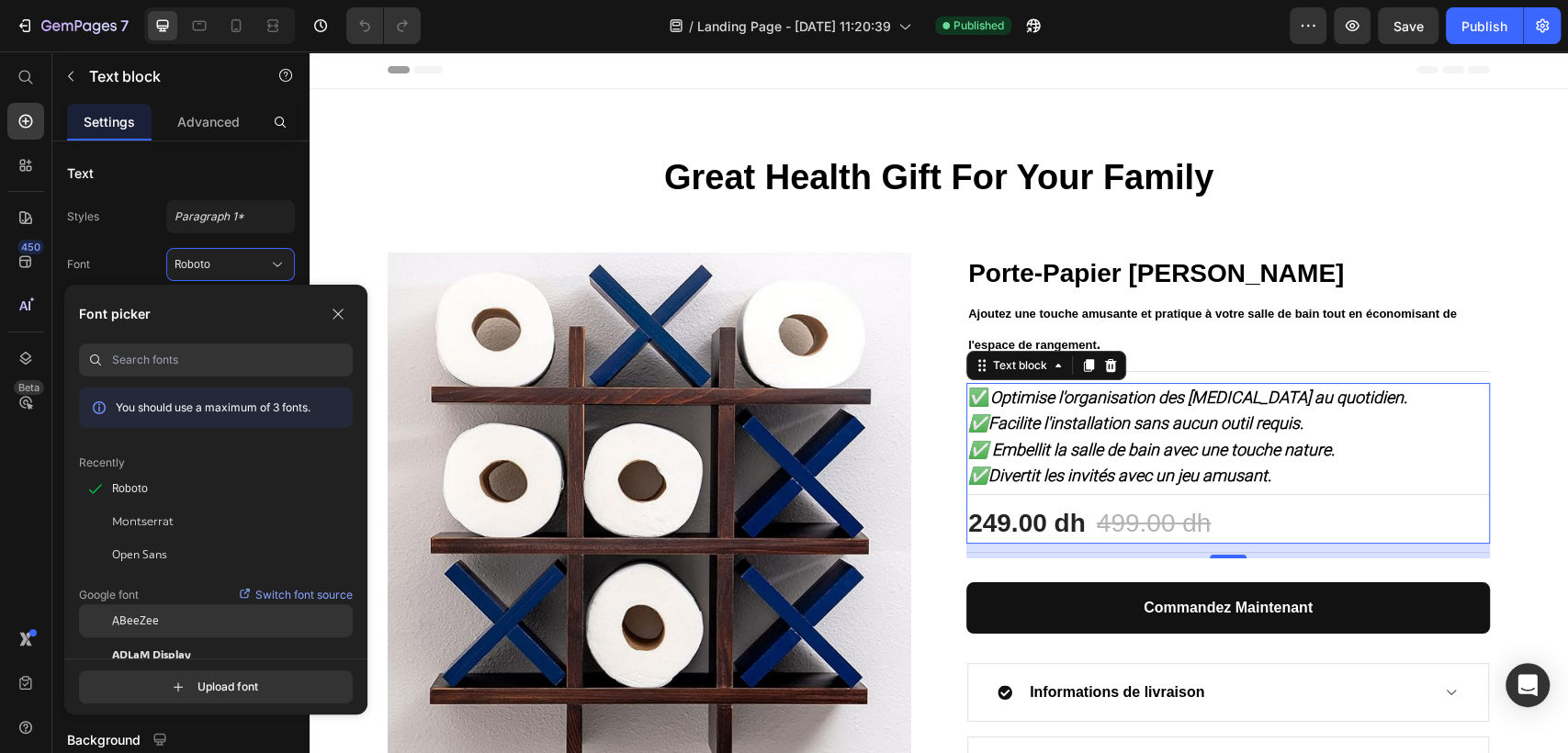 scroll, scrollTop: 306, scrollLeft: 0, axis: vertical 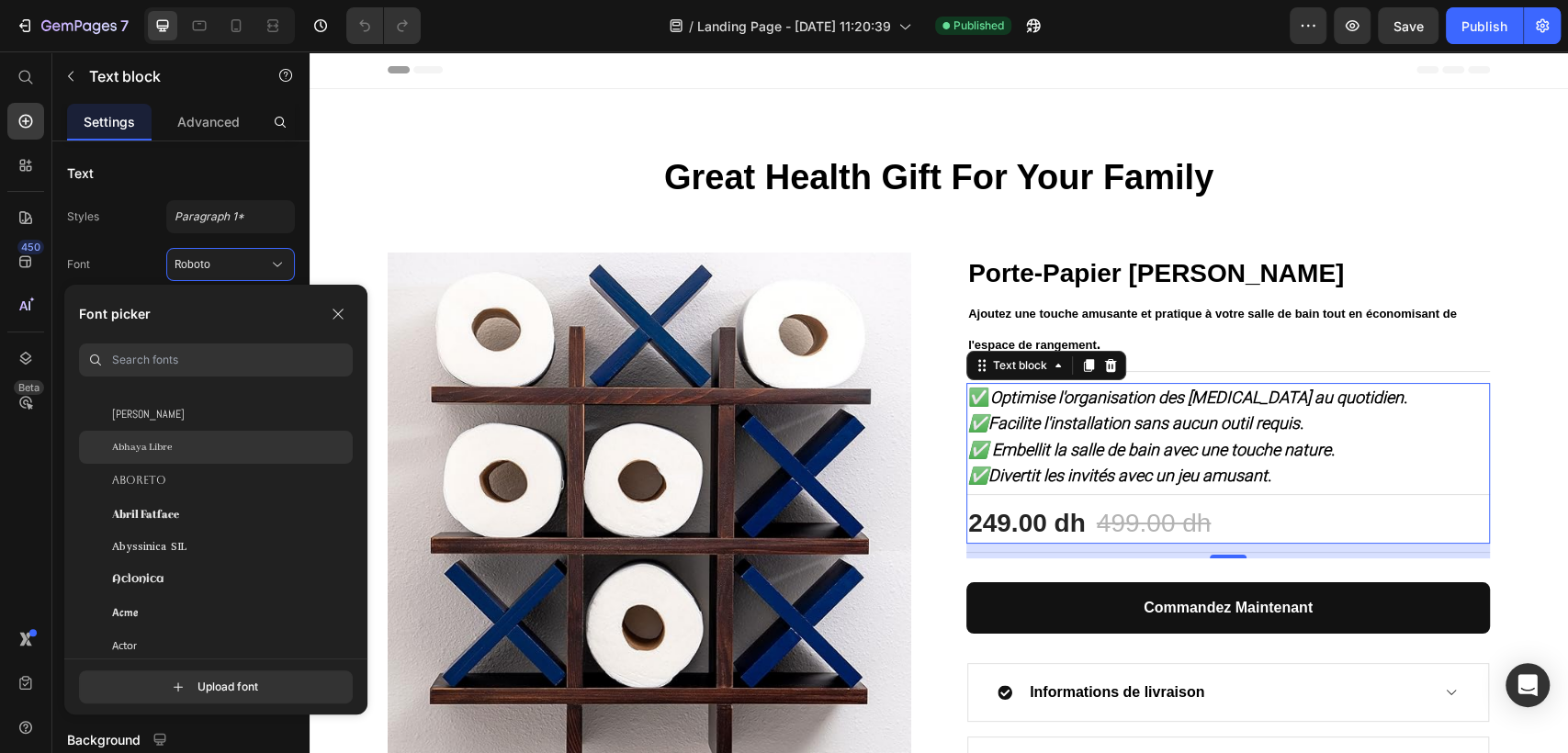 click on "Abhaya Libre" 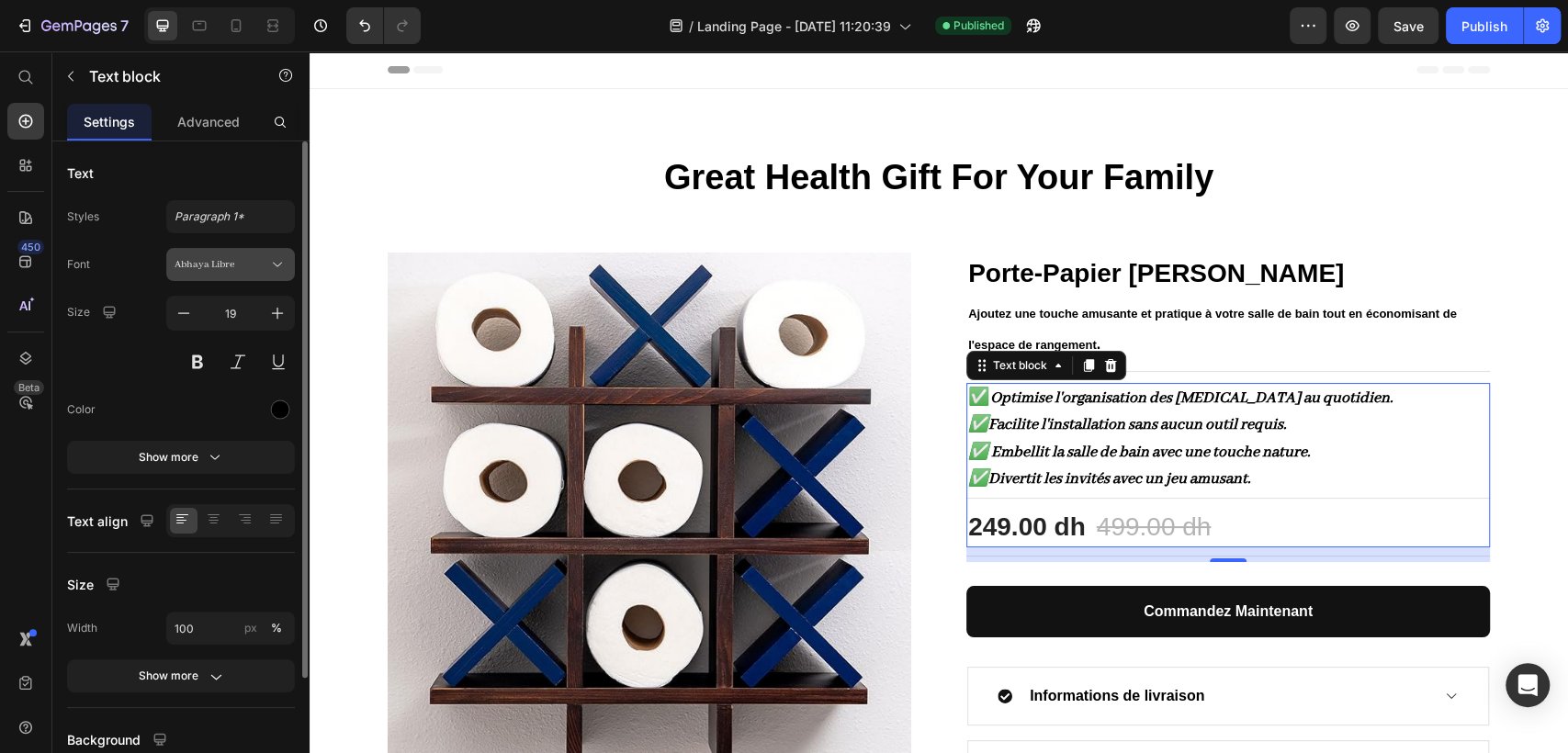 click on "Abhaya Libre" at bounding box center [221, 264] 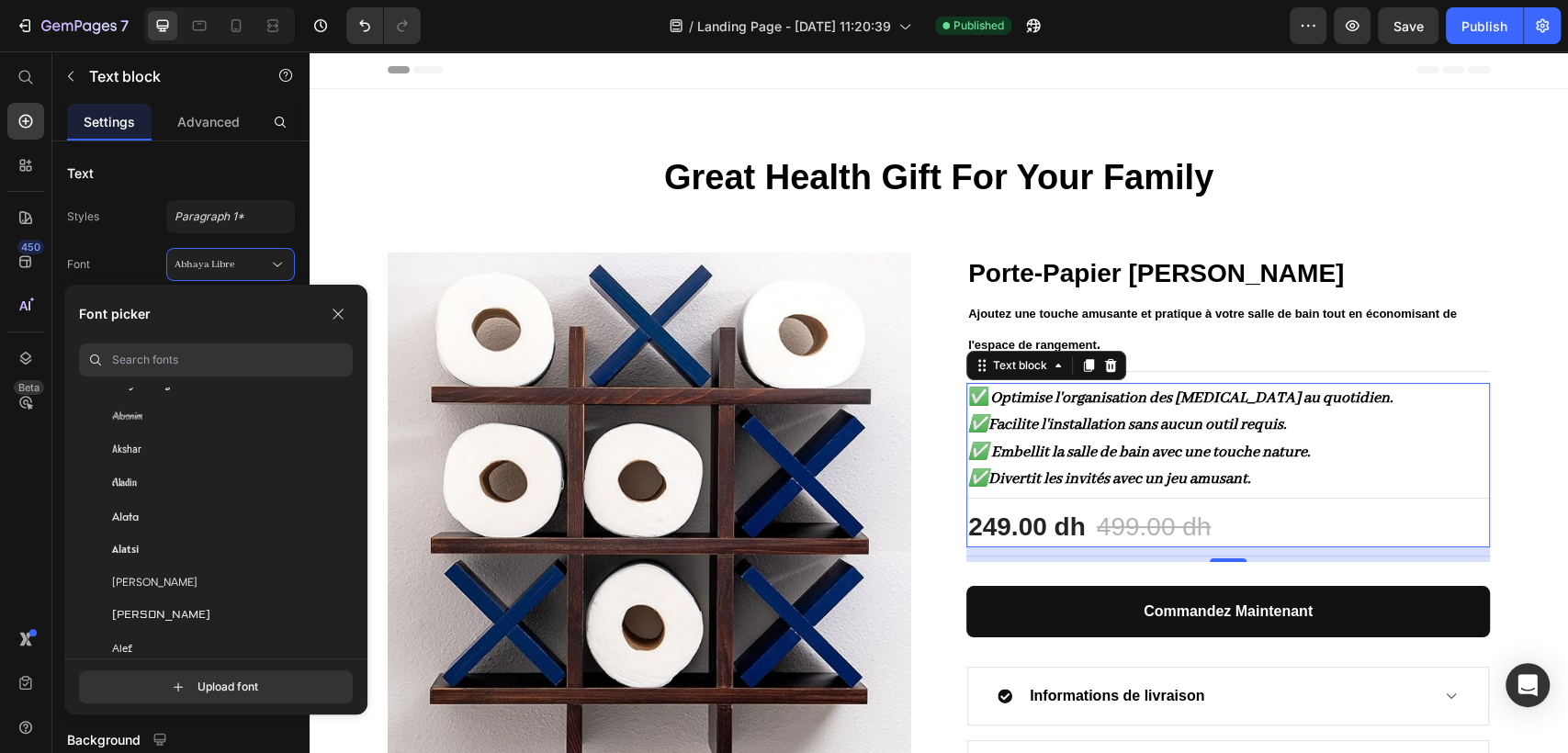 scroll, scrollTop: 918, scrollLeft: 0, axis: vertical 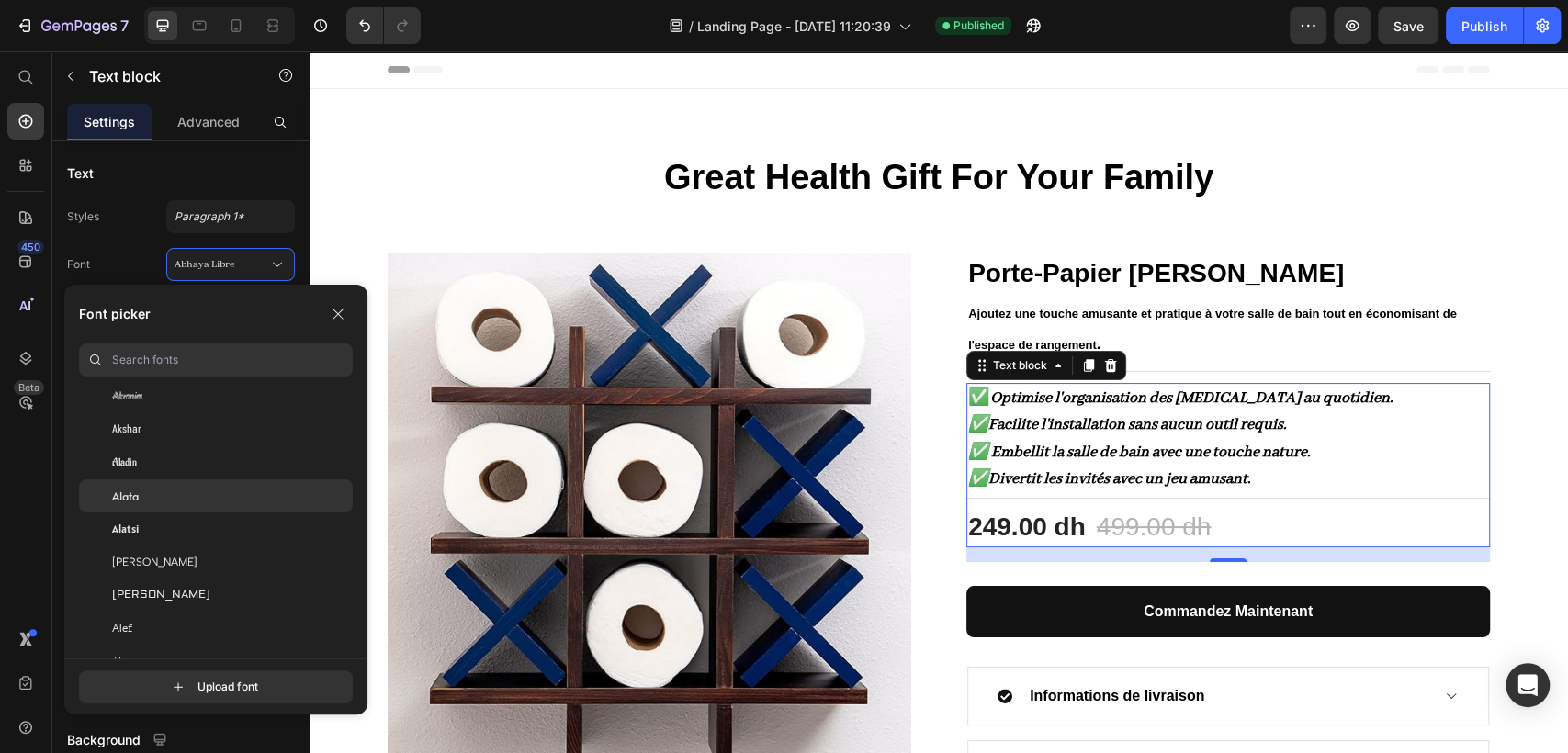 click on "Alata" 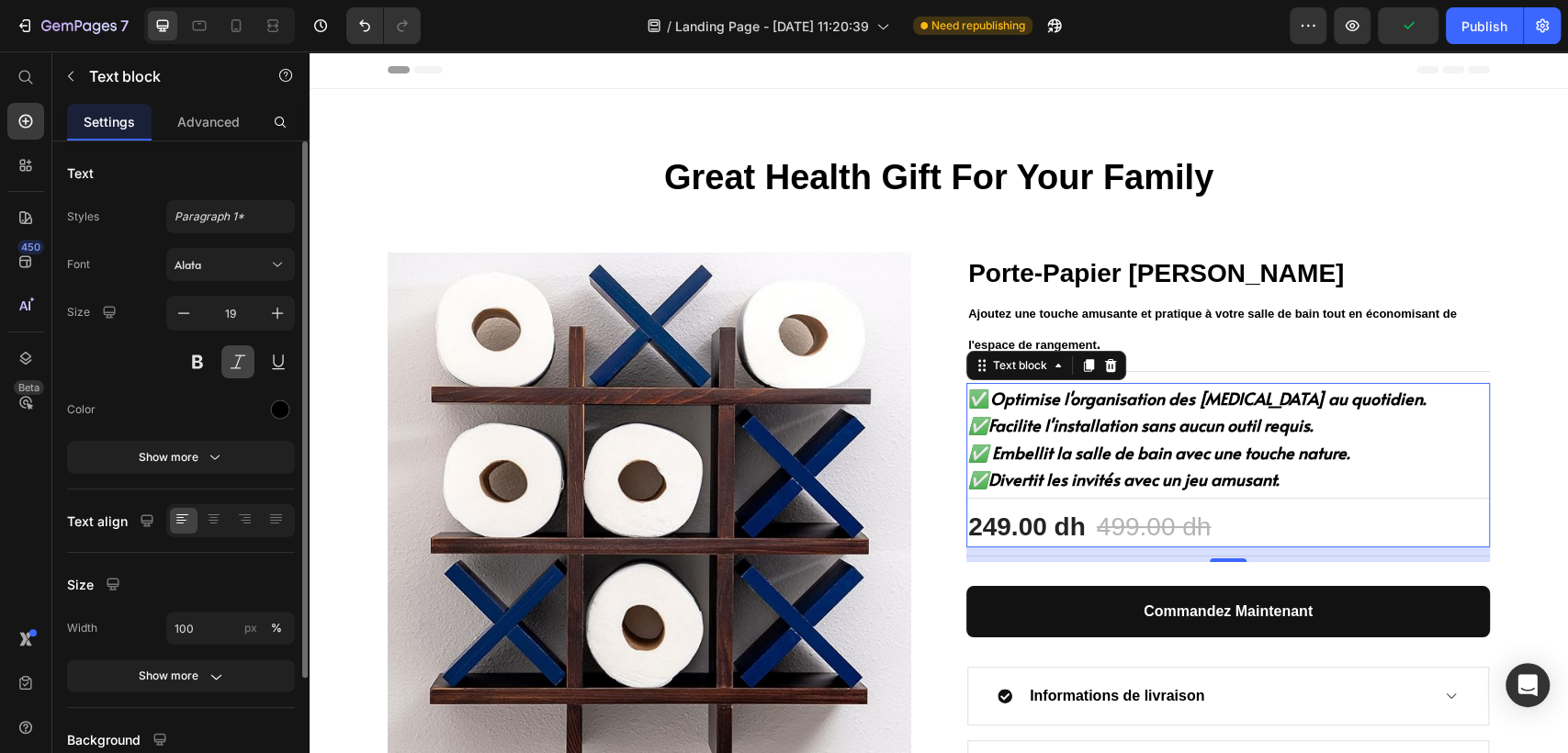 click at bounding box center (238, 362) 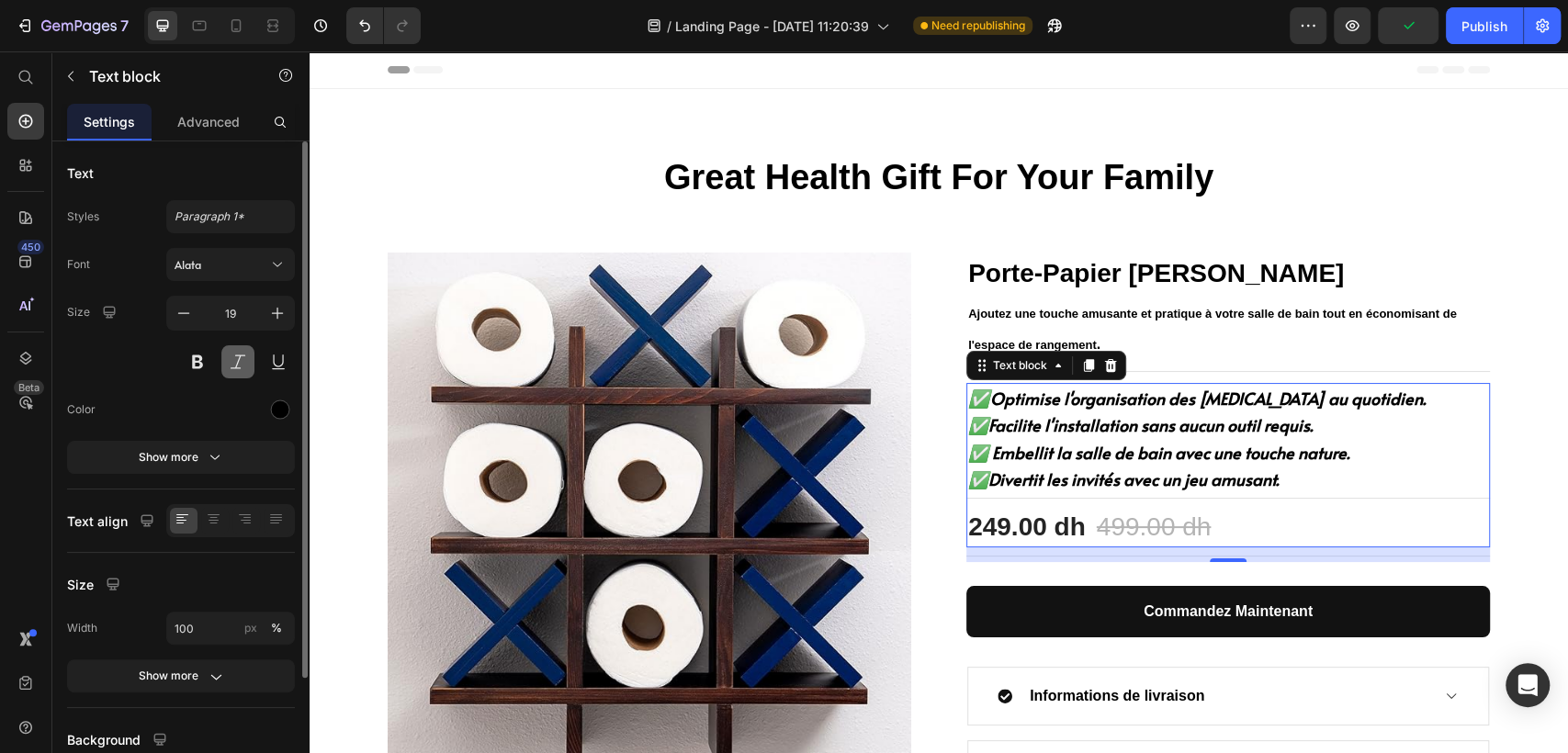 click at bounding box center [238, 362] 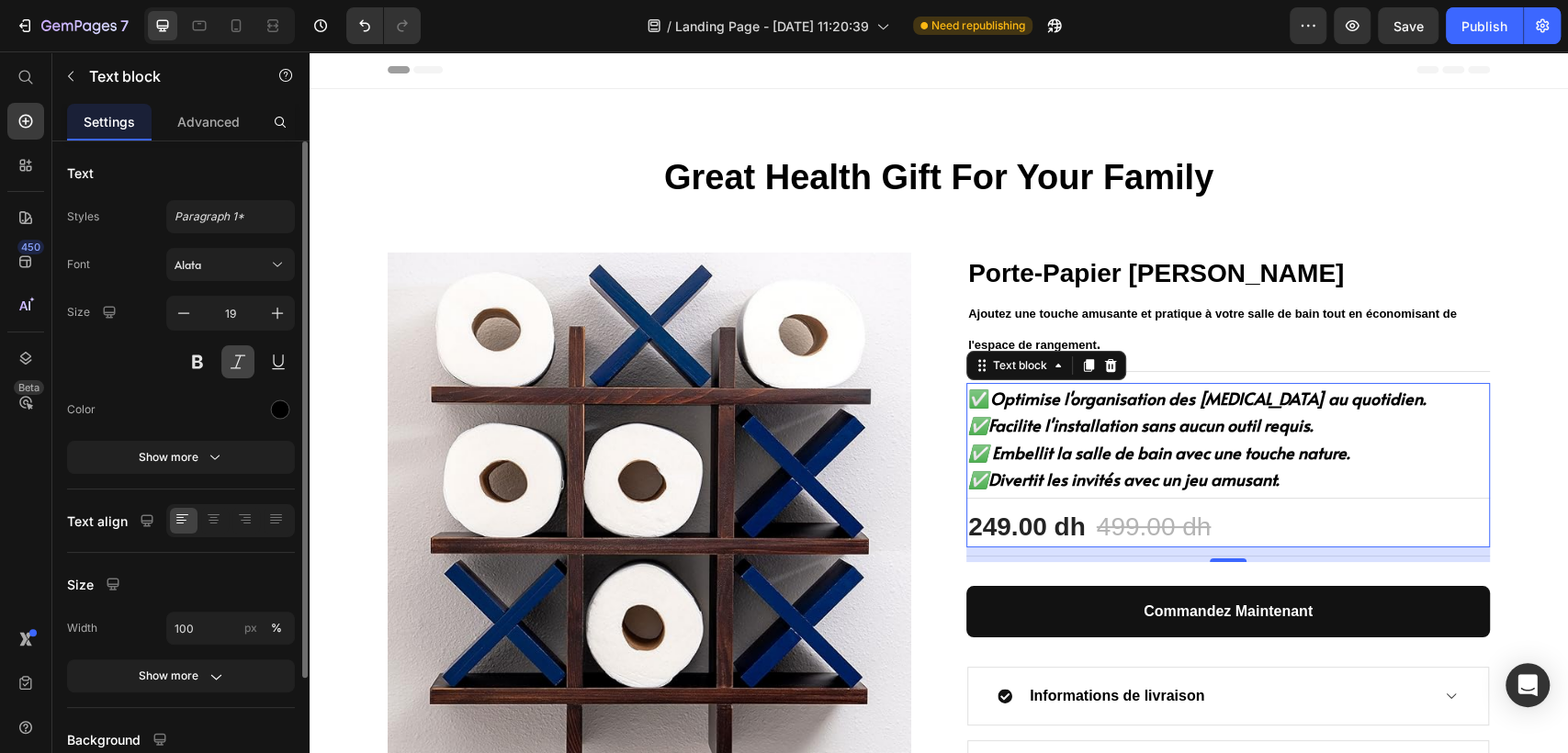 click at bounding box center (238, 362) 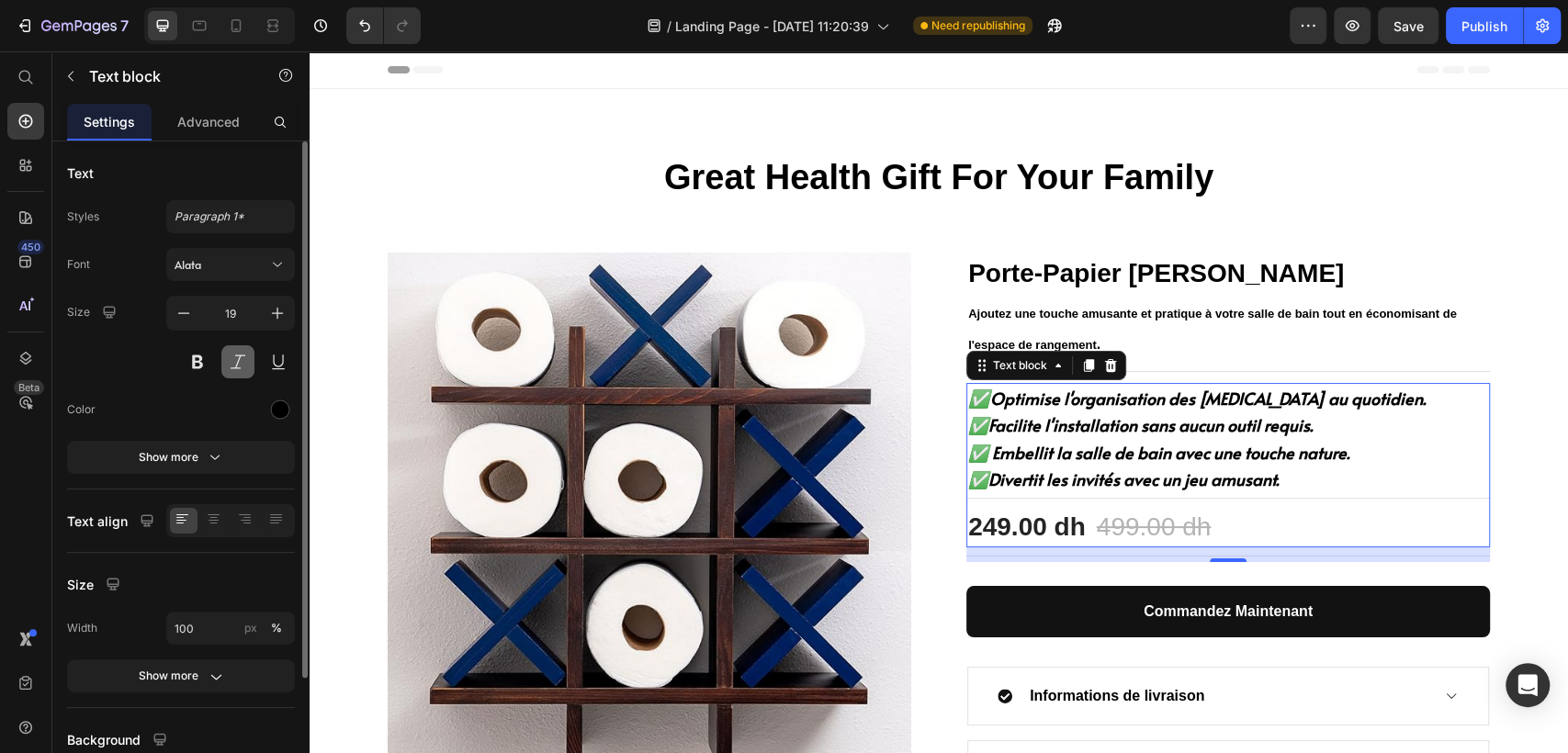 click at bounding box center [238, 362] 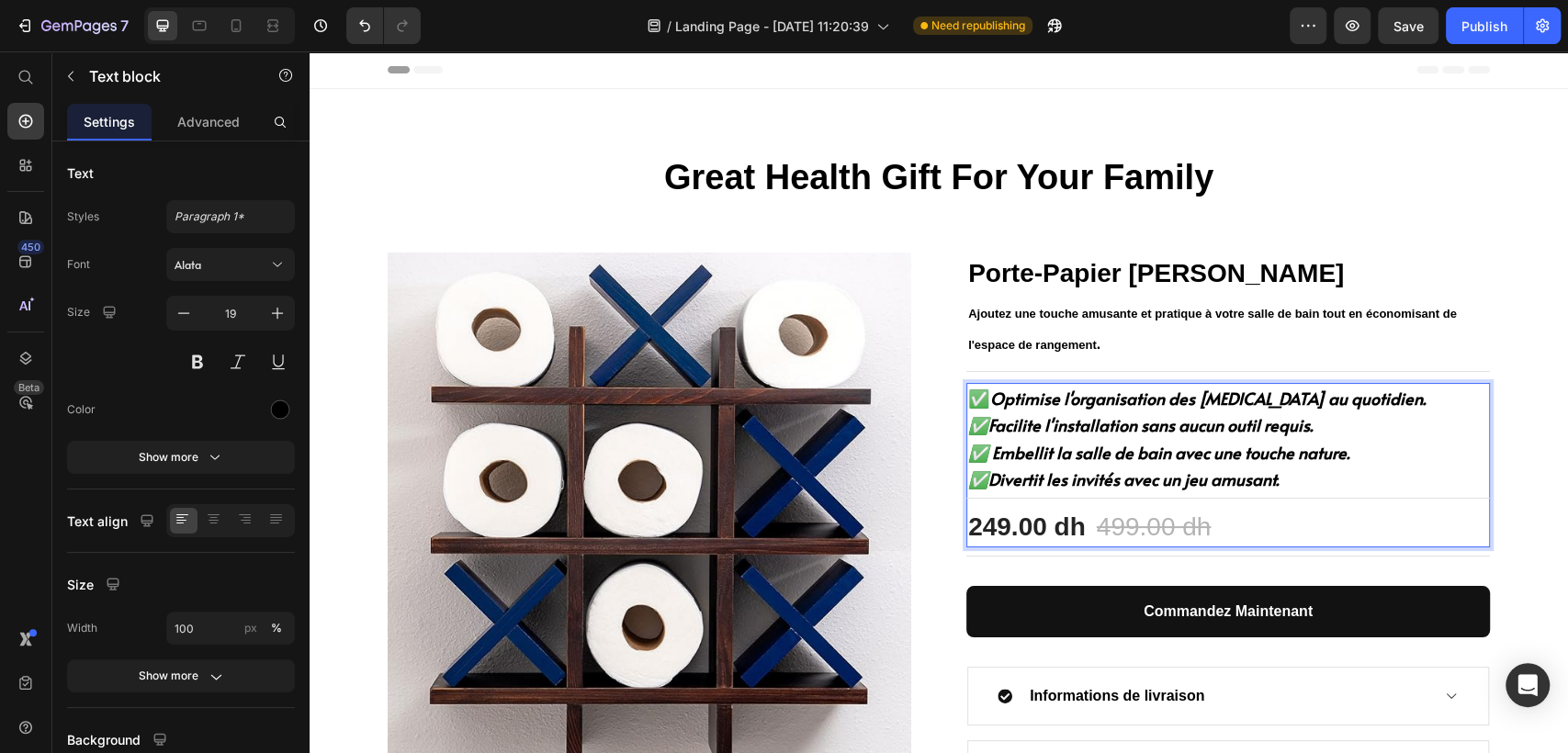 click on "✅Facilite l'installation sans aucun outil requis." at bounding box center [1140, 424] 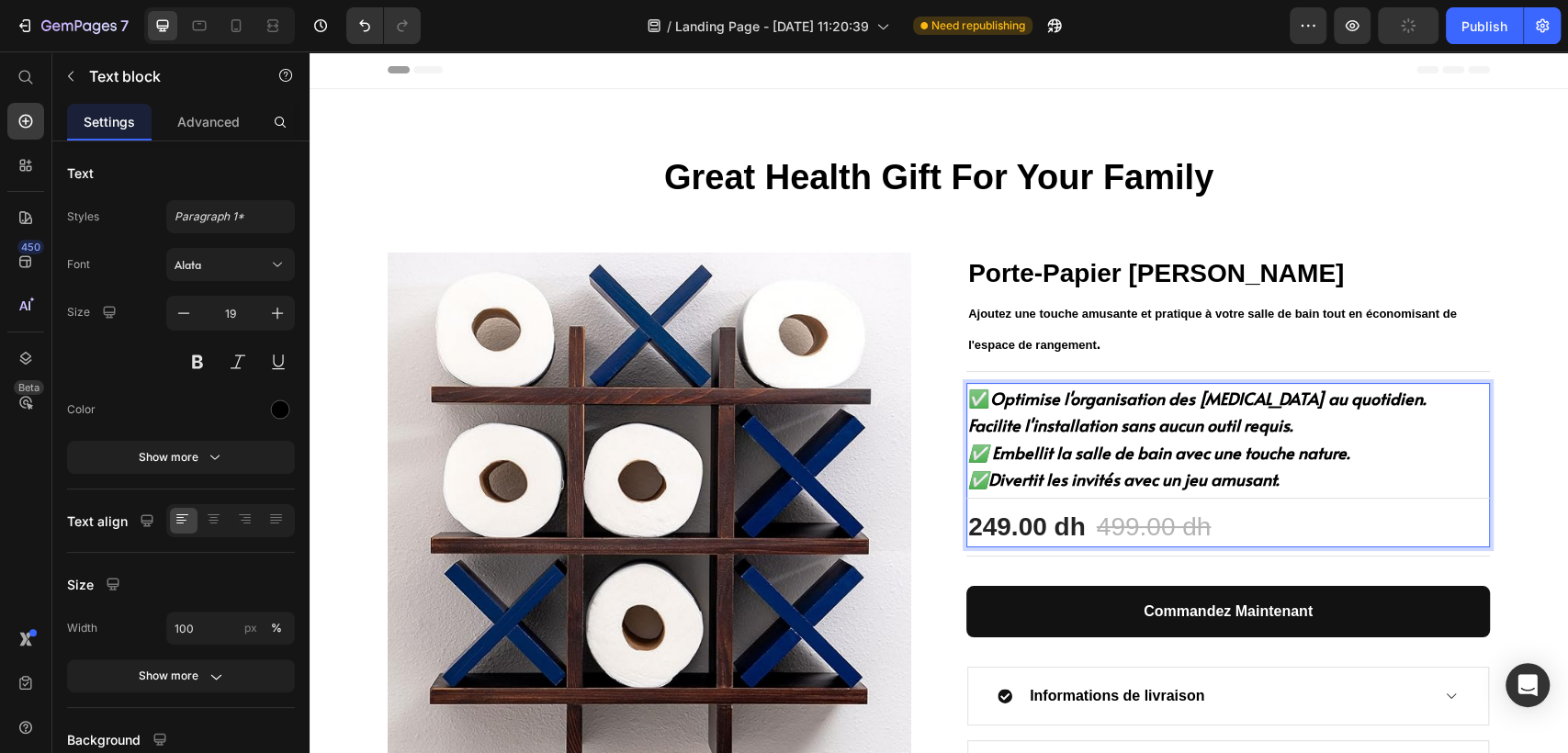 click on "✅ Embellit la salle de bain avec une touche nature." at bounding box center [1158, 452] 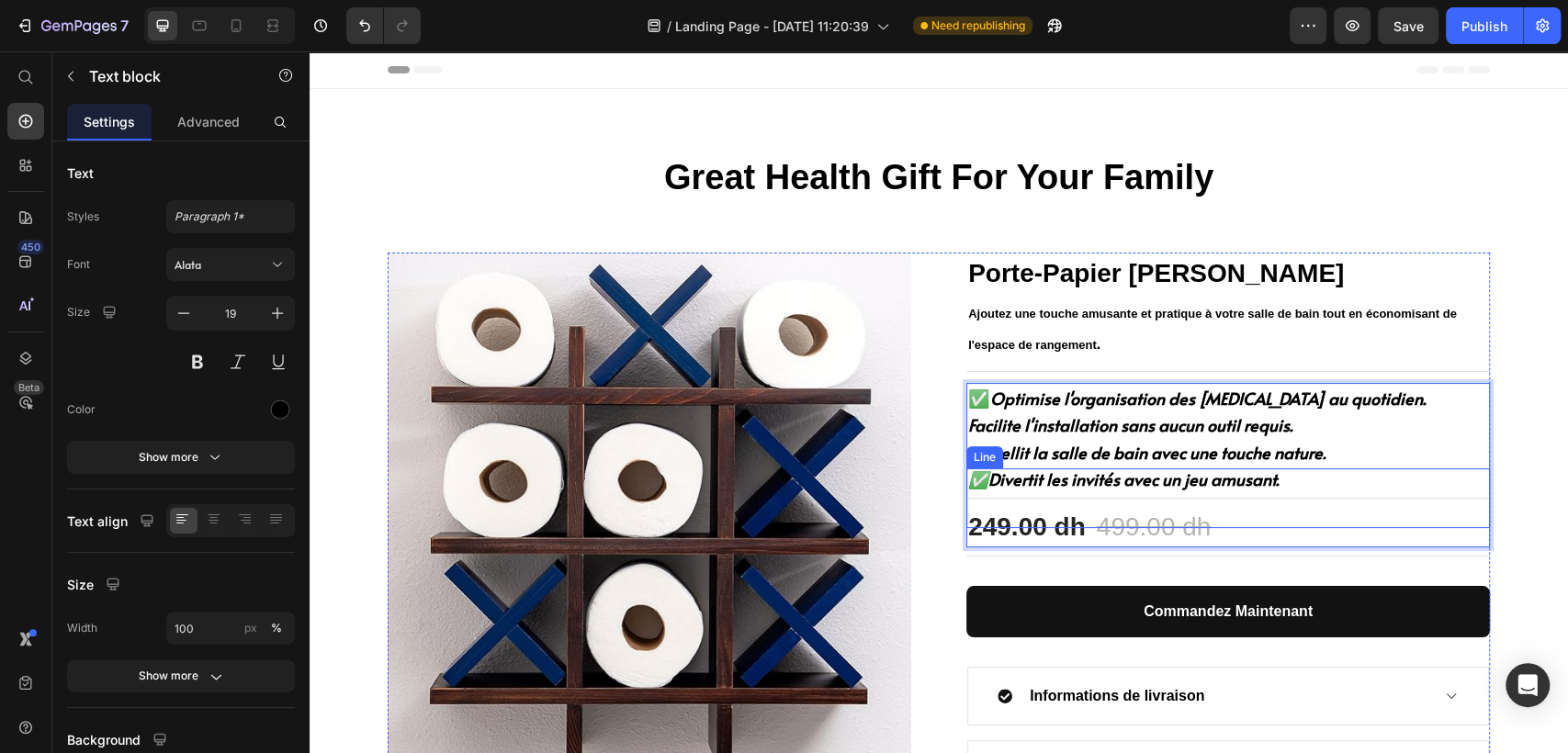 click on "Title Line" at bounding box center (1228, 498) 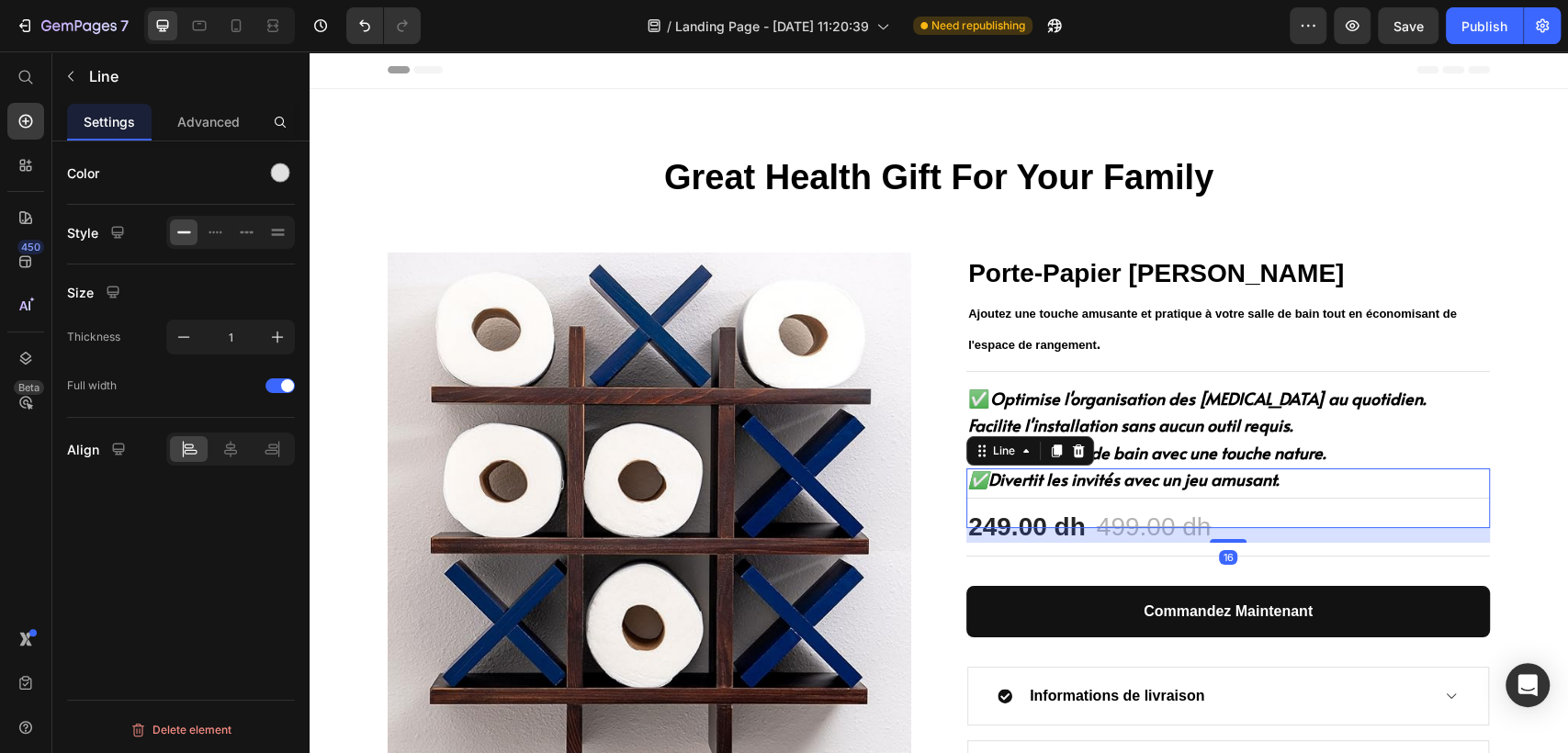 click on "Title Line   16" at bounding box center [1228, 498] 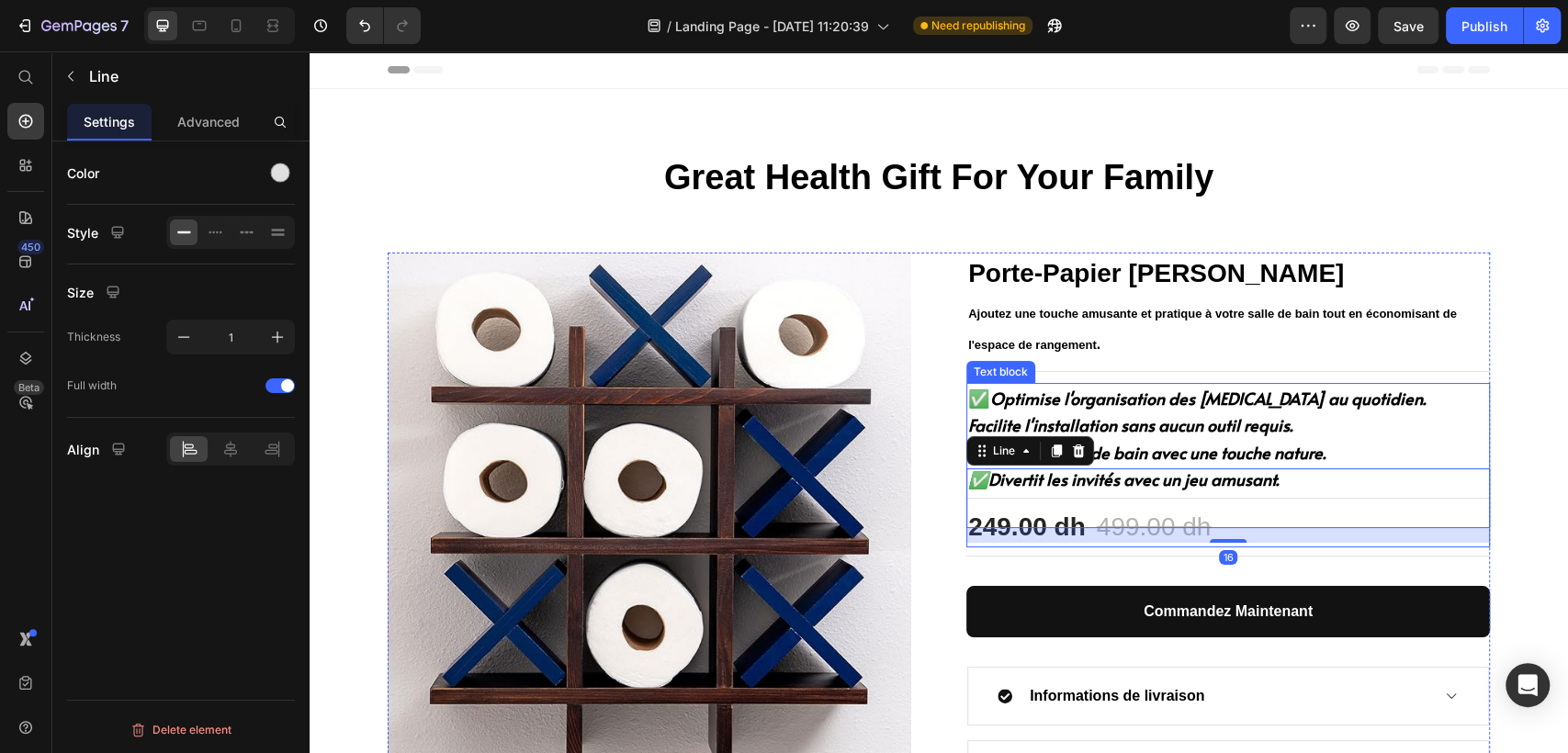click on "Embellit la salle de bain avec une touche nature." at bounding box center (1228, 453) 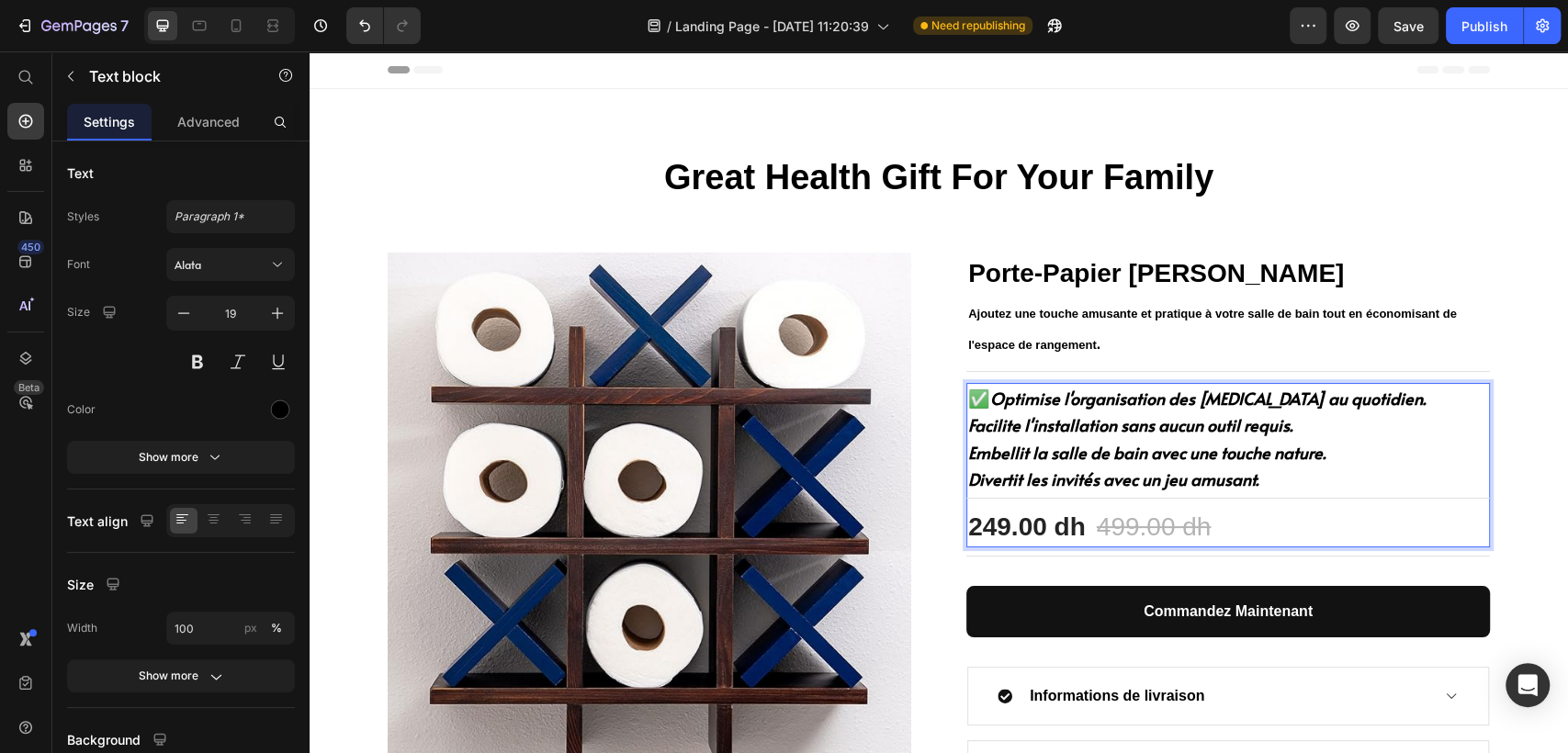 click on "Optimise l'organisation des [MEDICAL_DATA] au quotidien." at bounding box center (1208, 398) 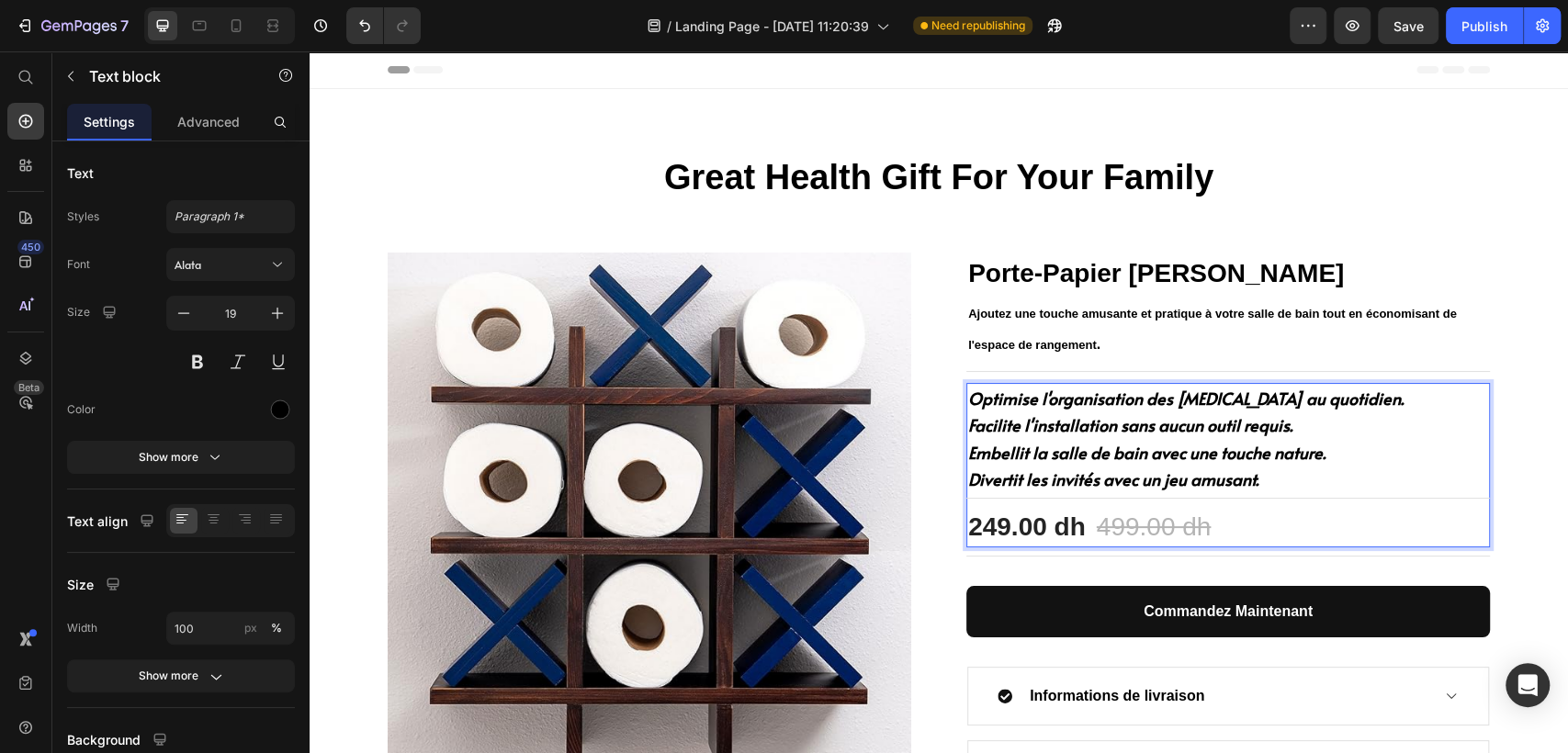 click on "Embellit la salle de bain avec une touche nature." at bounding box center (1146, 452) 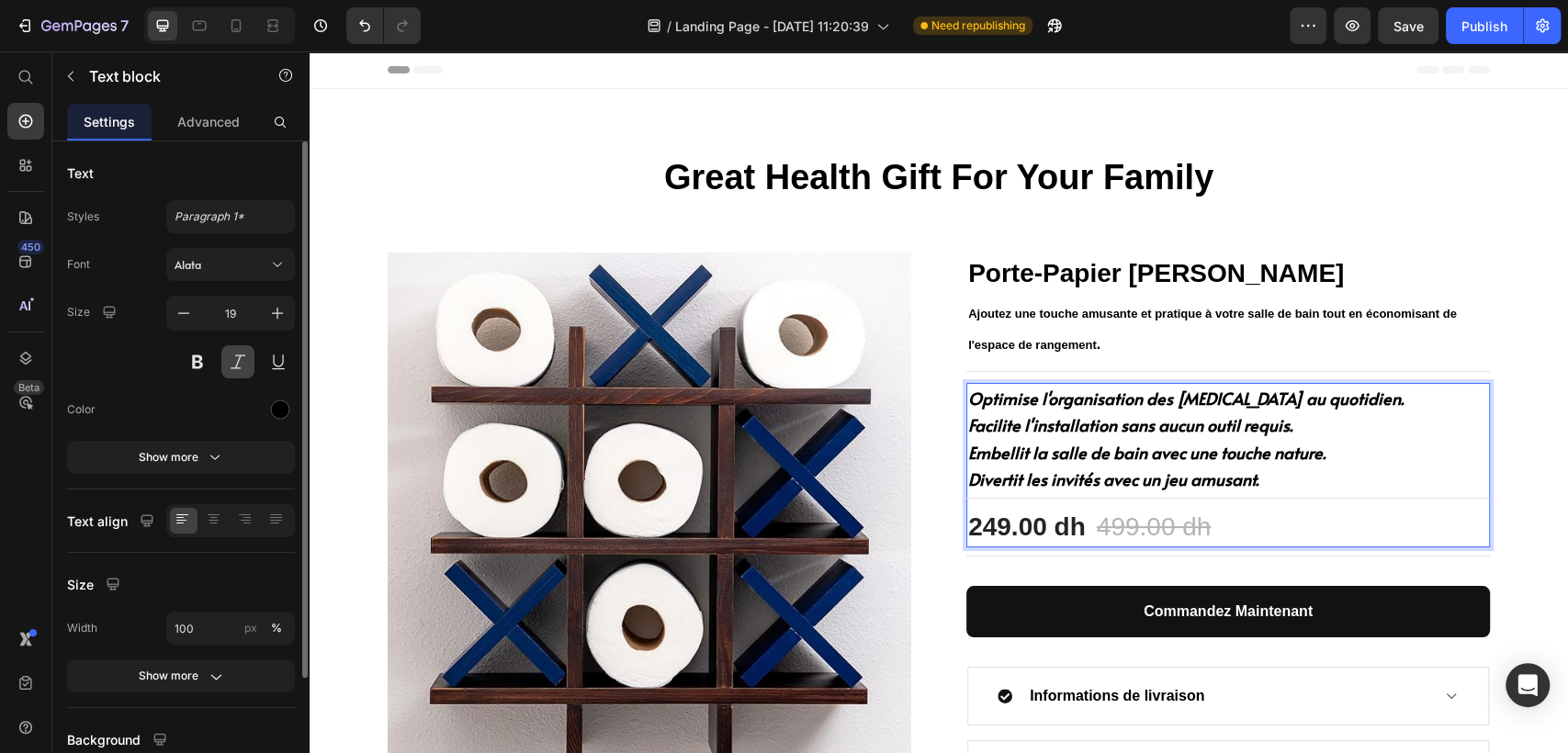 click at bounding box center [238, 362] 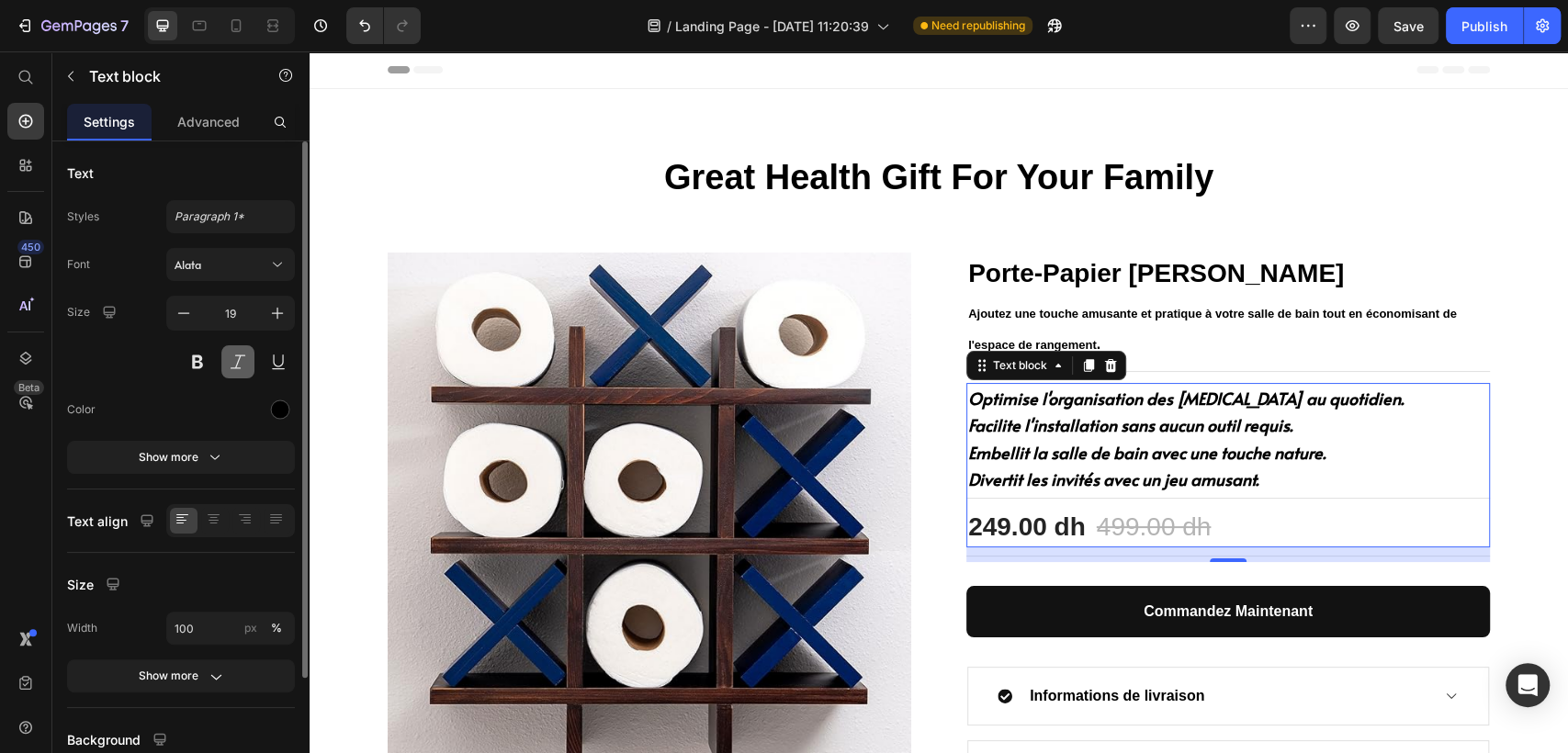 click at bounding box center [238, 362] 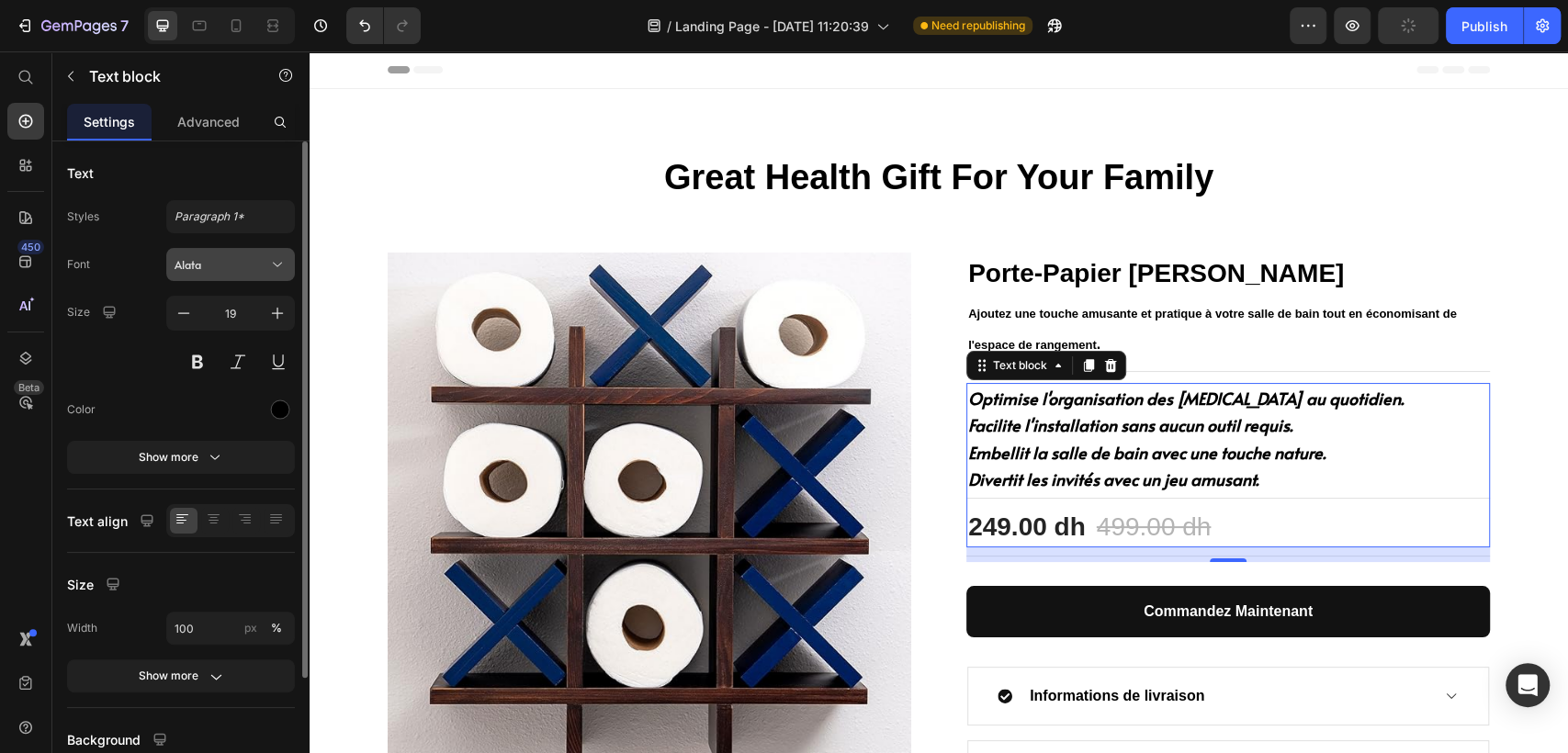 click on "Alata" at bounding box center [231, 264] 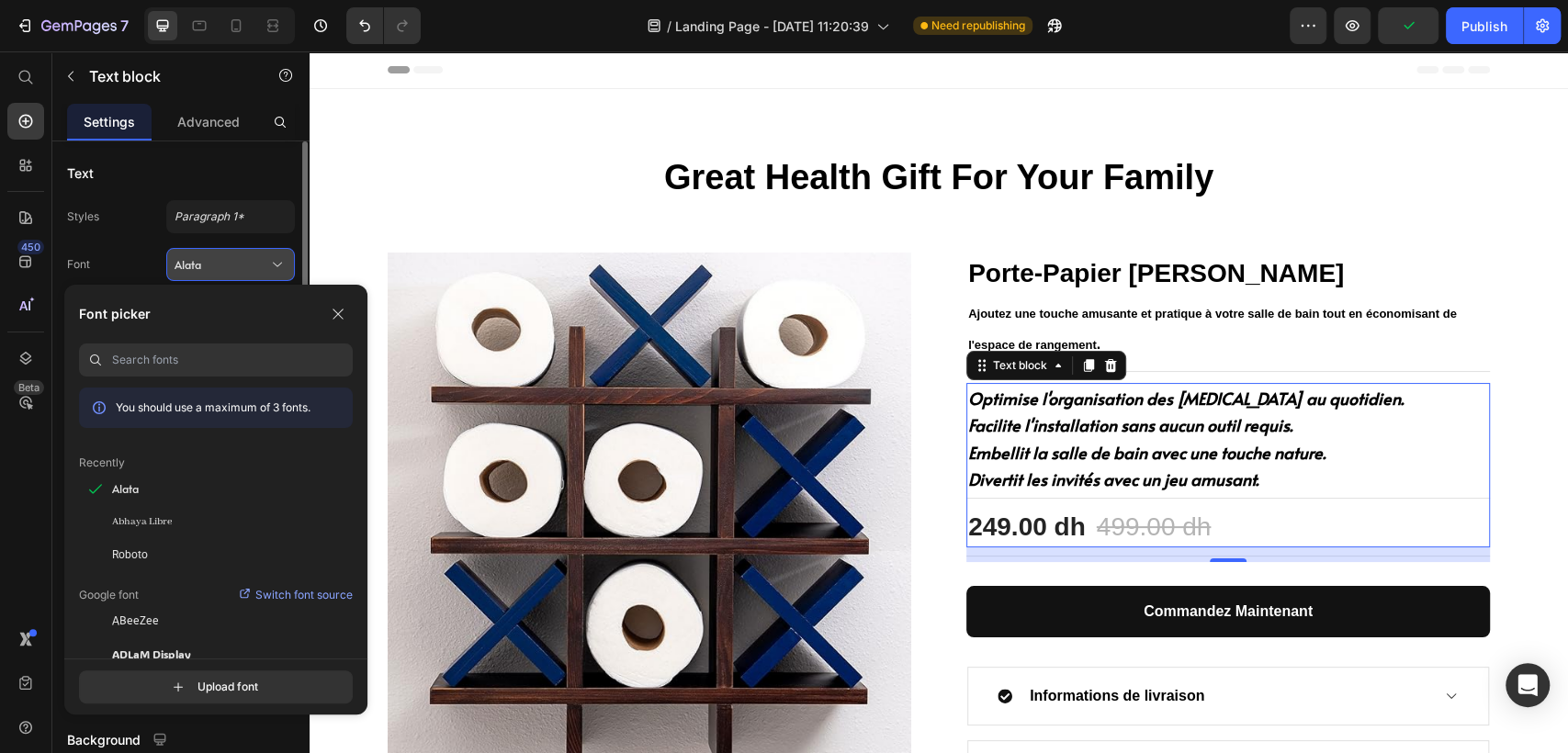 click 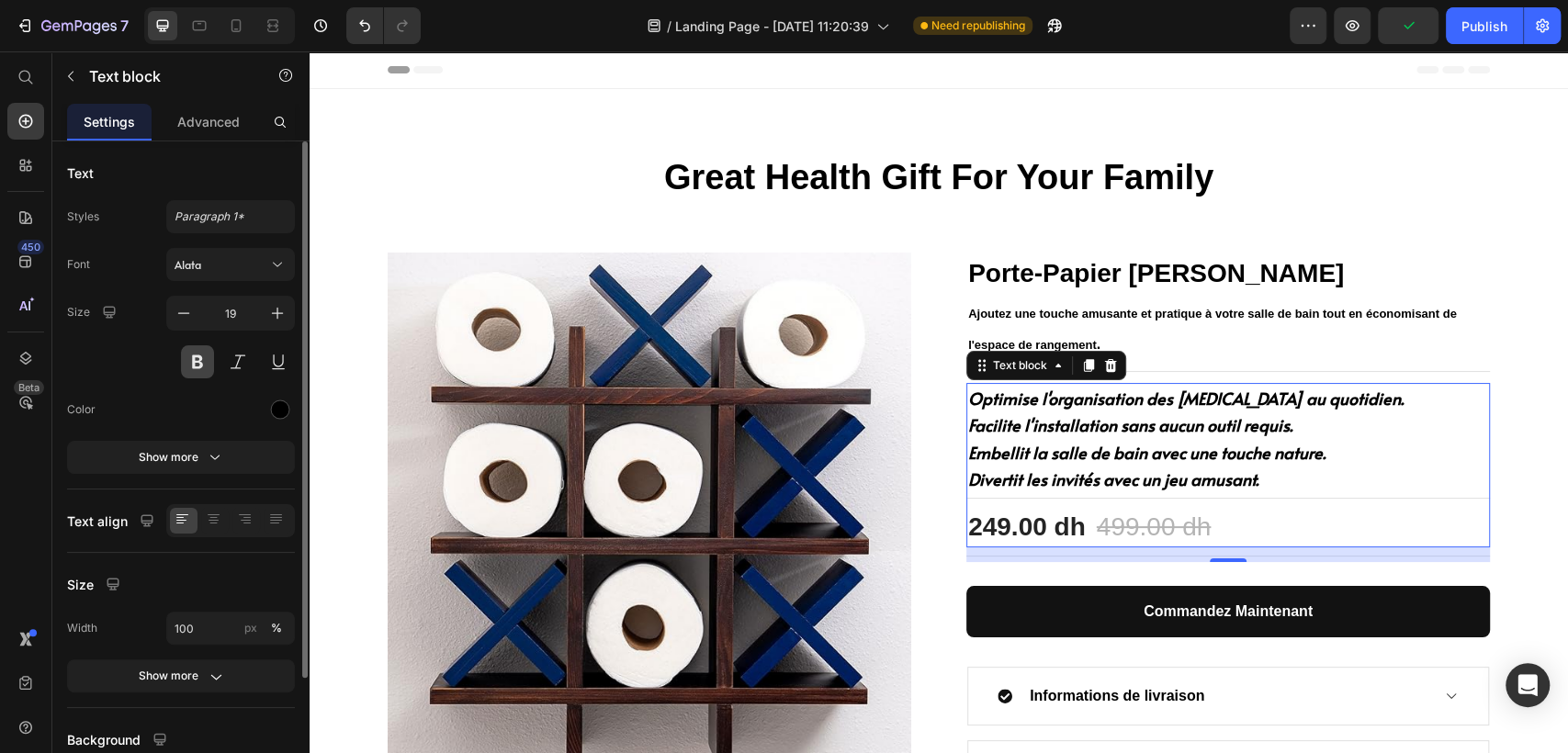 click at bounding box center (197, 362) 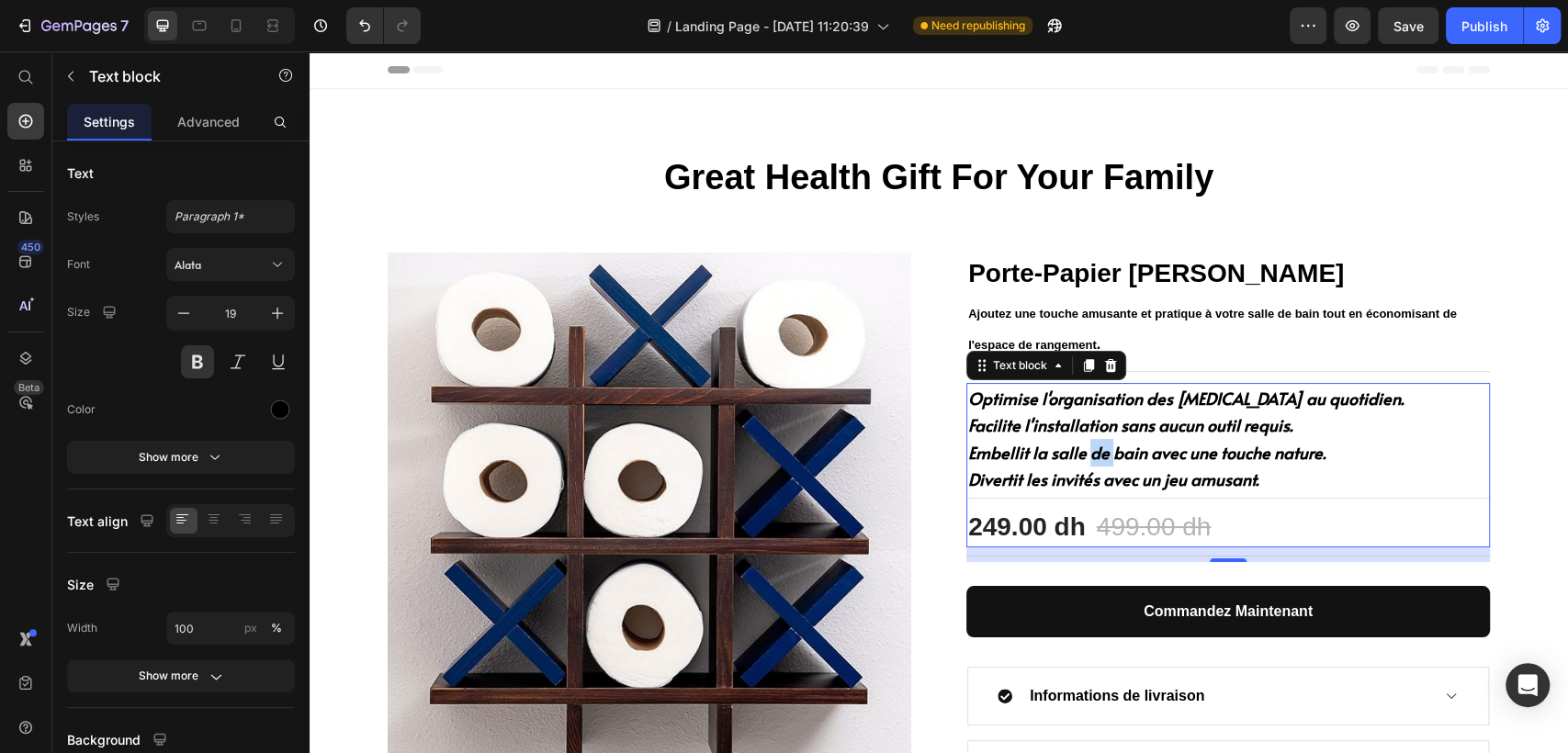 click on "Embellit la salle de bain avec une touche nature." at bounding box center (1146, 452) 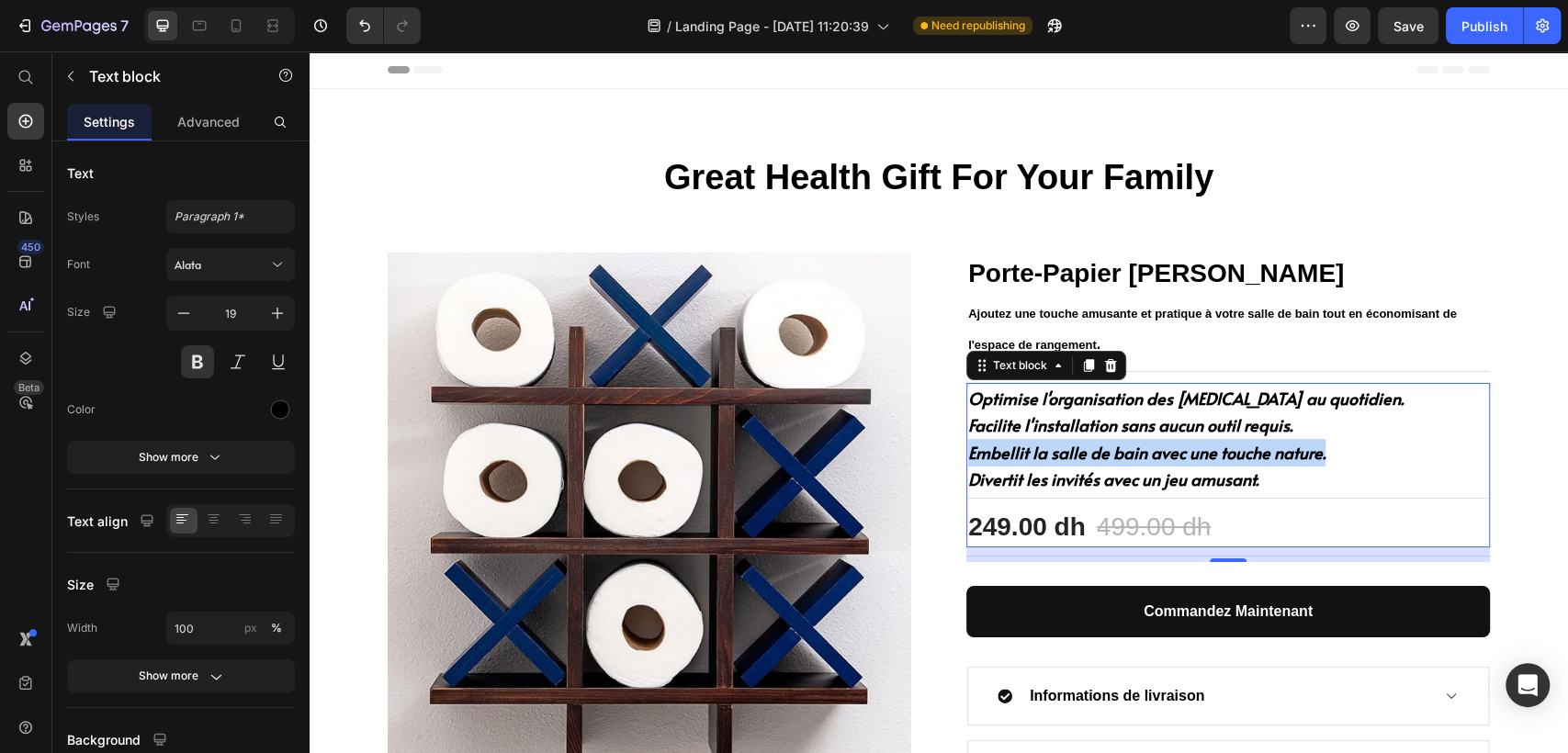 click on "Embellit la salle de bain avec une touche nature." at bounding box center (1146, 452) 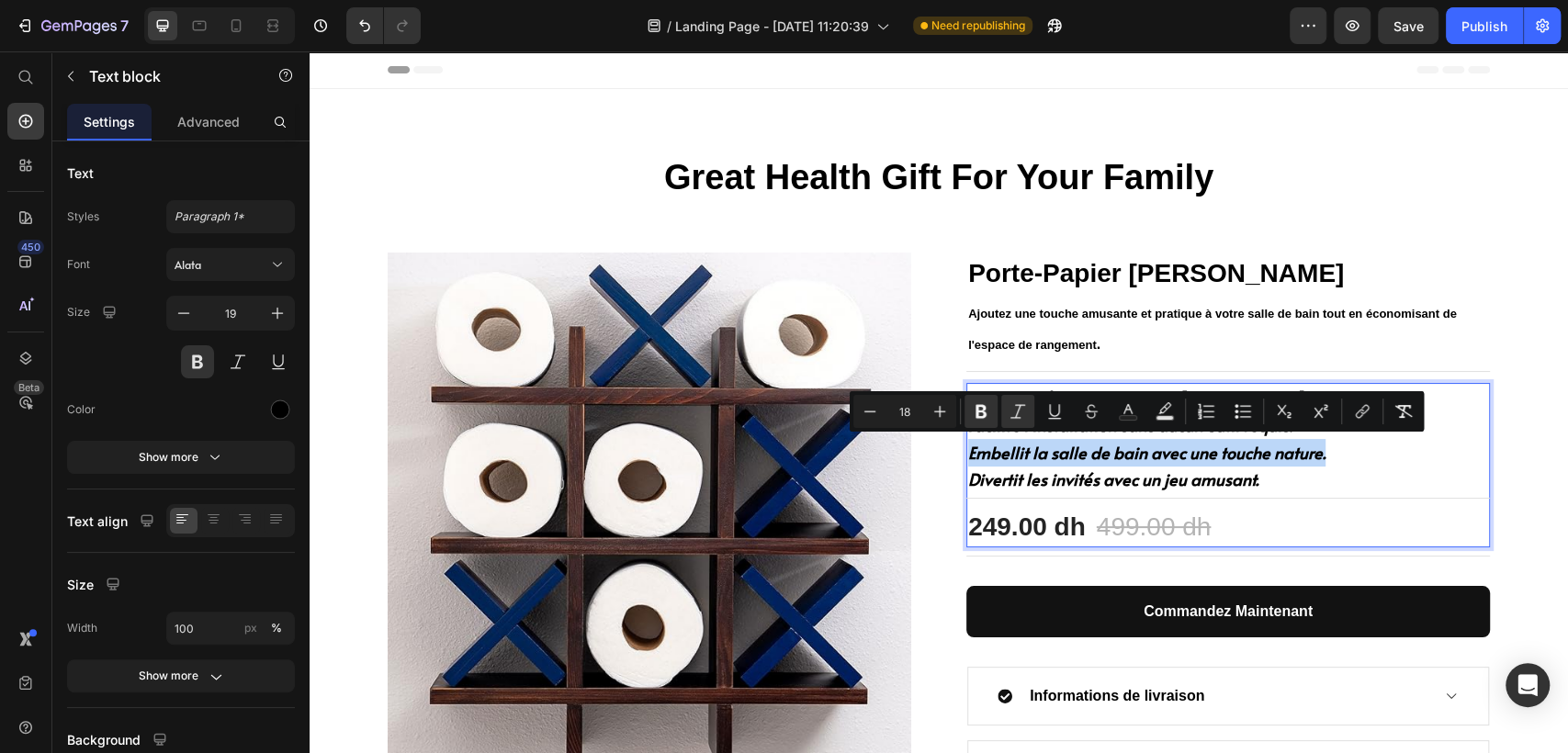 click on "Embellit la salle de bain avec une touche nature." at bounding box center [1146, 452] 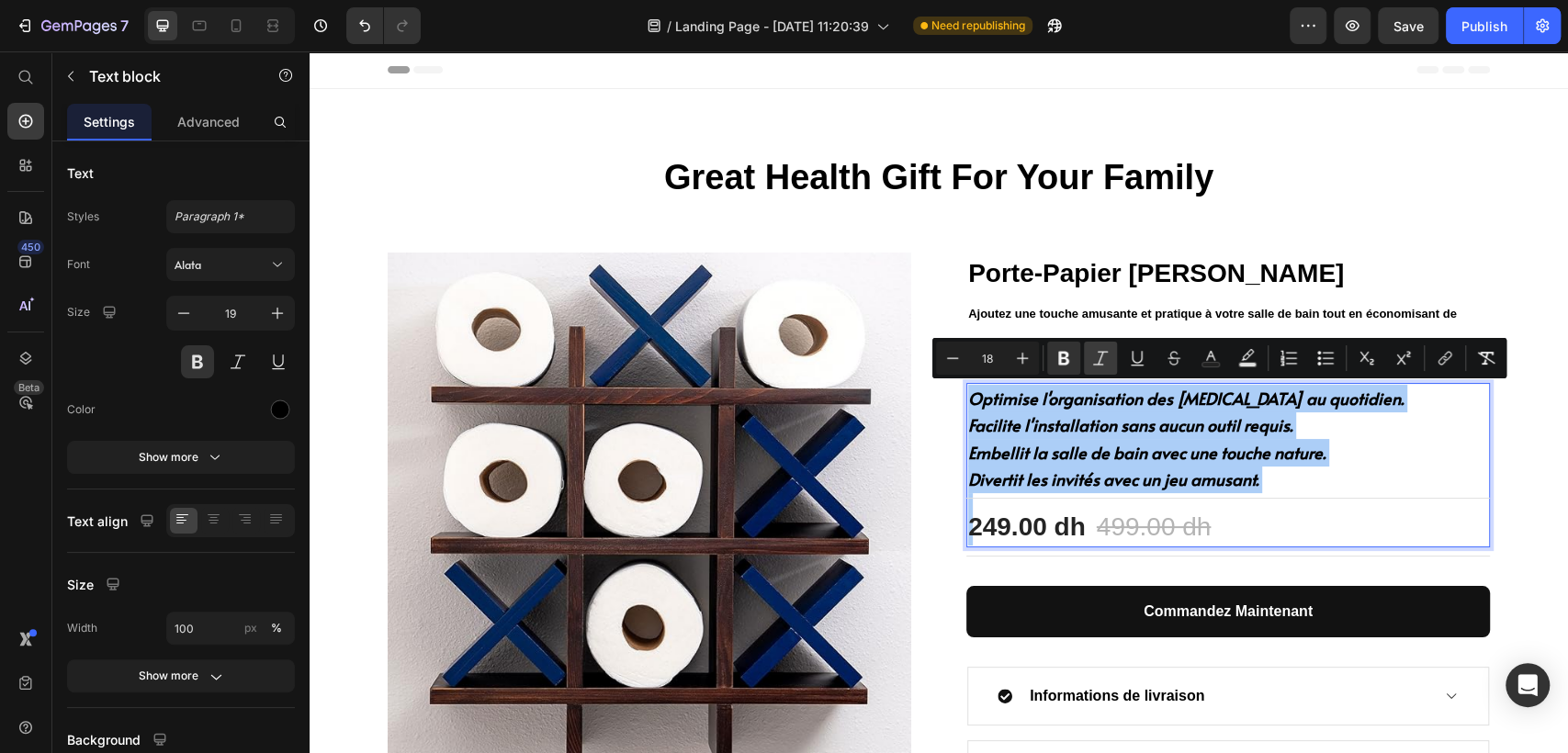 click 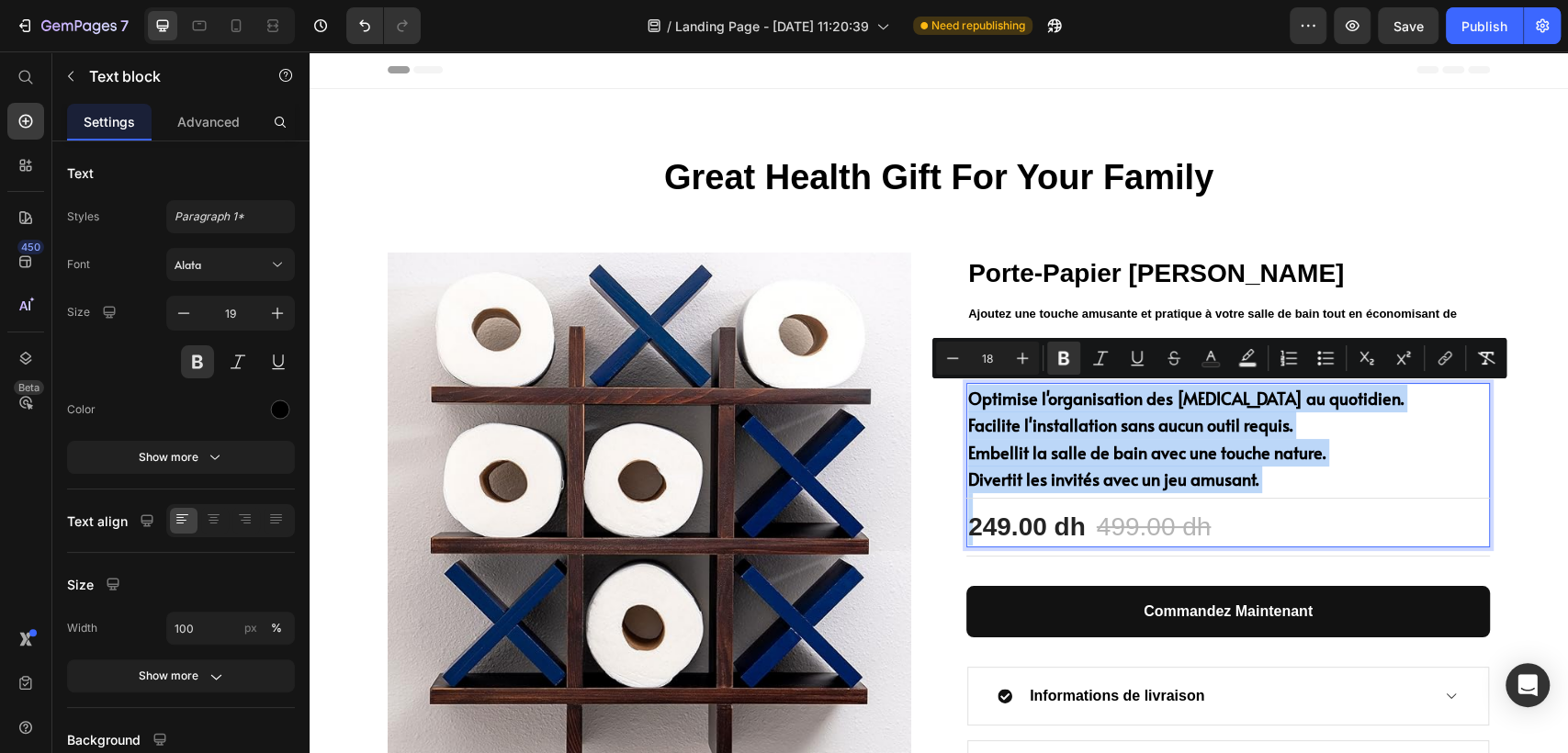 click on "Facilite l'installation sans aucun outil requis." at bounding box center (1228, 425) 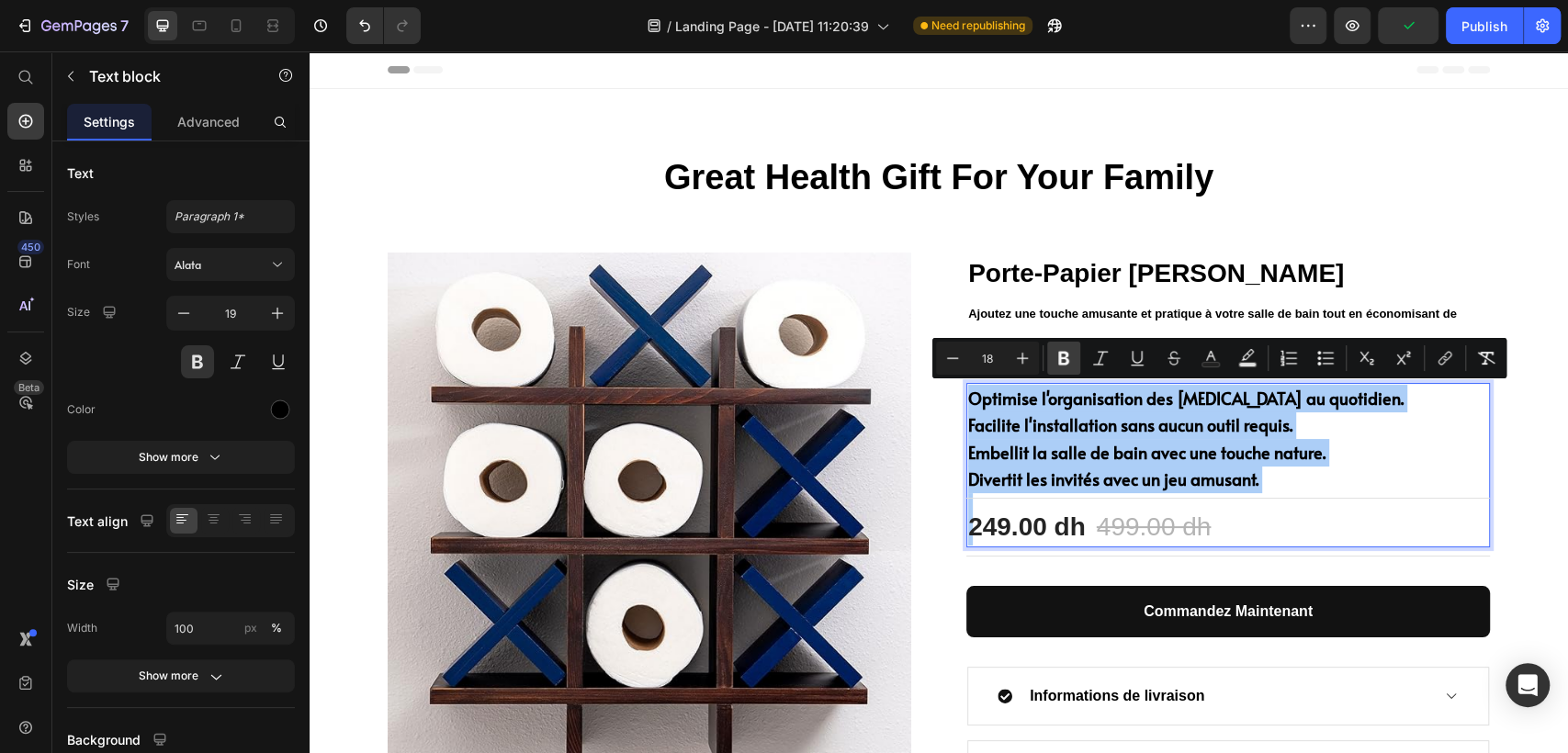click 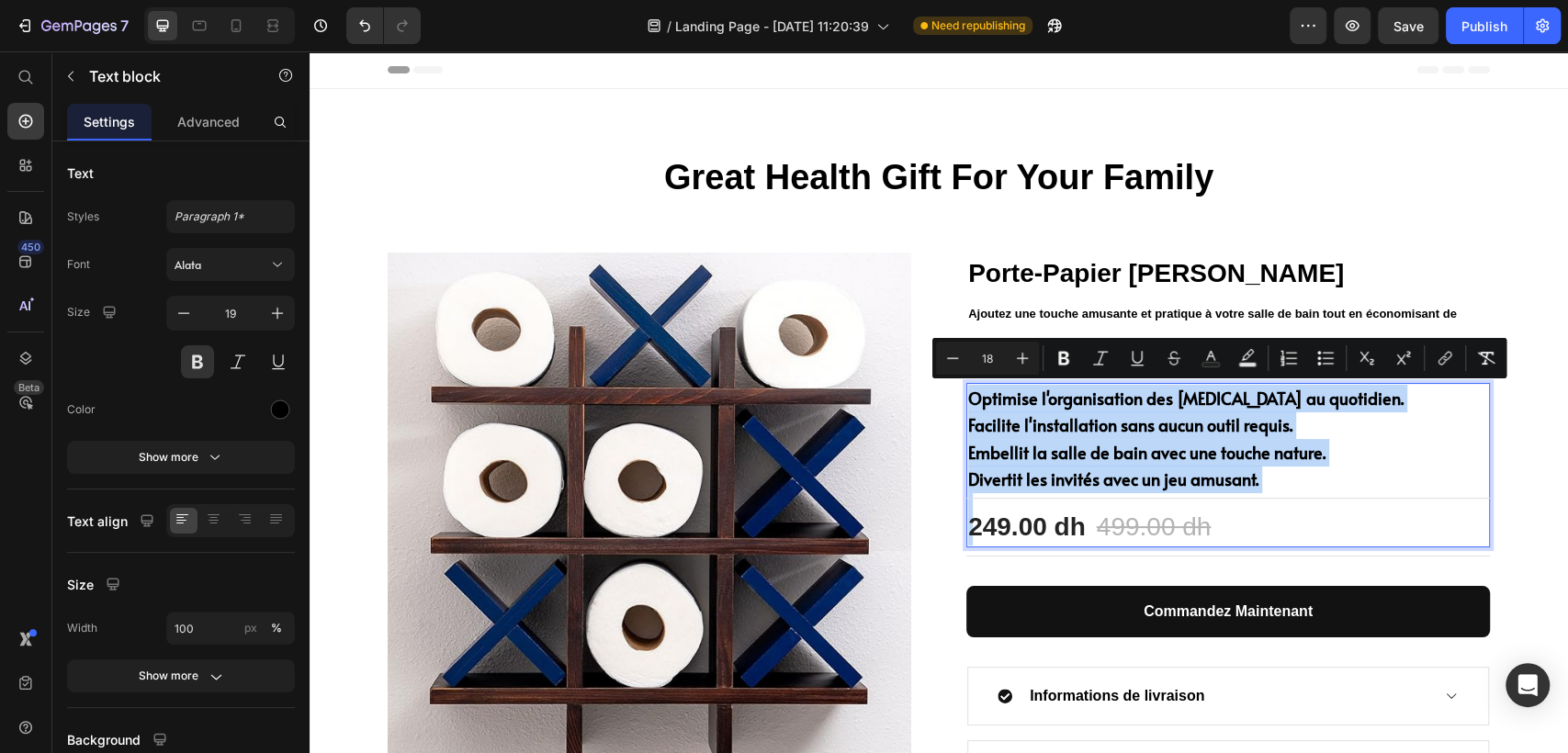 click on "Facilite l'installation sans aucun outil requis." at bounding box center (1228, 425) 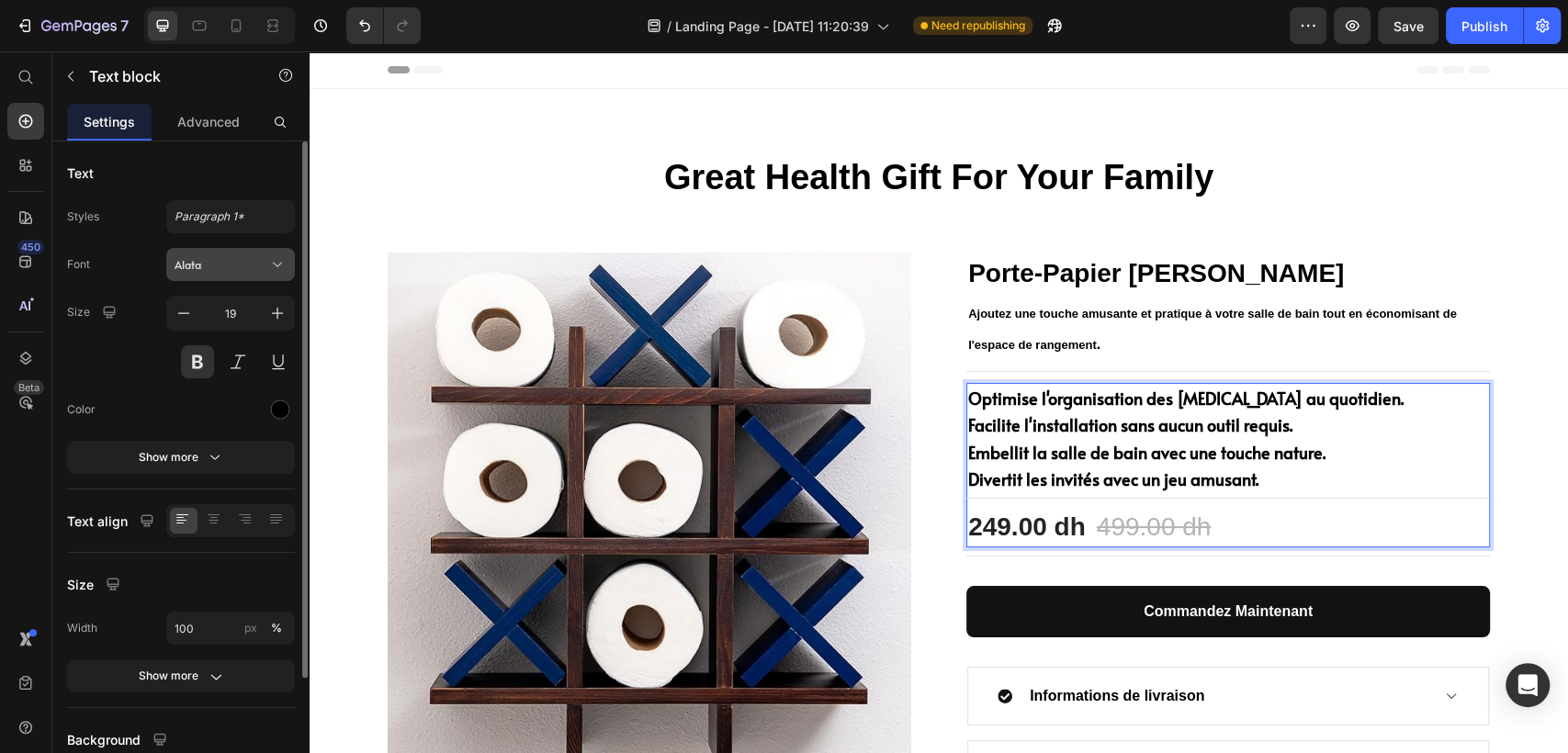 click 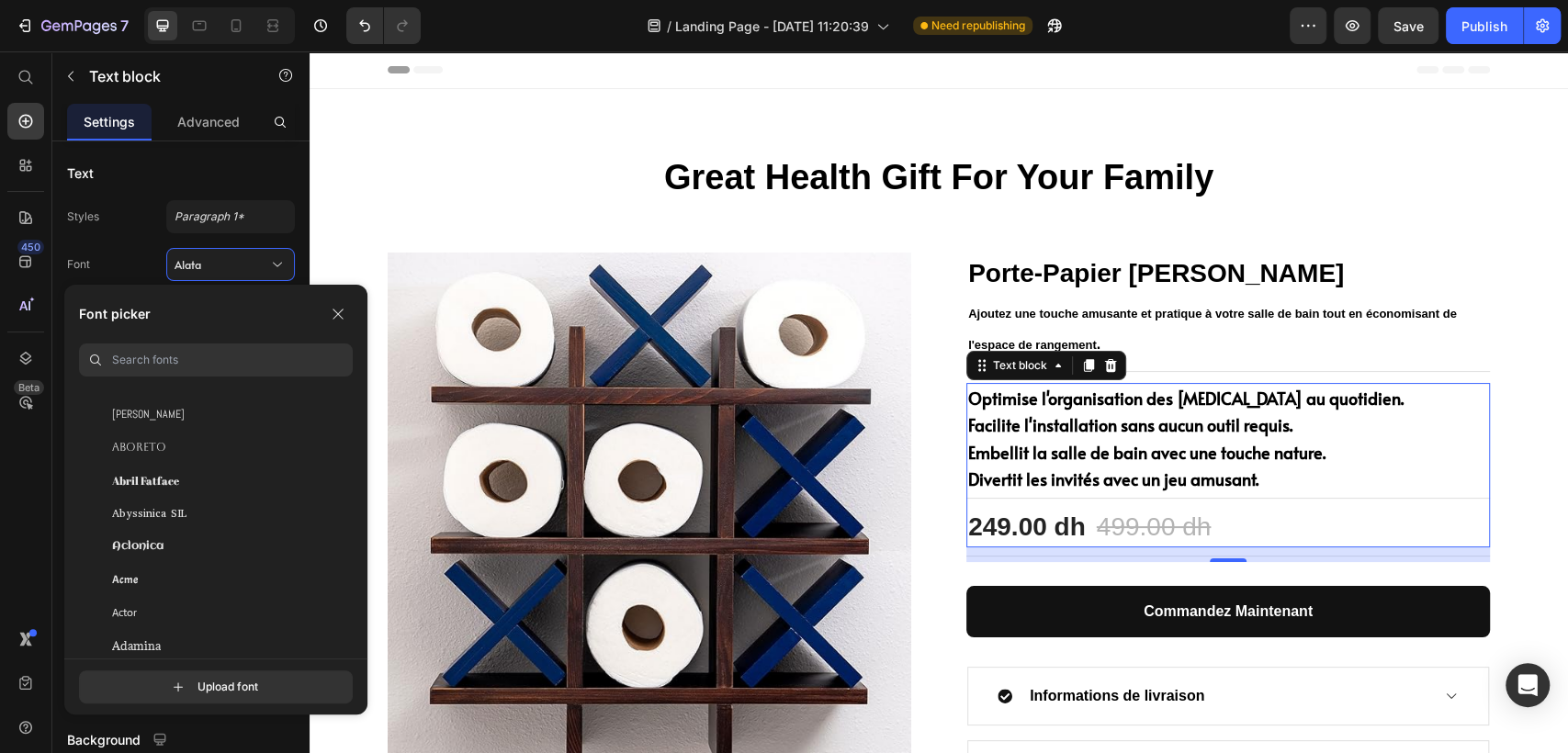 scroll, scrollTop: 408, scrollLeft: 0, axis: vertical 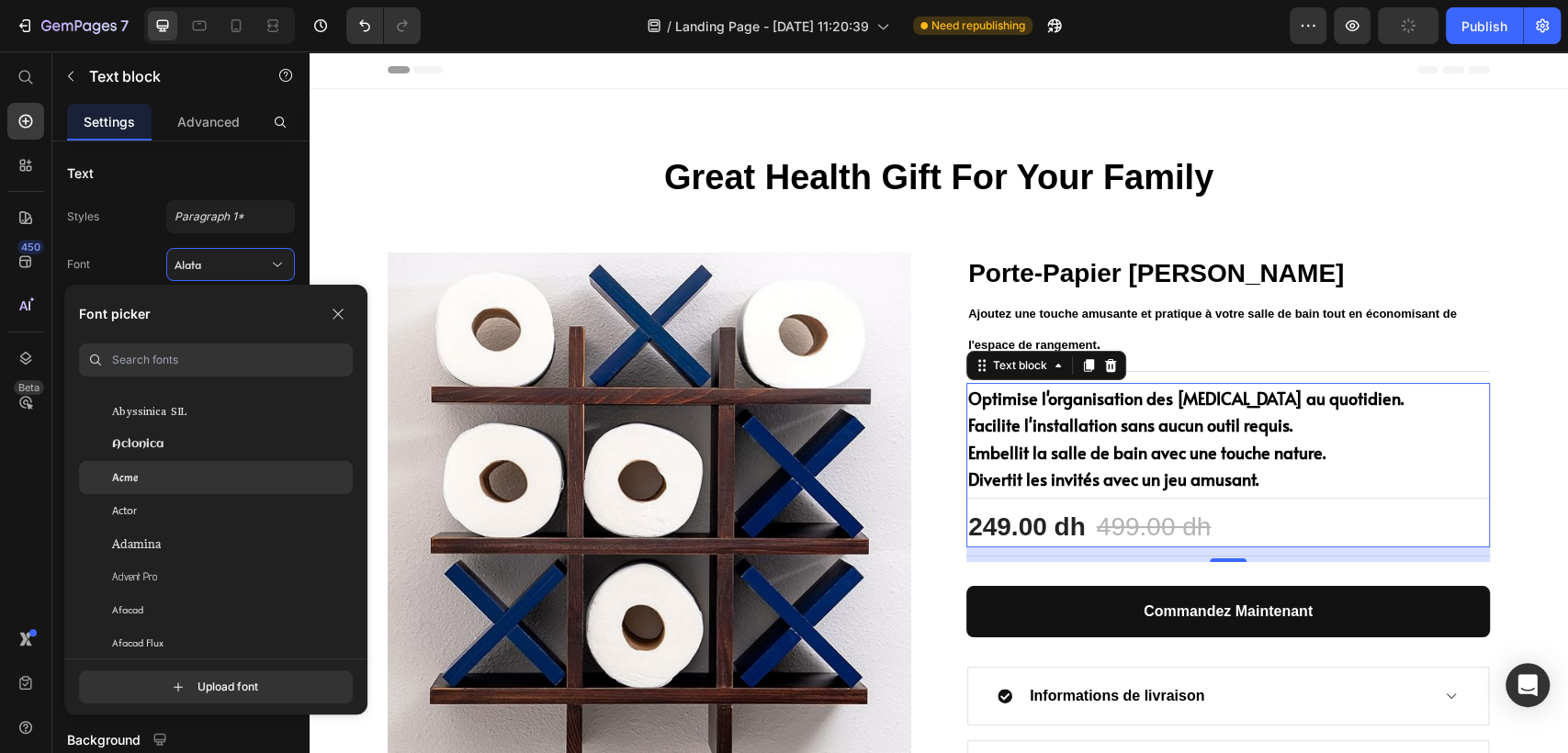 click on "Acme" 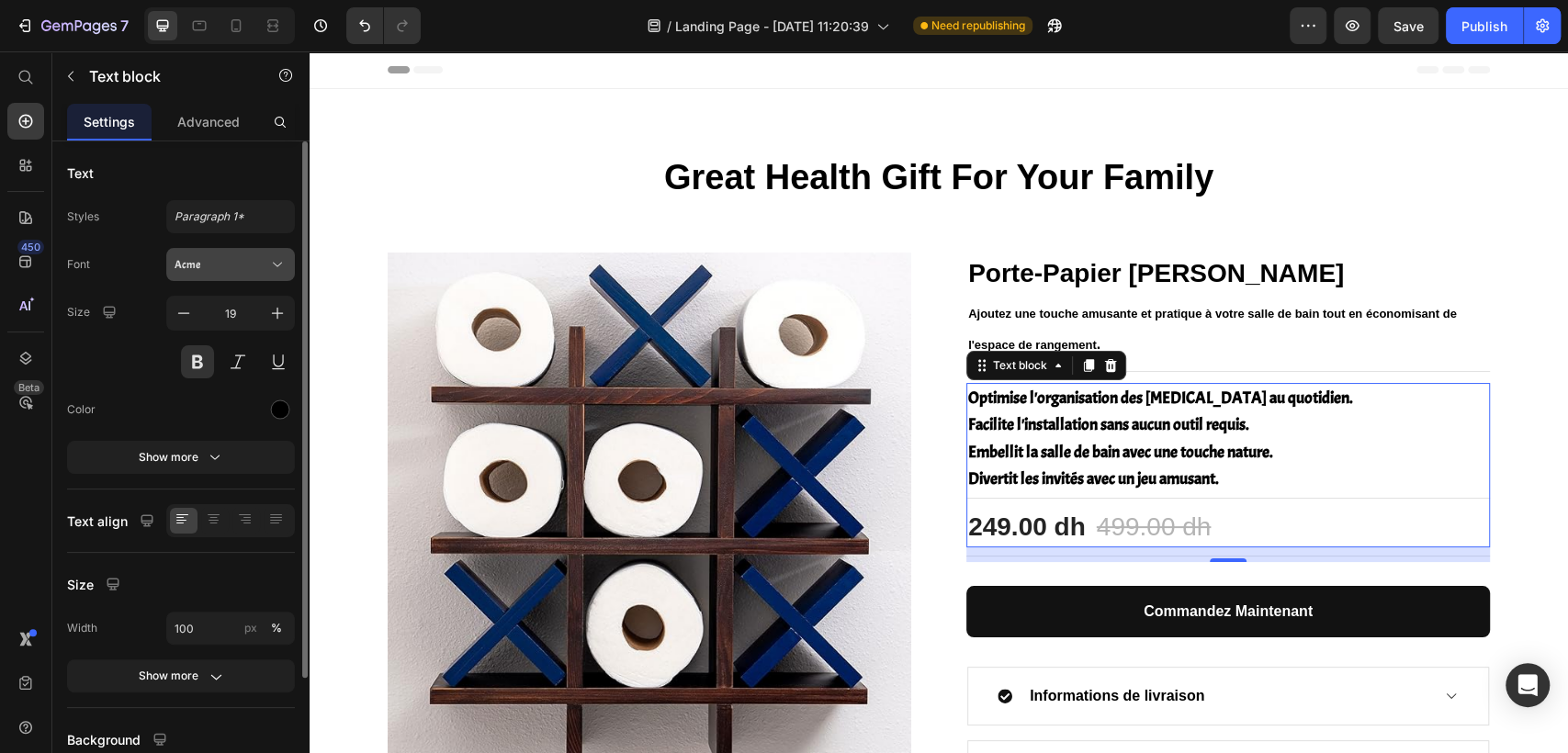 click on "Acme" at bounding box center [231, 264] 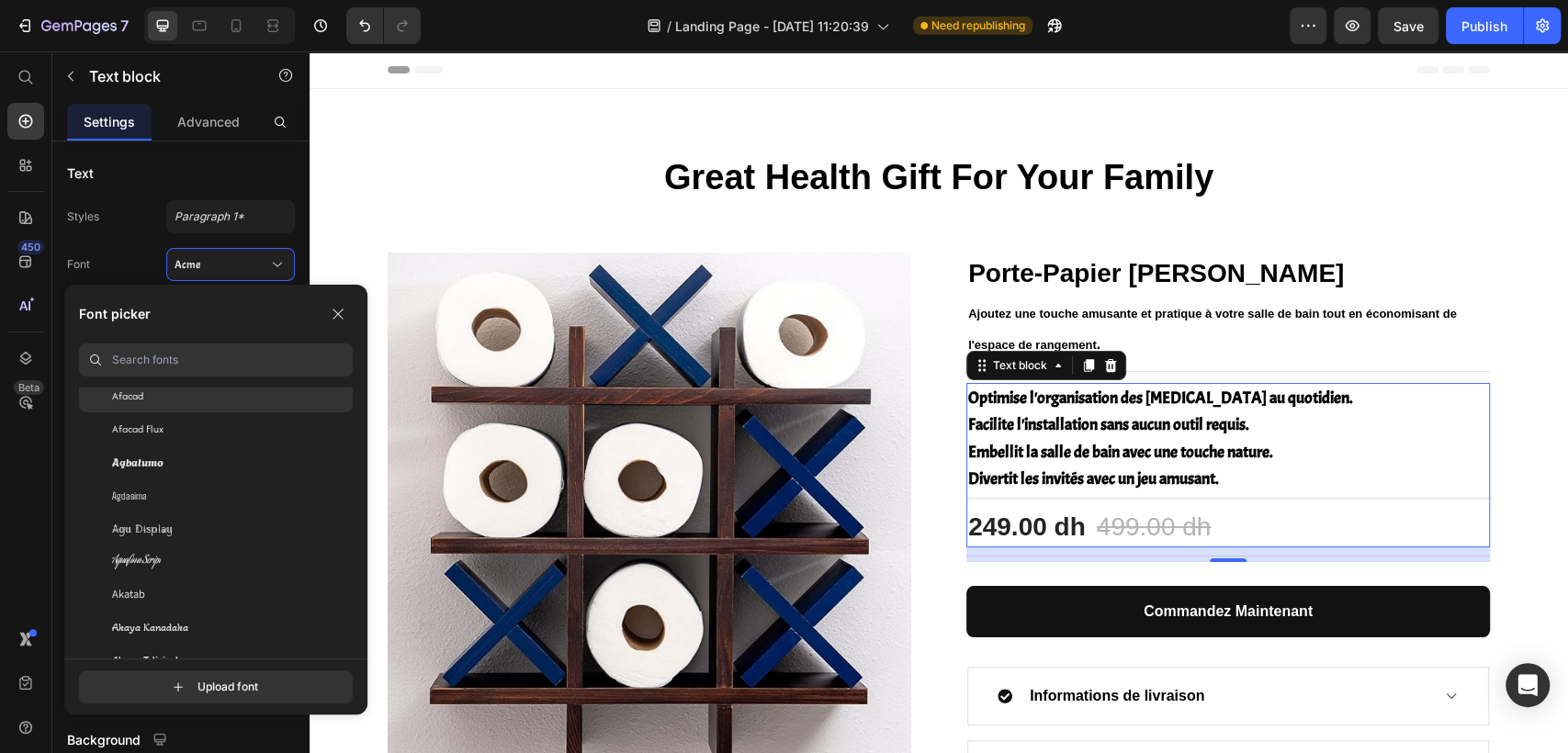scroll, scrollTop: 612, scrollLeft: 0, axis: vertical 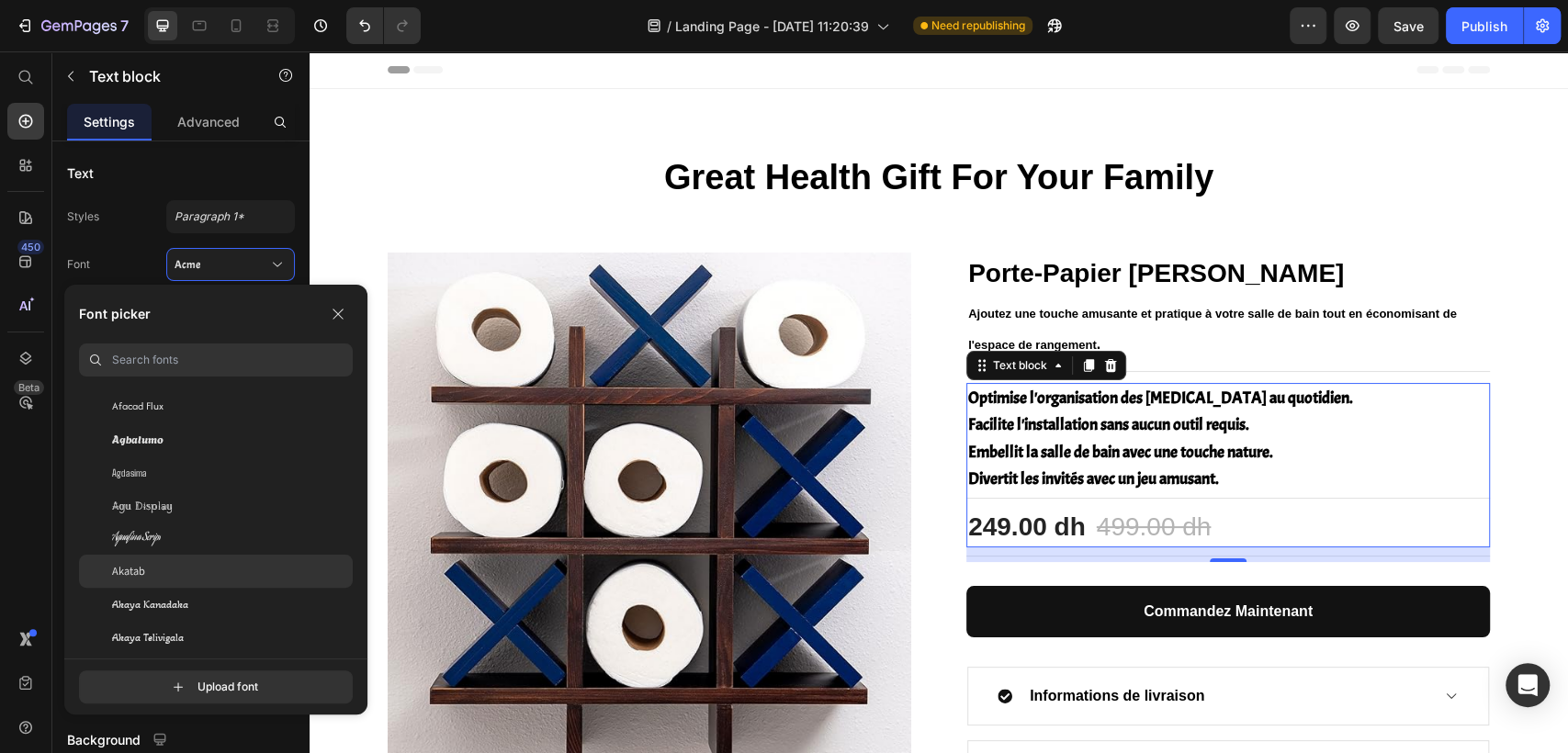 click on "Akatab" 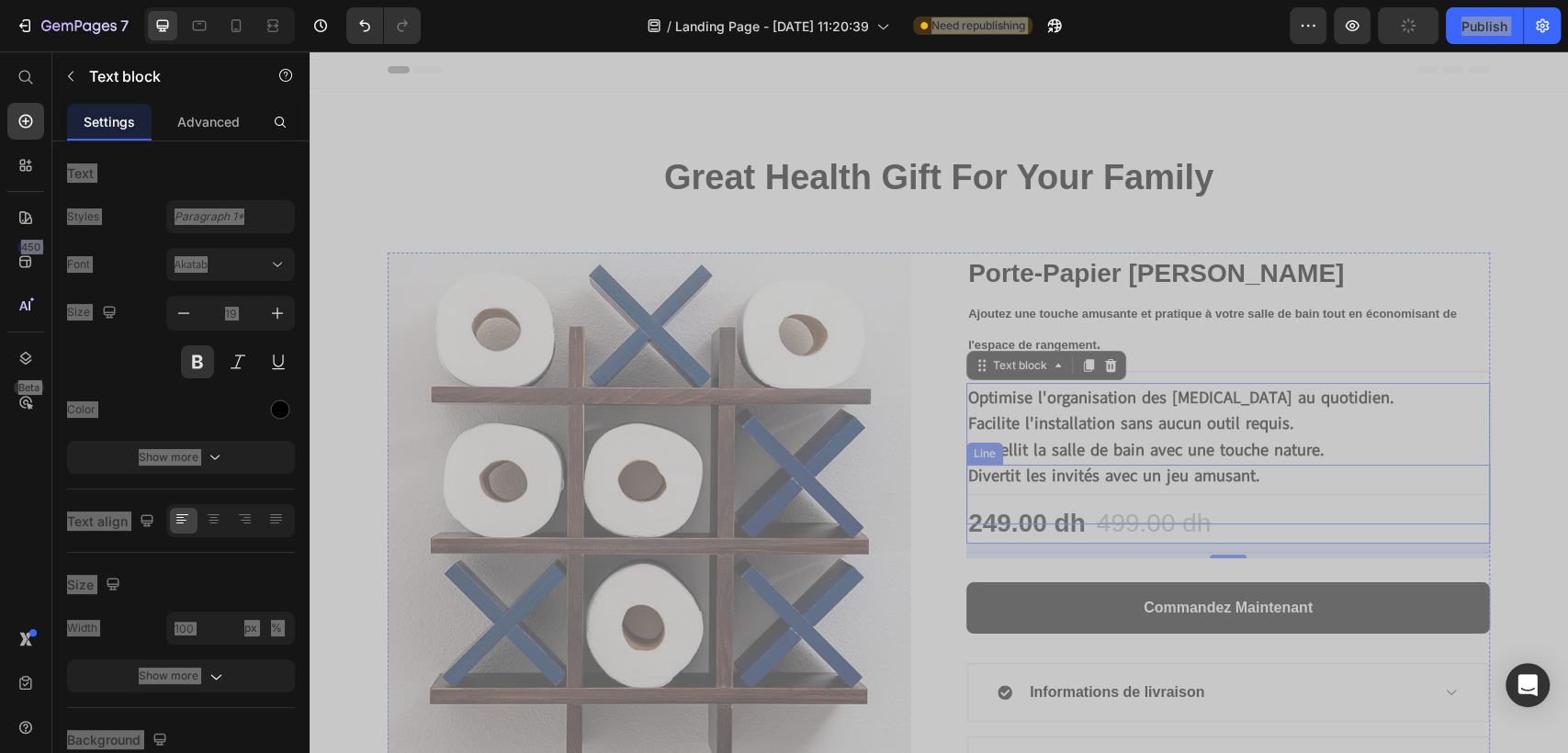 click on "Title Line" at bounding box center [1228, 494] 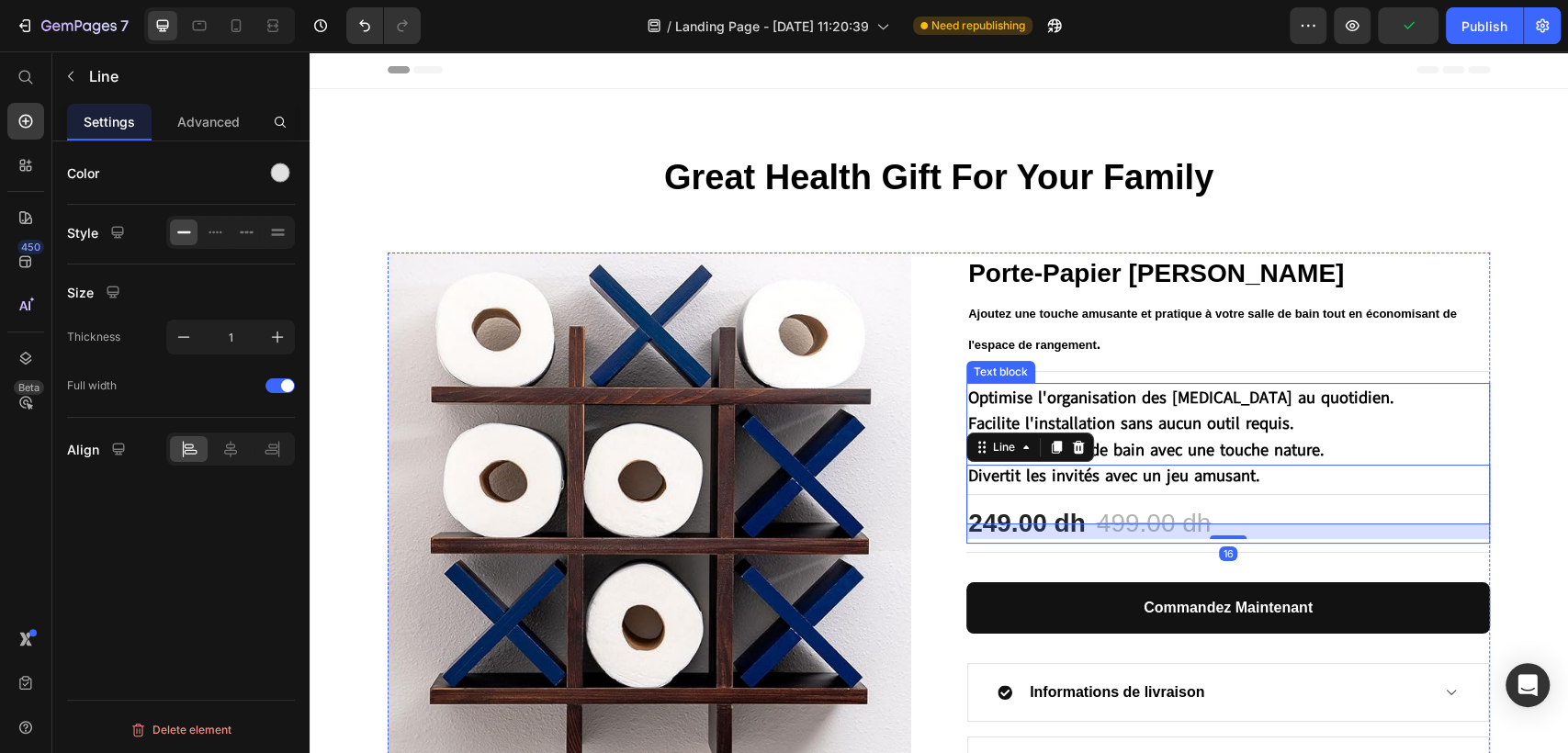 click on "Facilite l'installation sans aucun outil requis." at bounding box center (1228, 423) 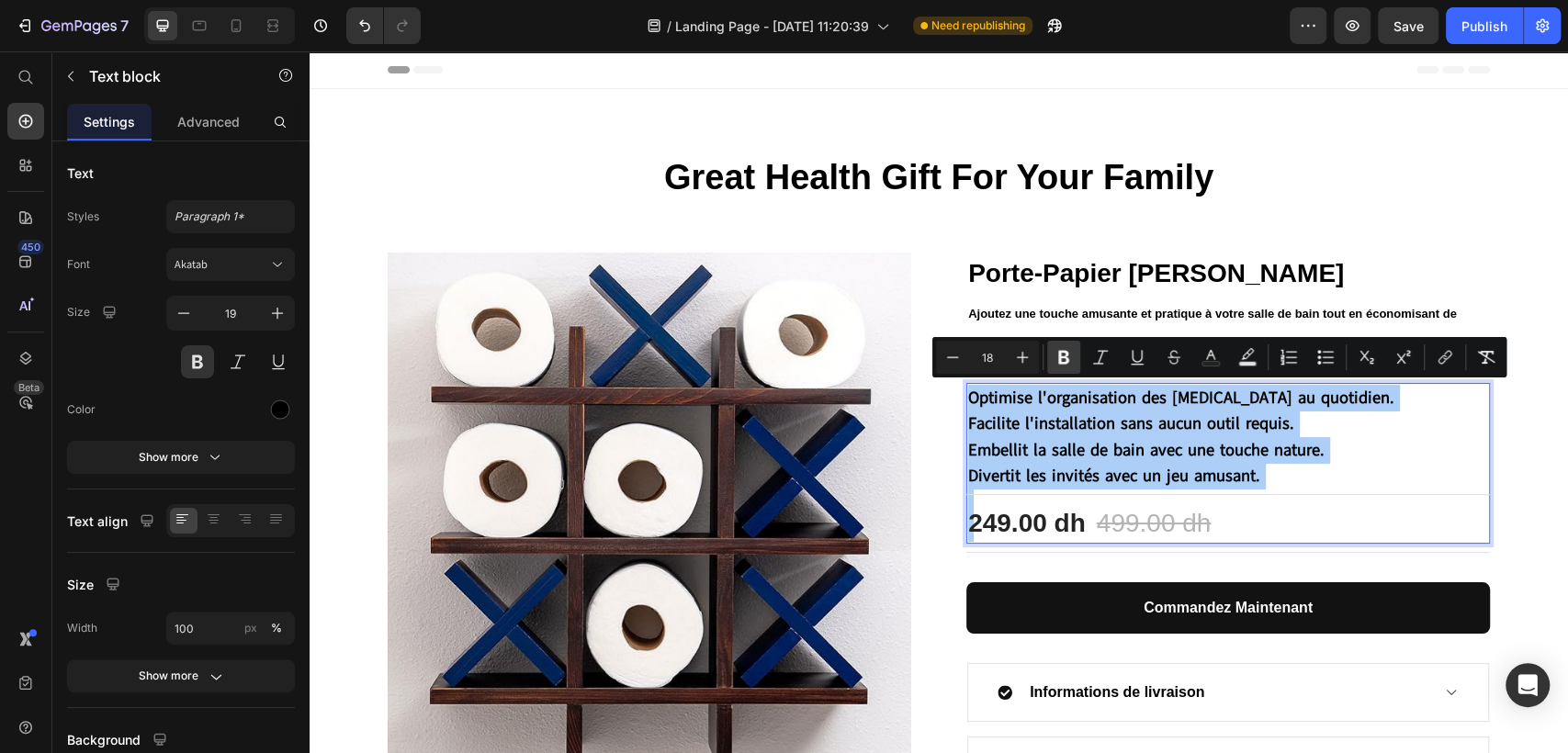 click 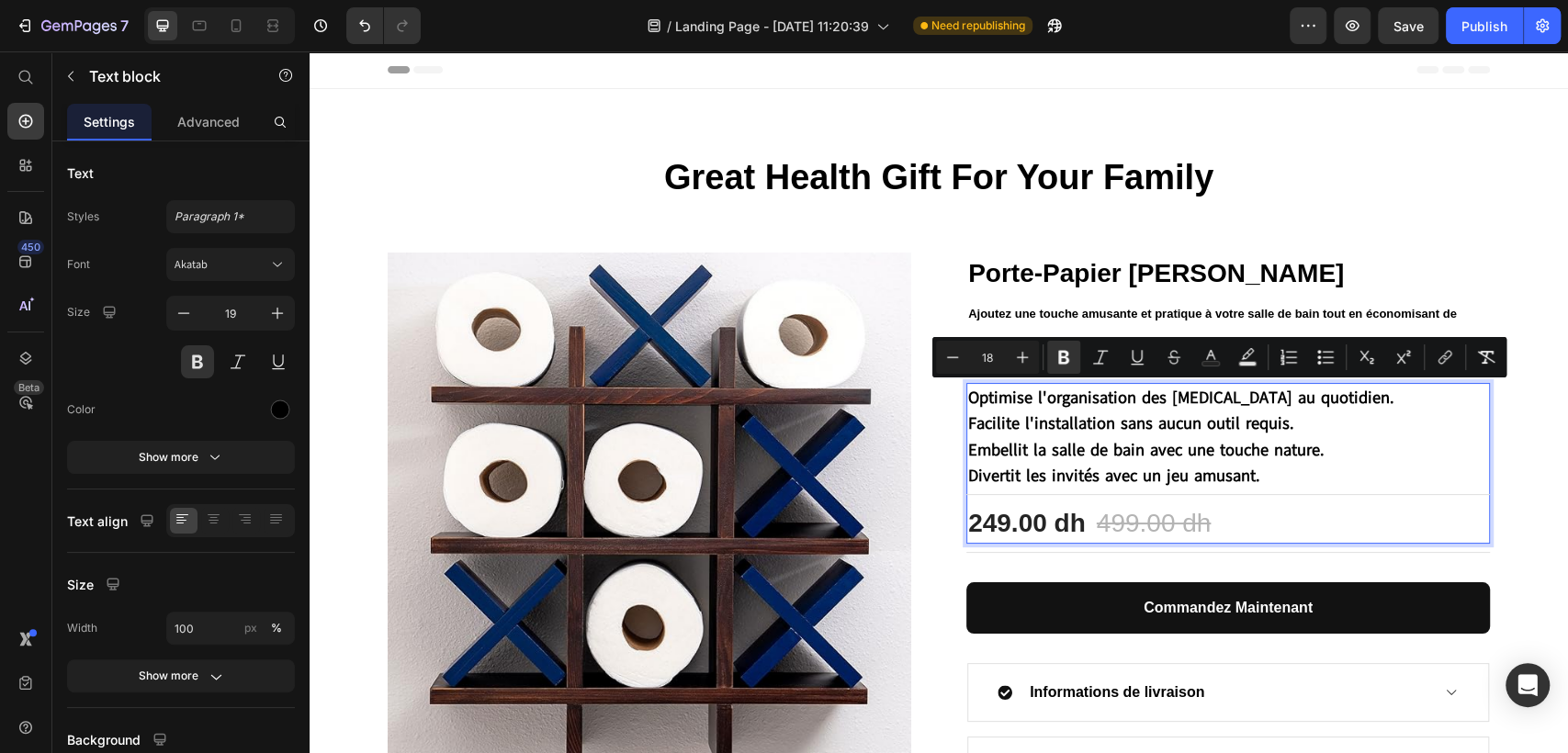 click on "Facilite l'installation sans aucun outil requis." at bounding box center [1228, 423] 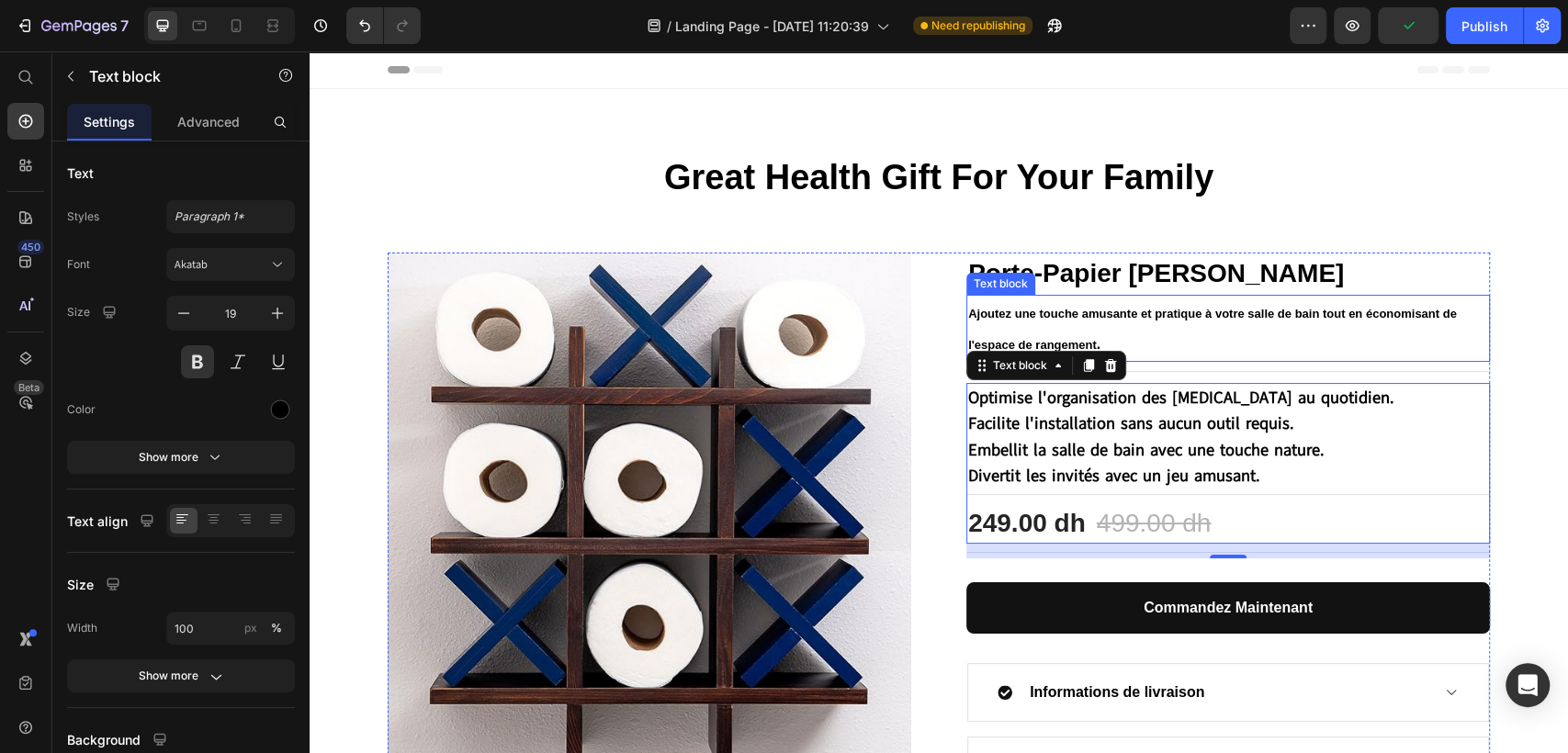 click on "Ajoutez une touche amusante et pratique à votre salle de bain tout en économisant de l'espace de rangement" at bounding box center (1213, 330) 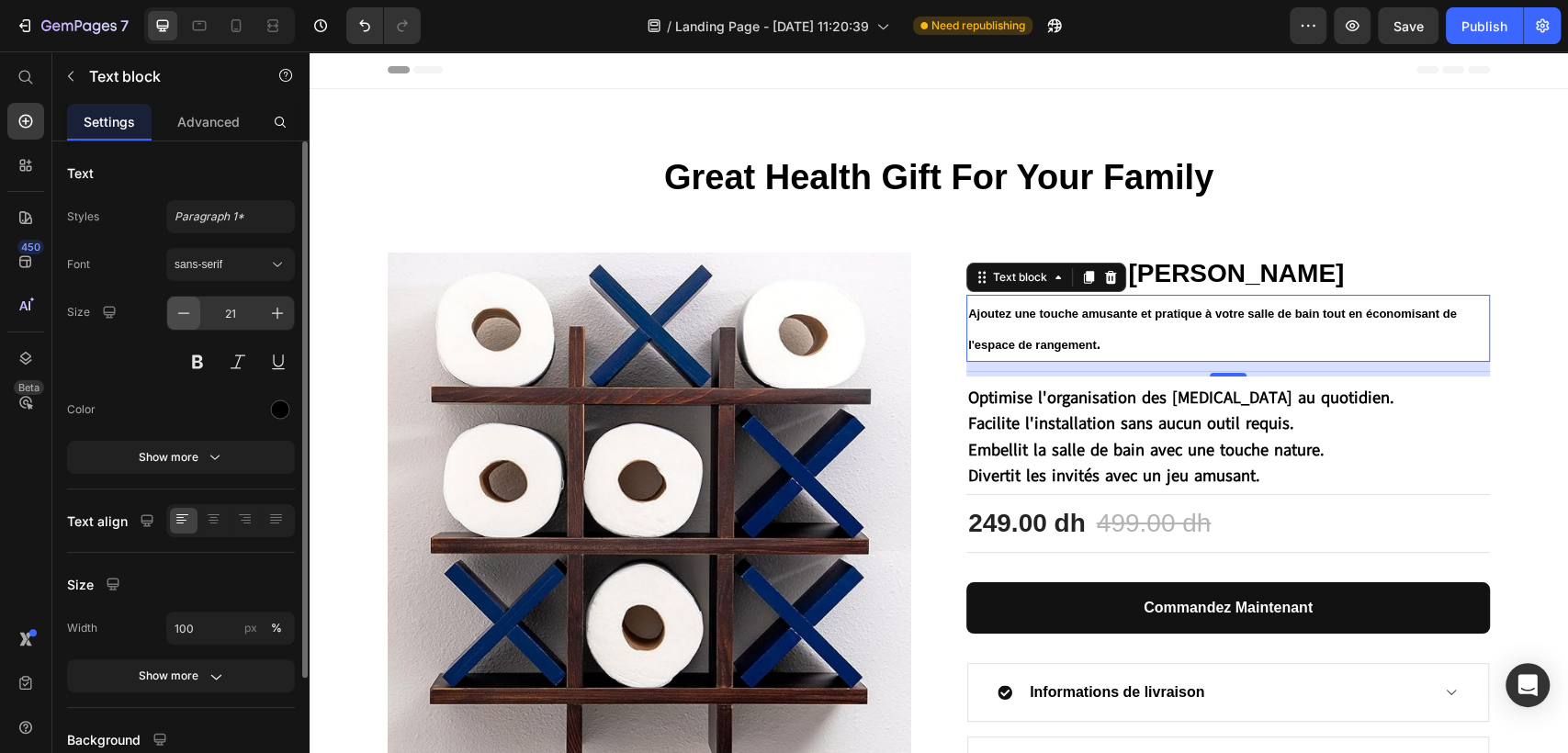 click 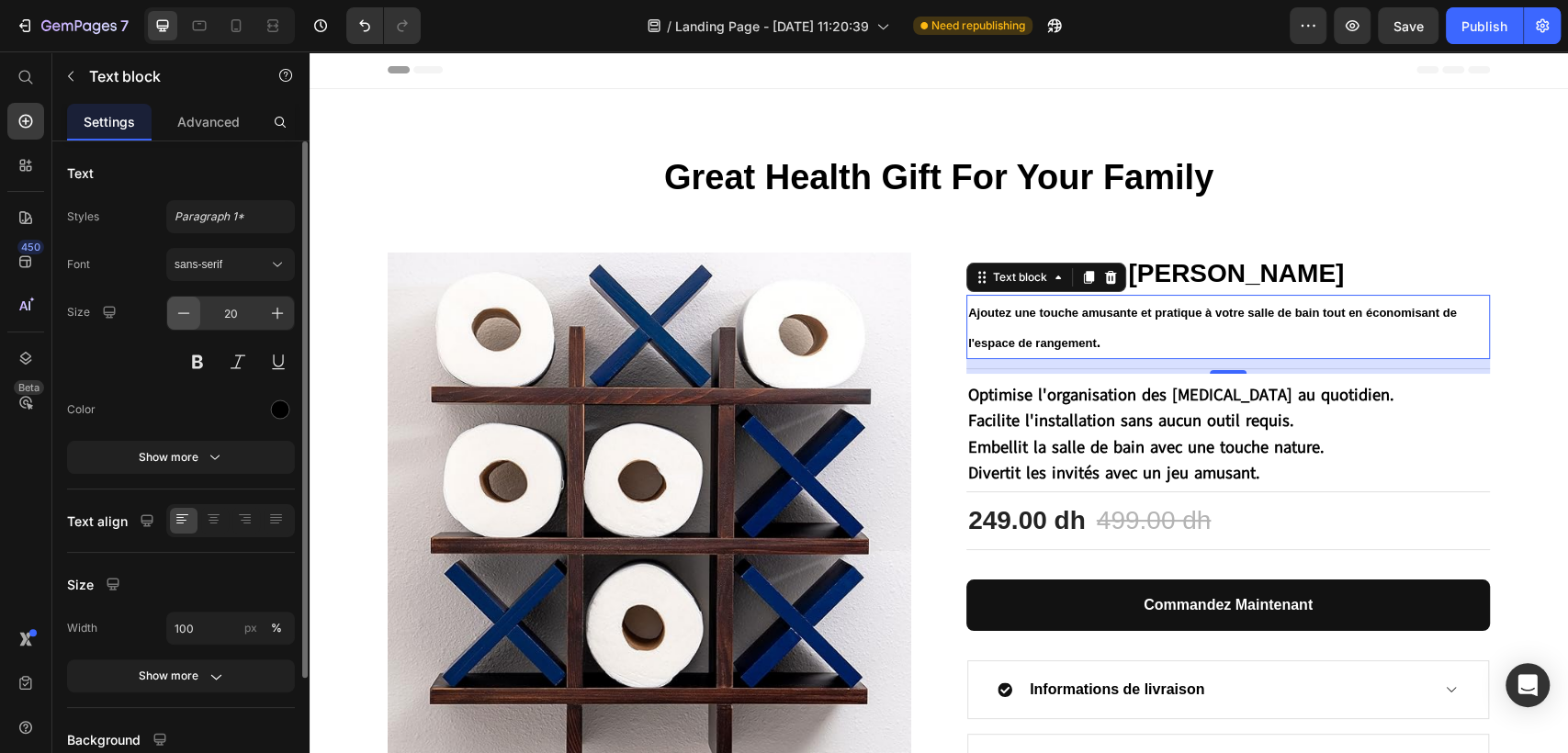 click 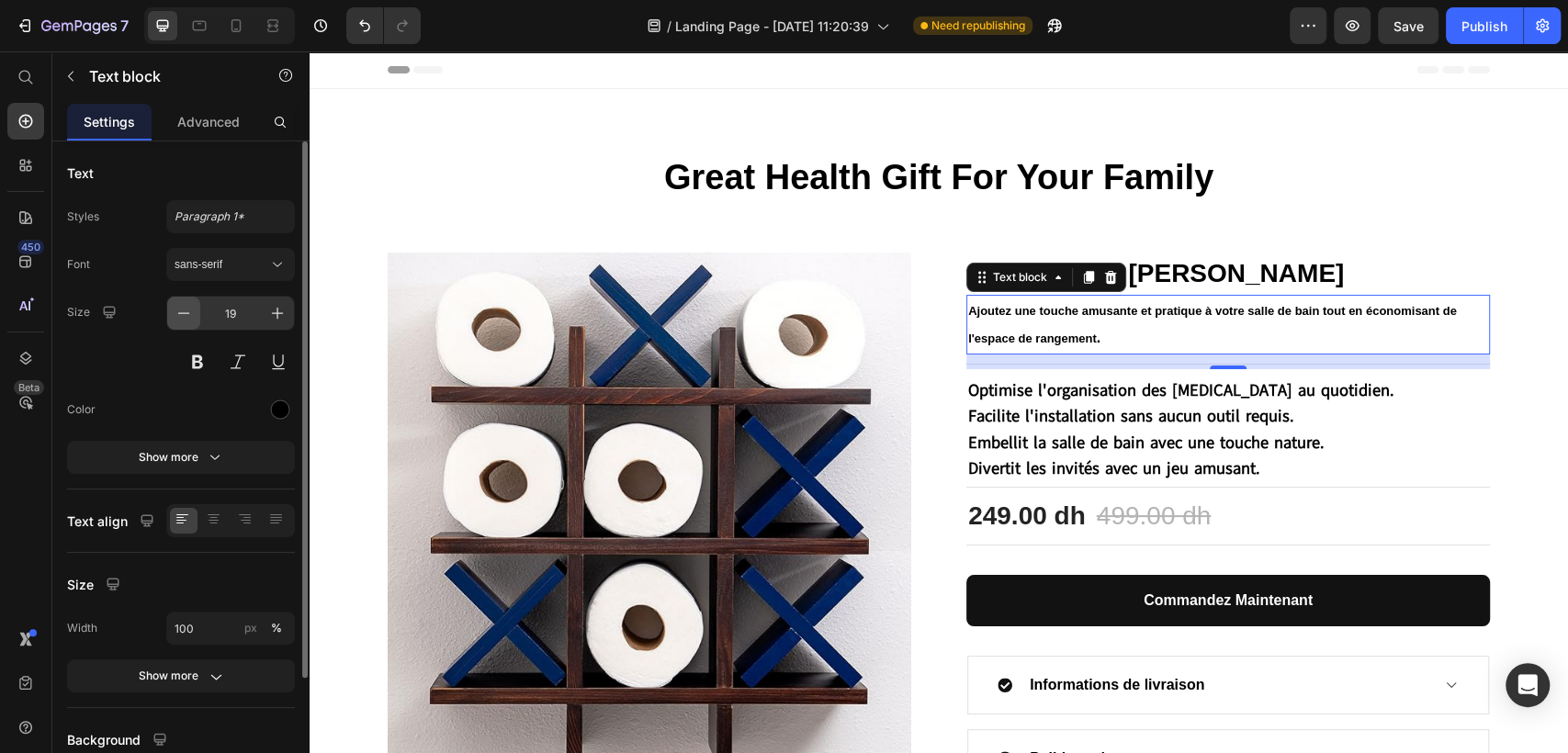 click 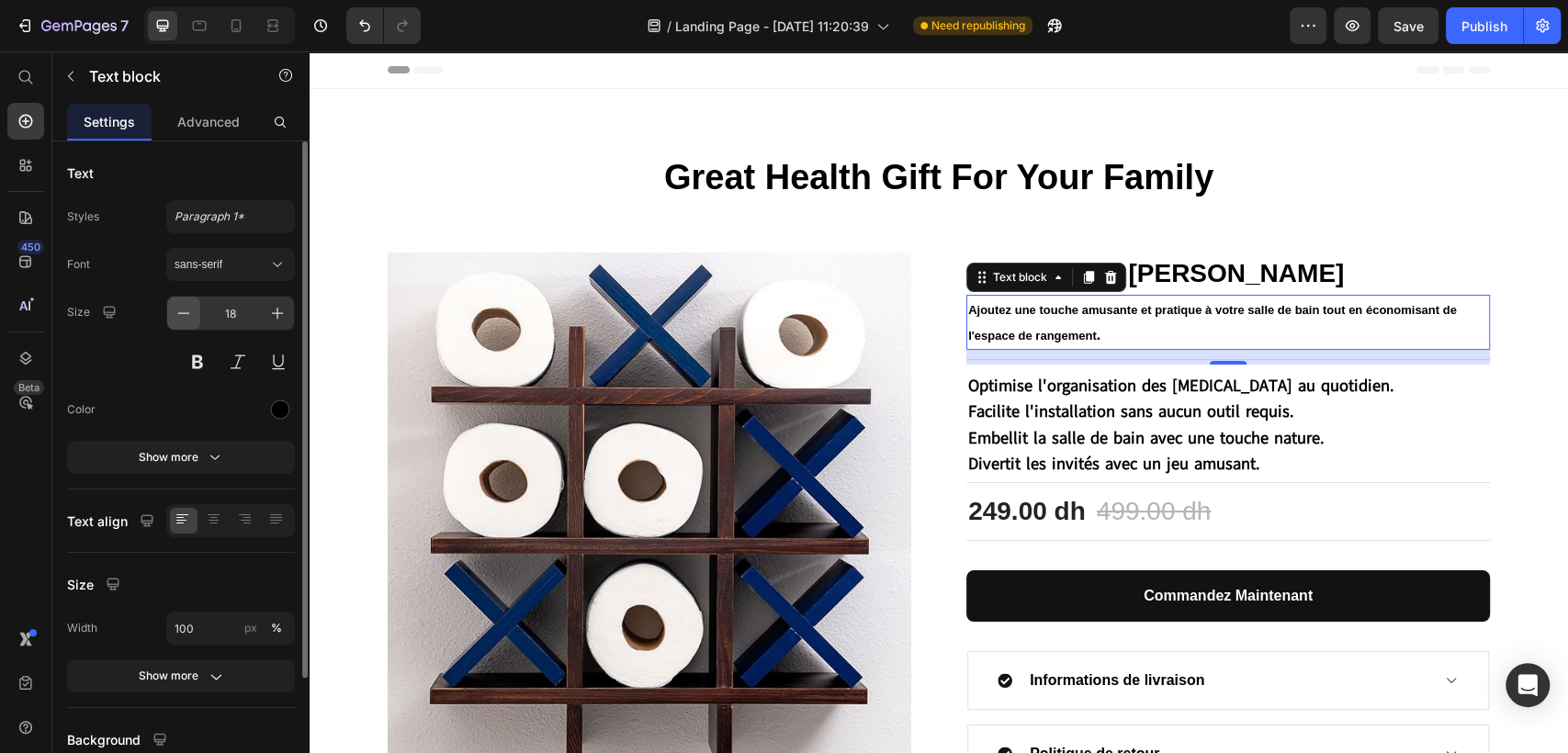 click 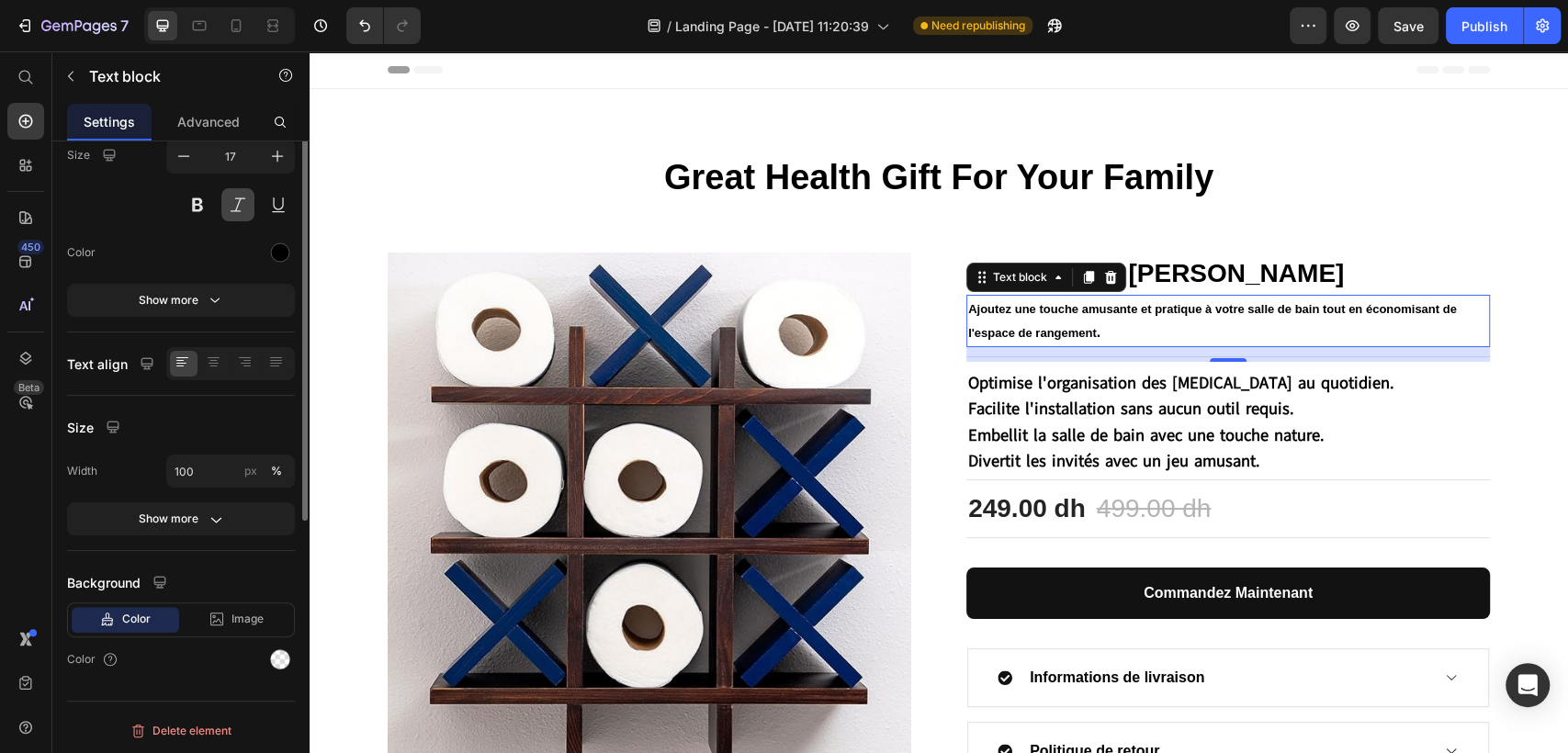 scroll, scrollTop: 0, scrollLeft: 0, axis: both 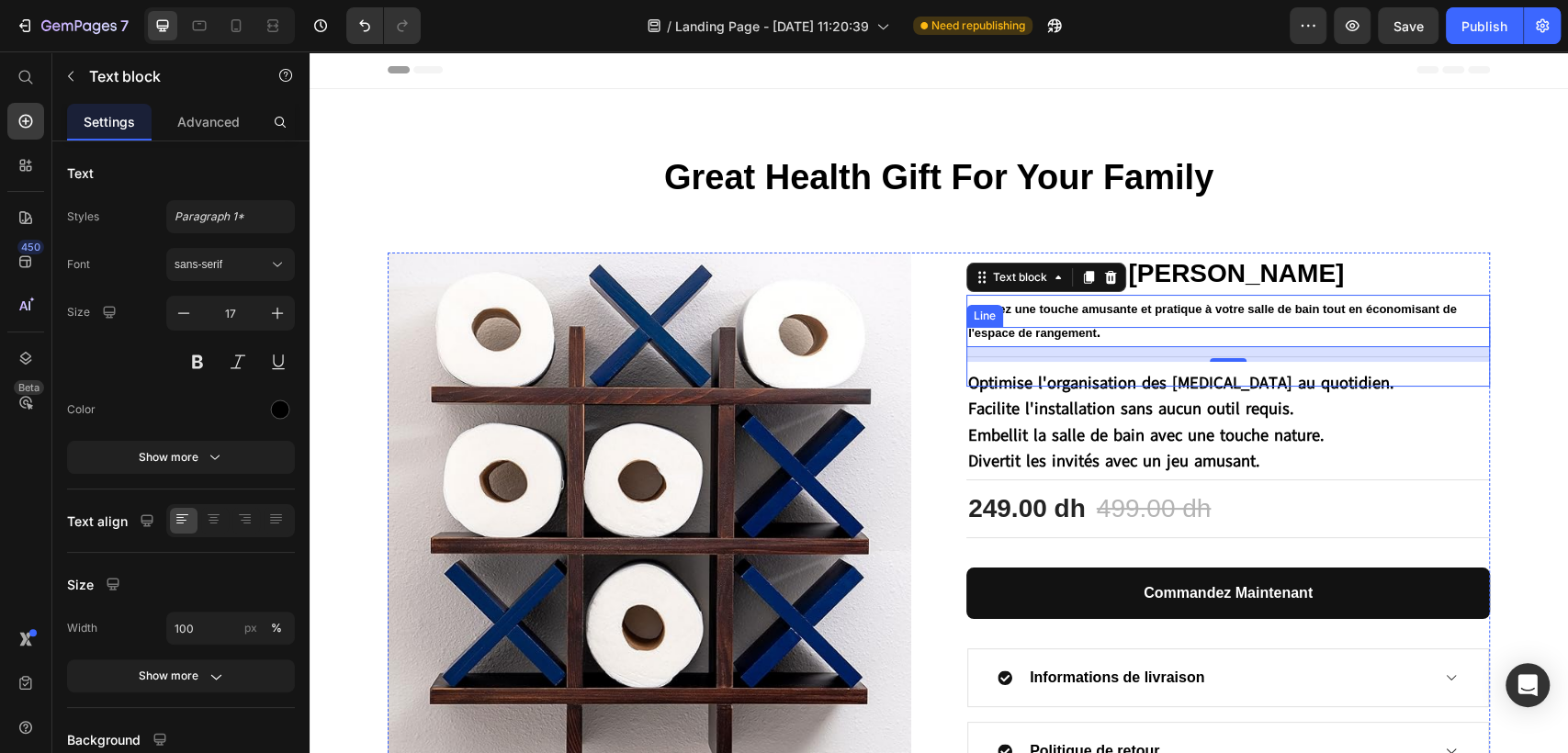 click on "Title Line" at bounding box center [1228, 356] 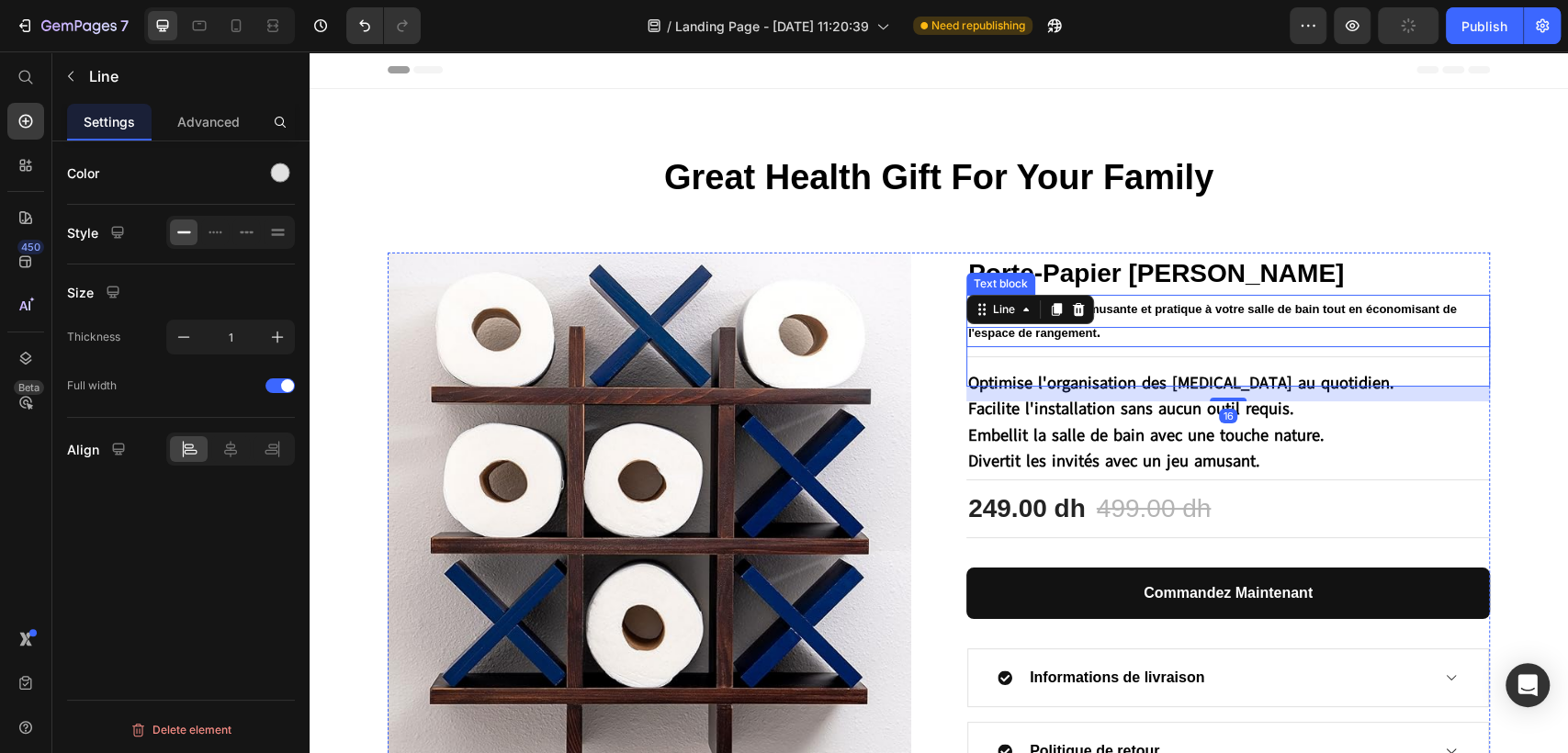 click on "Ajoutez une touche amusante et pratique à votre salle de bain tout en économisant de l'espace de rangement ." at bounding box center (1228, 320) 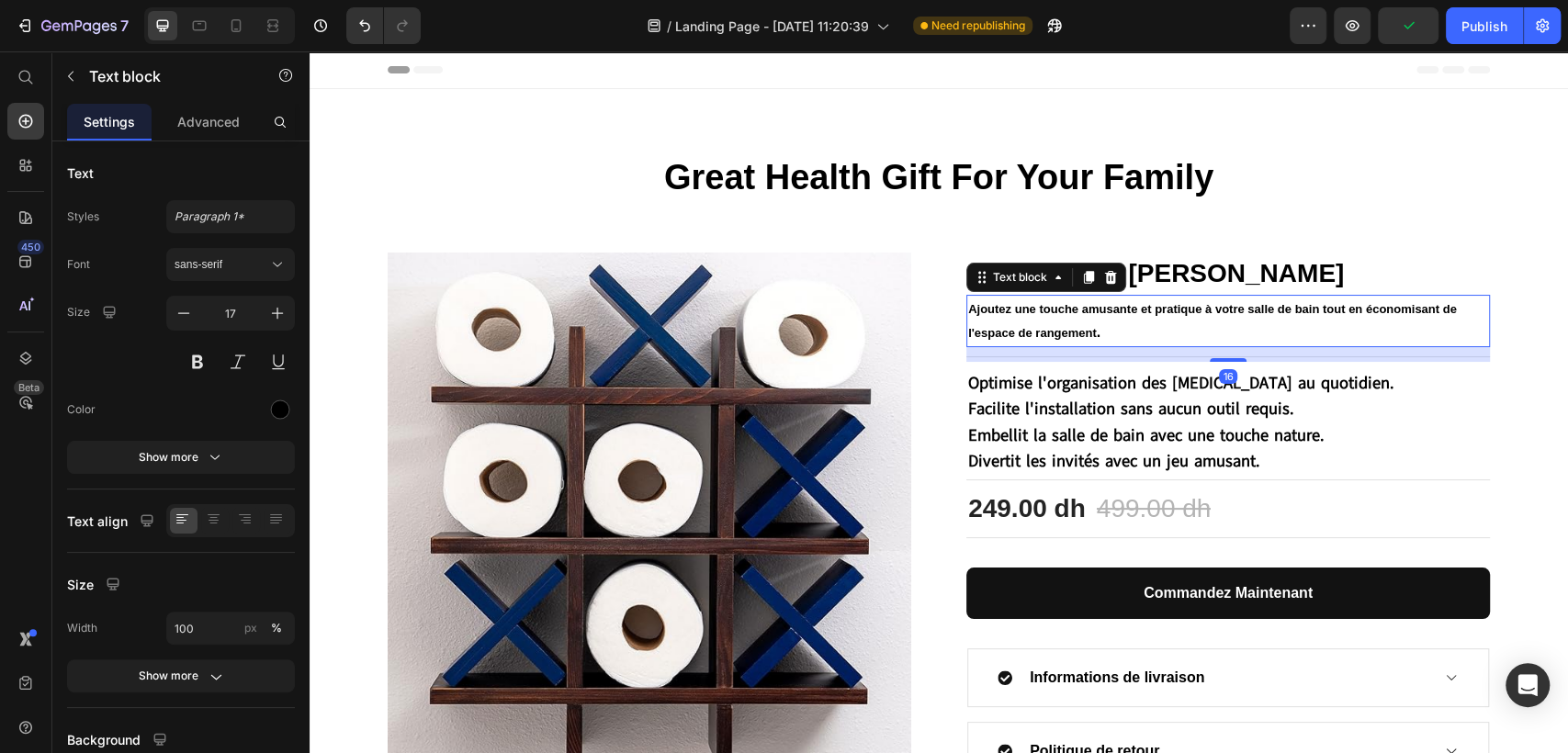 click on "Ajoutez une touche amusante et pratique à votre salle de bain tout en économisant de l'espace de rangement ." at bounding box center [1228, 320] 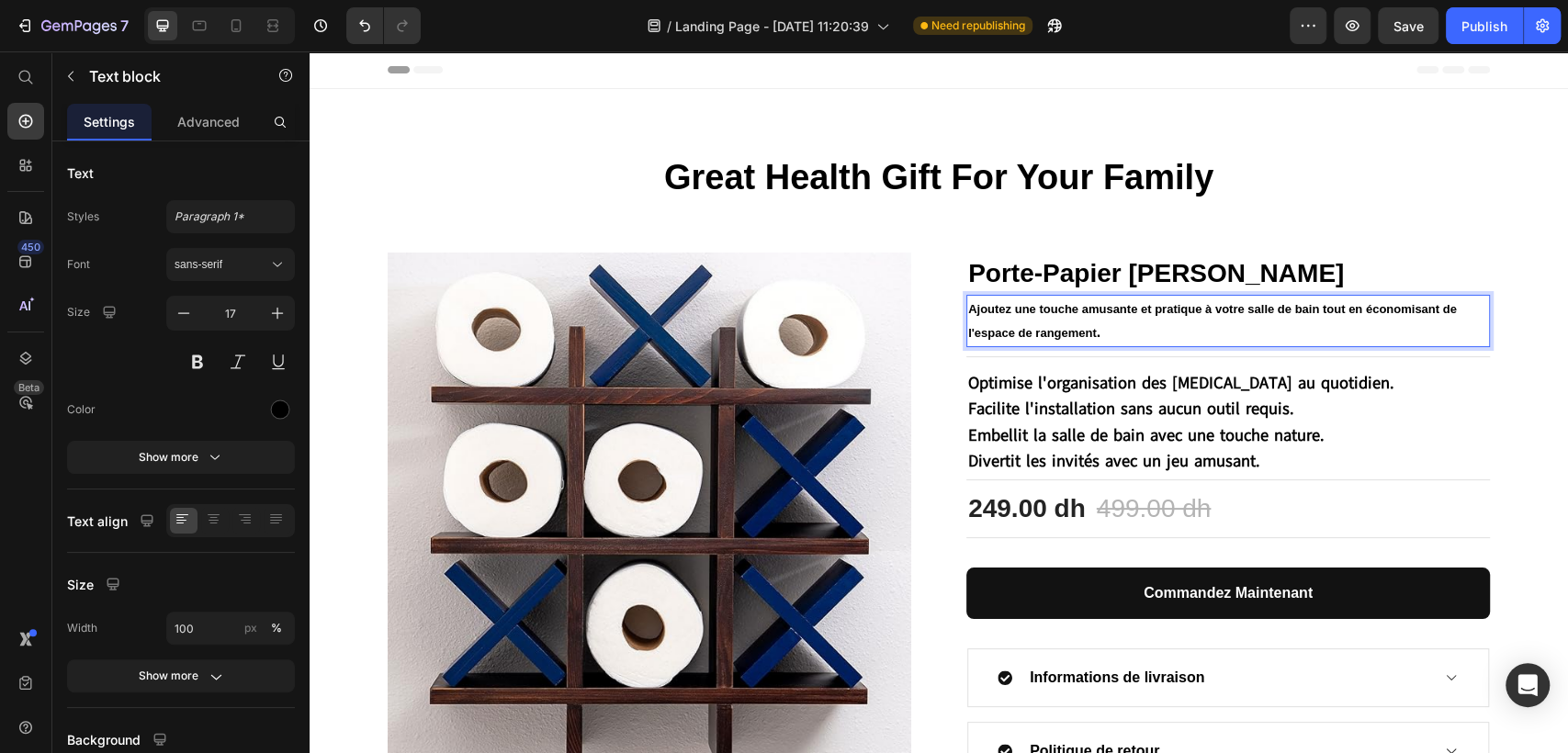 click on "Ajoutez une touche amusante et pratique à votre salle de bain tout en économisant de l'espace de rangement" at bounding box center [1213, 321] 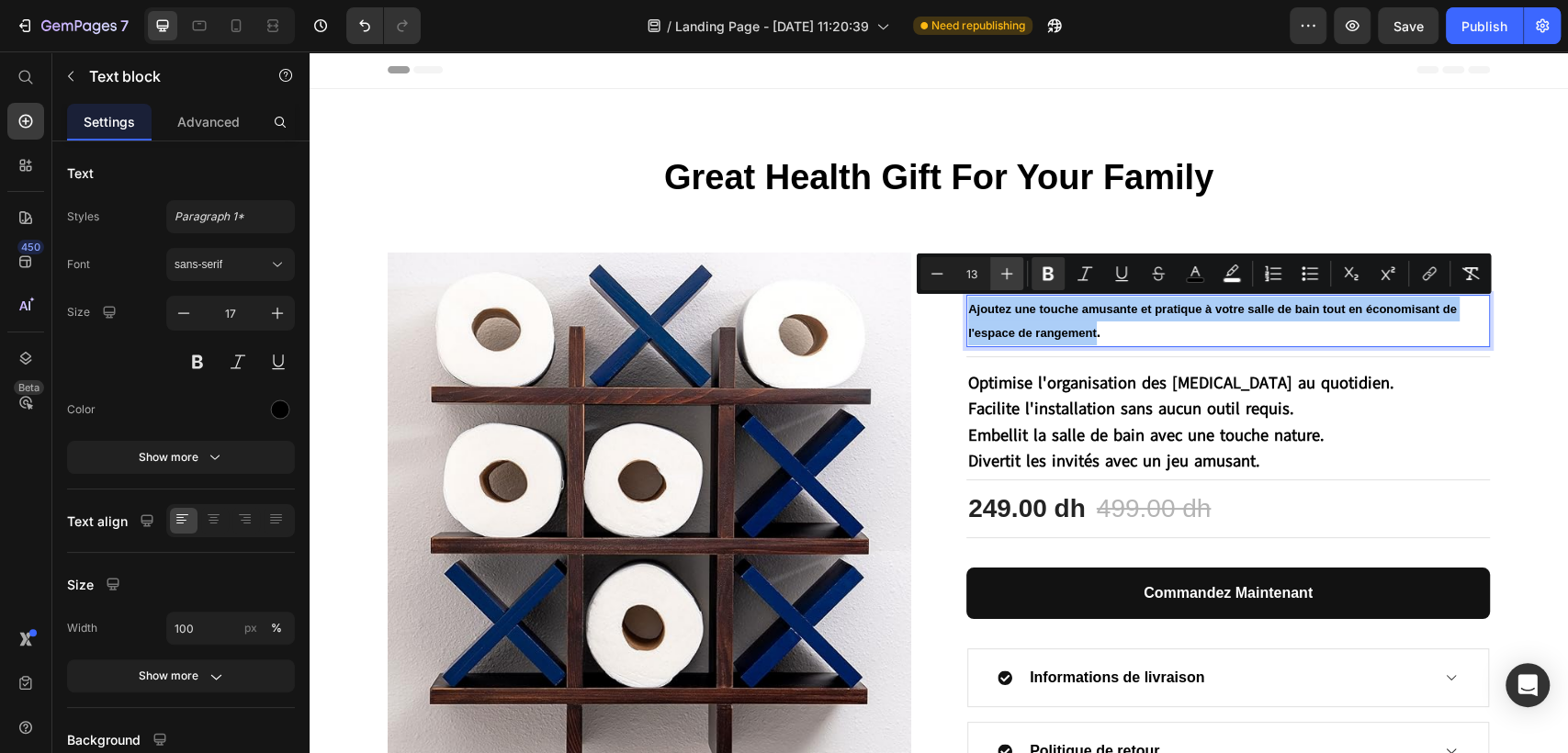 click 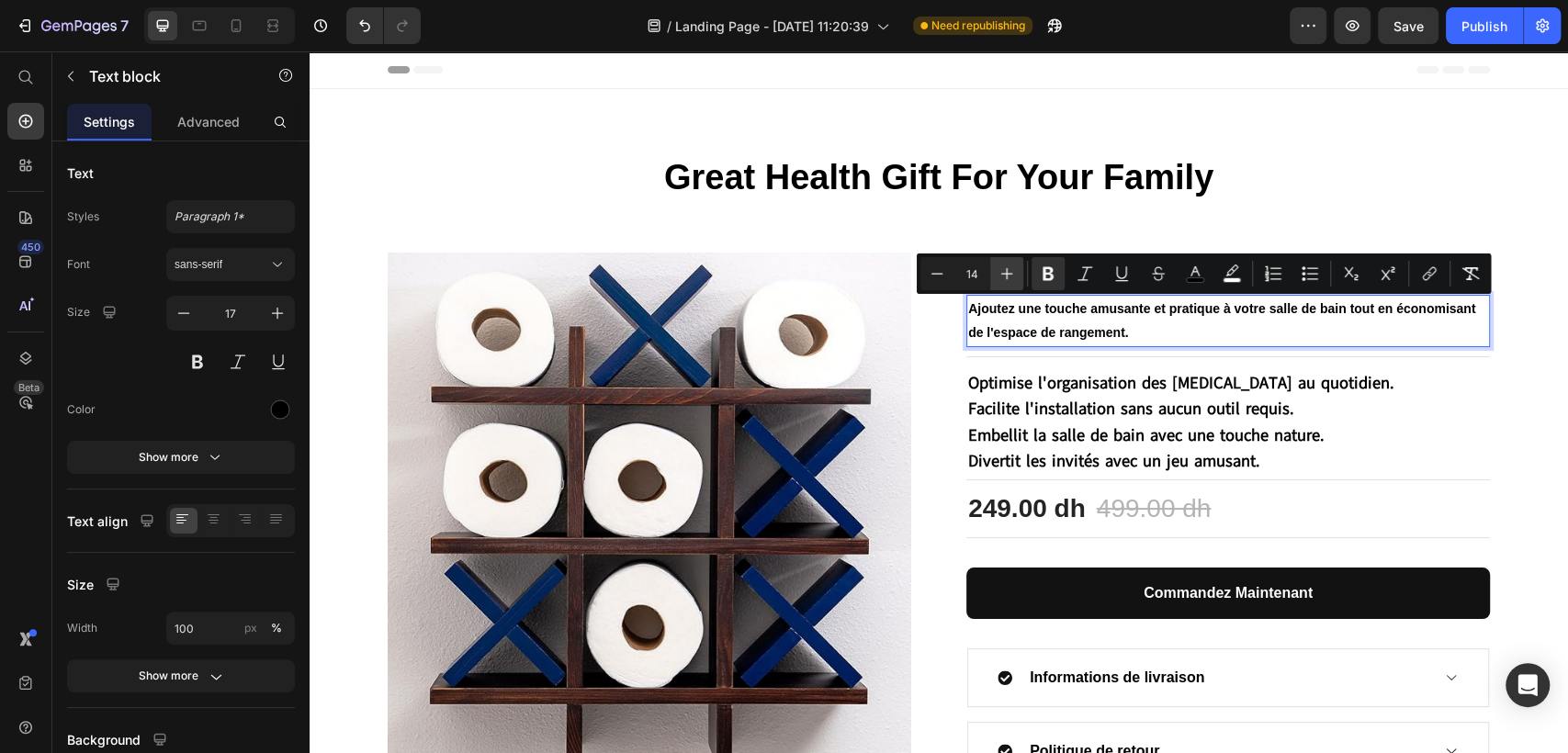 click 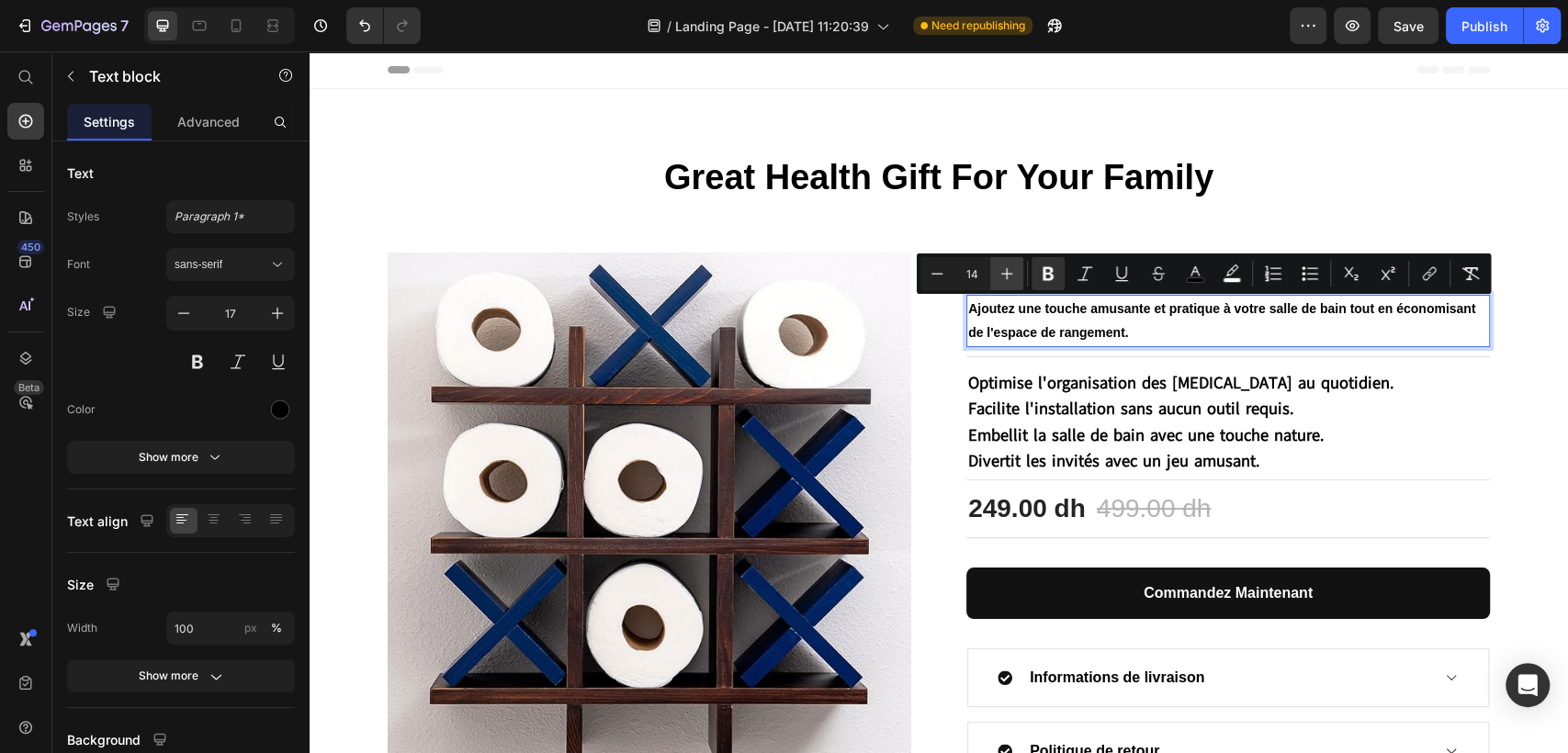 type on "15" 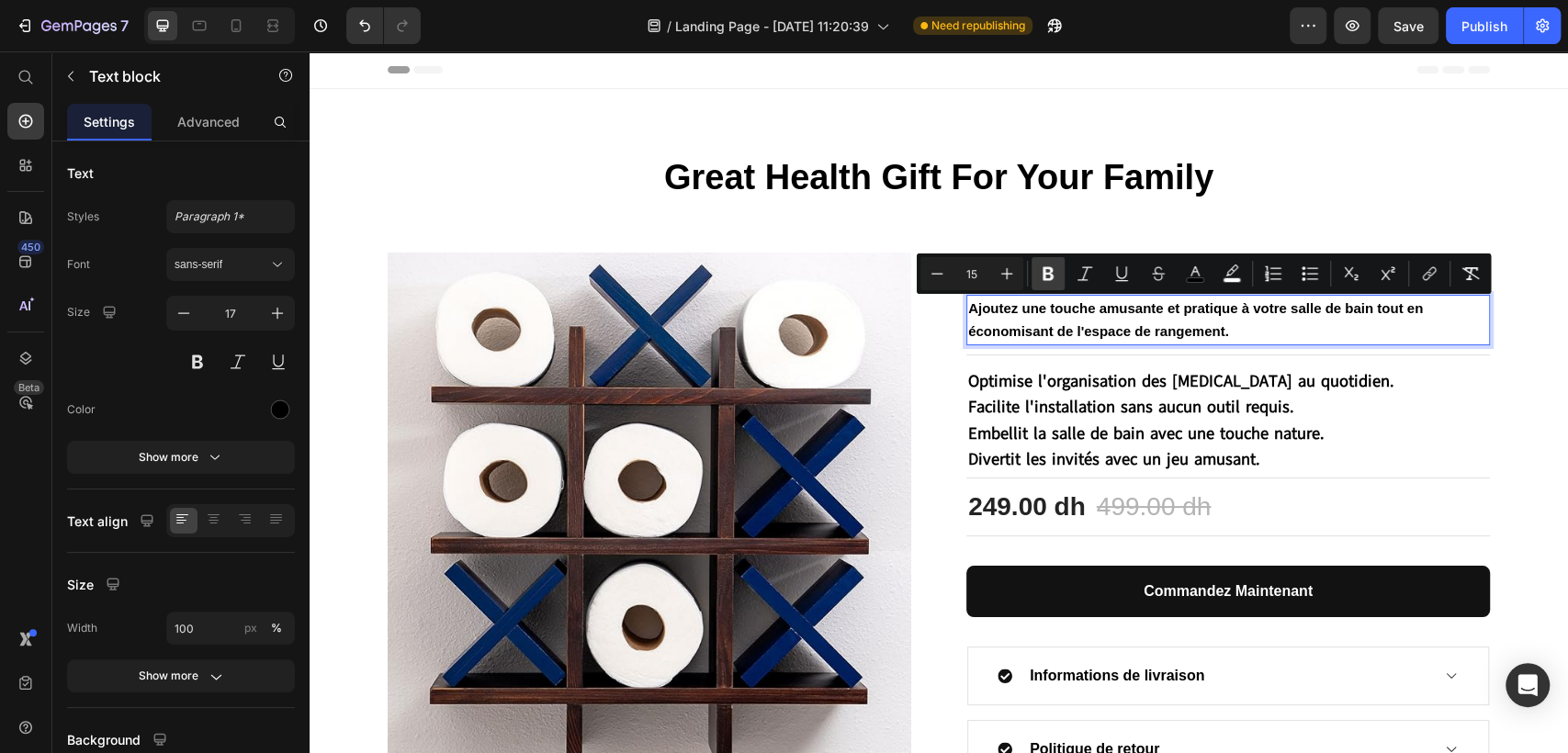 click 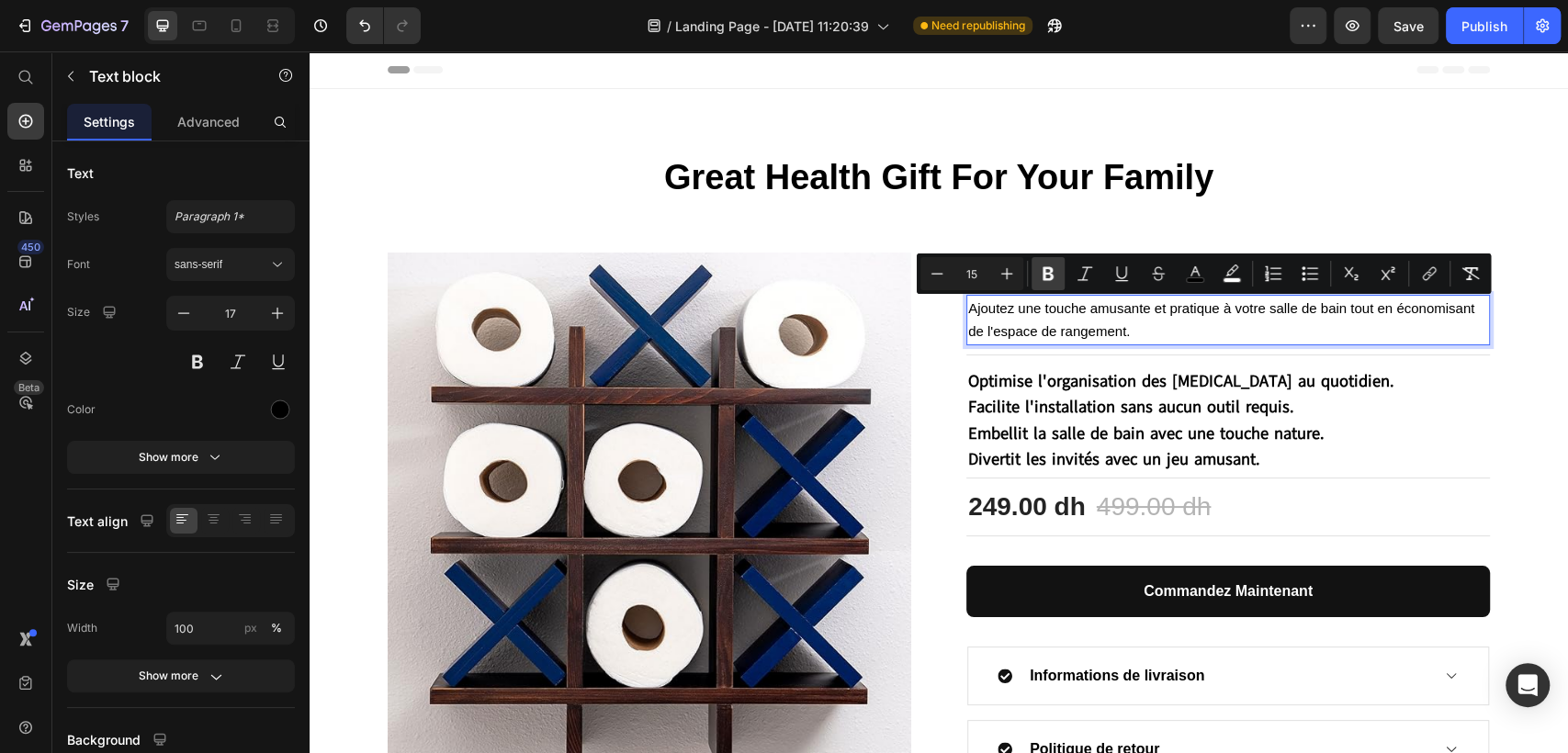 click 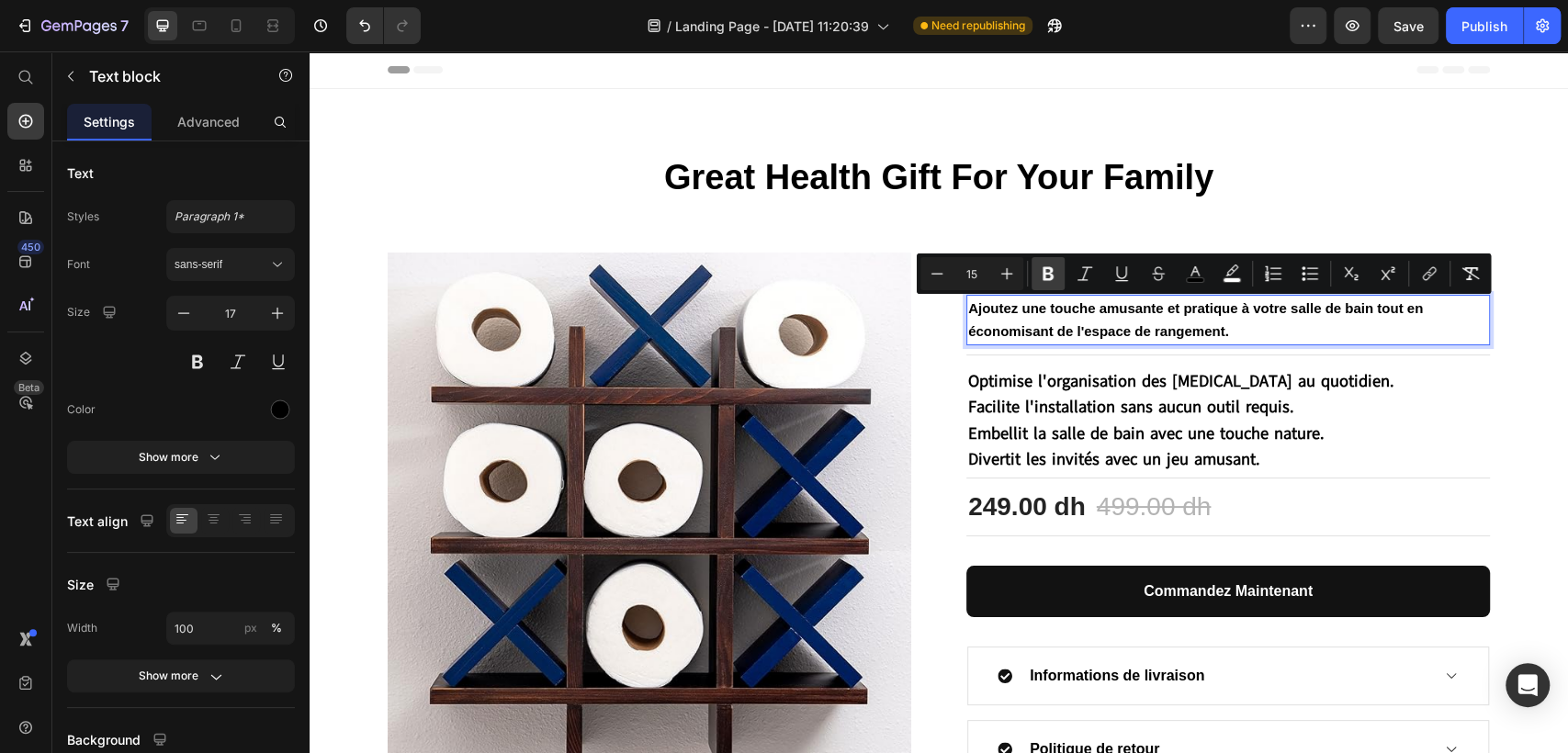 click 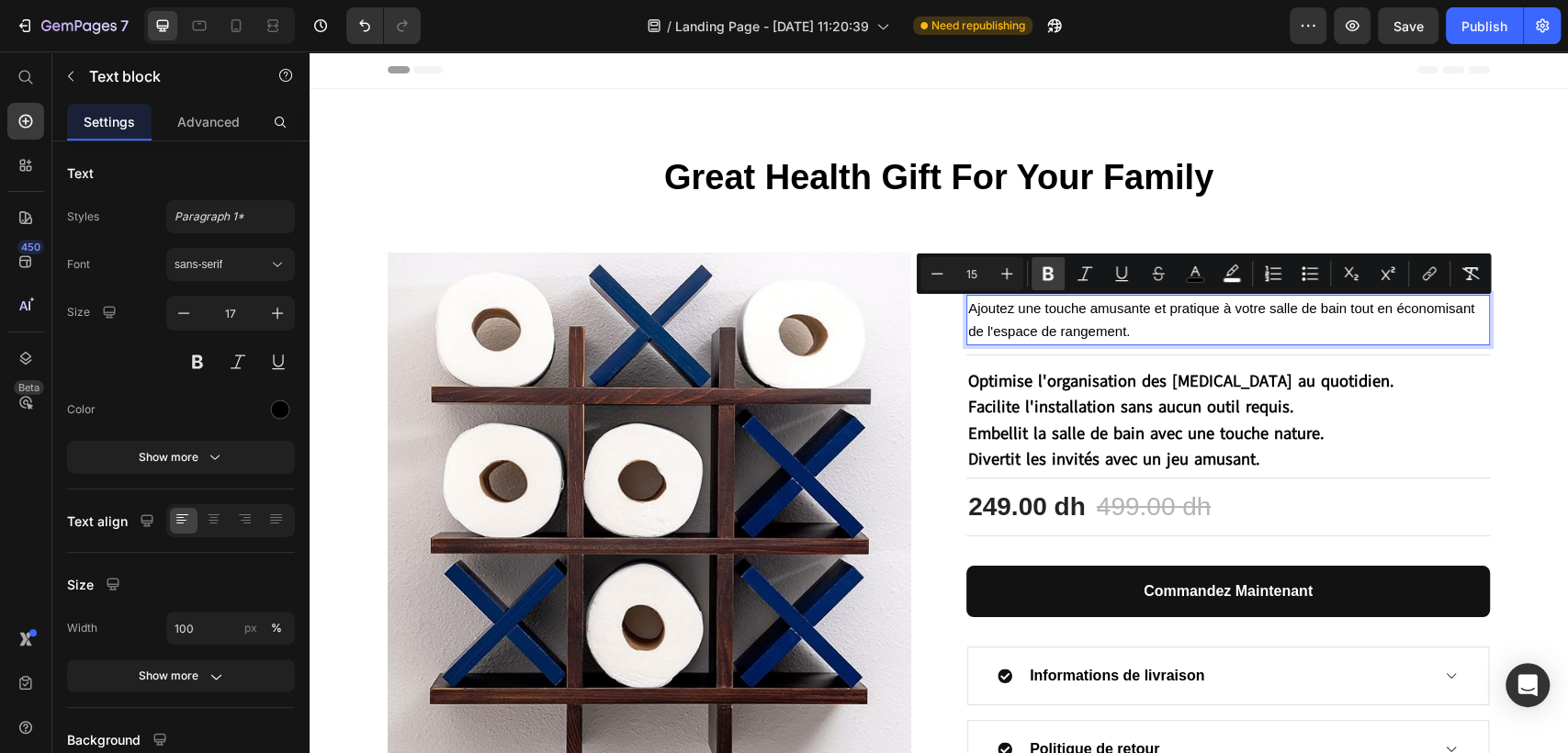 click 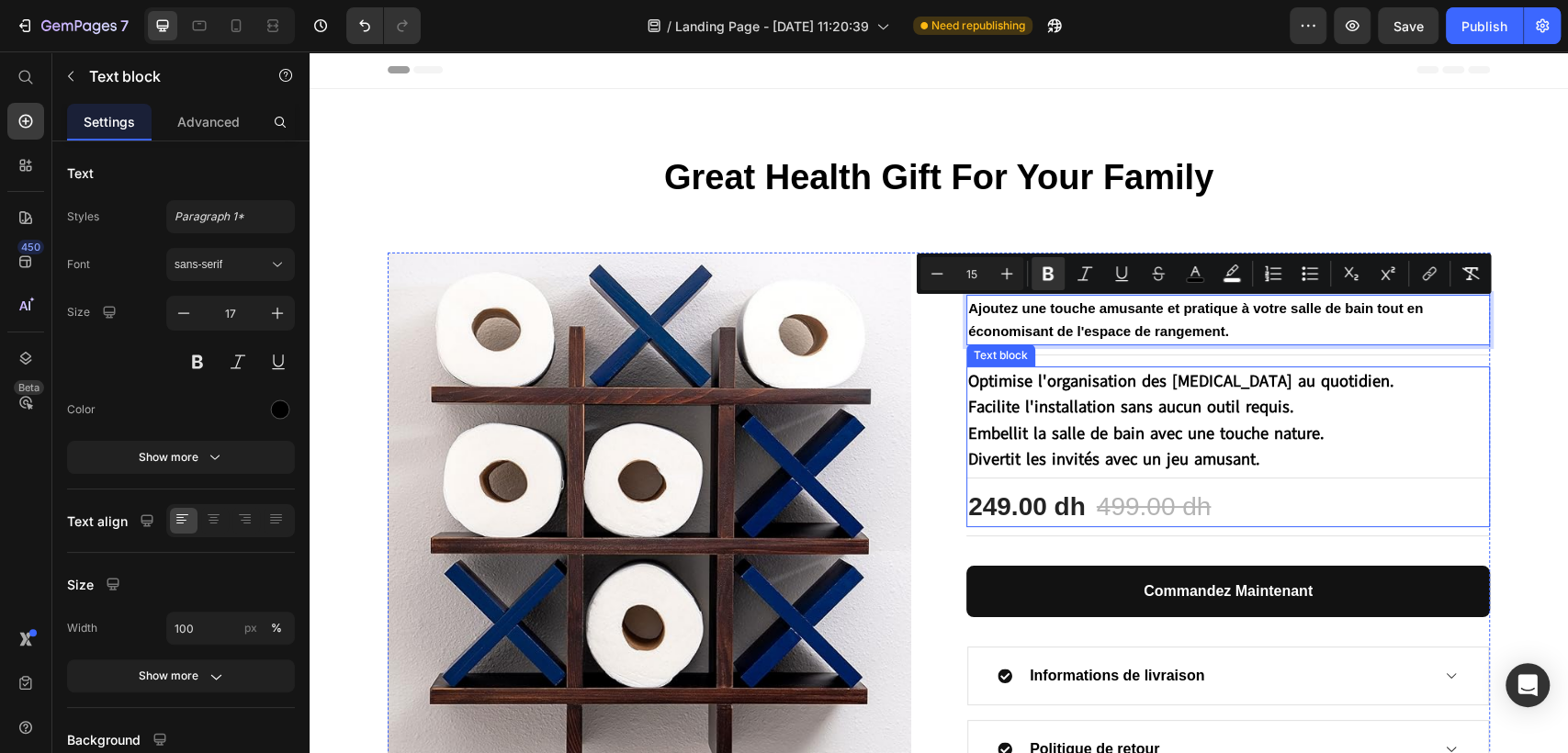click on "Embellit la salle de bain avec une touche nature." at bounding box center (1146, 433) 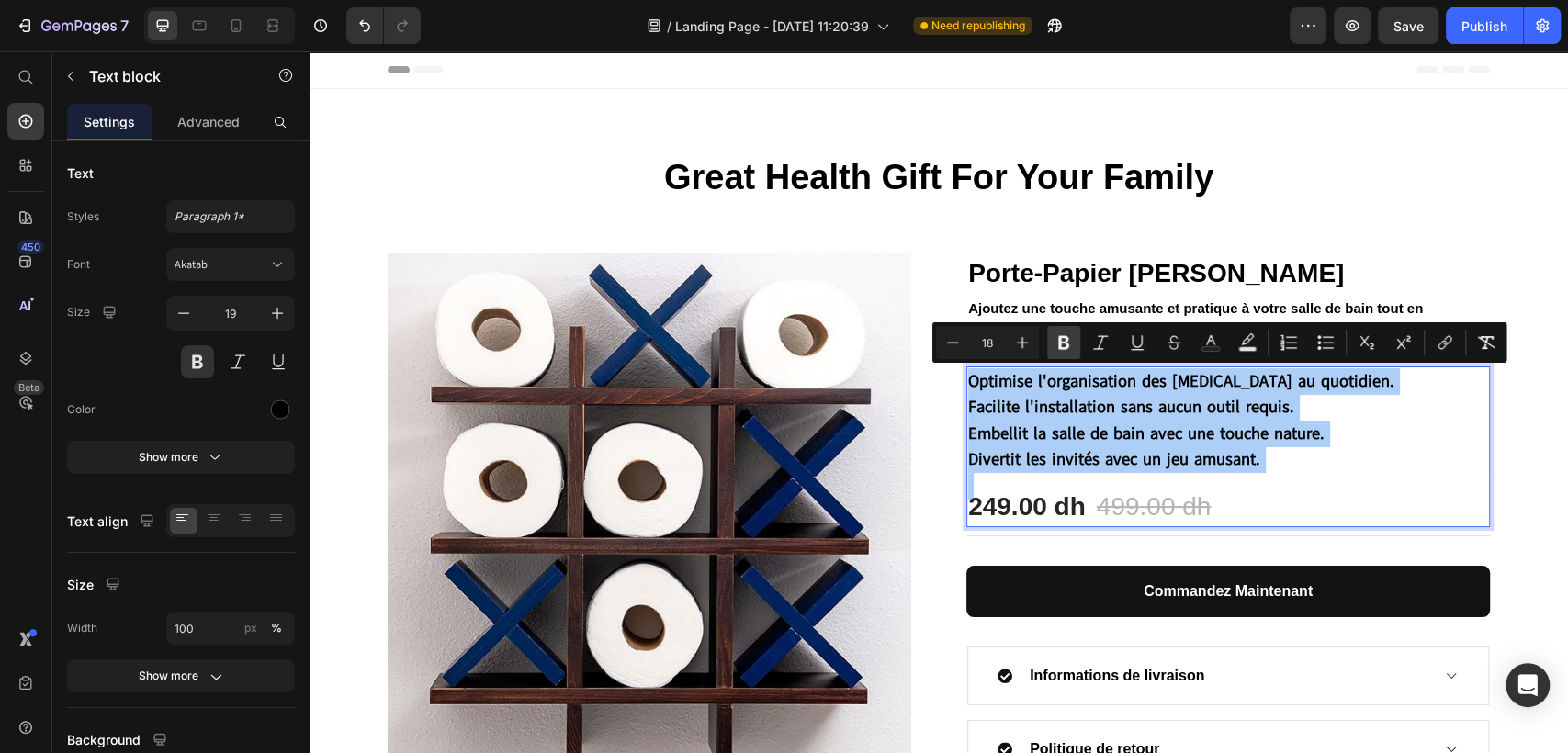 click 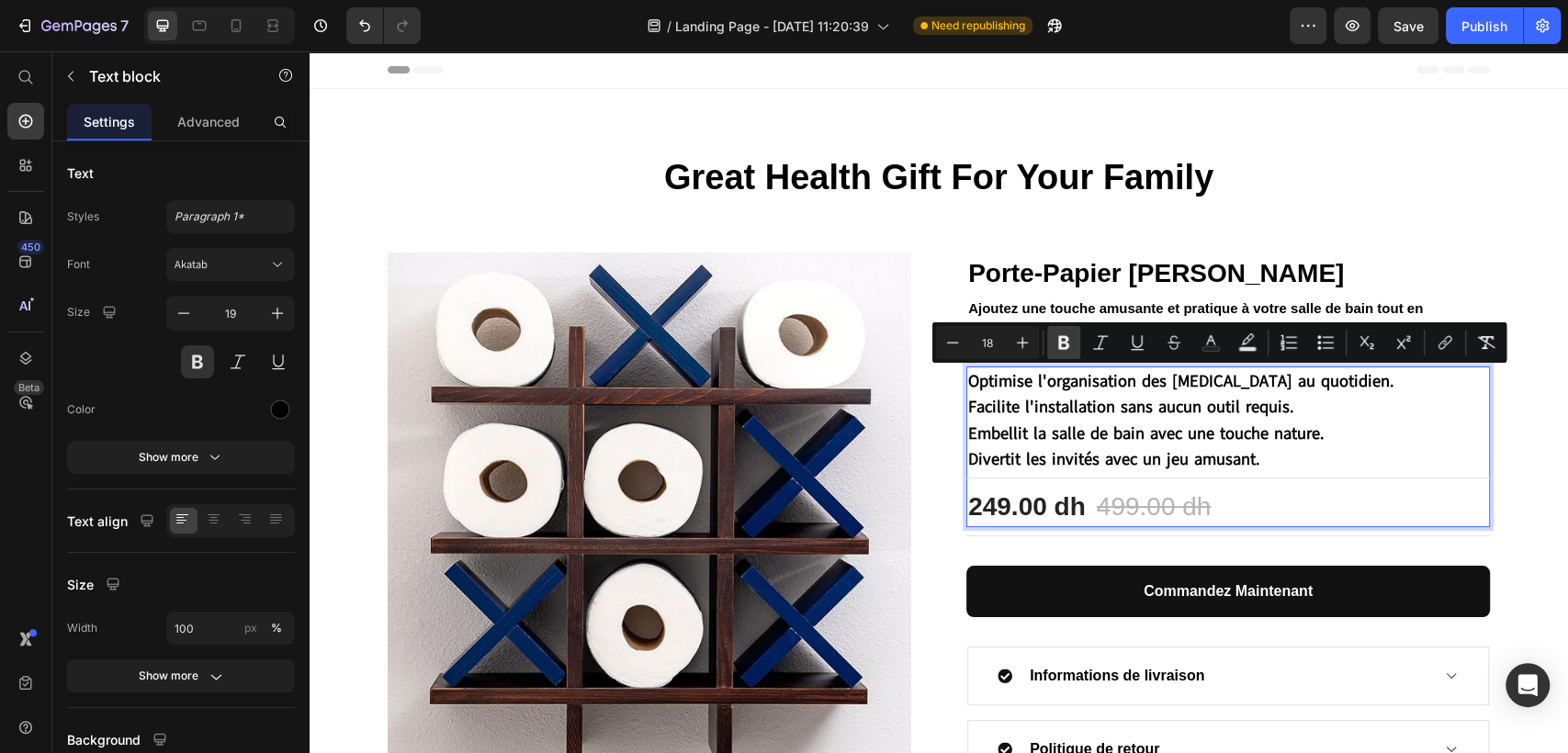 click on "Bold" at bounding box center [1064, 343] 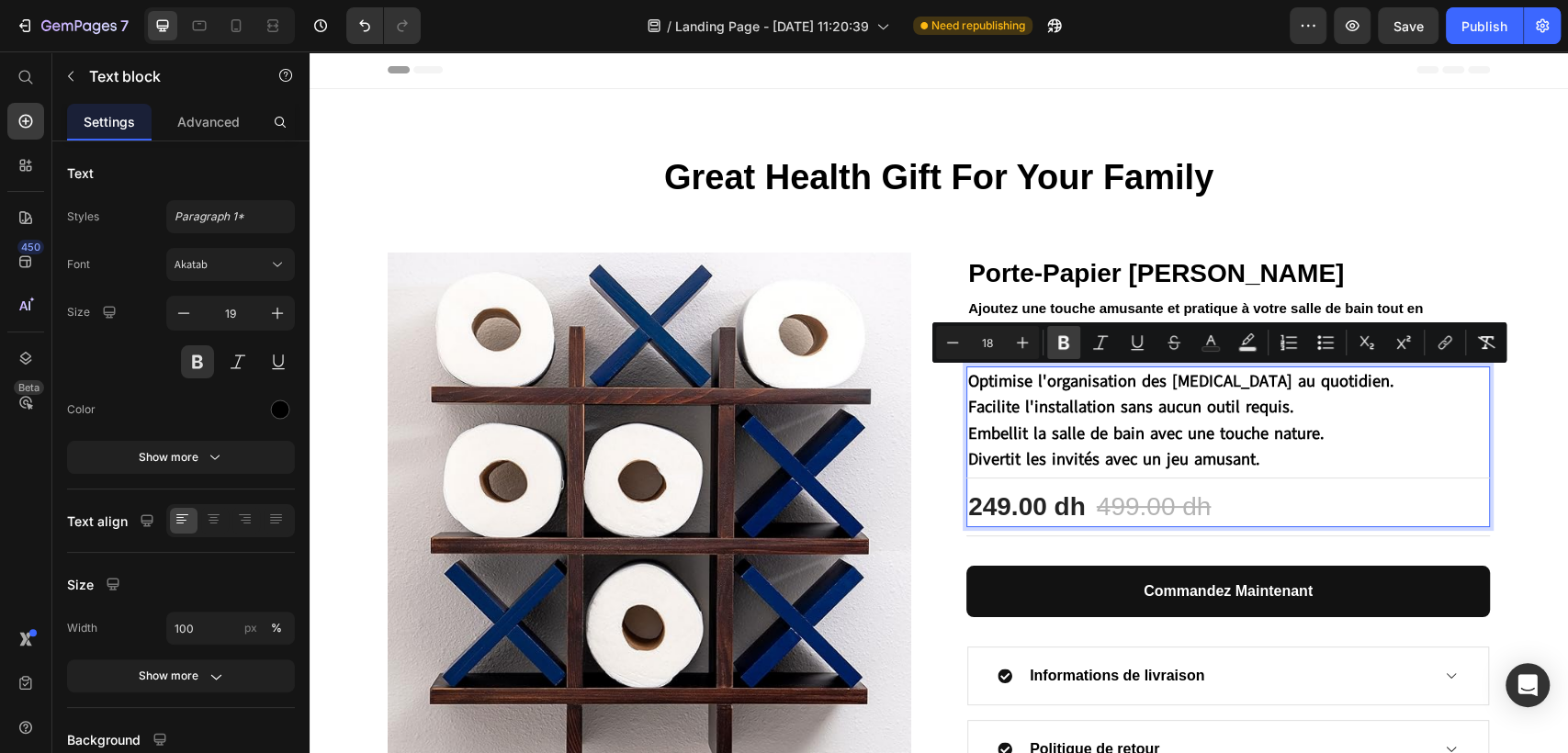 click on "Bold" at bounding box center (1064, 343) 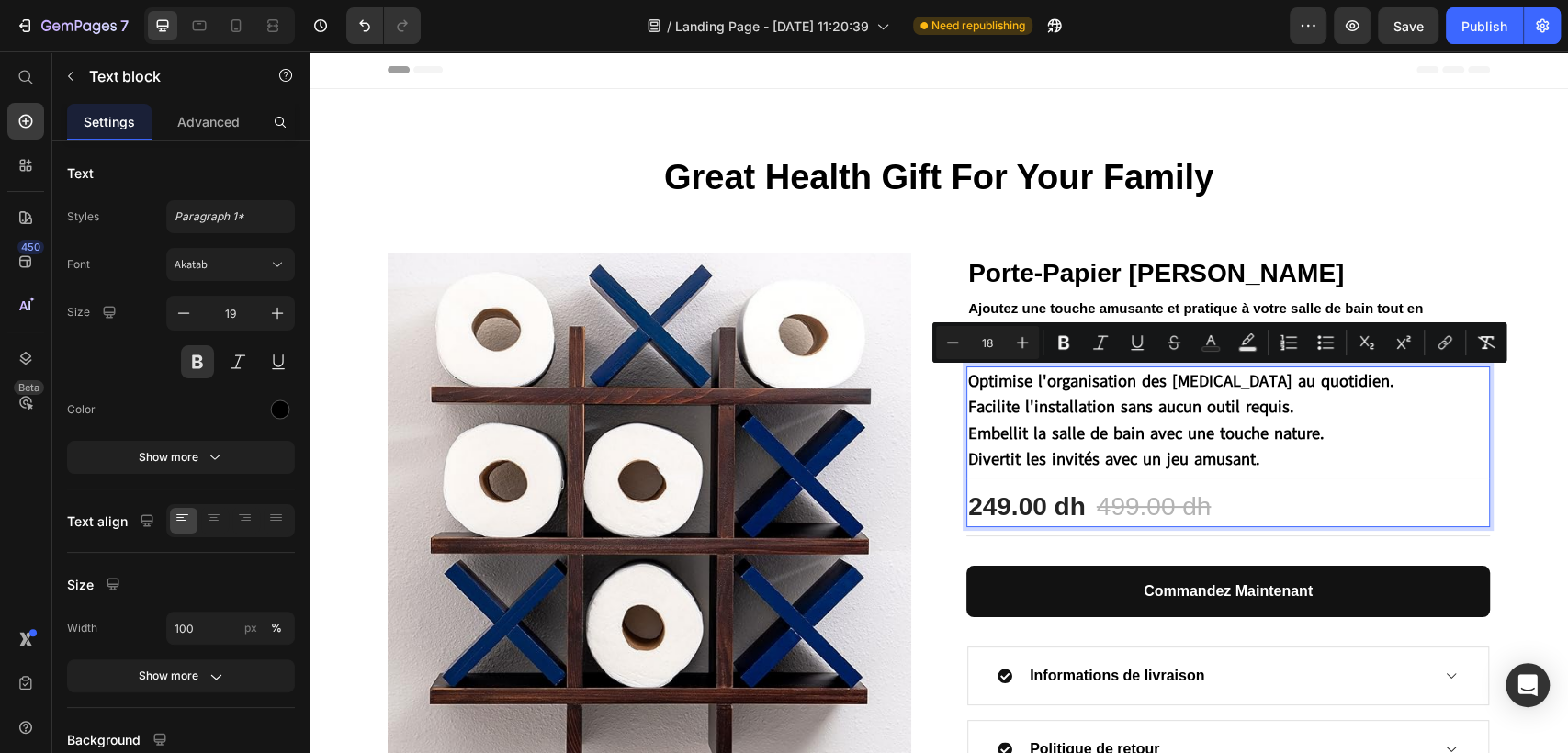click on "Optimise l'organisation des [MEDICAL_DATA] au quotidien." at bounding box center [1181, 381] 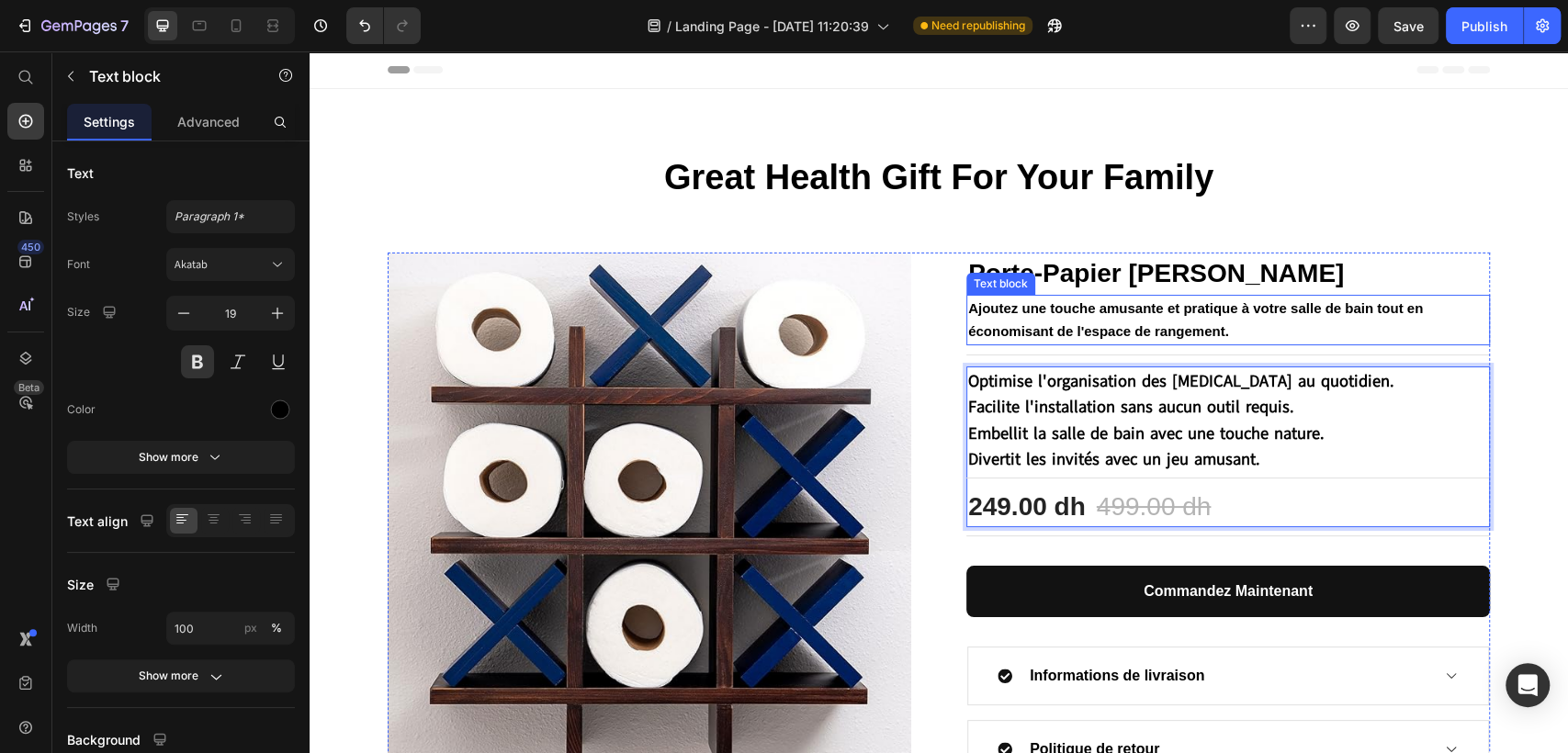 click on "Ajoutez une touche amusante et pratique à votre salle de bain tout en économisant de l'espace de rangement." at bounding box center (1195, 320) 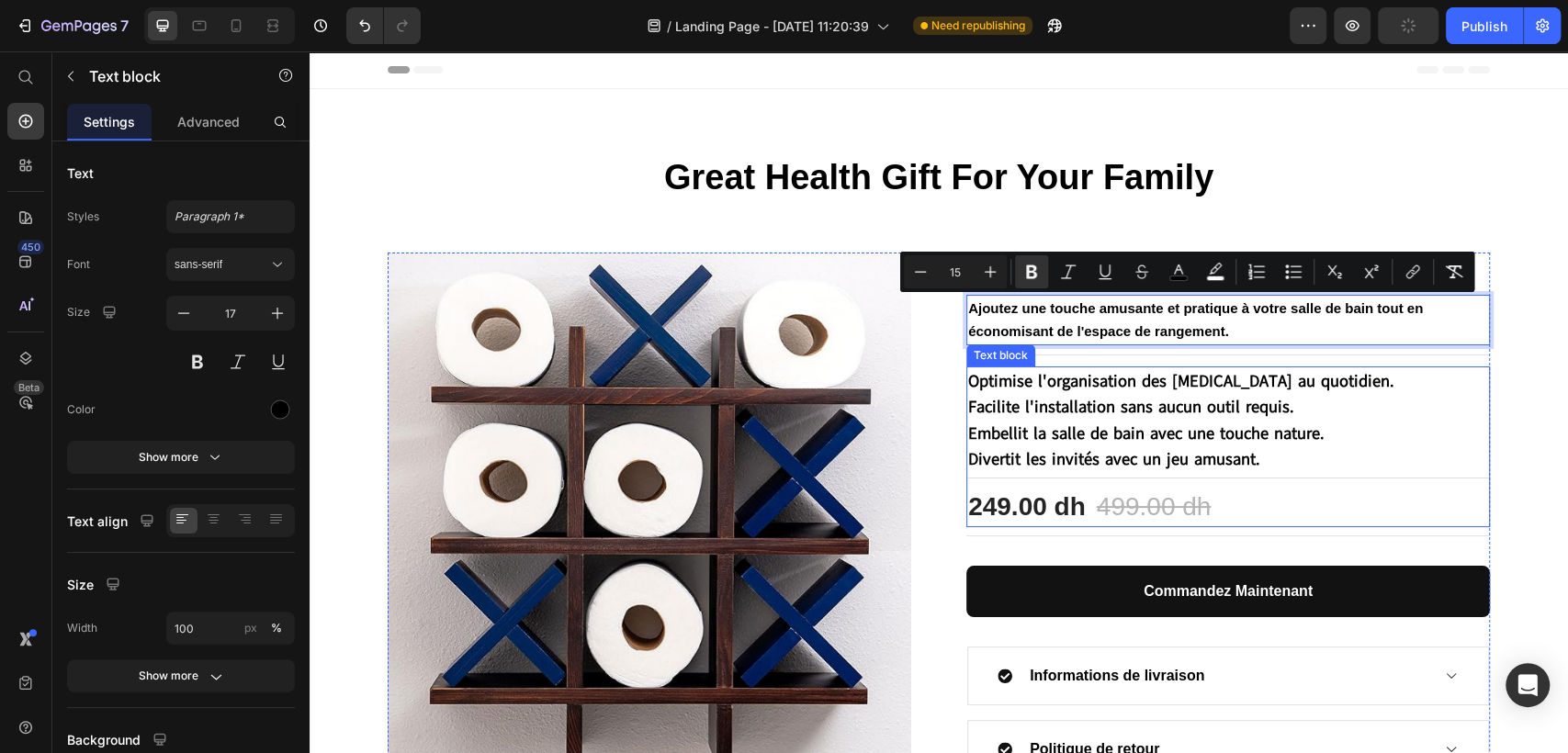 click on "Facilite l'installation sans aucun outil requis." at bounding box center [1228, 407] 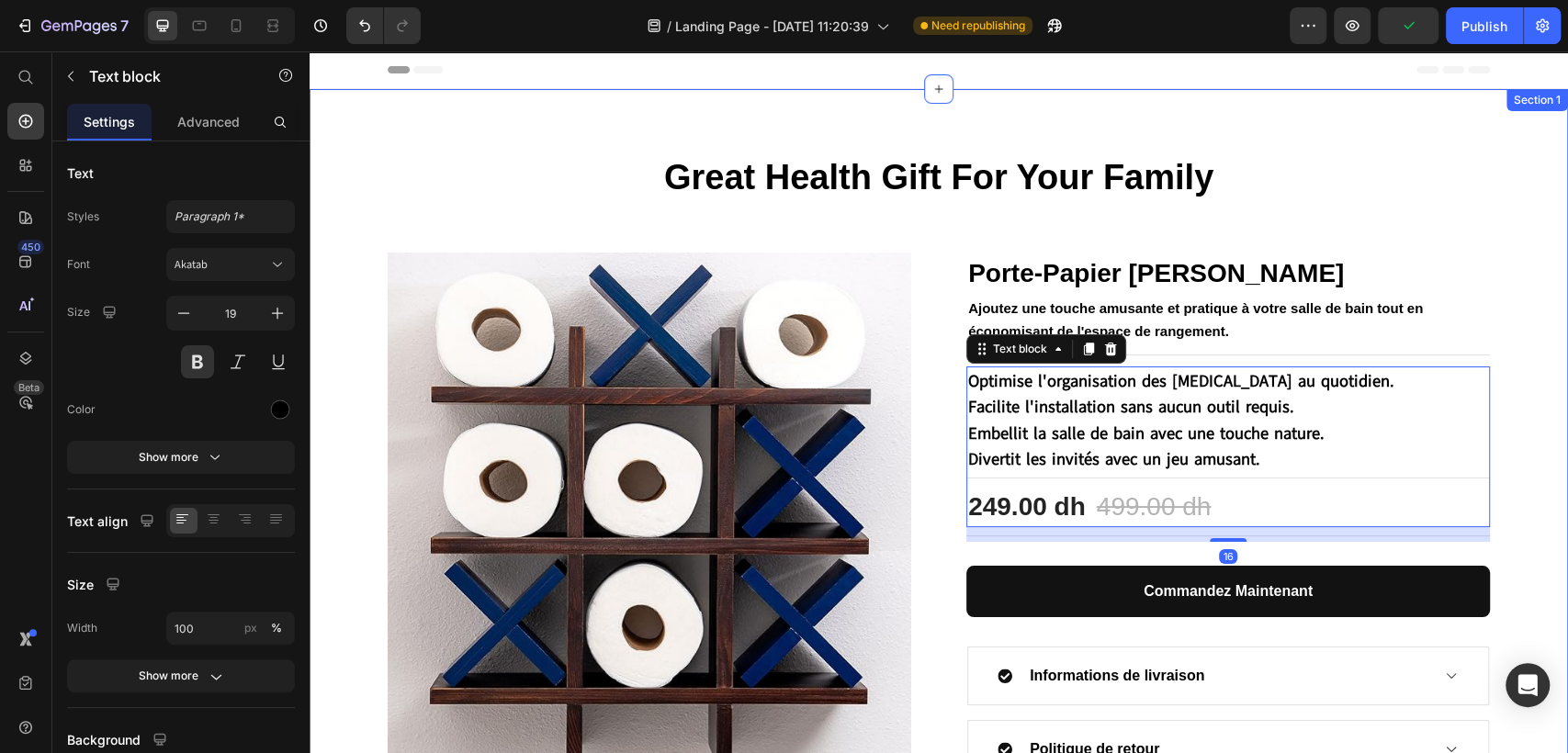 click on "Great Health Gift For Your Family Heading Row                Icon                Icon                Icon                Icon                Icon Icon List Hoz (127 reviews) Text block Row Product Images Porte-Papier Mural Rigolo (P) Title Ajoutez une touche amusante et pratique à votre salle de bain tout en économisant de l'espace de rangement. Text block                Title Line Optimise l'organisation des [MEDICAL_DATA] au quotidien. Facilite l'installation sans aucun outil requis. Embellit la salle de bain avec une touche nature. Divertit les invités avec un jeu amusant.   Text block   16                Title Line 249.00 dh (P) Price 499.00 dh (P) Price Row Row                Title Line commandez maintenant    (P) Dynamic Checkout
Informations de livraison
Politique de retour Accordion Product" at bounding box center [939, 466] 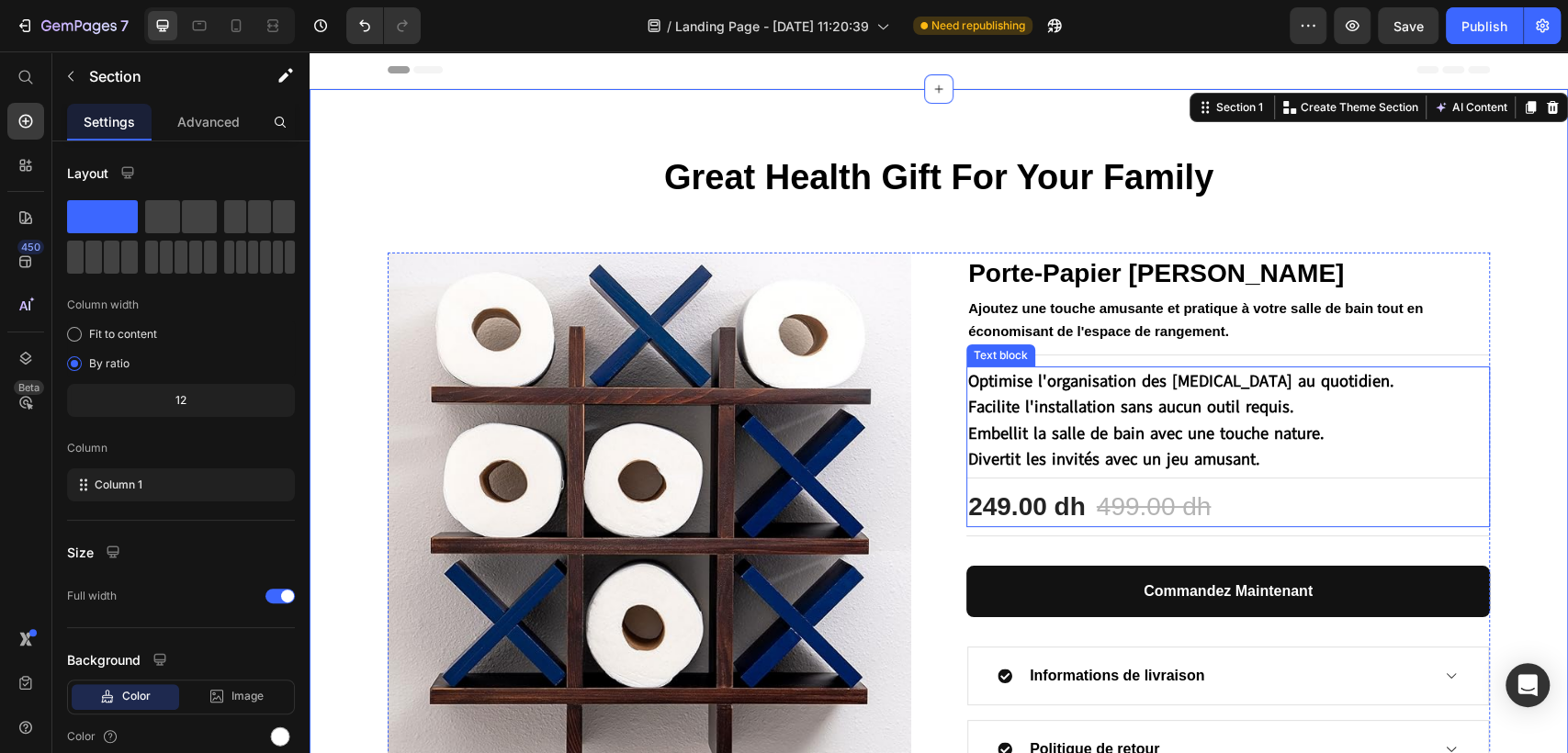 click on "Facilite l'installation sans aucun outil requis." at bounding box center (1131, 407) 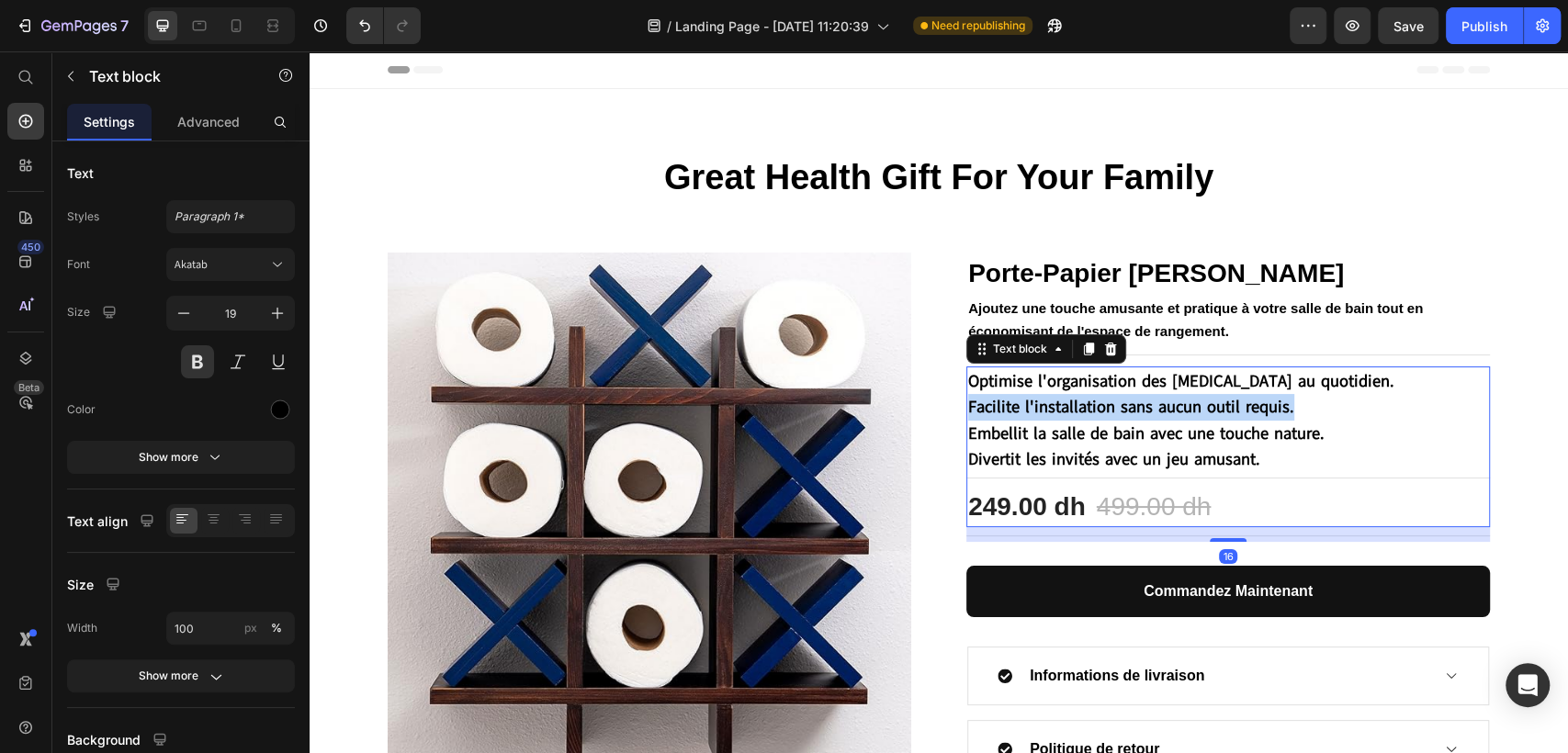 click on "Facilite l'installation sans aucun outil requis." at bounding box center (1131, 407) 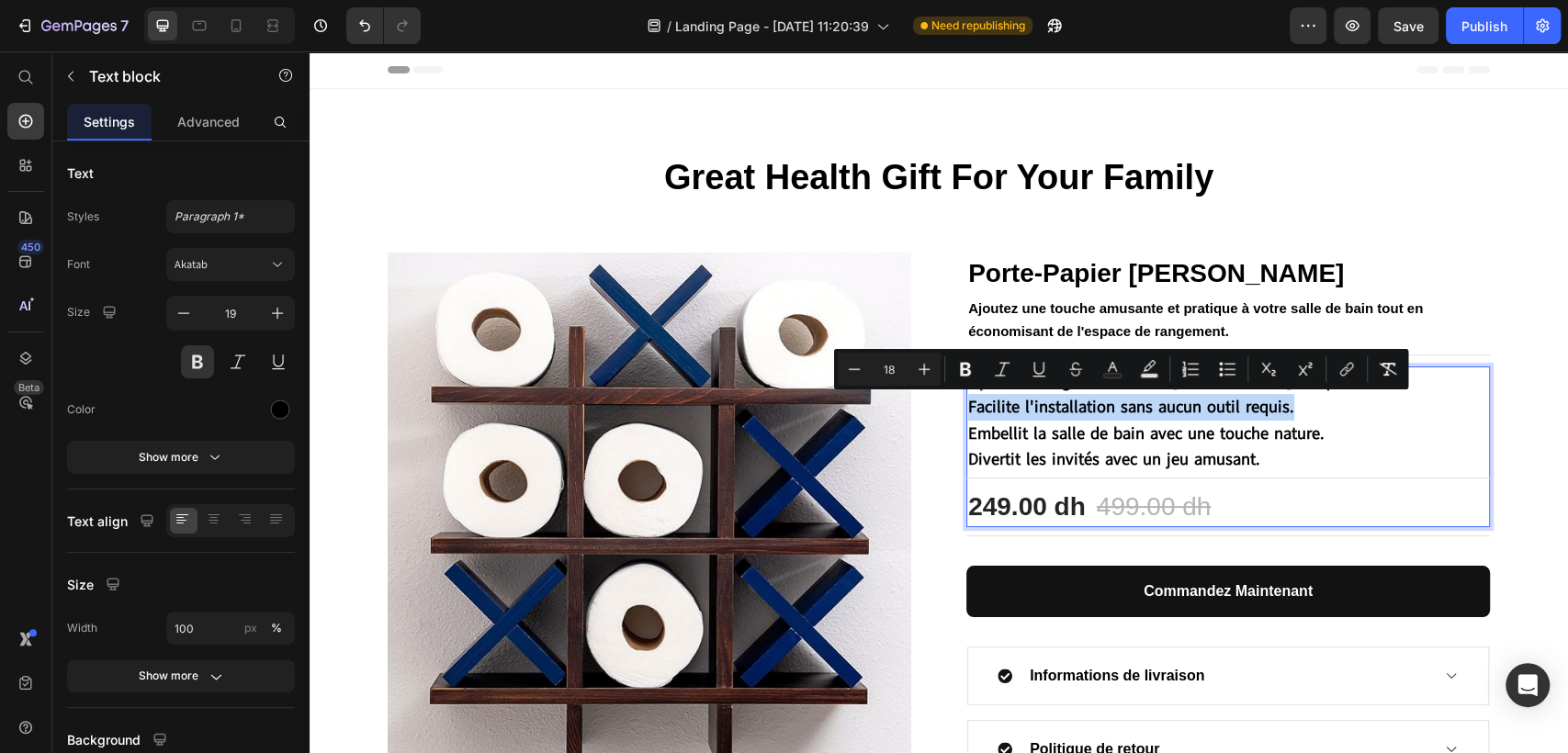 click on "Facilite l'installation sans aucun outil requis." at bounding box center [1131, 407] 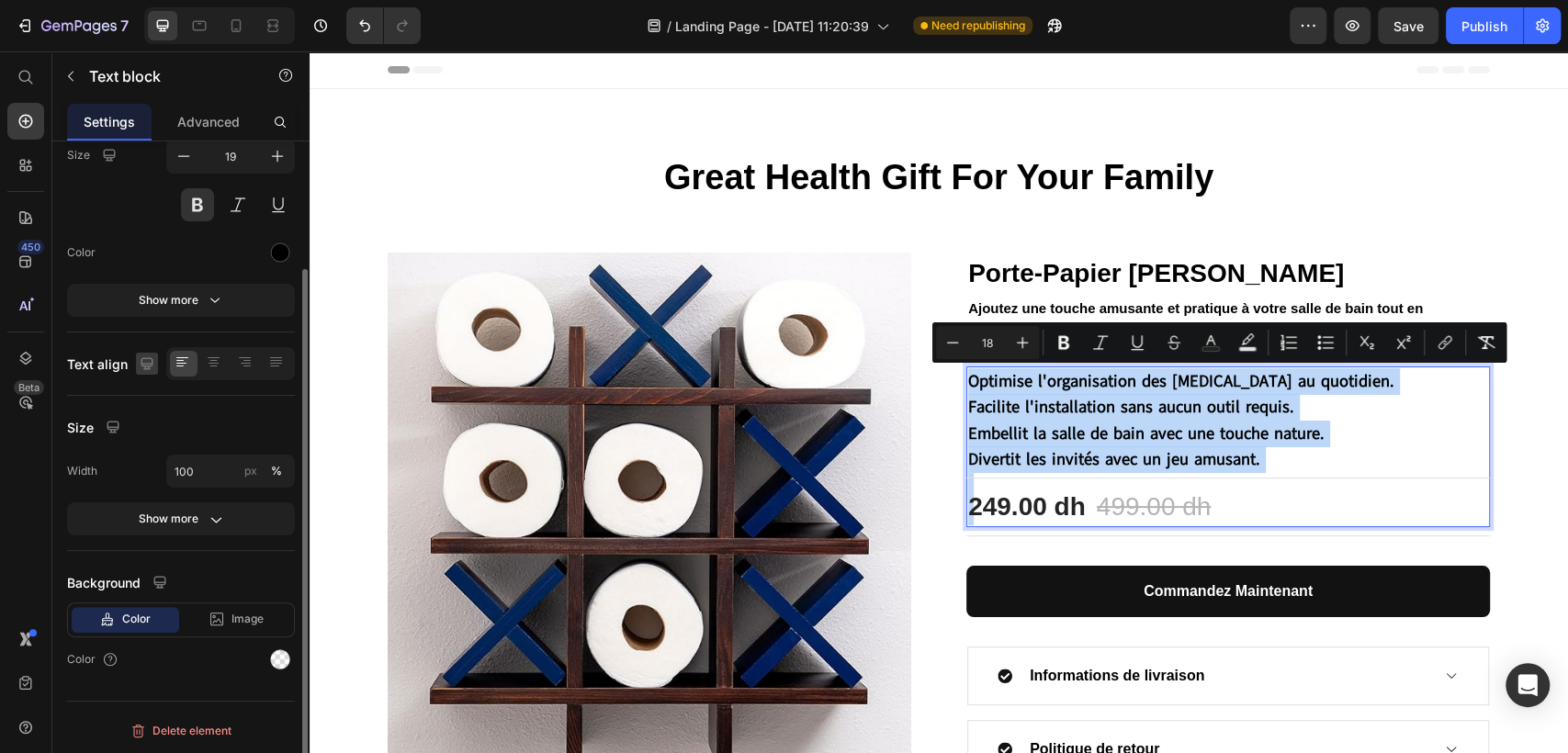 scroll, scrollTop: 0, scrollLeft: 0, axis: both 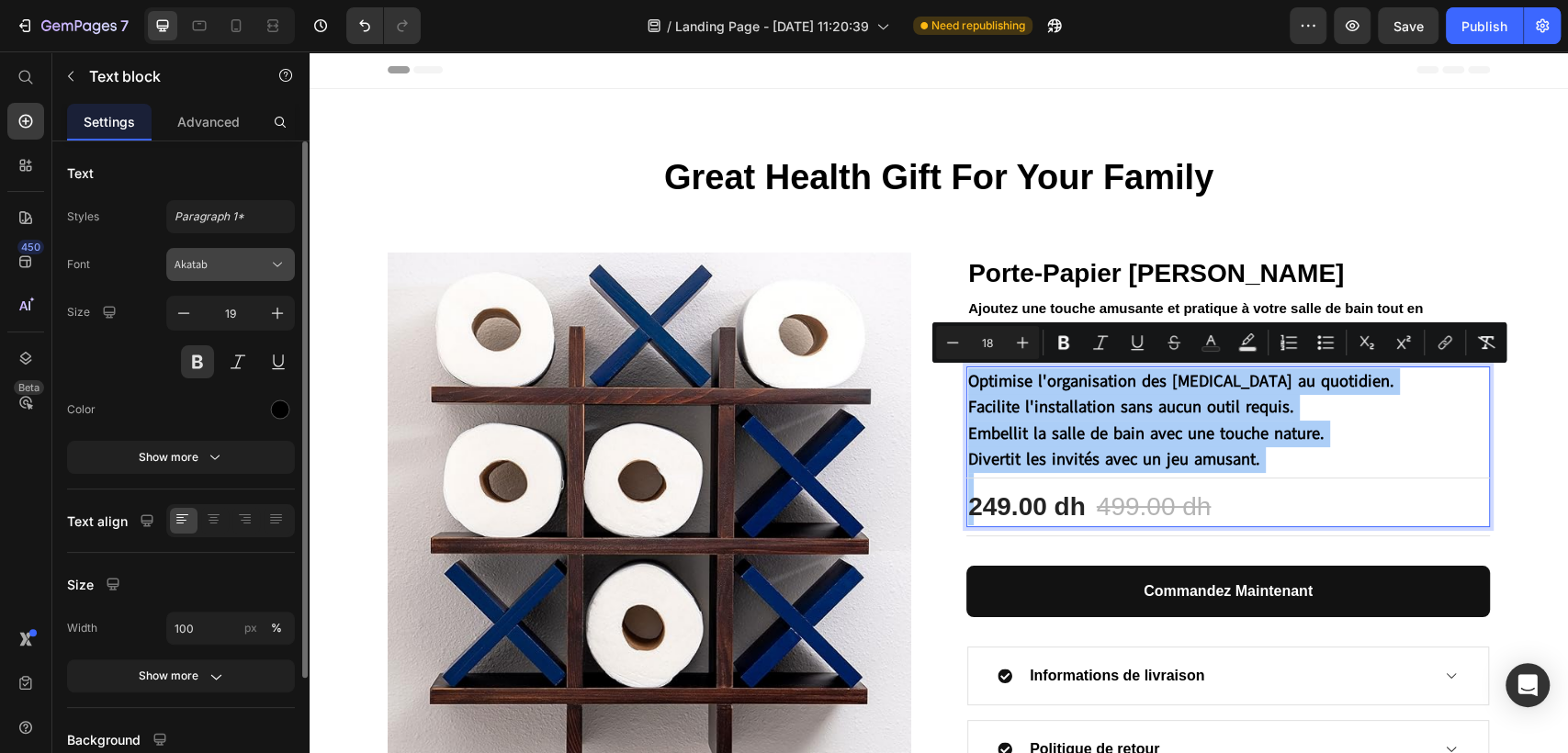 click on "Akatab" at bounding box center (221, 264) 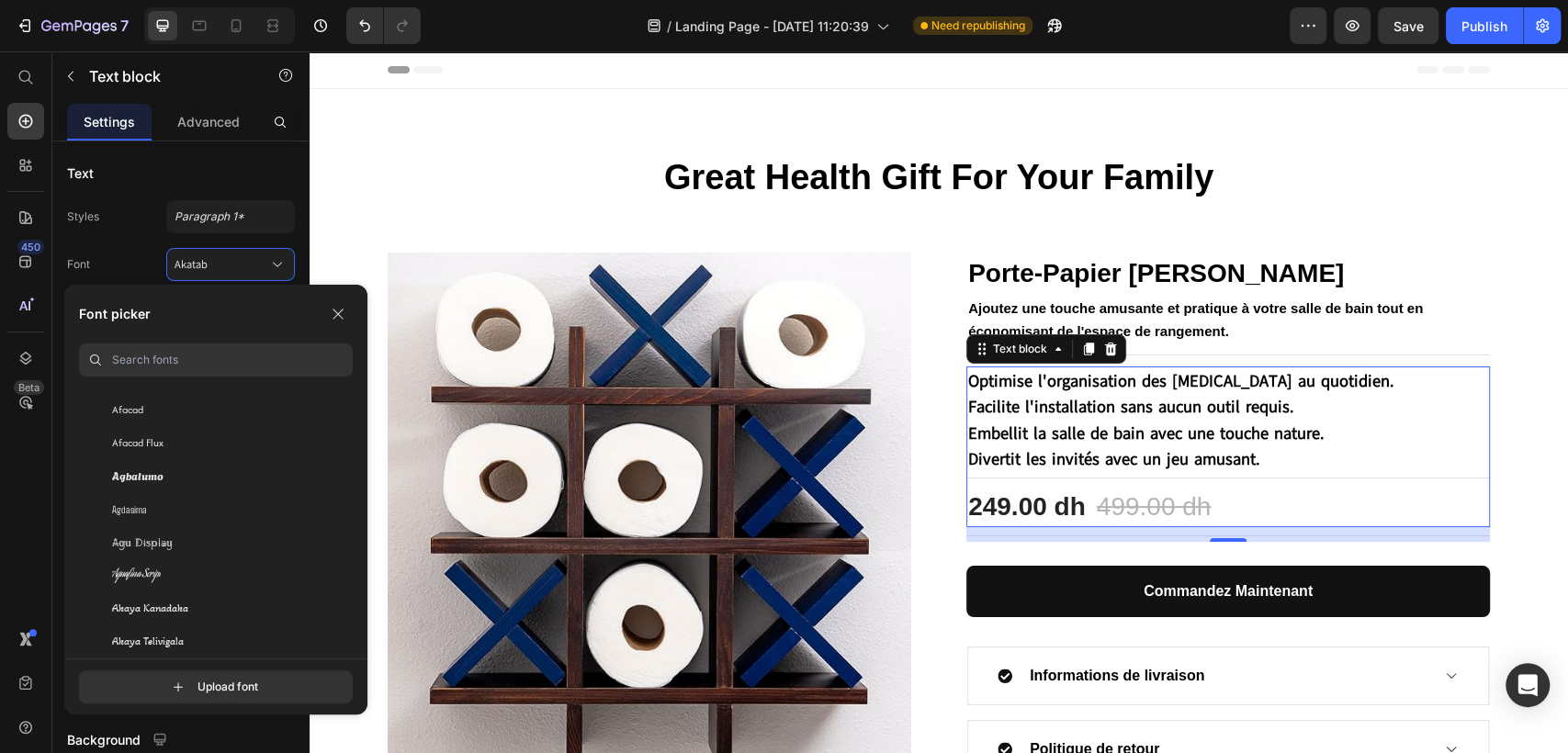 scroll, scrollTop: 612, scrollLeft: 0, axis: vertical 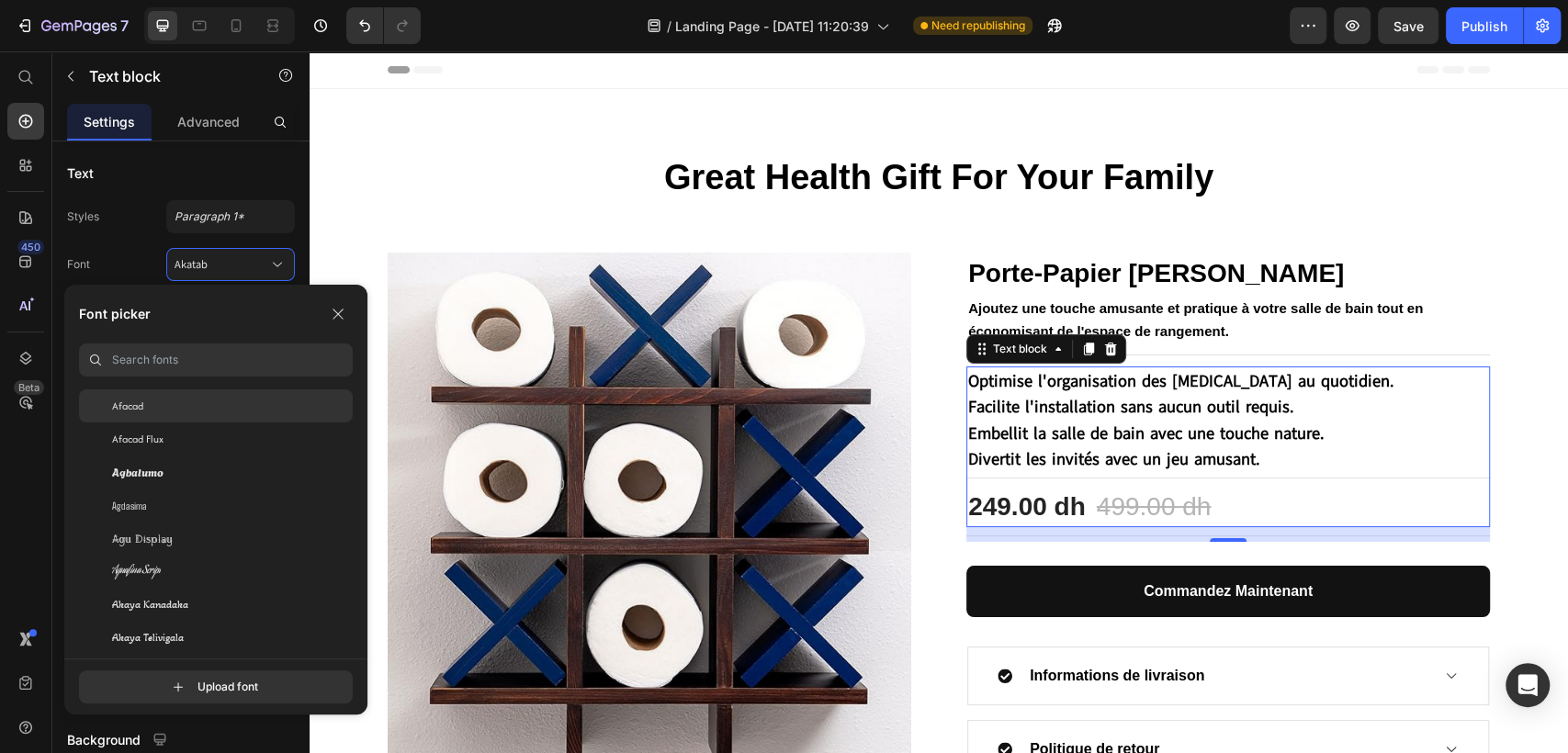click on "Afacad" 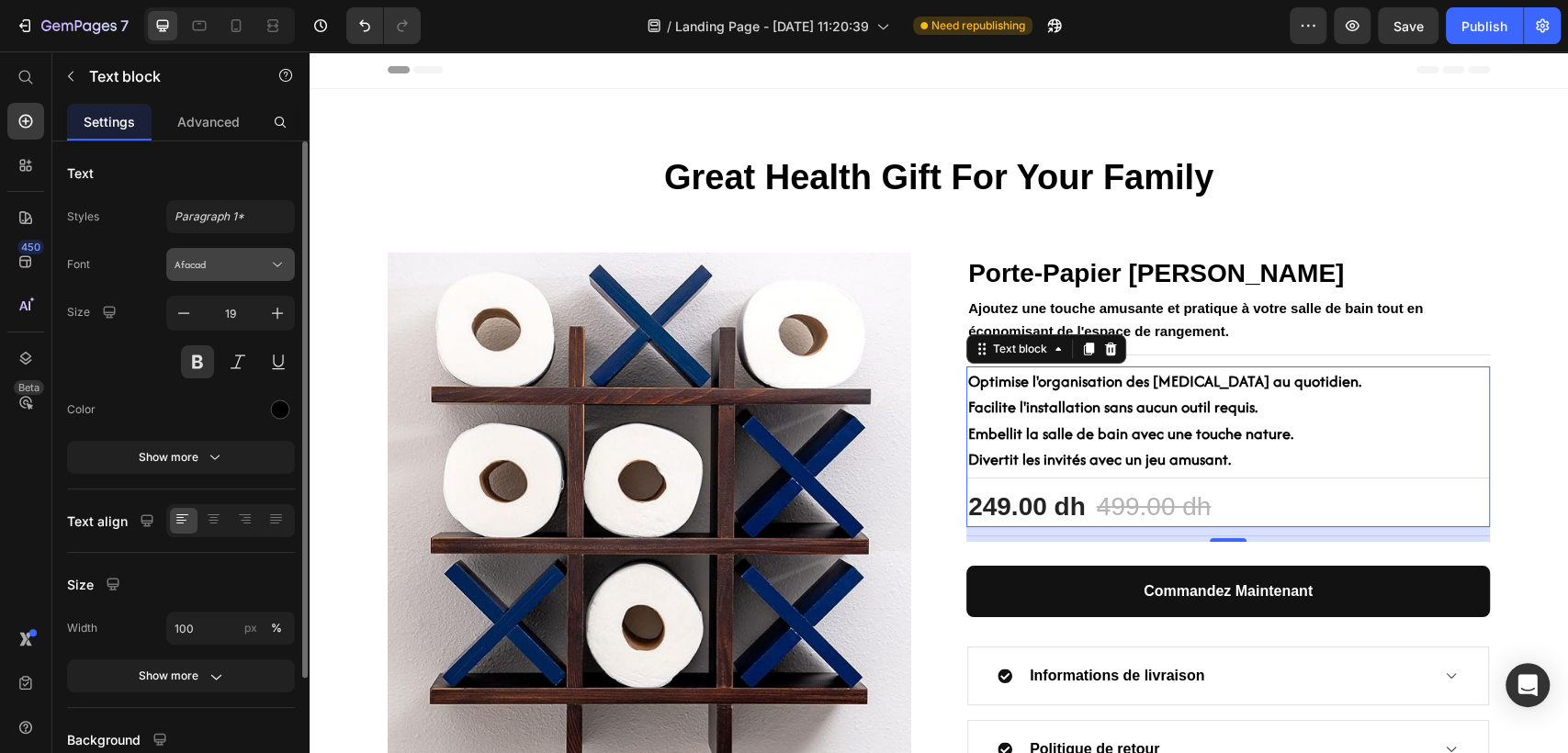 click on "Afacad" at bounding box center (231, 264) 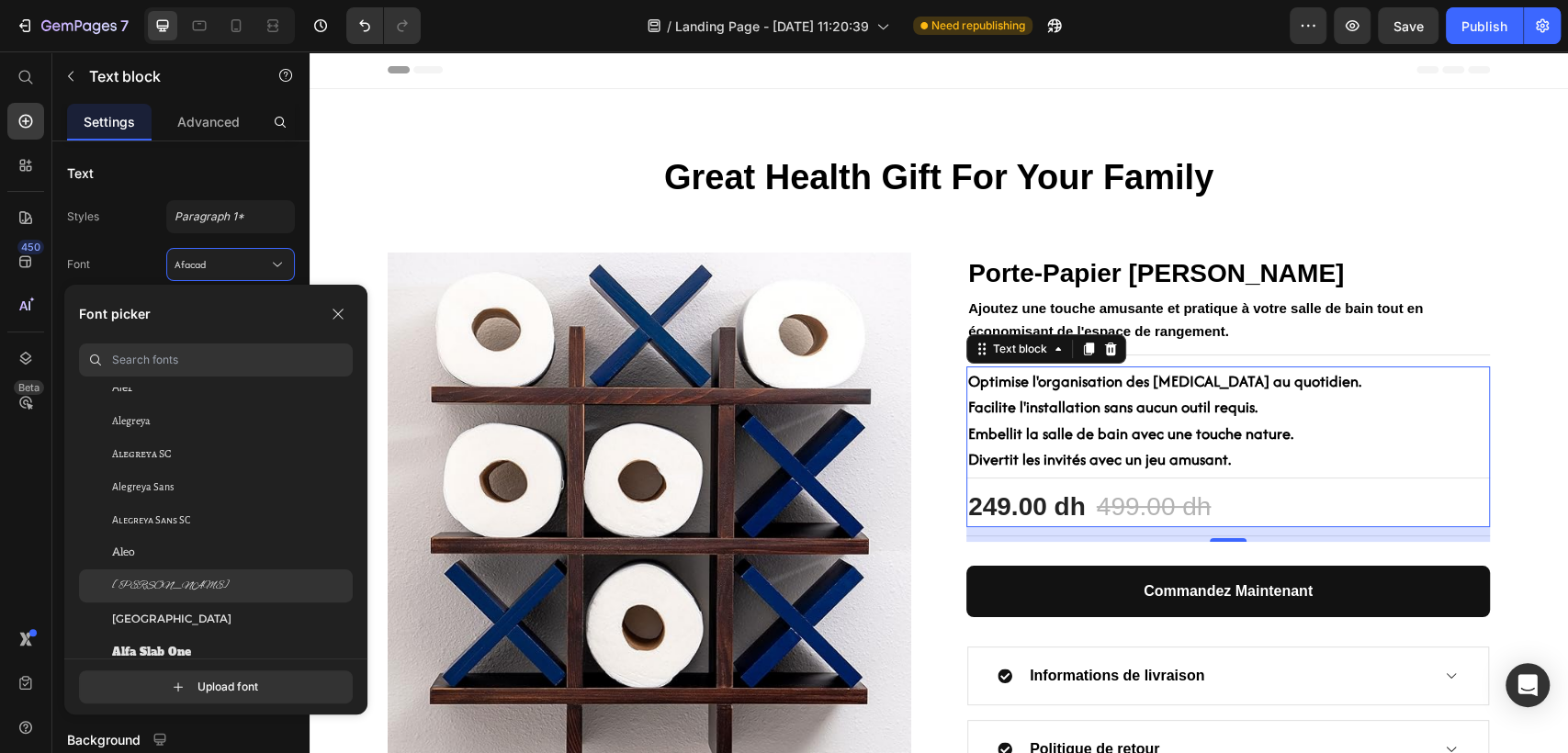 scroll, scrollTop: 1122, scrollLeft: 0, axis: vertical 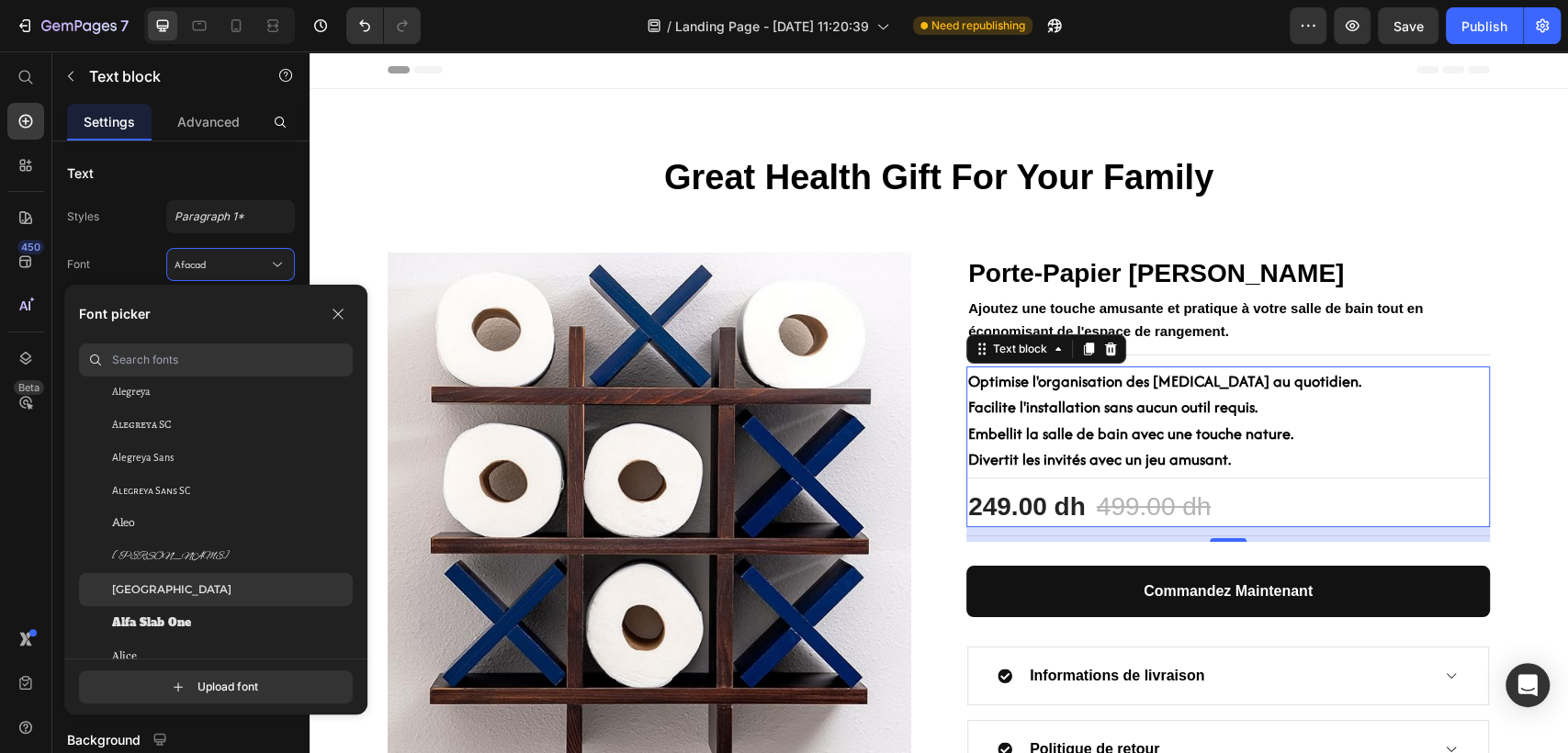 click on "[GEOGRAPHIC_DATA]" 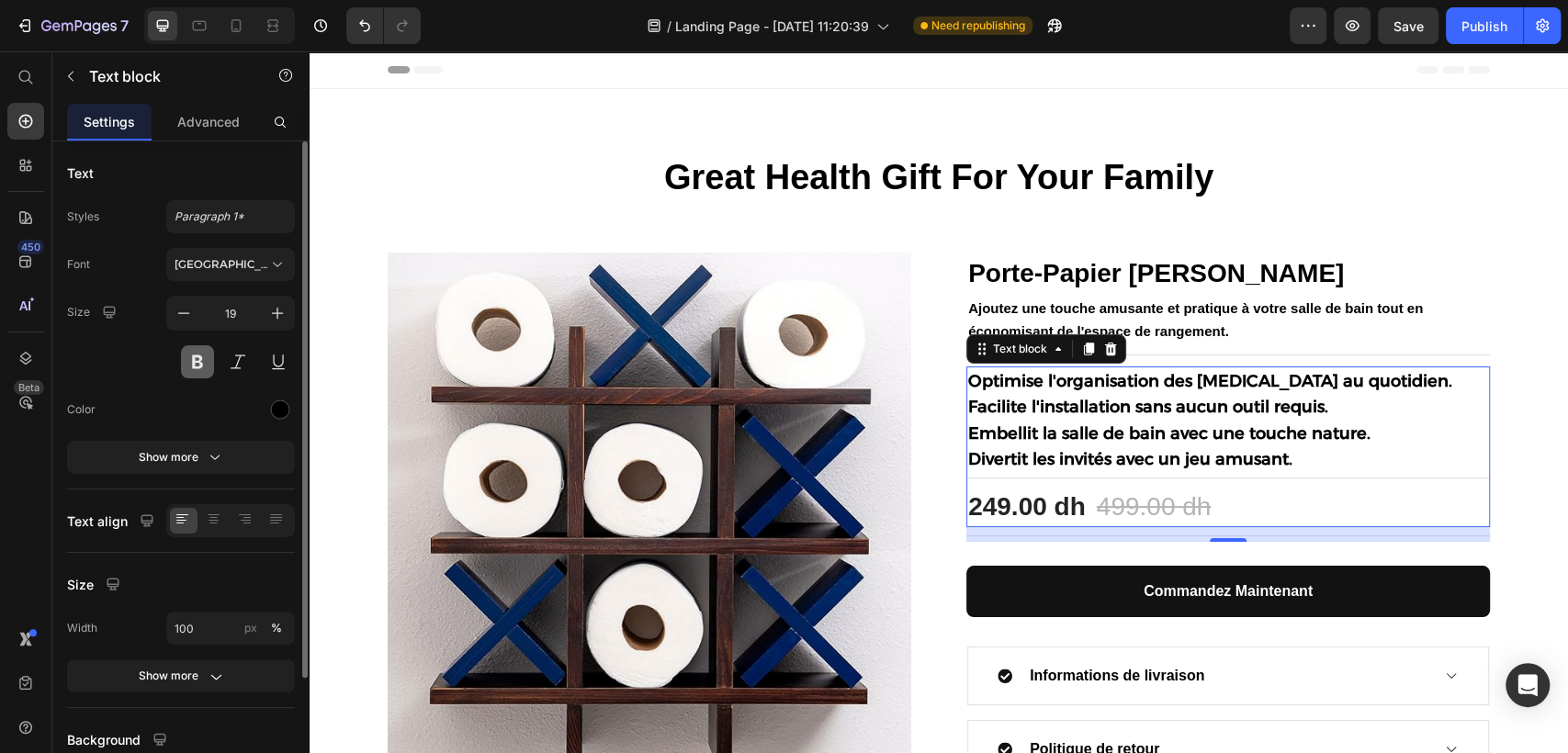 click at bounding box center (197, 362) 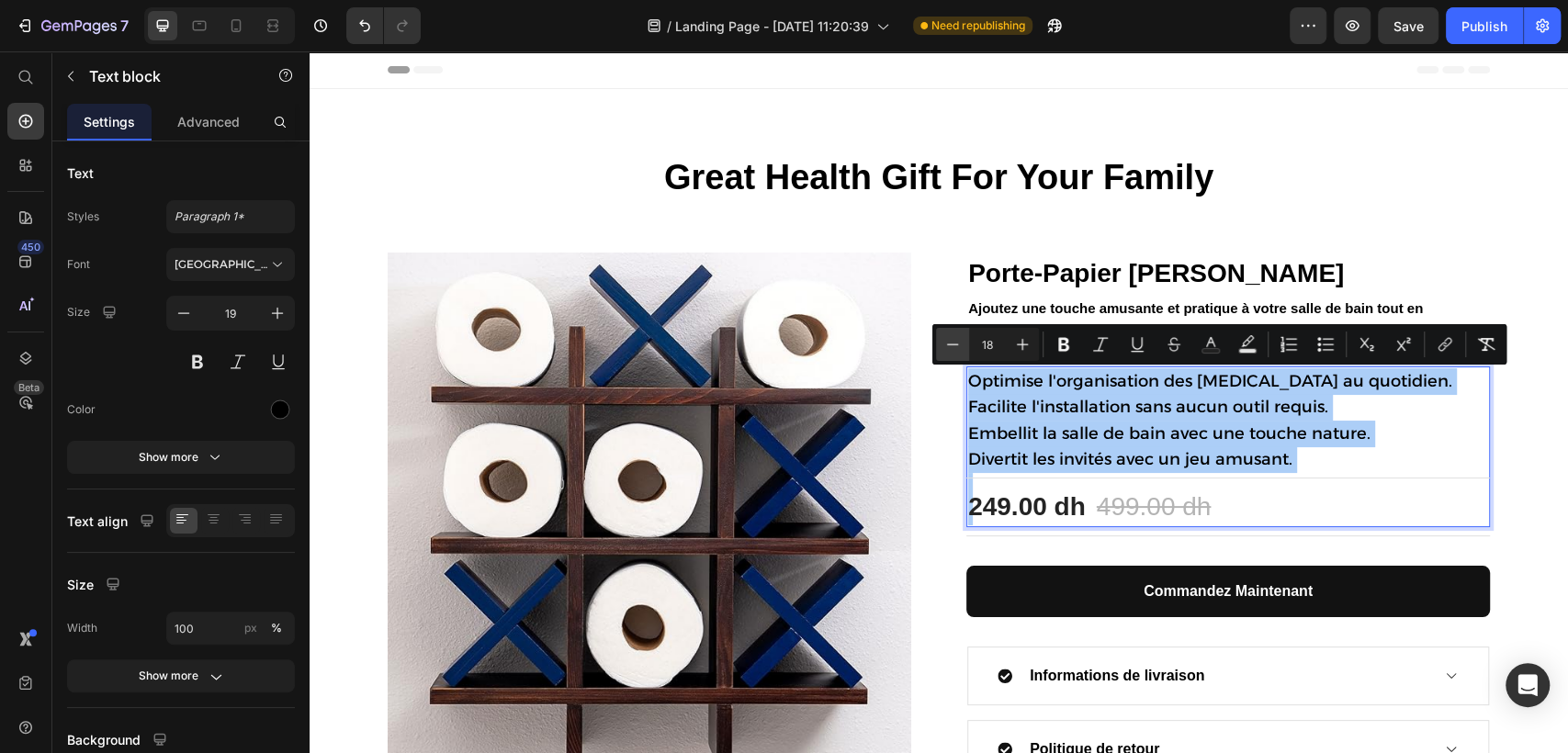 click on "Minus" at bounding box center (953, 344) 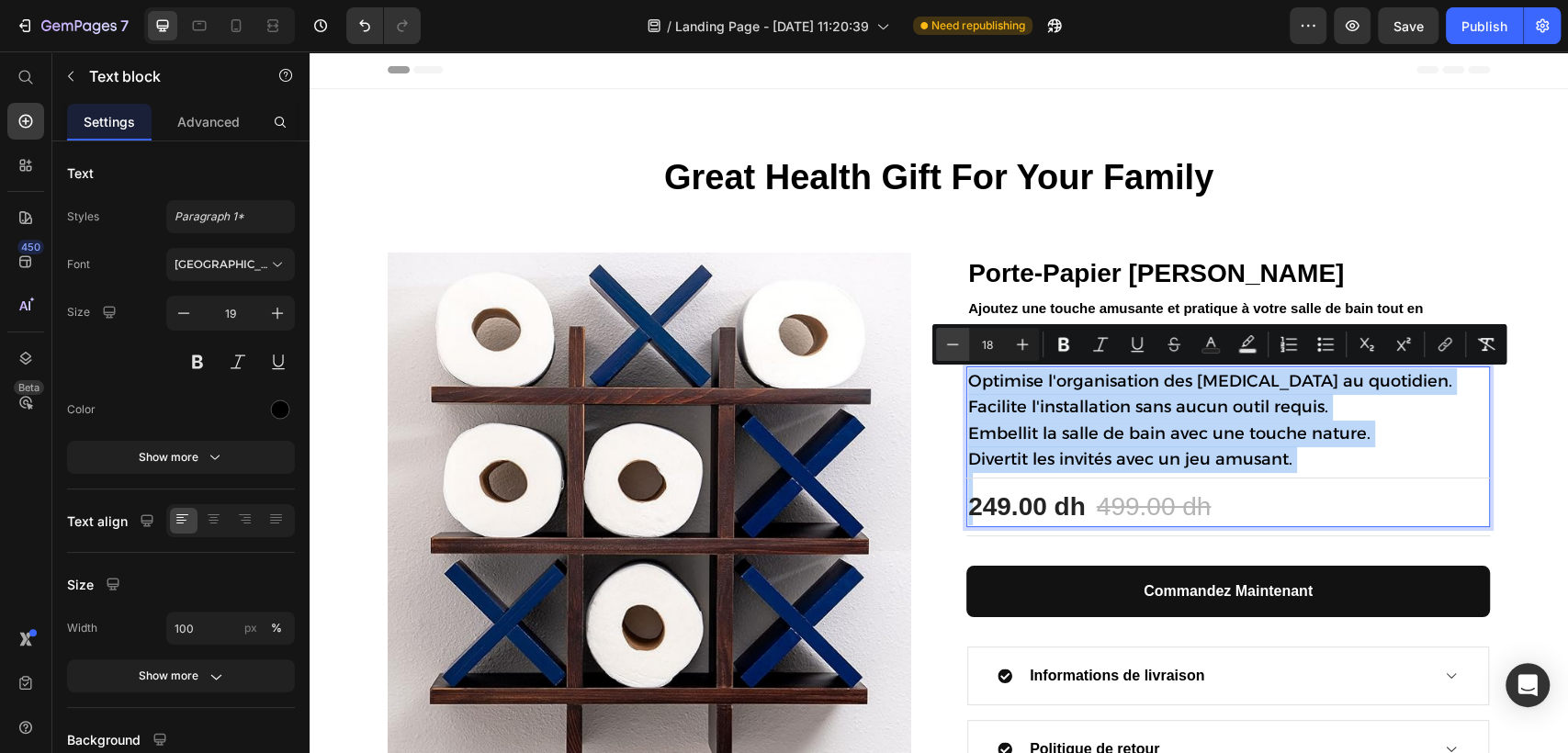 type on "17" 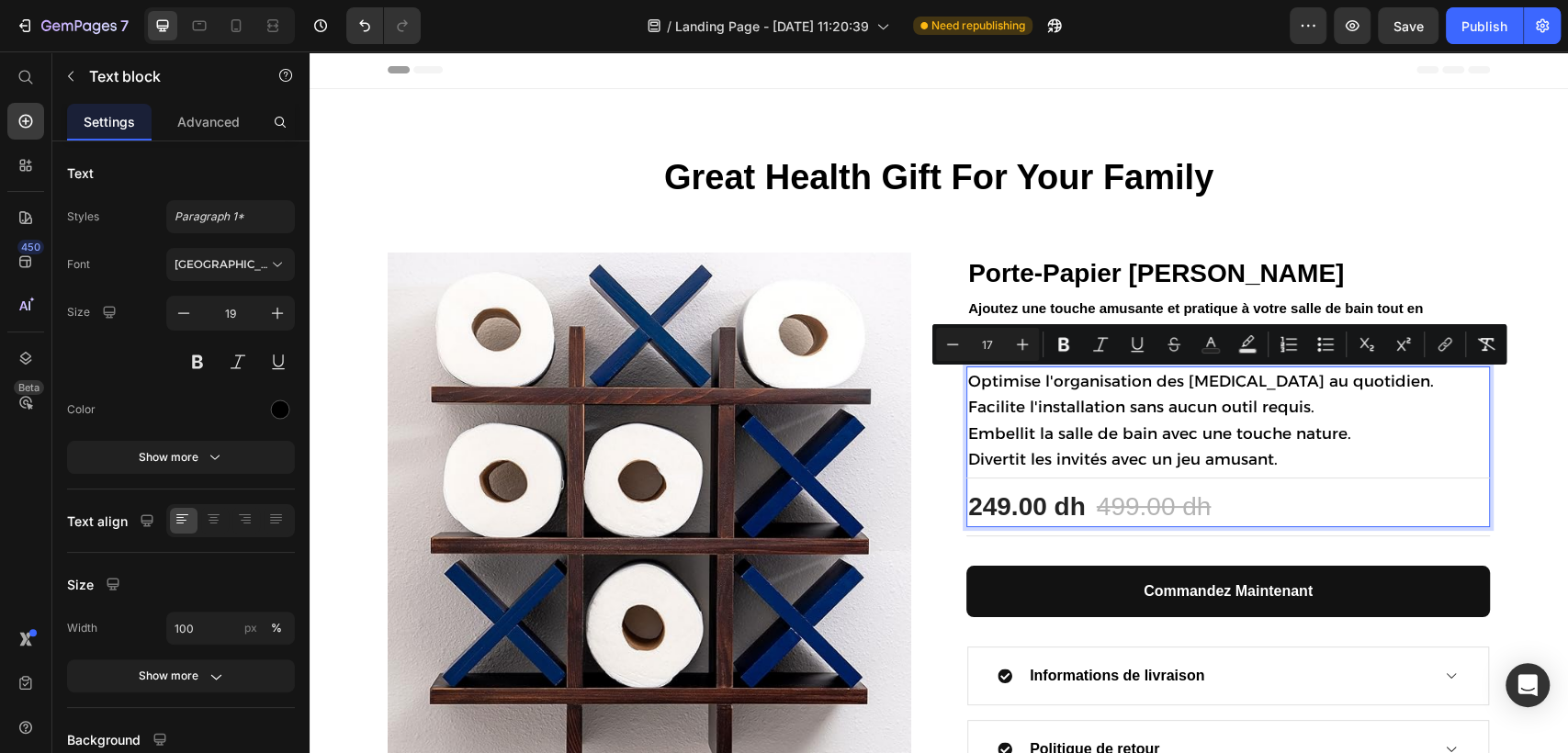 click on "Embellit la salle de bain avec une touche nature." at bounding box center (1228, 433) 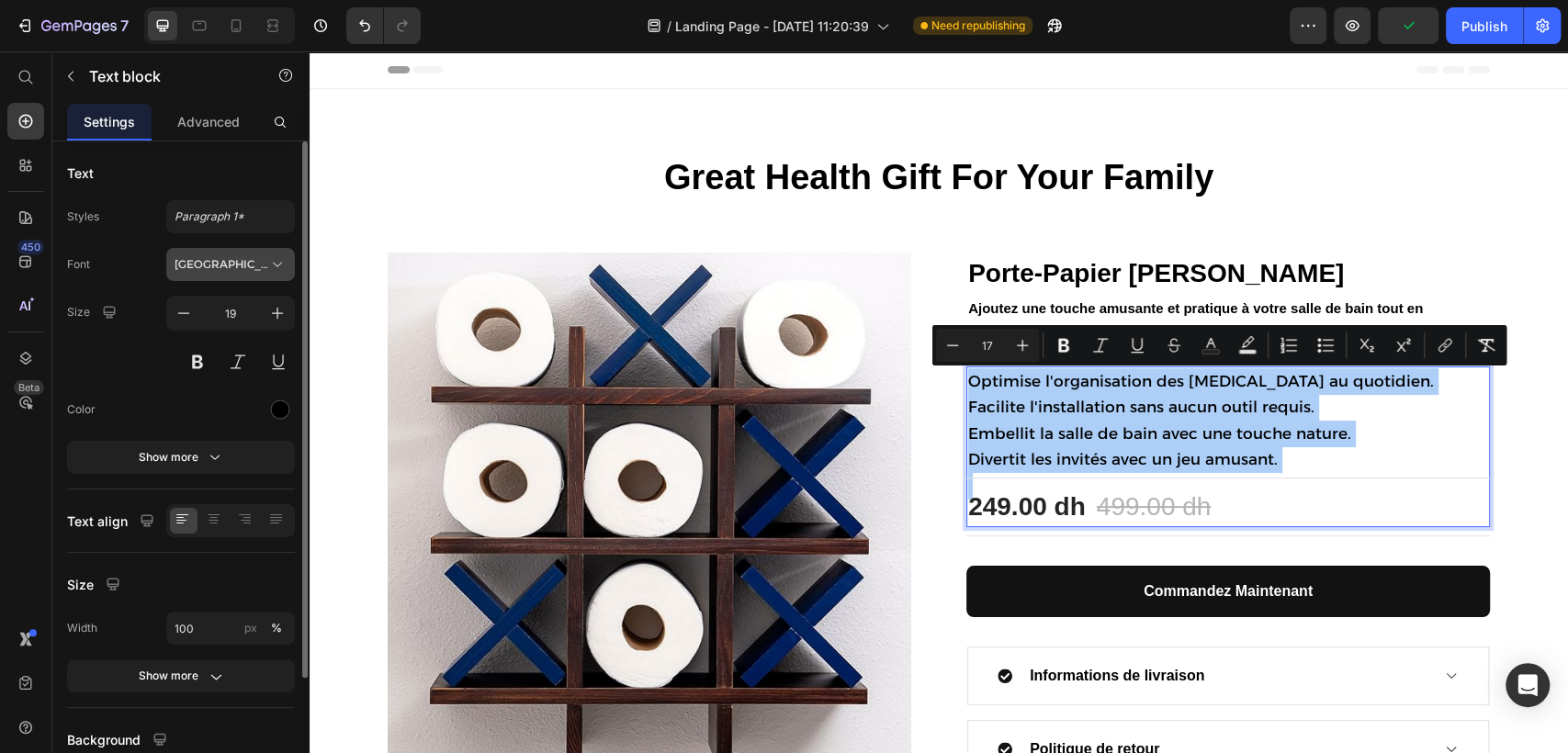 click 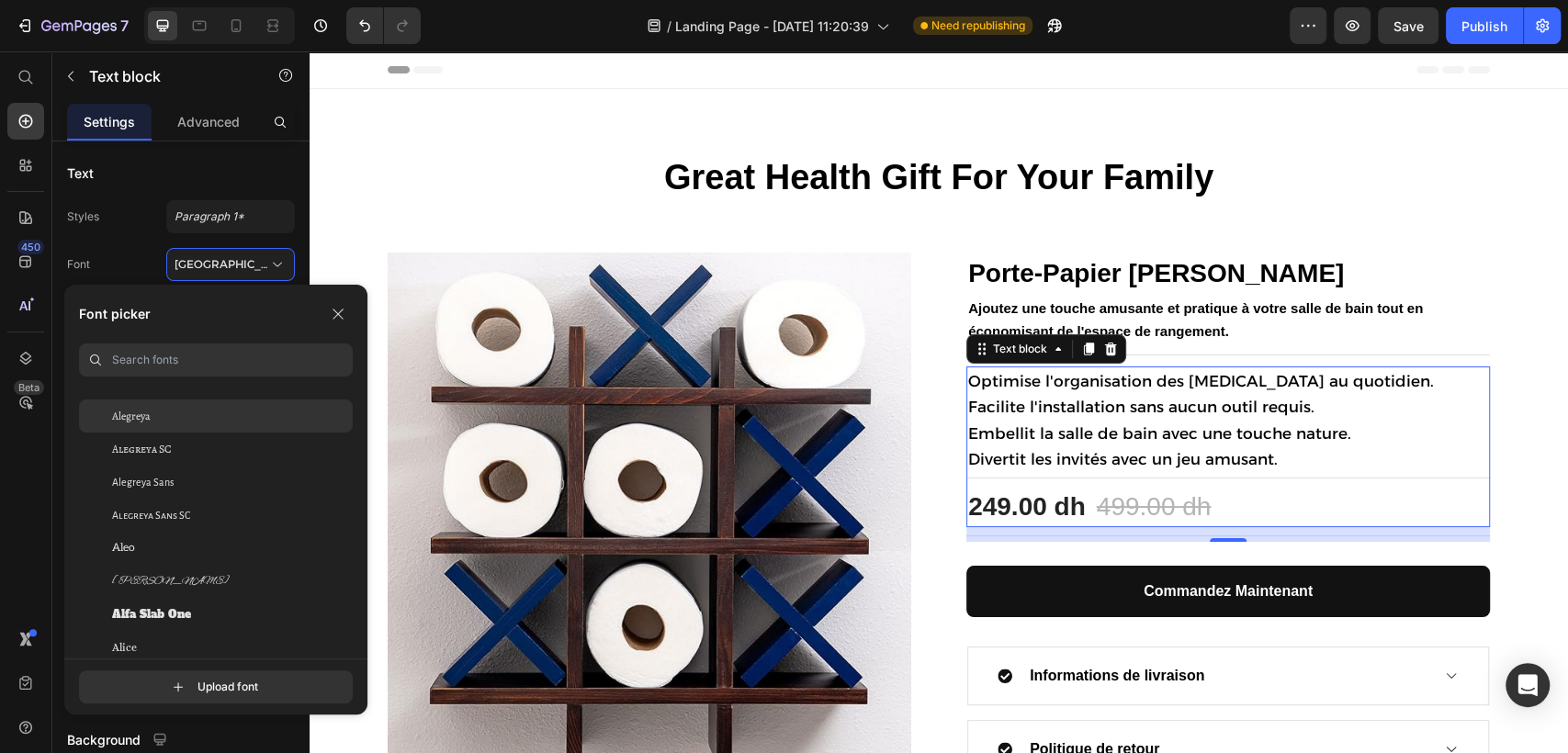 scroll, scrollTop: 1224, scrollLeft: 0, axis: vertical 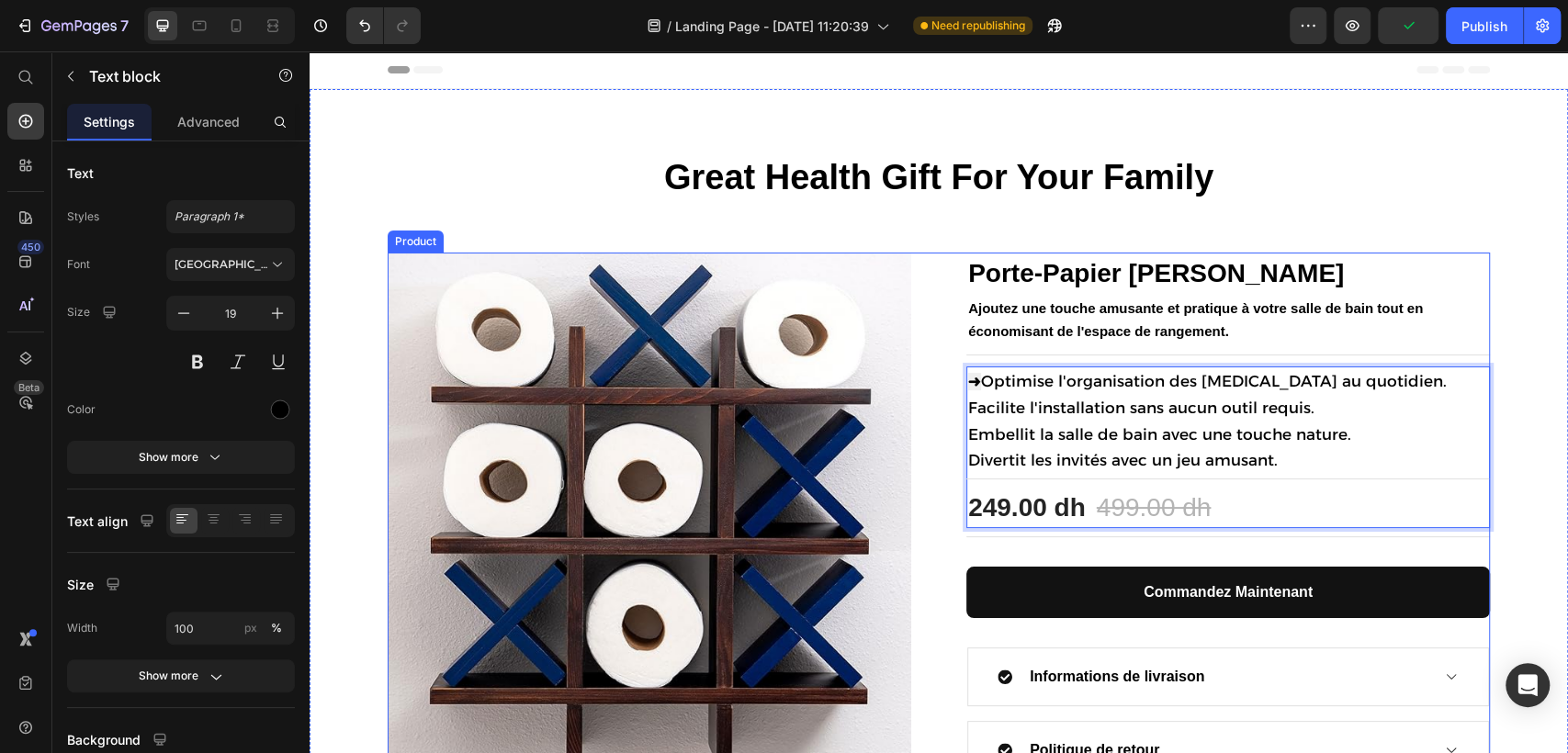 click on "Product Images Porte-Papier Mural Rigolo (P) Title Ajoutez une touche amusante et pratique à votre salle de bain tout en économisant de l'espace de rangement. Text block                Title Line ➜  Optimise l'organisation des [MEDICAL_DATA] au quotidien. Facilite l'installation sans aucun outil requis. Embellit la salle de bain avec une touche nature. Divertit les invités avec un jeu amusant.   Text block   16                Title Line 249.00 dh (P) Price 499.00 dh (P) Price Row Row                Title Line commandez maintenant    (P) Dynamic Checkout
Informations de livraison
Politique de retour Accordion Product" at bounding box center [939, 516] 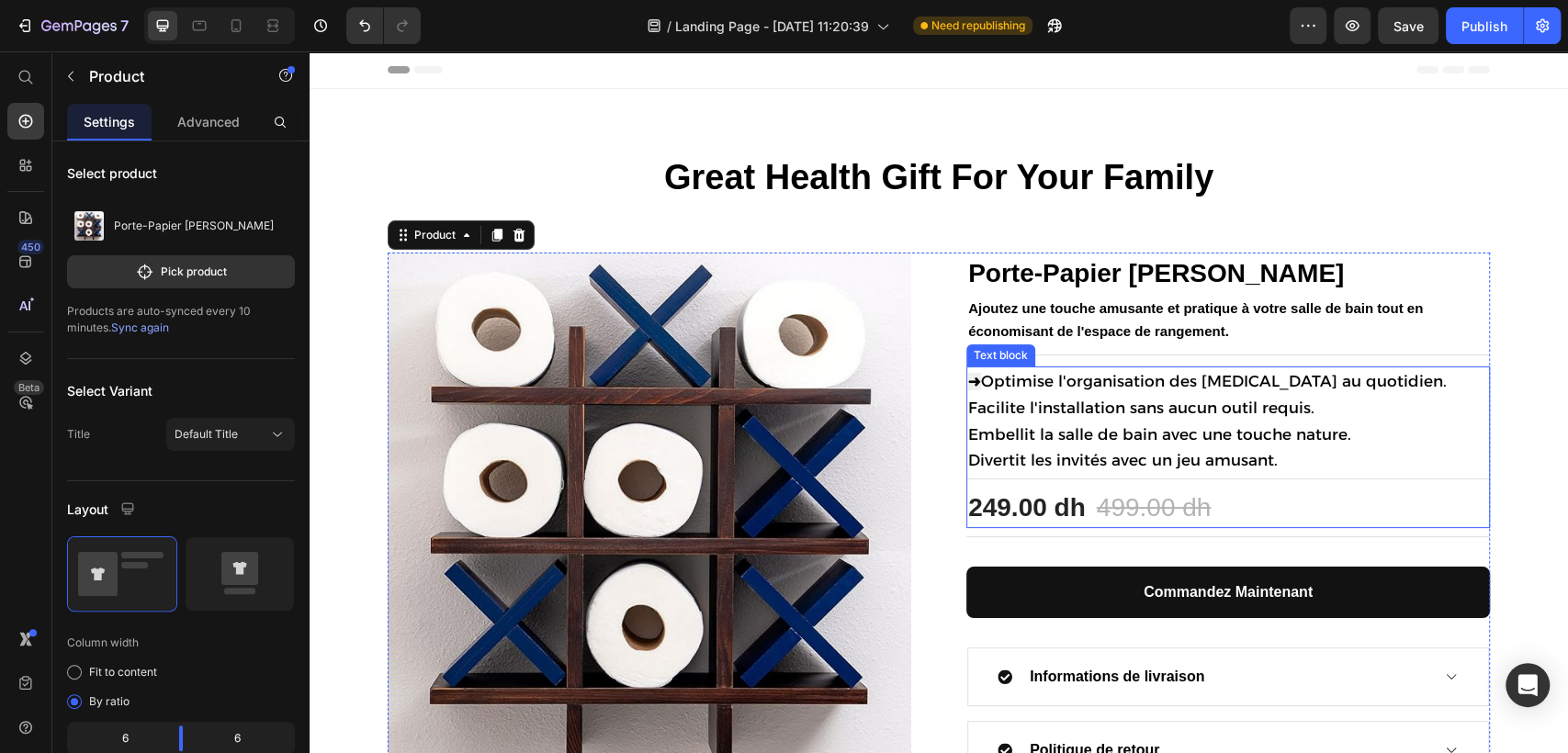 click on "➜" at bounding box center (975, 381) 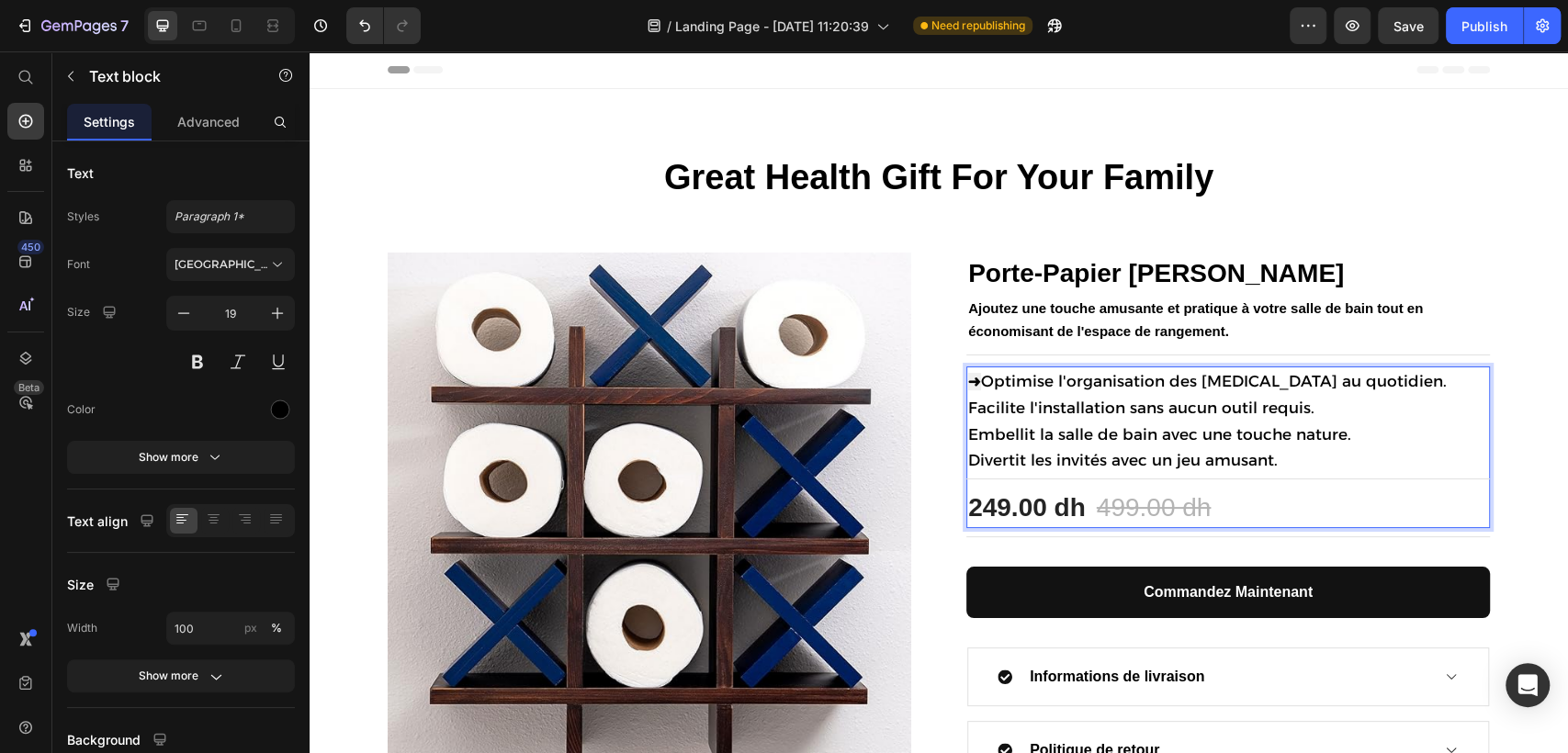 click on "➜" at bounding box center (975, 381) 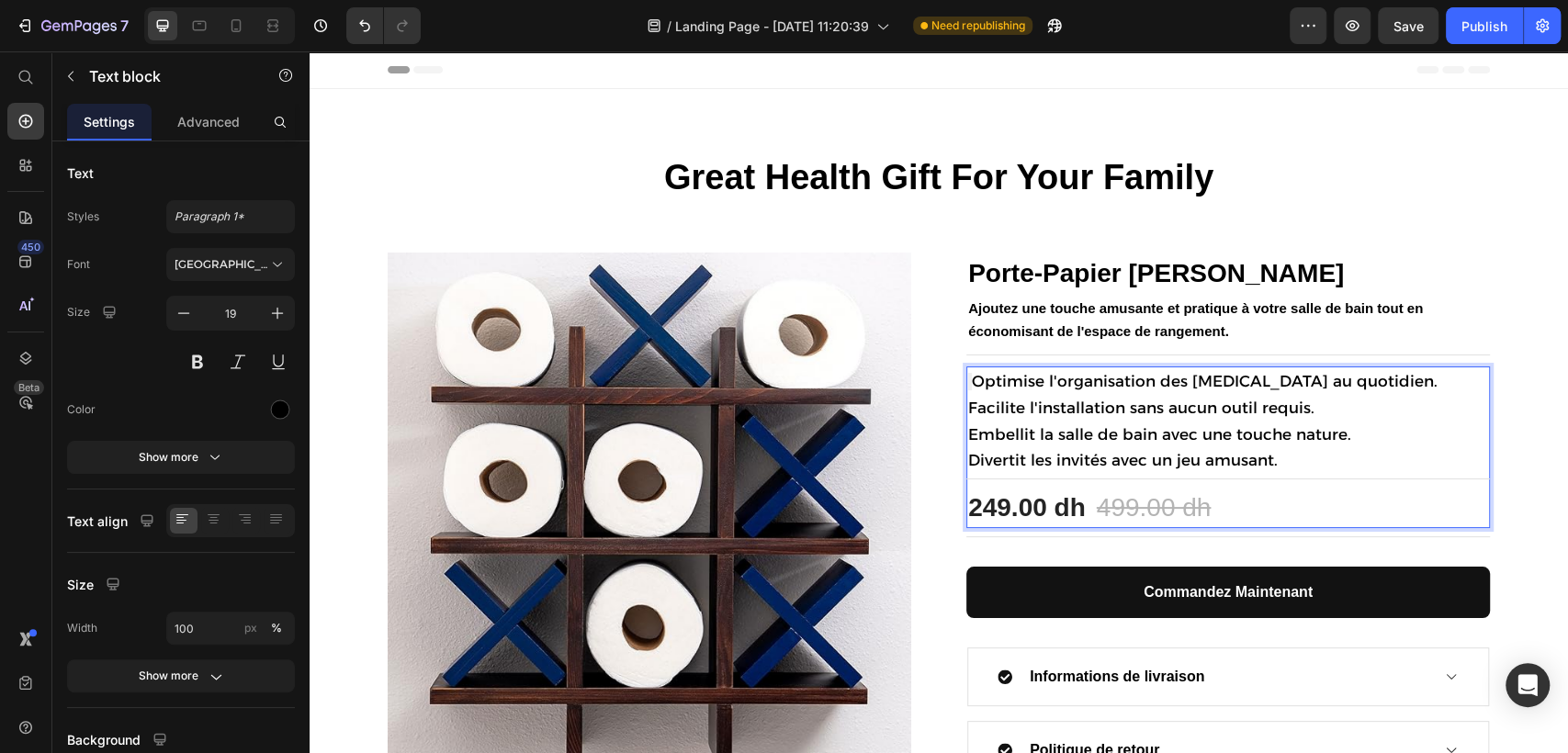 click on "Optimise l'organisation des [MEDICAL_DATA] au quotidien." at bounding box center (1204, 381) 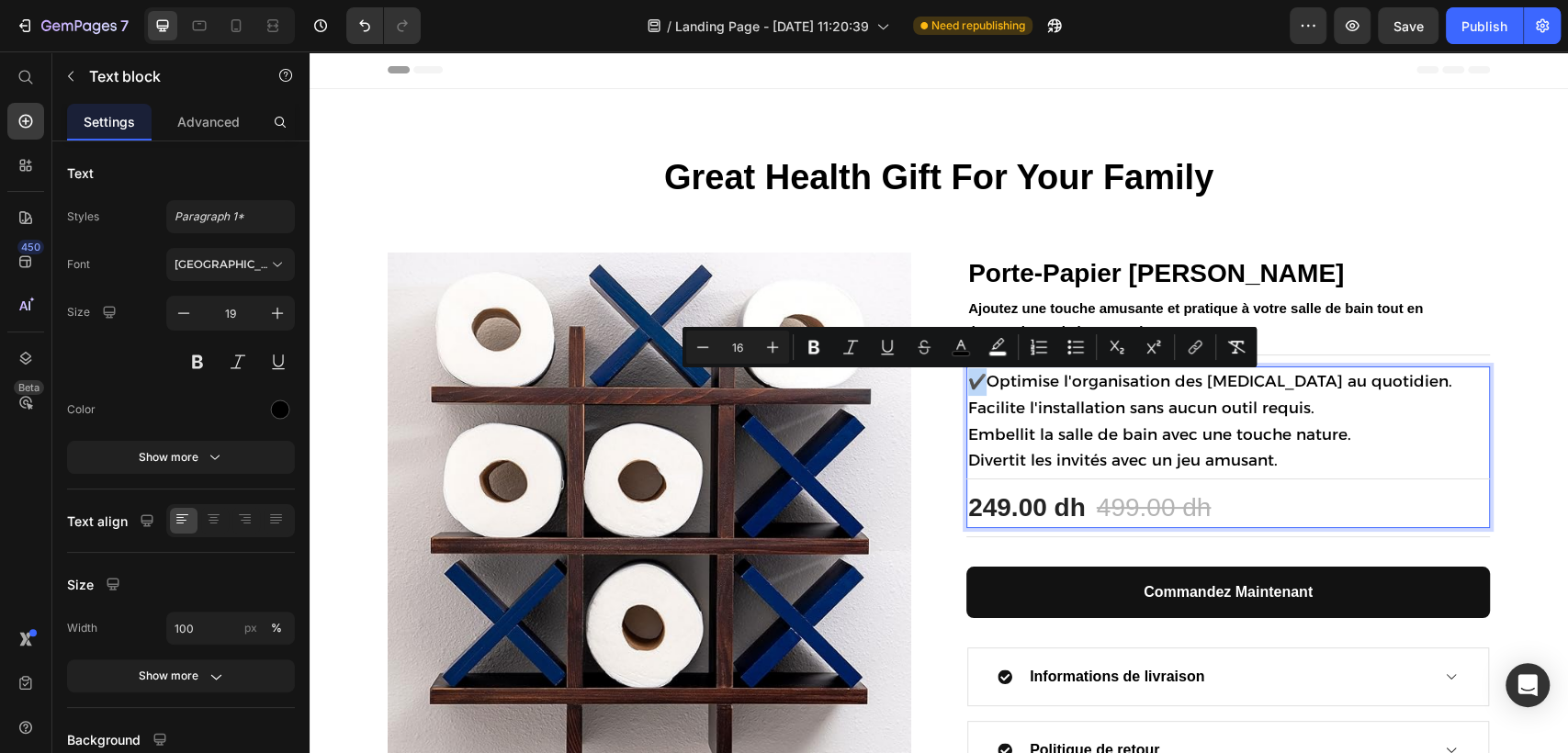 click on "✔️" at bounding box center (977, 381) 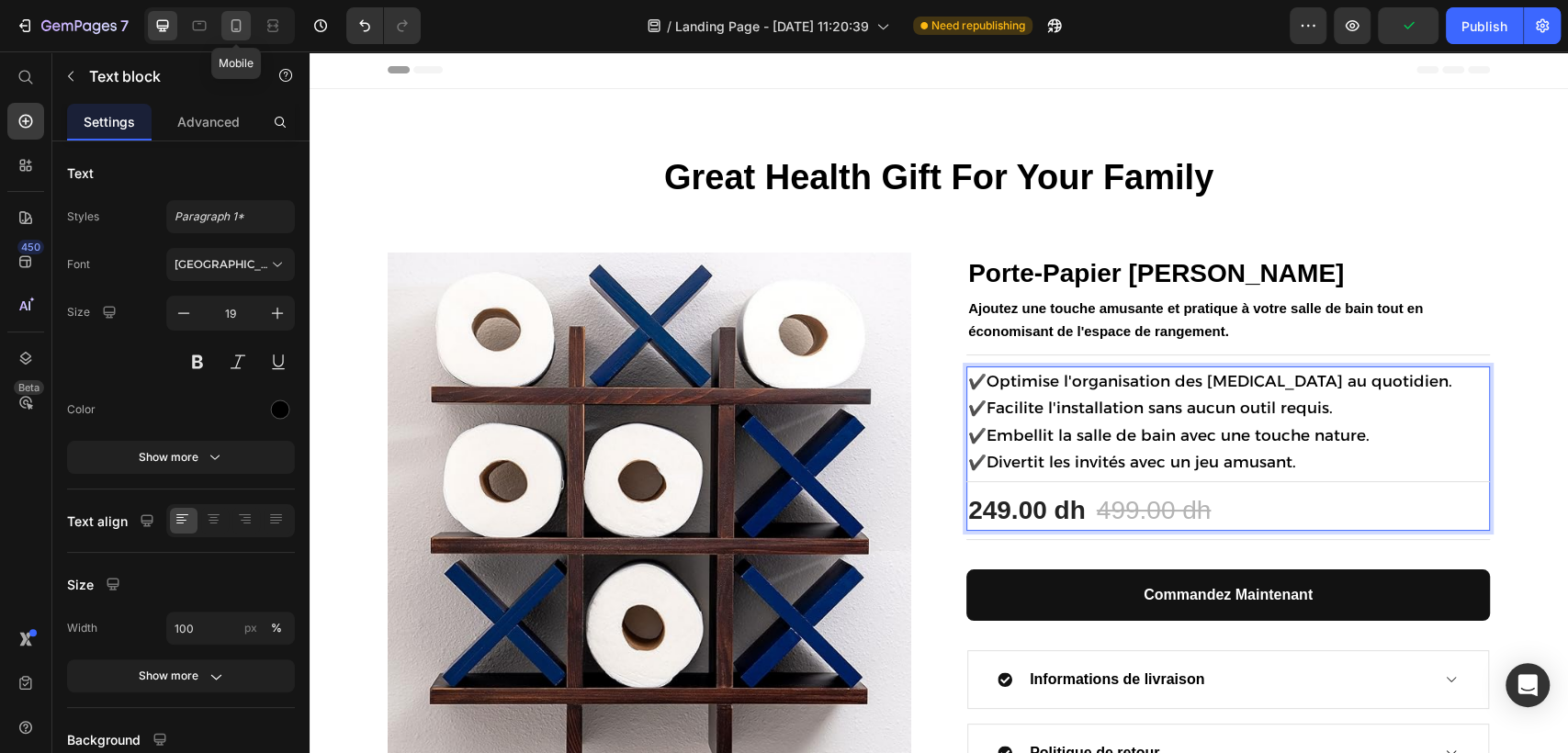 click 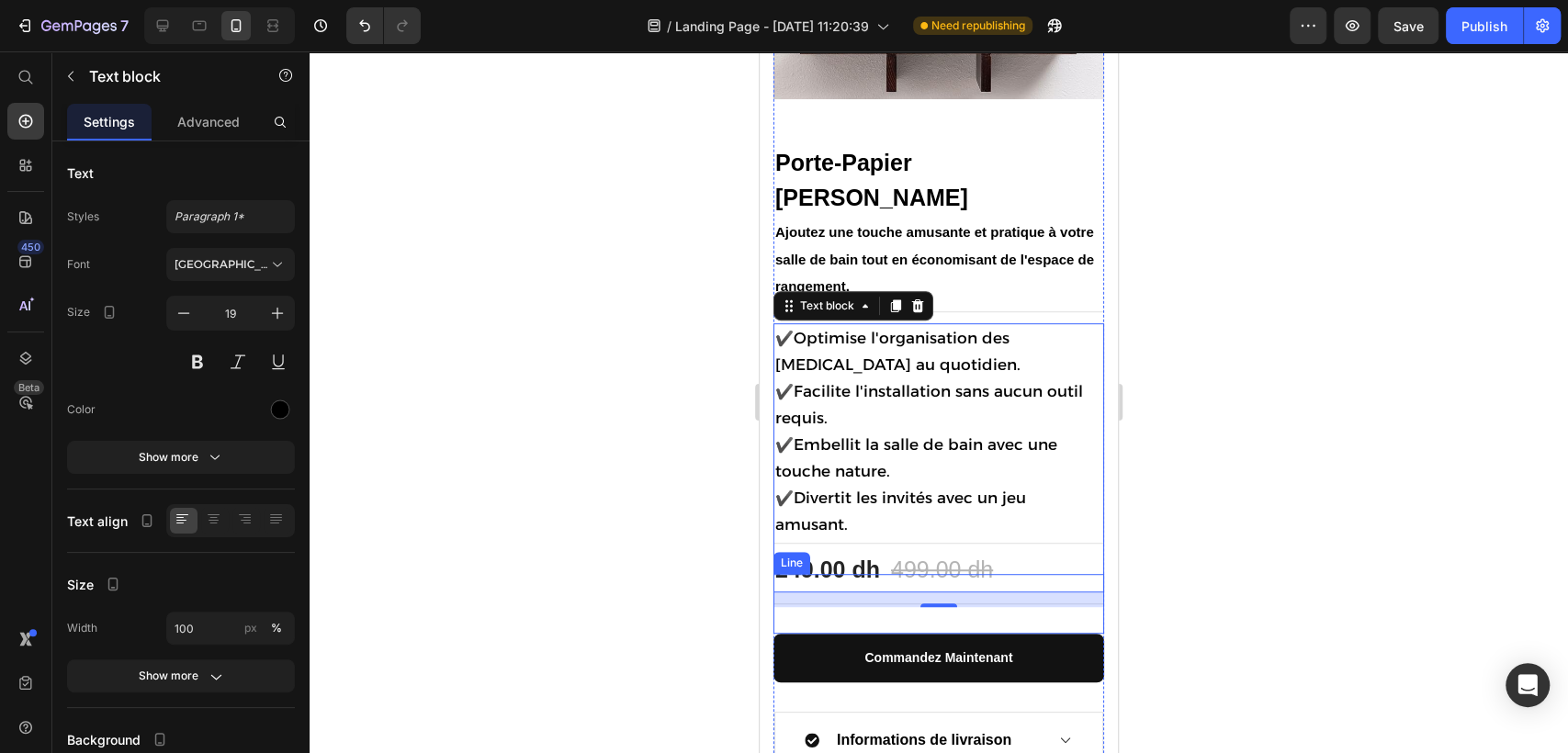 scroll, scrollTop: 484, scrollLeft: 0, axis: vertical 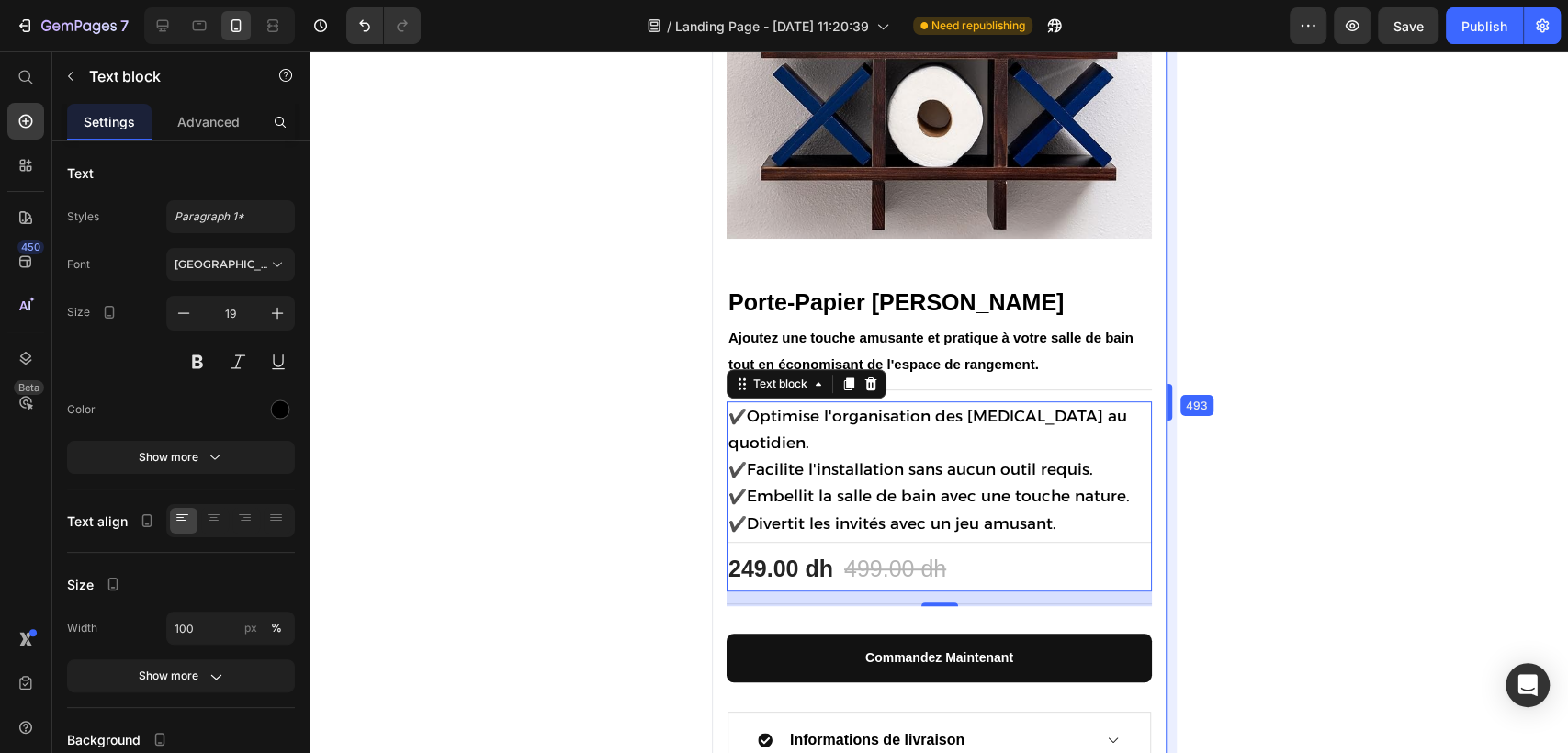 drag, startPoint x: 1119, startPoint y: 365, endPoint x: 1220, endPoint y: 366, distance: 101.00495 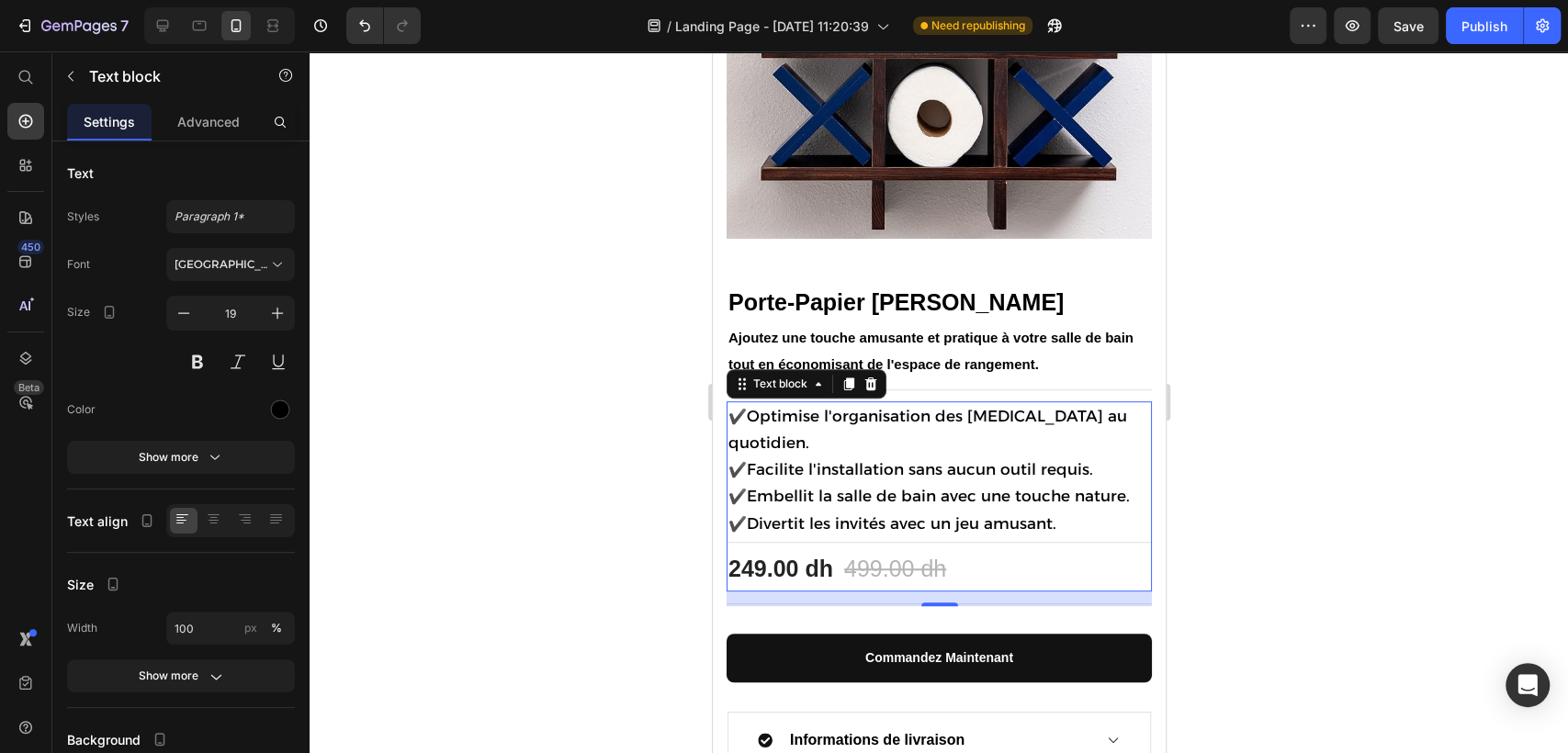 click 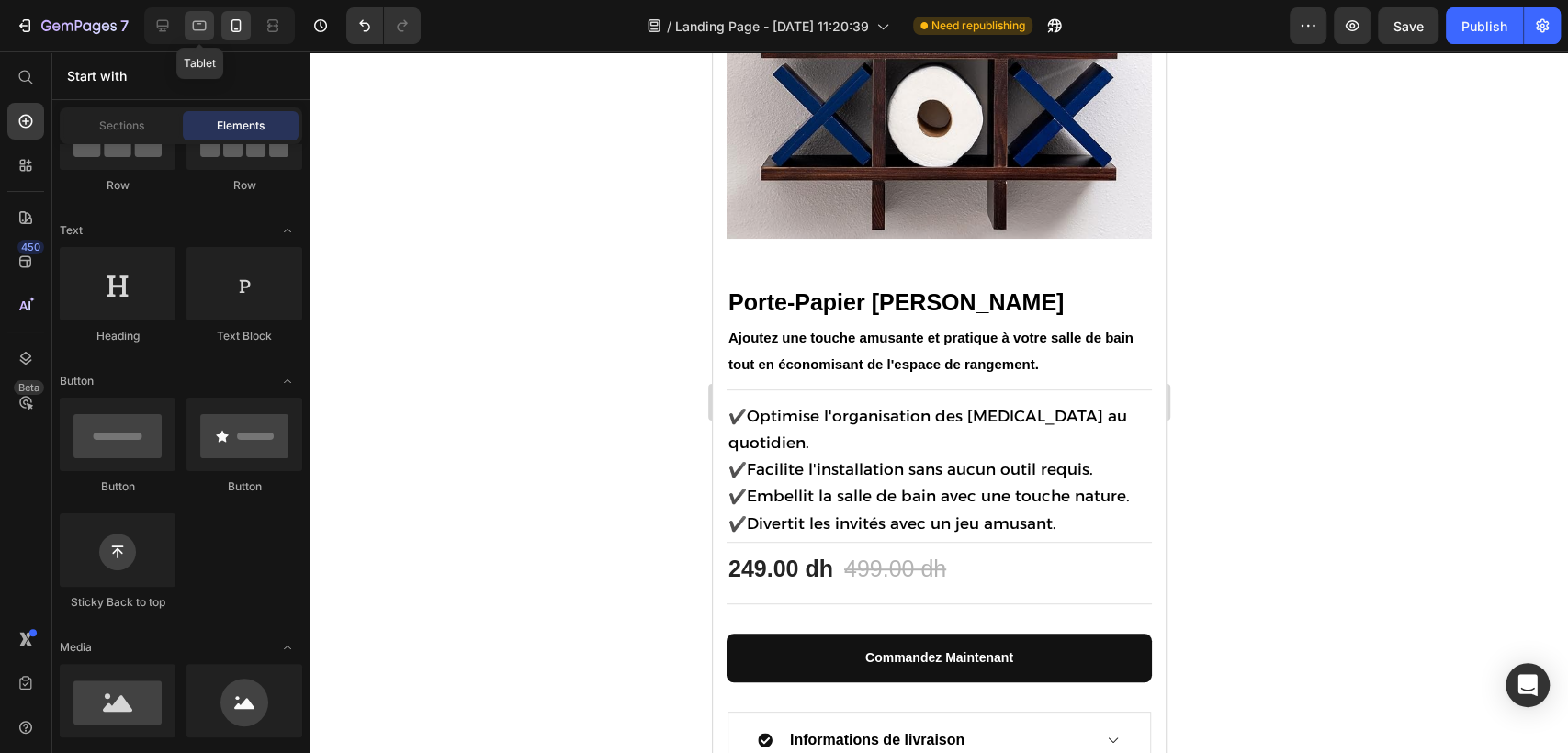 click 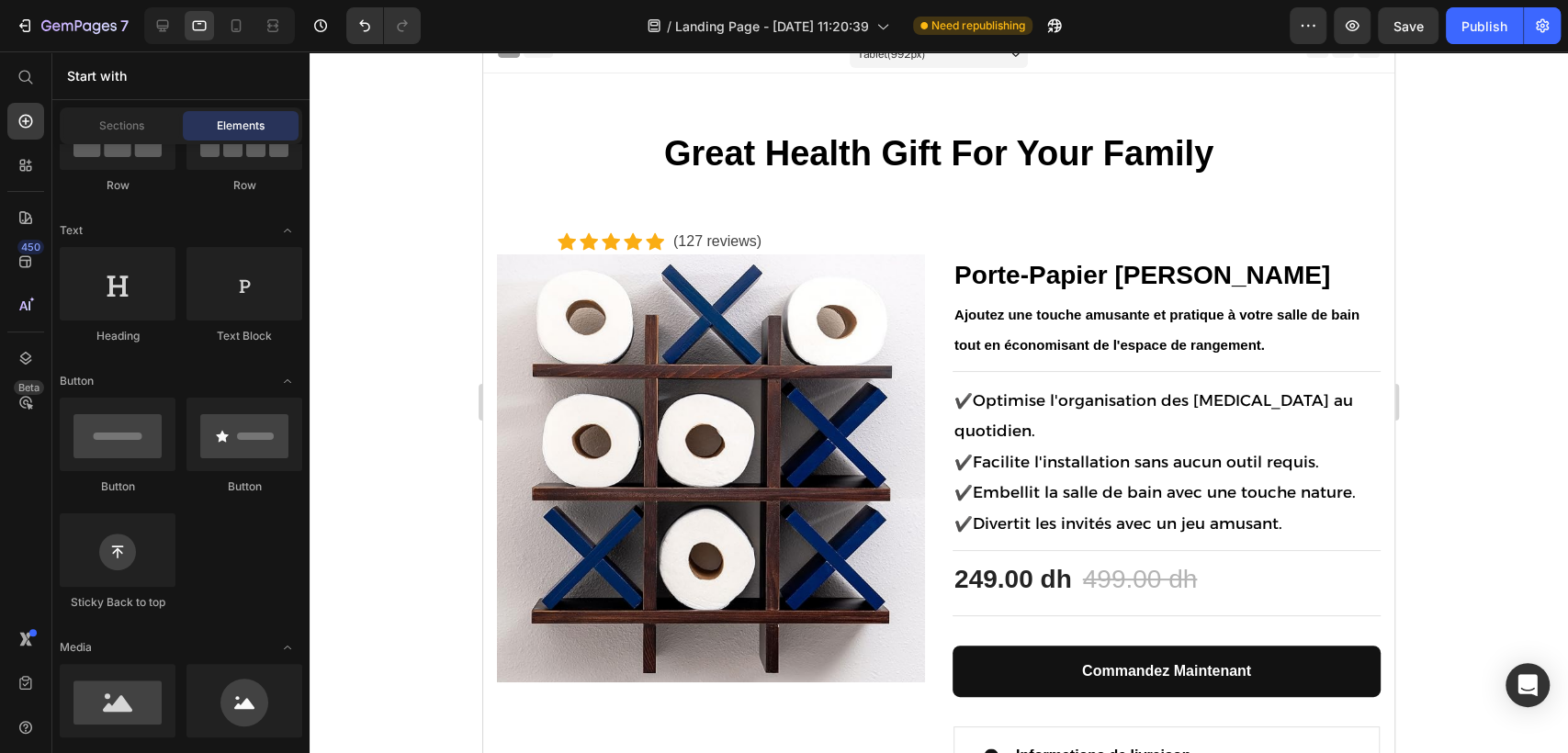 scroll, scrollTop: 0, scrollLeft: 0, axis: both 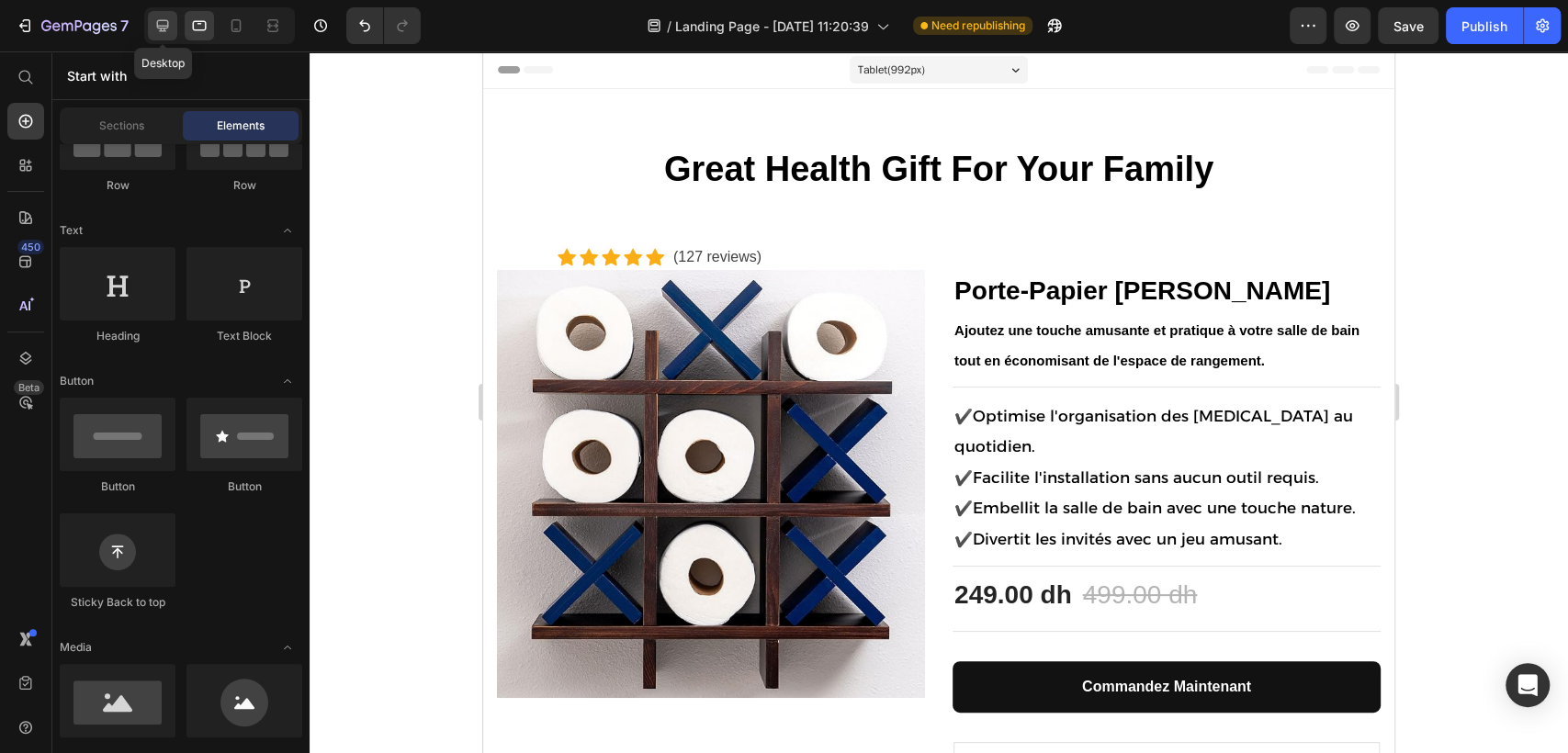click 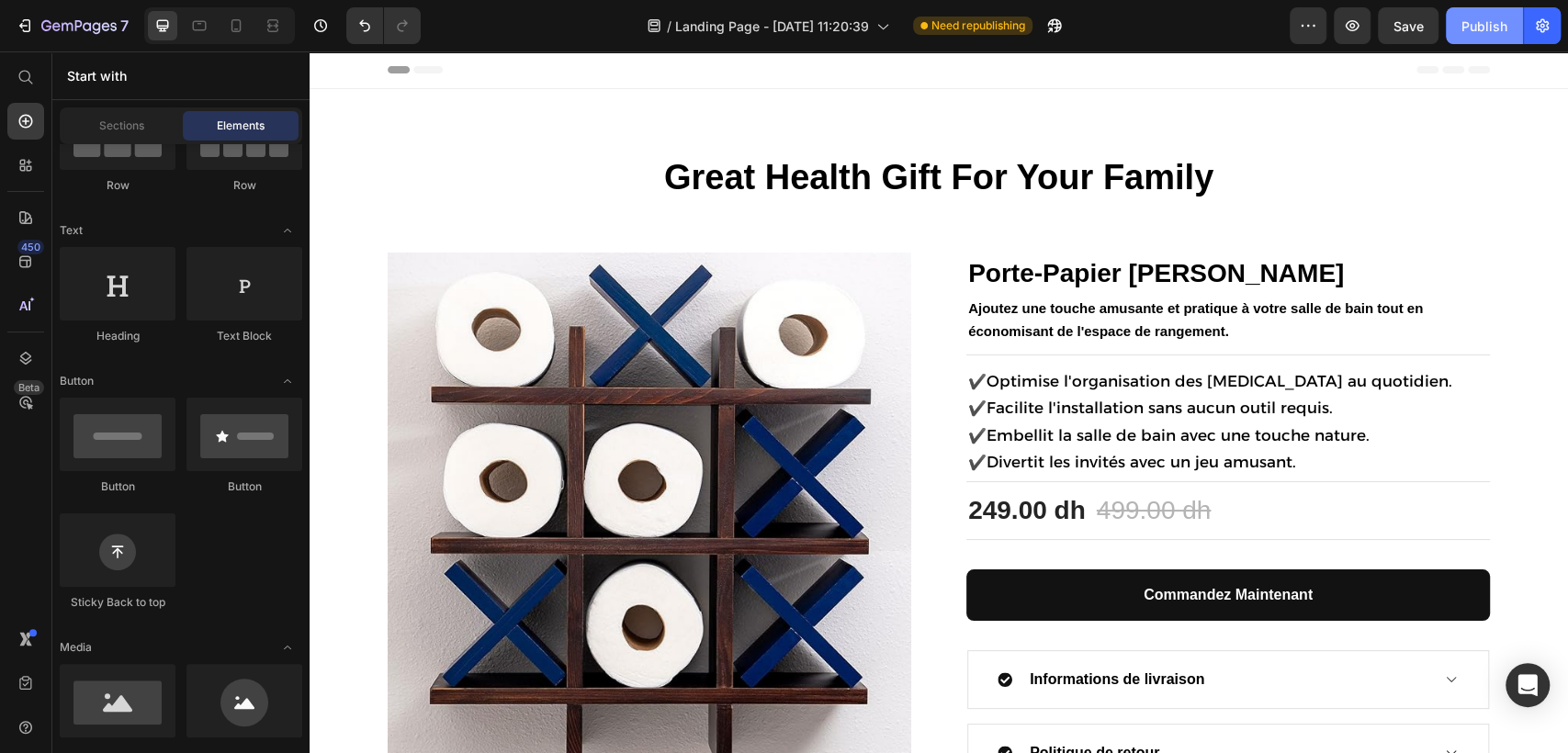 click on "Publish" 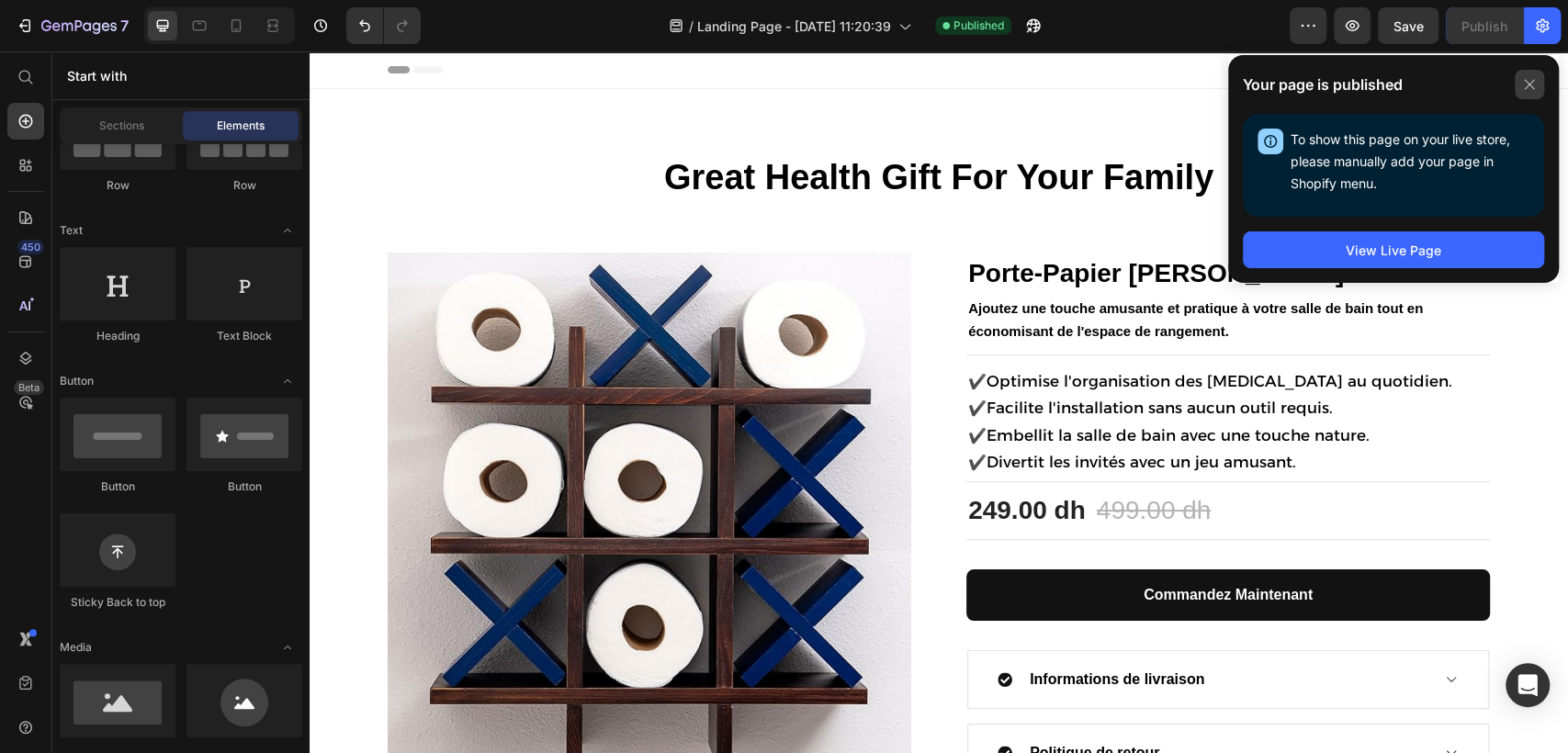 click 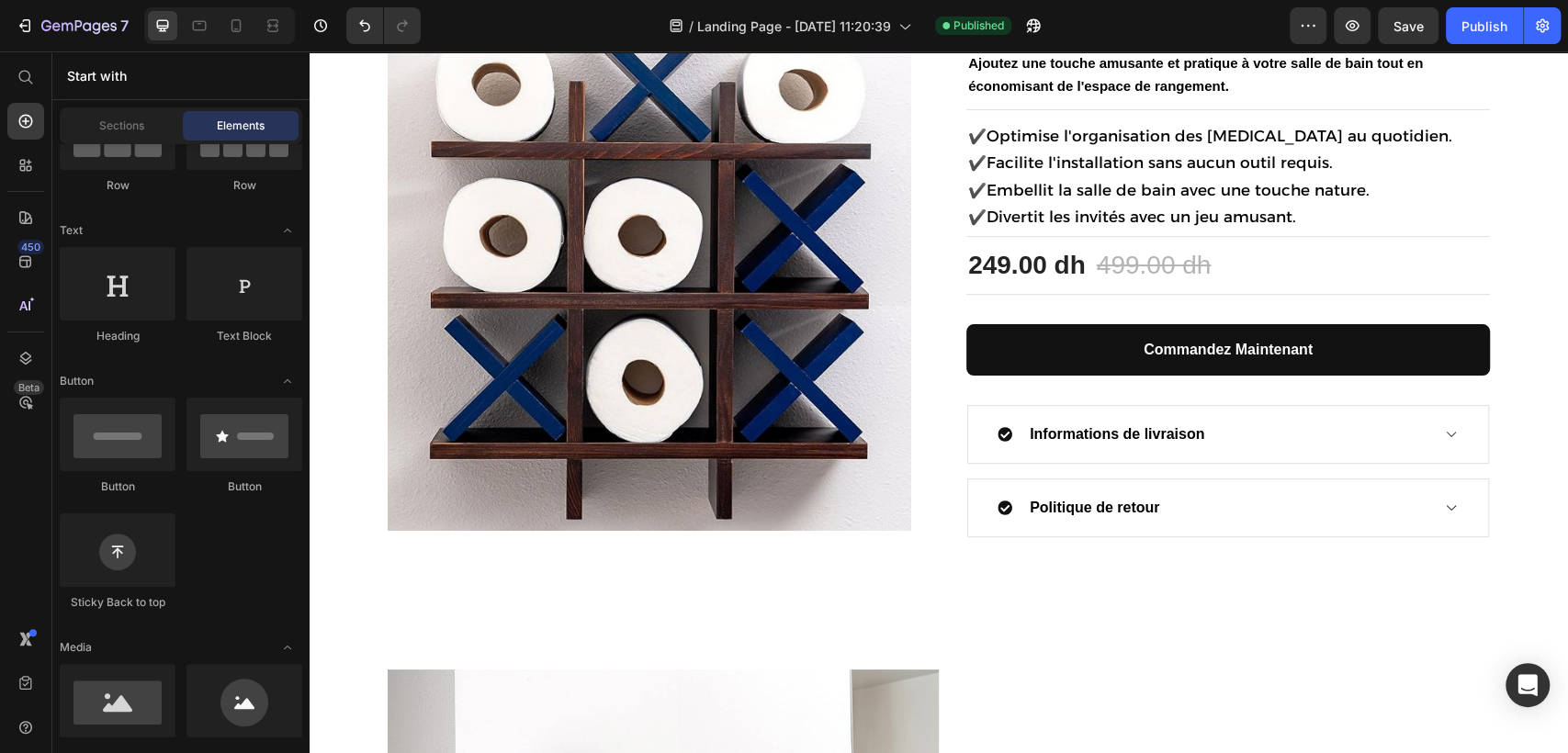 scroll, scrollTop: 0, scrollLeft: 0, axis: both 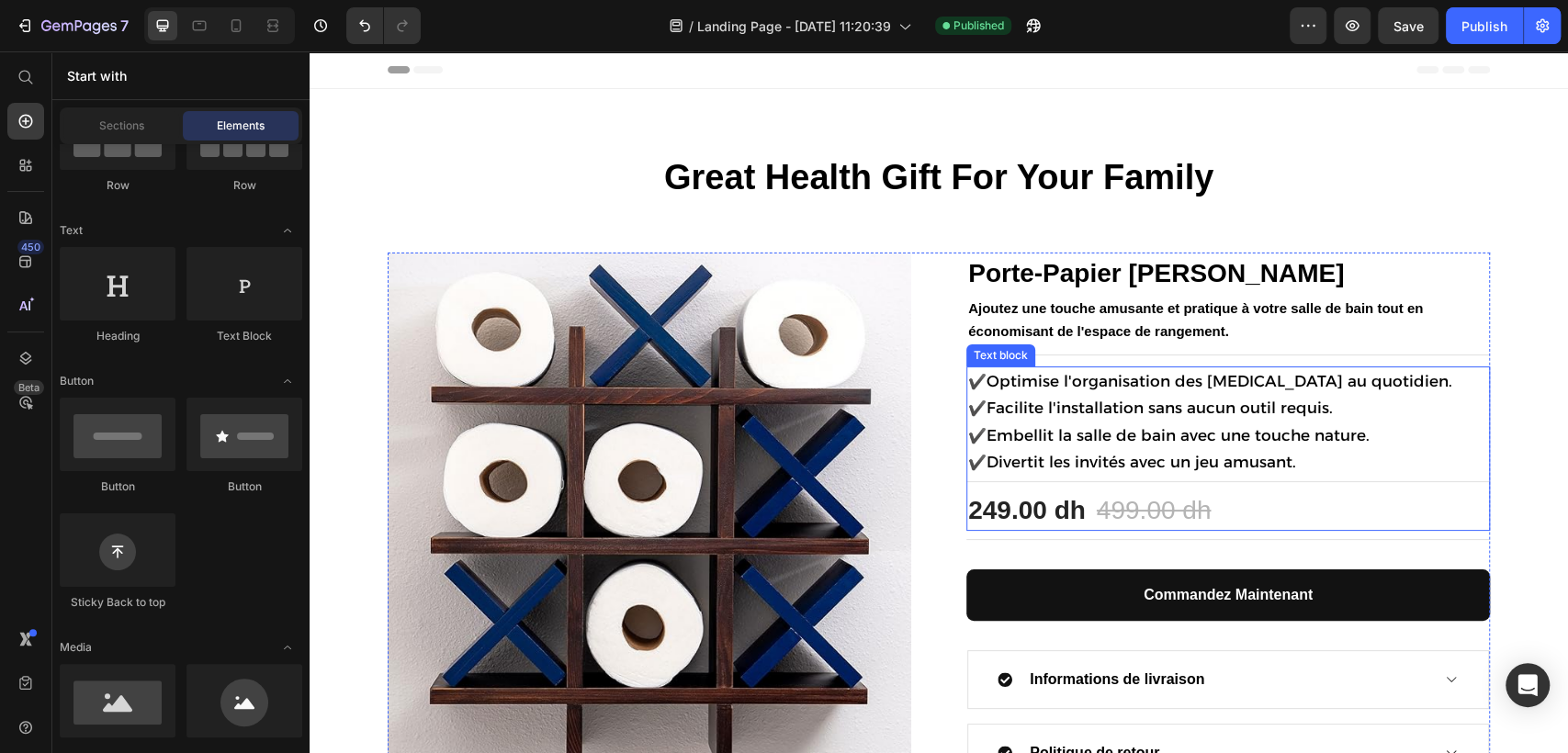 click on "✔️ Optimise l'organisation des [MEDICAL_DATA] au quotidien." at bounding box center [1228, 382] 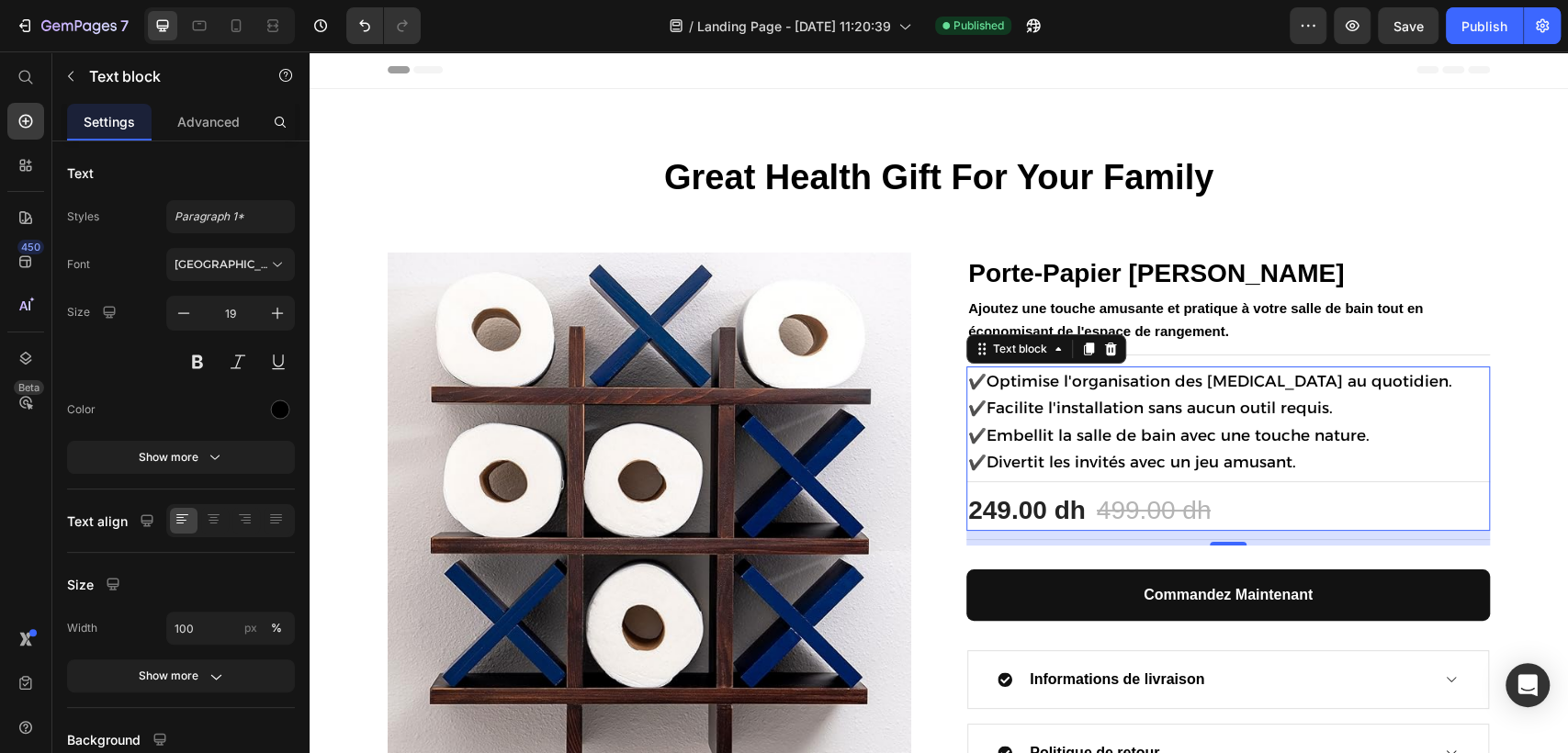 click on "Optimise l'organisation des [MEDICAL_DATA] au quotidien." at bounding box center [1219, 381] 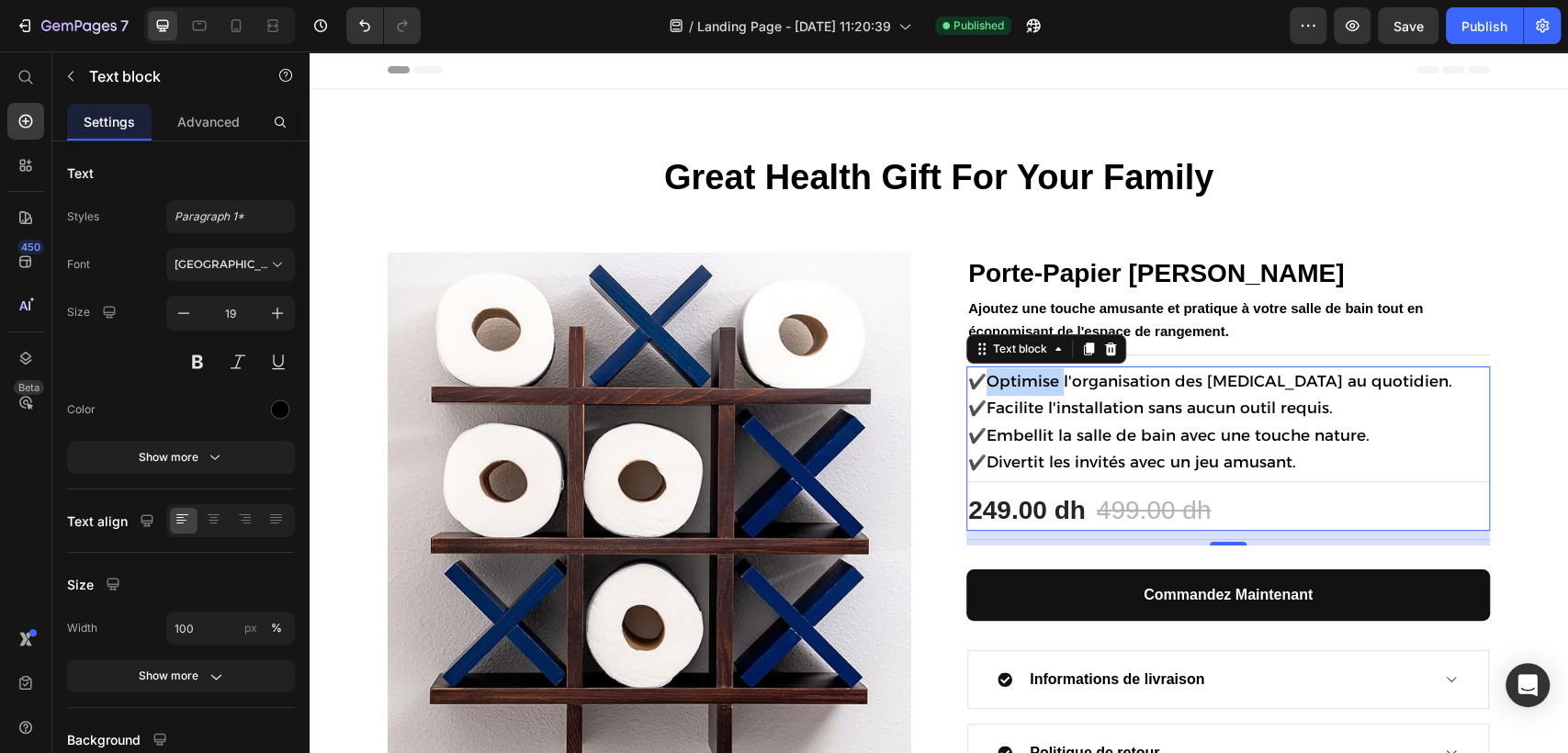 click on "Optimise l'organisation des [MEDICAL_DATA] au quotidien." at bounding box center (1219, 381) 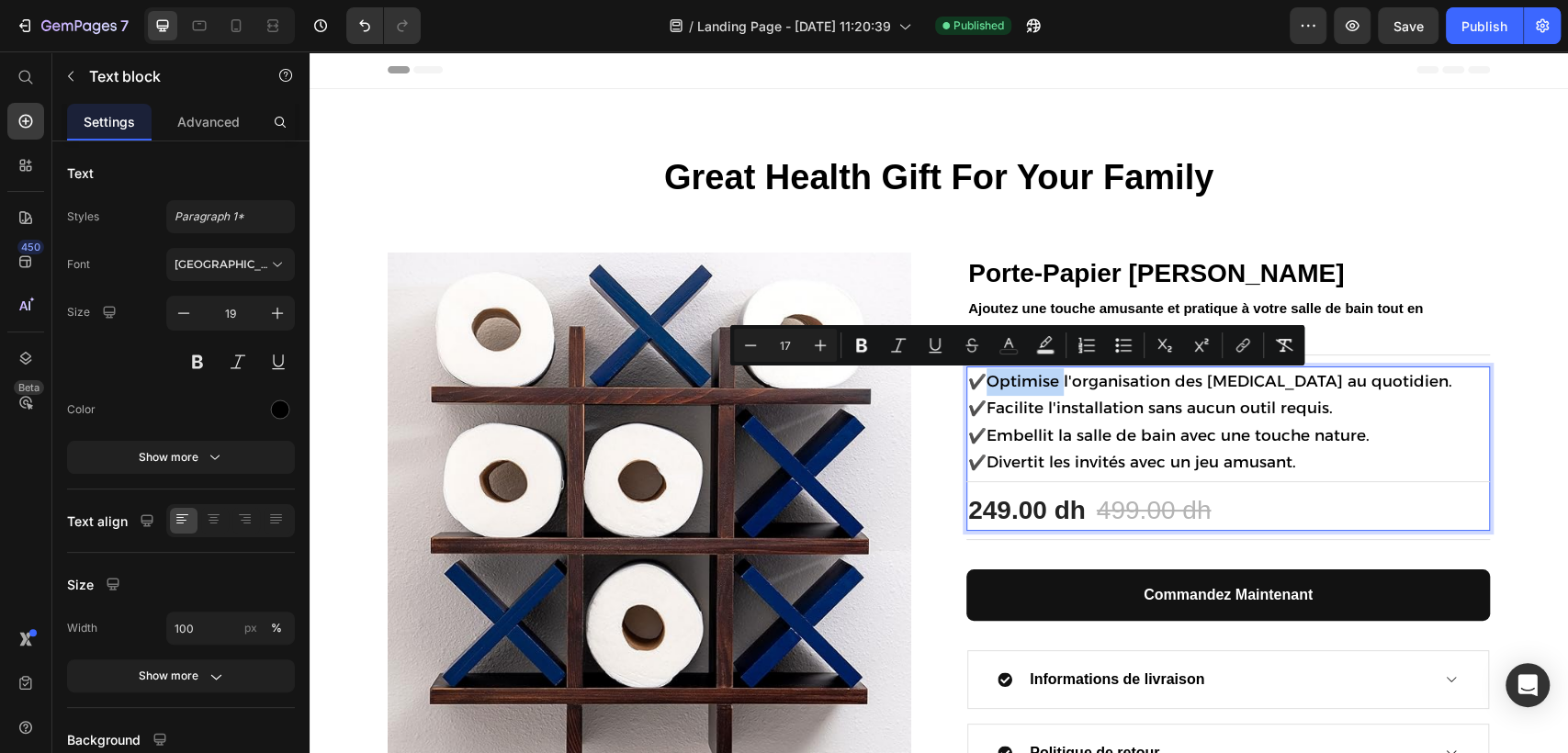 type on "16" 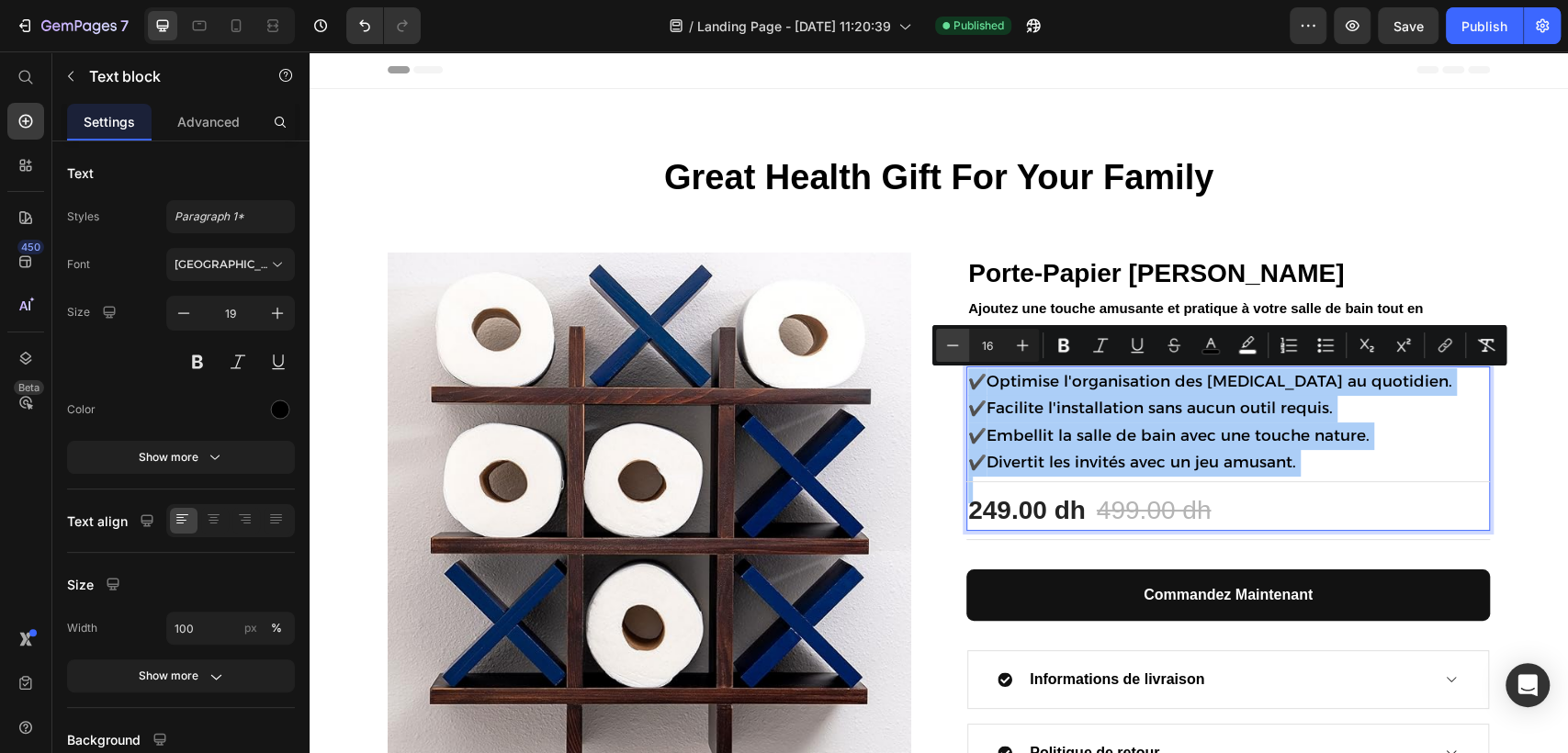 click 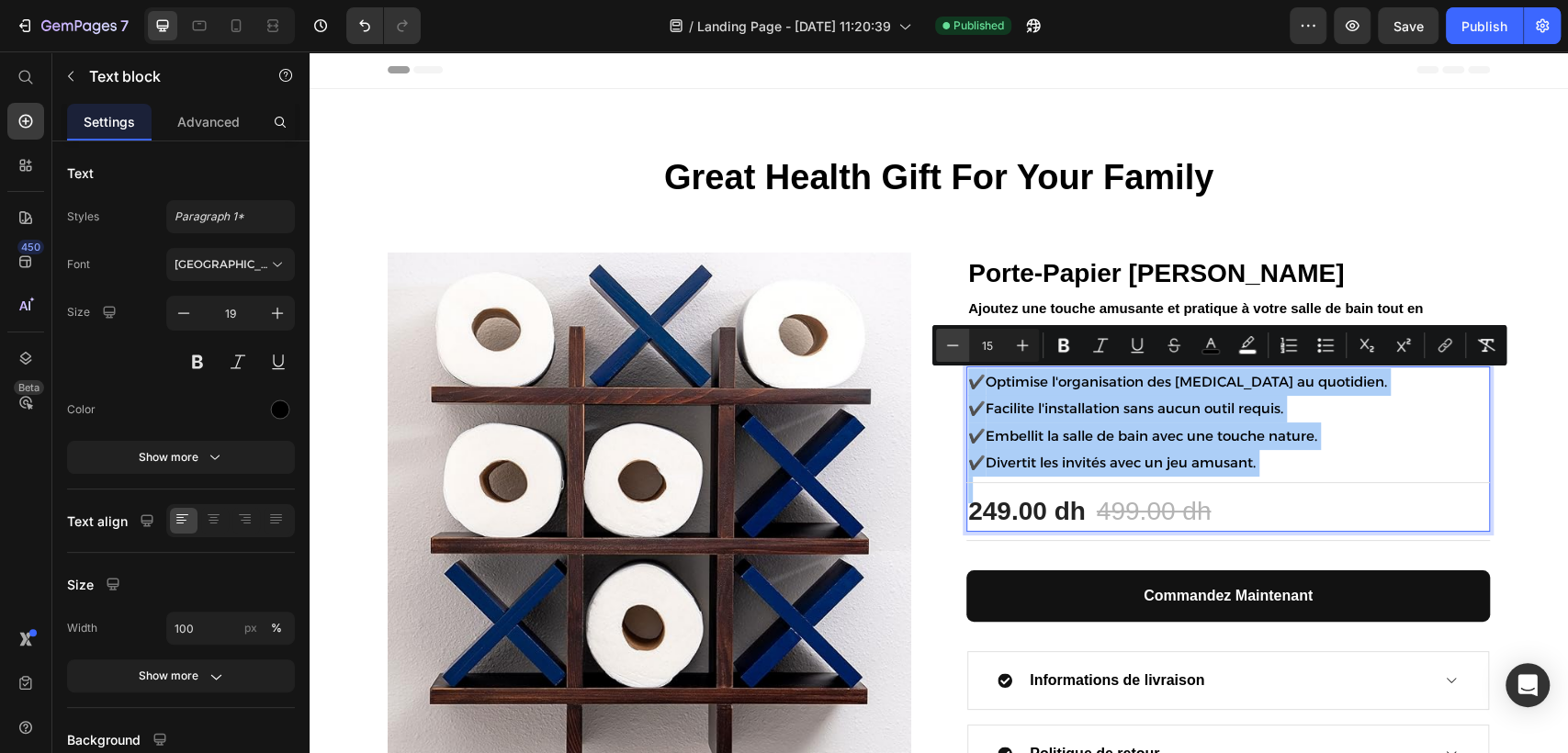 click 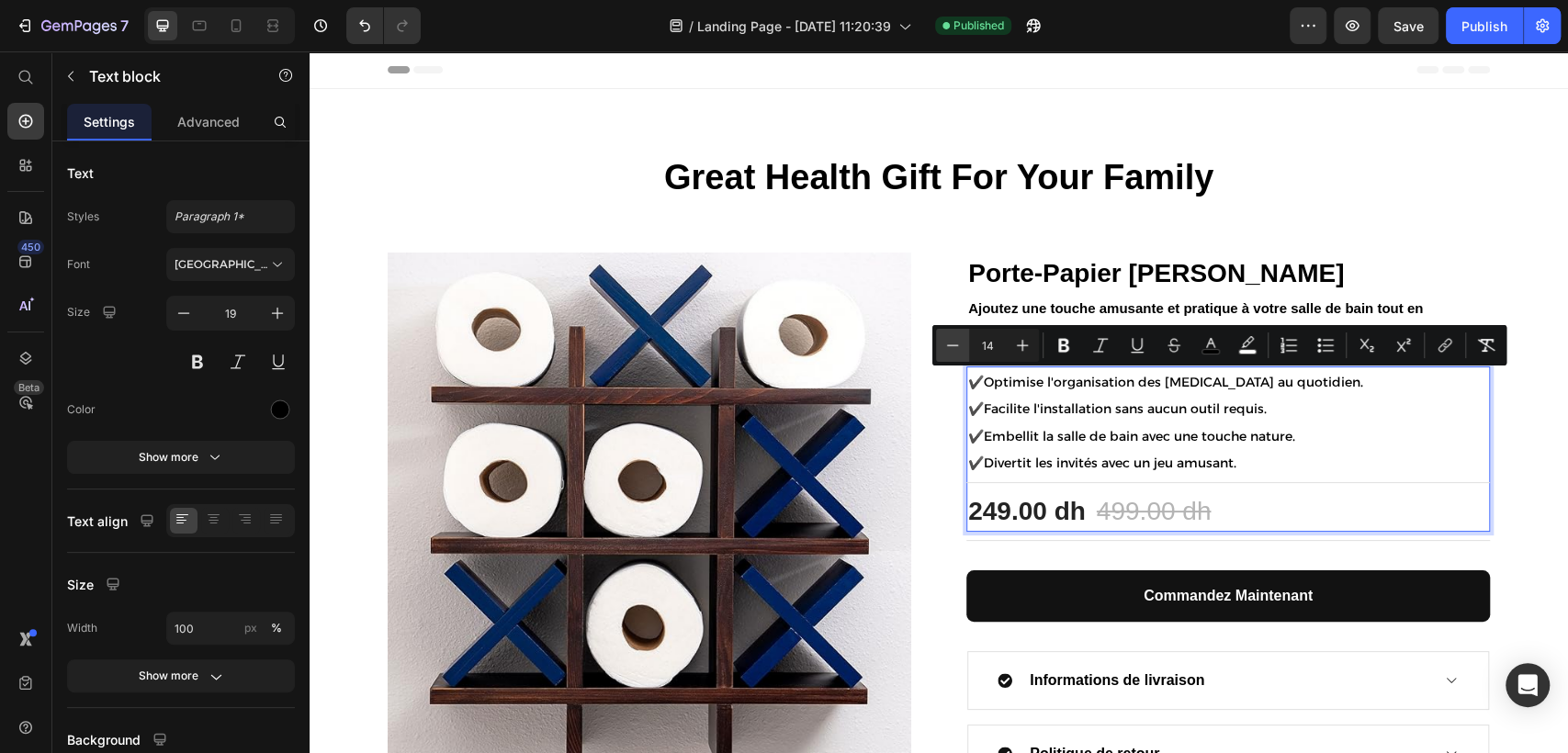 click 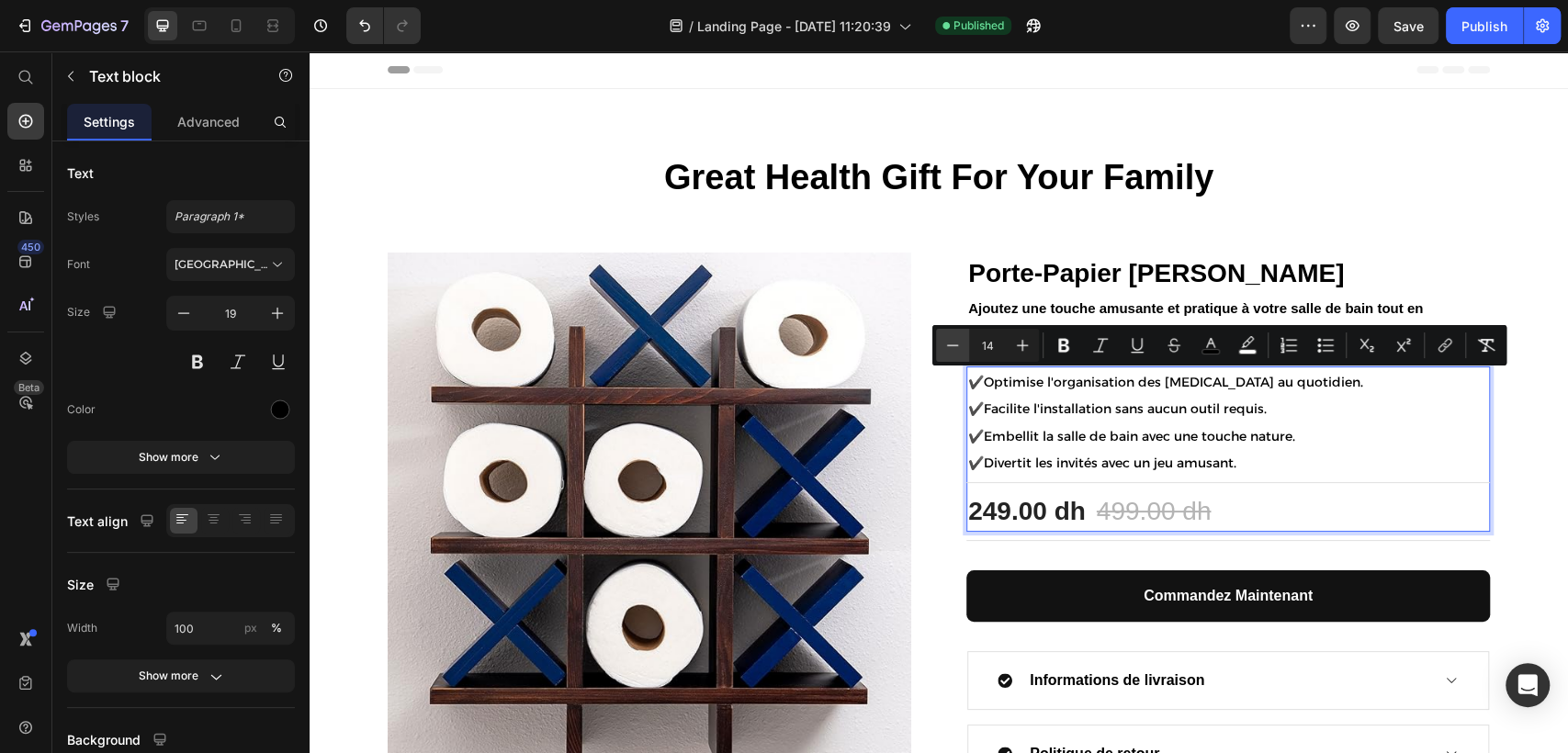 type on "13" 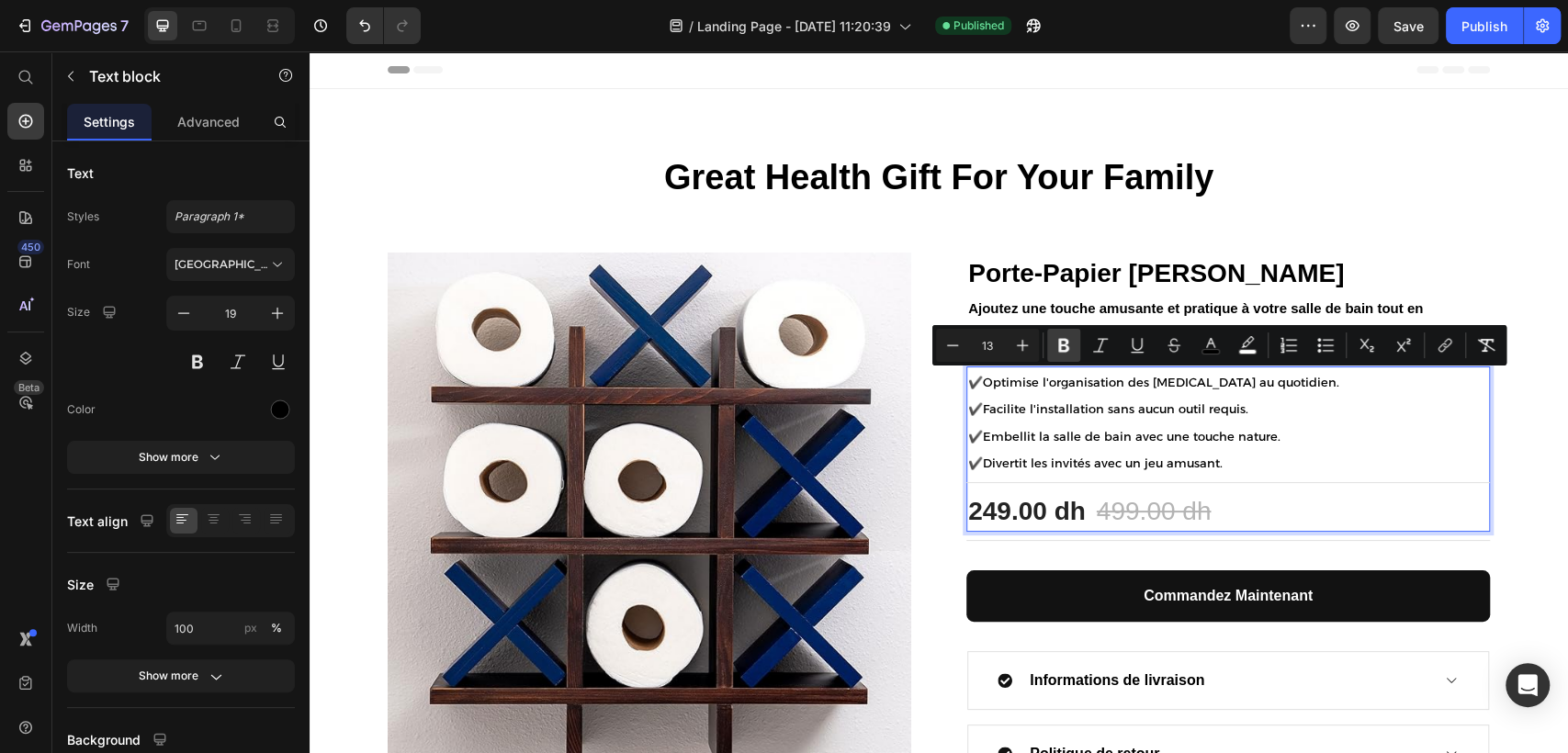 click 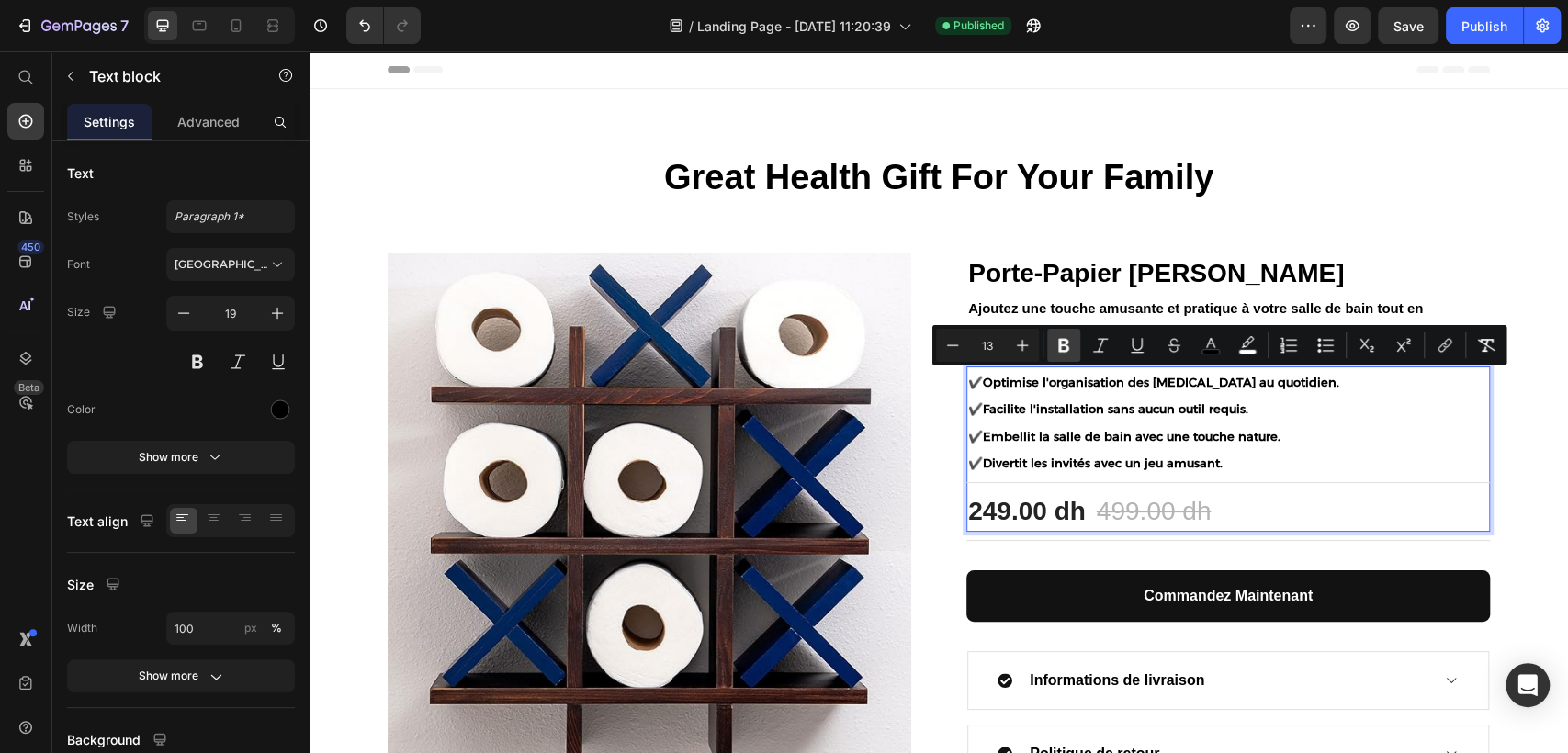 click 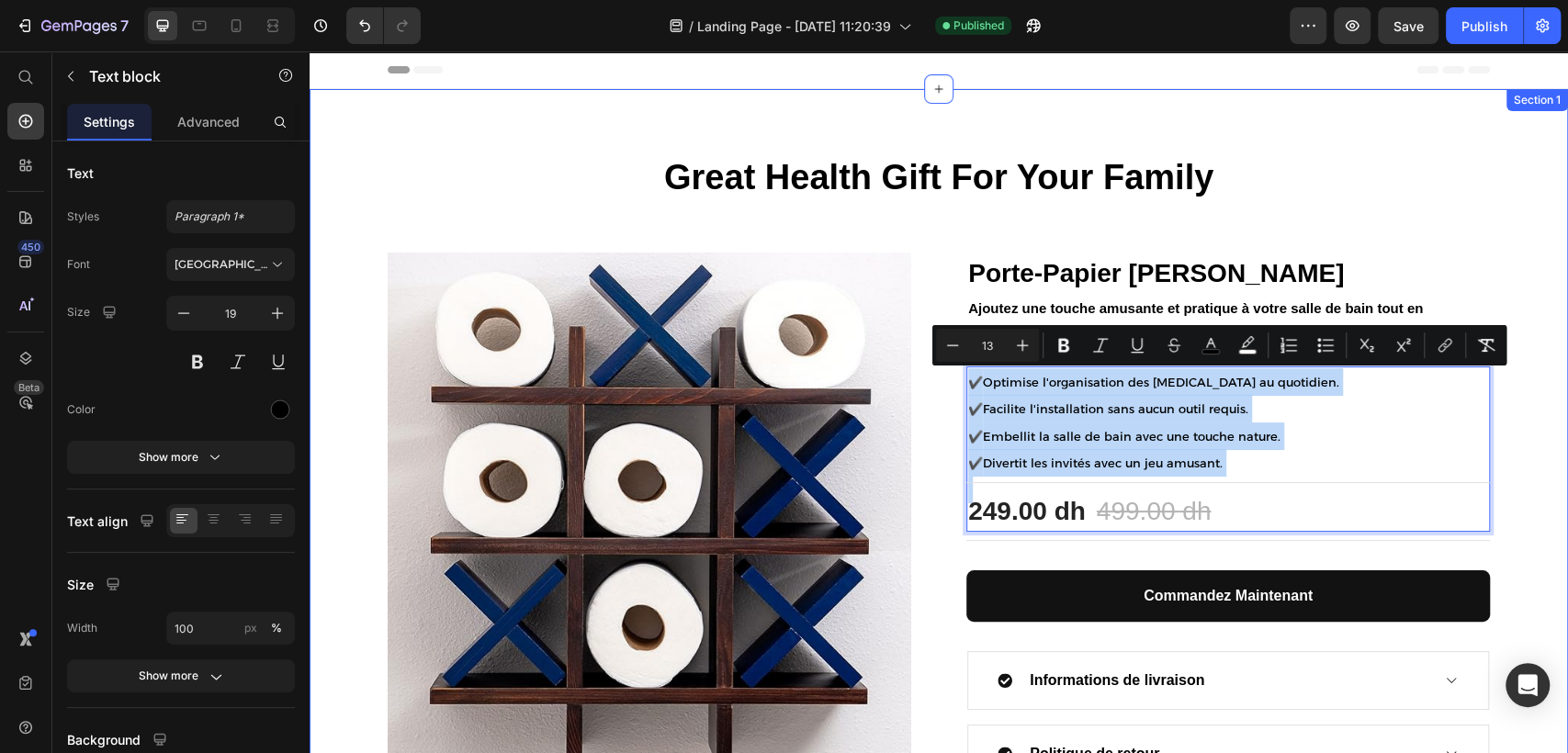 click on "Great Health Gift For Your Family Heading Row                Icon                Icon                Icon                Icon                Icon Icon List Hoz (127 reviews) Text block Row Product Images Porte-Papier Mural Rigolo (P) Title Ajoutez une touche amusante et pratique à votre salle de bain tout en économisant de l'espace de rangement. Text block                Title Line ✔️ Optimise l'organisation des [MEDICAL_DATA] au quotidien. ✔️ Facilite l'installation sans aucun outil requis. ✔️ Embellit la salle de bain avec une touche nature. ✔️ Divertit les invités avec un jeu amusant.   Text block   16                Title Line 249.00 dh (P) Price 499.00 dh (P) Price Row Row                Title Line commandez maintenant    (P) Dynamic Checkout
Informations de livraison
Politique de retour Accordion Product" at bounding box center [939, 469] 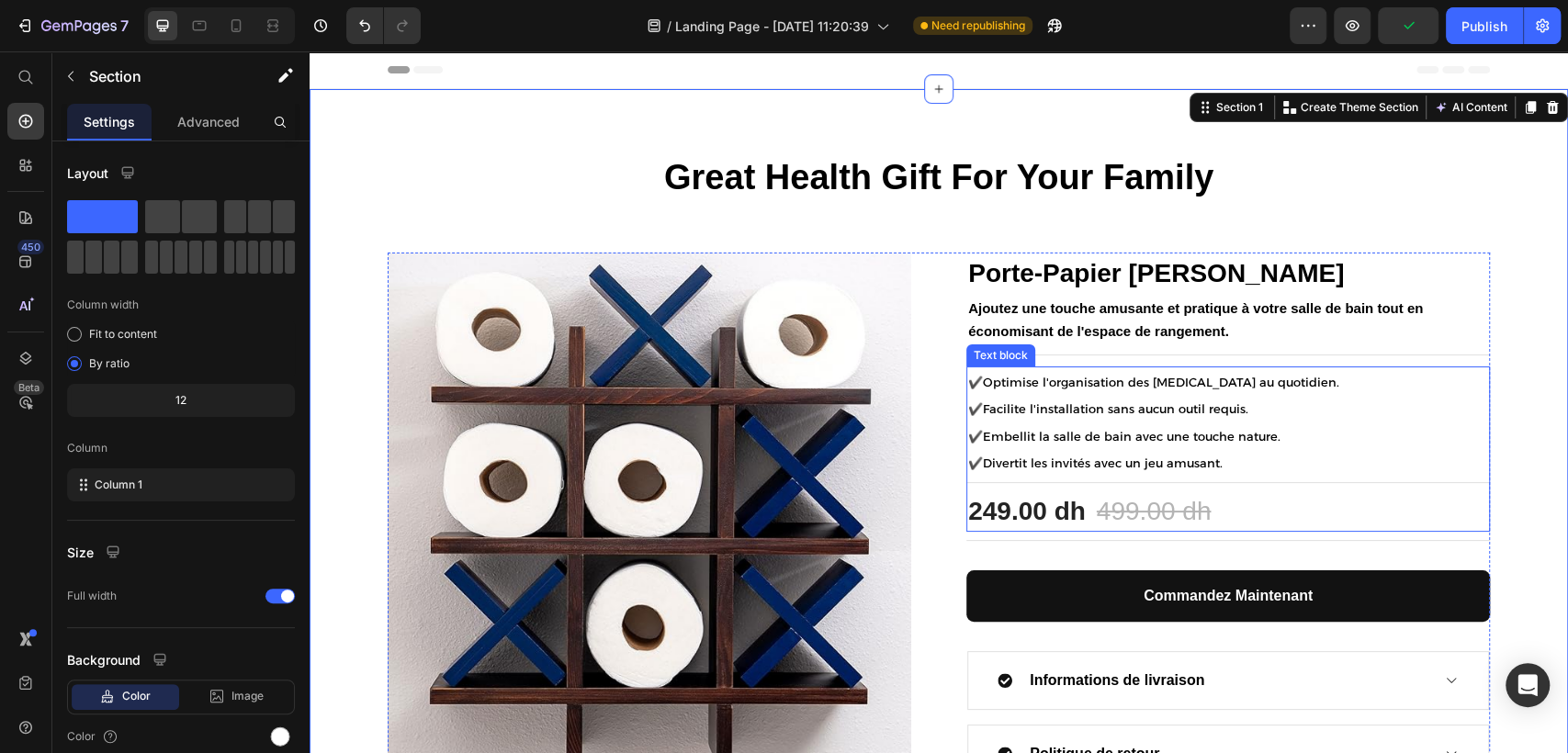 click on "Optimise l'organisation des [MEDICAL_DATA] au quotidien." at bounding box center [1161, 382] 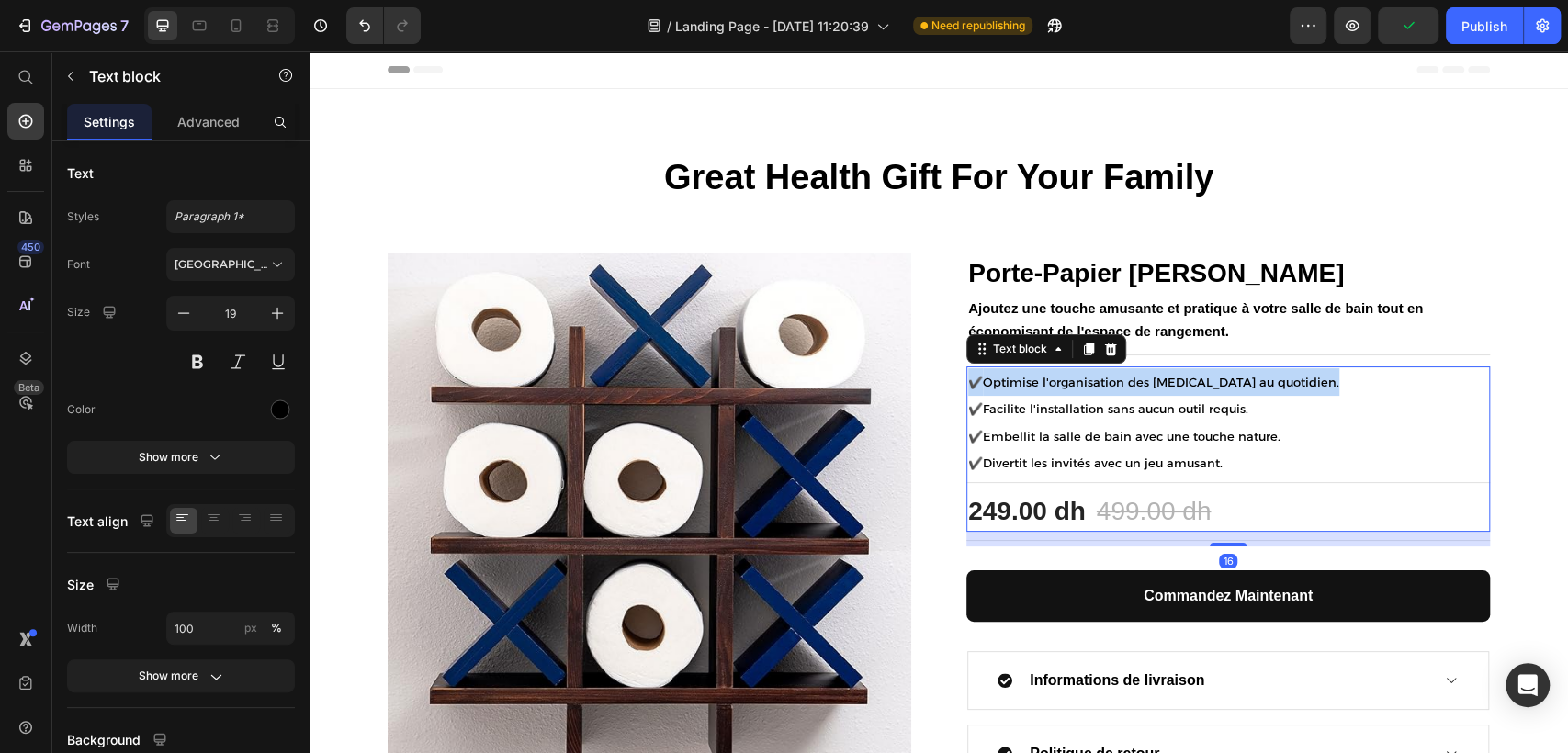 click on "Optimise l'organisation des [MEDICAL_DATA] au quotidien." at bounding box center (1161, 382) 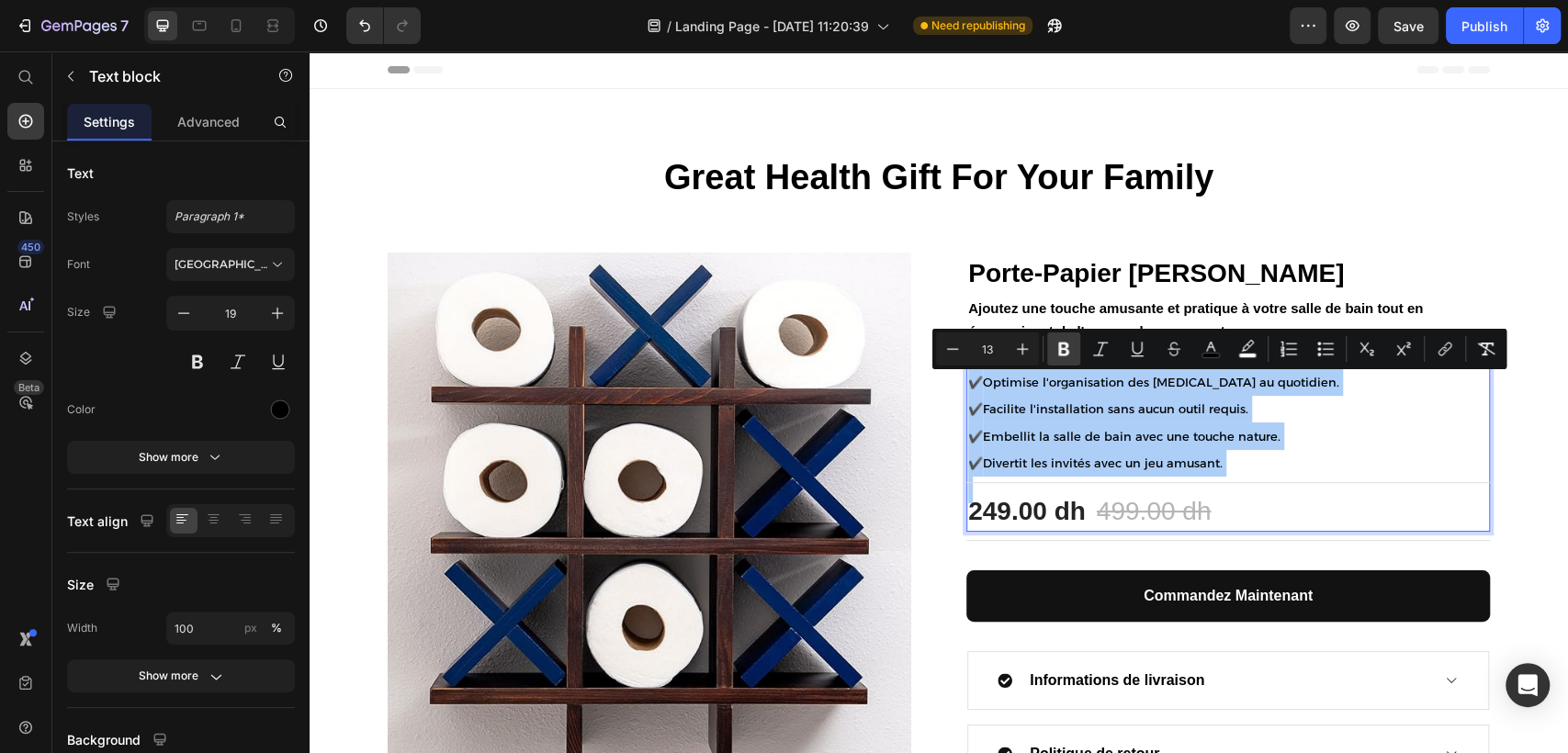 click 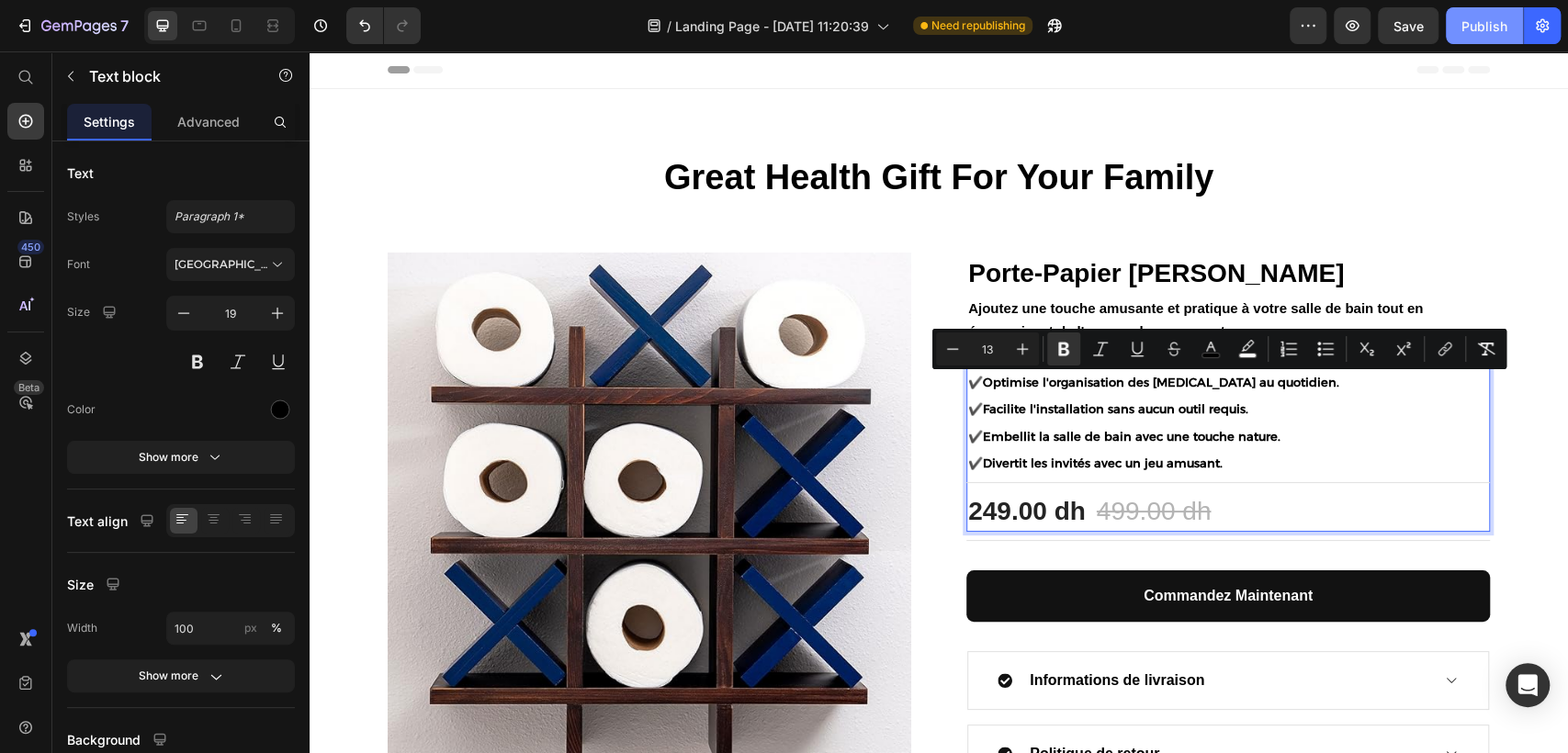 click on "Publish" 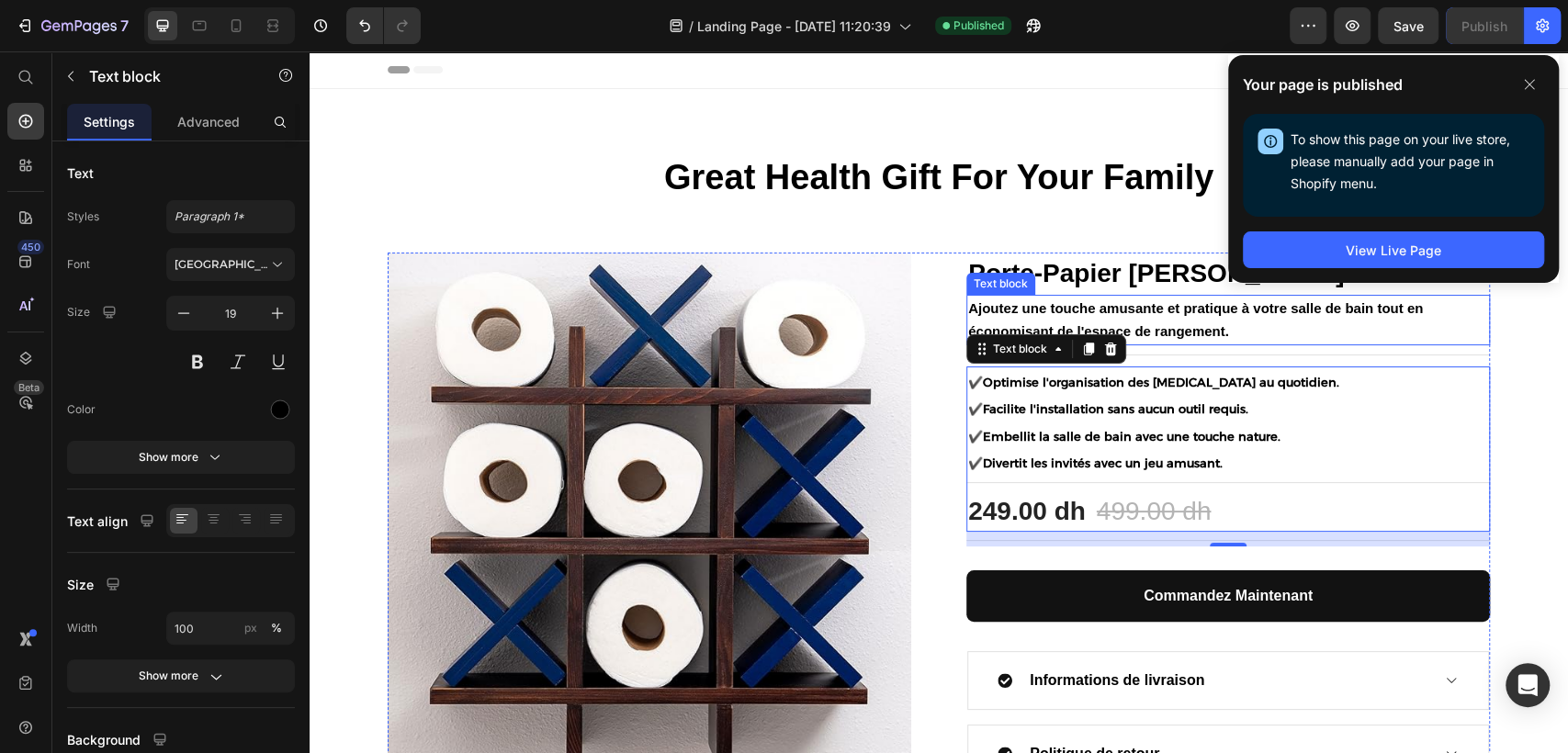 click on "Ajoutez une touche amusante et pratique à votre salle de bain tout en économisant de l'espace de rangement." at bounding box center [1195, 320] 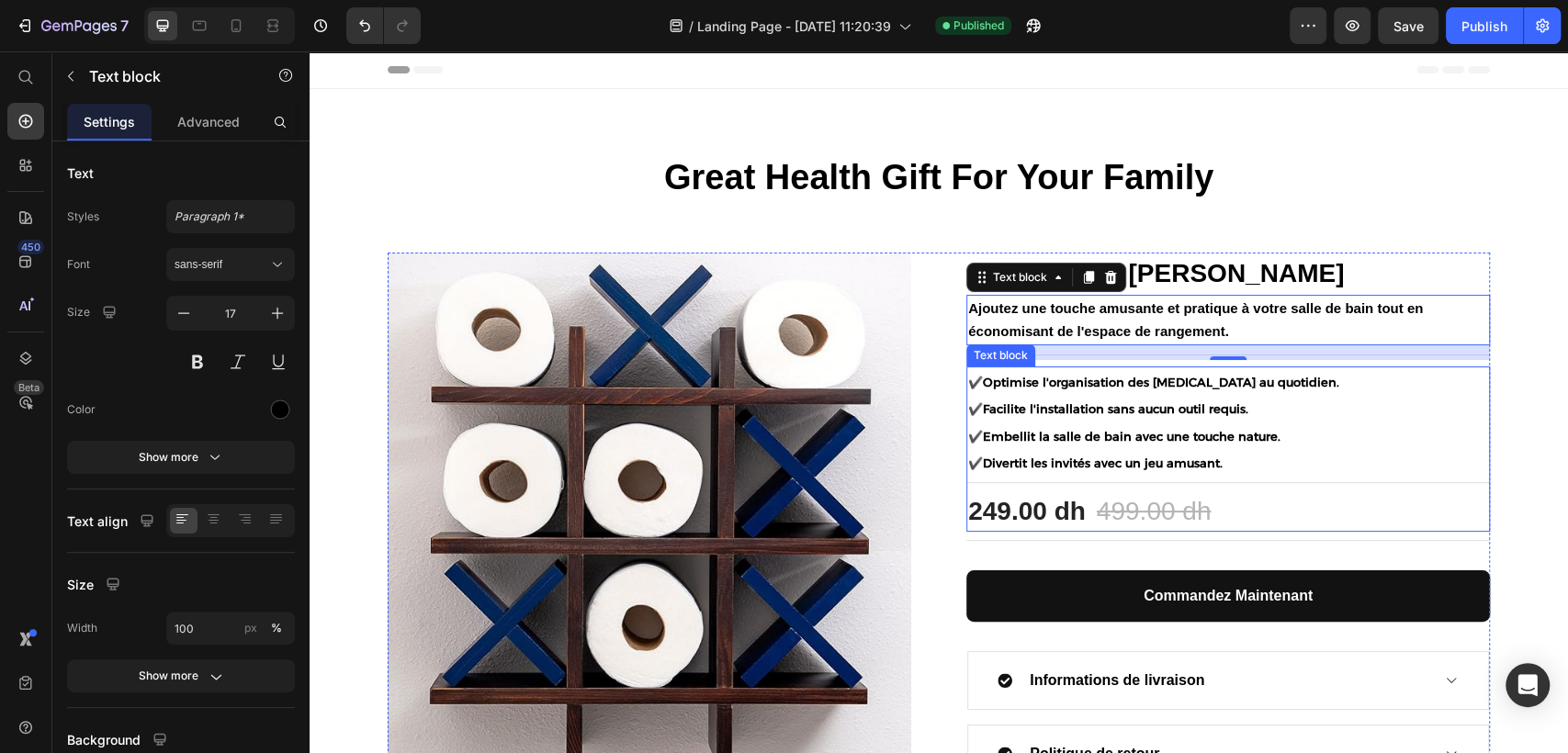 click on "Facilite l'installation sans aucun outil requis." at bounding box center [1115, 409] 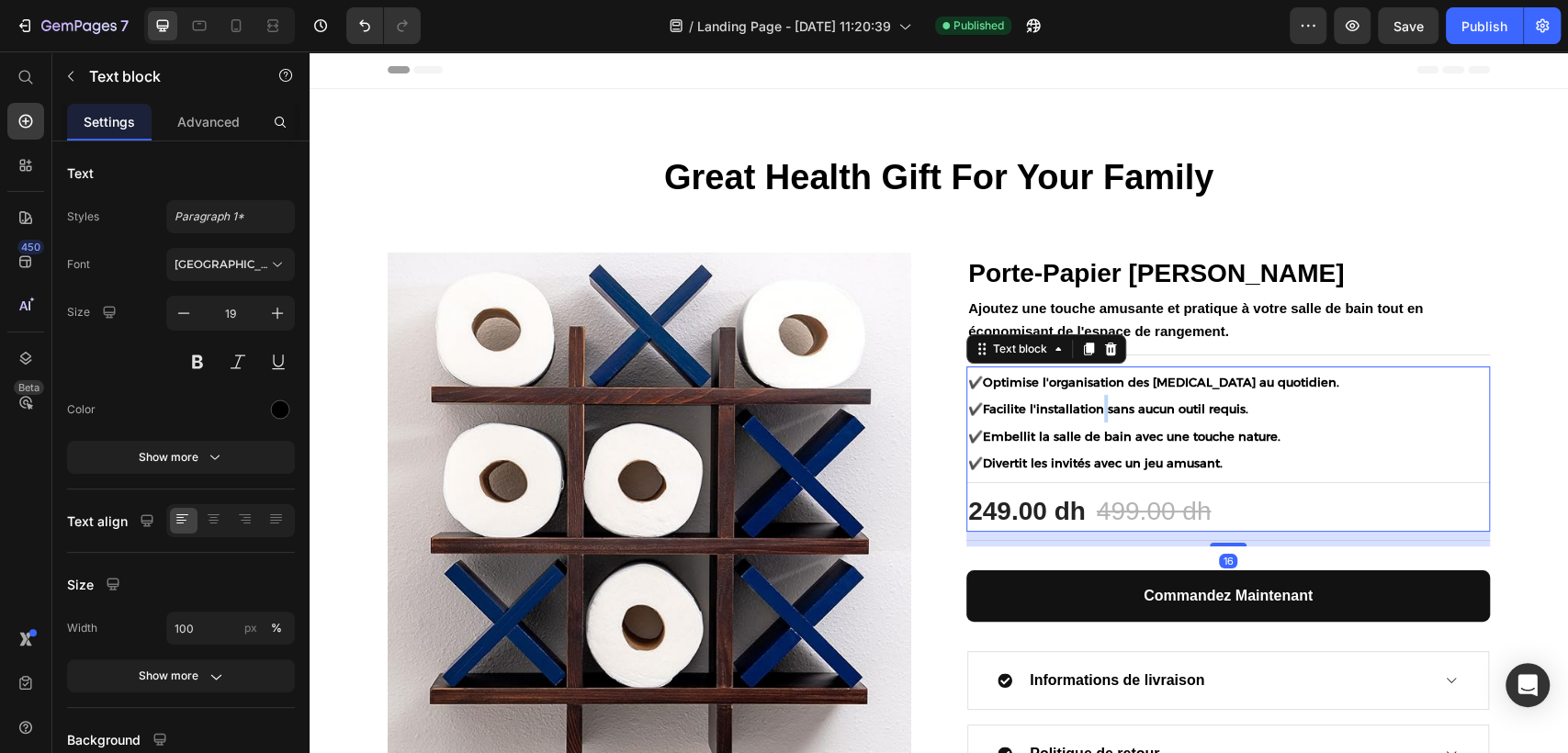 click on "Facilite l'installation sans aucun outil requis." at bounding box center (1115, 409) 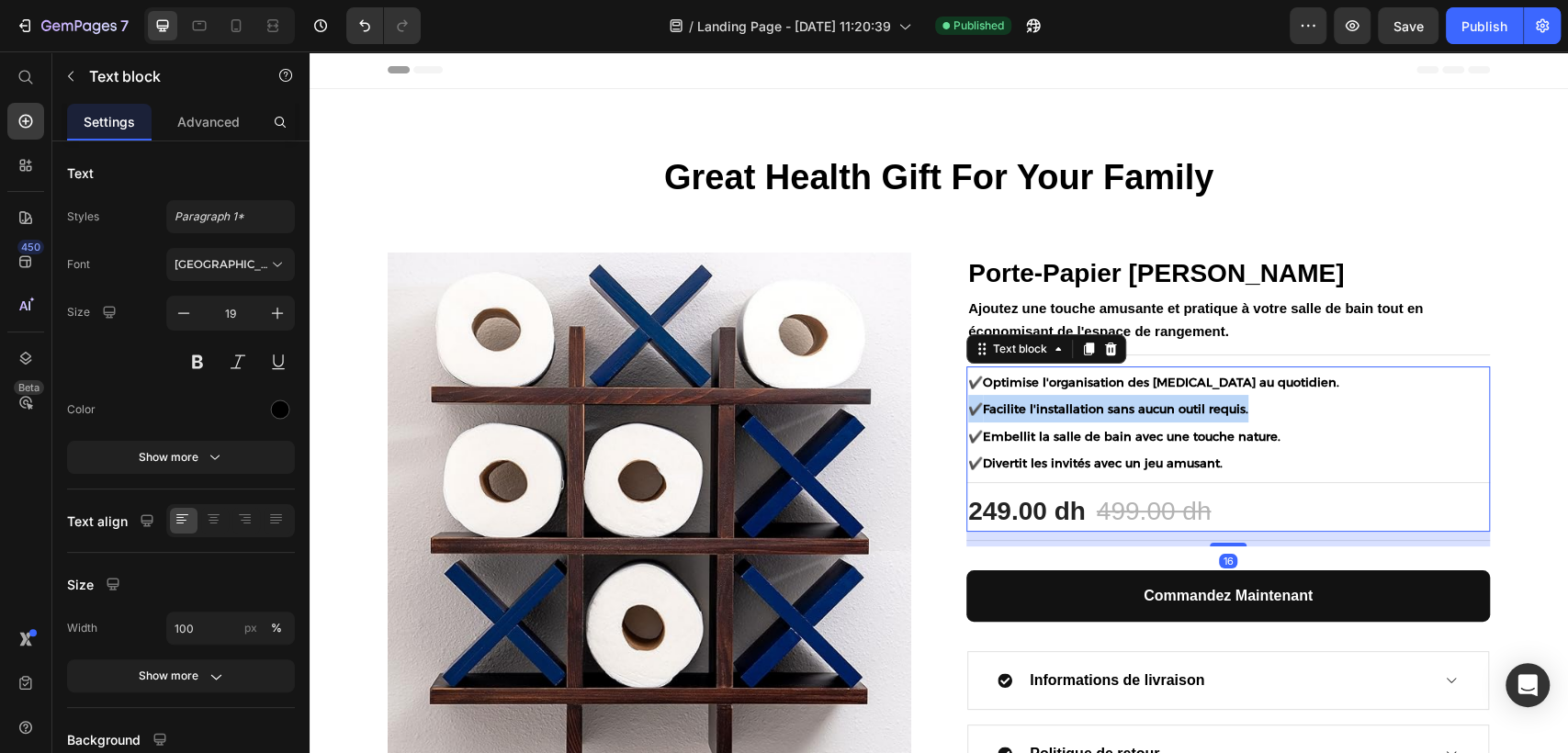 click on "Facilite l'installation sans aucun outil requis." at bounding box center (1115, 409) 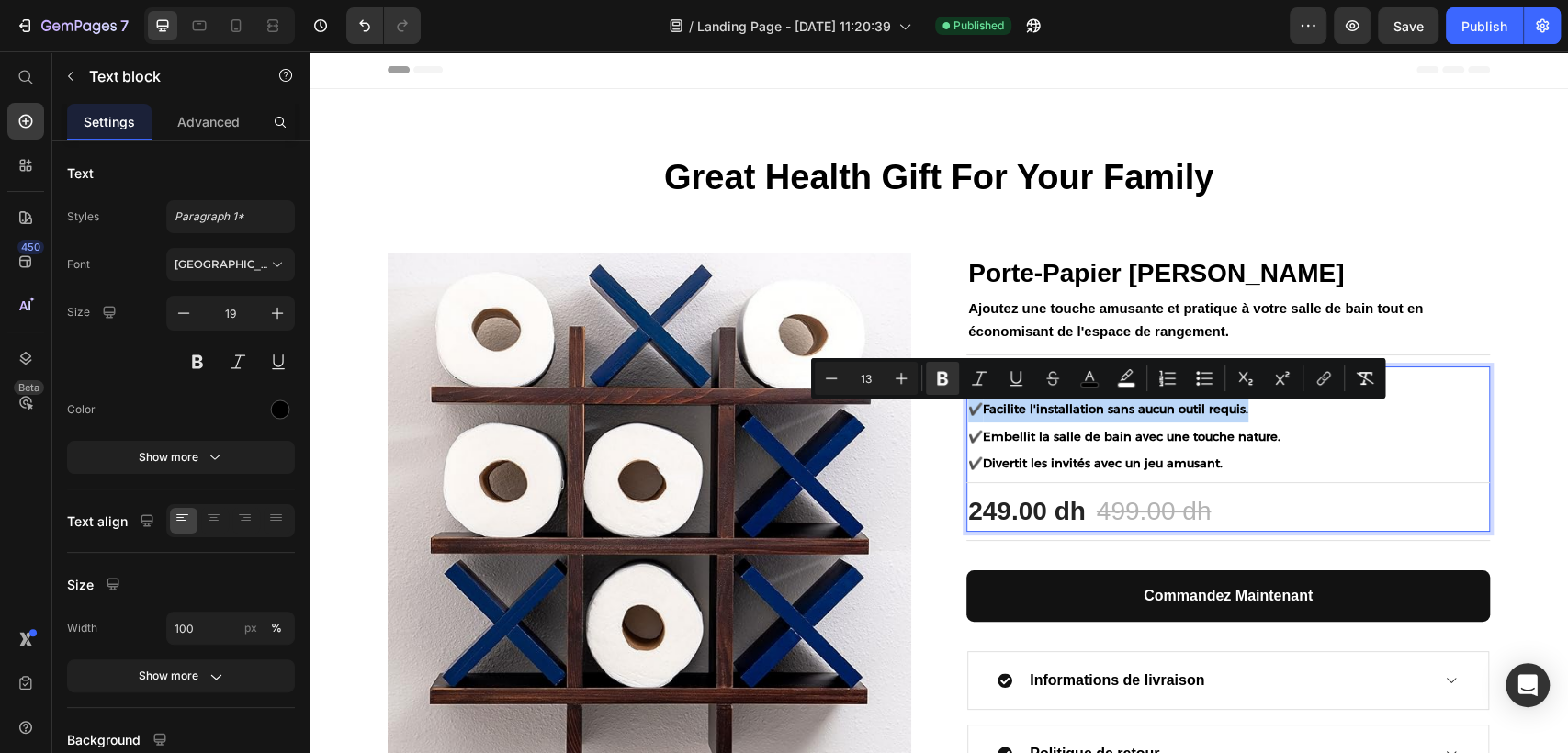 click on "Facilite l'installation sans aucun outil requis." at bounding box center (1115, 409) 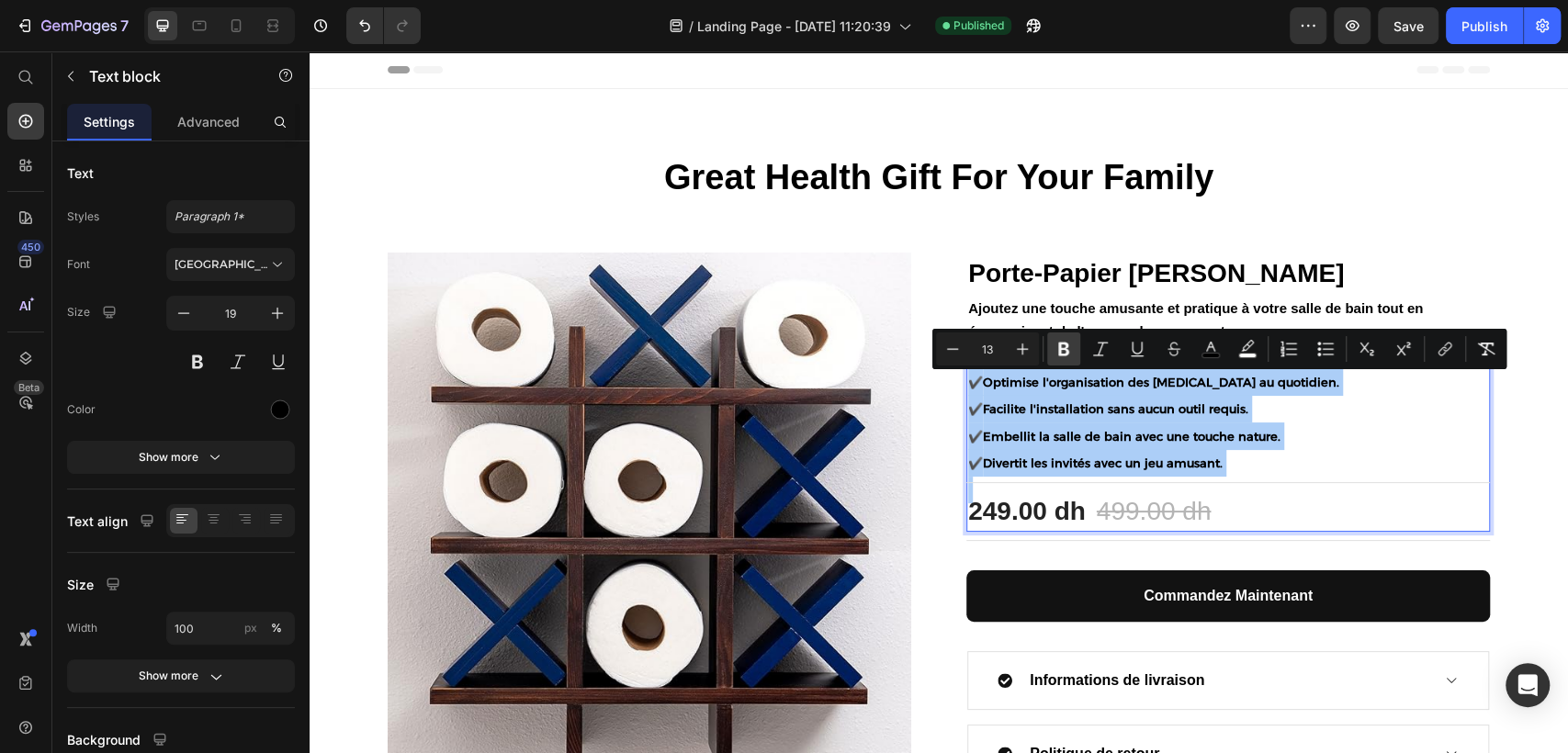 click on "Bold" at bounding box center [1064, 349] 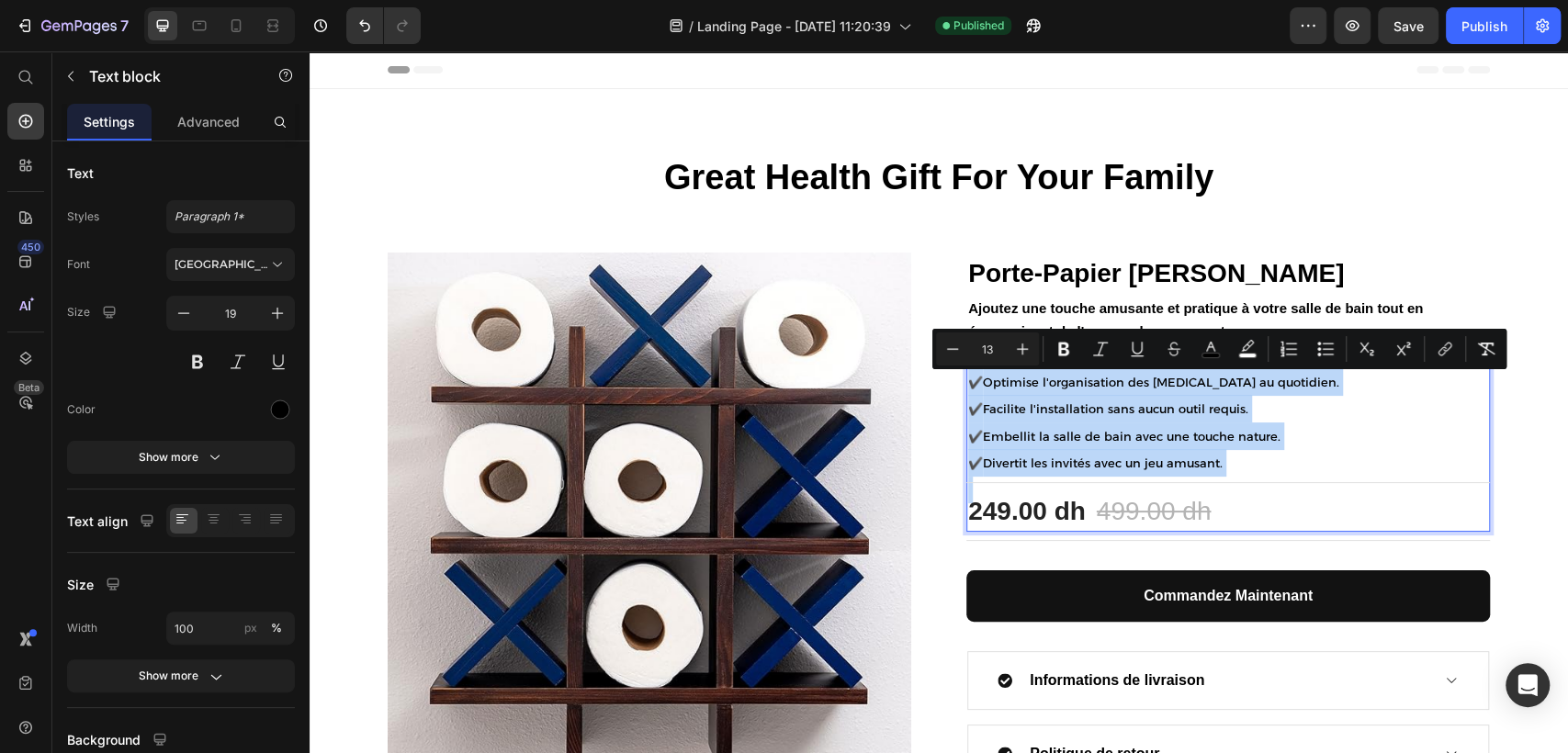 click on "✔️ Optimise l'organisation des [MEDICAL_DATA] au quotidien." at bounding box center (1228, 382) 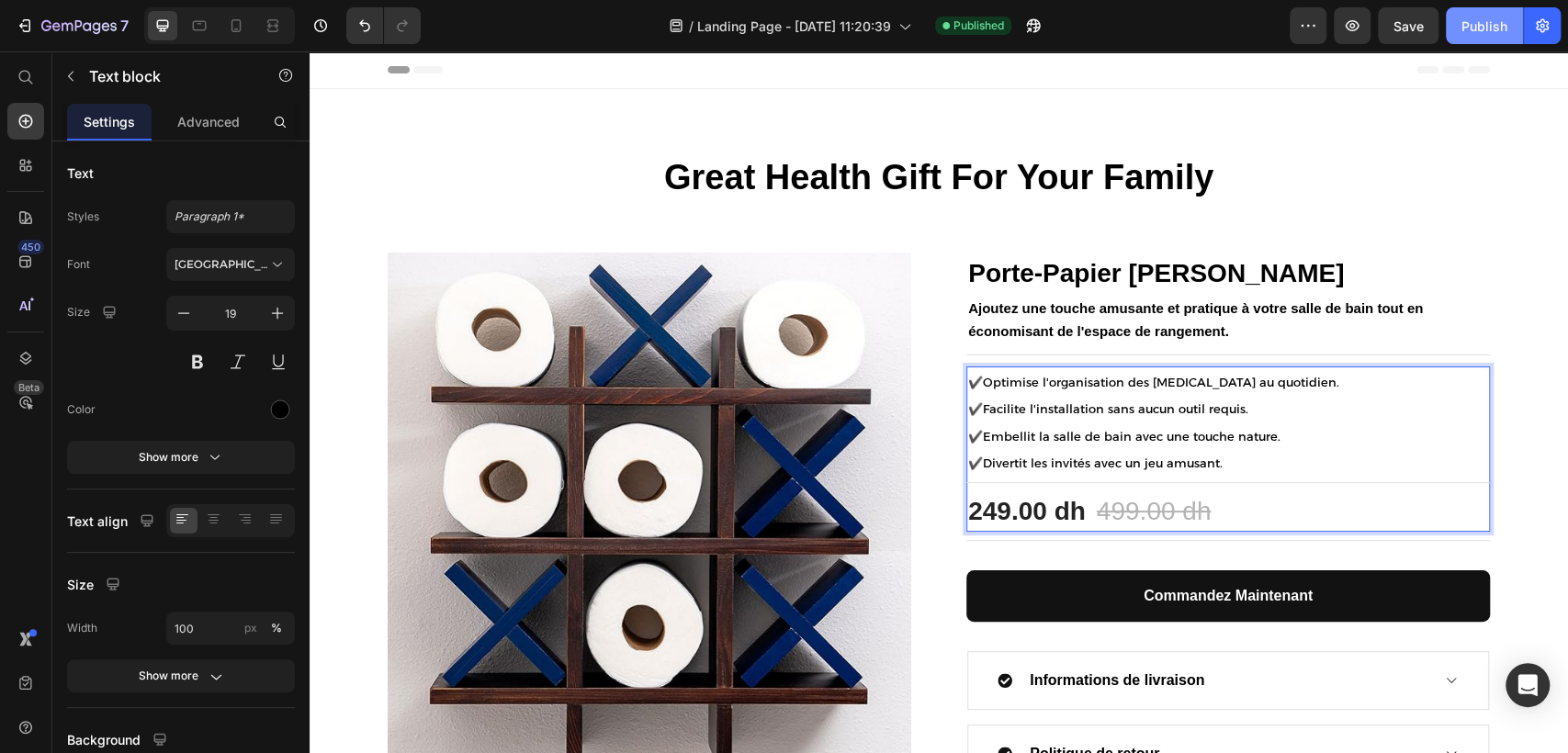click on "Publish" 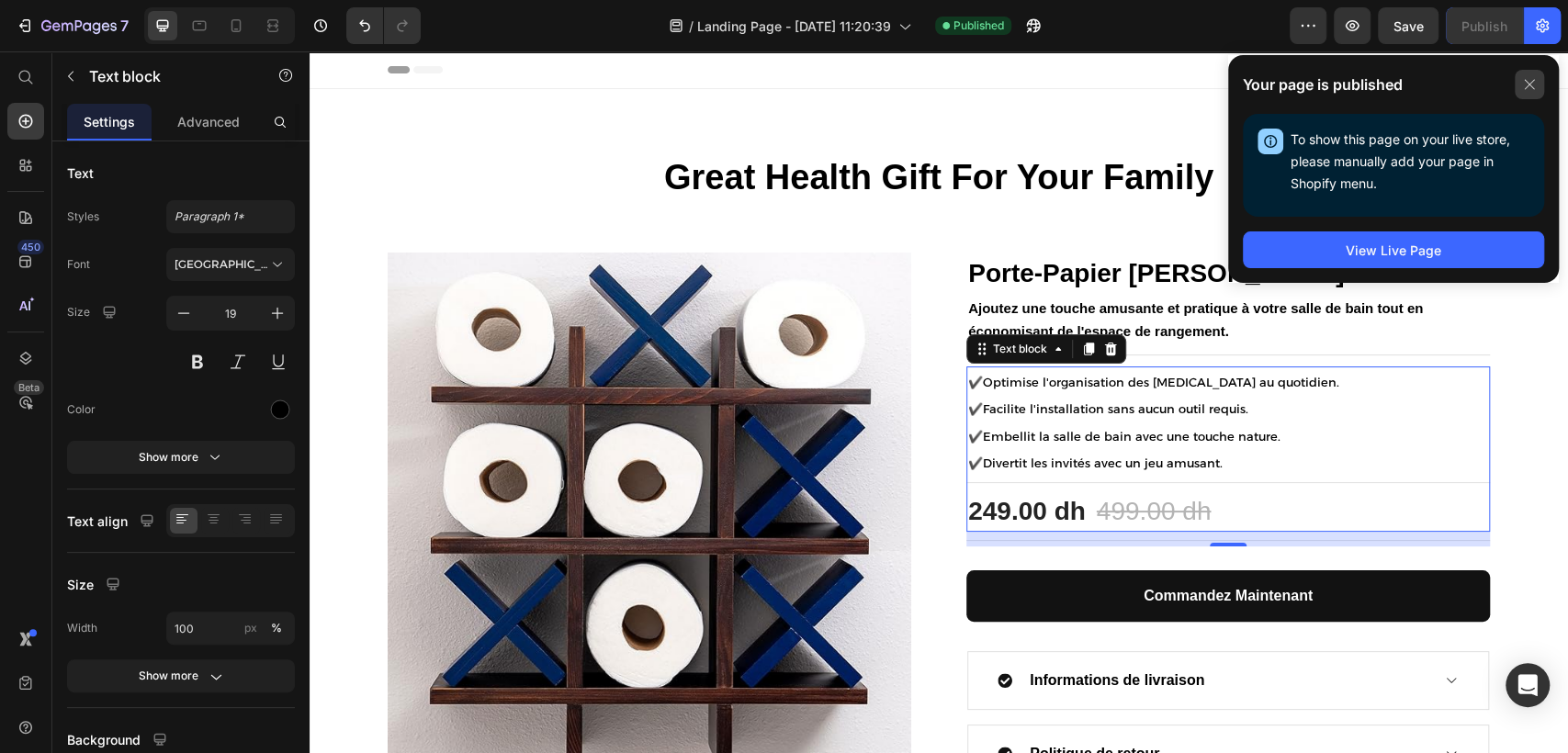 click 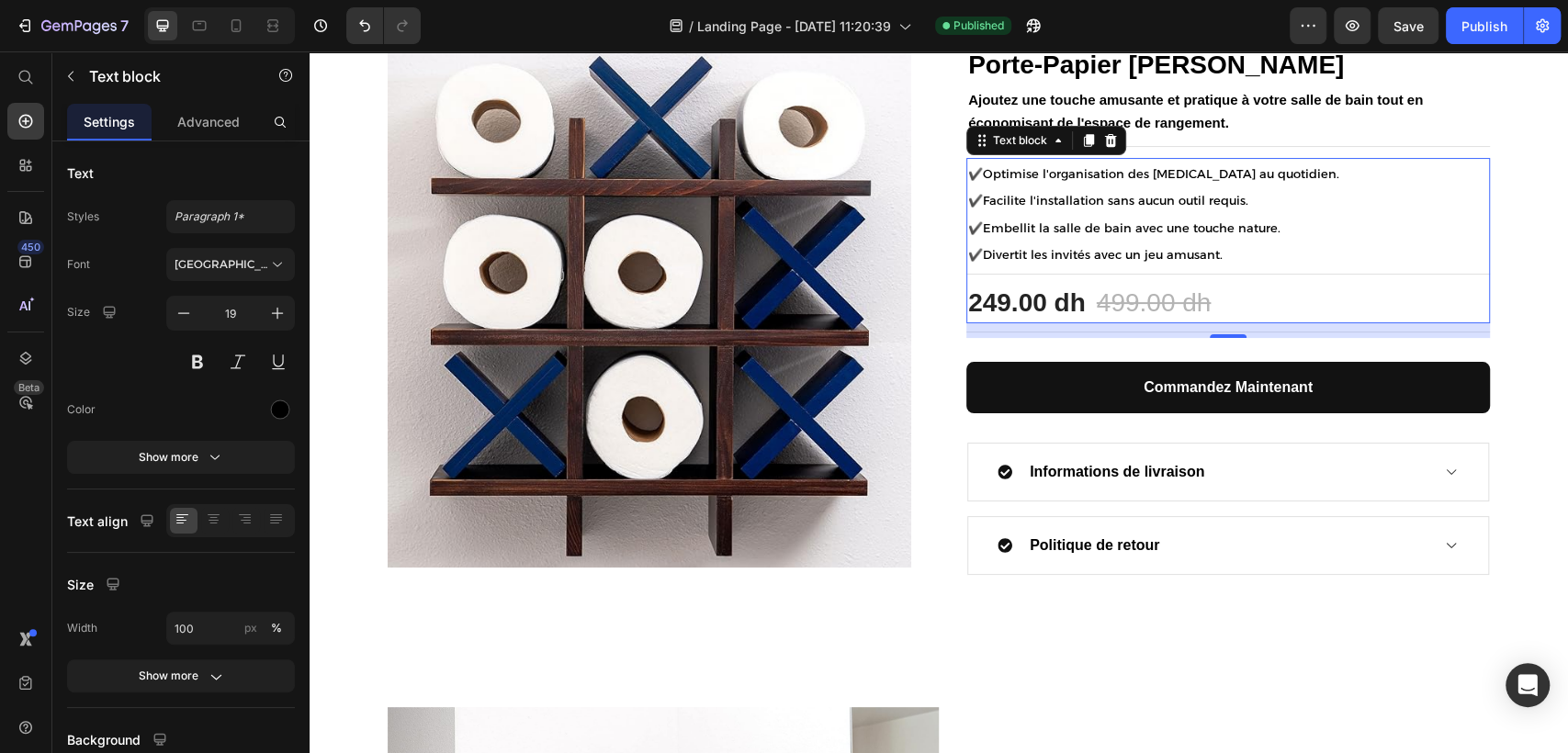 scroll, scrollTop: 102, scrollLeft: 0, axis: vertical 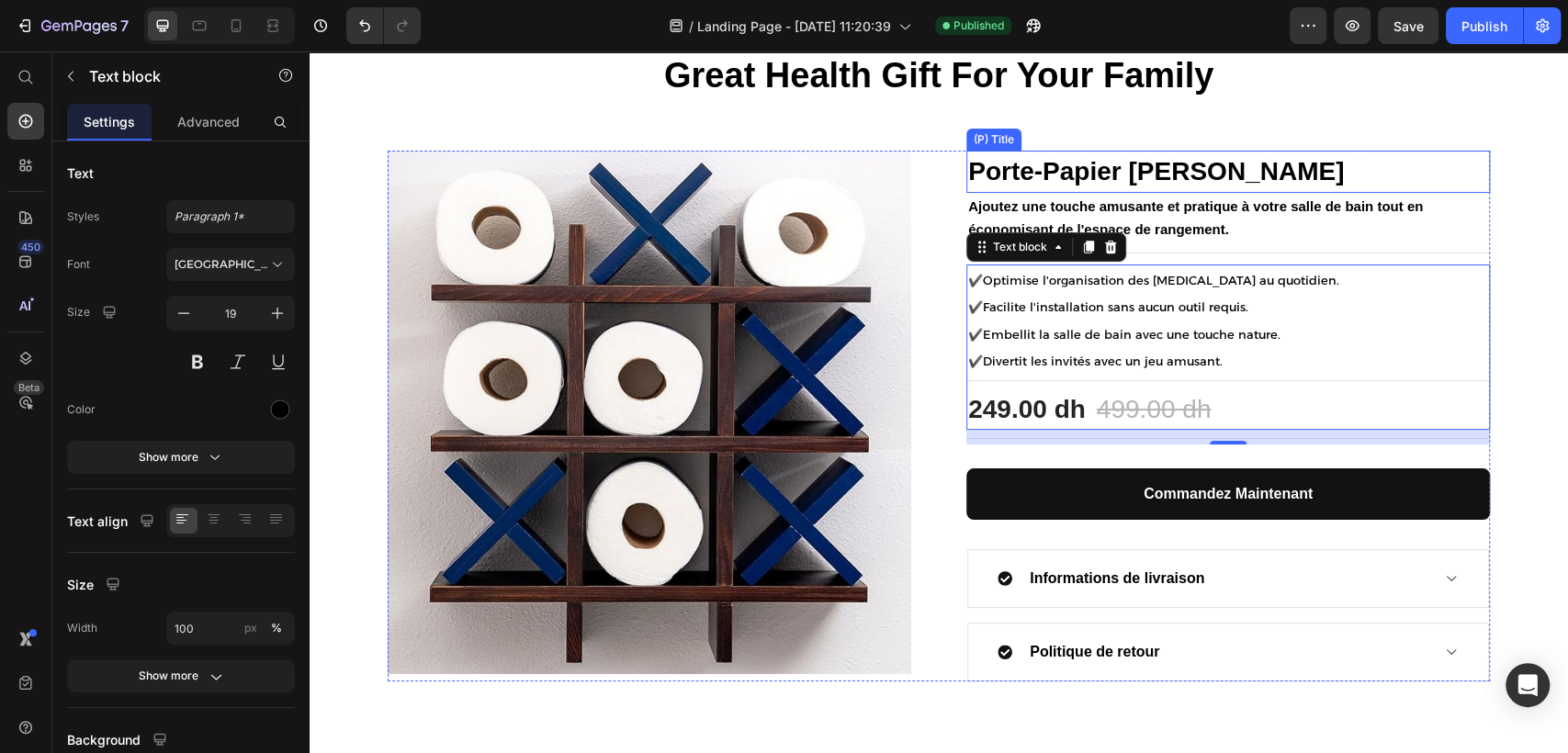 click on "Porte-Papier [PERSON_NAME]" at bounding box center [1228, 172] 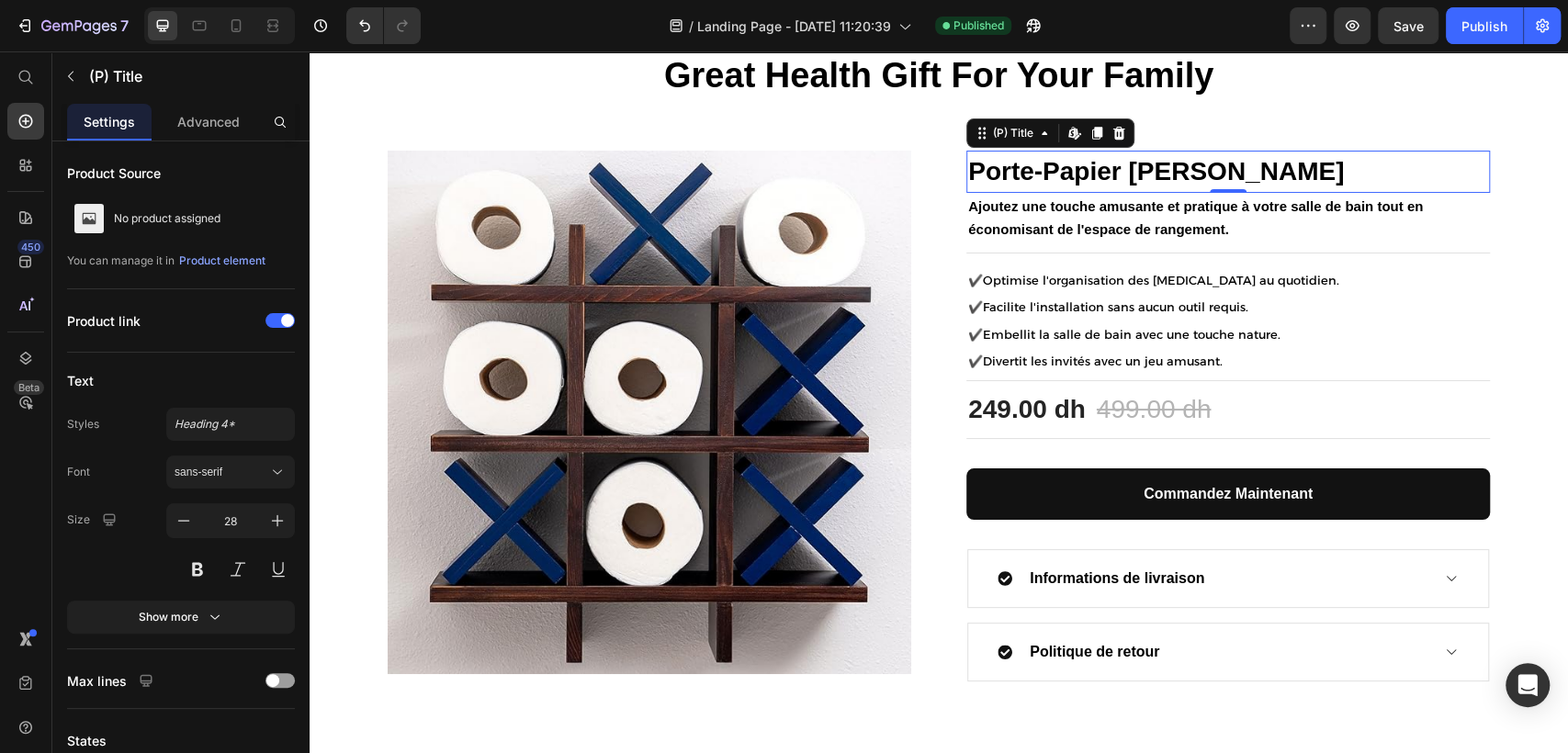 click on "Porte-Papier [PERSON_NAME]" at bounding box center [1228, 172] 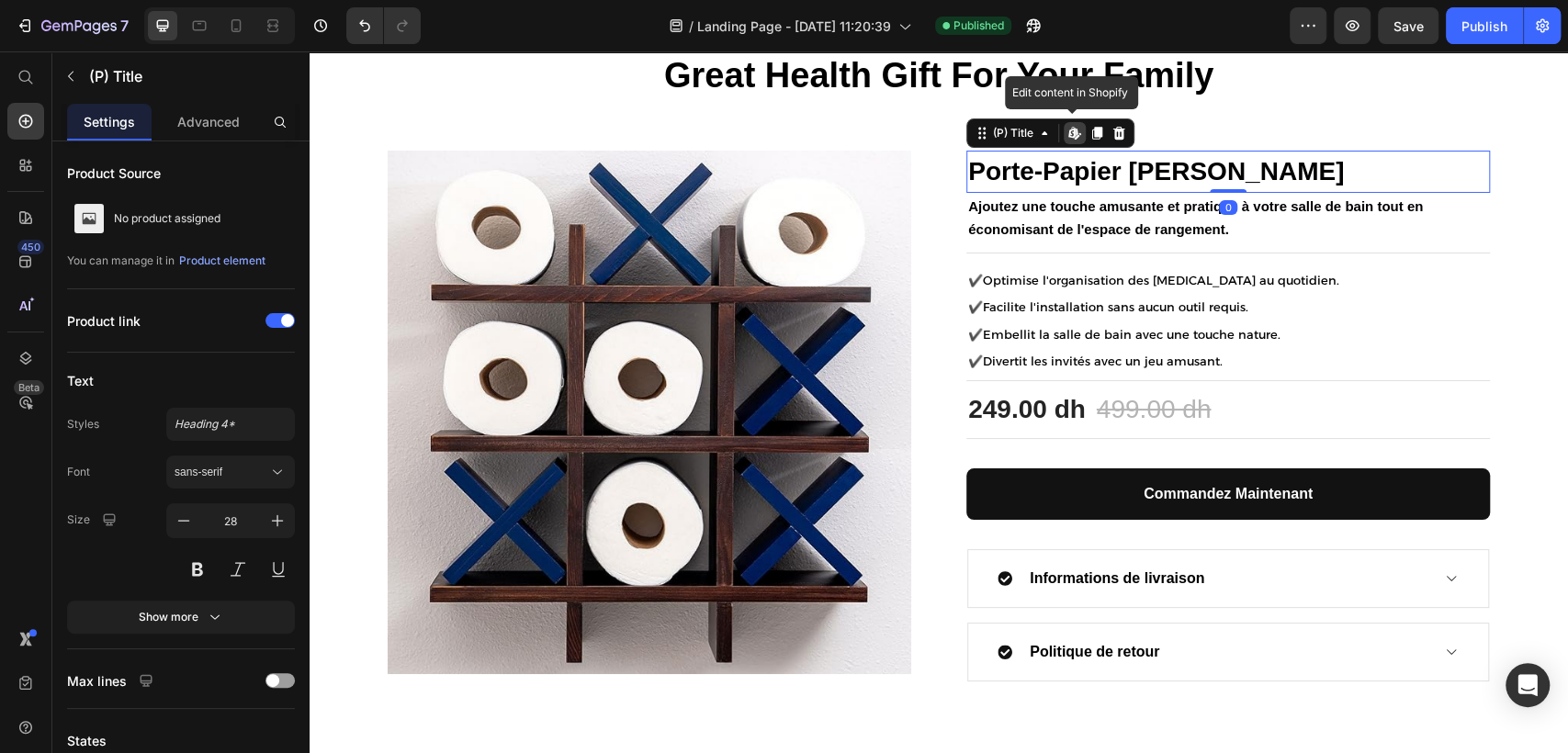 click on "Porte-Papier [PERSON_NAME]" at bounding box center [1228, 172] 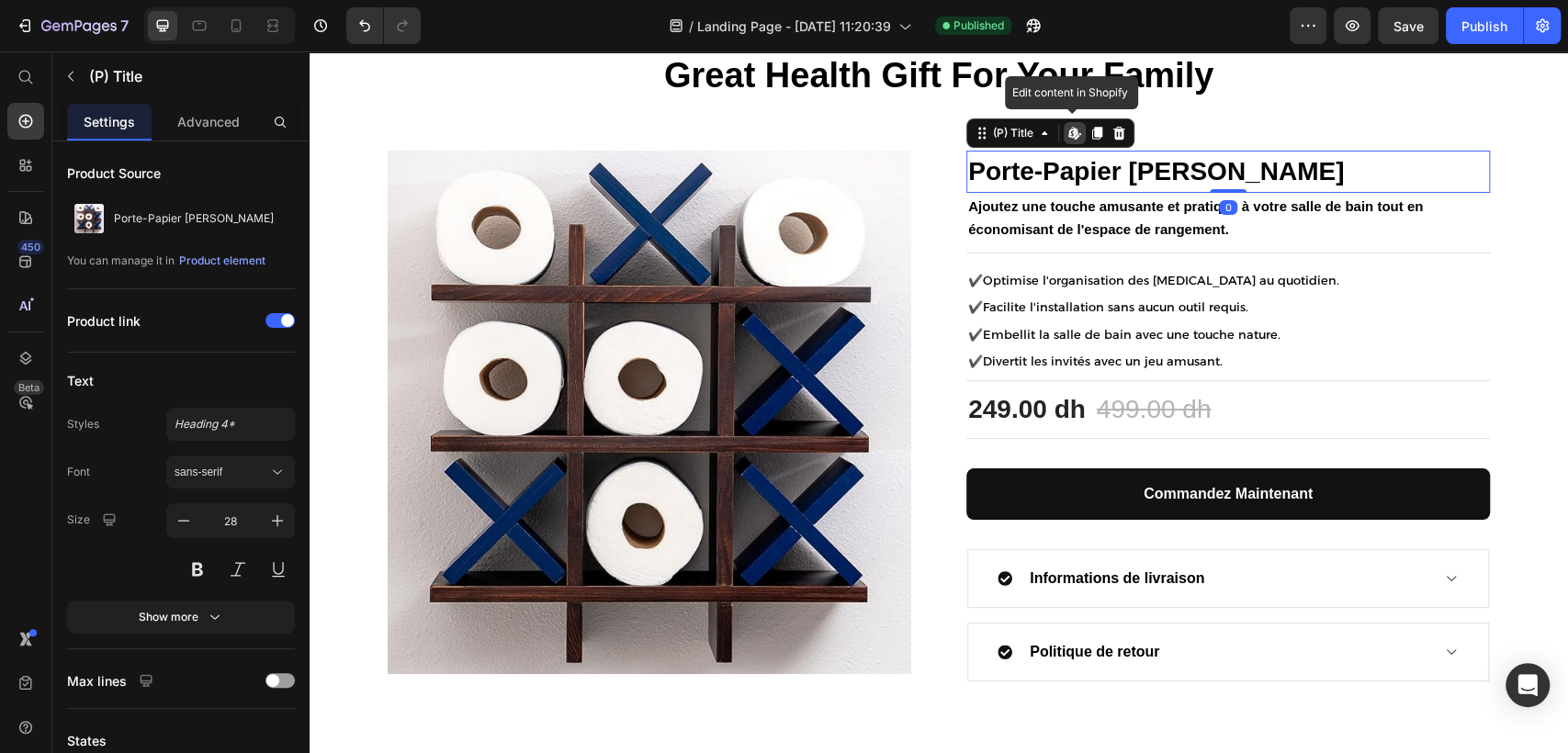 click on "Porte-Papier [PERSON_NAME]" at bounding box center (1228, 172) 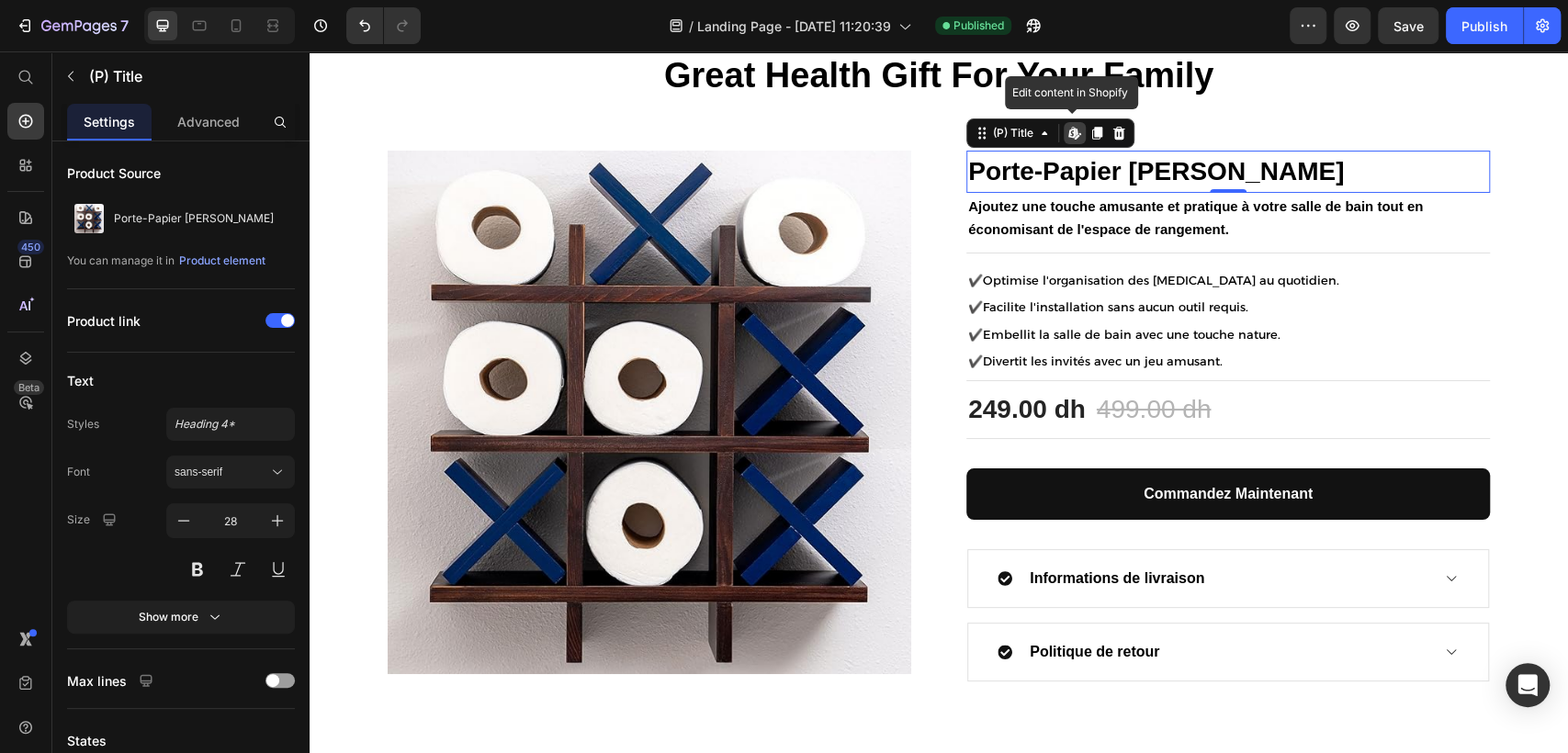 click on "Porte-Papier [PERSON_NAME]" at bounding box center (1228, 172) 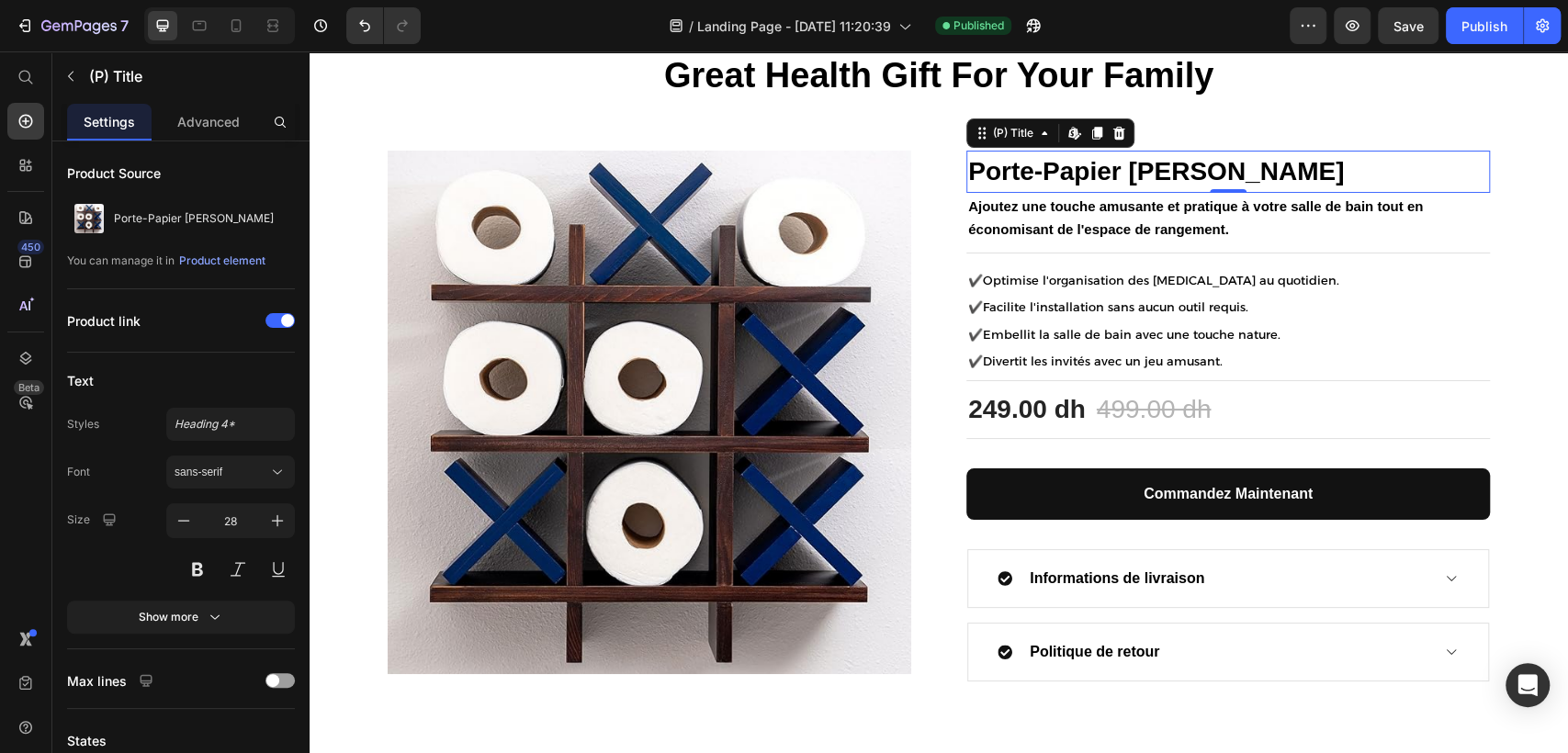 click on "Porte-Papier [PERSON_NAME]" at bounding box center (1228, 172) 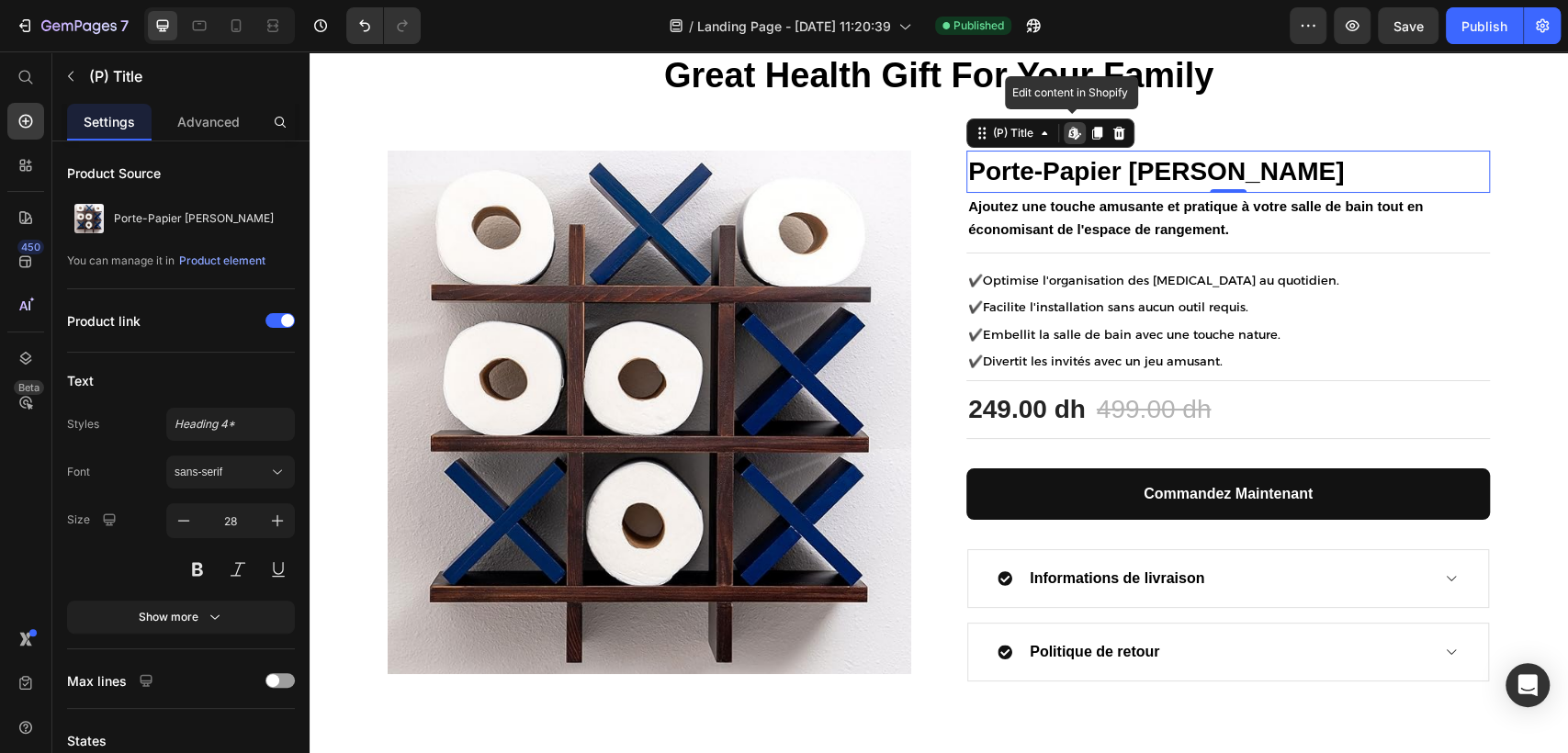 click on "Porte-Papier [PERSON_NAME]" at bounding box center [1228, 172] 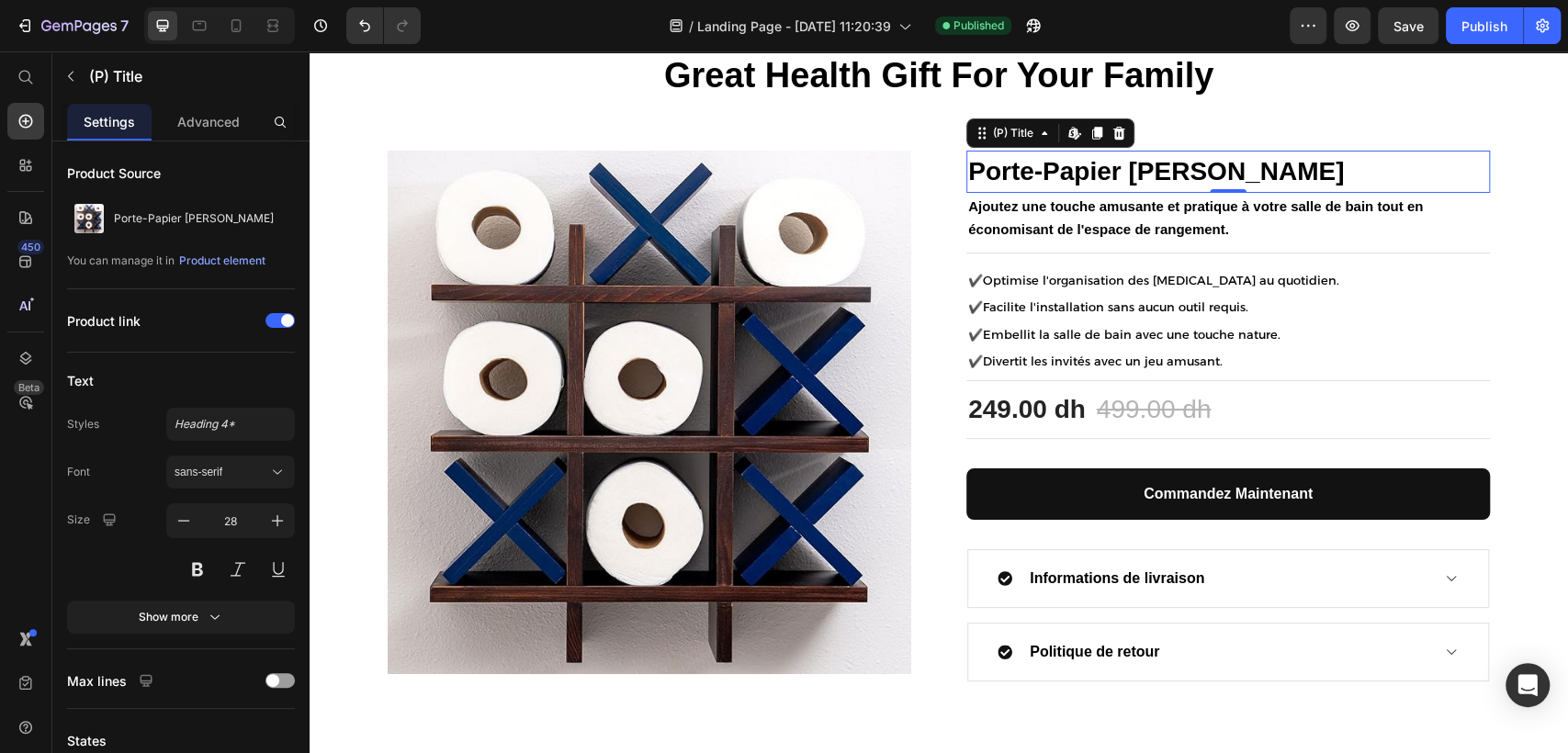 click on "Porte-Papier [PERSON_NAME]" at bounding box center [1228, 172] 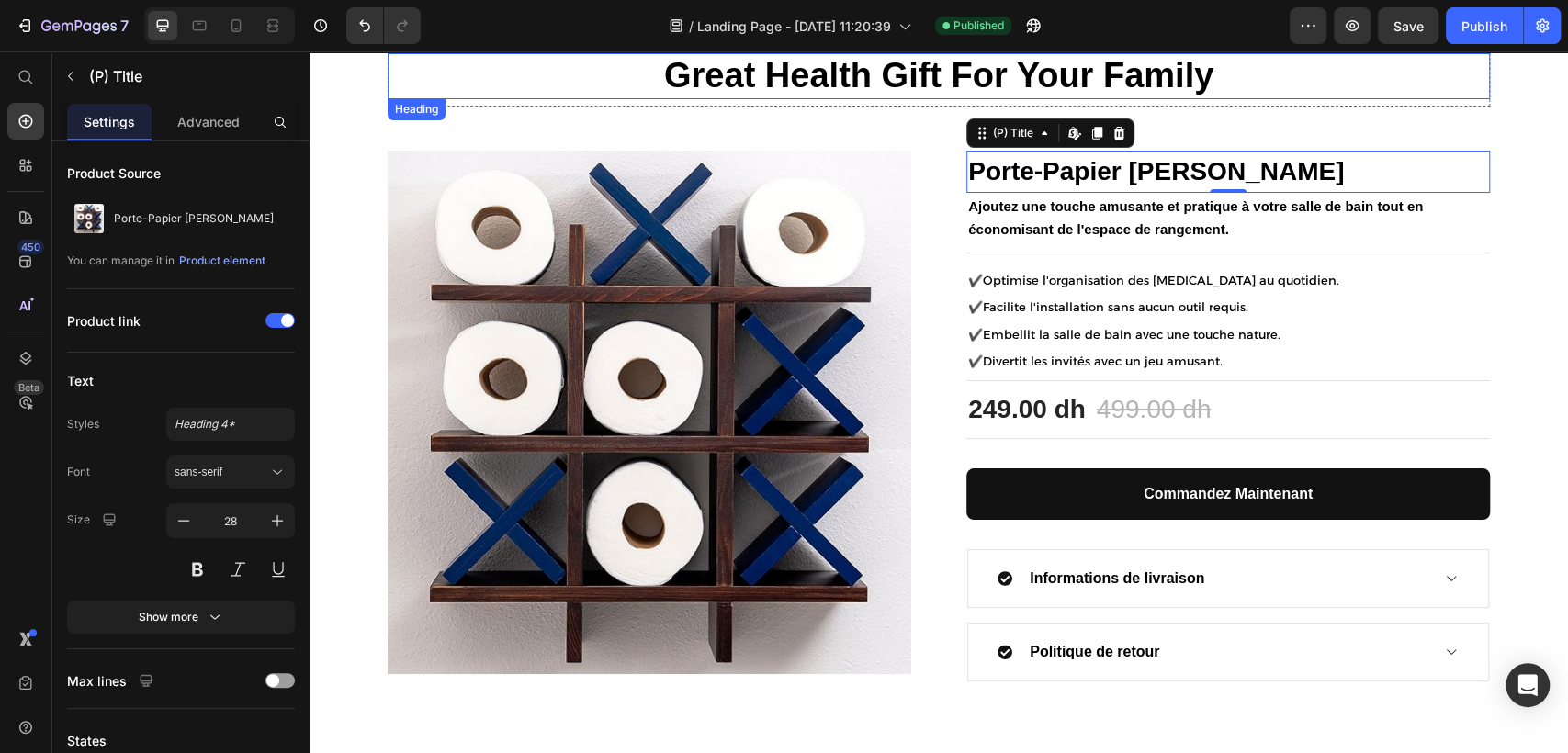 click on "Great Health Gift For Your Family" at bounding box center (939, 76) 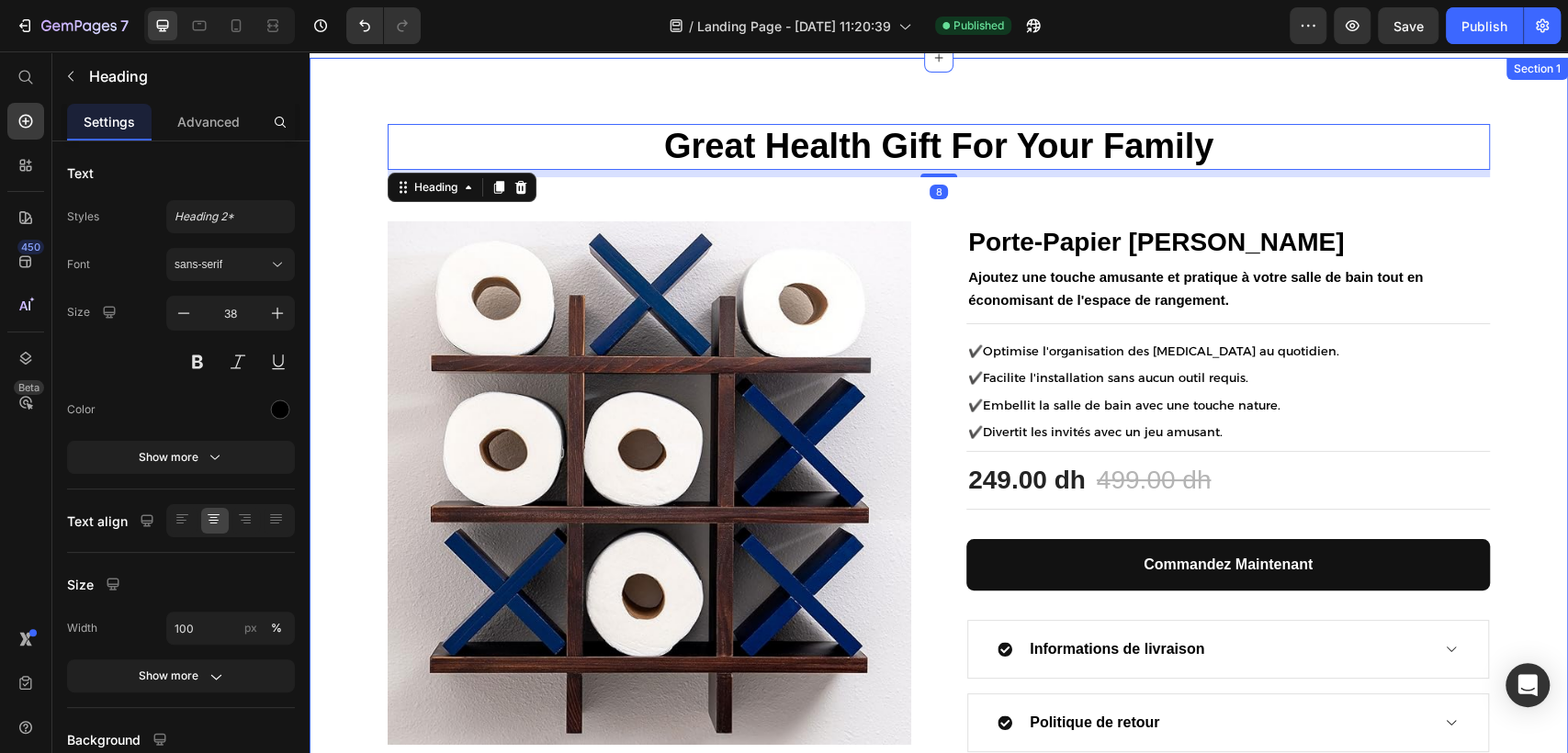 scroll, scrollTop: 0, scrollLeft: 0, axis: both 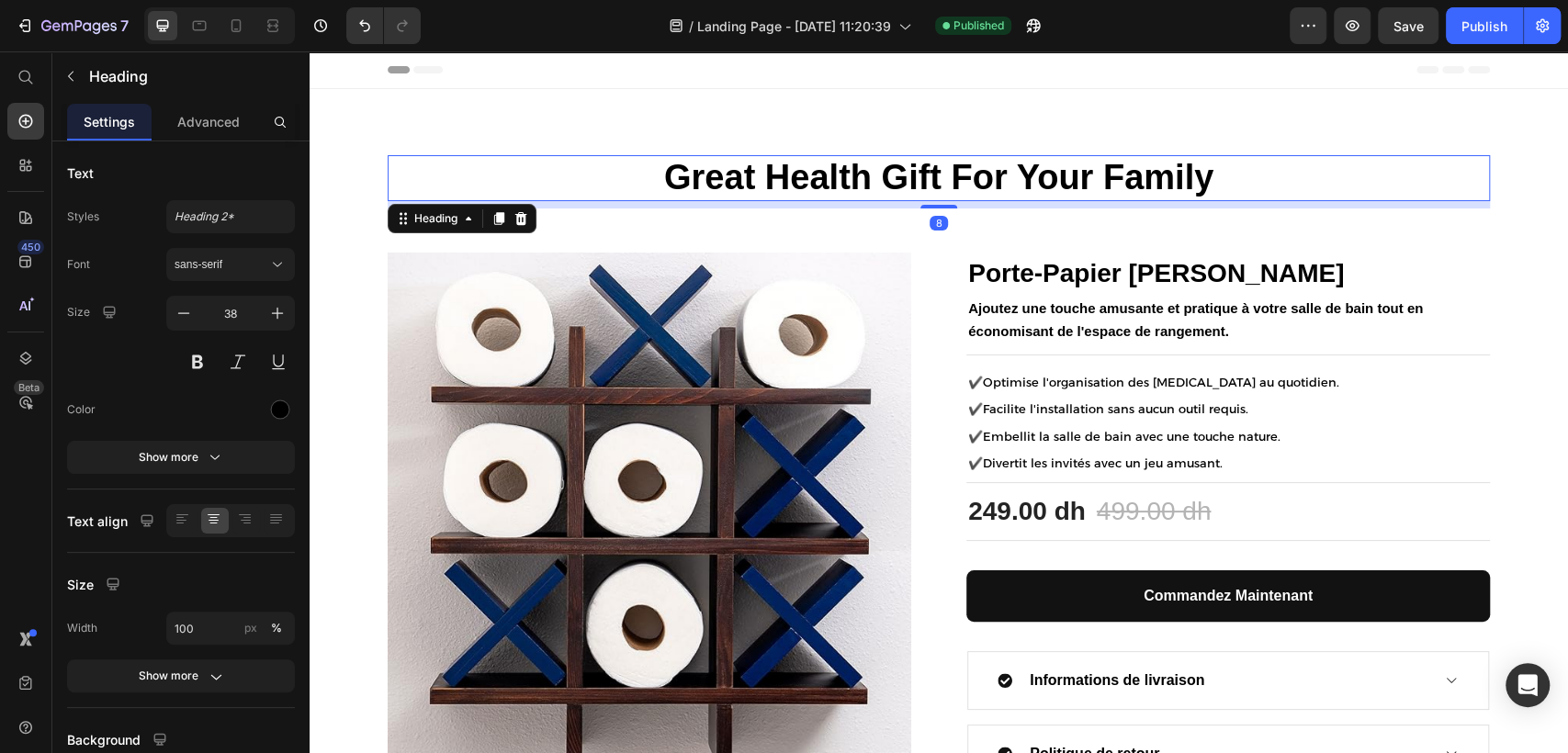 click on "Great Health Gift For Your Family" at bounding box center [939, 178] 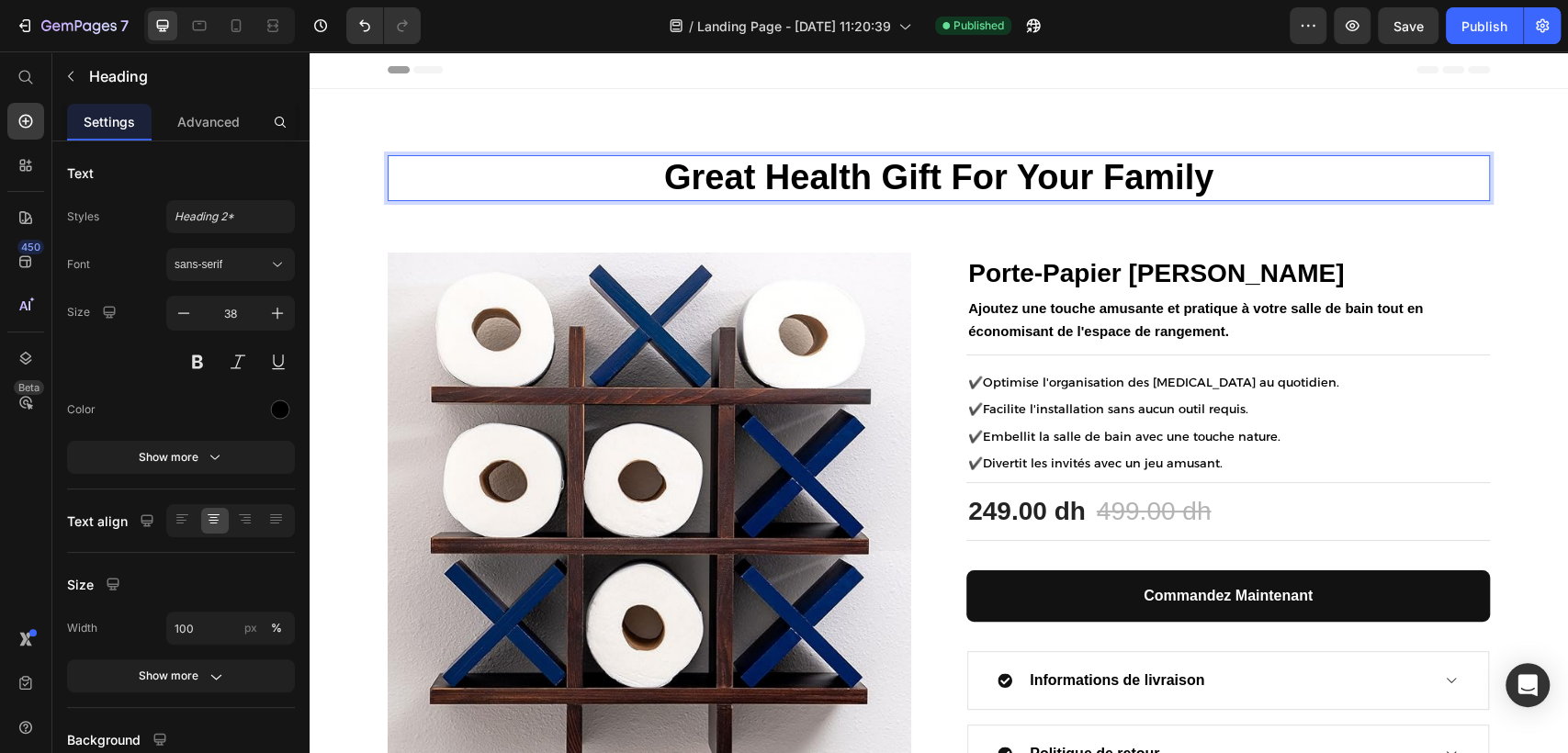 click on "Great Health Gift For Your Family" at bounding box center (939, 178) 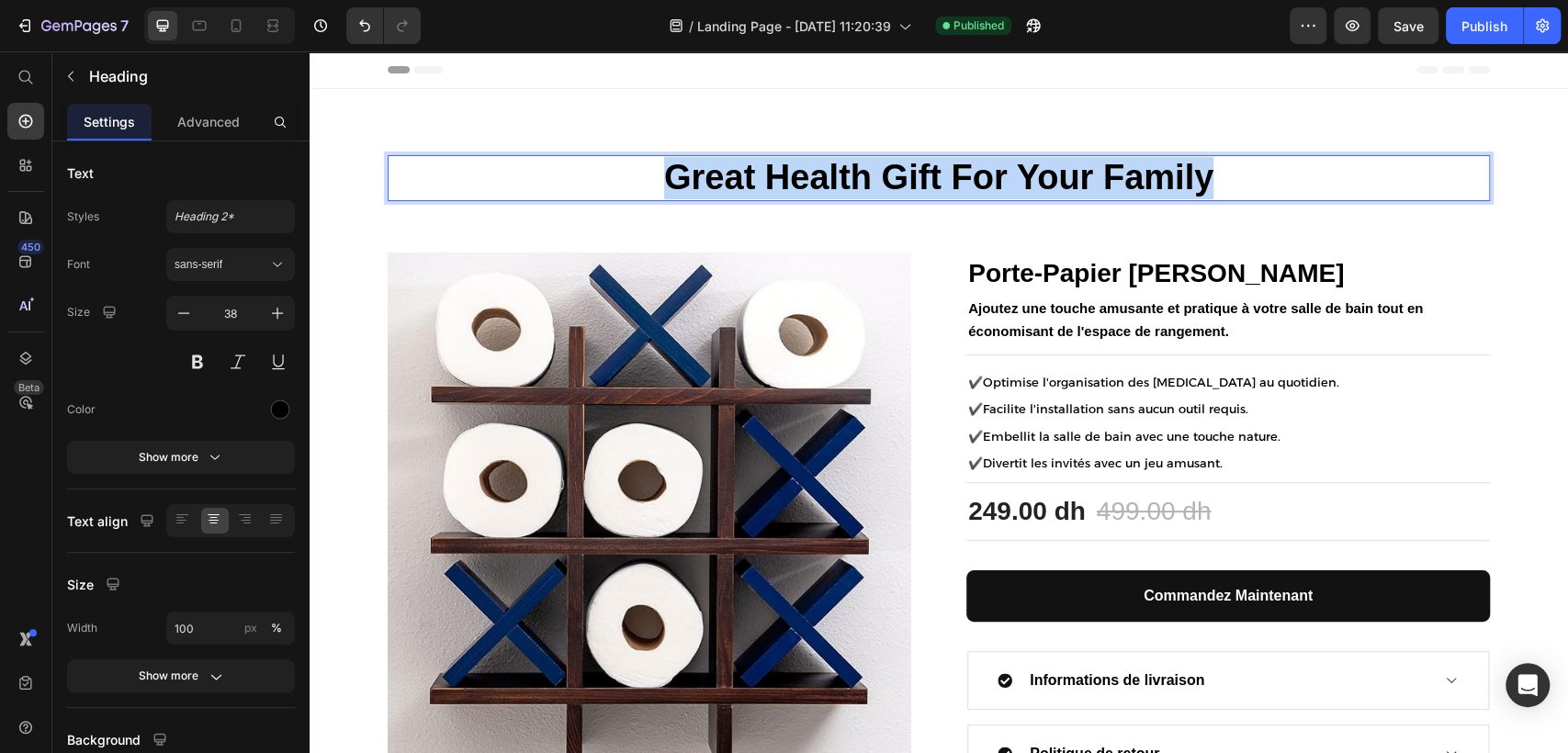 click on "Great Health Gift For Your Family" at bounding box center (939, 178) 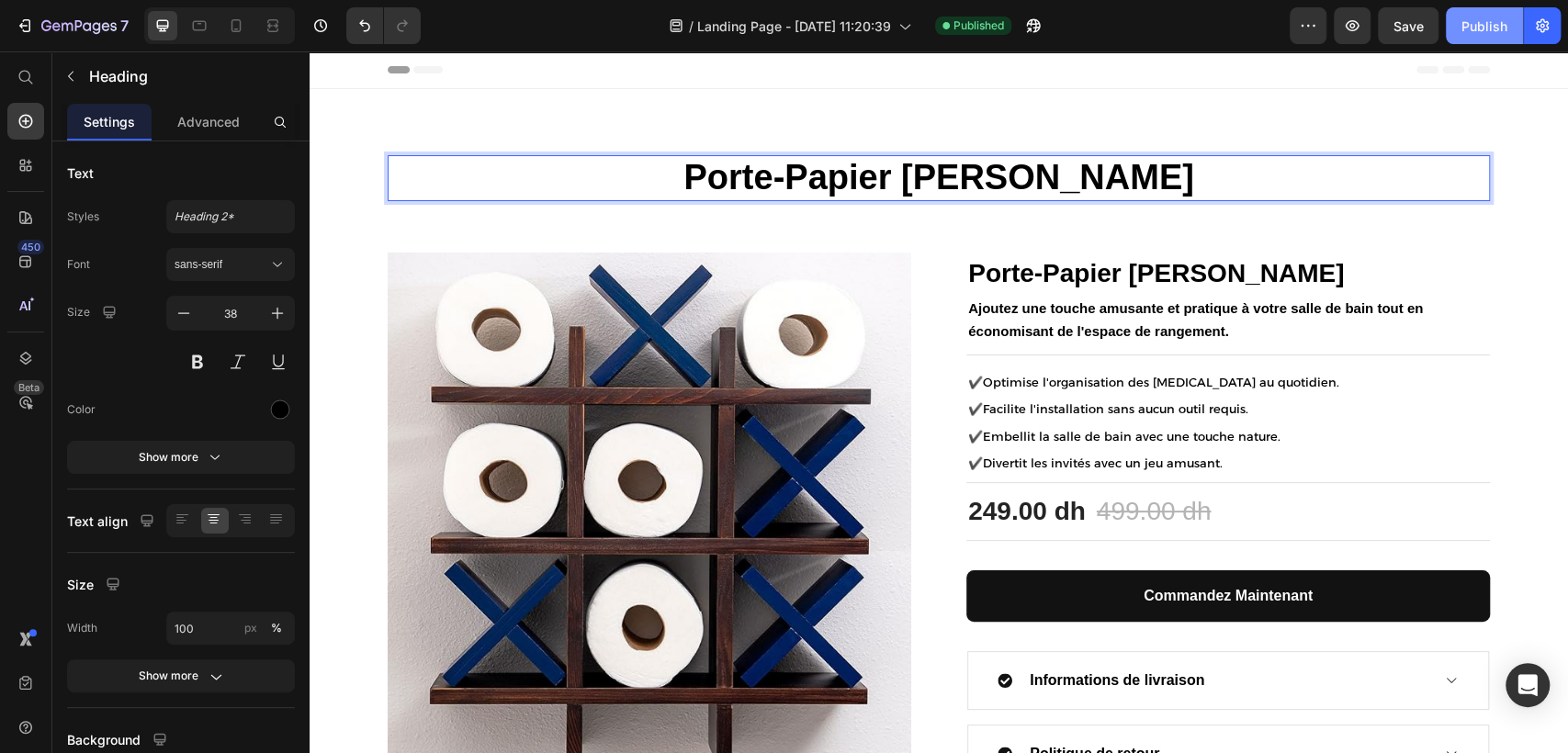 click on "Publish" 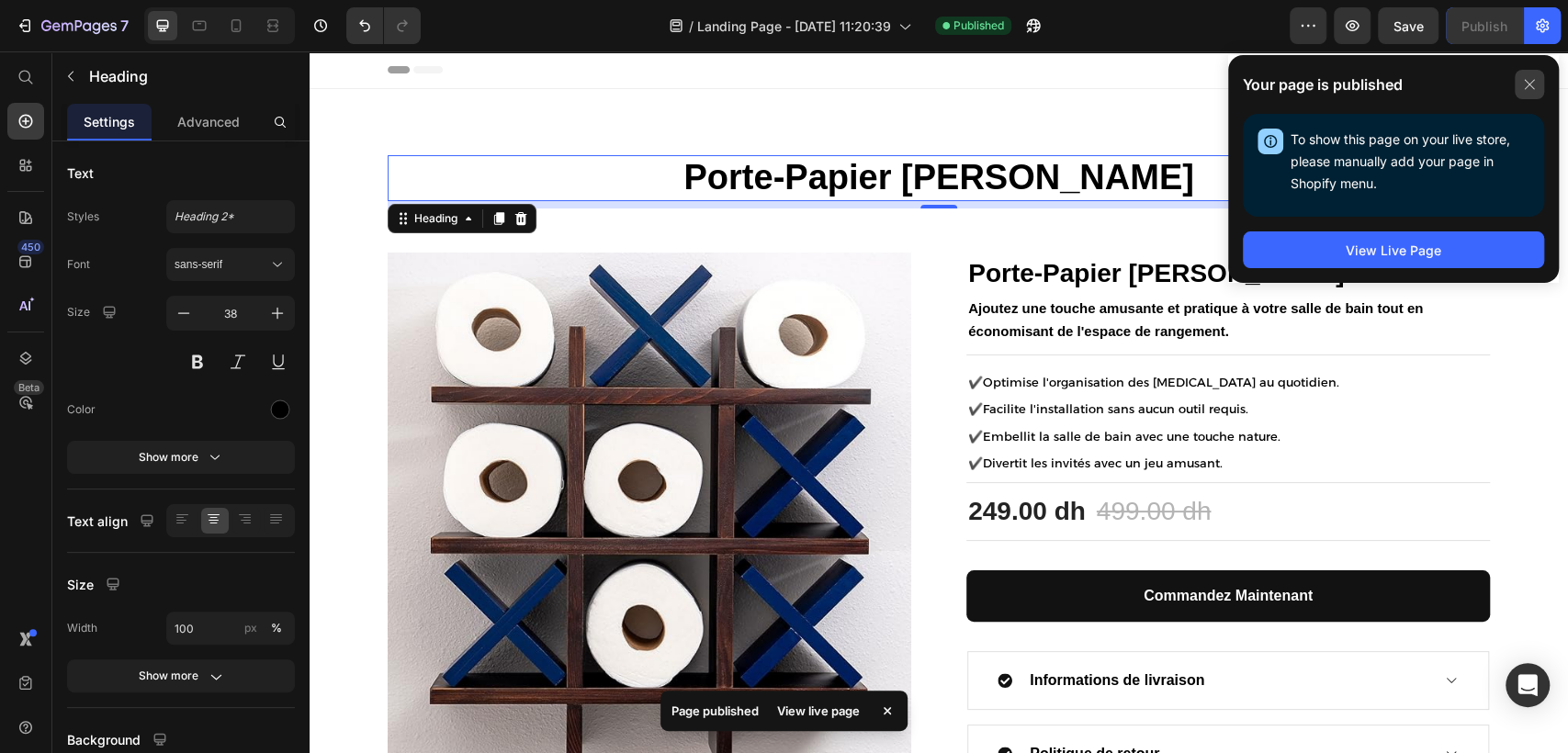 click 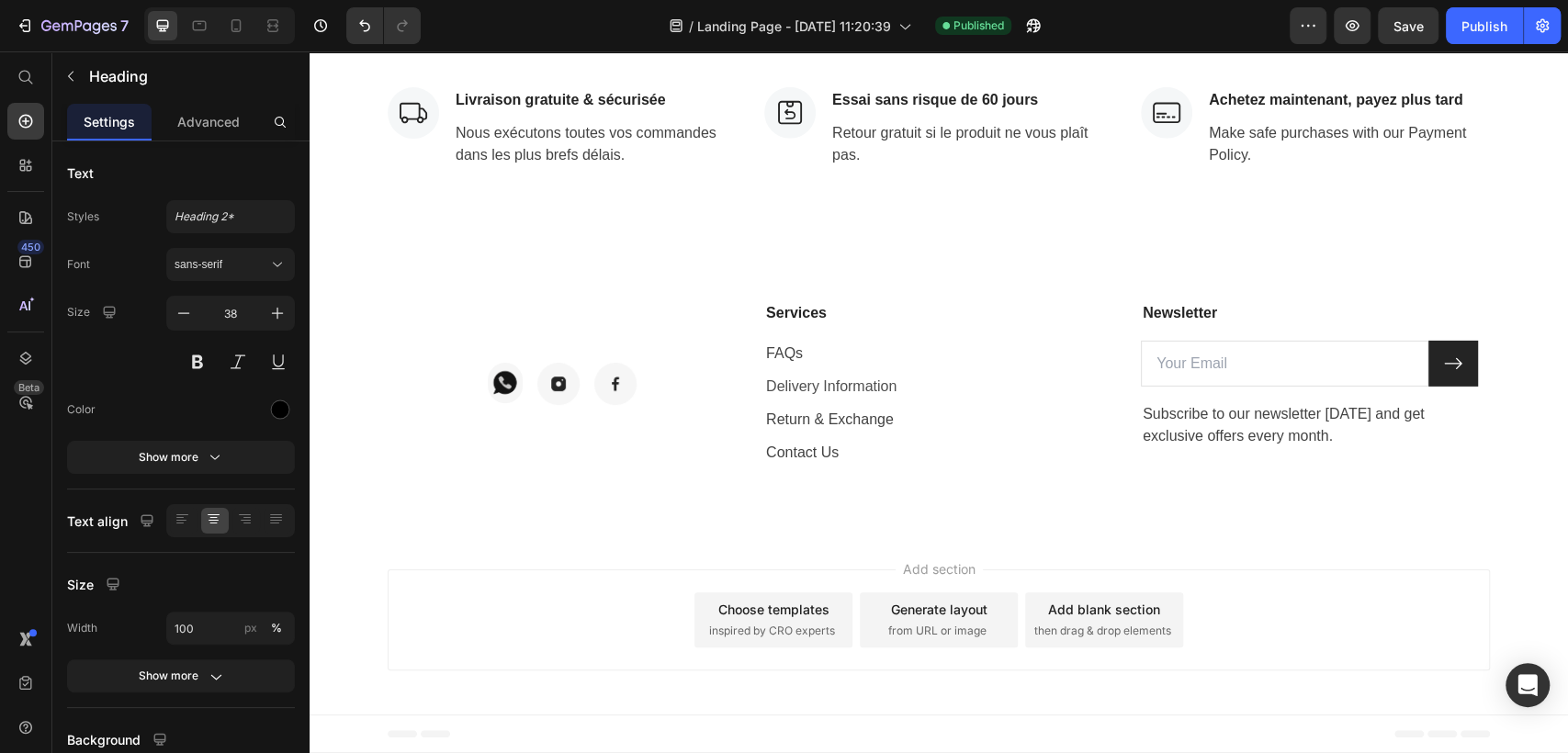 scroll, scrollTop: 4081, scrollLeft: 0, axis: vertical 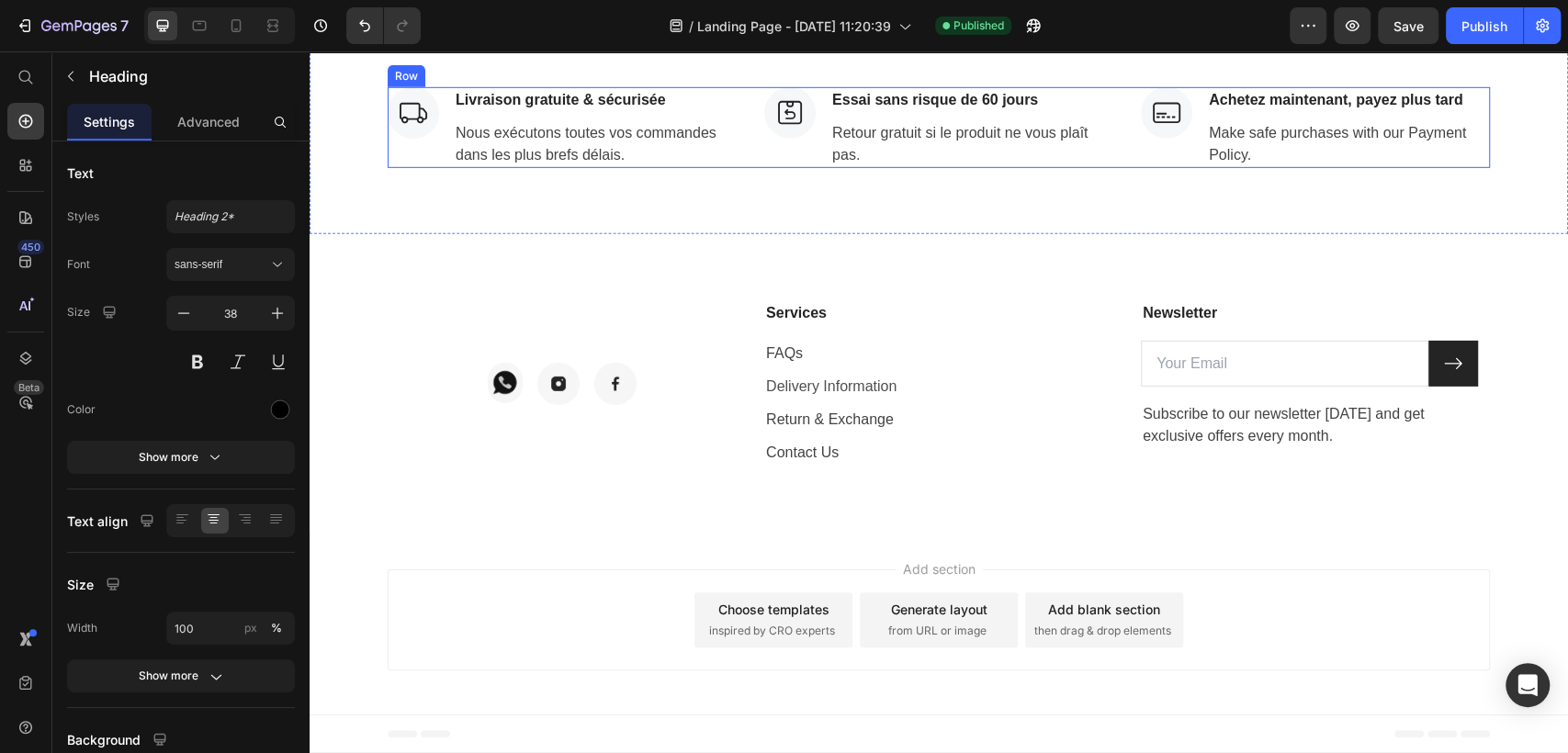 click on "Image Livraison gratuite & sécurisée Text block Nous exécutons toutes vos commandes dans les plus brefs délais. Text block Row Image Essai sans risque de 60 jours Text block Retour gratuit si le produit ne vous plaît pas. Text block Row Image Achetez maintenant, payez plus tard Text block Make safe purchases with our Payment Policy. Text block Row Row" at bounding box center [939, 128] 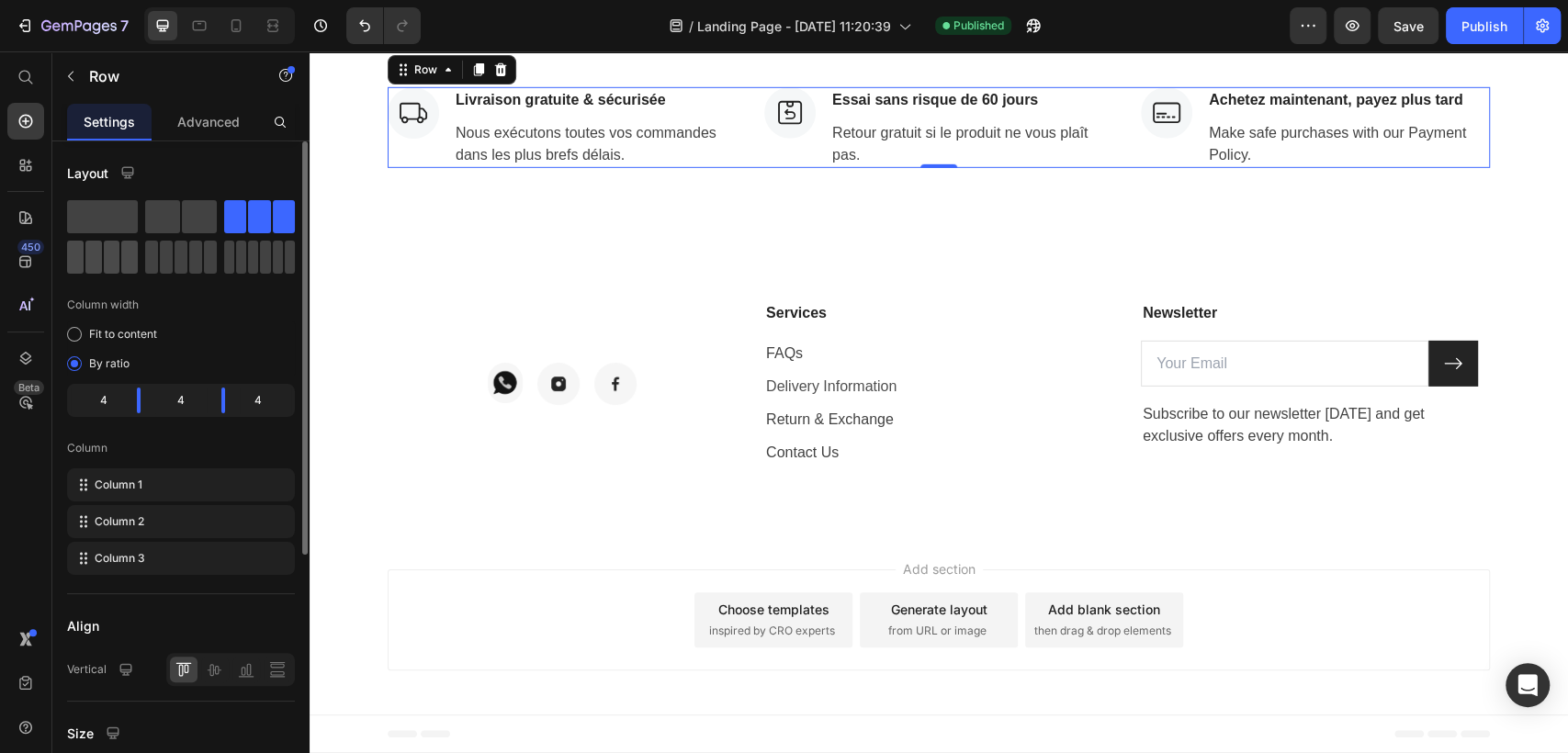 click 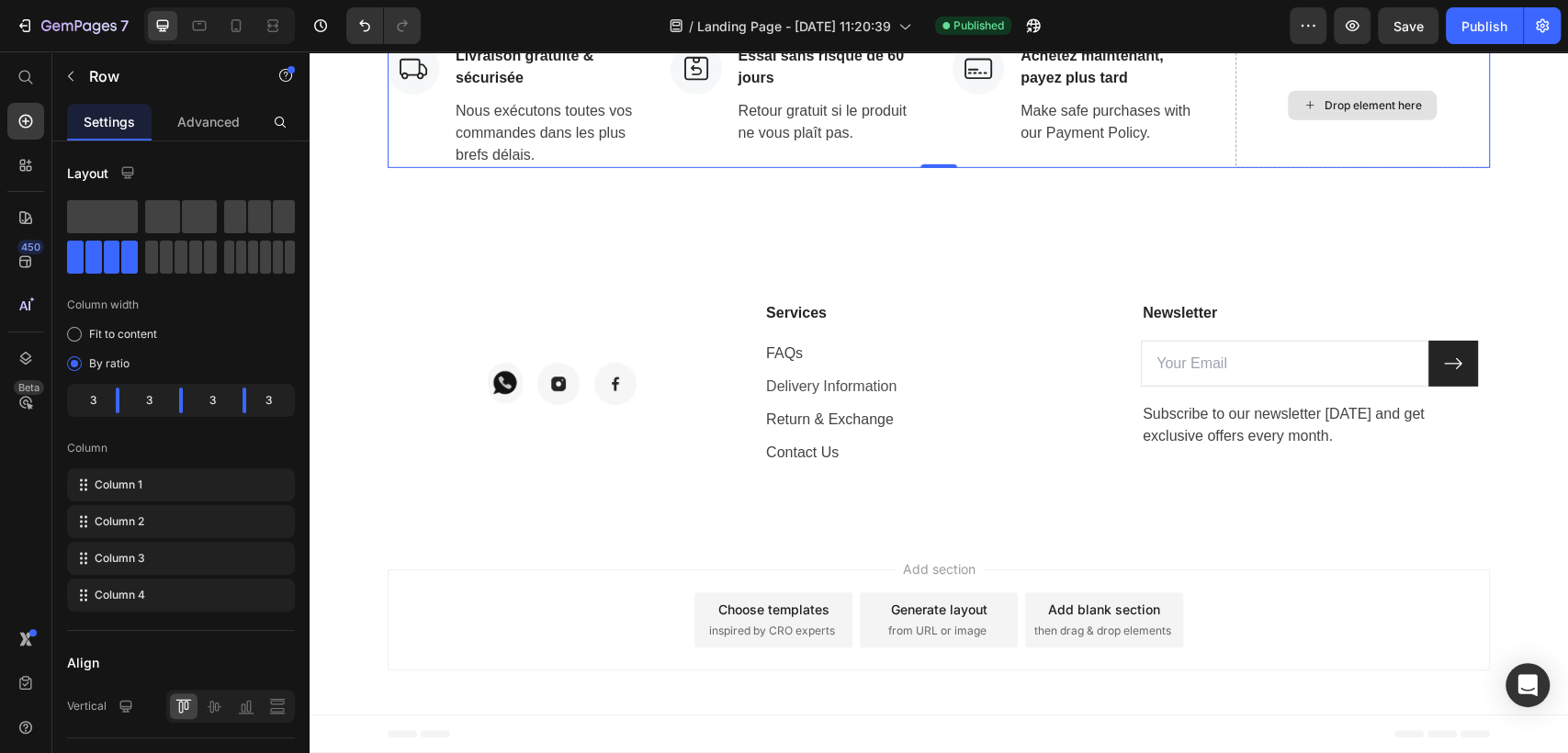 click on "Drop element here" at bounding box center [1363, 106] 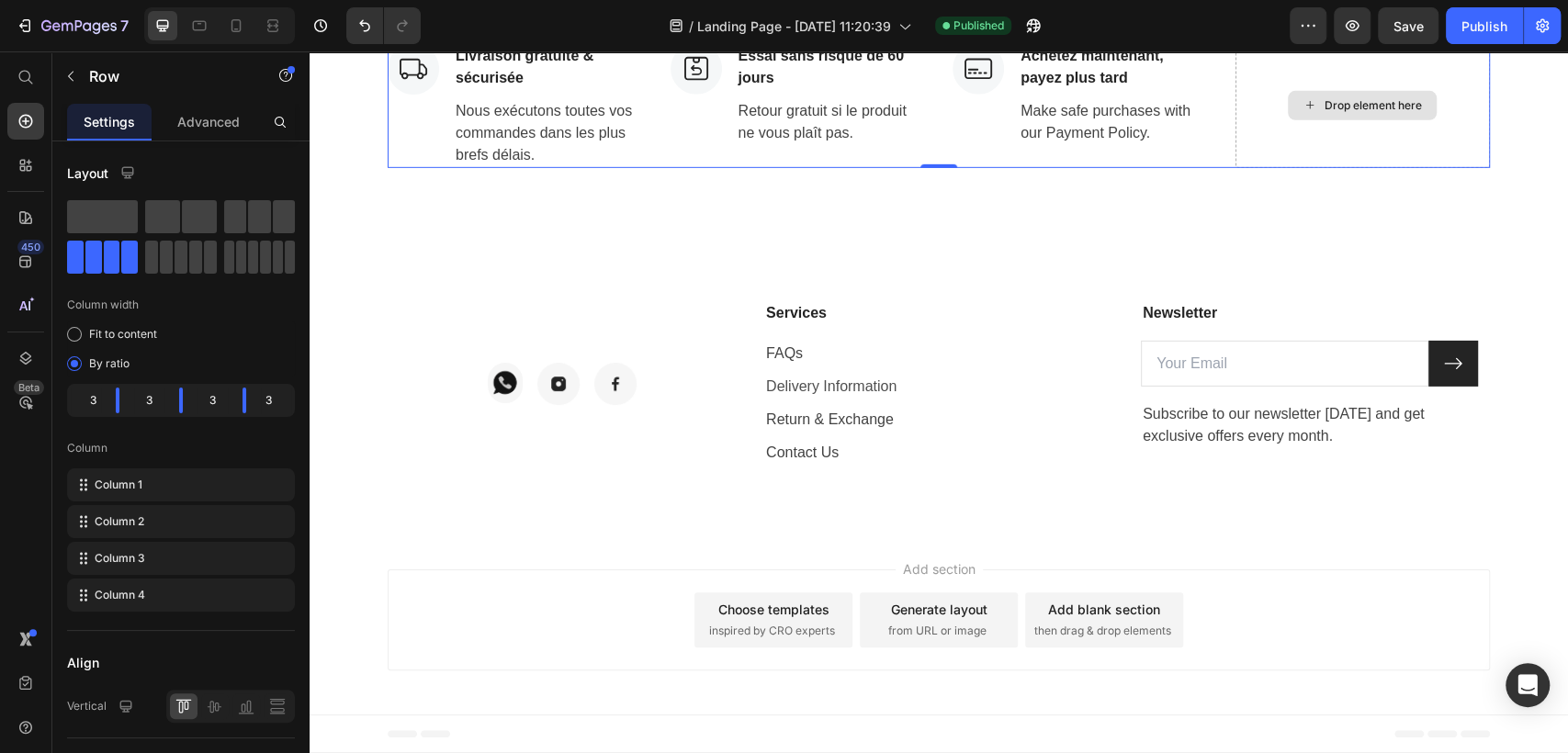 click on "Drop element here" at bounding box center [1362, 106] 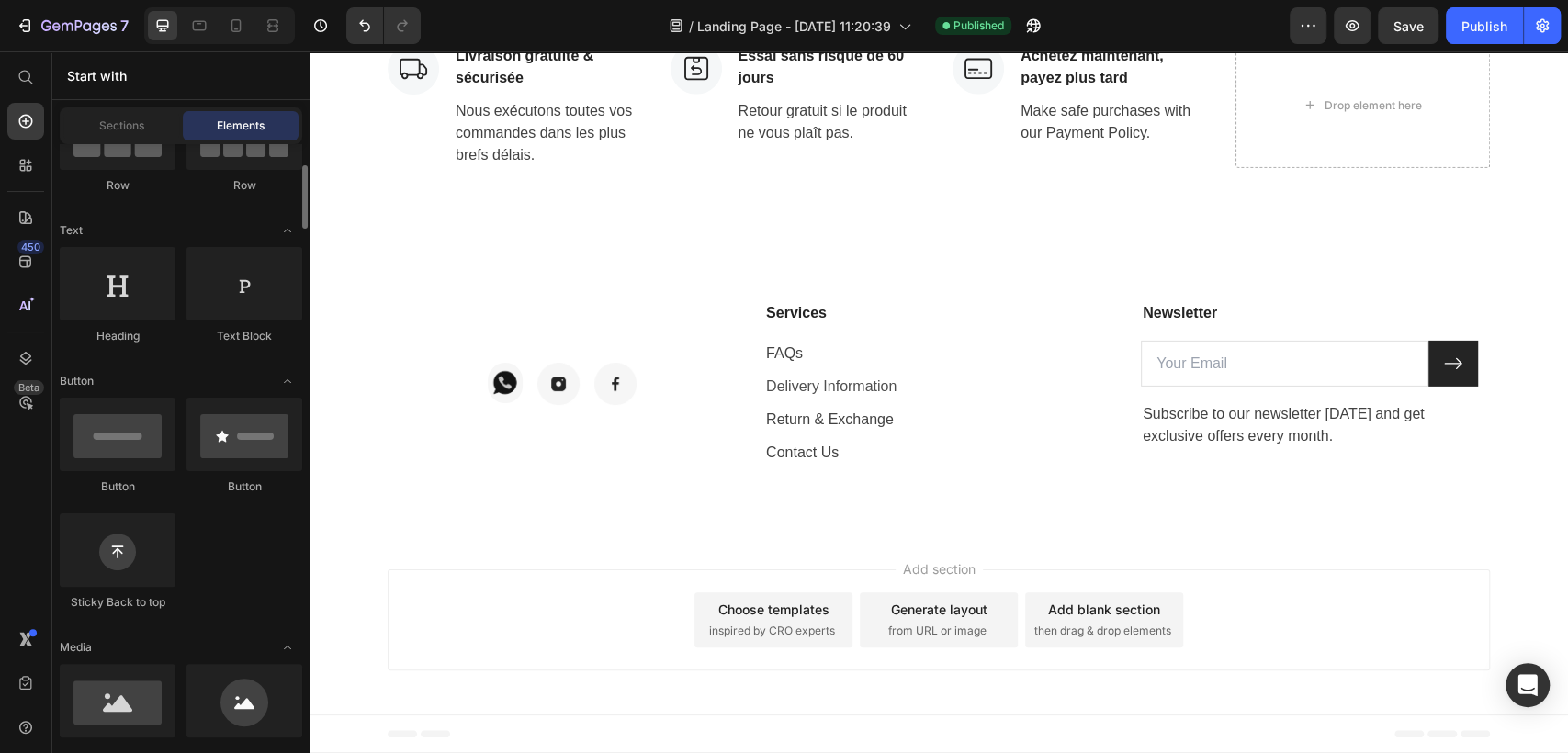 scroll, scrollTop: 0, scrollLeft: 0, axis: both 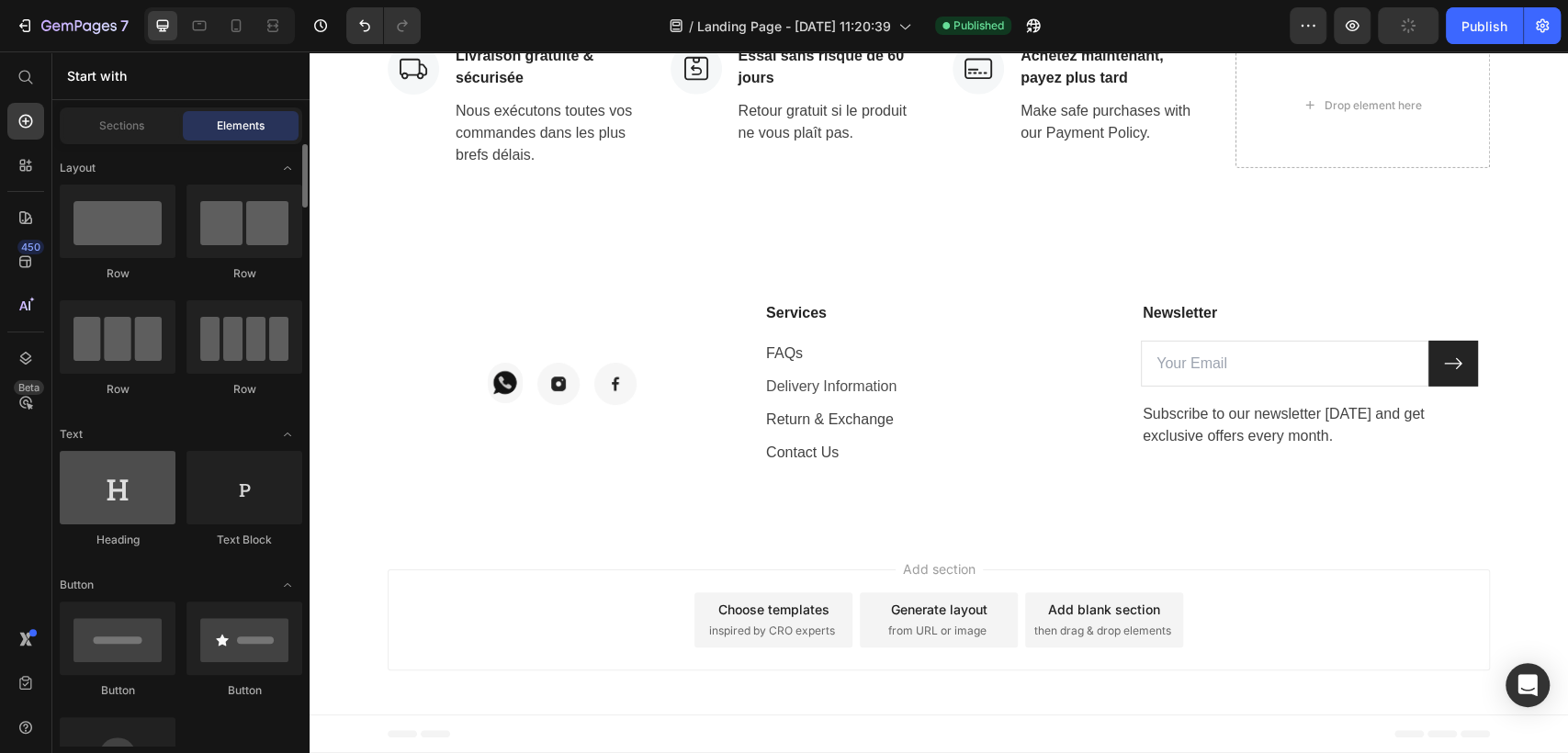 click at bounding box center [118, 488] 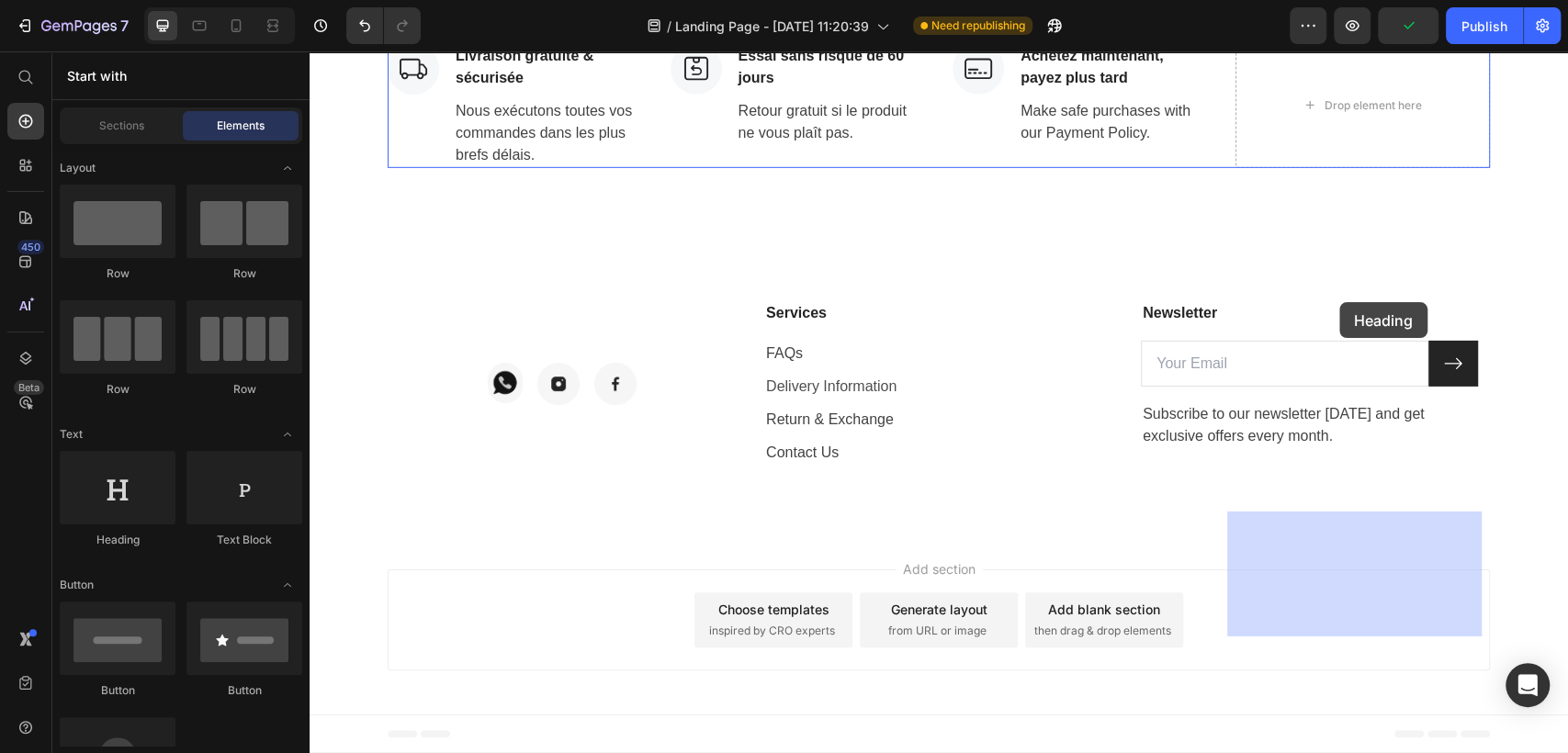 drag, startPoint x: 461, startPoint y: 545, endPoint x: 1339, endPoint y: 302, distance: 911.0066 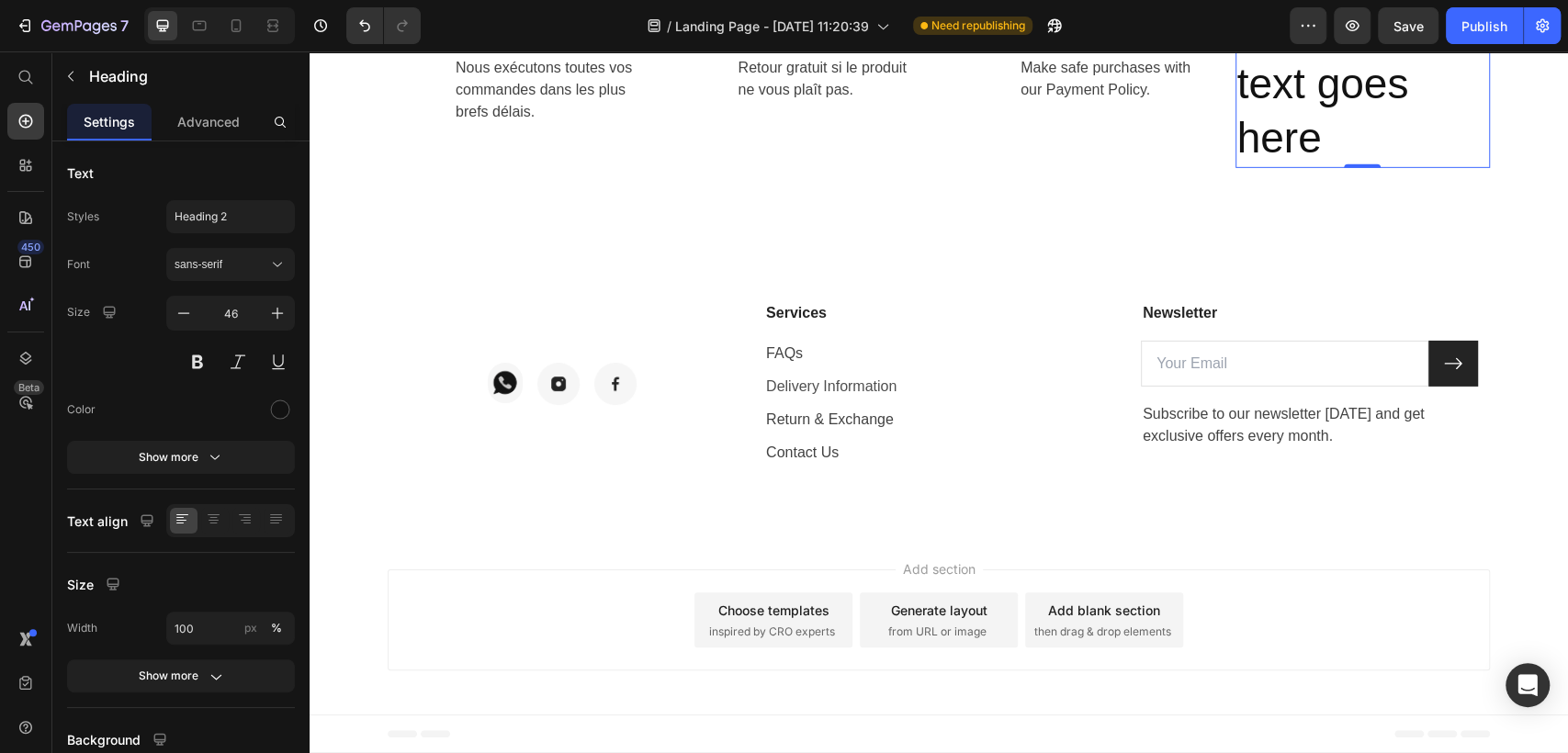 click on "Your heading text goes here" at bounding box center (1363, 84) 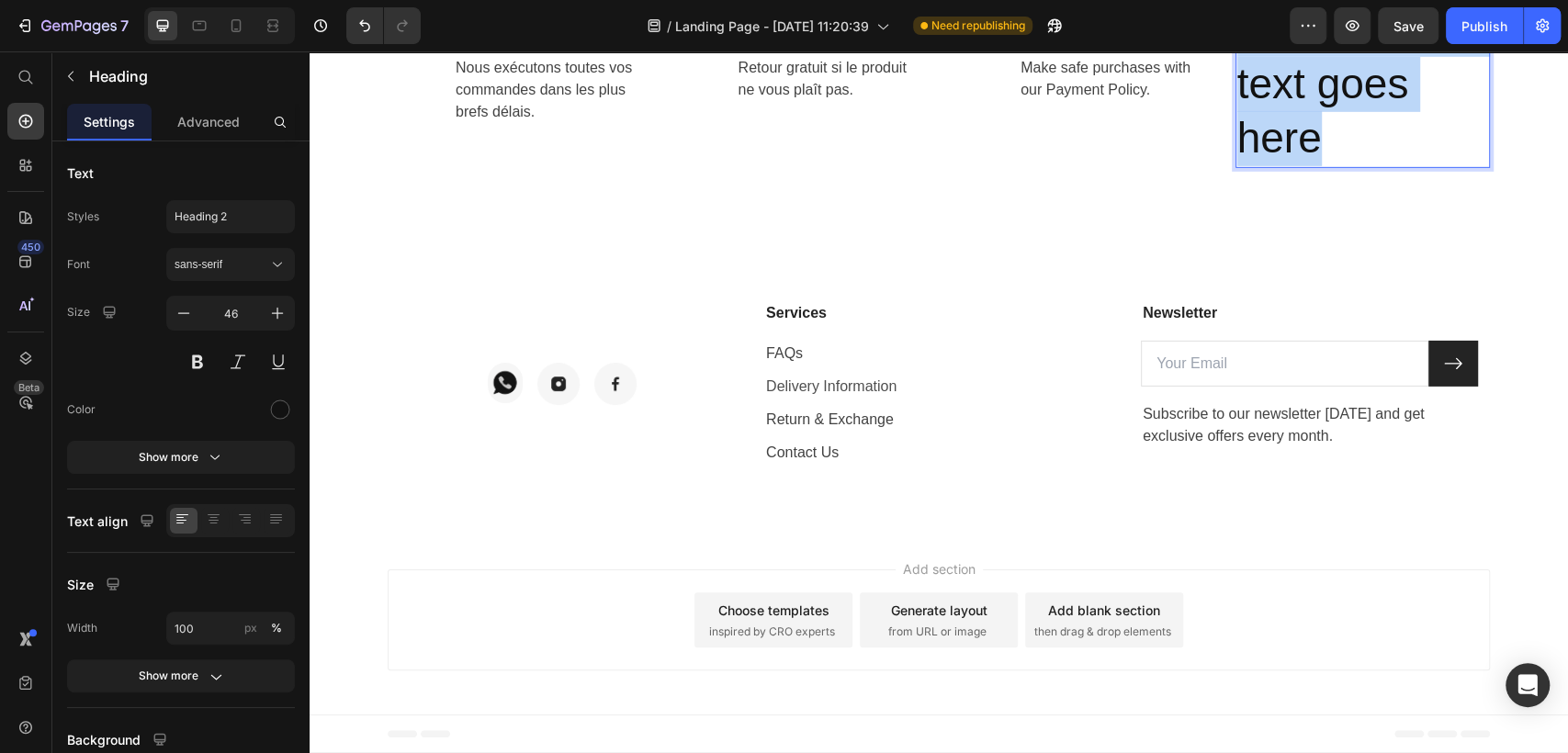 click on "Your heading text goes here" at bounding box center [1363, 84] 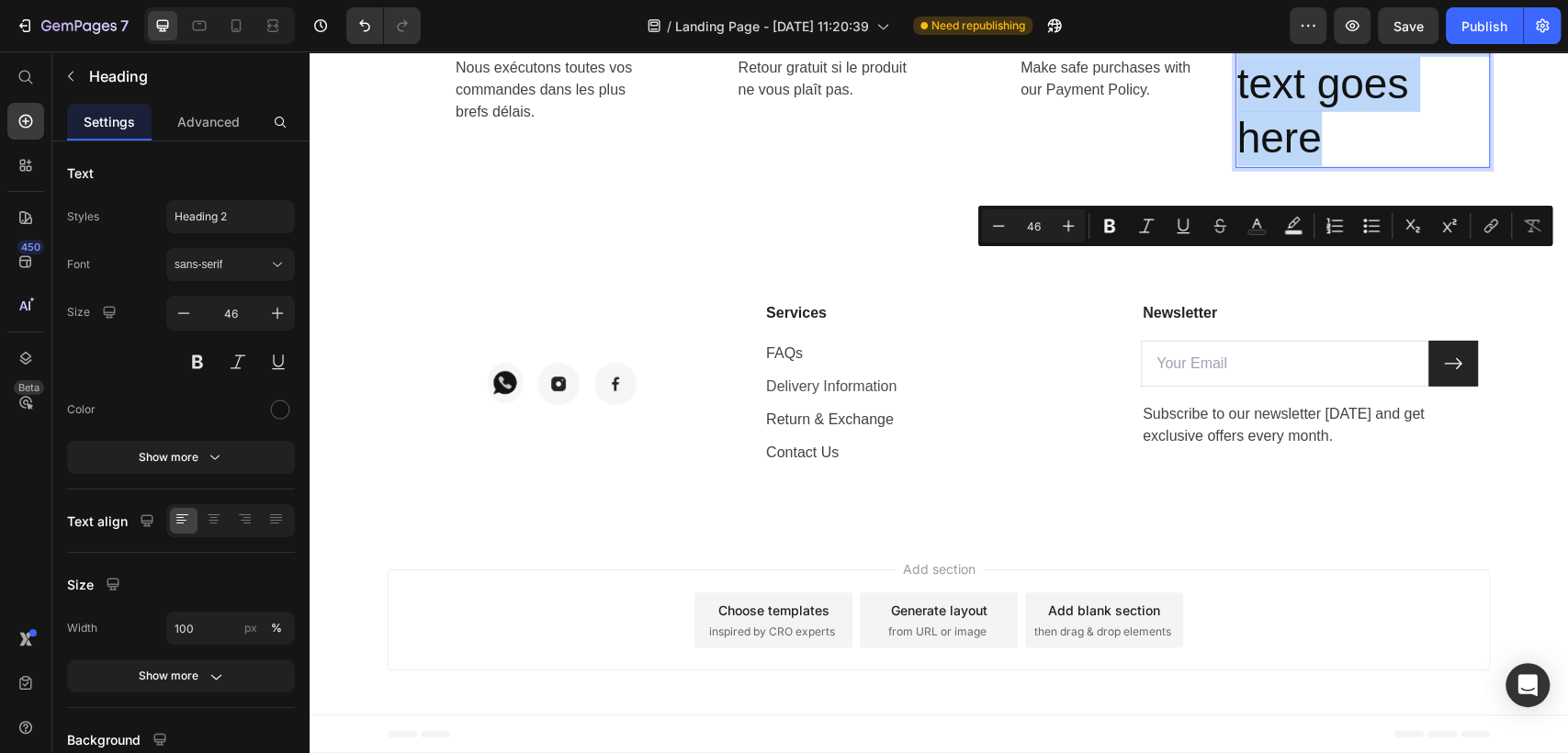 click on "Your heading text goes here" at bounding box center [1363, 84] 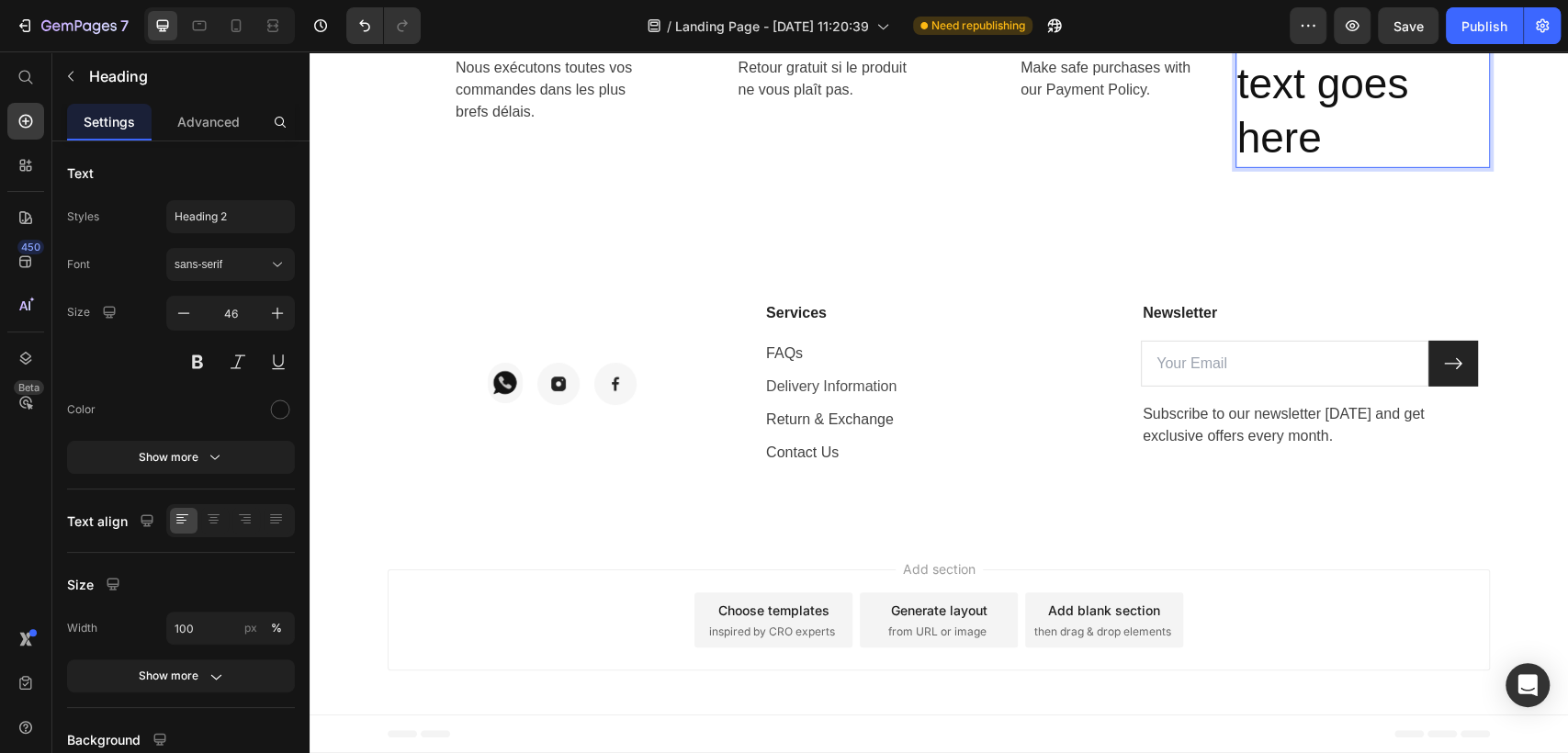 click on "Your heading text goes here" at bounding box center (1363, 84) 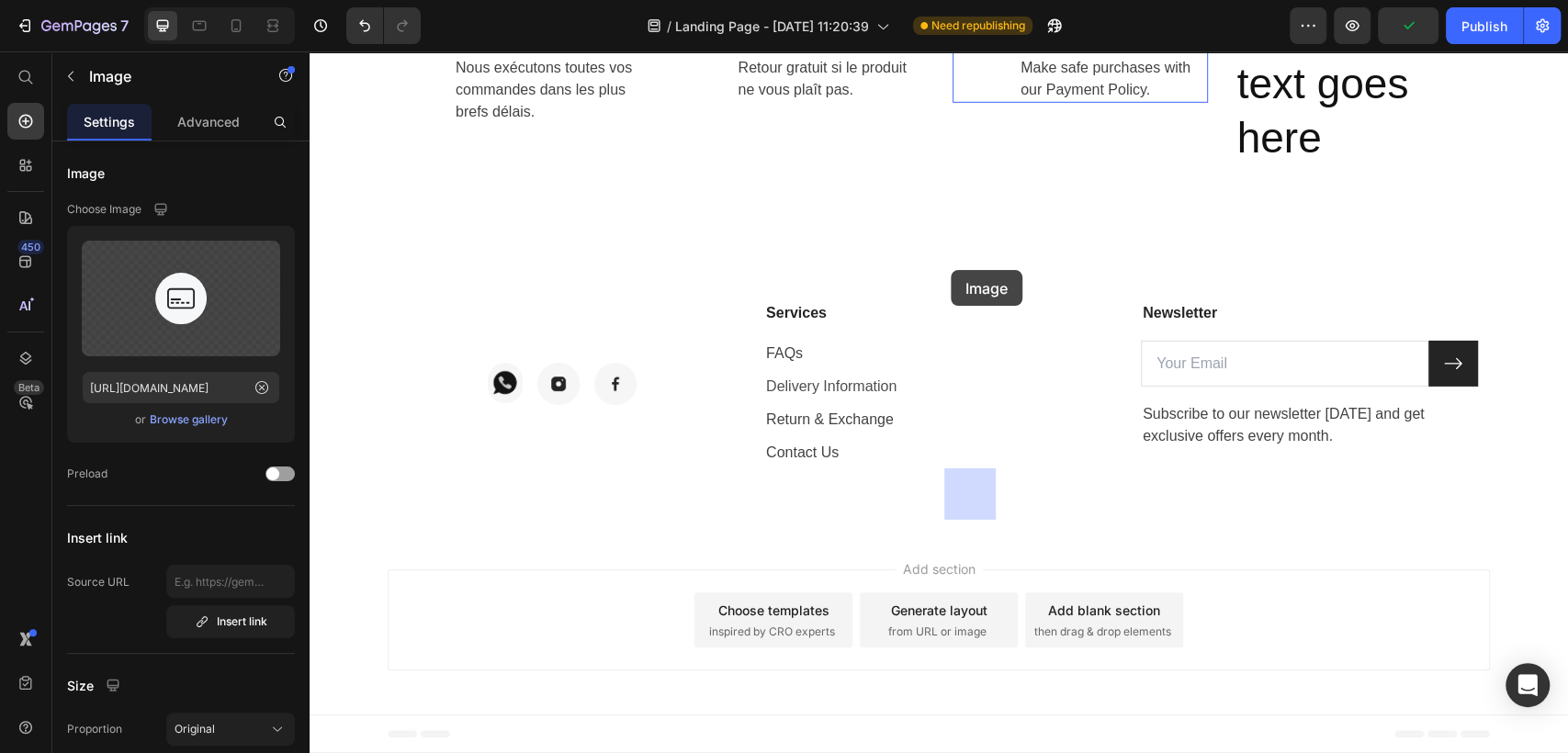 drag, startPoint x: 964, startPoint y: 291, endPoint x: 951, endPoint y: 270, distance: 24.698178 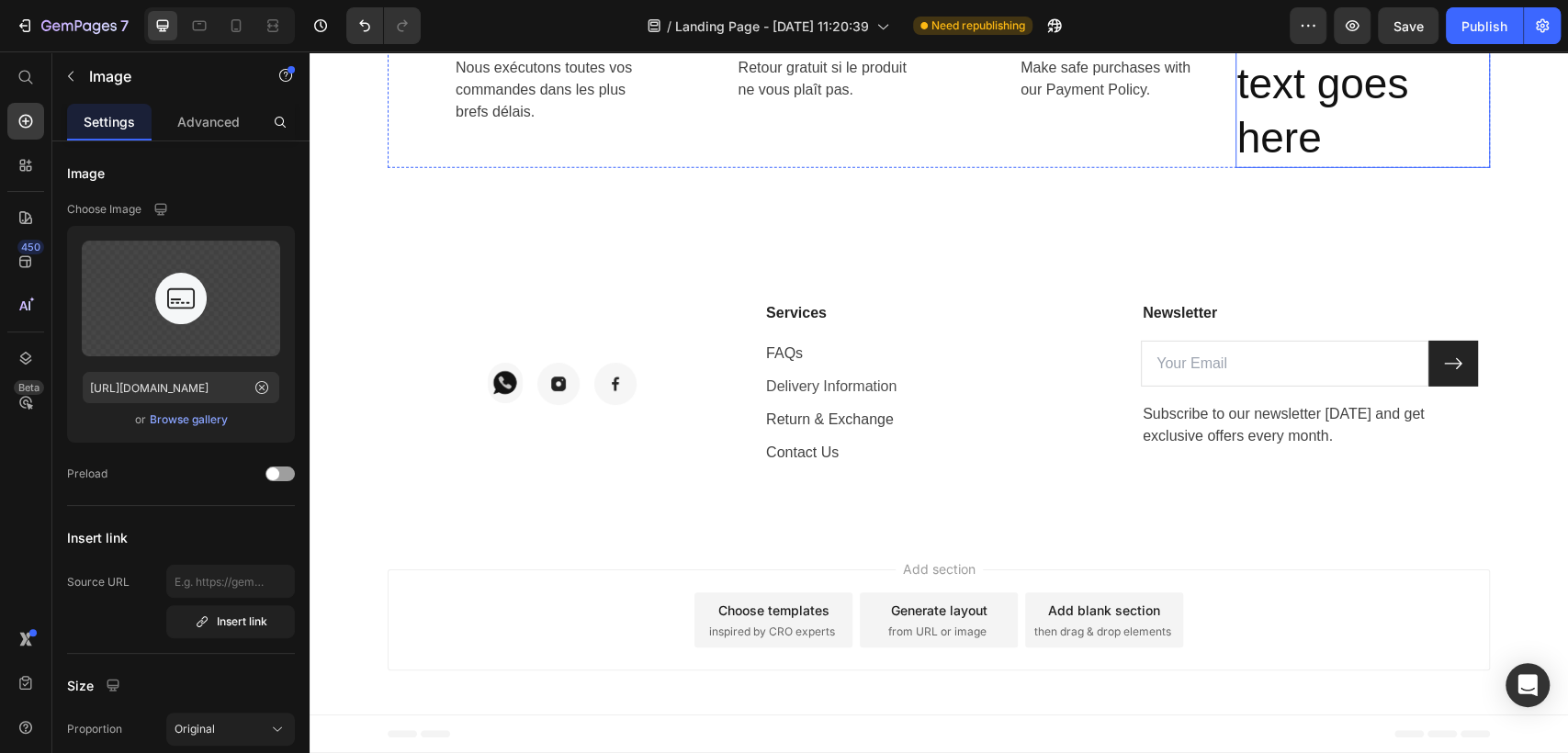 click on "Your heading text goes here" at bounding box center [1363, 84] 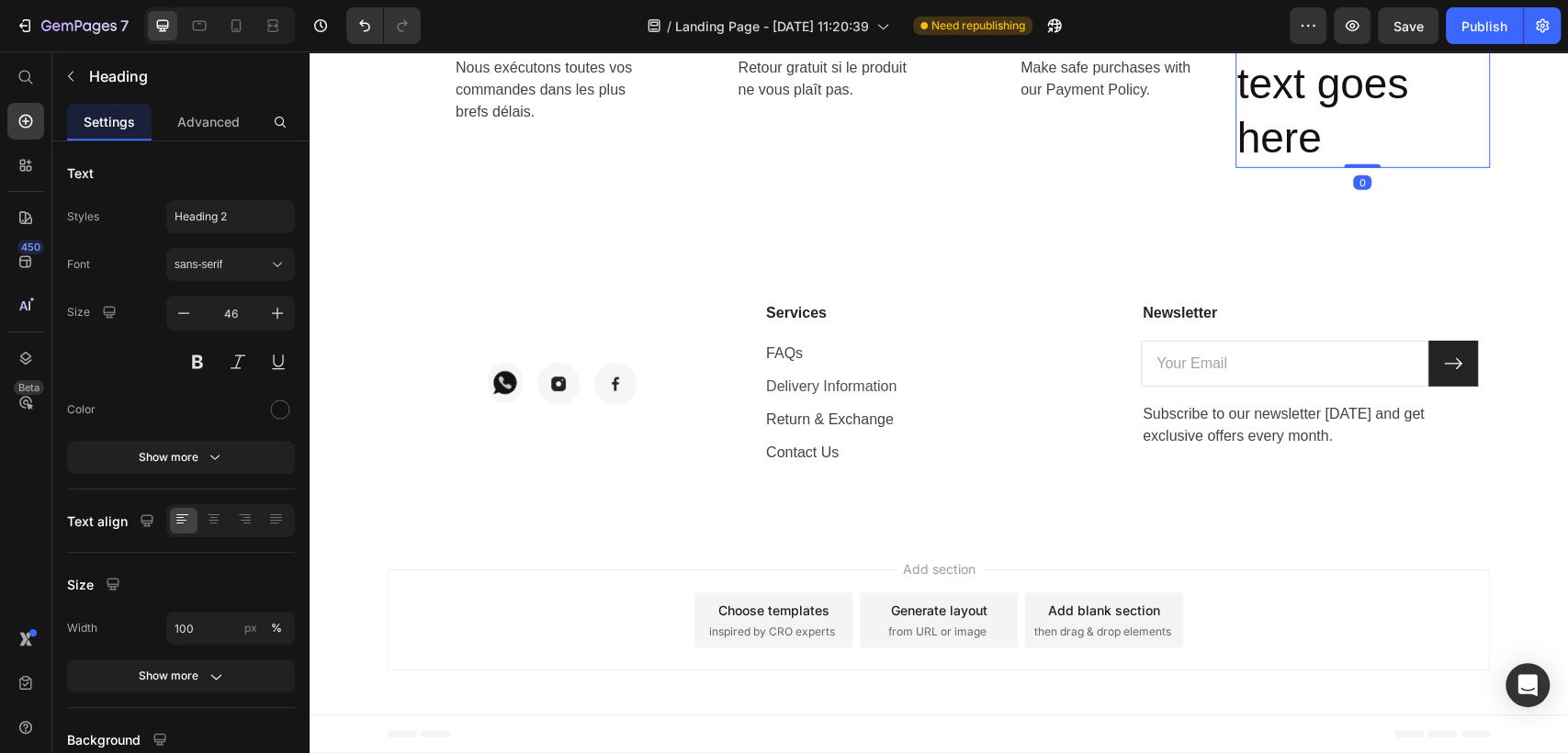 click 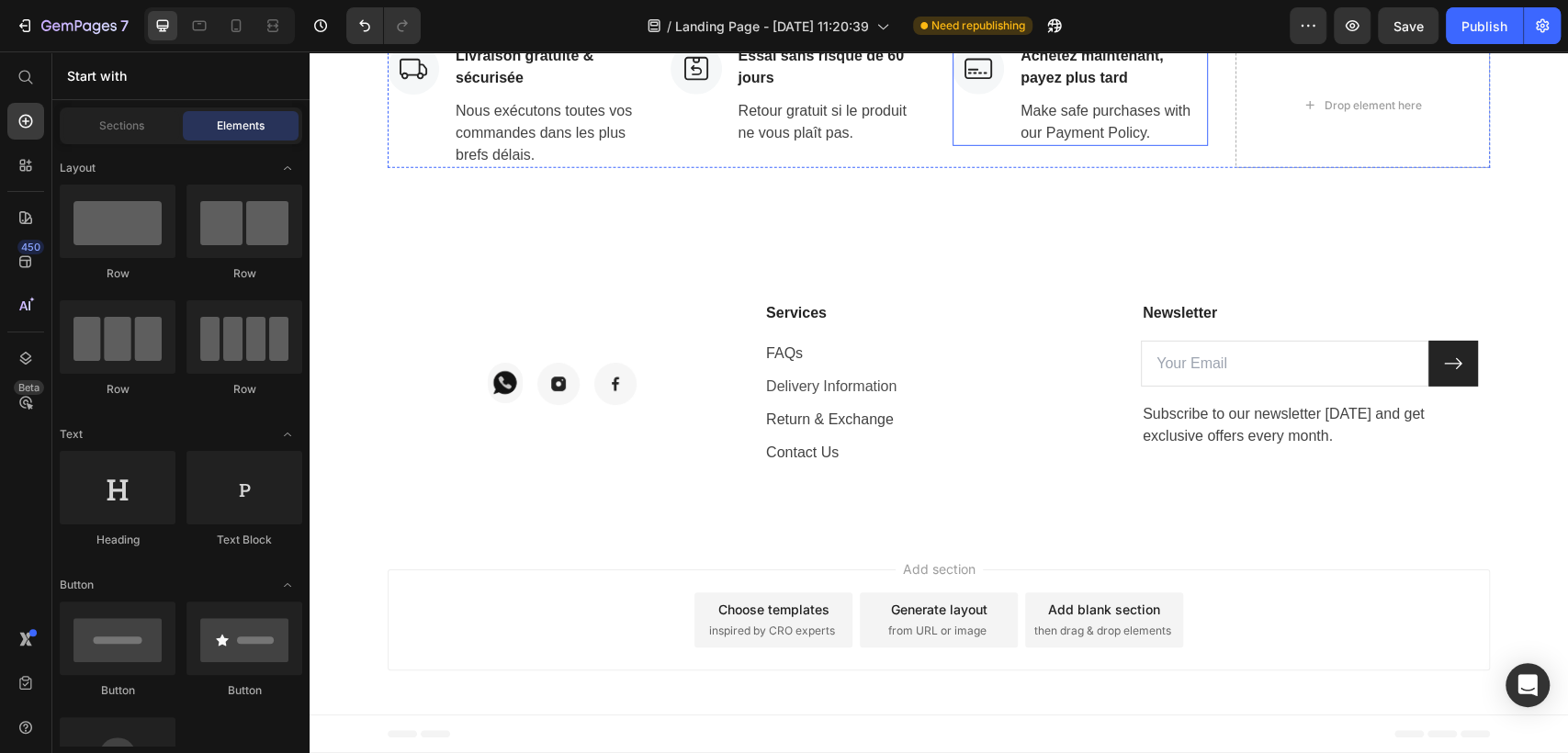 click on "Image" at bounding box center [978, 95] 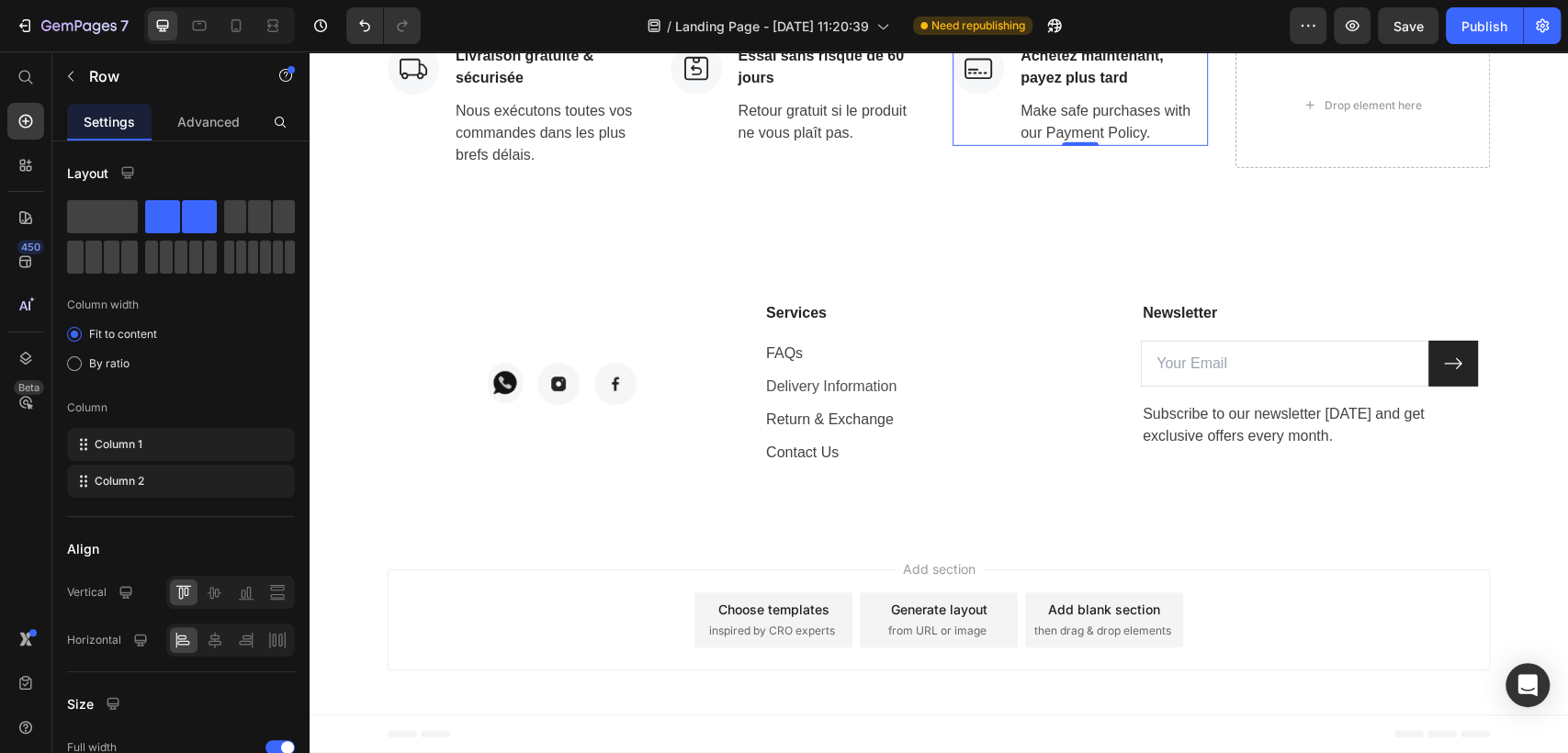 click 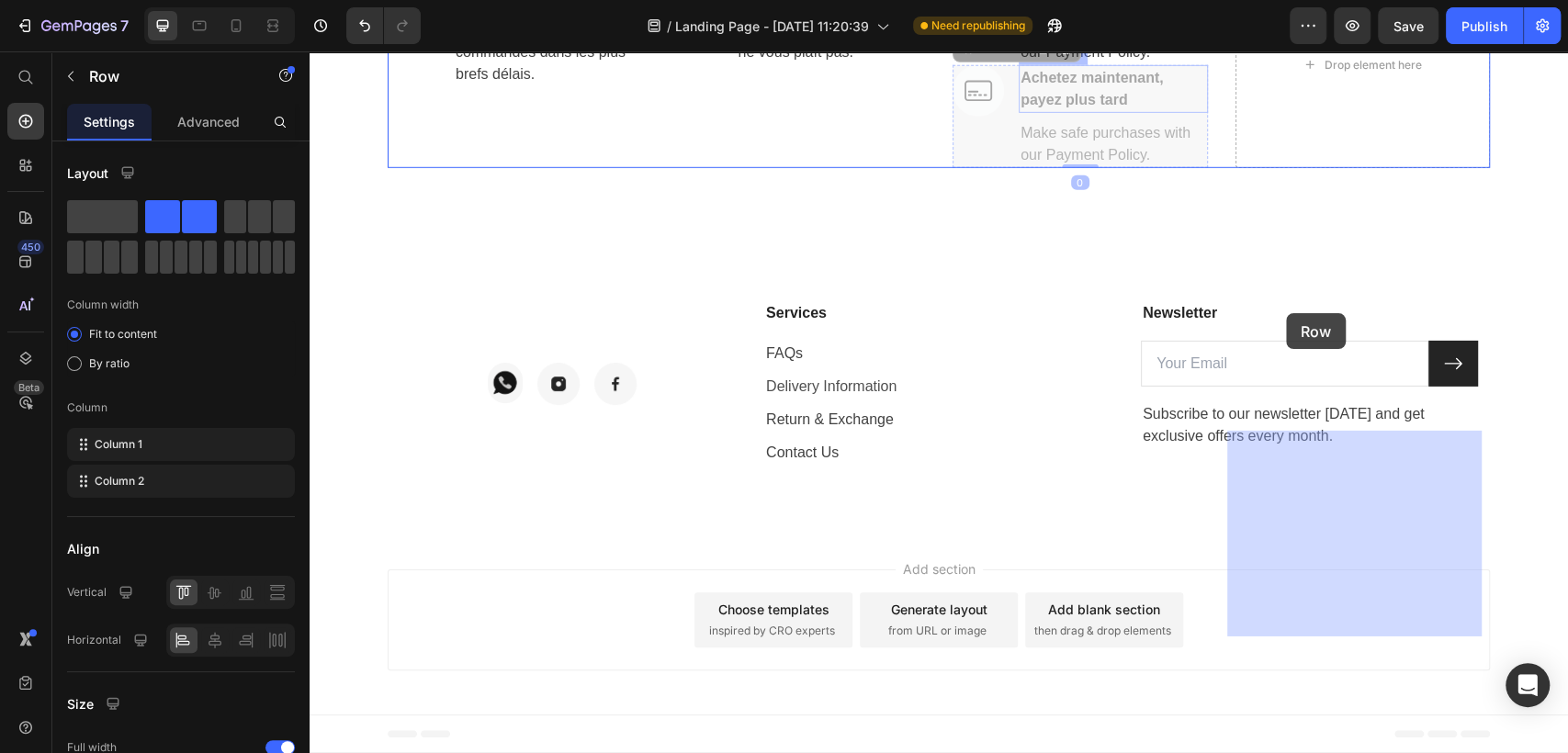 drag, startPoint x: 972, startPoint y: 410, endPoint x: 1286, endPoint y: 313, distance: 328.64114 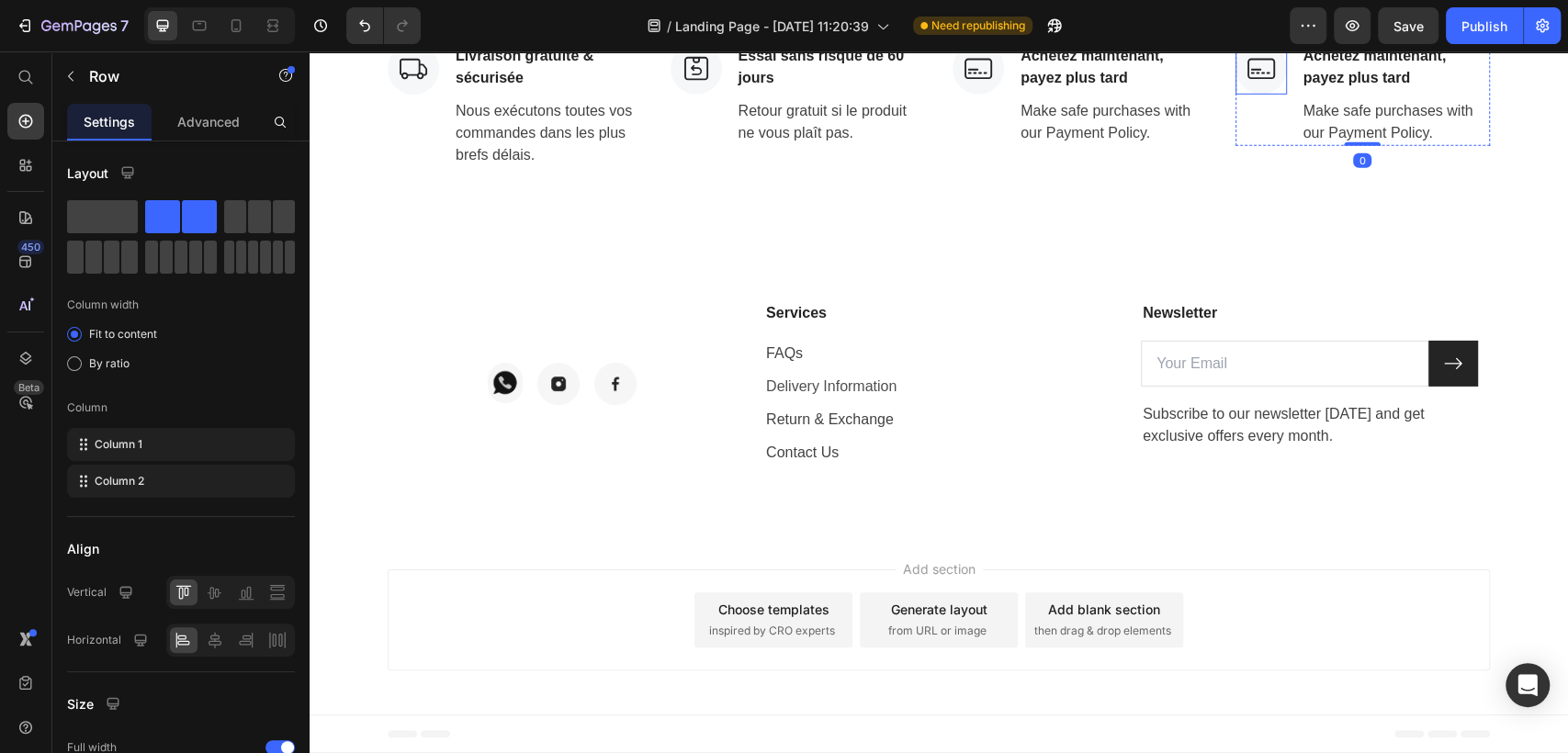click at bounding box center [1261, 69] 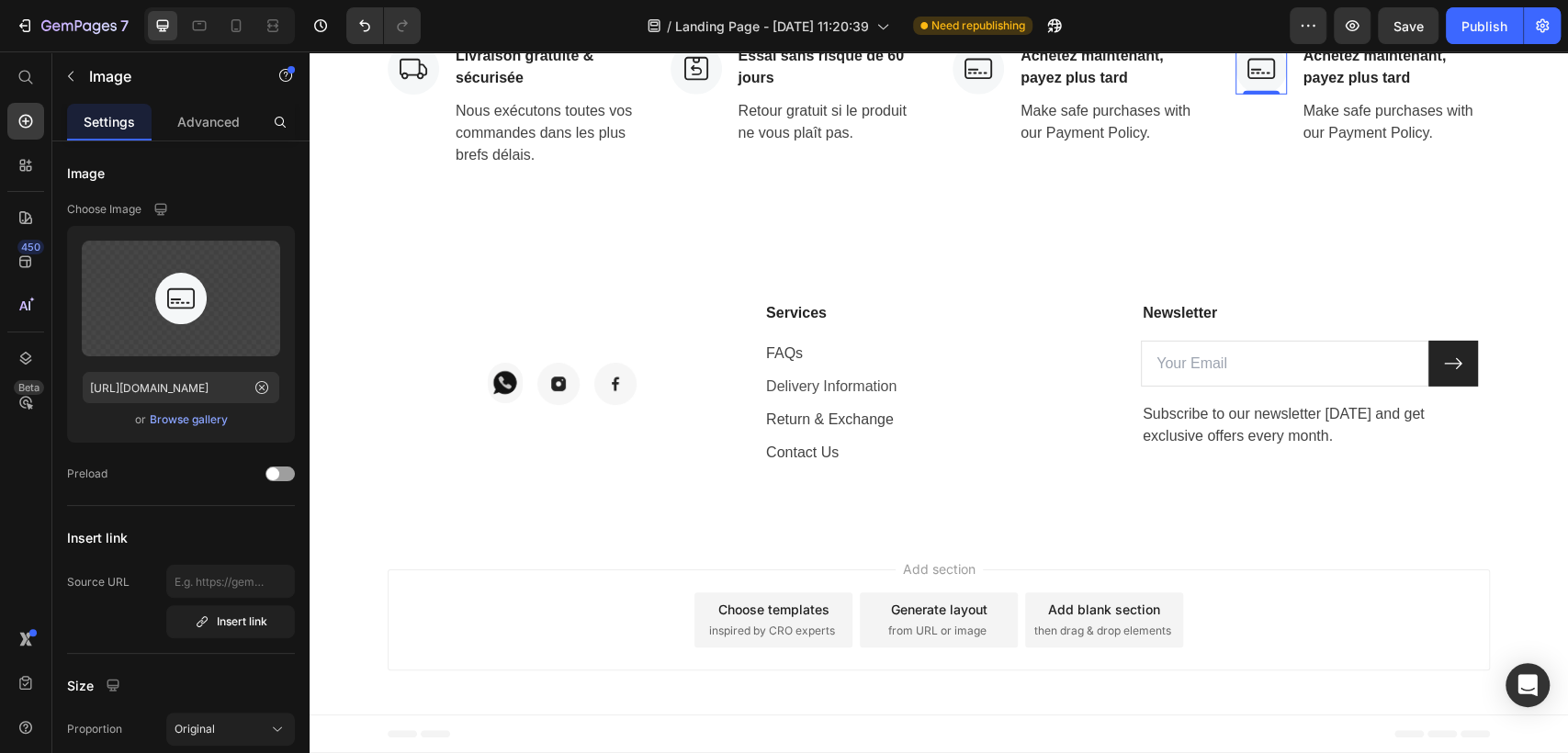 click at bounding box center [1358, 26] 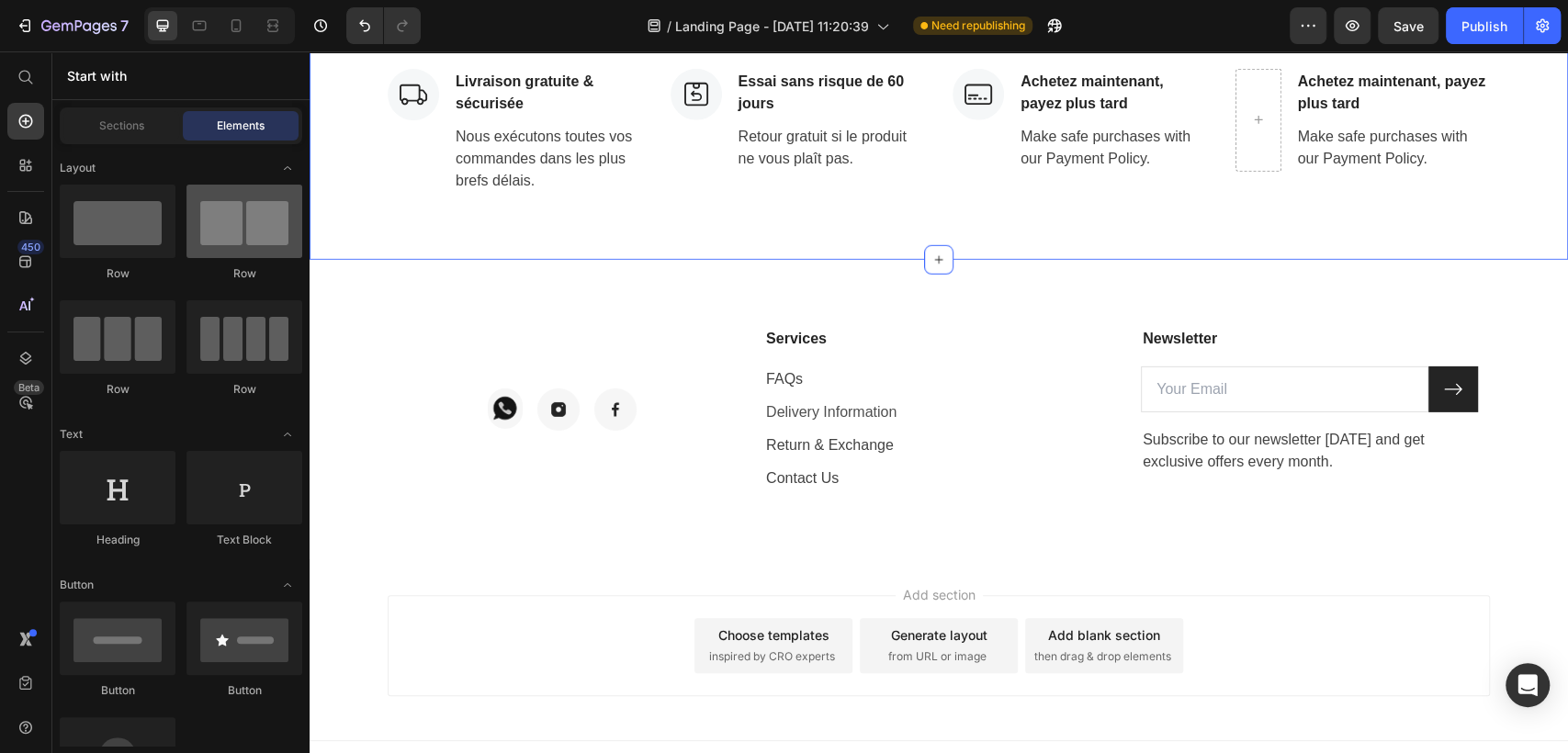 scroll, scrollTop: 3775, scrollLeft: 0, axis: vertical 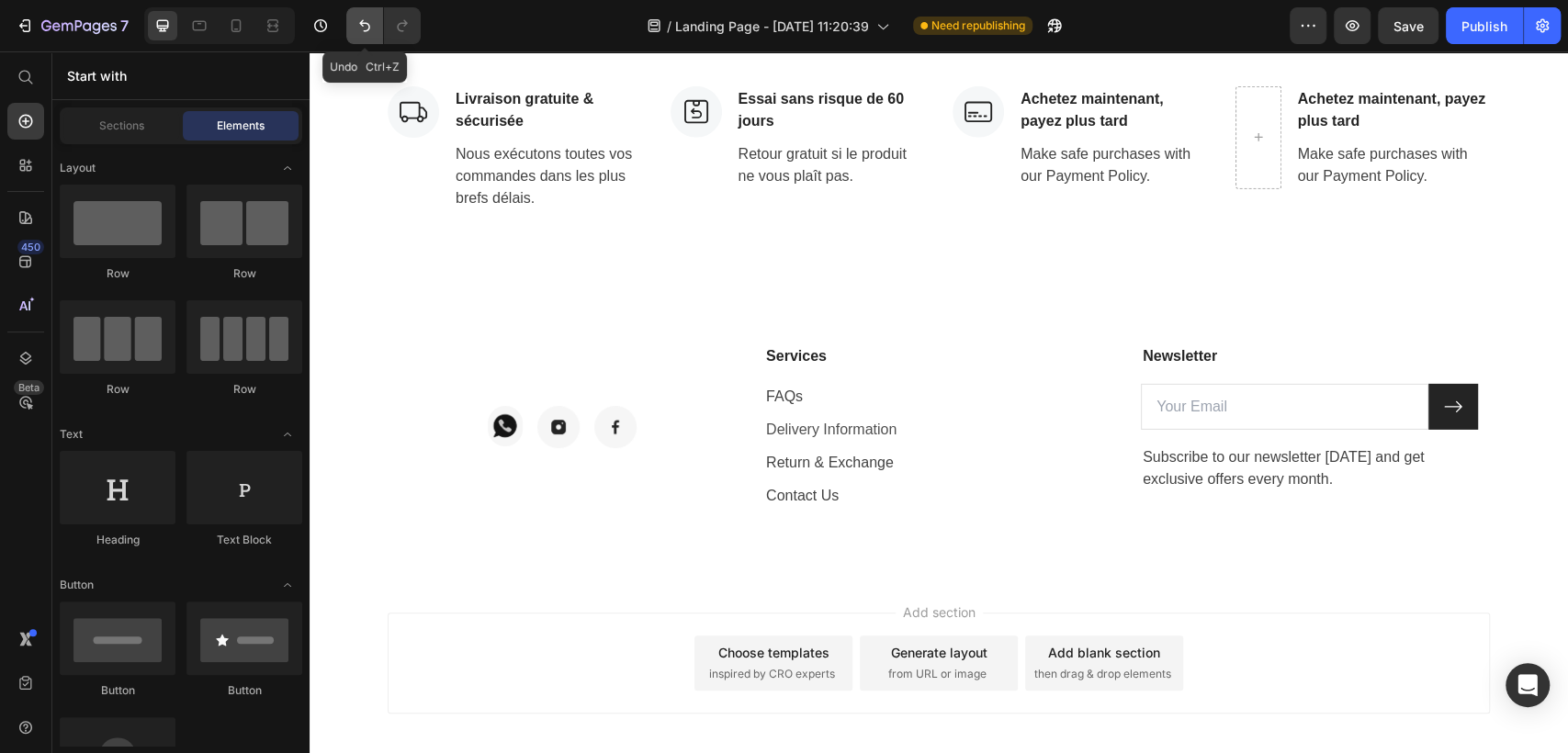 click 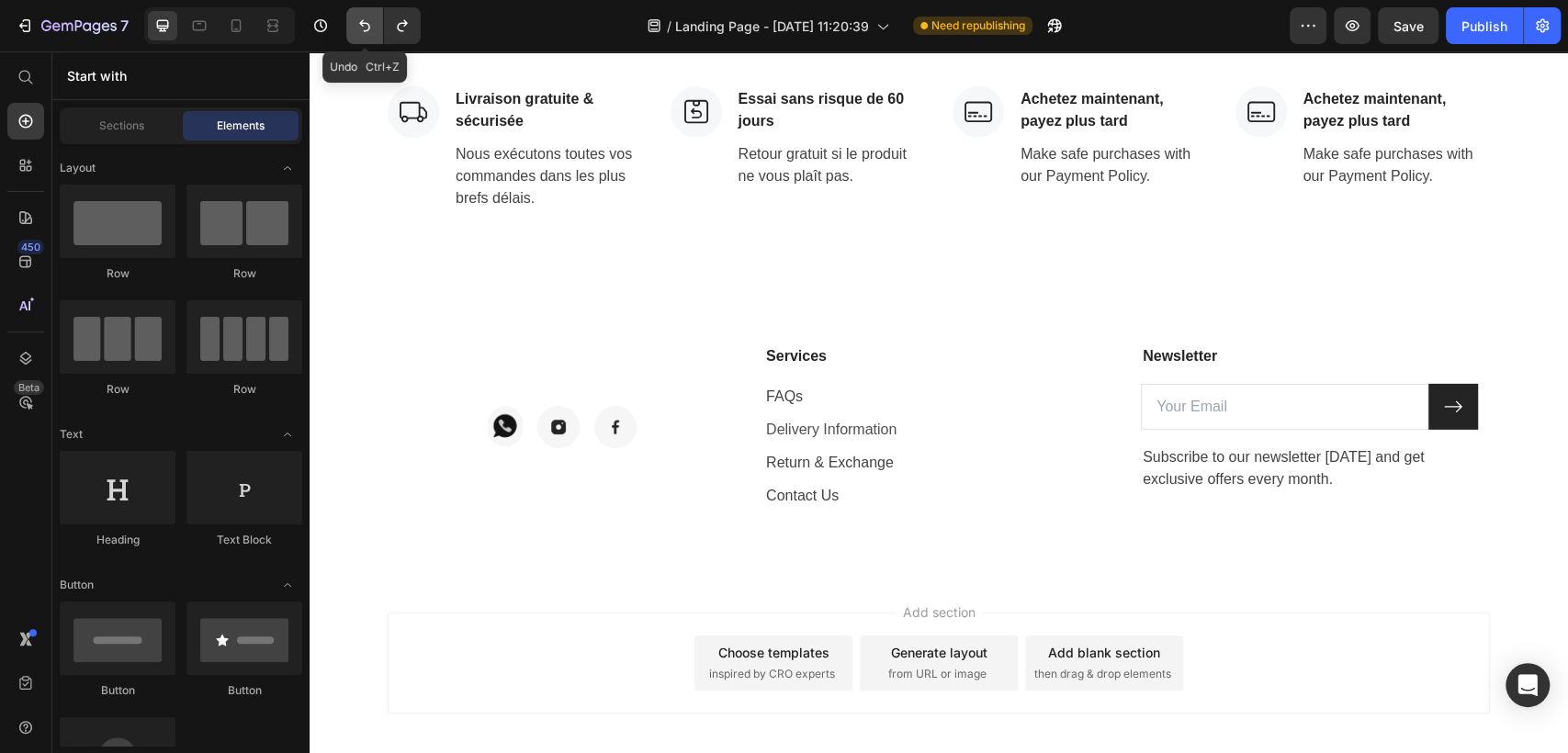 click 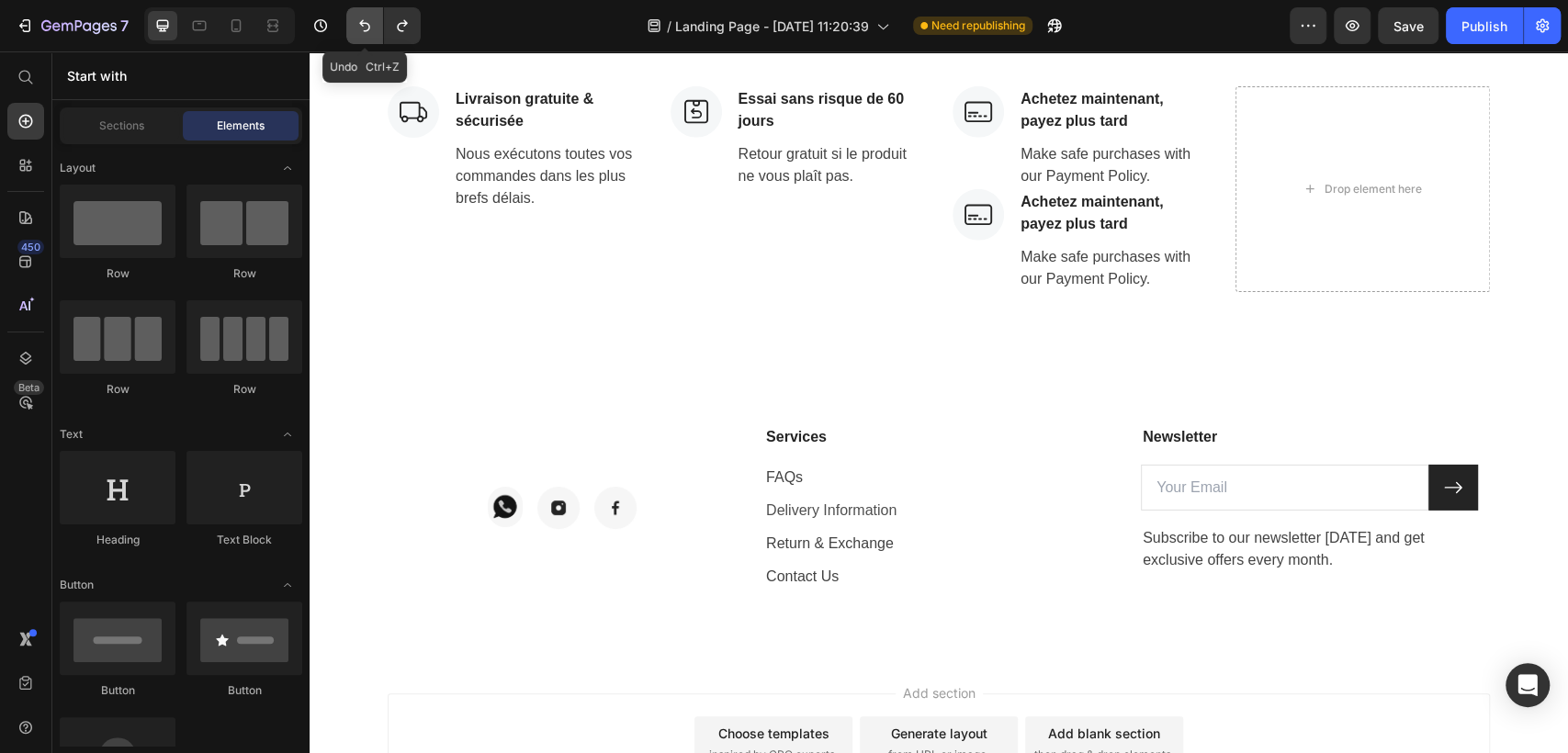 click 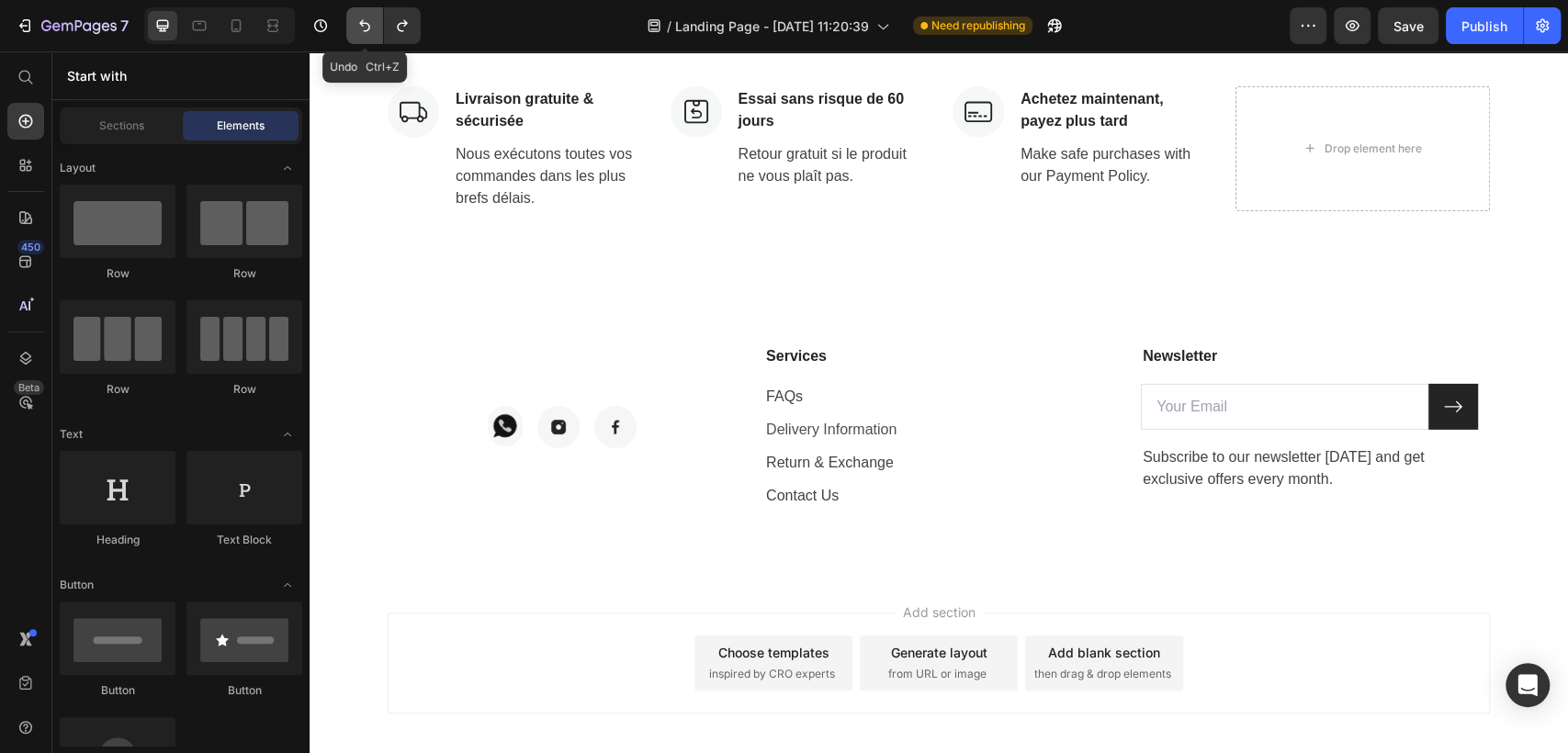 click 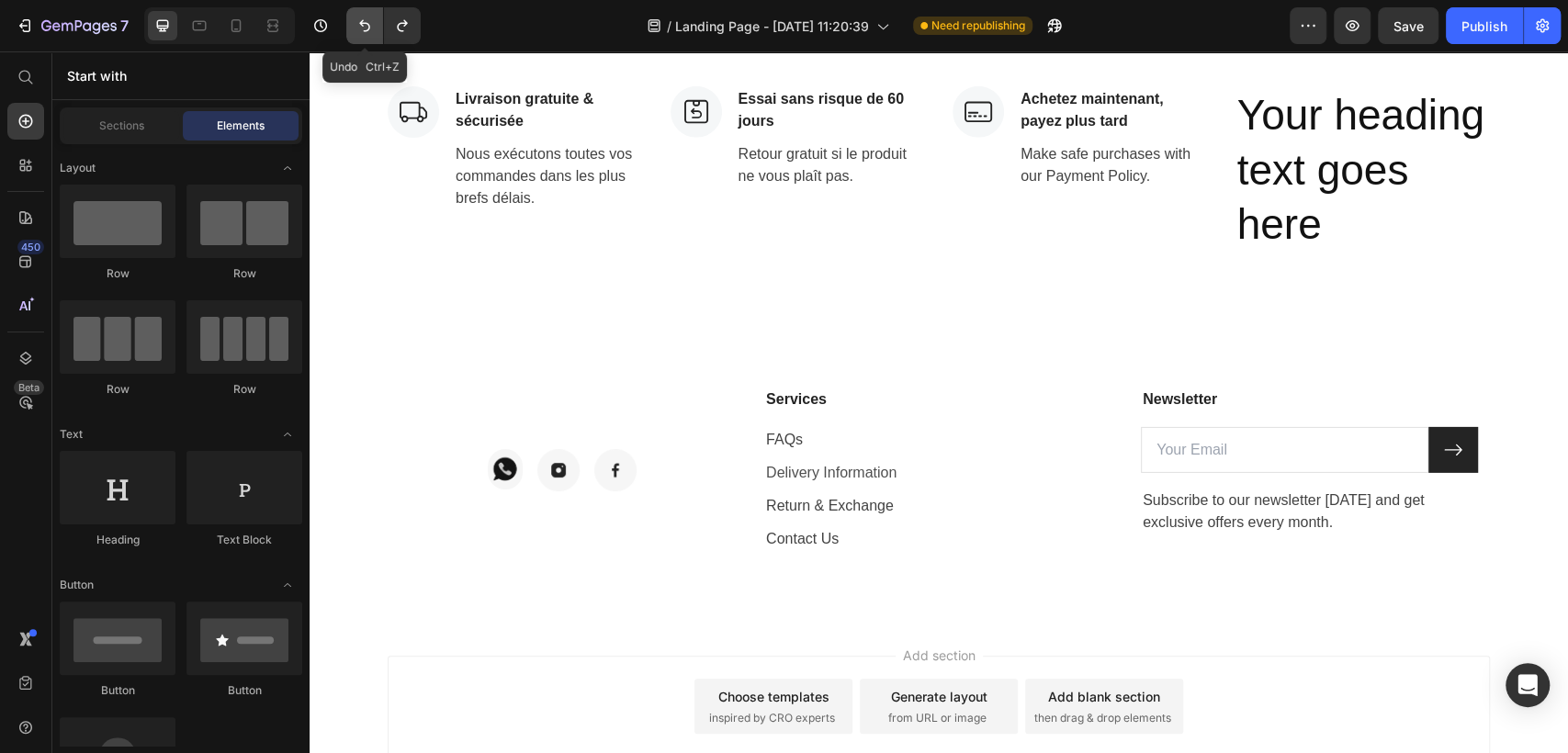 click 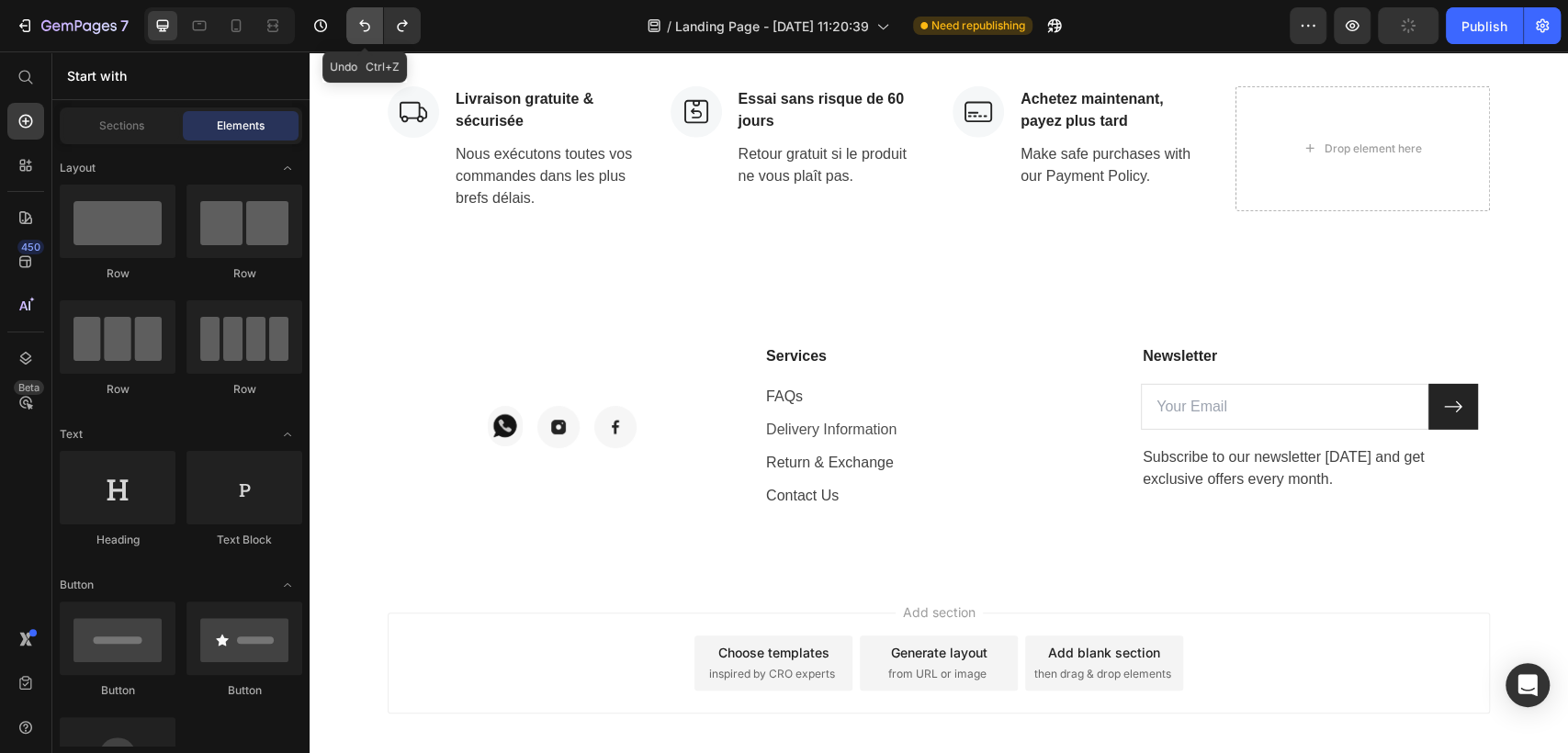 click 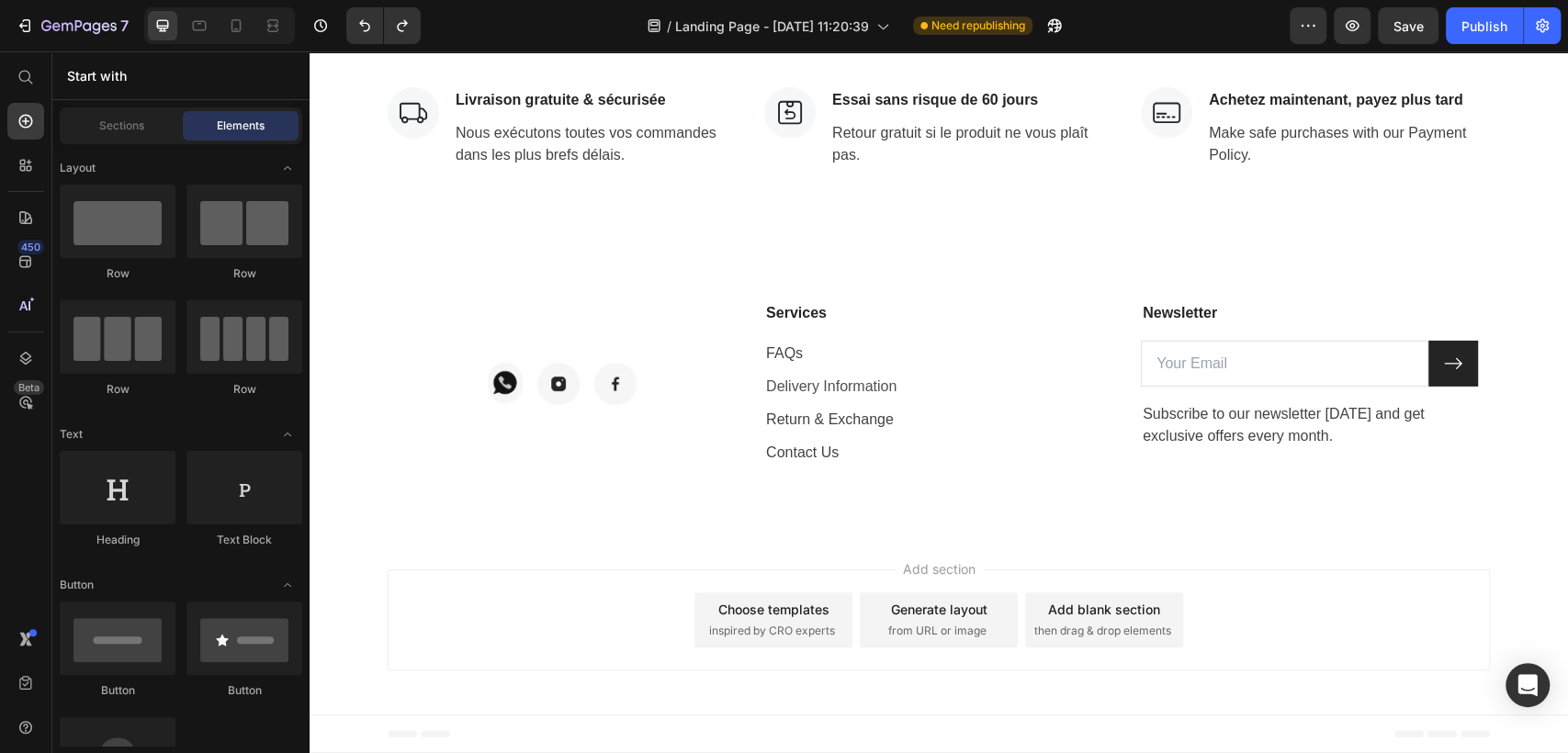 scroll, scrollTop: 4243, scrollLeft: 0, axis: vertical 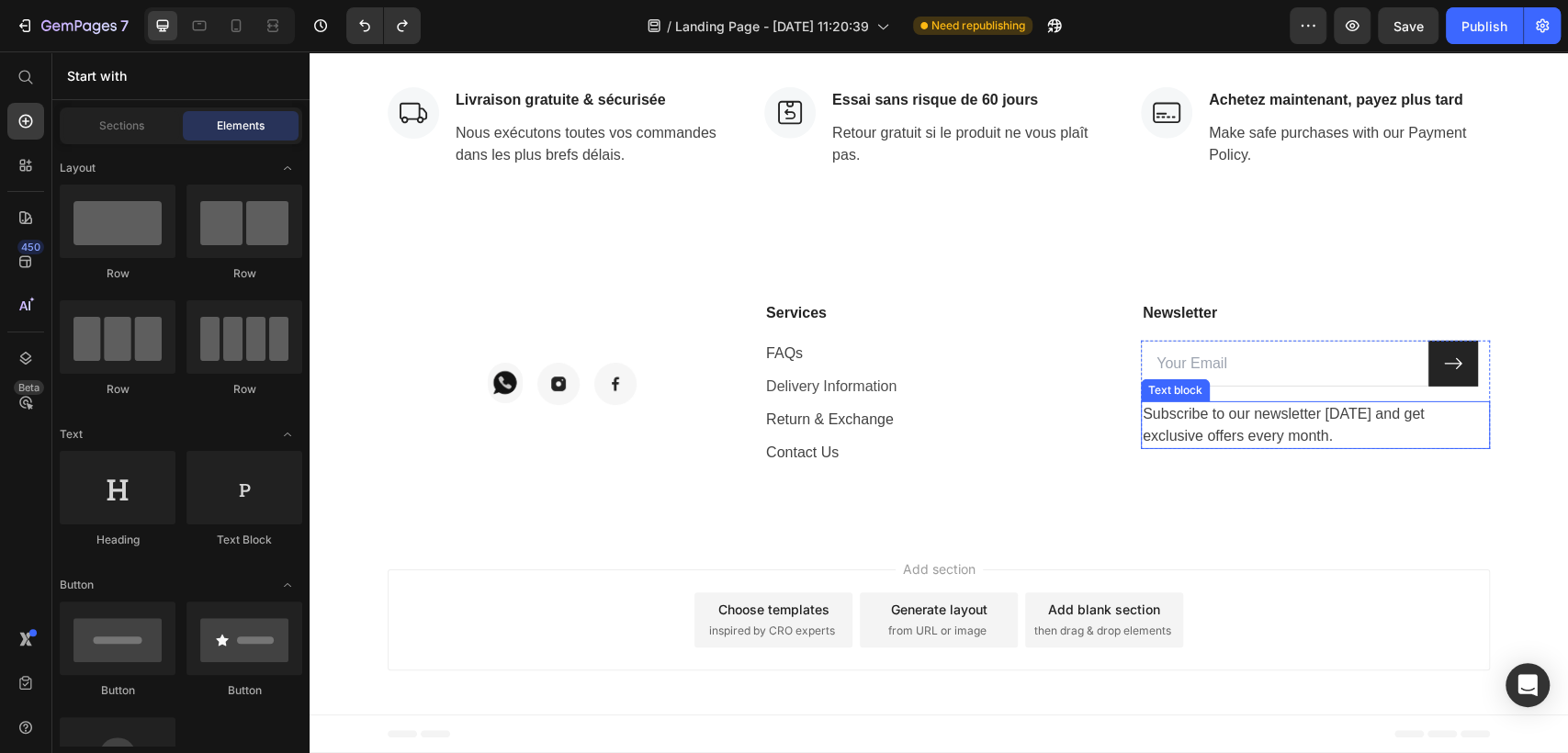 click on "Subscribe to our newsletter [DATE] and get exclusive offers every month." at bounding box center (1315, 425) 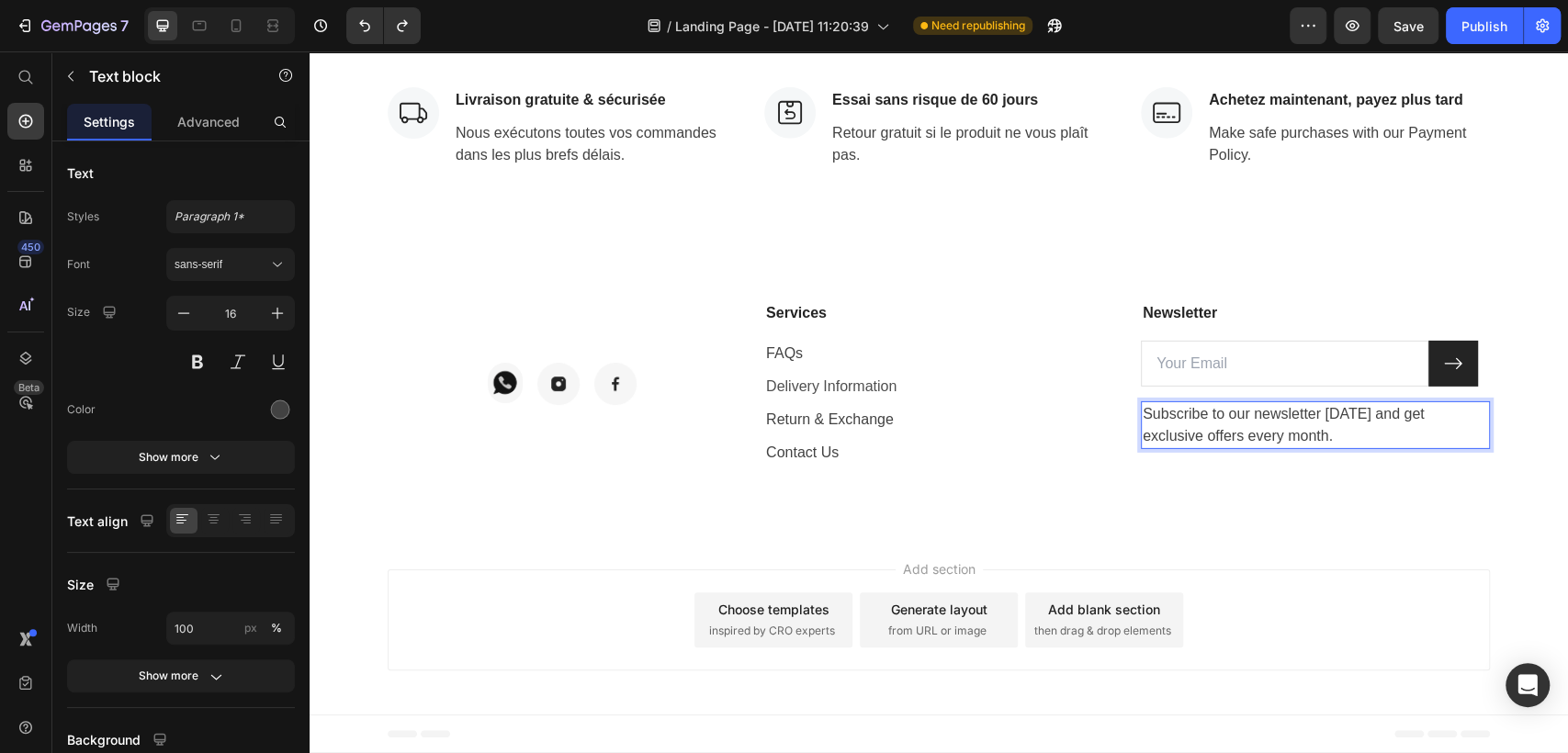 click on "Subscribe to our newsletter [DATE] and get exclusive offers every month." at bounding box center [1315, 425] 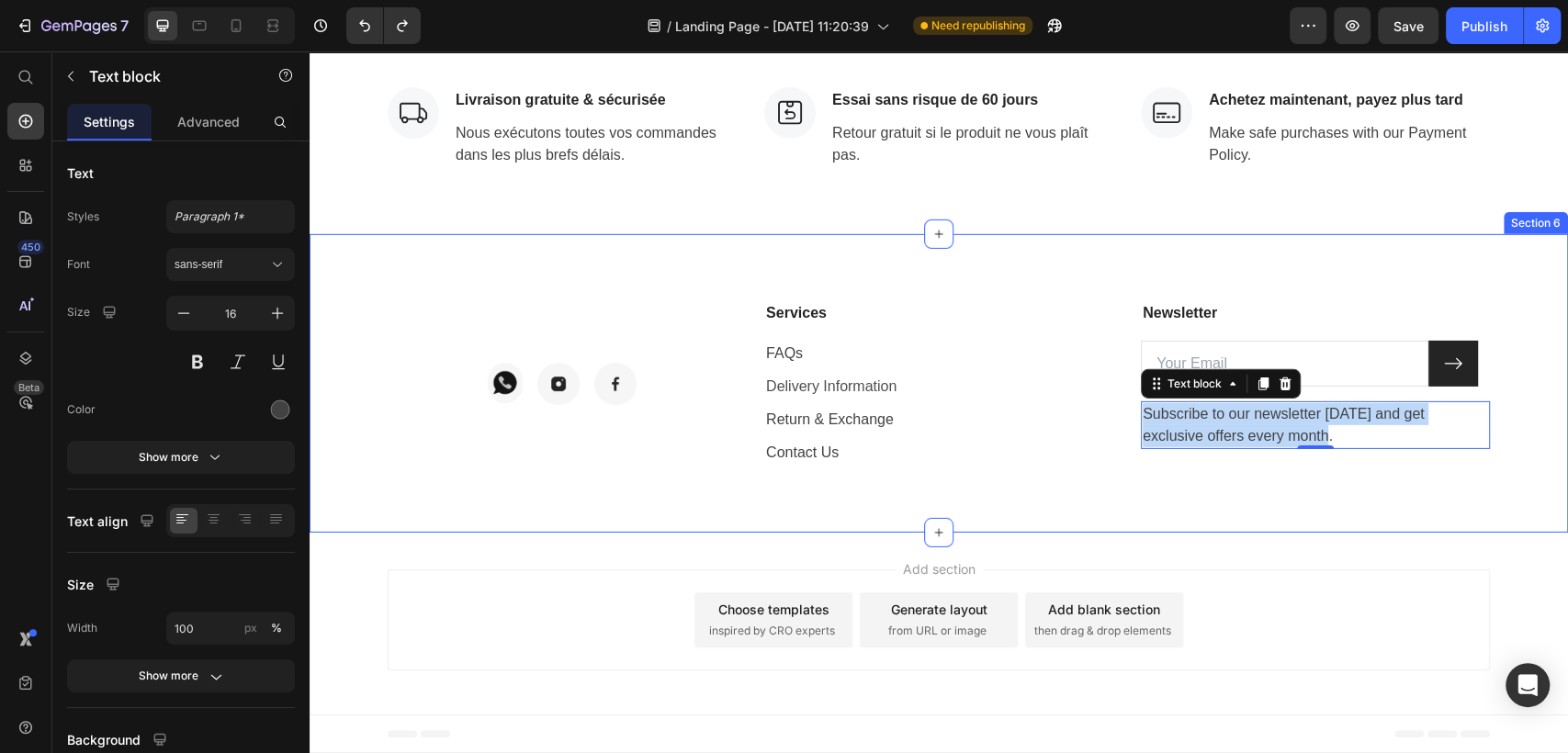 click on "Image Image Image Row Services Text block FAQs Text block Delivery Information Text block Return & Exchange  Text block Contact Us Text block Newsletter Text block Email Field
Submit Button Row Subscribe to our newsletter [DATE] and get exclusive offers every month. Text block   0 Newsletter Row Section 6" at bounding box center [939, 383] 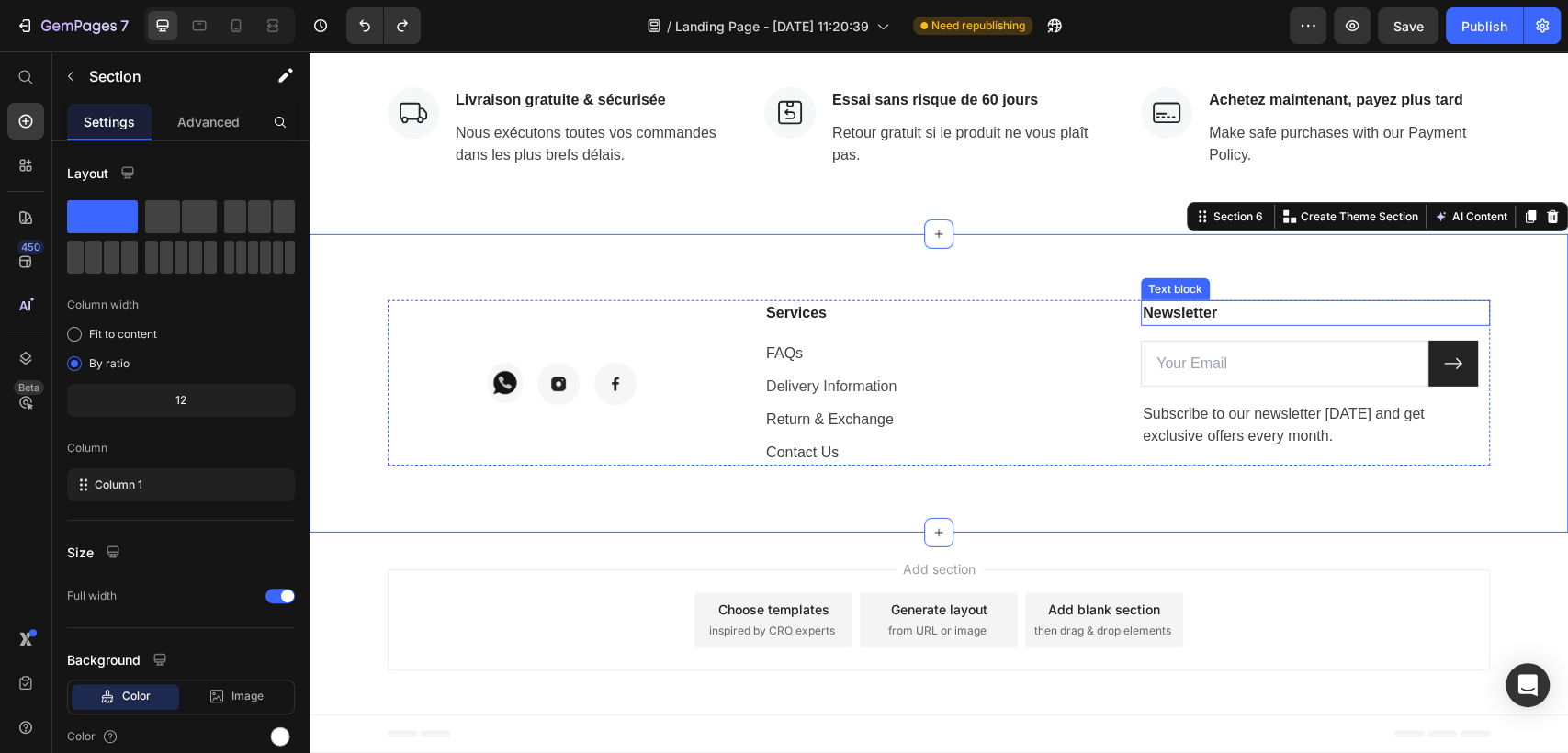 click on "Newsletter" at bounding box center (1315, 313) 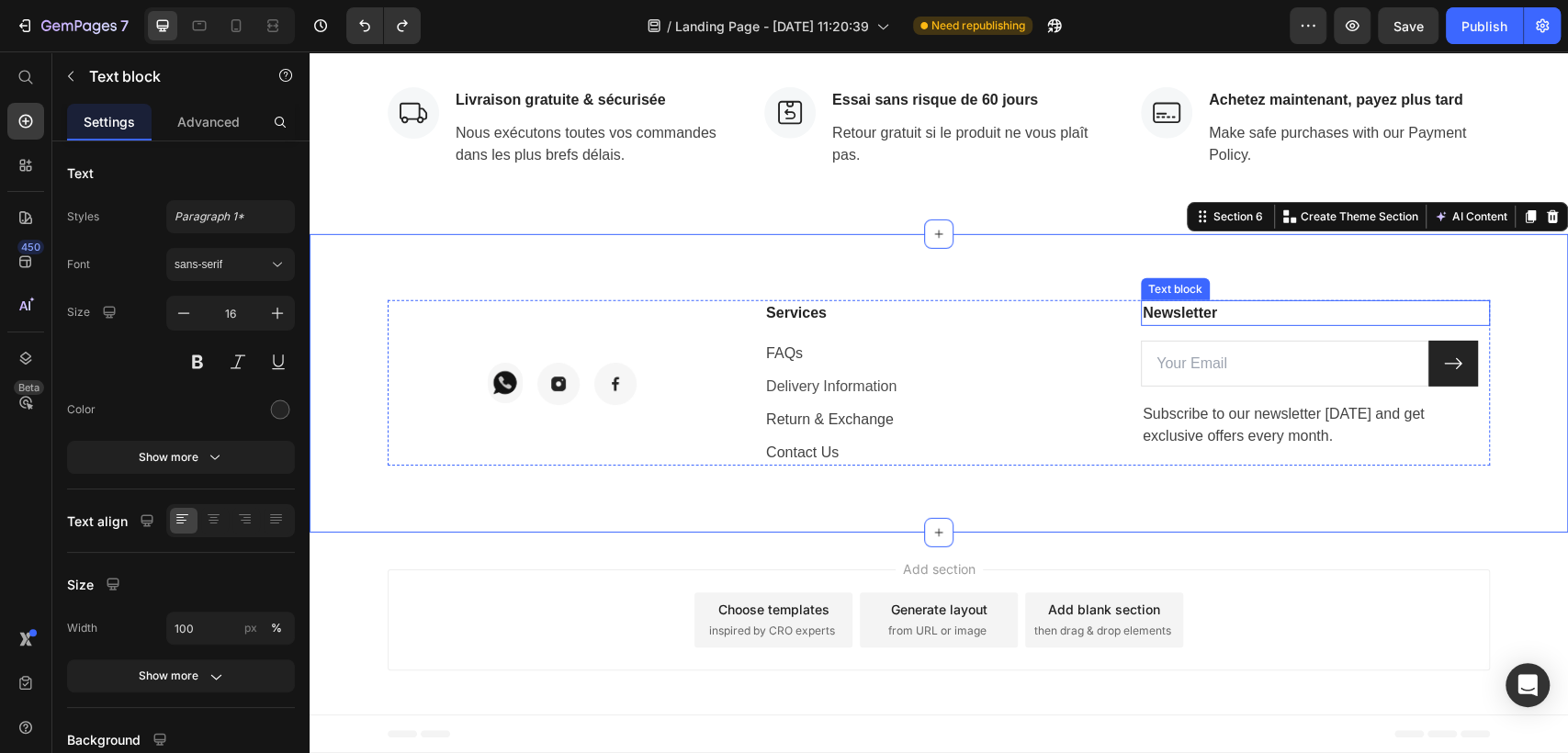 click on "Newsletter" at bounding box center [1315, 313] 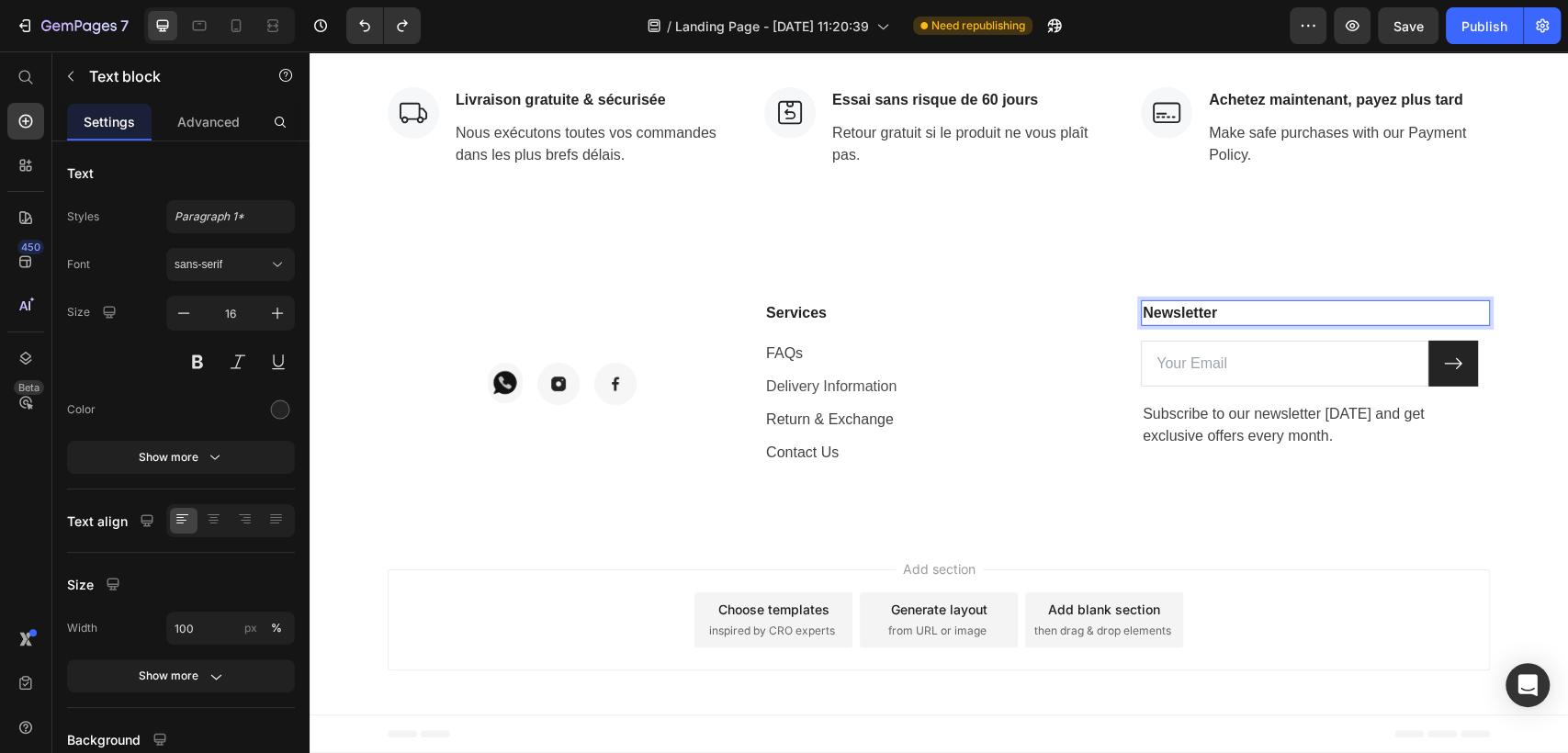 click on "Newsletter" at bounding box center (1315, 313) 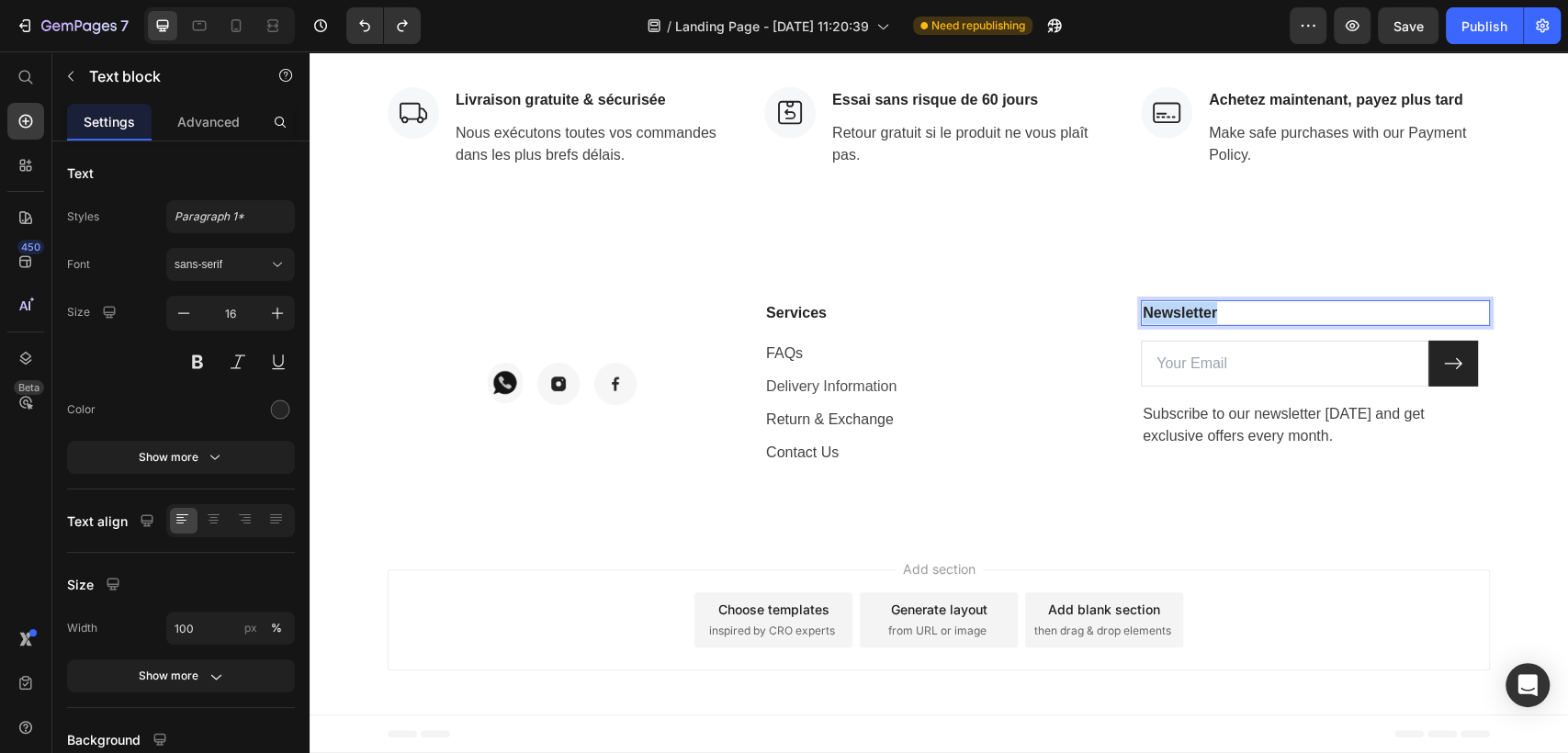 click on "Newsletter" at bounding box center (1315, 313) 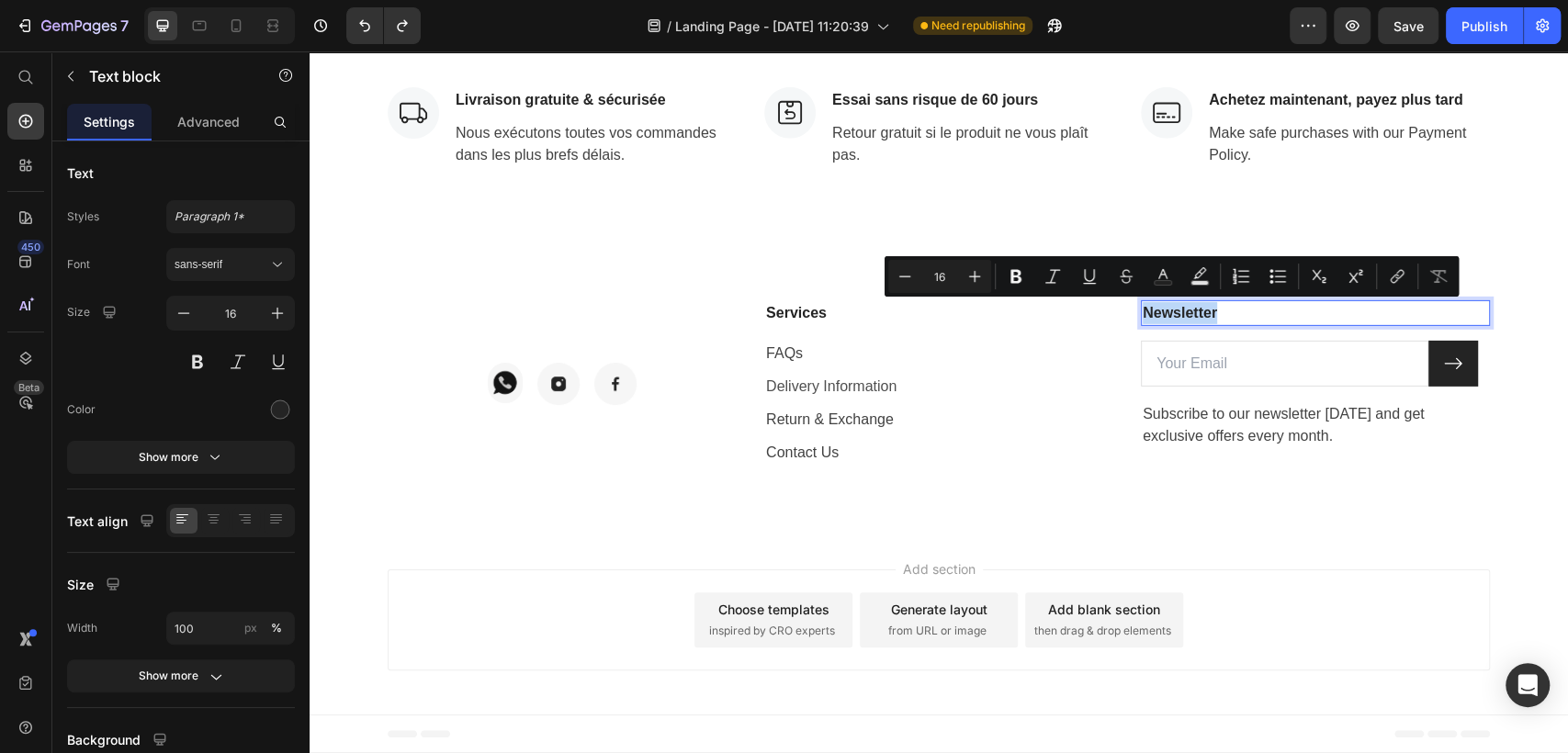 copy on "Newsletter" 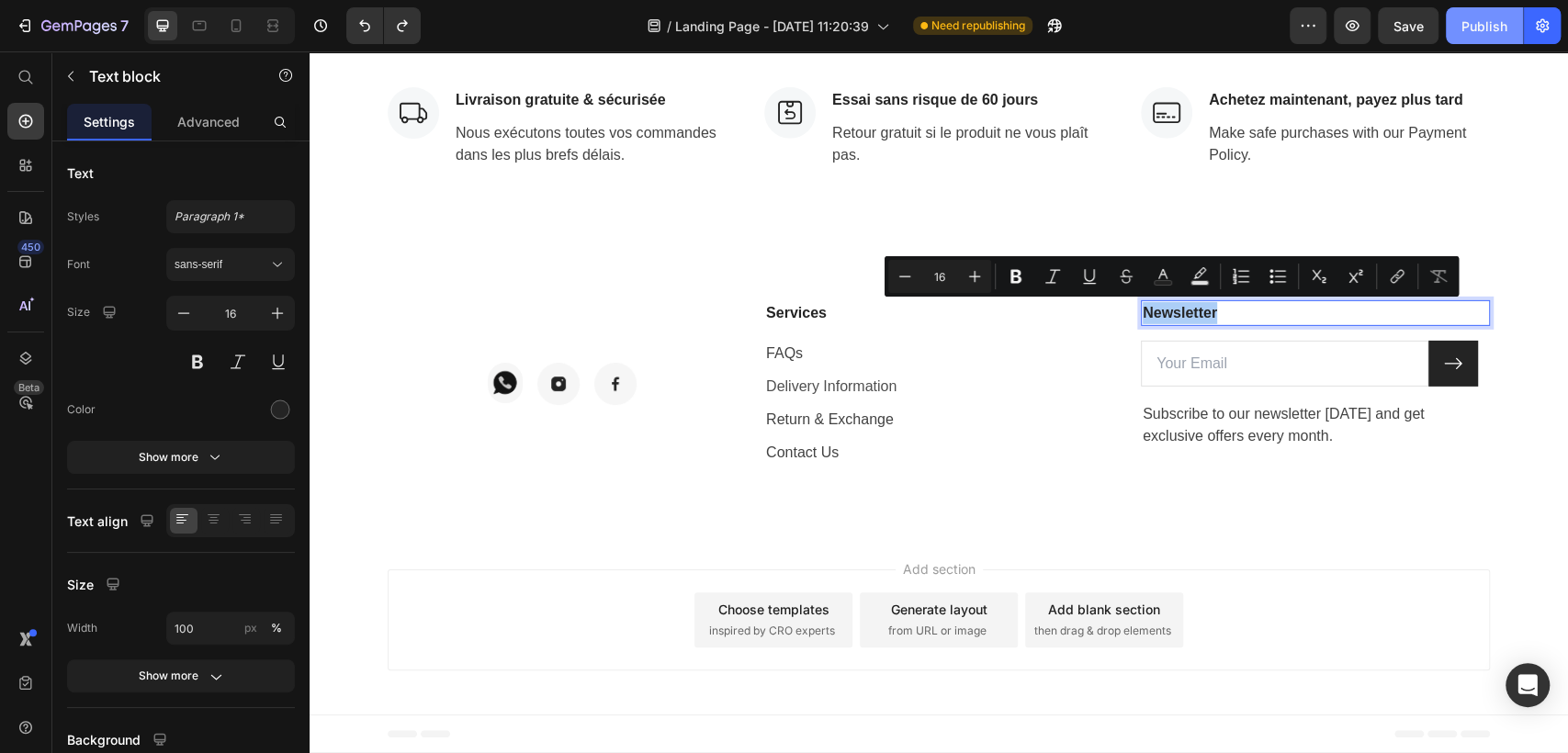 click on "Publish" at bounding box center [1484, 26] 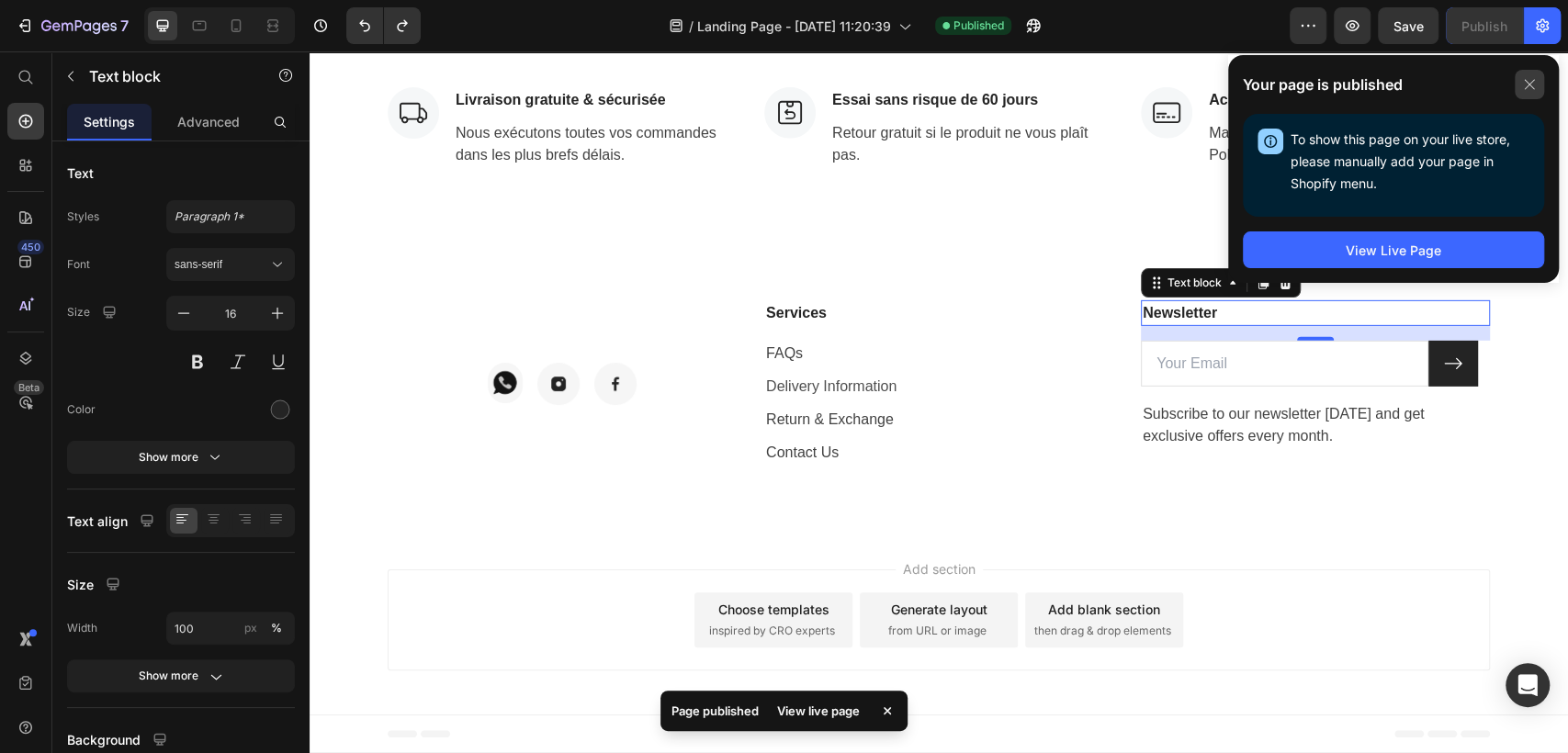 click 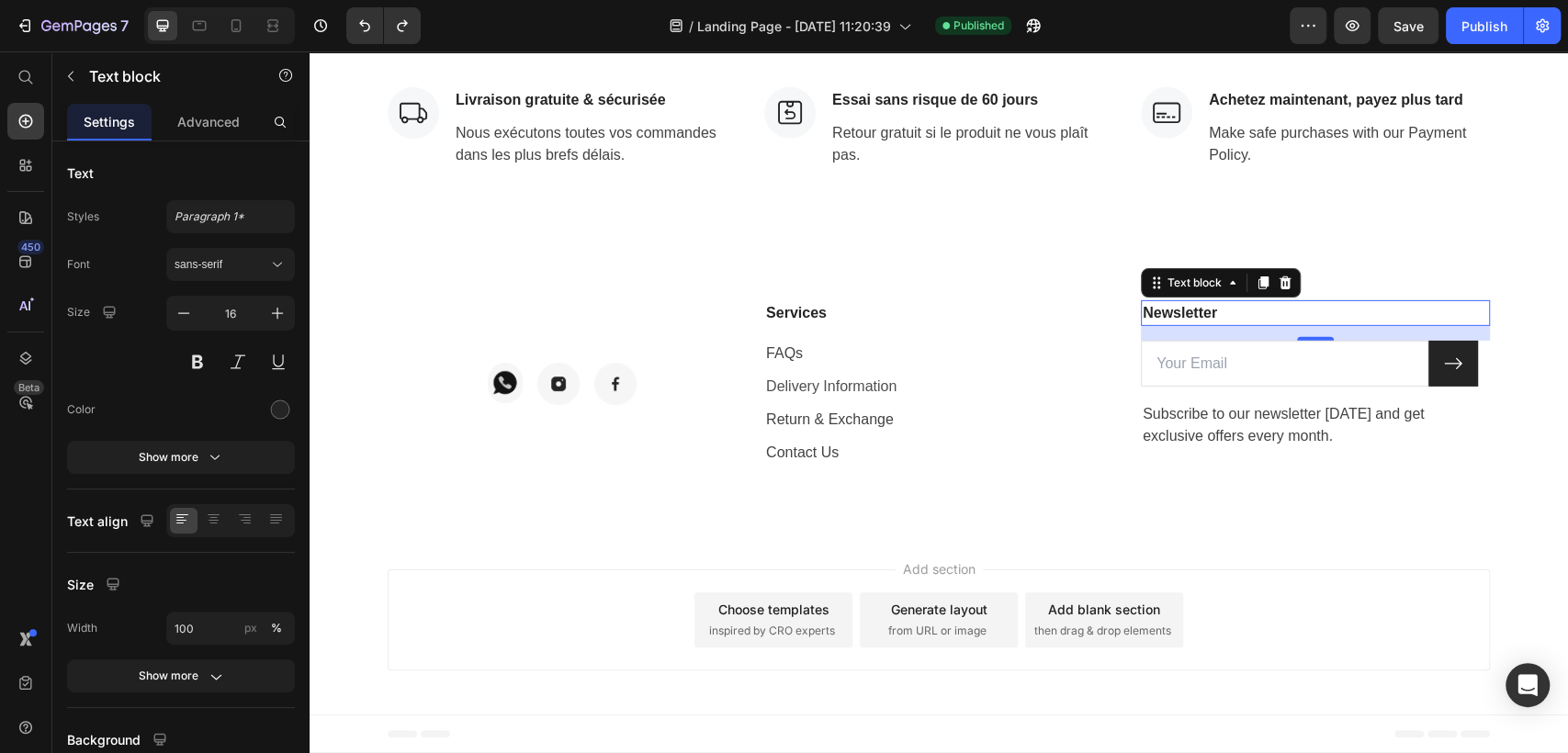 click on "Add section Choose templates inspired by CRO experts Generate layout from URL or image Add blank section then drag & drop elements" at bounding box center [939, 624] 